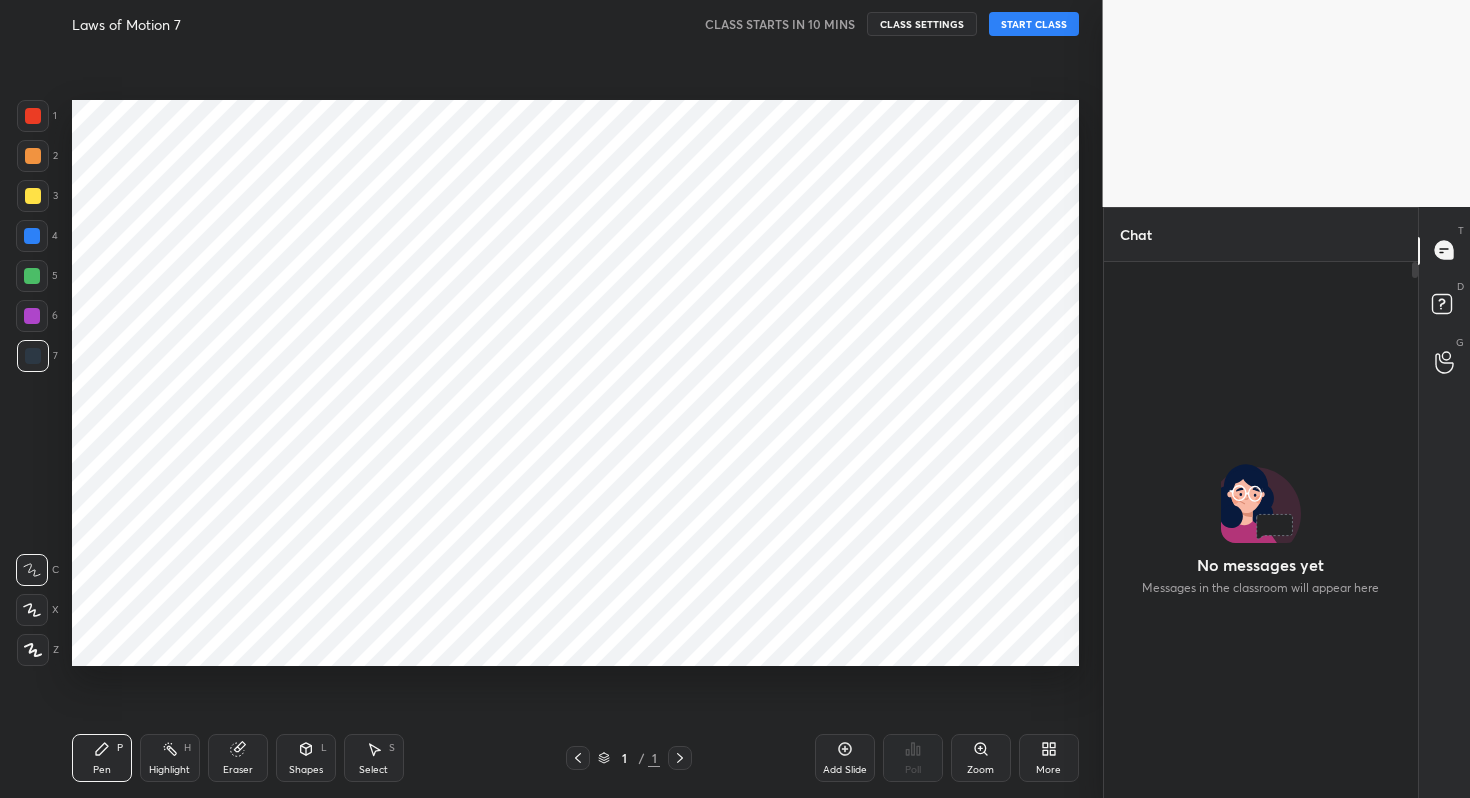 scroll, scrollTop: 0, scrollLeft: 0, axis: both 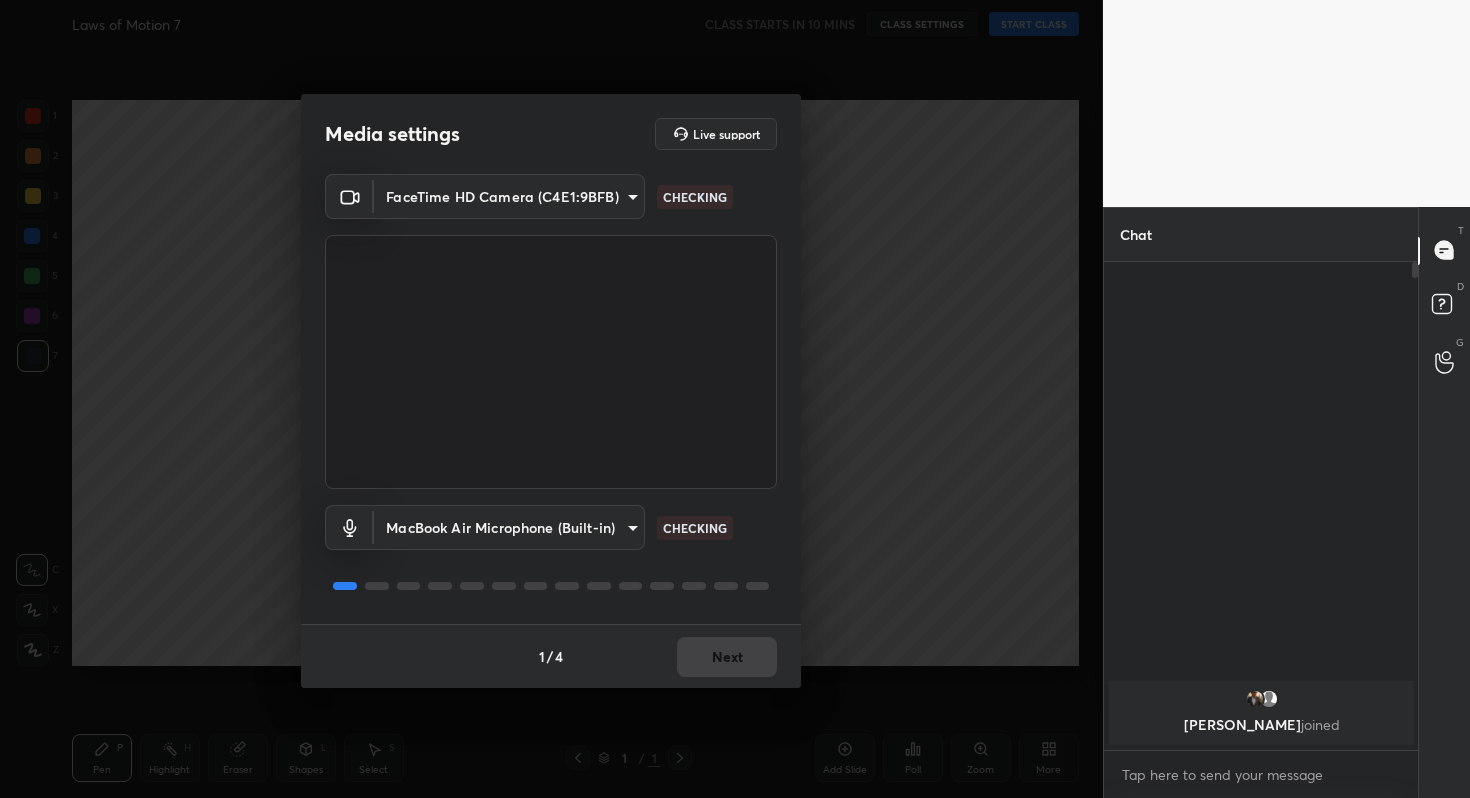 click on "1 2 3 4 5 6 7 C X Z C X Z E E Erase all   H H Laws of Motion 7 CLASS STARTS IN 10 MINS CLASS SETTINGS START CLASS Setting up your live class Back Laws of Motion 7 • L6 of Laws of Motion [PERSON_NAME] Pen P Highlight H Eraser Shapes L Select S 1 / 1 Add Slide Poll Zoom More Chat [PERSON_NAME], L  joined JUMP TO LATEST Enable hand raising Enable raise hand to speak to learners. Once enabled, chat will be turned off temporarily. Enable x   introducing Raise a hand with a doubt Now learners can raise their hand along with a doubt  How it works? Doubts asked by learners will show up here Raise hand disabled You have disabled Raise hand currently. Enable it to invite learners to speak Enable Can't raise hand Looks like educator just invited you to speak. Please wait before you can raise your hand again. Got it T Messages (T) D Doubts (D) G Raise Hand (G) Report an issue Reason for reporting Buffering Chat not working Audio - Video sync issue Educator video quality low ​ Attach an image Report Media settings Live support" at bounding box center [735, 399] 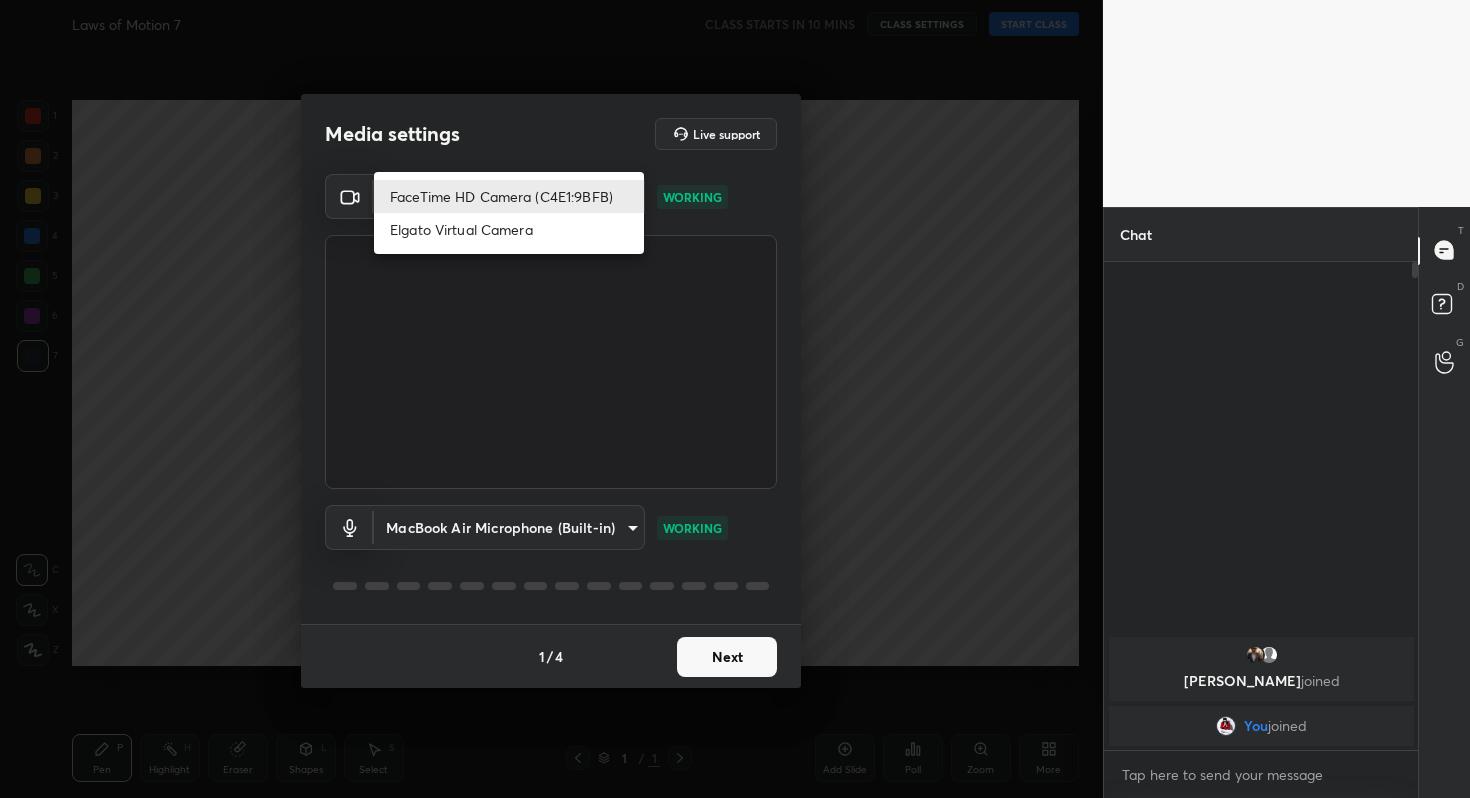 click on "Elgato Virtual Camera" at bounding box center [509, 229] 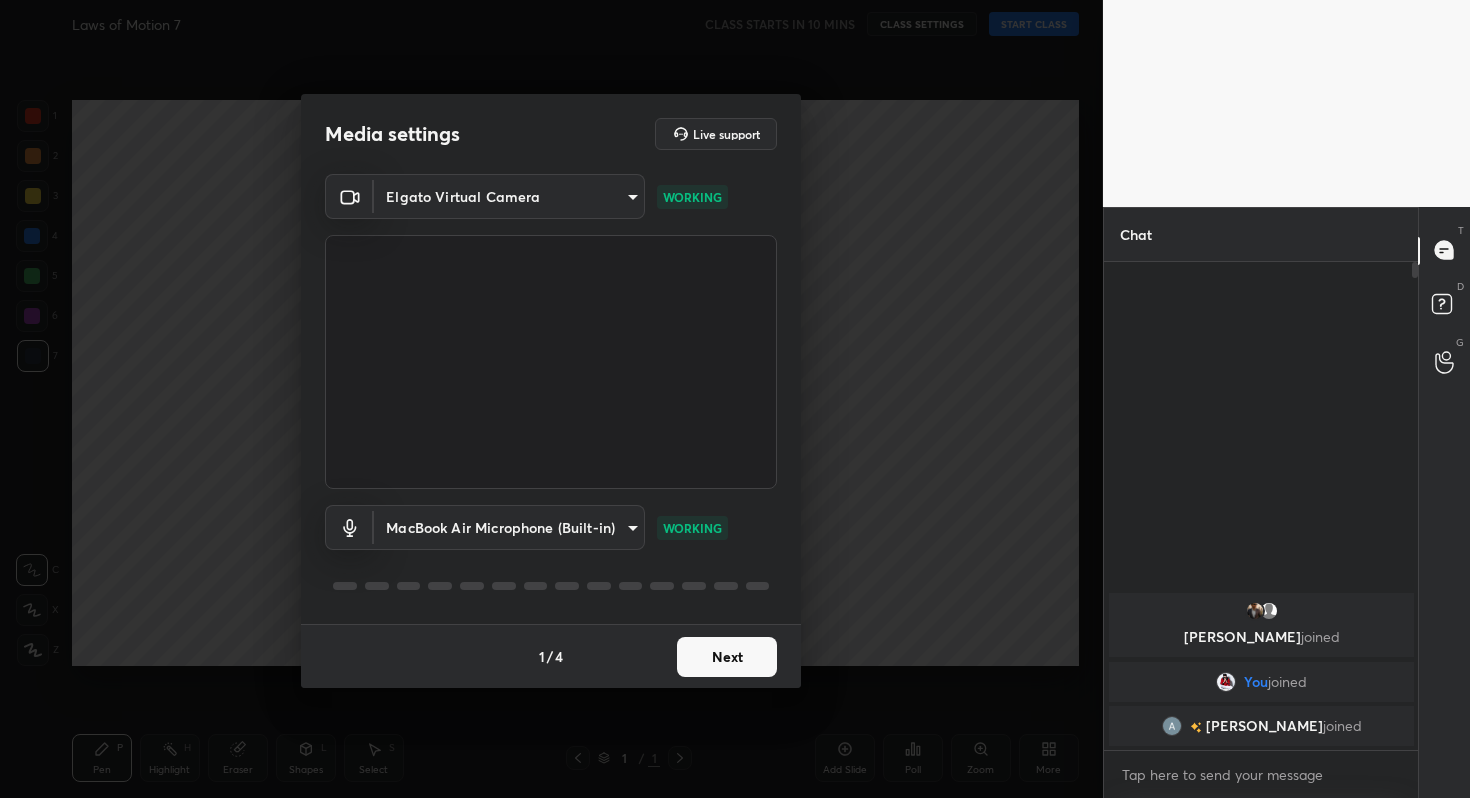click on "Next" at bounding box center [727, 657] 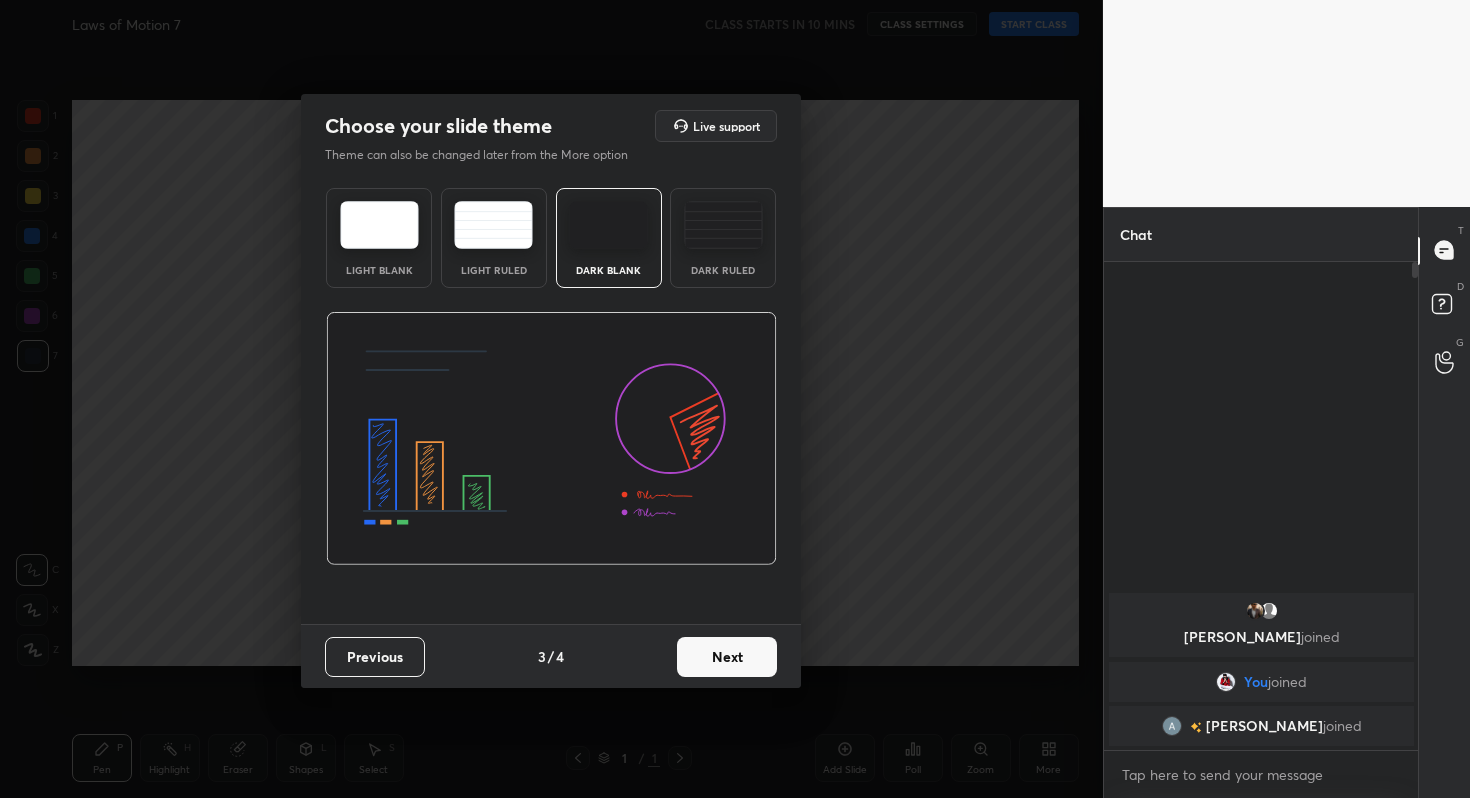 click on "Next" at bounding box center [727, 657] 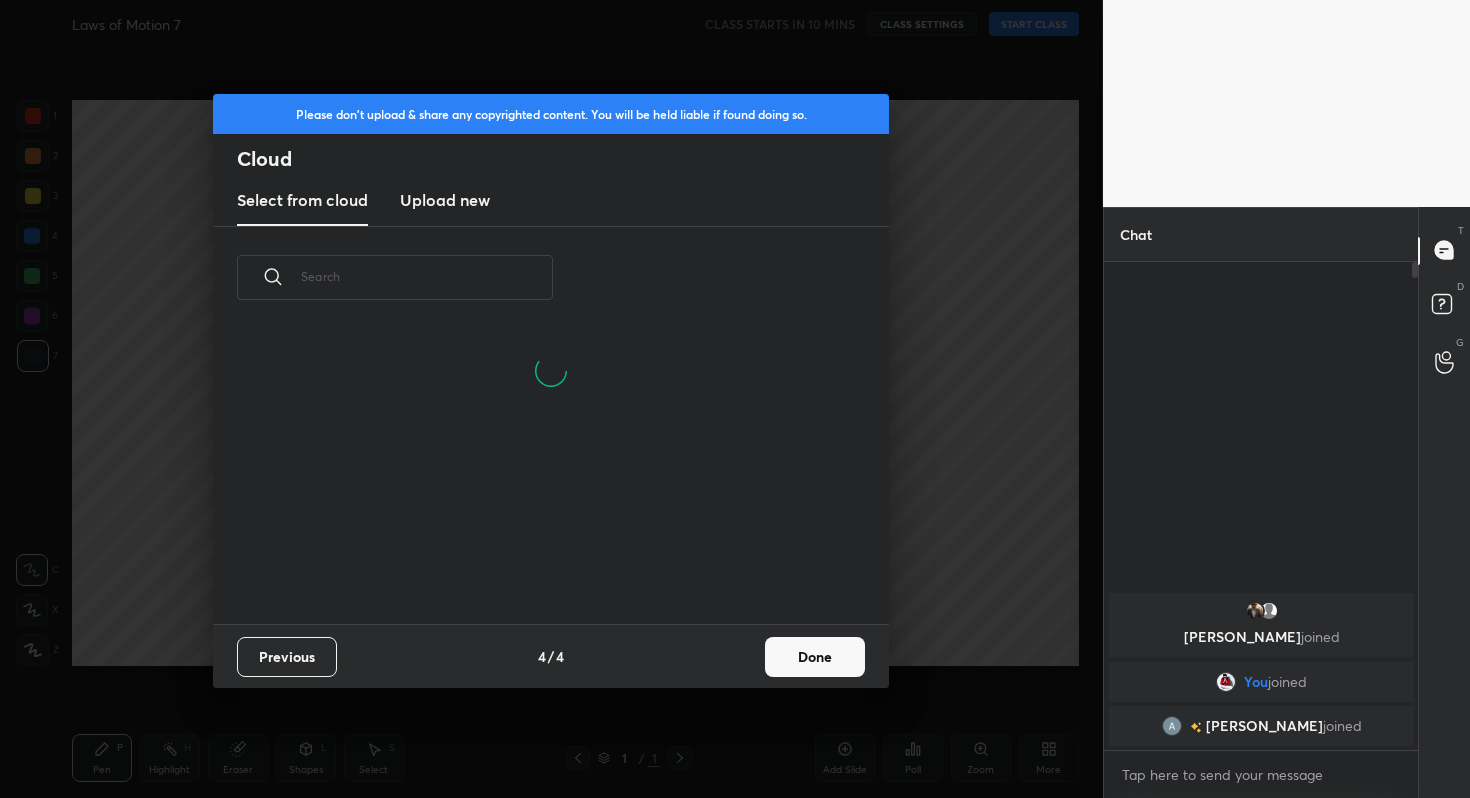 click on "Done" at bounding box center [815, 657] 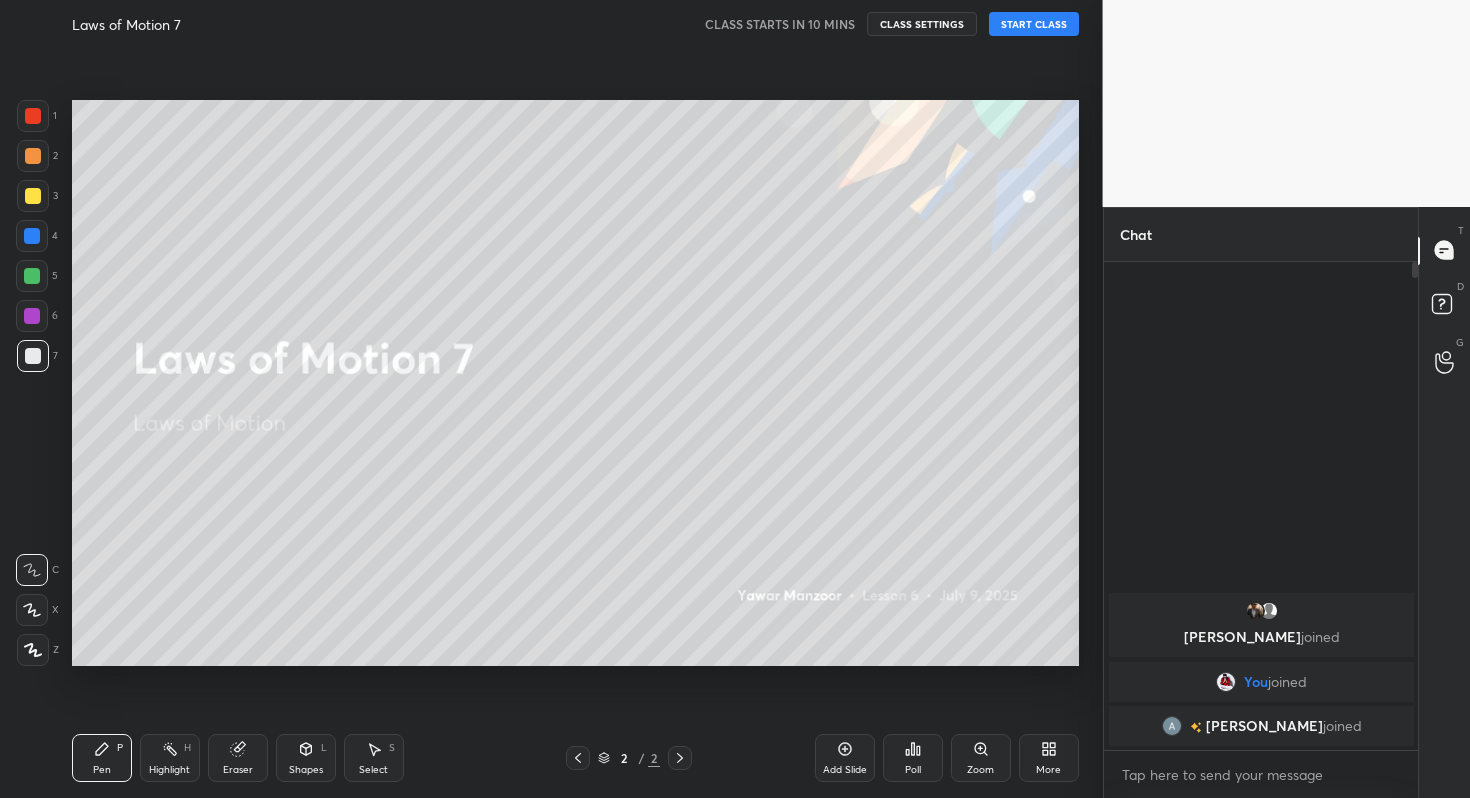 click on "START CLASS" at bounding box center (1034, 24) 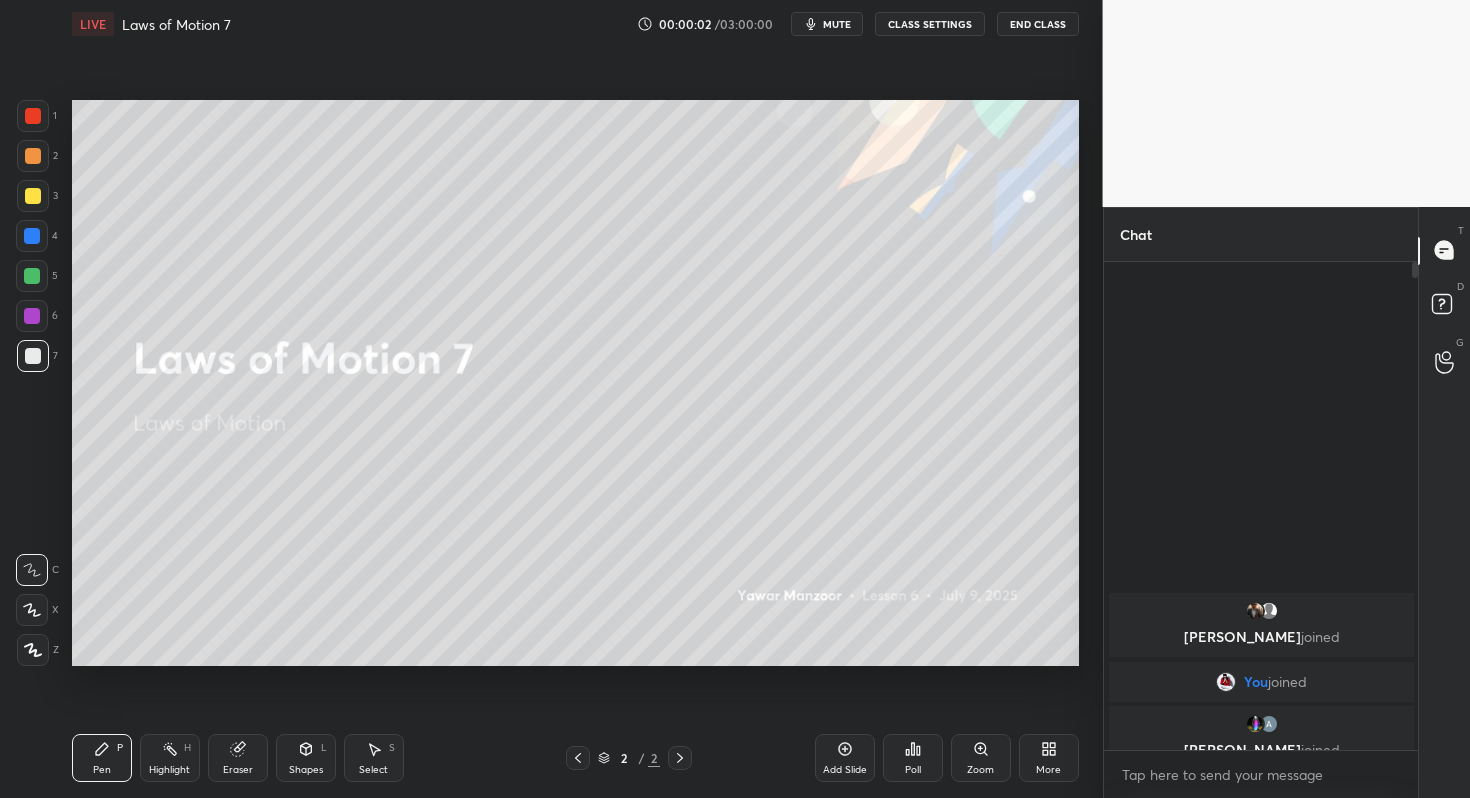 click 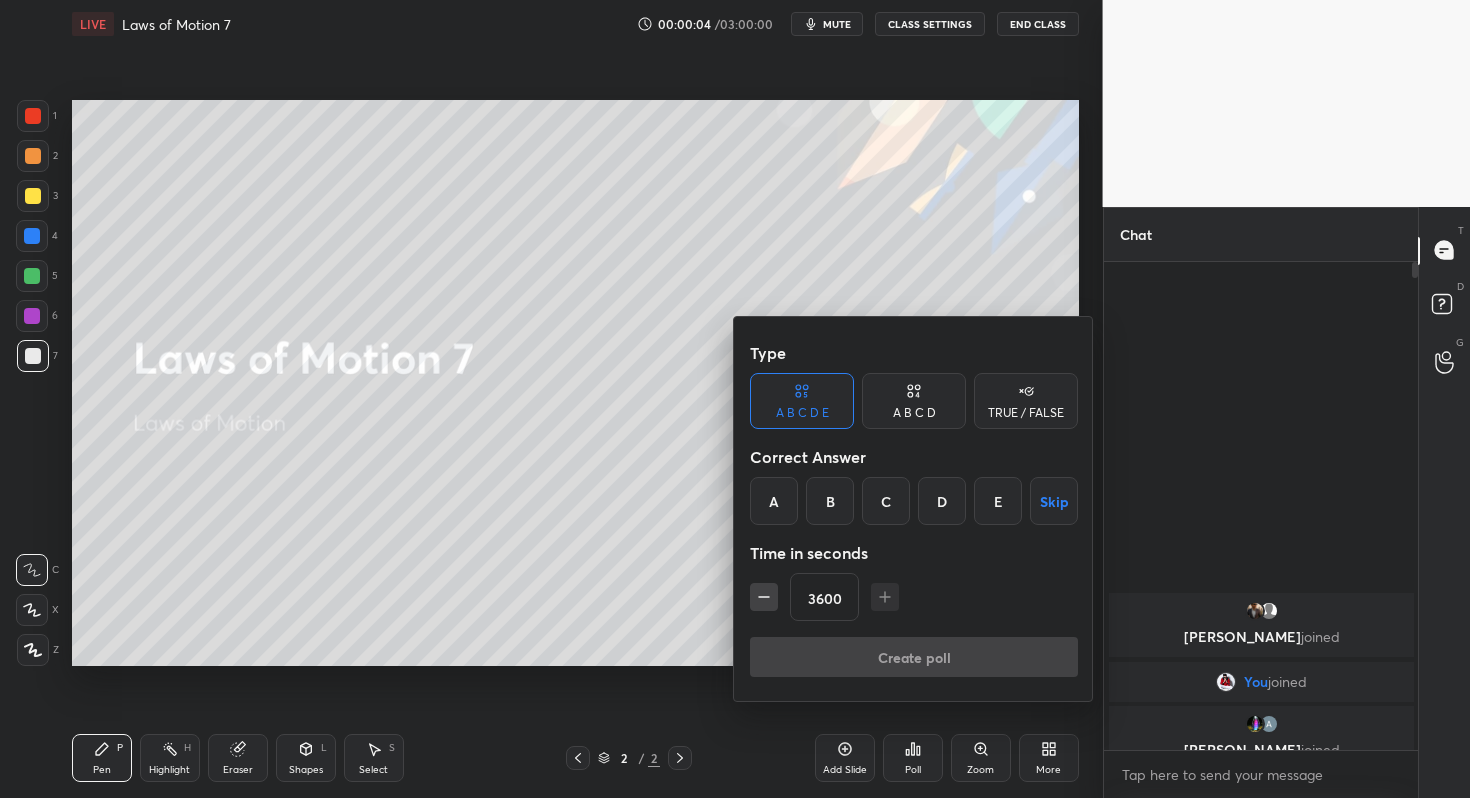 click on "Skip" at bounding box center (1054, 501) 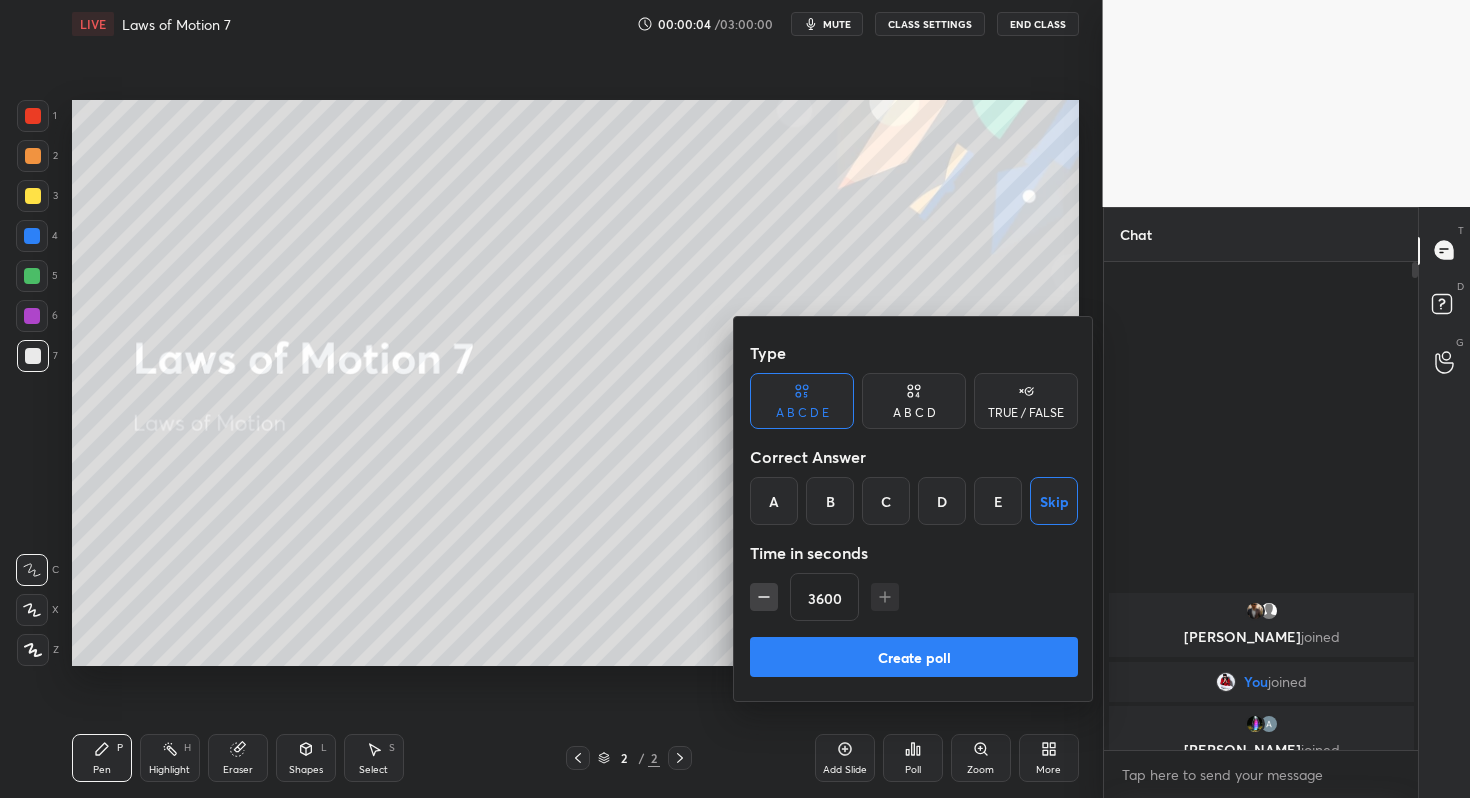 click on "Create poll" at bounding box center (914, 657) 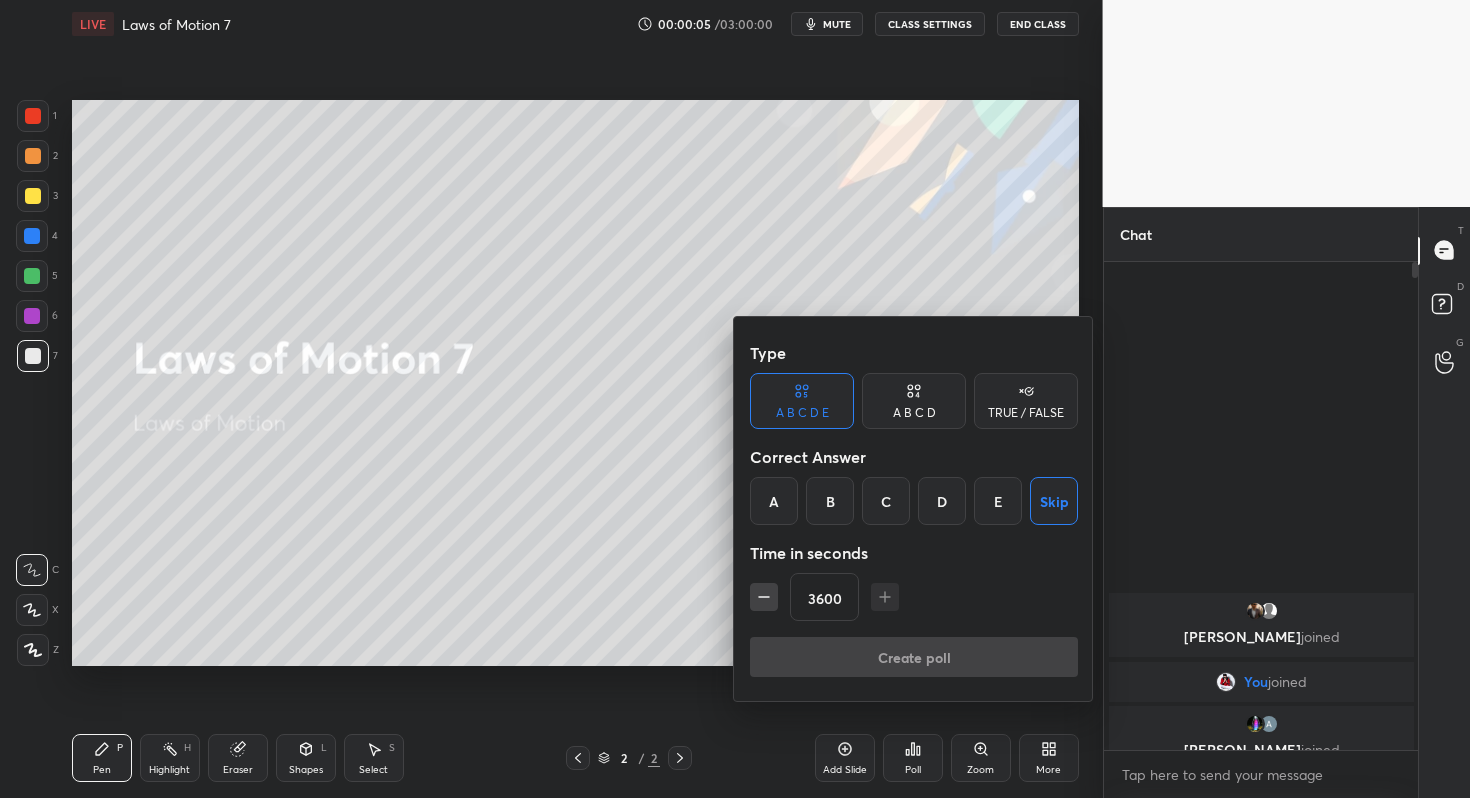 scroll, scrollTop: 283, scrollLeft: 308, axis: both 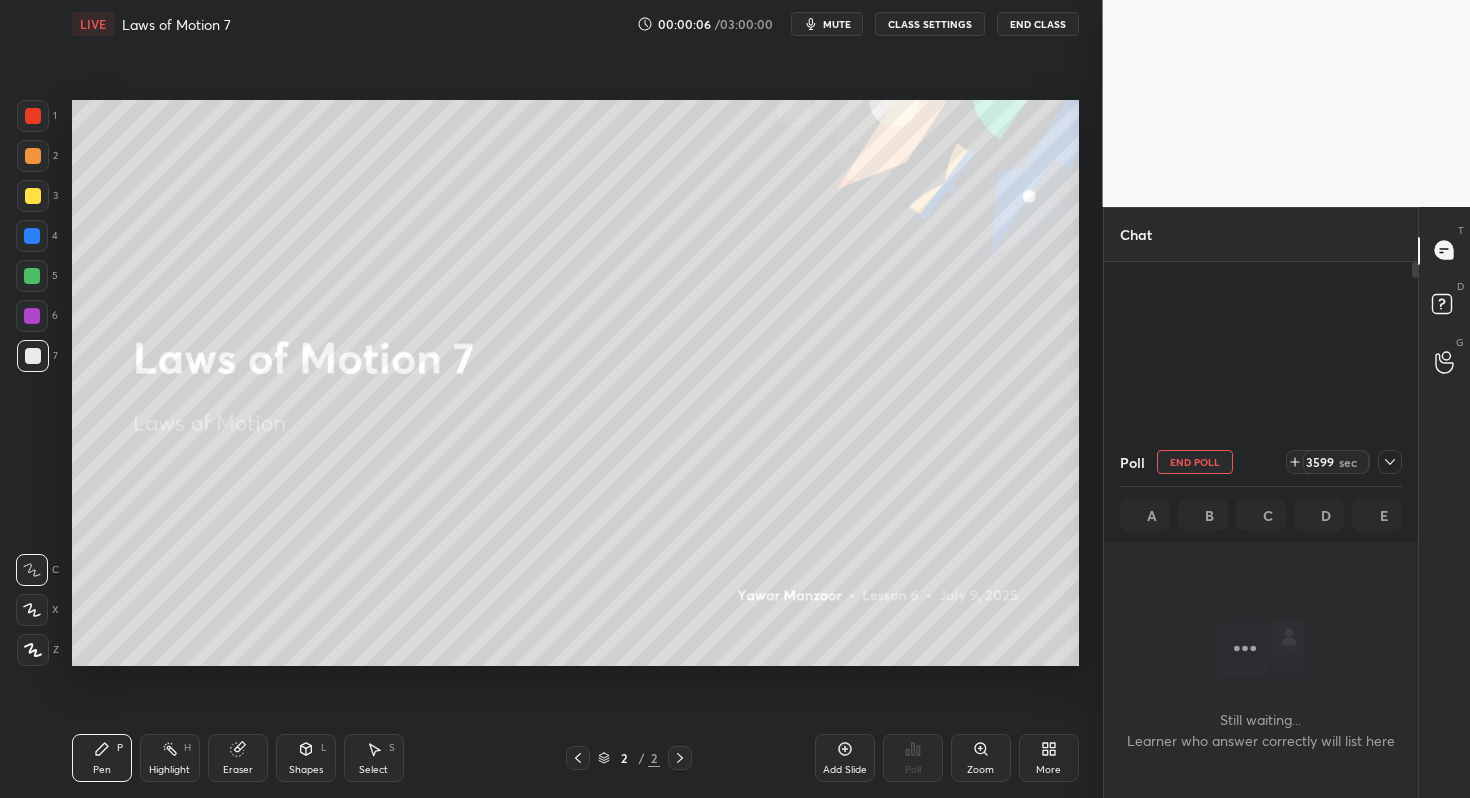 click 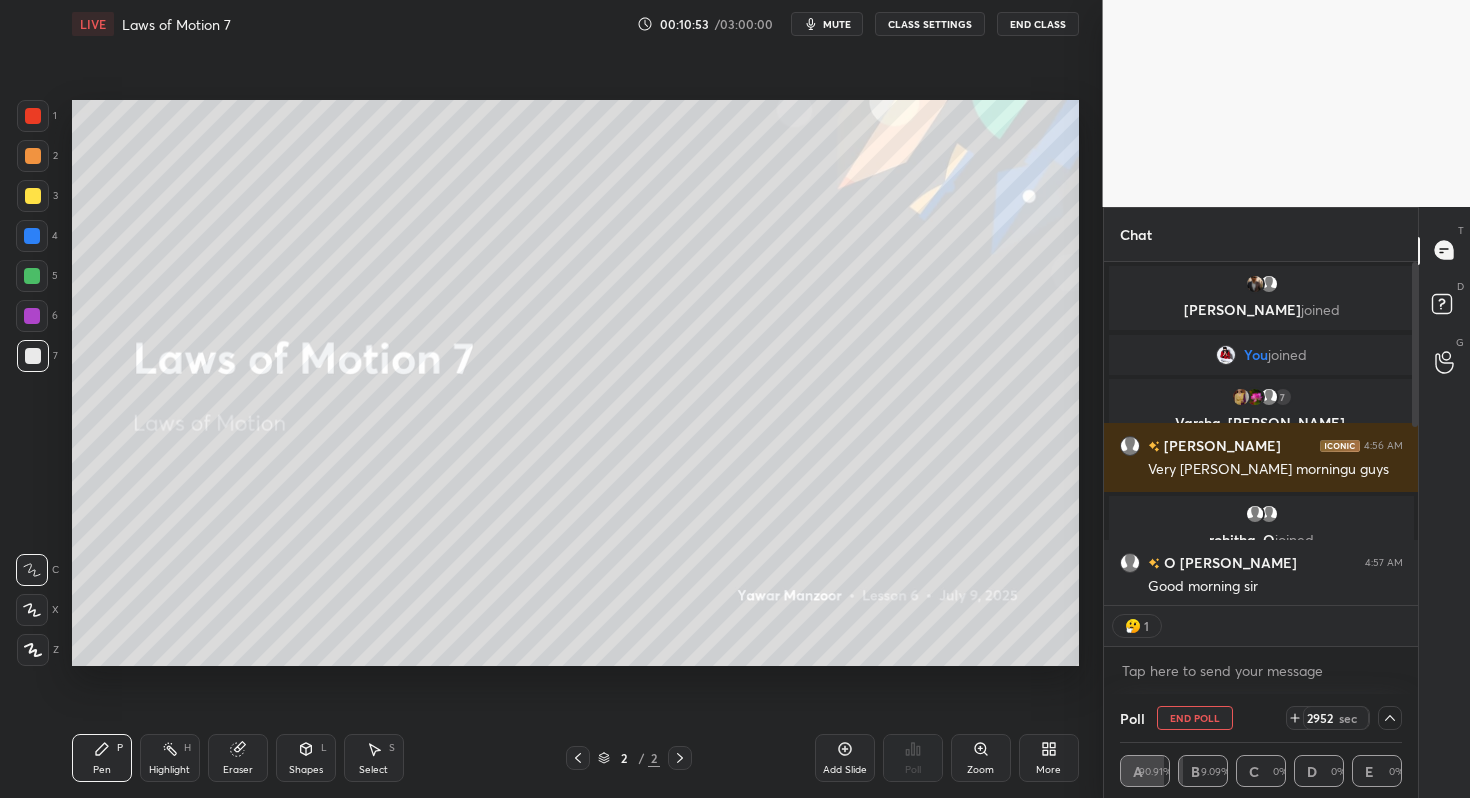 scroll, scrollTop: 337, scrollLeft: 308, axis: both 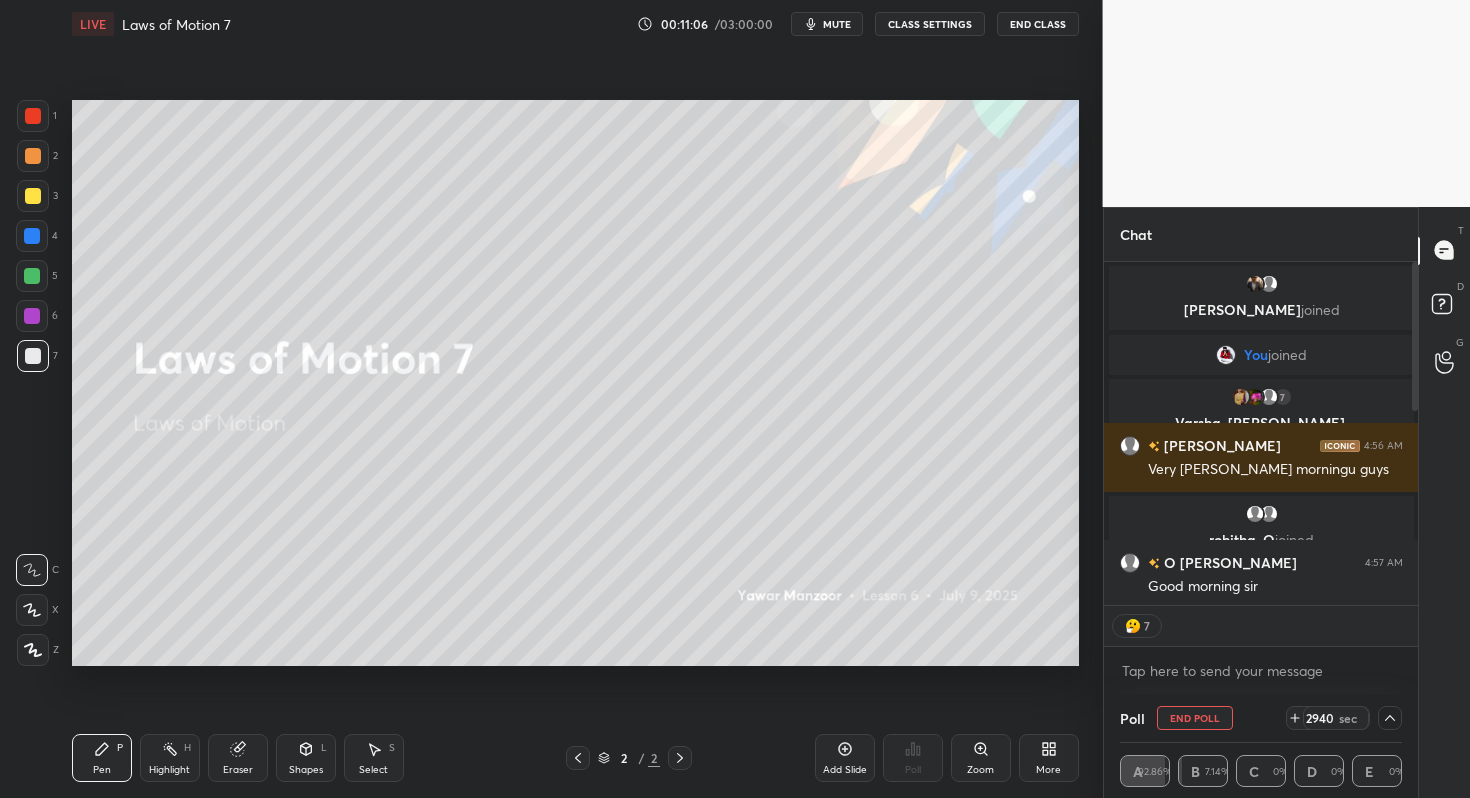 type on "x" 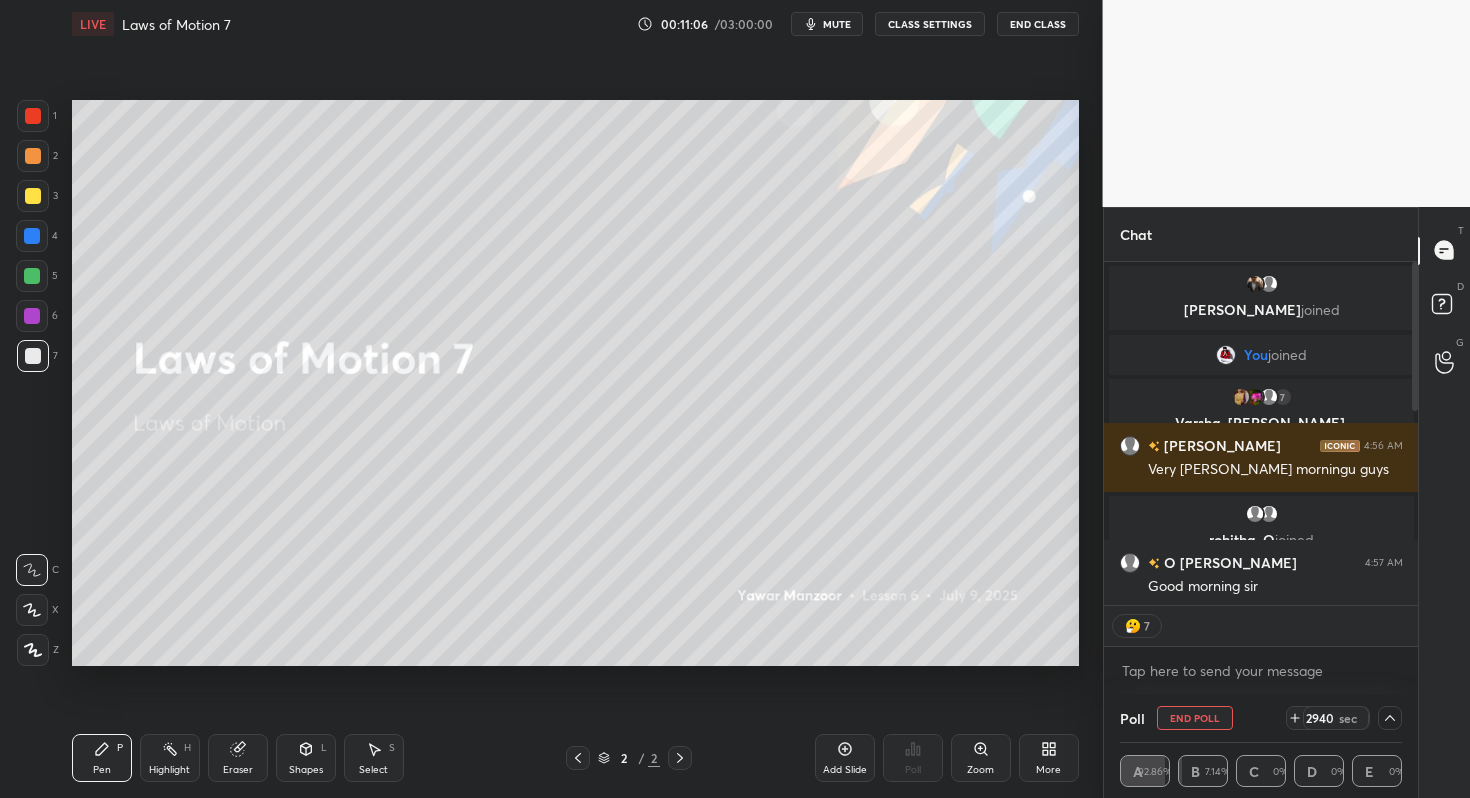 scroll, scrollTop: 6, scrollLeft: 7, axis: both 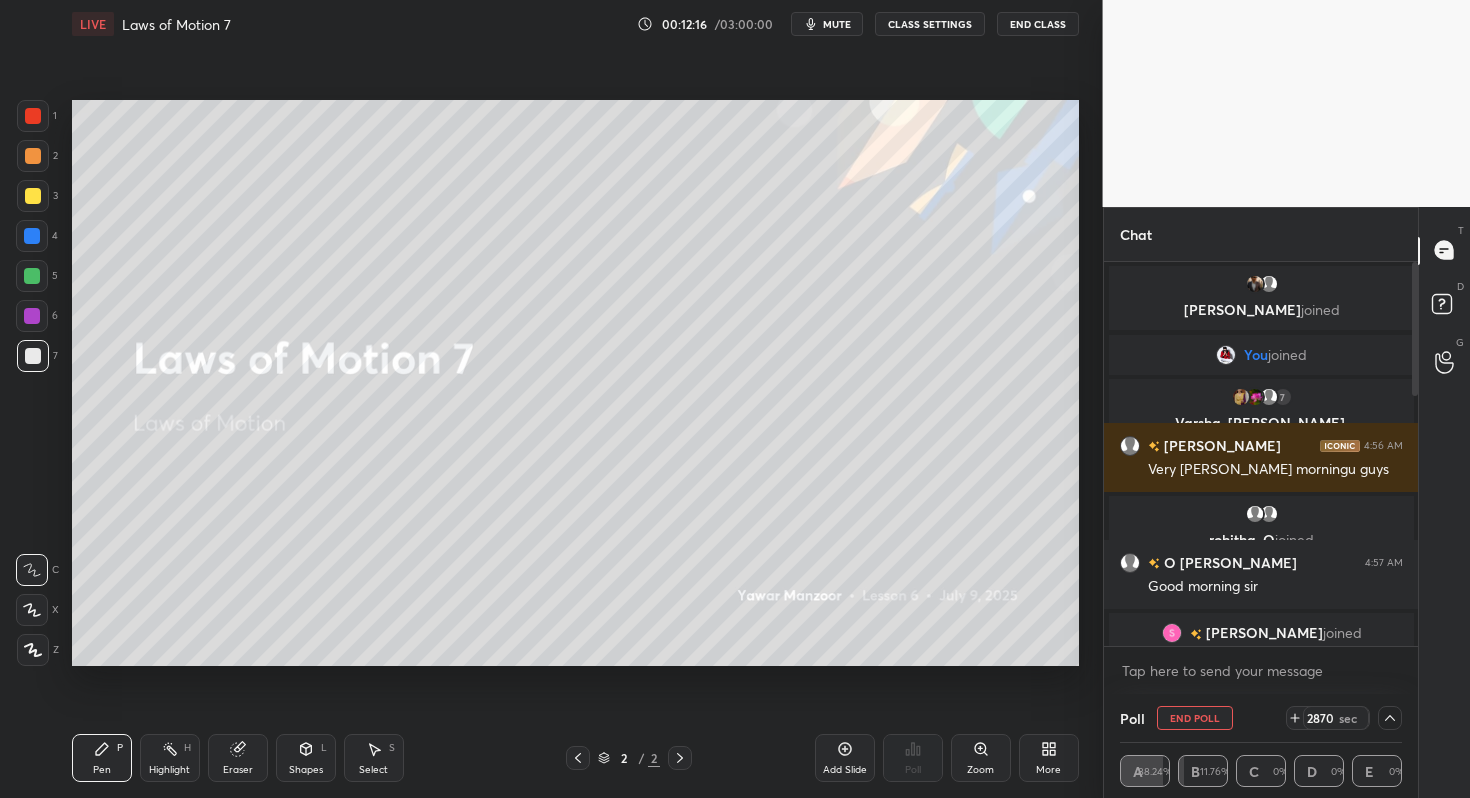 click on "mute" at bounding box center (837, 24) 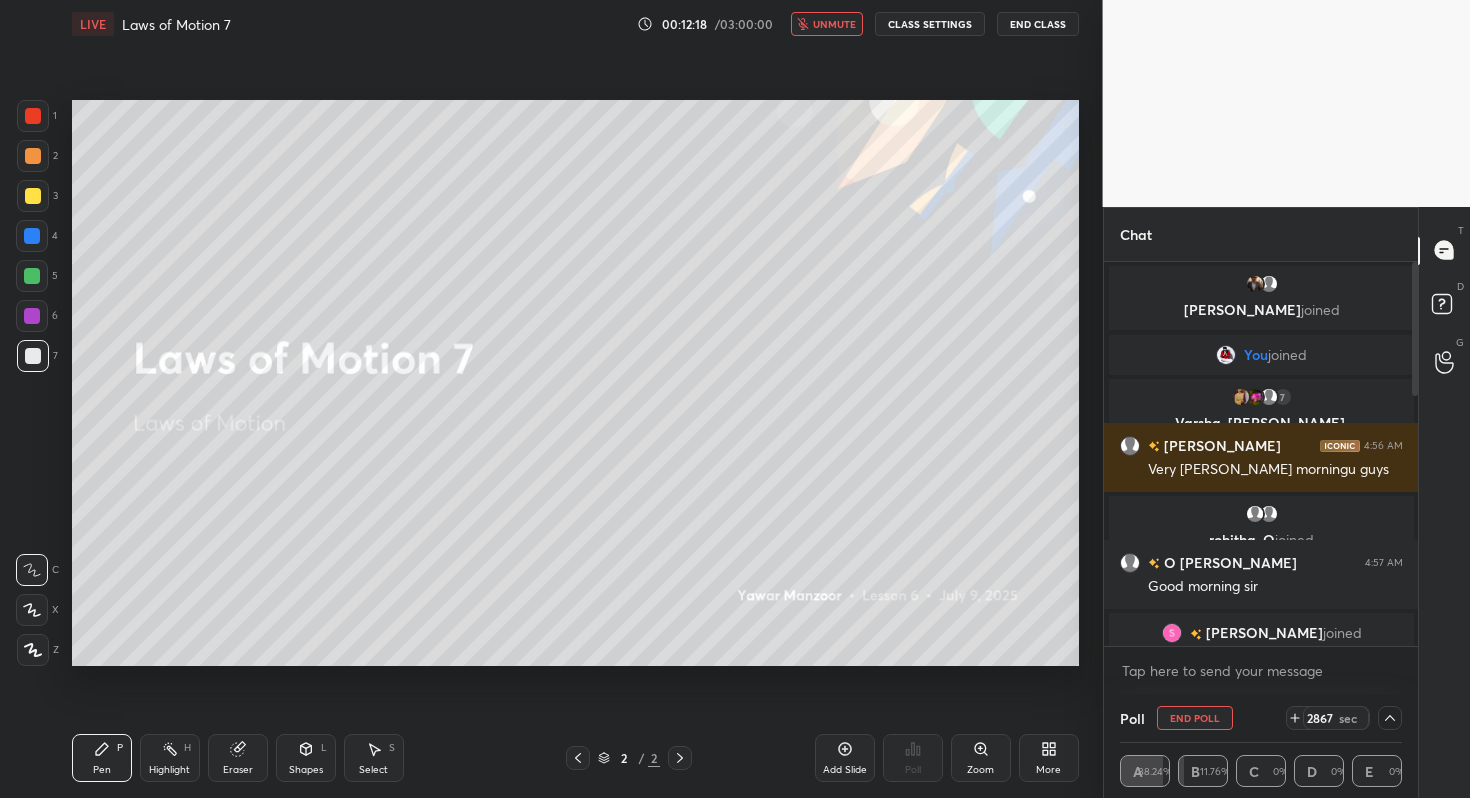 click on "CLASS SETTINGS" at bounding box center (930, 24) 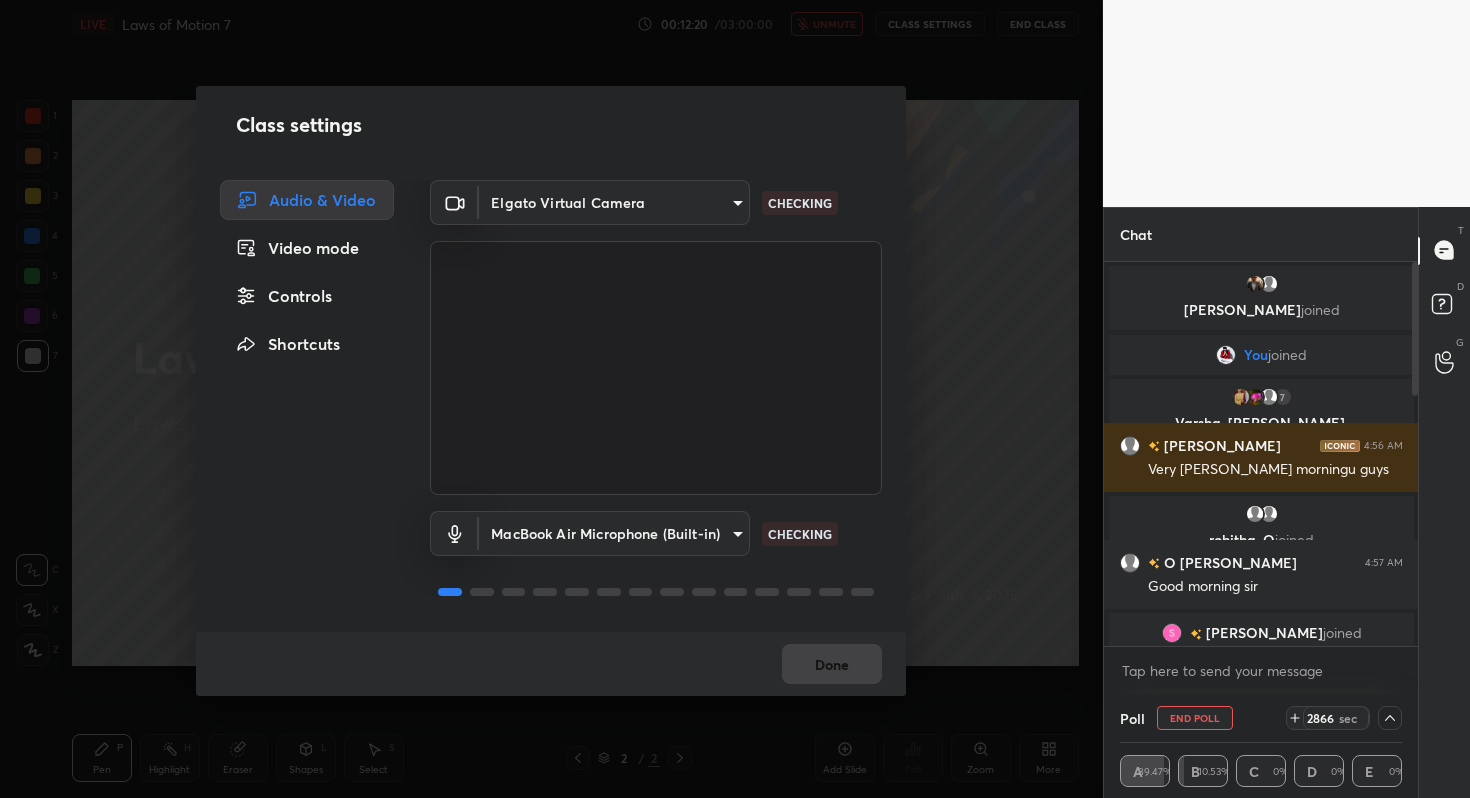 click on "1 2 3 4 5 6 7 C X Z C X Z E E Erase all   H H LIVE Laws of Motion 7 00:12:20 /  03:00:00 unmute CLASS SETTINGS End Class Setting up your live class Poll for   secs No correct answer Start poll Back Laws of Motion 7 • L6 of Laws of Motion [PERSON_NAME] Pen P Highlight H Eraser Shapes L Select S 2 / 2 Add Slide Poll Zoom More Chat [PERSON_NAME], L  joined You  joined 7 Varsha, Aswini, [PERSON_NAME] &  7 others  joined [PERSON_NAME] 4:56 AM Very [PERSON_NAME] morningu guys rohitha, O  joined O [PERSON_NAME] 4:57 AM Good morning [PERSON_NAME]  joined [PERSON_NAME] 4:57 AM Good morning sir 6 kala, [PERSON_NAME] &  6 others  joined Karthi08Me... 4:58 AM GOOD MORNING [PERSON_NAME], [PERSON_NAME]  joined Ch 4:59 AM Good morning sir 17 [PERSON_NAME], [PERSON_NAME], [PERSON_NAME] &  17 others  joined [PERSON_NAME], [PERSON_NAME], [PERSON_NAME]  joined lamjathang 5:01 AM Morning [PERSON_NAME], [PERSON_NAME]  joined [PERSON_NAME][DATE]... 5:02 AM Good morning sir. 68 NEW MESSAGES Enable hand raising Enable raise hand to speak to learners. Once enabled, chat will be turned off temporarily. Enable x   introducing A B" at bounding box center (735, 399) 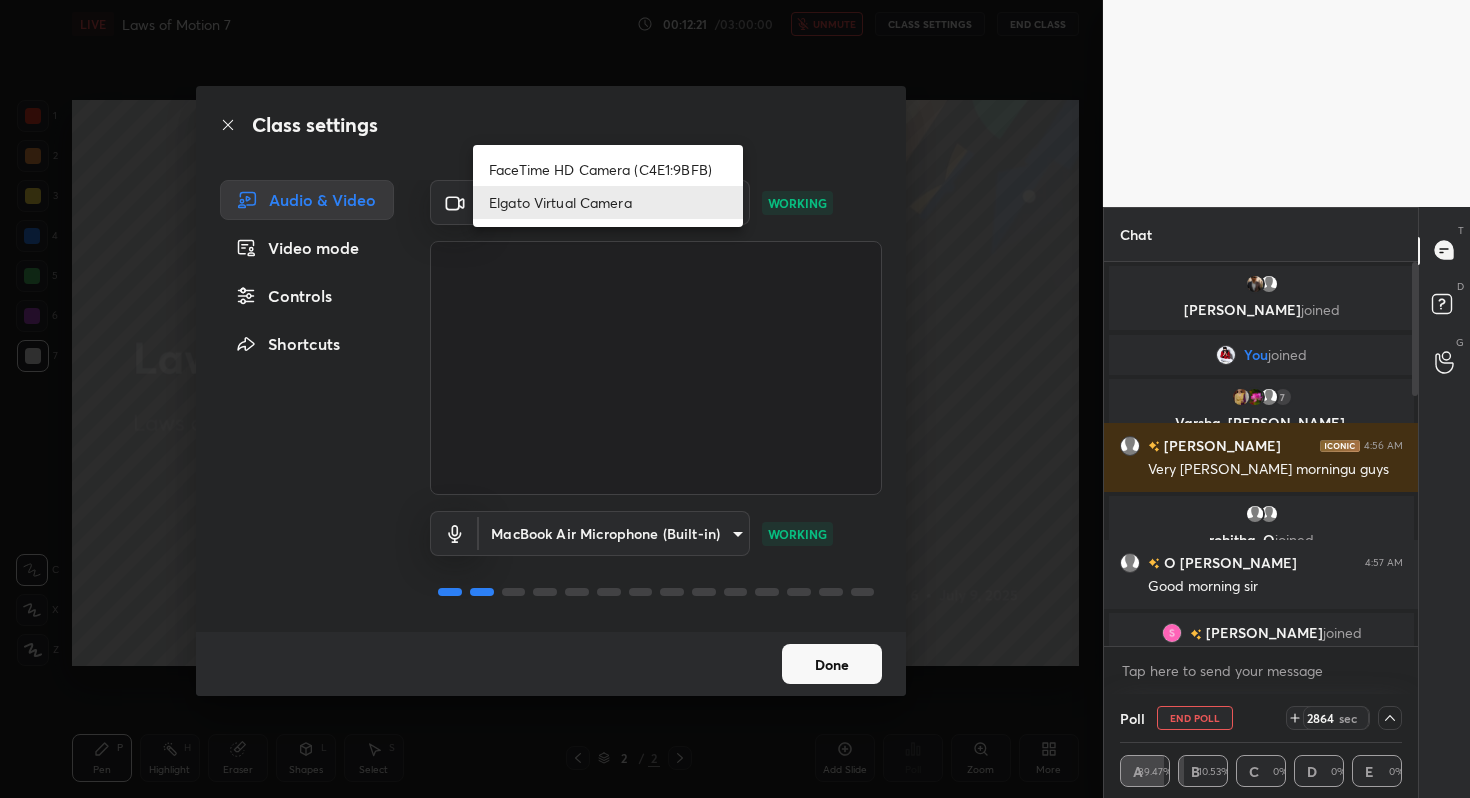 click on "FaceTime HD Camera (C4E1:9BFB)" at bounding box center (608, 169) 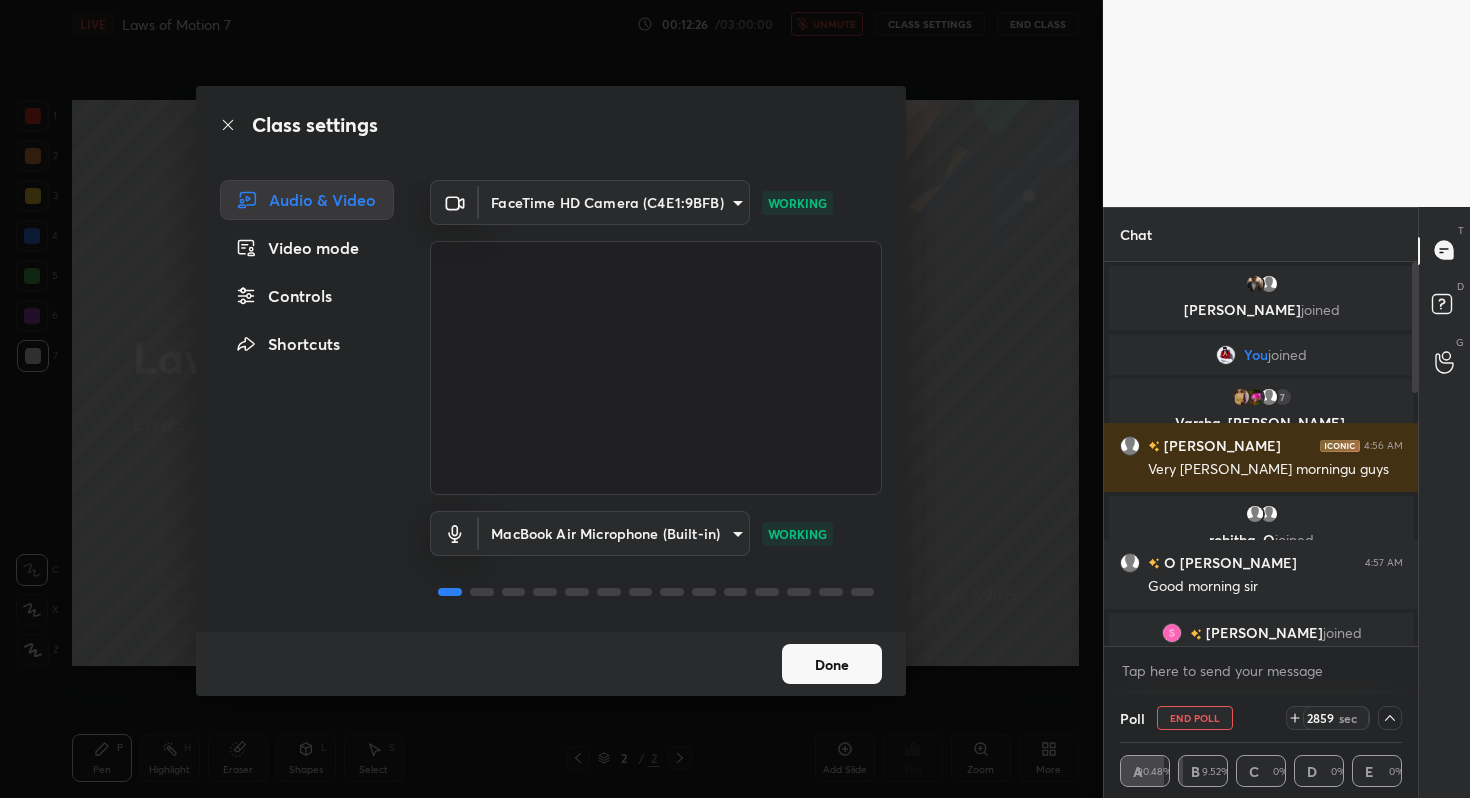 click 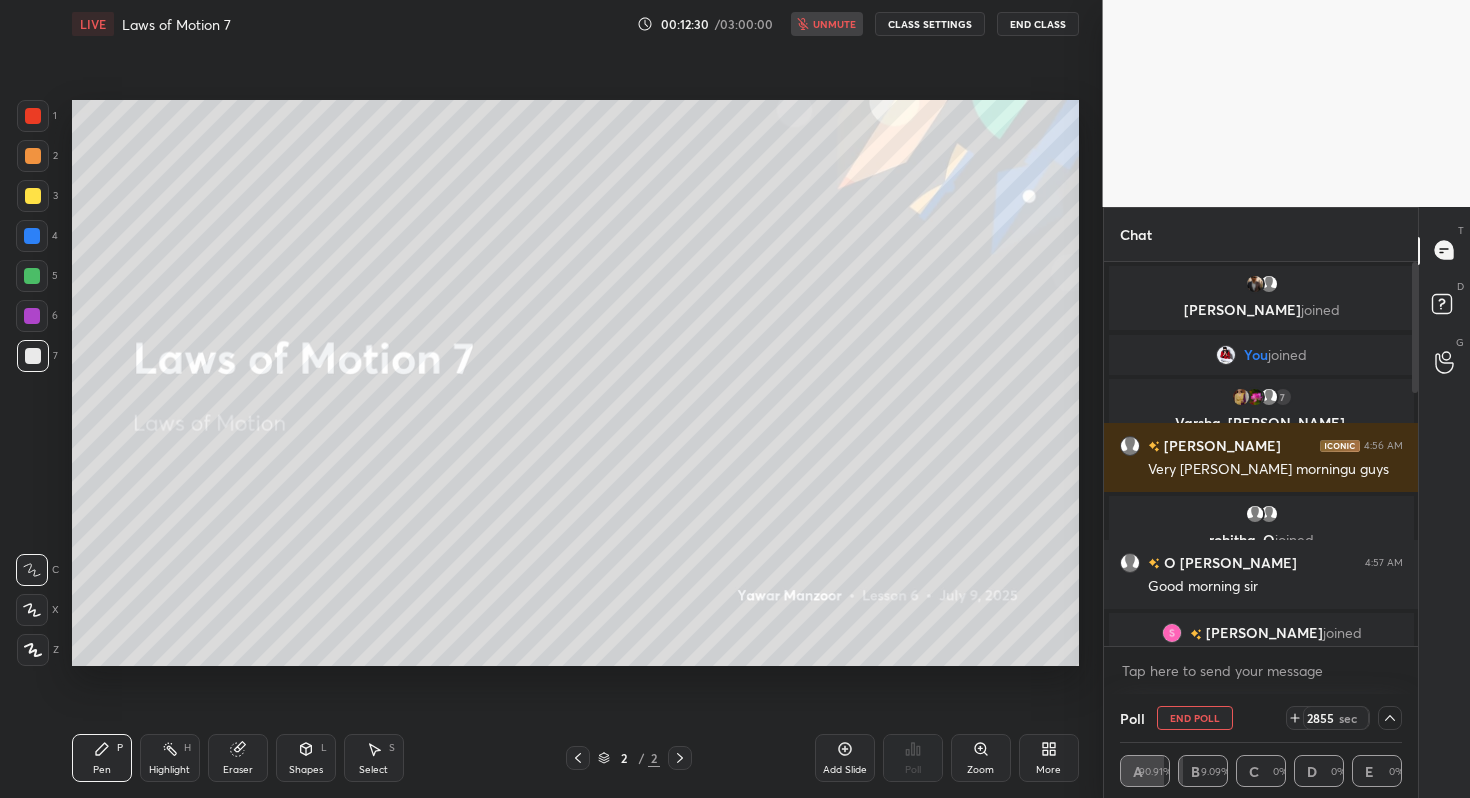 click on "CLASS SETTINGS" at bounding box center [930, 24] 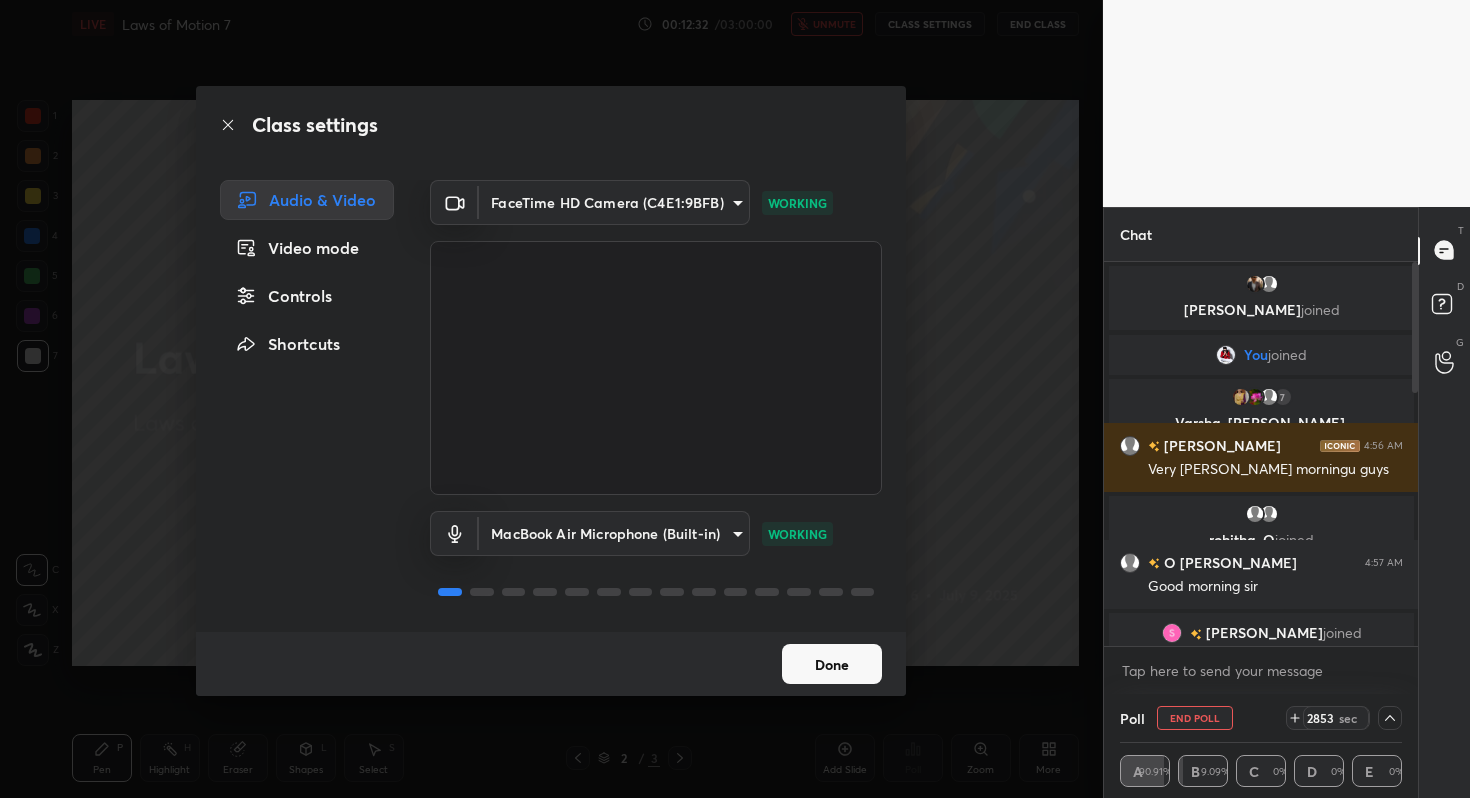 click on "Done" at bounding box center [832, 664] 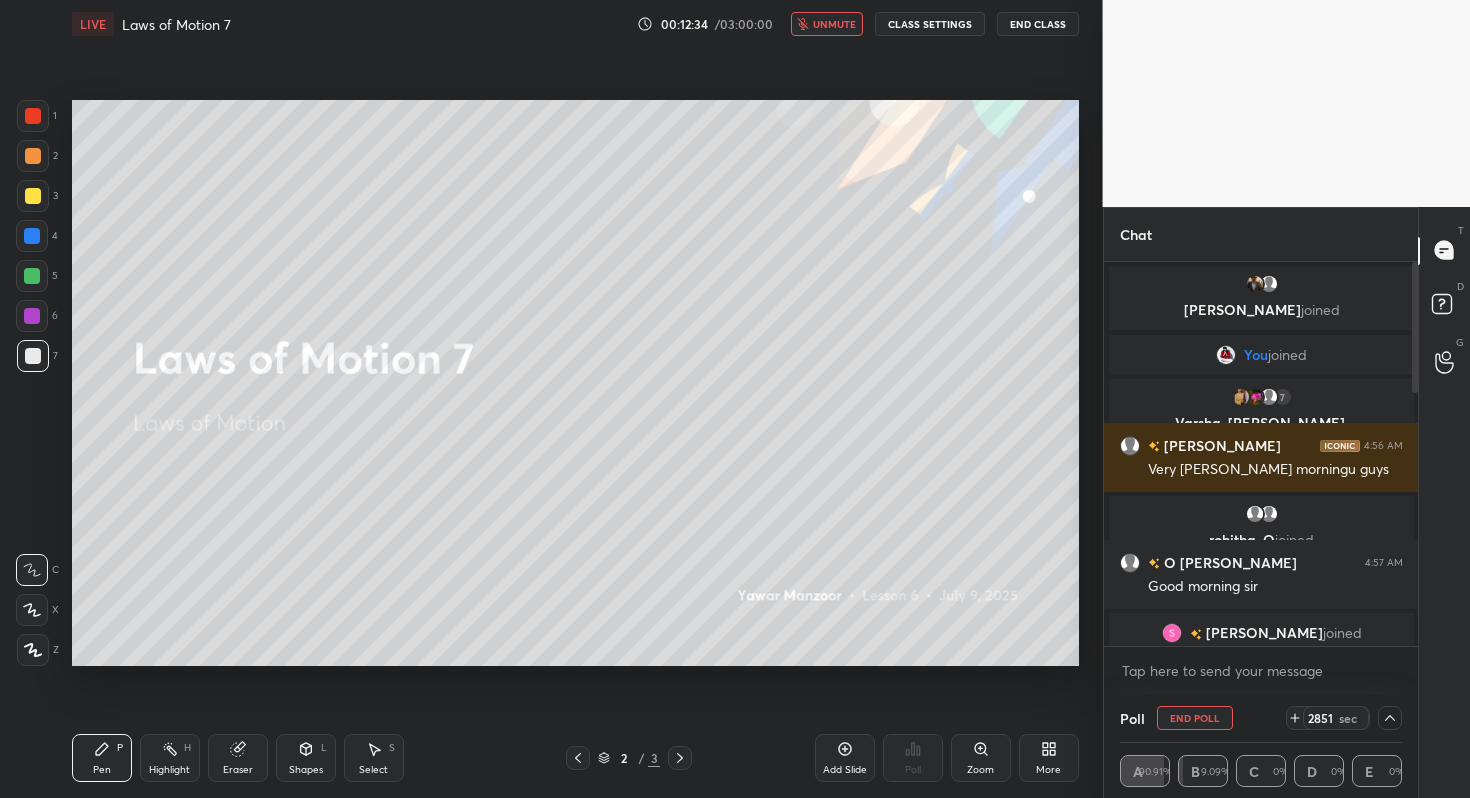 click on "End Poll" at bounding box center (1195, 718) 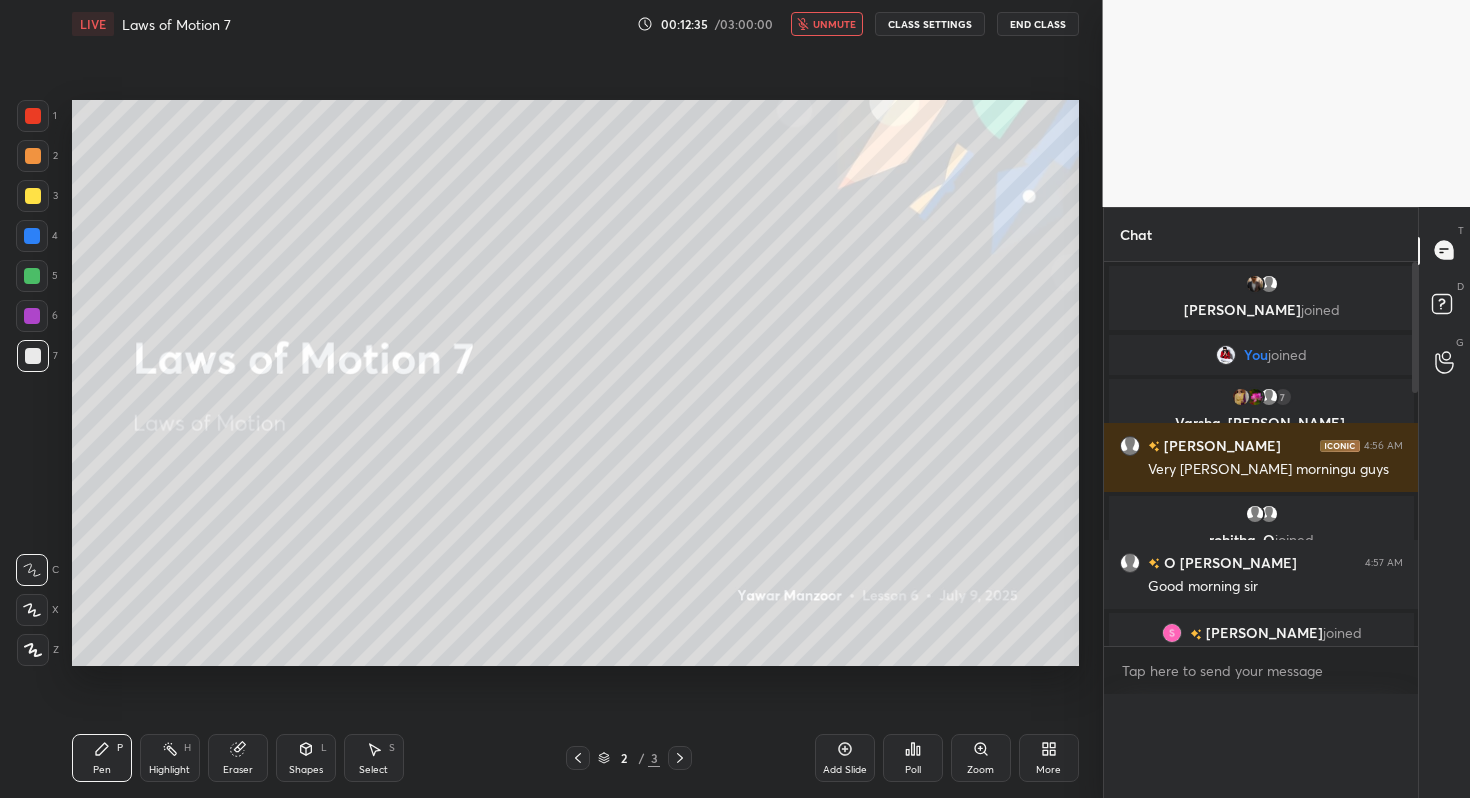 scroll, scrollTop: 6, scrollLeft: 7, axis: both 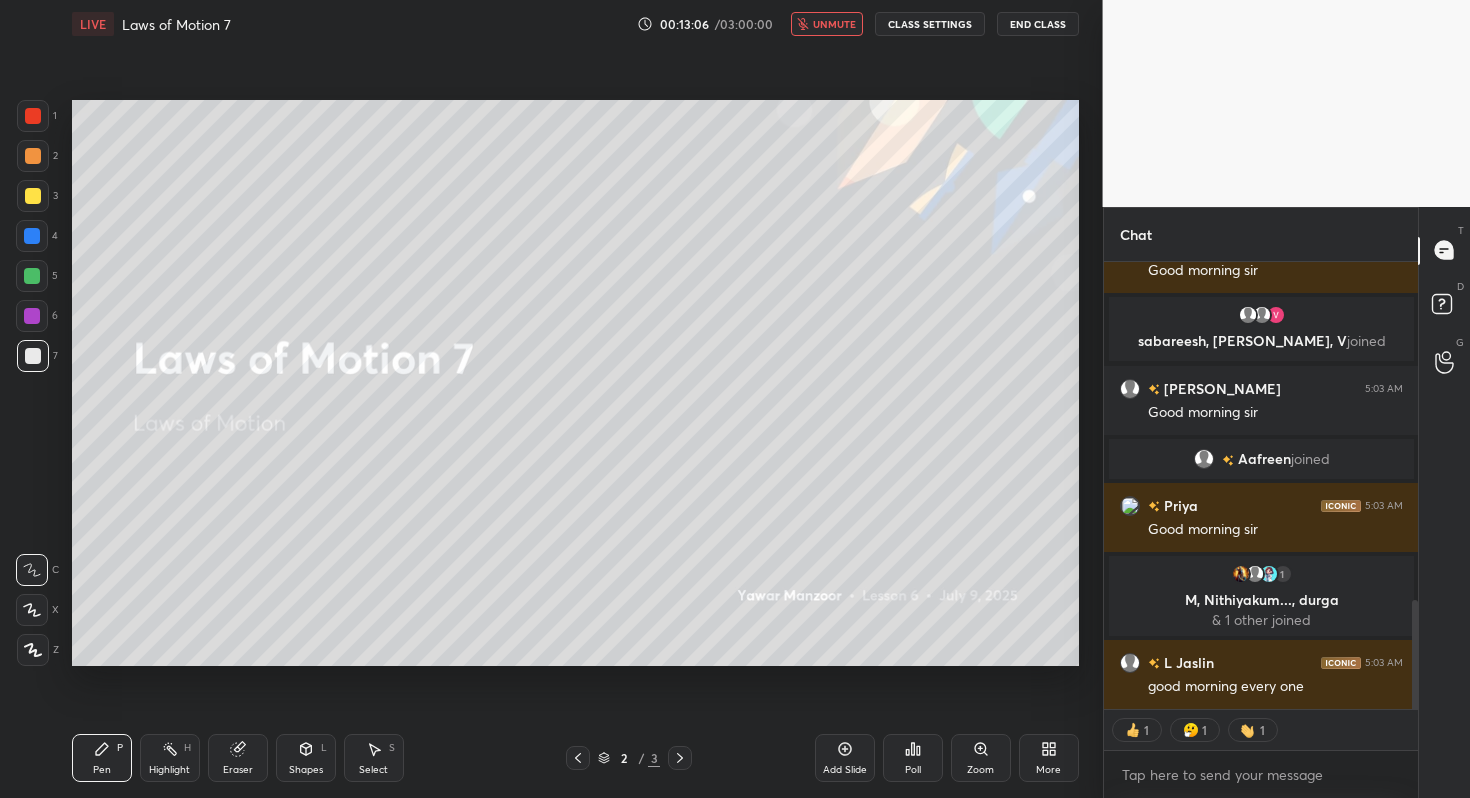 click on "unmute" at bounding box center (827, 24) 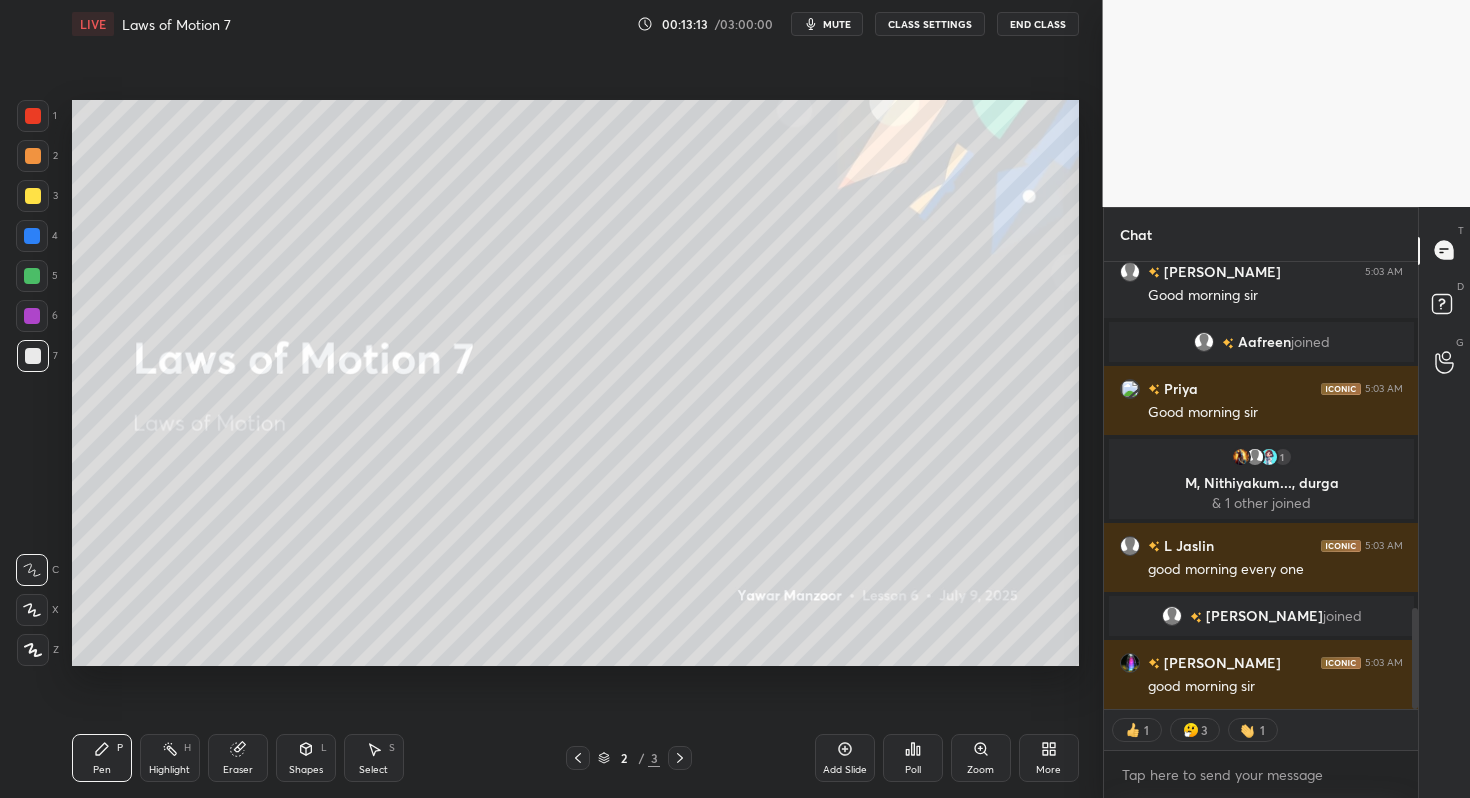 scroll, scrollTop: 1527, scrollLeft: 0, axis: vertical 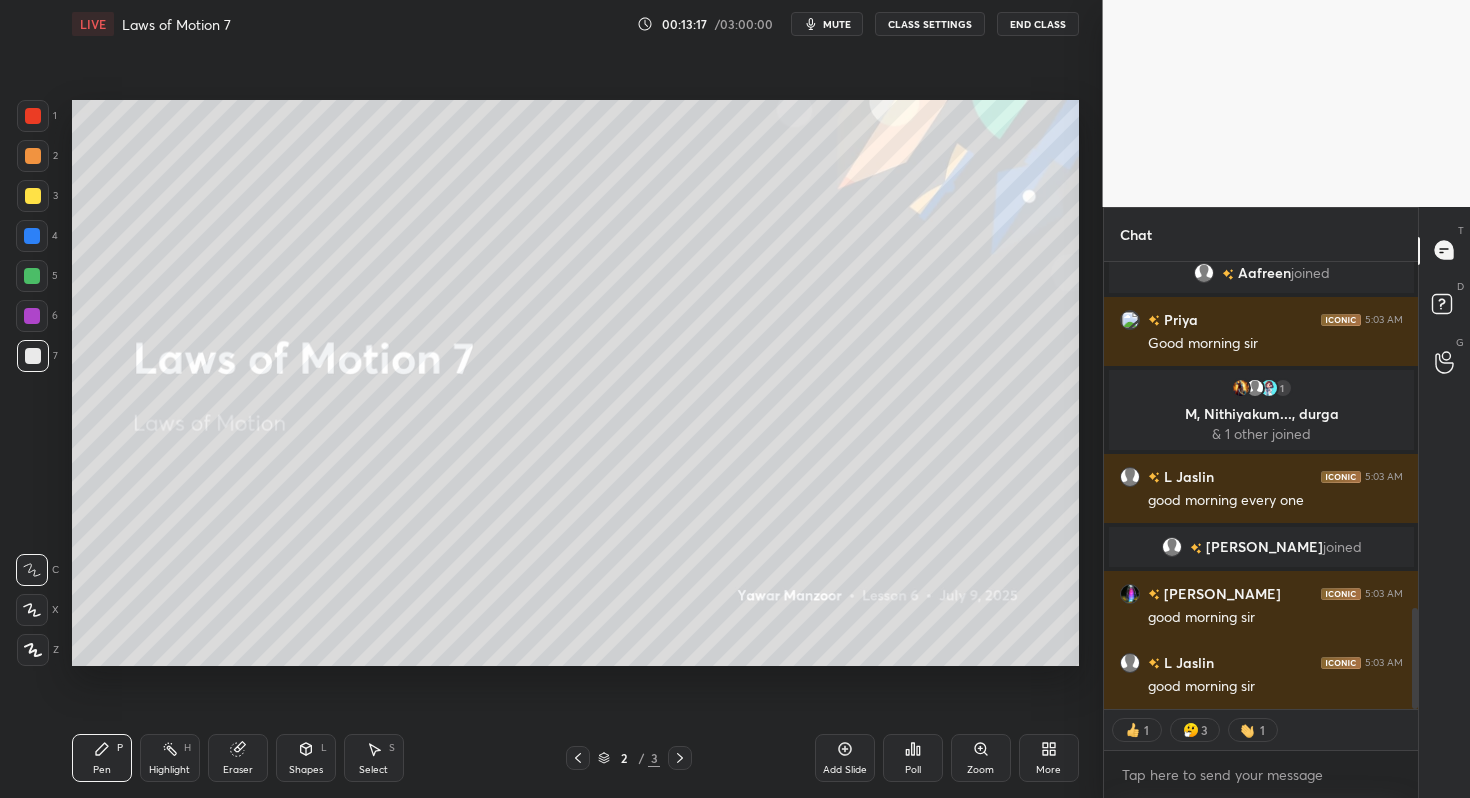 click on "More" at bounding box center [1049, 758] 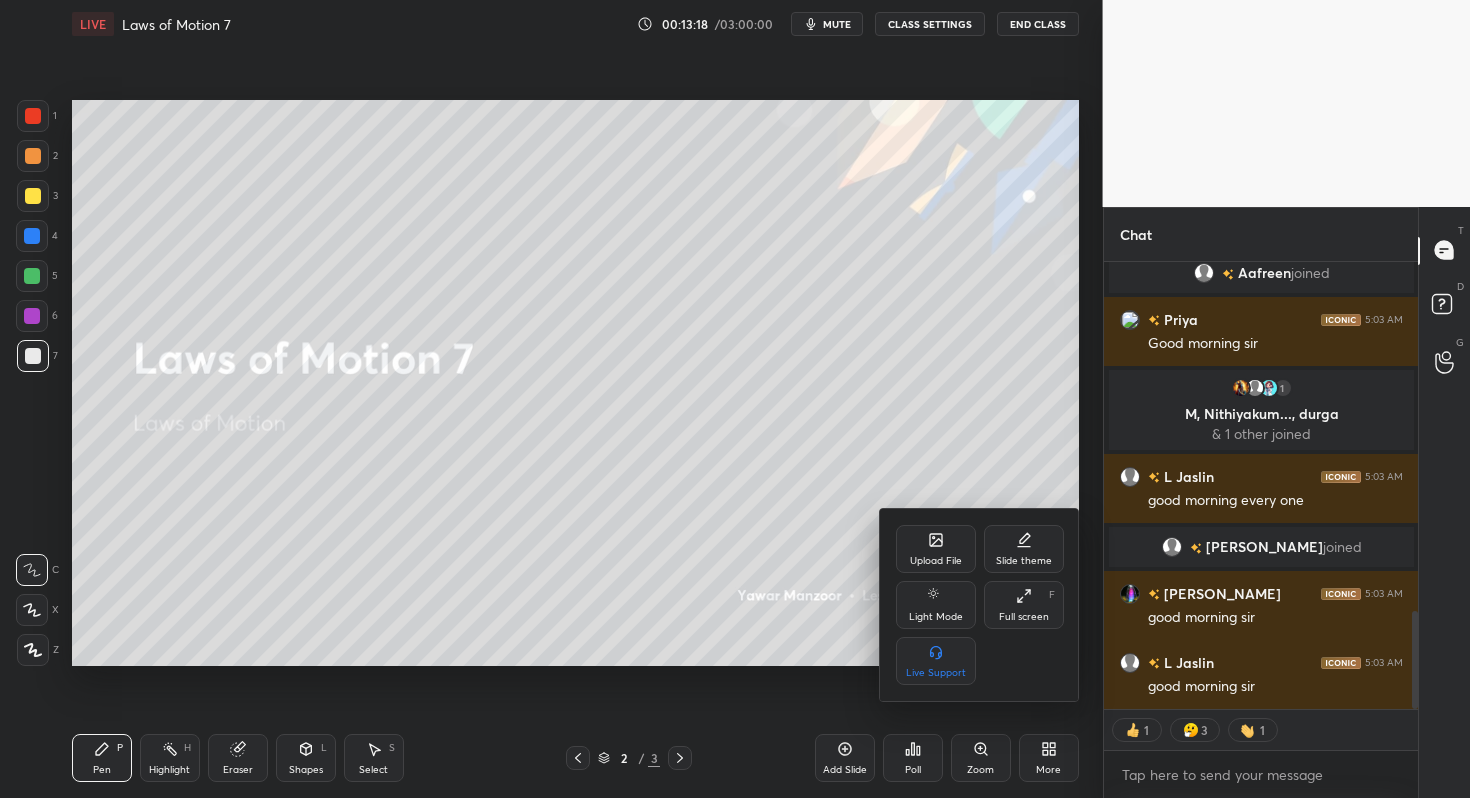 click on "Upload File" at bounding box center (936, 561) 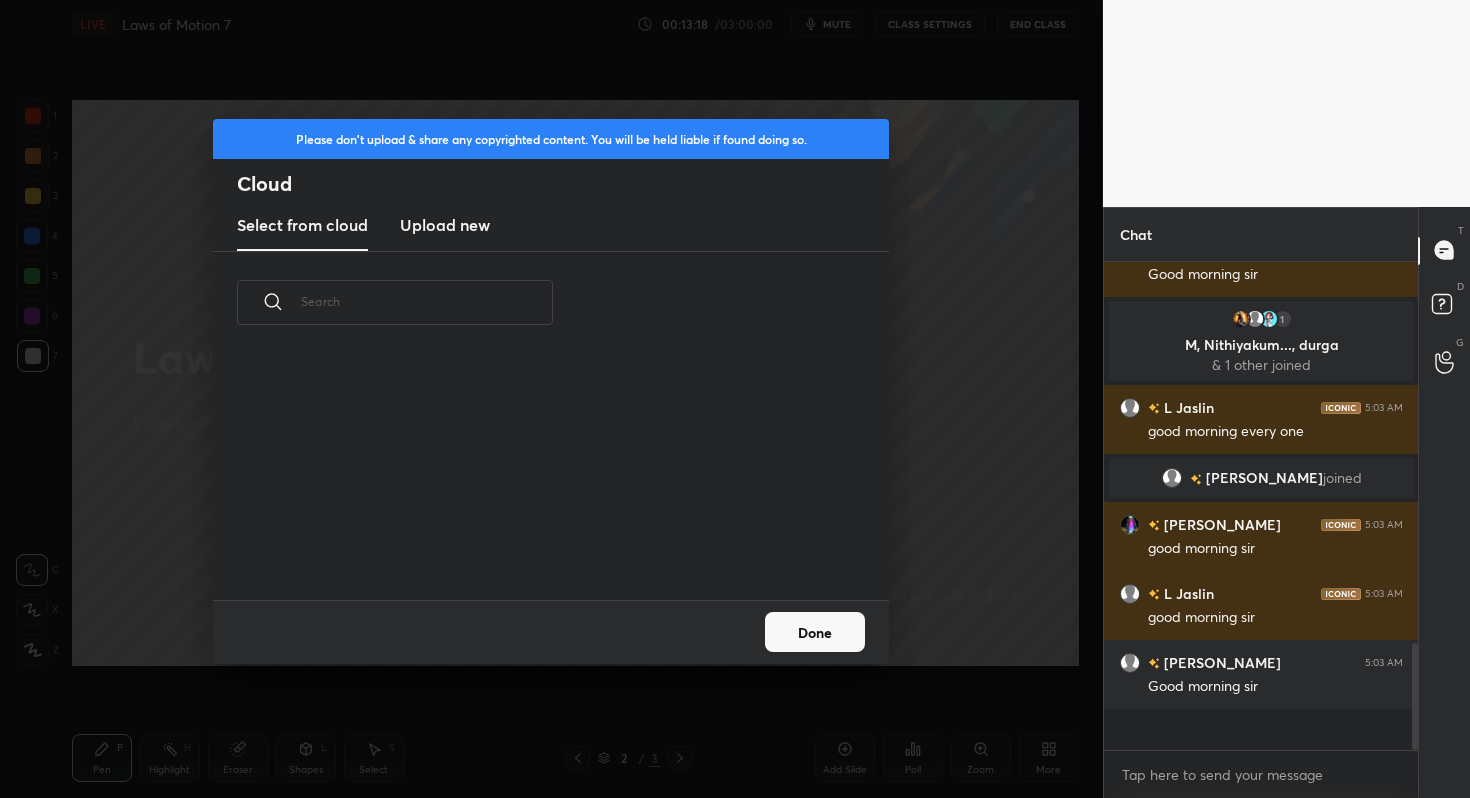 scroll, scrollTop: 6, scrollLeft: 7, axis: both 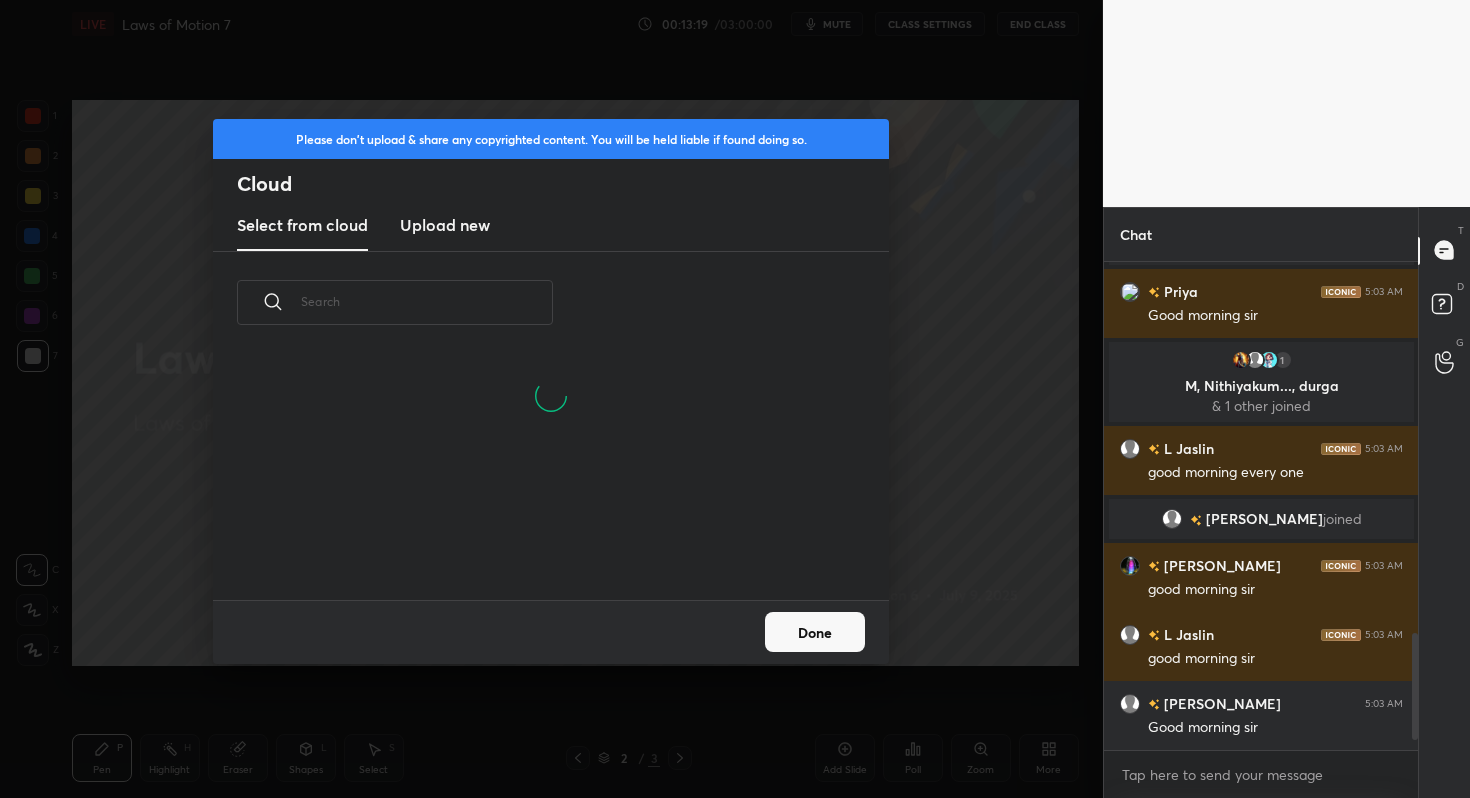 click on "Upload new" at bounding box center [445, 225] 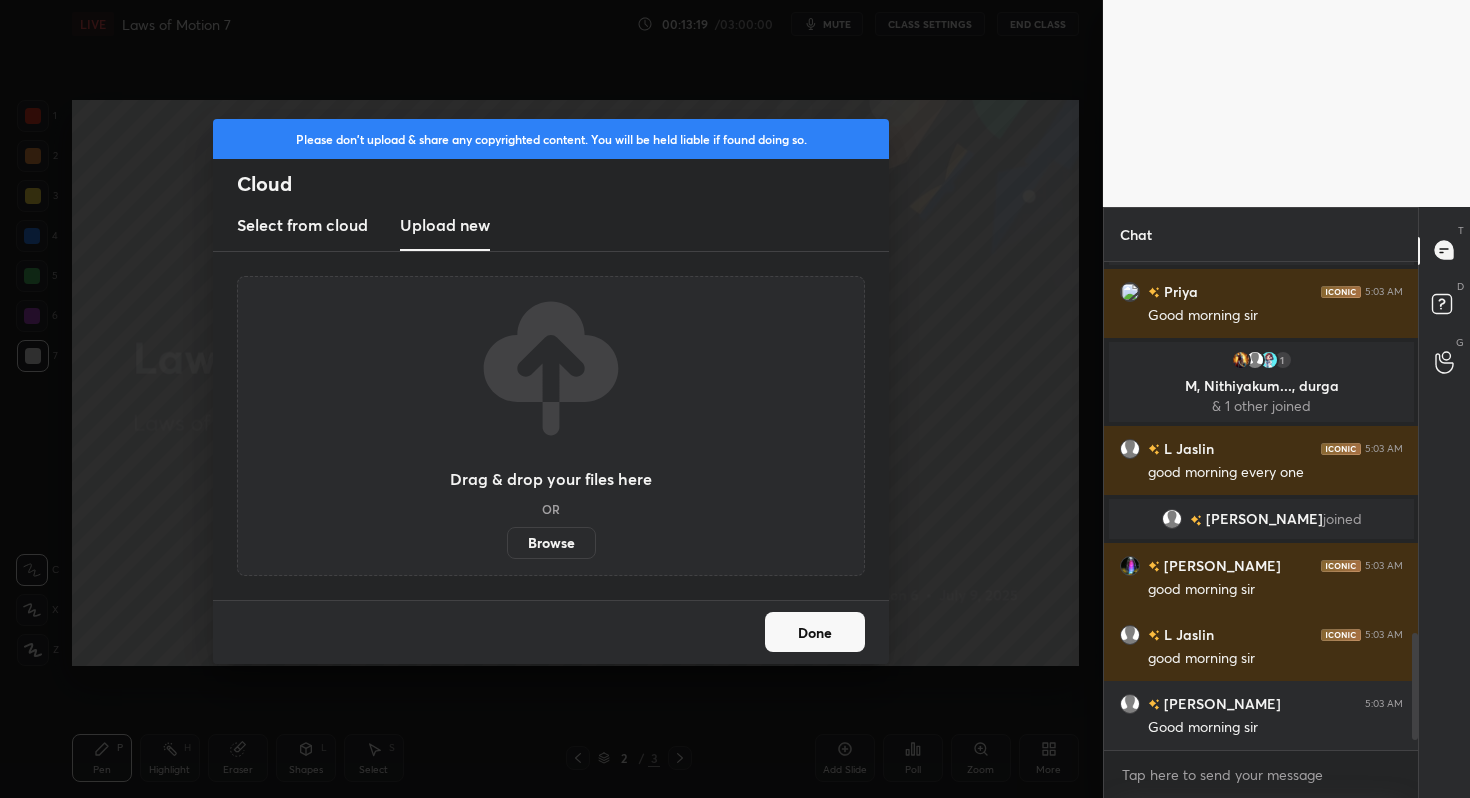 click on "Browse" at bounding box center [551, 543] 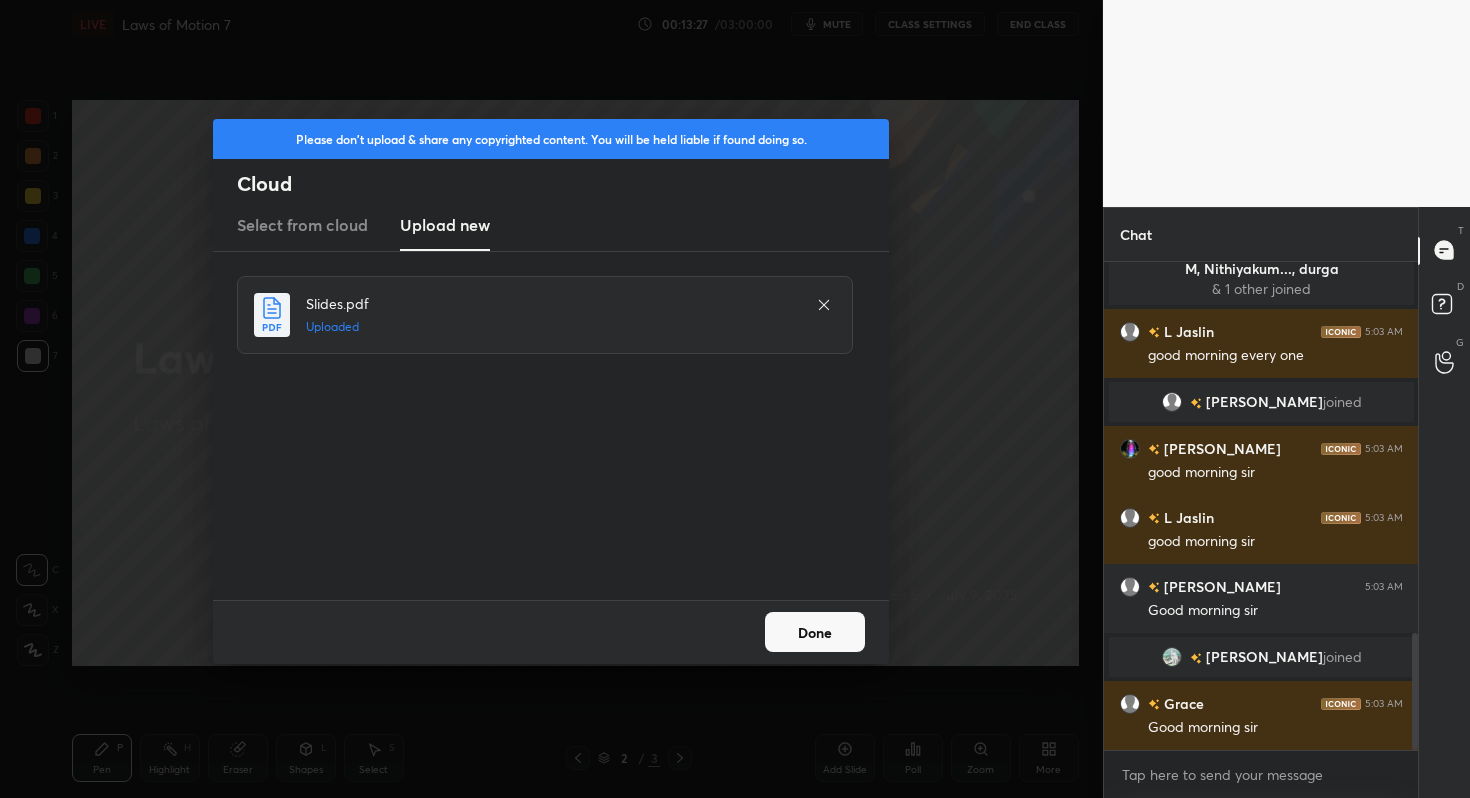click on "Done" at bounding box center [815, 632] 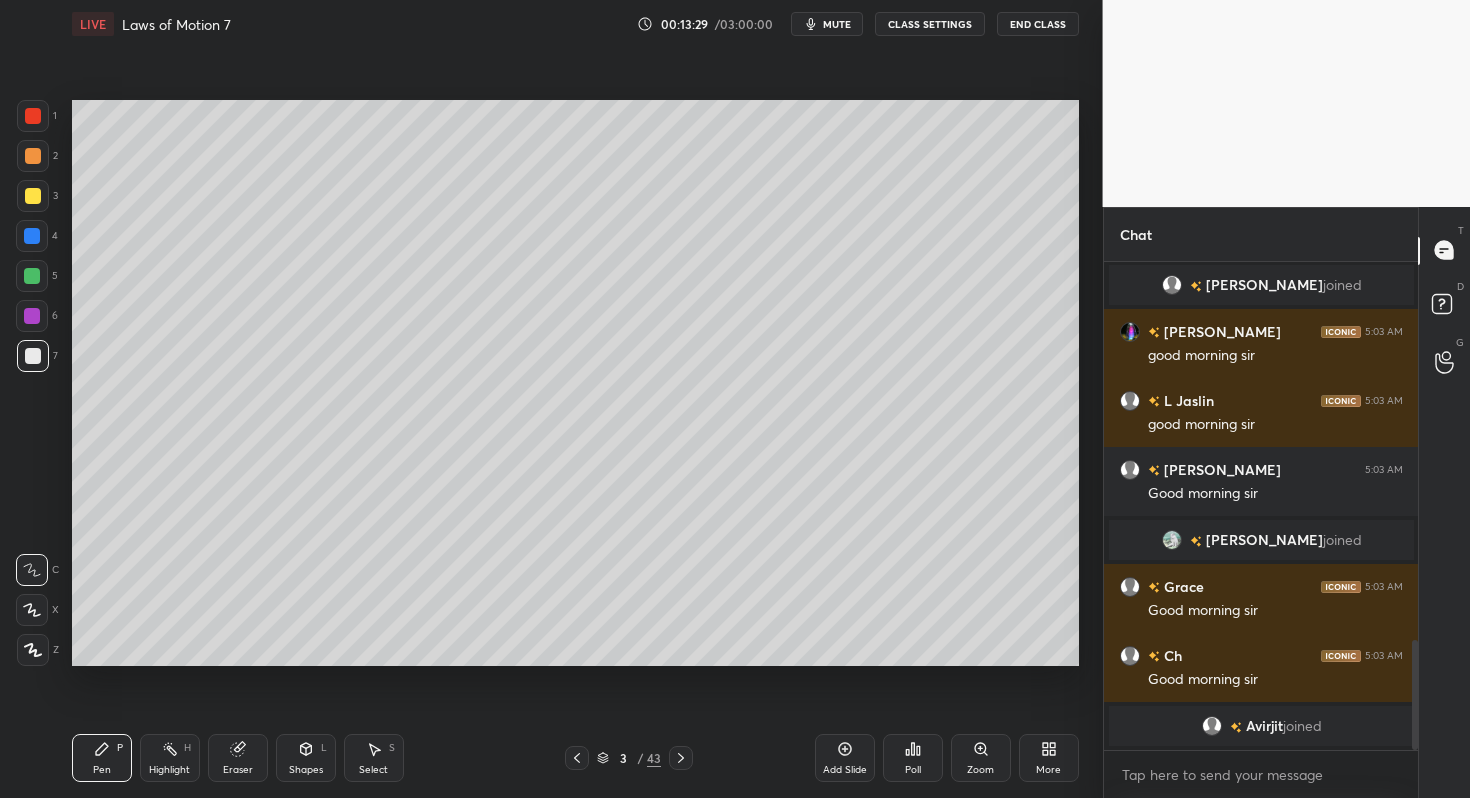 click on "More" at bounding box center (1049, 758) 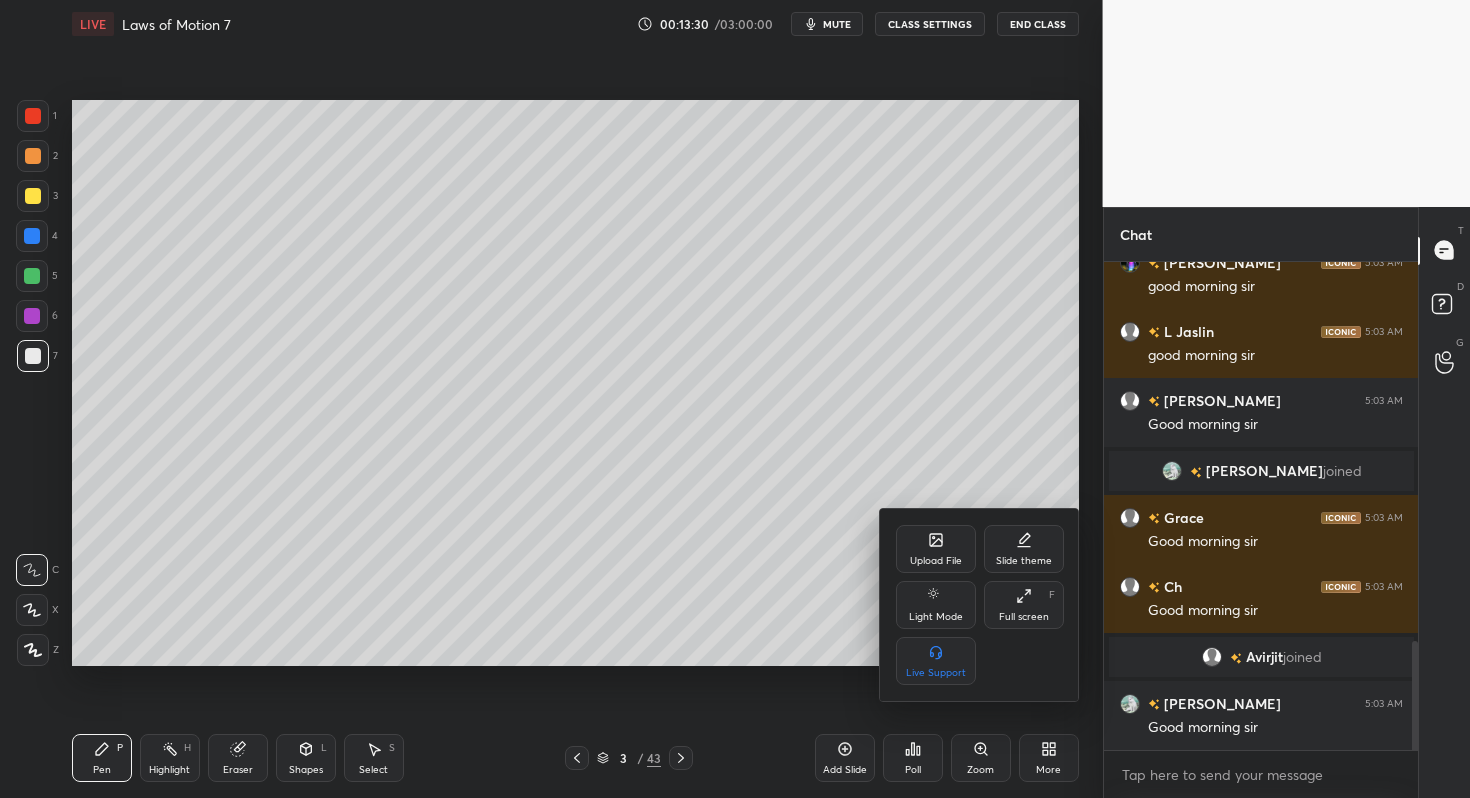 click 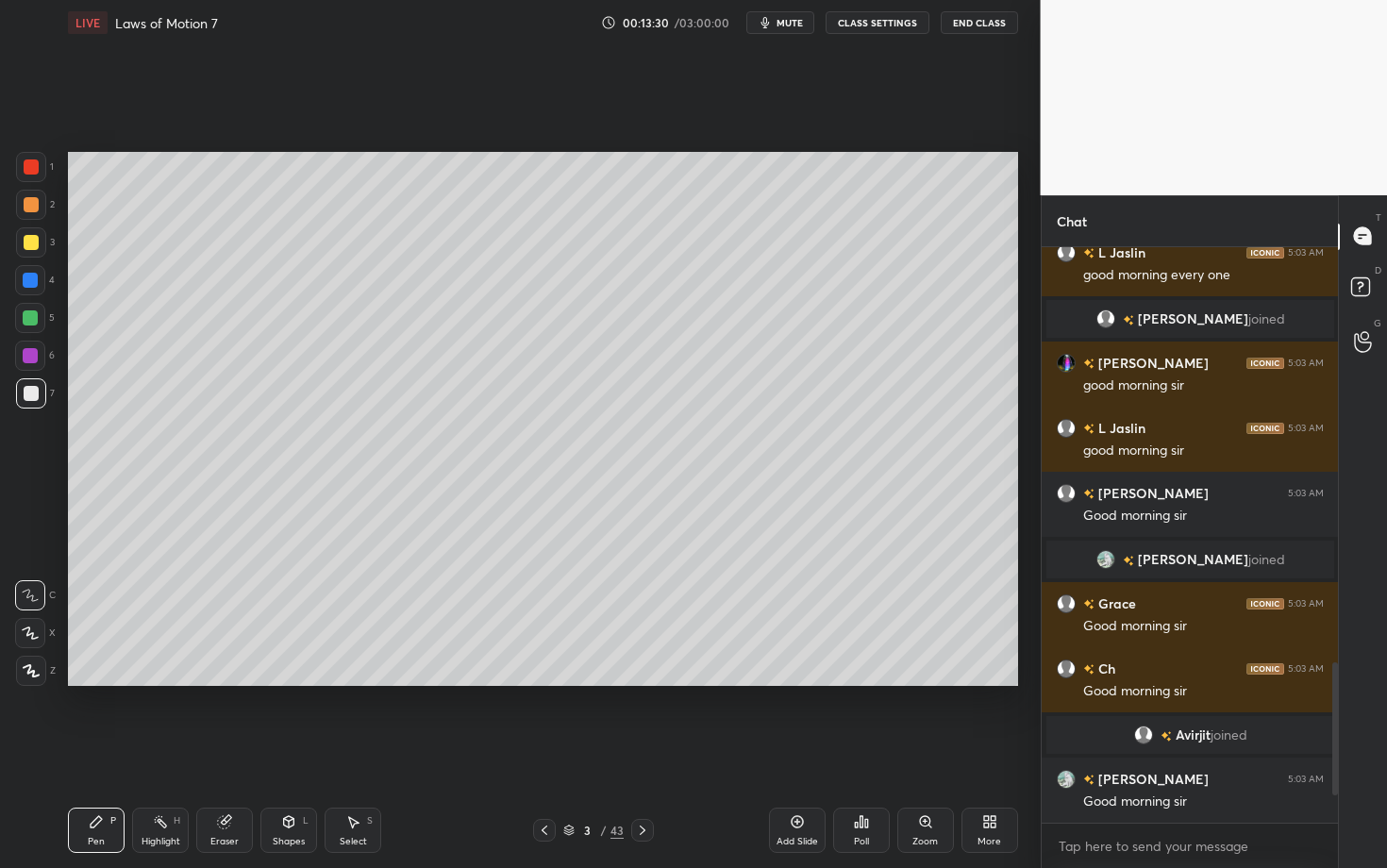 click on "Pen P" at bounding box center (96, 830) 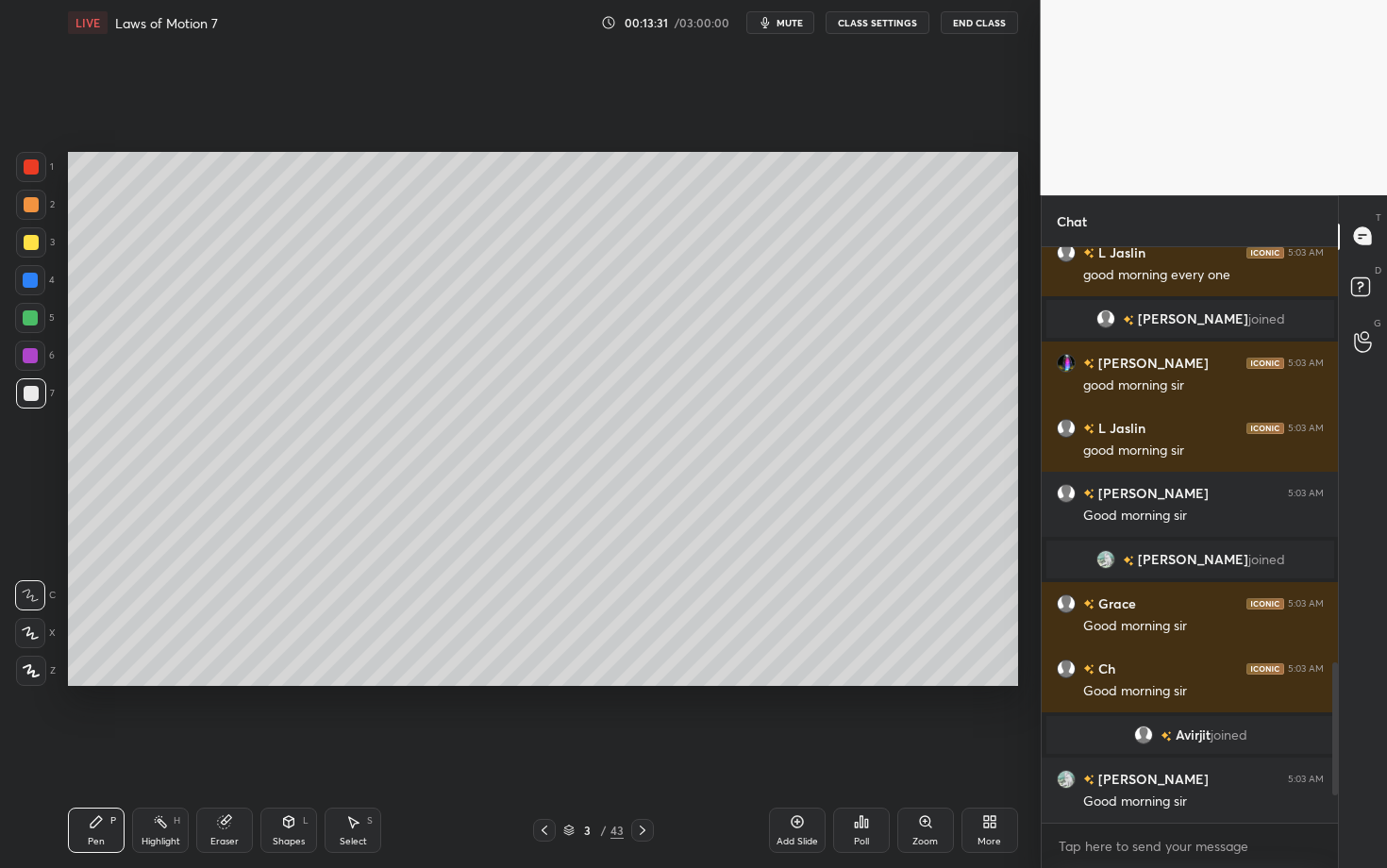 click at bounding box center (31, 671) 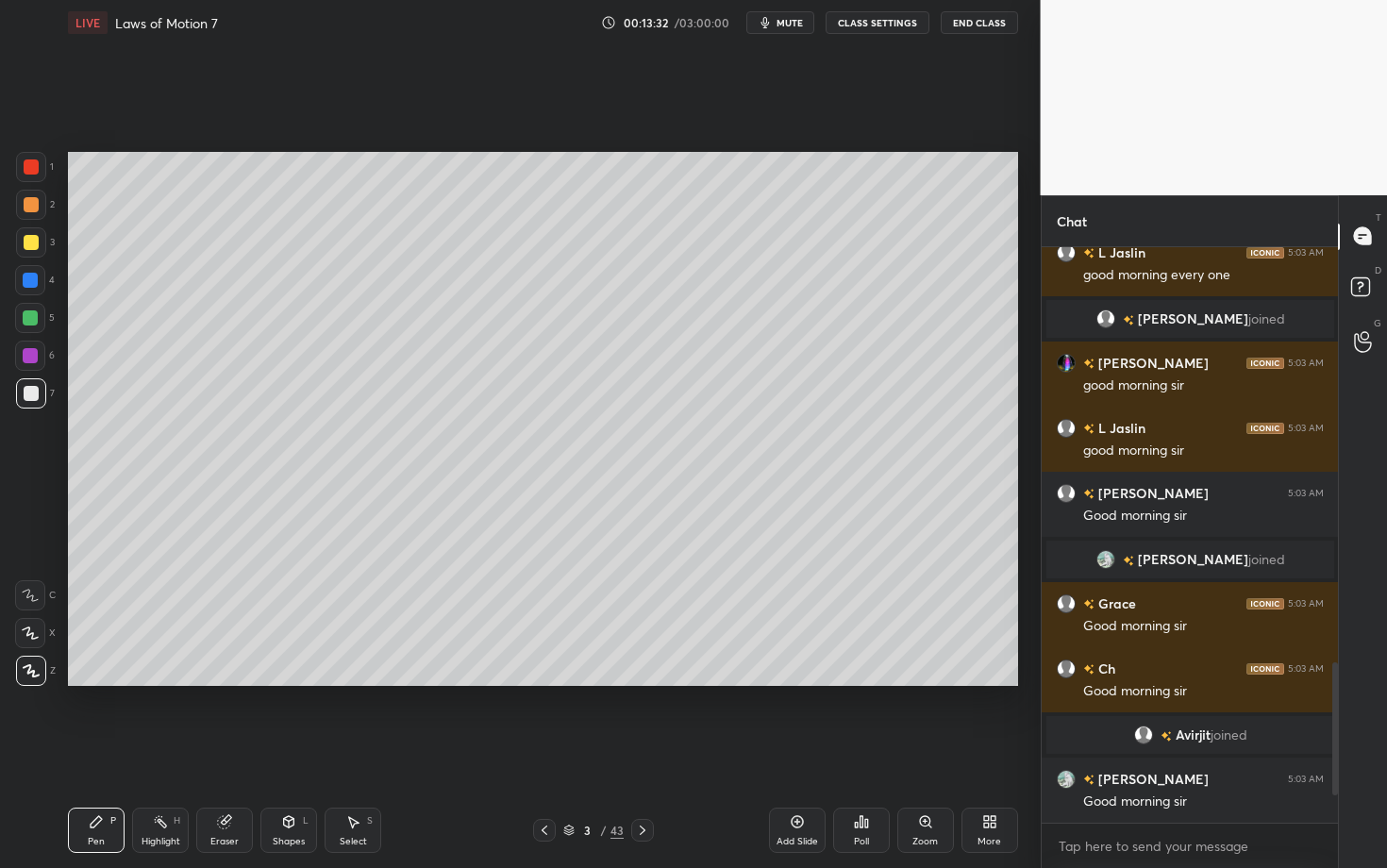 click at bounding box center [31, 167] 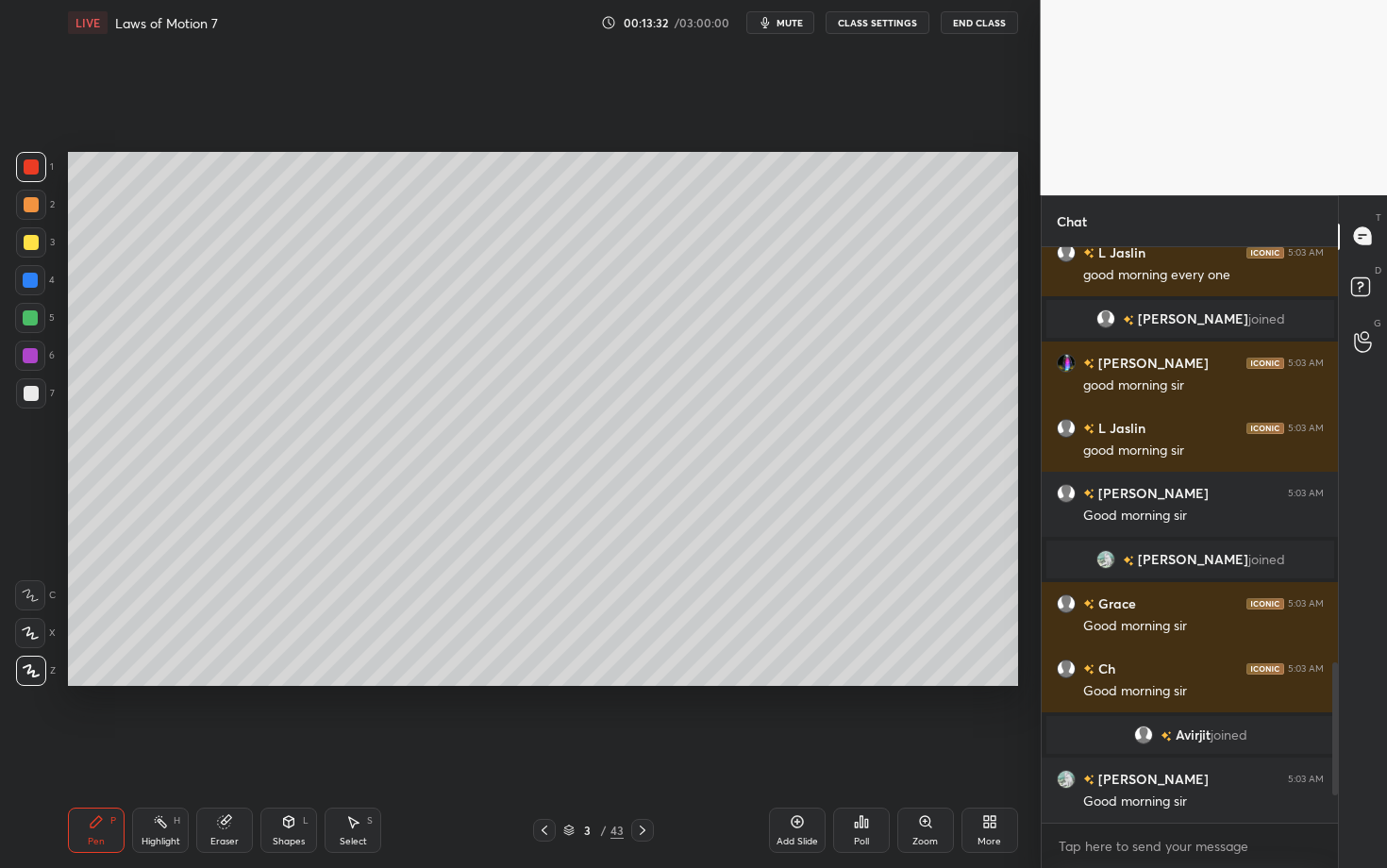 click at bounding box center [31, 205] 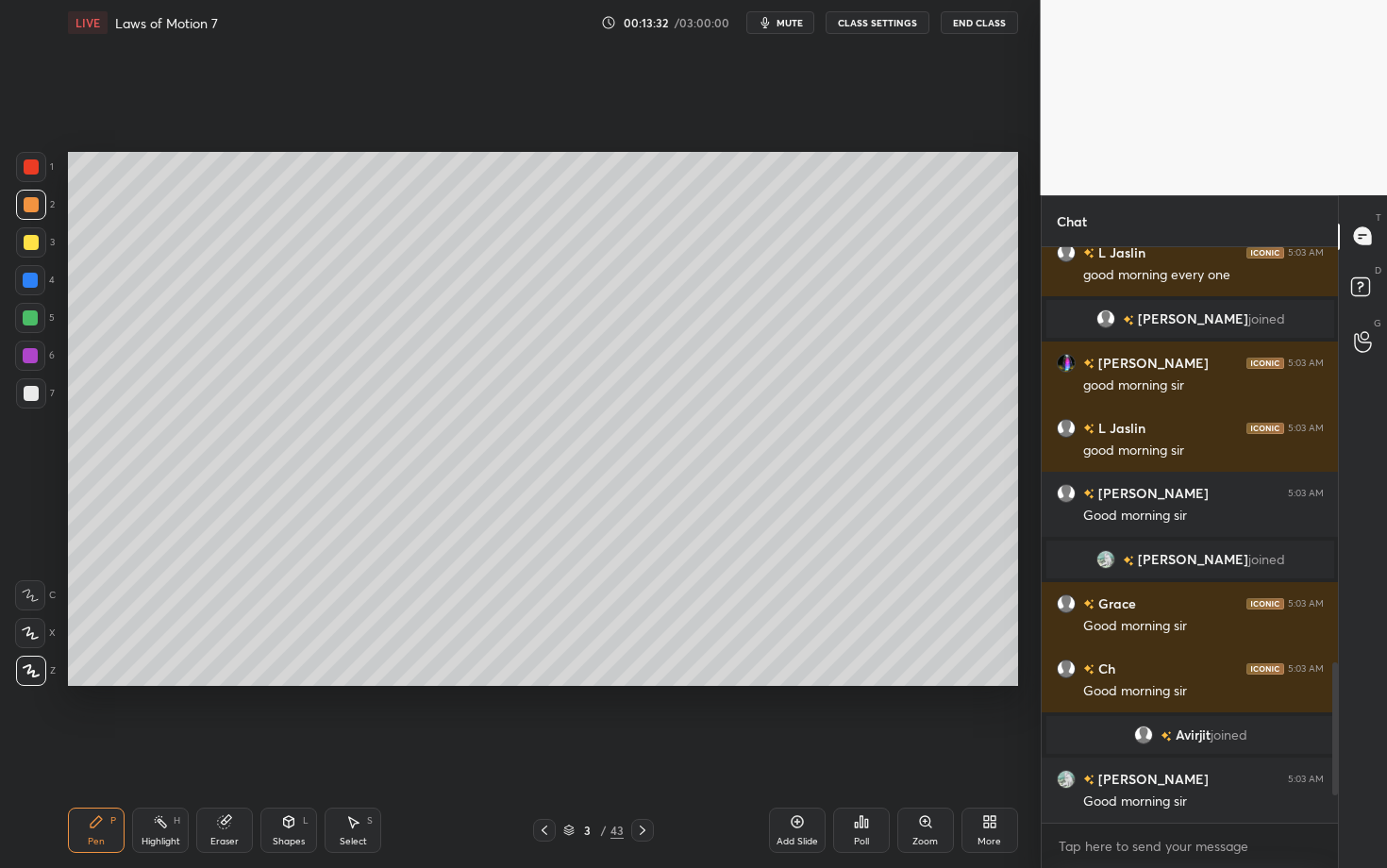 click at bounding box center (31, 242) 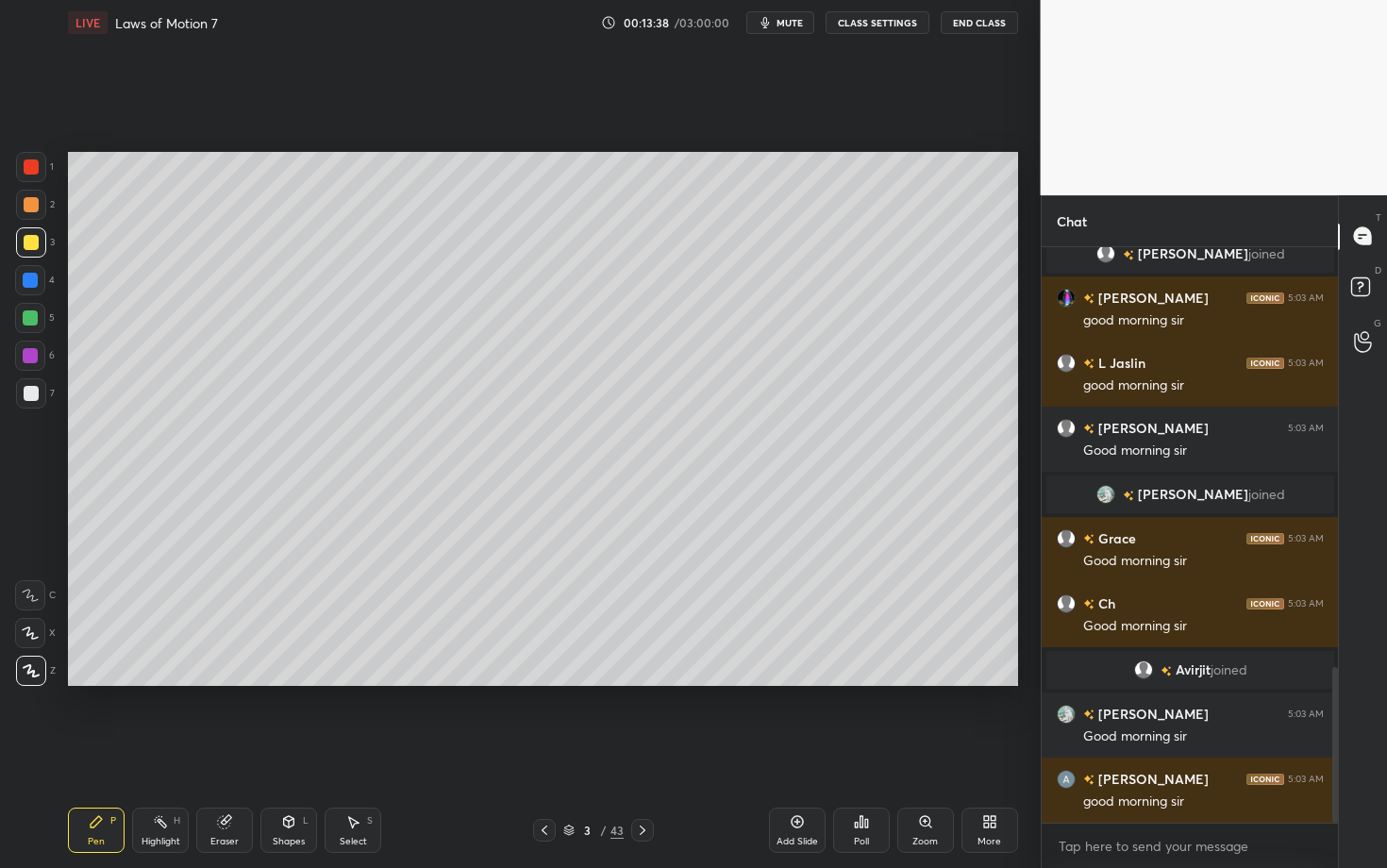 click 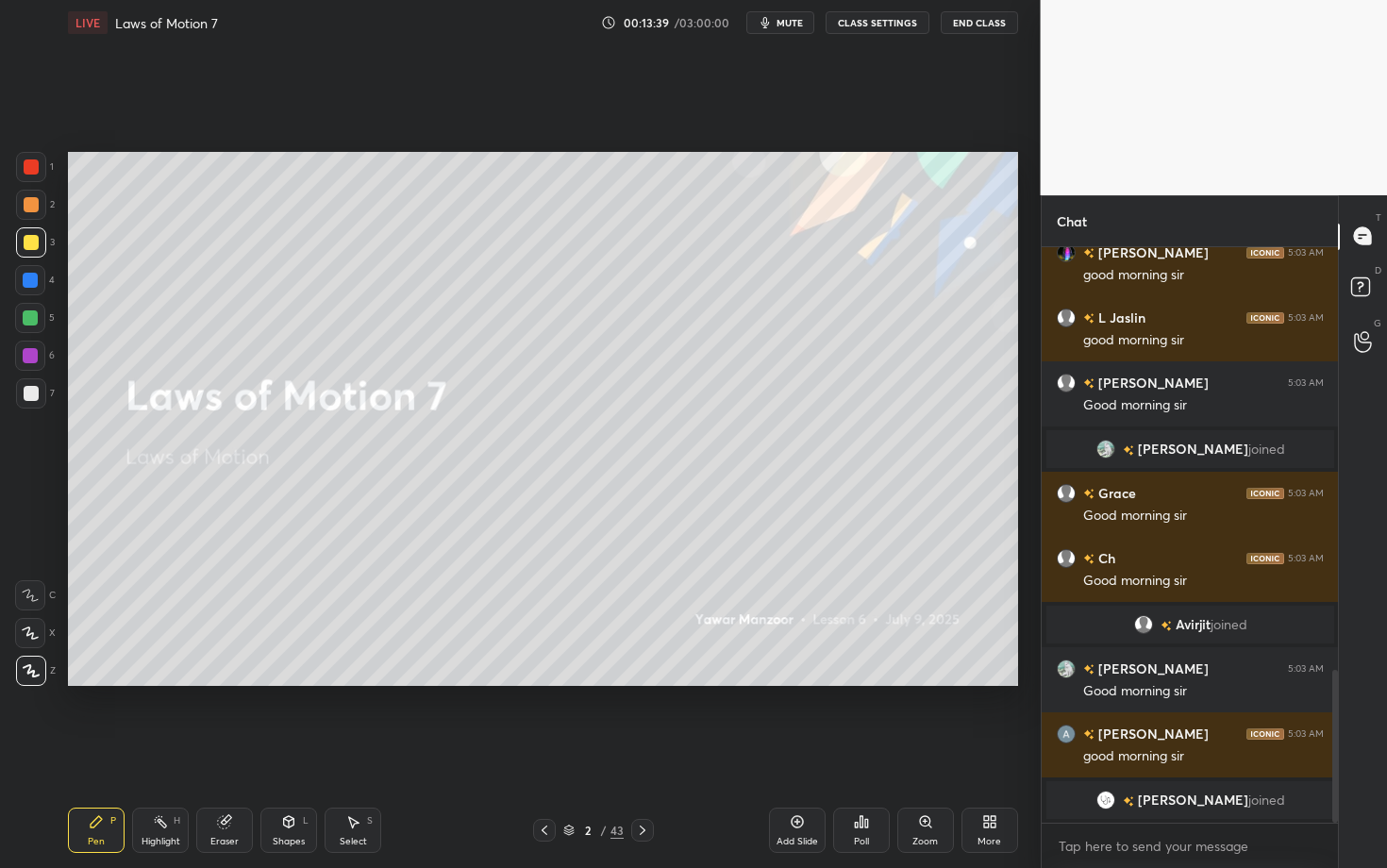 click 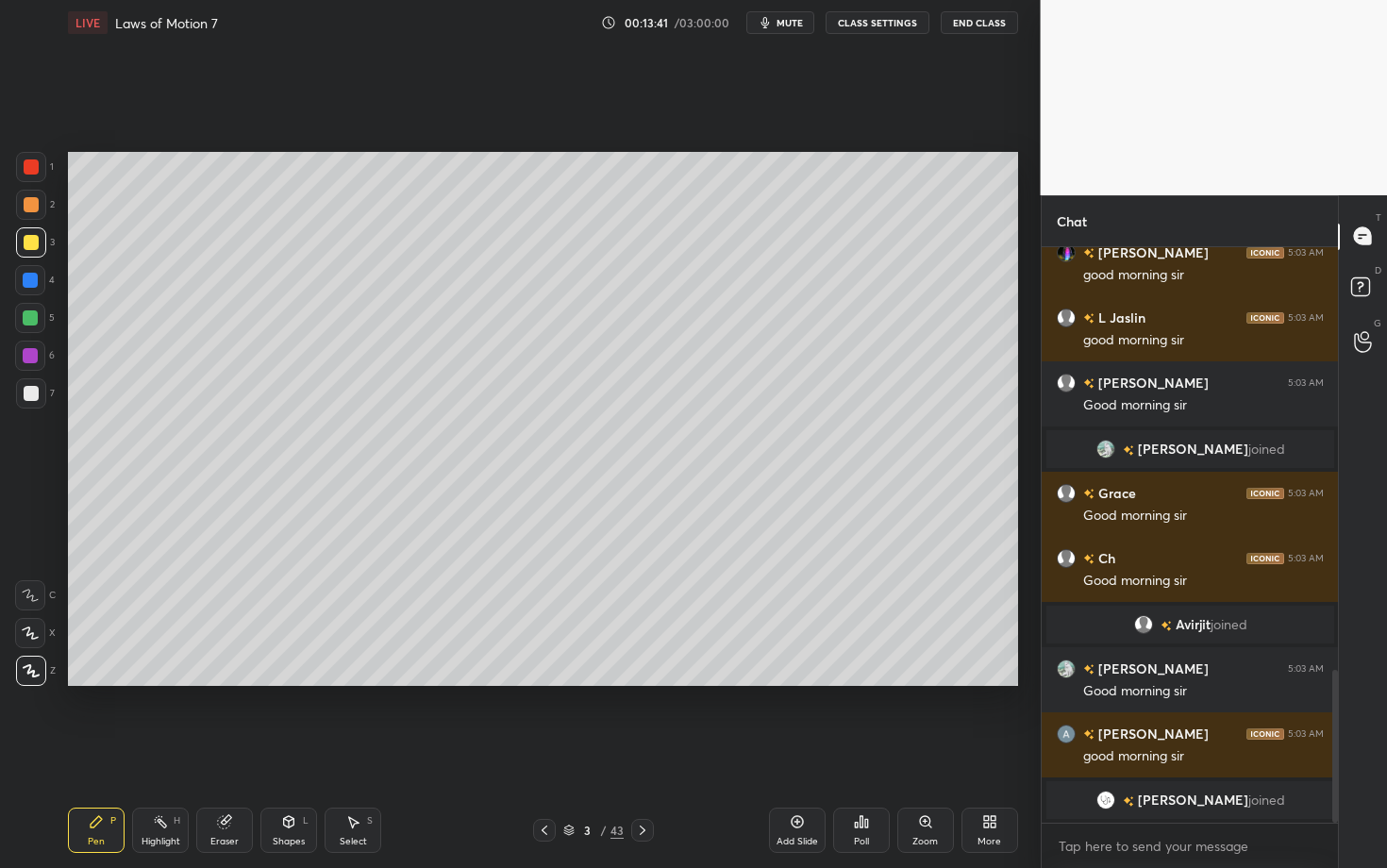 click at bounding box center [31, 242] 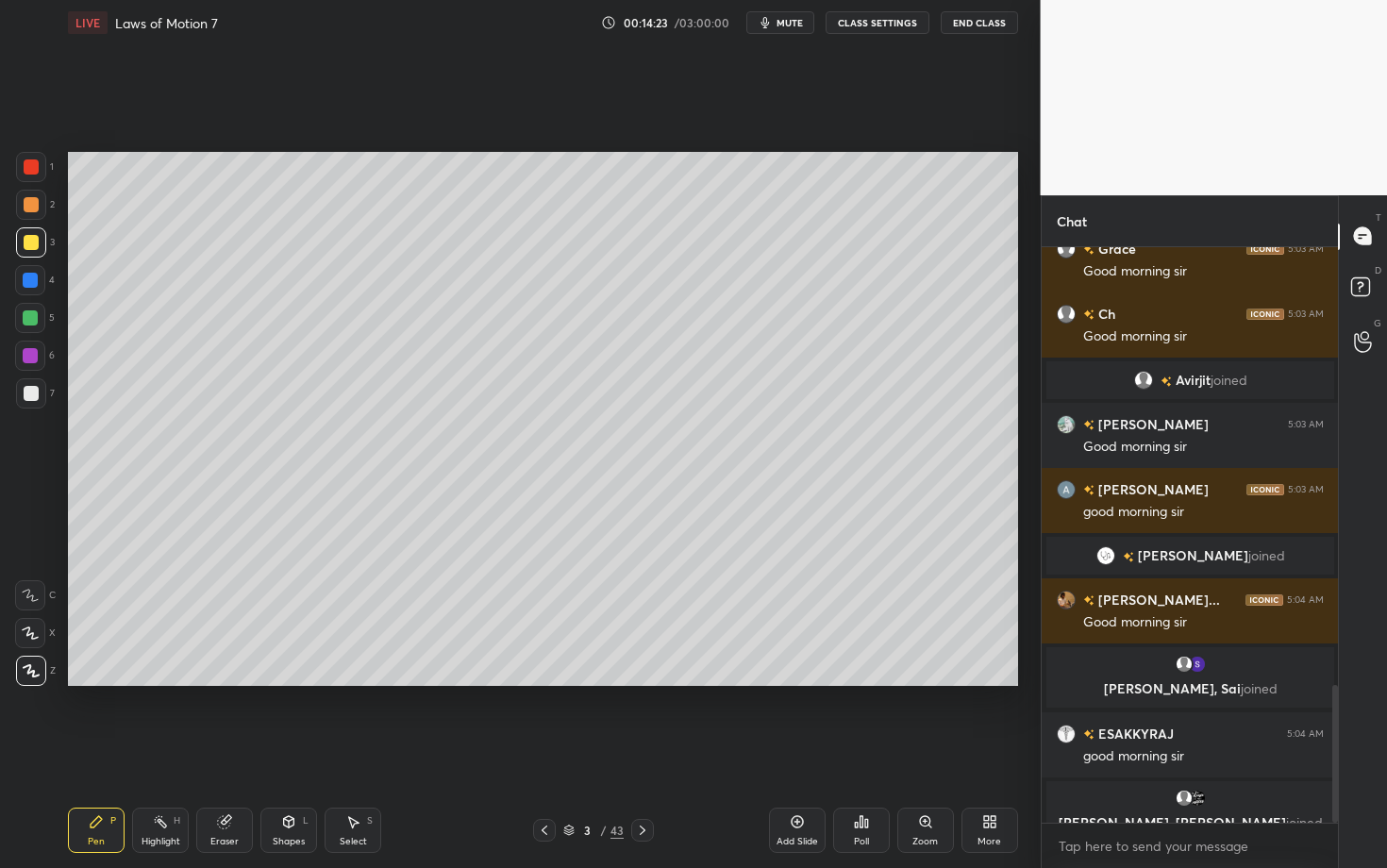 scroll, scrollTop: 1831, scrollLeft: 0, axis: vertical 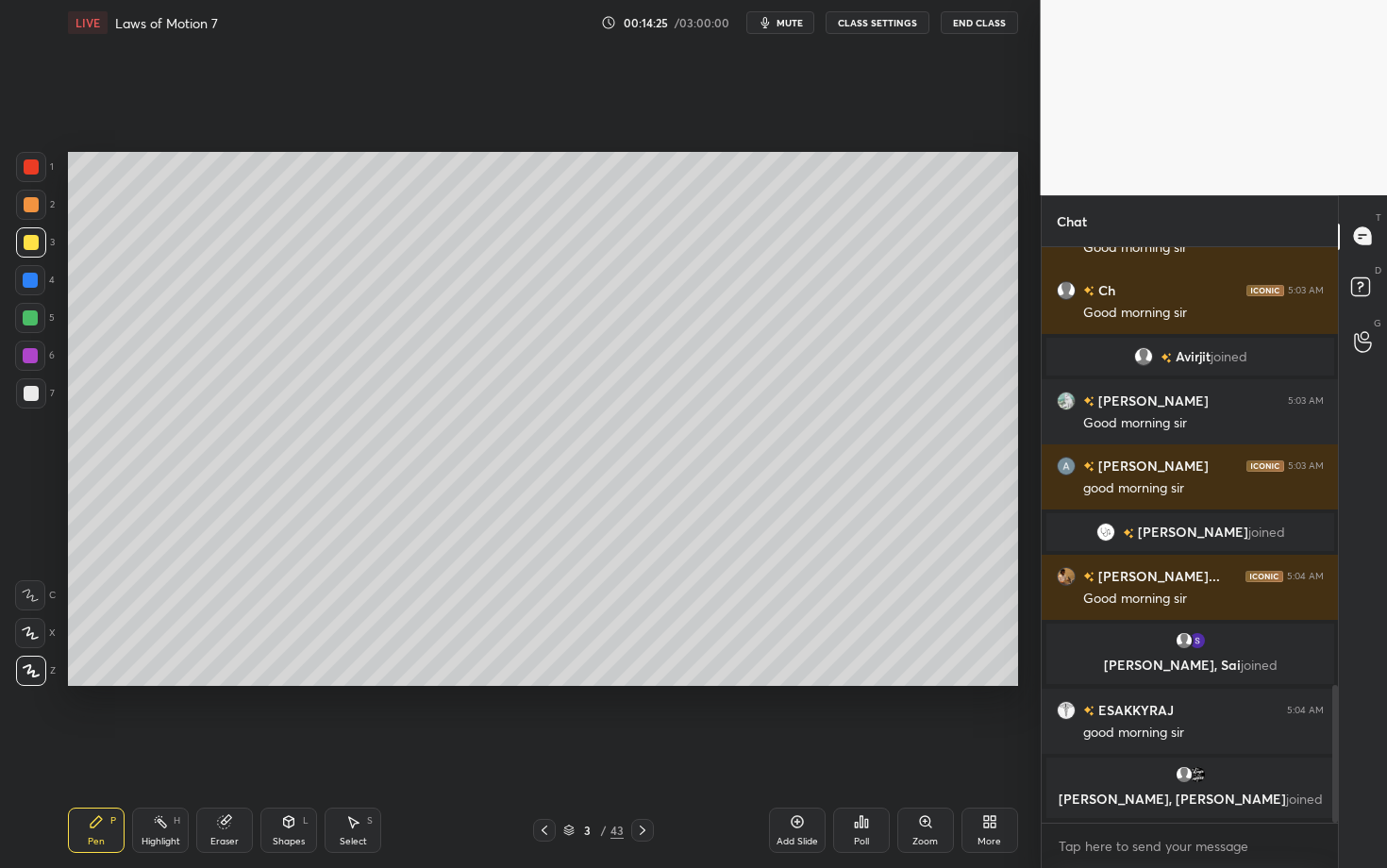 click at bounding box center [31, 242] 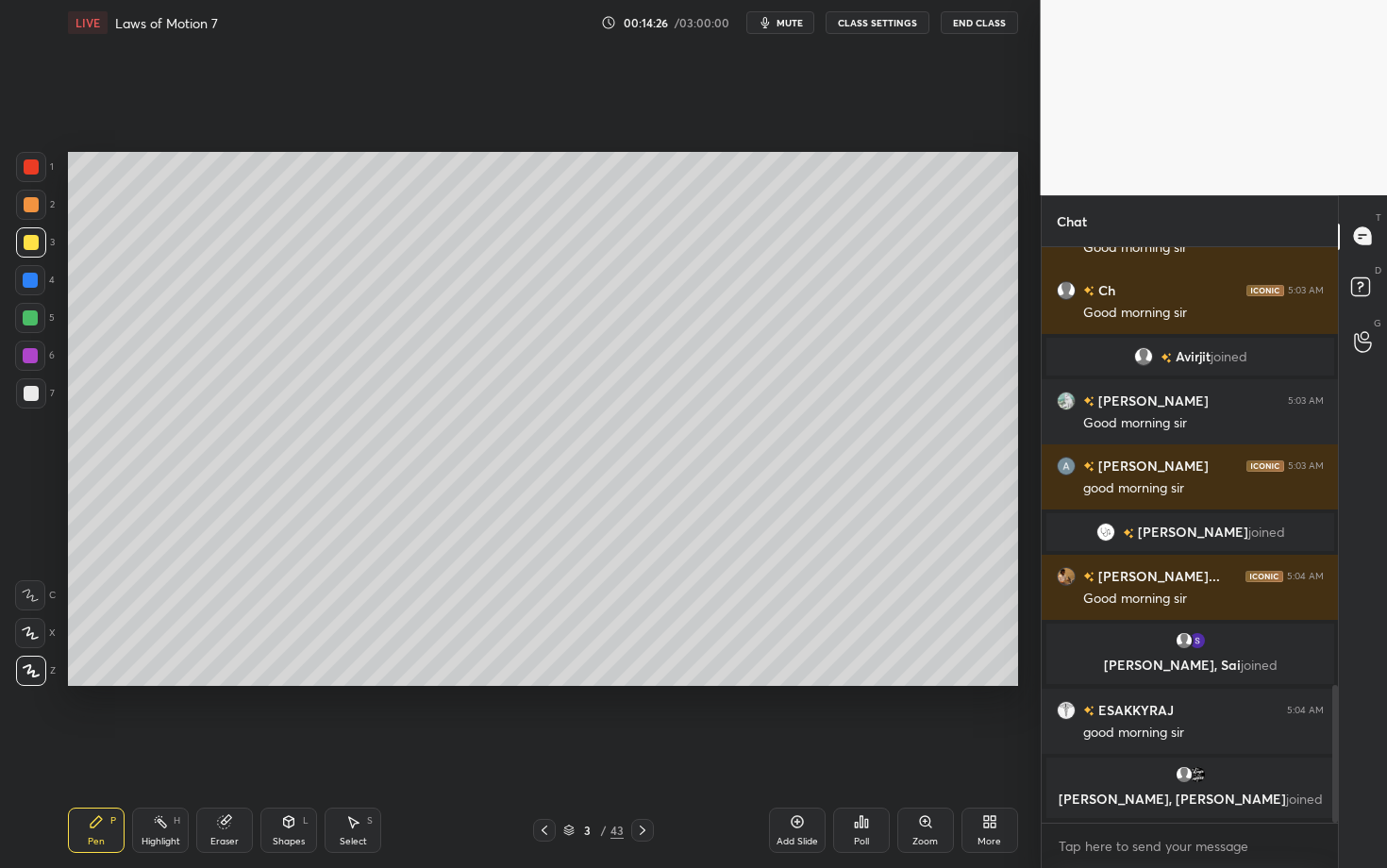 click at bounding box center (31, 393) 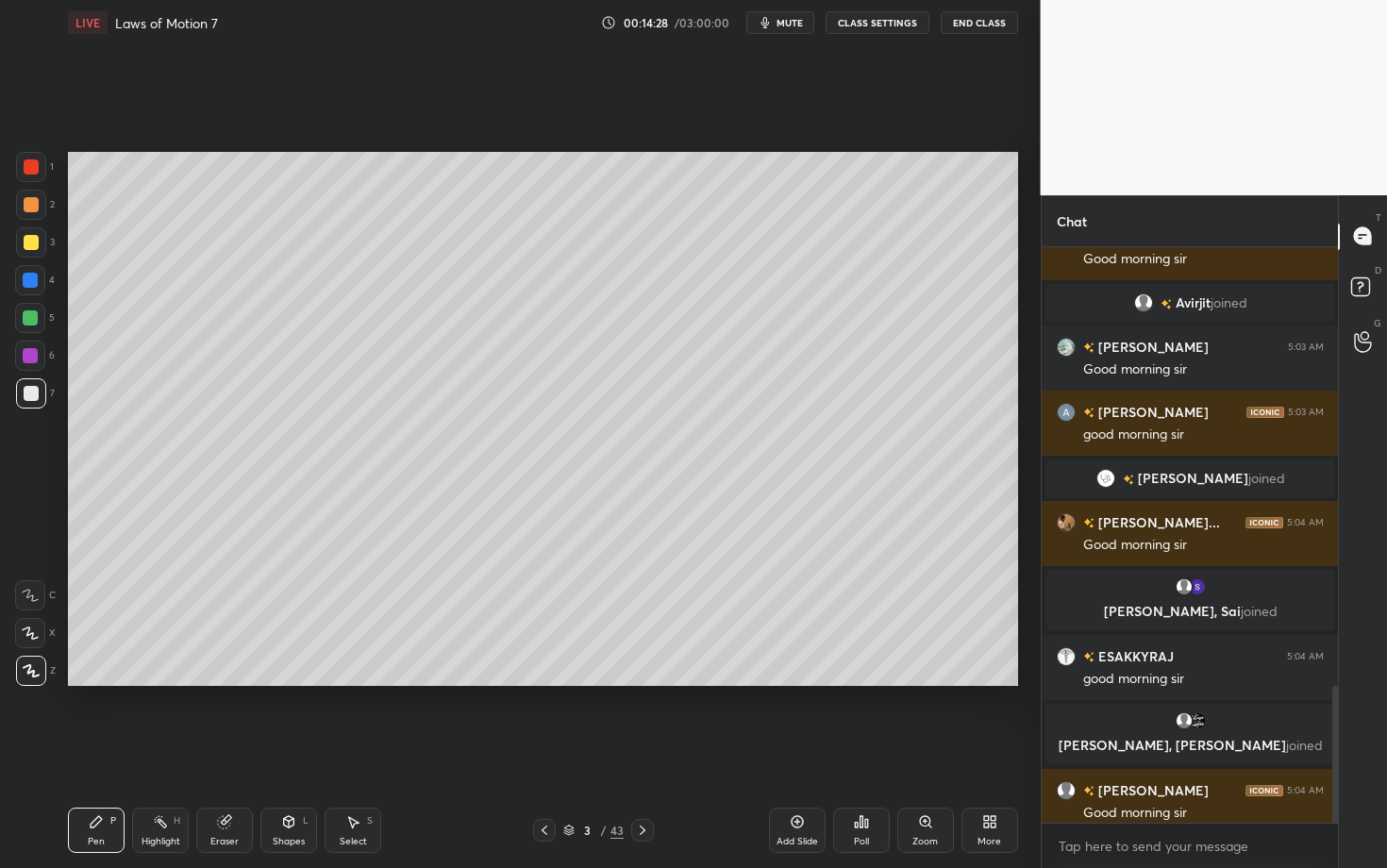 scroll, scrollTop: 1843, scrollLeft: 0, axis: vertical 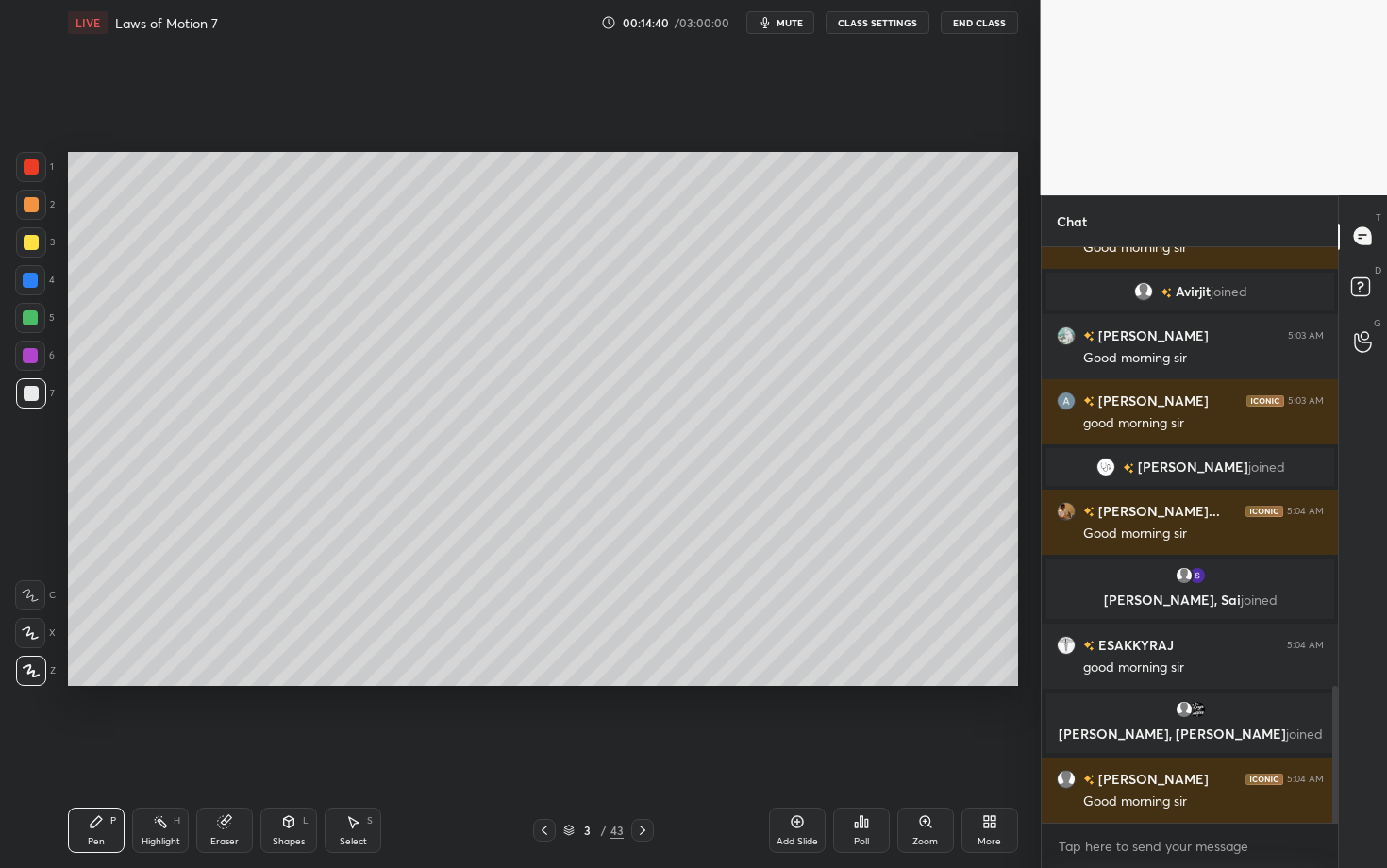 click on "Eraser" at bounding box center [225, 842] 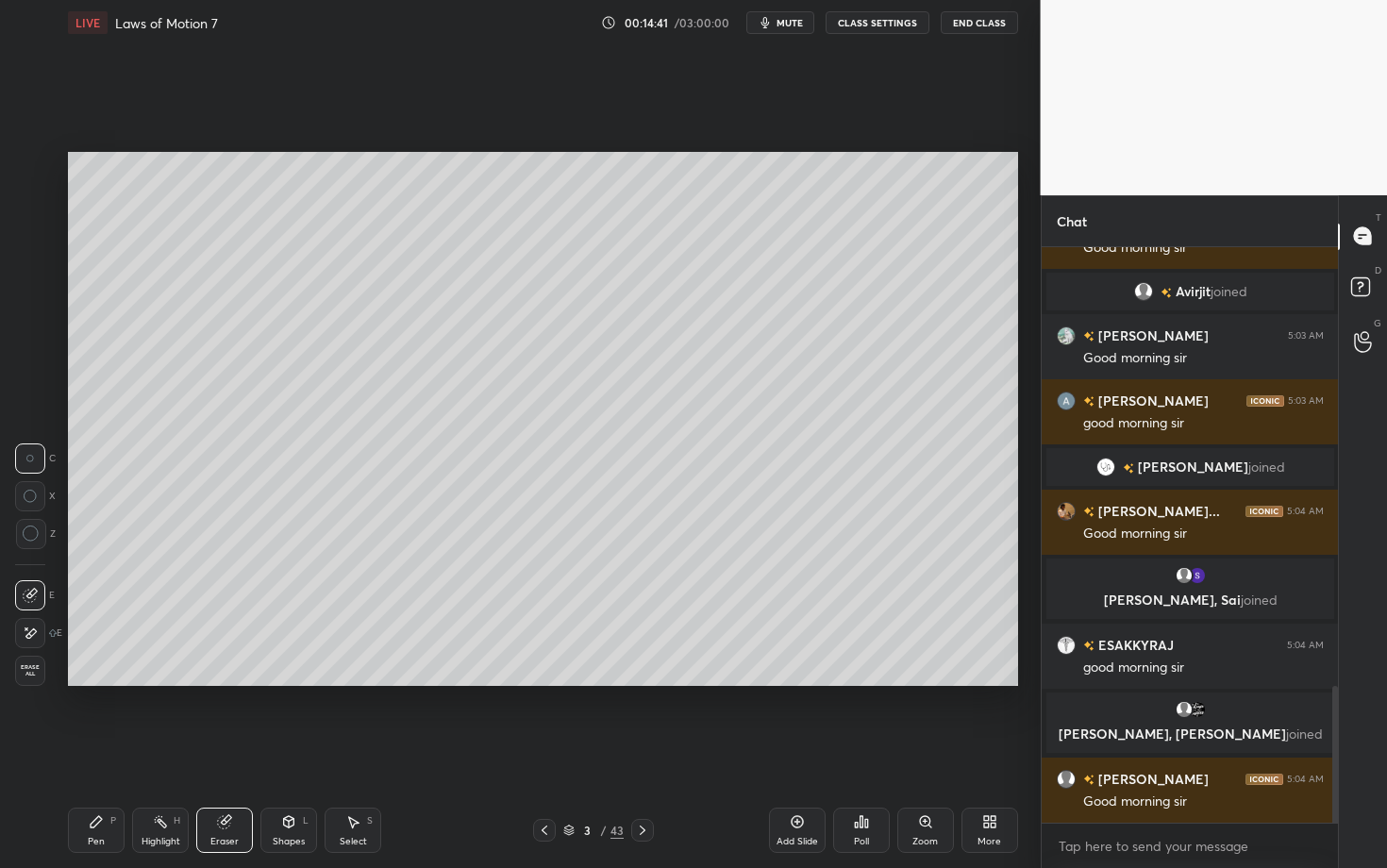 click on "Highlight H" at bounding box center [160, 830] 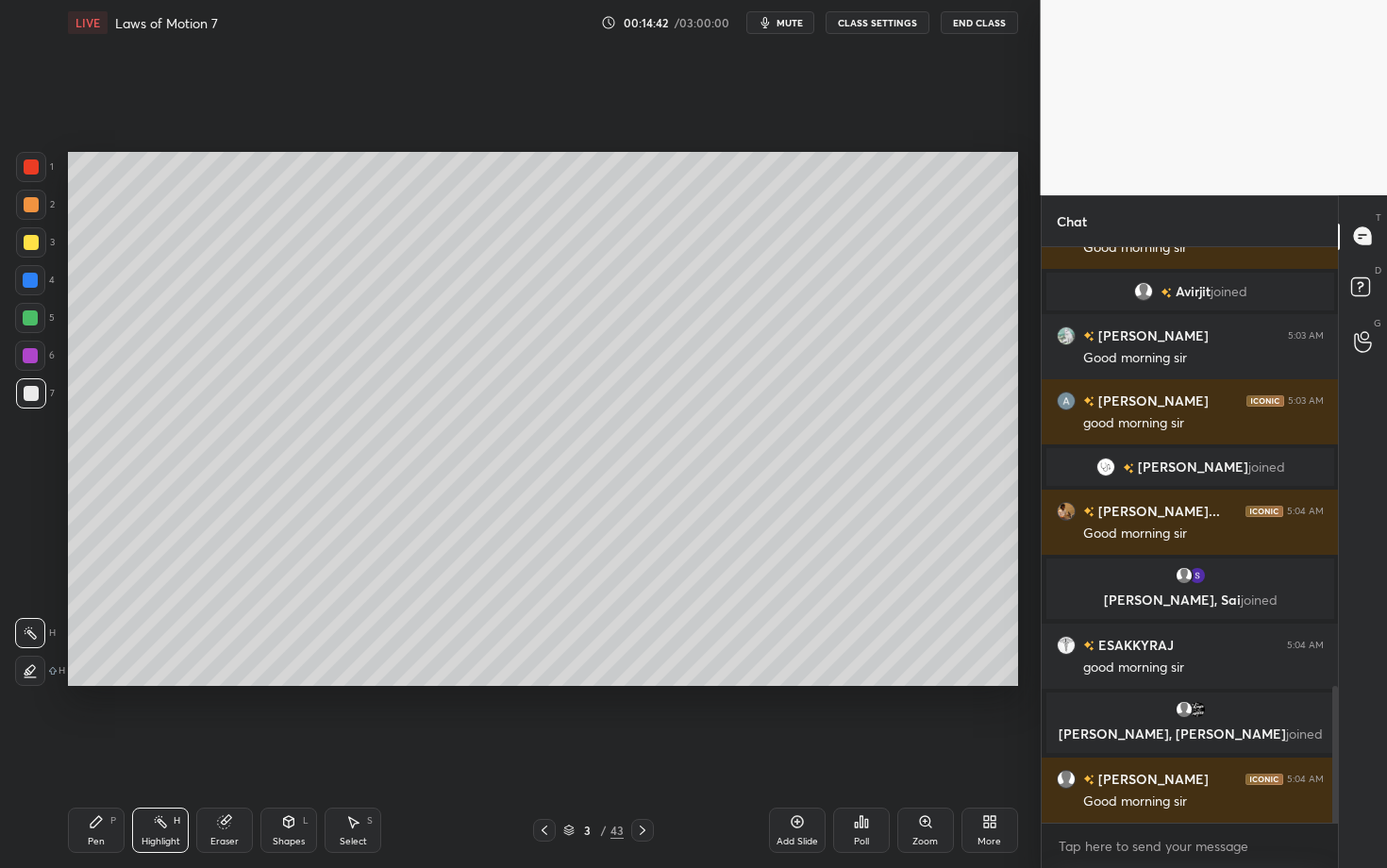 click 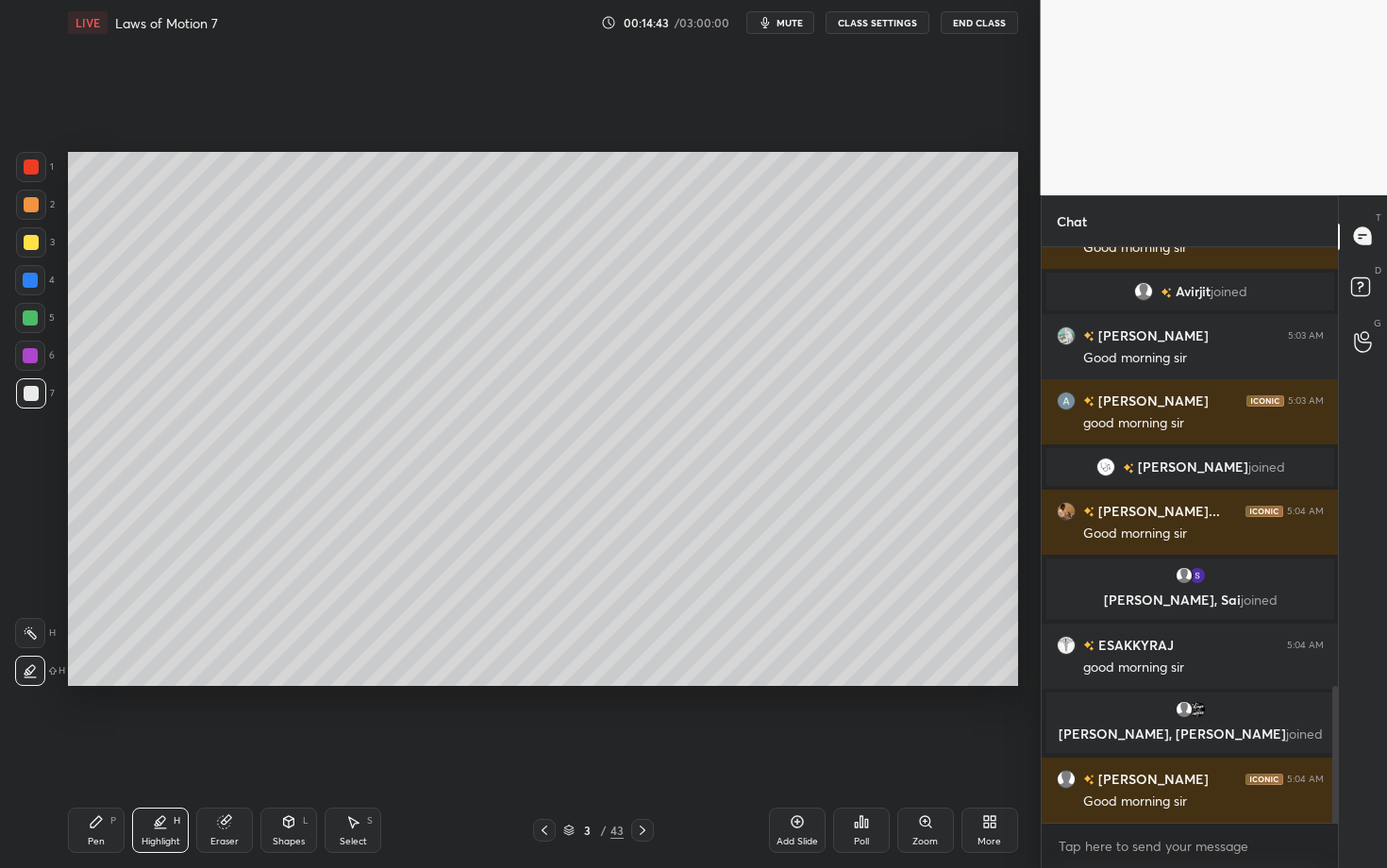click at bounding box center (31, 167) 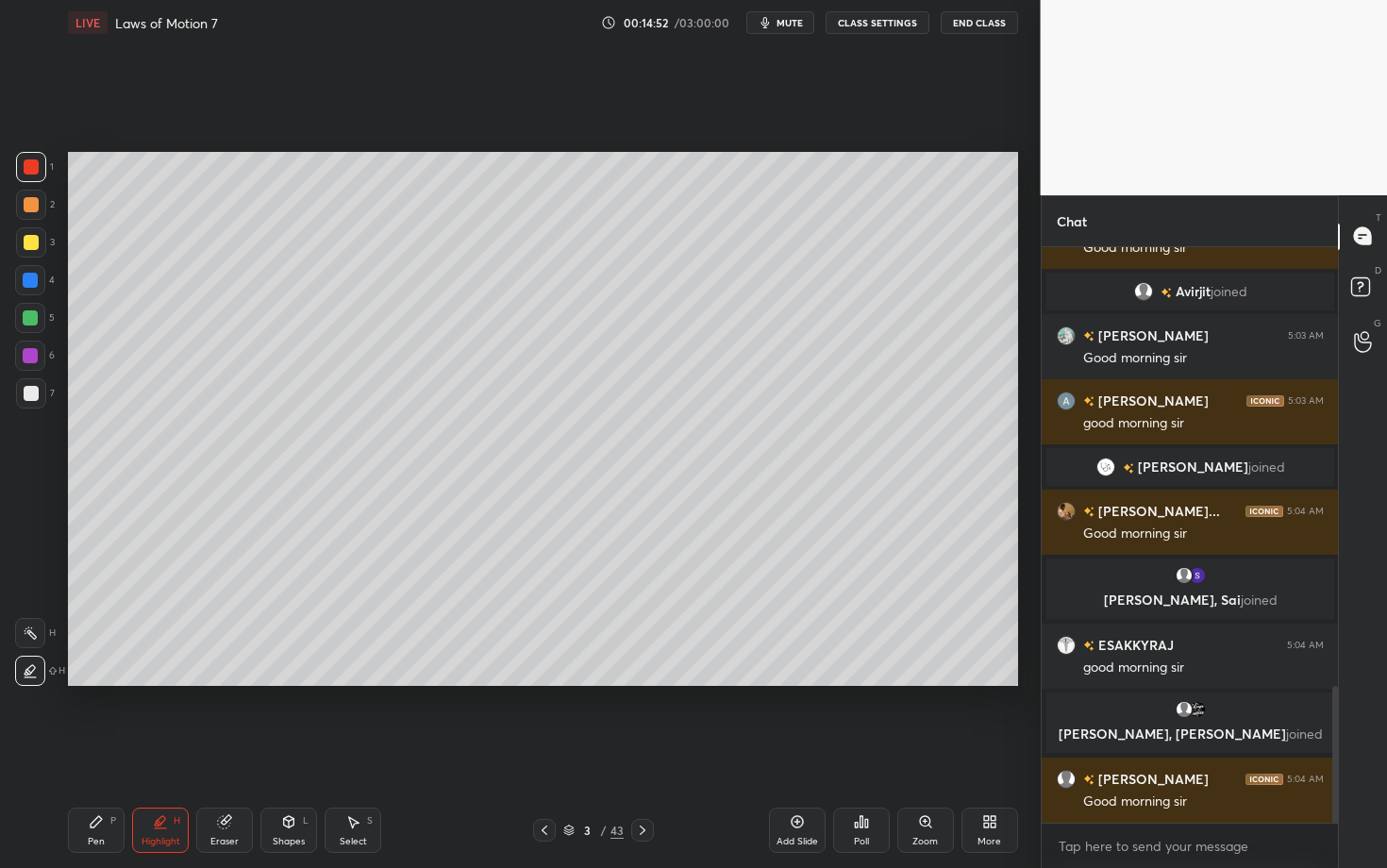 click on "Select S" at bounding box center (353, 830) 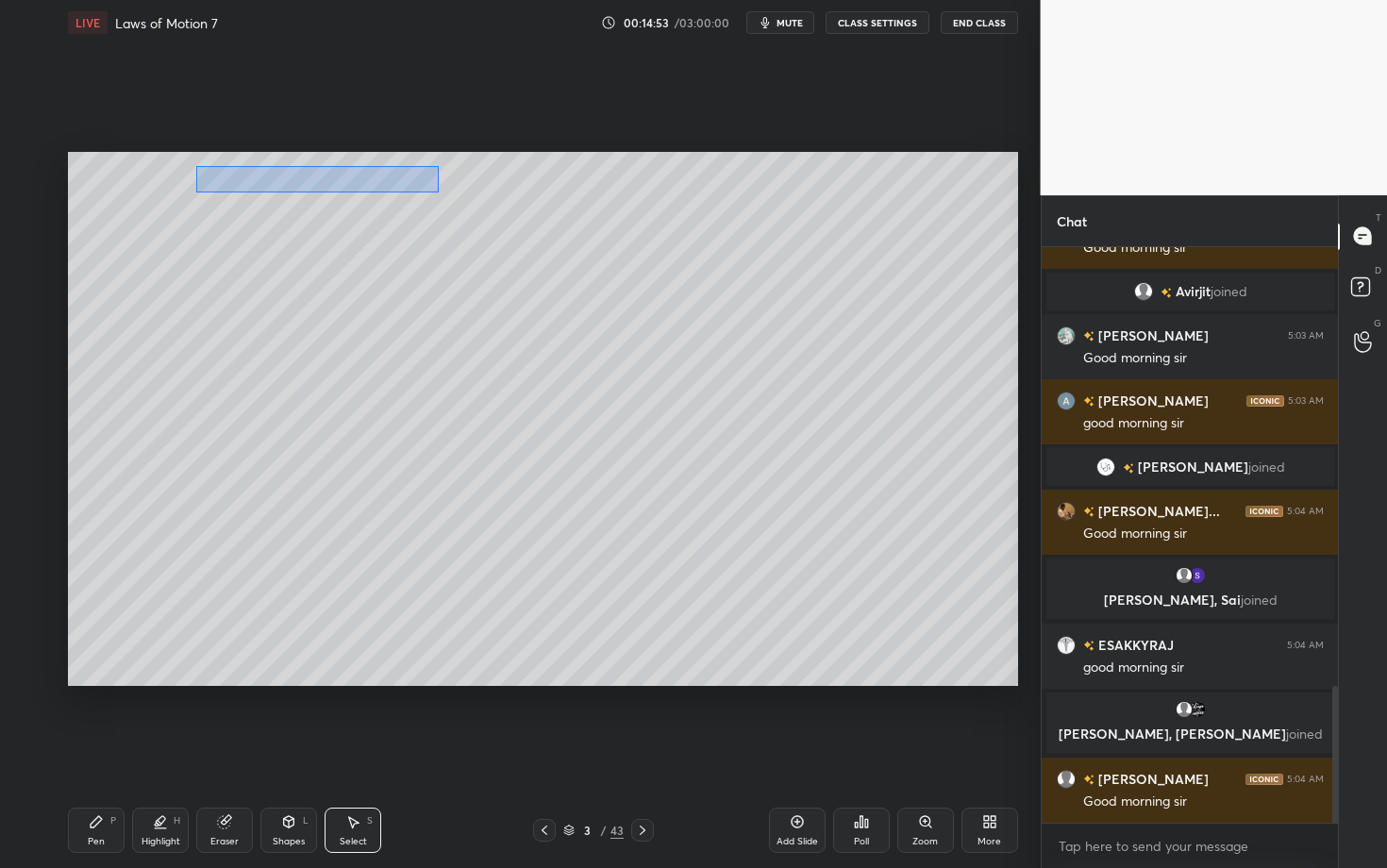 drag, startPoint x: 196, startPoint y: 165, endPoint x: 438, endPoint y: 192, distance: 243.50154 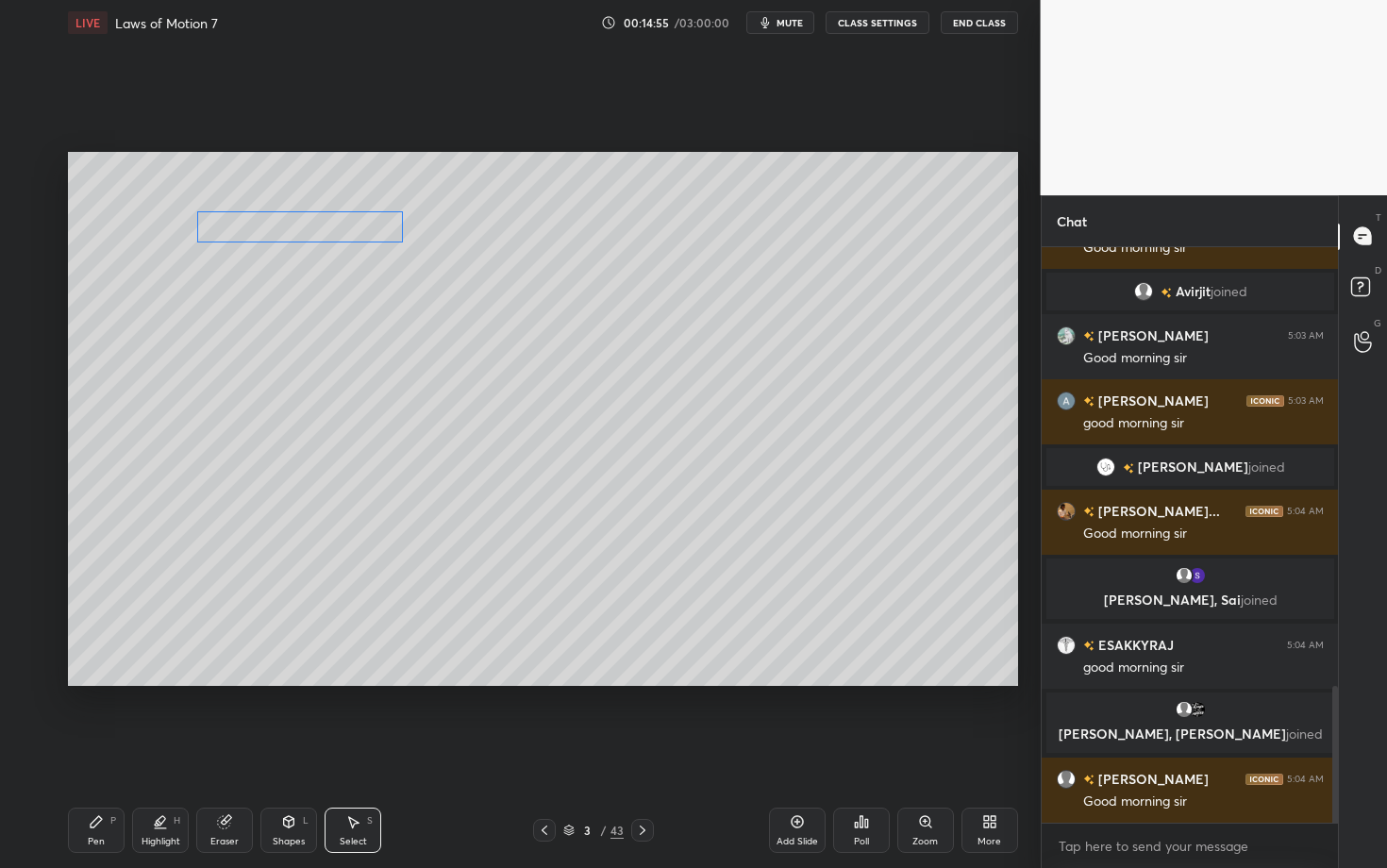 drag, startPoint x: 352, startPoint y: 180, endPoint x: 343, endPoint y: 221, distance: 41.97618 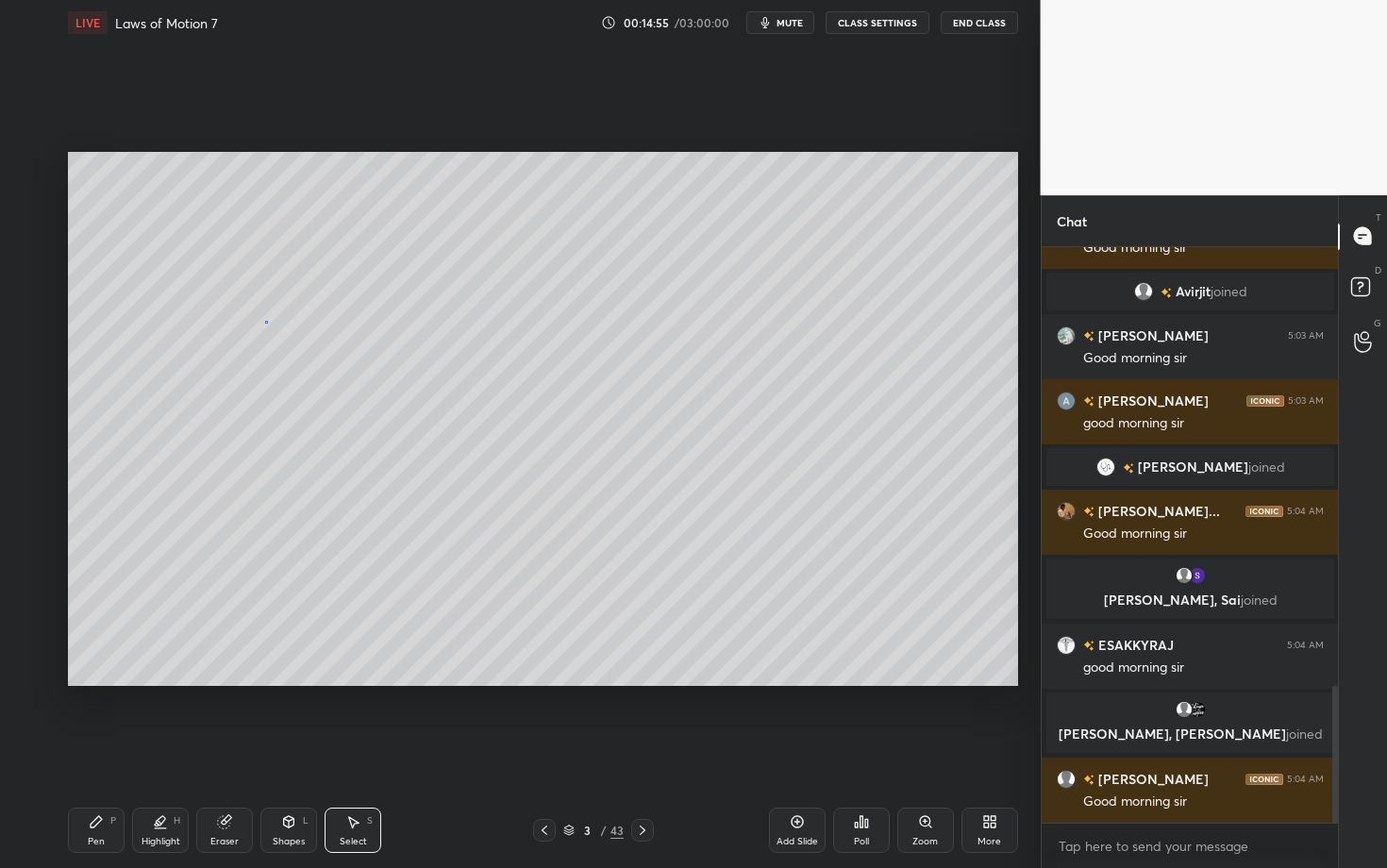 click on "0 ° Undo Copy Duplicate Duplicate to new slide Delete" at bounding box center (543, 419) 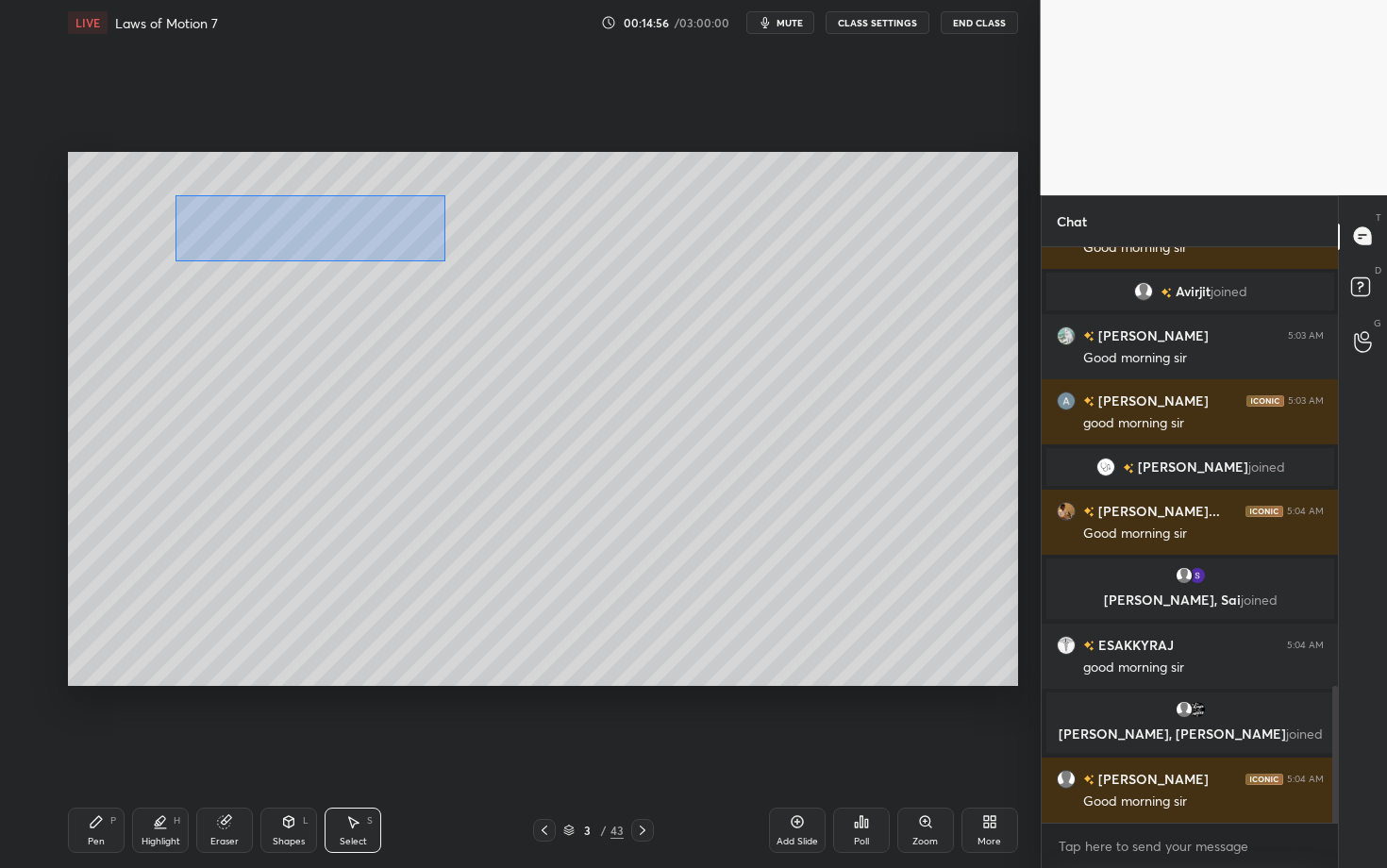 drag, startPoint x: 187, startPoint y: 202, endPoint x: 452, endPoint y: 261, distance: 271.4885 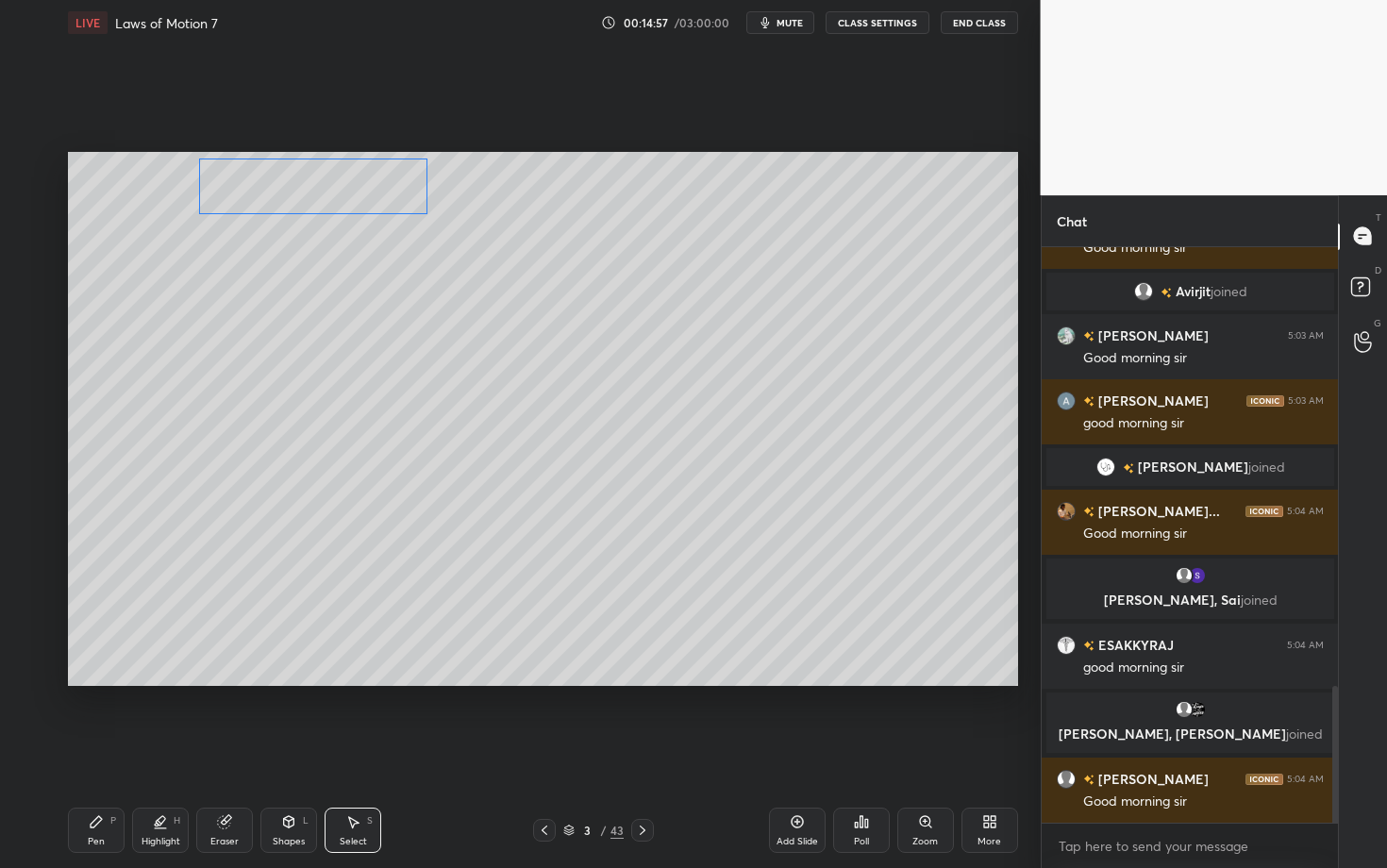 drag, startPoint x: 282, startPoint y: 216, endPoint x: 289, endPoint y: 187, distance: 29.832868 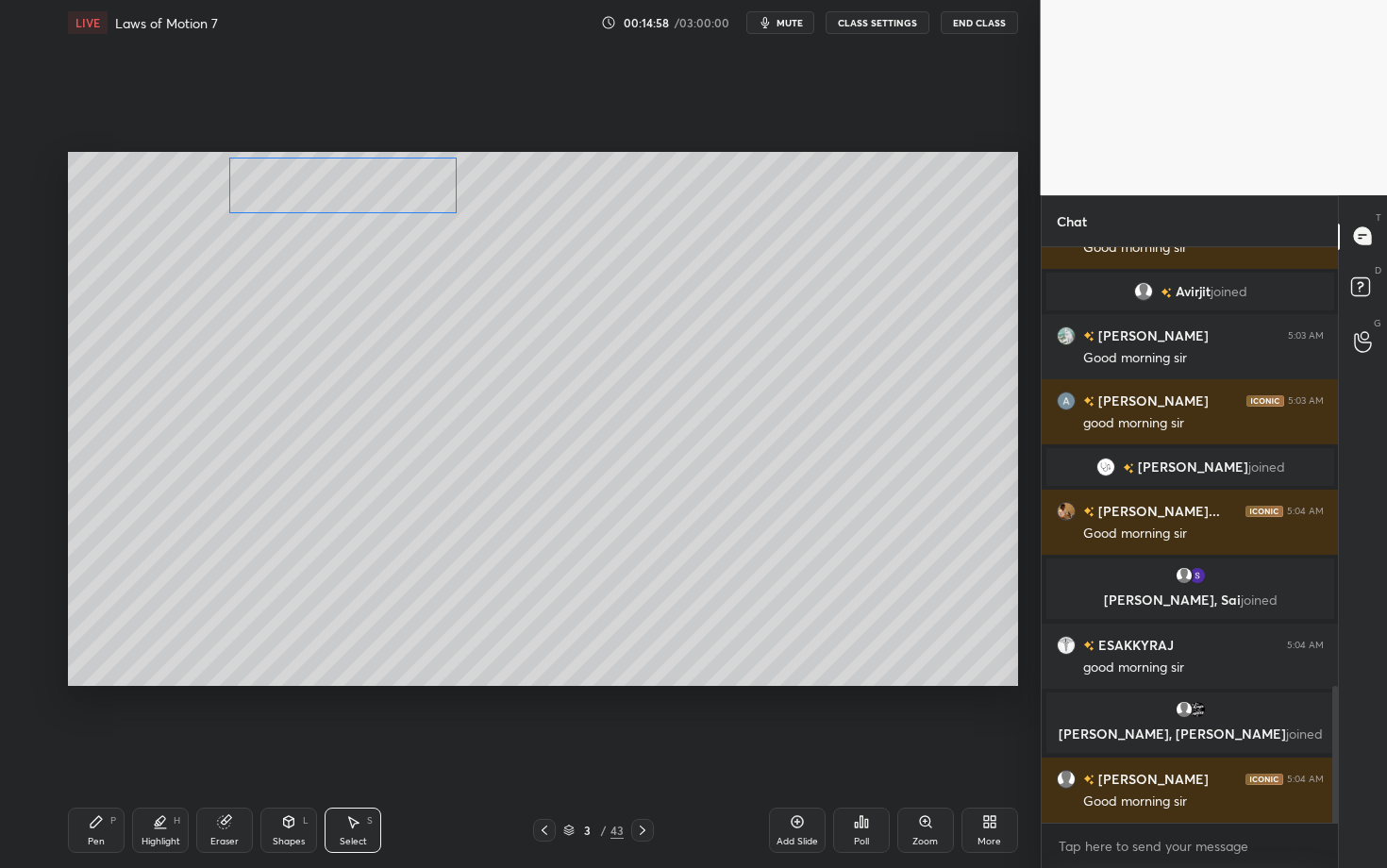 click on "0 ° Undo Copy Duplicate Duplicate to new slide Delete" at bounding box center [543, 419] 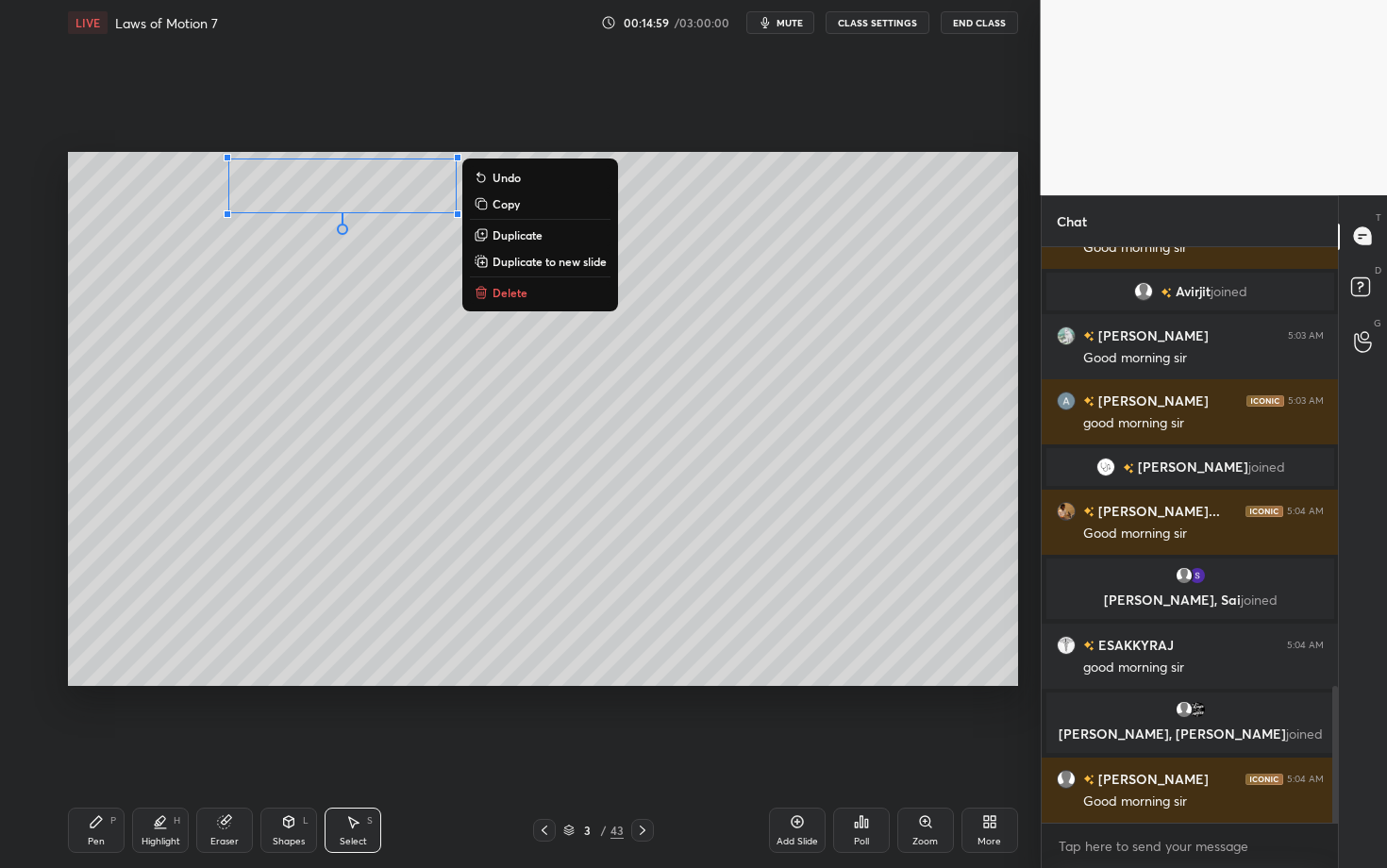 click on "Pen P" at bounding box center [96, 830] 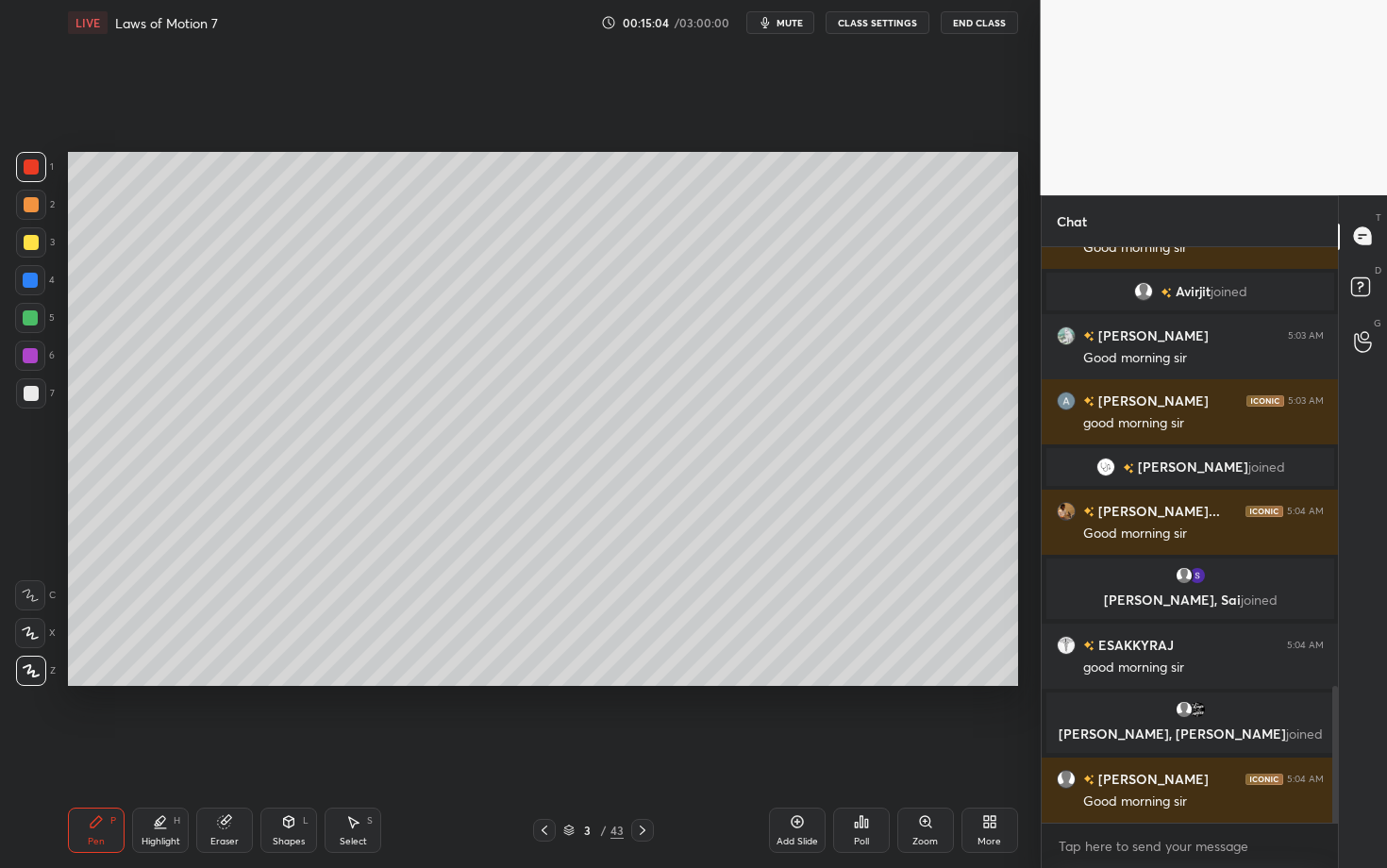 click on "Shapes L" at bounding box center (289, 830) 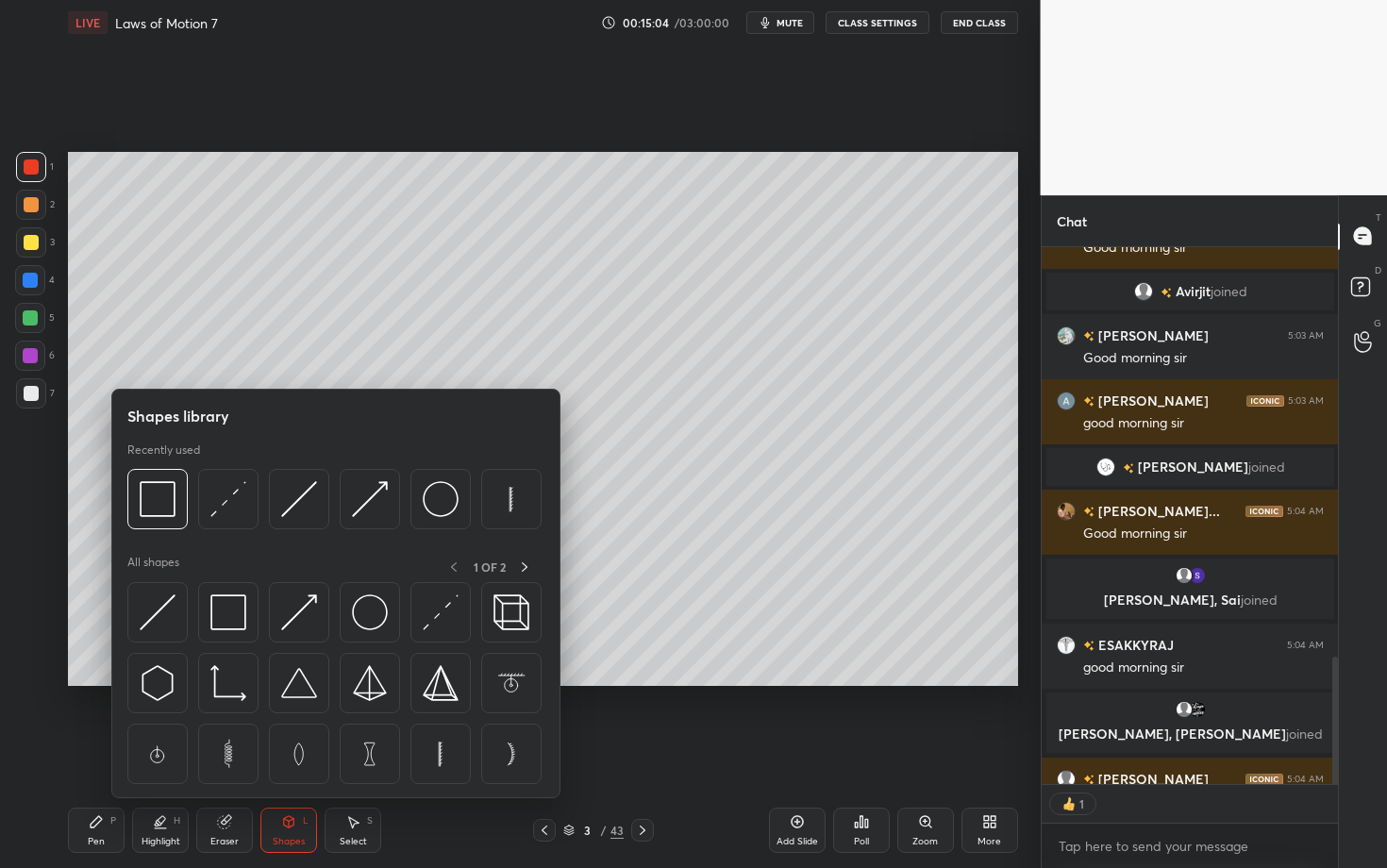scroll, scrollTop: 6, scrollLeft: 7, axis: both 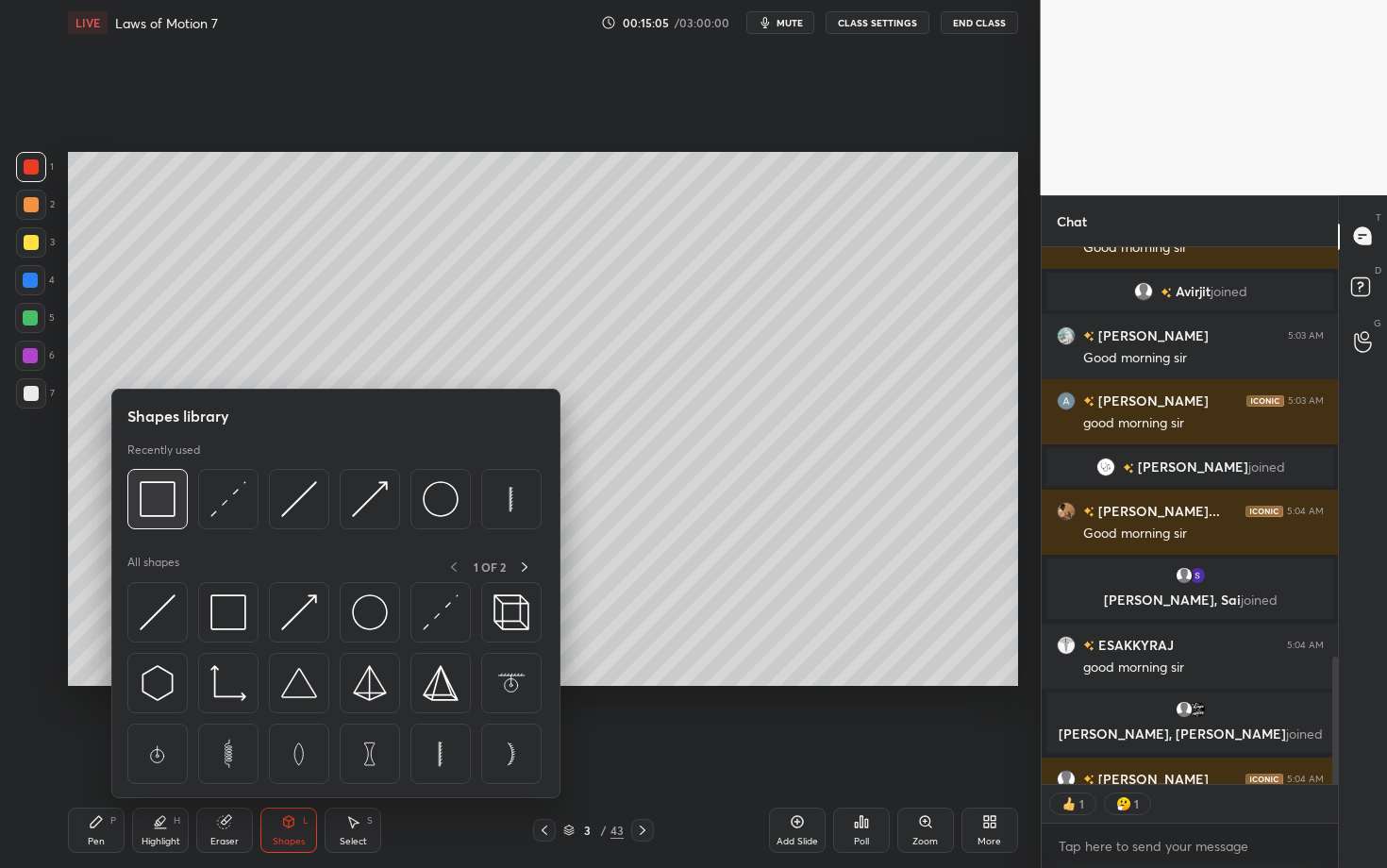 click at bounding box center (158, 499) 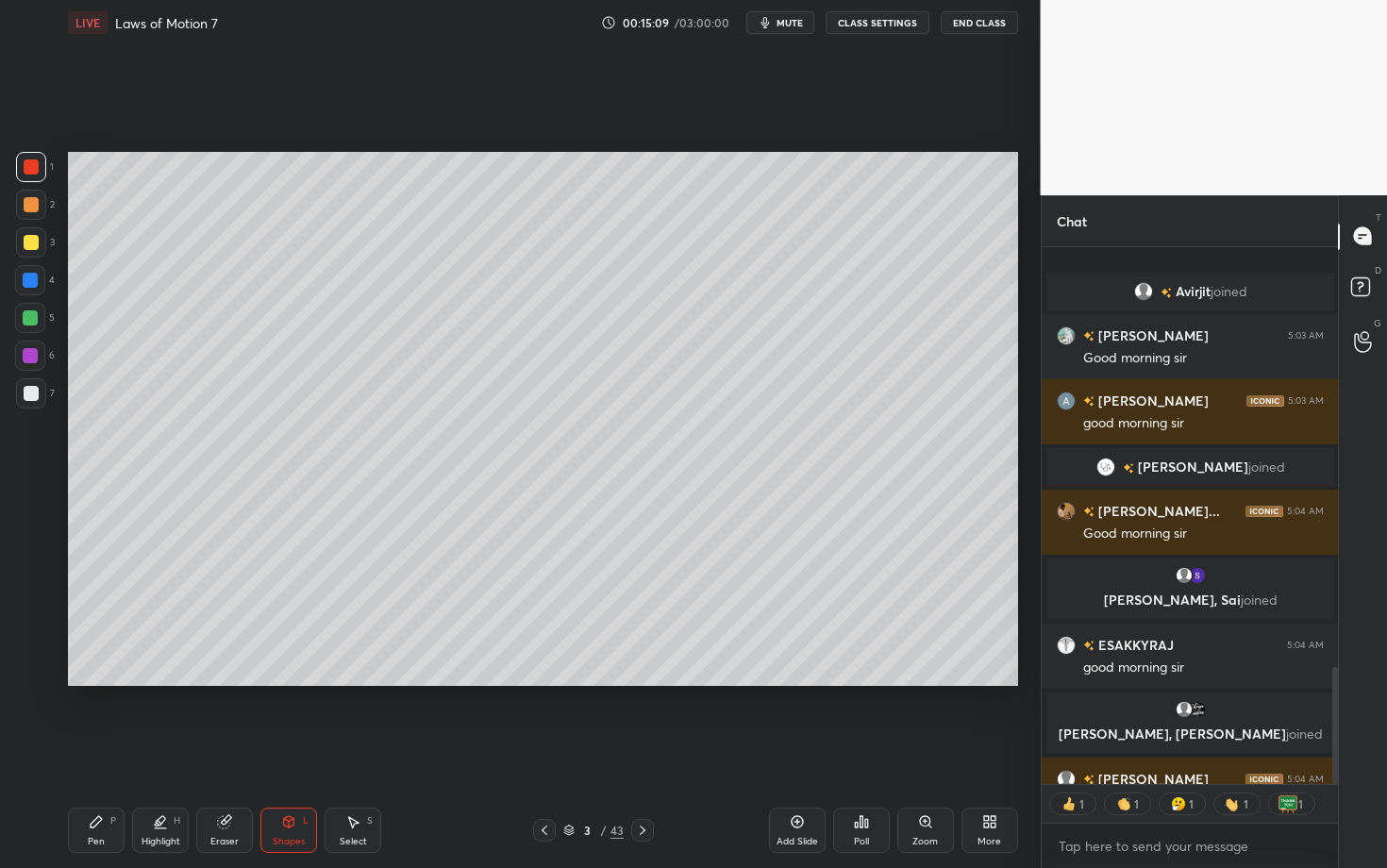 scroll, scrollTop: 1927, scrollLeft: 0, axis: vertical 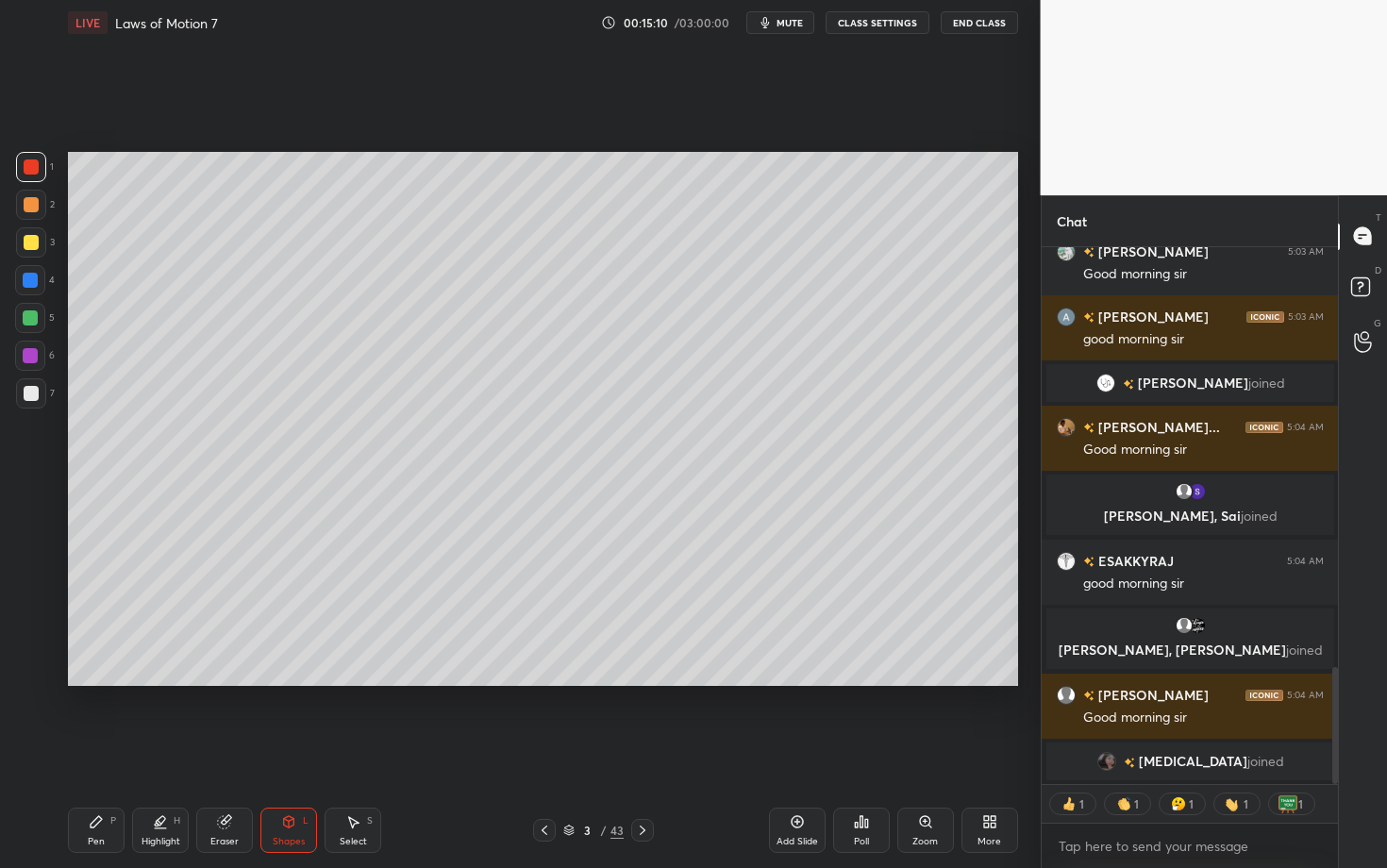 click on "Select S" at bounding box center (353, 830) 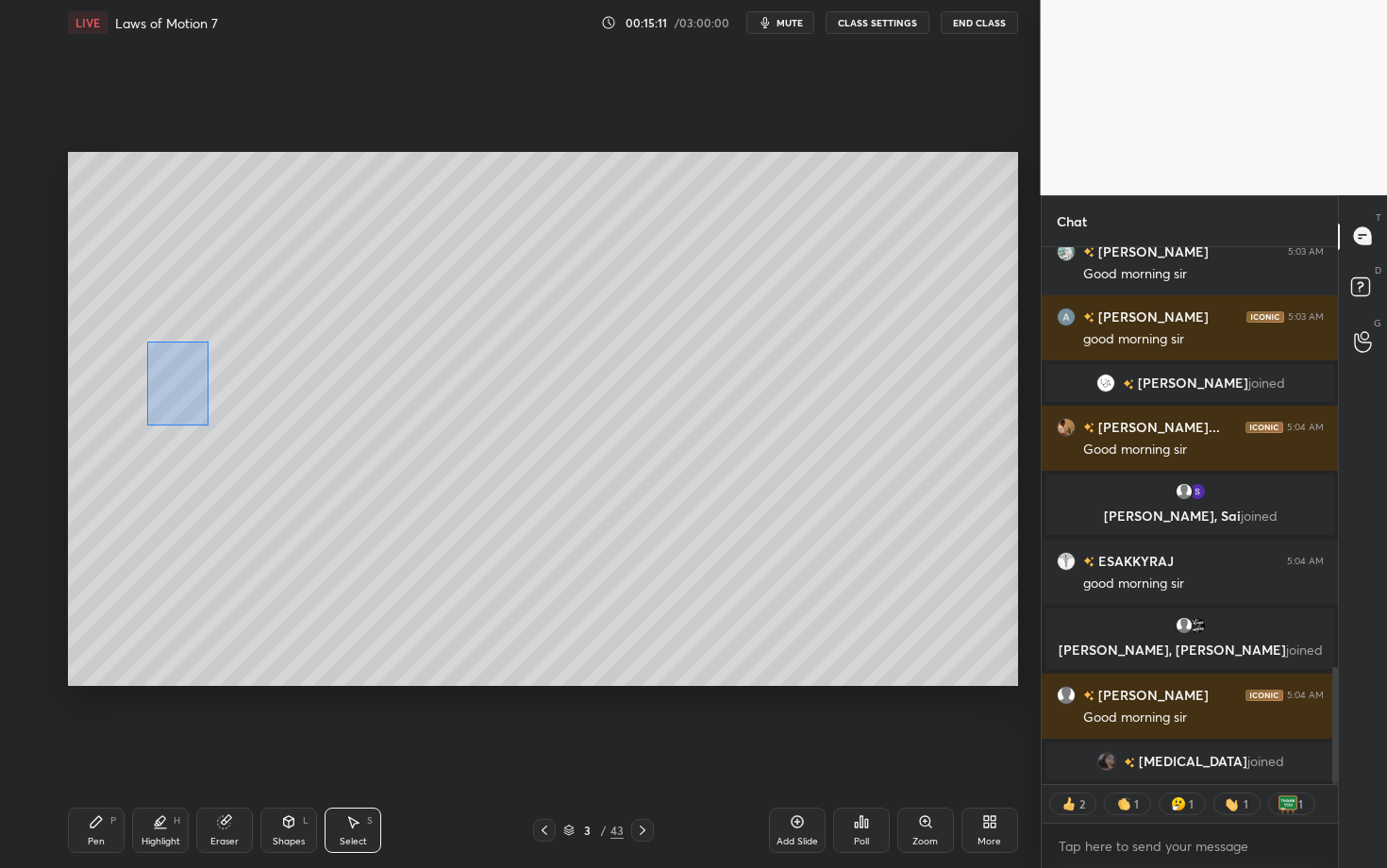 drag, startPoint x: 199, startPoint y: 416, endPoint x: 244, endPoint y: 492, distance: 88.32327 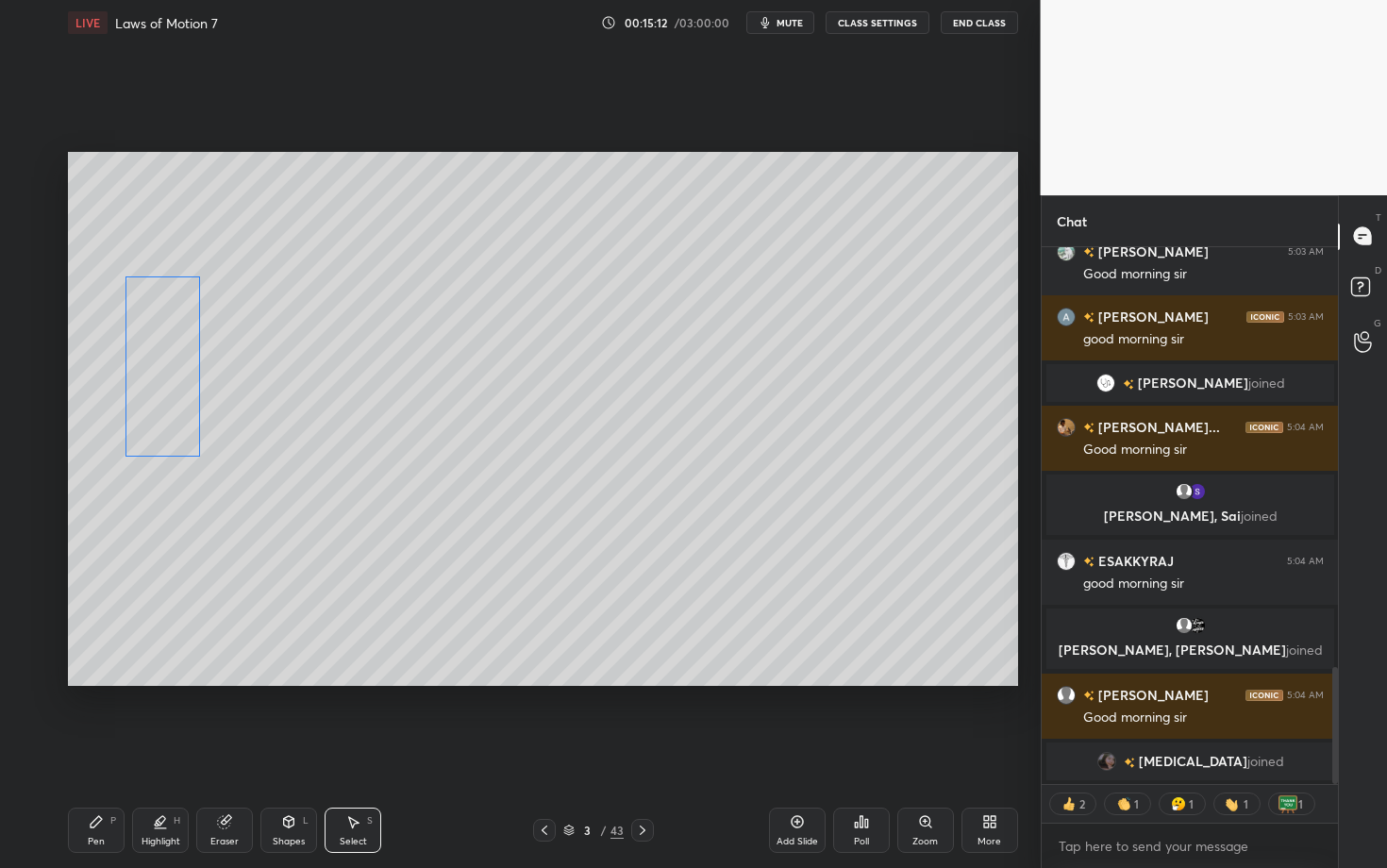 drag, startPoint x: 180, startPoint y: 355, endPoint x: 170, endPoint y: 374, distance: 21.470911 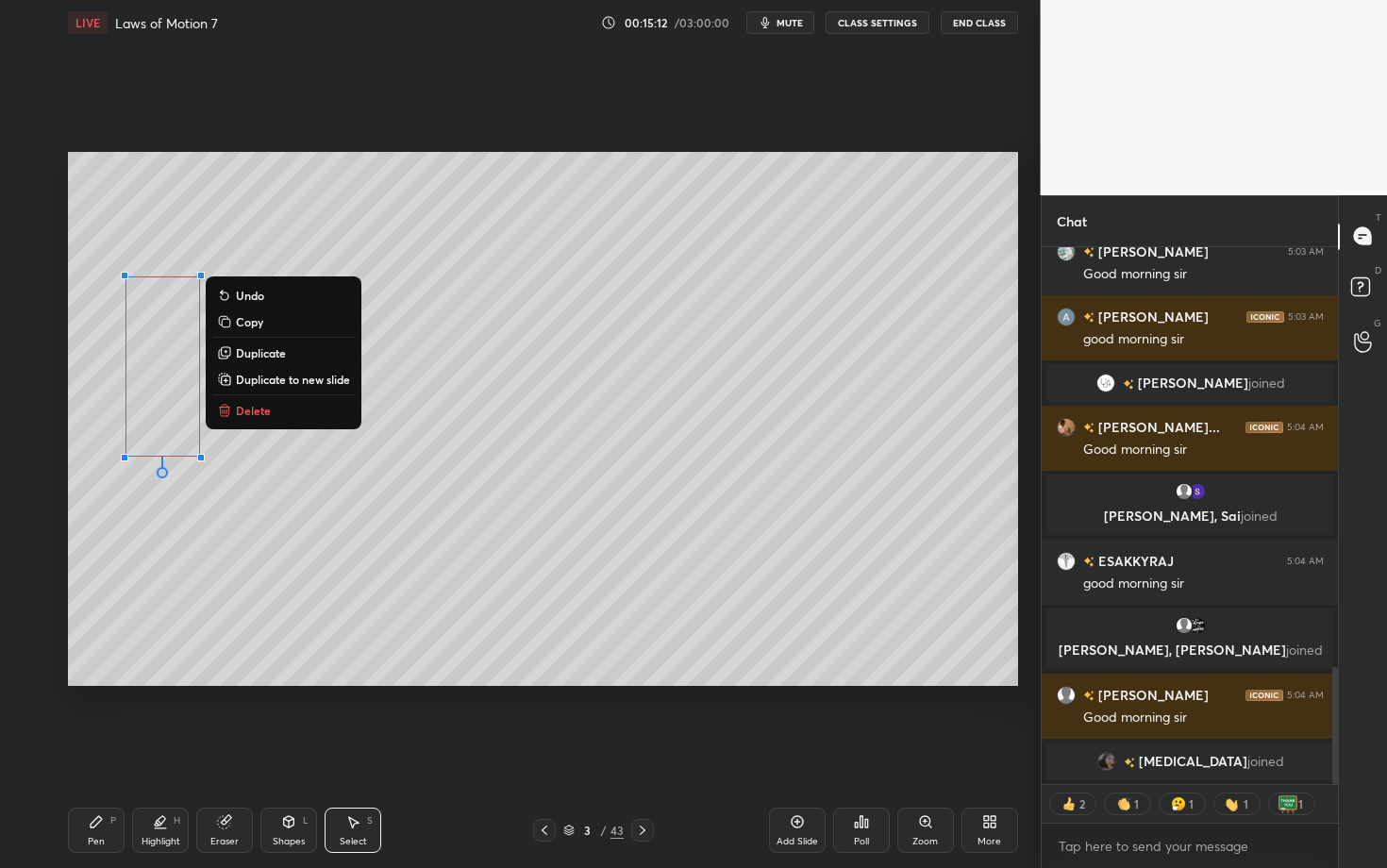 click on "Shapes L" at bounding box center (289, 830) 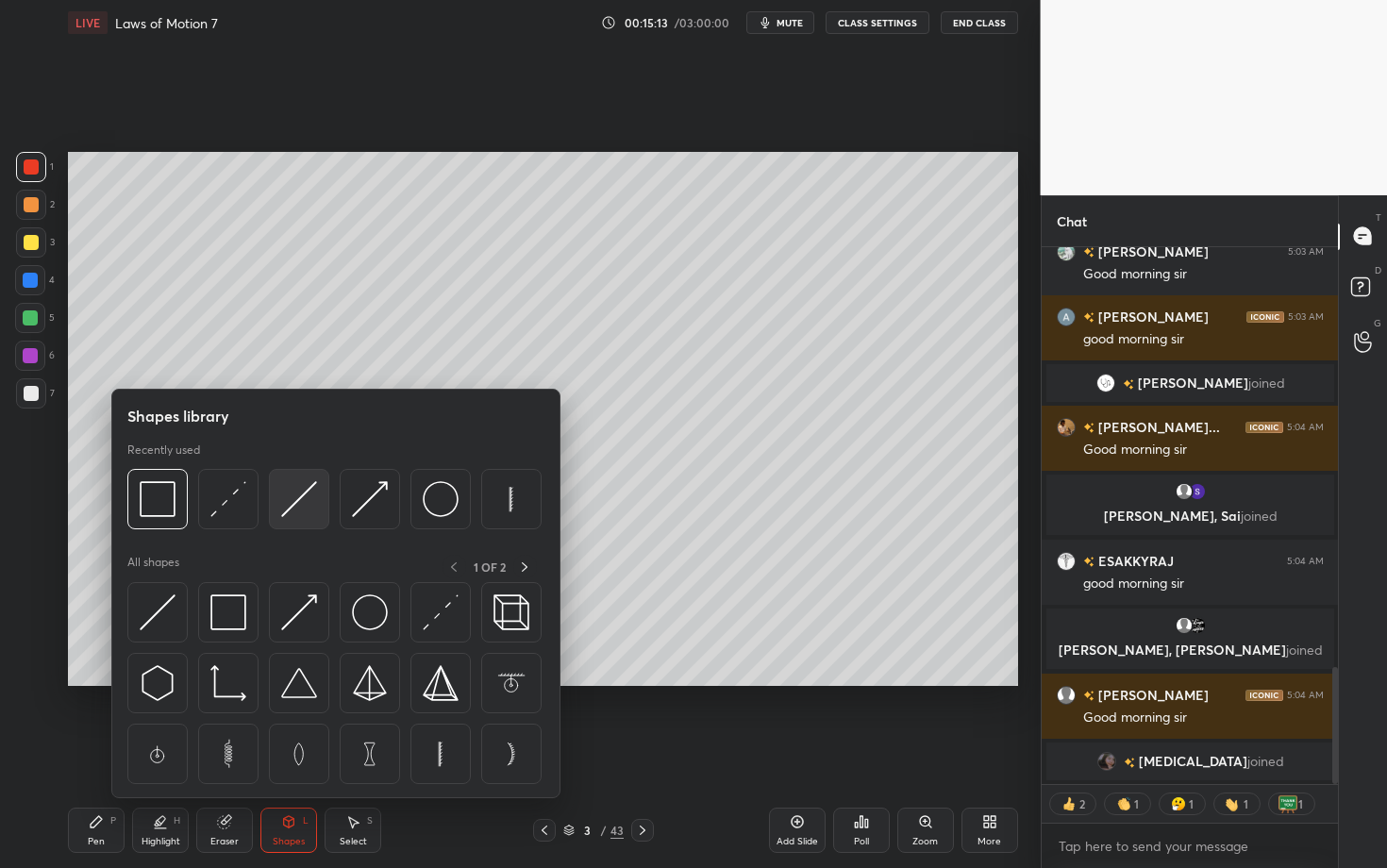 click at bounding box center (299, 499) 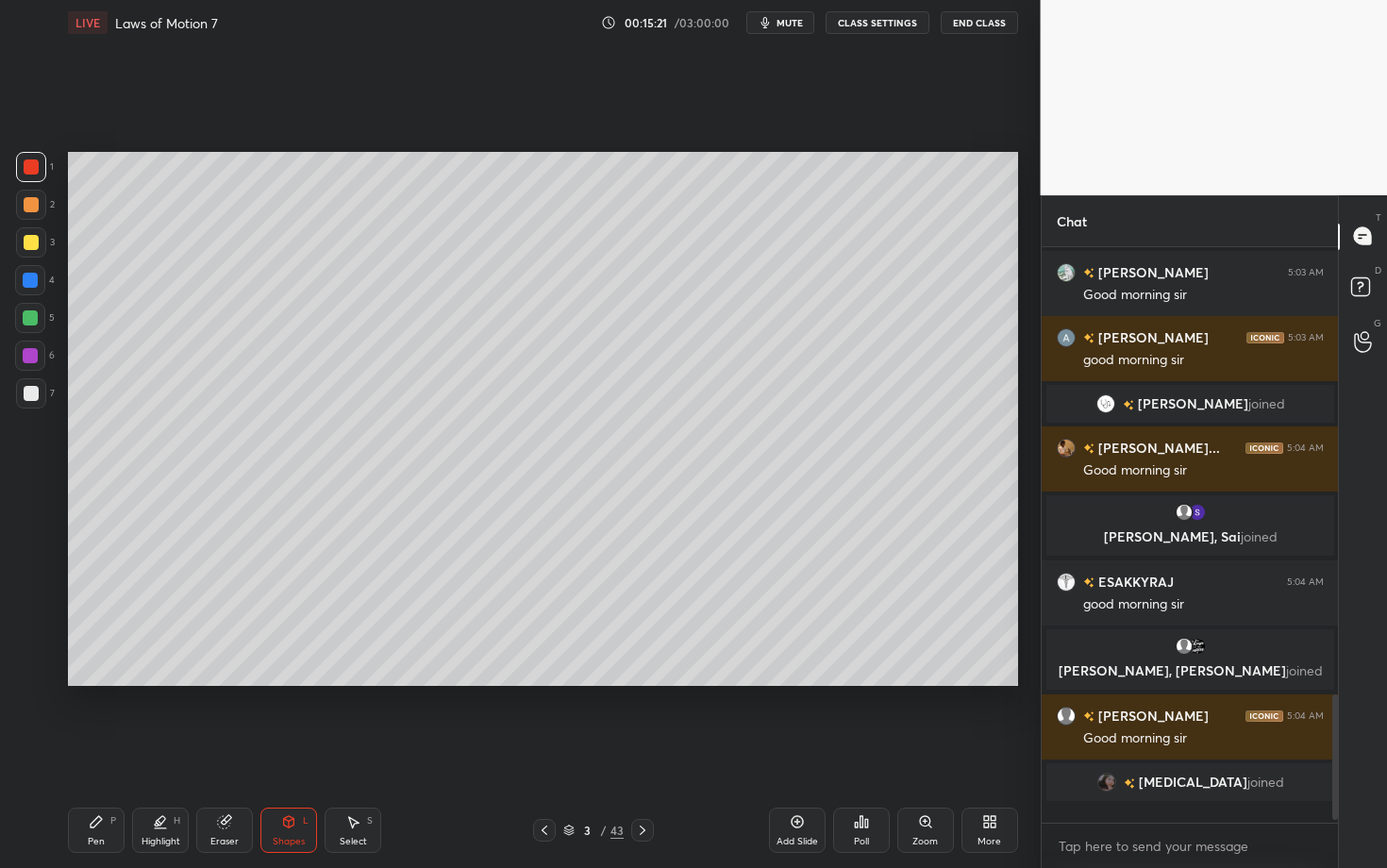 scroll, scrollTop: 6, scrollLeft: 7, axis: both 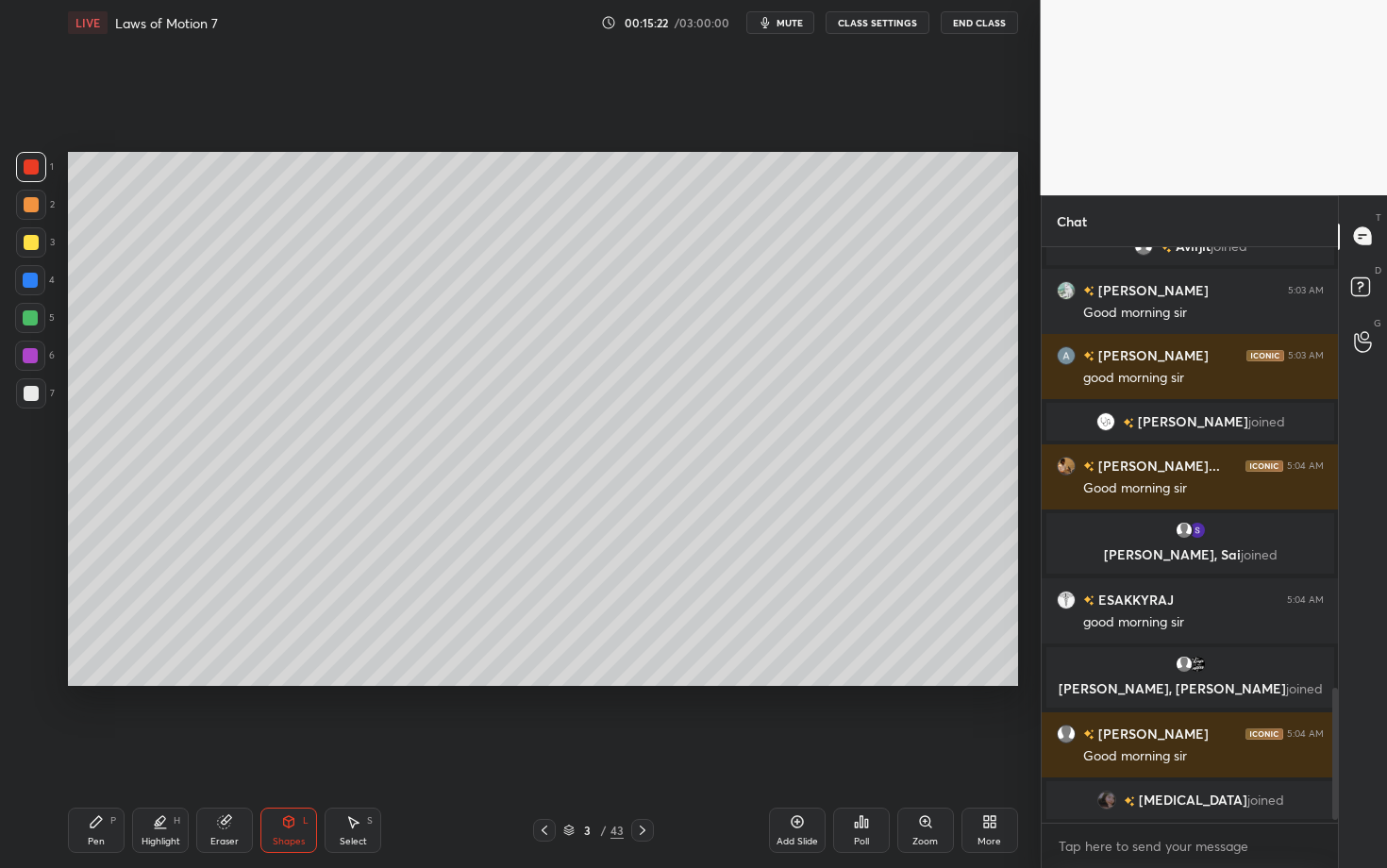 click on "Pen P" at bounding box center (96, 830) 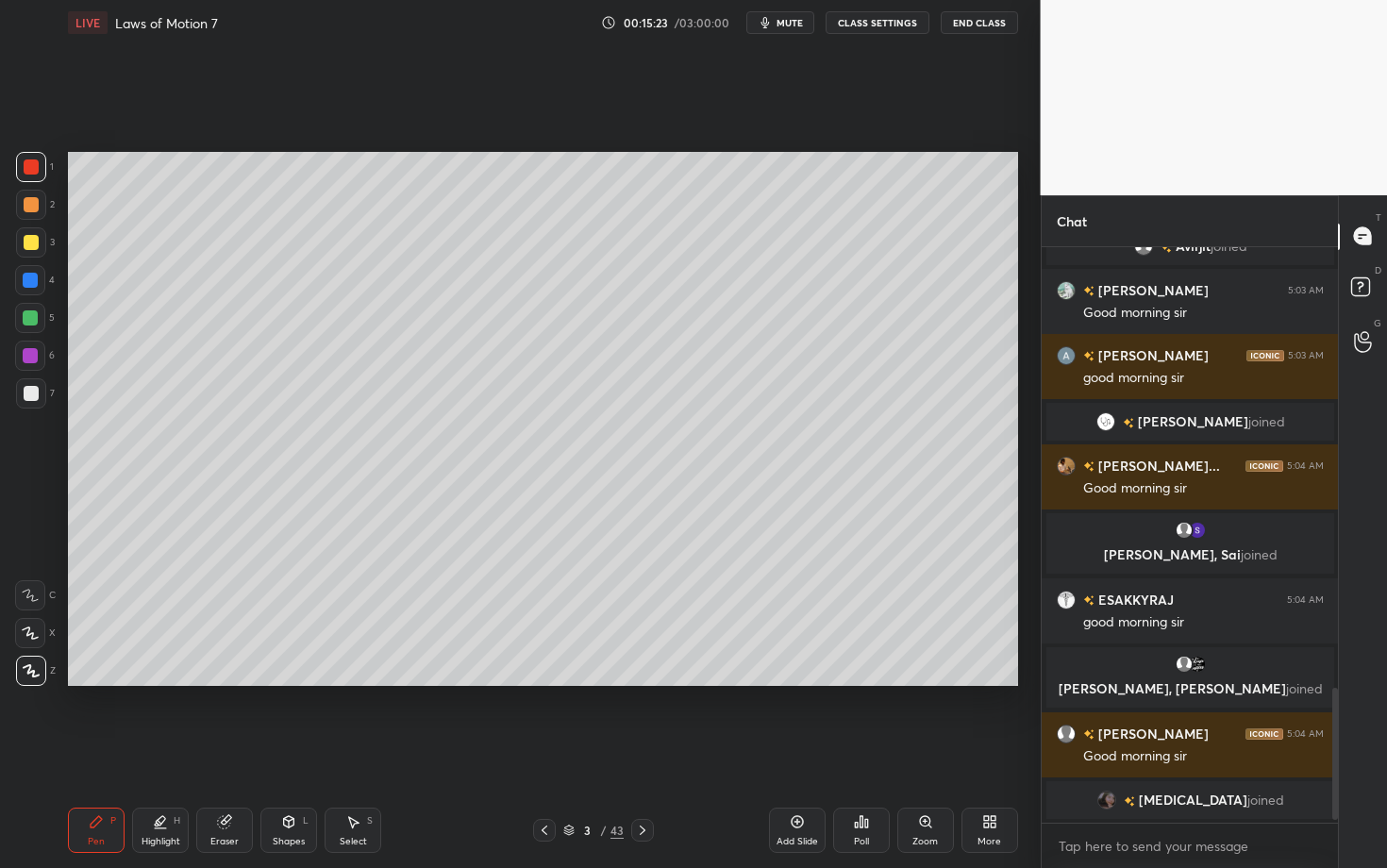 click on "Shapes" at bounding box center [289, 842] 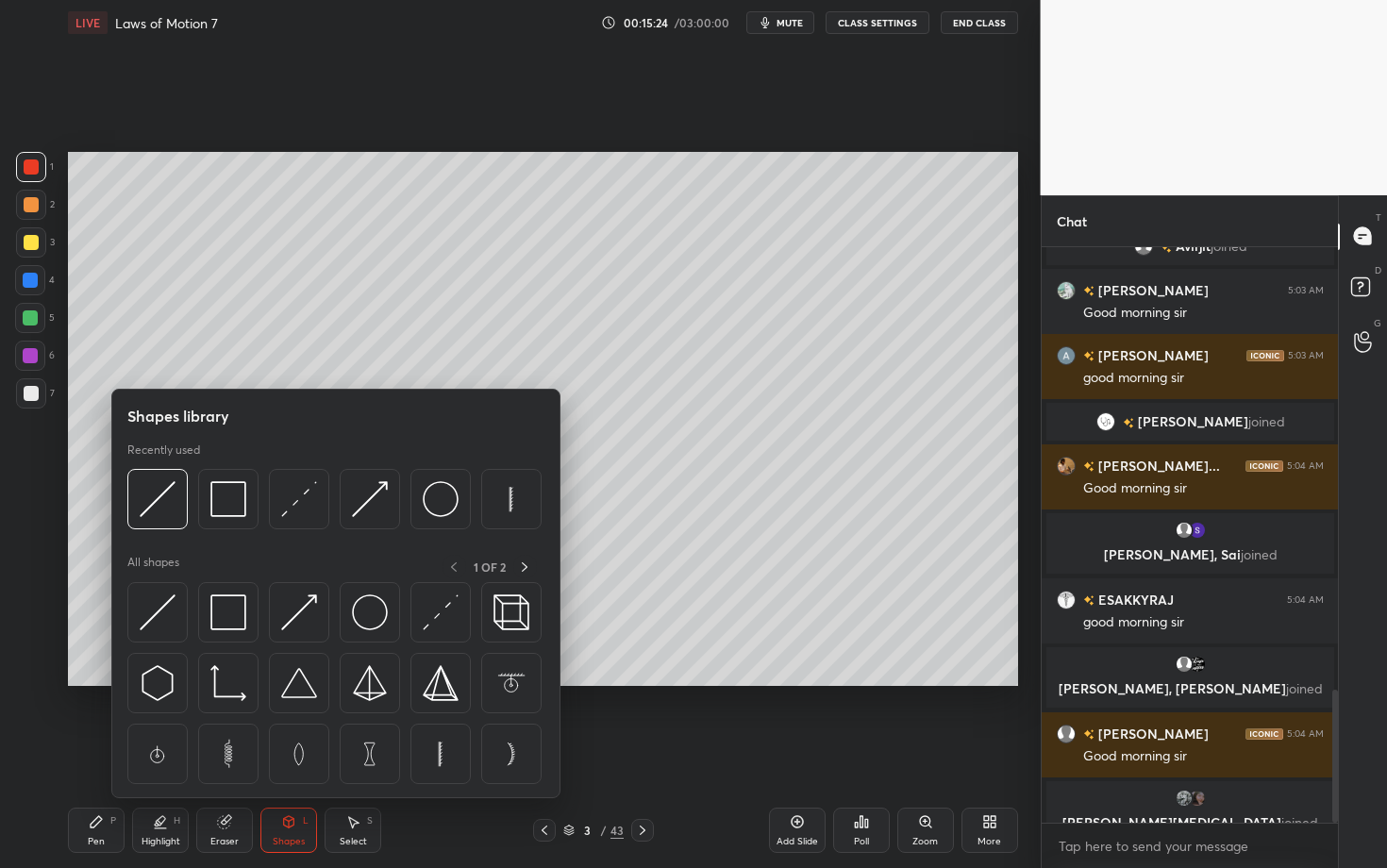 scroll, scrollTop: 1911, scrollLeft: 0, axis: vertical 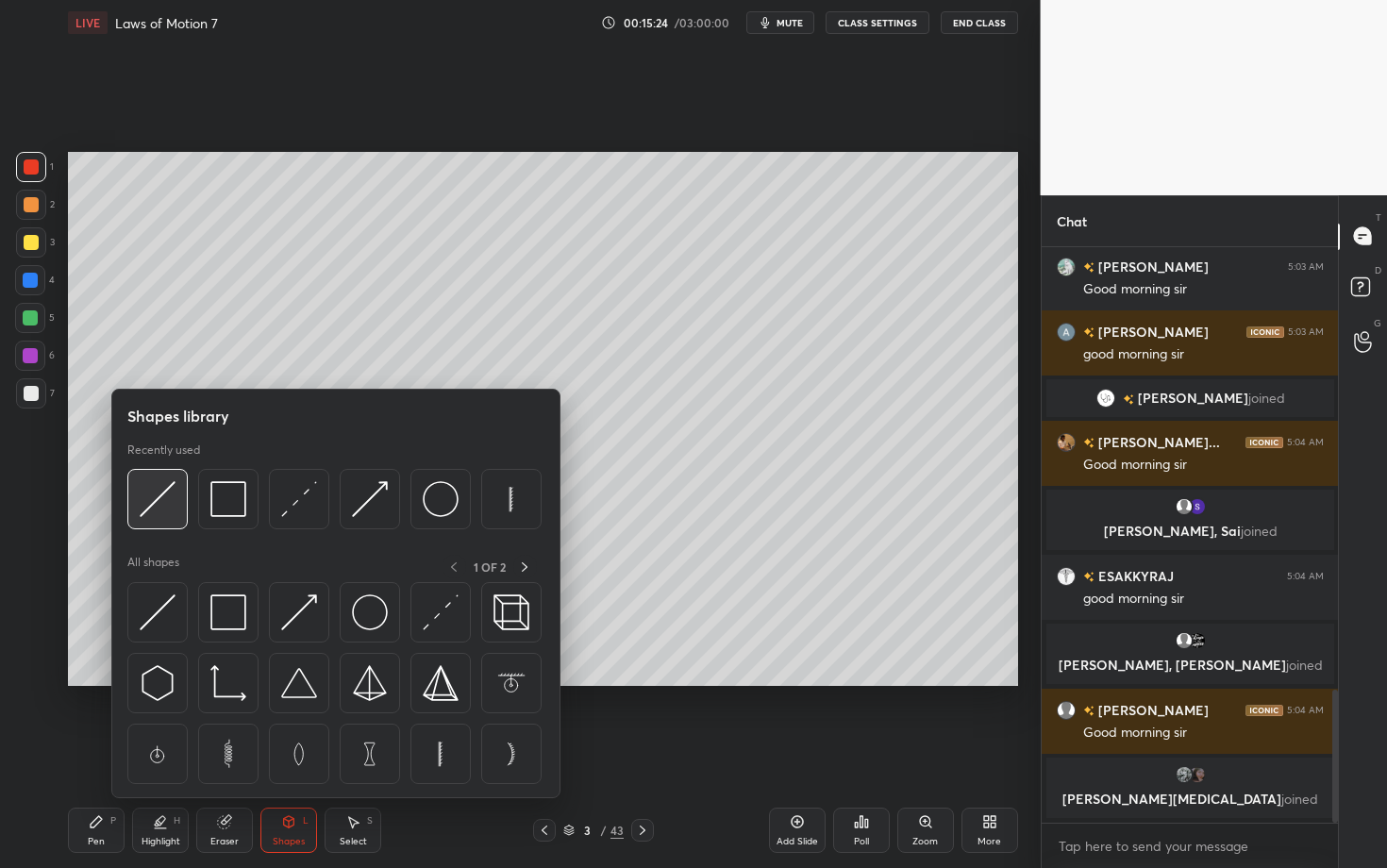 click at bounding box center [158, 499] 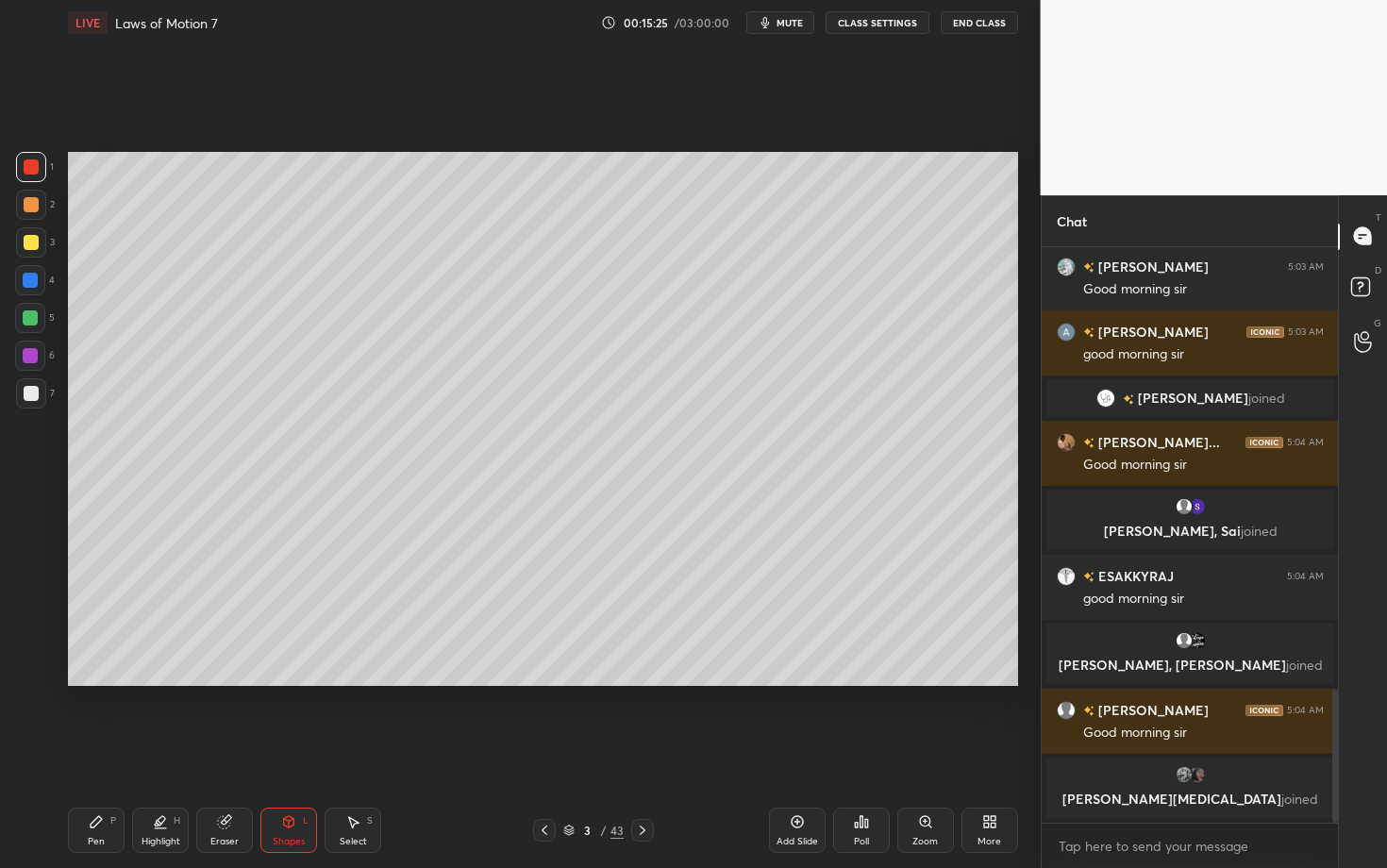 scroll, scrollTop: 1921, scrollLeft: 0, axis: vertical 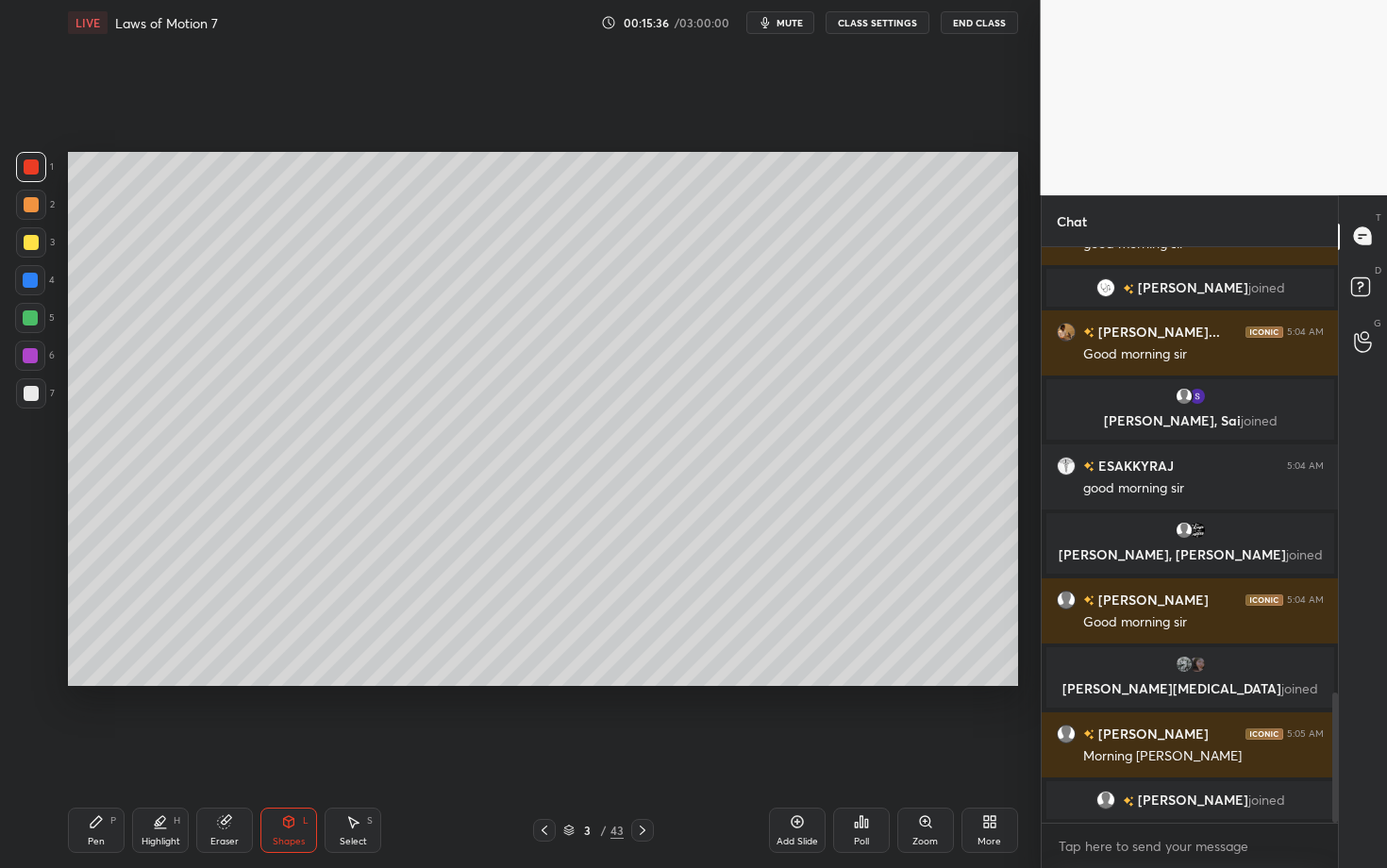 click on "Pen P" at bounding box center [96, 830] 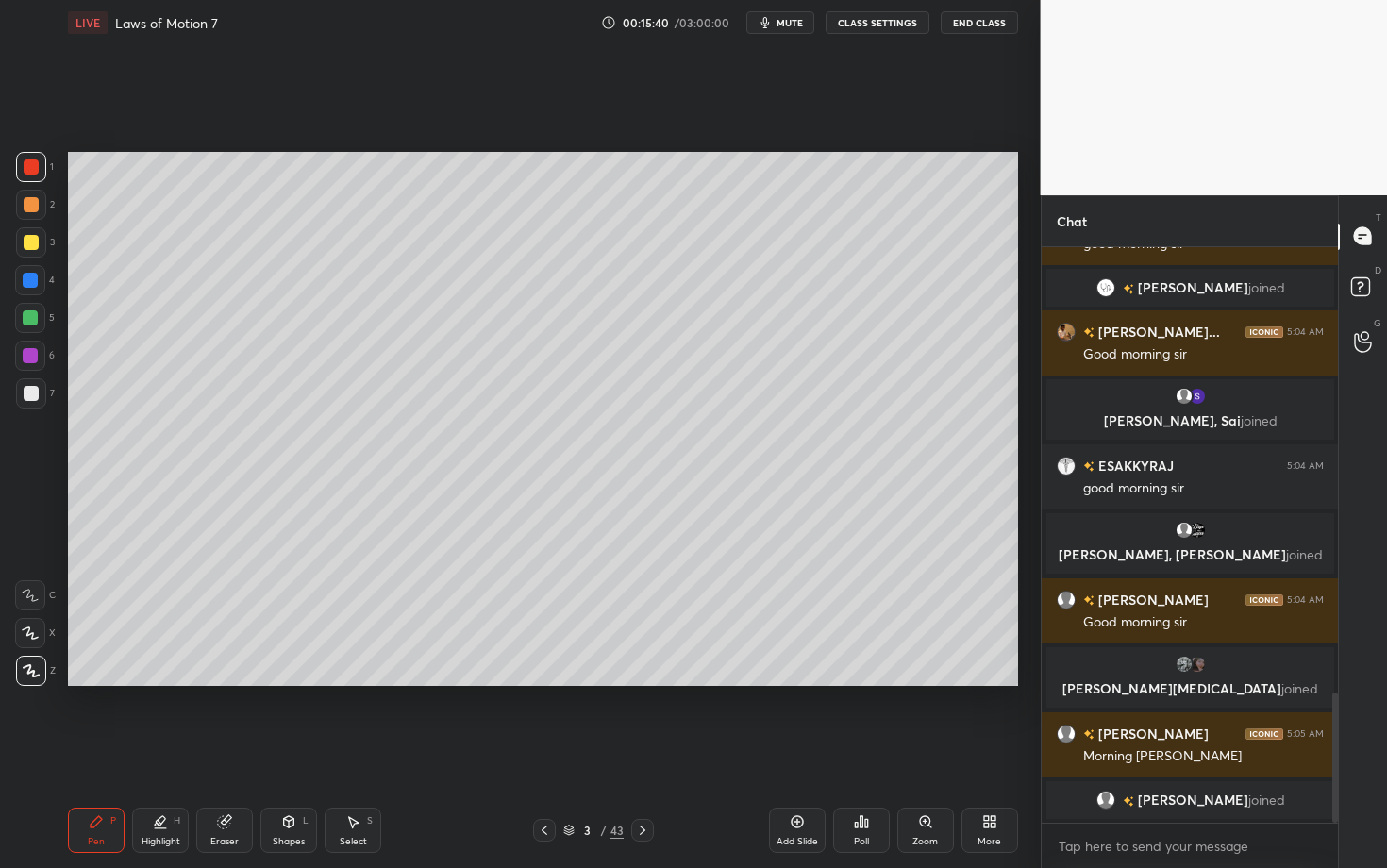 click on "Highlight H" at bounding box center [160, 830] 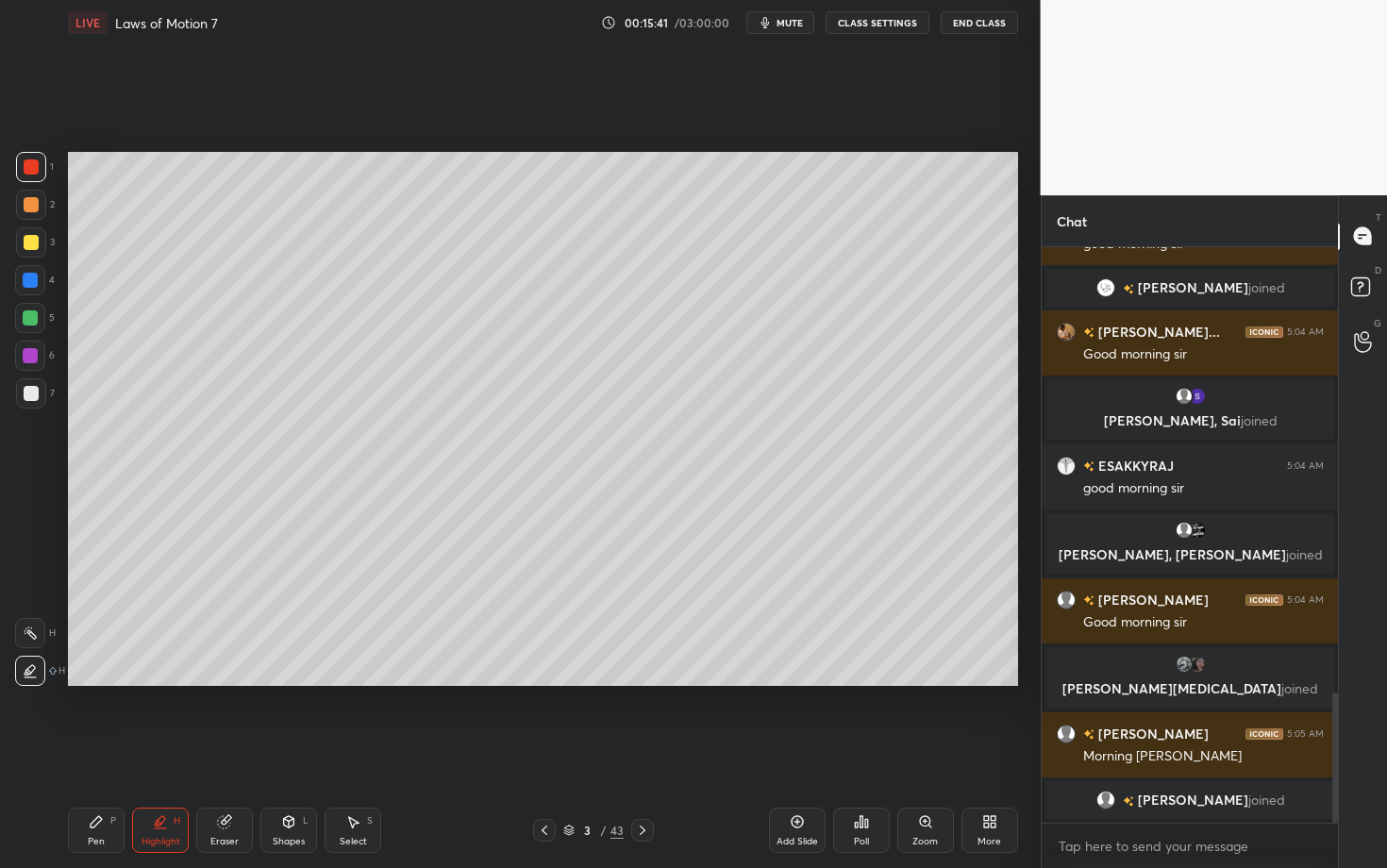 click 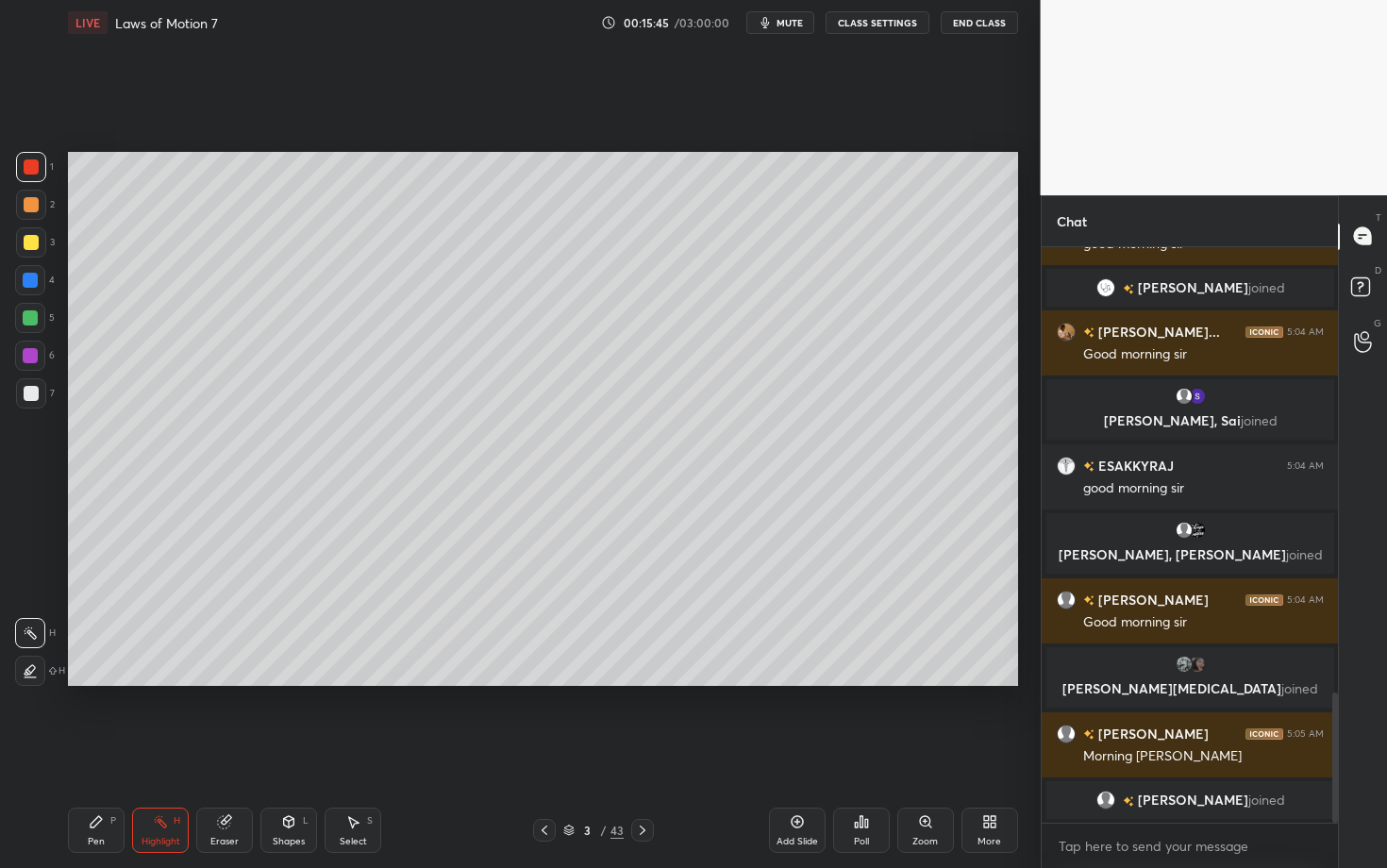 click on "Select S" at bounding box center [353, 830] 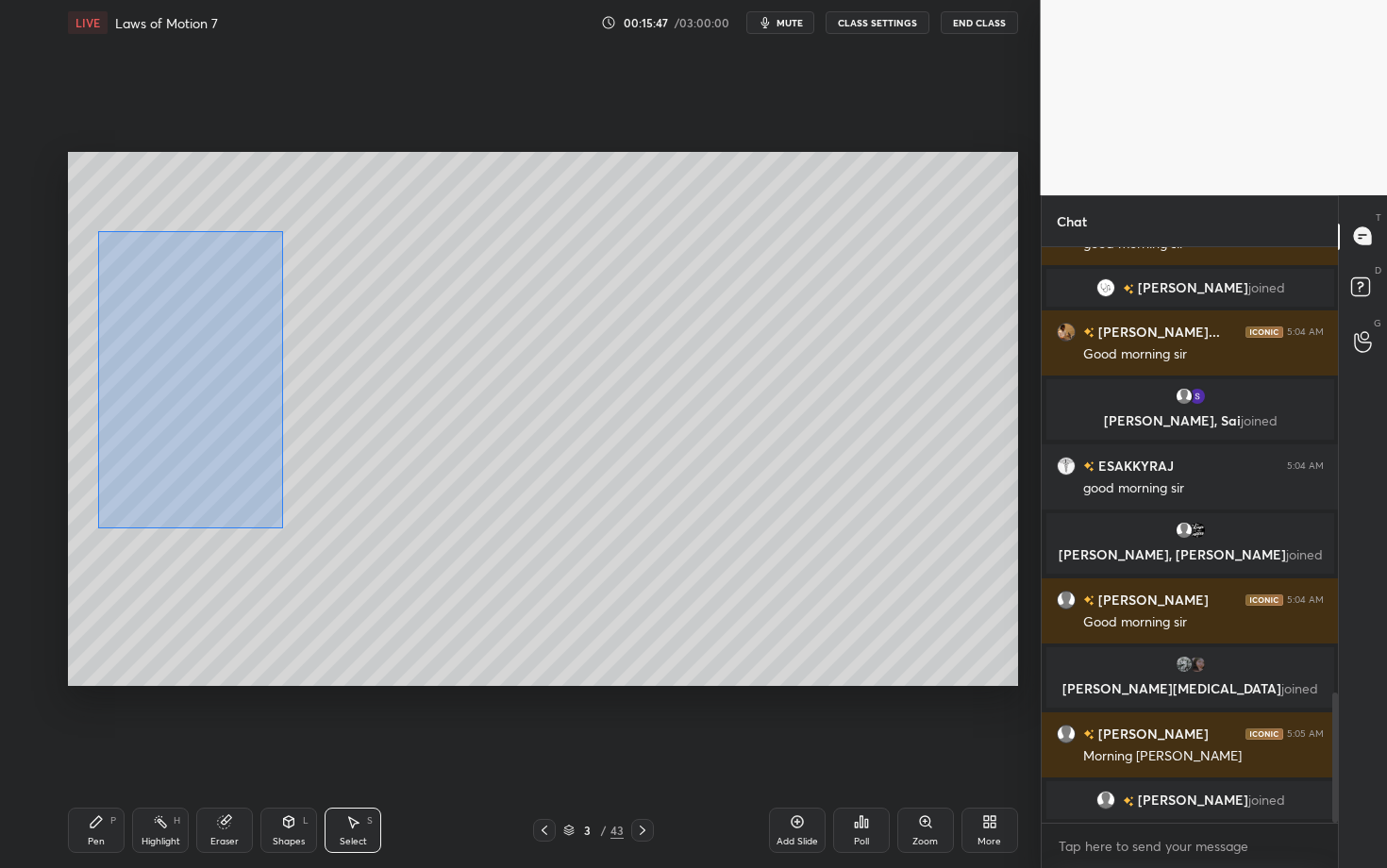 drag, startPoint x: 95, startPoint y: 228, endPoint x: 278, endPoint y: 528, distance: 351.41002 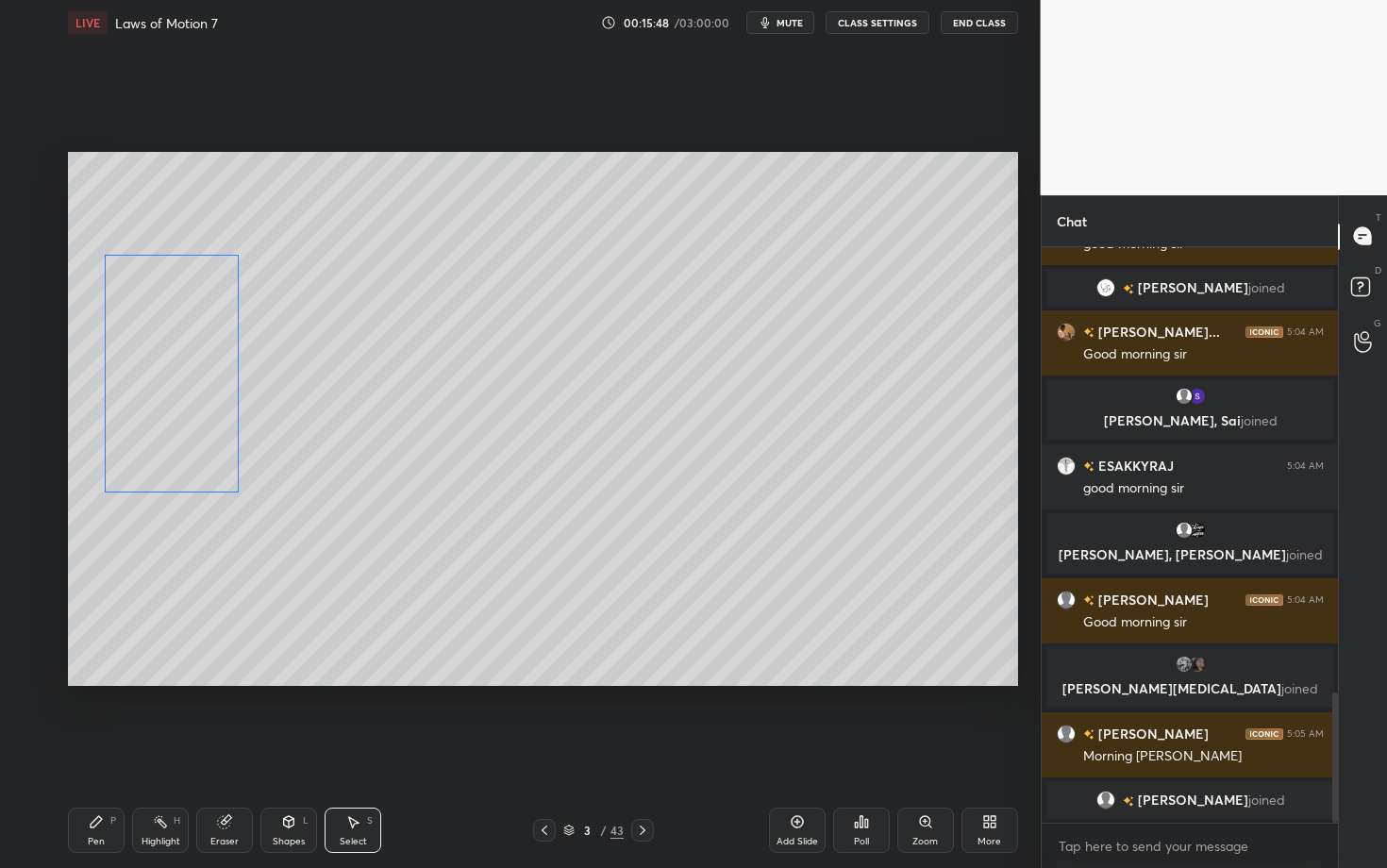 click on "0 ° Undo Copy Duplicate Duplicate to new slide Delete" at bounding box center (543, 419) 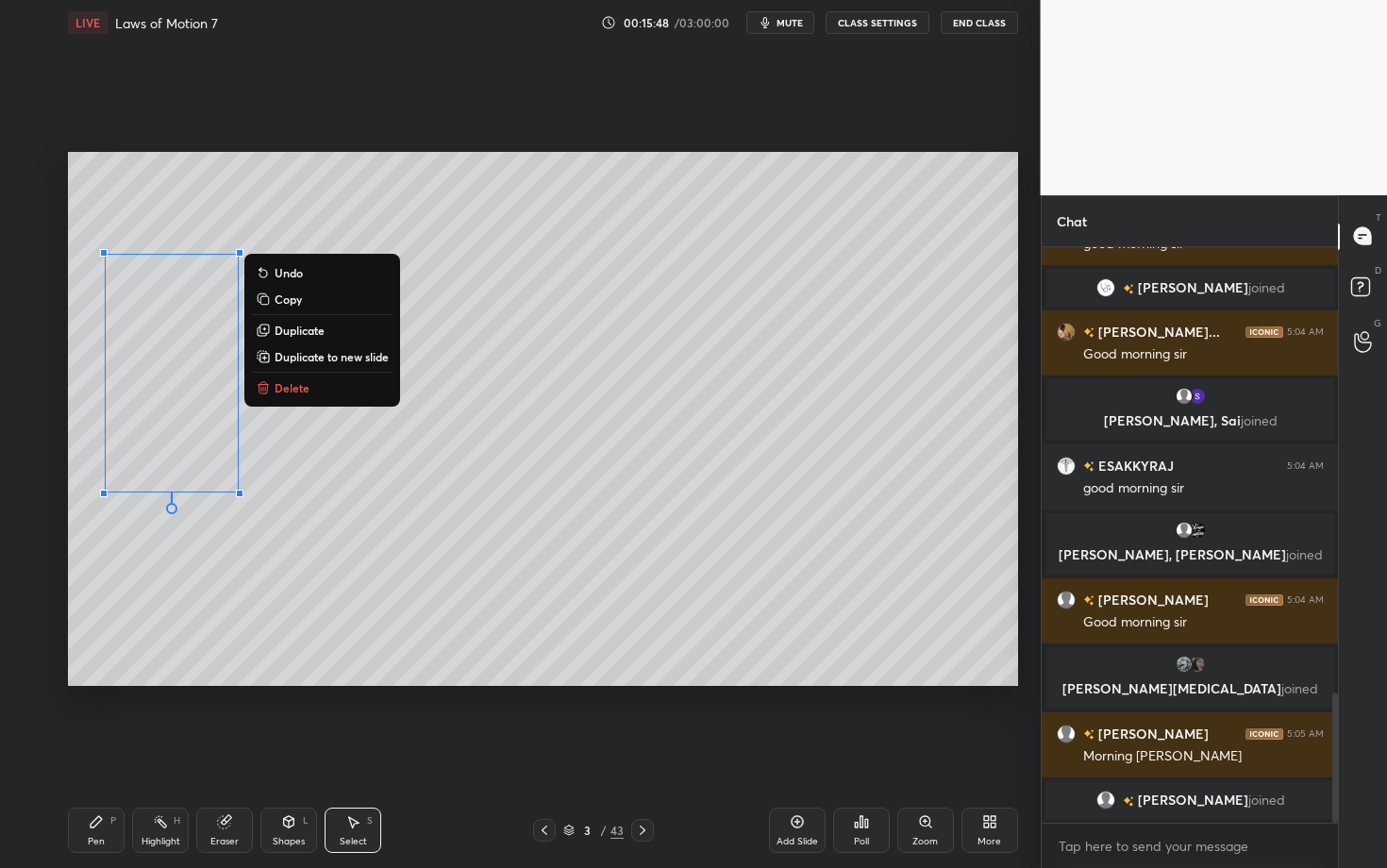click on "Pen P" at bounding box center (96, 830) 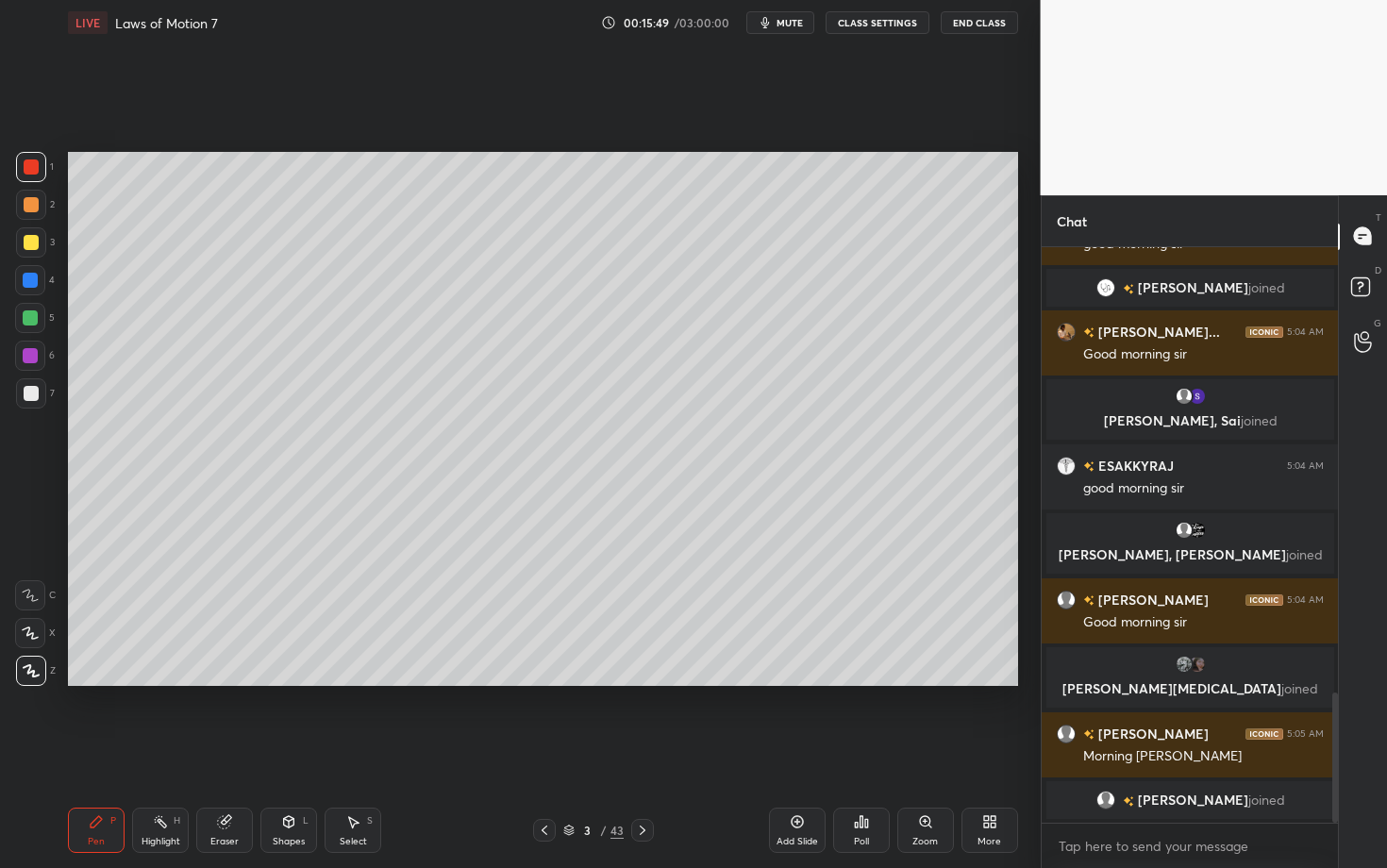 click at bounding box center (31, 393) 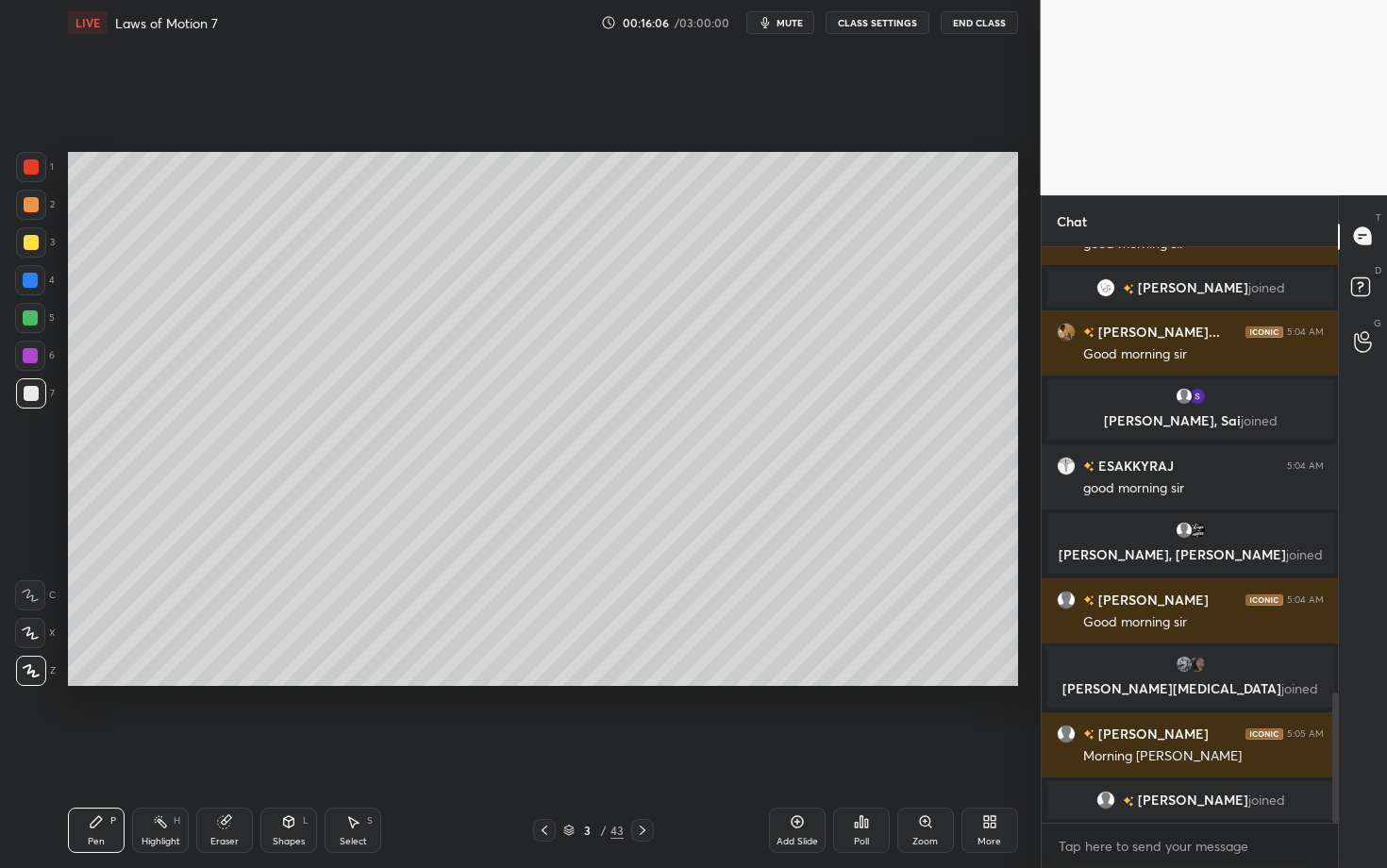 click 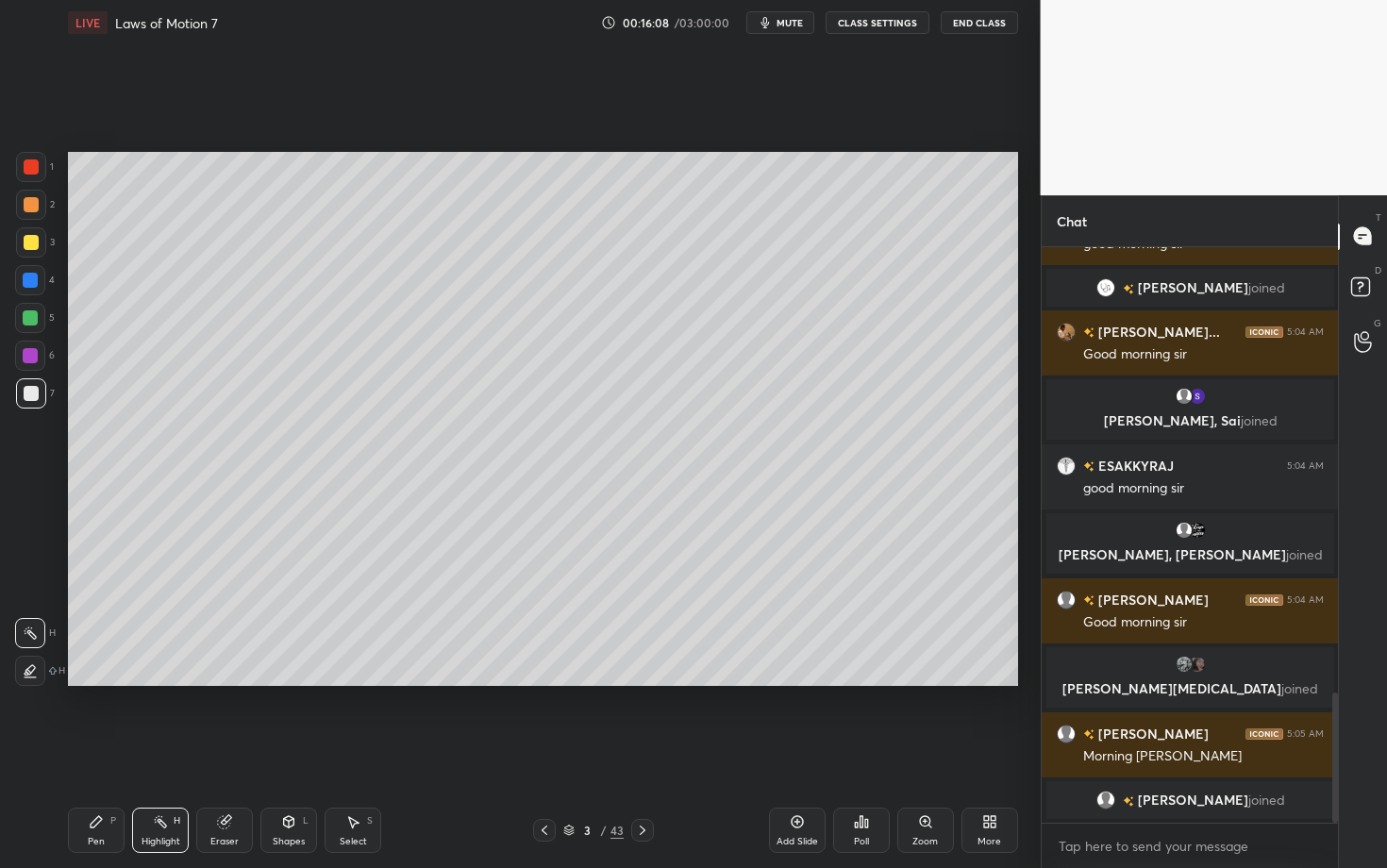 click on "Pen P" at bounding box center (96, 830) 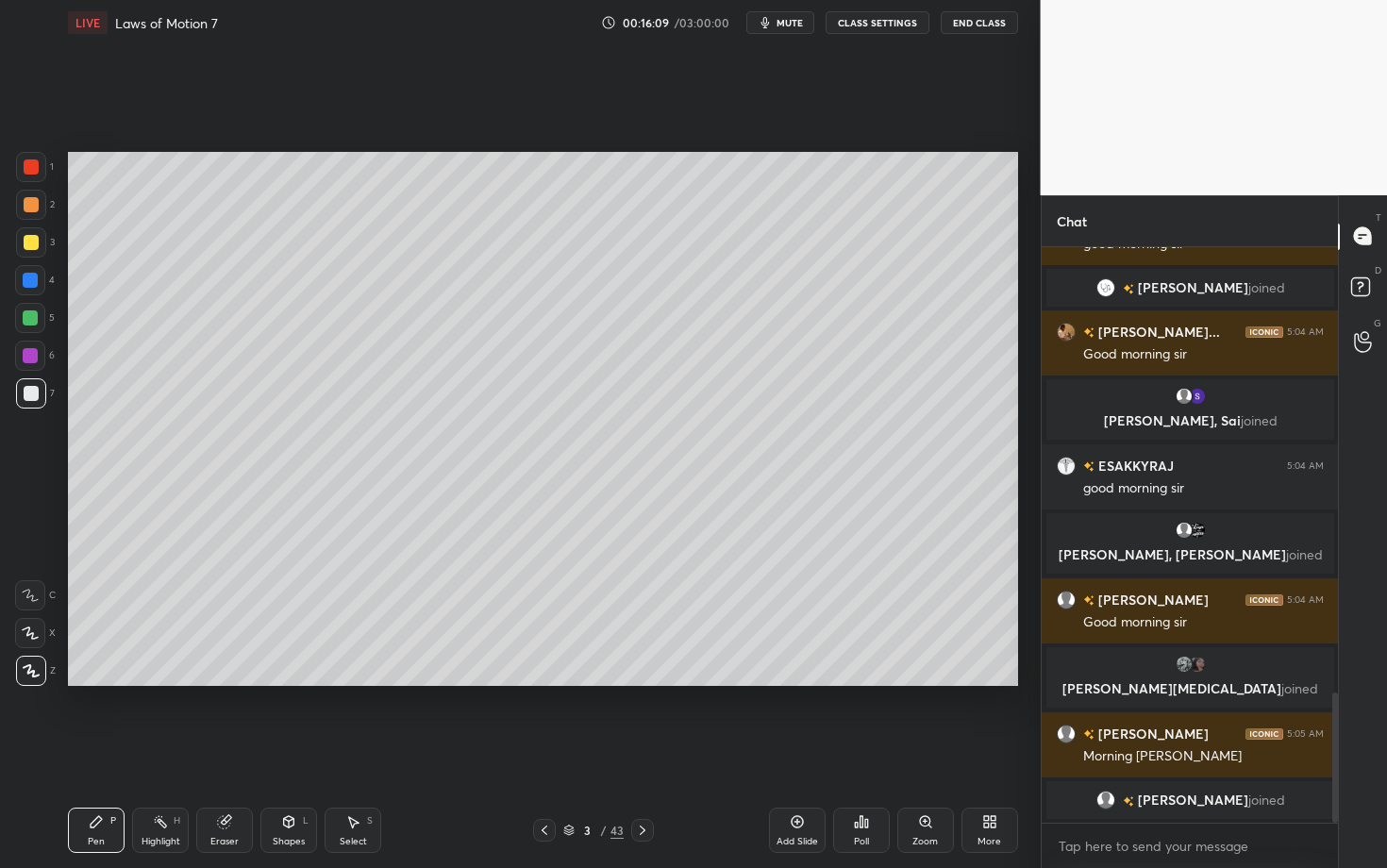 click at bounding box center (30, 318) 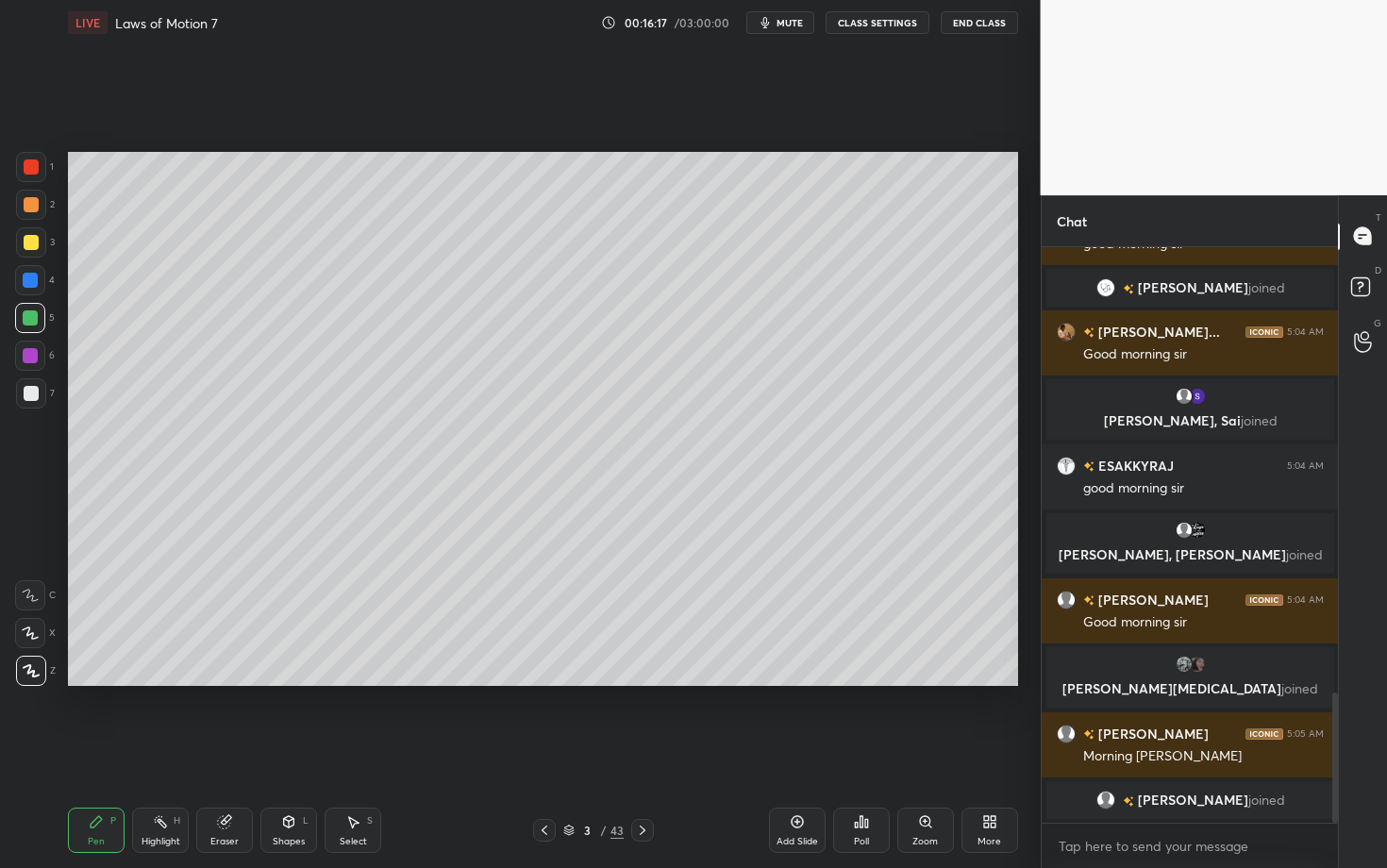 click on "Highlight" at bounding box center (160, 842) 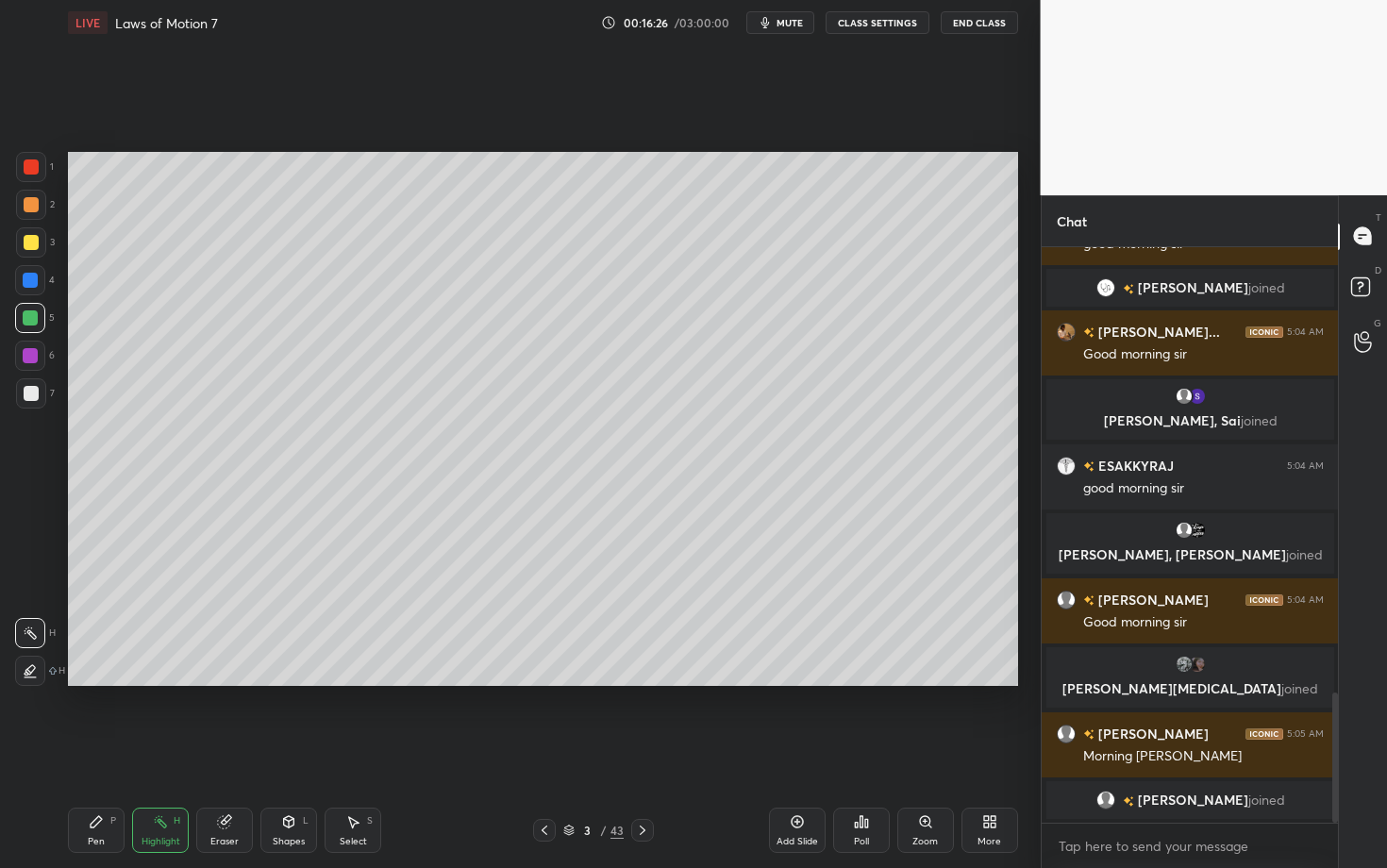 scroll, scrollTop: 1990, scrollLeft: 0, axis: vertical 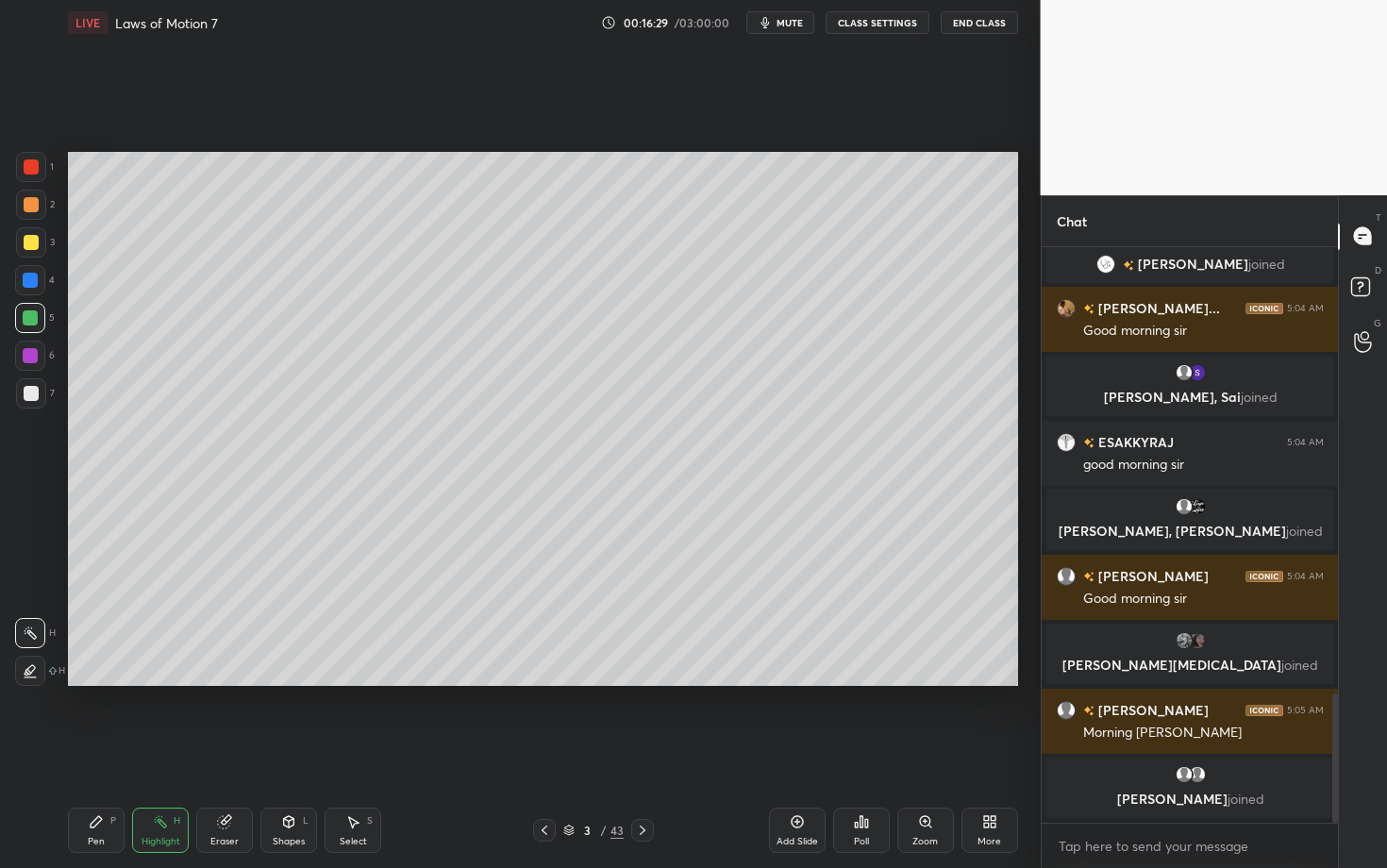 click on "Eraser" at bounding box center (225, 830) 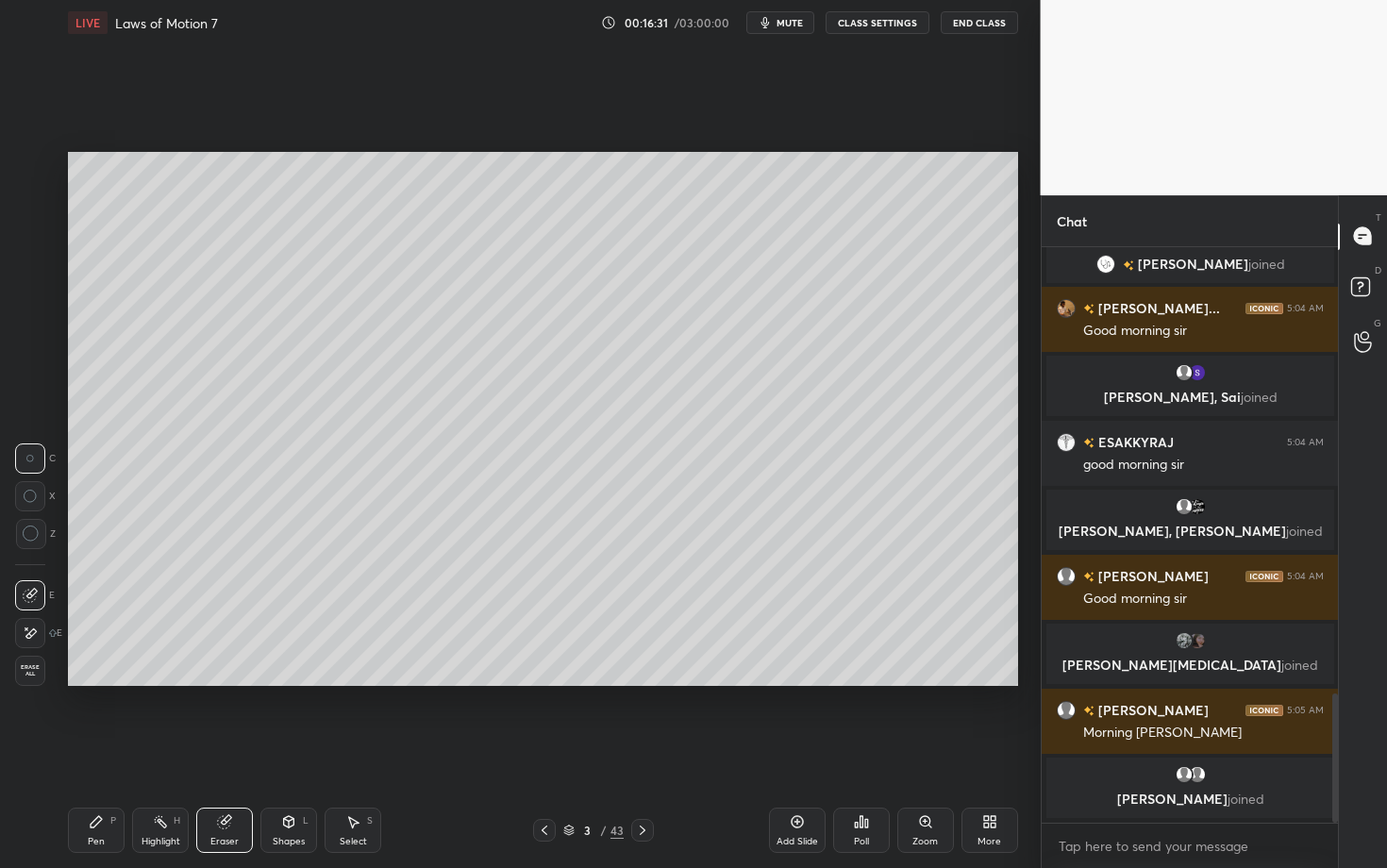 click on "Pen P" at bounding box center (96, 830) 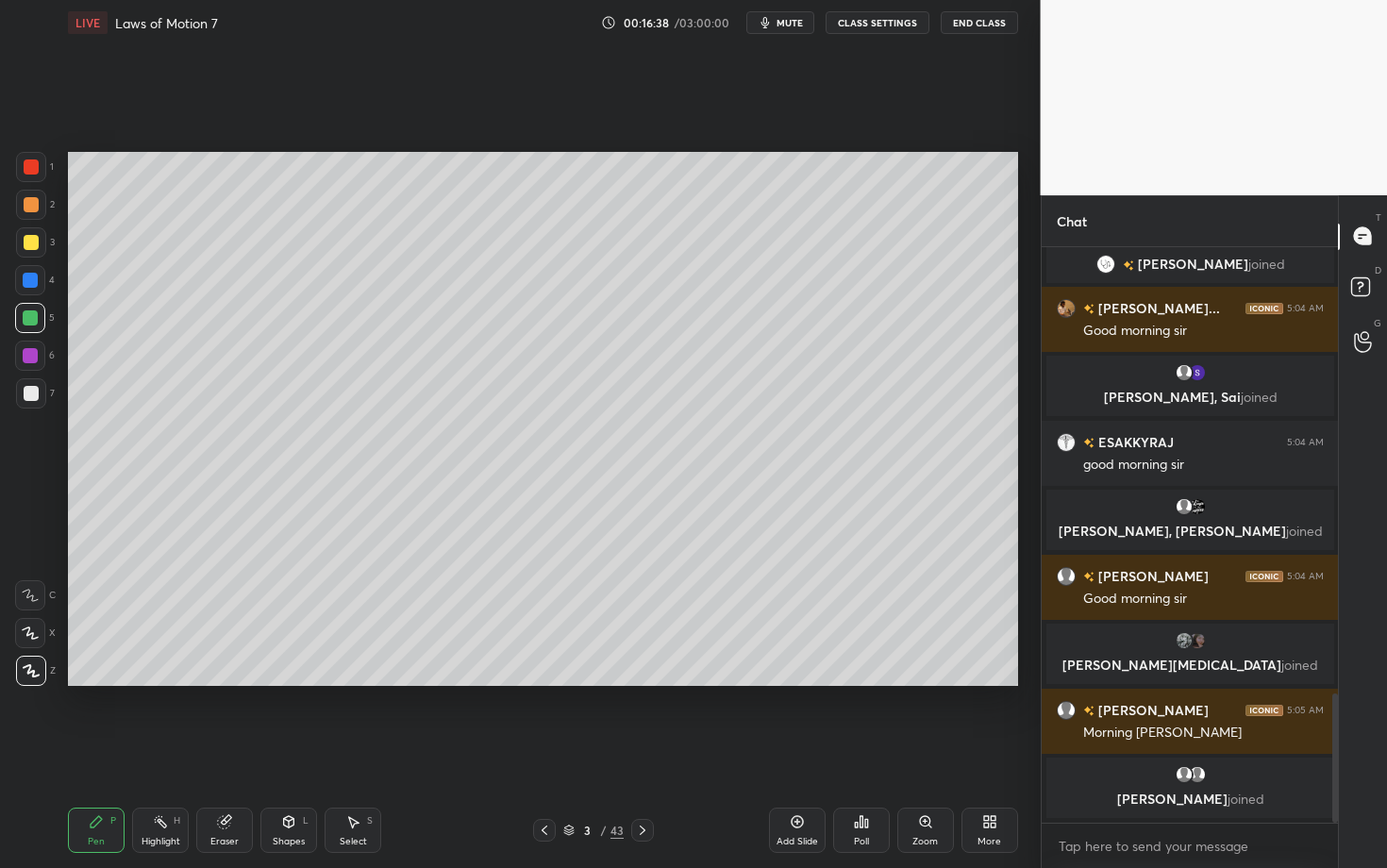 click at bounding box center [31, 393] 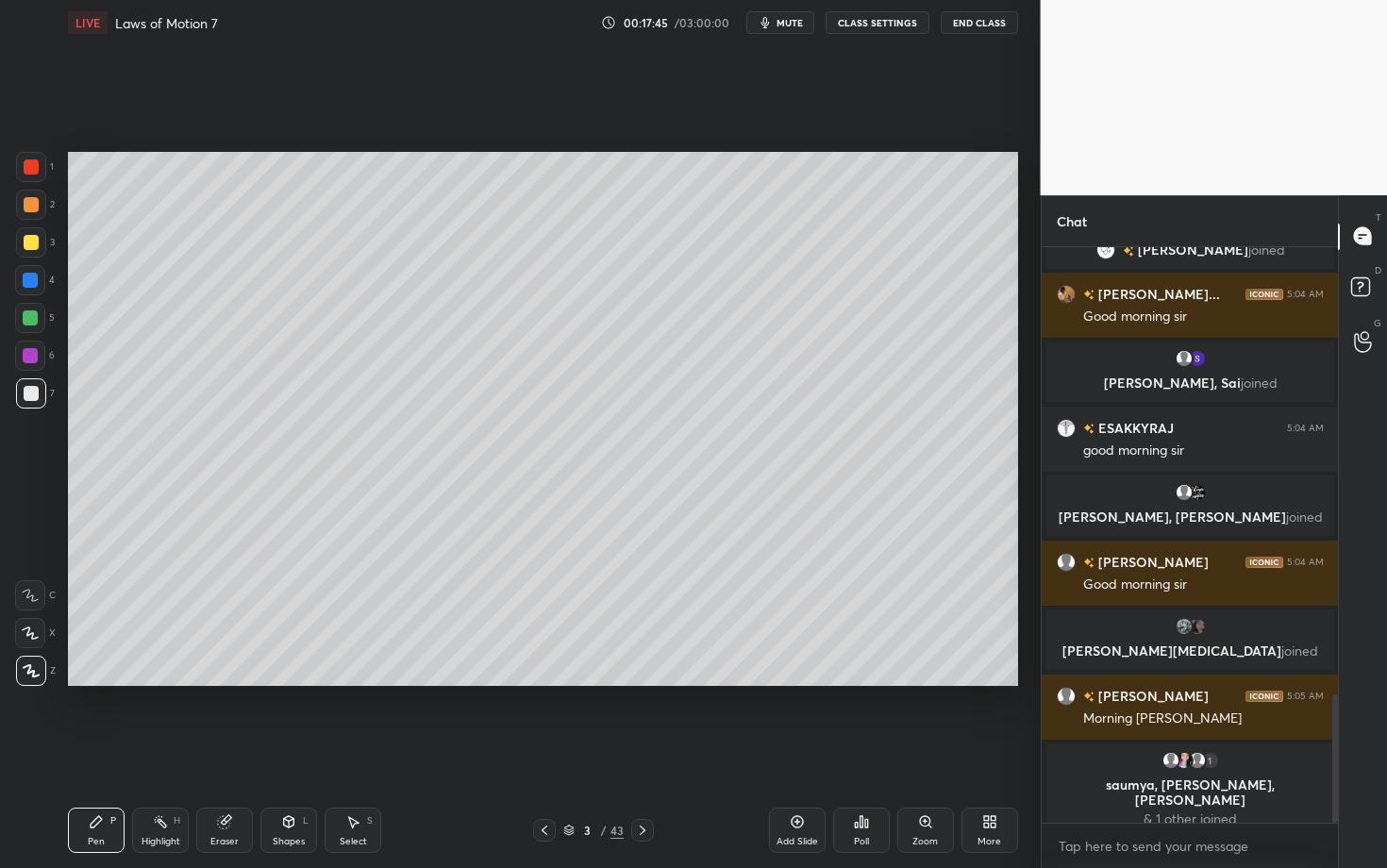 scroll, scrollTop: 2015, scrollLeft: 0, axis: vertical 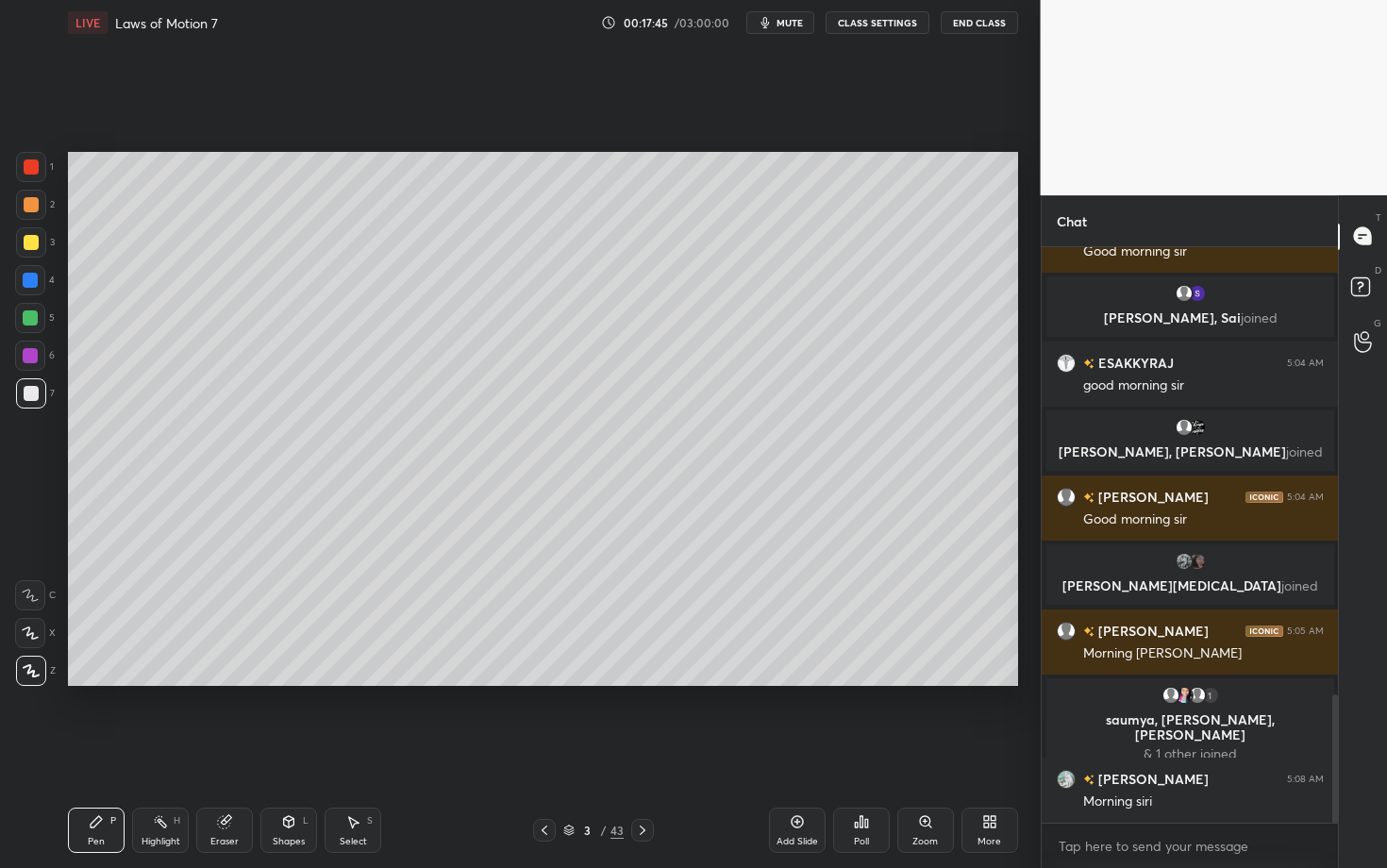 click on "Eraser" at bounding box center (225, 830) 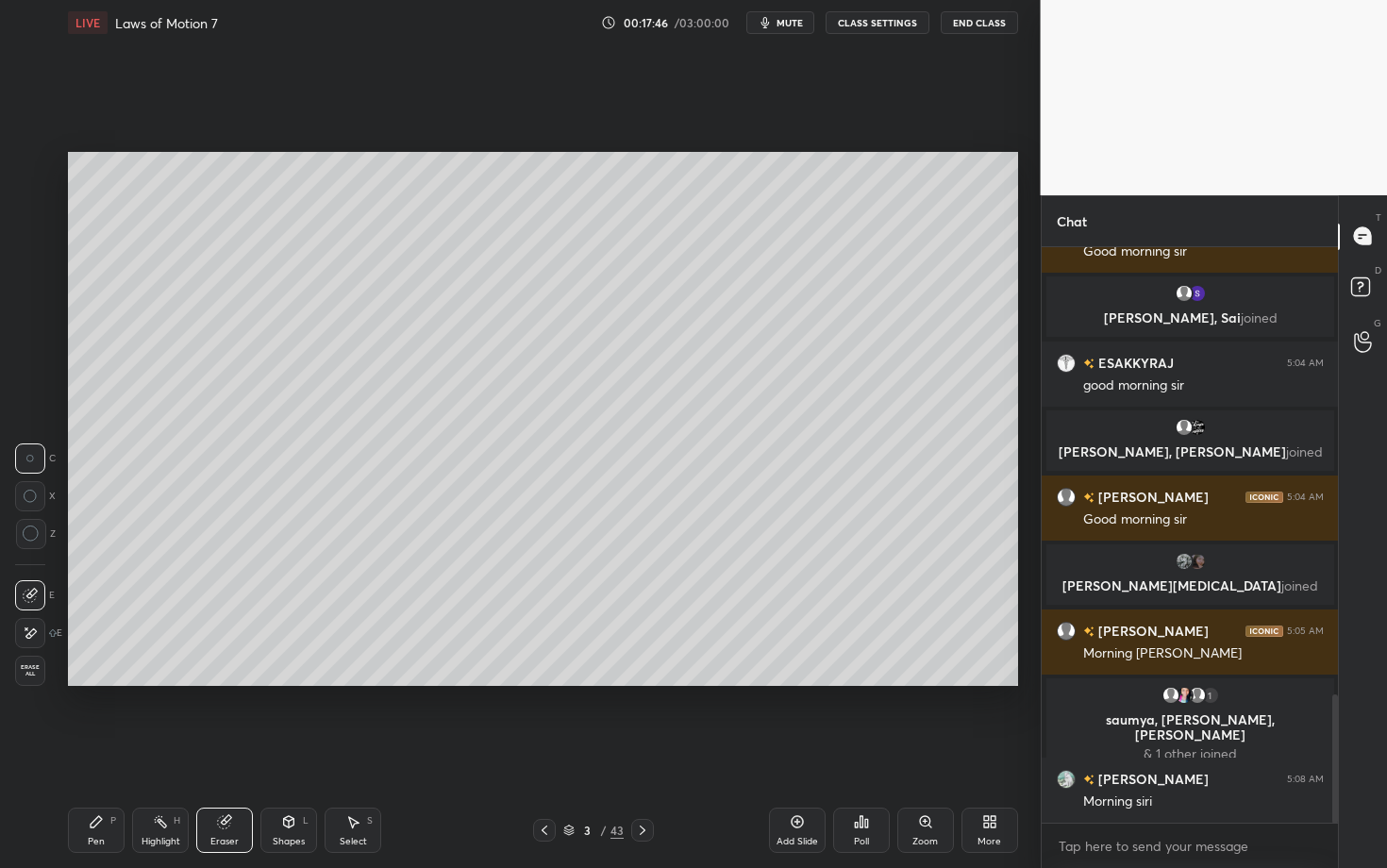 click on "Pen P" at bounding box center [96, 830] 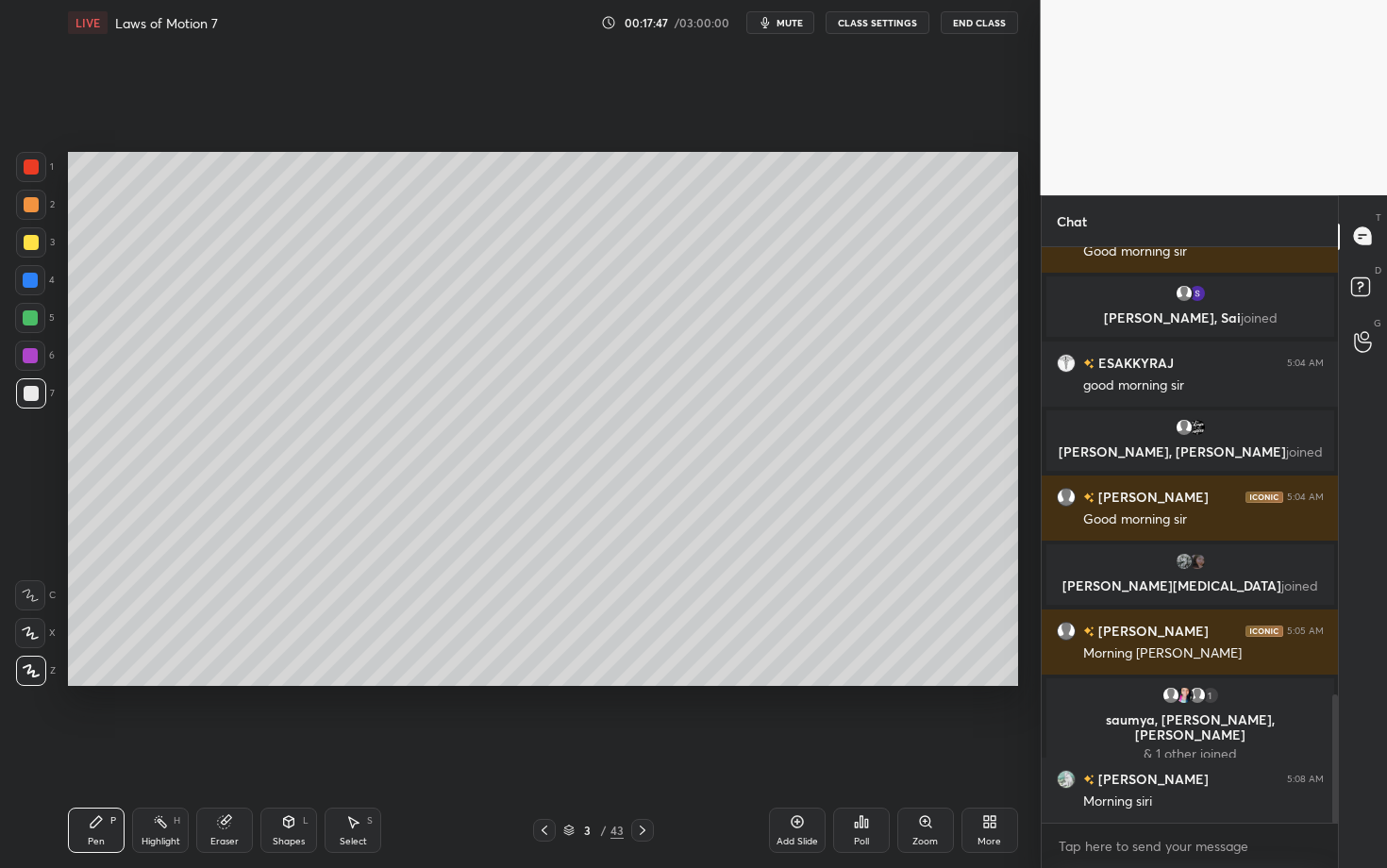 click at bounding box center [30, 318] 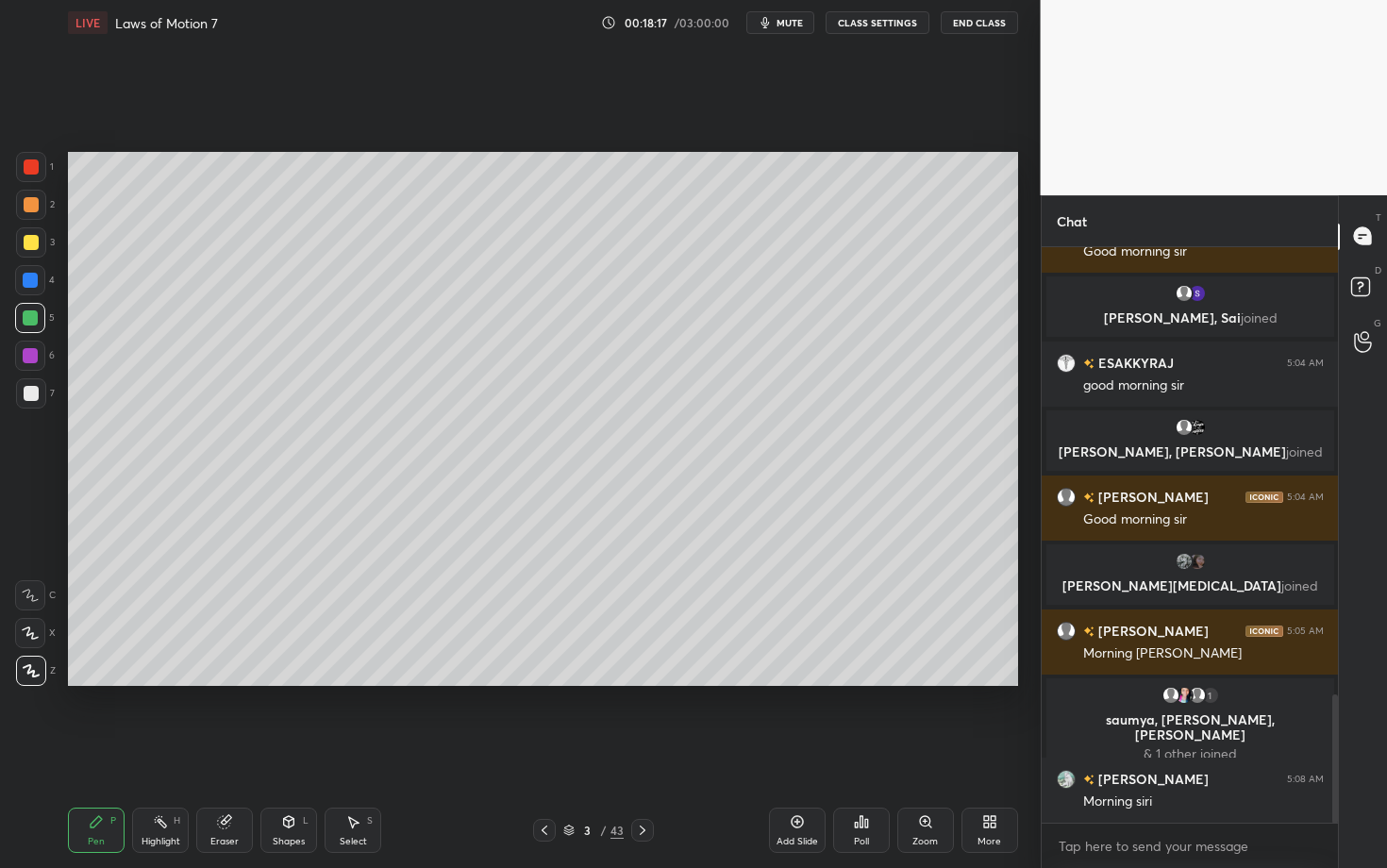 scroll, scrollTop: 2061, scrollLeft: 0, axis: vertical 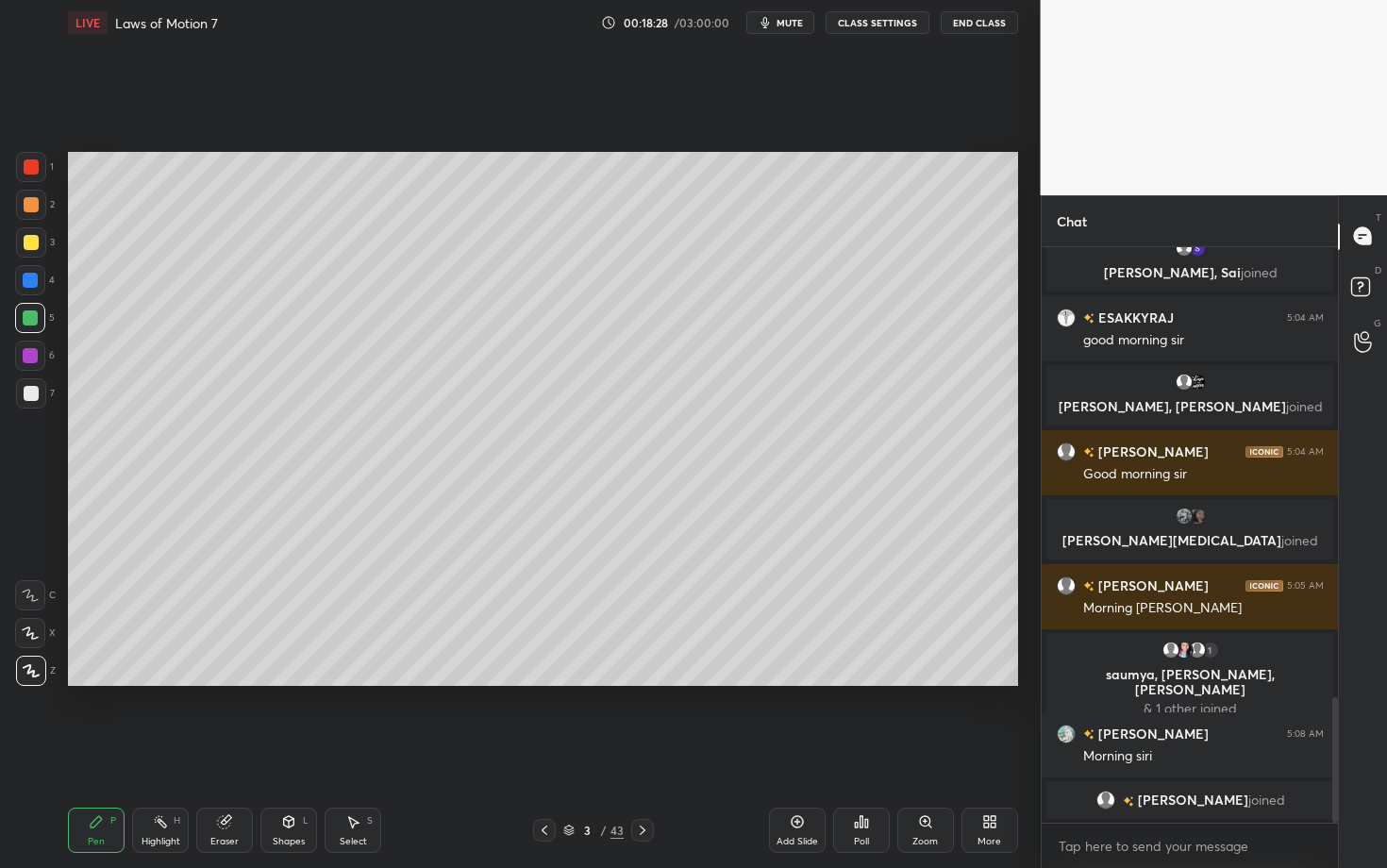 click on "Setting up your live class Poll for   secs No correct answer Start poll" at bounding box center (543, 419) 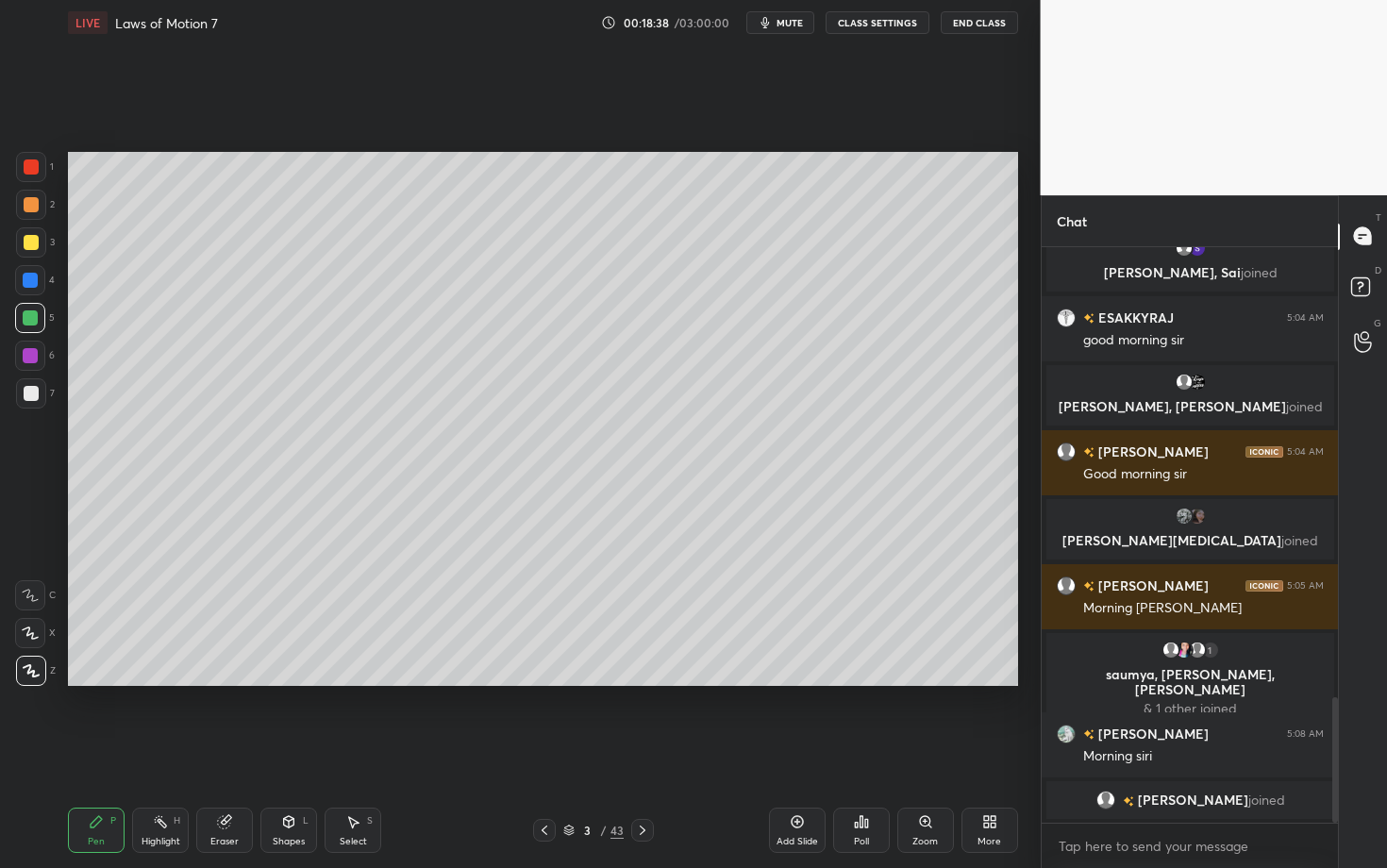 click 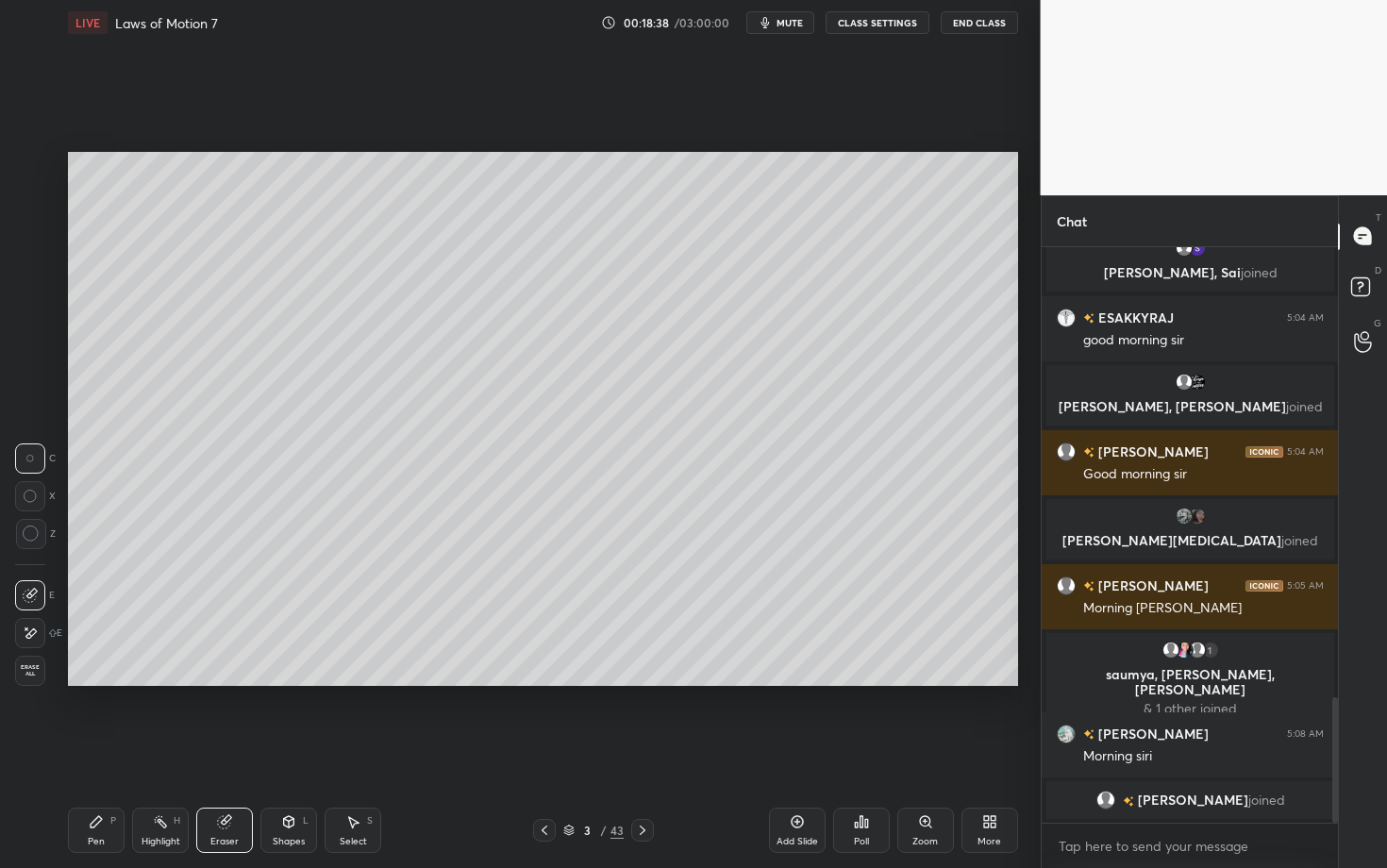 scroll, scrollTop: 2110, scrollLeft: 0, axis: vertical 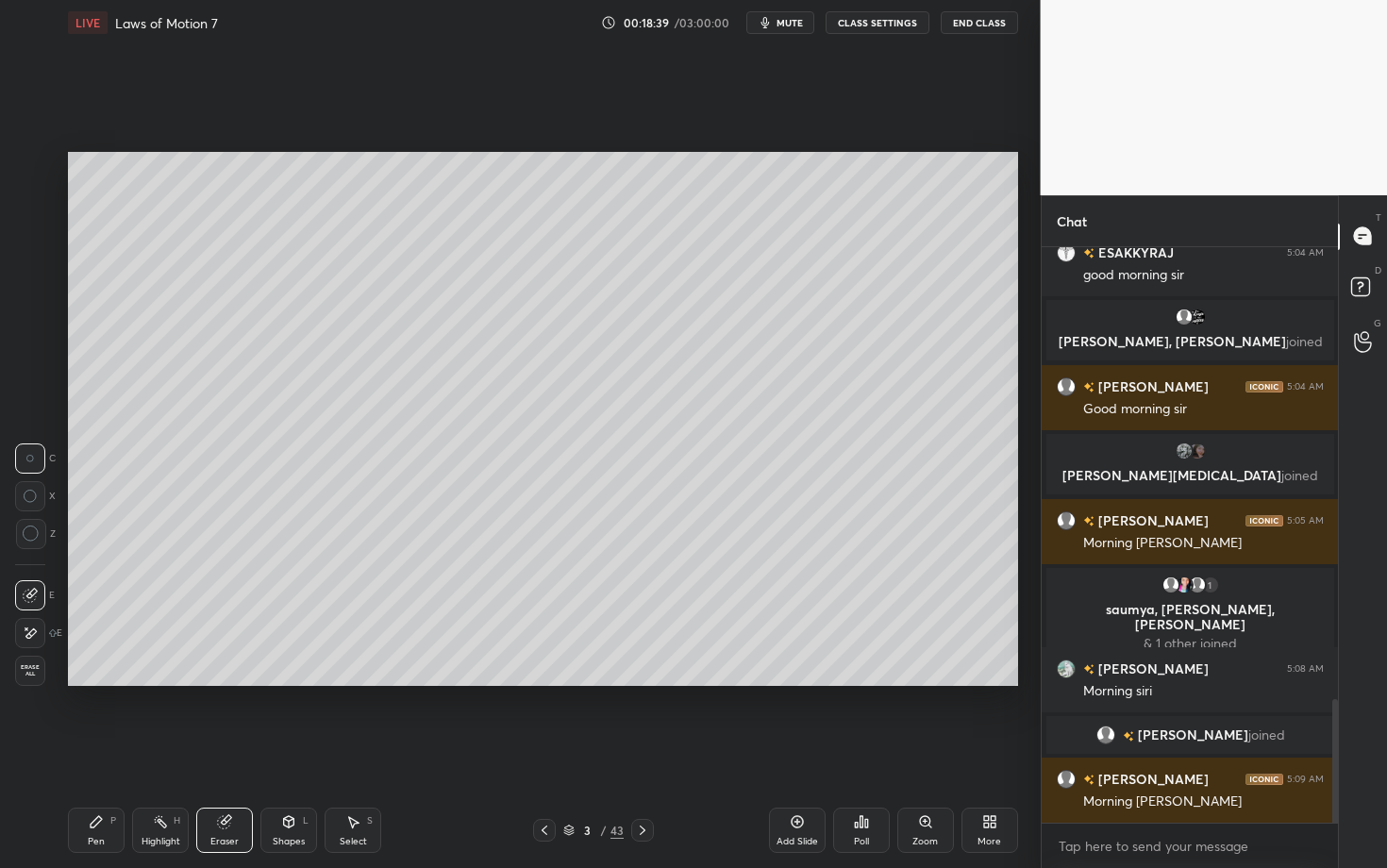 click on "Pen P" at bounding box center [96, 830] 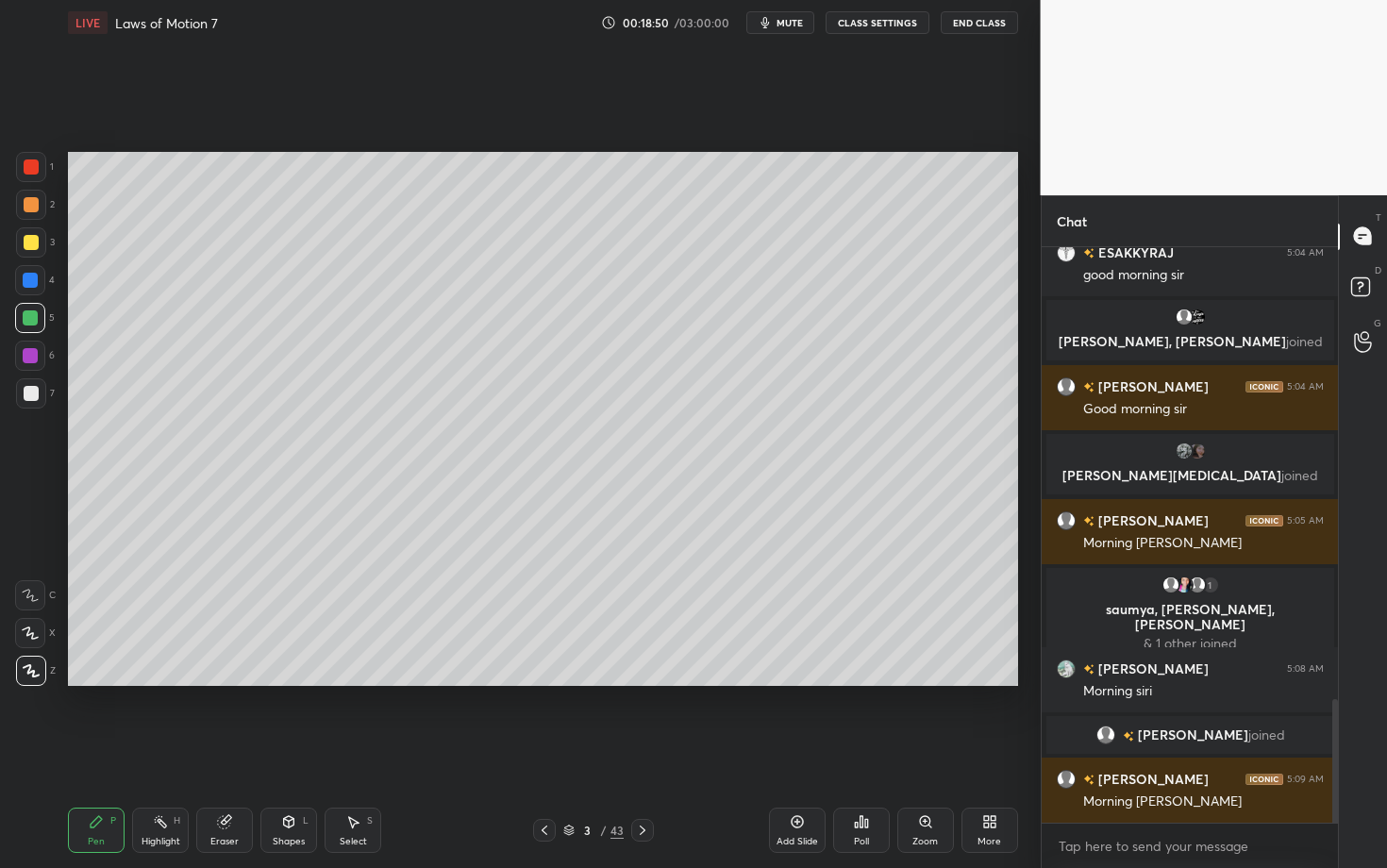 click on "Highlight H" at bounding box center [160, 830] 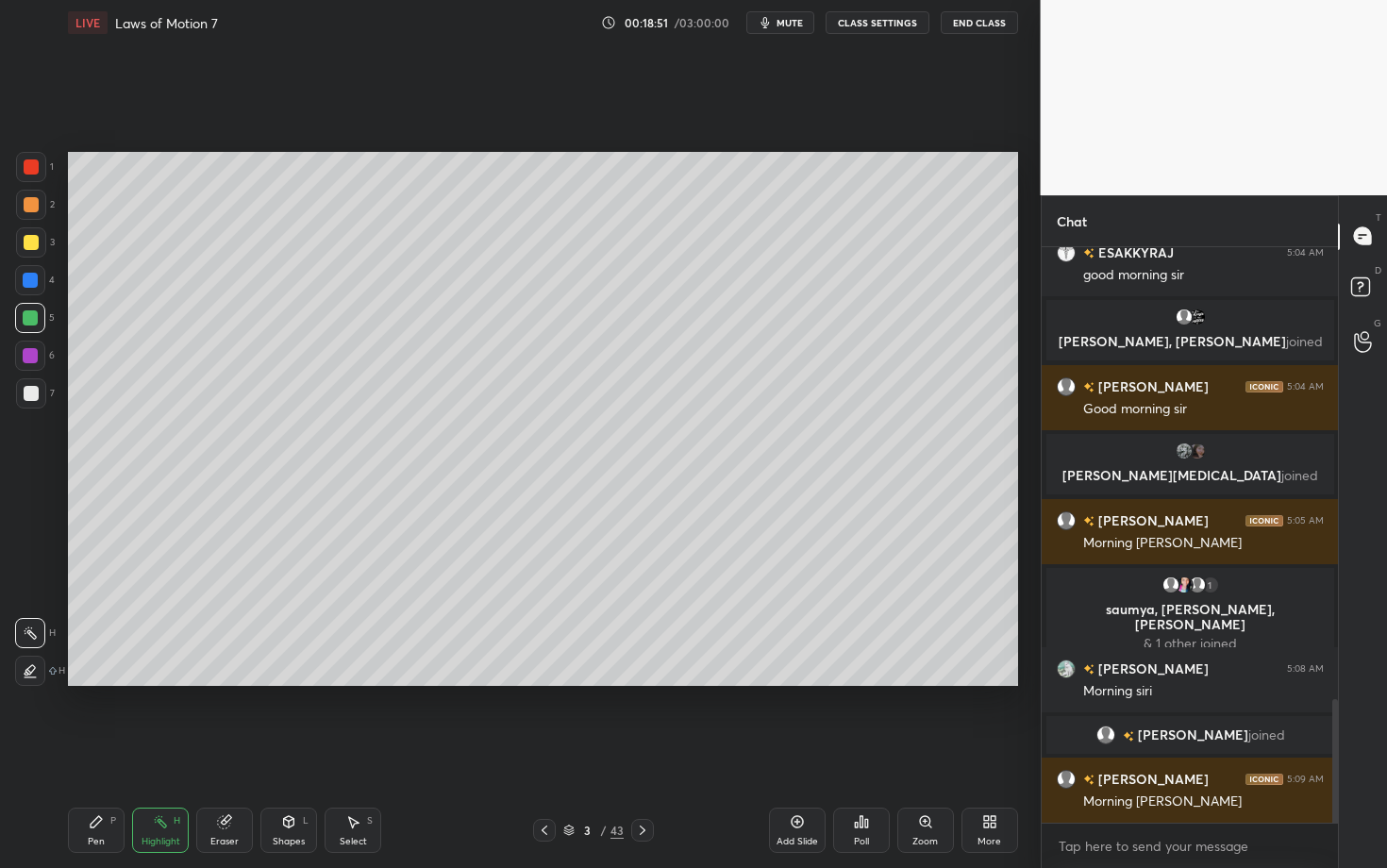 click on "Pen P" at bounding box center [96, 830] 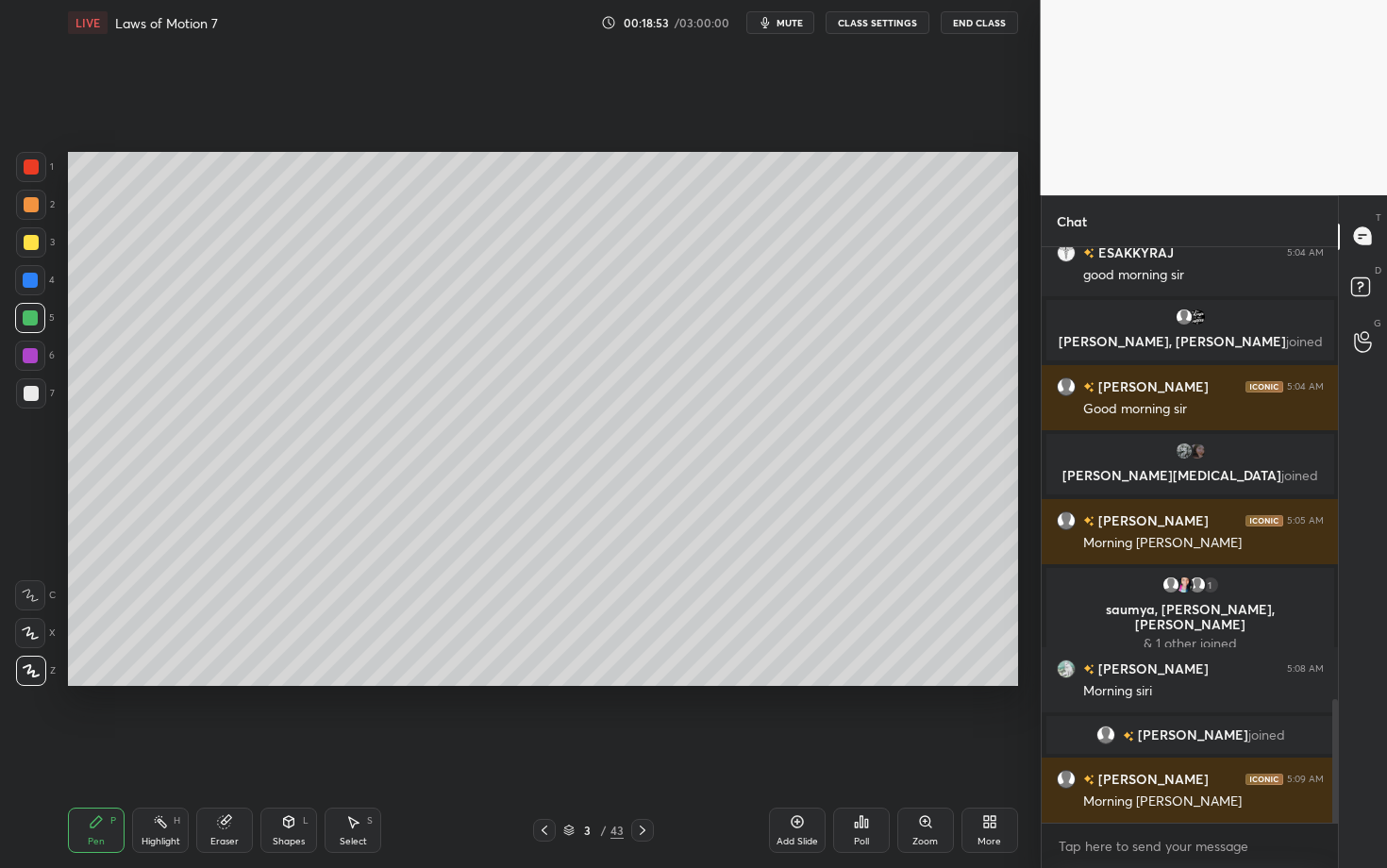 click on "Shapes" at bounding box center [289, 842] 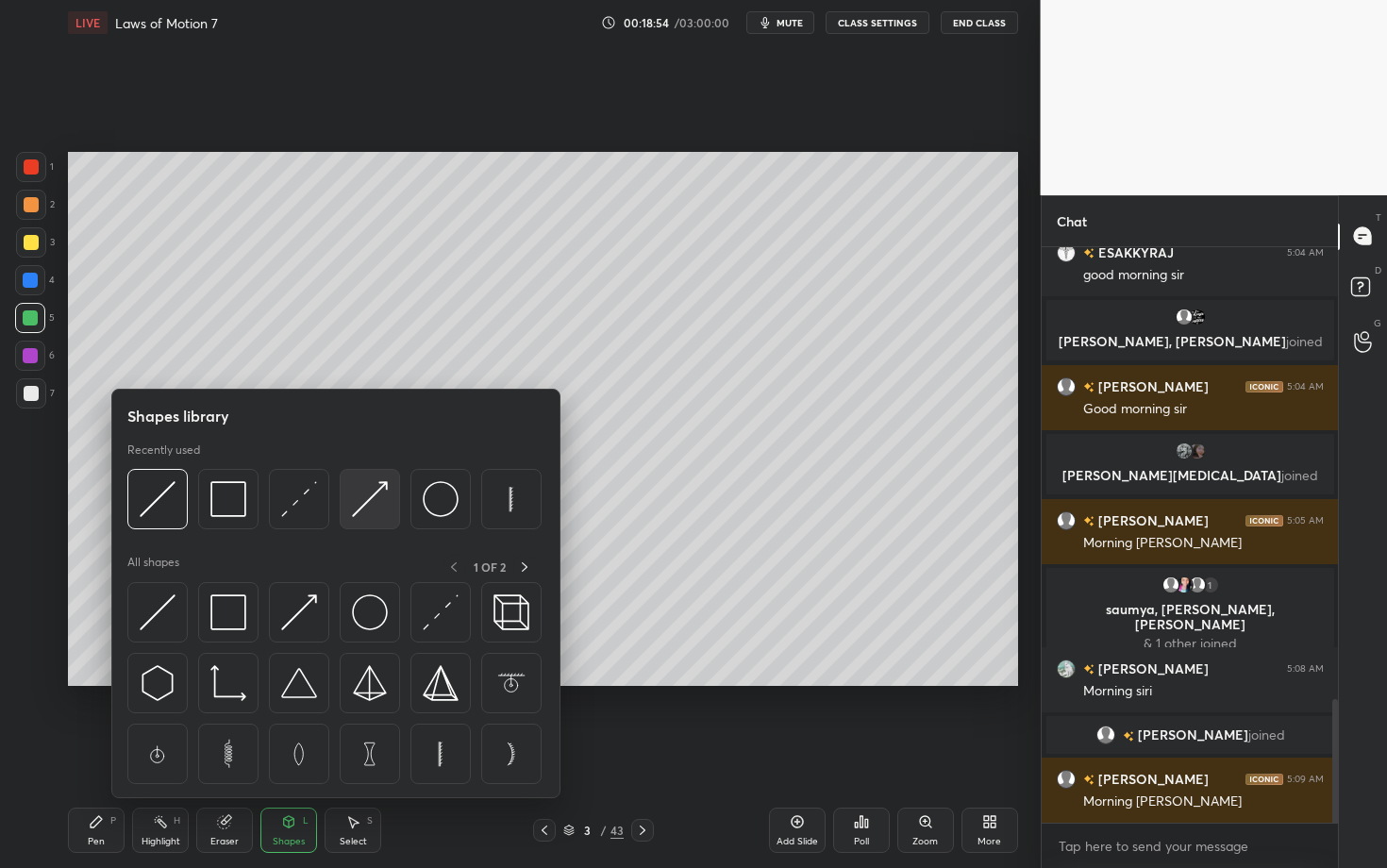 click at bounding box center (370, 499) 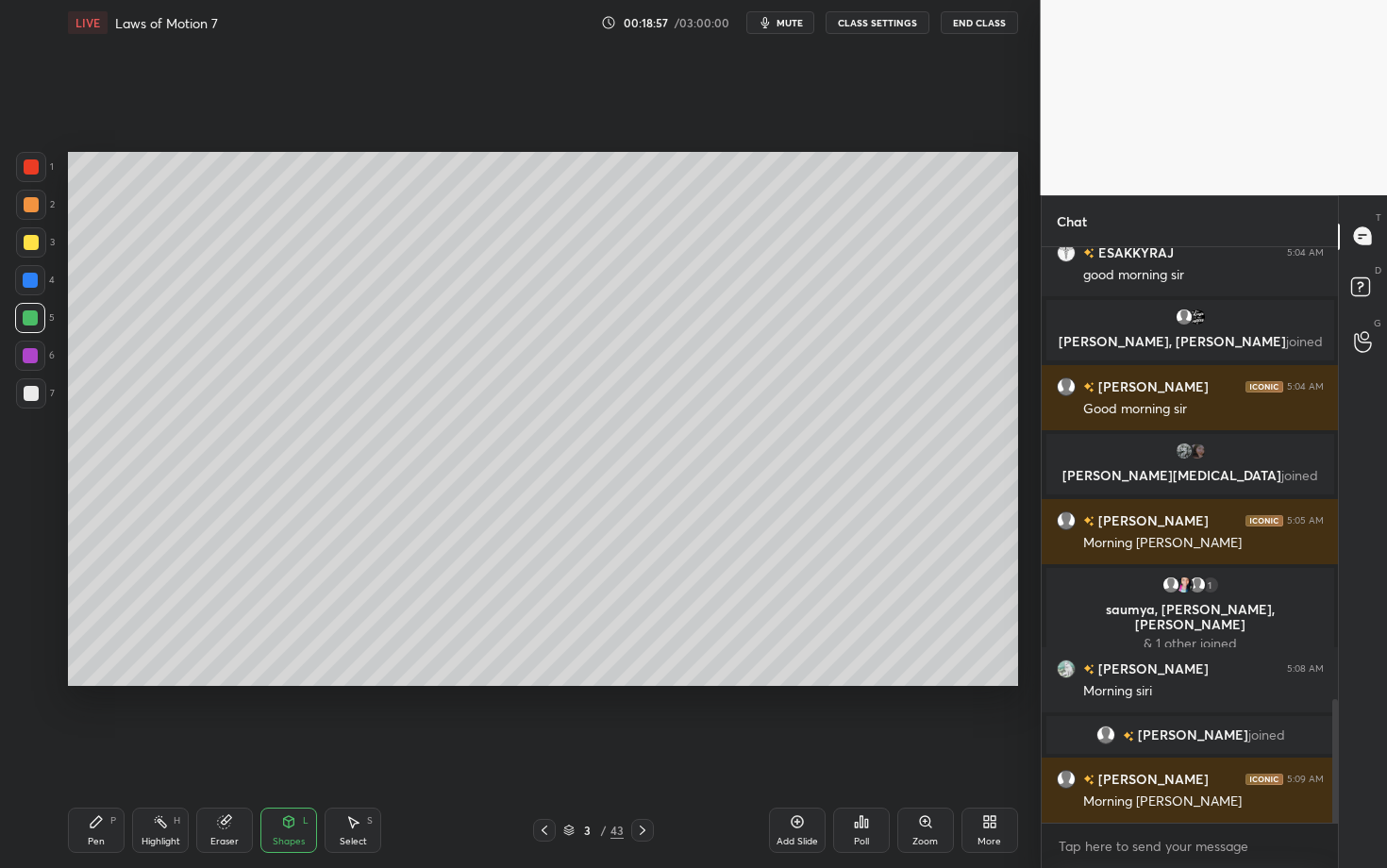 click on "Pen P" at bounding box center [96, 830] 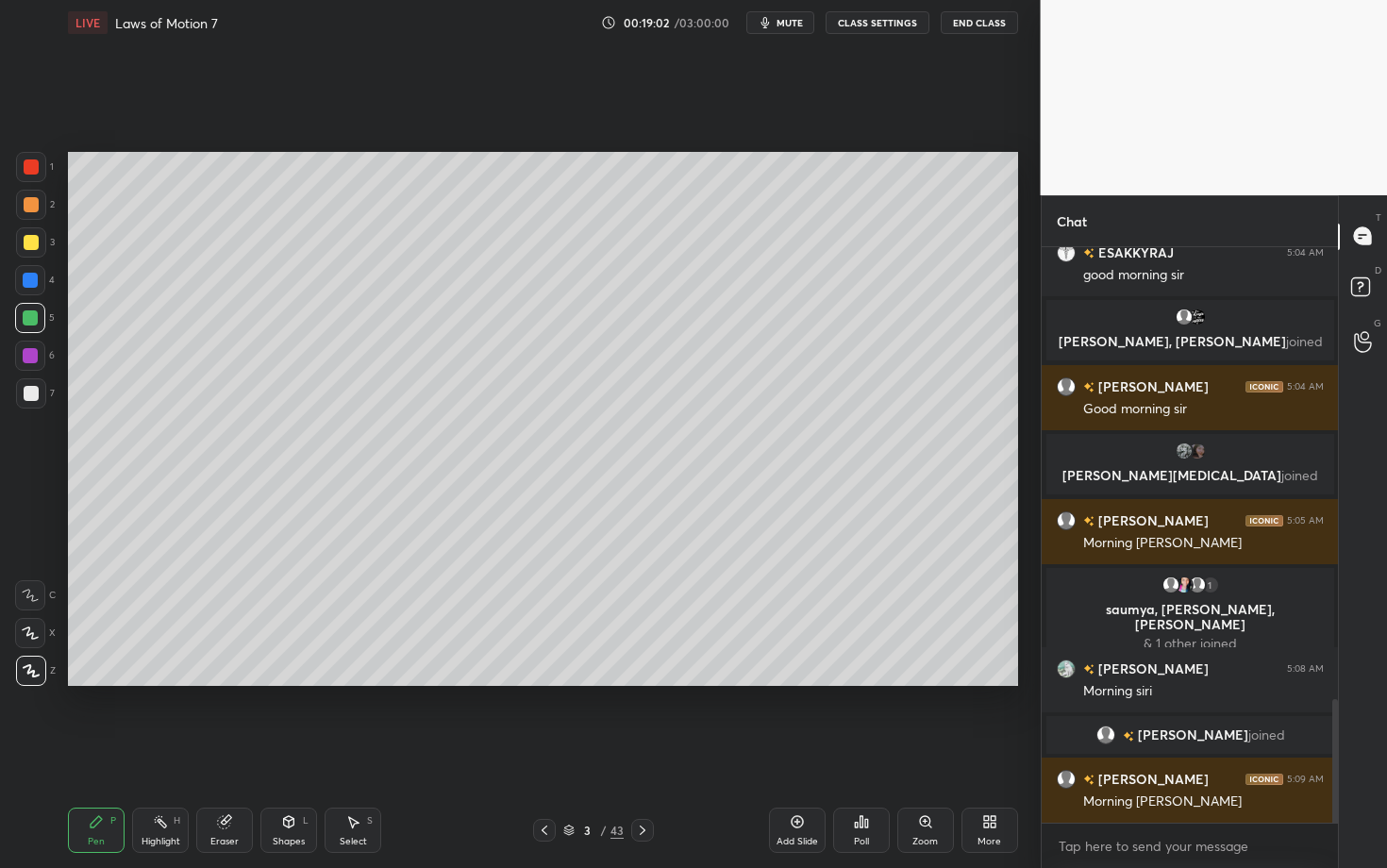 click on "Highlight H" at bounding box center [160, 830] 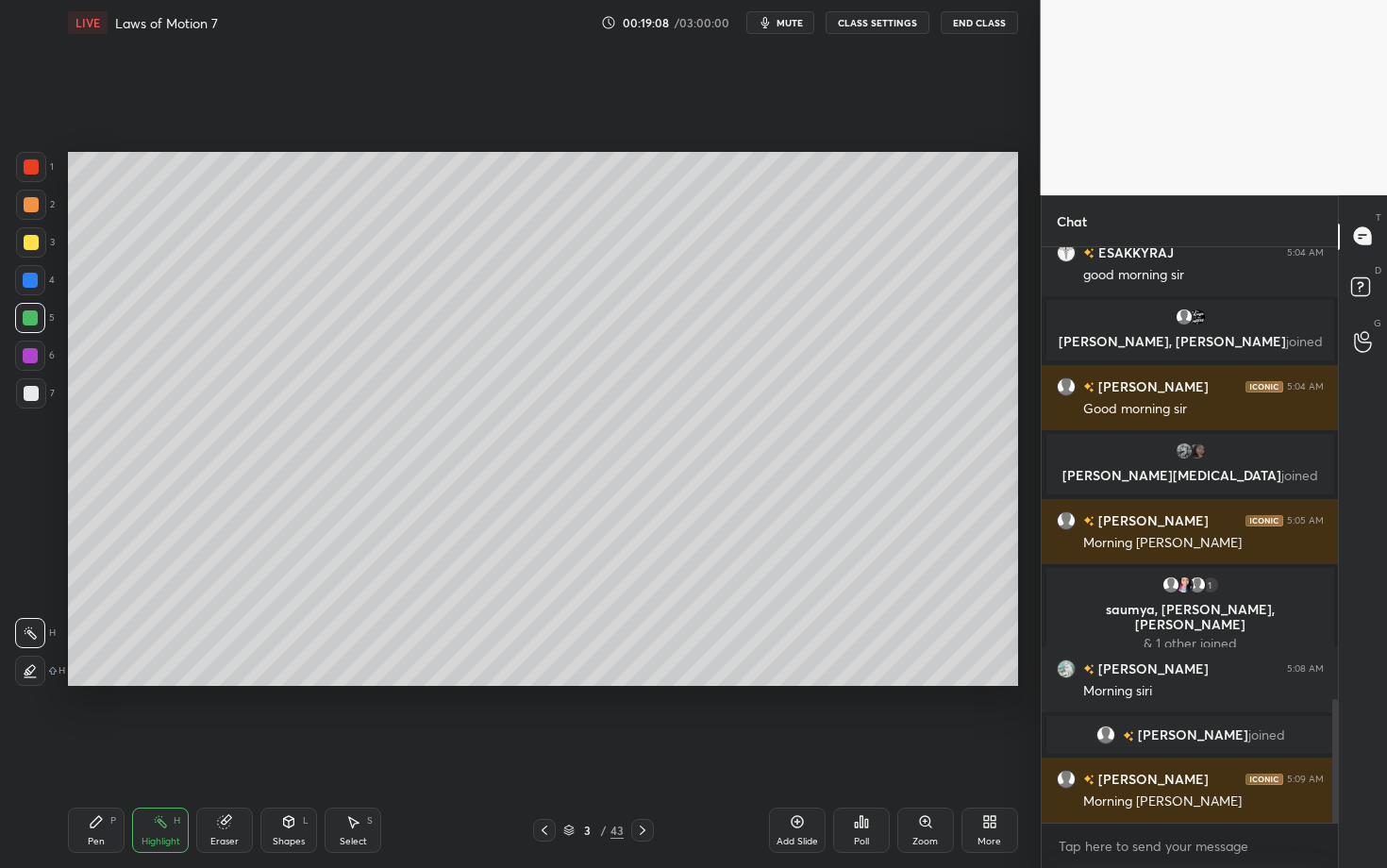 click on "Pen P" at bounding box center [96, 830] 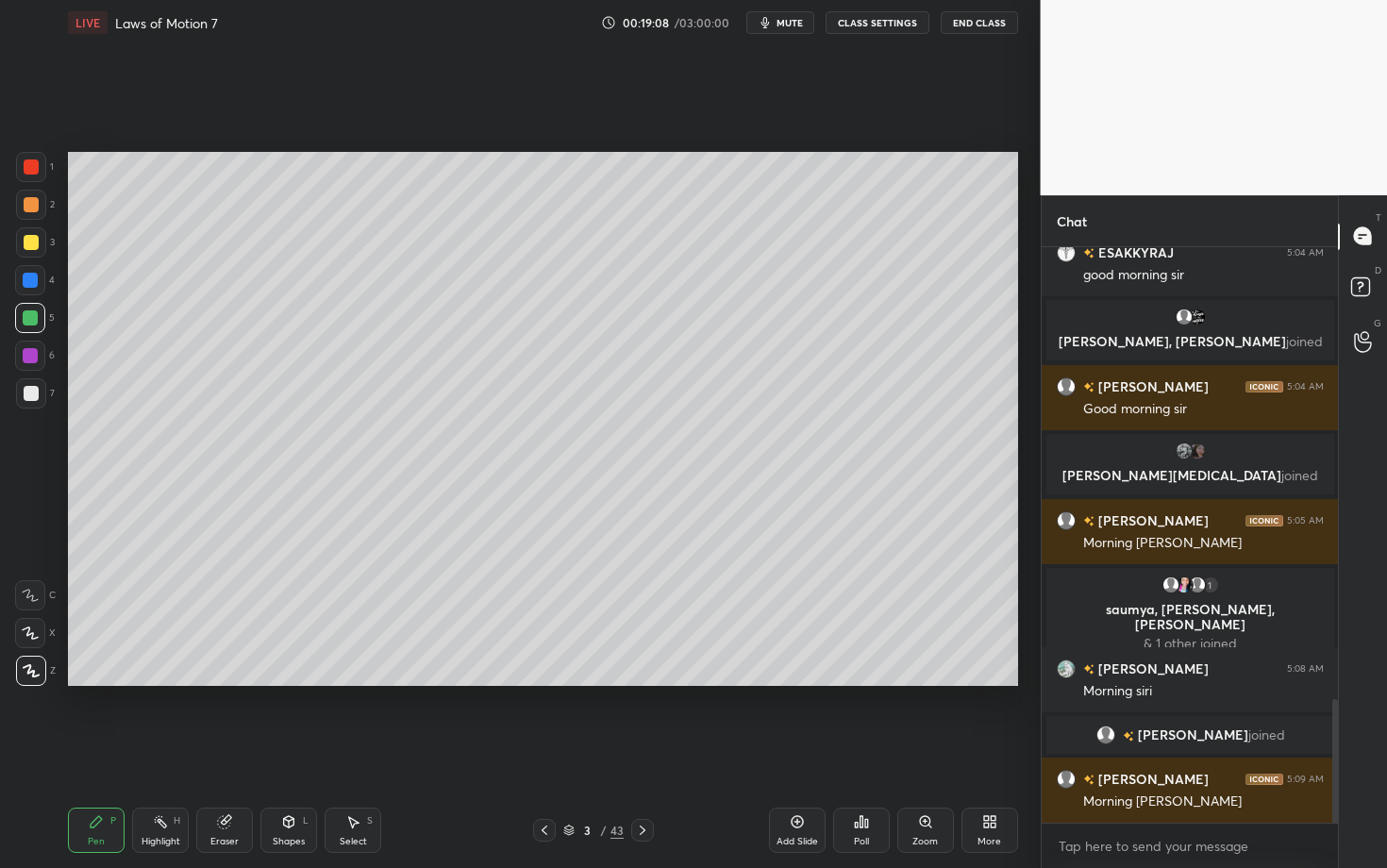 click at bounding box center [31, 393] 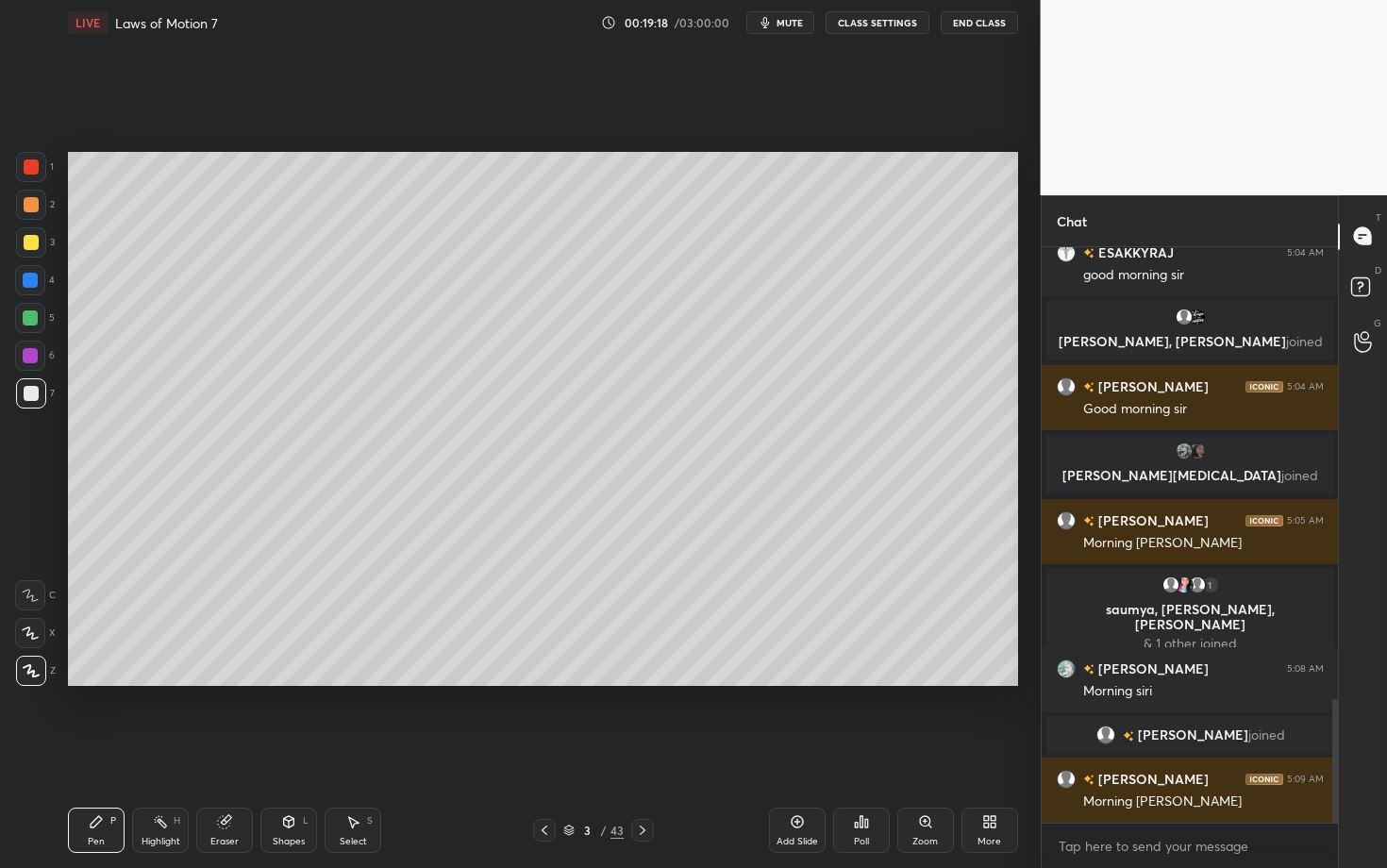 click on "Highlight" at bounding box center [160, 842] 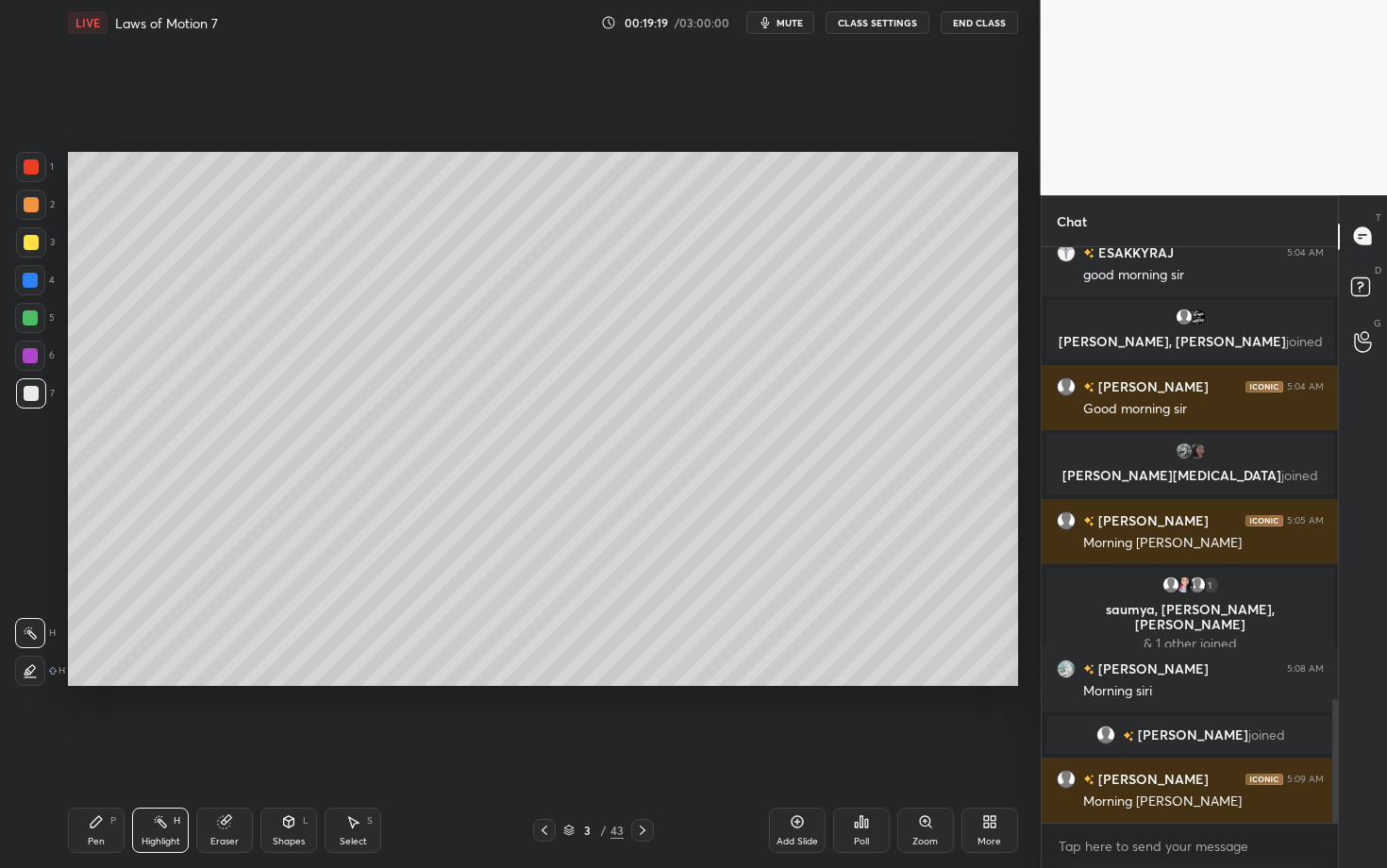 click on "Pen P Highlight H Eraser Shapes L Select S 3 / 43 Add Slide Poll Zoom More" at bounding box center (543, 830) 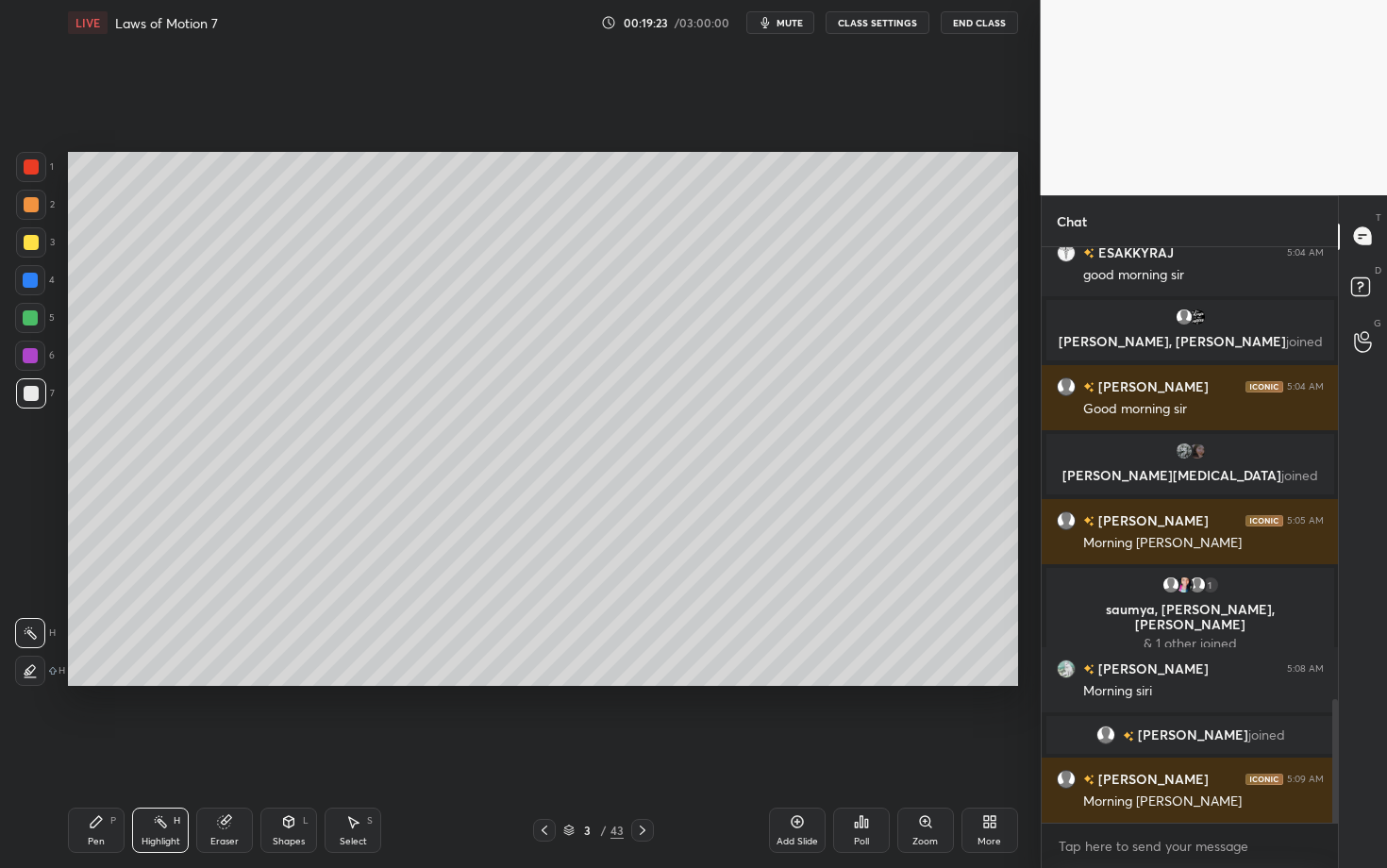 click on "Pen P" at bounding box center [96, 830] 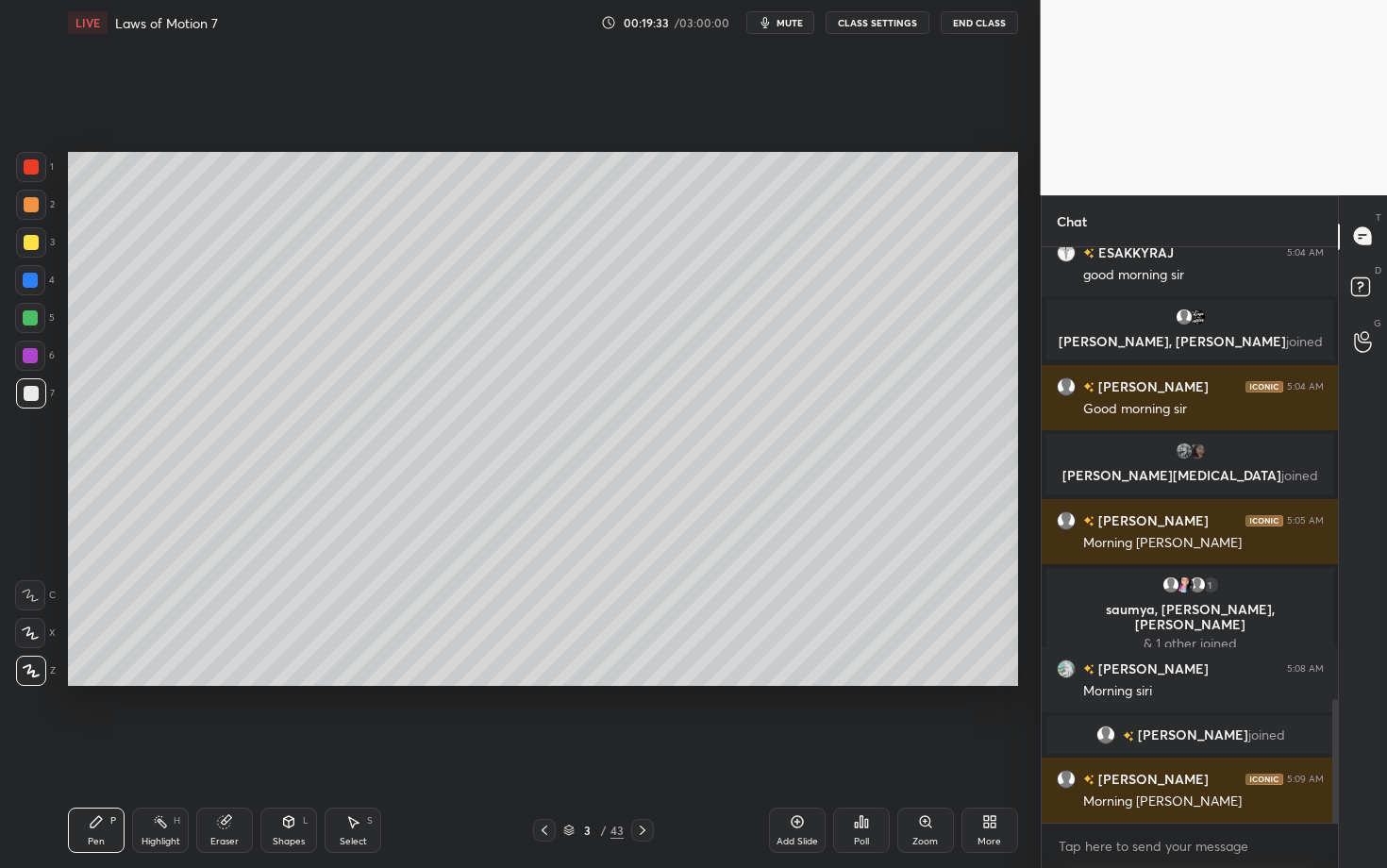 click on "Pen" at bounding box center [96, 842] 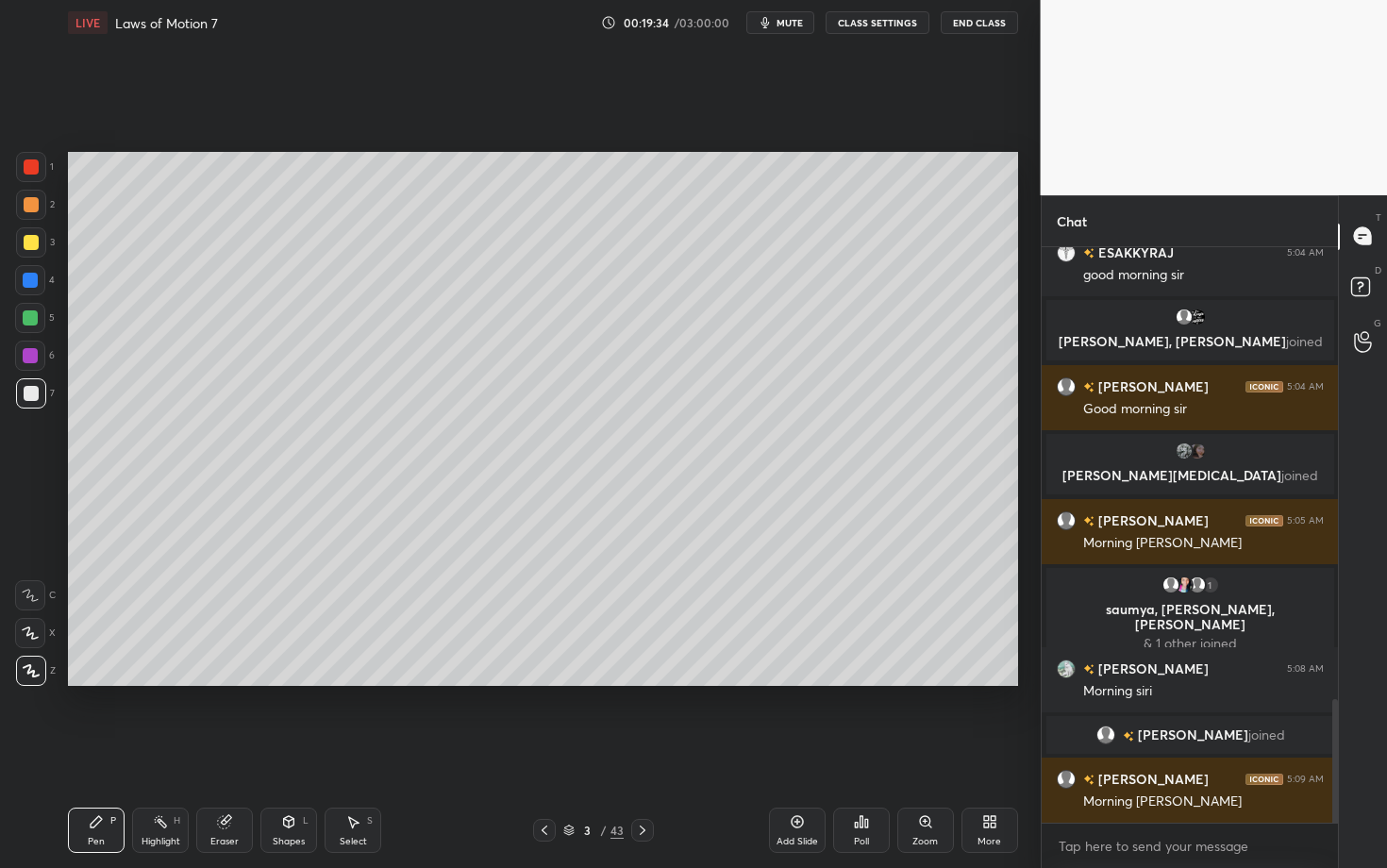 click at bounding box center [31, 205] 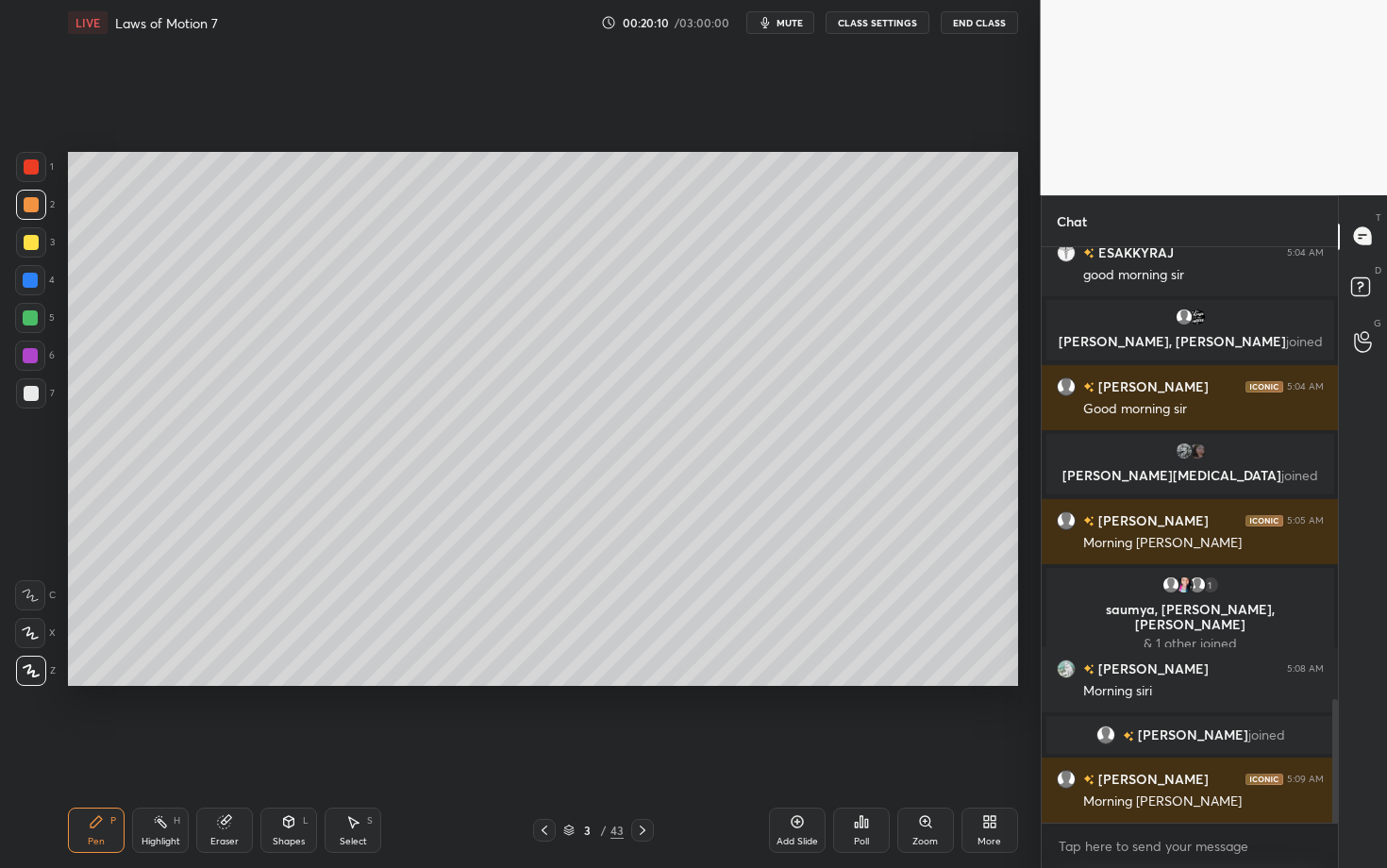 scroll, scrollTop: 2155, scrollLeft: 0, axis: vertical 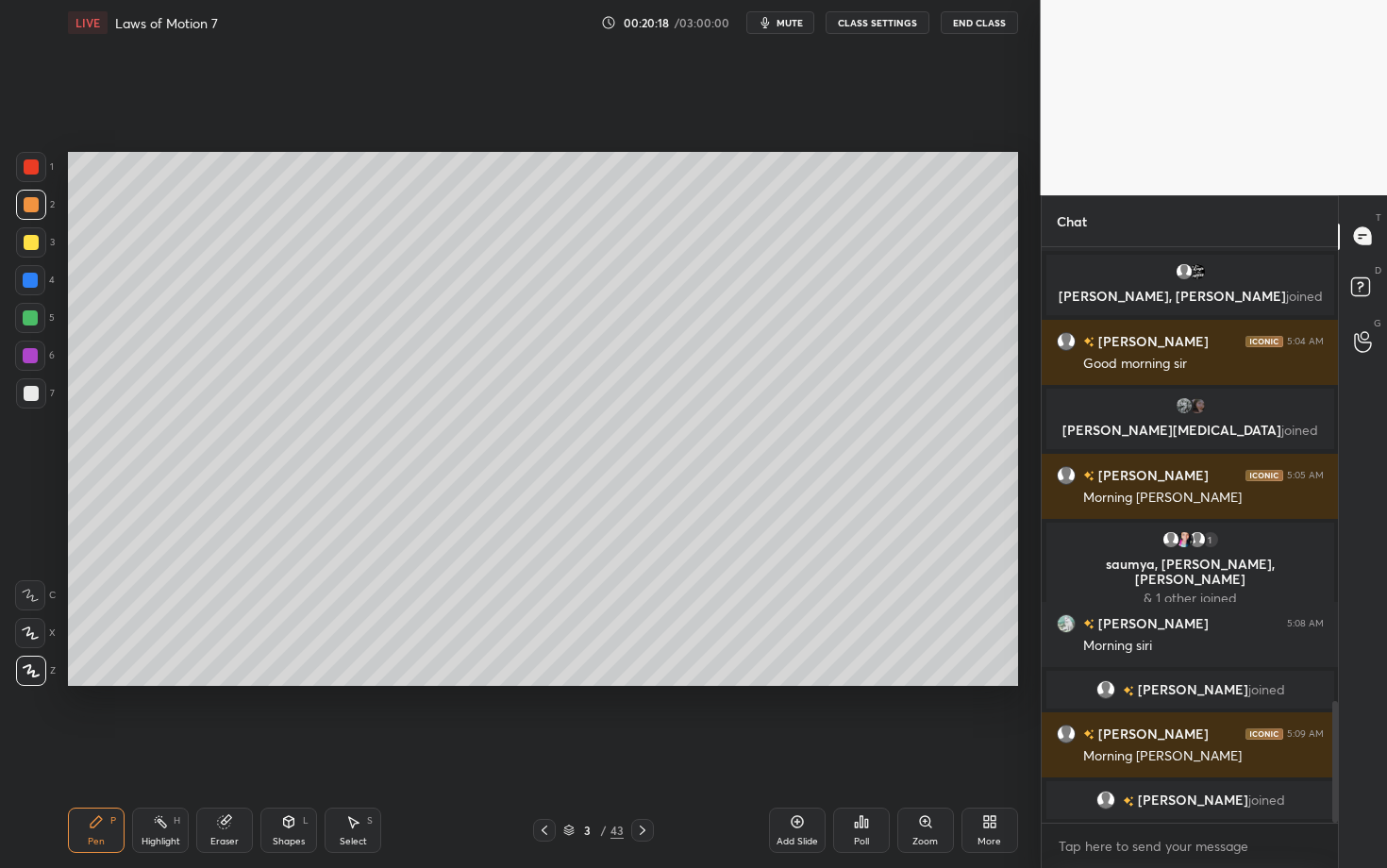 click at bounding box center (30, 356) 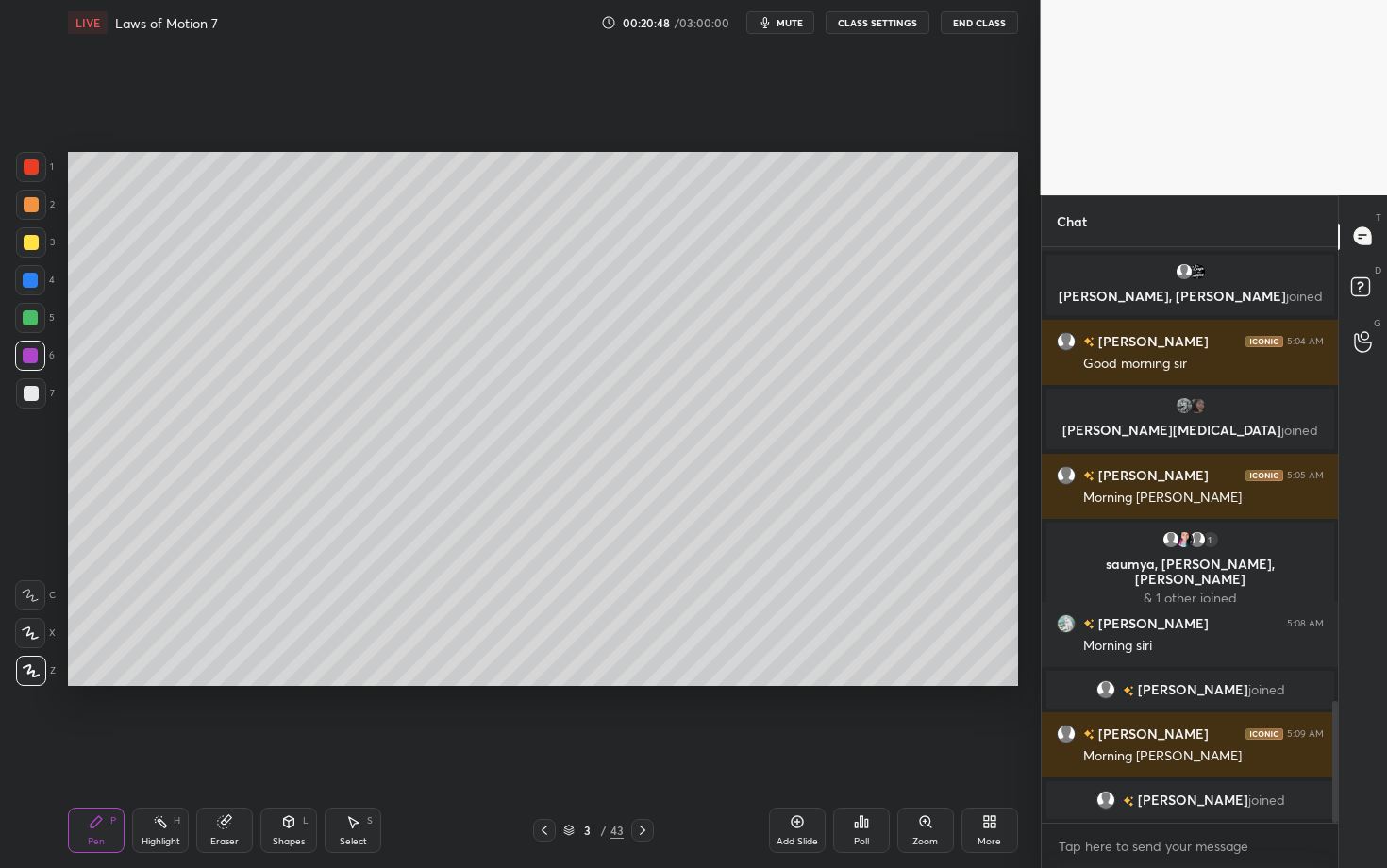 scroll, scrollTop: 2178, scrollLeft: 0, axis: vertical 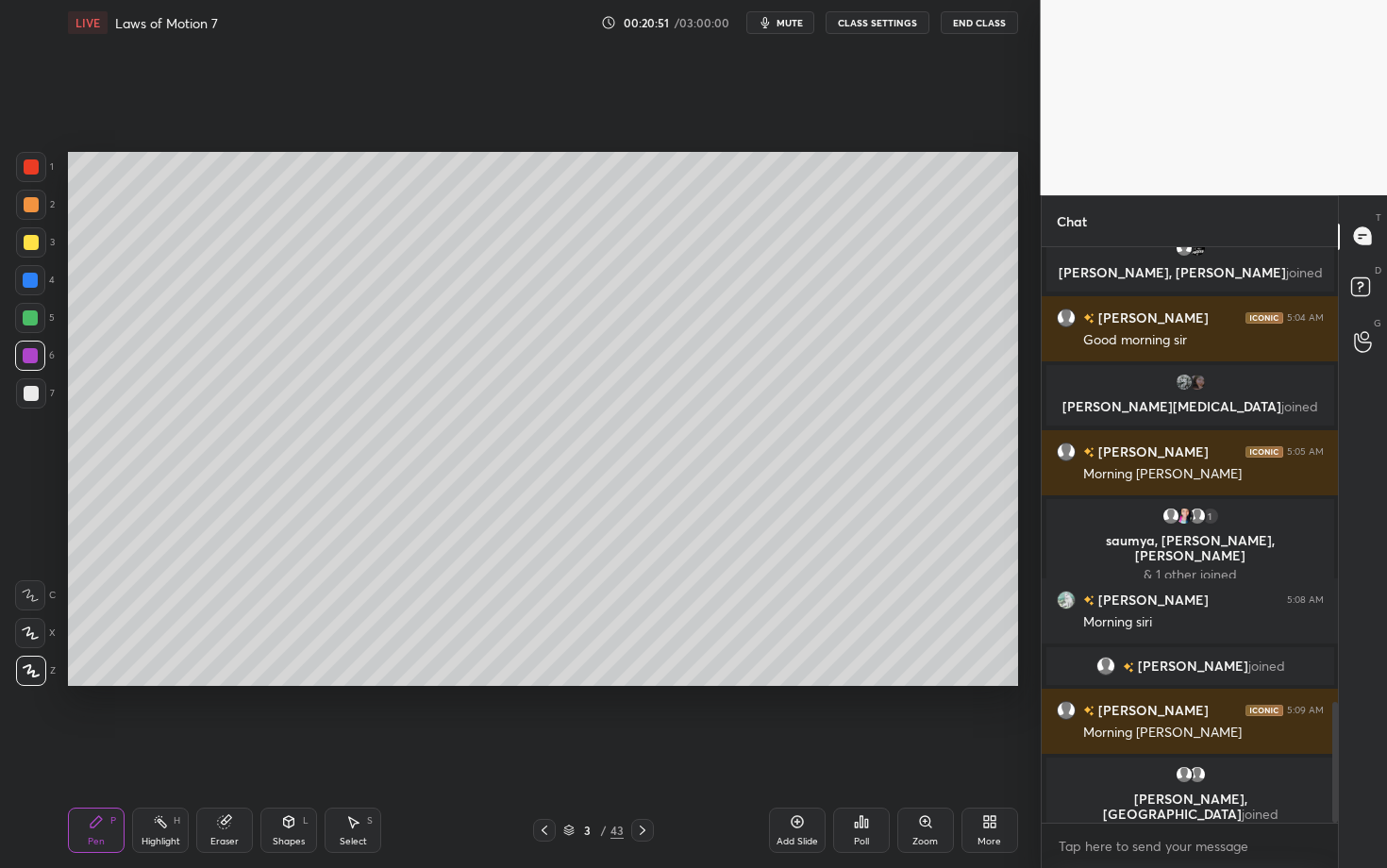 click on "Highlight H" at bounding box center [160, 830] 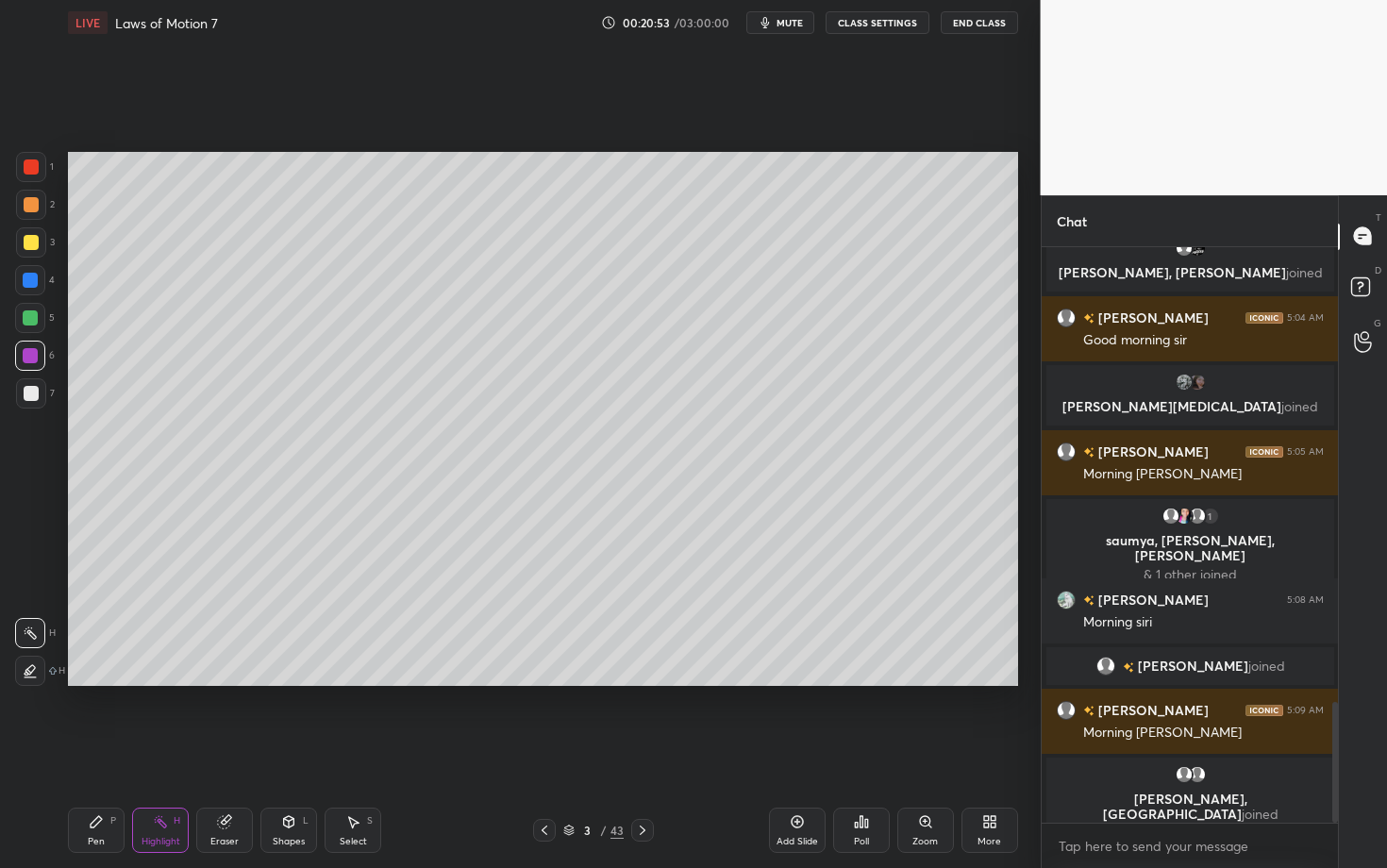 click on "Pen P" at bounding box center [96, 830] 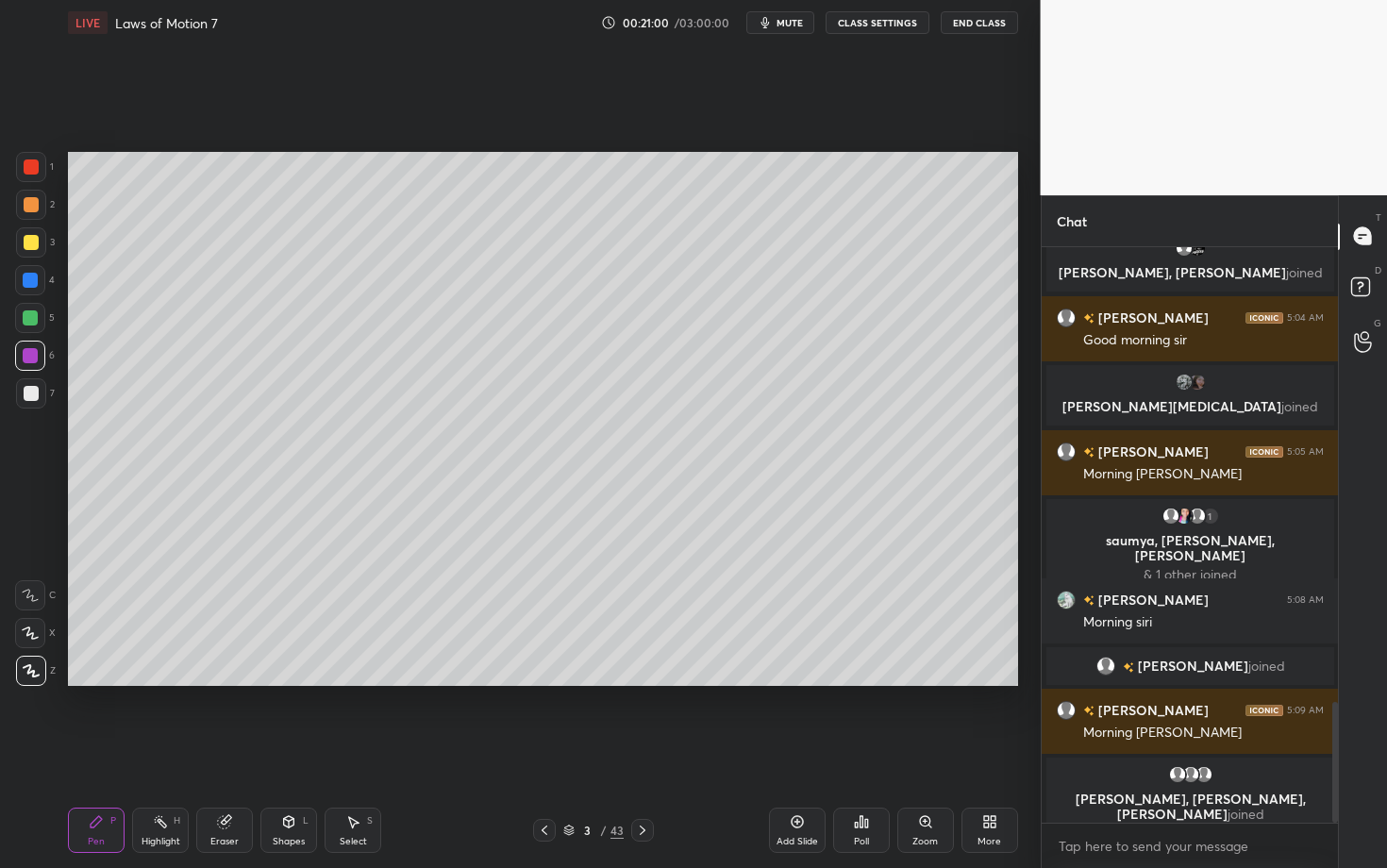 scroll, scrollTop: 2193, scrollLeft: 0, axis: vertical 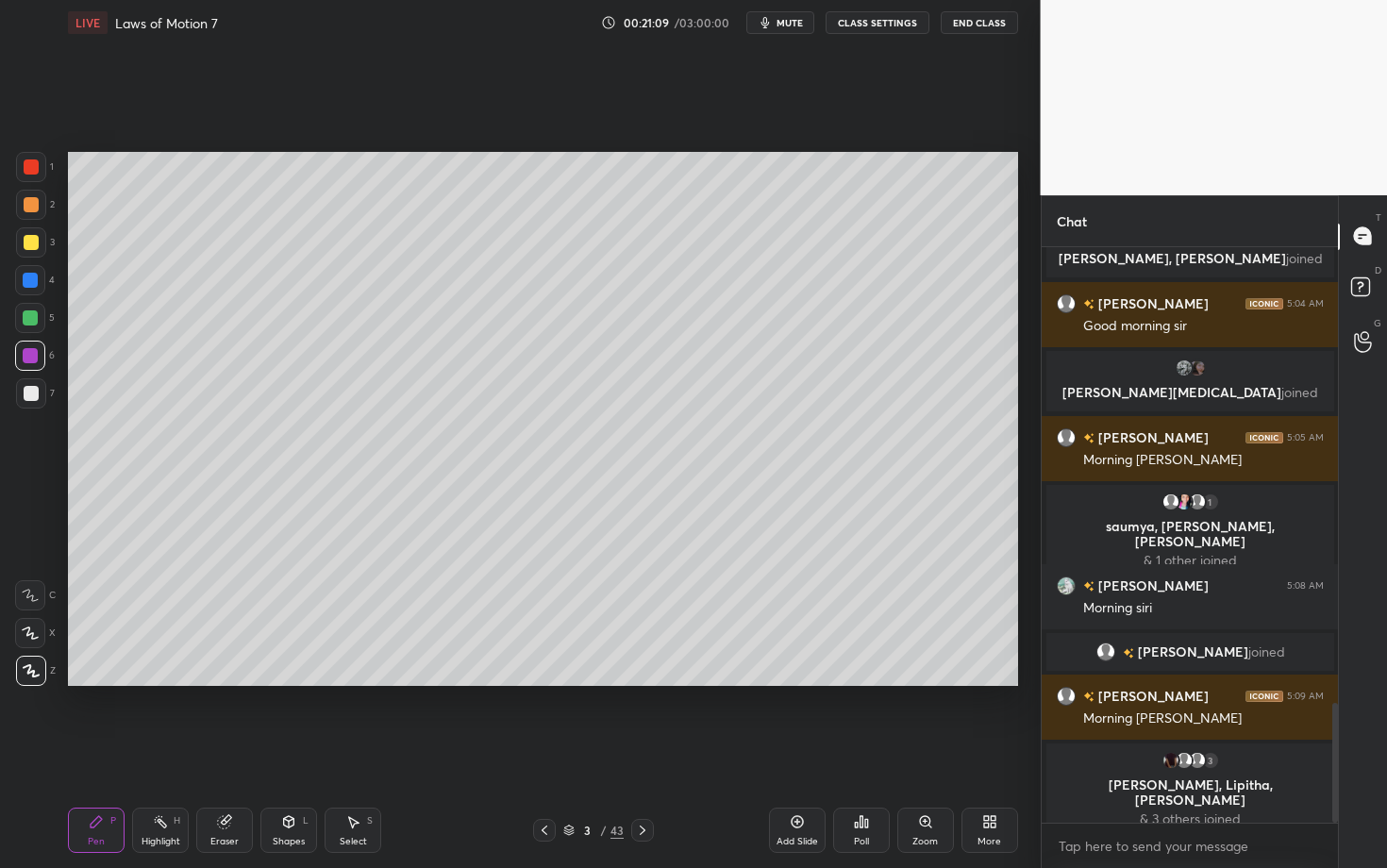 click on "Pen P" at bounding box center [96, 830] 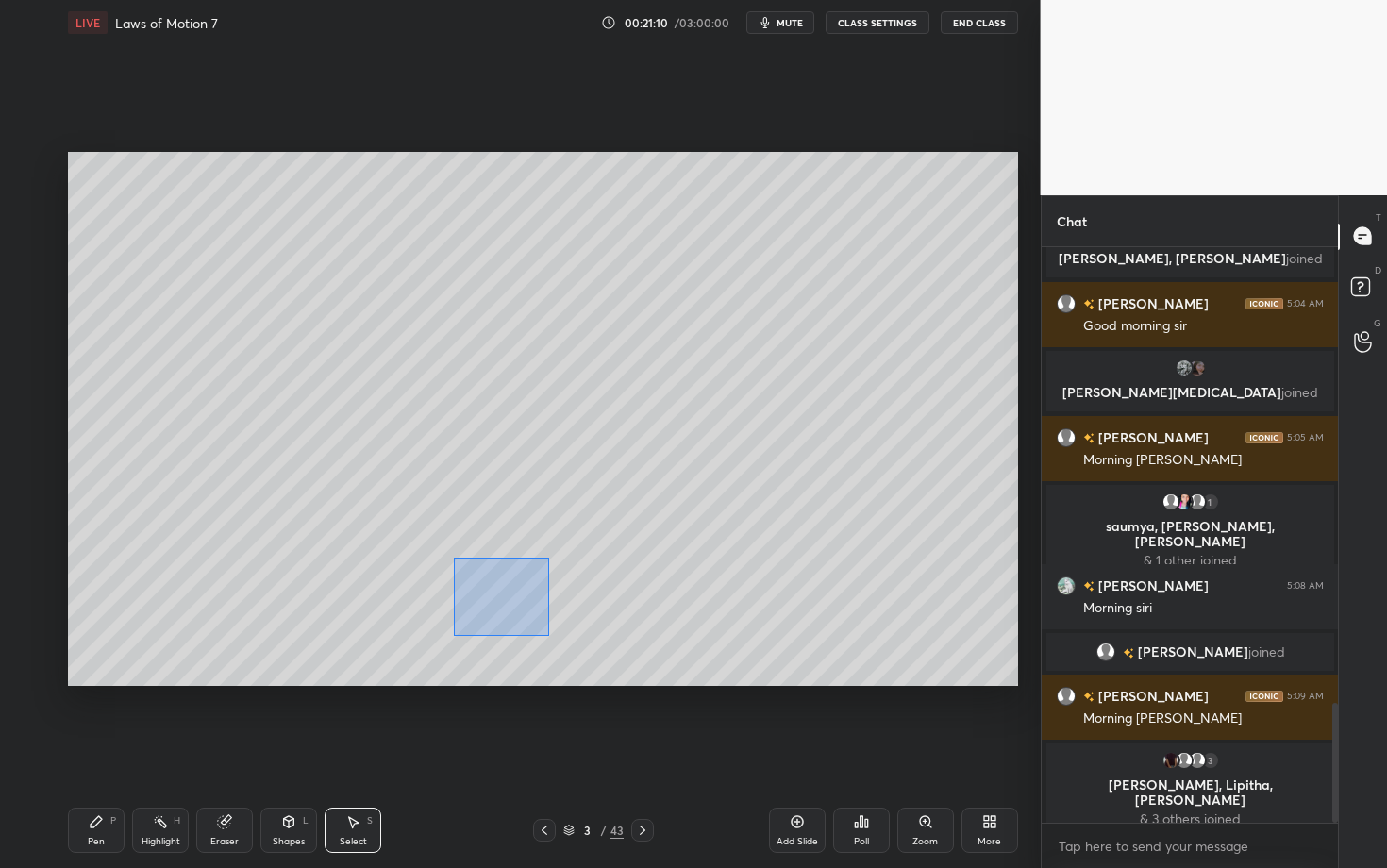 drag, startPoint x: 454, startPoint y: 558, endPoint x: 553, endPoint y: 638, distance: 127.28315 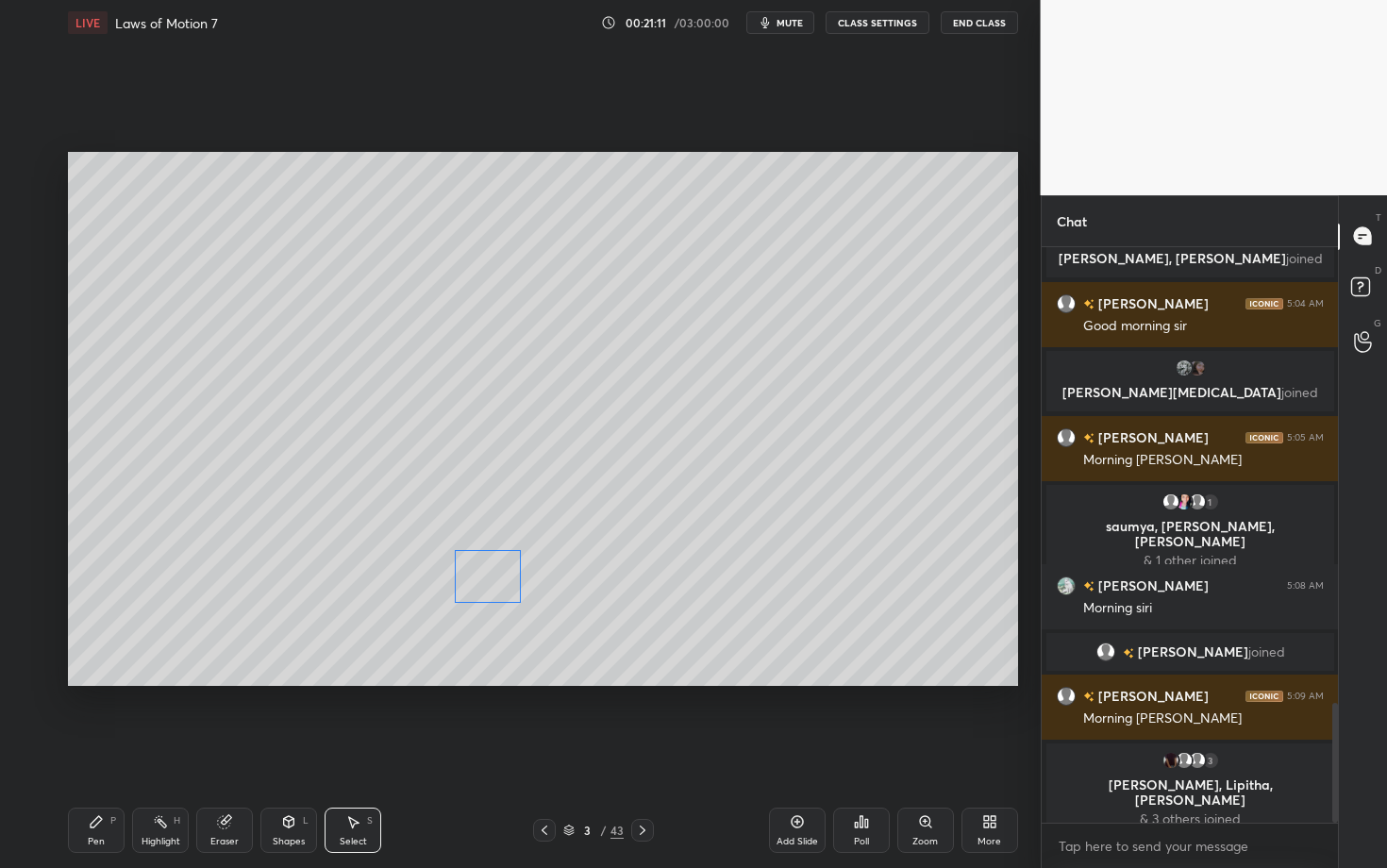 click on "0 ° Undo Copy Duplicate Duplicate to new slide Delete" at bounding box center (543, 419) 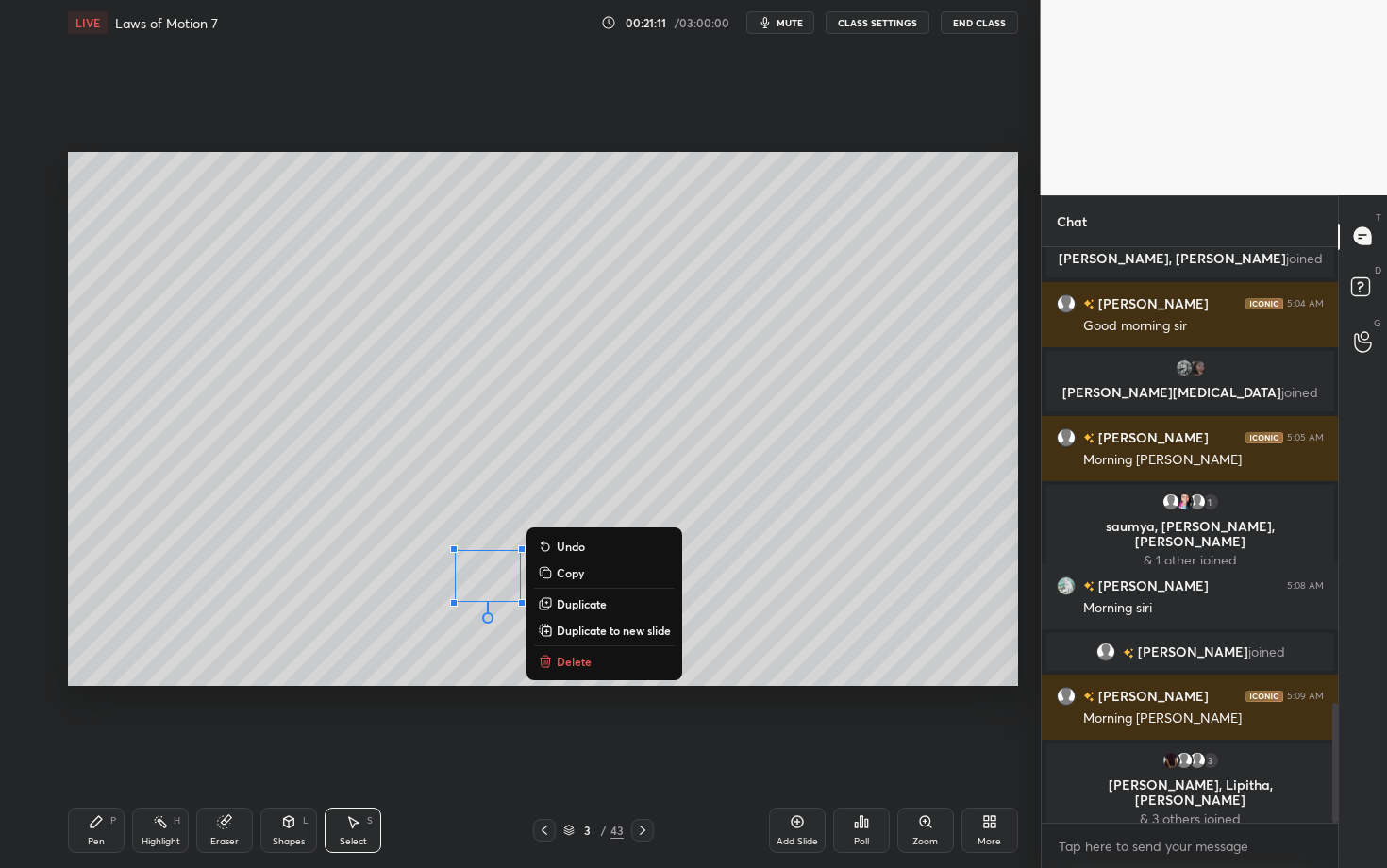 click on "Pen P" at bounding box center (96, 830) 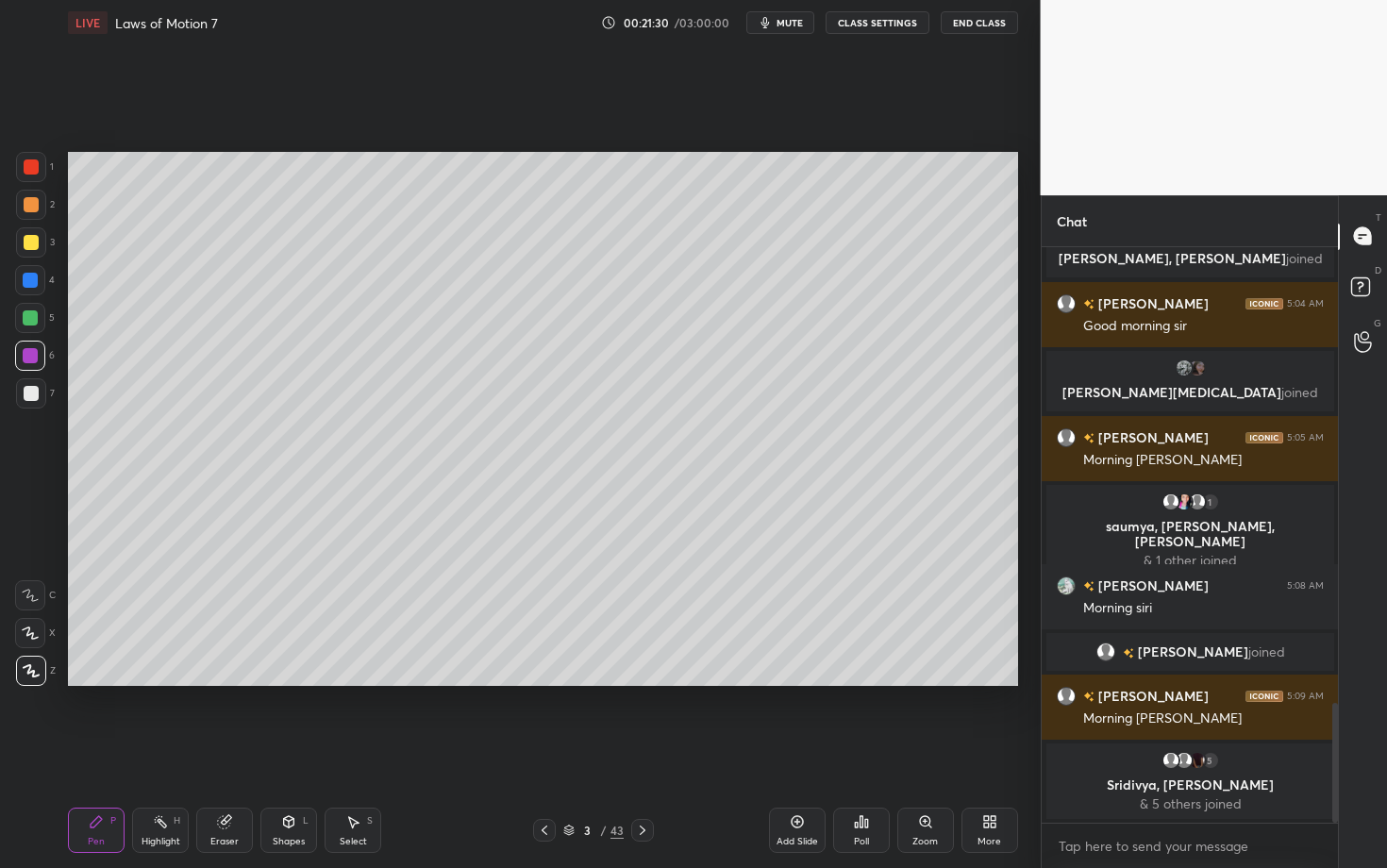 click 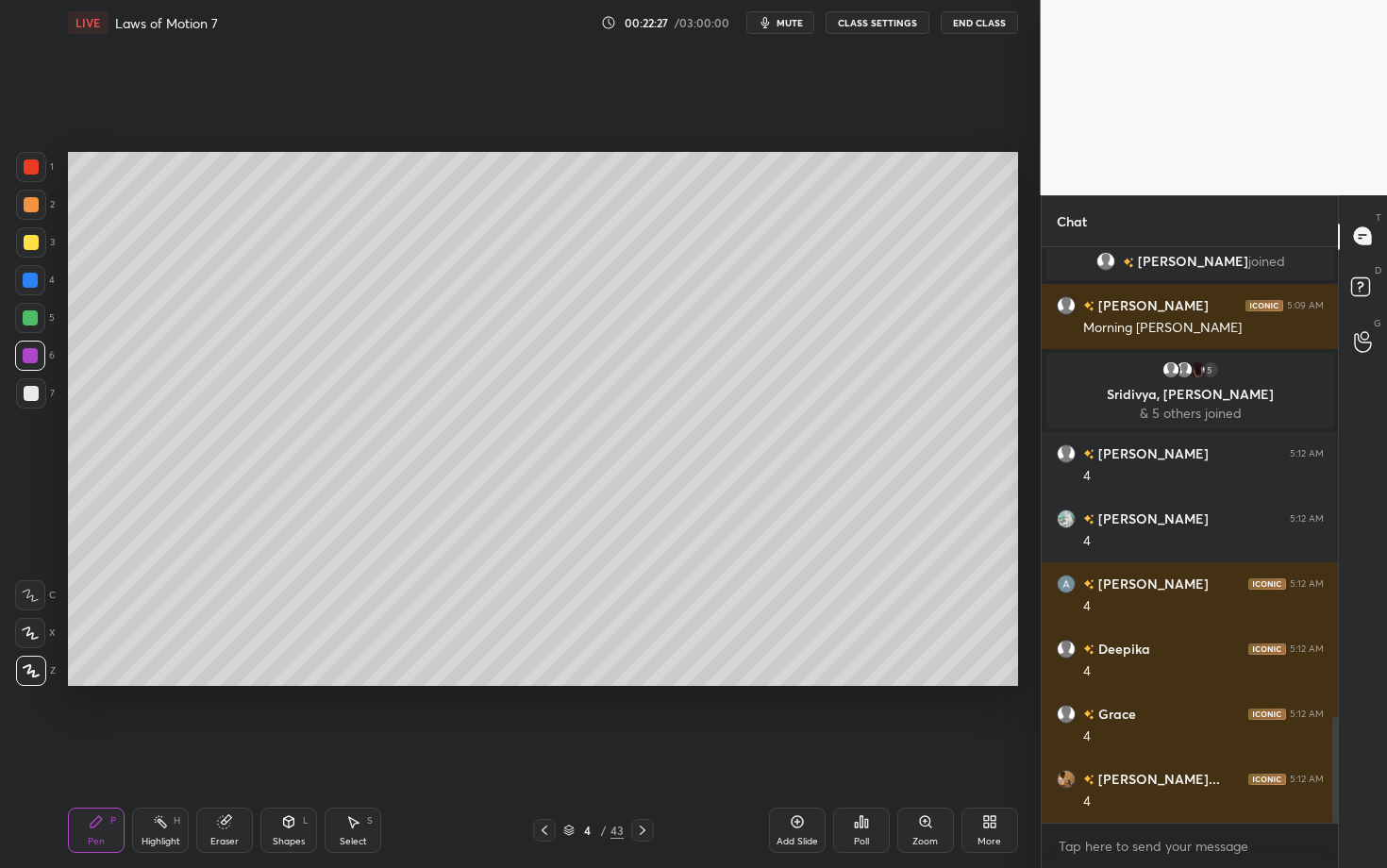 scroll, scrollTop: 2612, scrollLeft: 0, axis: vertical 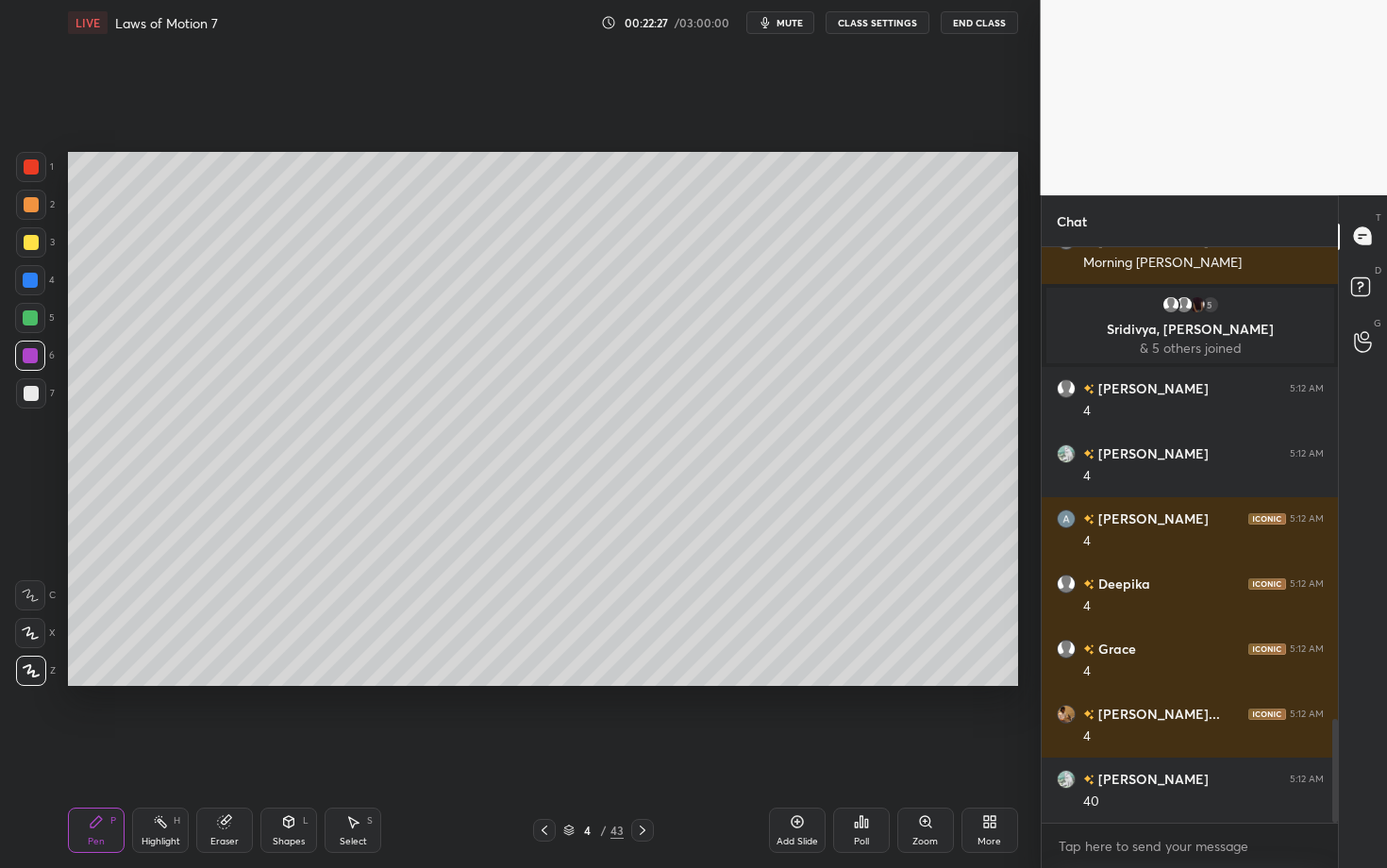 click on "Select S" at bounding box center (353, 830) 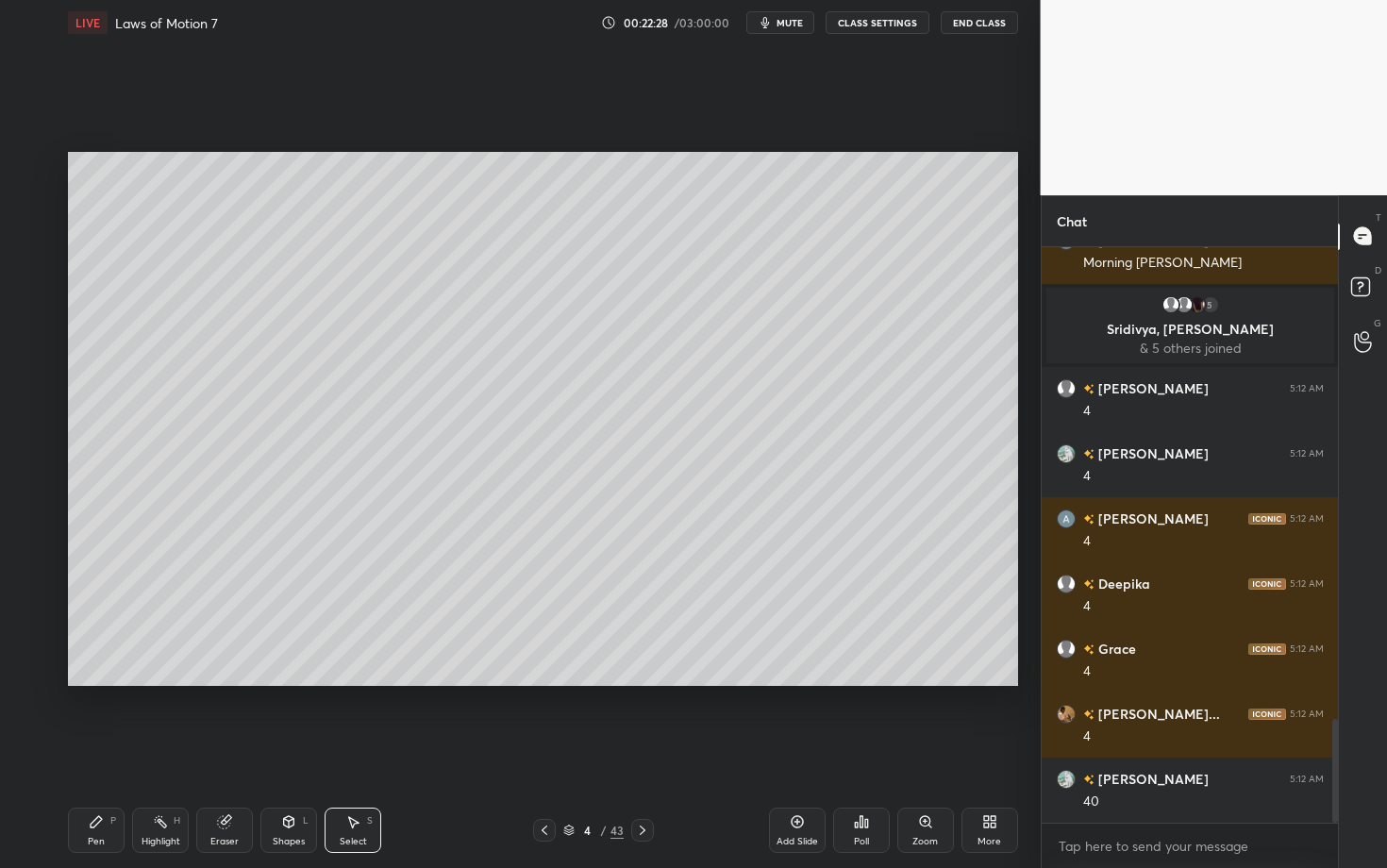 scroll, scrollTop: 2678, scrollLeft: 0, axis: vertical 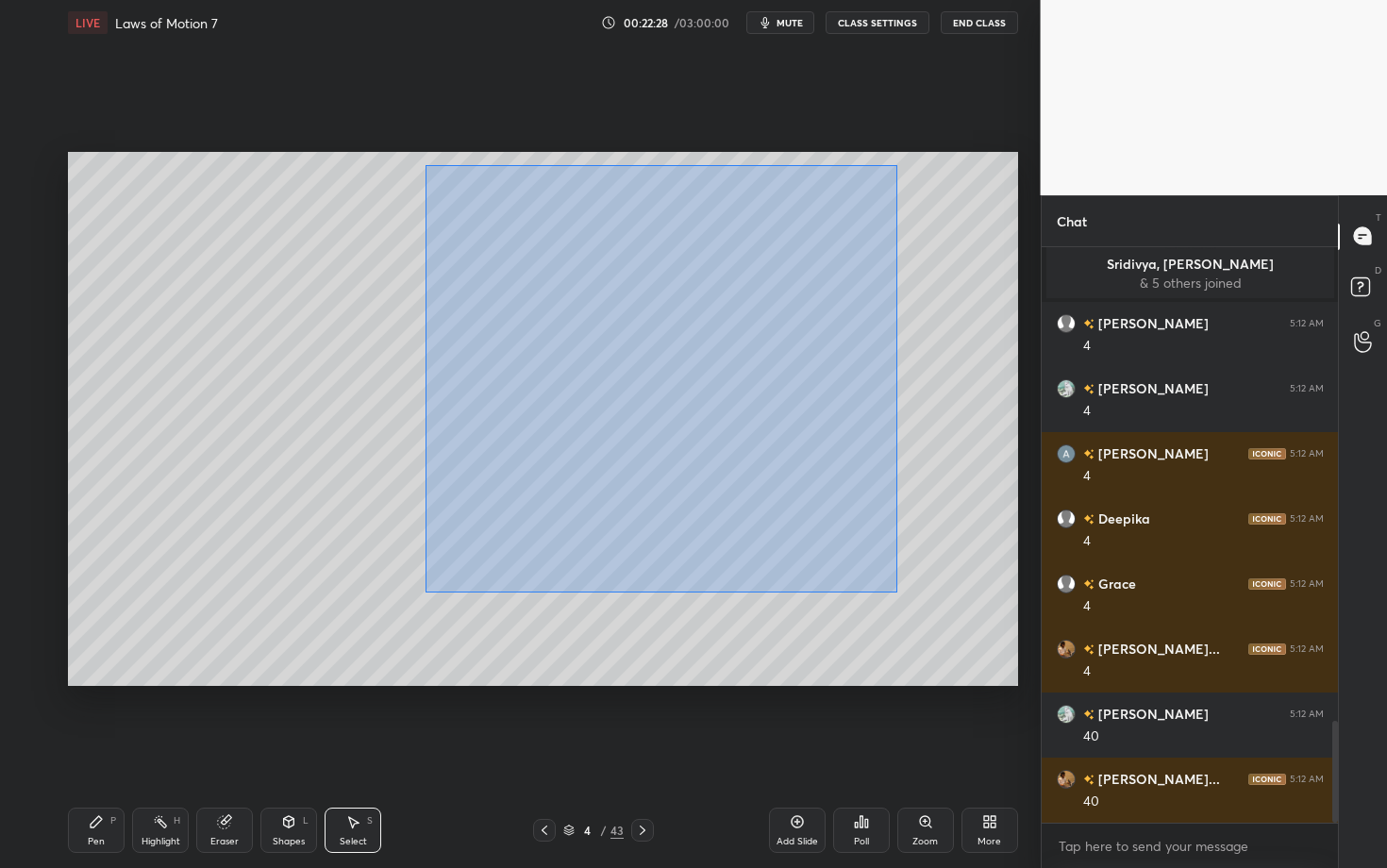 drag, startPoint x: 440, startPoint y: 242, endPoint x: 950, endPoint y: 616, distance: 632.4366 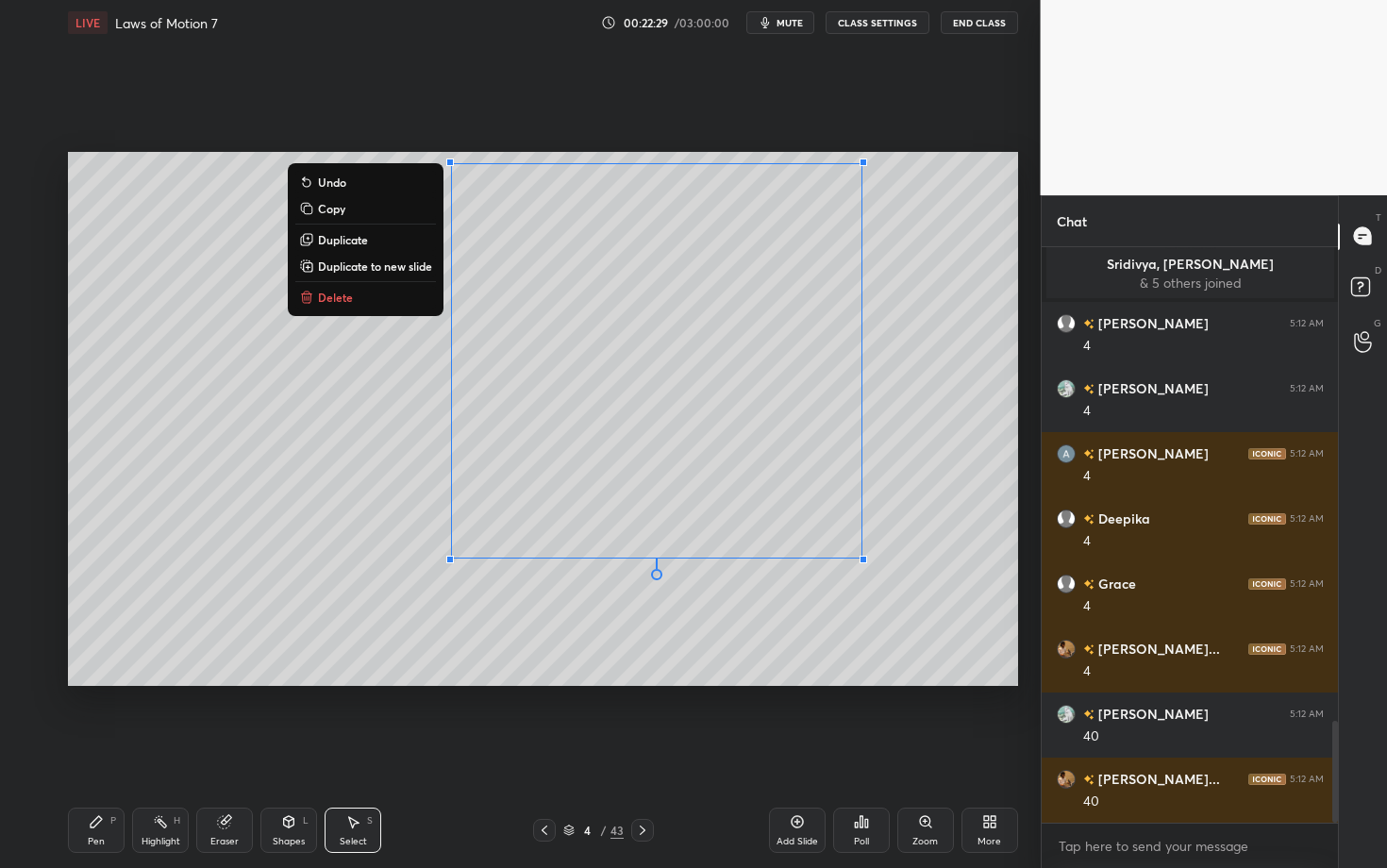 click on "Delete" at bounding box center (365, 297) 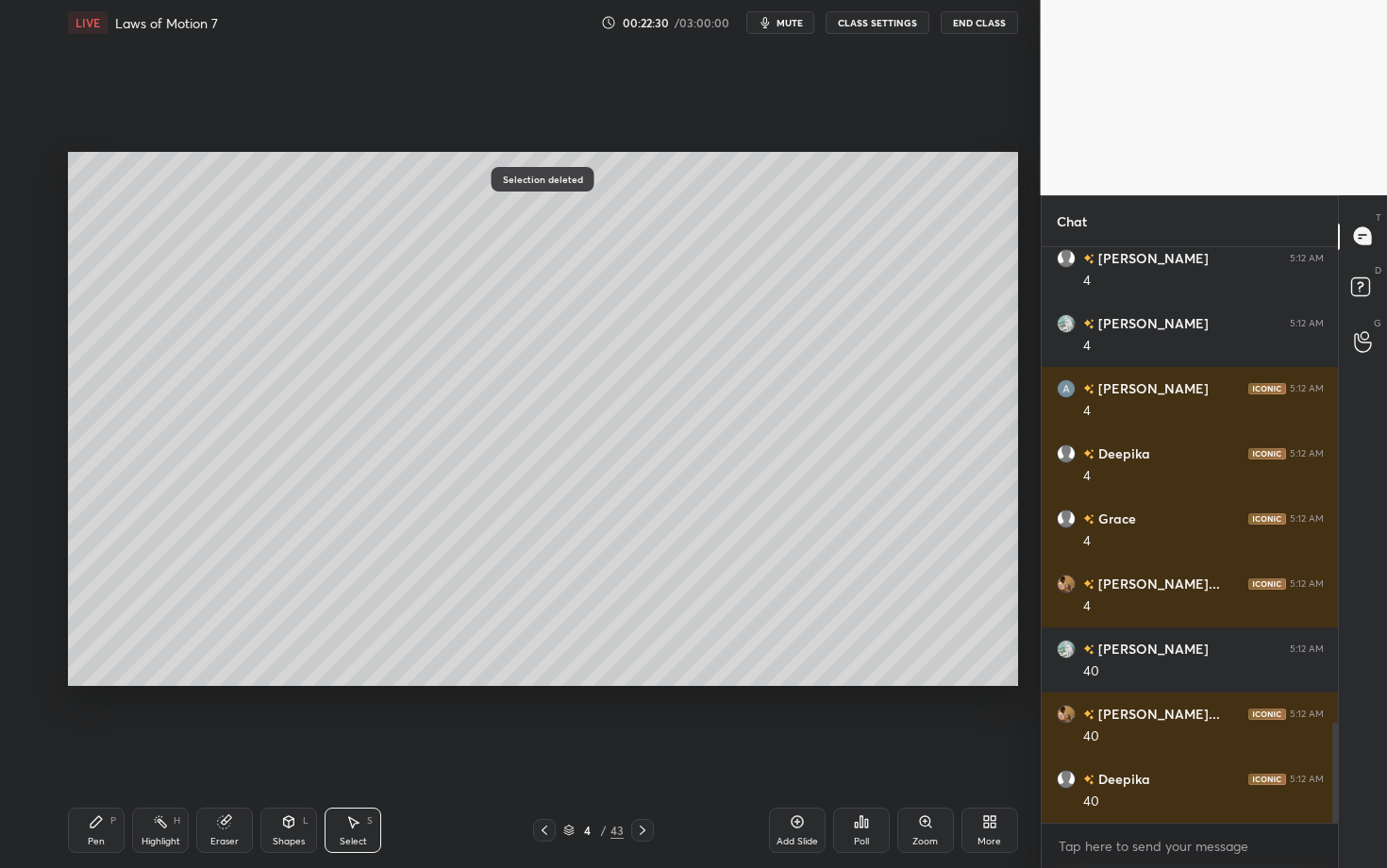 click at bounding box center (544, 830) 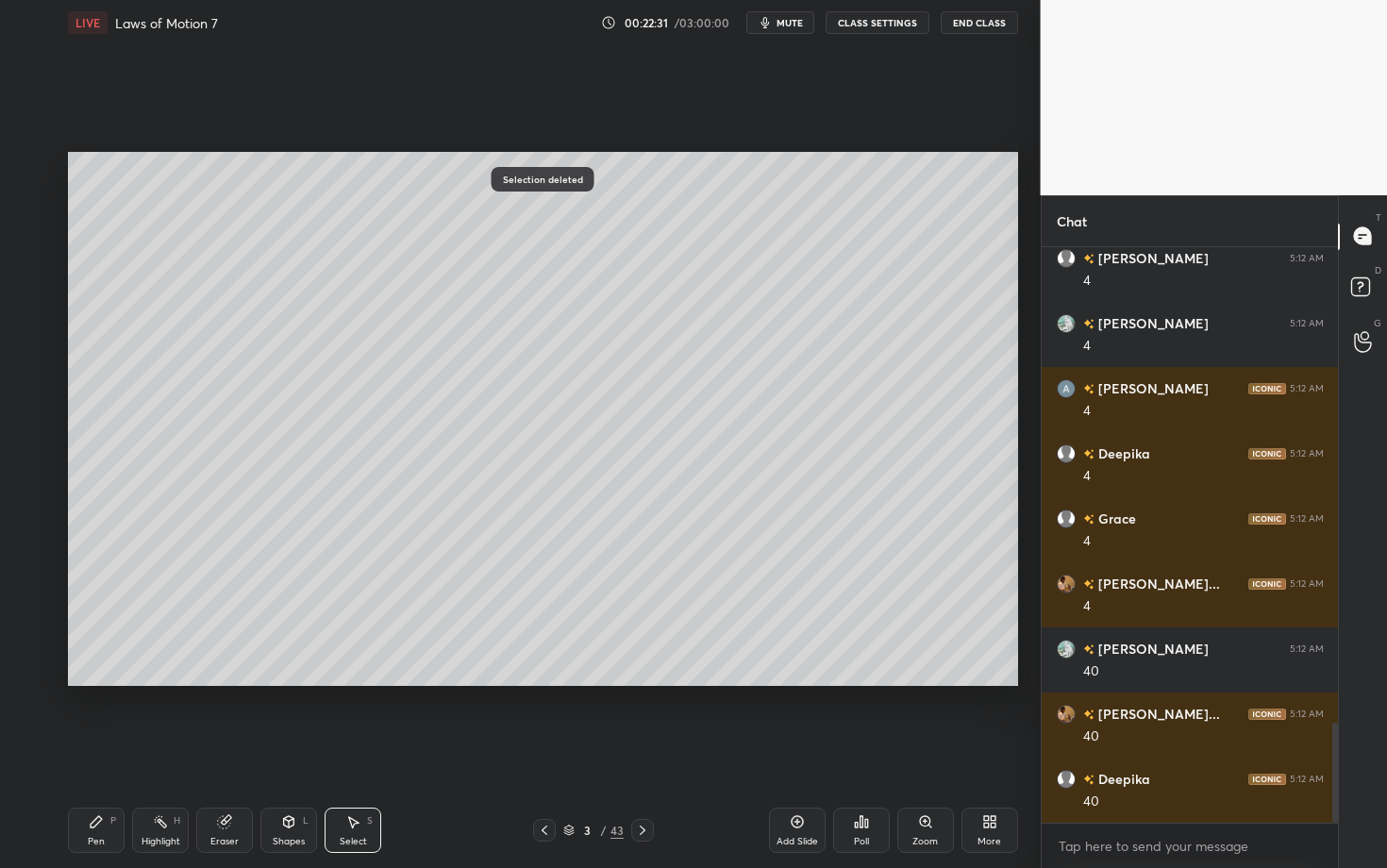 scroll, scrollTop: 2808, scrollLeft: 0, axis: vertical 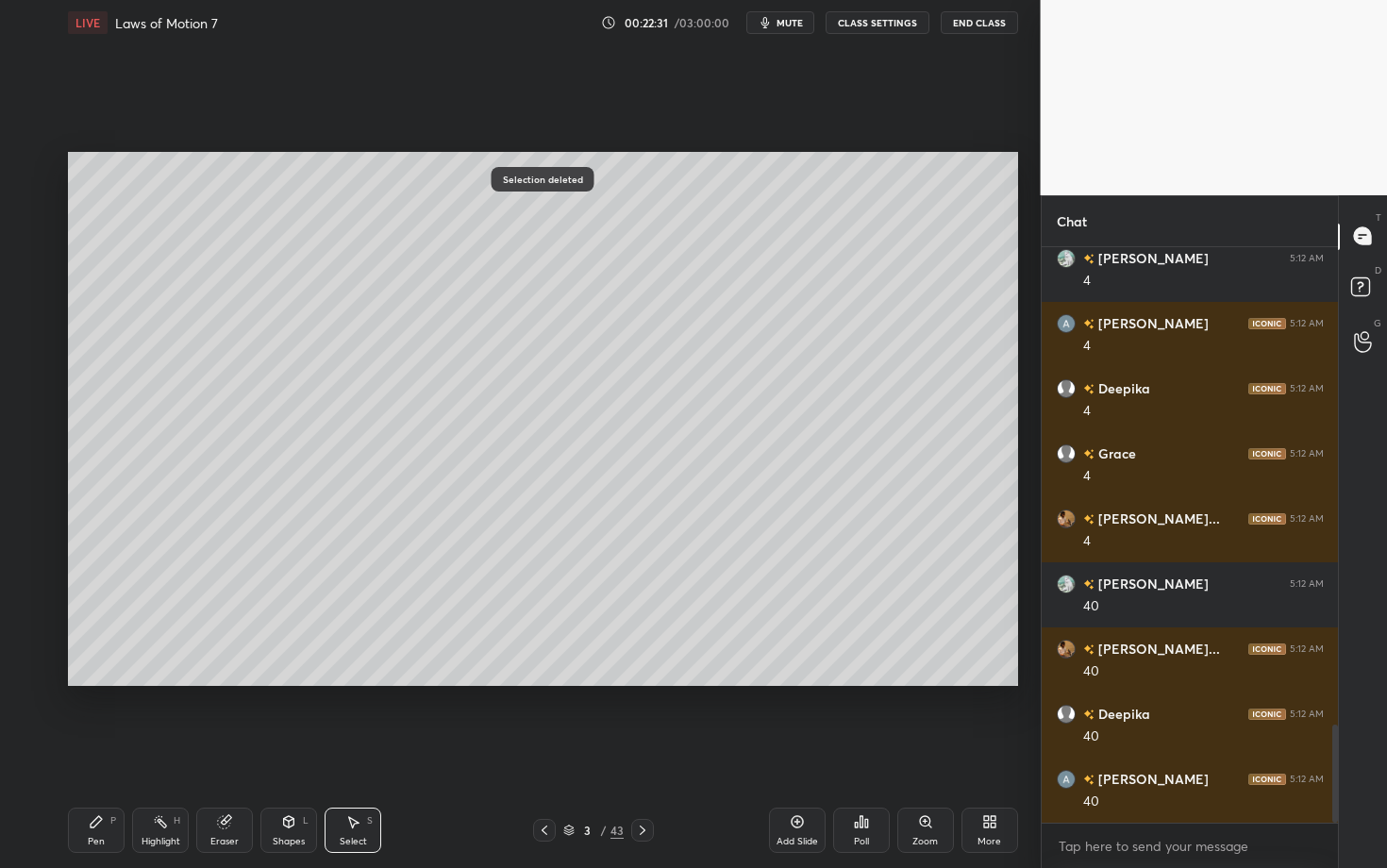 click on "Highlight H" at bounding box center [160, 830] 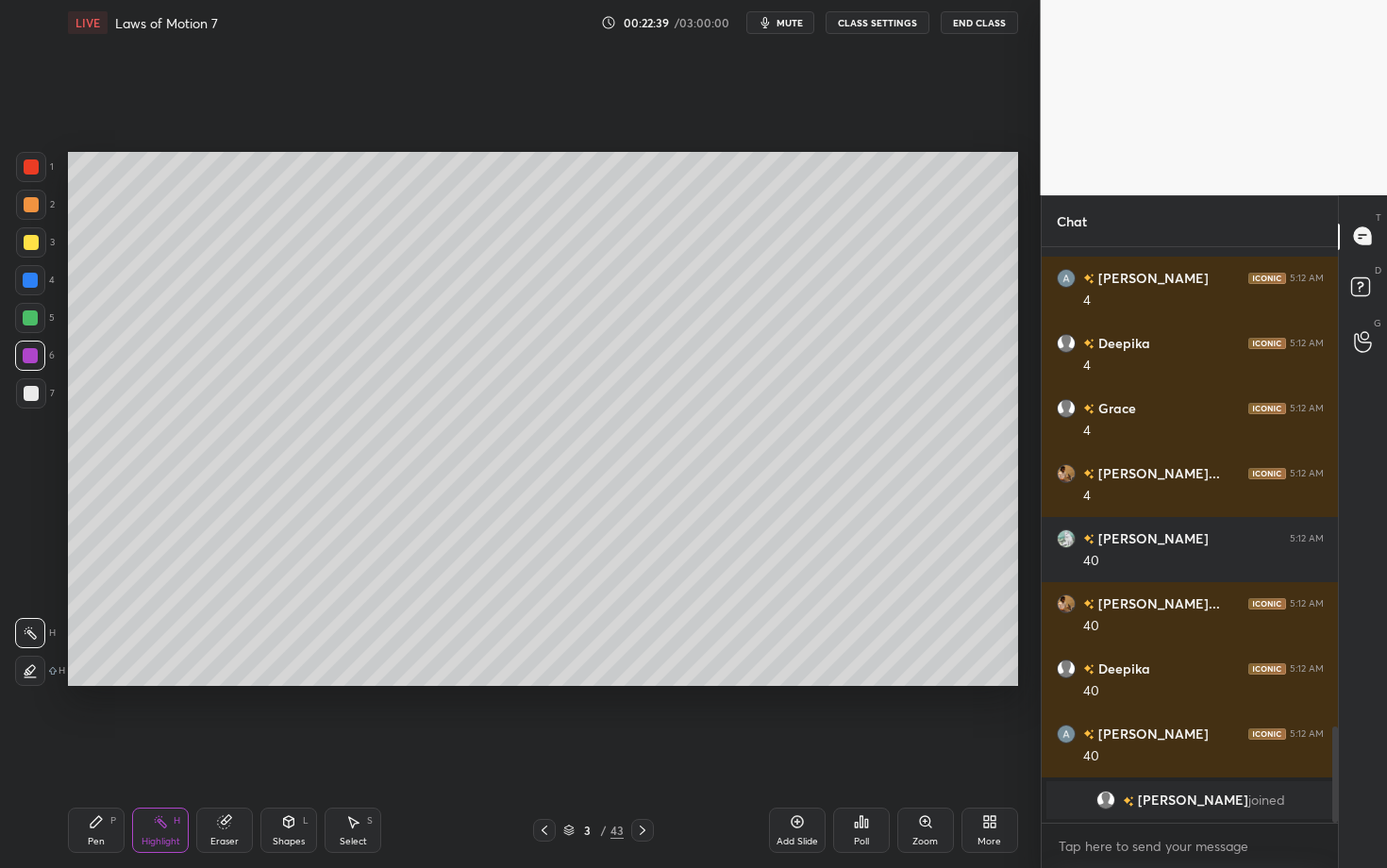 scroll, scrollTop: 2877, scrollLeft: 0, axis: vertical 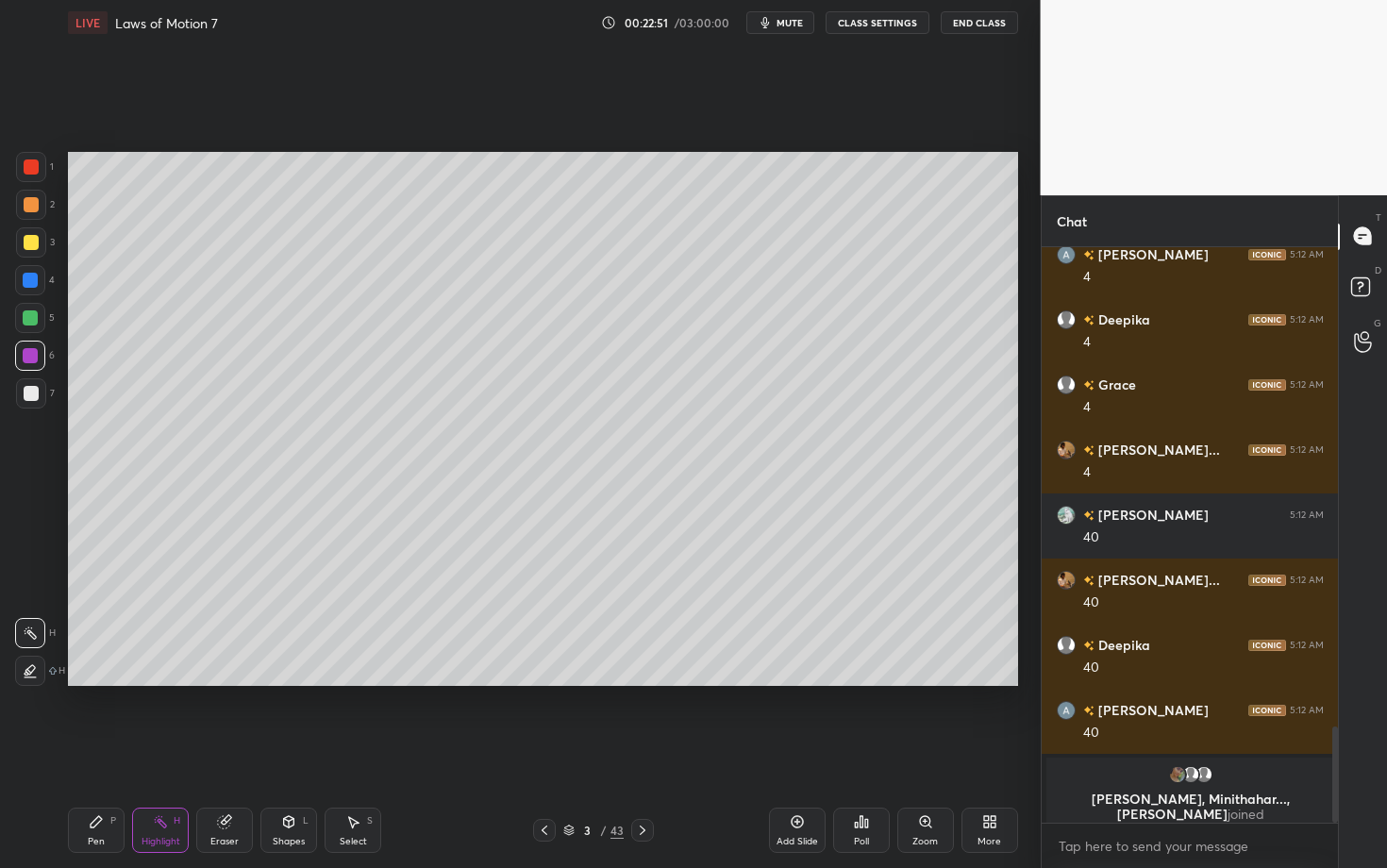 click at bounding box center (643, 830) 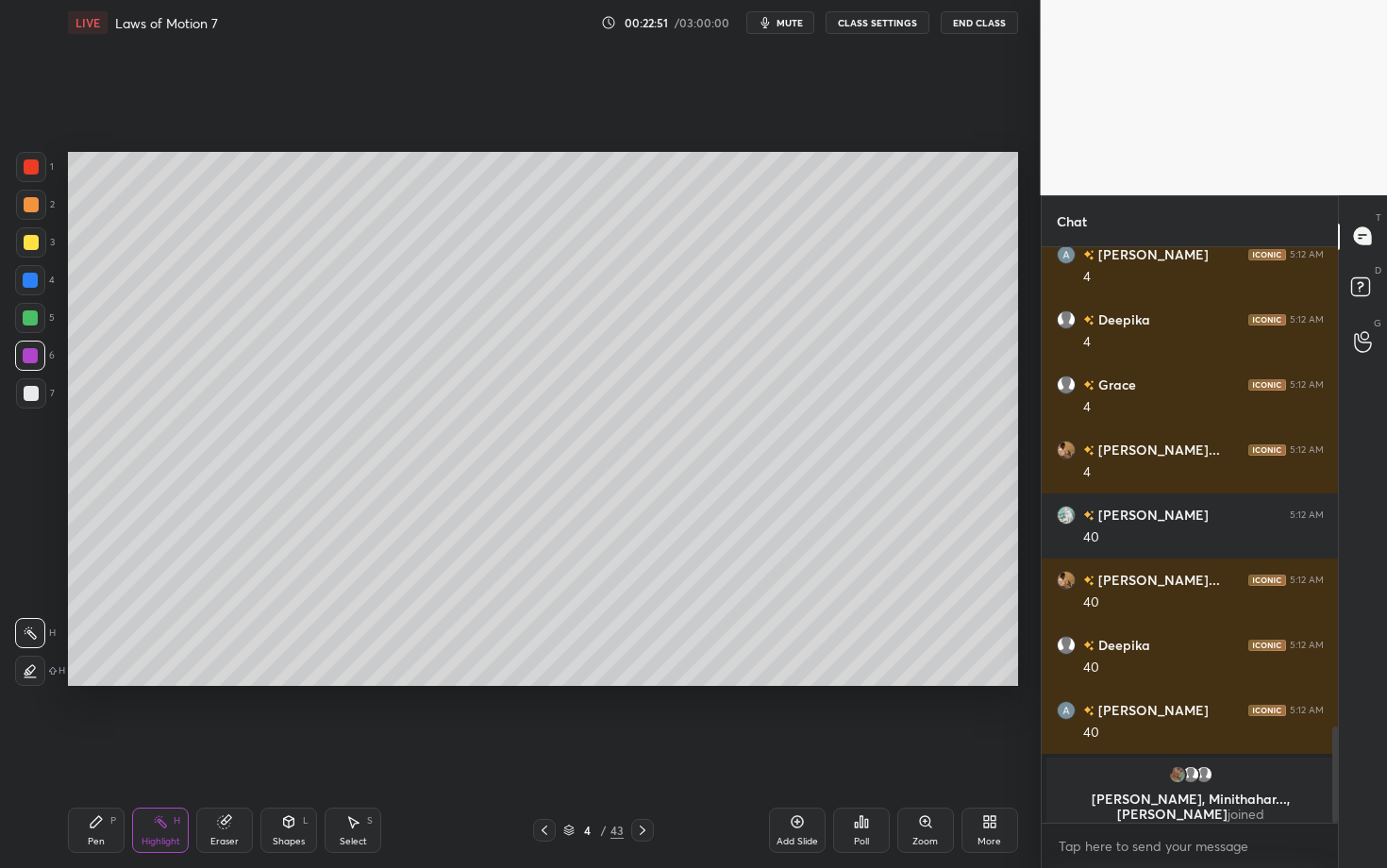 click 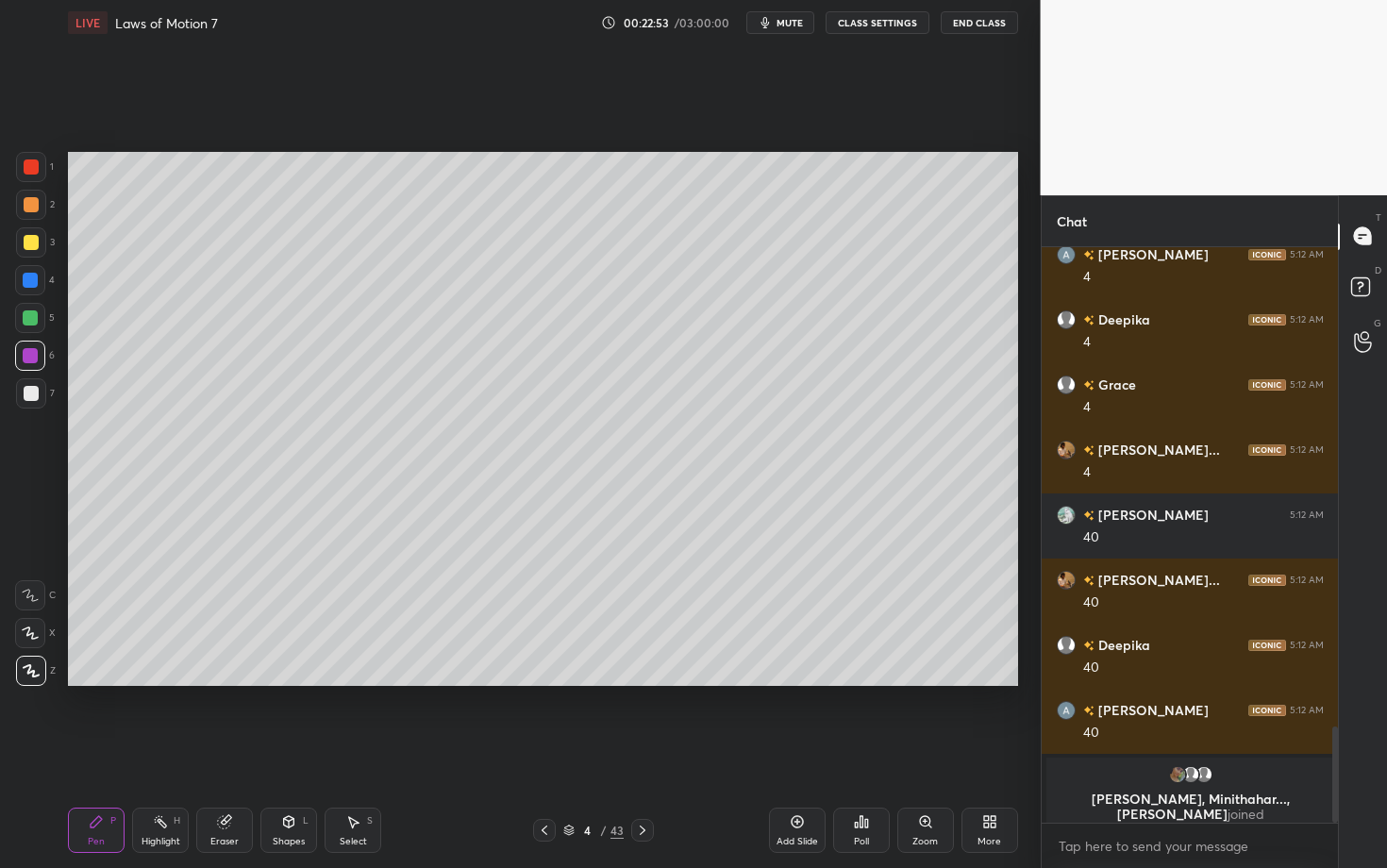 click at bounding box center [31, 393] 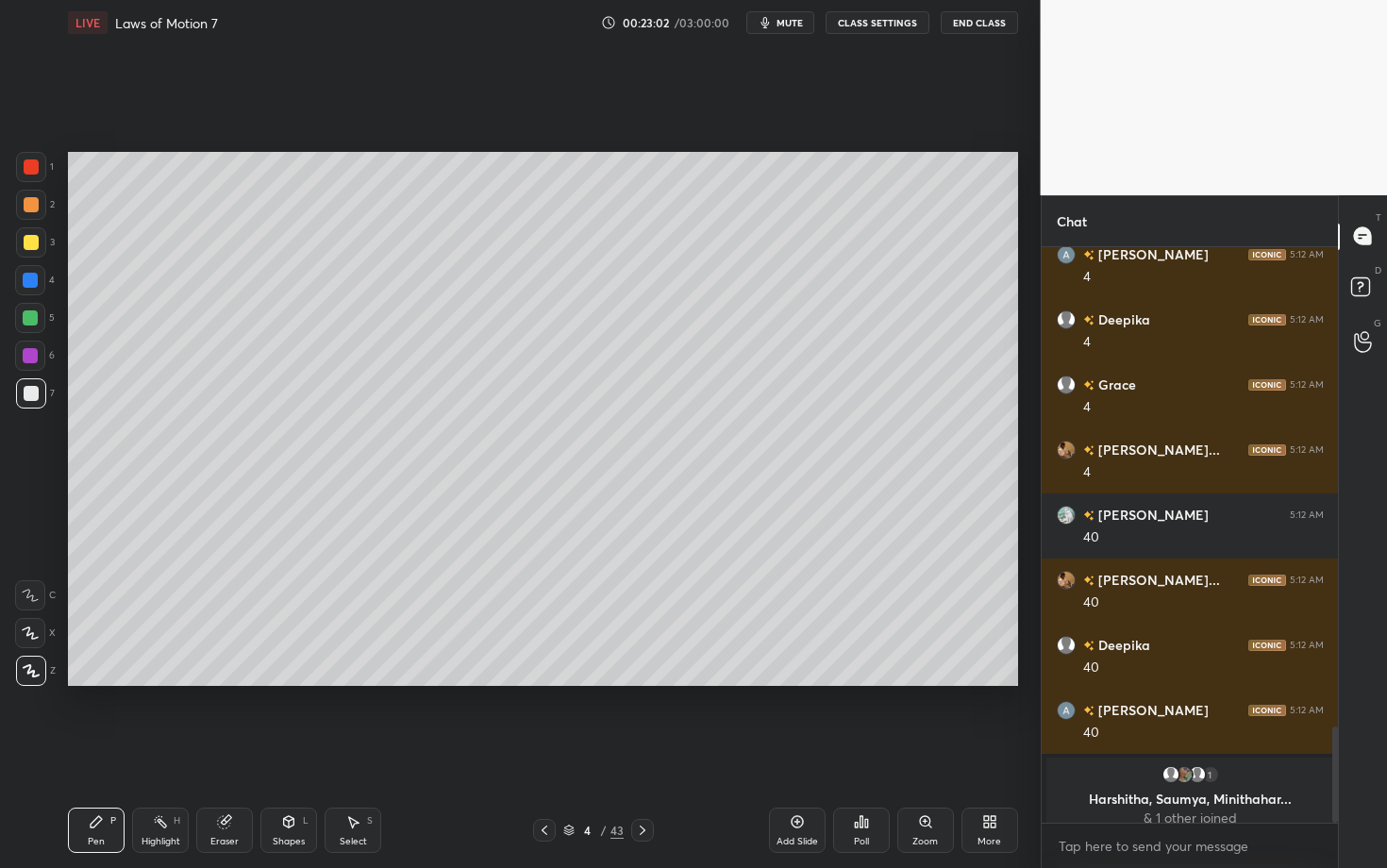 scroll, scrollTop: 2891, scrollLeft: 0, axis: vertical 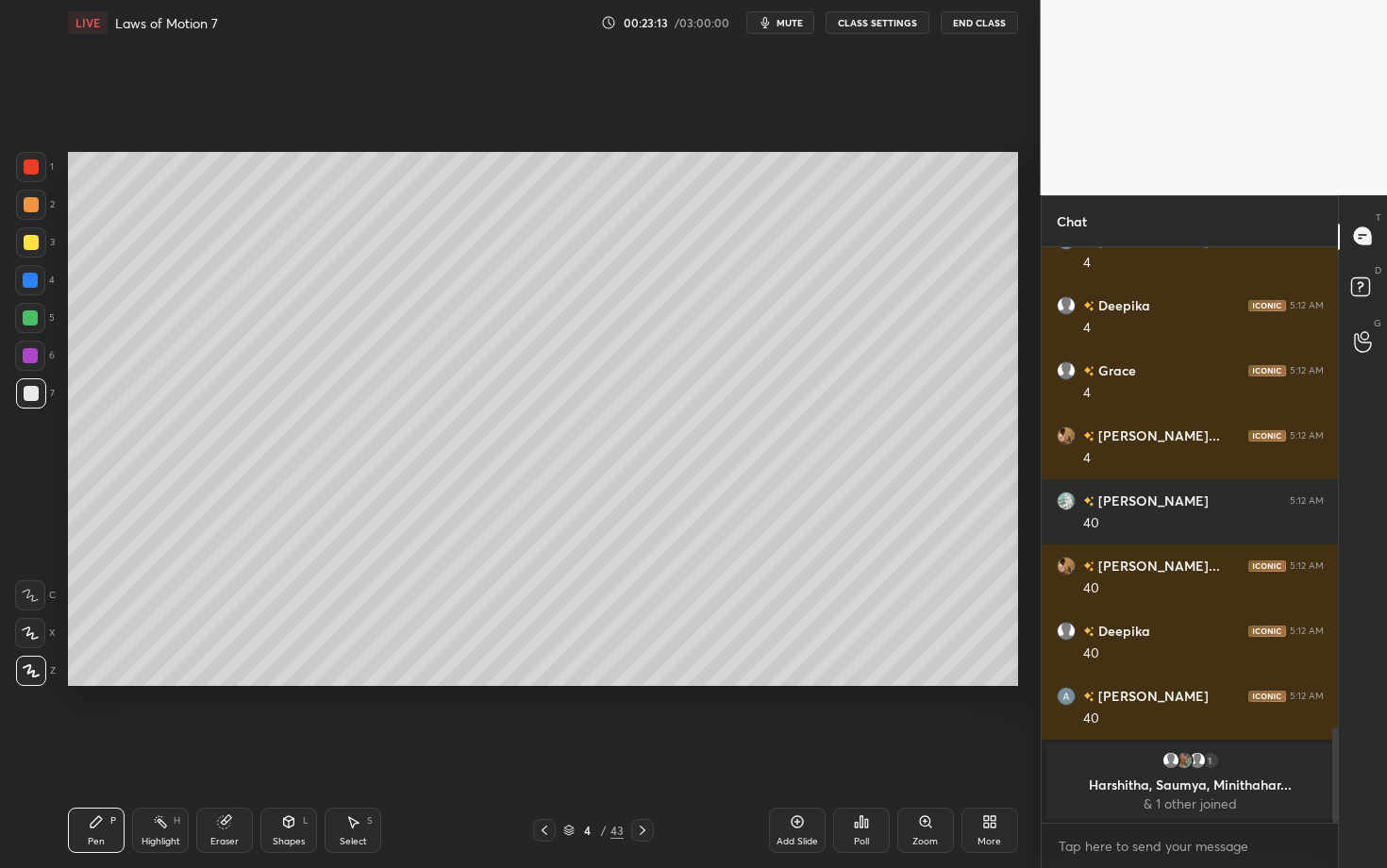 click on "Eraser" at bounding box center [225, 830] 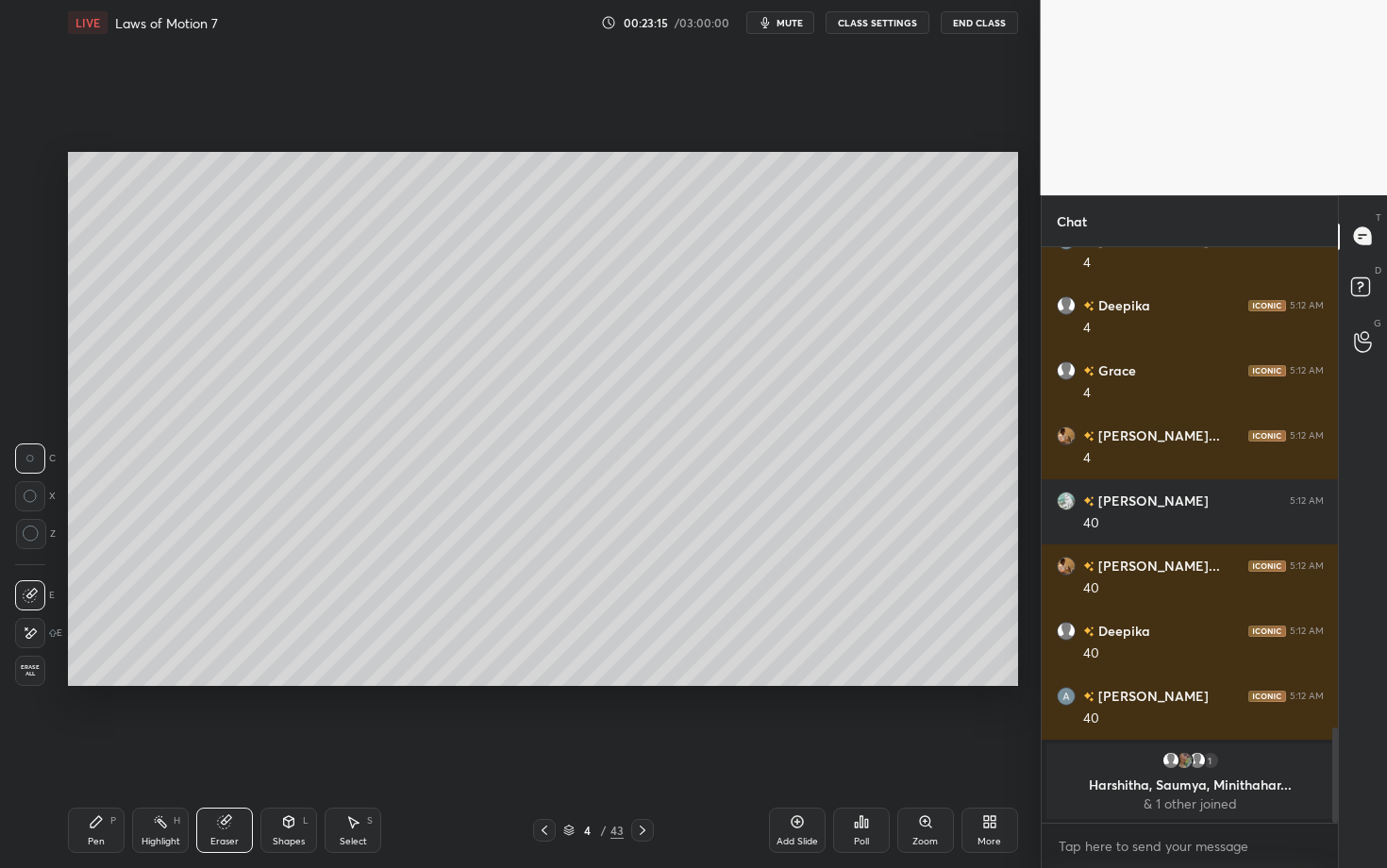 click on "Pen P" at bounding box center (96, 830) 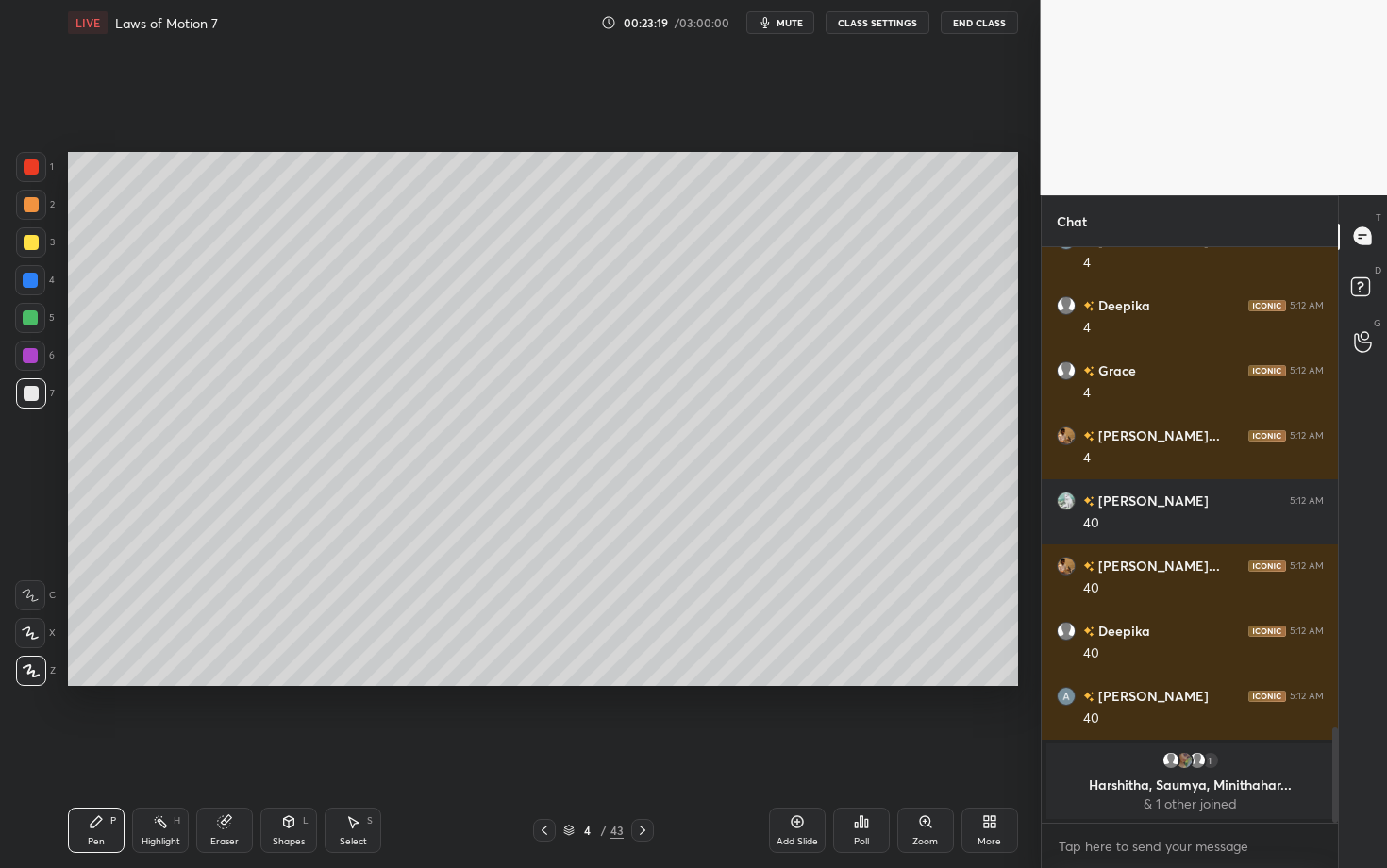 click at bounding box center [31, 205] 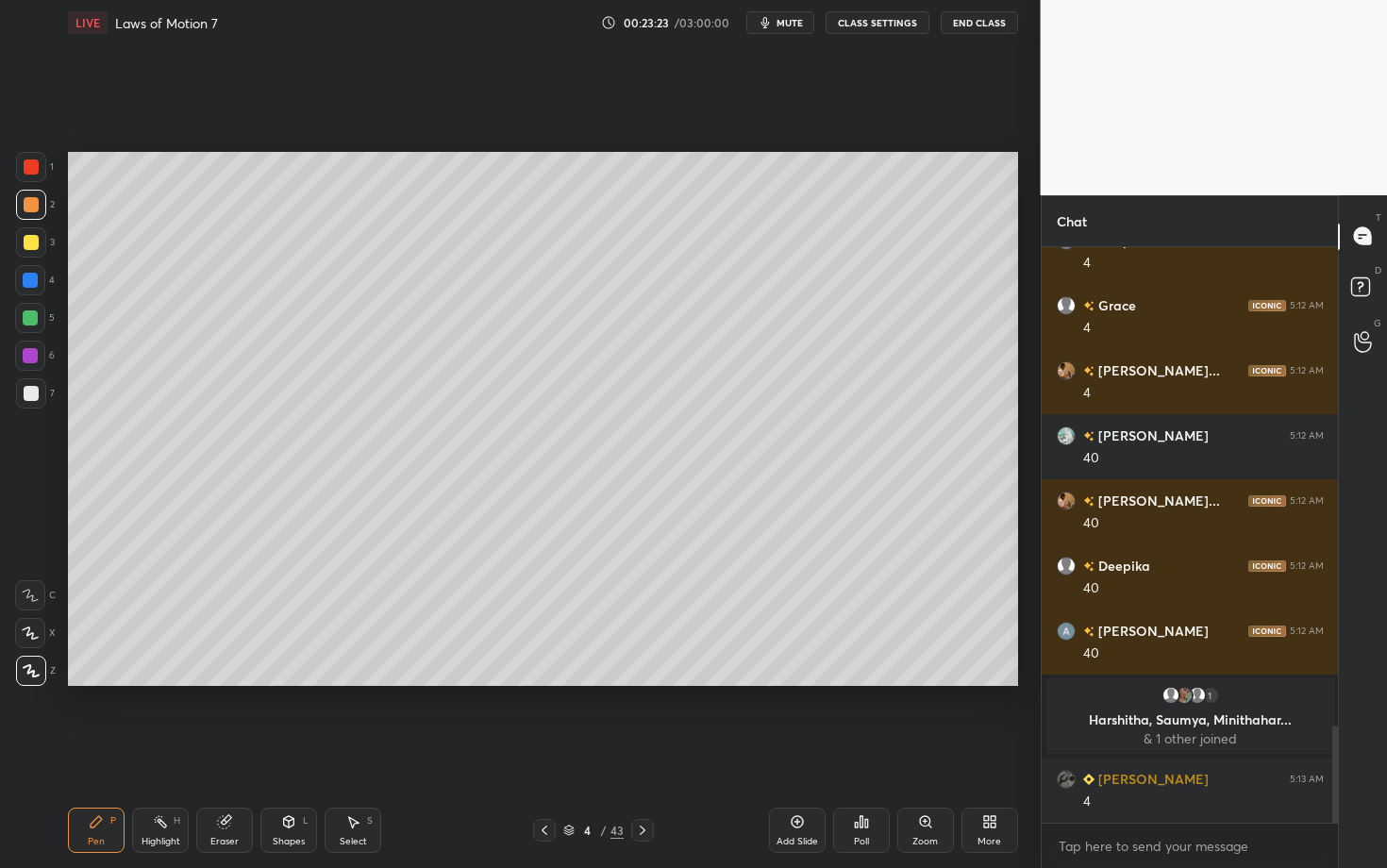 scroll, scrollTop: 2832, scrollLeft: 0, axis: vertical 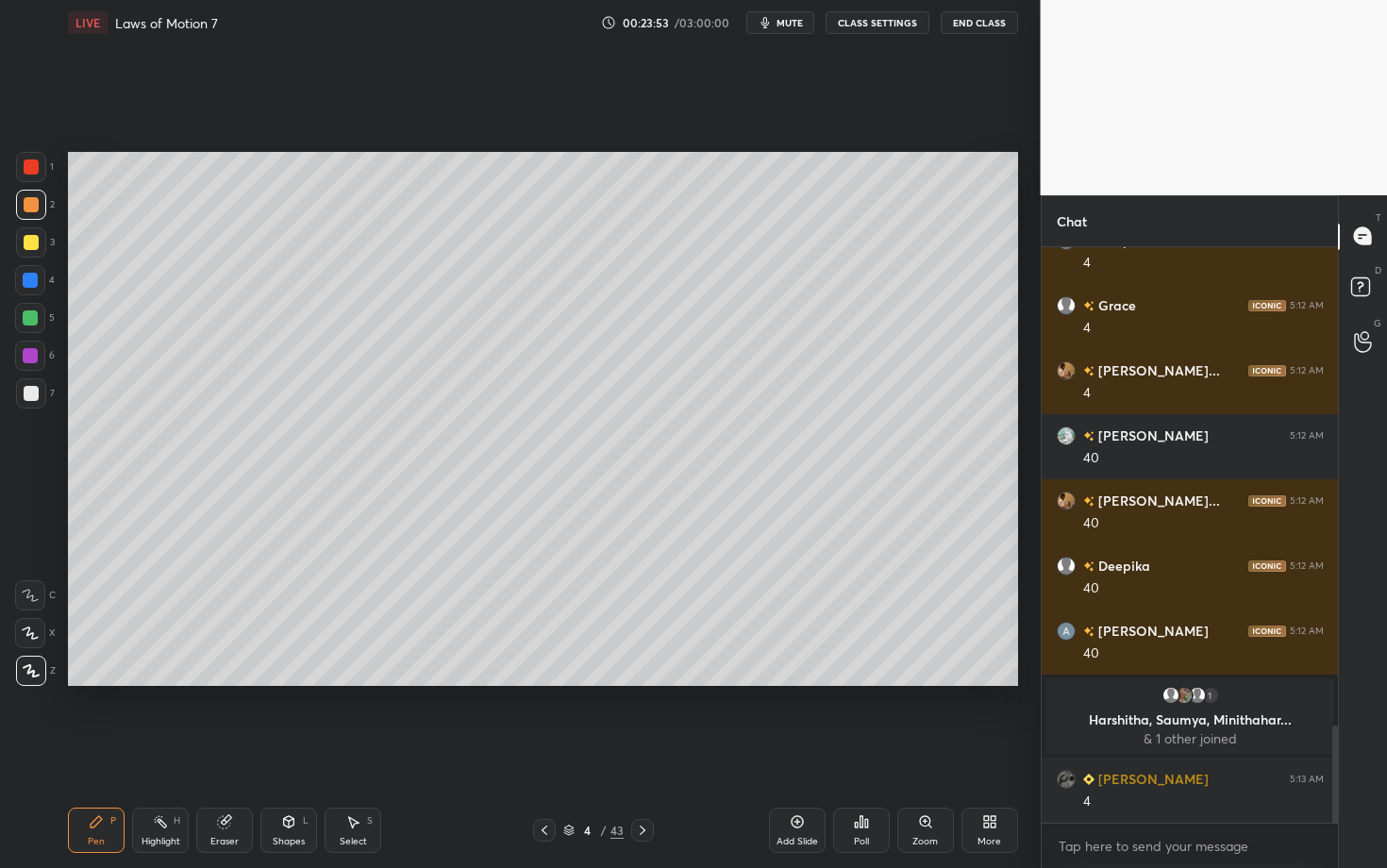 click on "Setting up your live class Poll for   secs No correct answer Start poll" at bounding box center (543, 419) 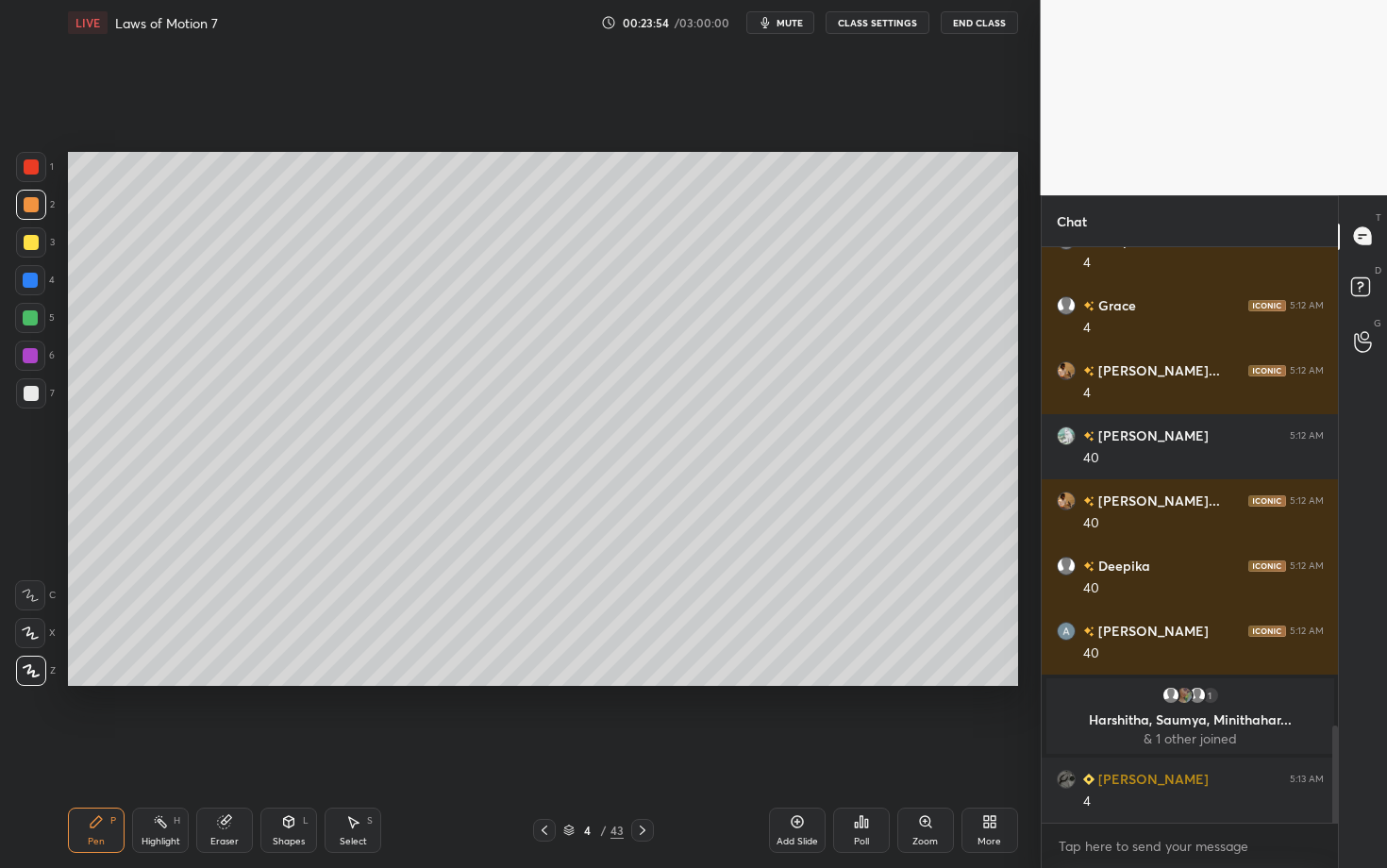 click at bounding box center [31, 393] 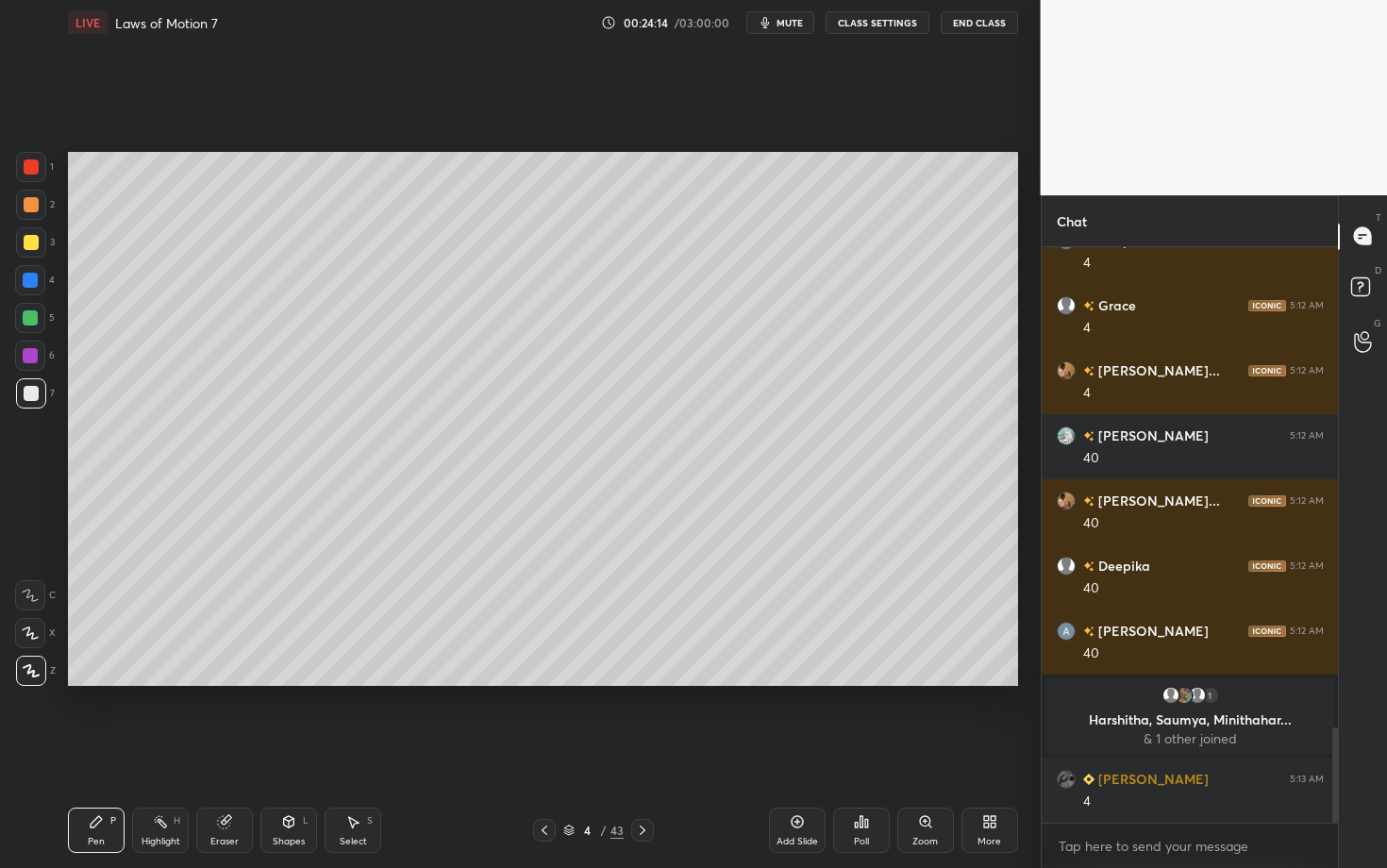 scroll, scrollTop: 2897, scrollLeft: 0, axis: vertical 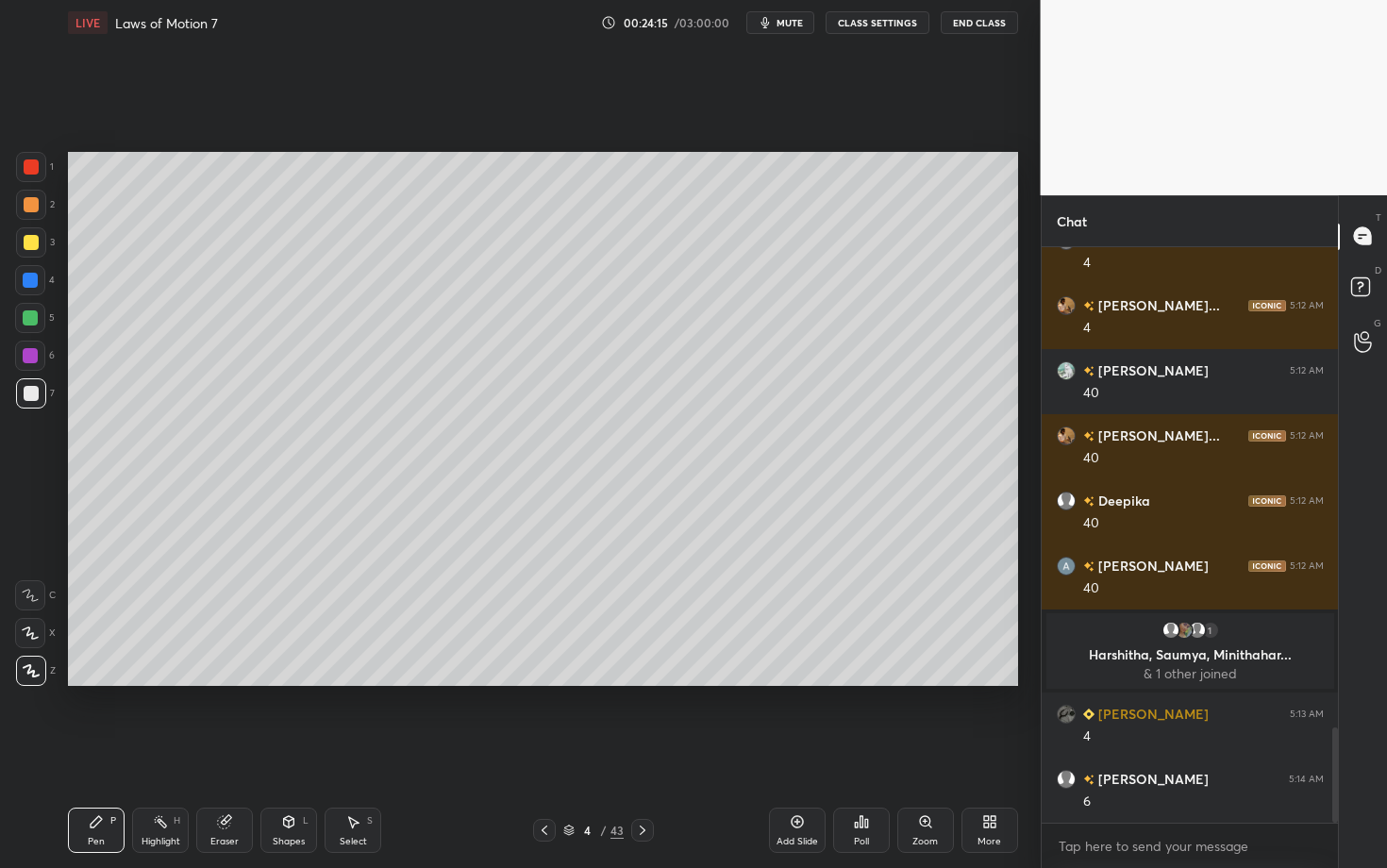 click on "Select S" at bounding box center [353, 830] 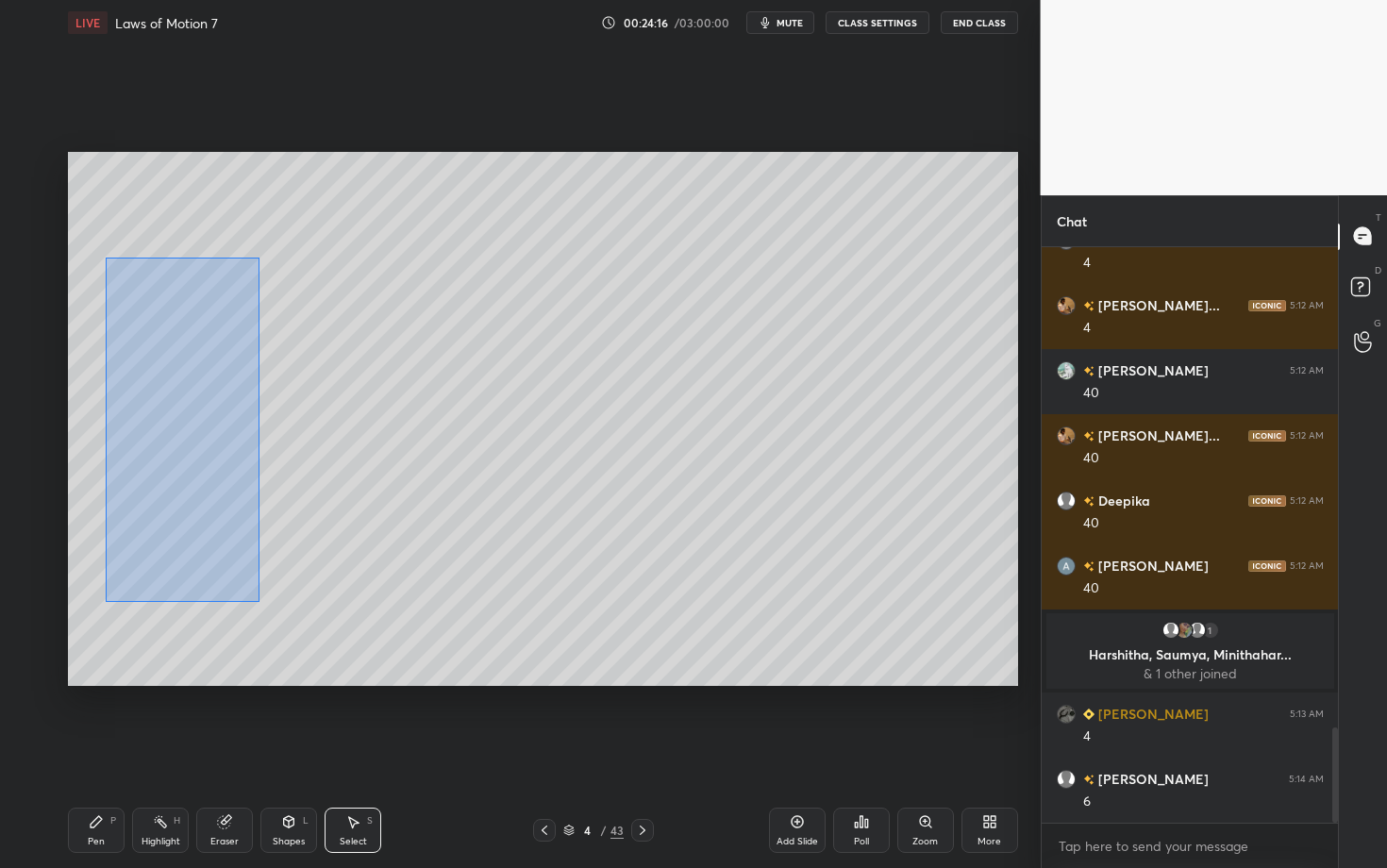 drag, startPoint x: 96, startPoint y: 253, endPoint x: 255, endPoint y: 601, distance: 382.6029 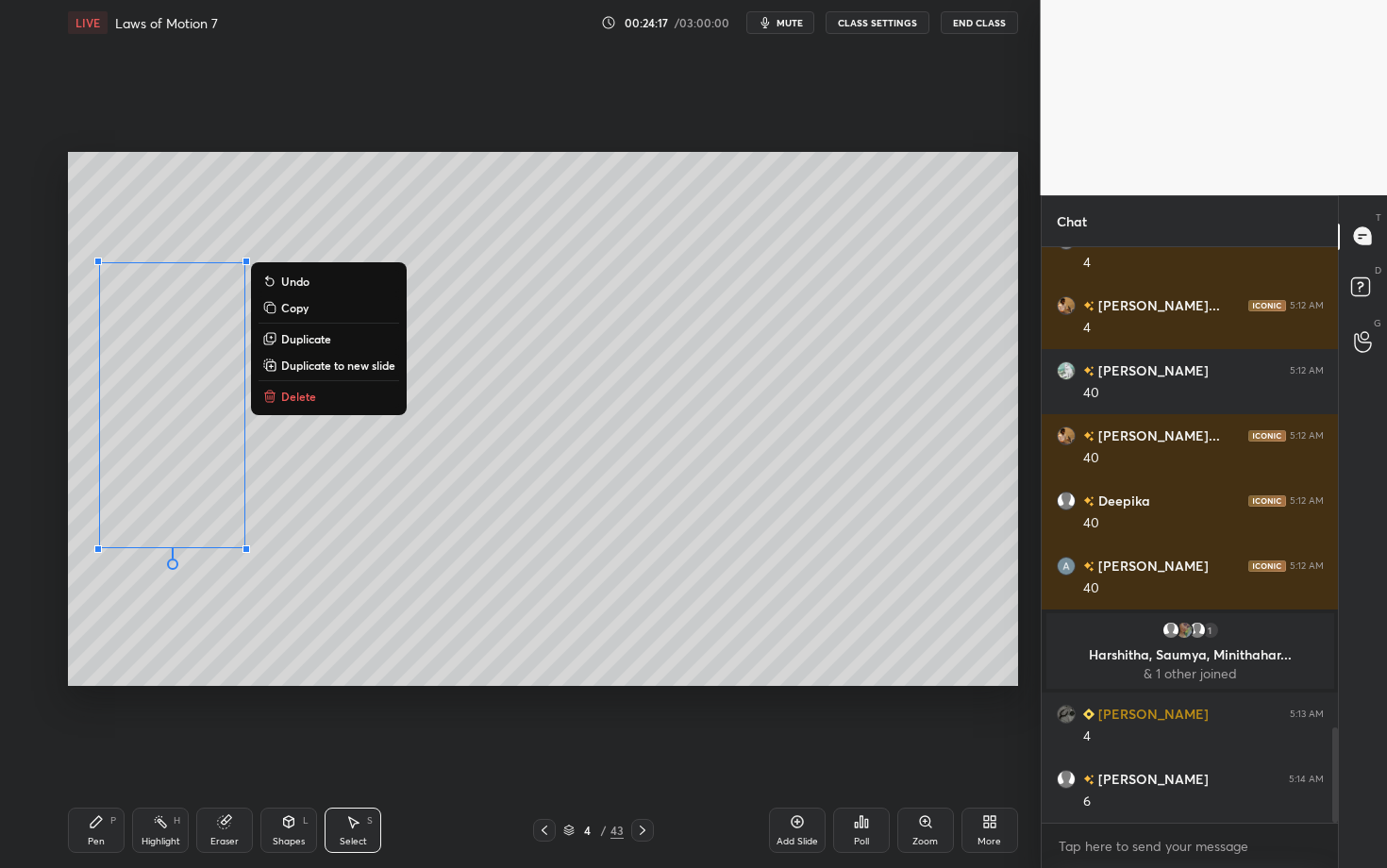 click on "Delete" at bounding box center [298, 396] 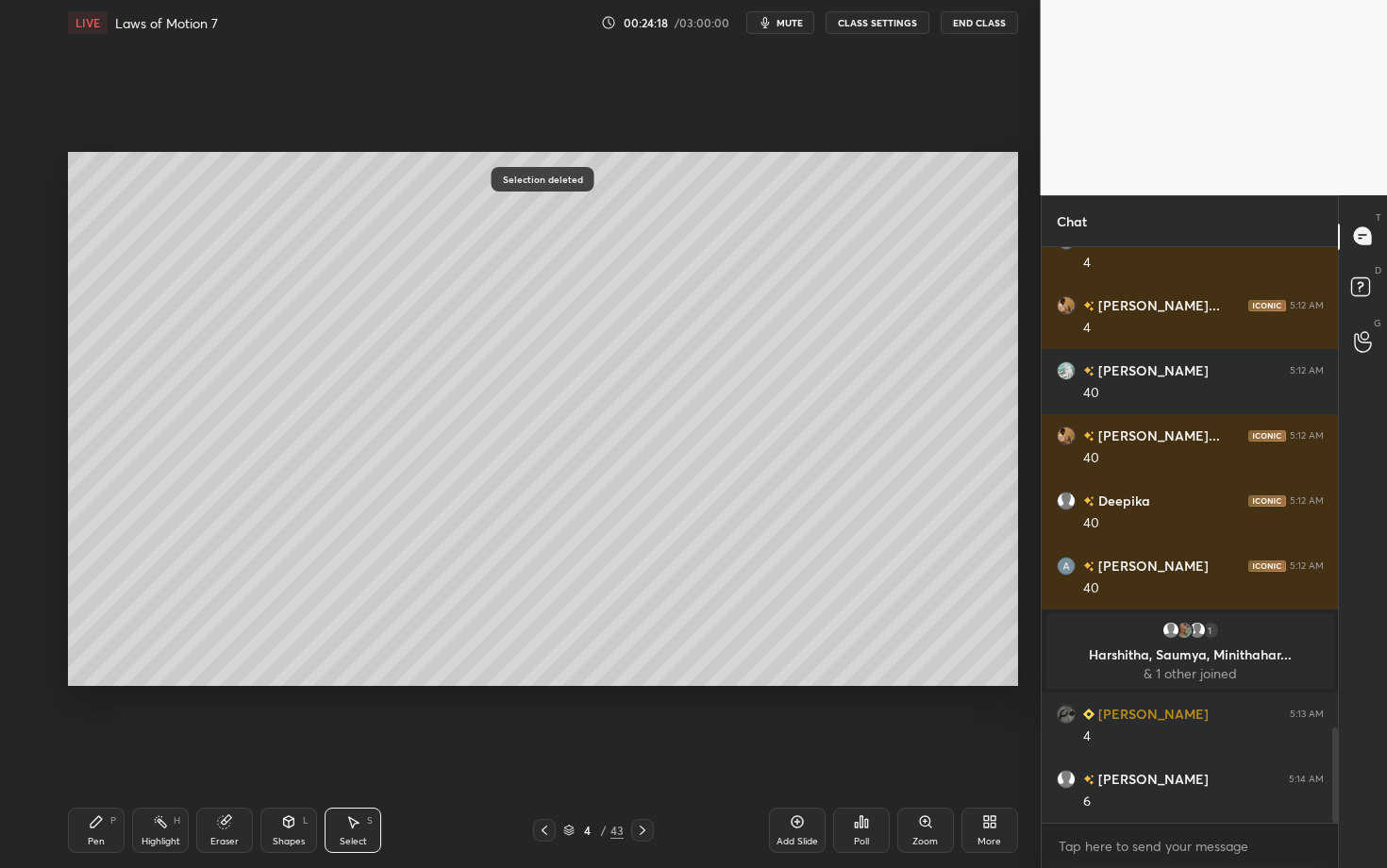 click 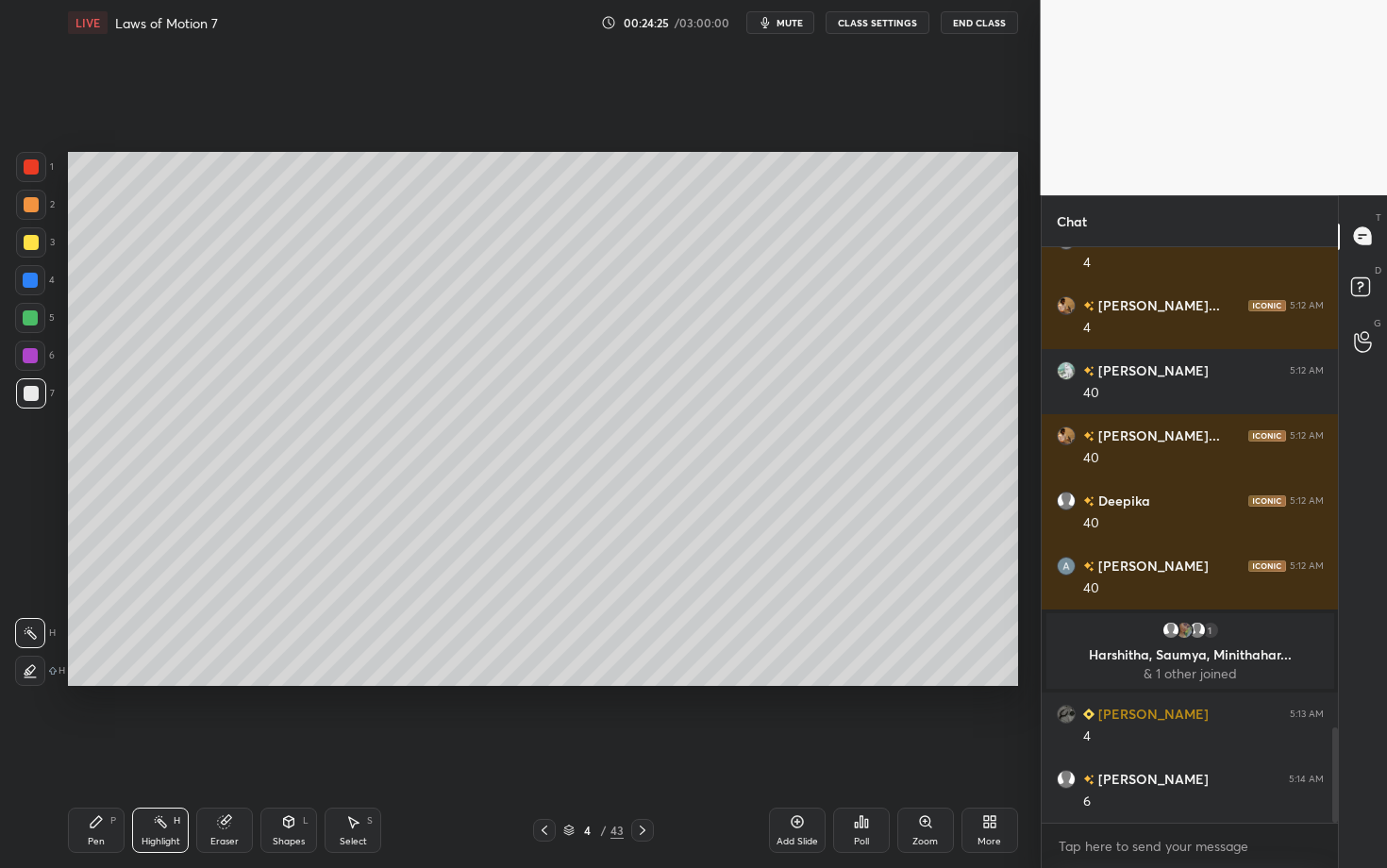 click on "Shapes L" at bounding box center [289, 830] 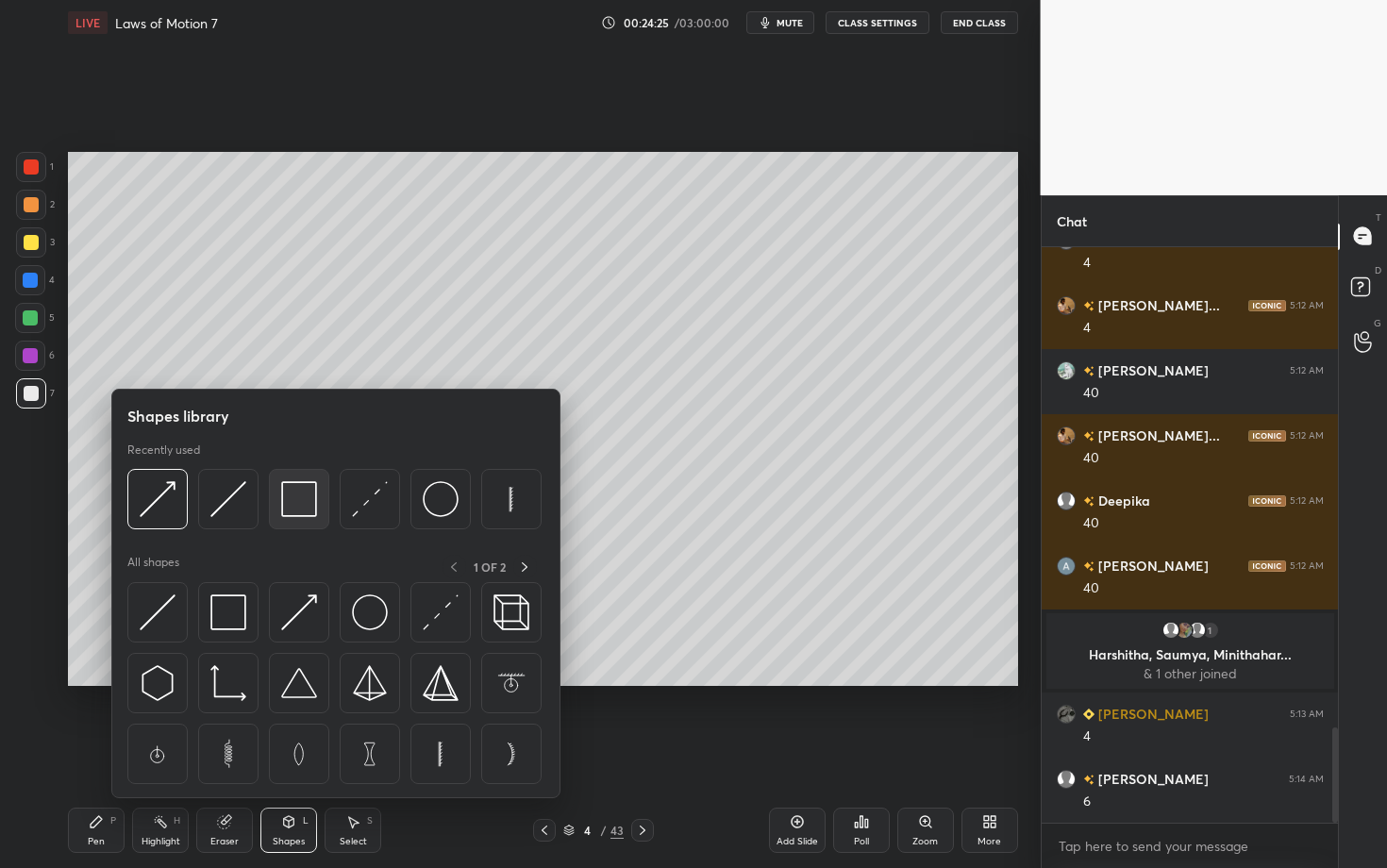 click at bounding box center (299, 499) 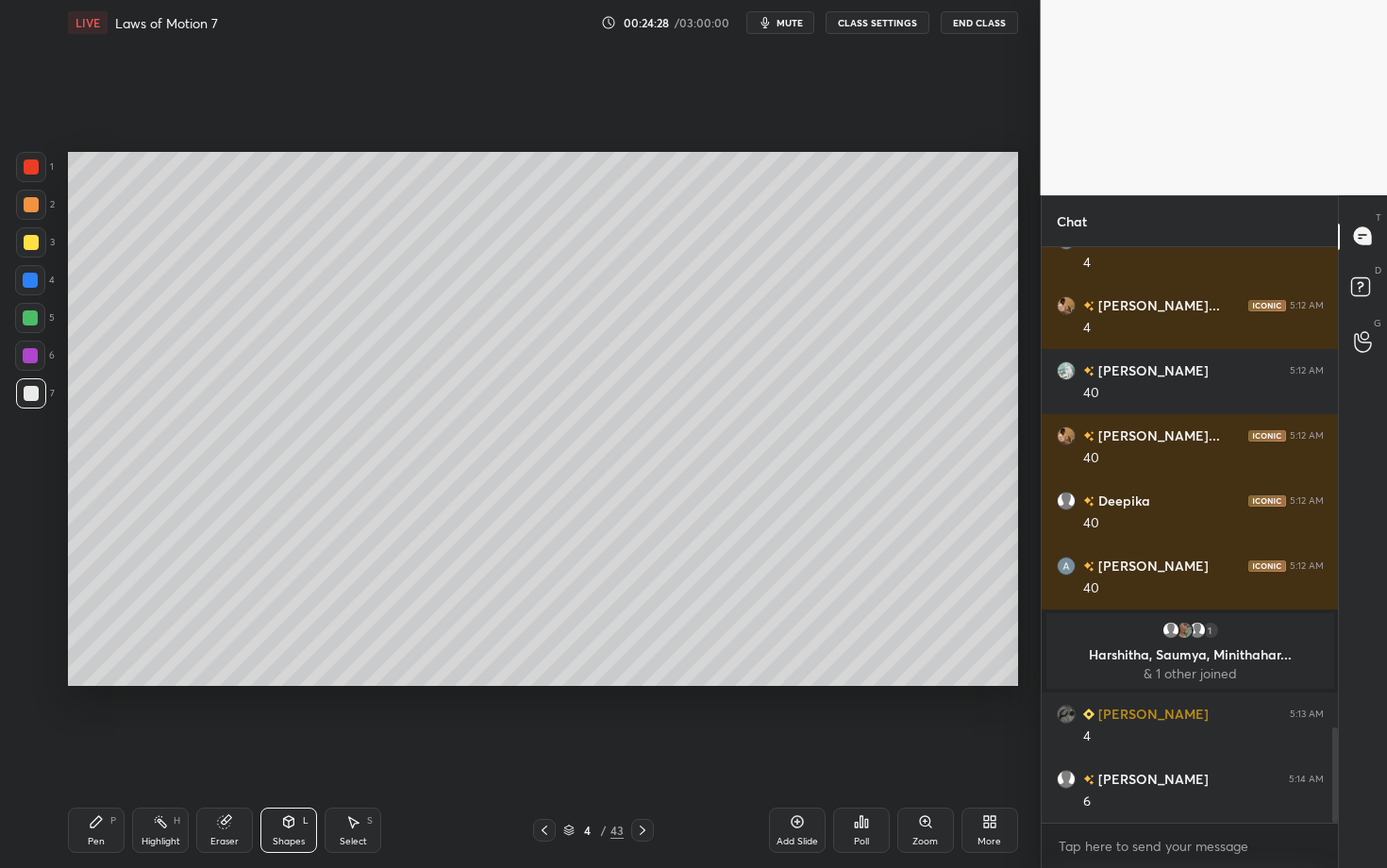 click 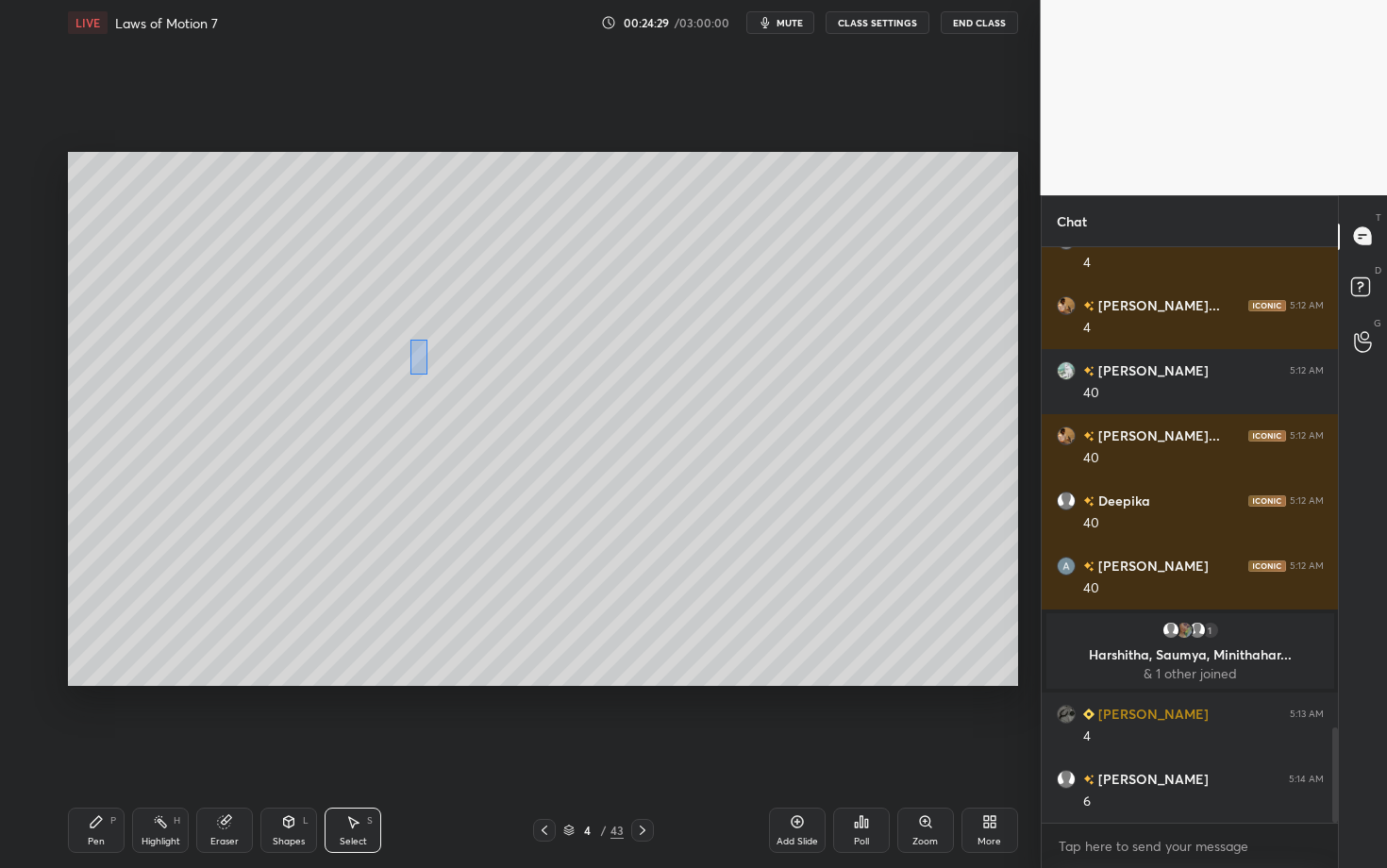 drag, startPoint x: 427, startPoint y: 375, endPoint x: 440, endPoint y: 387, distance: 17.691806 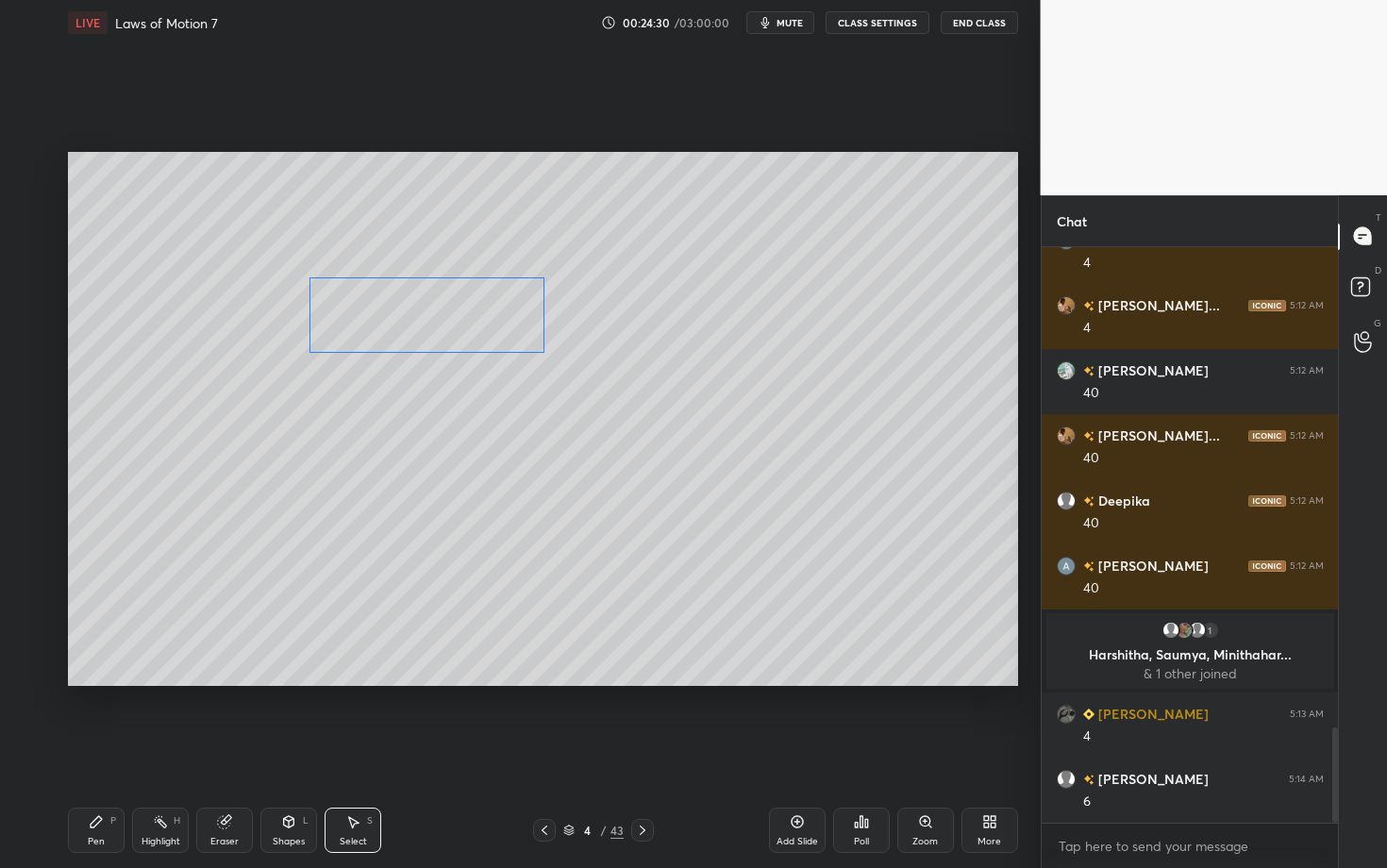 click on "0 ° Undo Copy Duplicate Duplicate to new slide Delete" at bounding box center [543, 419] 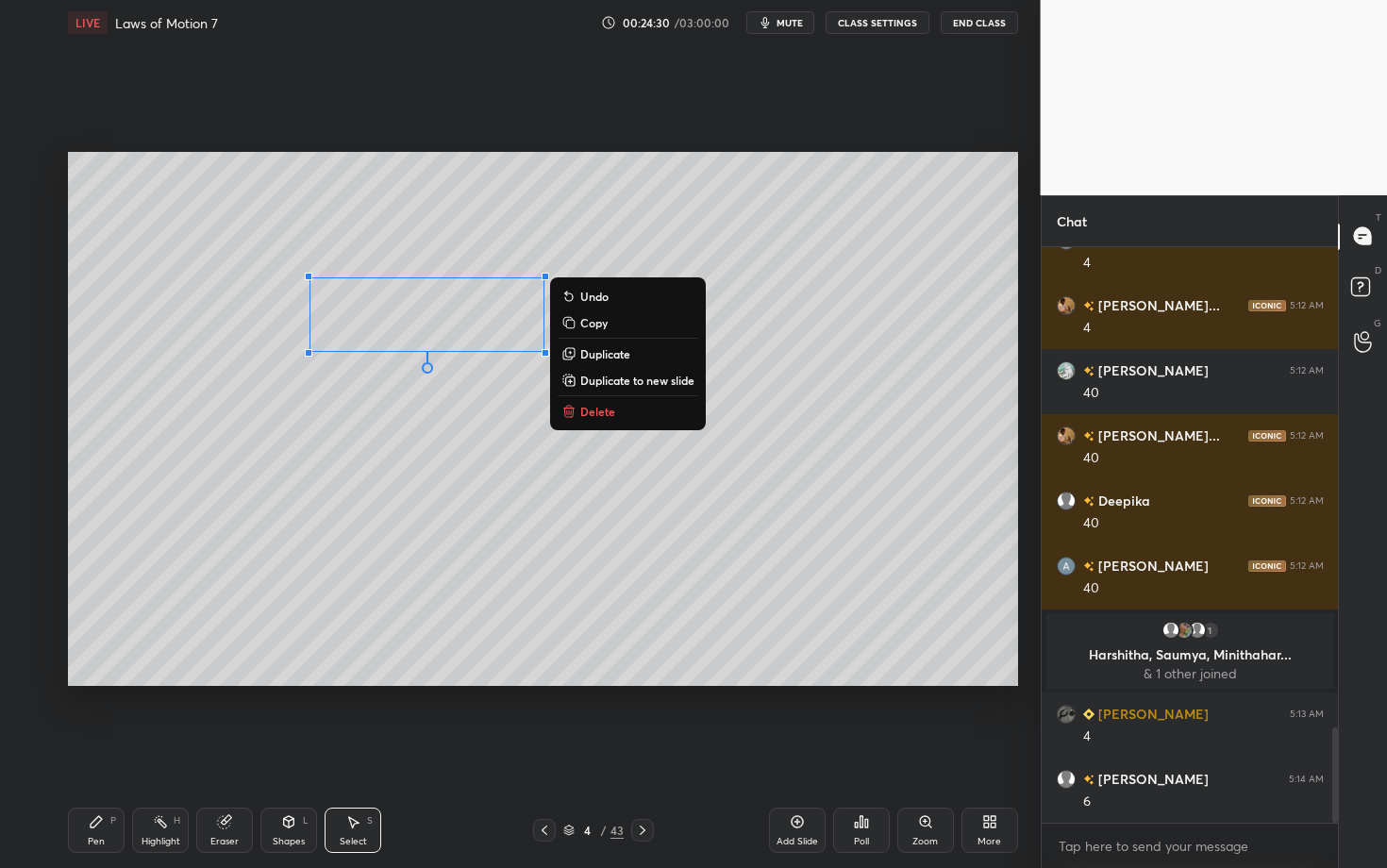 click 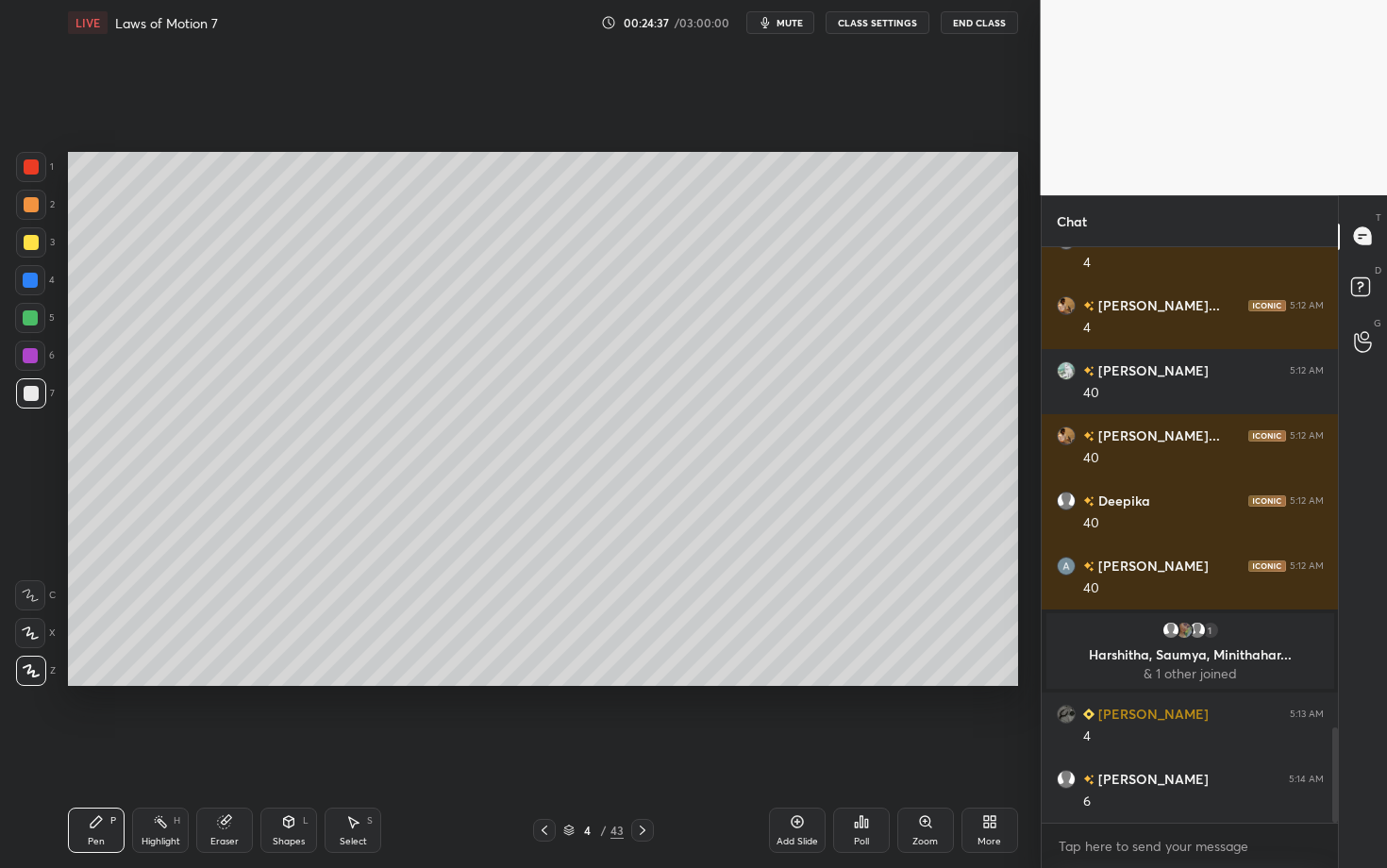 click 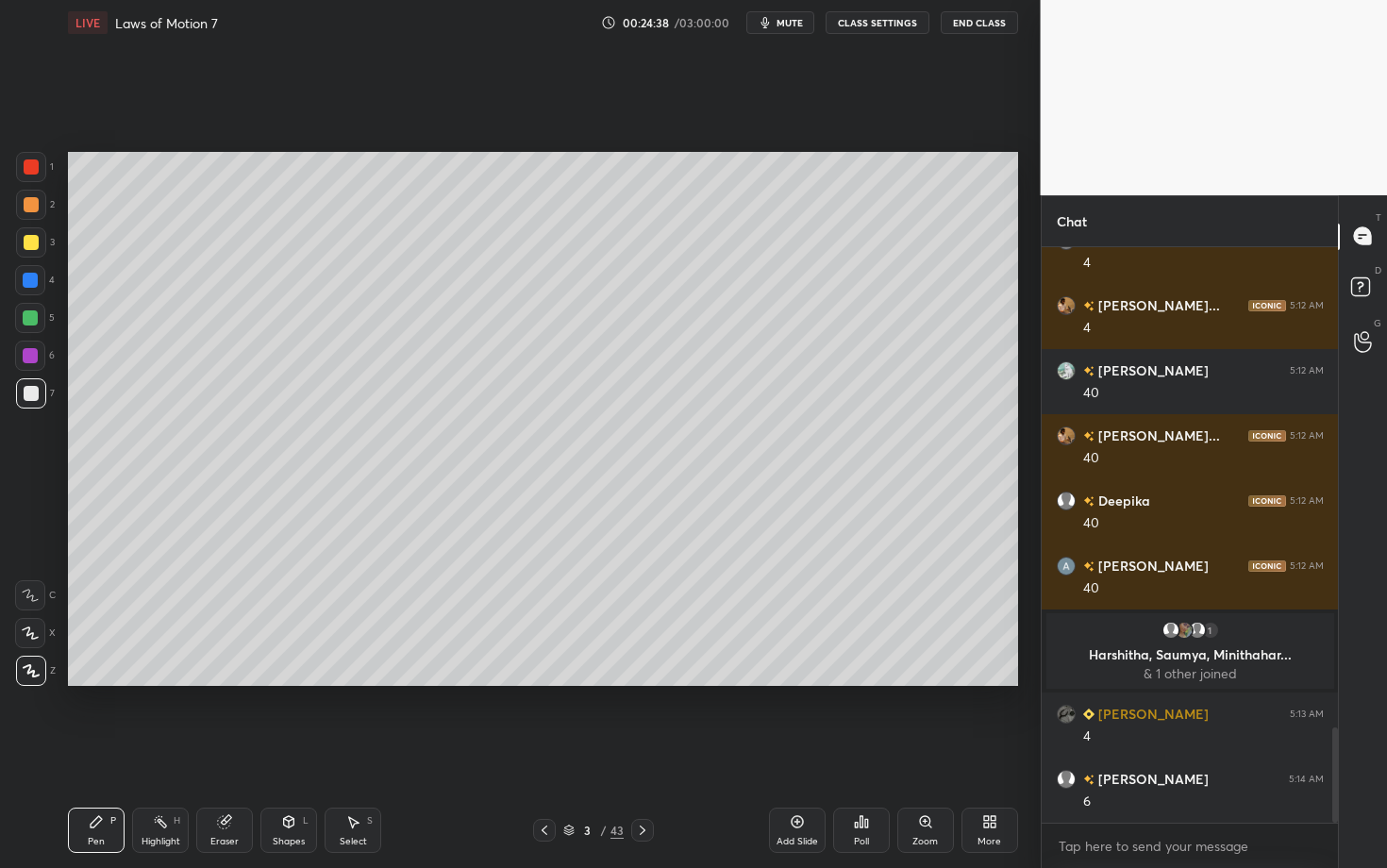 click on "Pen P" at bounding box center (96, 830) 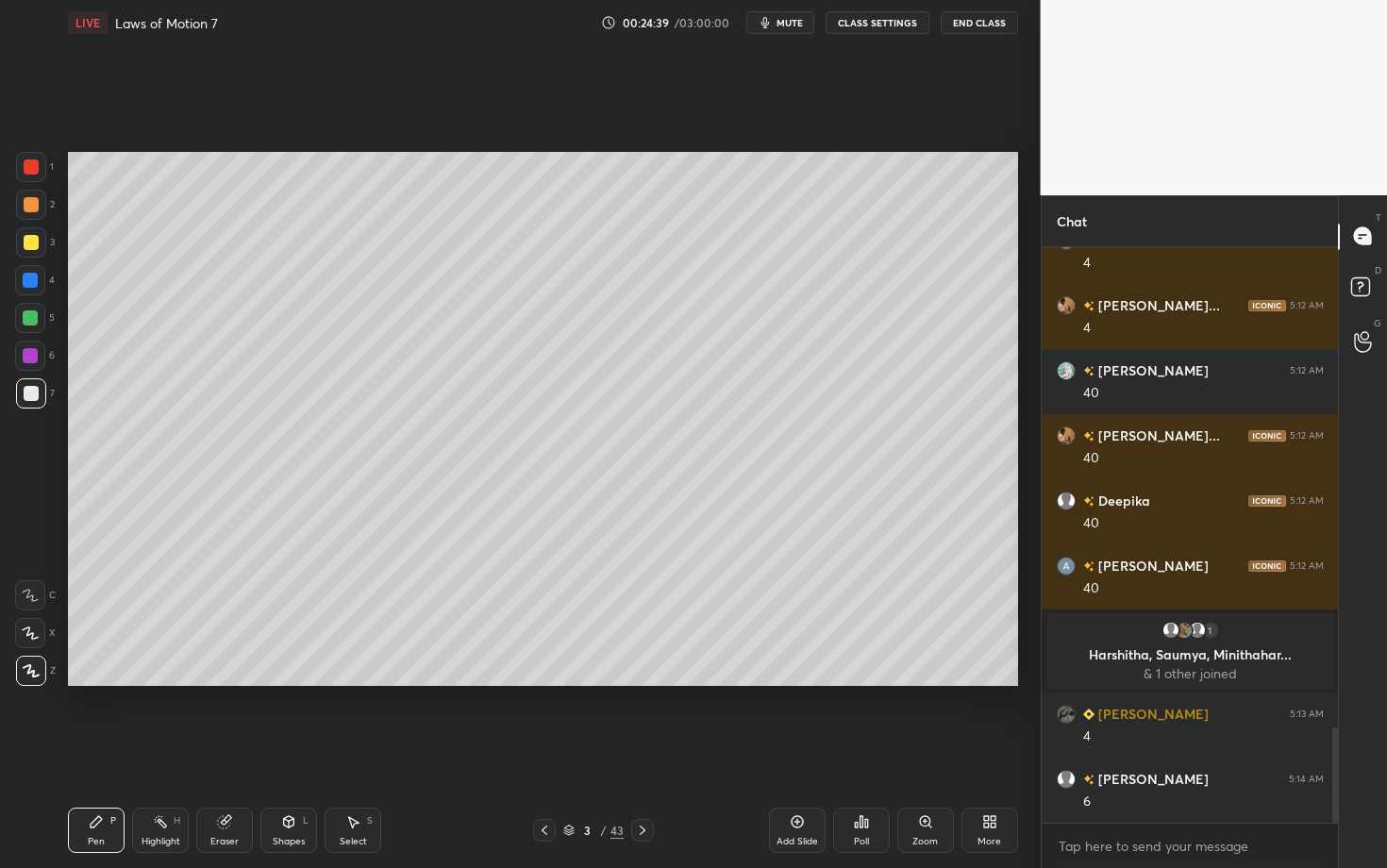 click at bounding box center [31, 205] 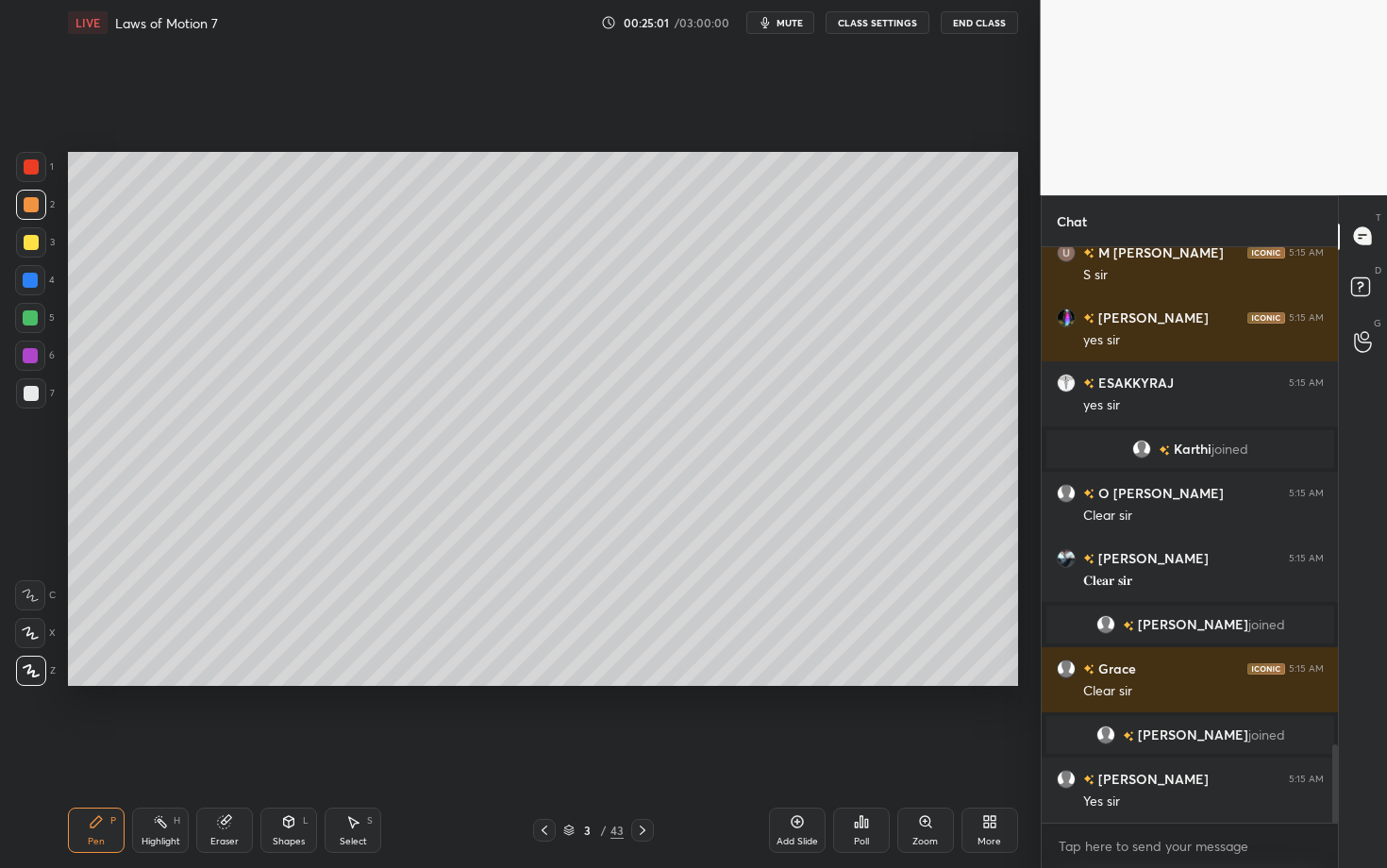scroll, scrollTop: 3709, scrollLeft: 0, axis: vertical 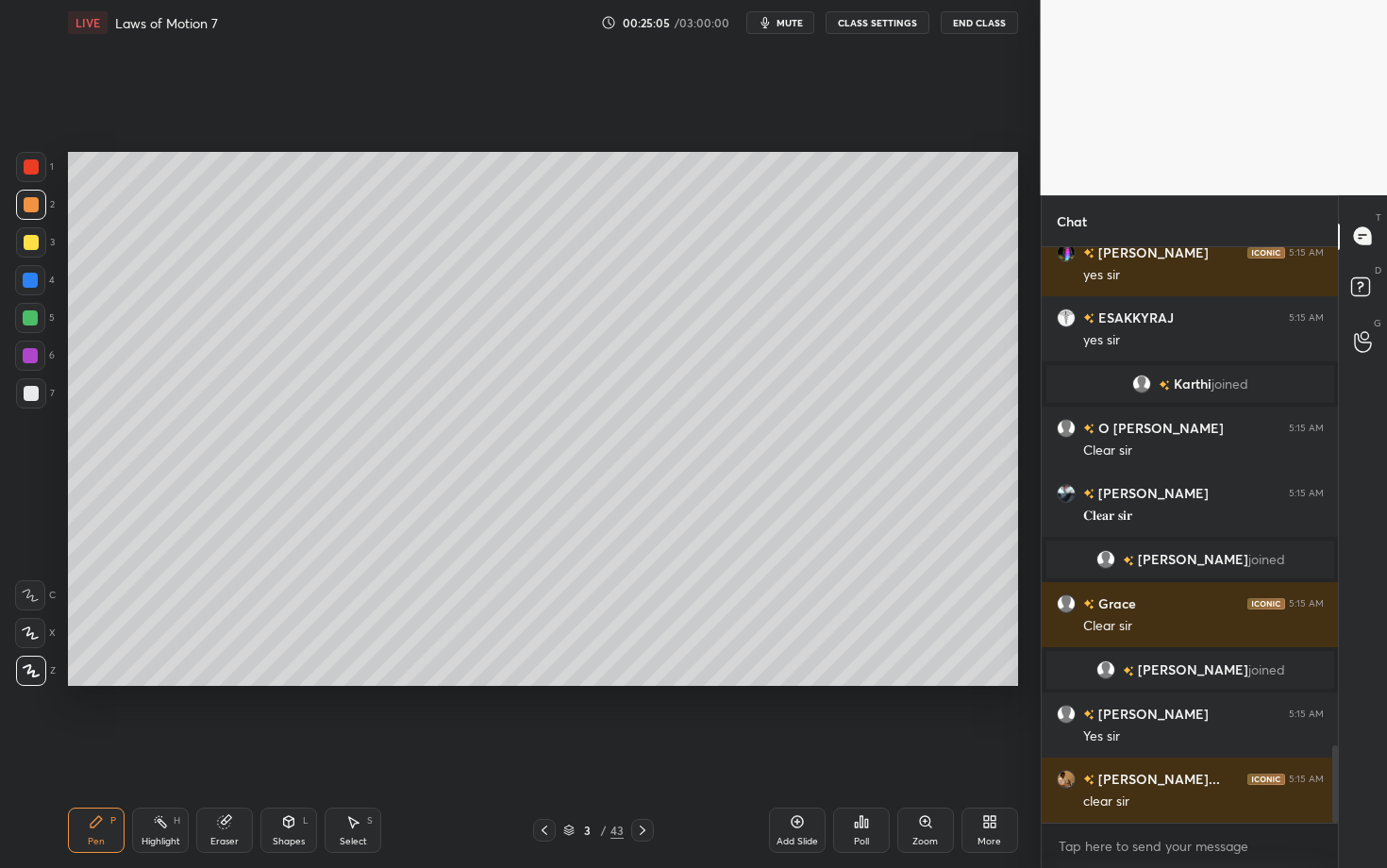 click 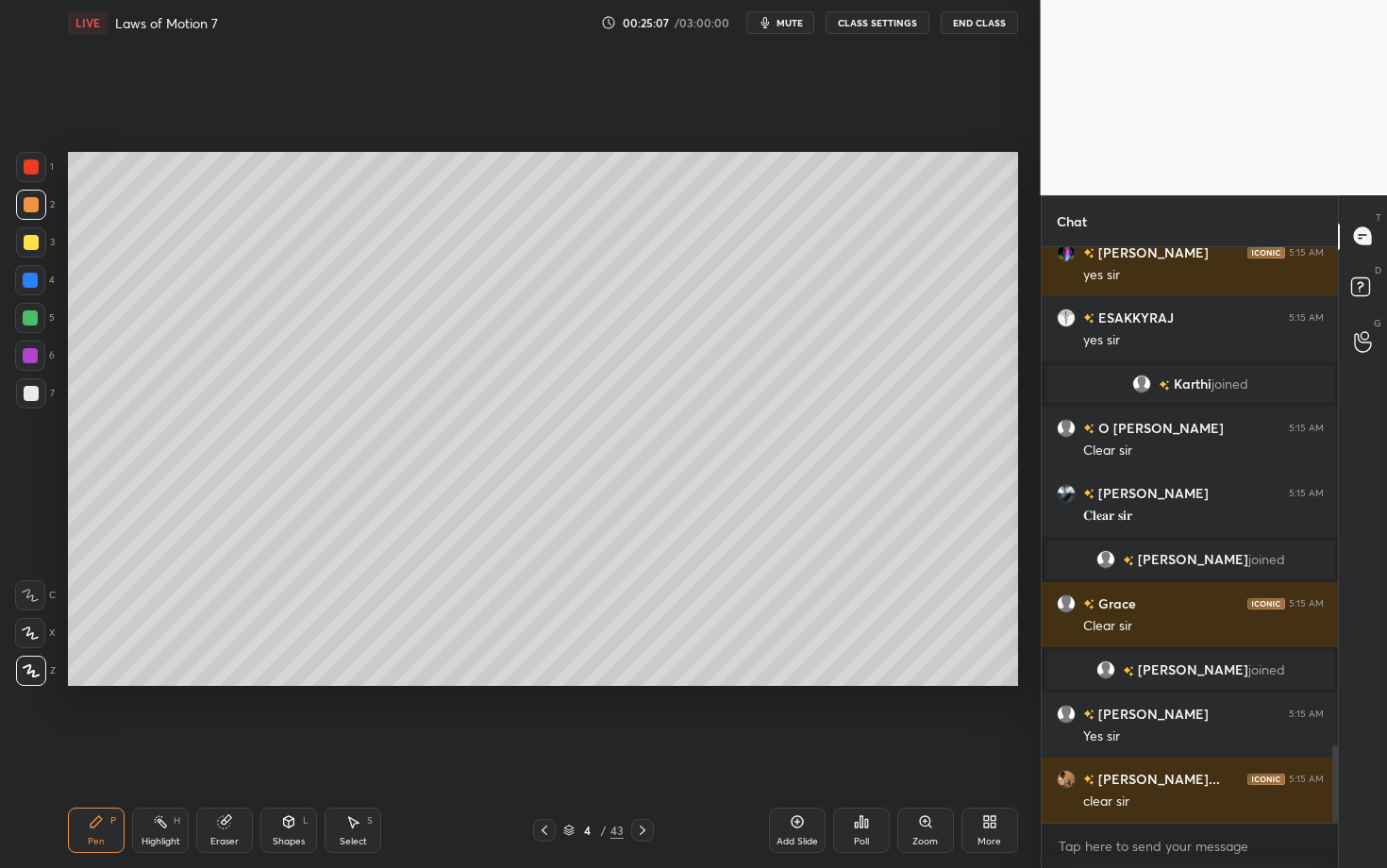 click at bounding box center [30, 280] 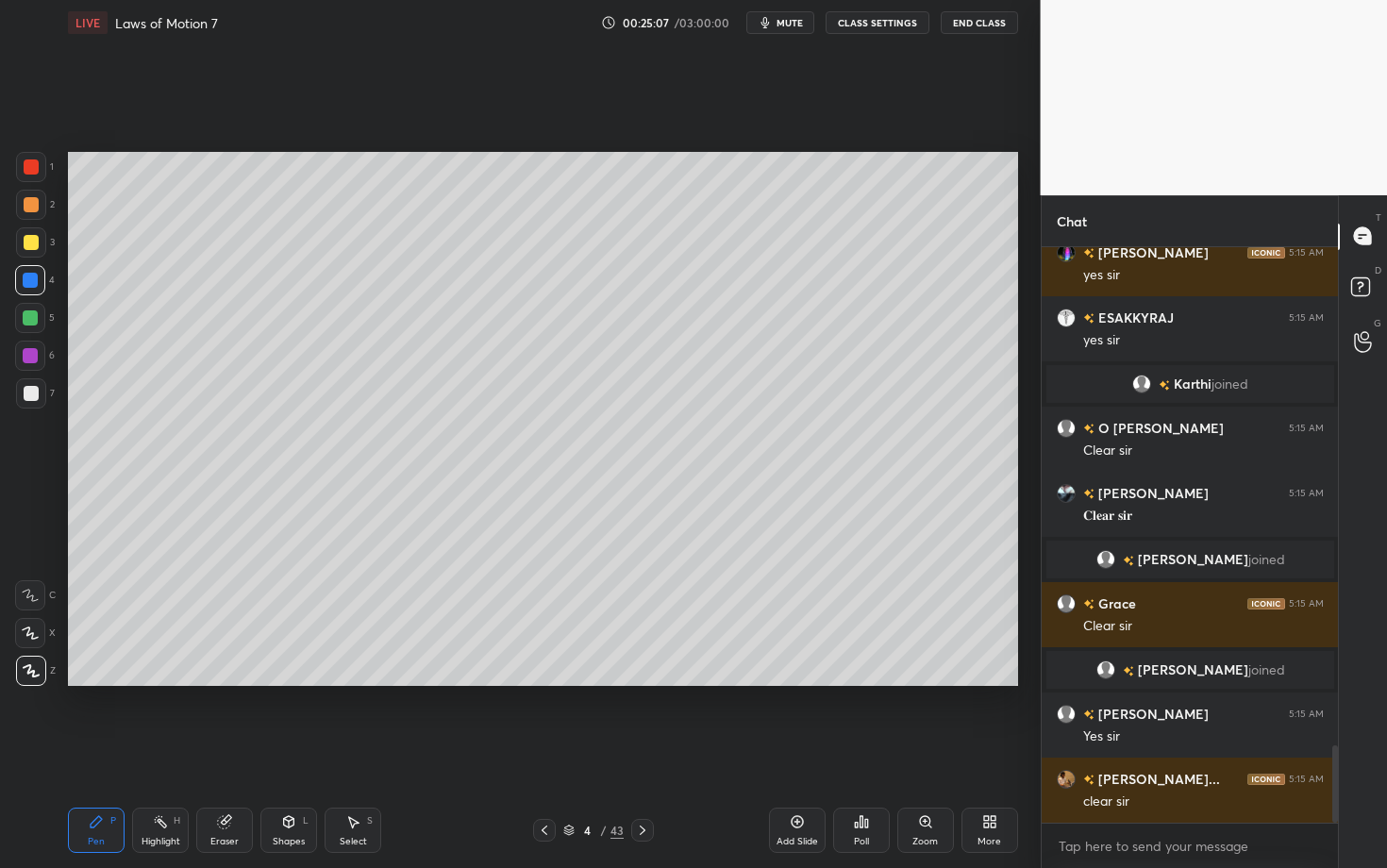 click on "Pen P" at bounding box center (96, 830) 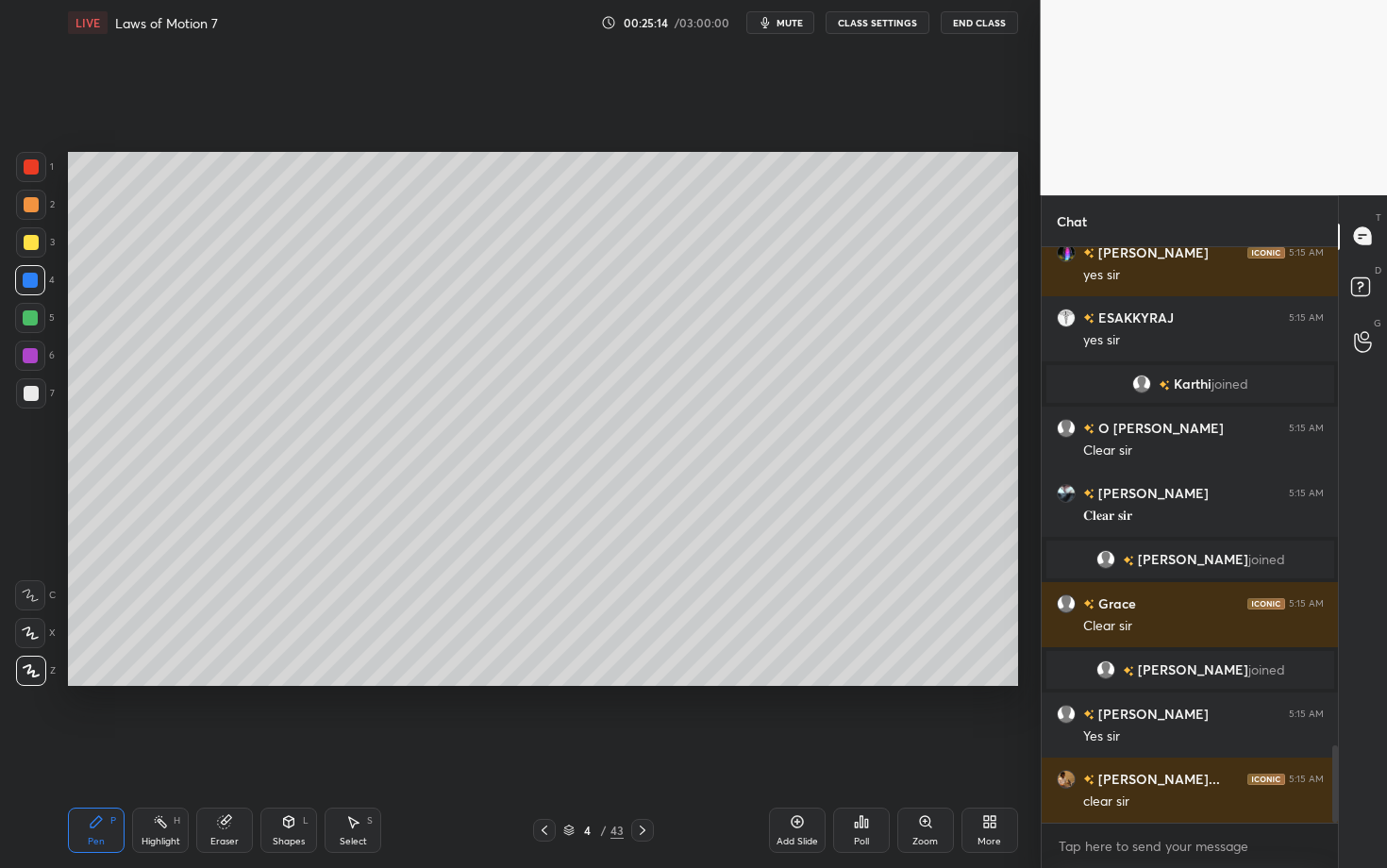 click 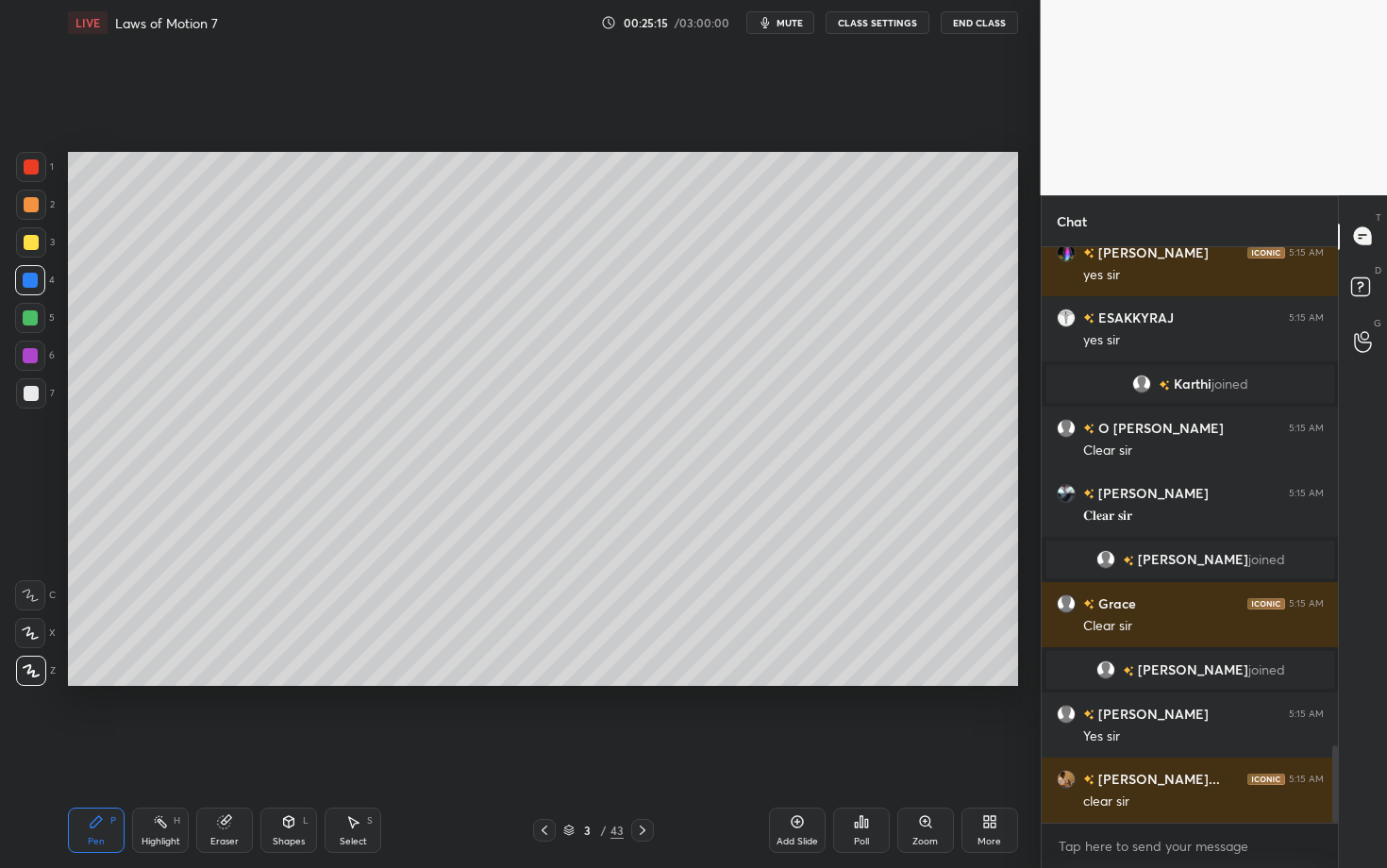 click 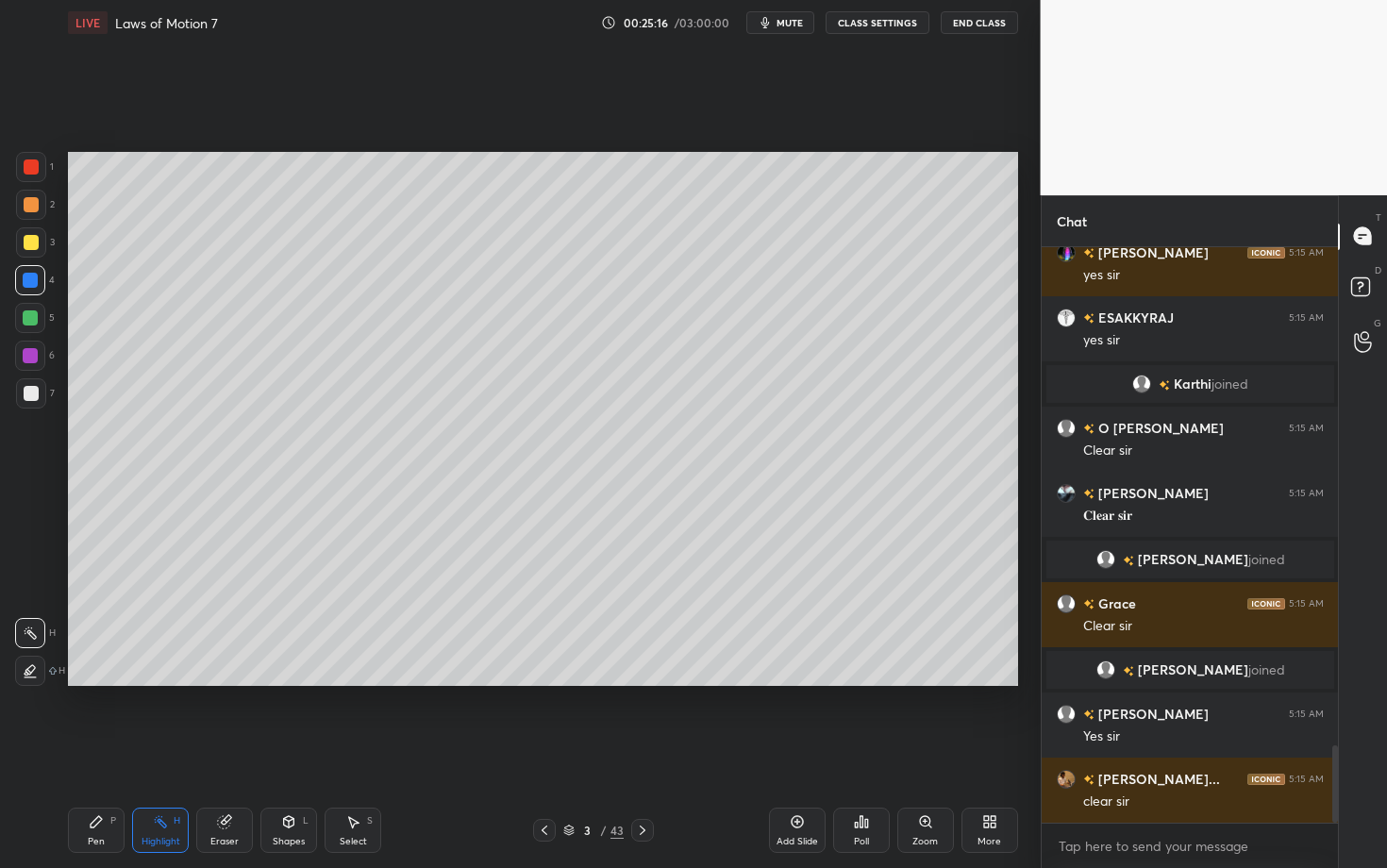click on "Pen" at bounding box center [96, 842] 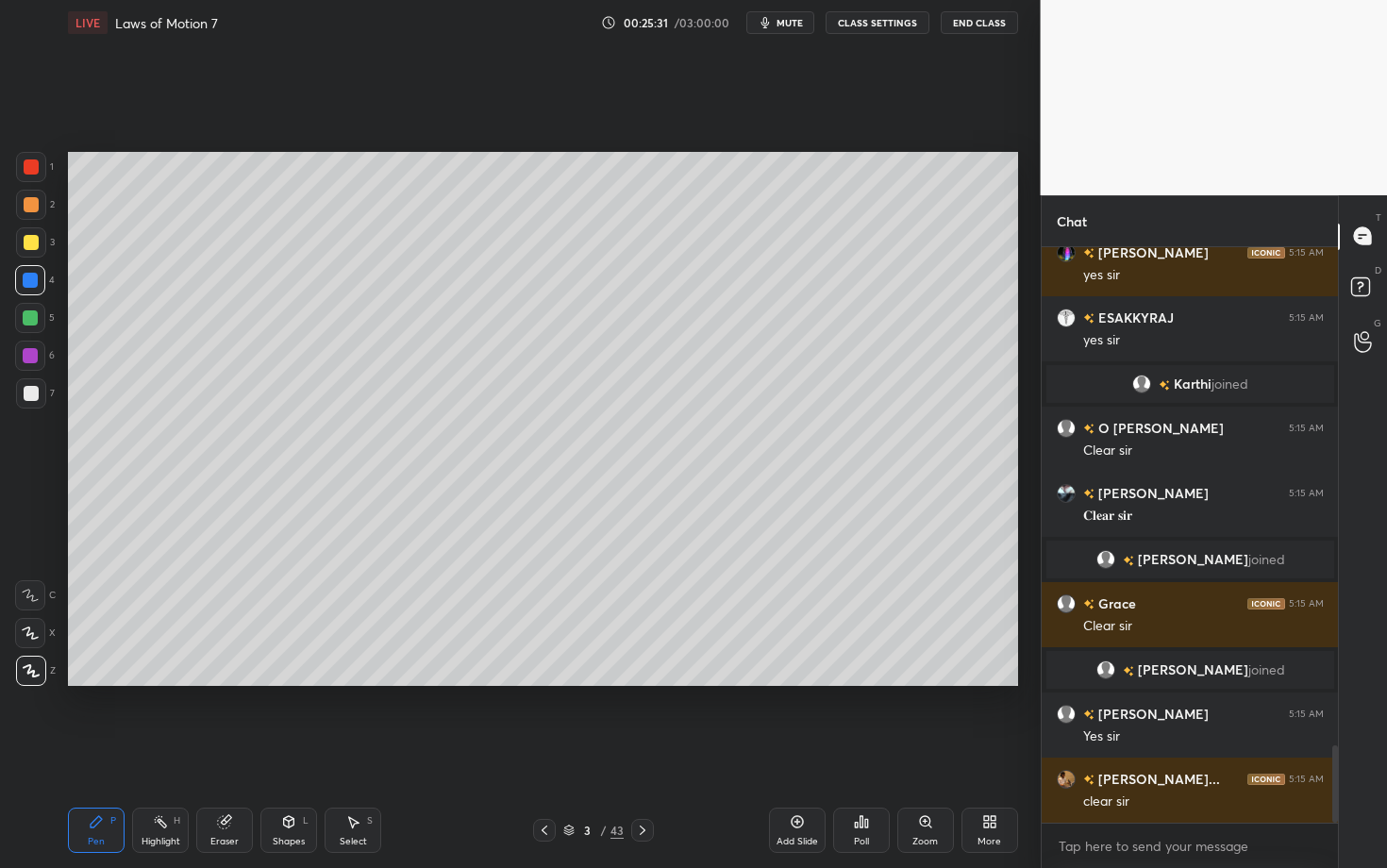 click on "Shapes" at bounding box center (289, 842) 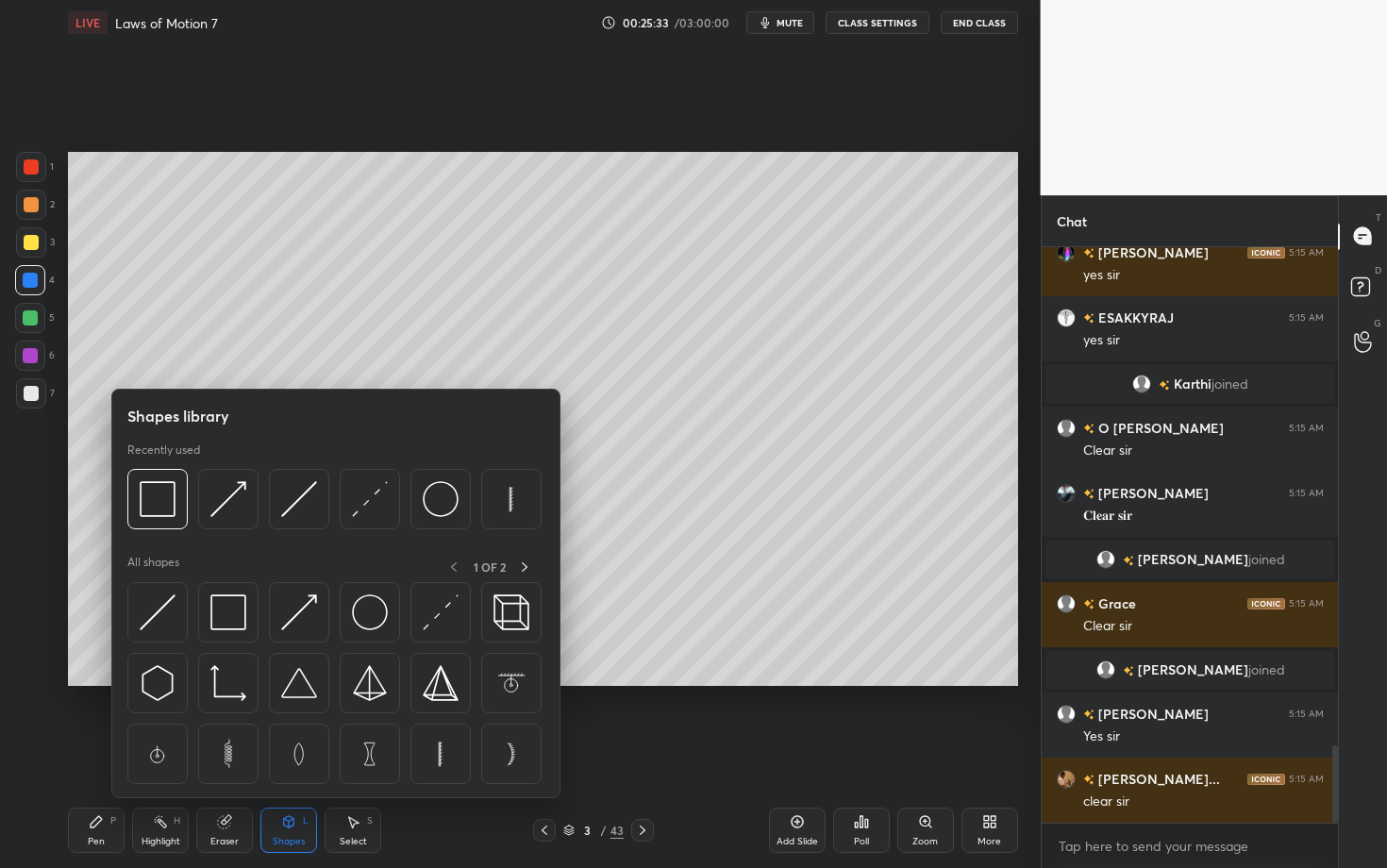 click at bounding box center [31, 393] 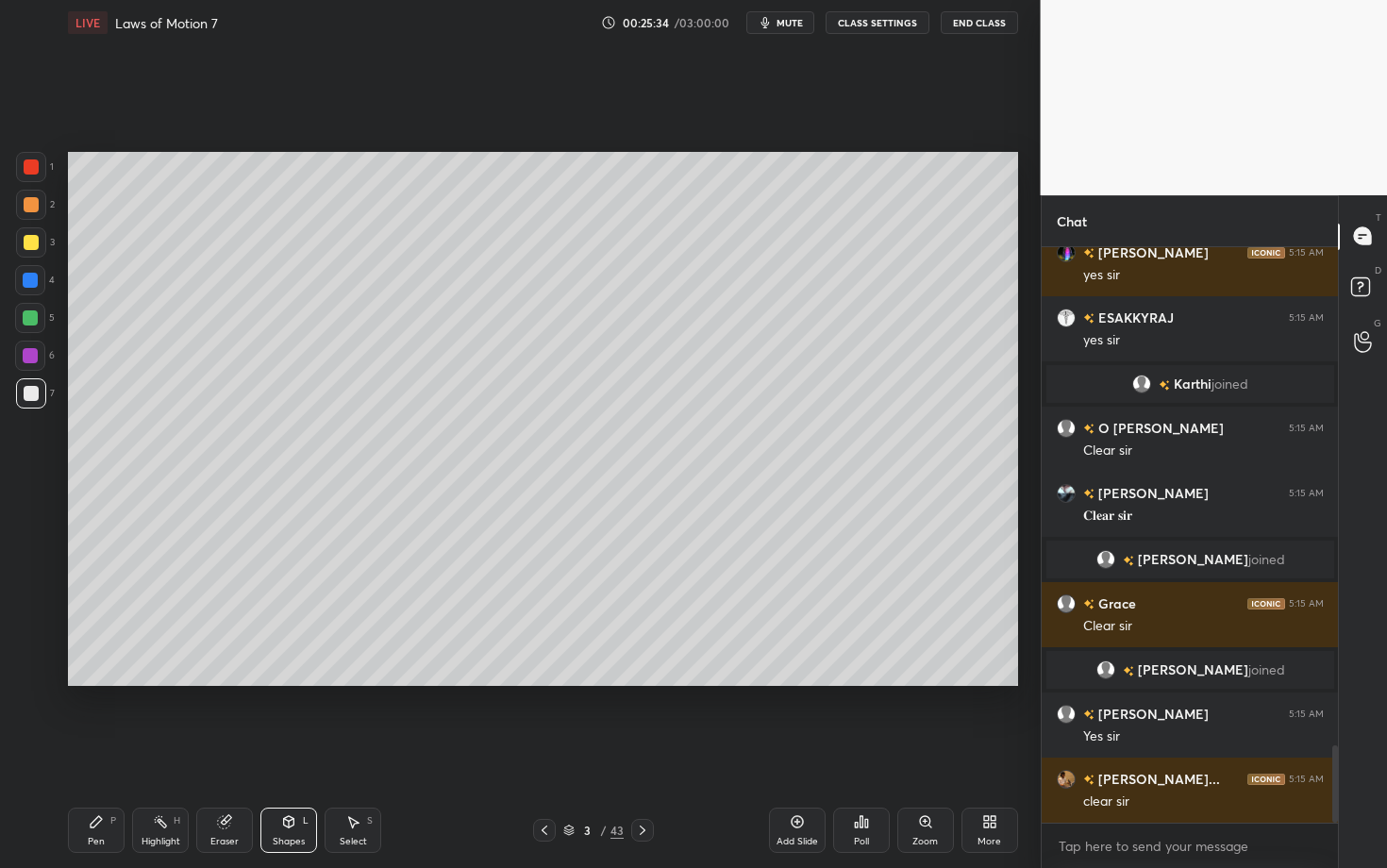 click 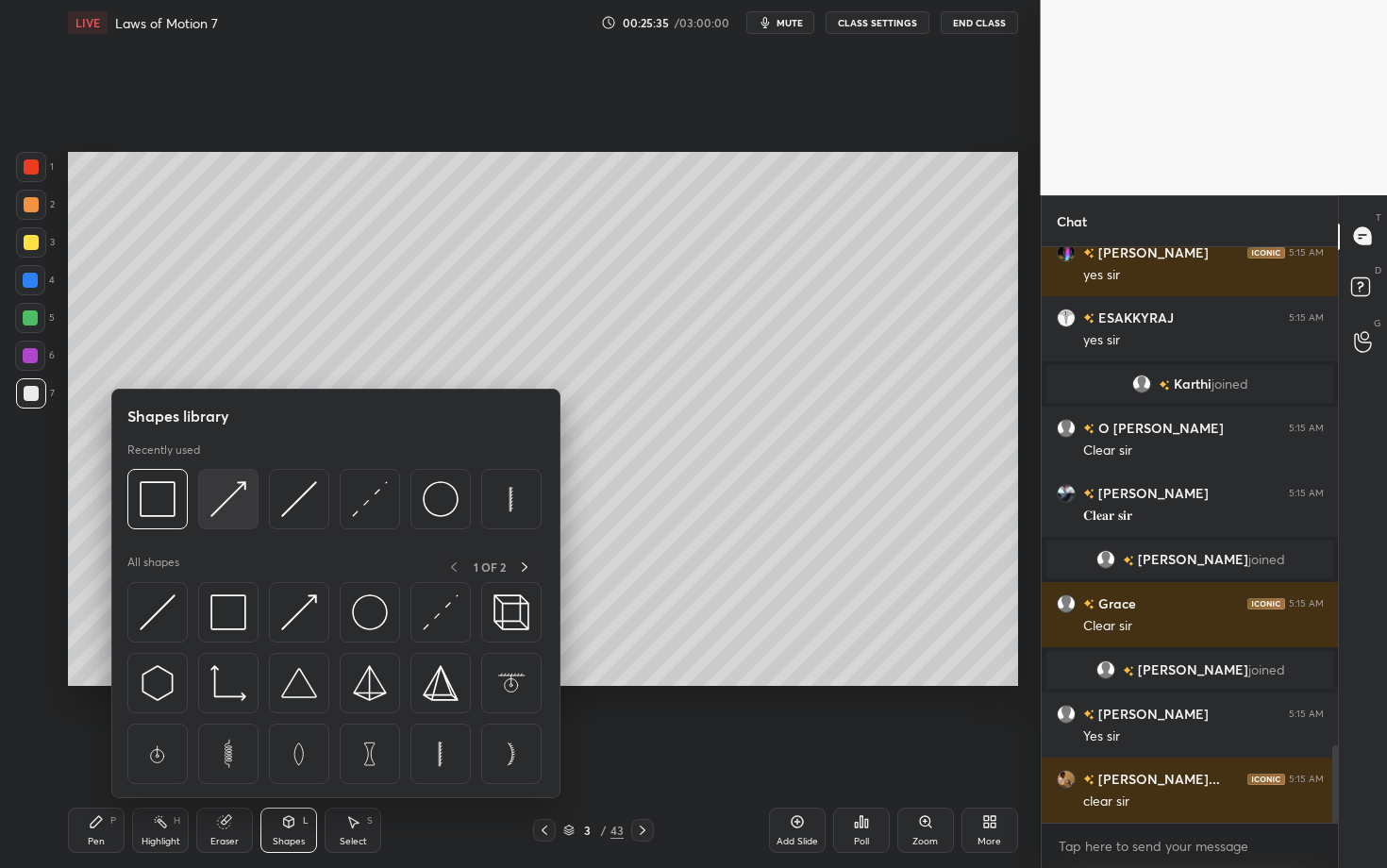 click at bounding box center (228, 499) 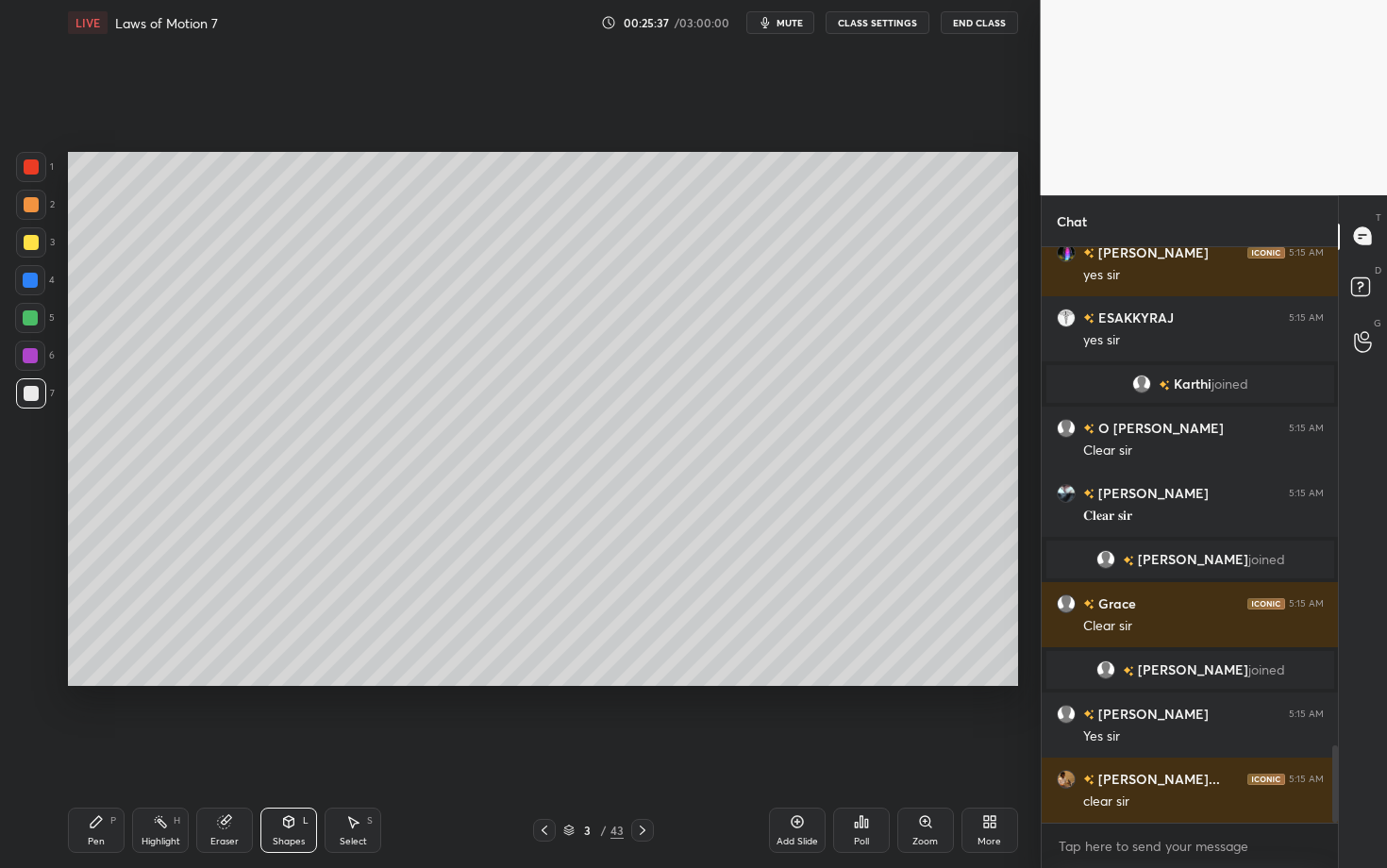 click on "Pen P" at bounding box center [96, 830] 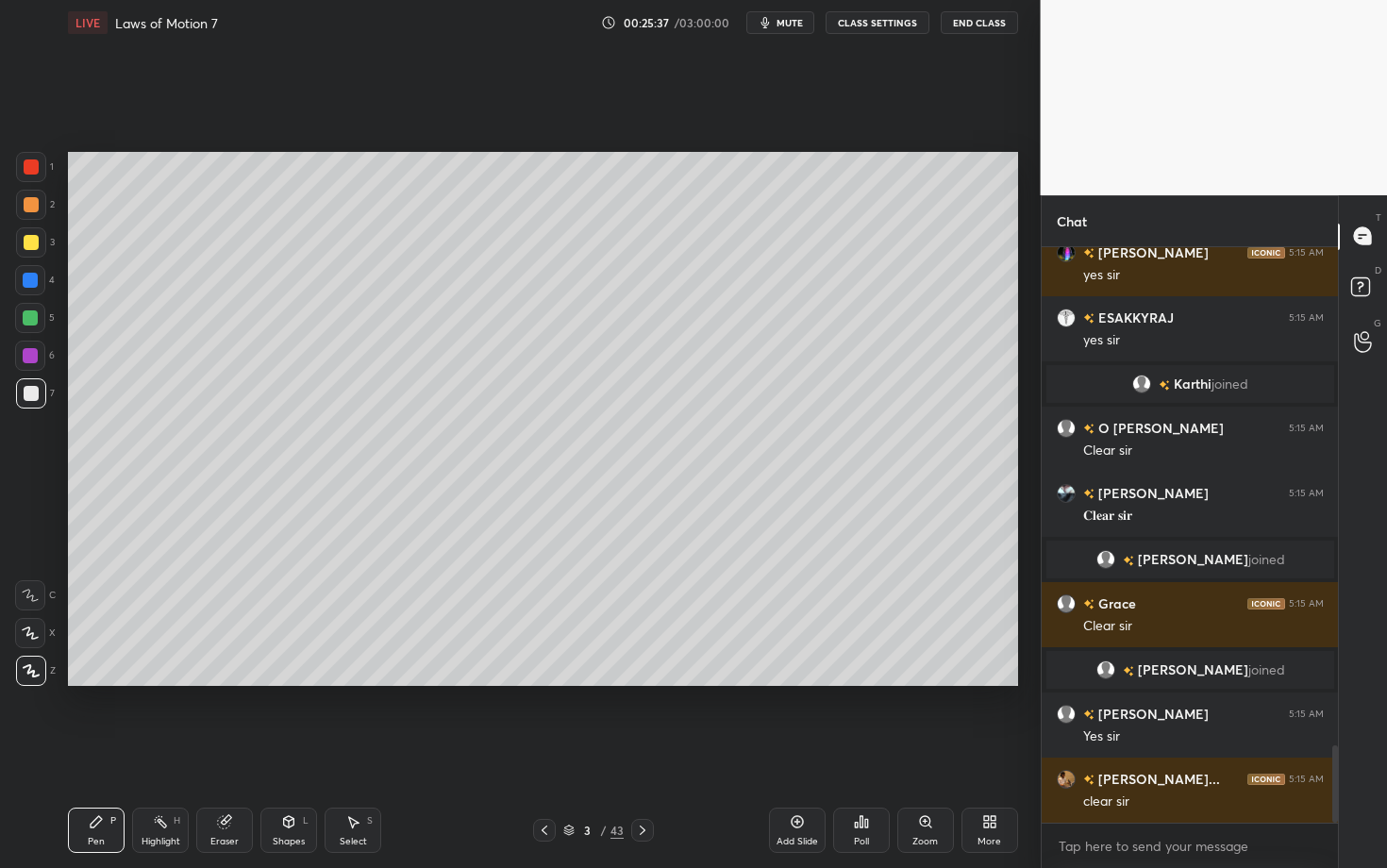 scroll, scrollTop: 3754, scrollLeft: 0, axis: vertical 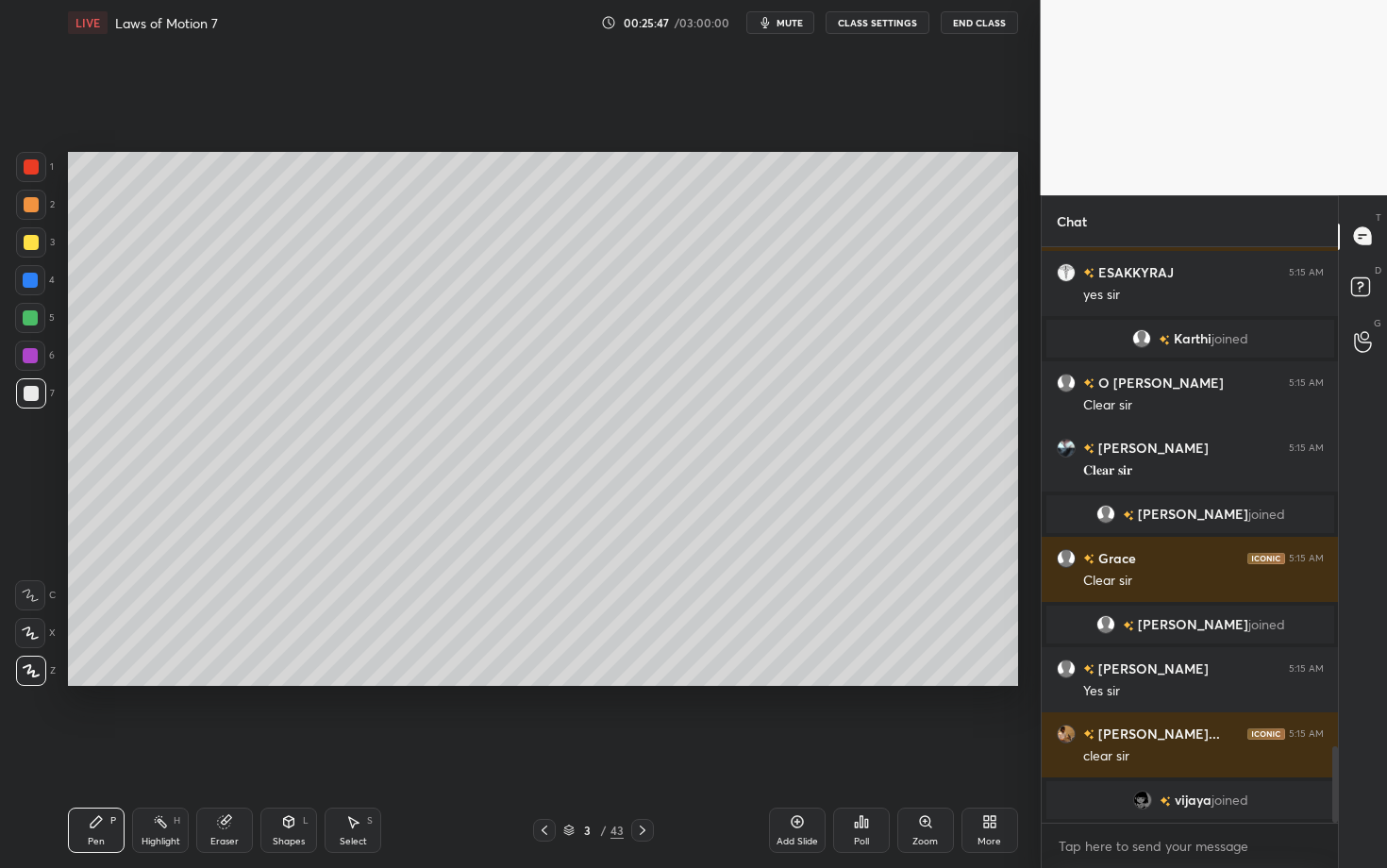 click on "Highlight" at bounding box center (160, 842) 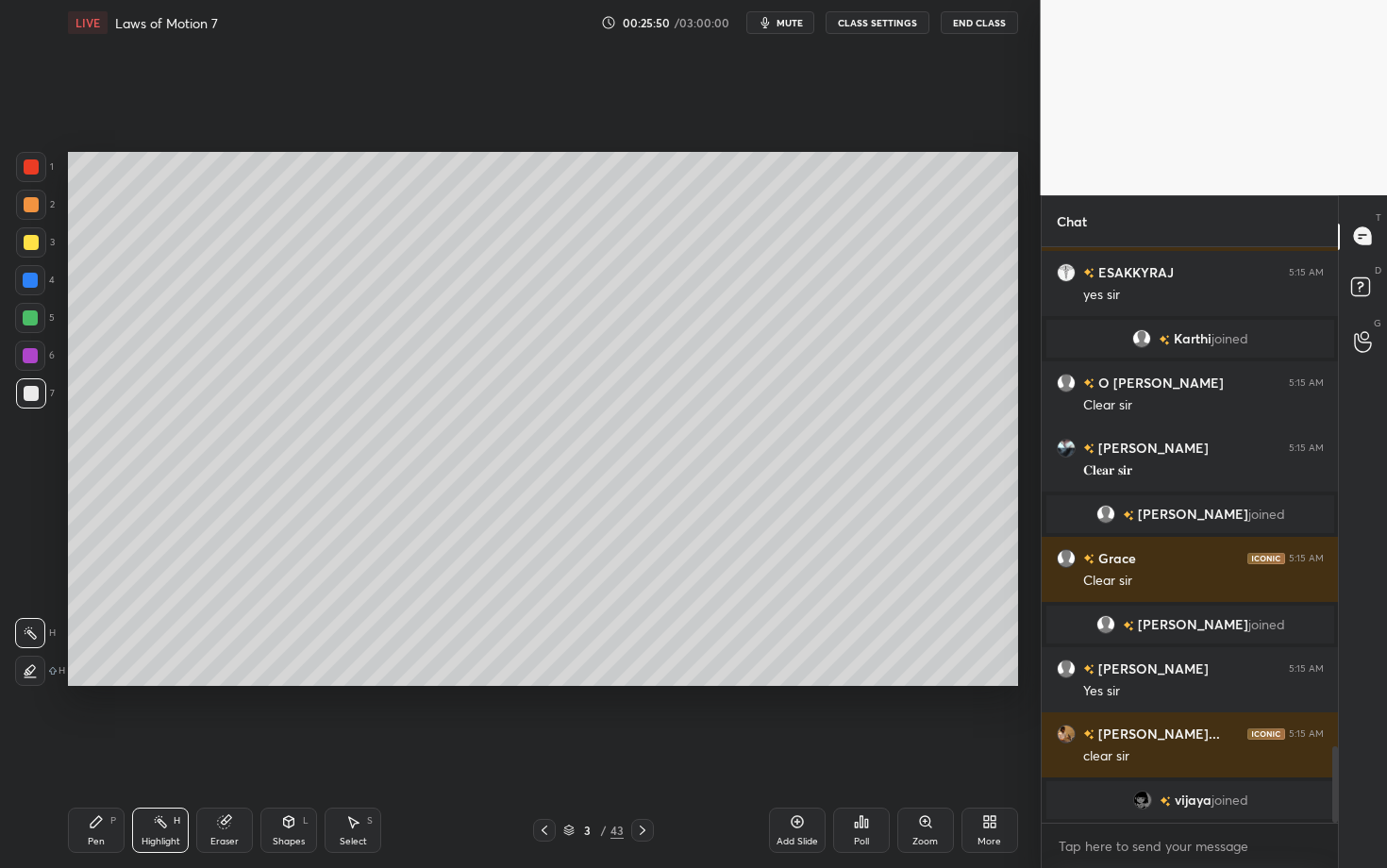 click on "Setting up your live class Poll for   secs No correct answer Start poll" at bounding box center (543, 419) 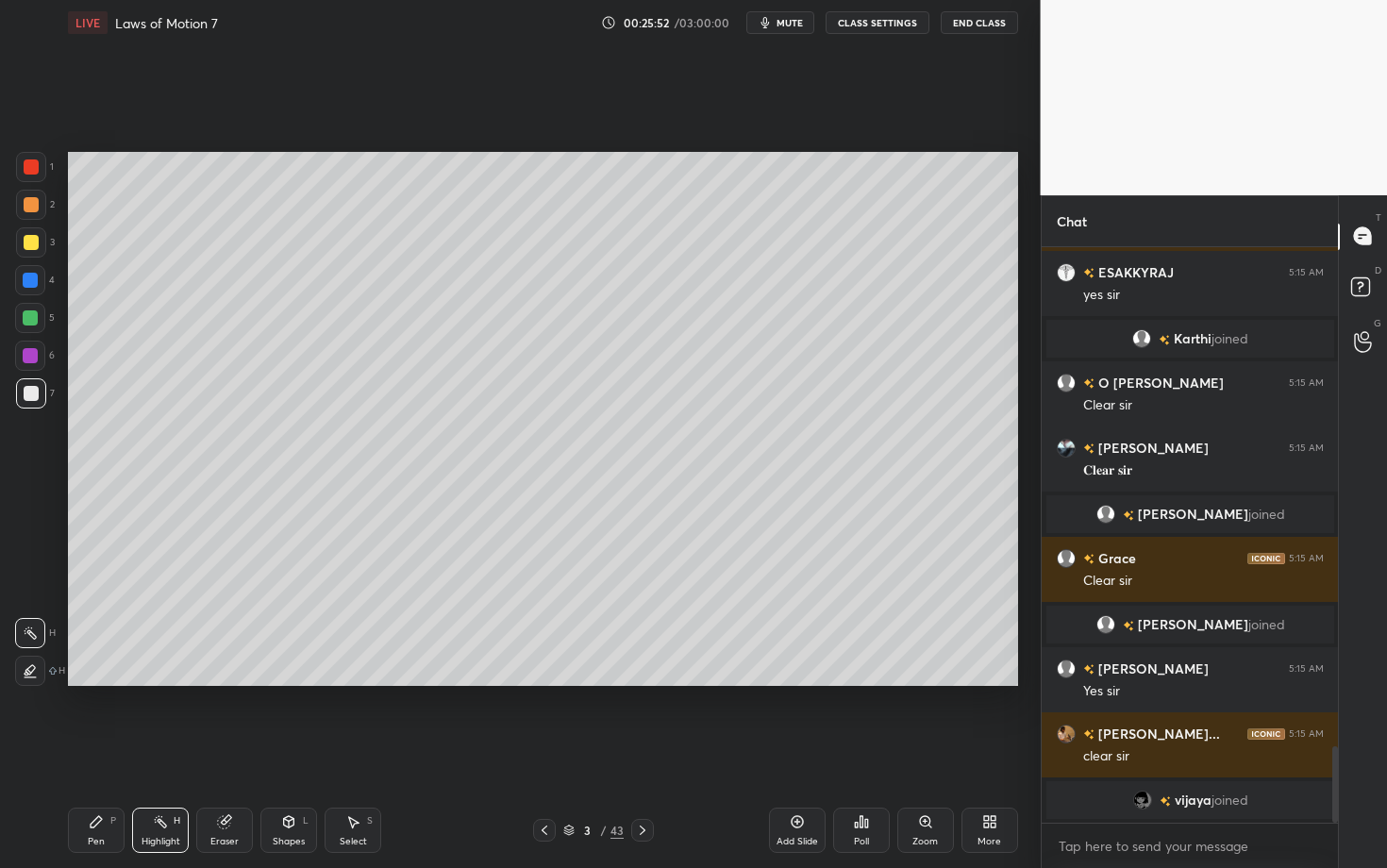 click at bounding box center [643, 830] 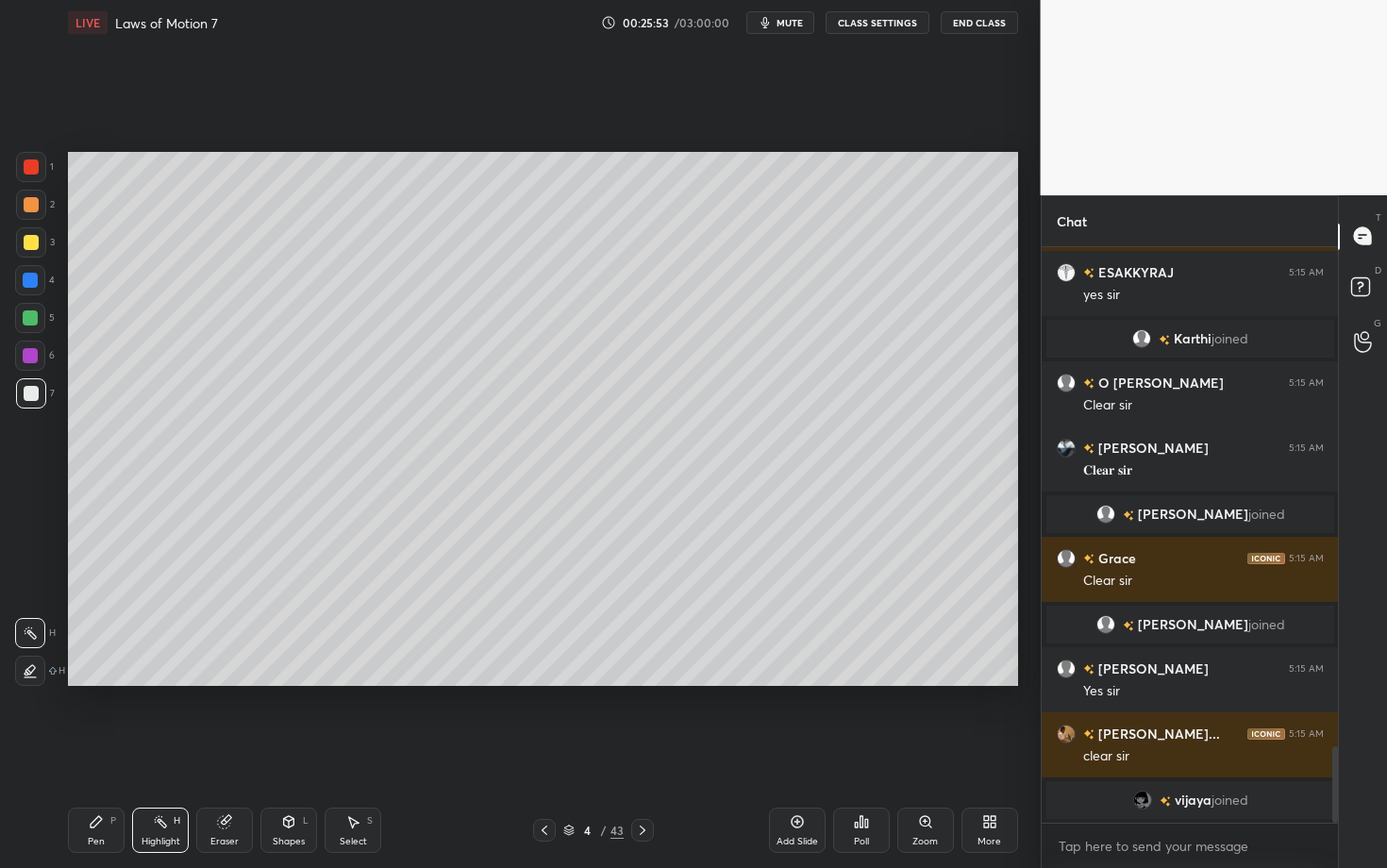 click 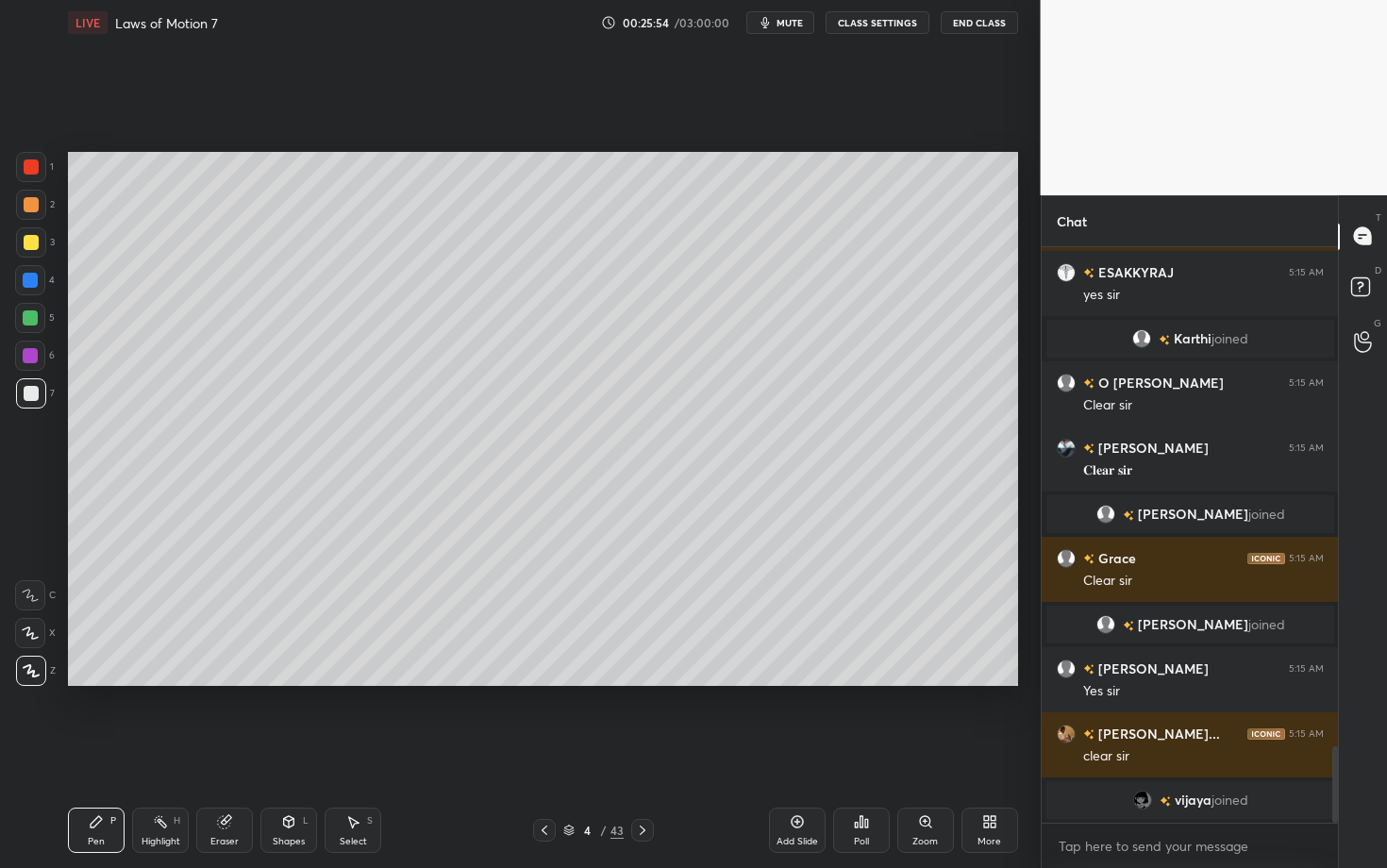 click at bounding box center [31, 393] 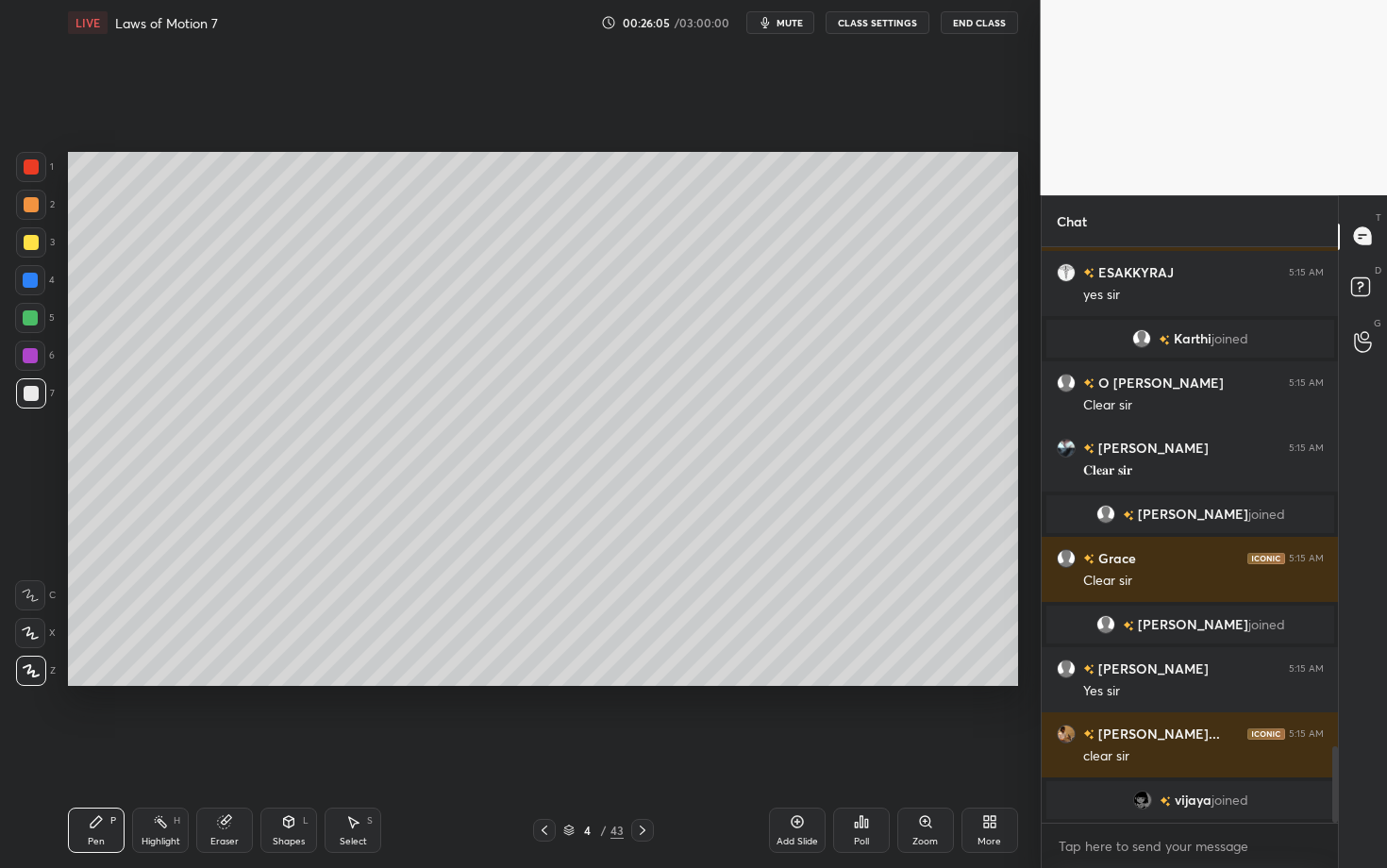 click at bounding box center (30, 280) 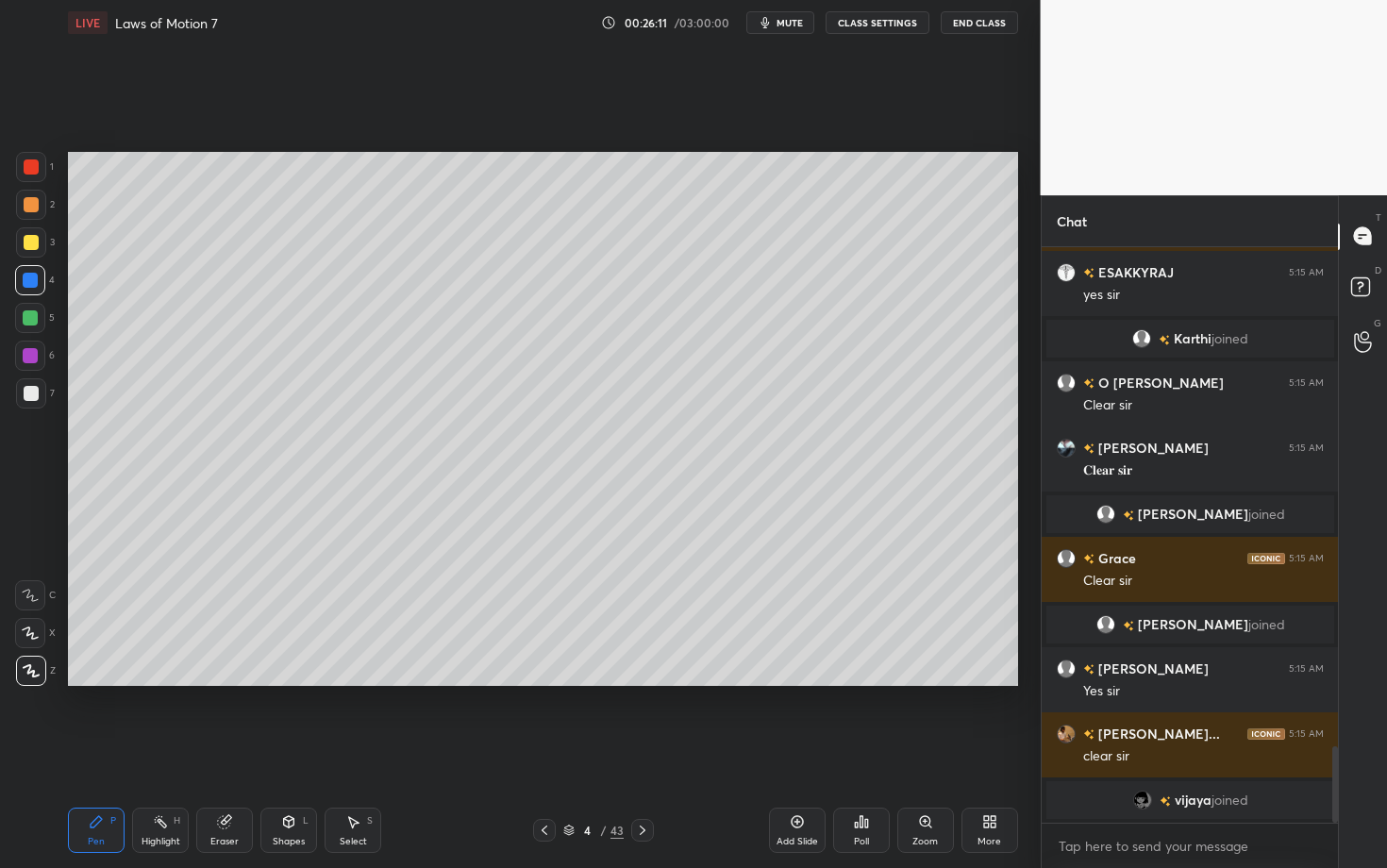click on "Shapes L" at bounding box center (289, 830) 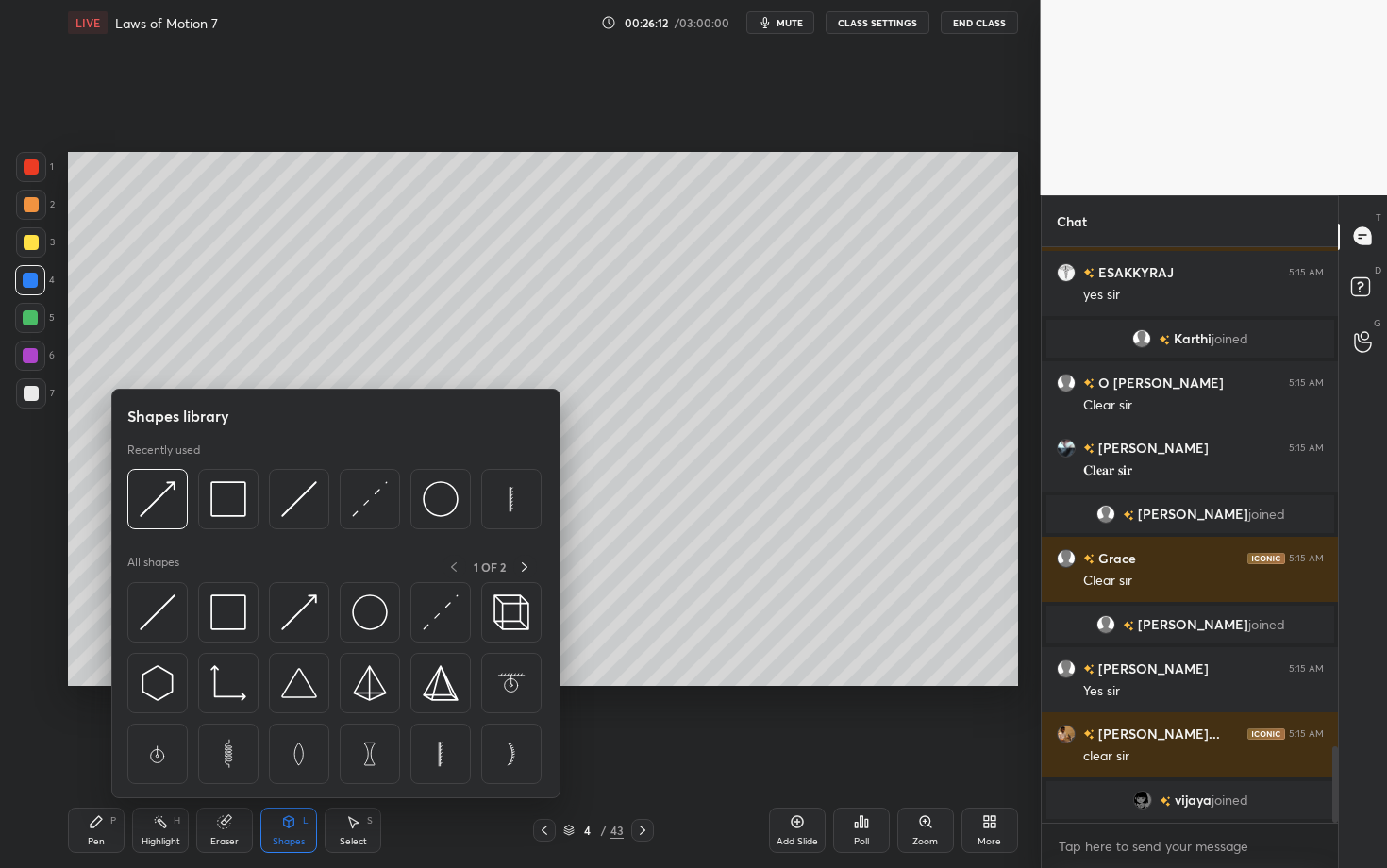 click on "Eraser" at bounding box center [225, 830] 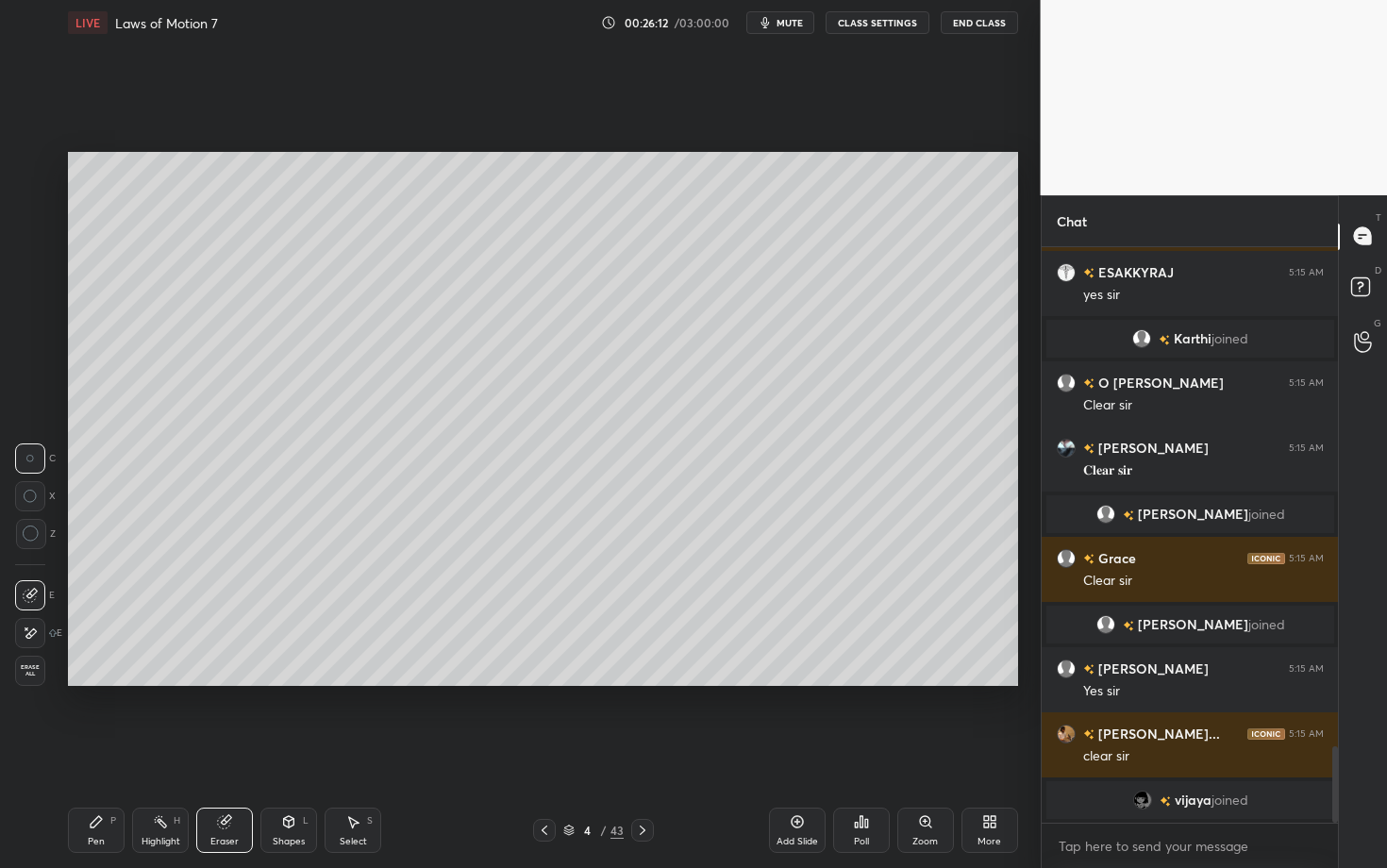scroll, scrollTop: 3778, scrollLeft: 0, axis: vertical 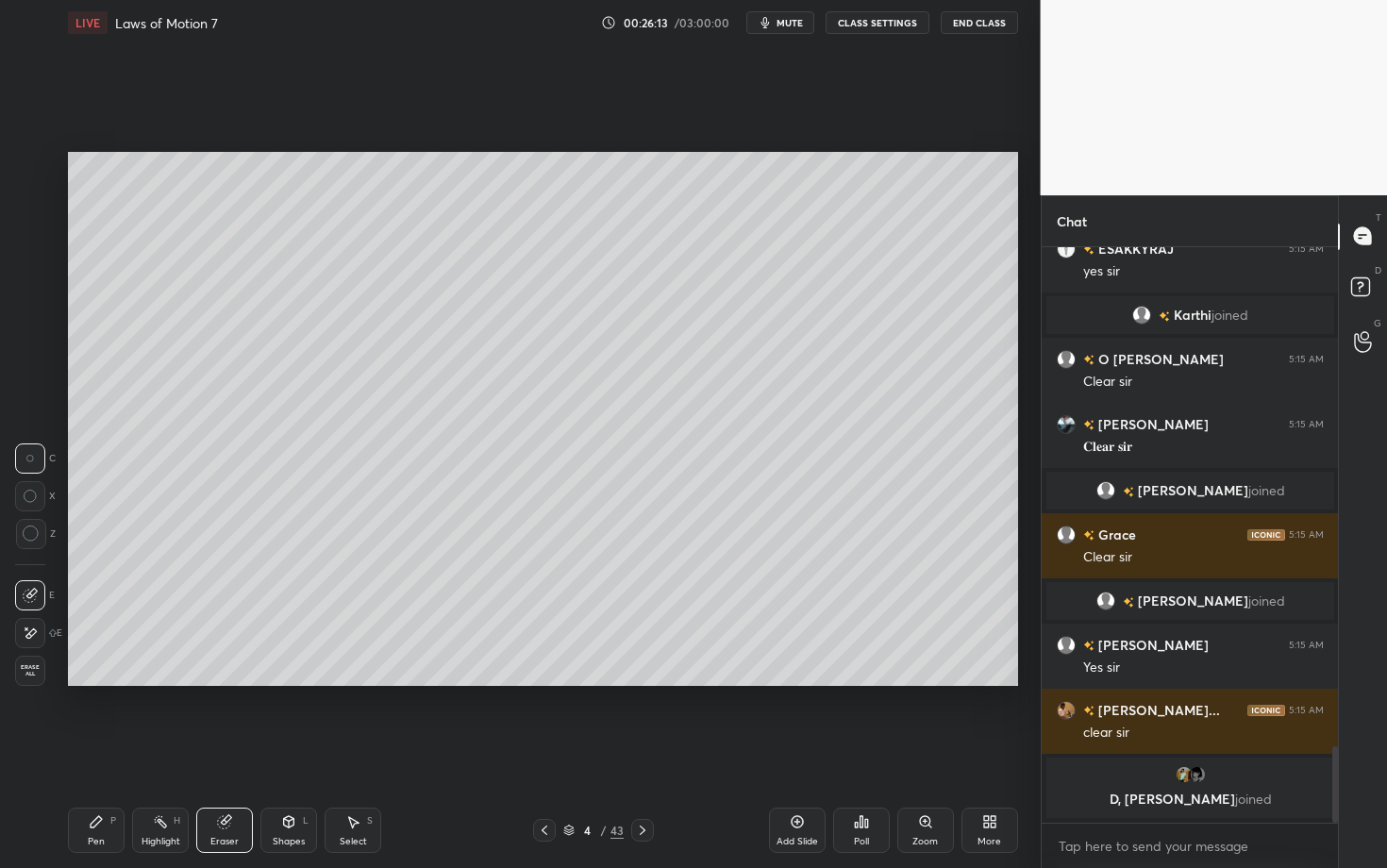 click on "Pen" at bounding box center [96, 842] 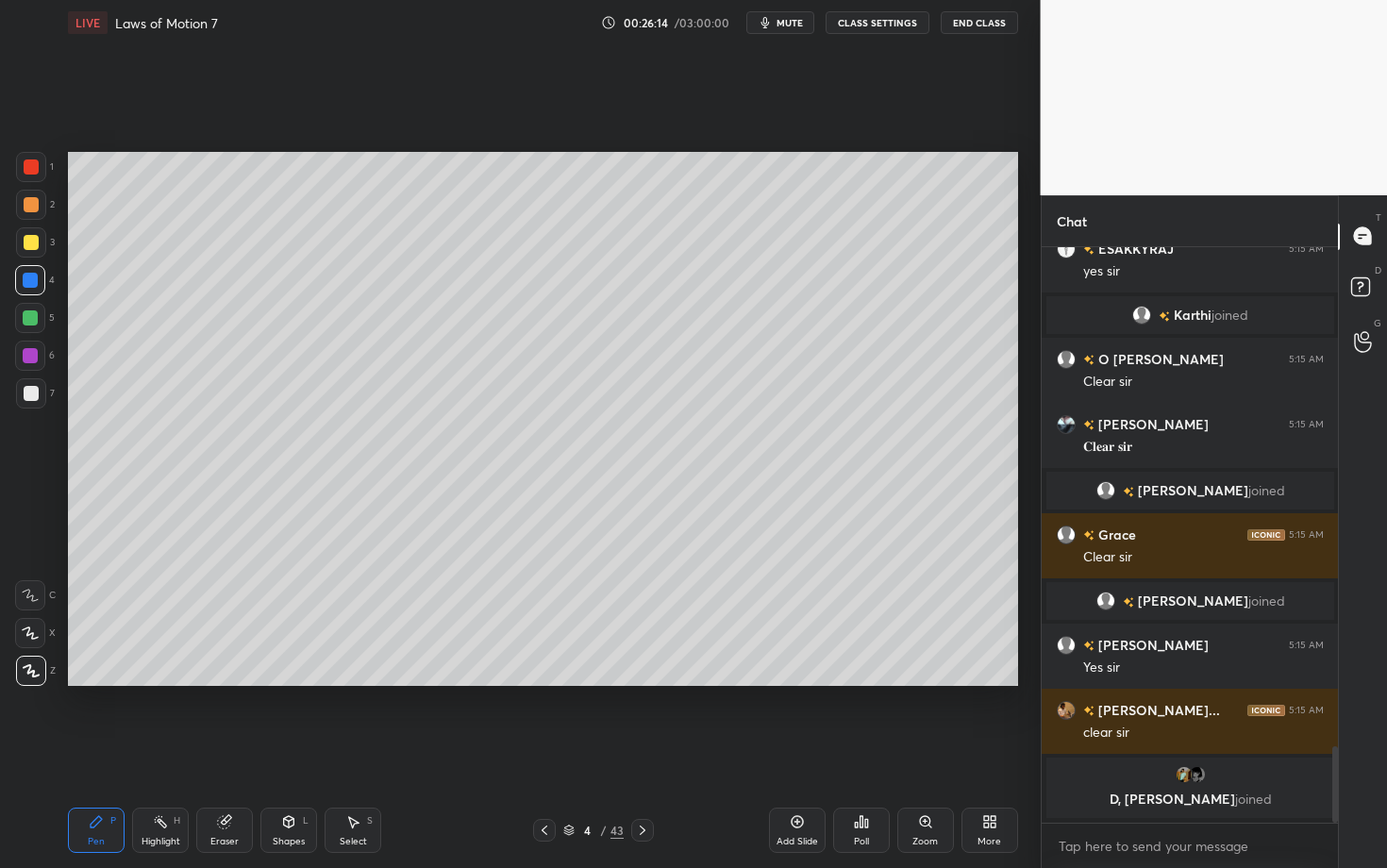 click at bounding box center [30, 318] 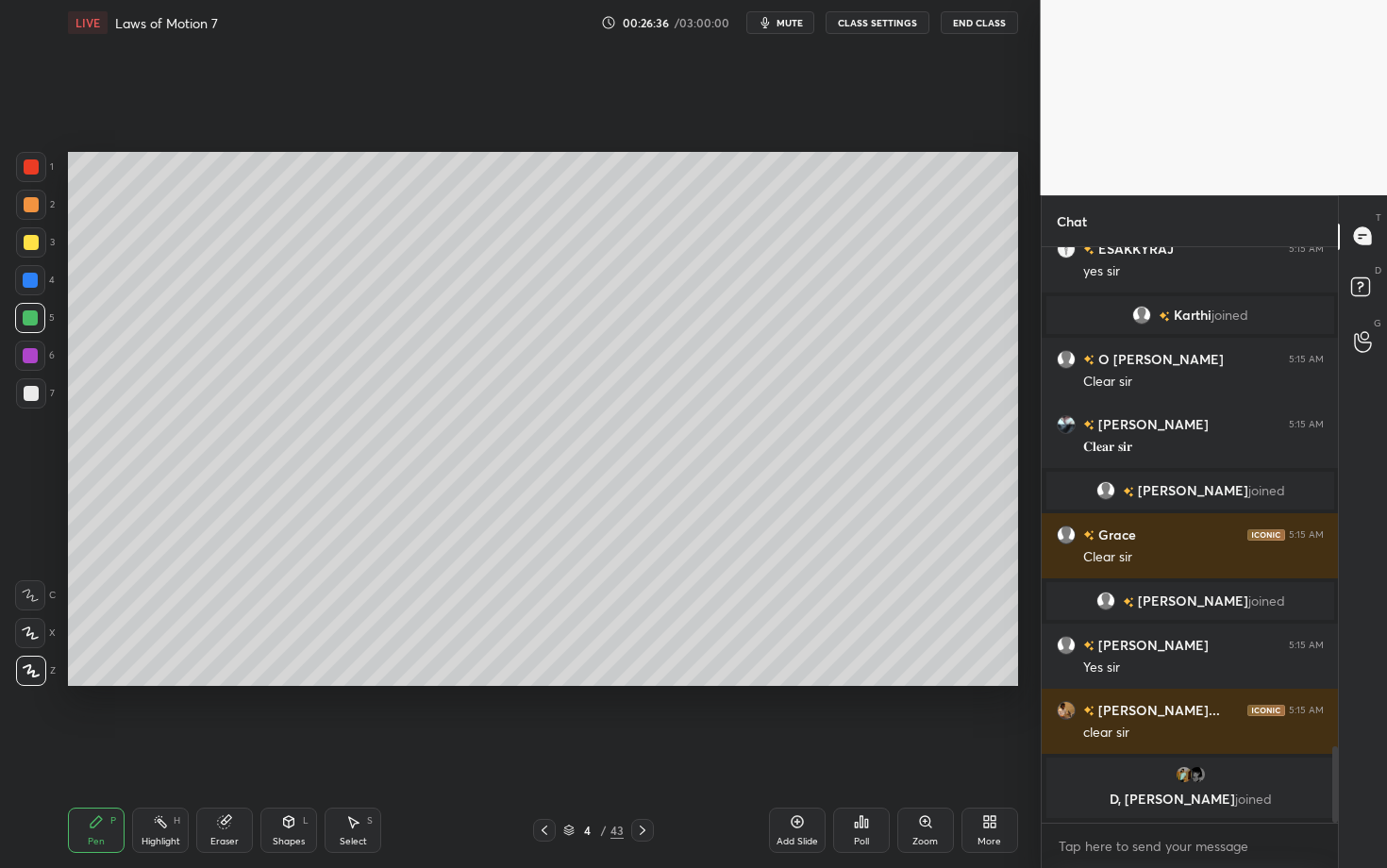 click on "Pen P" at bounding box center (96, 830) 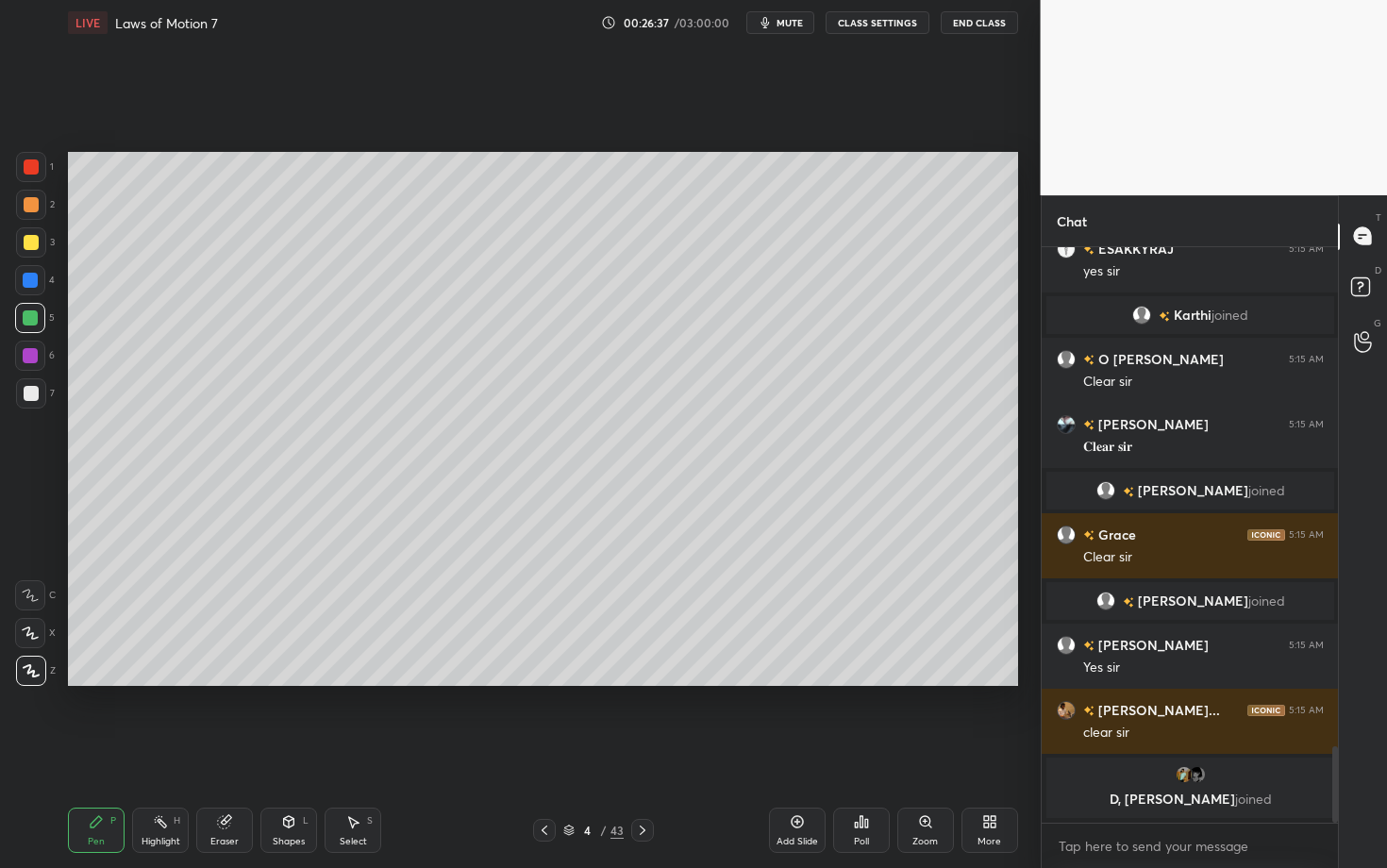 click at bounding box center (30, 356) 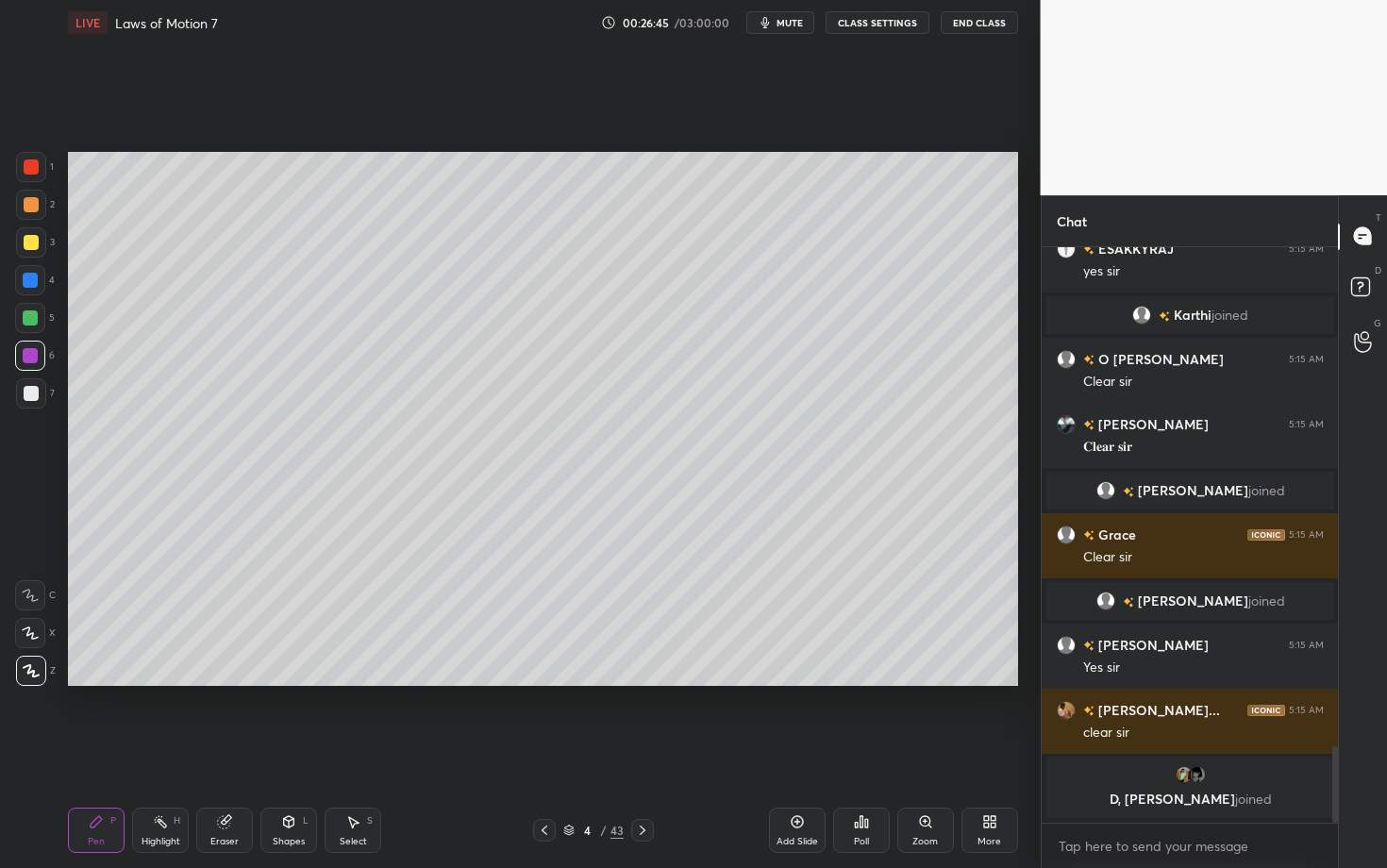 click at bounding box center (544, 830) 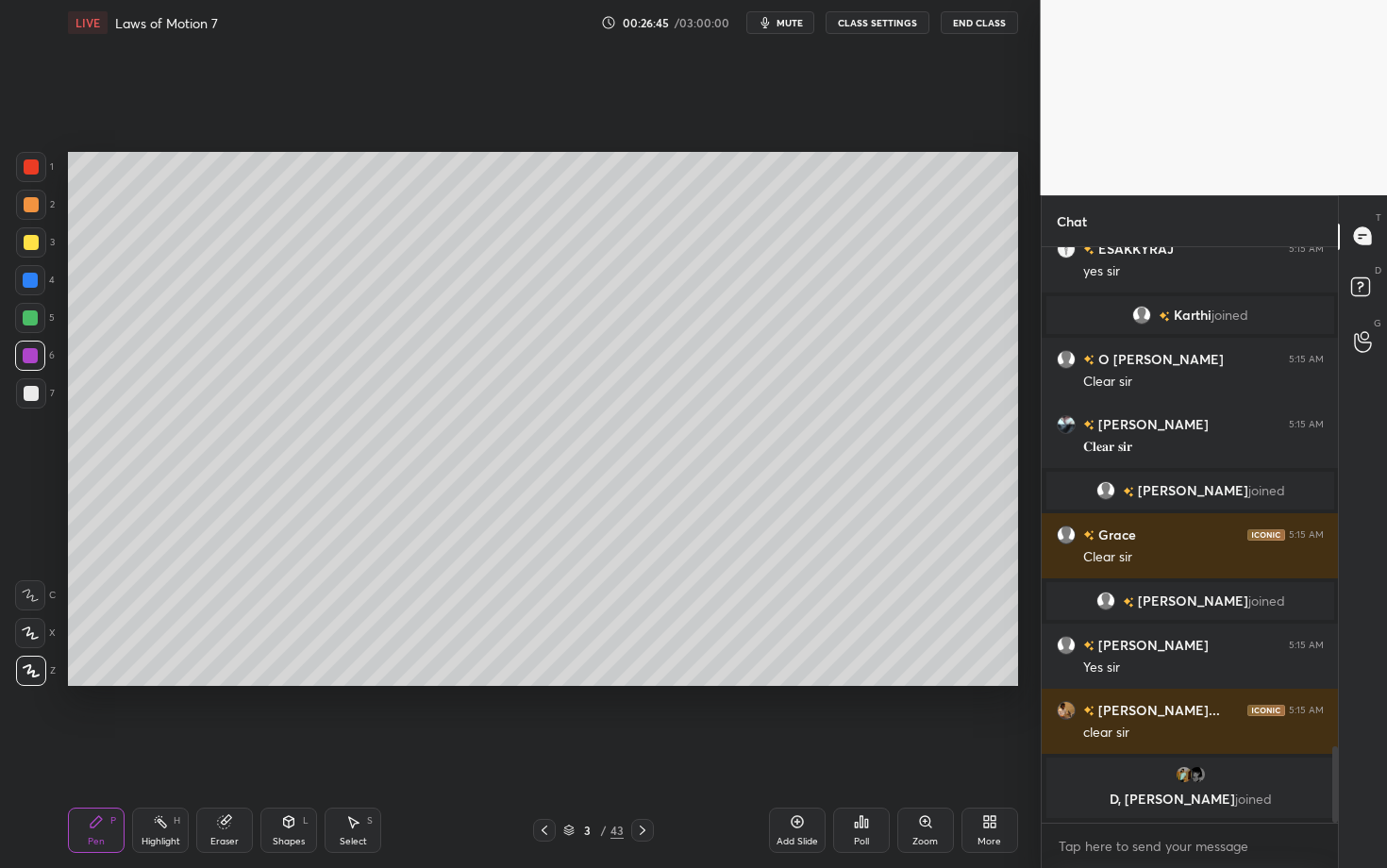 click on "Highlight H" at bounding box center [160, 830] 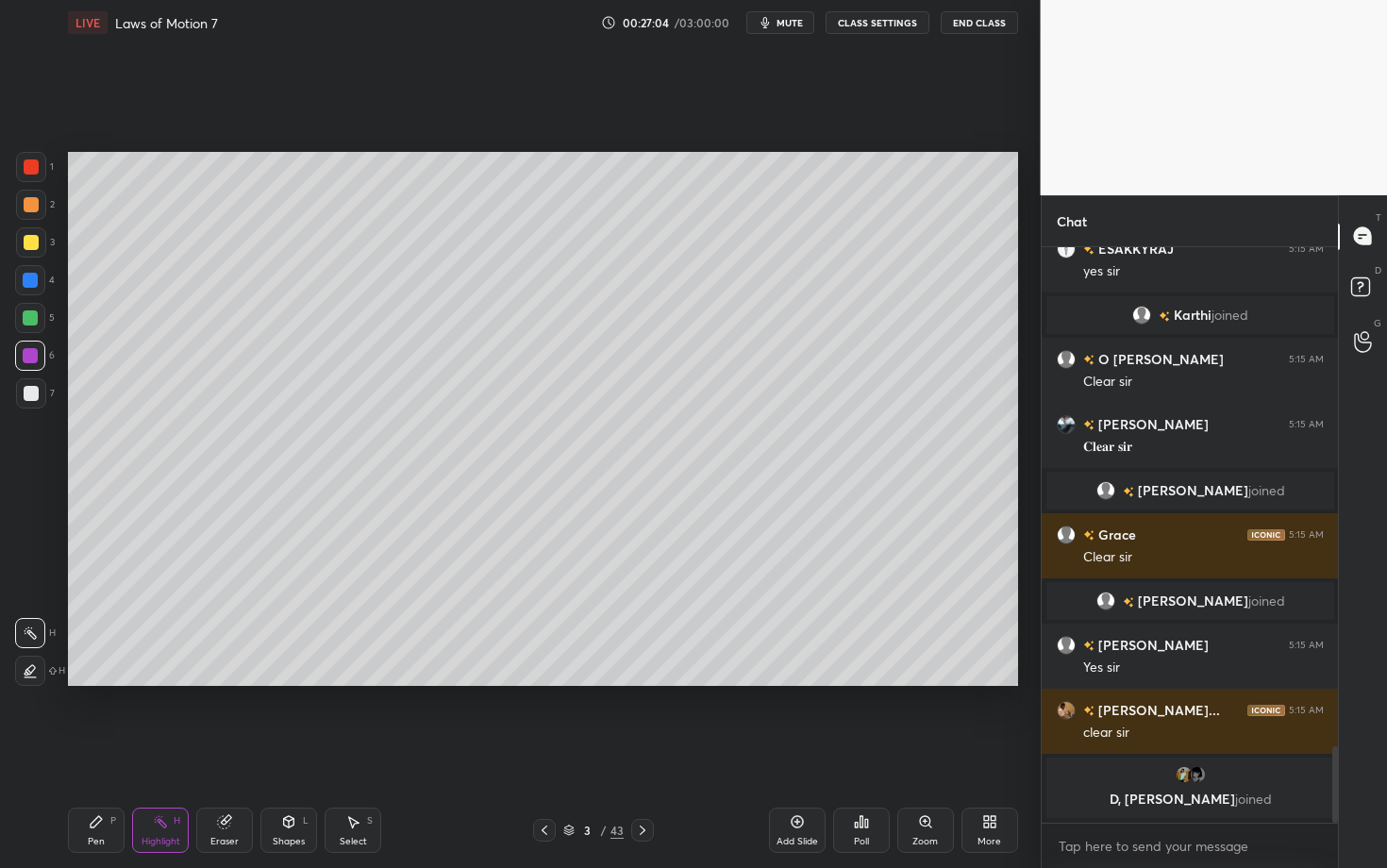 click 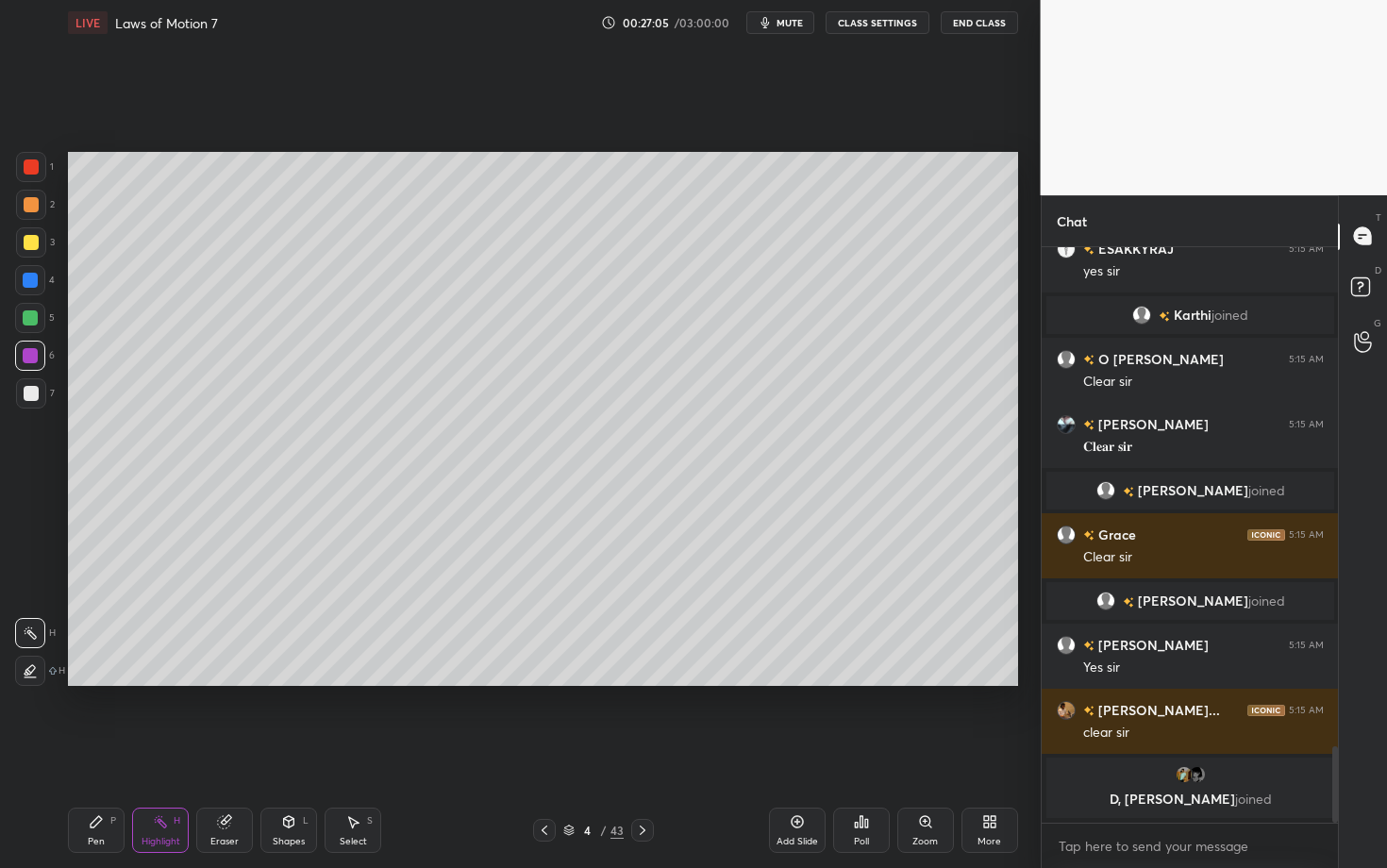 click on "Pen P" at bounding box center [96, 830] 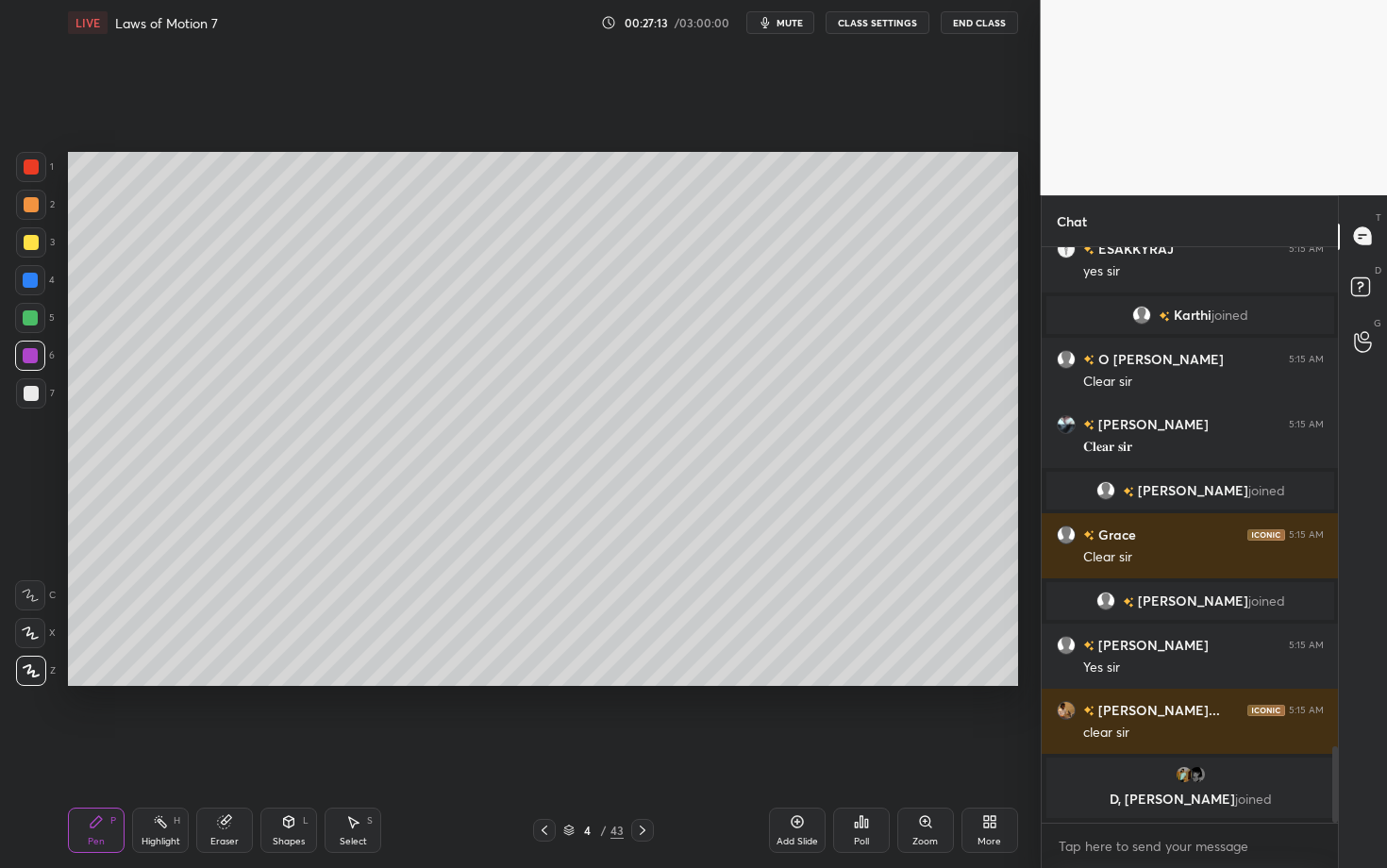click on "Setting up your live class Poll for   secs No correct answer Start poll" at bounding box center [543, 419] 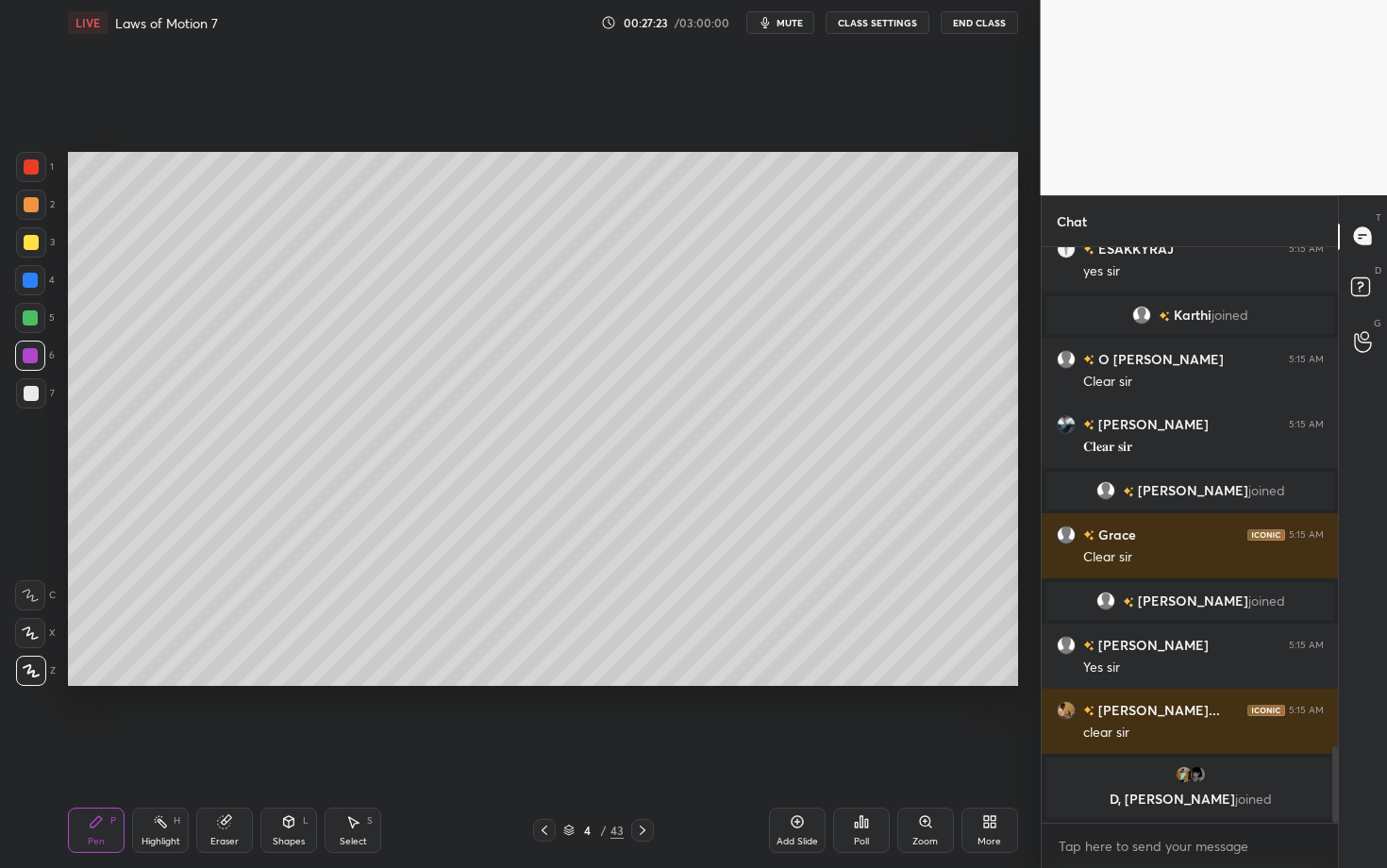 click on "Highlight H" at bounding box center (160, 830) 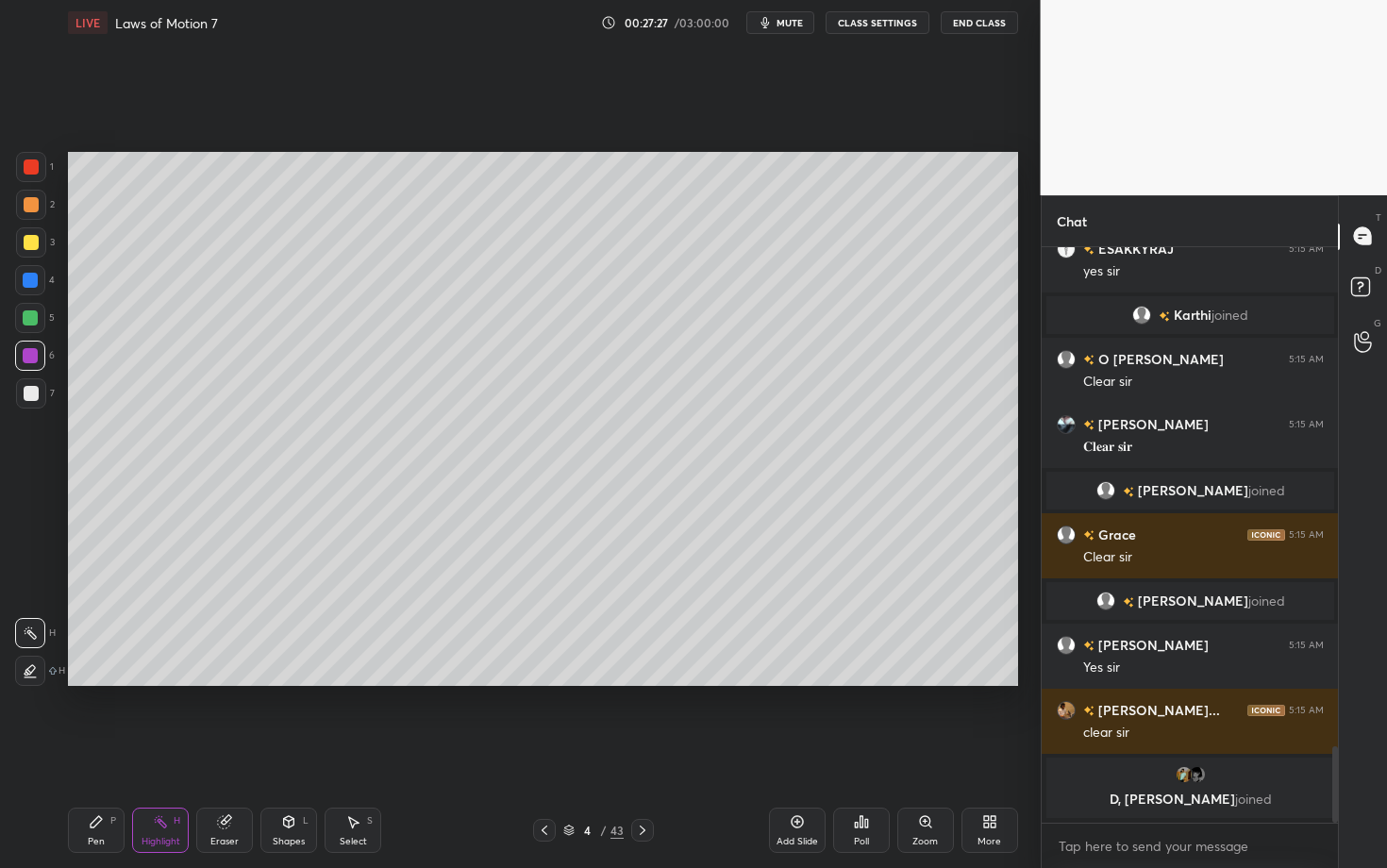 click on "Pen P" at bounding box center (96, 830) 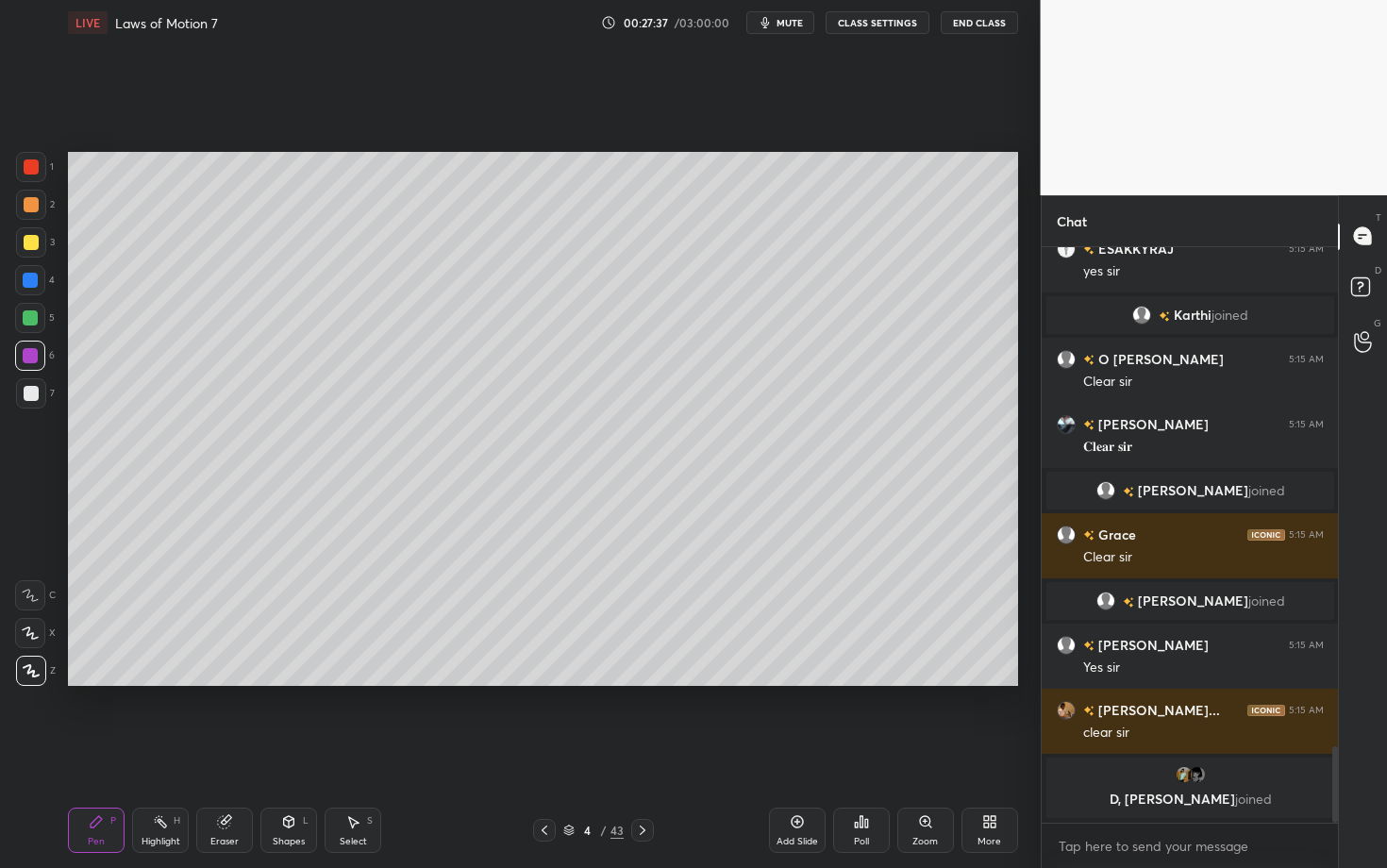 click on "Pen P" at bounding box center [96, 830] 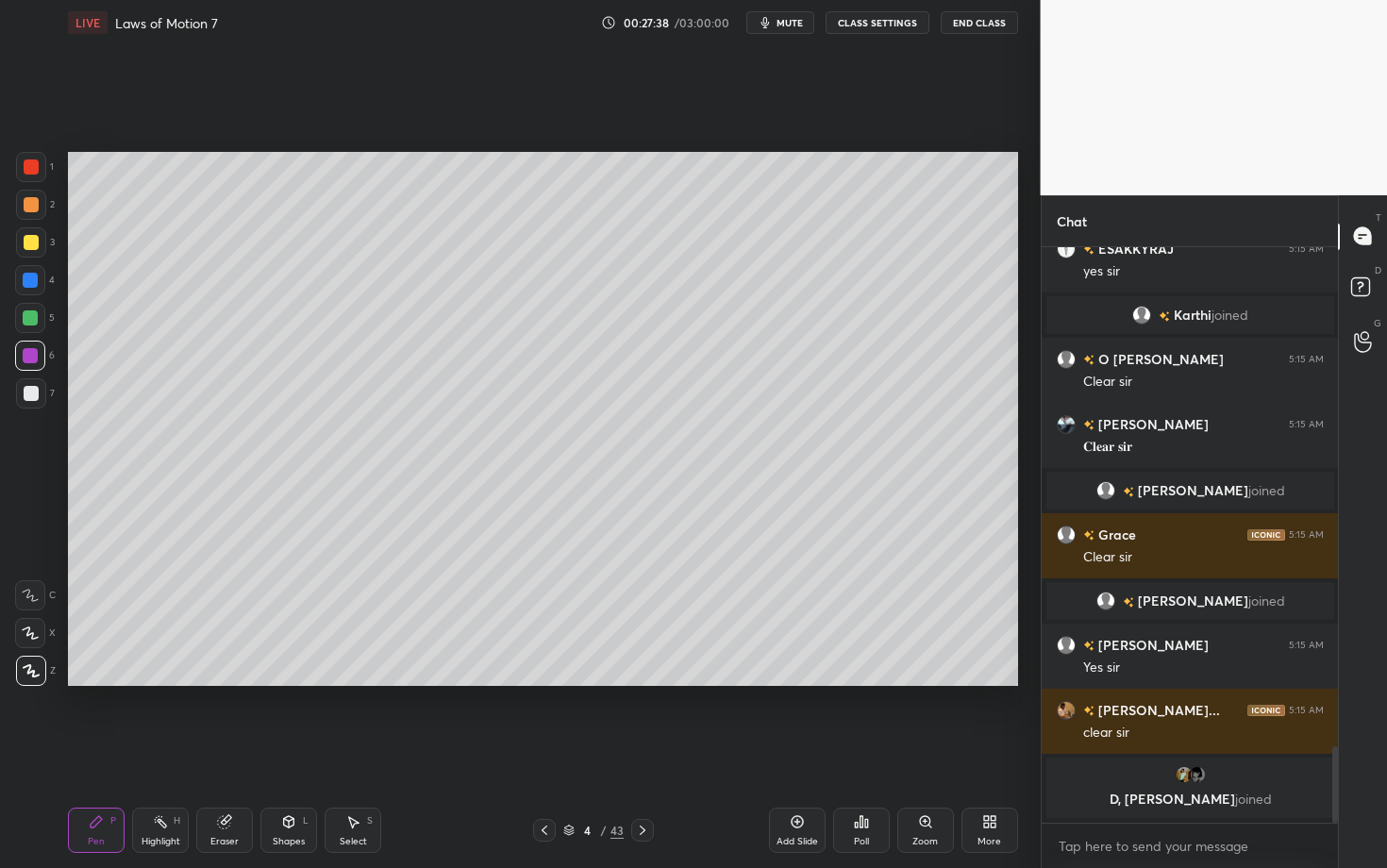 click at bounding box center [30, 318] 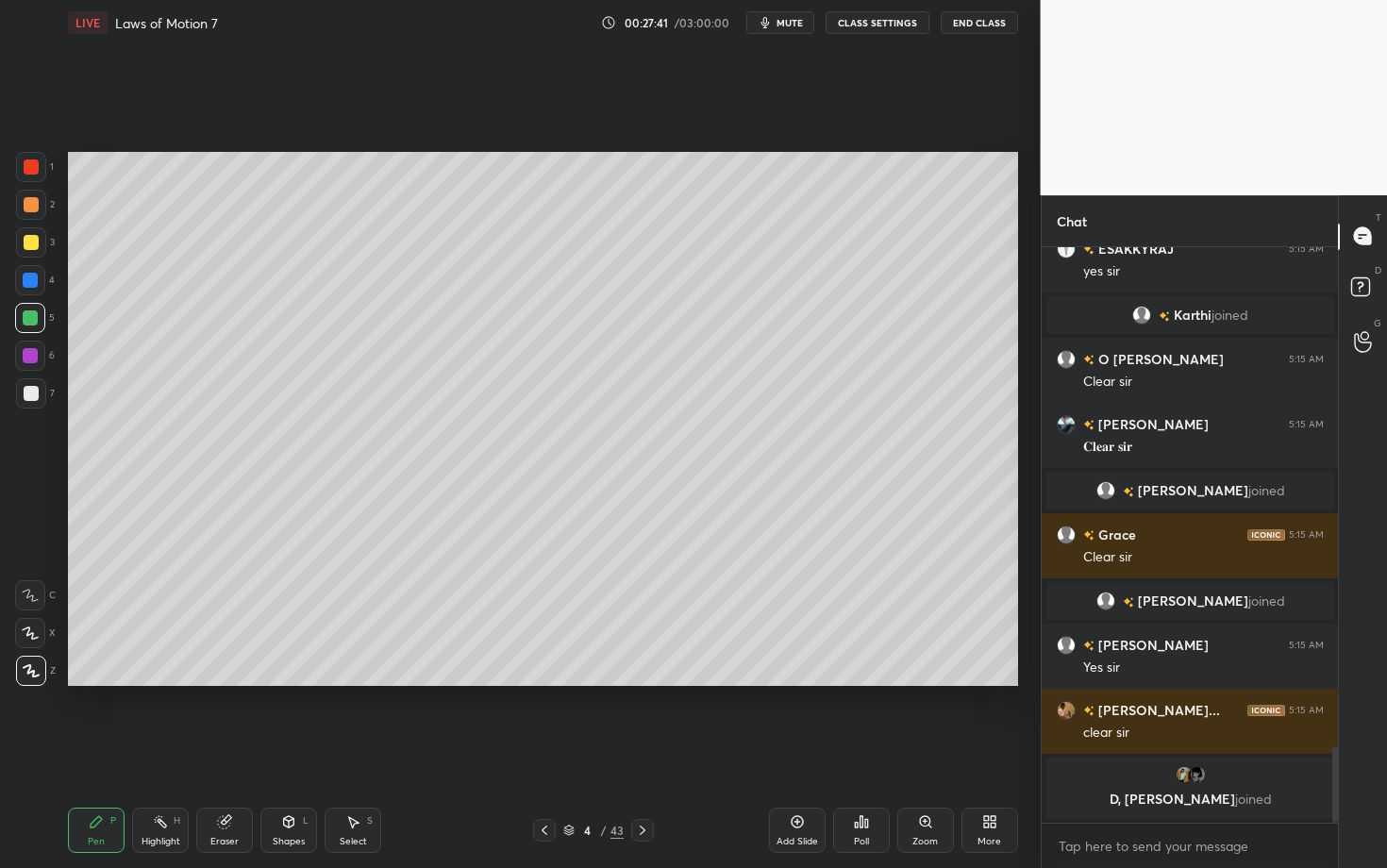 click 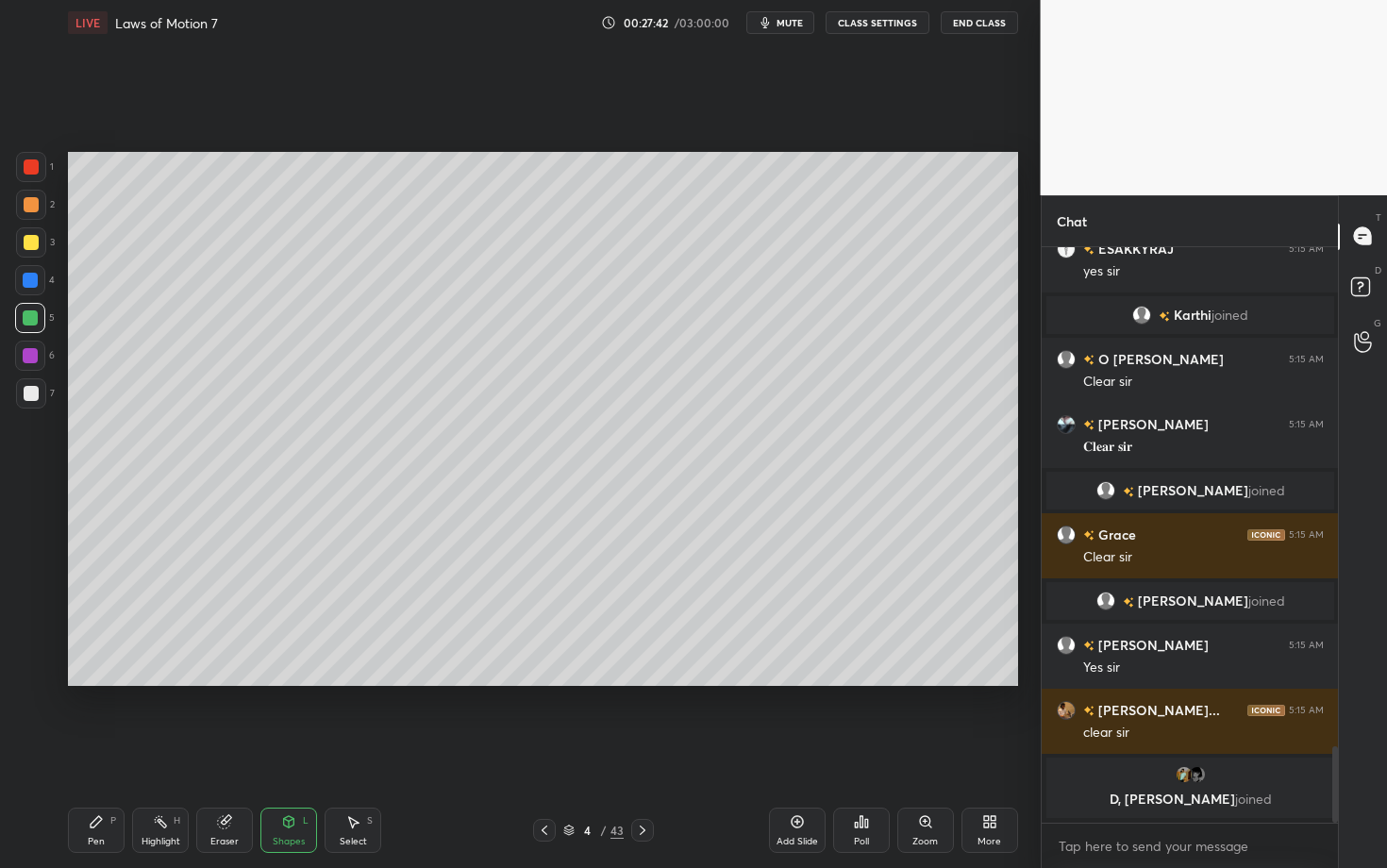 click on "4 / 43" at bounding box center [593, 830] 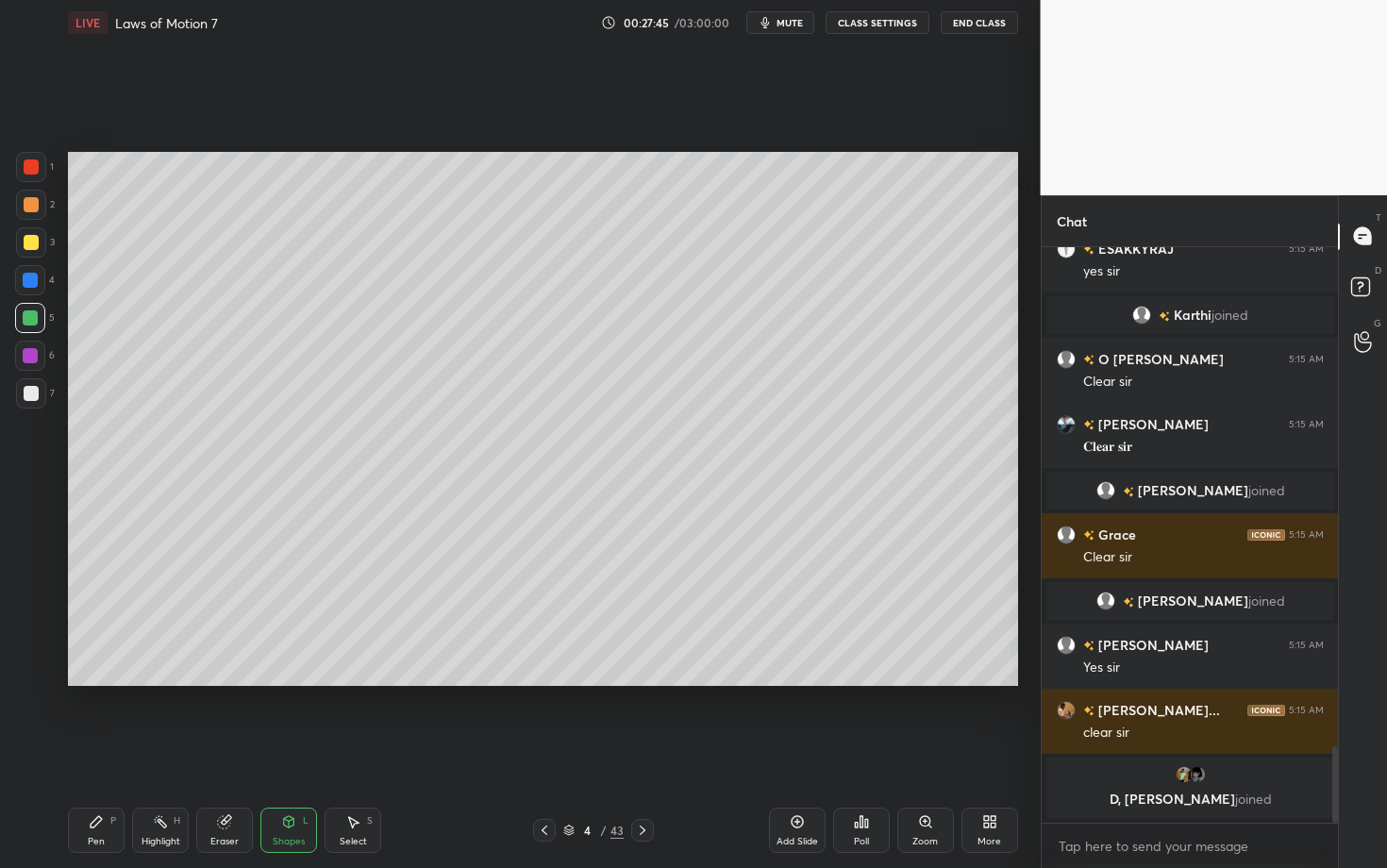 click on "Shapes" at bounding box center (289, 842) 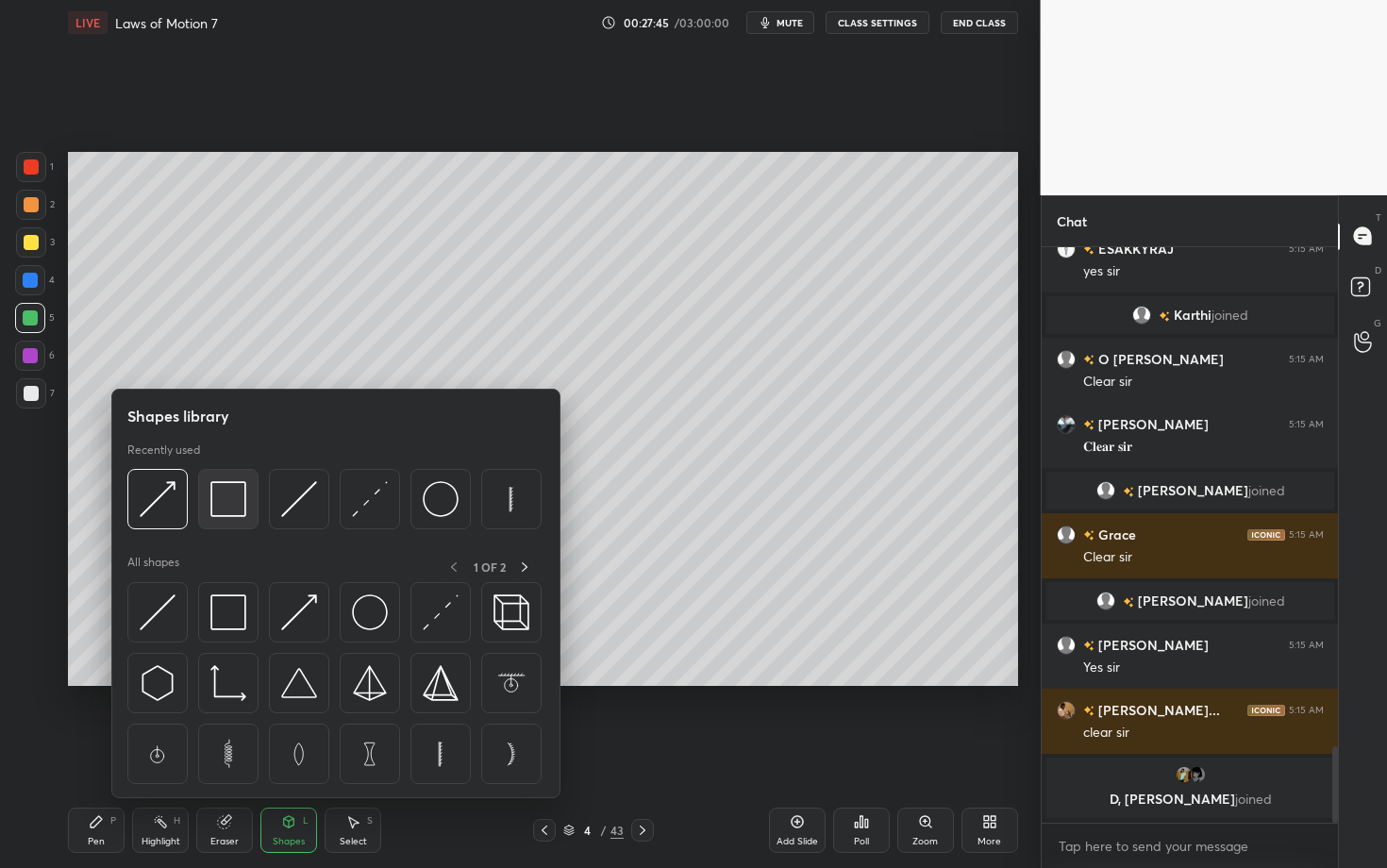 click at bounding box center (228, 499) 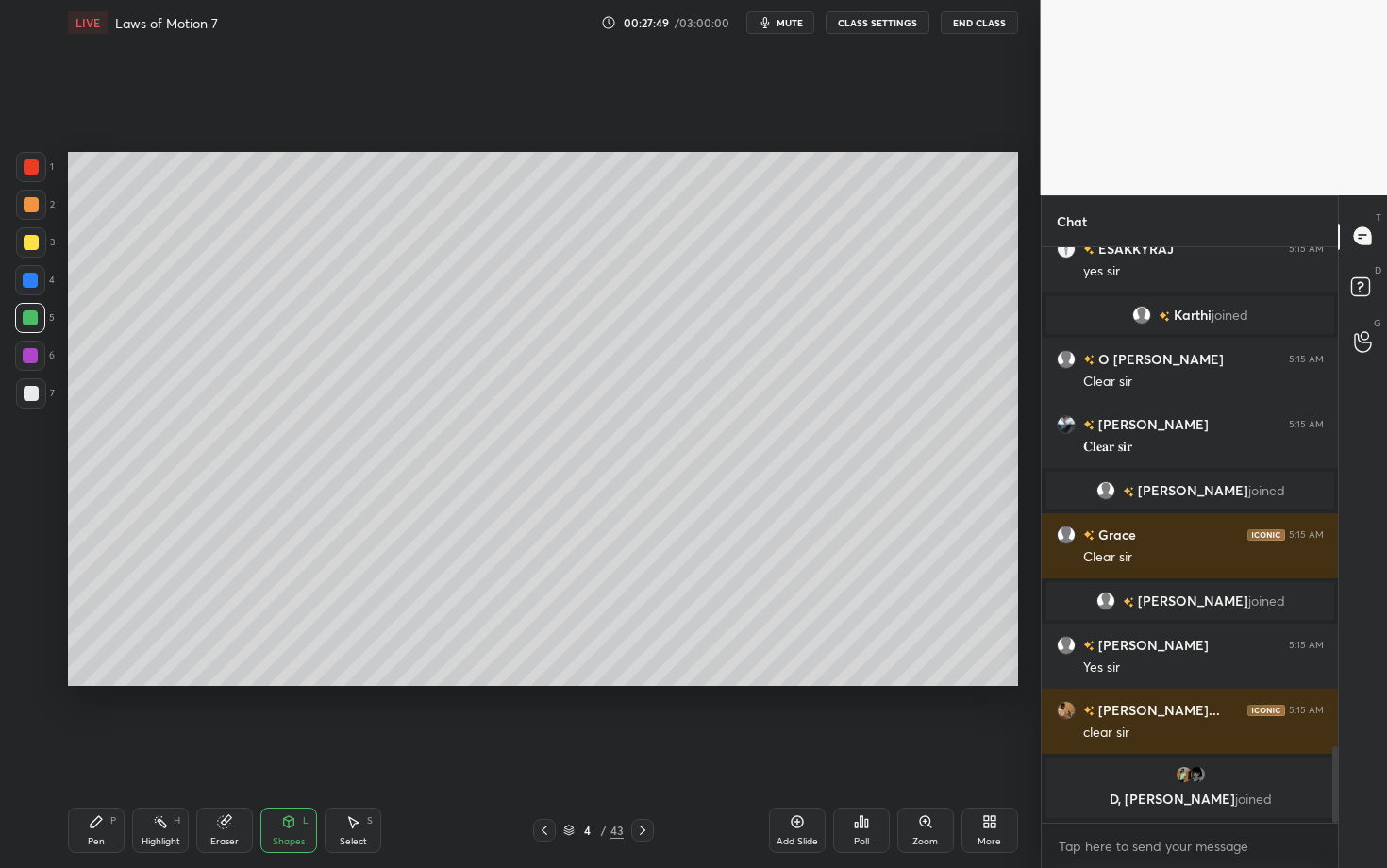 click 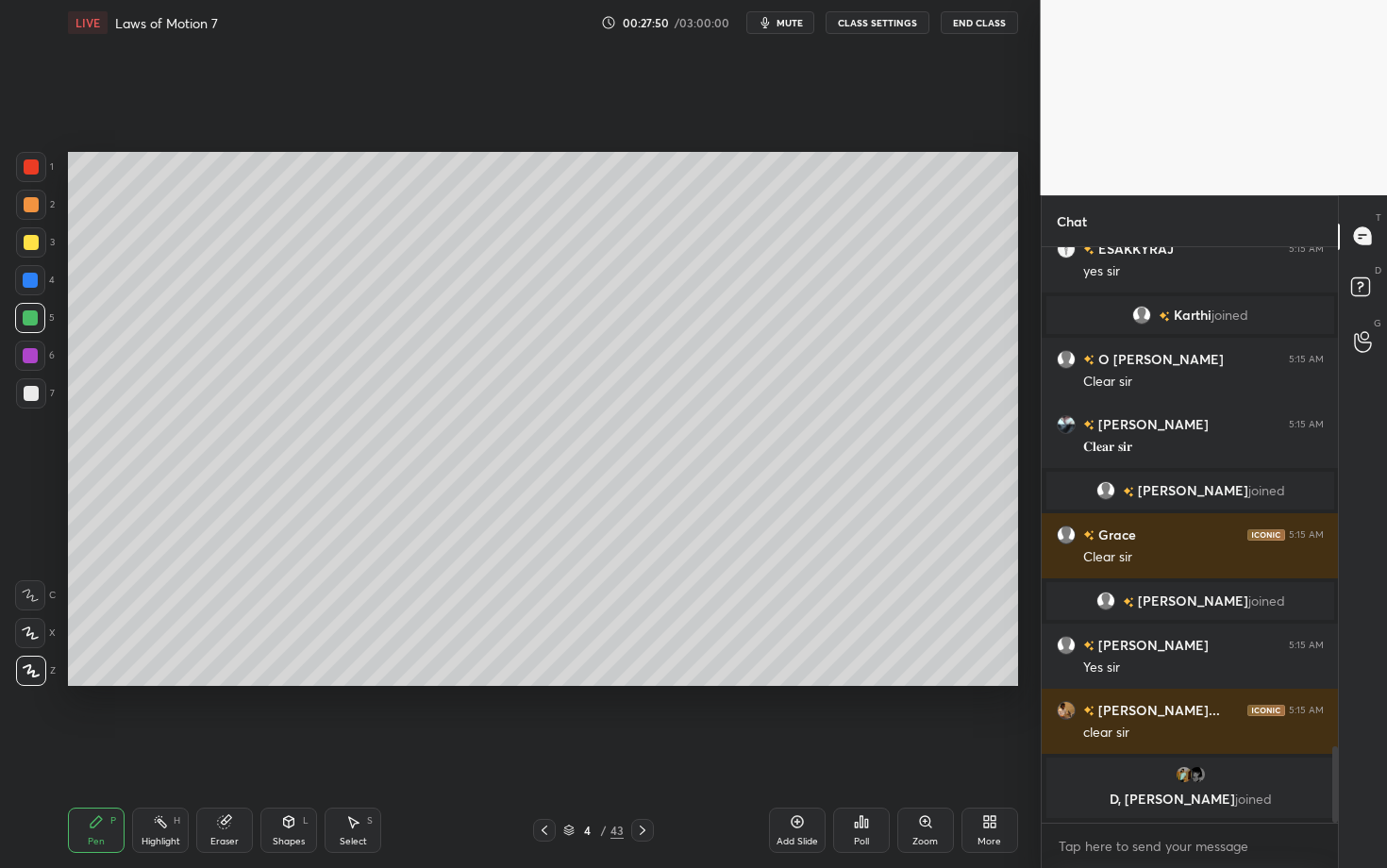click at bounding box center [31, 393] 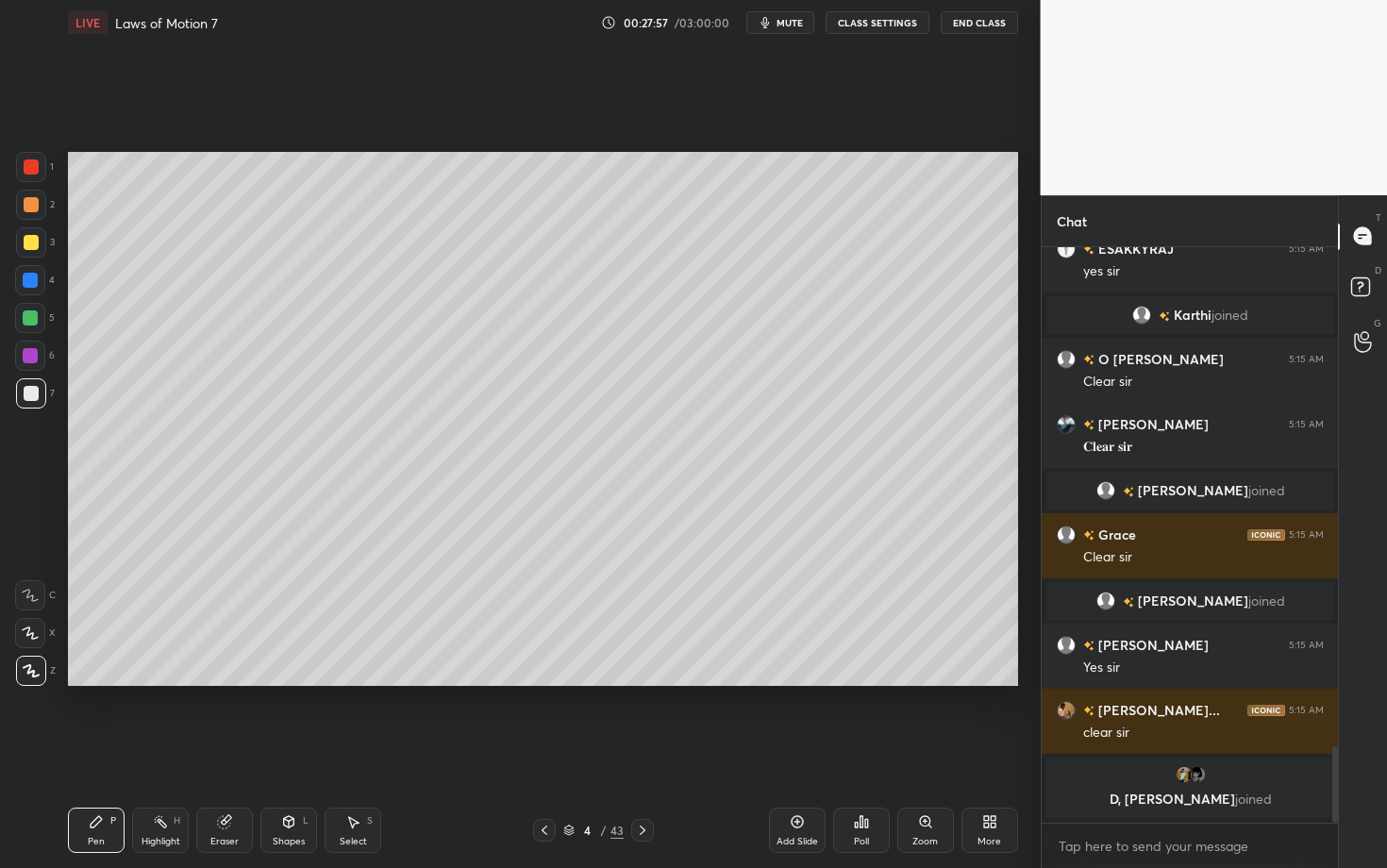 click 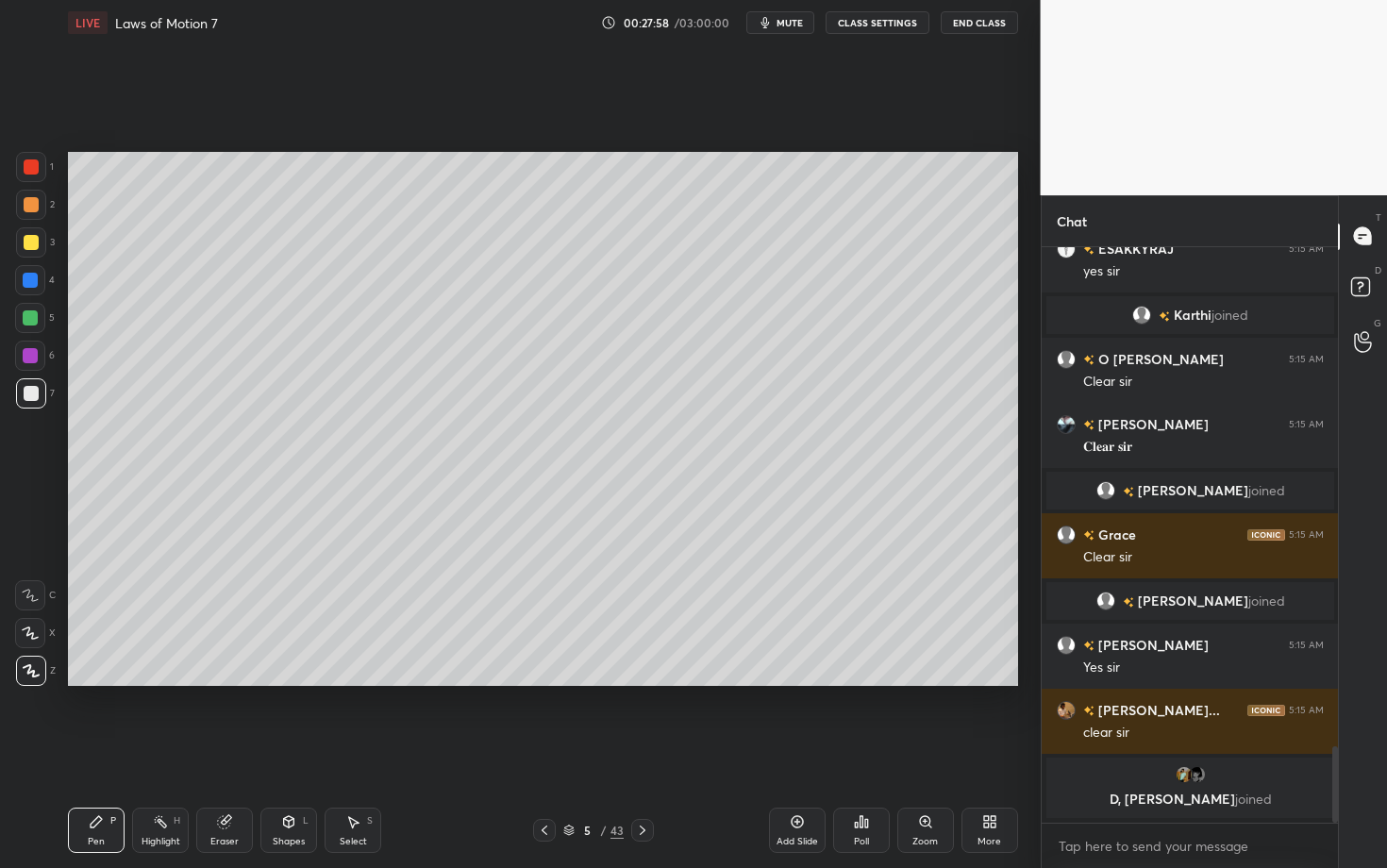 click at bounding box center (31, 205) 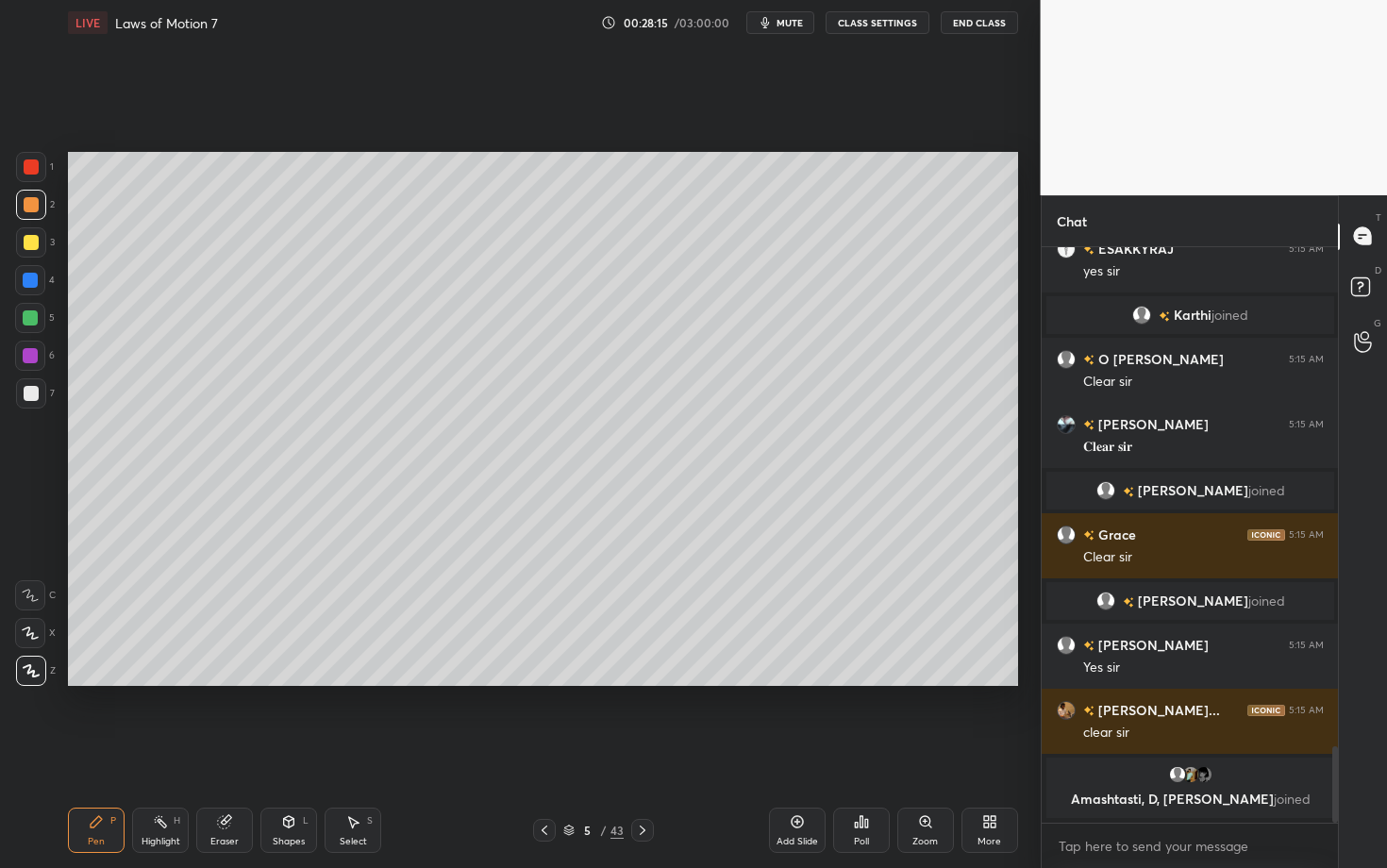 click on "Shapes" at bounding box center (289, 842) 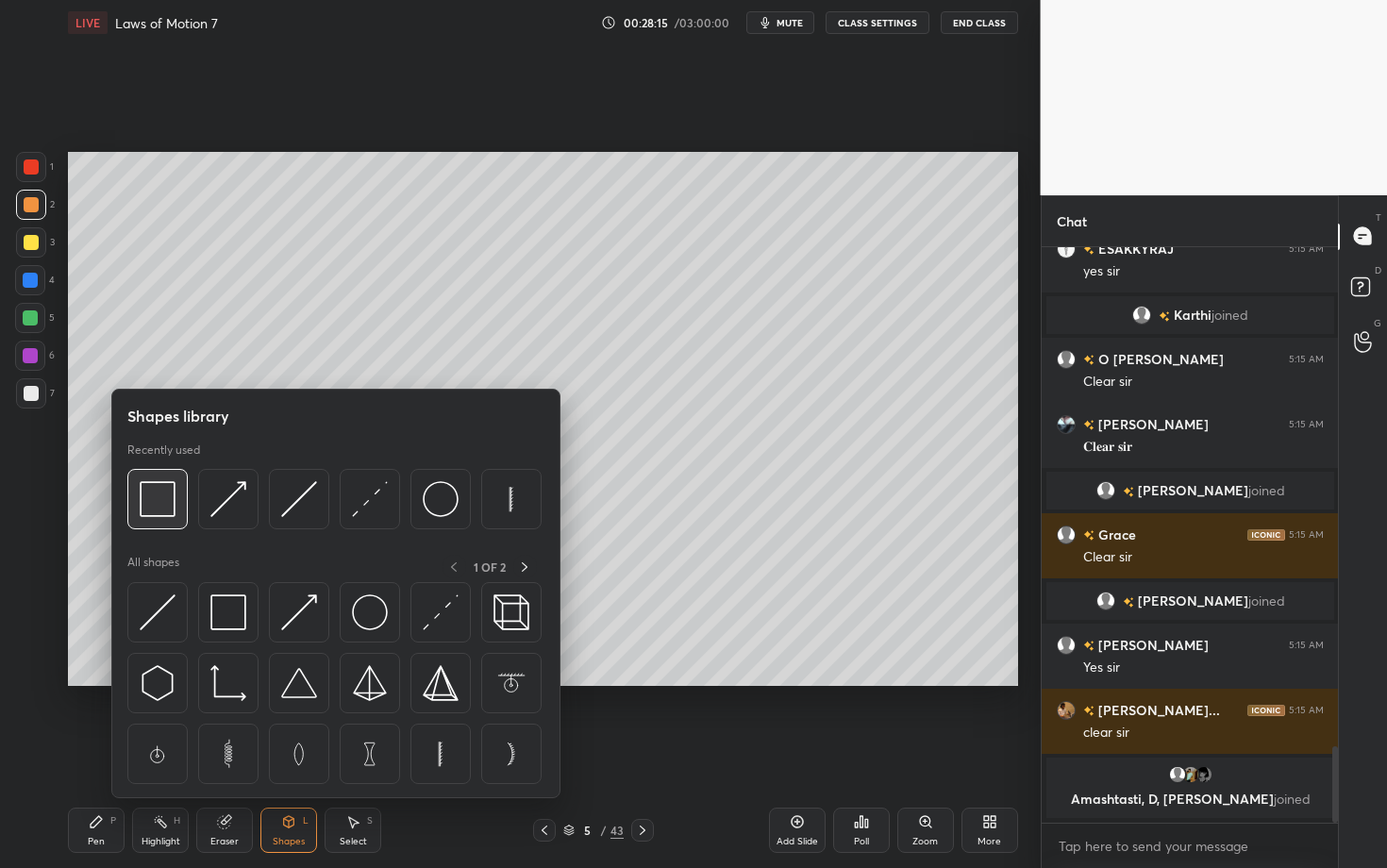 click at bounding box center [158, 499] 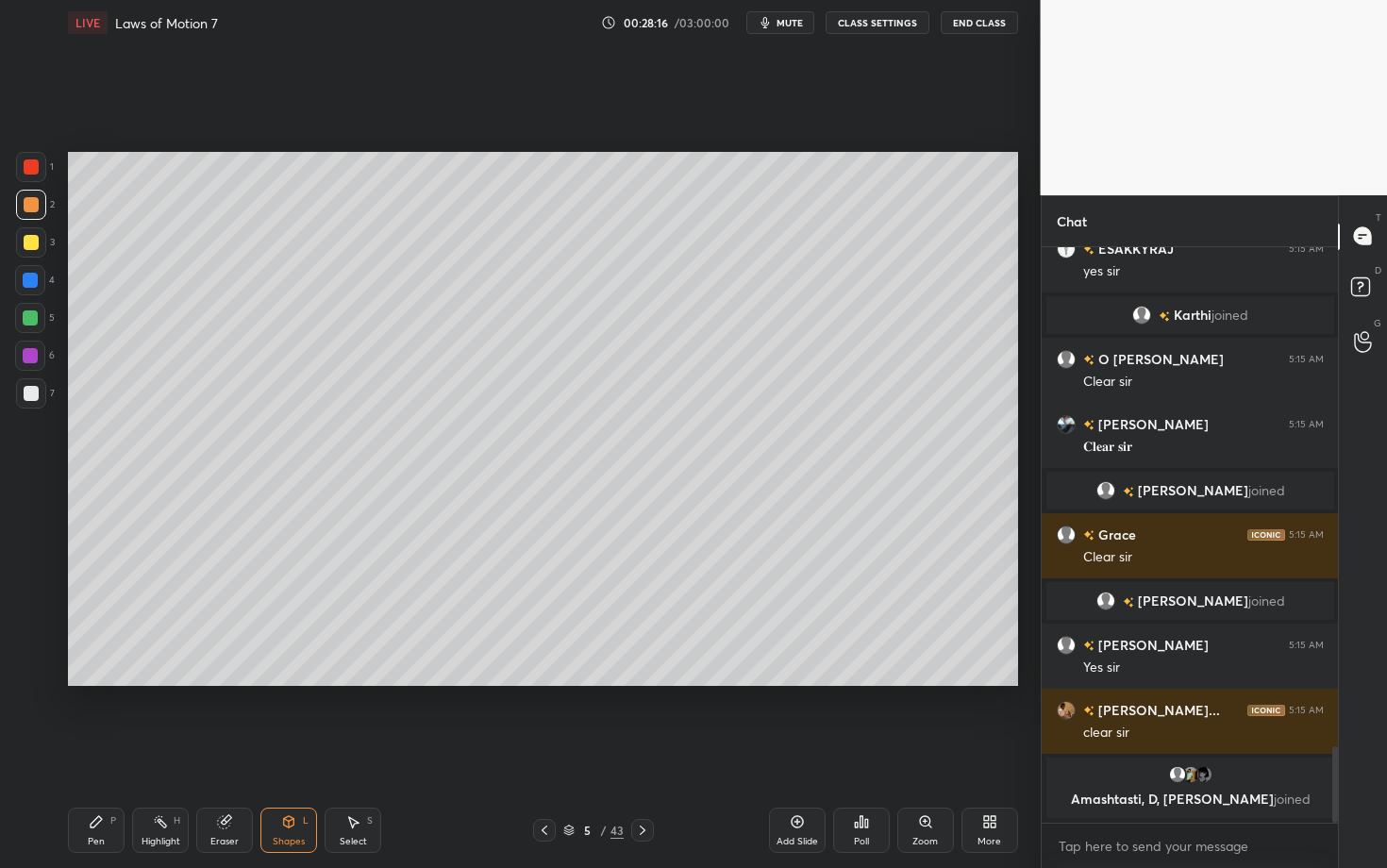 click at bounding box center [31, 393] 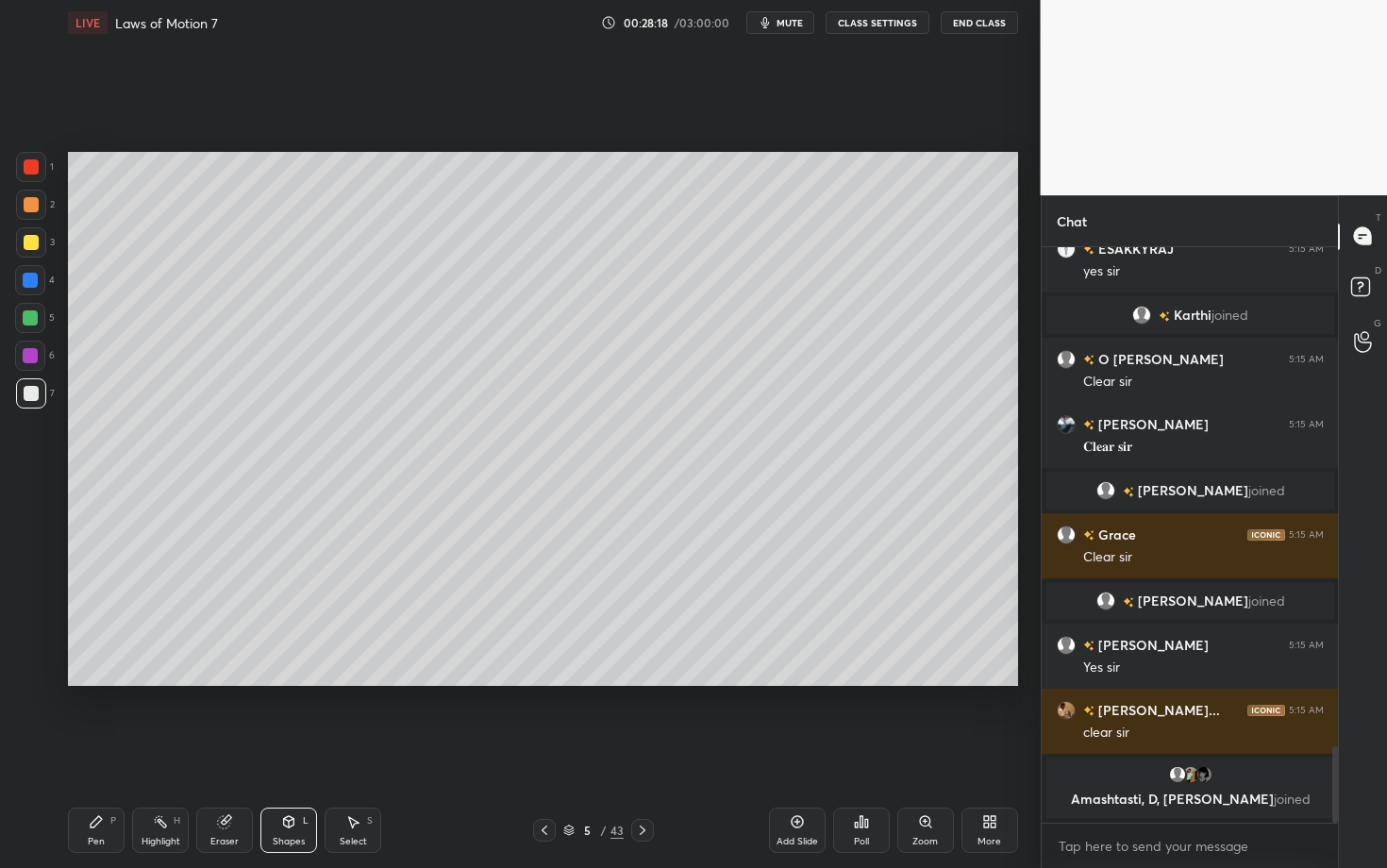 click on "Pen" at bounding box center [96, 842] 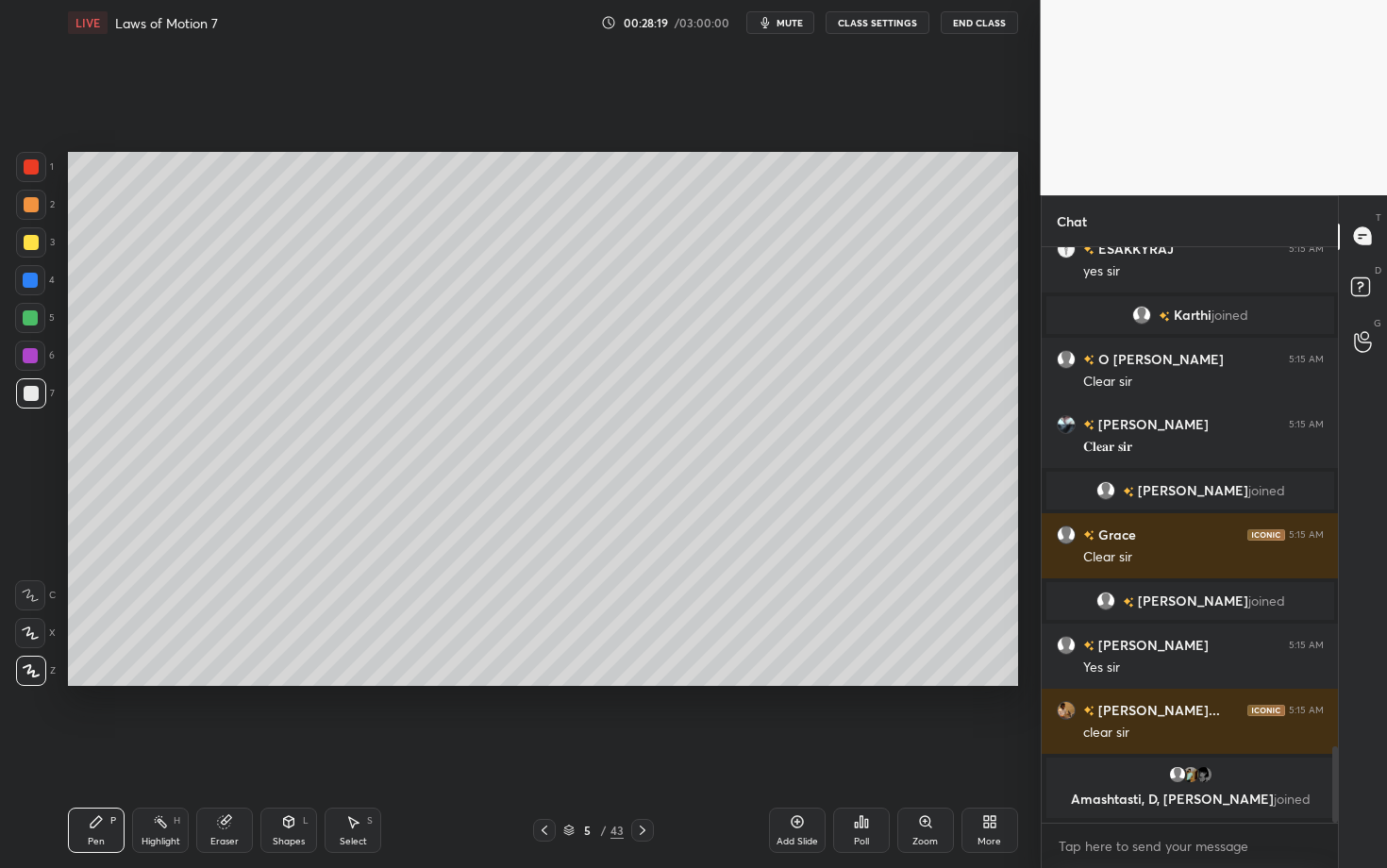 click at bounding box center [31, 393] 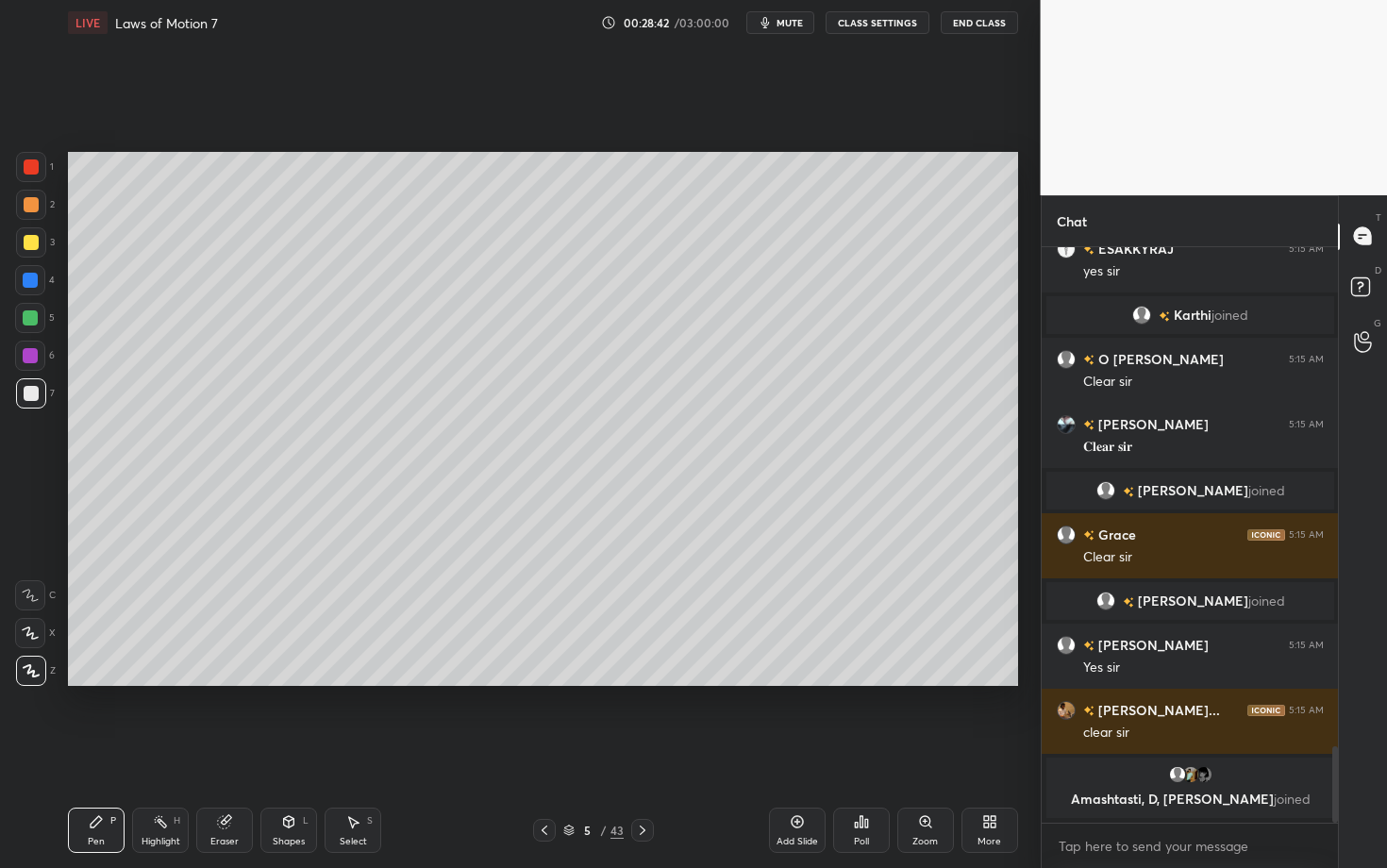 click on "Highlight H" at bounding box center [160, 830] 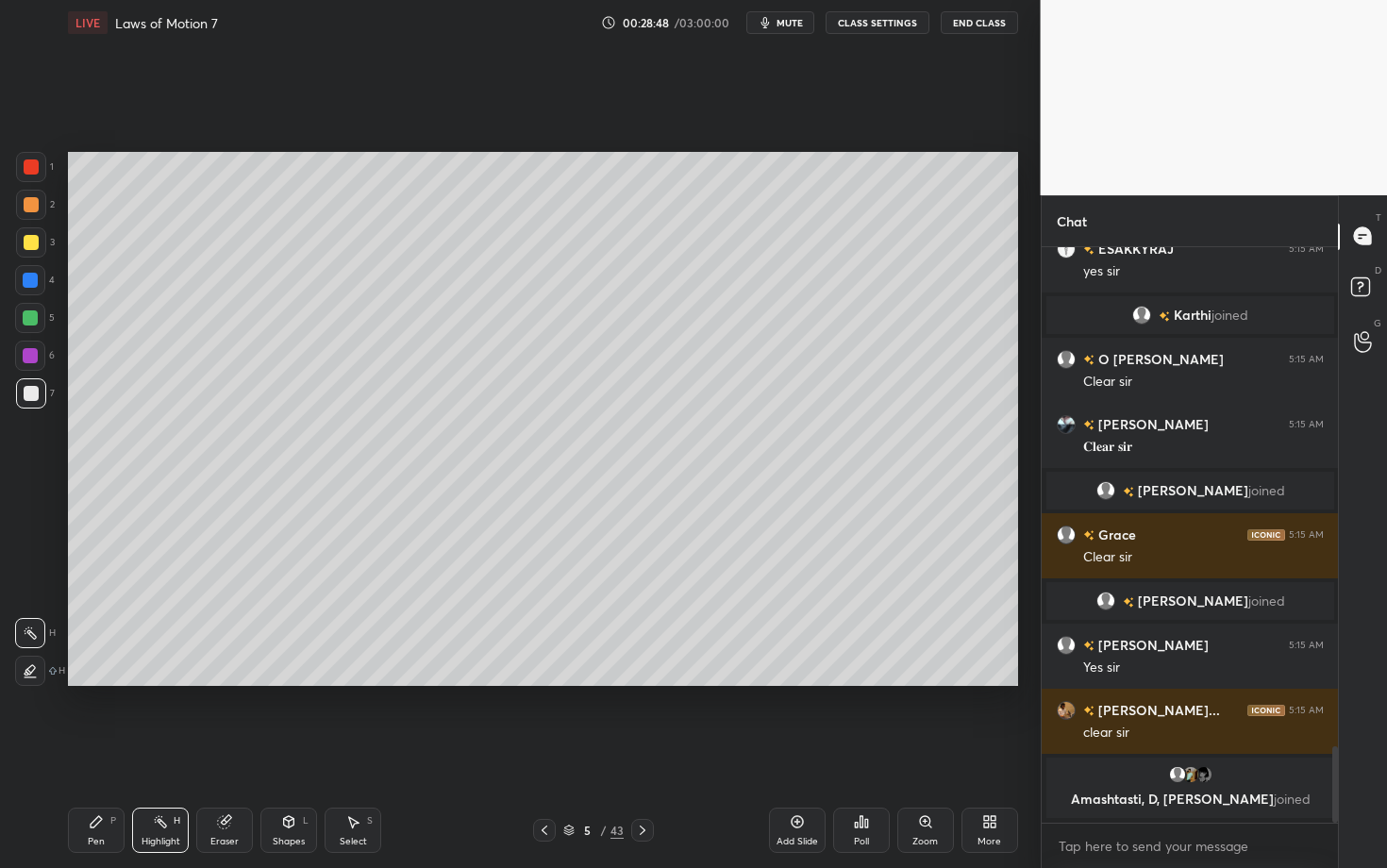 click on "Pen P" at bounding box center (96, 830) 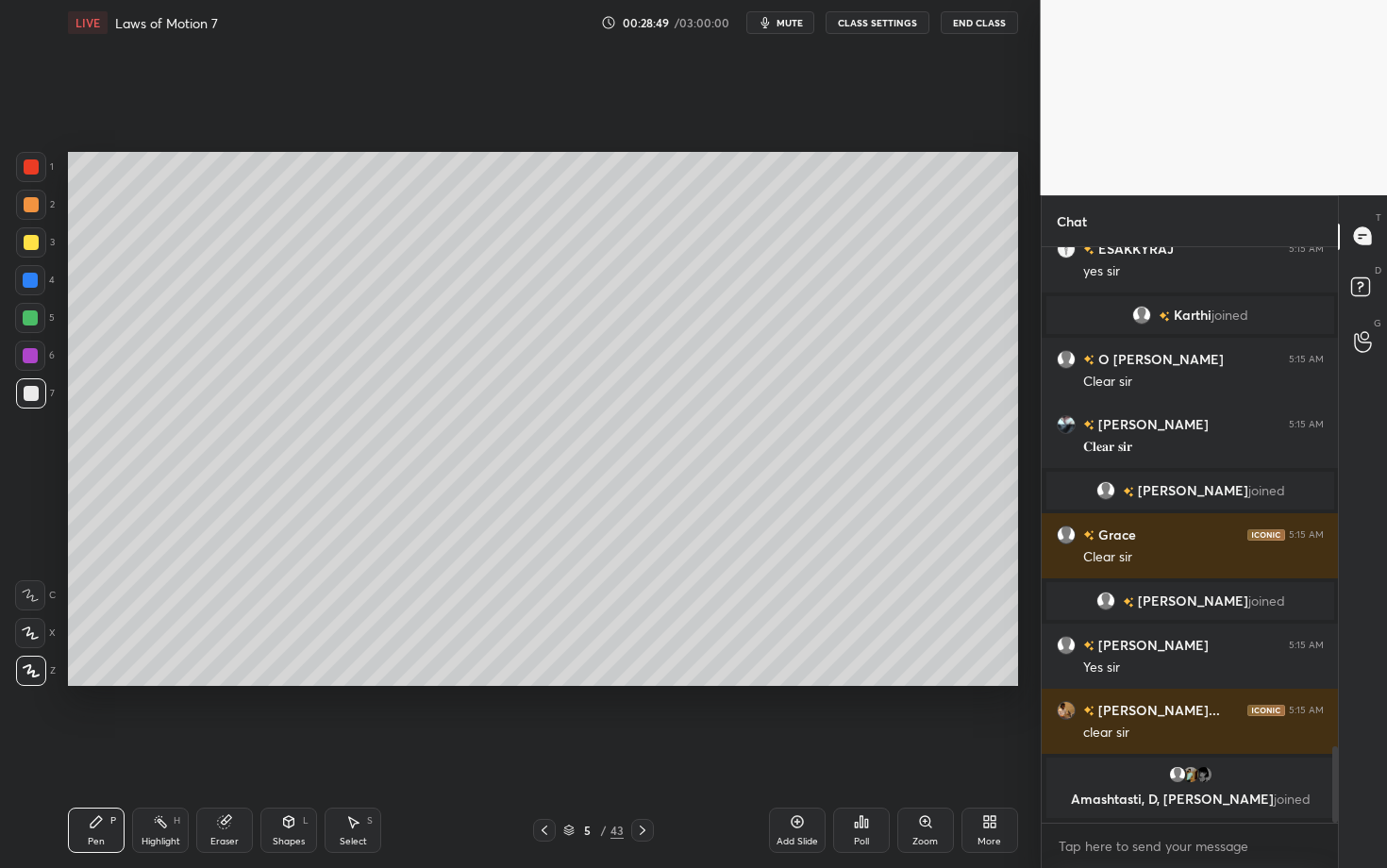 click at bounding box center [30, 318] 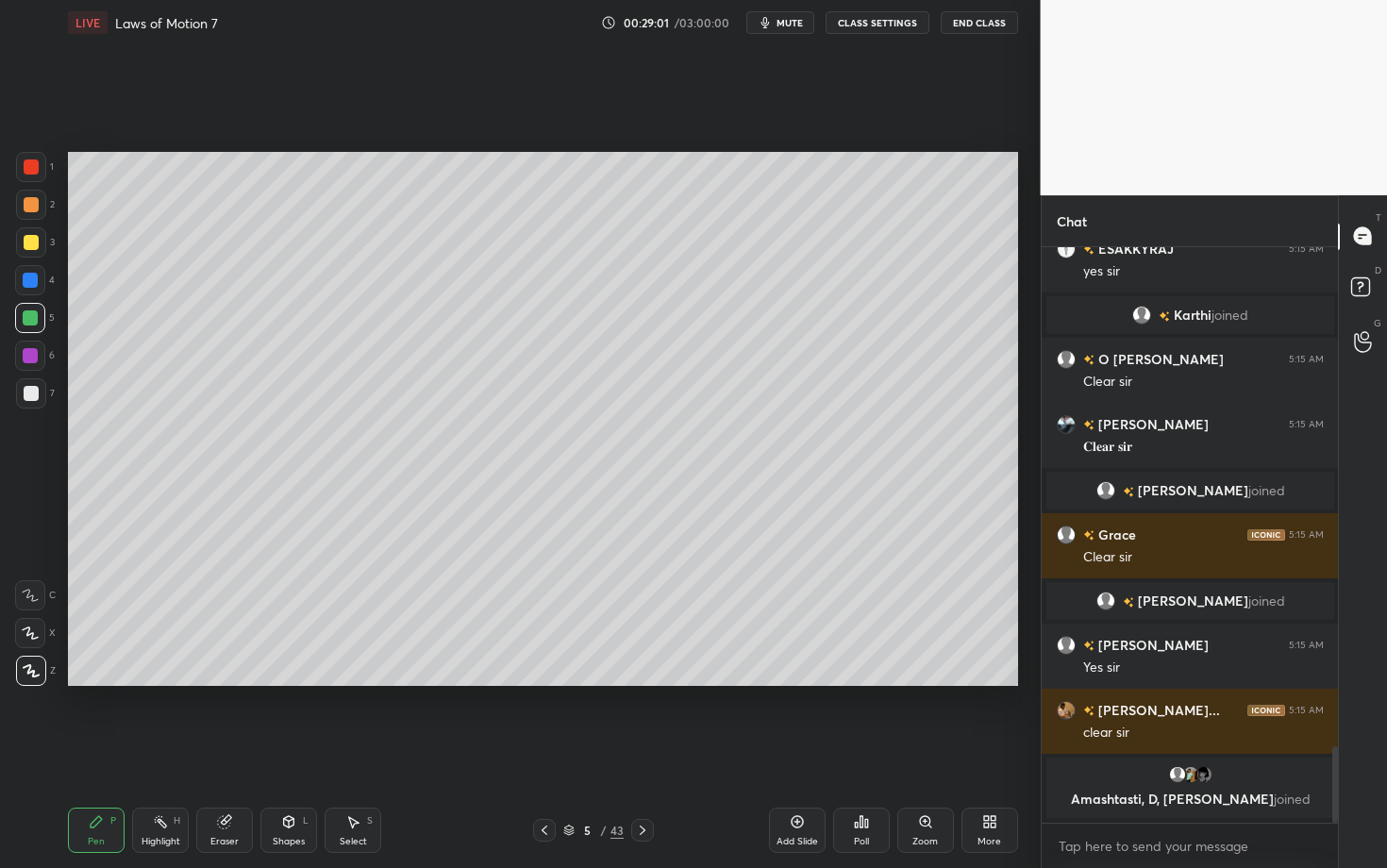 scroll, scrollTop: 3792, scrollLeft: 0, axis: vertical 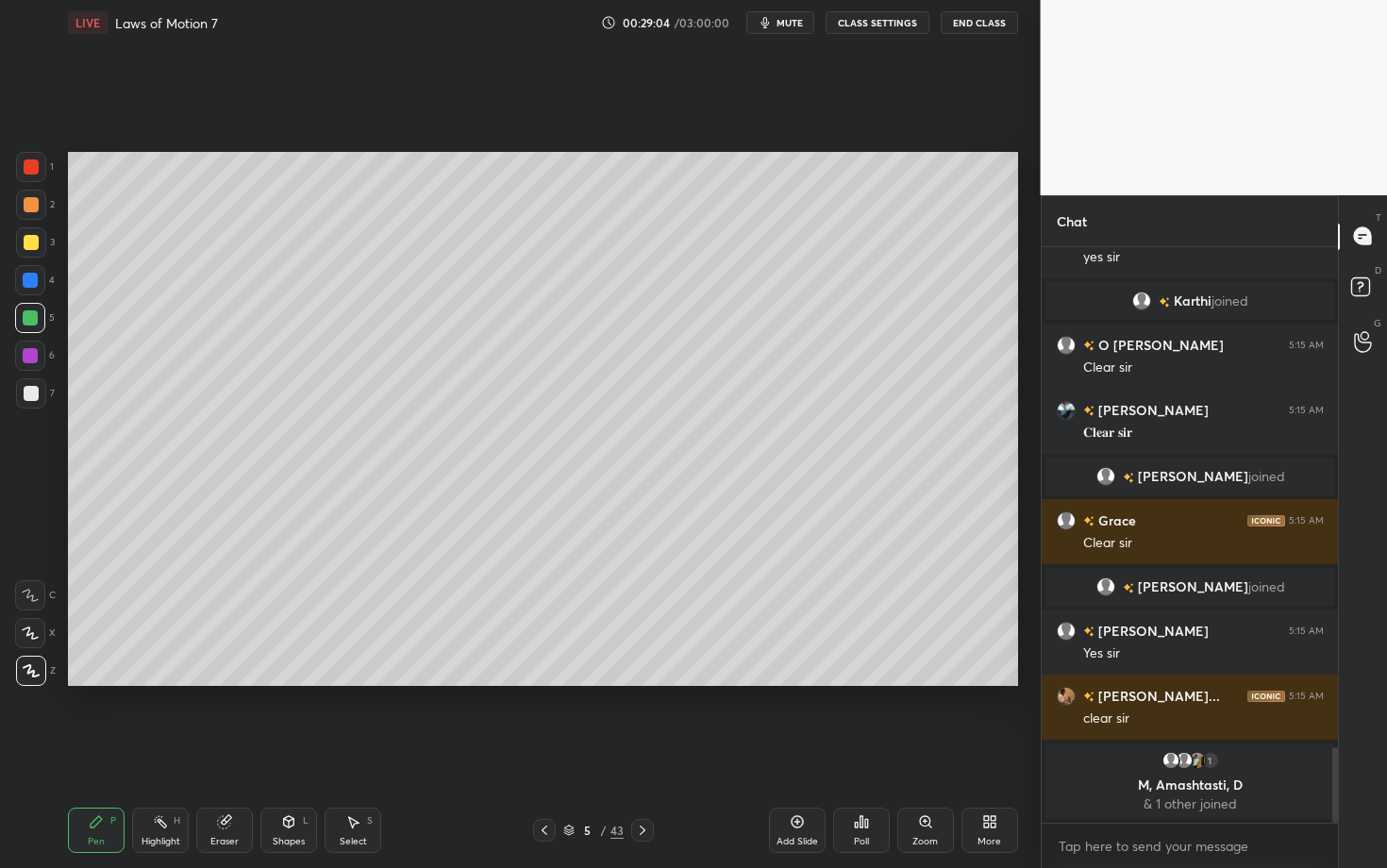 click at bounding box center (30, 356) 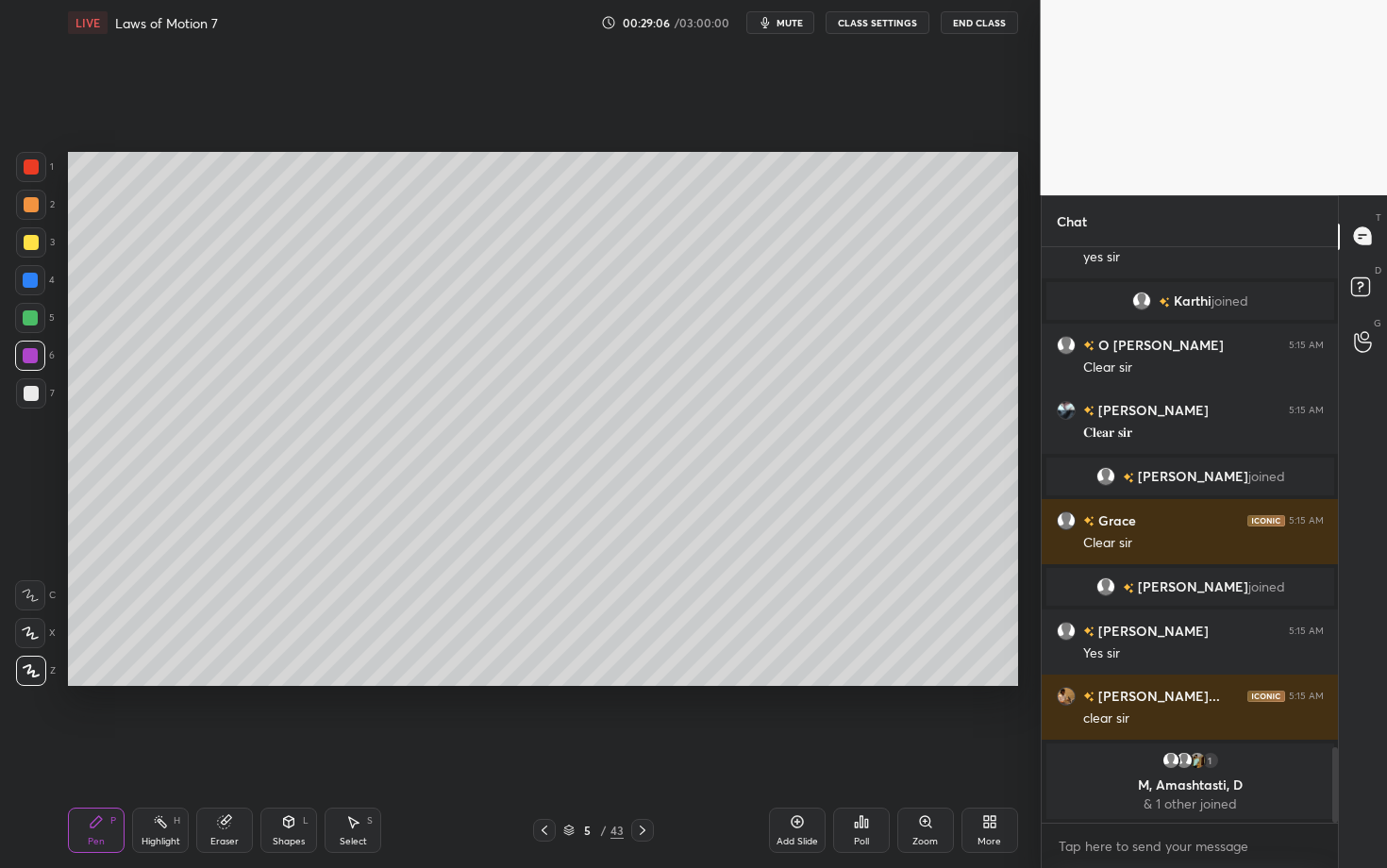 click 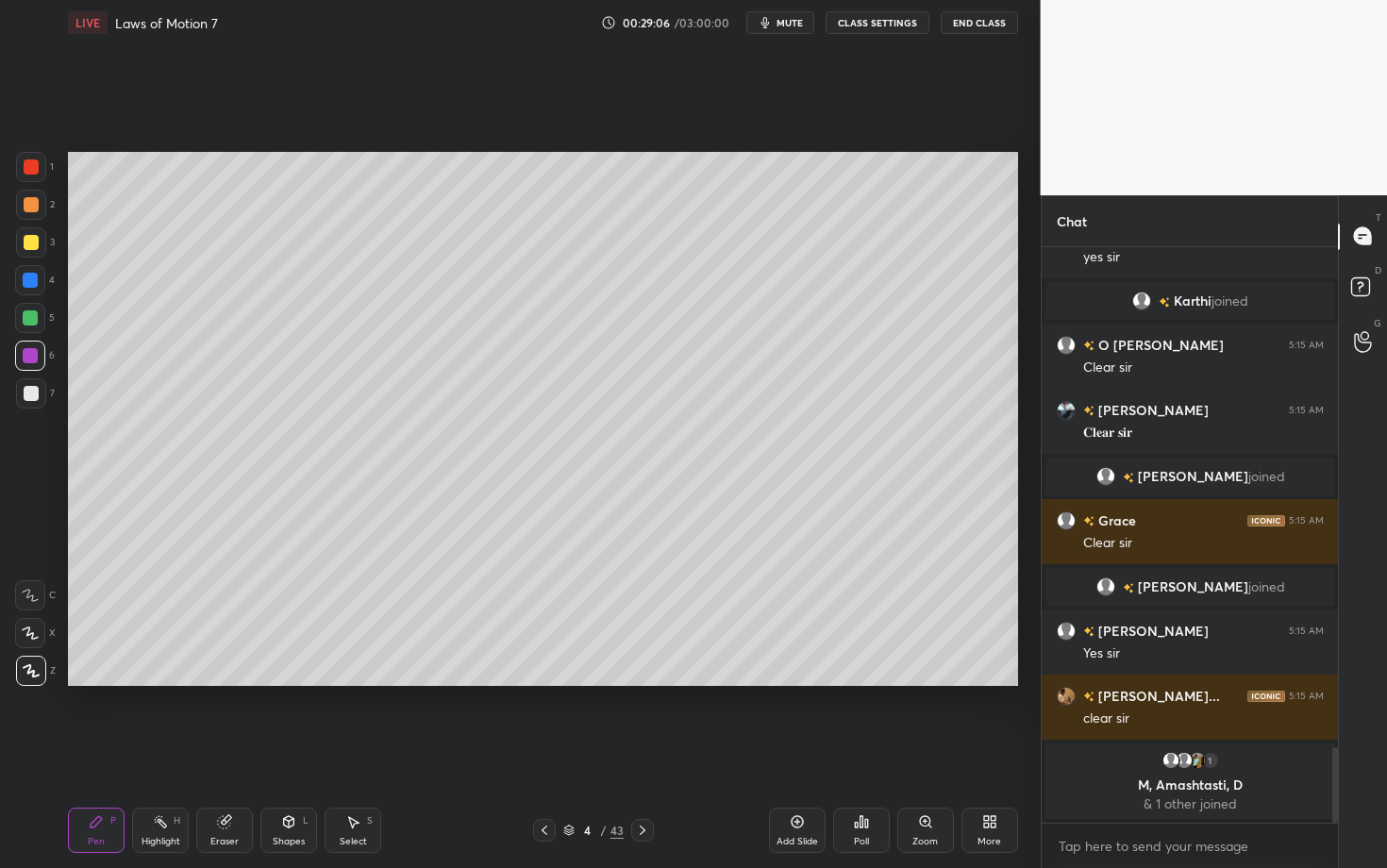 click on "Highlight H" at bounding box center [160, 830] 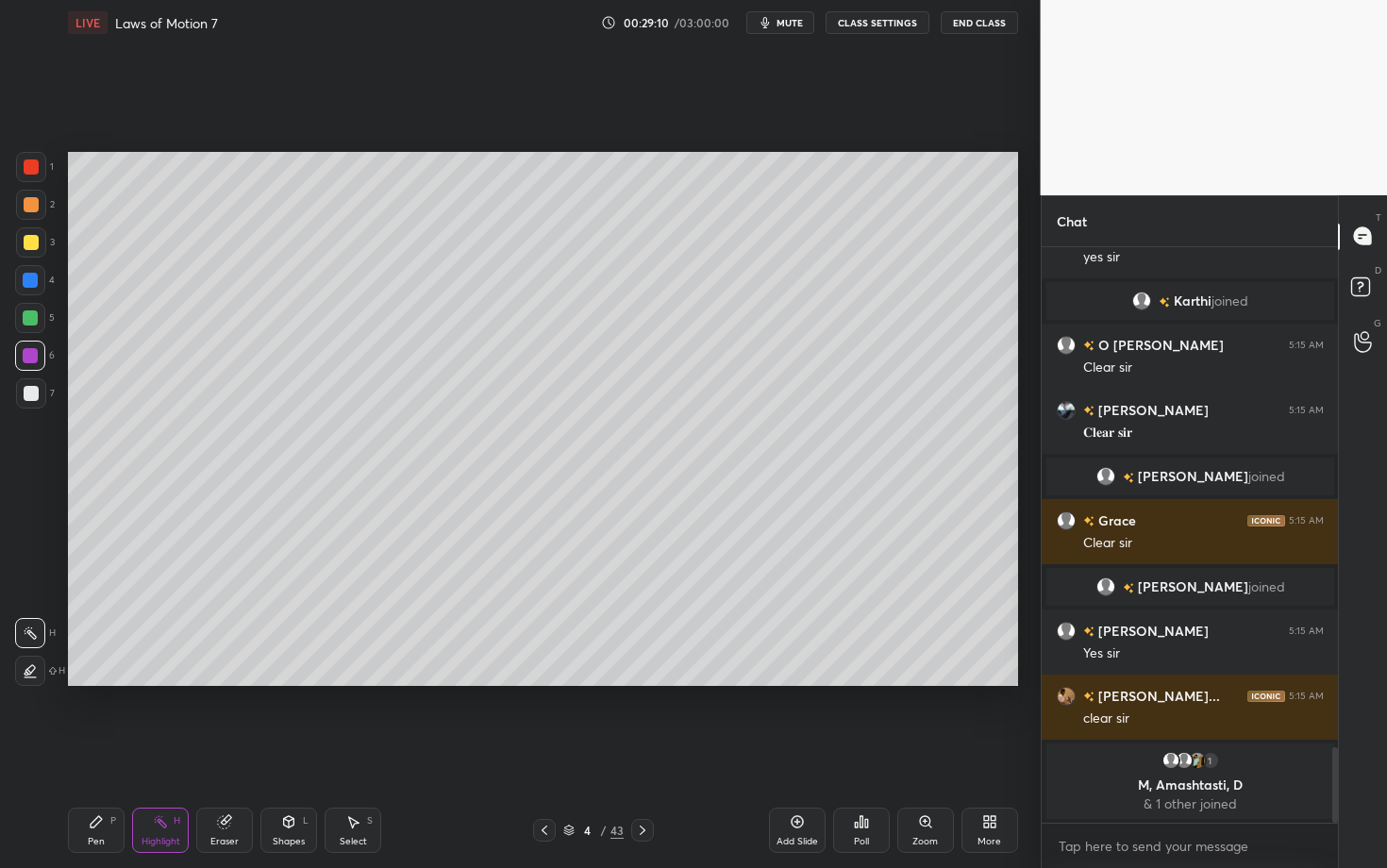 click on "Pen P Highlight H Eraser Shapes L Select S 4 / 43 Add Slide Poll Zoom More" at bounding box center (543, 830) 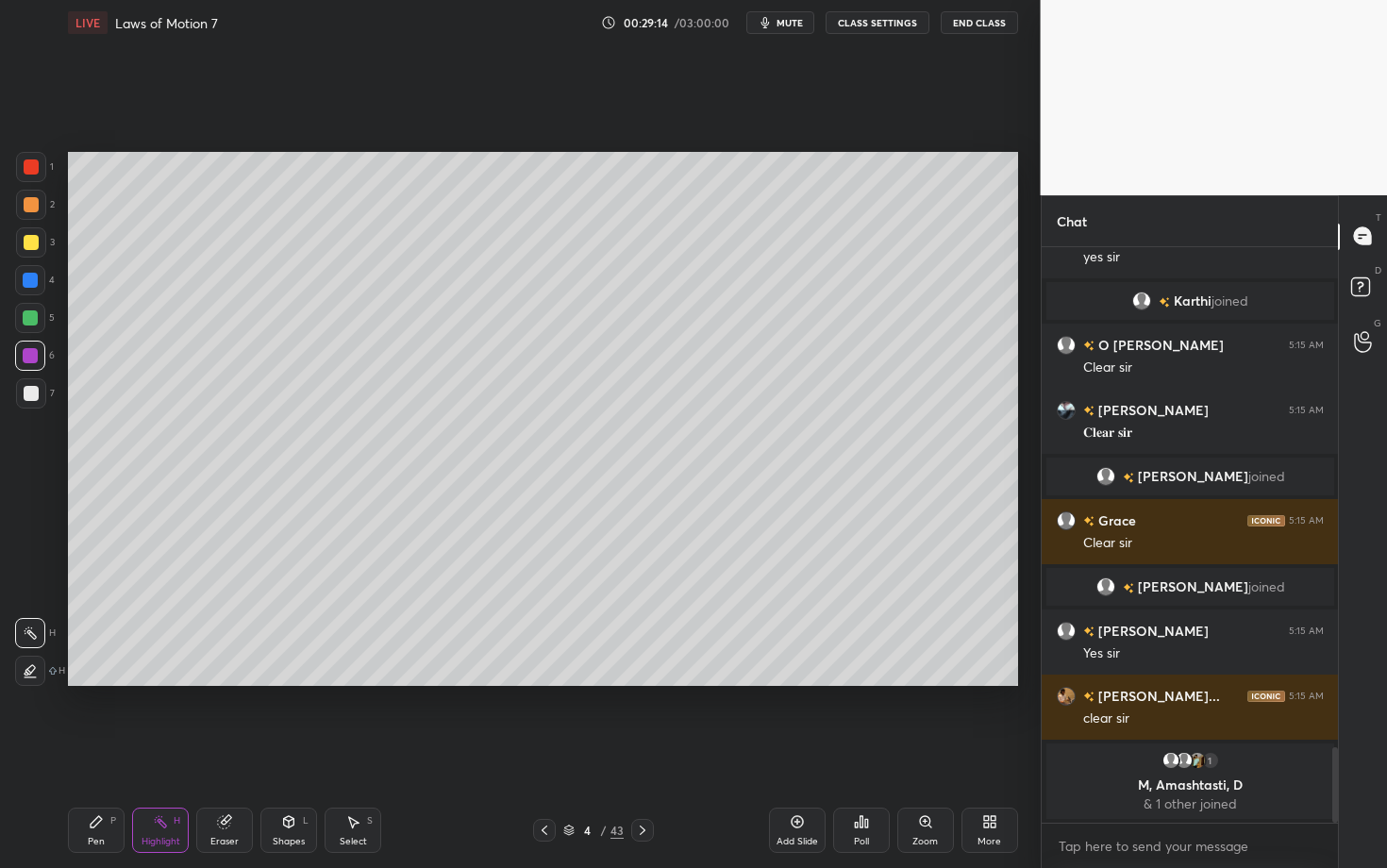 click 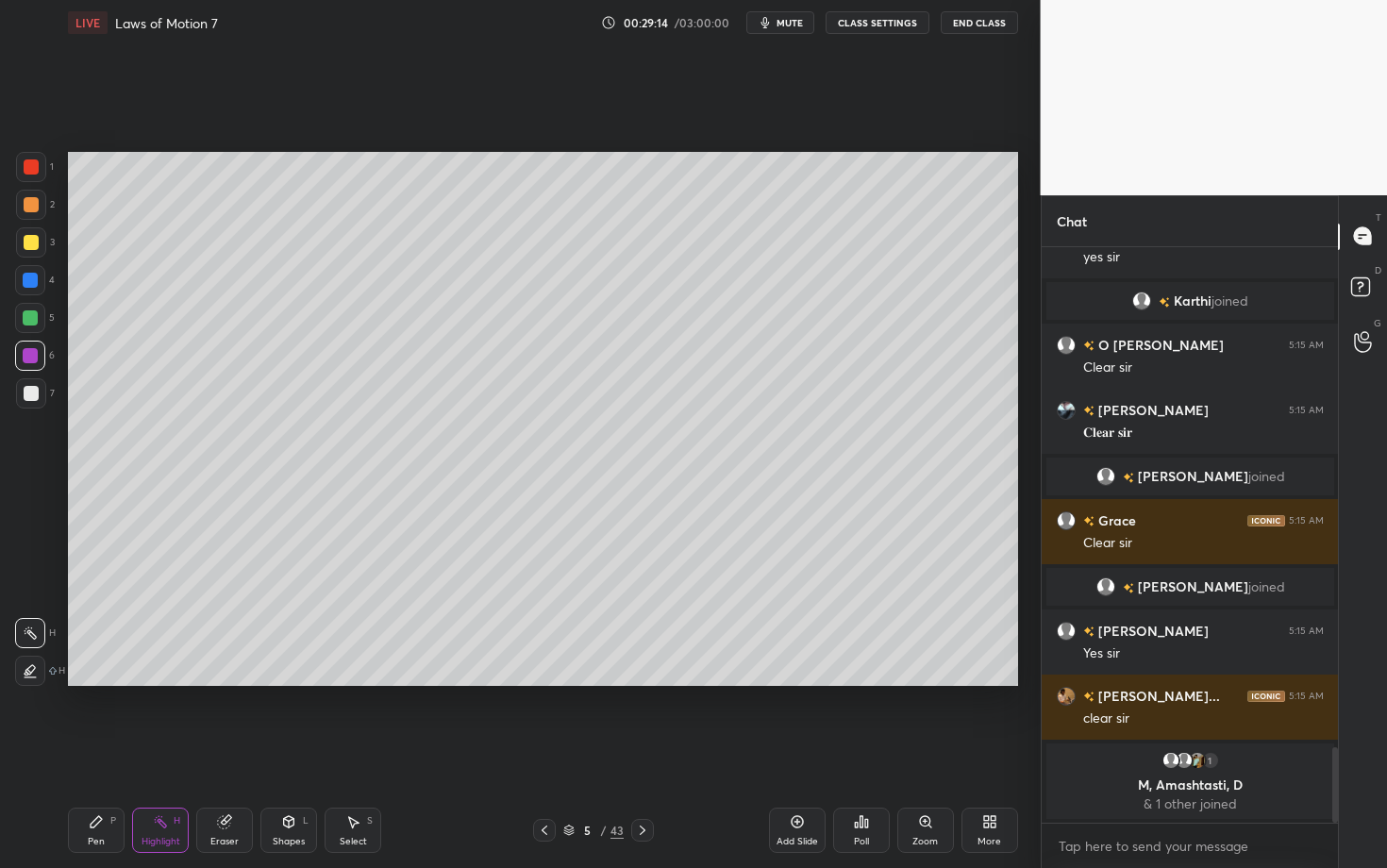 click on "Pen P" at bounding box center [96, 830] 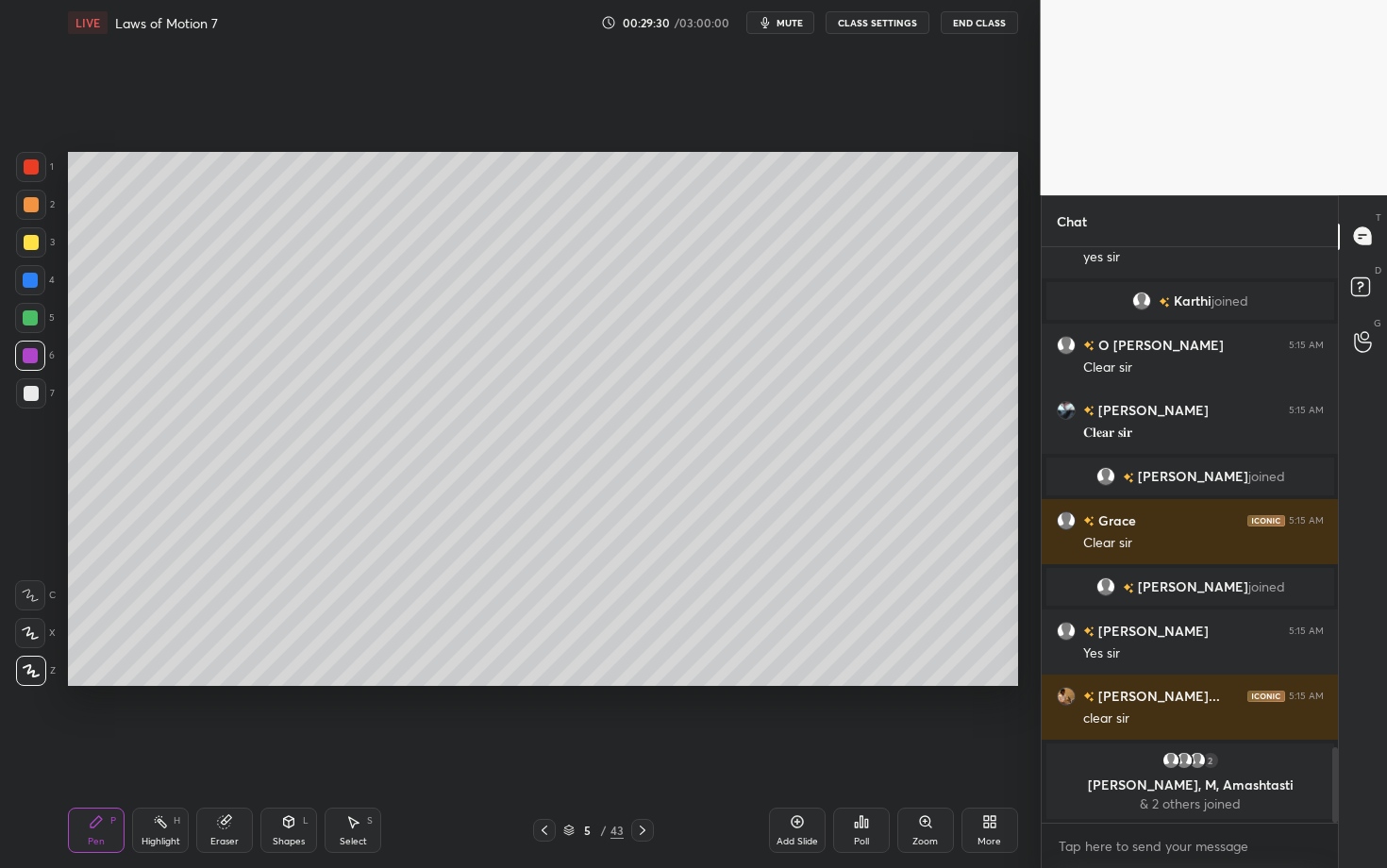 click on "Pen P" at bounding box center [96, 830] 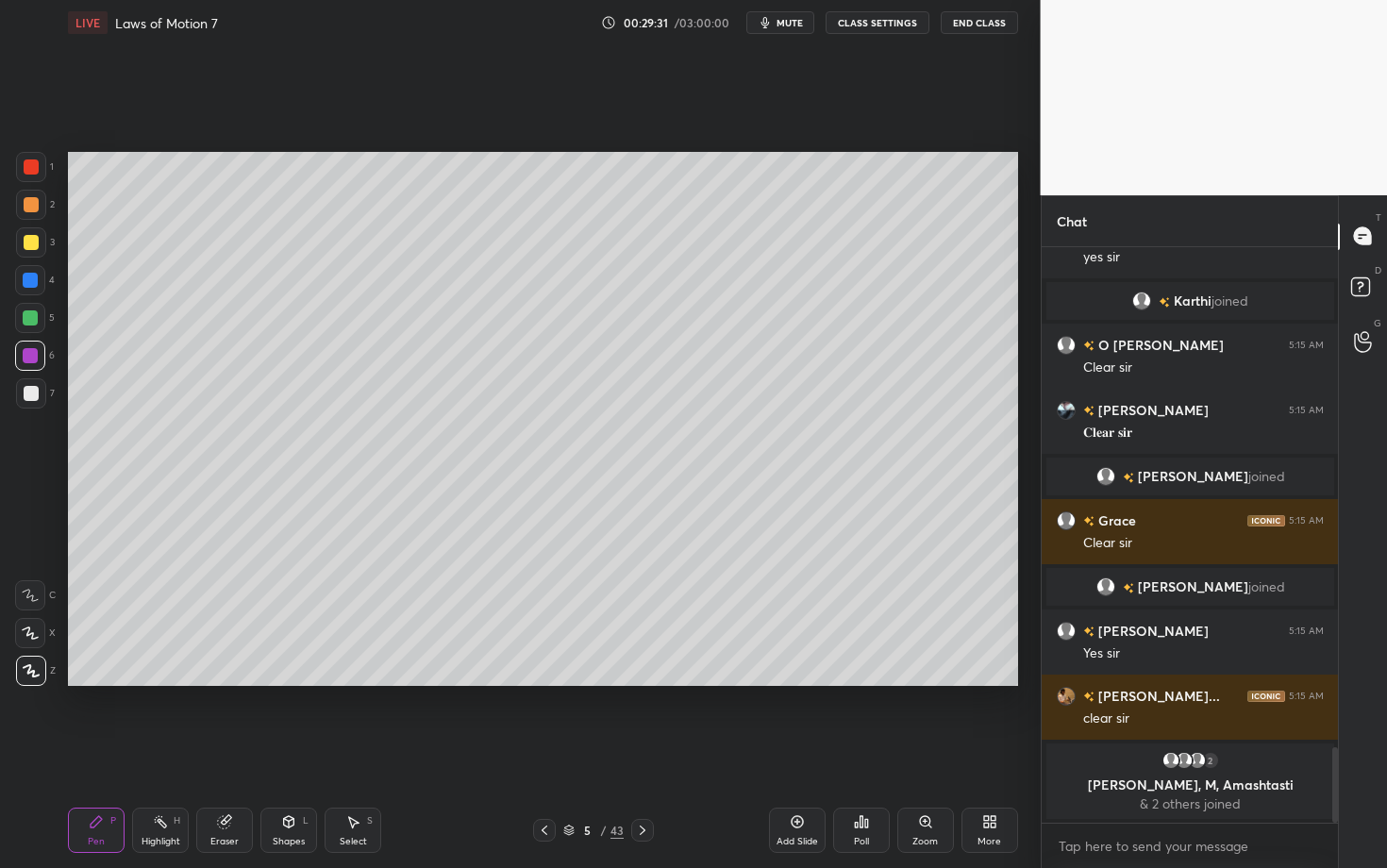 click at bounding box center (31, 393) 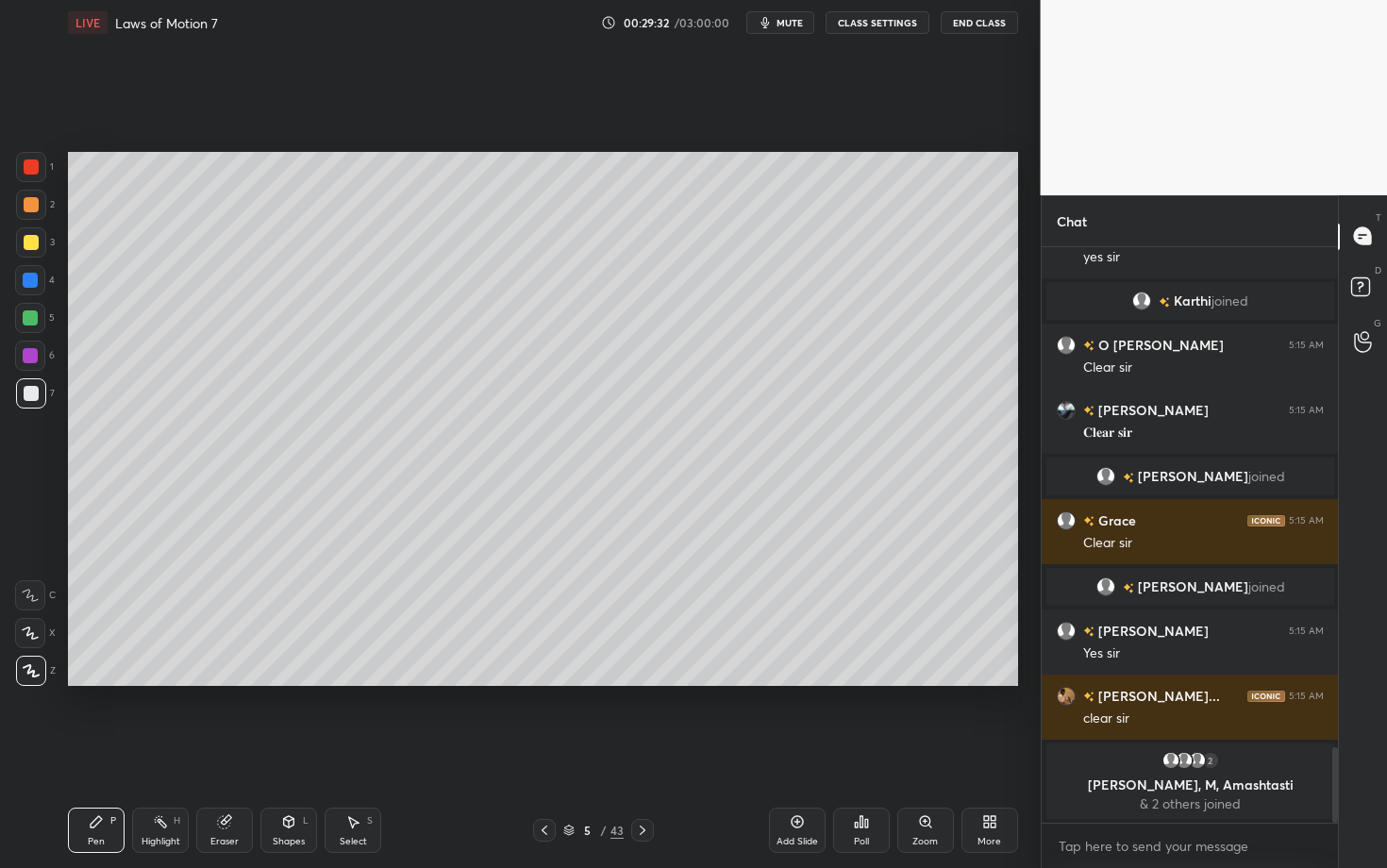 click at bounding box center (30, 280) 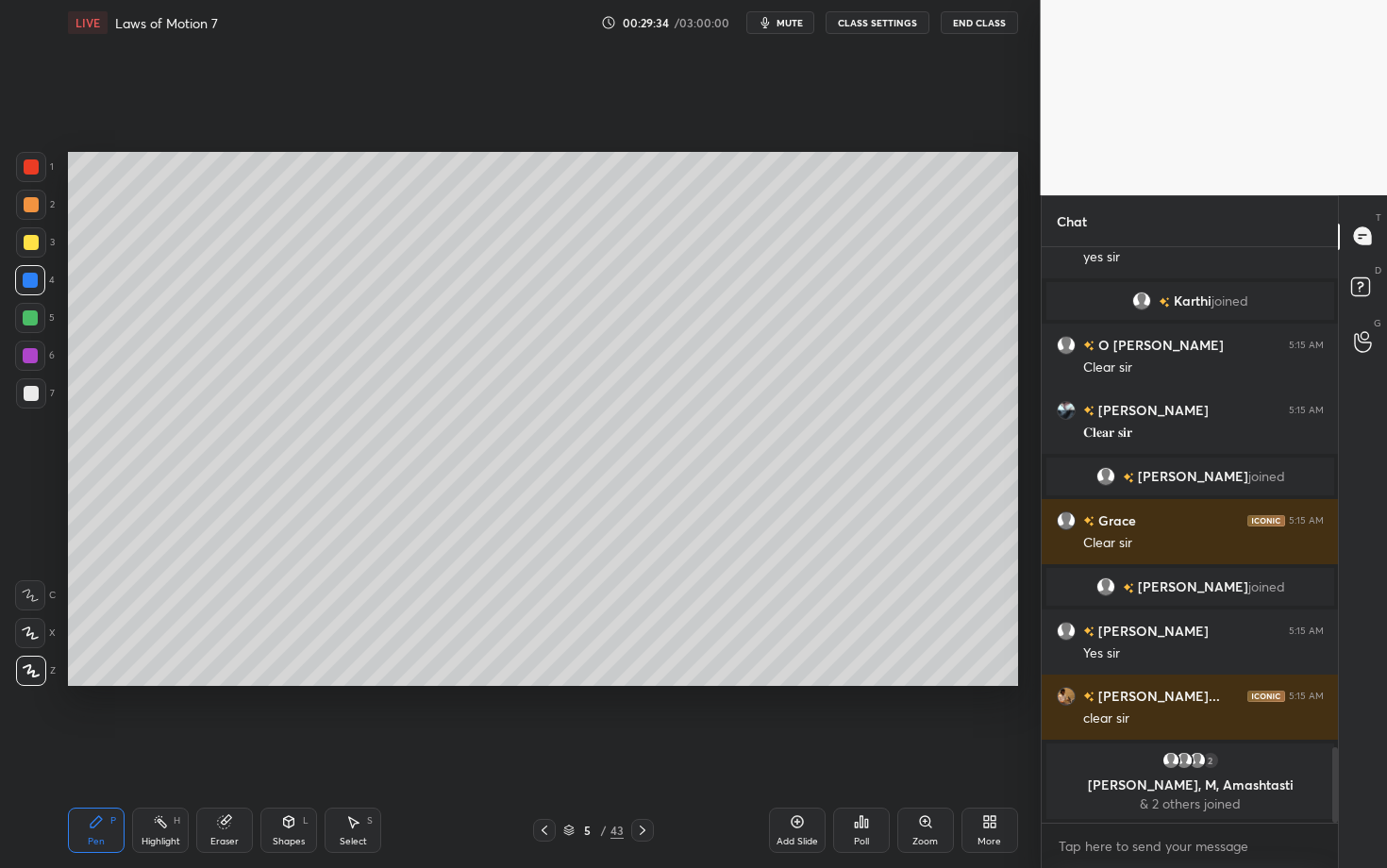 click on "Shapes L" at bounding box center (289, 830) 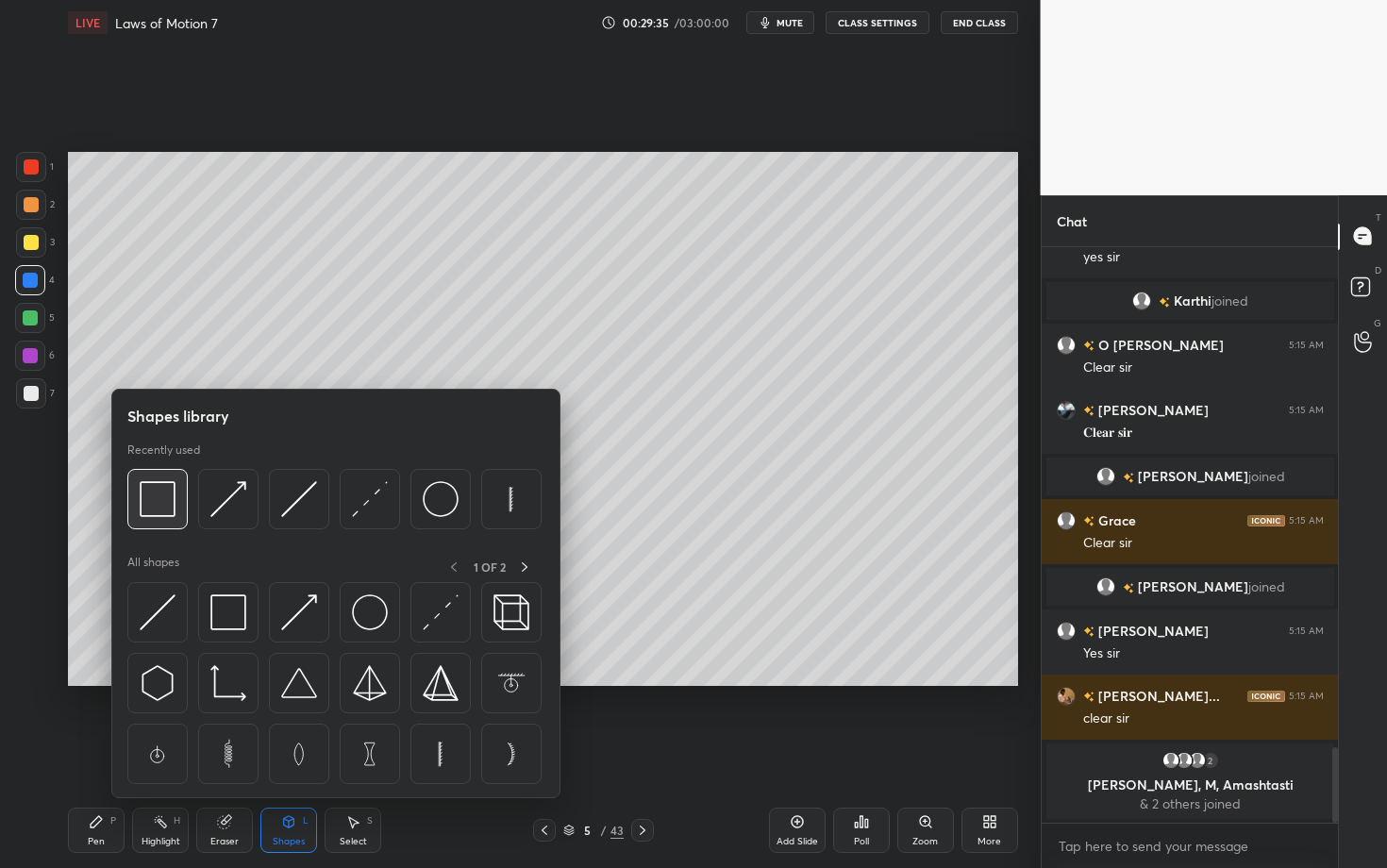 click at bounding box center [158, 499] 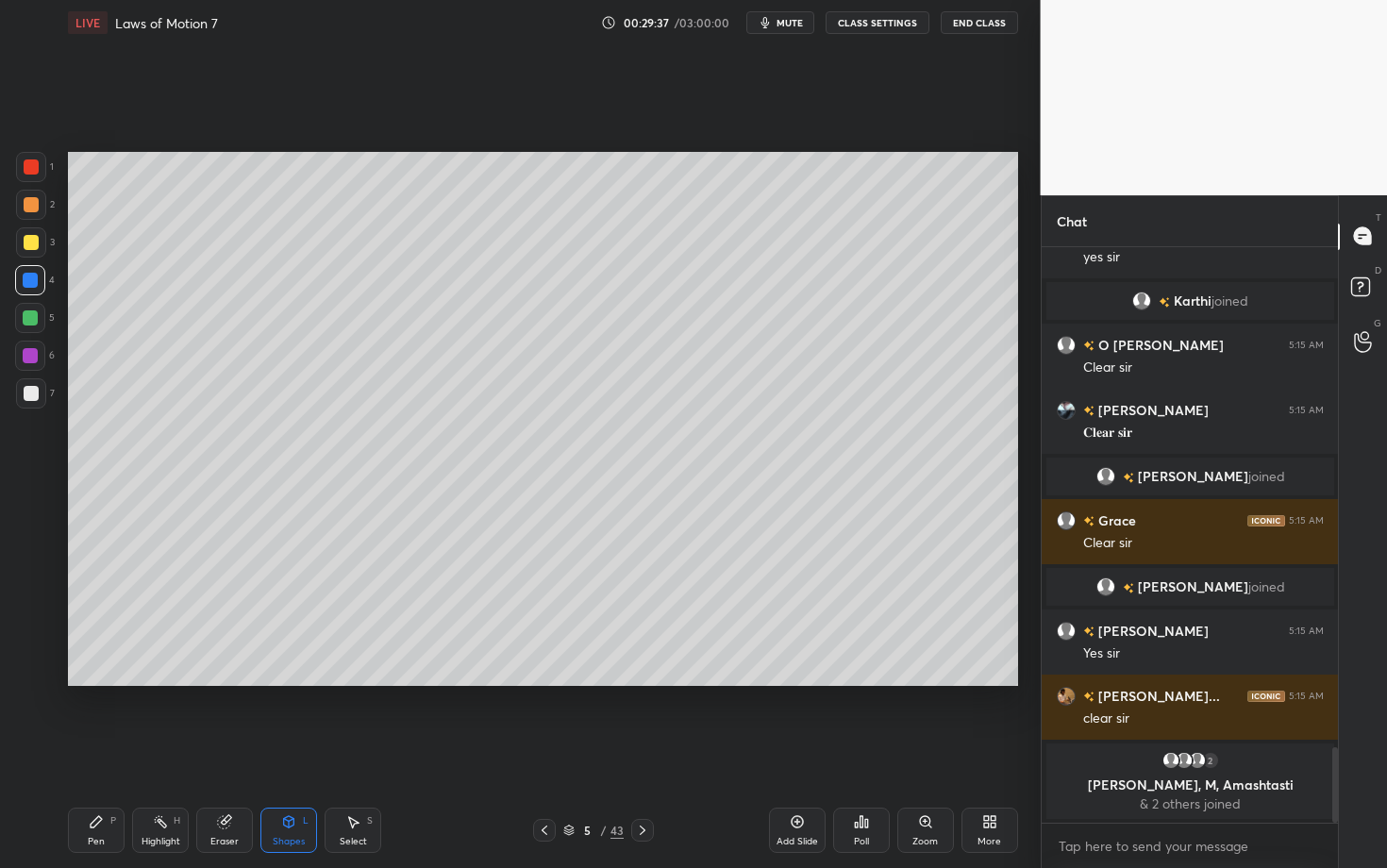 click on "Select S" at bounding box center [353, 830] 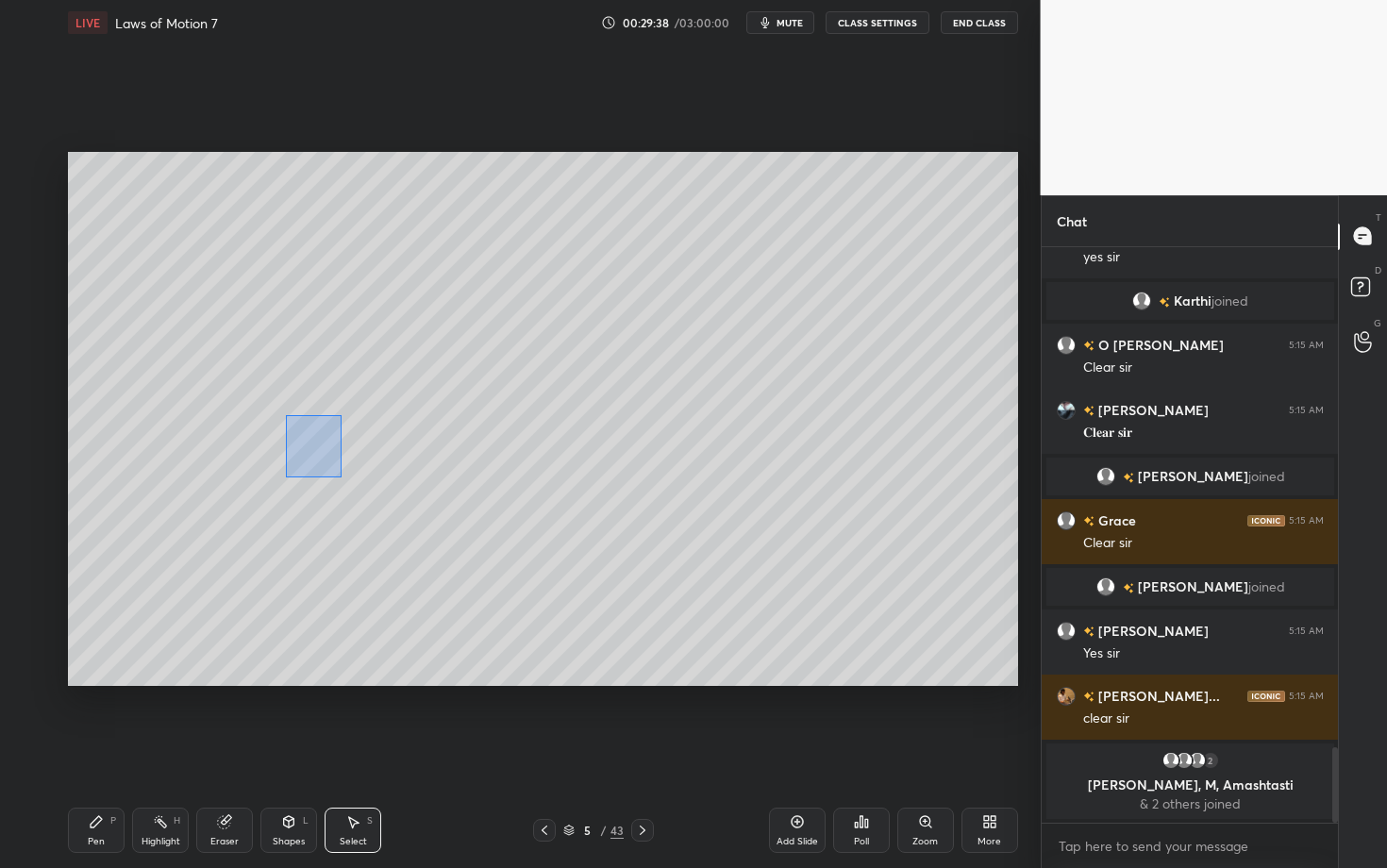 drag, startPoint x: 322, startPoint y: 461, endPoint x: 341, endPoint y: 476, distance: 24 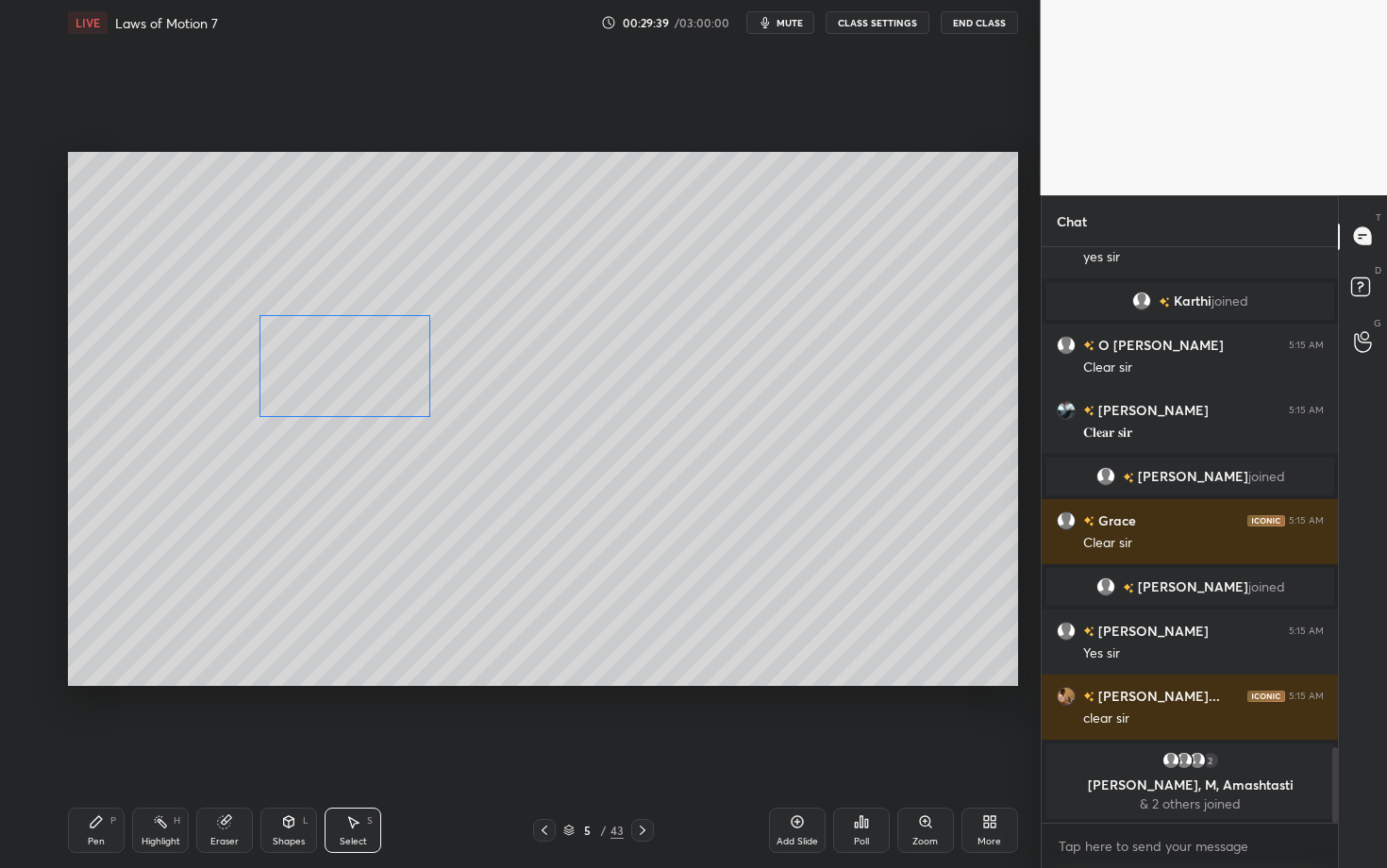 click on "0 ° Undo Copy Duplicate Duplicate to new slide Delete" at bounding box center (543, 419) 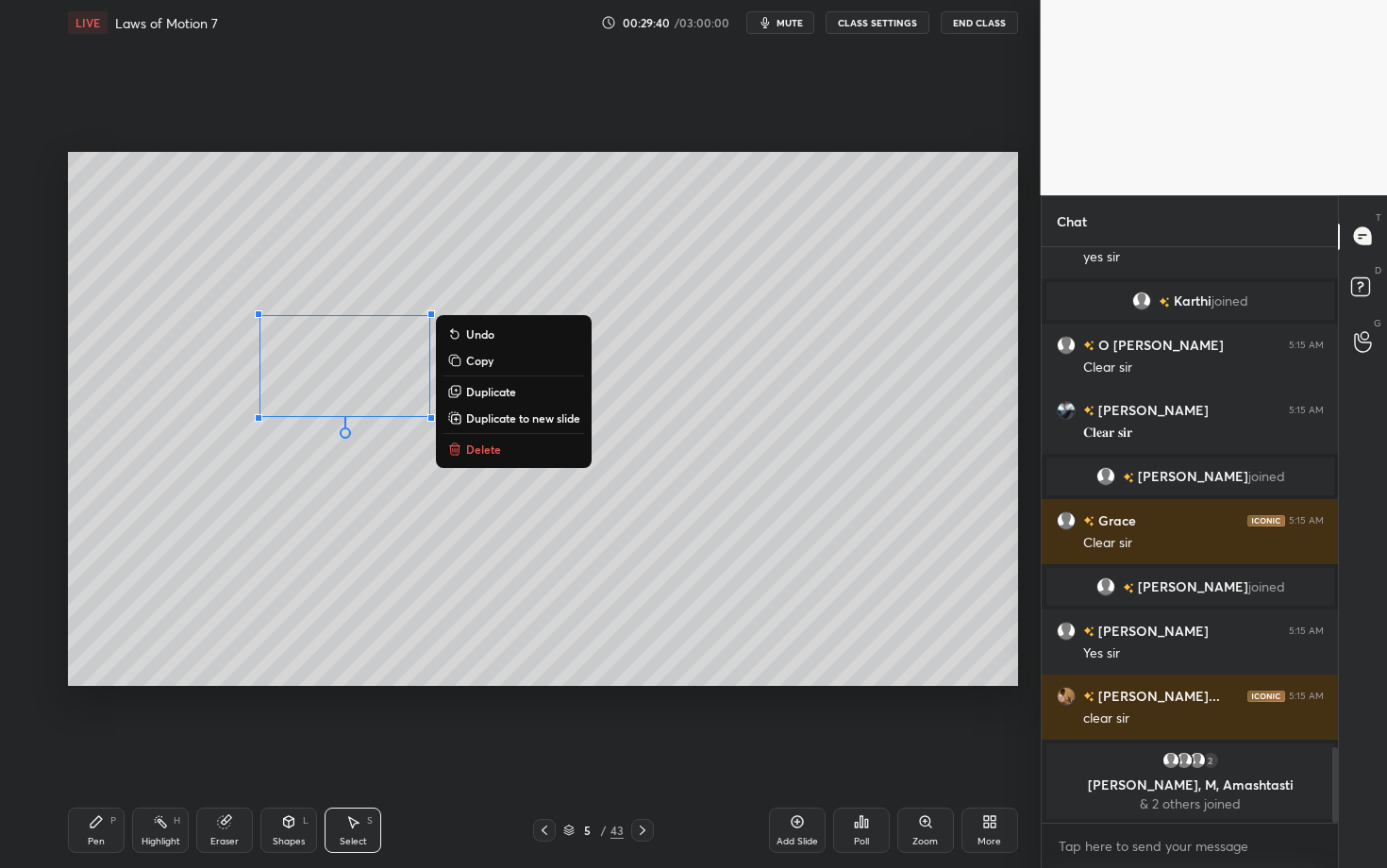click on "Pen P" at bounding box center [96, 830] 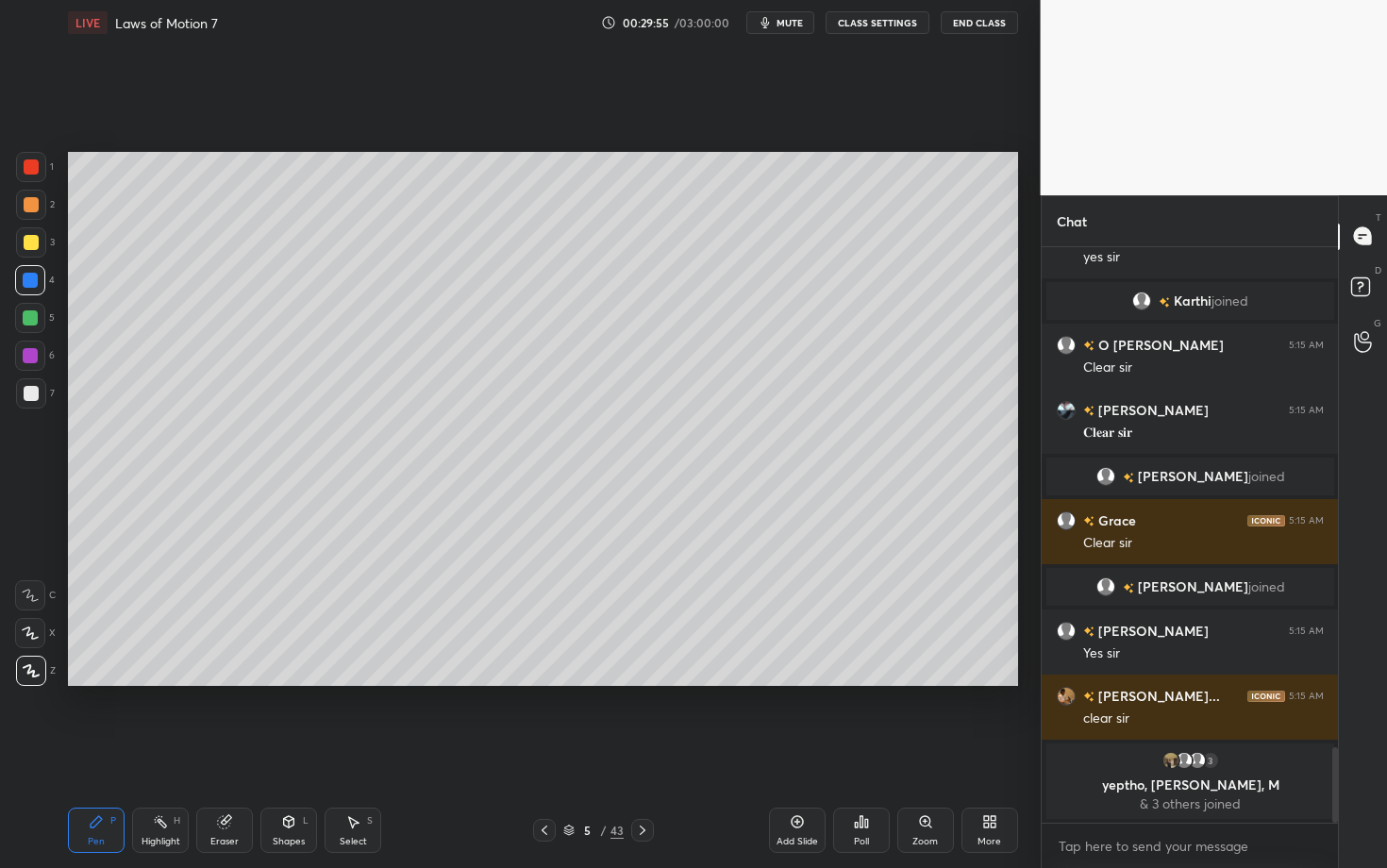 click on "Highlight H" at bounding box center (160, 830) 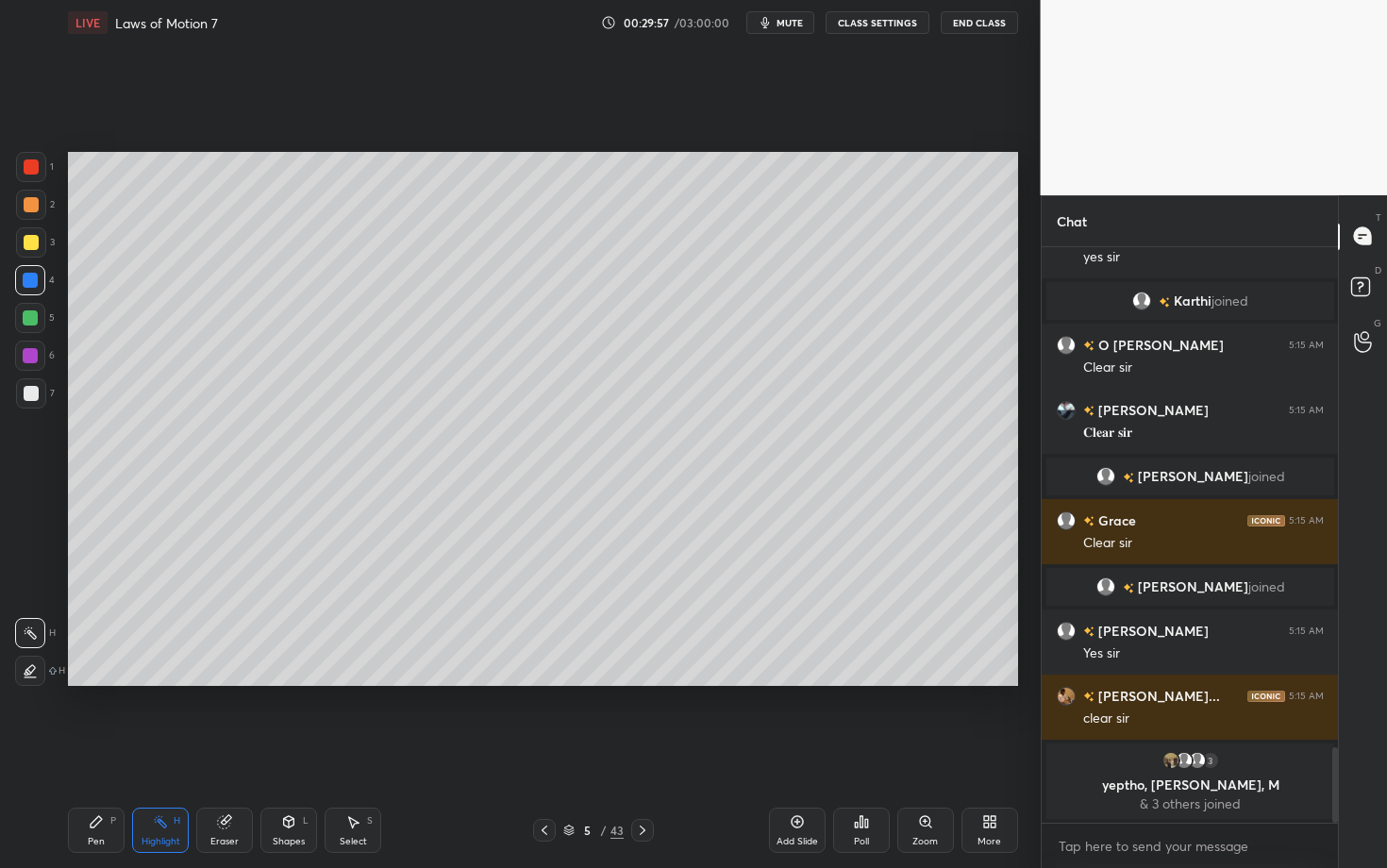click on "Pen P Highlight H Eraser Shapes L Select S" at bounding box center [242, 830] 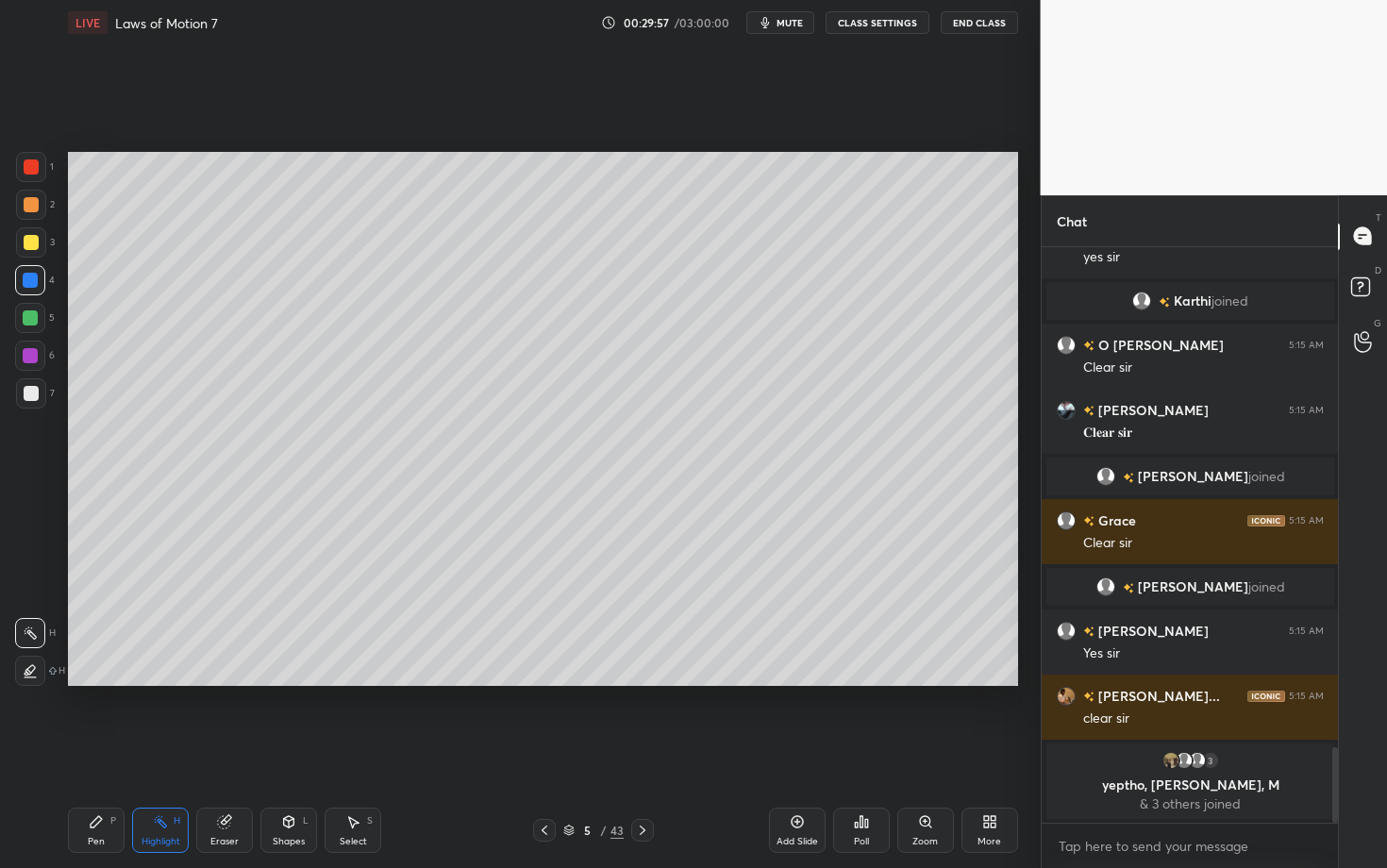 click 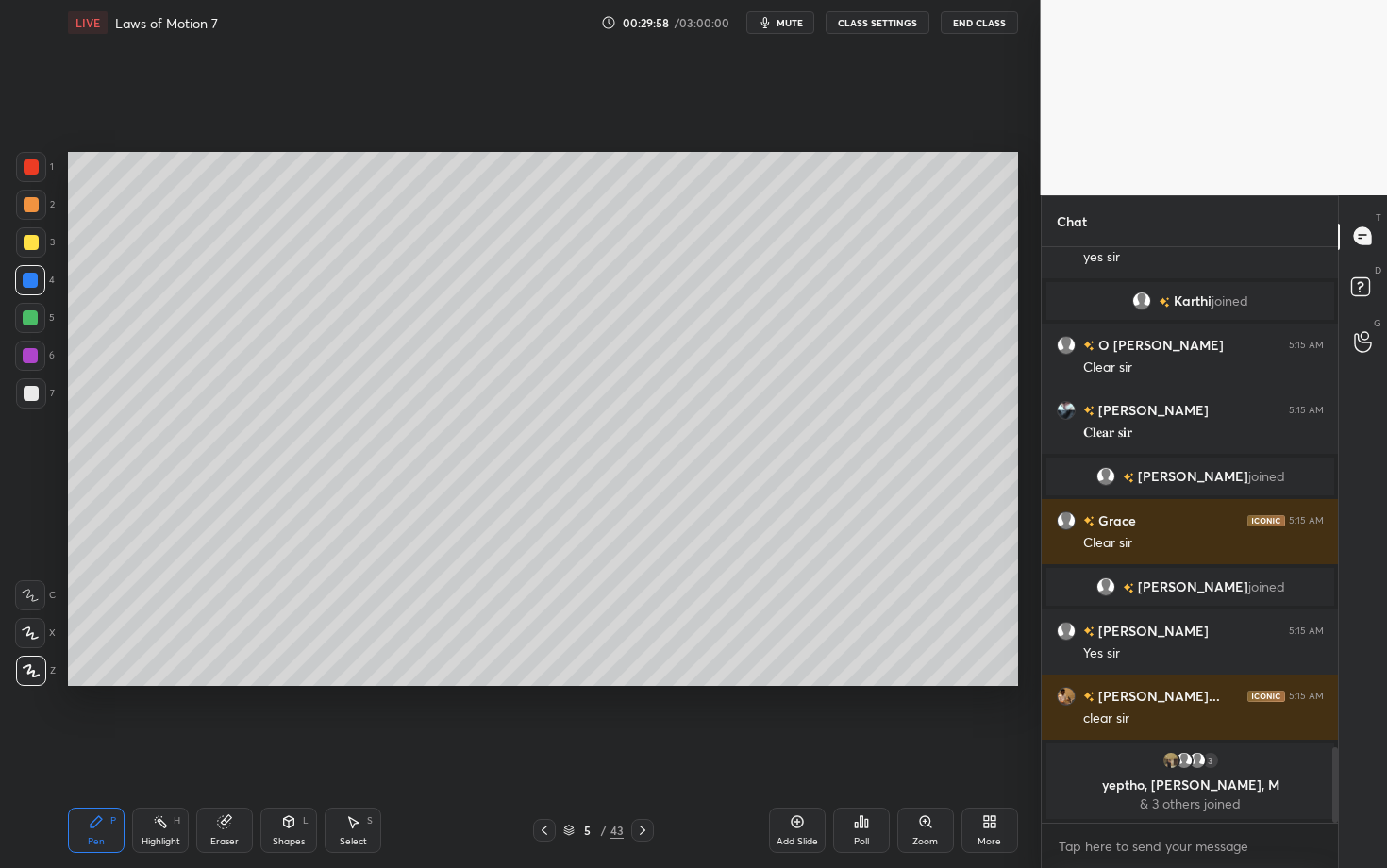 click at bounding box center [30, 318] 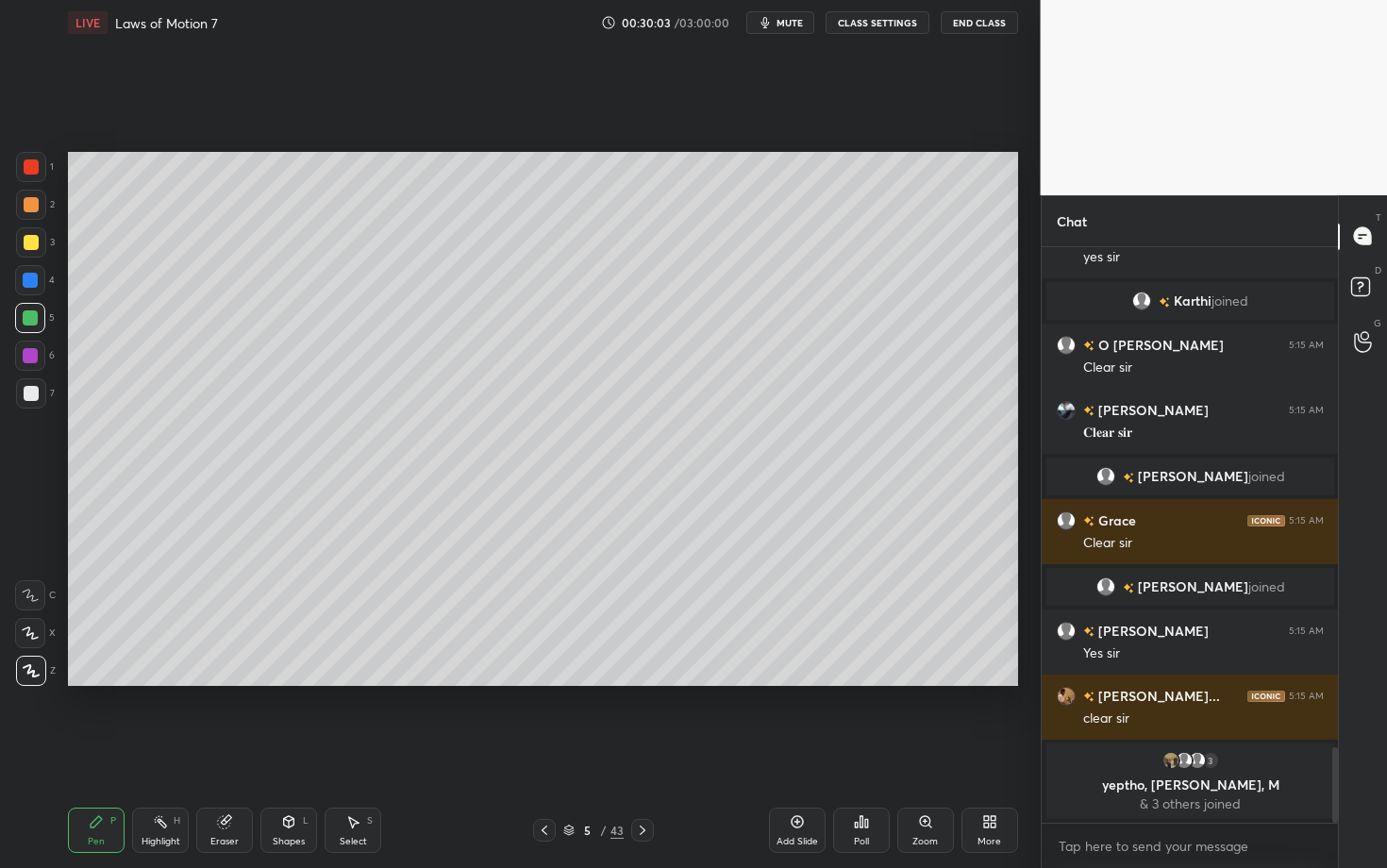click on "Pen P" at bounding box center [96, 830] 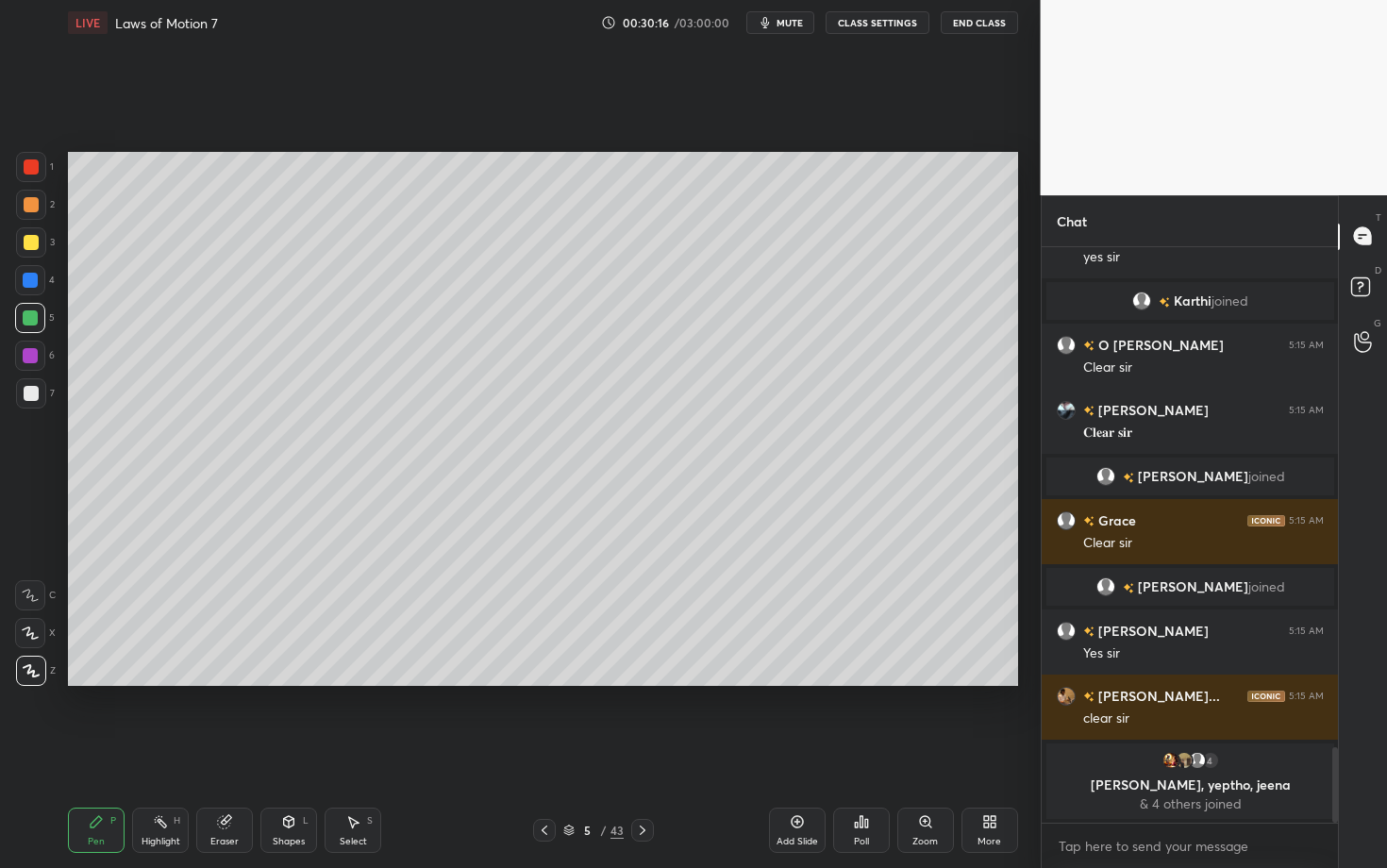 click 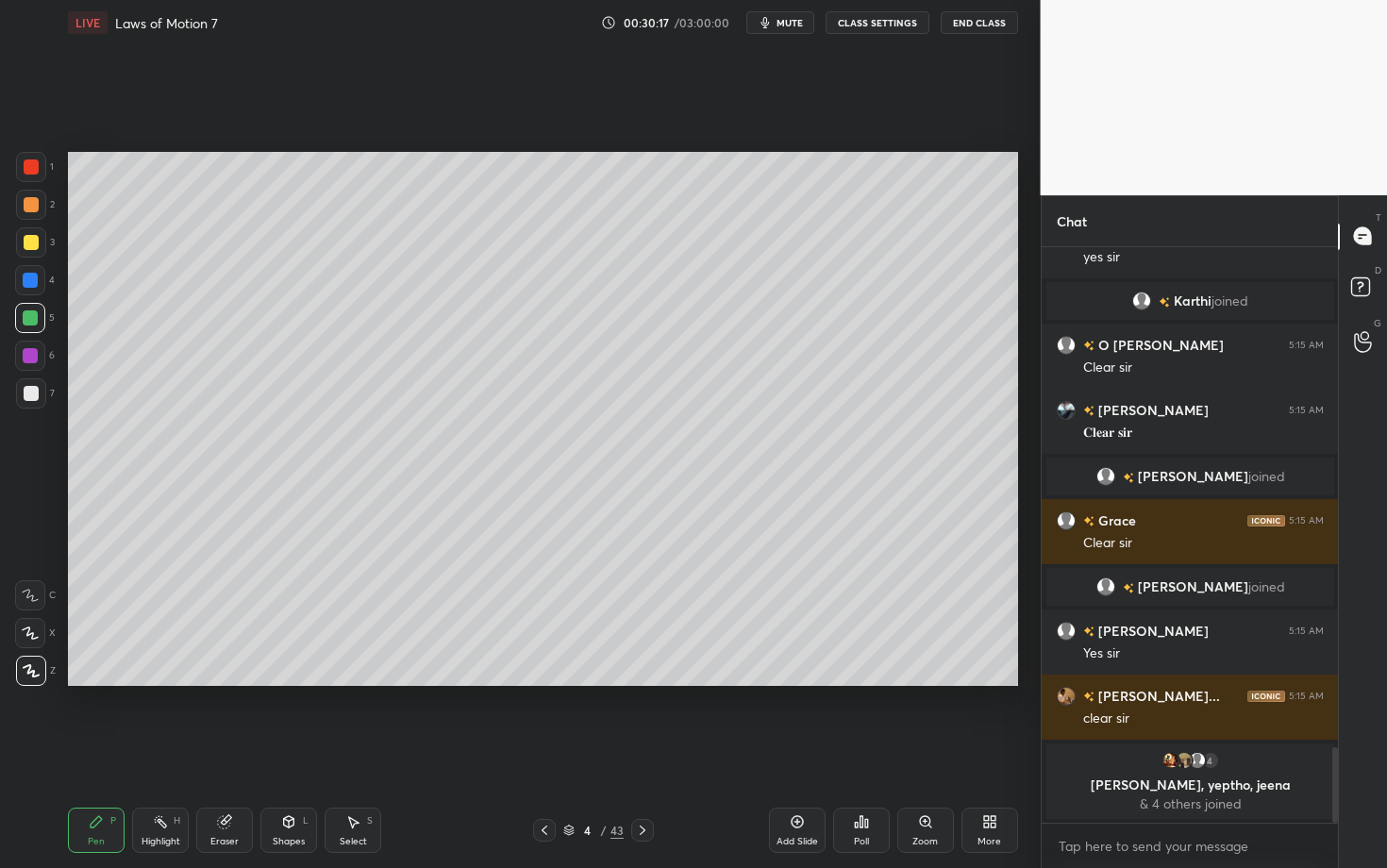 click on "Highlight" at bounding box center (160, 842) 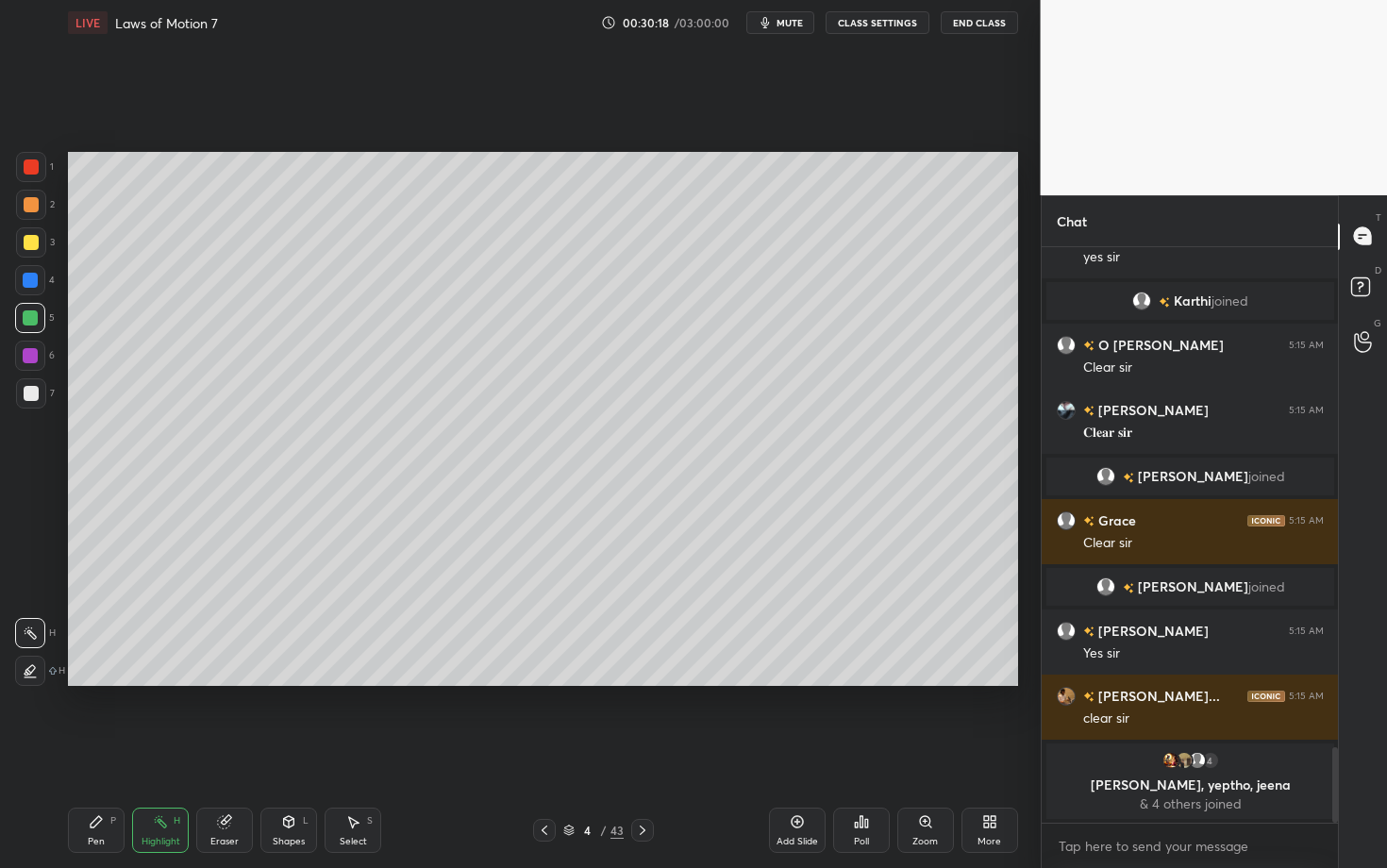 click 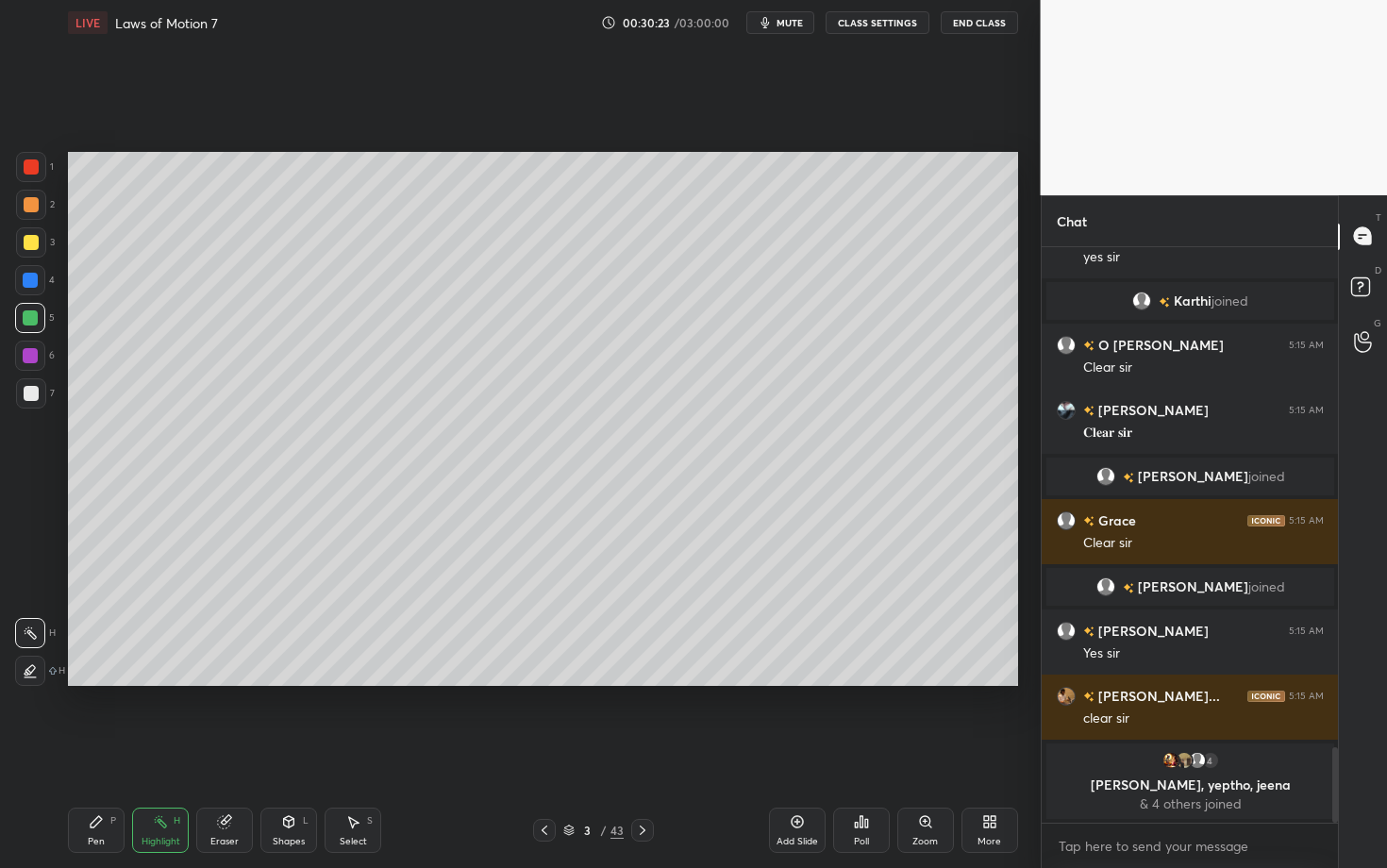 click 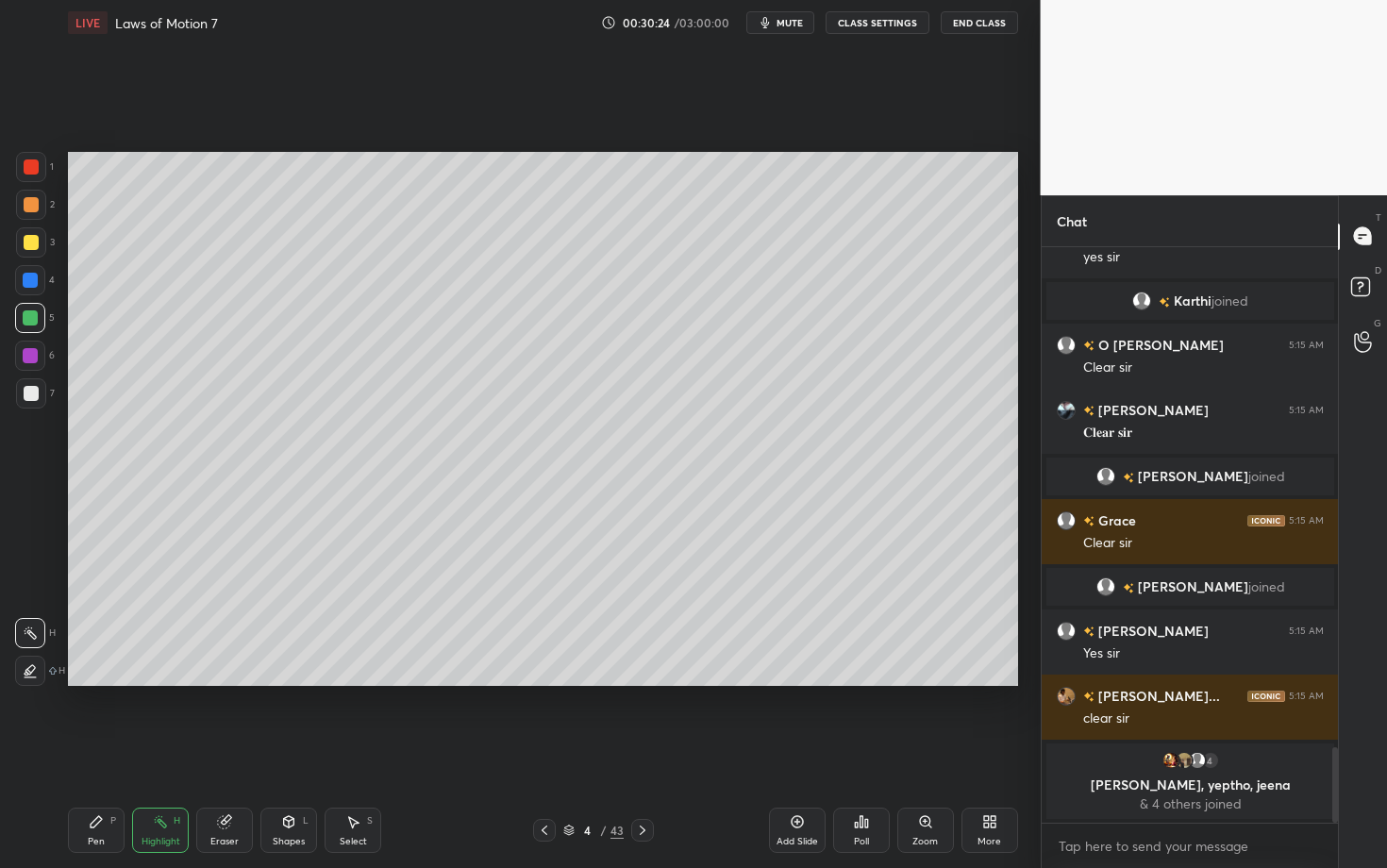 click 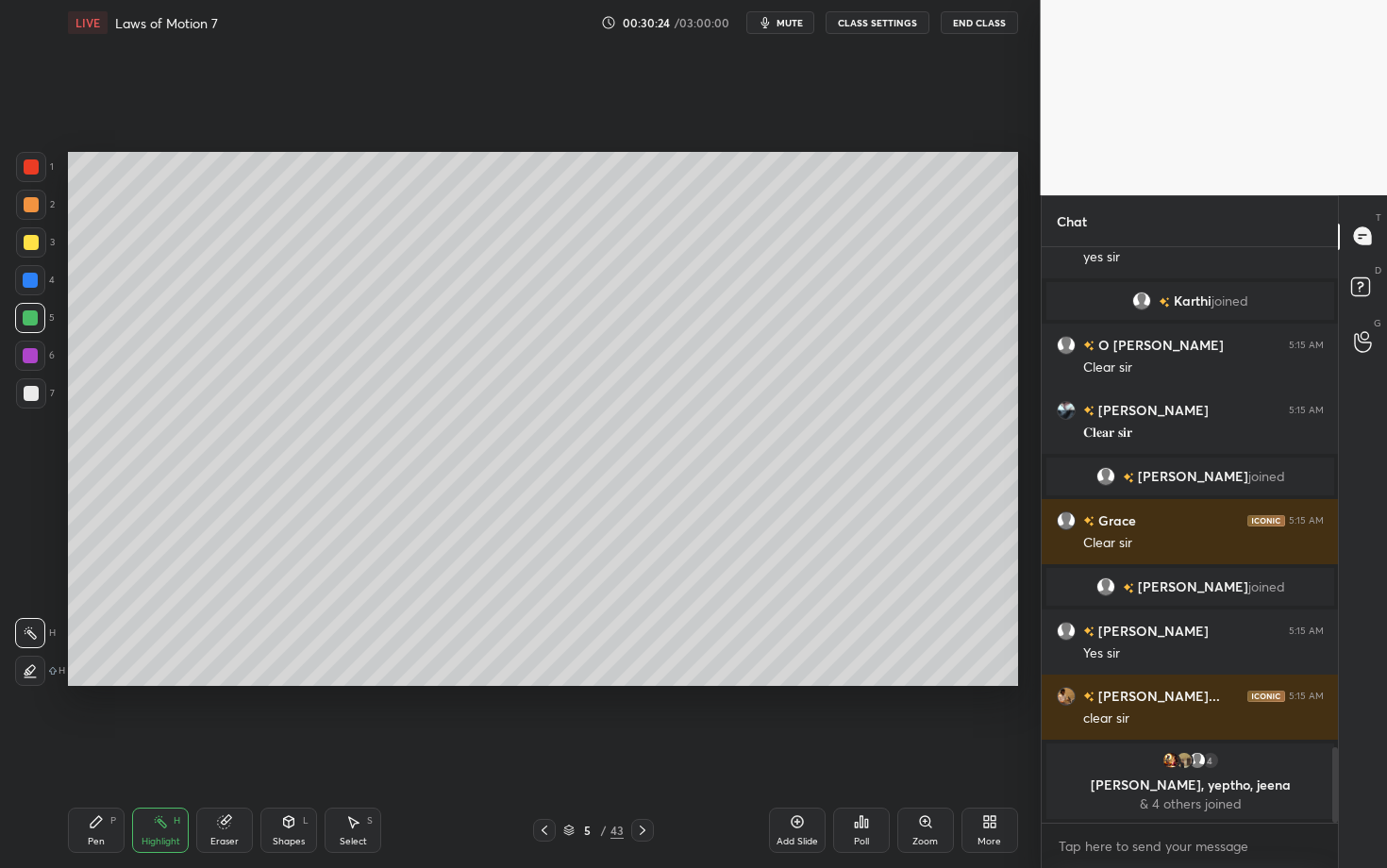 click on "Pen P" at bounding box center [96, 830] 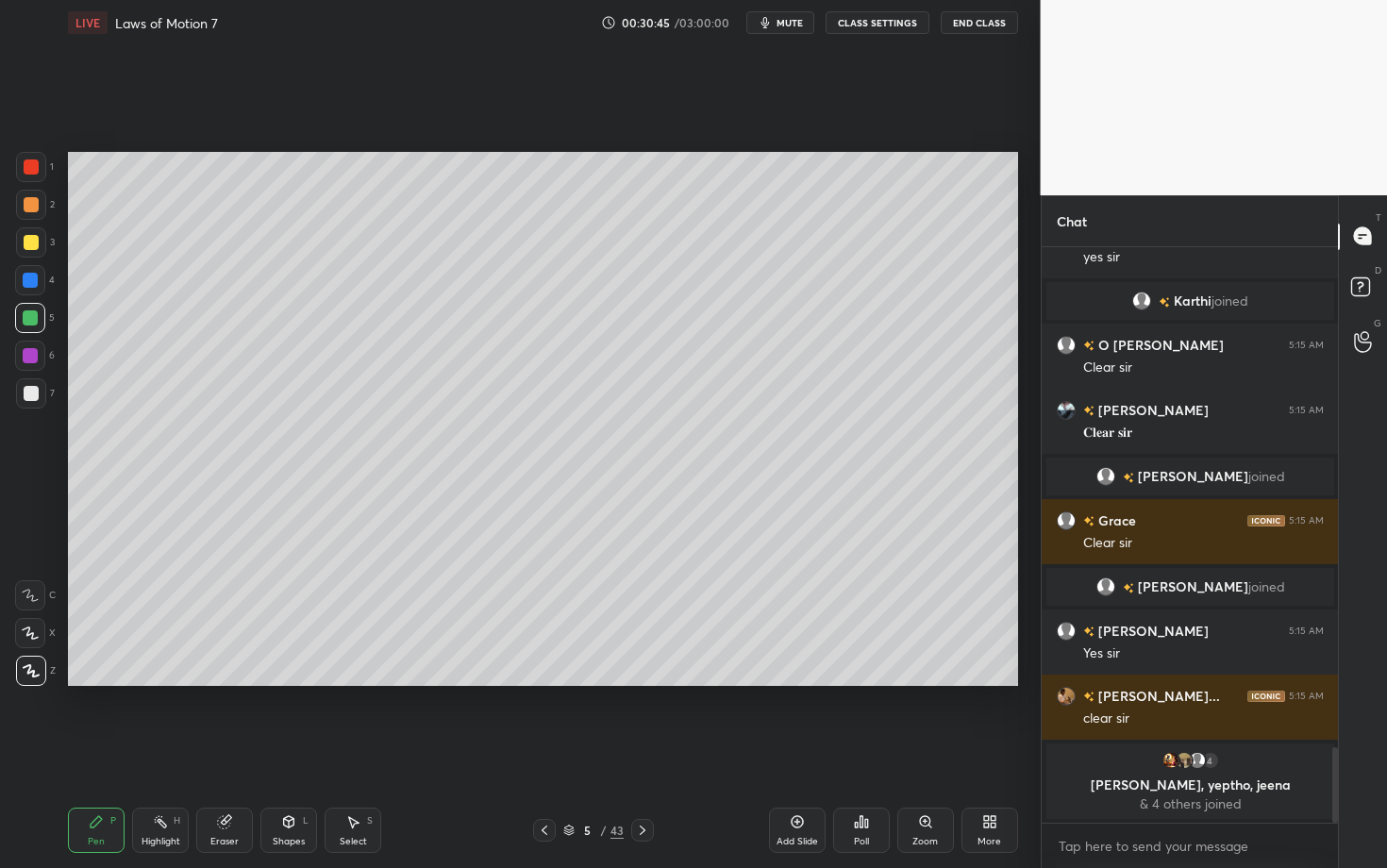 scroll, scrollTop: 3767, scrollLeft: 0, axis: vertical 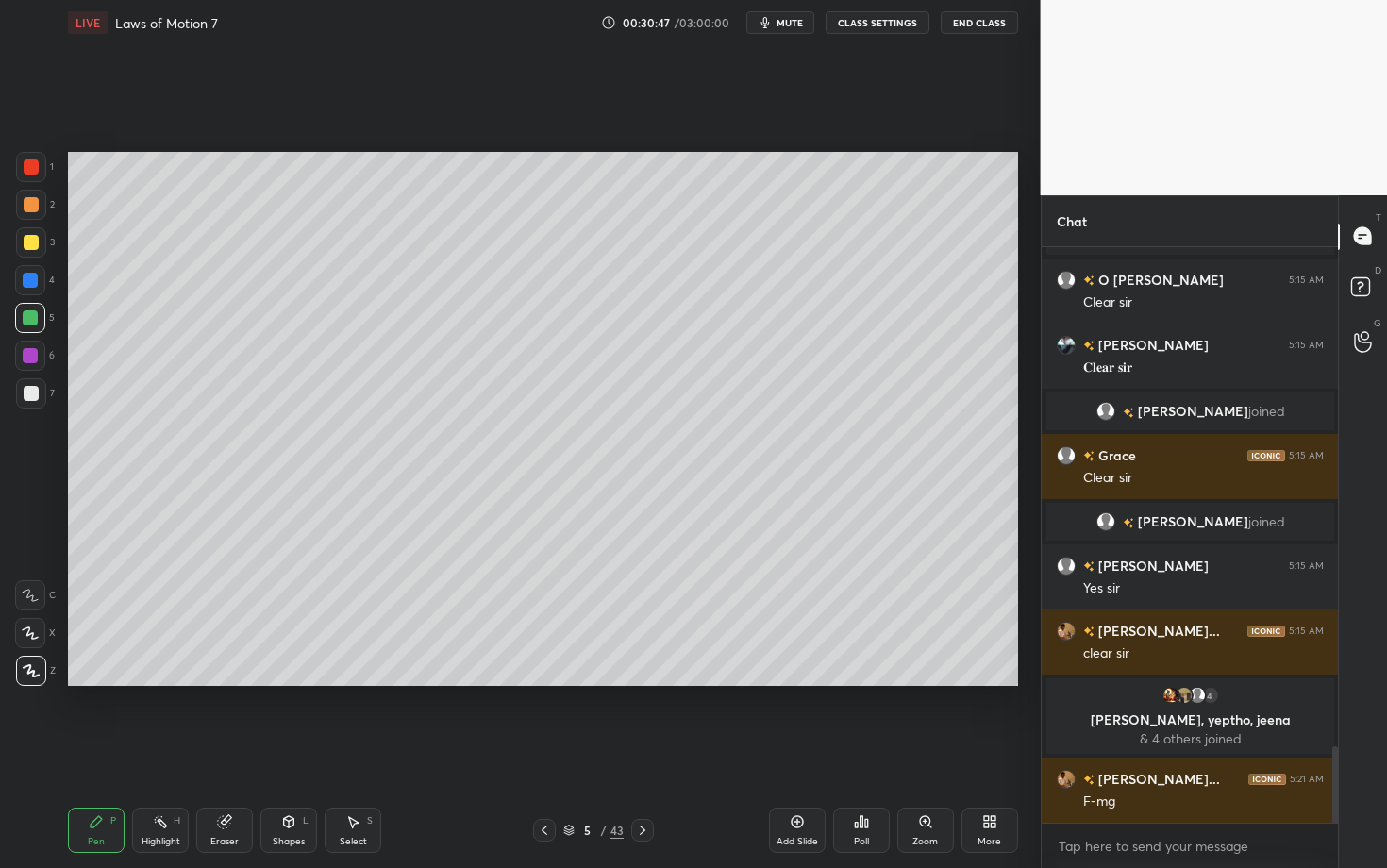 click at bounding box center [31, 393] 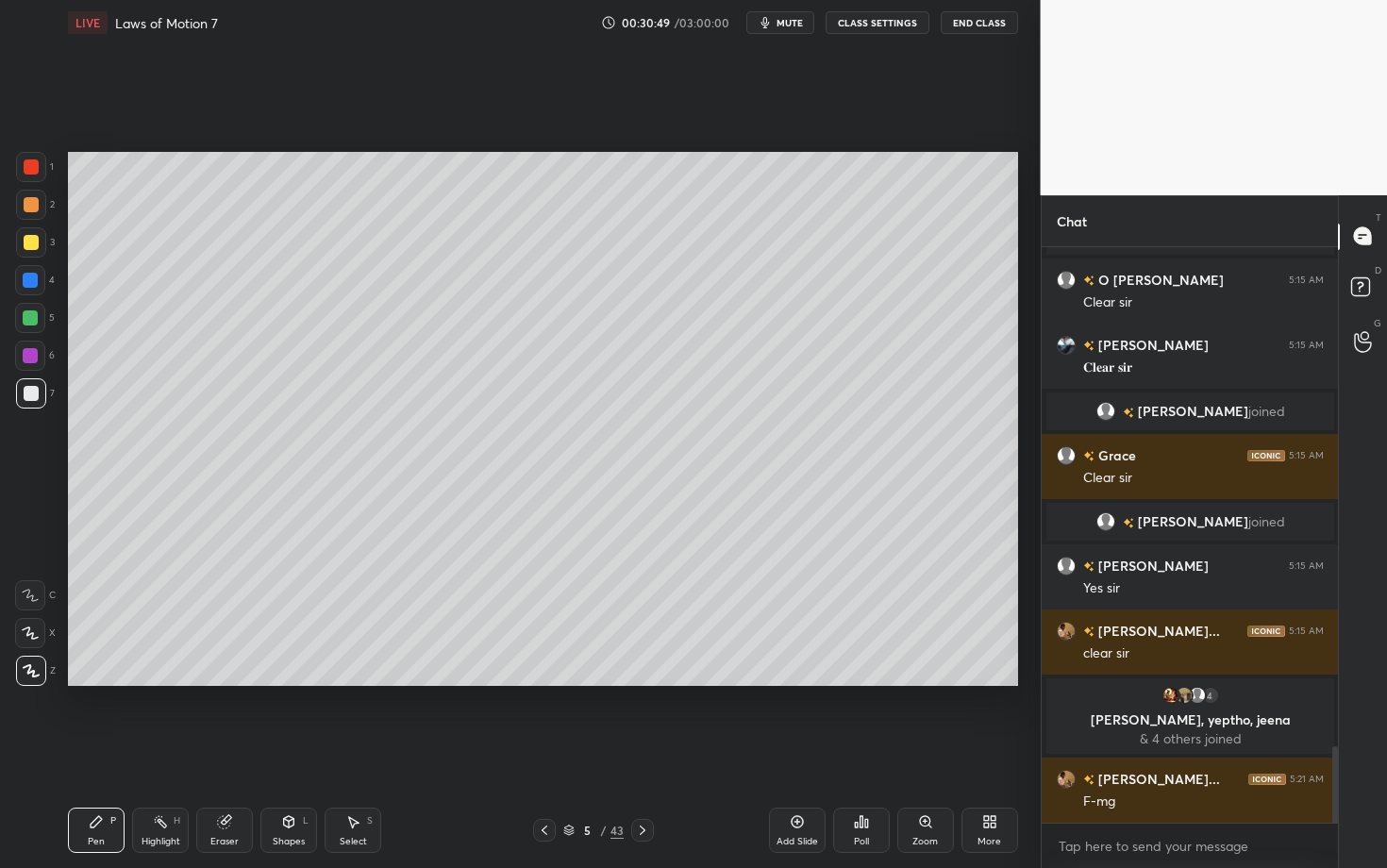 click on "Highlight H" at bounding box center [160, 830] 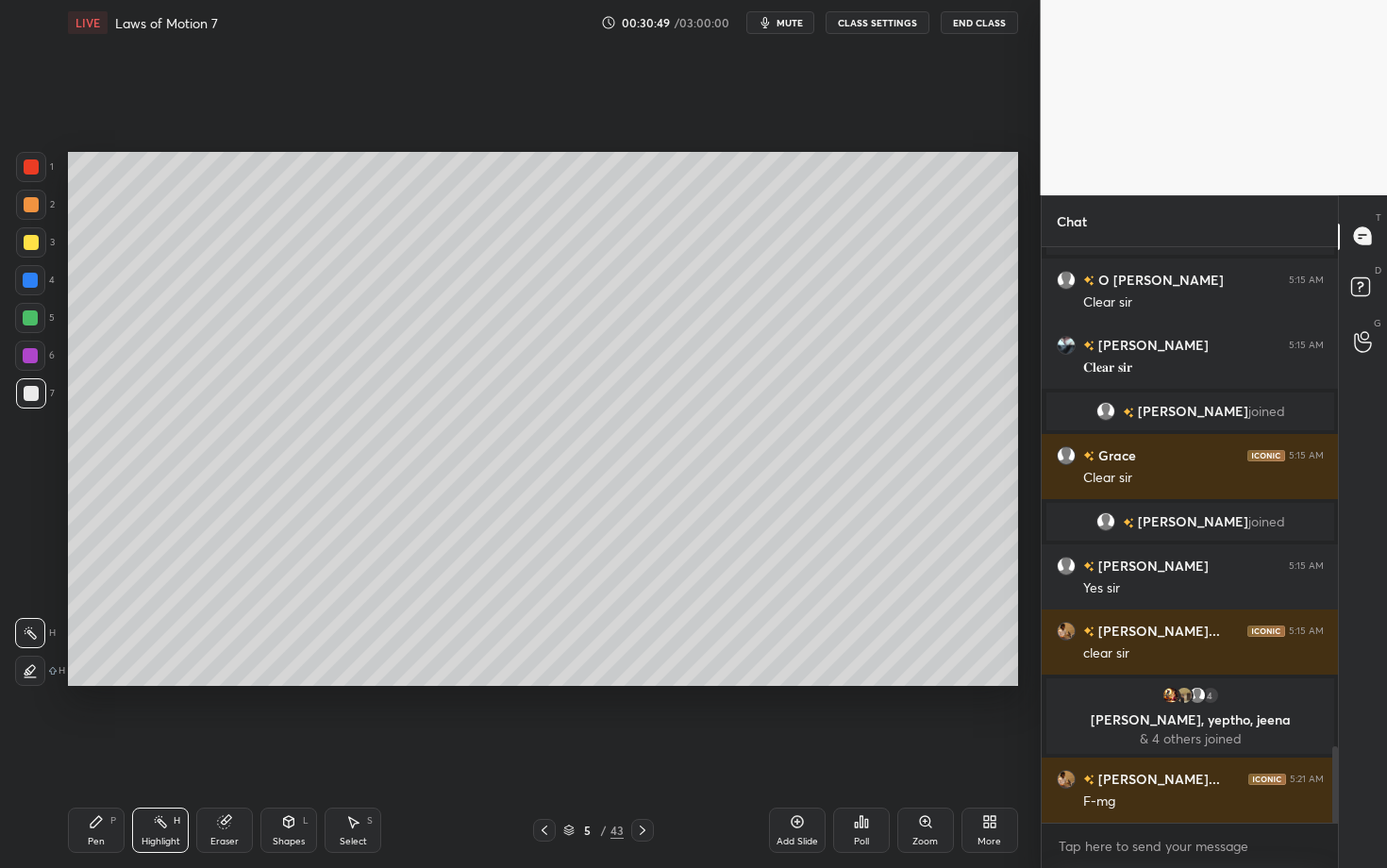 click 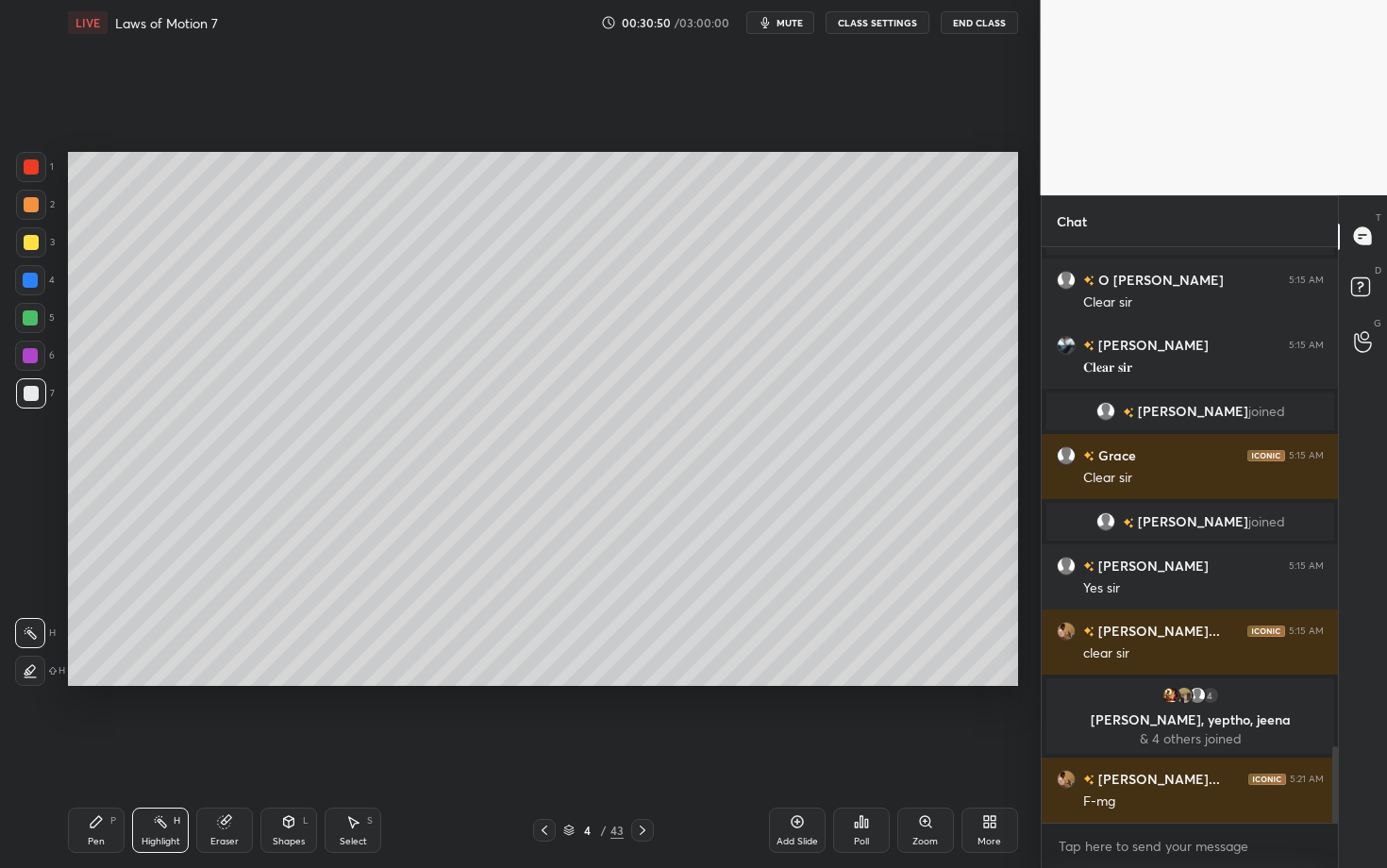 click 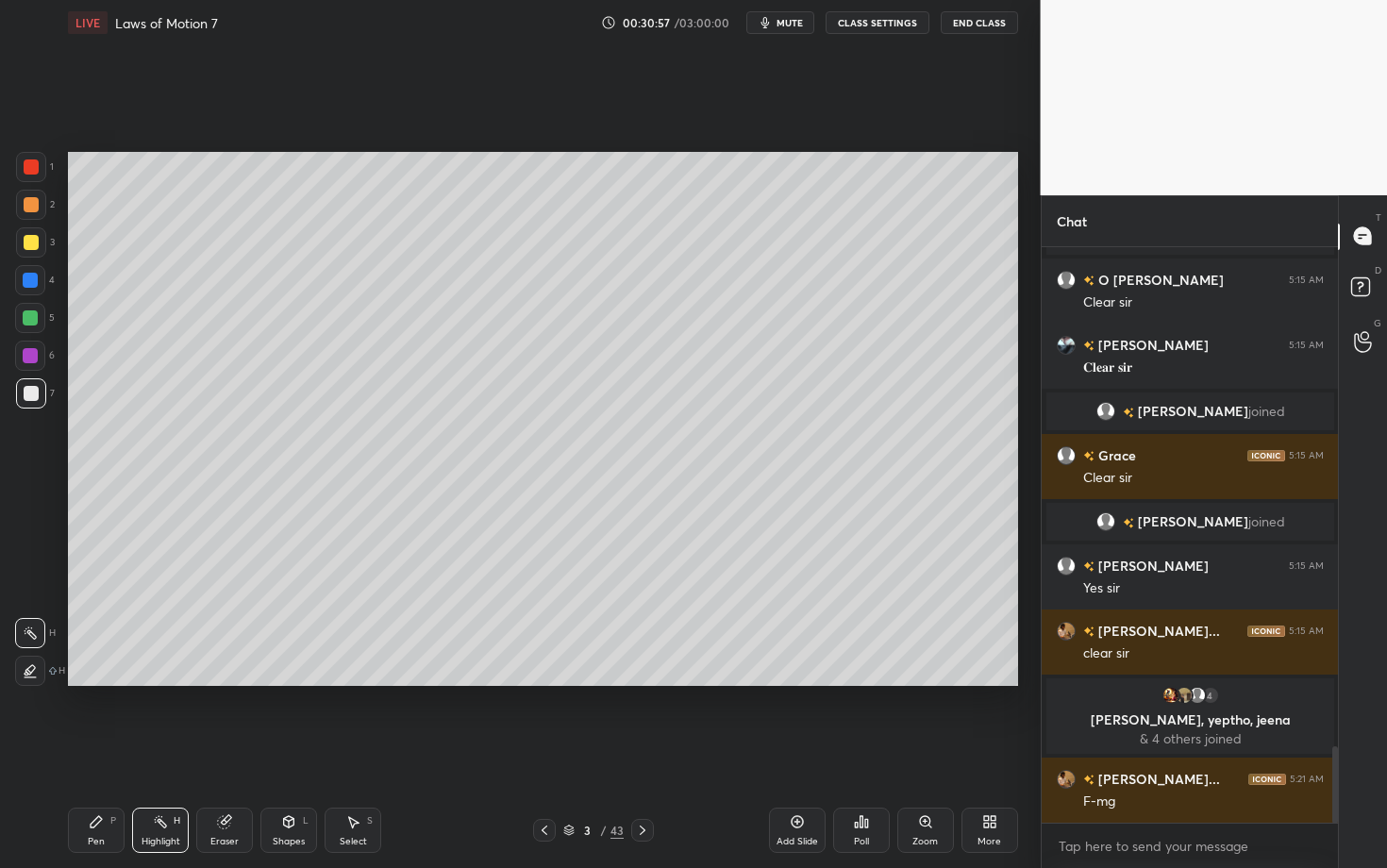 click 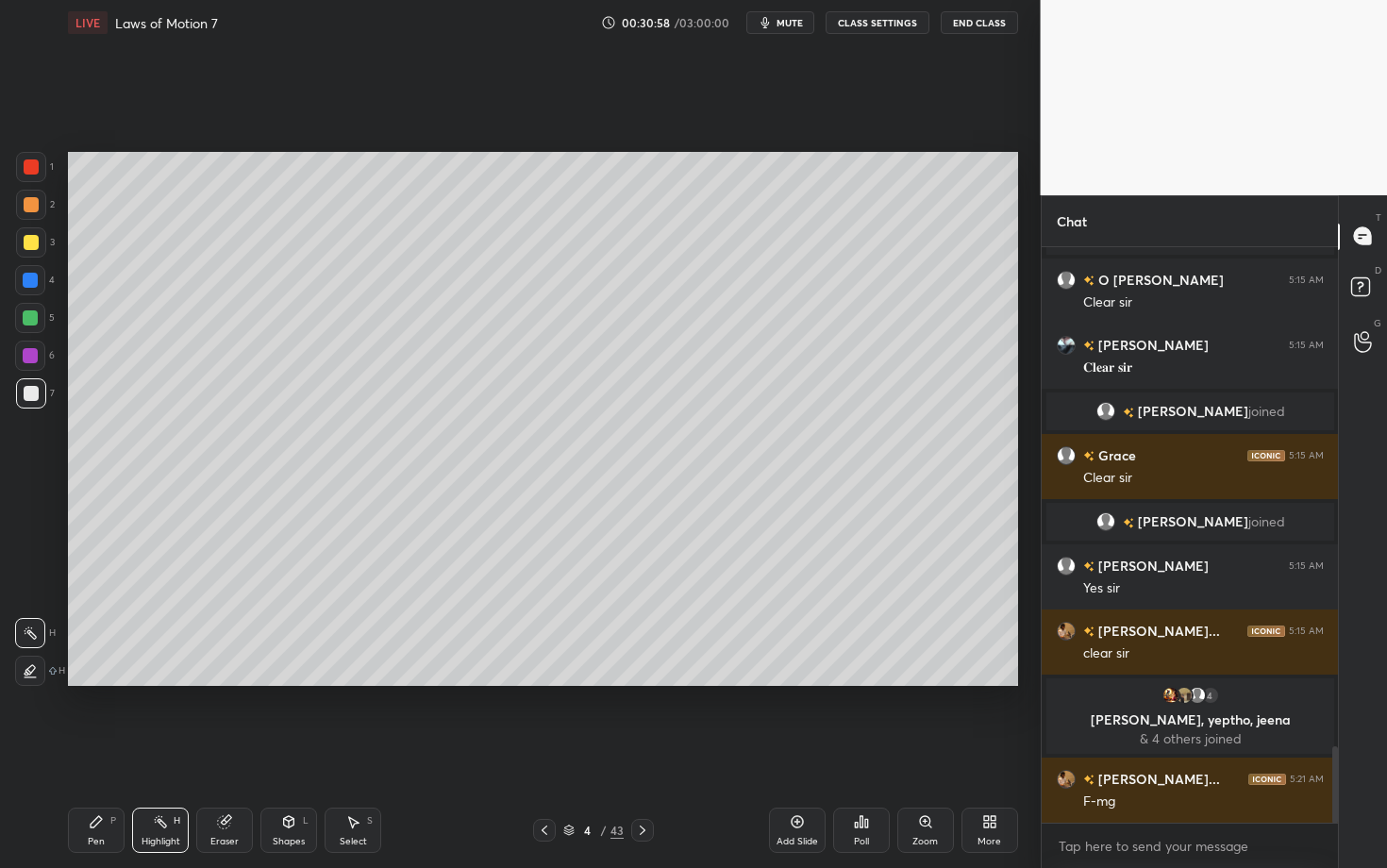 click 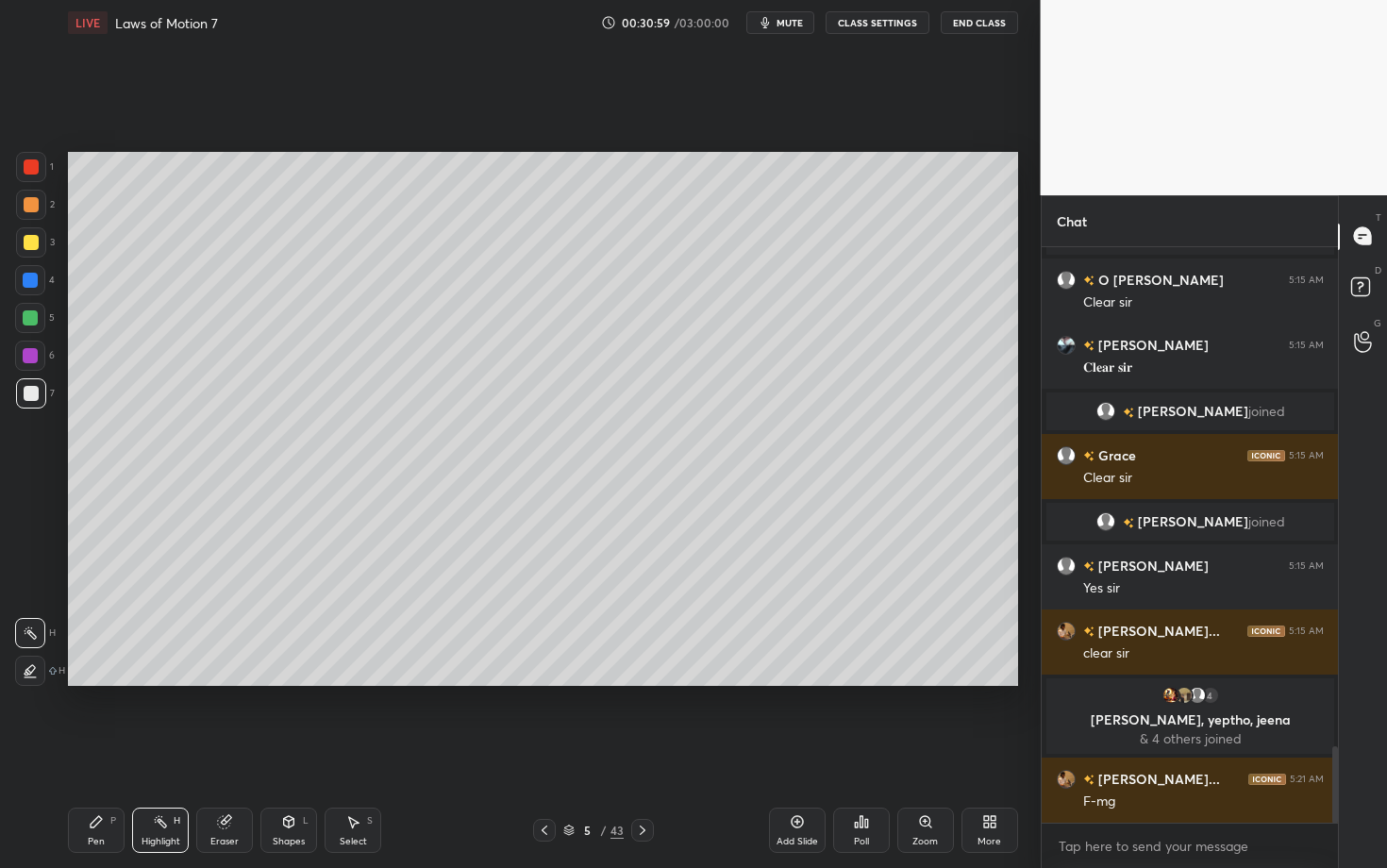 click on "Pen P" at bounding box center [96, 830] 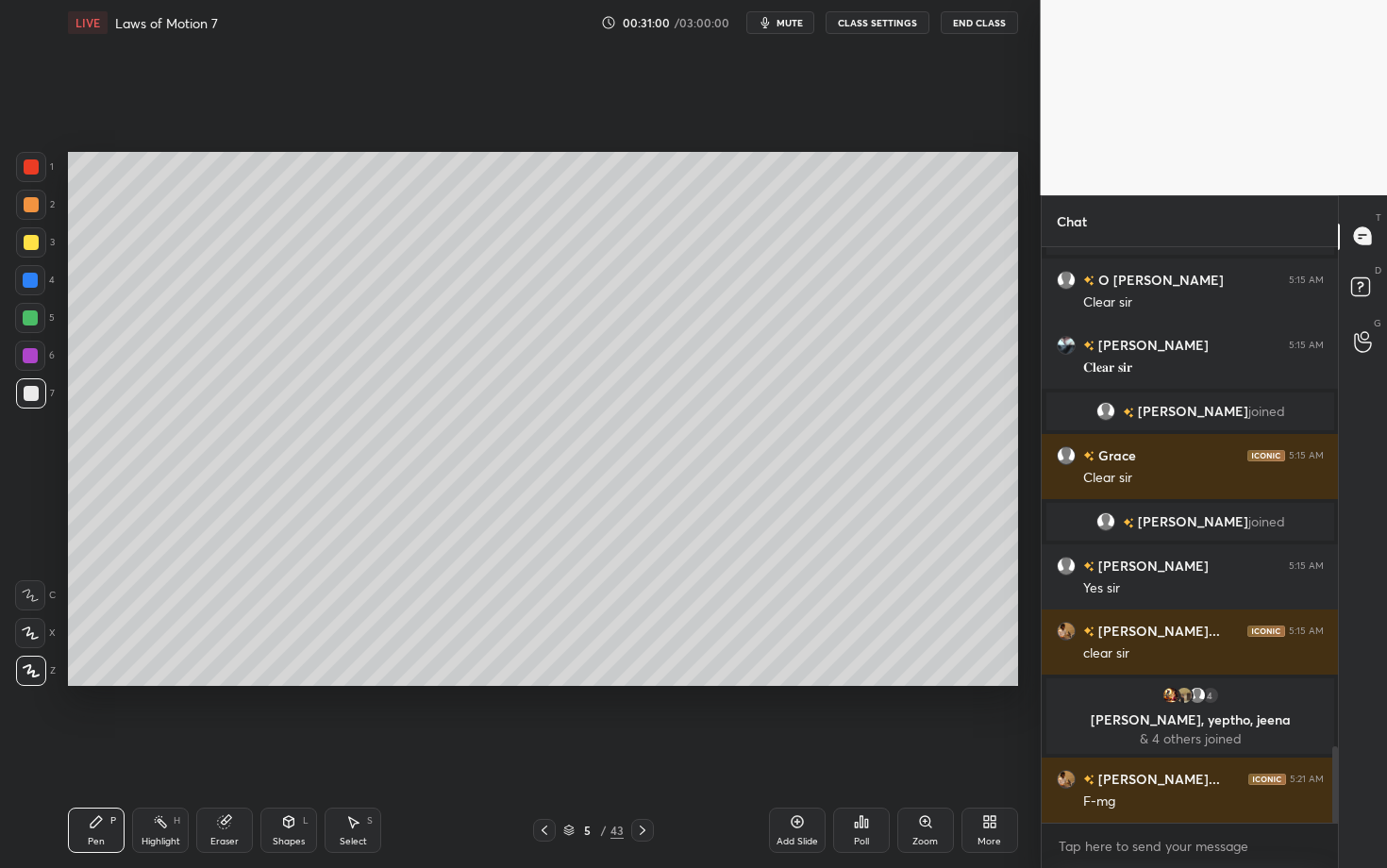 click on "Highlight" at bounding box center [160, 842] 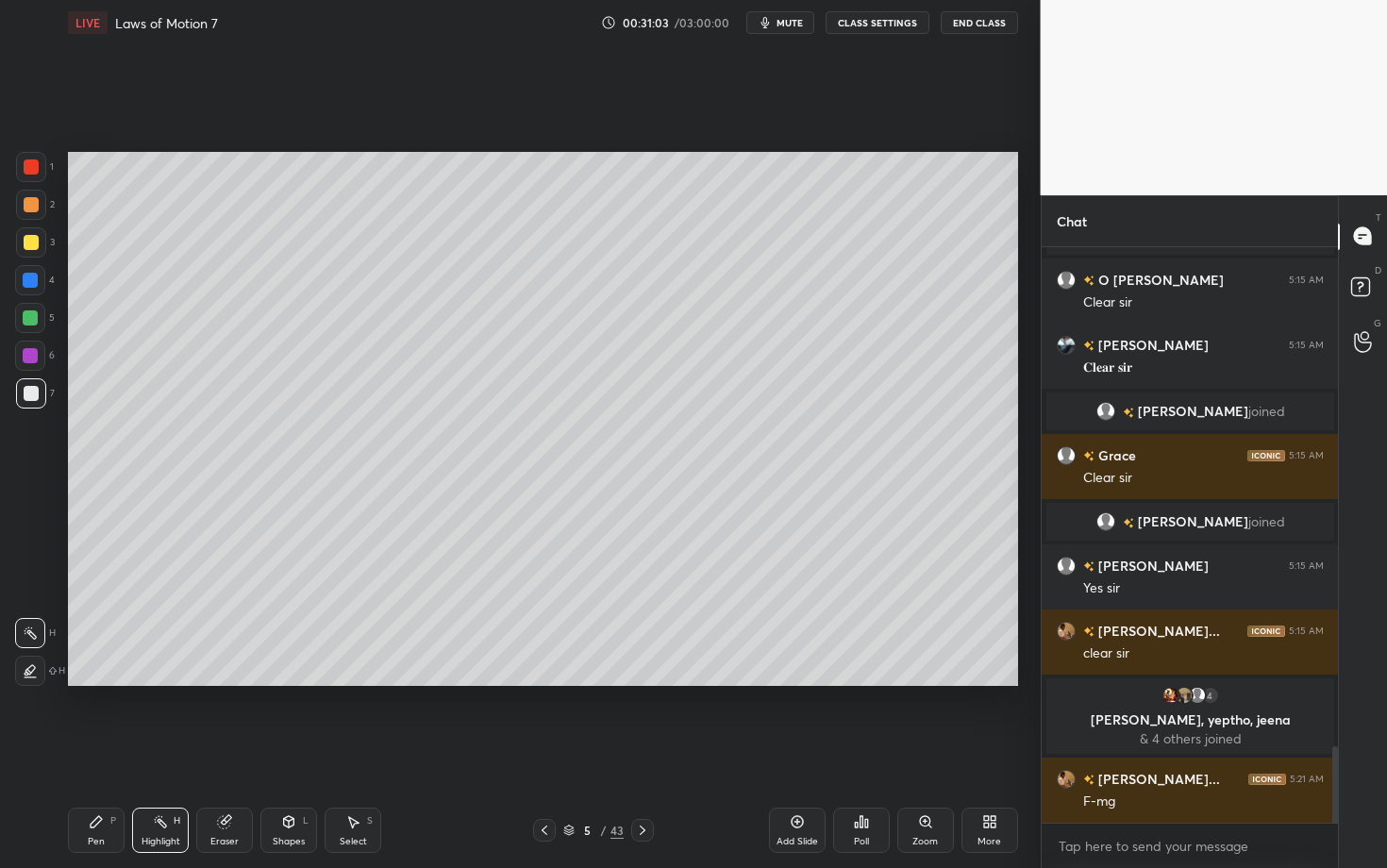 click on "Pen P" at bounding box center (96, 830) 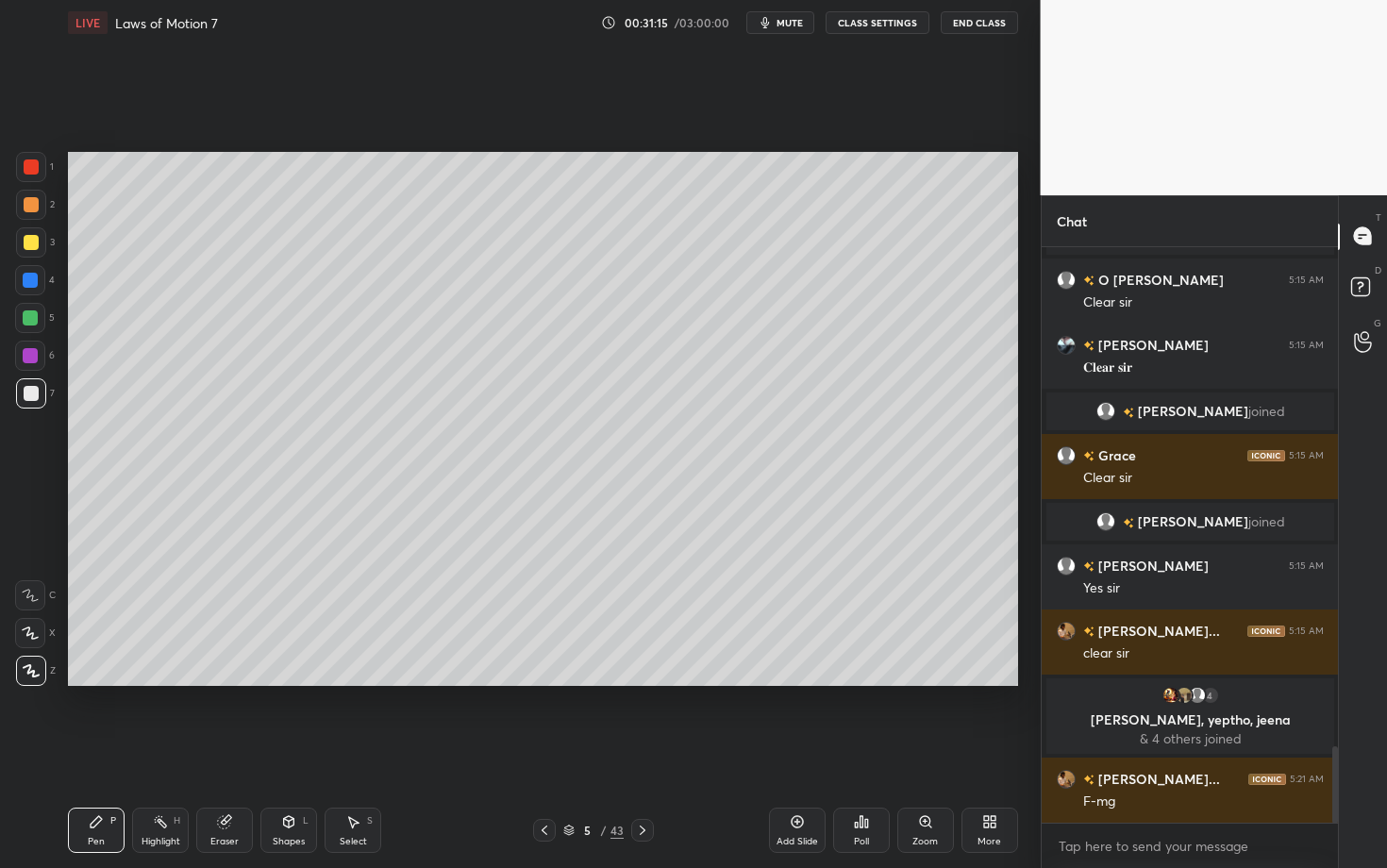 click on "Shapes" at bounding box center (289, 842) 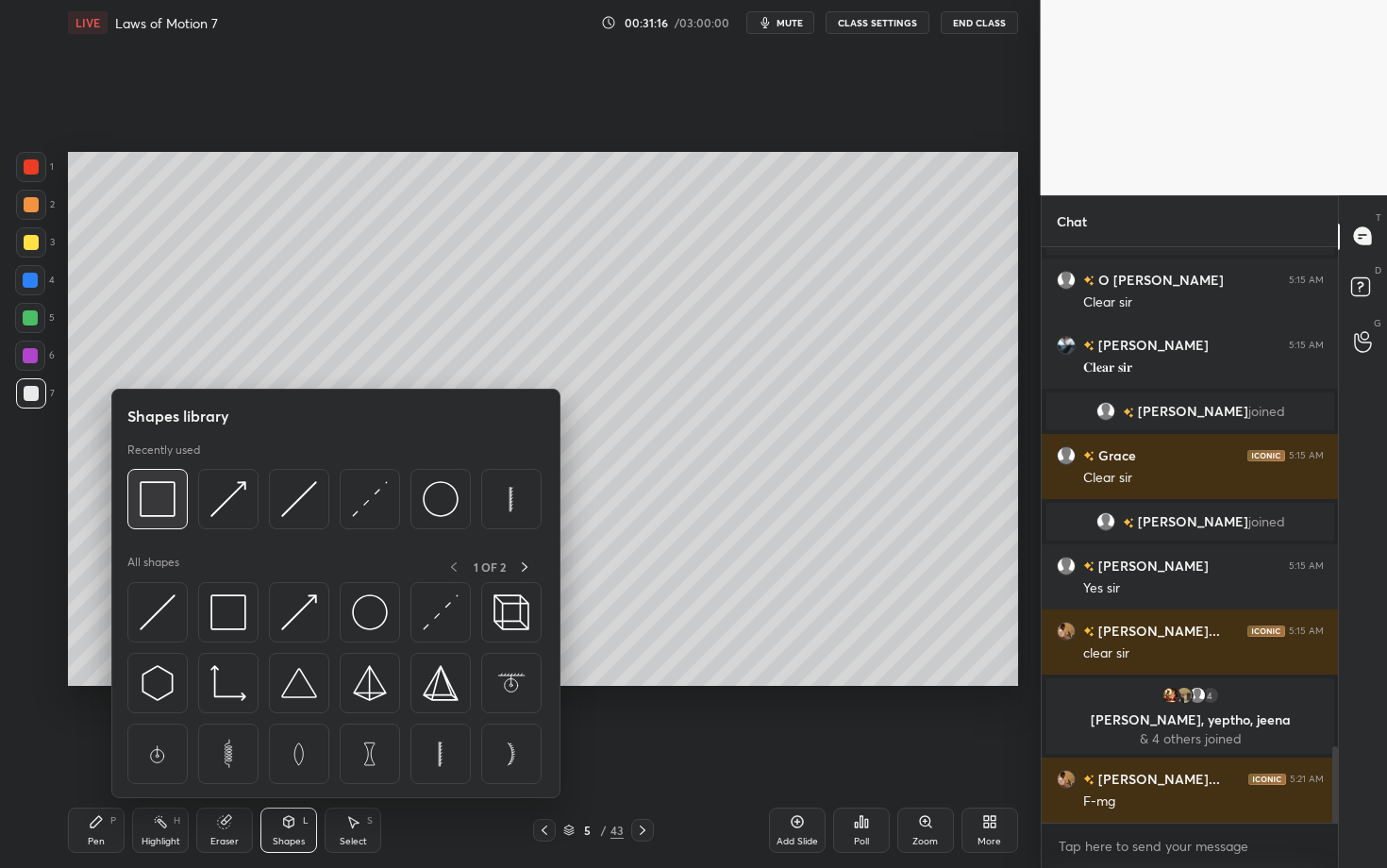 click at bounding box center (158, 499) 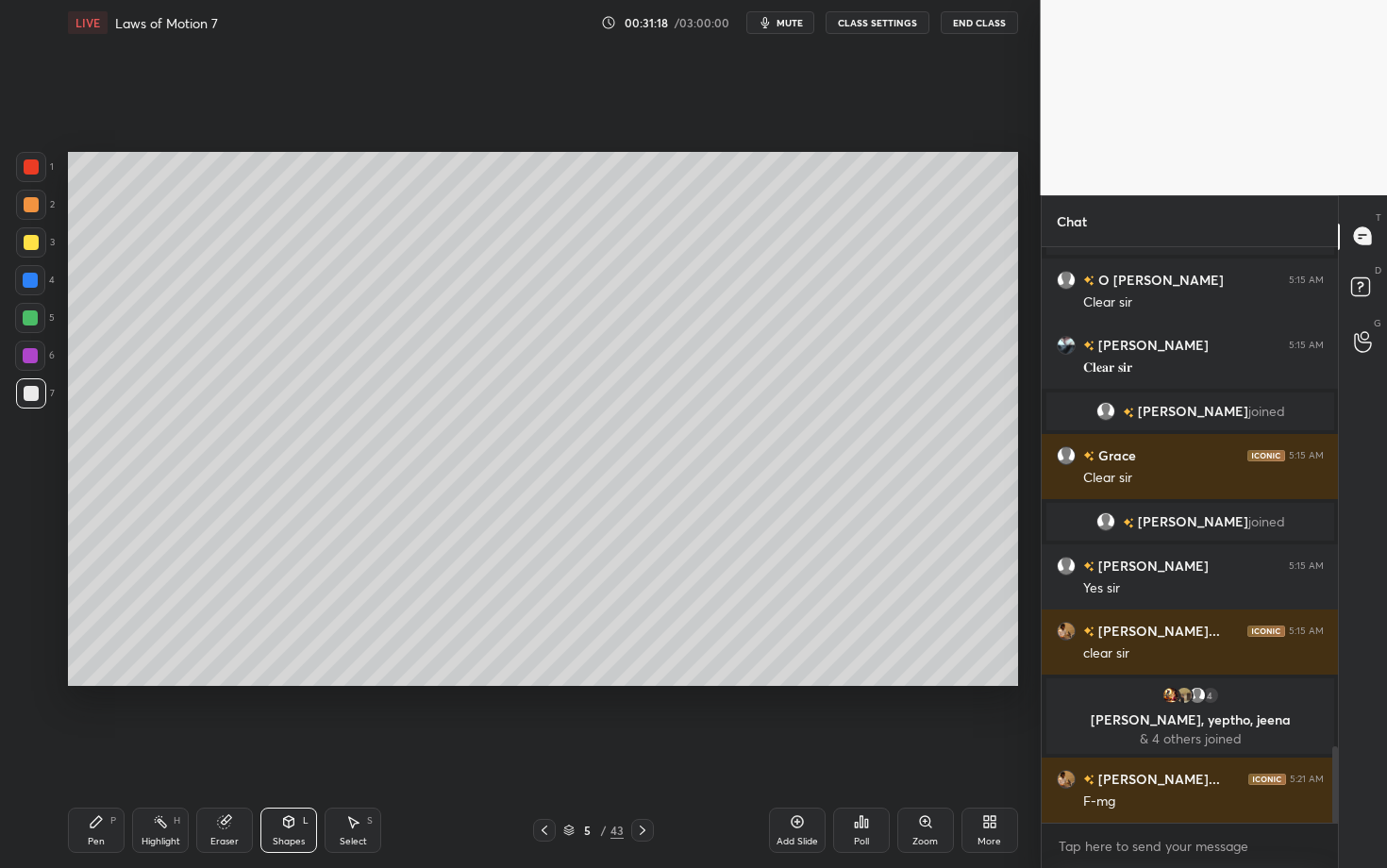 click on "Pen P" at bounding box center [96, 830] 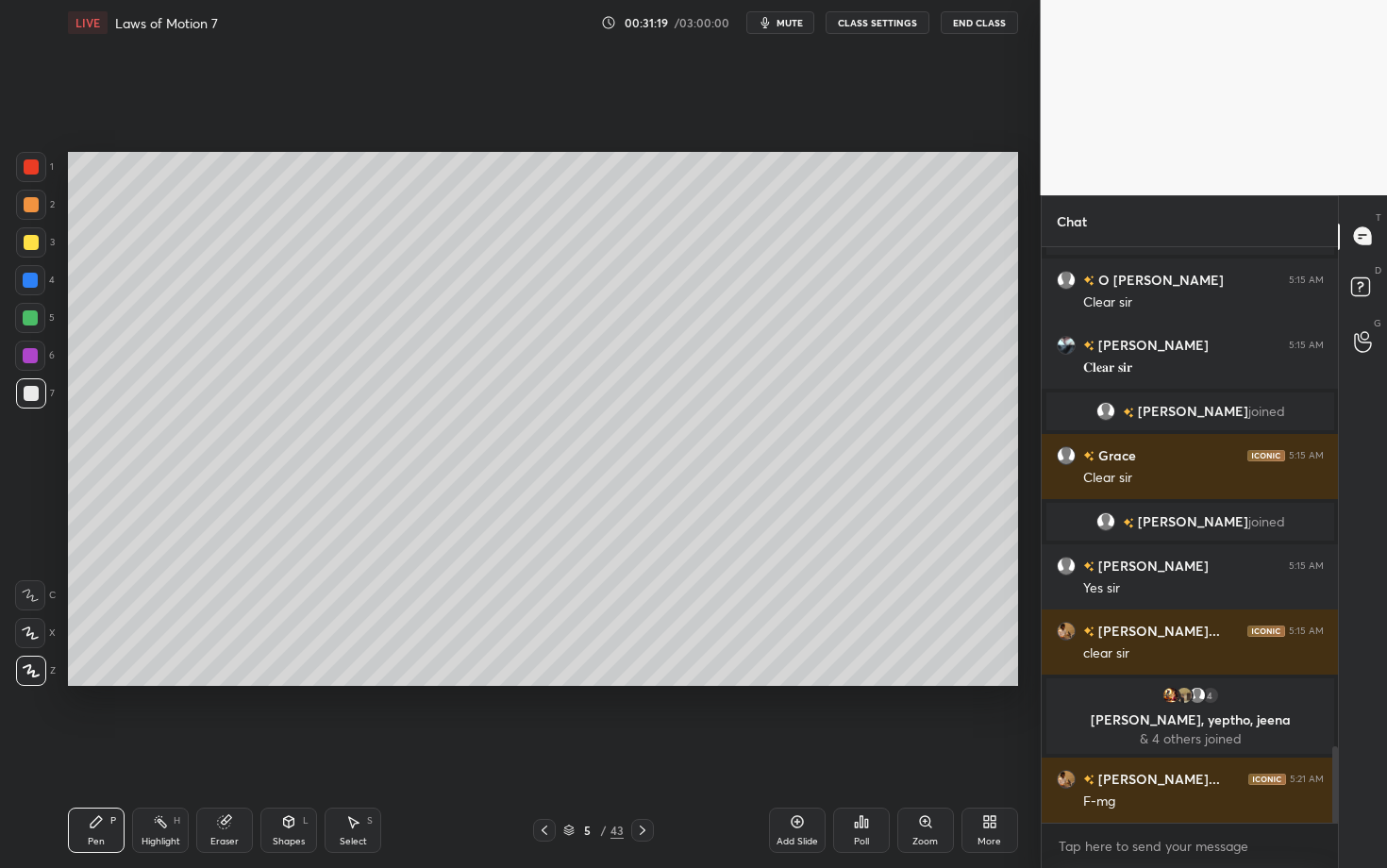 click at bounding box center (30, 318) 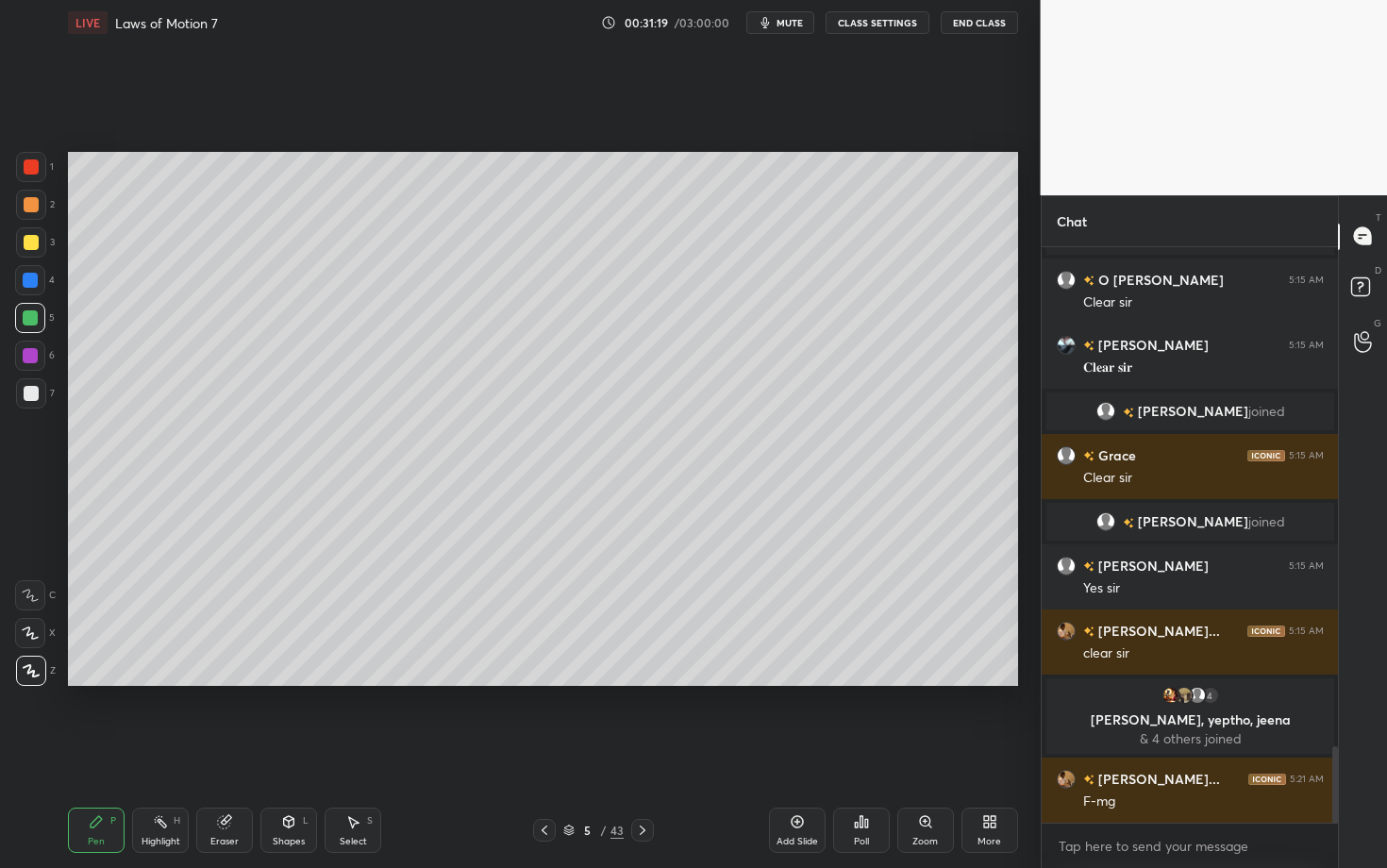 click on "Highlight H" at bounding box center [160, 830] 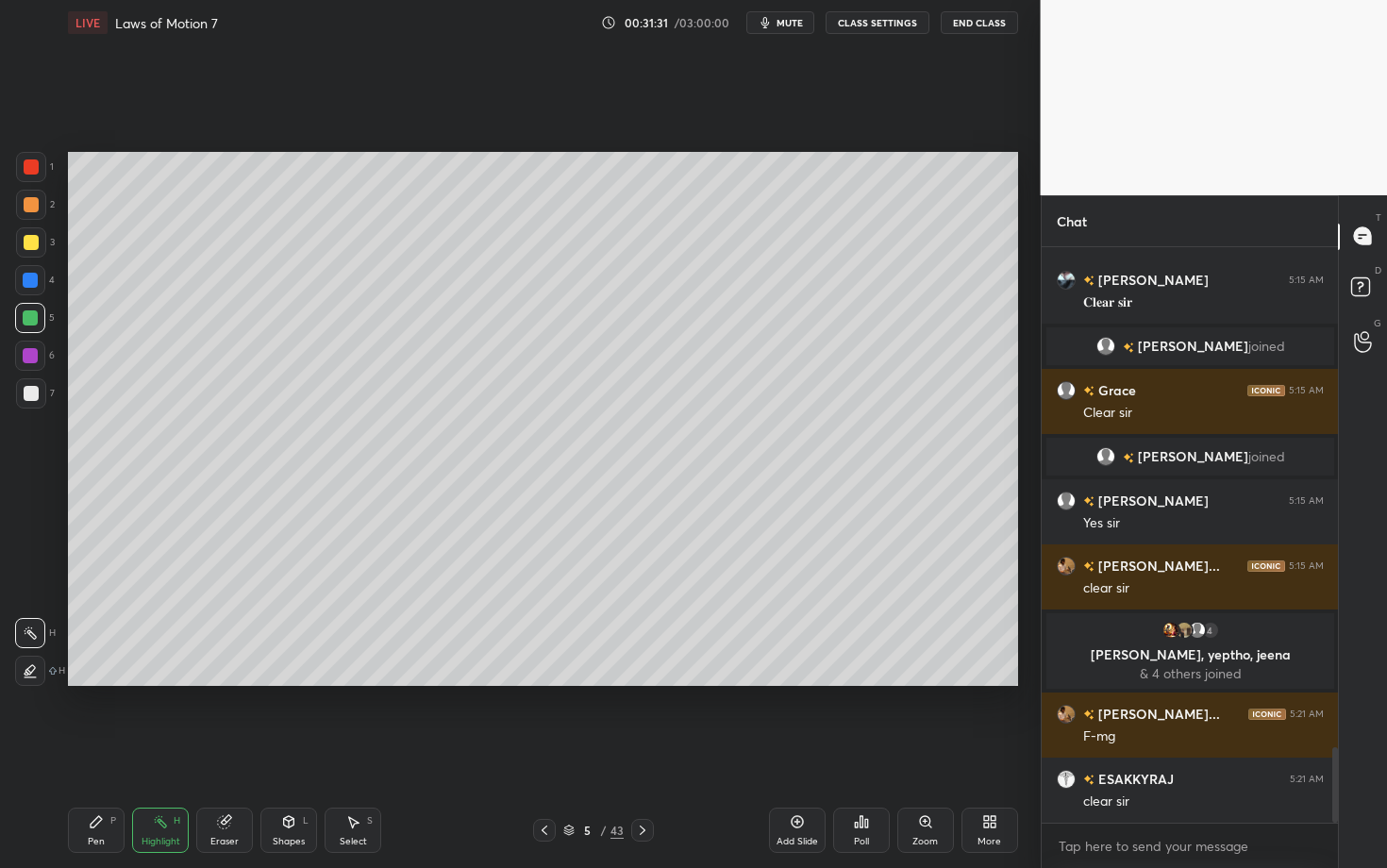 scroll, scrollTop: 3898, scrollLeft: 0, axis: vertical 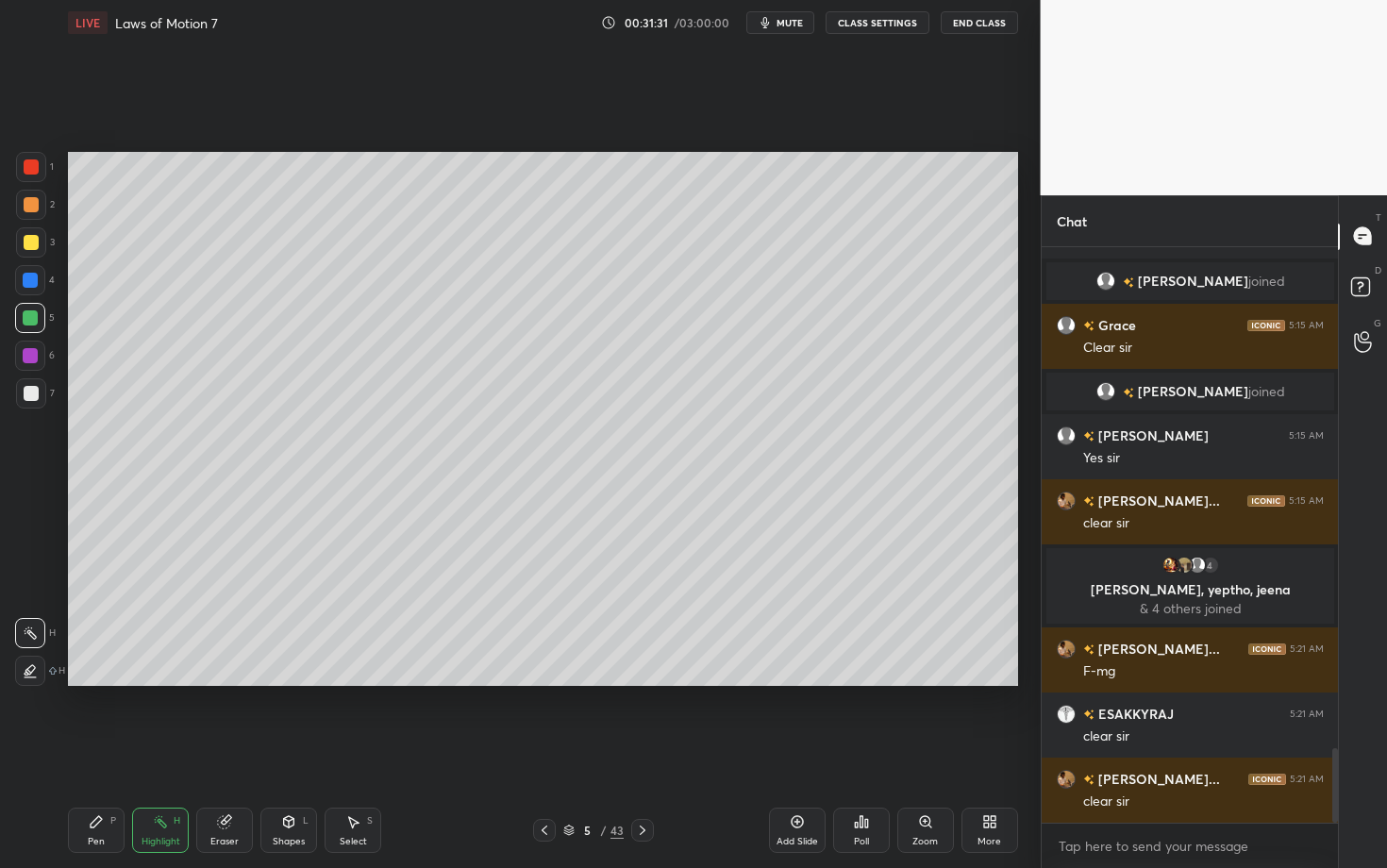click on "Highlight H" at bounding box center [160, 830] 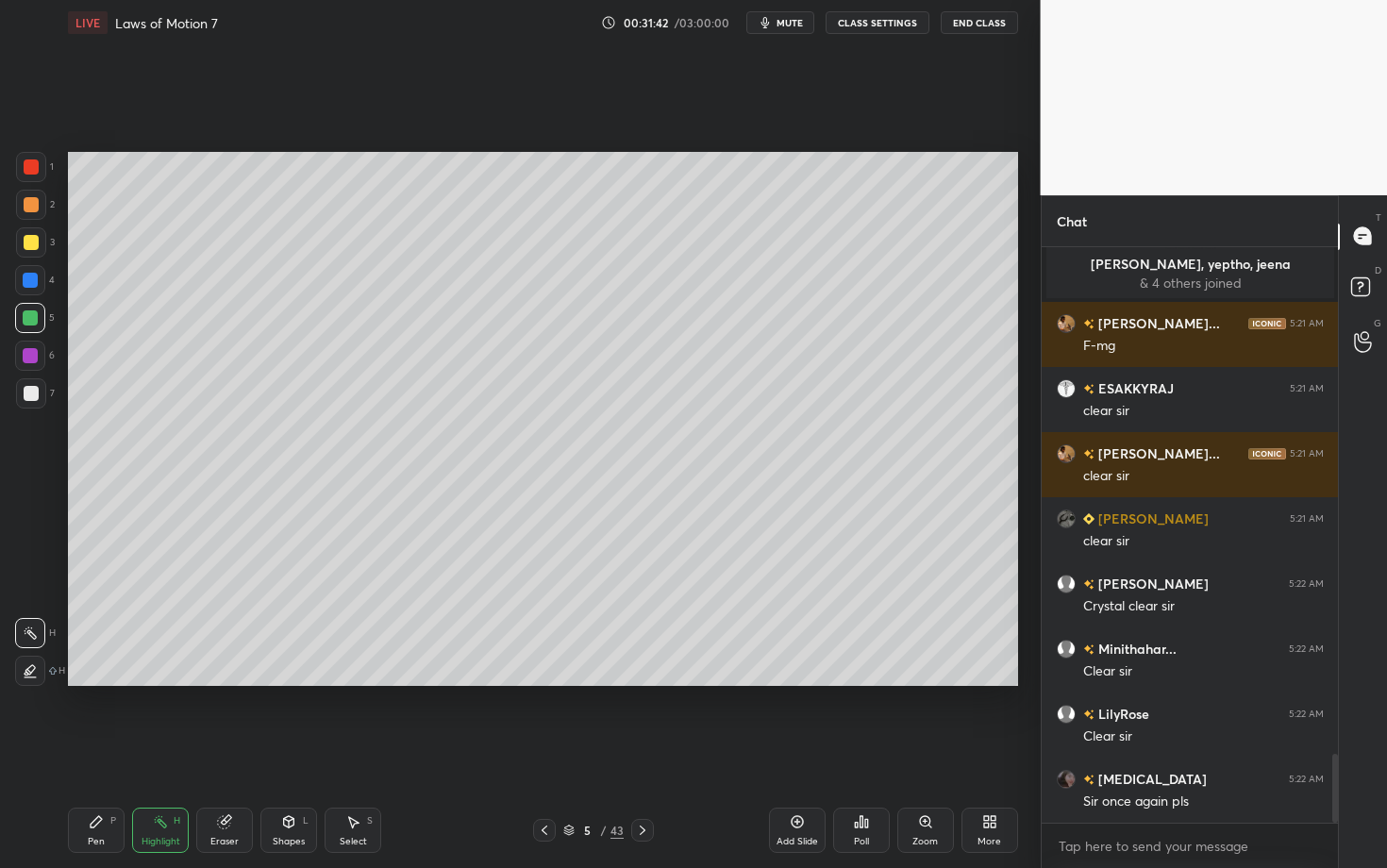 scroll, scrollTop: 4288, scrollLeft: 0, axis: vertical 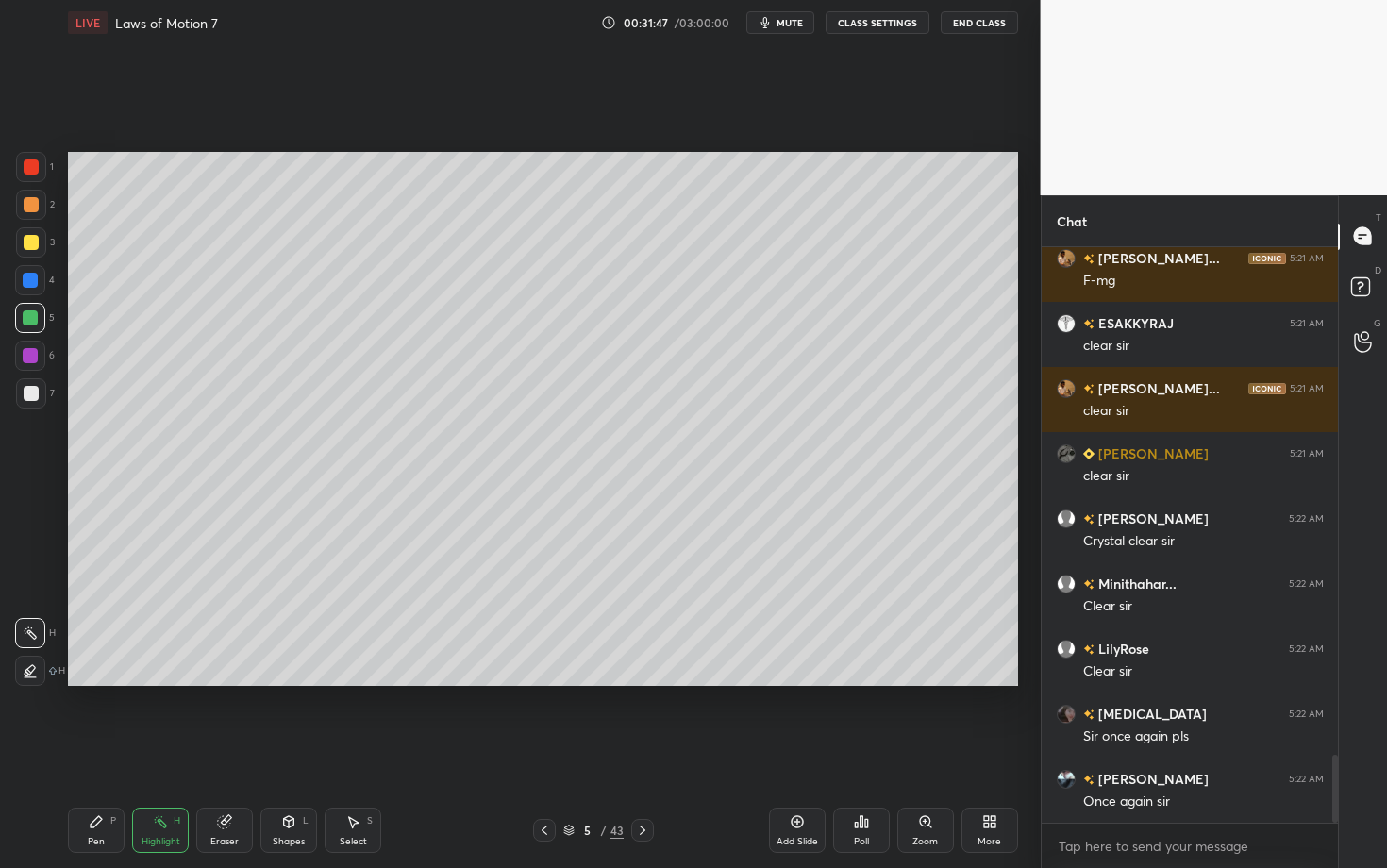 click on "Select S" at bounding box center [353, 830] 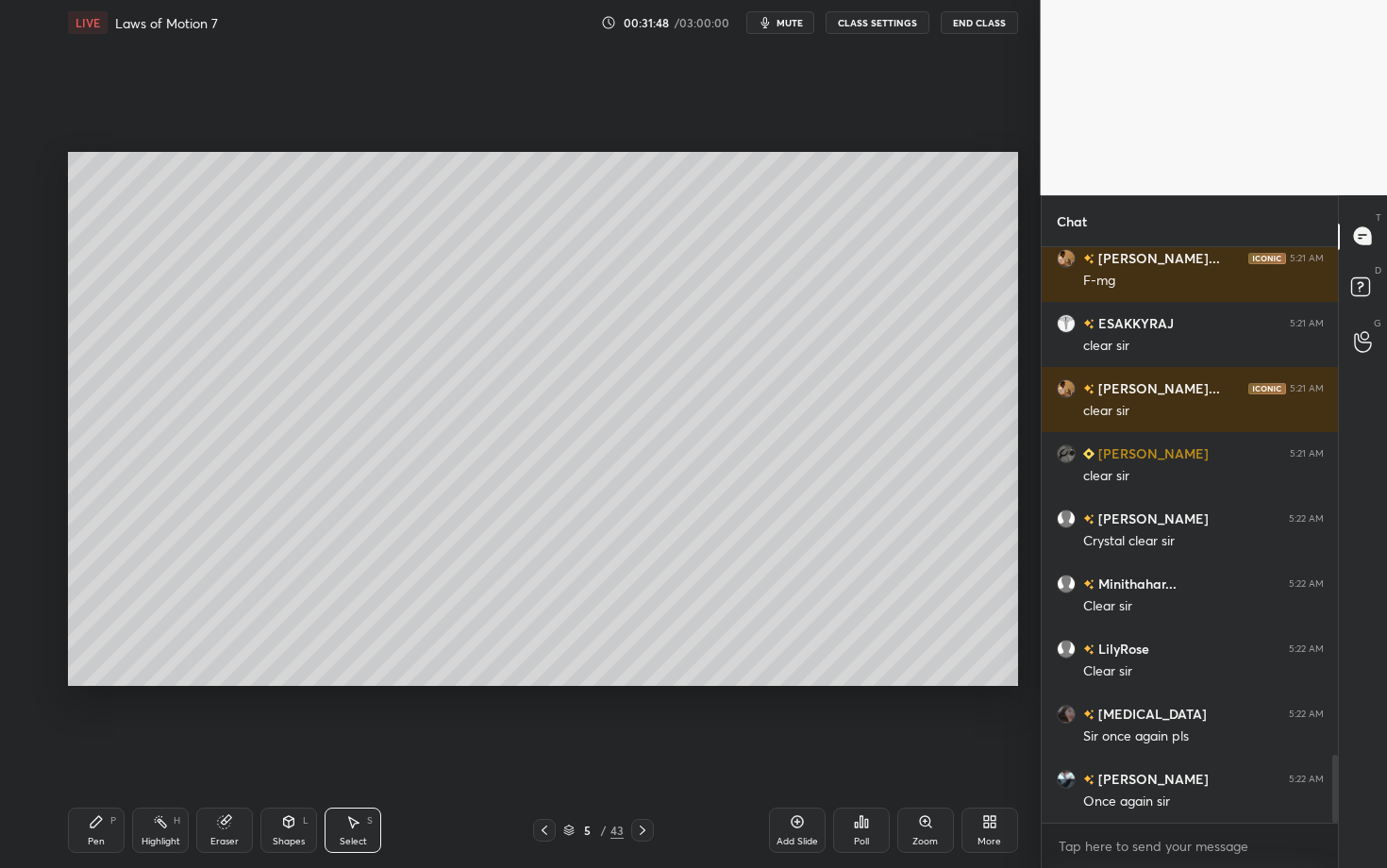 scroll, scrollTop: 4353, scrollLeft: 0, axis: vertical 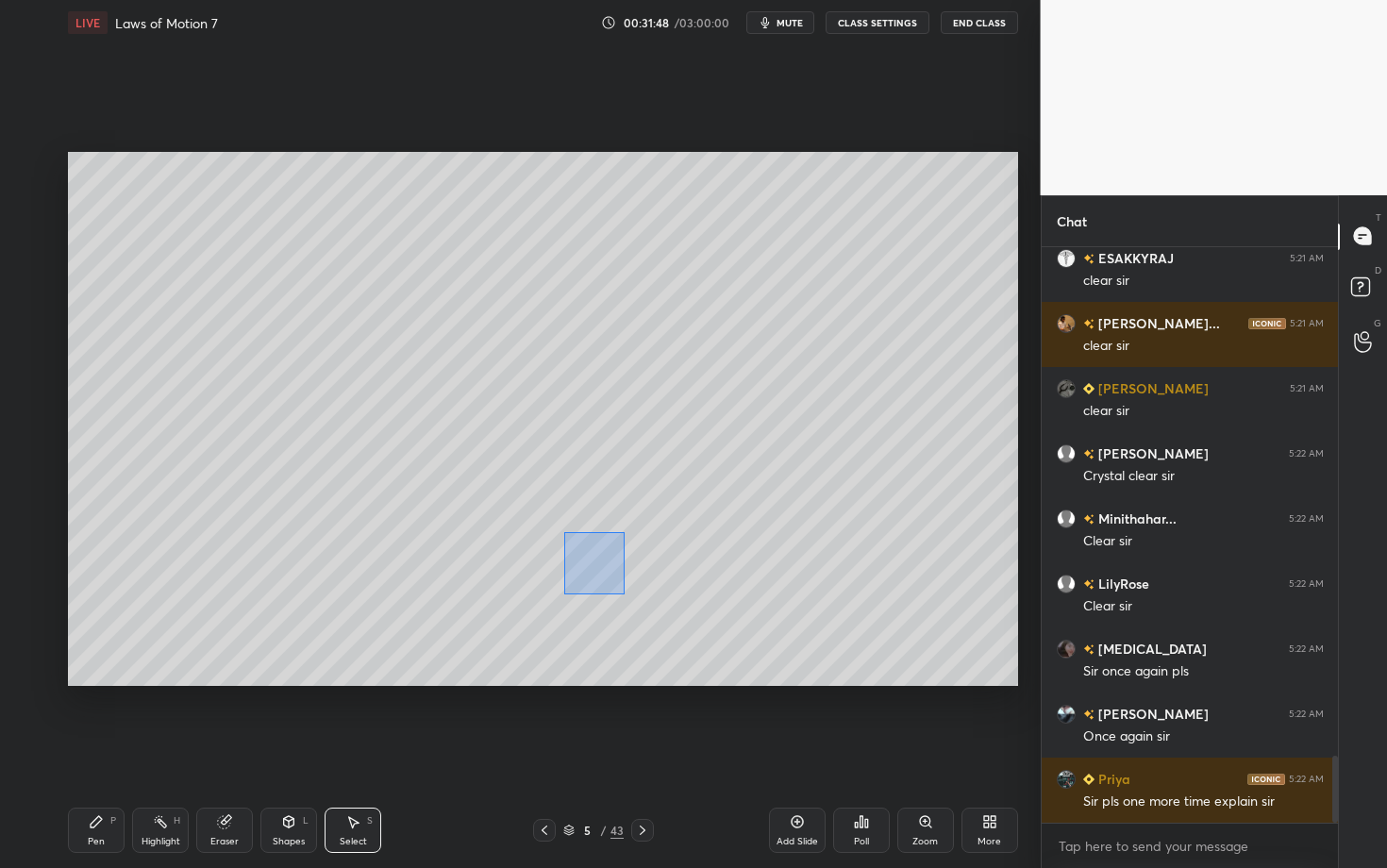 drag, startPoint x: 563, startPoint y: 532, endPoint x: 627, endPoint y: 593, distance: 88.4138 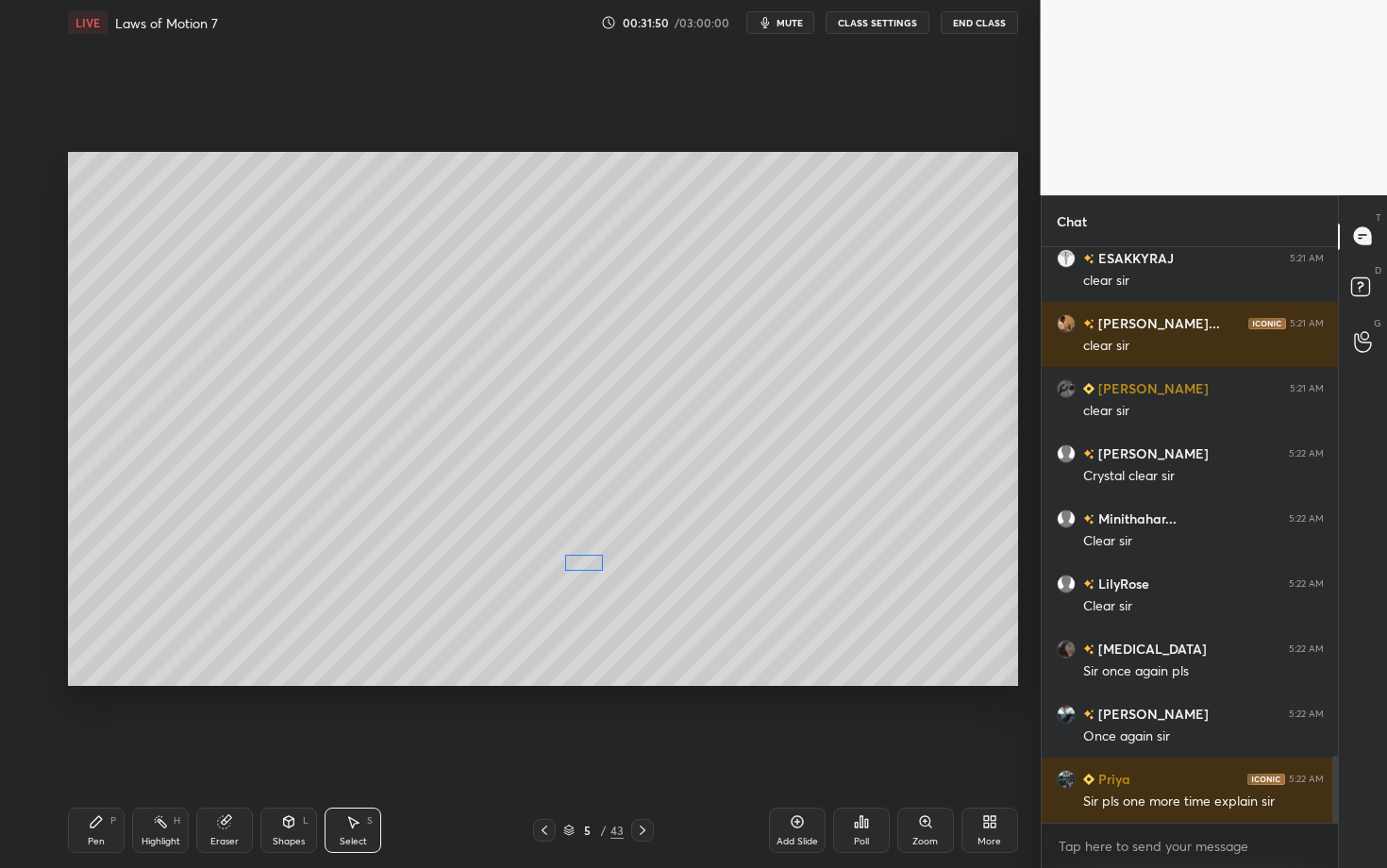 click on "0 ° Undo Copy Duplicate Duplicate to new slide Delete" at bounding box center (543, 419) 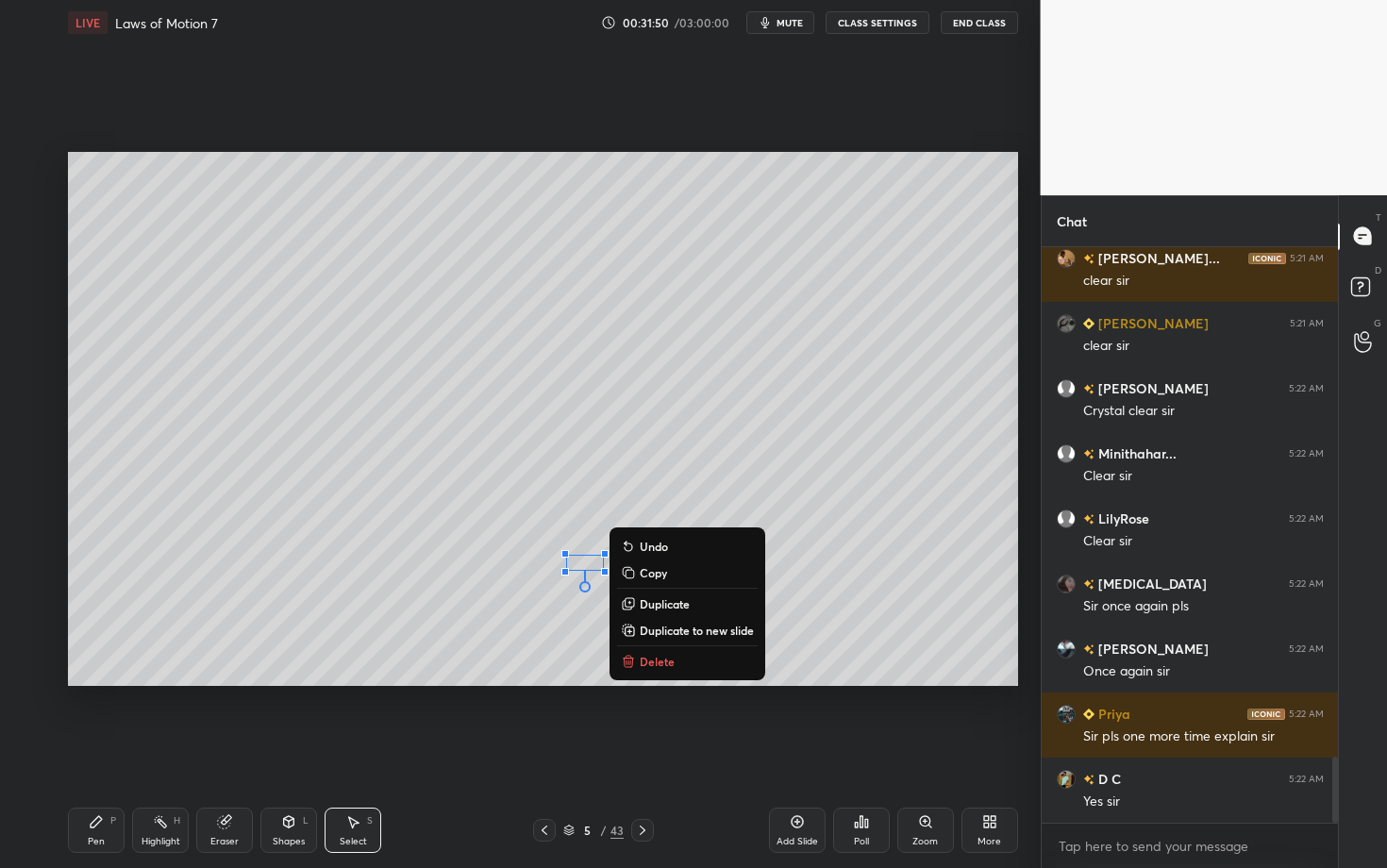 click on "Pen P" at bounding box center [96, 830] 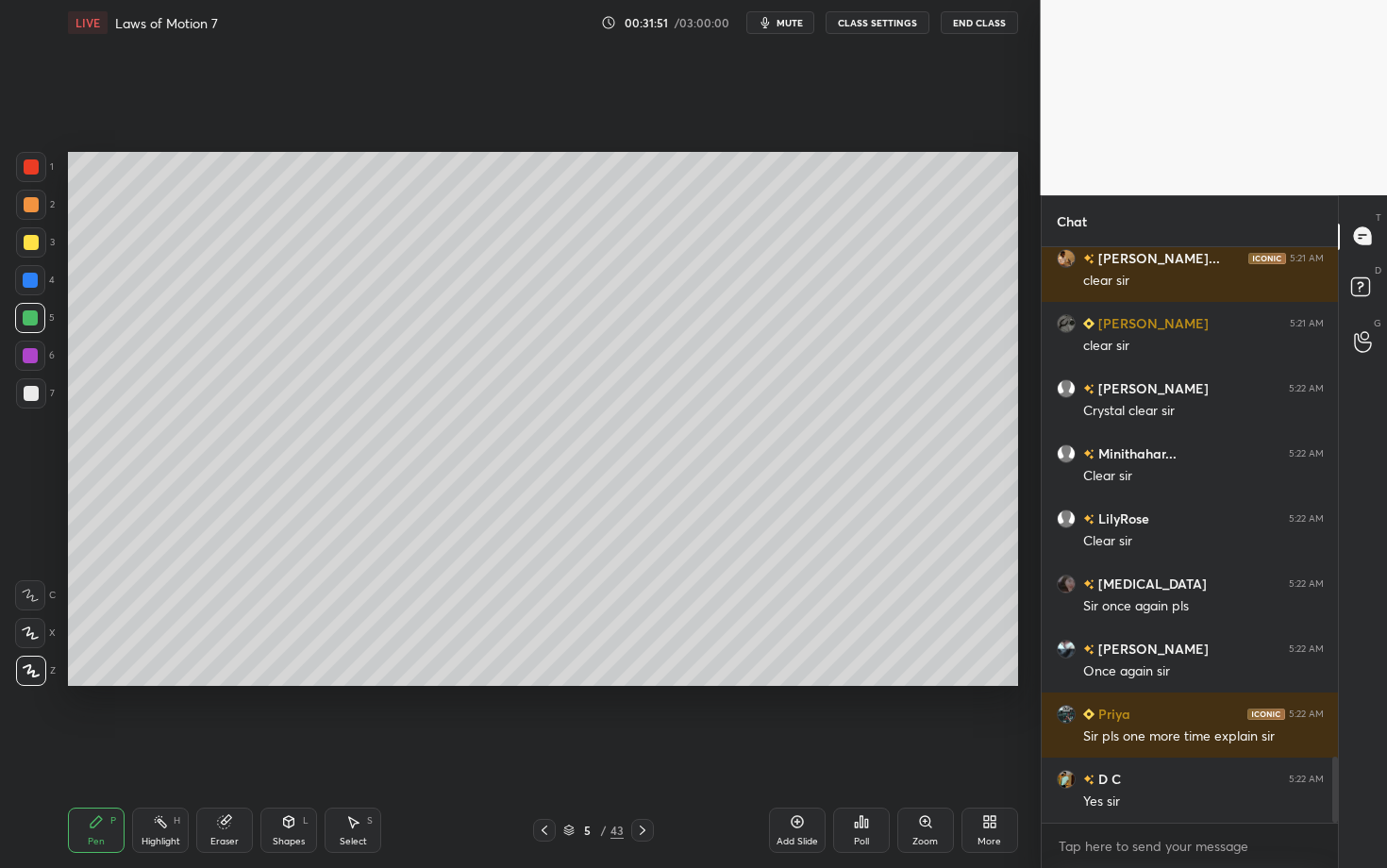 scroll, scrollTop: 4483, scrollLeft: 0, axis: vertical 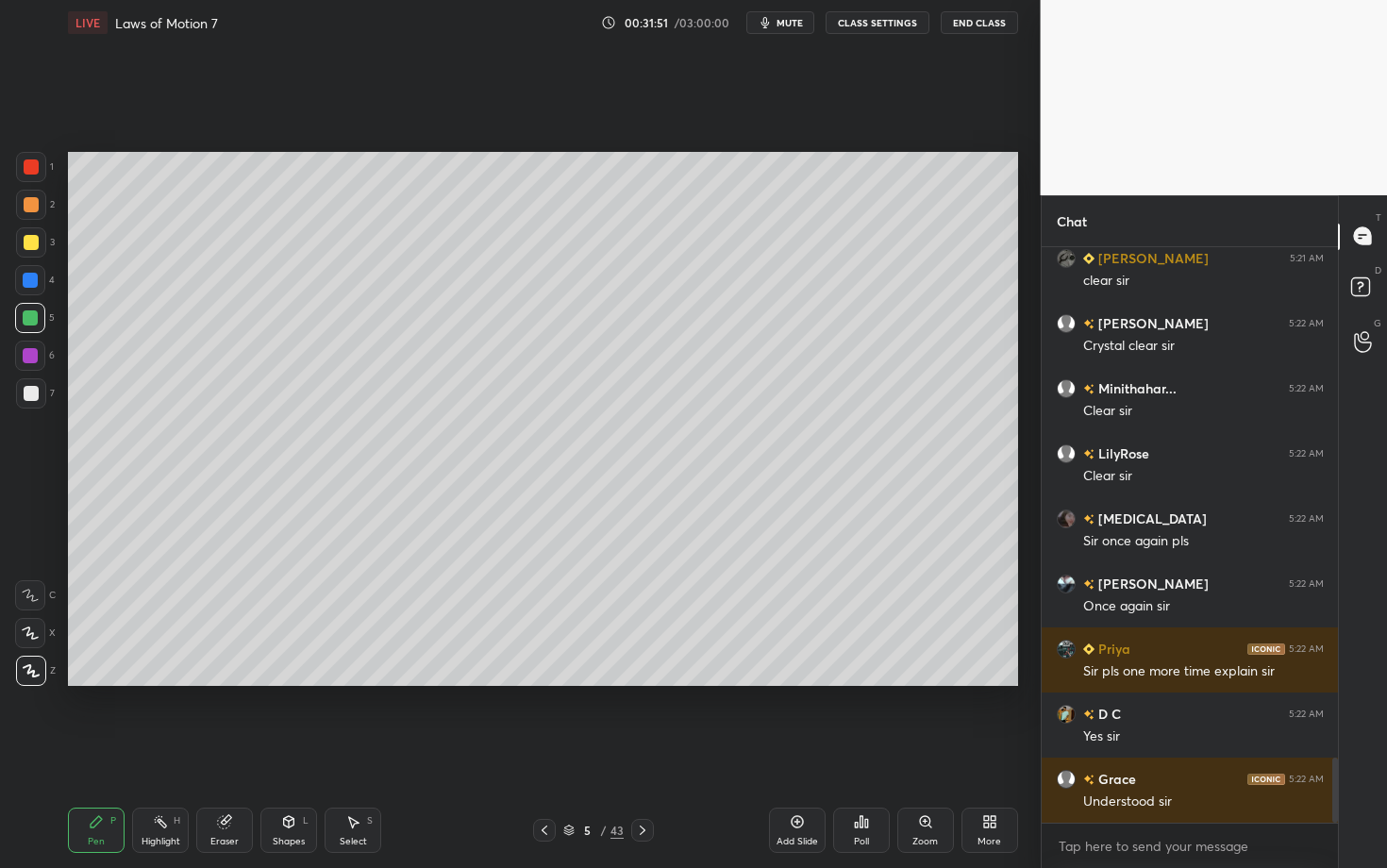 click 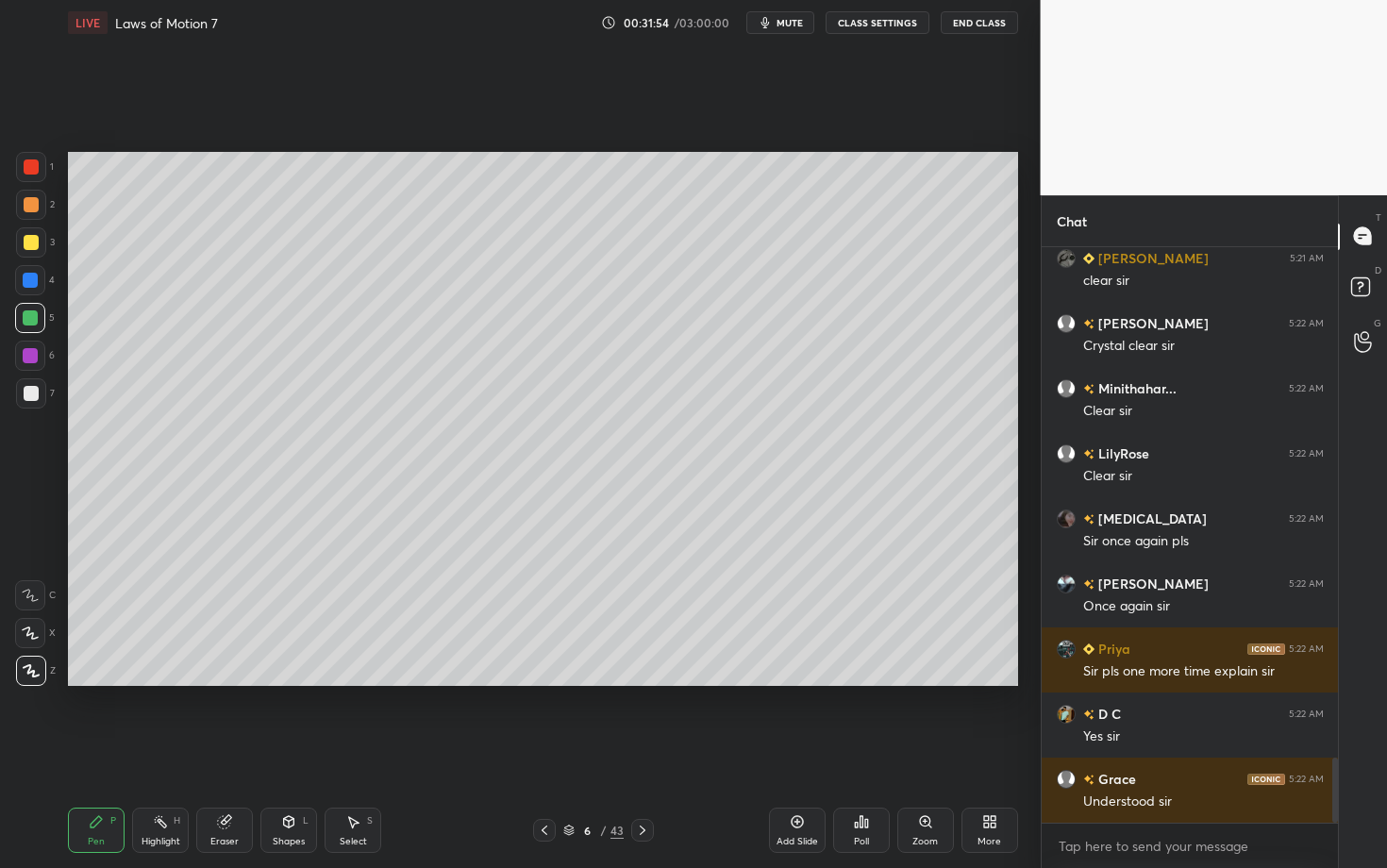 click at bounding box center (31, 205) 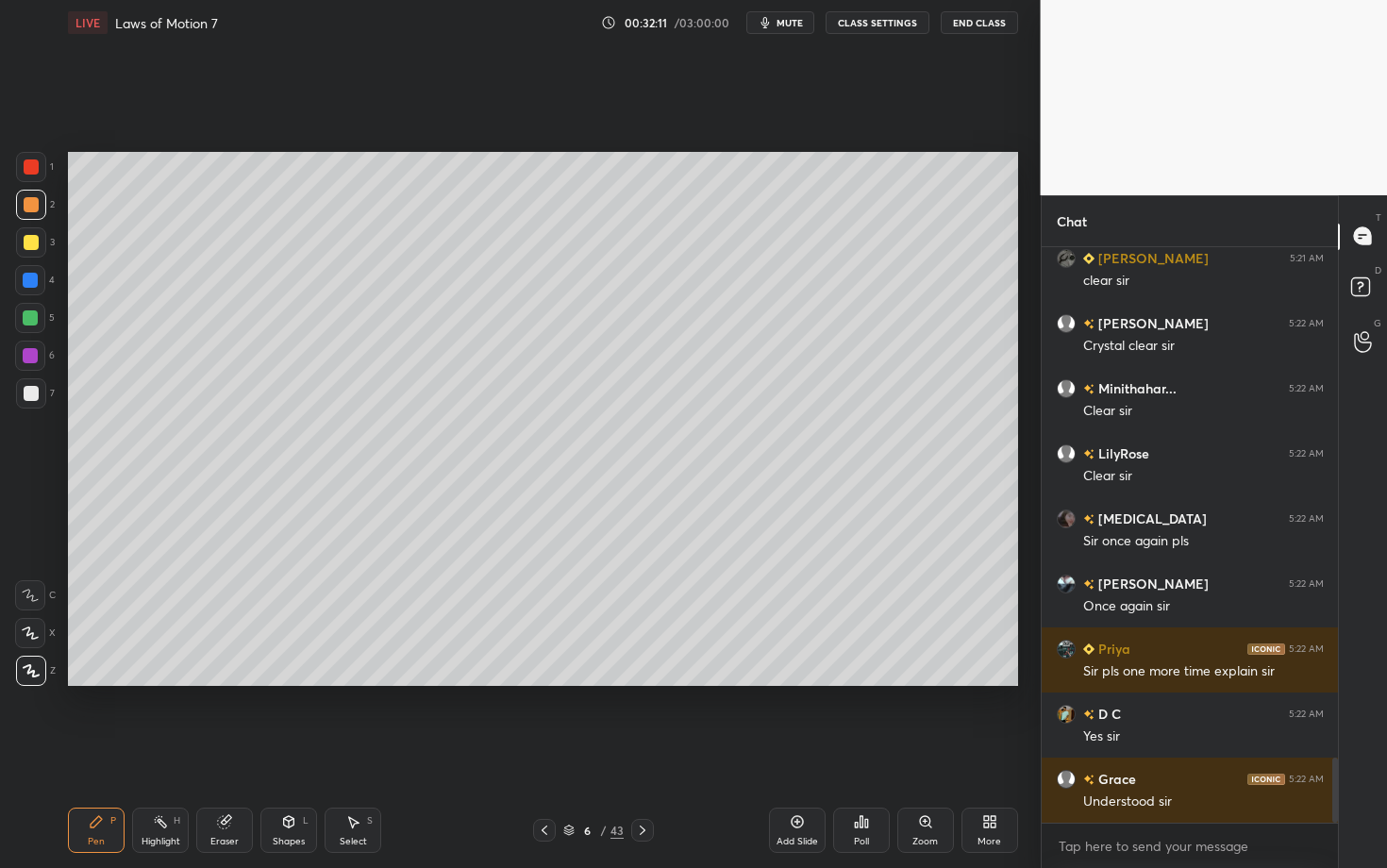 click on "Shapes L" at bounding box center [289, 830] 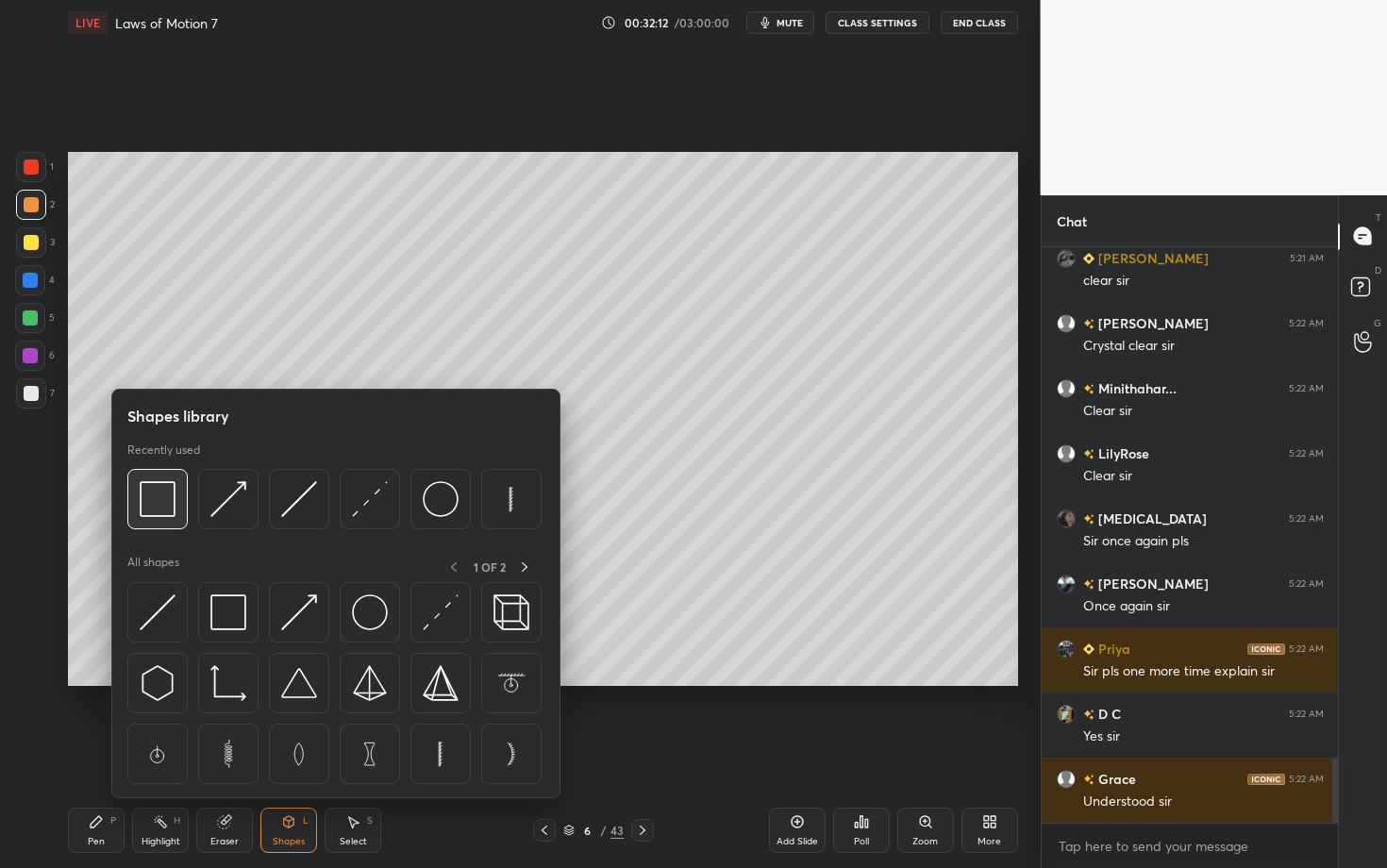 click at bounding box center (158, 499) 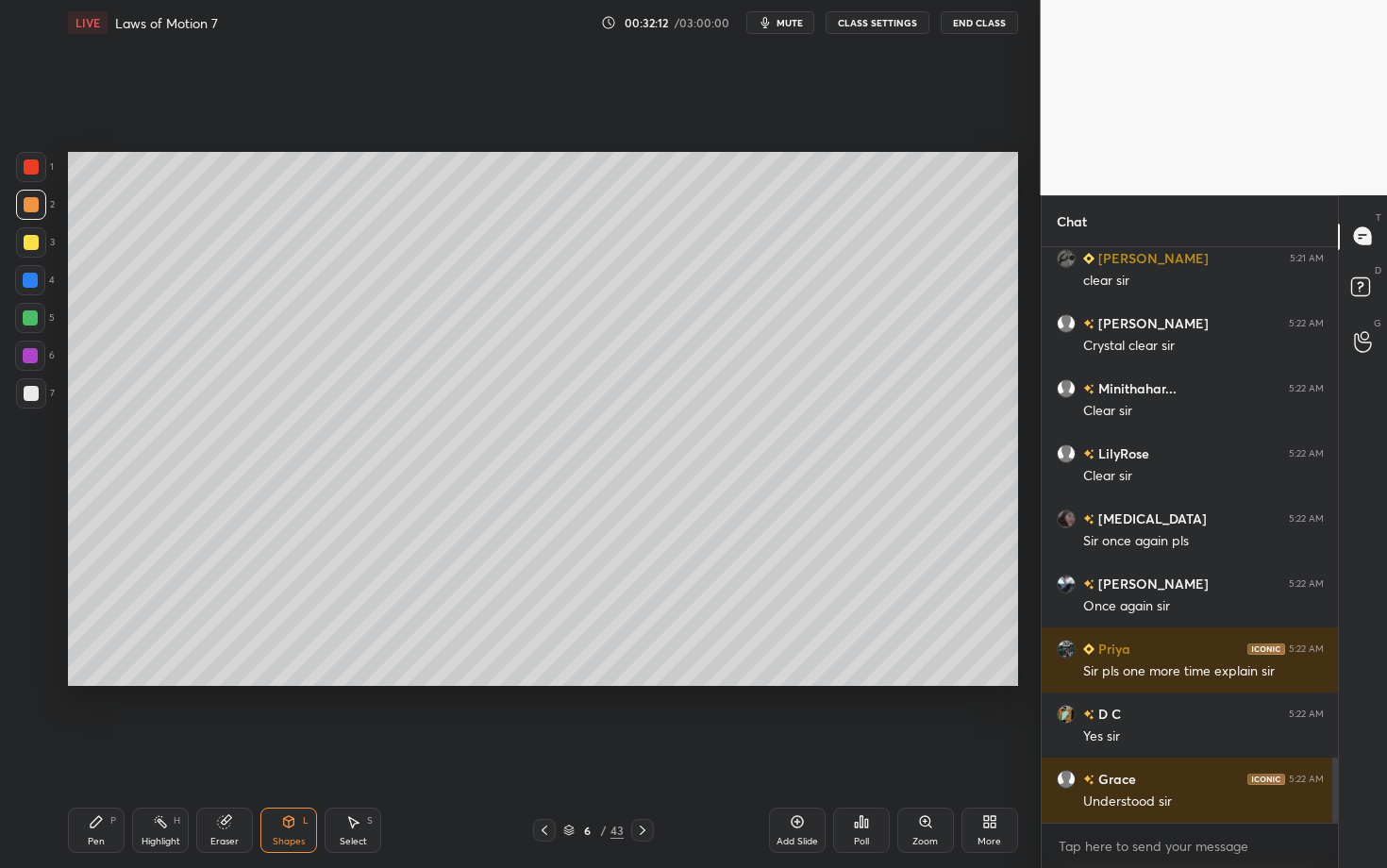 click at bounding box center [31, 393] 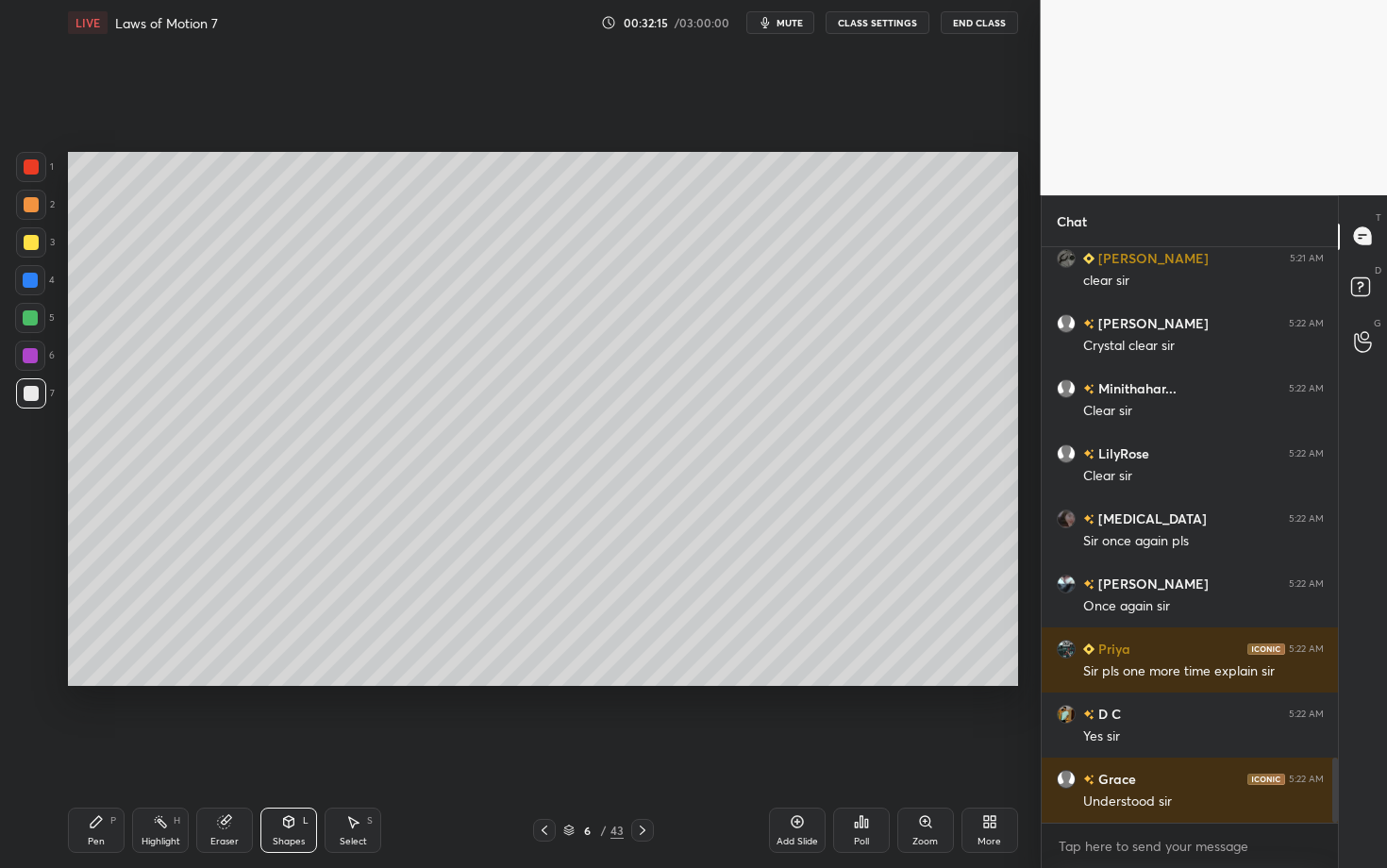 click 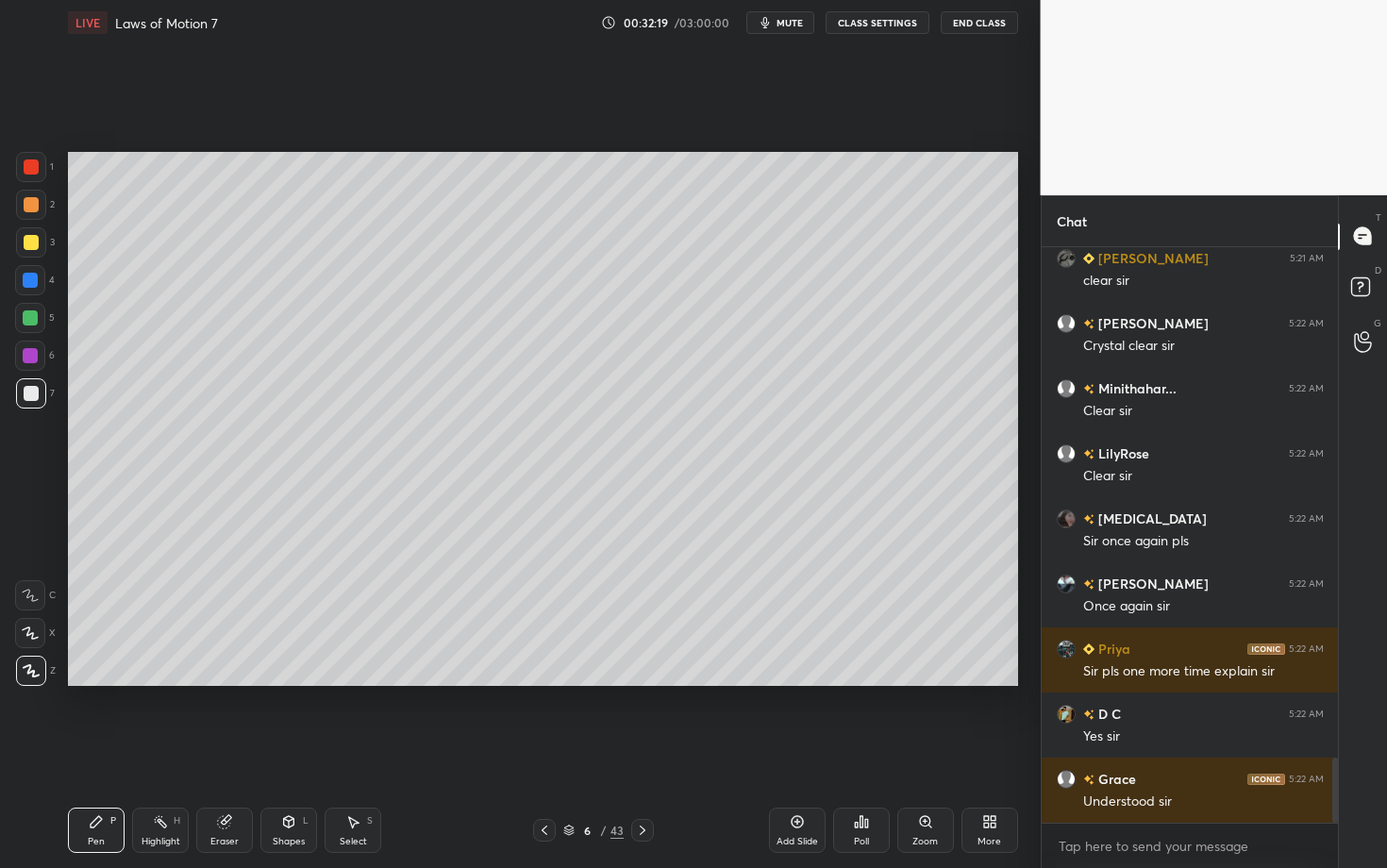 click on "Pen P" at bounding box center [96, 830] 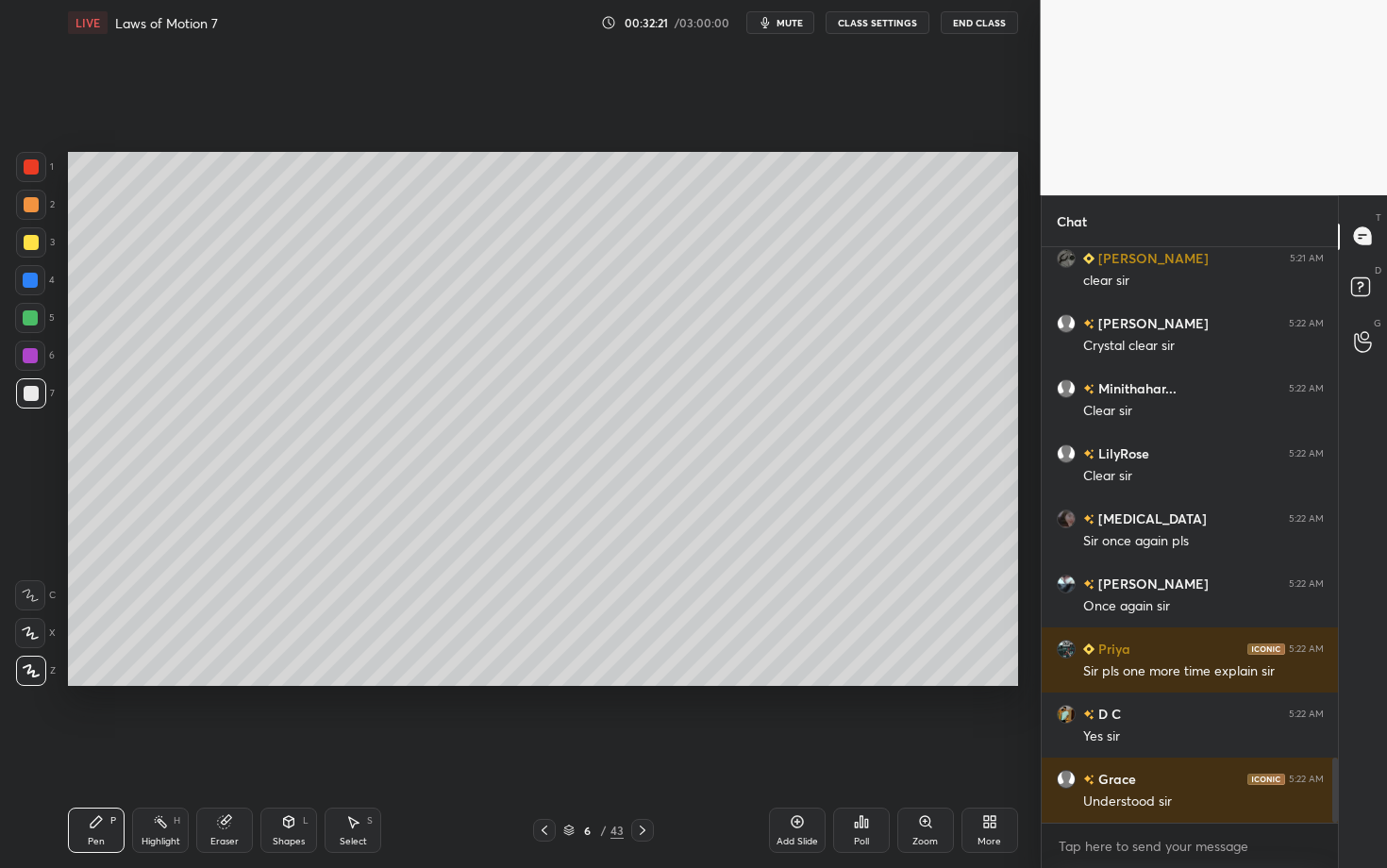 click at bounding box center [31, 393] 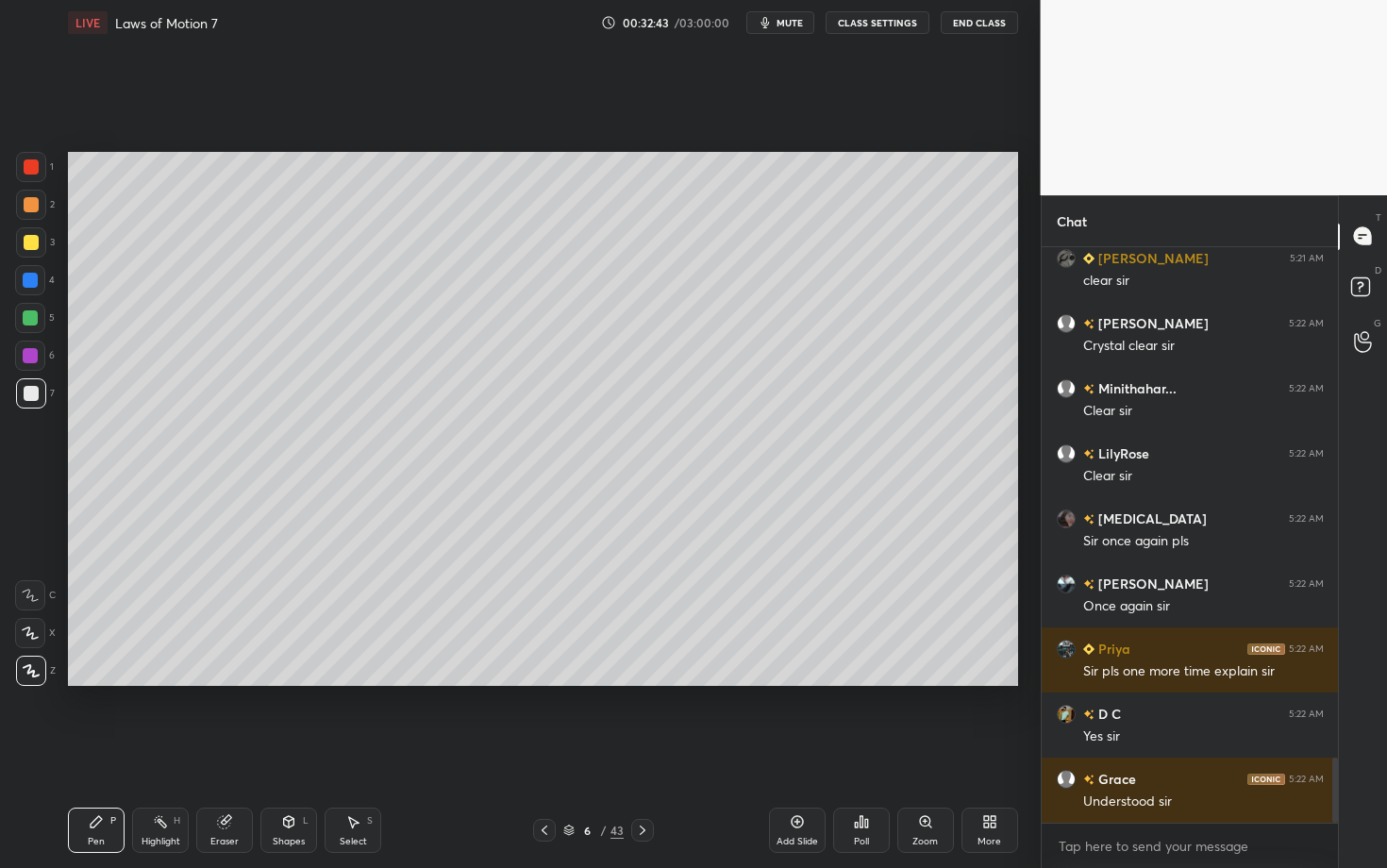 click 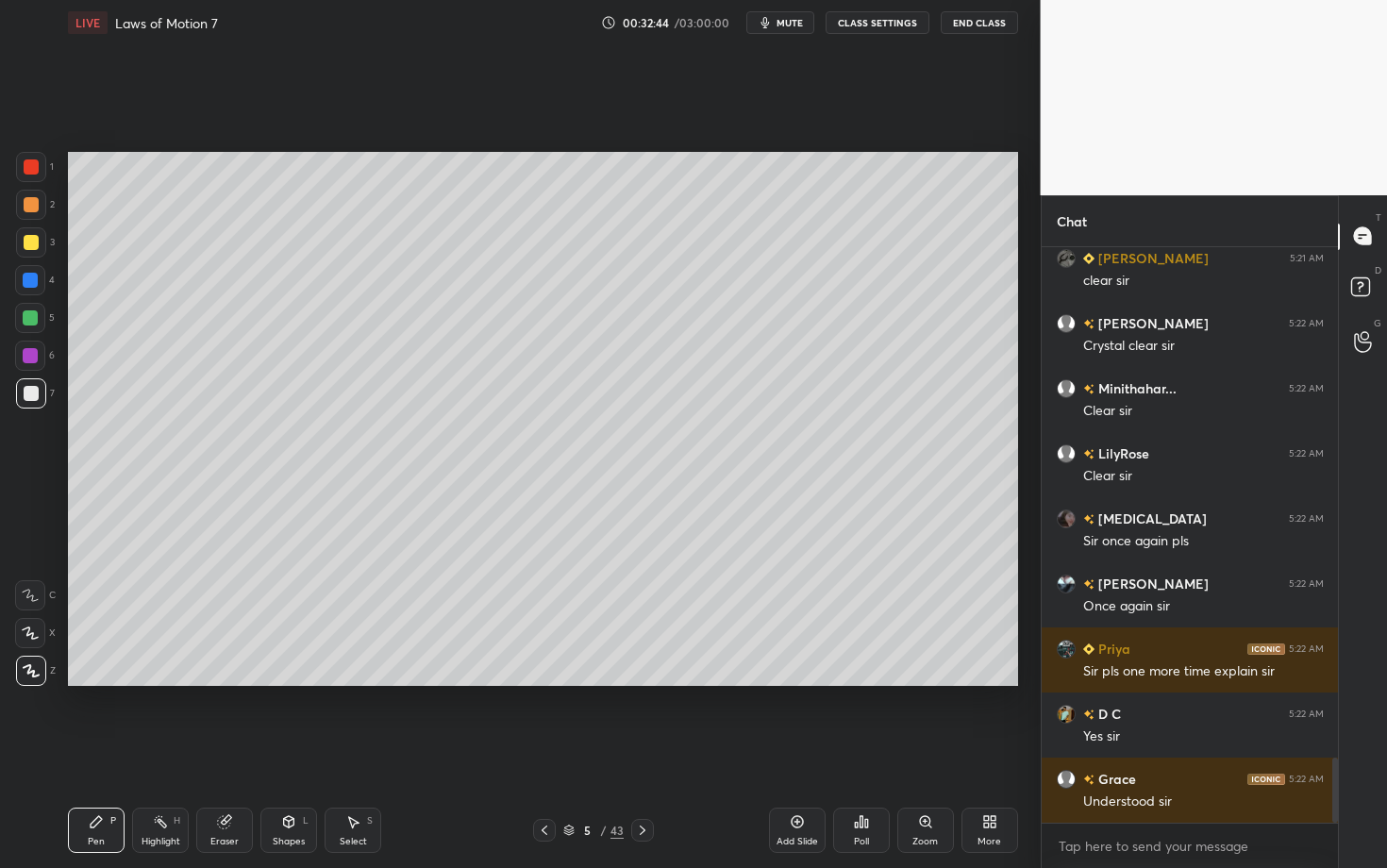click 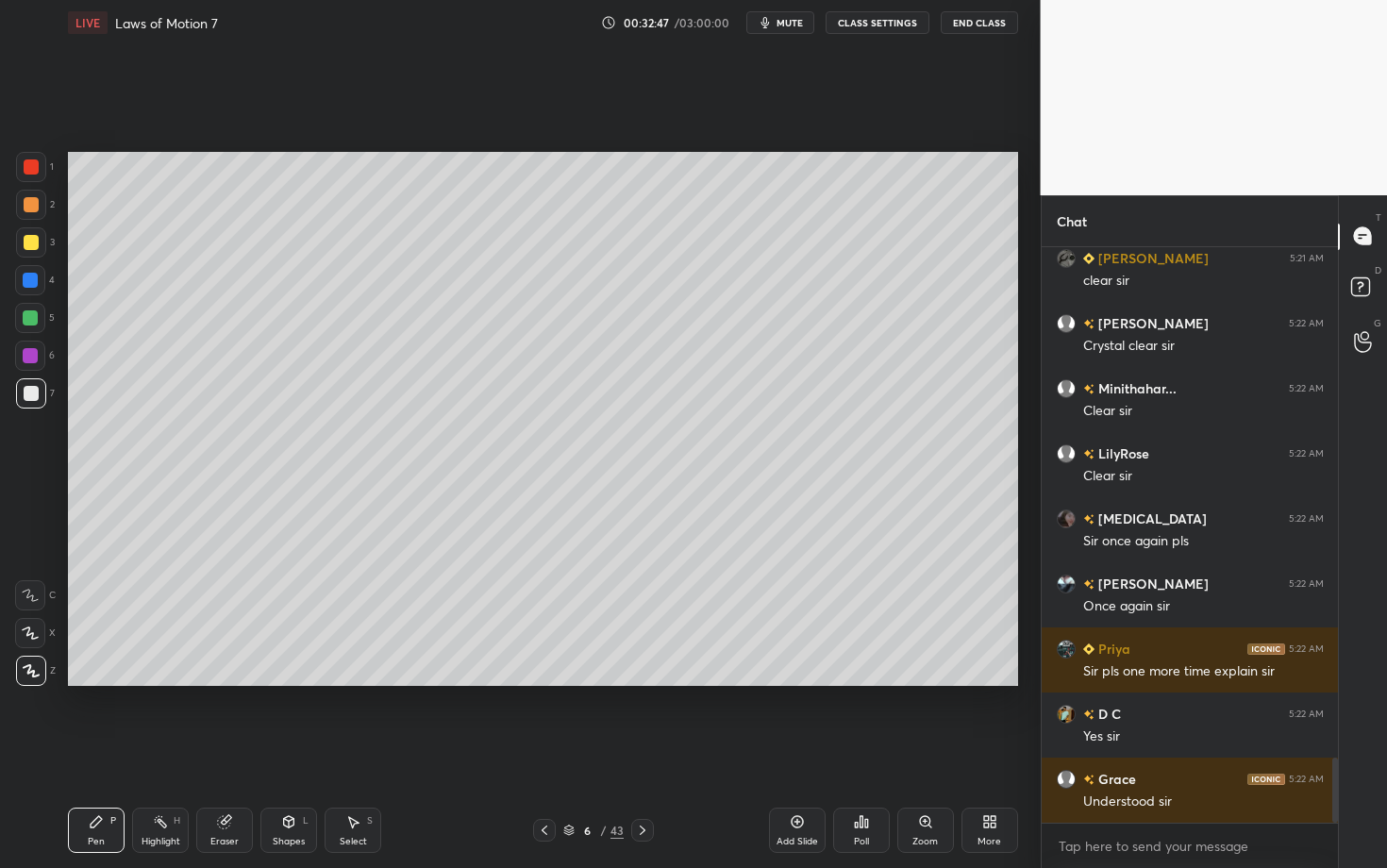 click 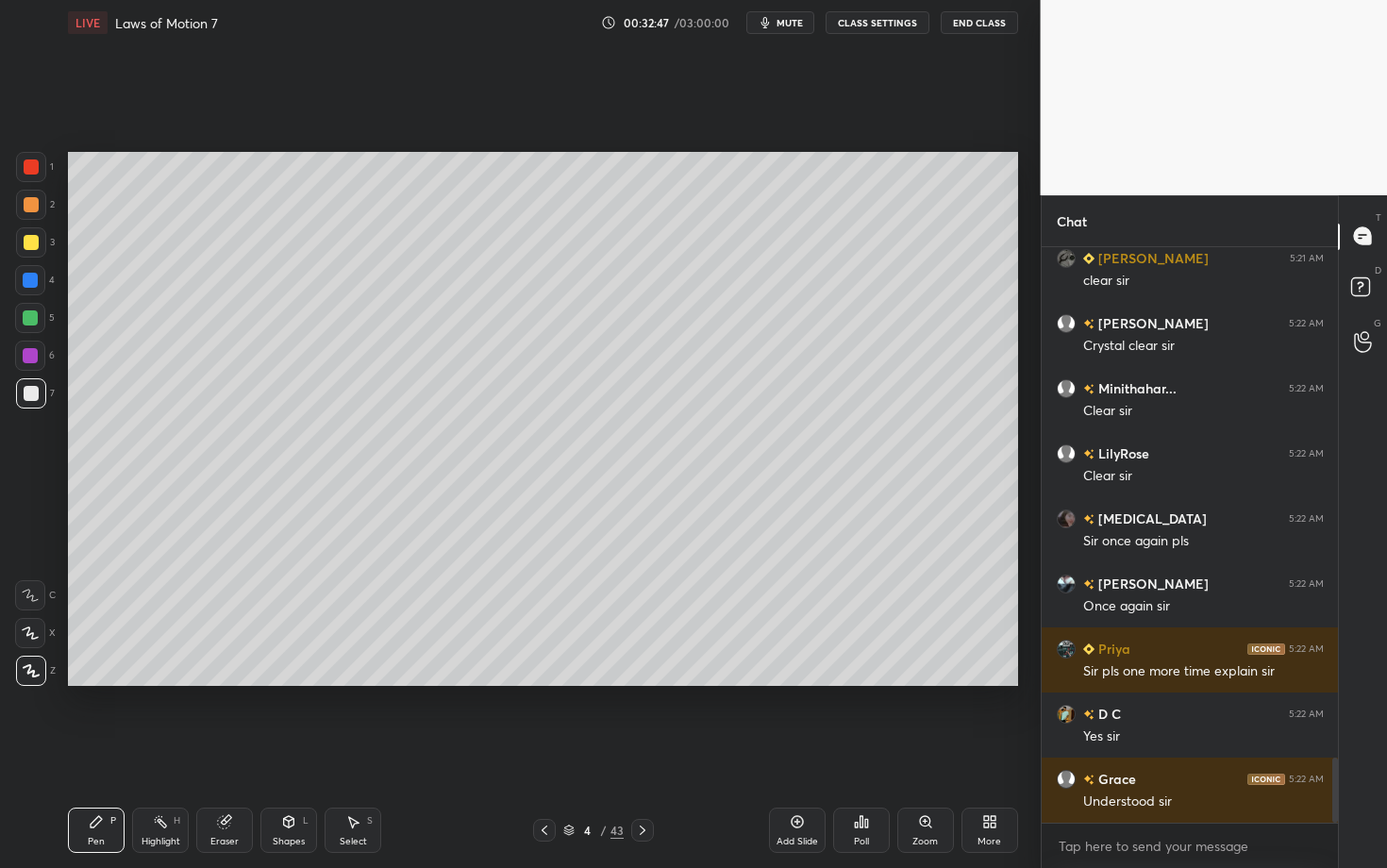 click 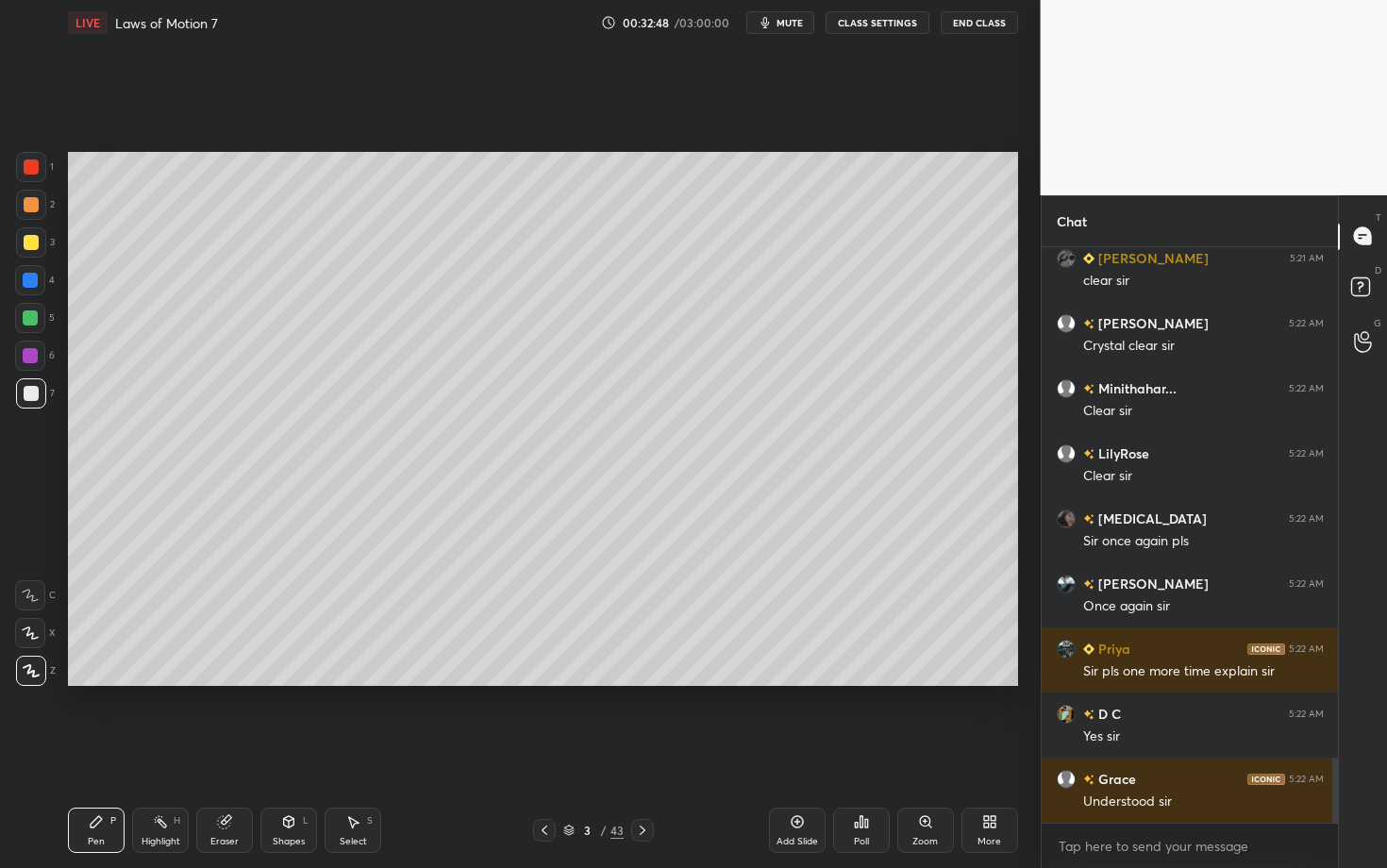 click on "Highlight H" at bounding box center [160, 830] 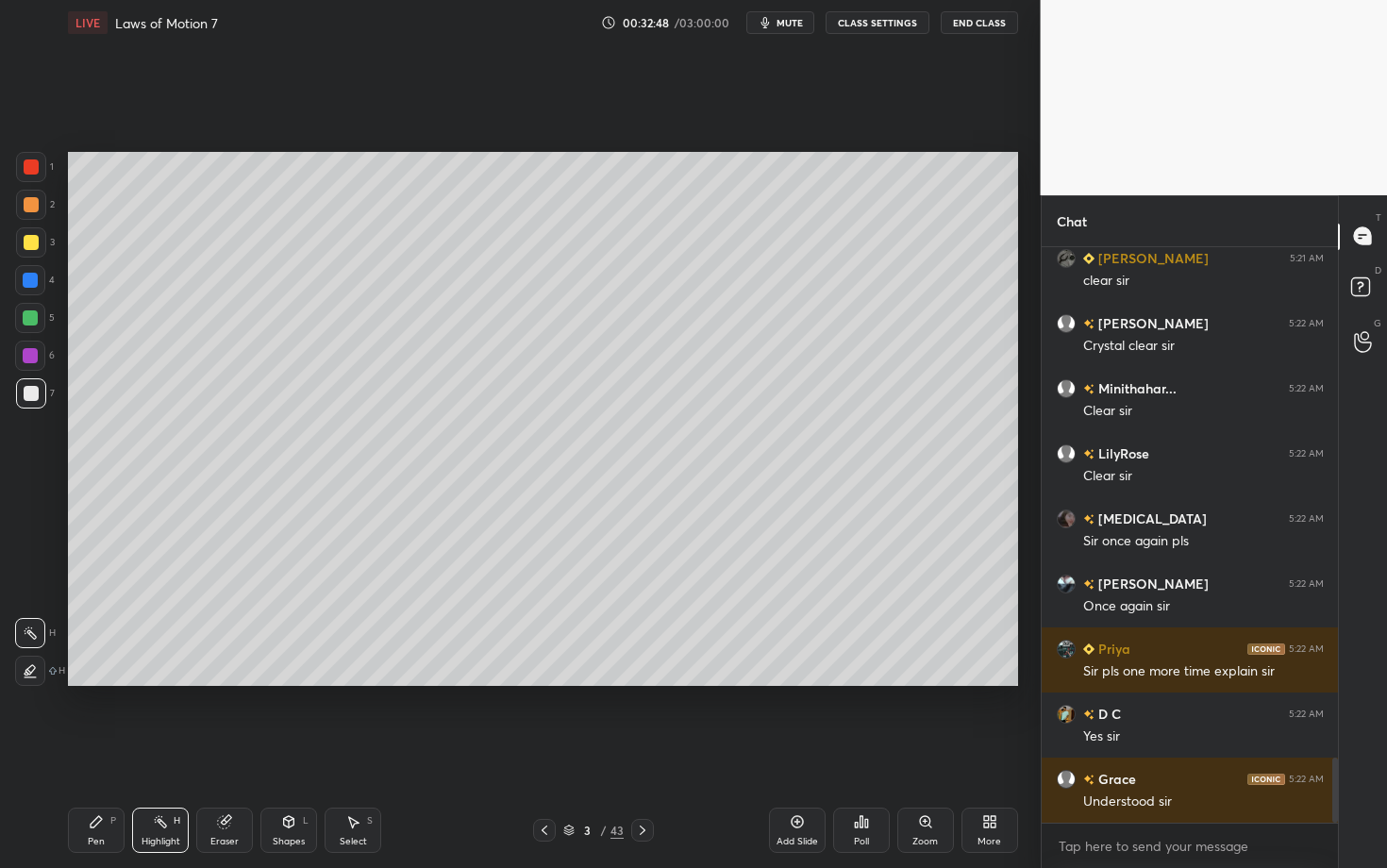 click 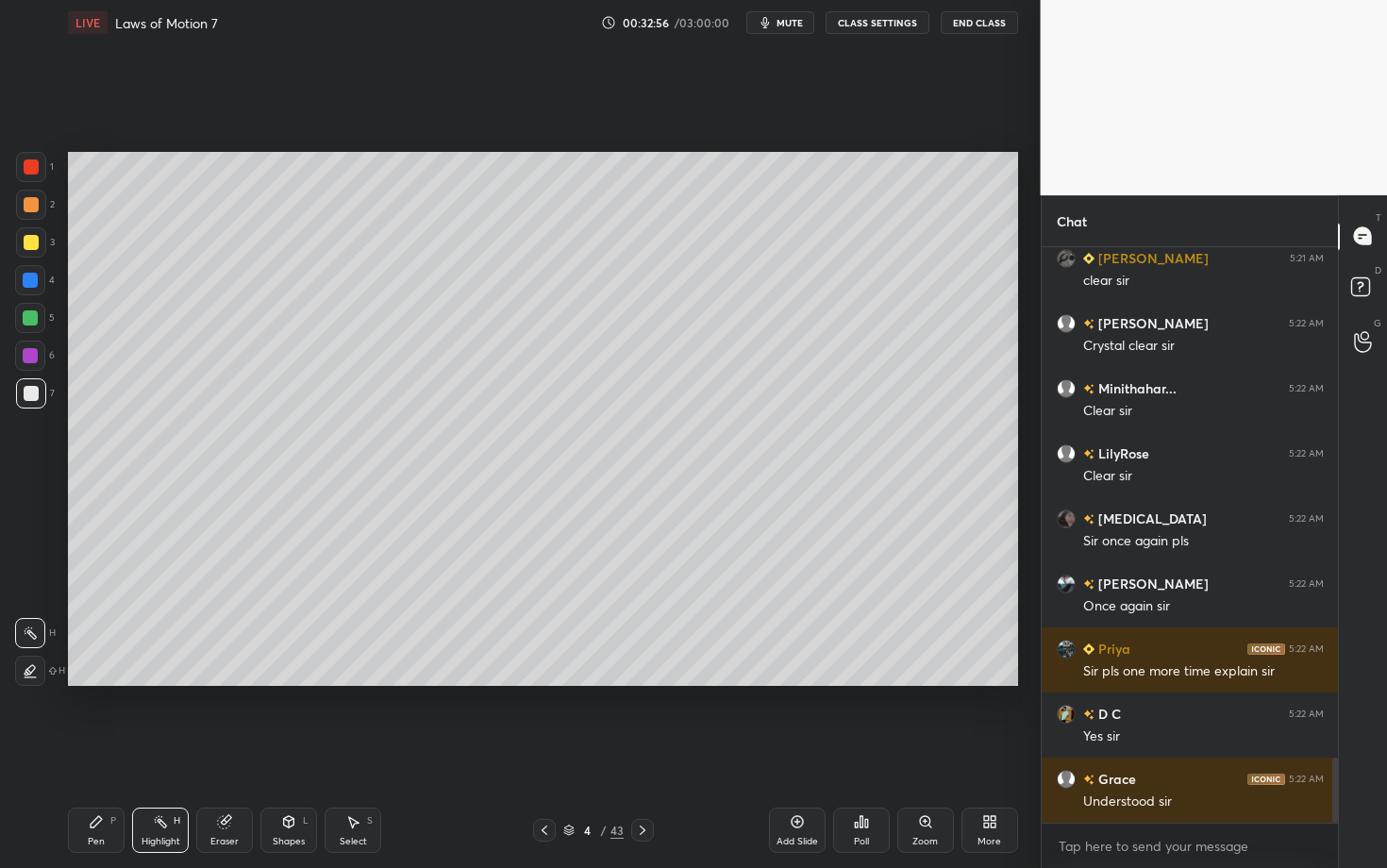 click at bounding box center (643, 830) 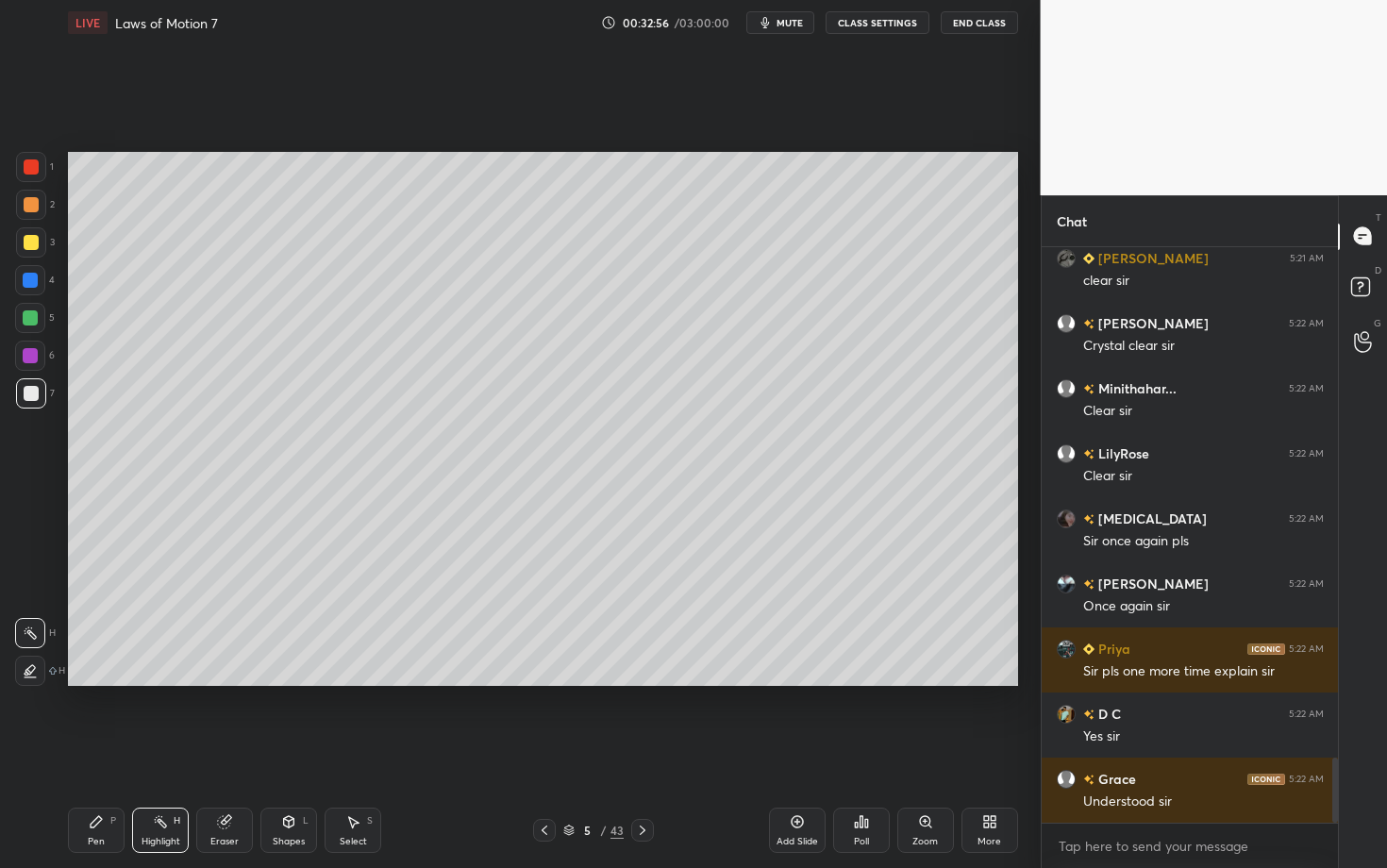 click 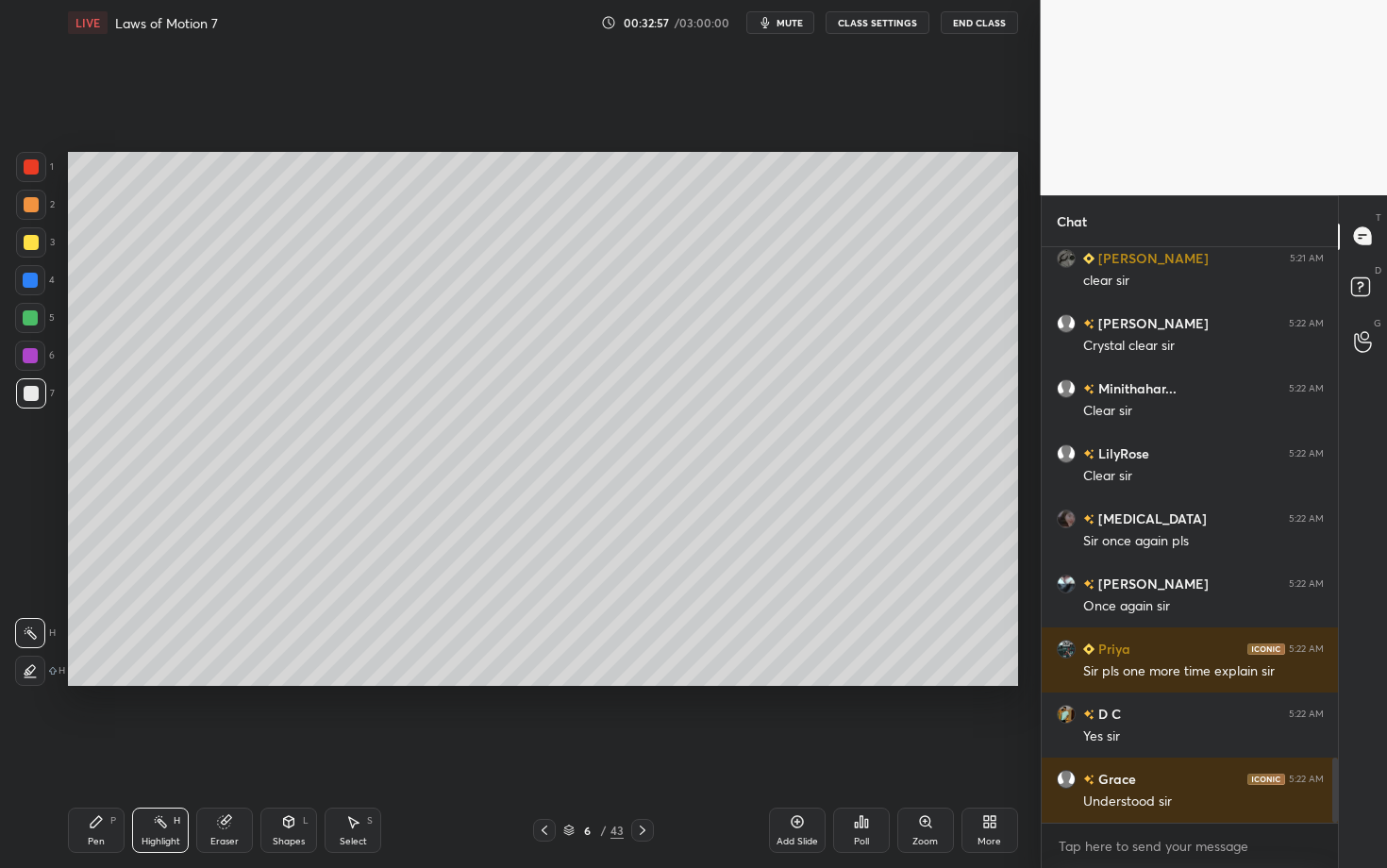 click 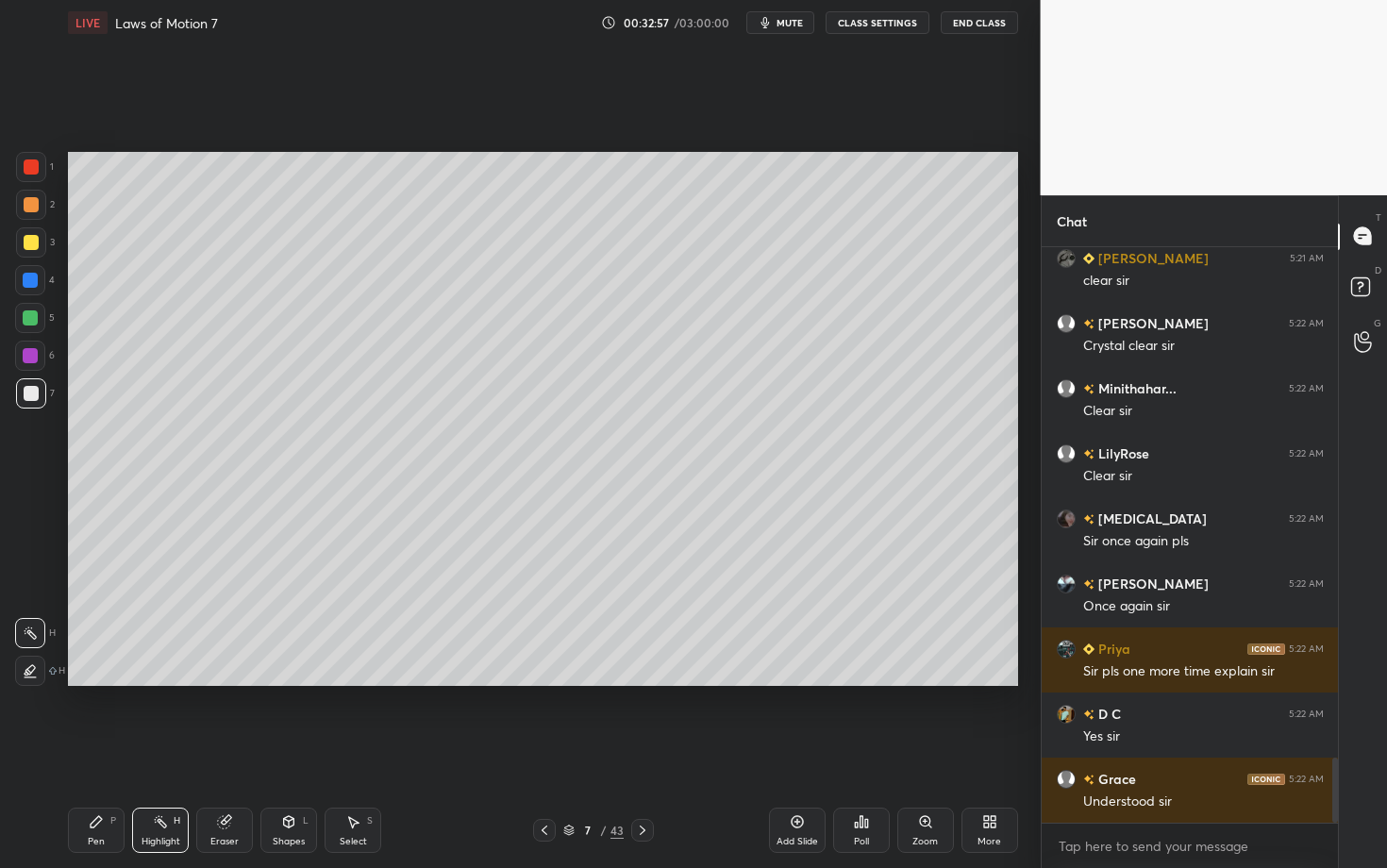 click 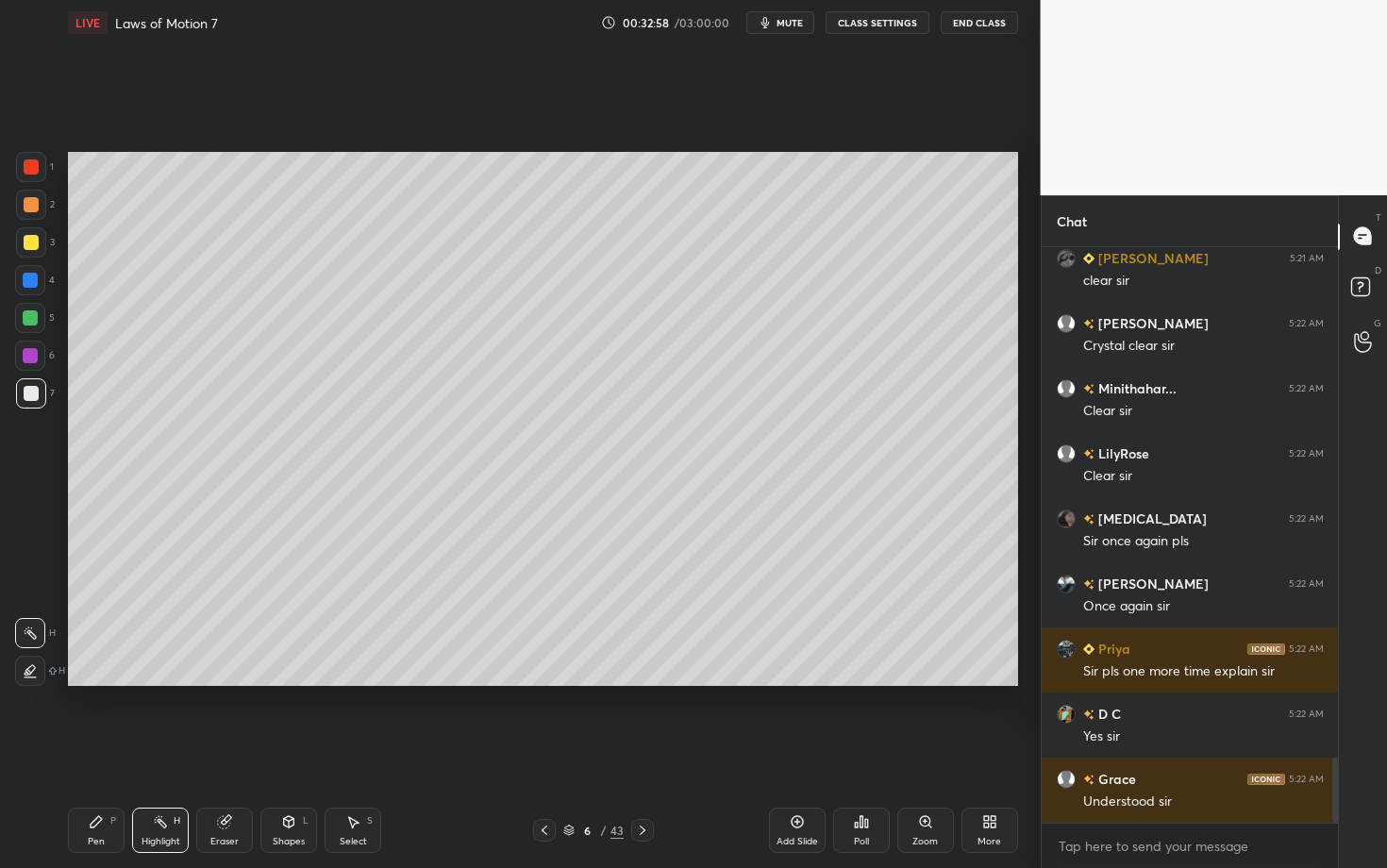 click on "Pen P" at bounding box center (96, 830) 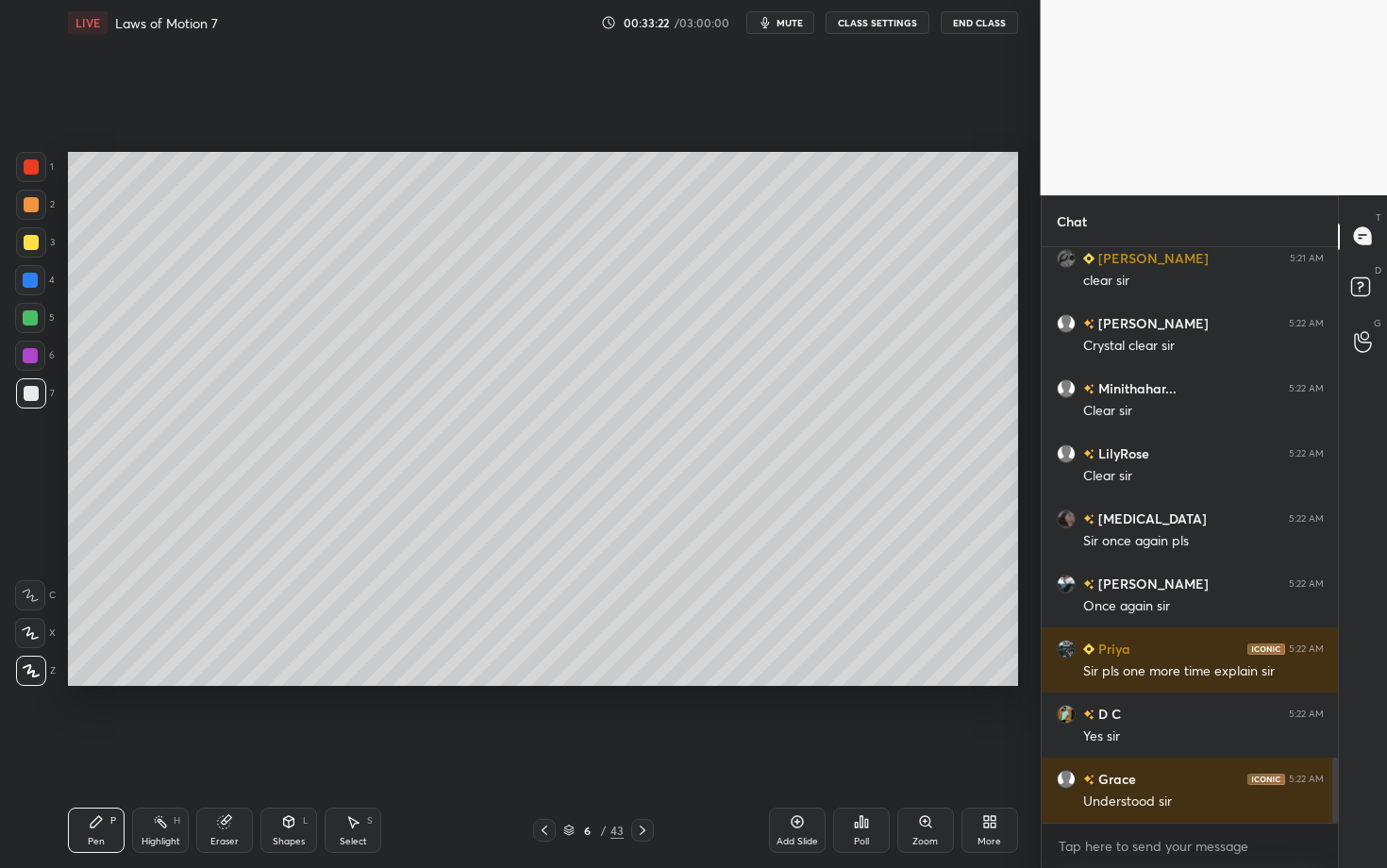 click 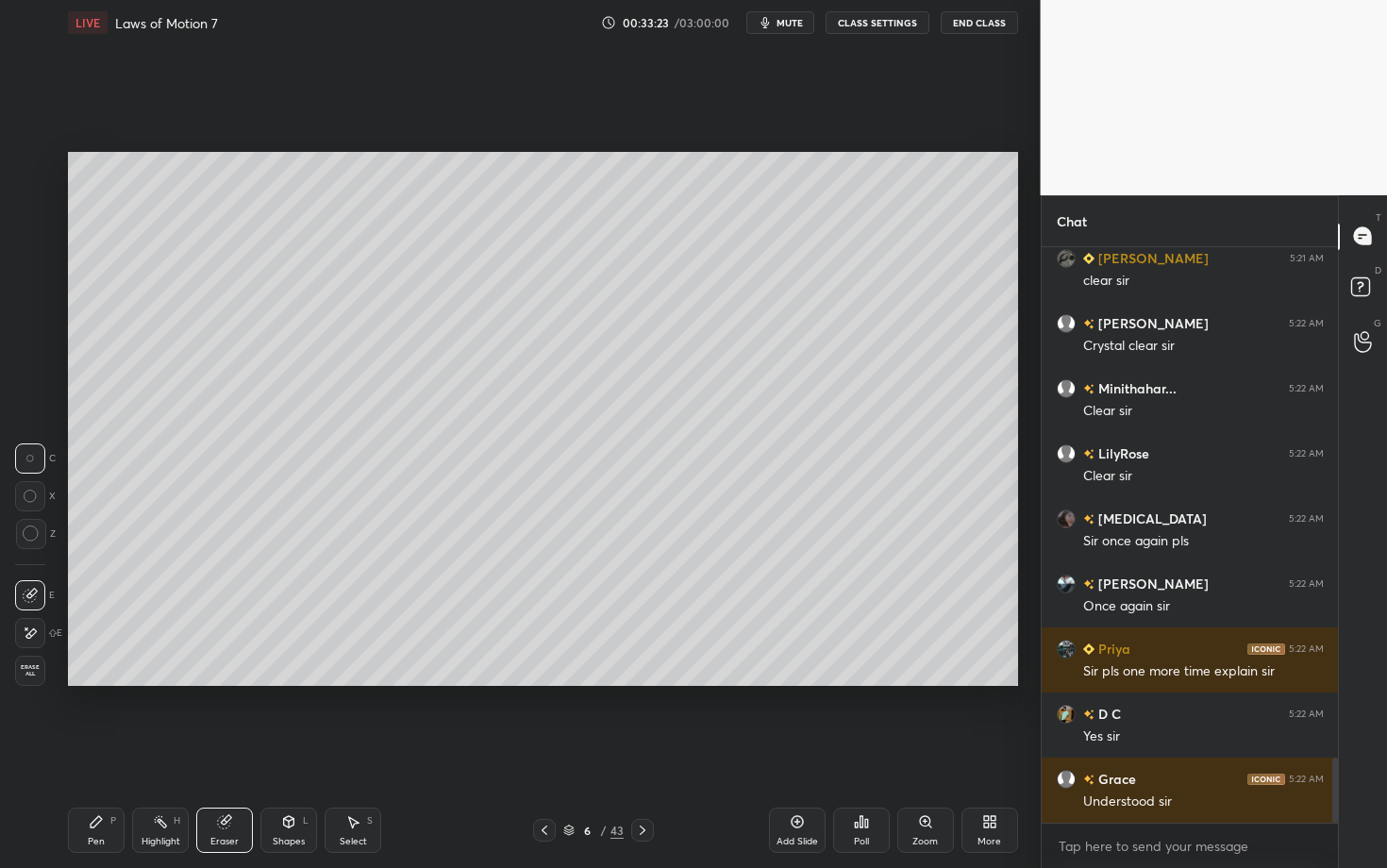 click on "Pen P" at bounding box center [96, 830] 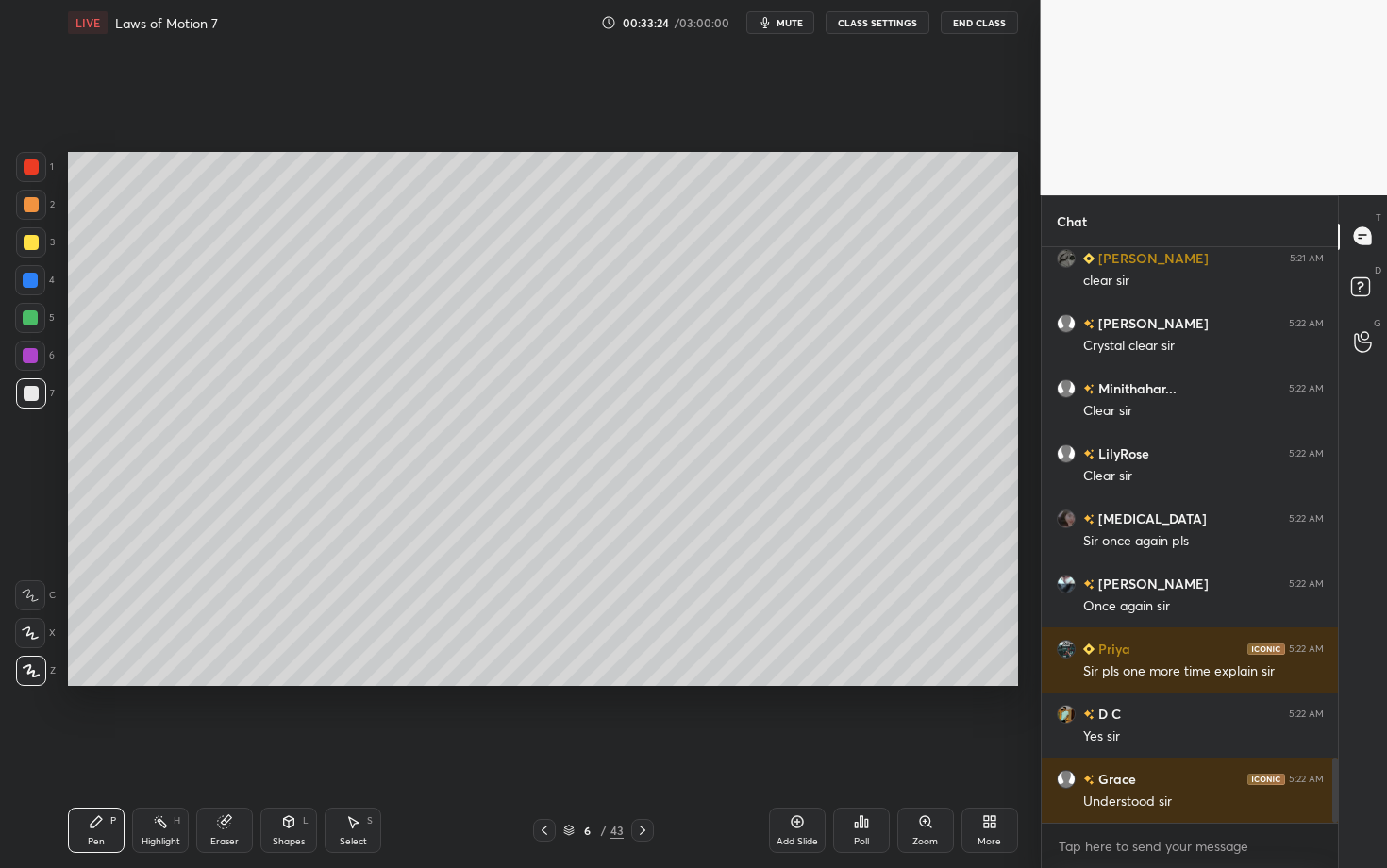 click at bounding box center (30, 318) 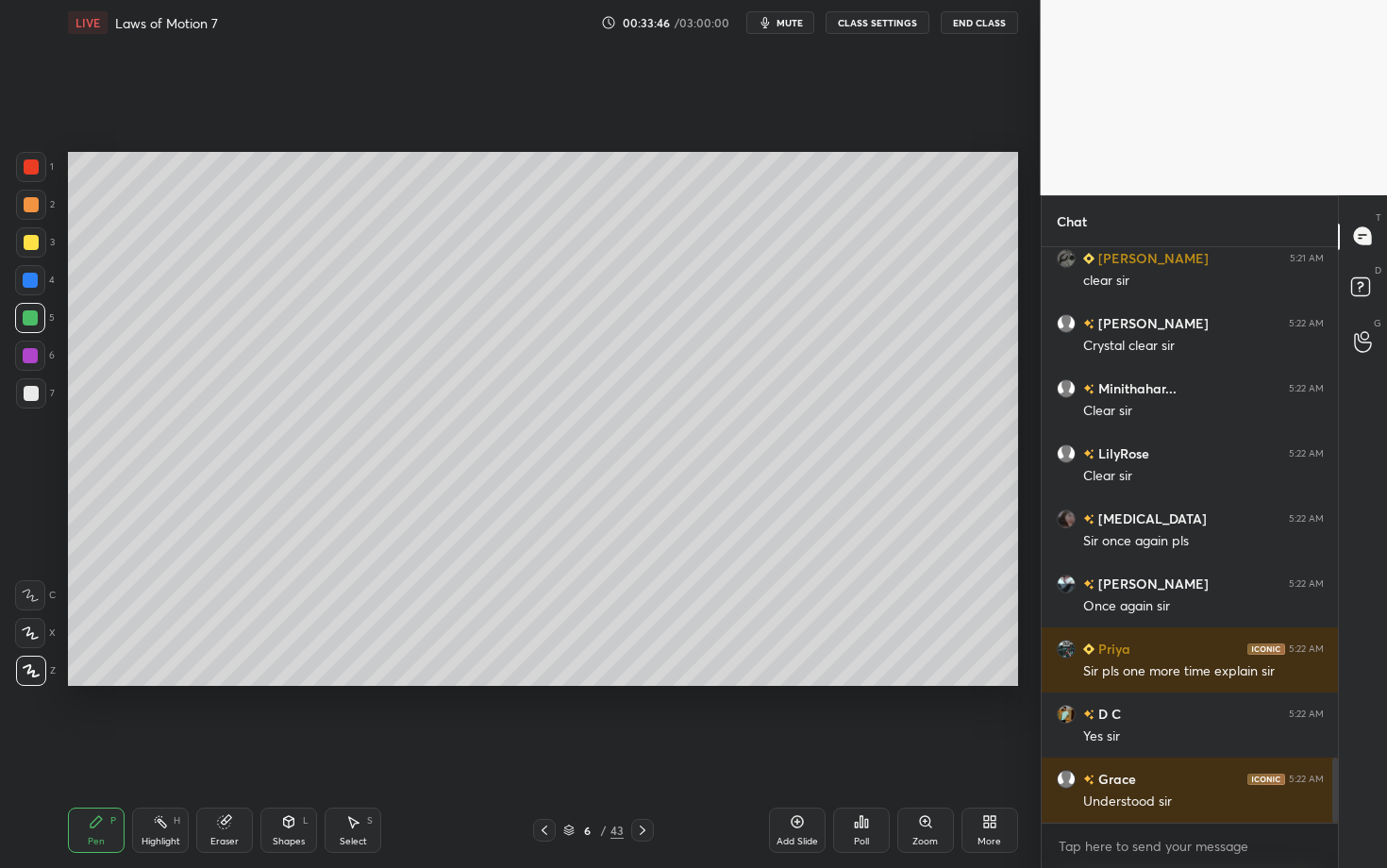 click on "Select S" at bounding box center [353, 830] 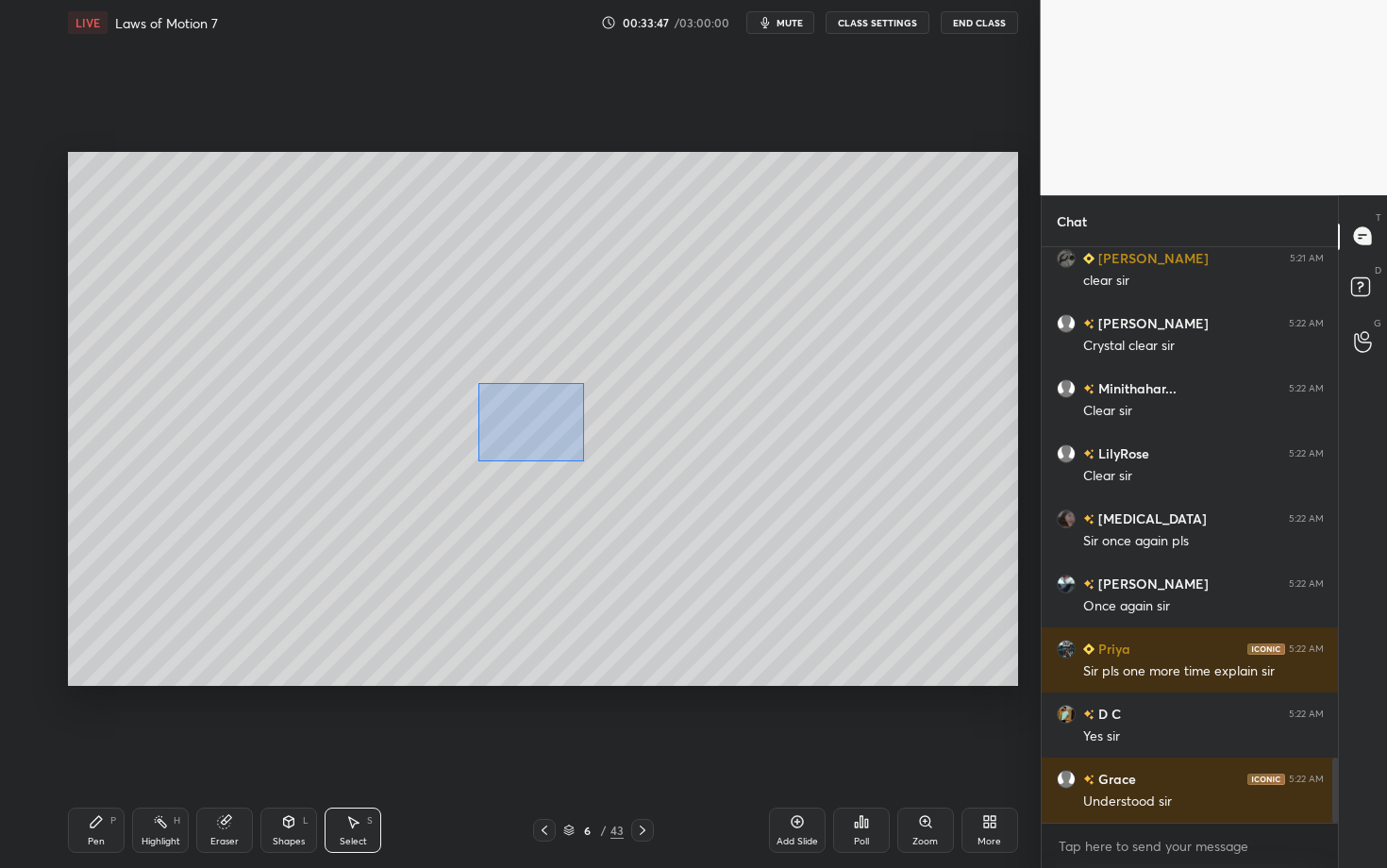 drag, startPoint x: 513, startPoint y: 428, endPoint x: 583, endPoint y: 462, distance: 77.82031 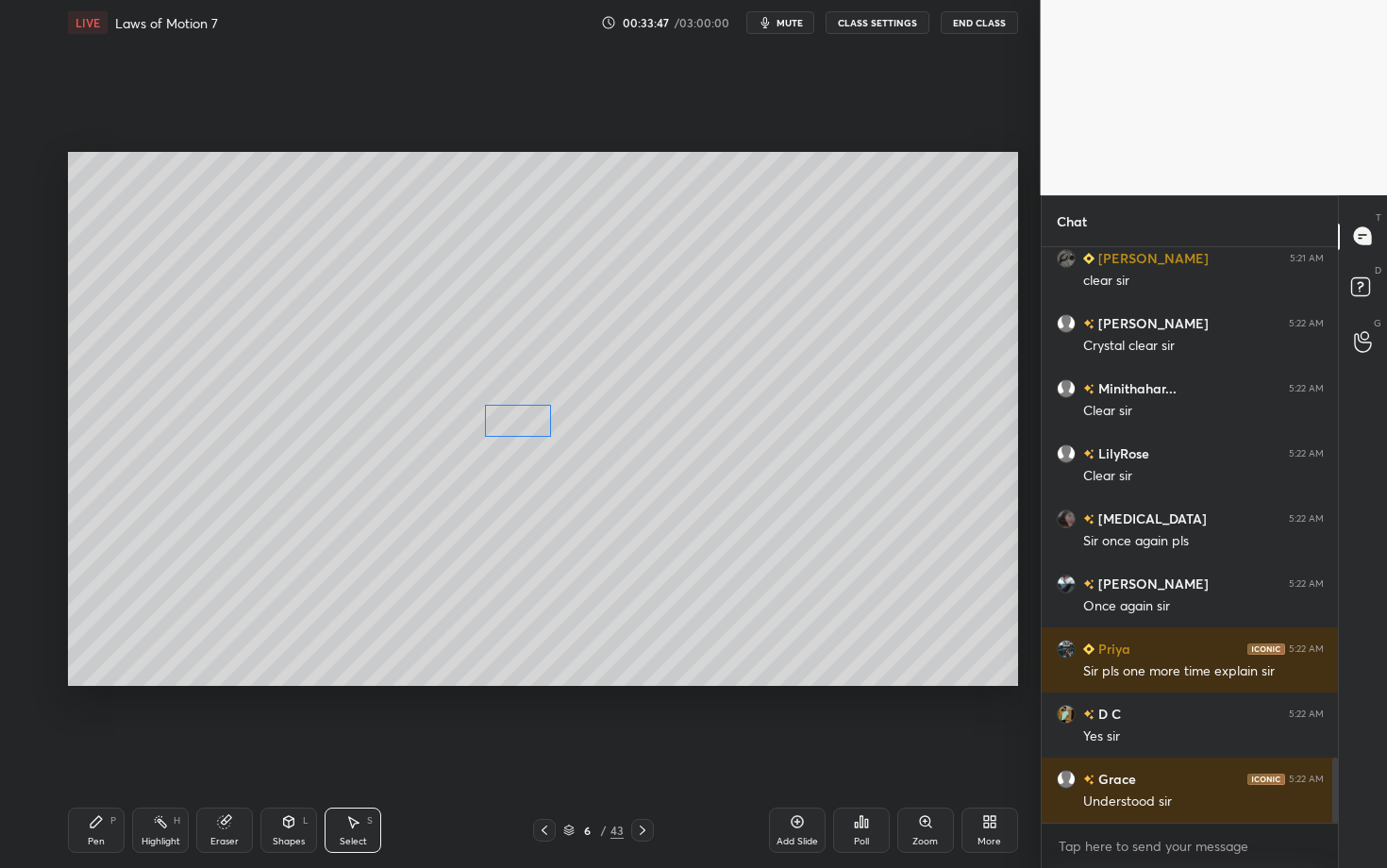 click on "0 ° Undo Copy Duplicate Duplicate to new slide Delete" at bounding box center [543, 419] 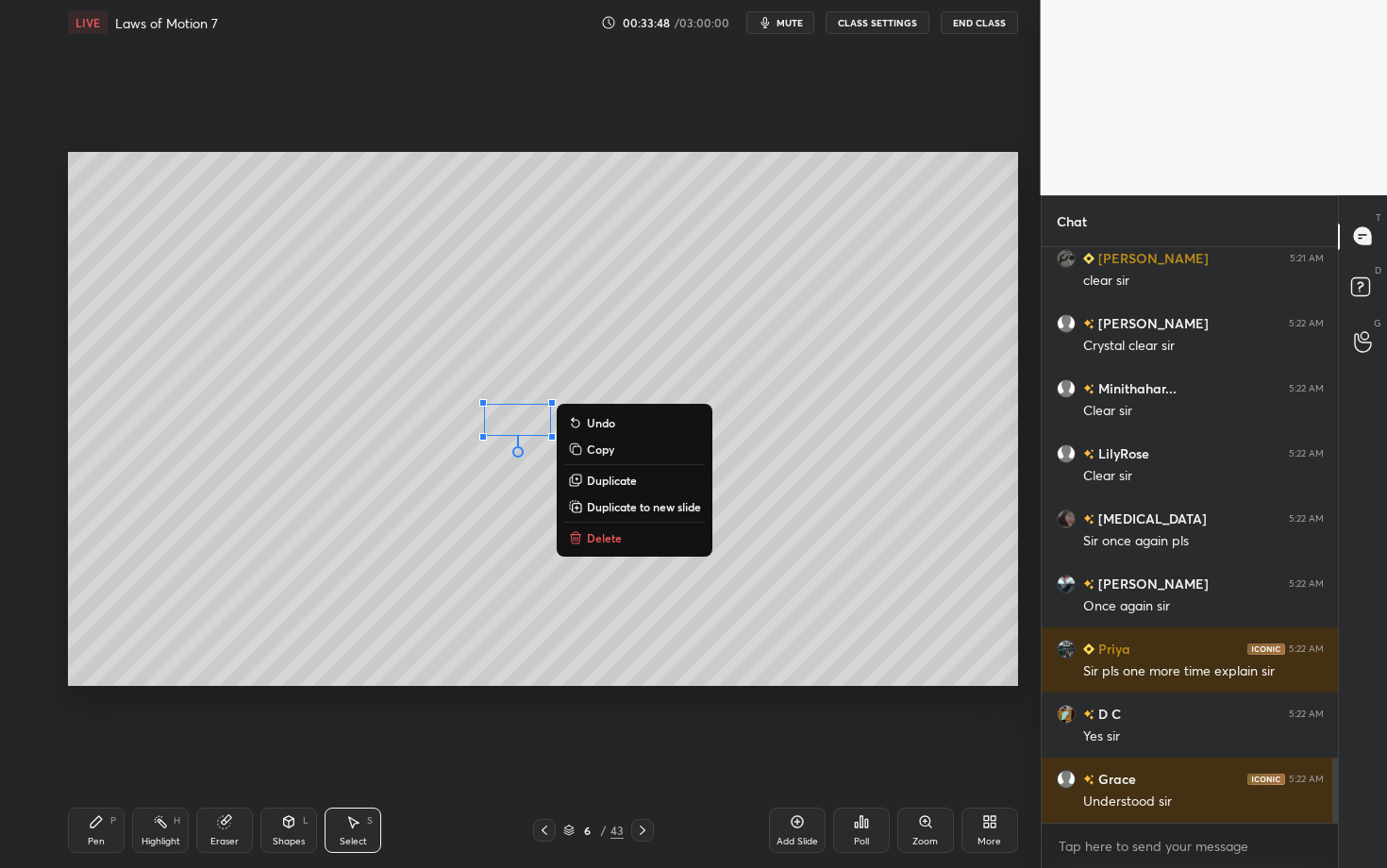 click 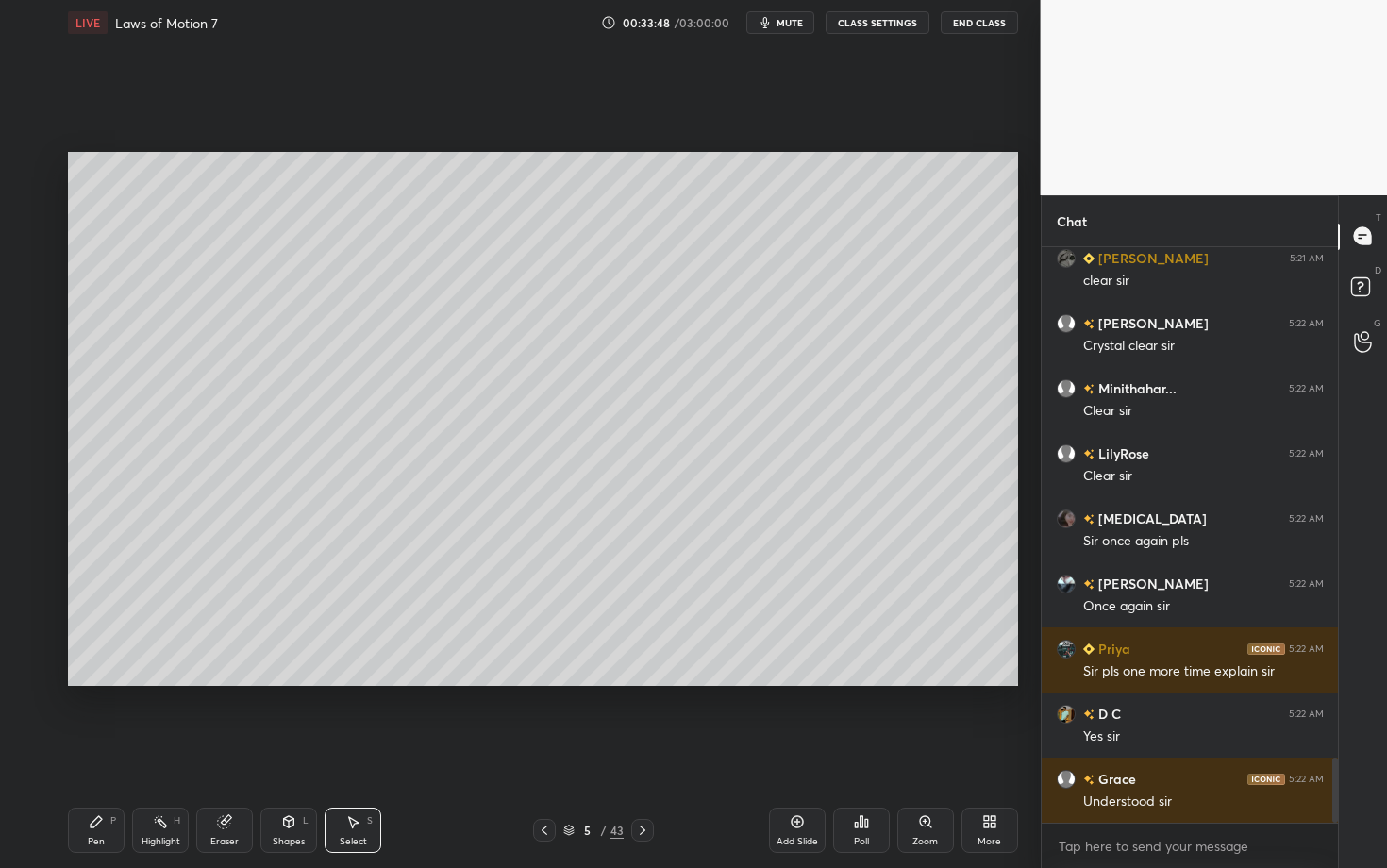 click on "Highlight H" at bounding box center [160, 830] 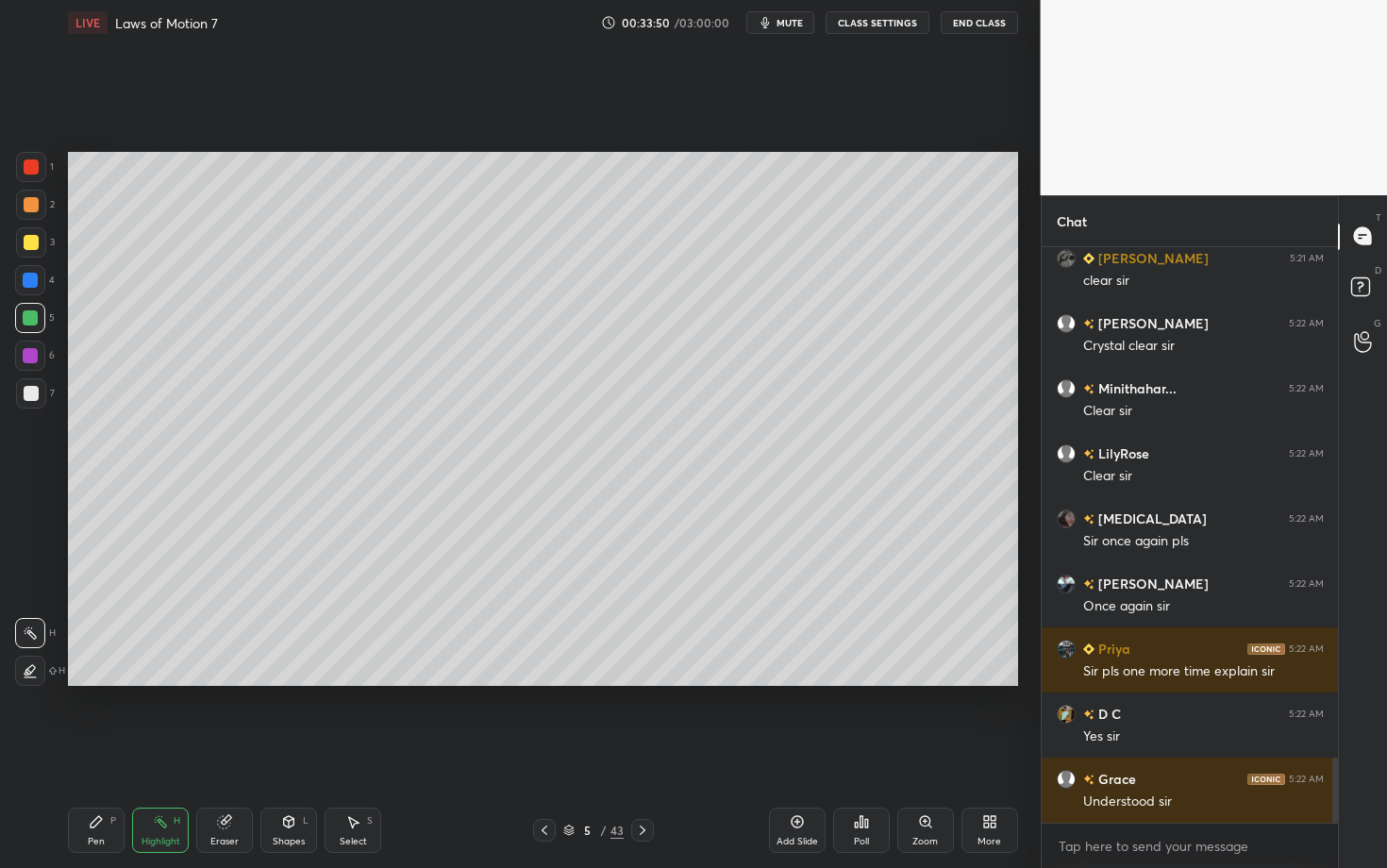 click on "Add Slide" at bounding box center (797, 830) 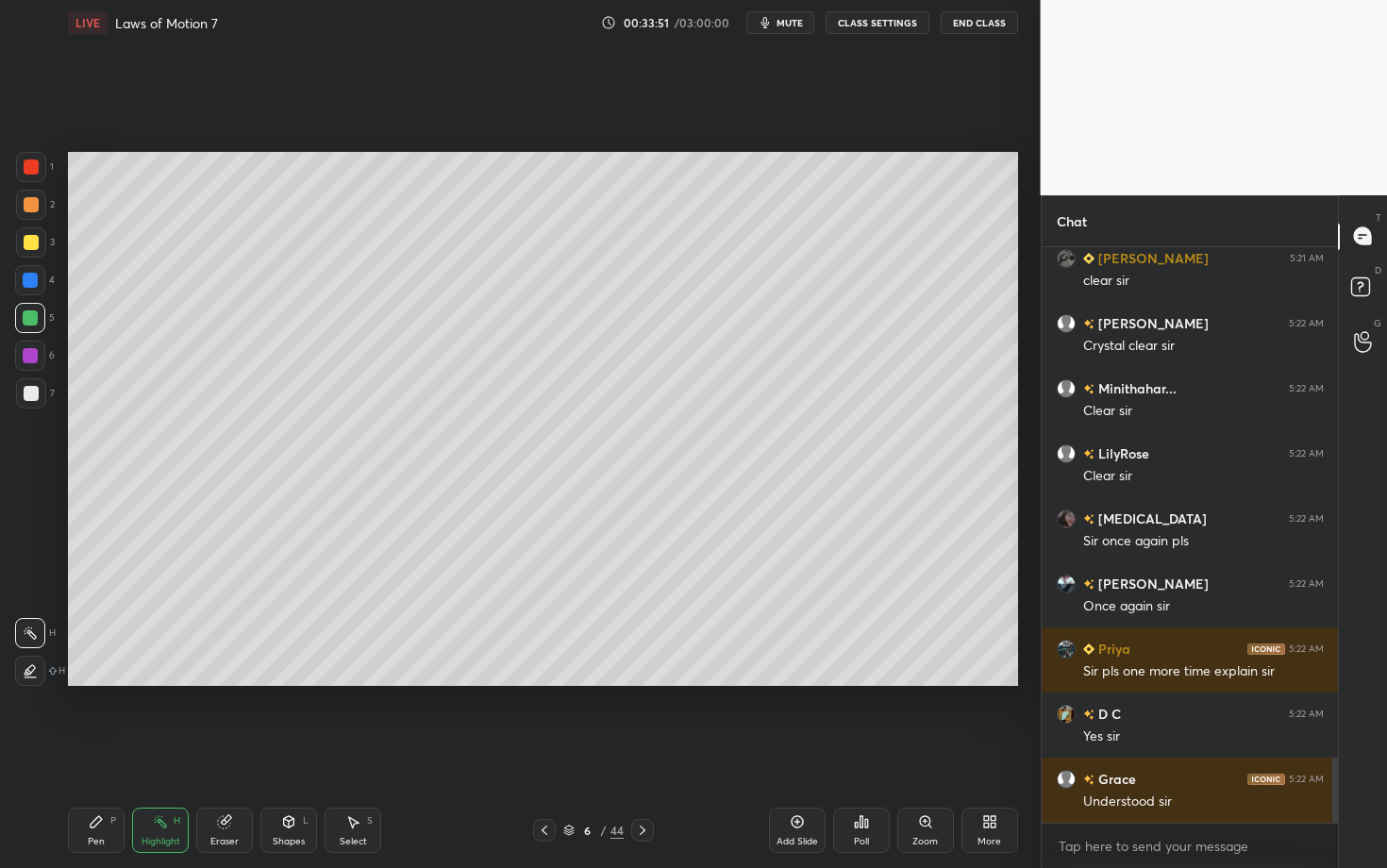 click 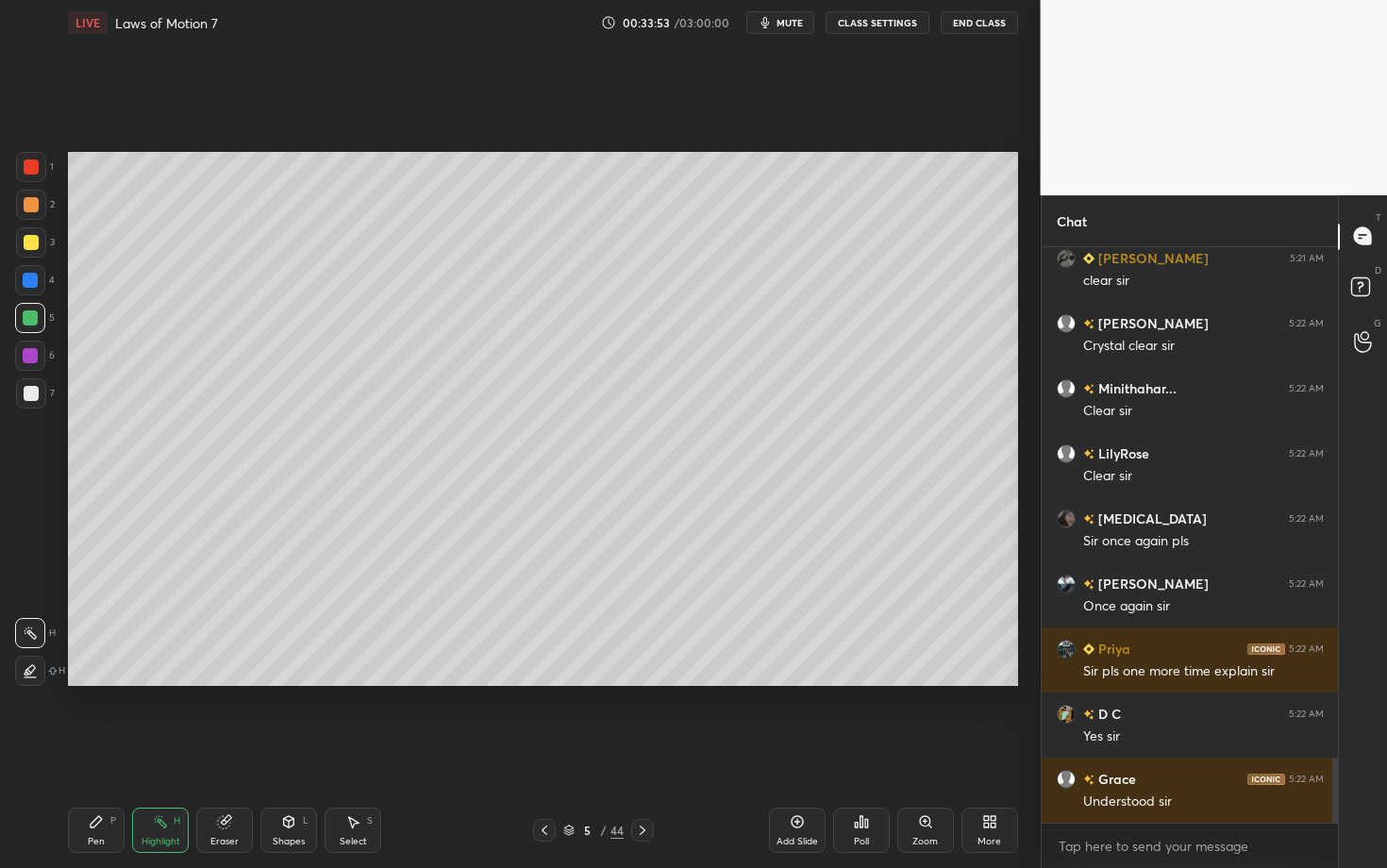 click 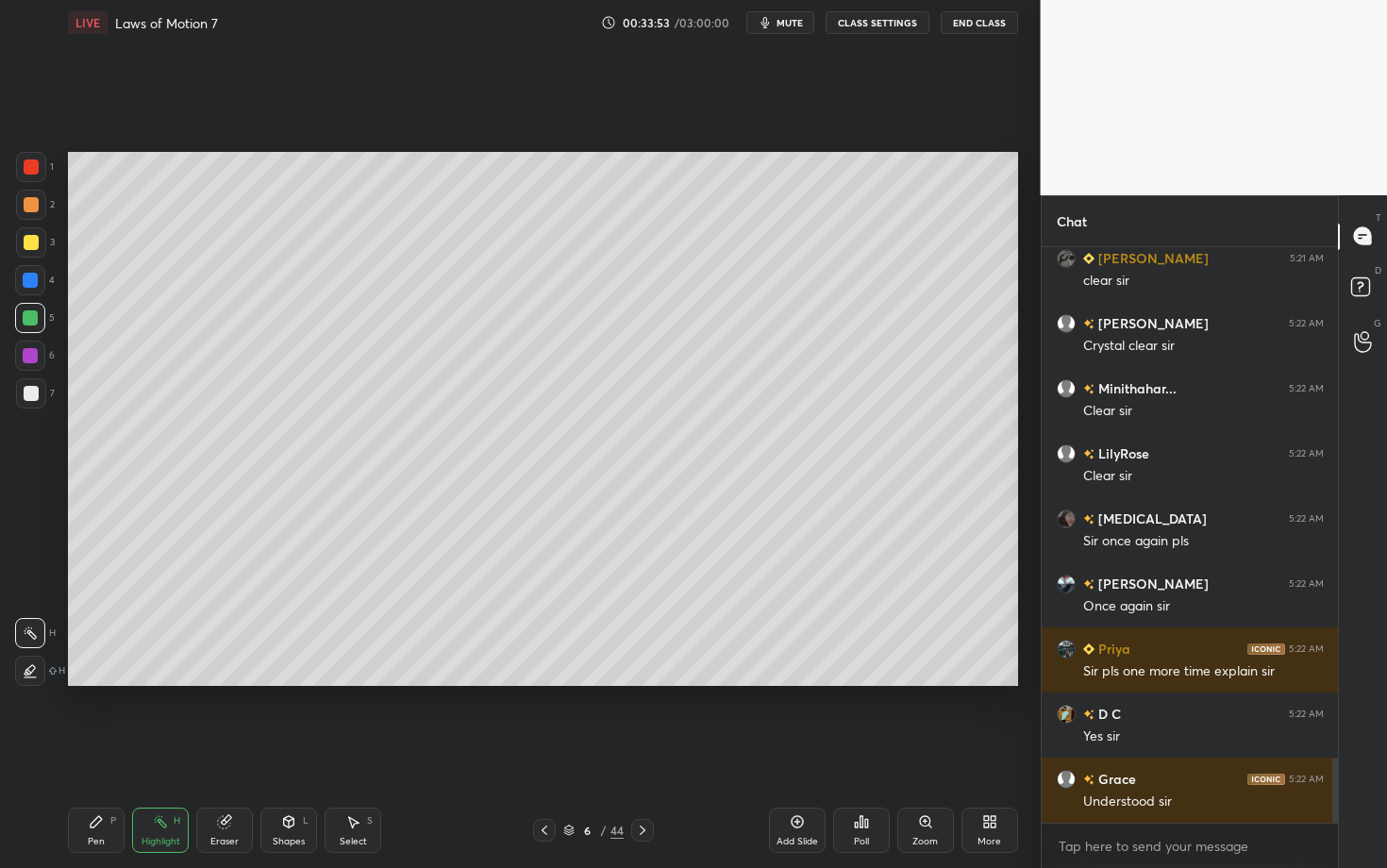click 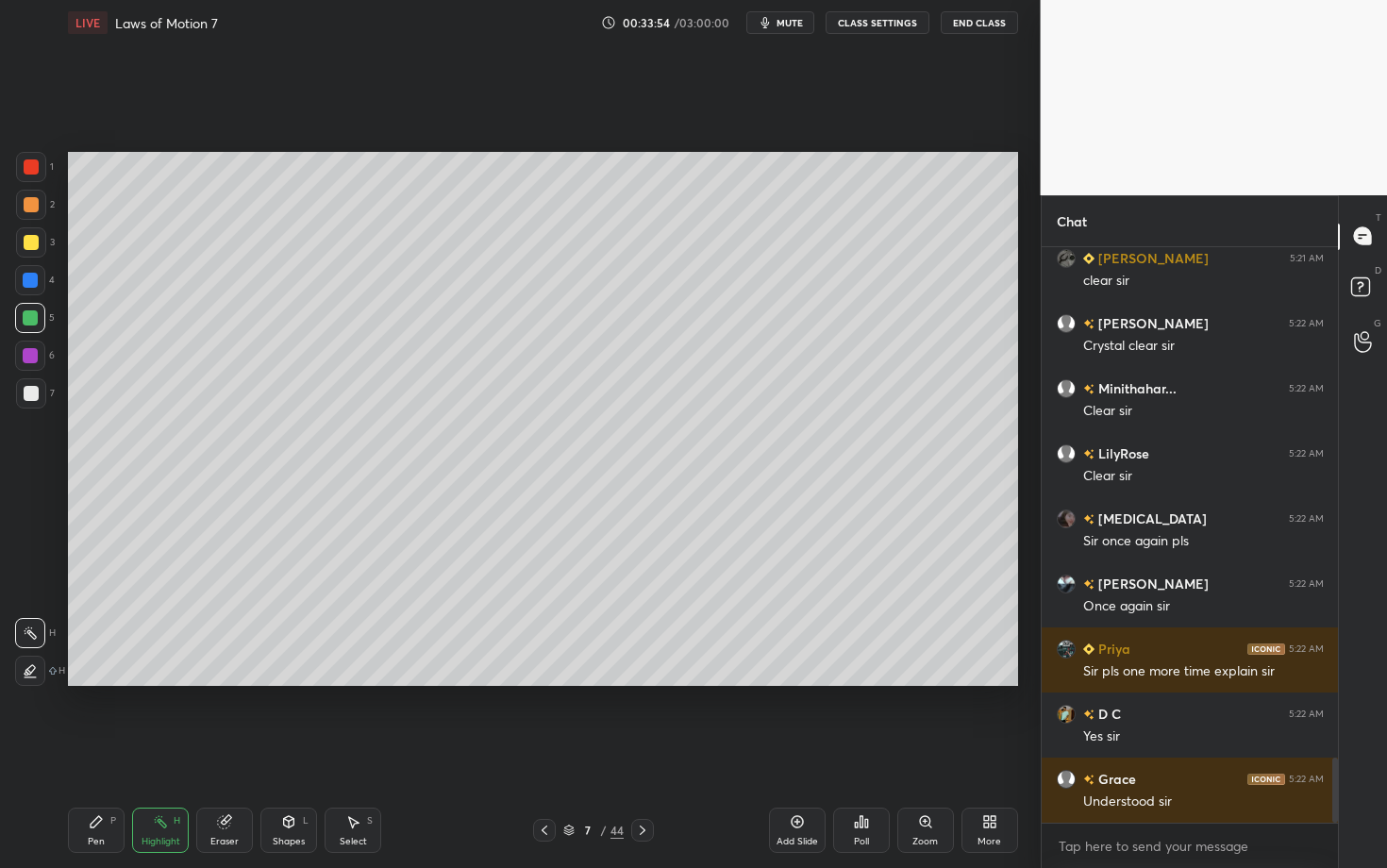 click on "Pen" at bounding box center [96, 842] 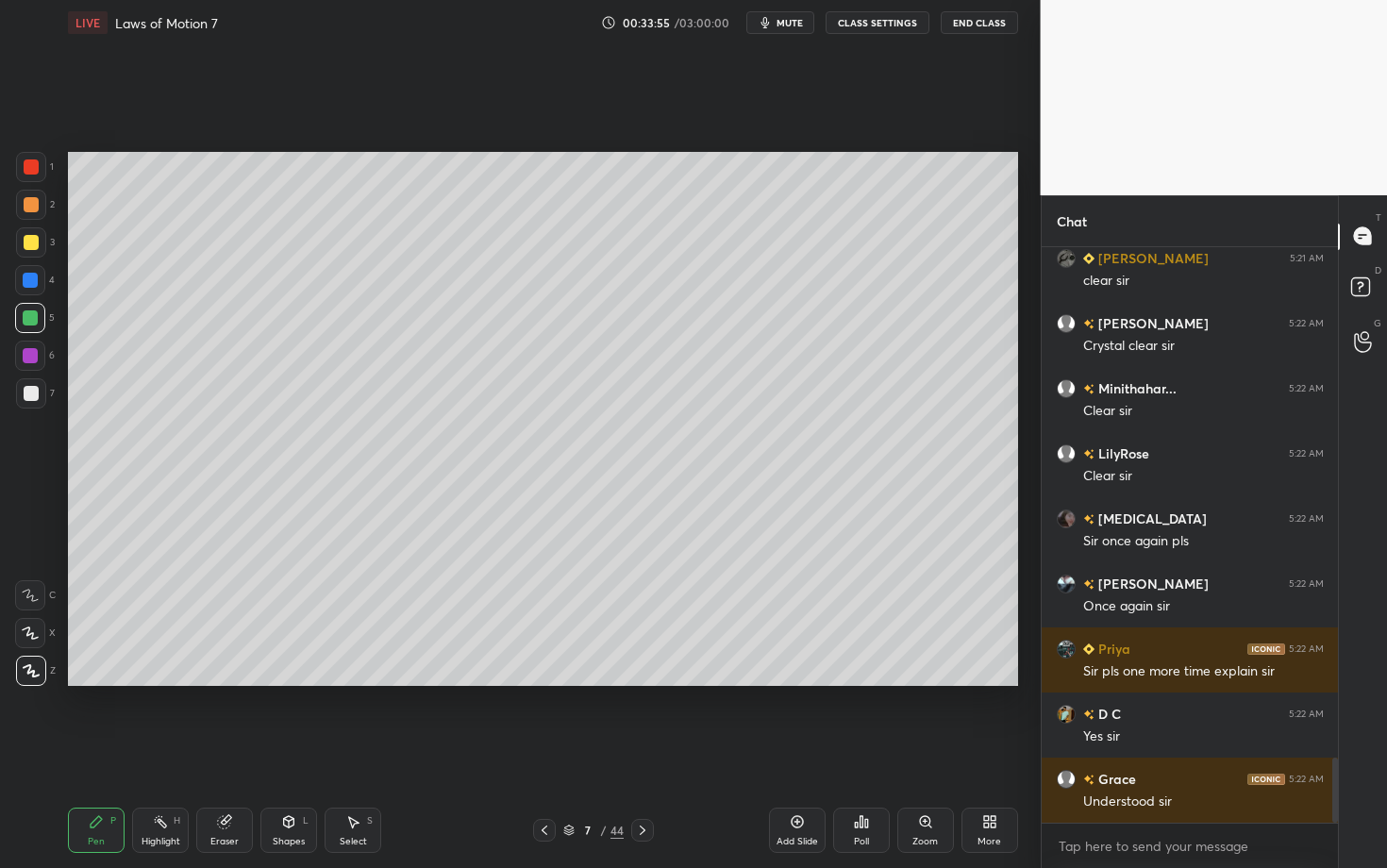click at bounding box center [30, 318] 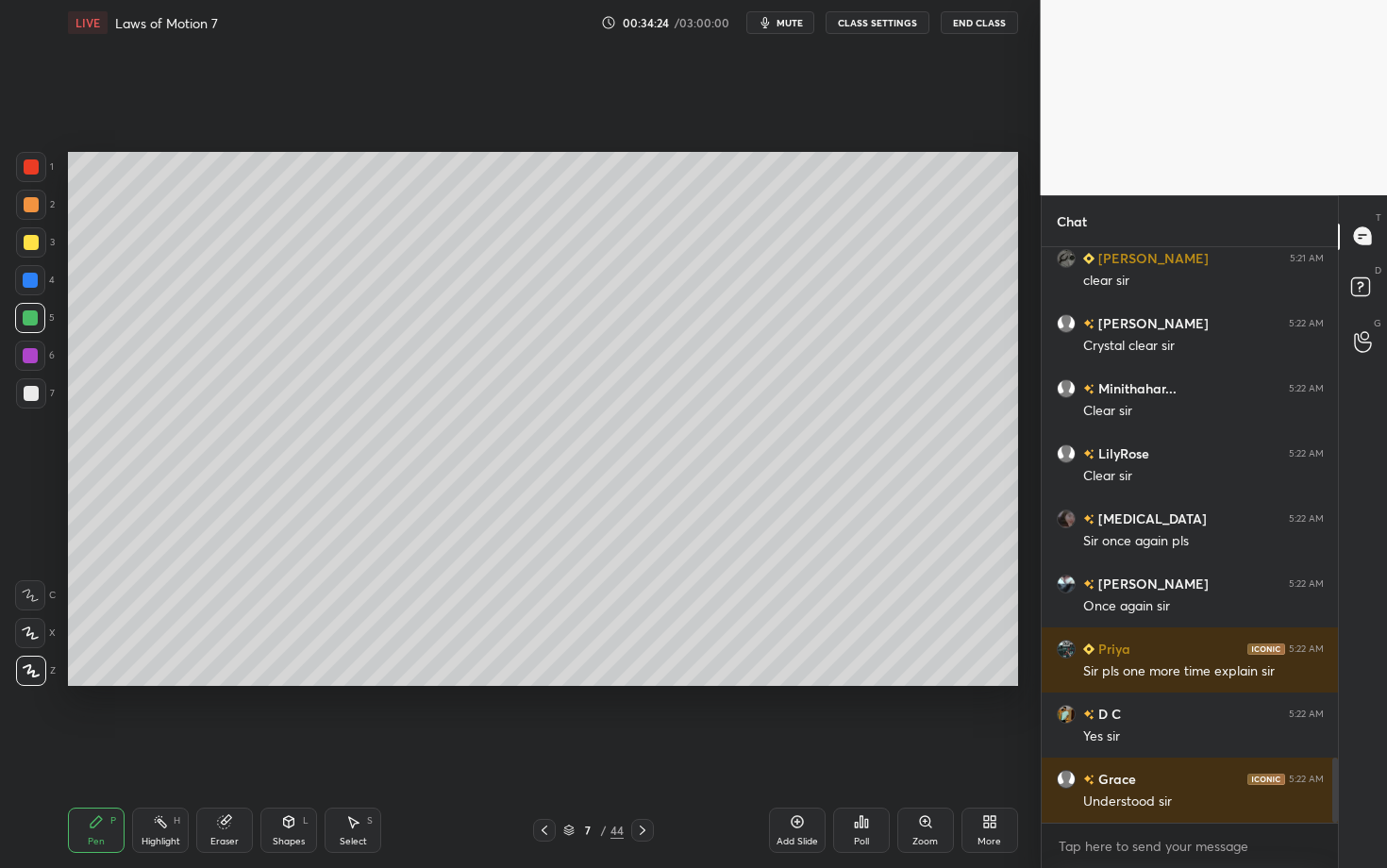 click on "Shapes" at bounding box center (289, 842) 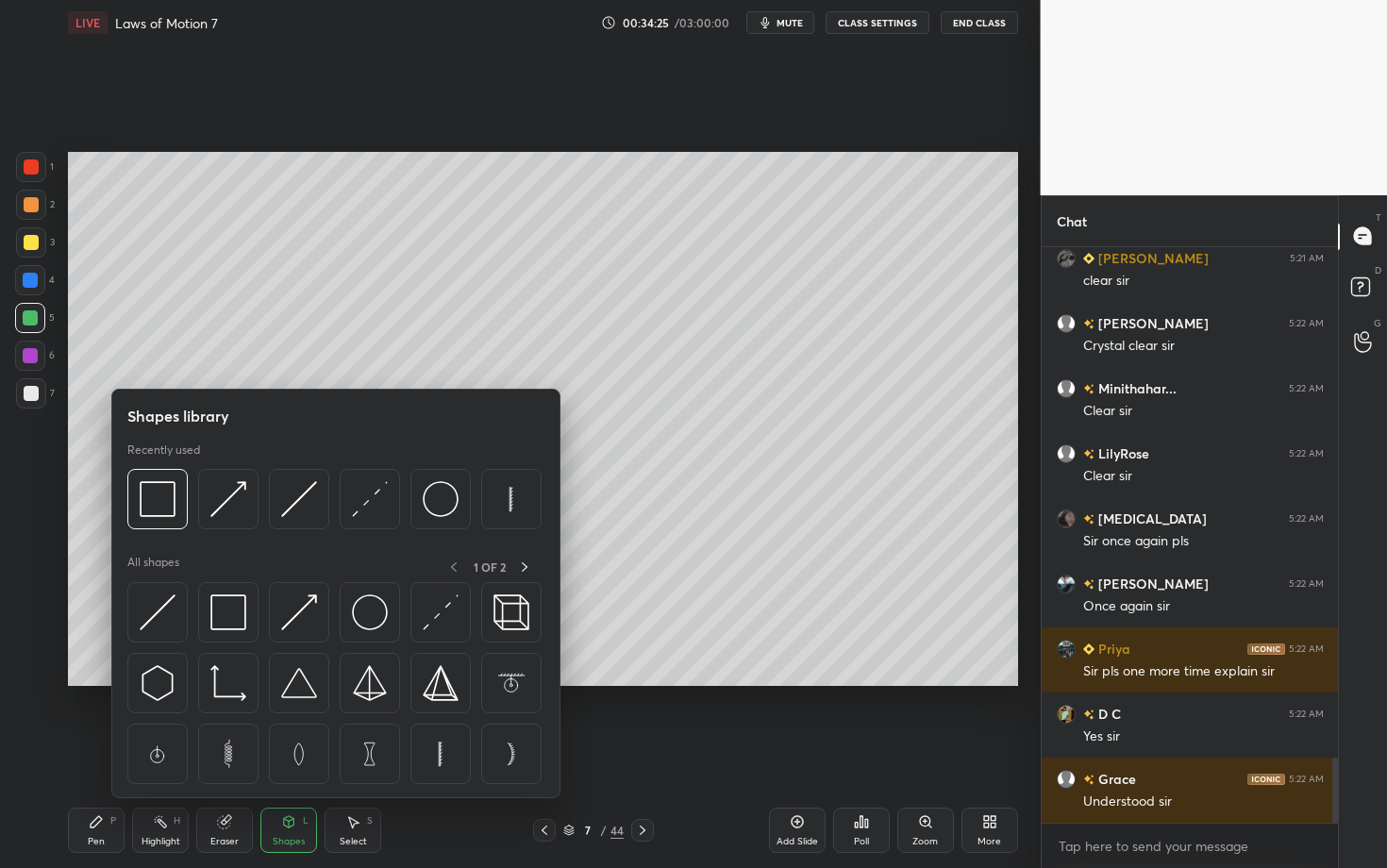 click at bounding box center (31, 393) 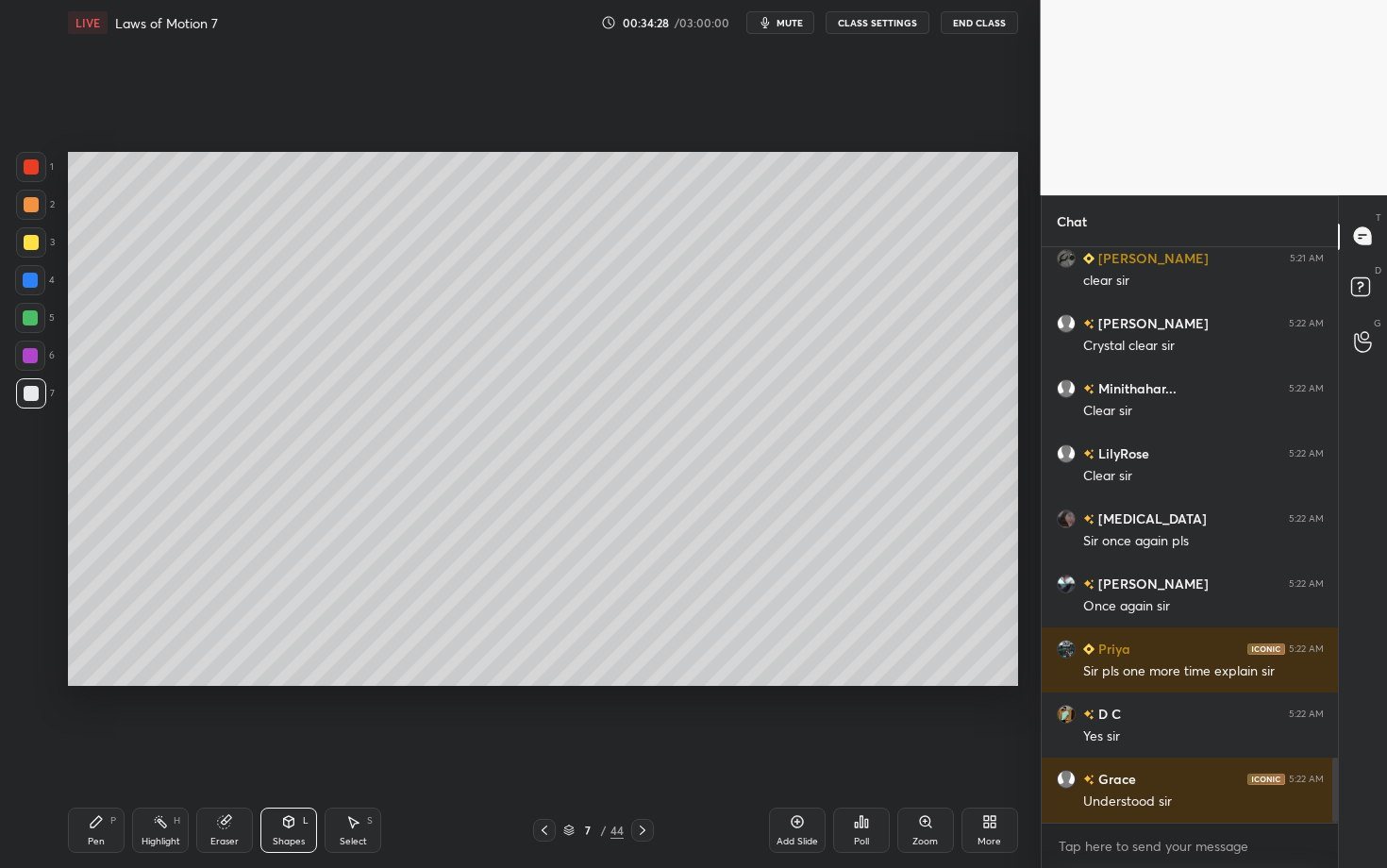 click on "Pen P" at bounding box center (96, 830) 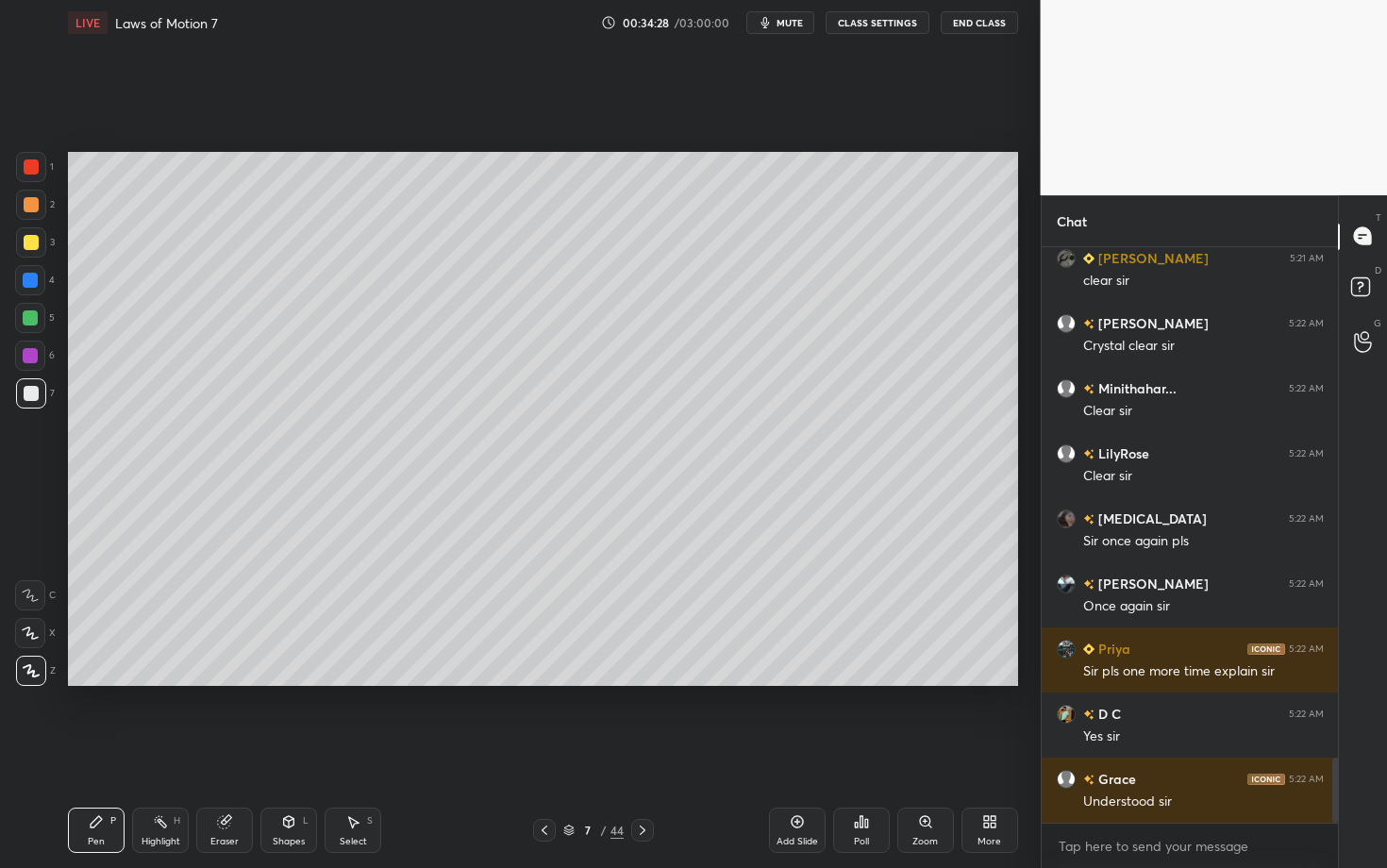 click on "Highlight H" at bounding box center [160, 830] 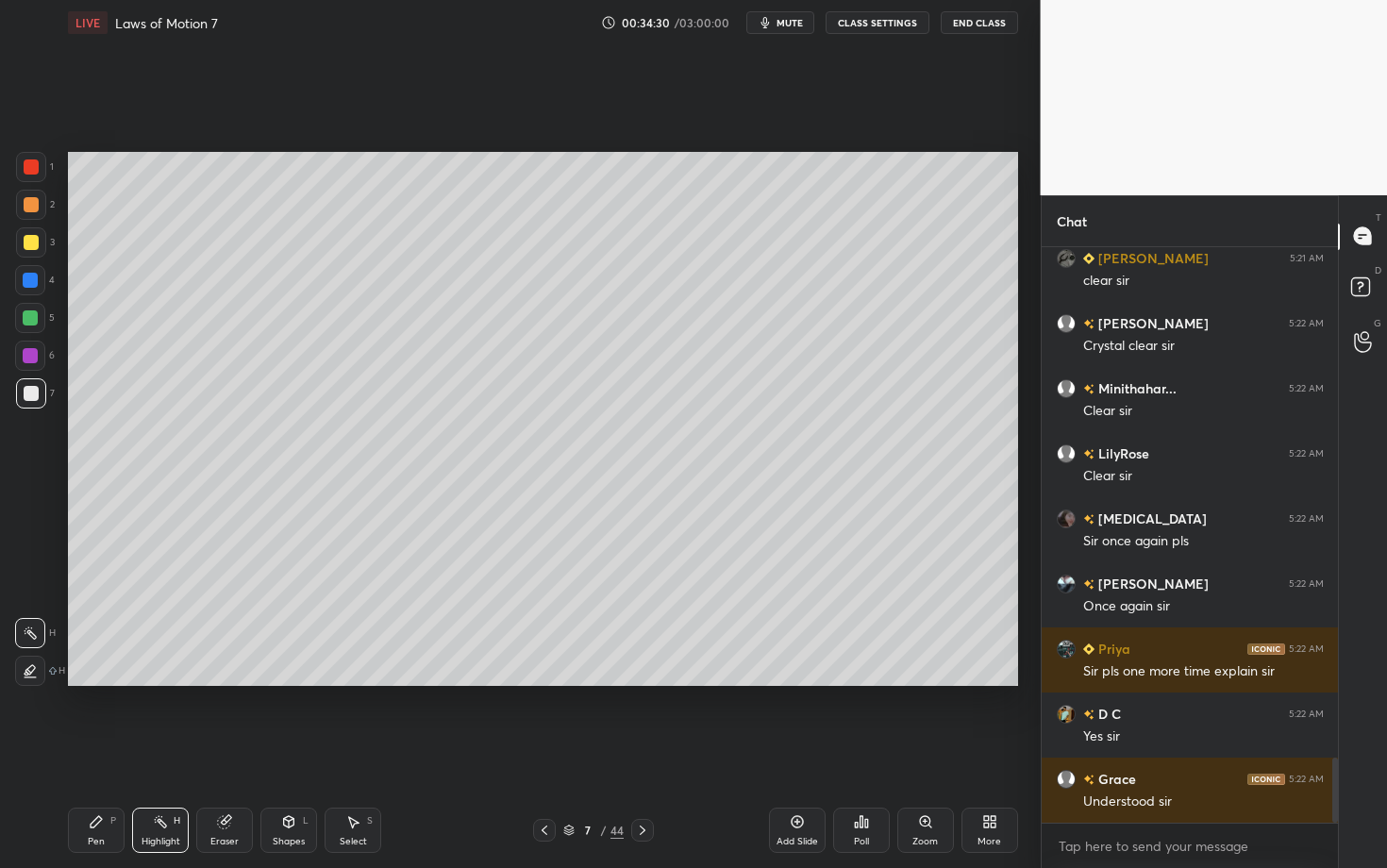 click on "Pen P" at bounding box center (96, 830) 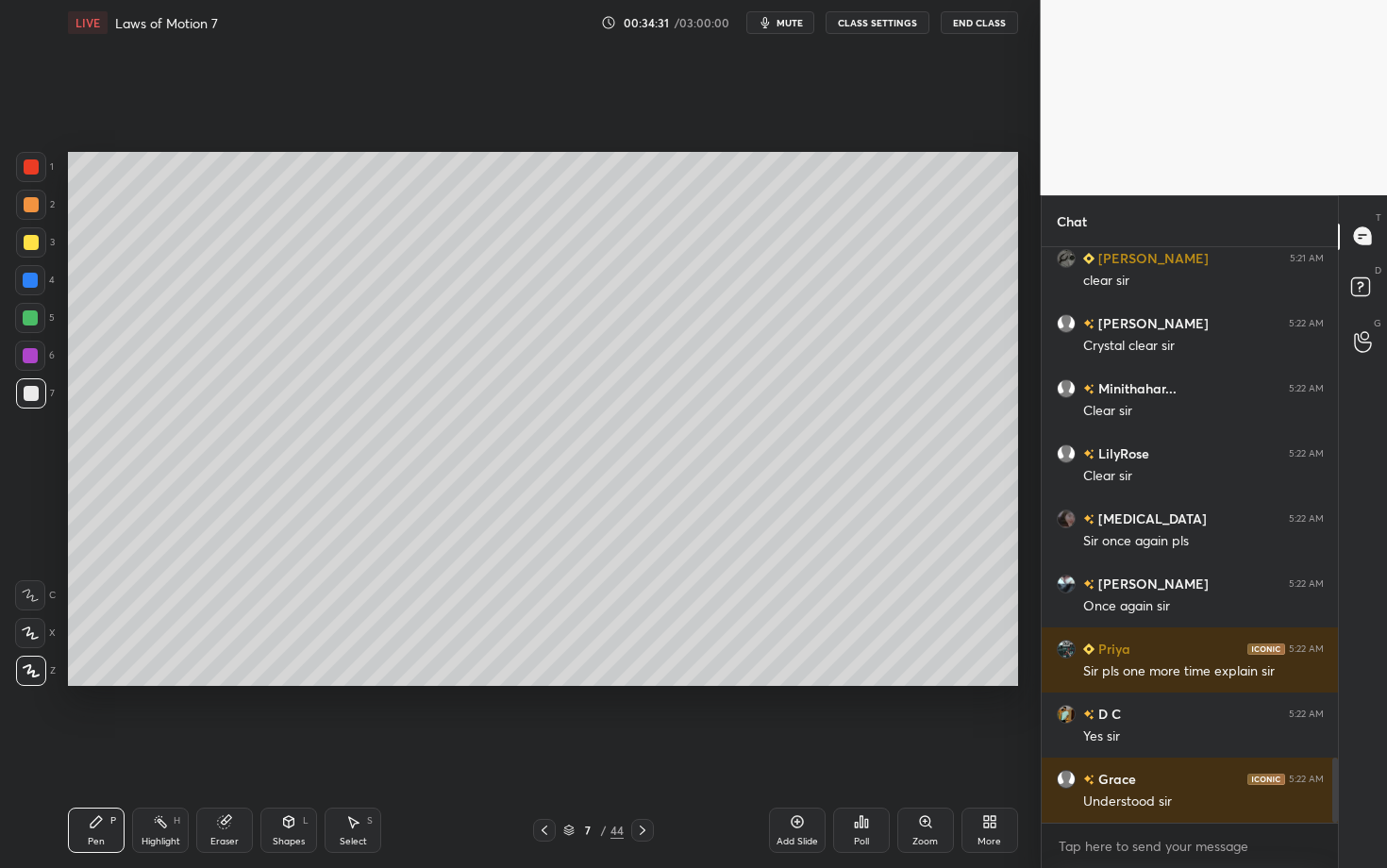 click at bounding box center (30, 318) 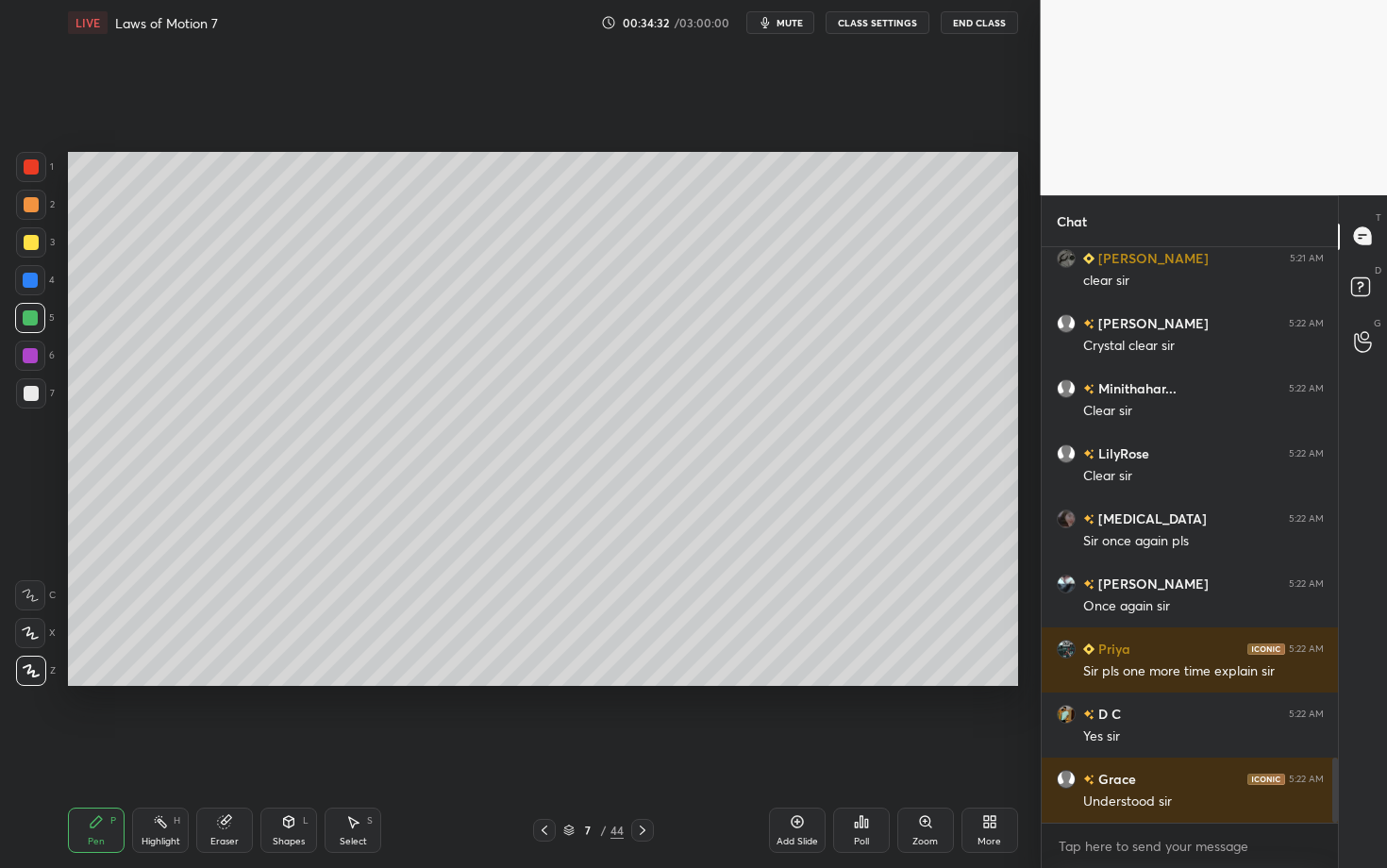 click on "Highlight H" at bounding box center [160, 830] 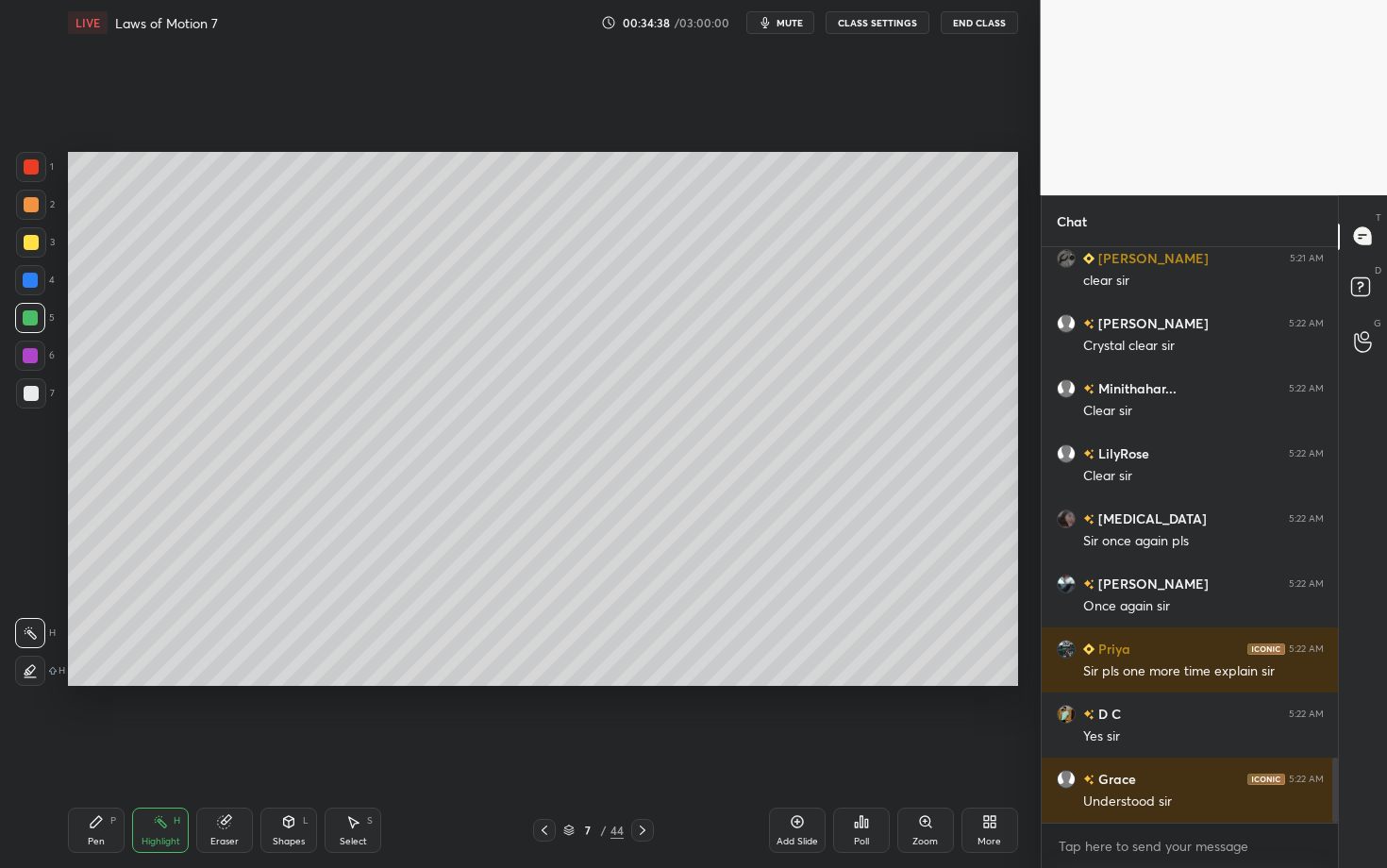 click on "Select S" at bounding box center (353, 830) 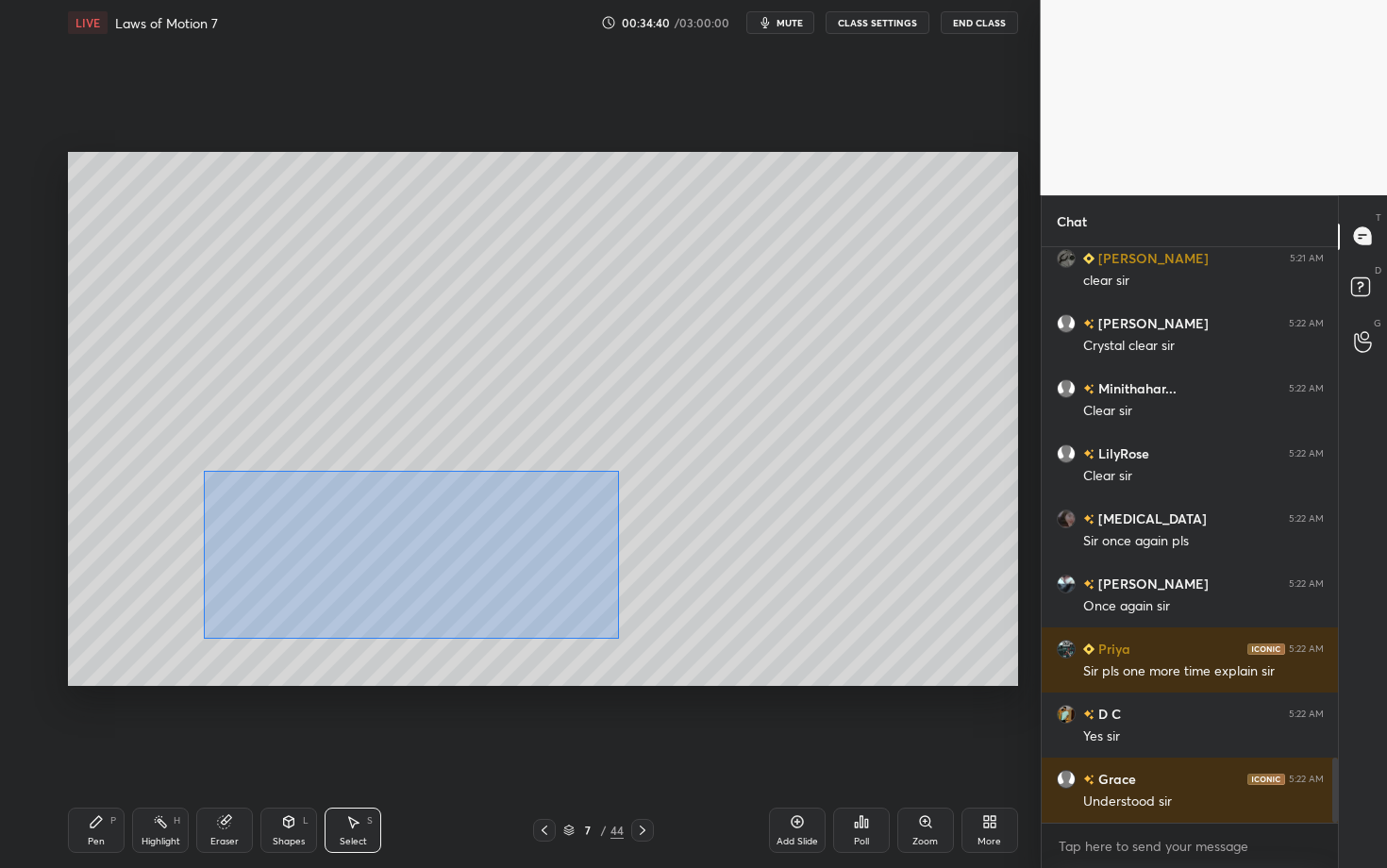 drag, startPoint x: 201, startPoint y: 471, endPoint x: 615, endPoint y: 638, distance: 446.4135 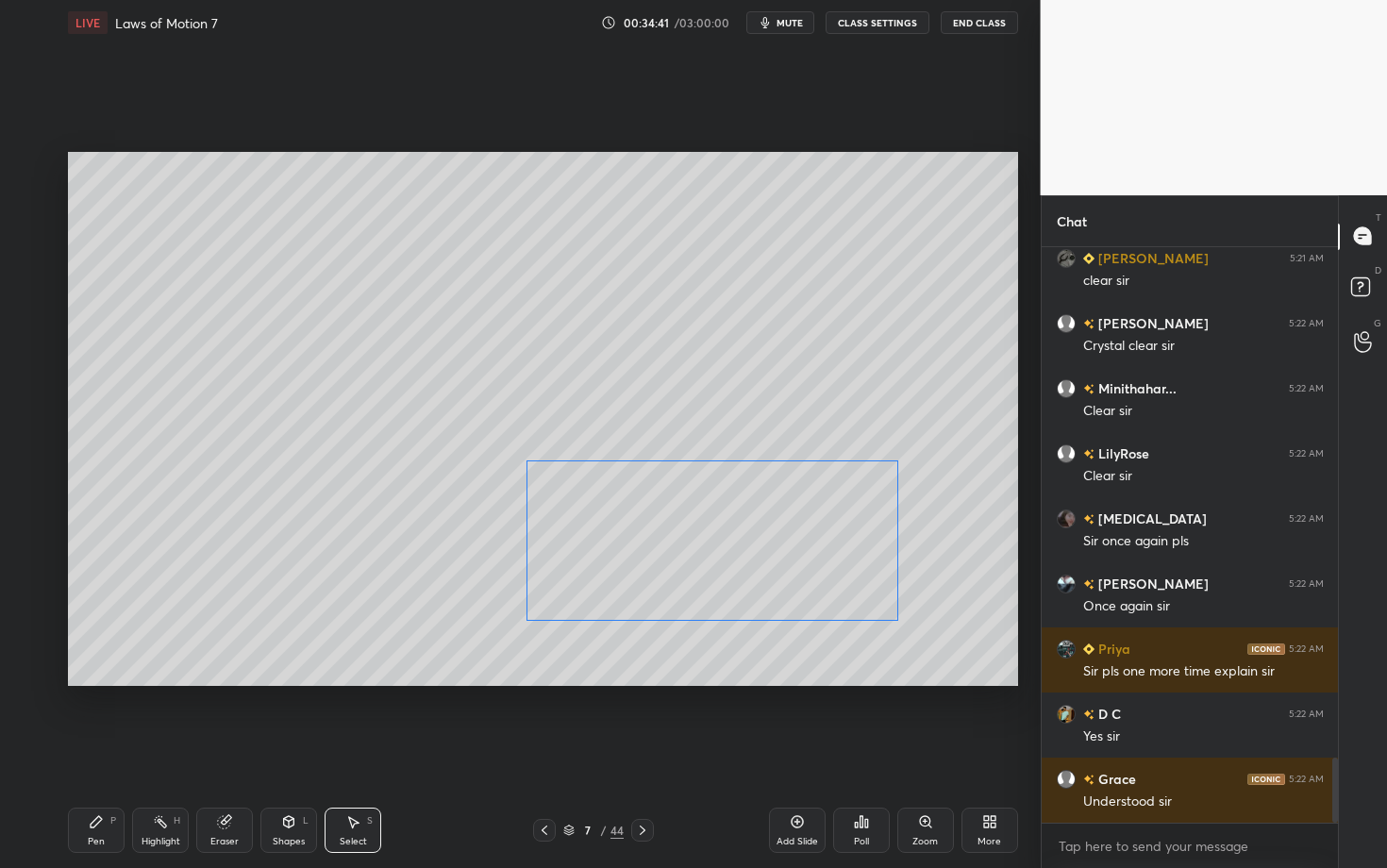 drag, startPoint x: 374, startPoint y: 538, endPoint x: 635, endPoint y: 527, distance: 261.2317 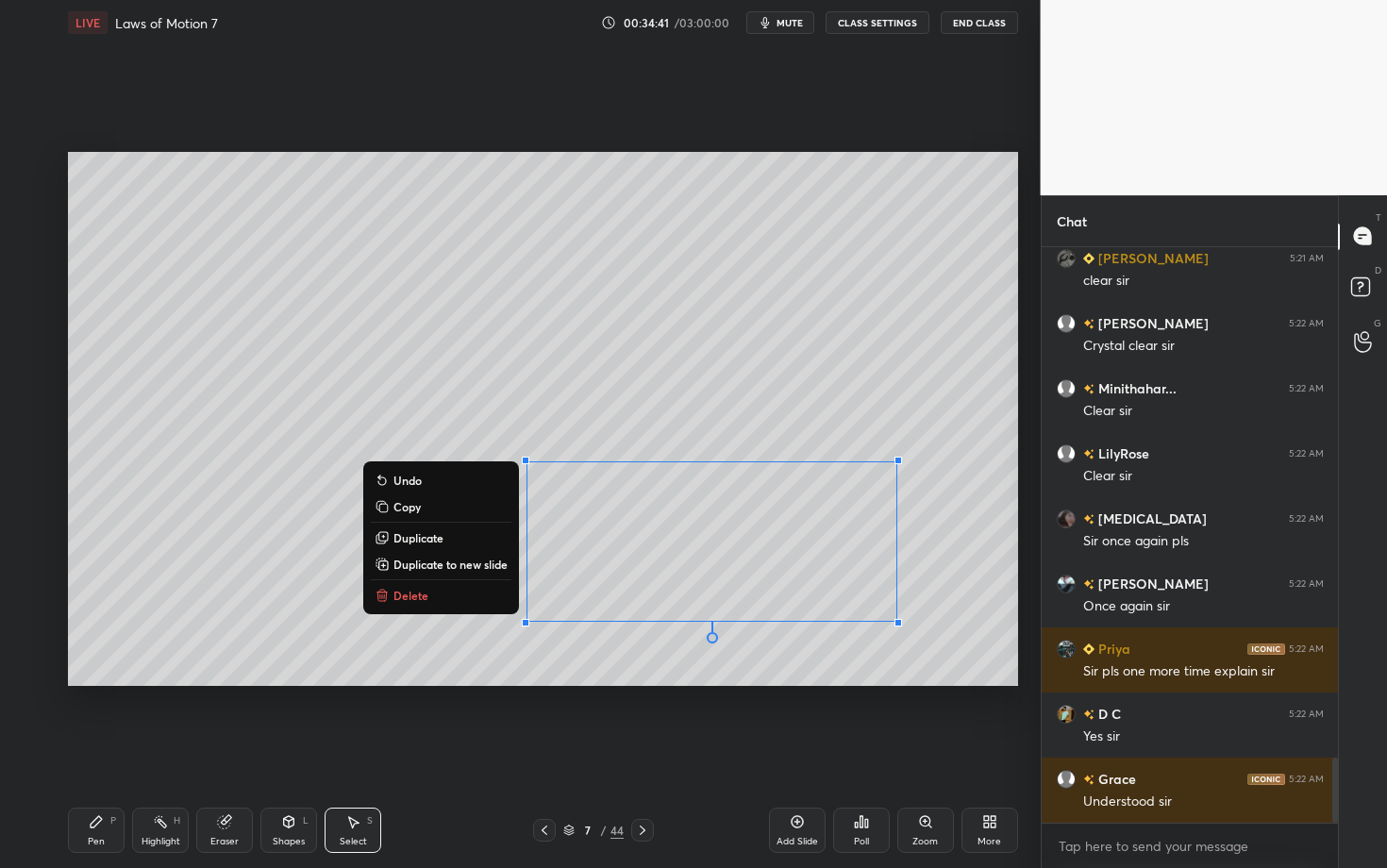 click on "Pen P" at bounding box center [96, 830] 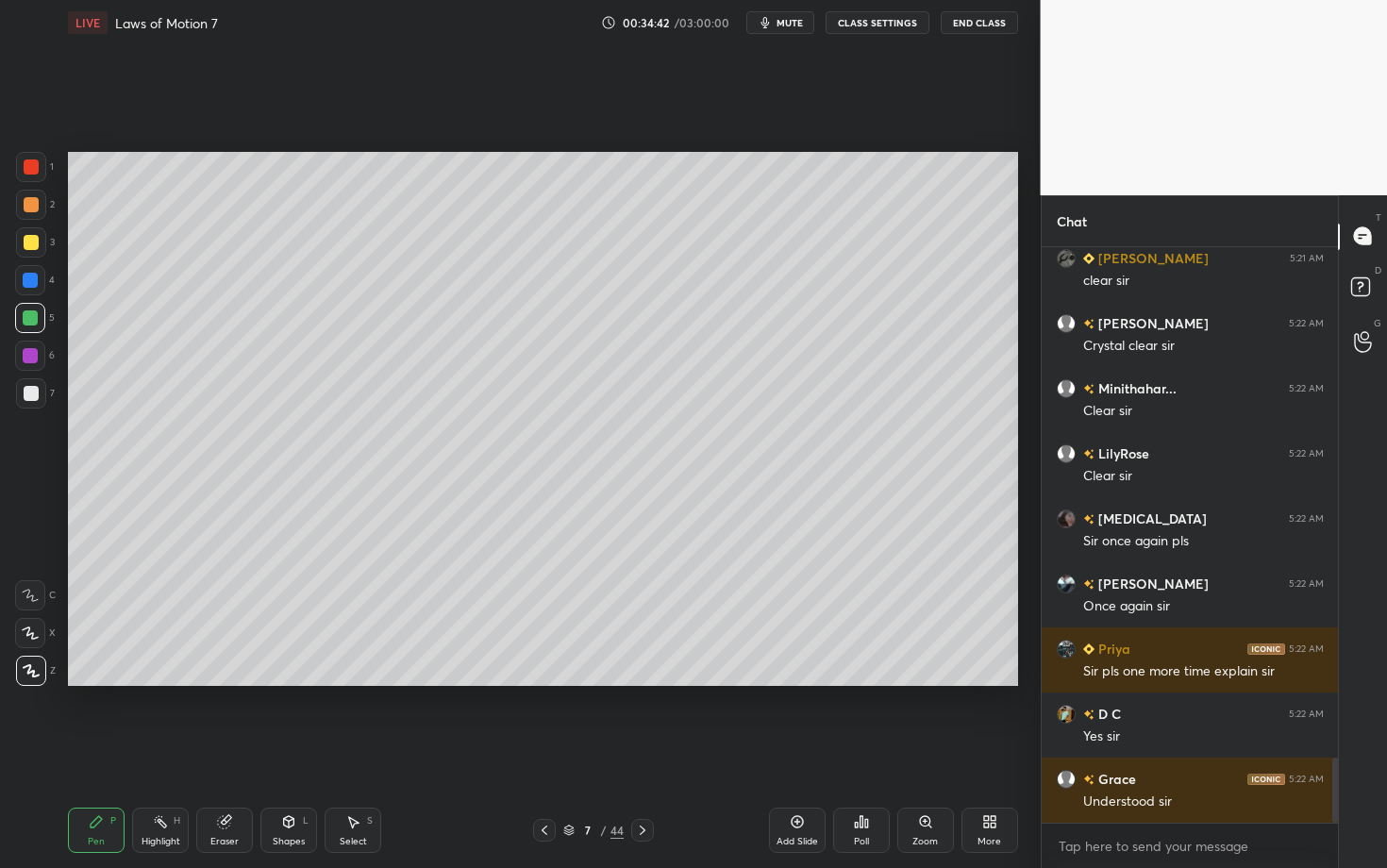 click at bounding box center [30, 356] 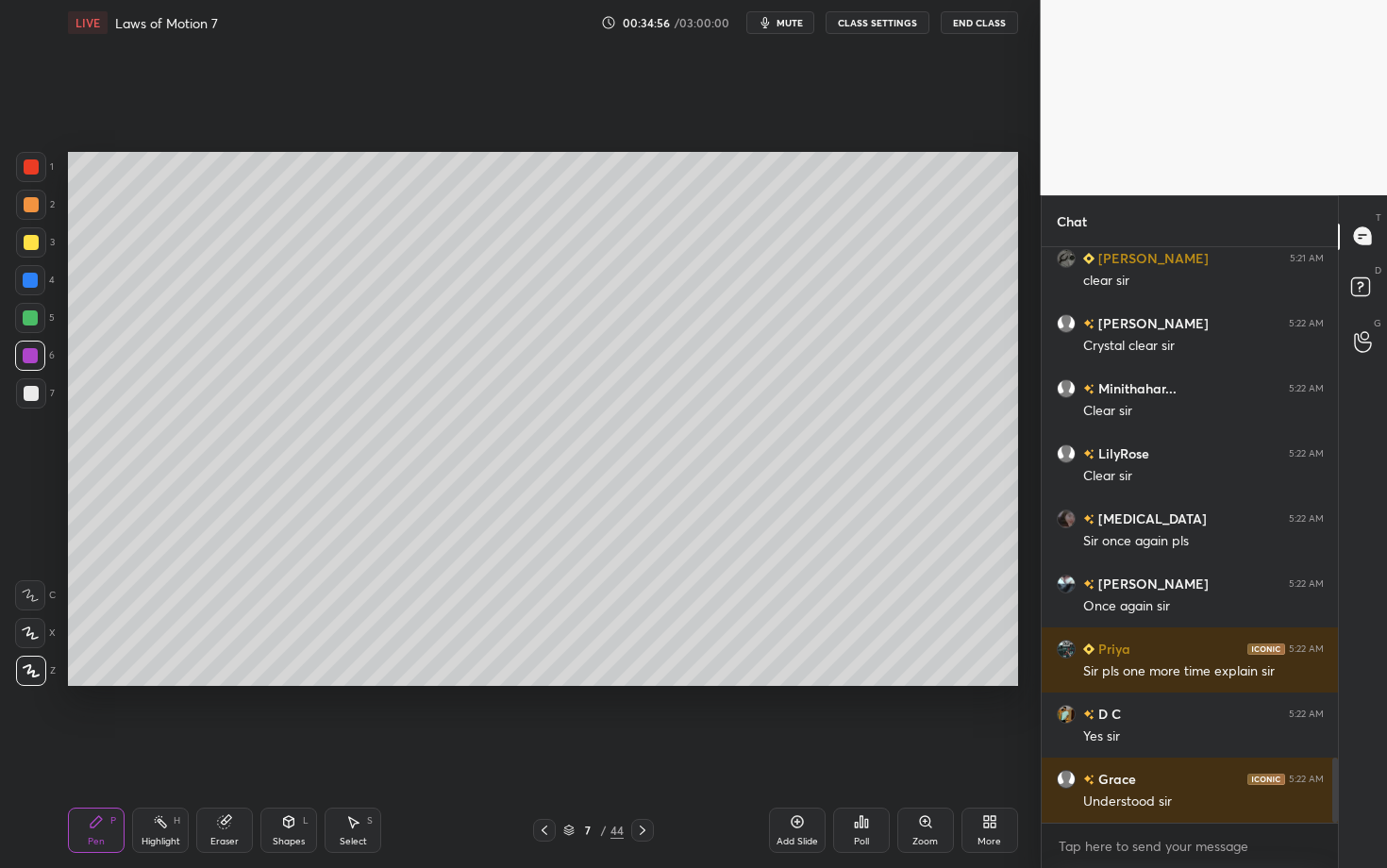 click on "Shapes" at bounding box center (289, 842) 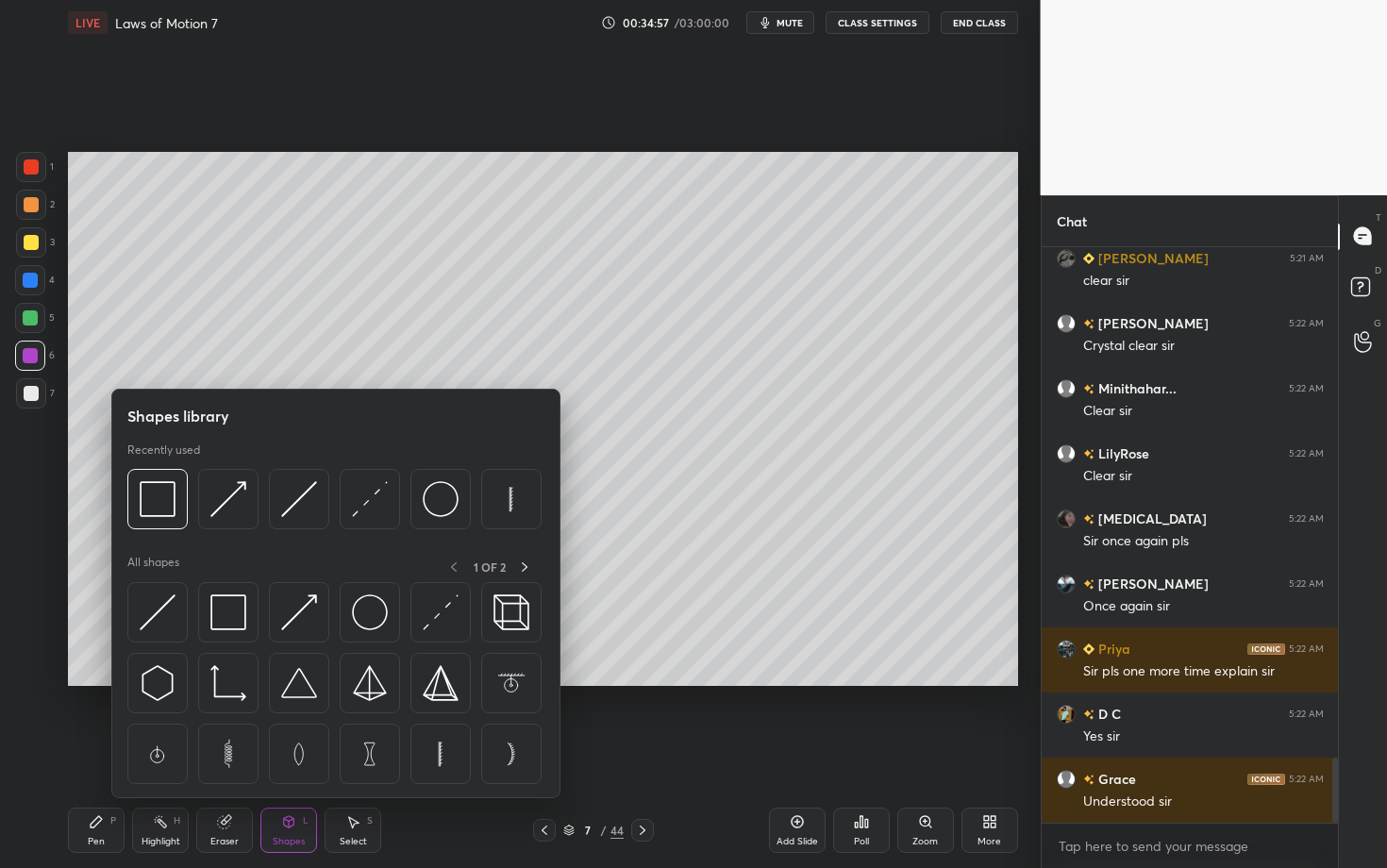 click on "Pen P" at bounding box center [96, 830] 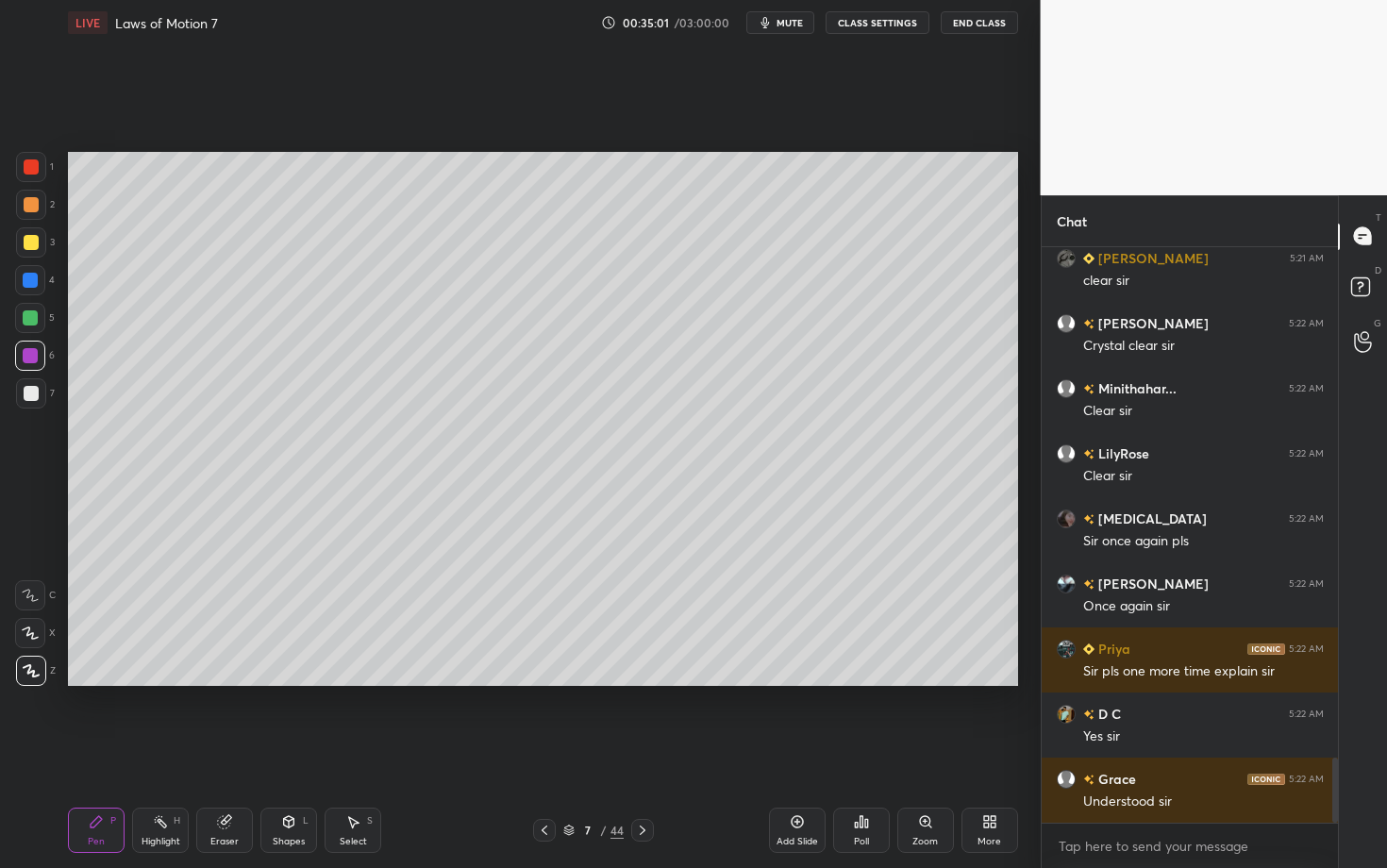 click on "Highlight H" at bounding box center (160, 830) 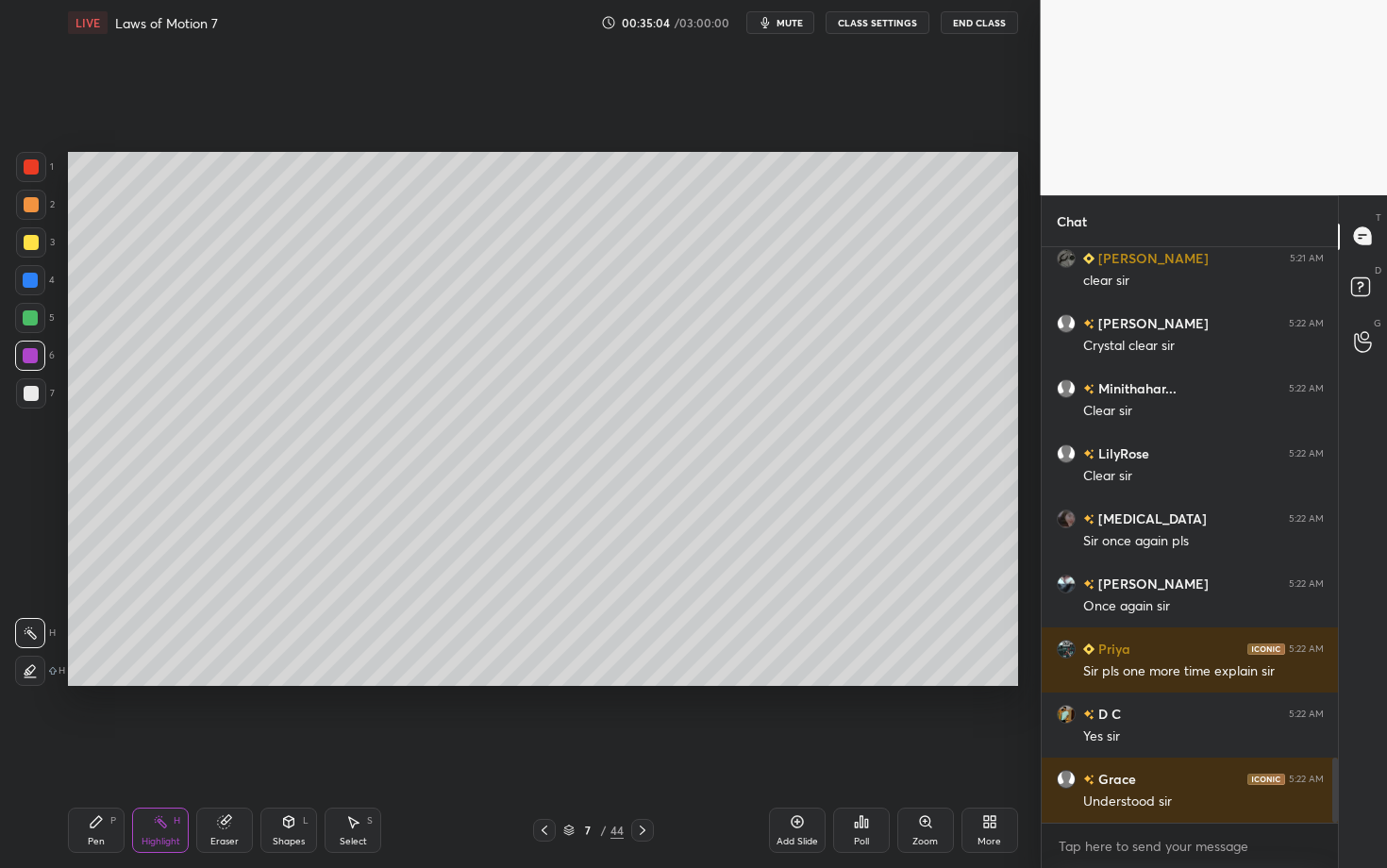 click on "Pen P" at bounding box center [96, 830] 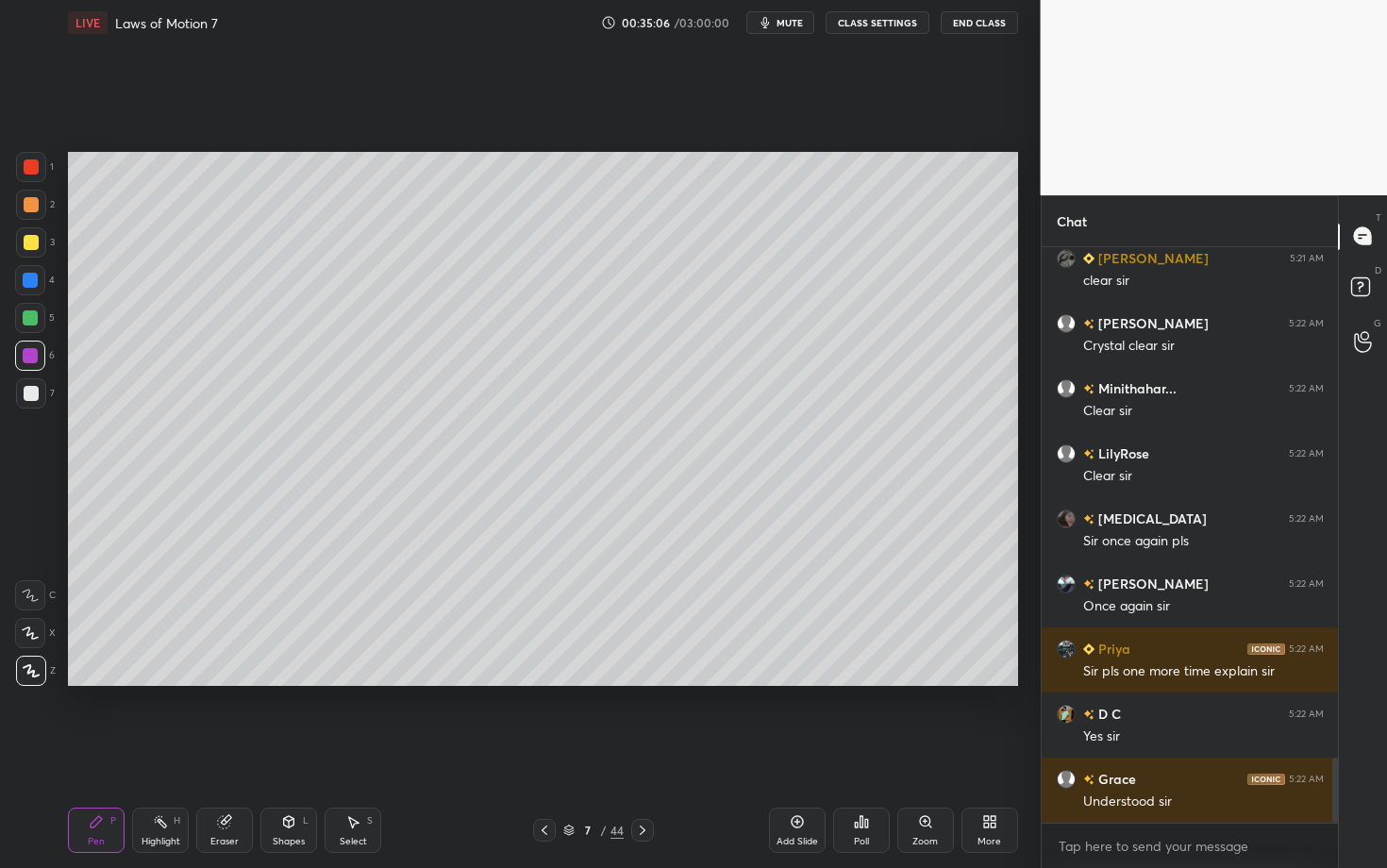 click on "Select S" at bounding box center [353, 830] 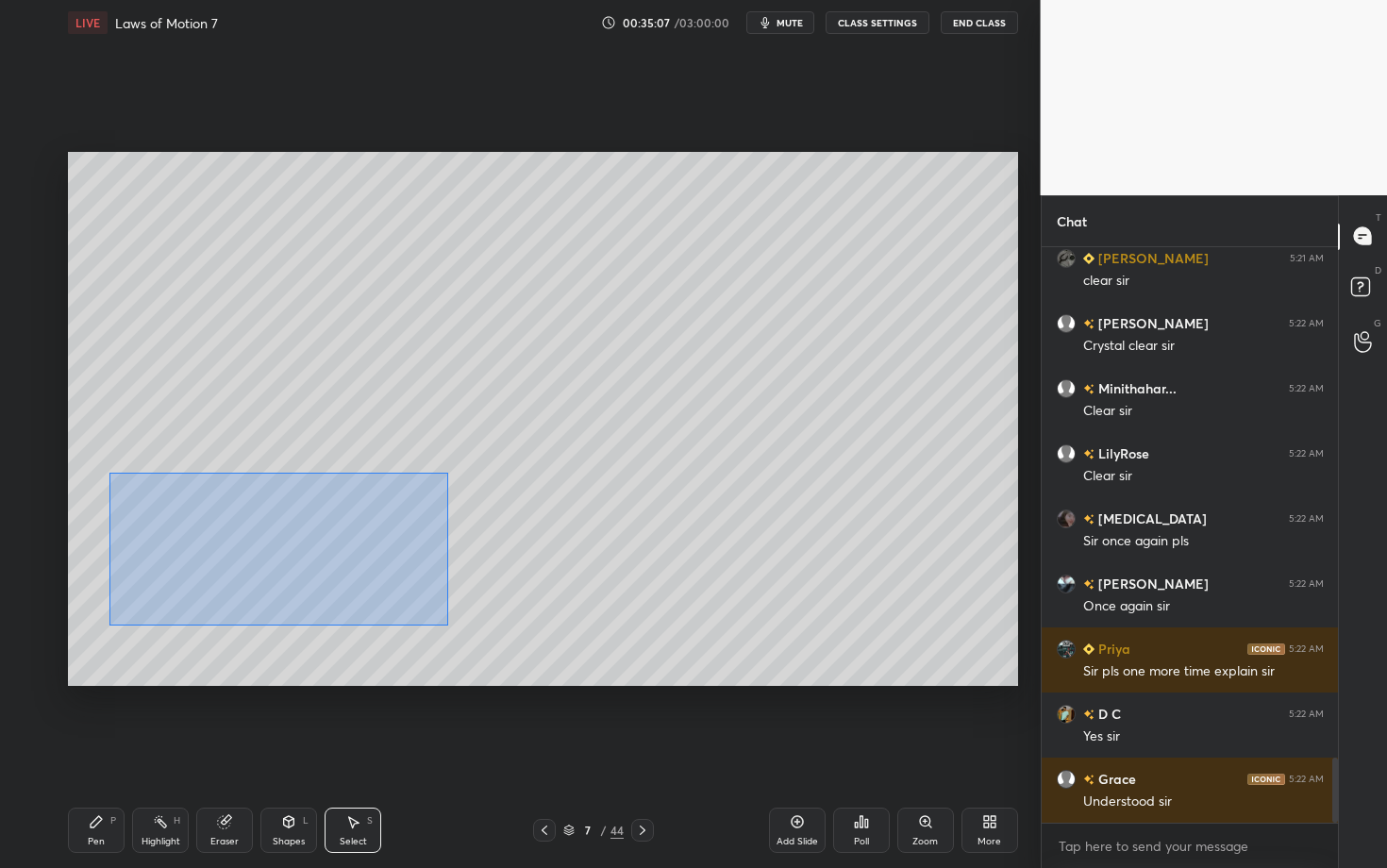 drag, startPoint x: 137, startPoint y: 529, endPoint x: 447, endPoint y: 625, distance: 324.52427 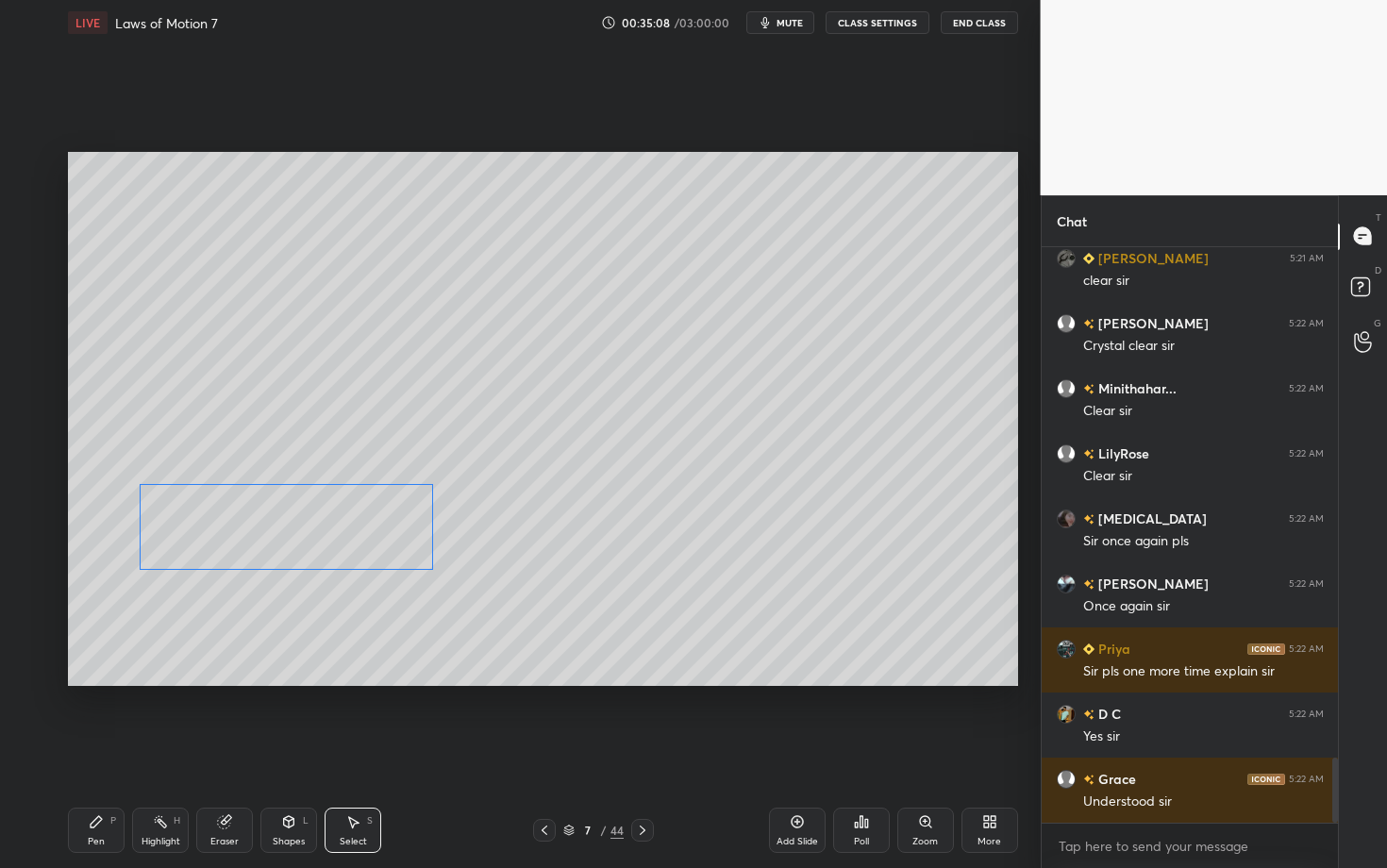 drag, startPoint x: 281, startPoint y: 535, endPoint x: 291, endPoint y: 531, distance: 10.77033 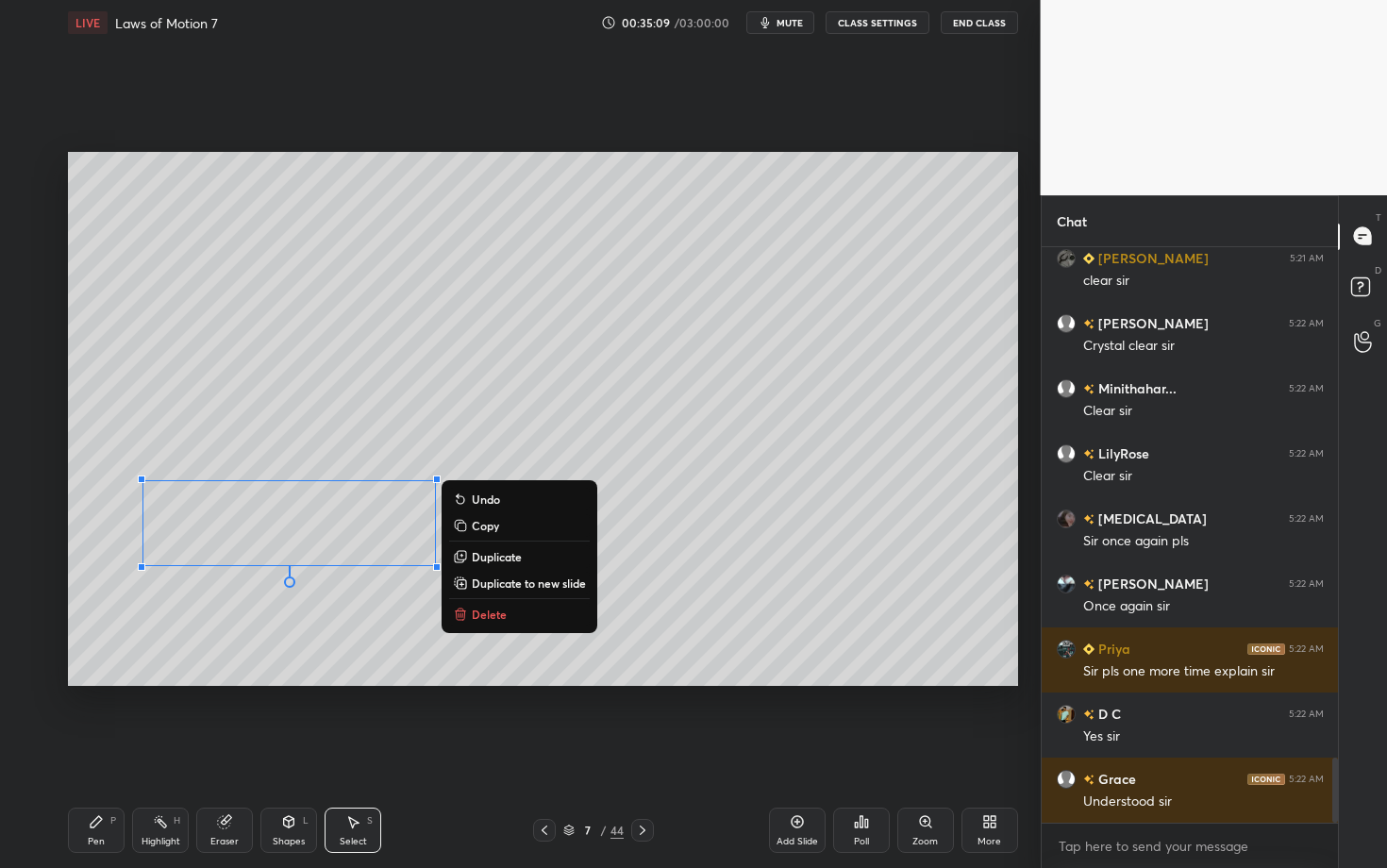 click 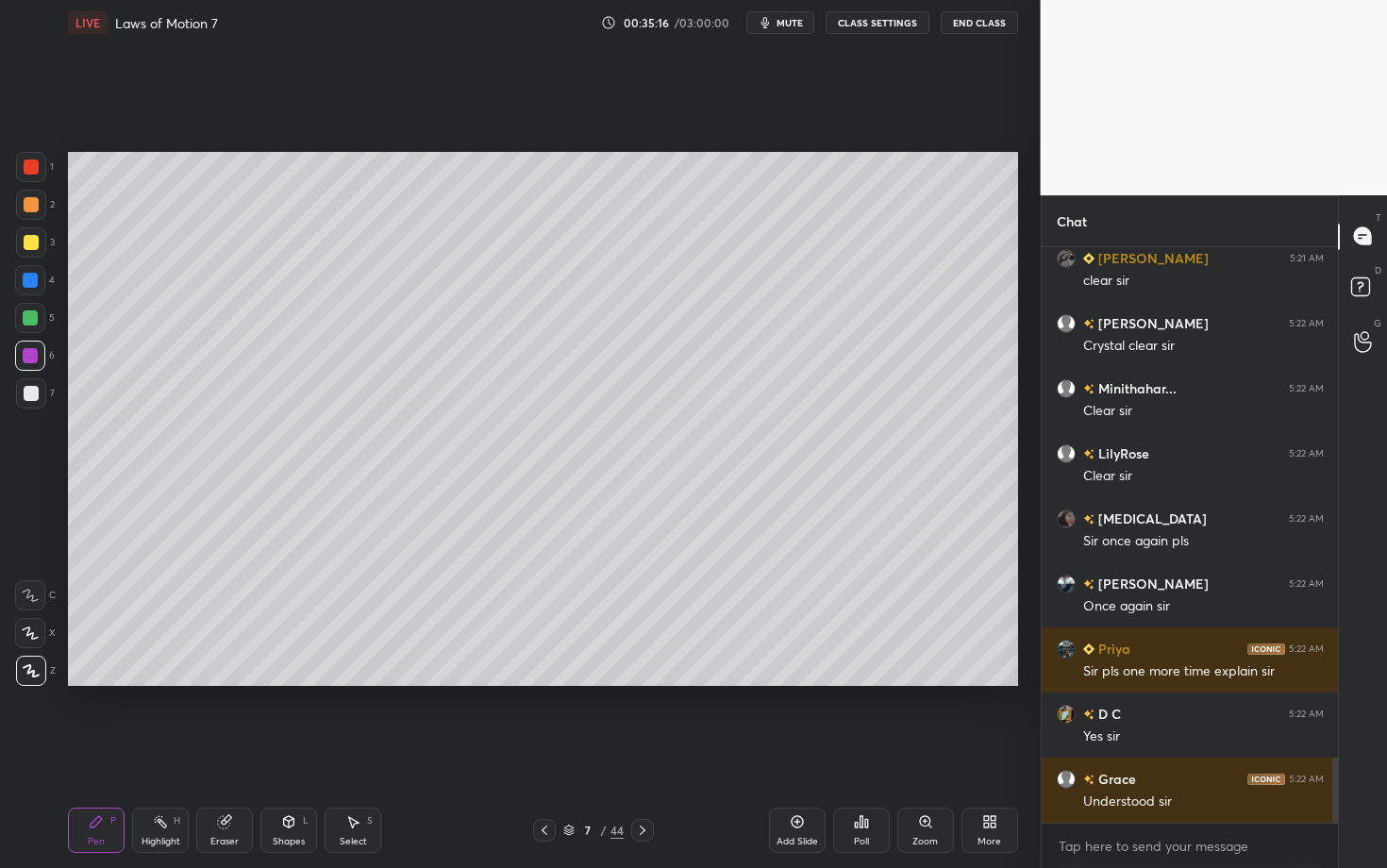 click 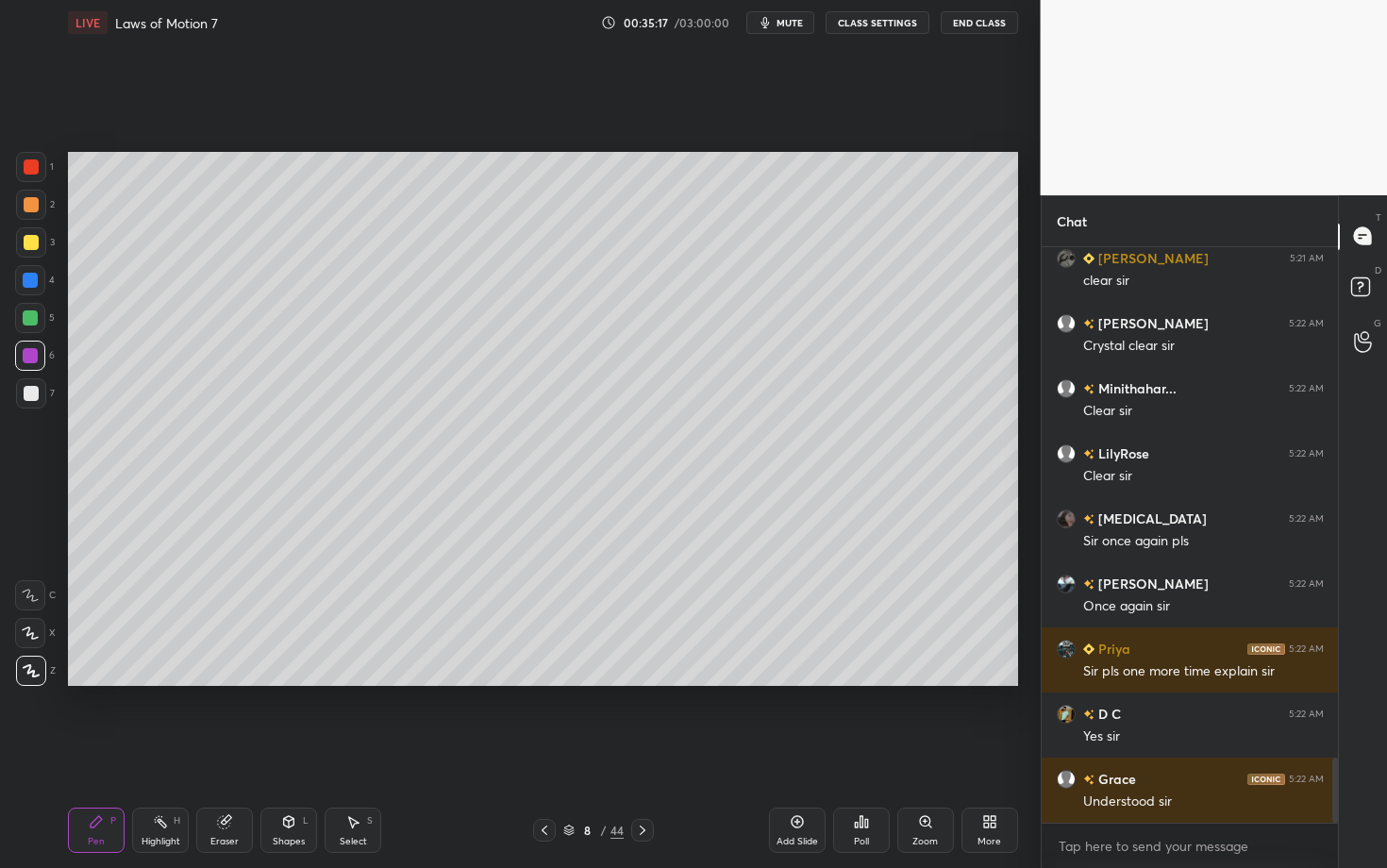 click on "Pen P" at bounding box center [96, 830] 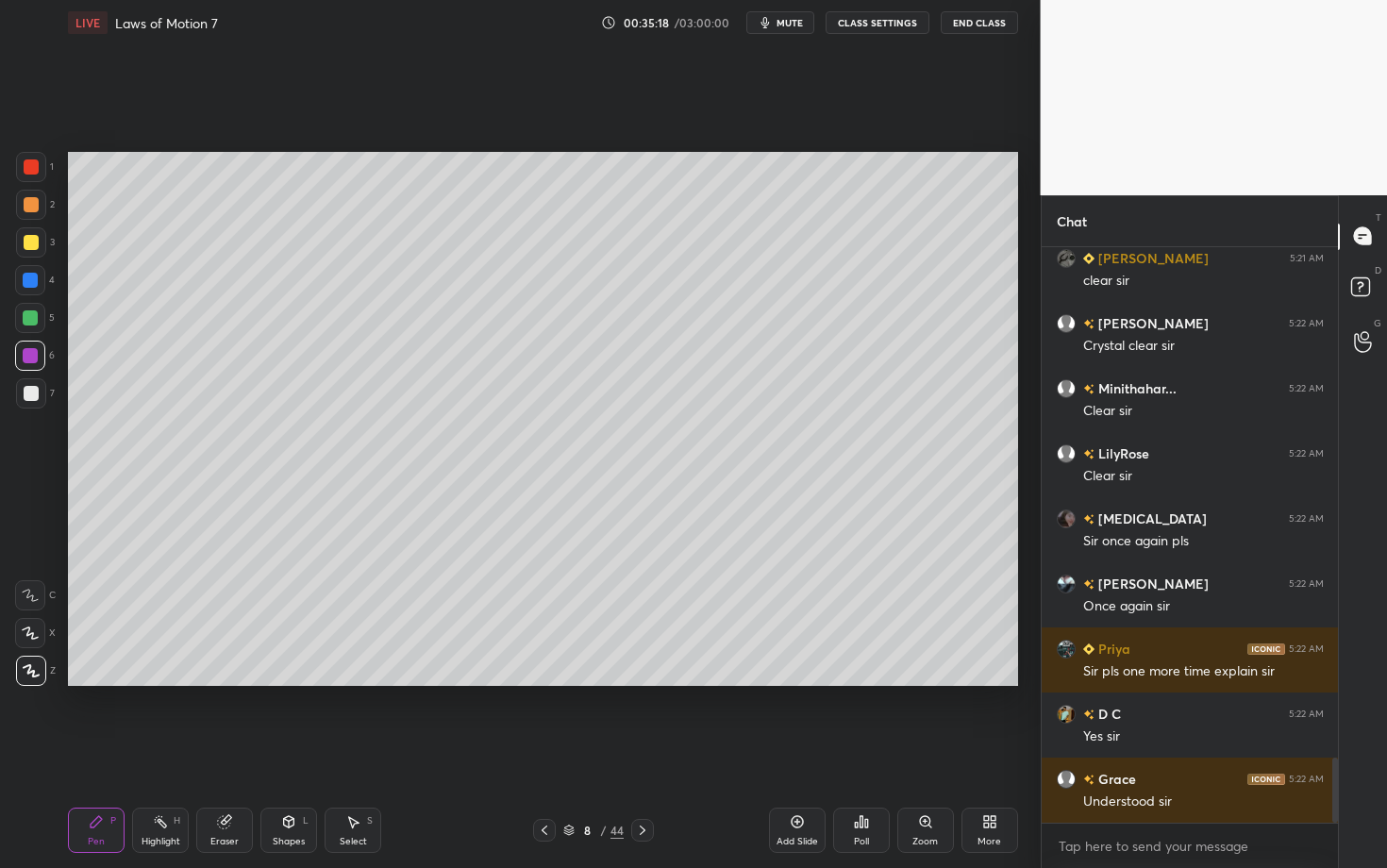 click at bounding box center [31, 205] 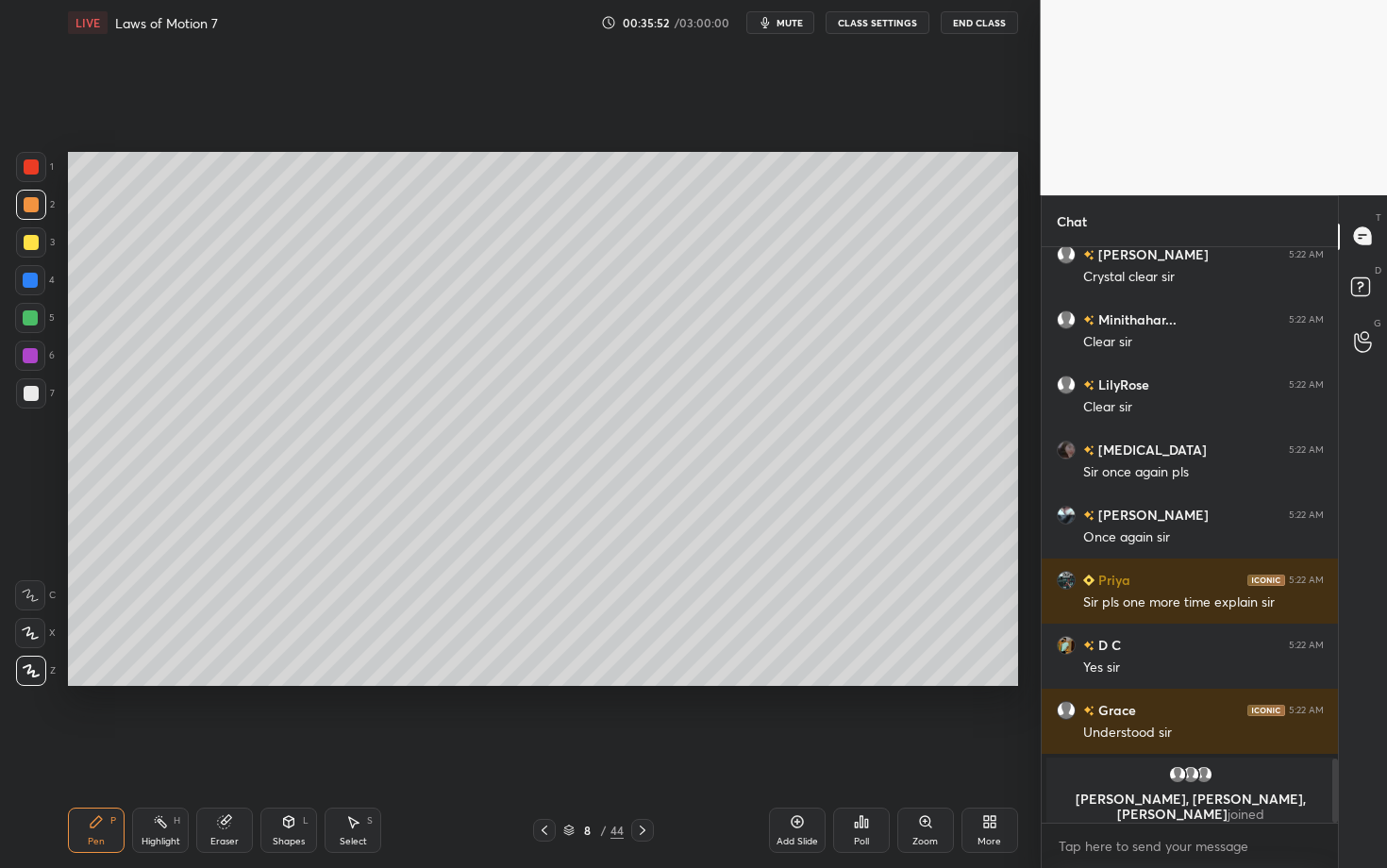 scroll, scrollTop: 4406, scrollLeft: 0, axis: vertical 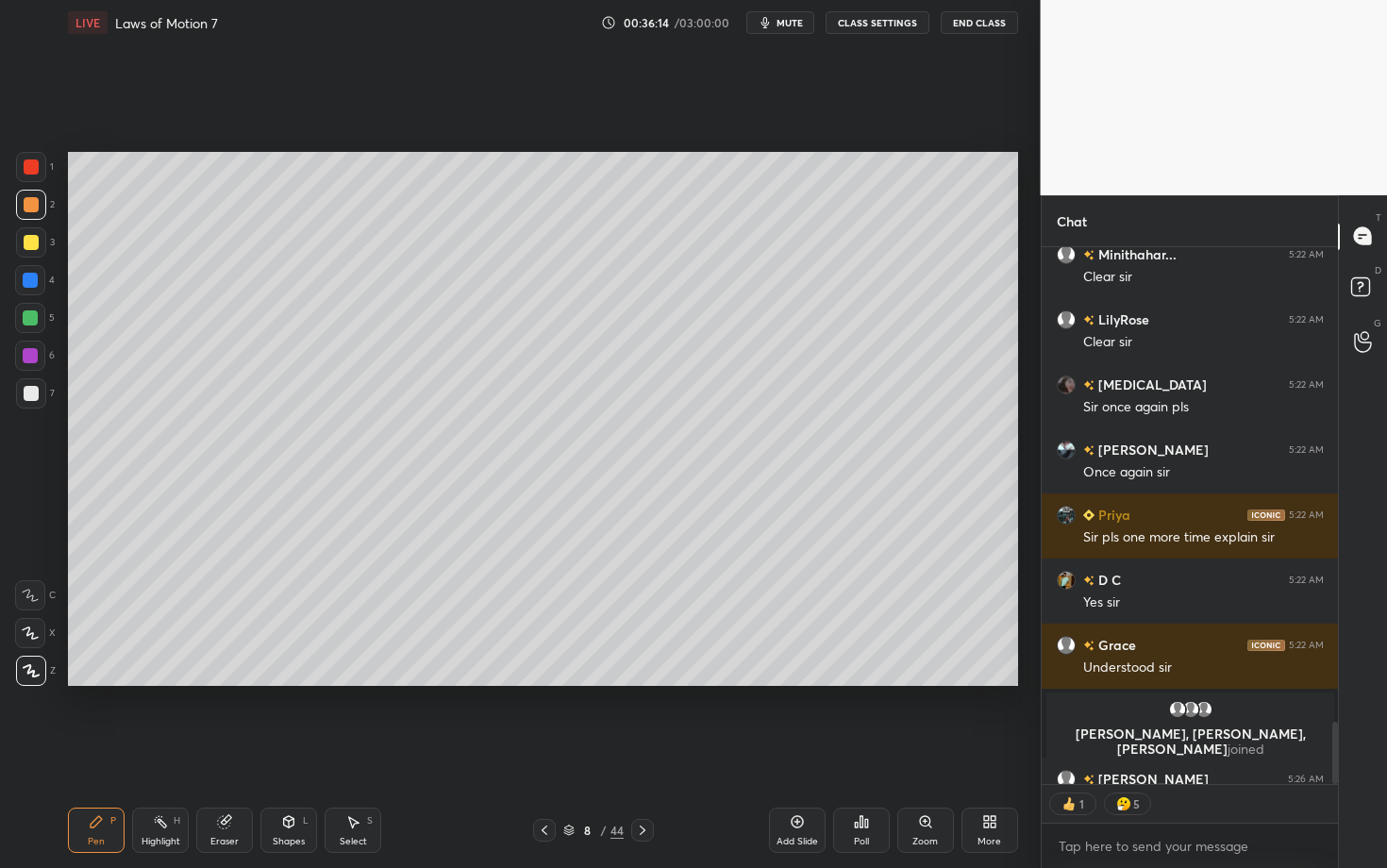 click on "Highlight" at bounding box center (160, 842) 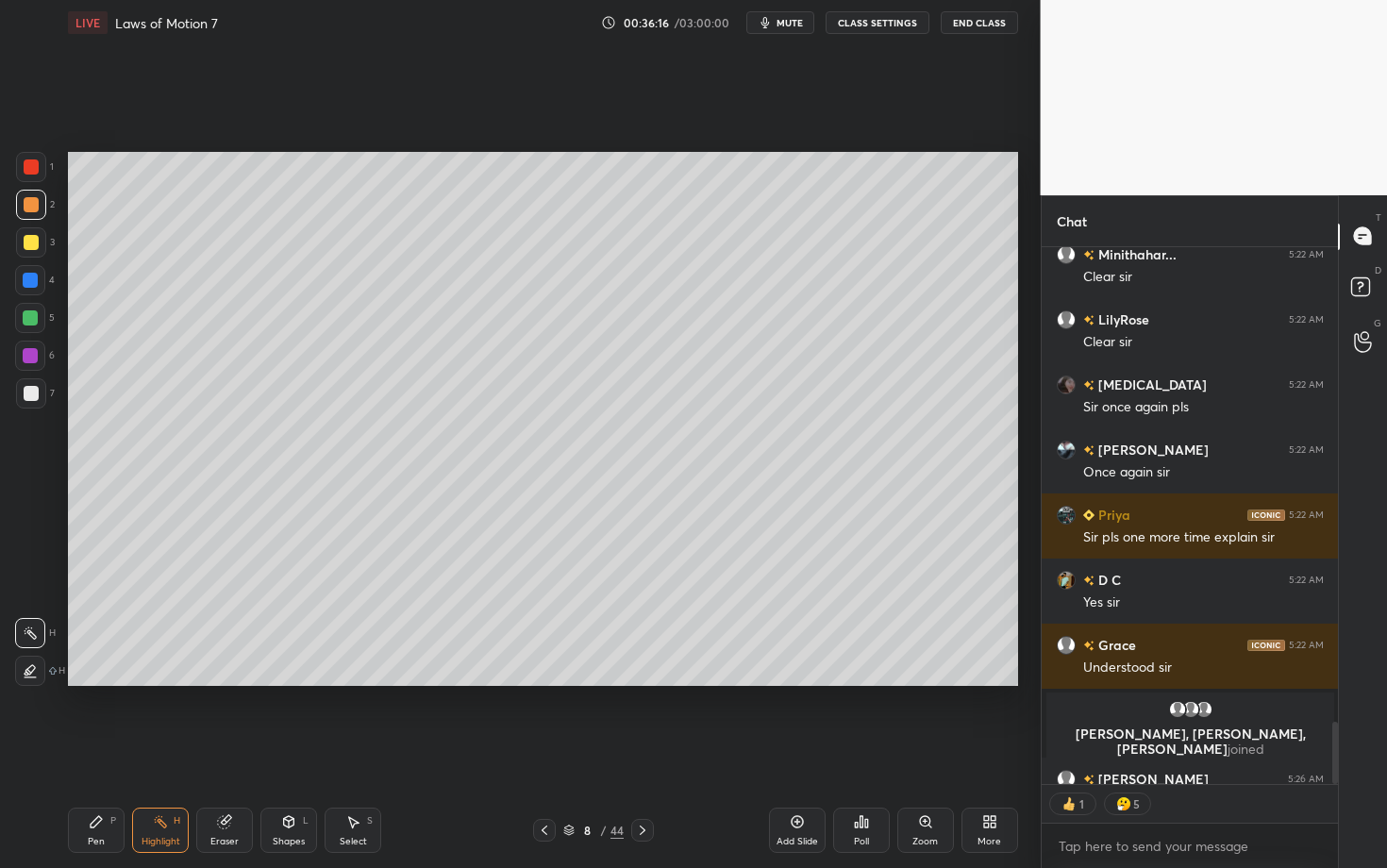 click on "Pen P" at bounding box center [96, 830] 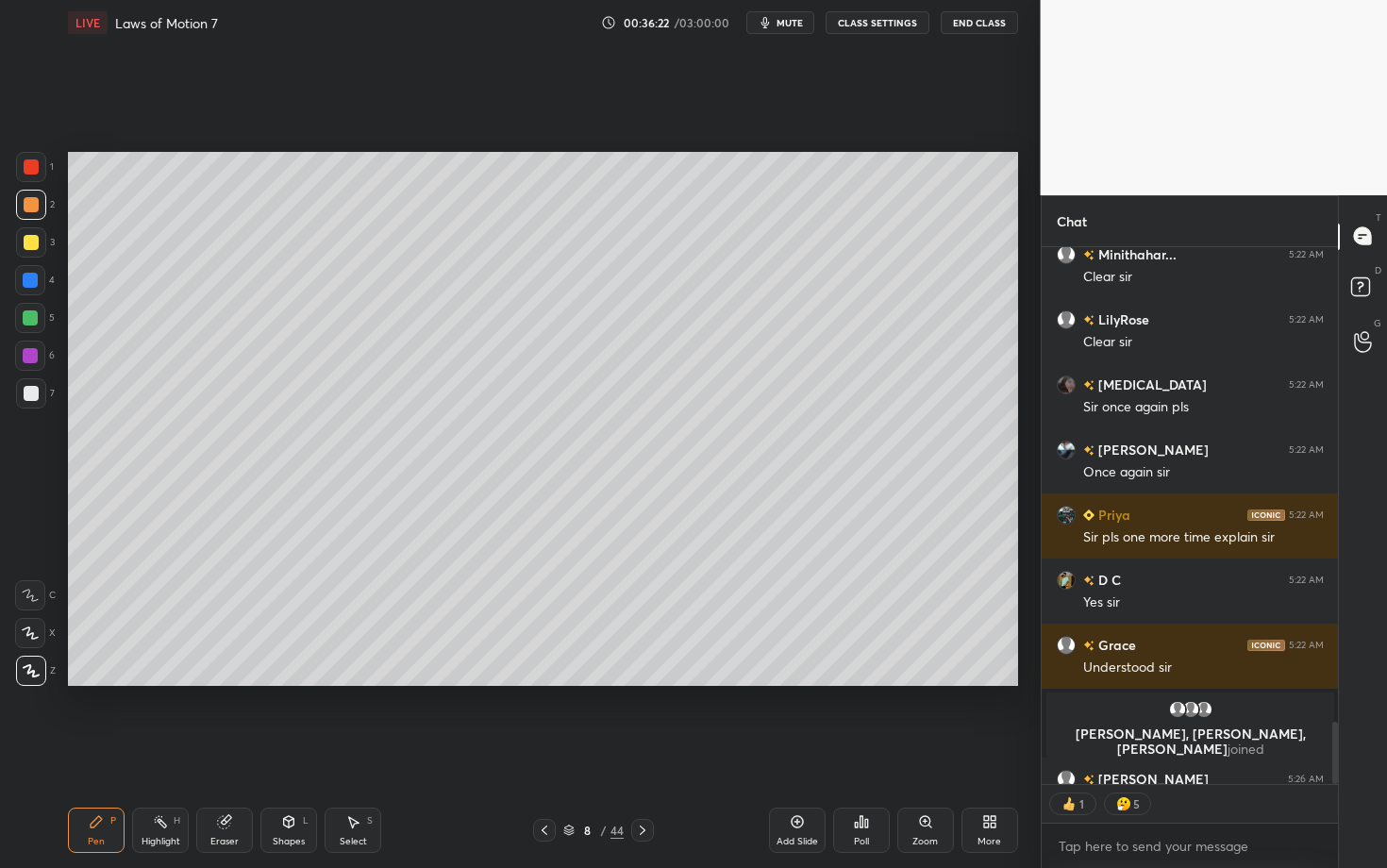 scroll, scrollTop: 0, scrollLeft: 1, axis: horizontal 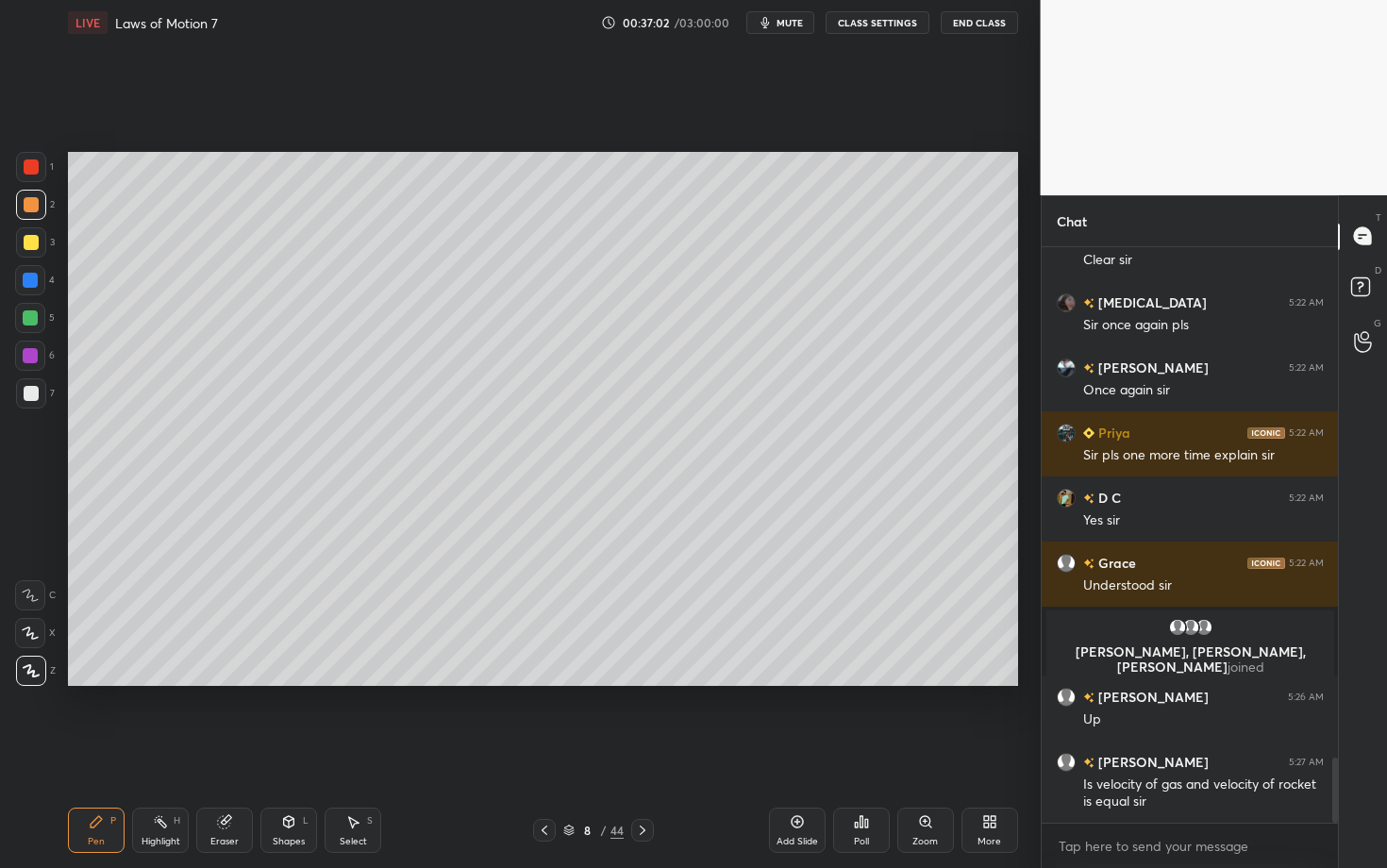 click on "Highlight" at bounding box center [160, 842] 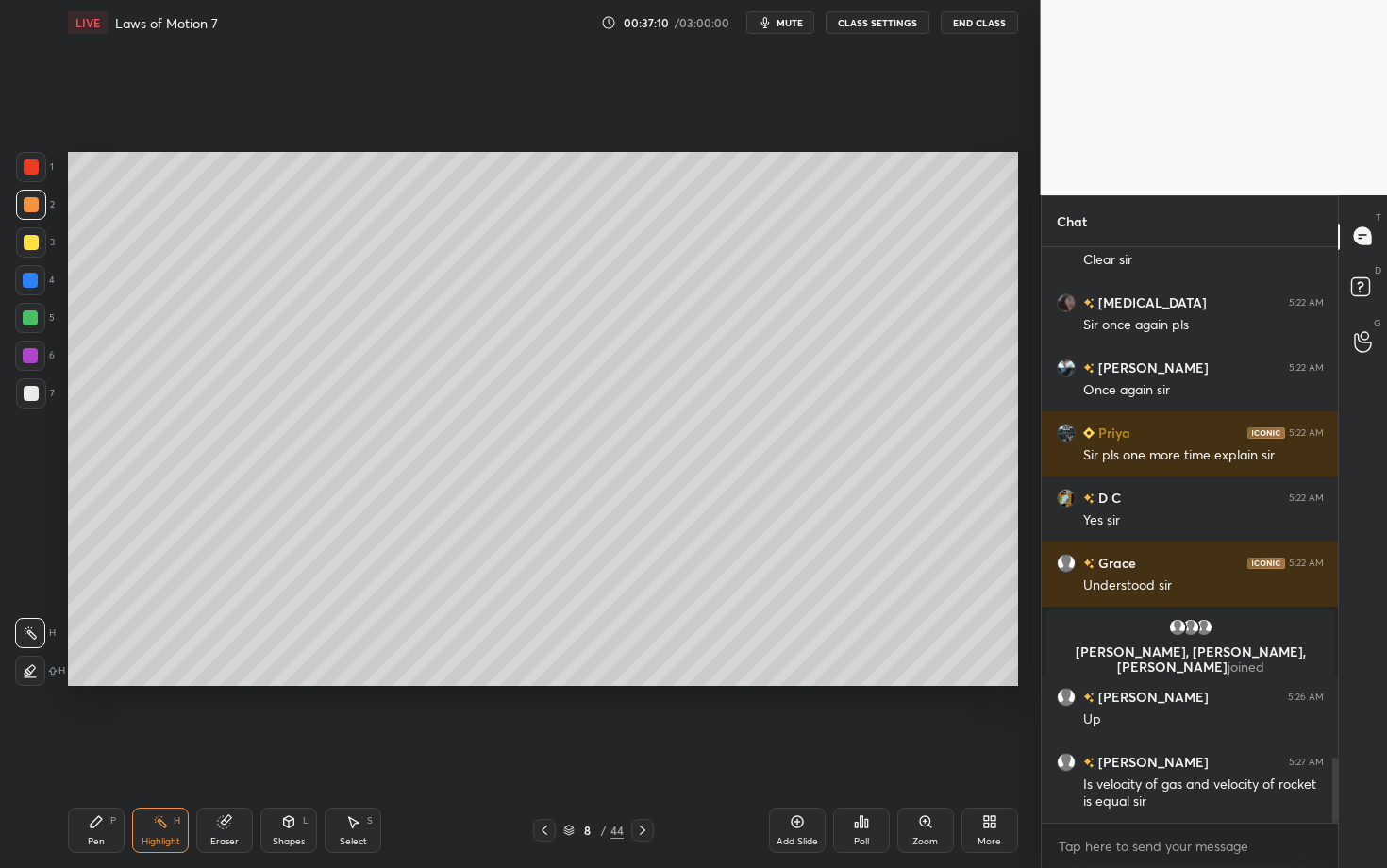 click on "Pen P" at bounding box center (96, 830) 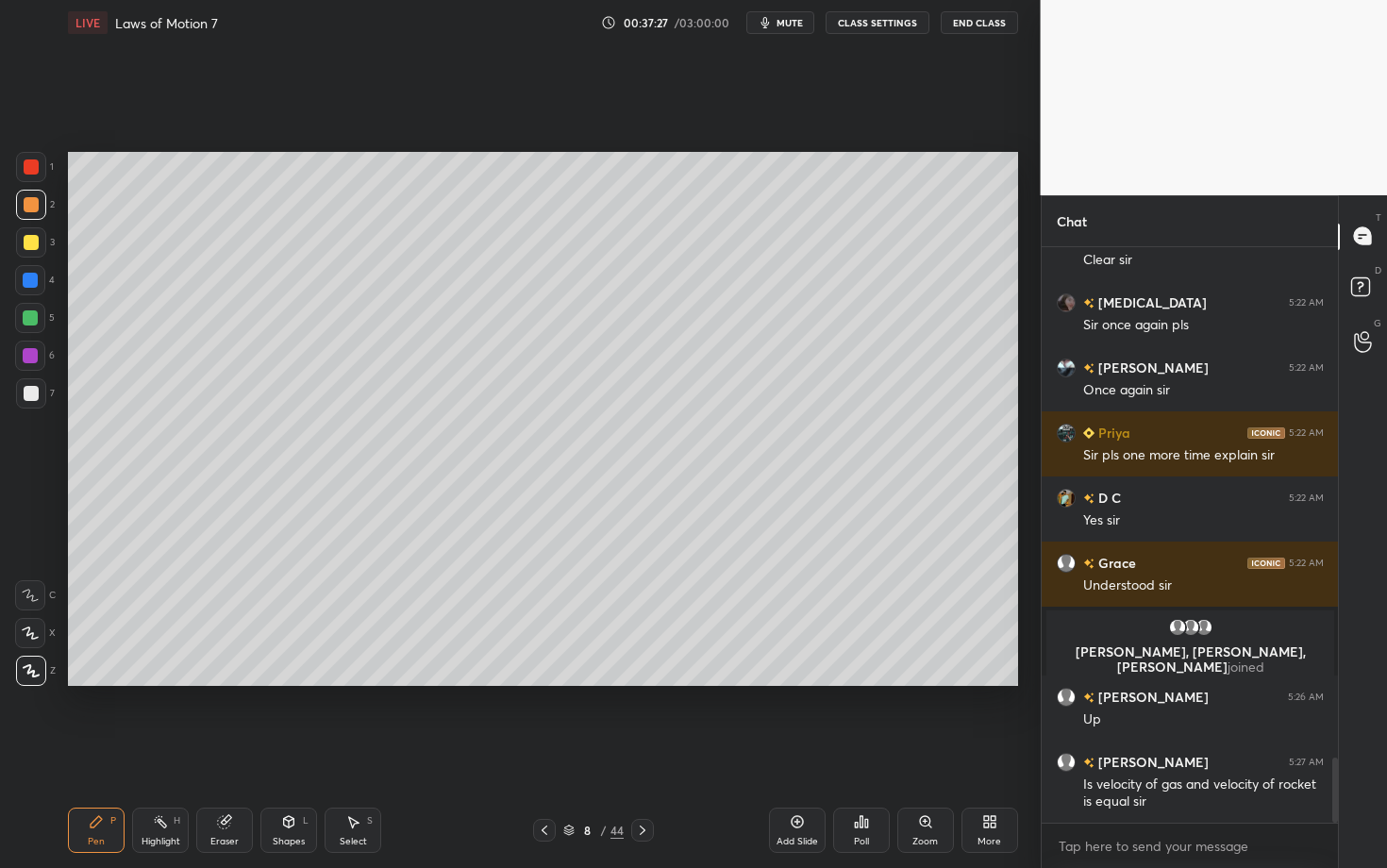 click 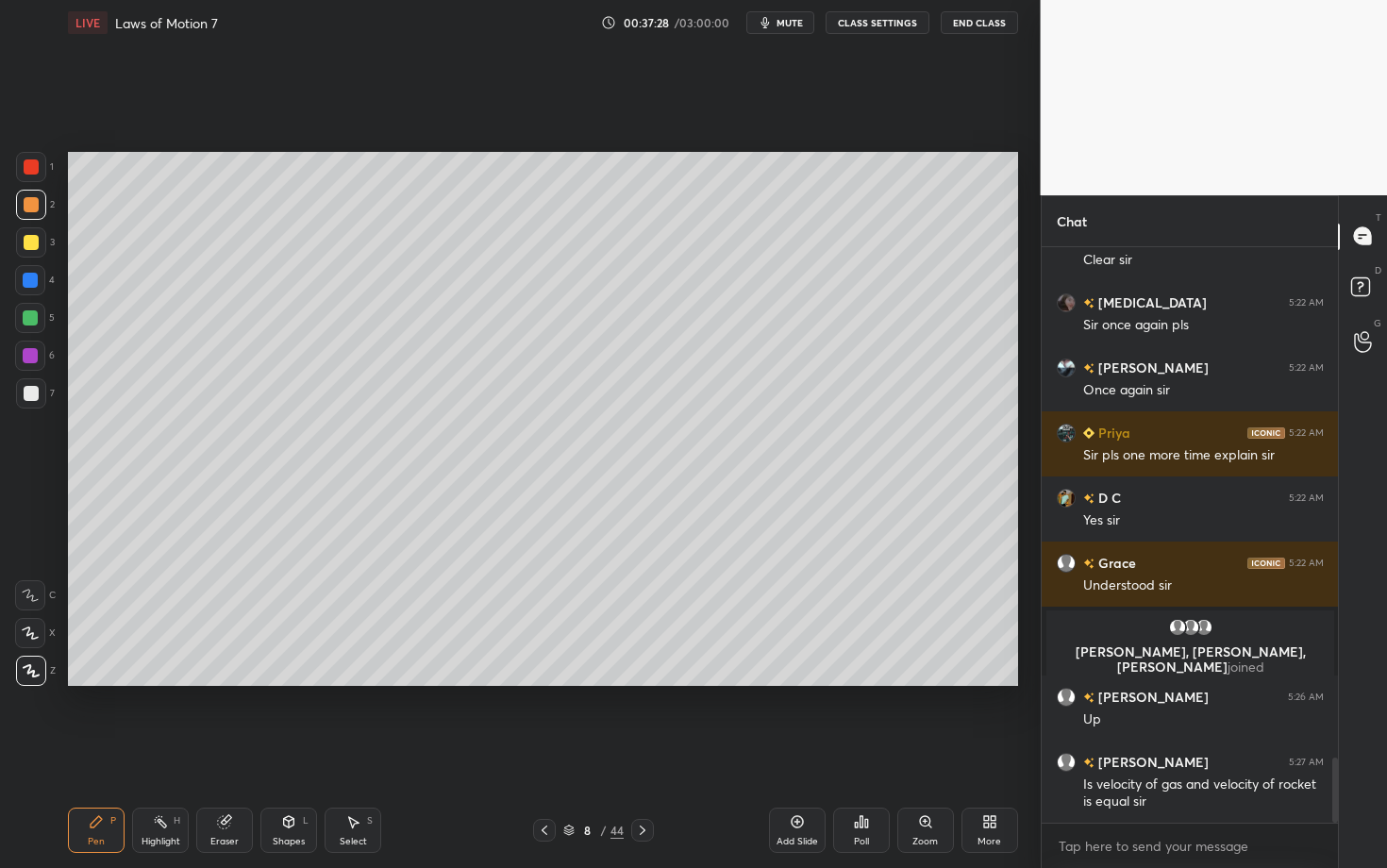 click at bounding box center (31, 393) 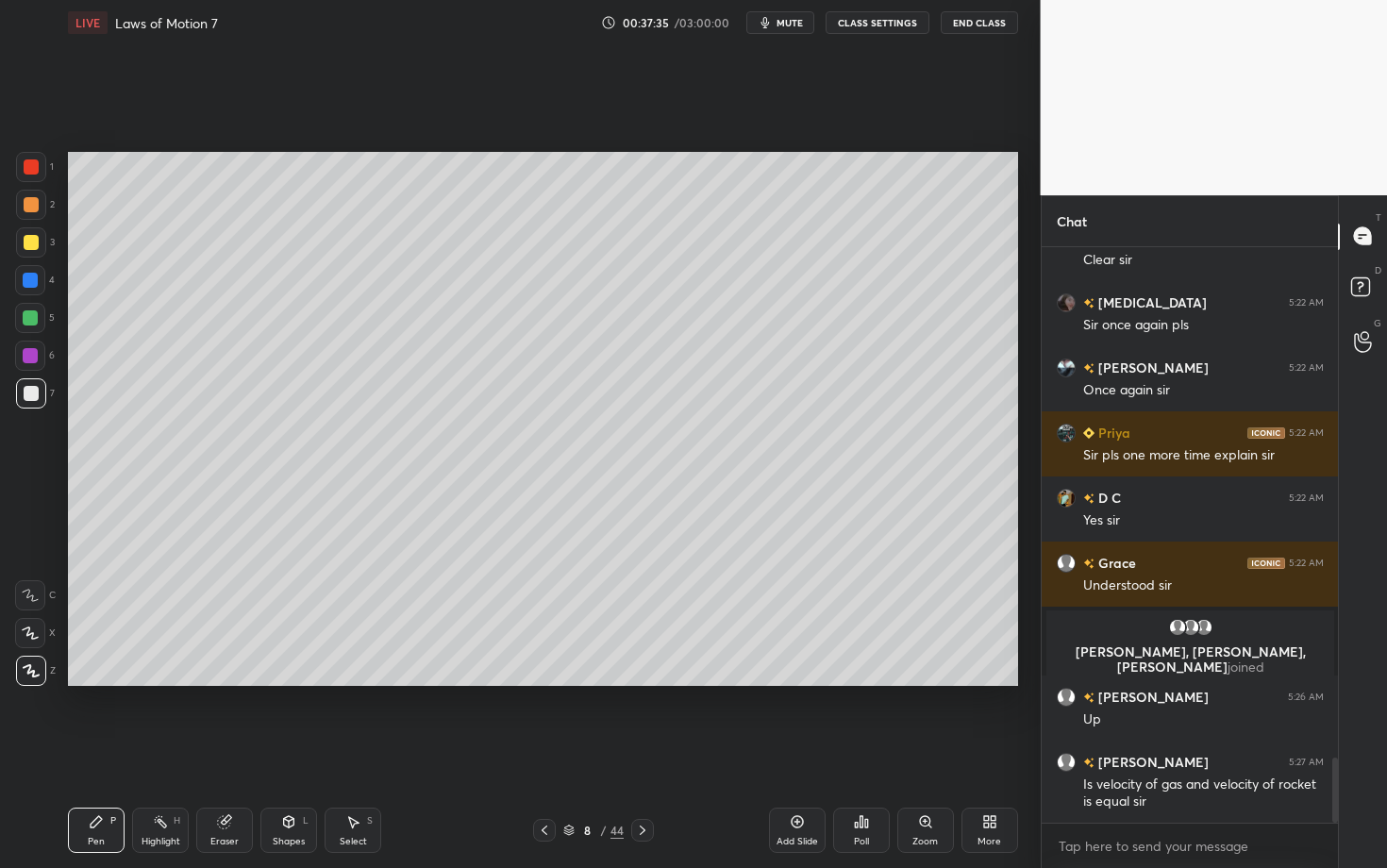 scroll, scrollTop: 531, scrollLeft: 291, axis: both 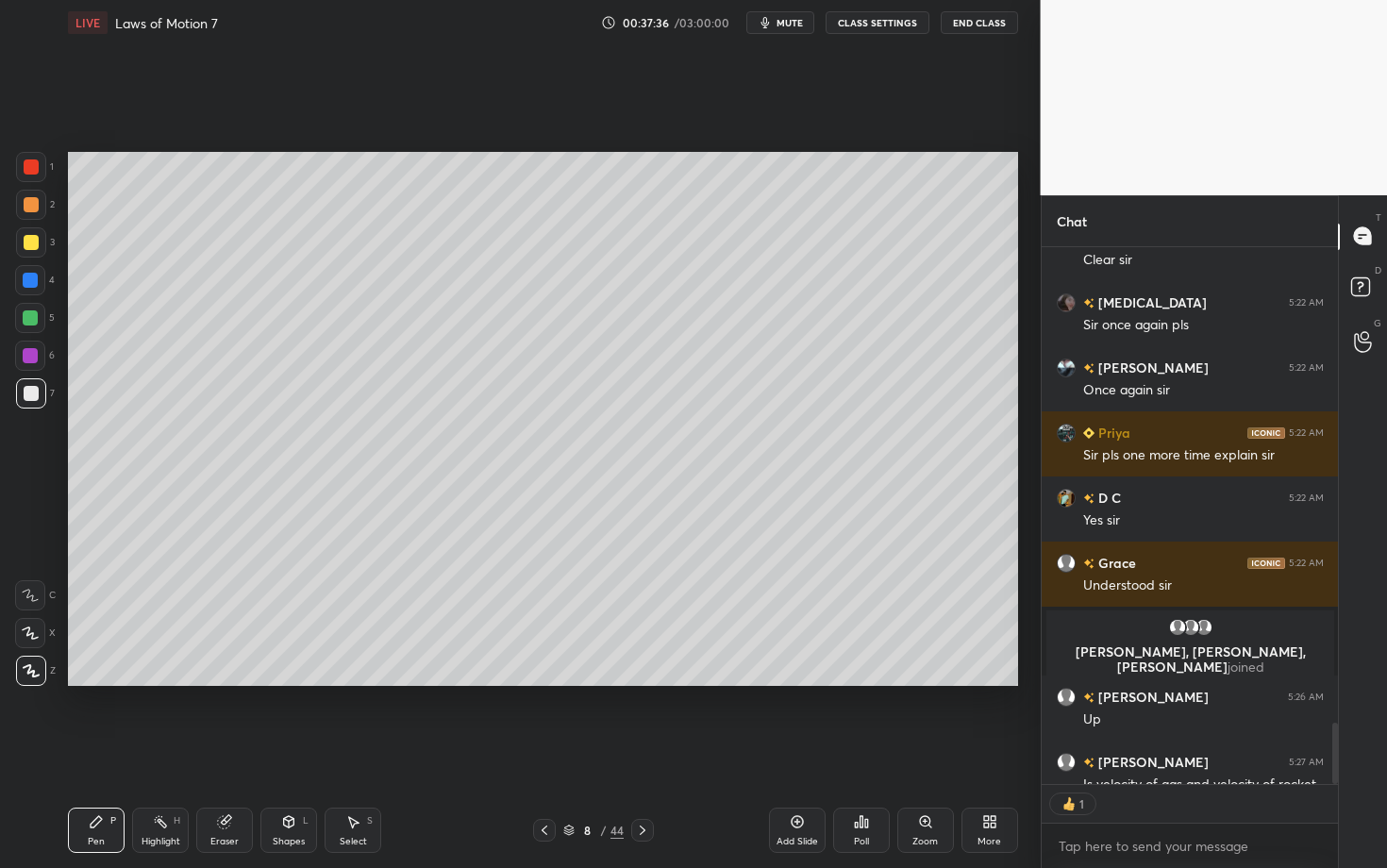click on "Select S" at bounding box center (353, 830) 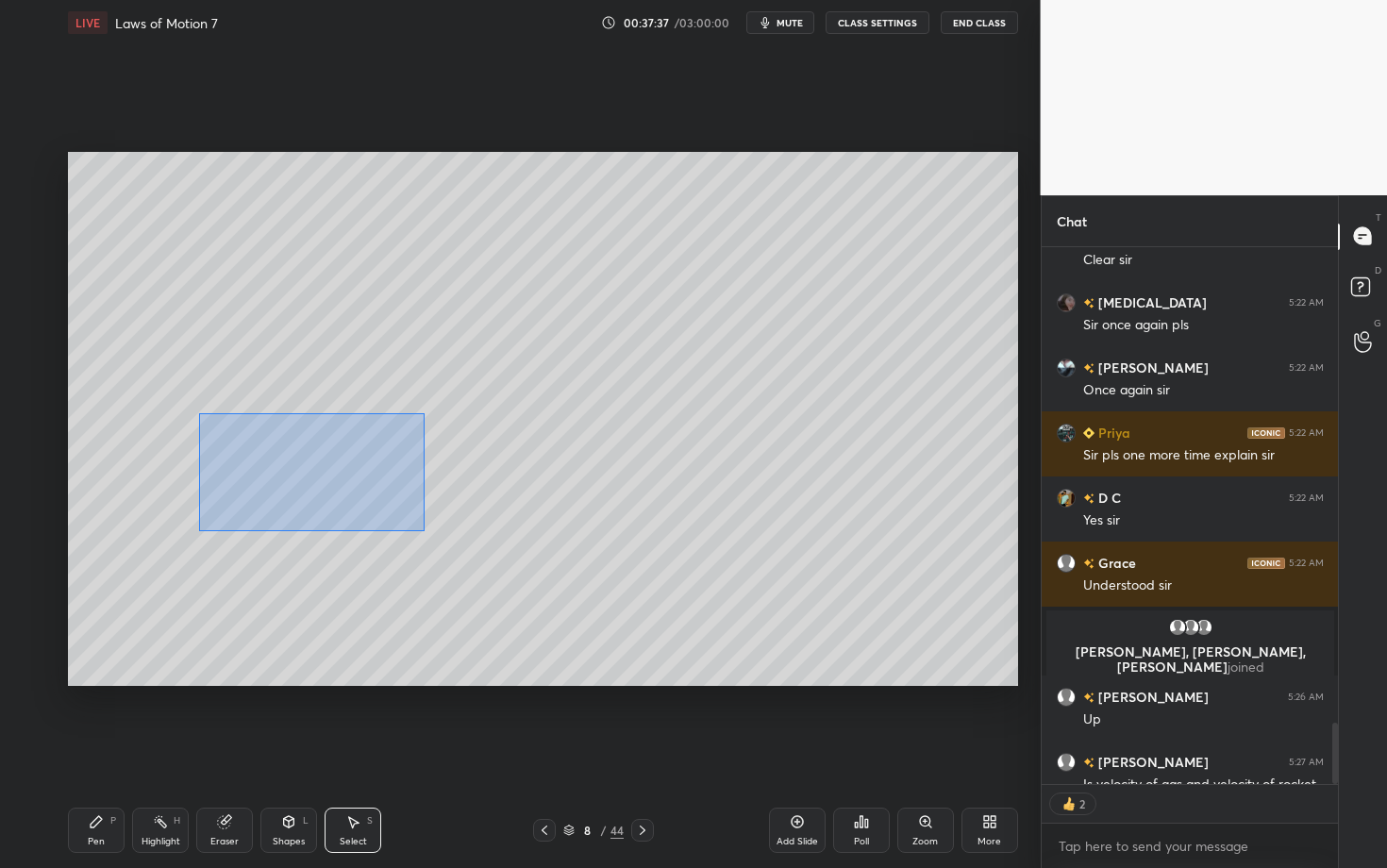 drag, startPoint x: 236, startPoint y: 476, endPoint x: 583, endPoint y: 550, distance: 354.80276 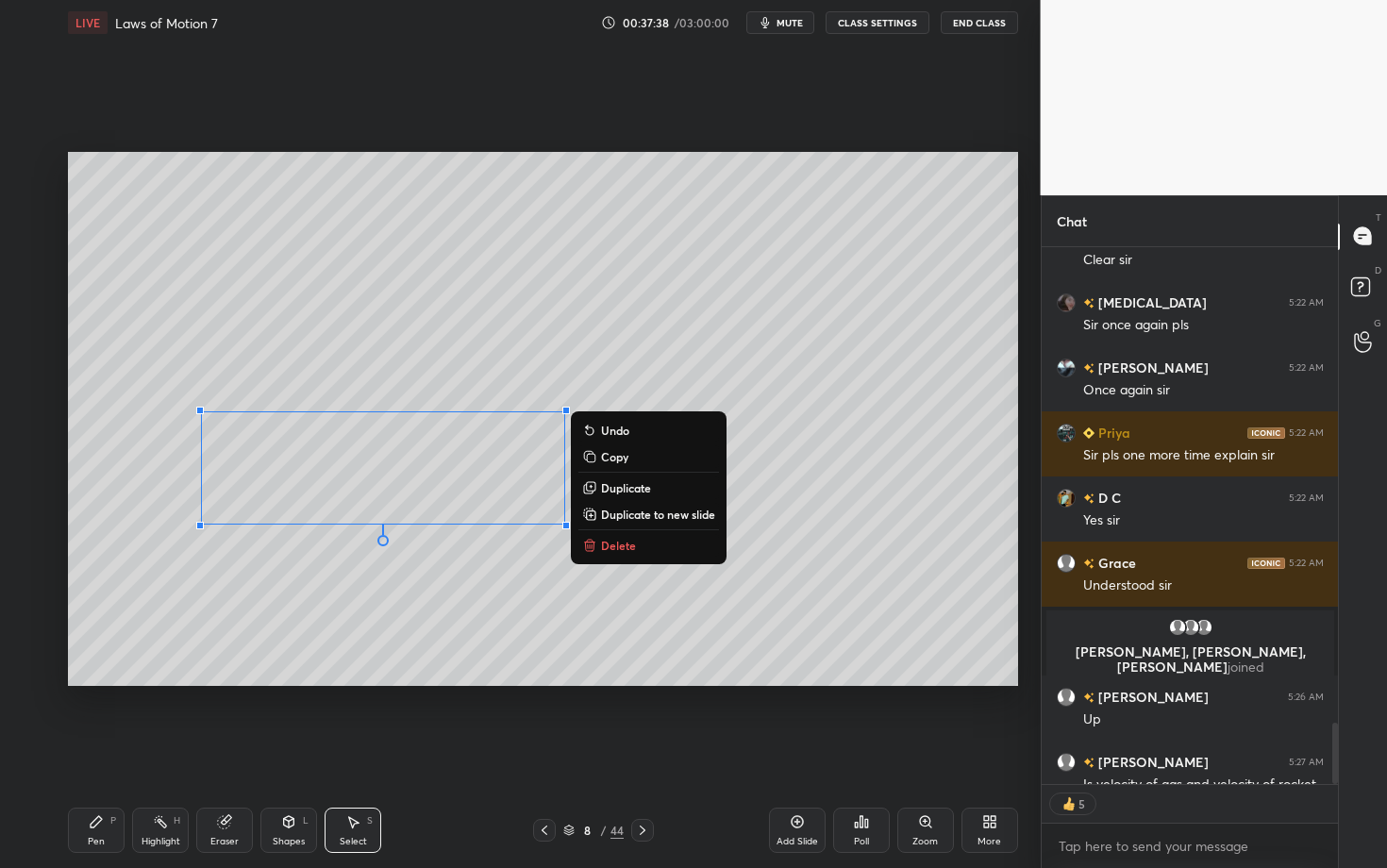 click on "Delete" at bounding box center [618, 545] 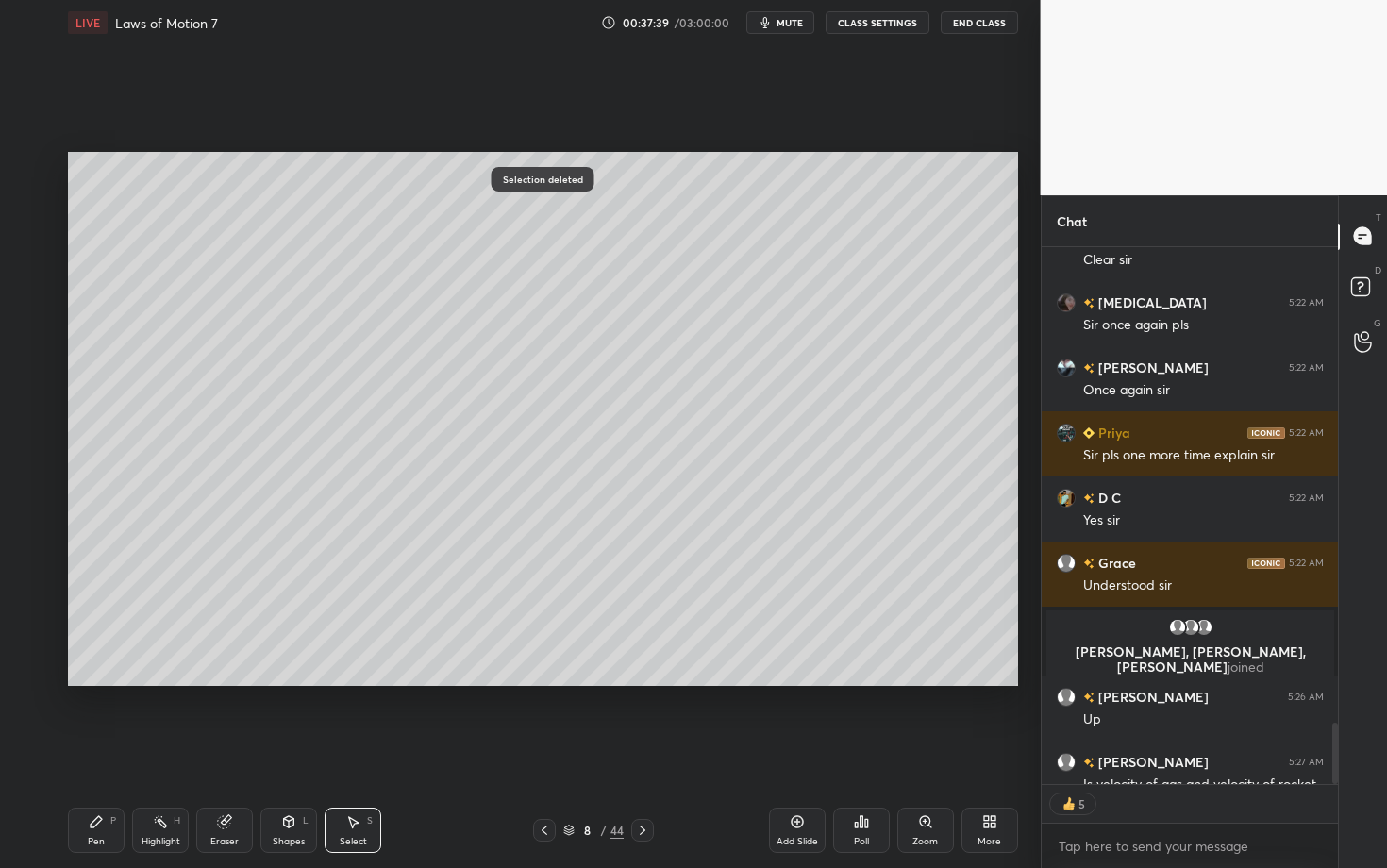 click on "Pen P" at bounding box center [96, 830] 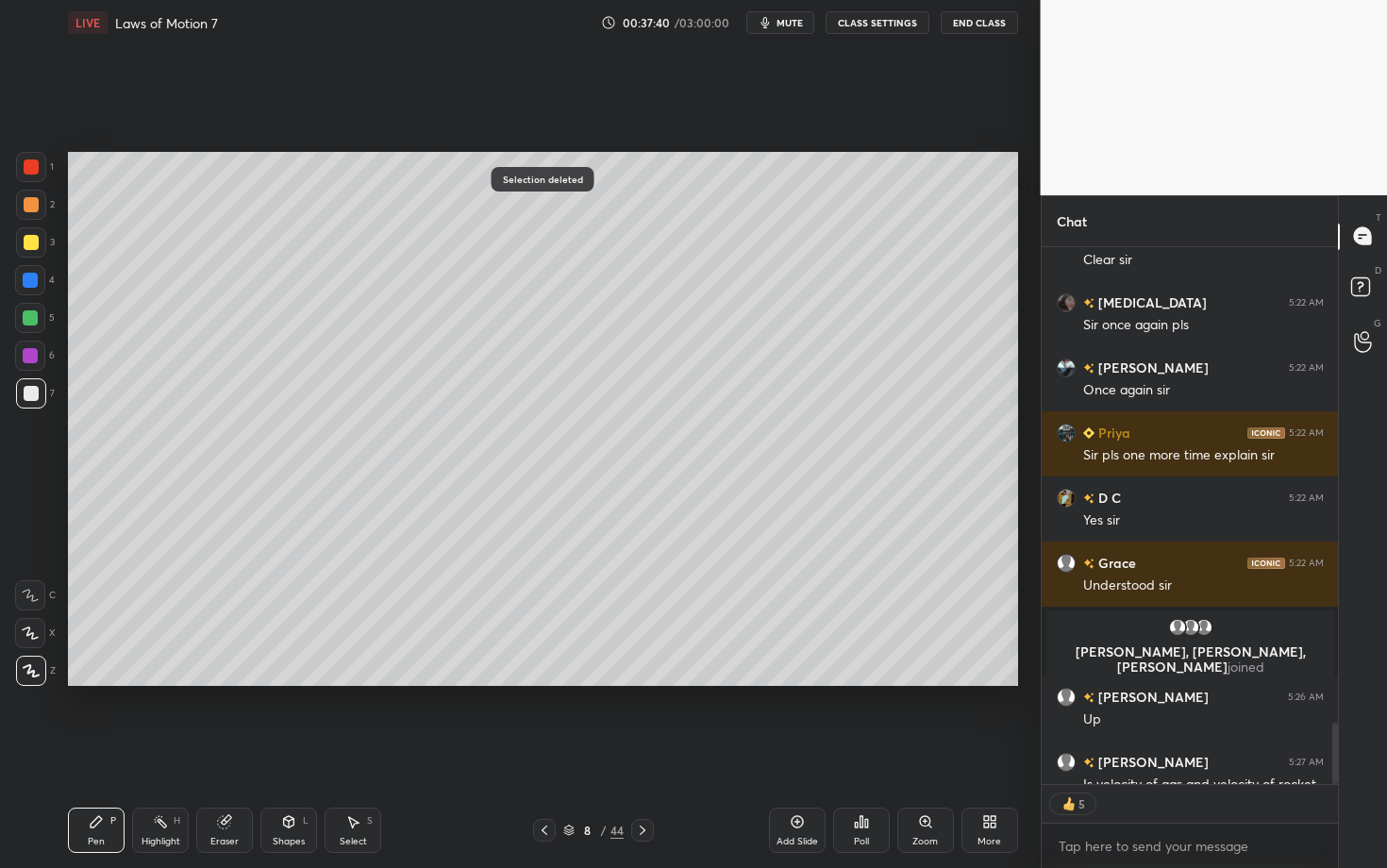 click at bounding box center [31, 393] 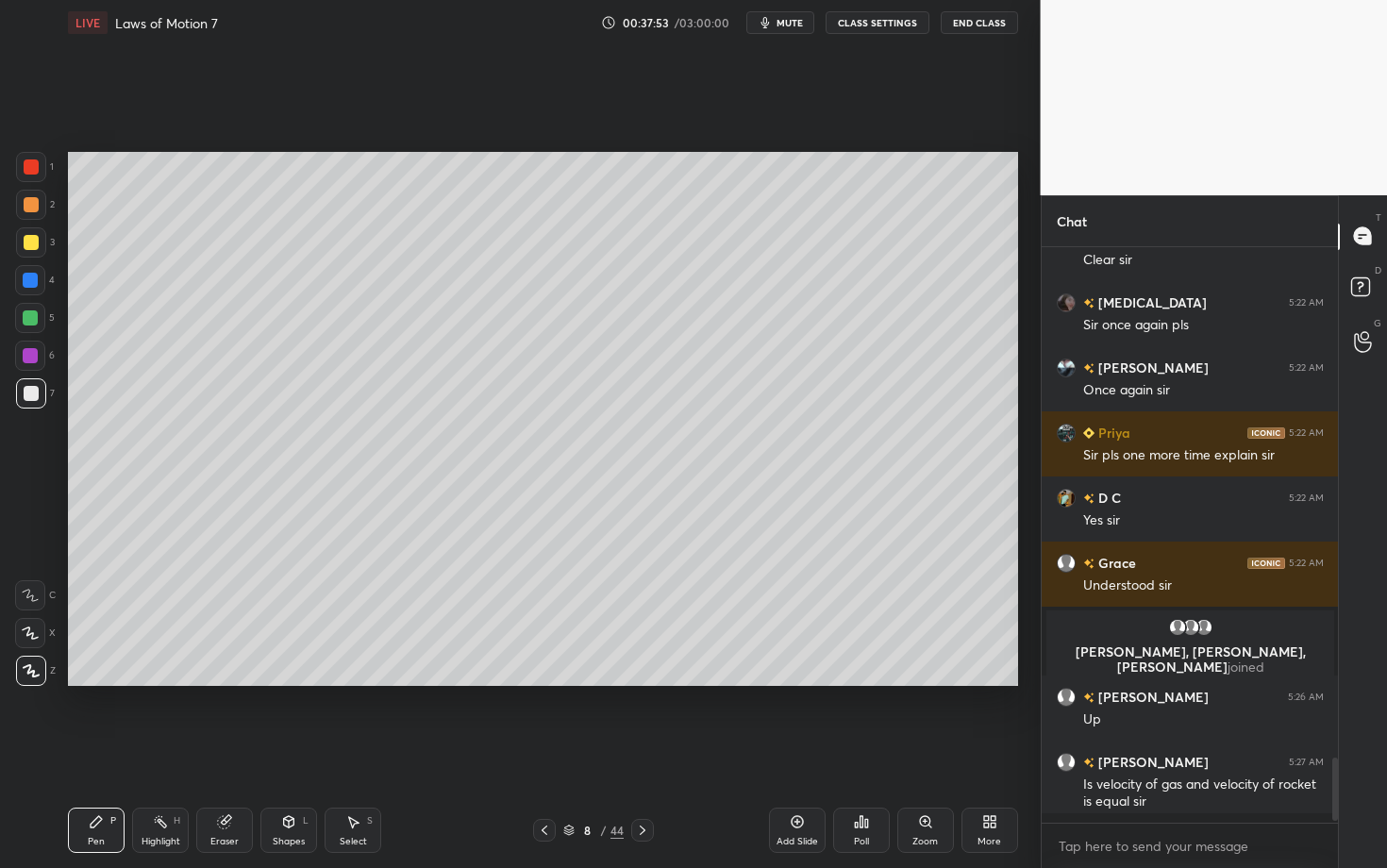 scroll, scrollTop: 6, scrollLeft: 7, axis: both 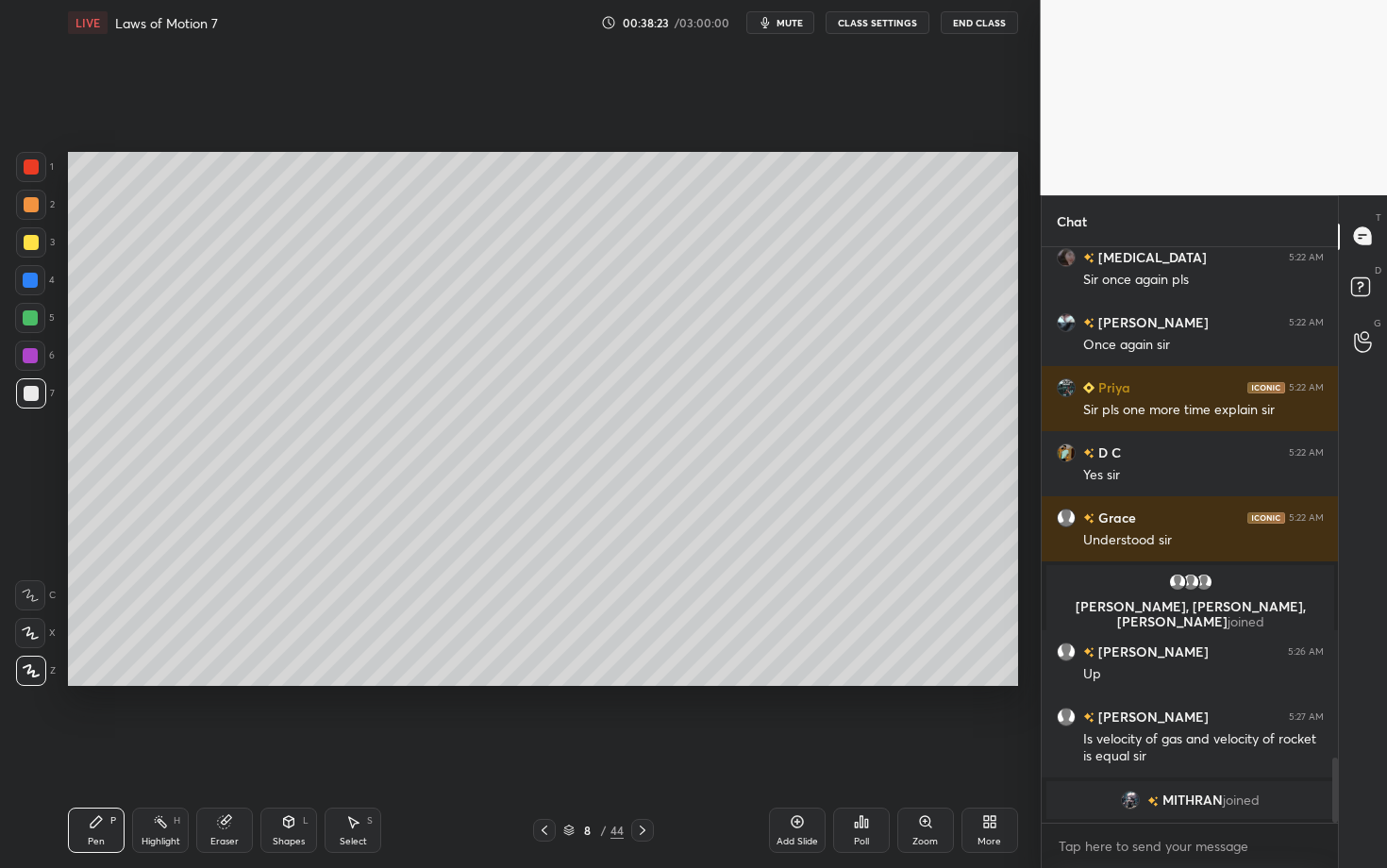click on "Highlight H" at bounding box center (160, 830) 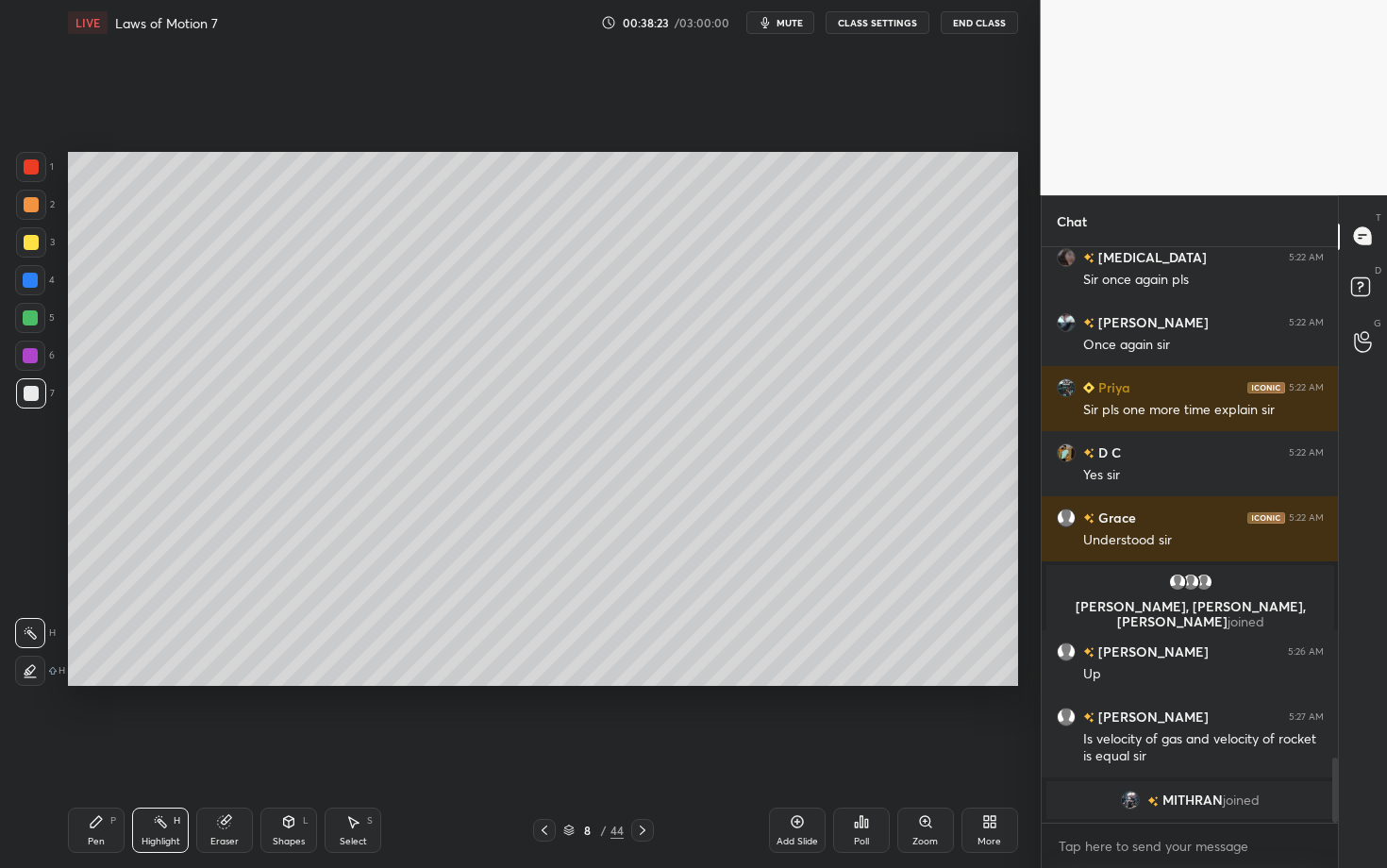 click on "Pen P Highlight H Eraser Shapes L Select S 8 / 44 Add Slide Poll Zoom More" at bounding box center [543, 830] 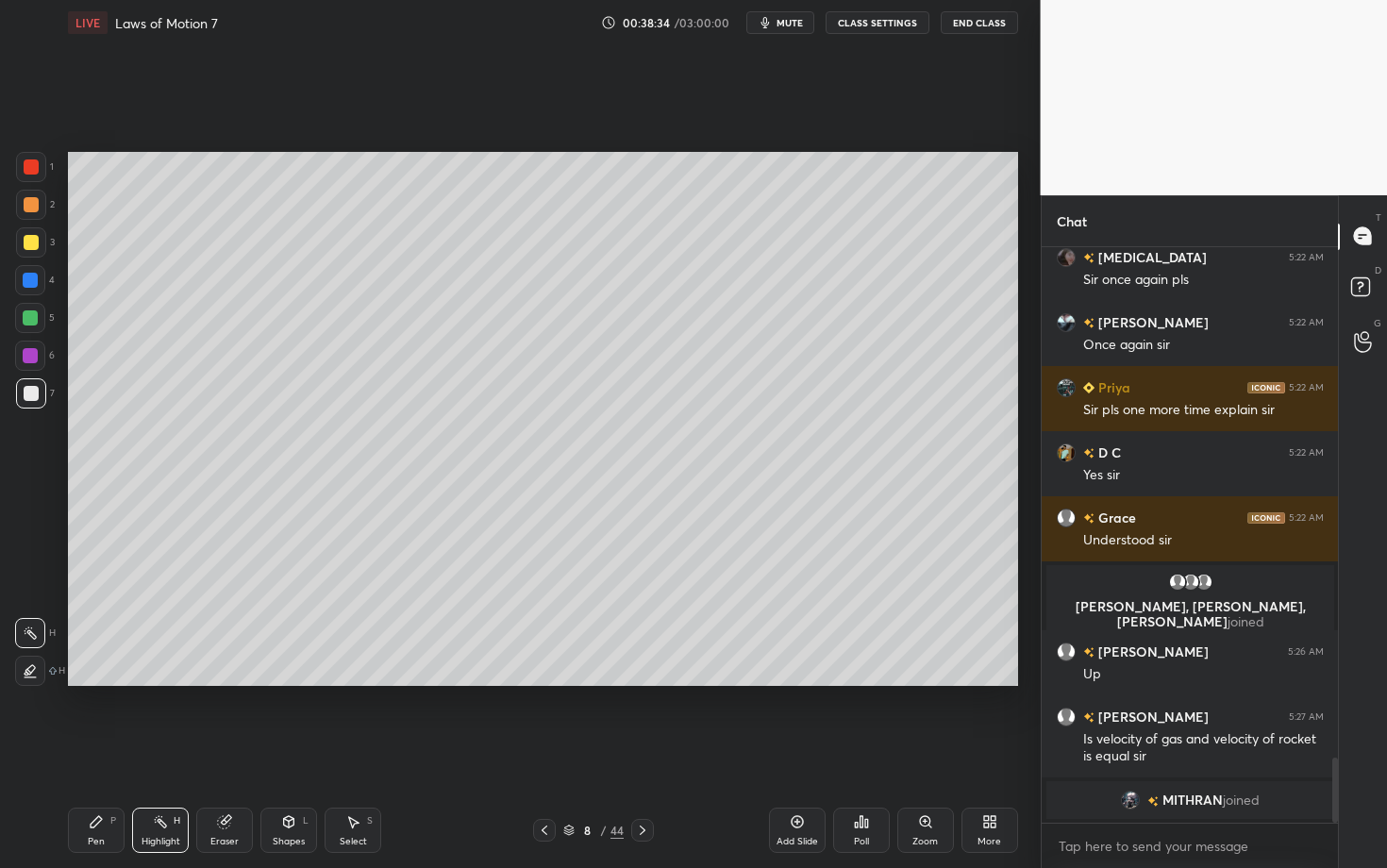 click on "Pen" at bounding box center [96, 842] 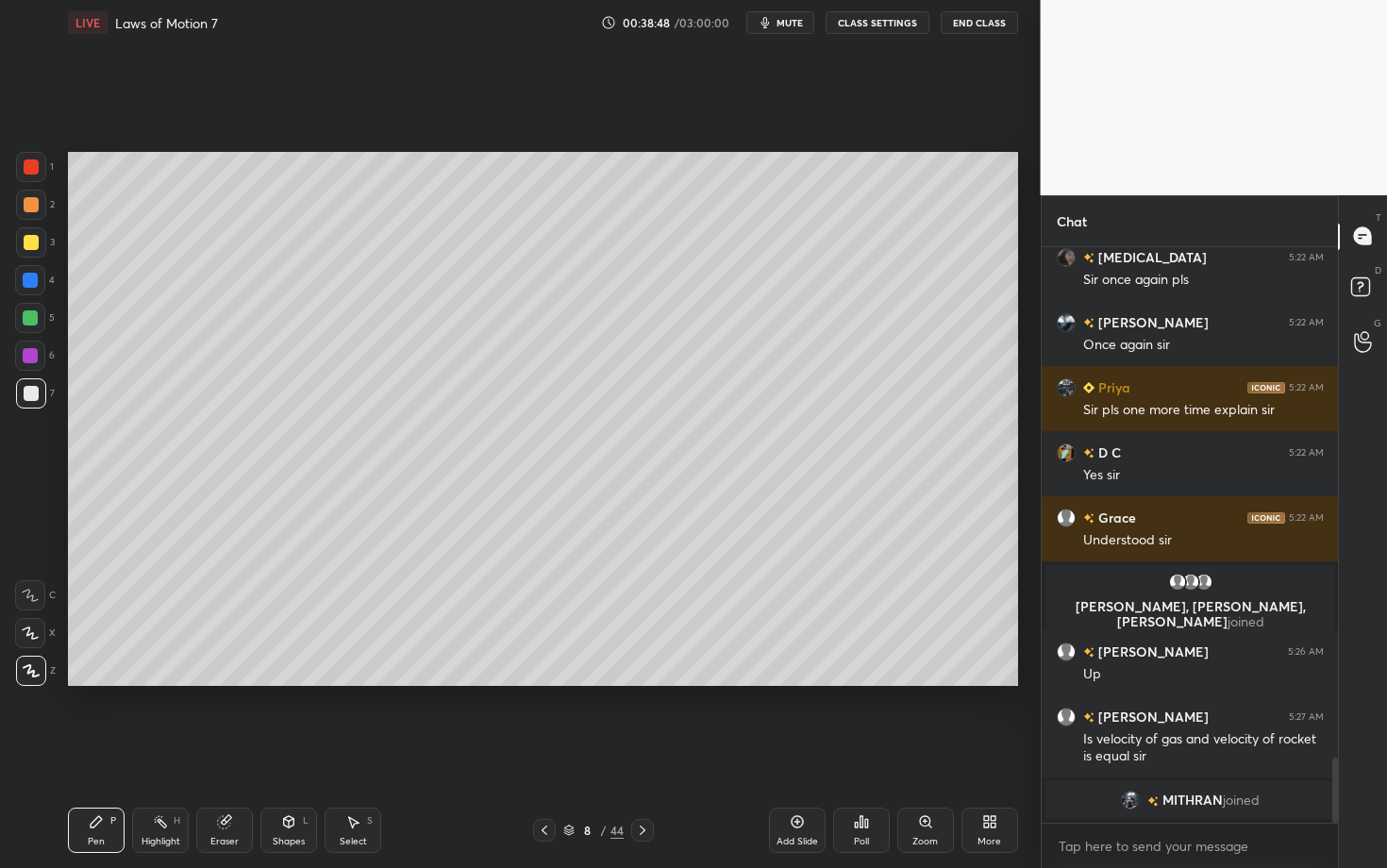 click on "Select S" at bounding box center (353, 830) 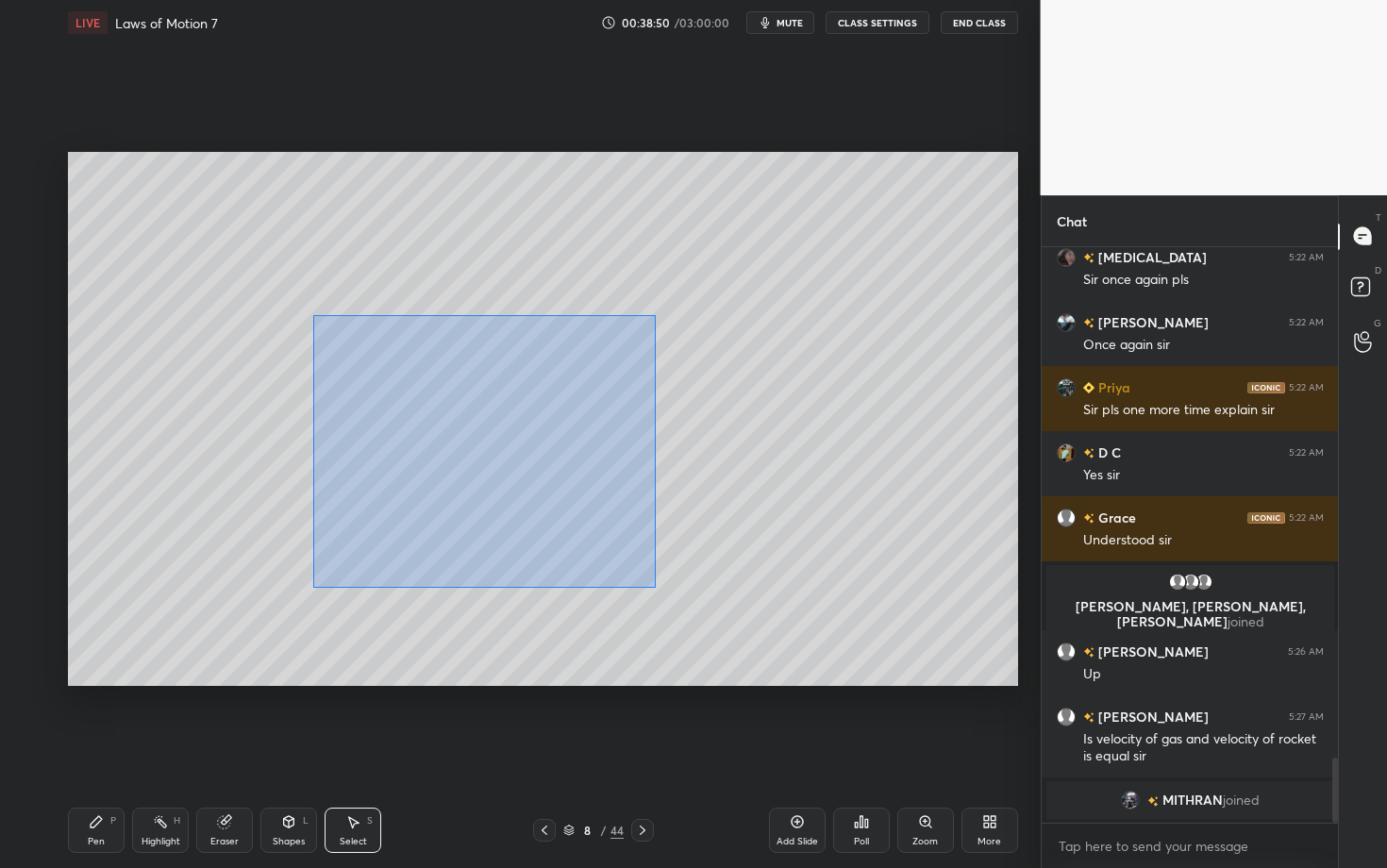 drag, startPoint x: 311, startPoint y: 315, endPoint x: 659, endPoint y: 586, distance: 441.07256 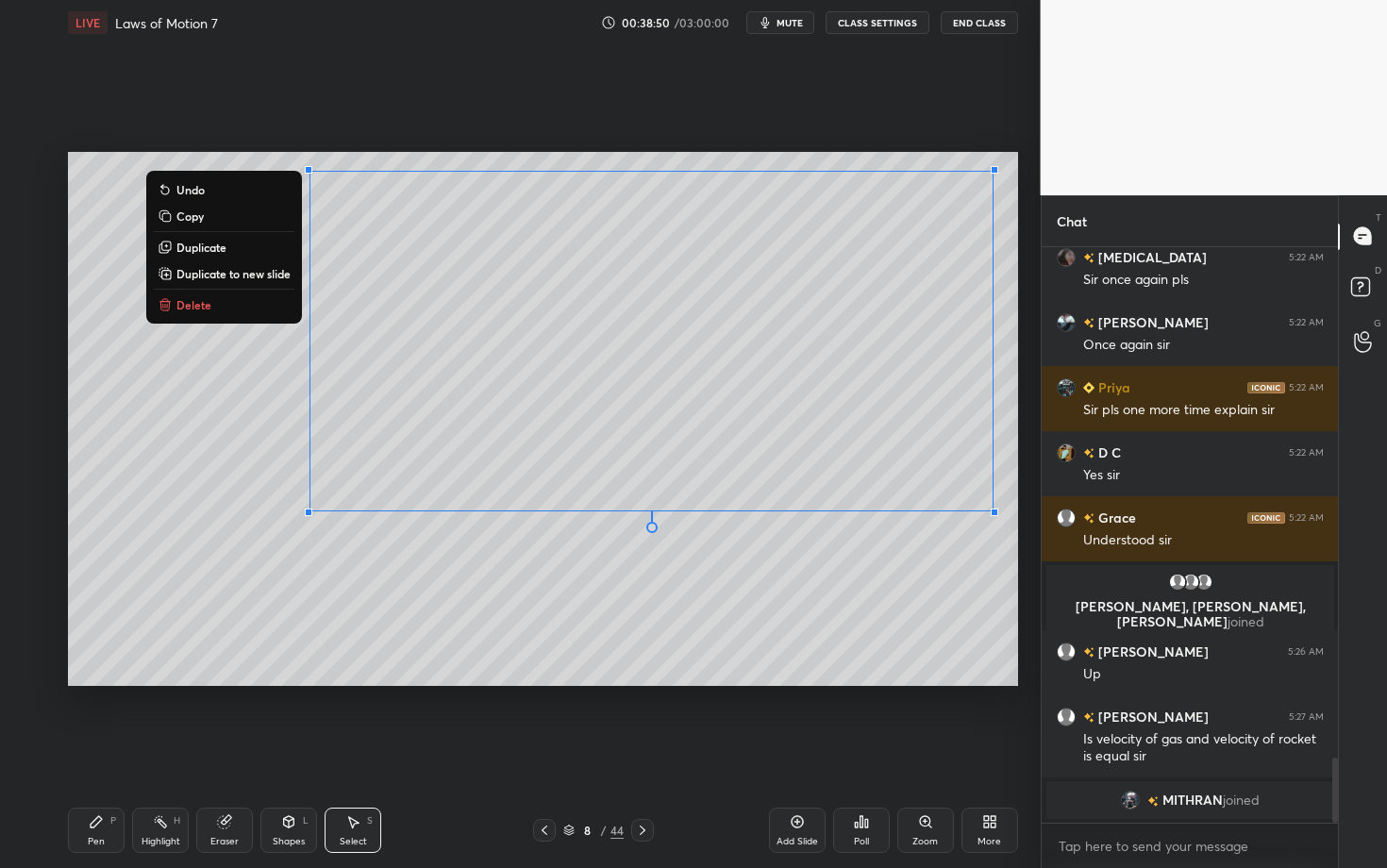 click on "0 ° Undo Copy Duplicate Duplicate to new slide Delete" at bounding box center (543, 419) 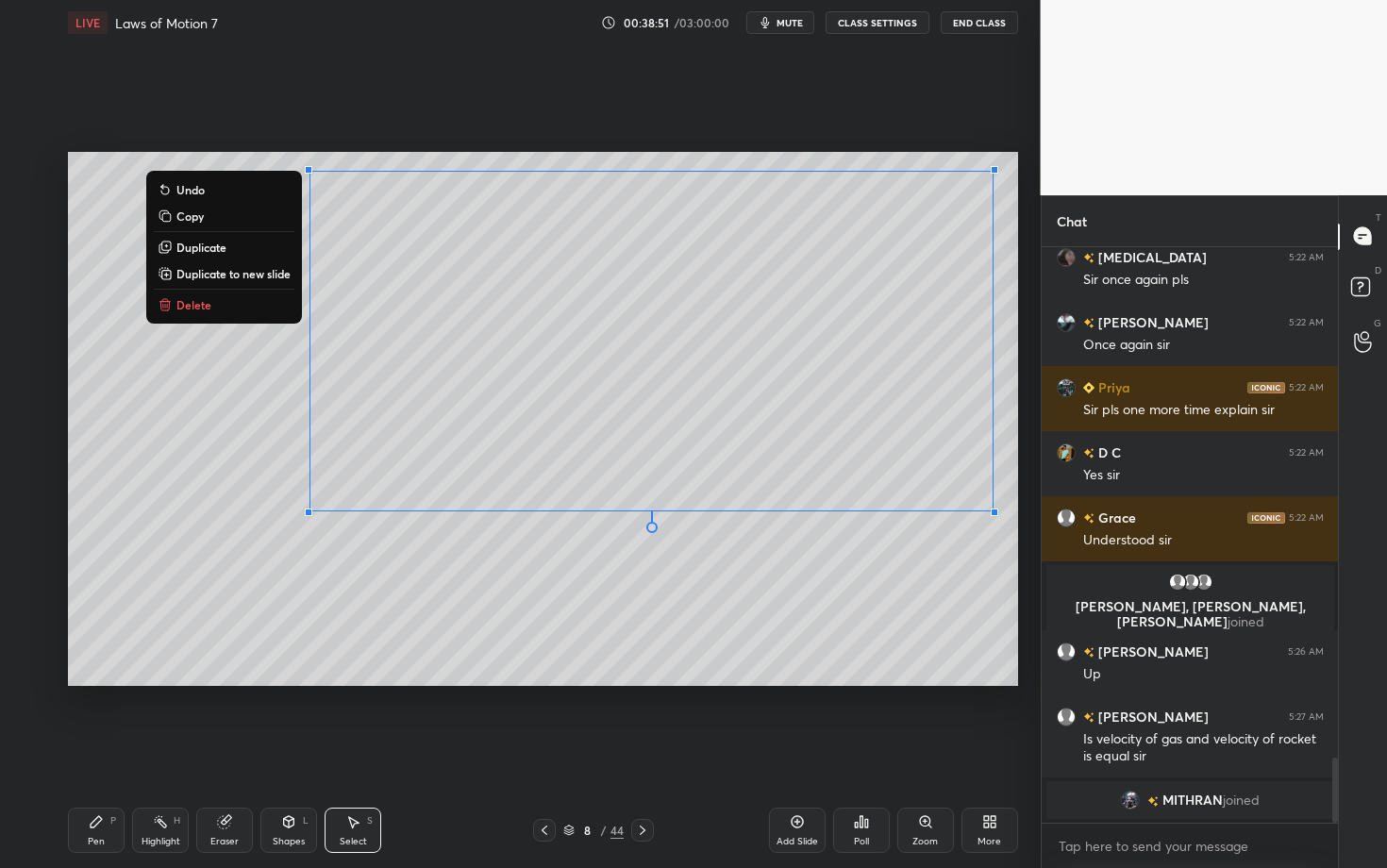 click on "Pen P Highlight H Eraser Shapes L Select S" at bounding box center (242, 830) 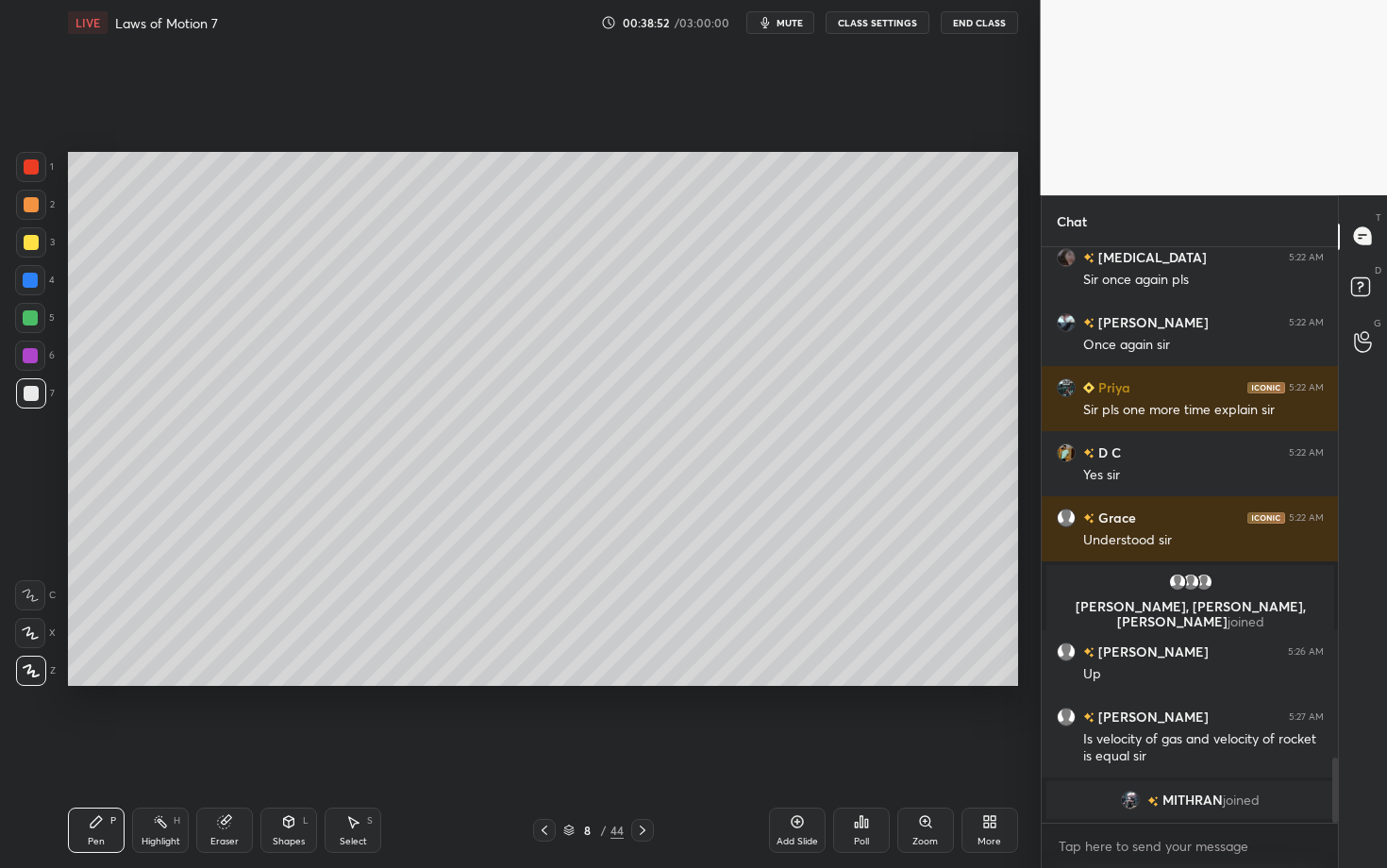 click 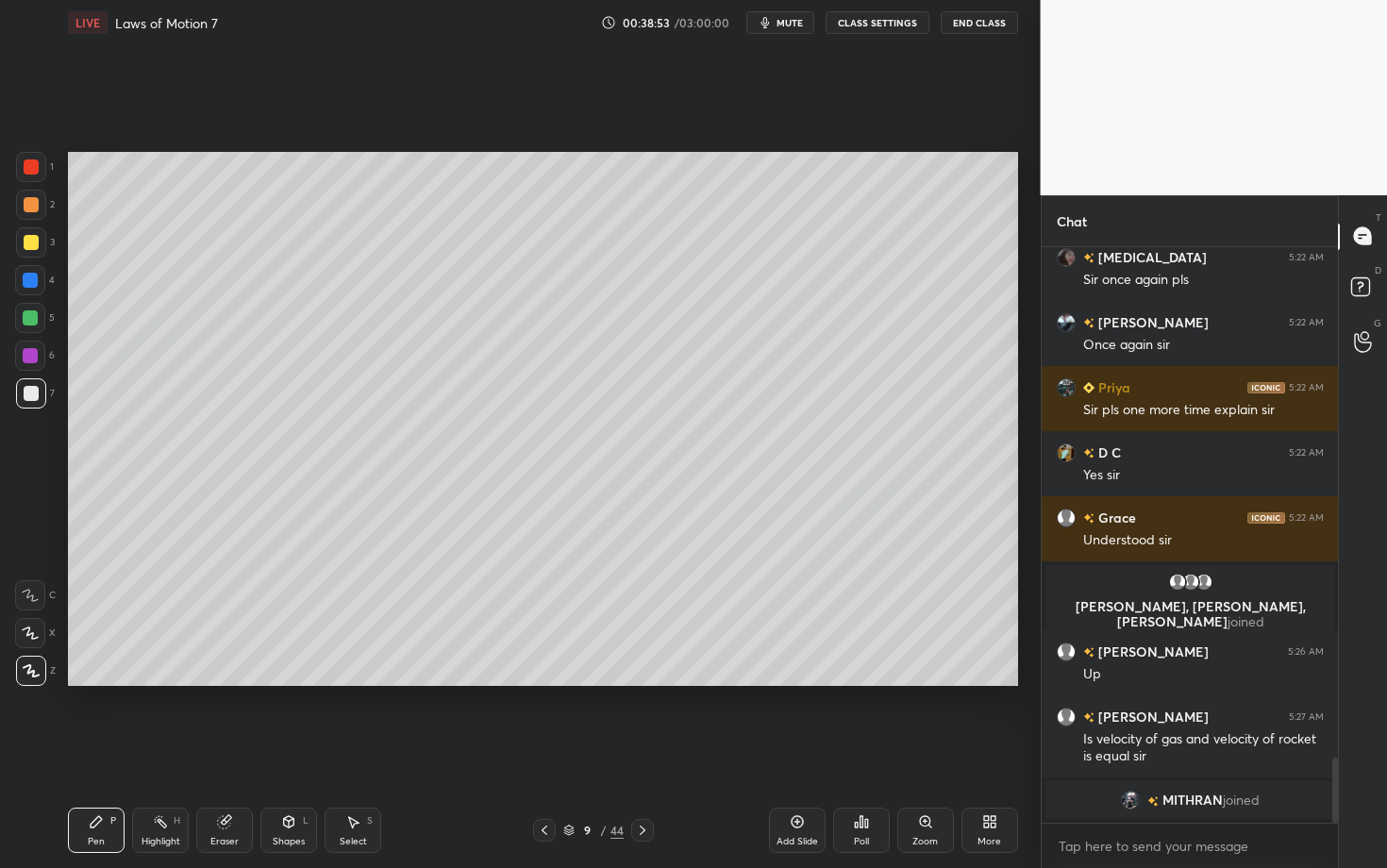 click at bounding box center (31, 242) 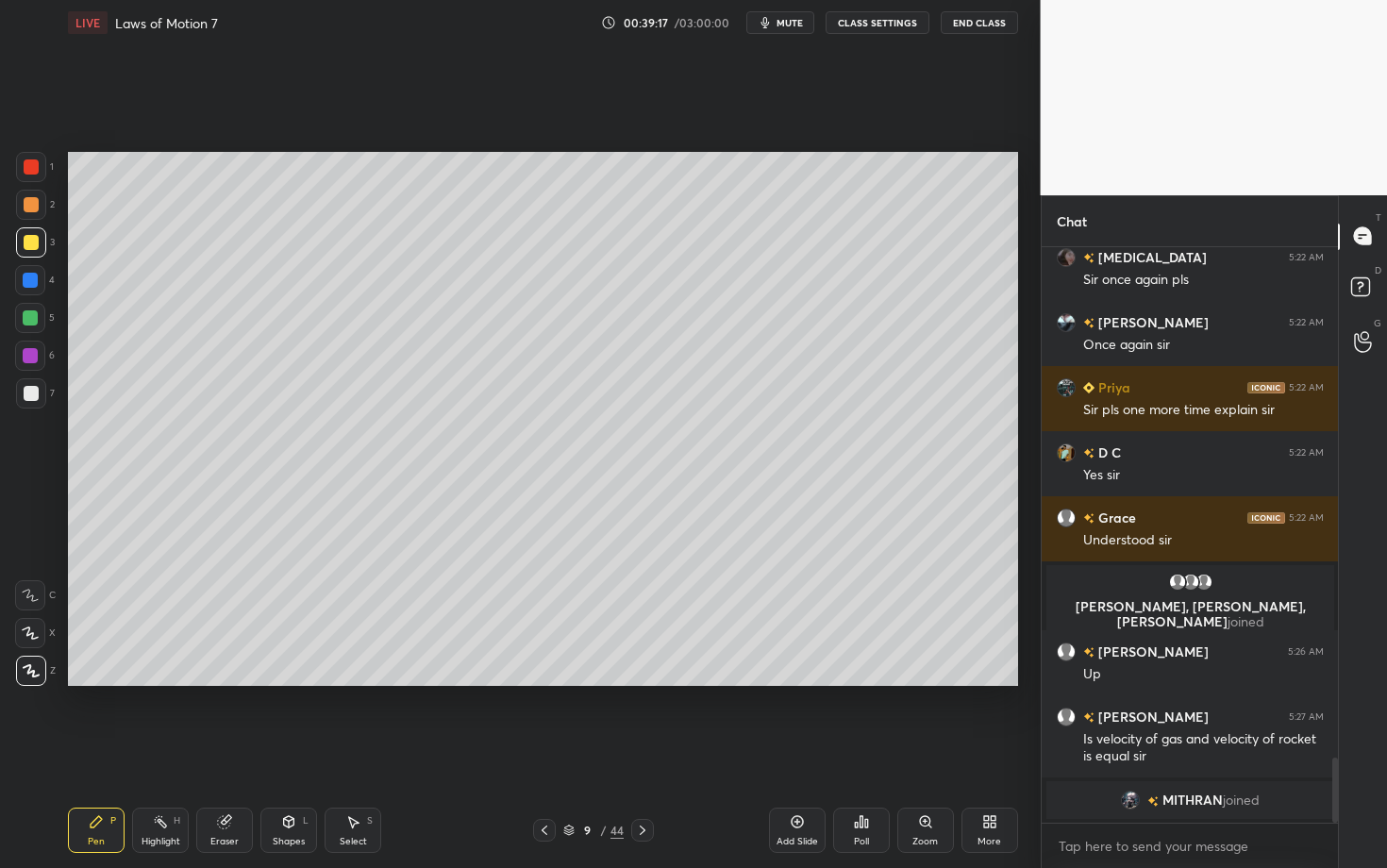 click at bounding box center (31, 393) 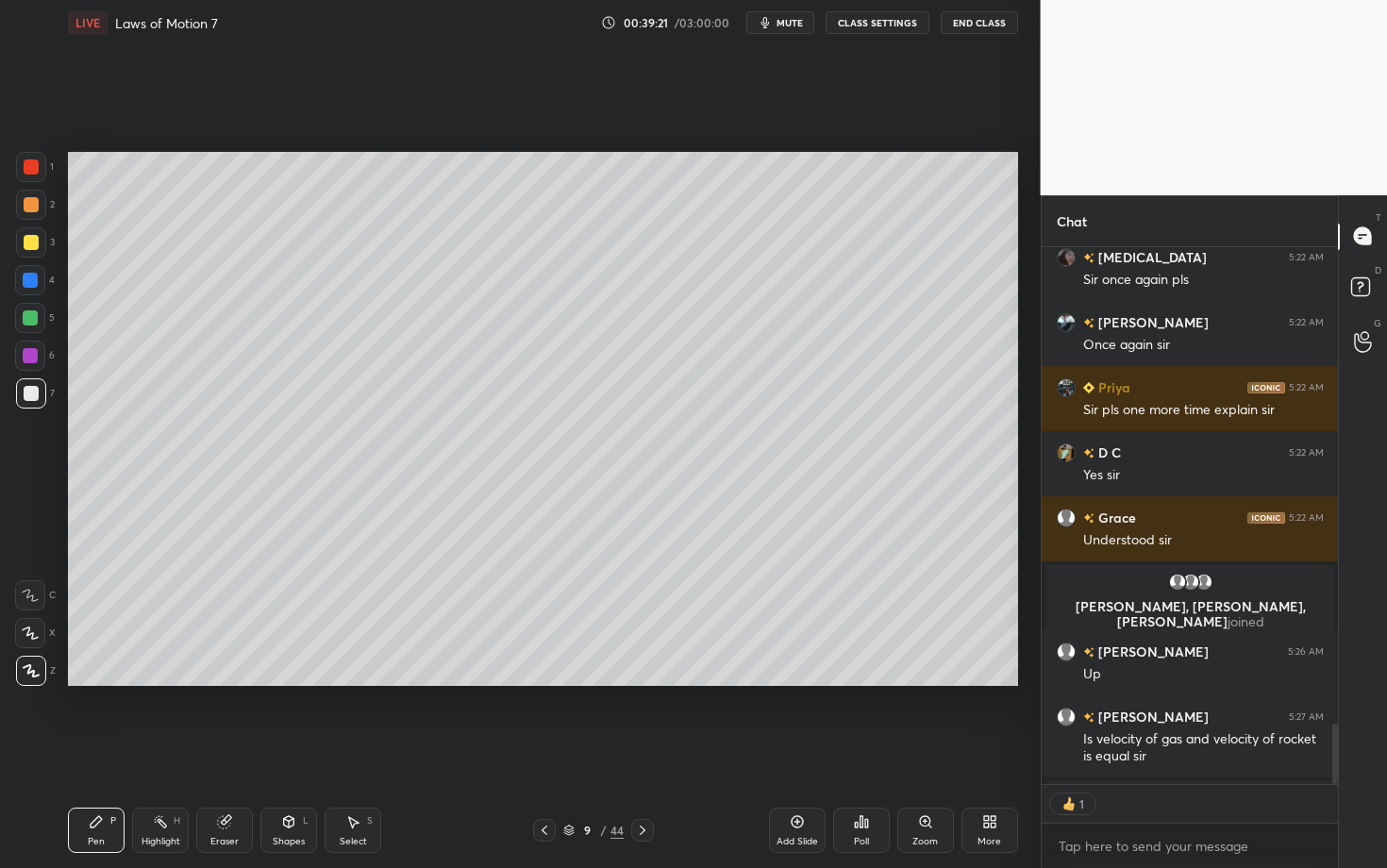 scroll, scrollTop: 531, scrollLeft: 291, axis: both 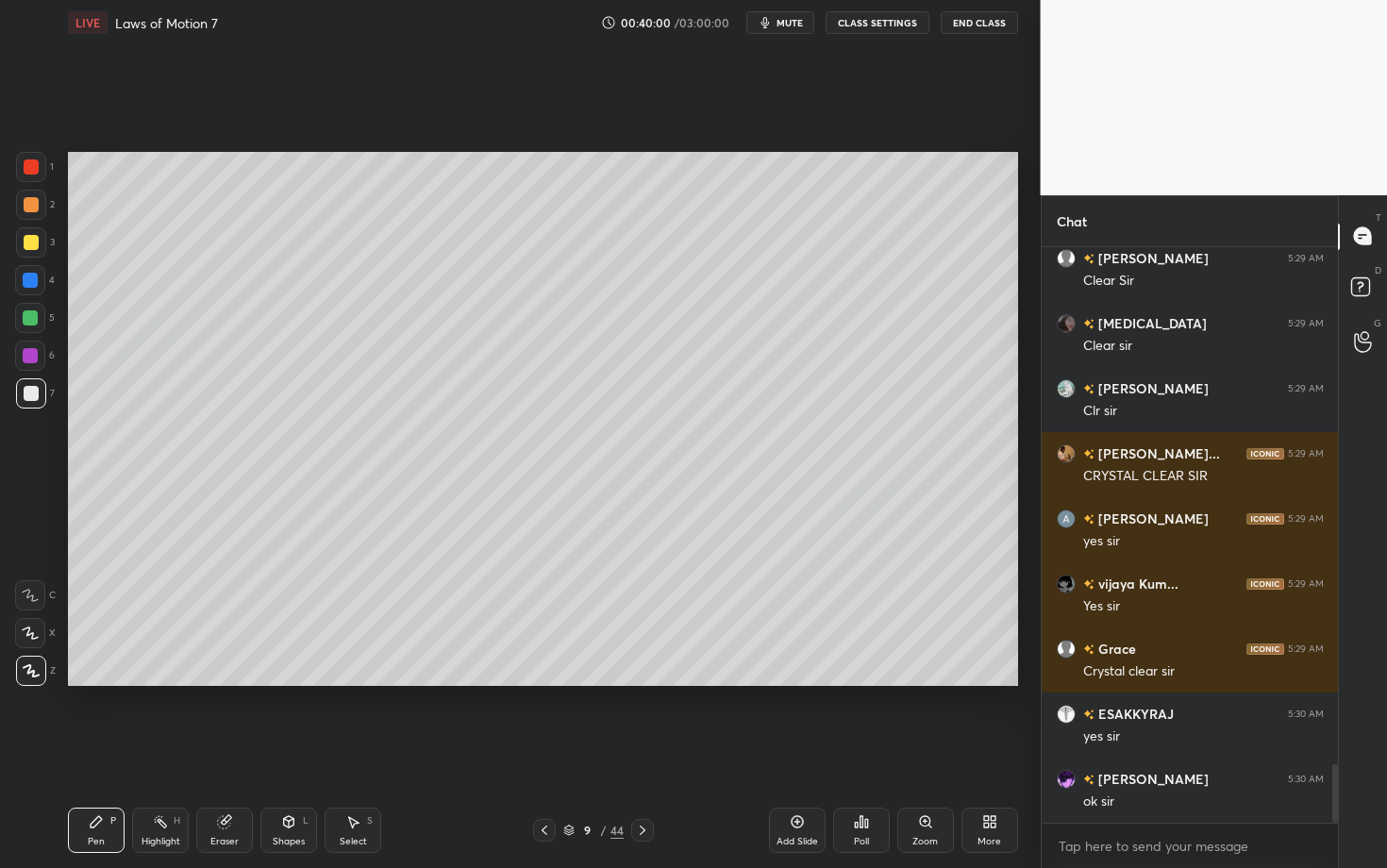 click at bounding box center [643, 830] 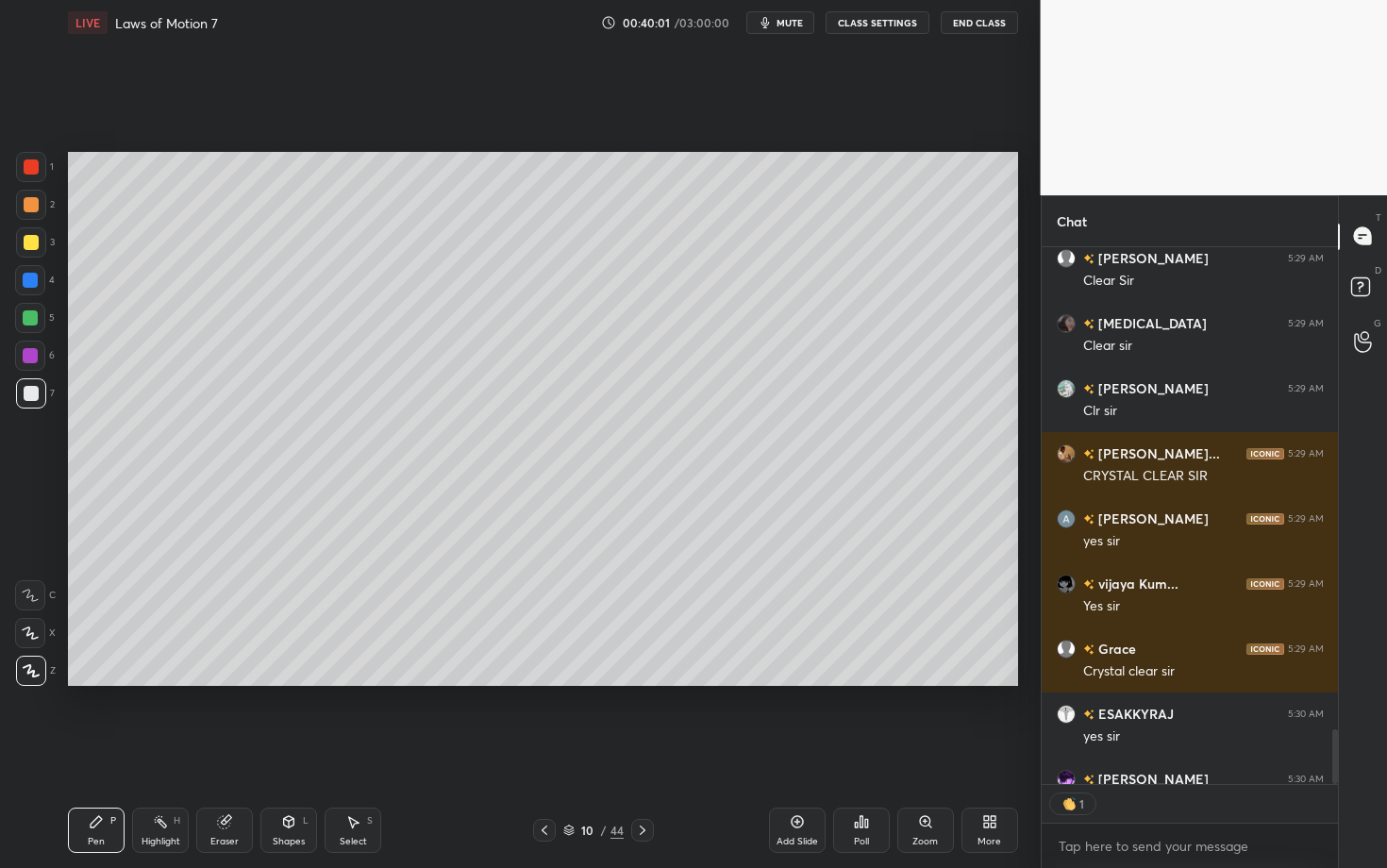 scroll, scrollTop: 531, scrollLeft: 291, axis: both 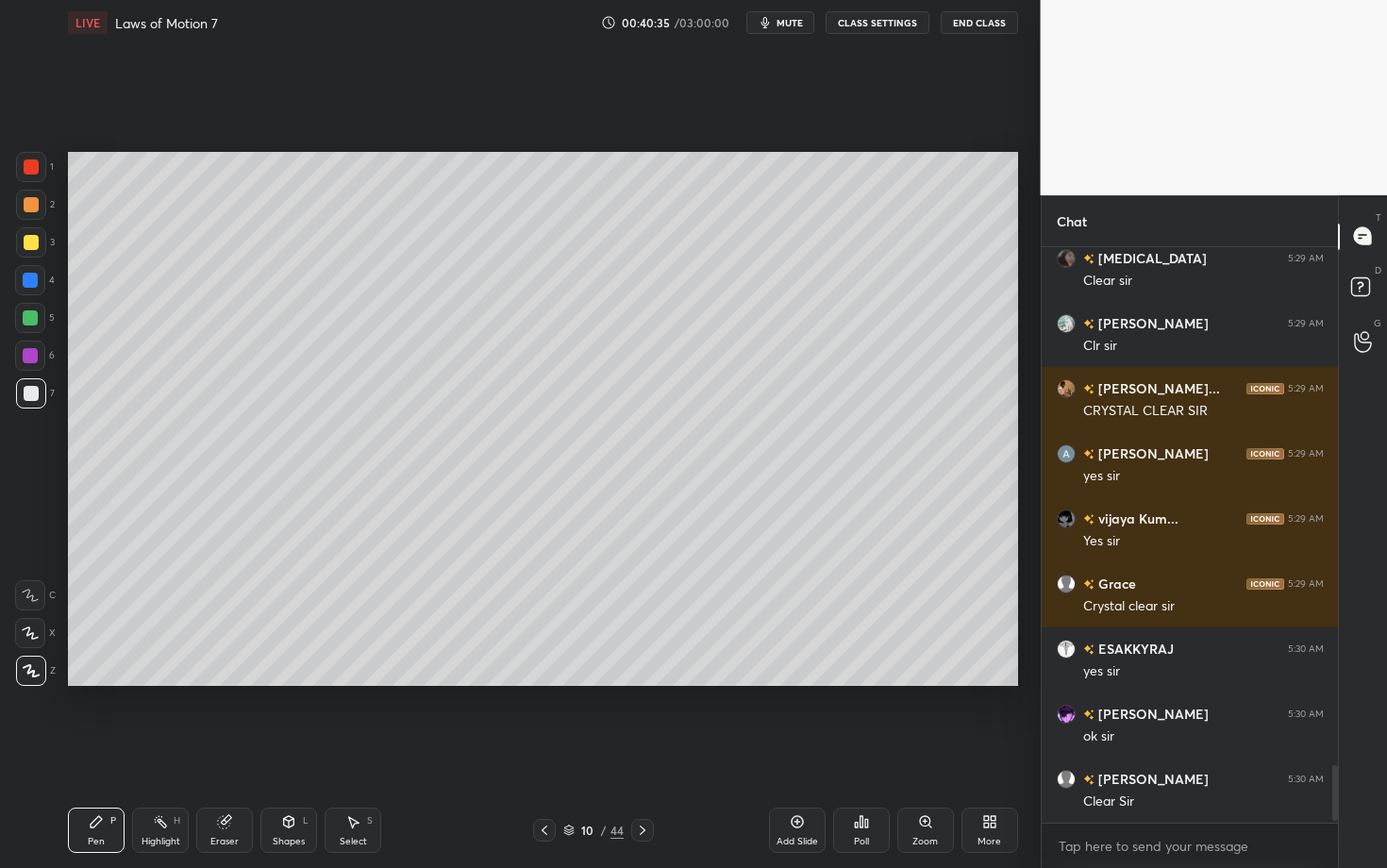 click at bounding box center [544, 830] 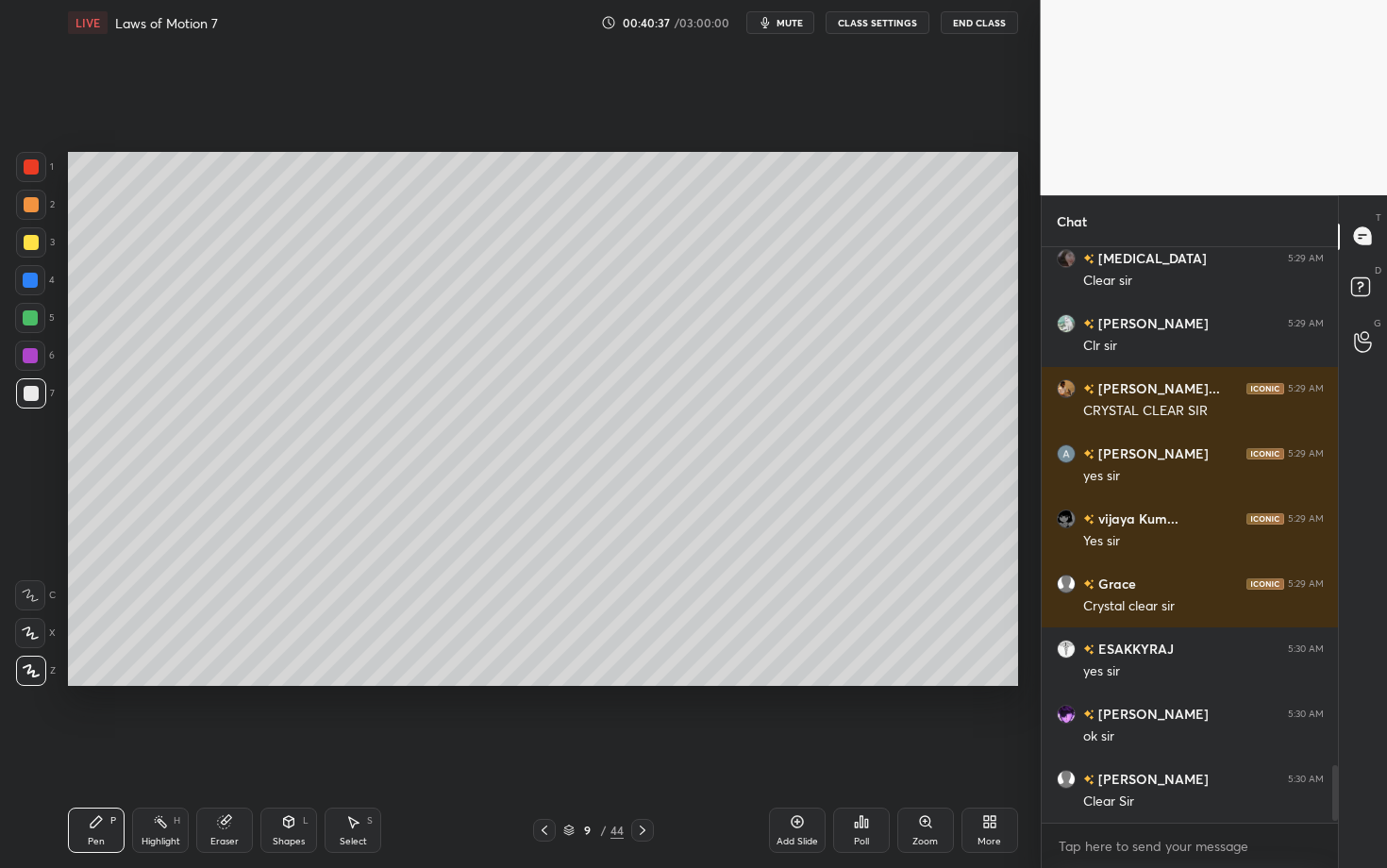 click at bounding box center (544, 830) 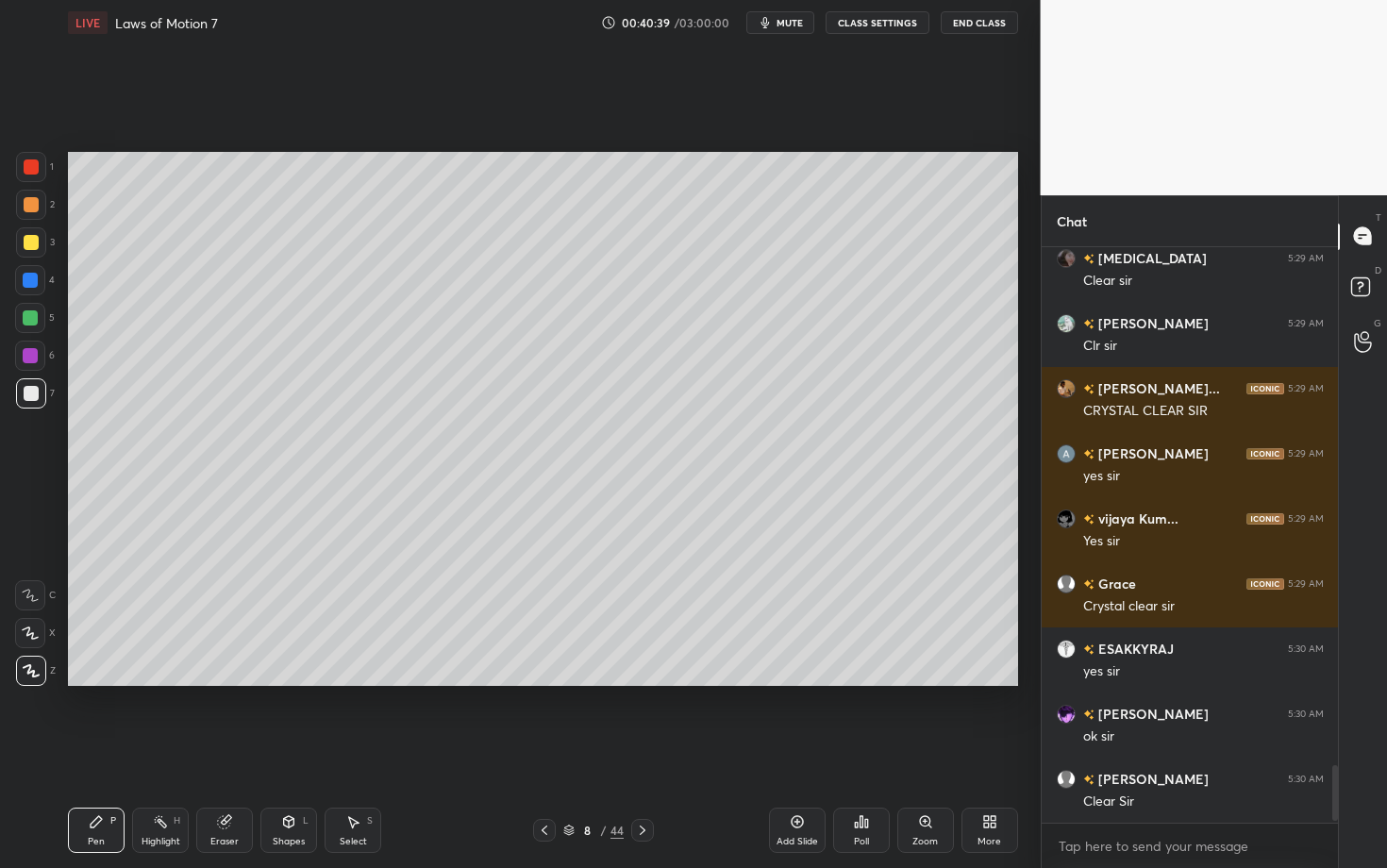 click 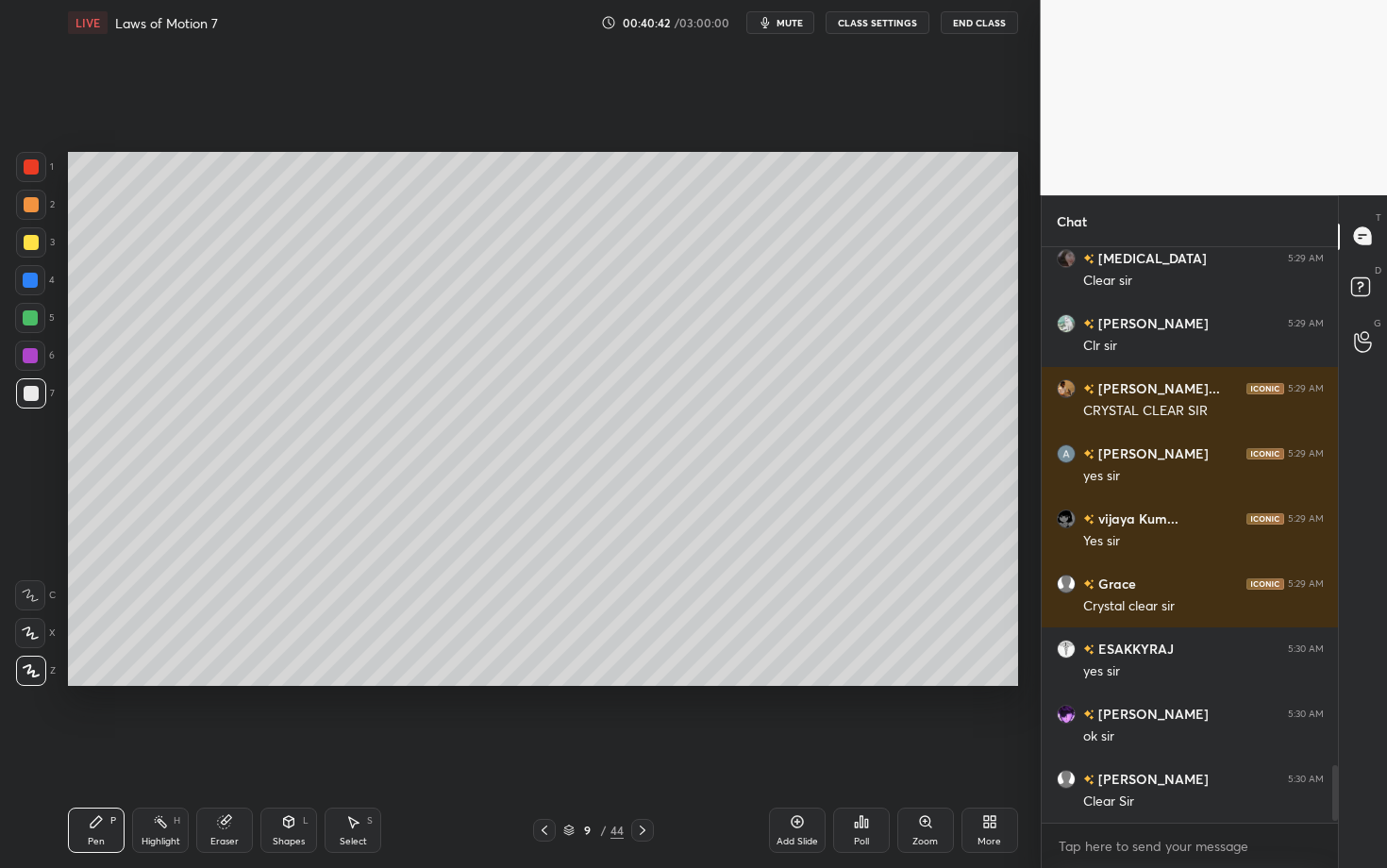 click 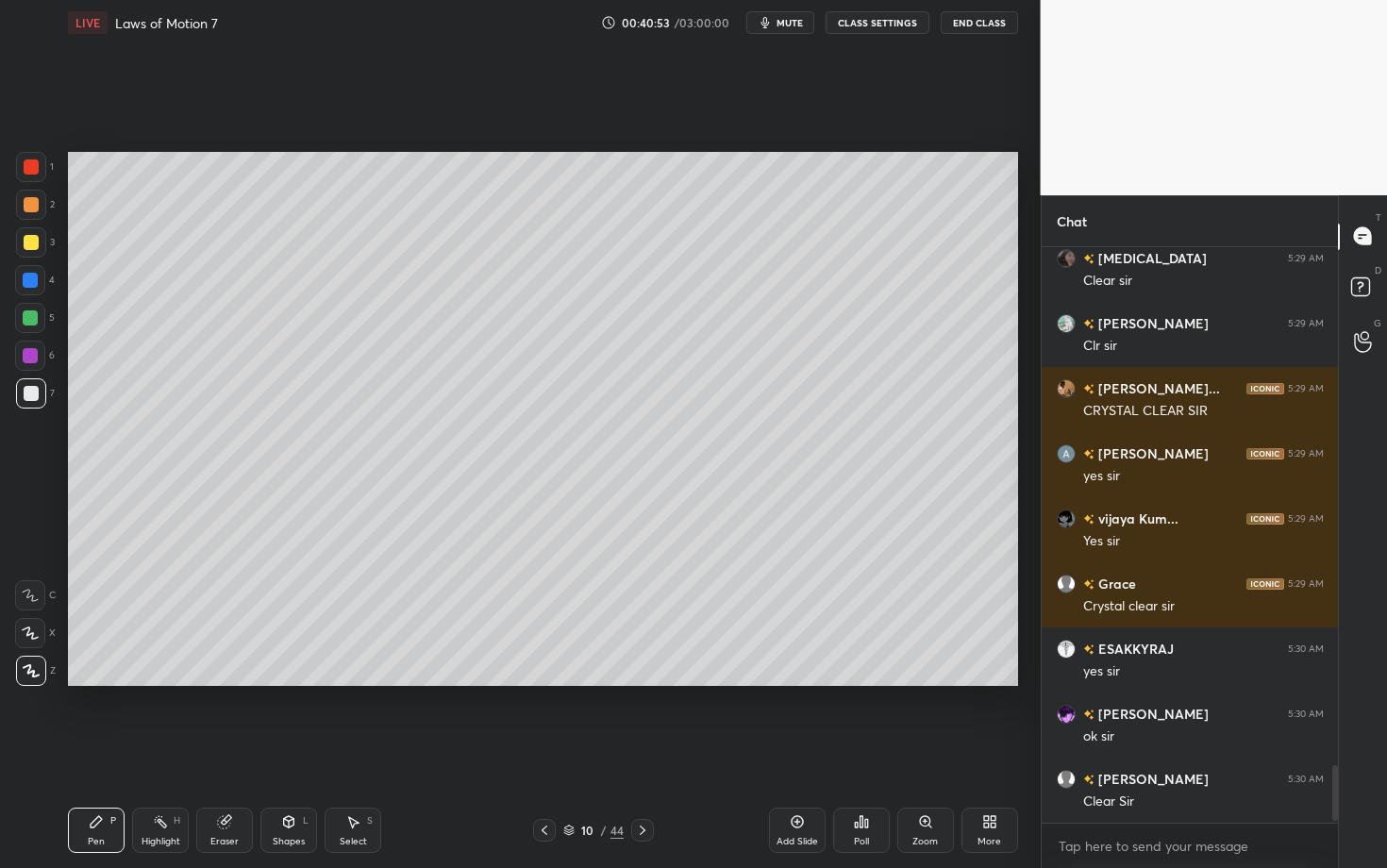 click 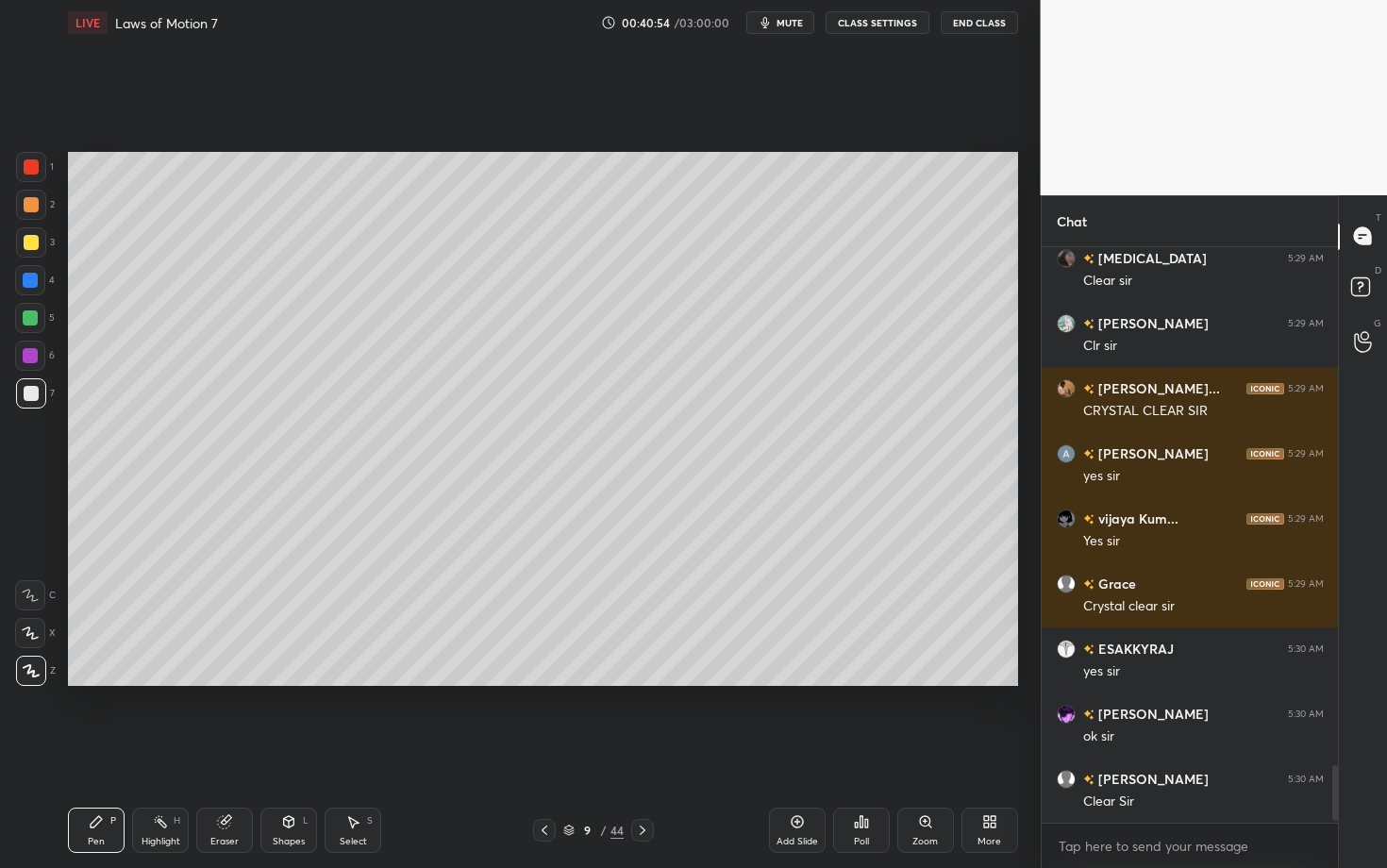 click 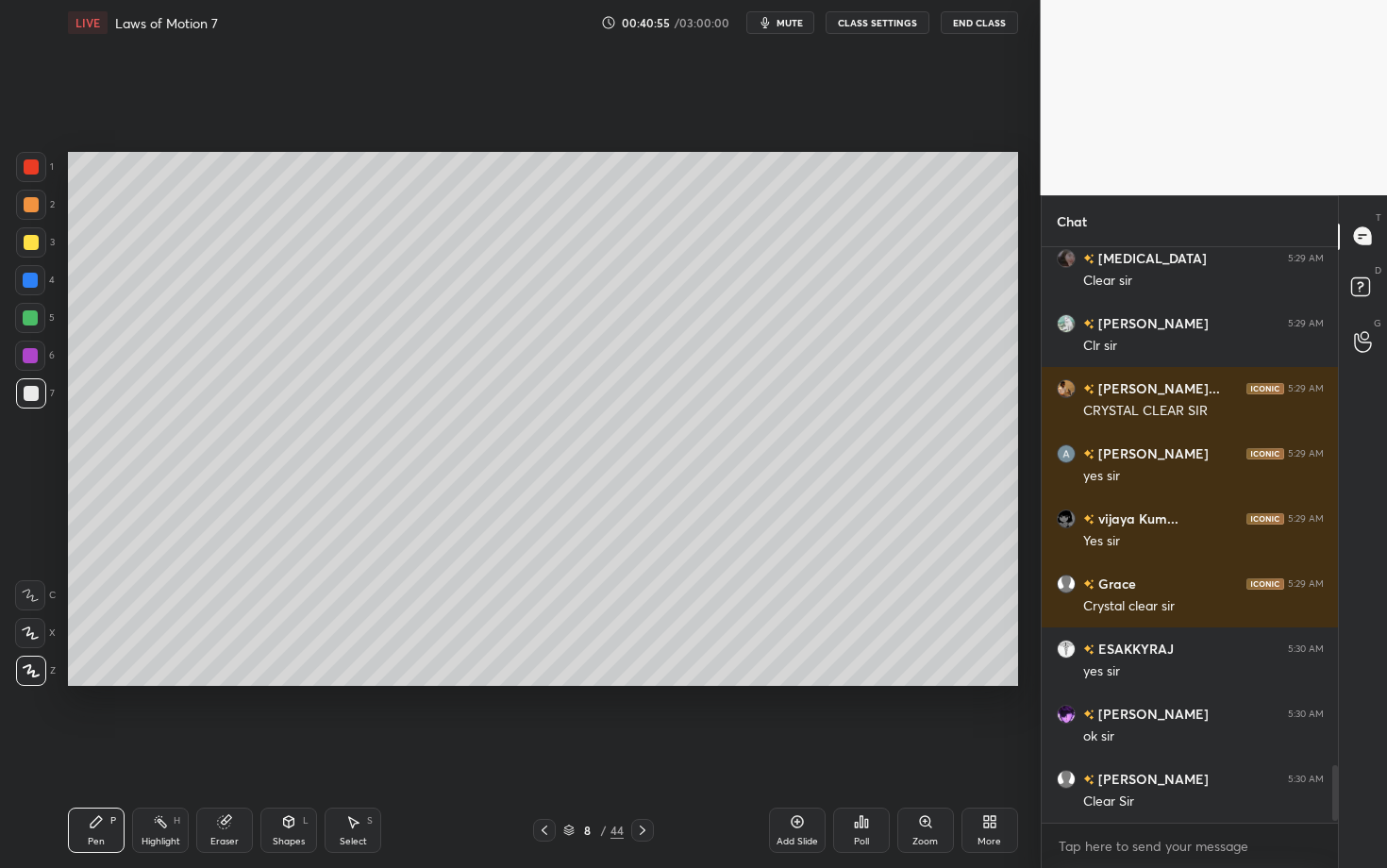 click on "Select S" at bounding box center (353, 830) 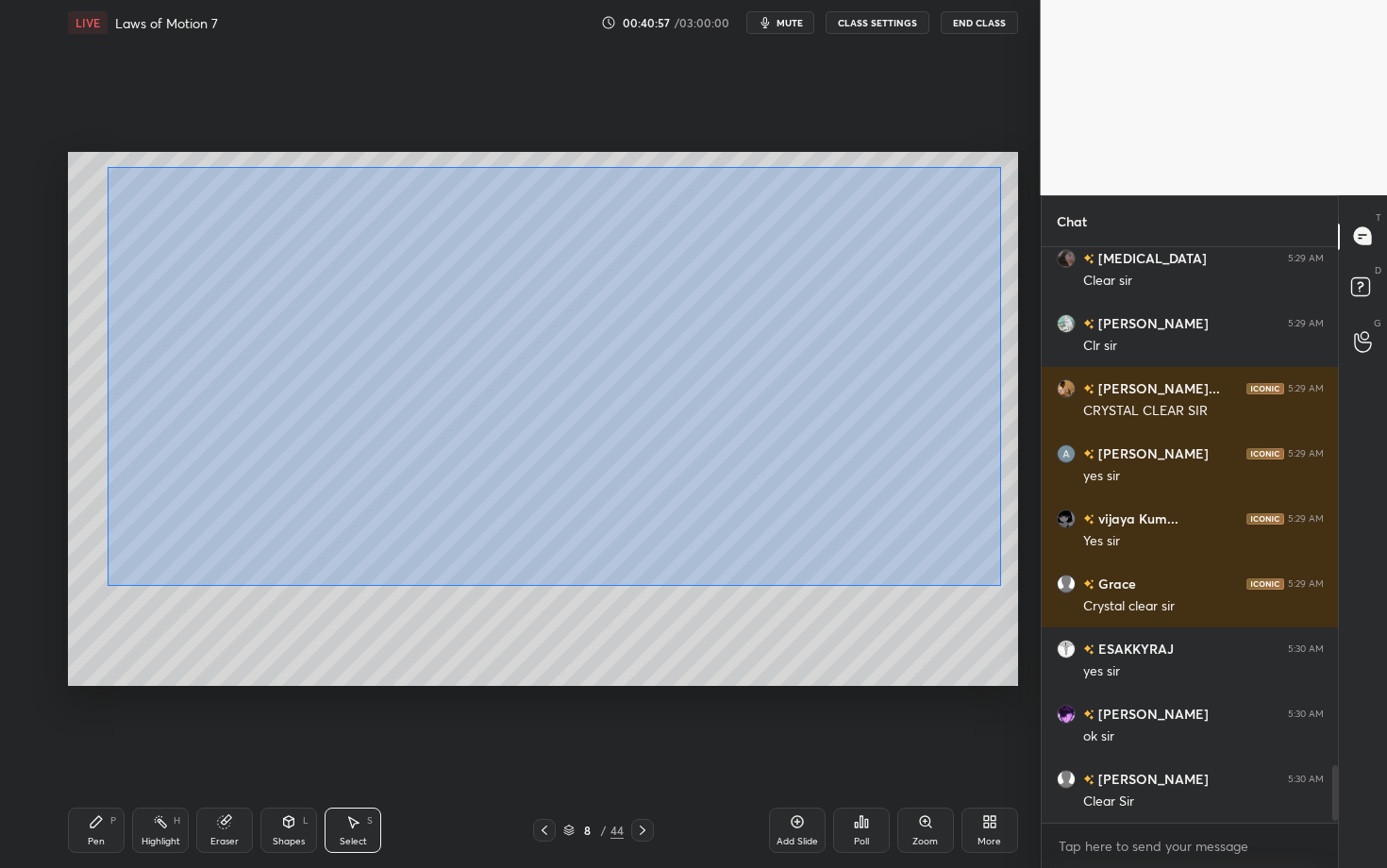 drag, startPoint x: 175, startPoint y: 257, endPoint x: 1010, endPoint y: 586, distance: 897.4776 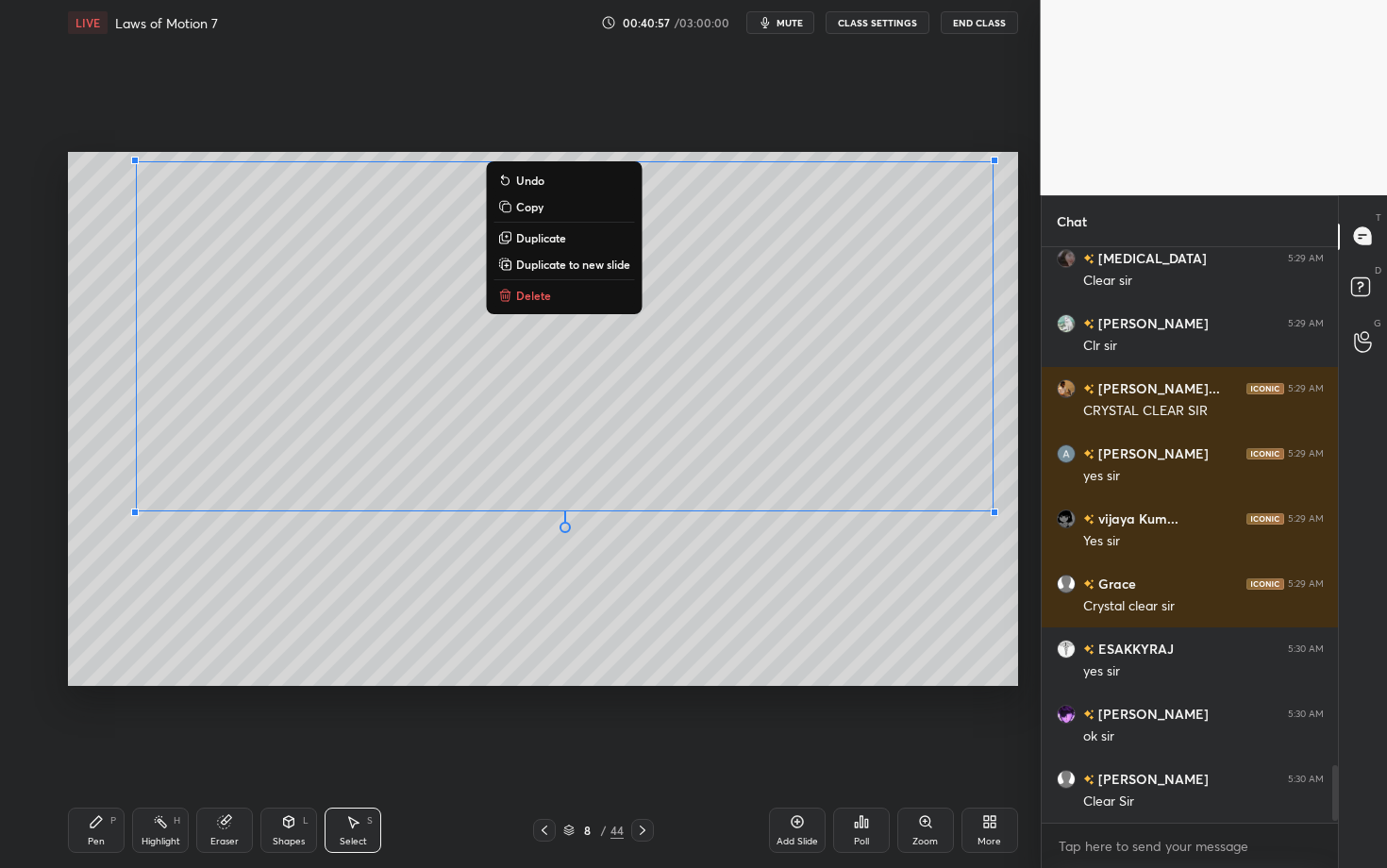 scroll, scrollTop: 531, scrollLeft: 291, axis: both 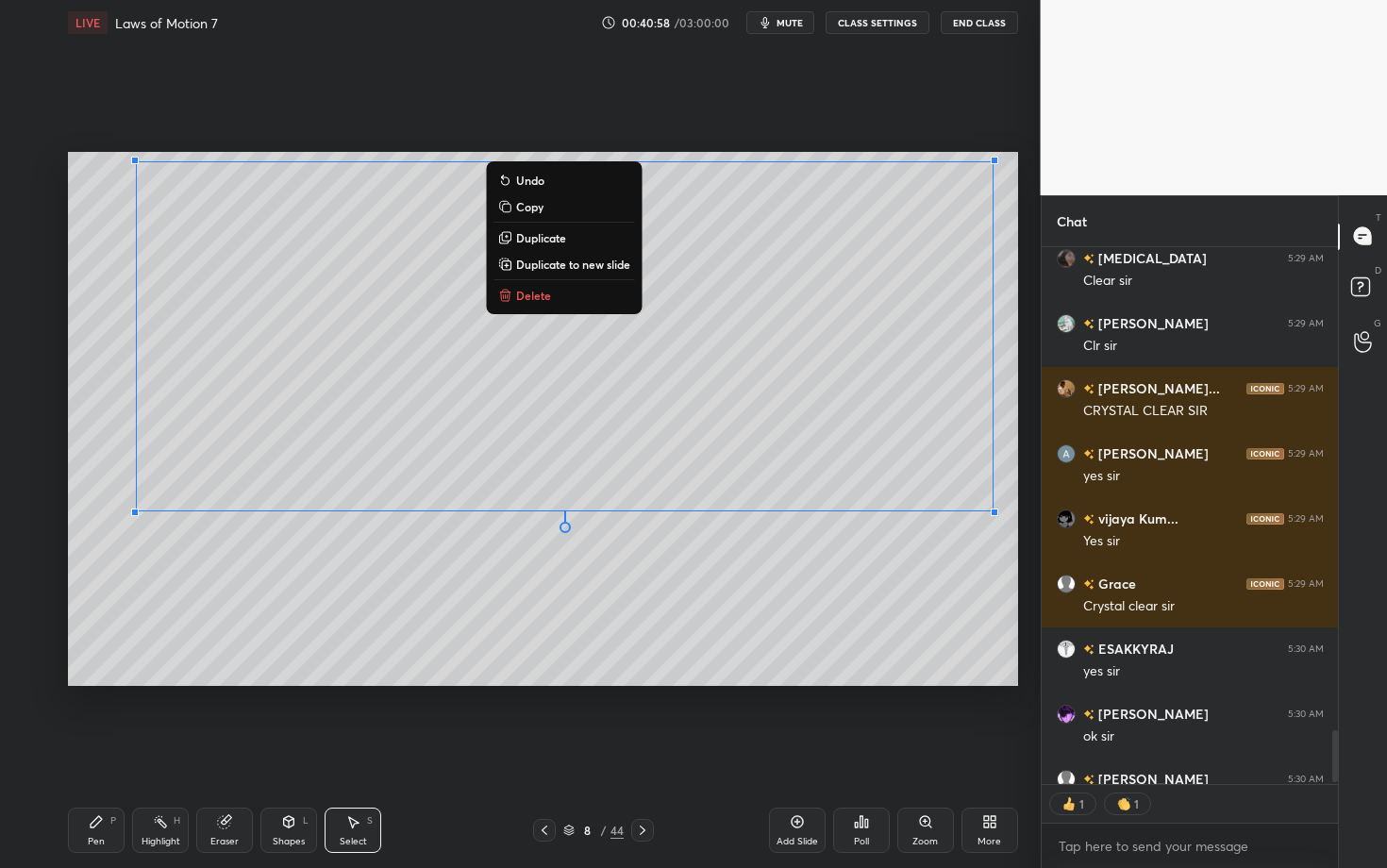click on "Delete" at bounding box center (533, 295) 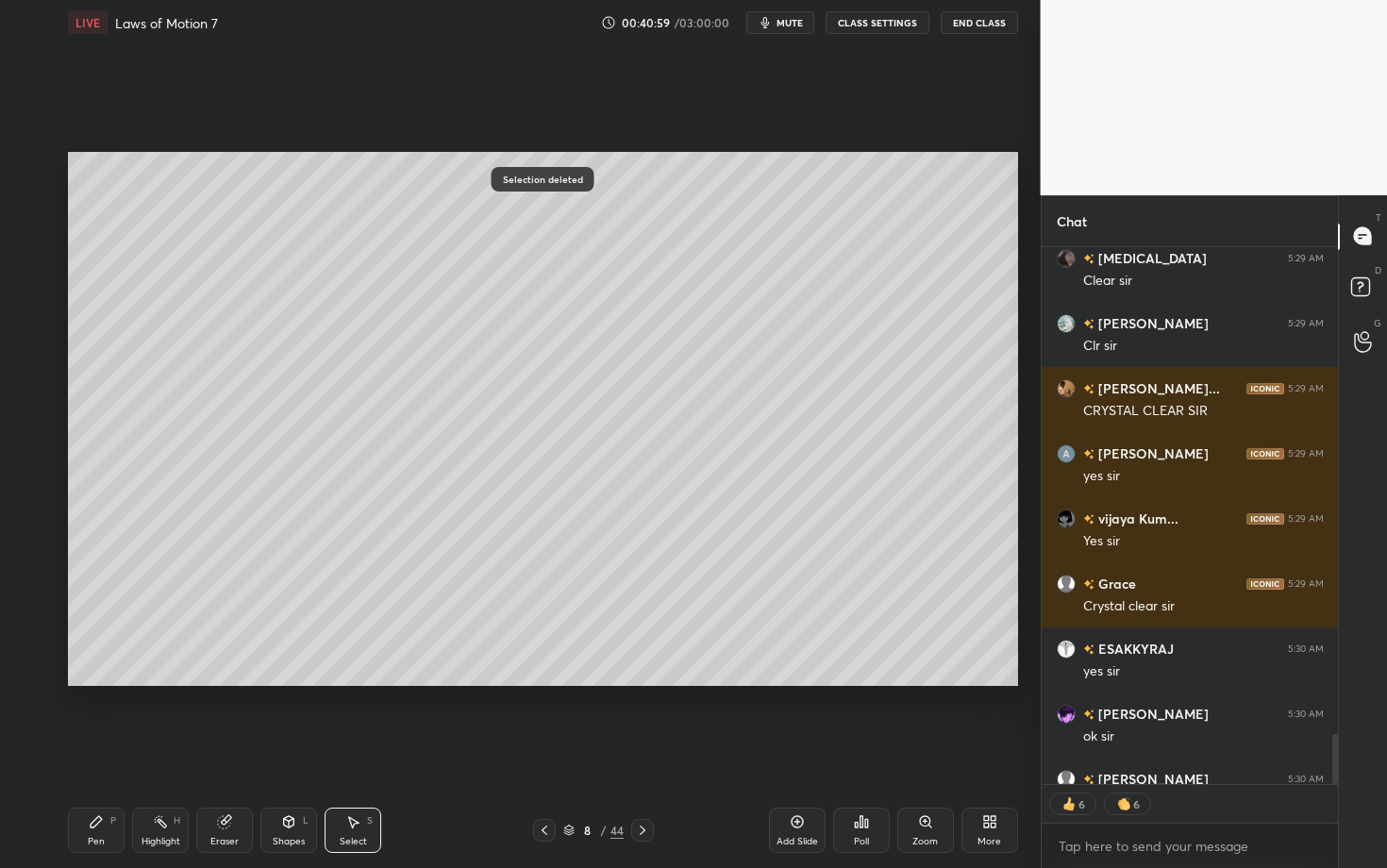 scroll, scrollTop: 5254, scrollLeft: 0, axis: vertical 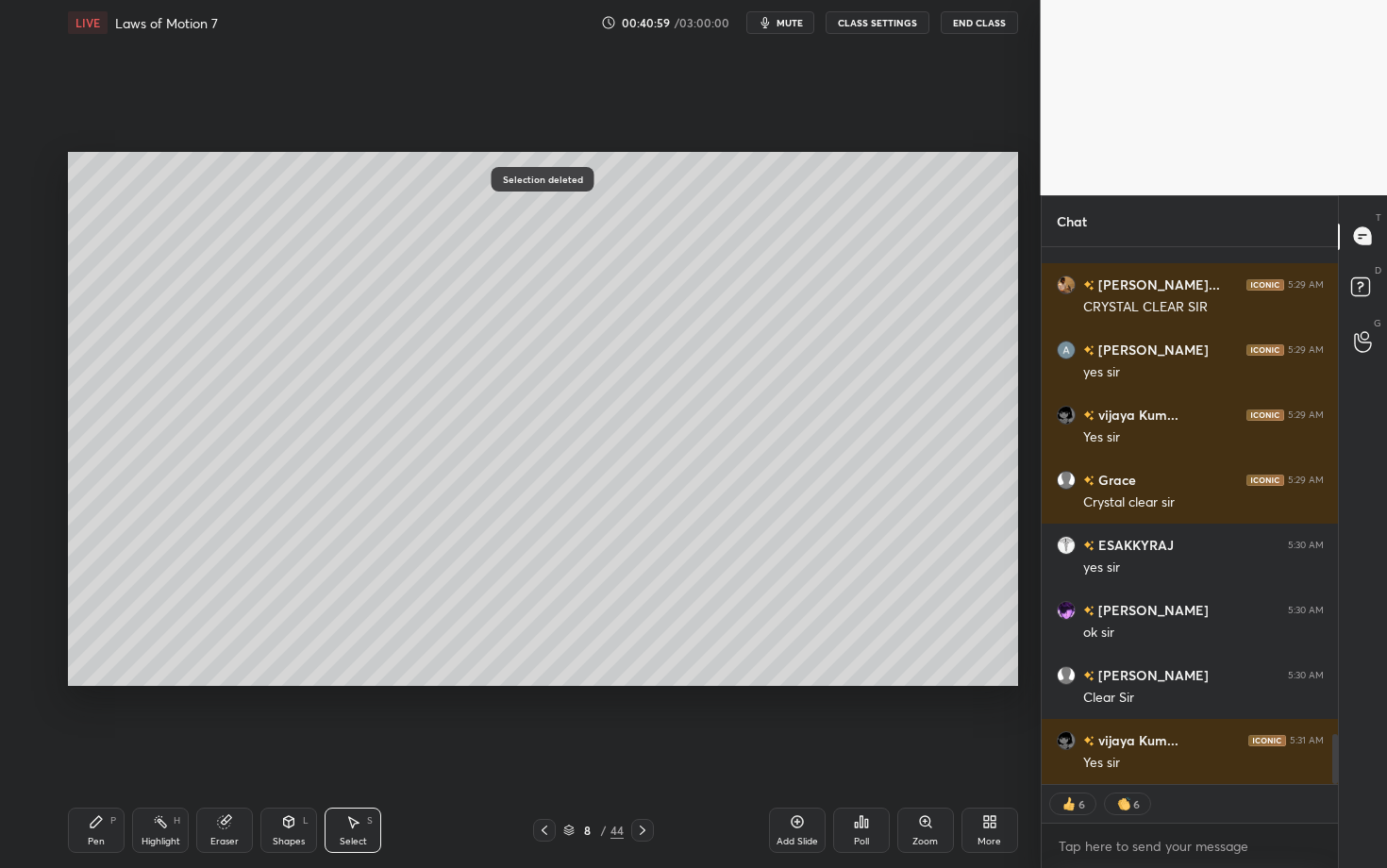 click 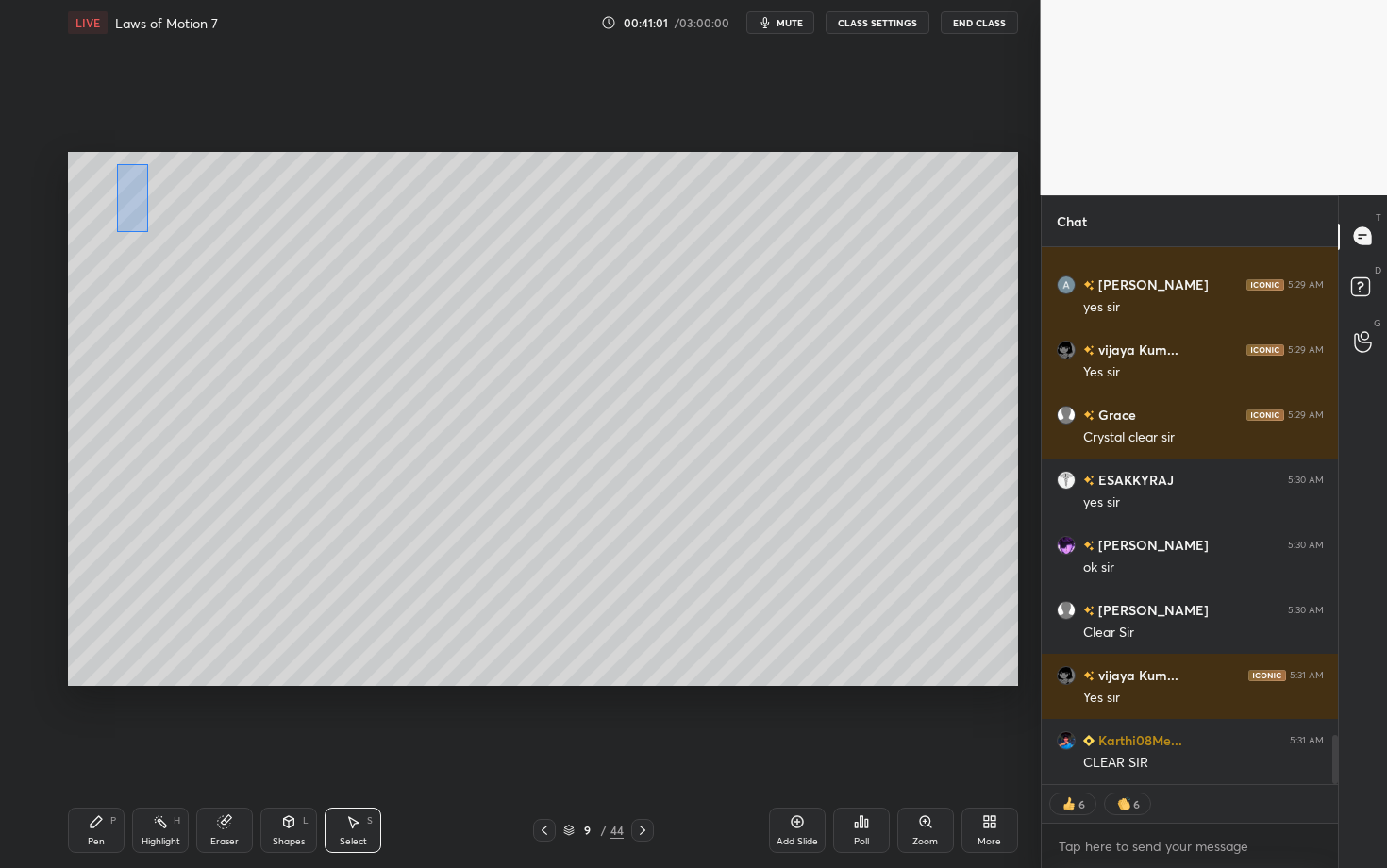 scroll, scrollTop: 5384, scrollLeft: 0, axis: vertical 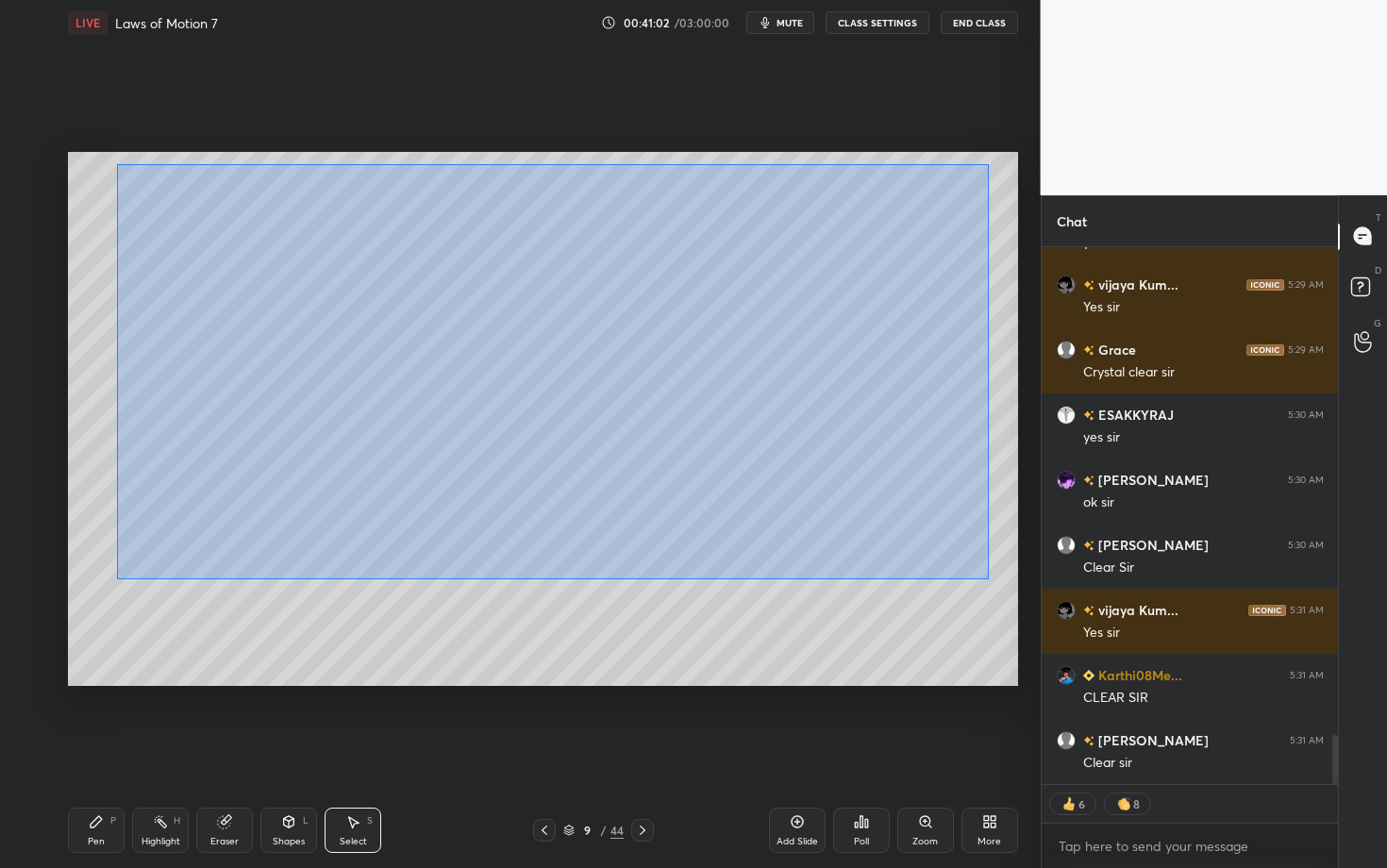 drag, startPoint x: 139, startPoint y: 214, endPoint x: 989, endPoint y: 578, distance: 924.6599 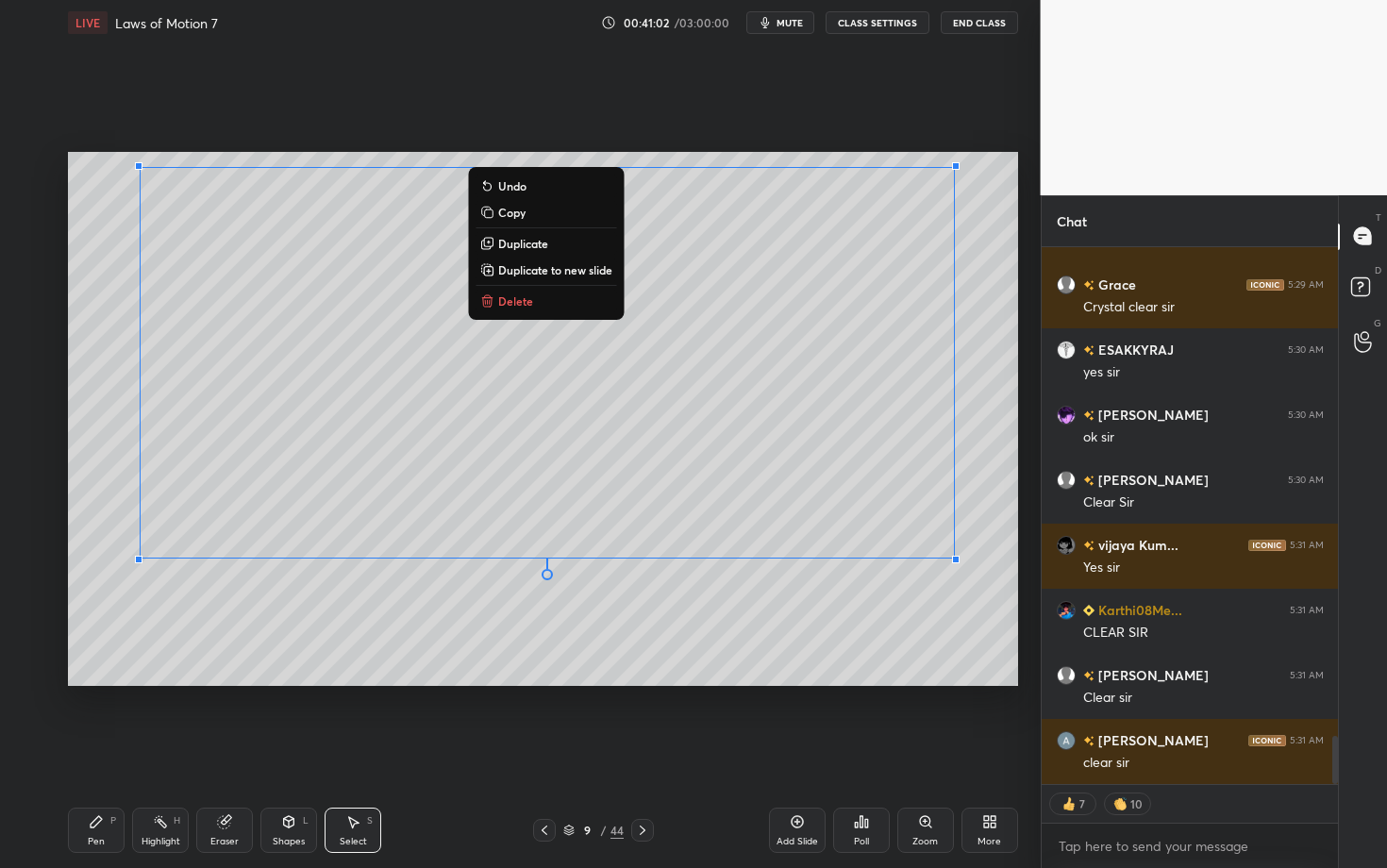 click on "Delete" at bounding box center [515, 301] 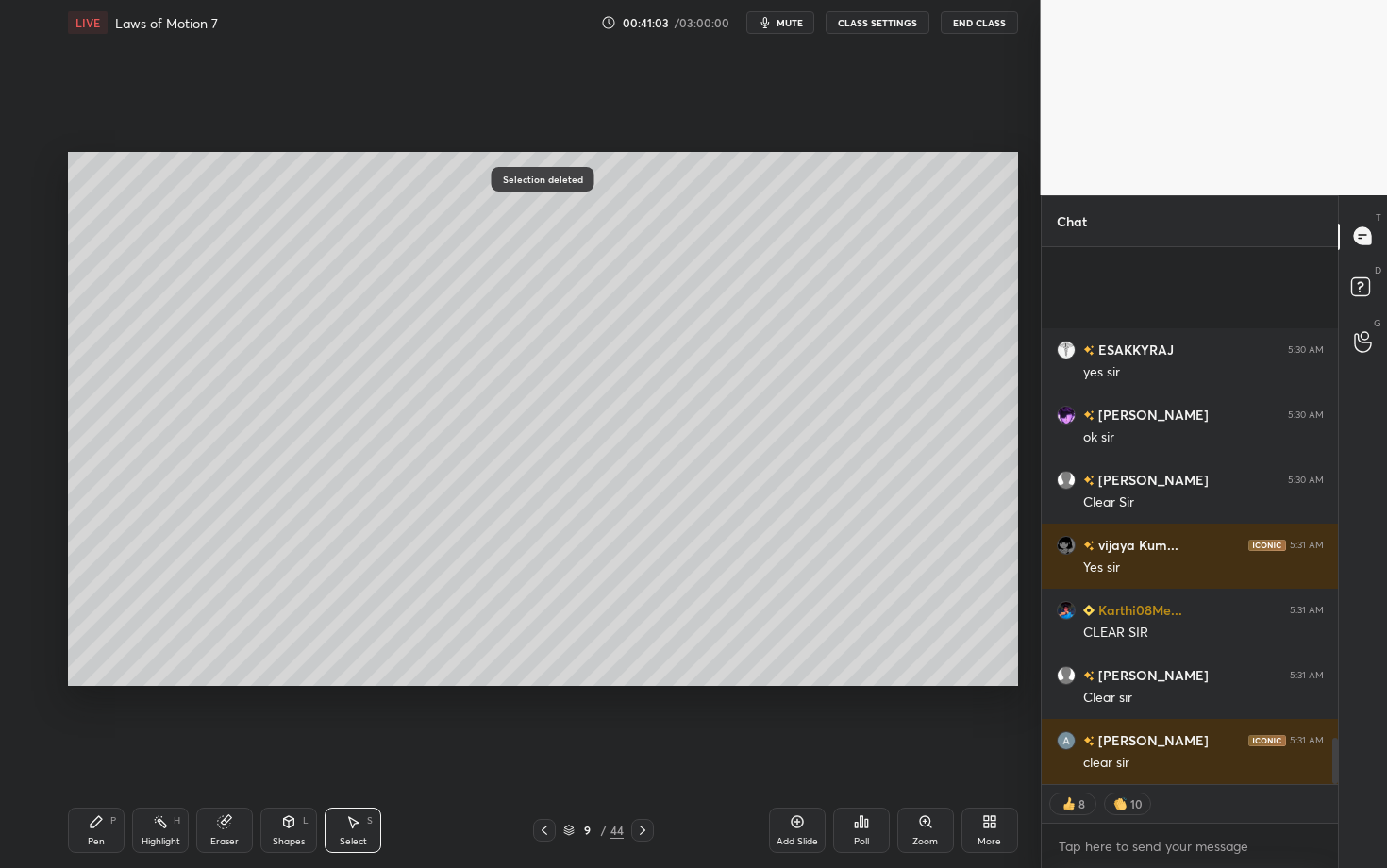 scroll, scrollTop: 5645, scrollLeft: 0, axis: vertical 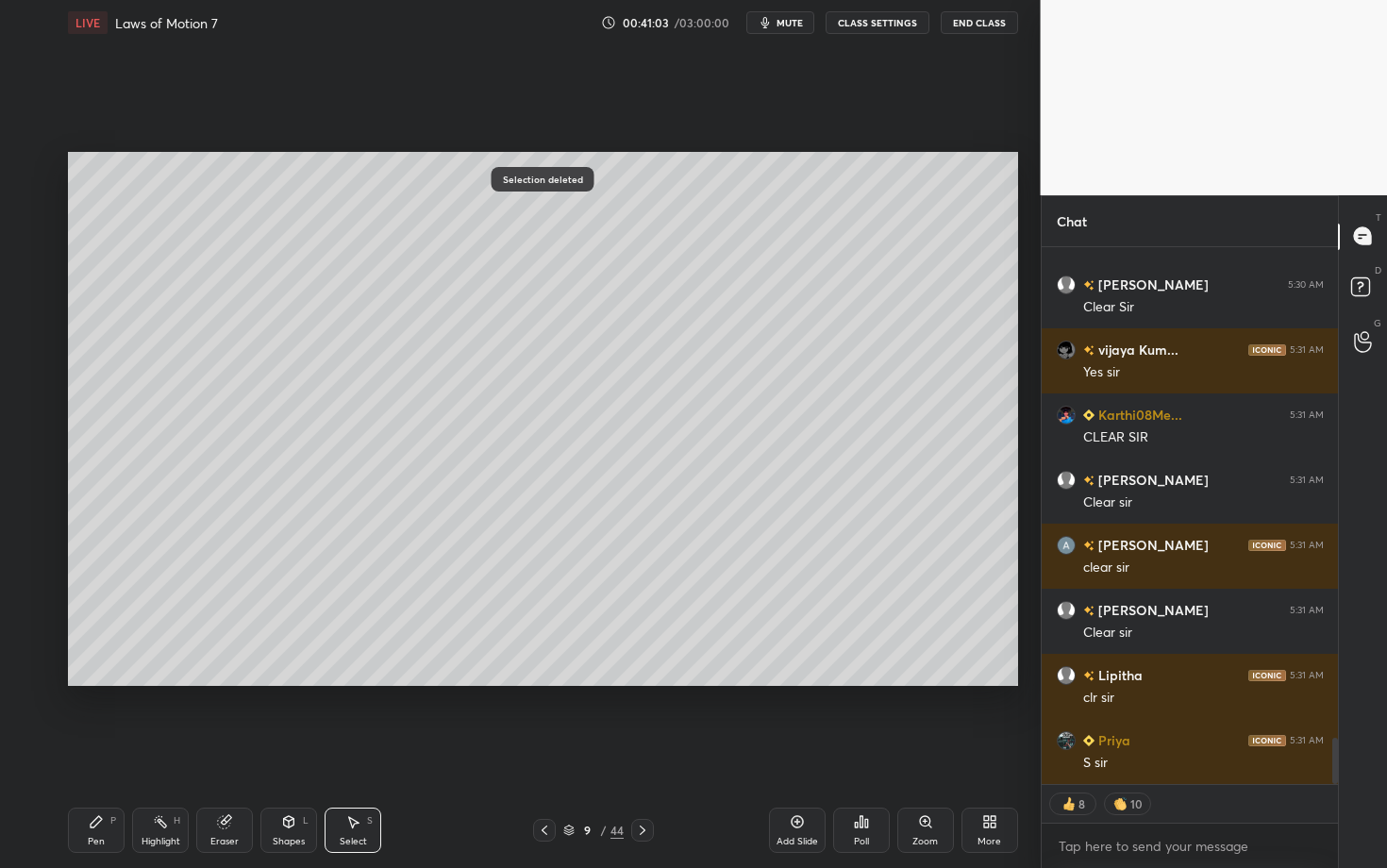 click at bounding box center [643, 830] 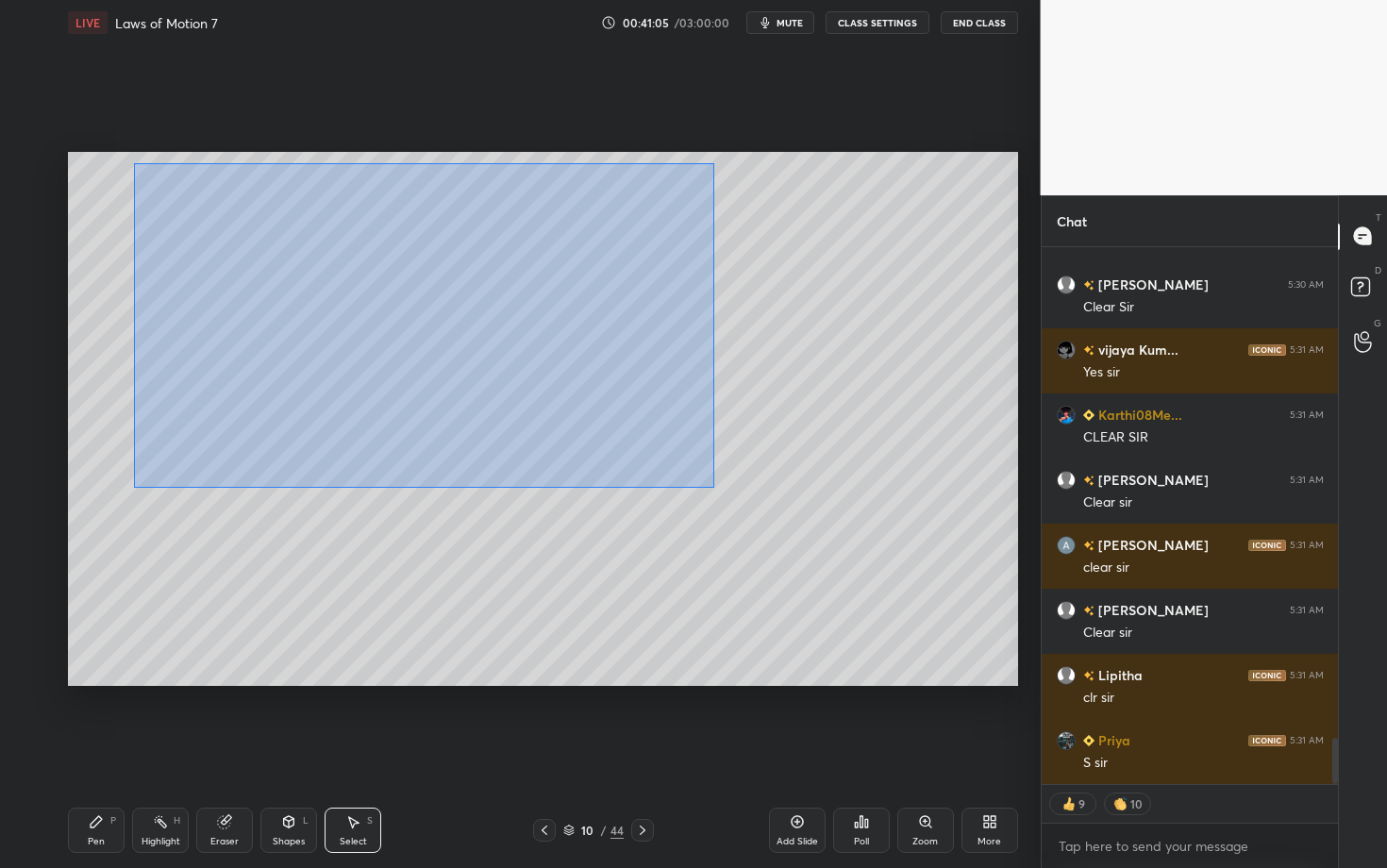 scroll, scrollTop: 5710, scrollLeft: 0, axis: vertical 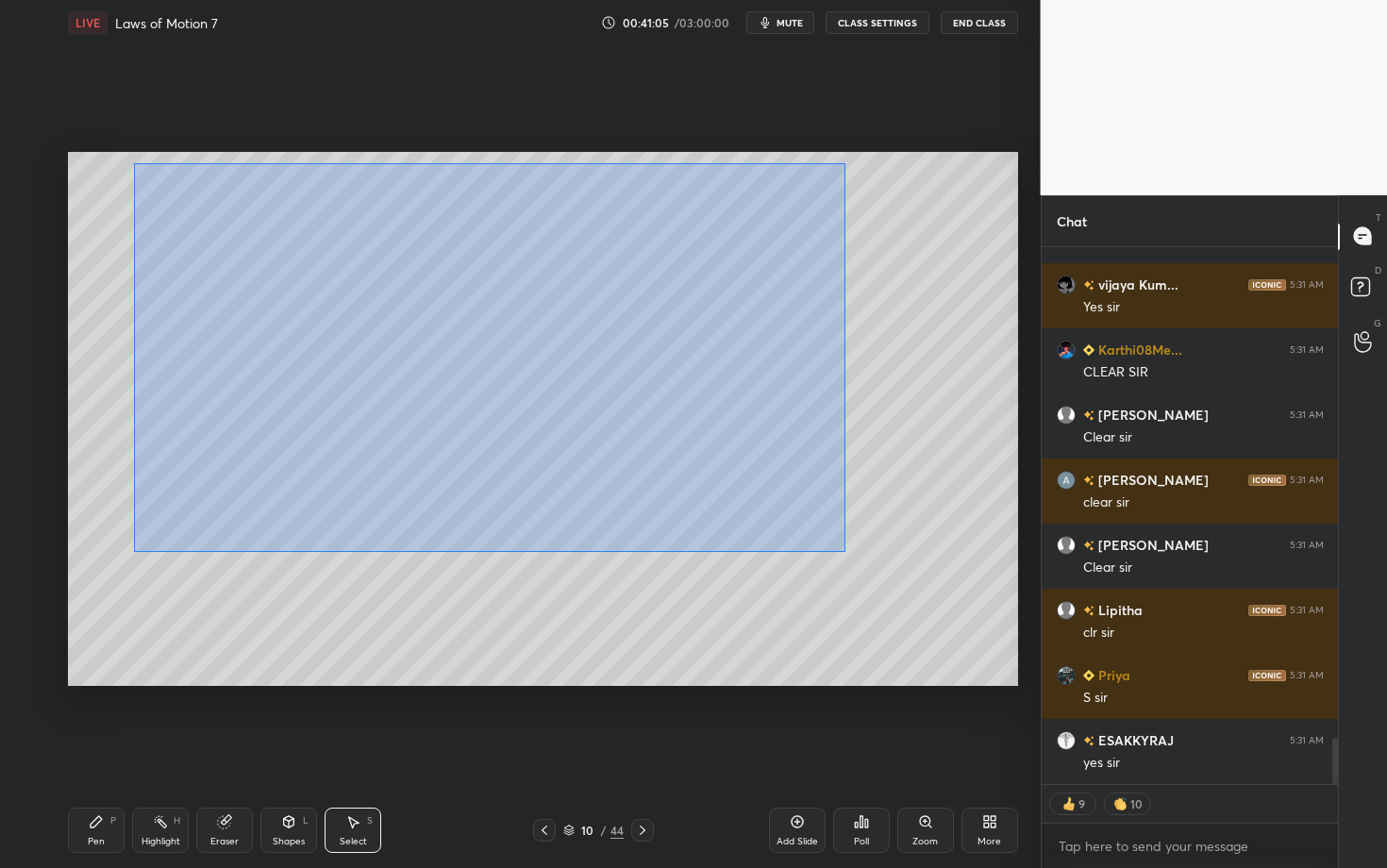 drag, startPoint x: 134, startPoint y: 163, endPoint x: 851, endPoint y: 556, distance: 817.64173 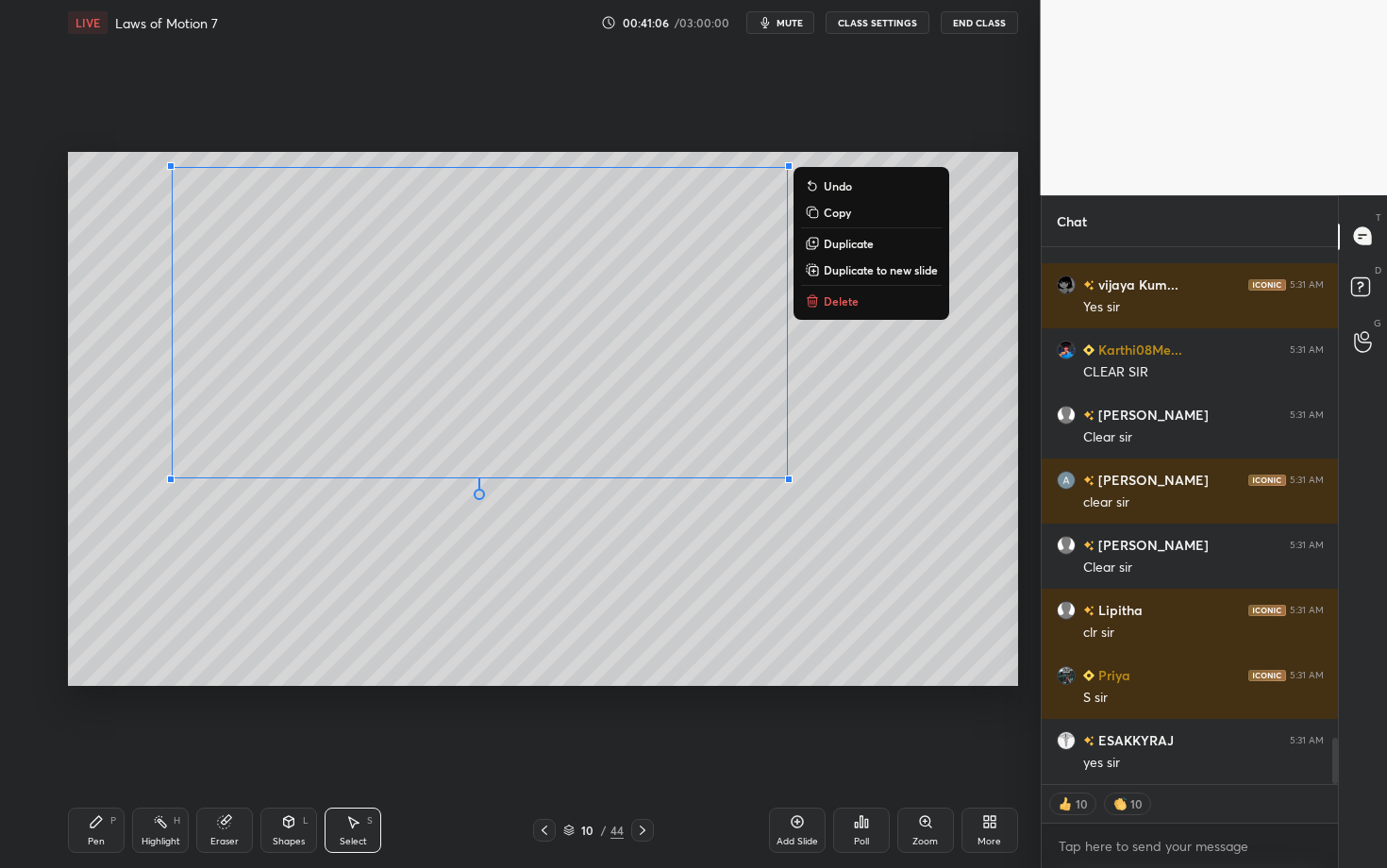 click on "Delete" at bounding box center [841, 301] 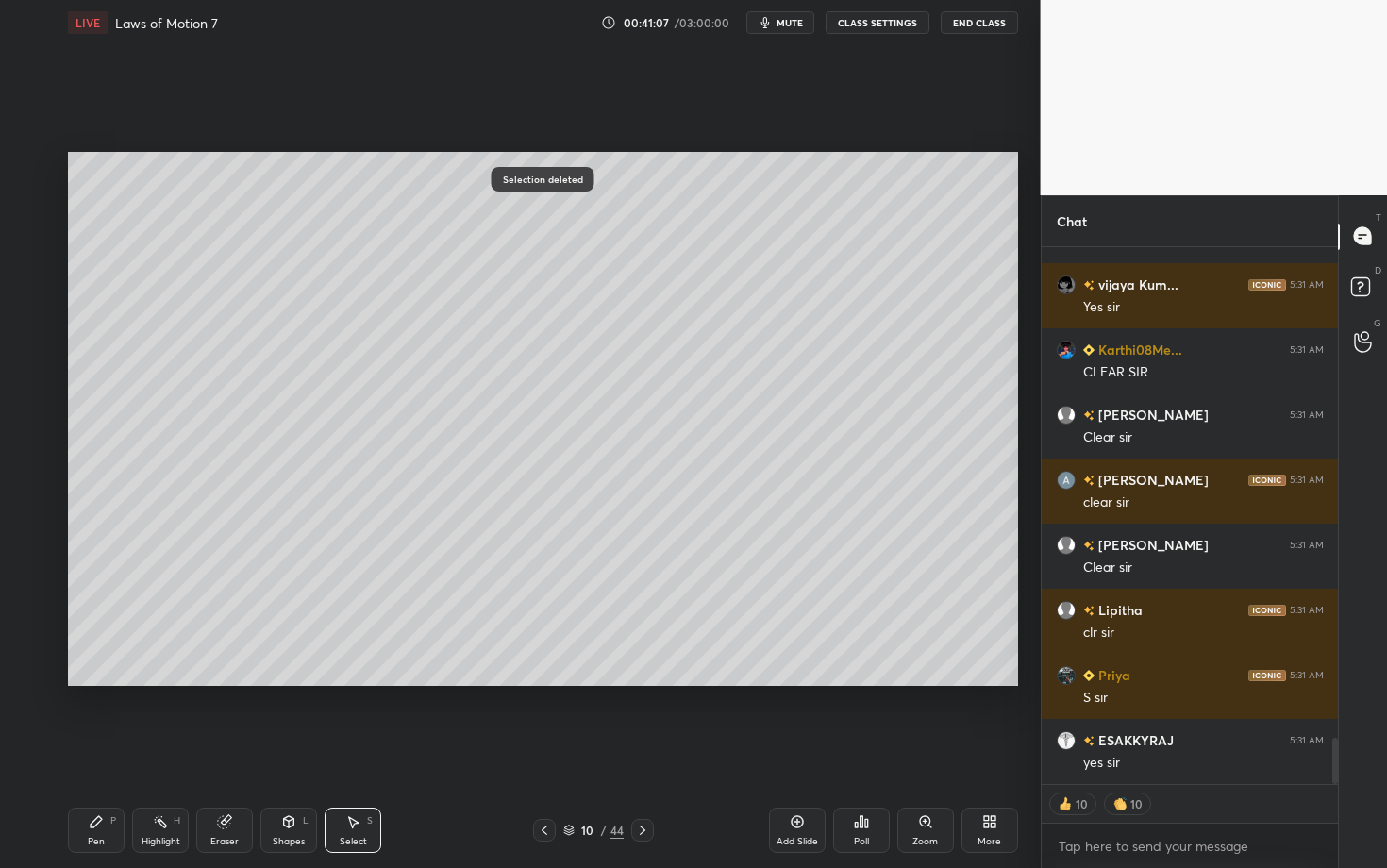 click 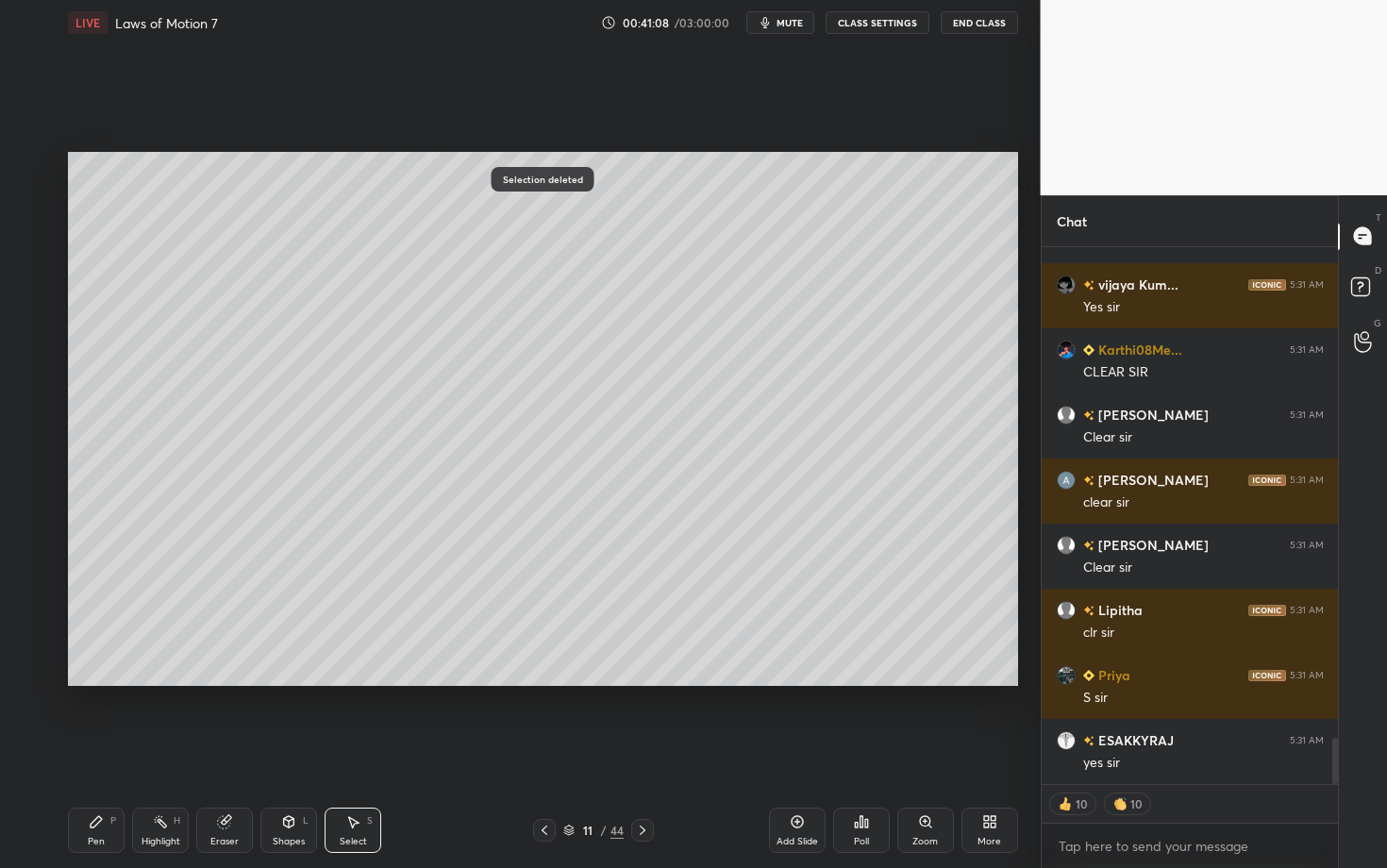 click 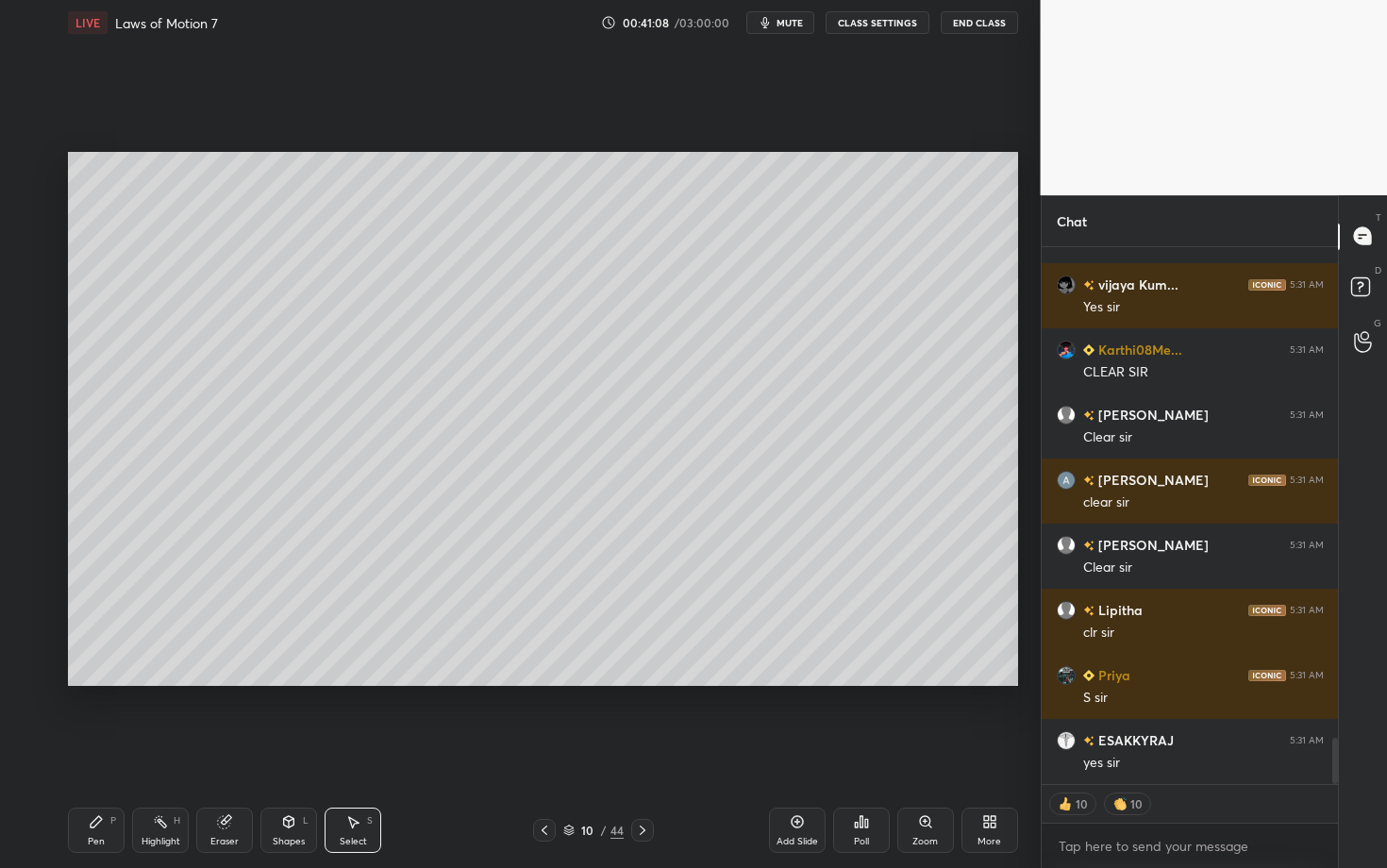 click 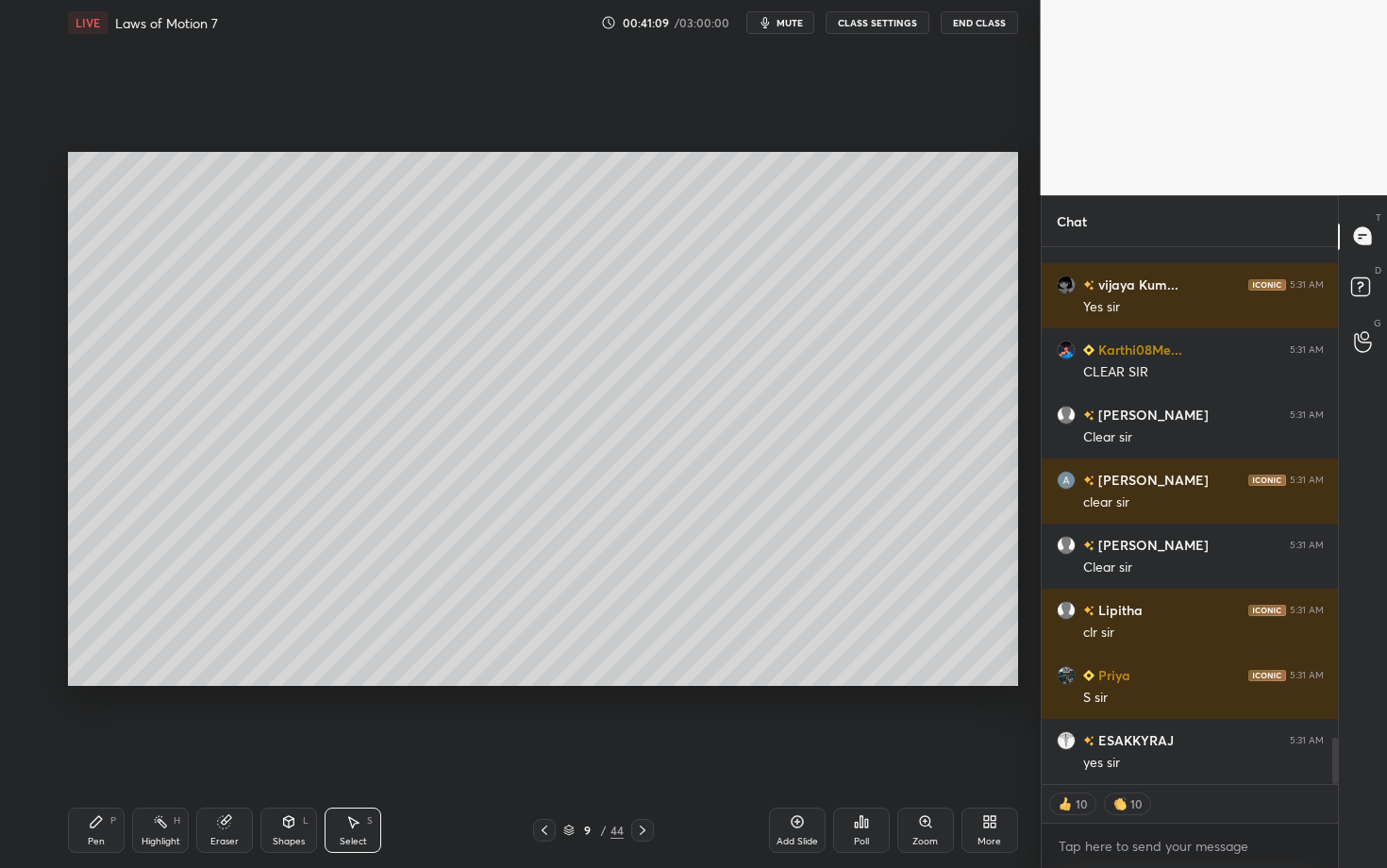 click 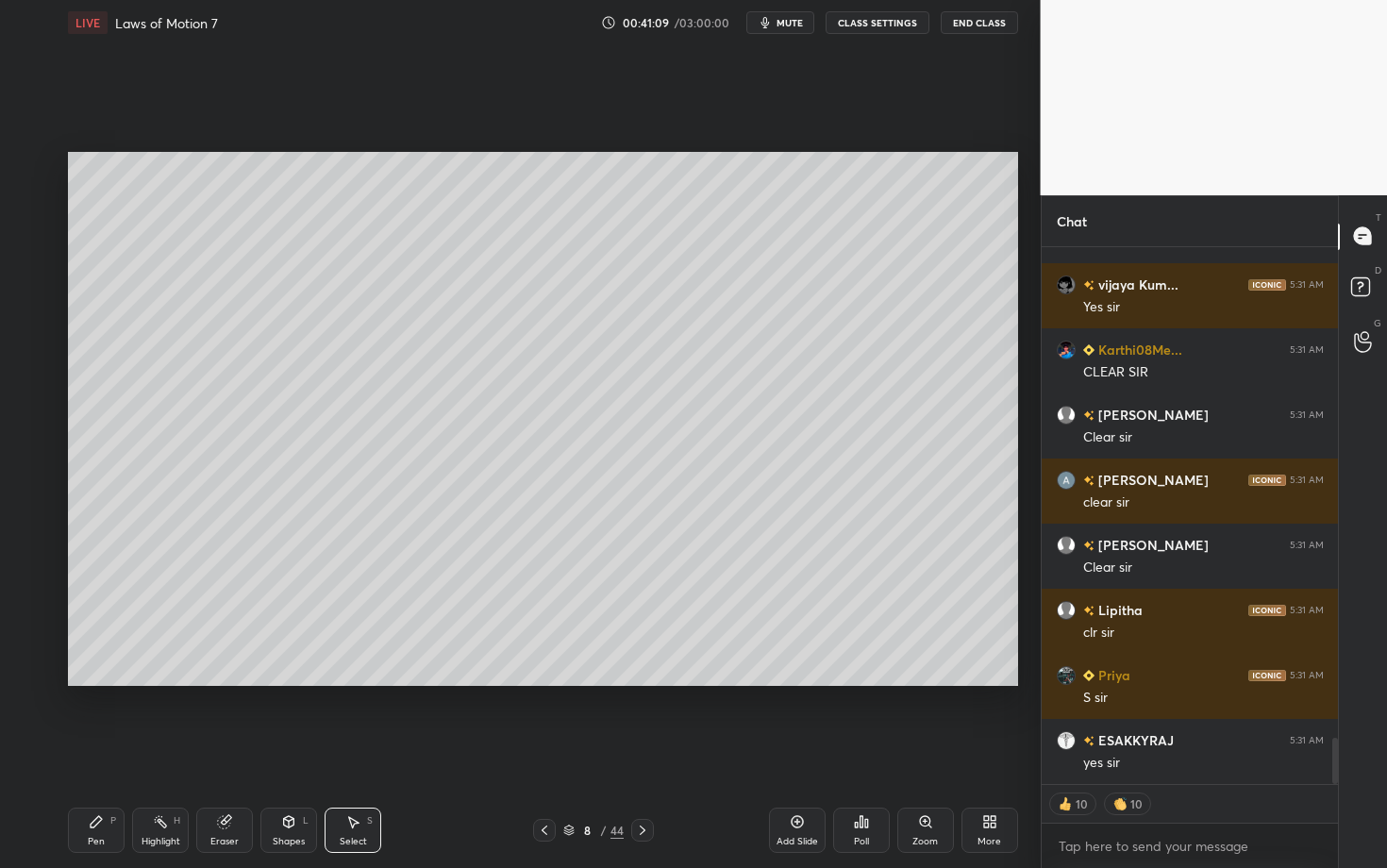 click 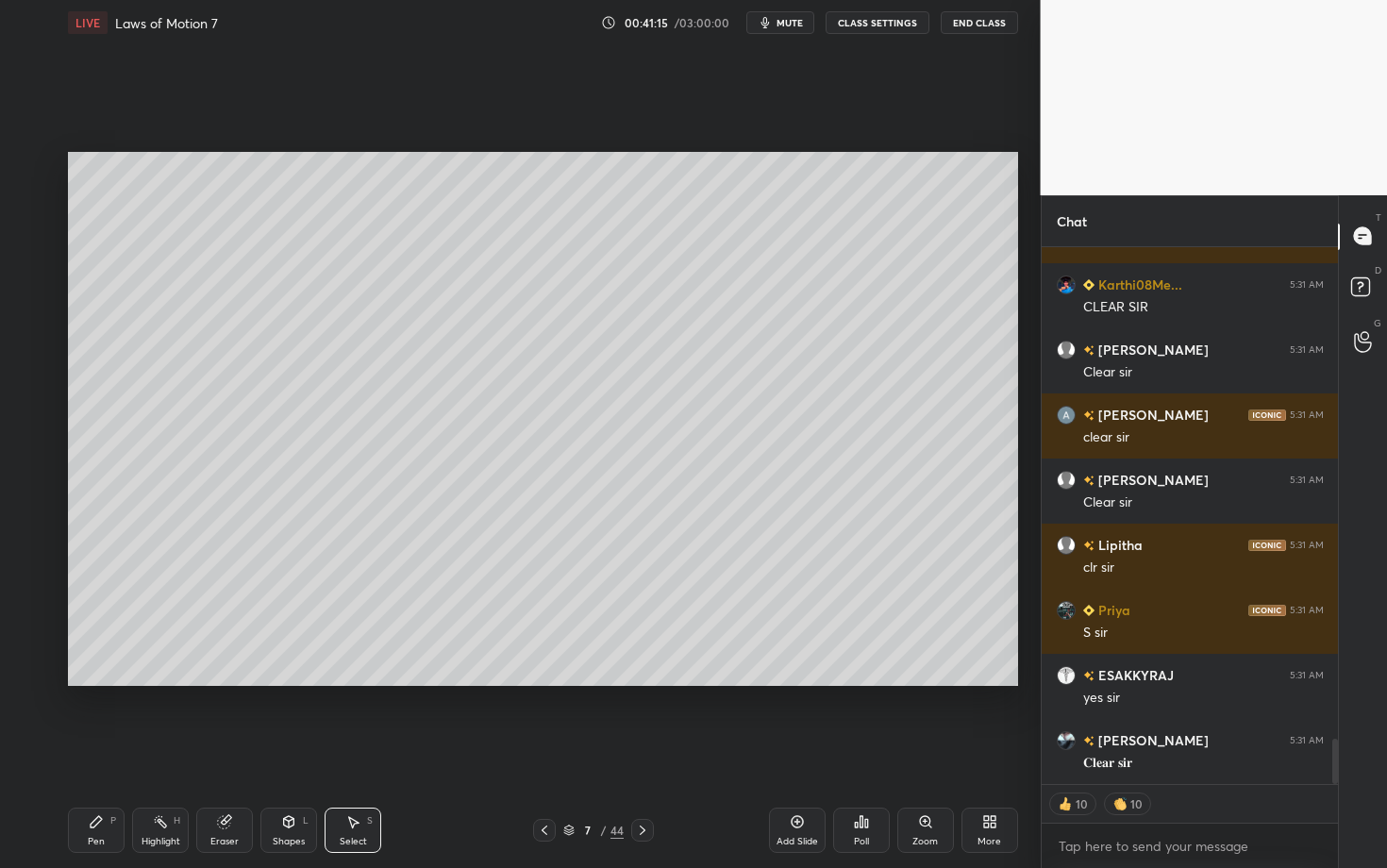 scroll, scrollTop: 5840, scrollLeft: 0, axis: vertical 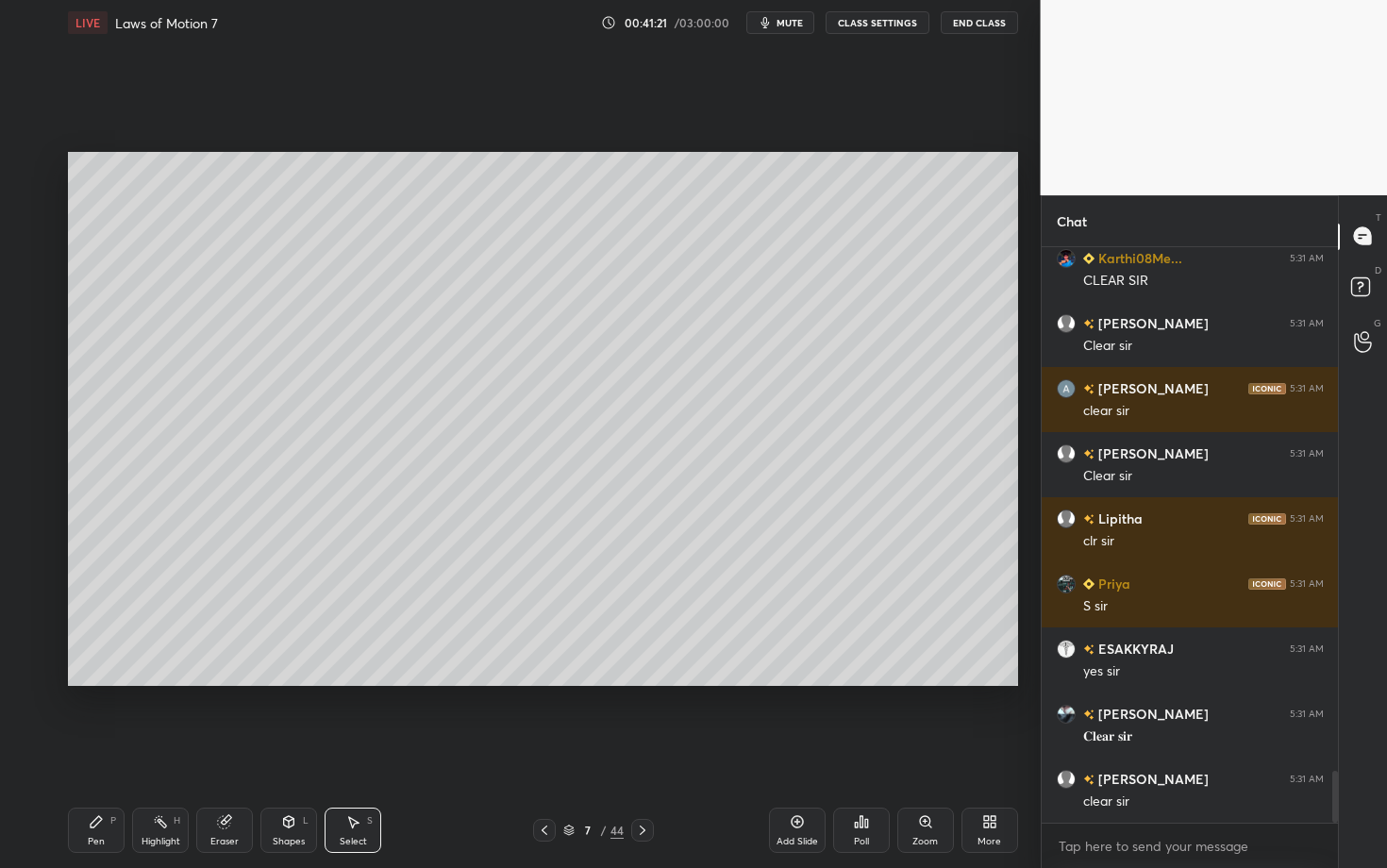 click 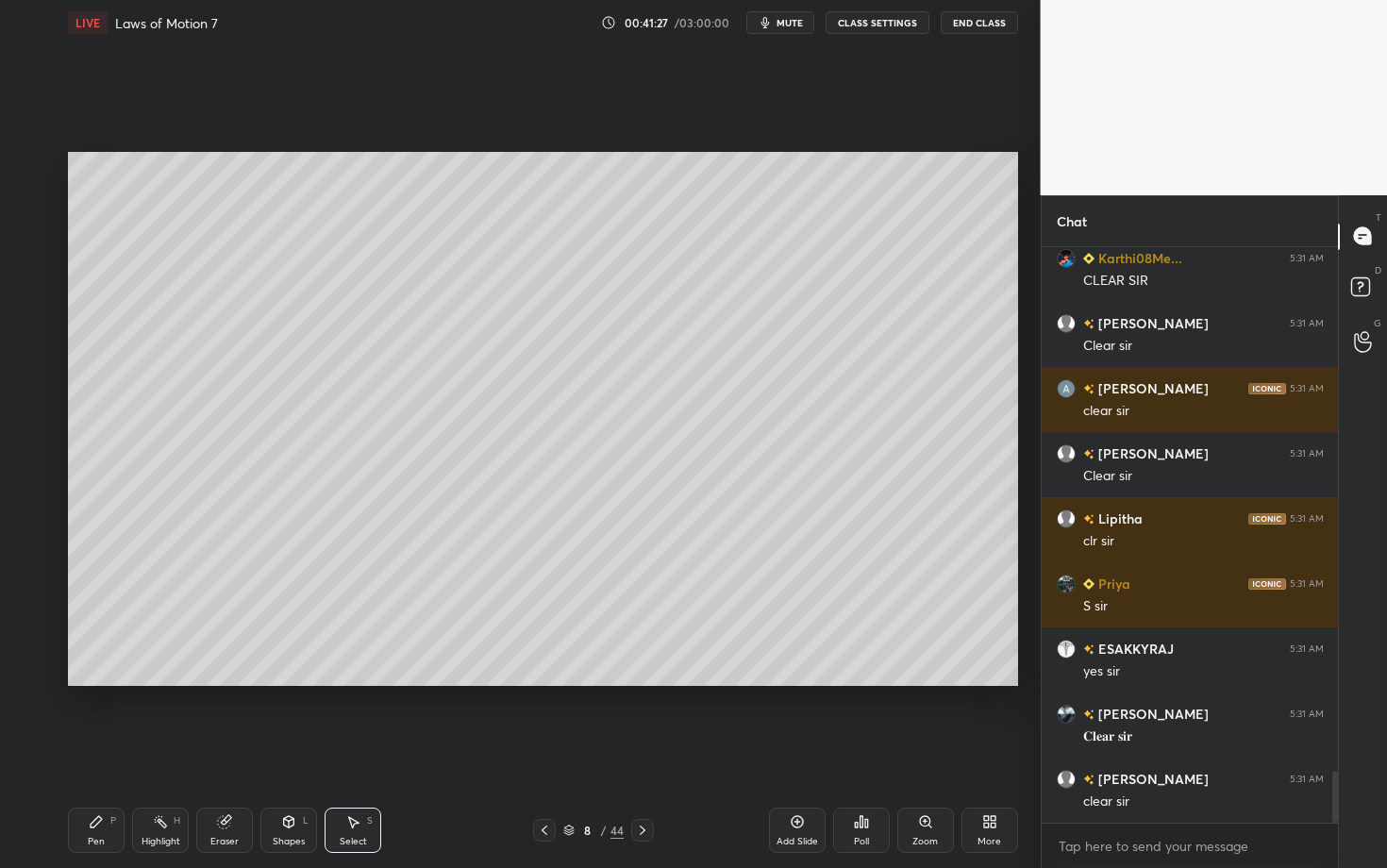scroll, scrollTop: 5867, scrollLeft: 0, axis: vertical 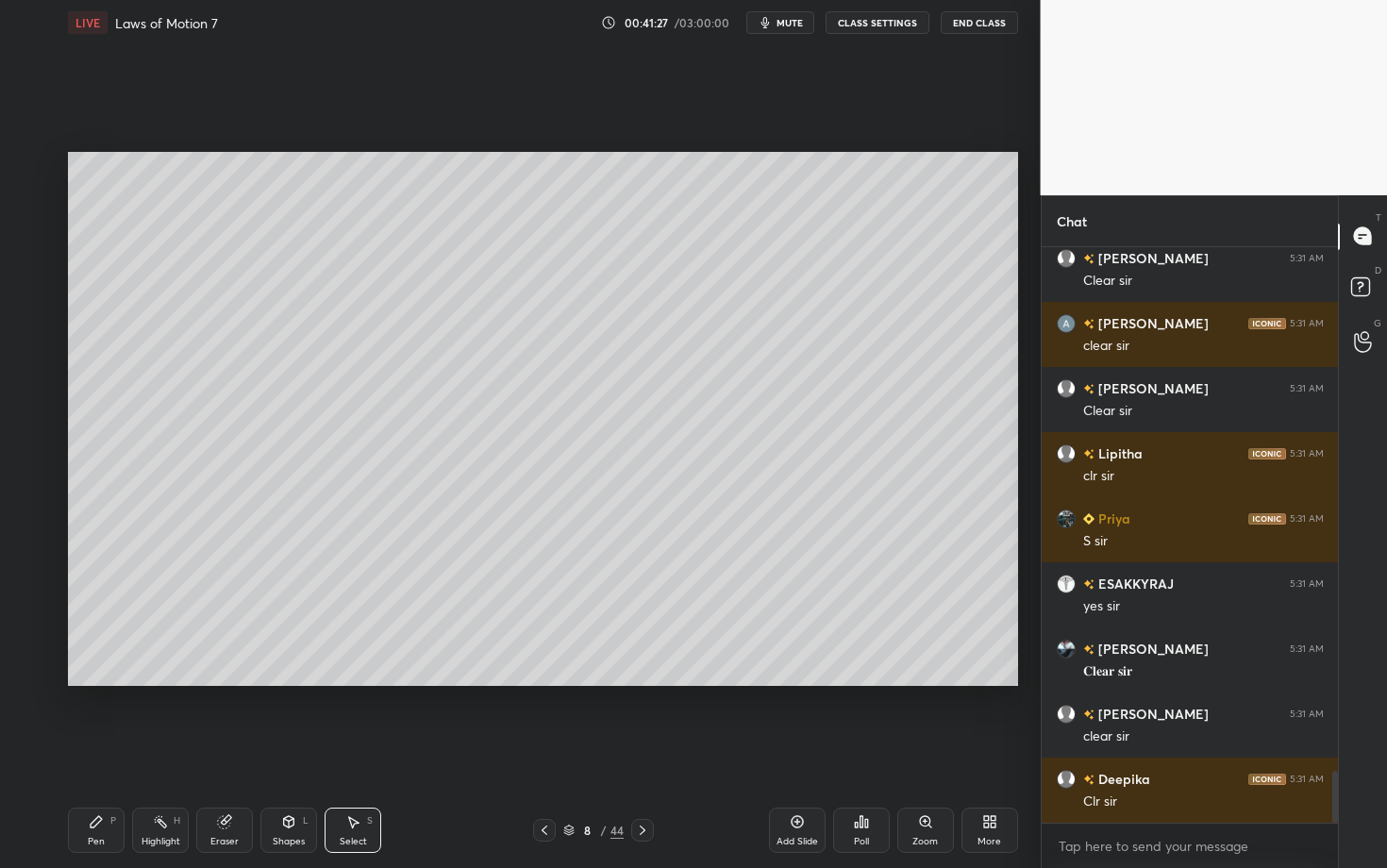 click on "Pen P" at bounding box center (96, 830) 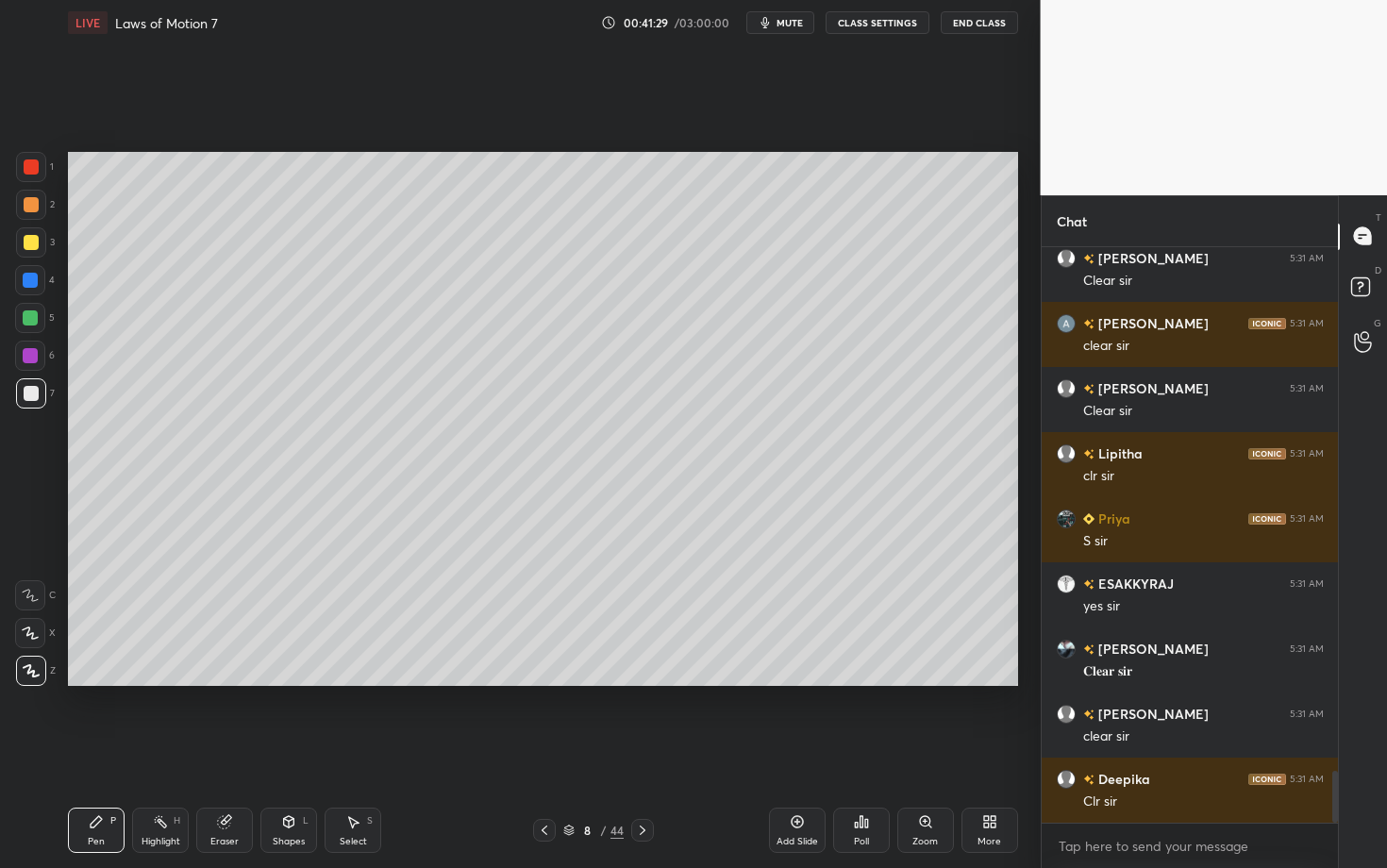 click at bounding box center (31, 205) 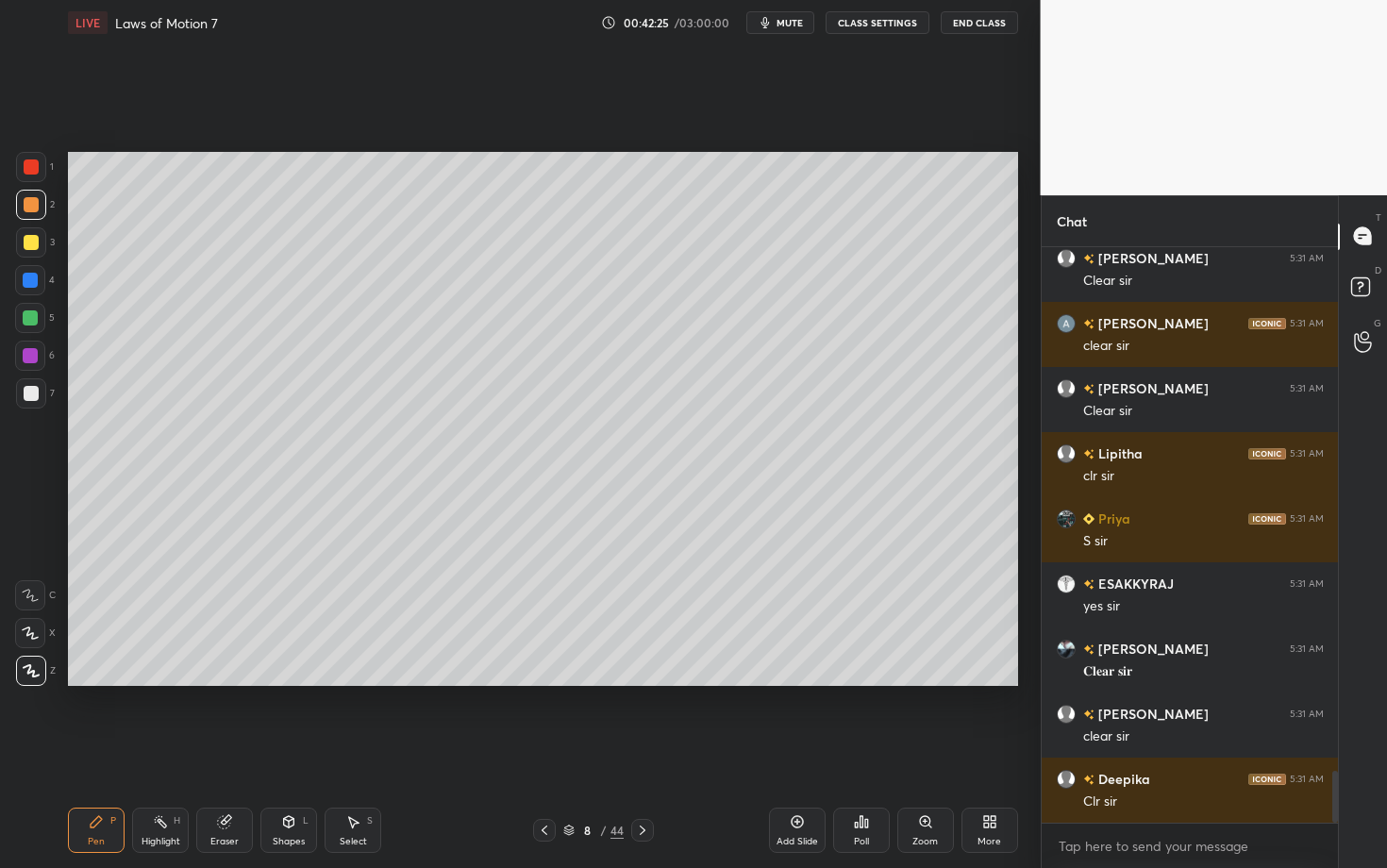 click on "Highlight H" at bounding box center [160, 830] 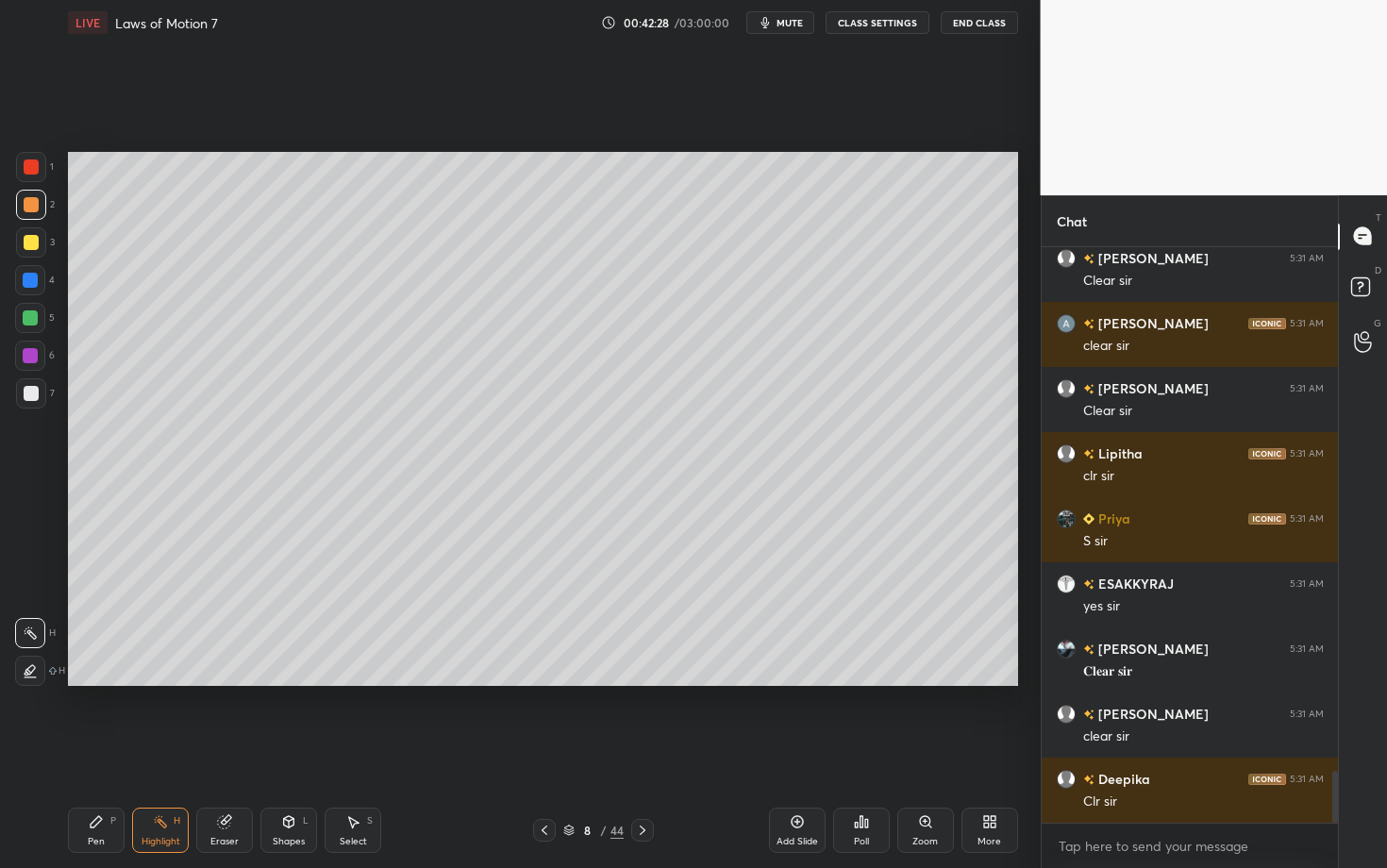 click 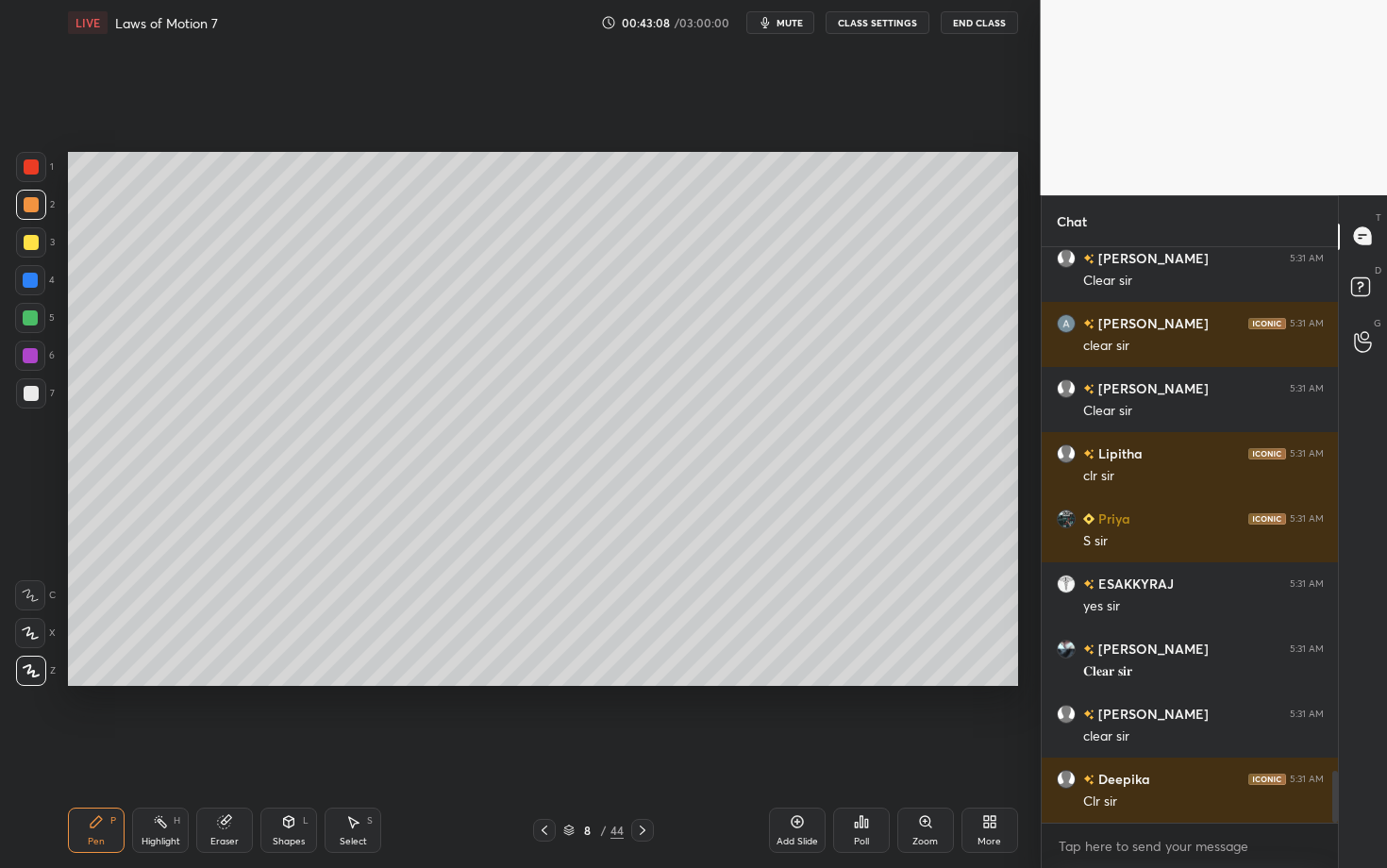 click on "Eraser" at bounding box center (225, 830) 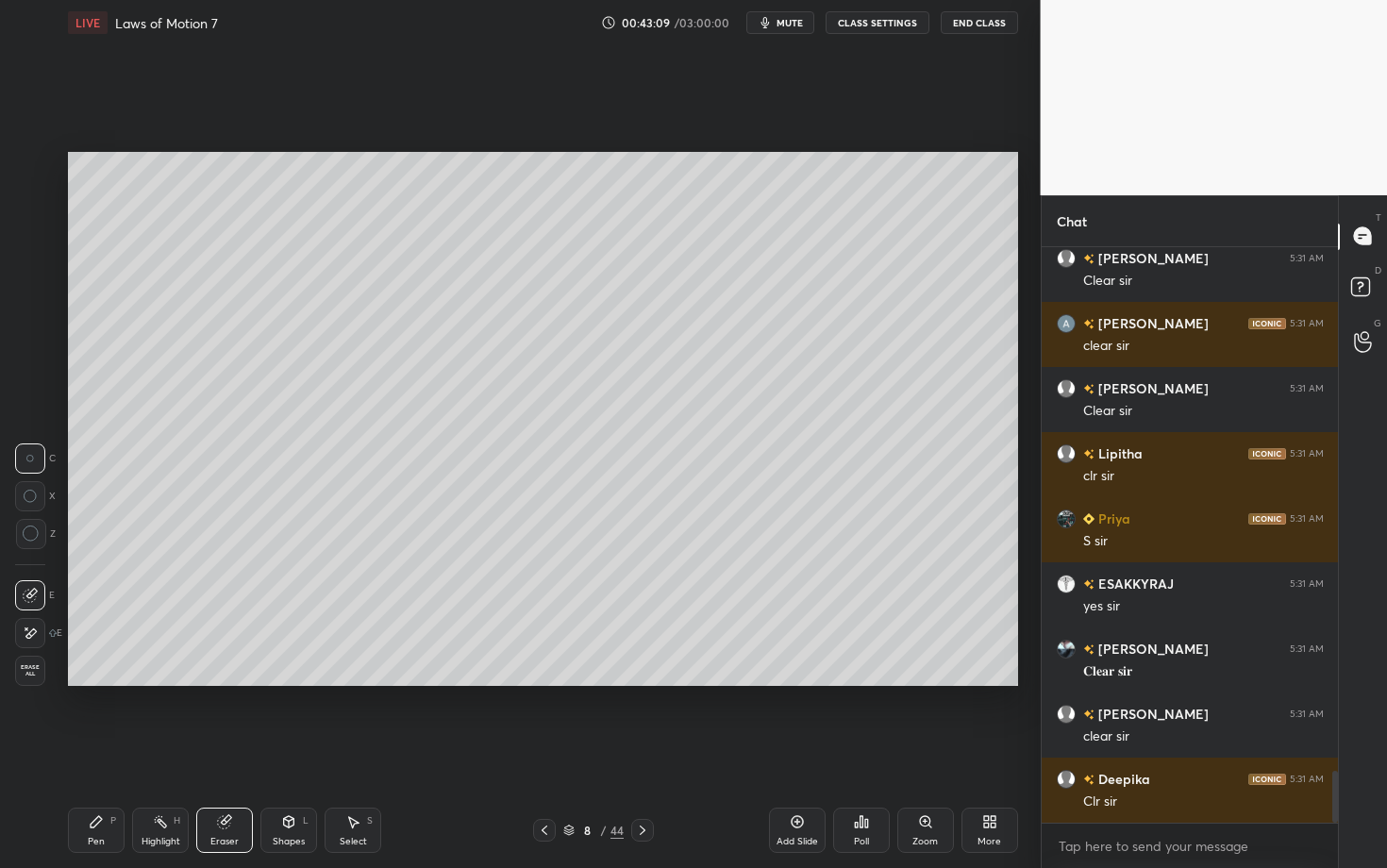 click on "Pen P" at bounding box center (96, 830) 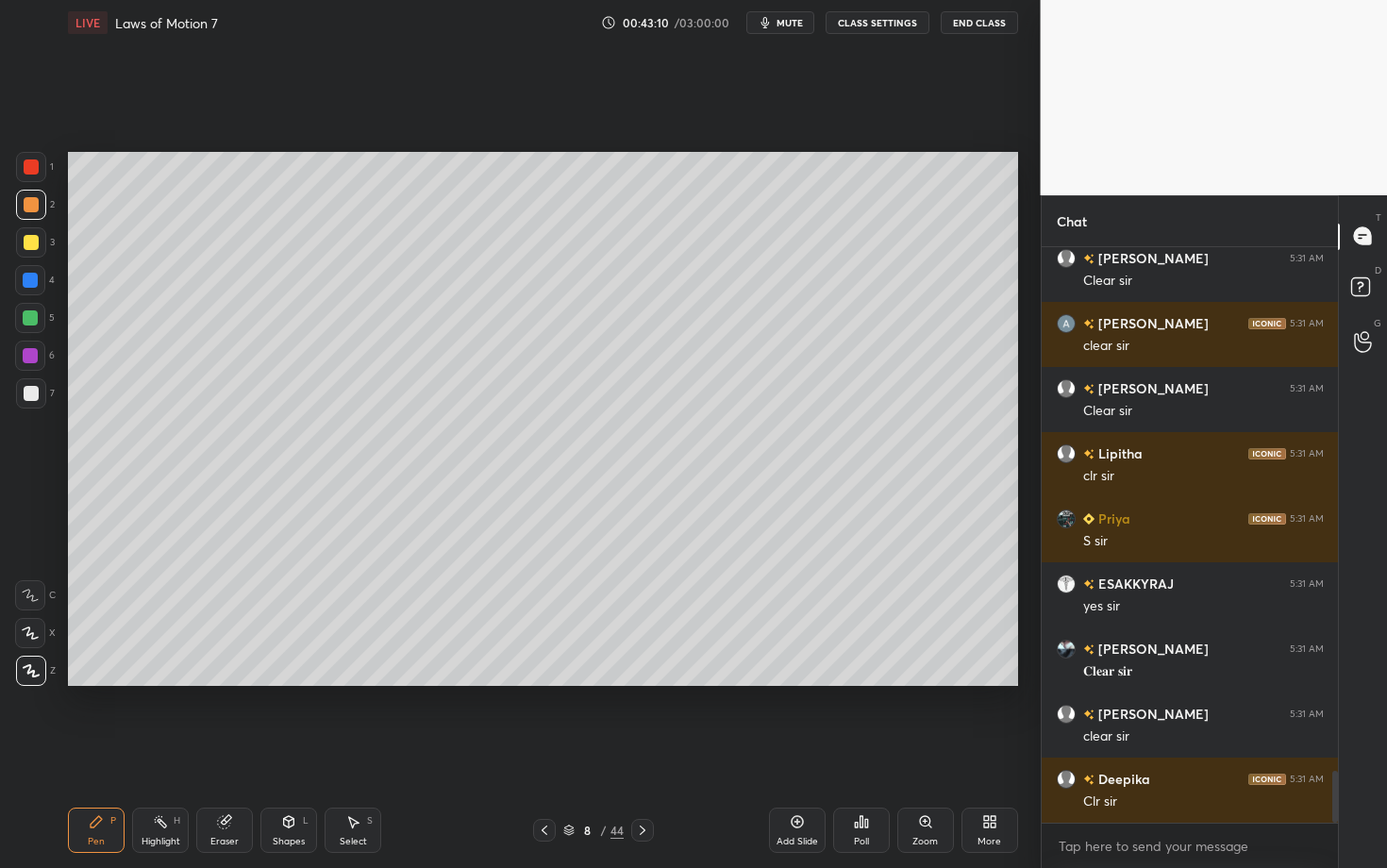 click at bounding box center [31, 393] 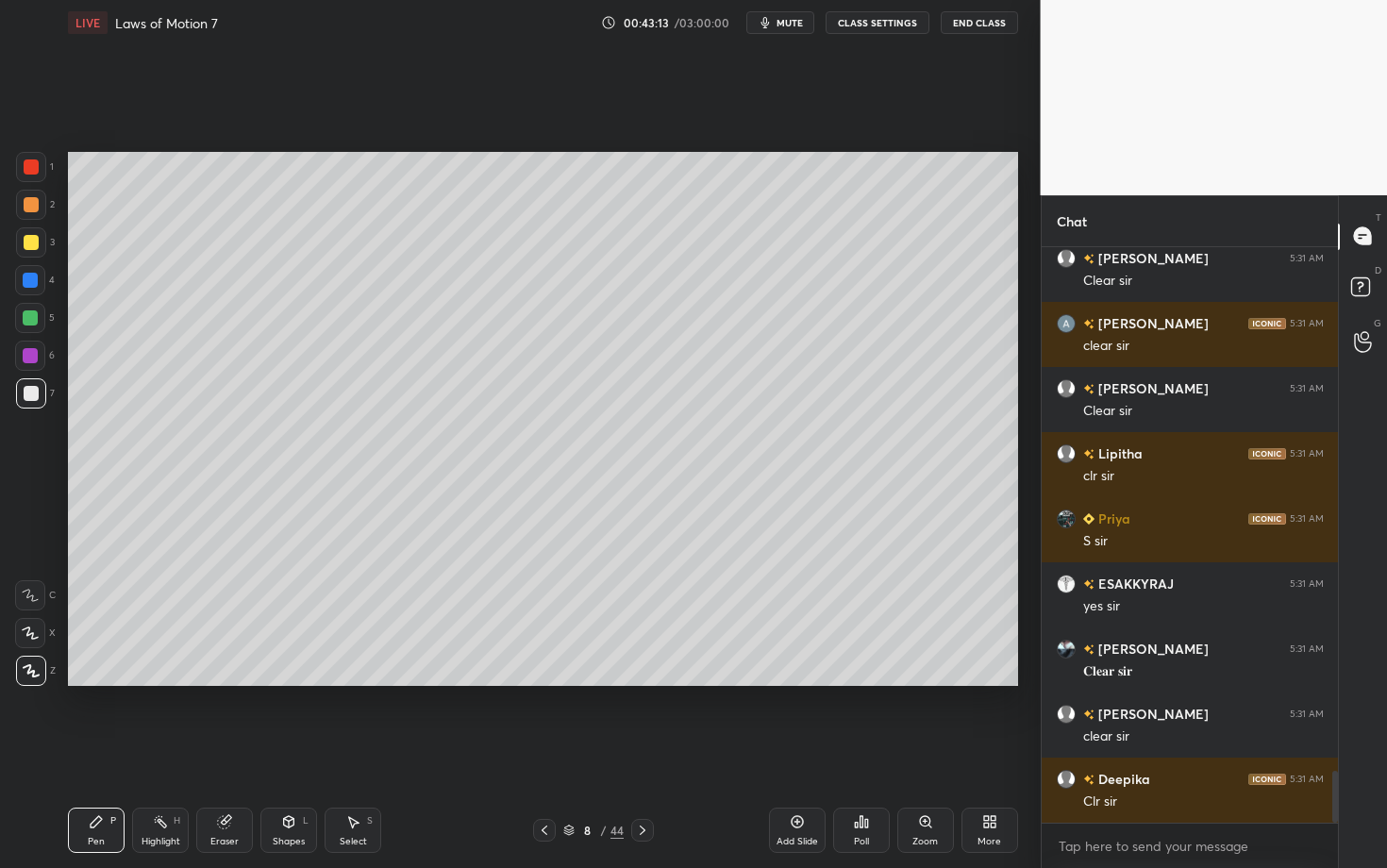 click on "Setting up your live class Poll for   secs No correct answer Start poll" at bounding box center (543, 419) 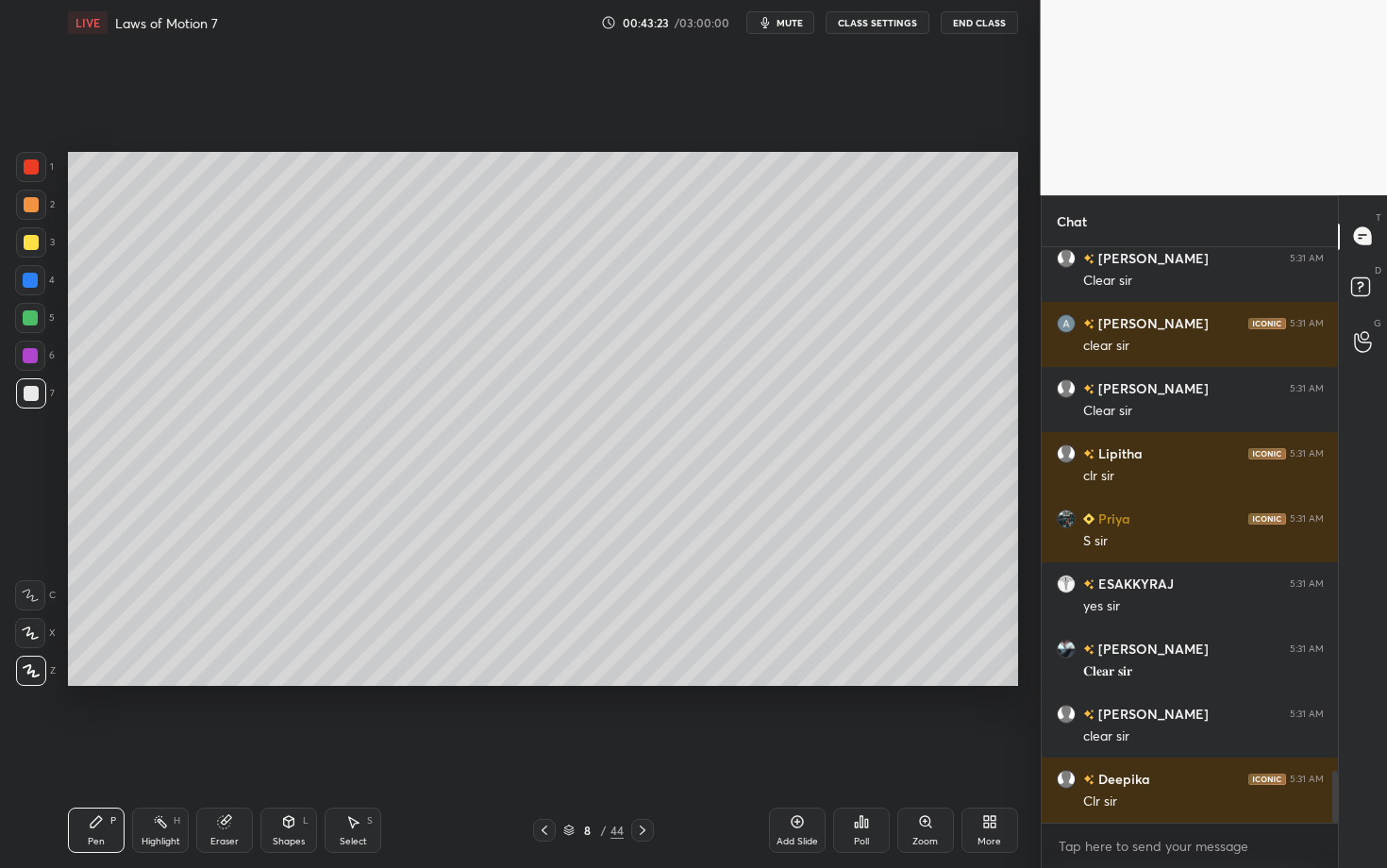click on "Highlight" at bounding box center [160, 842] 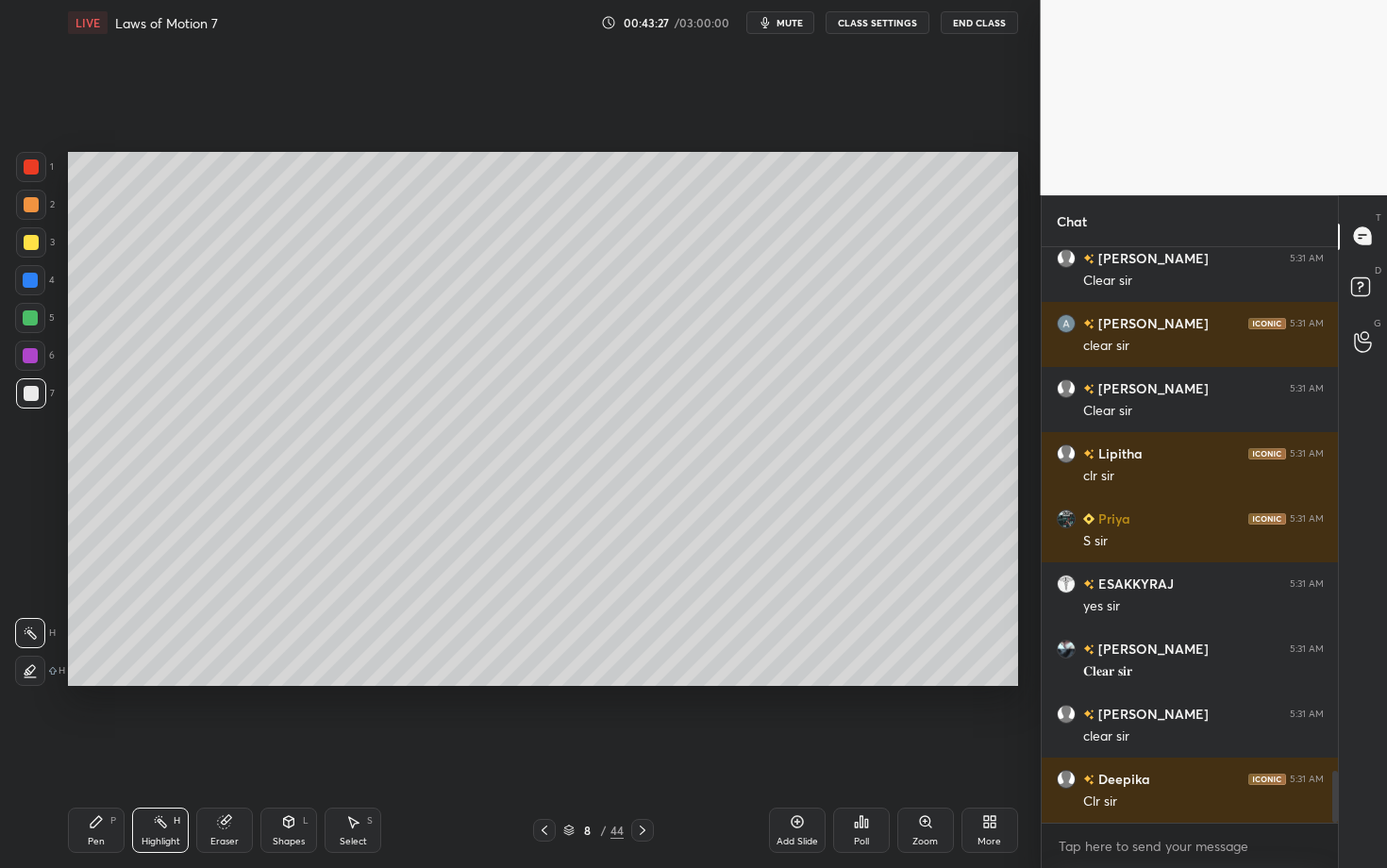 click 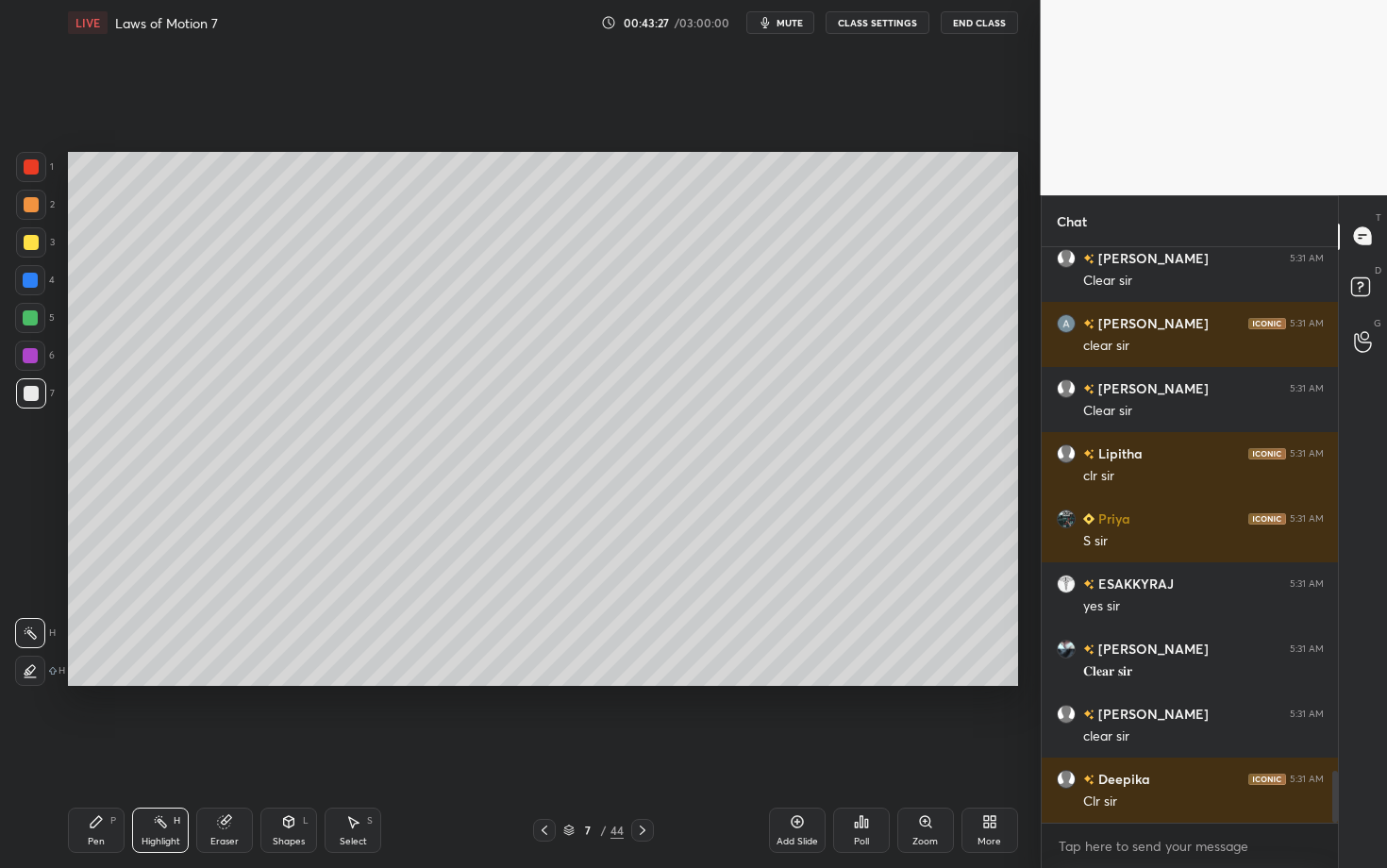 click 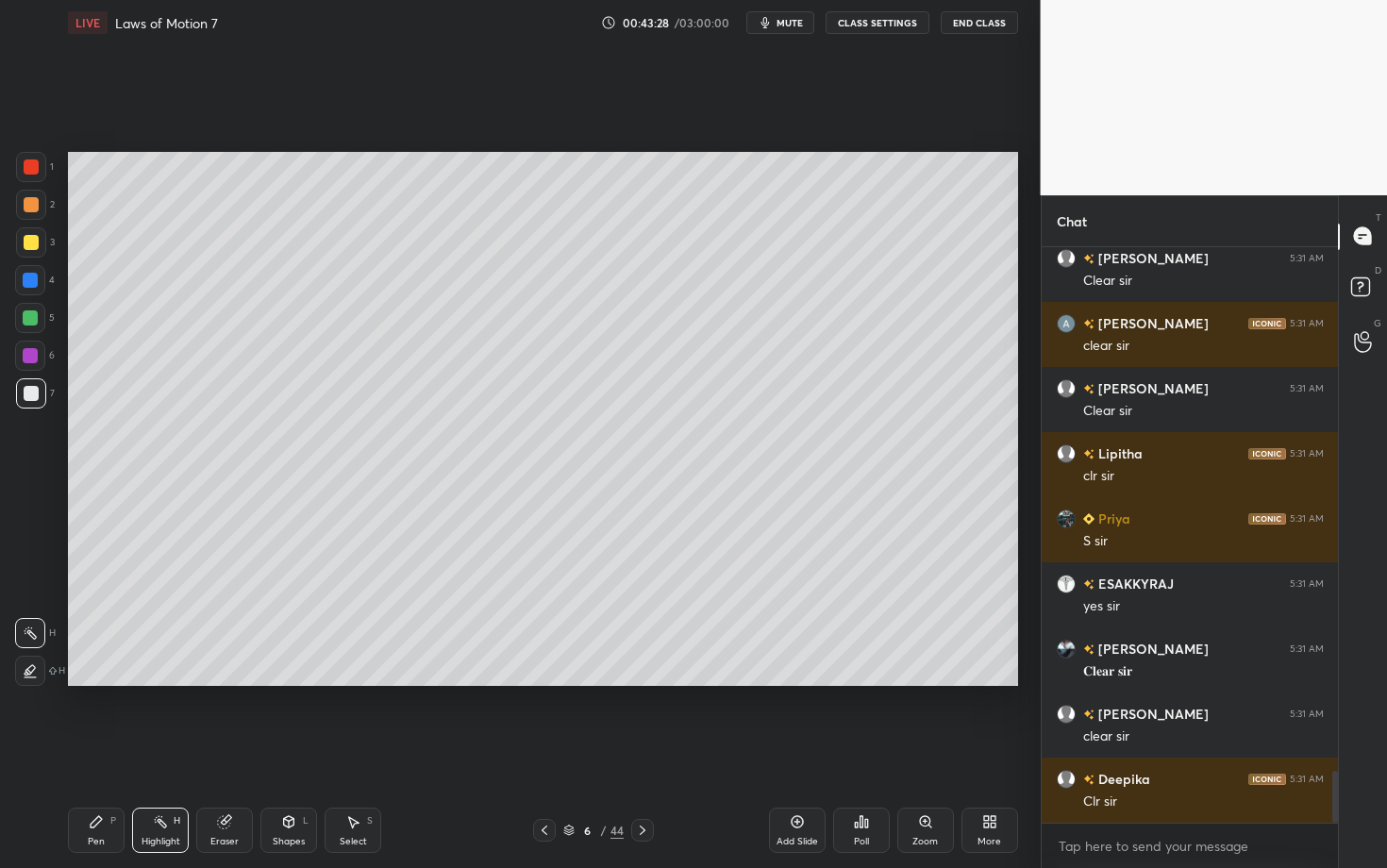 click at bounding box center (544, 830) 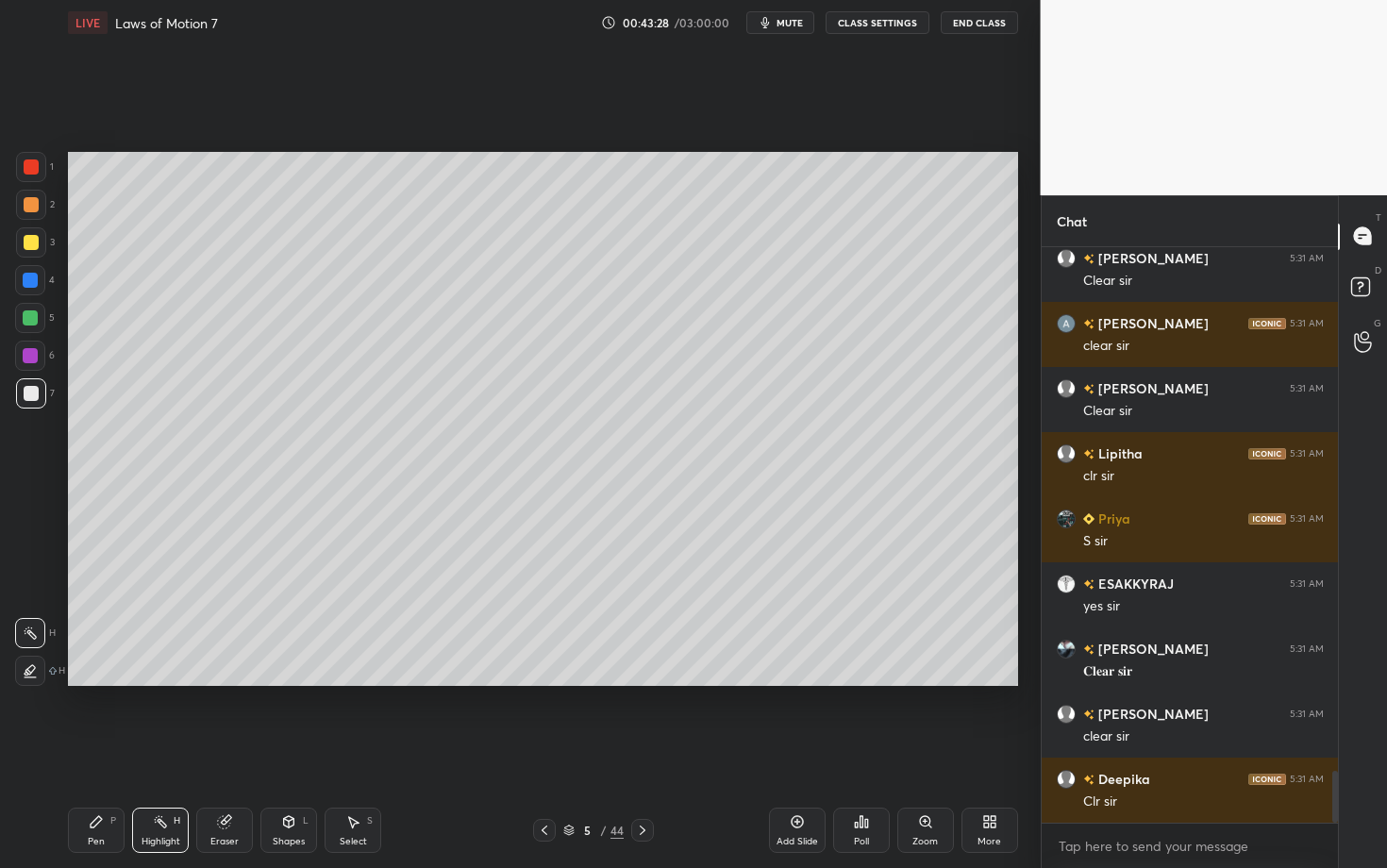 click 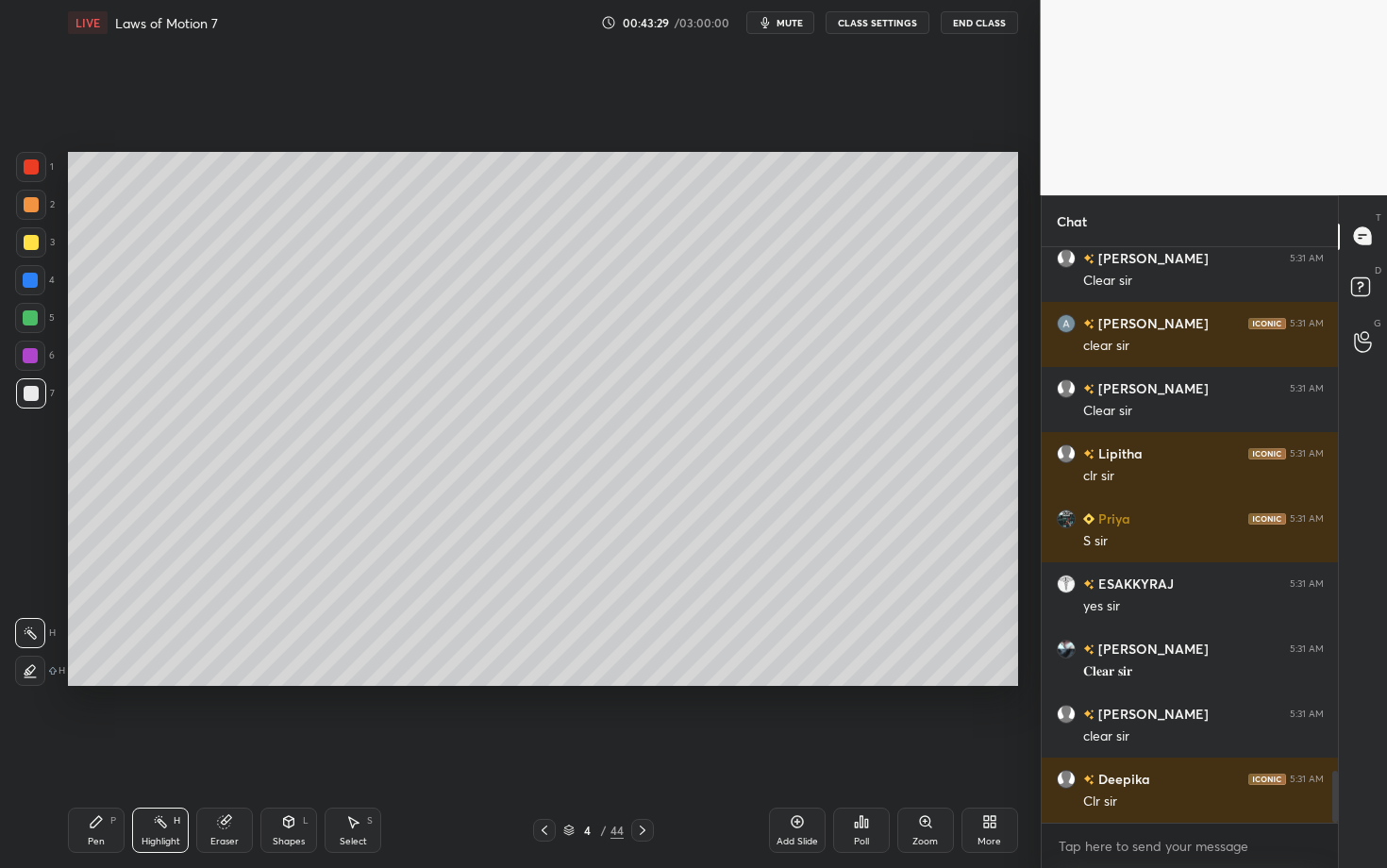 click 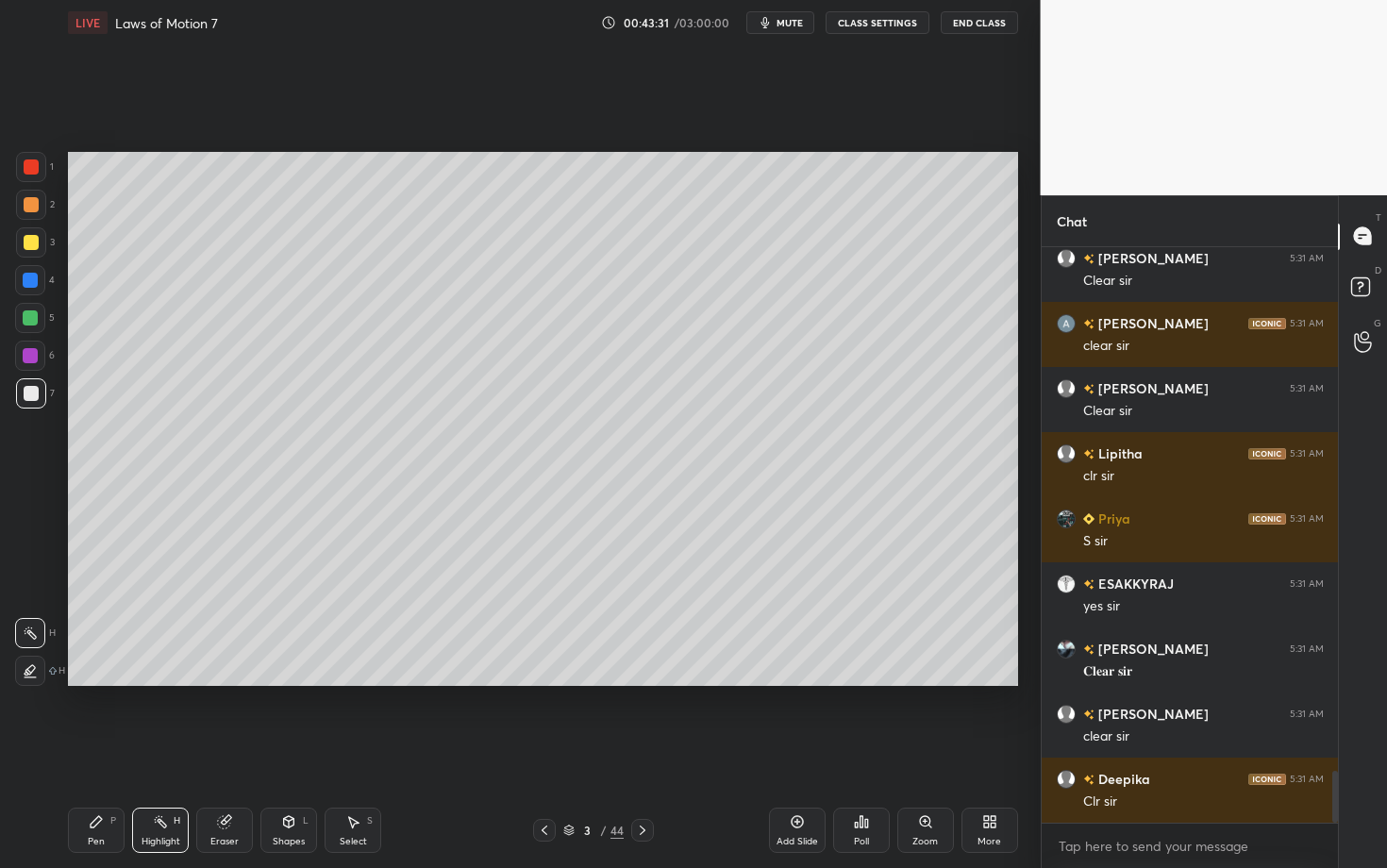 scroll, scrollTop: 5932, scrollLeft: 0, axis: vertical 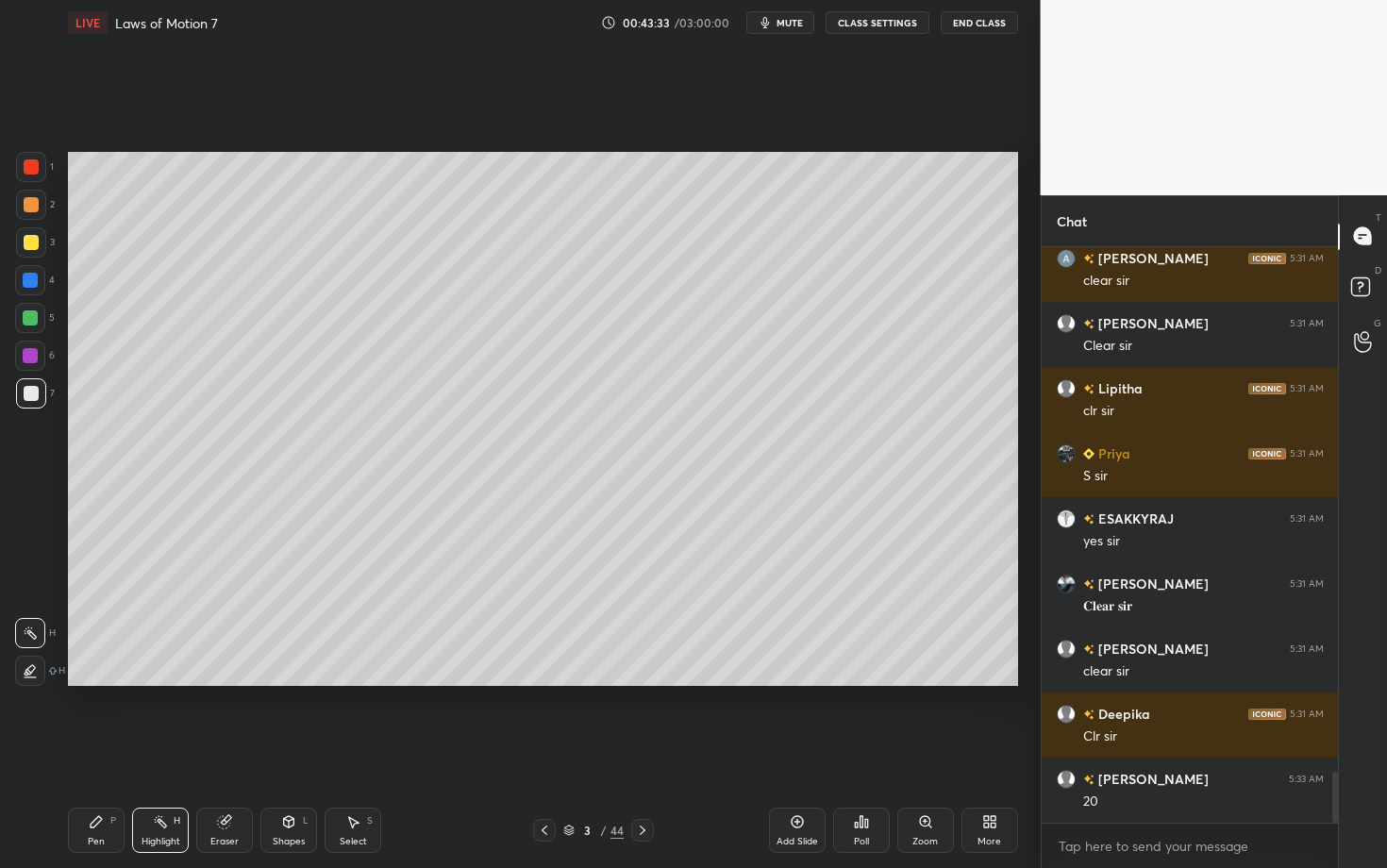 click 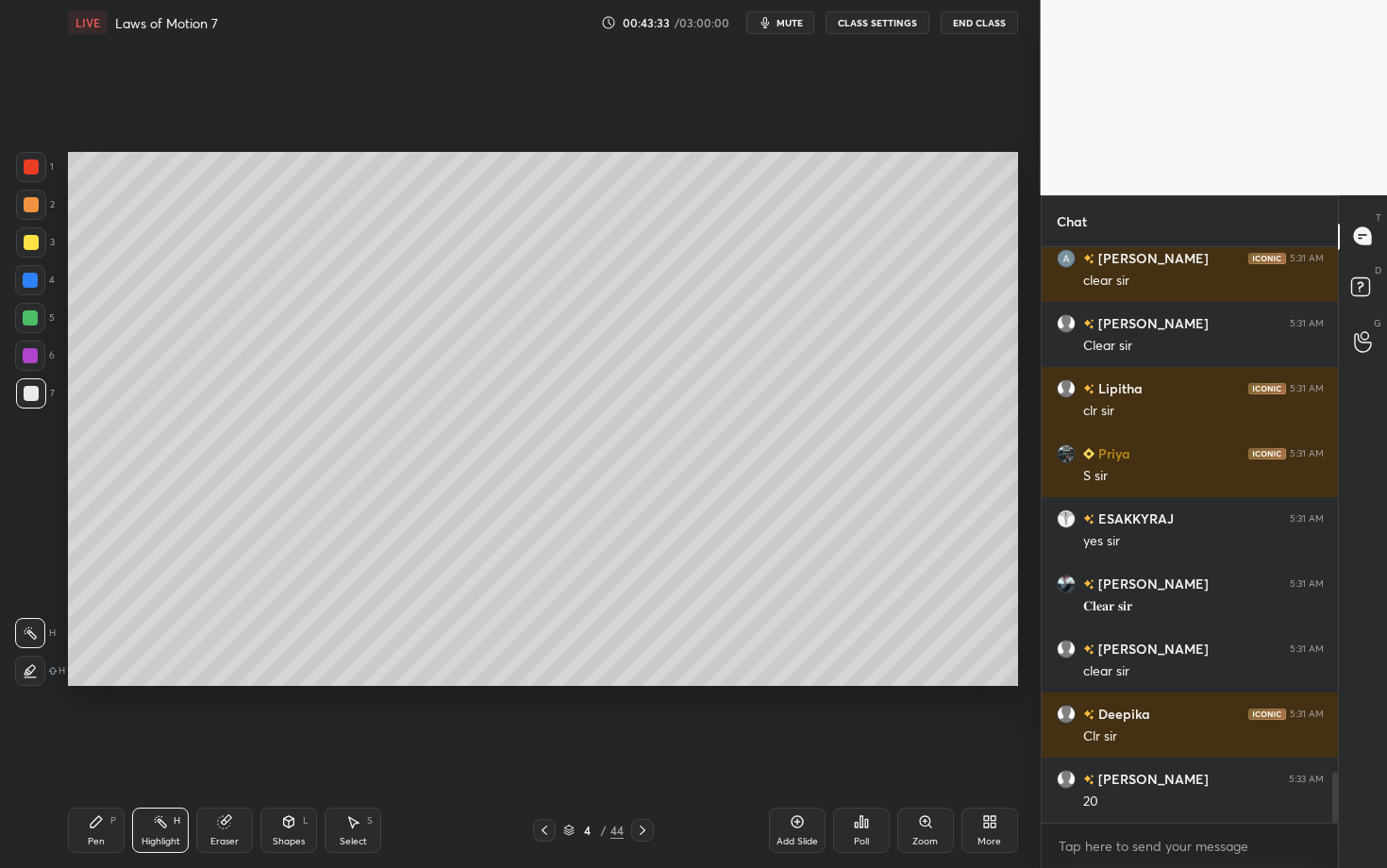 click 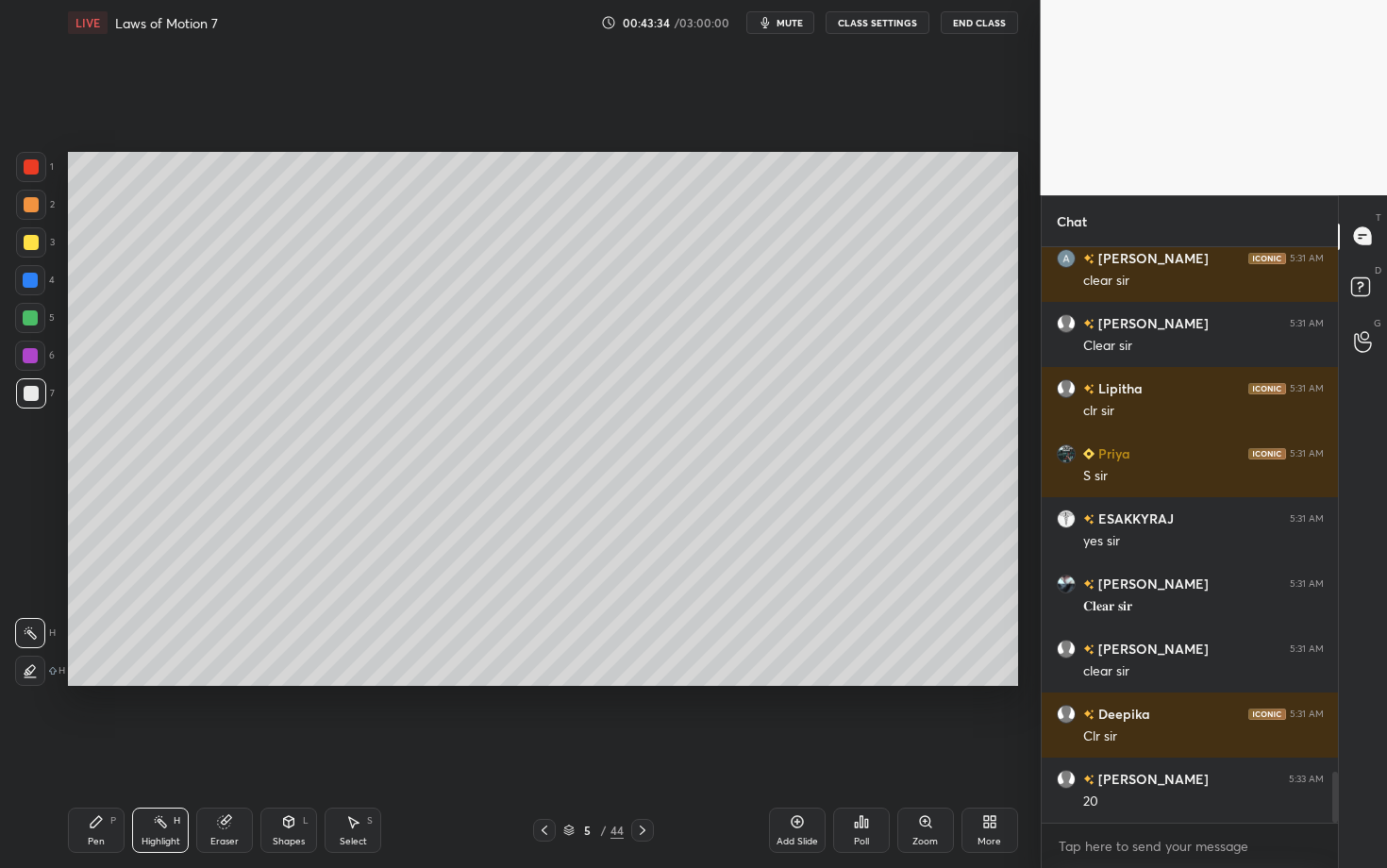 click 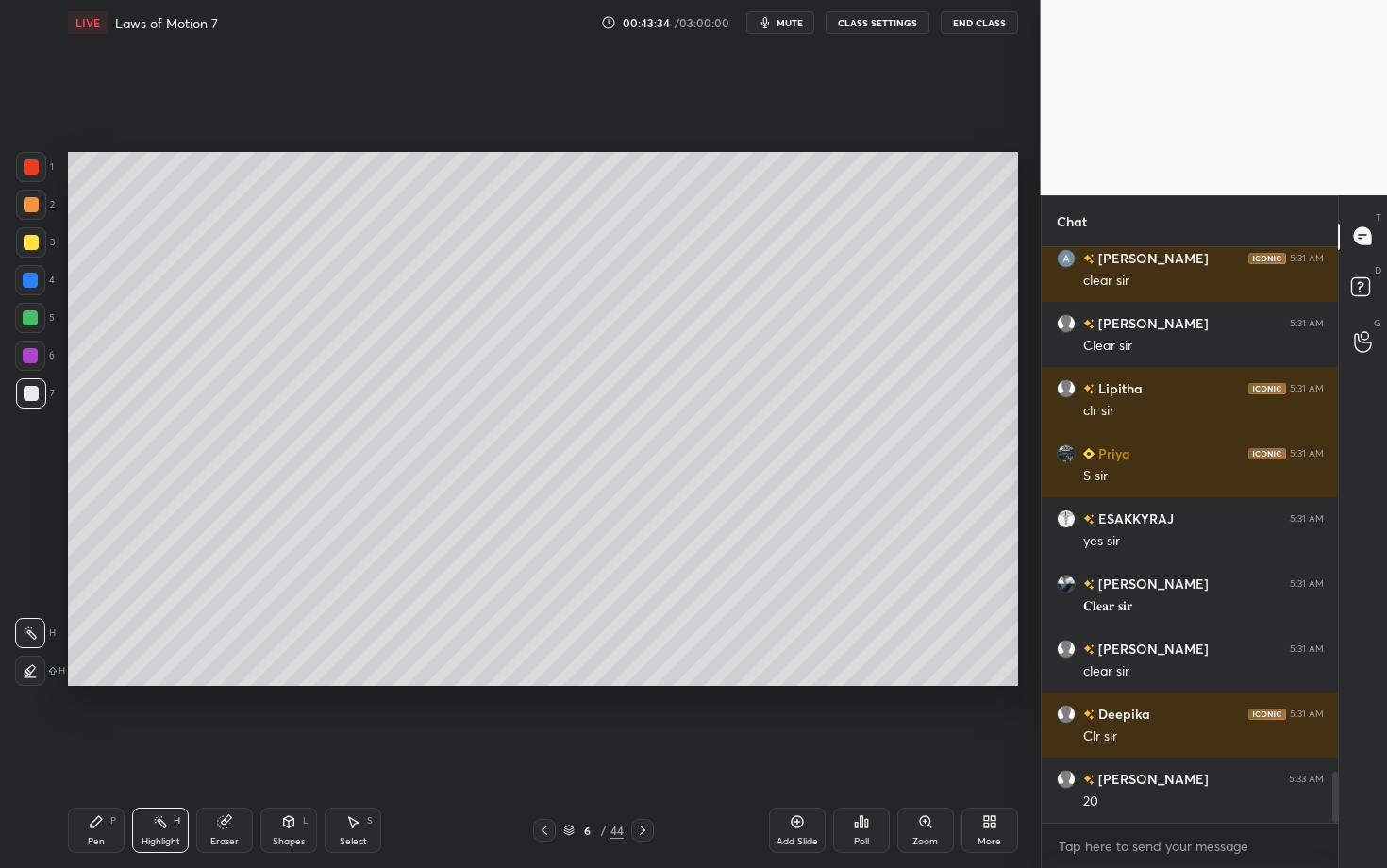 click at bounding box center (643, 830) 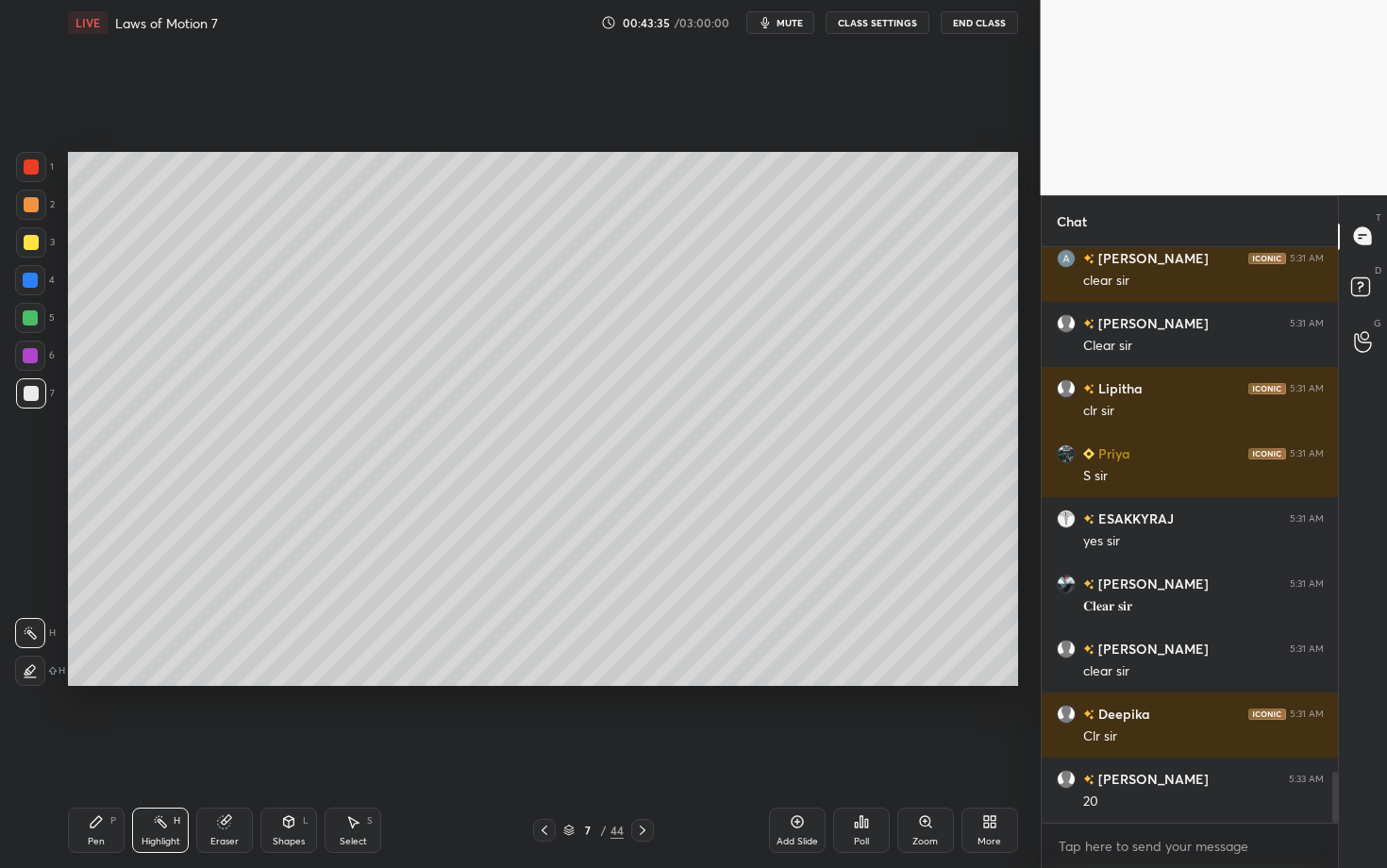 scroll, scrollTop: 5997, scrollLeft: 0, axis: vertical 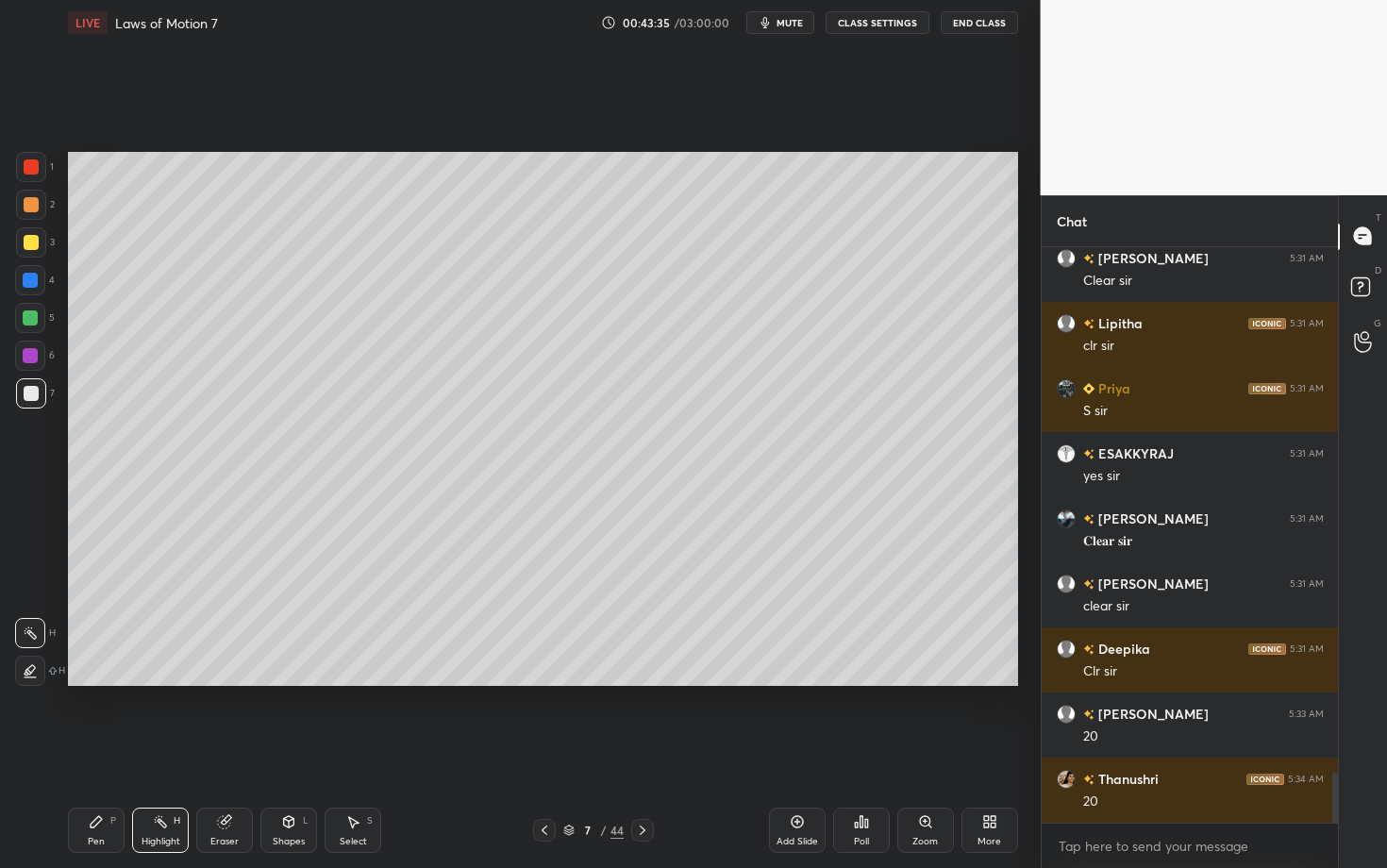 click 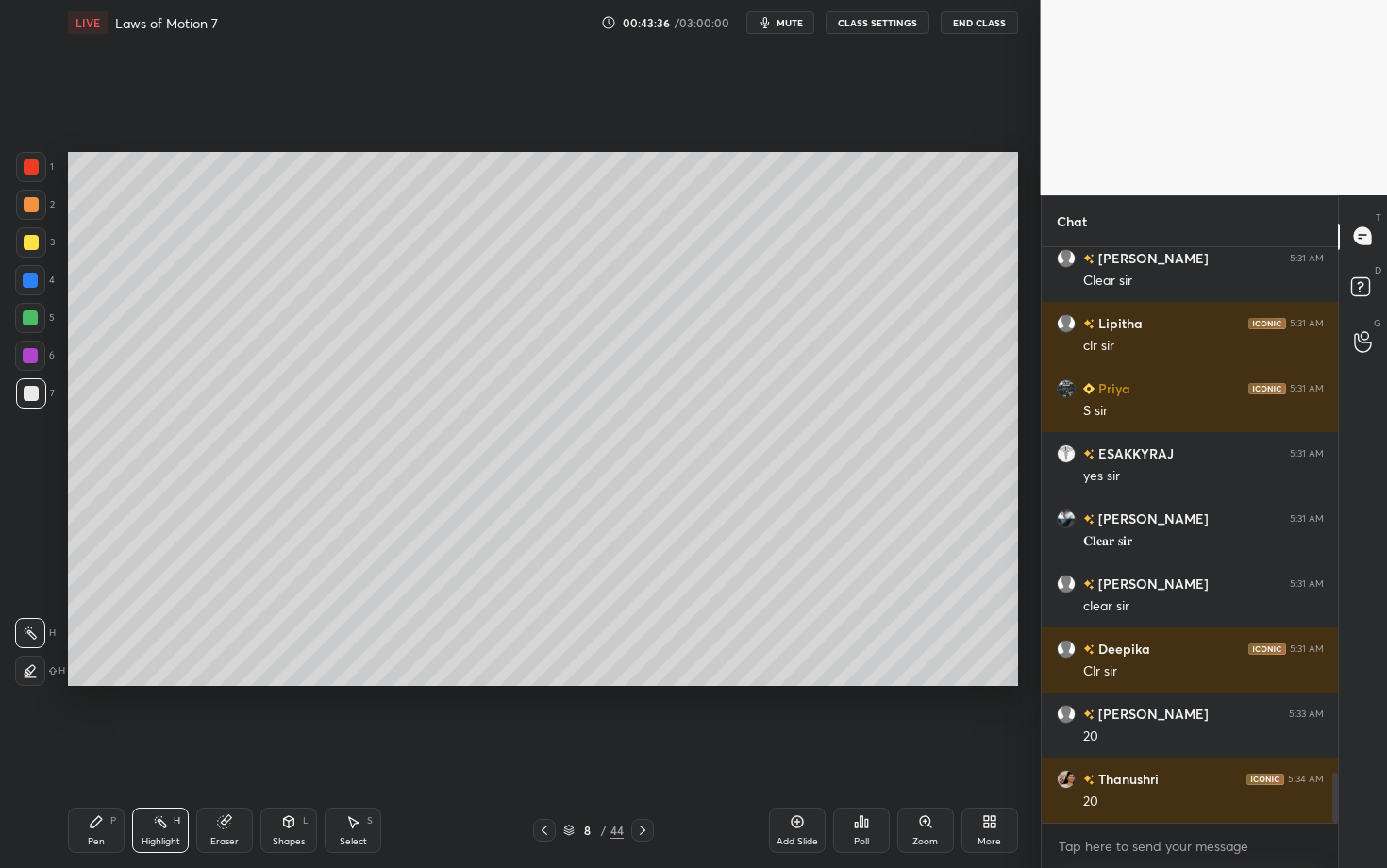 scroll, scrollTop: 6042, scrollLeft: 0, axis: vertical 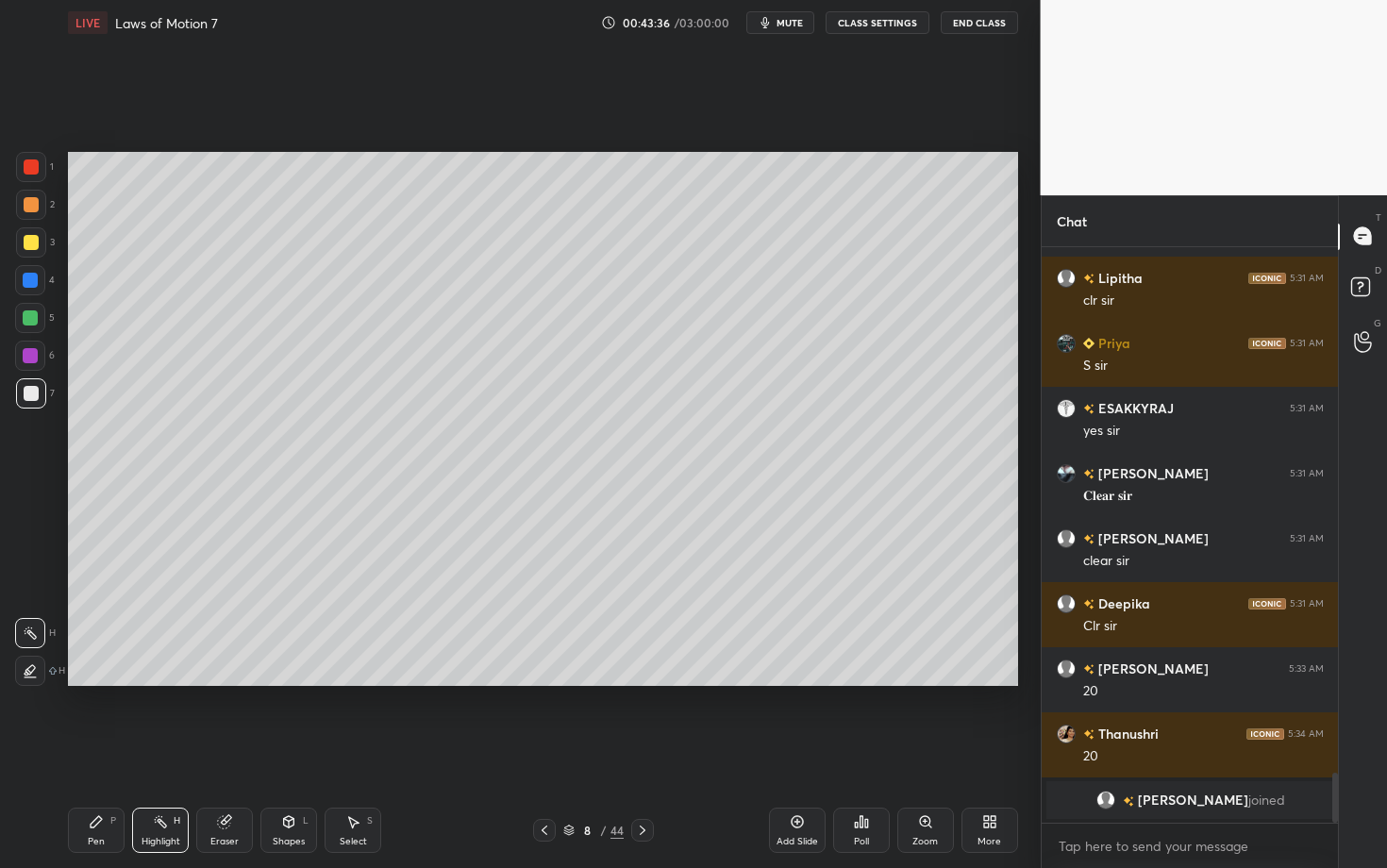 click 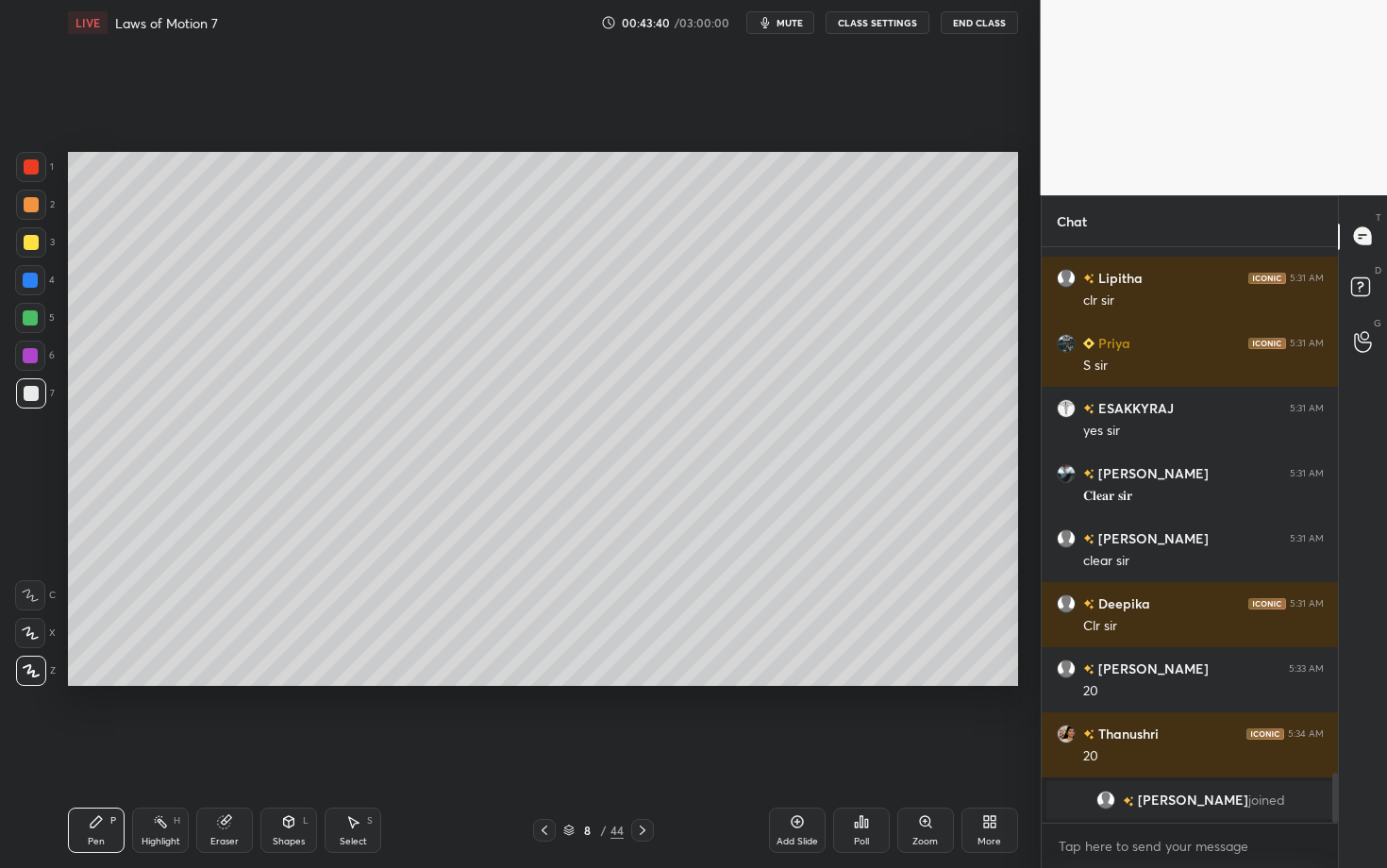 scroll, scrollTop: 5696, scrollLeft: 0, axis: vertical 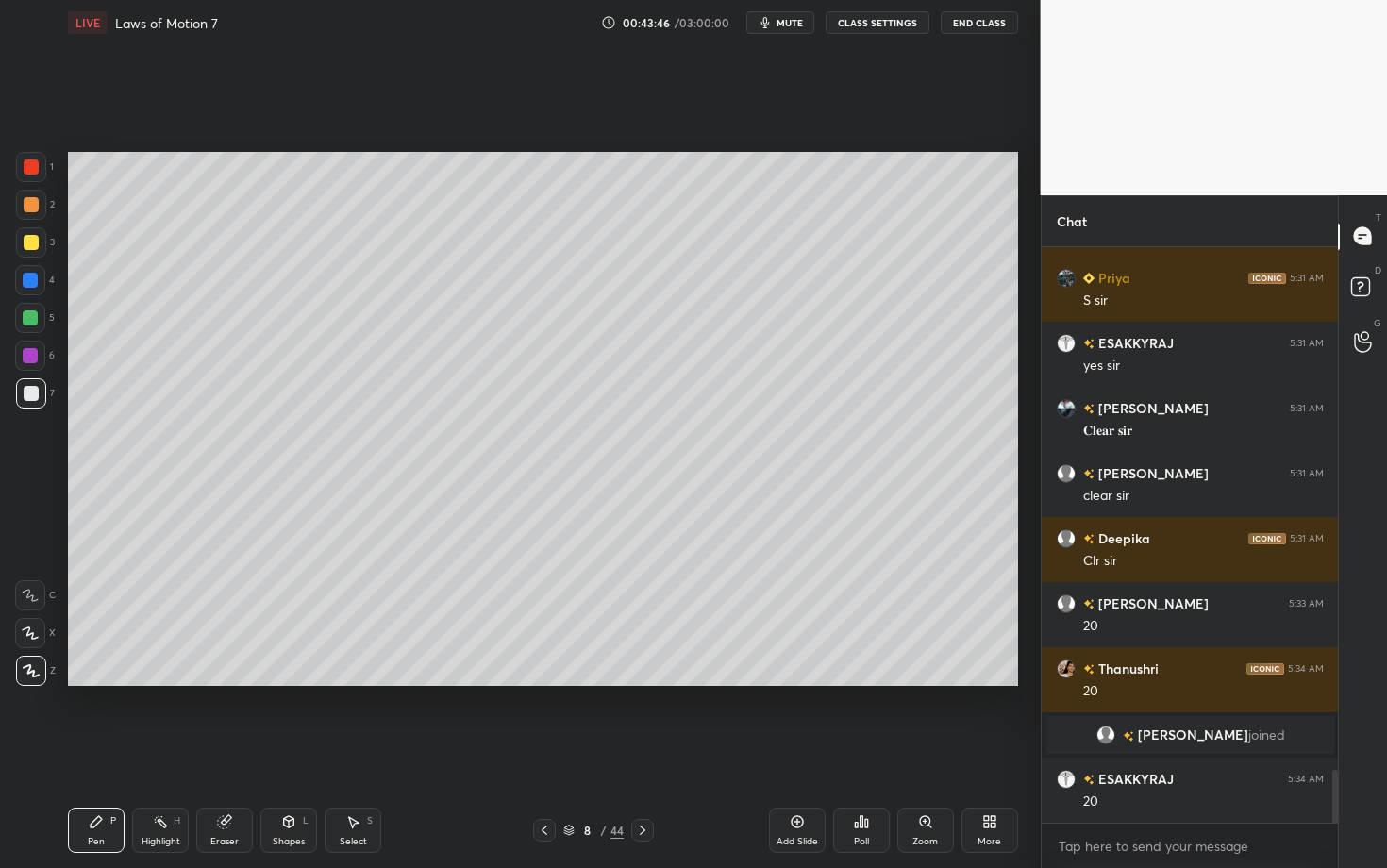 click on "Highlight H" at bounding box center [160, 830] 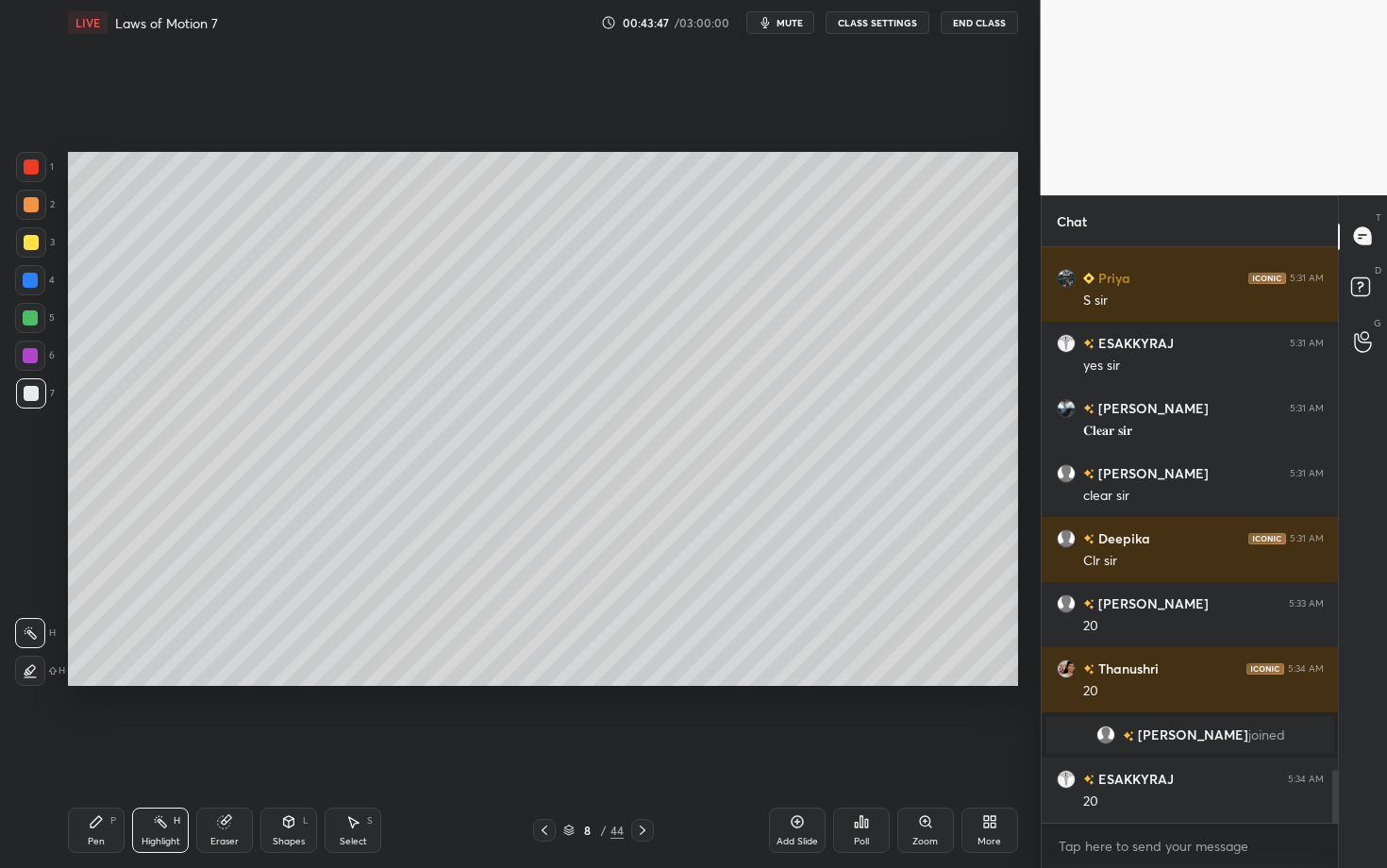 click 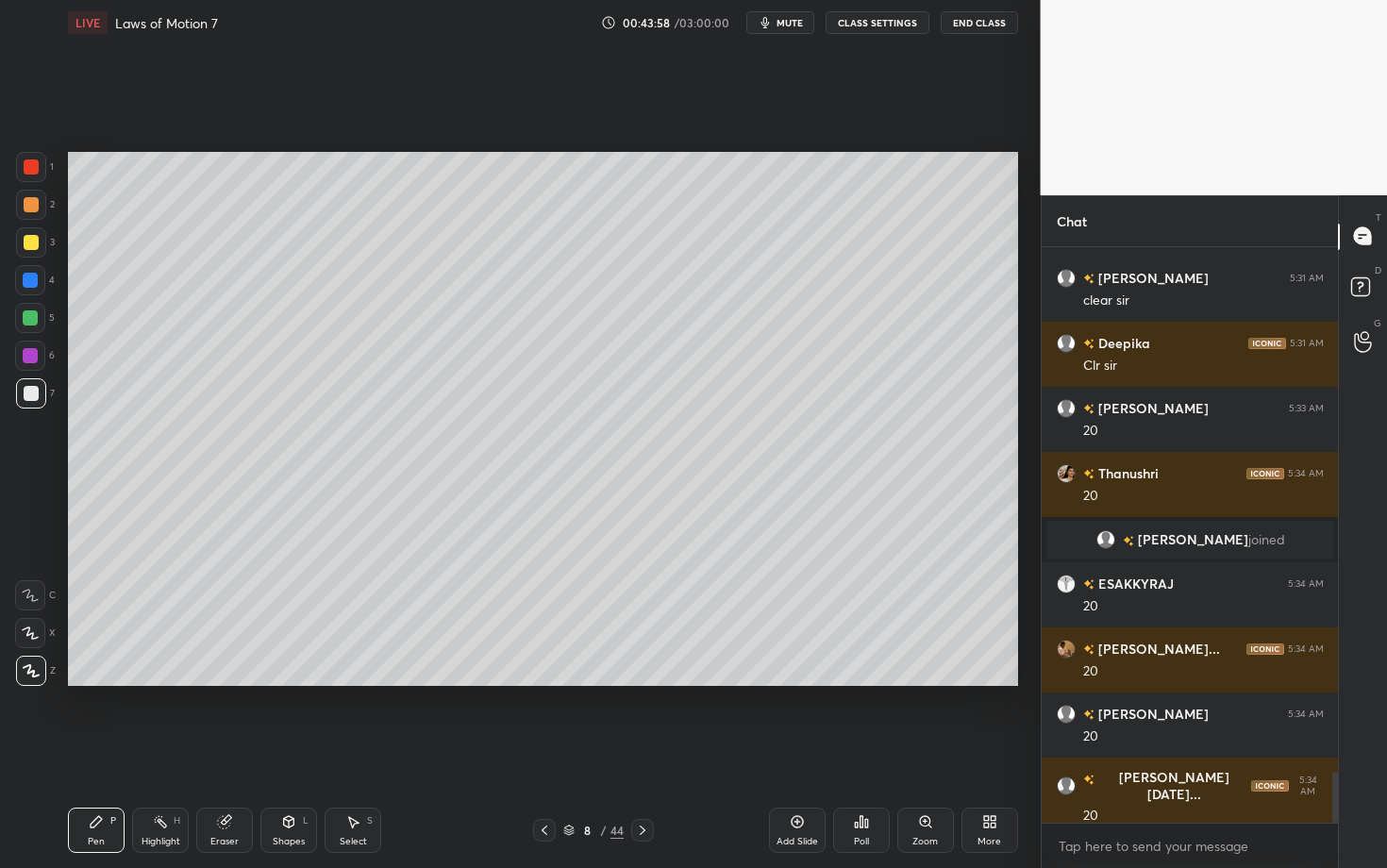 scroll, scrollTop: 5956, scrollLeft: 0, axis: vertical 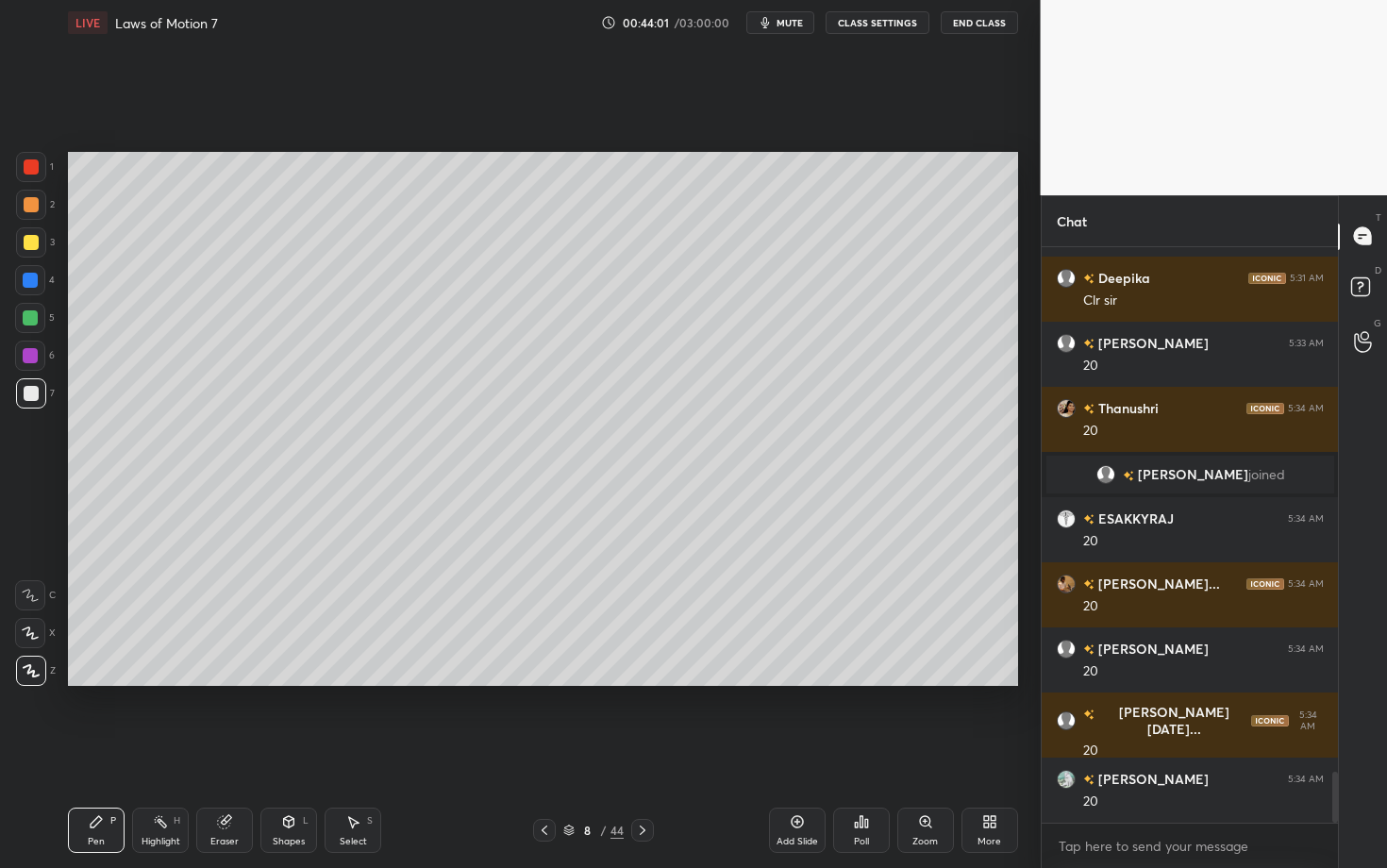 click at bounding box center (30, 318) 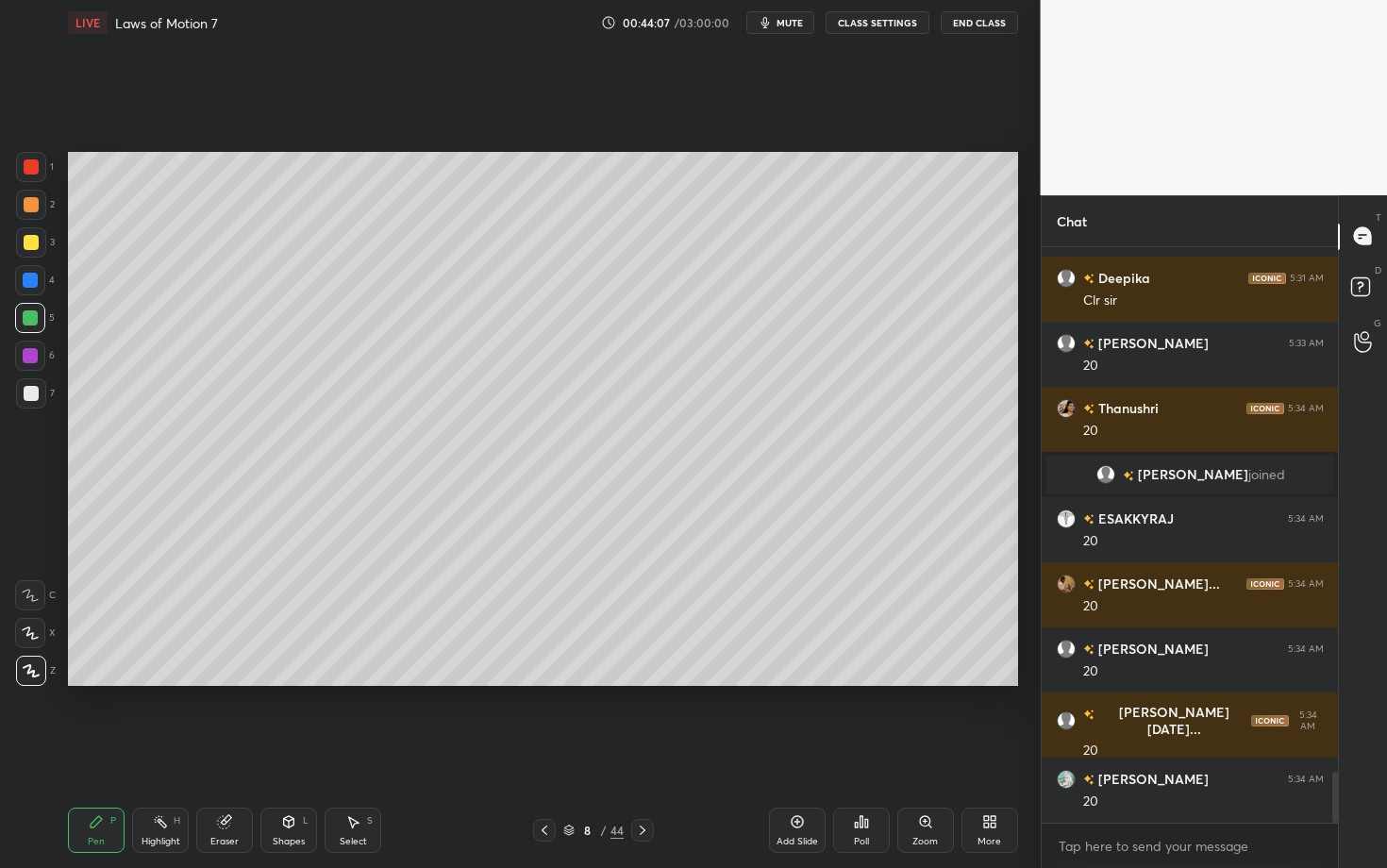 click on "Pen" at bounding box center (96, 842) 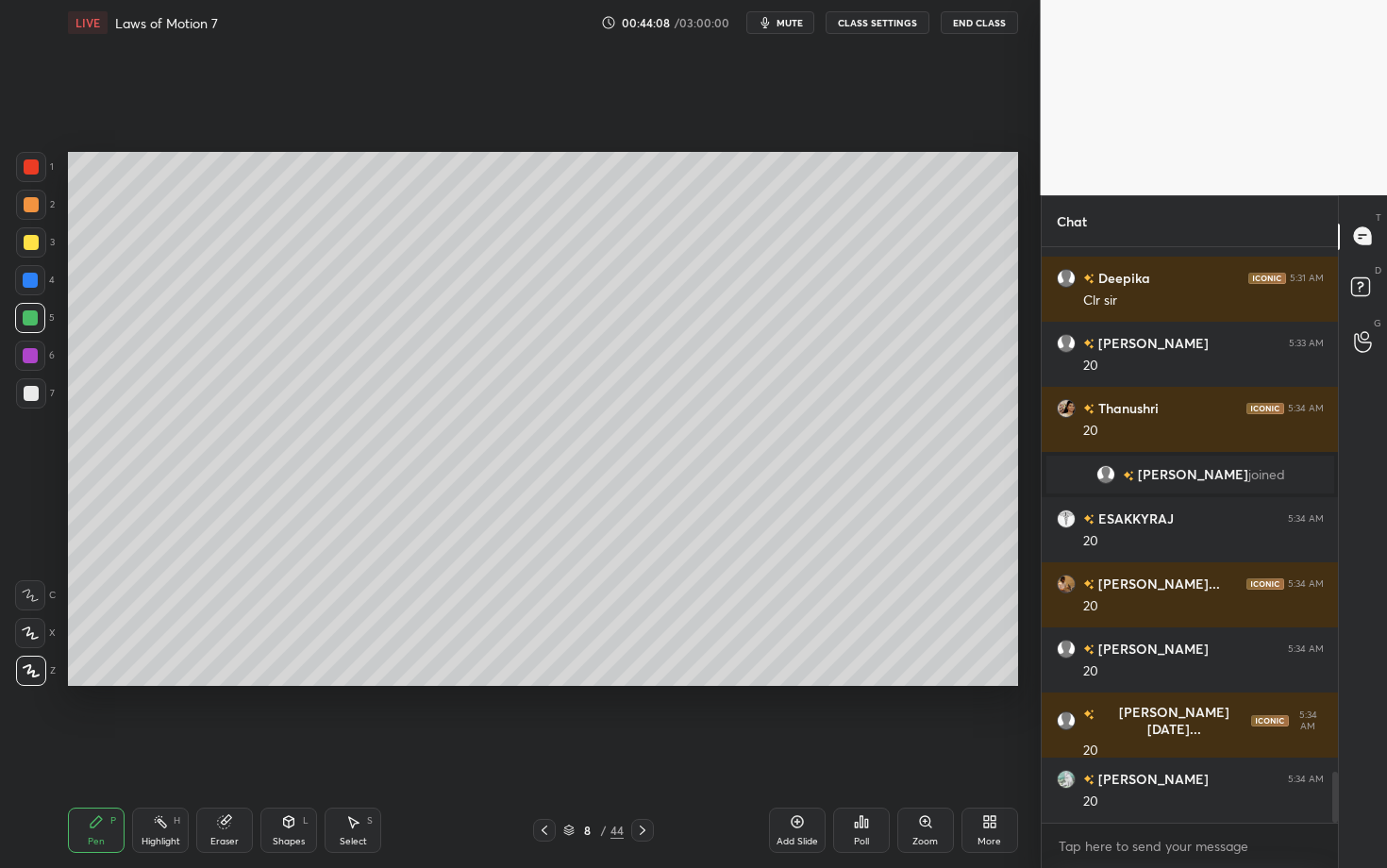 click at bounding box center (30, 356) 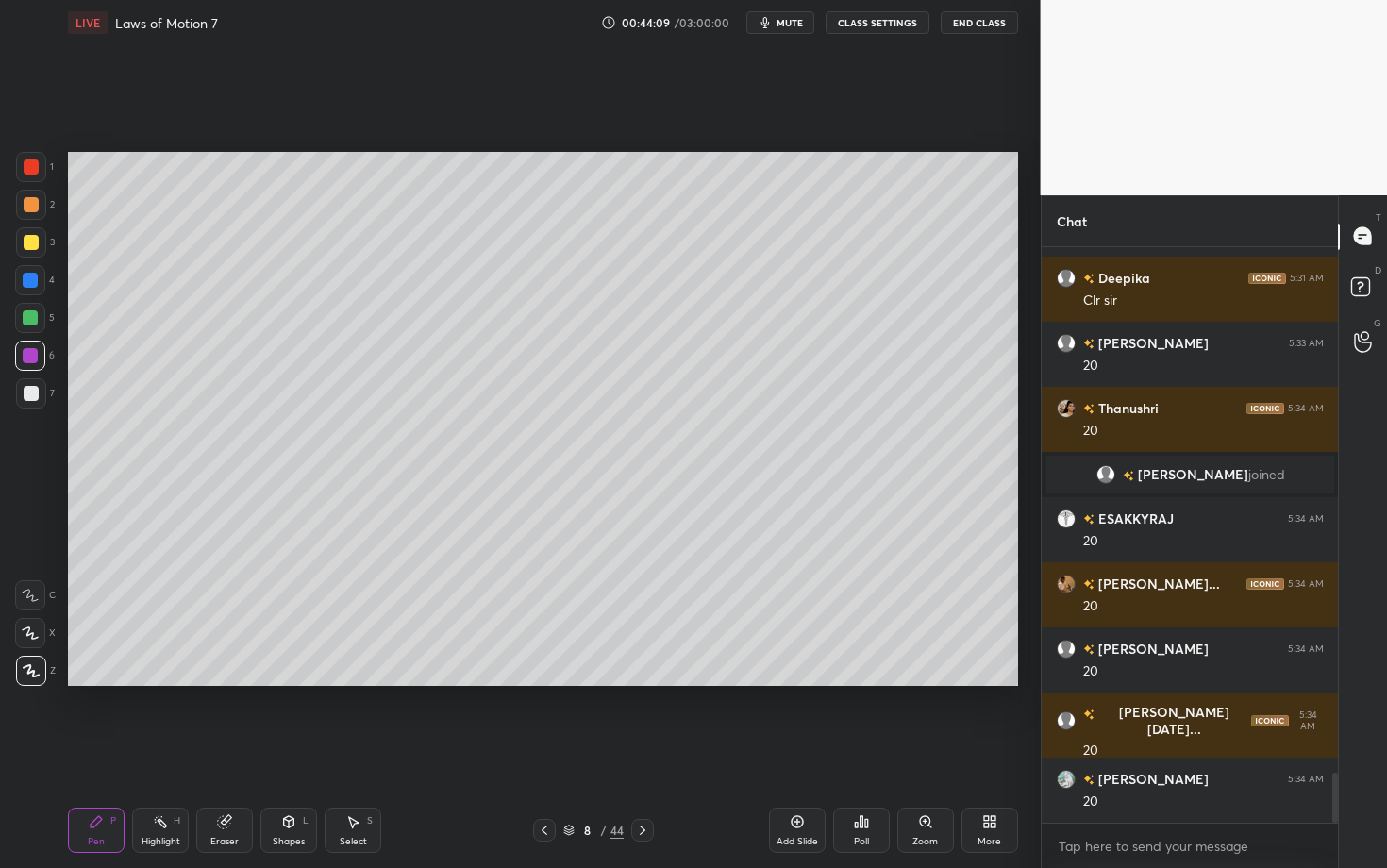 scroll, scrollTop: 6001, scrollLeft: 0, axis: vertical 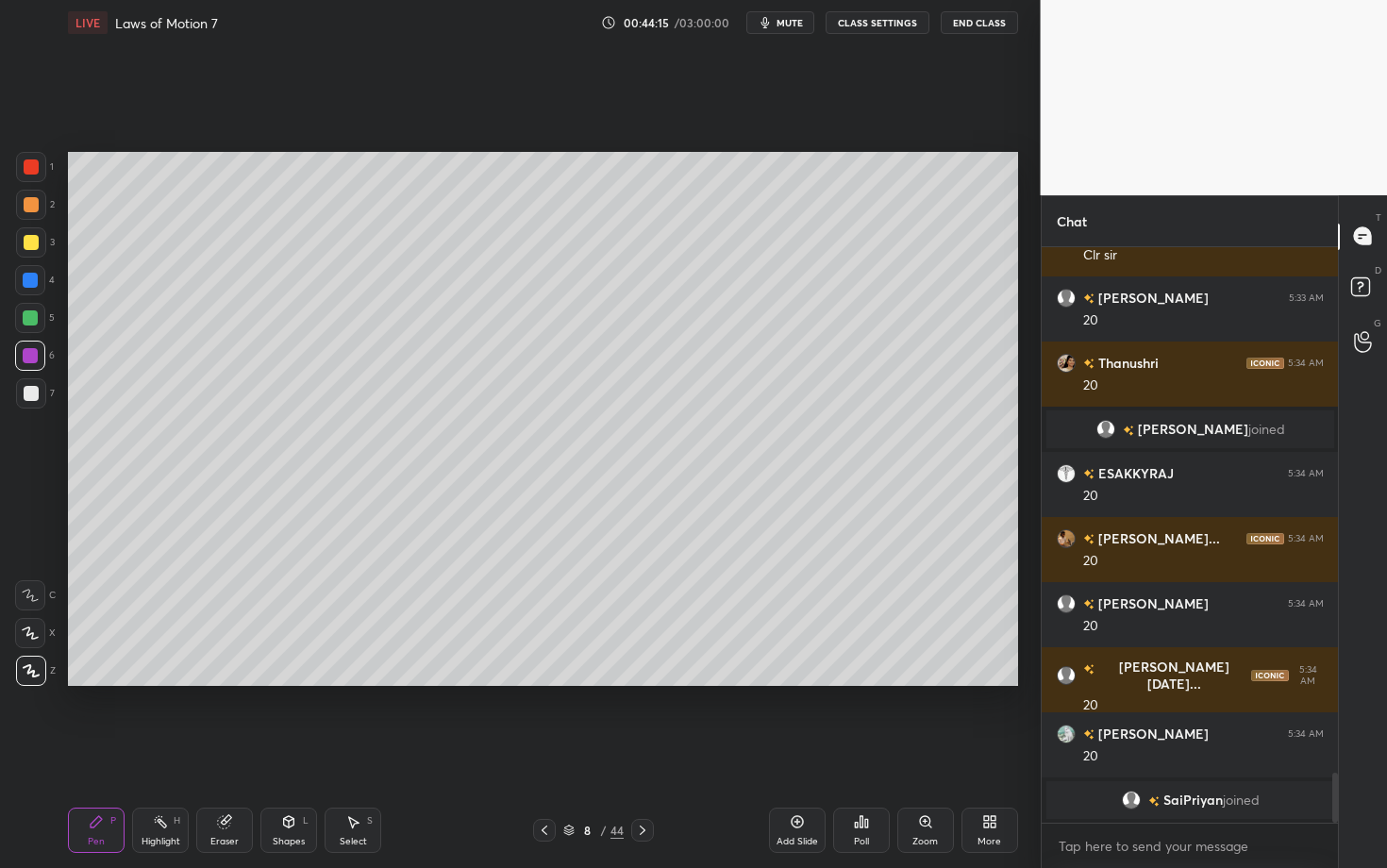 click 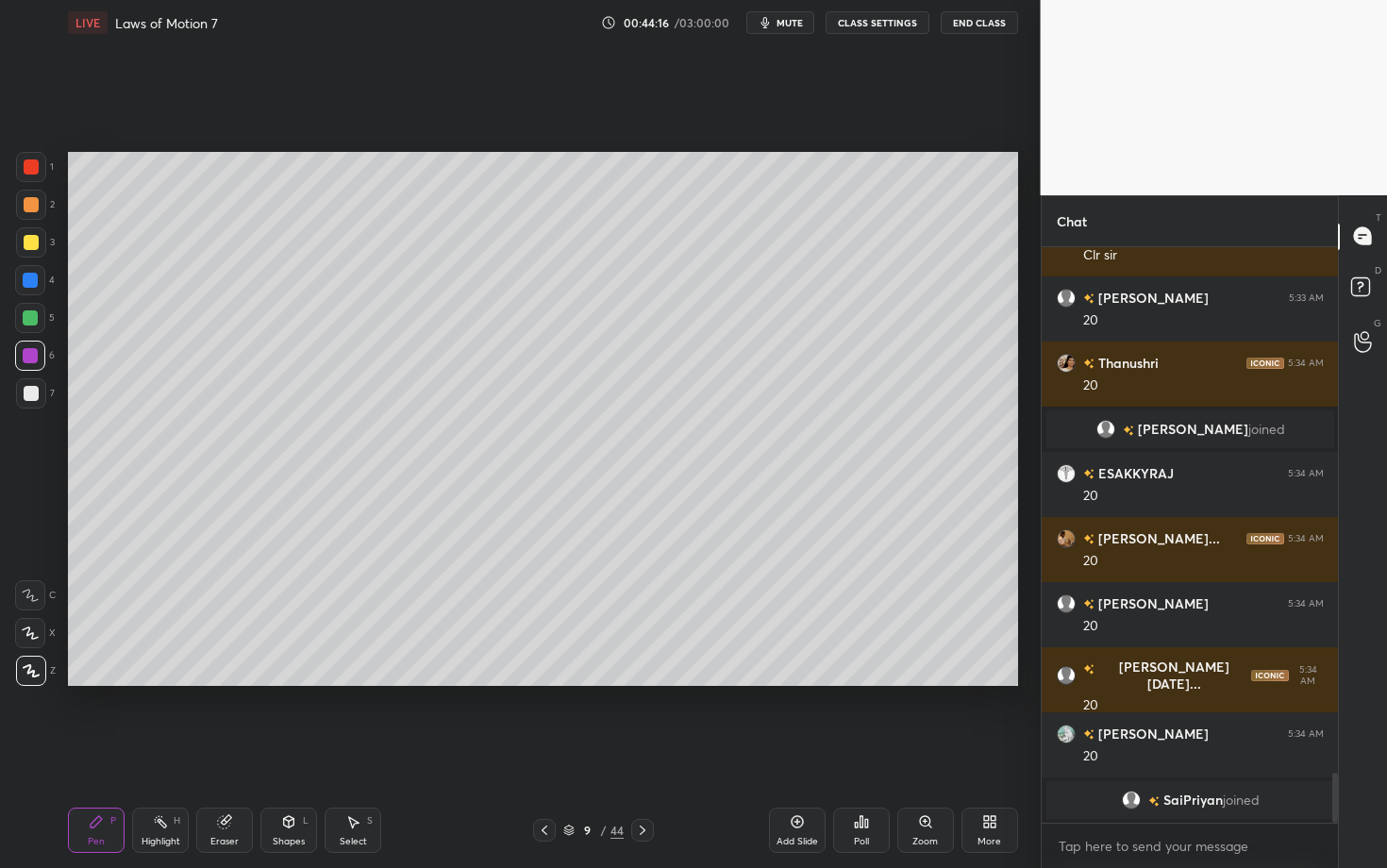 click at bounding box center [31, 205] 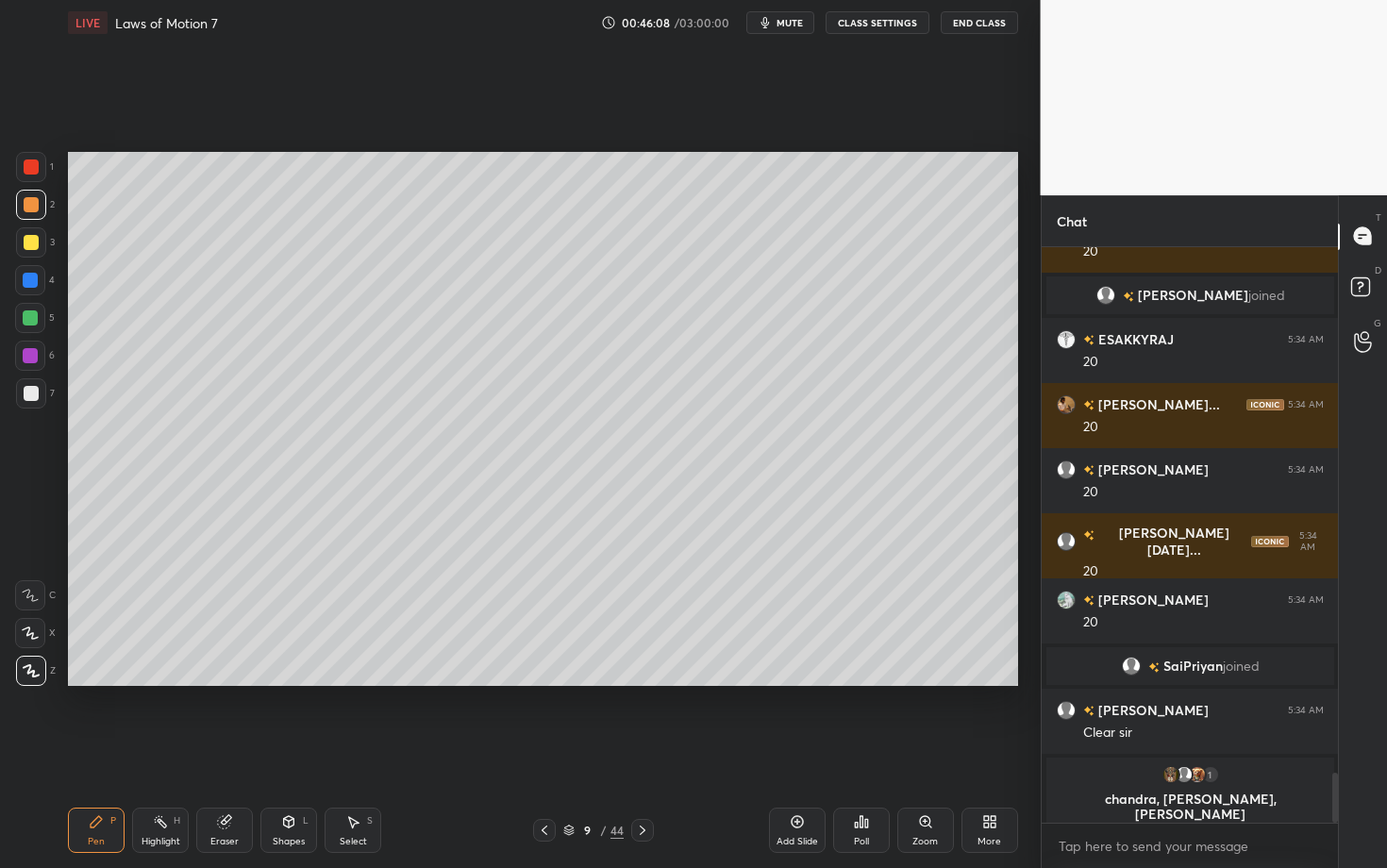 scroll, scrollTop: 6042, scrollLeft: 0, axis: vertical 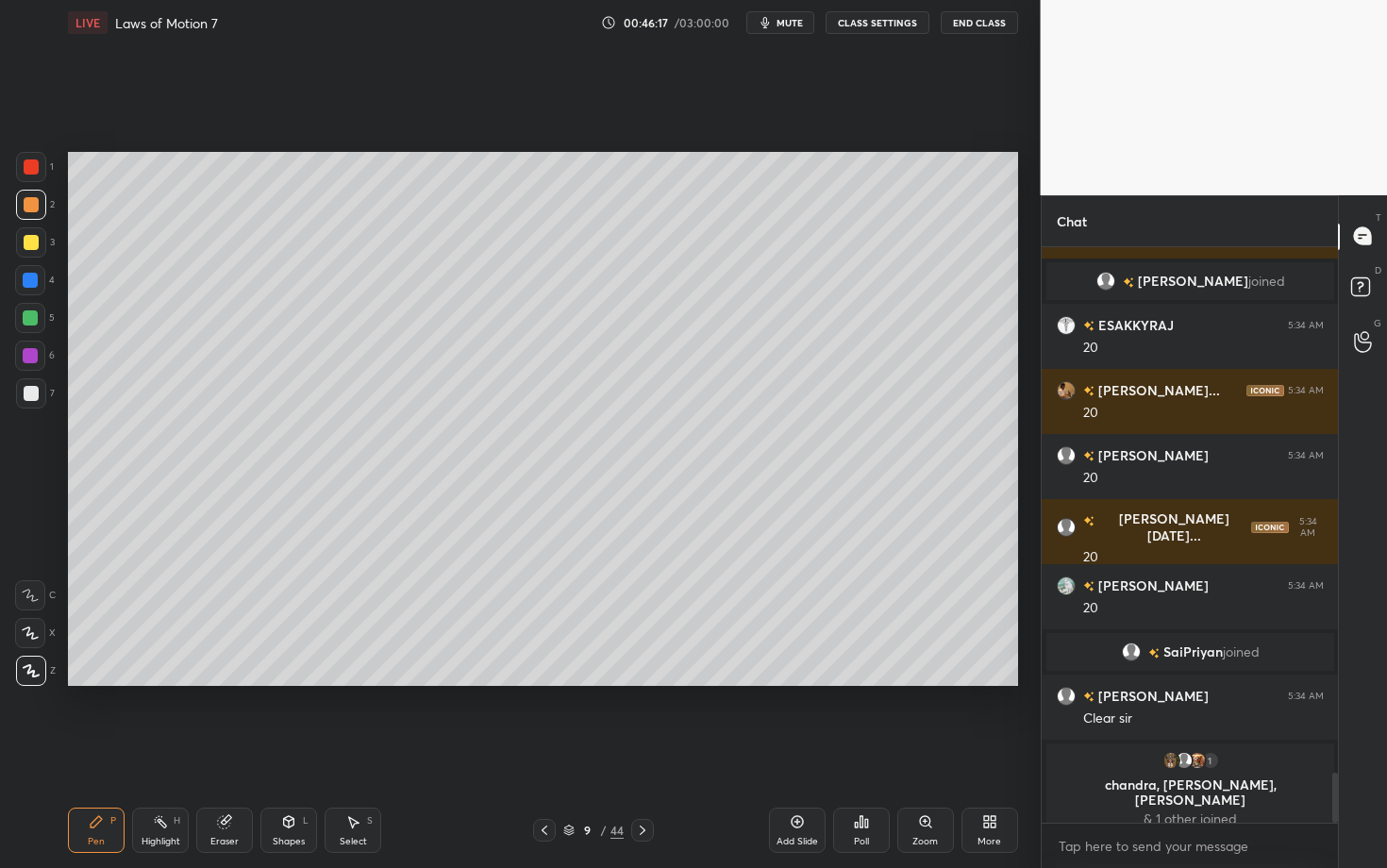 click at bounding box center (31, 393) 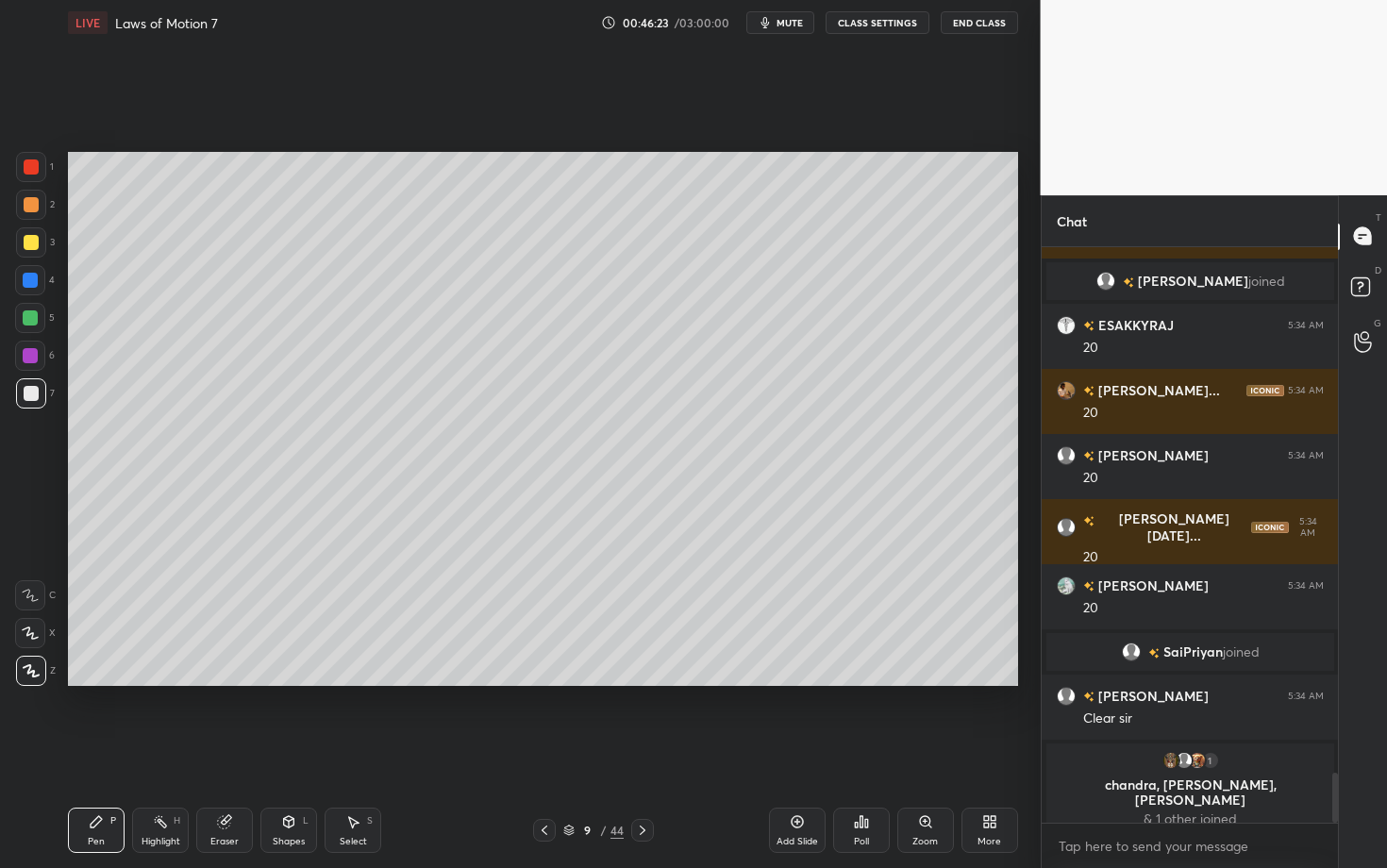 click on "Setting up your live class Poll for   secs No correct answer Start poll" at bounding box center [543, 419] 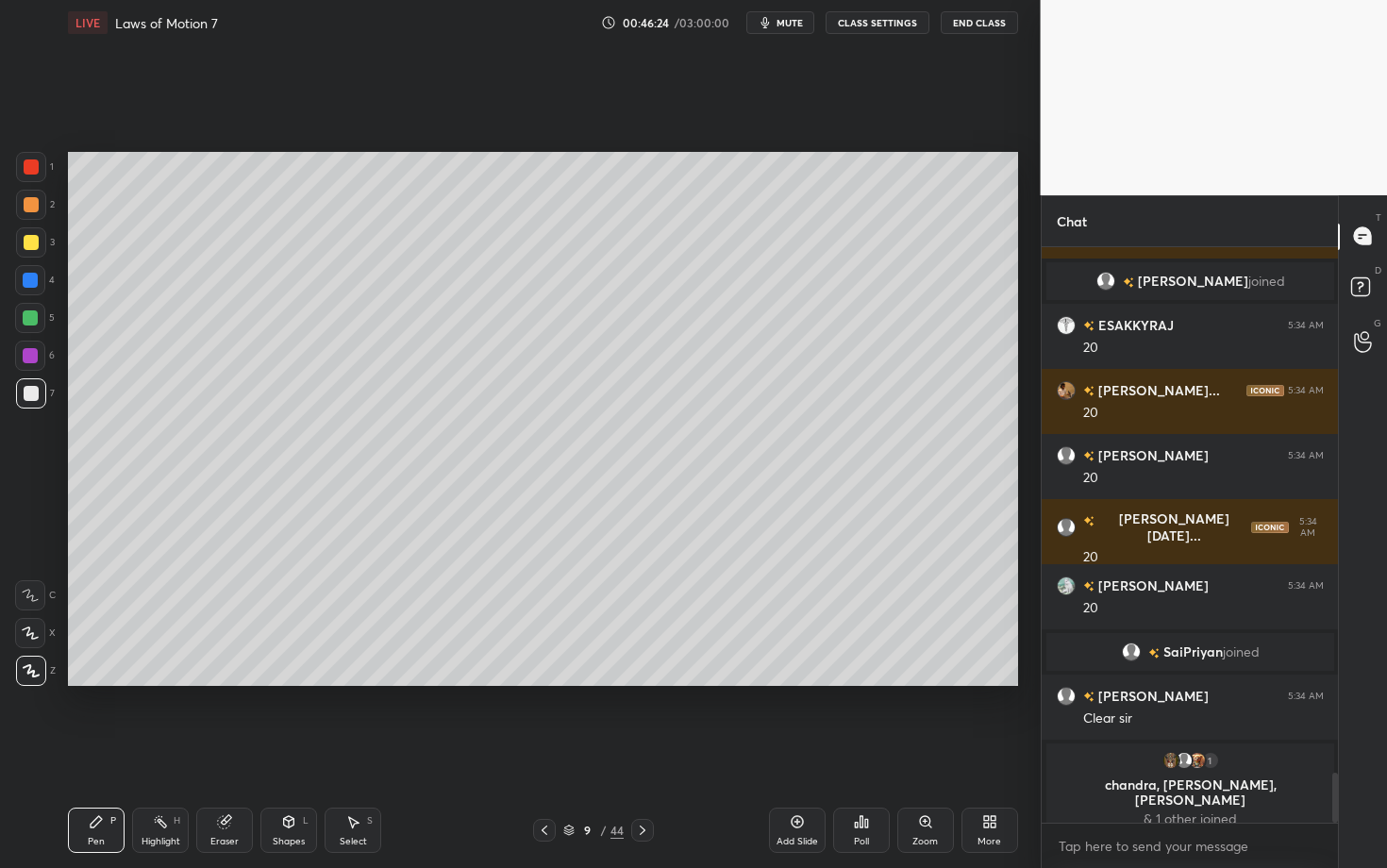 click on "Highlight H" at bounding box center [160, 830] 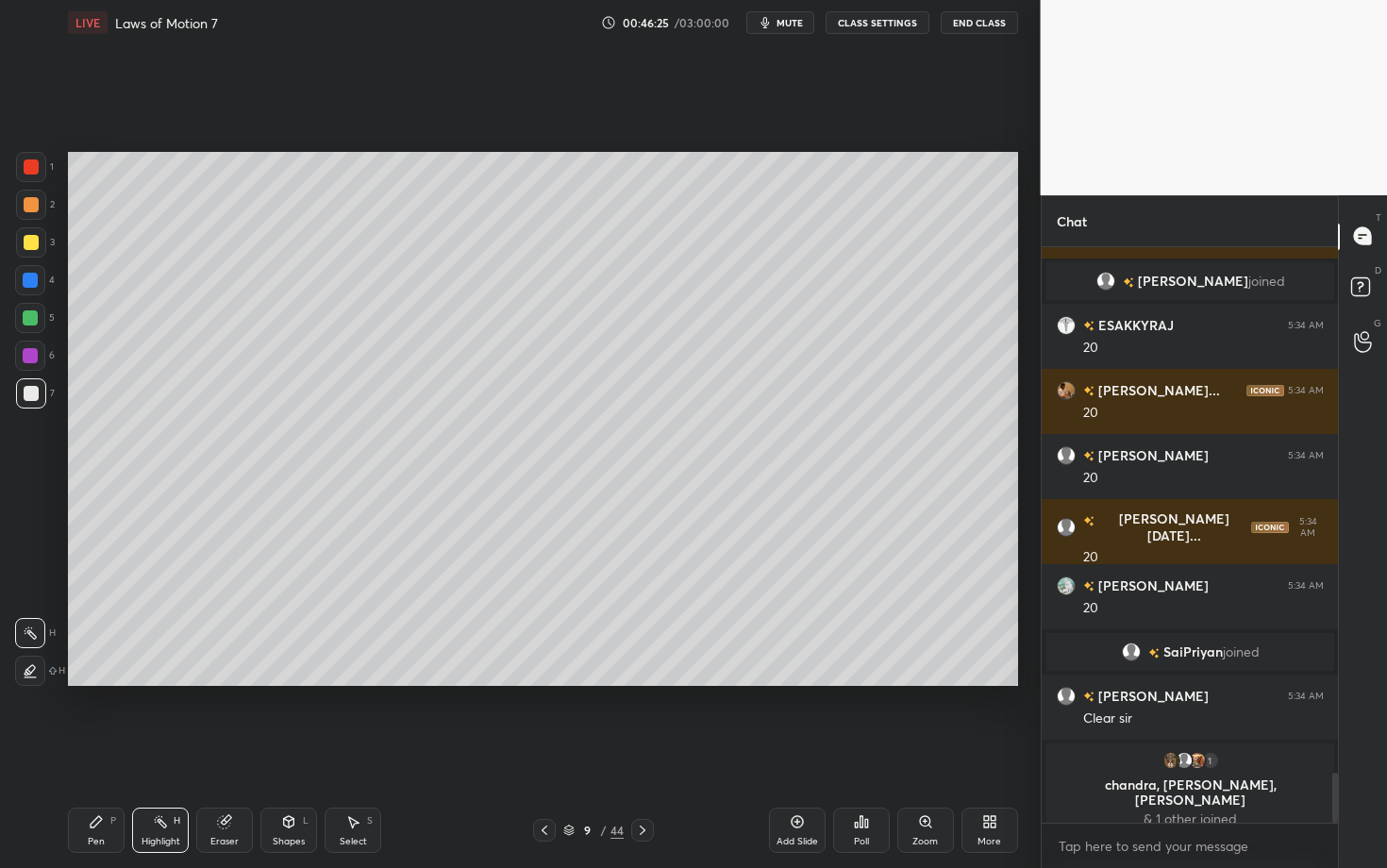 click 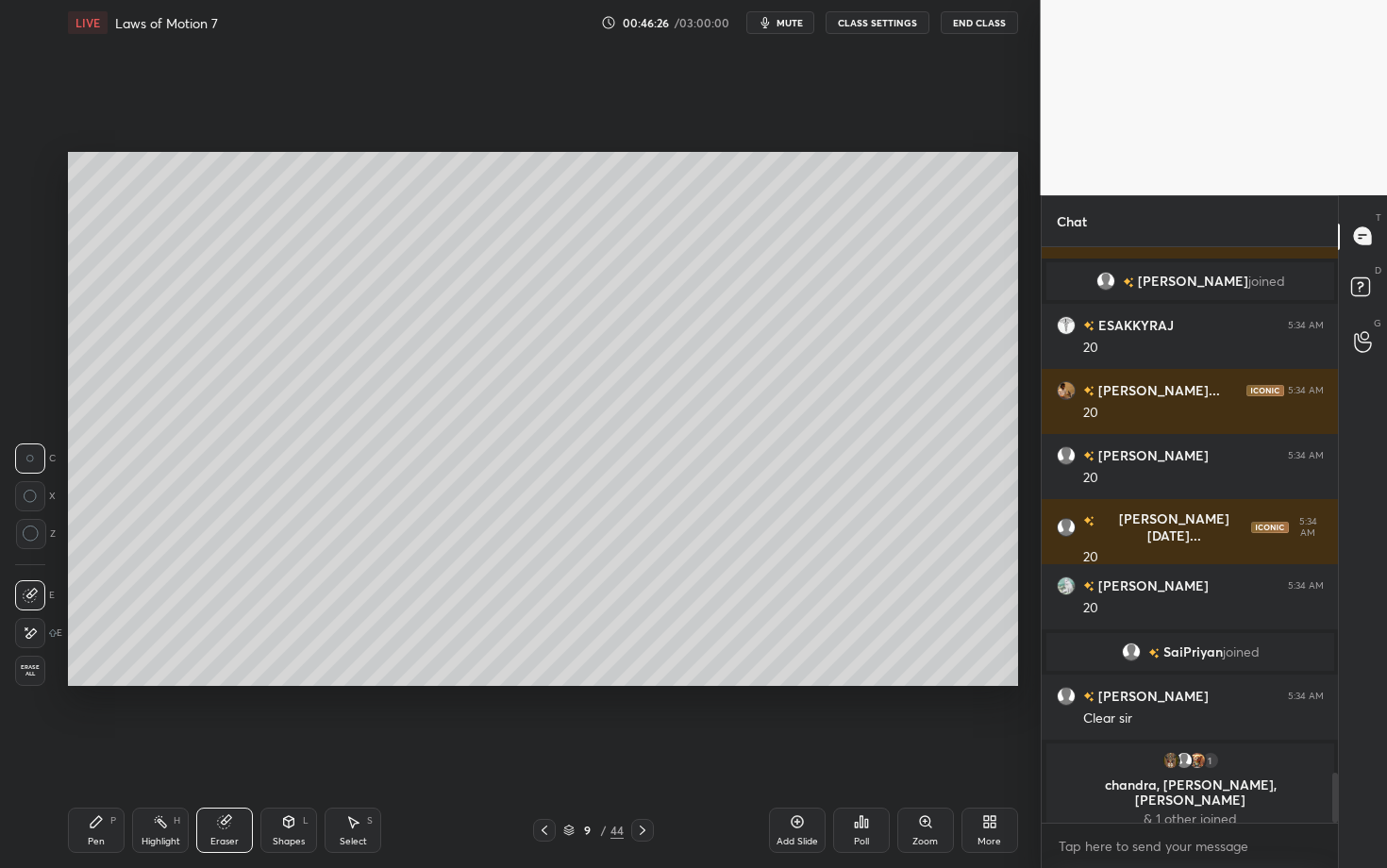 click on "Highlight H" at bounding box center [160, 830] 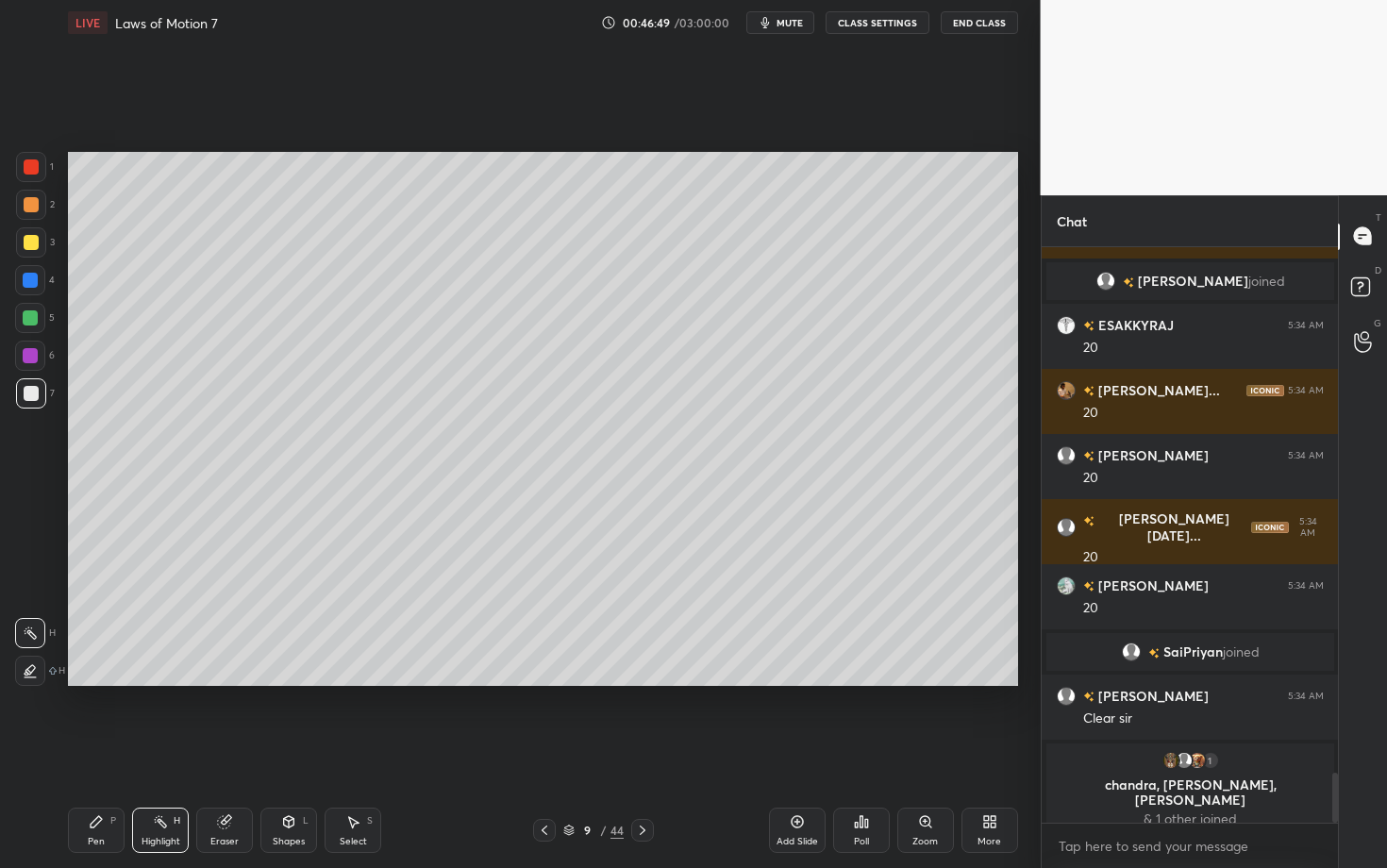 click on "Pen P" at bounding box center [96, 830] 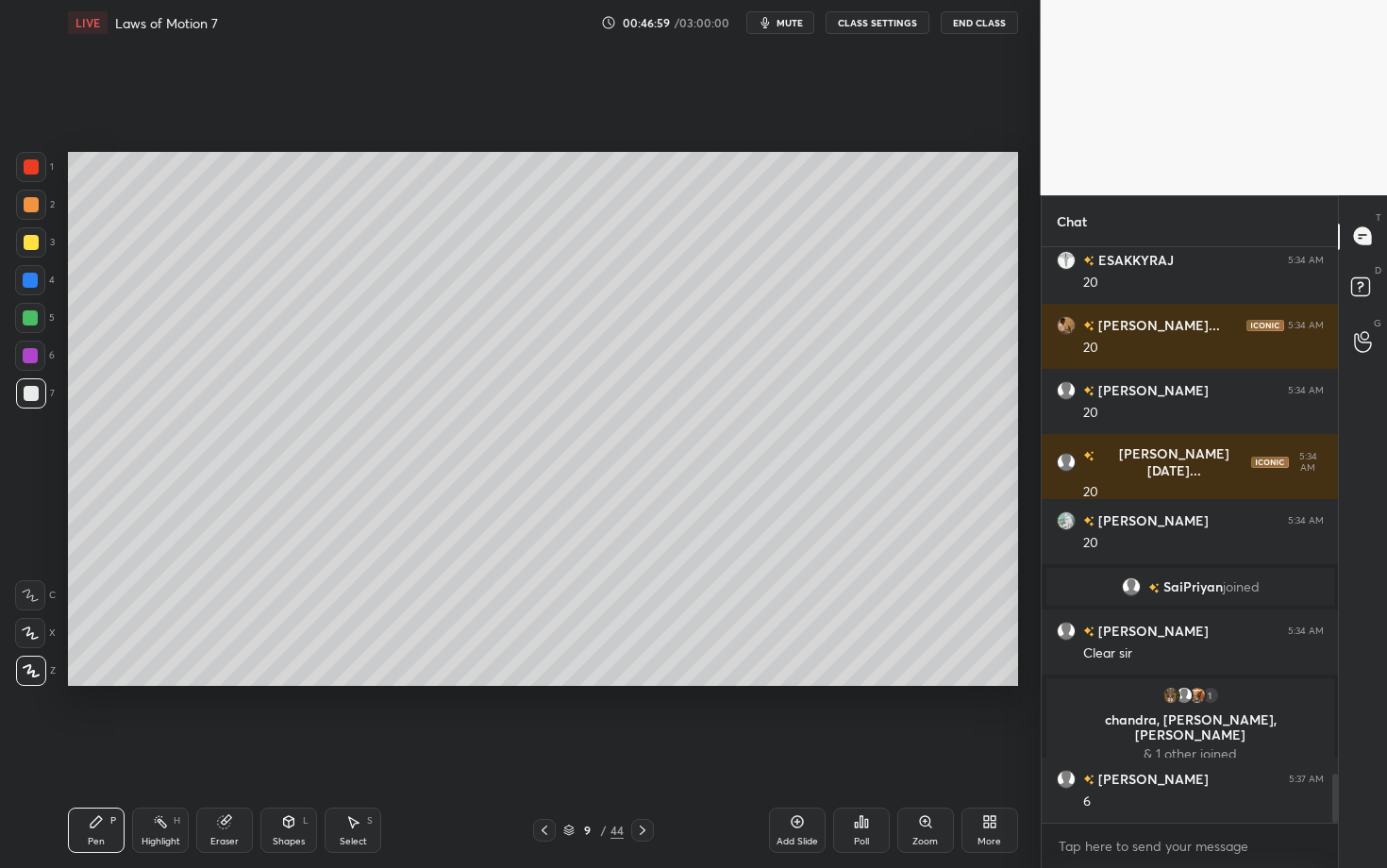 scroll, scrollTop: 6136, scrollLeft: 0, axis: vertical 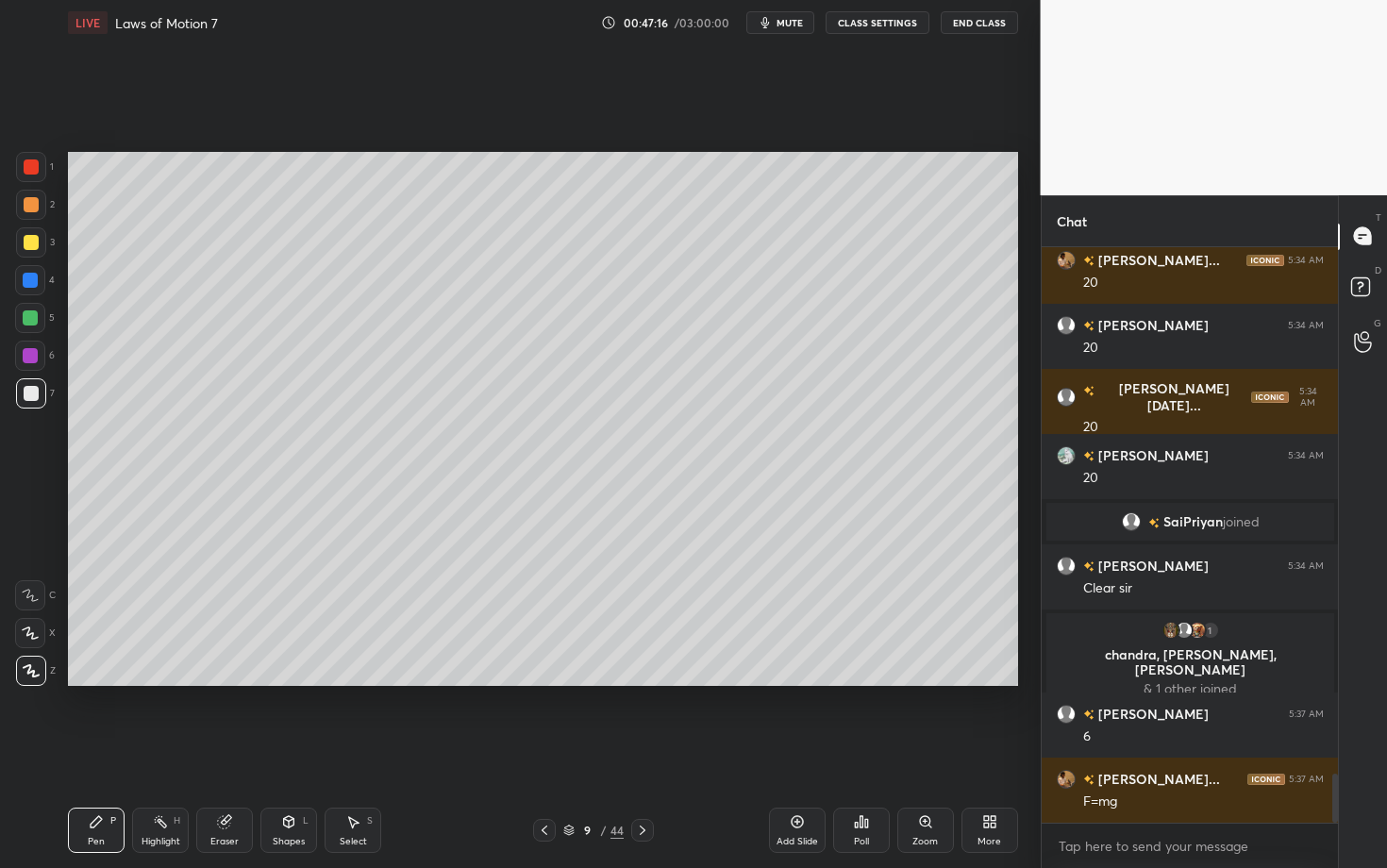 click at bounding box center [30, 356] 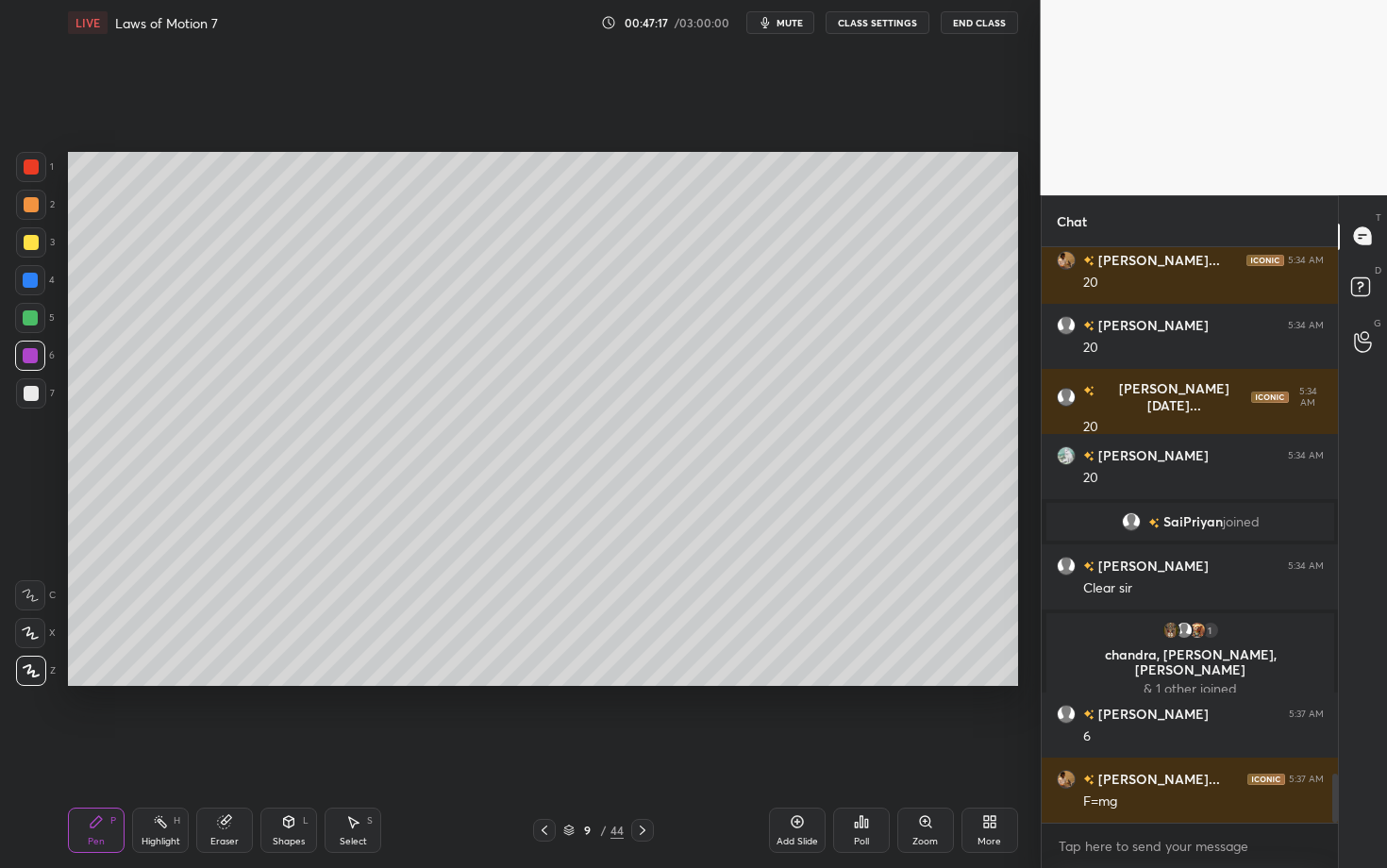 click at bounding box center (30, 280) 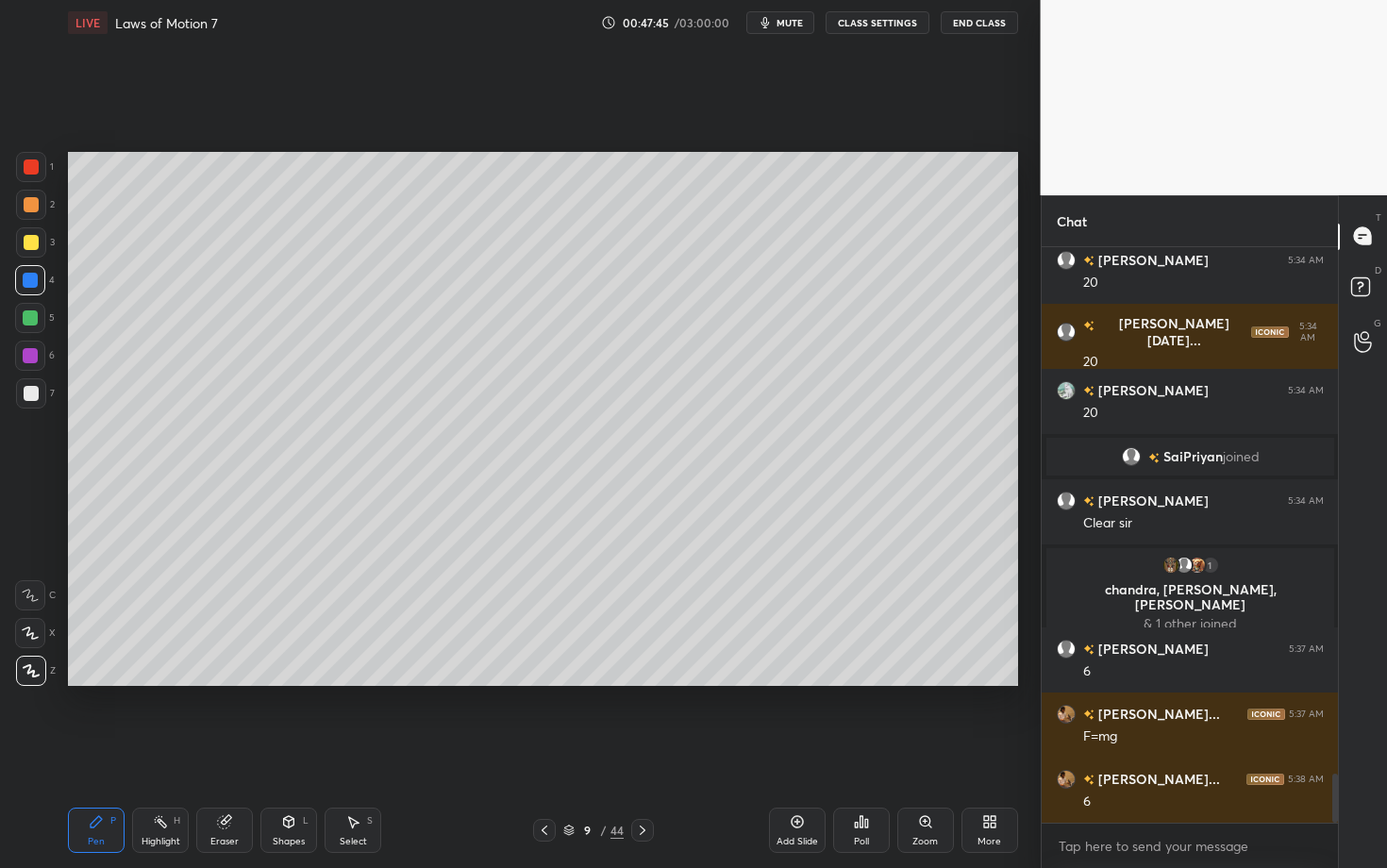 scroll, scrollTop: 6267, scrollLeft: 0, axis: vertical 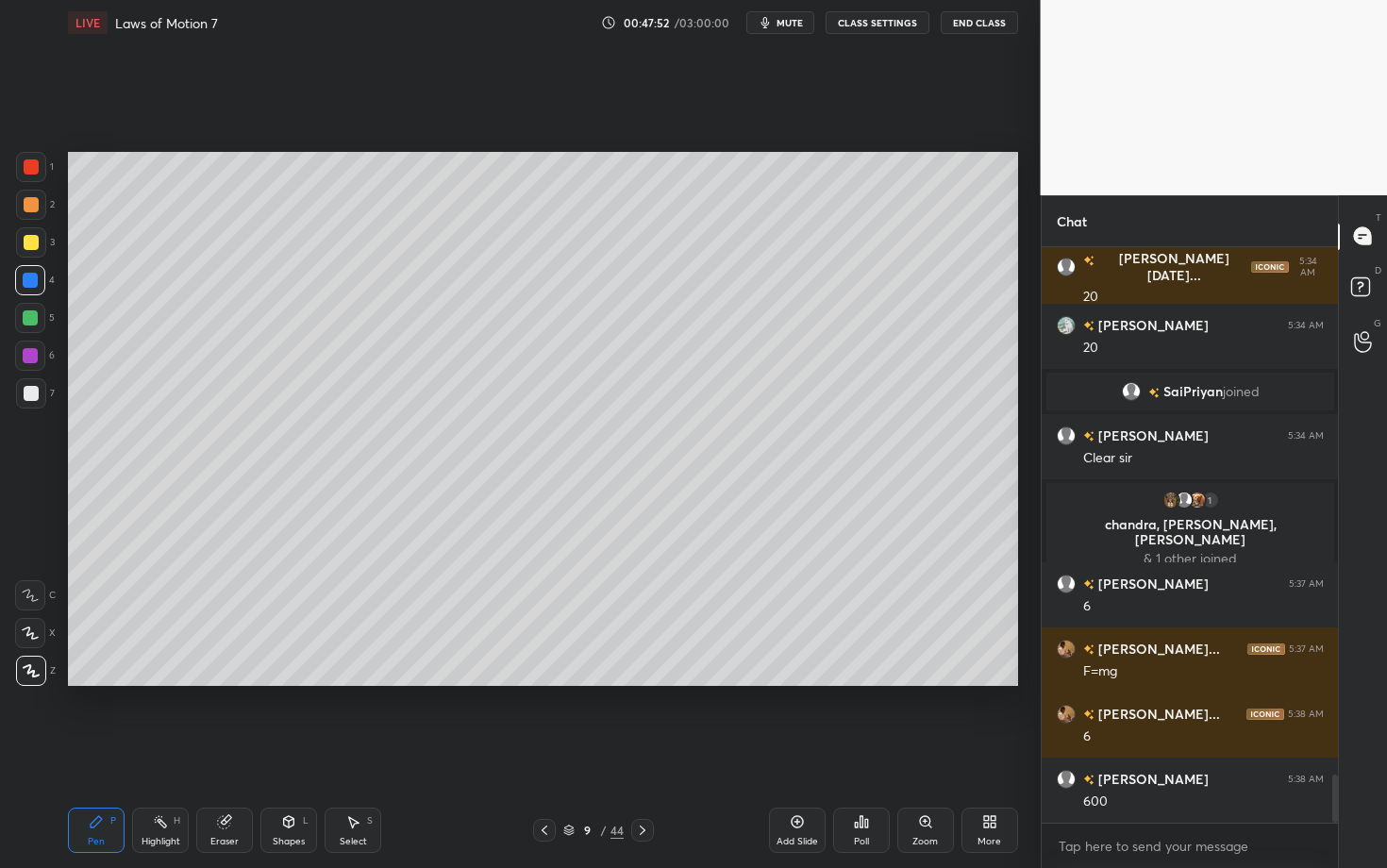click at bounding box center (31, 393) 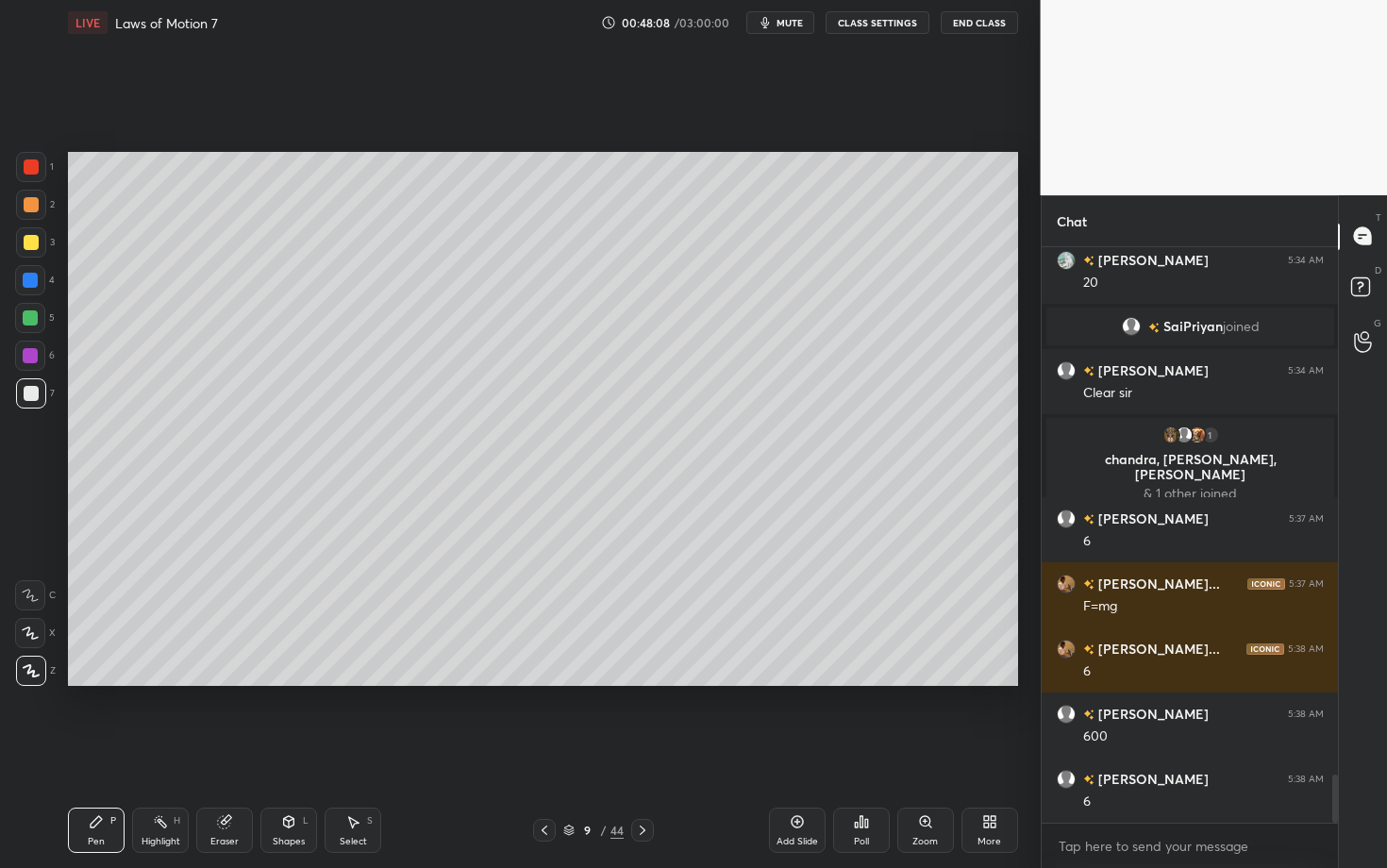 scroll, scrollTop: 6397, scrollLeft: 0, axis: vertical 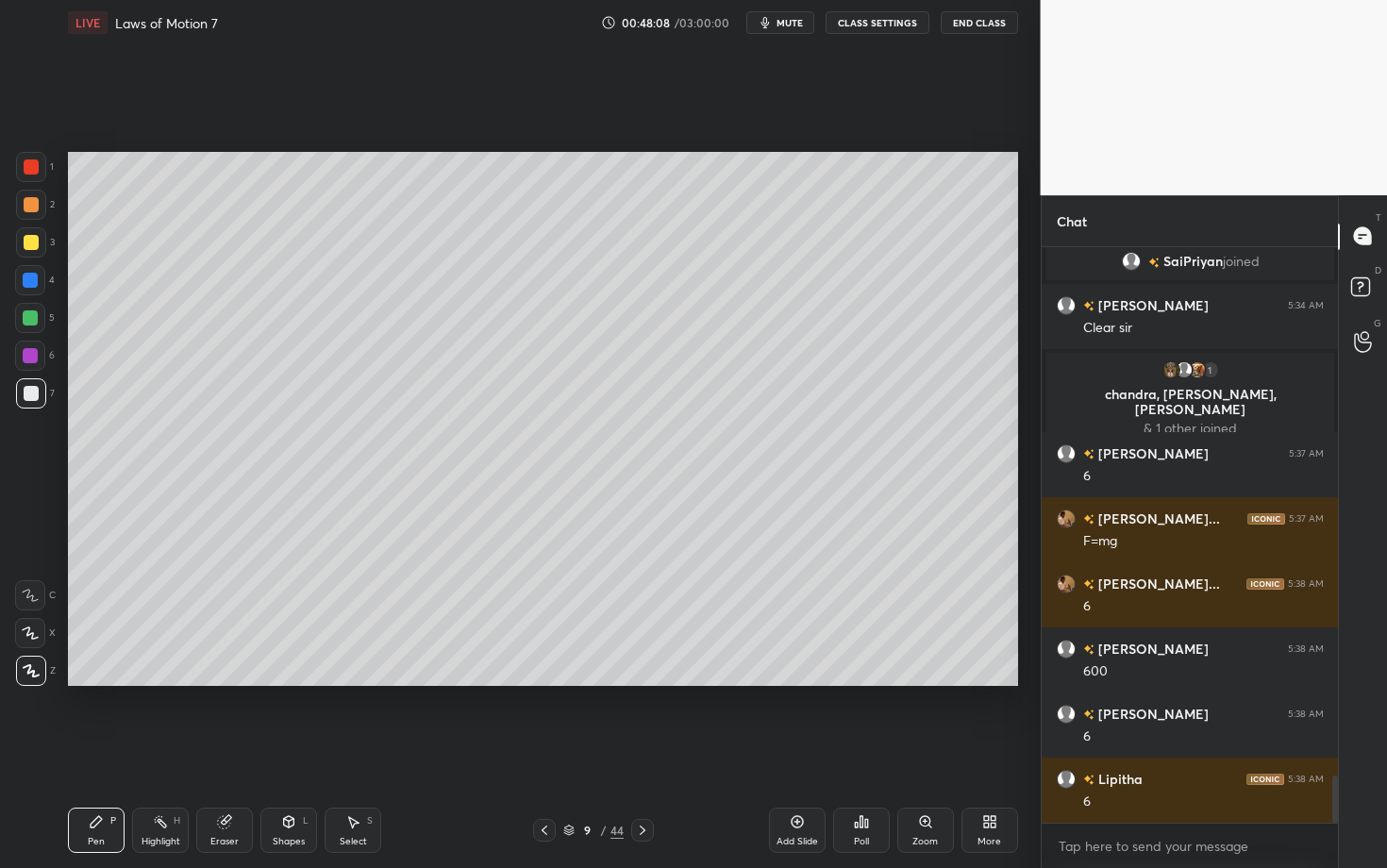 click 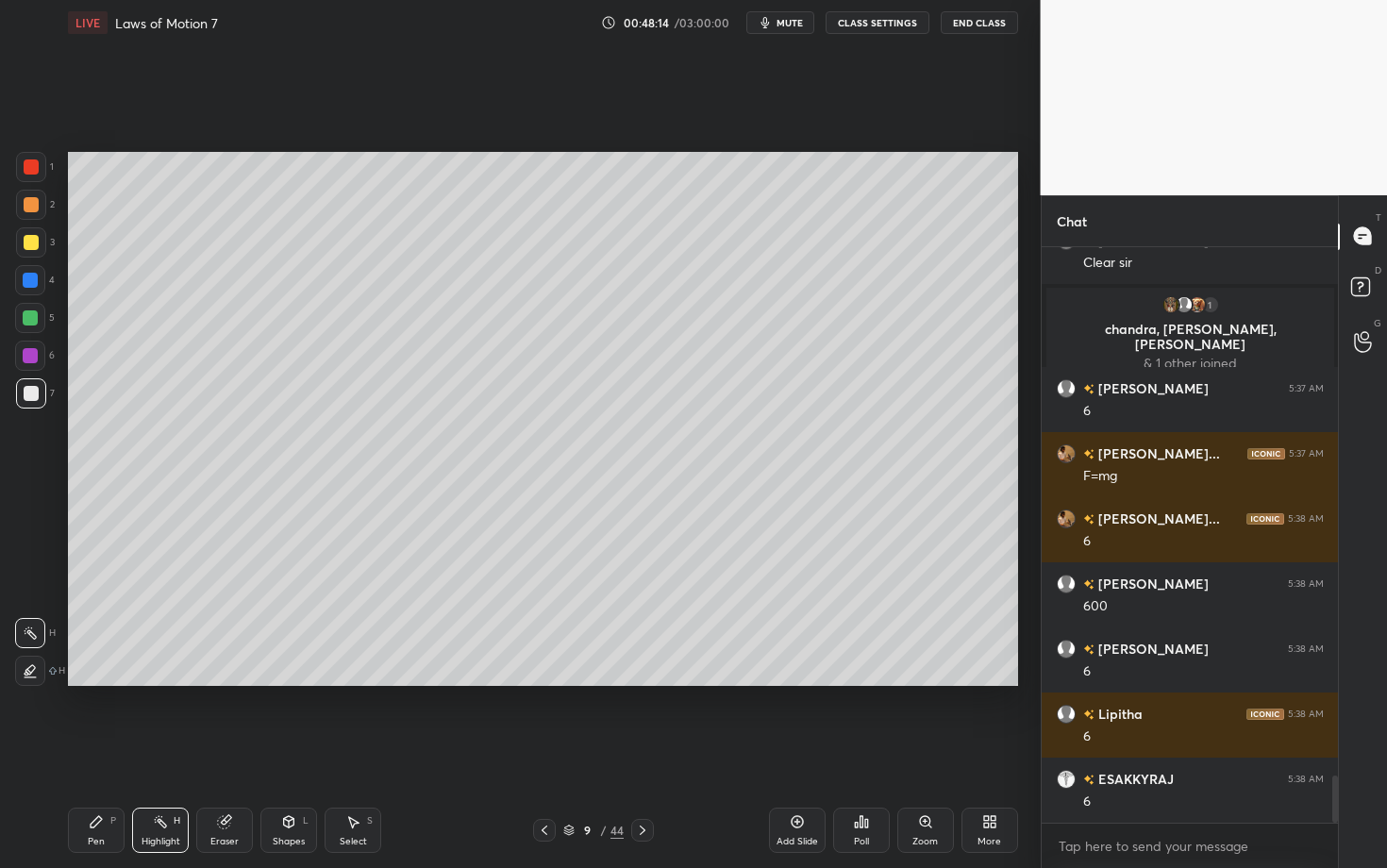 scroll, scrollTop: 6527, scrollLeft: 0, axis: vertical 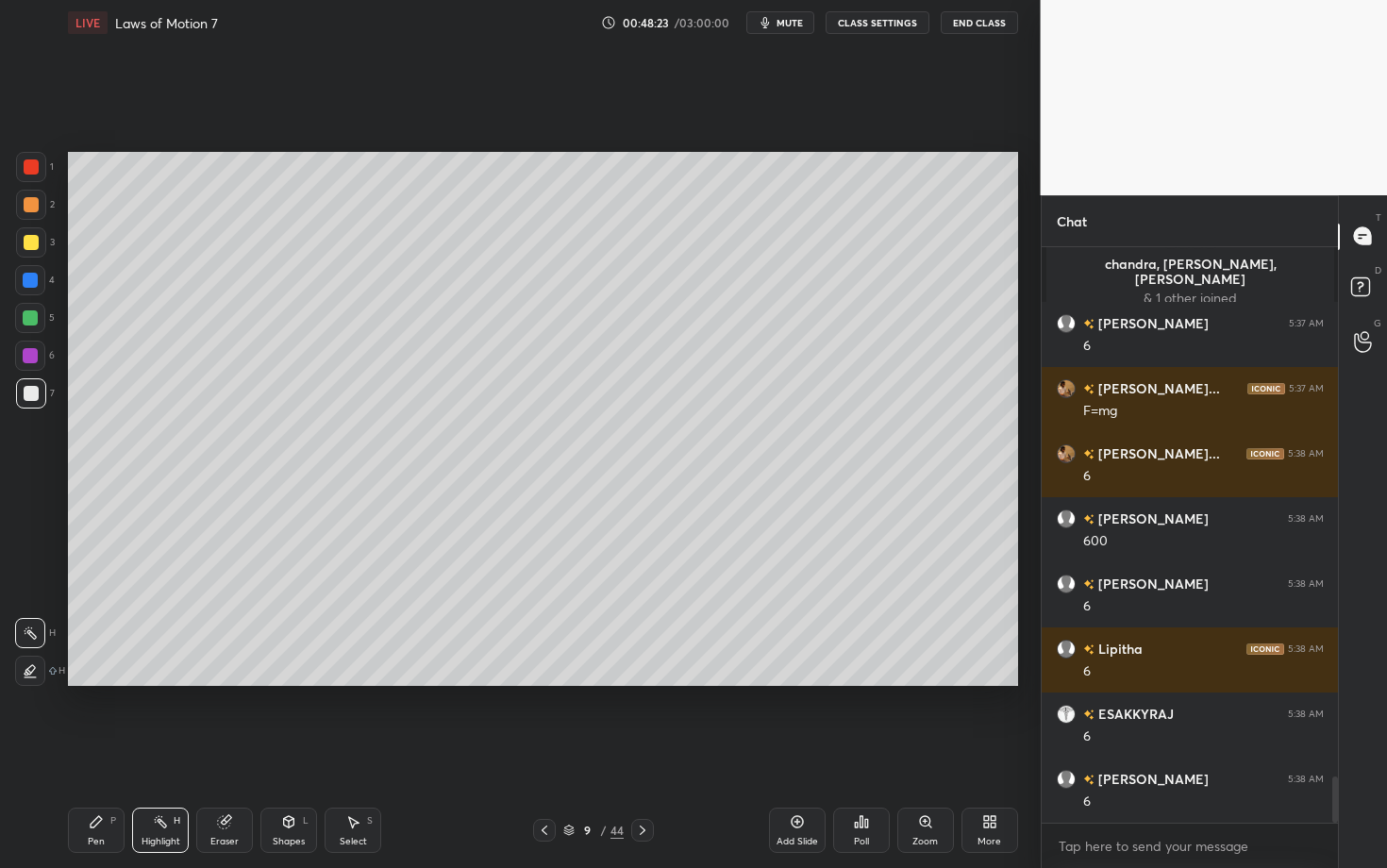 click on "Highlight H" at bounding box center (160, 830) 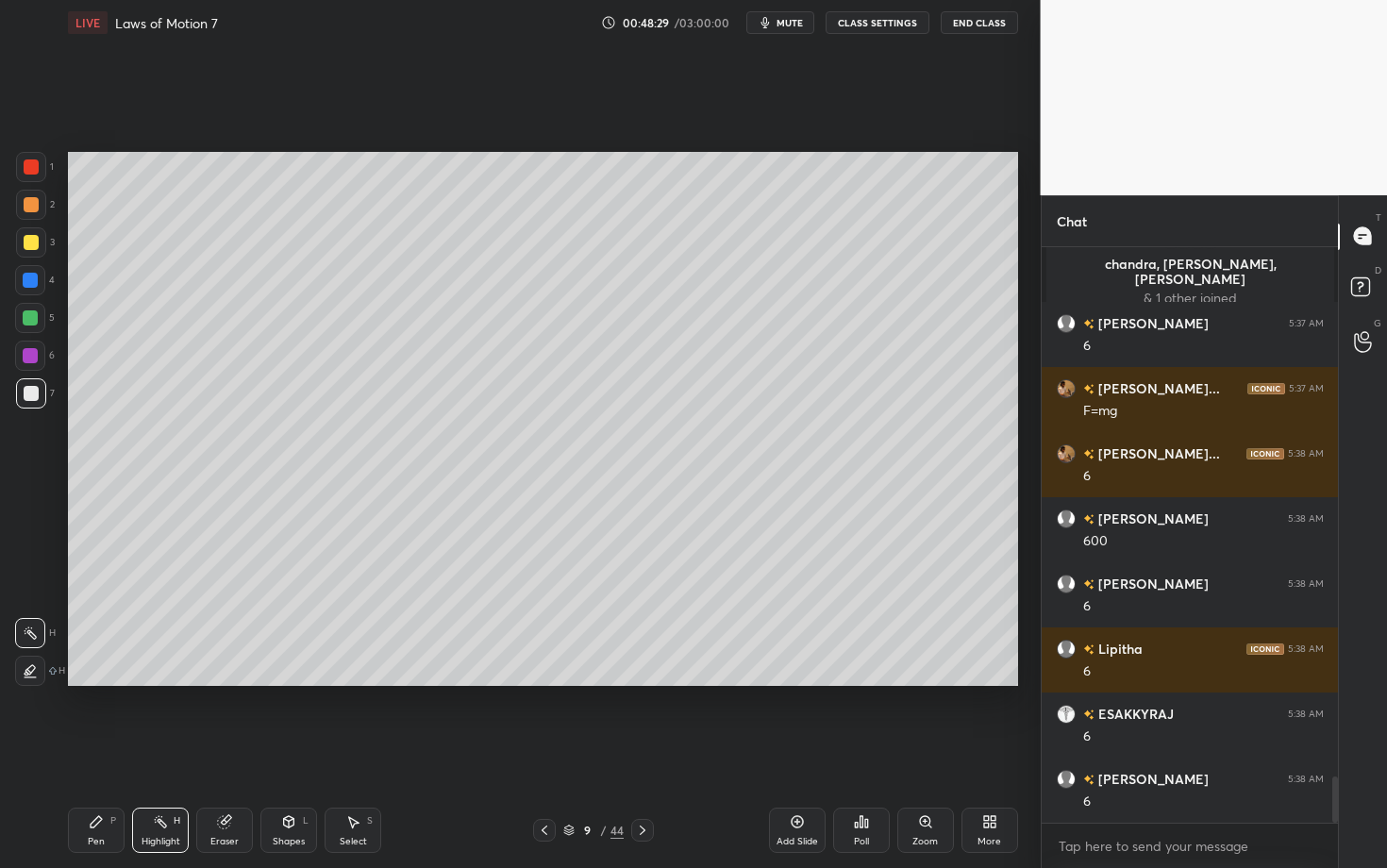 click on "Pen P" at bounding box center (96, 830) 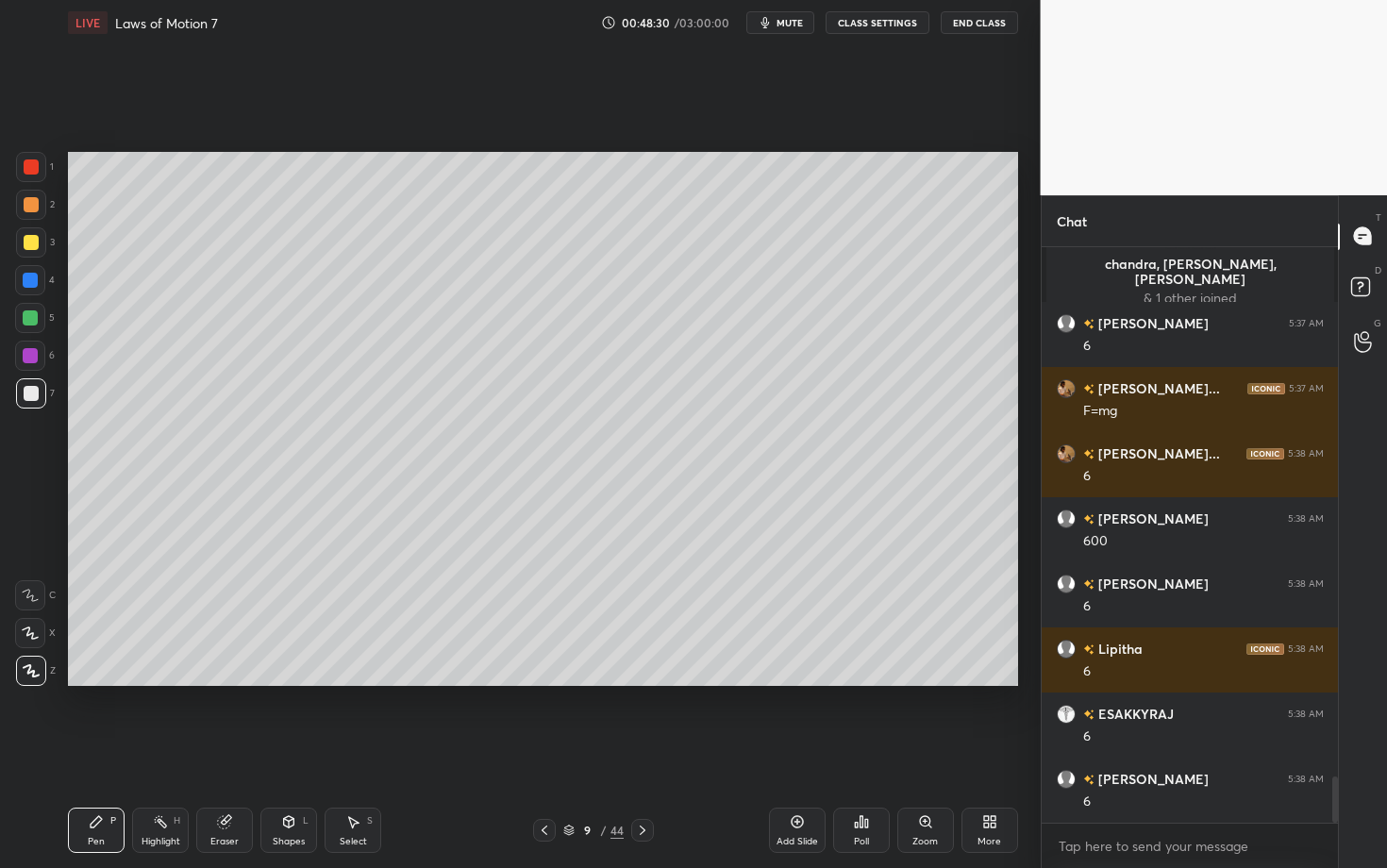 click at bounding box center [31, 242] 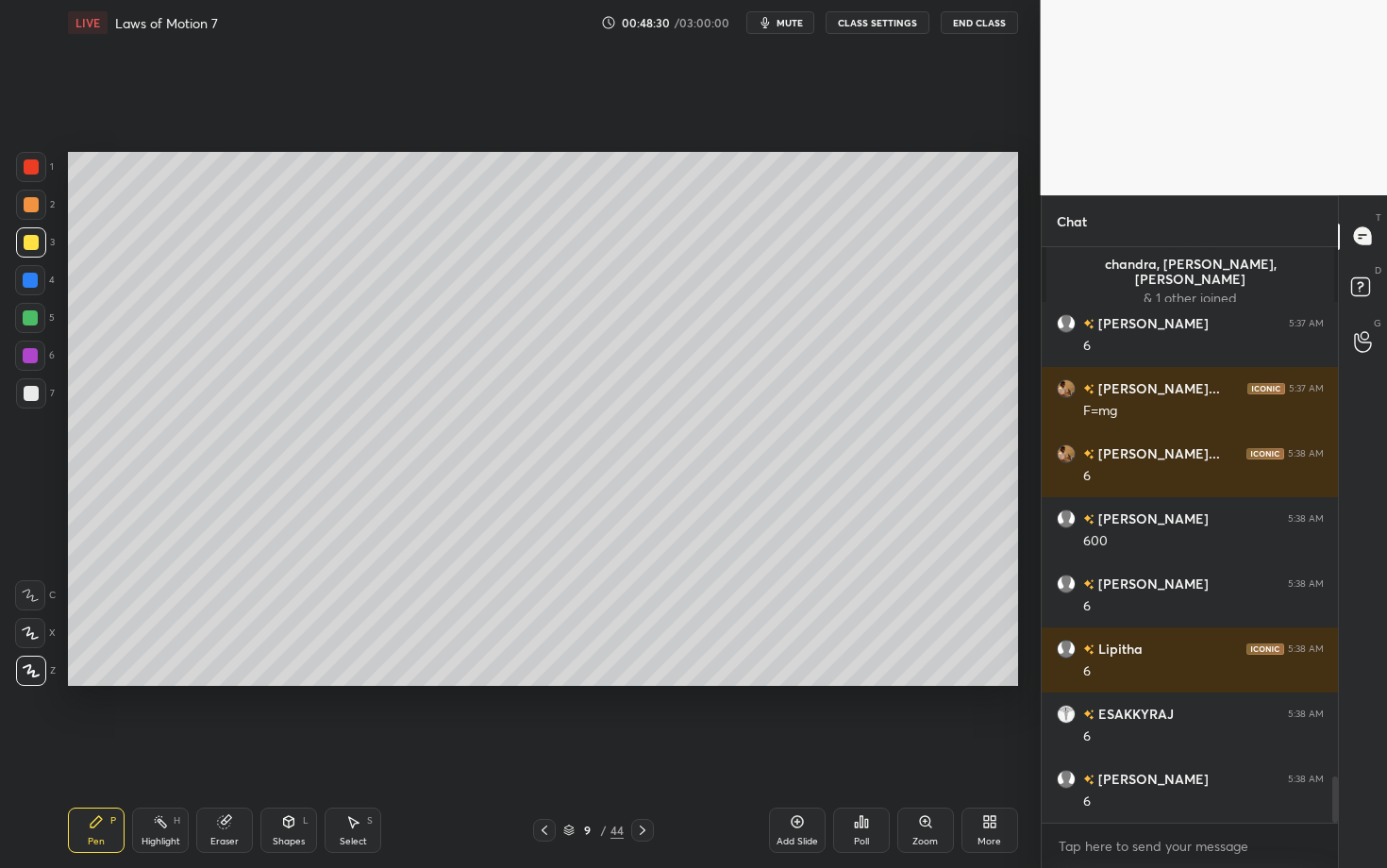 click at bounding box center (31, 205) 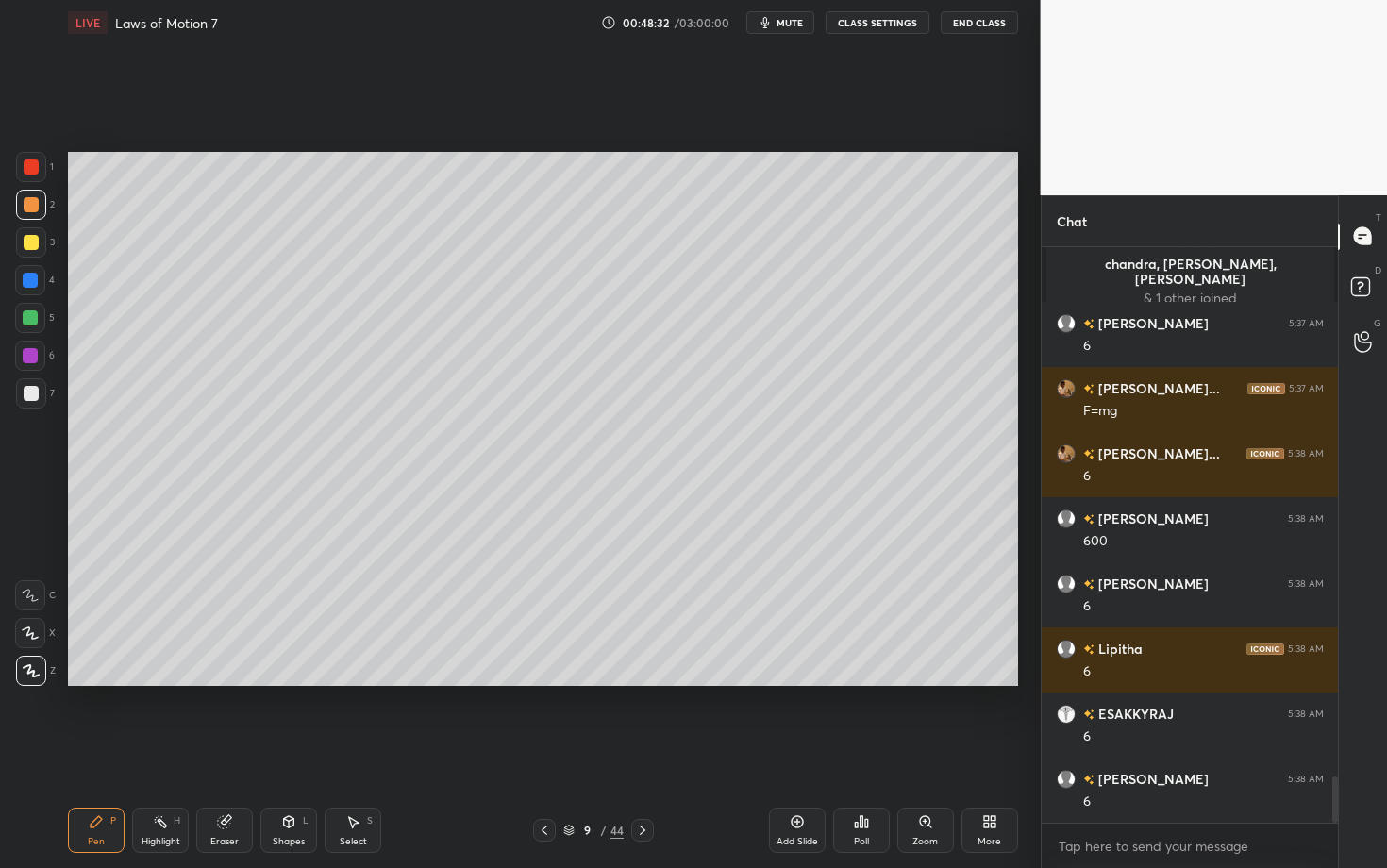 click at bounding box center (31, 167) 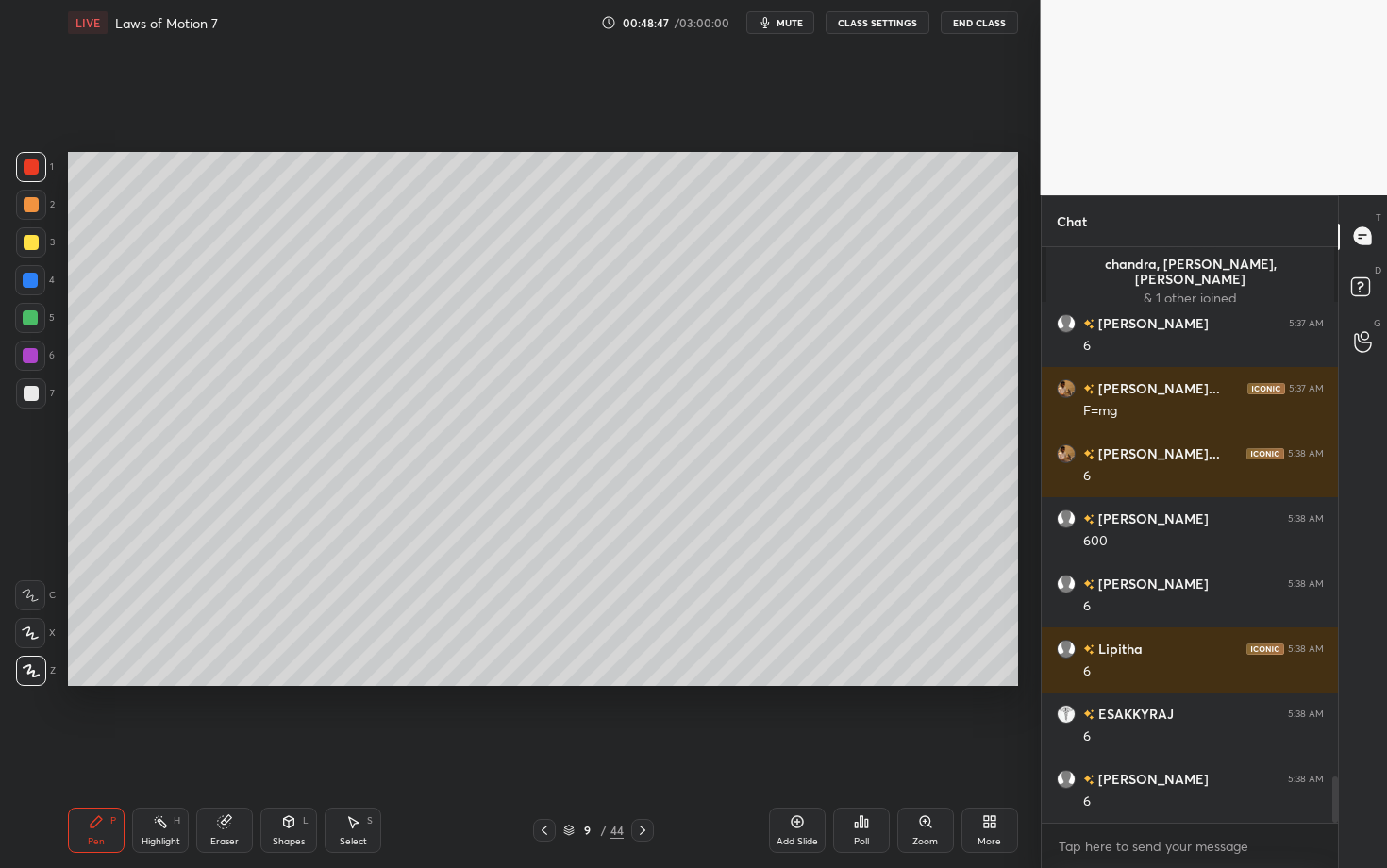 click 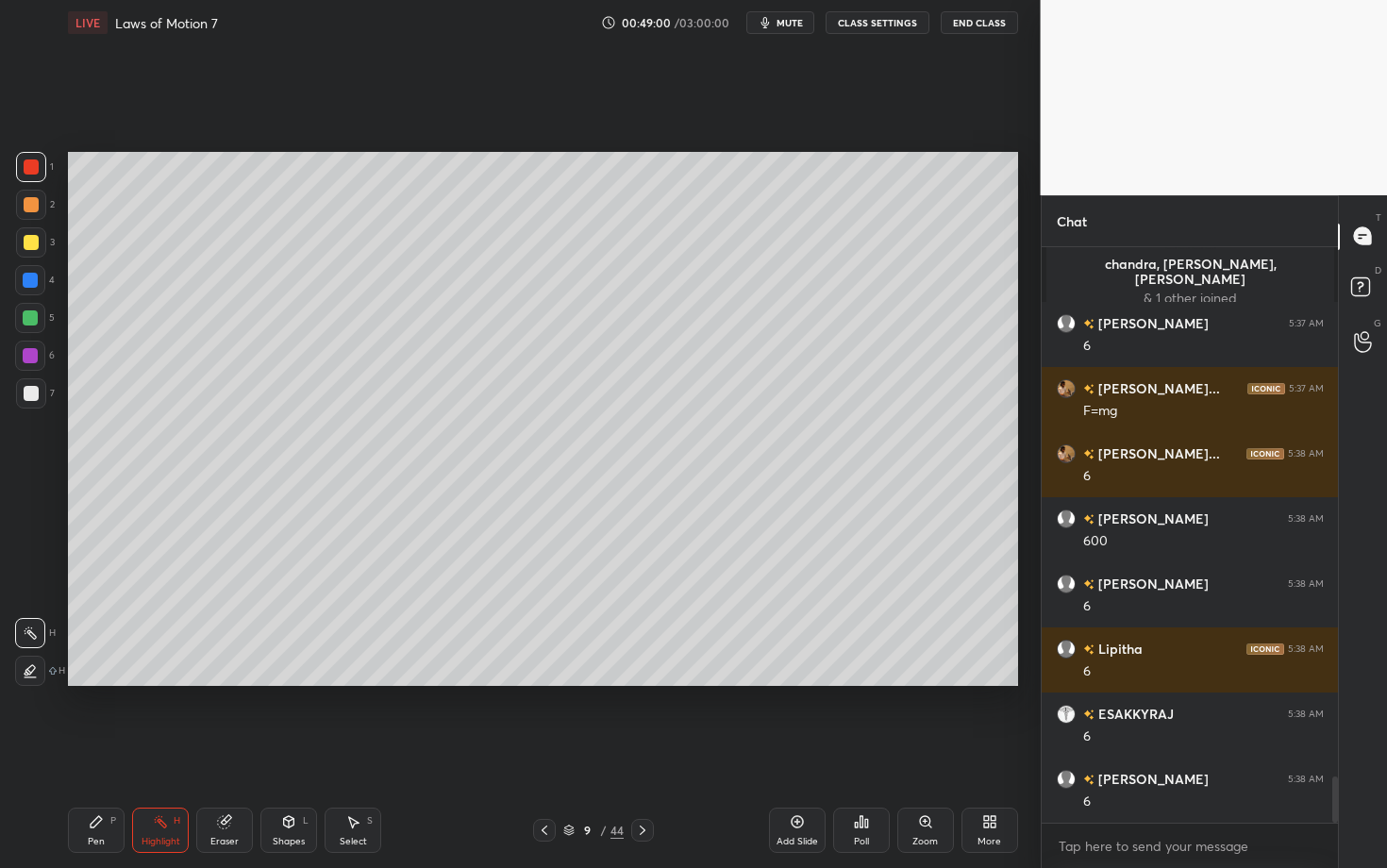 click at bounding box center (31, 393) 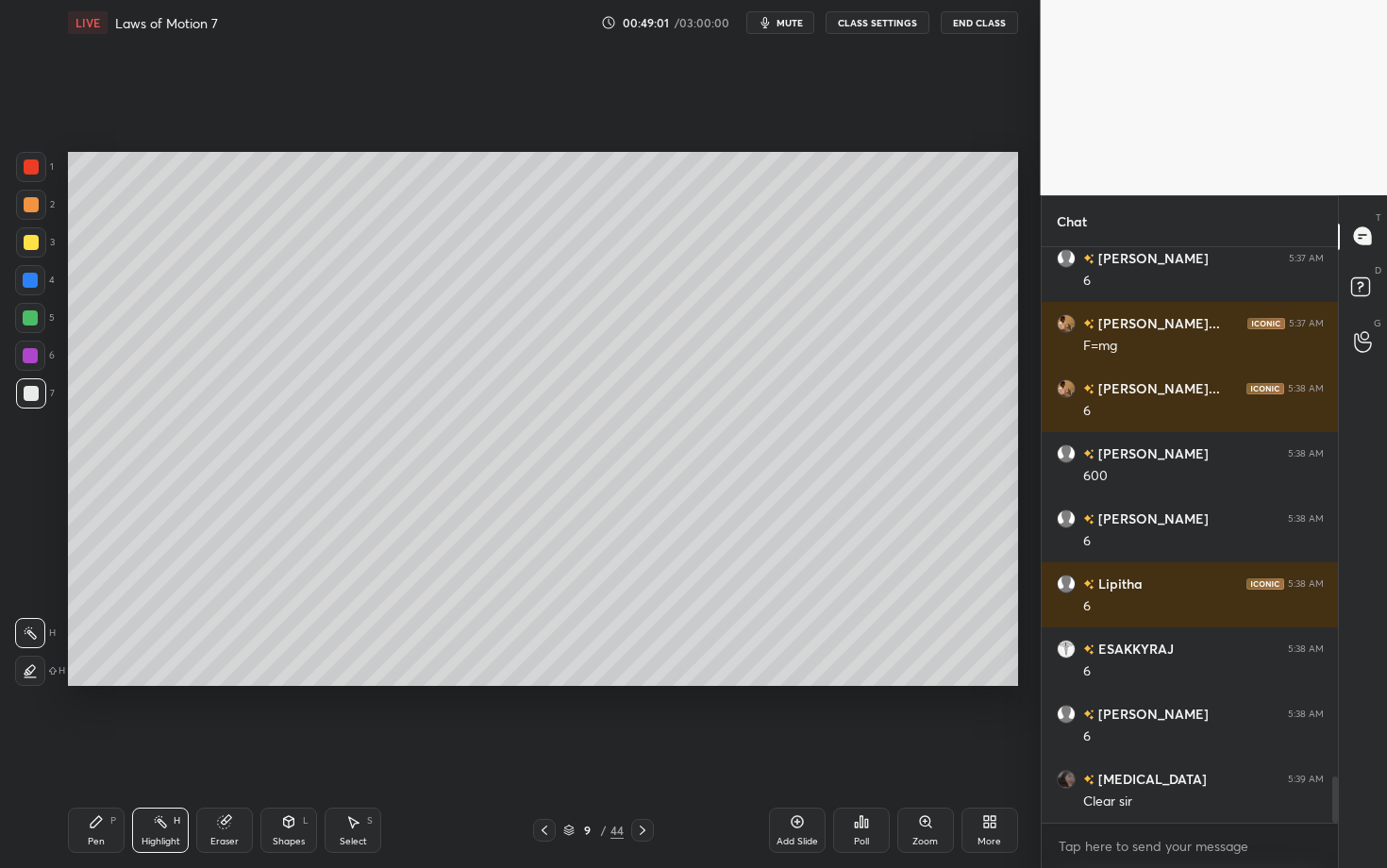 scroll, scrollTop: 6657, scrollLeft: 0, axis: vertical 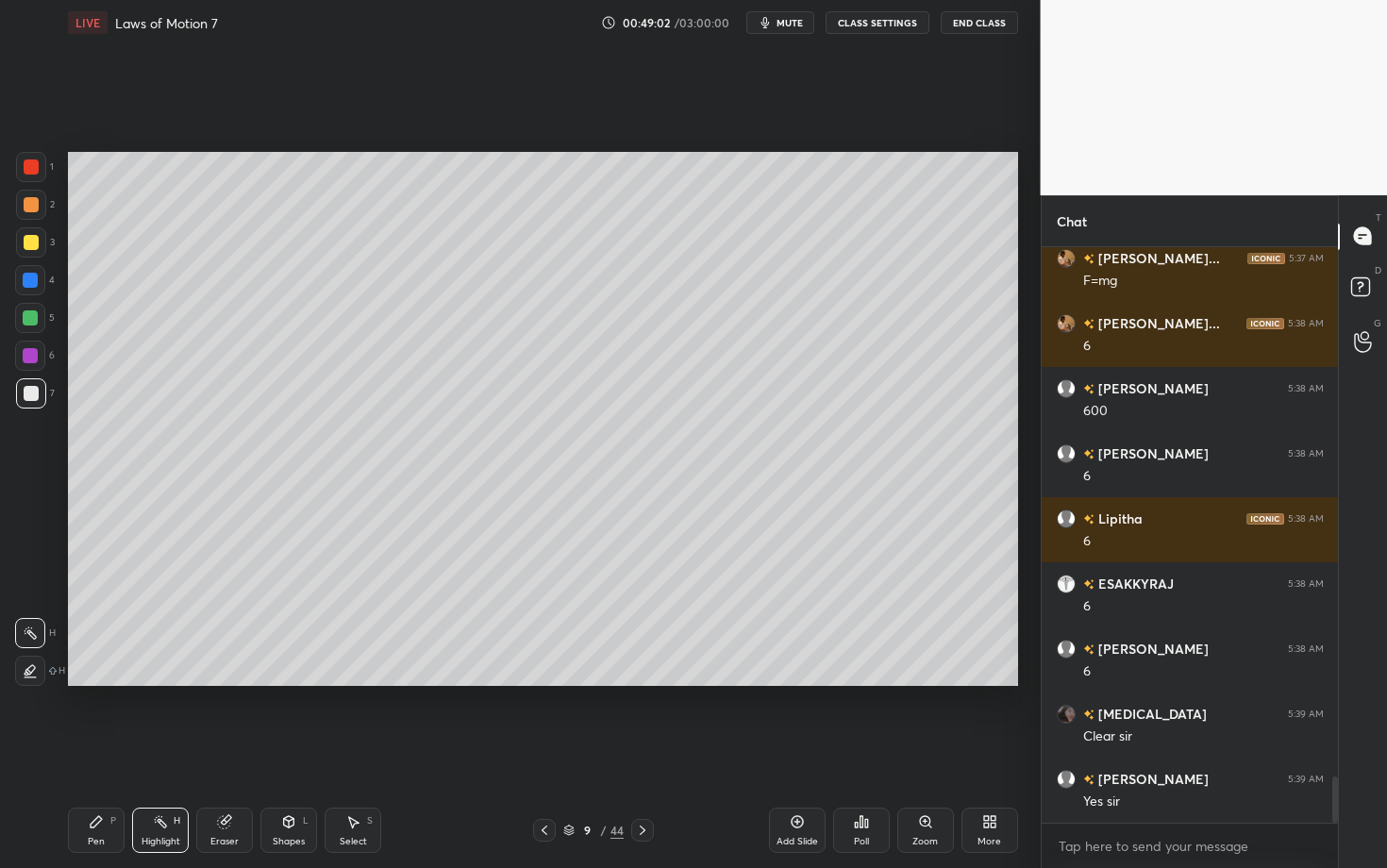 click 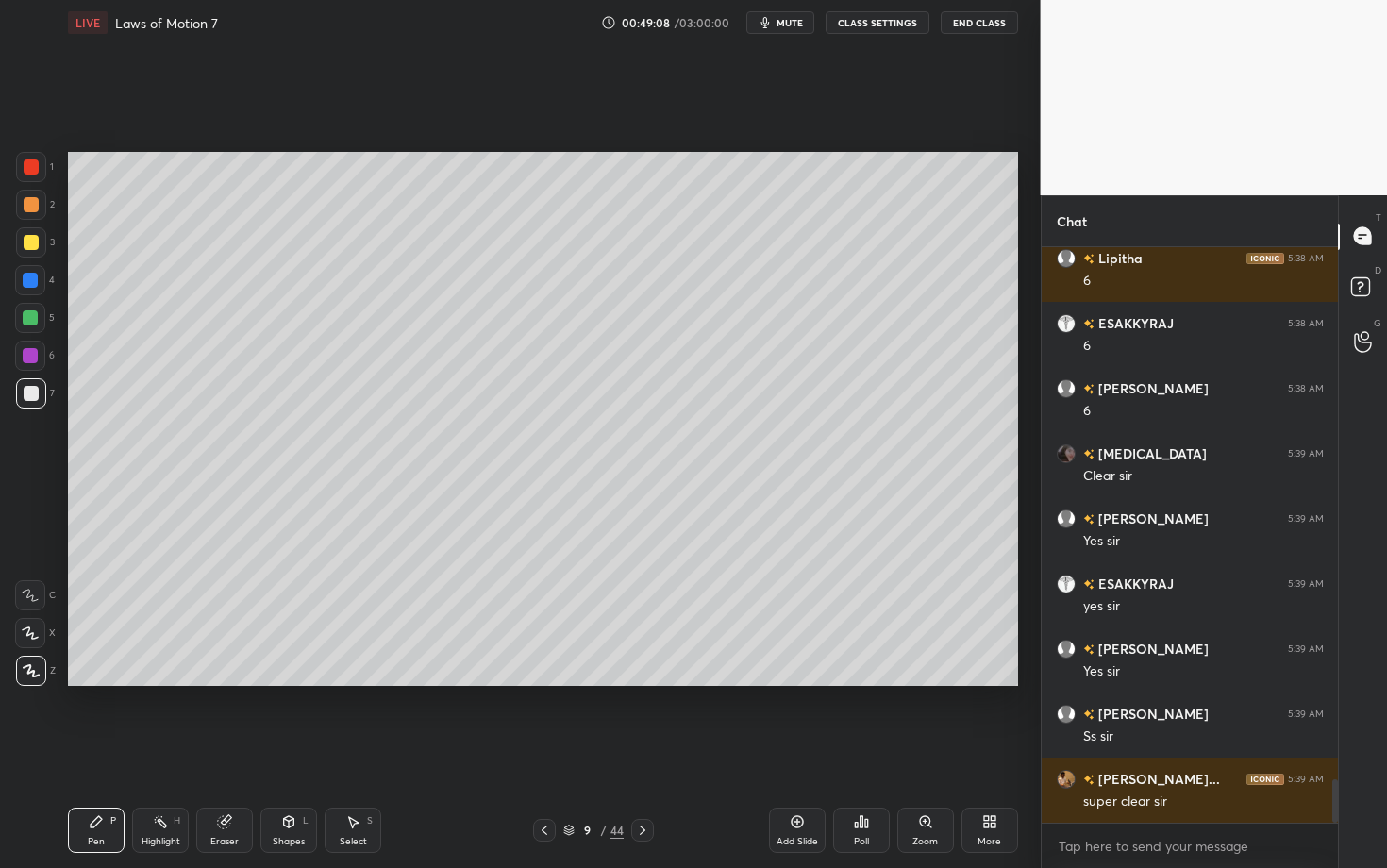 scroll, scrollTop: 6983, scrollLeft: 0, axis: vertical 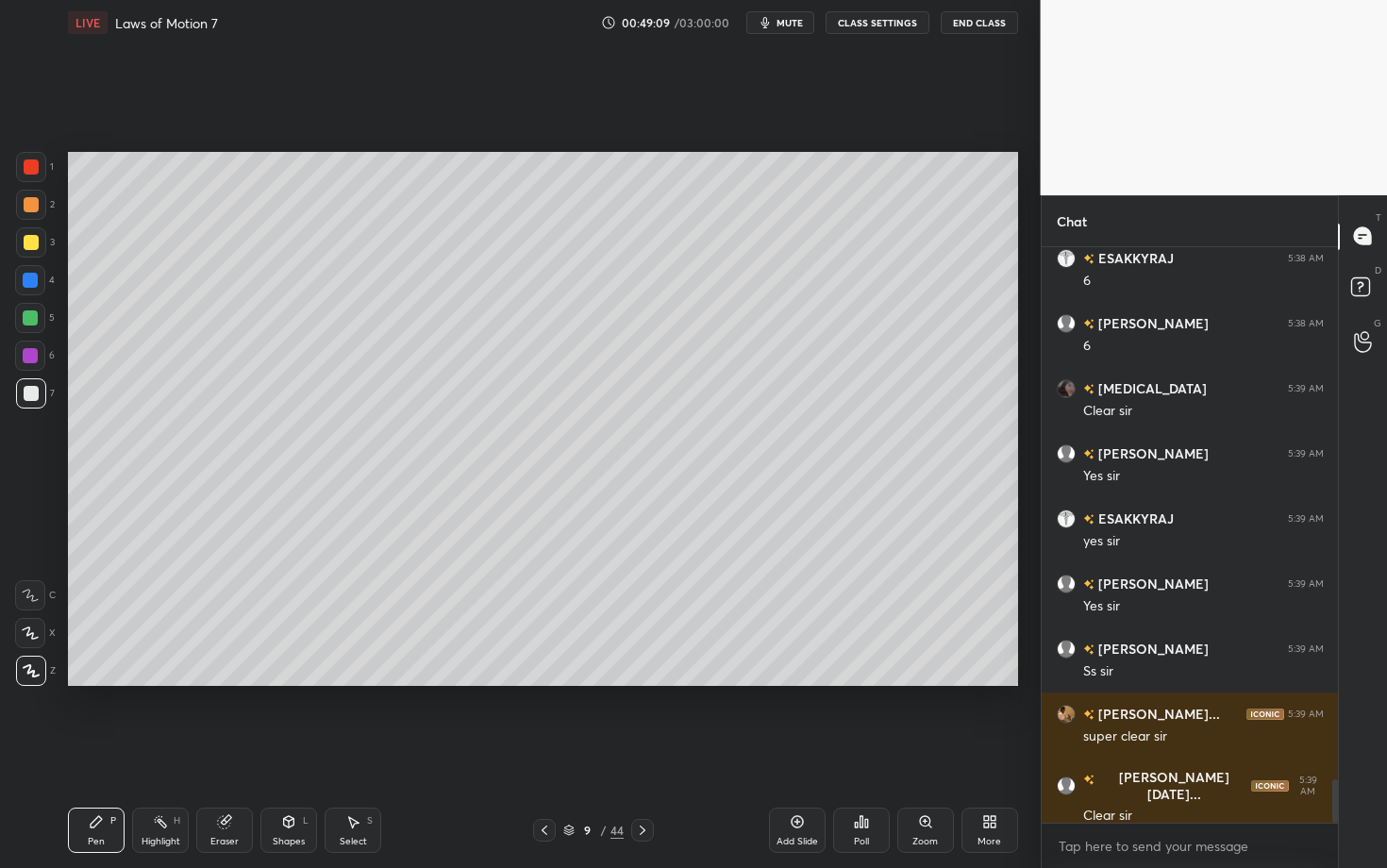 click on "Select S" at bounding box center [353, 830] 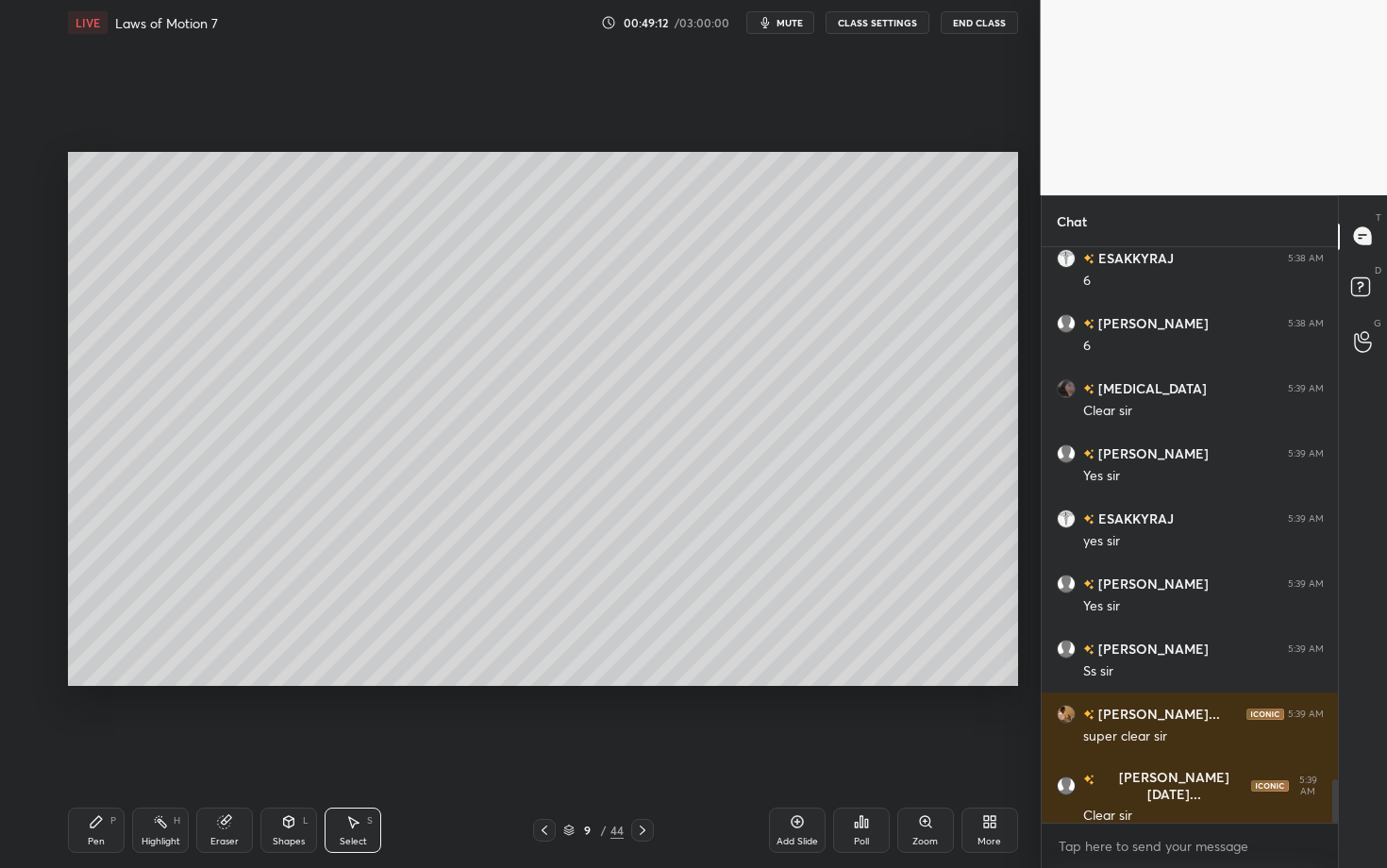 scroll, scrollTop: 7048, scrollLeft: 0, axis: vertical 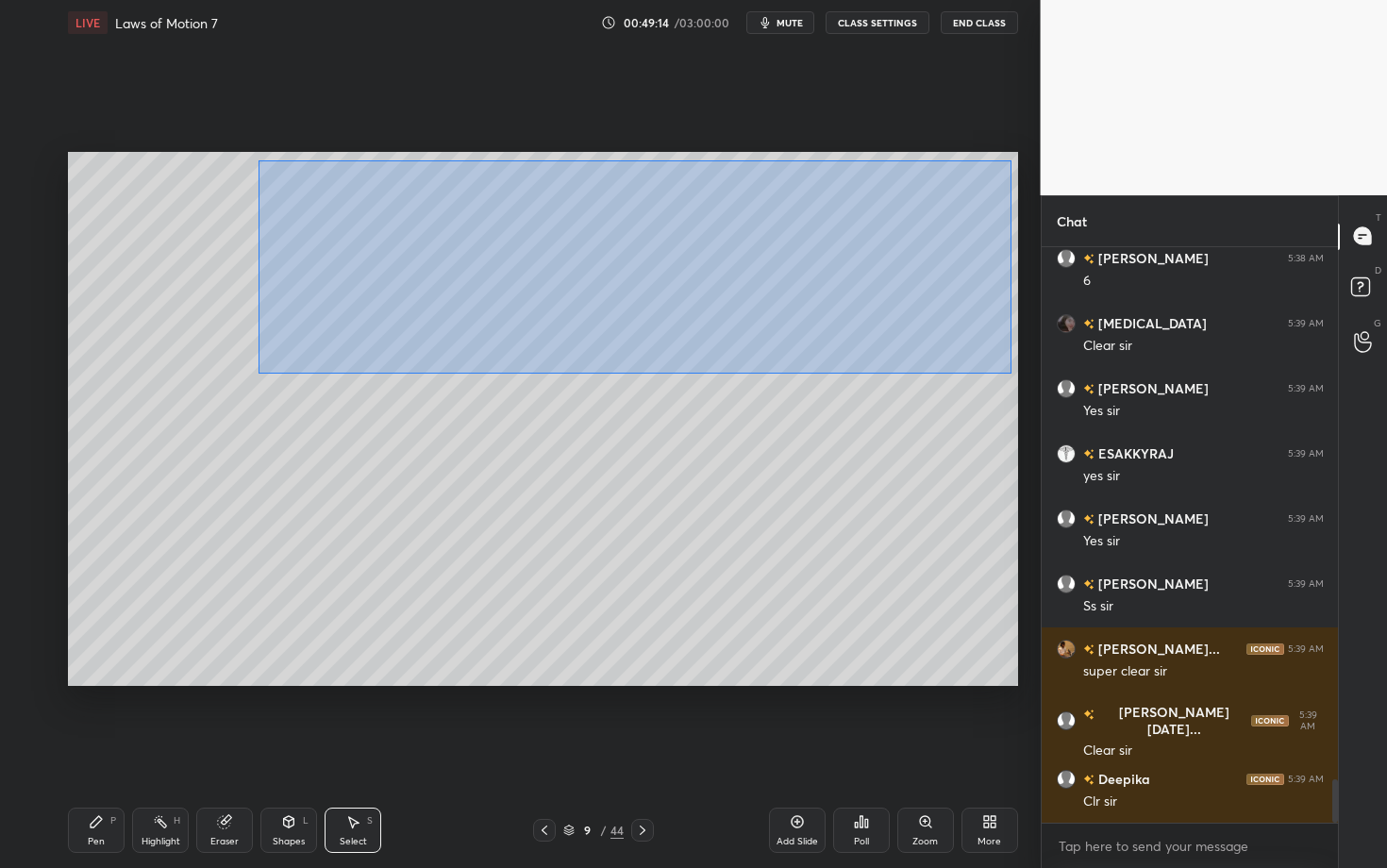 drag, startPoint x: 259, startPoint y: 186, endPoint x: 1011, endPoint y: 374, distance: 775.1439 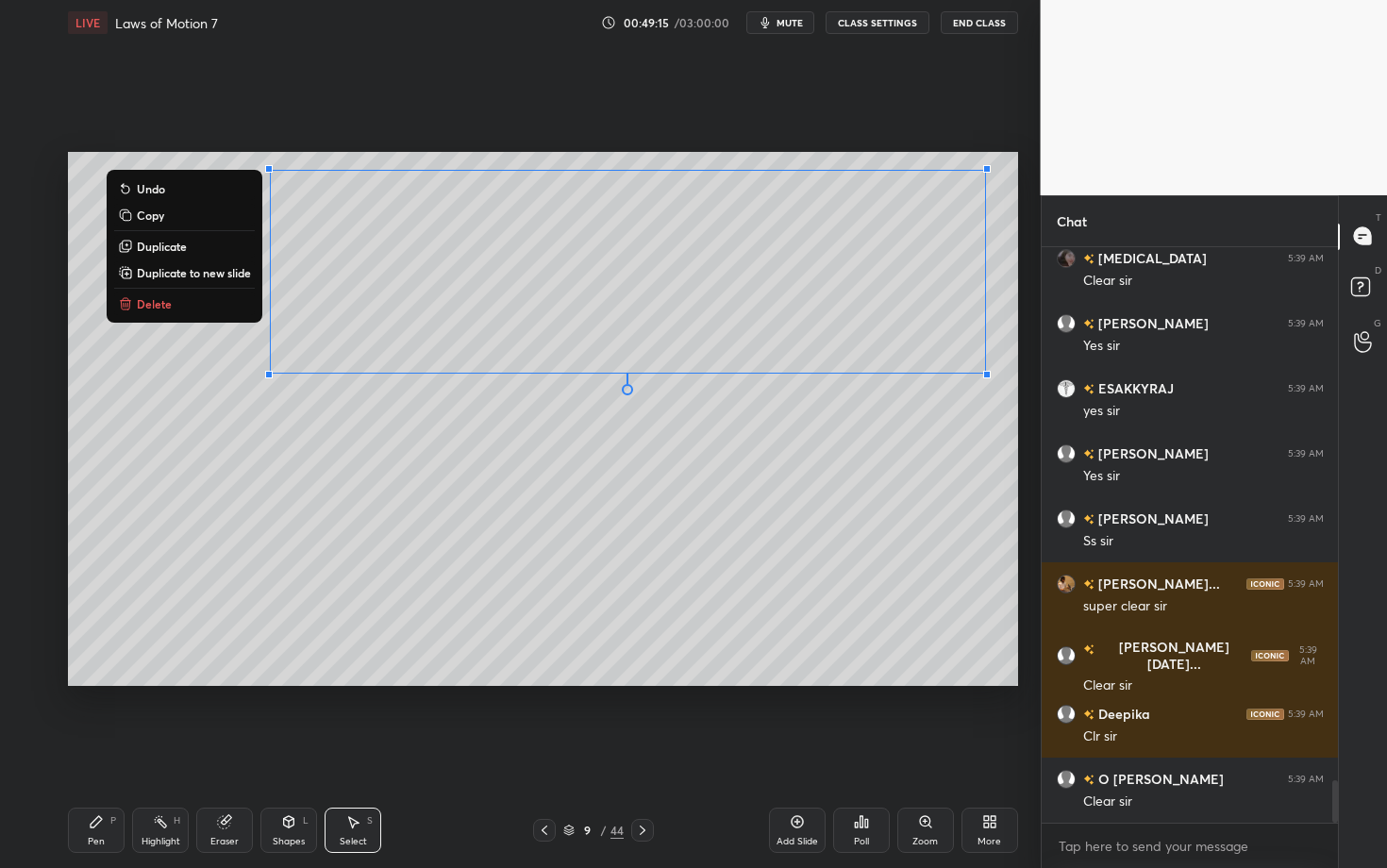 scroll, scrollTop: 7178, scrollLeft: 0, axis: vertical 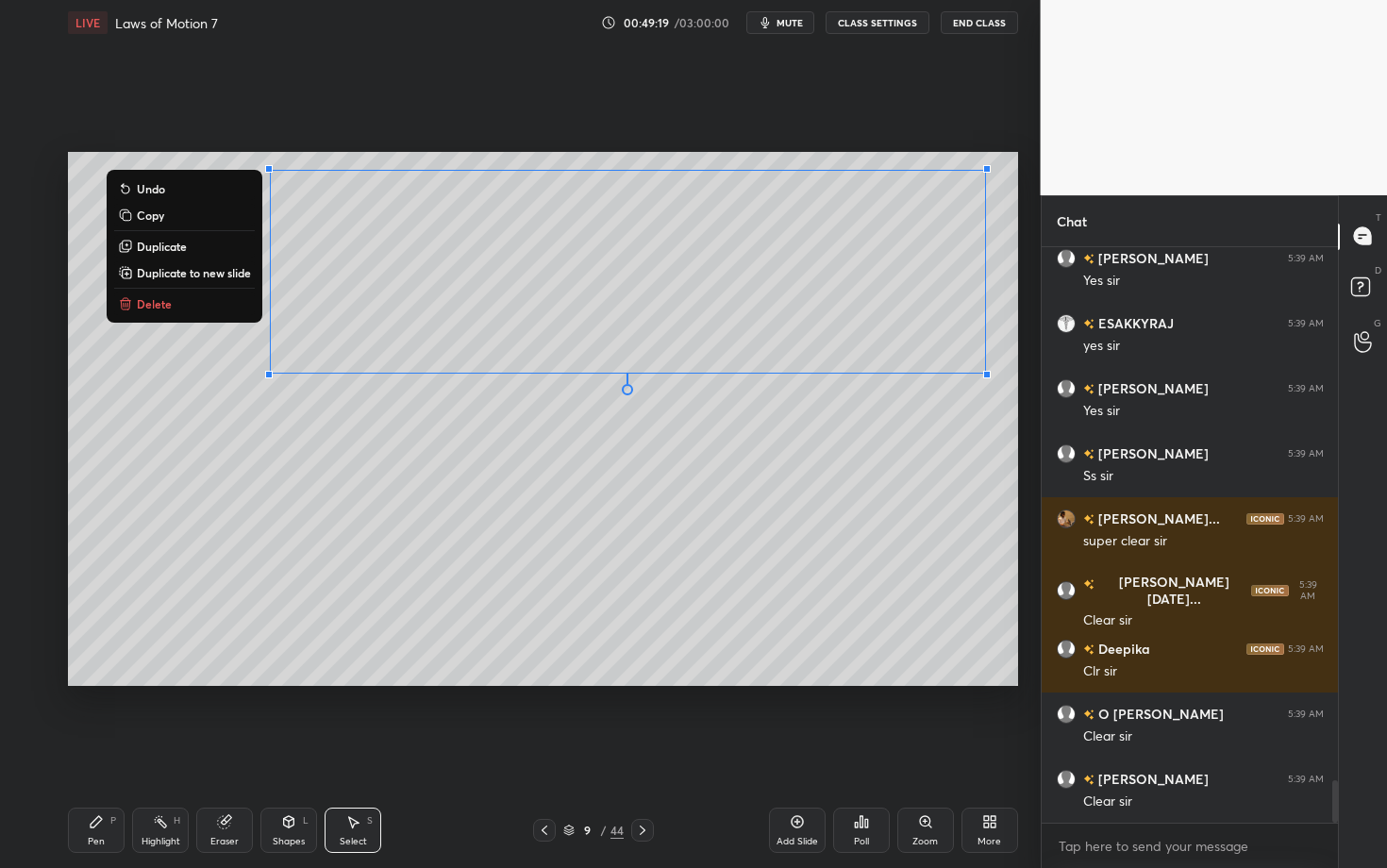 click 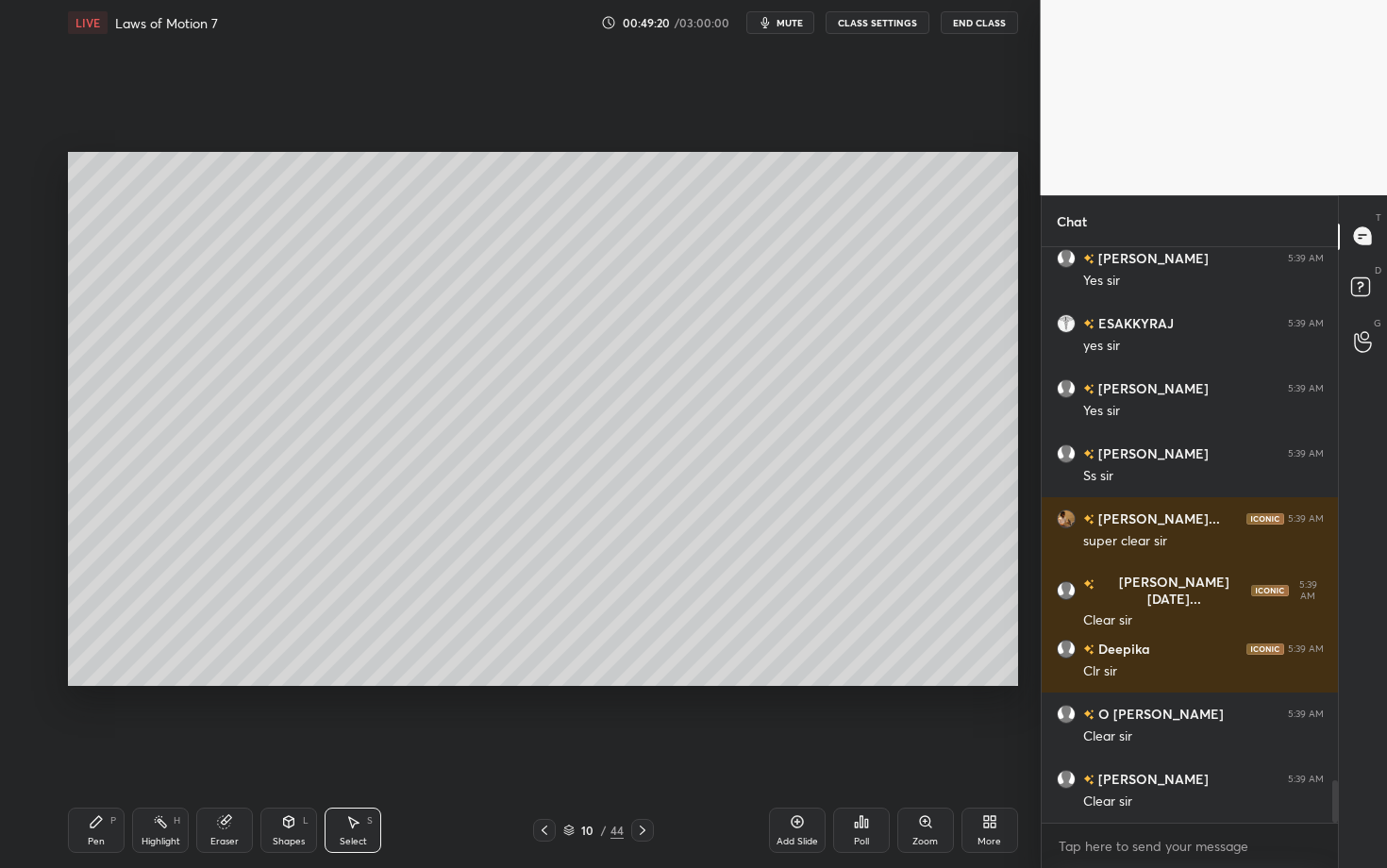 click 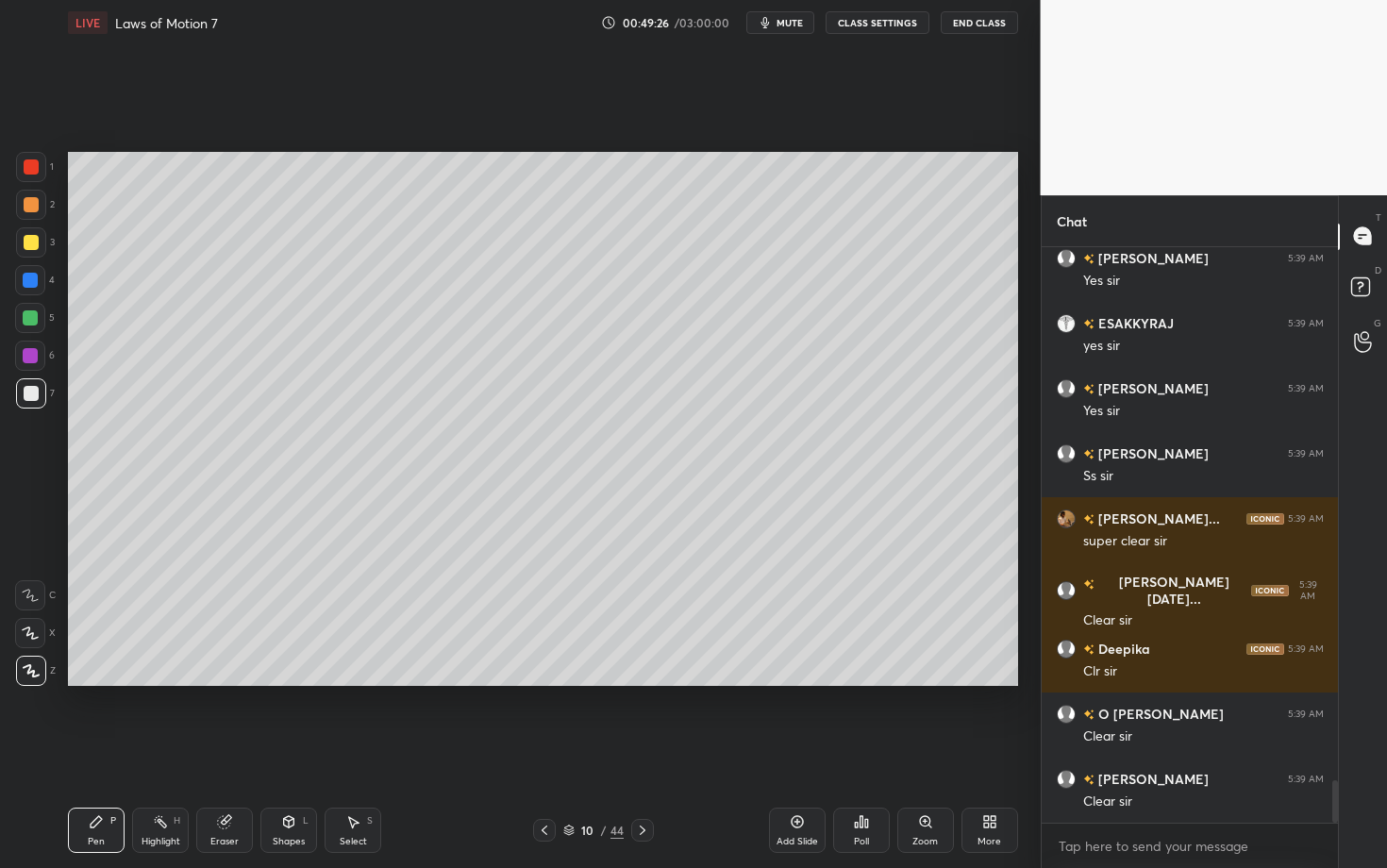 click at bounding box center (31, 205) 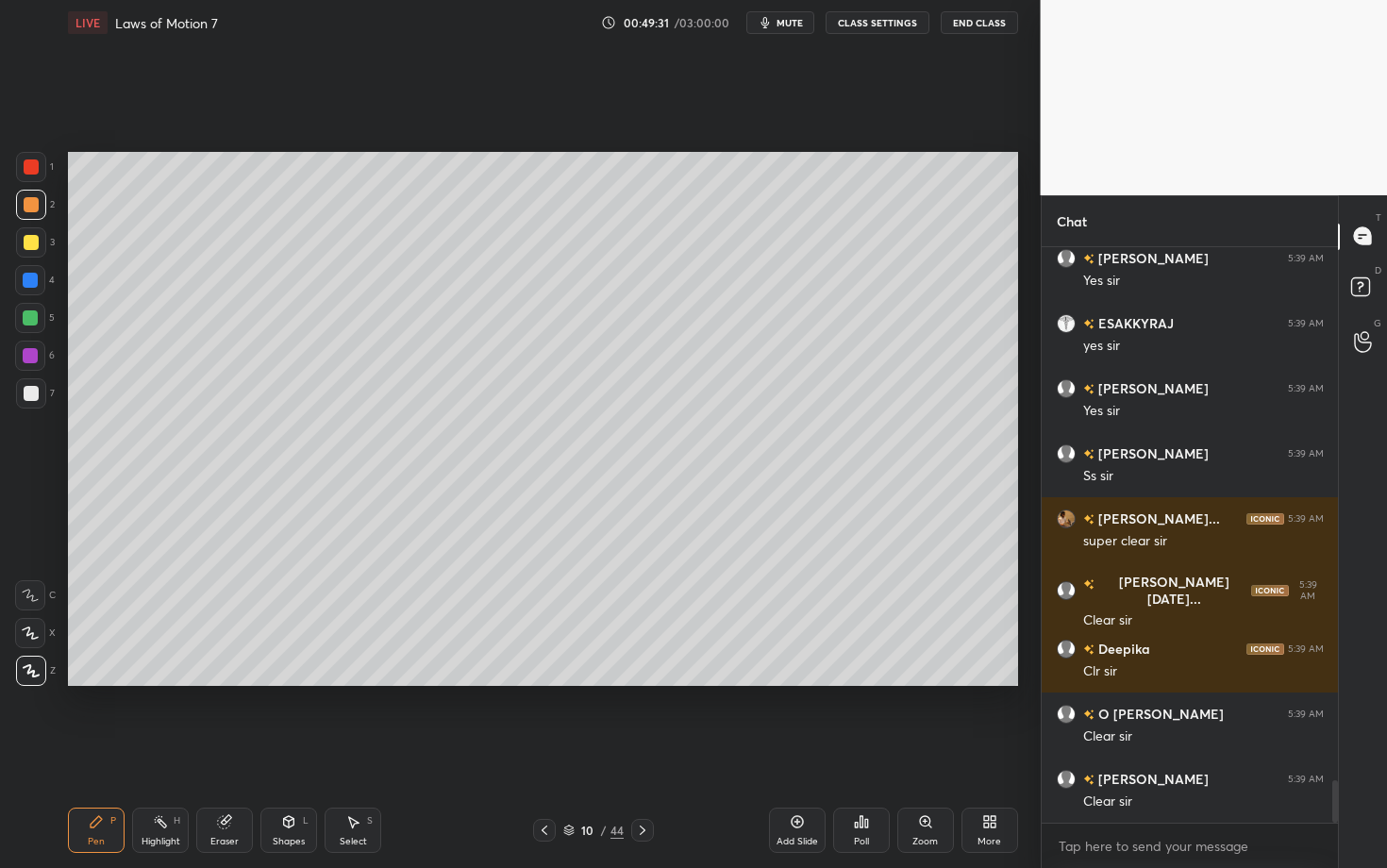 click at bounding box center [31, 205] 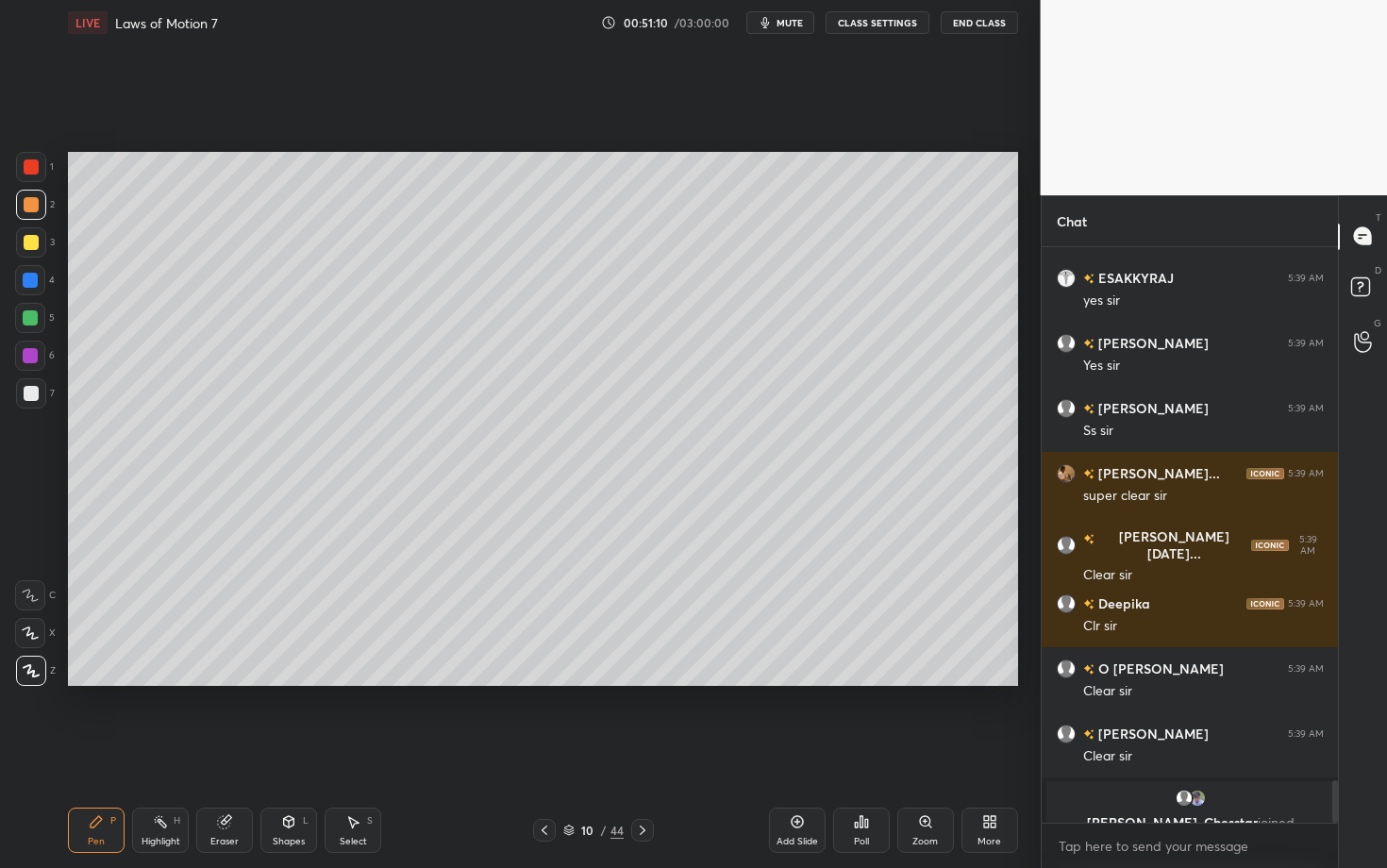scroll, scrollTop: 7247, scrollLeft: 0, axis: vertical 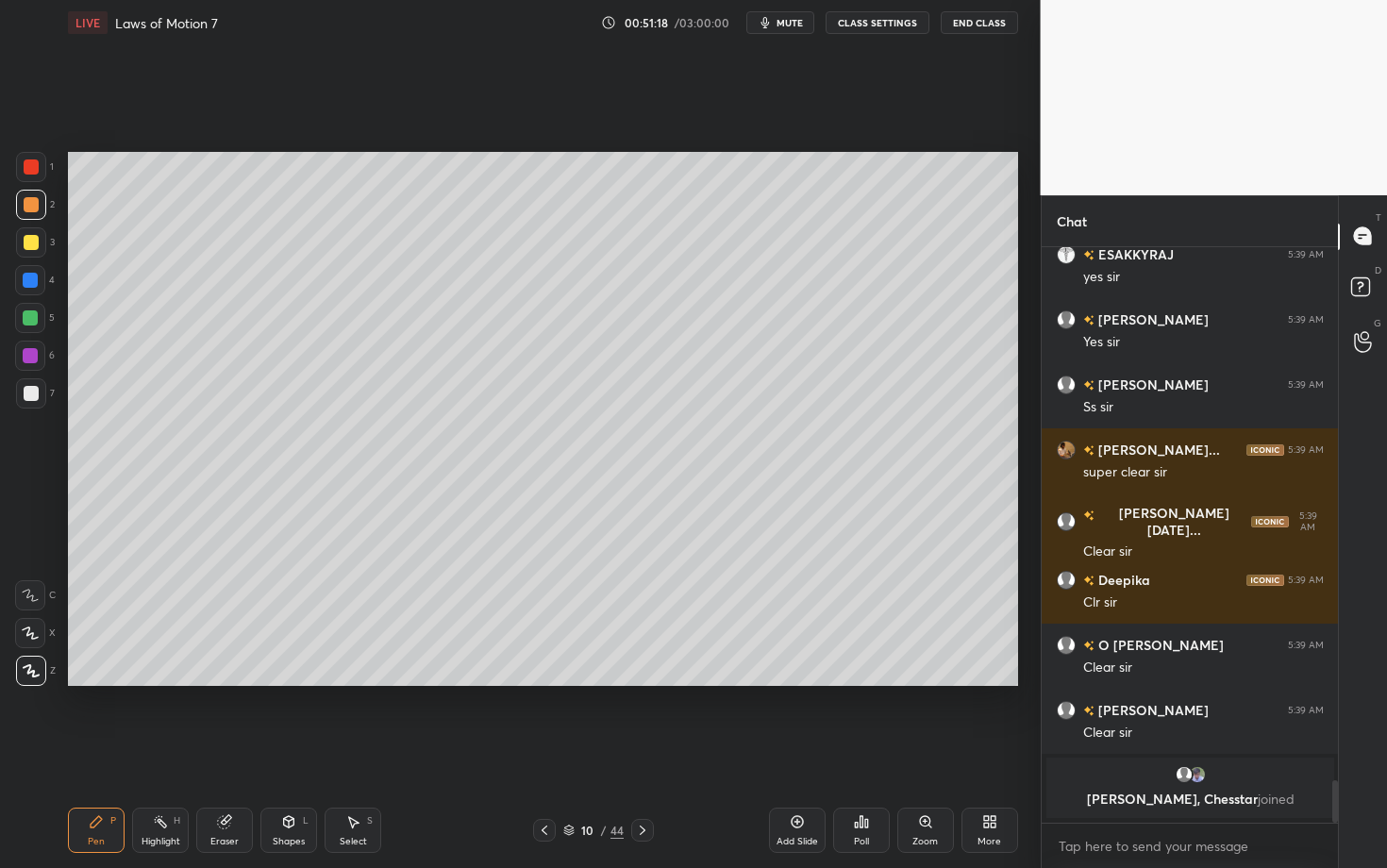 click at bounding box center [31, 393] 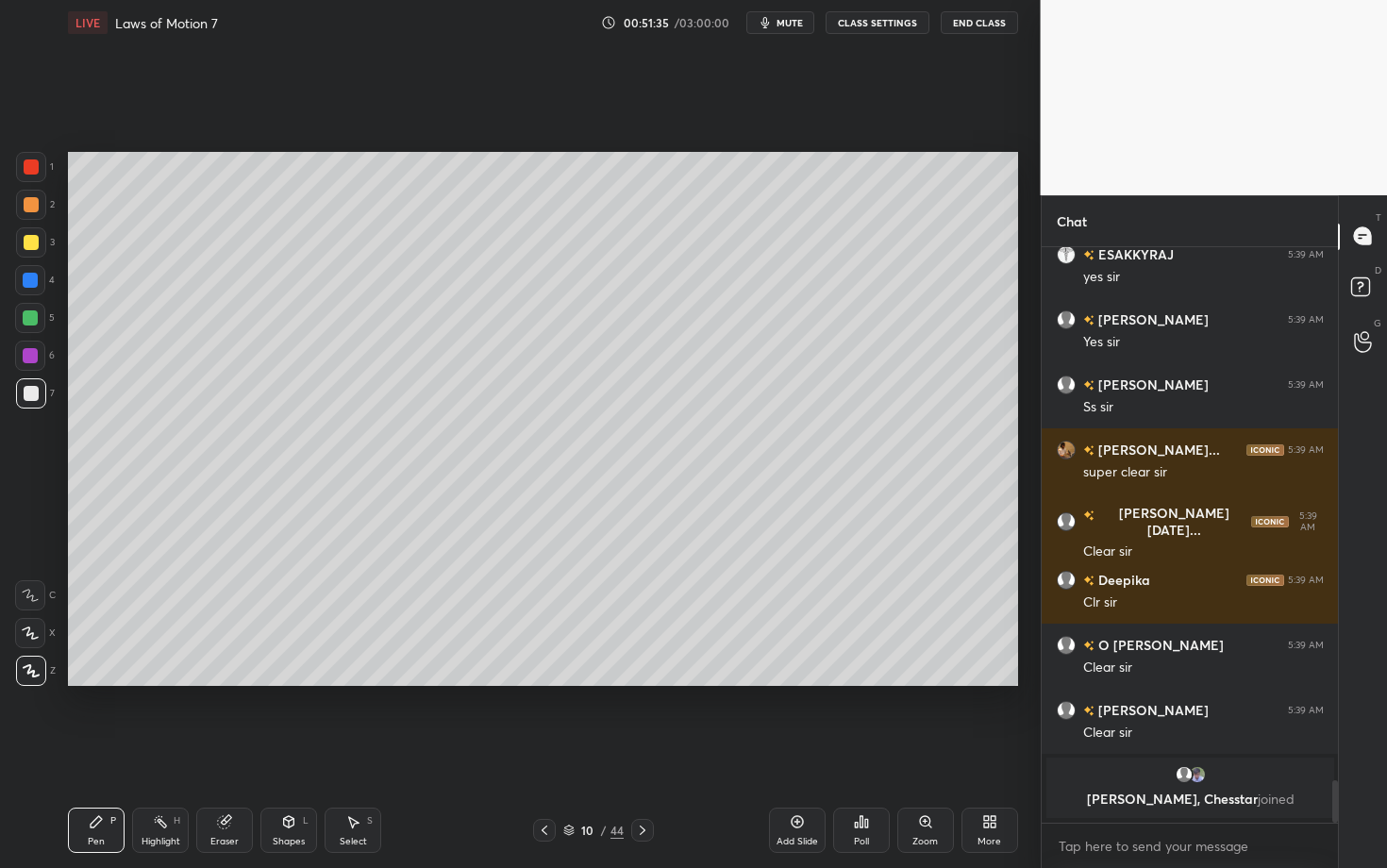 click 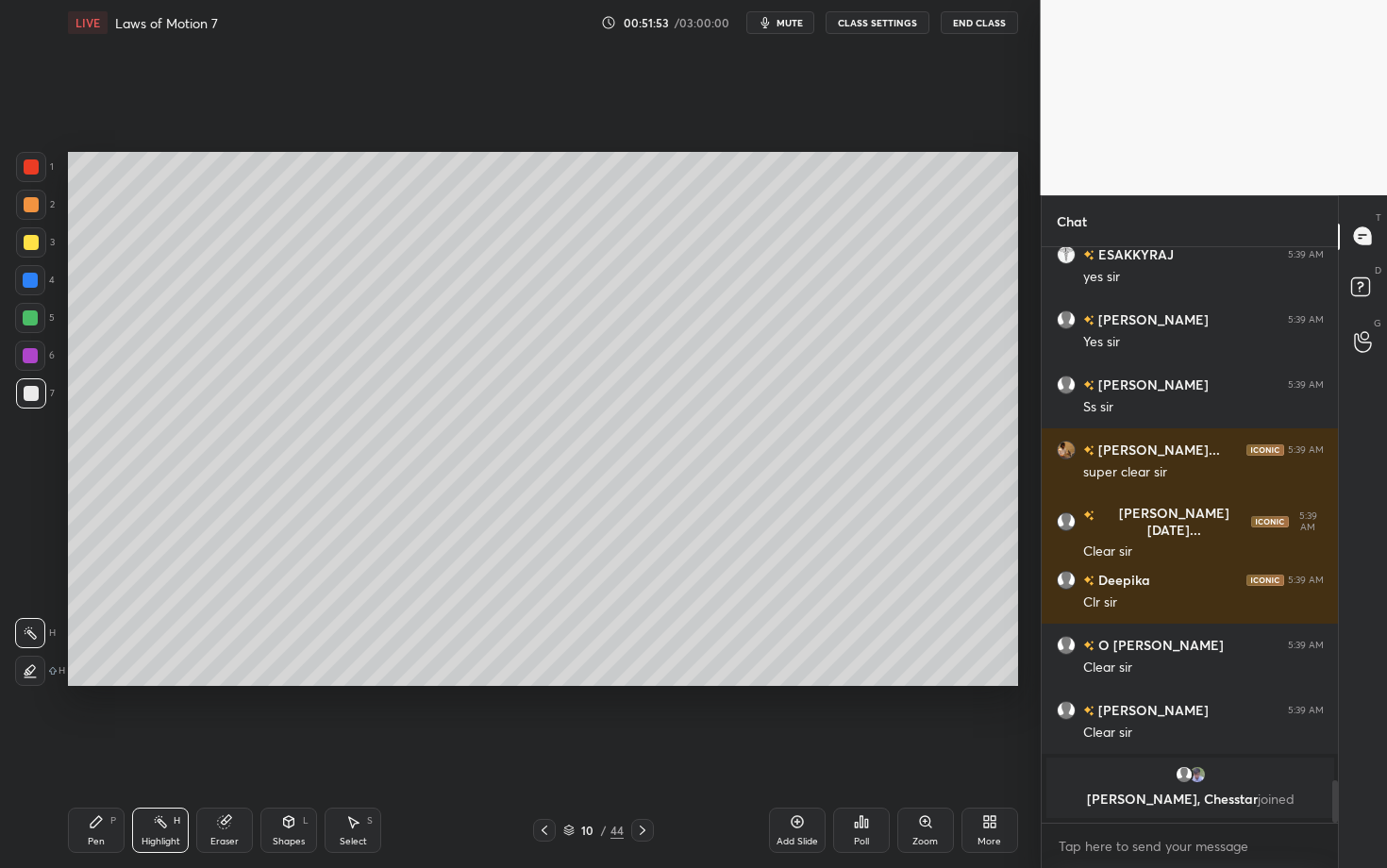 click 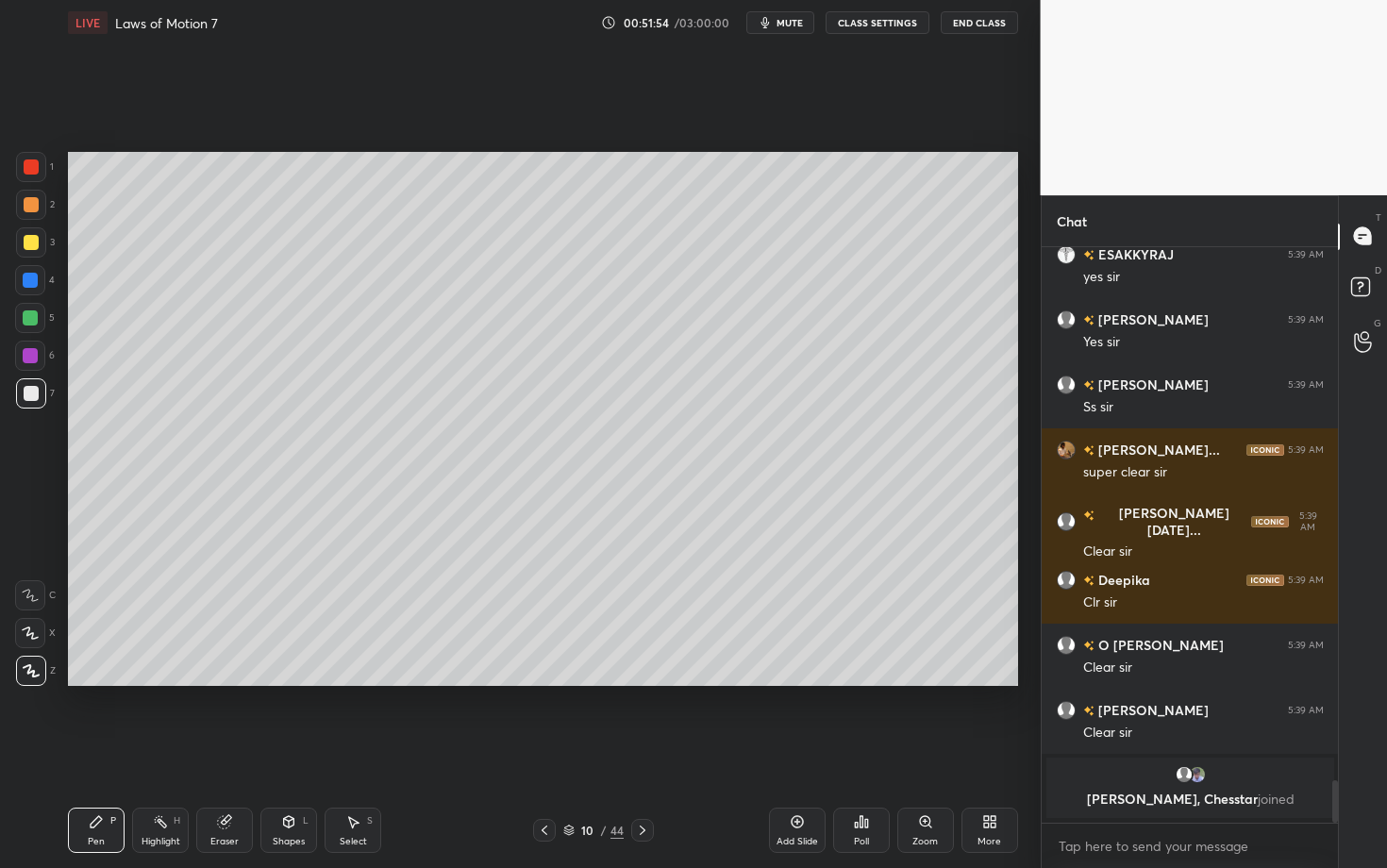 click 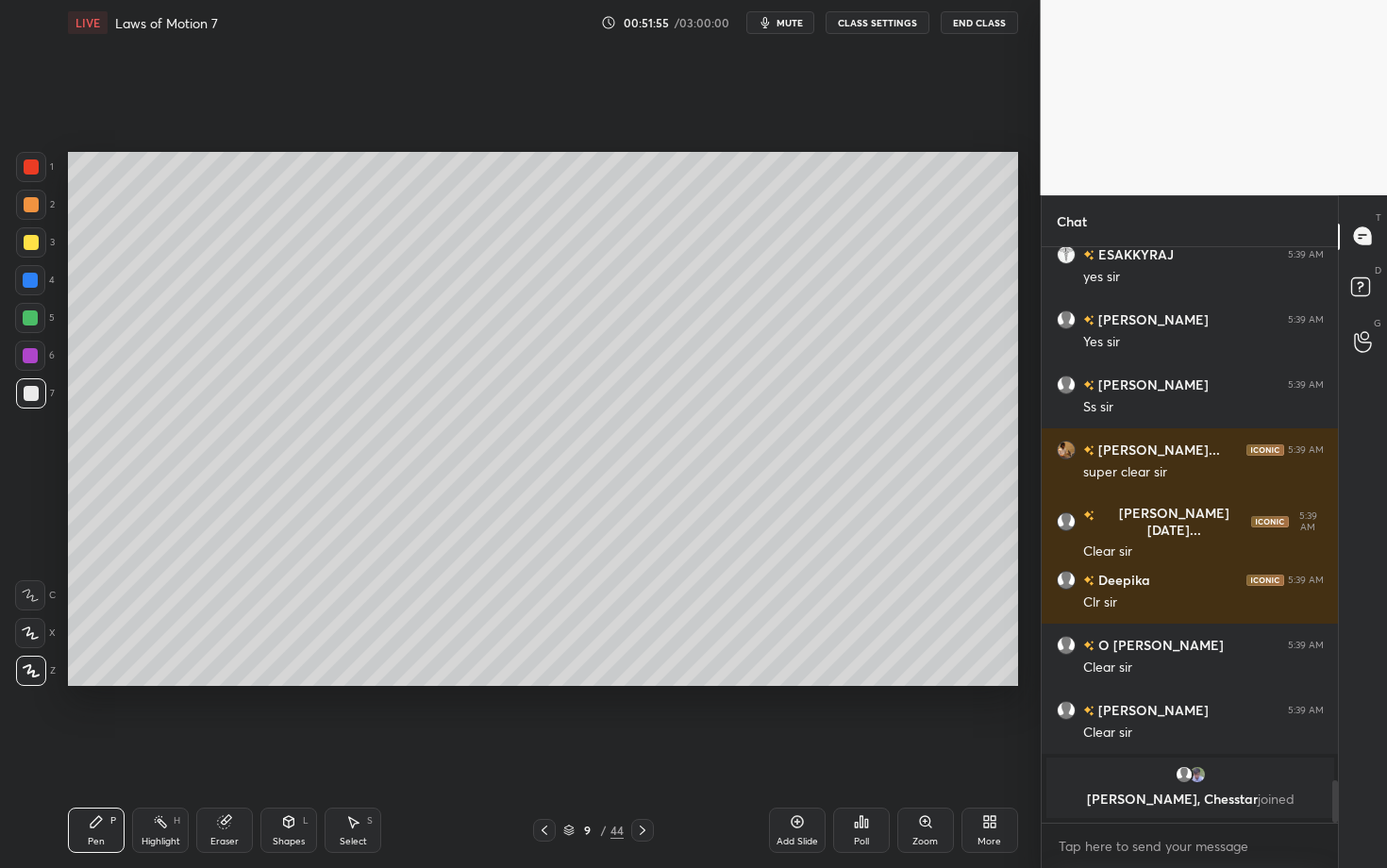 click at bounding box center [544, 830] 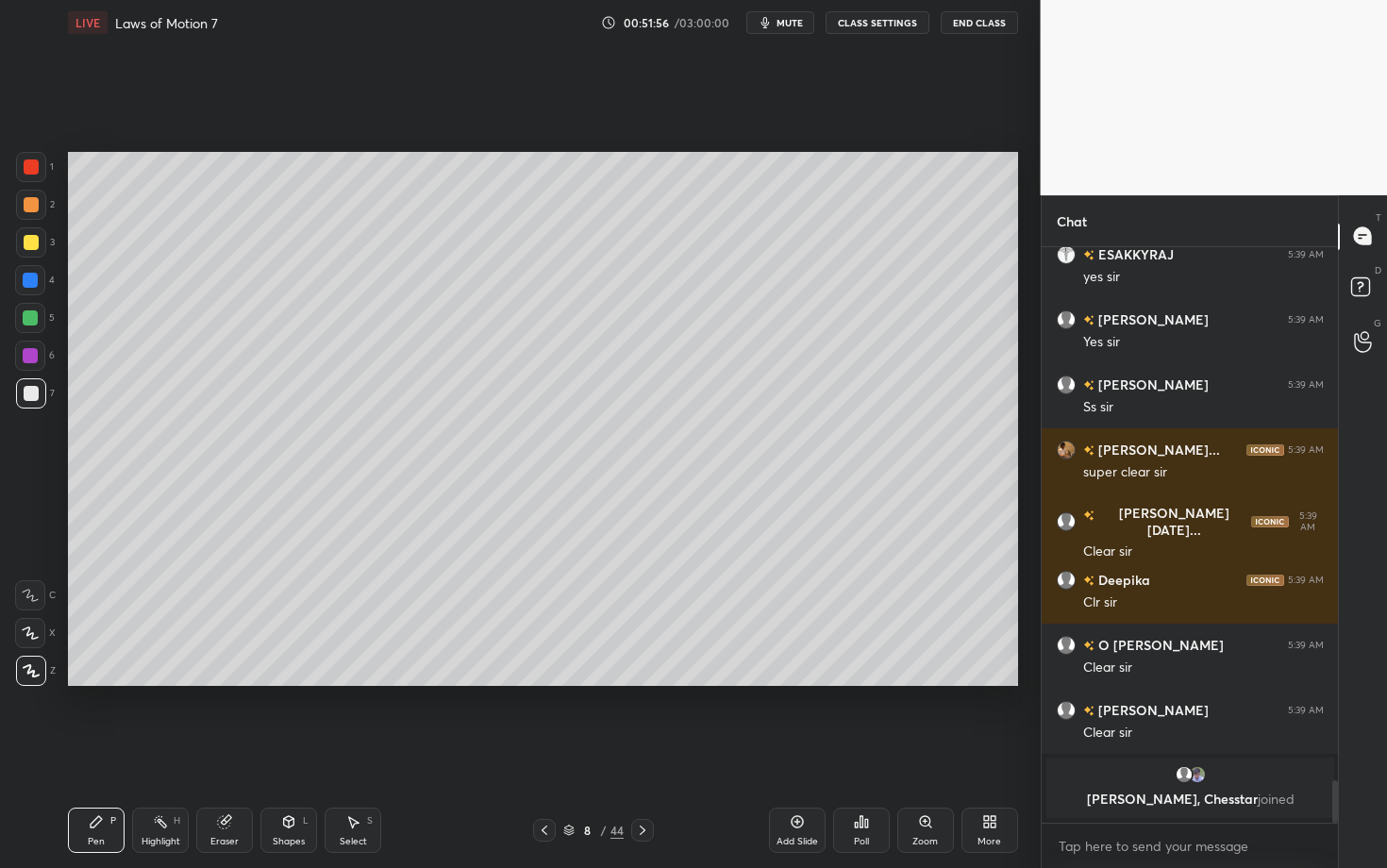 click at bounding box center (544, 830) 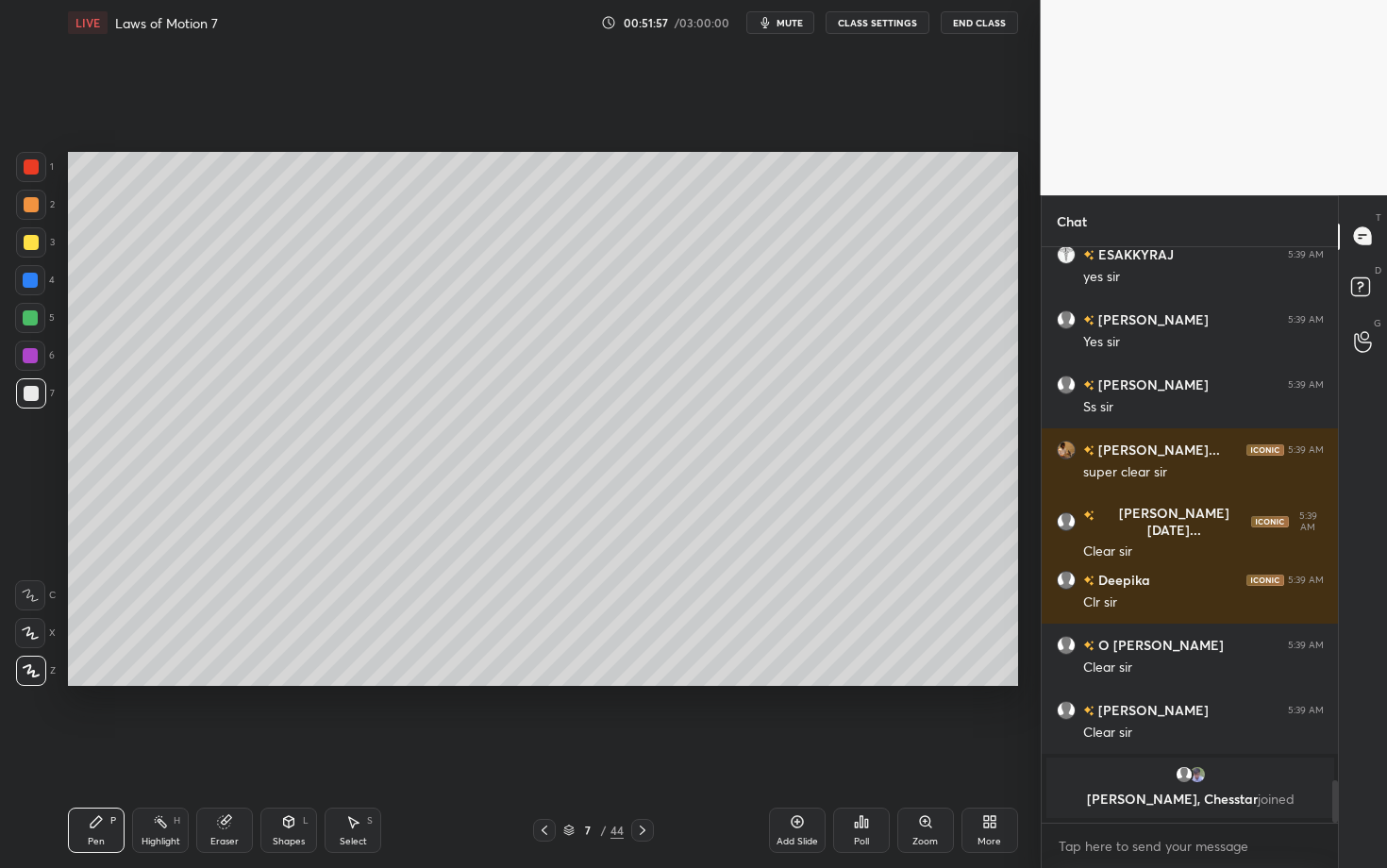 click on "Highlight H" at bounding box center [160, 830] 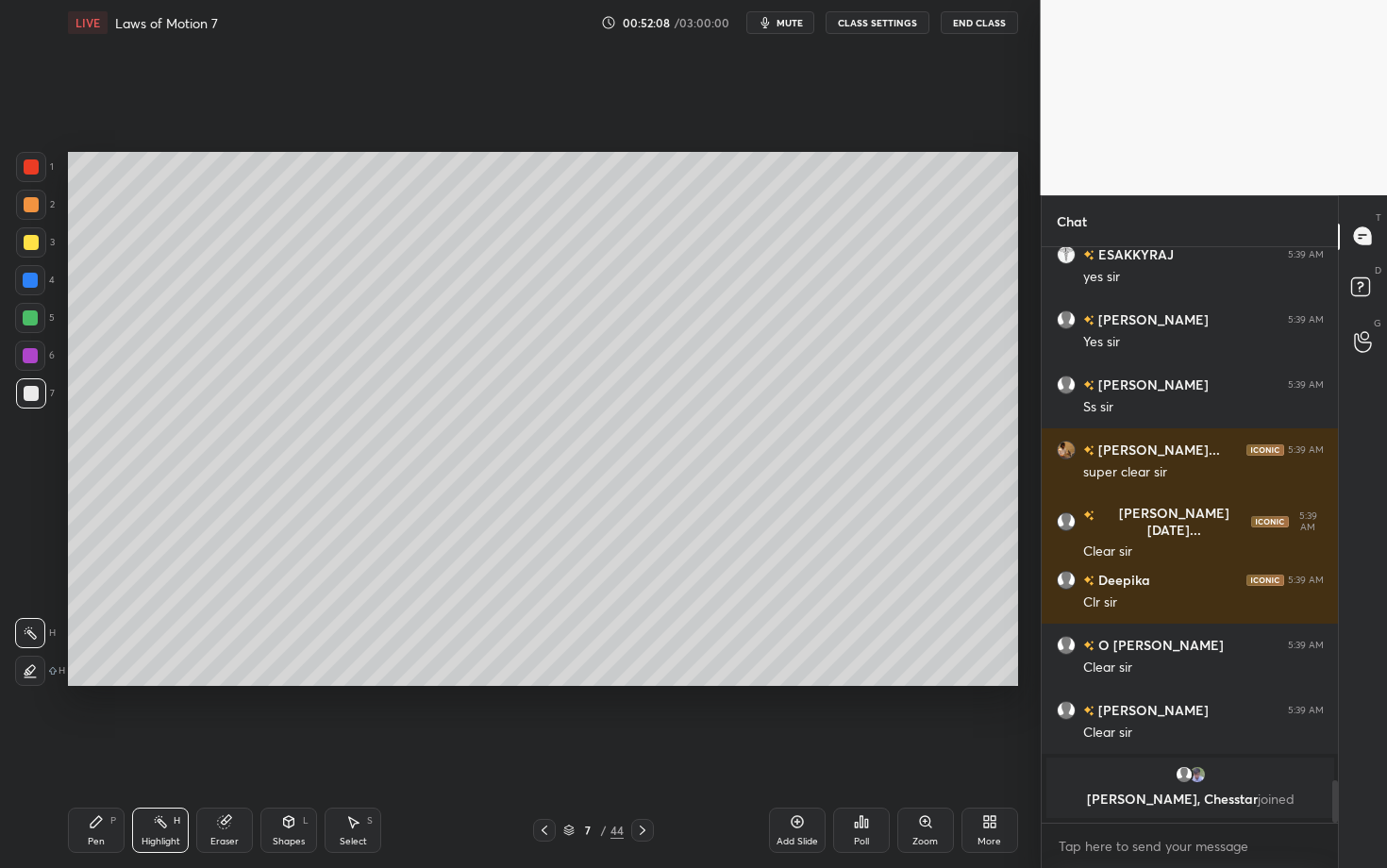 click 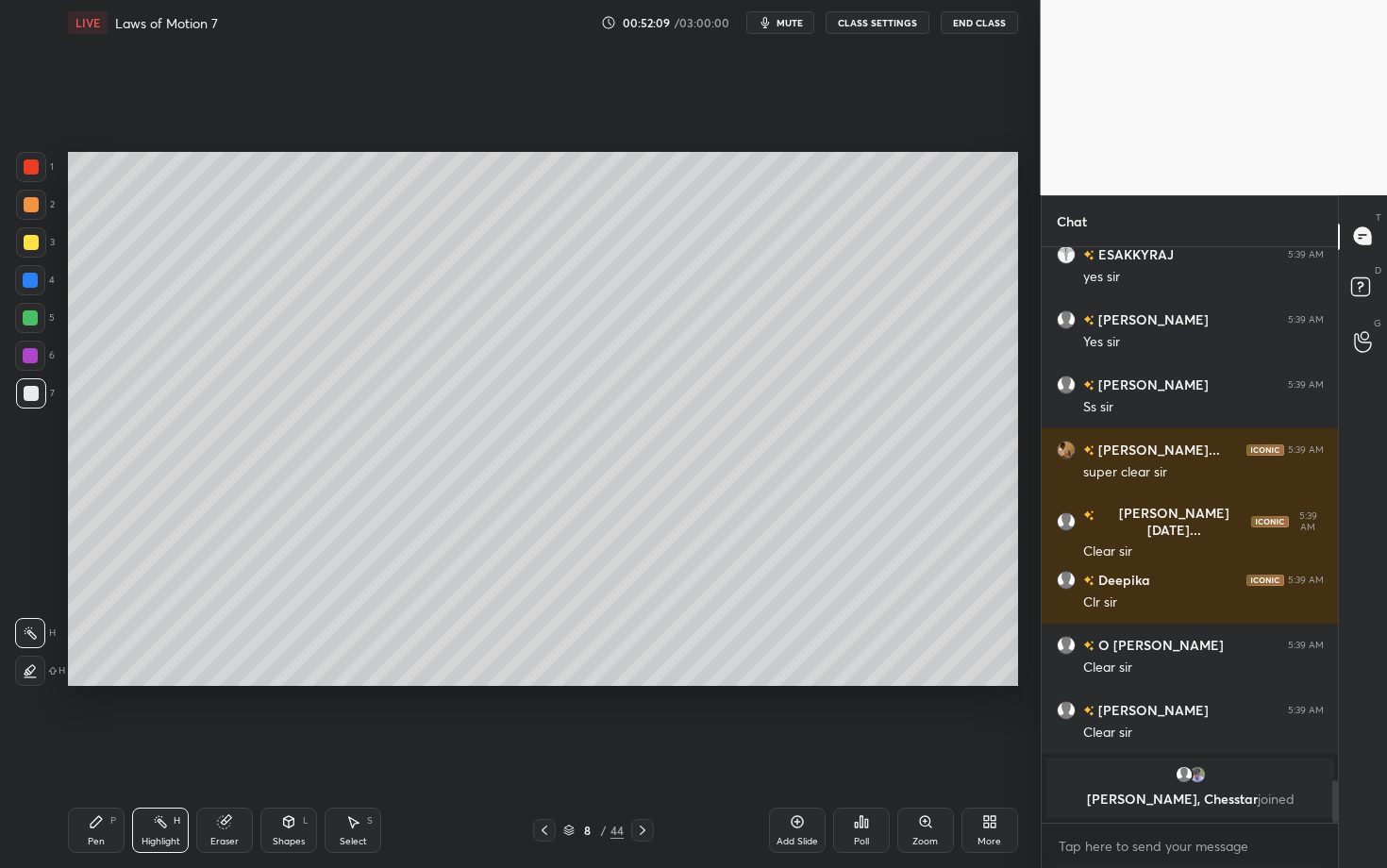 click at bounding box center (643, 830) 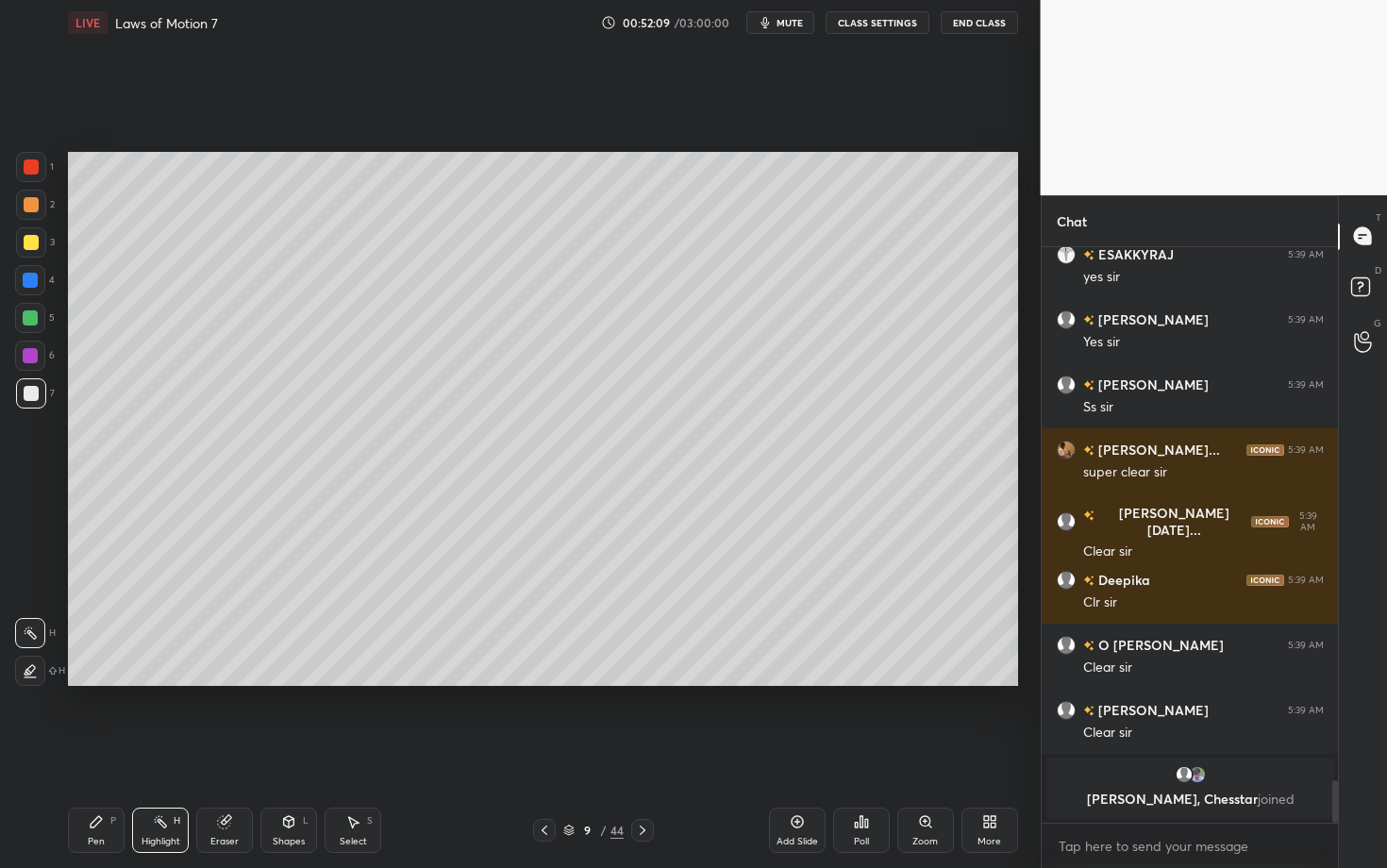 click at bounding box center (643, 830) 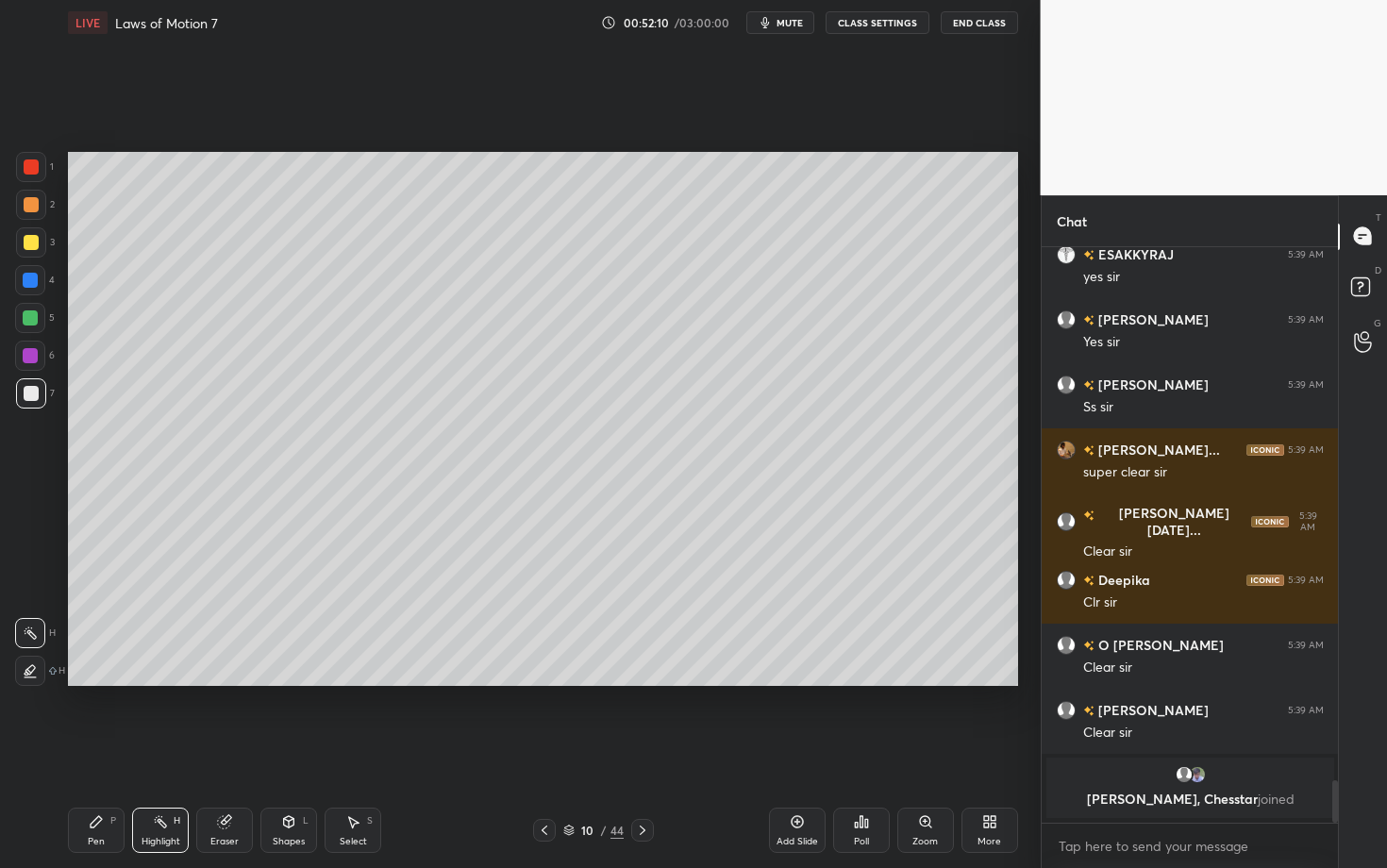 click on "Pen P" at bounding box center (96, 830) 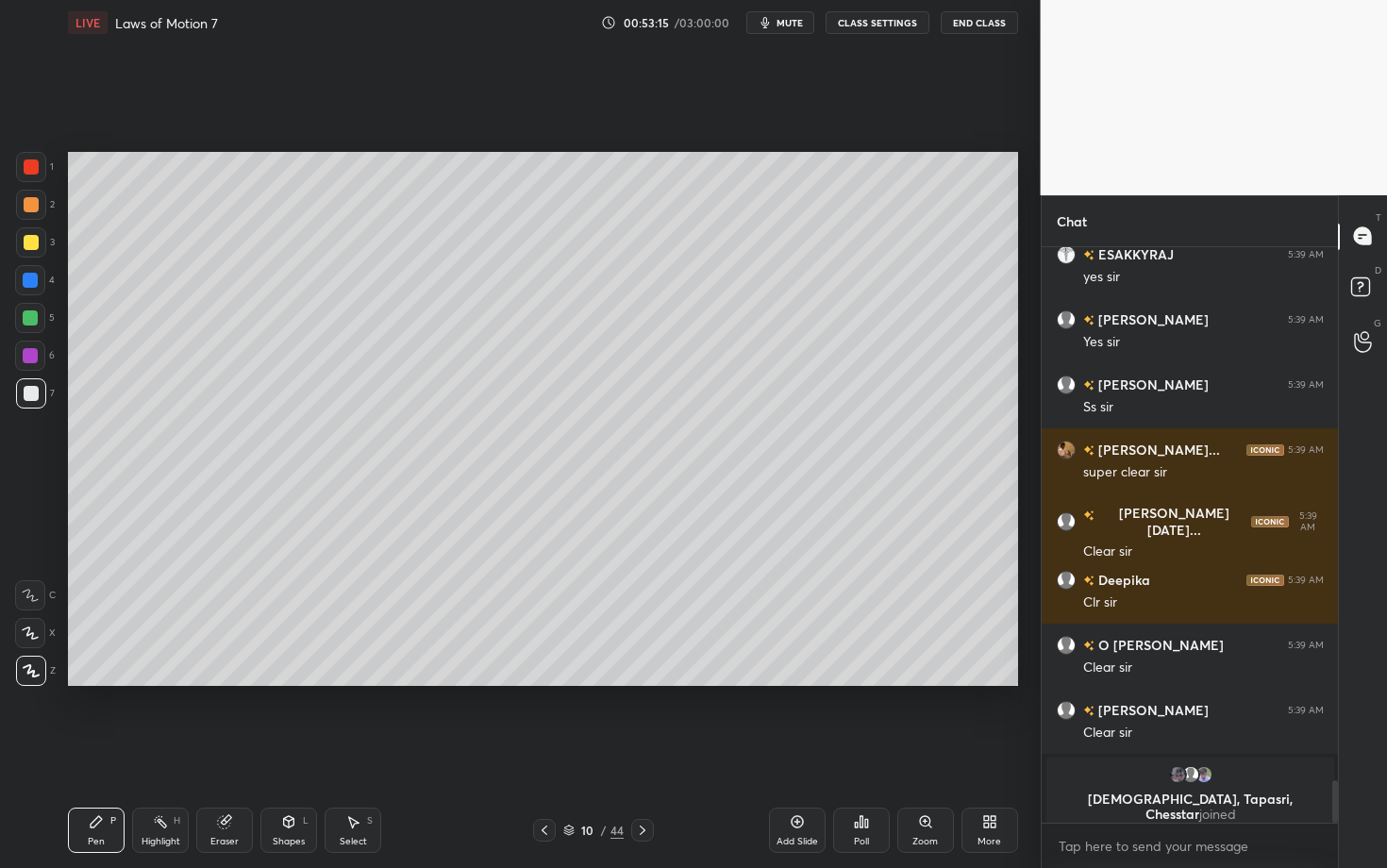 click on "Highlight" at bounding box center [160, 842] 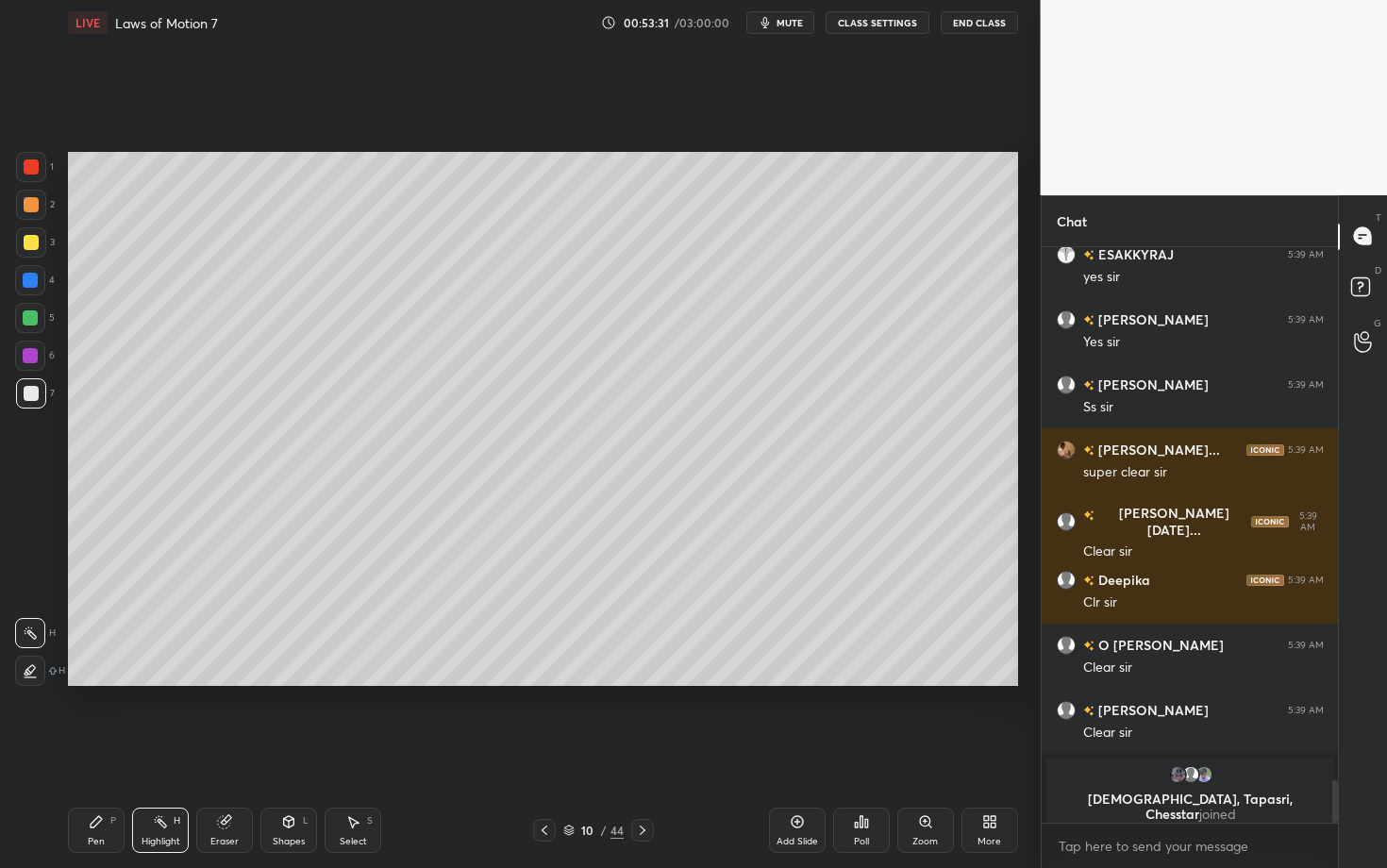 click on "Pen P" at bounding box center (96, 830) 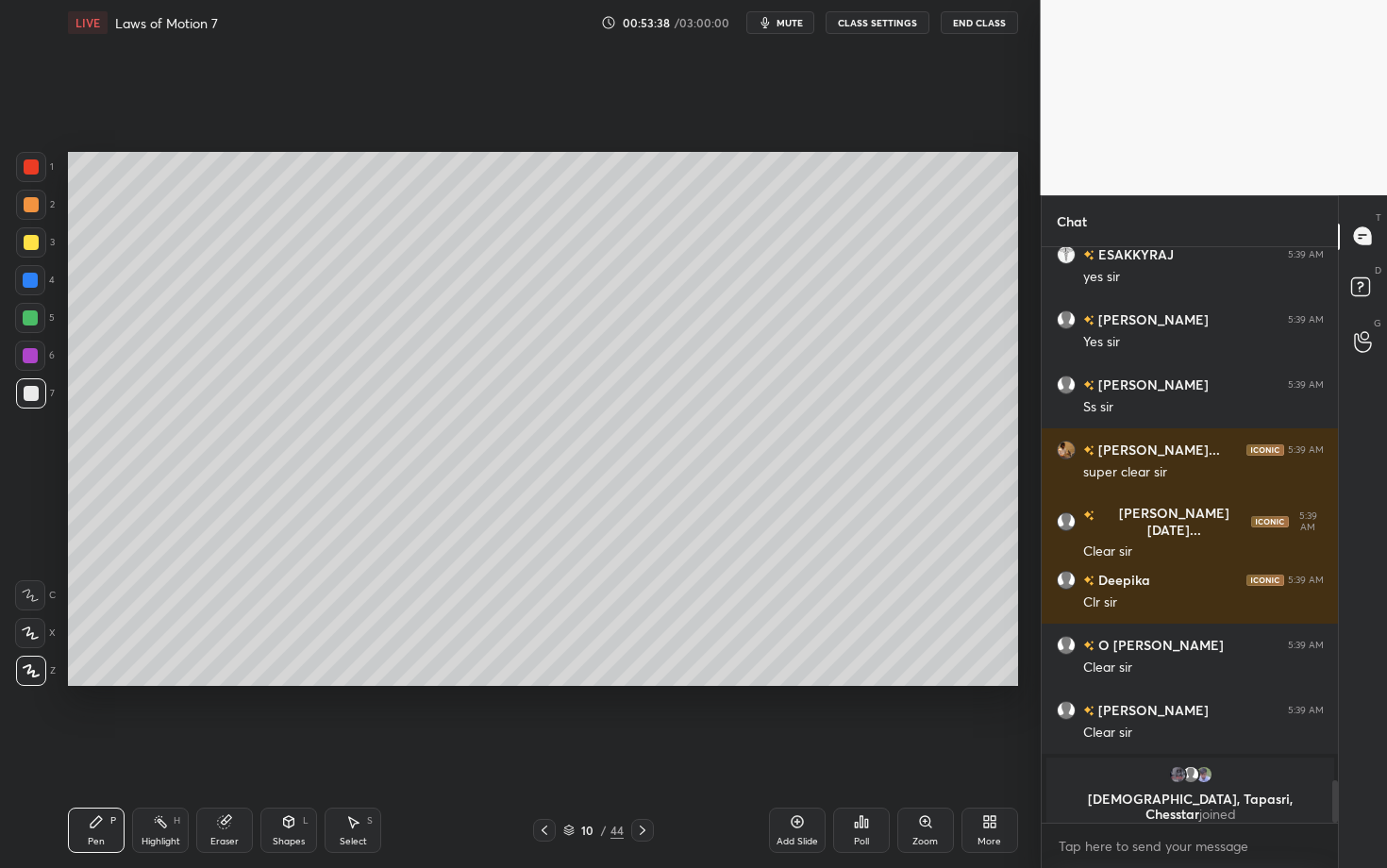 click 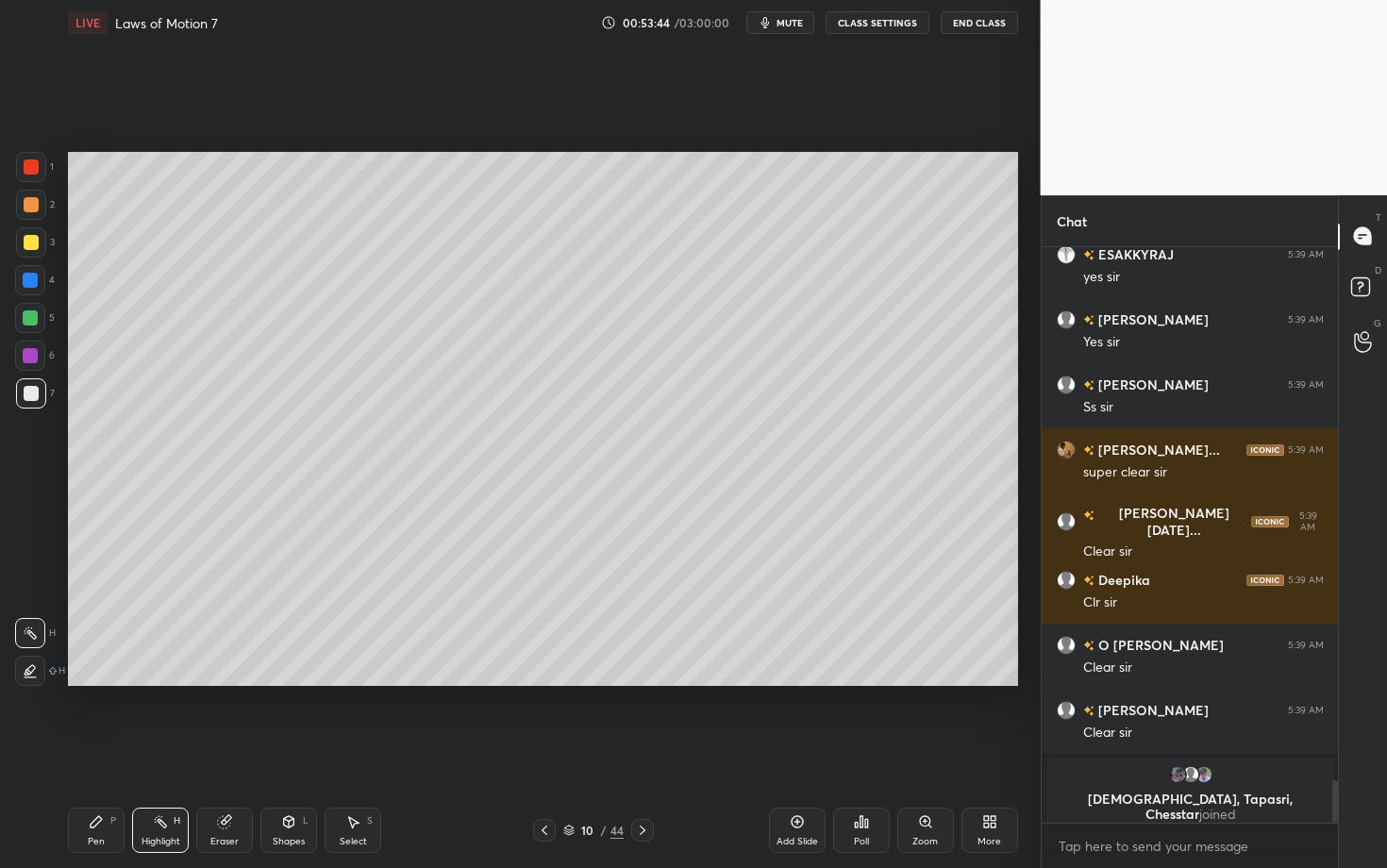 click 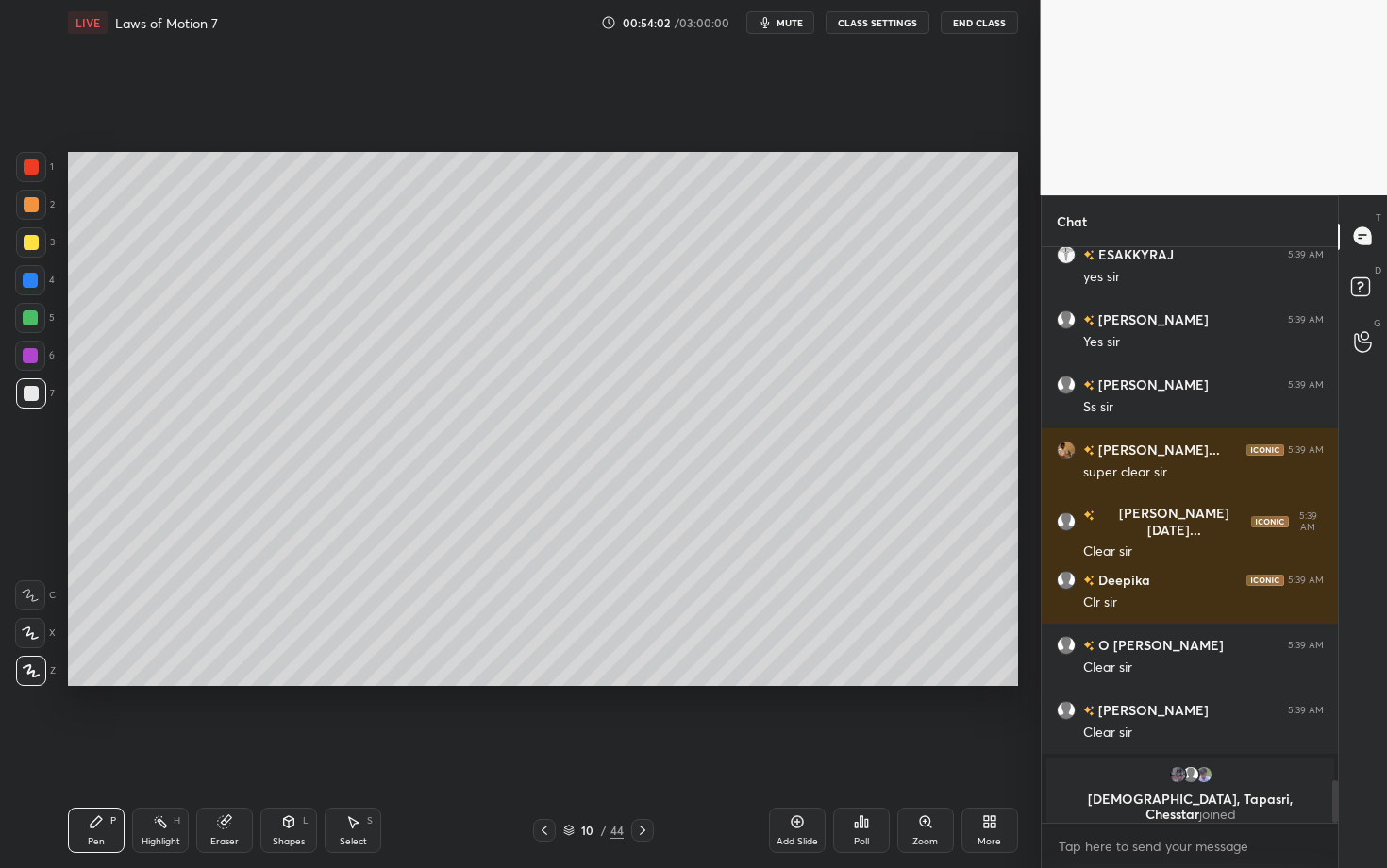 click on "Highlight H" at bounding box center (160, 830) 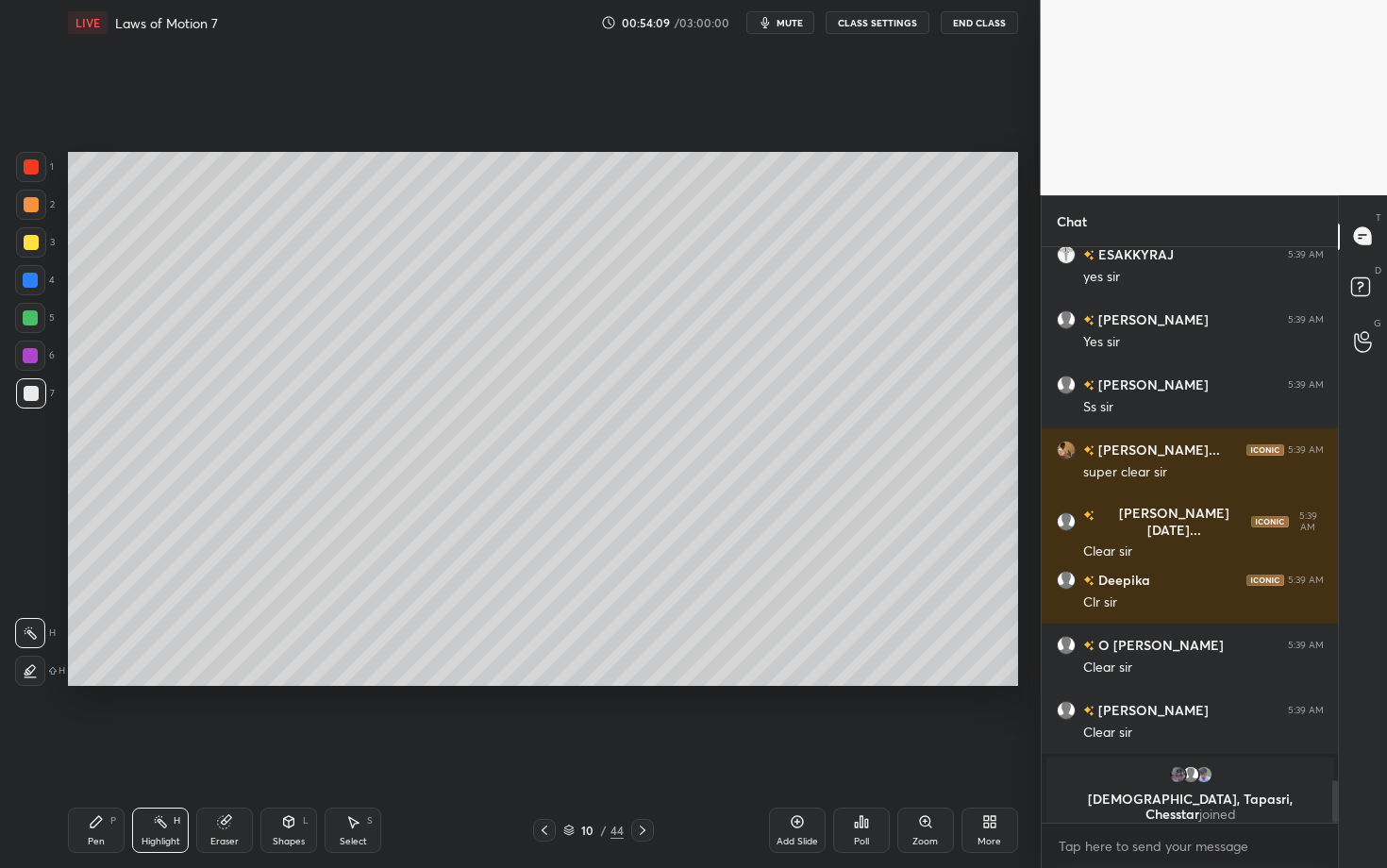 click 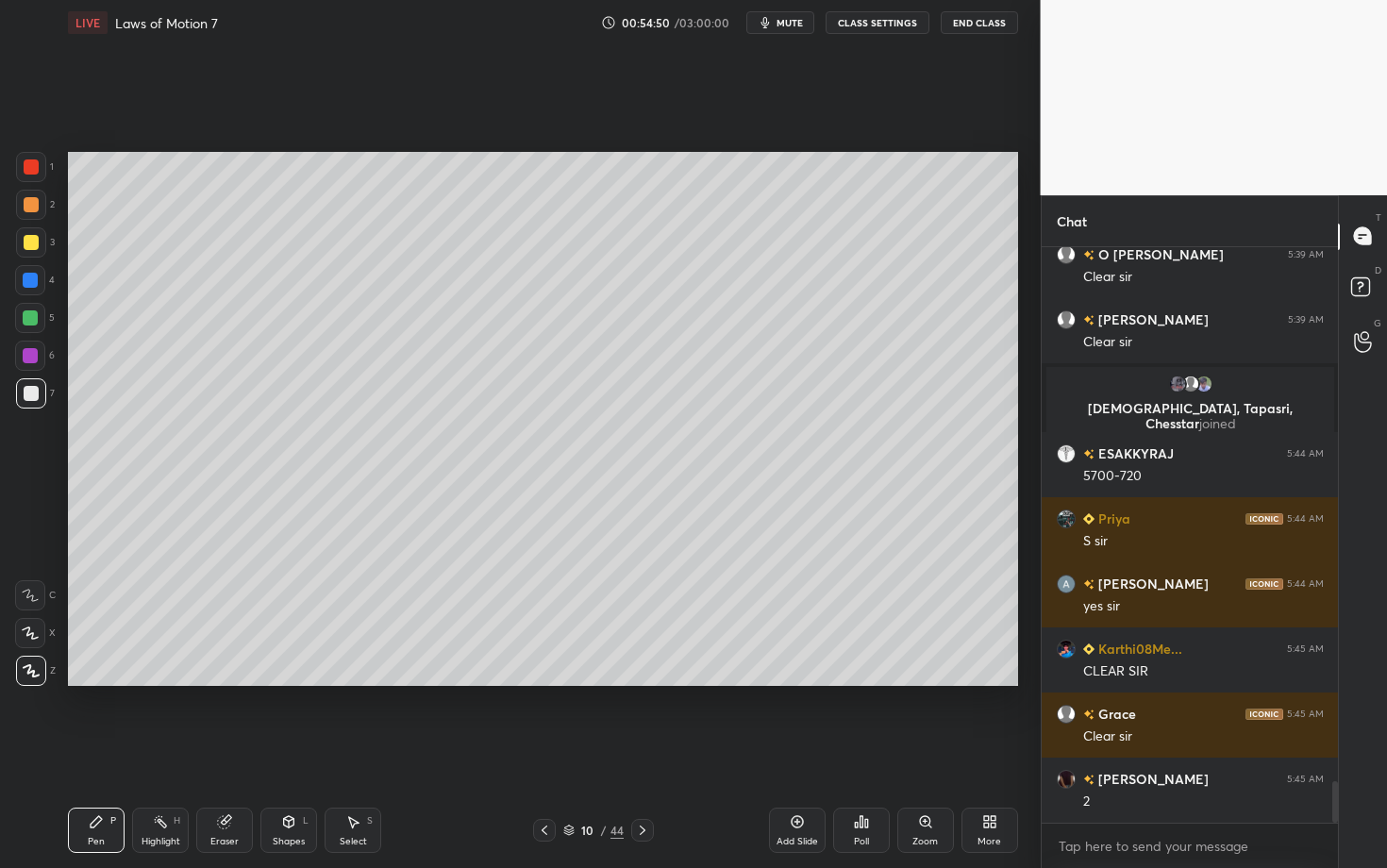 scroll, scrollTop: 7402, scrollLeft: 0, axis: vertical 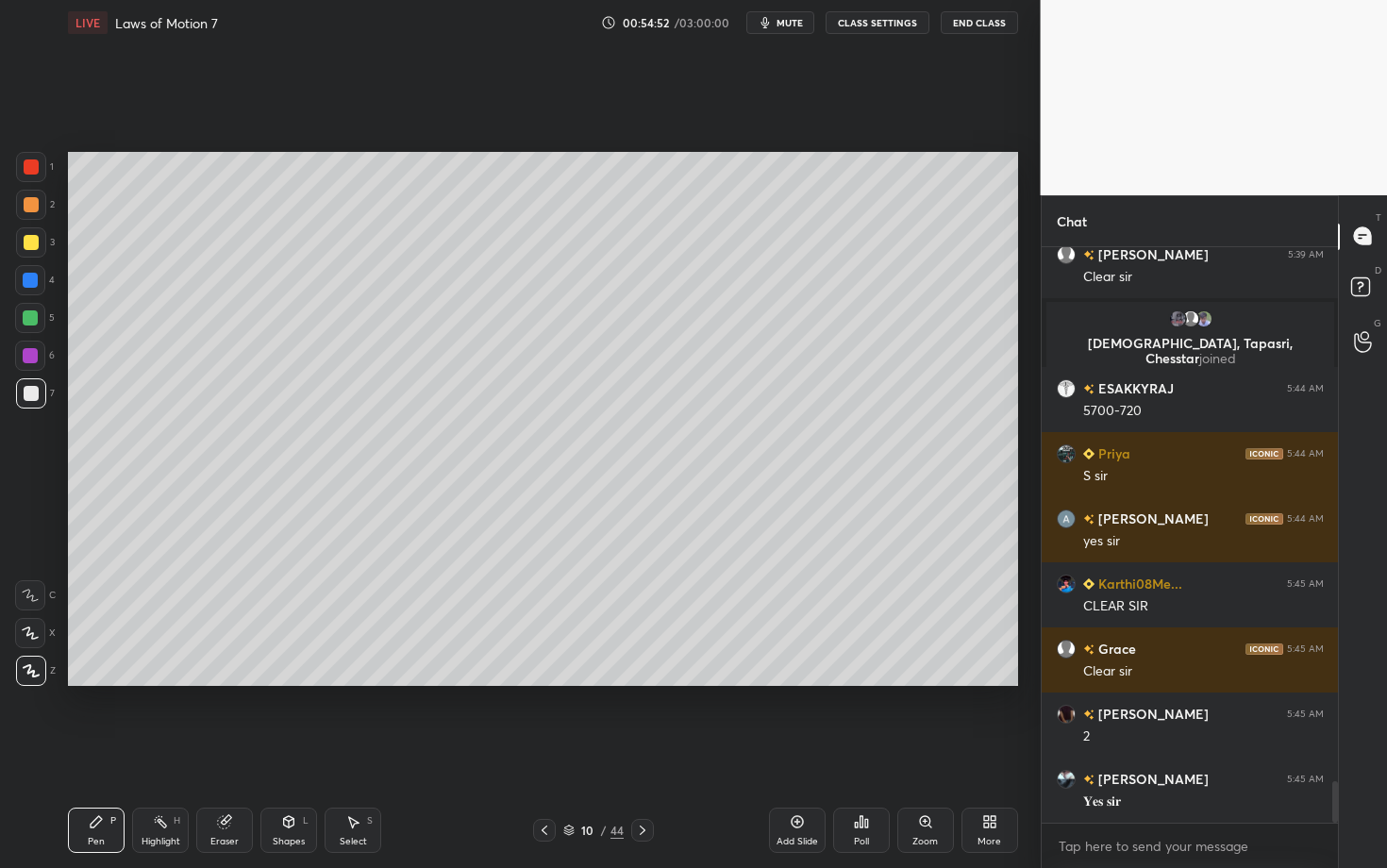 click 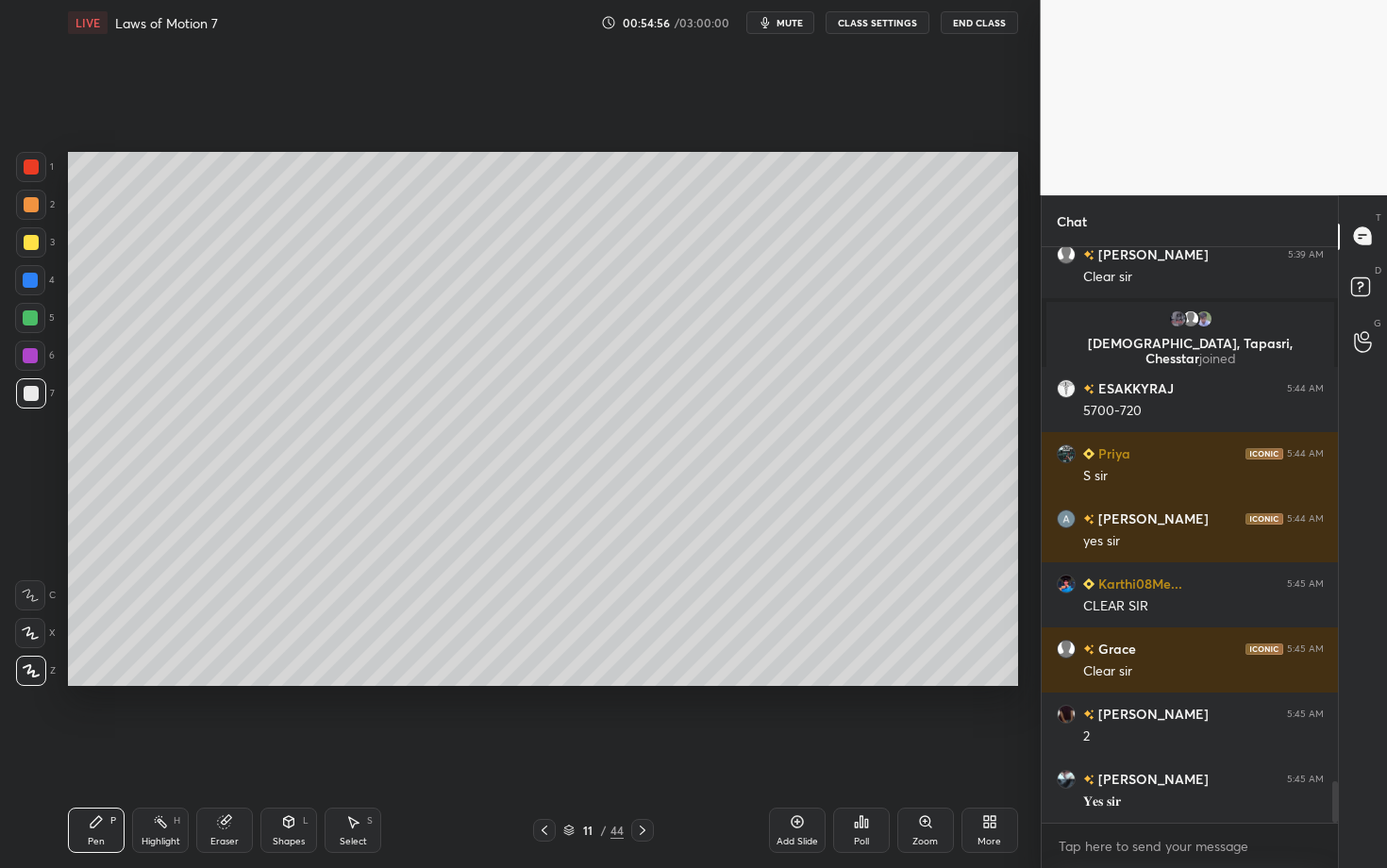 click at bounding box center [31, 205] 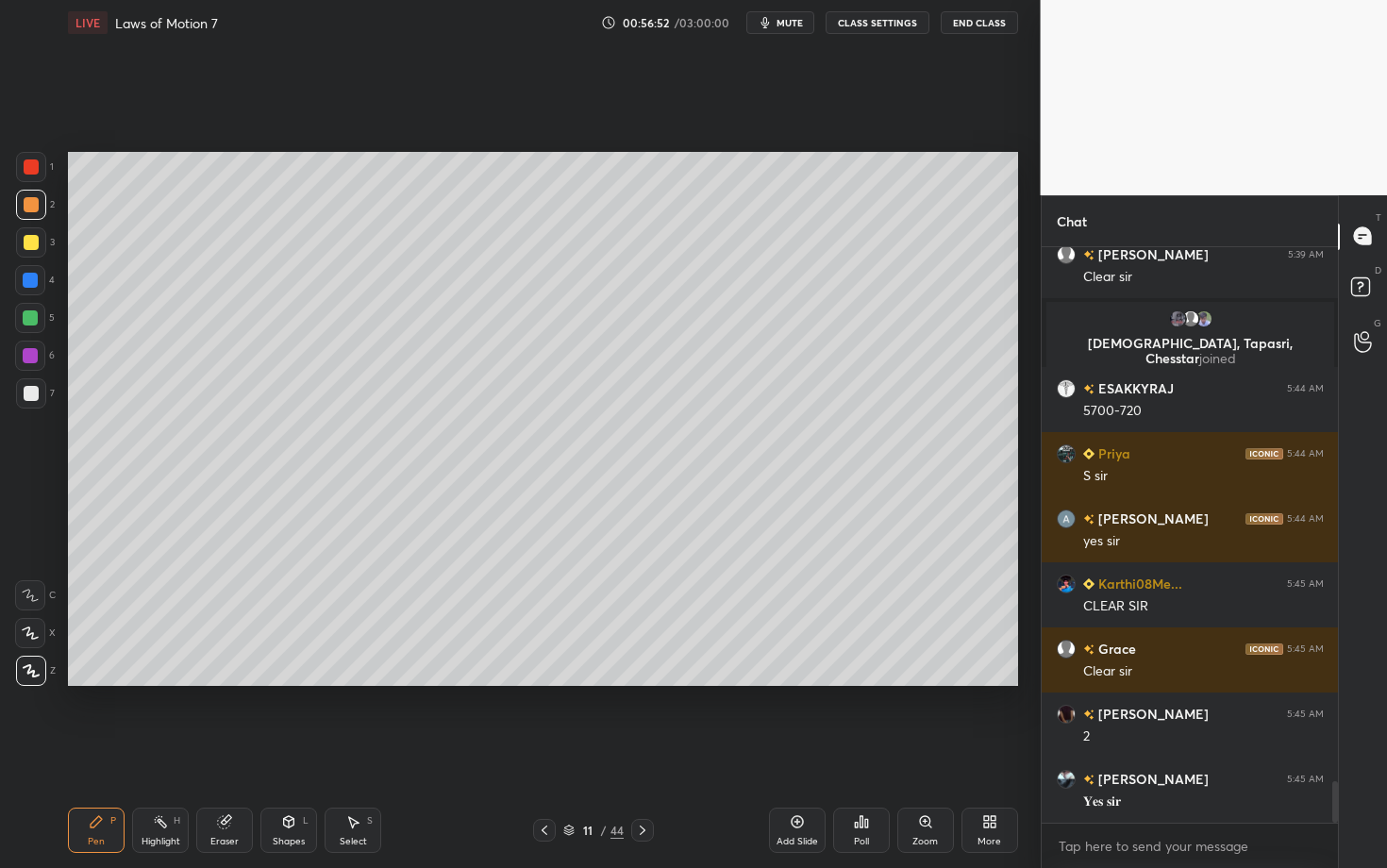 click on "Shapes L" at bounding box center (289, 830) 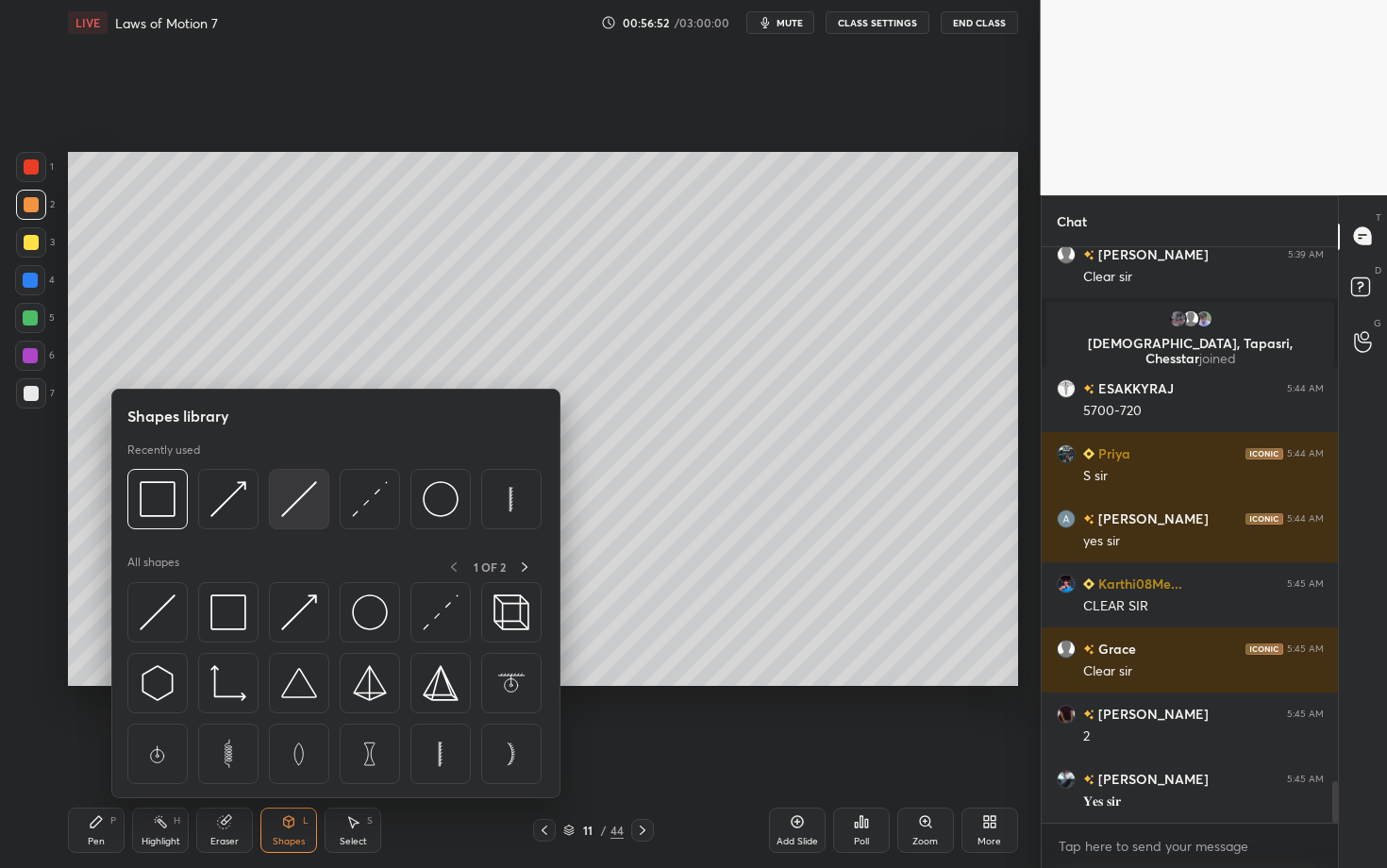 click at bounding box center [299, 499] 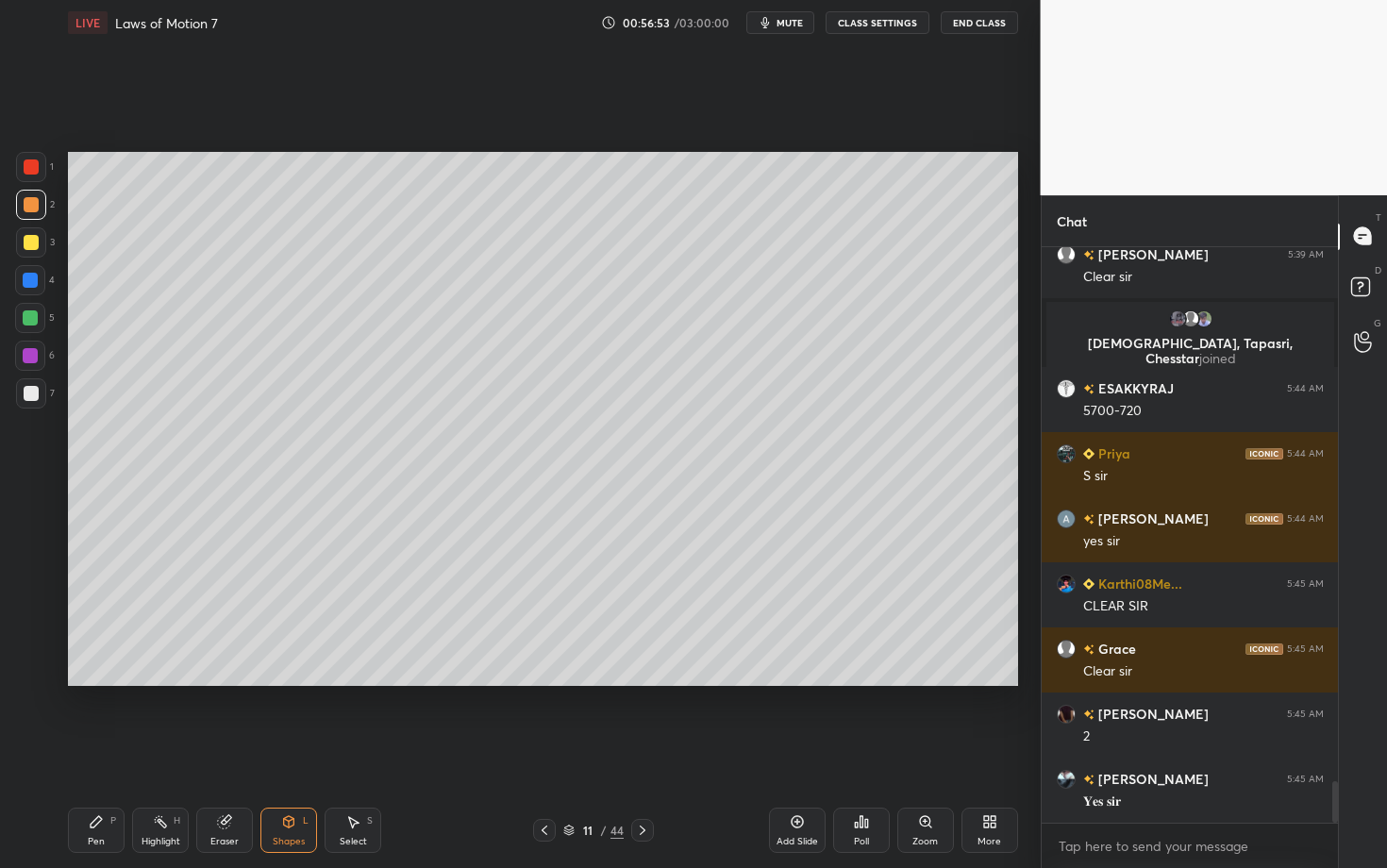 click on "Shapes L" at bounding box center (289, 830) 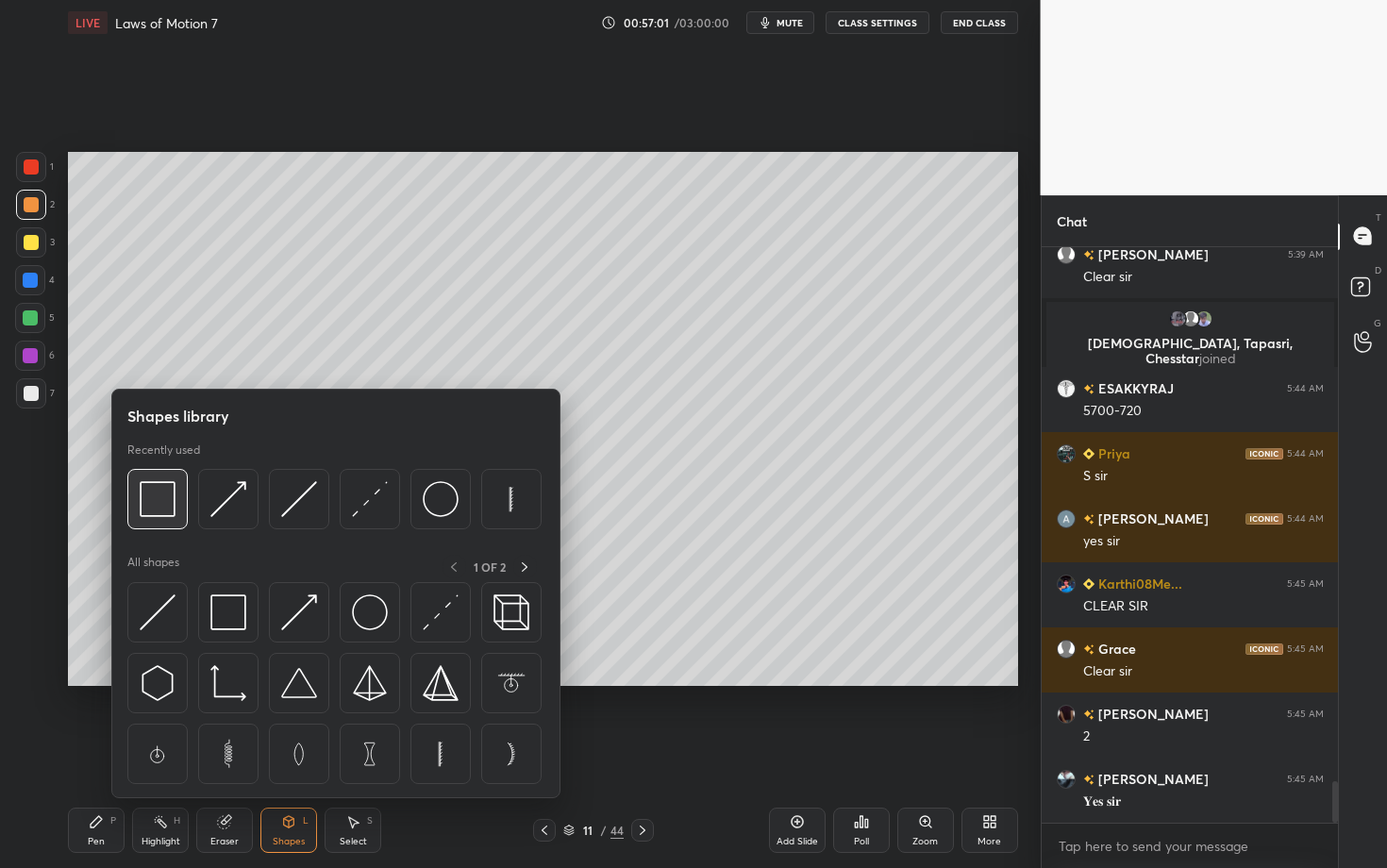 click at bounding box center [158, 499] 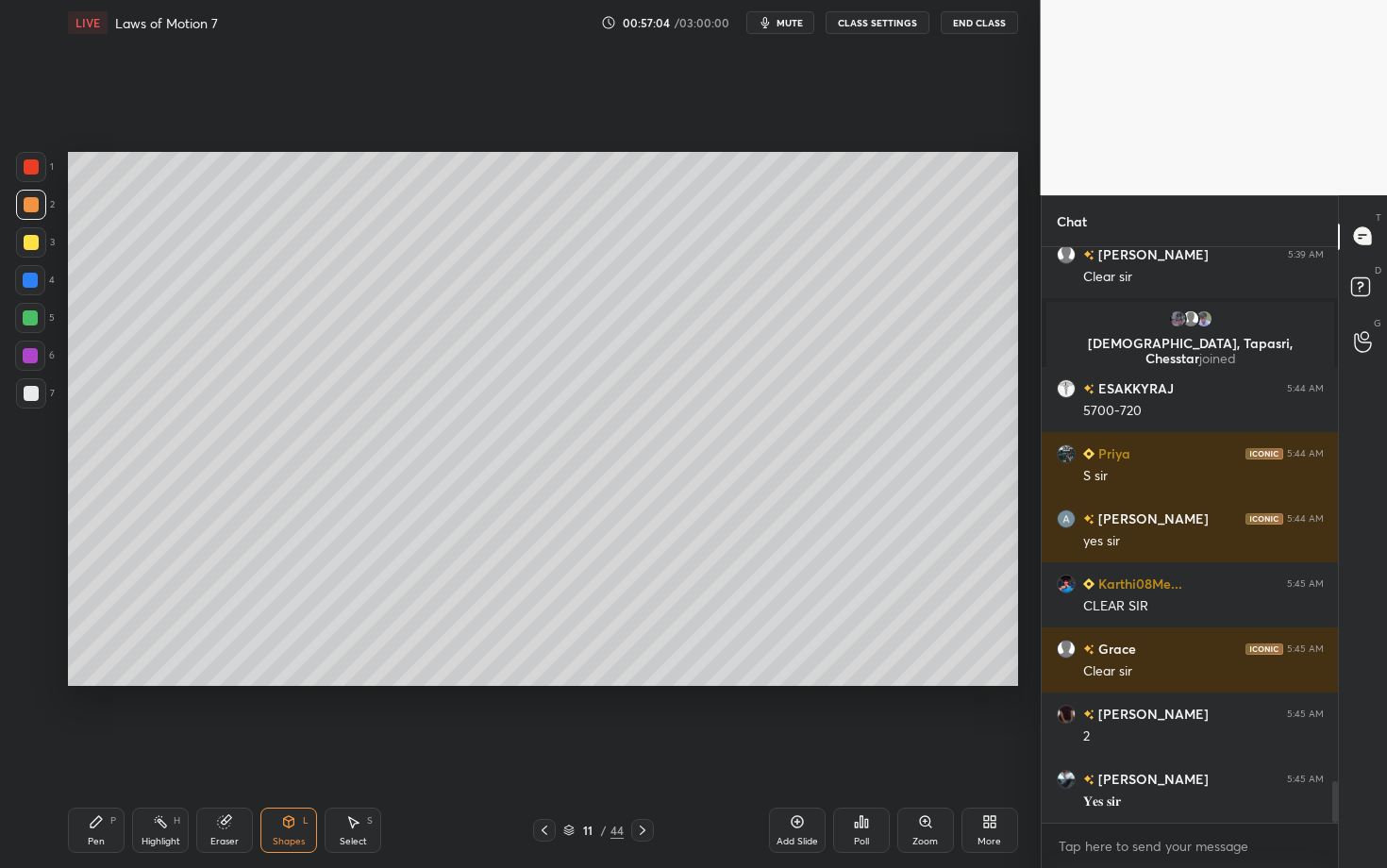 click on "Shapes L" at bounding box center [289, 830] 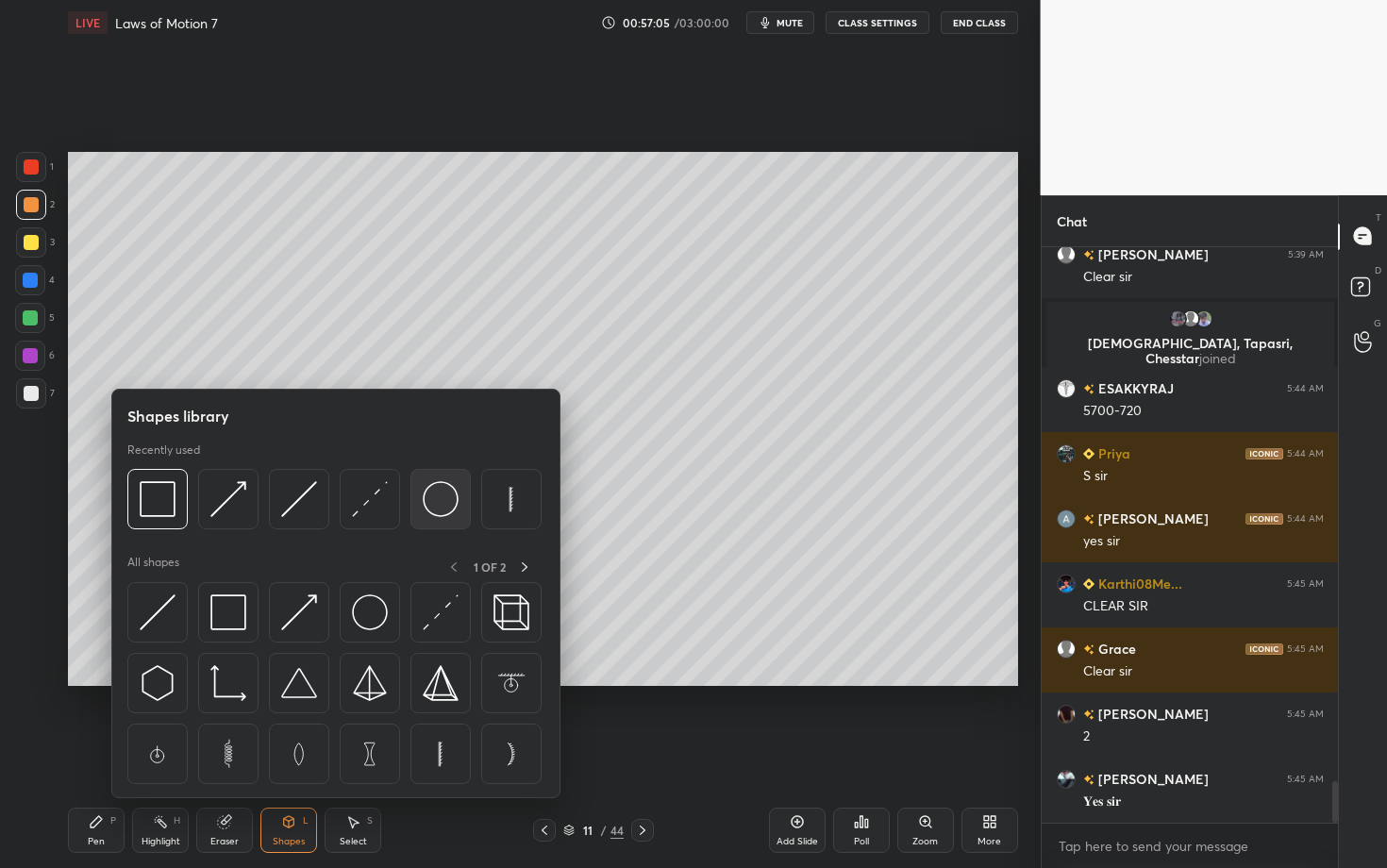 click at bounding box center (441, 499) 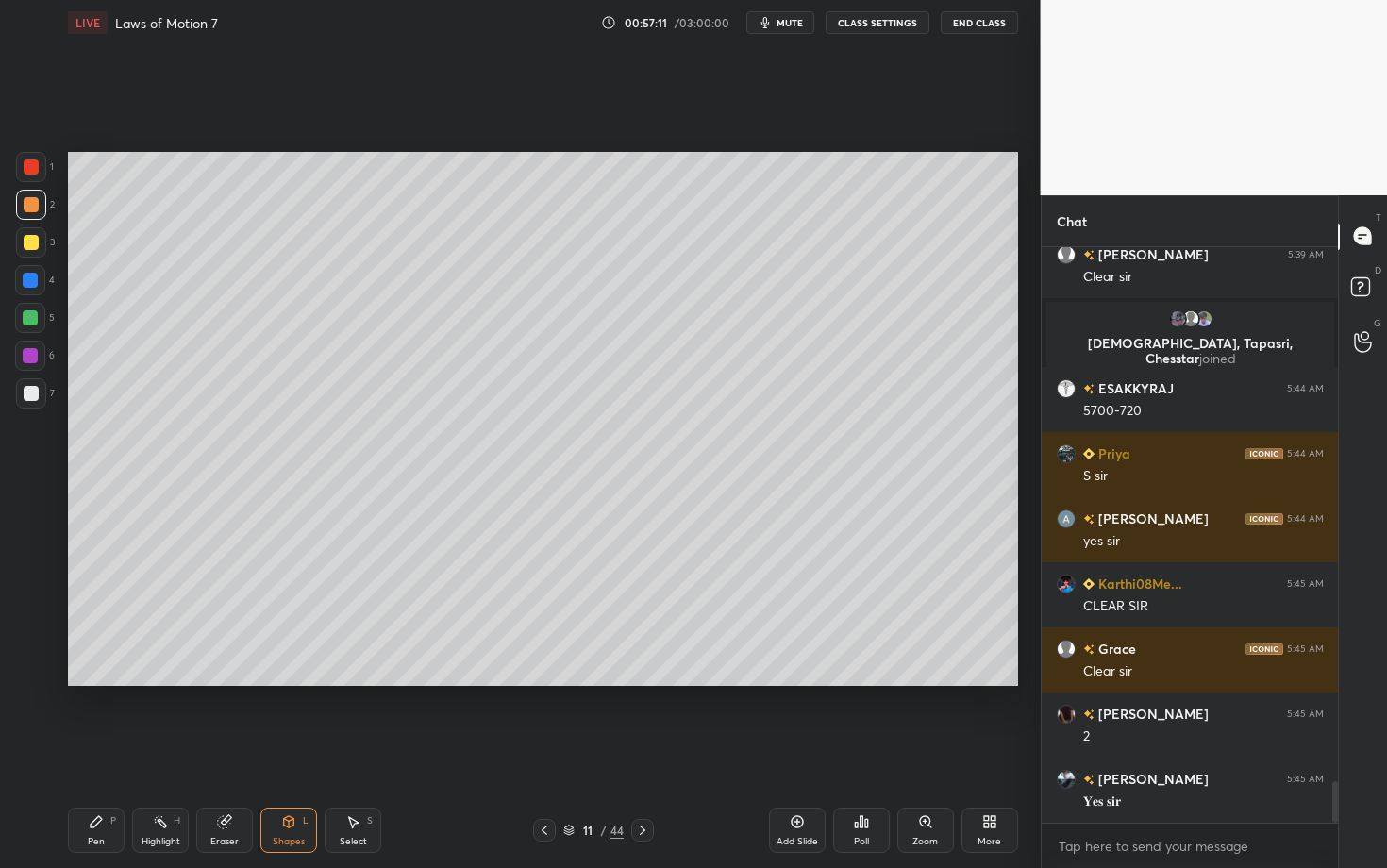 click on "Highlight" at bounding box center [160, 842] 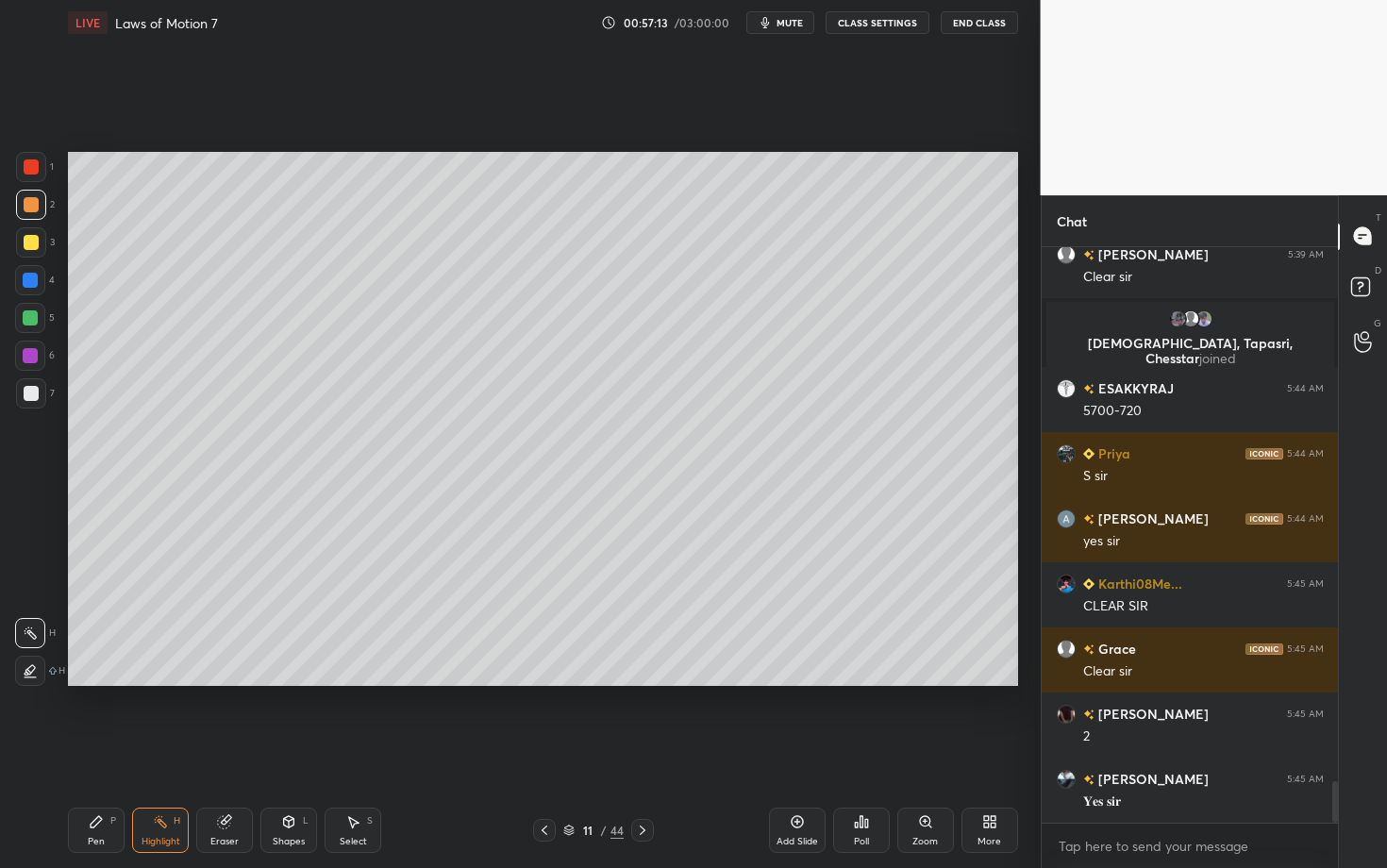 click on "Pen" at bounding box center (96, 842) 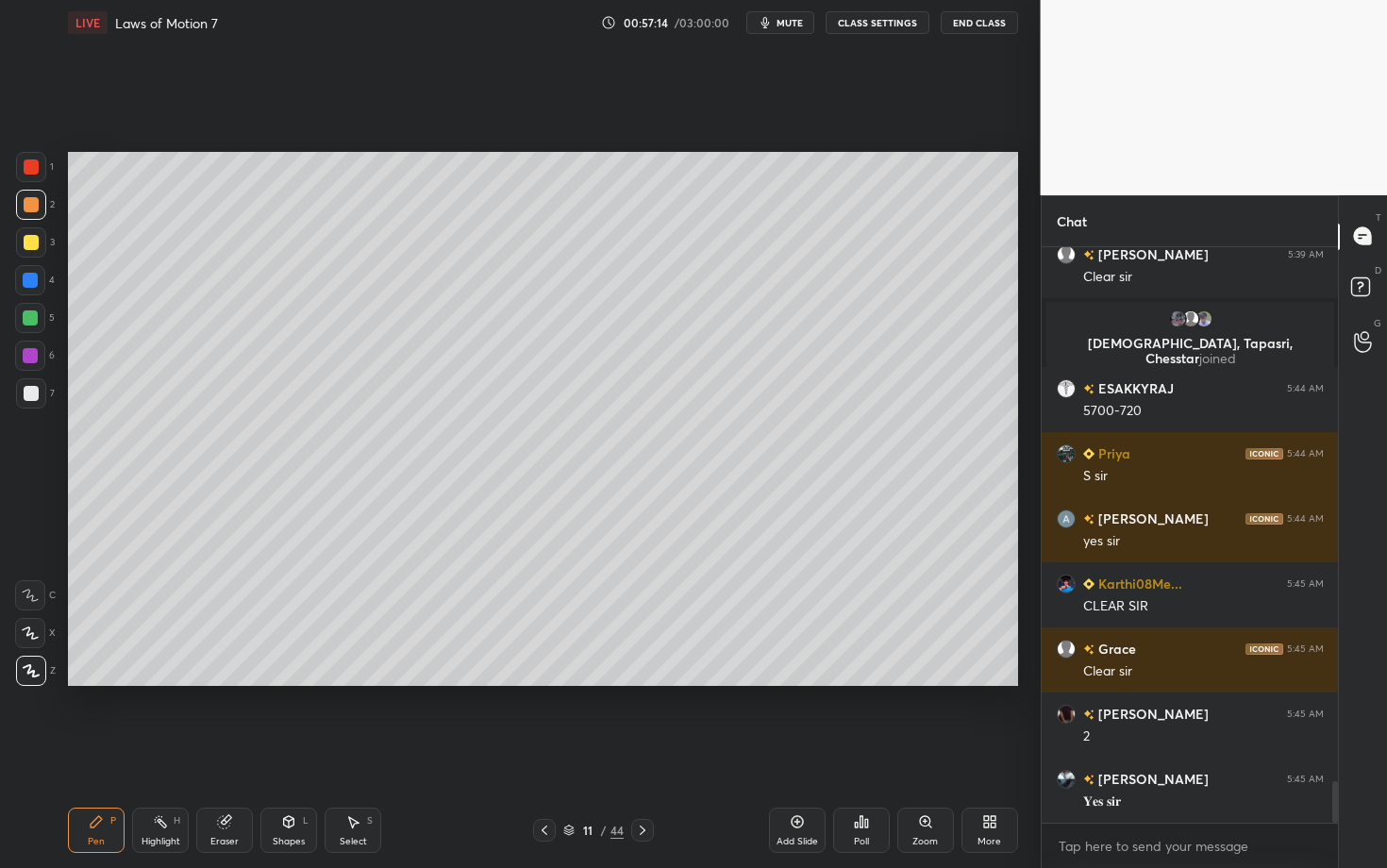 click at bounding box center (31, 393) 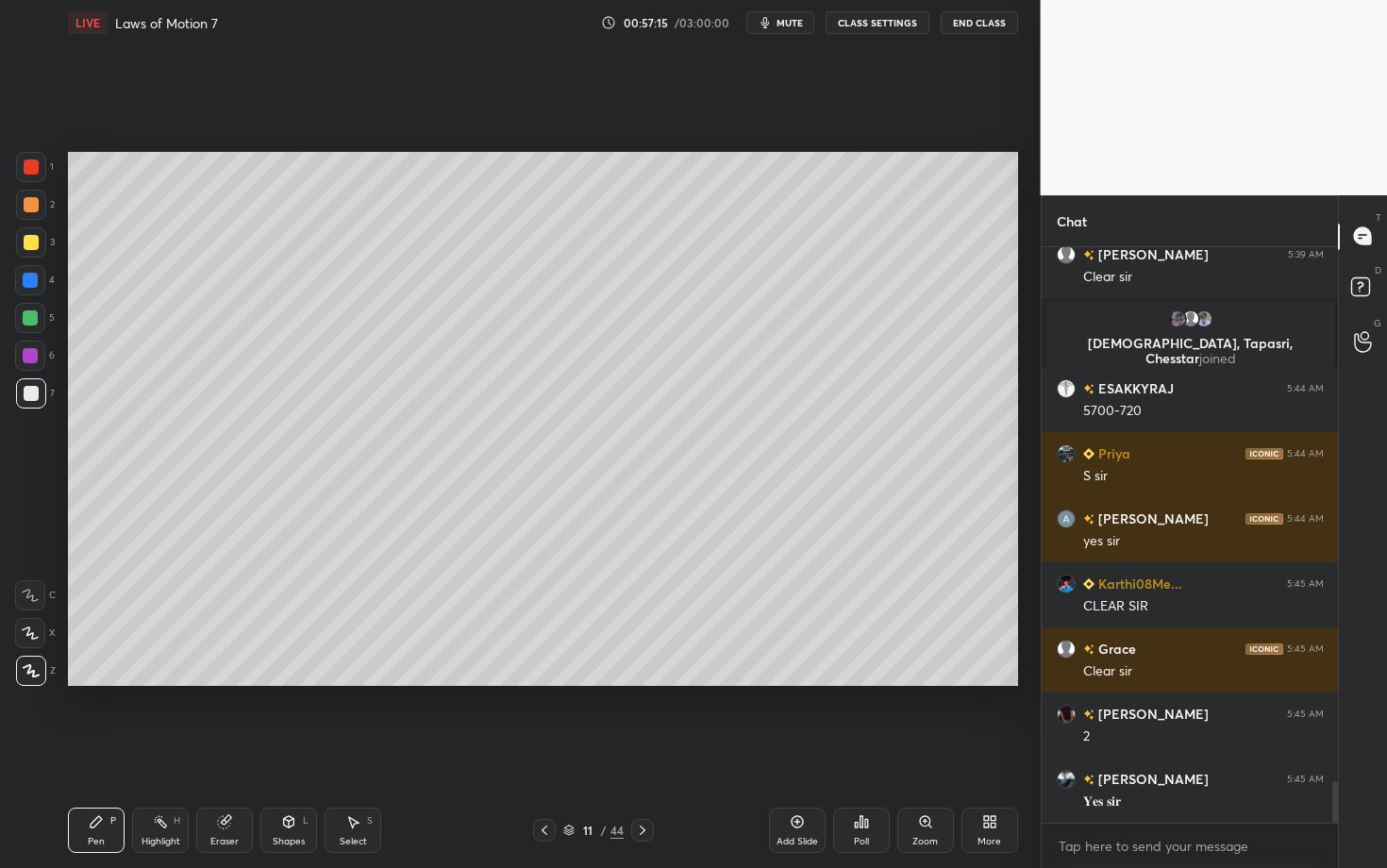 click 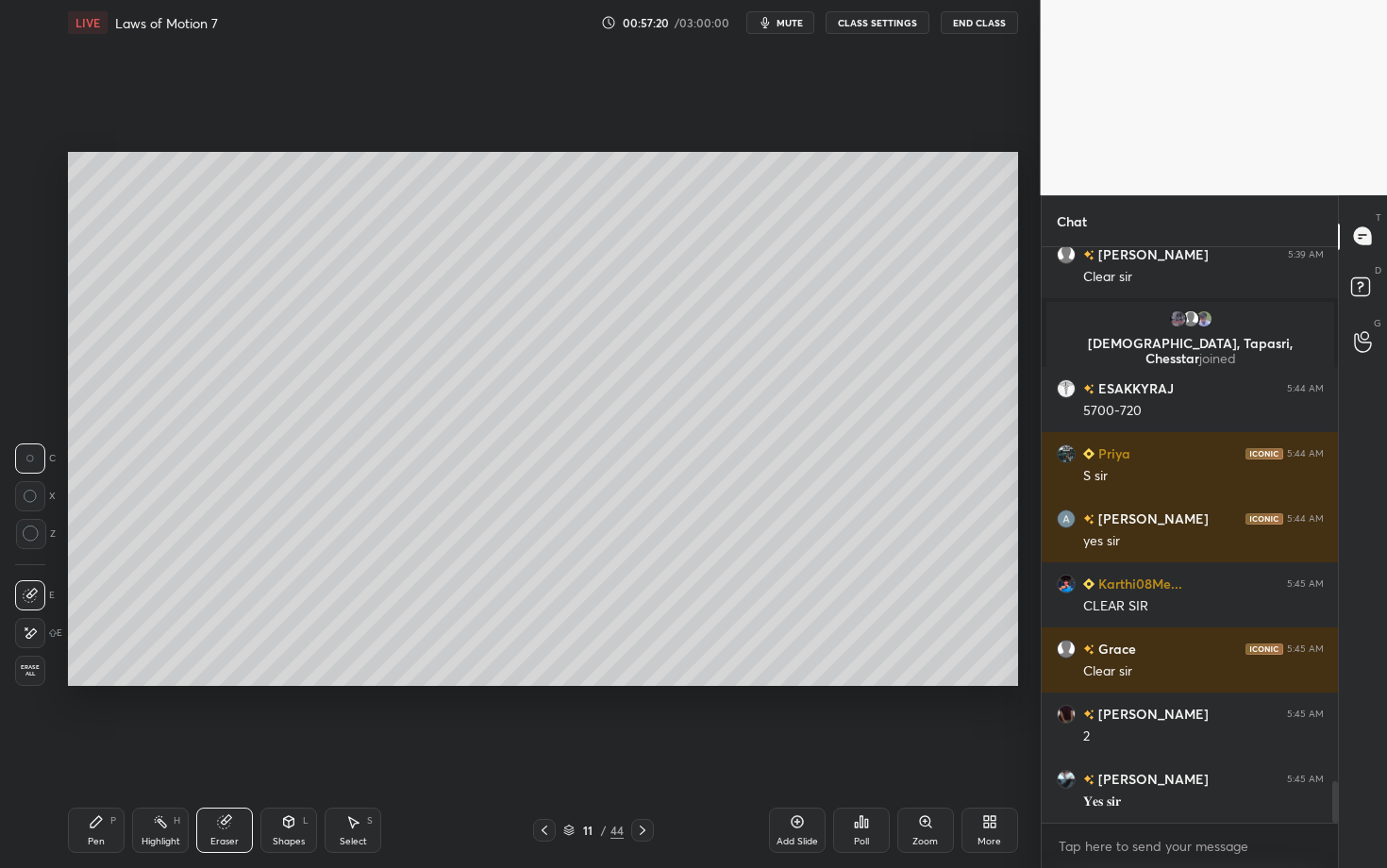 scroll, scrollTop: 7447, scrollLeft: 0, axis: vertical 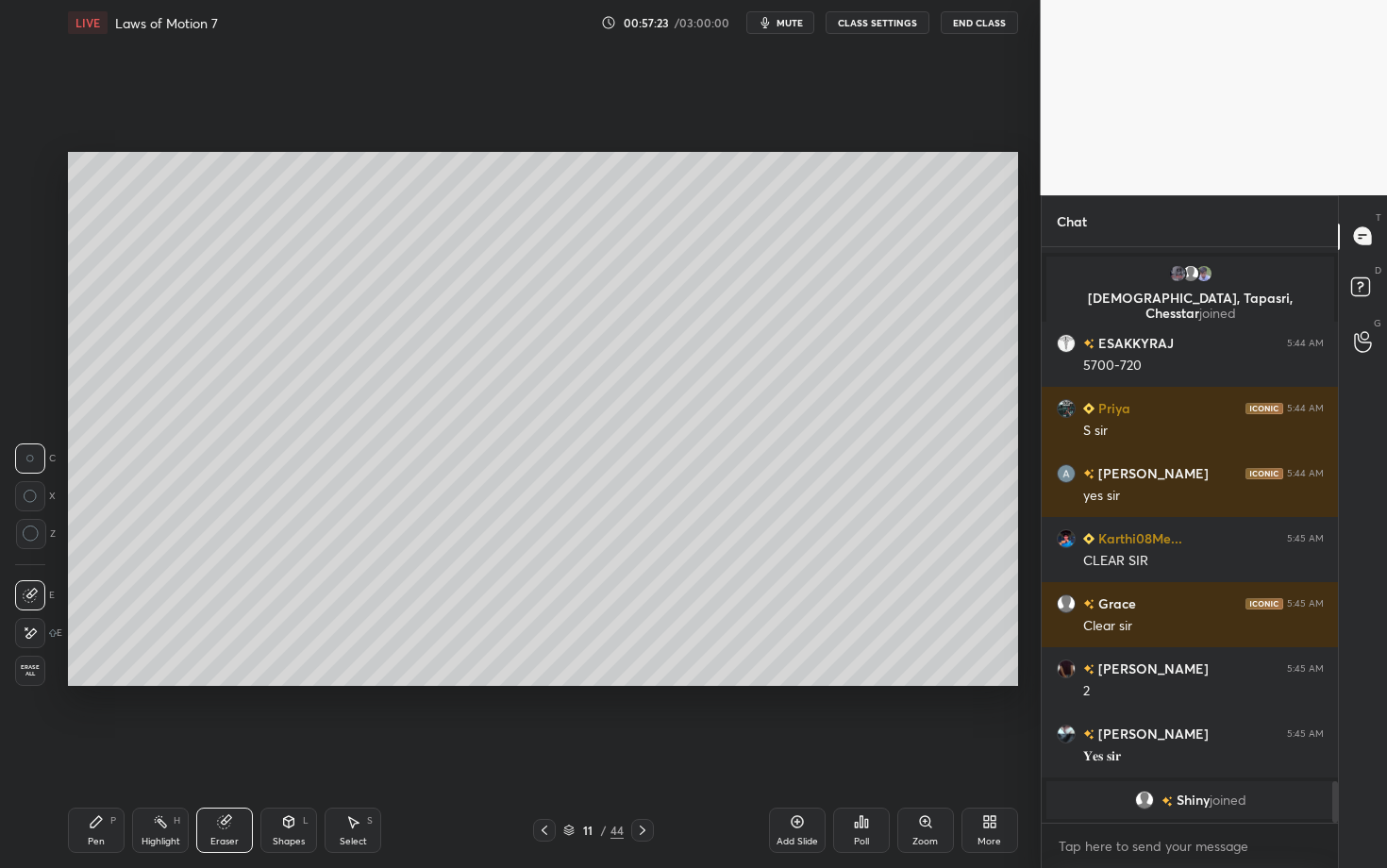click on "Select S" at bounding box center [353, 830] 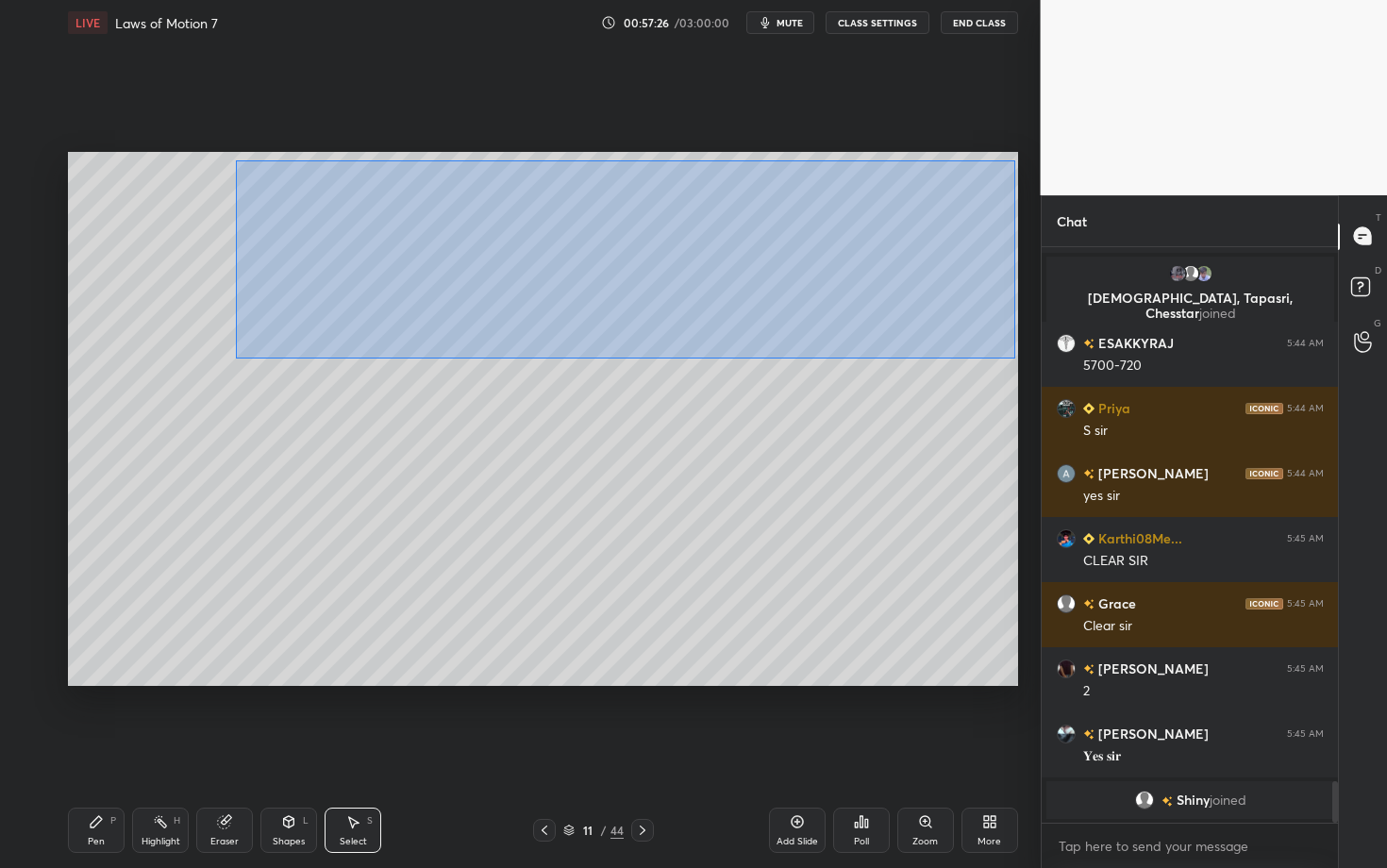 drag, startPoint x: 235, startPoint y: 159, endPoint x: 1014, endPoint y: 359, distance: 804.2643 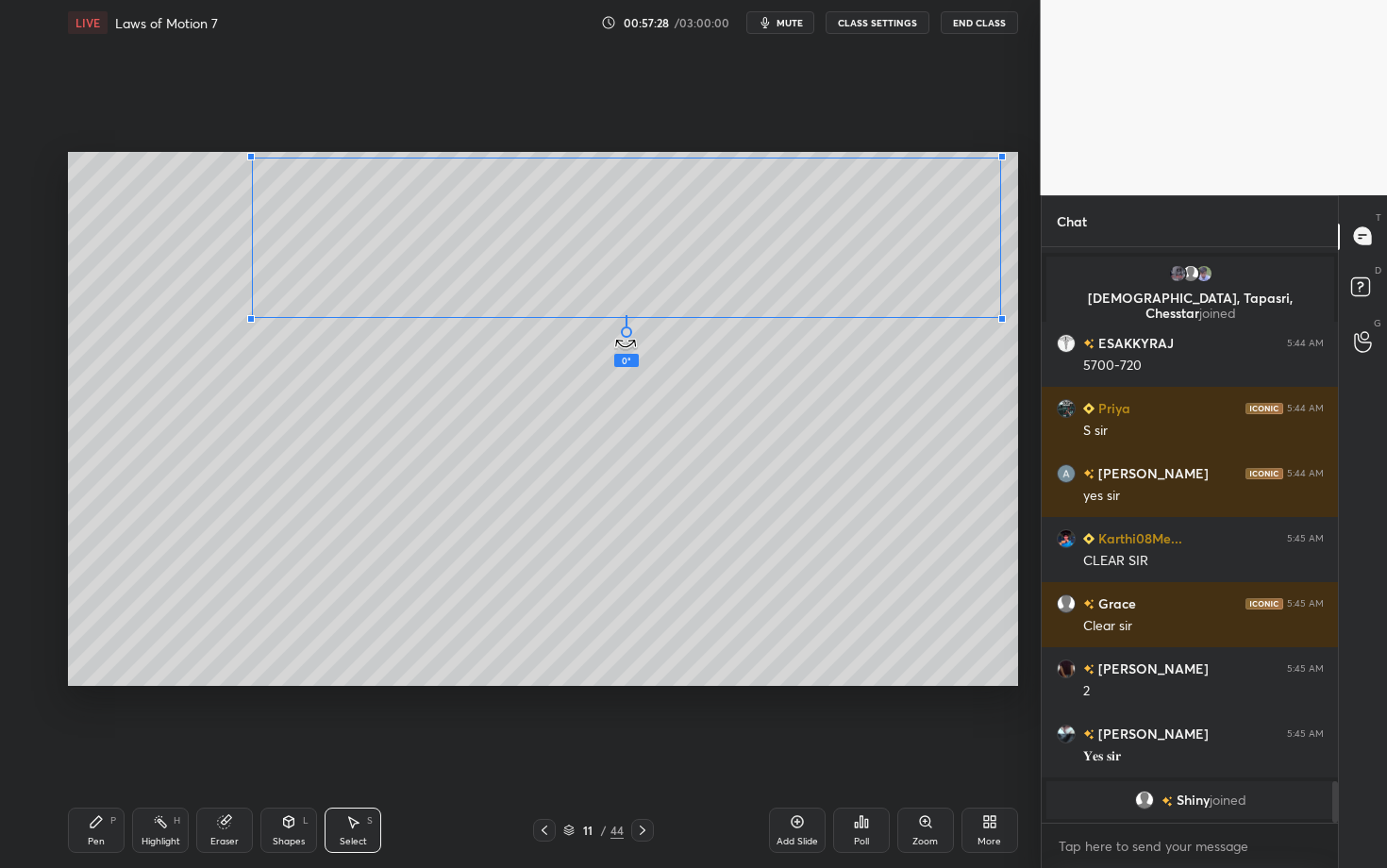 click on "0 ° Undo Copy Duplicate Duplicate to new slide Delete" at bounding box center (543, 419) 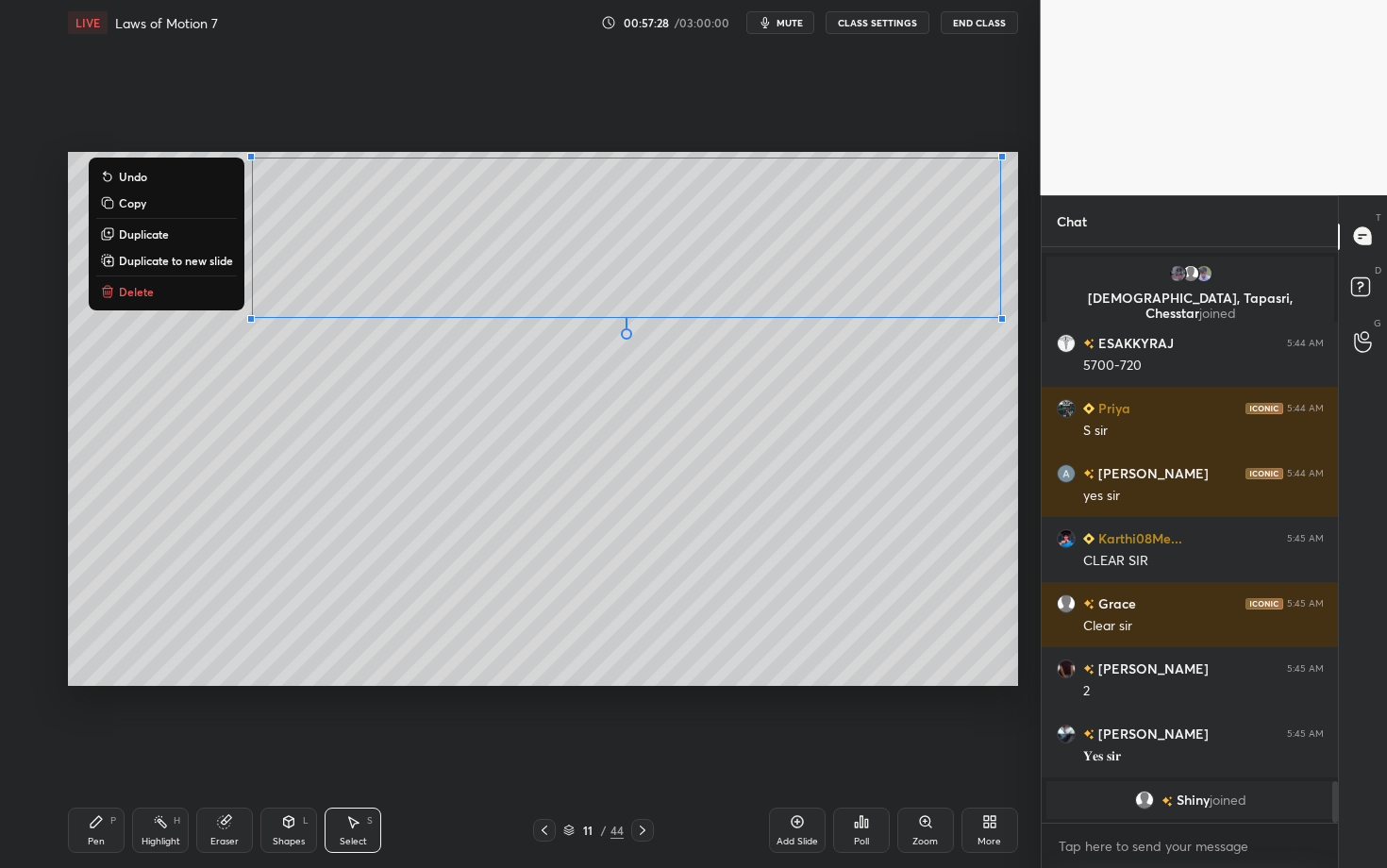 click on "0 ° Undo Copy Duplicate Duplicate to new slide Delete" at bounding box center [543, 419] 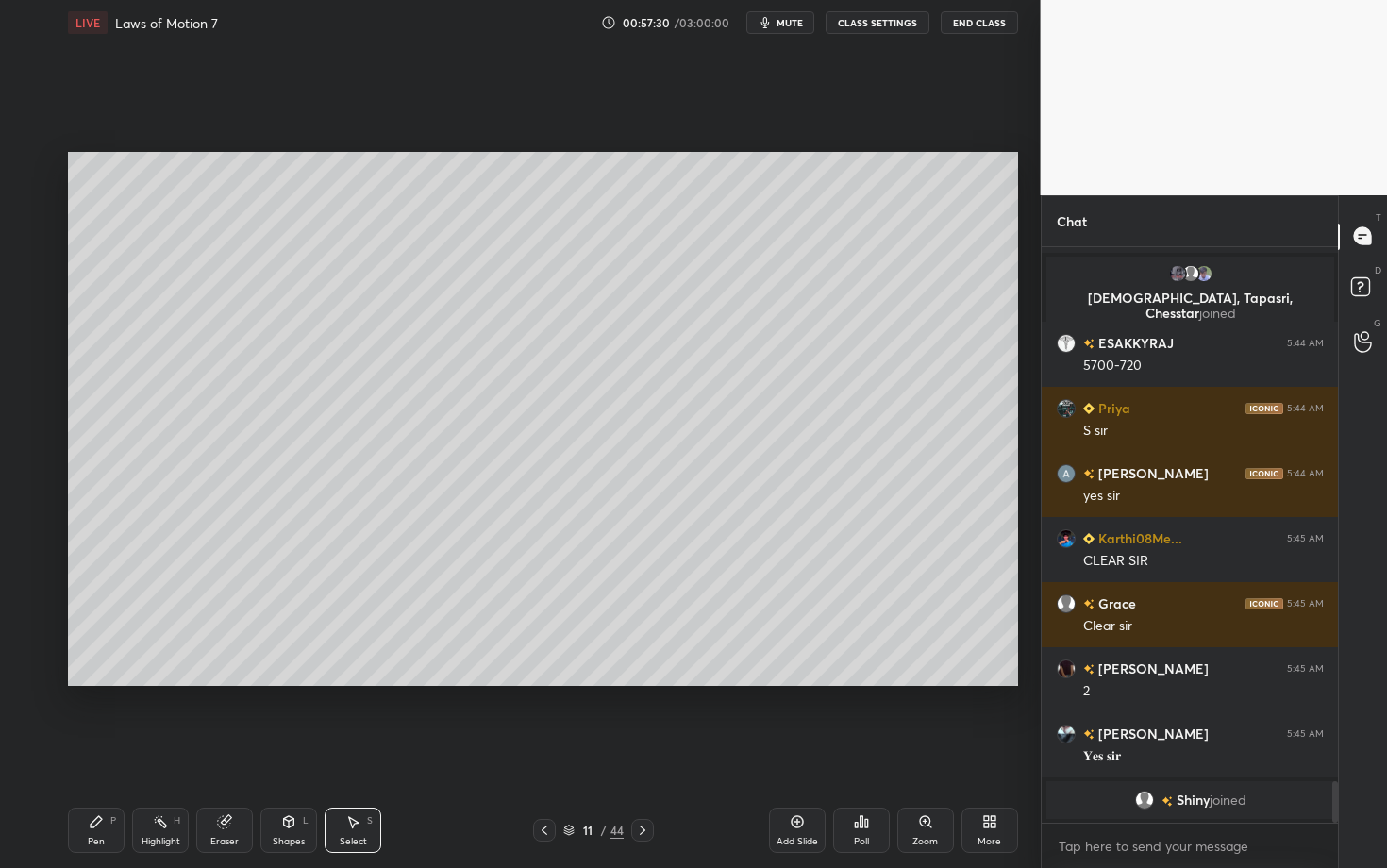 click on "Pen P" at bounding box center [96, 830] 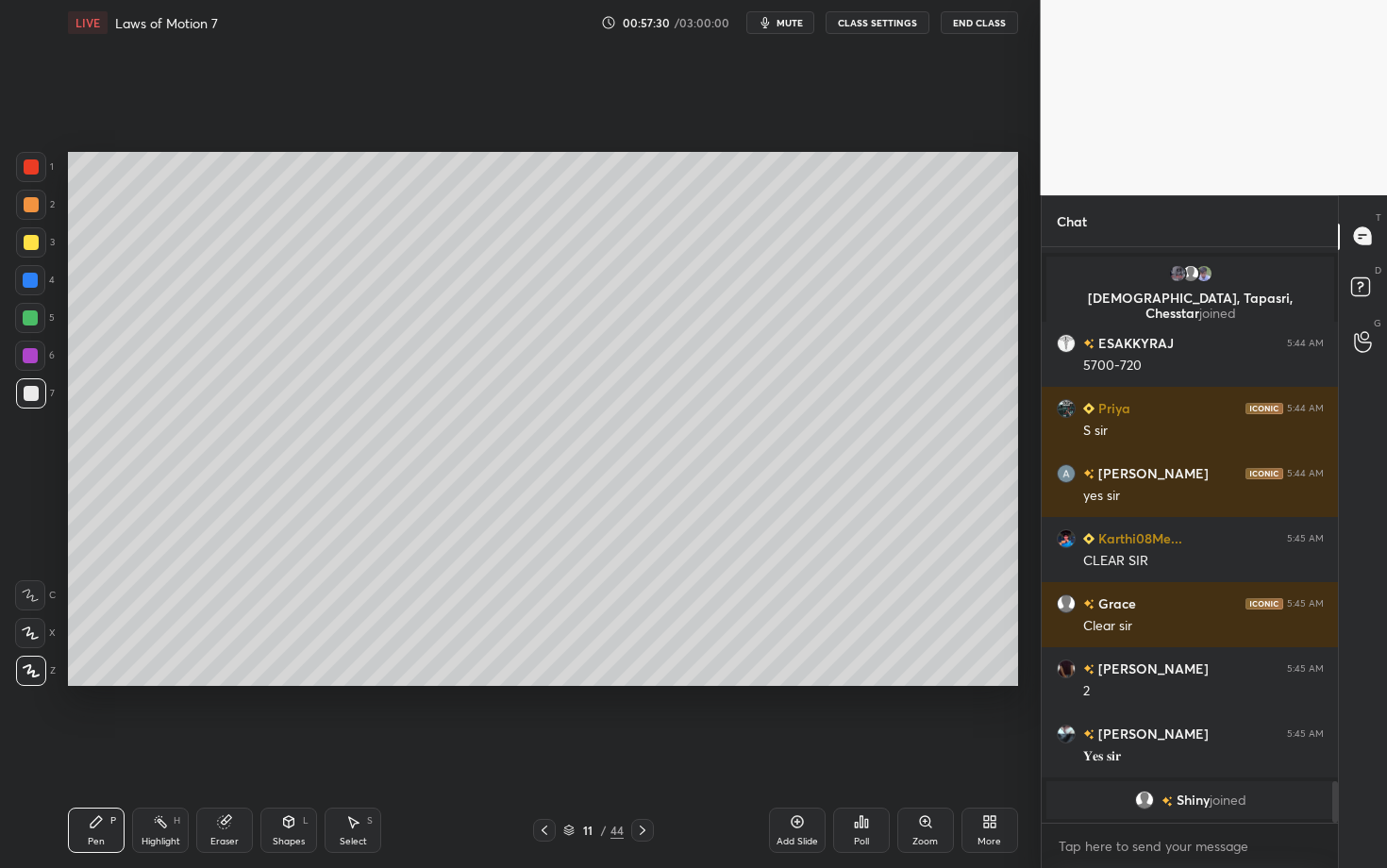 click at bounding box center [31, 393] 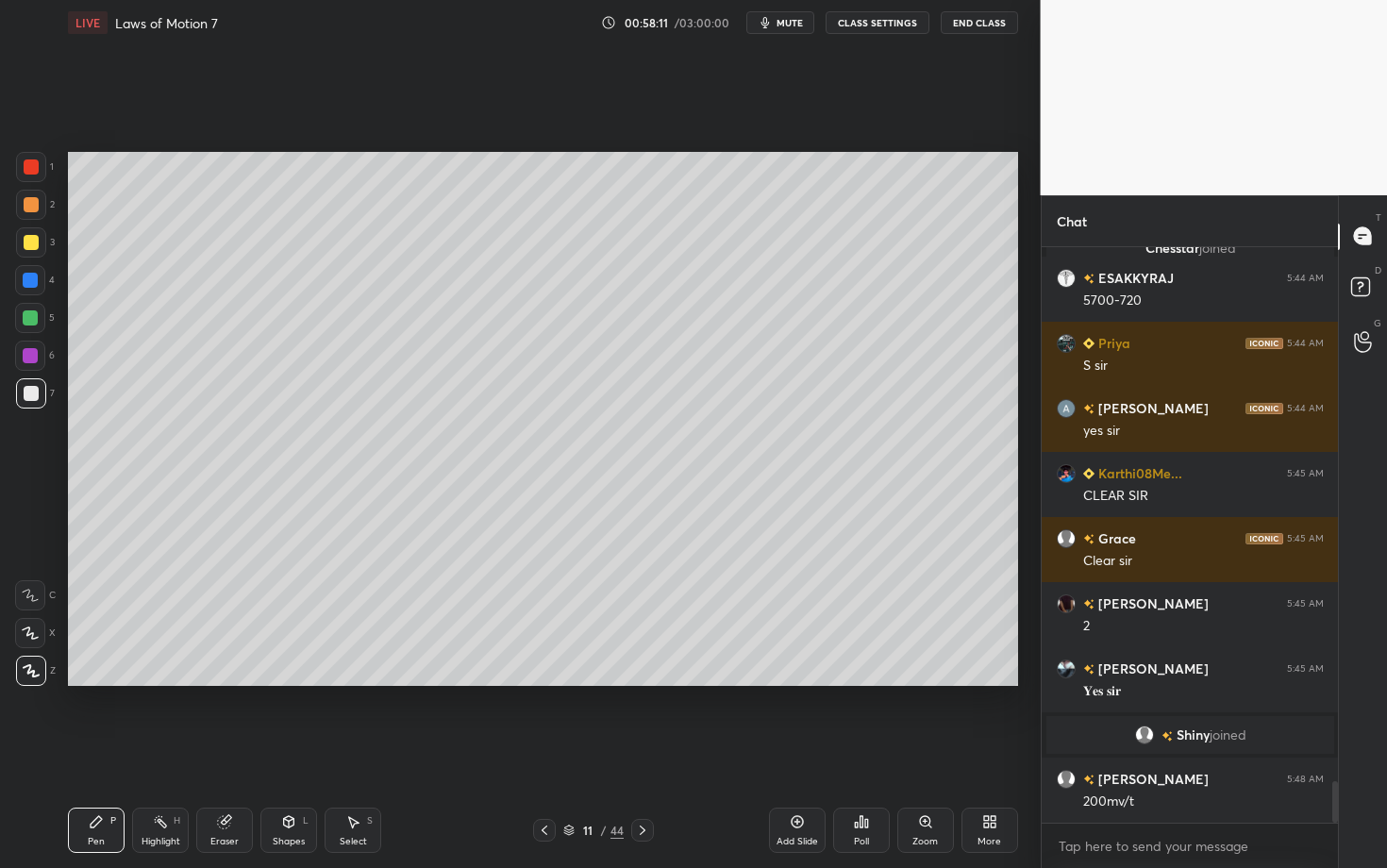 scroll, scrollTop: 7416, scrollLeft: 0, axis: vertical 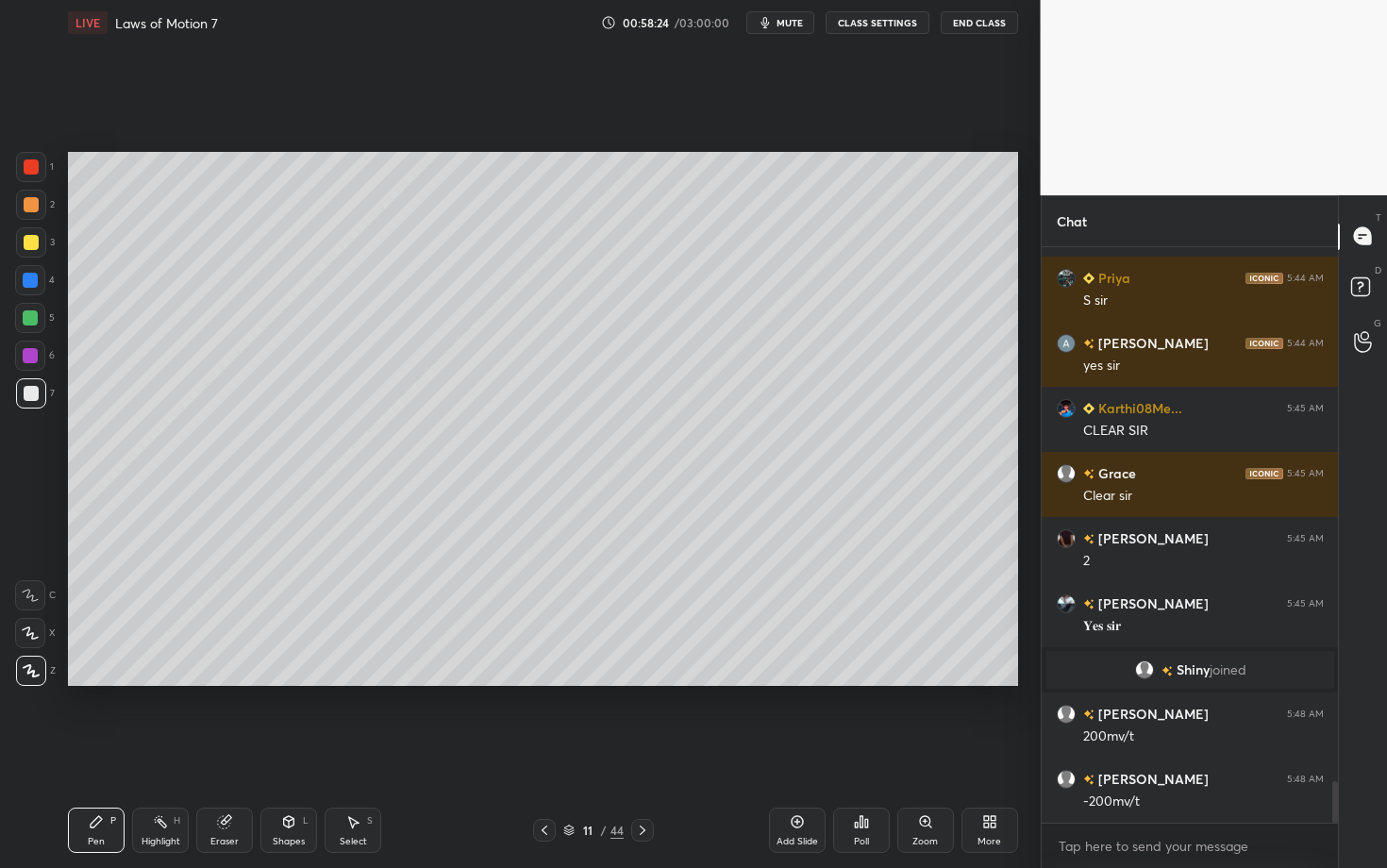 click on "Highlight H" at bounding box center (160, 830) 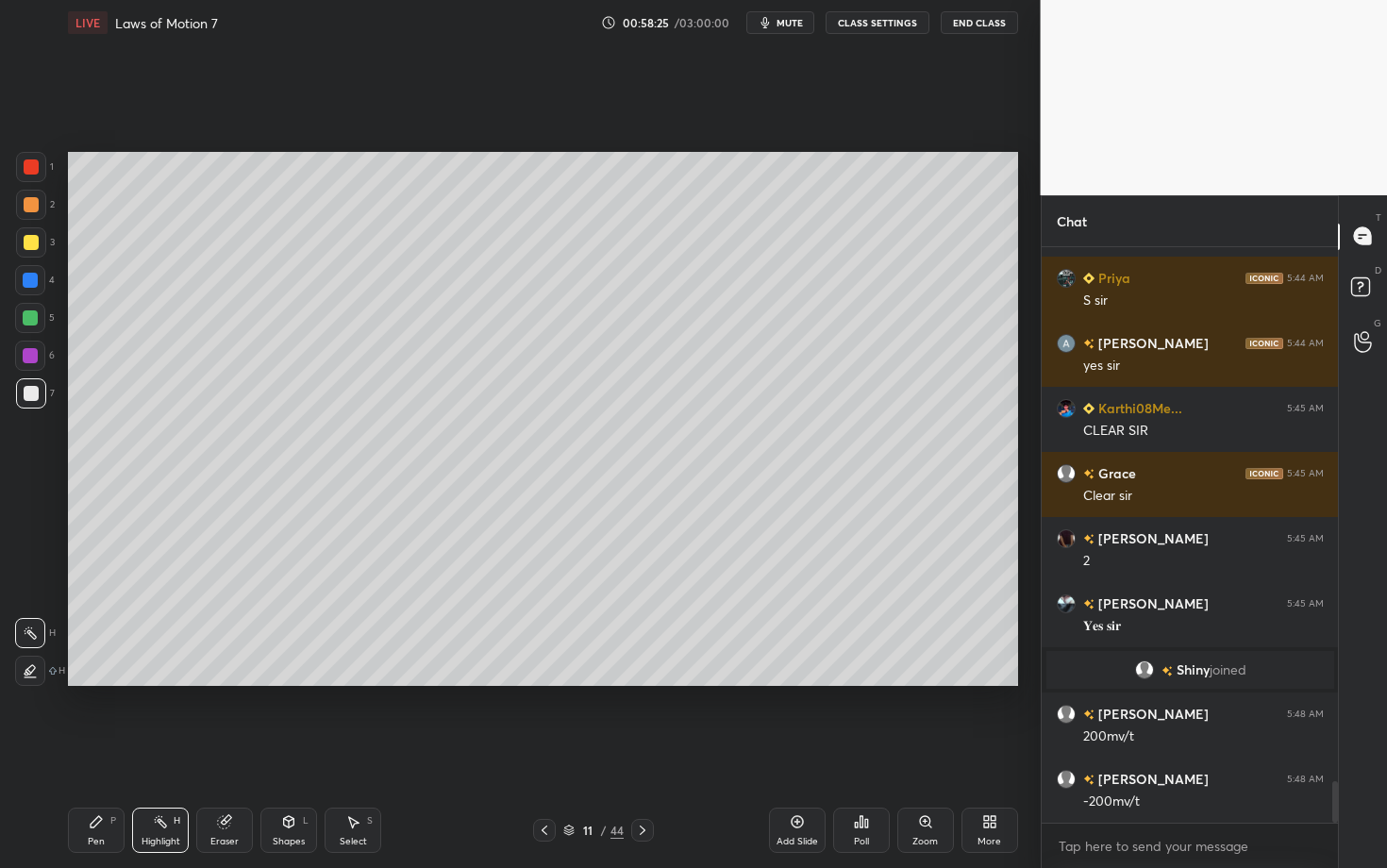 scroll, scrollTop: 7461, scrollLeft: 0, axis: vertical 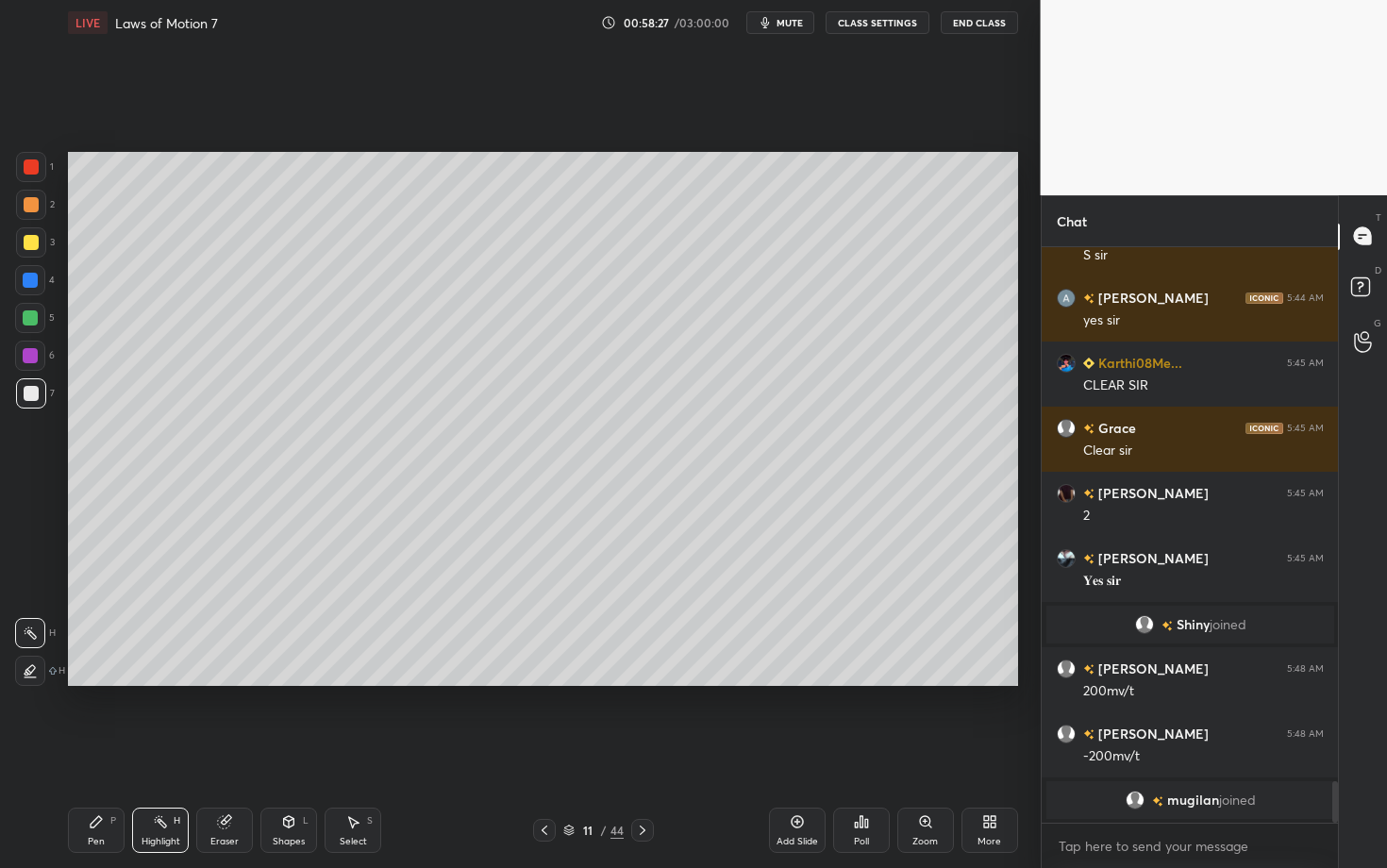 click on "Pen P" at bounding box center [96, 830] 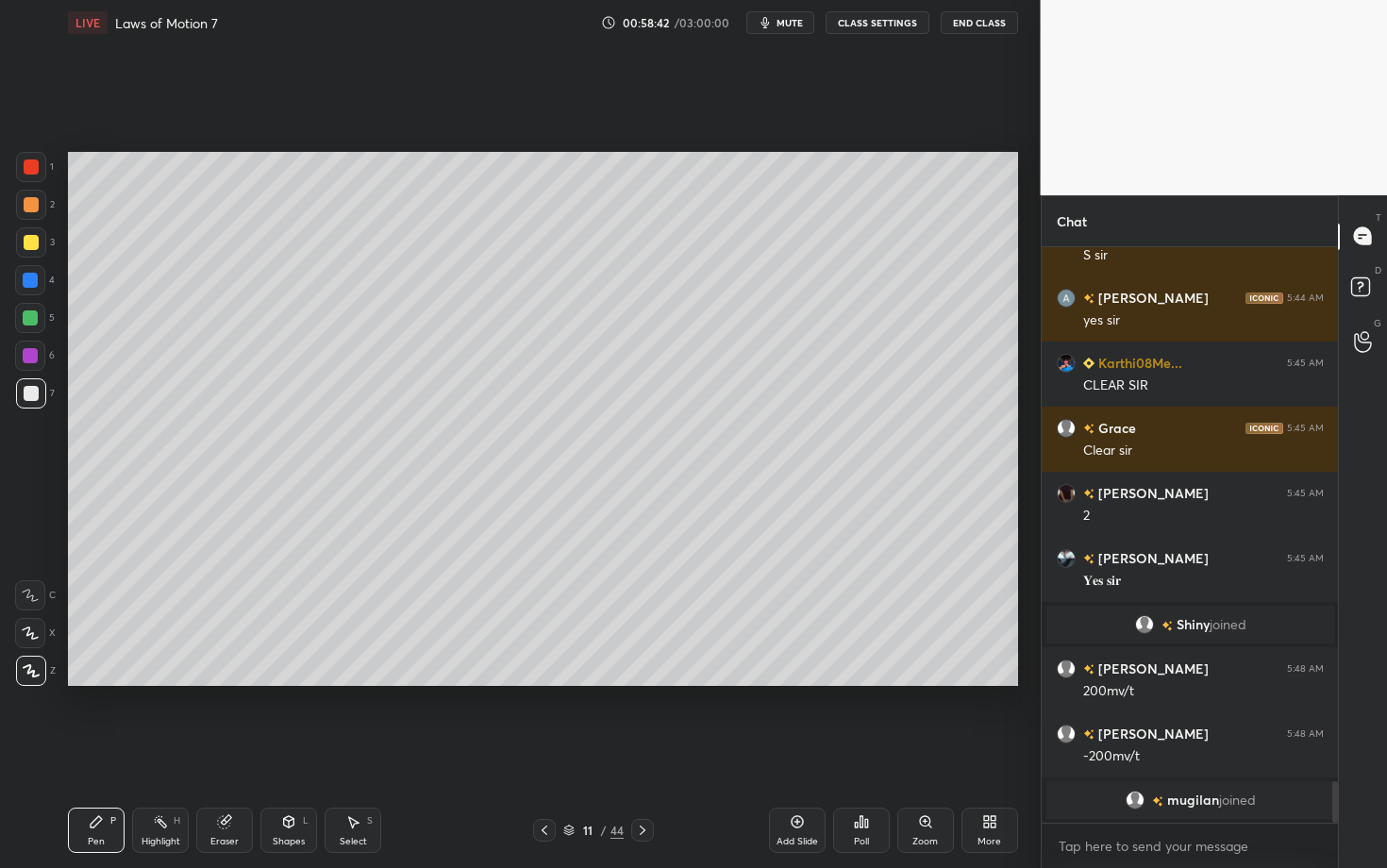 click at bounding box center (30, 356) 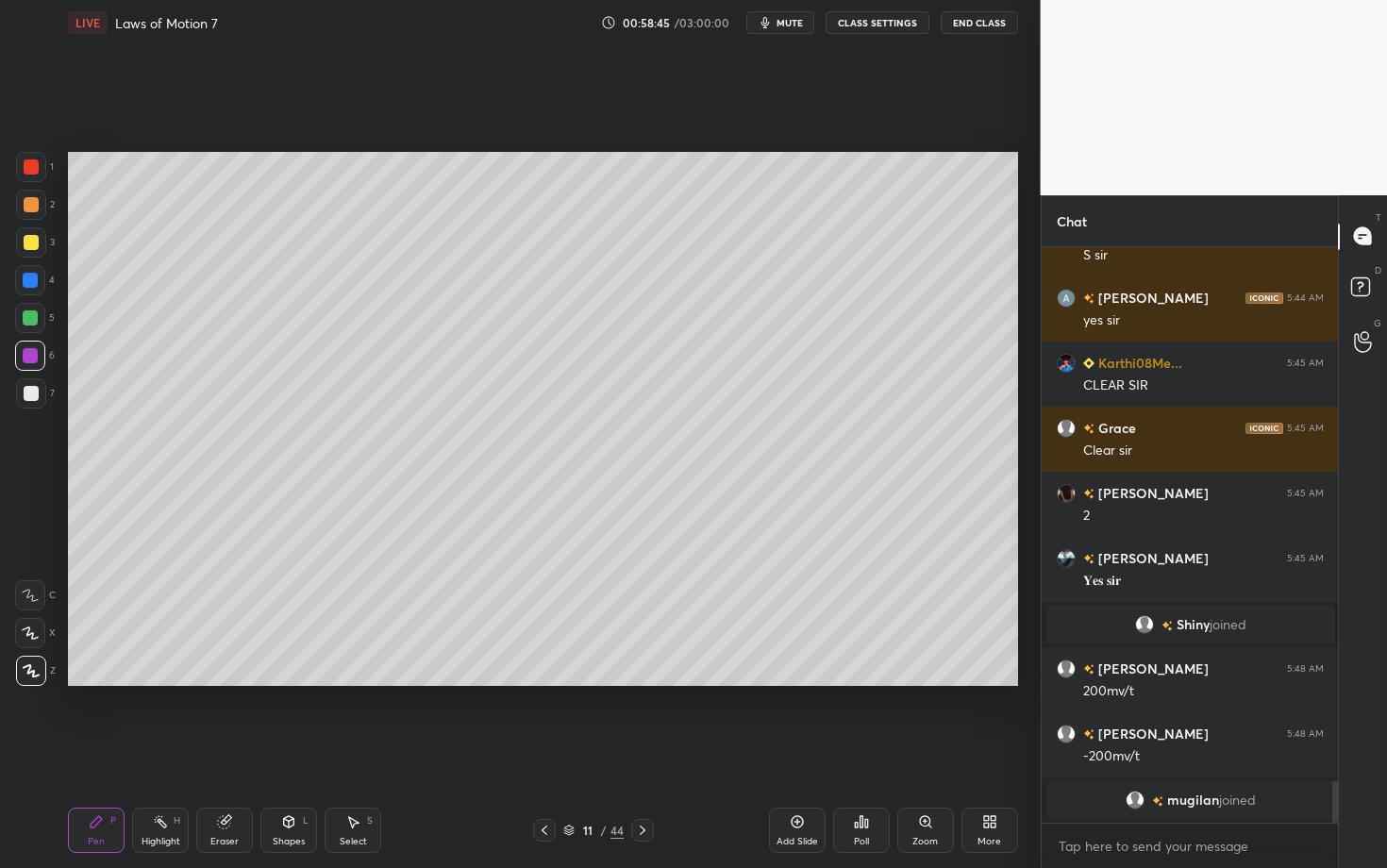 click on "Pen P Highlight H Eraser Shapes L Select S 11 / 44 Add Slide Poll Zoom More" at bounding box center (543, 830) 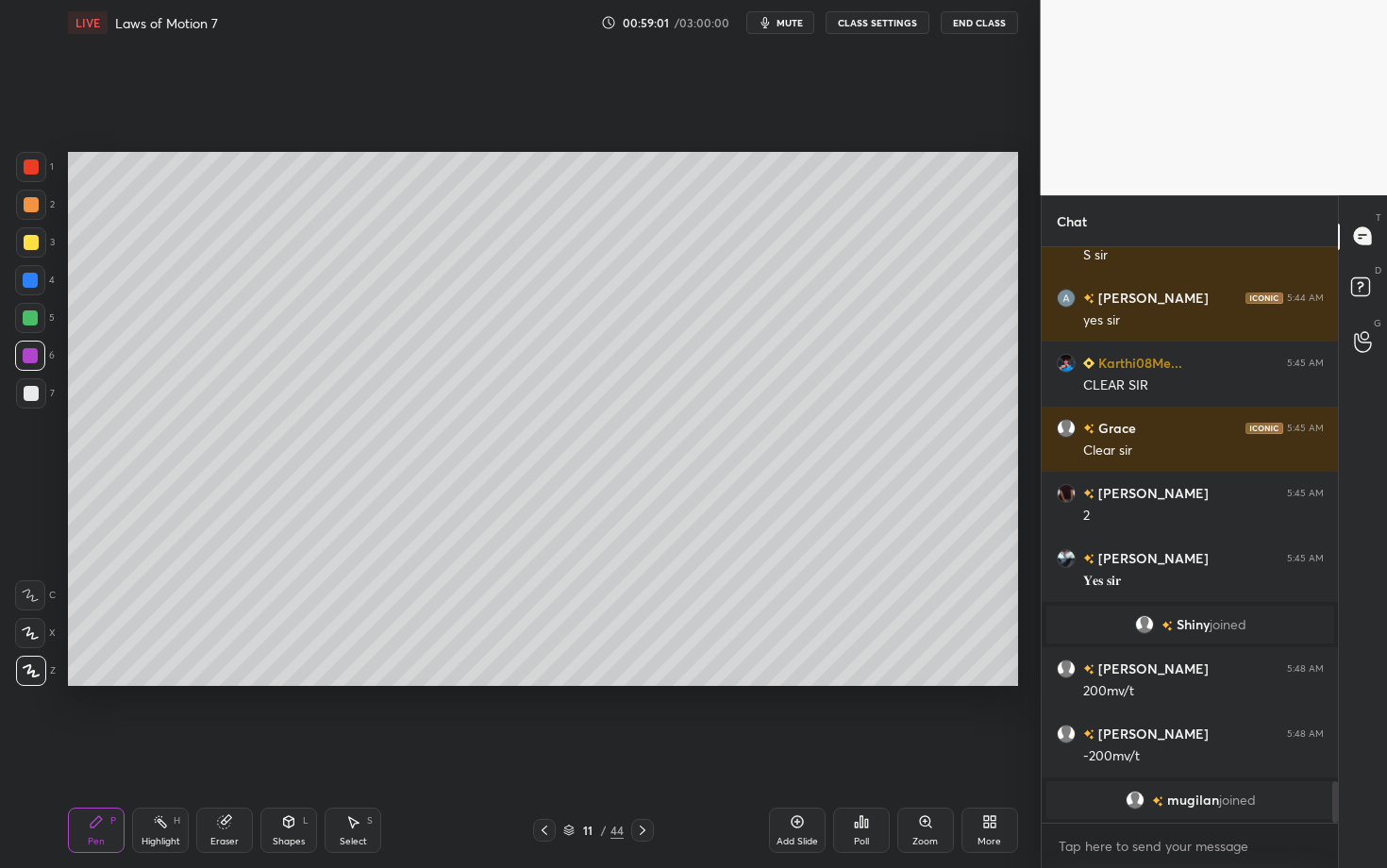 click 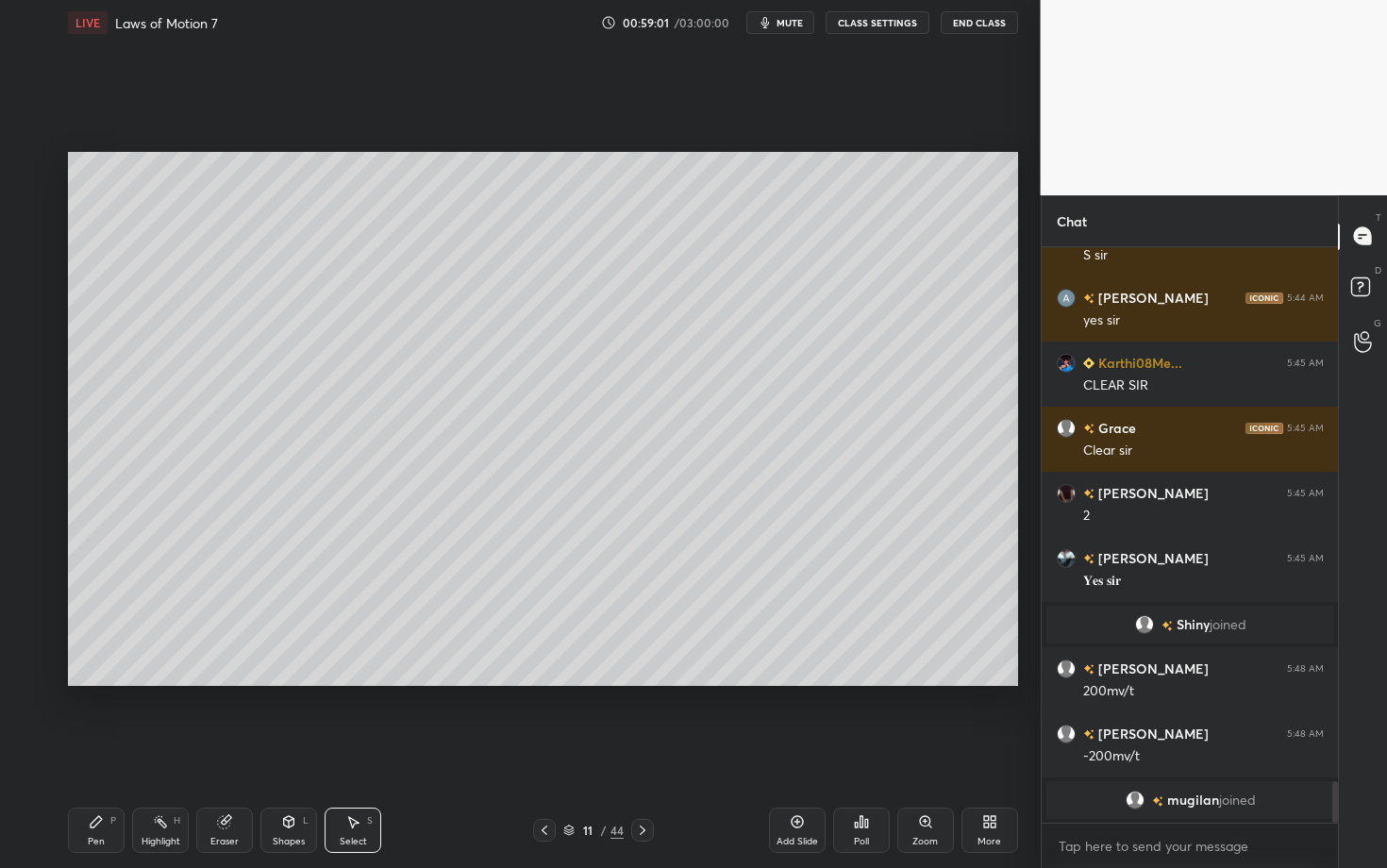 click 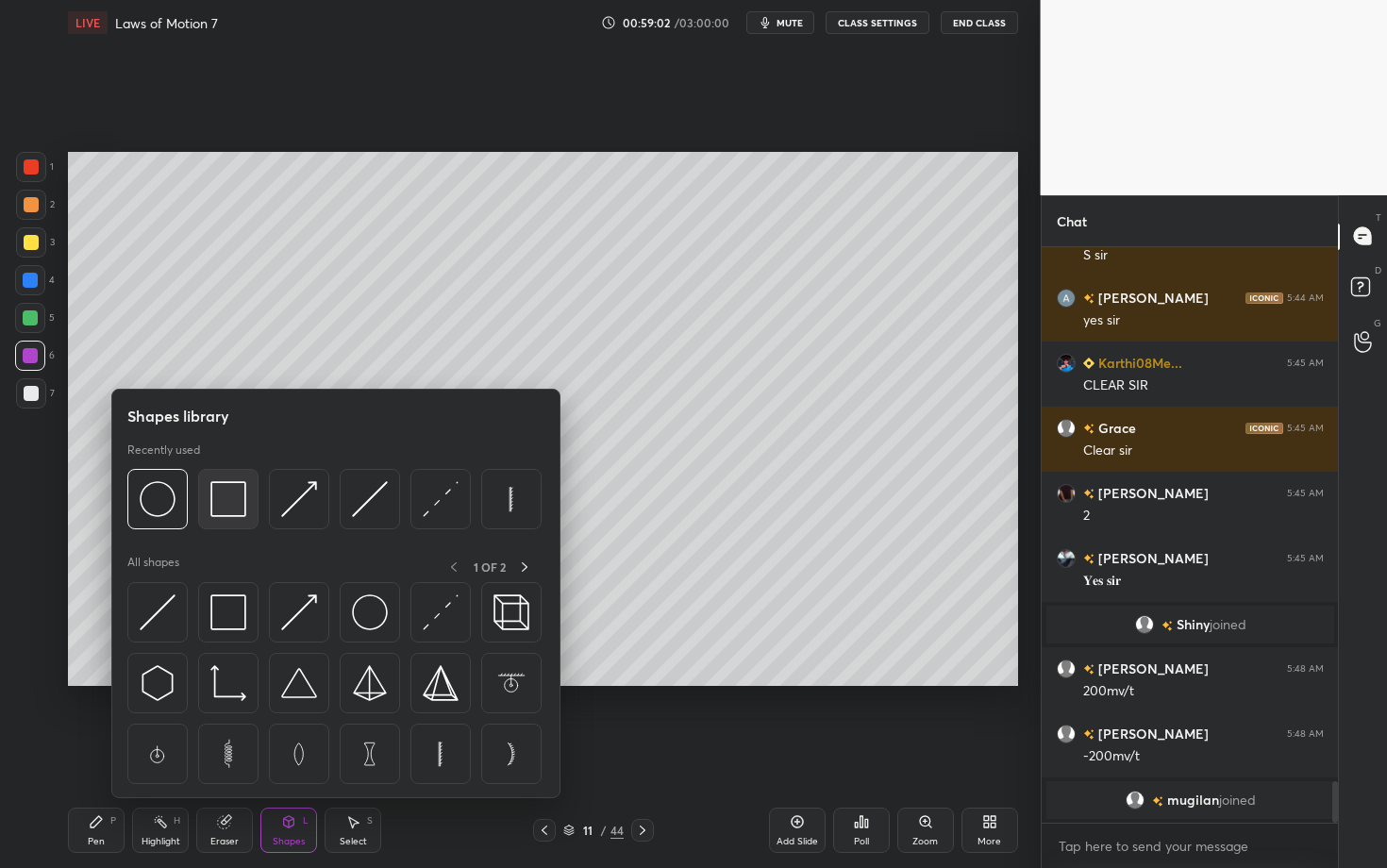 click at bounding box center [228, 499] 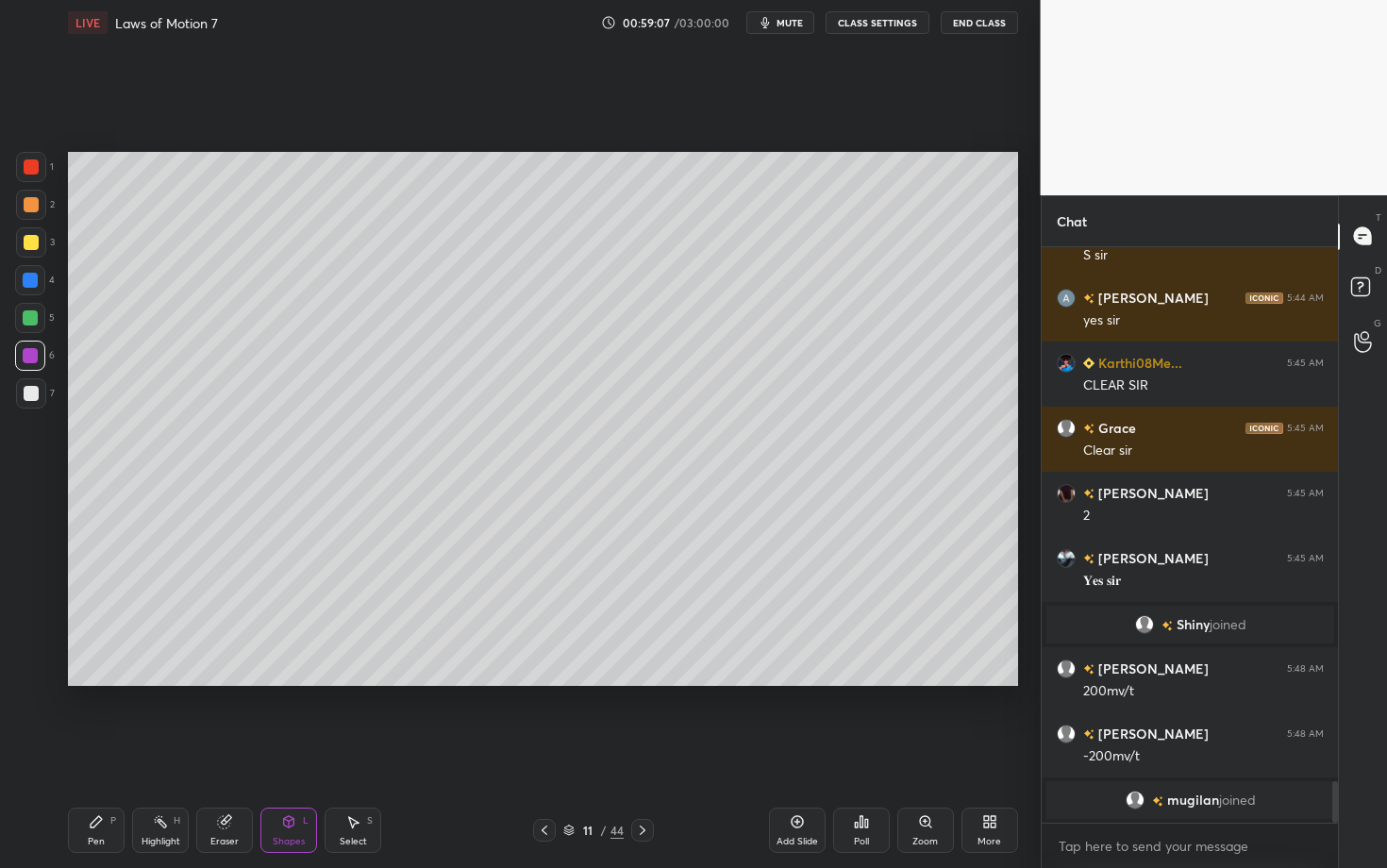 click on "Pen P" at bounding box center (96, 830) 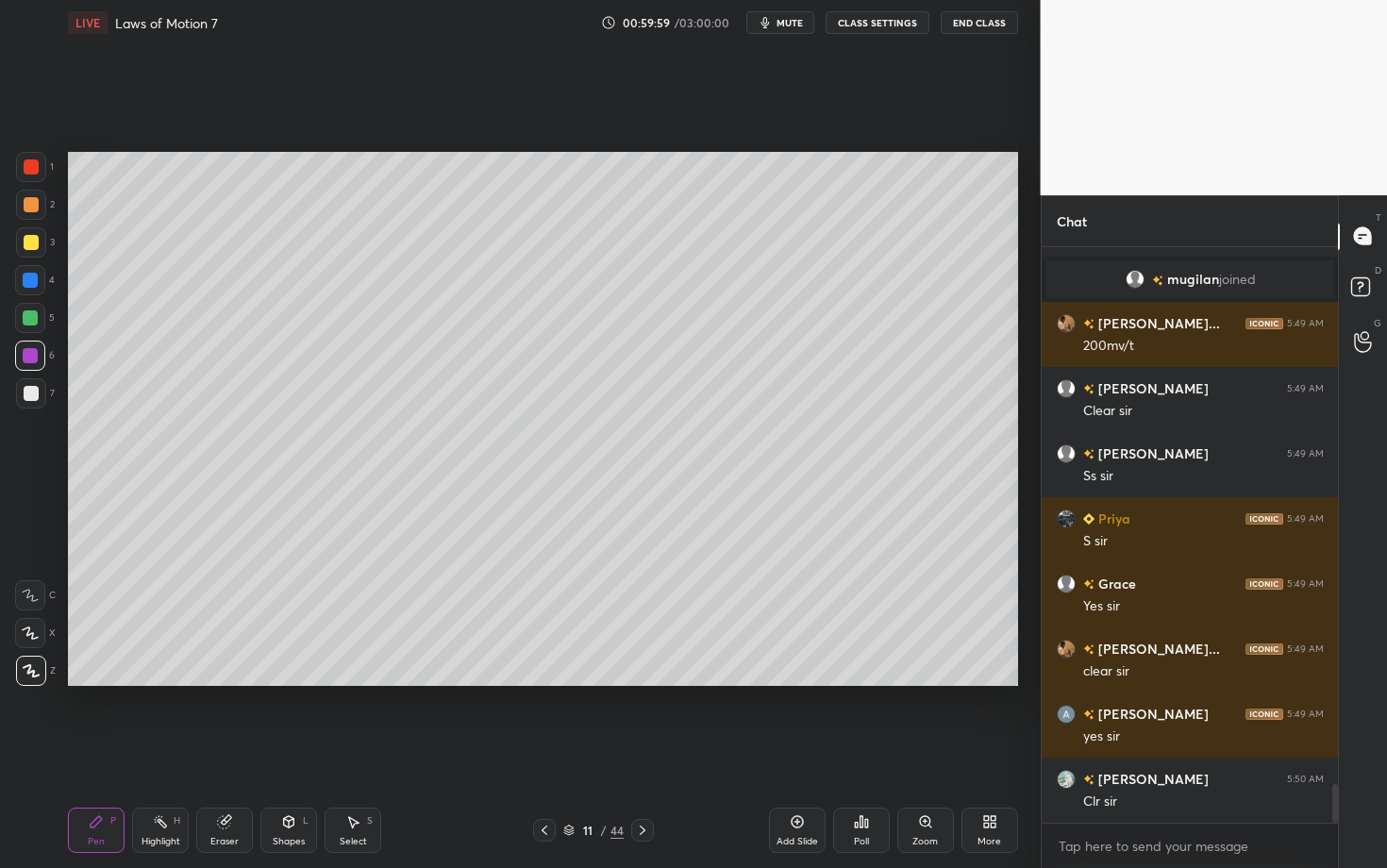 scroll, scrollTop: 7973, scrollLeft: 0, axis: vertical 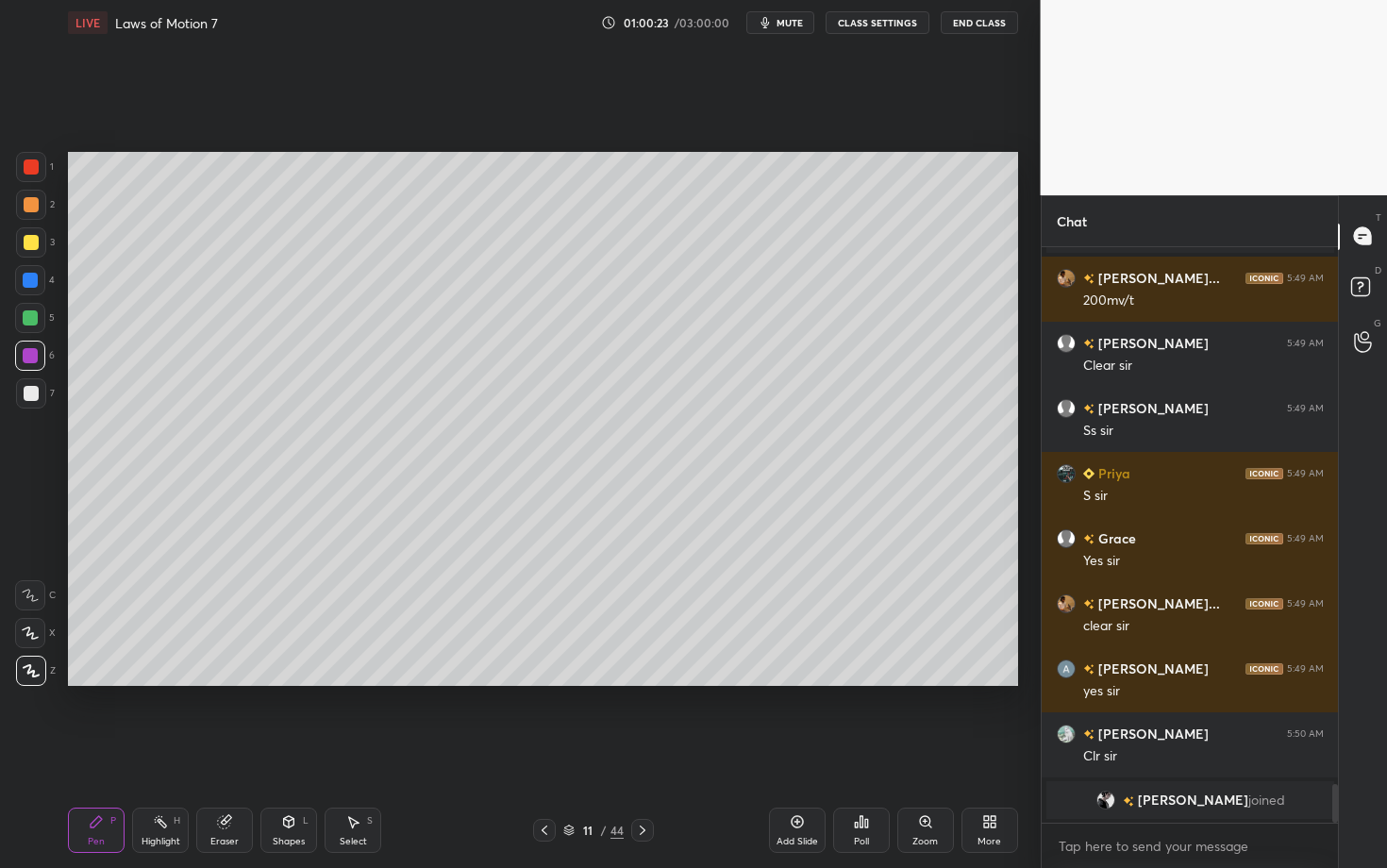 click 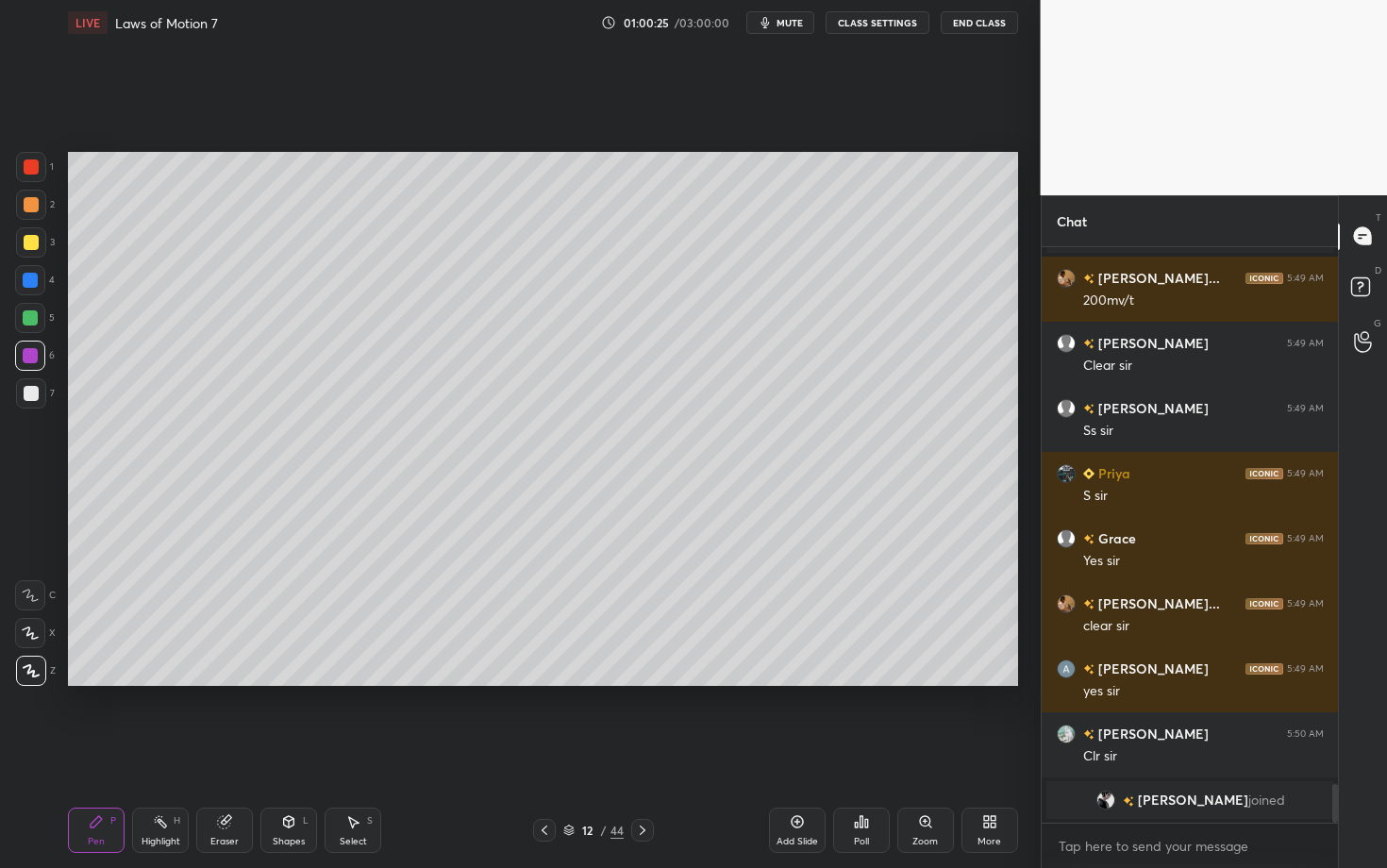 click at bounding box center (31, 205) 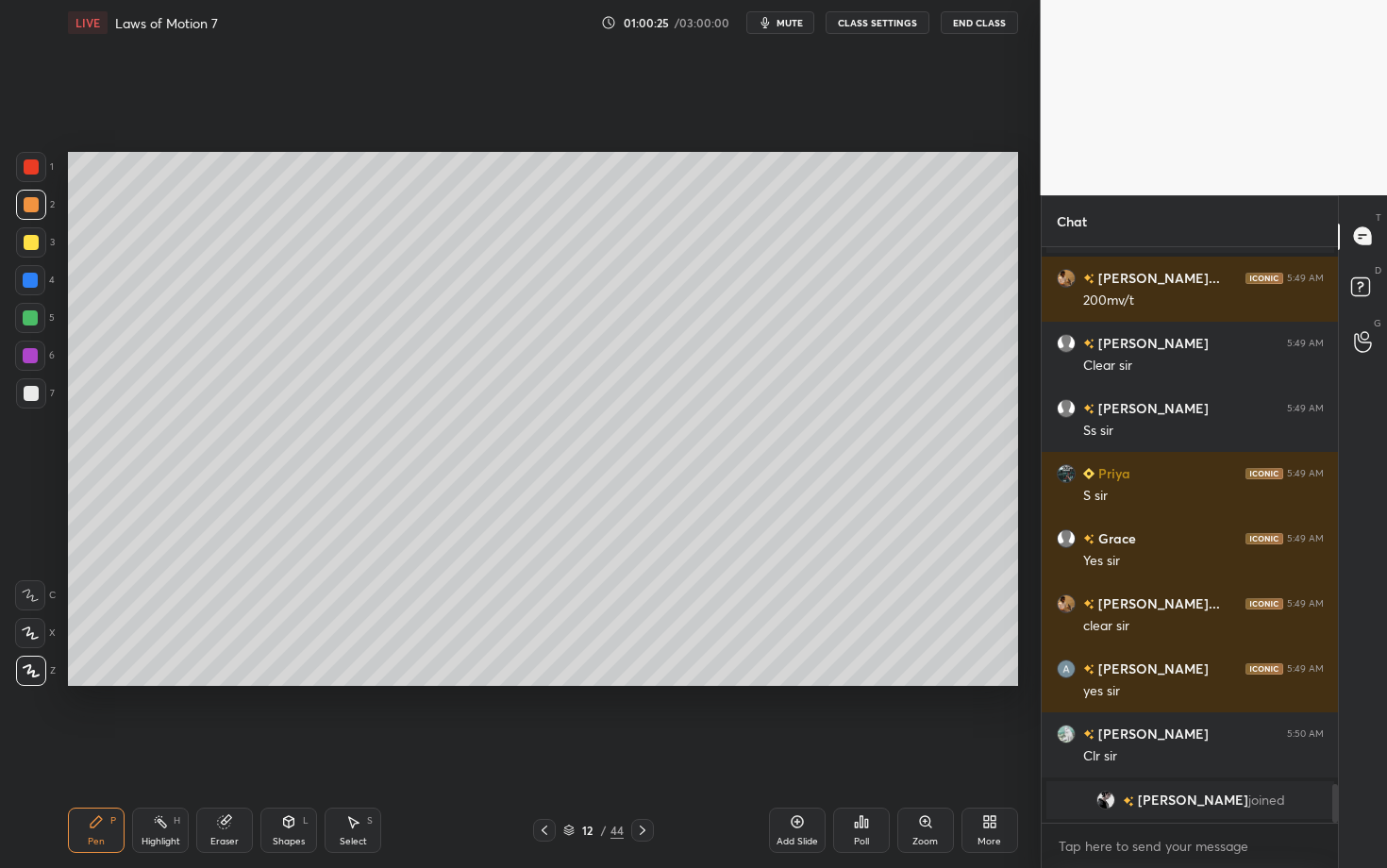 scroll, scrollTop: 7997, scrollLeft: 0, axis: vertical 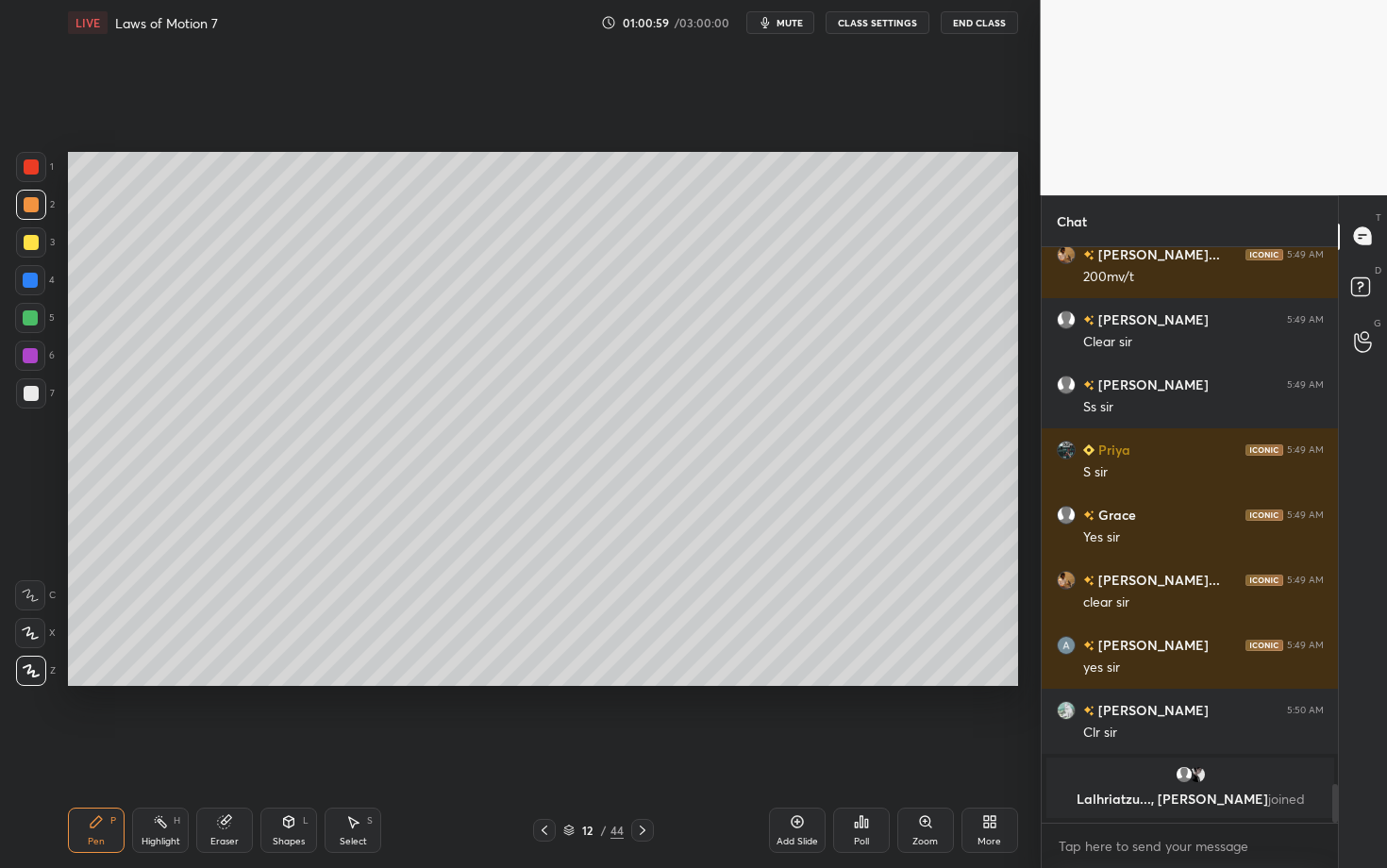 click at bounding box center (31, 205) 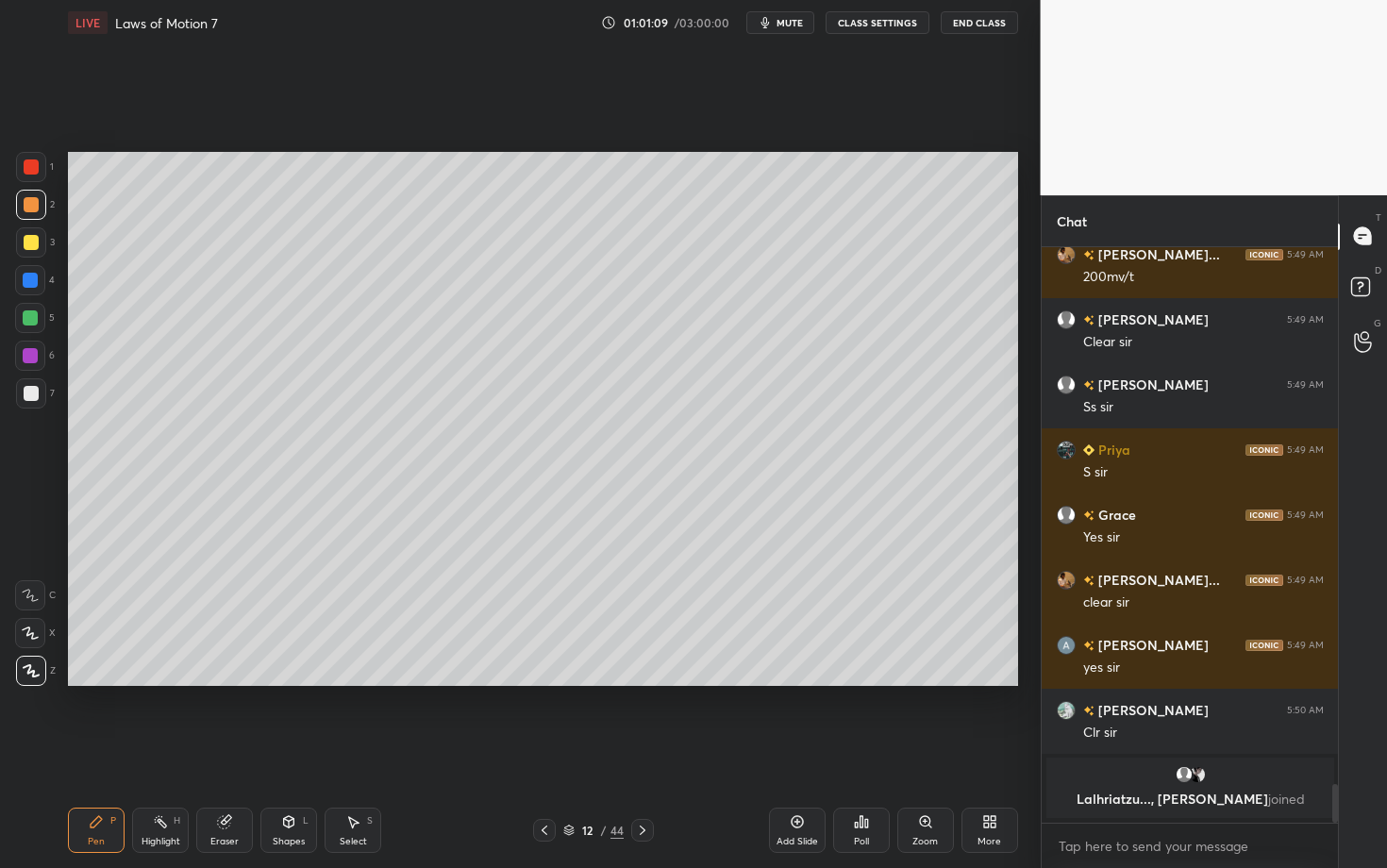 click on "01:01:09 /  03:00:00 mute CLASS SETTINGS End Class" at bounding box center [810, 23] 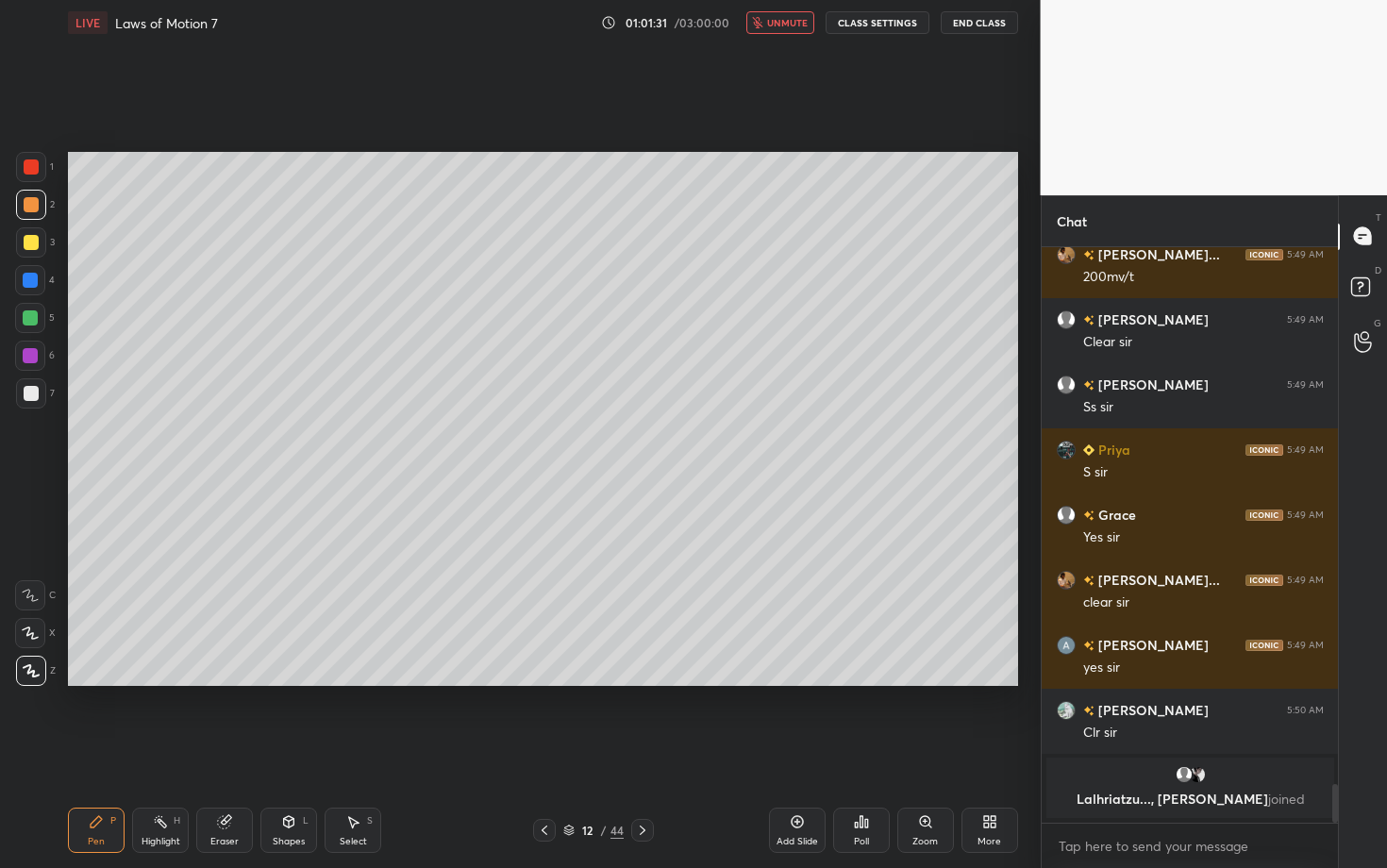 click on "unmute" at bounding box center (787, 23) 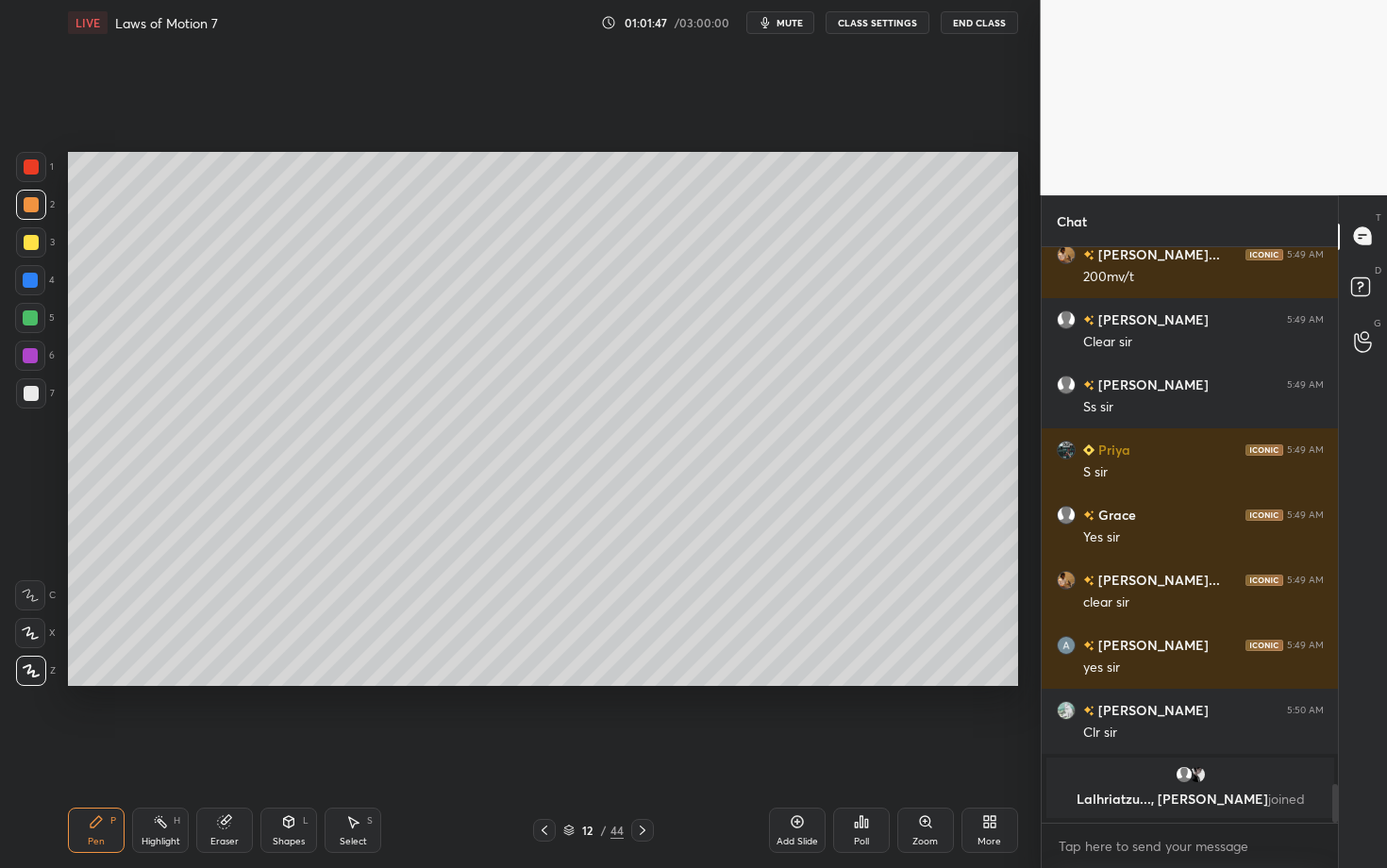 scroll, scrollTop: 531, scrollLeft: 291, axis: both 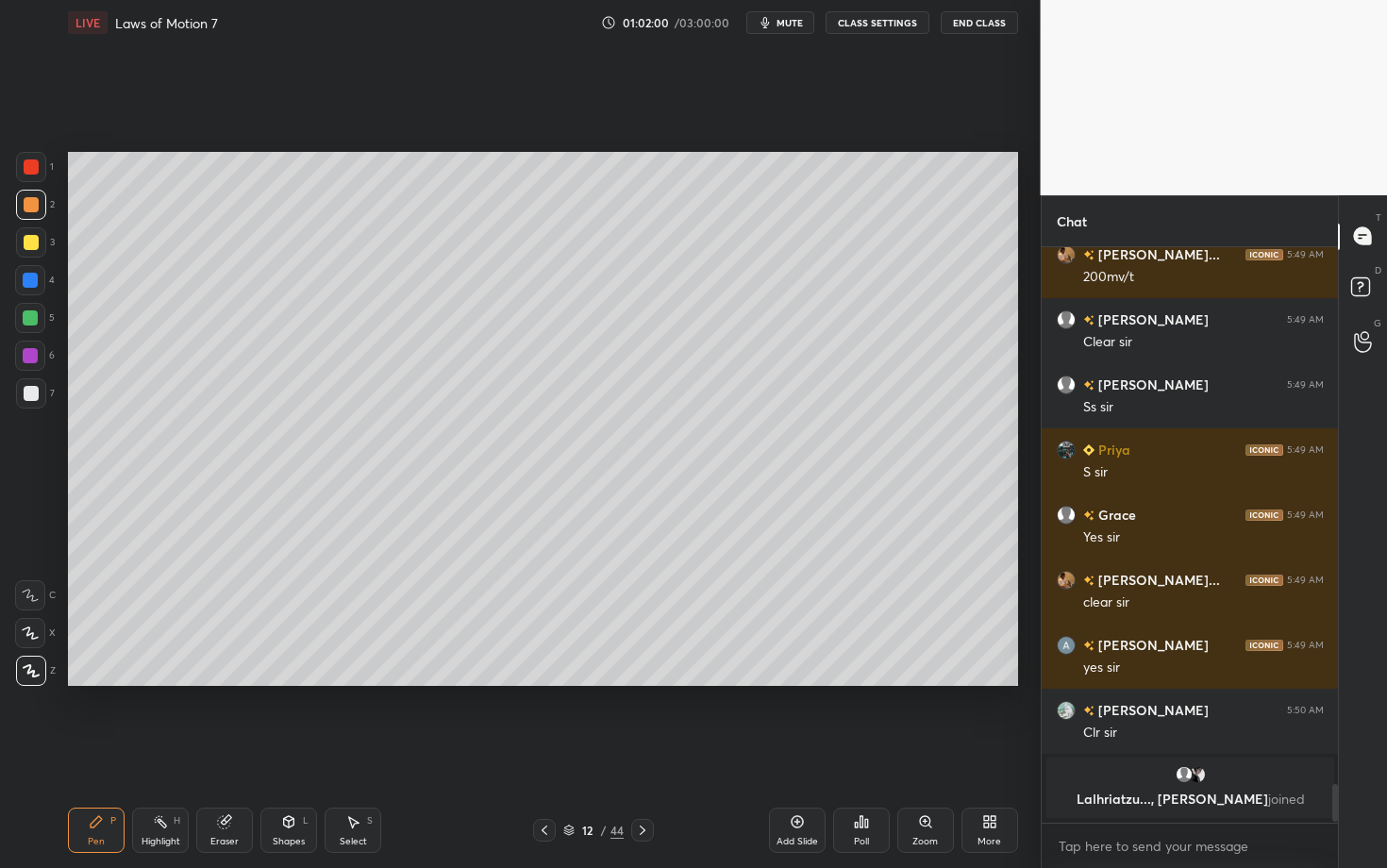 click on "Setting up your live class Poll for   secs No correct answer Start poll" at bounding box center [543, 419] 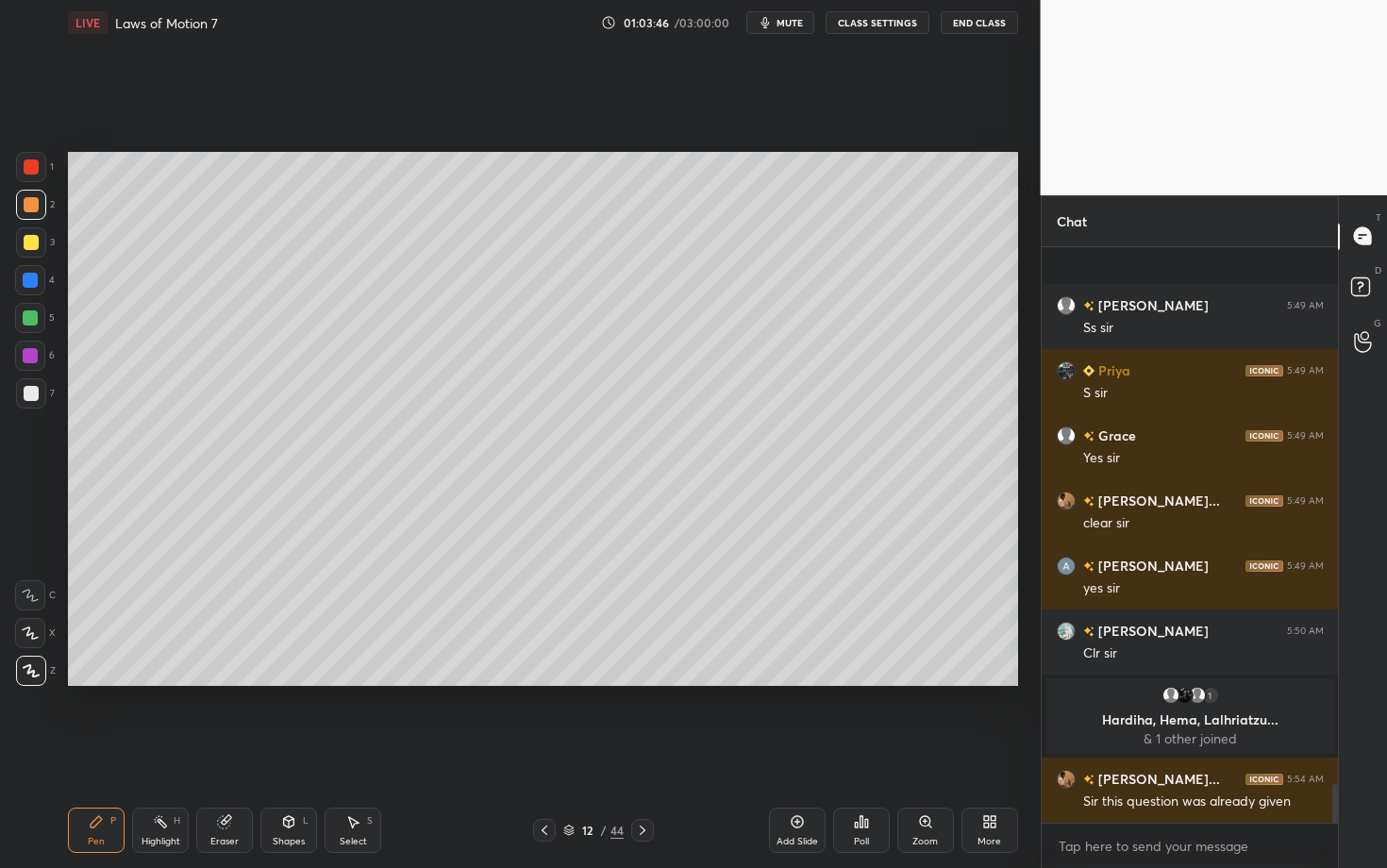 scroll, scrollTop: 7875, scrollLeft: 0, axis: vertical 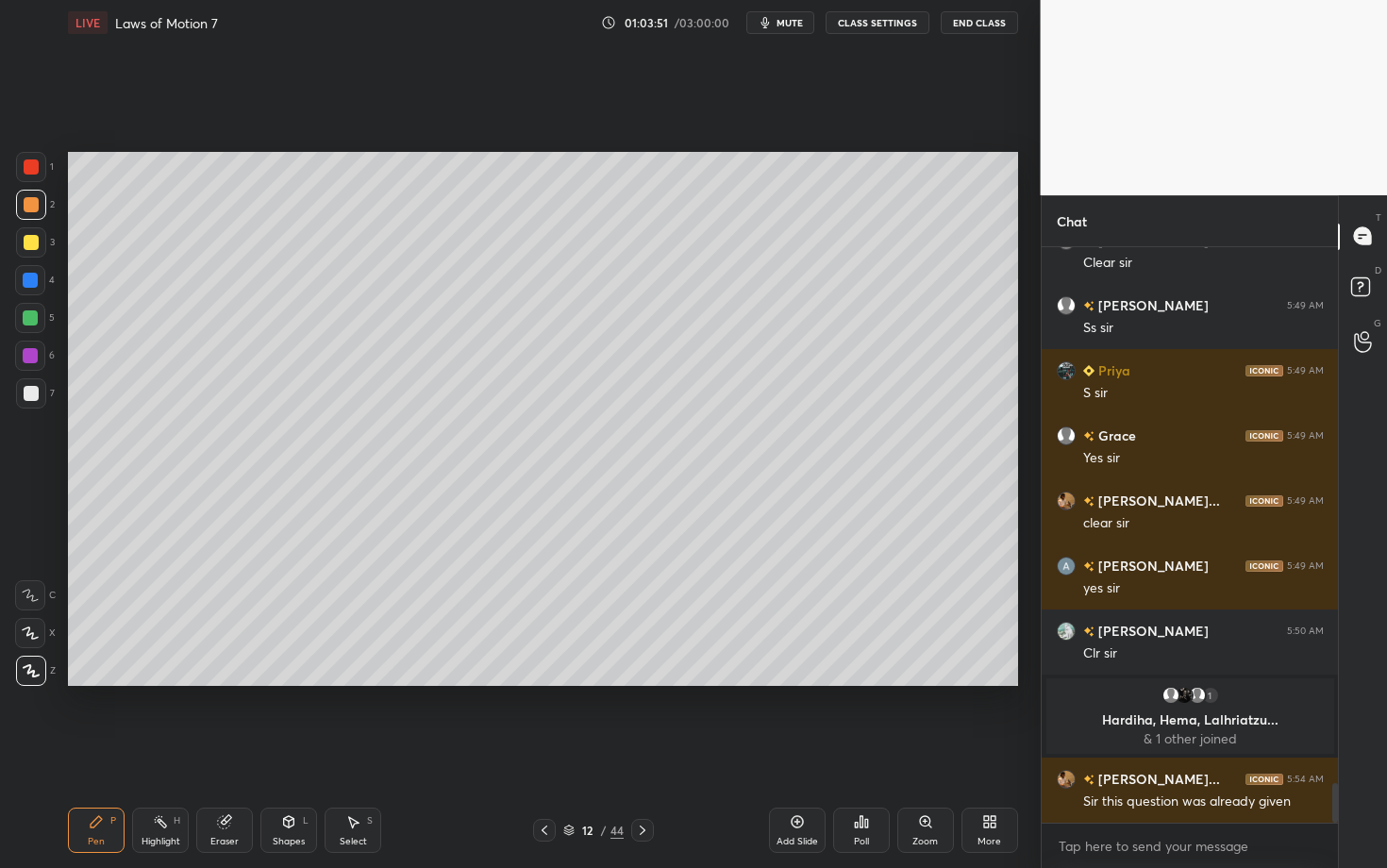 click 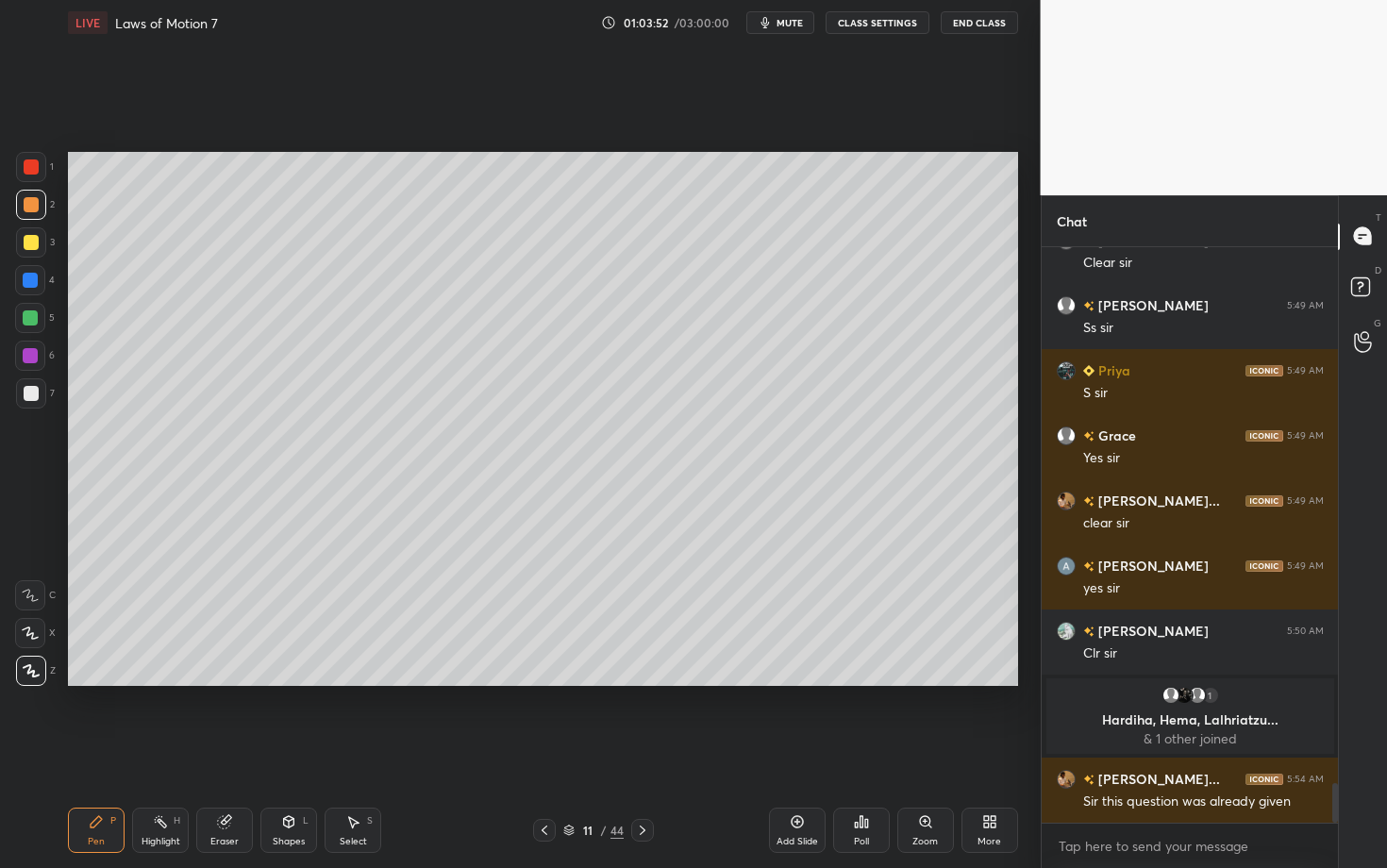 click 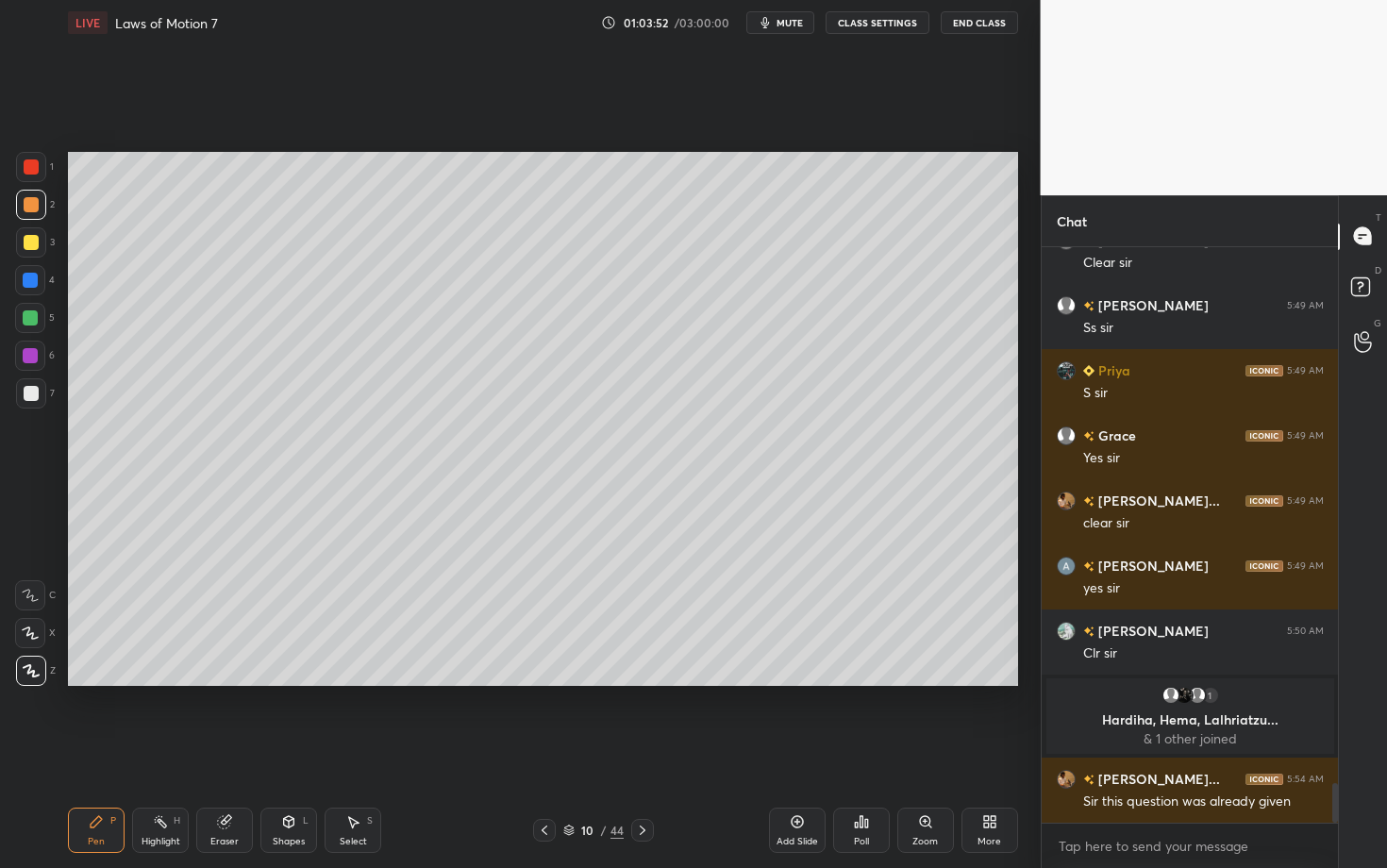 click 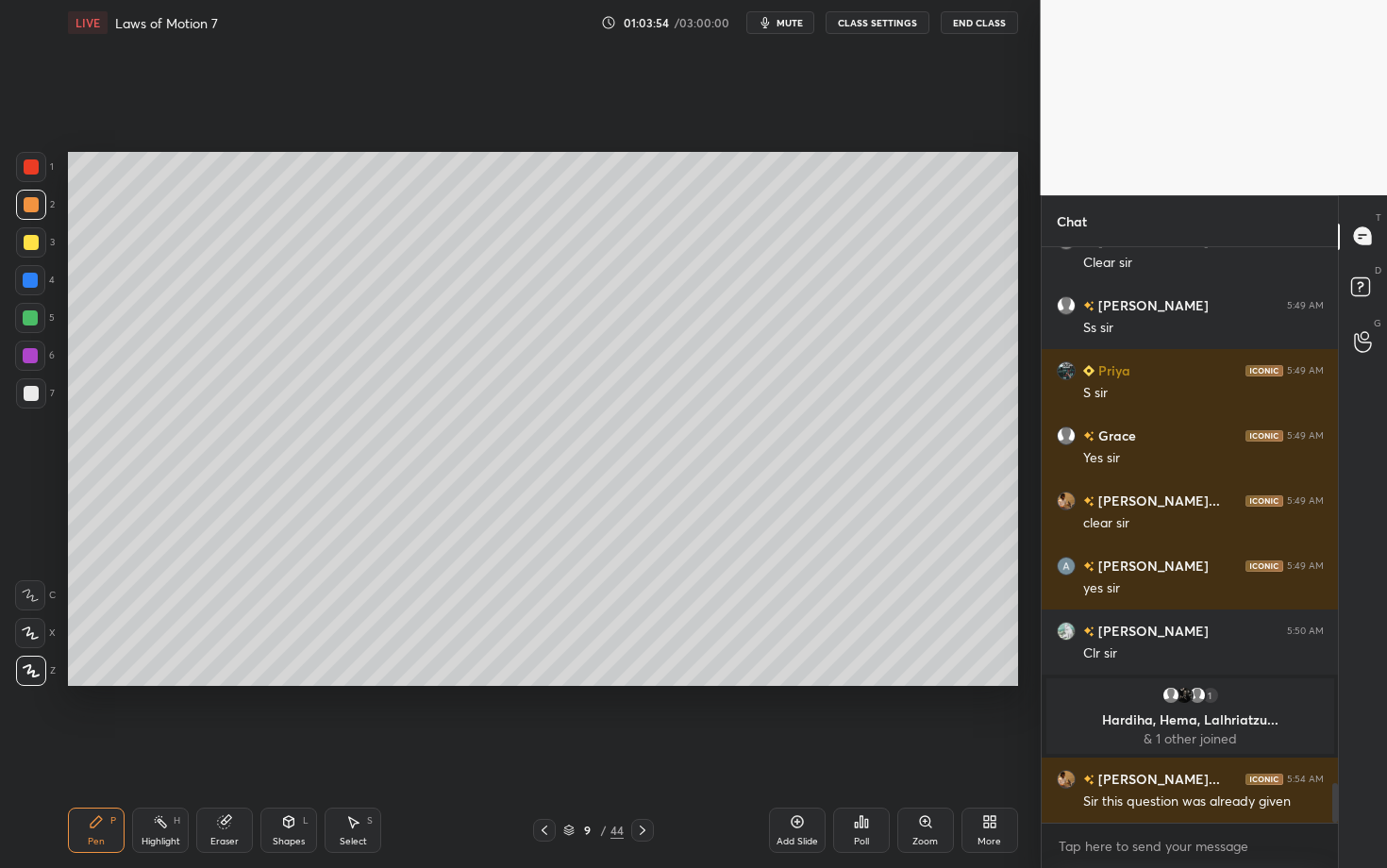 scroll, scrollTop: 7940, scrollLeft: 0, axis: vertical 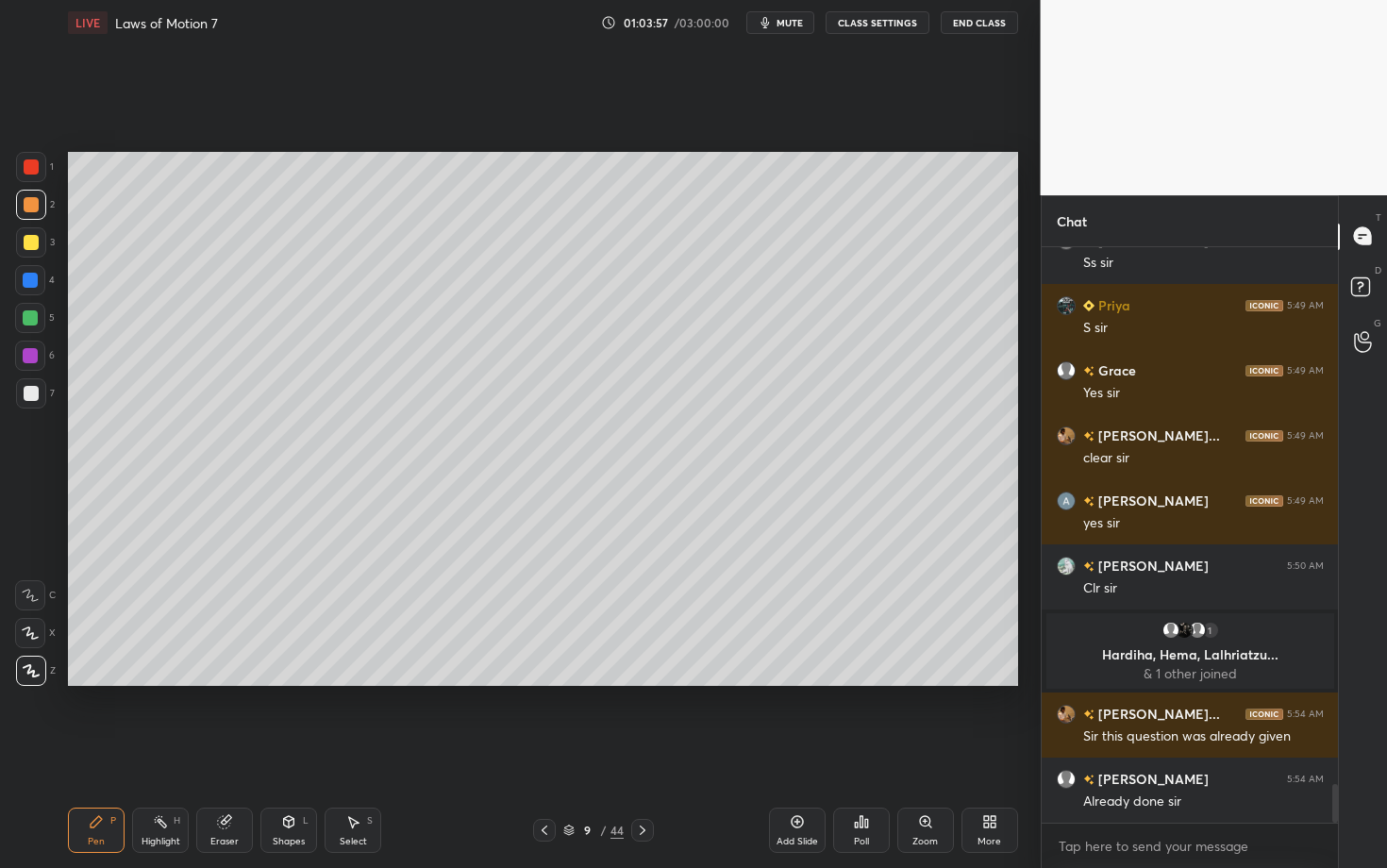 click 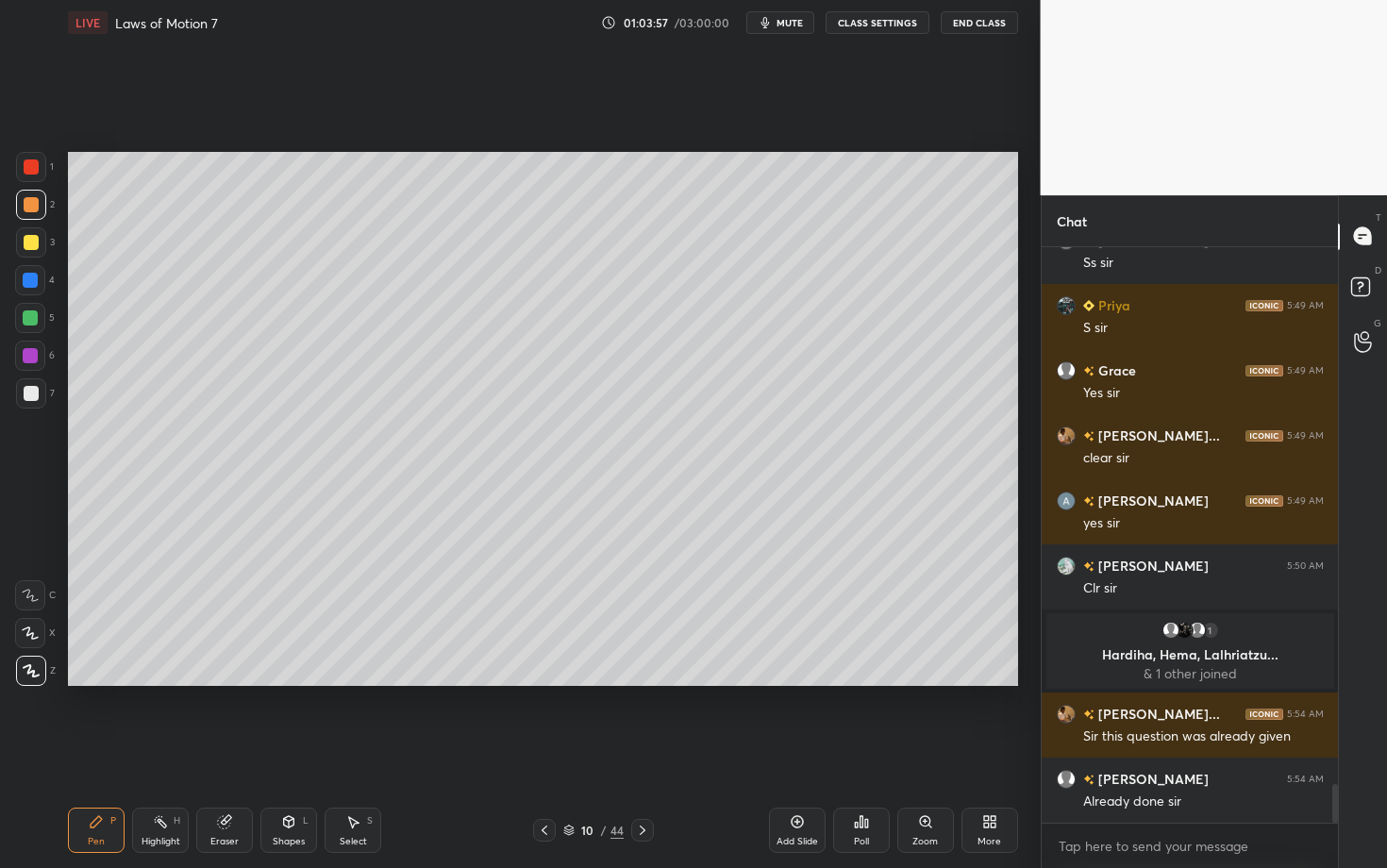 click 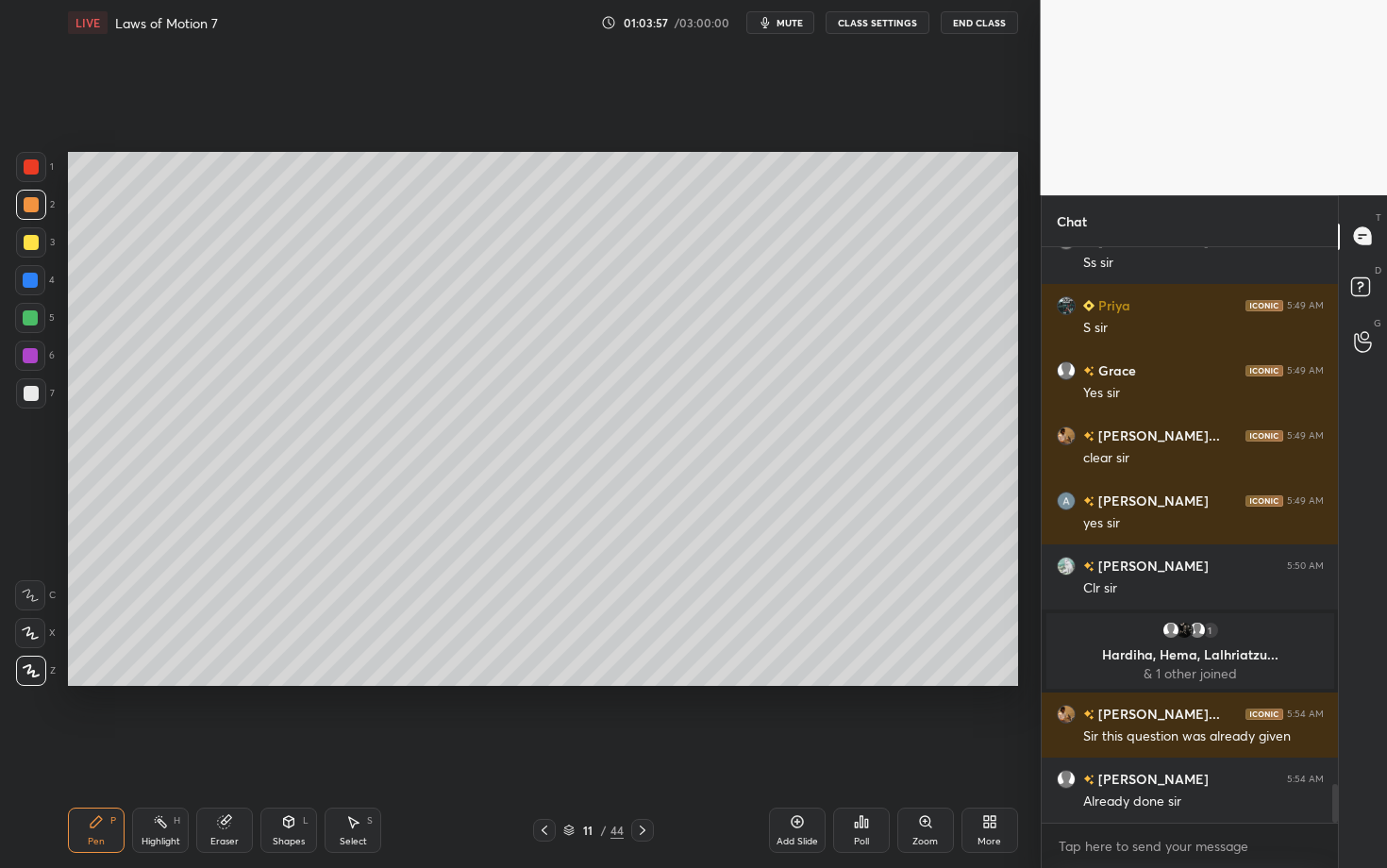 click 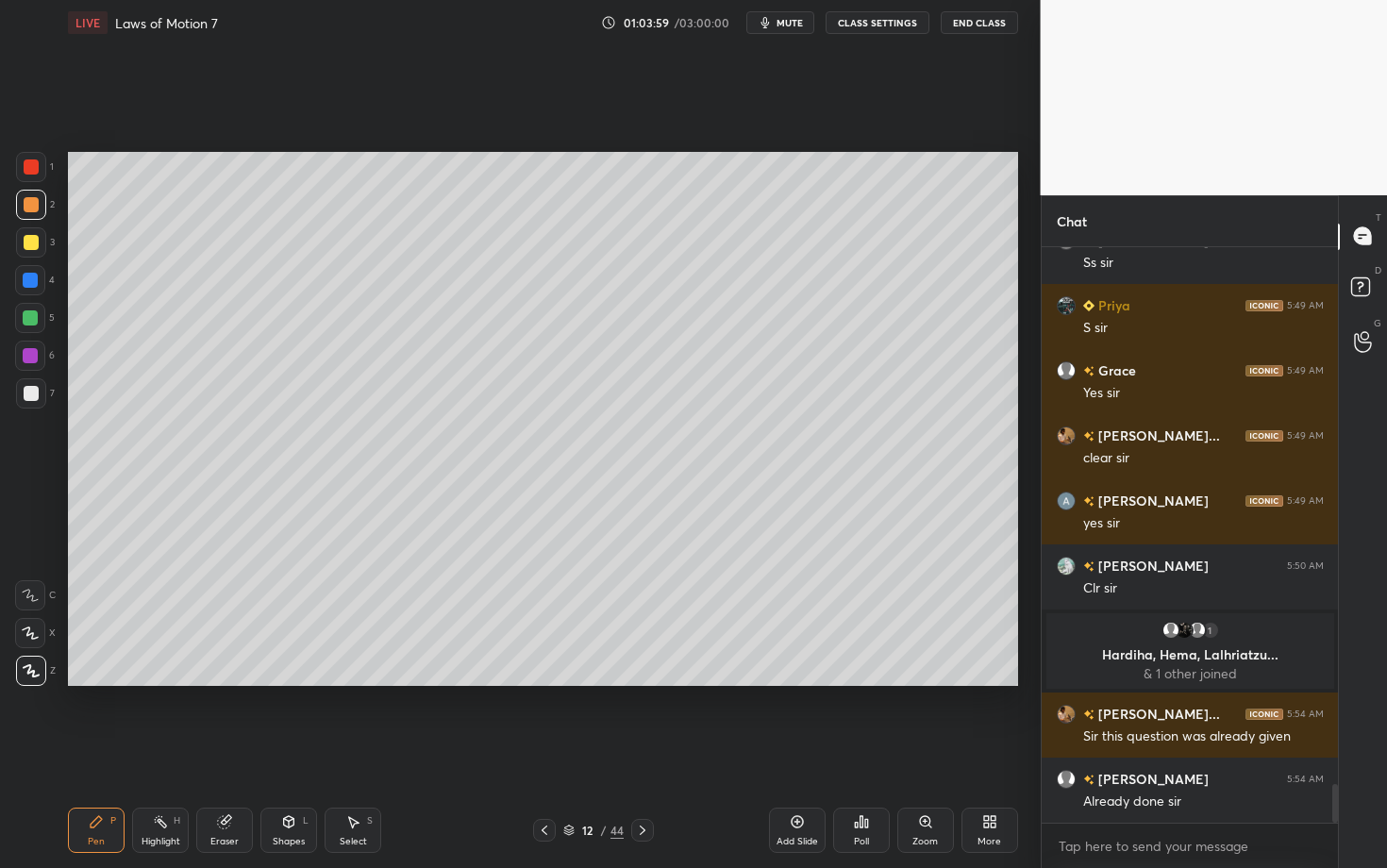 click 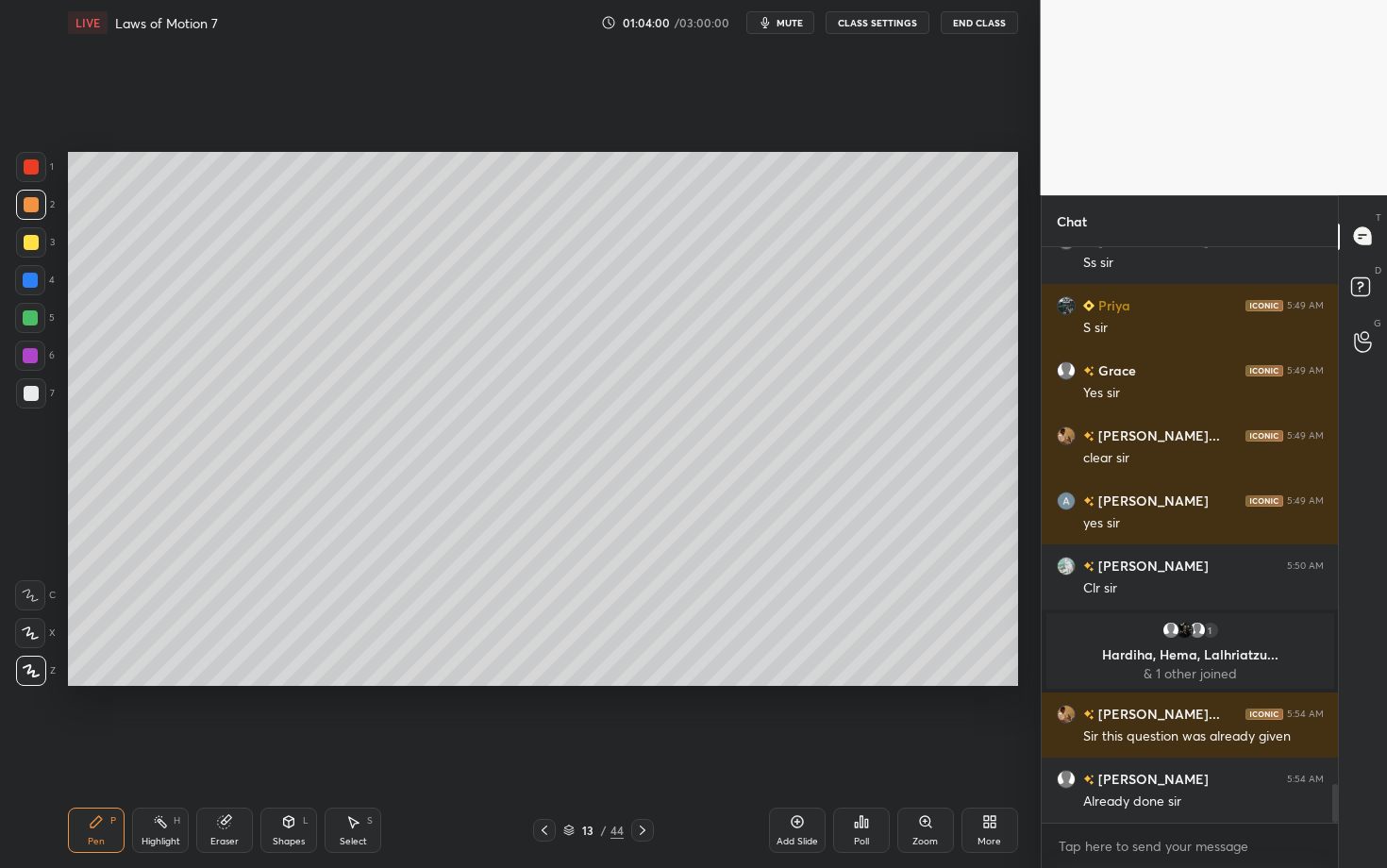 click 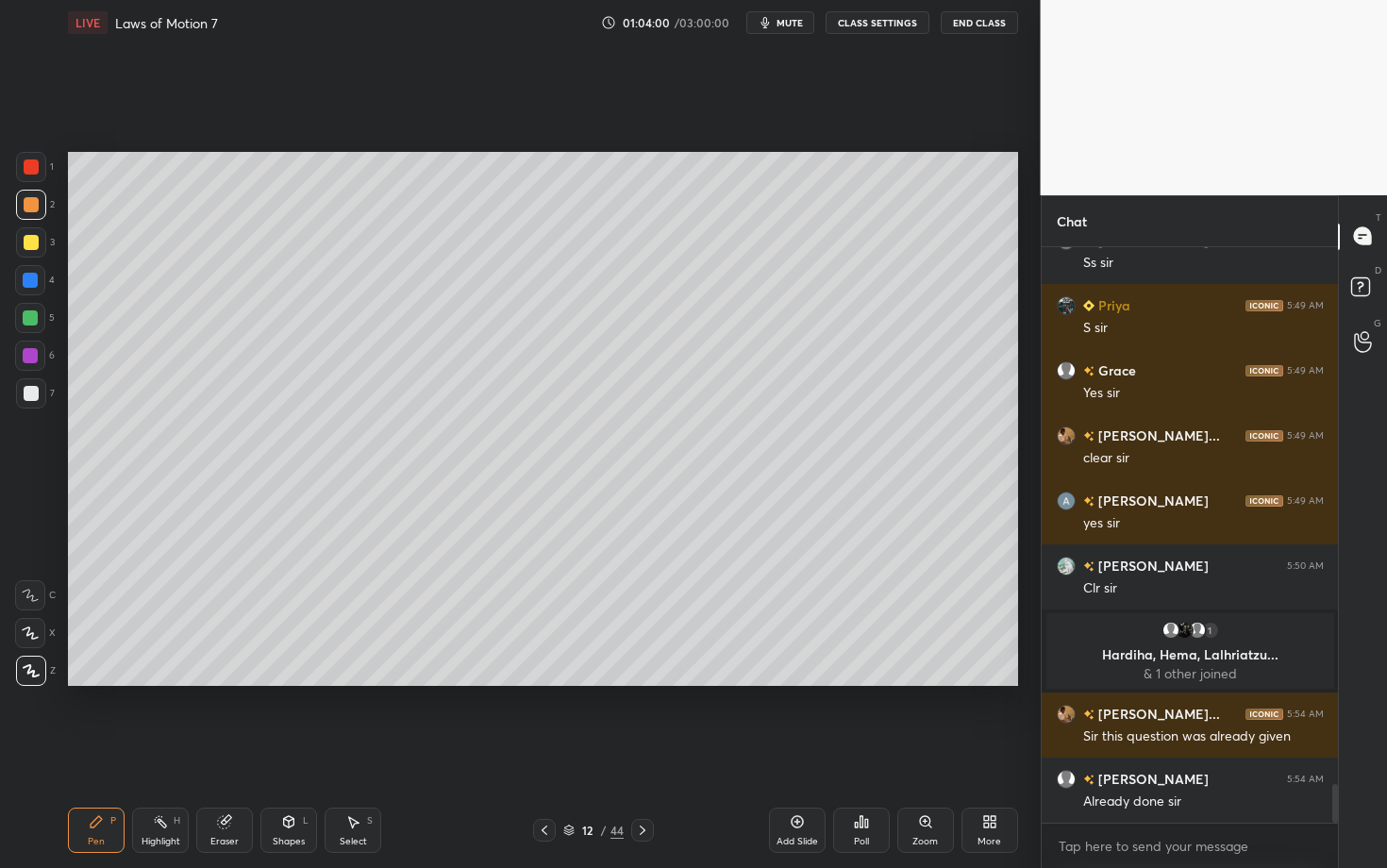 scroll, scrollTop: 8005, scrollLeft: 0, axis: vertical 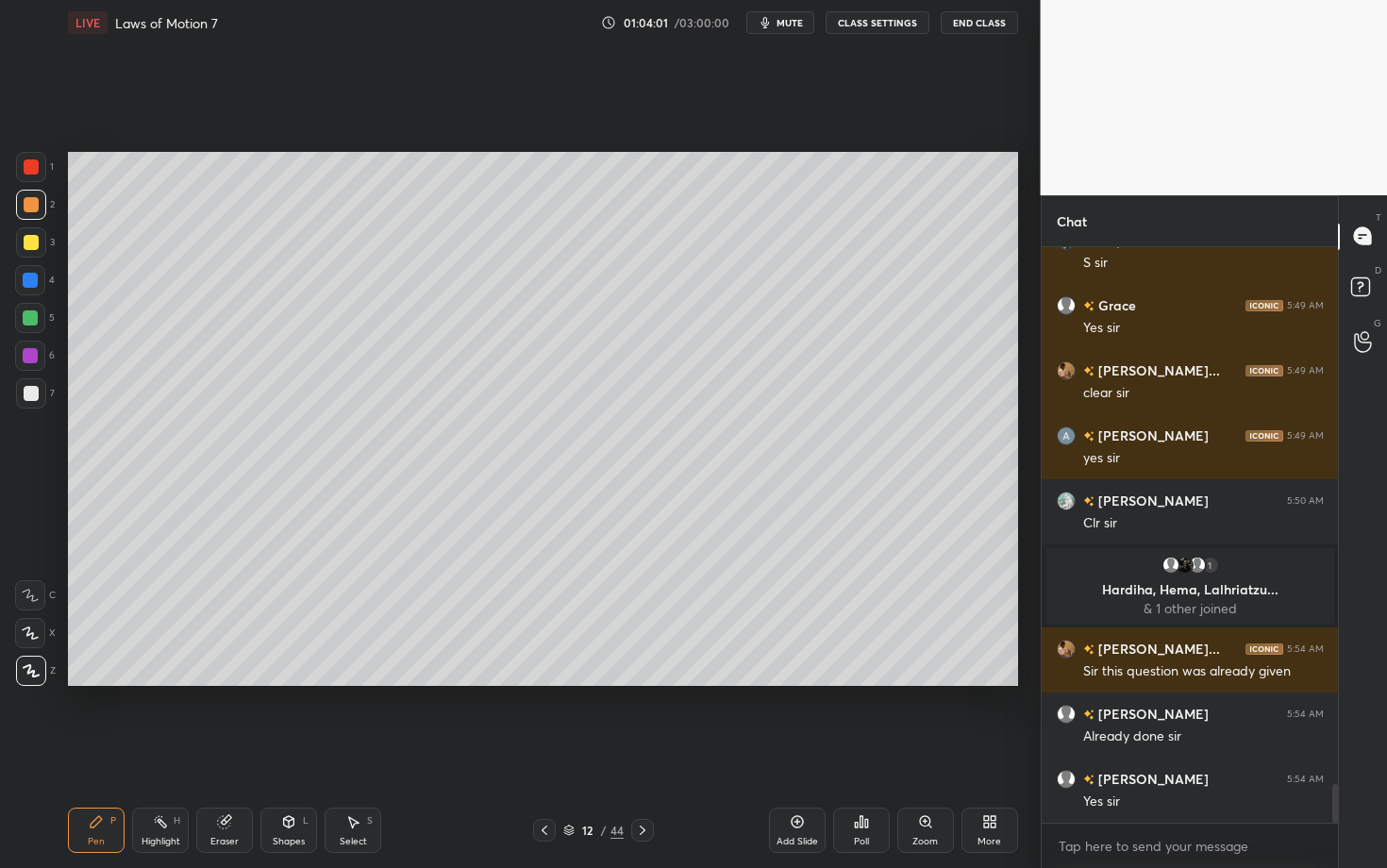 drag, startPoint x: 827, startPoint y: 116, endPoint x: 840, endPoint y: 116, distance: 13 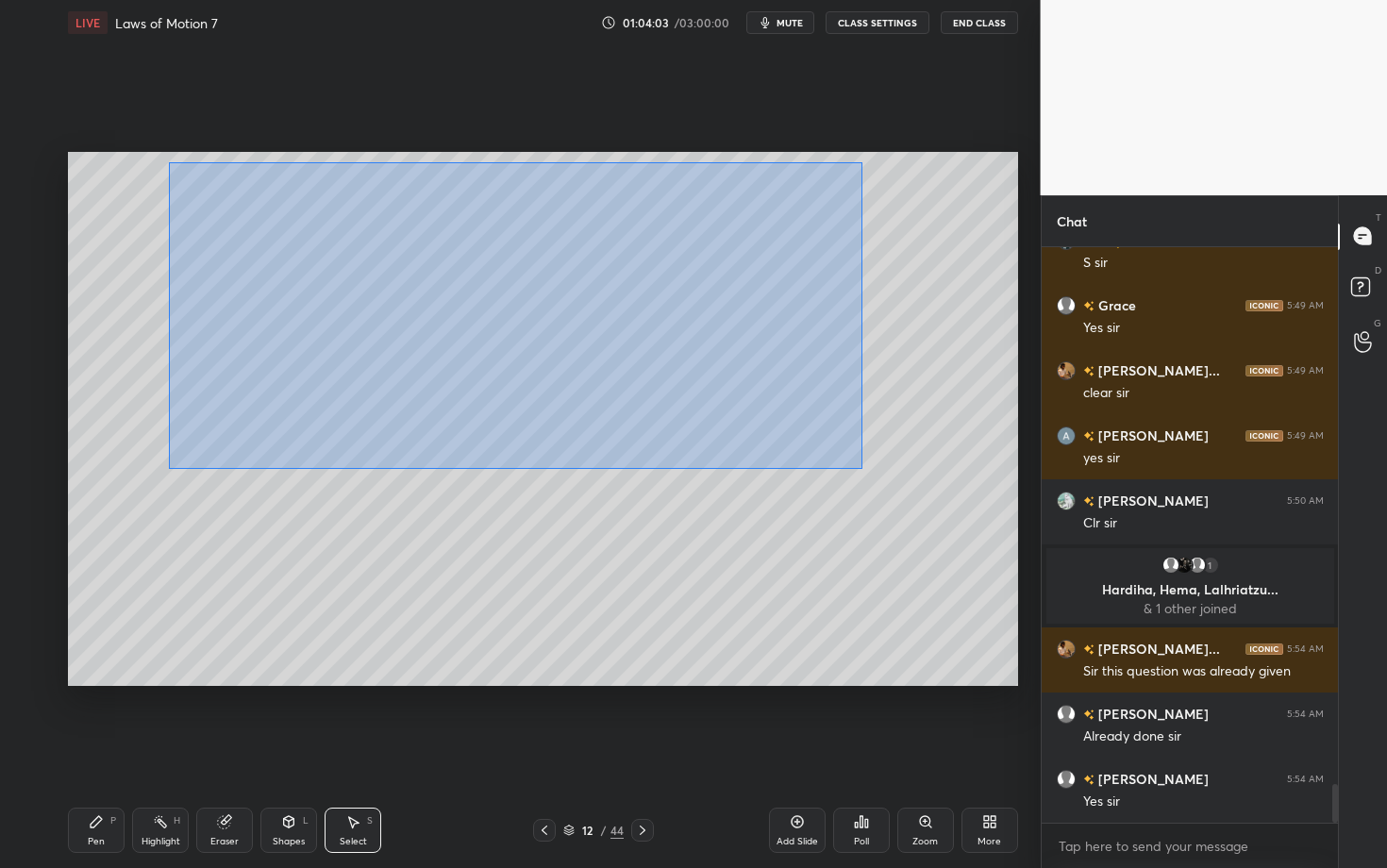scroll, scrollTop: 8024, scrollLeft: 0, axis: vertical 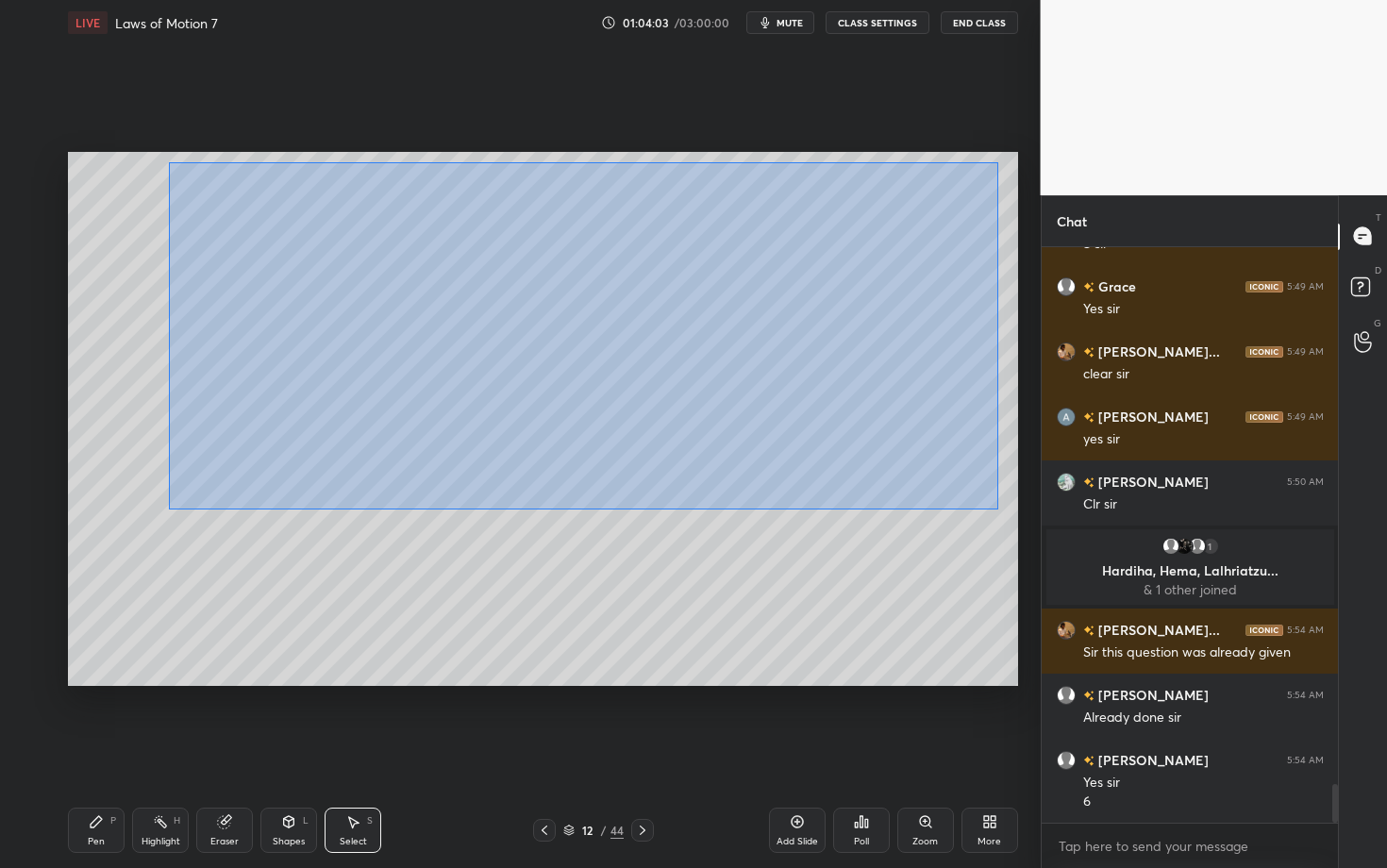 drag, startPoint x: 170, startPoint y: 164, endPoint x: 1007, endPoint y: 509, distance: 905.3143 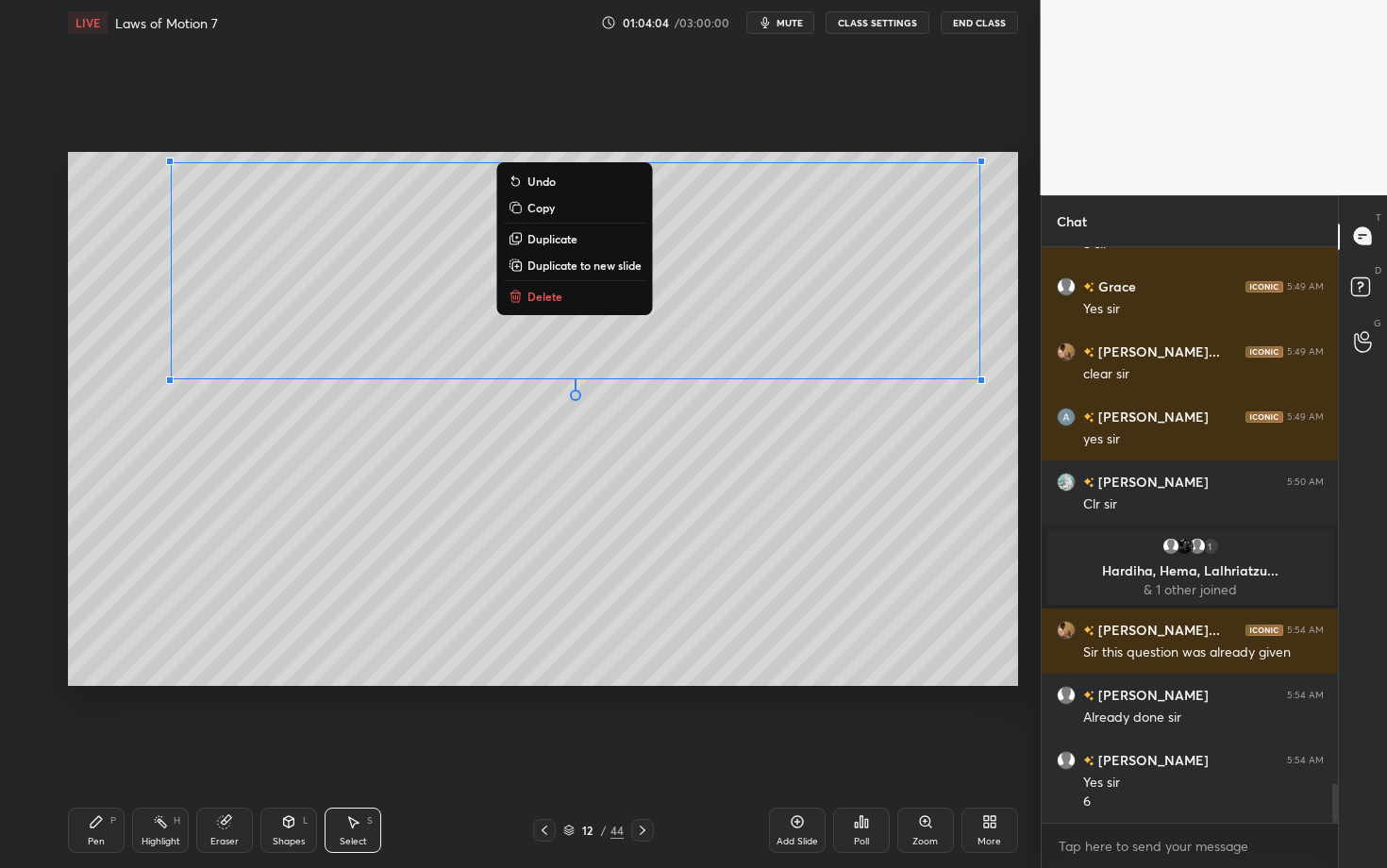 click on "Delete" at bounding box center (575, 296) 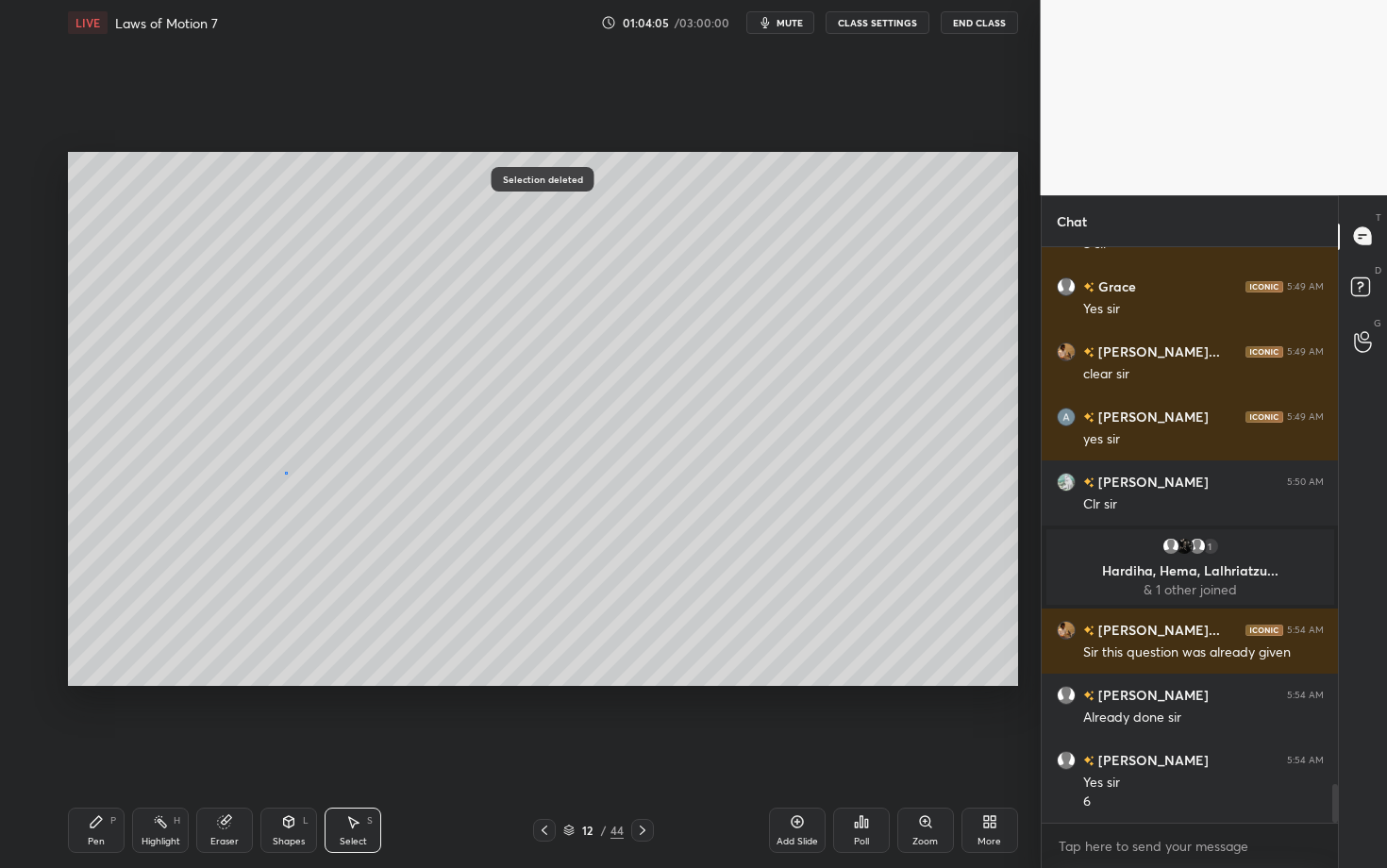 drag, startPoint x: 284, startPoint y: 473, endPoint x: 424, endPoint y: 593, distance: 184.3909 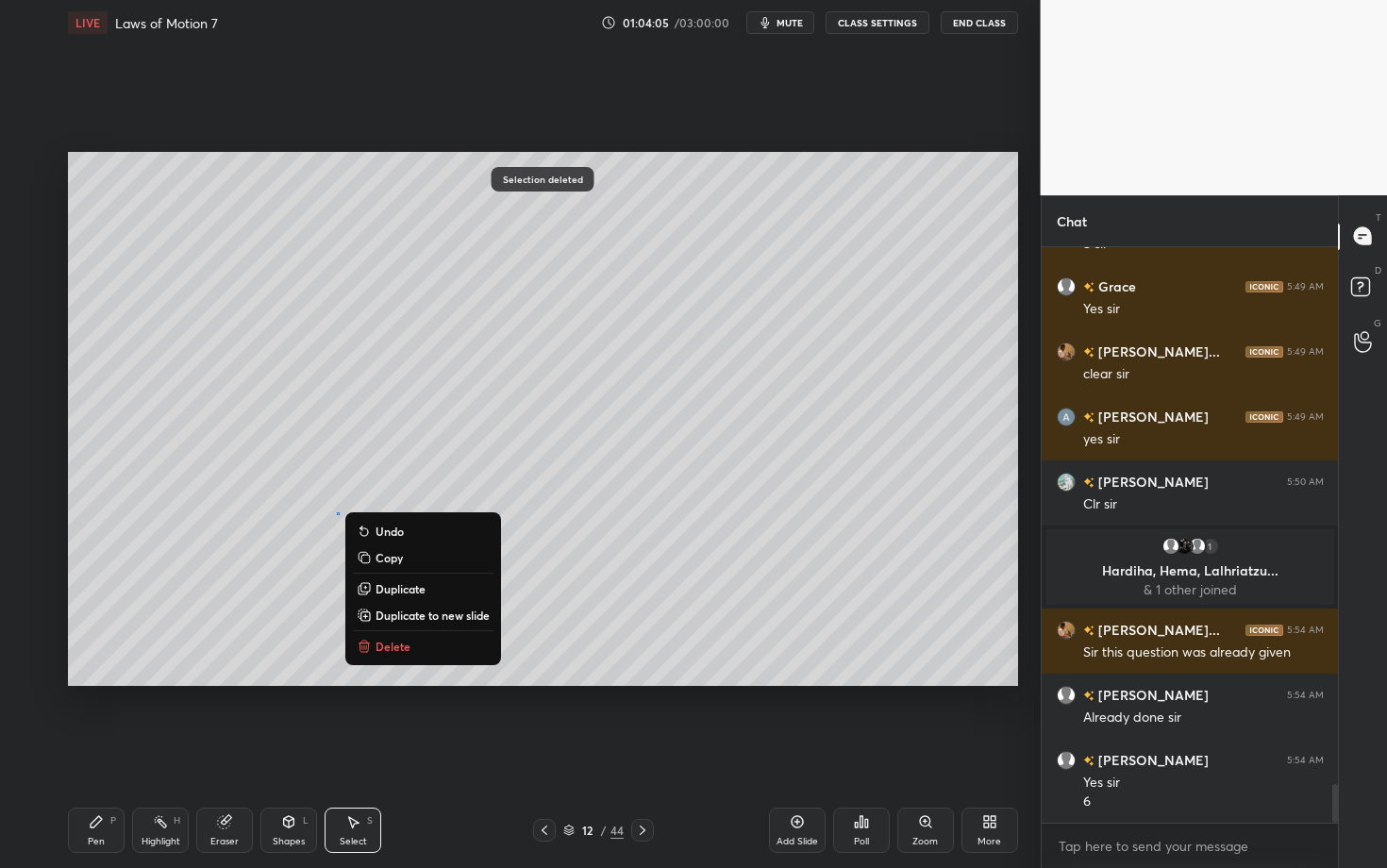 click on "Delete" at bounding box center (393, 646) 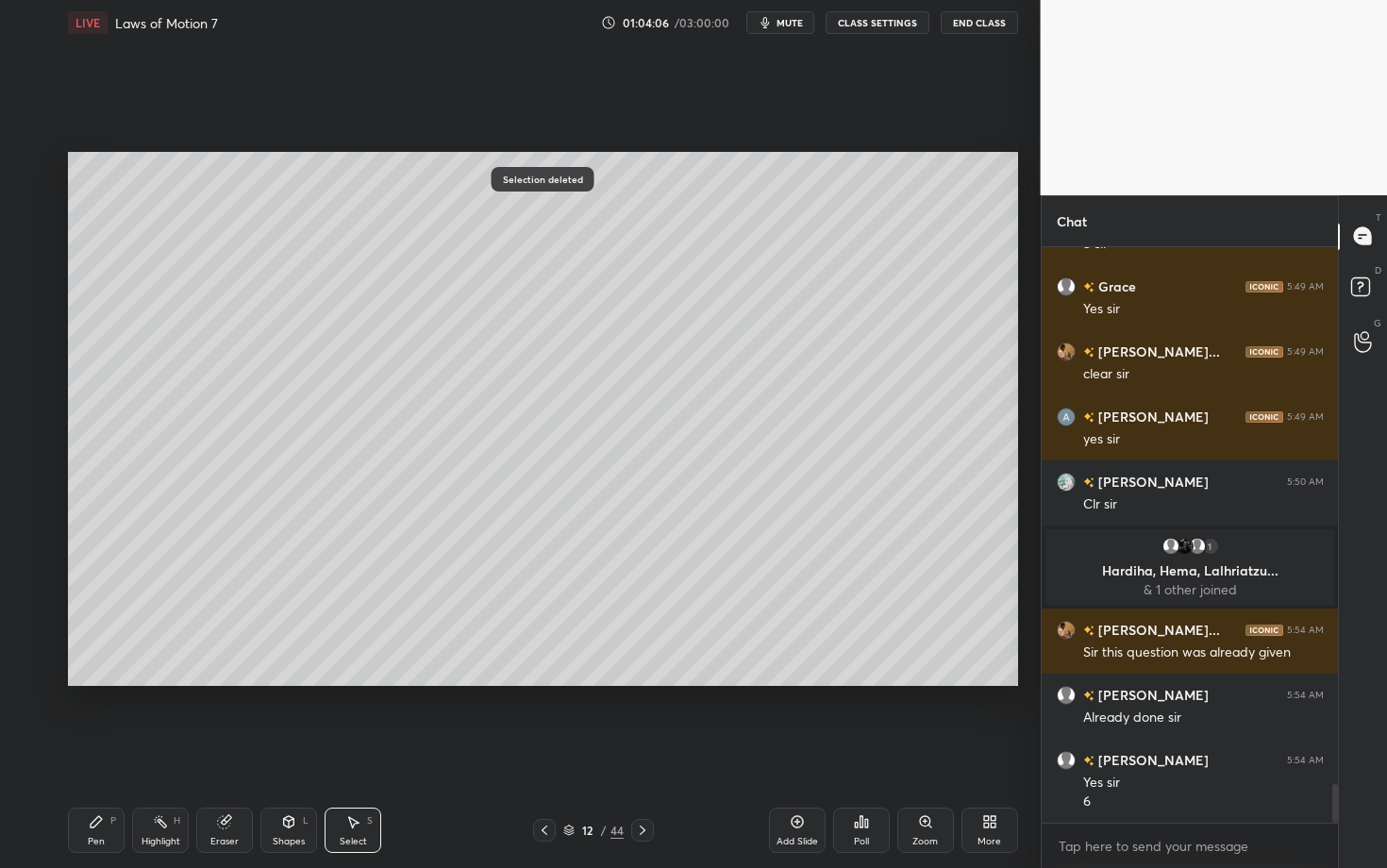 click 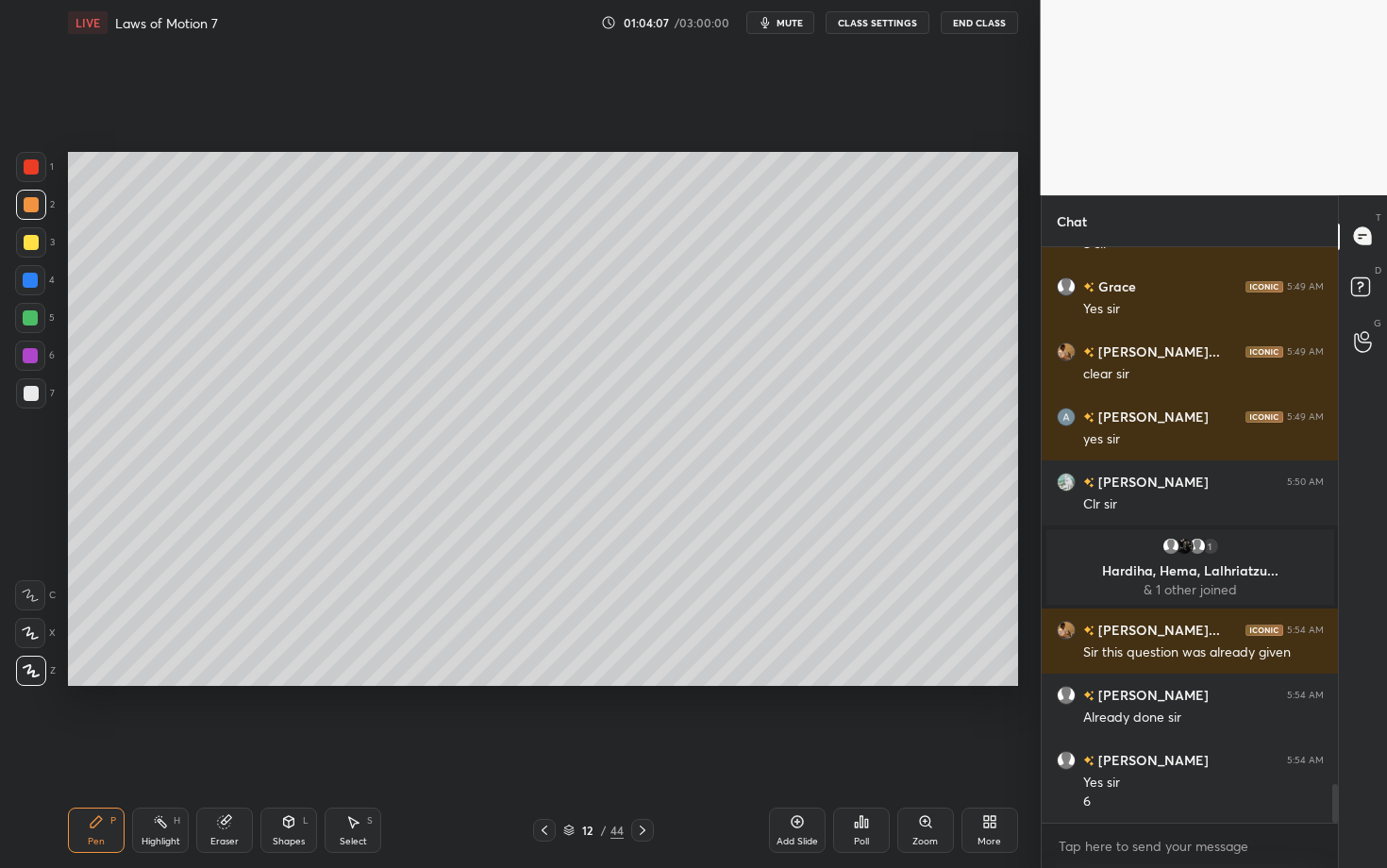 scroll, scrollTop: 8089, scrollLeft: 0, axis: vertical 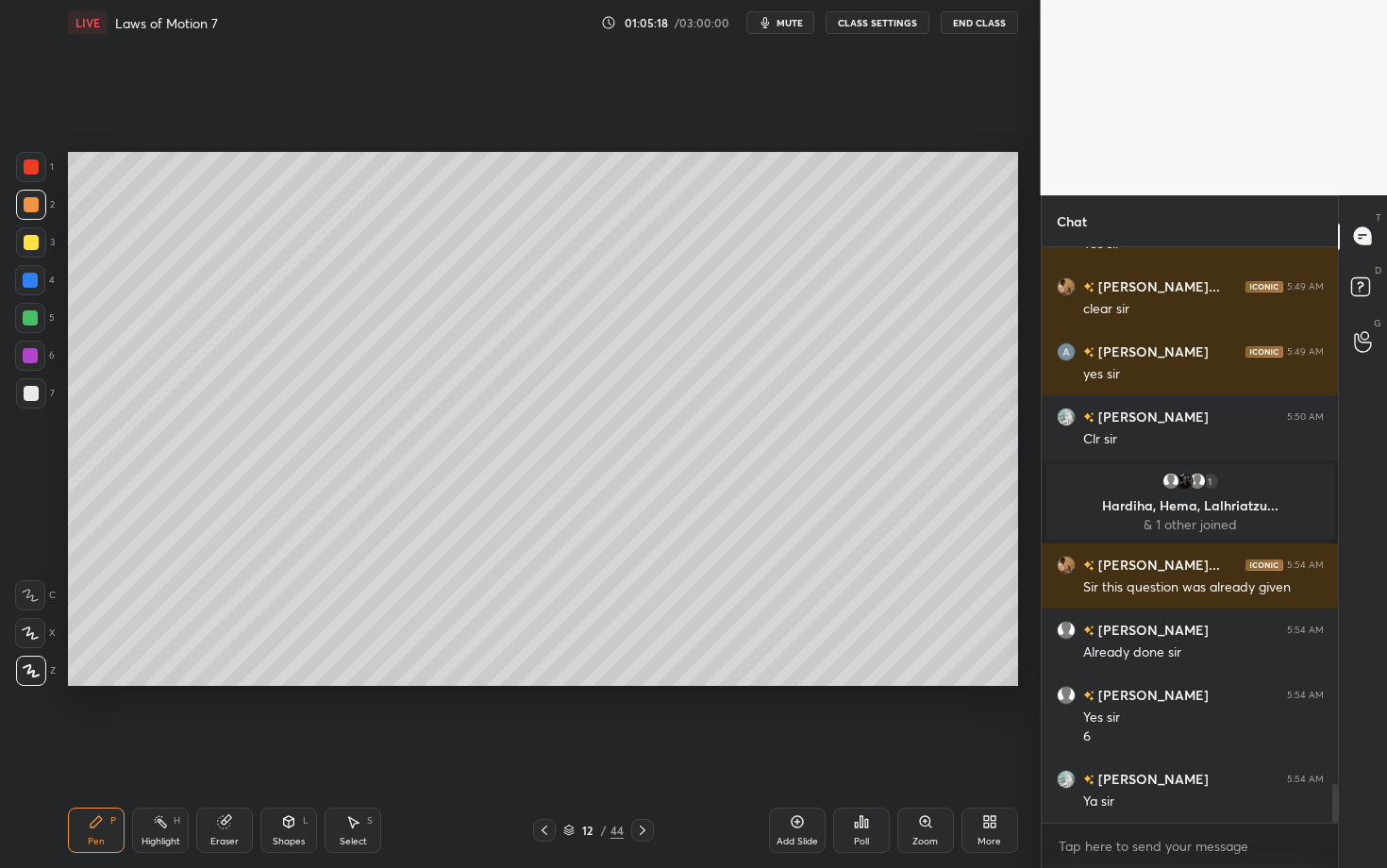 click on "Eraser" at bounding box center [225, 842] 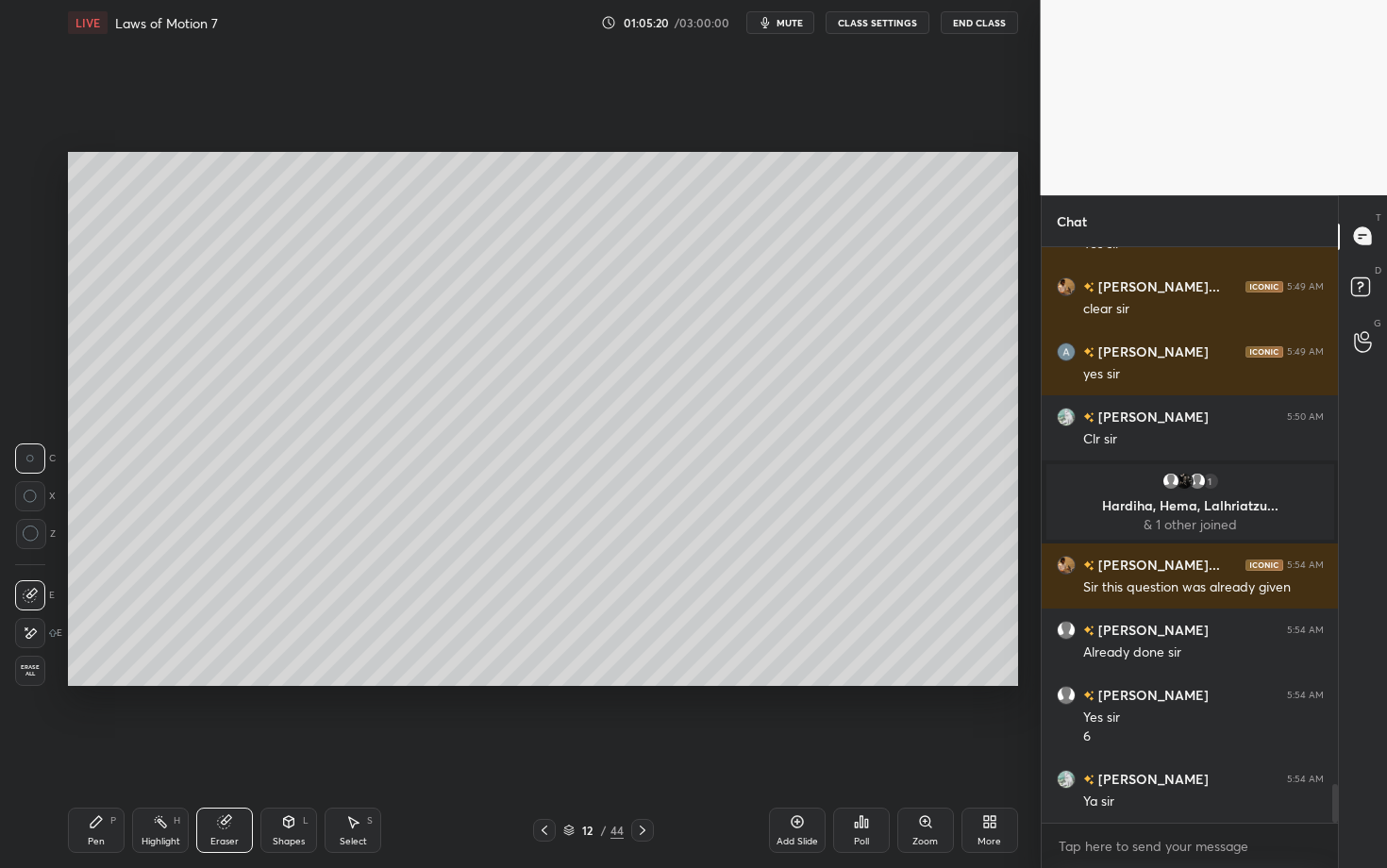 click on "Pen P Highlight H Eraser Shapes L Select S 12 / 44 Add Slide Poll Zoom More" at bounding box center [543, 830] 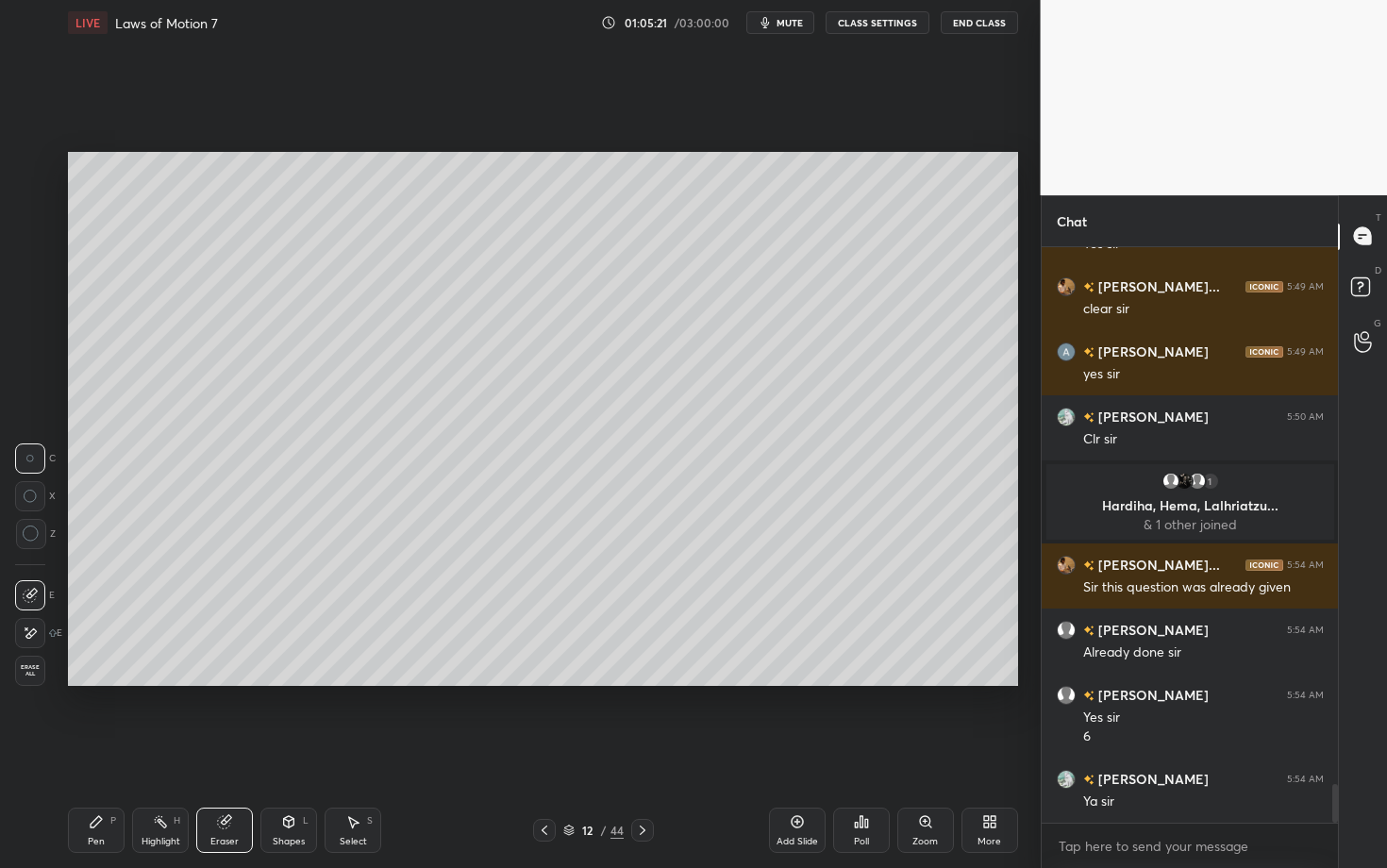 click on "Select S" at bounding box center (353, 830) 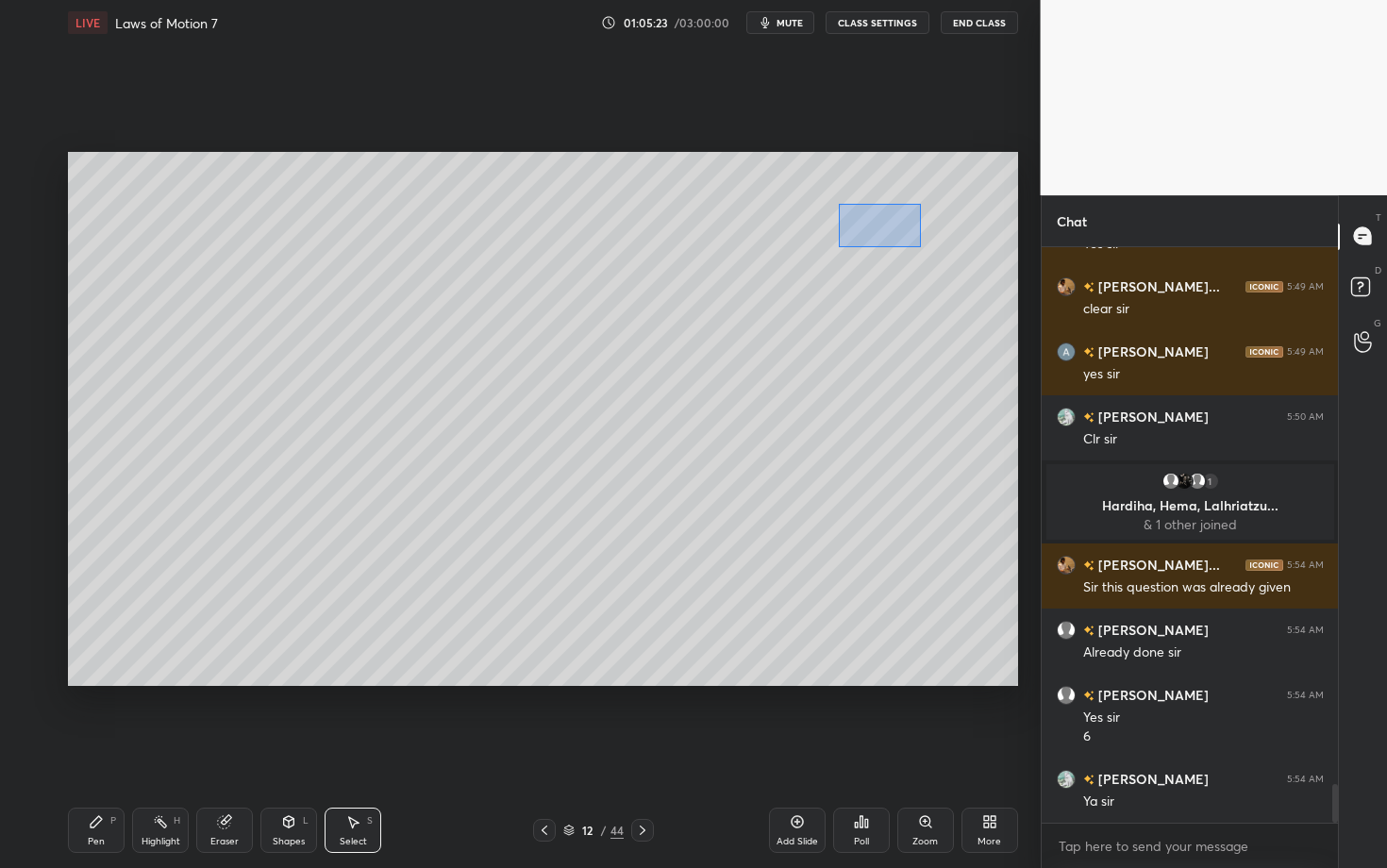 drag, startPoint x: 850, startPoint y: 225, endPoint x: 920, endPoint y: 247, distance: 73.3757 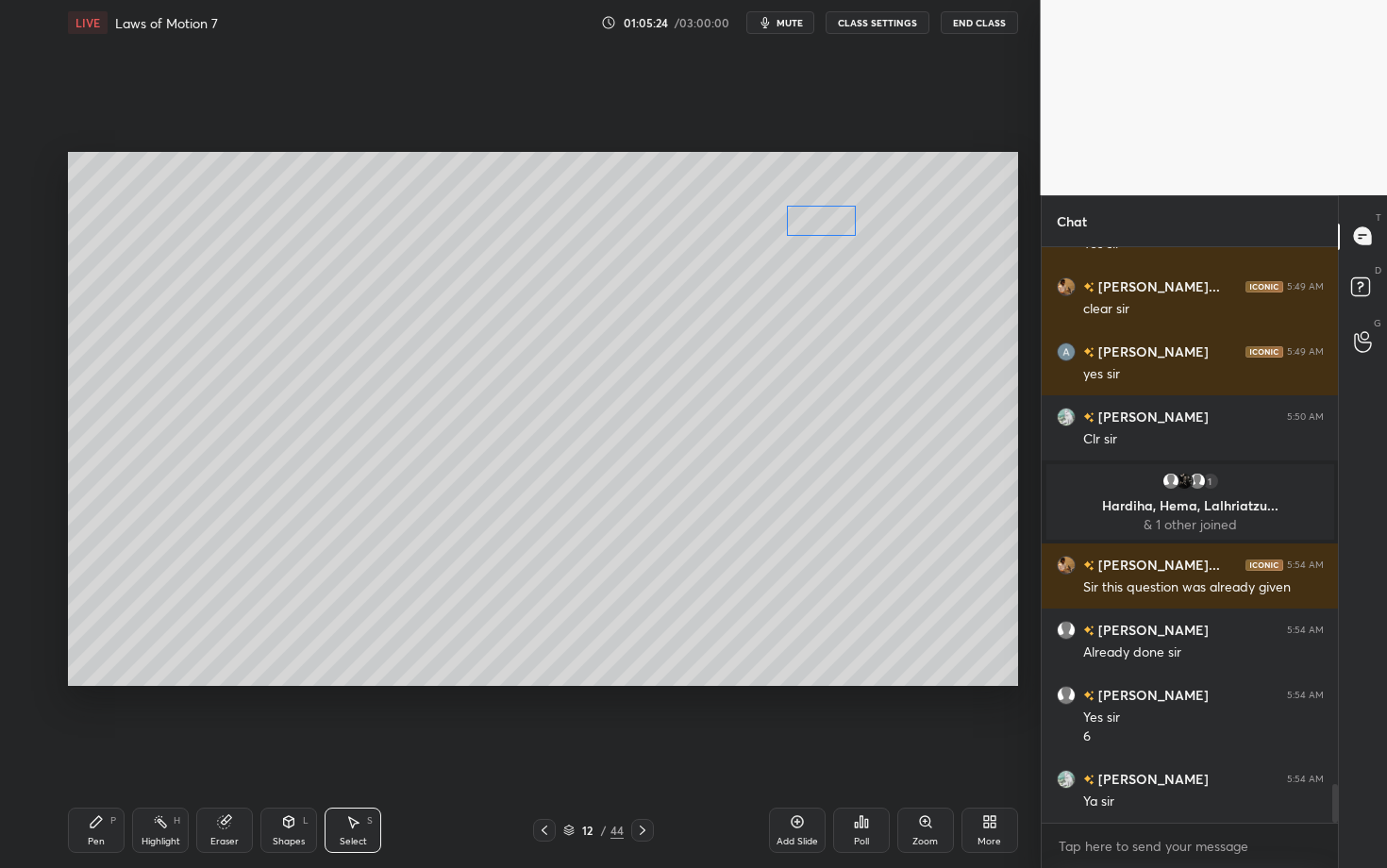 drag, startPoint x: 851, startPoint y: 230, endPoint x: 828, endPoint y: 230, distance: 23 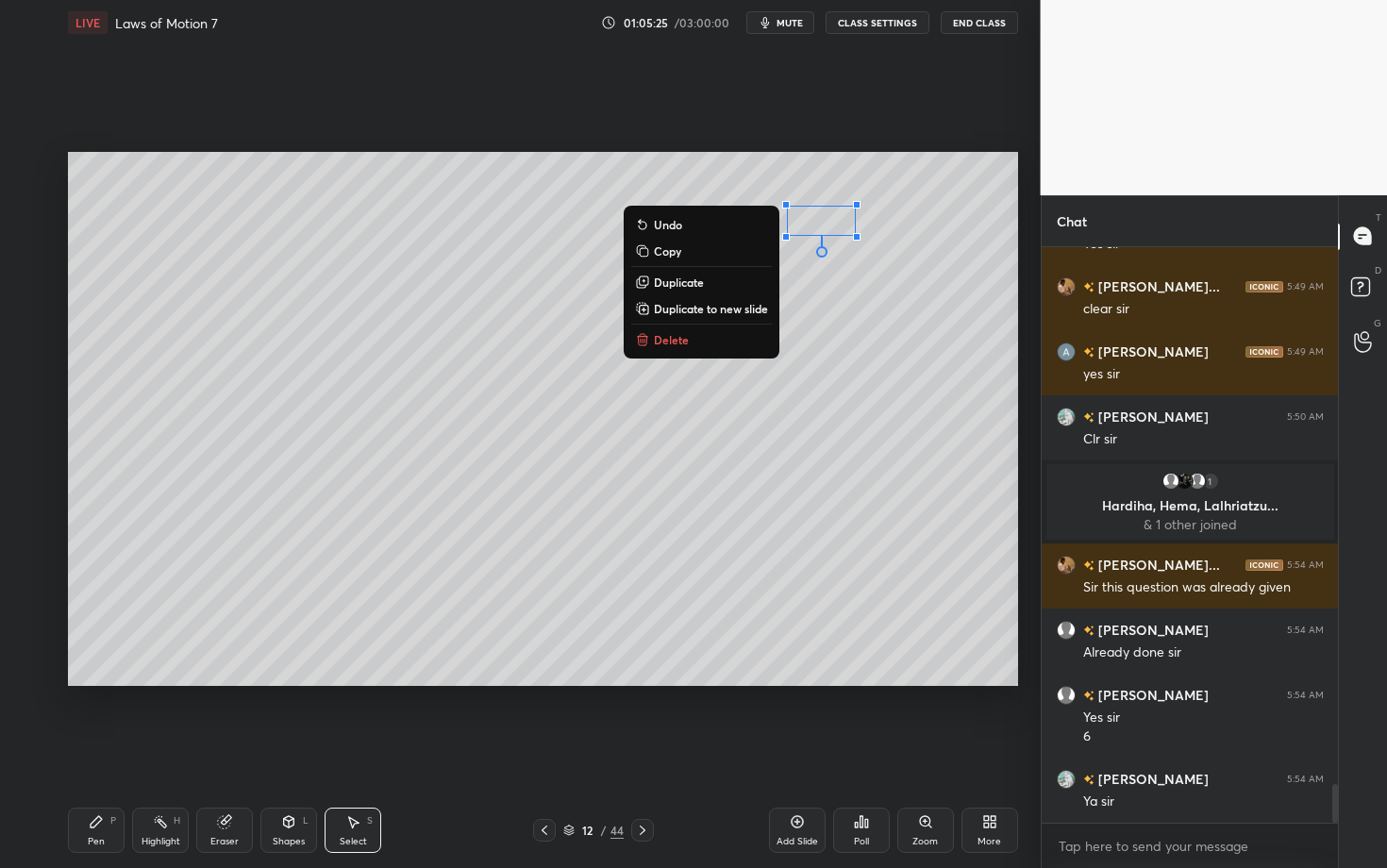 click on "Pen P" at bounding box center [96, 830] 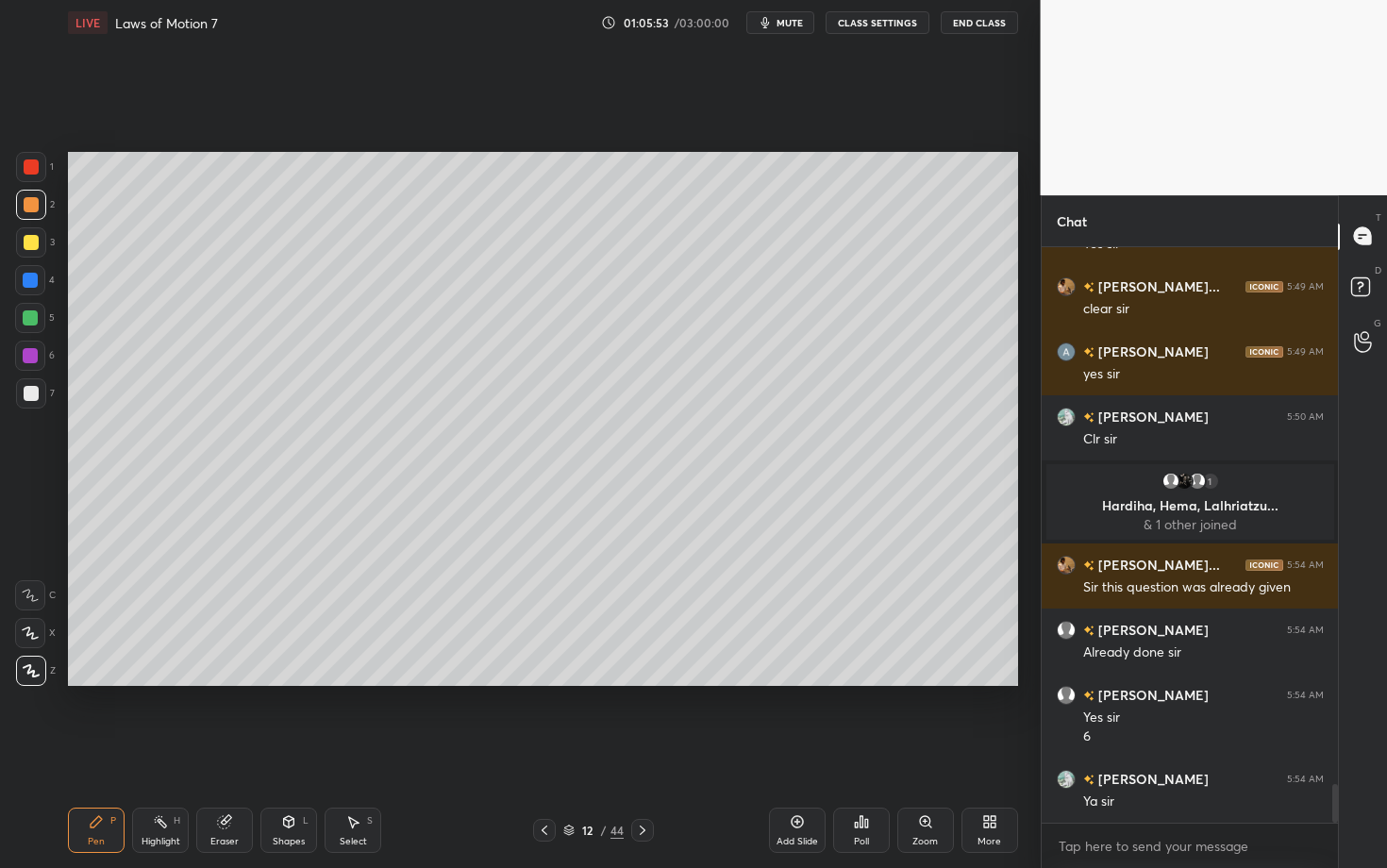 scroll, scrollTop: 8135, scrollLeft: 0, axis: vertical 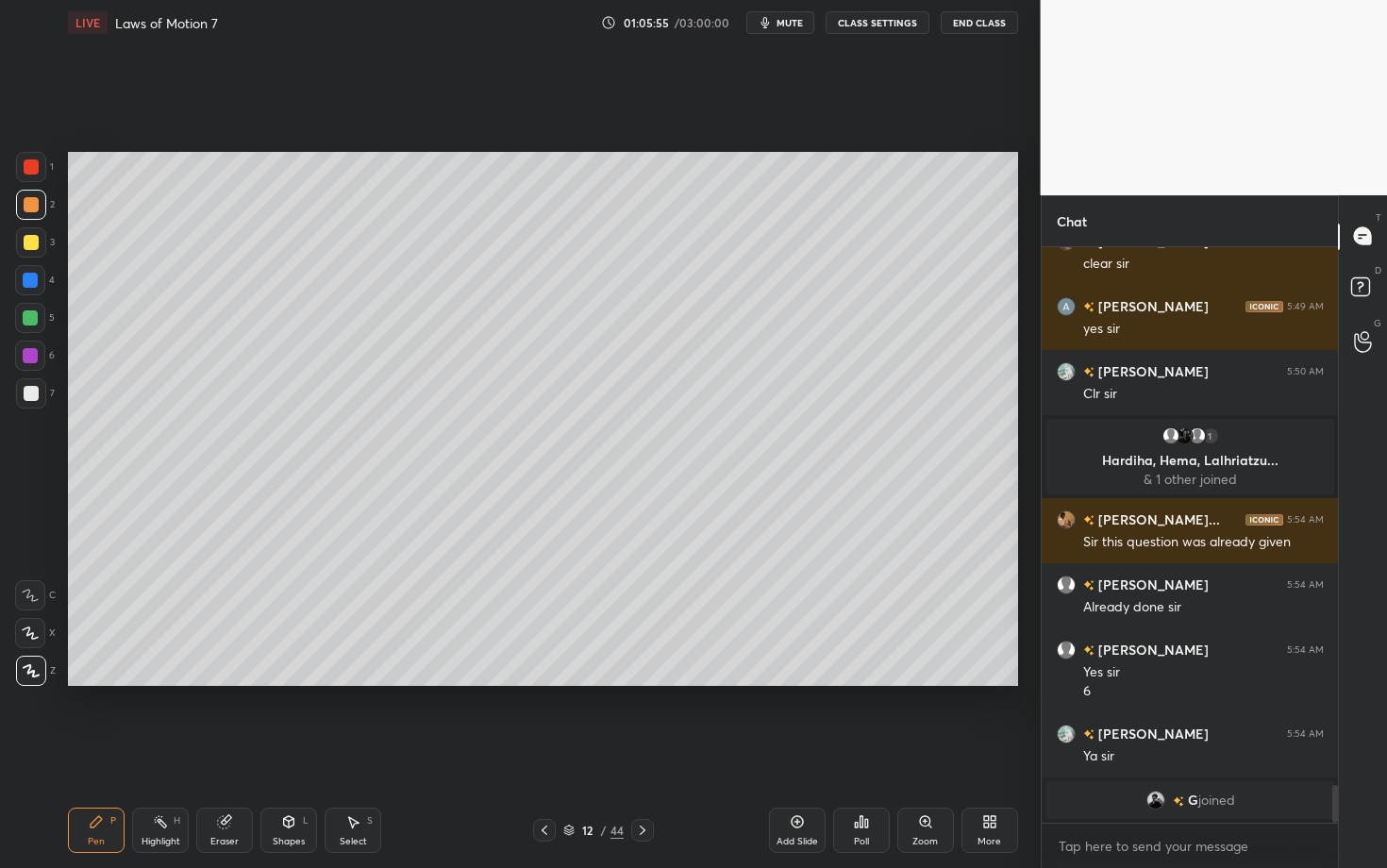 click on "Pen P" at bounding box center [96, 830] 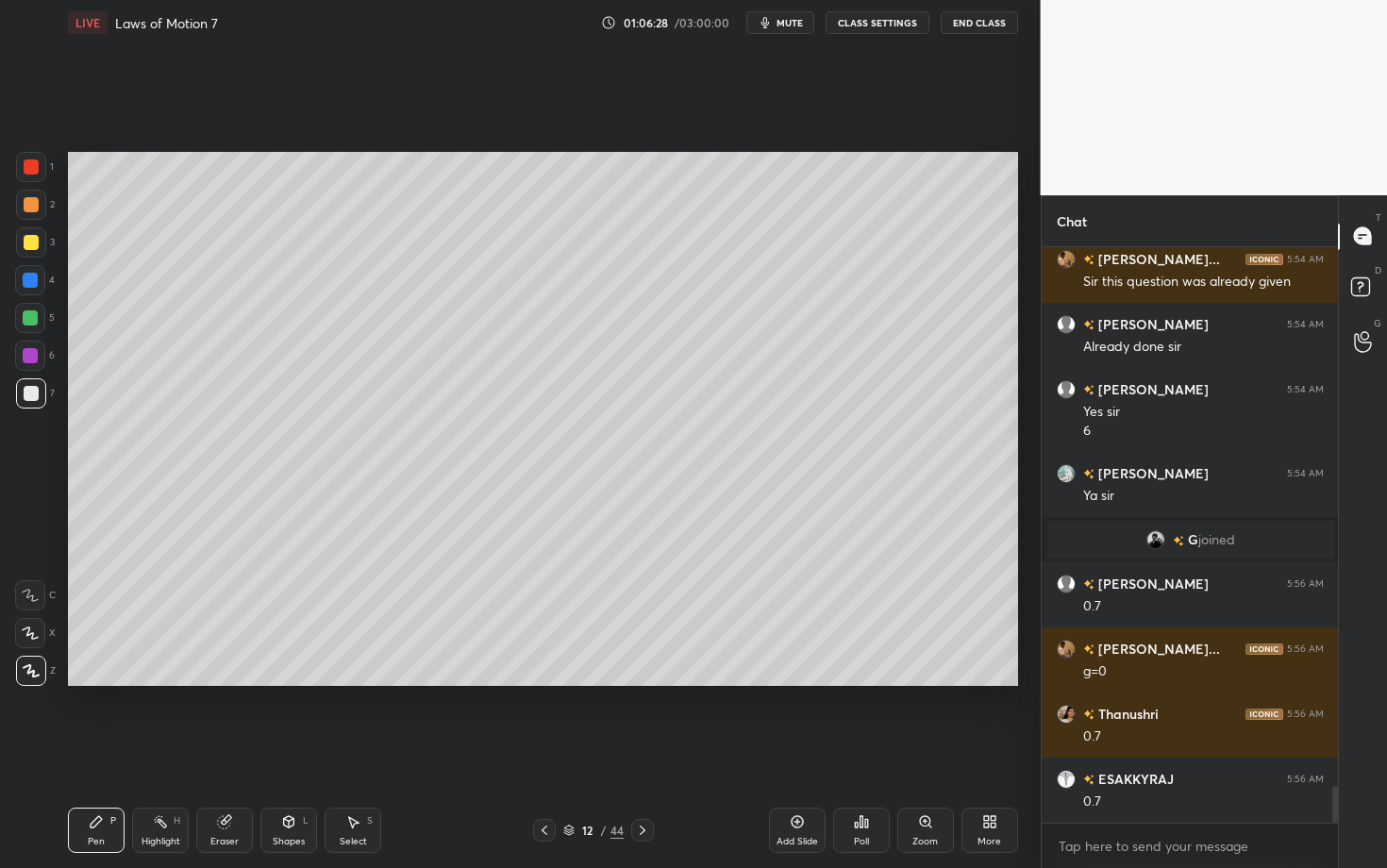 scroll, scrollTop: 8388, scrollLeft: 0, axis: vertical 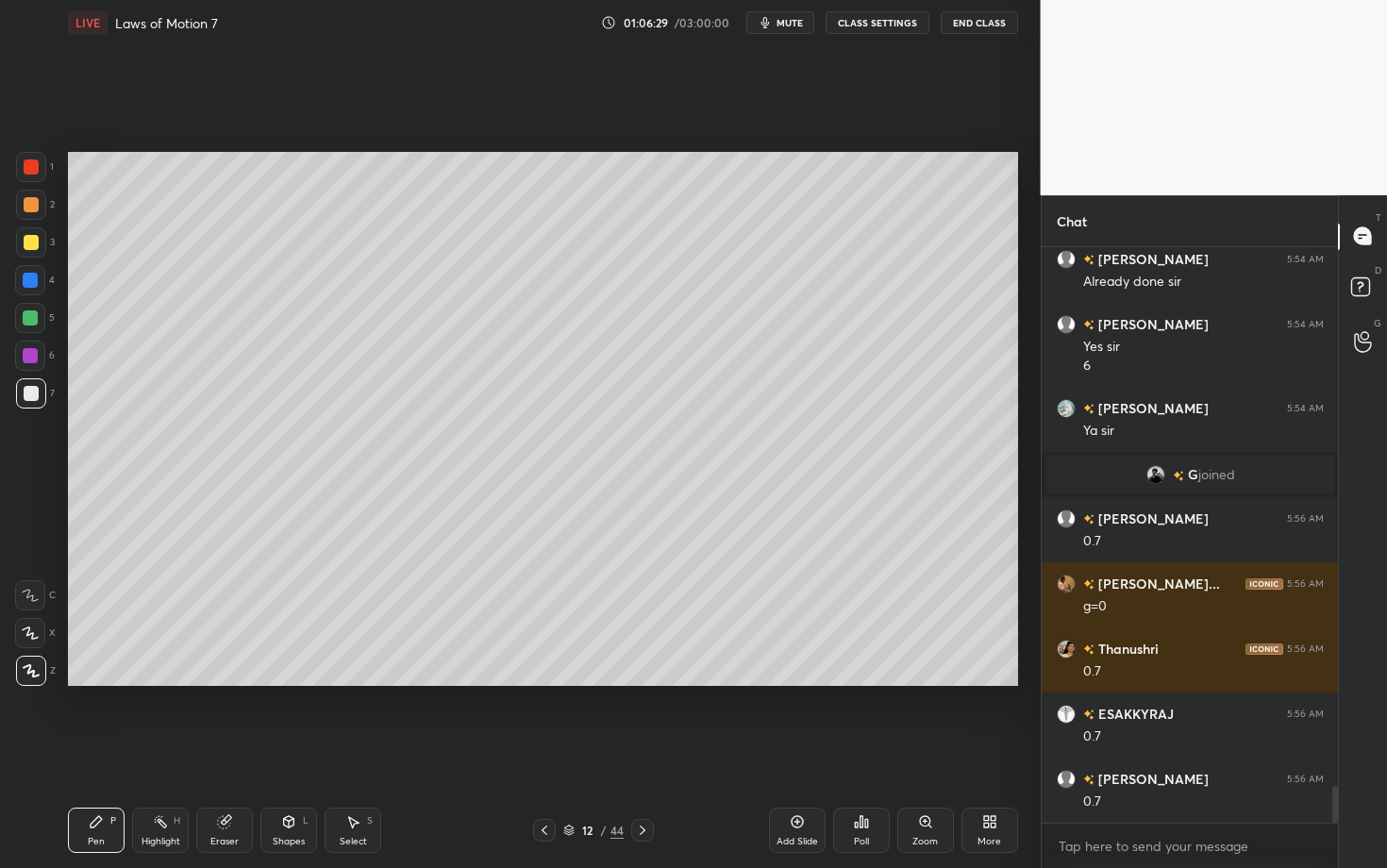 click 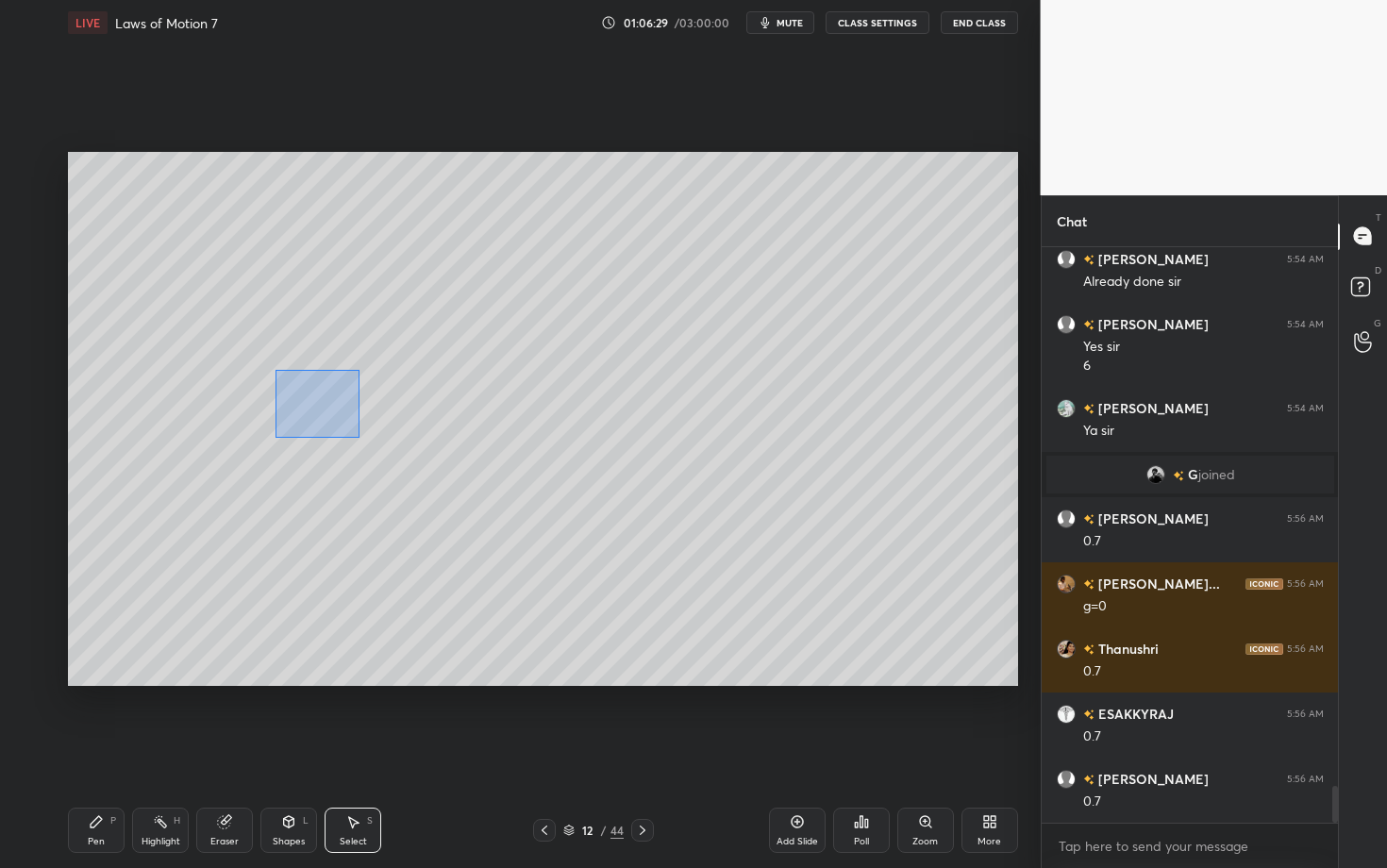 drag, startPoint x: 323, startPoint y: 425, endPoint x: 459, endPoint y: 465, distance: 141.76036 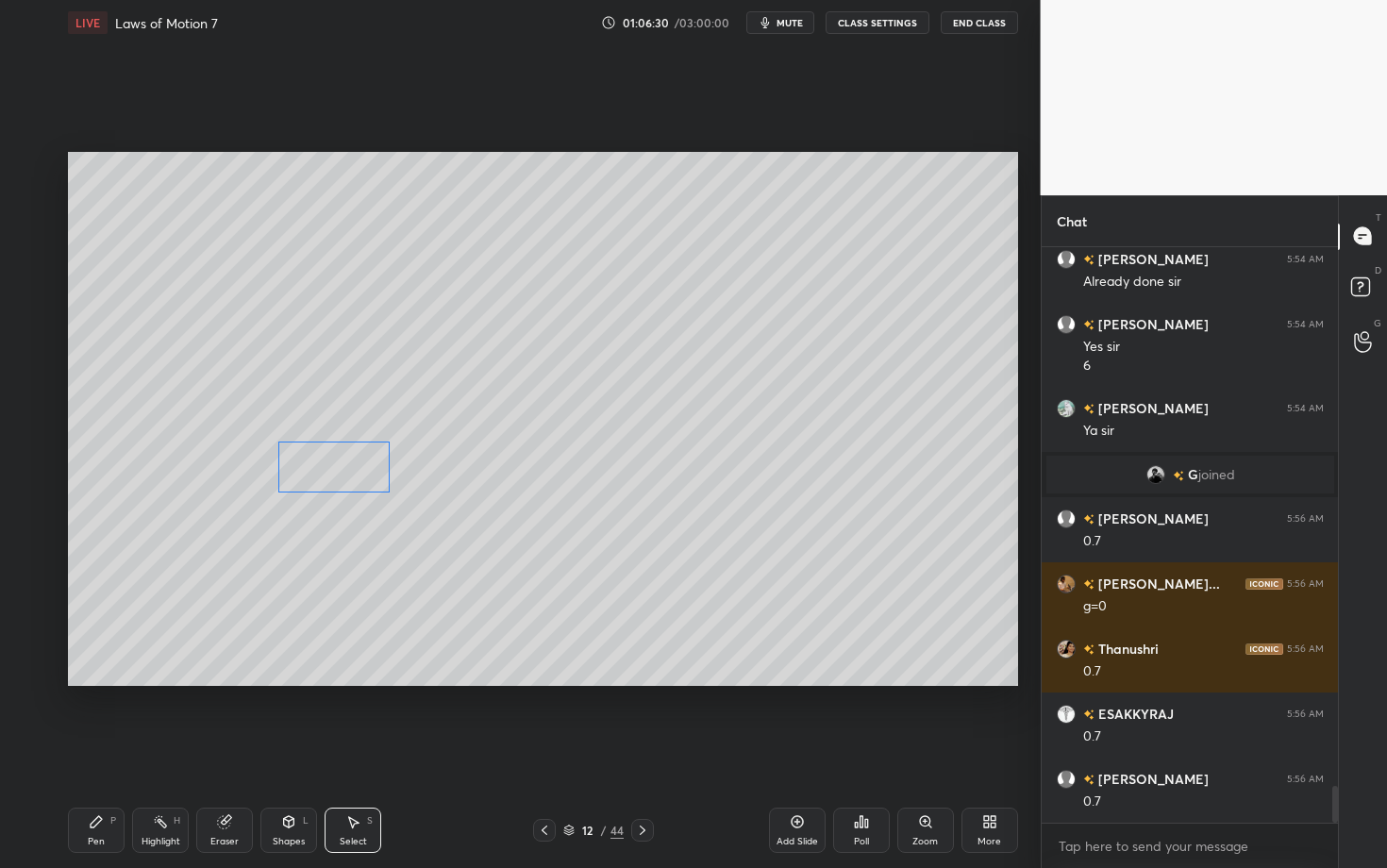drag, startPoint x: 338, startPoint y: 448, endPoint x: 337, endPoint y: 463, distance: 15.0333 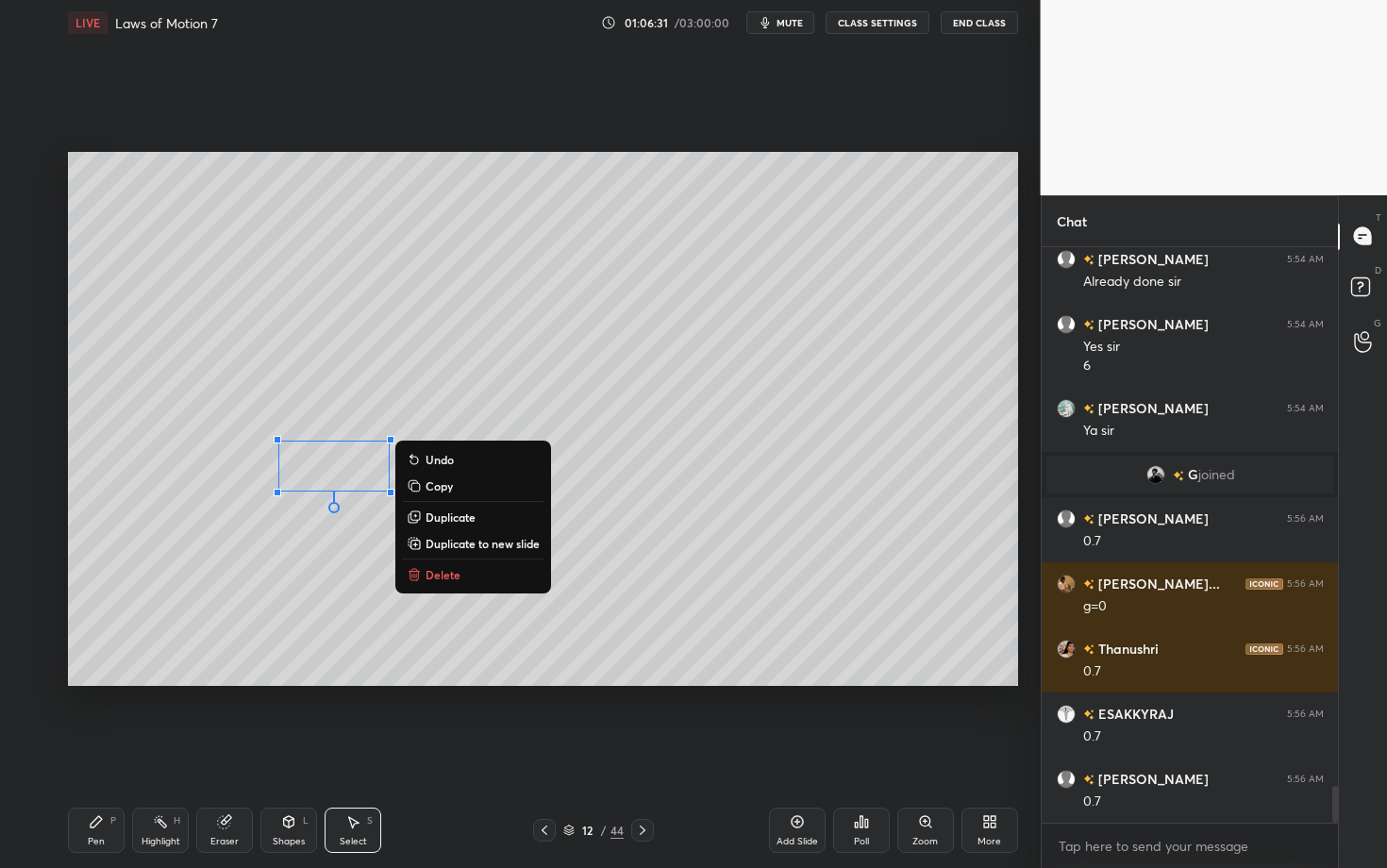 click 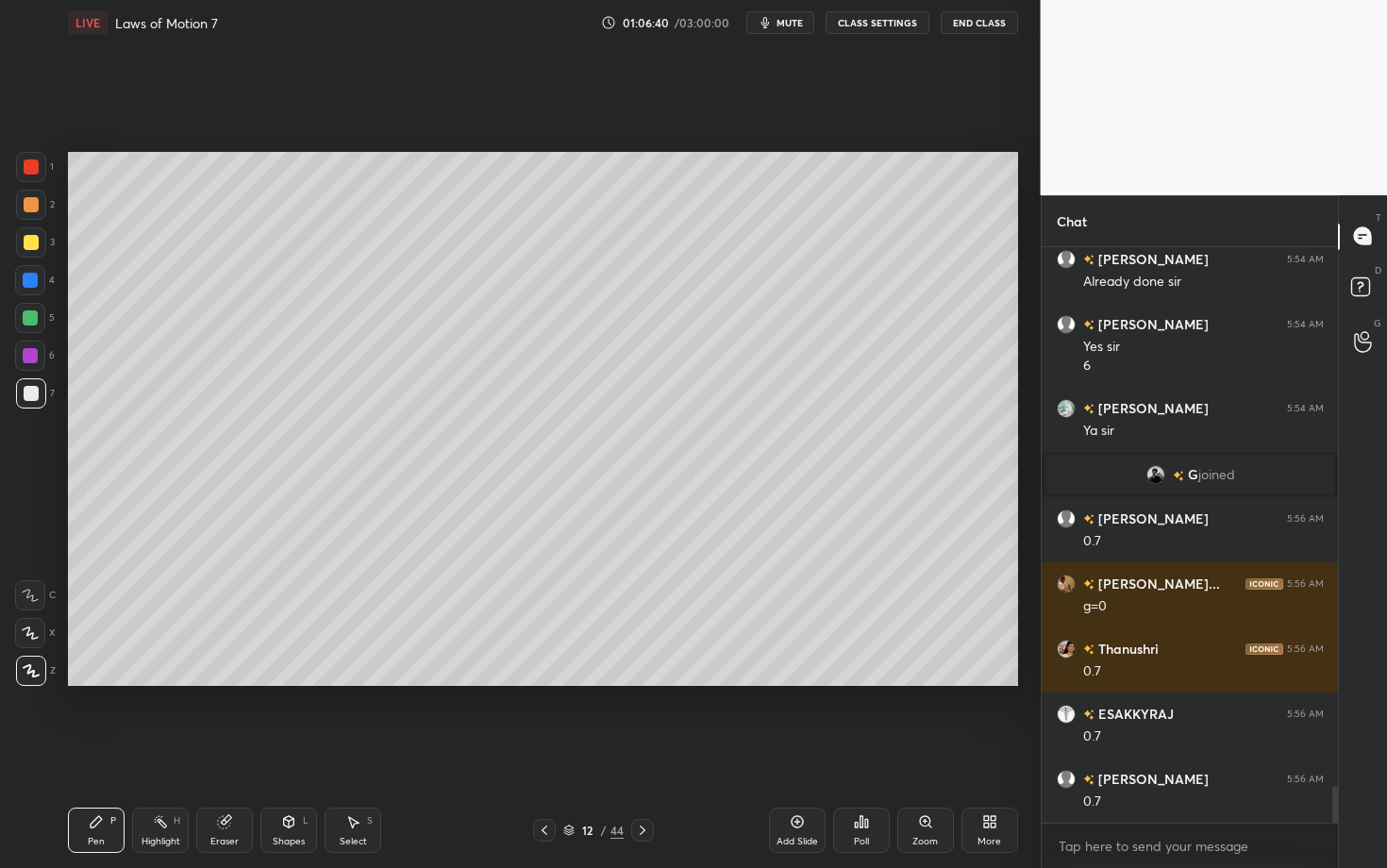 click 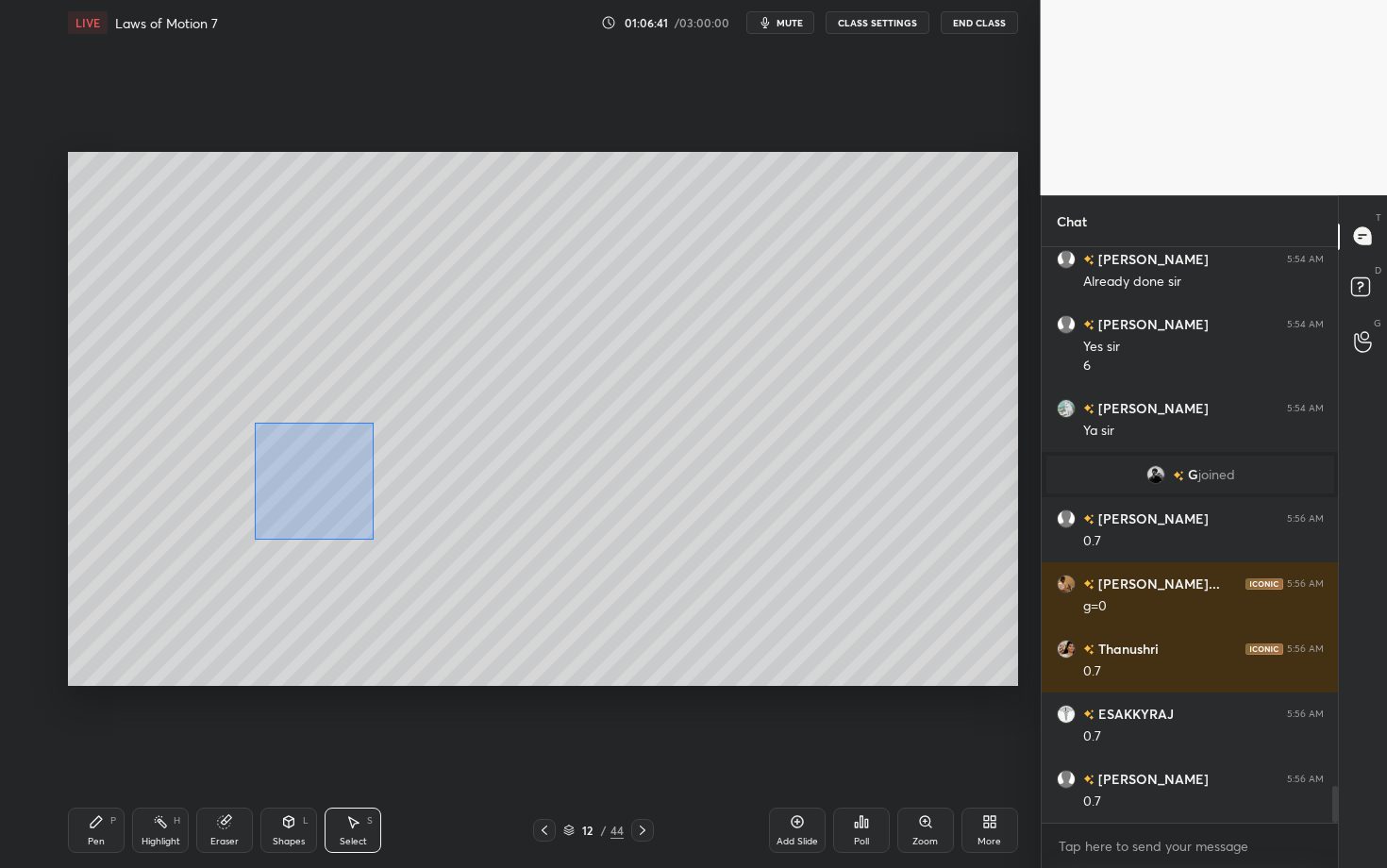 drag, startPoint x: 315, startPoint y: 509, endPoint x: 436, endPoint y: 568, distance: 134.61798 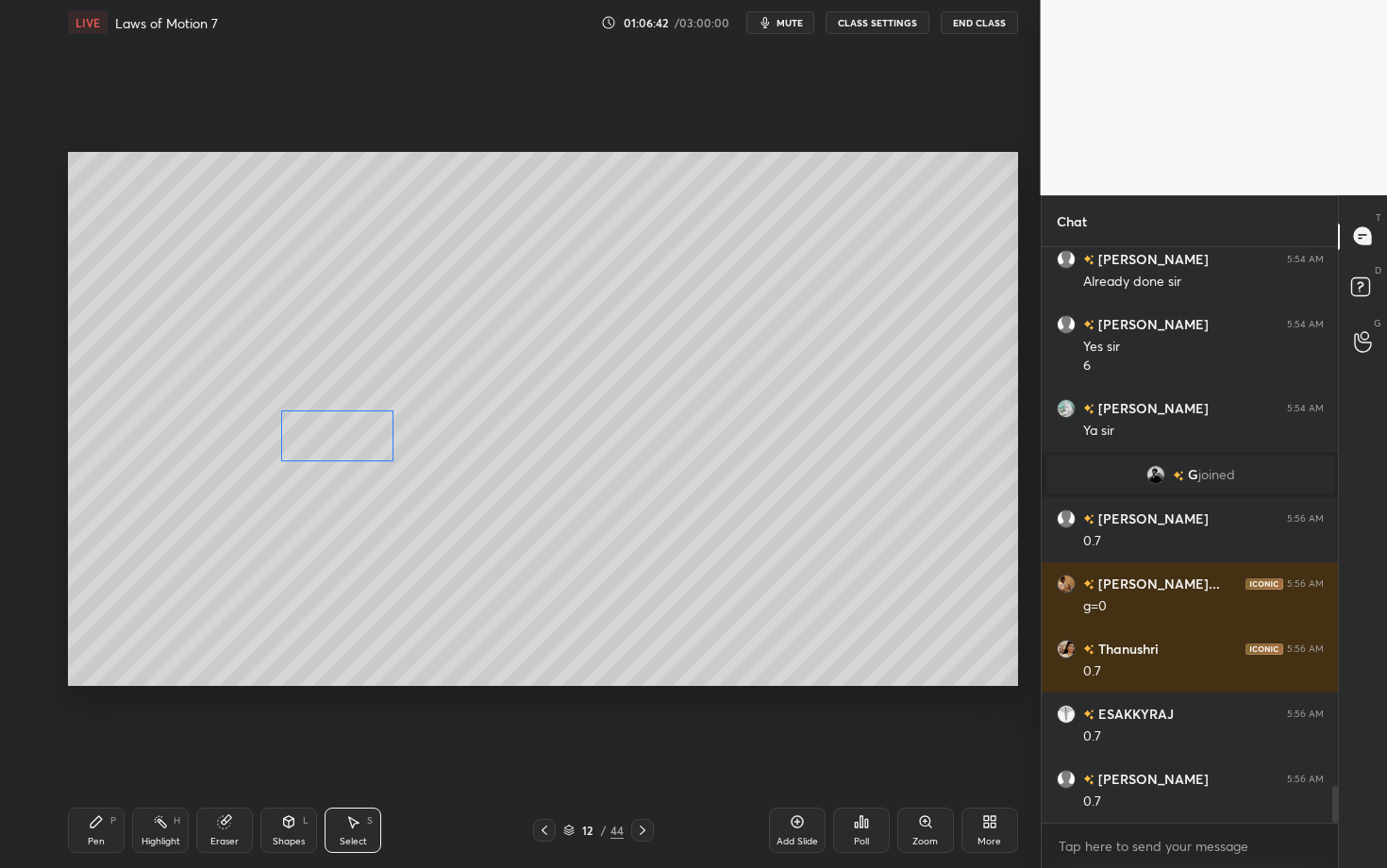 drag, startPoint x: 329, startPoint y: 468, endPoint x: 332, endPoint y: 439, distance: 29.154759 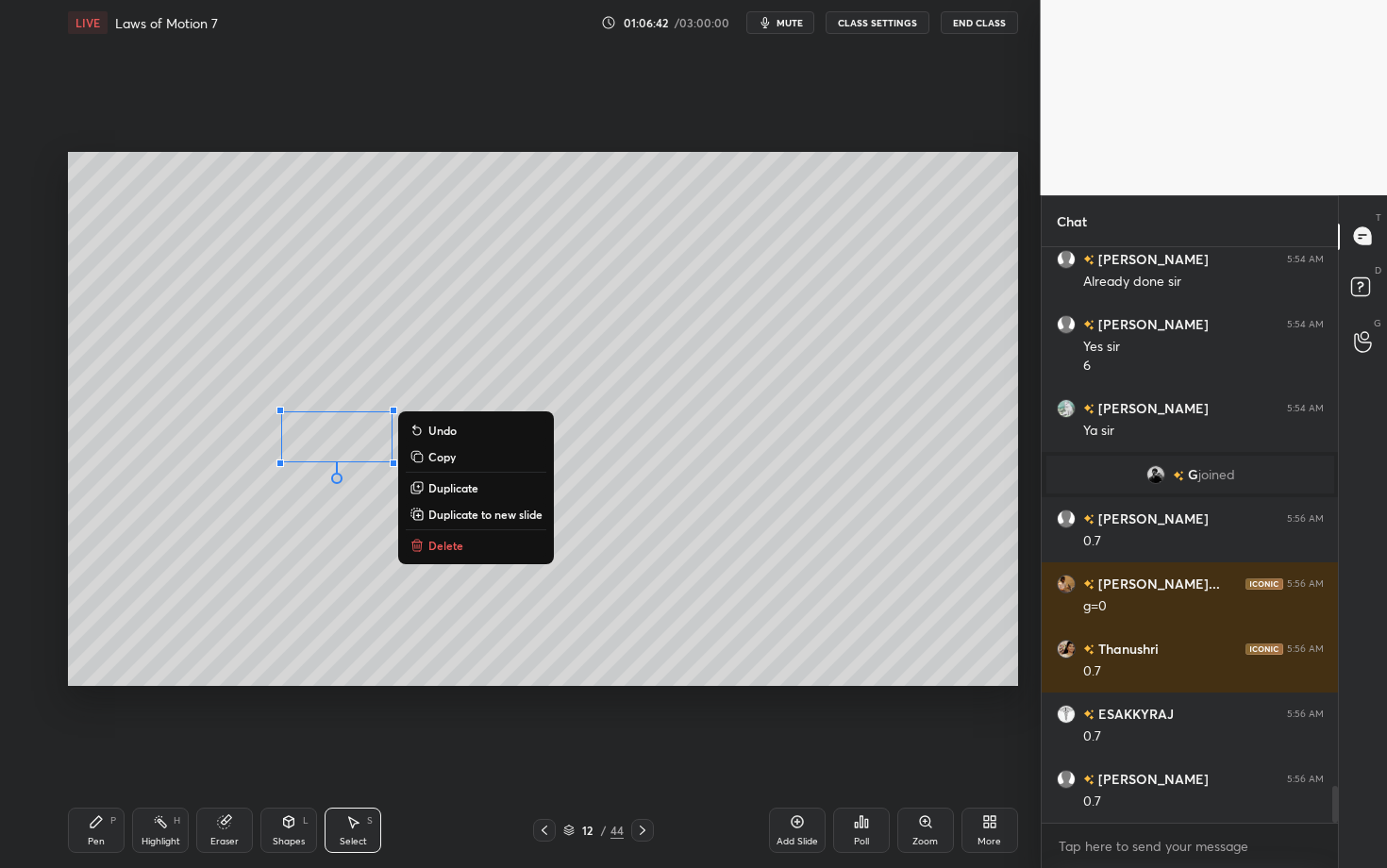 click on "Pen P" at bounding box center (96, 830) 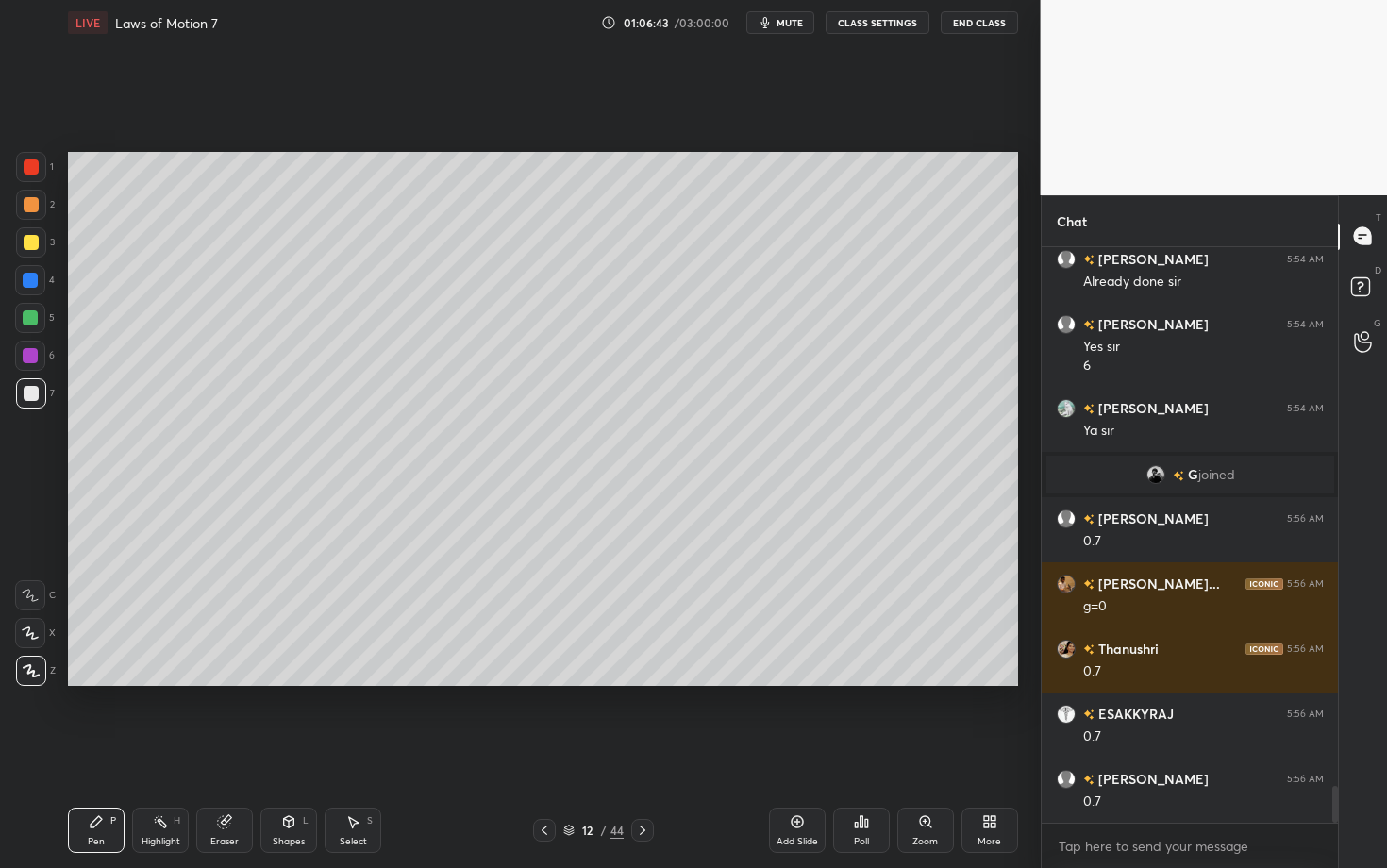 click at bounding box center (30, 318) 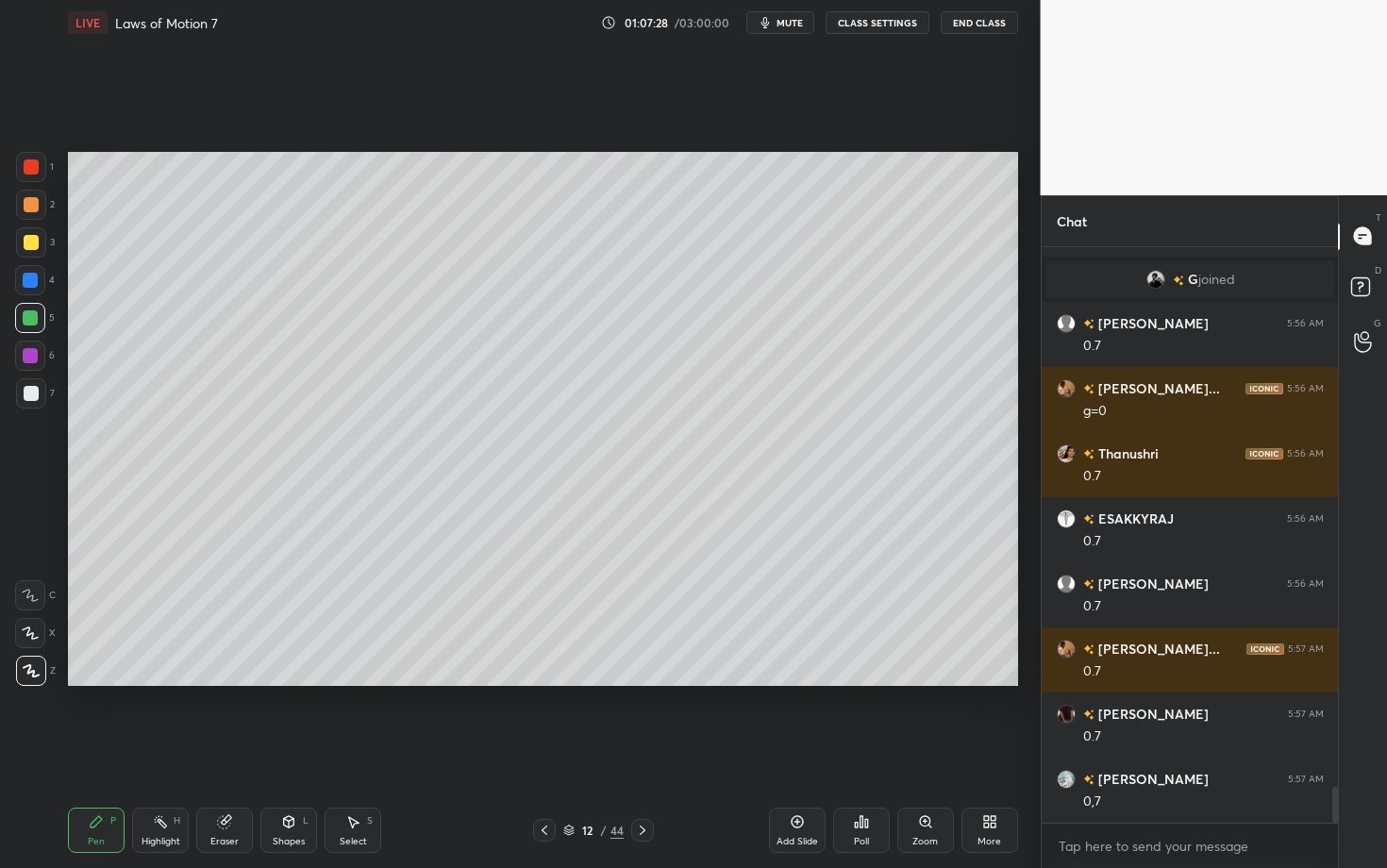 scroll, scrollTop: 8649, scrollLeft: 0, axis: vertical 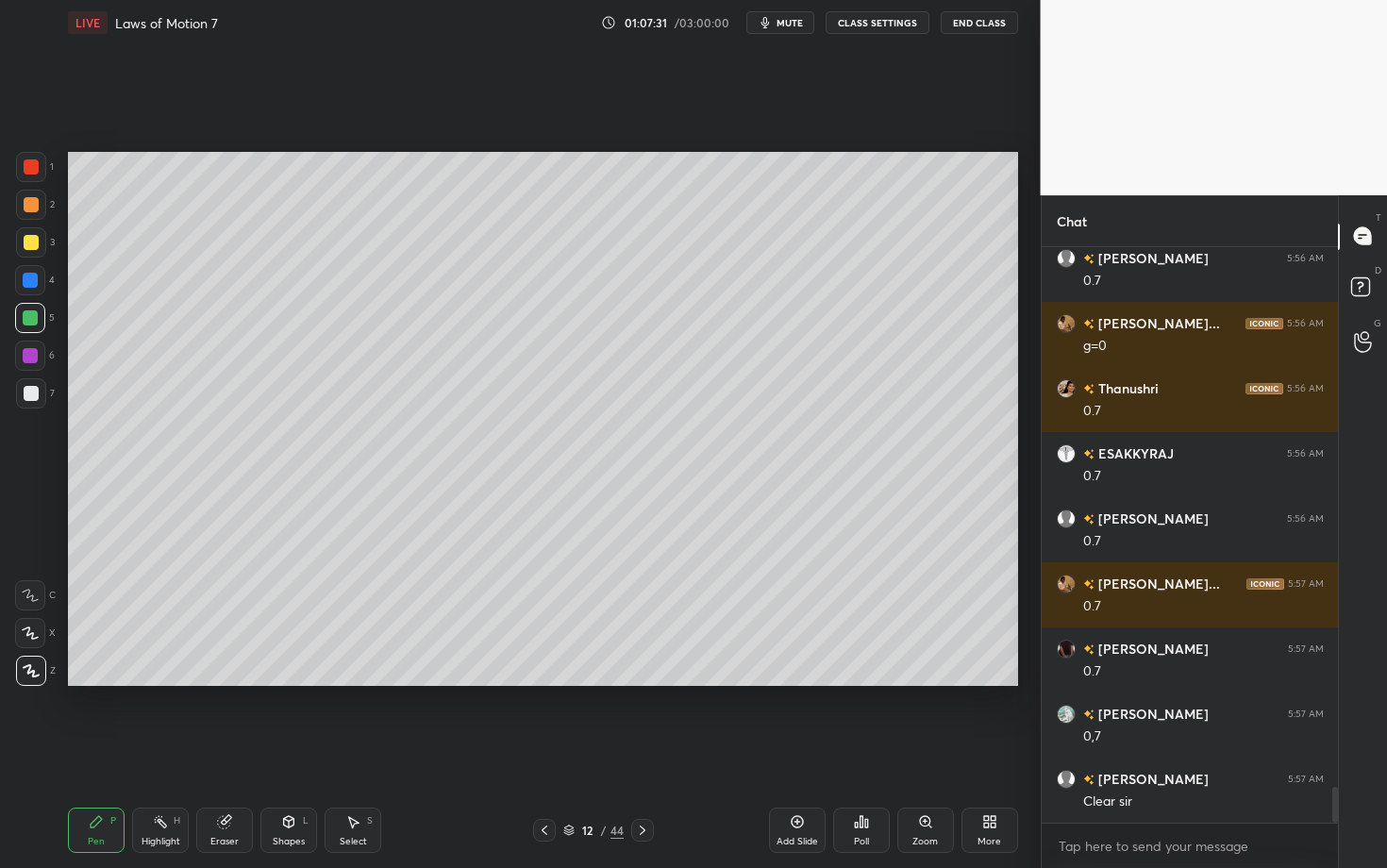 click 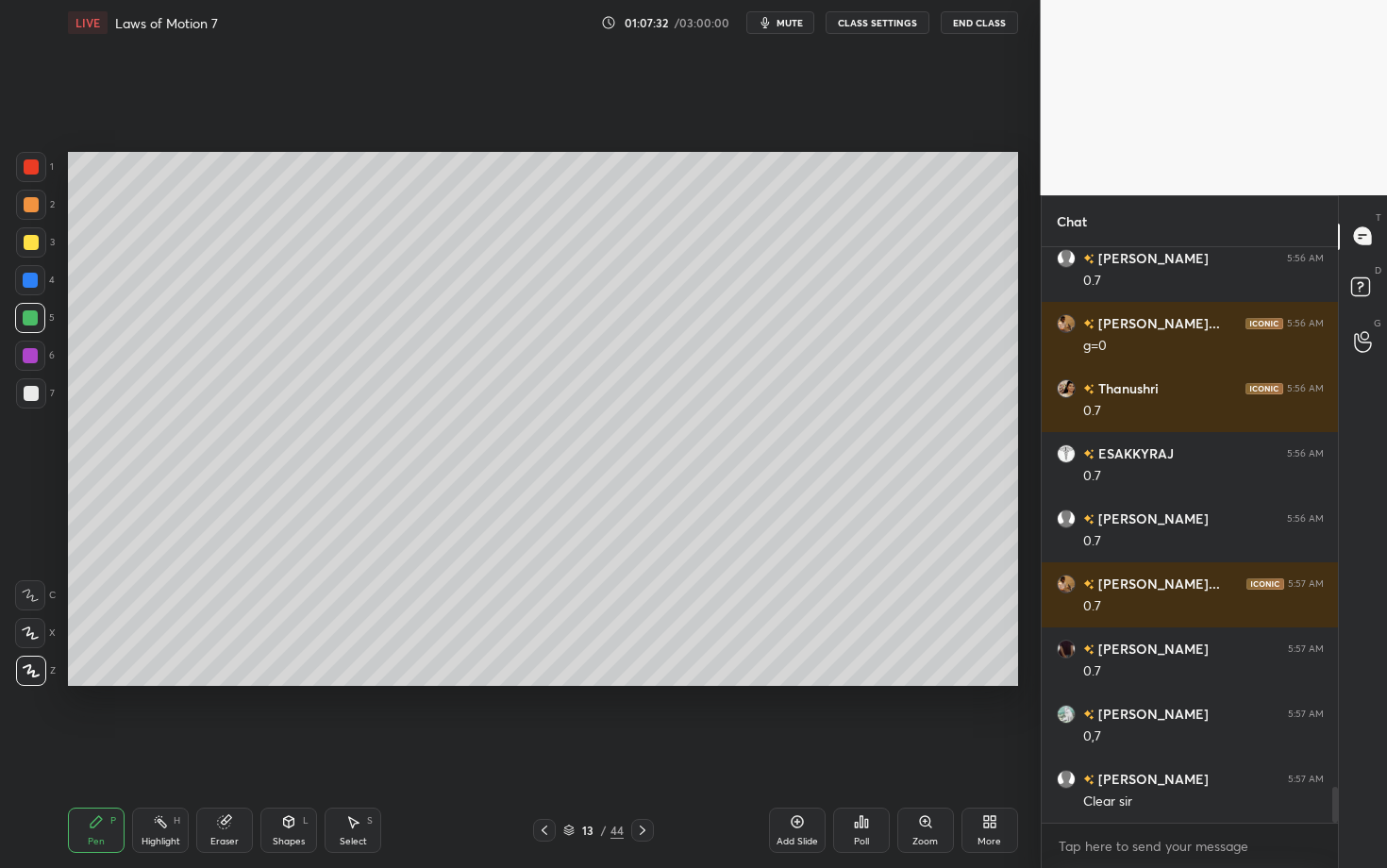 click 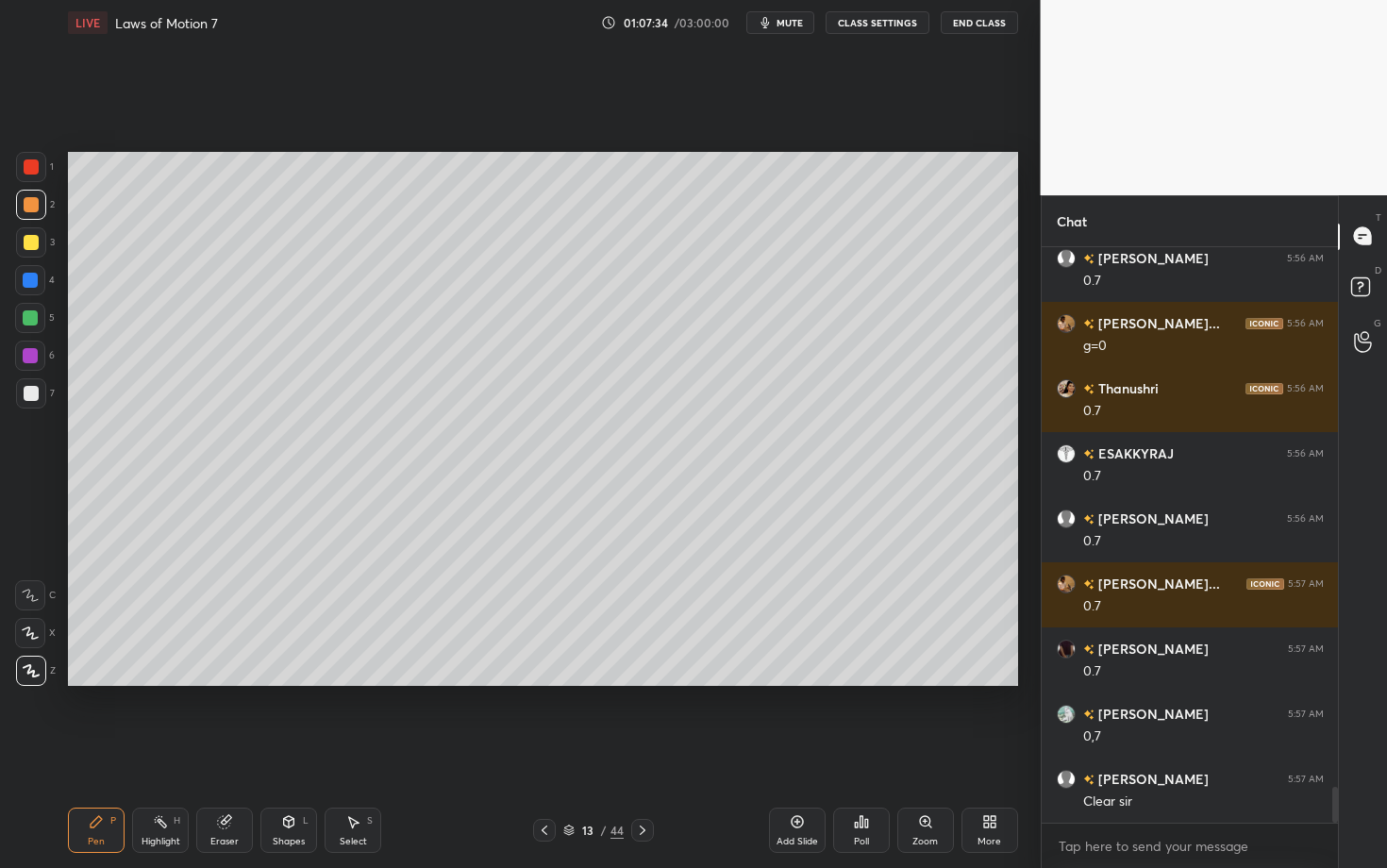 scroll, scrollTop: 8714, scrollLeft: 0, axis: vertical 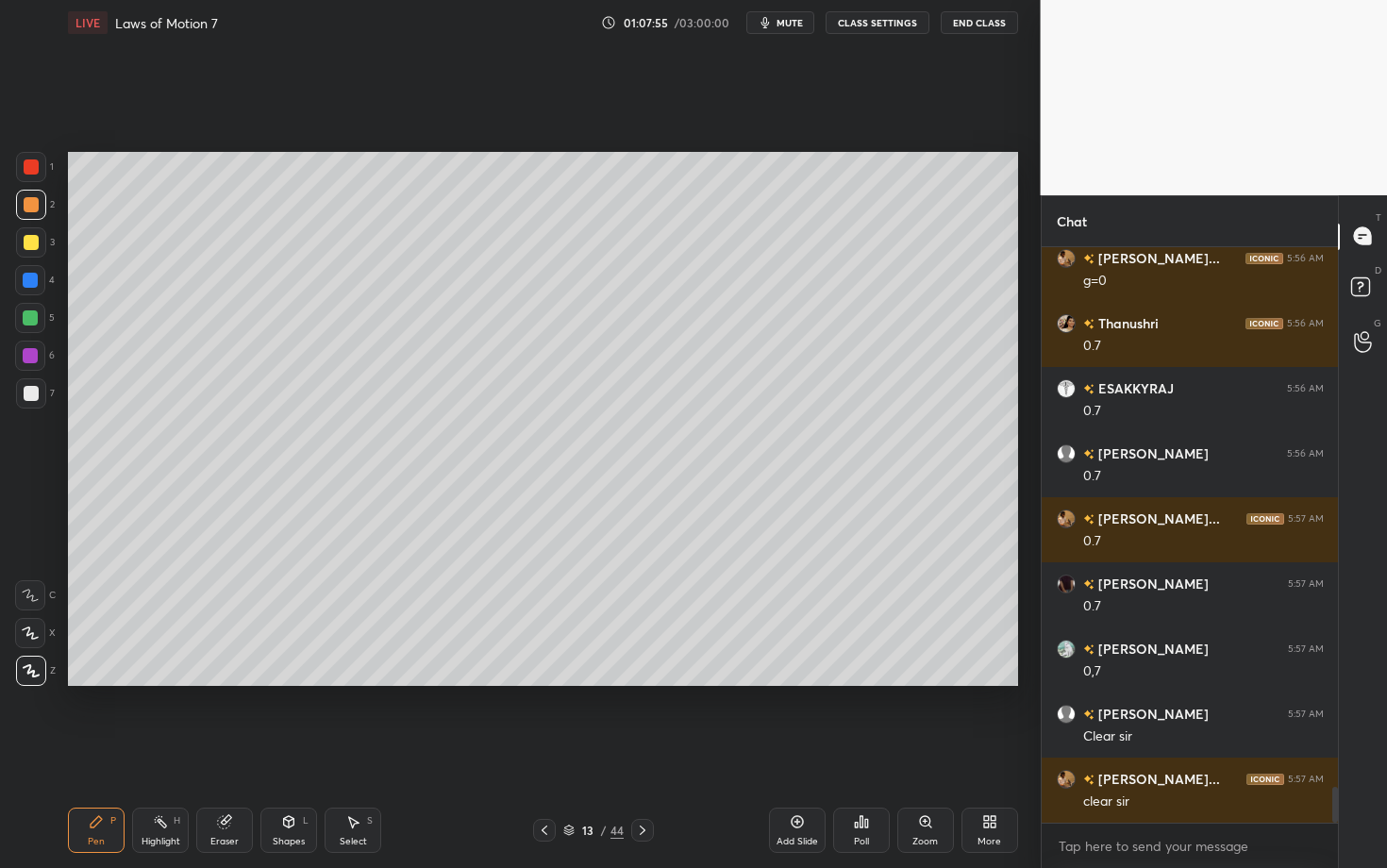 click at bounding box center (31, 205) 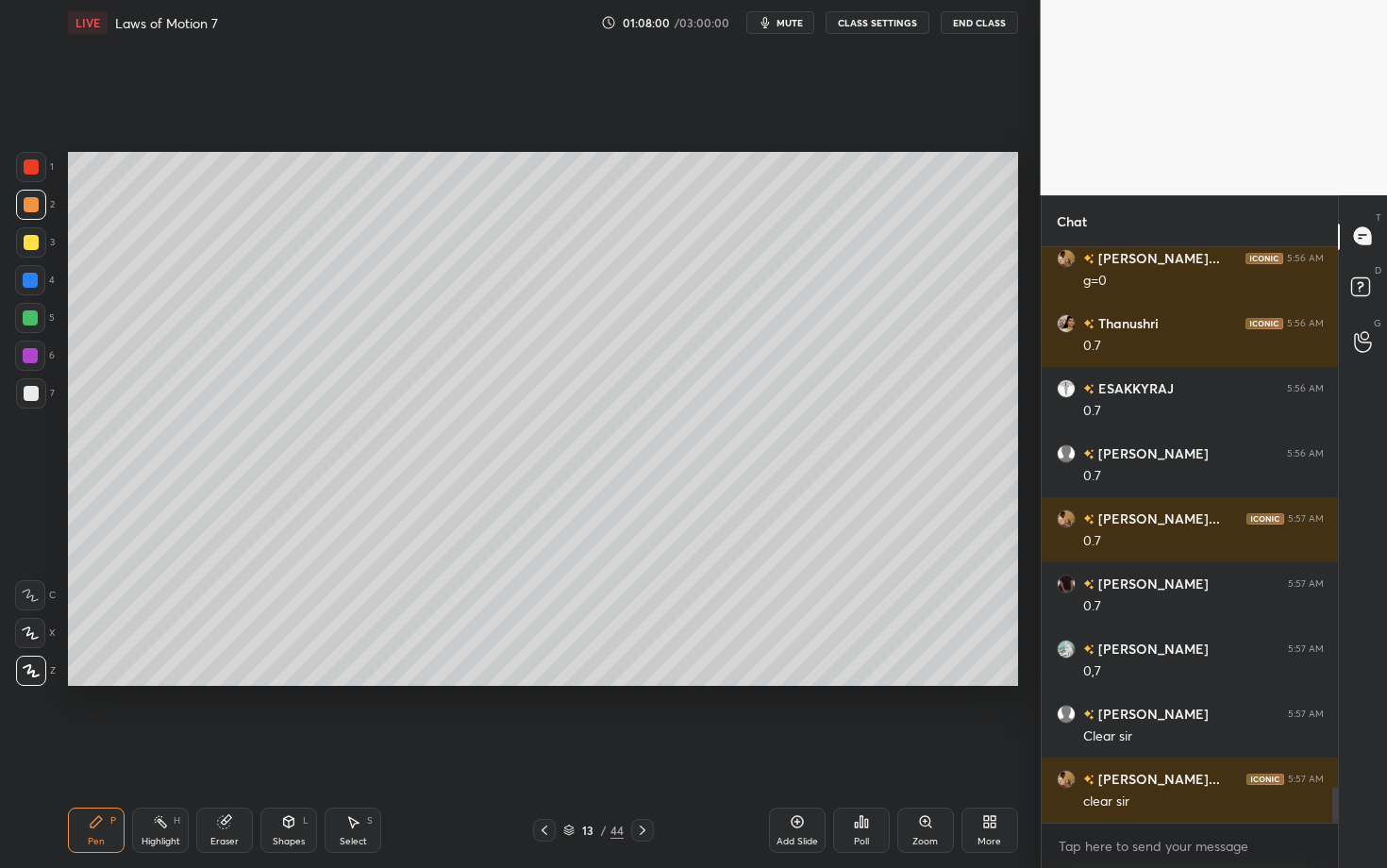 click at bounding box center (31, 205) 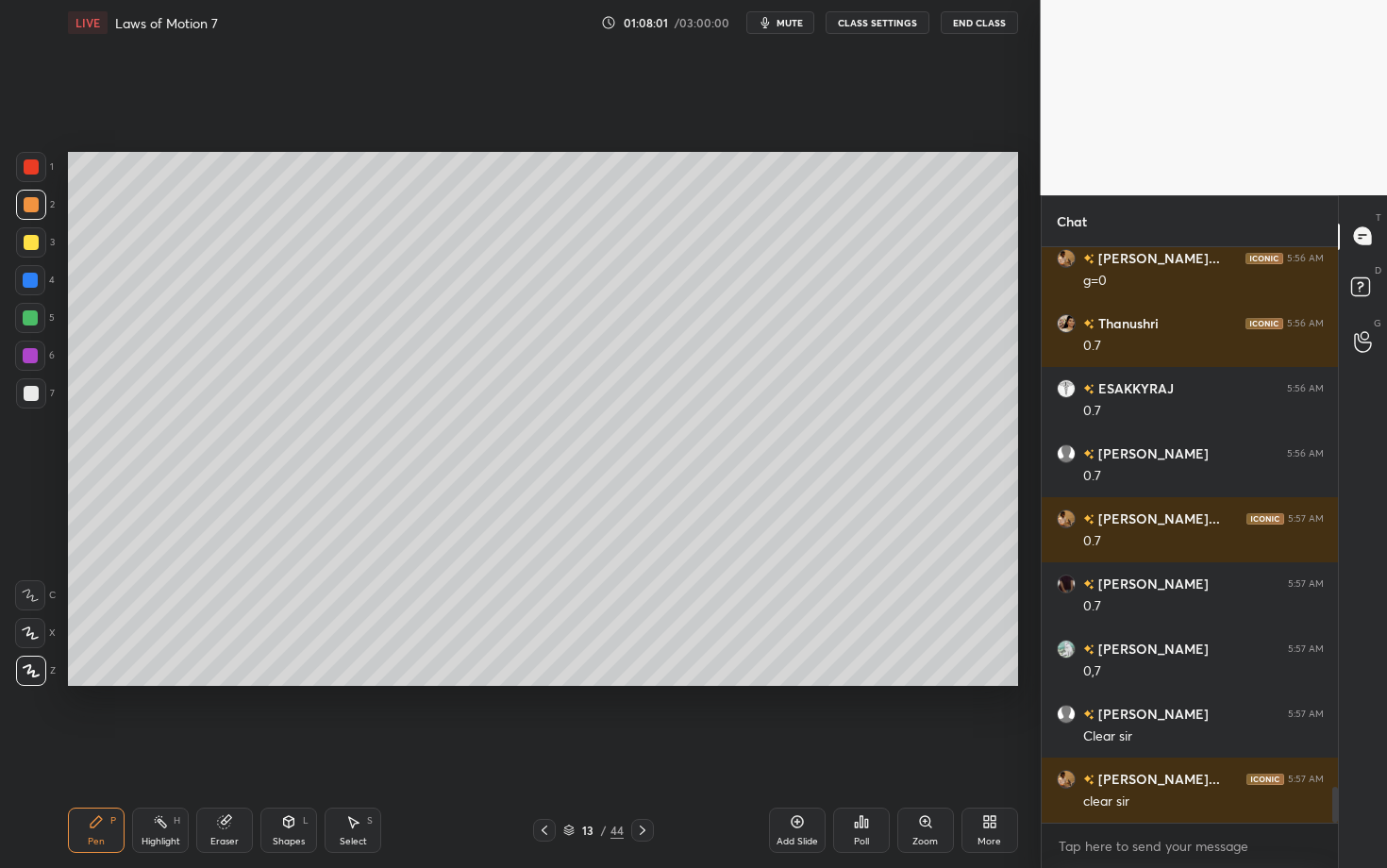 scroll, scrollTop: 8779, scrollLeft: 0, axis: vertical 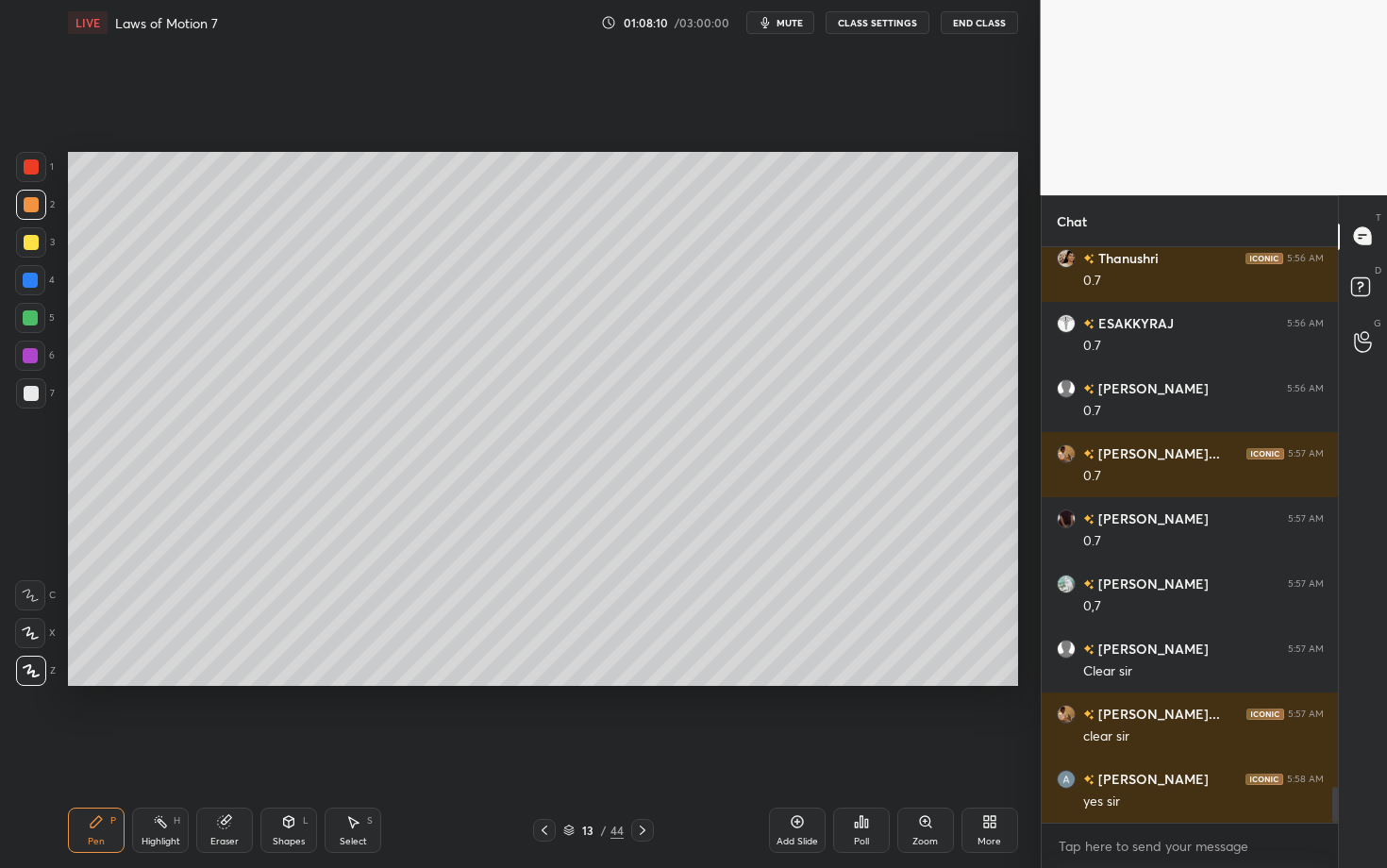 click on "Pen P" at bounding box center (96, 830) 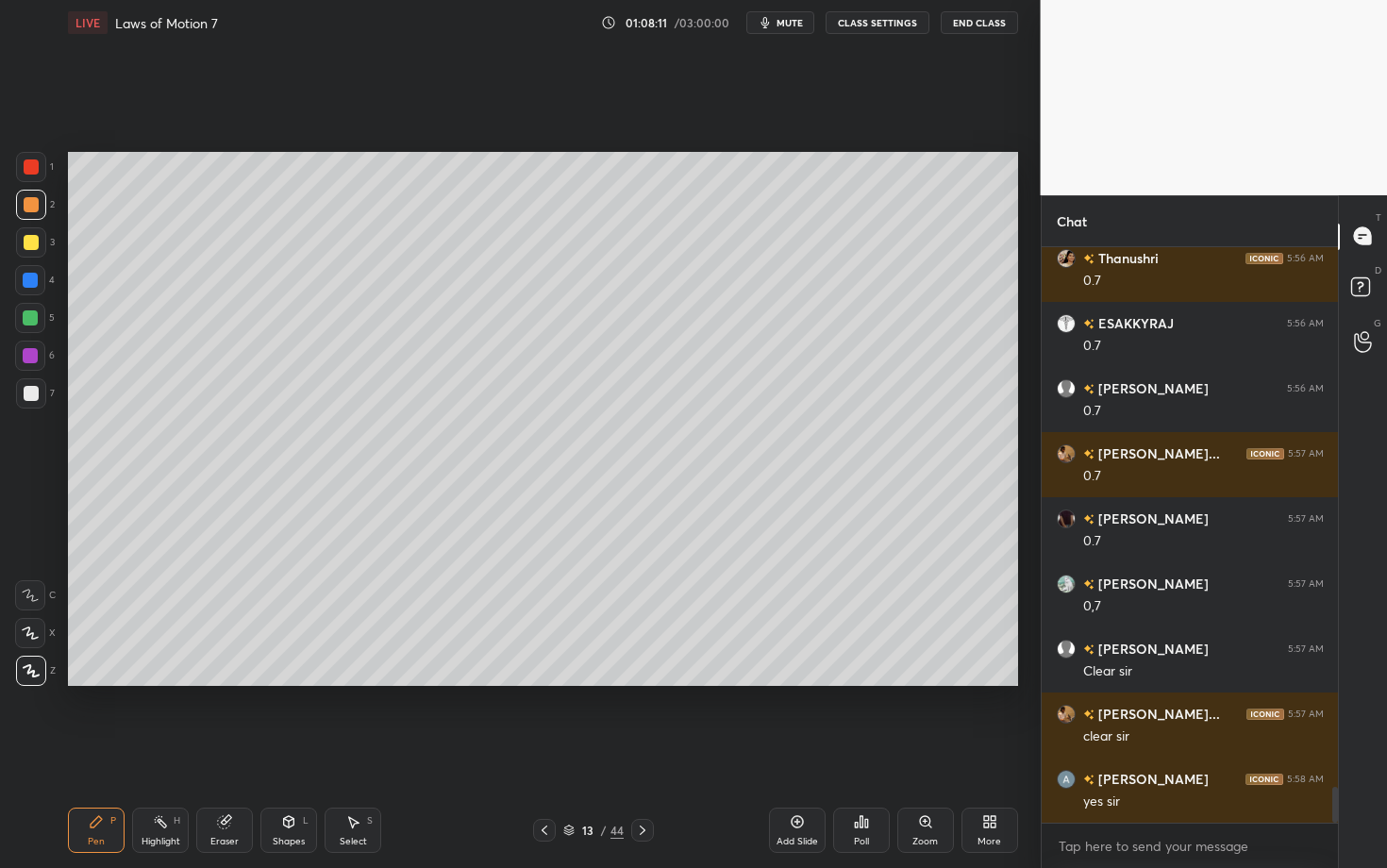 click at bounding box center [31, 393] 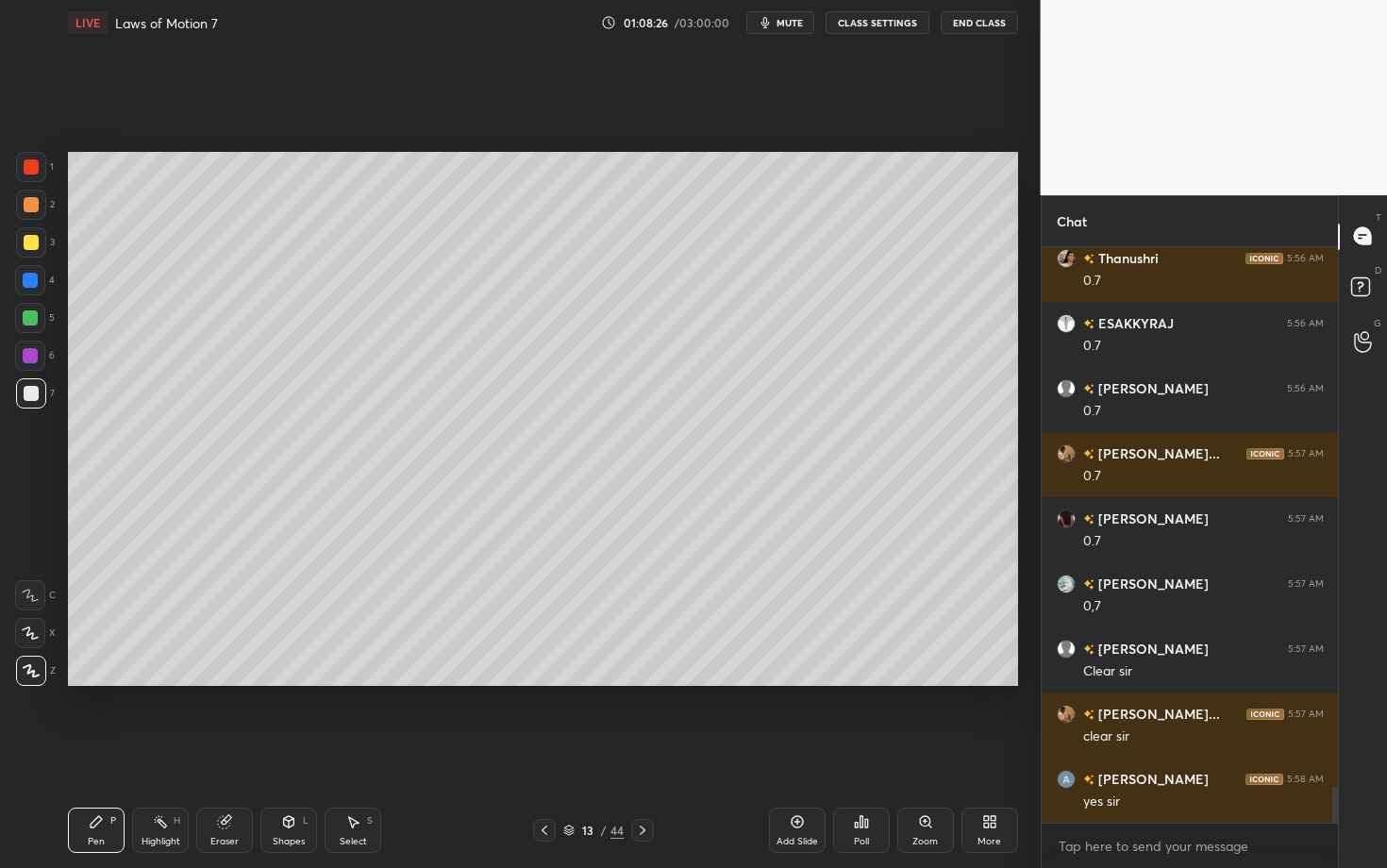 click on "Eraser" at bounding box center [225, 830] 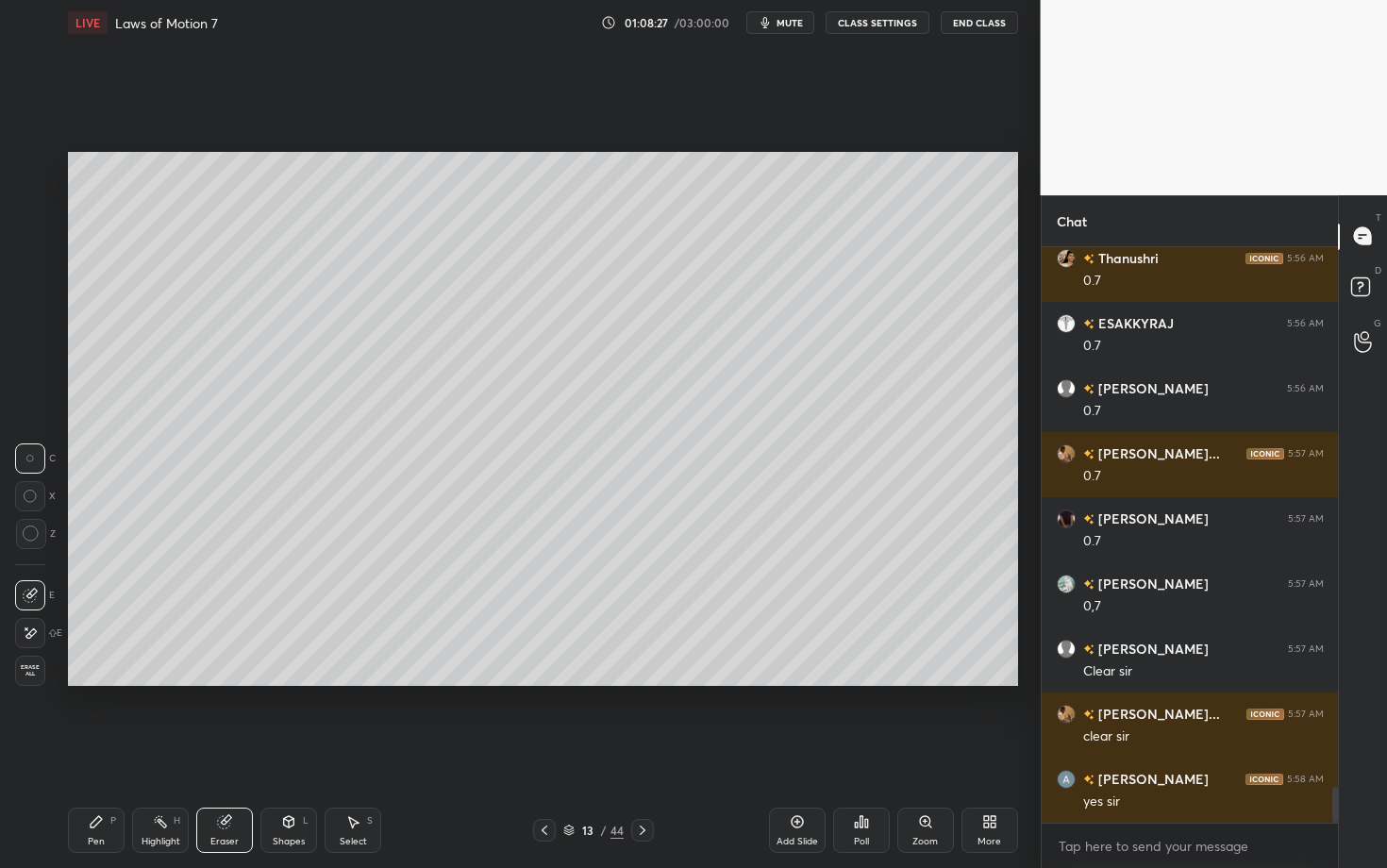 click on "Highlight H" at bounding box center [160, 830] 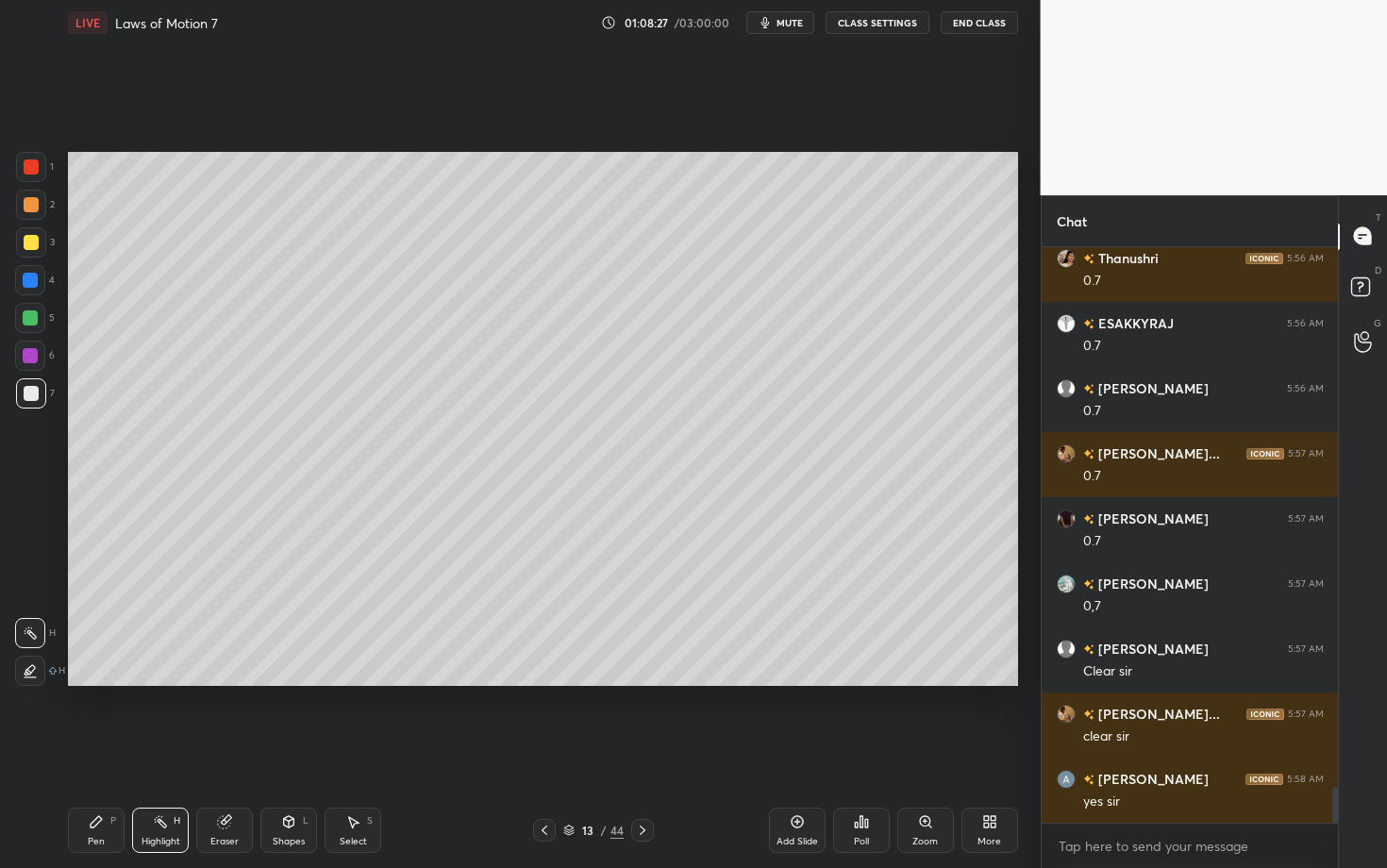 click 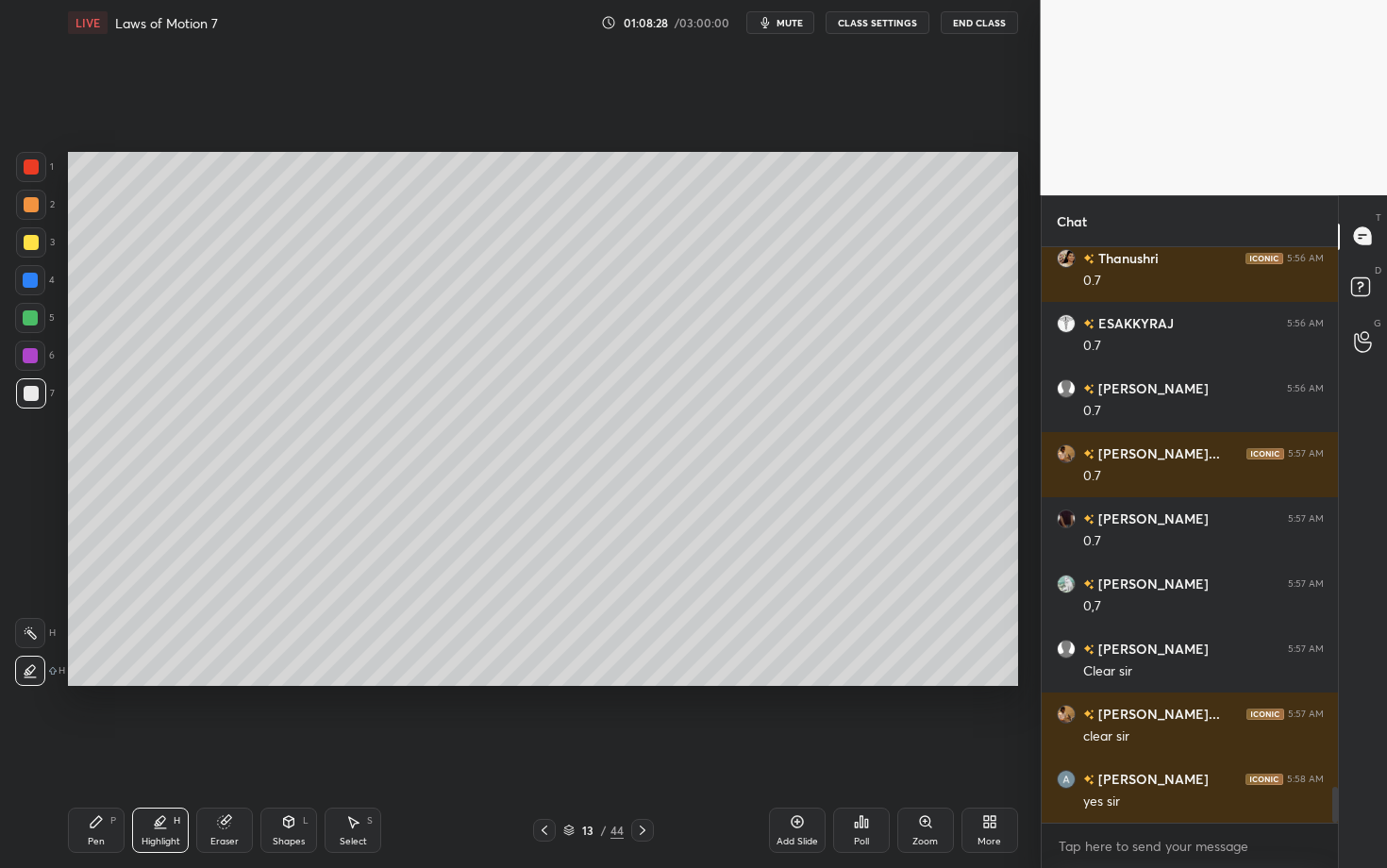 click at bounding box center (31, 167) 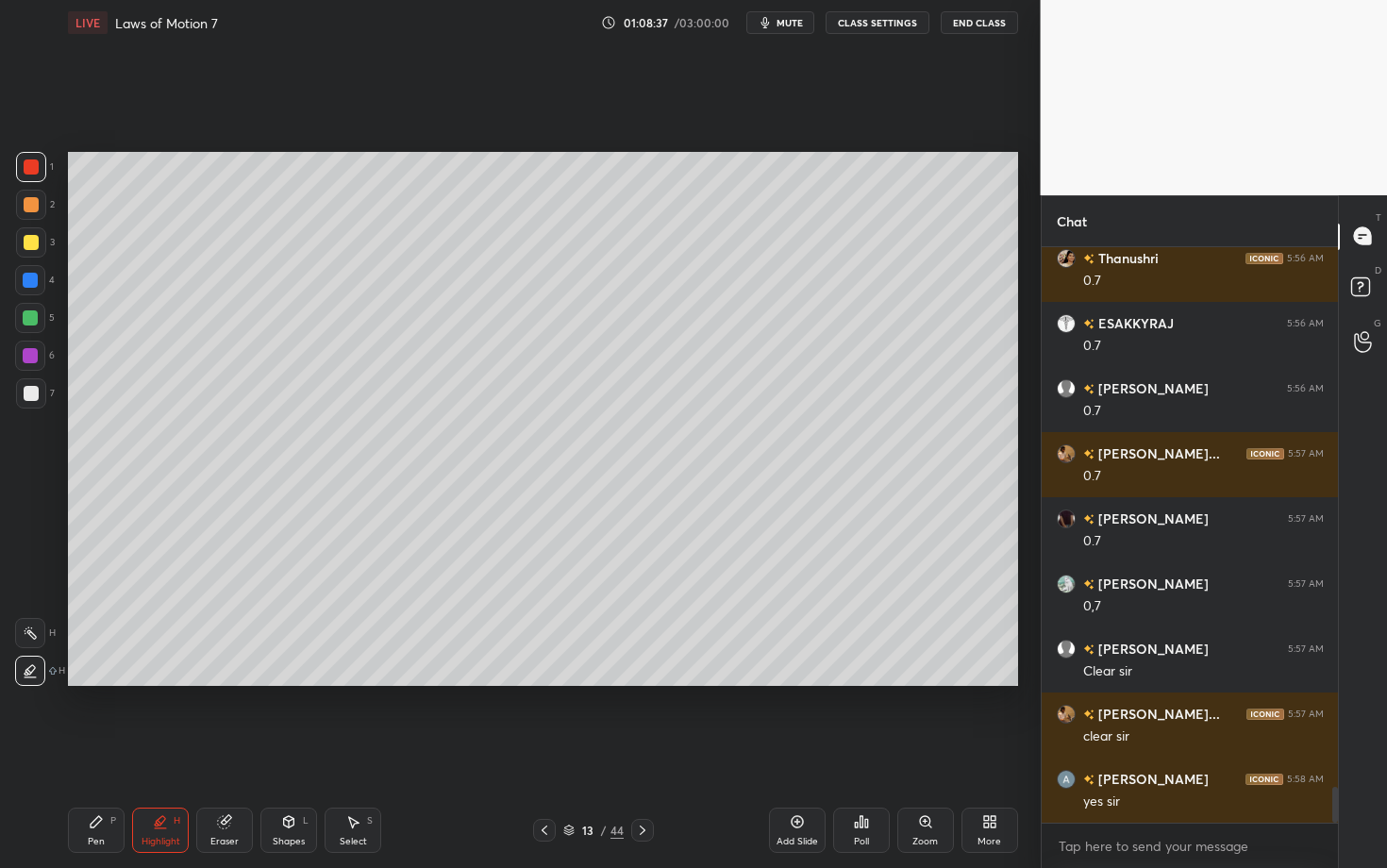 click 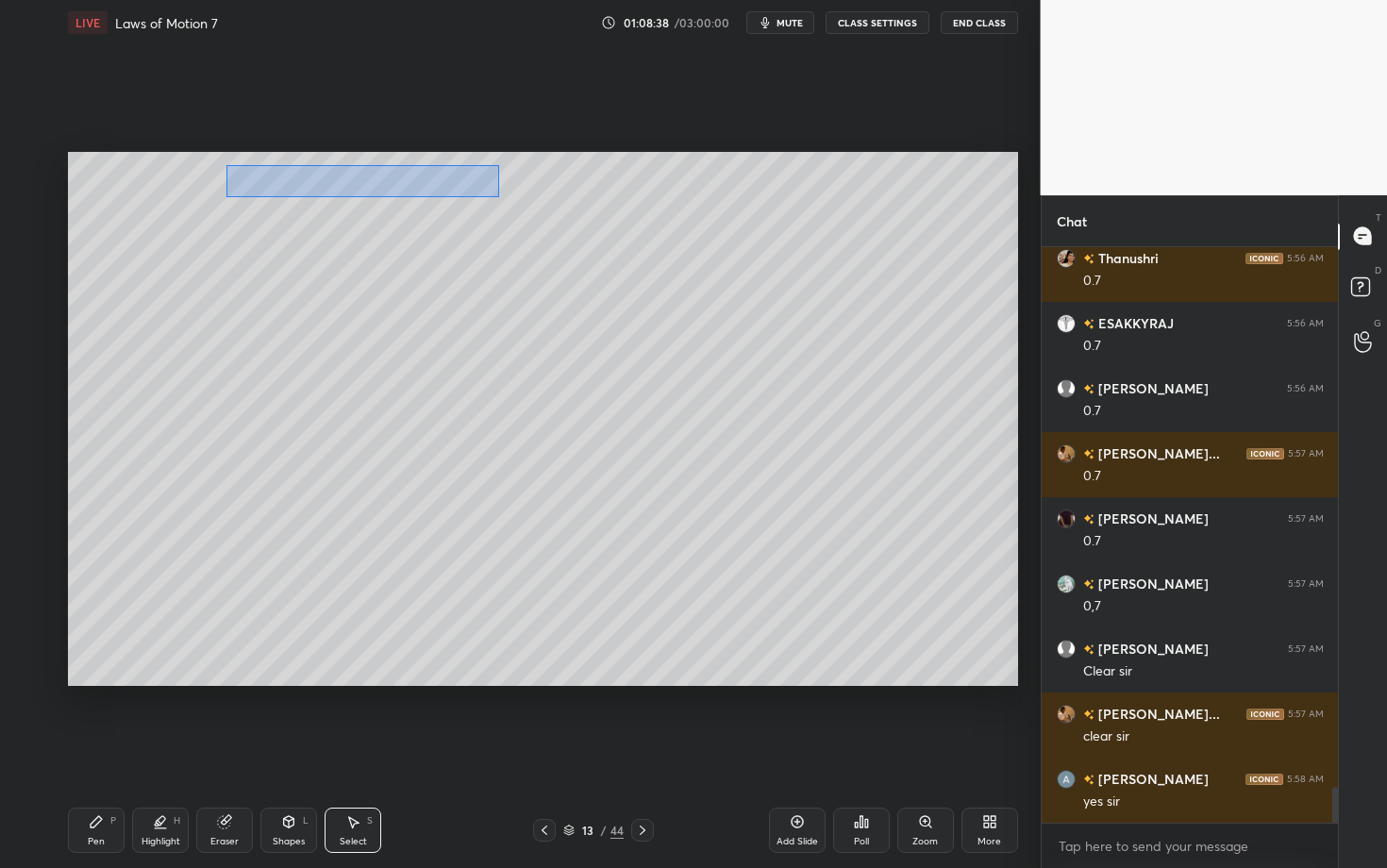drag, startPoint x: 242, startPoint y: 181, endPoint x: 498, endPoint y: 197, distance: 256.49951 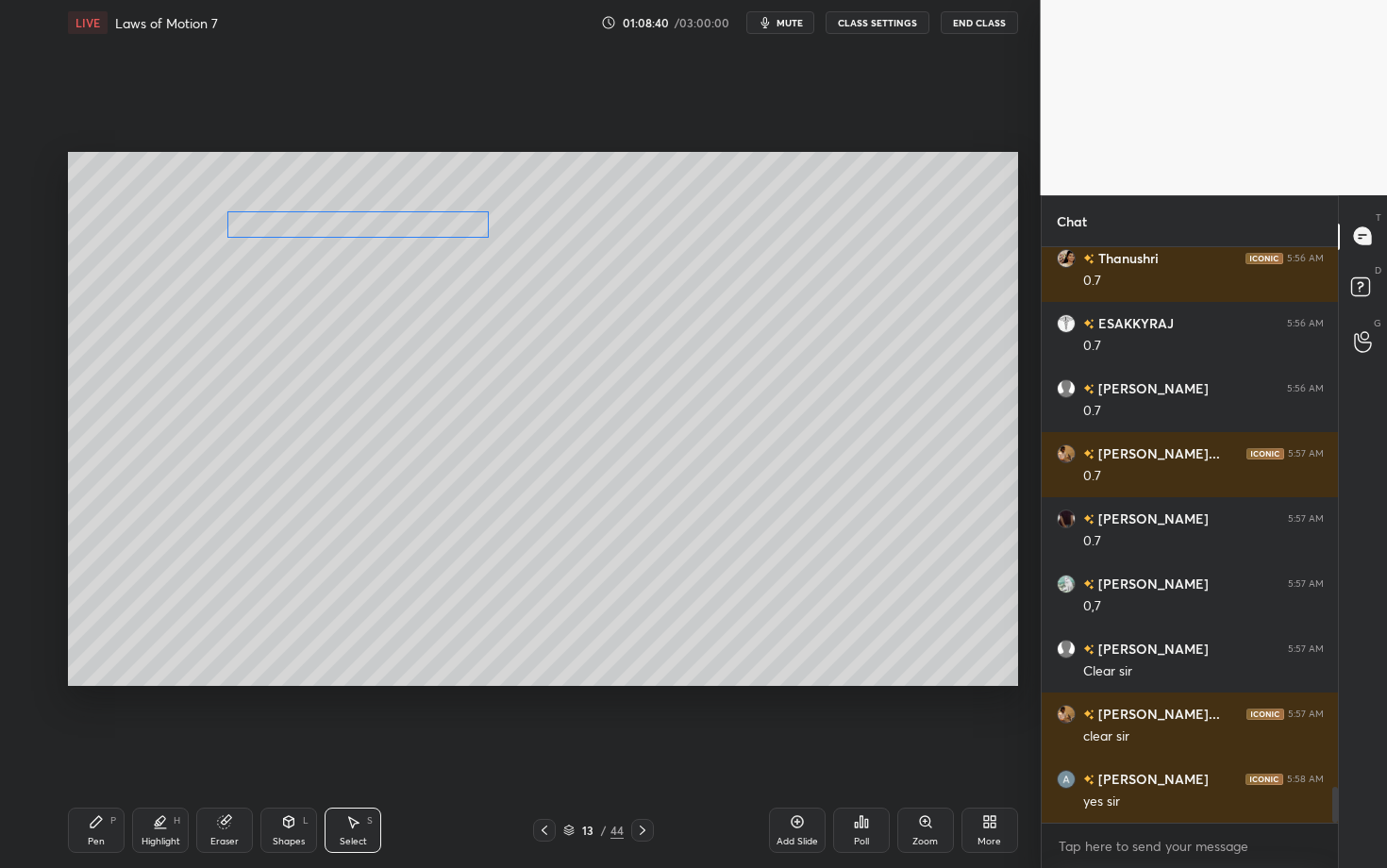 drag, startPoint x: 387, startPoint y: 201, endPoint x: 386, endPoint y: 223, distance: 22.022716 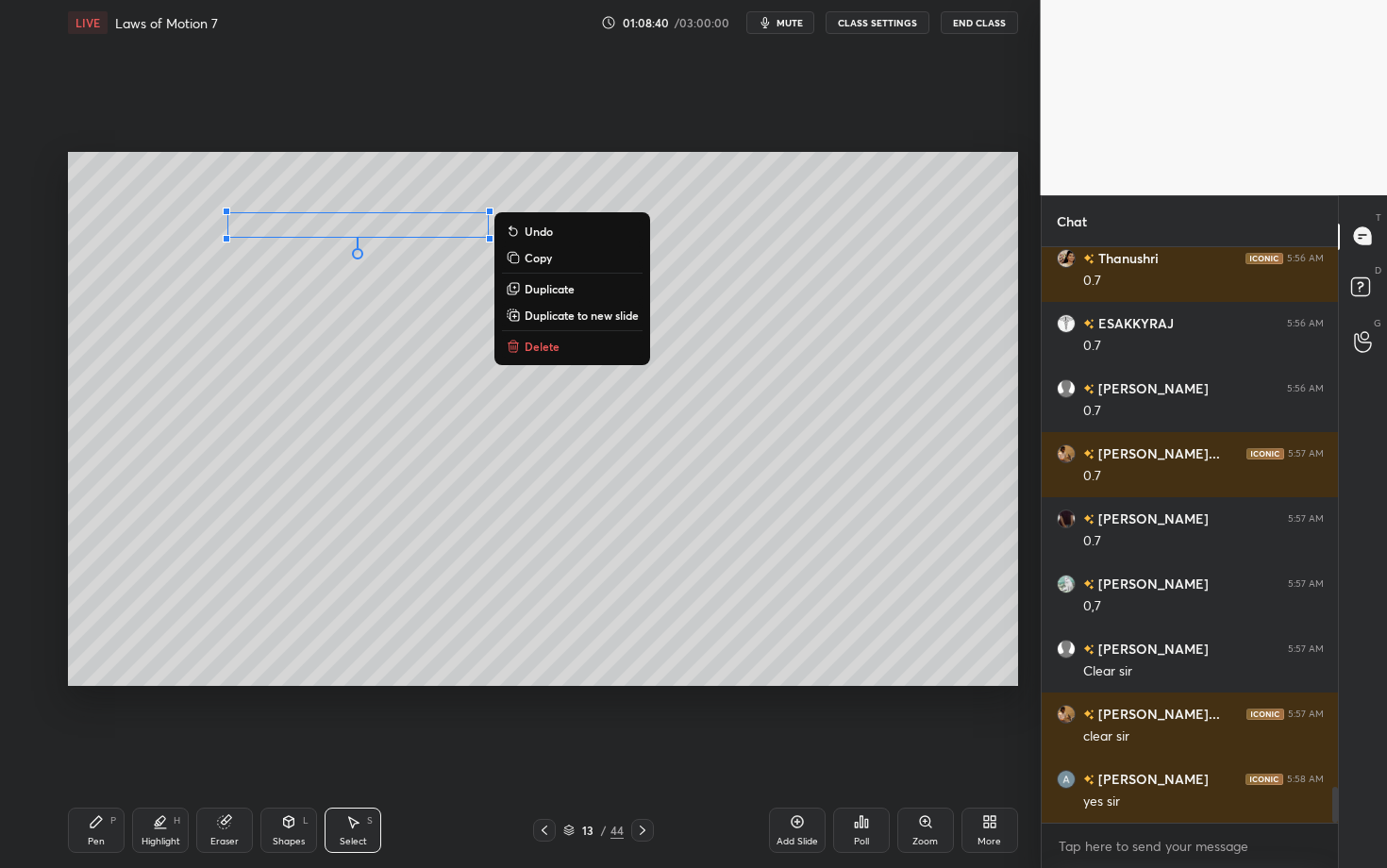 click on "0 ° Undo Copy Duplicate Duplicate to new slide Delete" at bounding box center (543, 419) 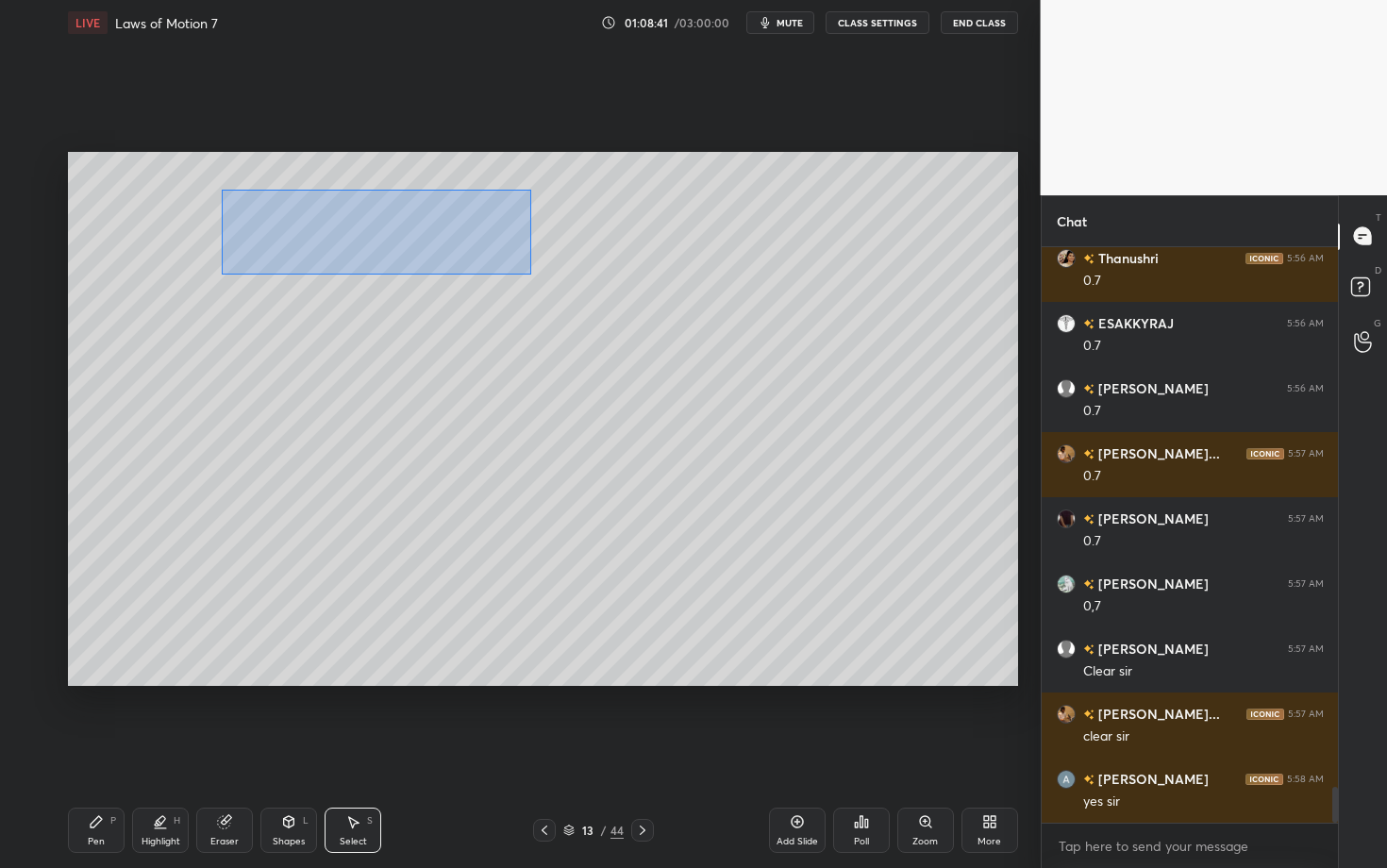 drag, startPoint x: 221, startPoint y: 194, endPoint x: 553, endPoint y: 274, distance: 341.50256 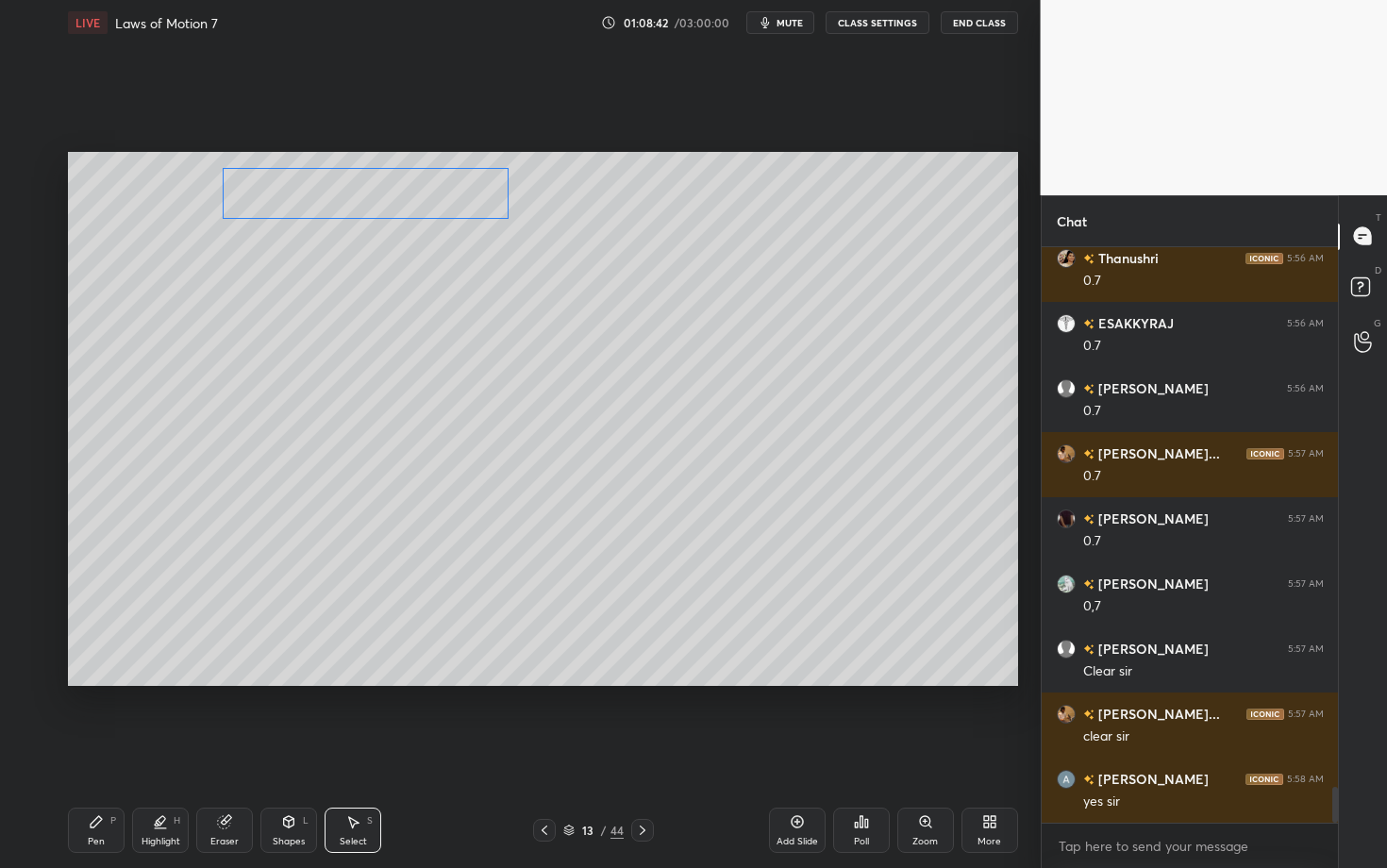drag, startPoint x: 365, startPoint y: 225, endPoint x: 374, endPoint y: 199, distance: 27.513633 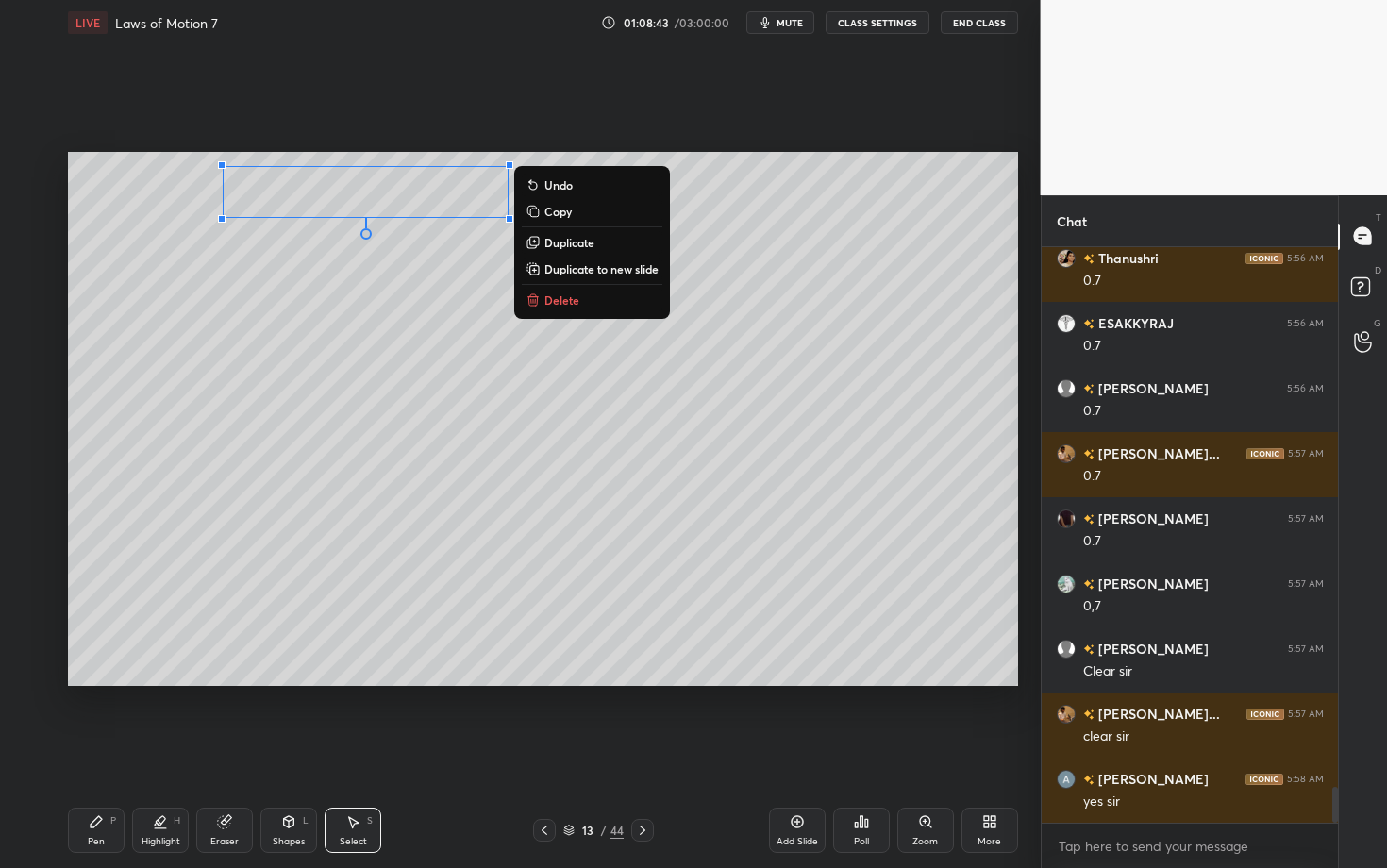 click 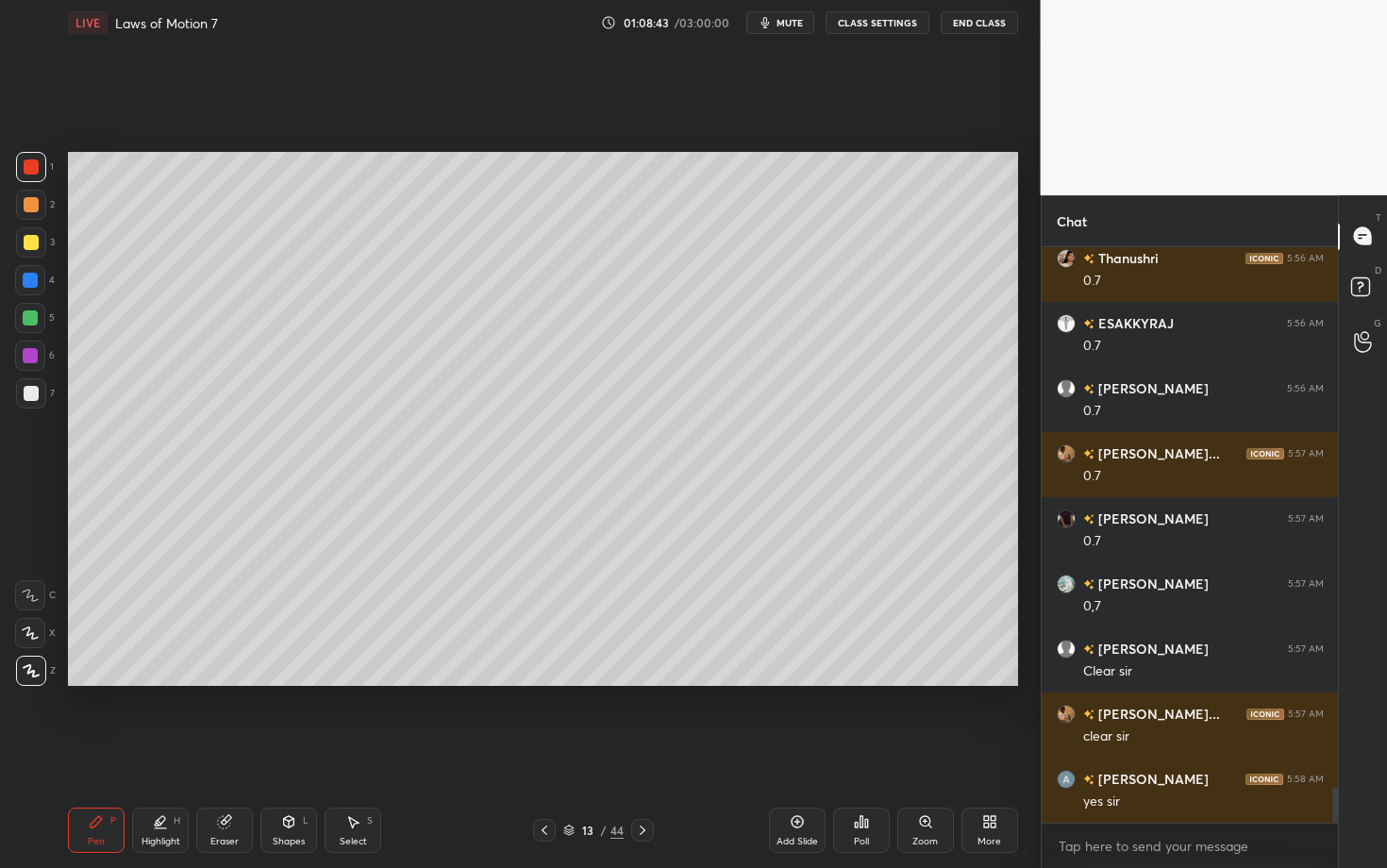 click at bounding box center [31, 393] 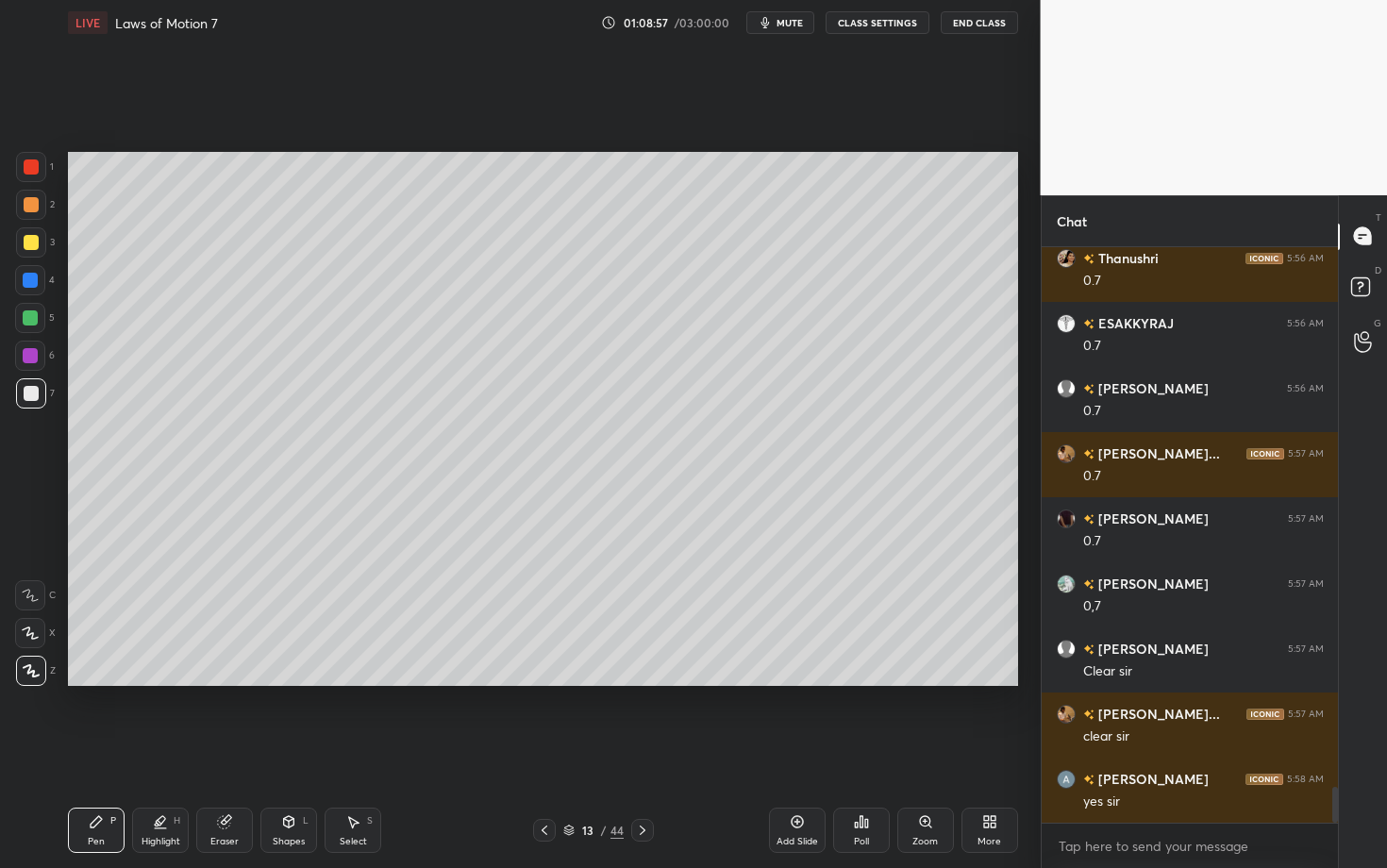 click on "Pen P" at bounding box center (96, 830) 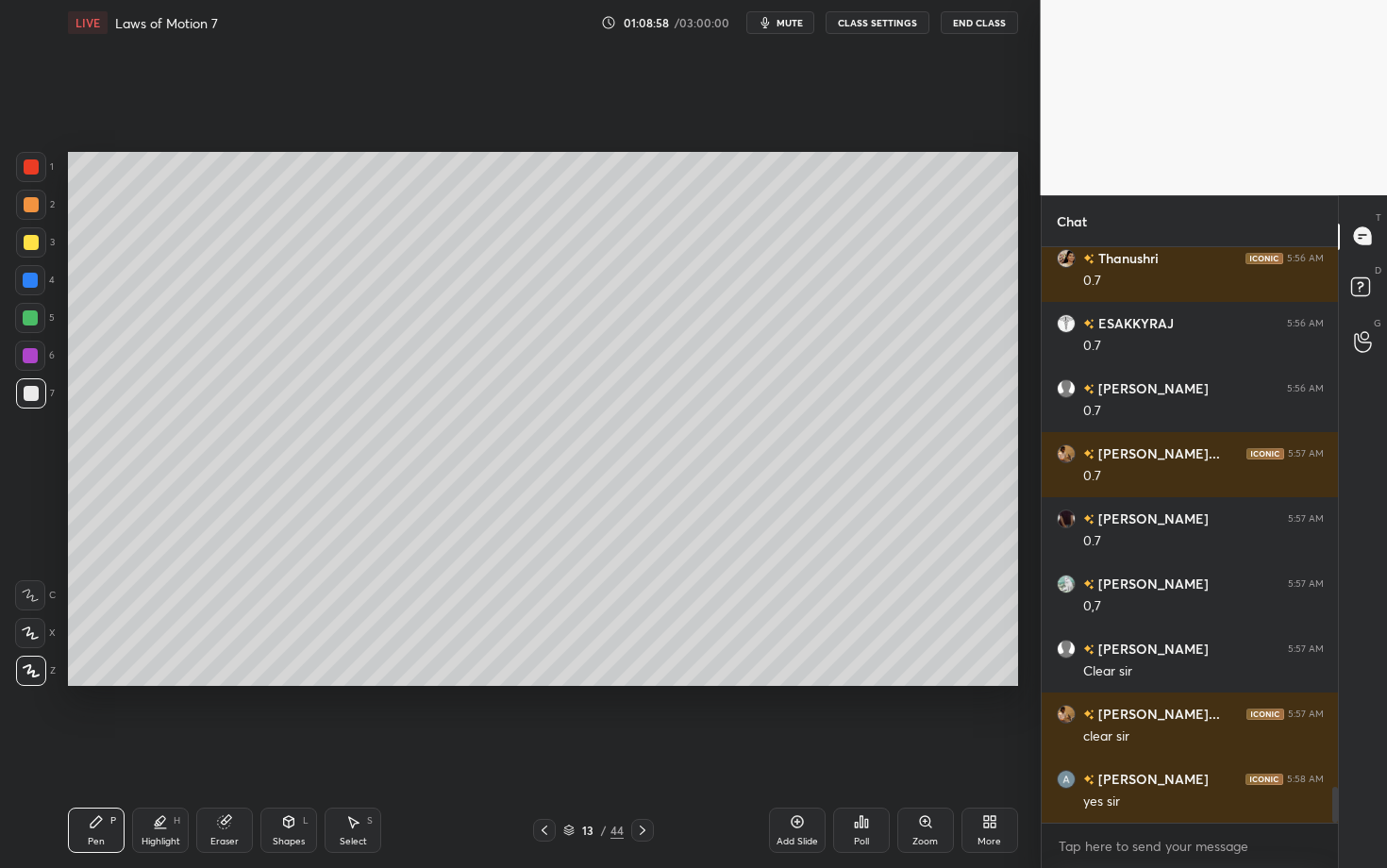 click at bounding box center (31, 205) 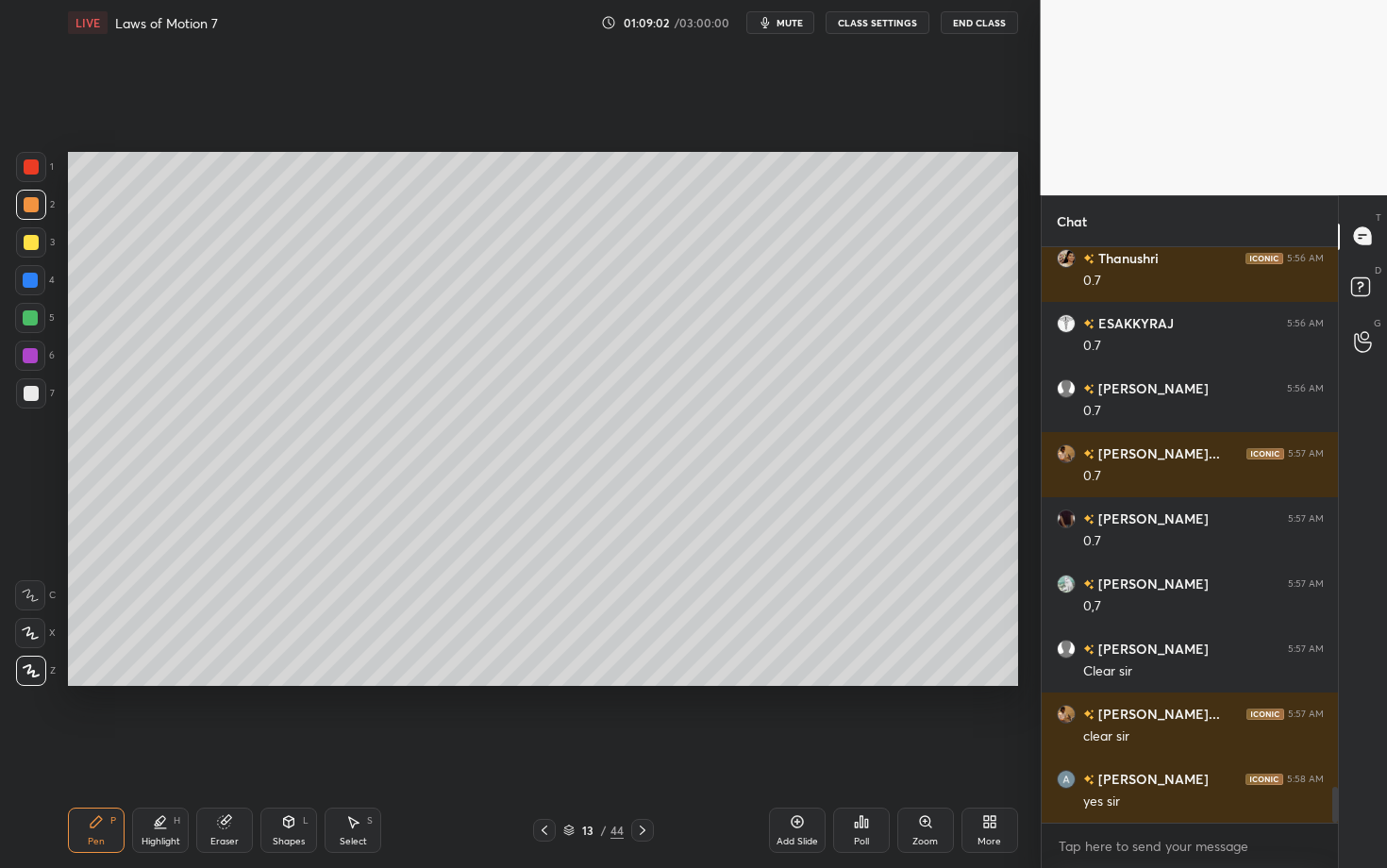 scroll, scrollTop: 8861, scrollLeft: 0, axis: vertical 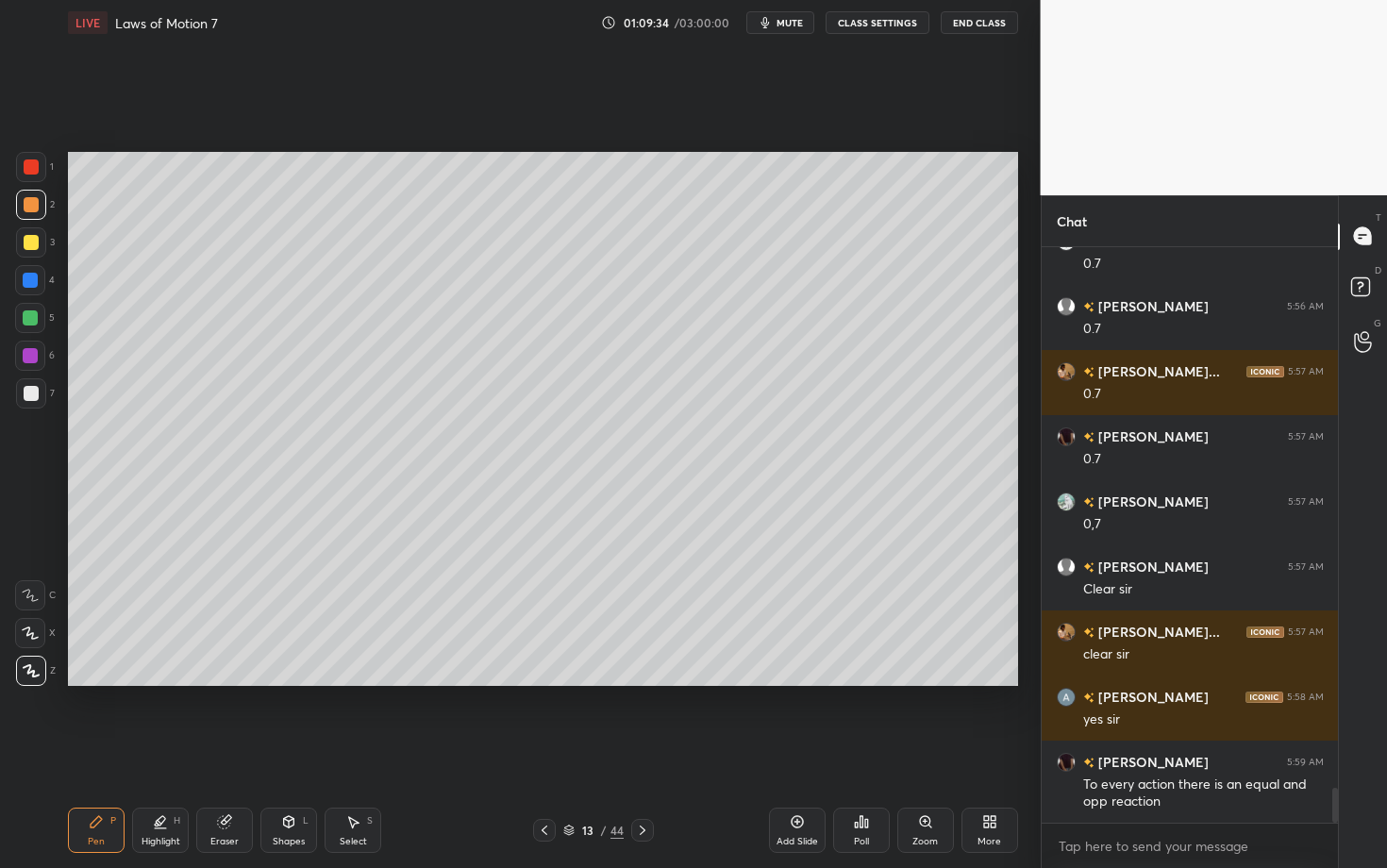 click on "Setting up your live class Poll for   secs No correct answer Start poll" at bounding box center [543, 419] 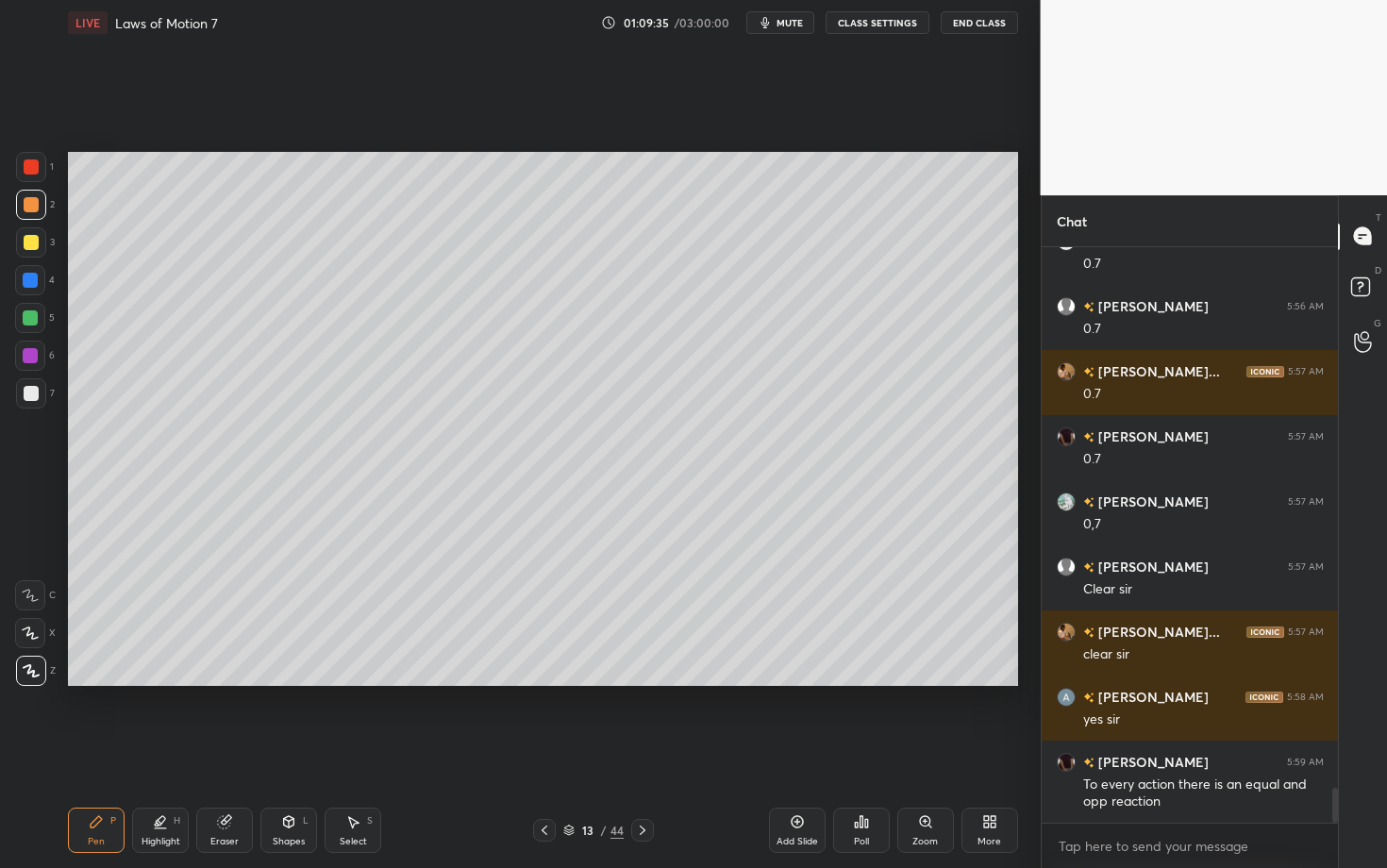 click on "Select S" at bounding box center (353, 830) 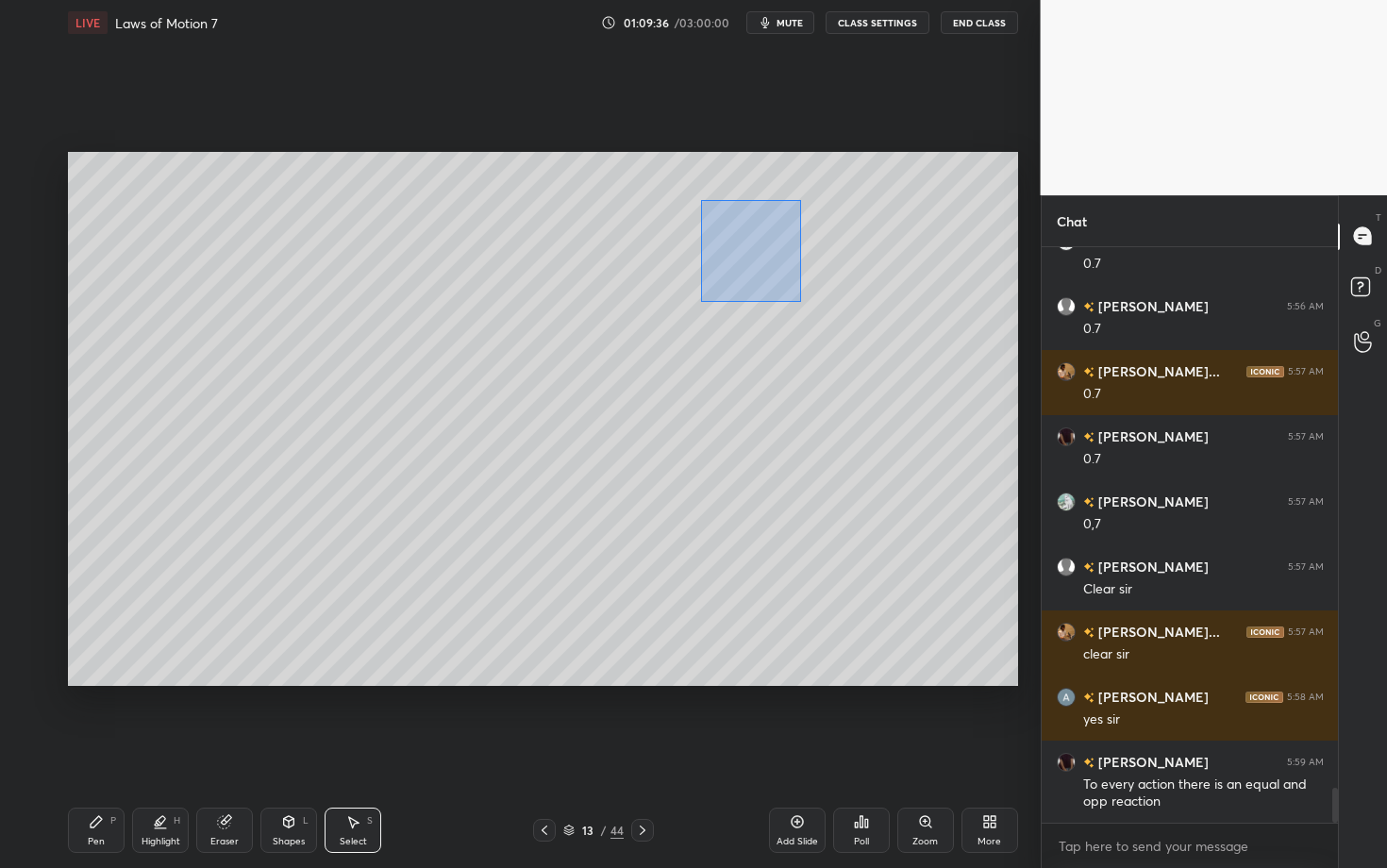 drag, startPoint x: 701, startPoint y: 210, endPoint x: 791, endPoint y: 292, distance: 121.75385 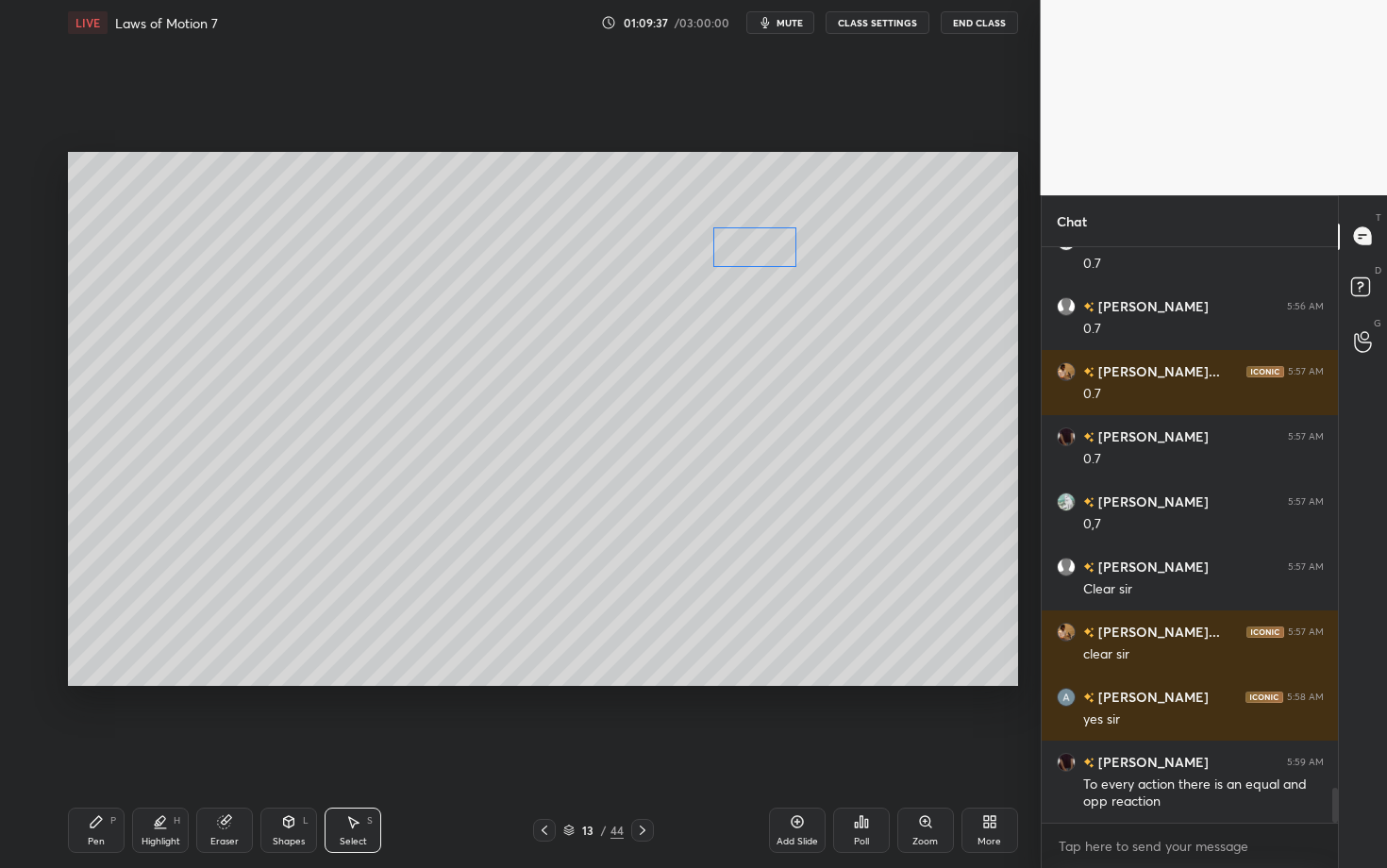 click on "0 ° Undo Copy Duplicate Duplicate to new slide Delete" at bounding box center (543, 419) 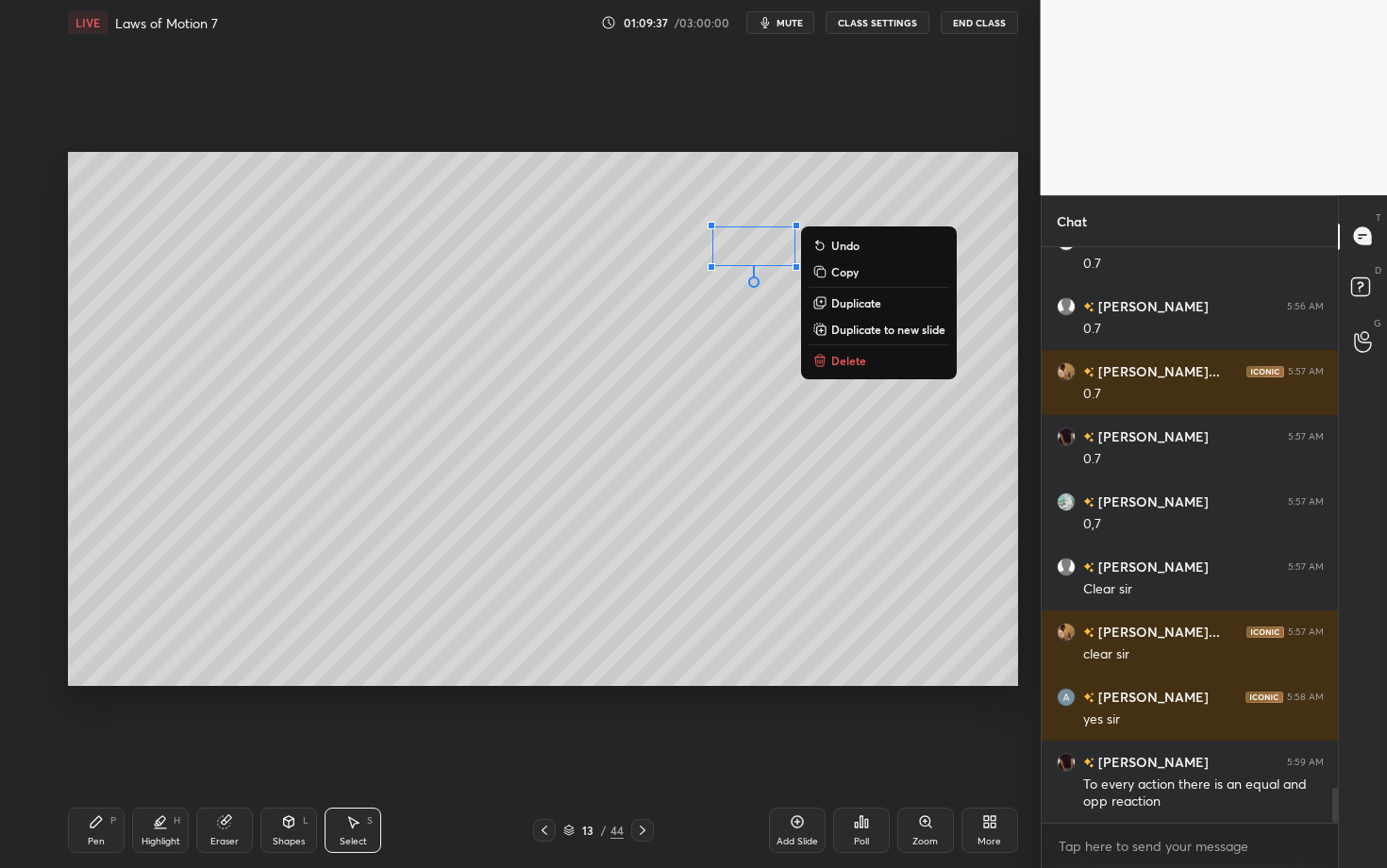 click on "0 ° Undo Copy Duplicate Duplicate to new slide Delete" at bounding box center (543, 419) 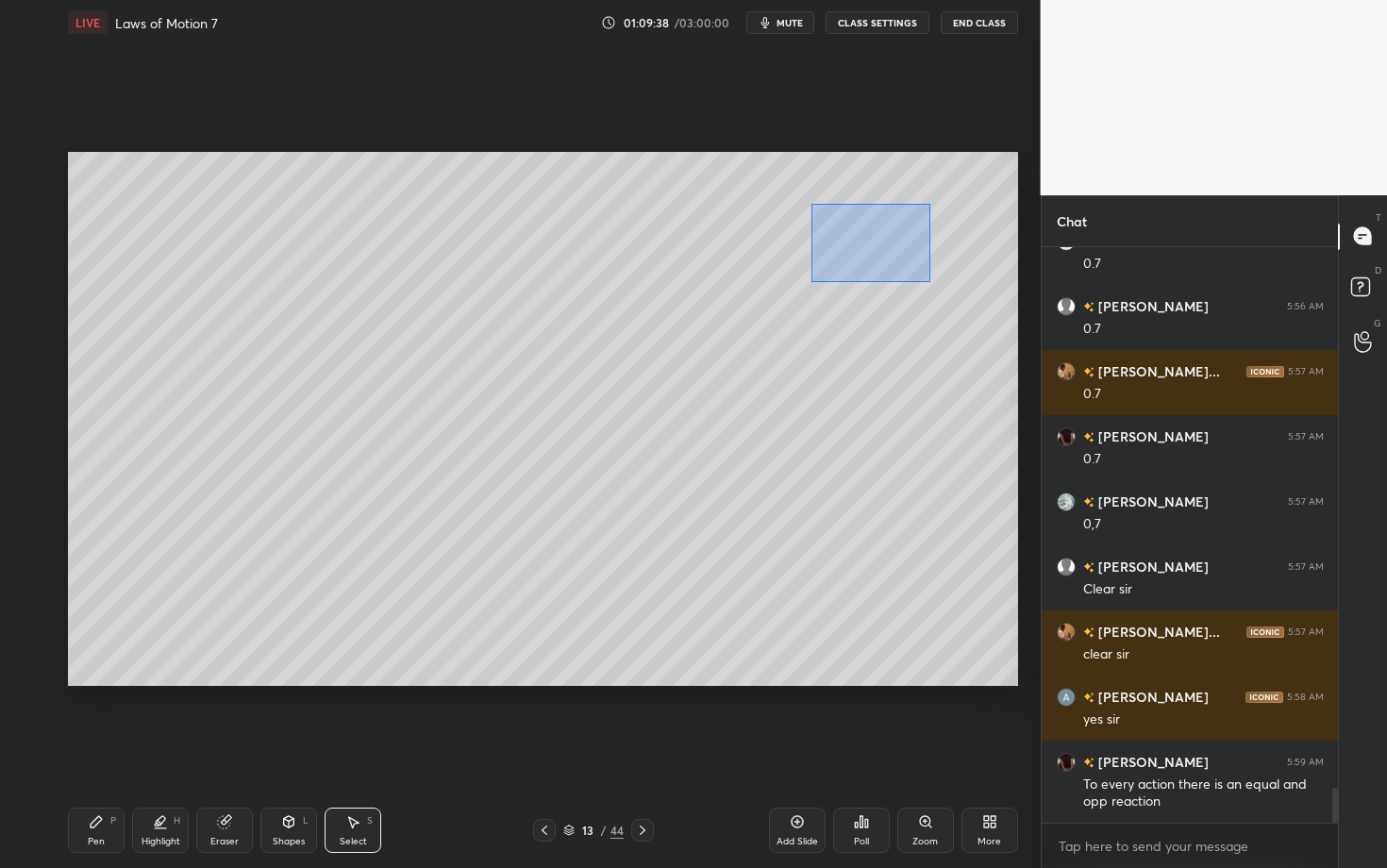 drag, startPoint x: 863, startPoint y: 257, endPoint x: 927, endPoint y: 281, distance: 68.352 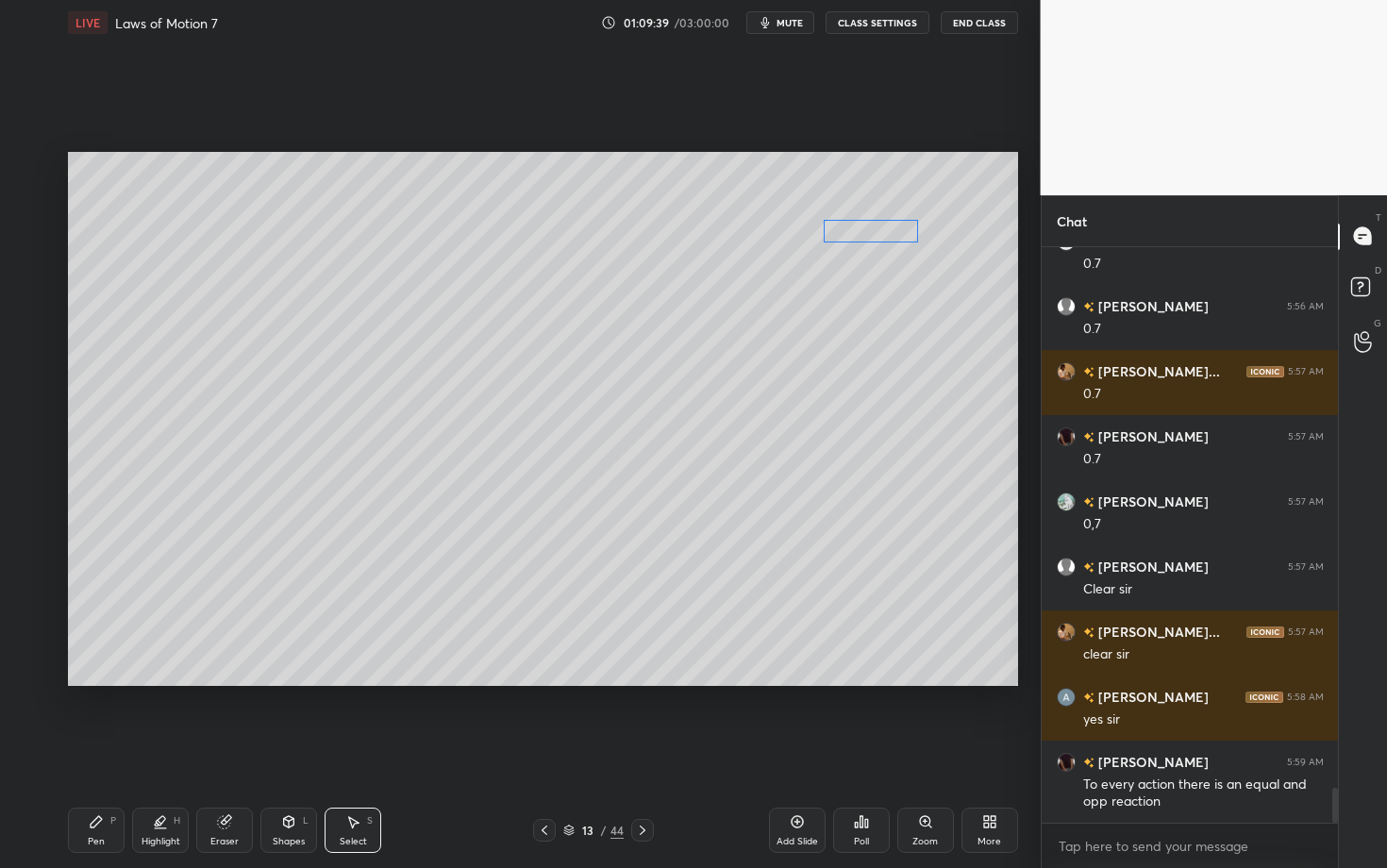 scroll, scrollTop: 8926, scrollLeft: 0, axis: vertical 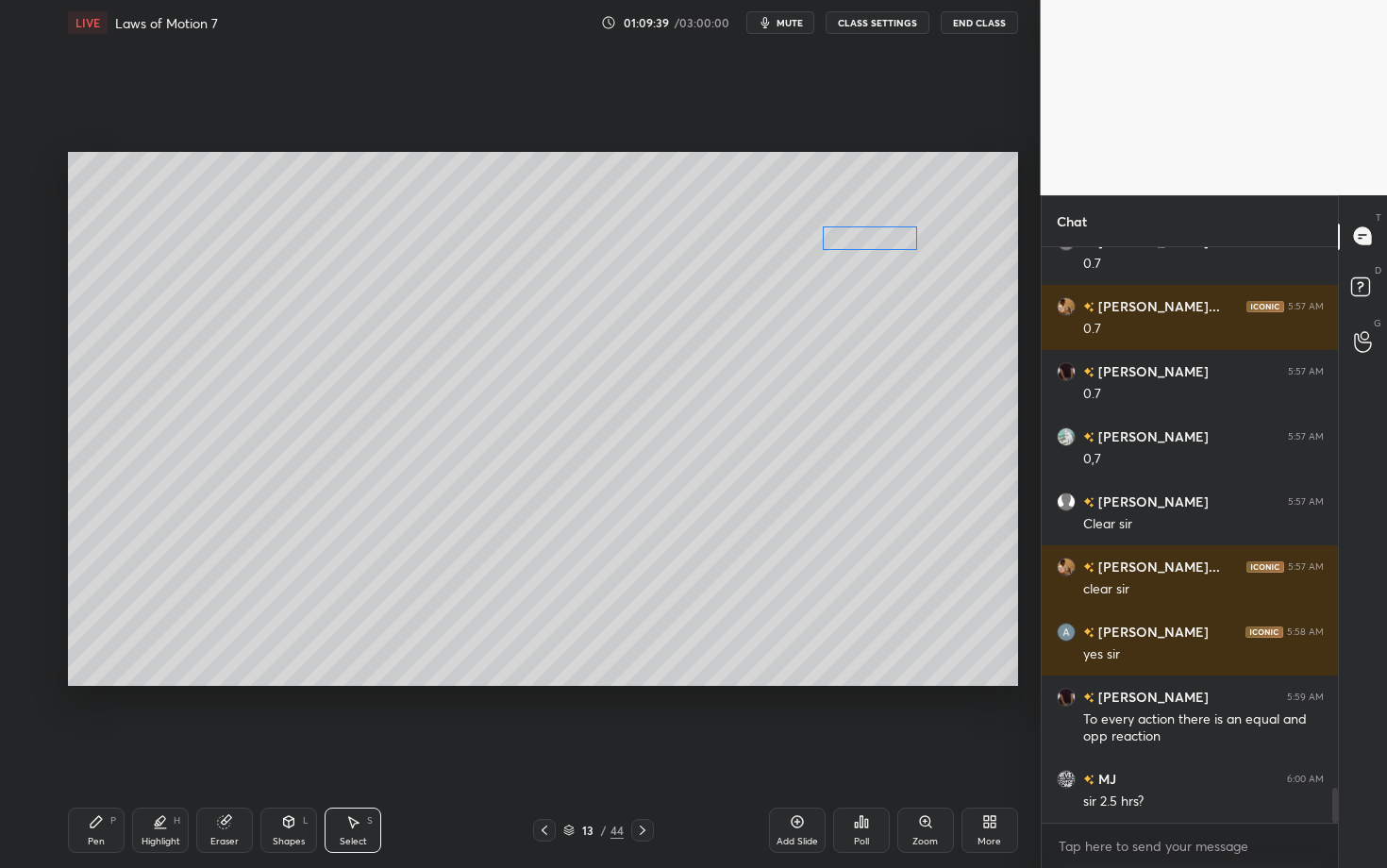 click on "0 ° Undo Copy Duplicate Duplicate to new slide Delete" at bounding box center [543, 419] 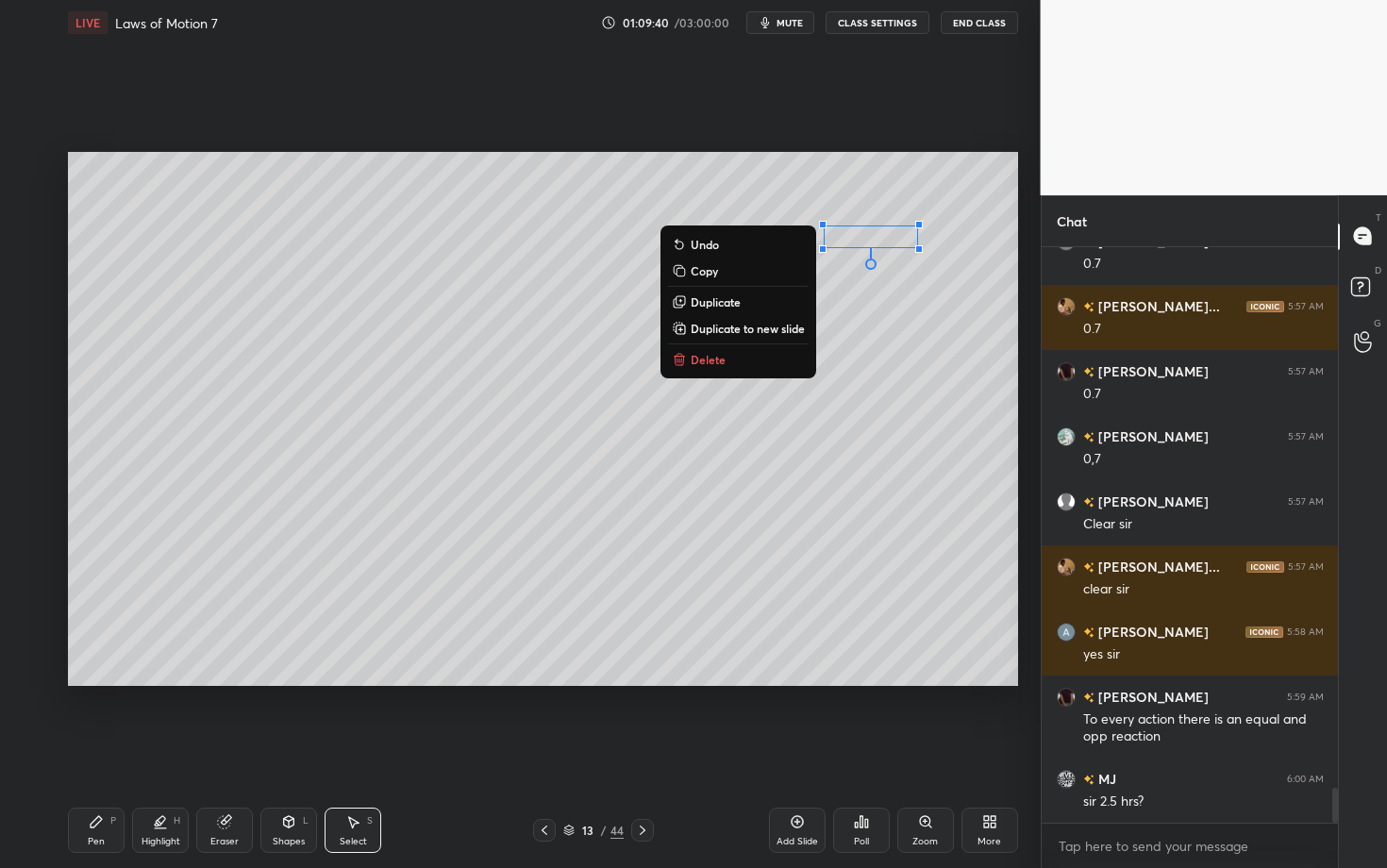 click on "Pen P" at bounding box center [96, 830] 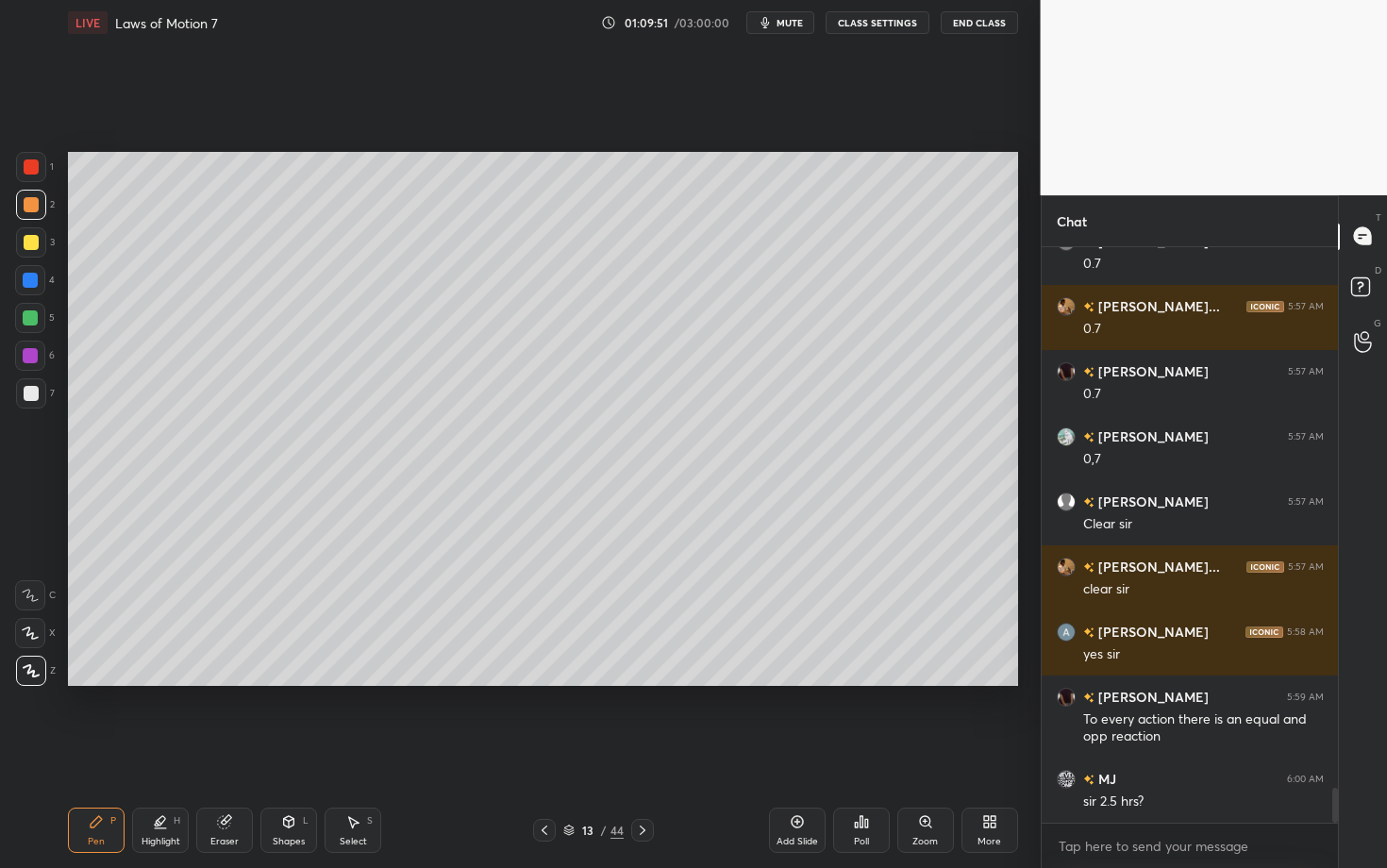 scroll, scrollTop: 8972, scrollLeft: 0, axis: vertical 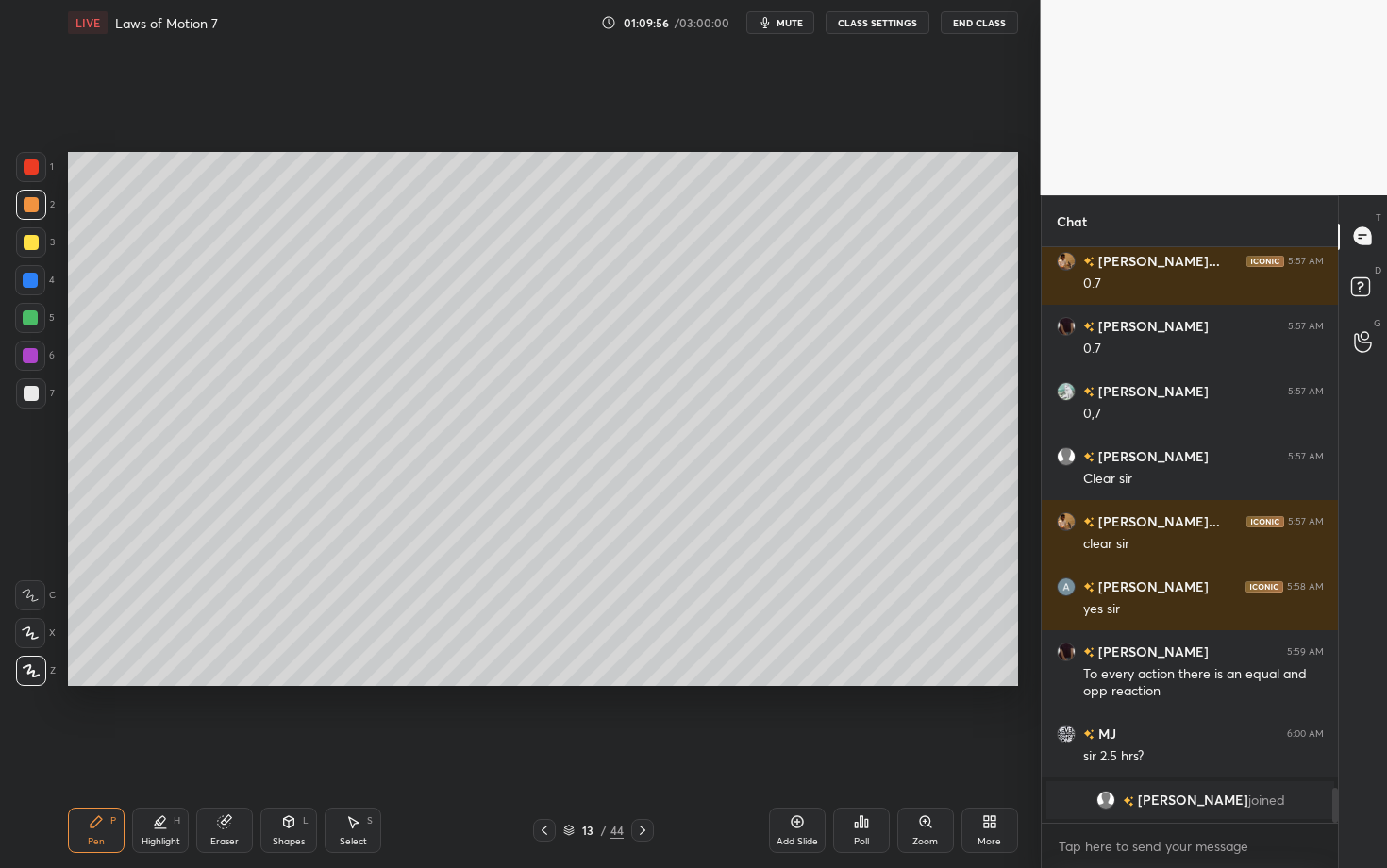 click on "Pen" at bounding box center [96, 842] 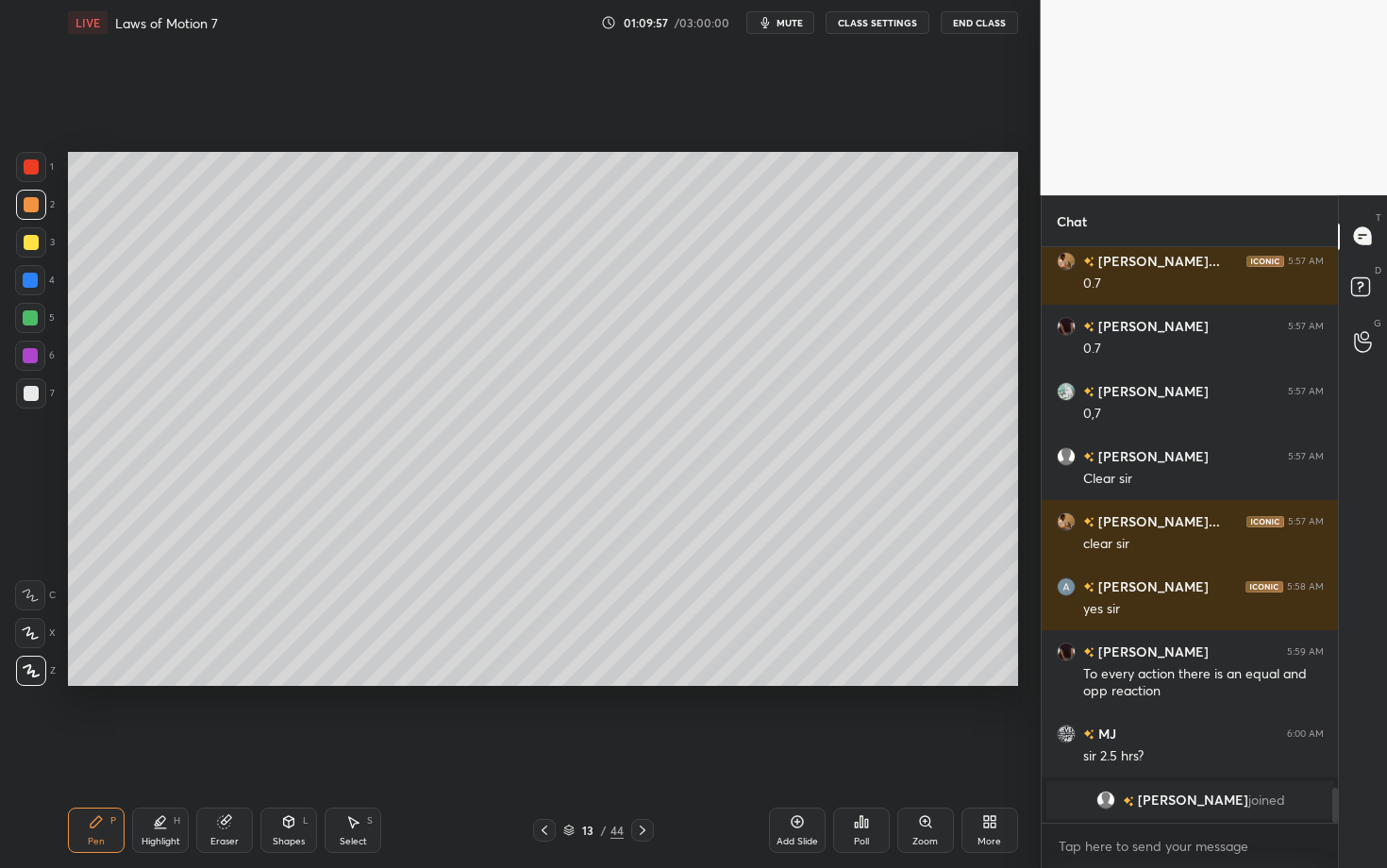 scroll, scrollTop: 8843, scrollLeft: 0, axis: vertical 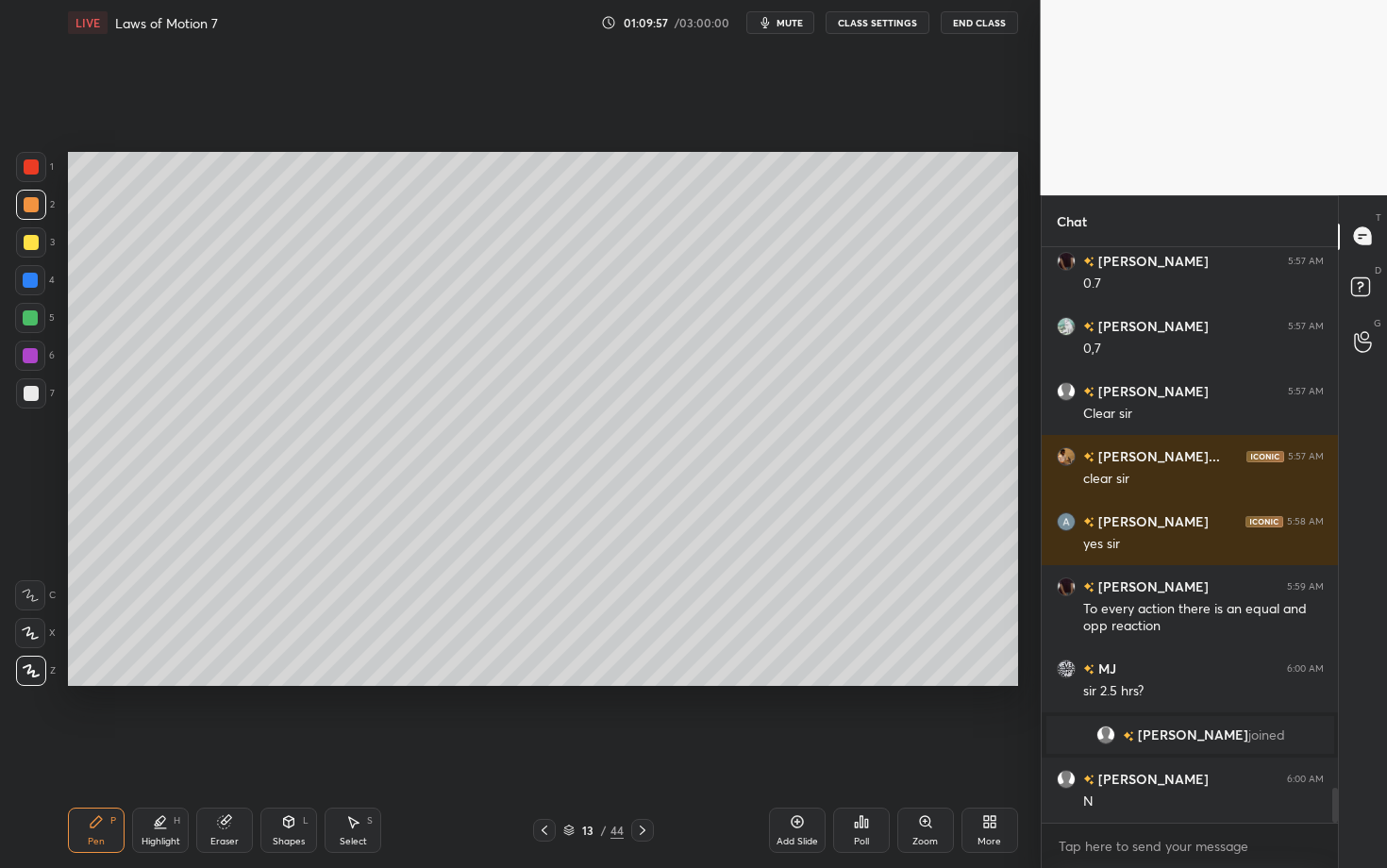 click at bounding box center (31, 393) 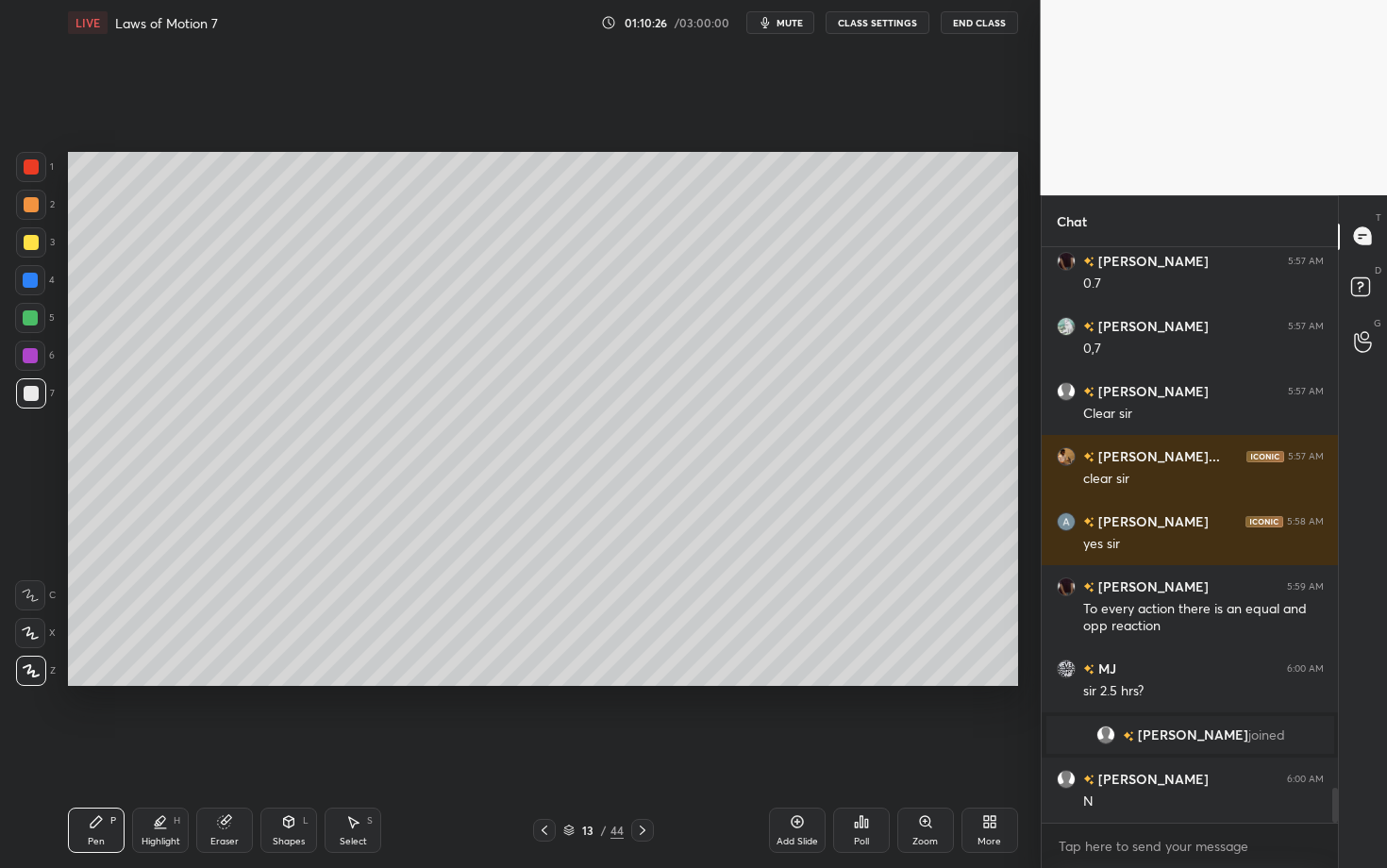 click 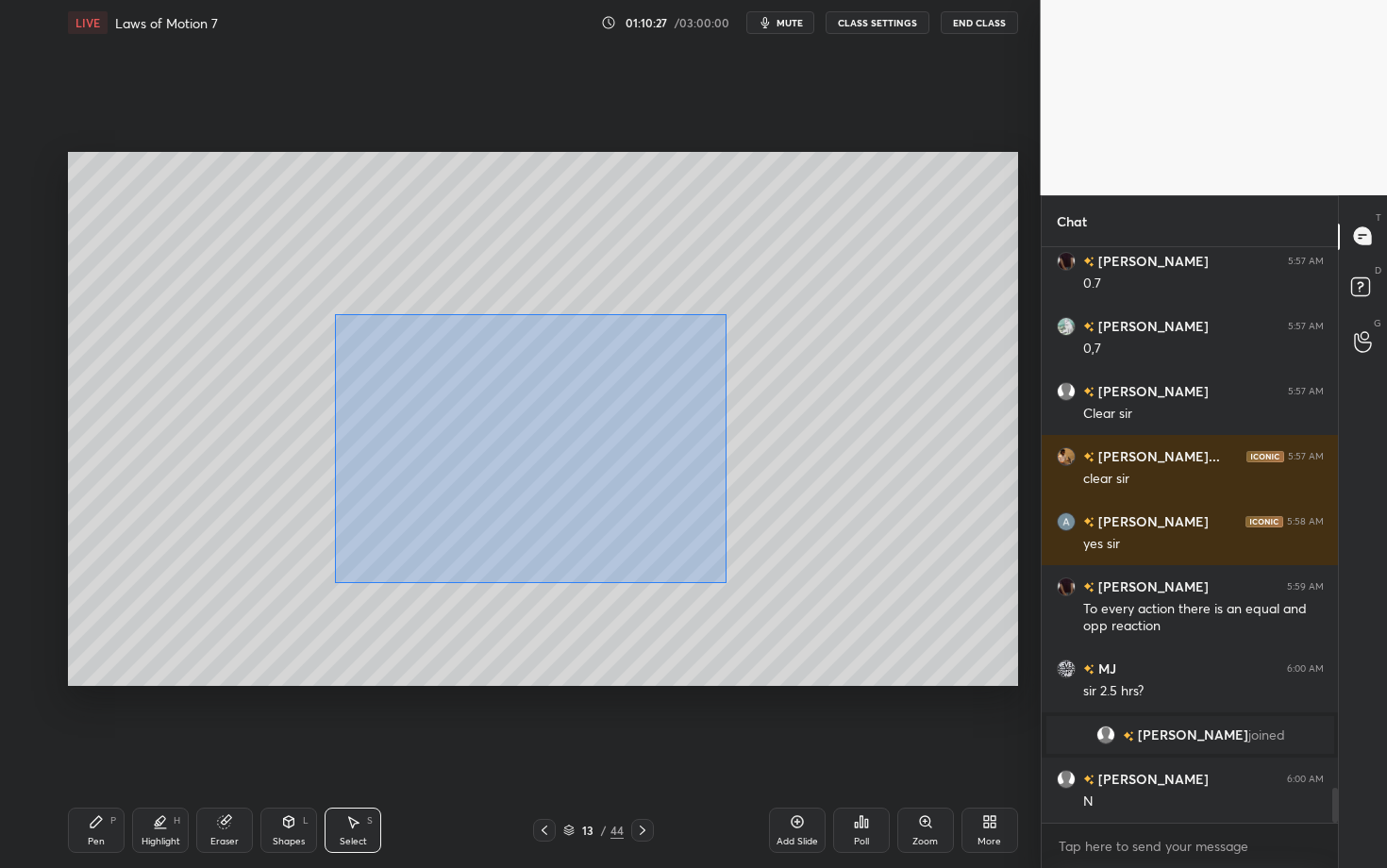 drag, startPoint x: 361, startPoint y: 424, endPoint x: 755, endPoint y: 582, distance: 424.4997 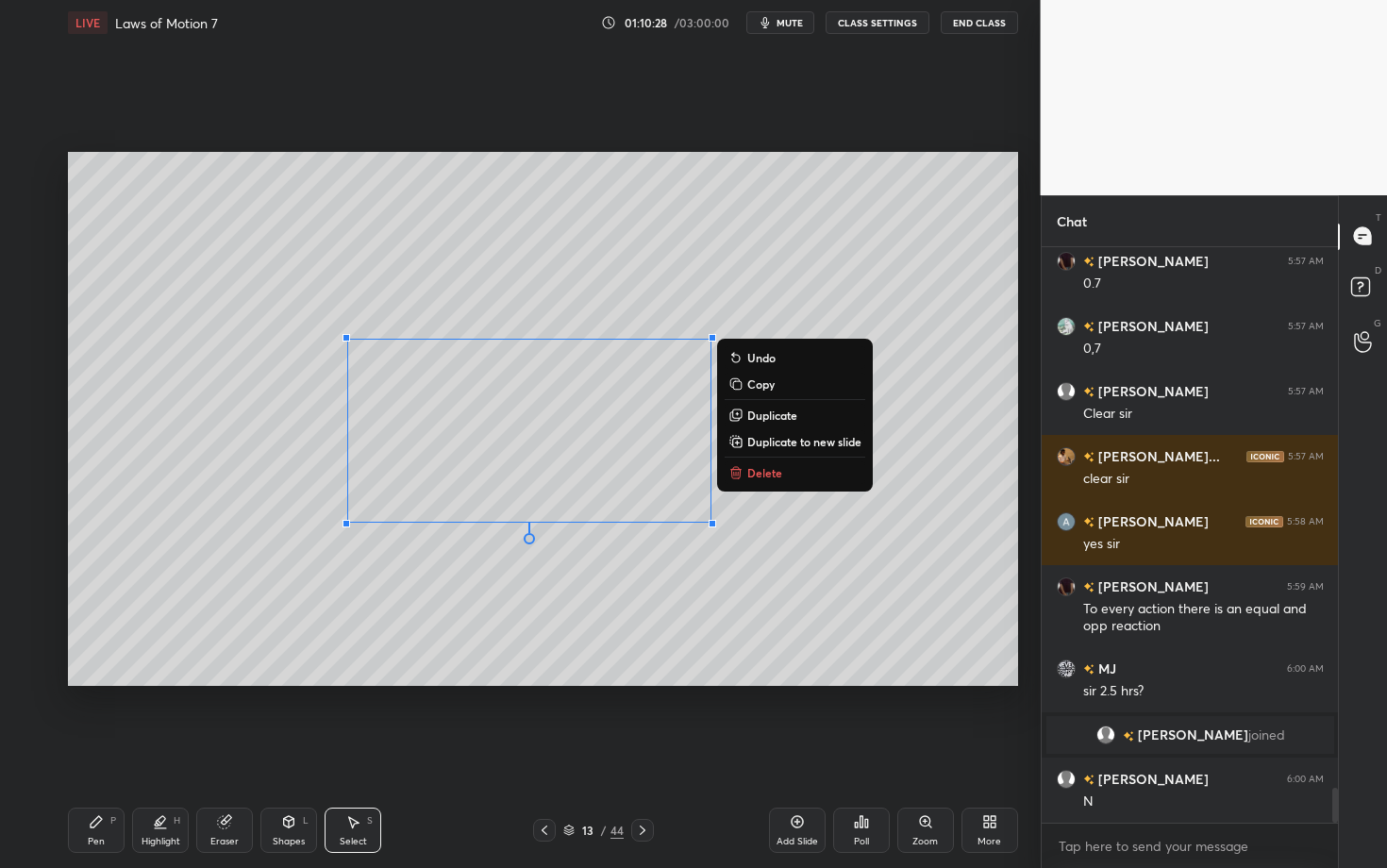 click on "Delete" at bounding box center (764, 473) 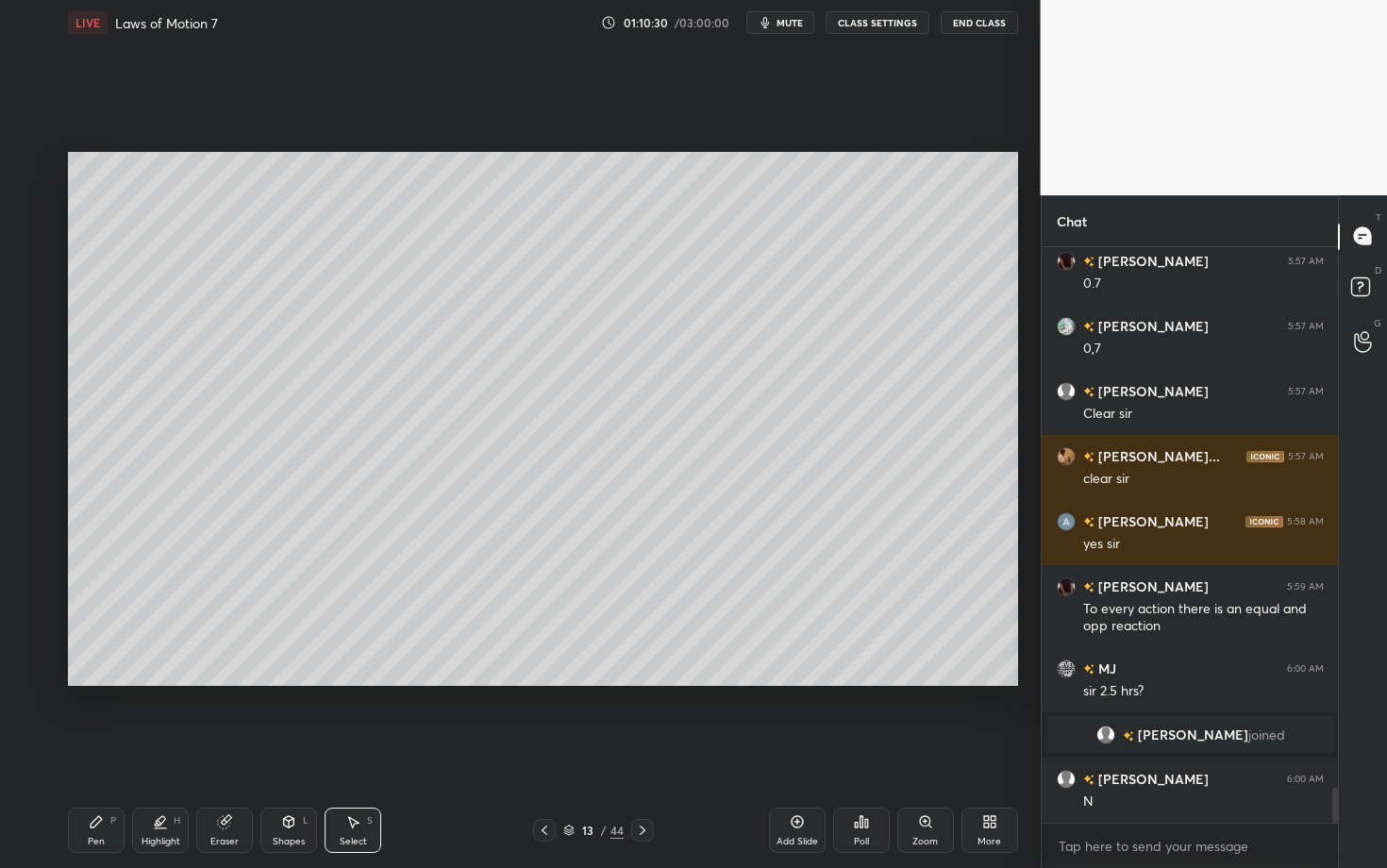 click on "Pen P" at bounding box center (96, 830) 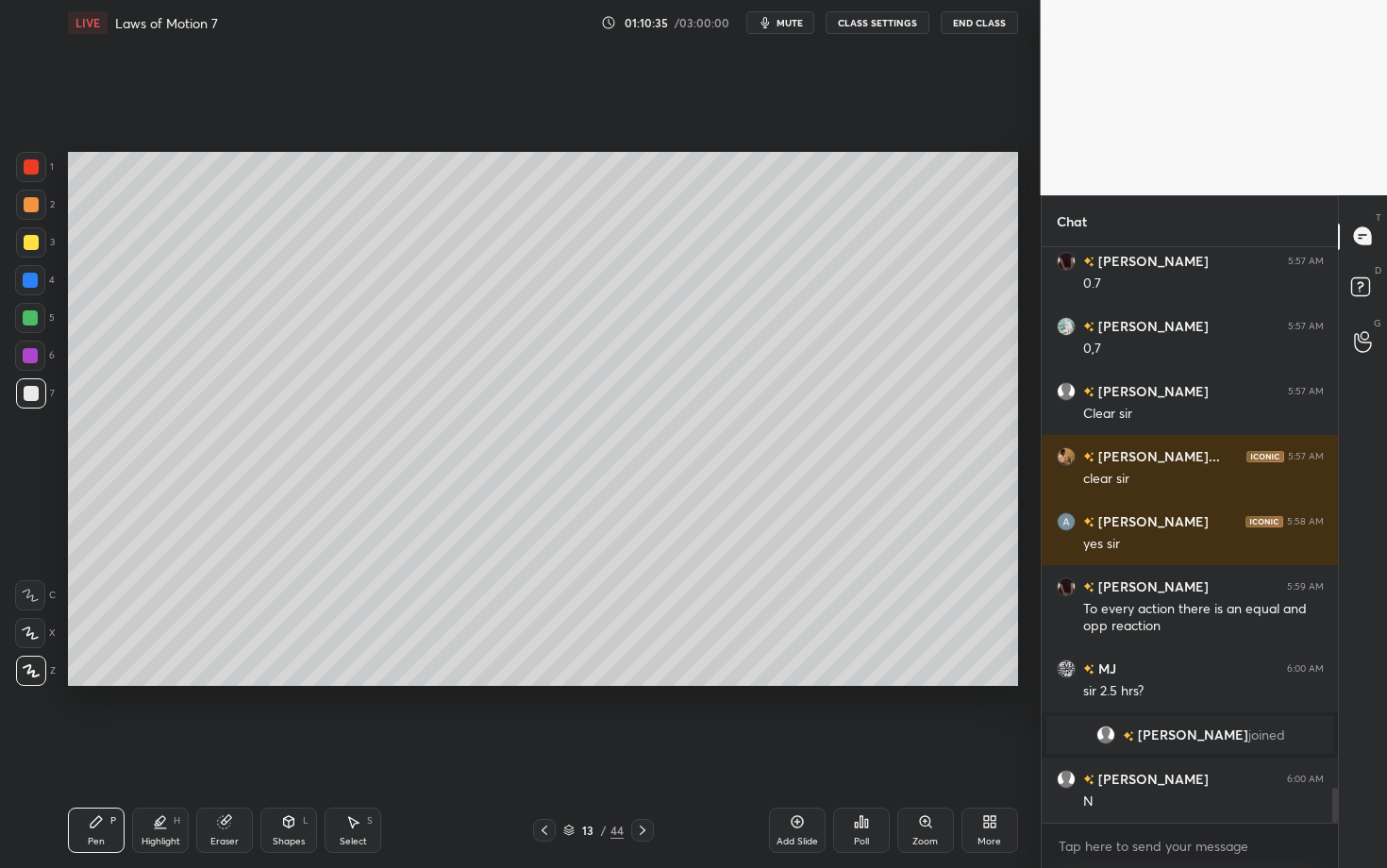 scroll, scrollTop: 8889, scrollLeft: 0, axis: vertical 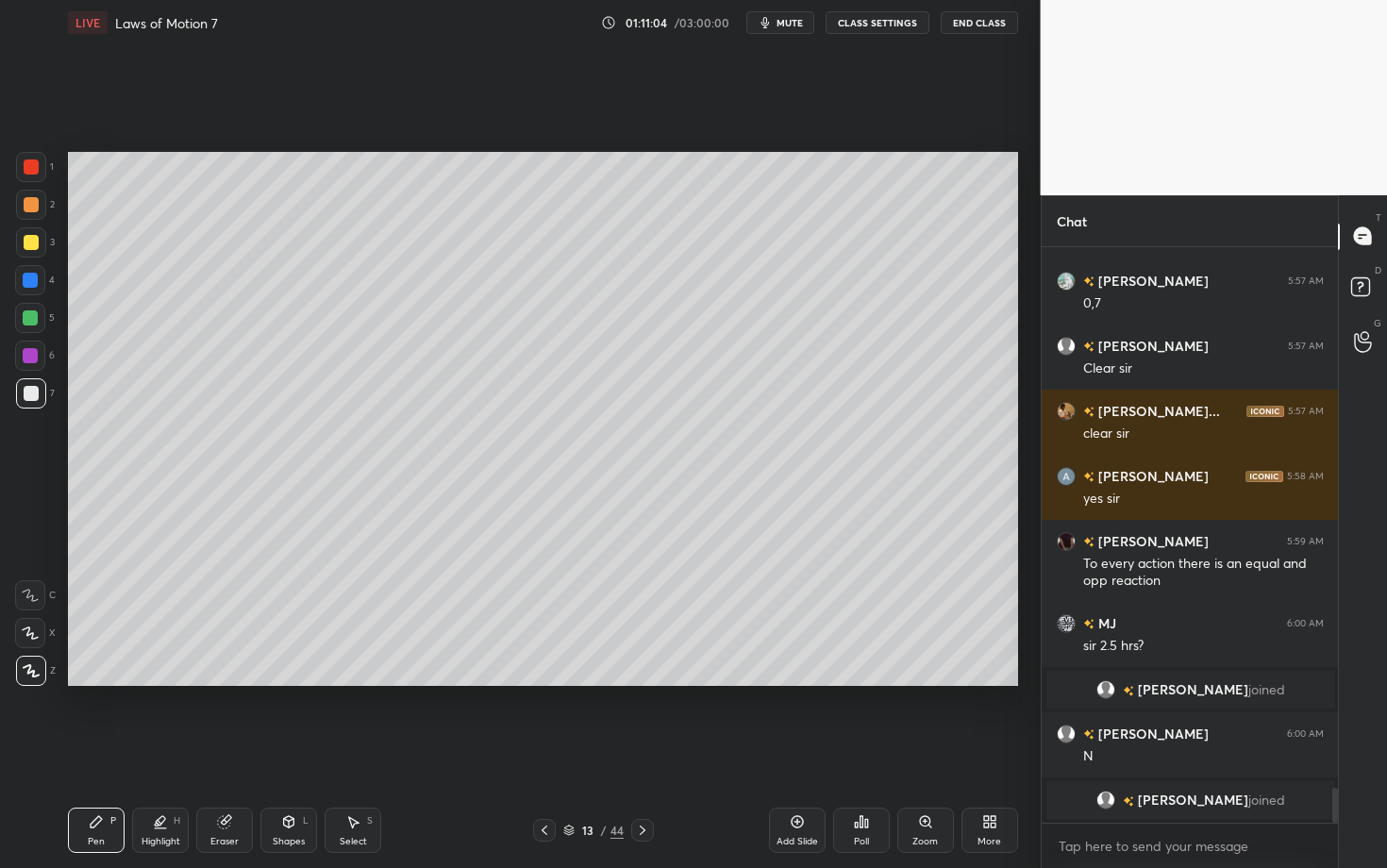 click at bounding box center [30, 280] 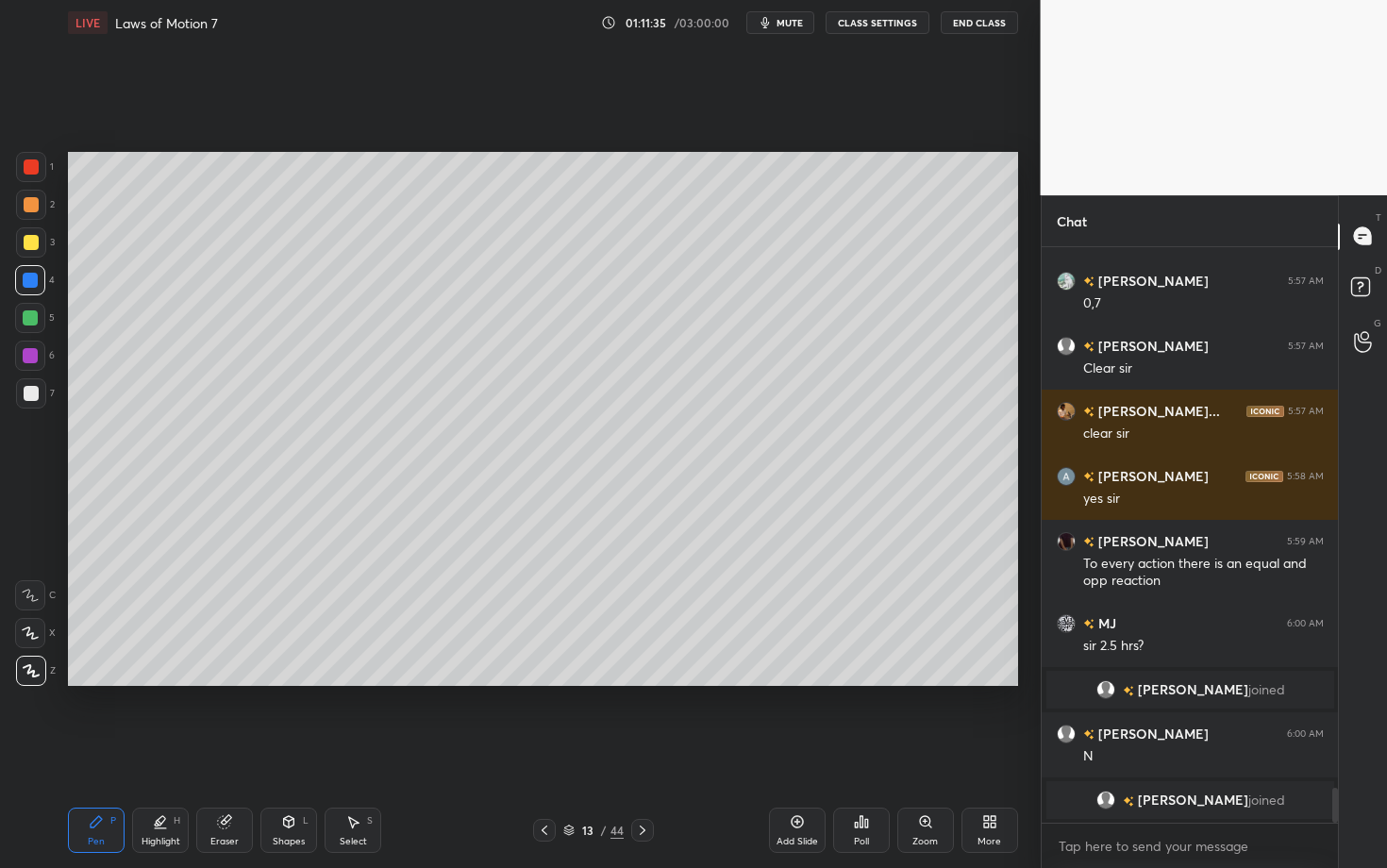 click at bounding box center (30, 318) 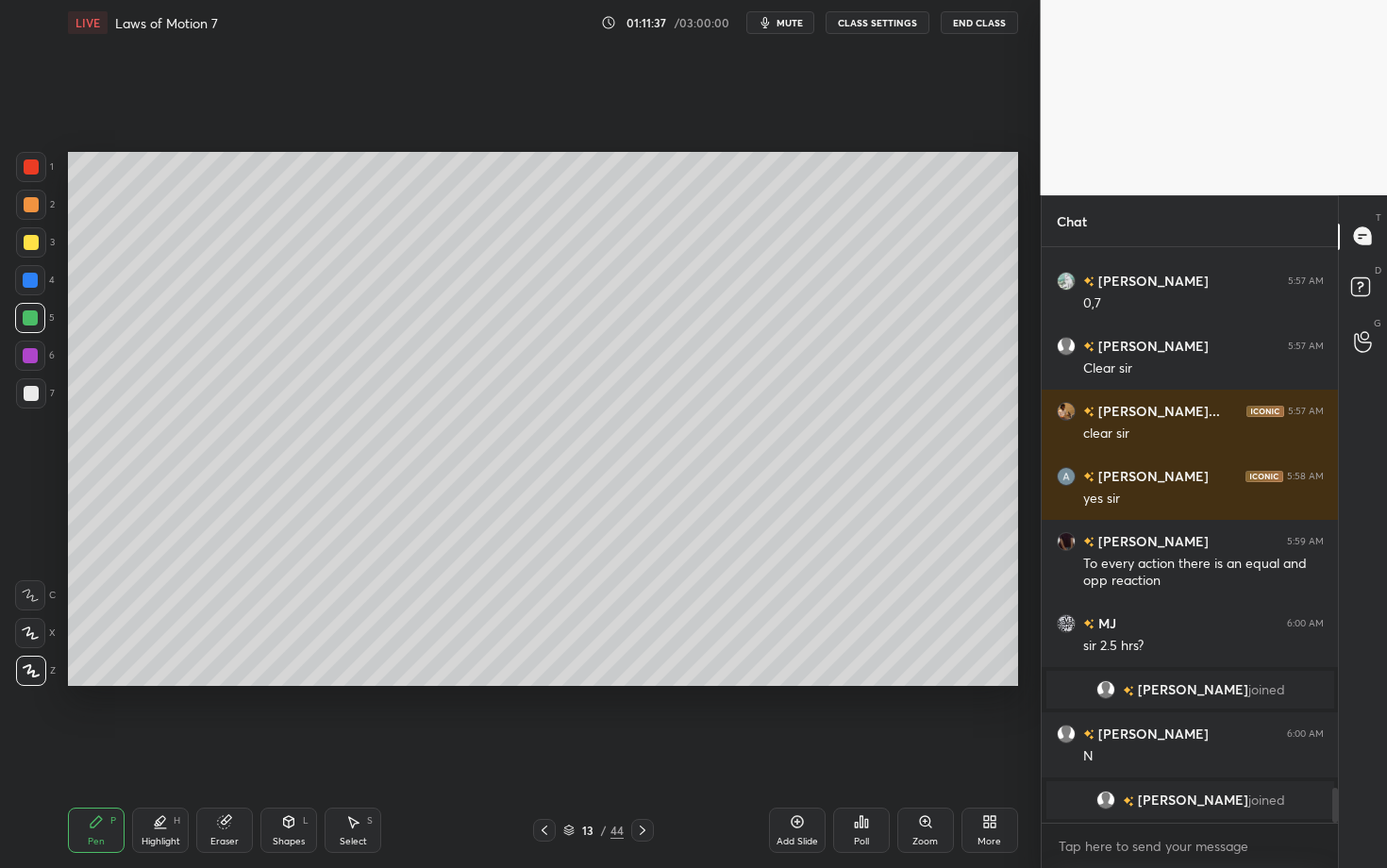 click on "Eraser" at bounding box center (225, 830) 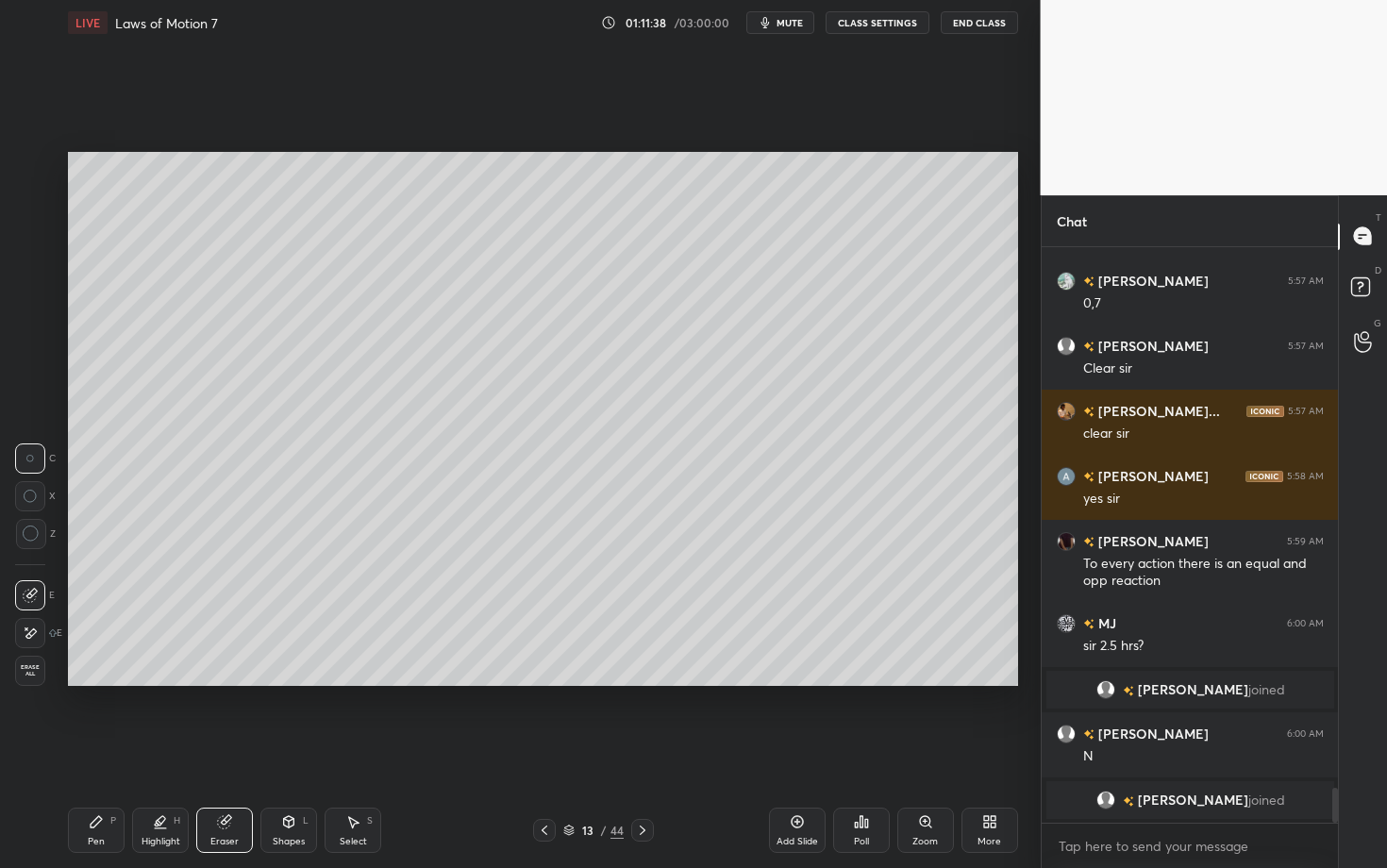 click on "Setting up your live class Poll for   secs No correct answer Start poll" at bounding box center (543, 419) 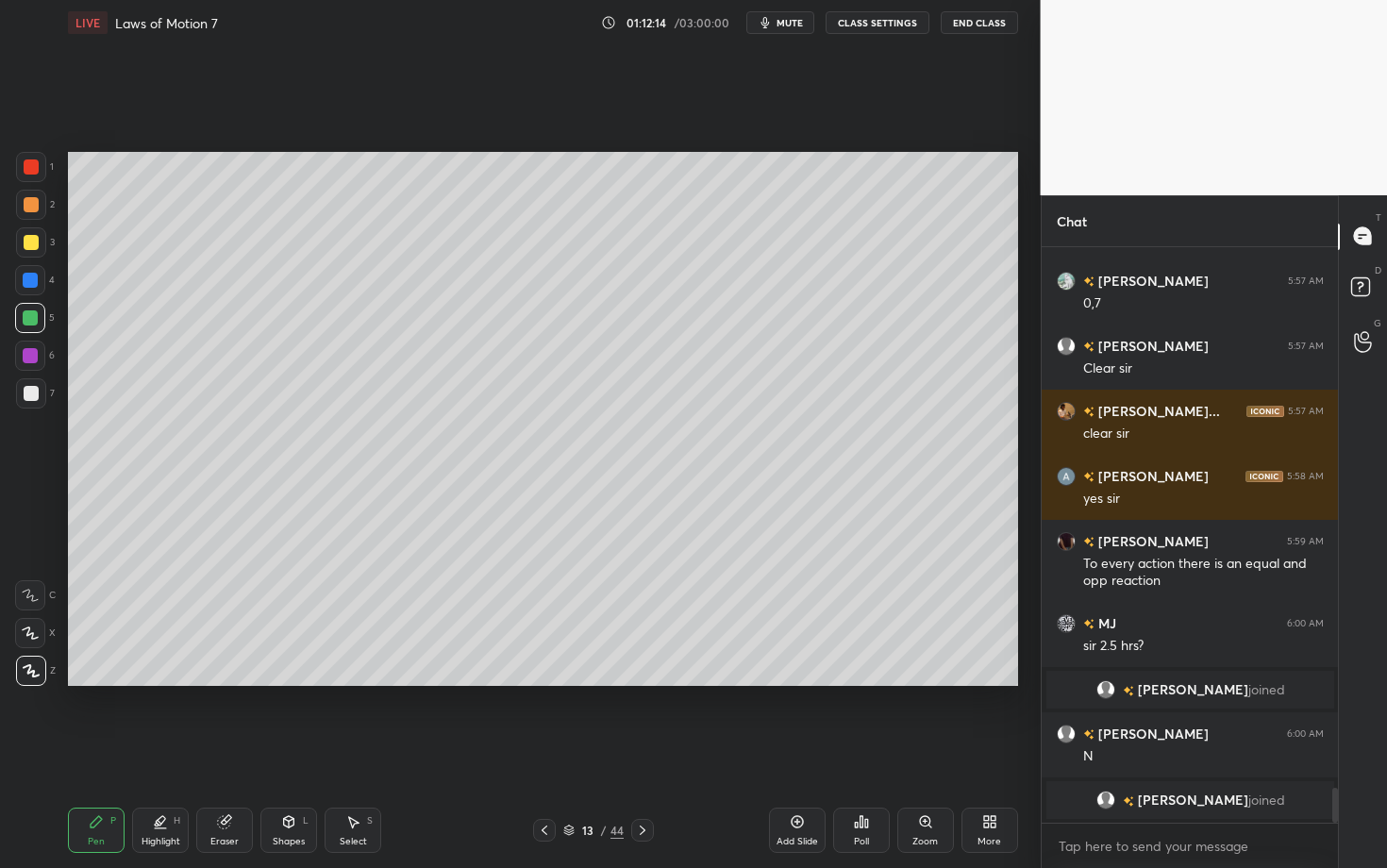 click on "Poll" at bounding box center (861, 830) 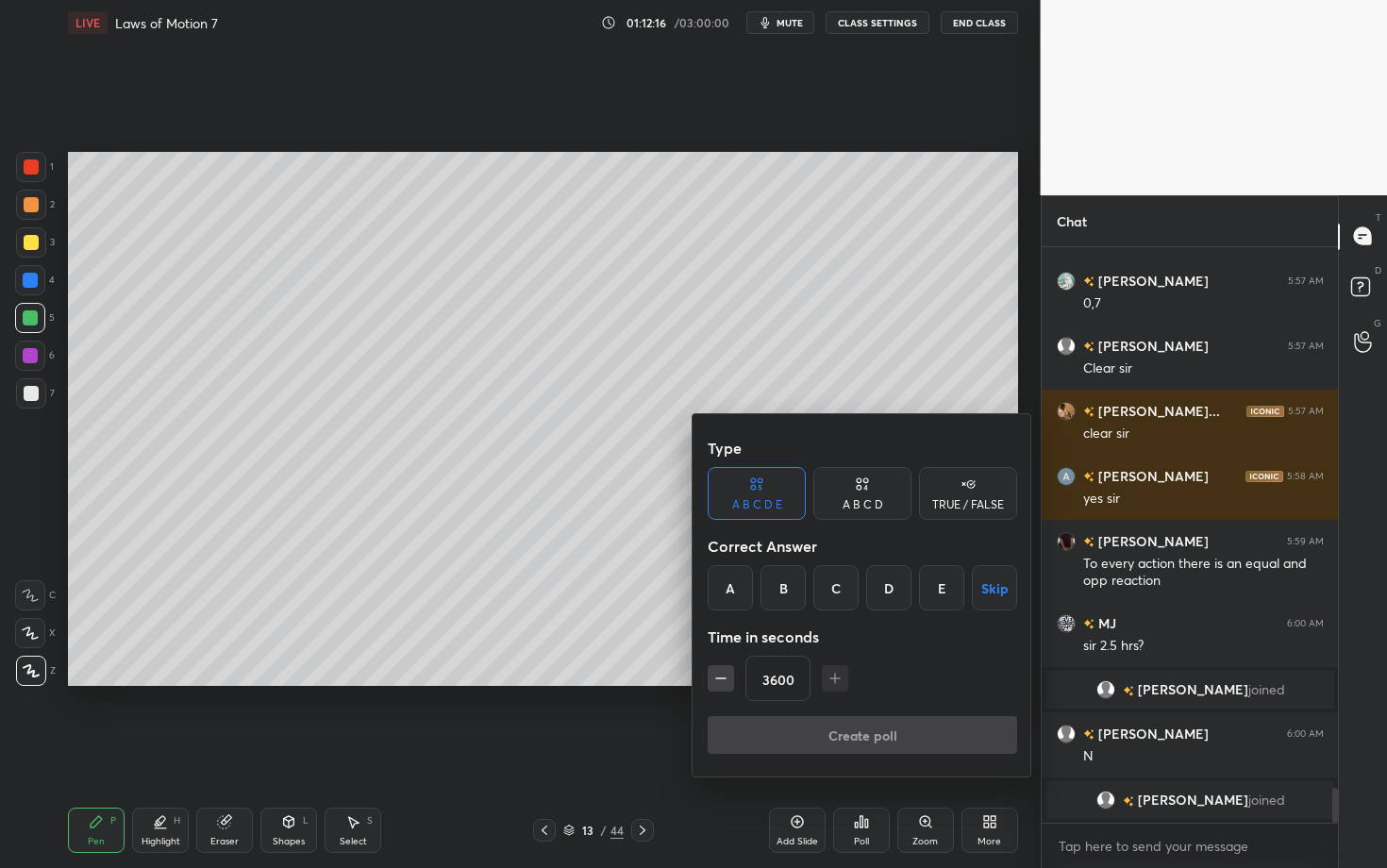 click at bounding box center (694, 434) 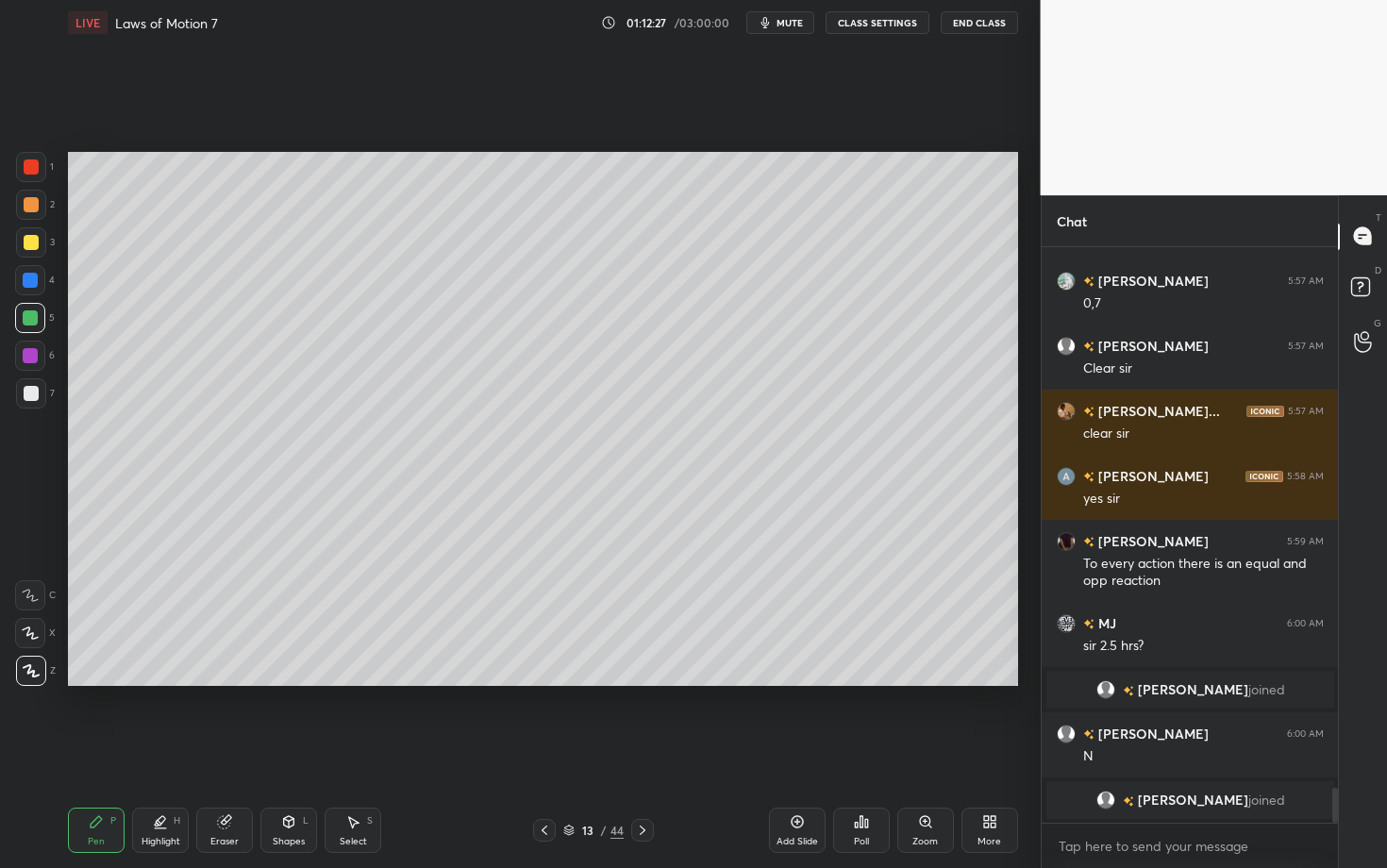 click on "Select S" at bounding box center (353, 830) 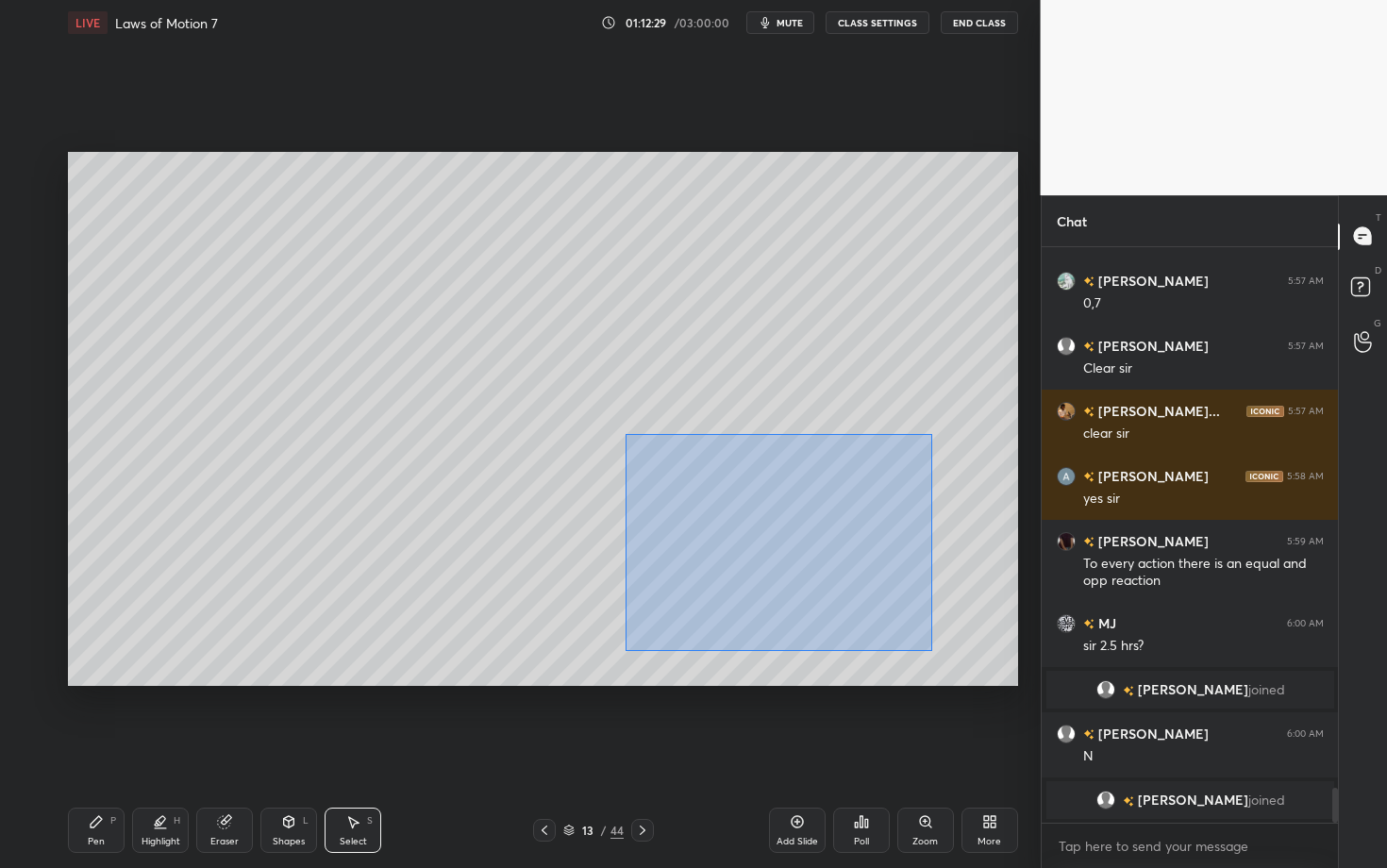 drag, startPoint x: 630, startPoint y: 471, endPoint x: 931, endPoint y: 651, distance: 350.71498 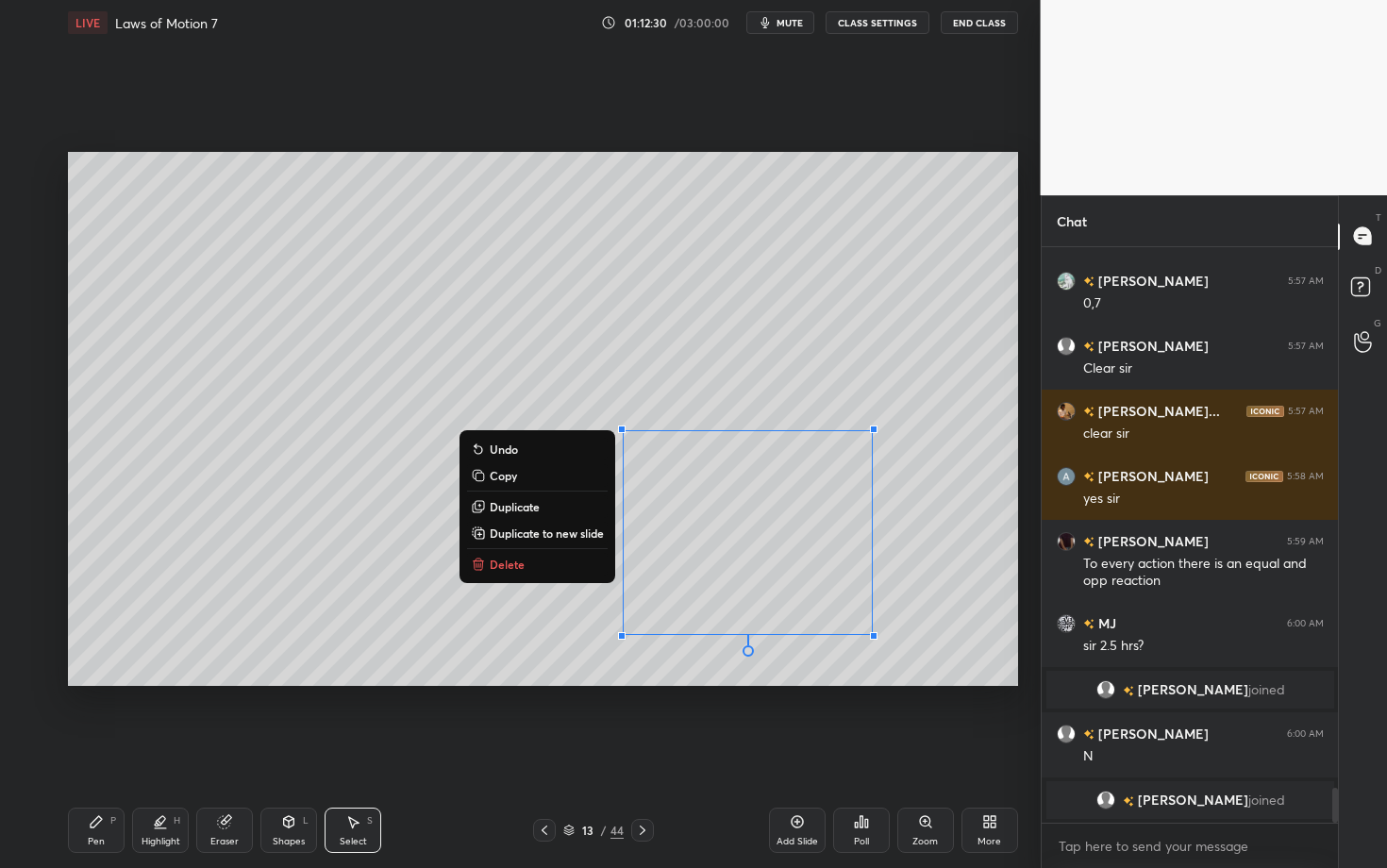 click on "Delete" at bounding box center [537, 564] 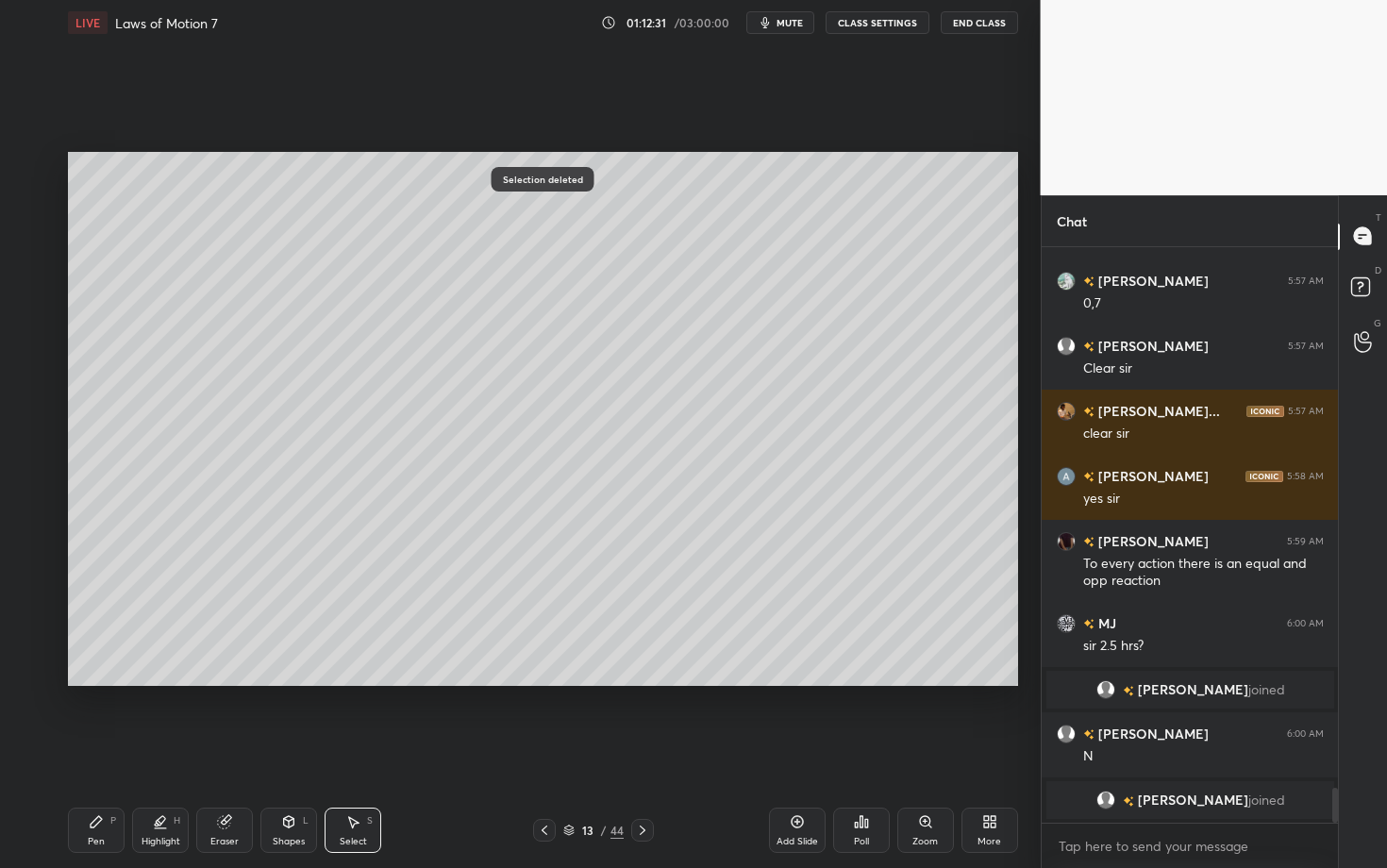 click 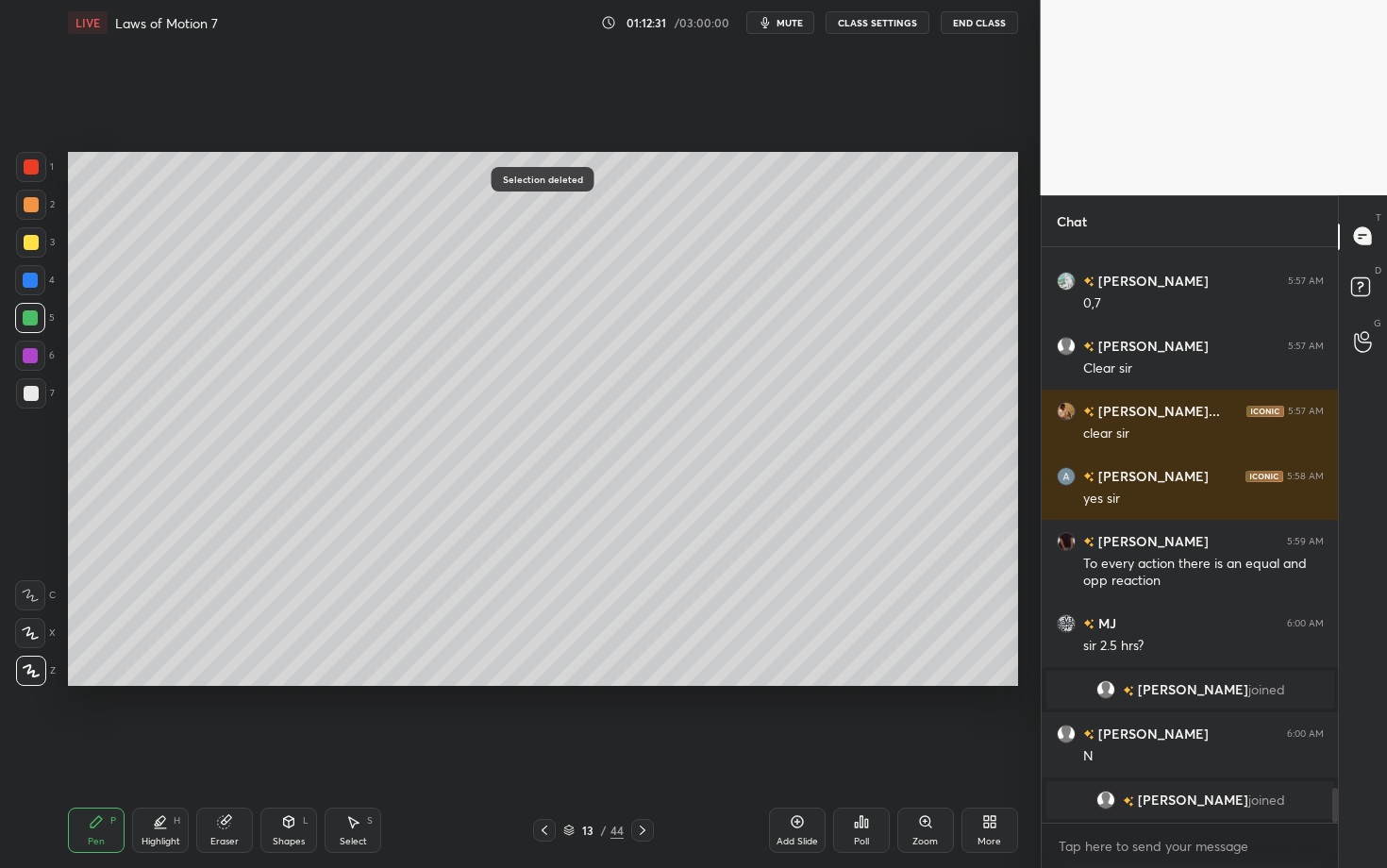 click at bounding box center [31, 393] 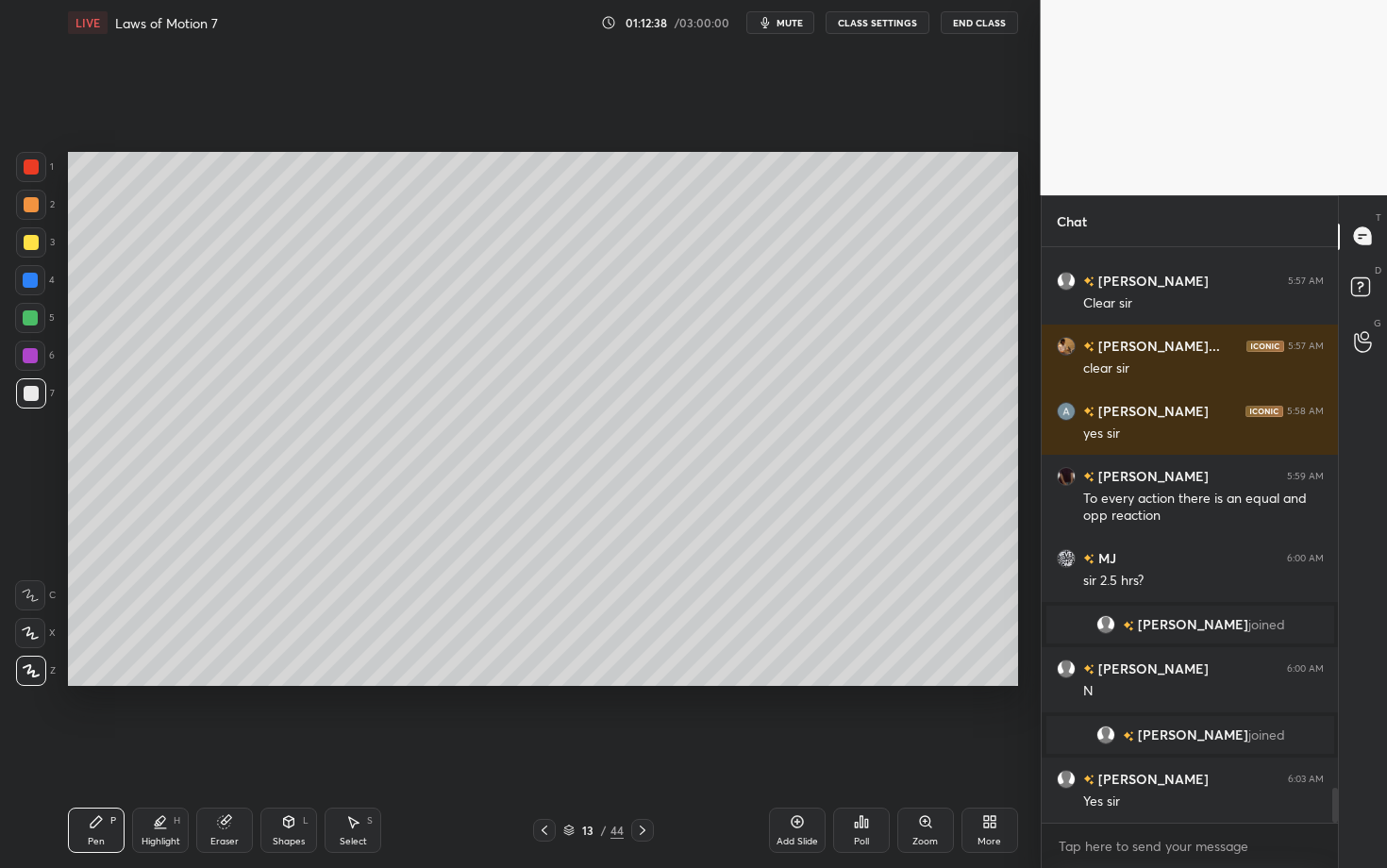 scroll, scrollTop: 8965, scrollLeft: 0, axis: vertical 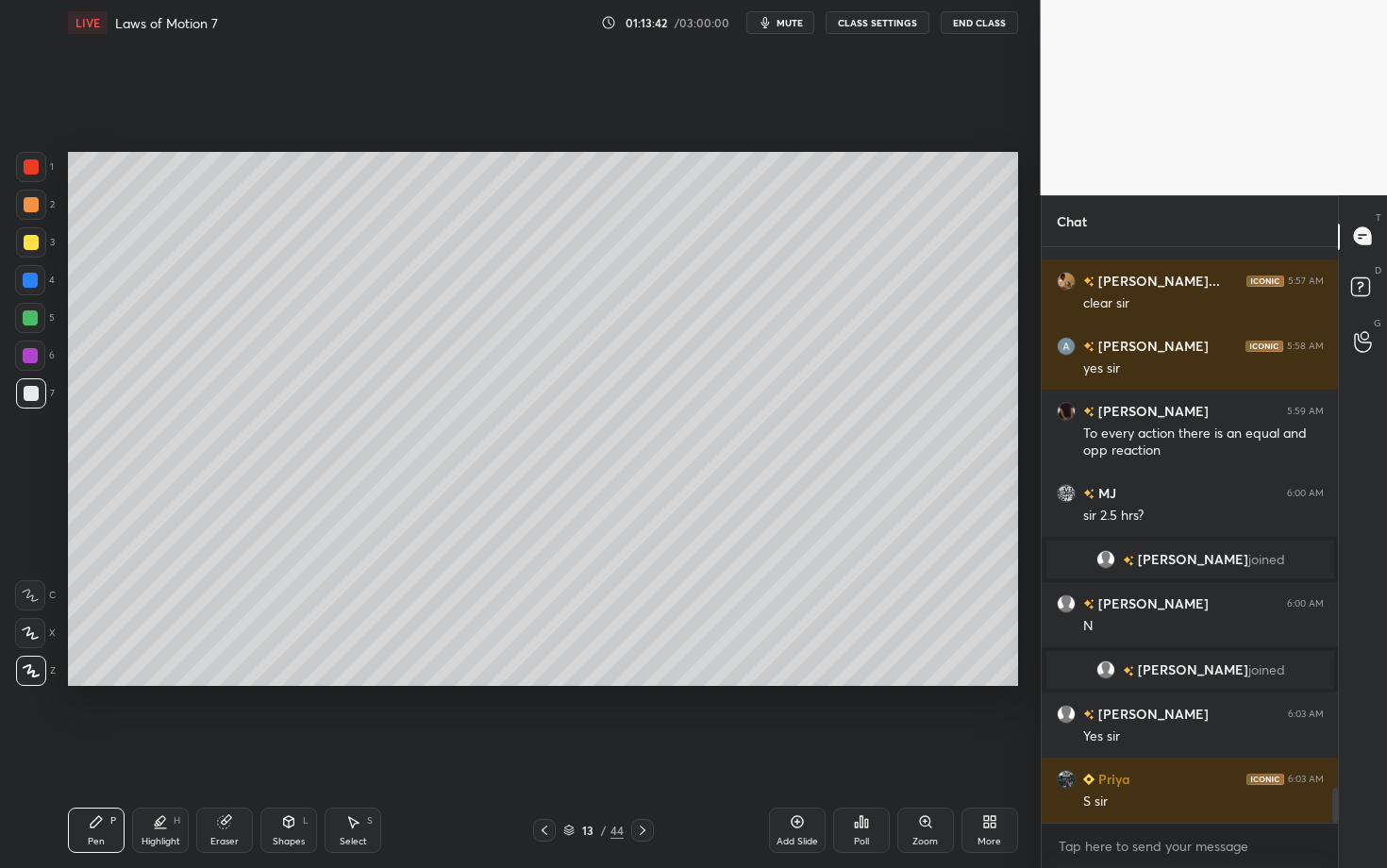 click at bounding box center (30, 318) 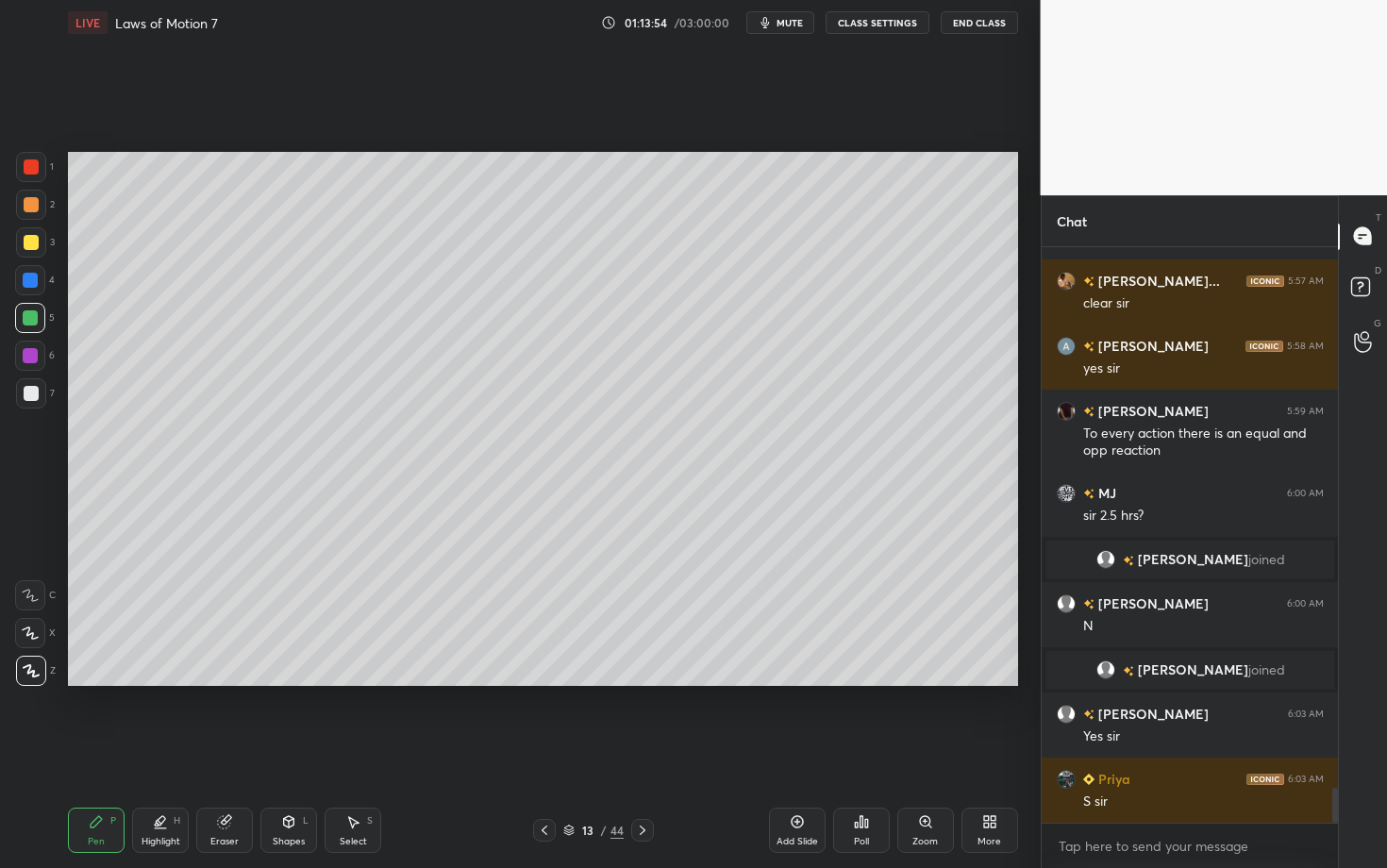 scroll, scrollTop: 9030, scrollLeft: 0, axis: vertical 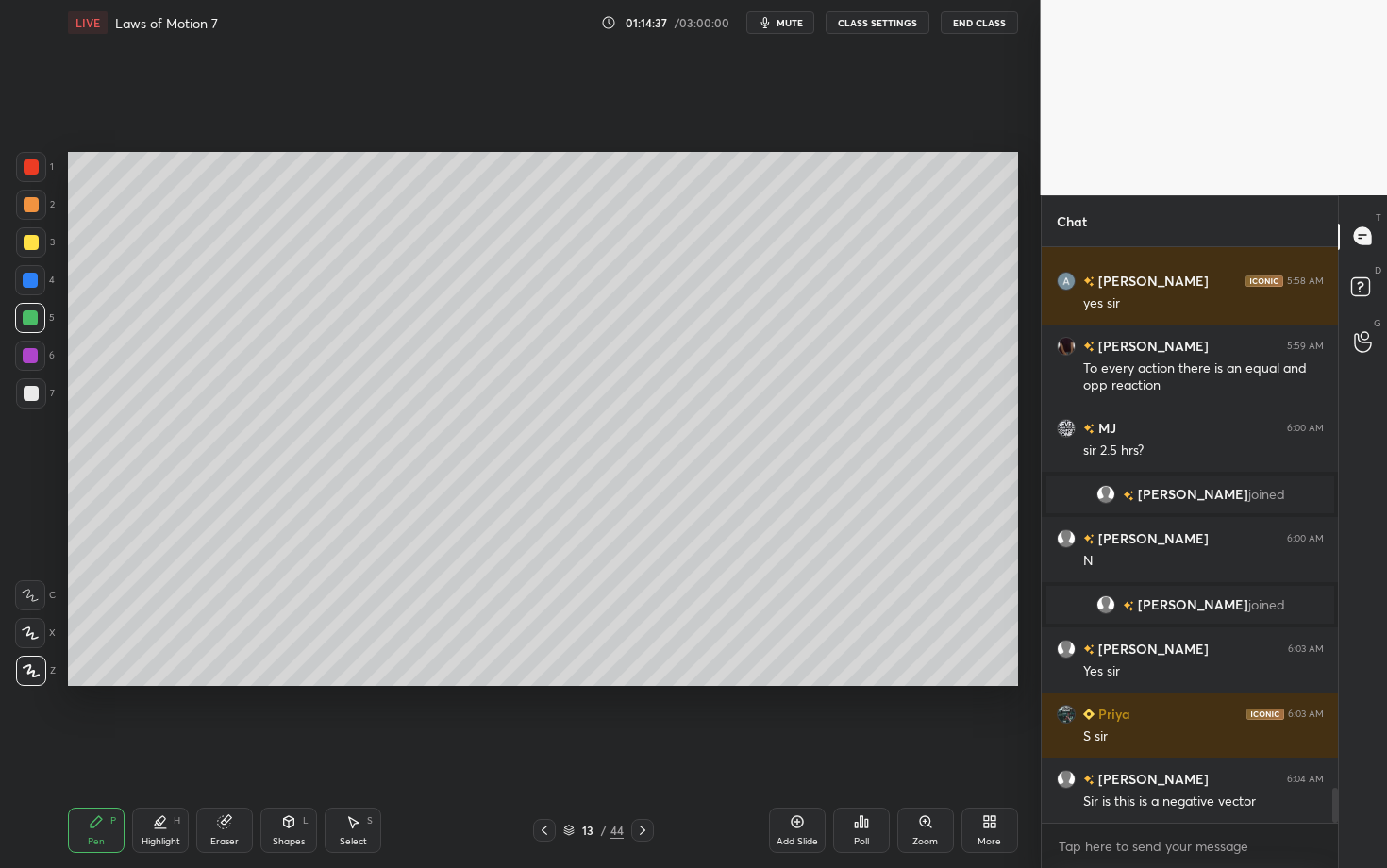 click at bounding box center [31, 393] 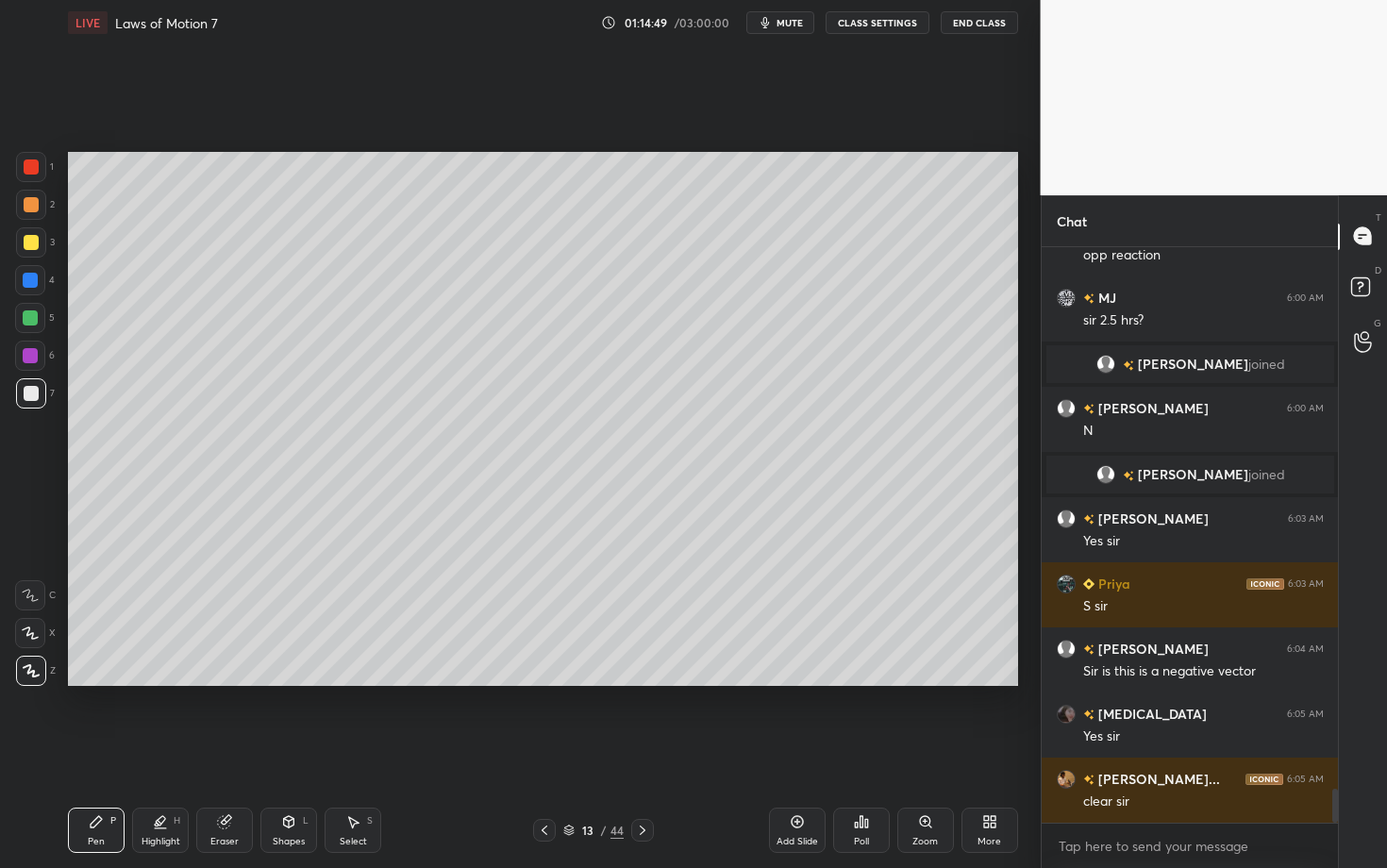 scroll, scrollTop: 9225, scrollLeft: 0, axis: vertical 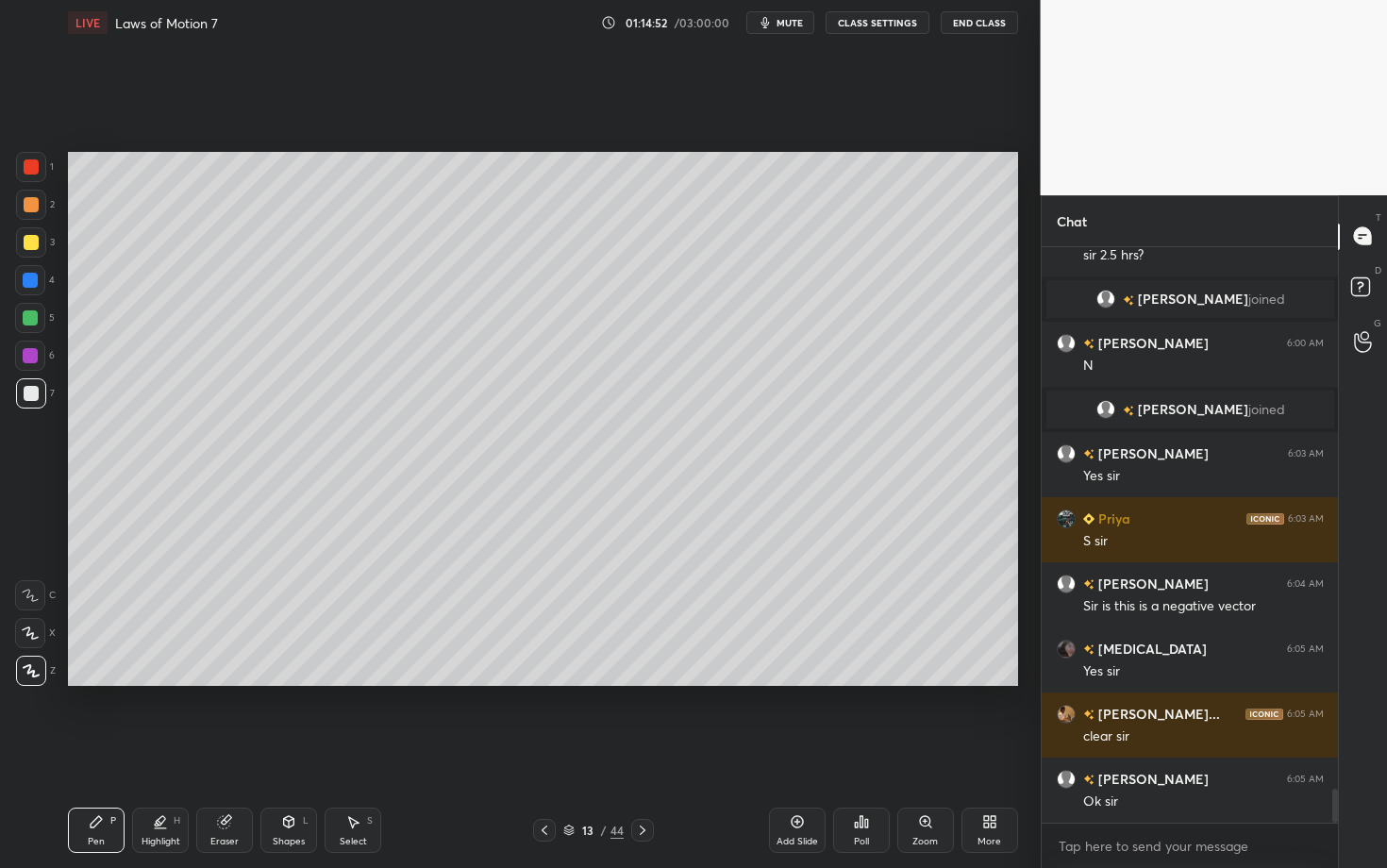 click on "Eraser" at bounding box center (225, 830) 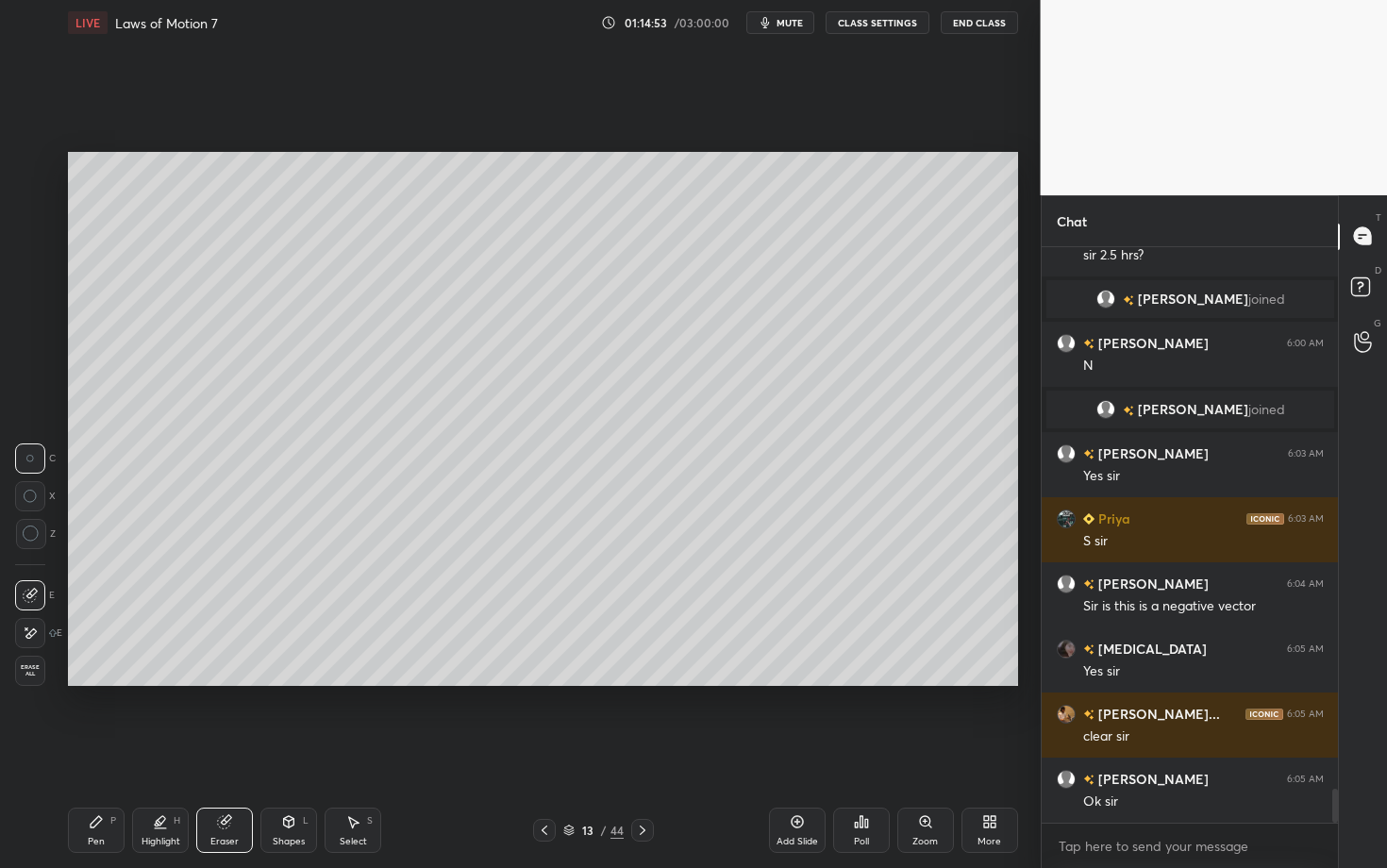 click on "Setting up your live class Poll for   secs No correct answer Start poll" at bounding box center (543, 419) 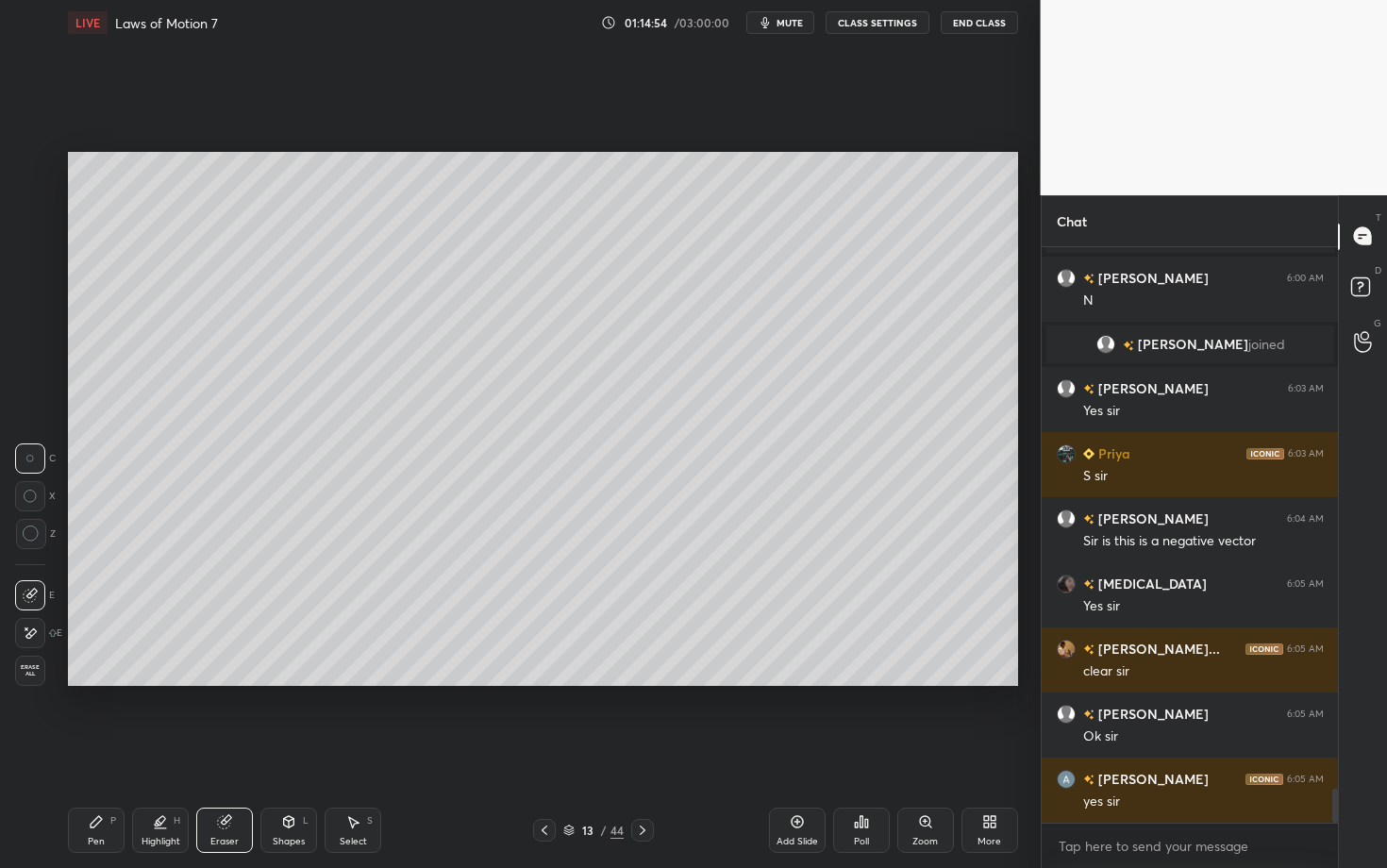 click on "Setting up your live class Poll for   secs No correct answer Start poll" at bounding box center (543, 419) 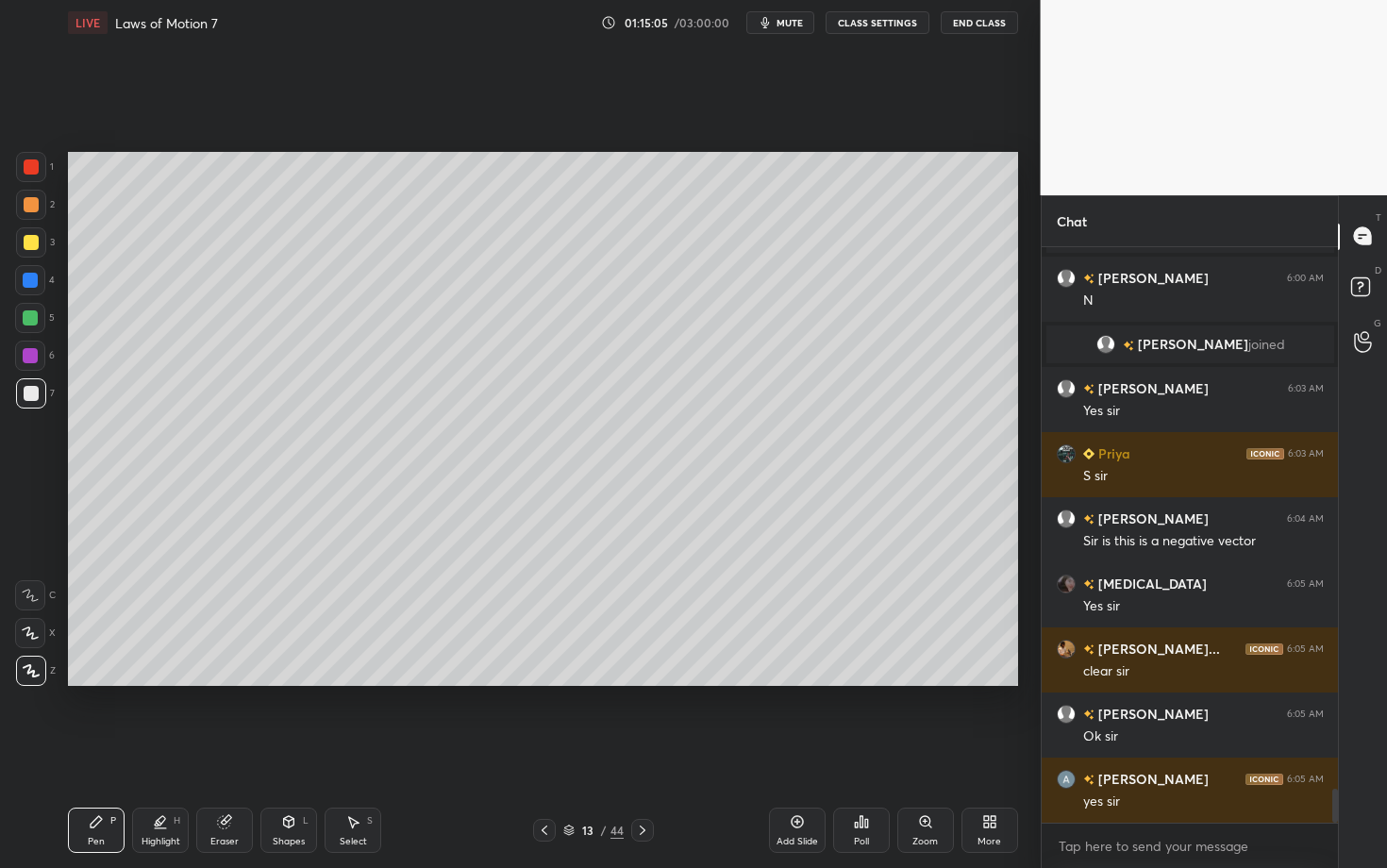 click 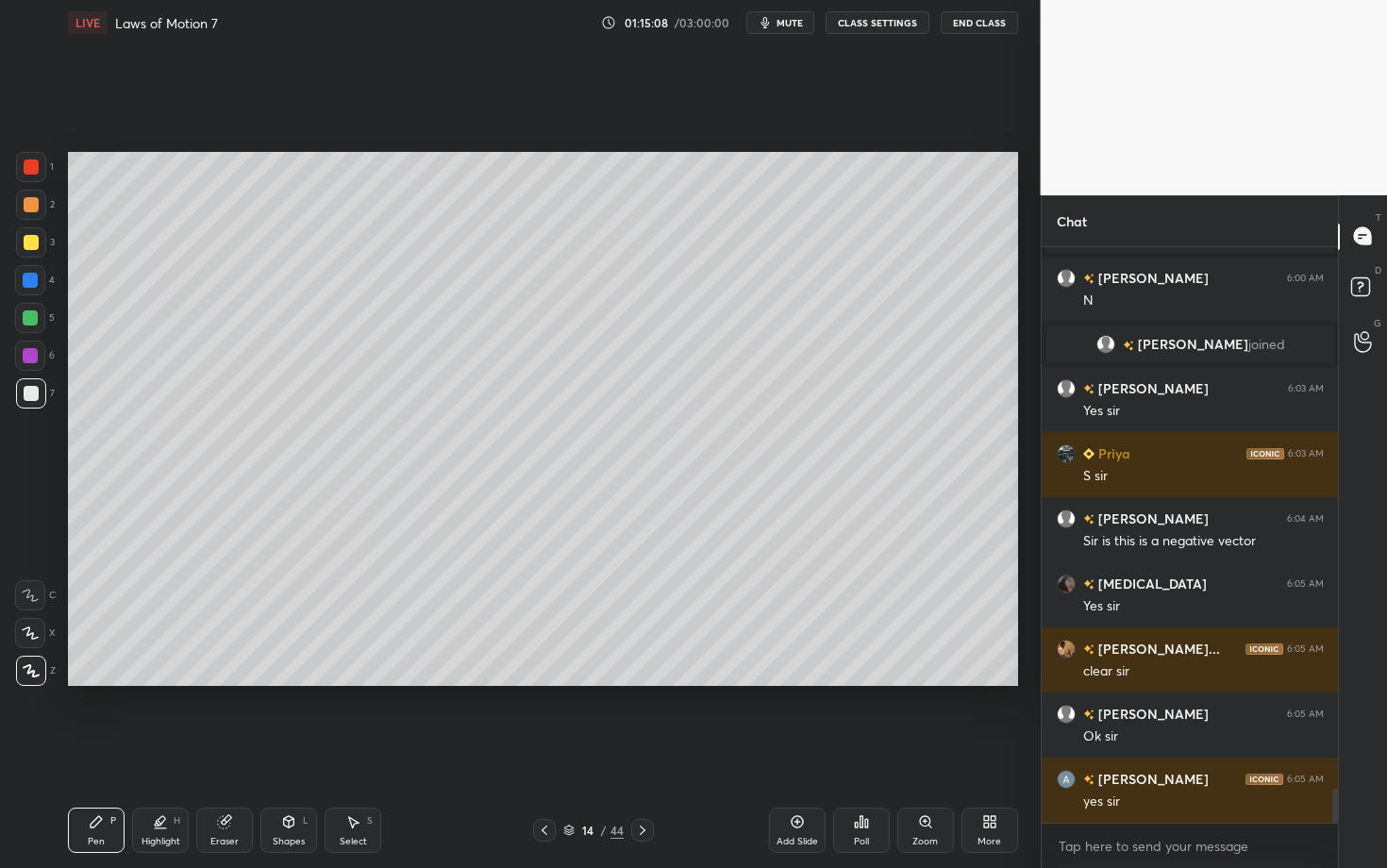 click at bounding box center (31, 205) 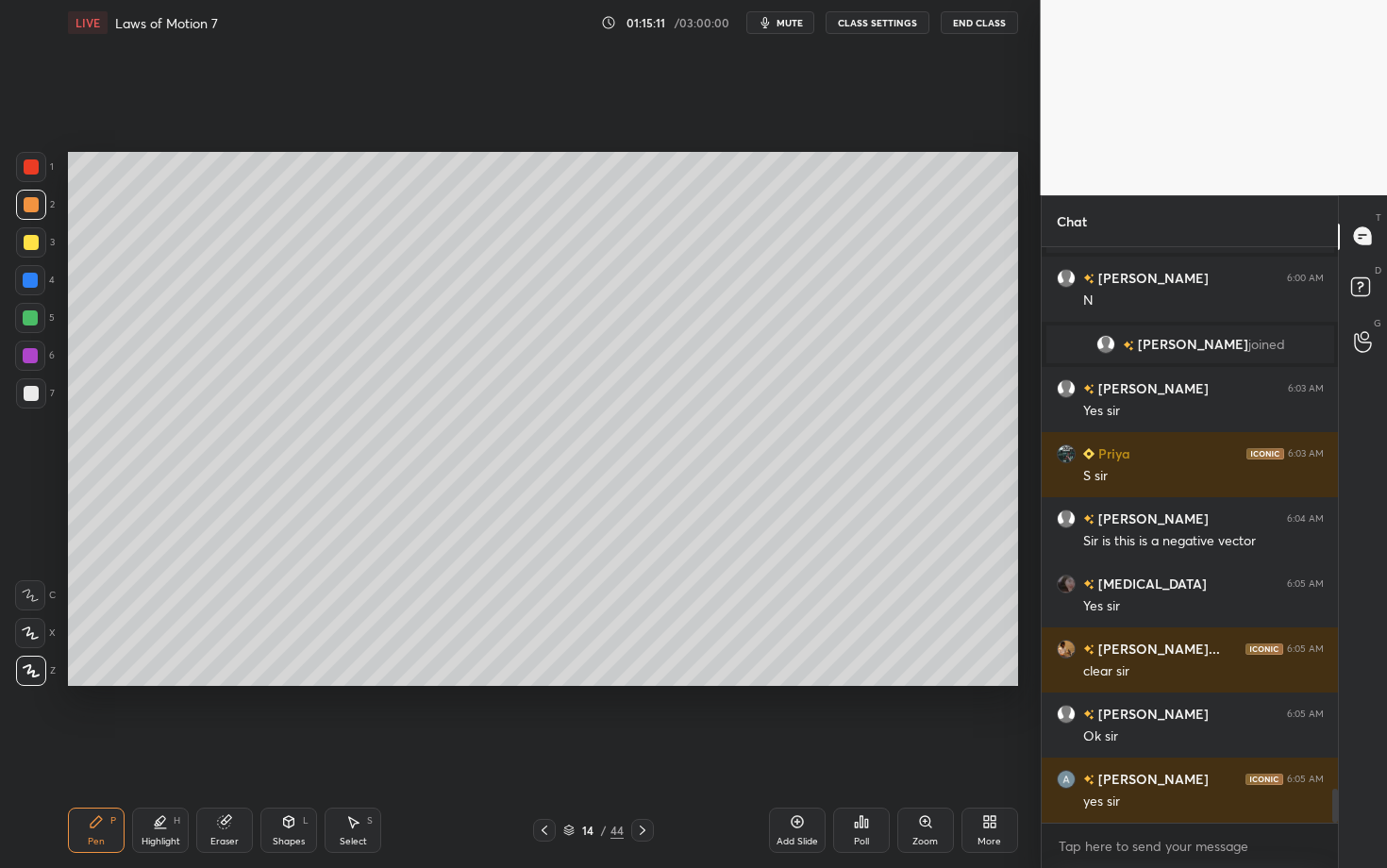 click on "Shapes" at bounding box center (289, 842) 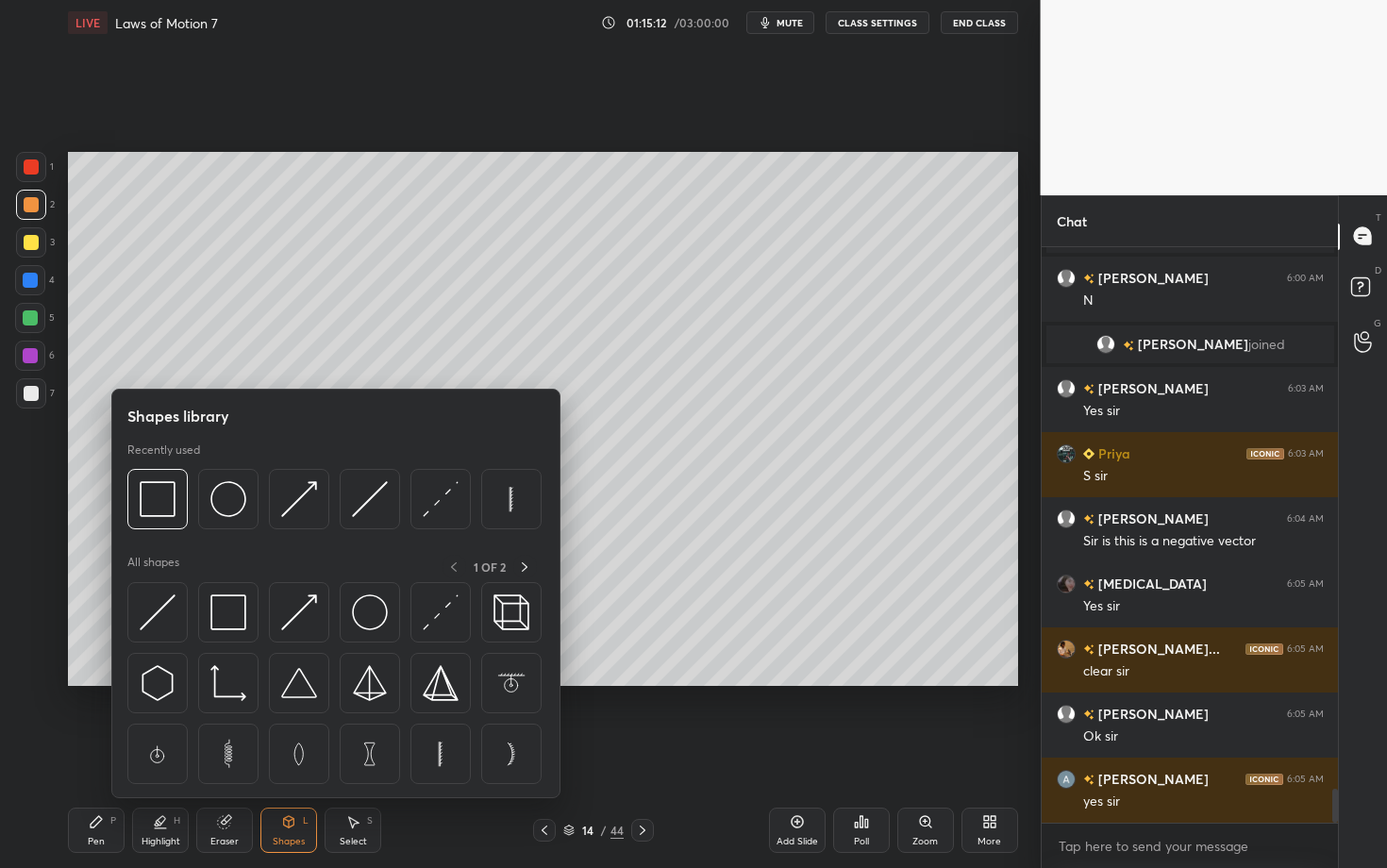 scroll, scrollTop: 9356, scrollLeft: 0, axis: vertical 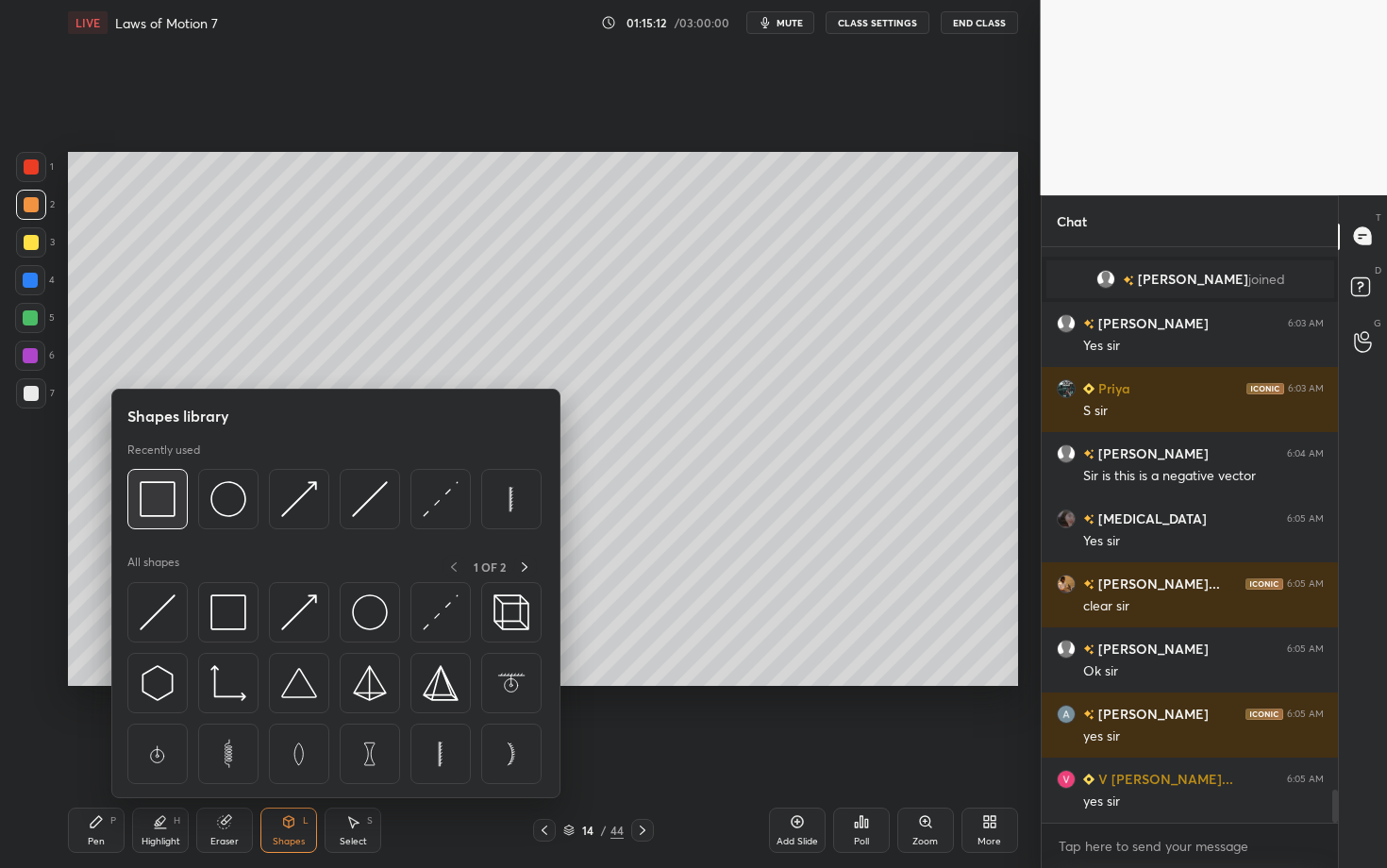 click at bounding box center [158, 499] 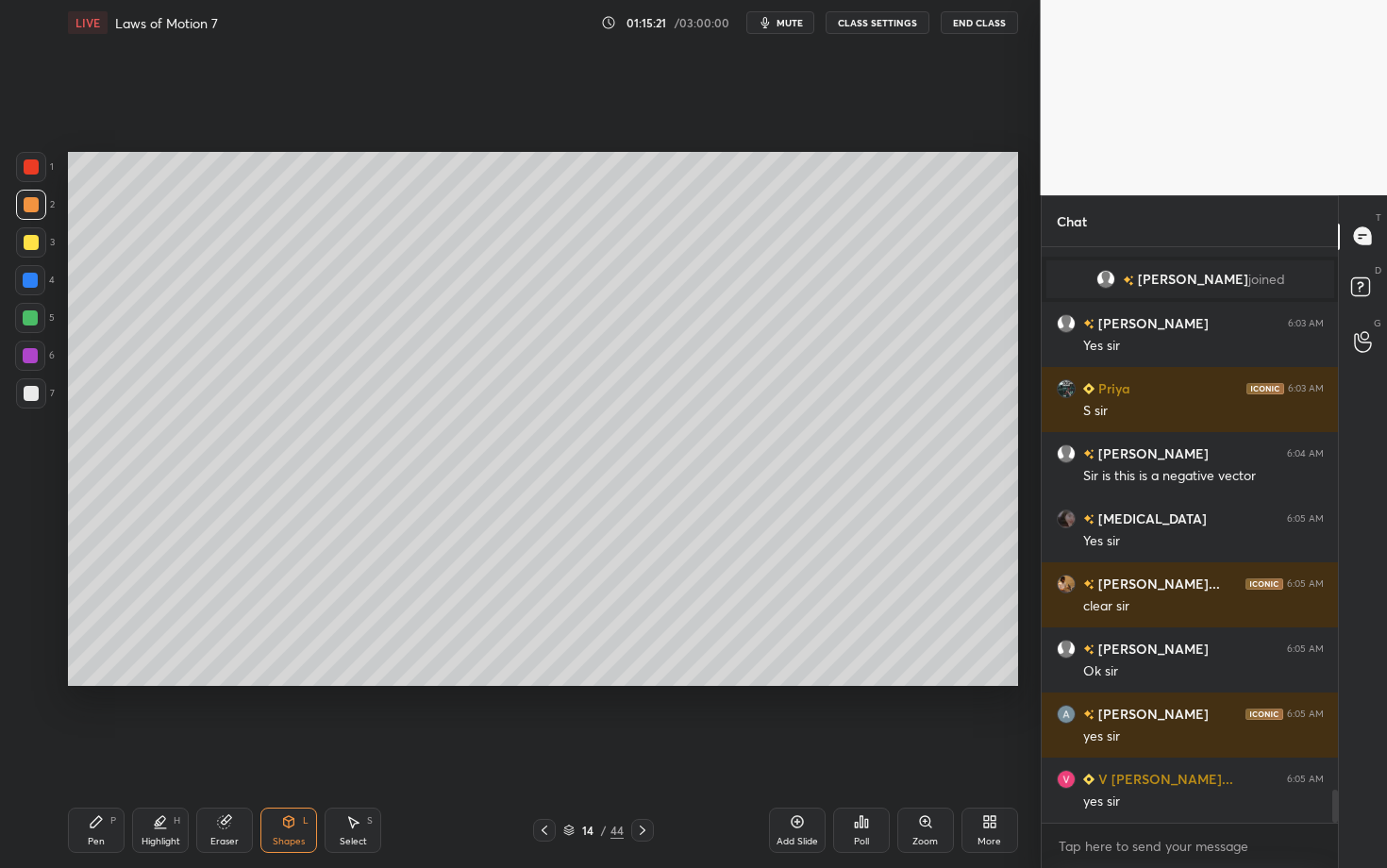 click on "Shapes L" at bounding box center [289, 830] 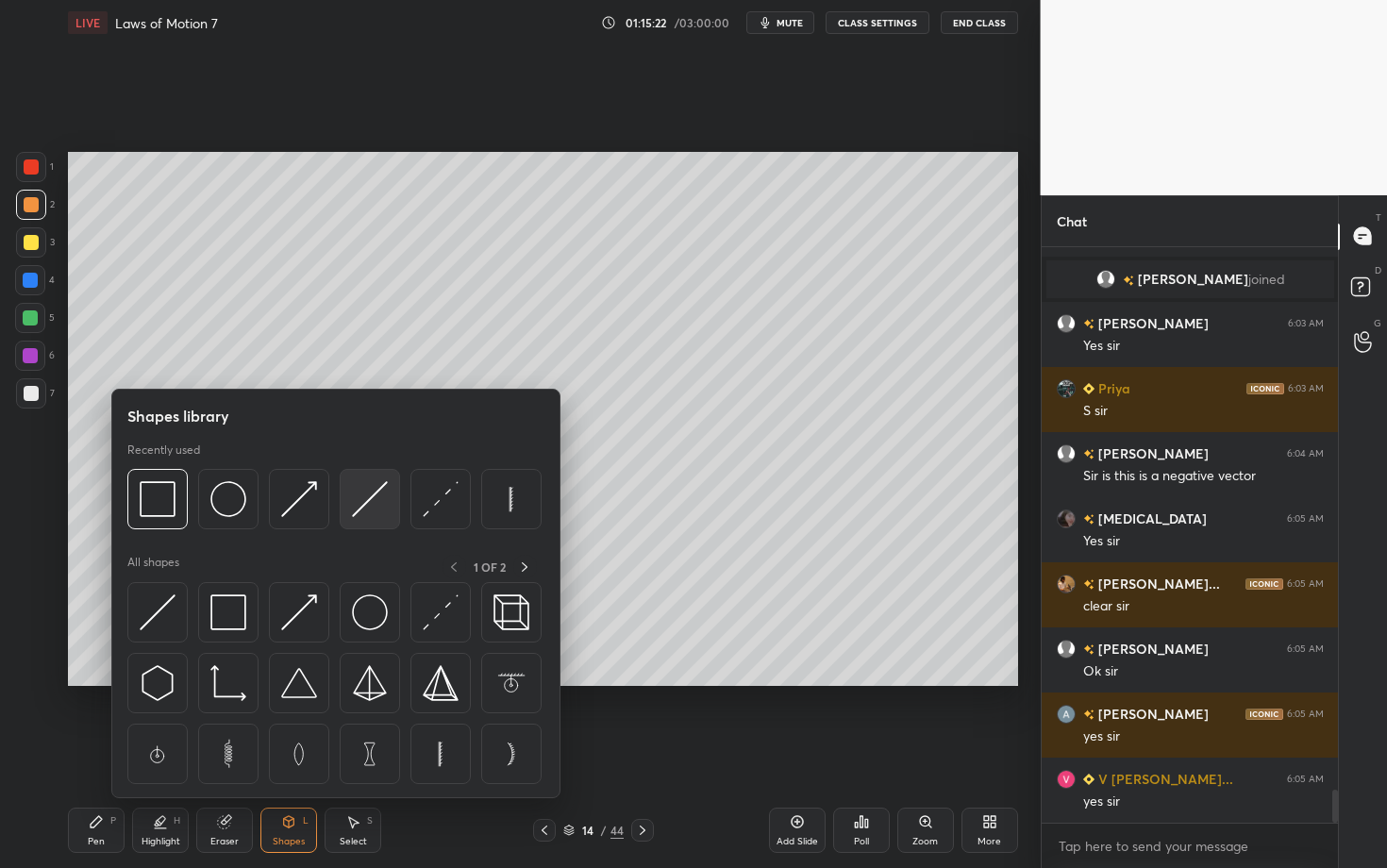 click at bounding box center (370, 499) 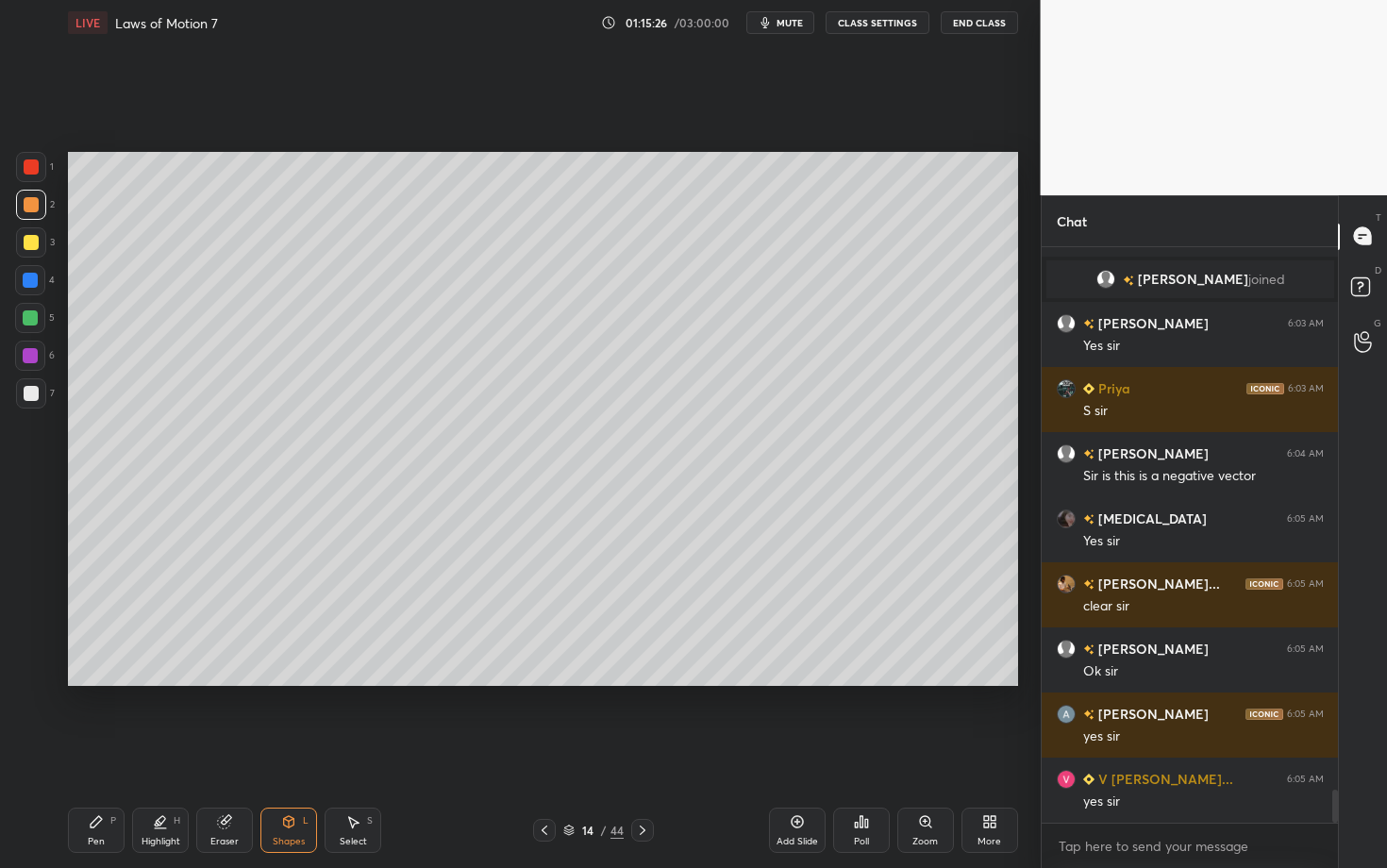 click 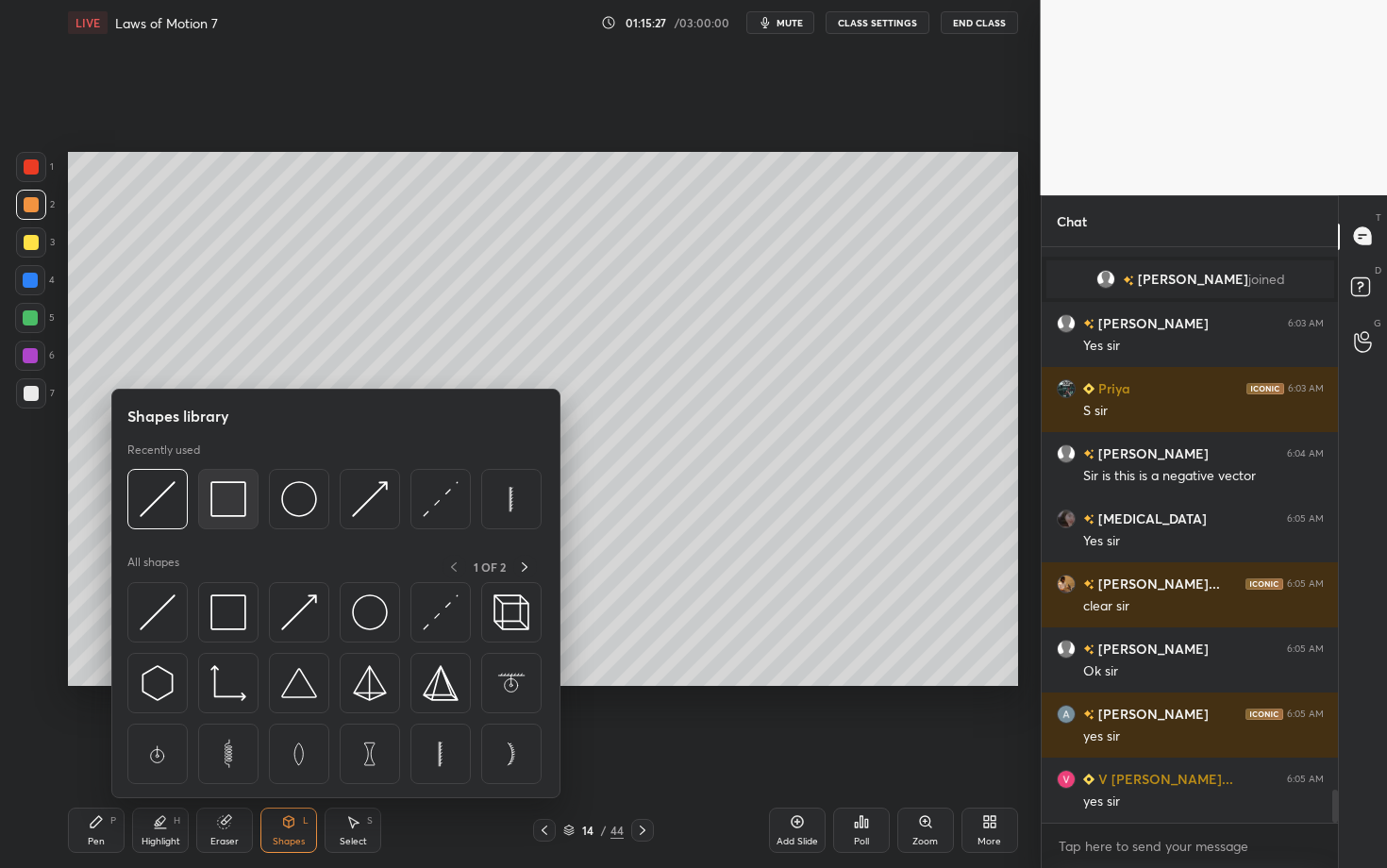 click at bounding box center [228, 499] 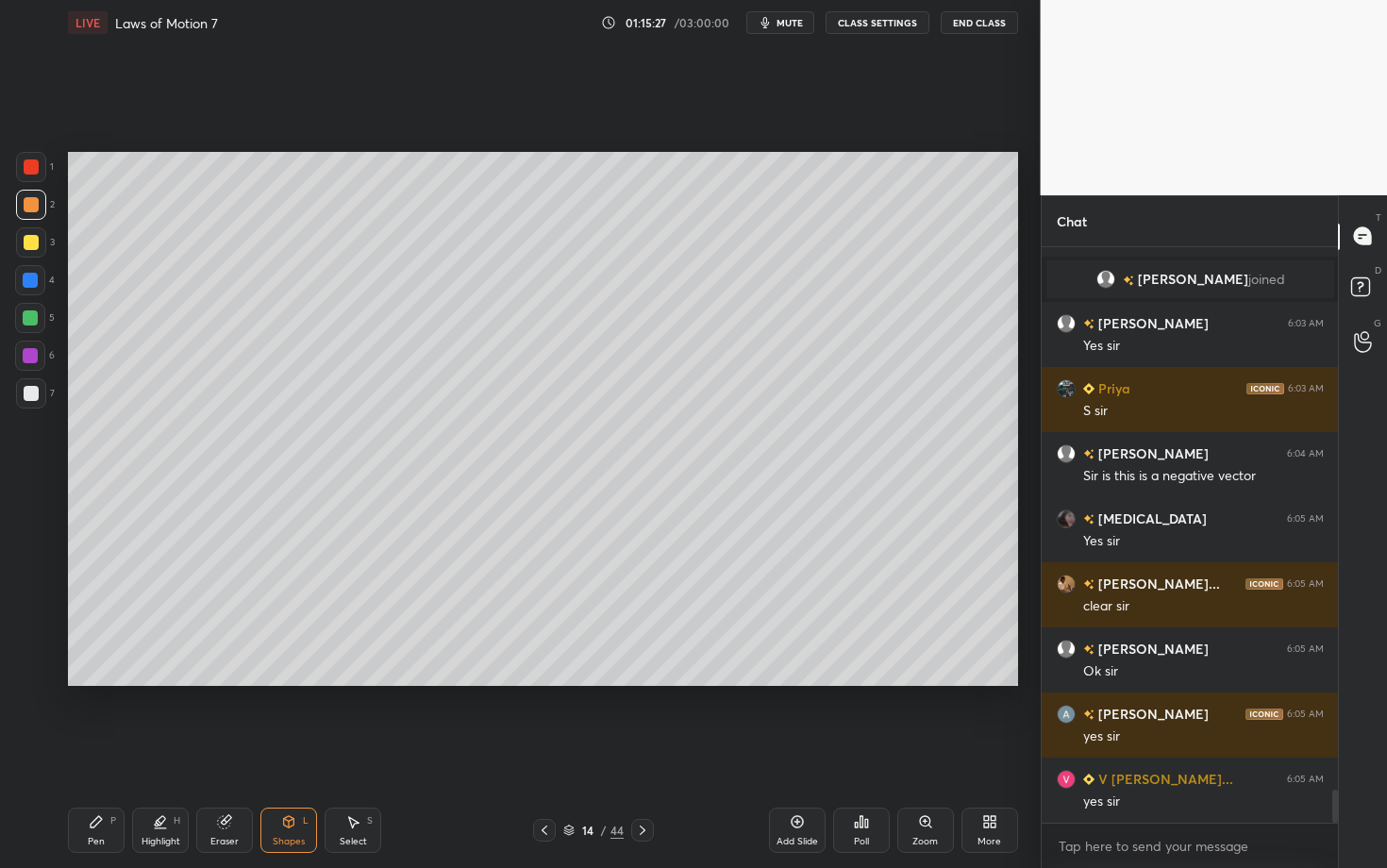 click at bounding box center (31, 393) 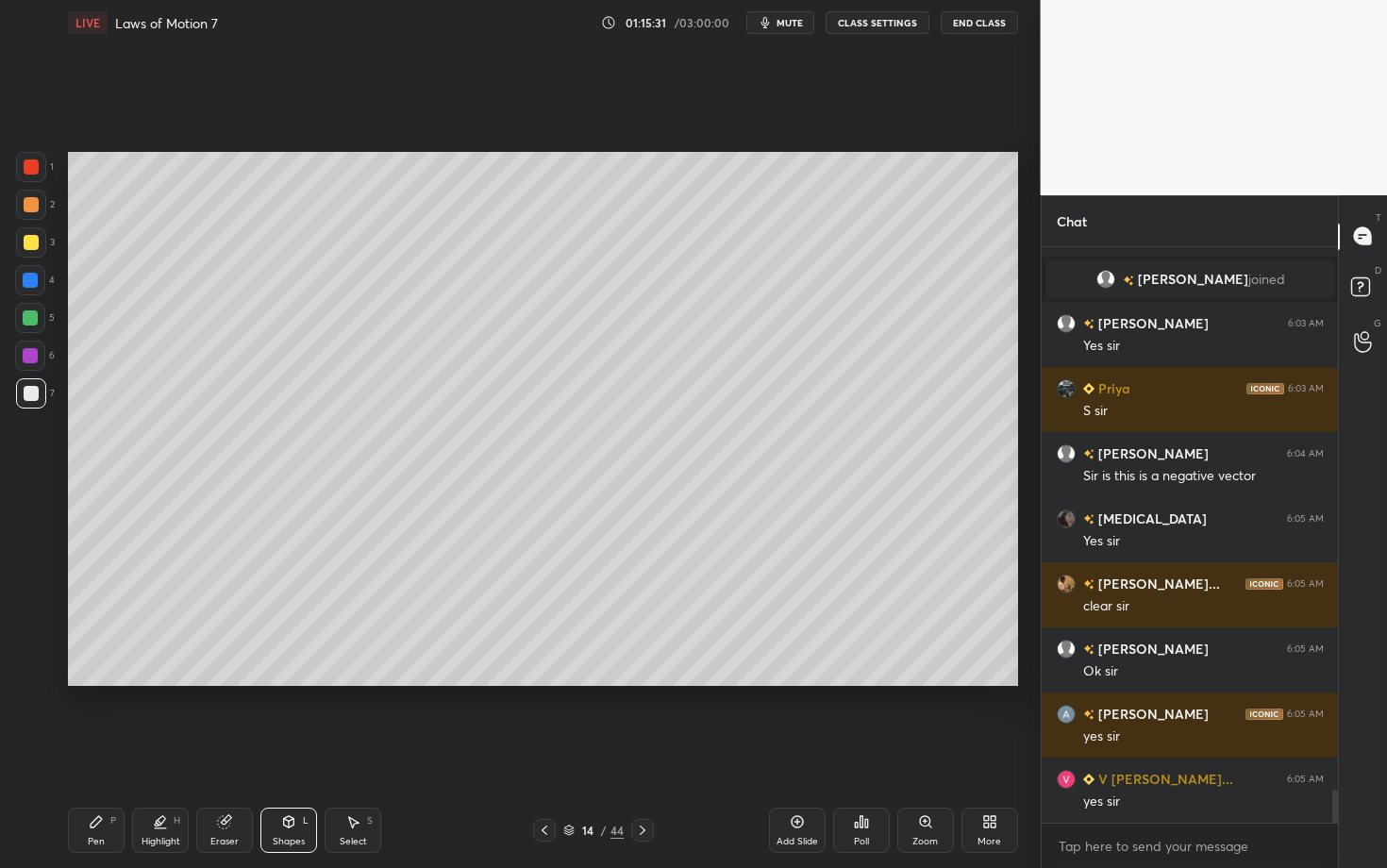 click on "Shapes L" at bounding box center [289, 830] 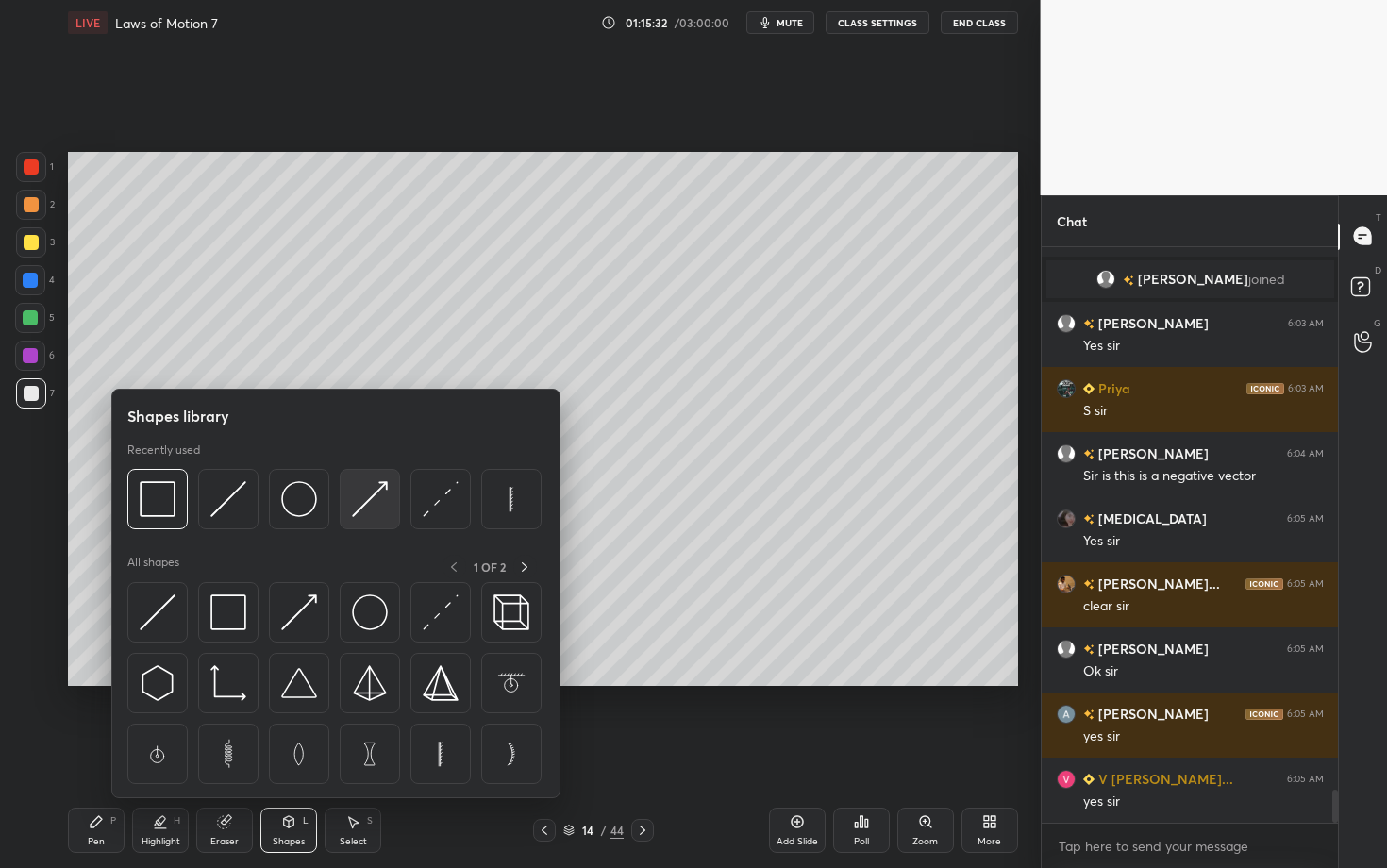 click at bounding box center [370, 499] 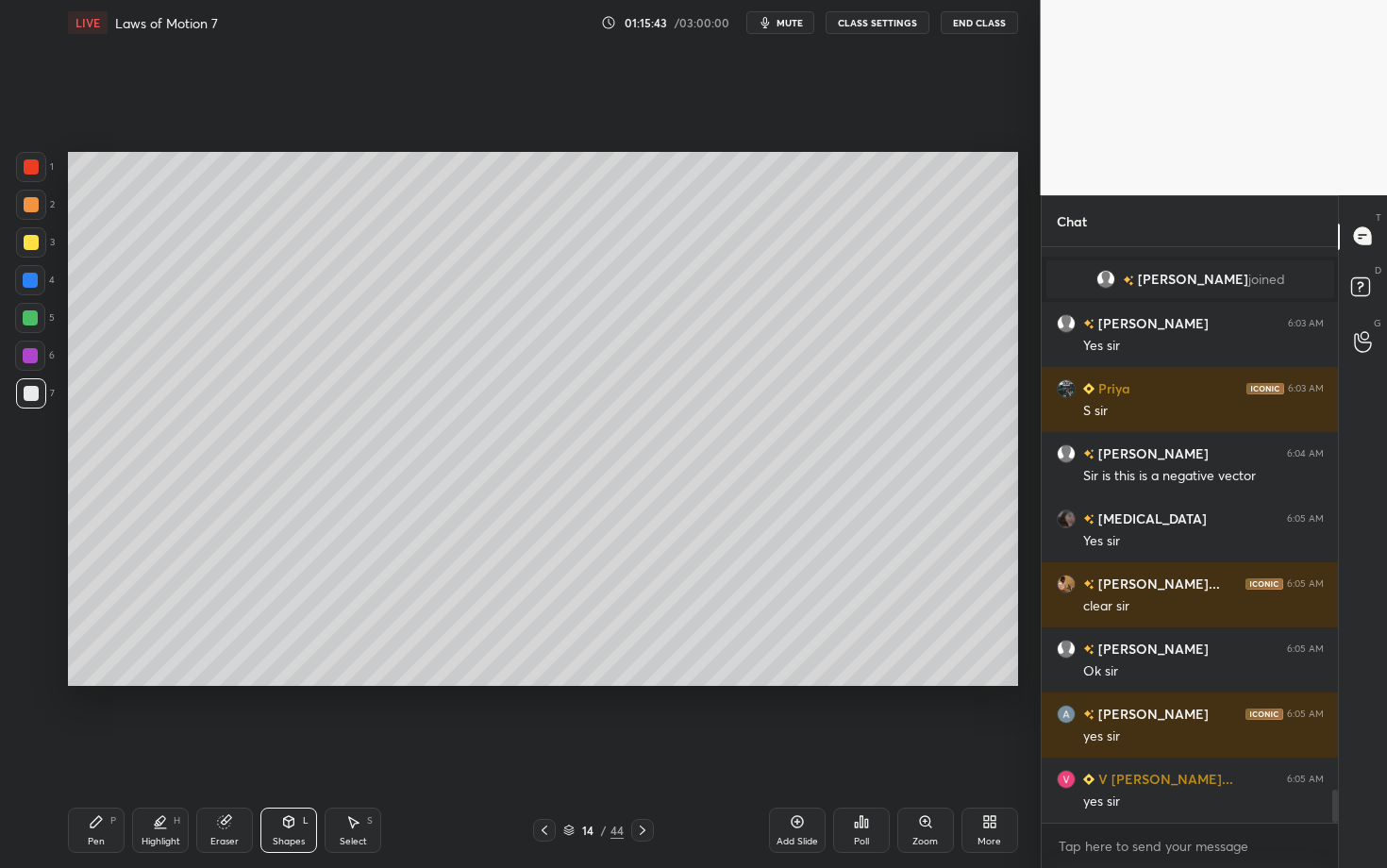 click on "Pen P" at bounding box center (96, 830) 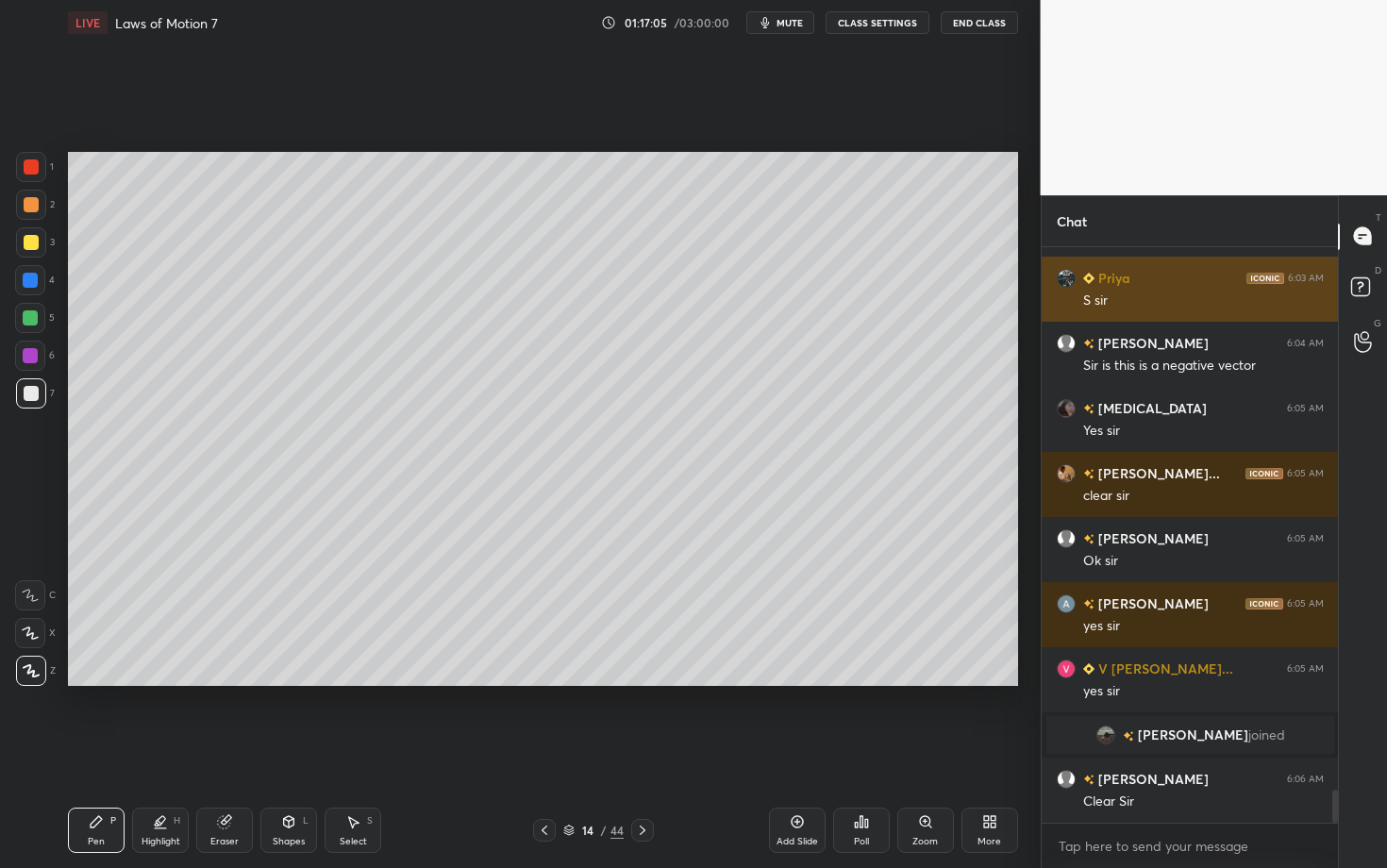 scroll, scrollTop: 9389, scrollLeft: 0, axis: vertical 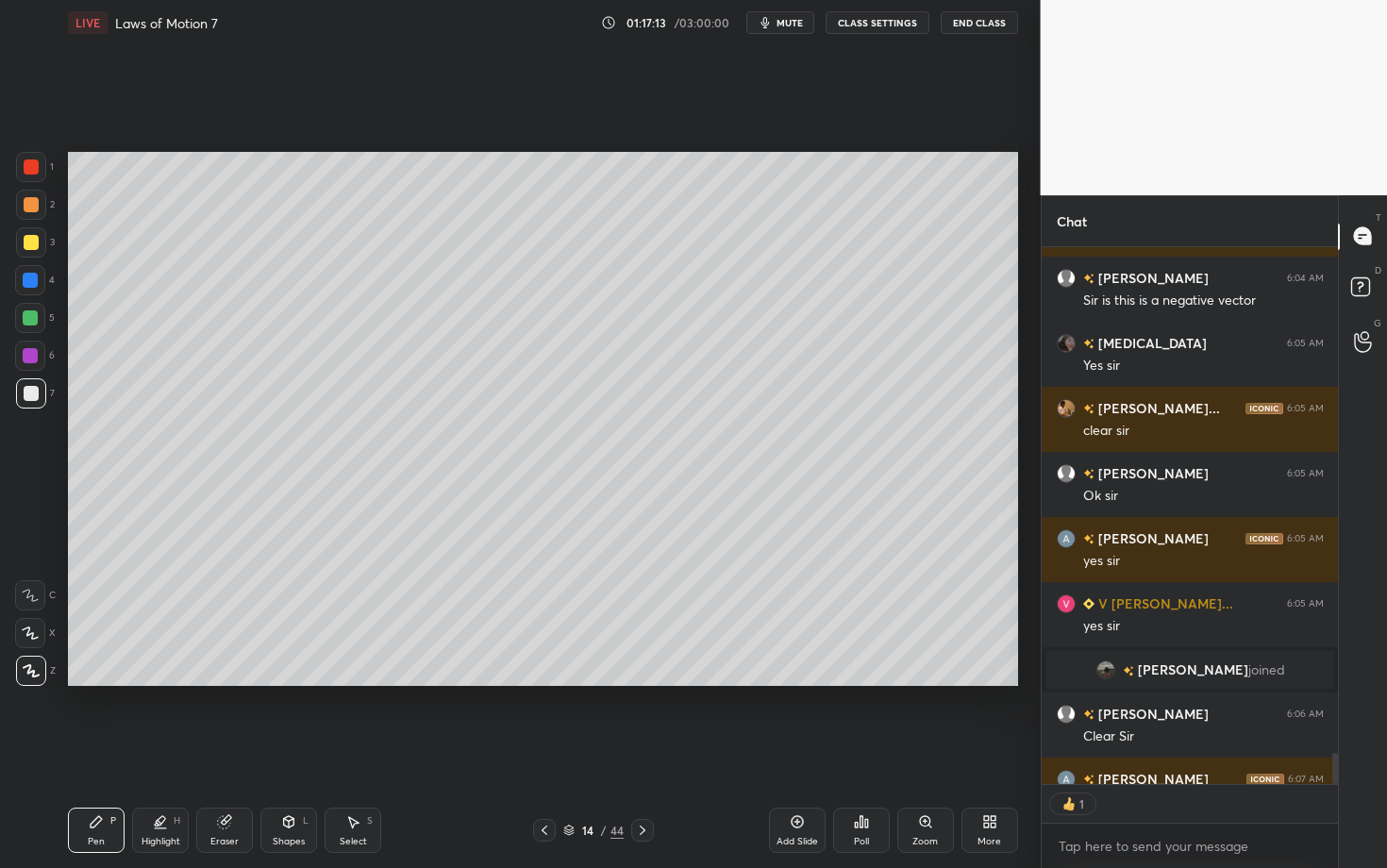 click 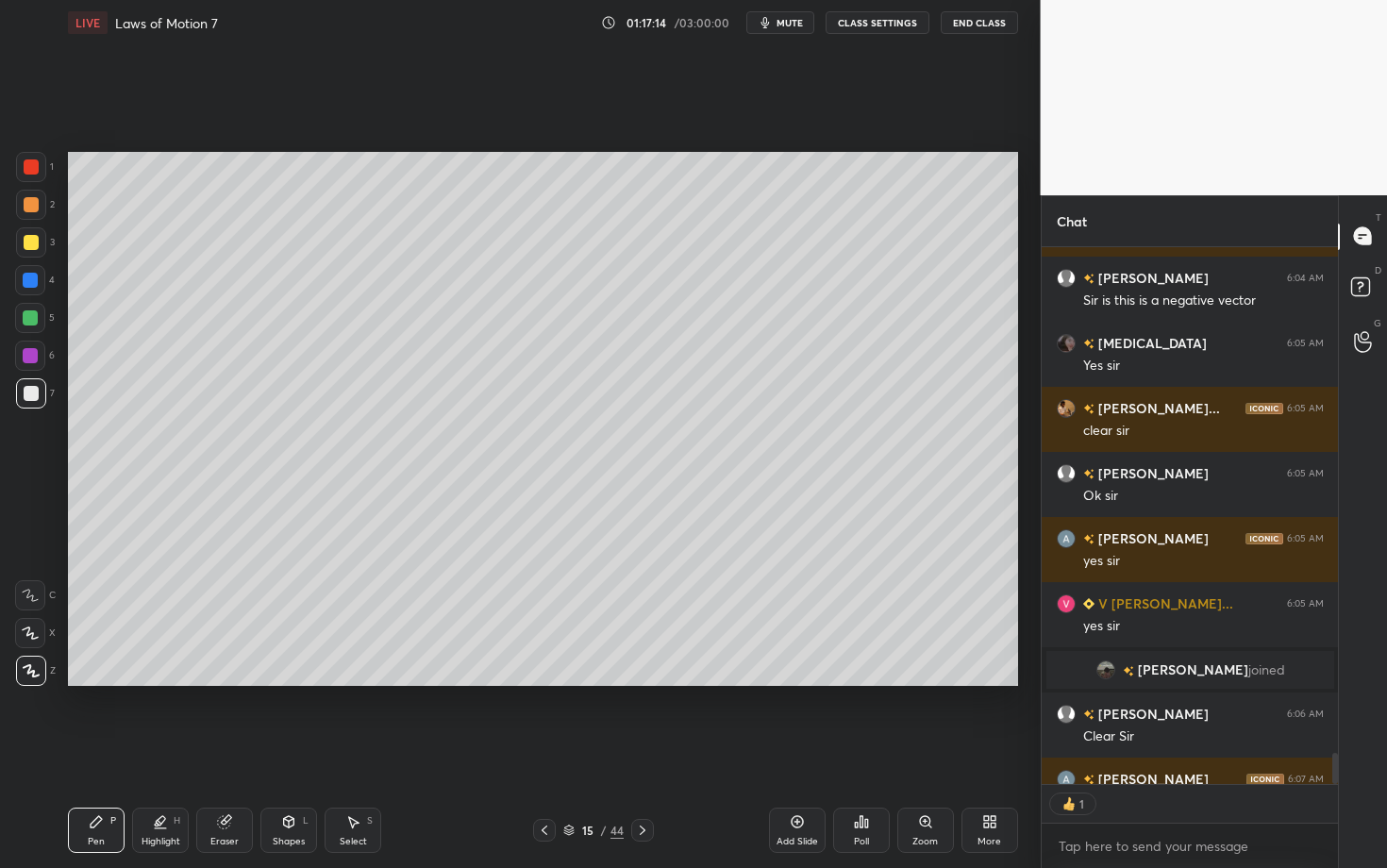 click on "Pen P" at bounding box center [96, 830] 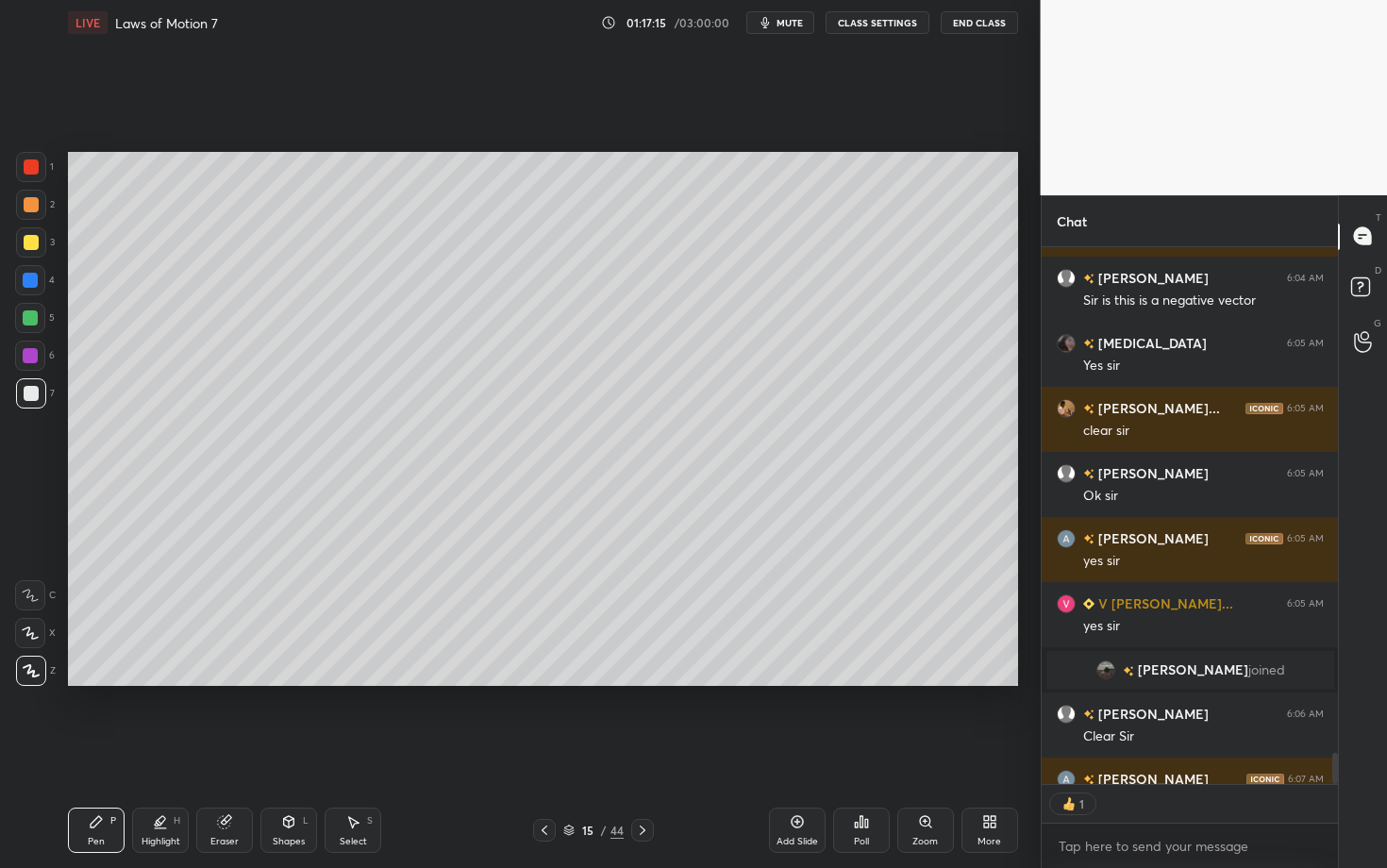 click at bounding box center [31, 242] 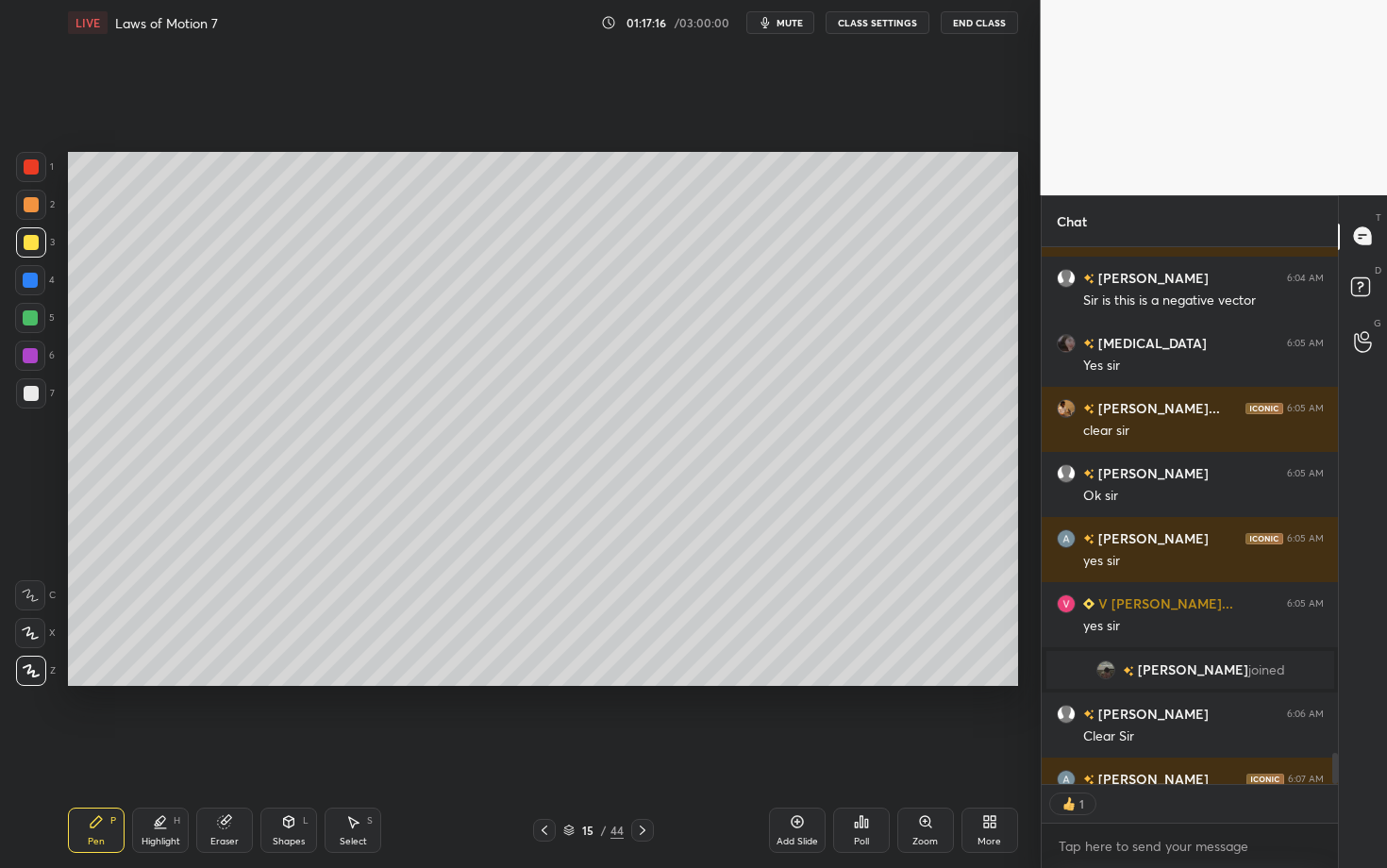 scroll, scrollTop: 6, scrollLeft: 7, axis: both 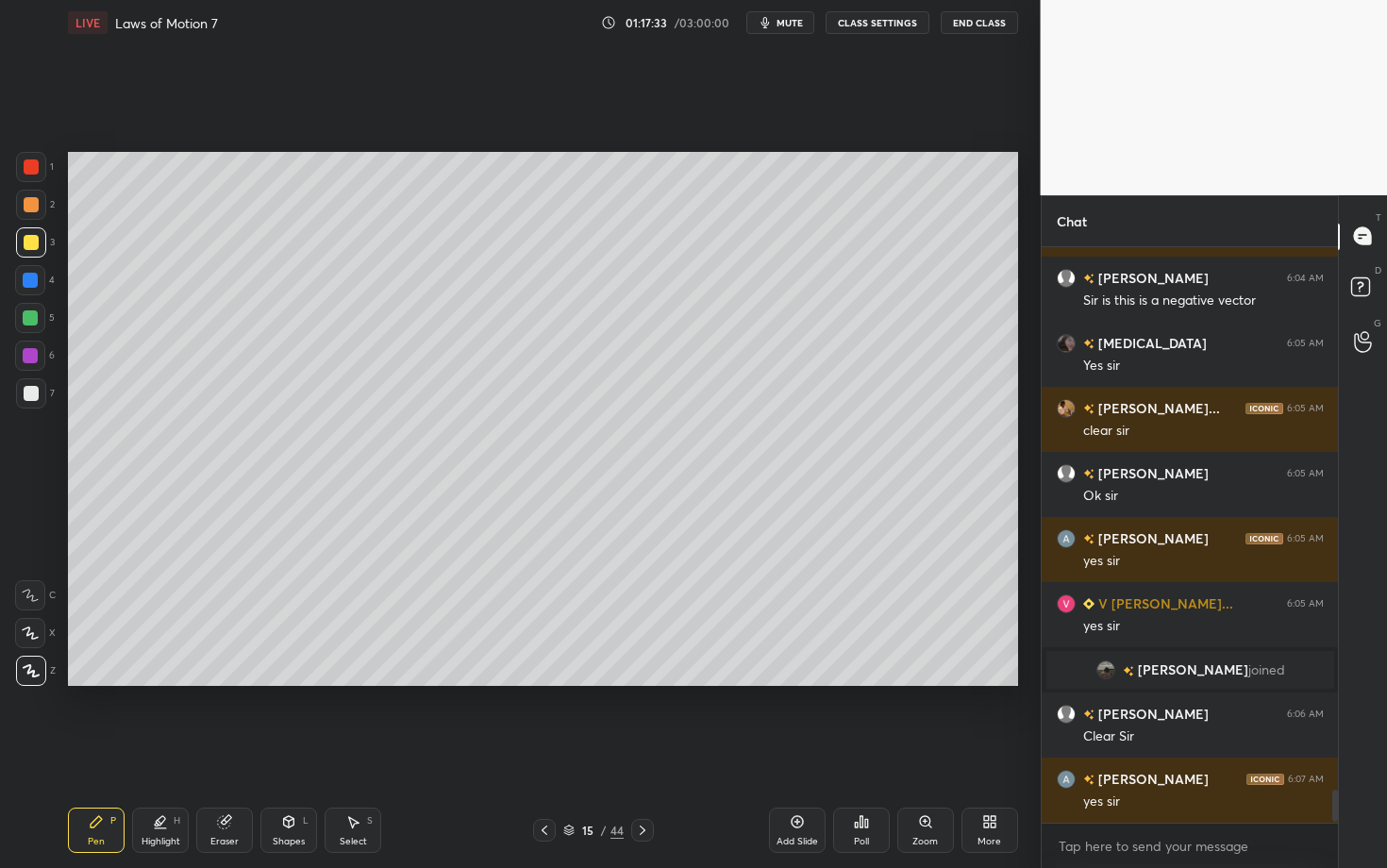 click 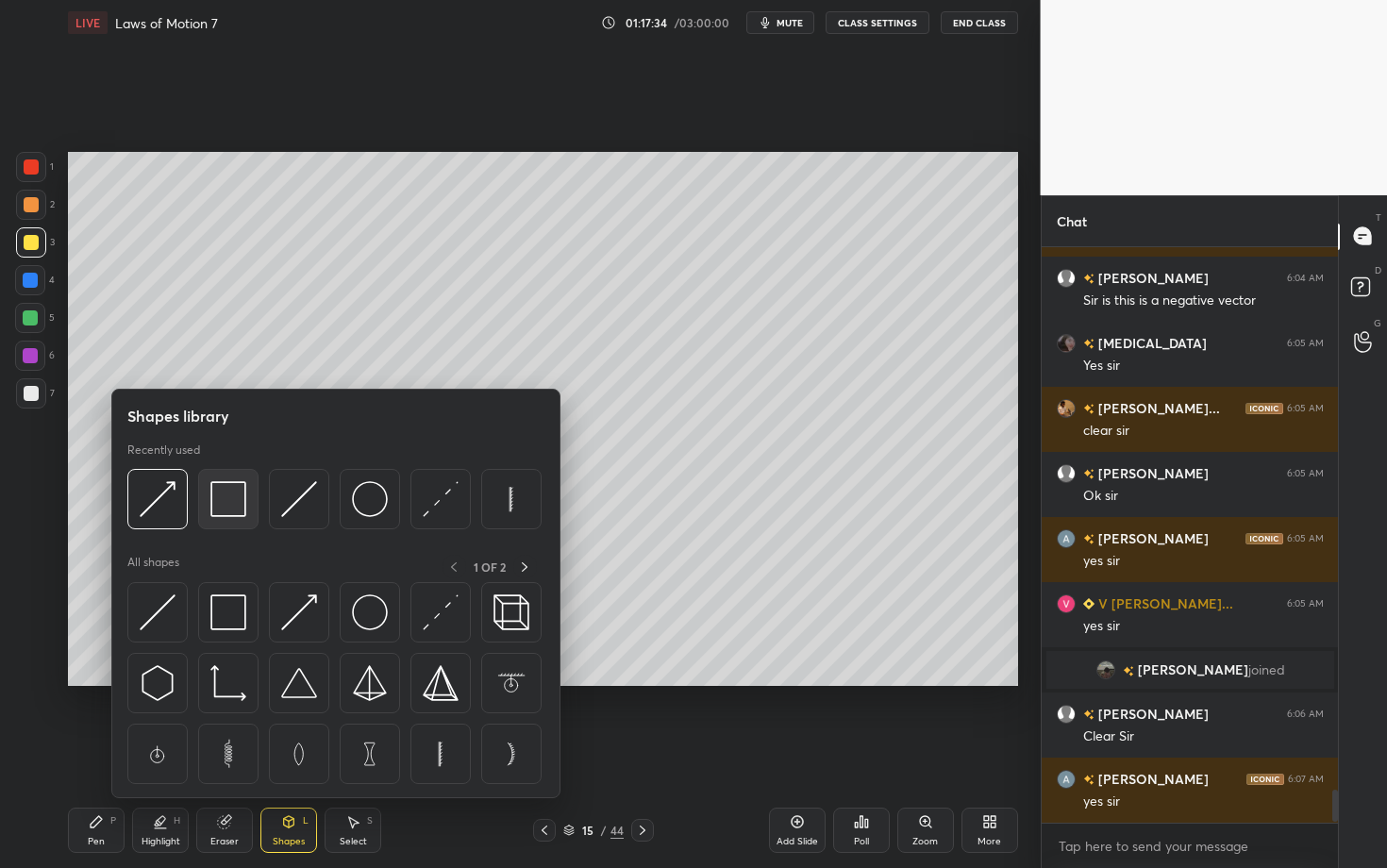 click at bounding box center (228, 499) 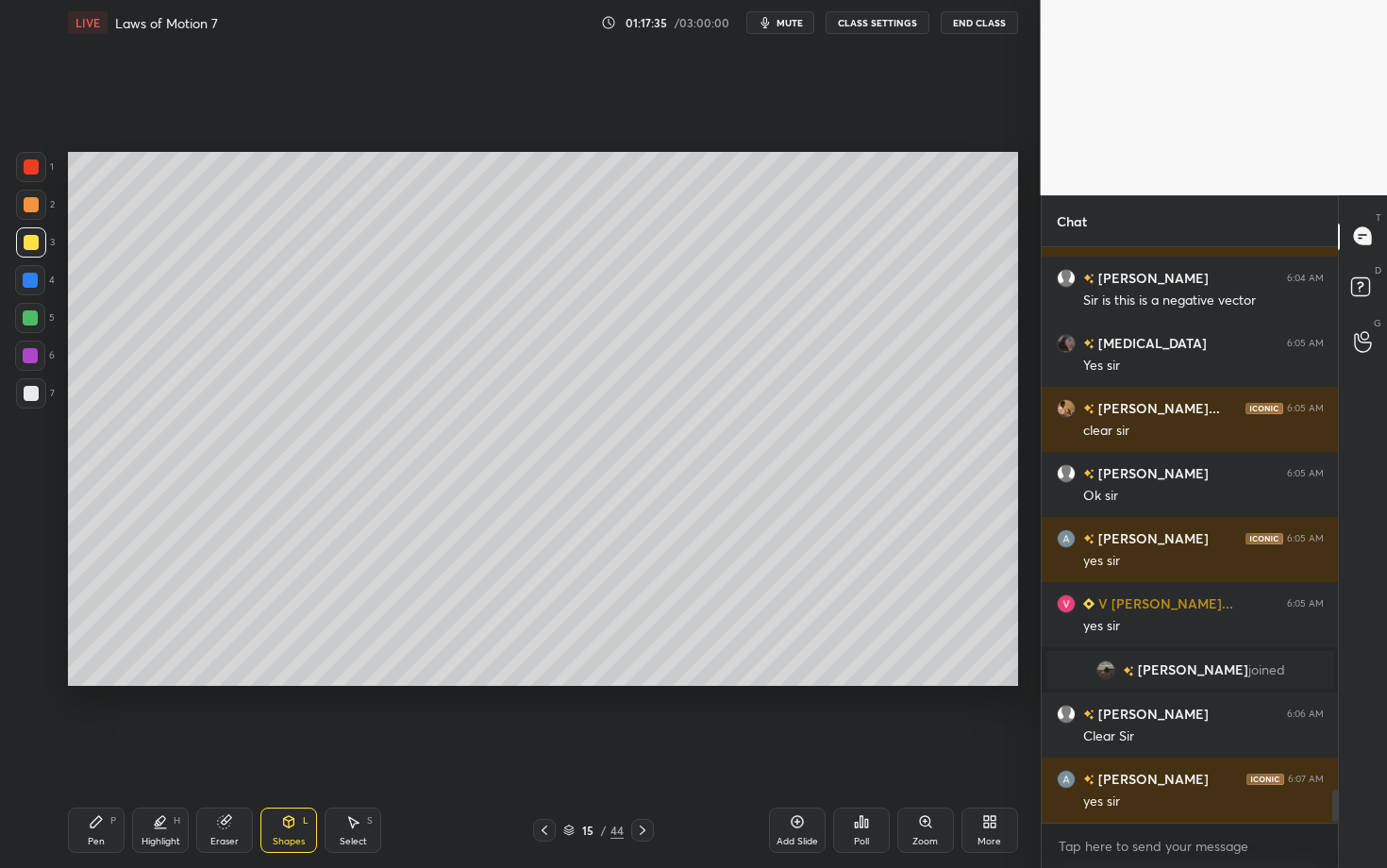 click on "Highlight H" at bounding box center [160, 830] 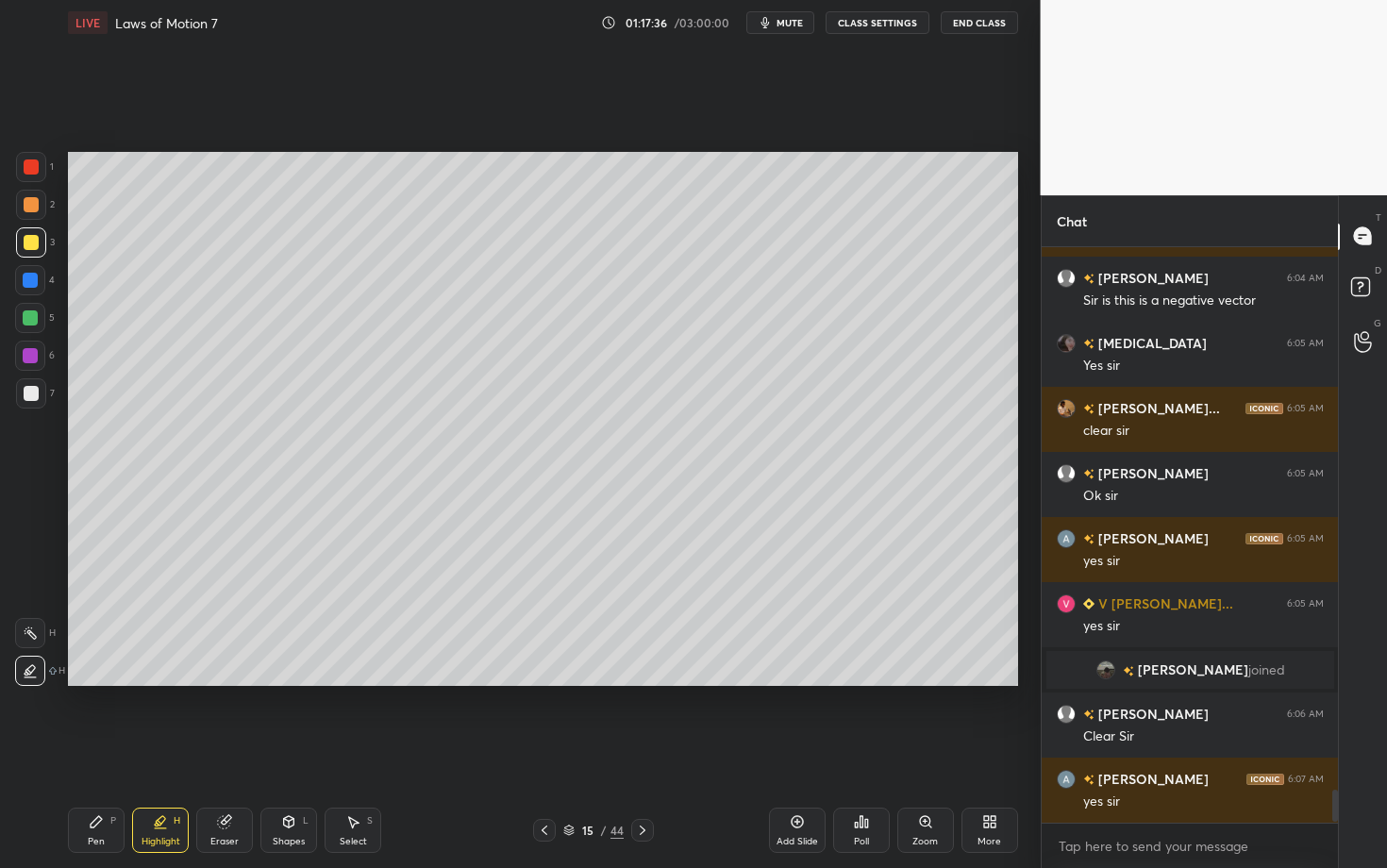 click at bounding box center [31, 167] 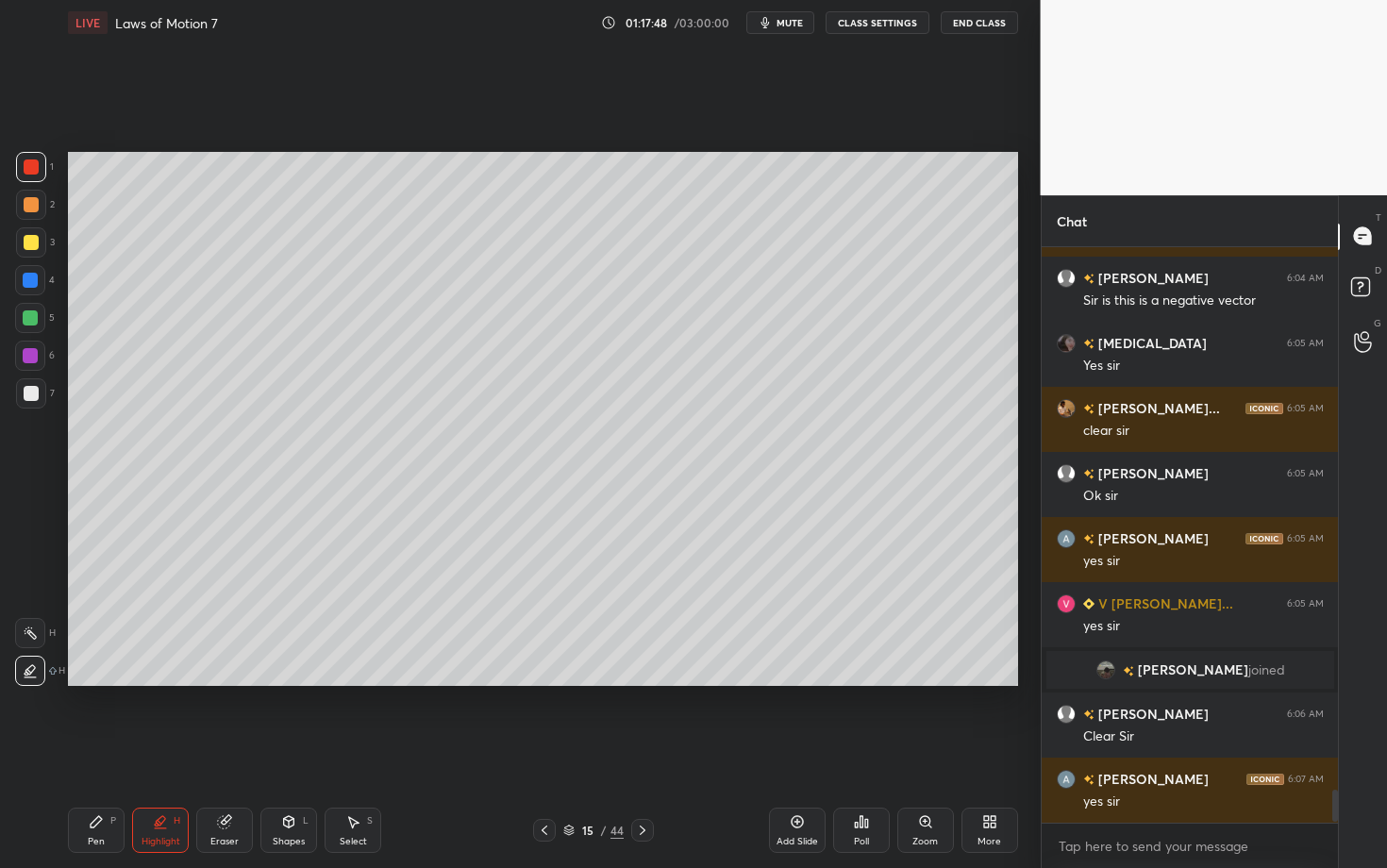 click on "Select" at bounding box center [353, 842] 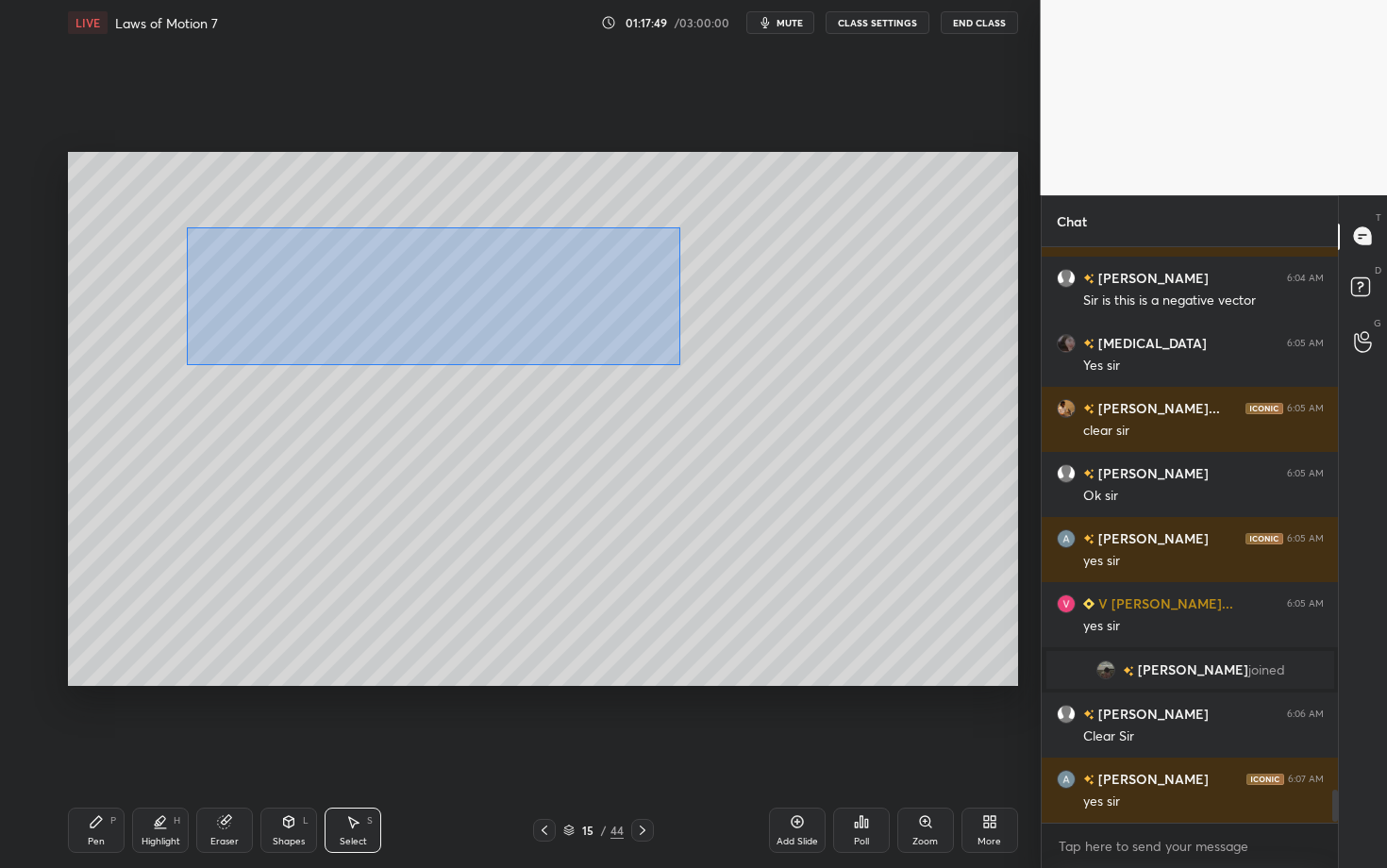 drag, startPoint x: 303, startPoint y: 293, endPoint x: 749, endPoint y: 370, distance: 452.5981 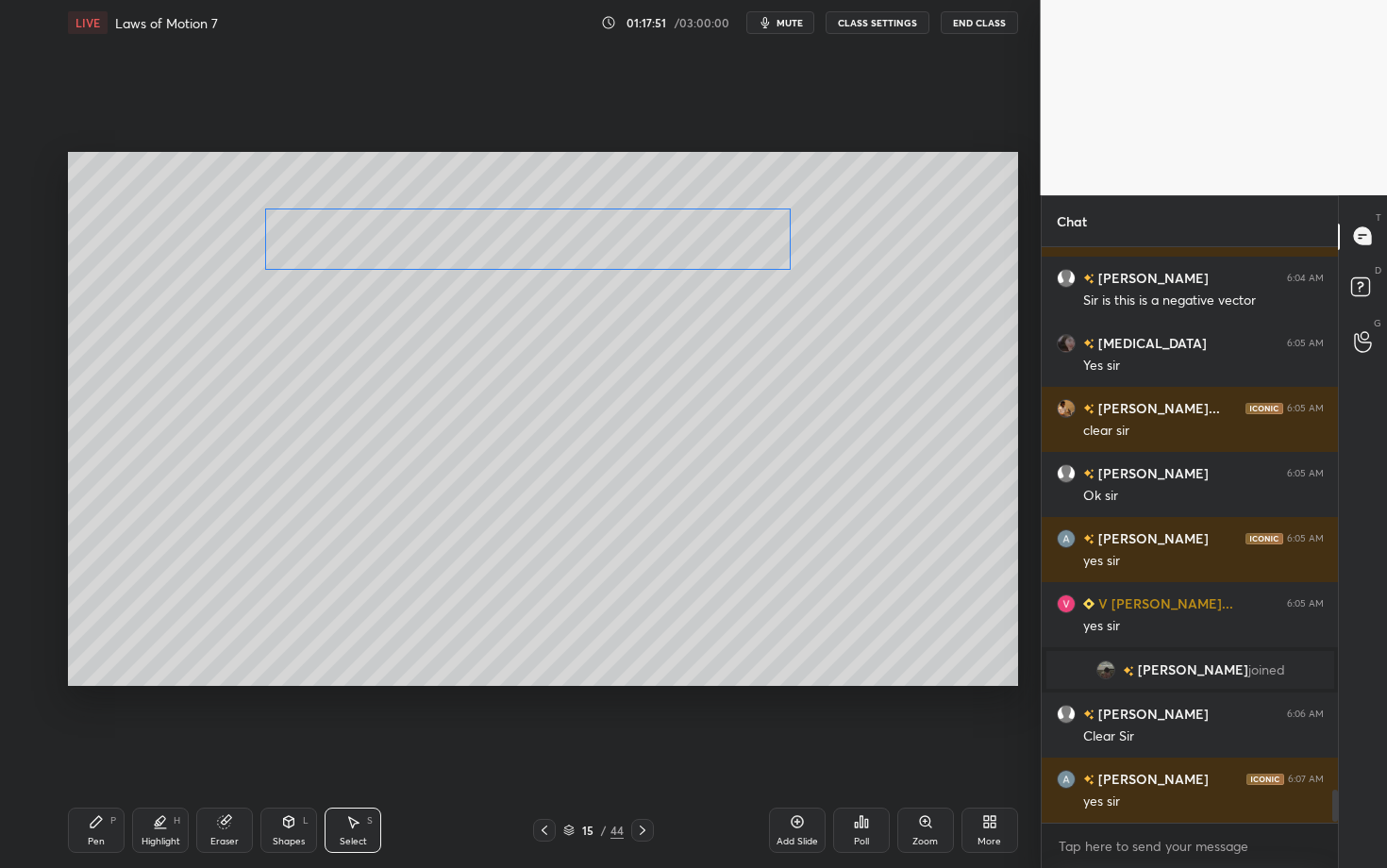 drag, startPoint x: 432, startPoint y: 249, endPoint x: 455, endPoint y: 247, distance: 23.086793 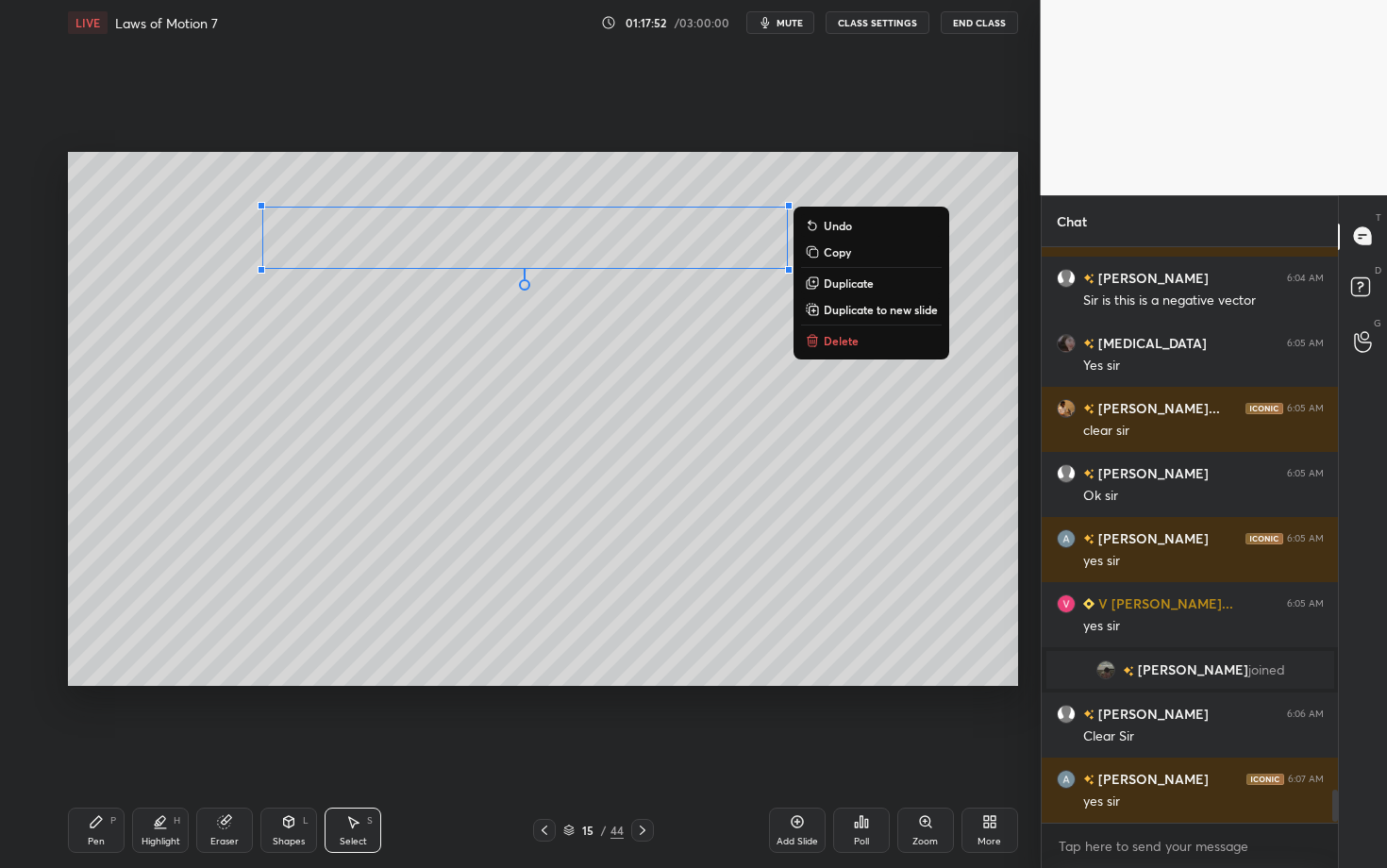 click on "0 ° Undo Copy Duplicate Duplicate to new slide Delete" at bounding box center (543, 419) 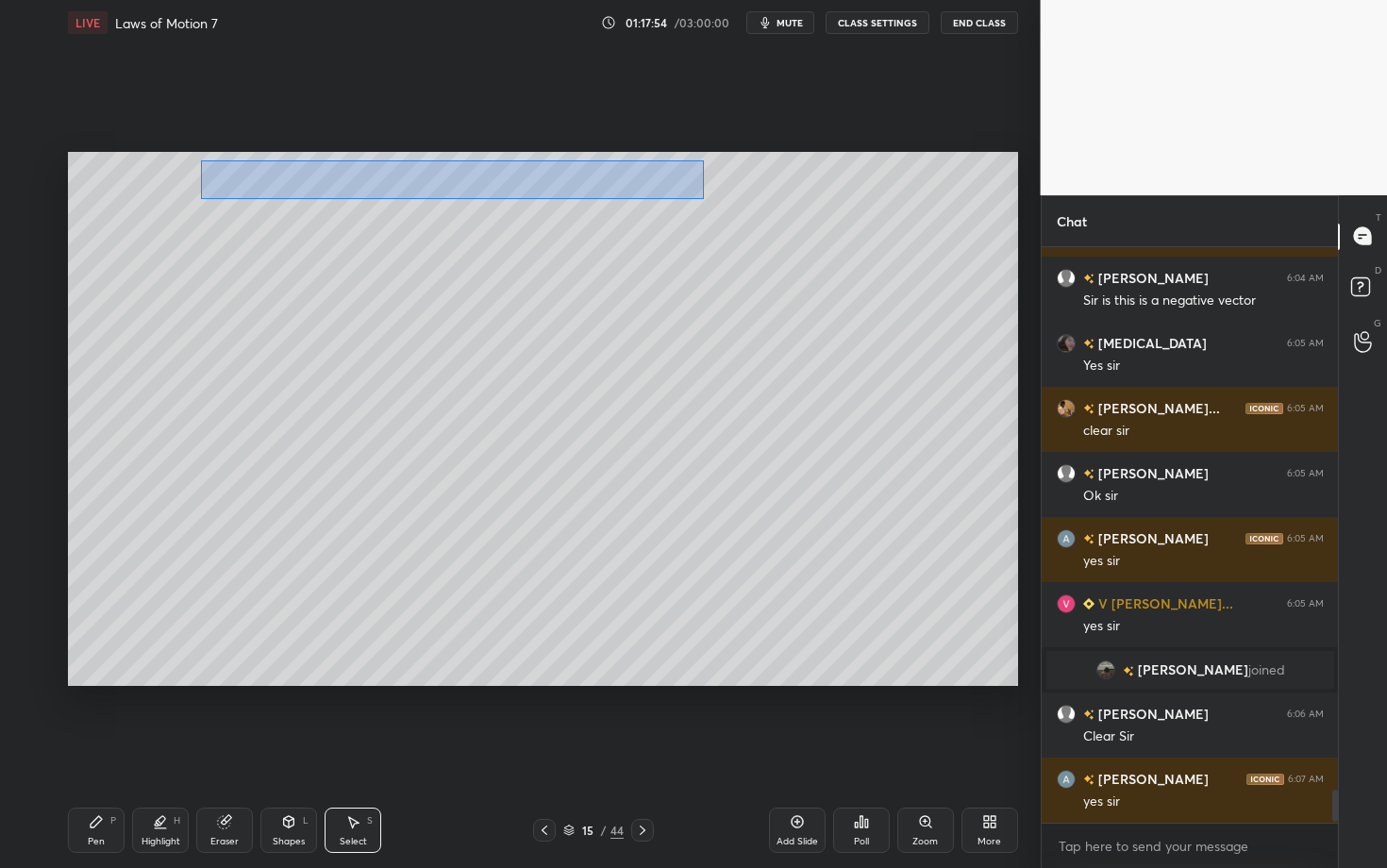 drag, startPoint x: 216, startPoint y: 181, endPoint x: 703, endPoint y: 199, distance: 487.3325 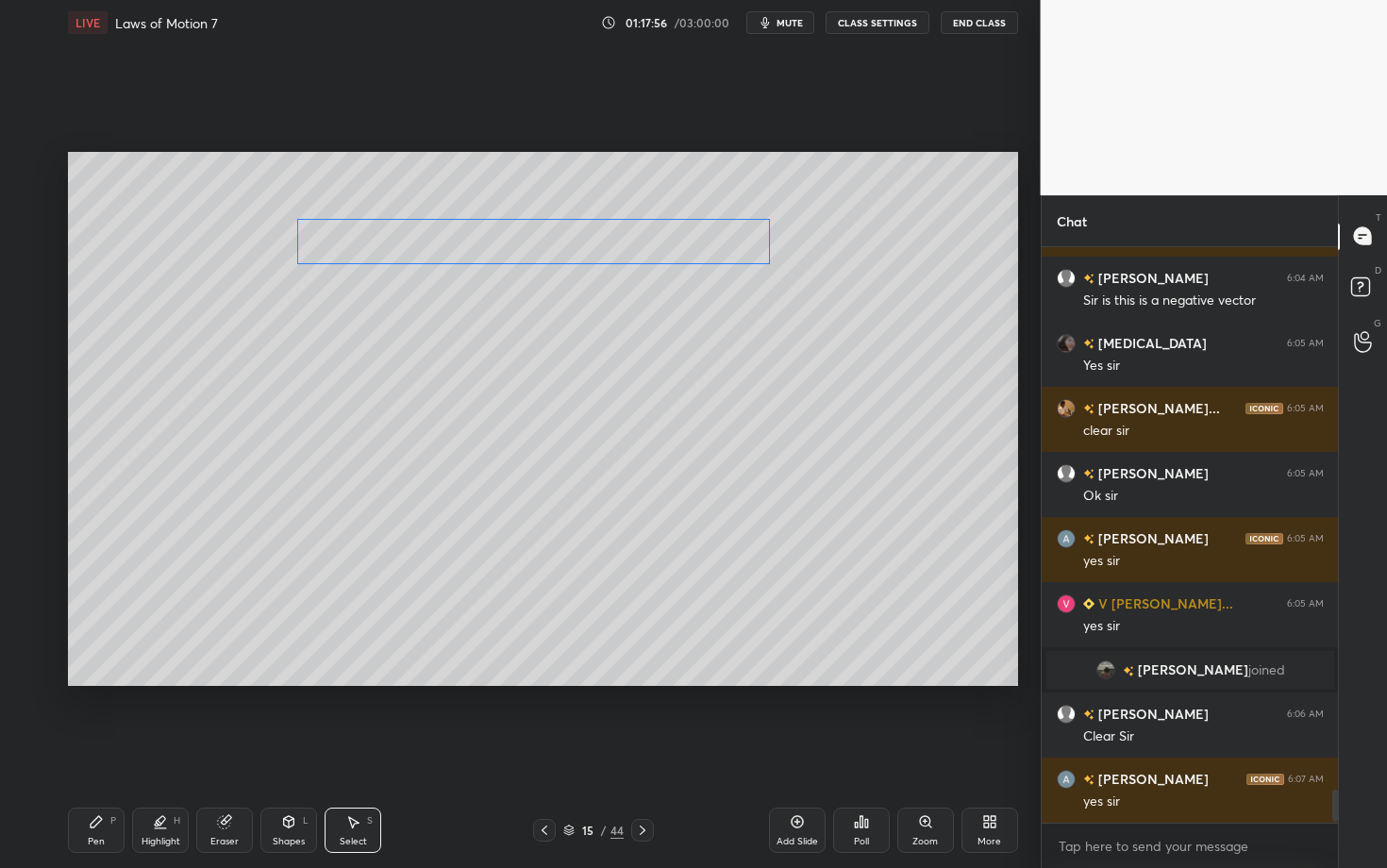 drag, startPoint x: 493, startPoint y: 226, endPoint x: 551, endPoint y: 238, distance: 59.228372 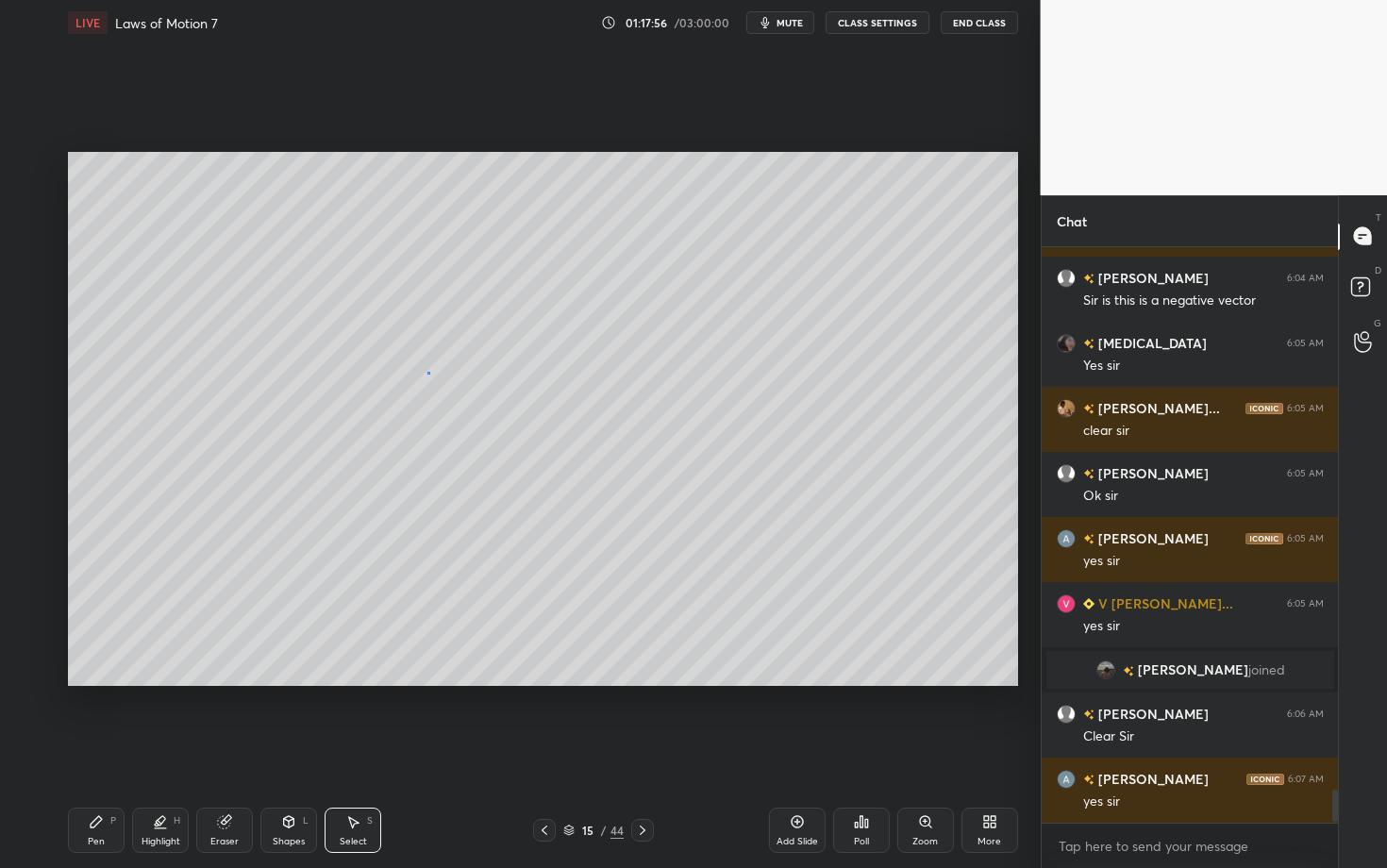 click on "0 ° Undo Copy Duplicate Duplicate to new slide Delete" at bounding box center [543, 419] 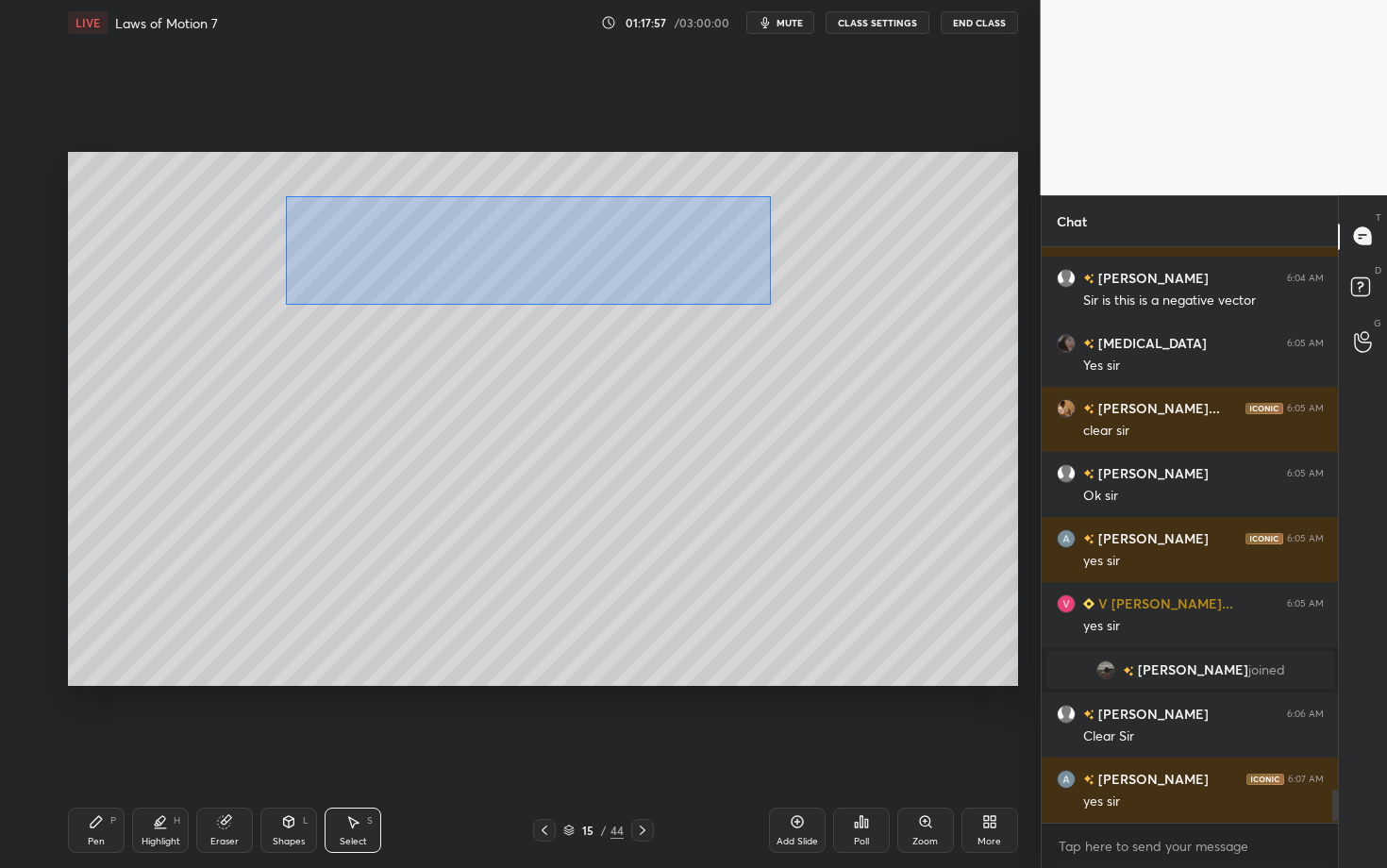 drag, startPoint x: 286, startPoint y: 195, endPoint x: 776, endPoint y: 305, distance: 502.1952 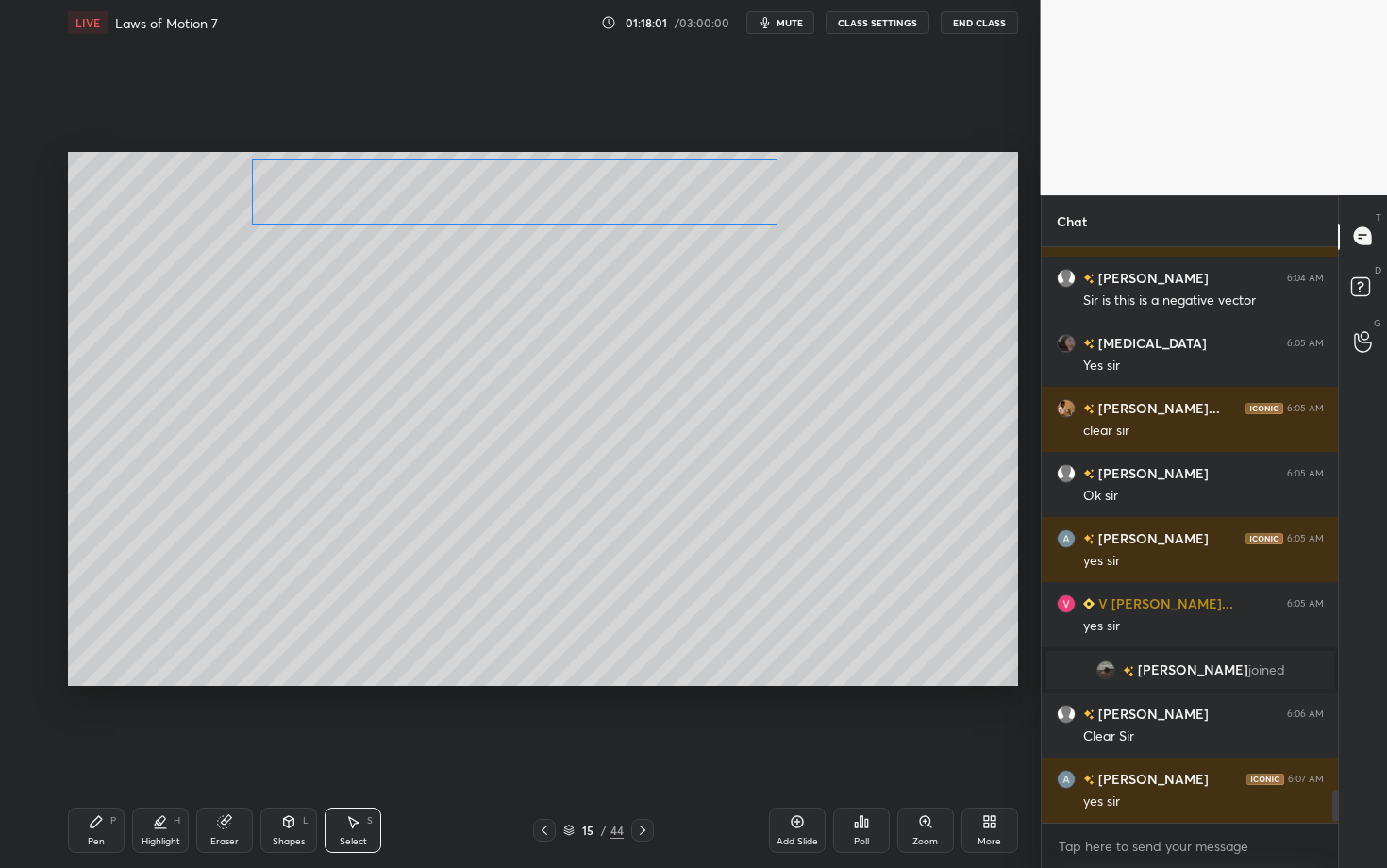 drag, startPoint x: 484, startPoint y: 240, endPoint x: 476, endPoint y: 198, distance: 42.755117 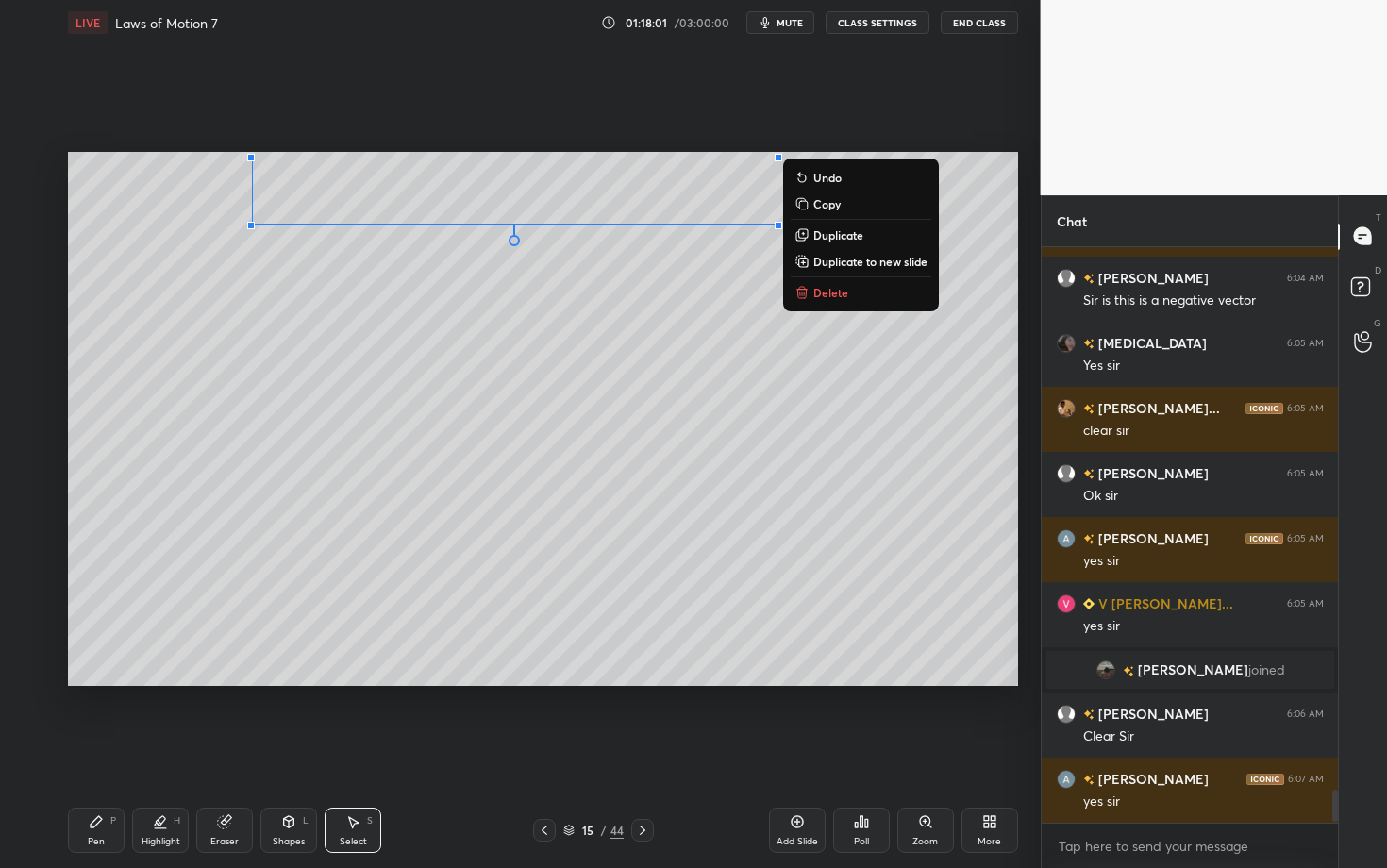 click on "Pen P" at bounding box center [96, 830] 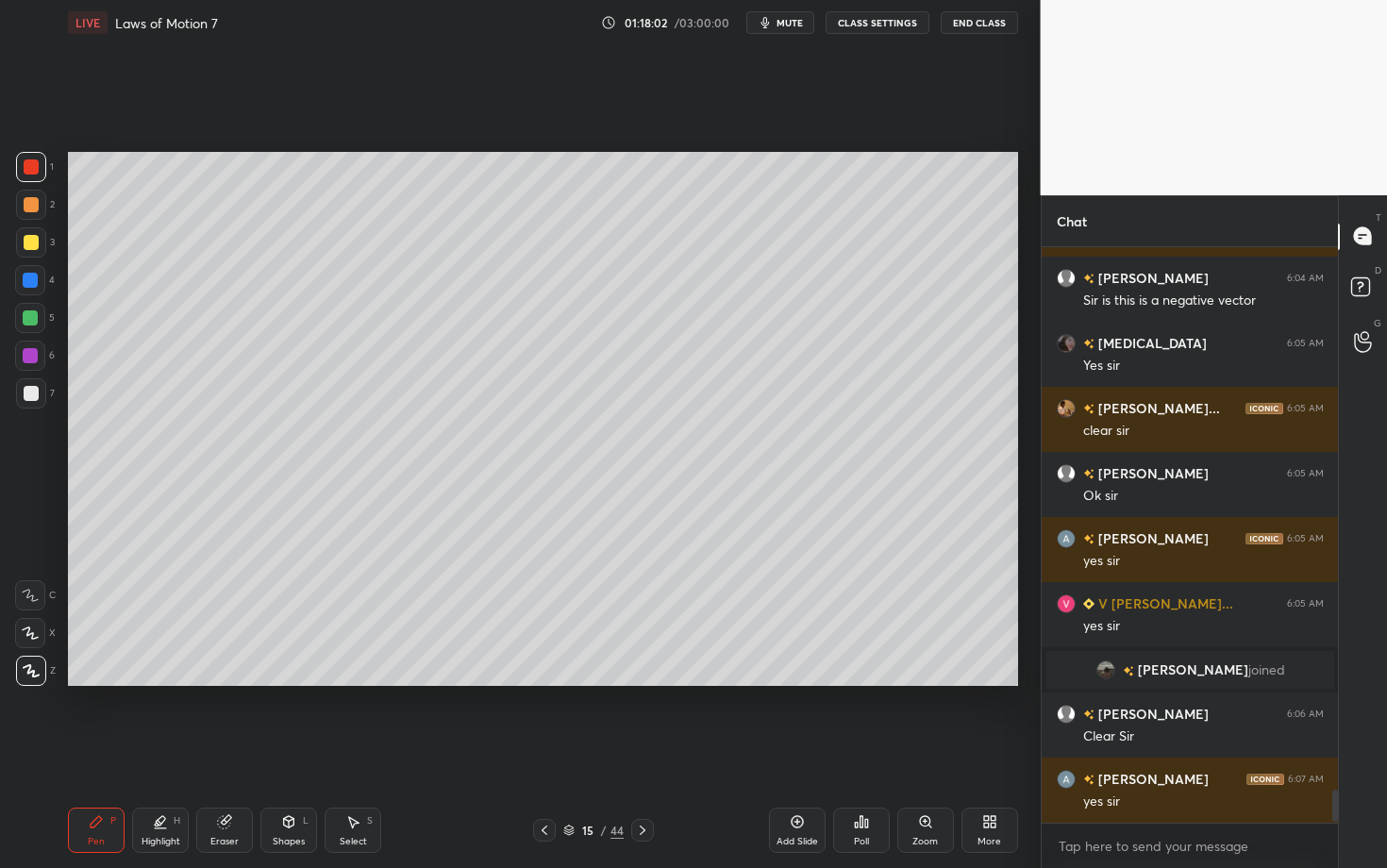 click at bounding box center [31, 393] 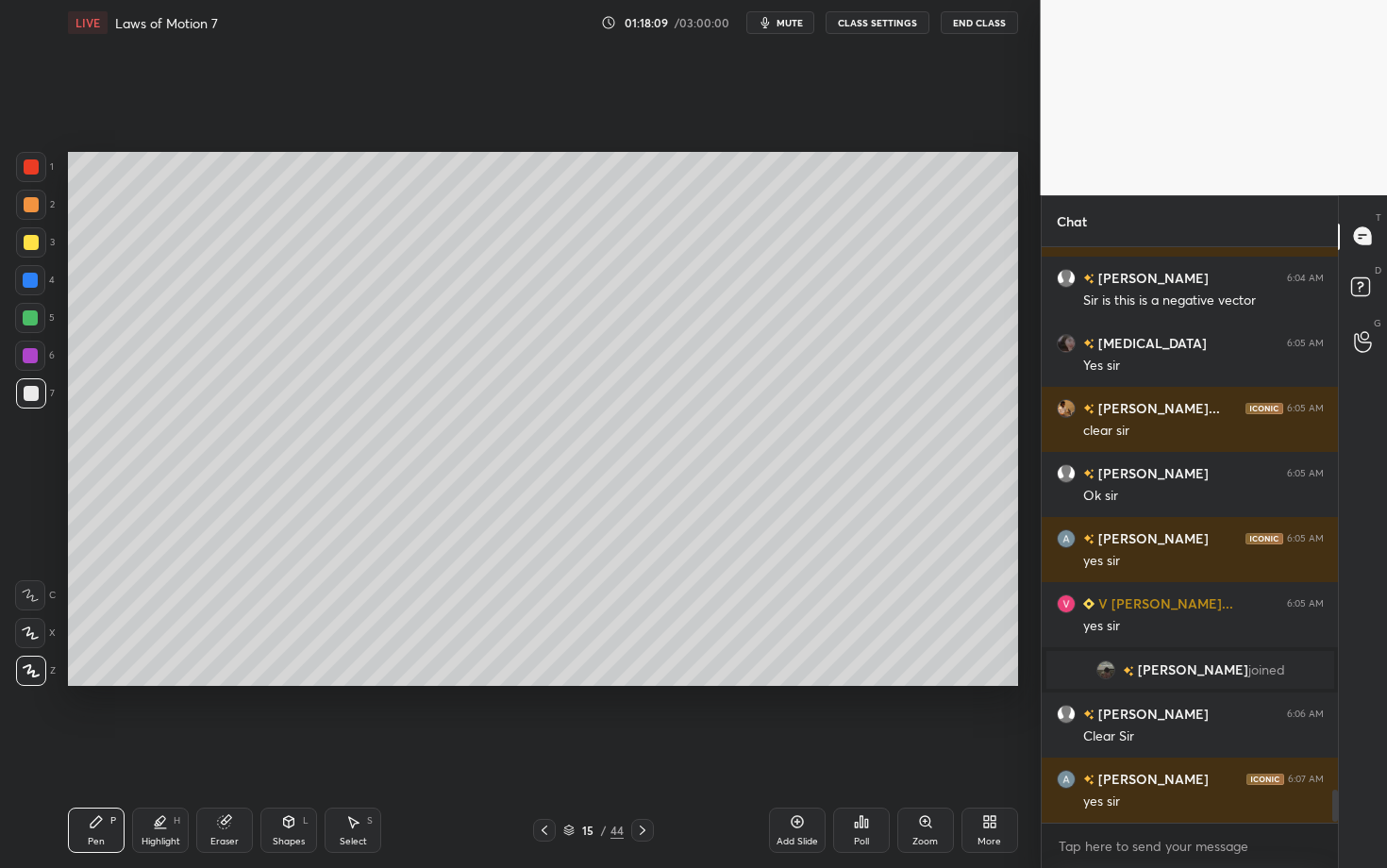 click at bounding box center (31, 393) 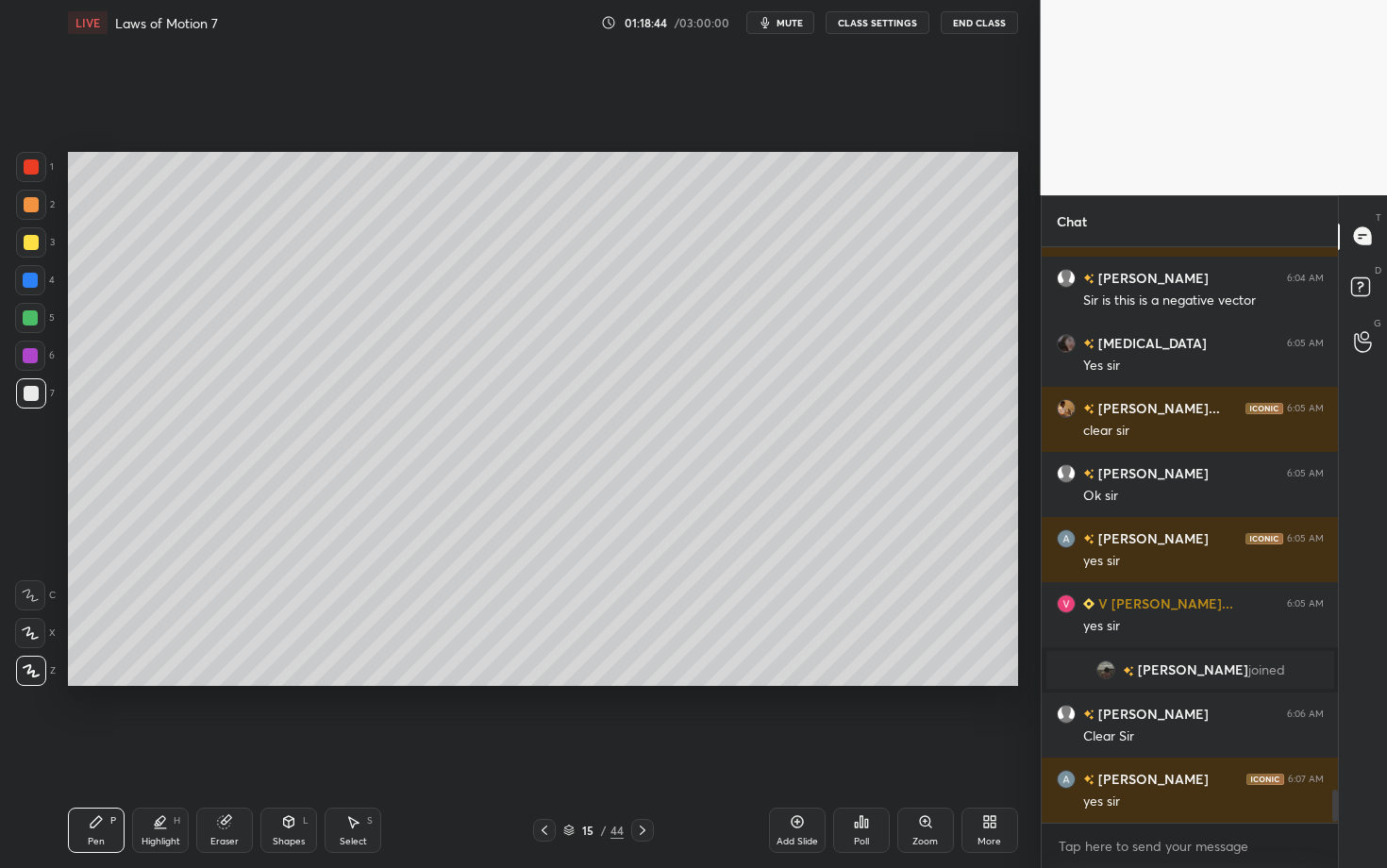 scroll, scrollTop: 531, scrollLeft: 291, axis: both 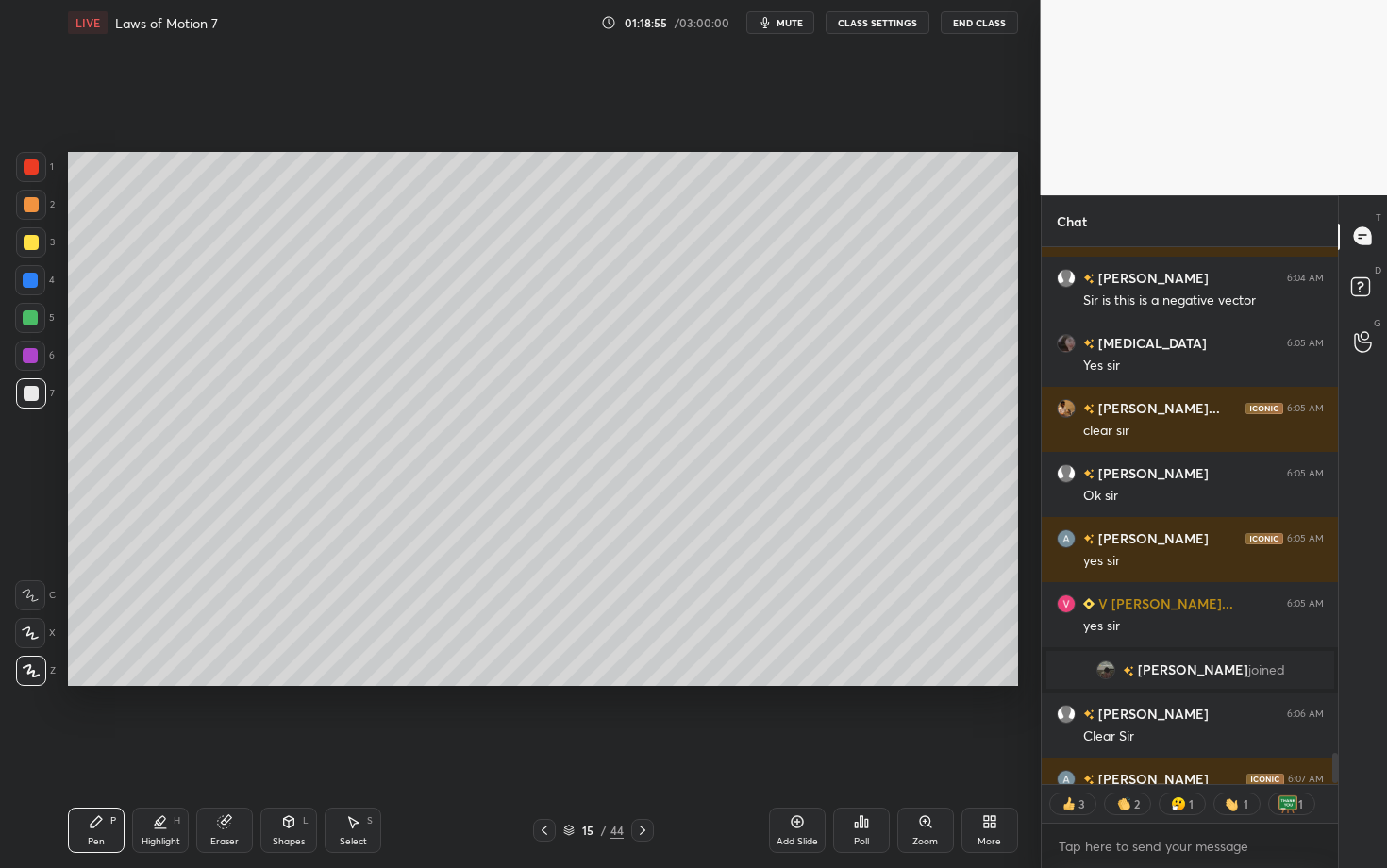 click on "Pen P" at bounding box center (96, 830) 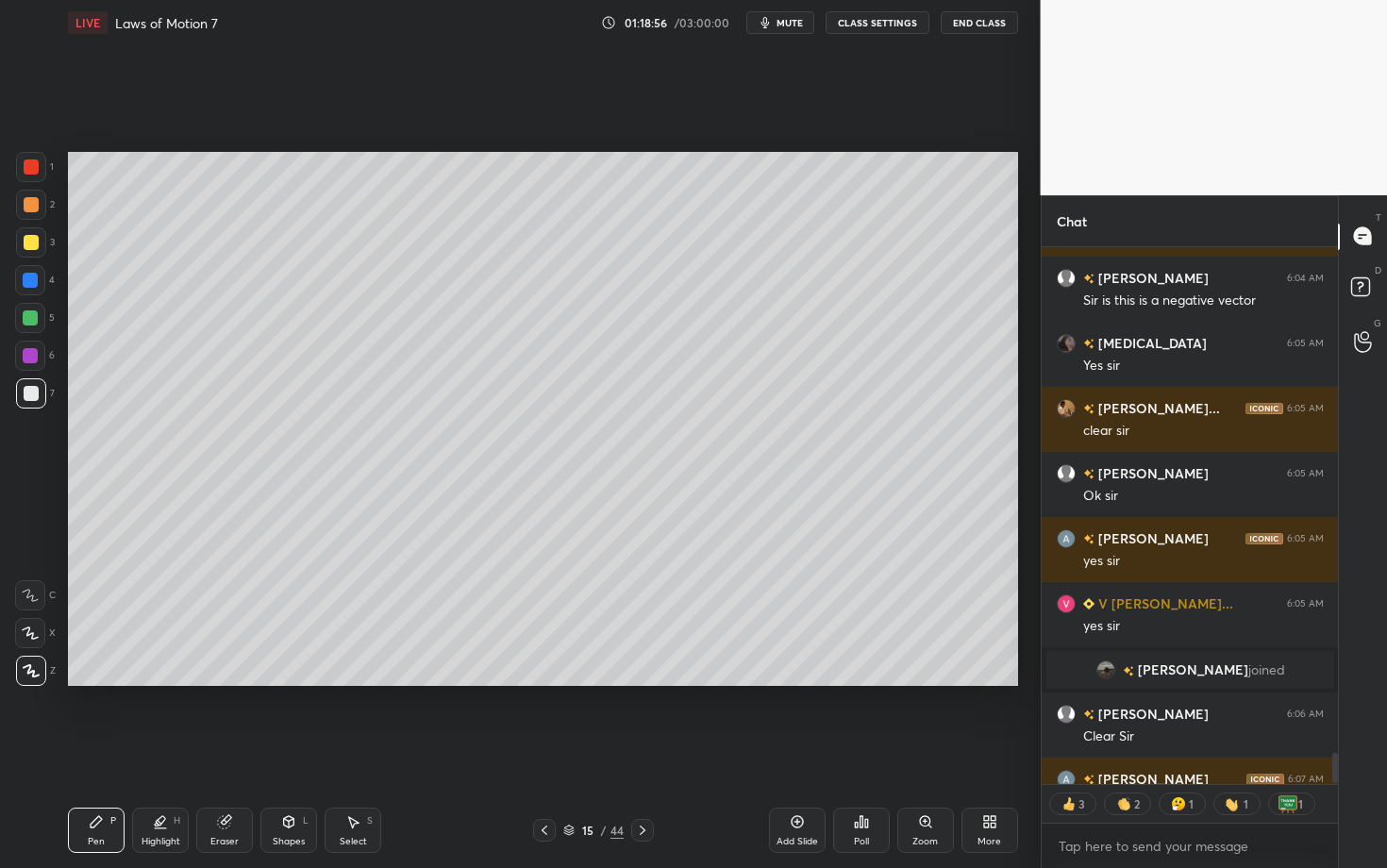 click on "Shapes L" at bounding box center (289, 830) 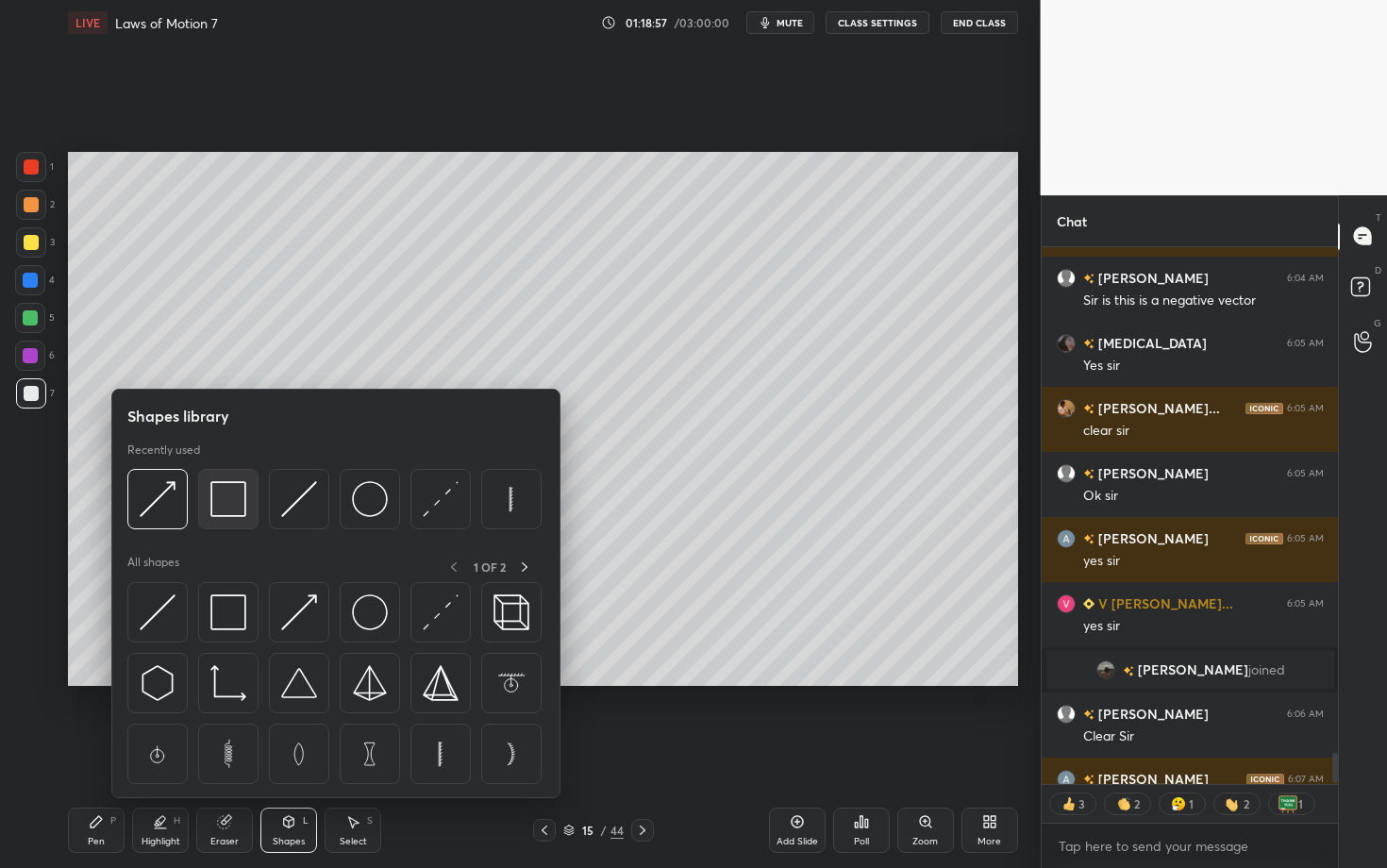 click at bounding box center (228, 499) 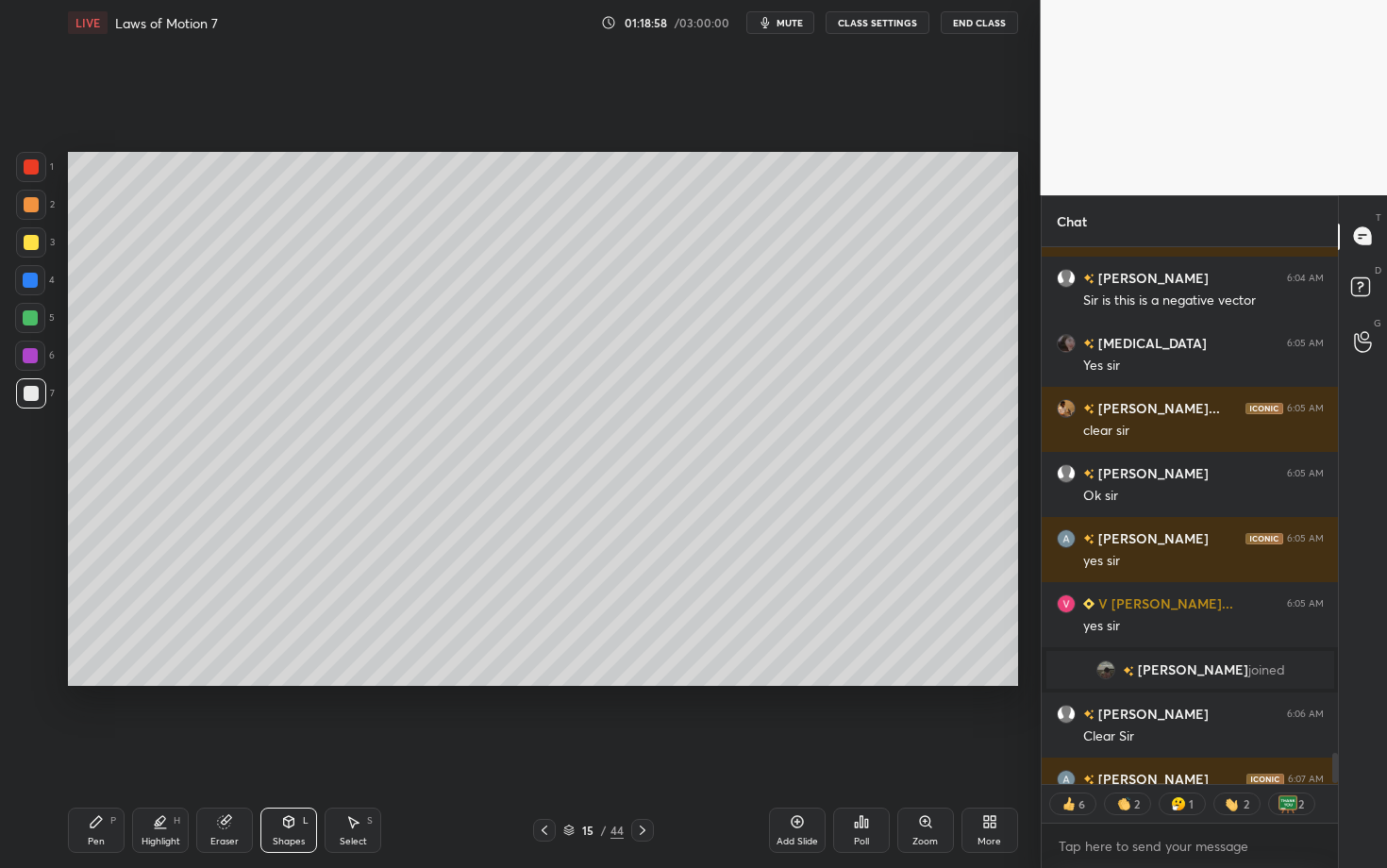click on "Shapes L" at bounding box center [289, 830] 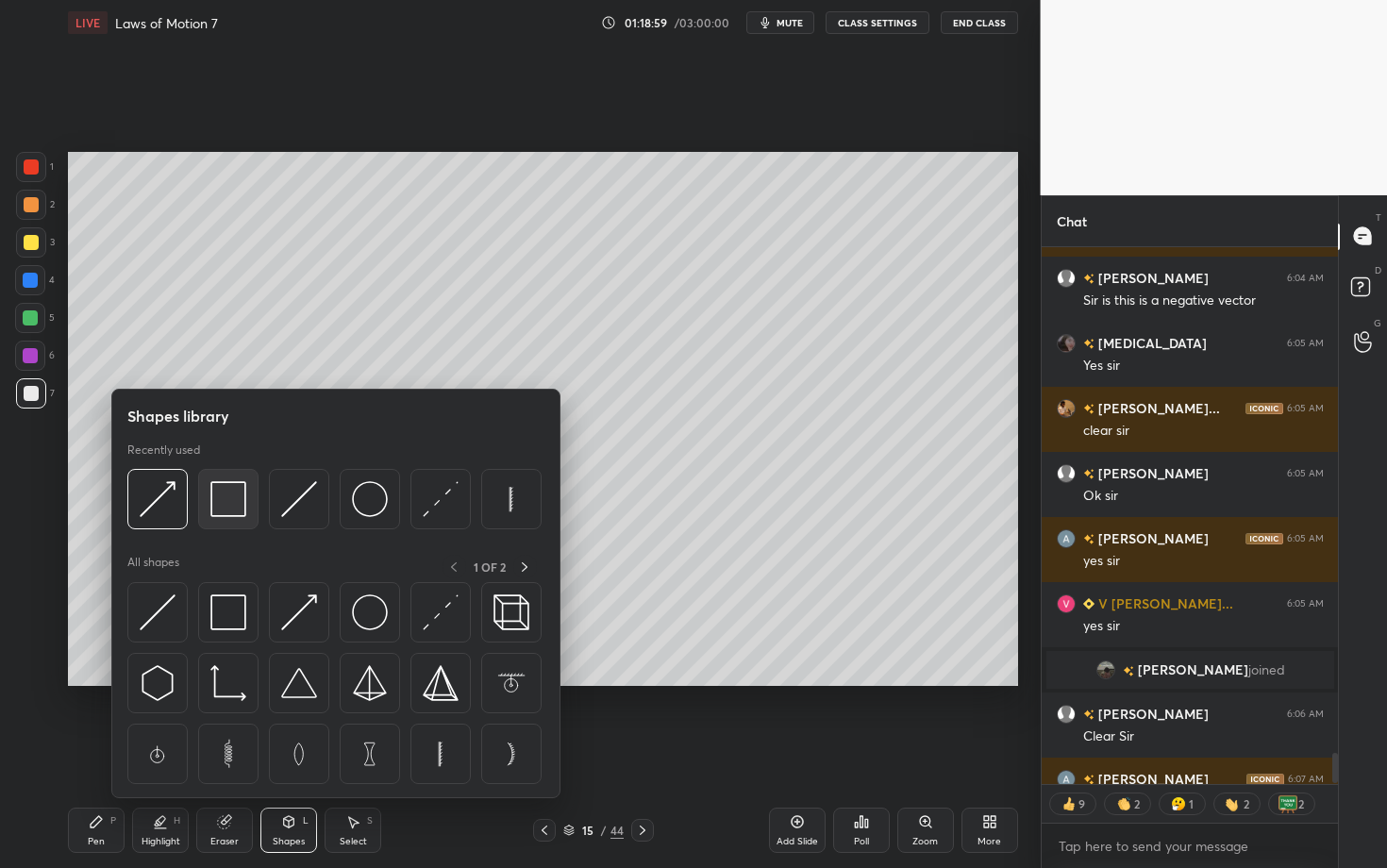click at bounding box center [228, 499] 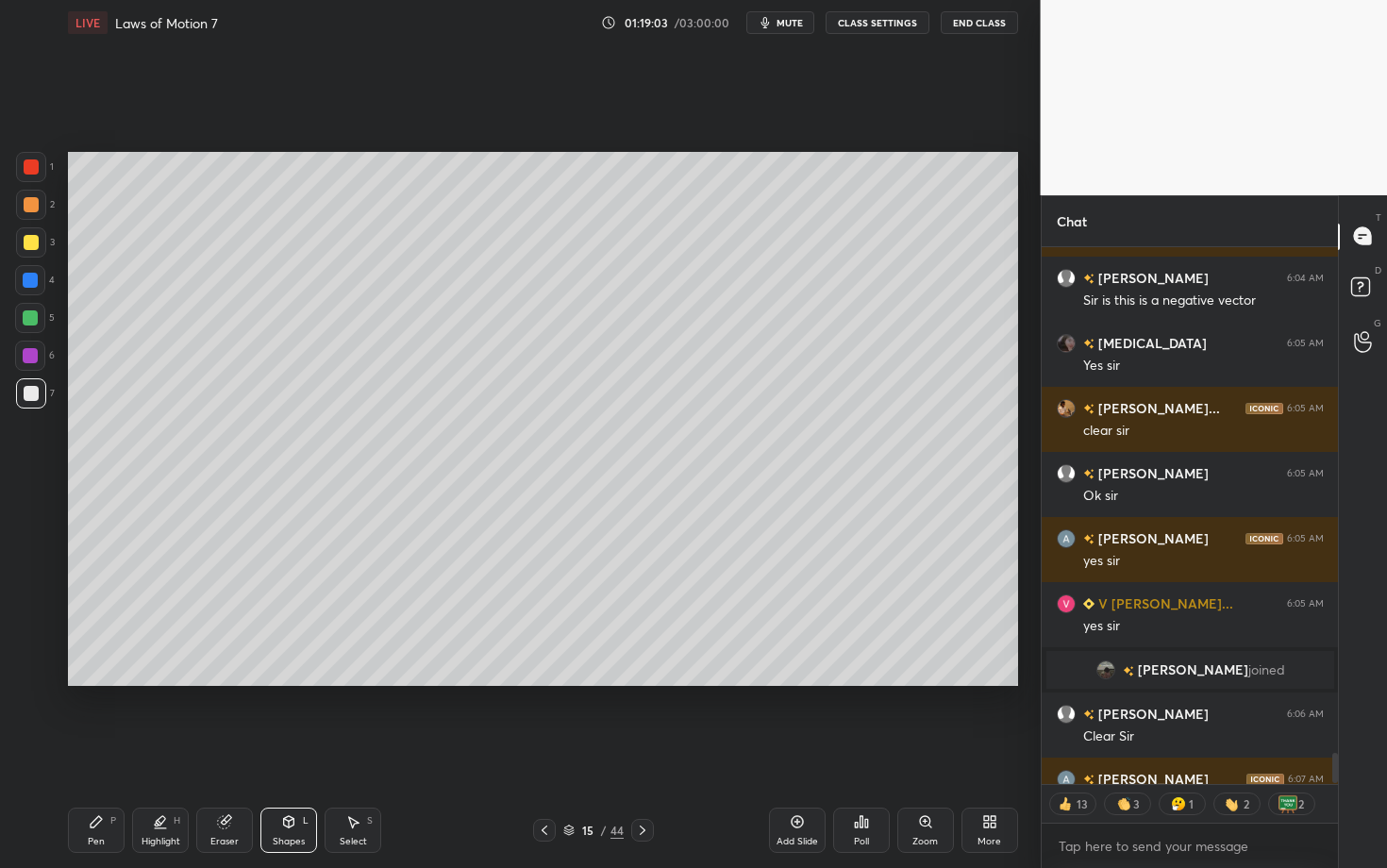 click on "Shapes" at bounding box center (289, 842) 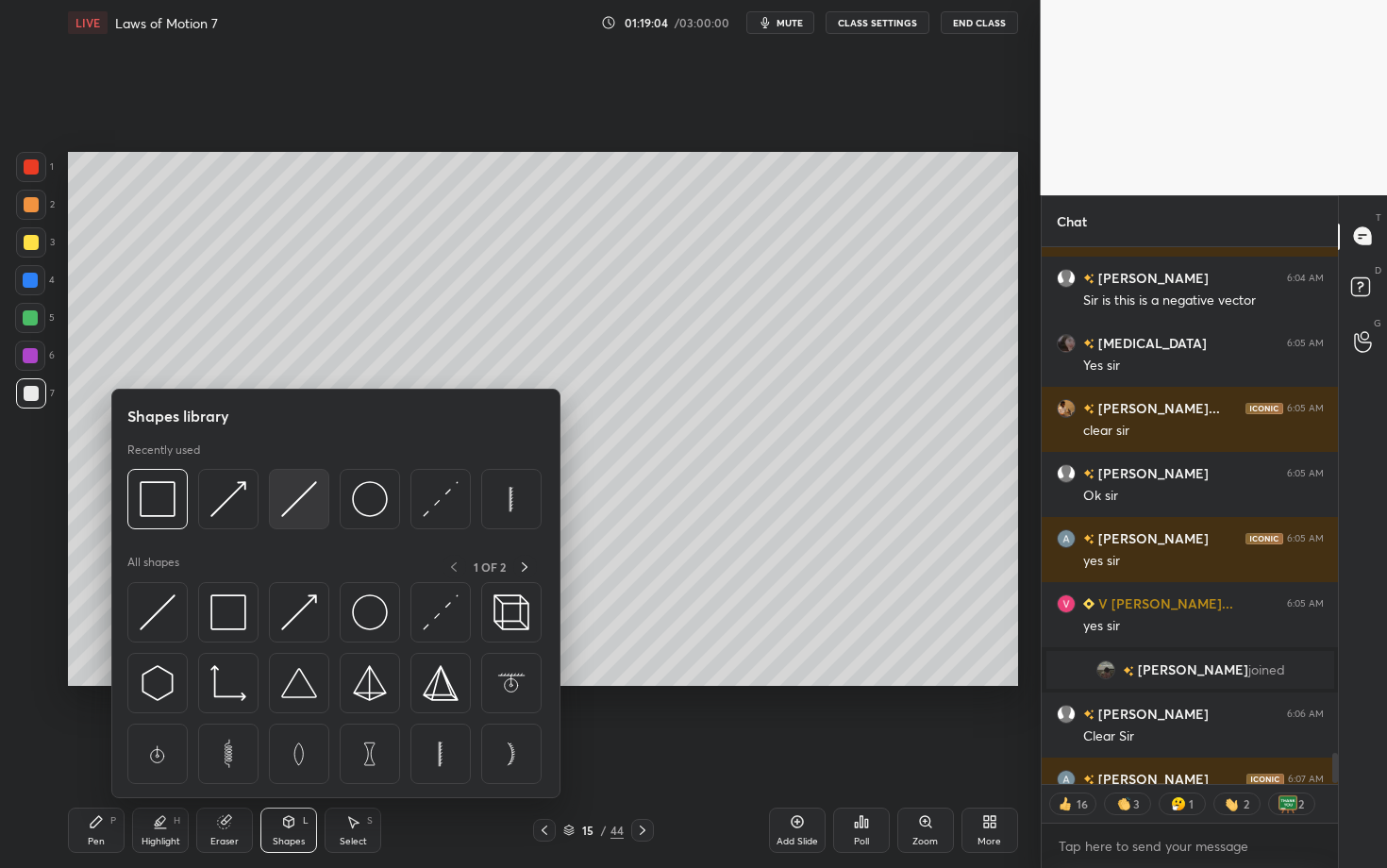 click at bounding box center (299, 499) 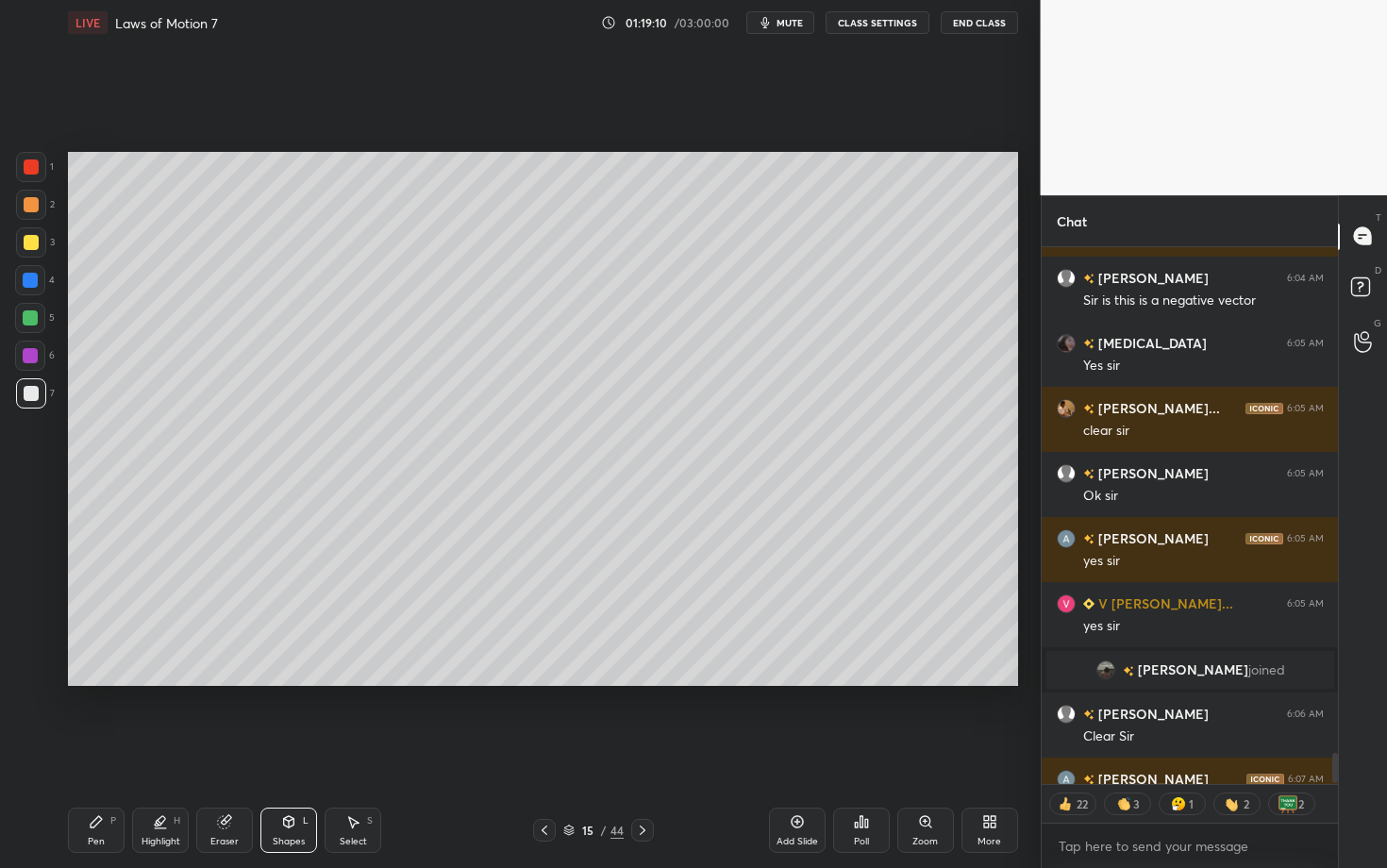 click on "Shapes L" at bounding box center (289, 830) 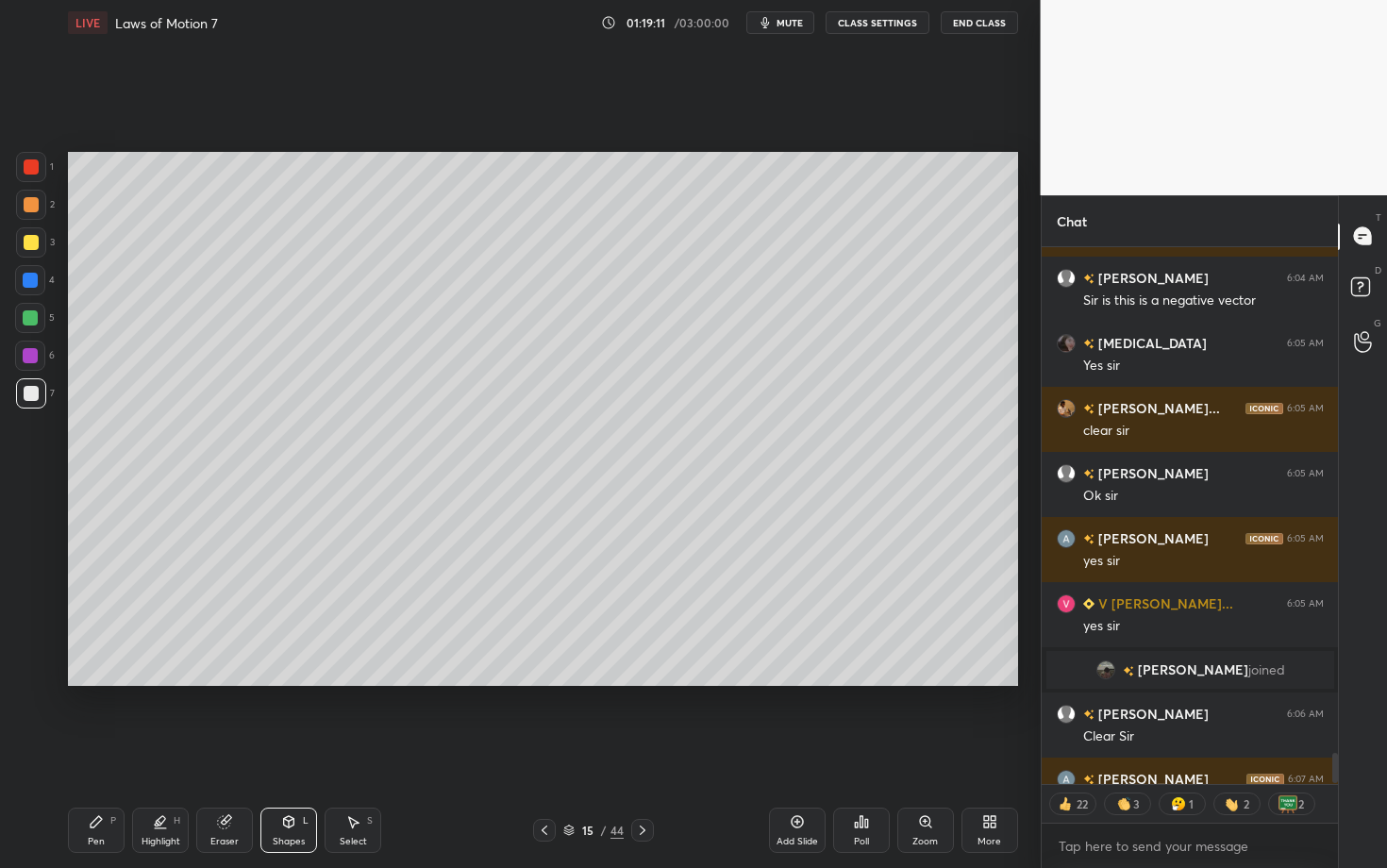 click on "Select" at bounding box center (353, 842) 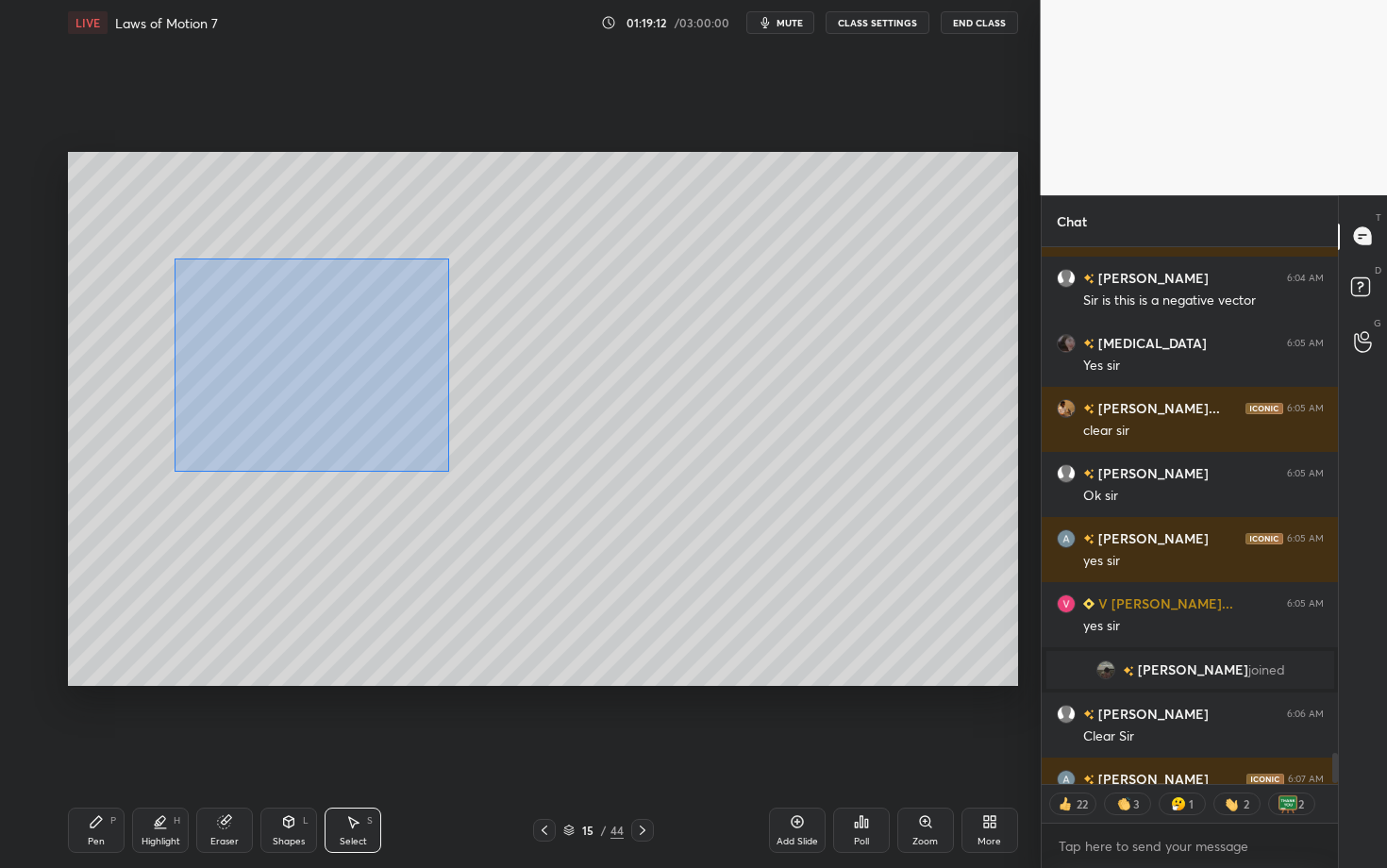 drag, startPoint x: 273, startPoint y: 370, endPoint x: 493, endPoint y: 491, distance: 251.07967 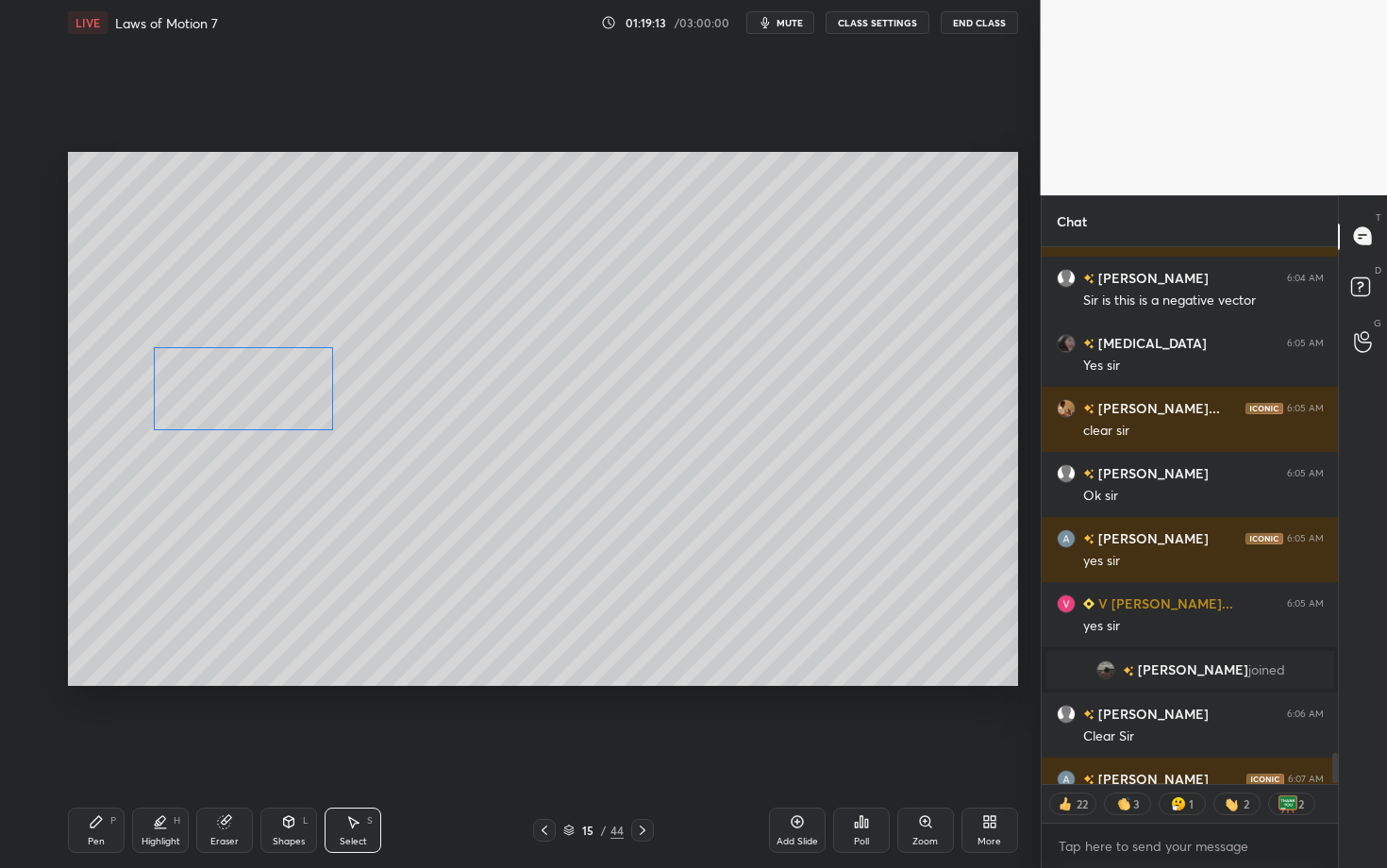 drag, startPoint x: 272, startPoint y: 350, endPoint x: 245, endPoint y: 368, distance: 32.44996 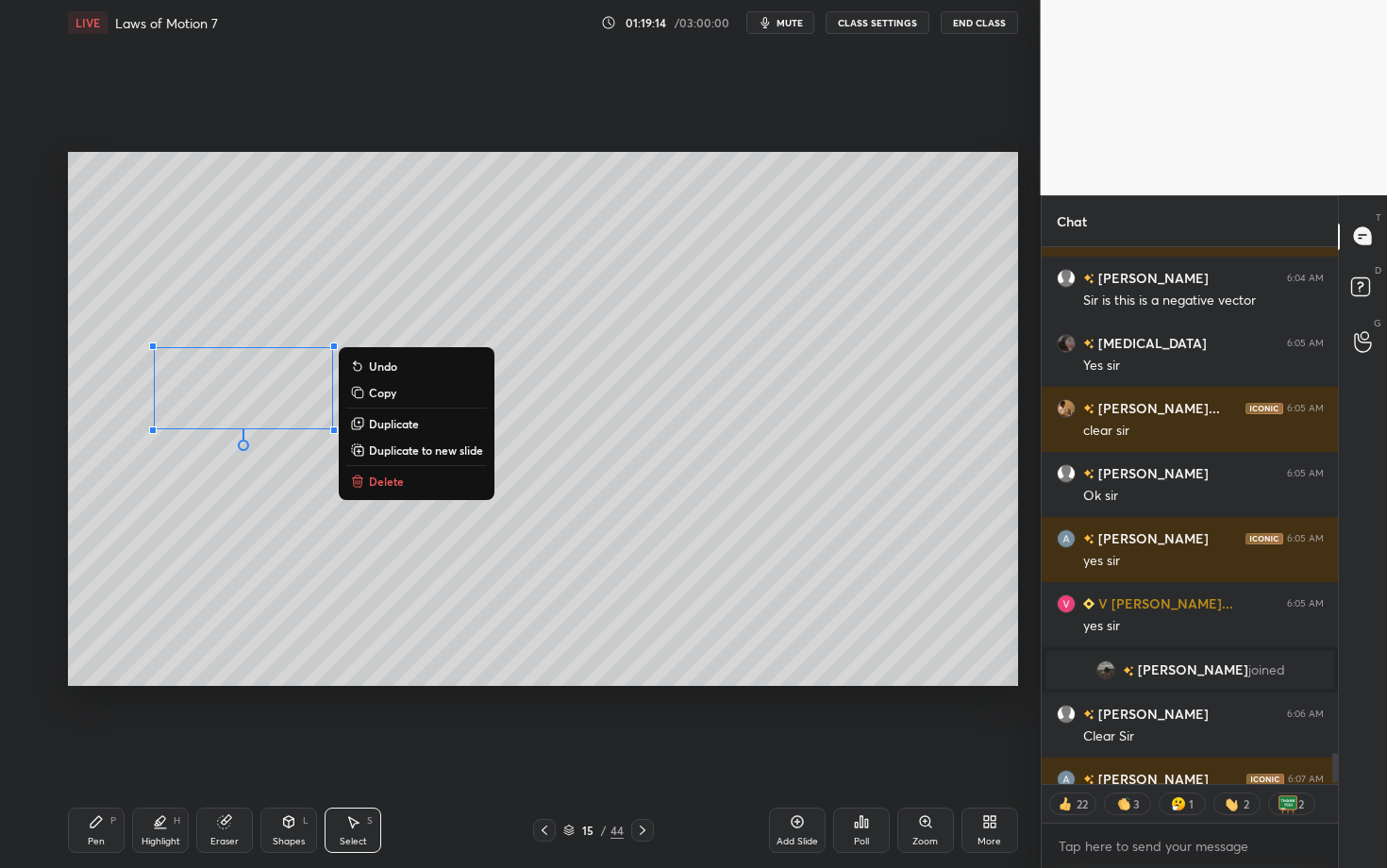 click on "Shapes" at bounding box center [289, 842] 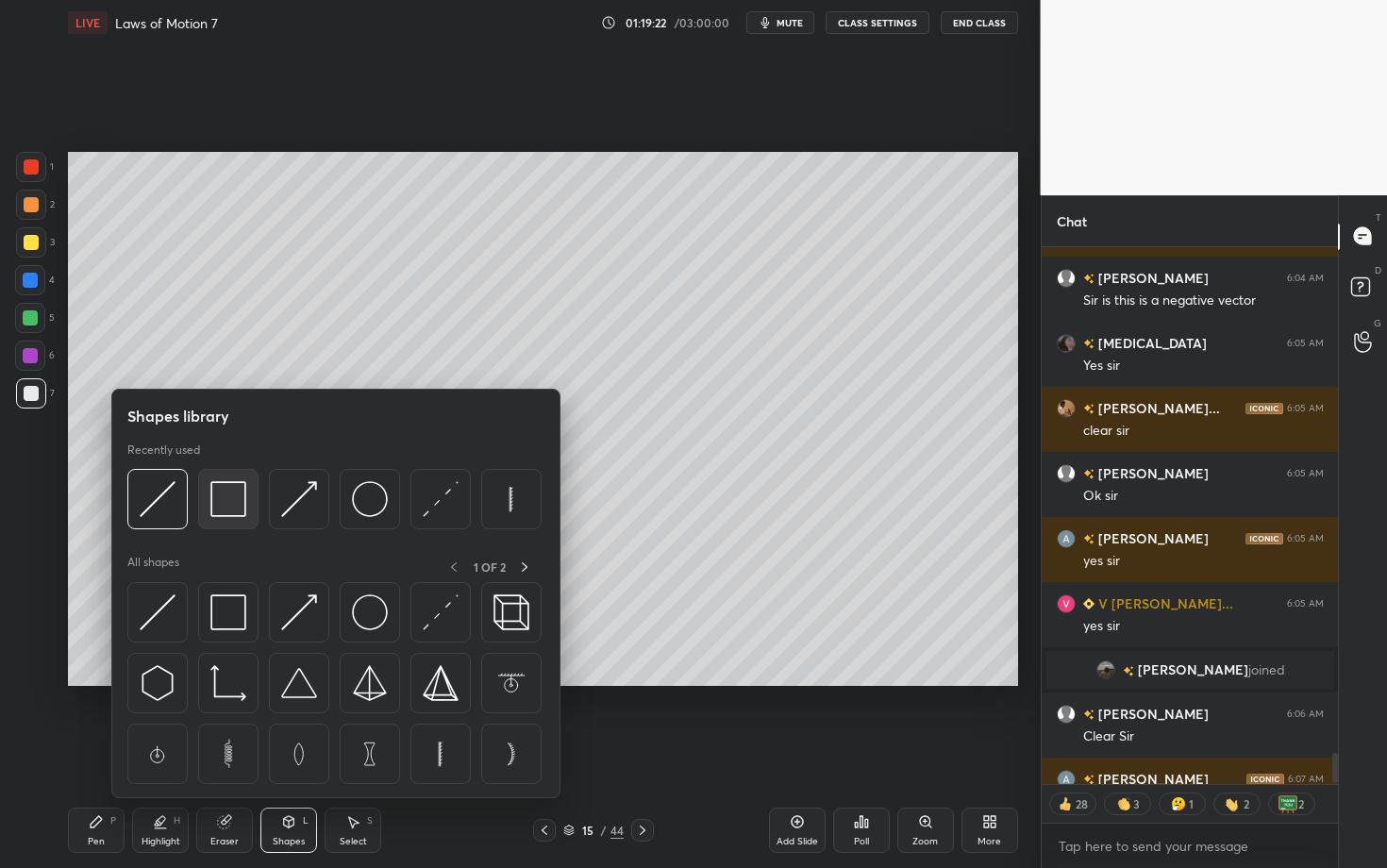 click at bounding box center (228, 499) 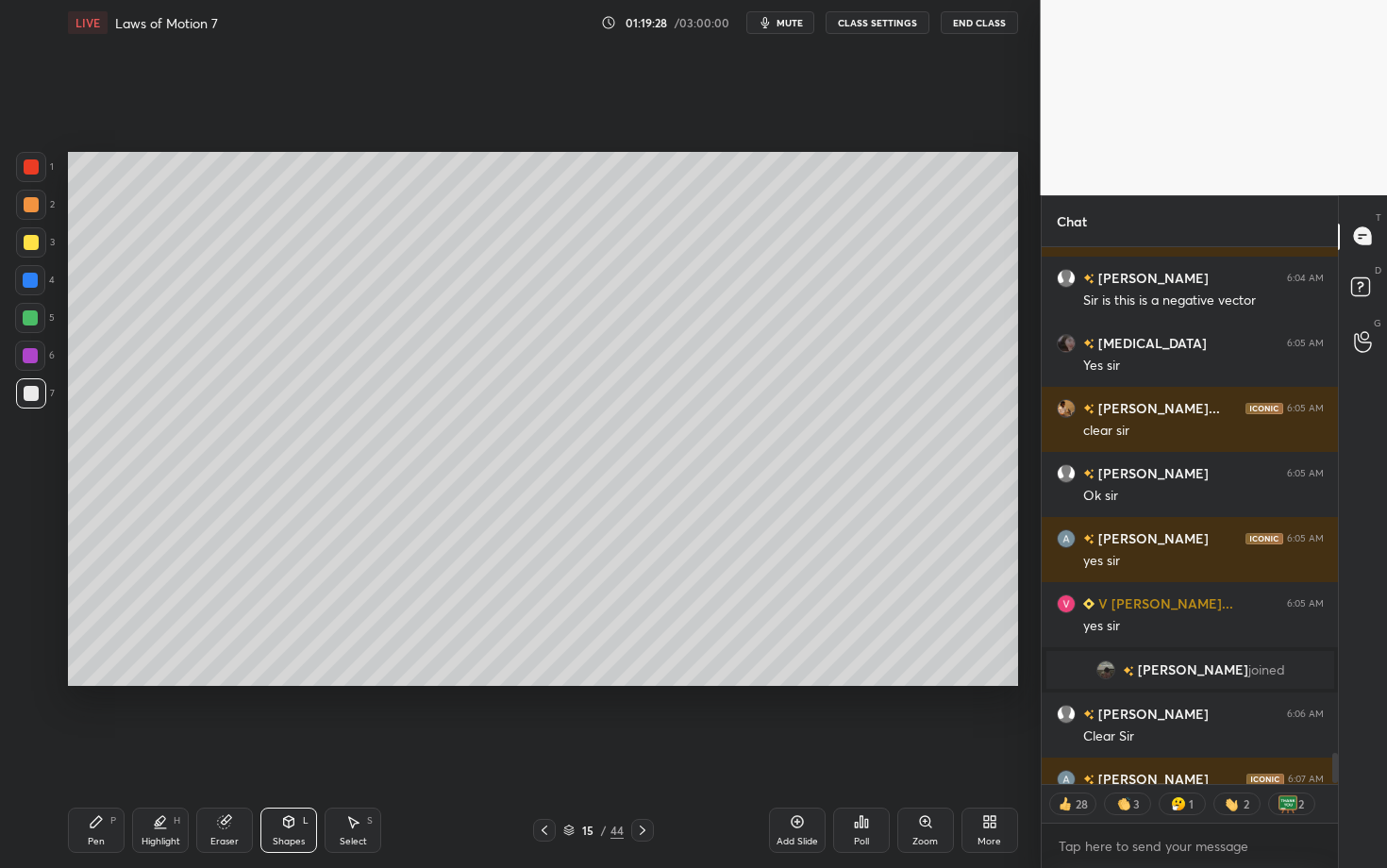 click at bounding box center (31, 205) 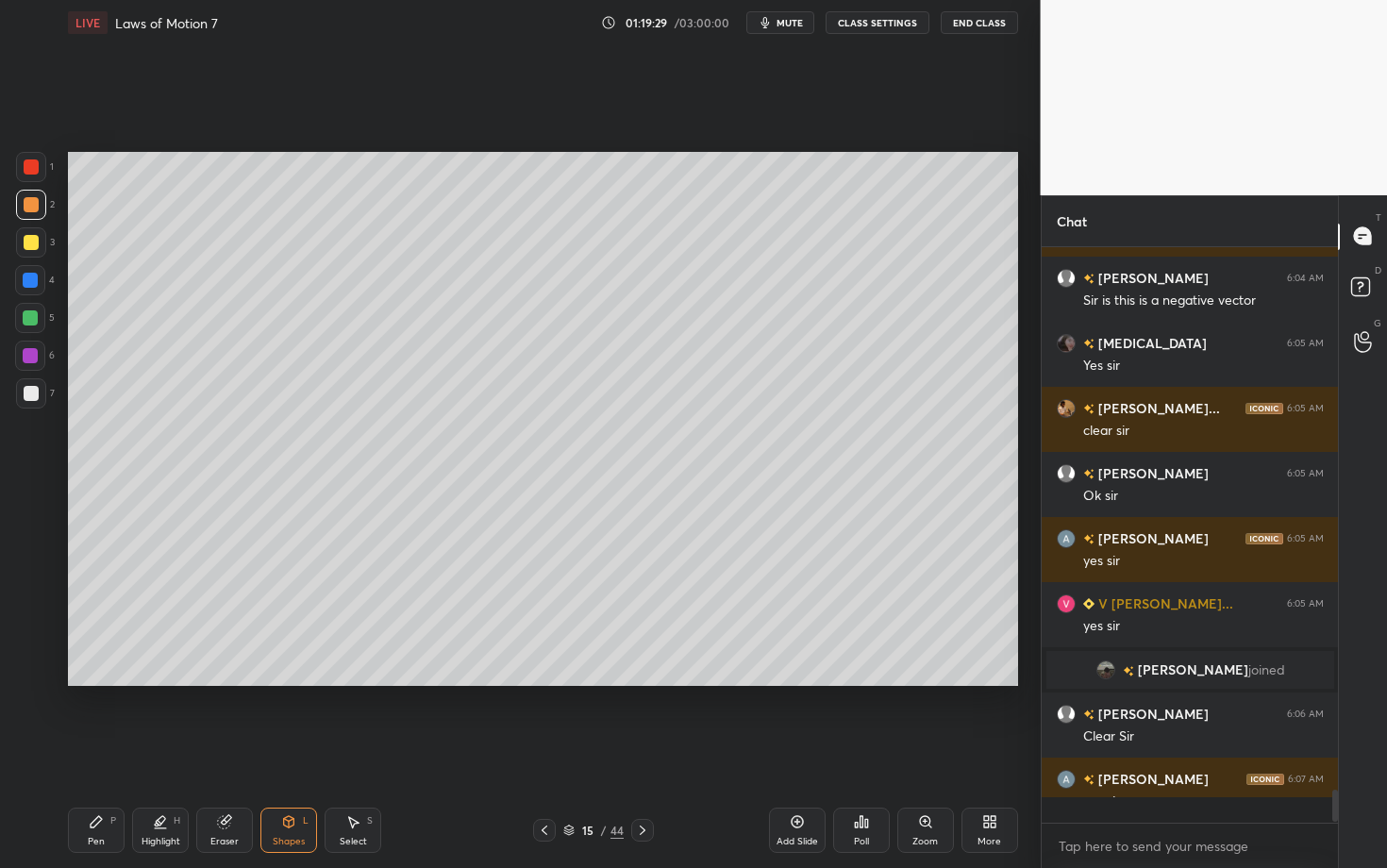 scroll, scrollTop: 6, scrollLeft: 7, axis: both 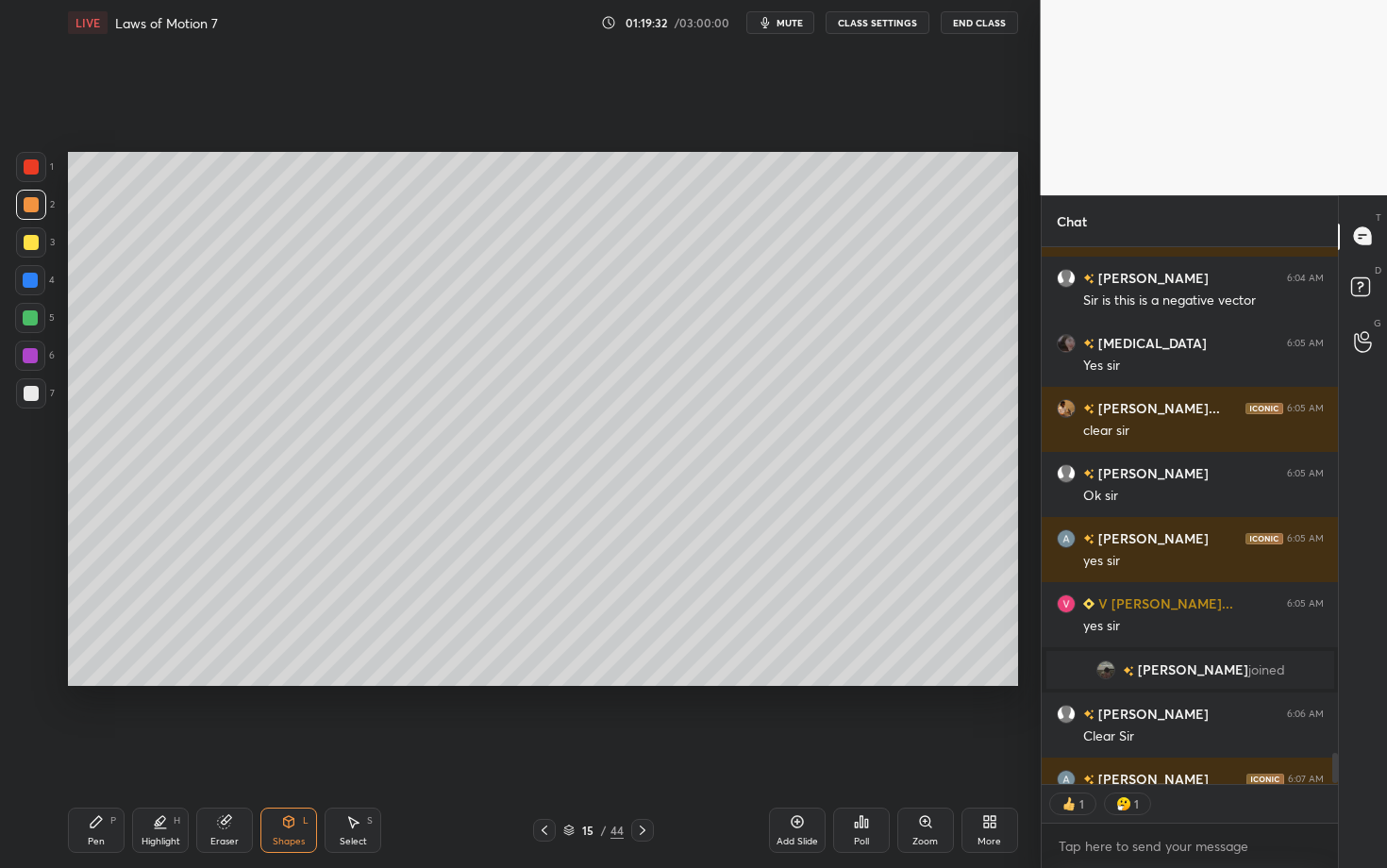 click on "Select S" at bounding box center (353, 830) 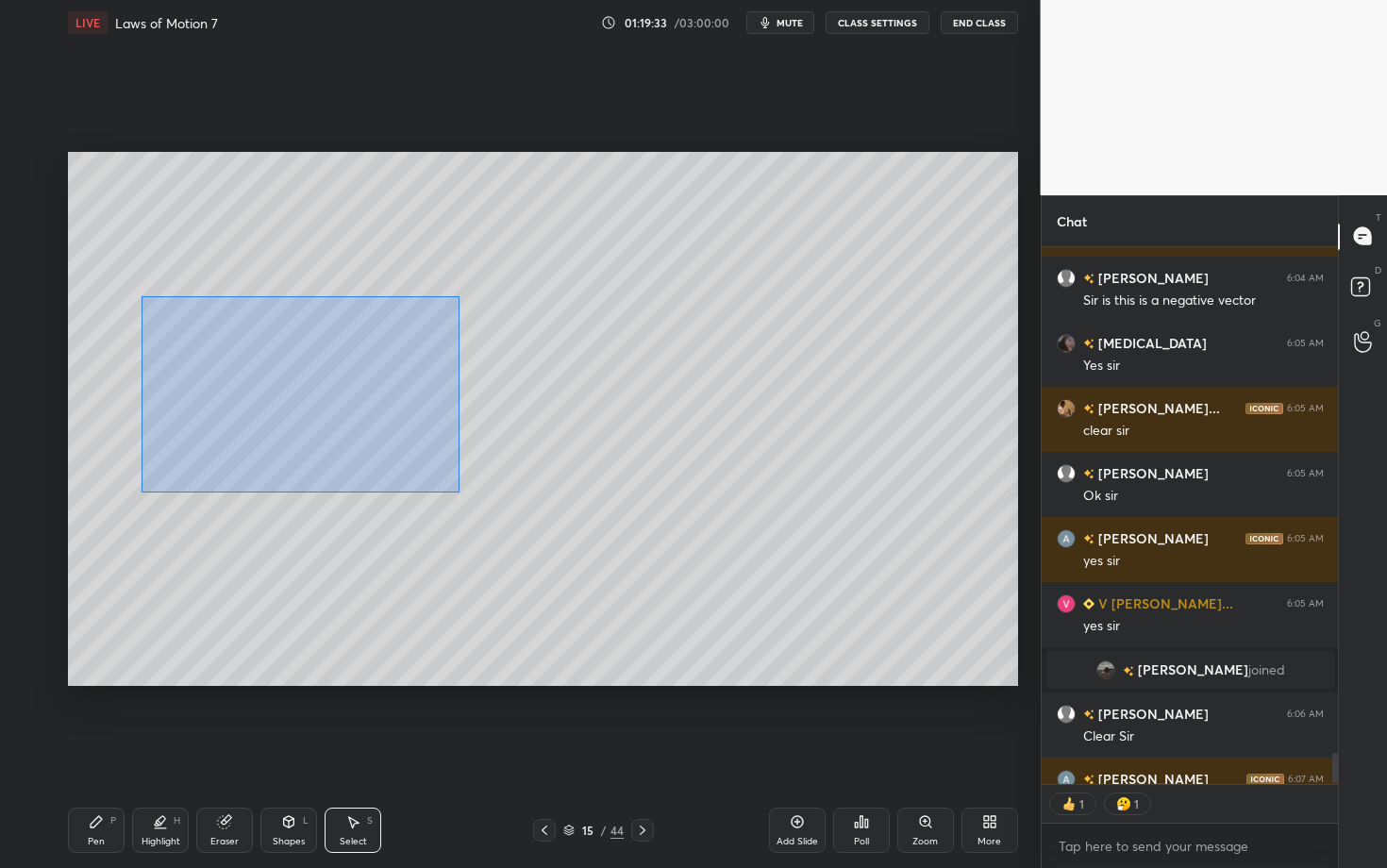 drag, startPoint x: 141, startPoint y: 295, endPoint x: 468, endPoint y: 491, distance: 381.24139 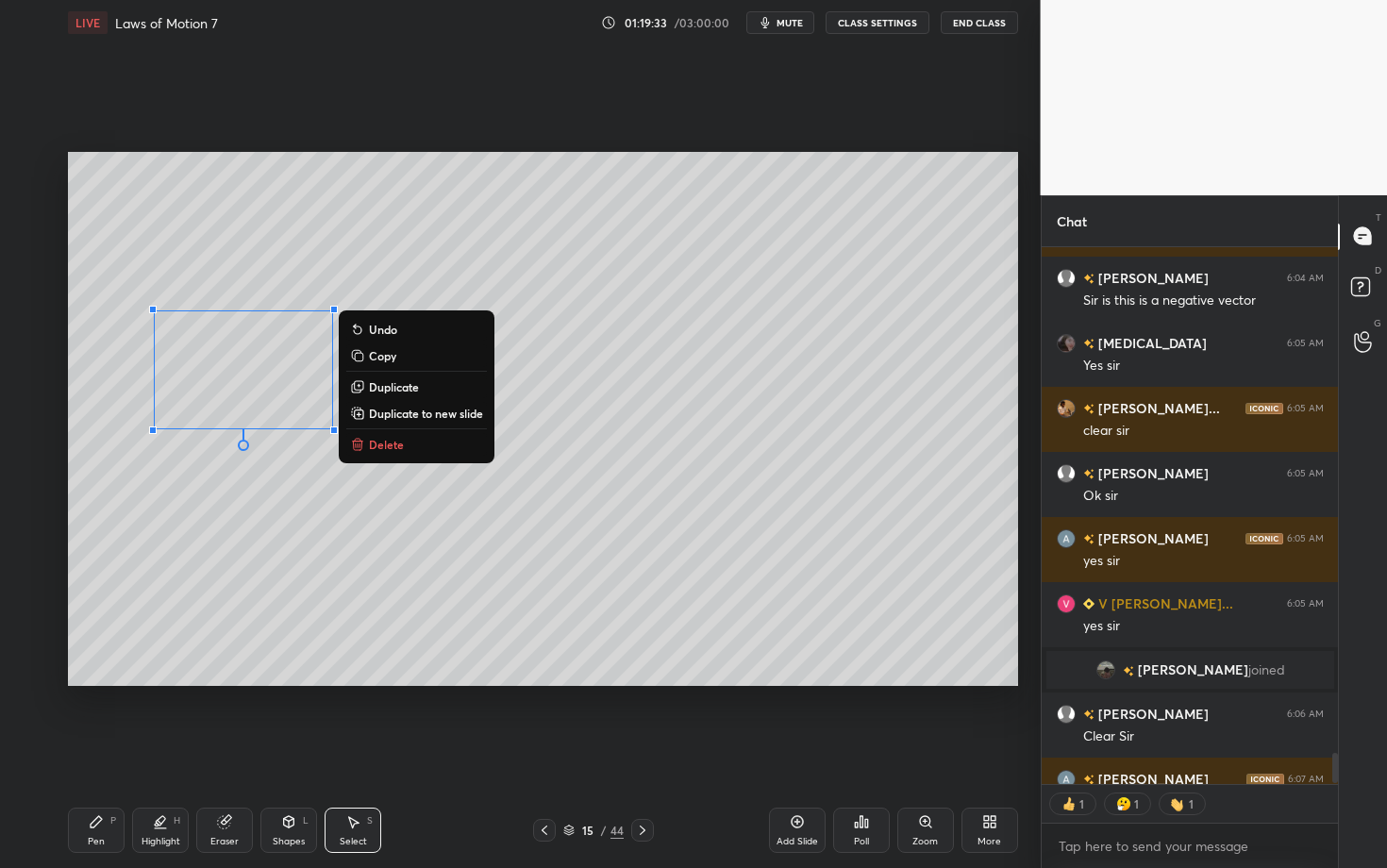 click on "Delete" at bounding box center [416, 444] 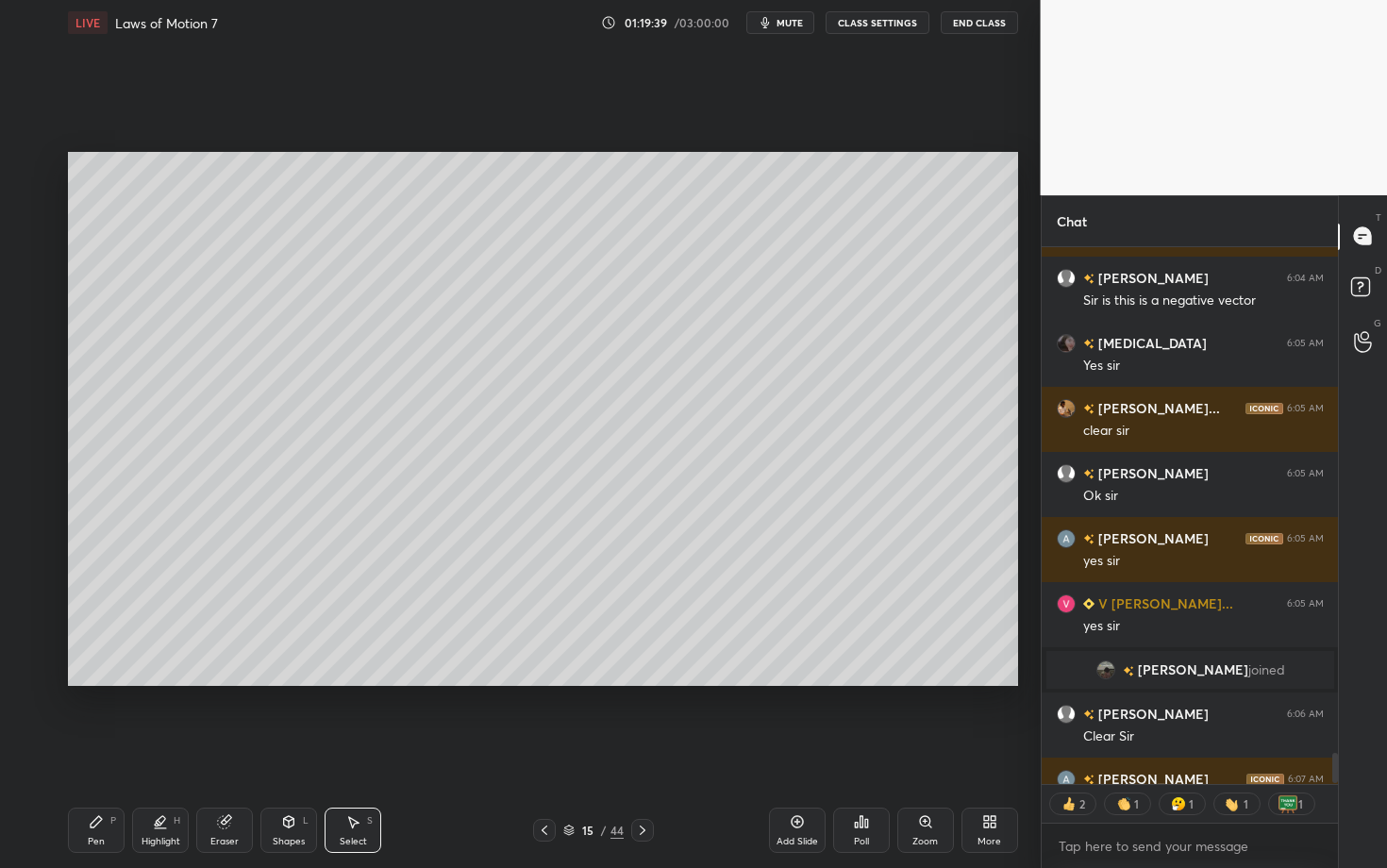 click on "Shapes" at bounding box center [289, 842] 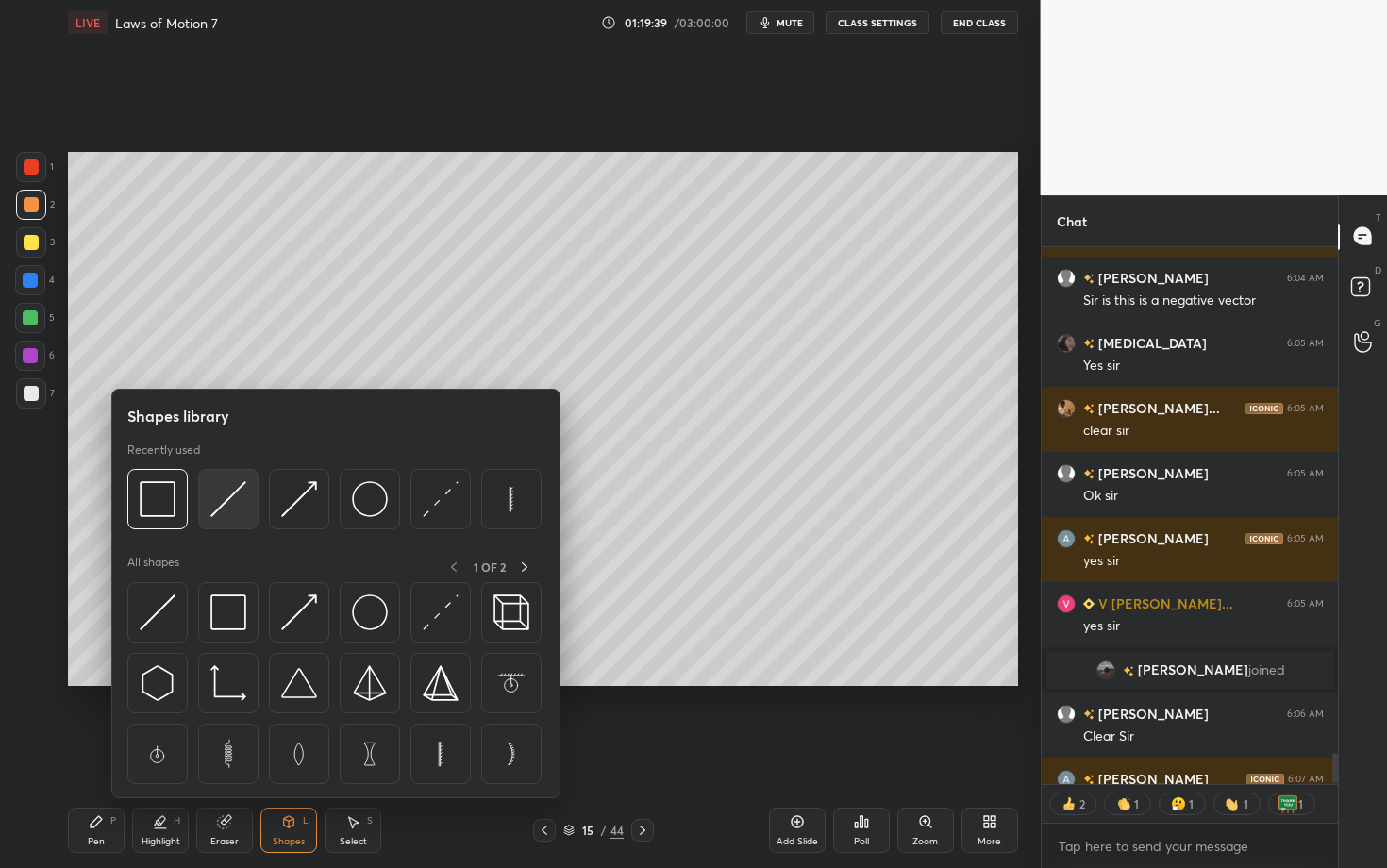 click at bounding box center (228, 499) 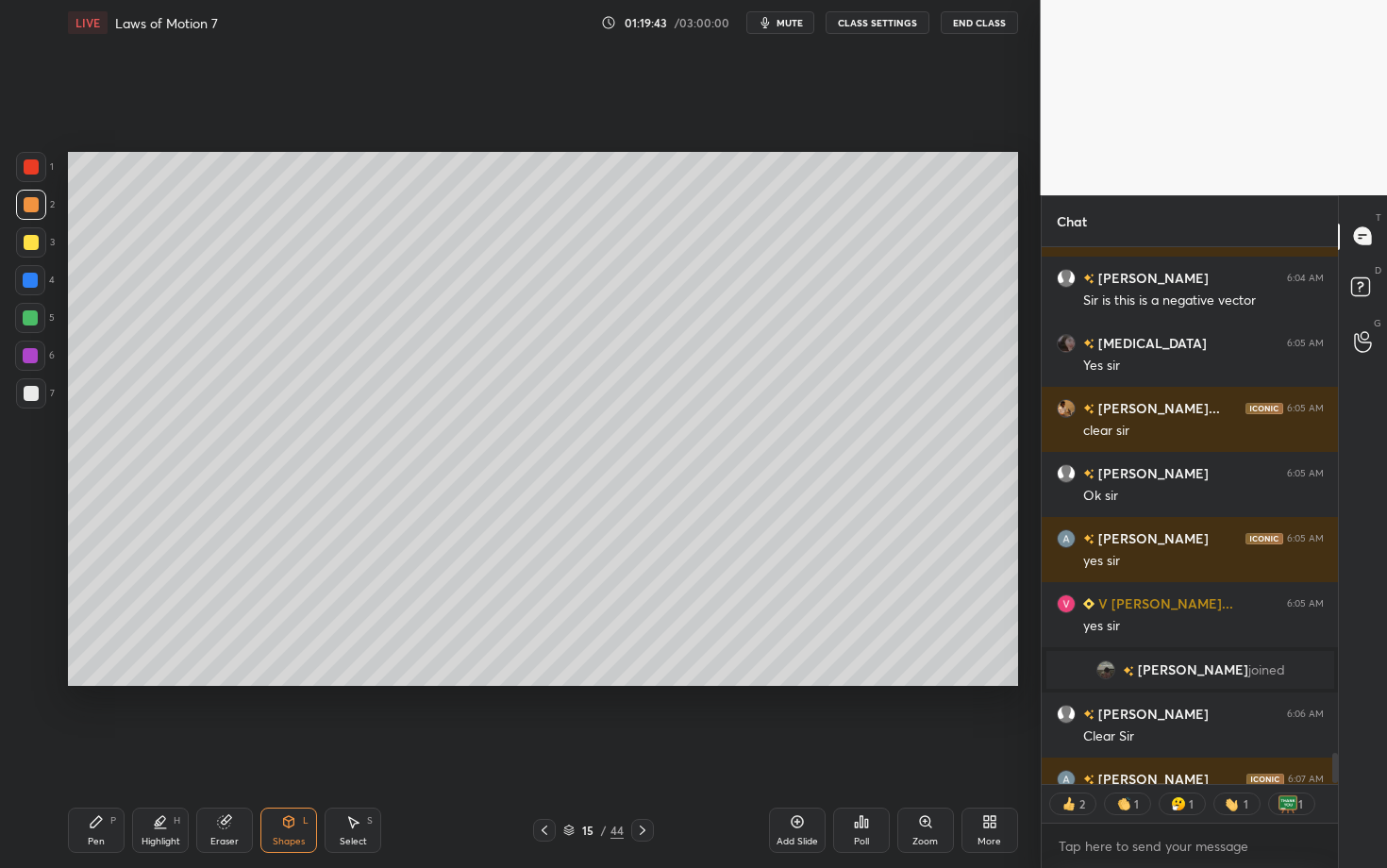 click on "Shapes L" at bounding box center [289, 830] 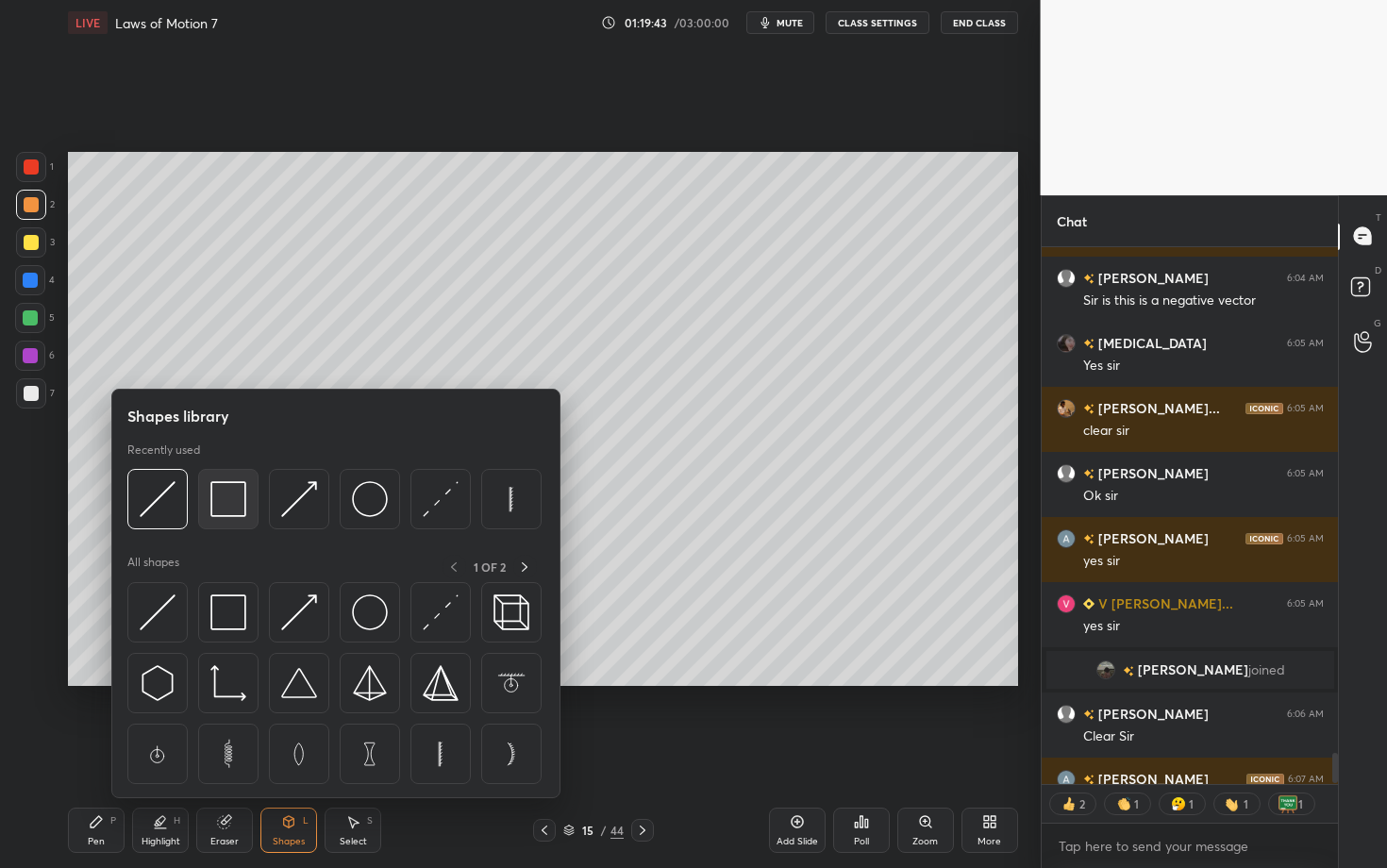 click at bounding box center [228, 499] 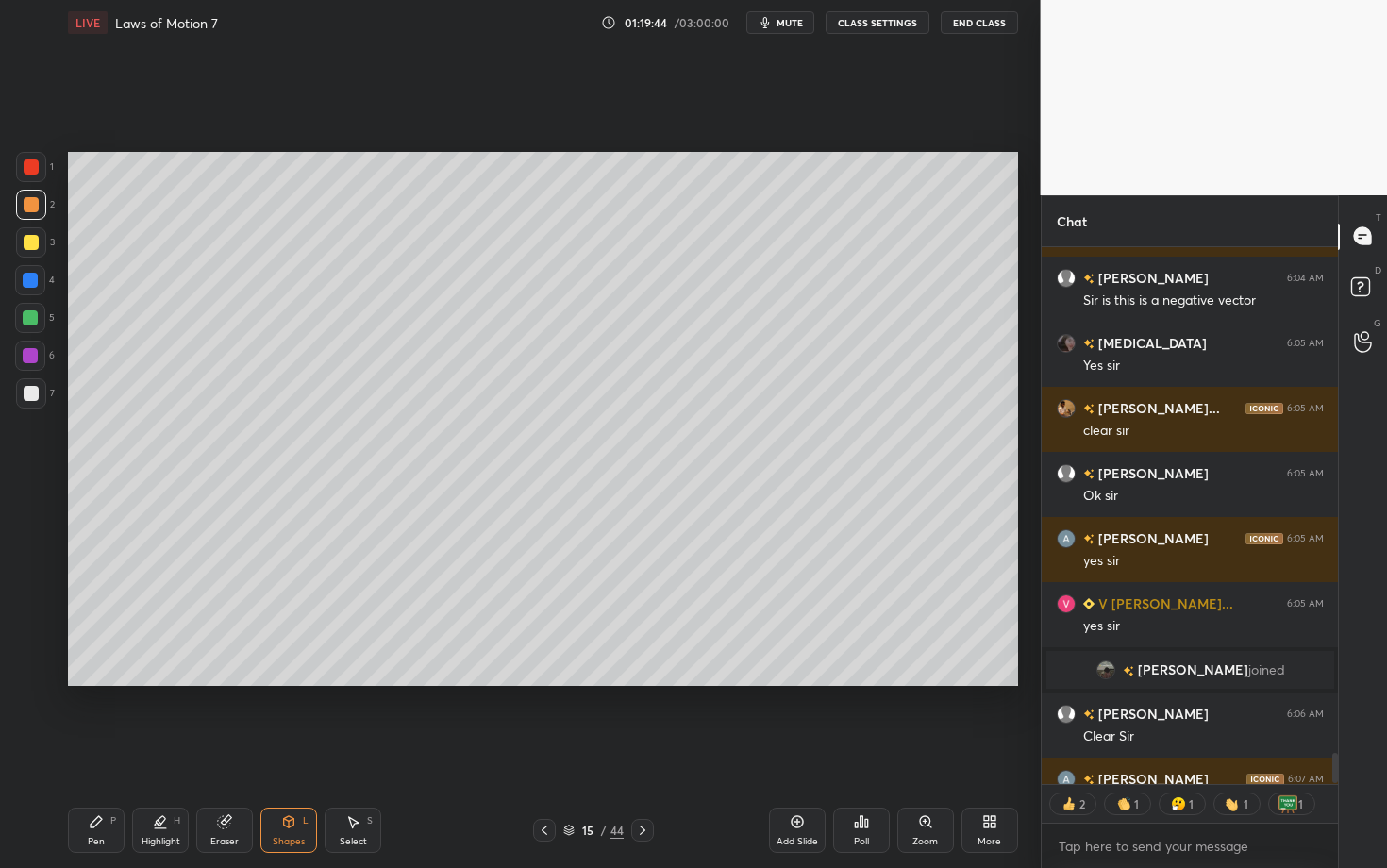 click at bounding box center (31, 393) 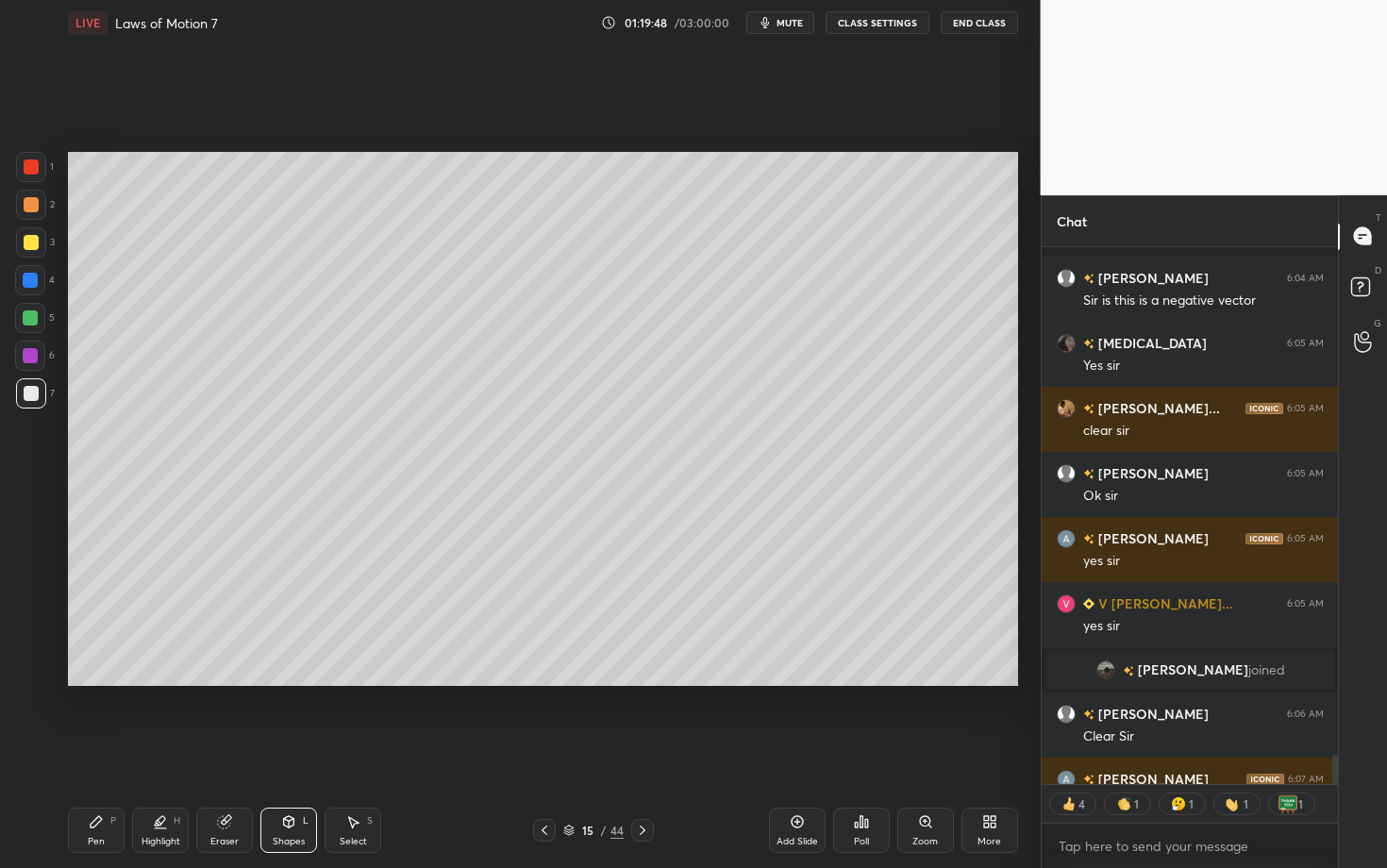 scroll, scrollTop: 9473, scrollLeft: 0, axis: vertical 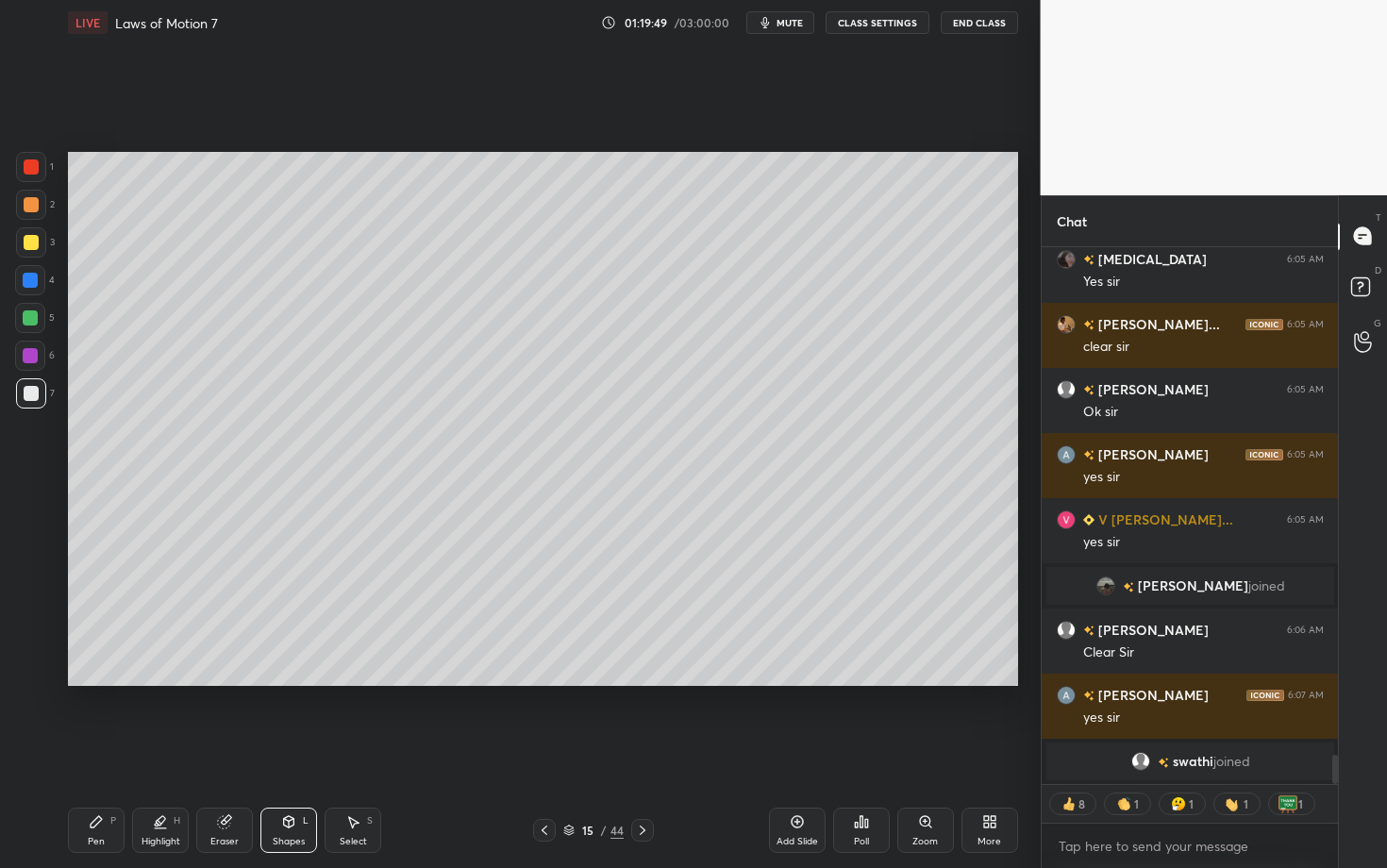 click on "Shapes L" at bounding box center (289, 830) 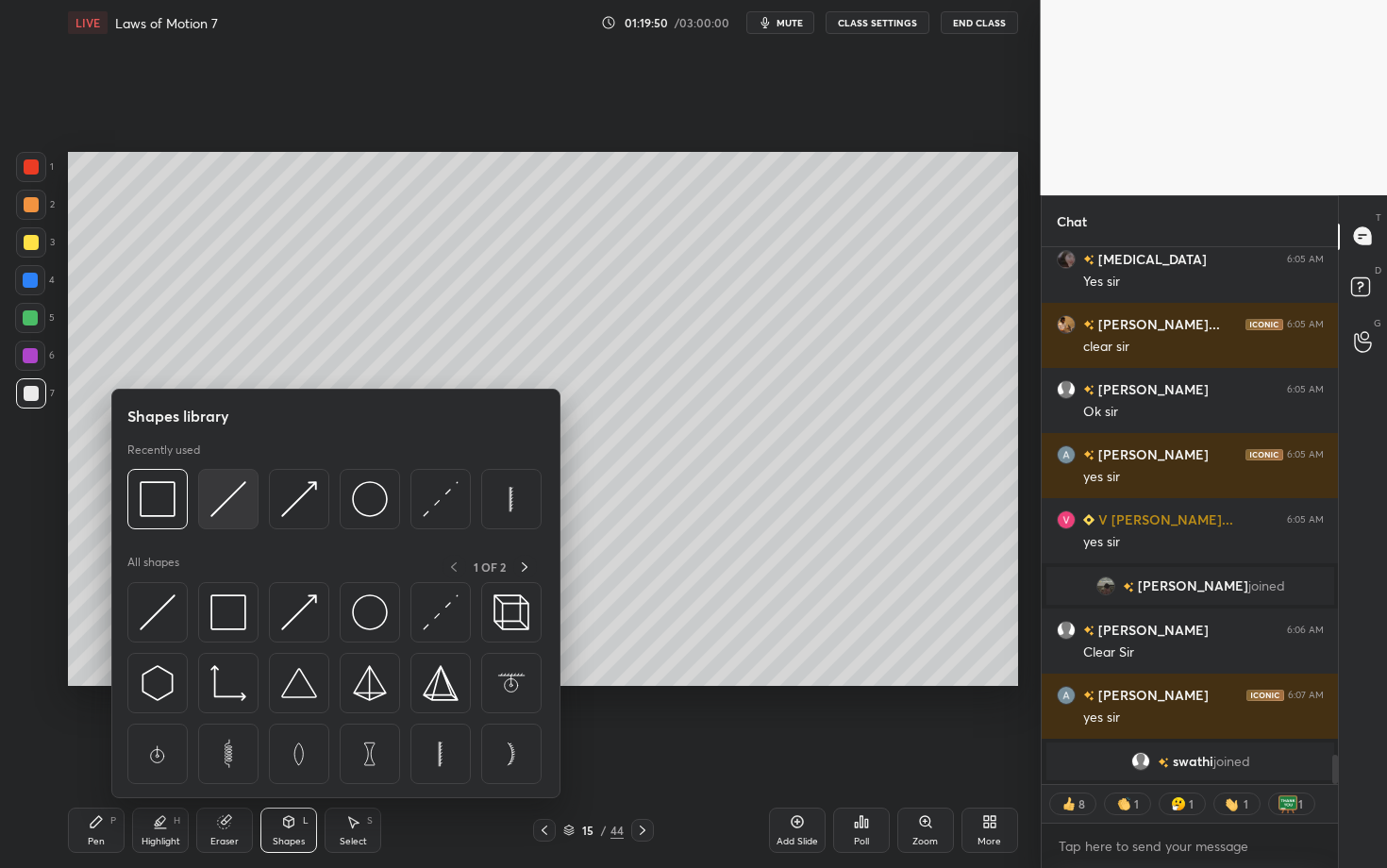 click at bounding box center [228, 499] 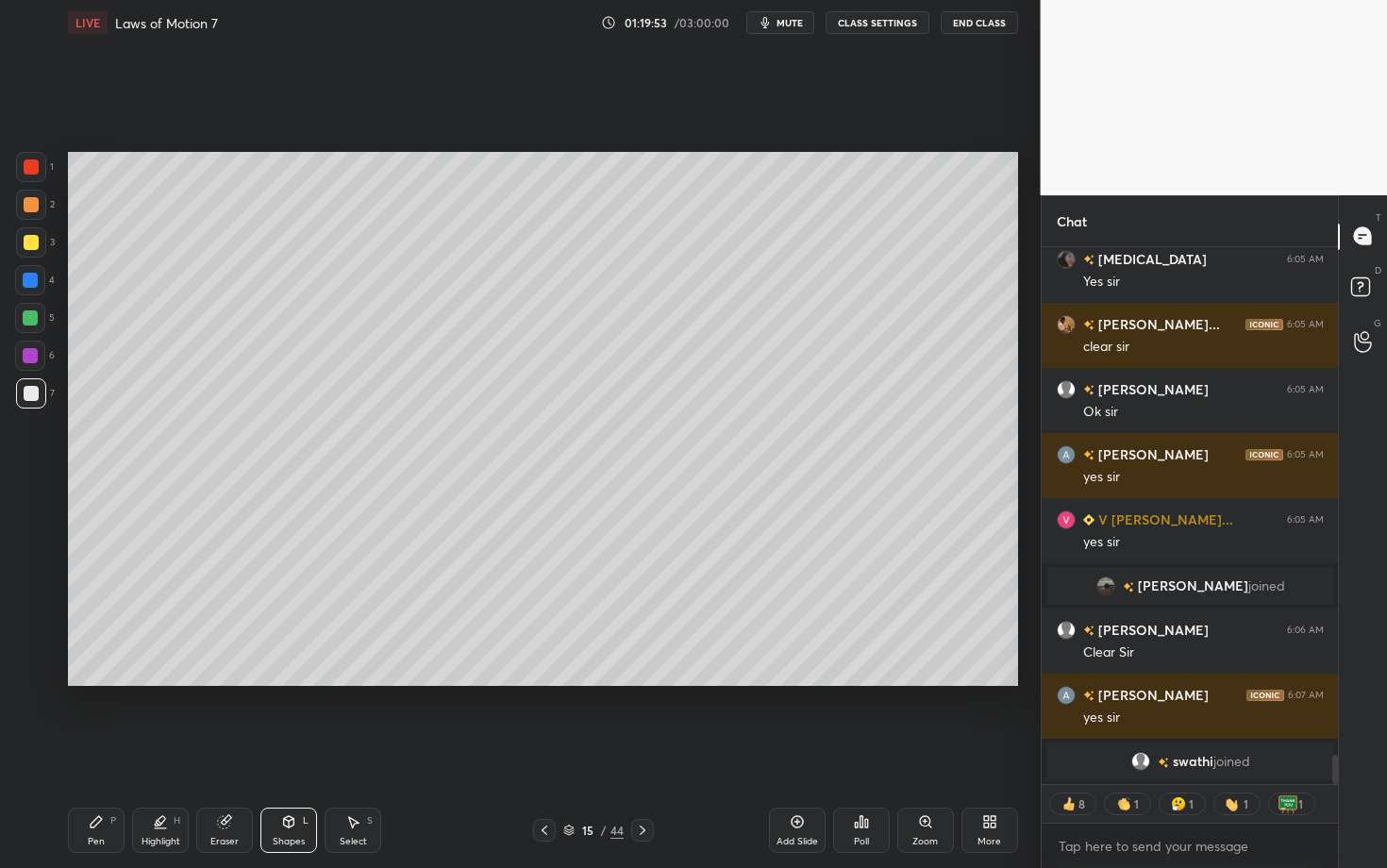 click on "Pen P" at bounding box center (96, 830) 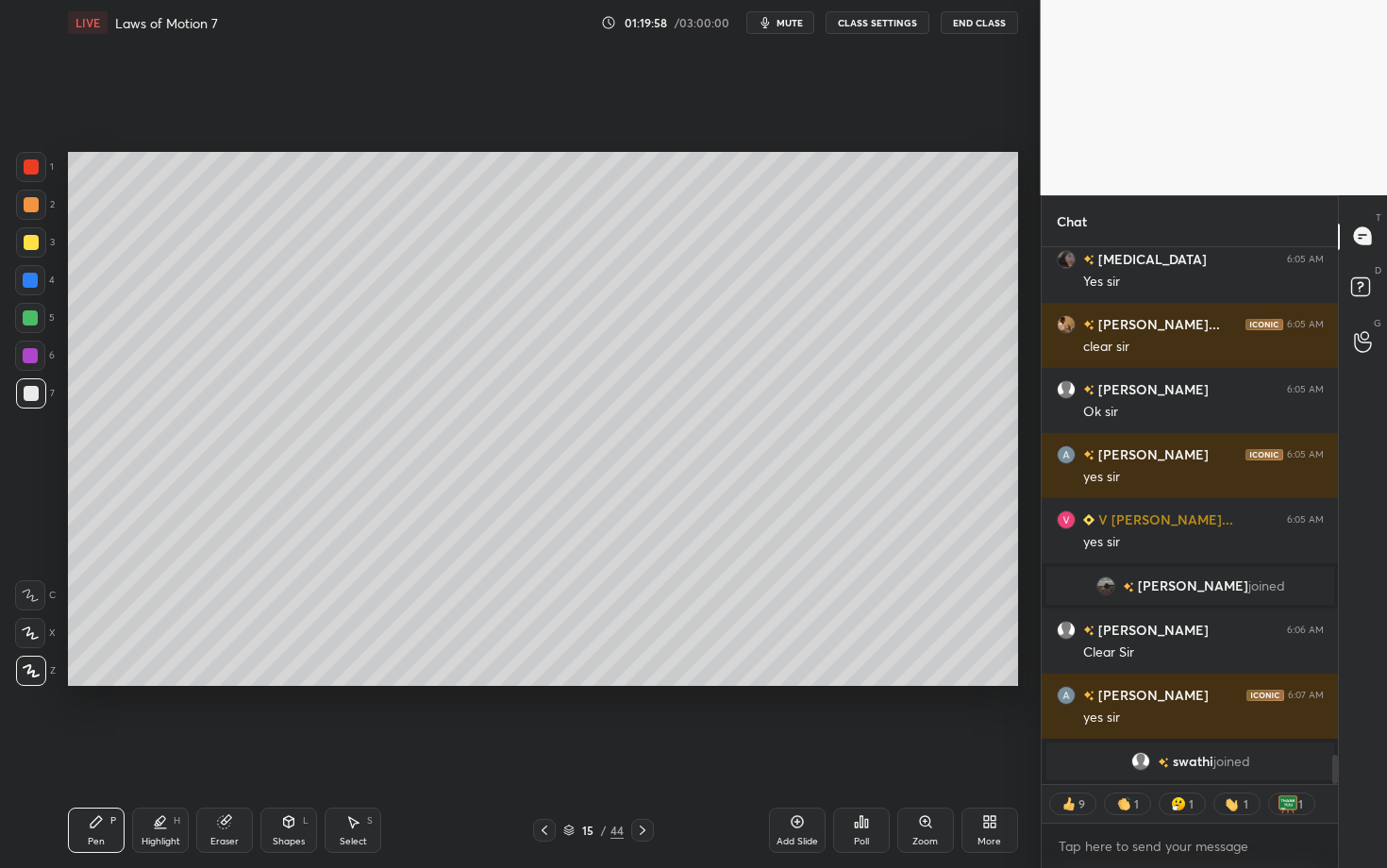 click on "Pen P" at bounding box center [96, 830] 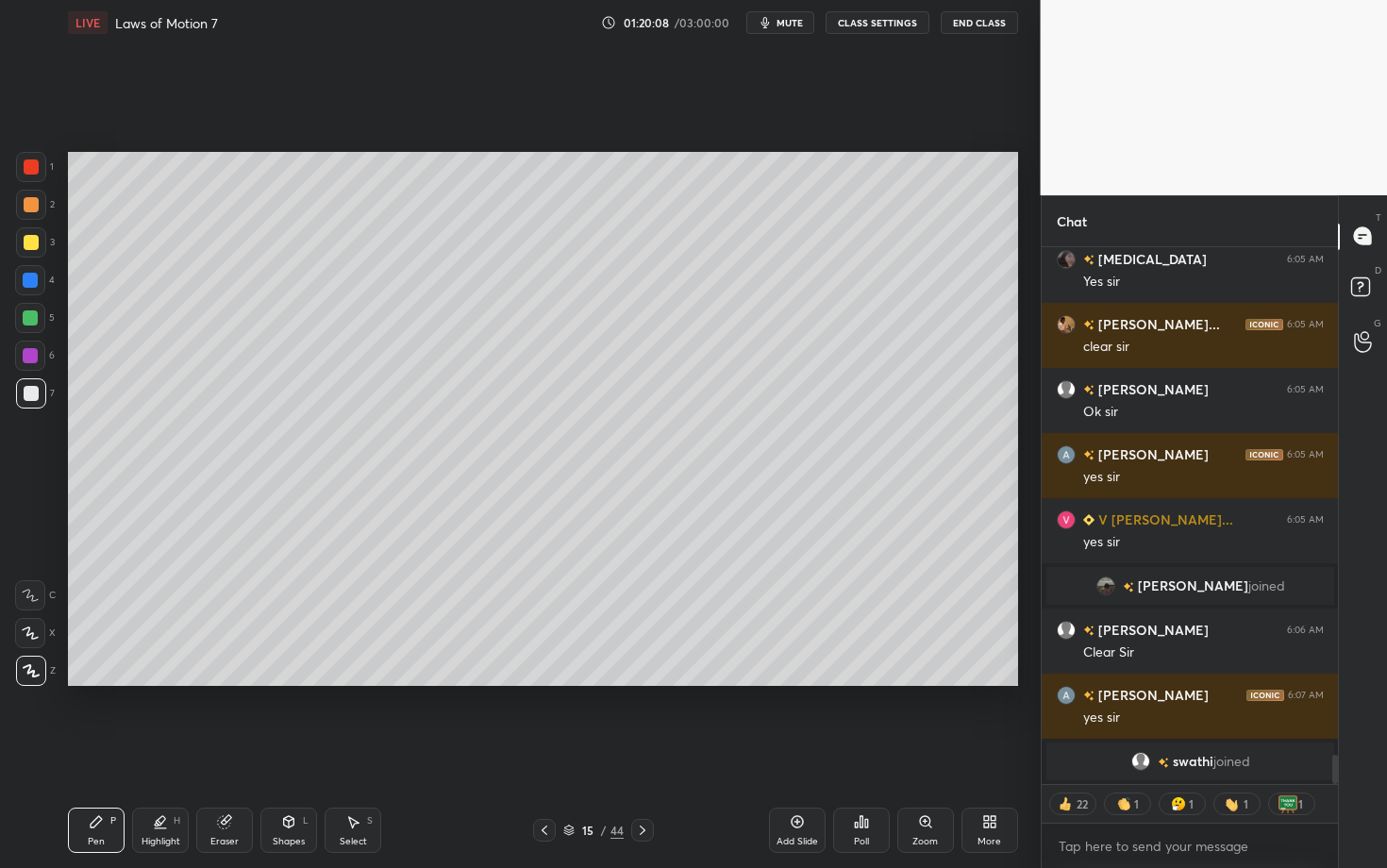 click on "Shapes" at bounding box center [289, 842] 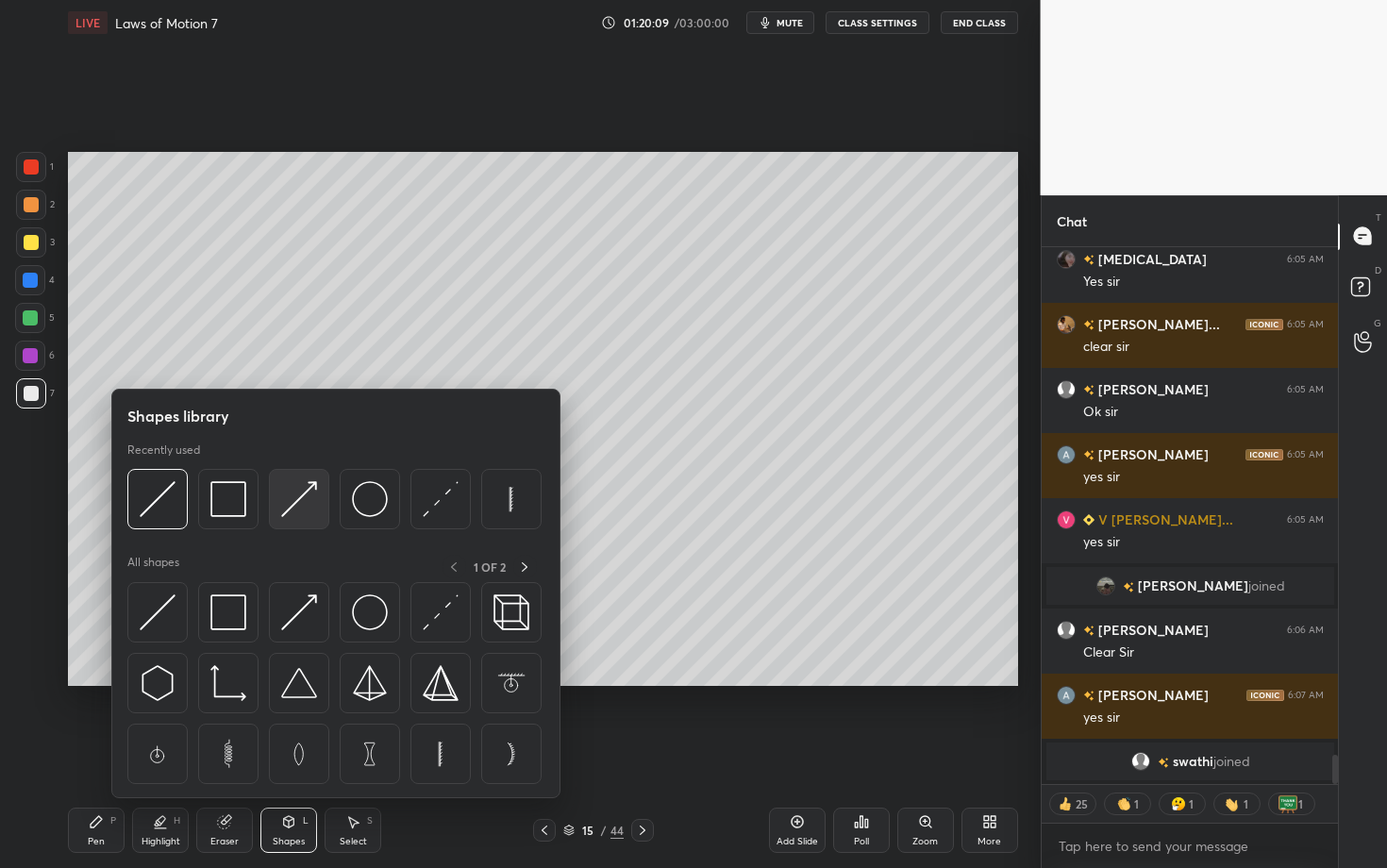 click at bounding box center (299, 499) 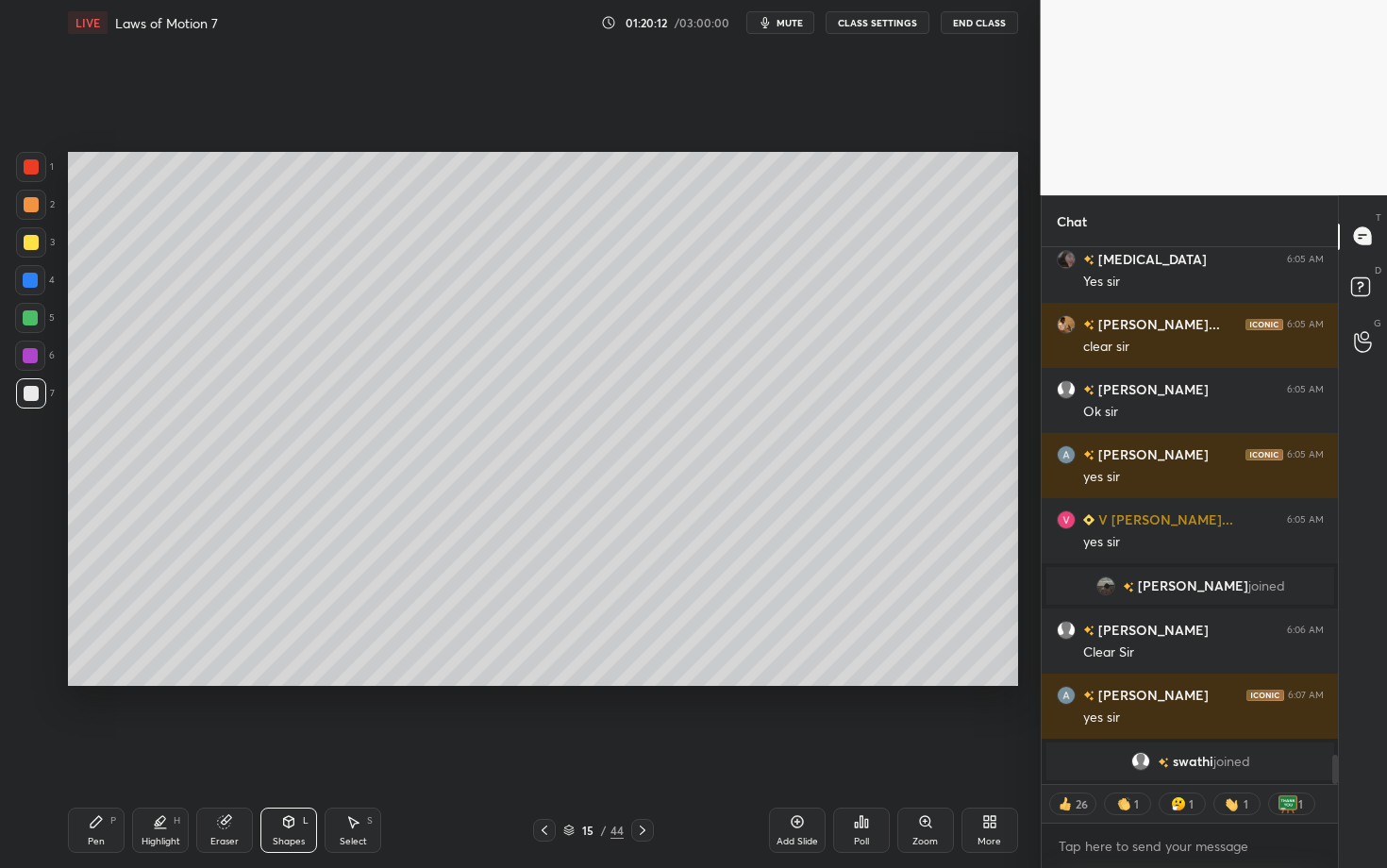 click on "Pen P" at bounding box center [96, 830] 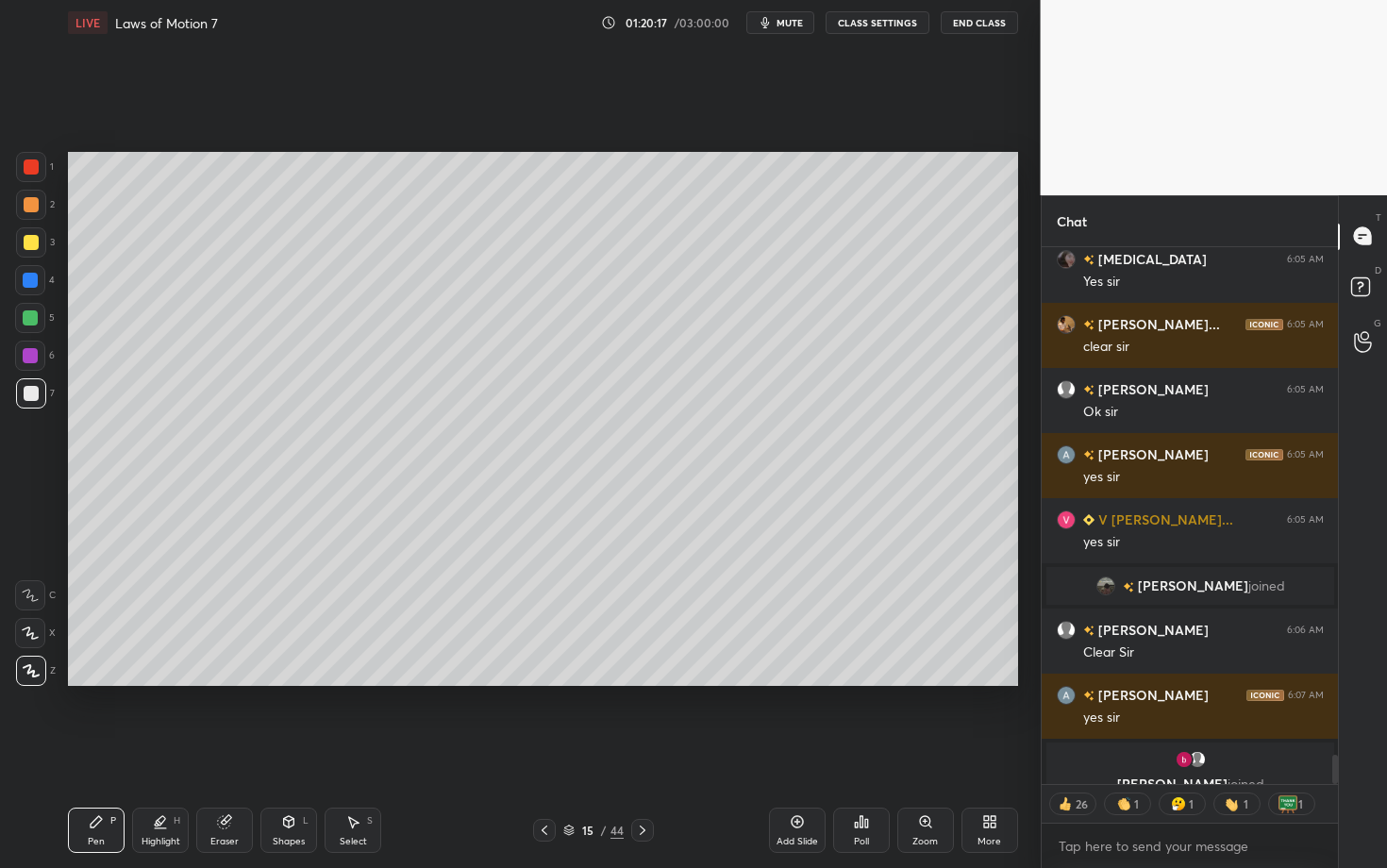 scroll, scrollTop: 9496, scrollLeft: 0, axis: vertical 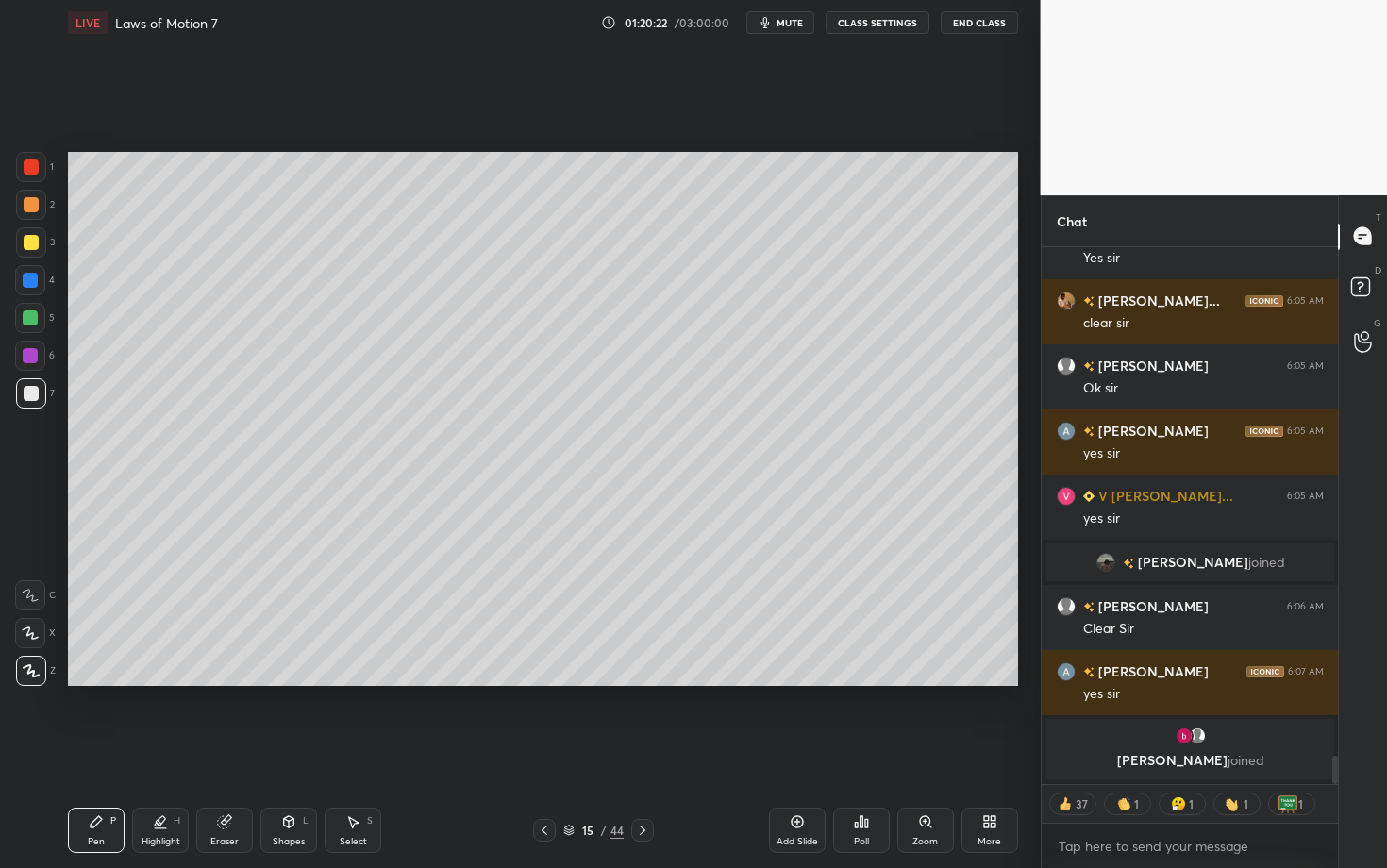 click 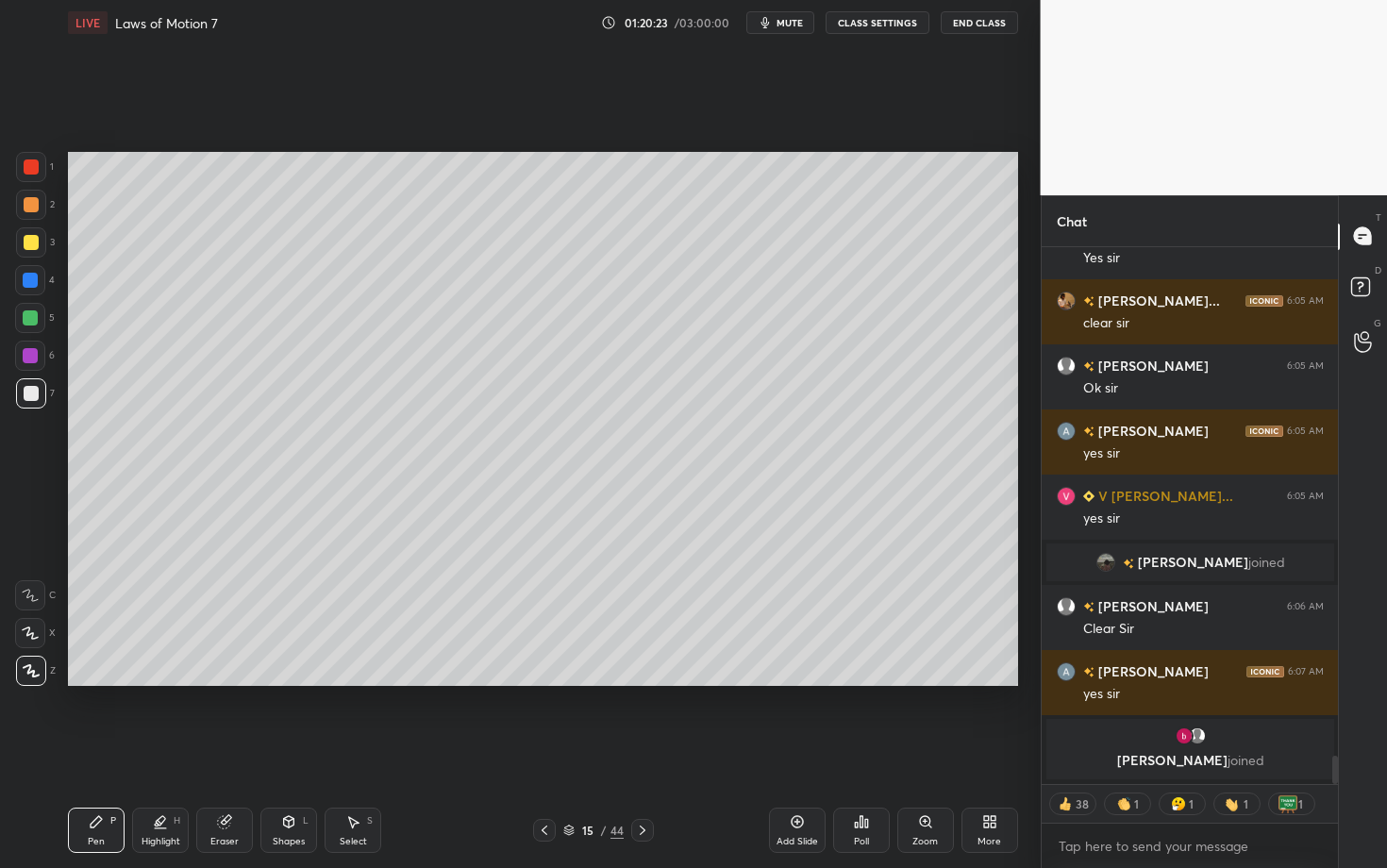 click at bounding box center [31, 205] 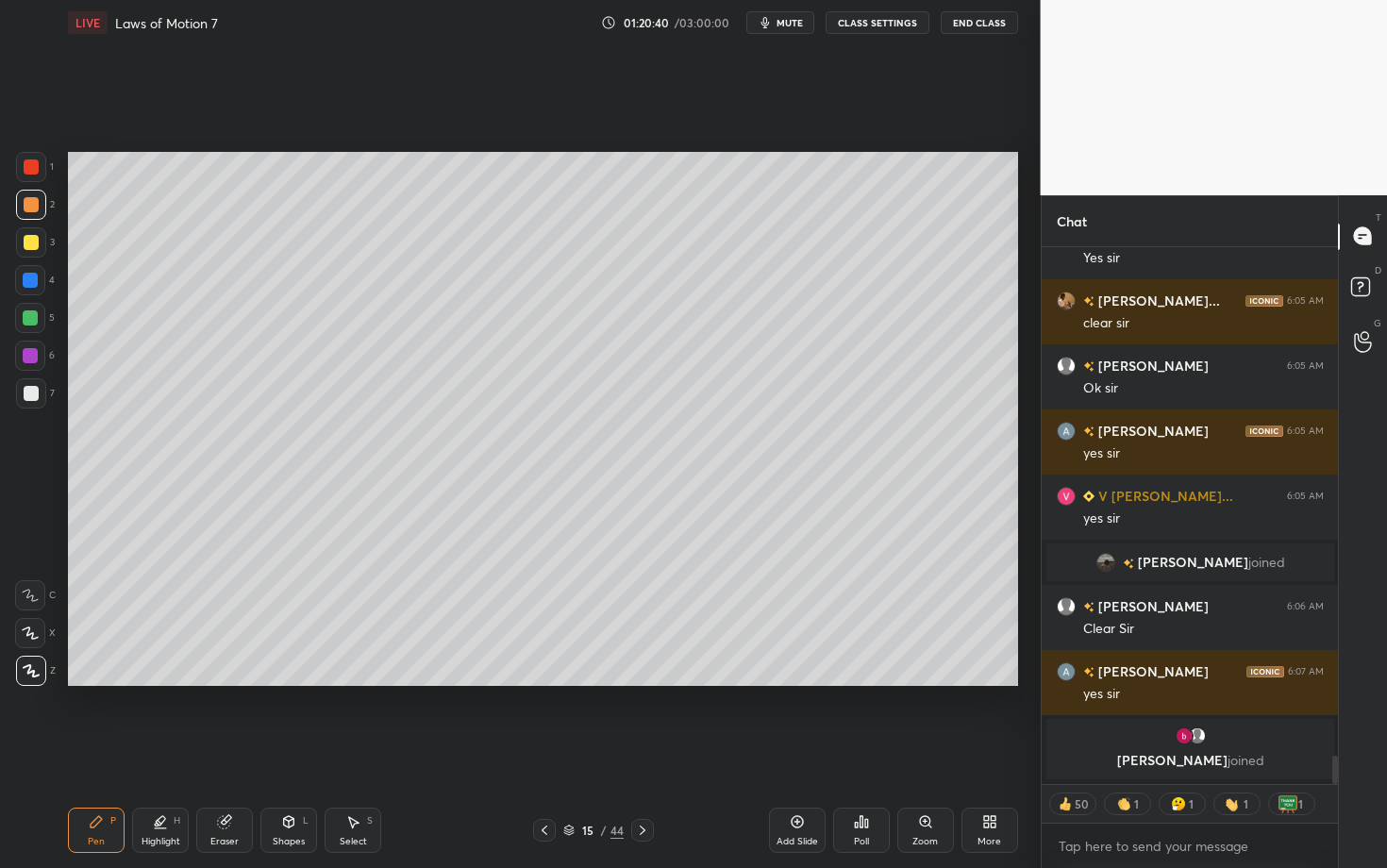 click on "Select S" at bounding box center (353, 830) 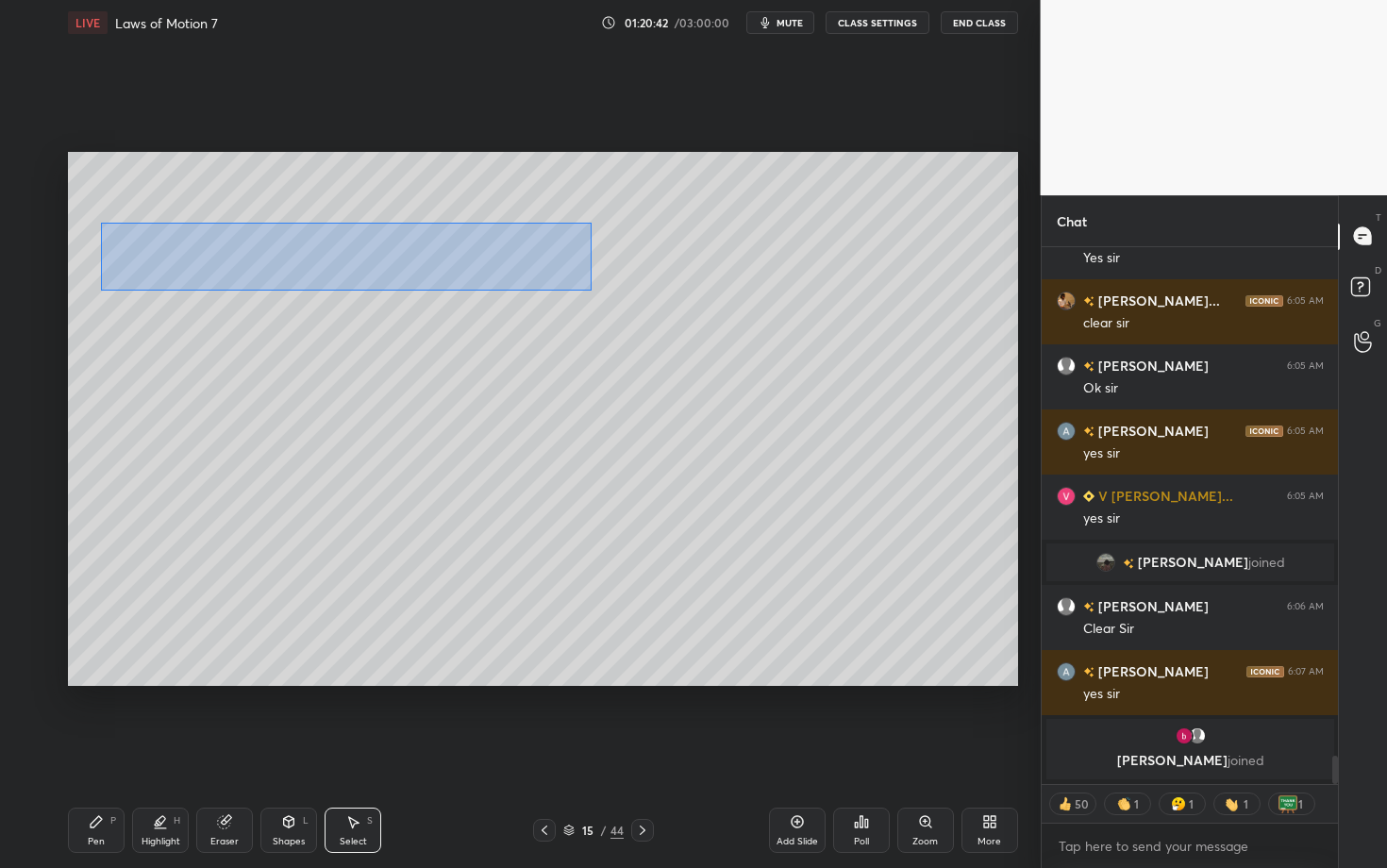 drag, startPoint x: 99, startPoint y: 228, endPoint x: 592, endPoint y: 290, distance: 496.8833 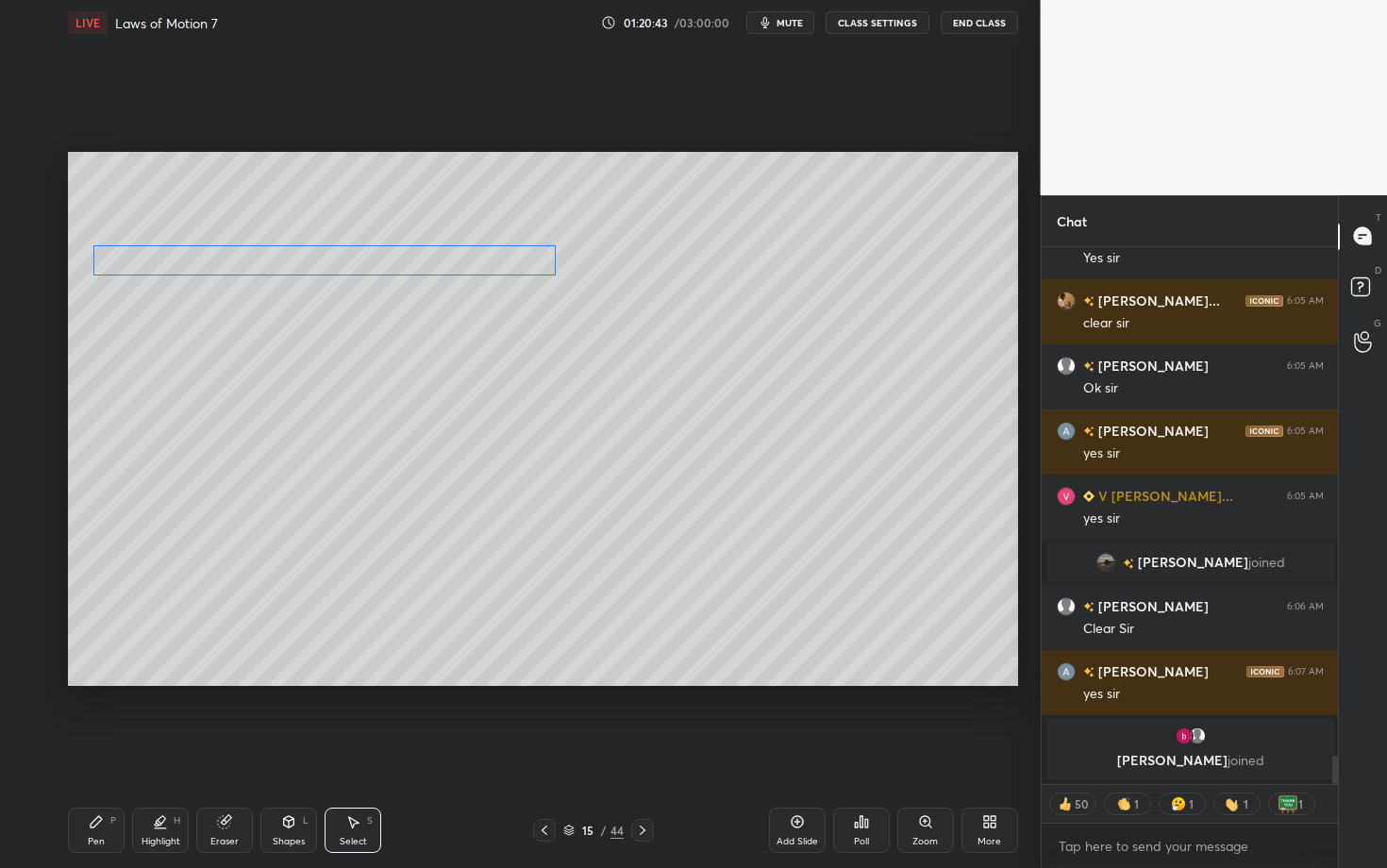 click on "0 ° Undo Copy Duplicate Duplicate to new slide Delete" at bounding box center [543, 419] 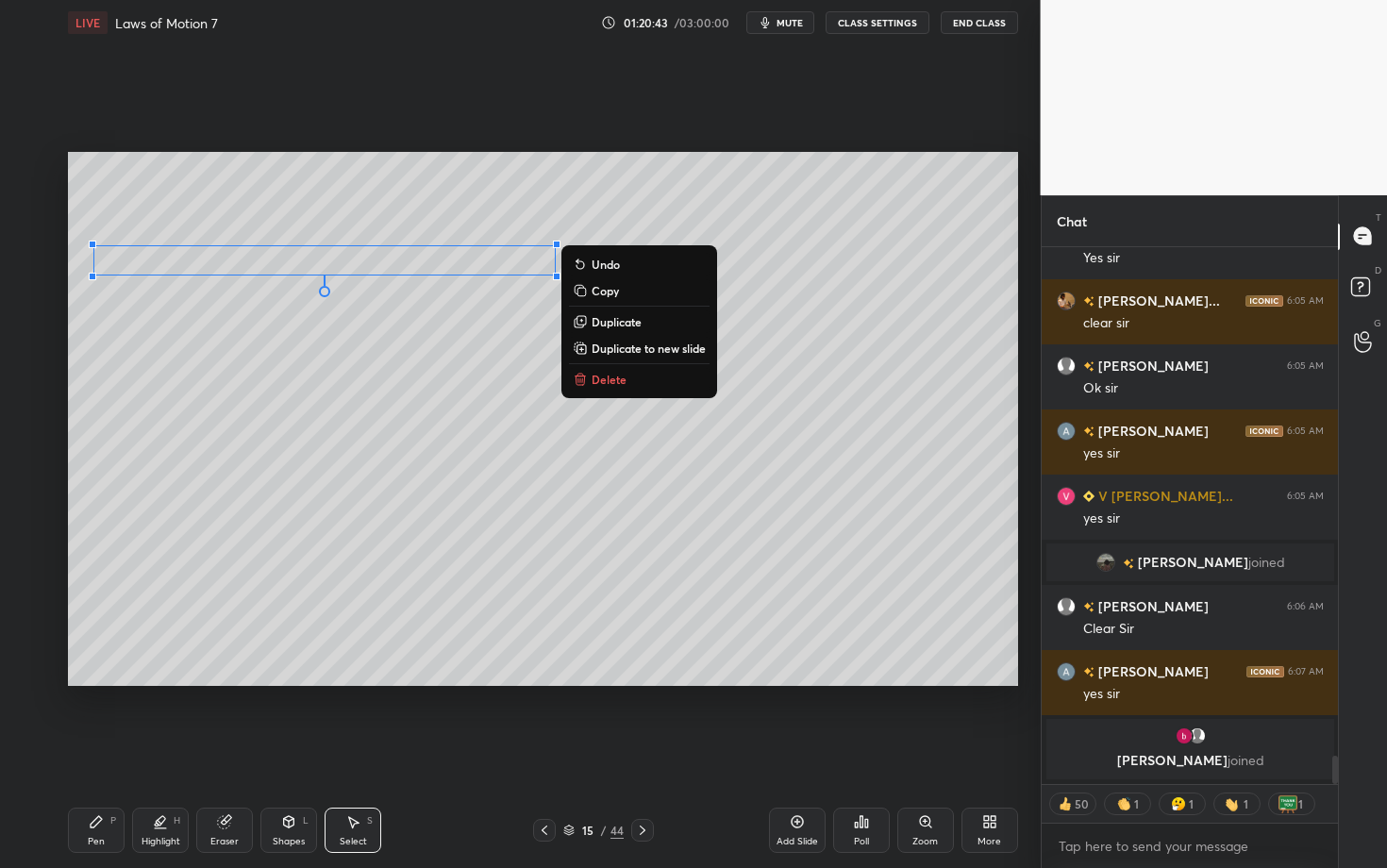 click on "Pen P" at bounding box center (96, 830) 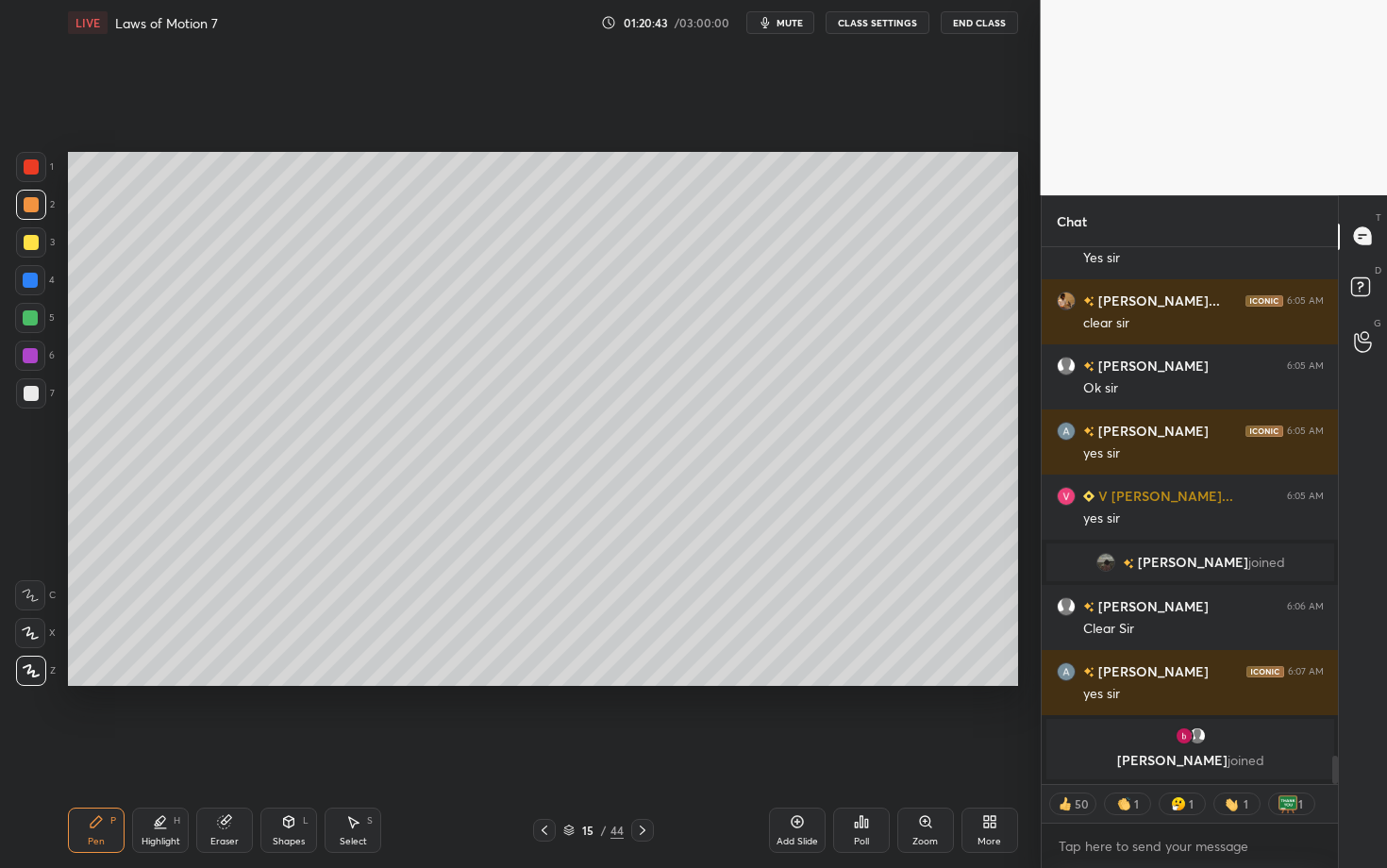click on "Highlight H" at bounding box center [160, 830] 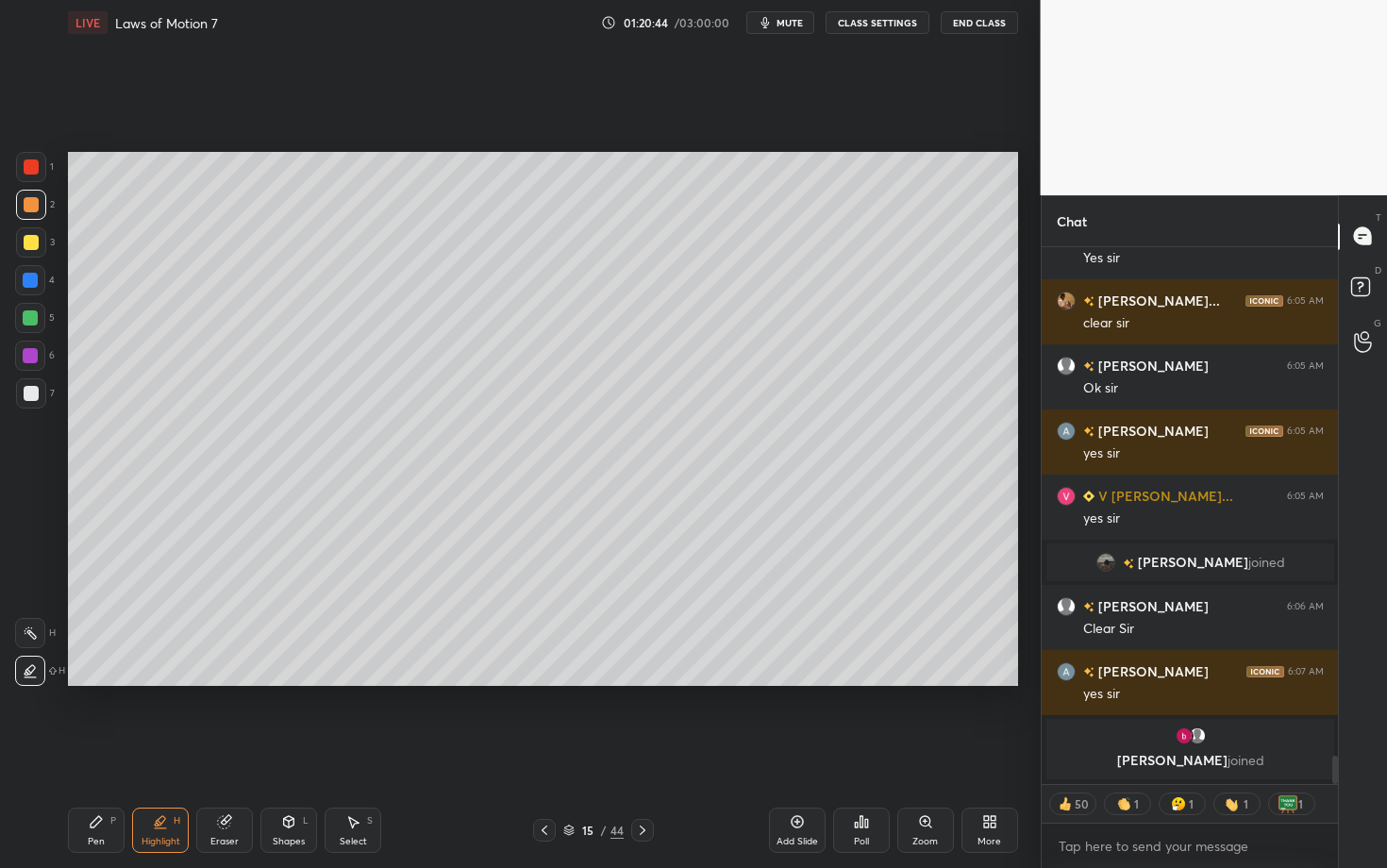 click 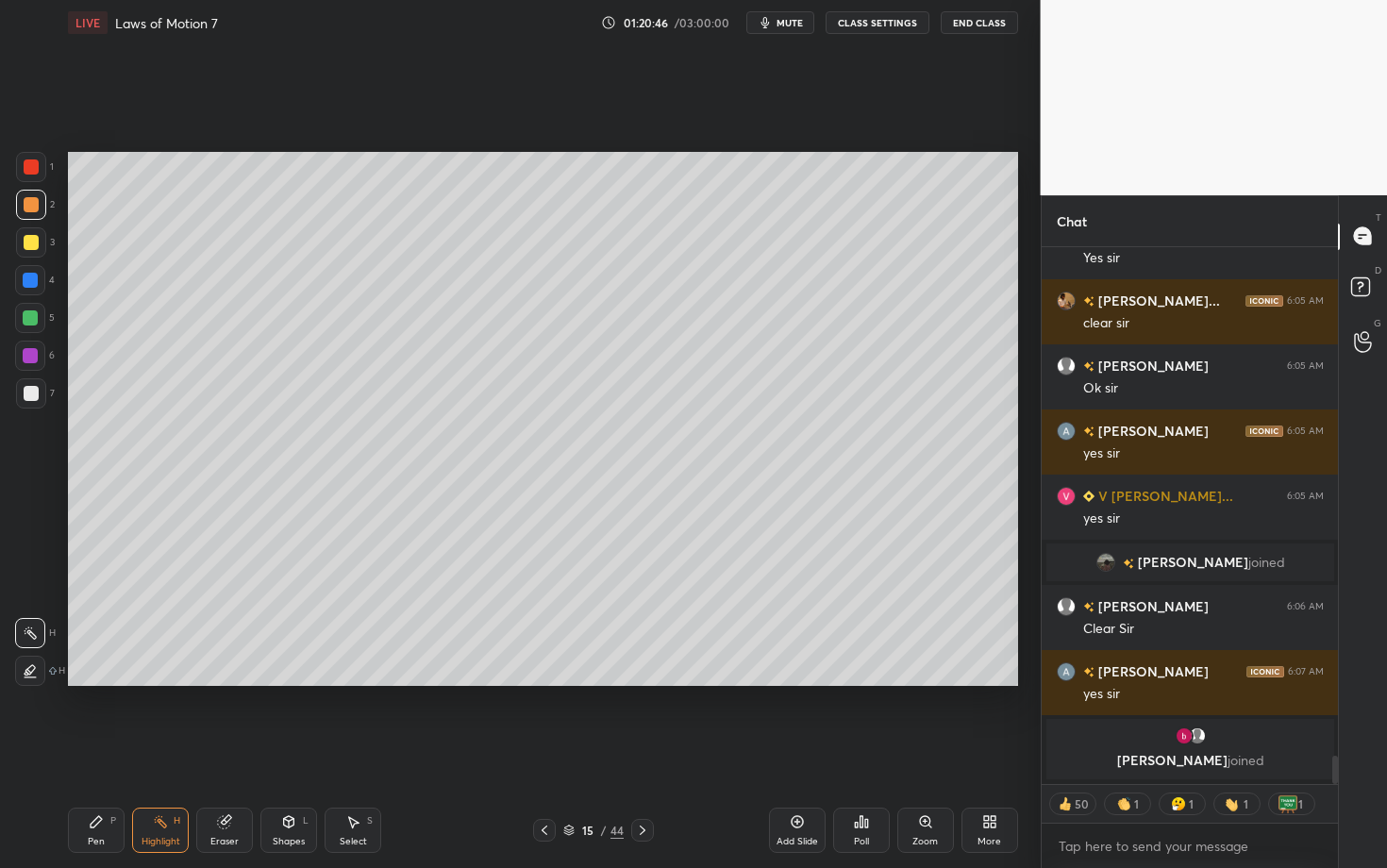 click 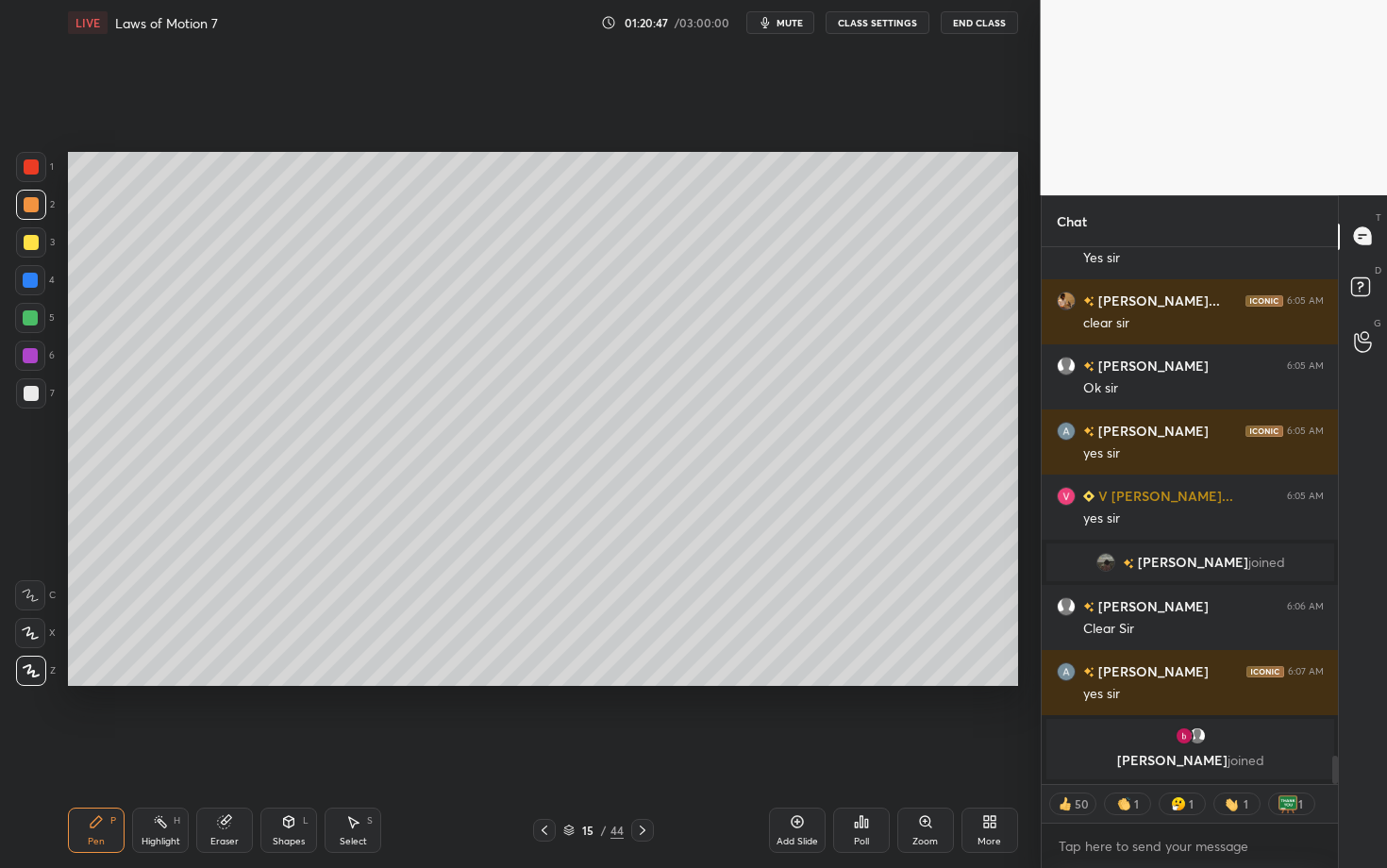 click at bounding box center [31, 393] 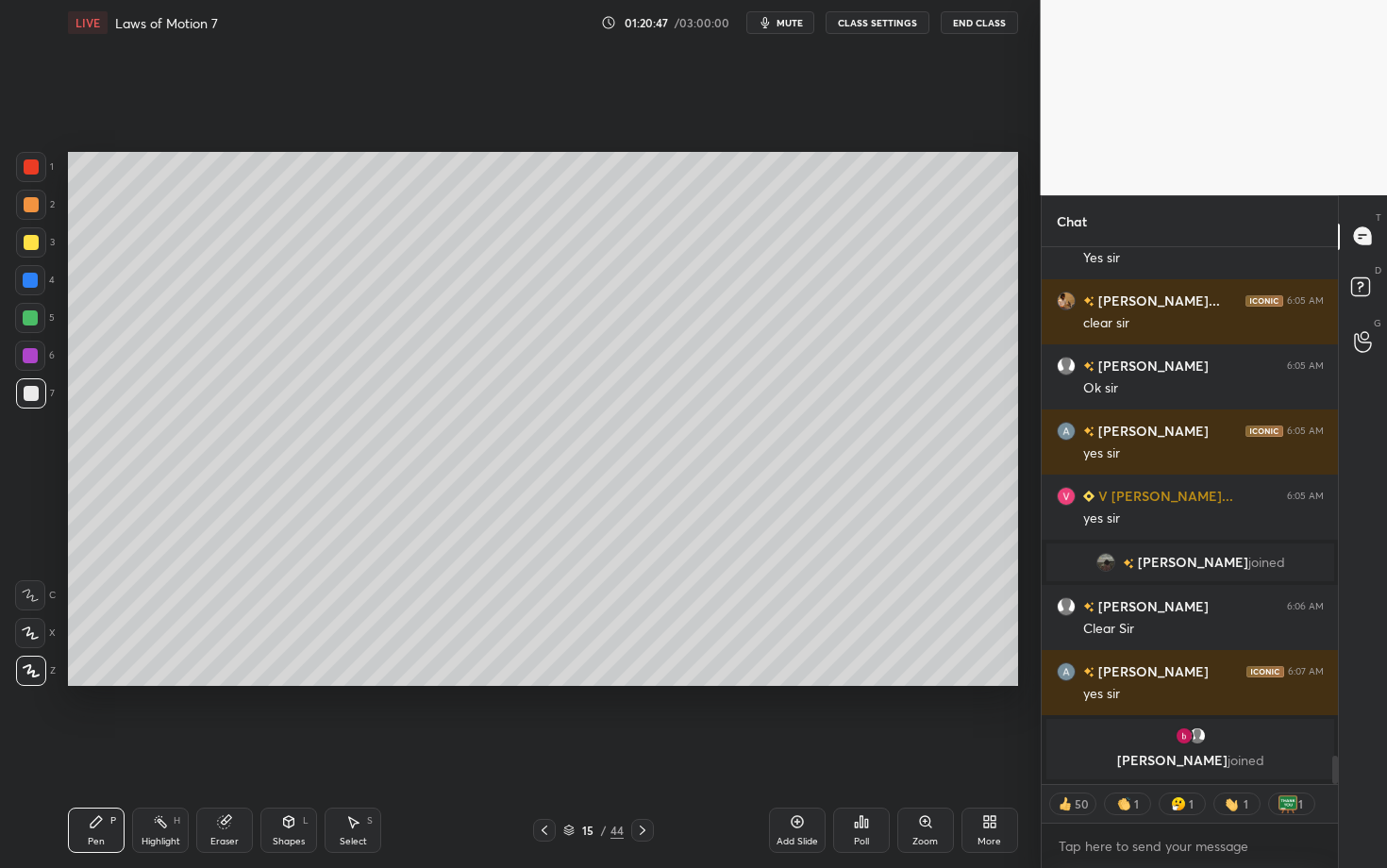 click at bounding box center (30, 356) 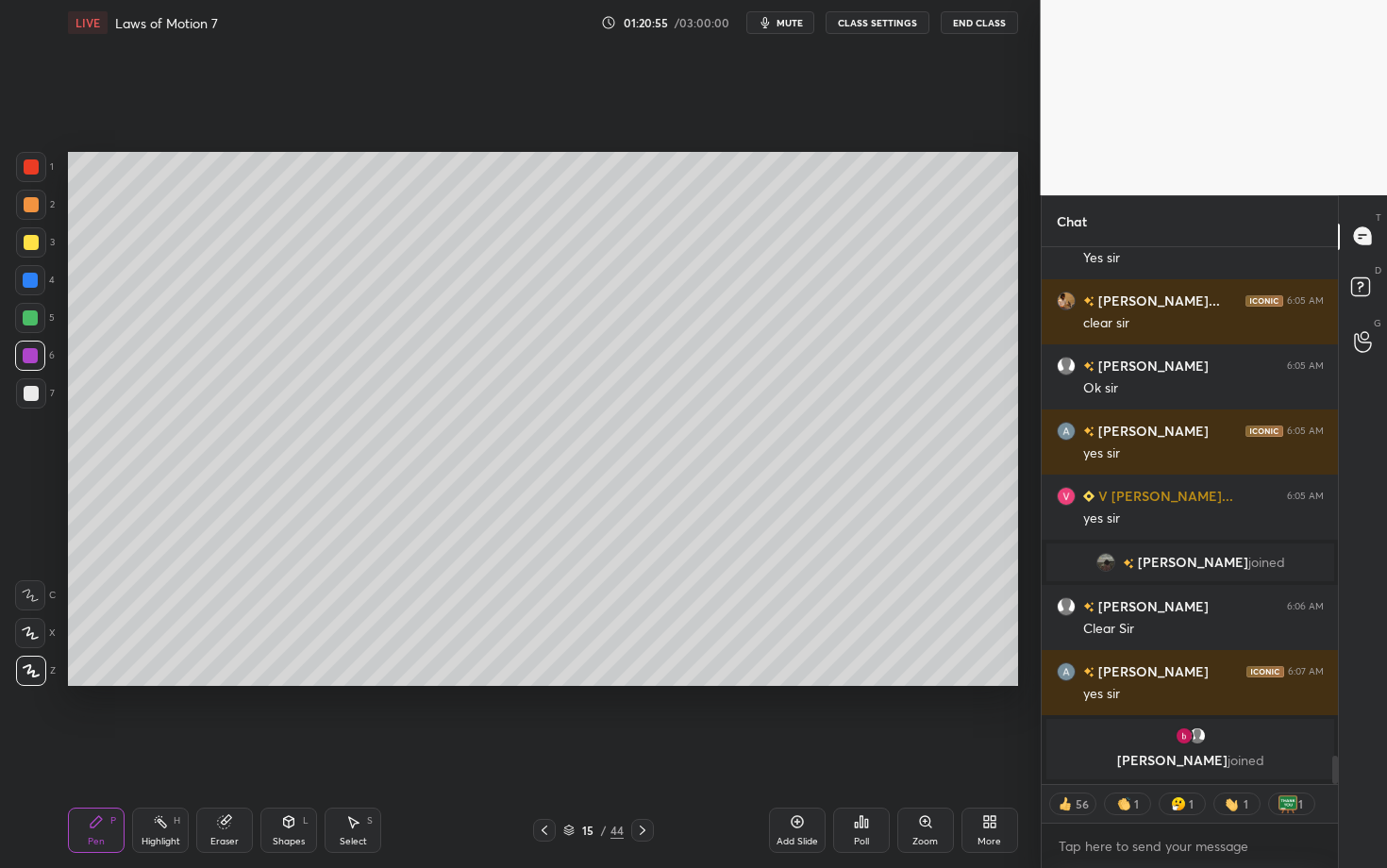 scroll, scrollTop: 9472, scrollLeft: 0, axis: vertical 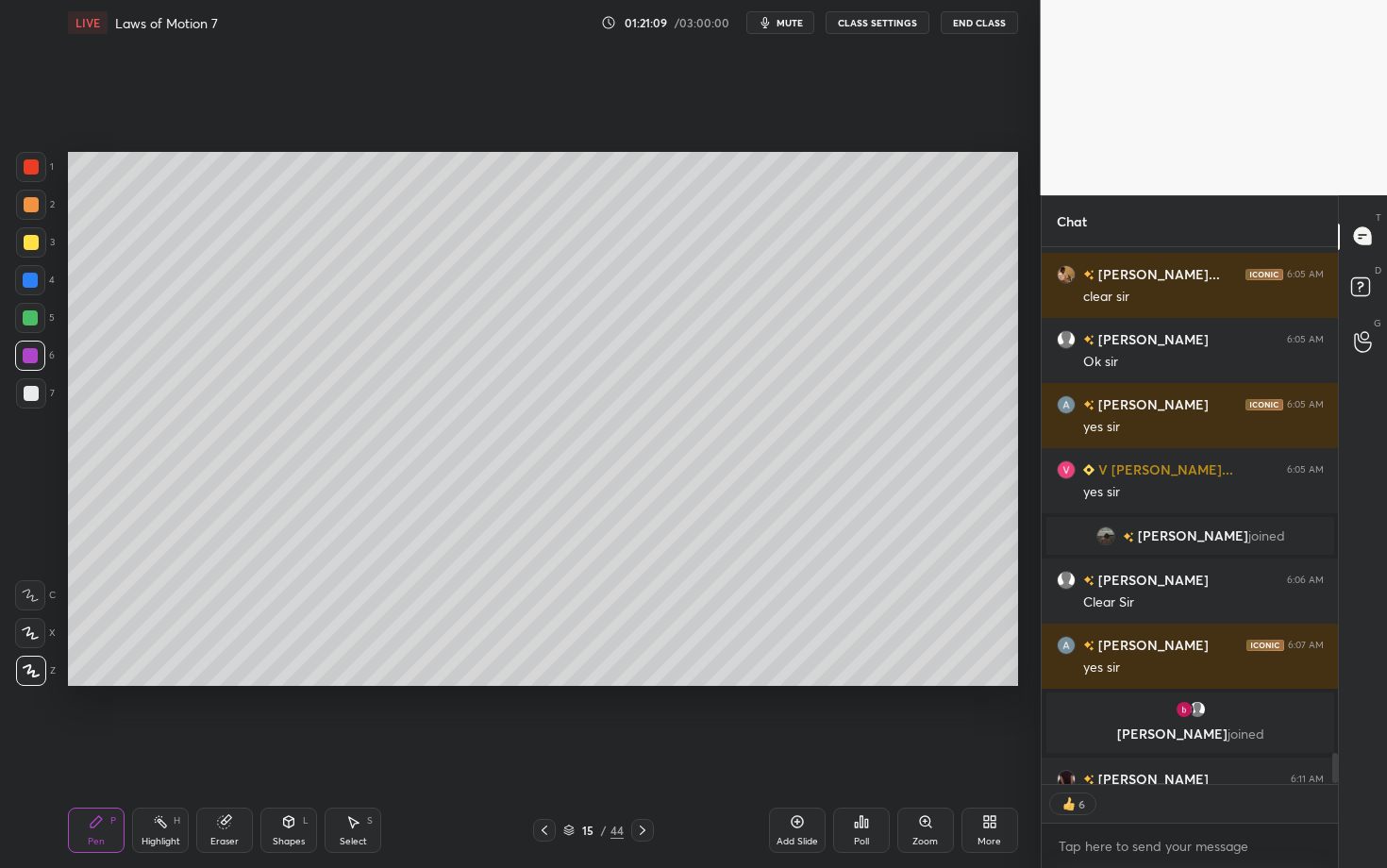 click 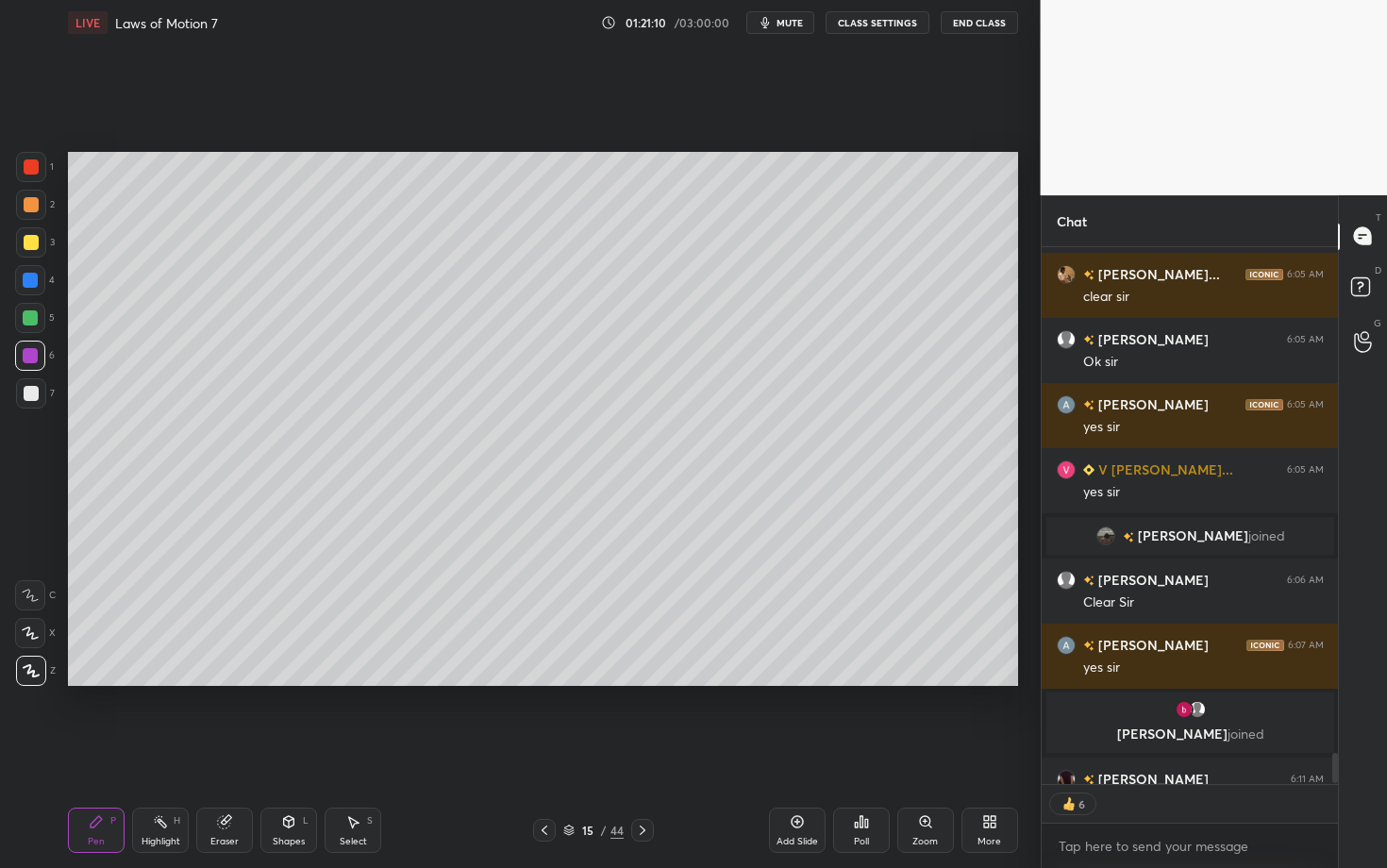 click at bounding box center [31, 393] 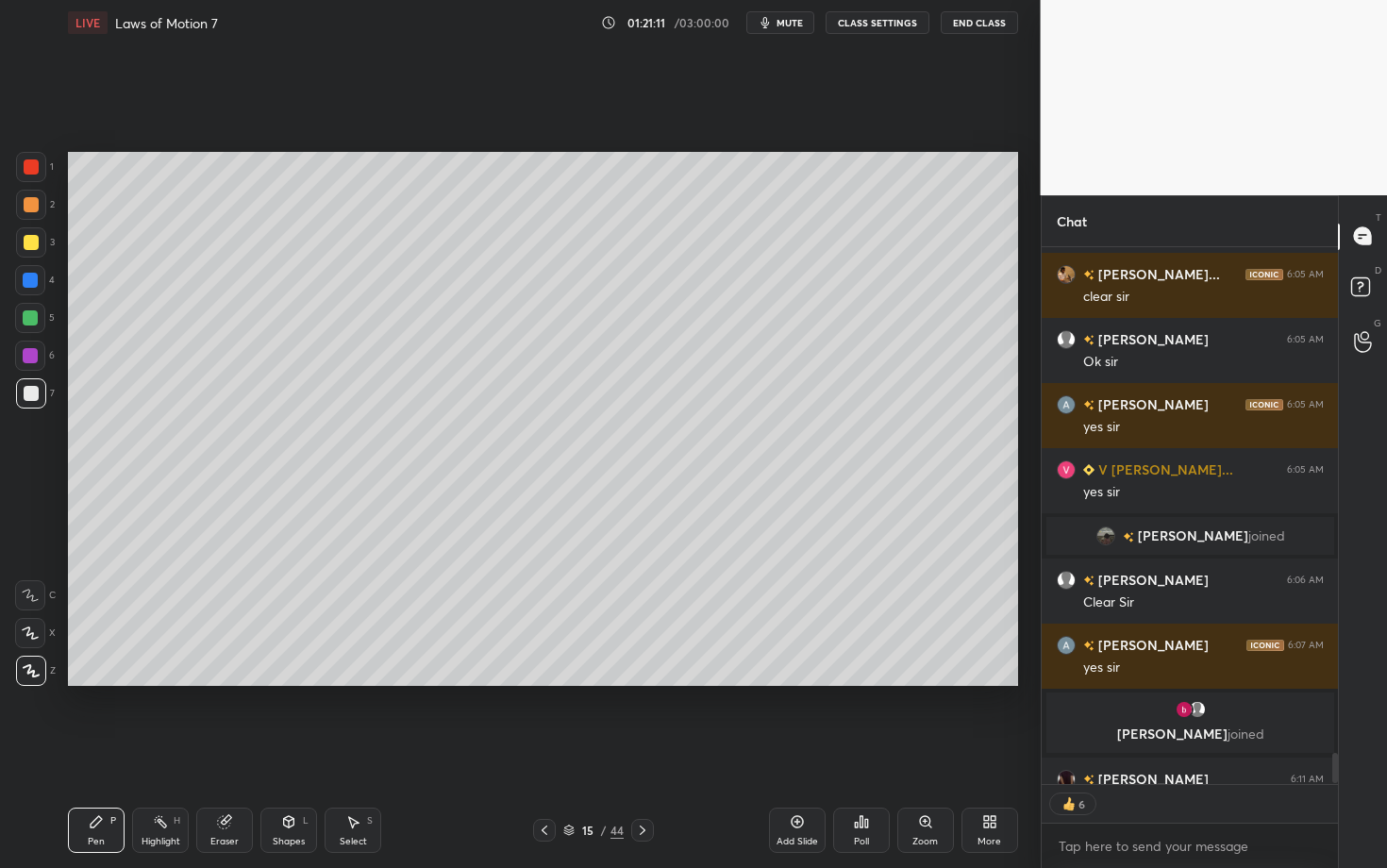 click at bounding box center (31, 205) 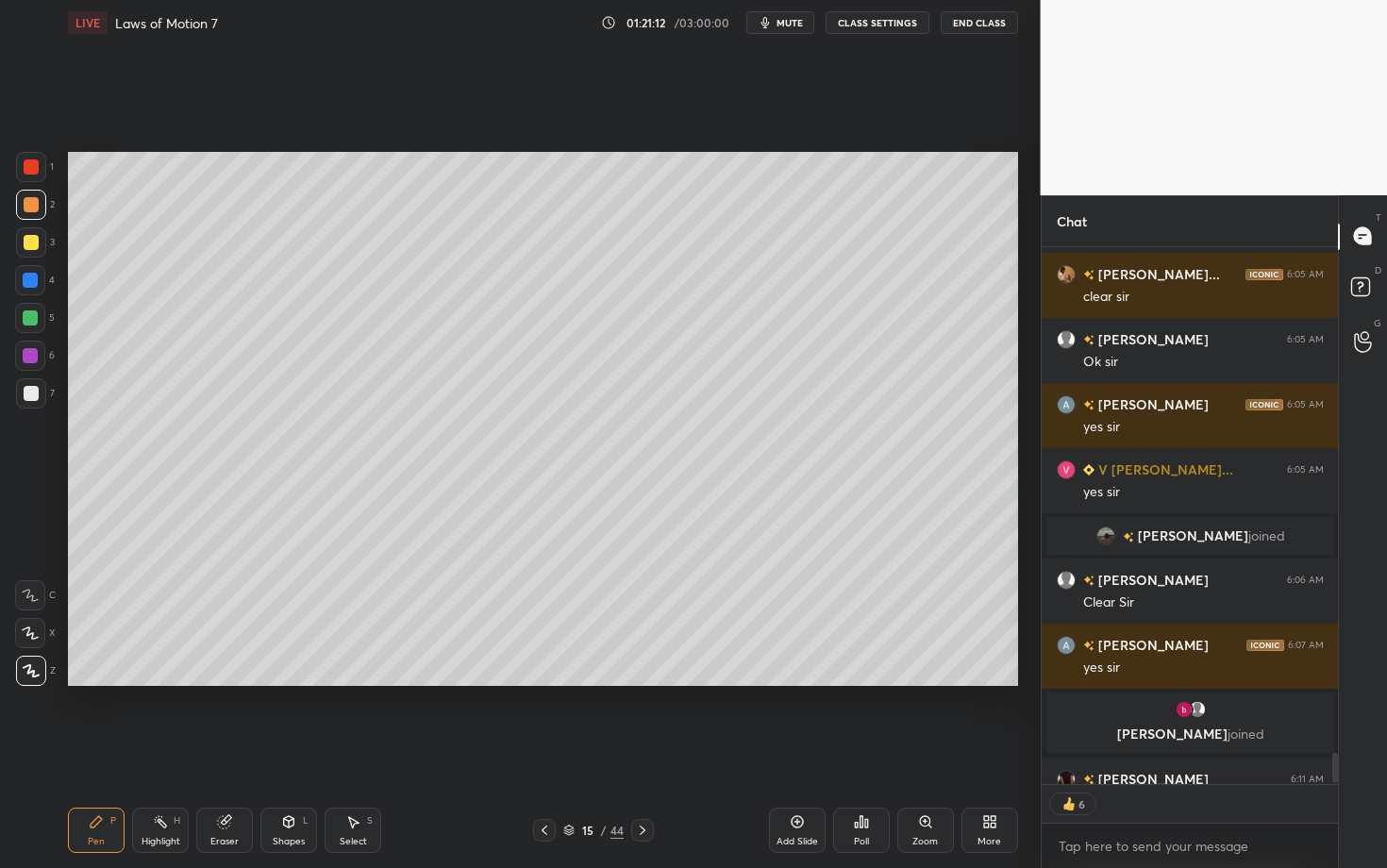 click 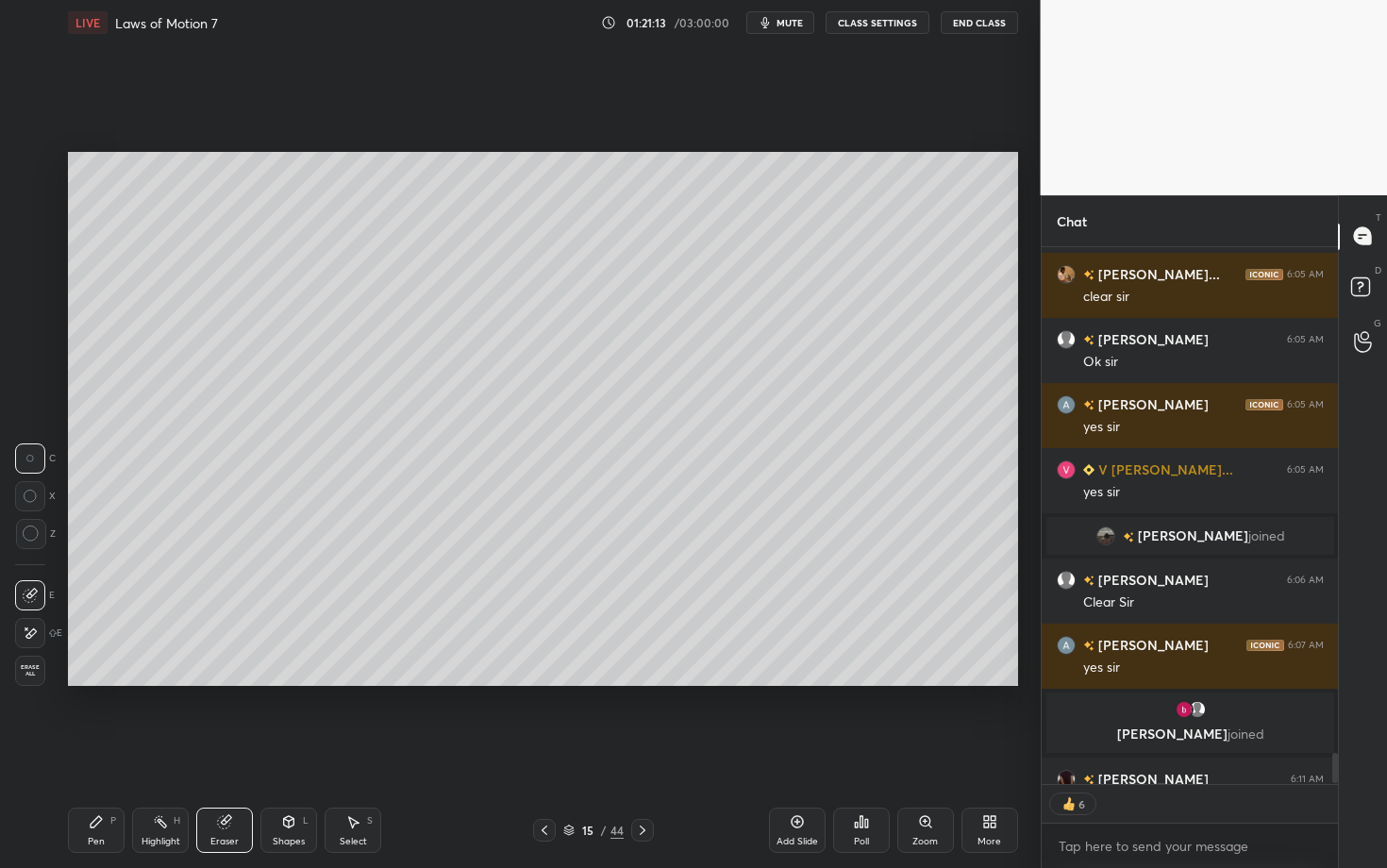 click 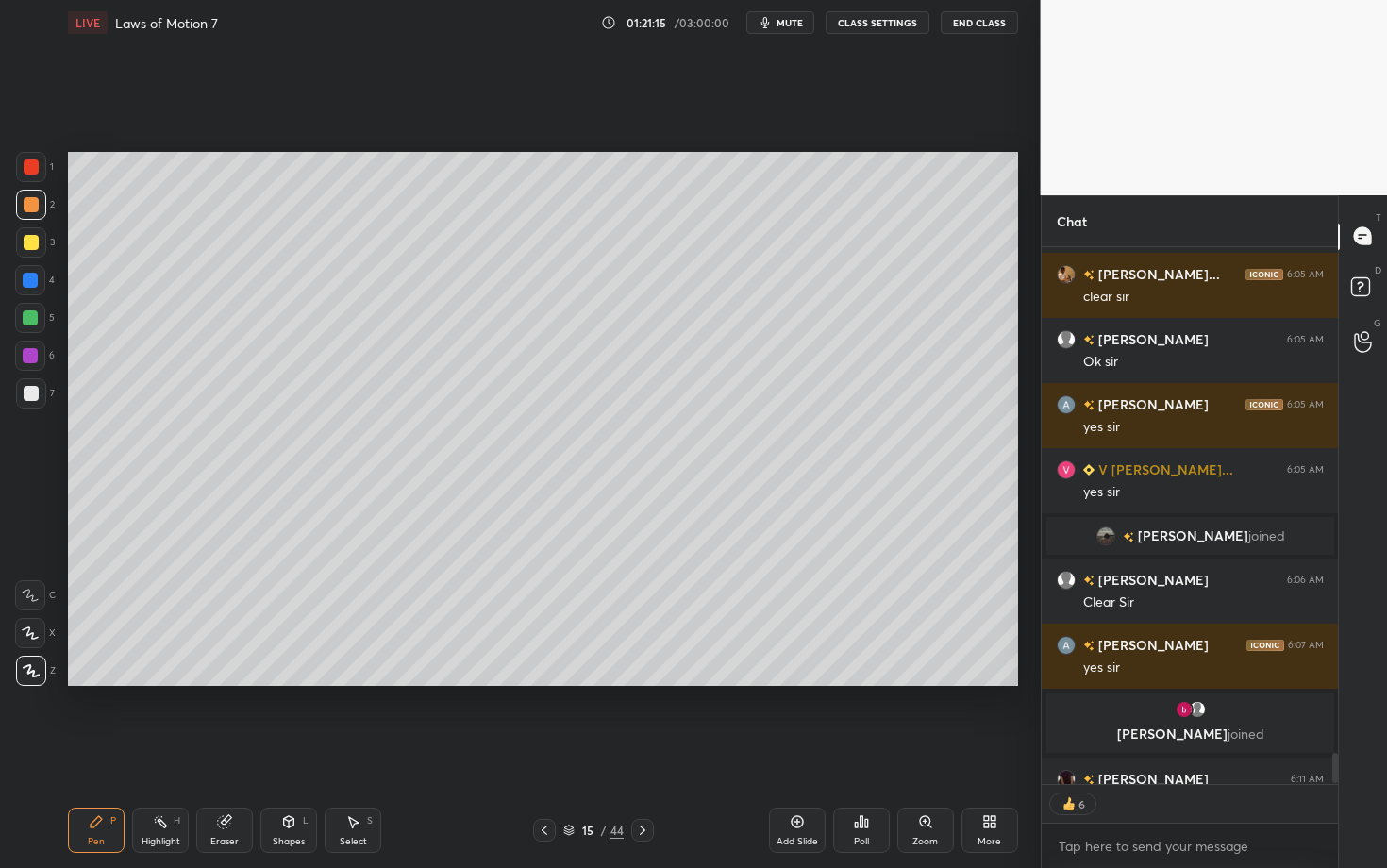 click at bounding box center [30, 318] 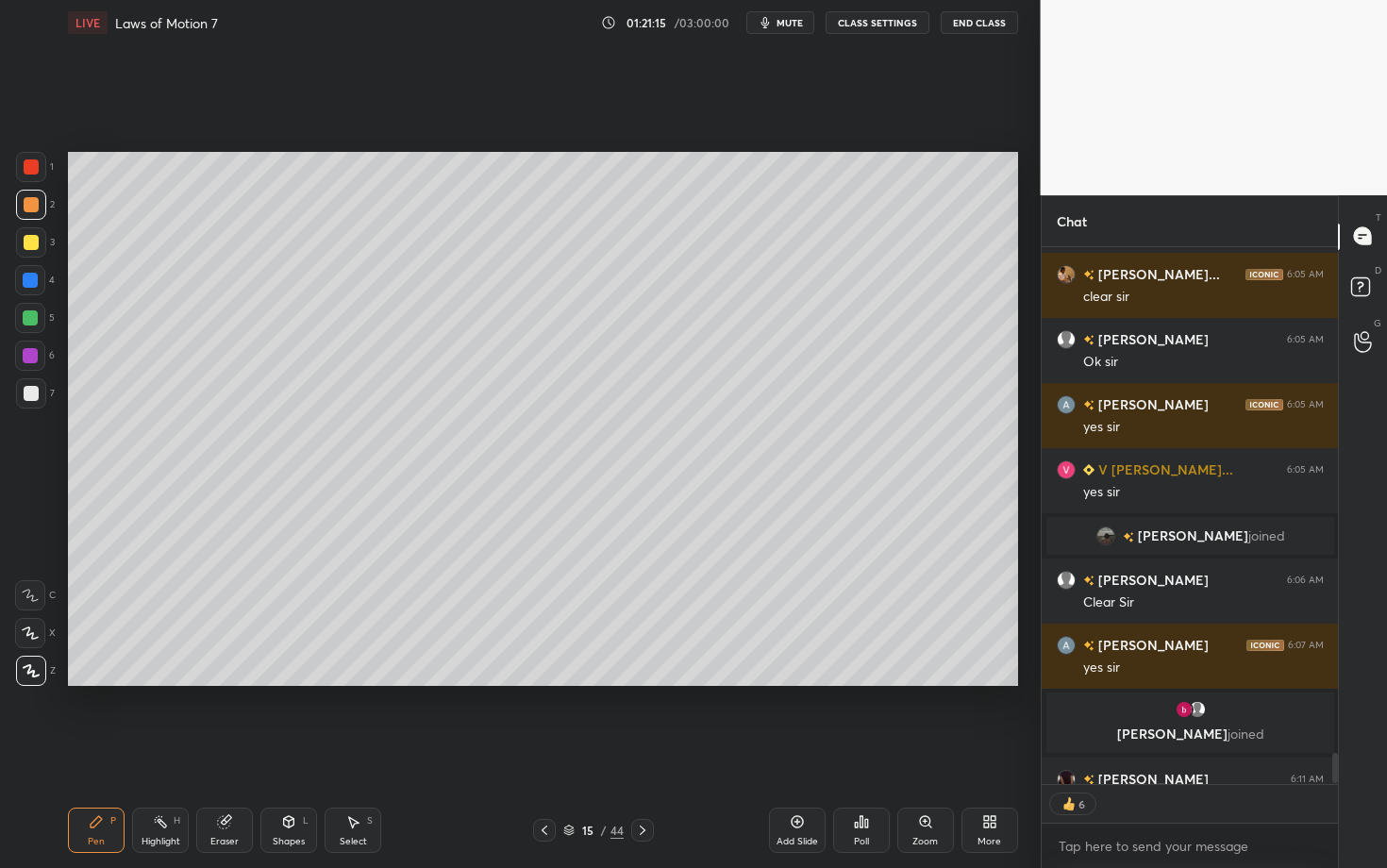 scroll, scrollTop: 6, scrollLeft: 7, axis: both 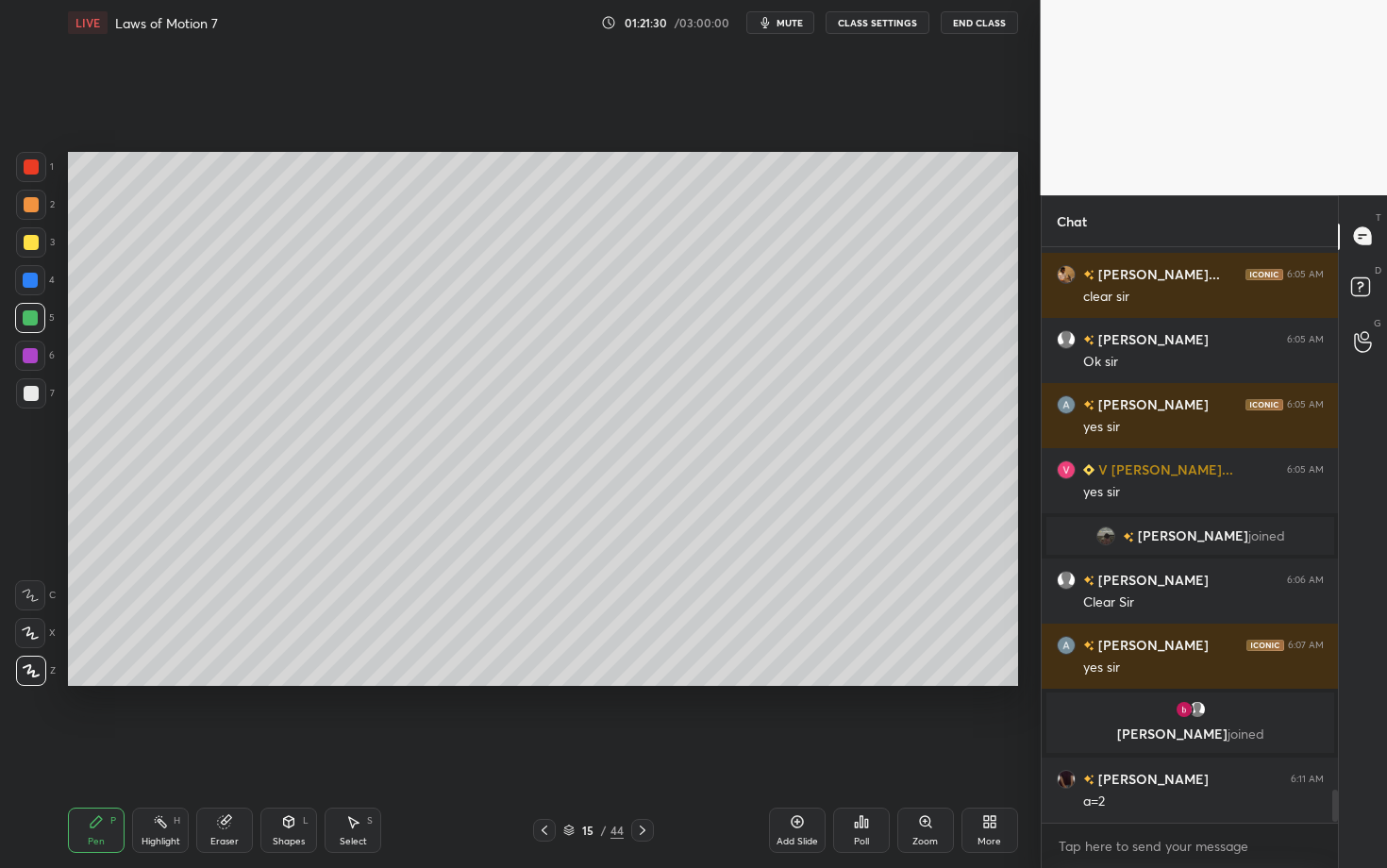 click on "Highlight" at bounding box center (160, 842) 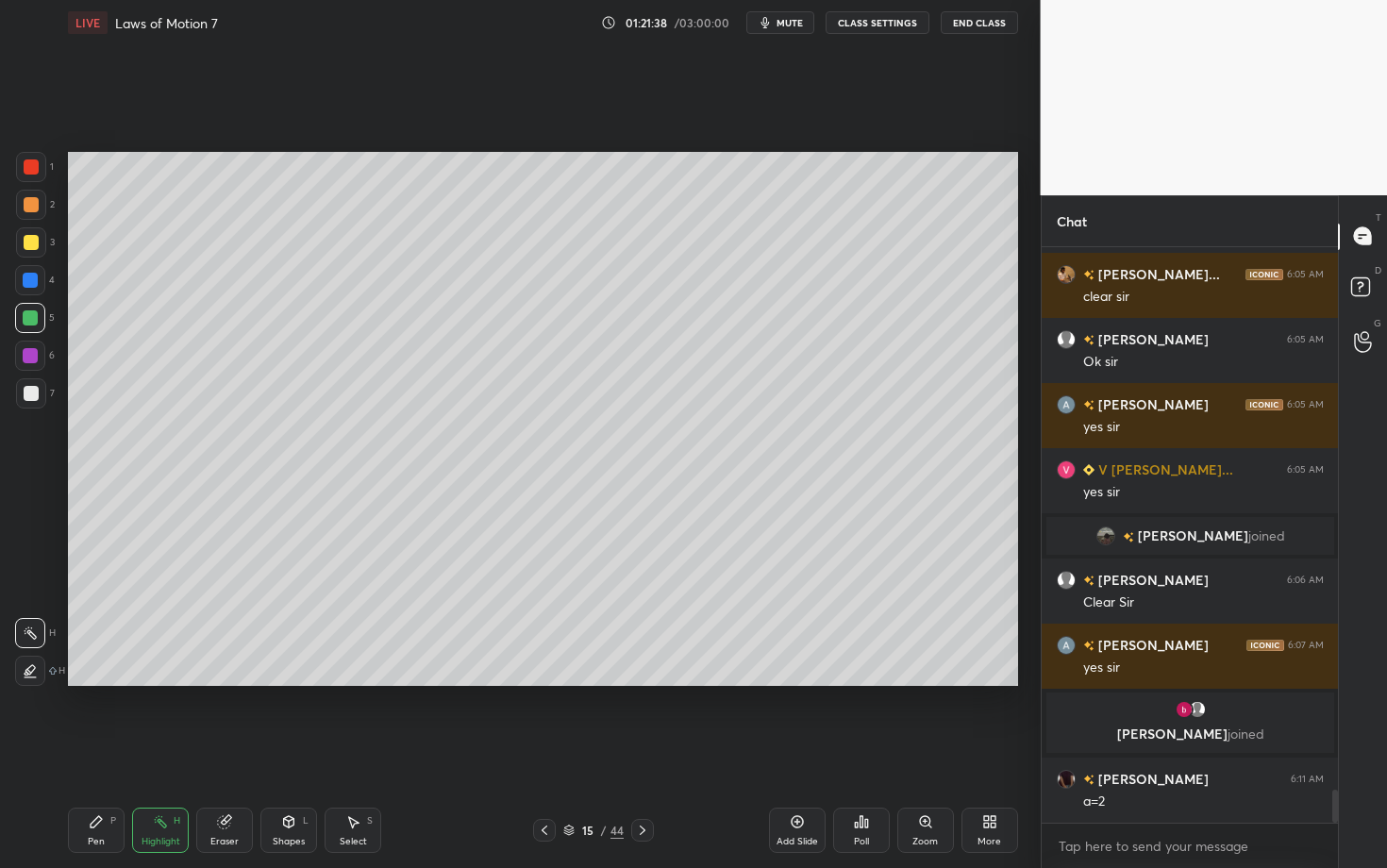scroll, scrollTop: 9498, scrollLeft: 0, axis: vertical 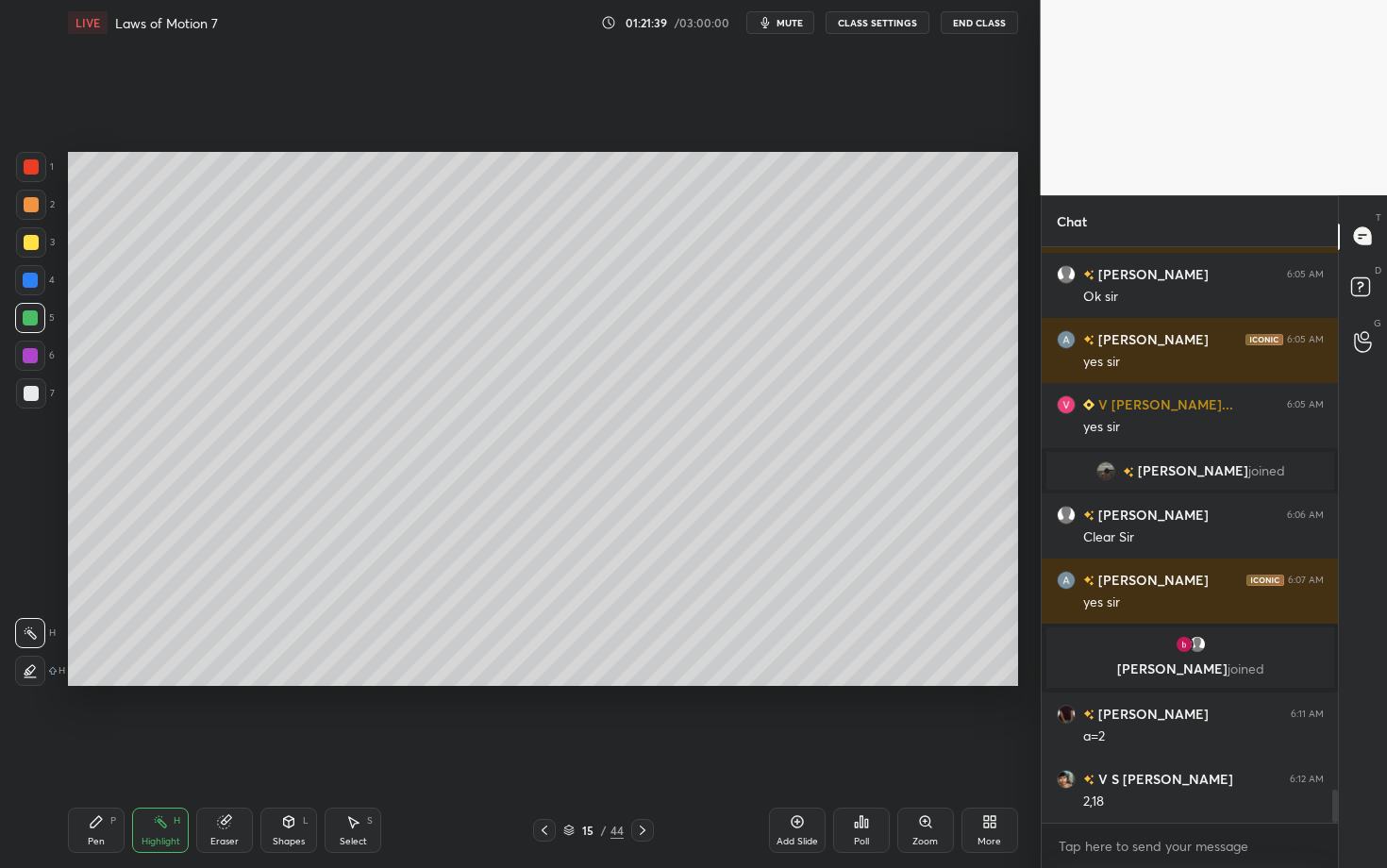 click on "Shapes L" at bounding box center (289, 830) 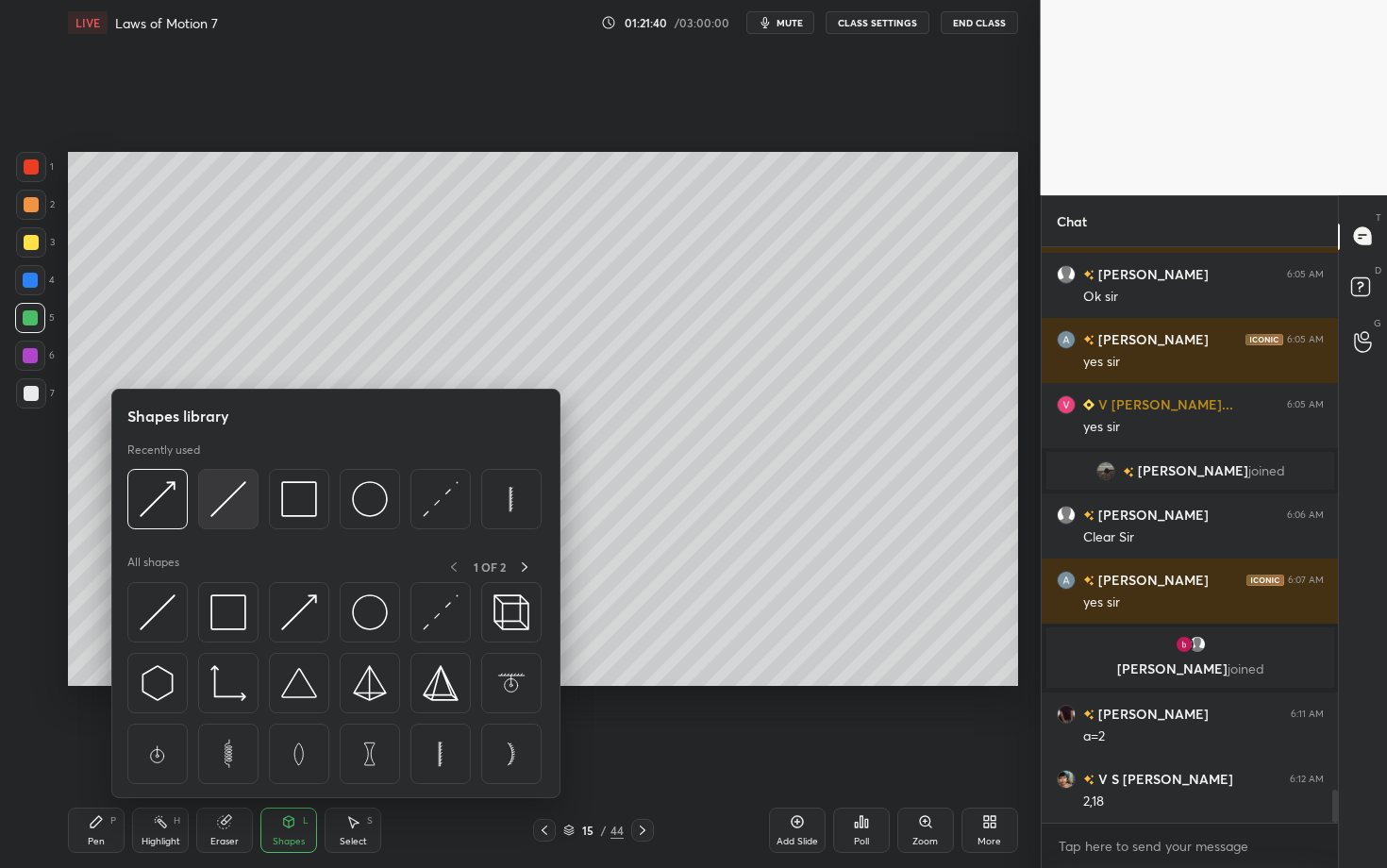 click at bounding box center (228, 499) 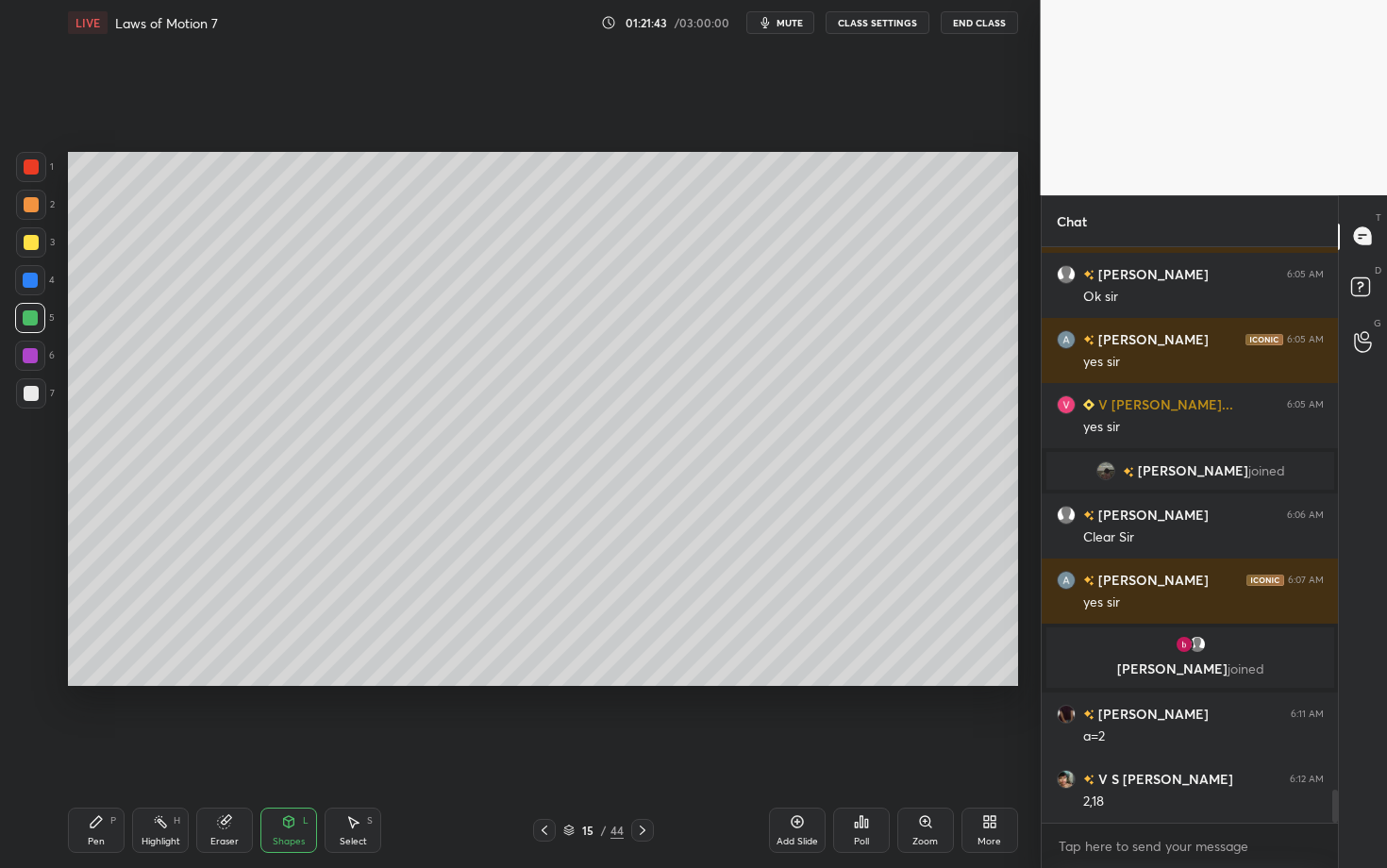 click on "Pen P" at bounding box center (96, 830) 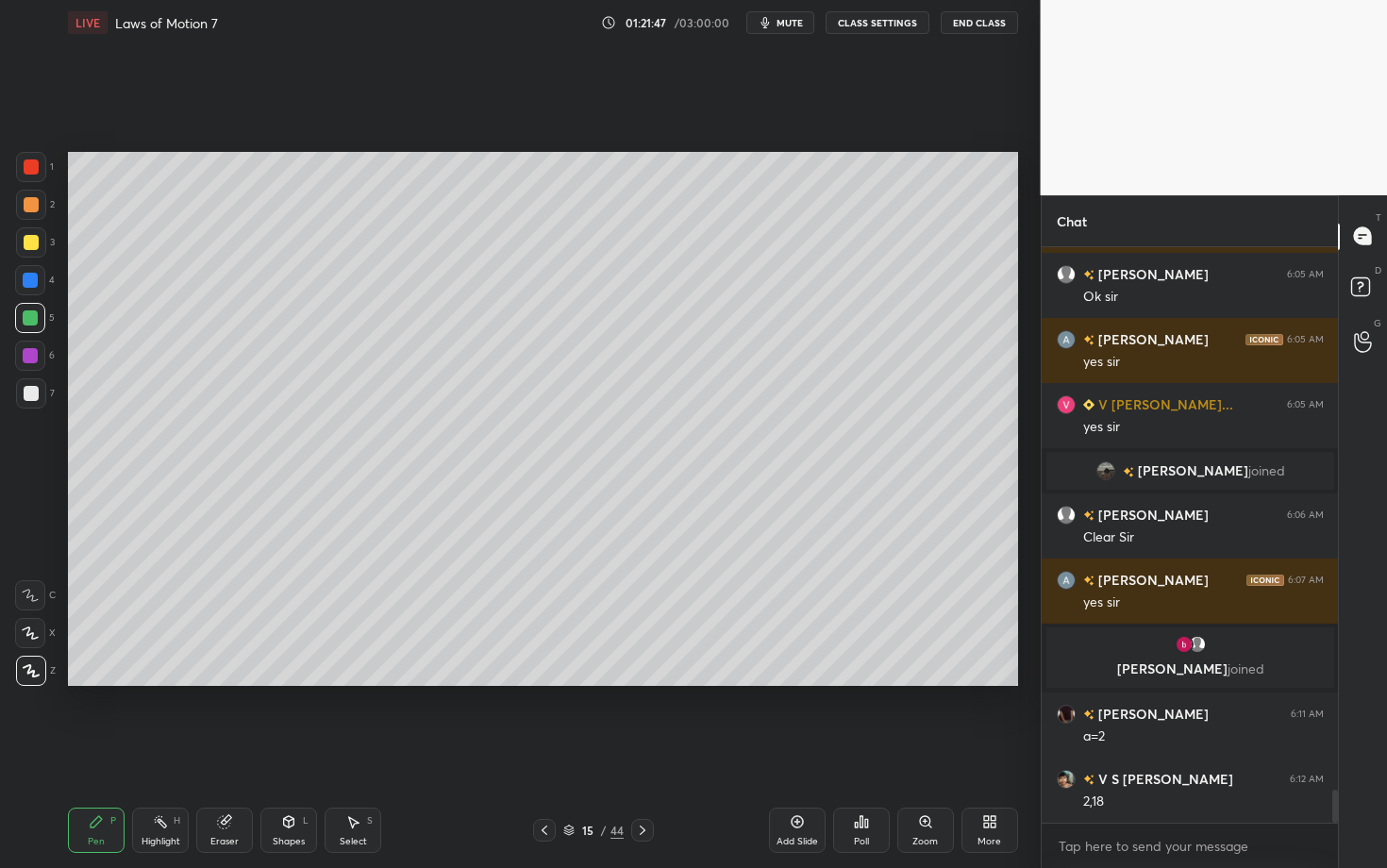 click at bounding box center [31, 393] 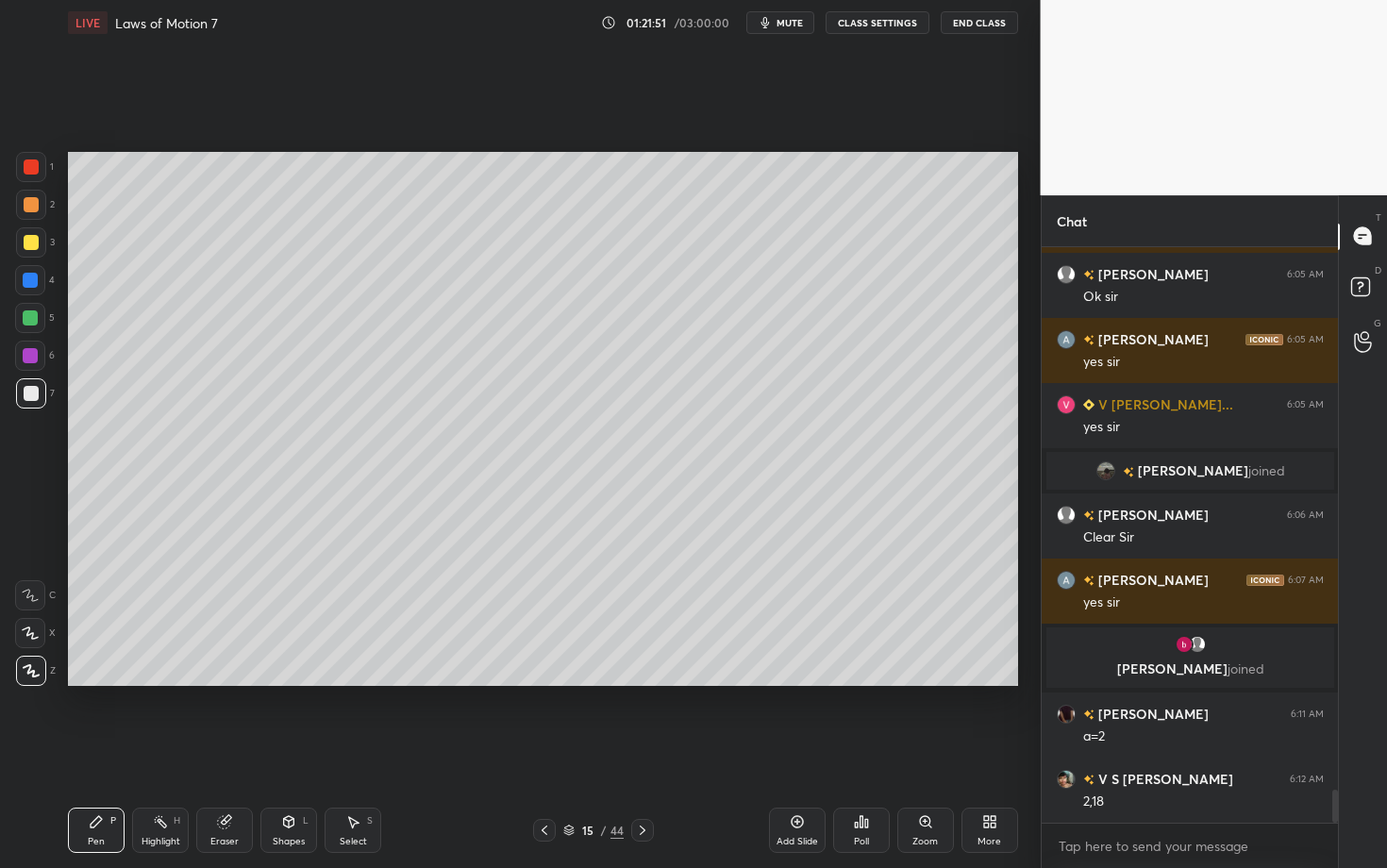 click on "Highlight H" at bounding box center [160, 830] 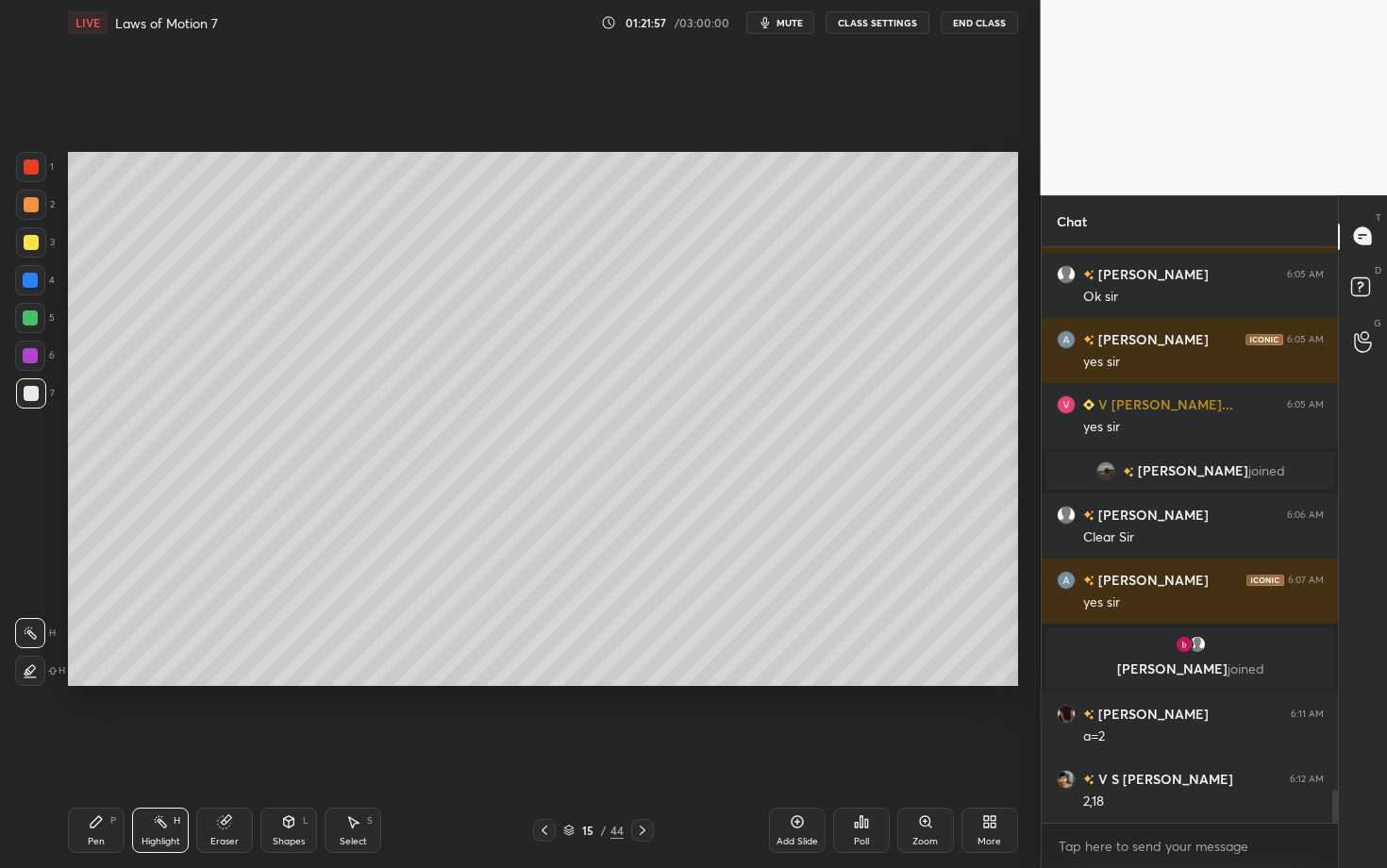 click on "Pen P" at bounding box center (96, 830) 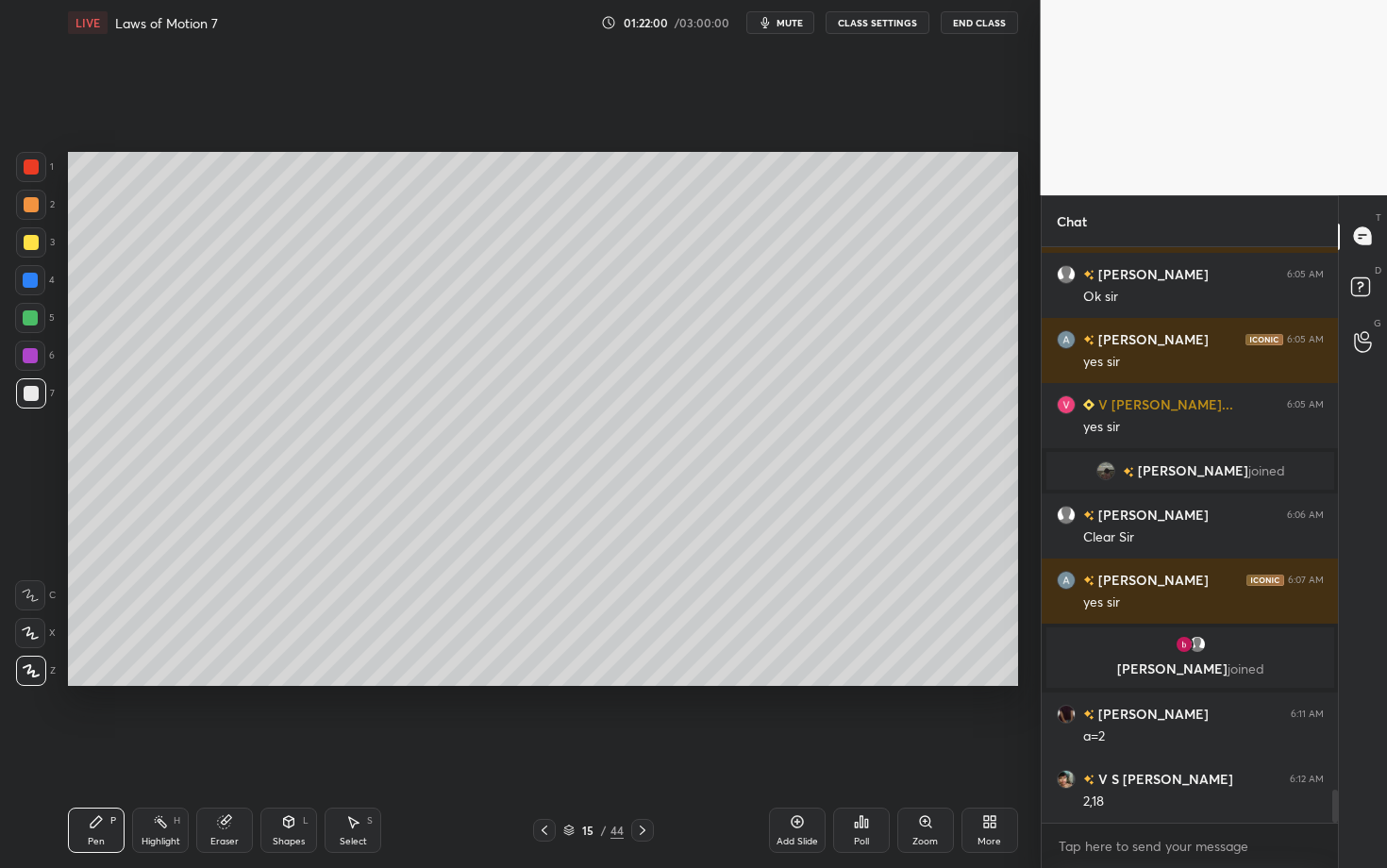 click on "Highlight H" at bounding box center [160, 830] 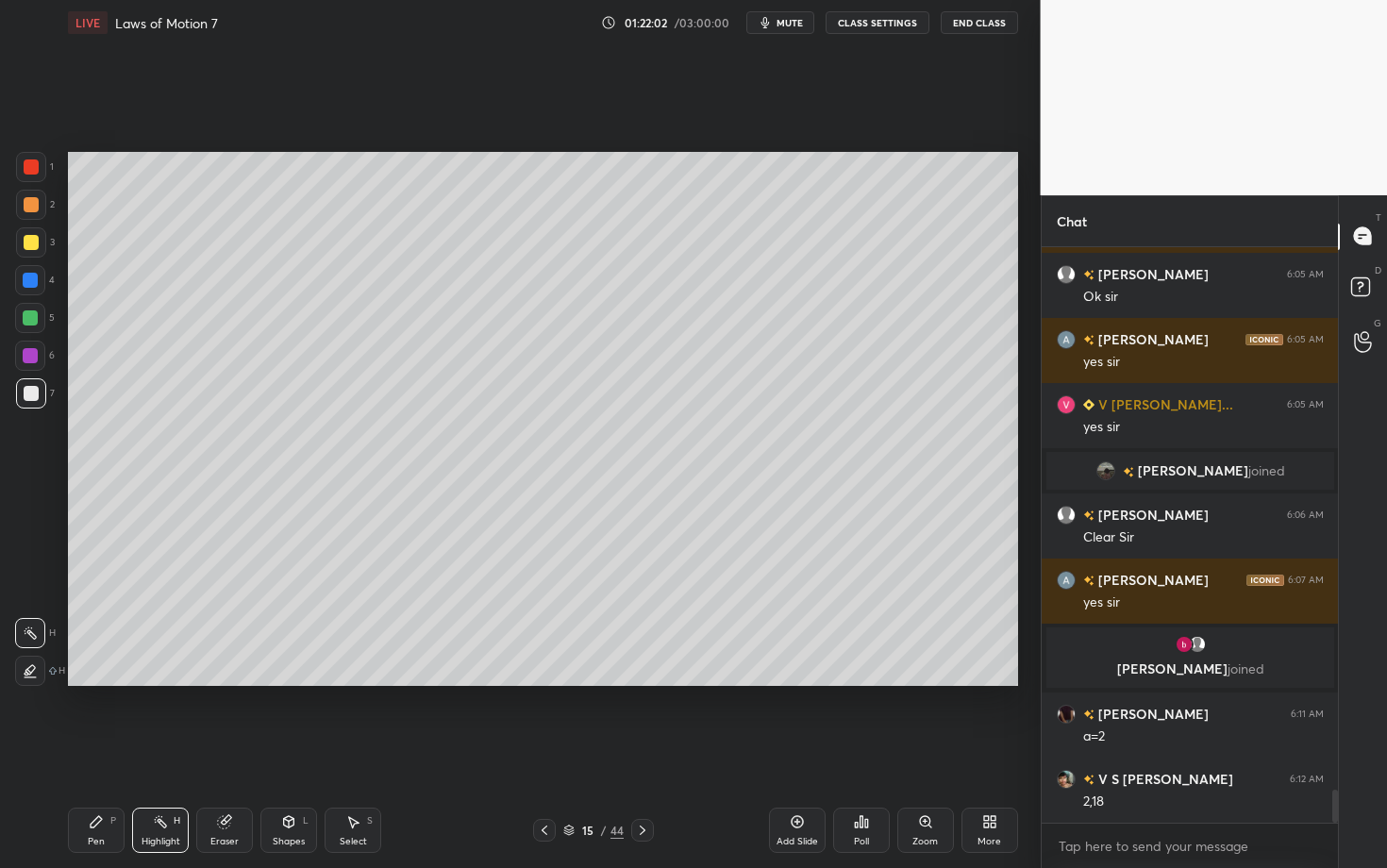 click on "Pen P Highlight H Eraser Shapes L Select S 15 / 44 Add Slide Poll Zoom More" at bounding box center (543, 830) 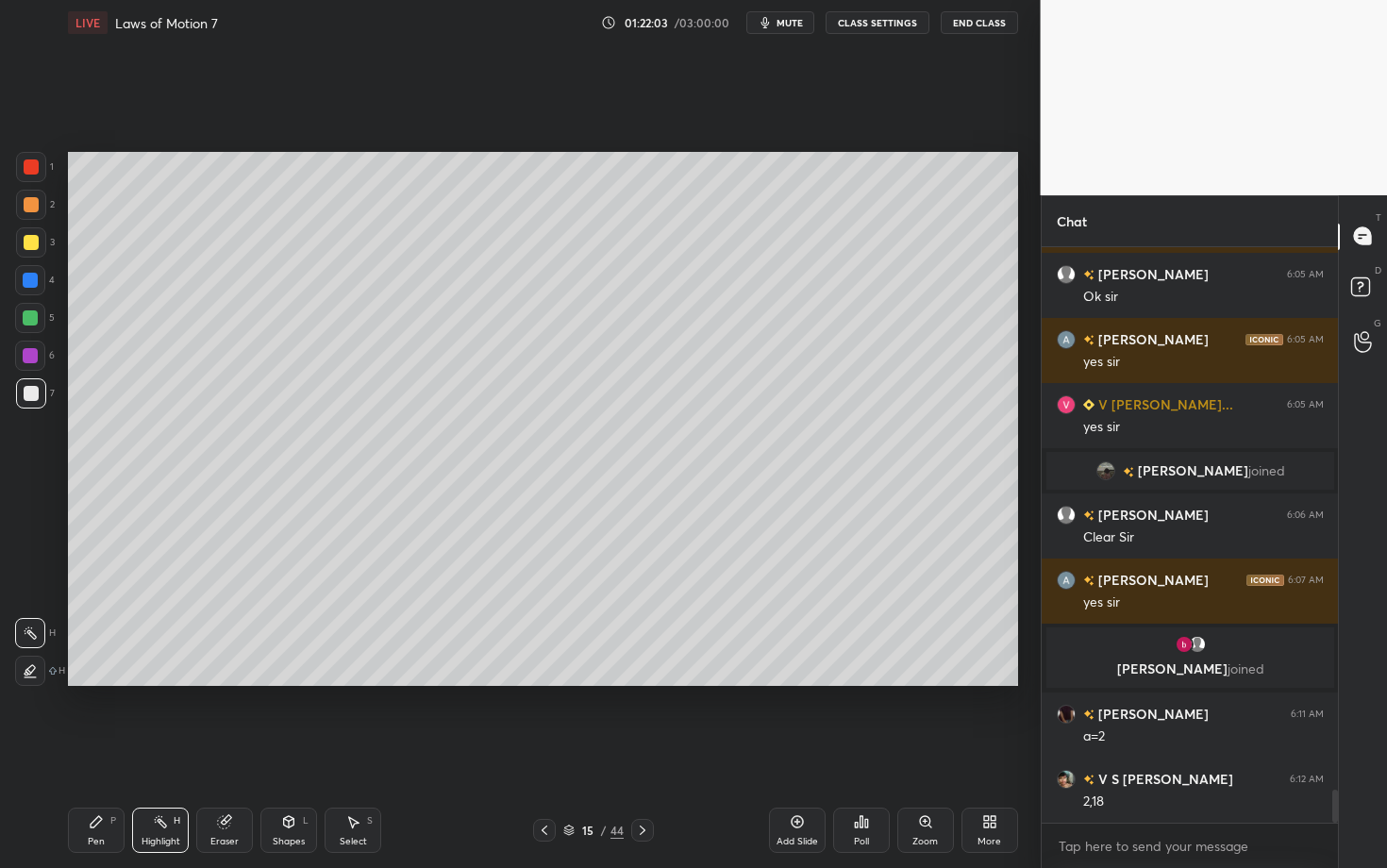 click on "Pen P" at bounding box center (96, 830) 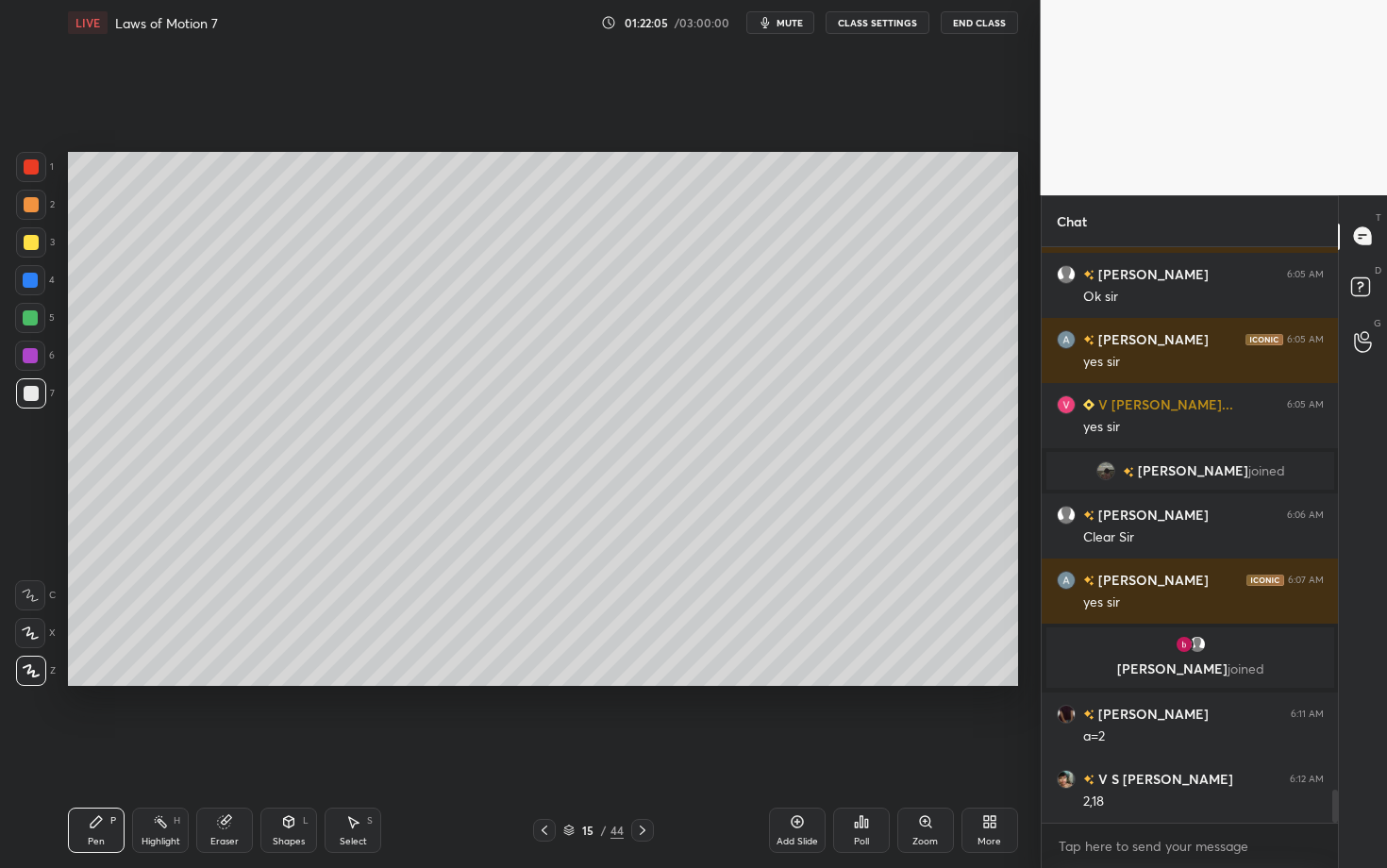 click at bounding box center (30, 356) 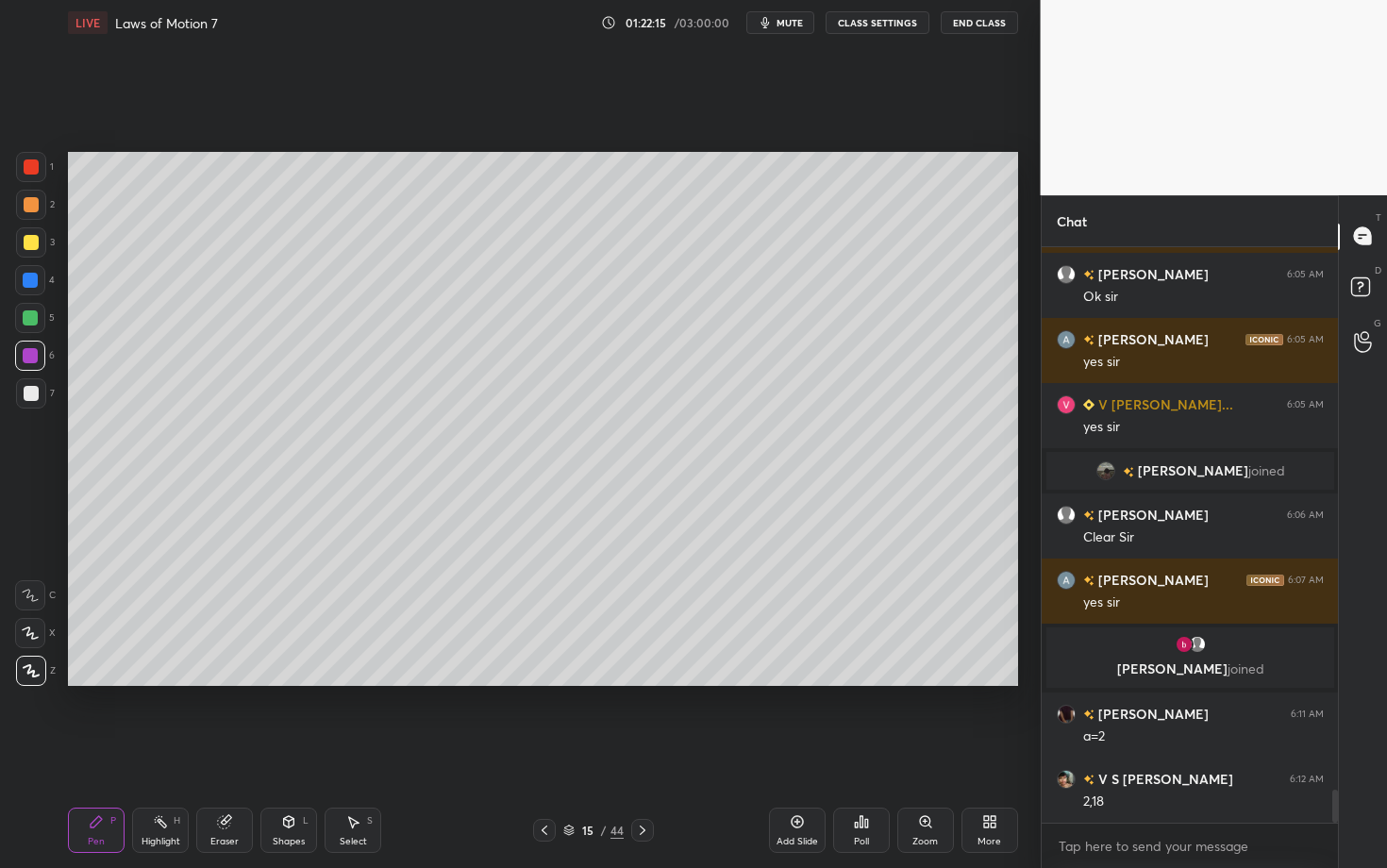 scroll, scrollTop: 9580, scrollLeft: 0, axis: vertical 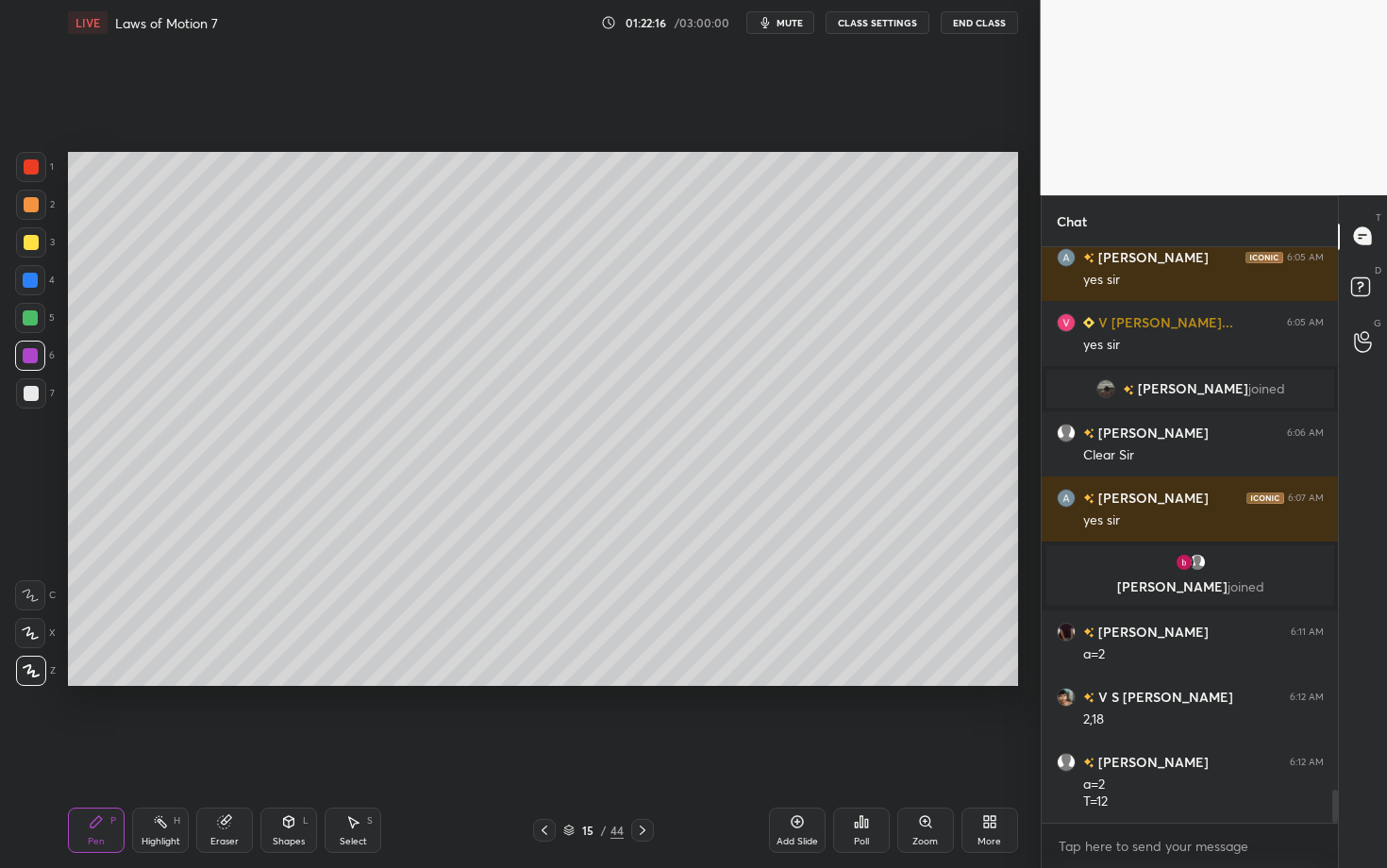 click on "Pen P" at bounding box center [96, 830] 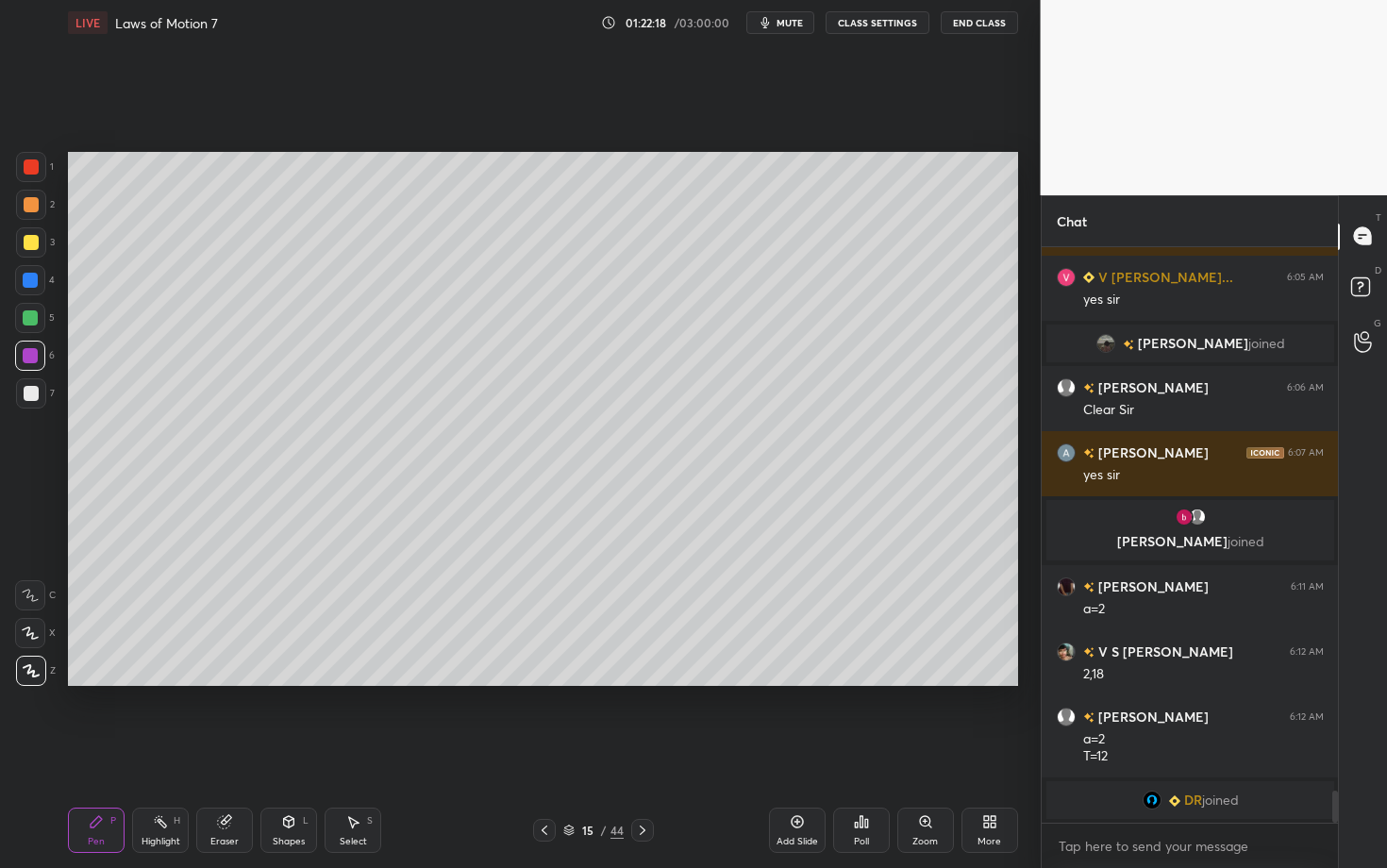 click at bounding box center (31, 393) 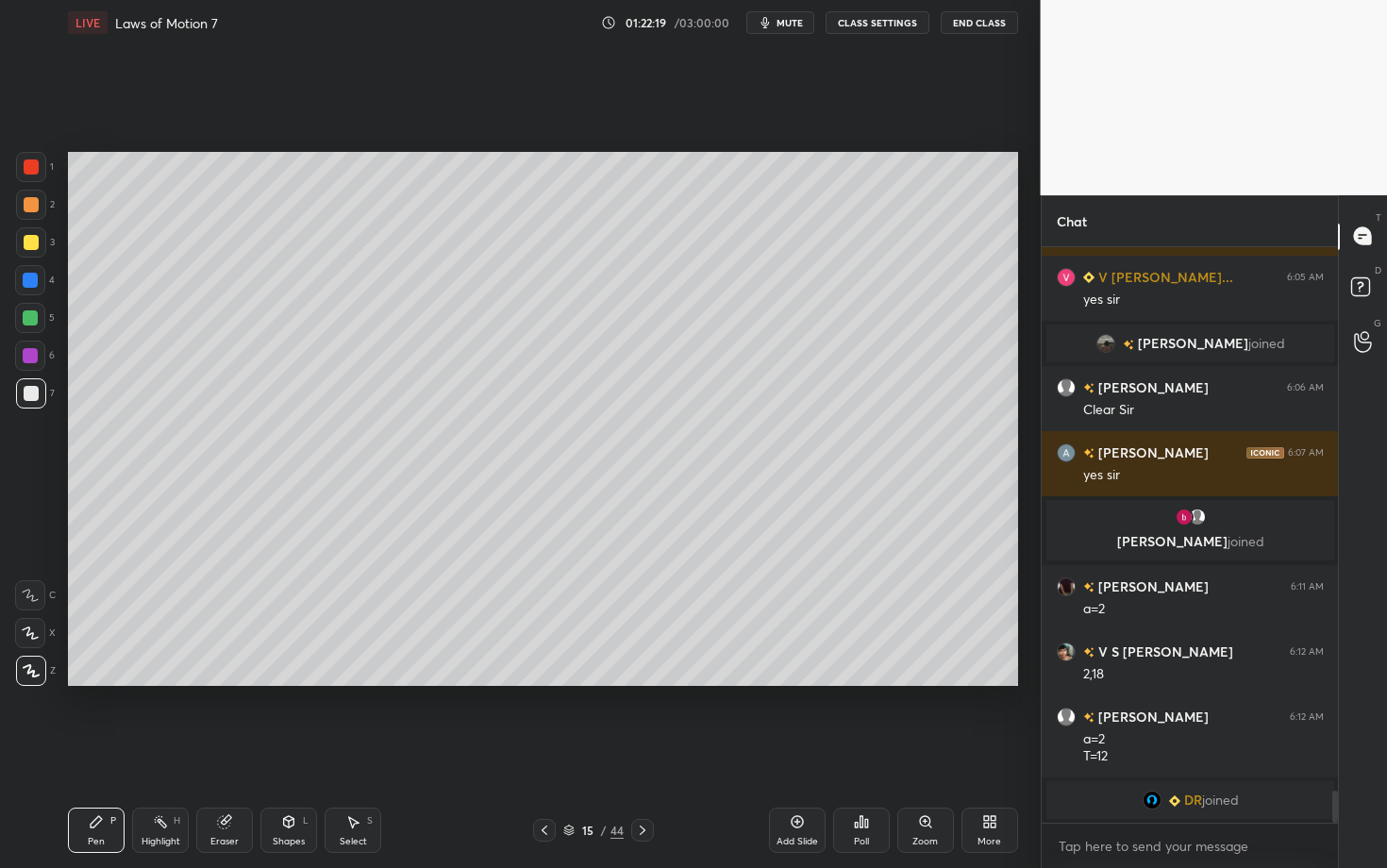 click at bounding box center (30, 318) 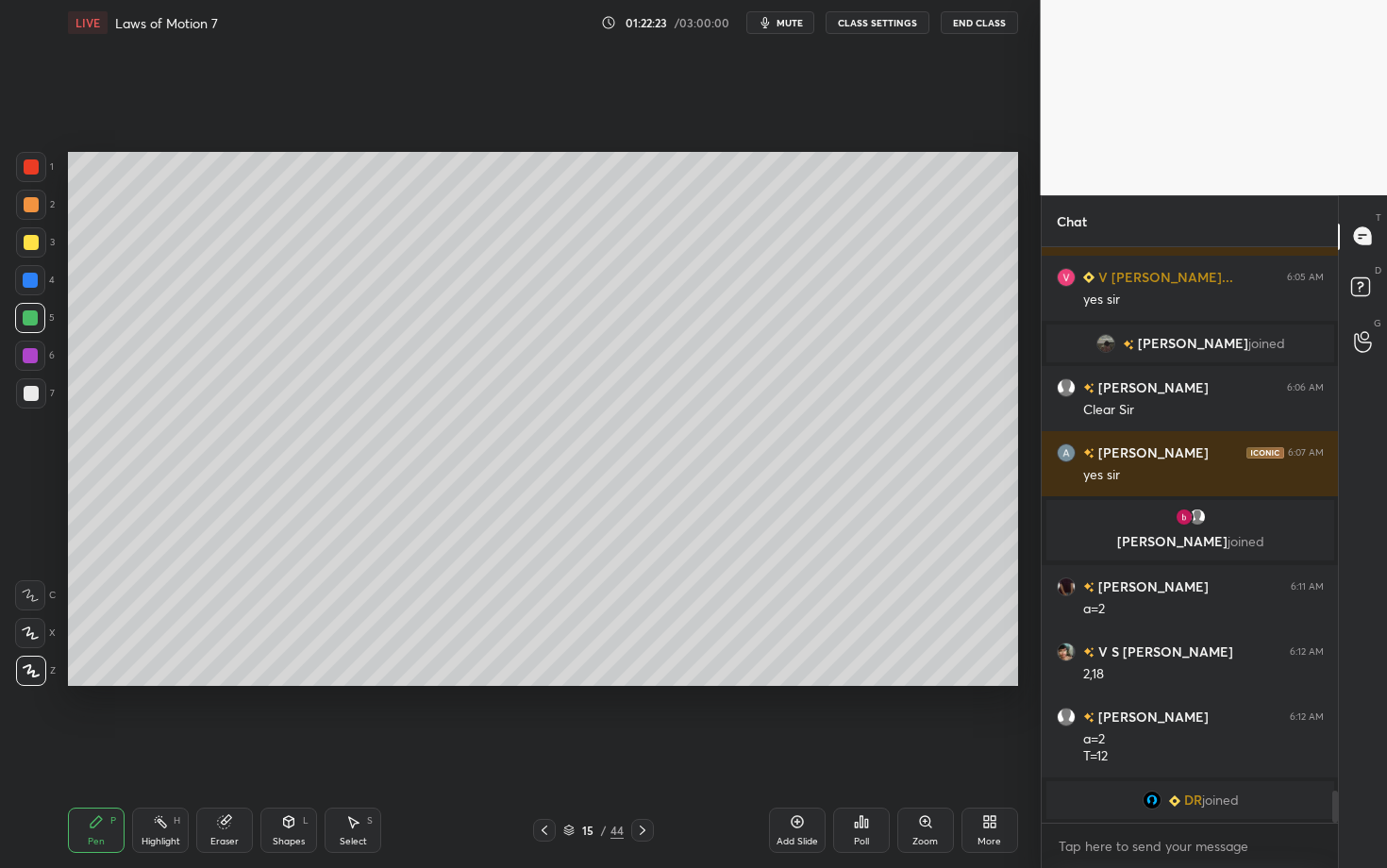 click on "Pen P" at bounding box center [96, 830] 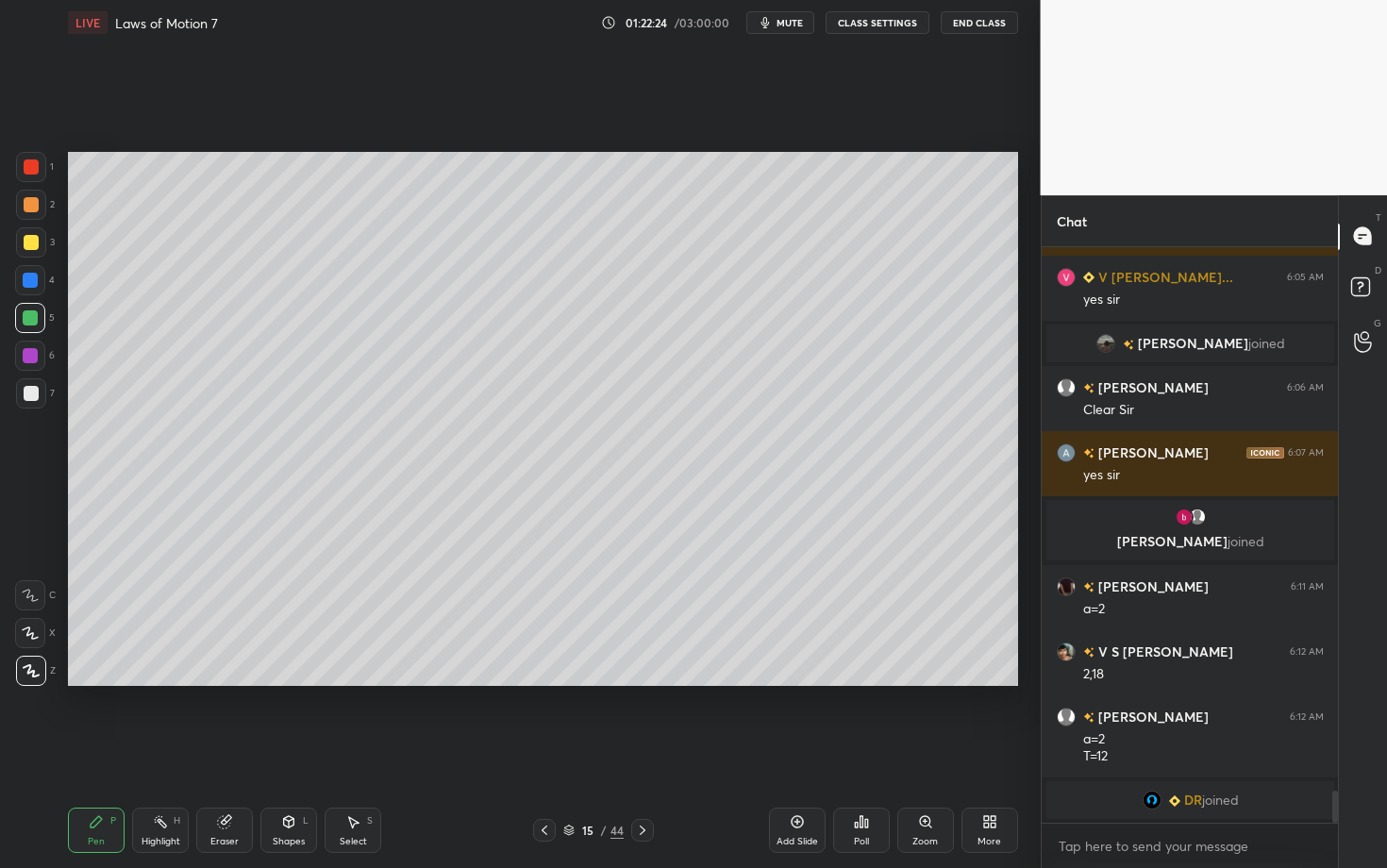 click at bounding box center (31, 167) 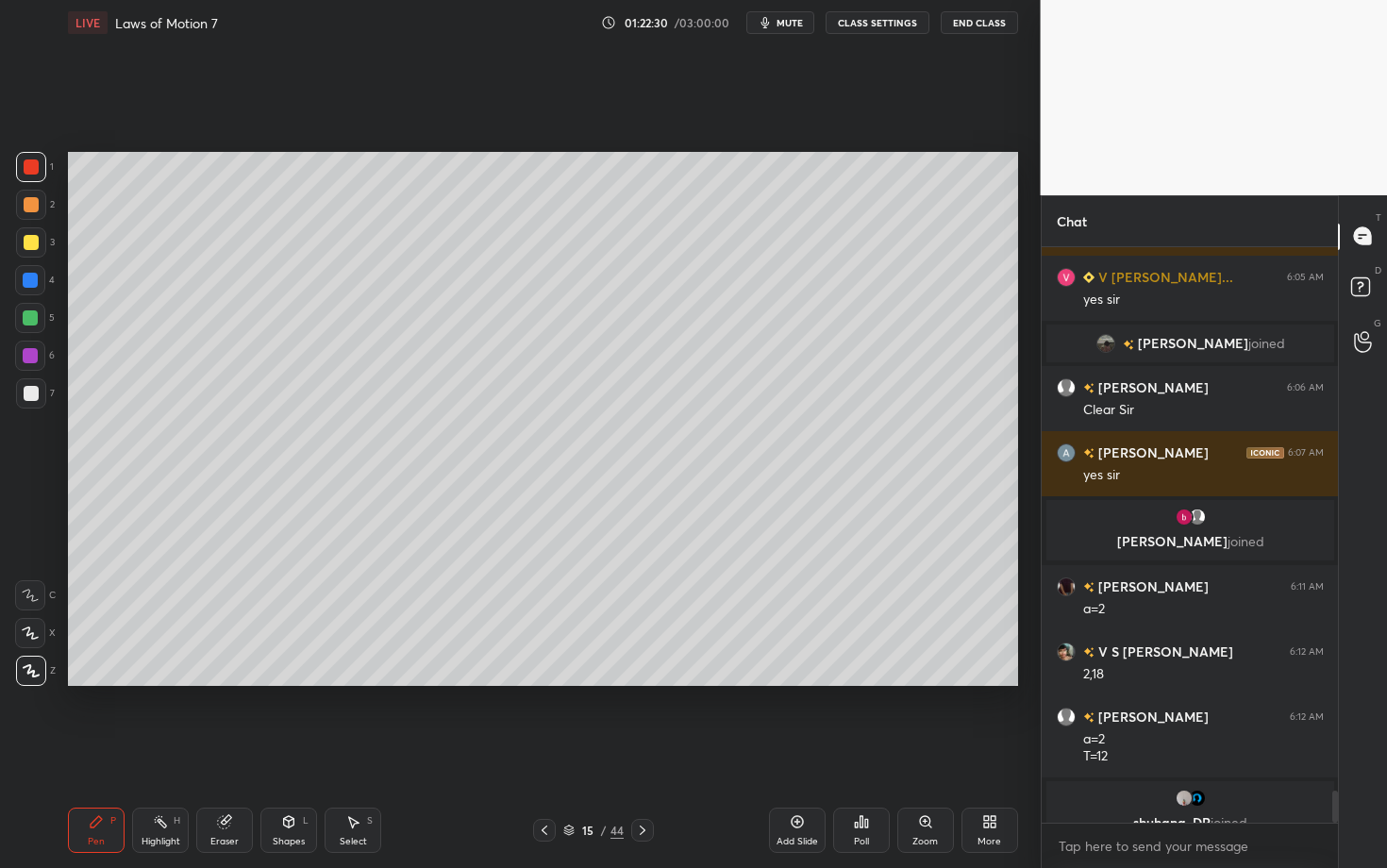 scroll, scrollTop: 9649, scrollLeft: 0, axis: vertical 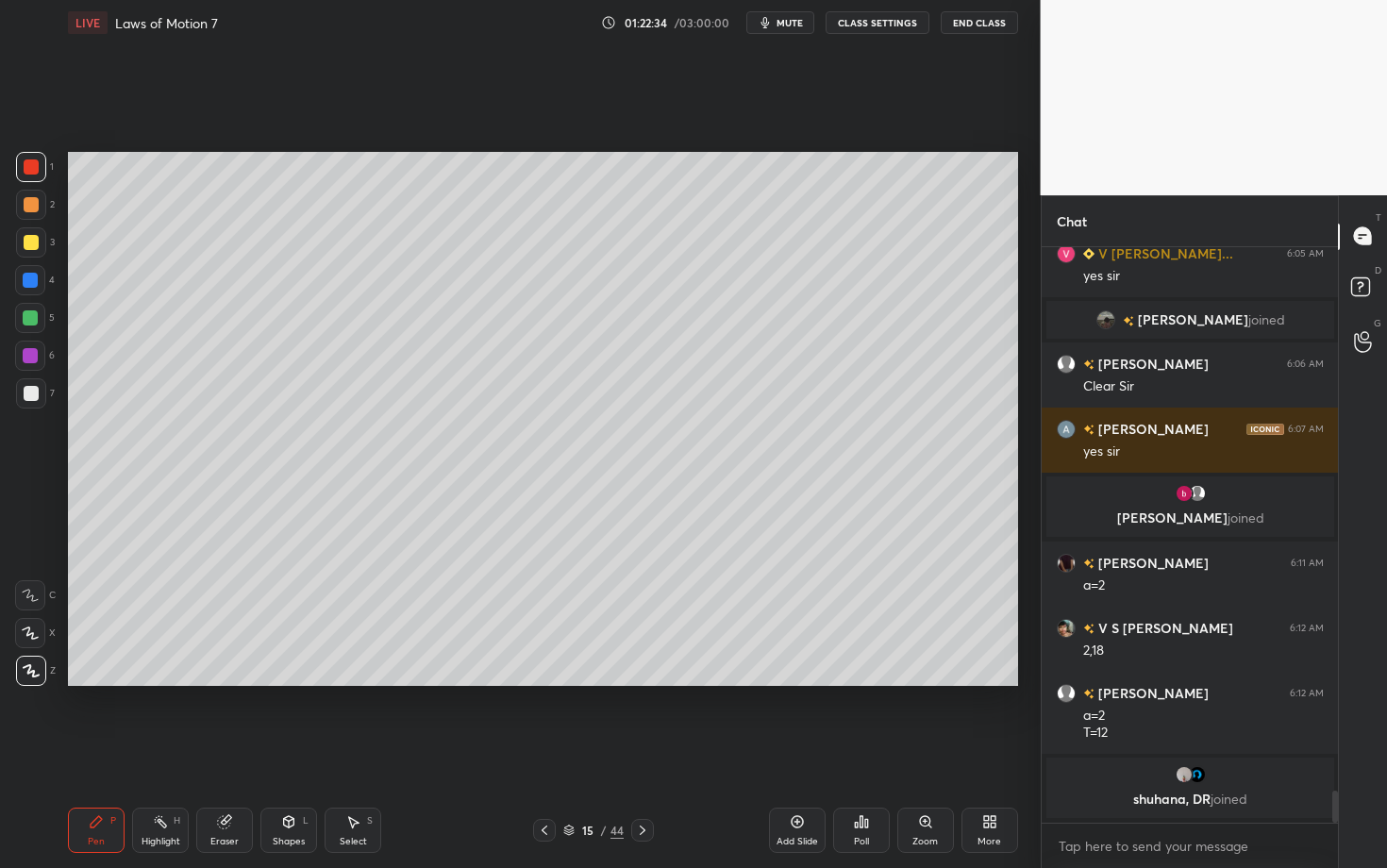 click 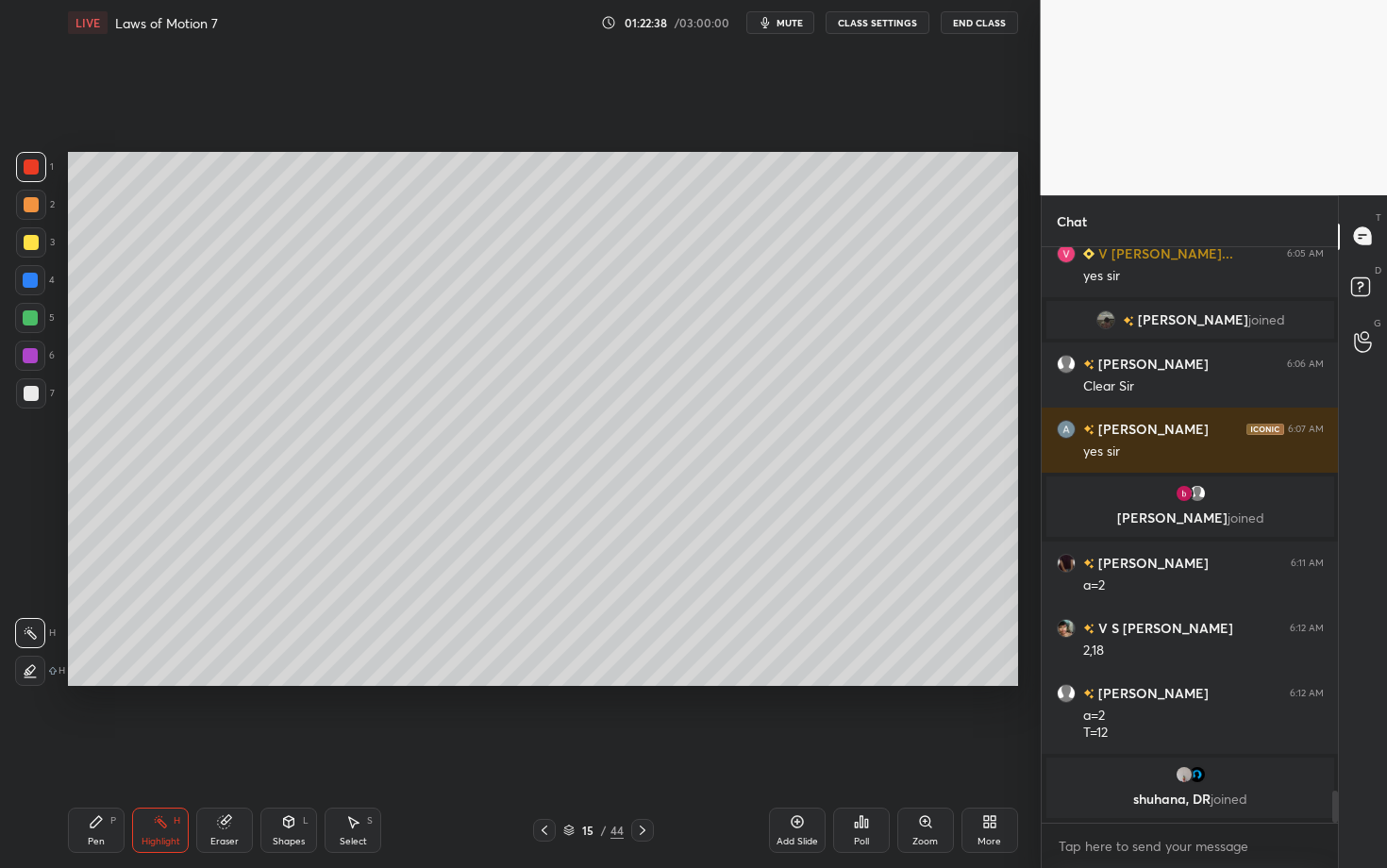 click on "Pen P" at bounding box center [96, 830] 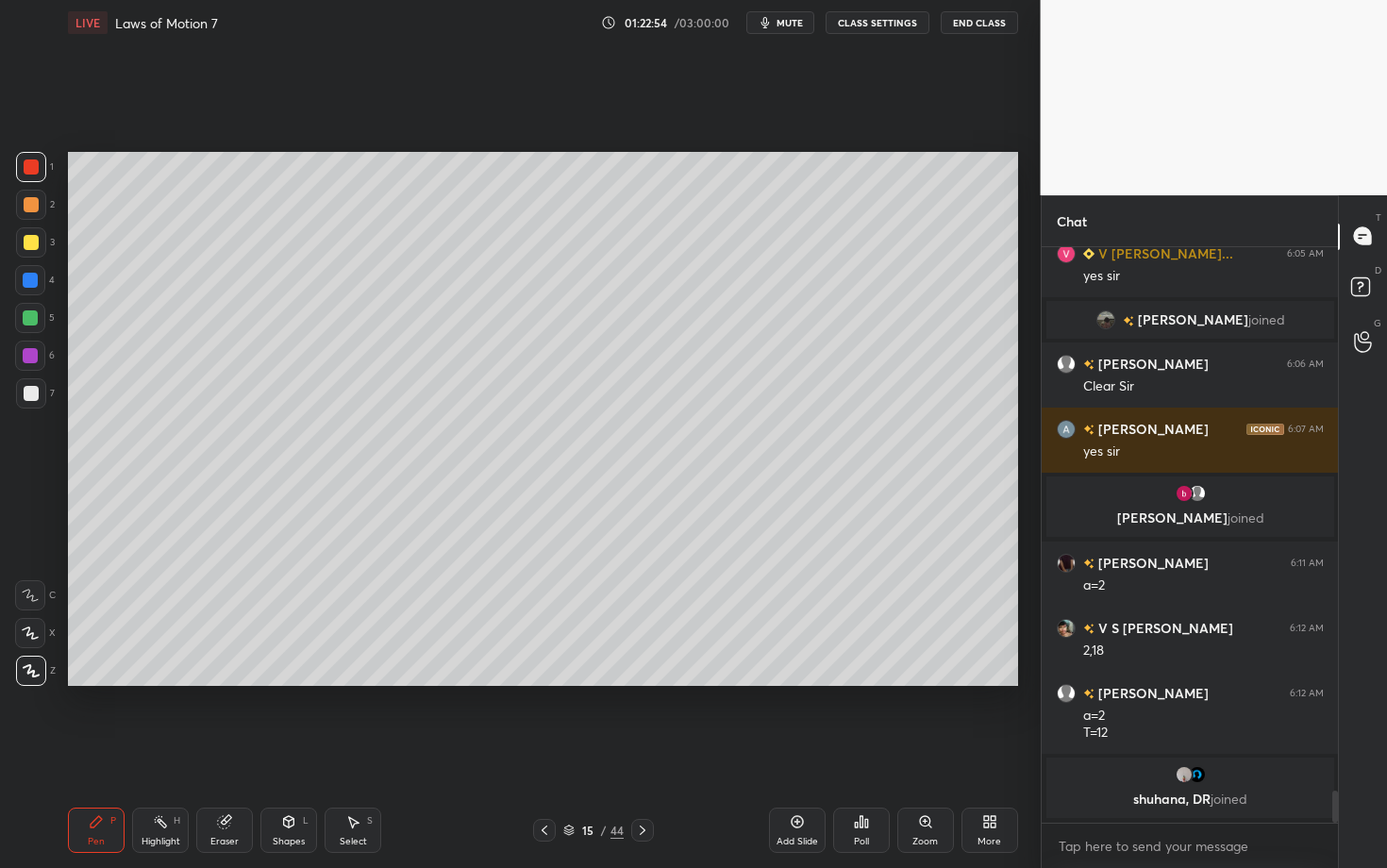 click on "Shapes" at bounding box center [289, 842] 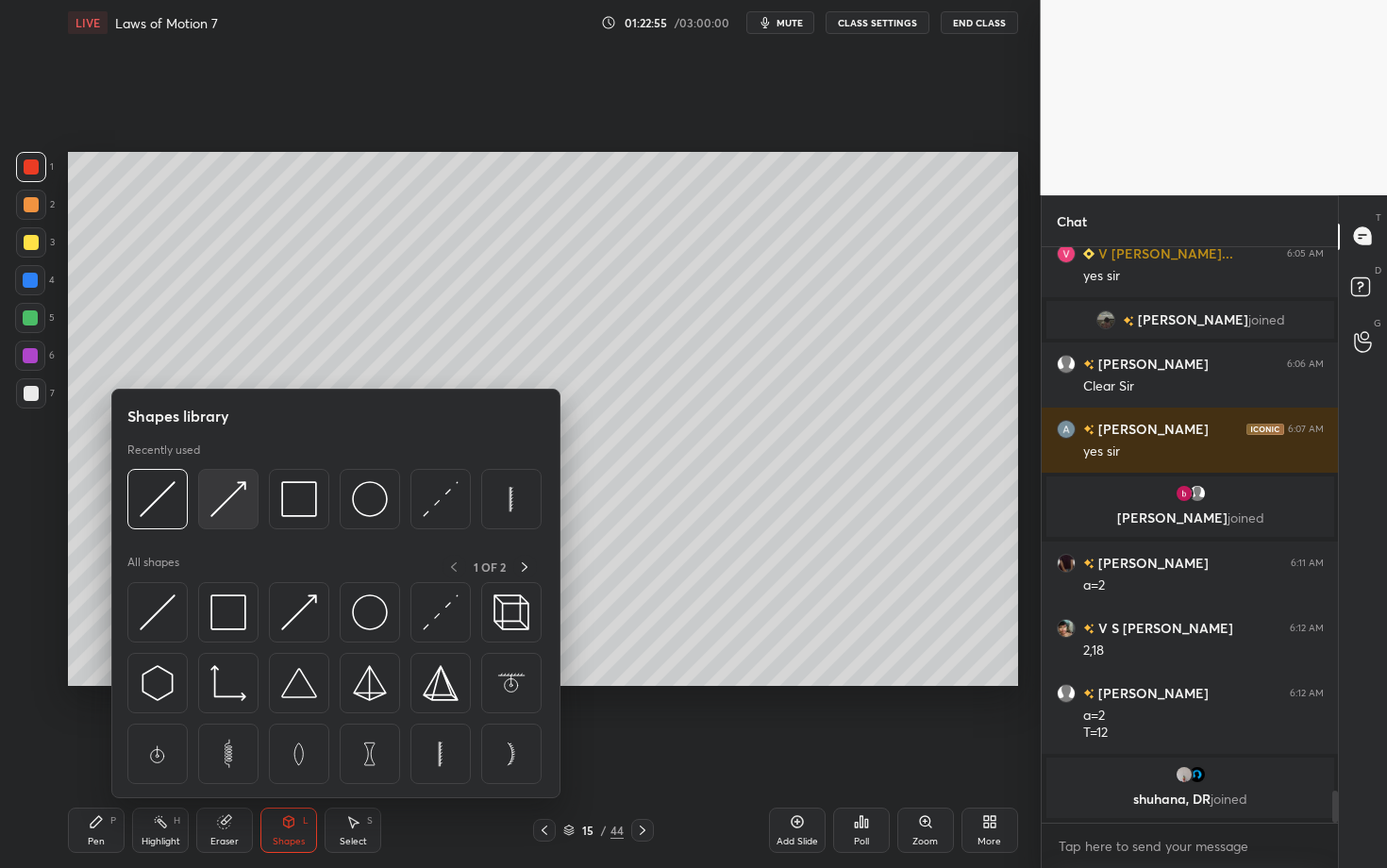 click at bounding box center [228, 499] 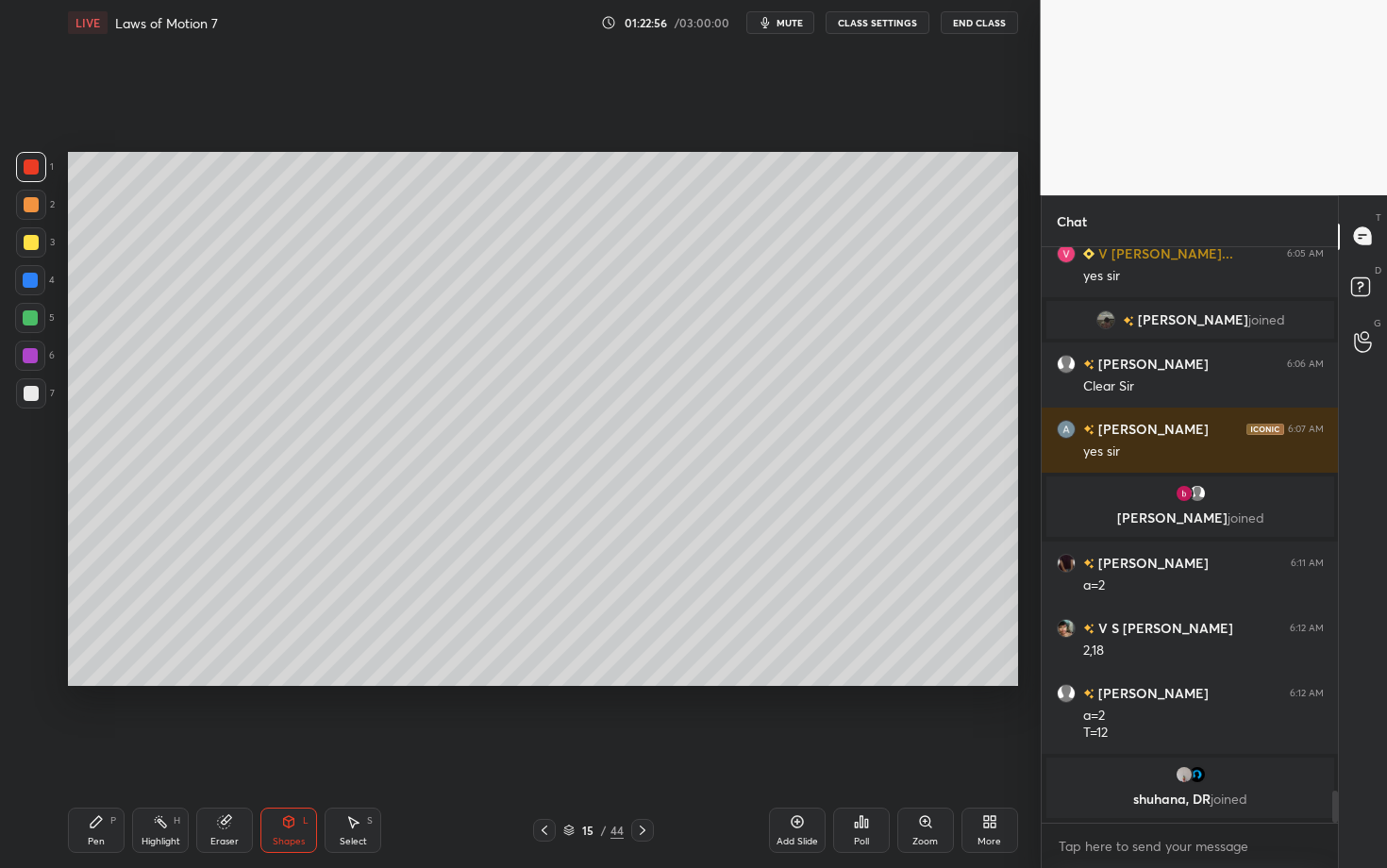 click on "Pen P" at bounding box center (96, 830) 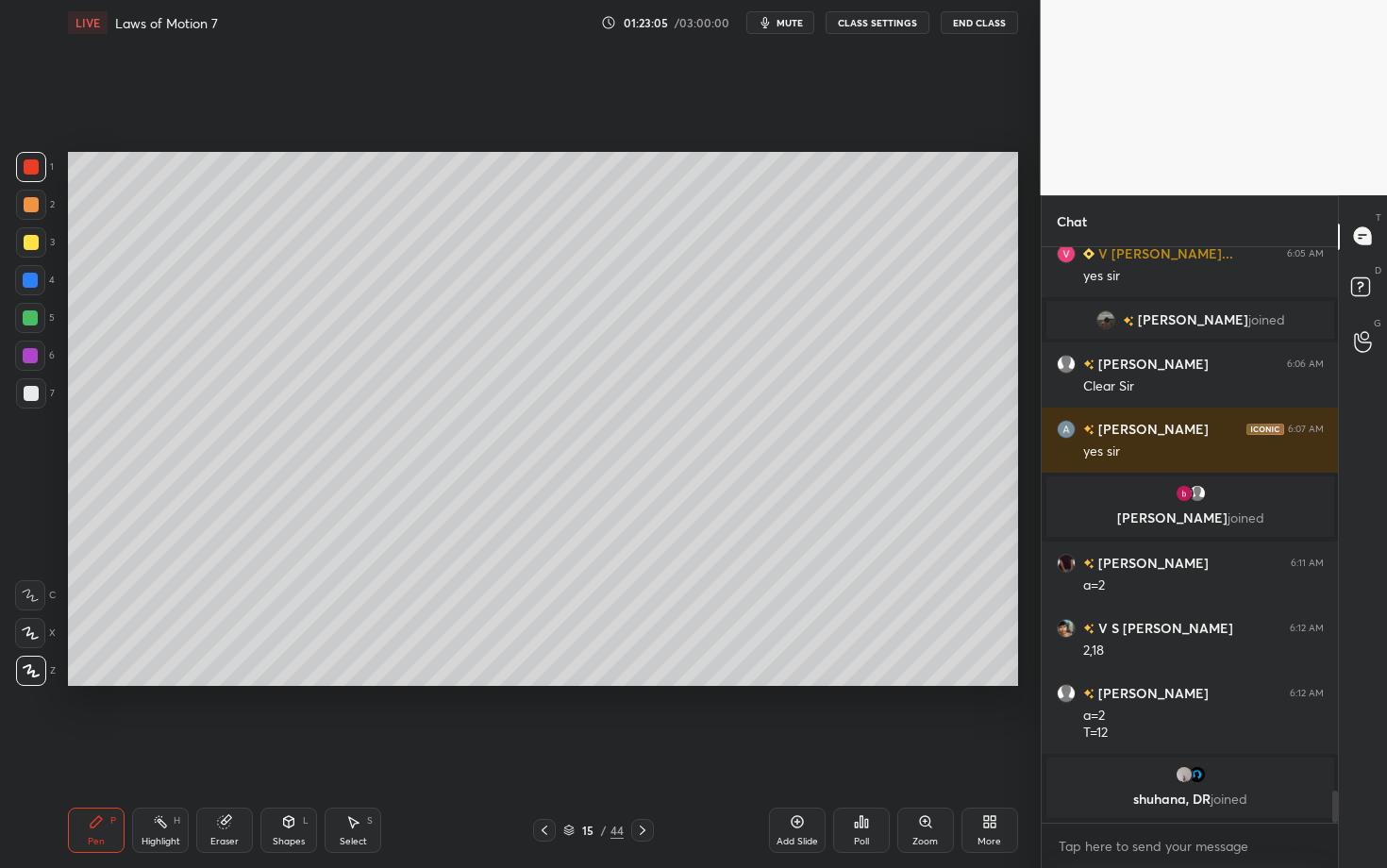scroll, scrollTop: 9625, scrollLeft: 0, axis: vertical 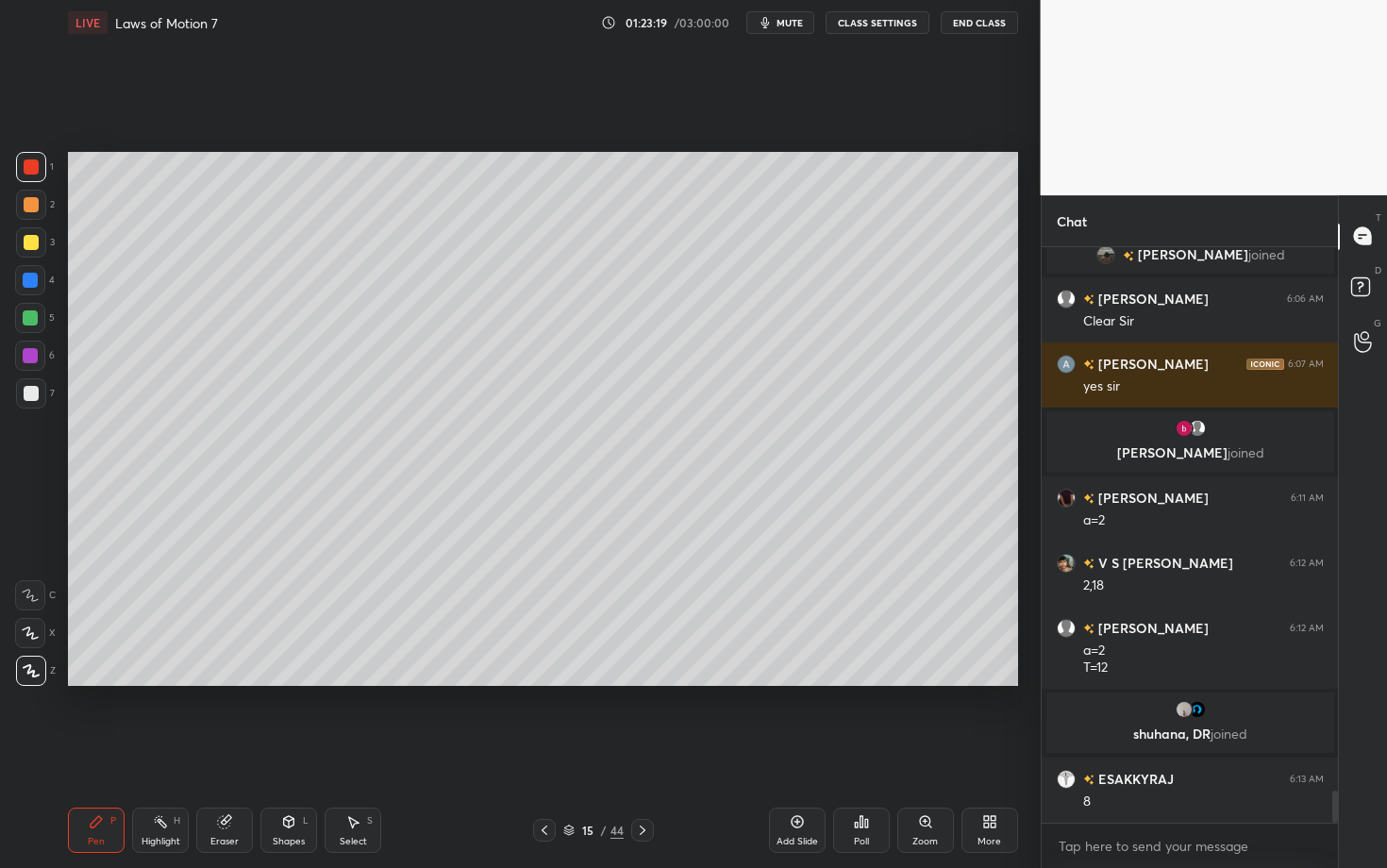 click on "Pen" at bounding box center (96, 842) 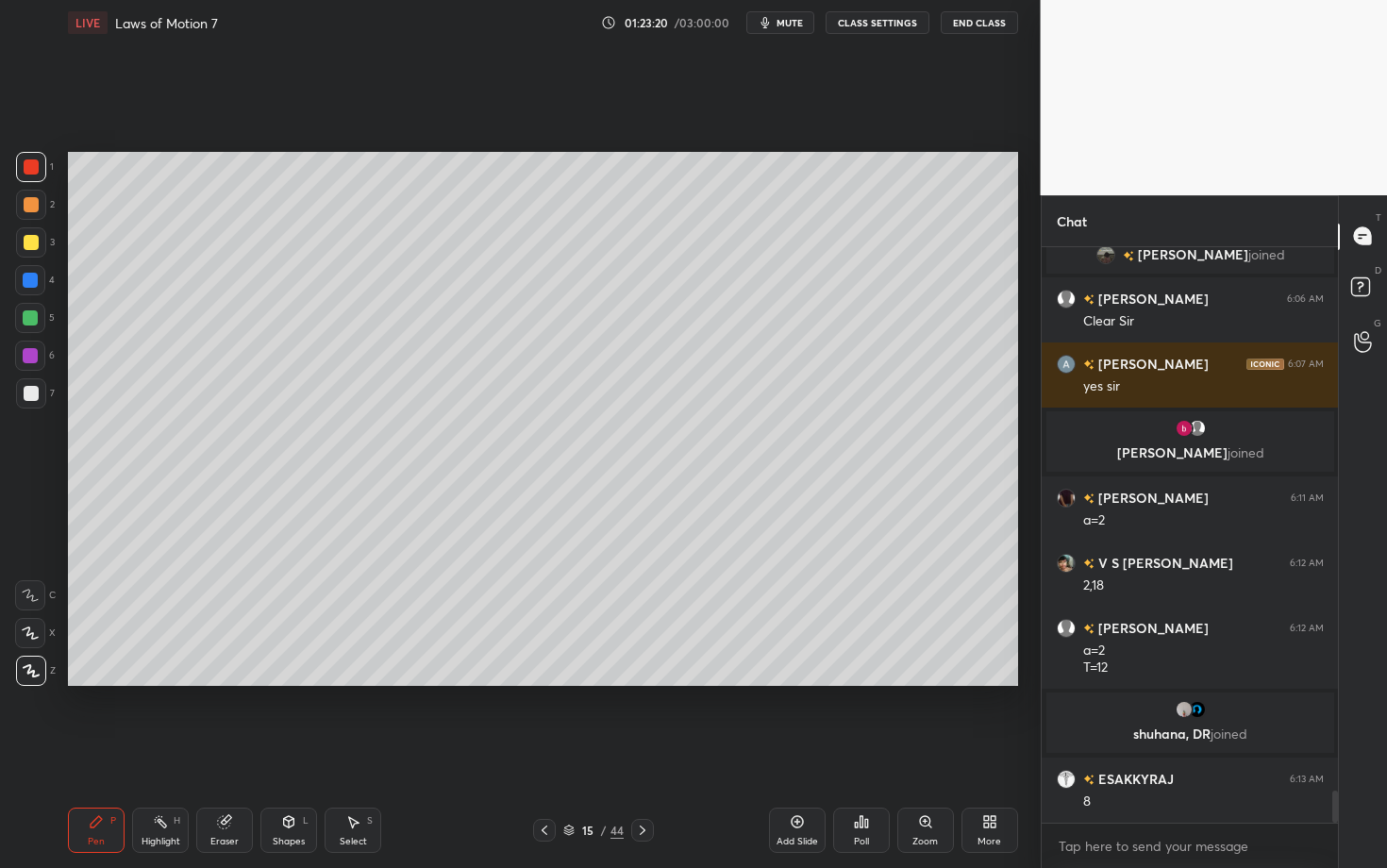 click at bounding box center [31, 393] 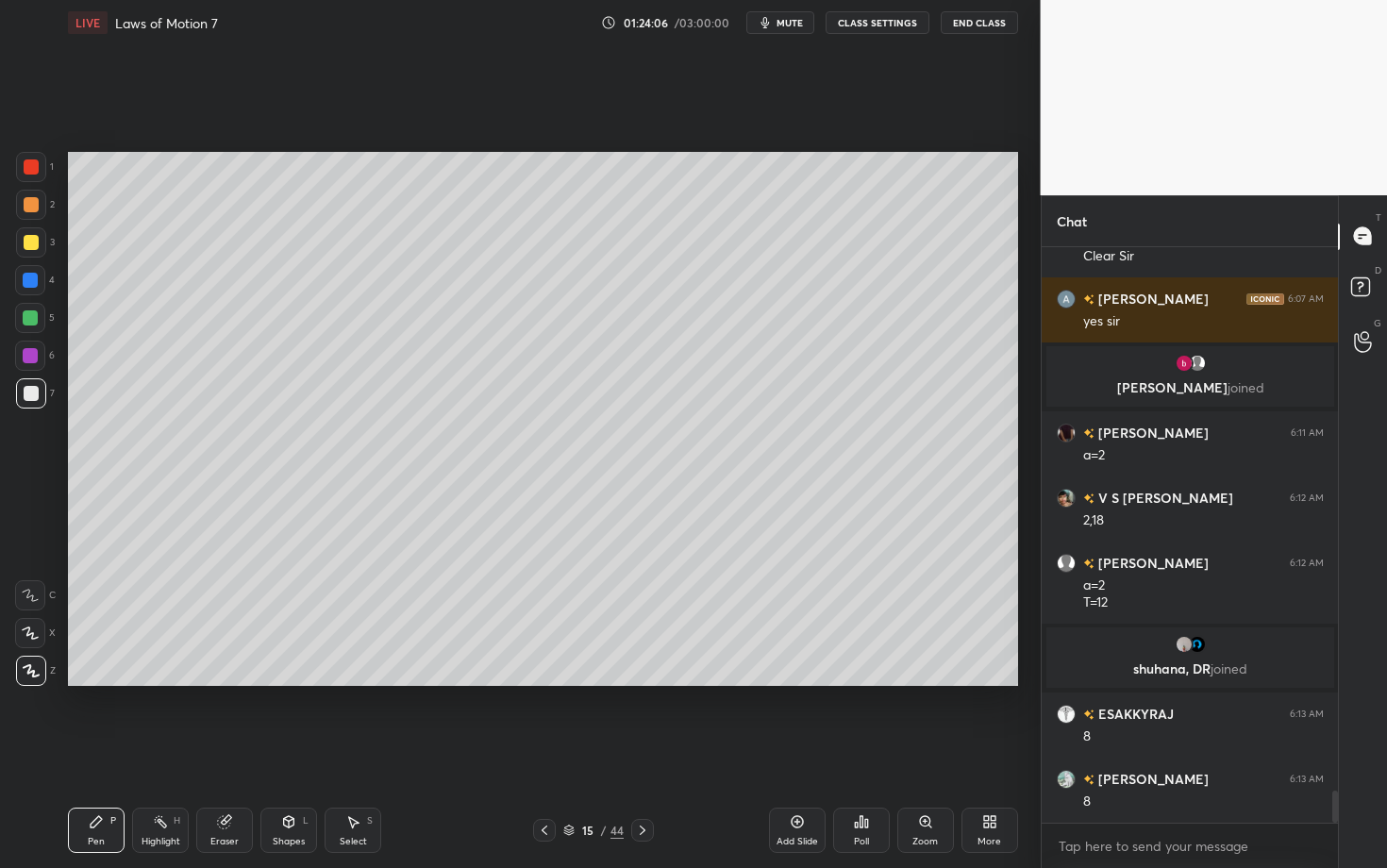 scroll, scrollTop: 9736, scrollLeft: 0, axis: vertical 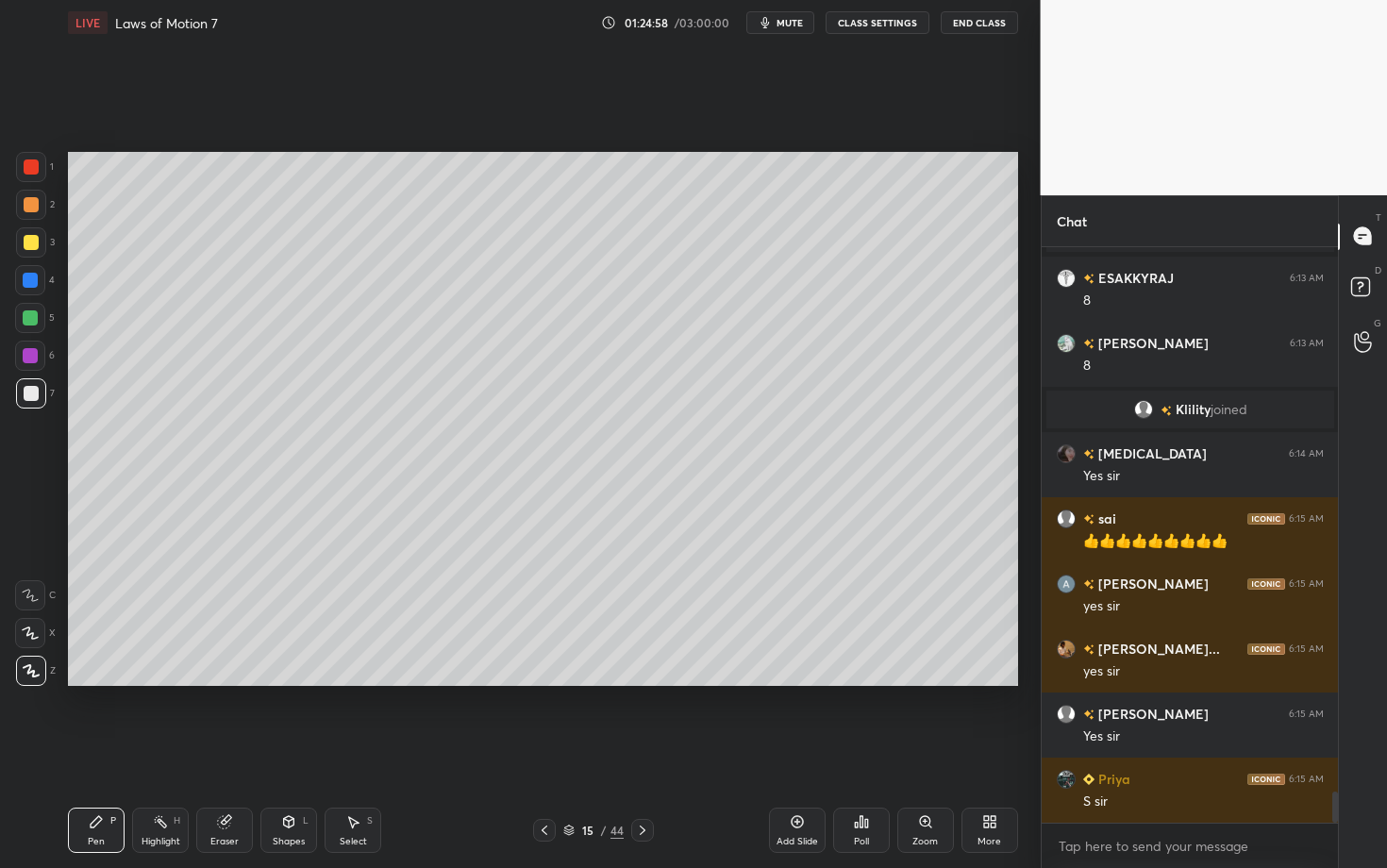click 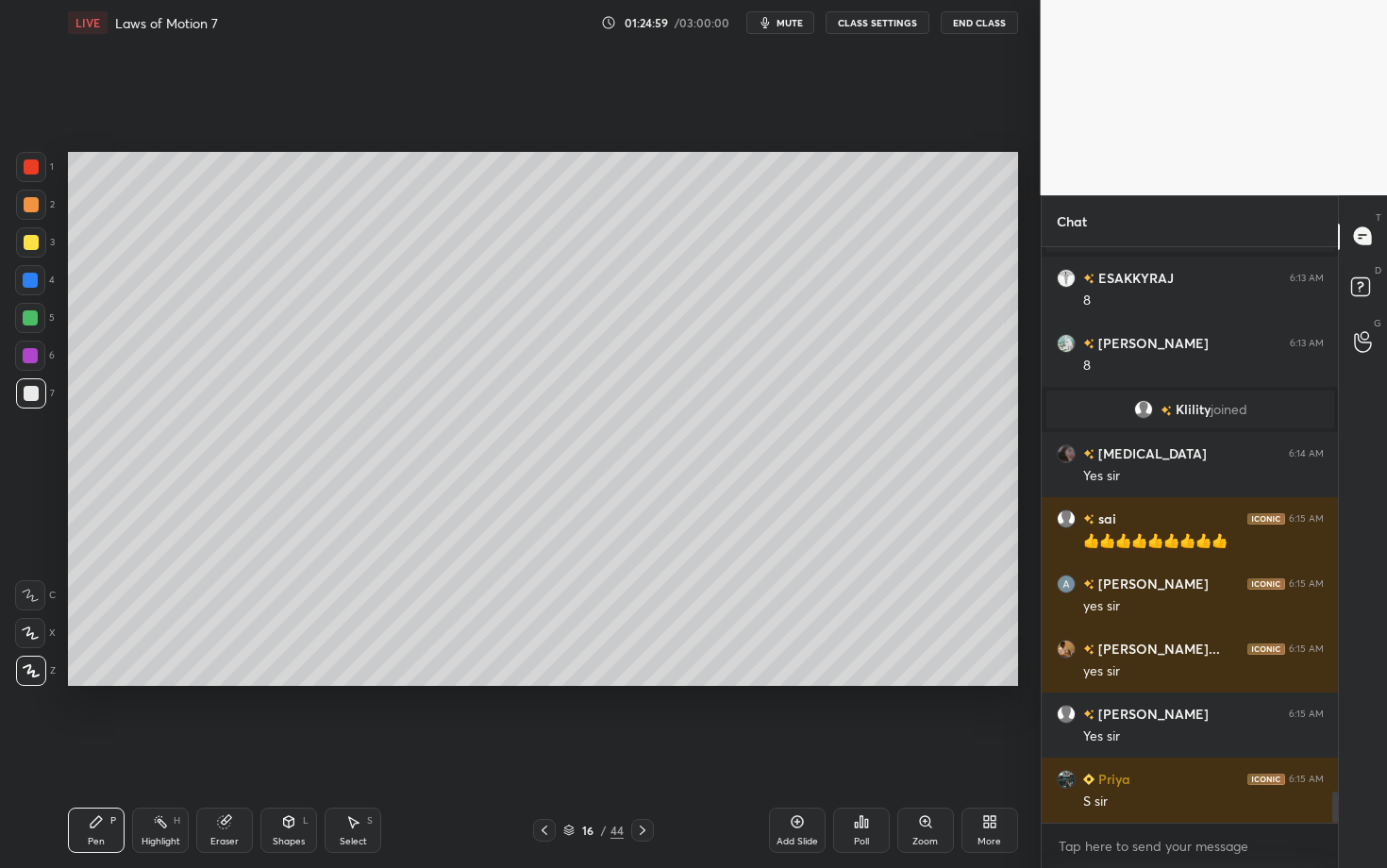 click at bounding box center [31, 205] 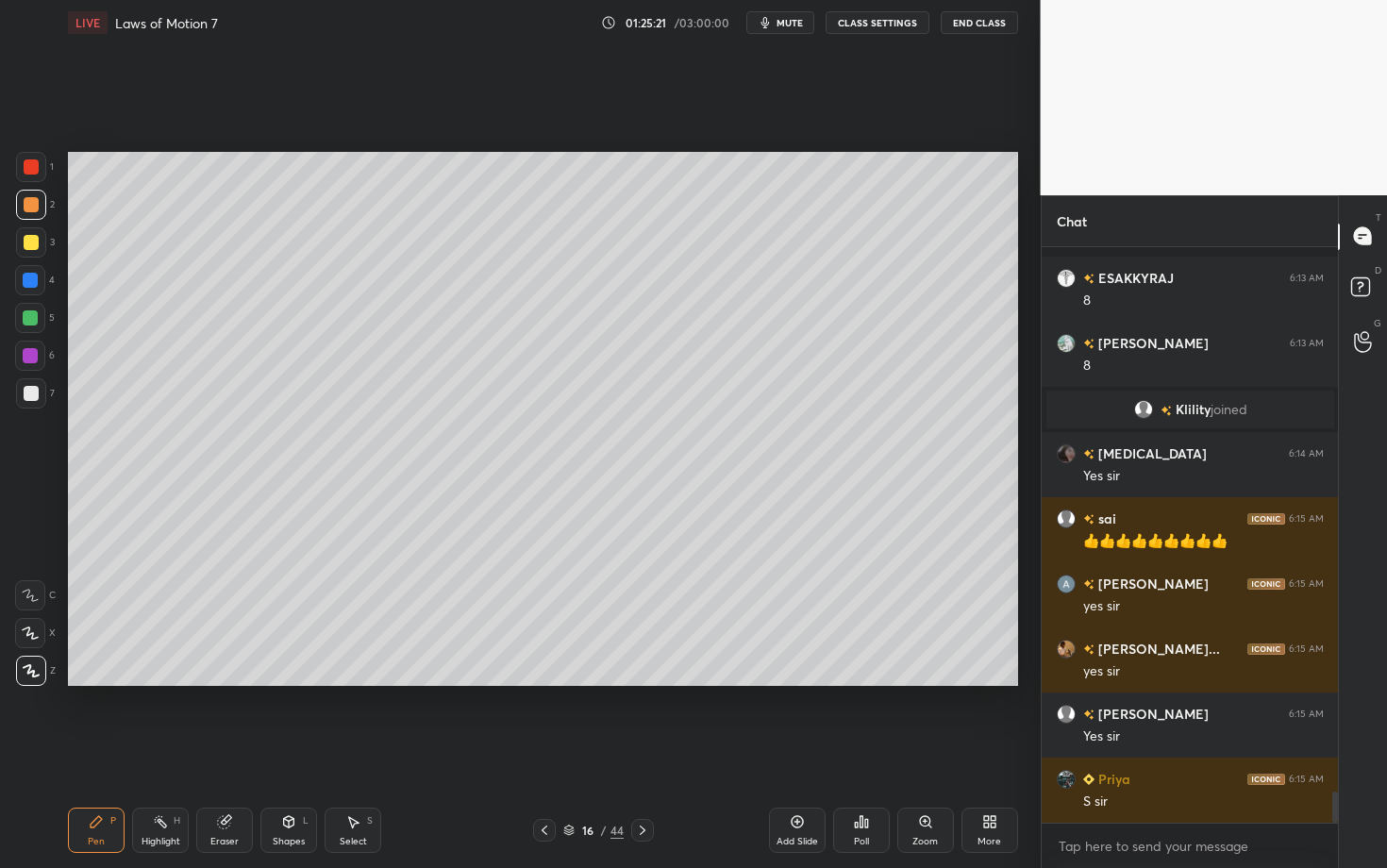 scroll, scrollTop: 10176, scrollLeft: 0, axis: vertical 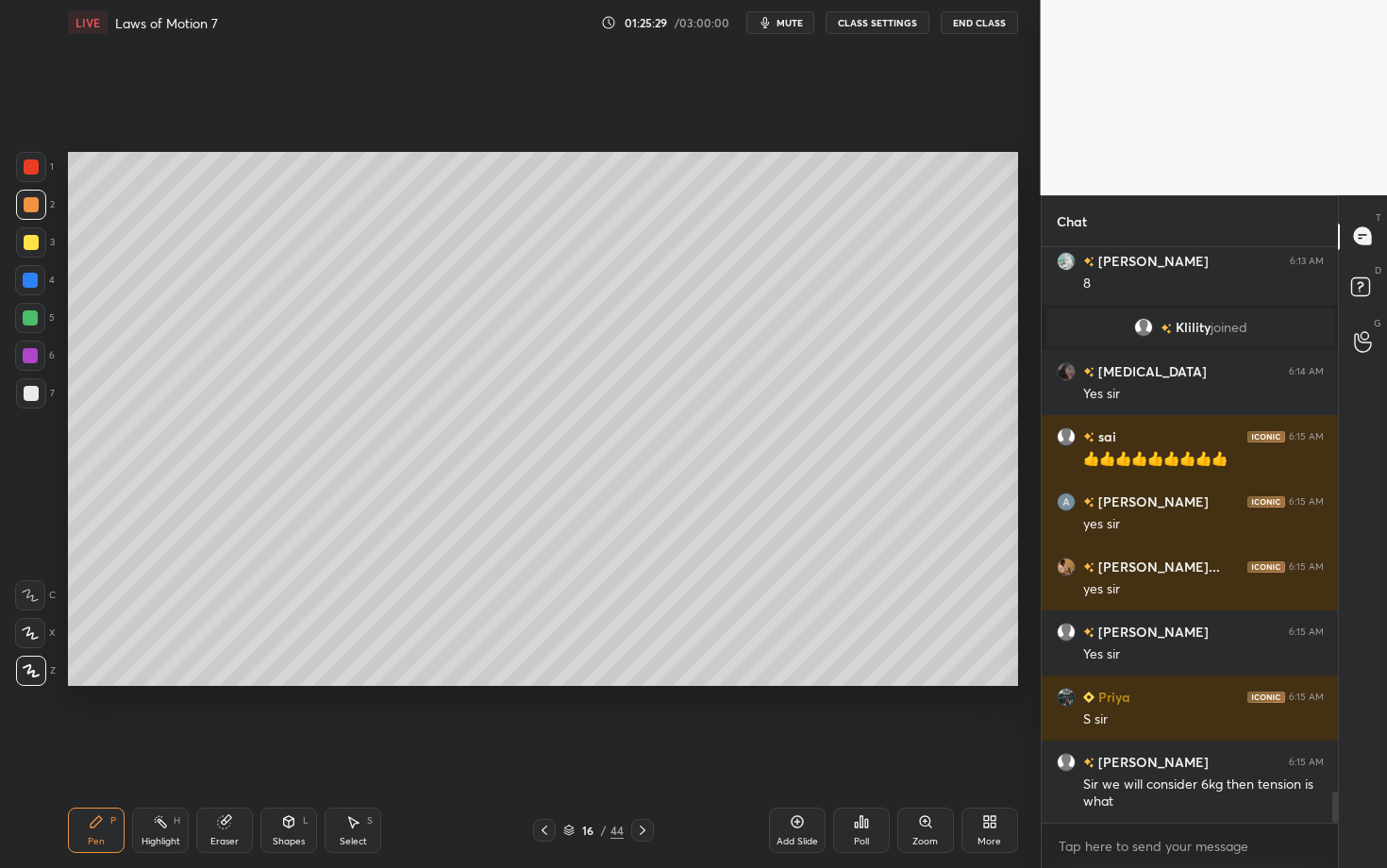click at bounding box center (31, 393) 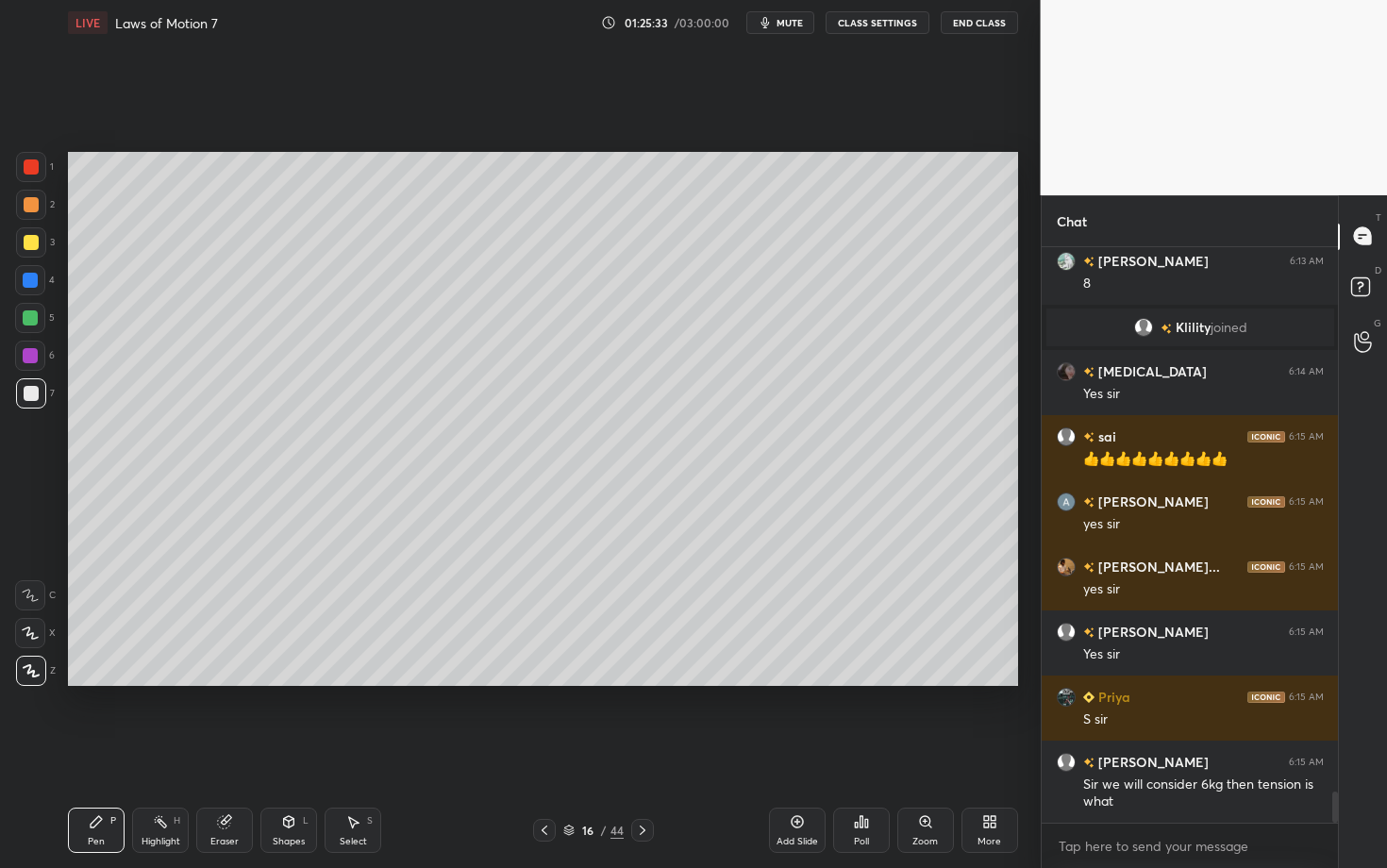 click on "Shapes L" at bounding box center [289, 830] 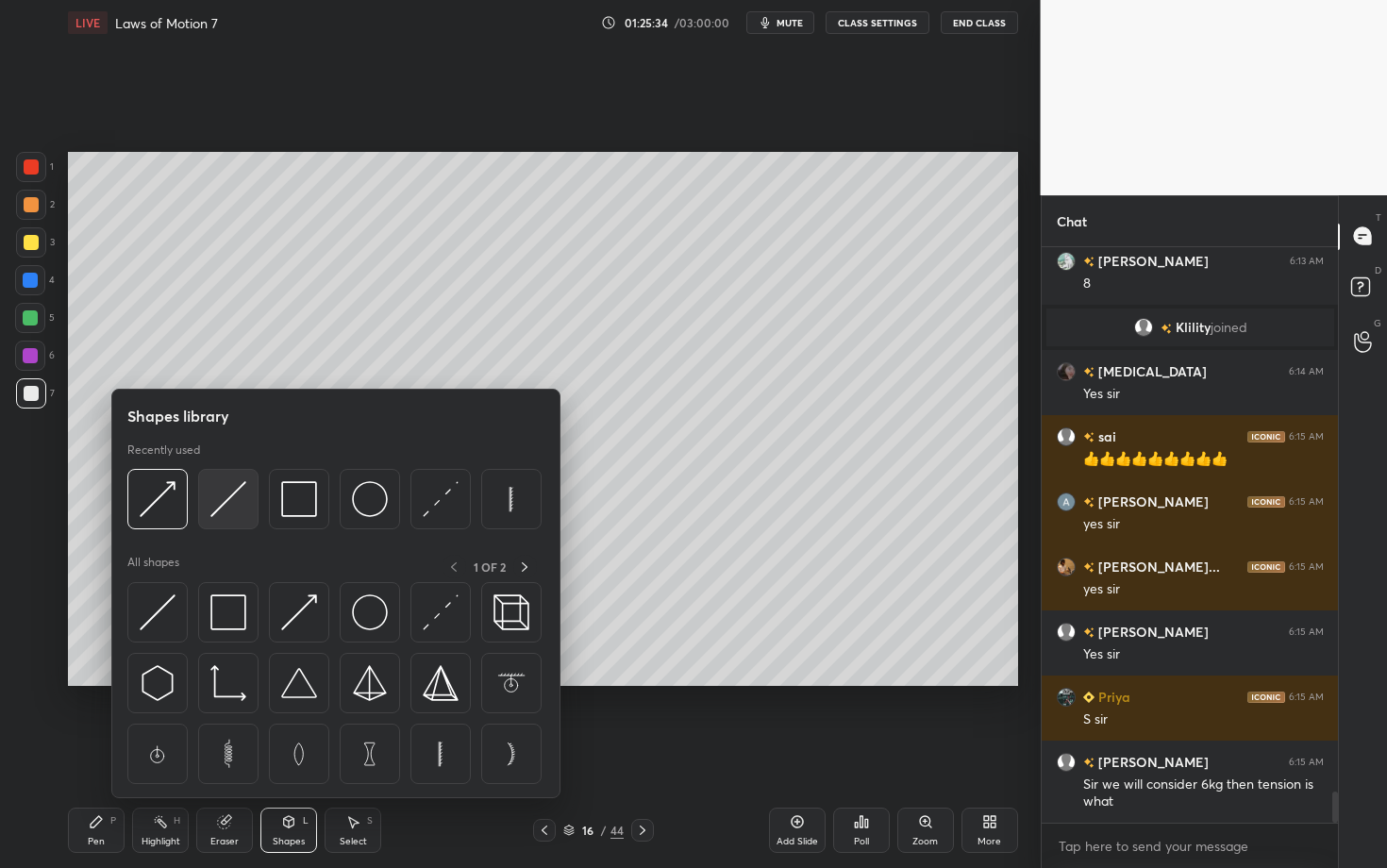 click at bounding box center (228, 499) 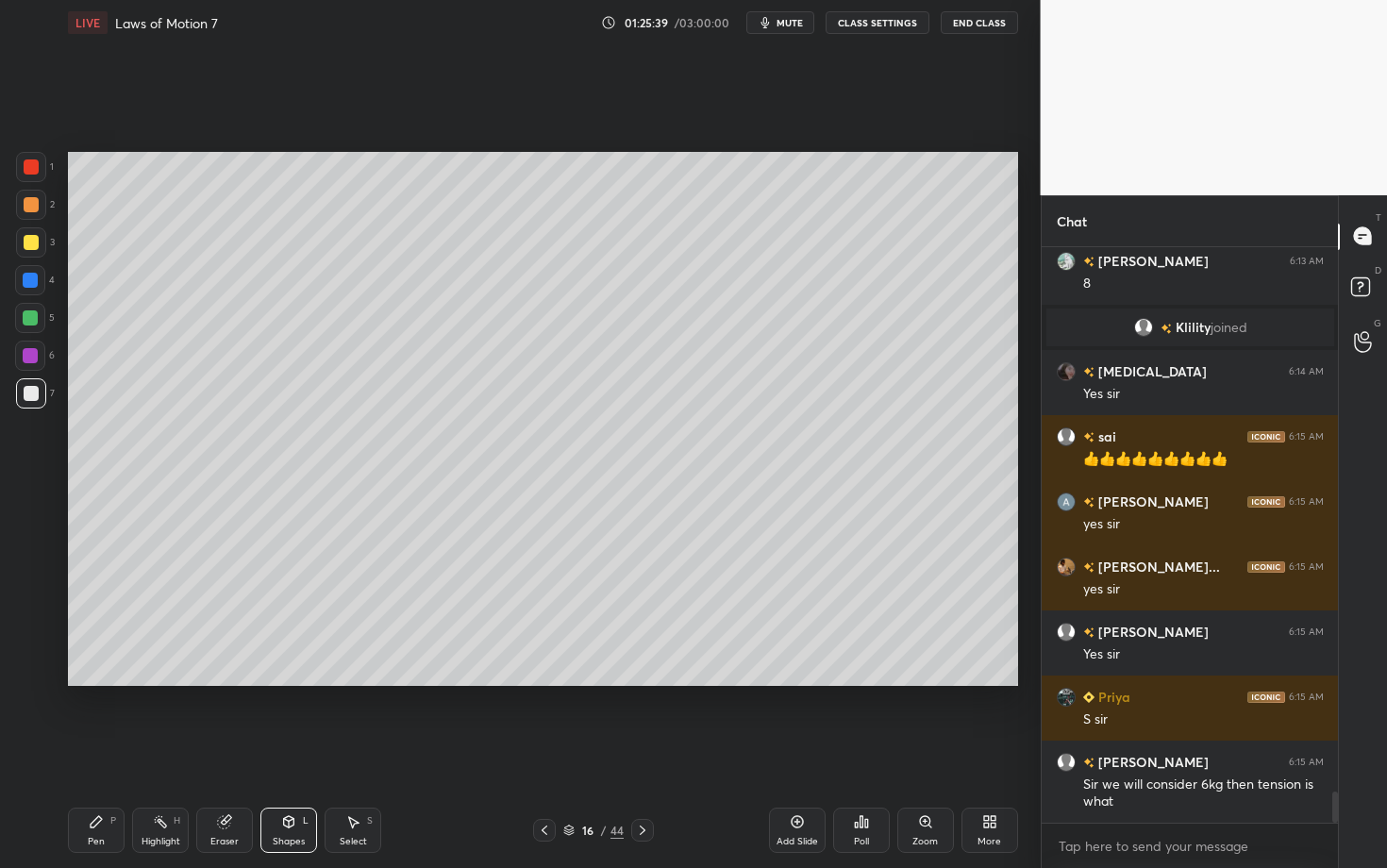 click on "Shapes L" at bounding box center (289, 830) 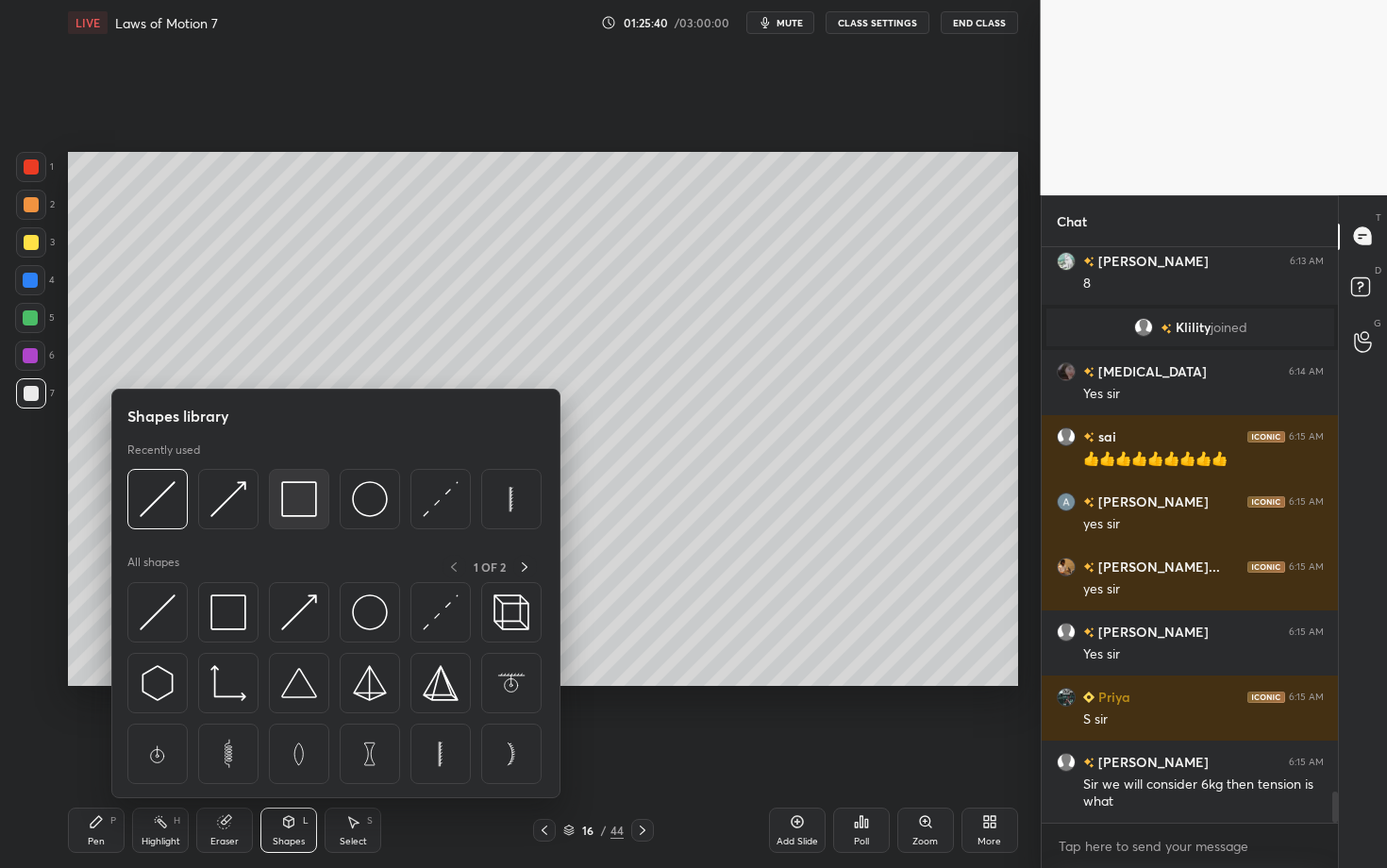 click at bounding box center (299, 499) 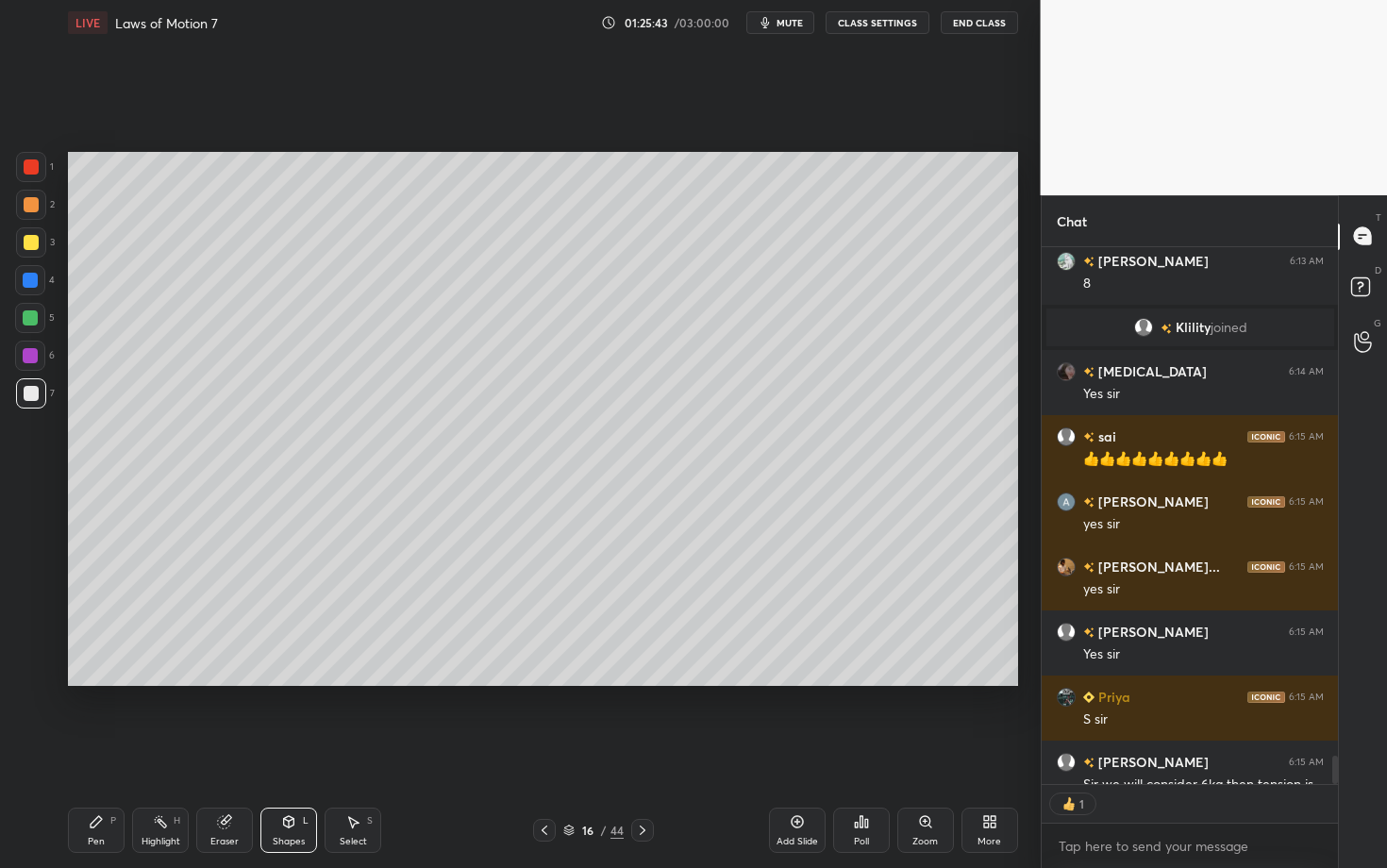 scroll, scrollTop: 531, scrollLeft: 291, axis: both 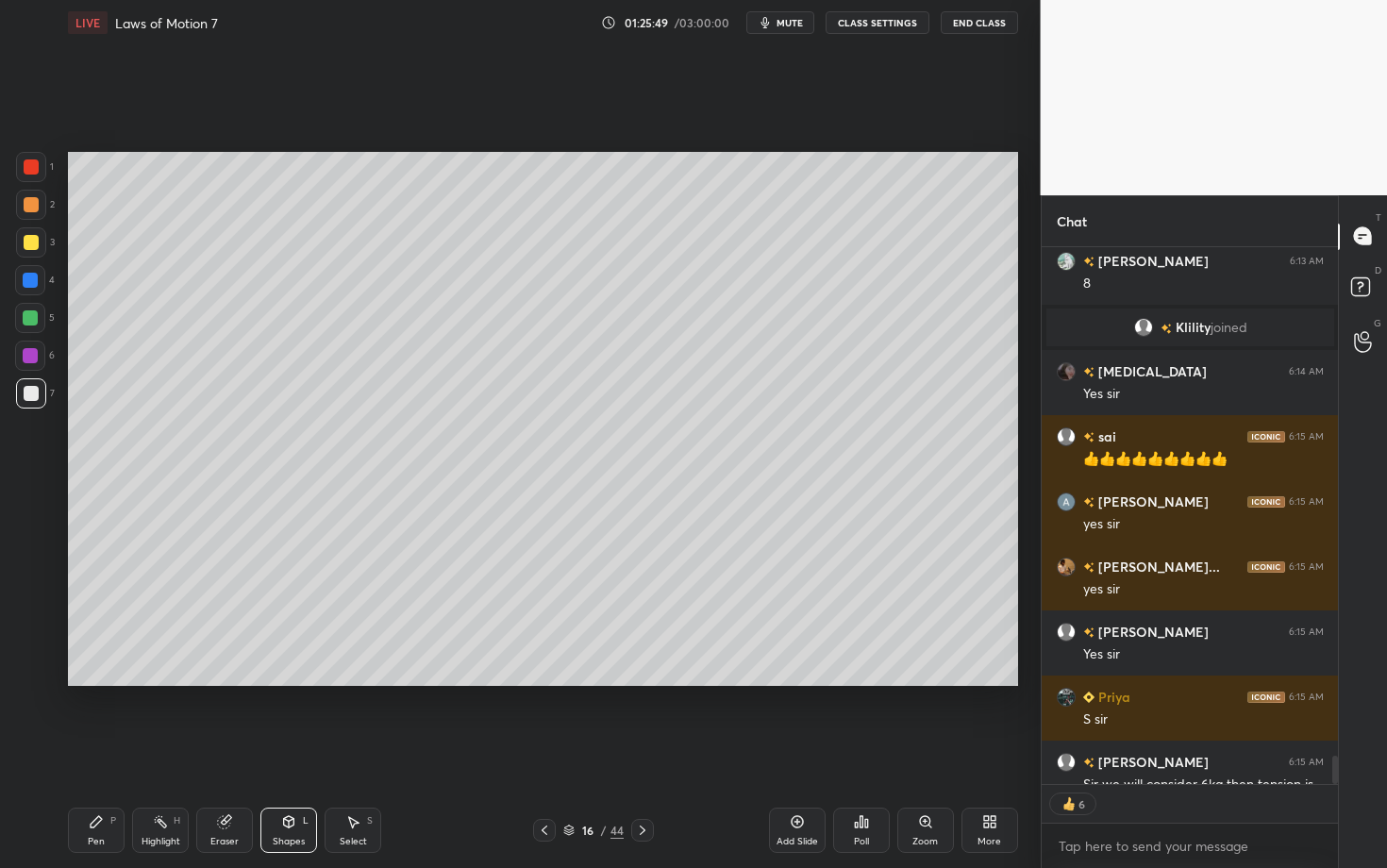 click on "Shapes" at bounding box center [289, 842] 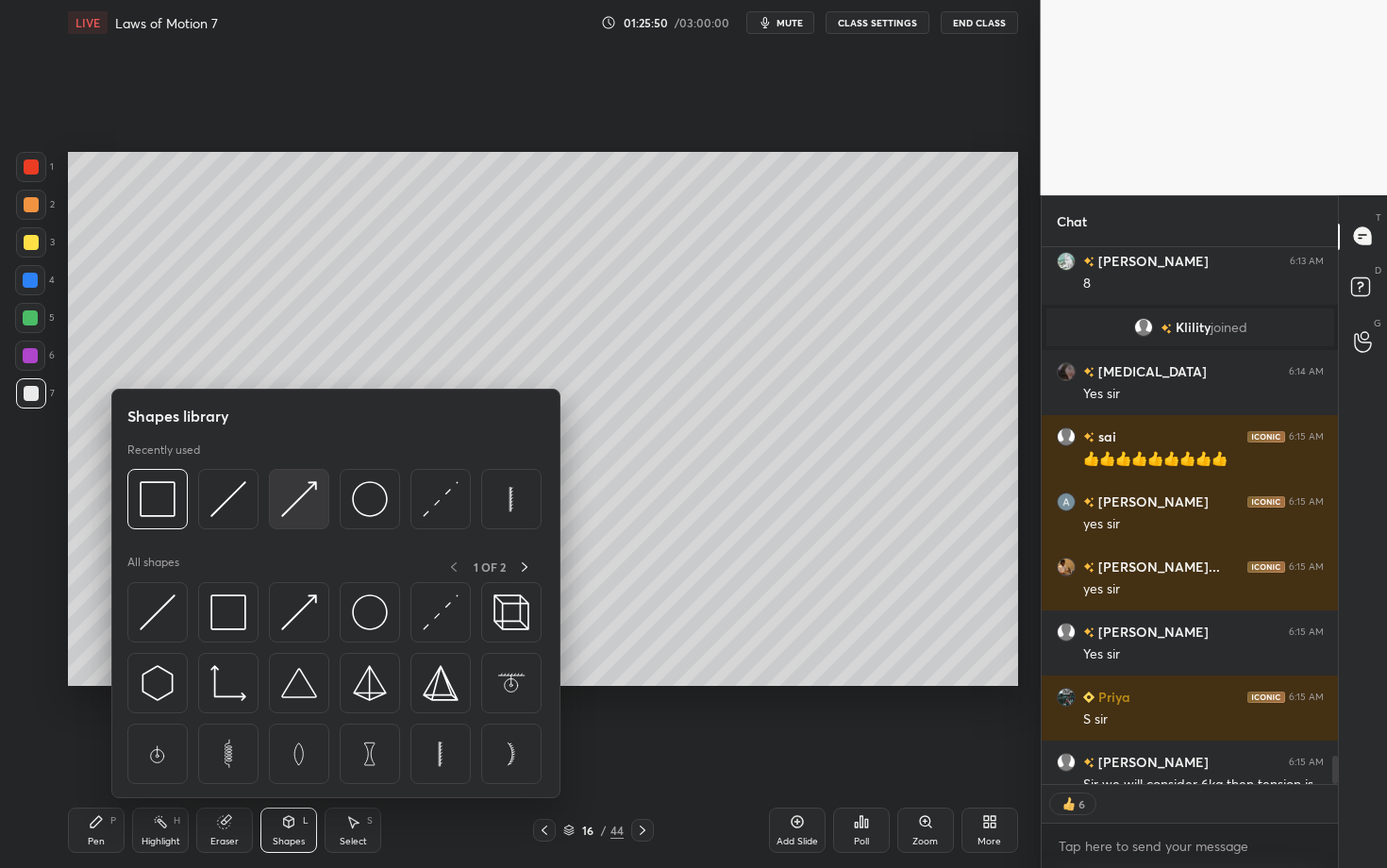 click at bounding box center (299, 499) 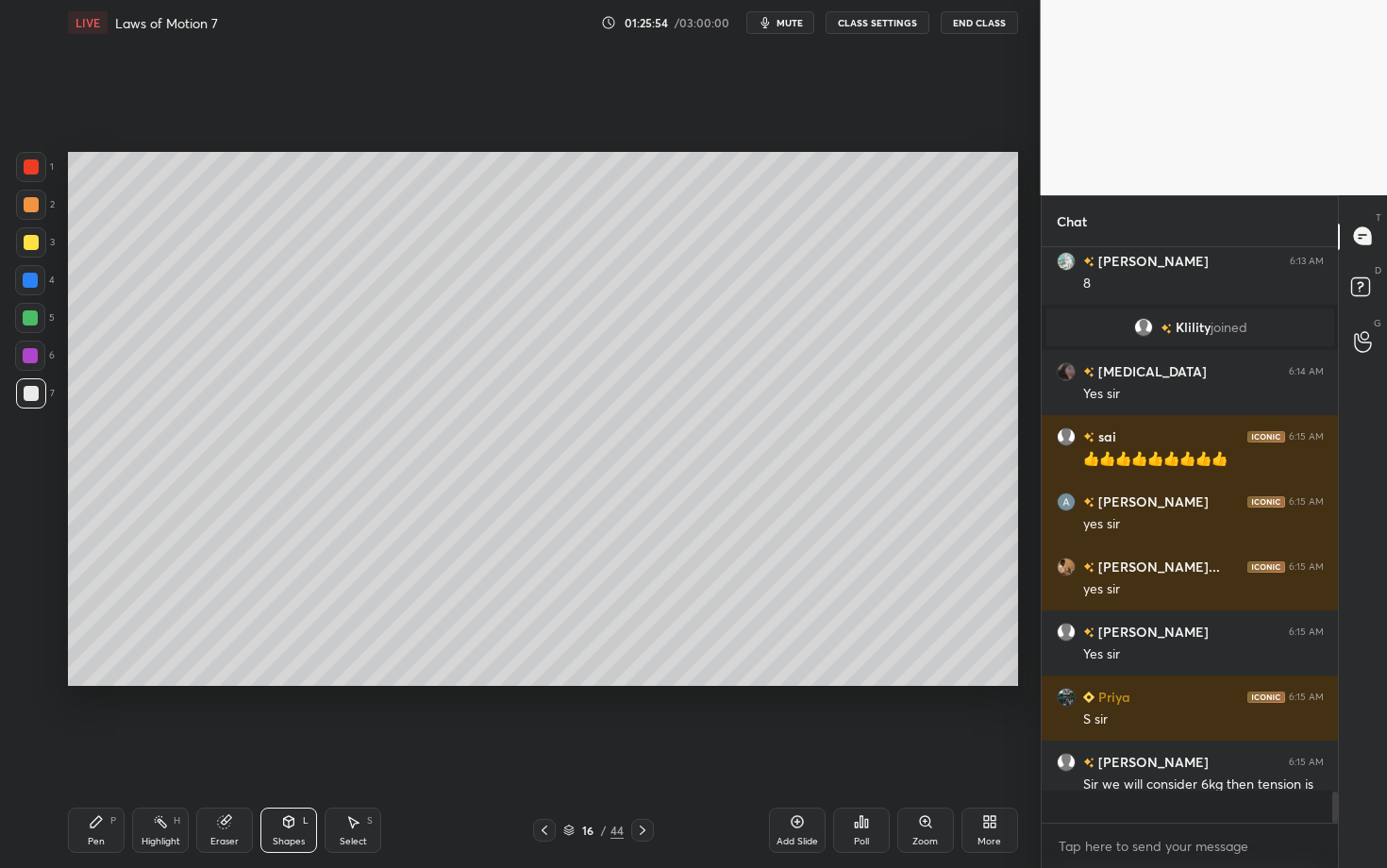 scroll, scrollTop: 6, scrollLeft: 7, axis: both 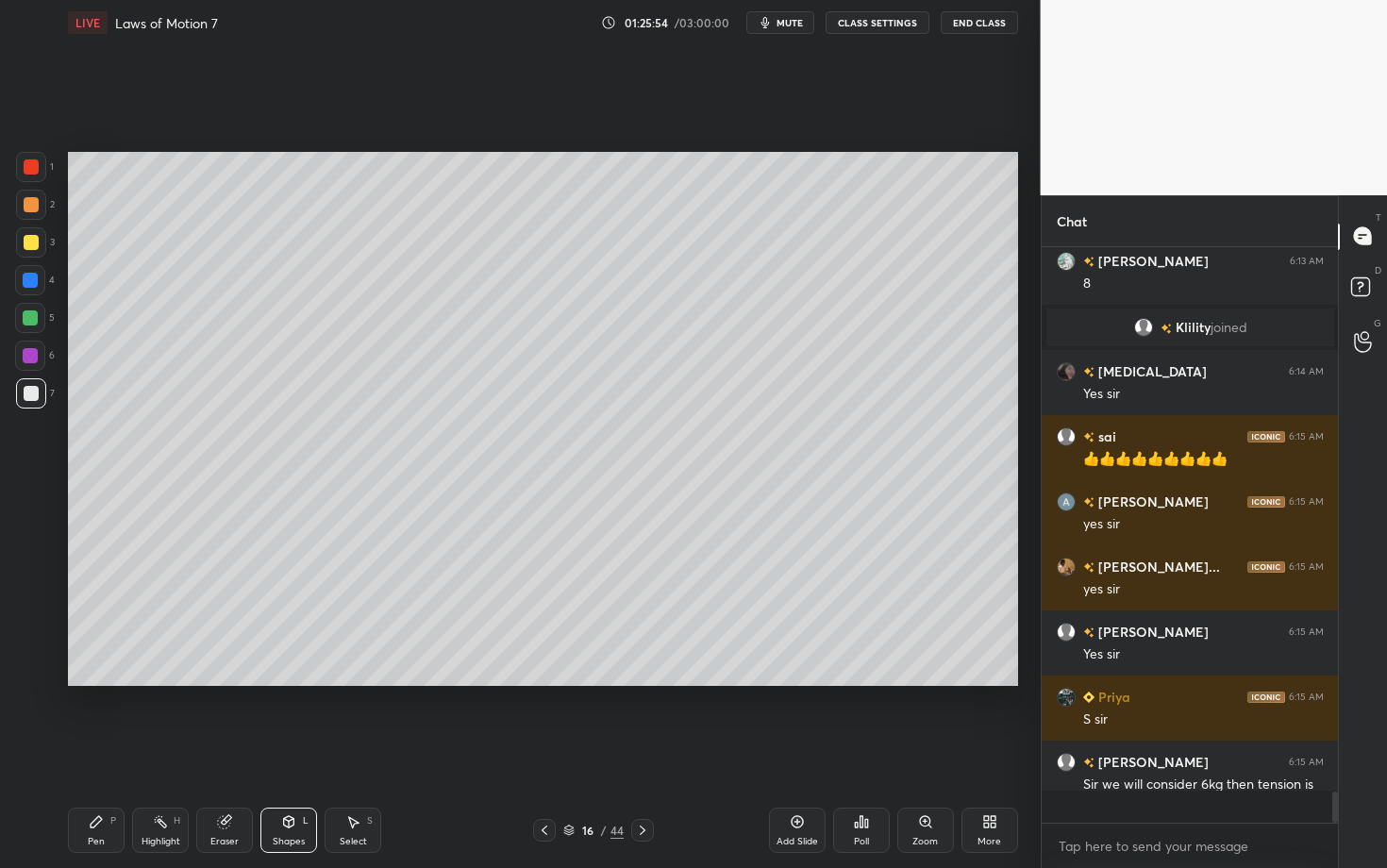 click 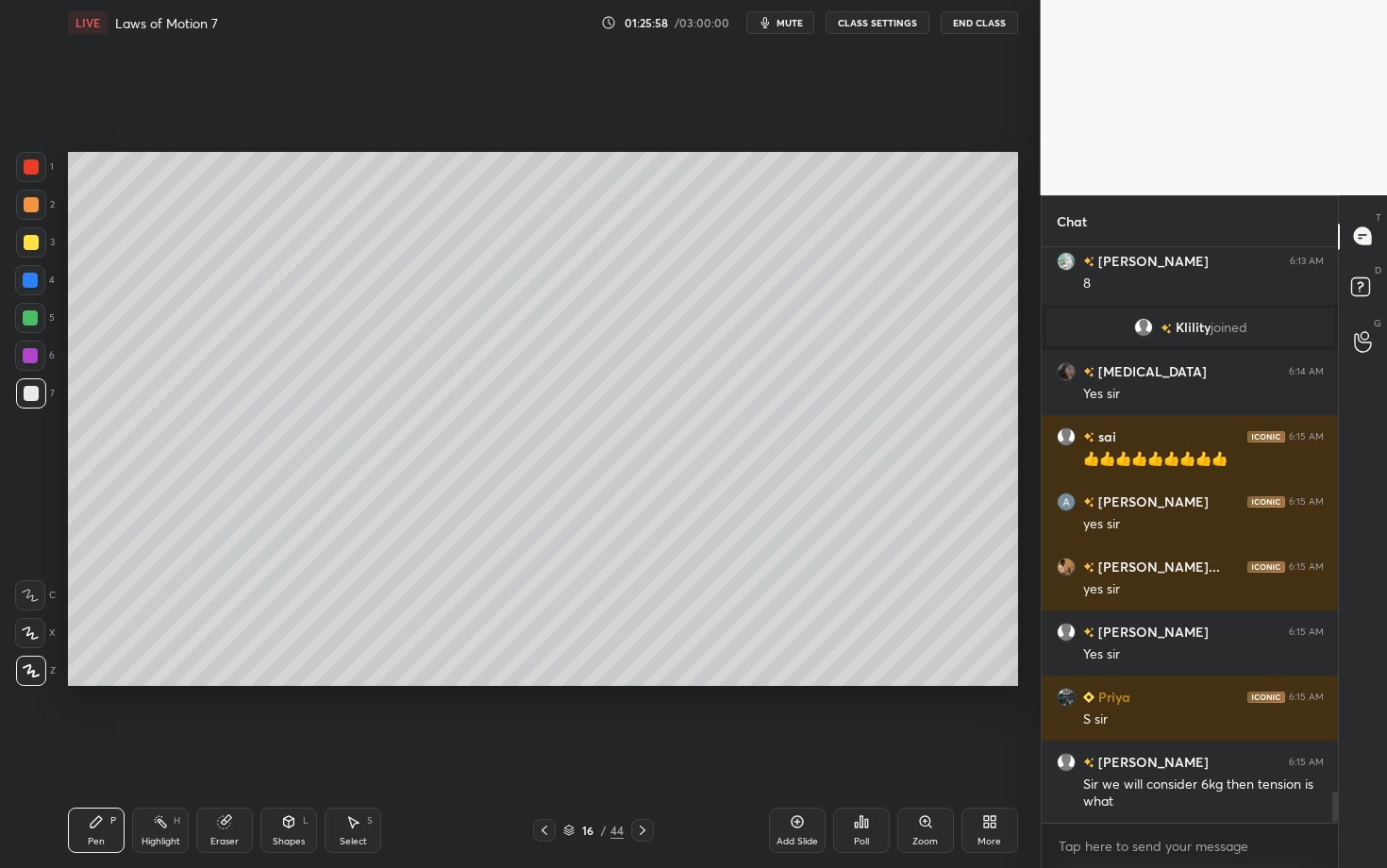 click at bounding box center [31, 242] 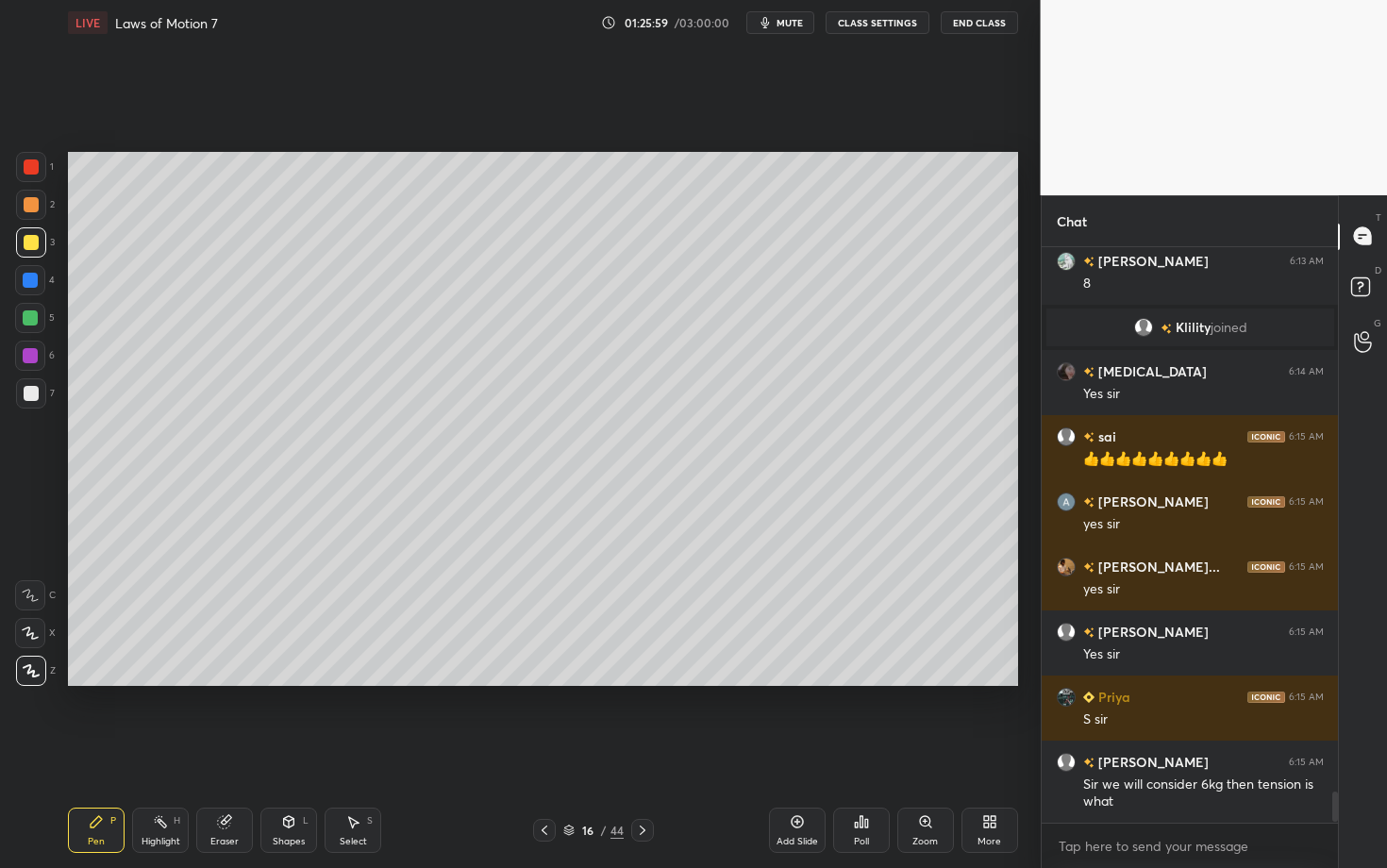 click at bounding box center [31, 167] 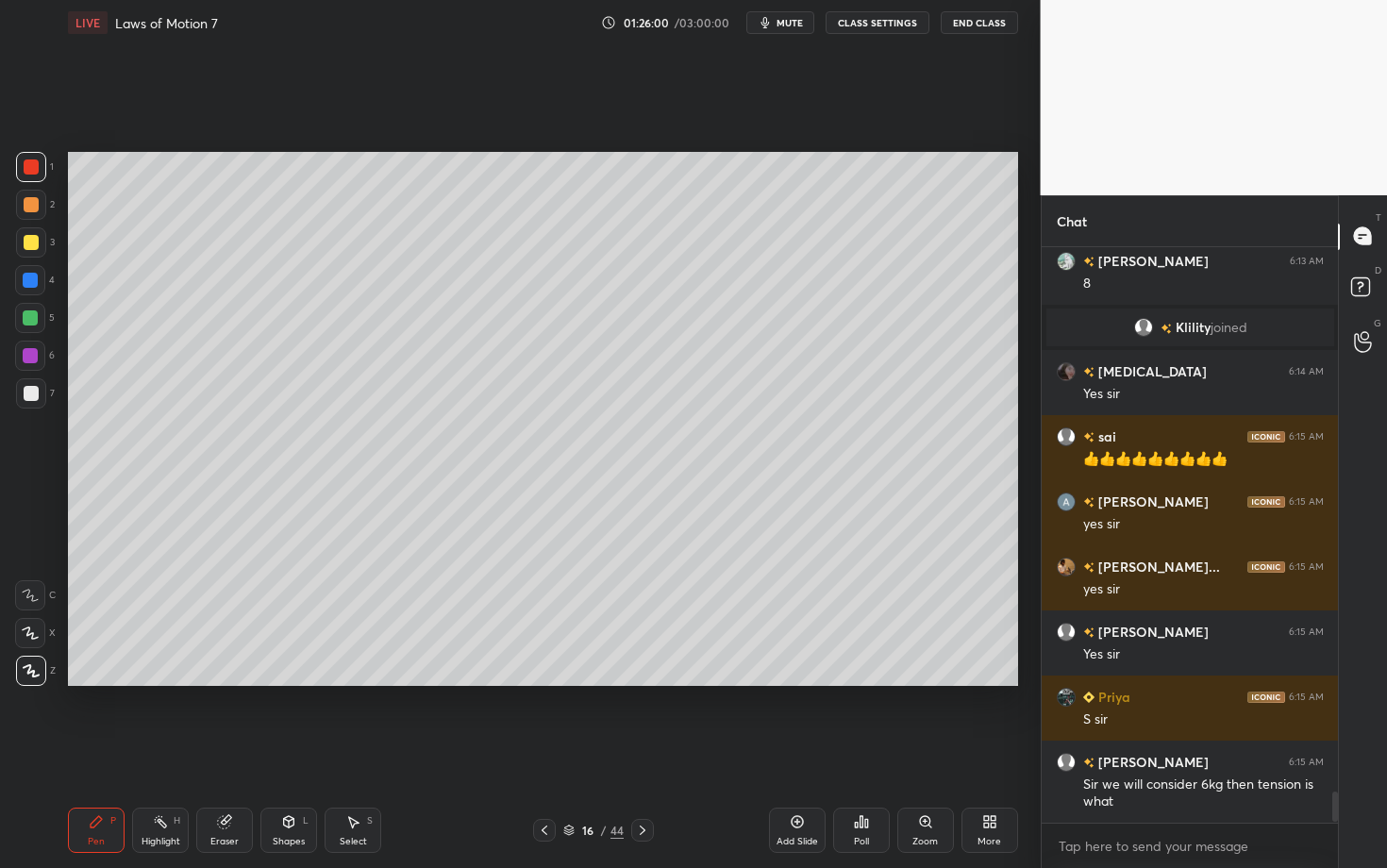 scroll, scrollTop: 10241, scrollLeft: 0, axis: vertical 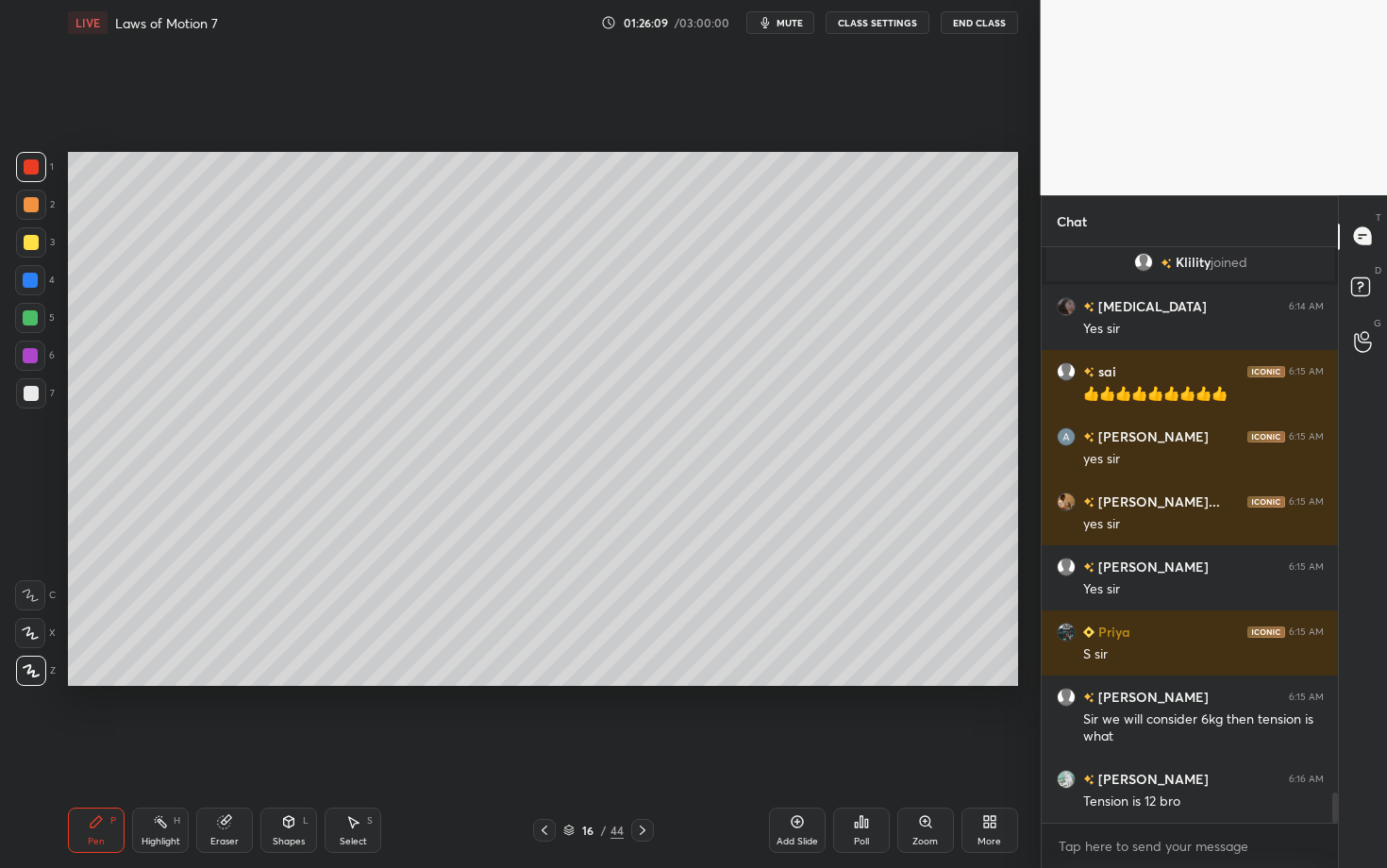 click on "Shapes L" at bounding box center [289, 830] 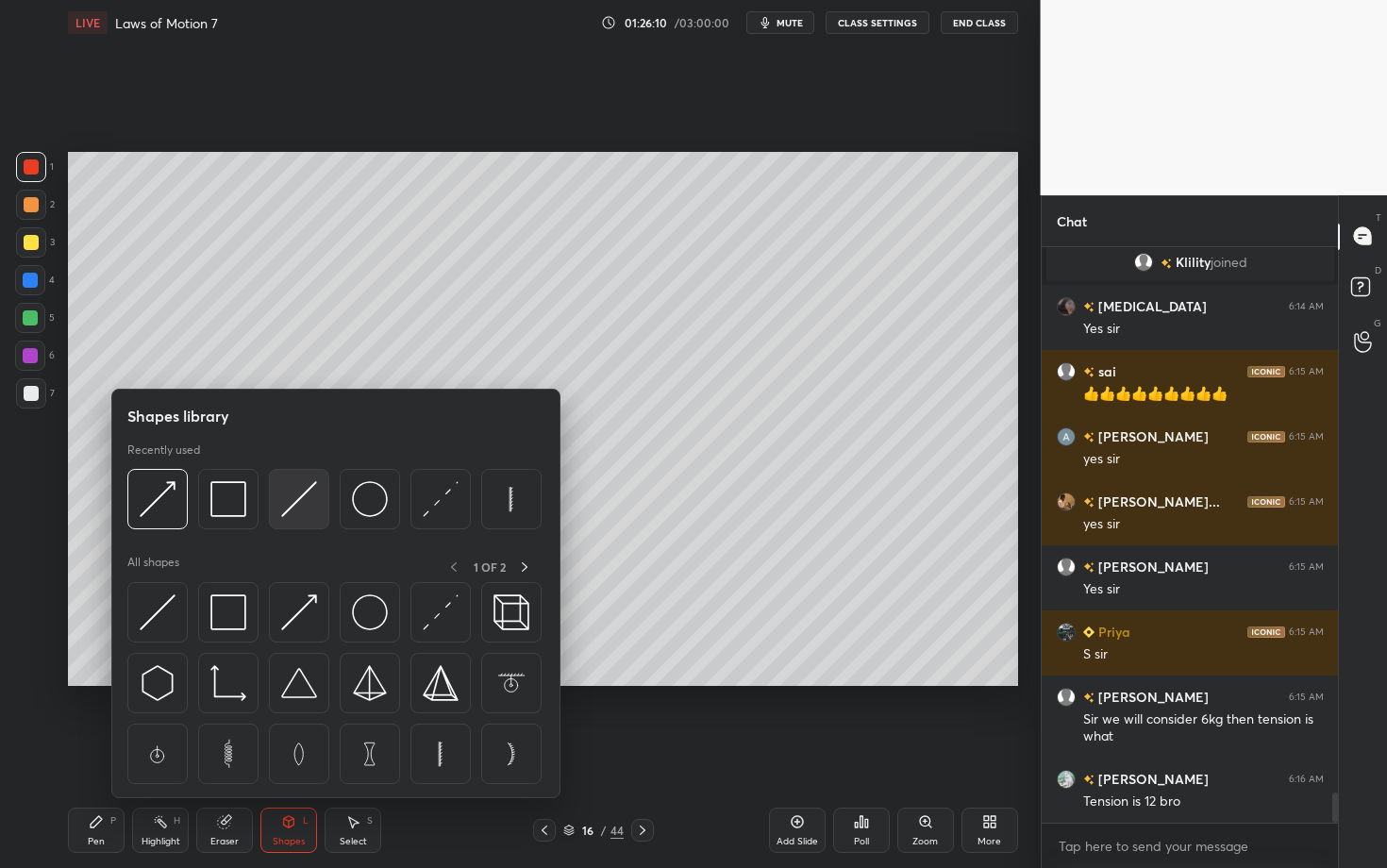 click at bounding box center [299, 499] 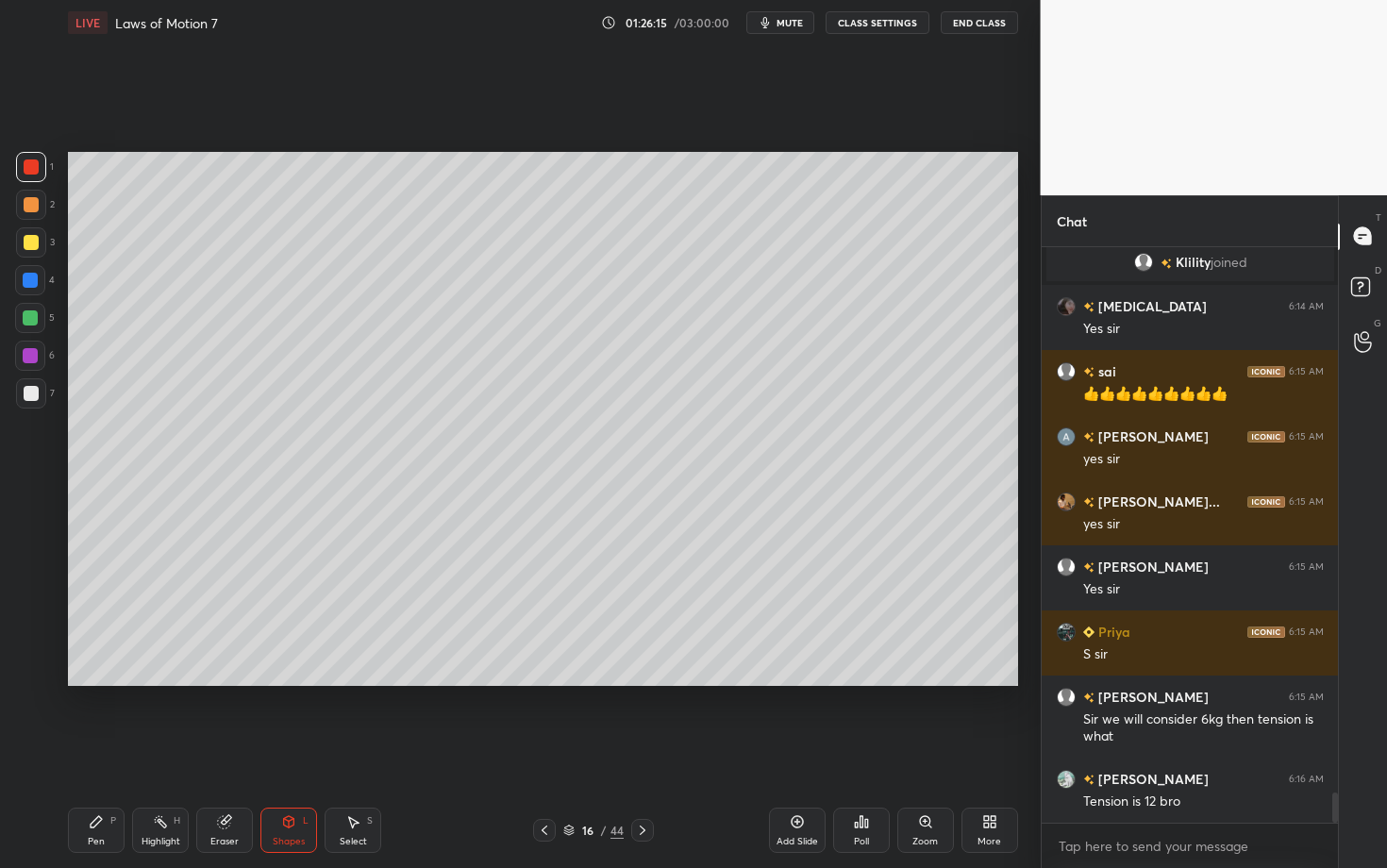 click on "Pen P" at bounding box center (96, 830) 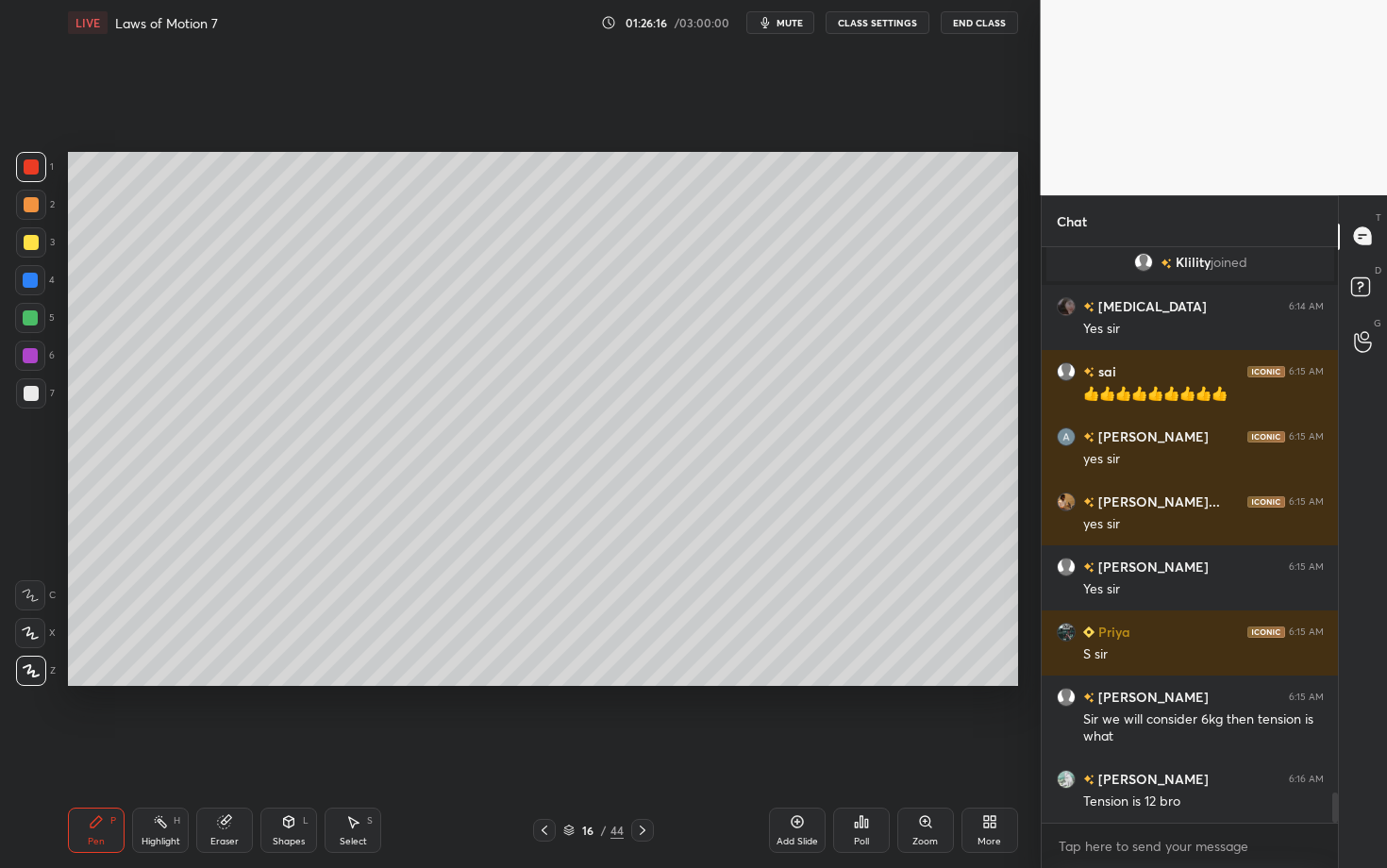 click at bounding box center (31, 393) 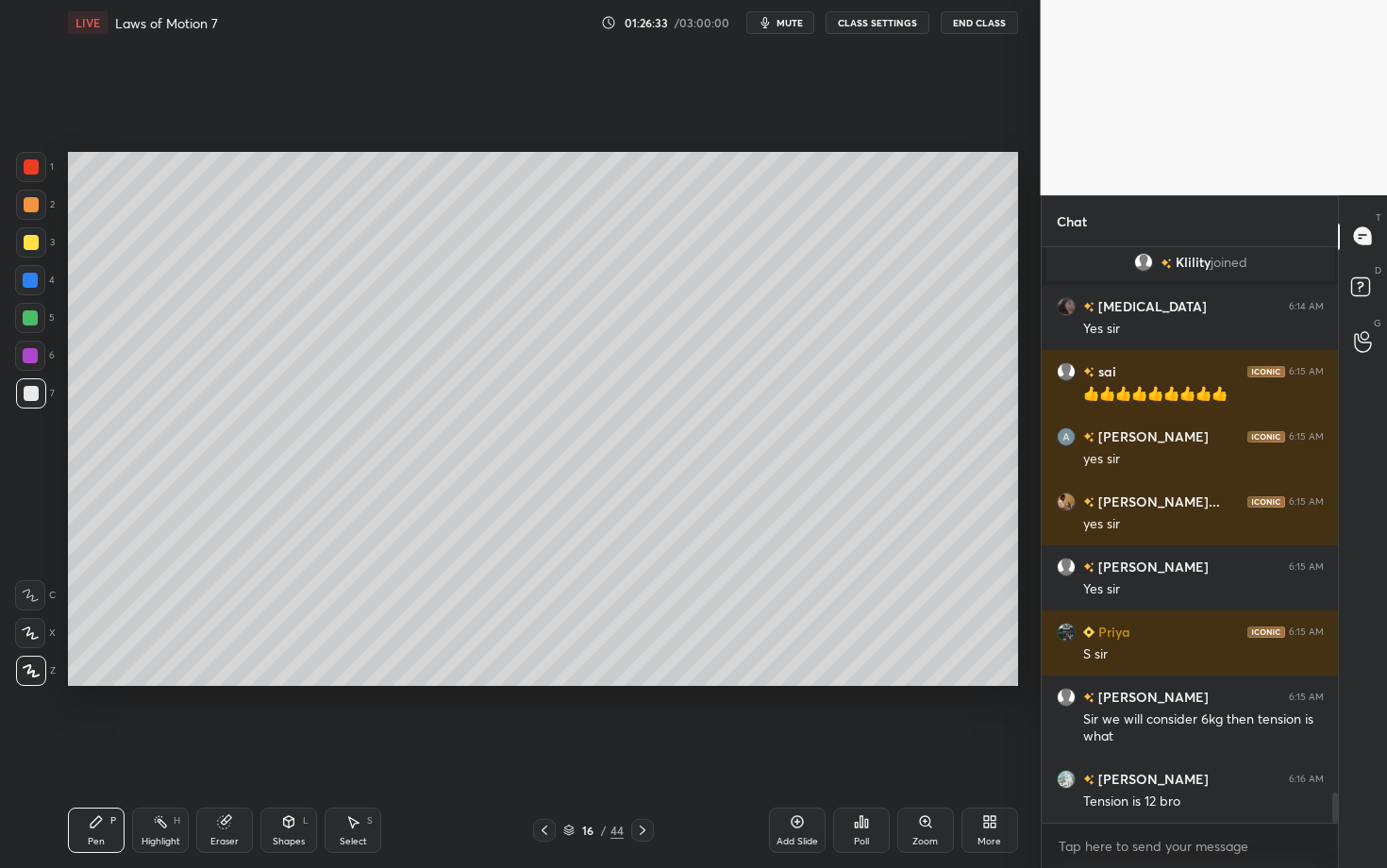 click at bounding box center (31, 242) 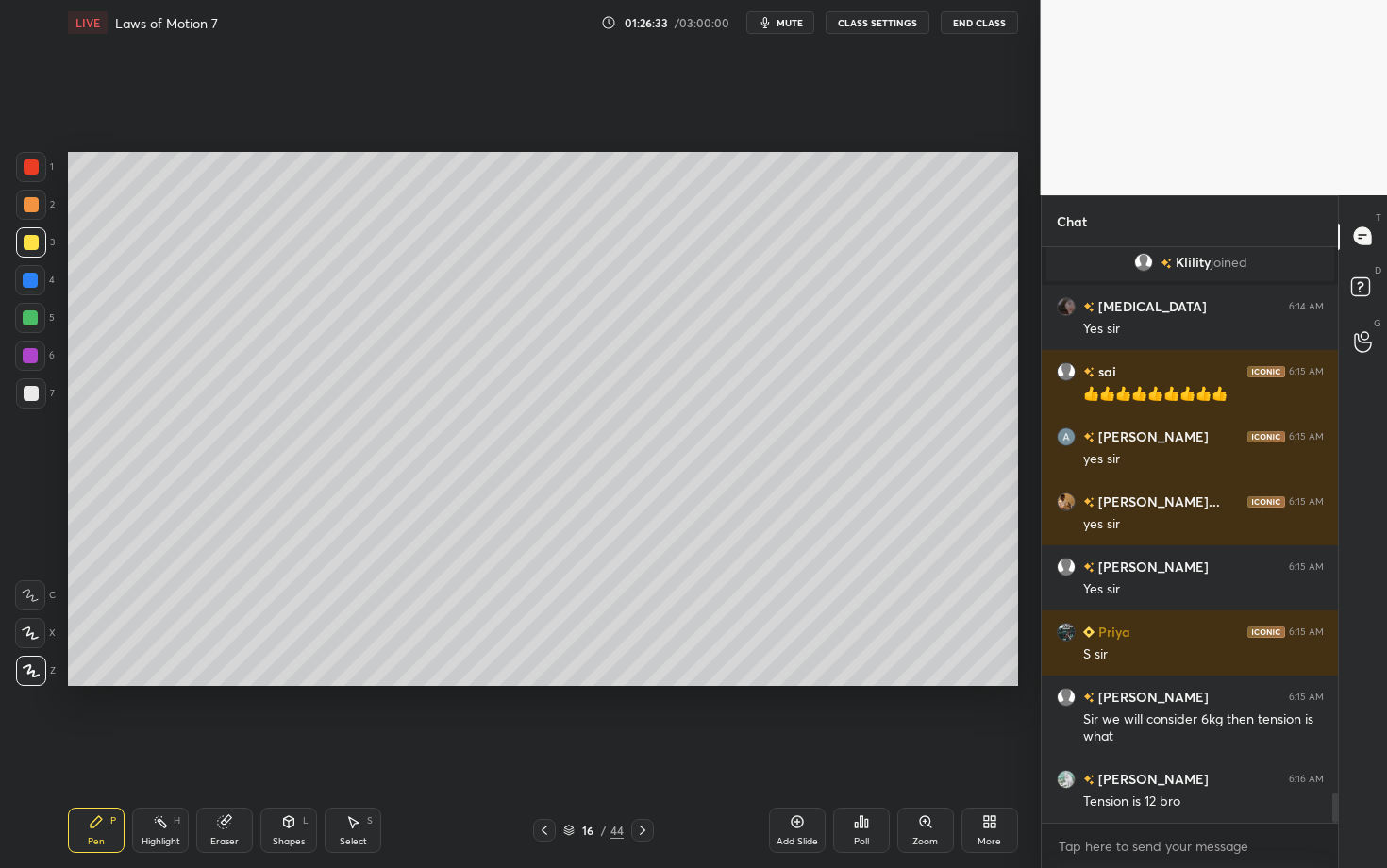 click at bounding box center [31, 205] 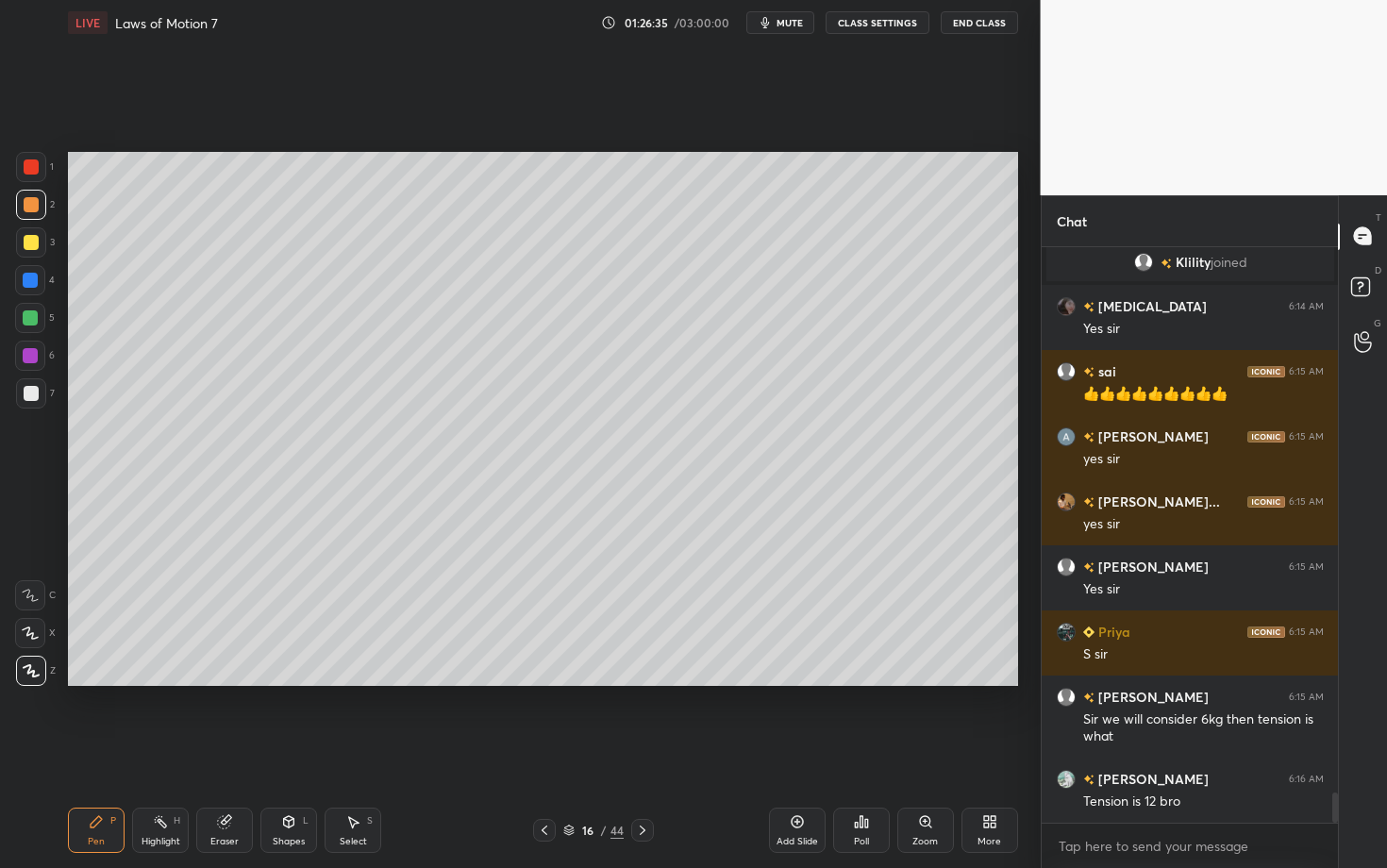 click at bounding box center [30, 356] 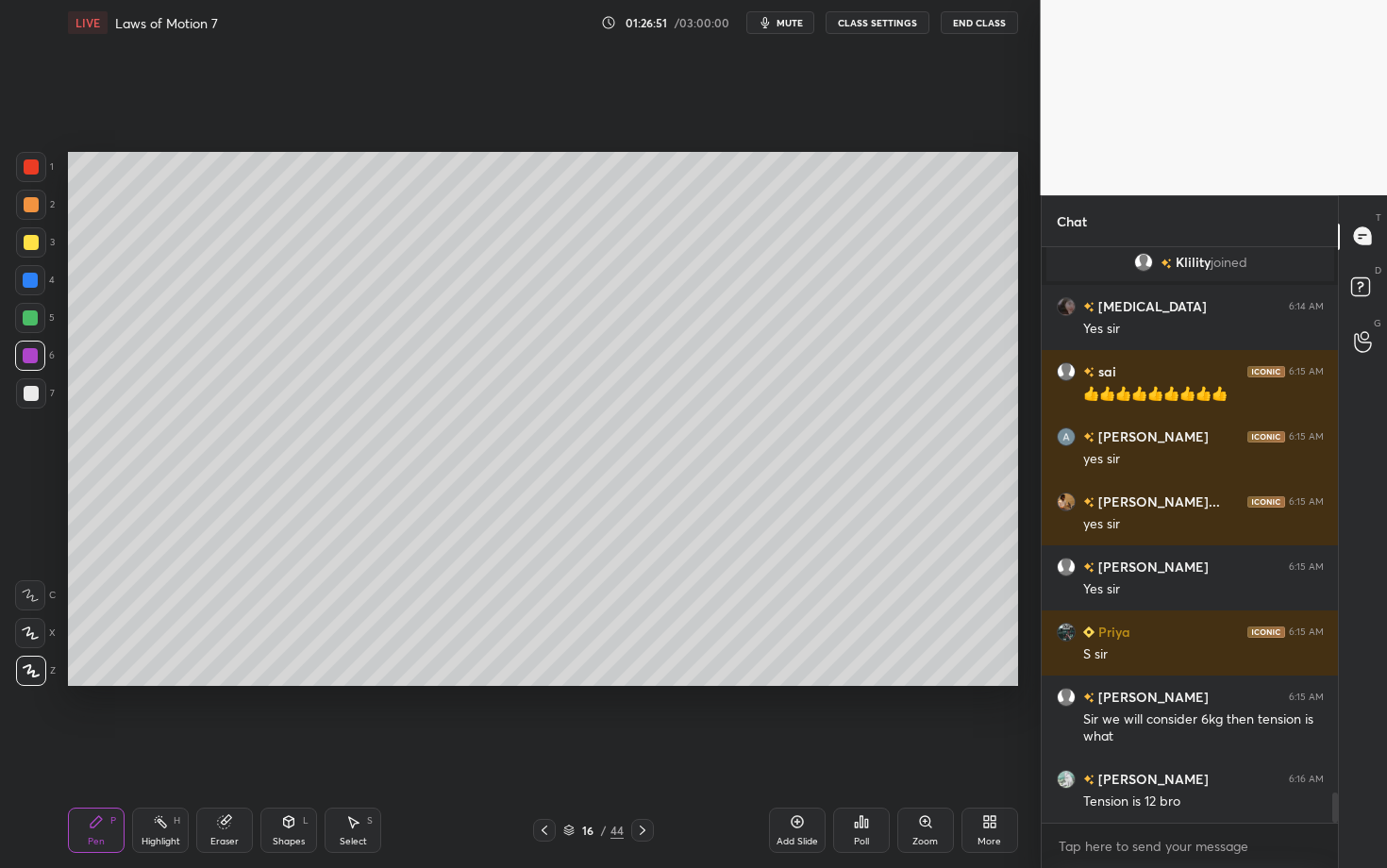 click on "Highlight" at bounding box center (160, 842) 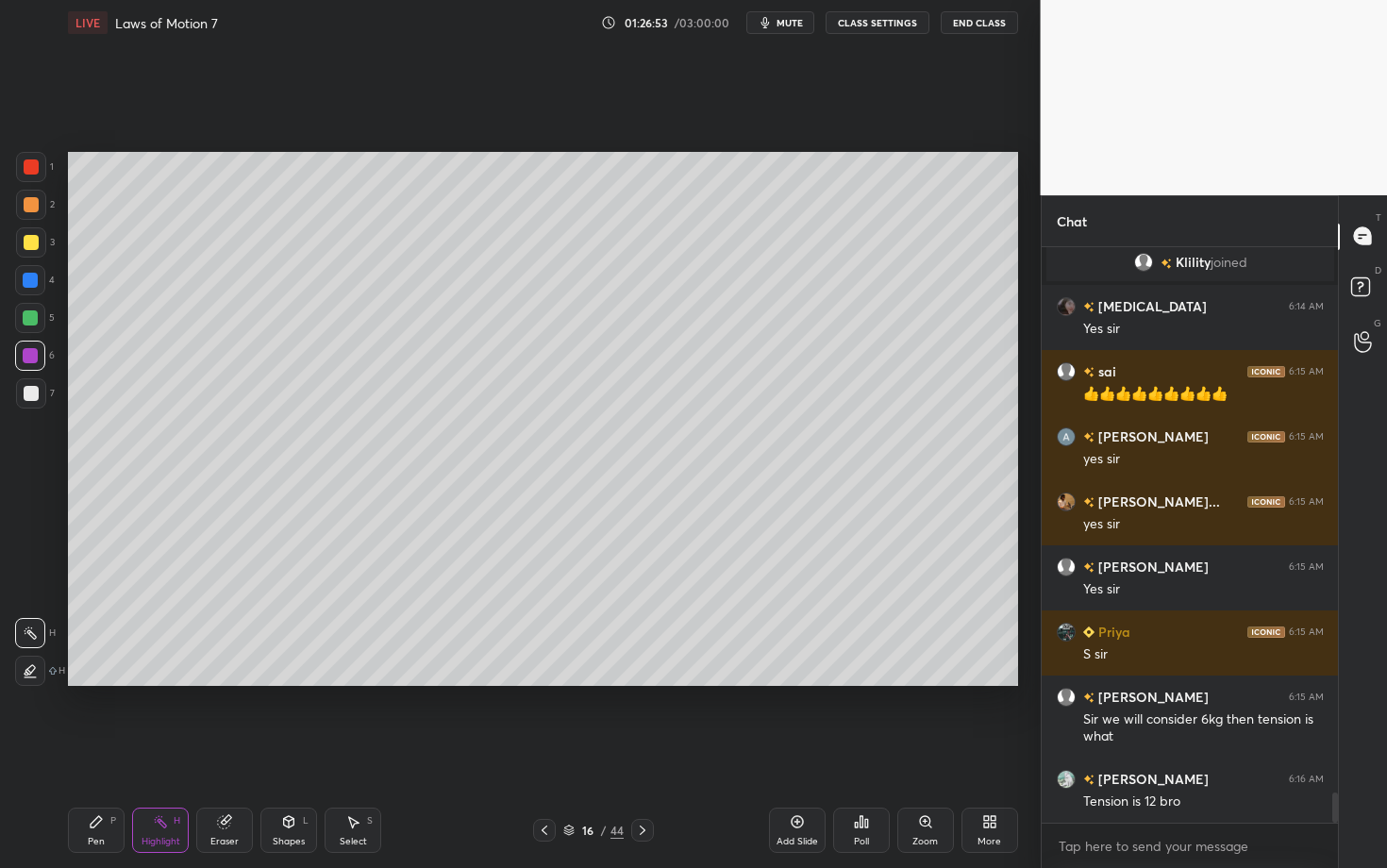 click on "Pen P" at bounding box center [96, 830] 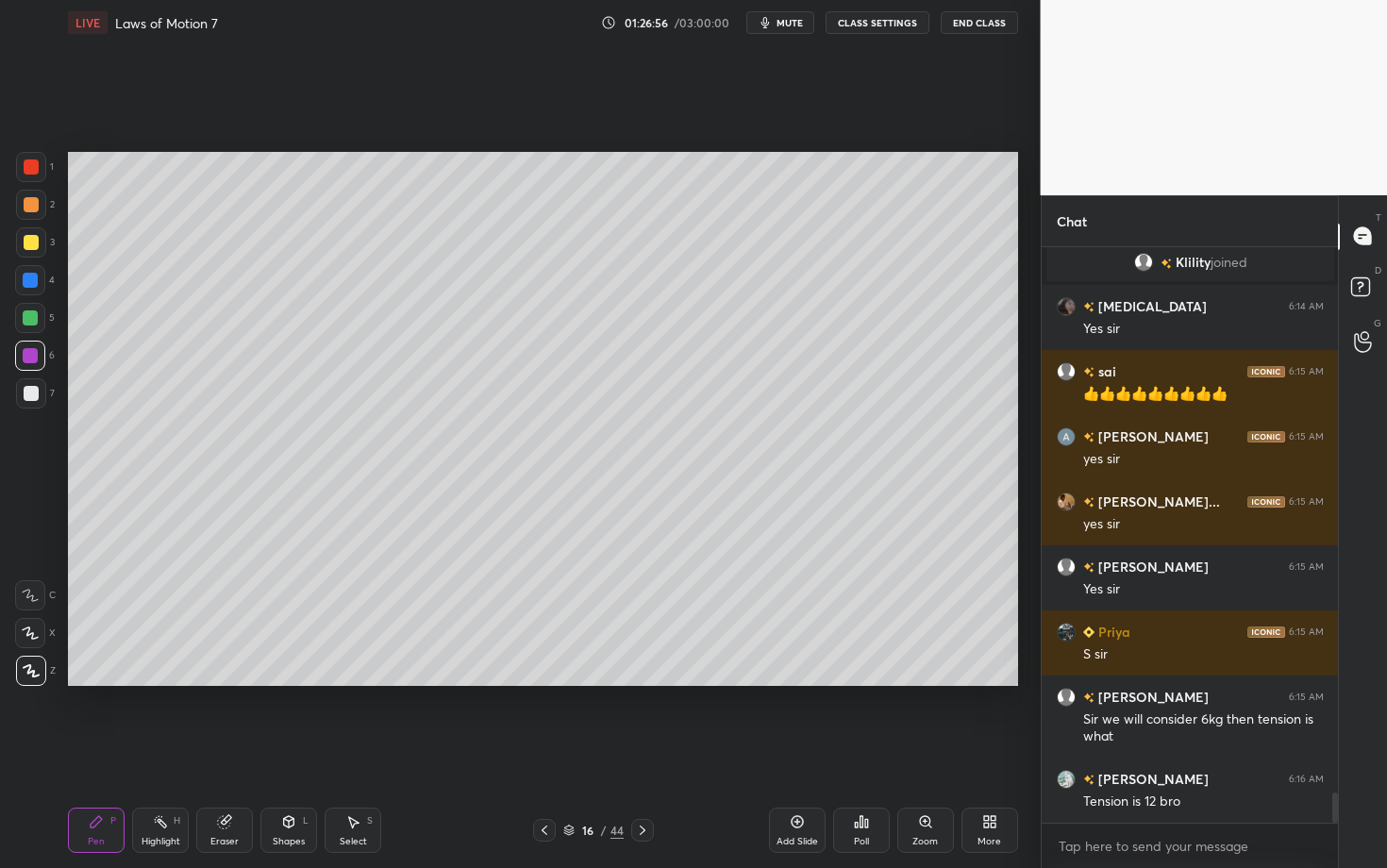 scroll, scrollTop: 10307, scrollLeft: 0, axis: vertical 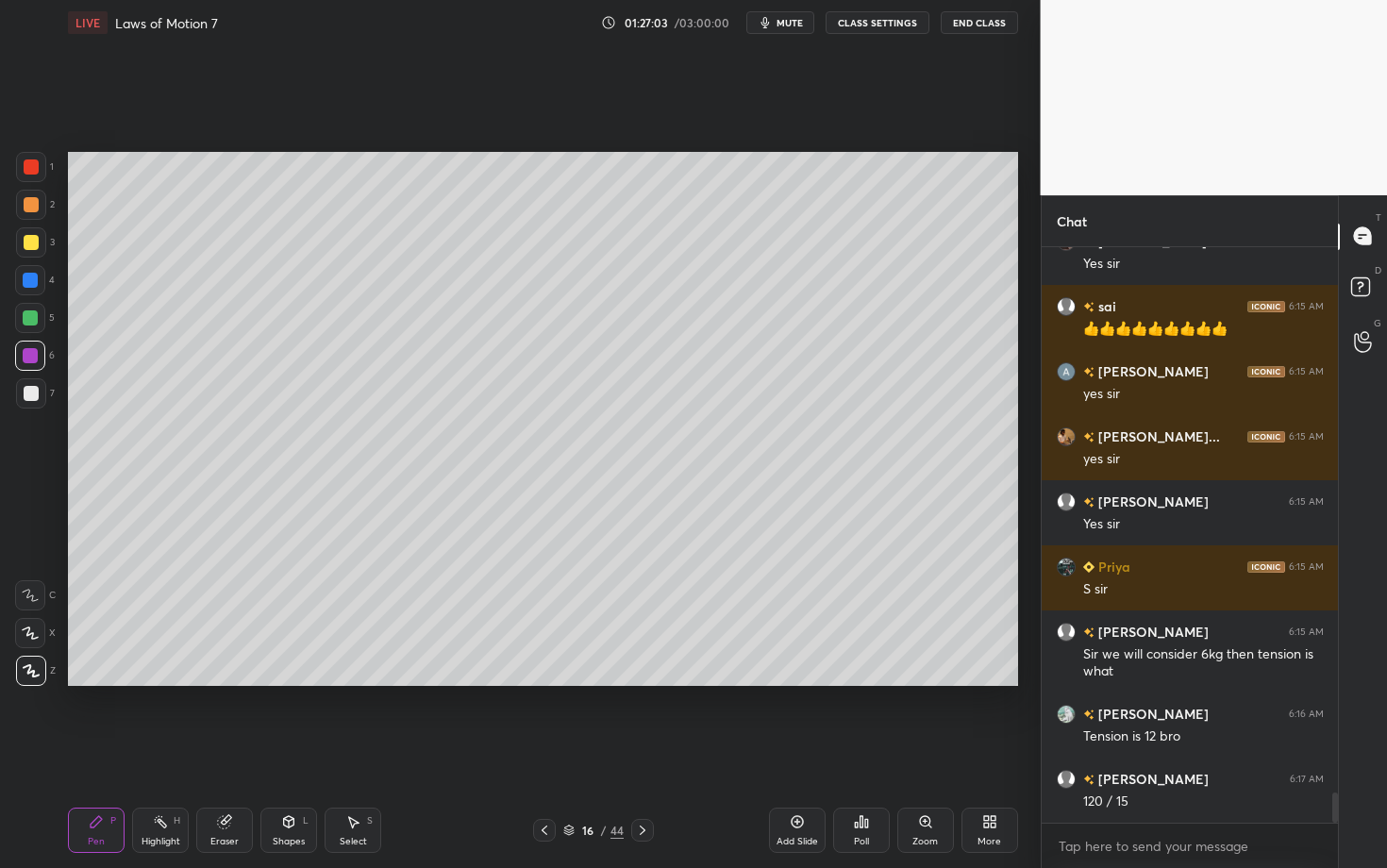 click on "Setting up your live class Poll for   secs No correct answer Start poll" at bounding box center [543, 419] 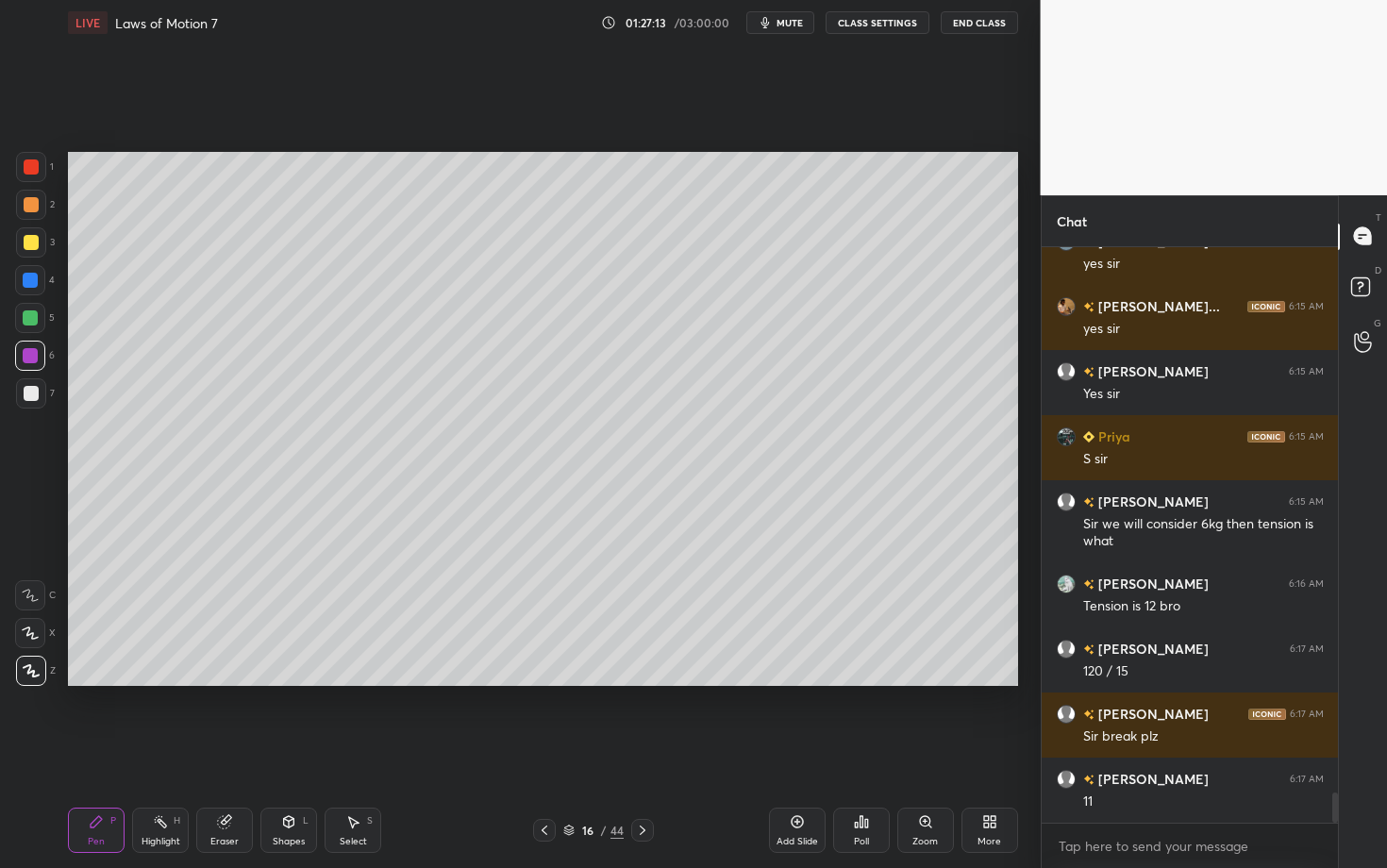 scroll, scrollTop: 10502, scrollLeft: 0, axis: vertical 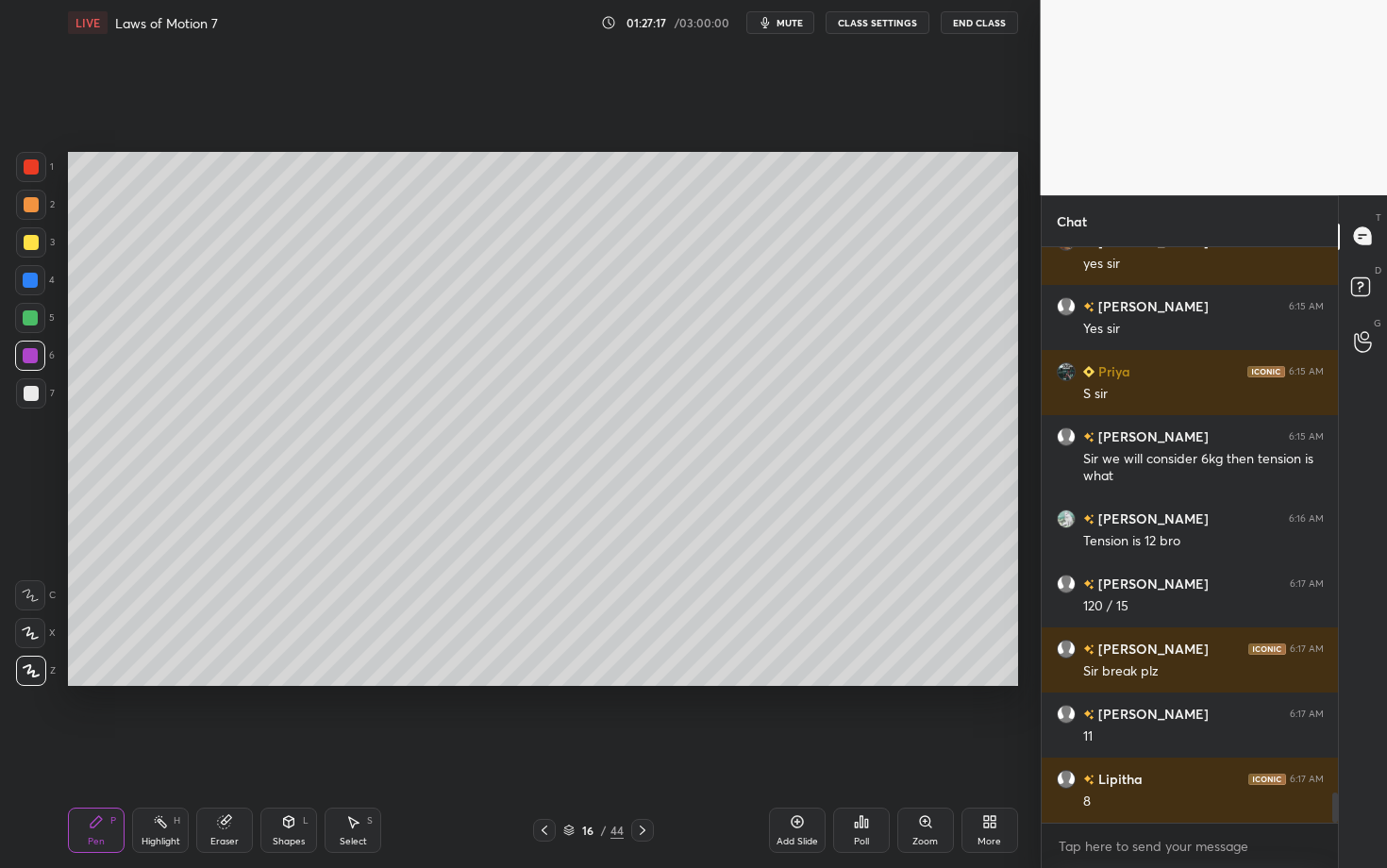 click on "Pen" at bounding box center (96, 842) 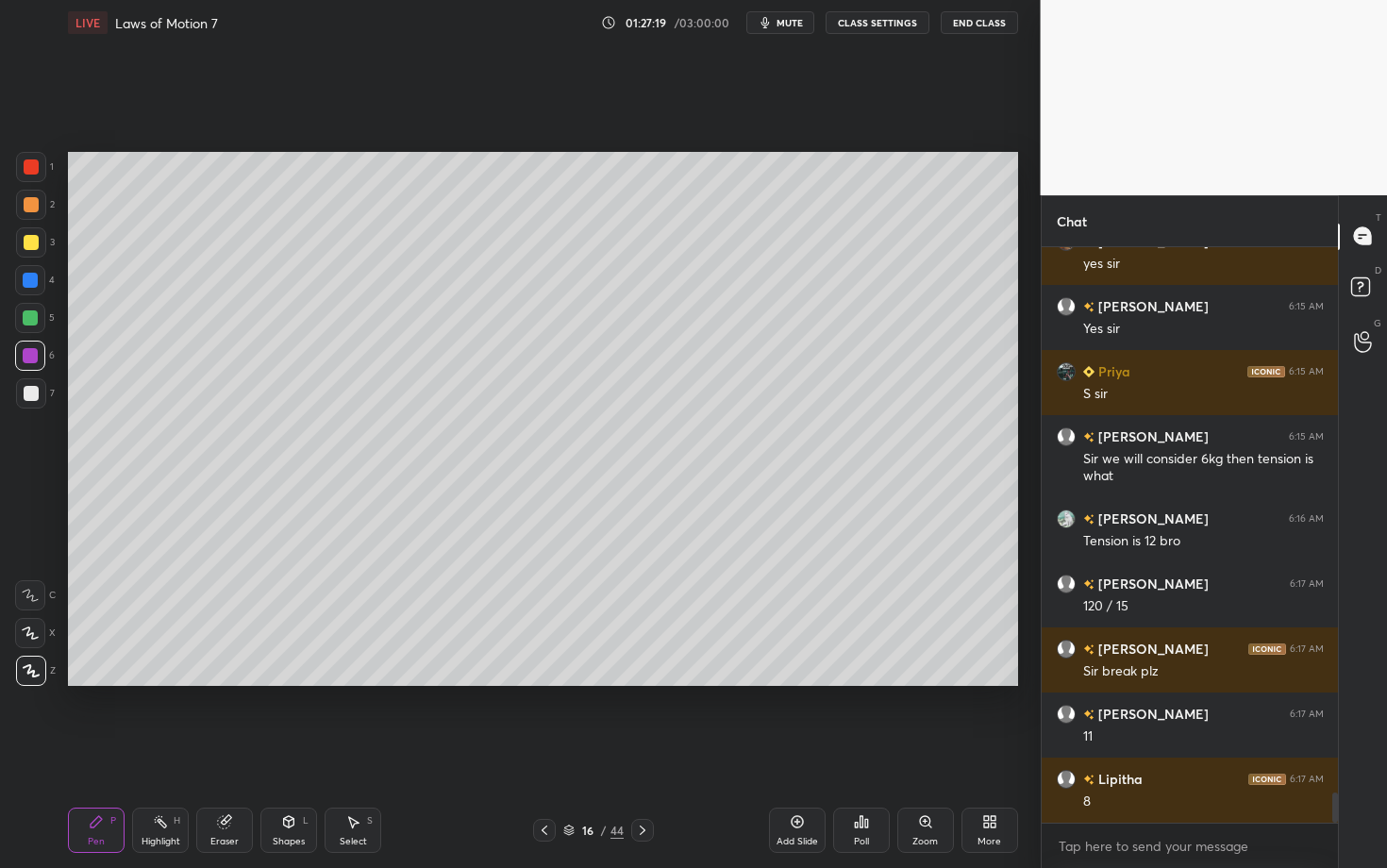 click at bounding box center [30, 318] 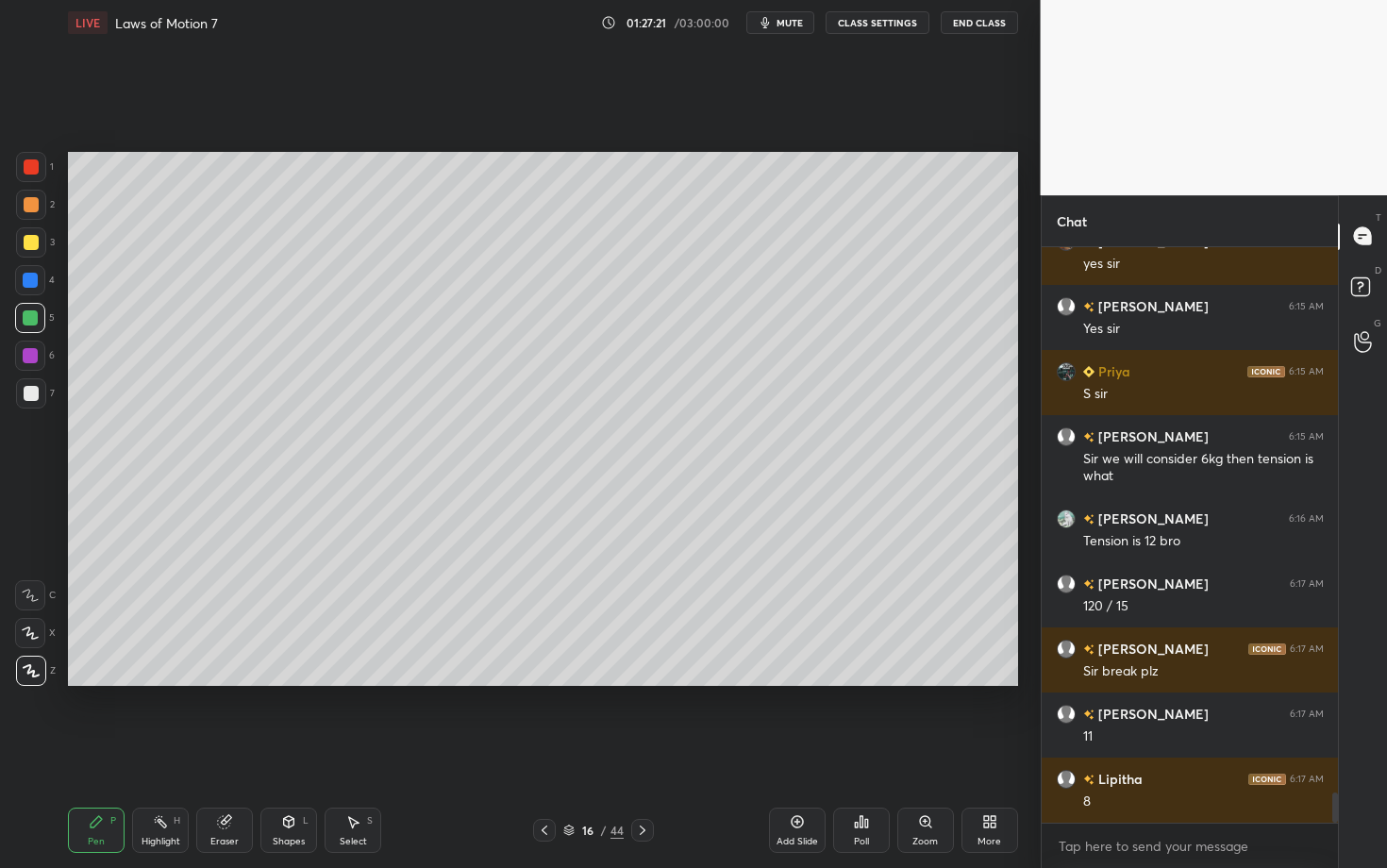 scroll, scrollTop: 10567, scrollLeft: 0, axis: vertical 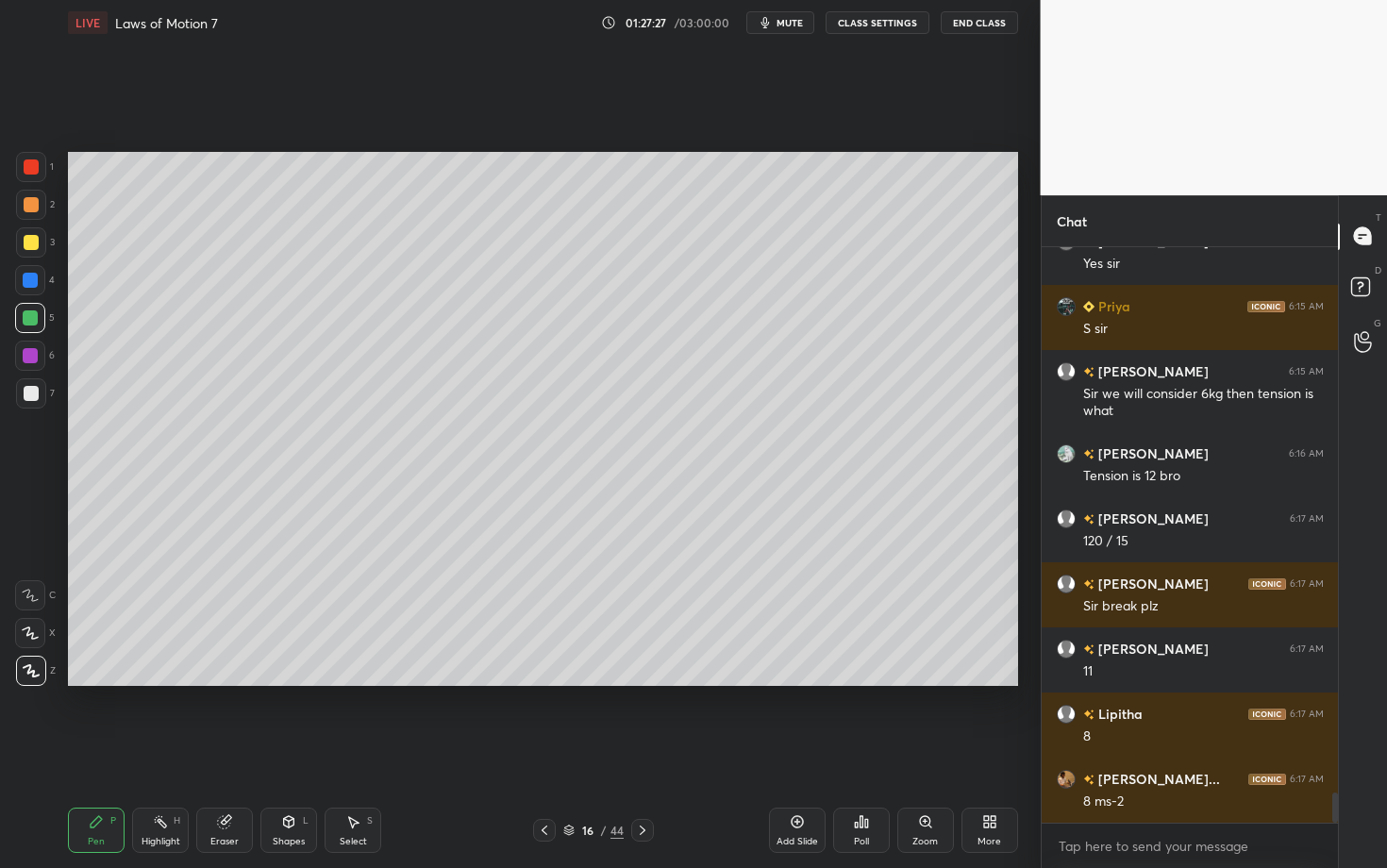 click 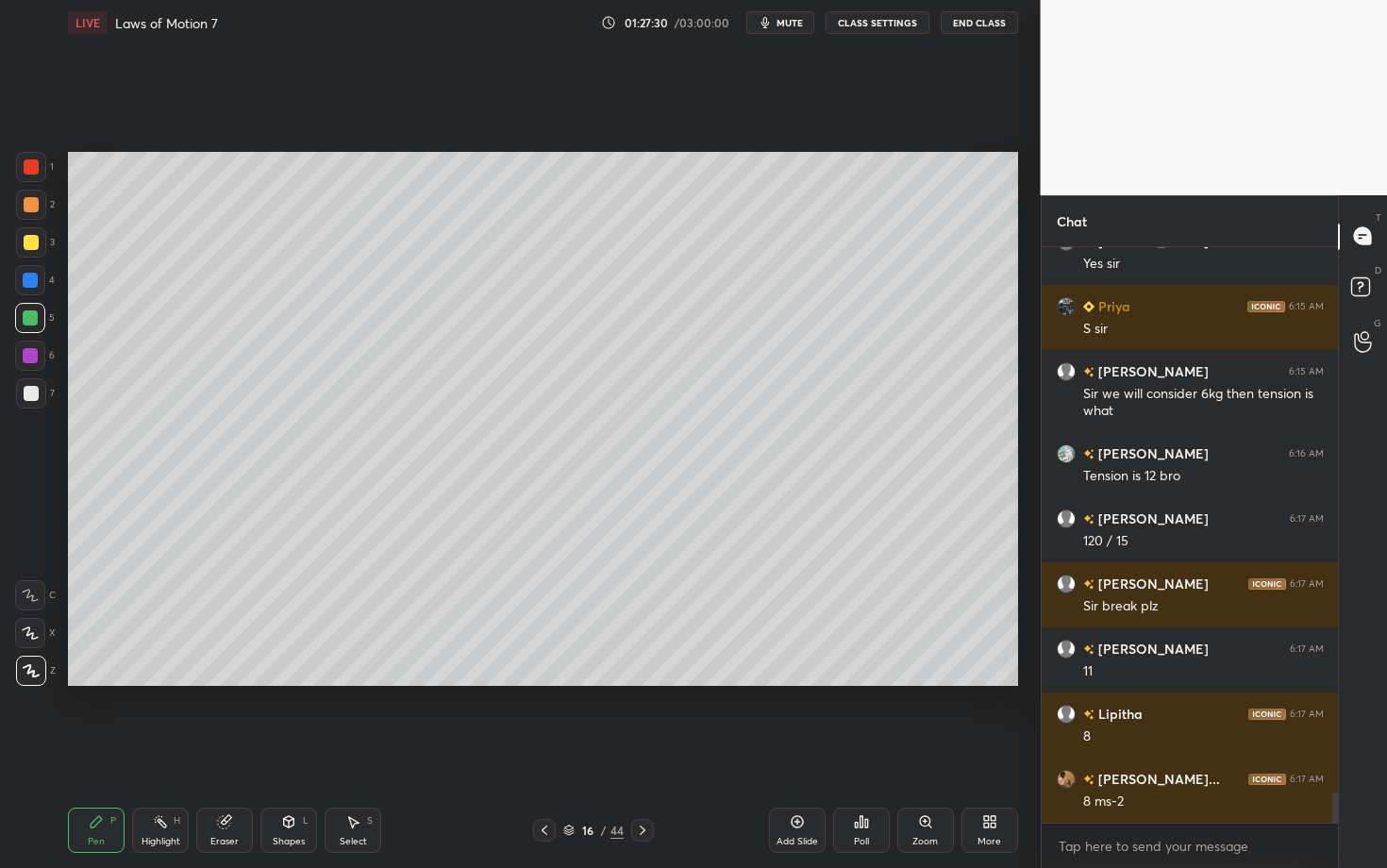 click on "Pen P" at bounding box center [96, 830] 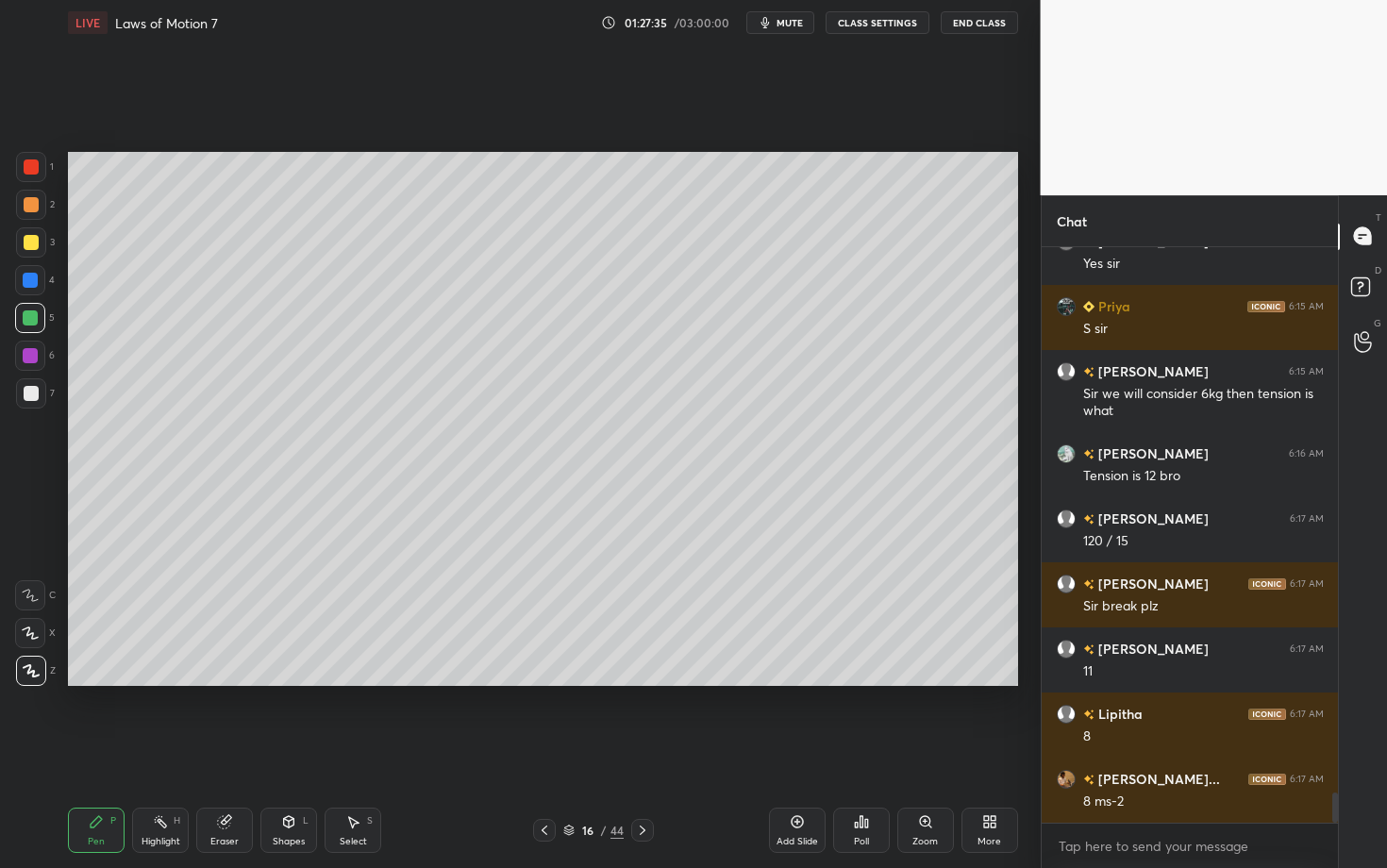 click on "Pen P" at bounding box center (96, 830) 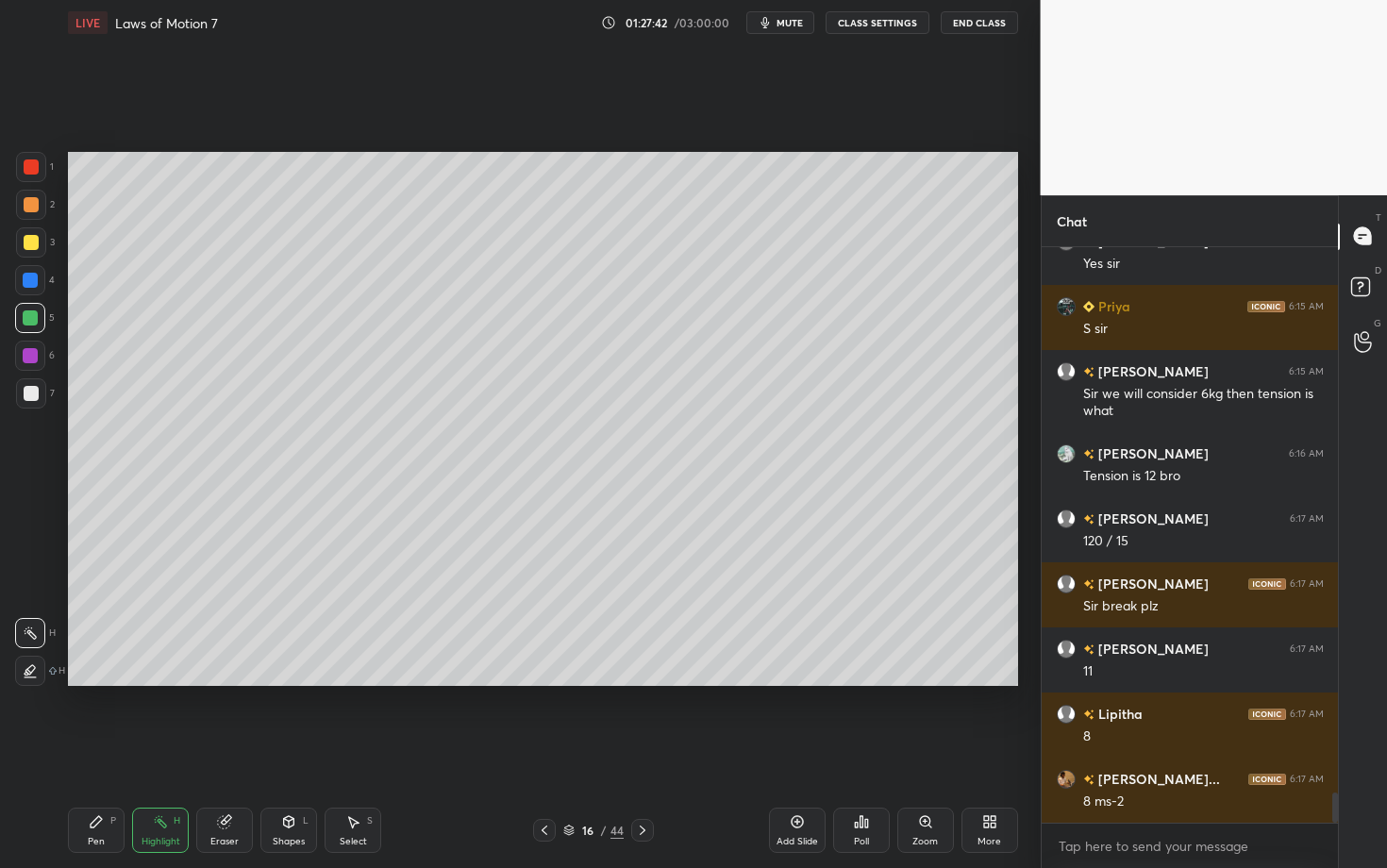 click on "Pen P" at bounding box center [96, 830] 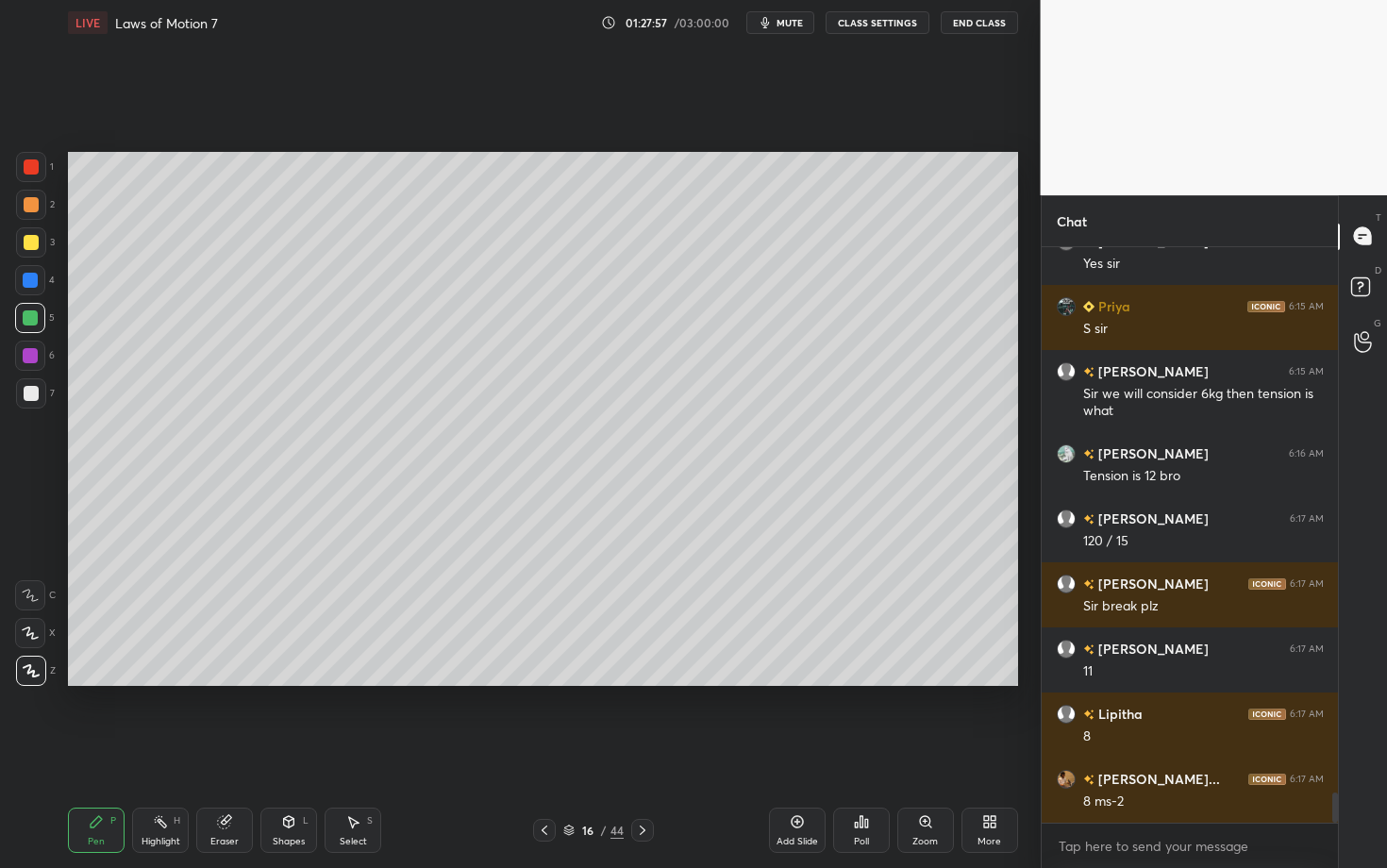 click on "Highlight H" at bounding box center (160, 830) 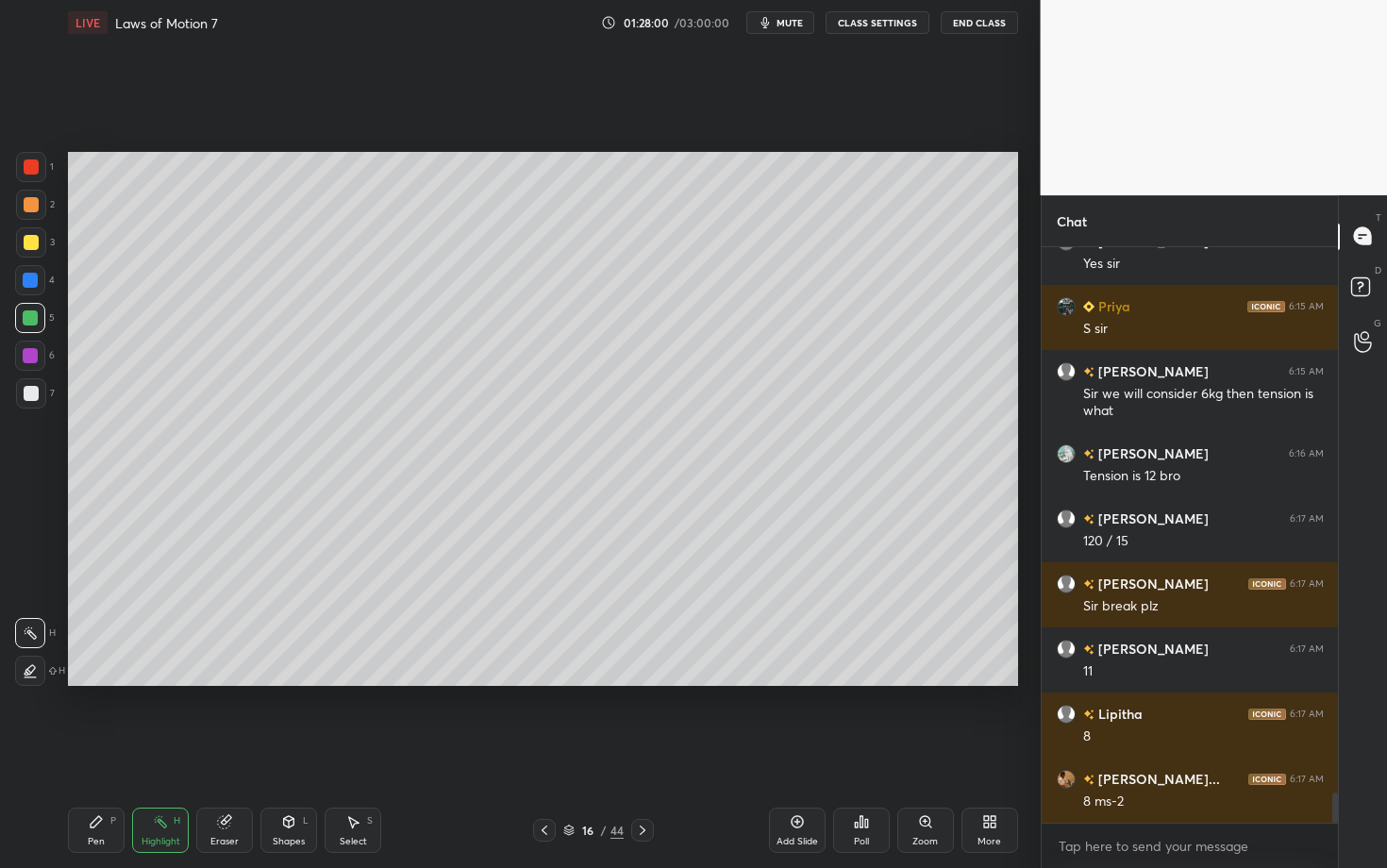 scroll, scrollTop: 10612, scrollLeft: 0, axis: vertical 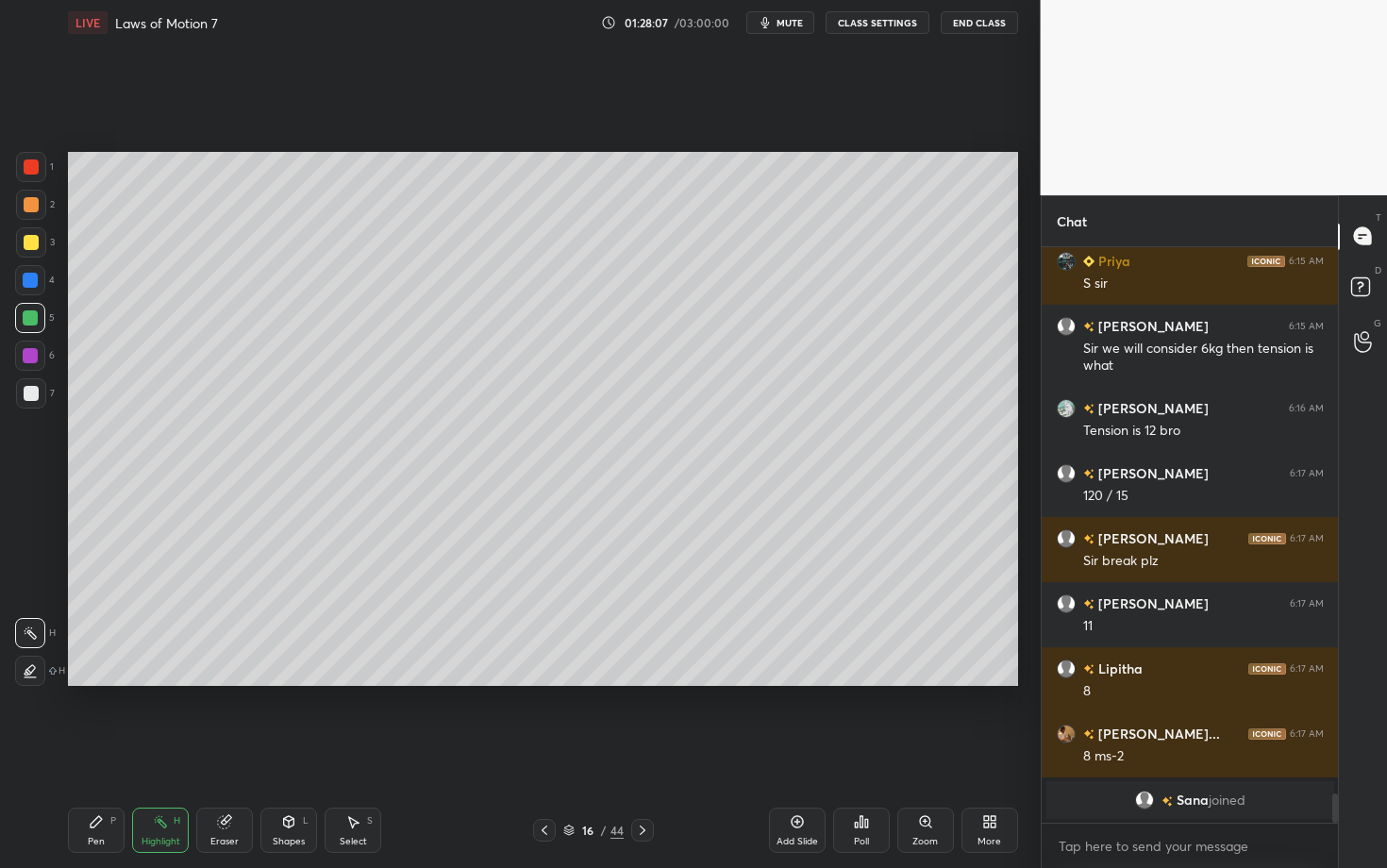 click on "Pen P" at bounding box center (96, 830) 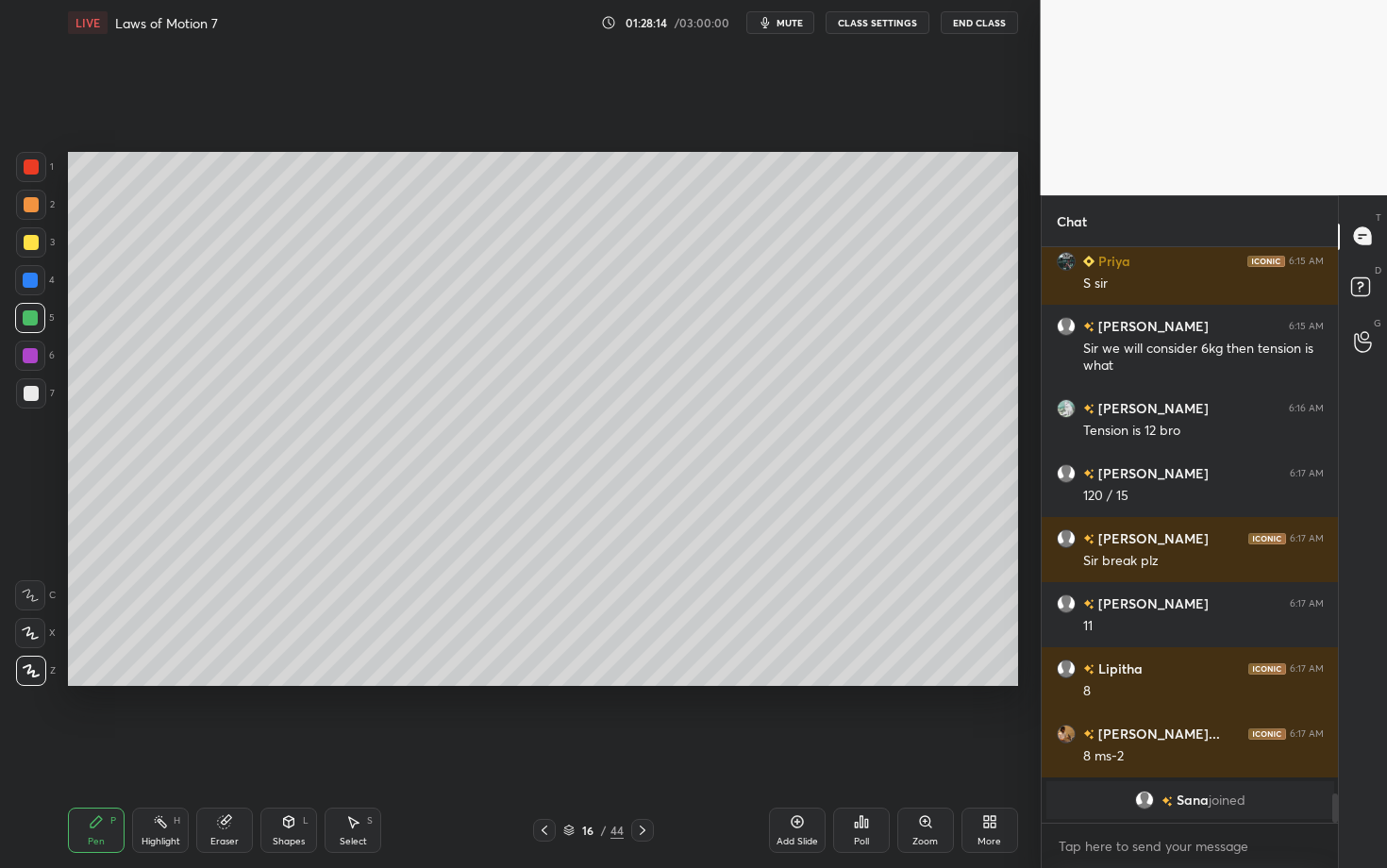 click on "Highlight" at bounding box center (160, 842) 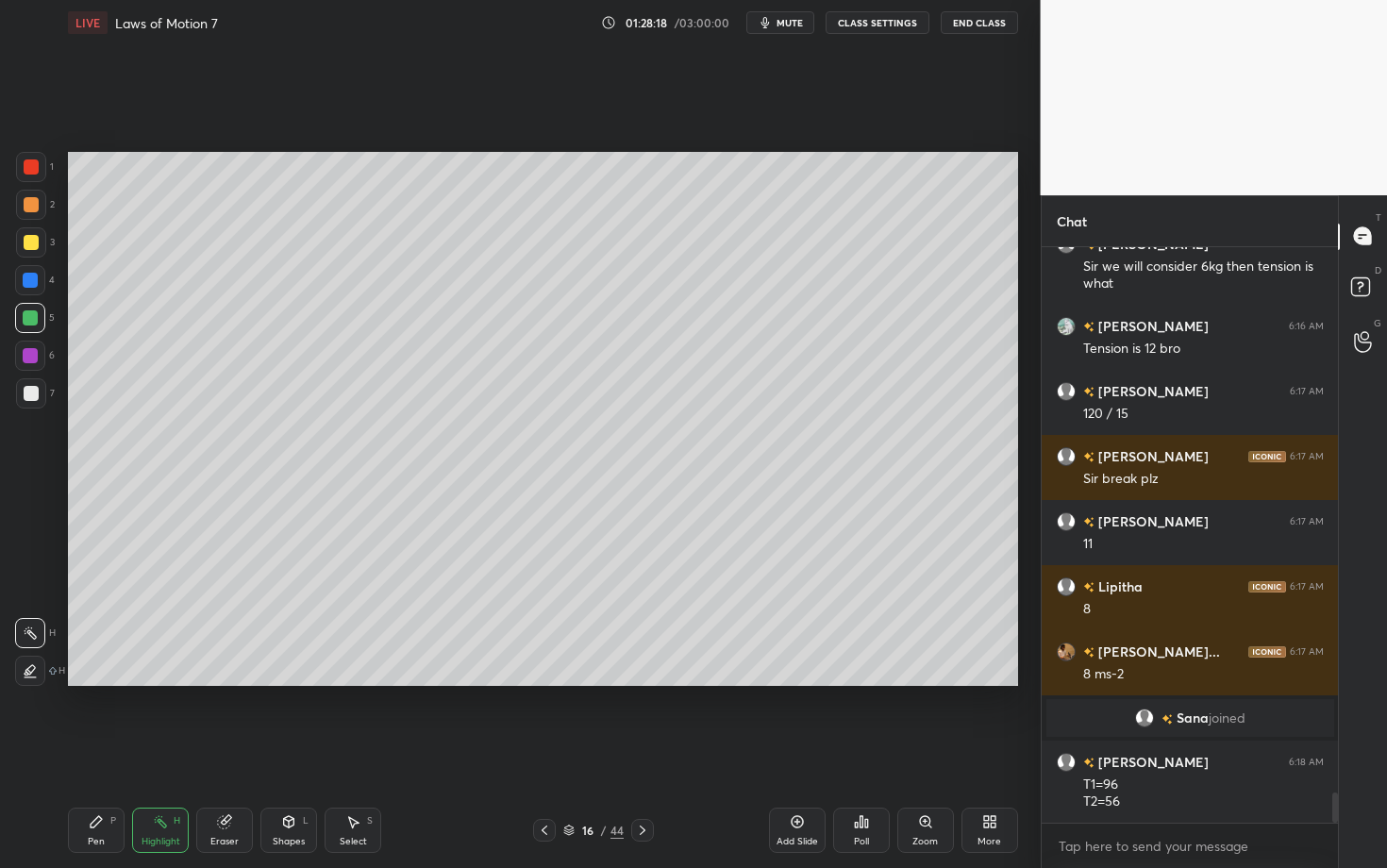 scroll, scrollTop: 10560, scrollLeft: 0, axis: vertical 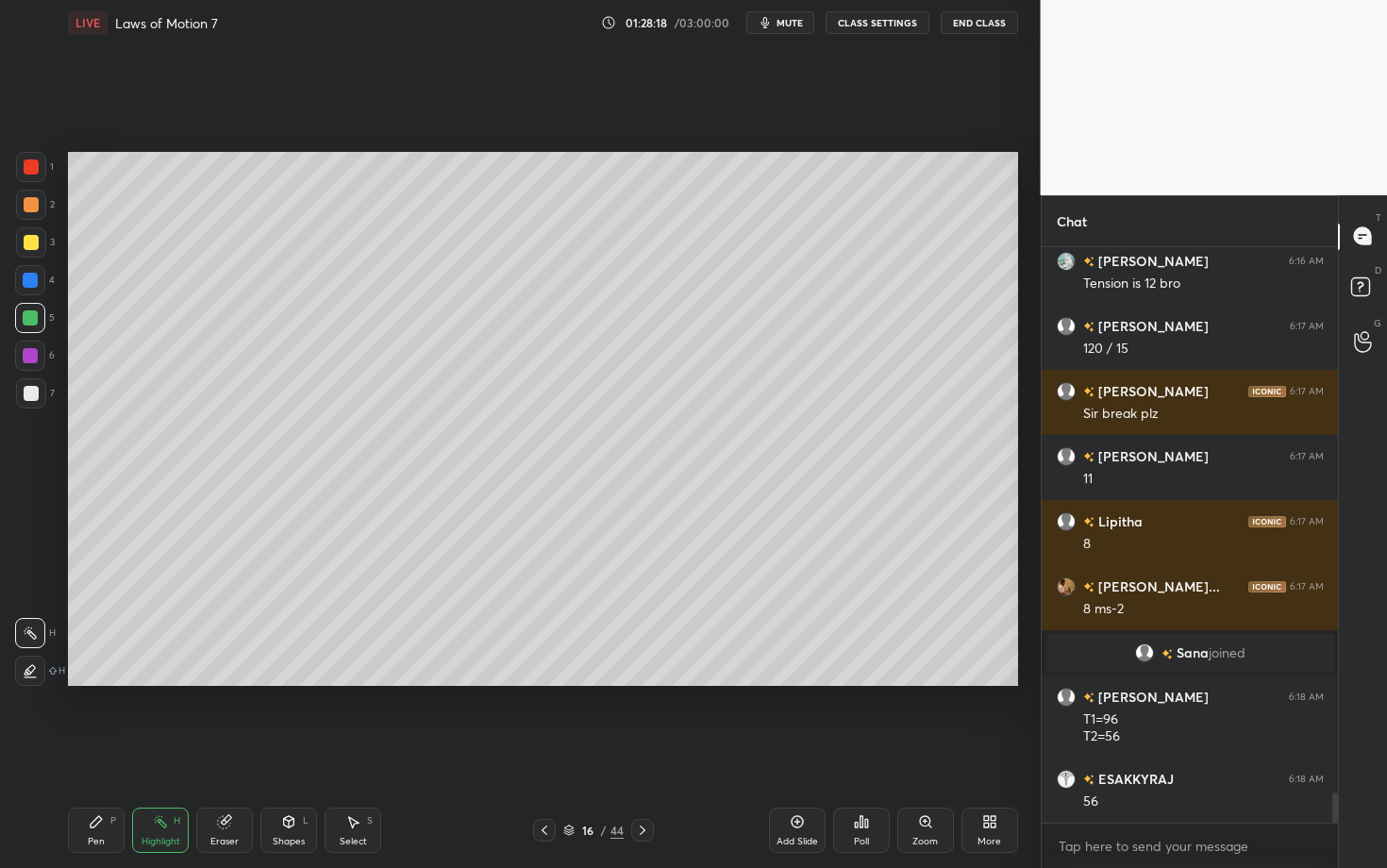 click on "Pen P" at bounding box center (96, 830) 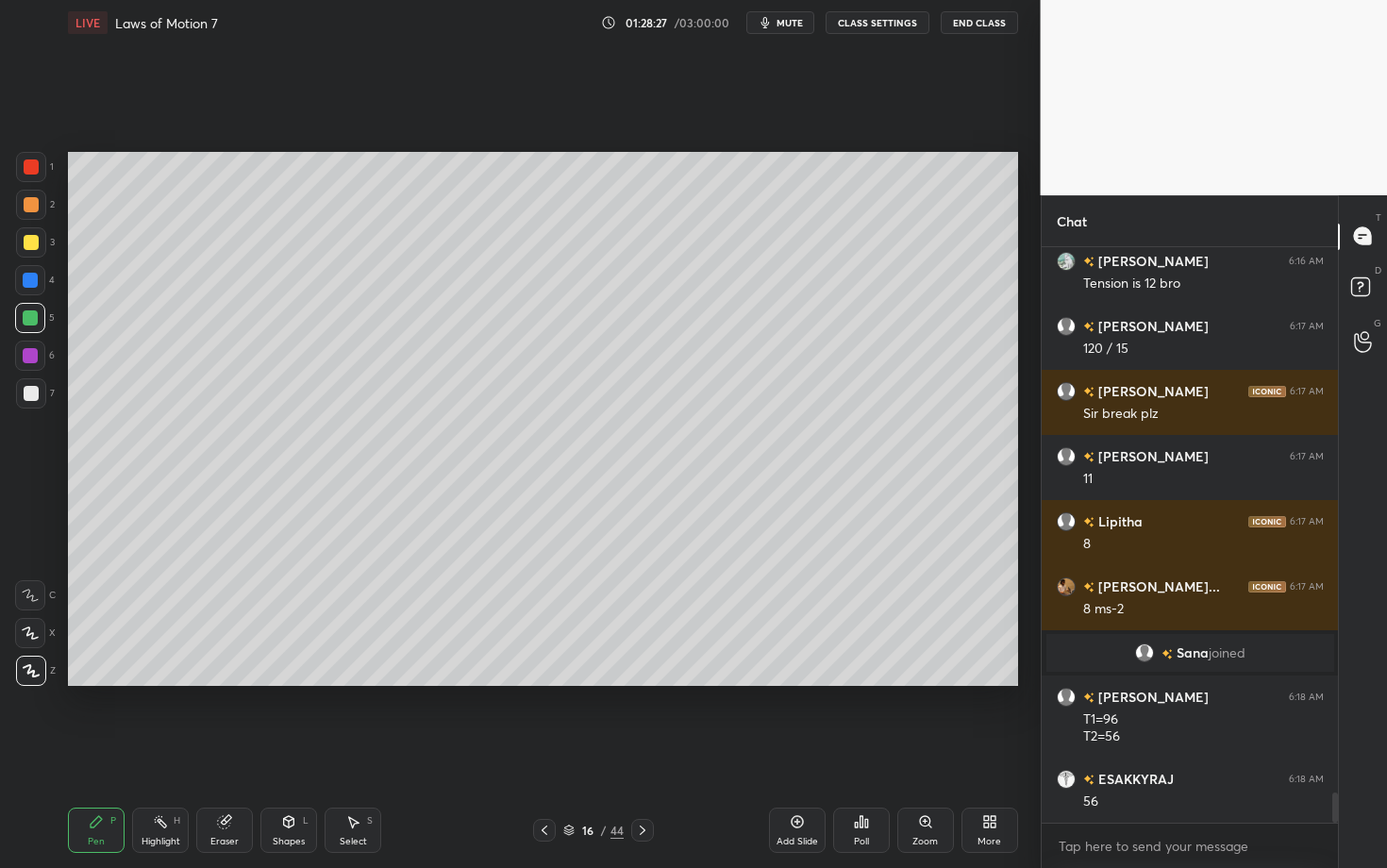 click 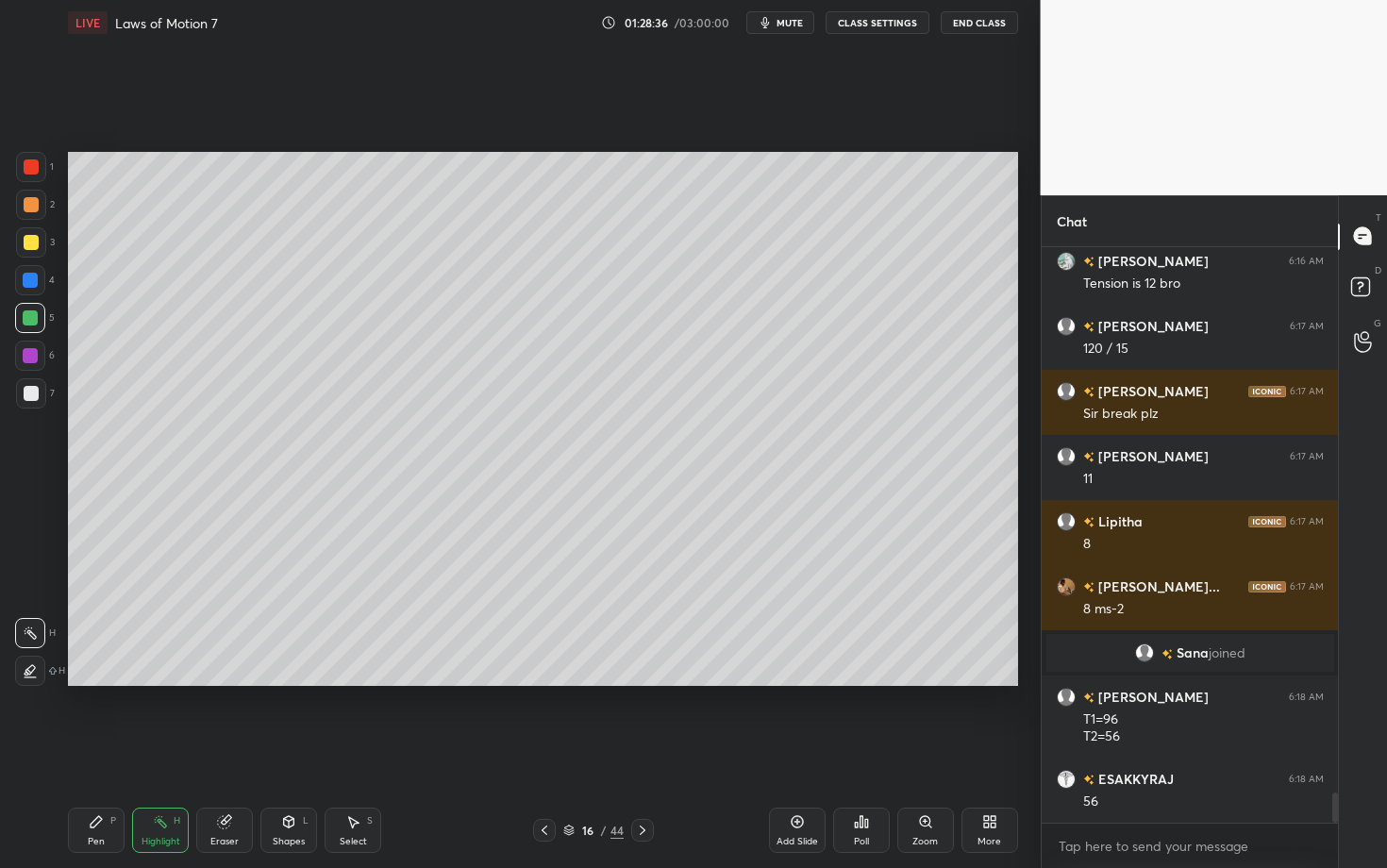 click 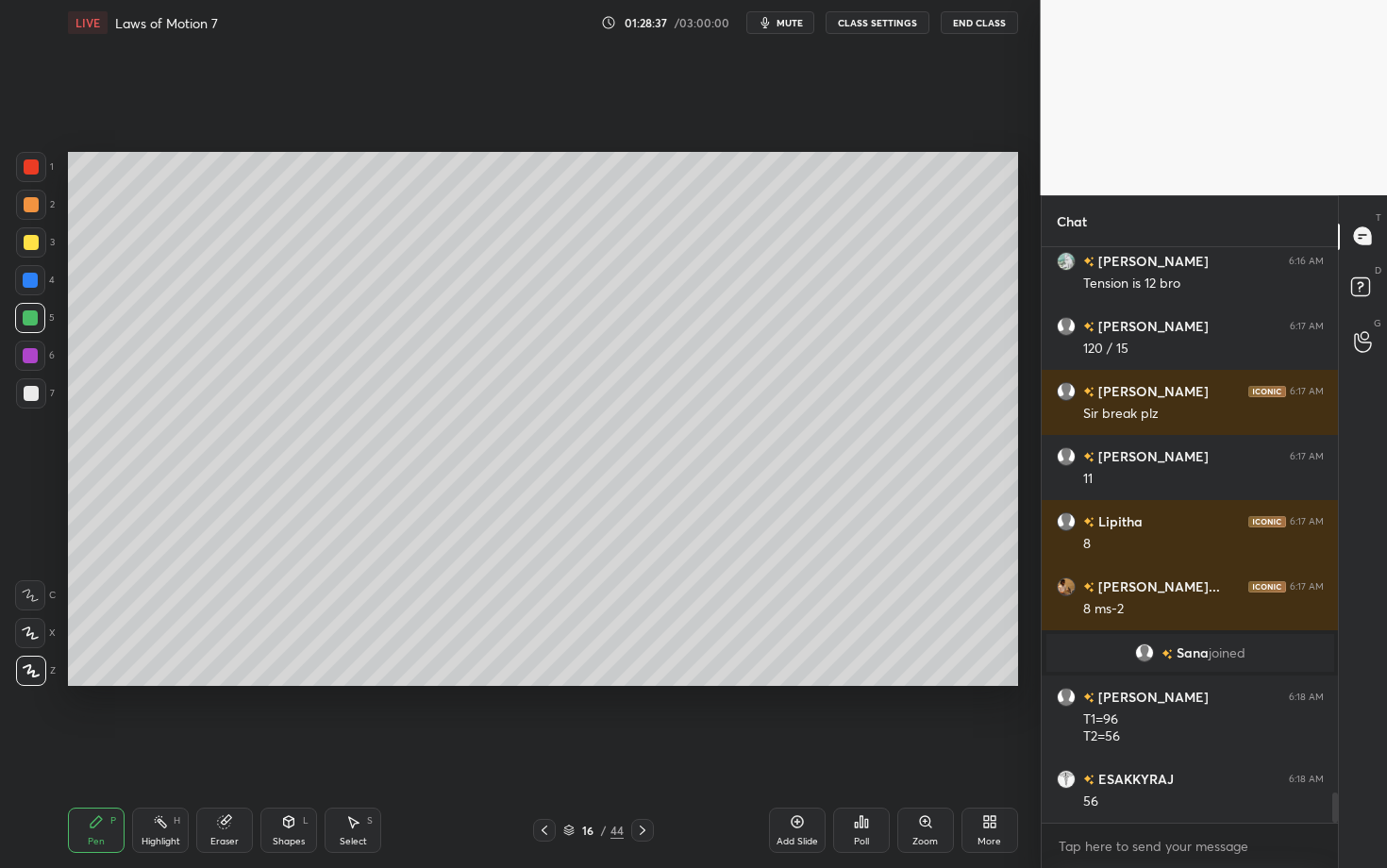 click on "Select S" at bounding box center (353, 830) 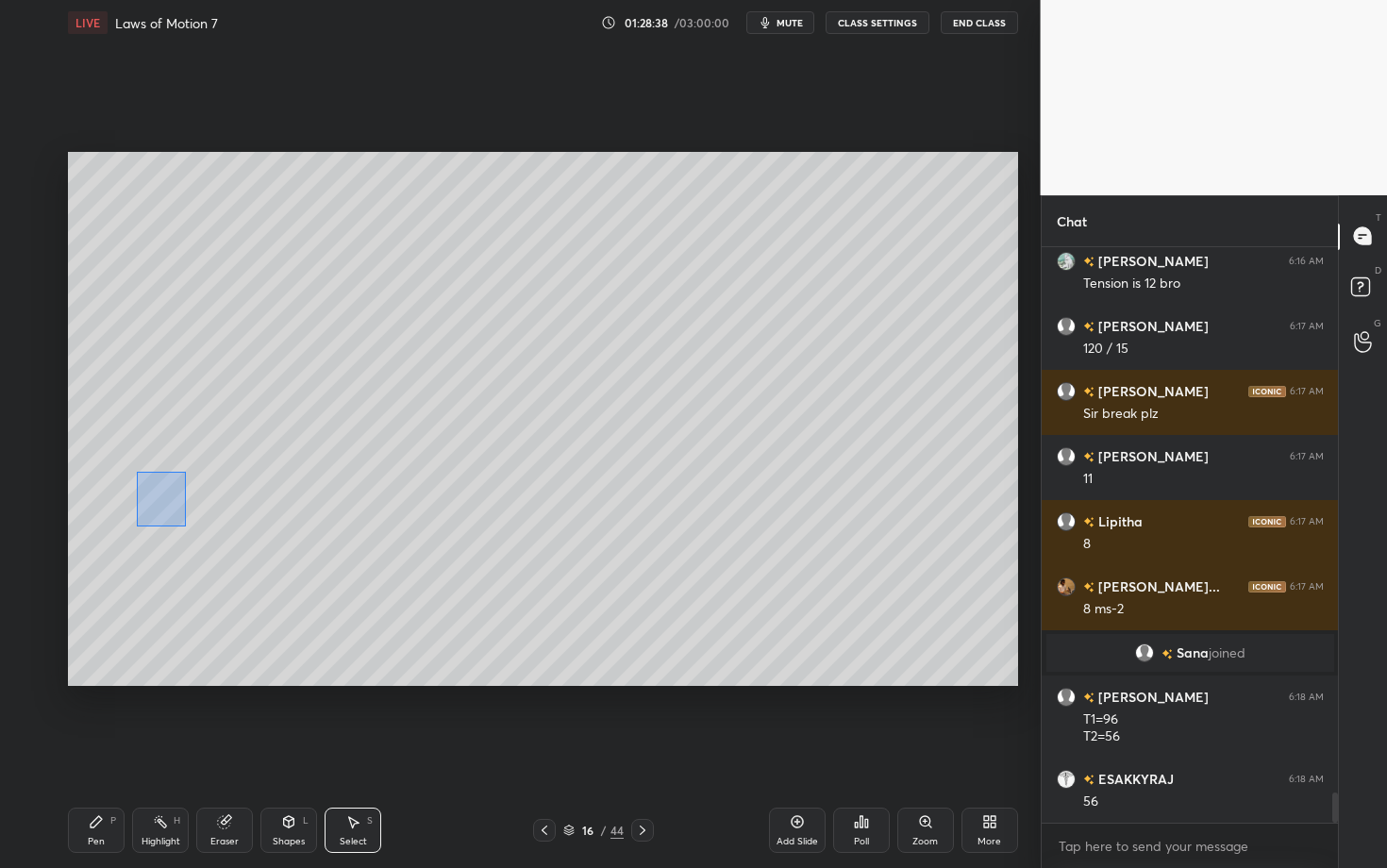 drag, startPoint x: 159, startPoint y: 511, endPoint x: 186, endPoint y: 527, distance: 31.38471 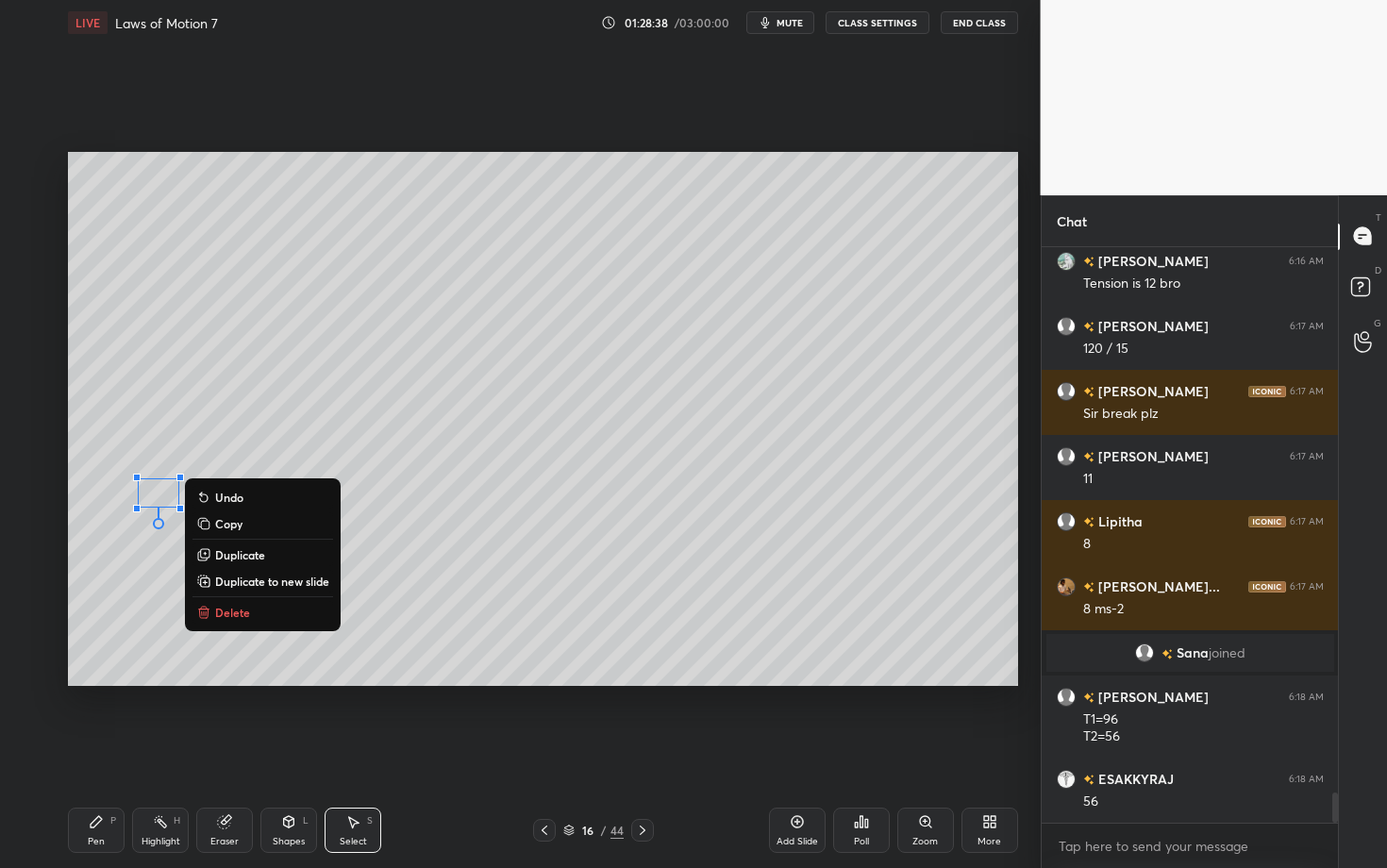 click on "Delete" at bounding box center [262, 612] 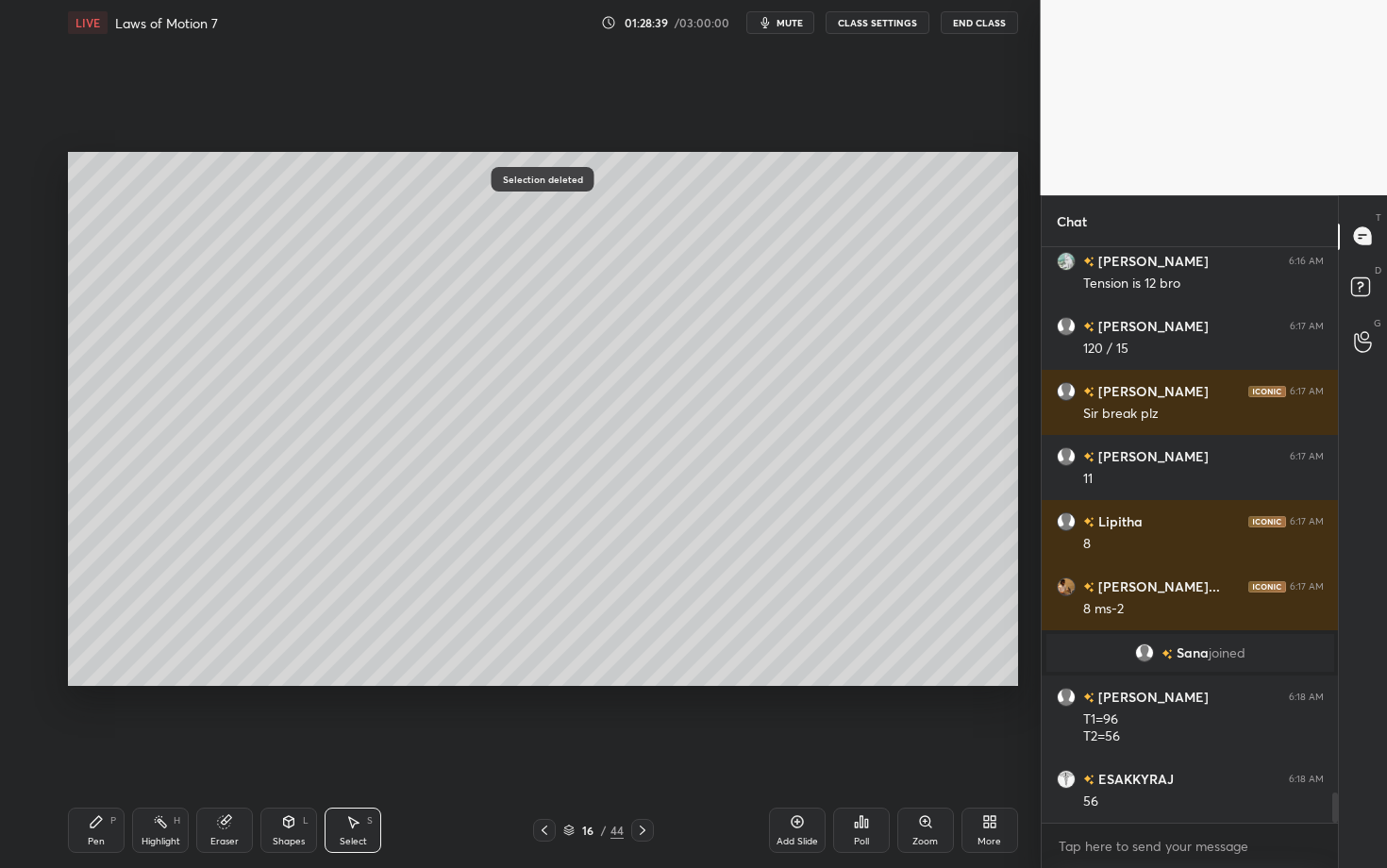 click on "Pen P" at bounding box center (96, 830) 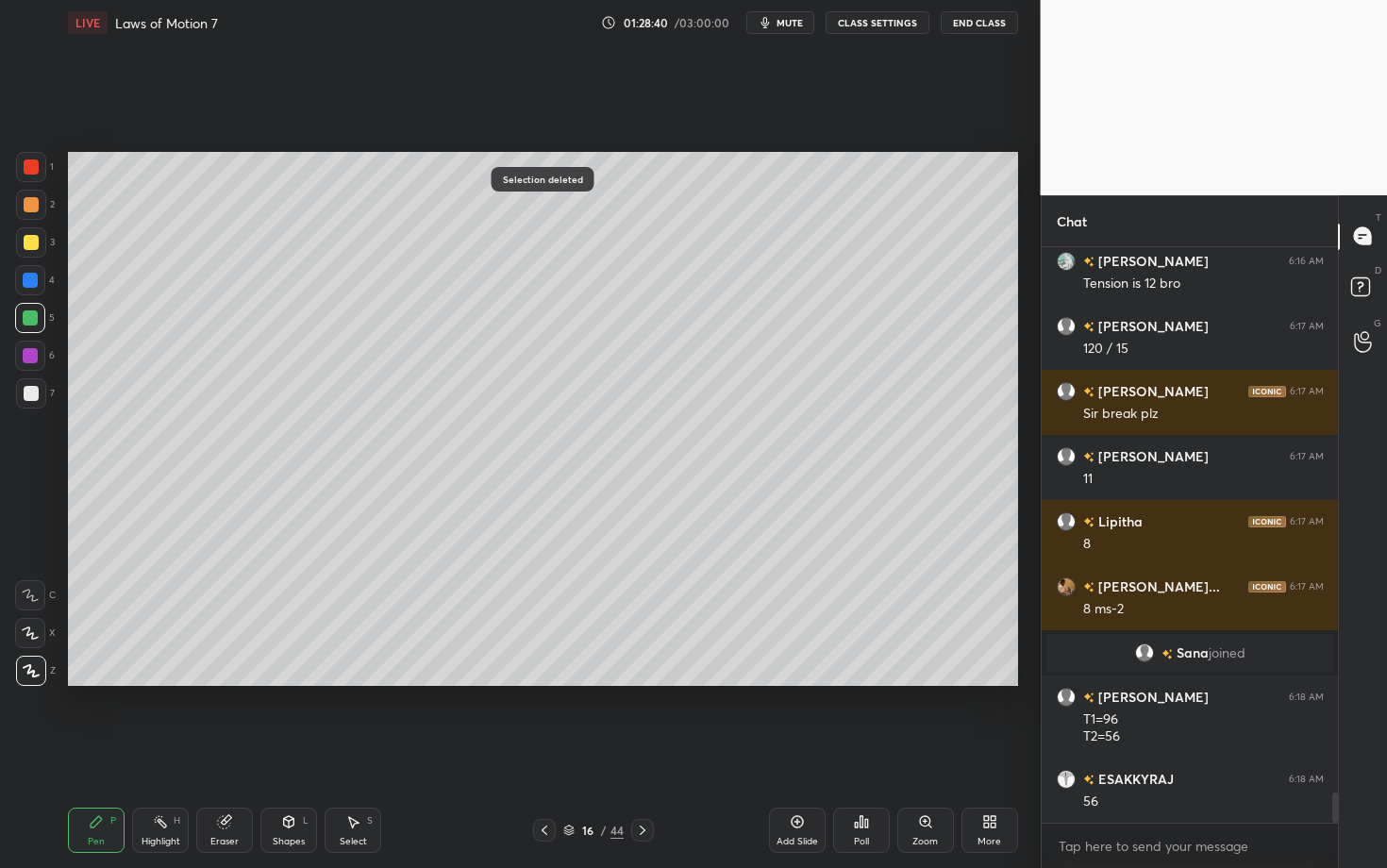 click on "Pen P" at bounding box center (96, 830) 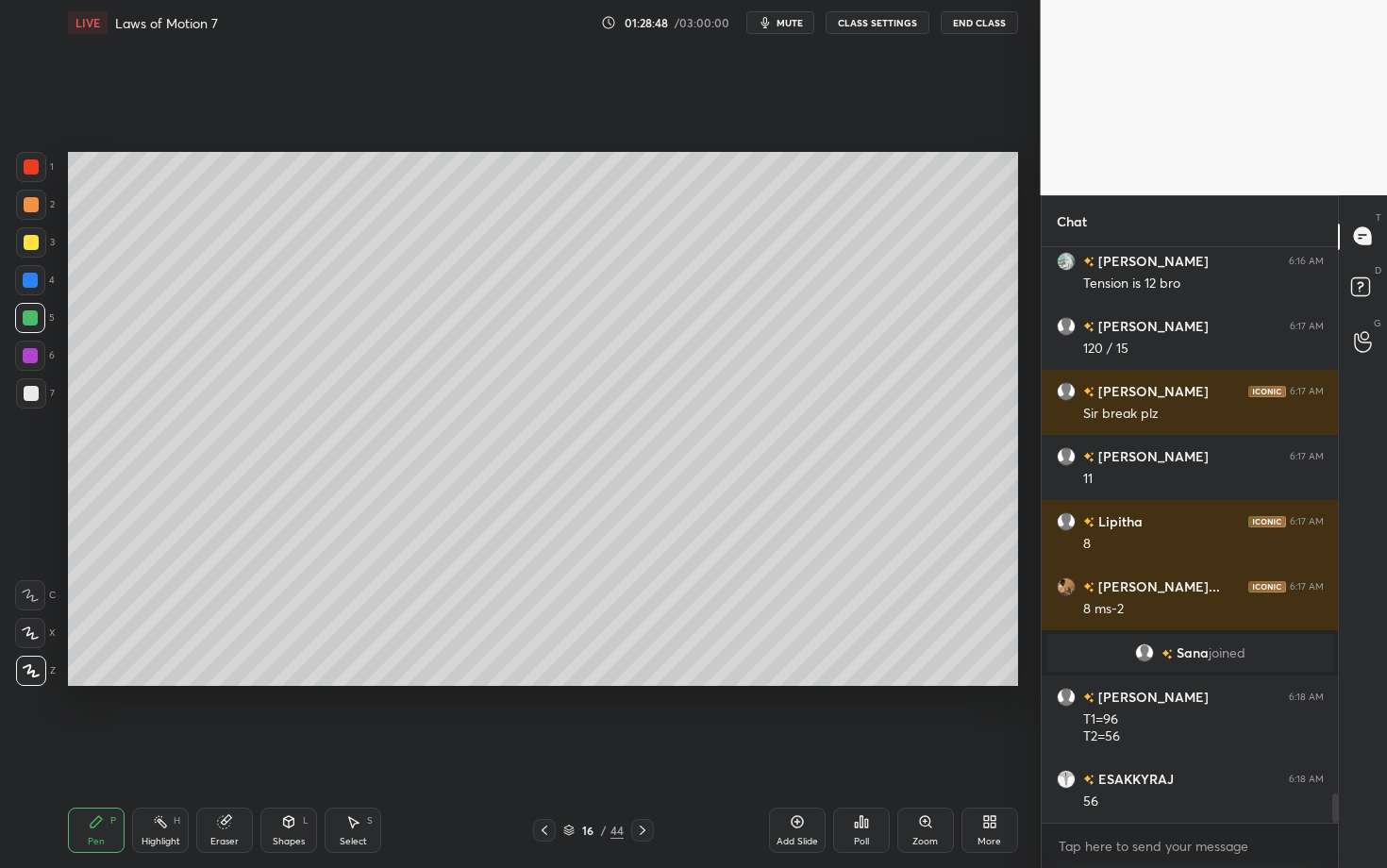 scroll, scrollTop: 10625, scrollLeft: 0, axis: vertical 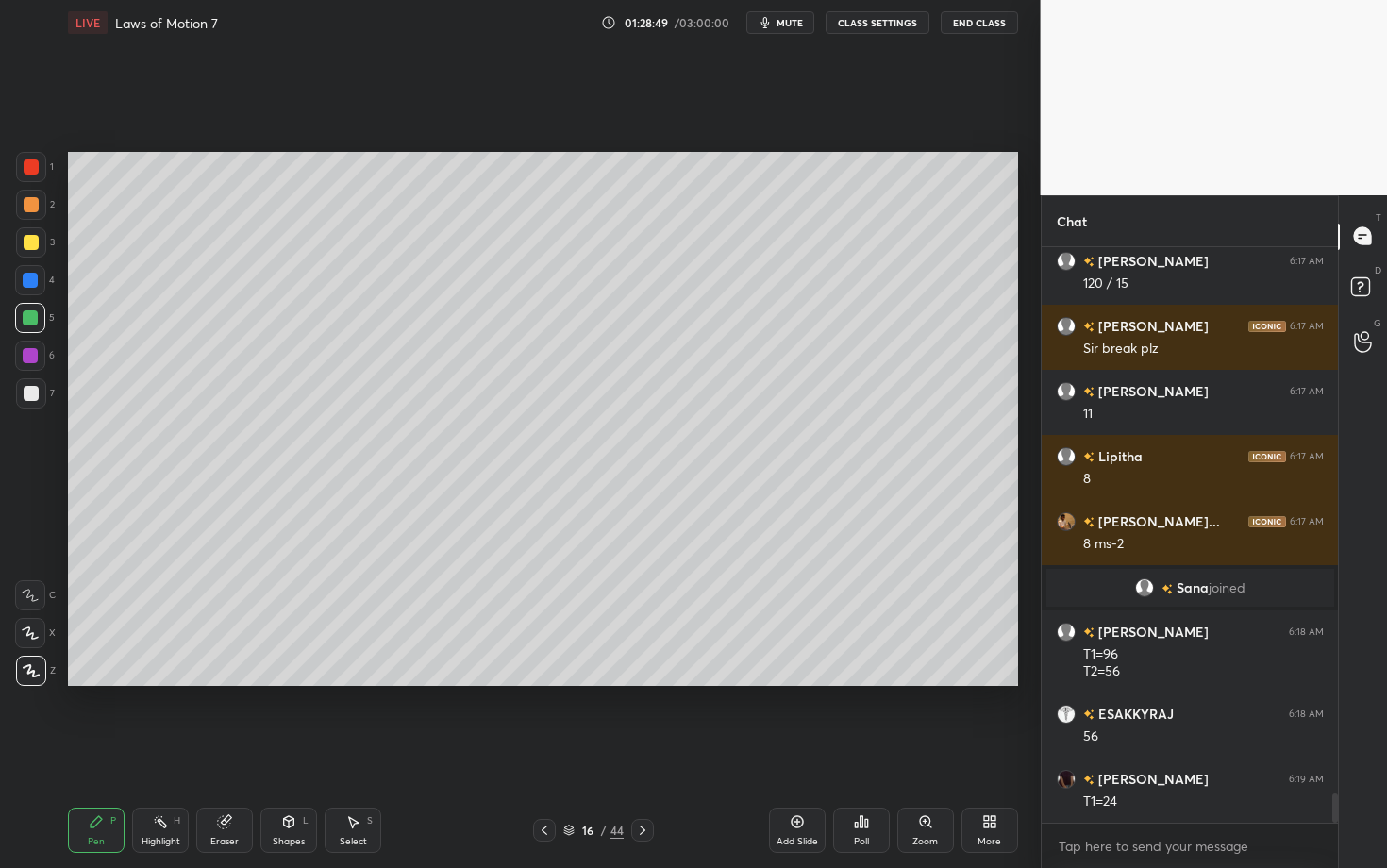 click on "Shapes" at bounding box center [289, 842] 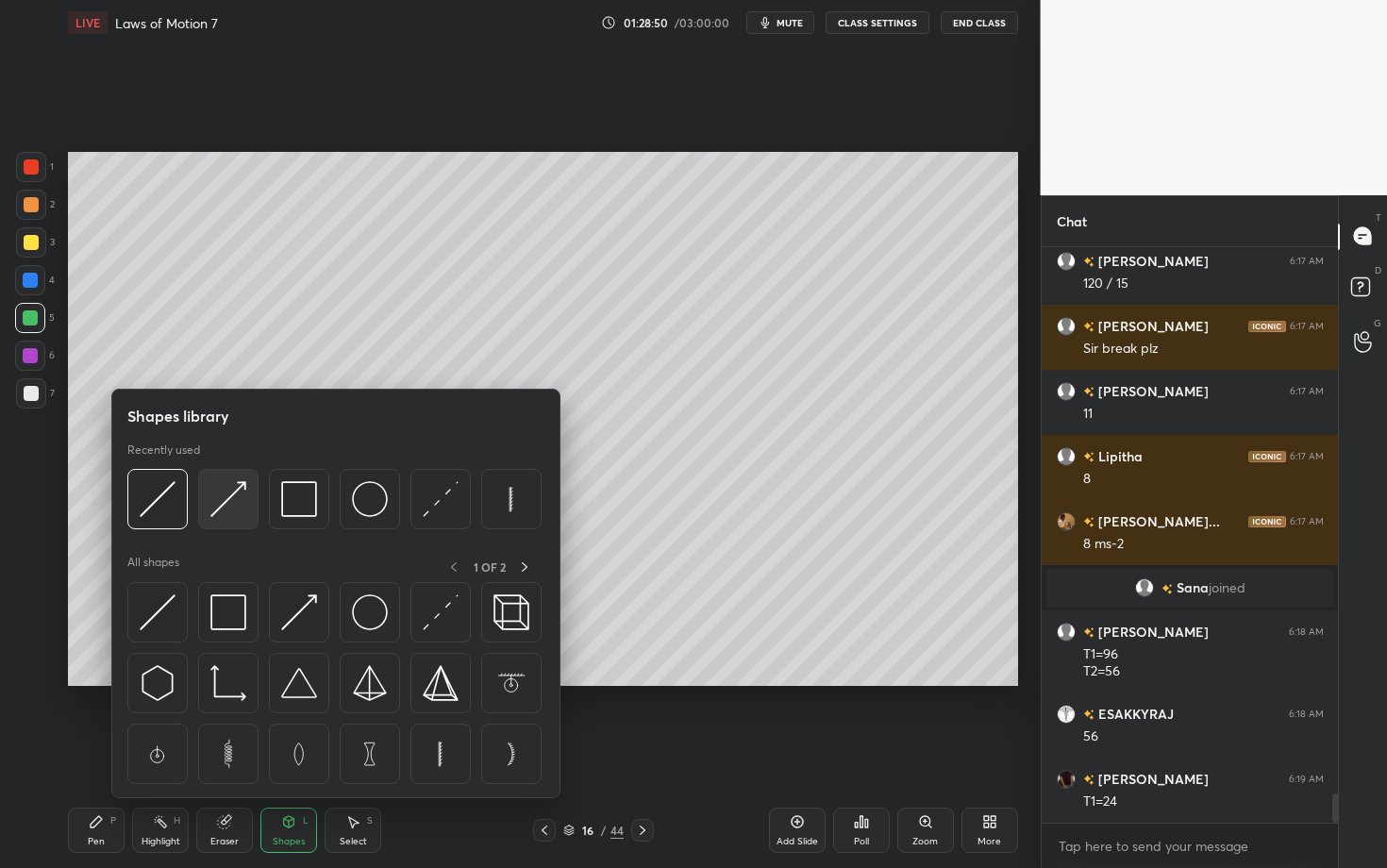 click at bounding box center (228, 499) 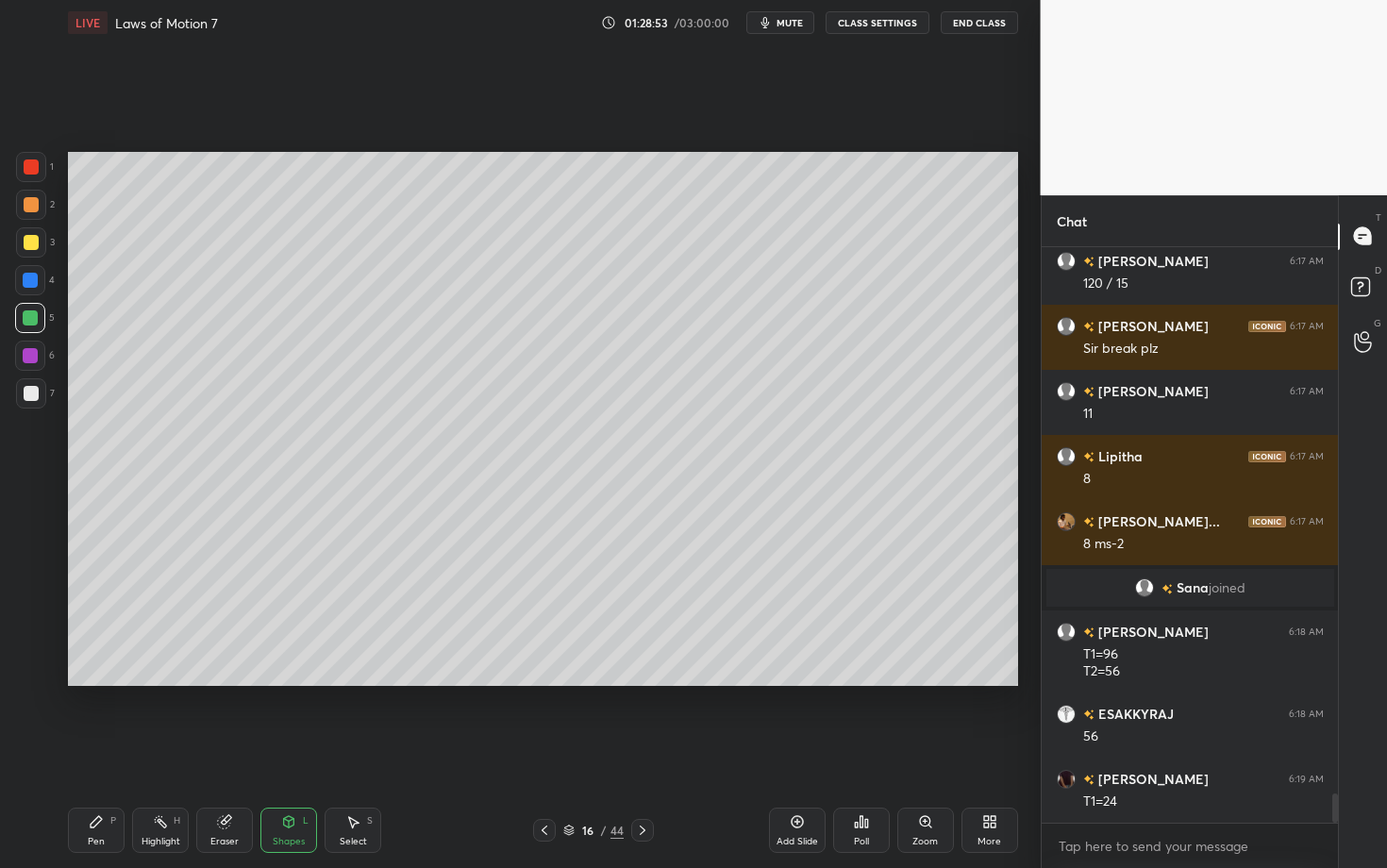 click 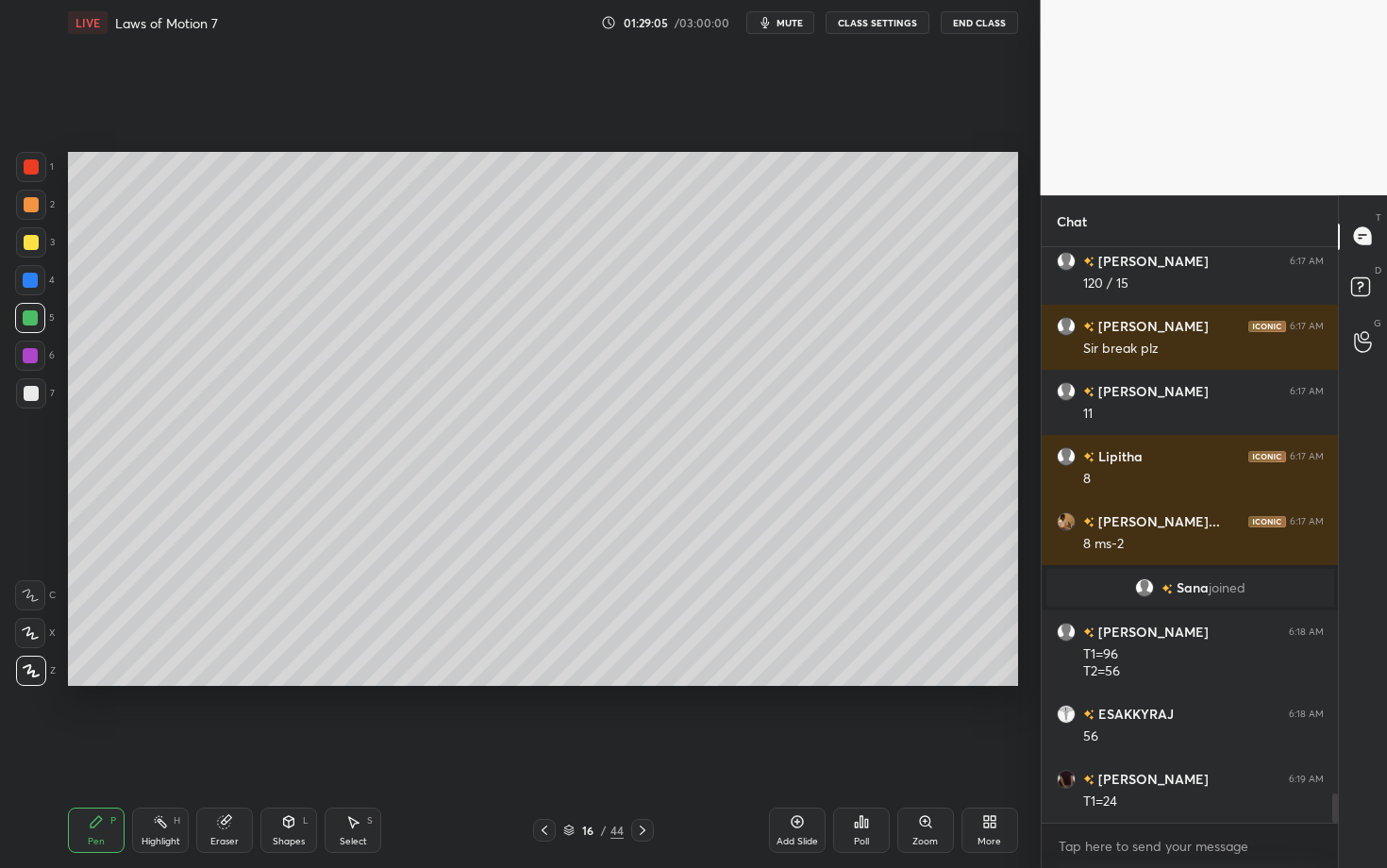 click 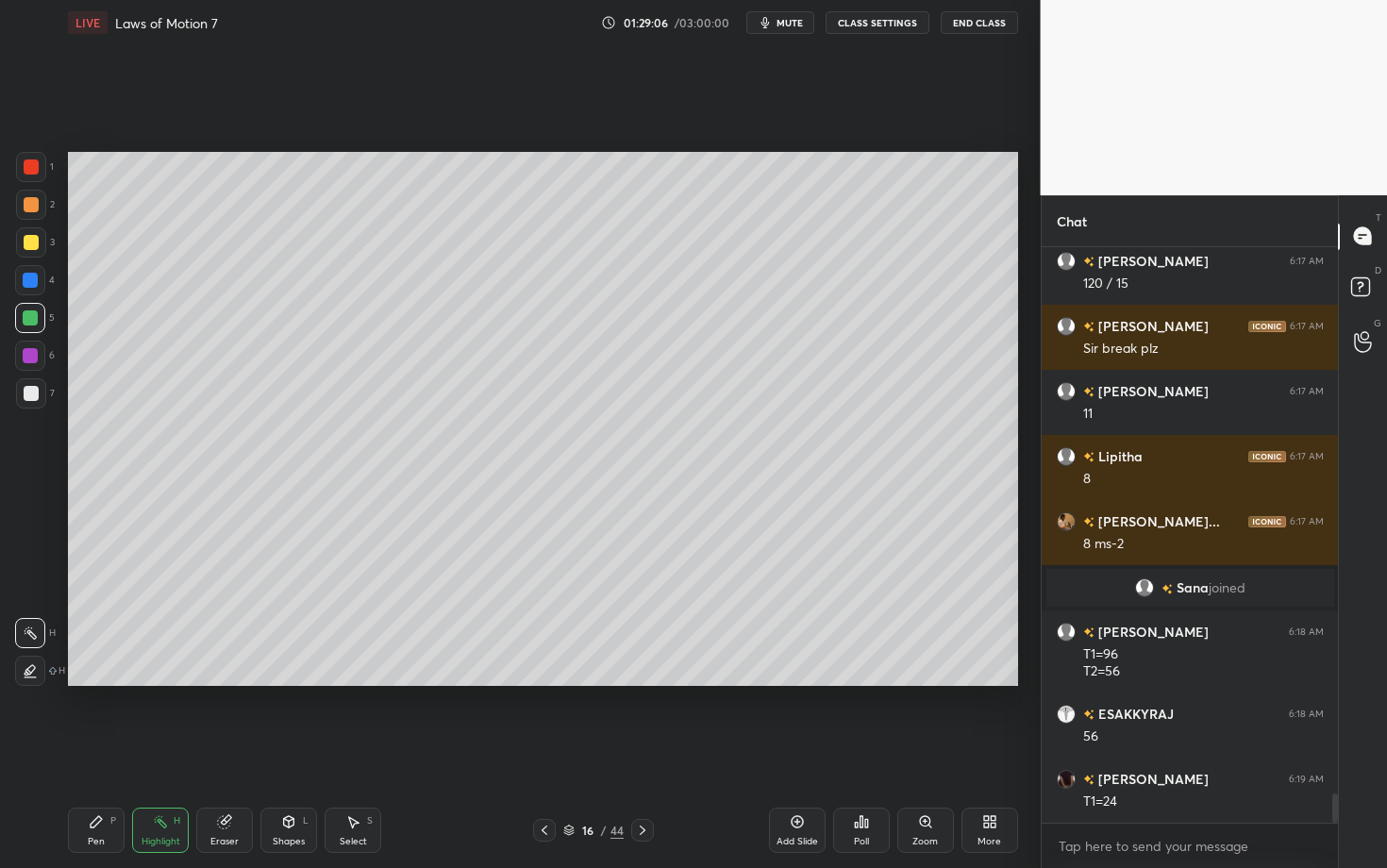 click on "Pen" at bounding box center (96, 842) 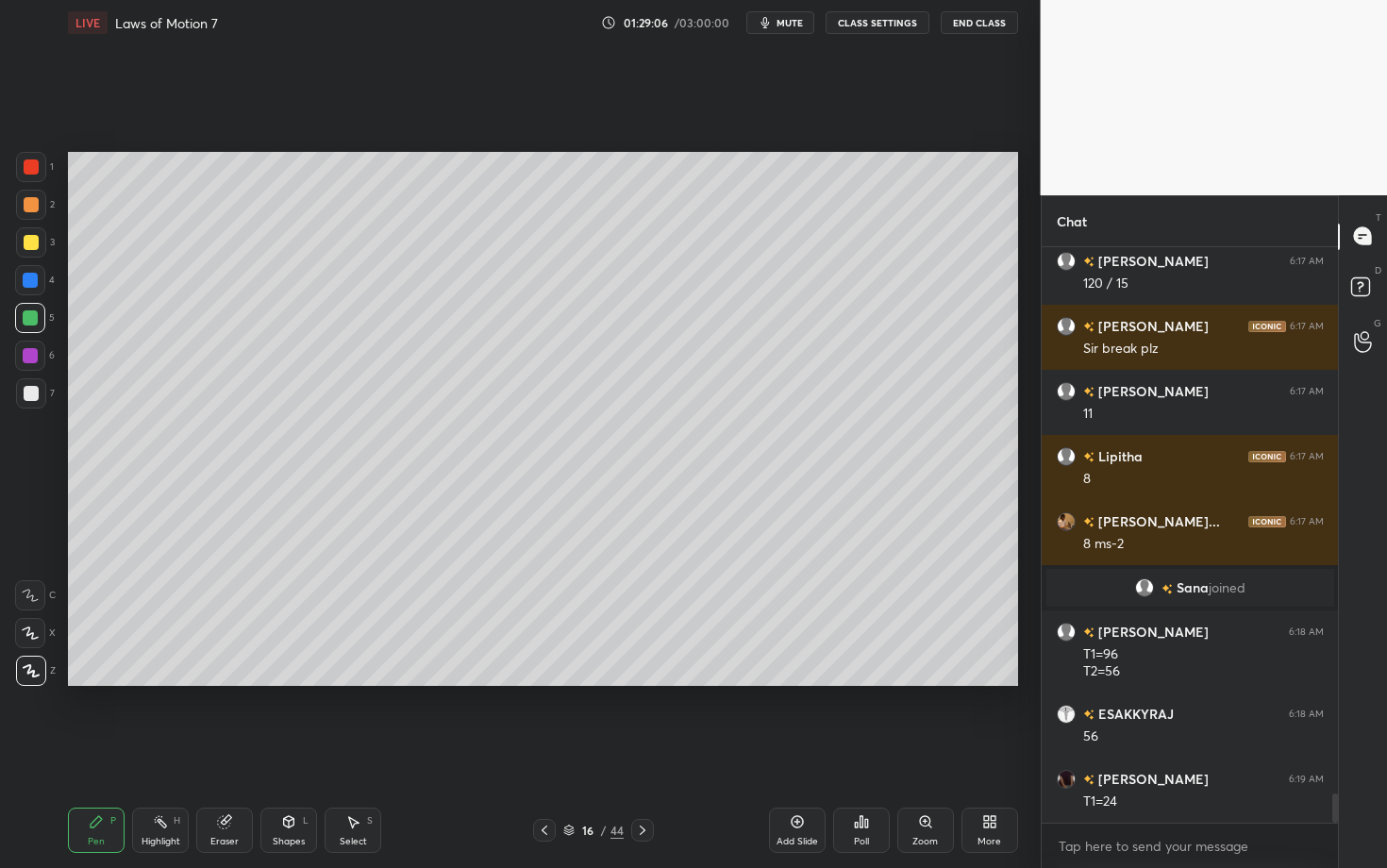 click at bounding box center [31, 393] 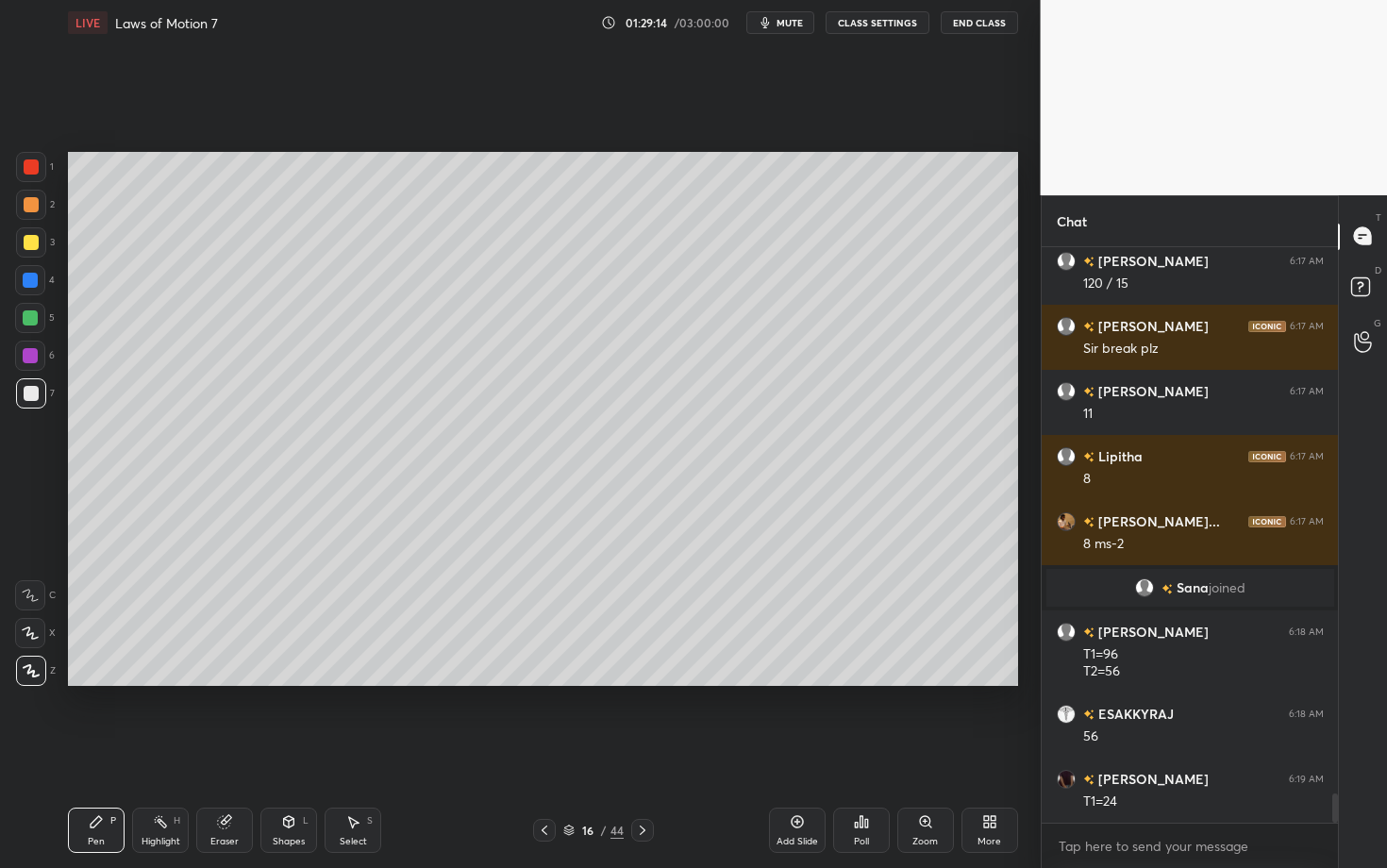 click 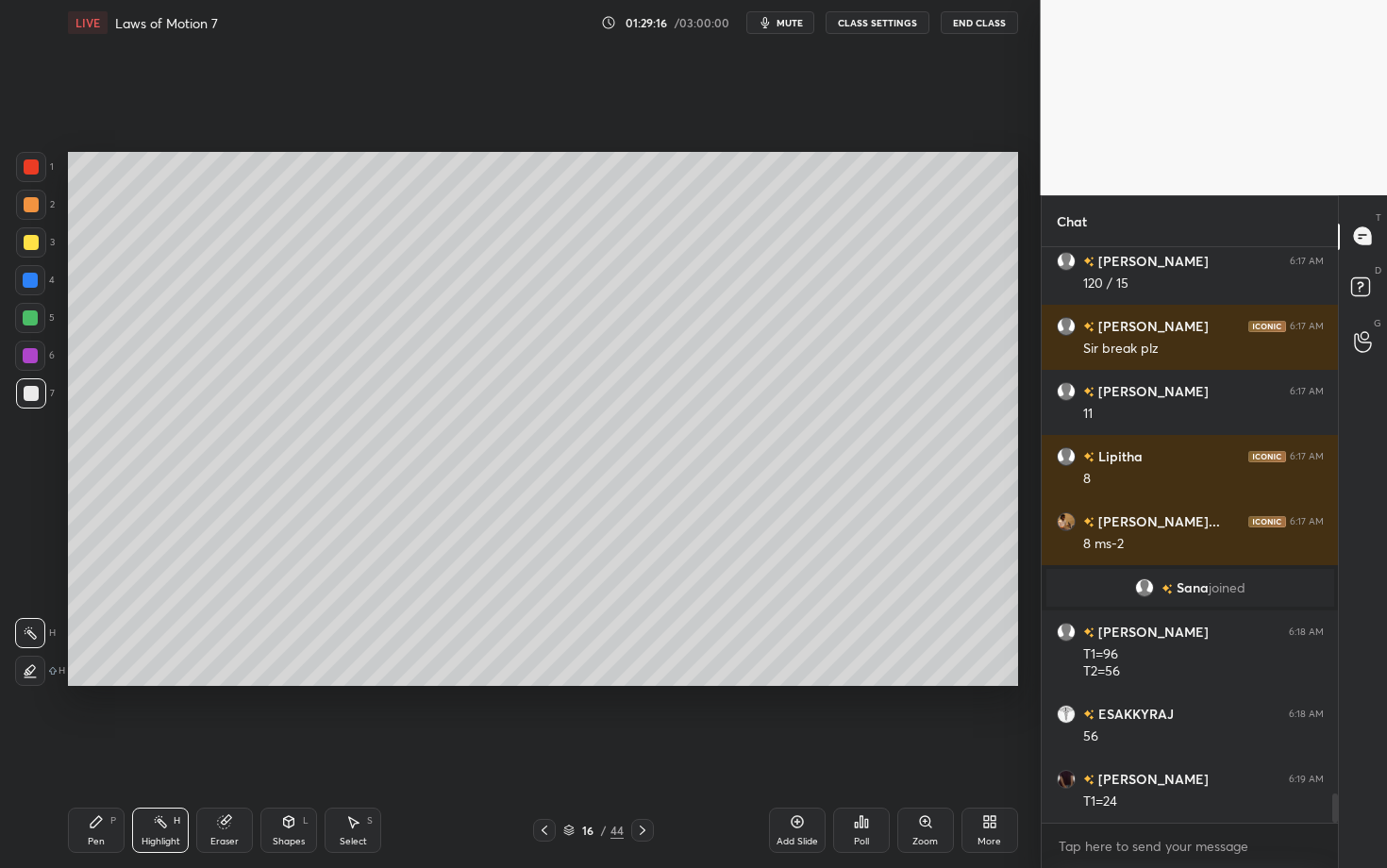 click on "Pen P" at bounding box center [96, 830] 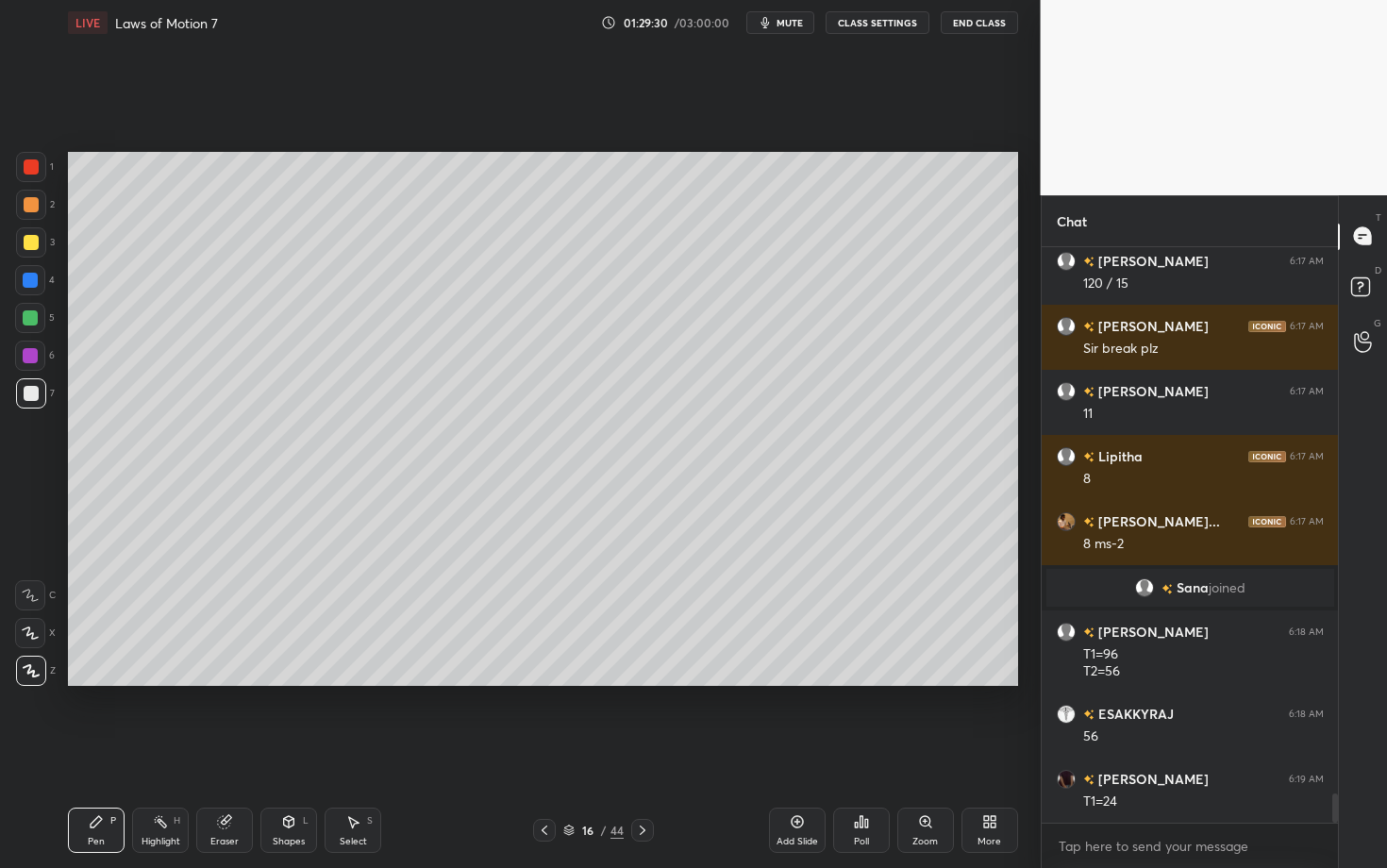 scroll, scrollTop: 10671, scrollLeft: 0, axis: vertical 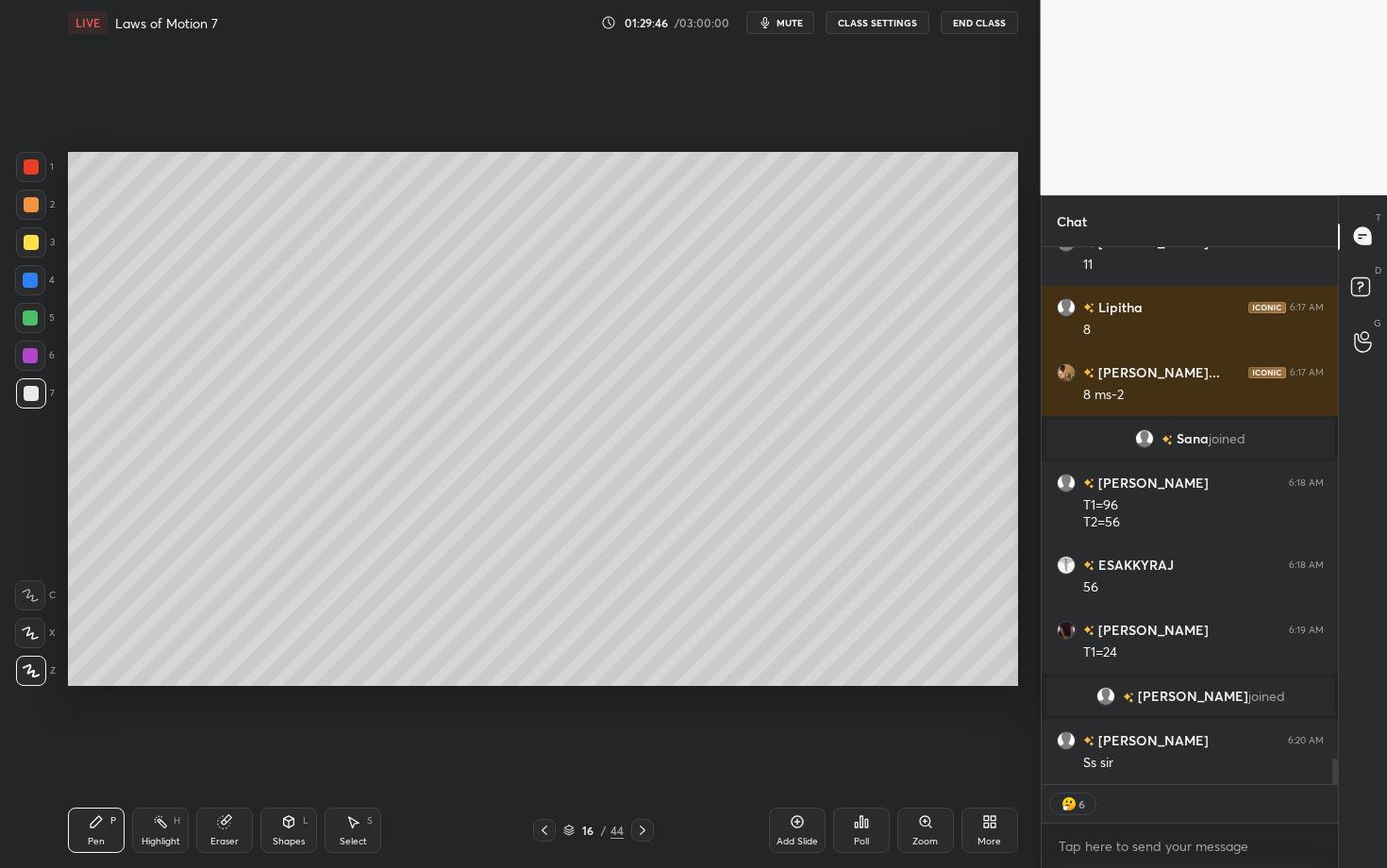 click on "Highlight H" at bounding box center (160, 830) 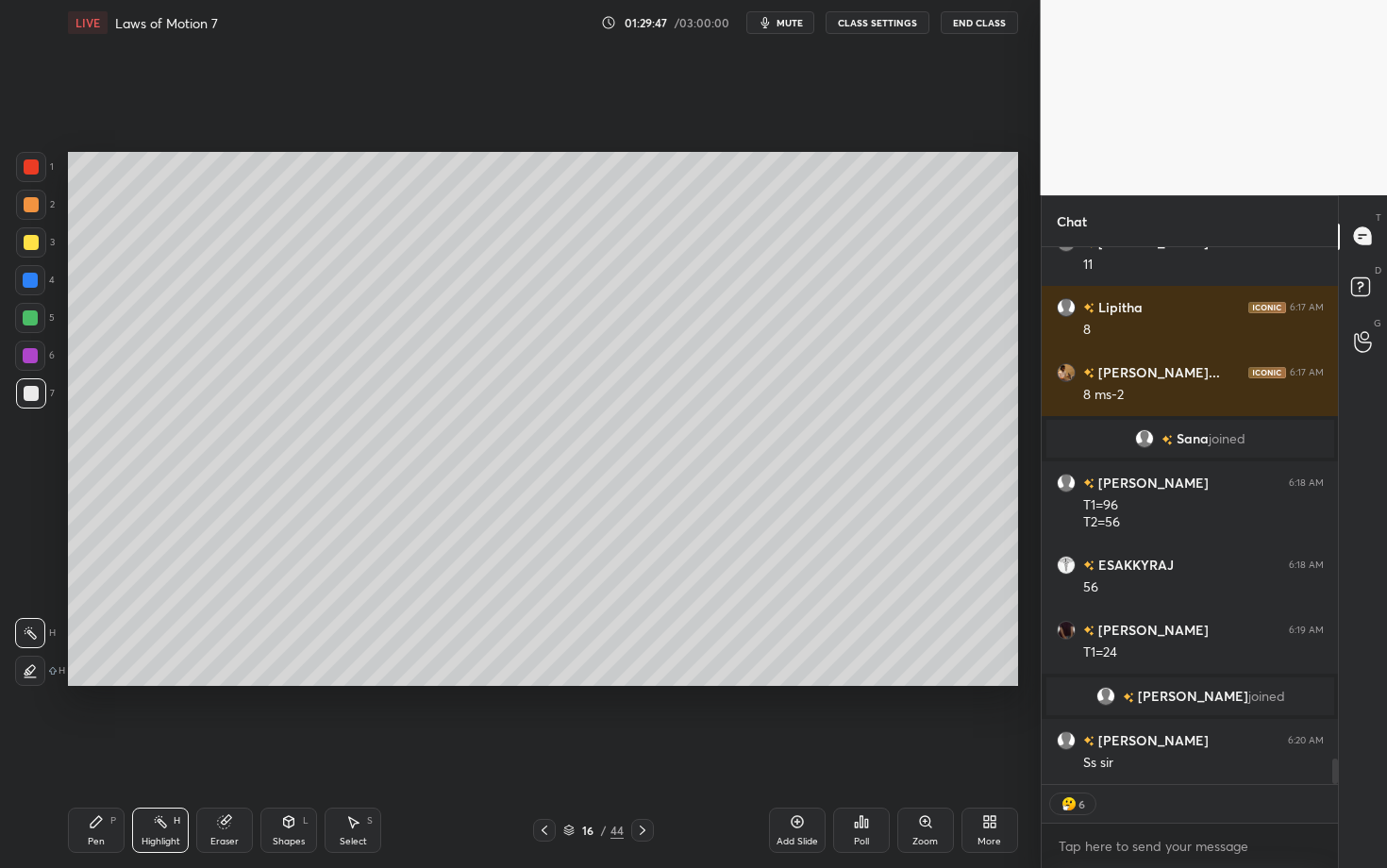 scroll, scrollTop: 10747, scrollLeft: 0, axis: vertical 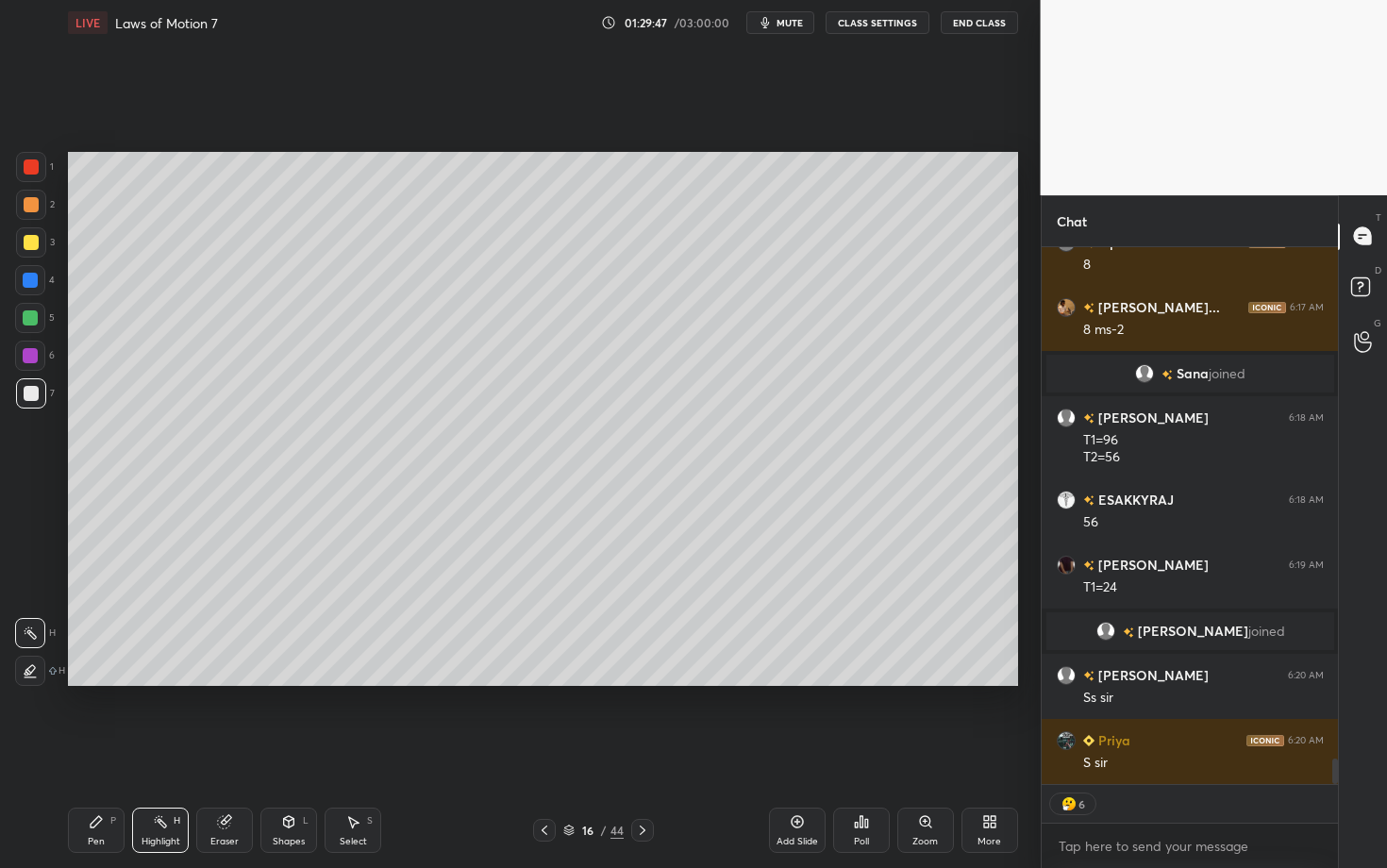 click 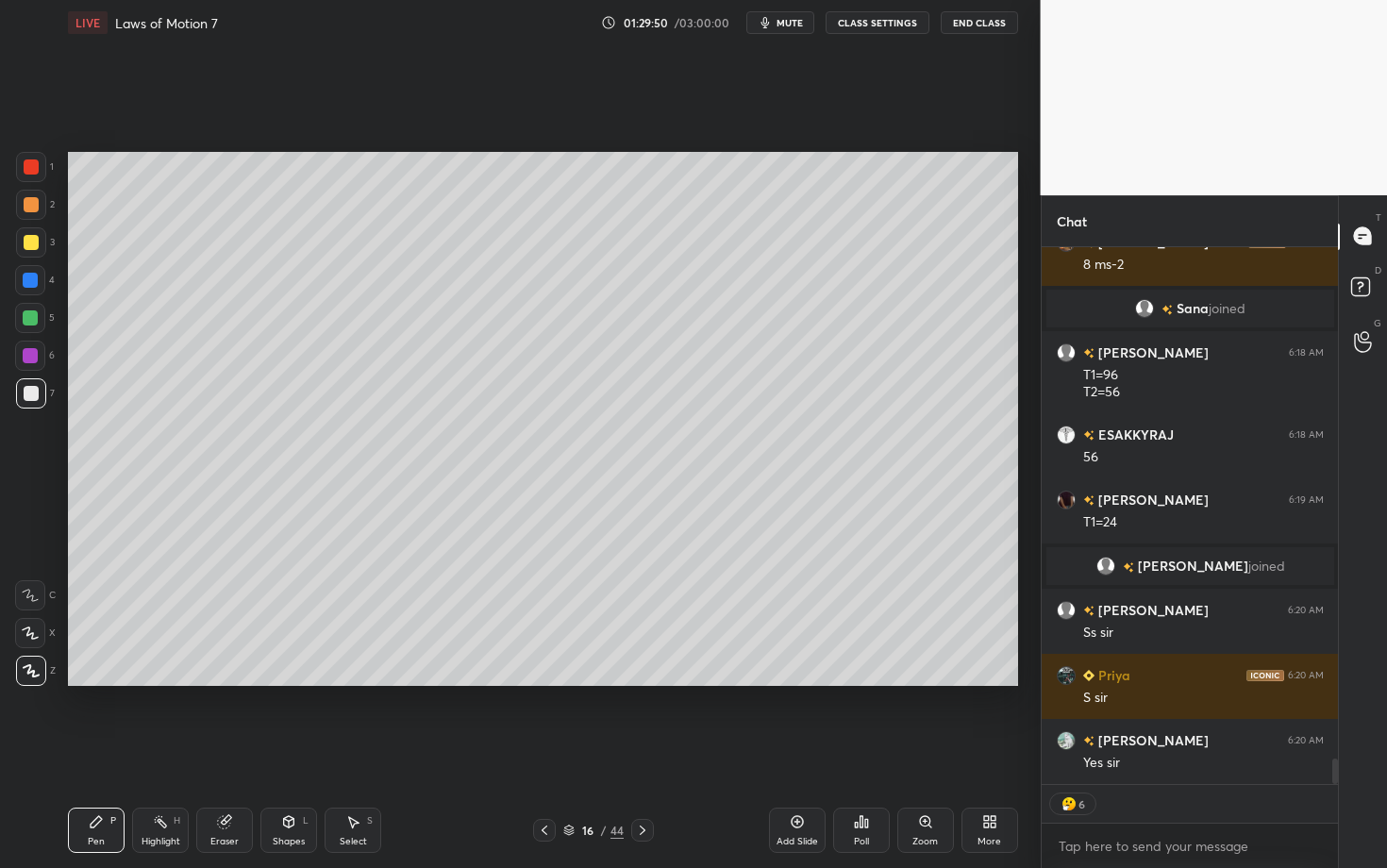 scroll, scrollTop: 10942, scrollLeft: 0, axis: vertical 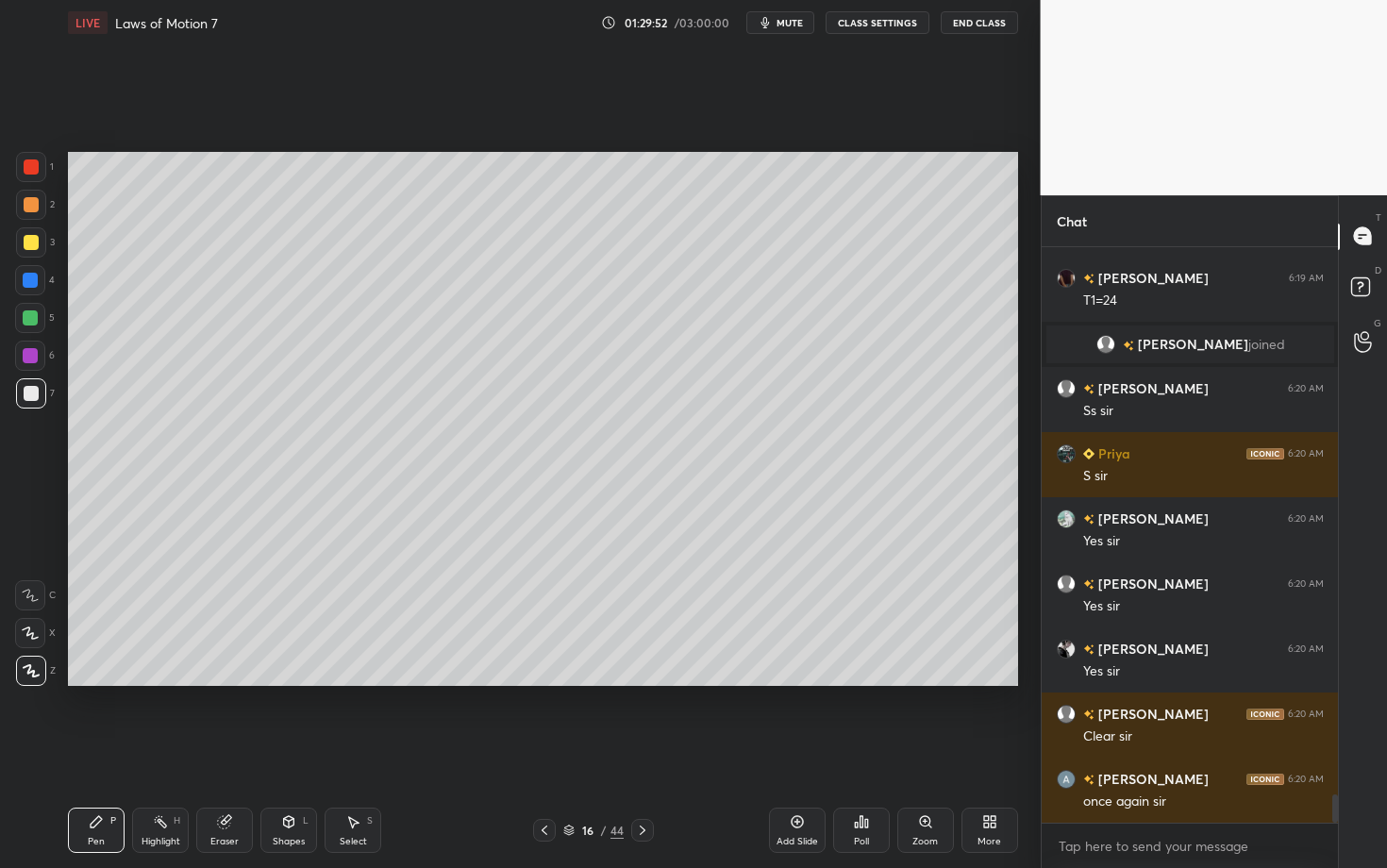 click on "Highlight H" at bounding box center (160, 830) 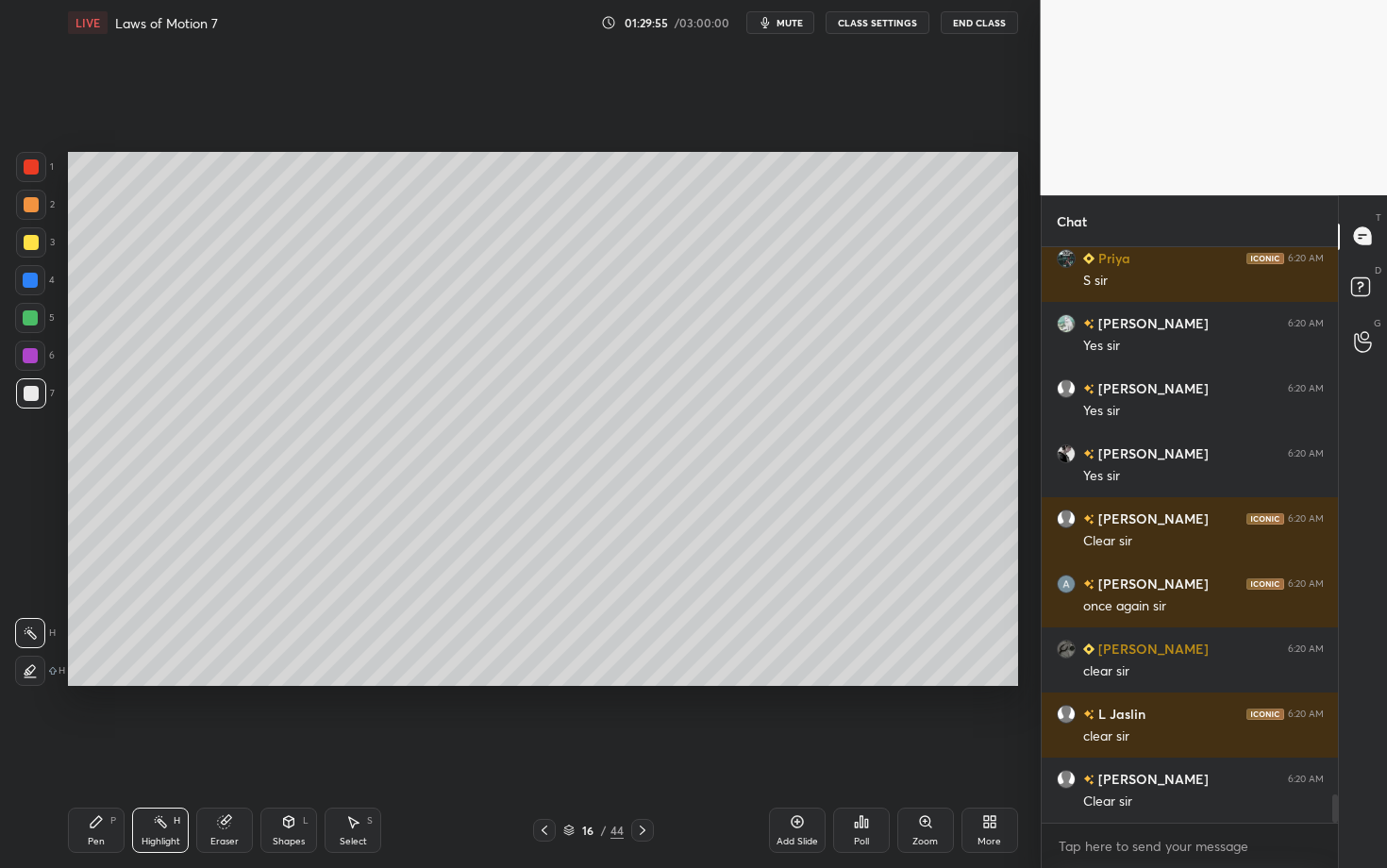 scroll, scrollTop: 11294, scrollLeft: 0, axis: vertical 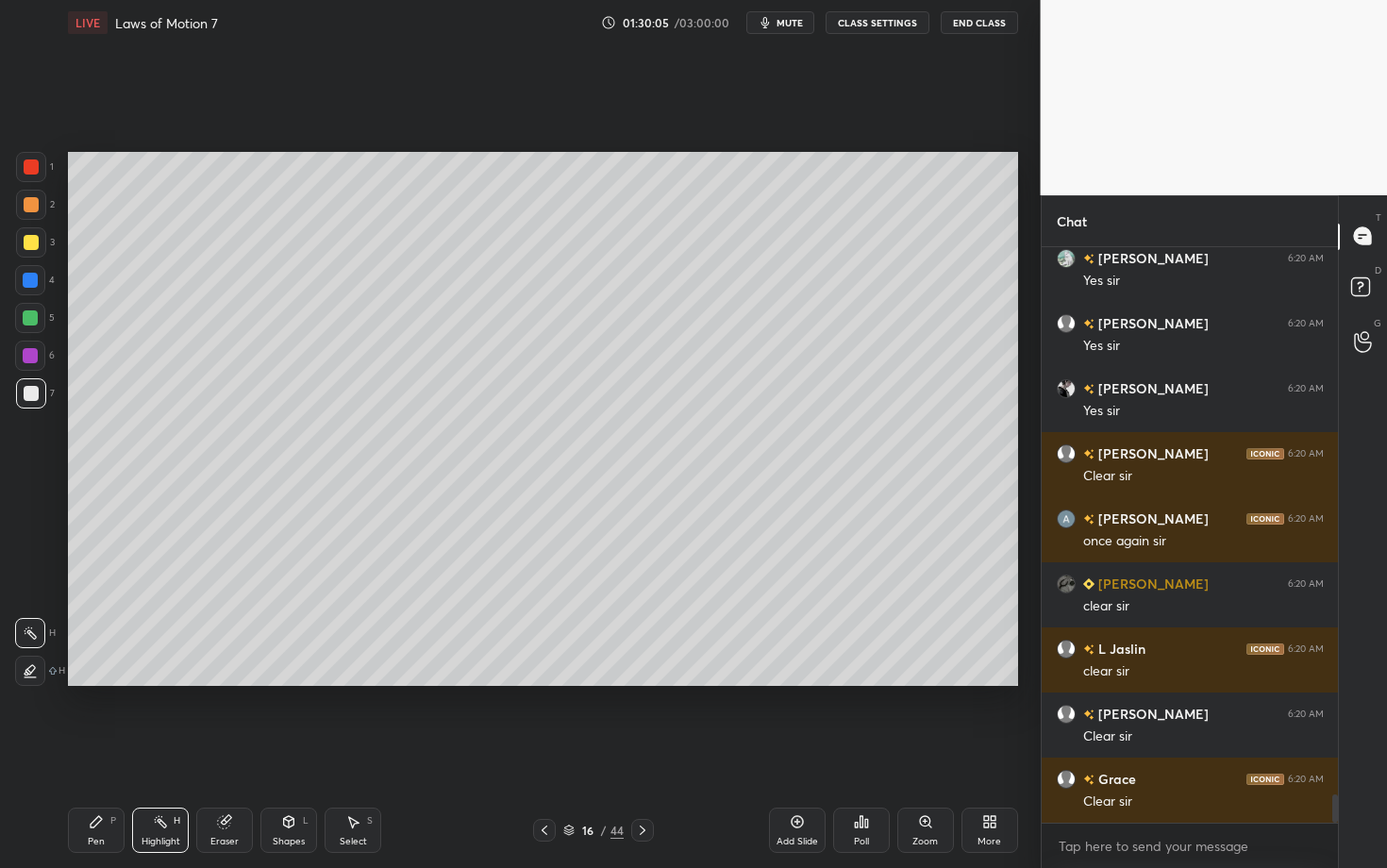 click 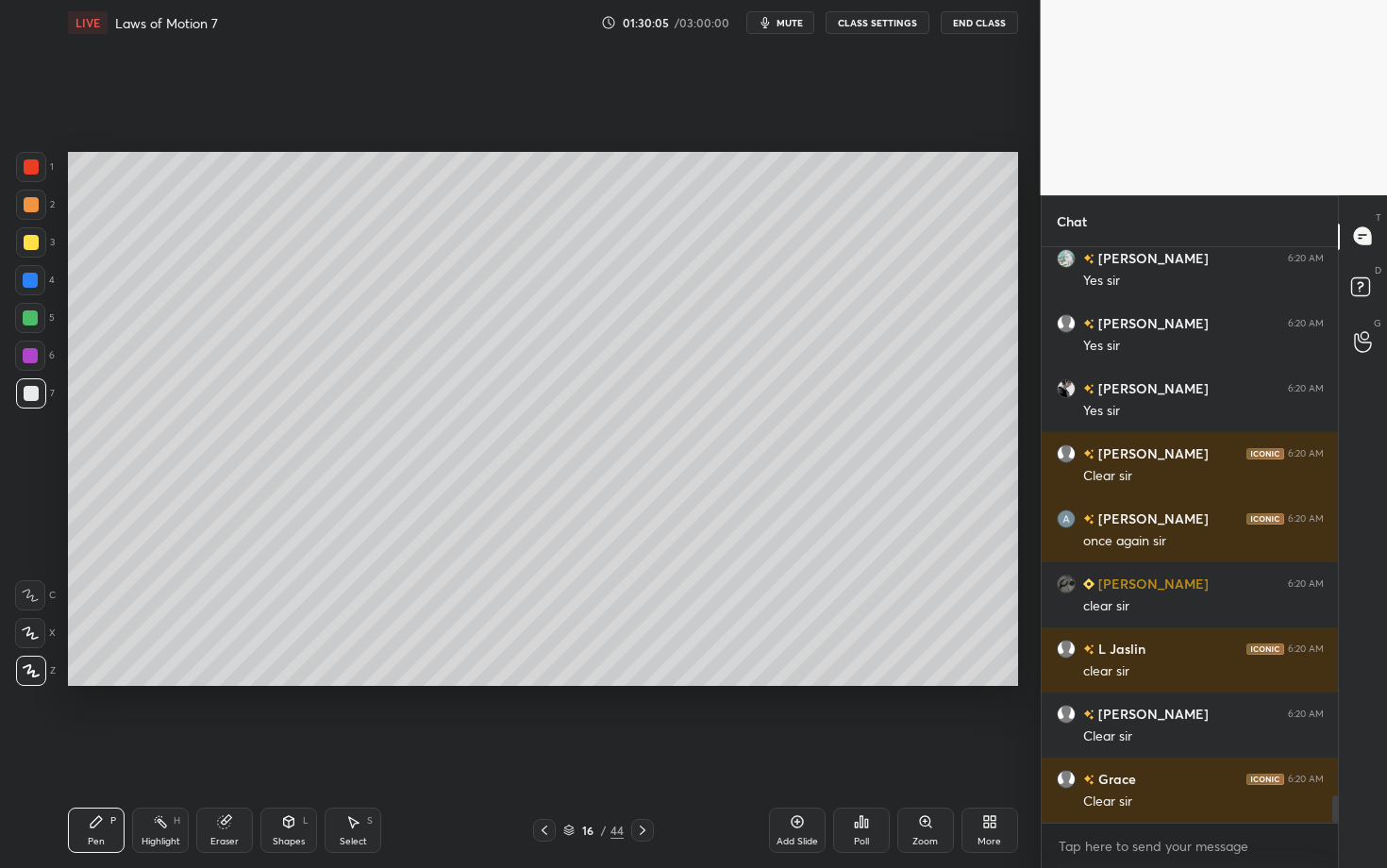 scroll, scrollTop: 11359, scrollLeft: 0, axis: vertical 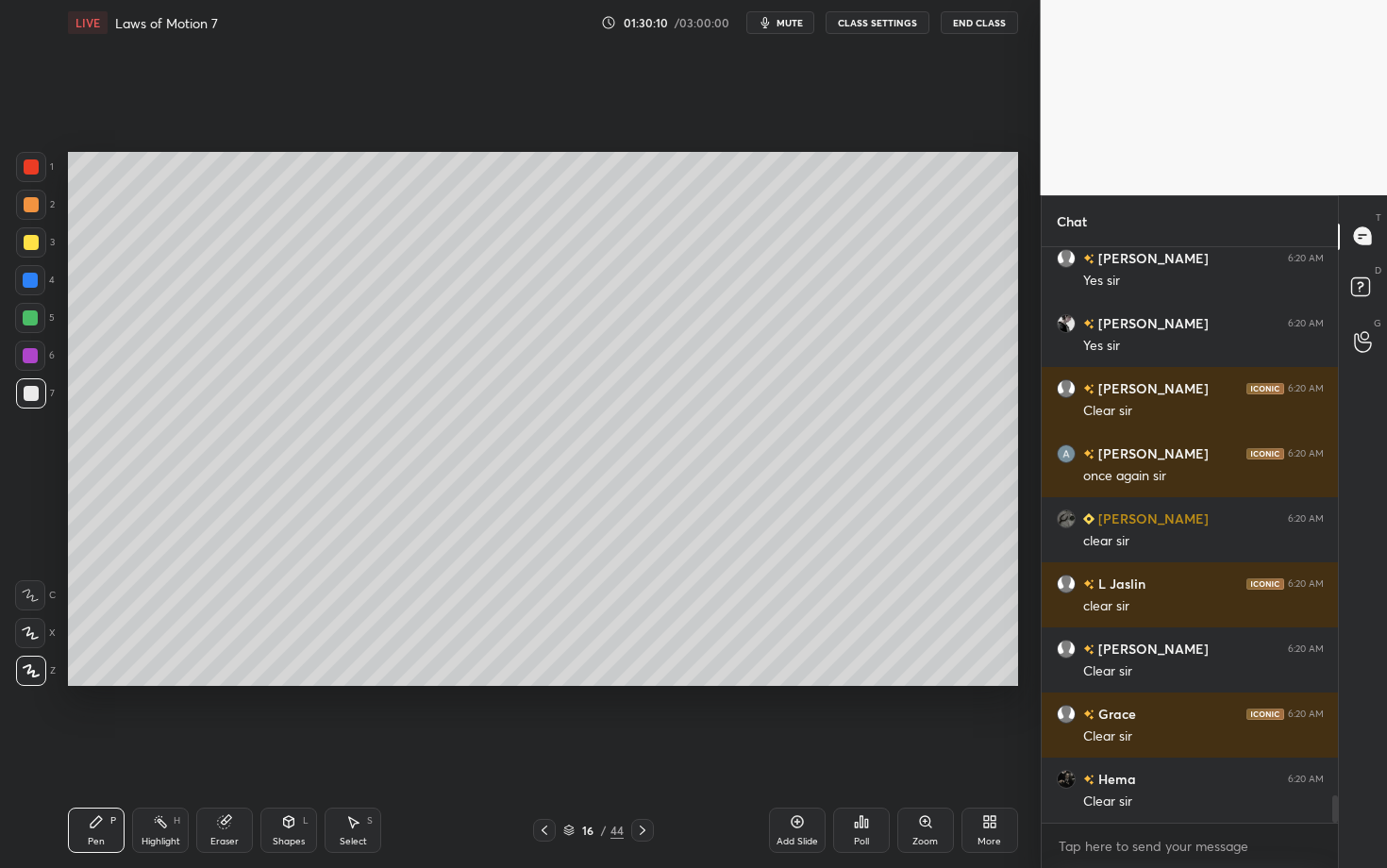 click at bounding box center (31, 205) 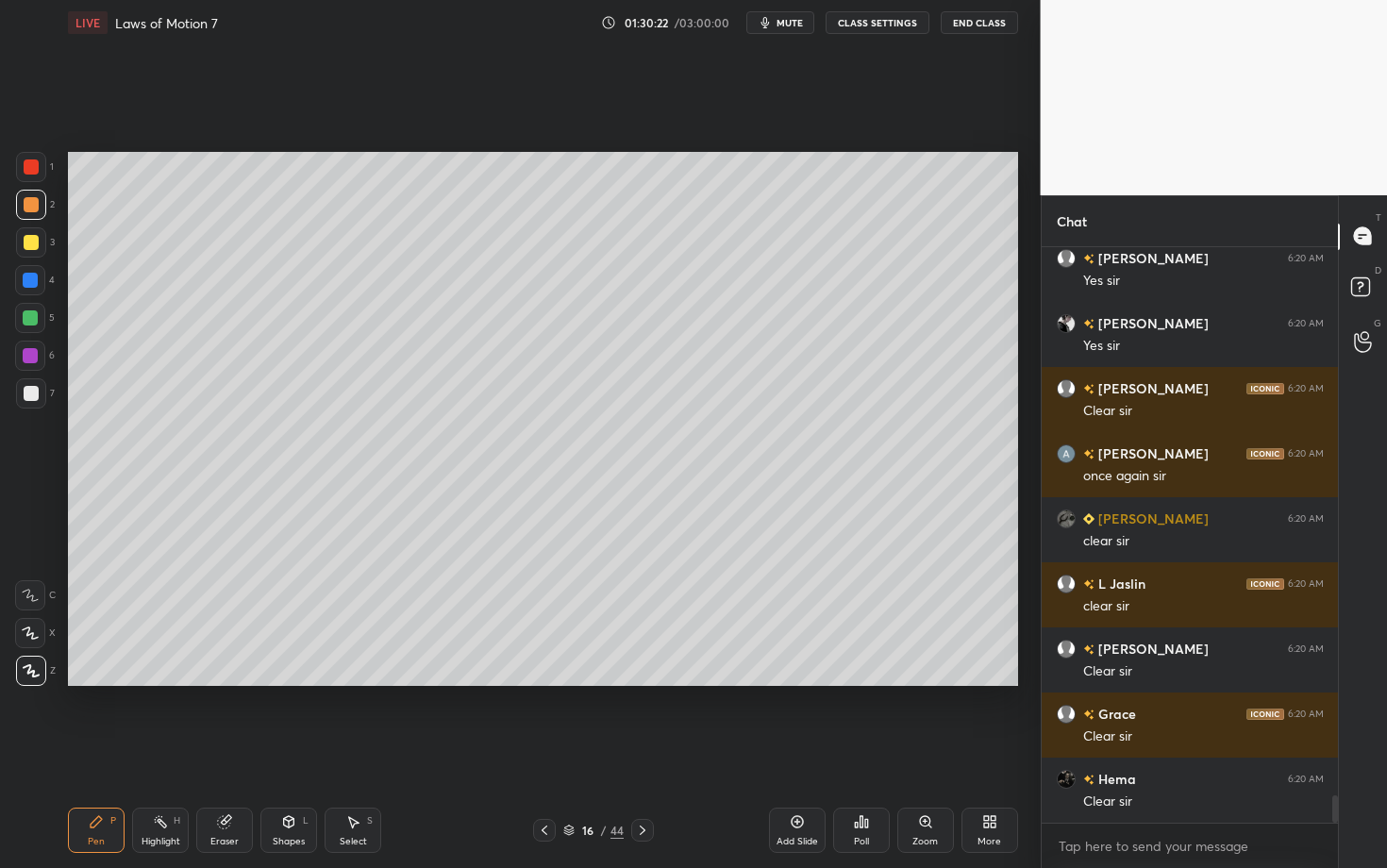 click on "Eraser" at bounding box center (225, 842) 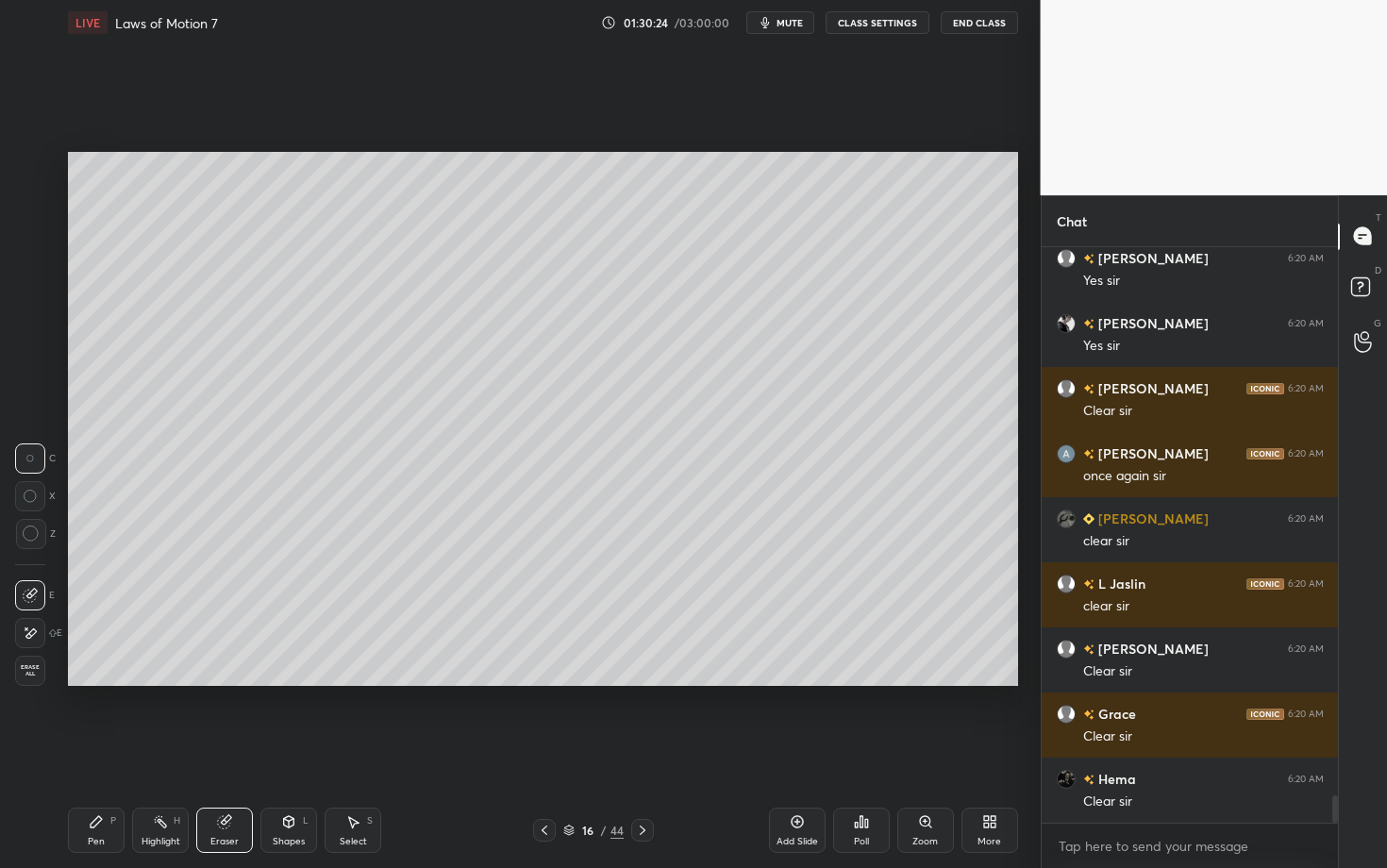 click on "Pen" at bounding box center (96, 842) 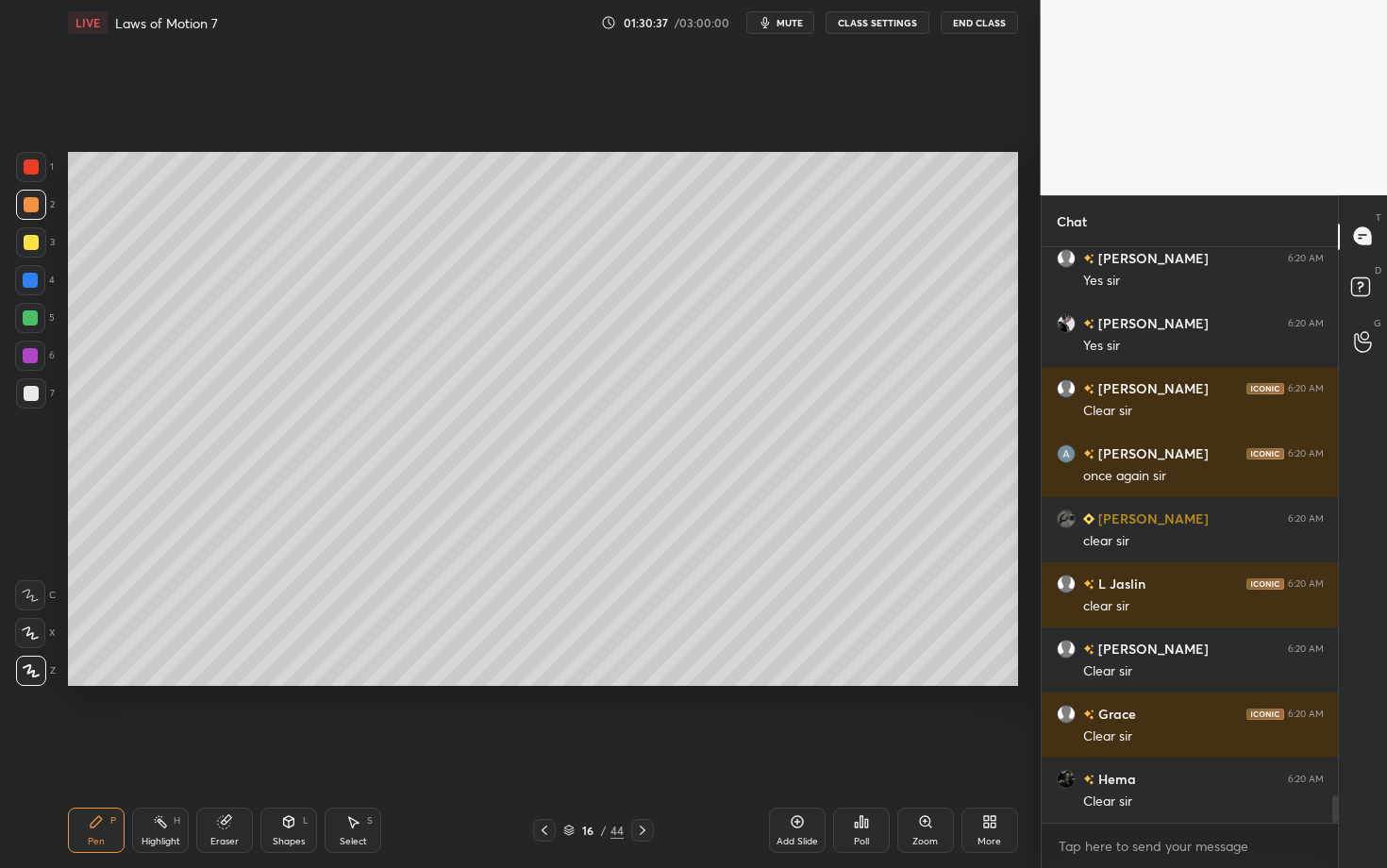 click on "Shapes L" at bounding box center [289, 830] 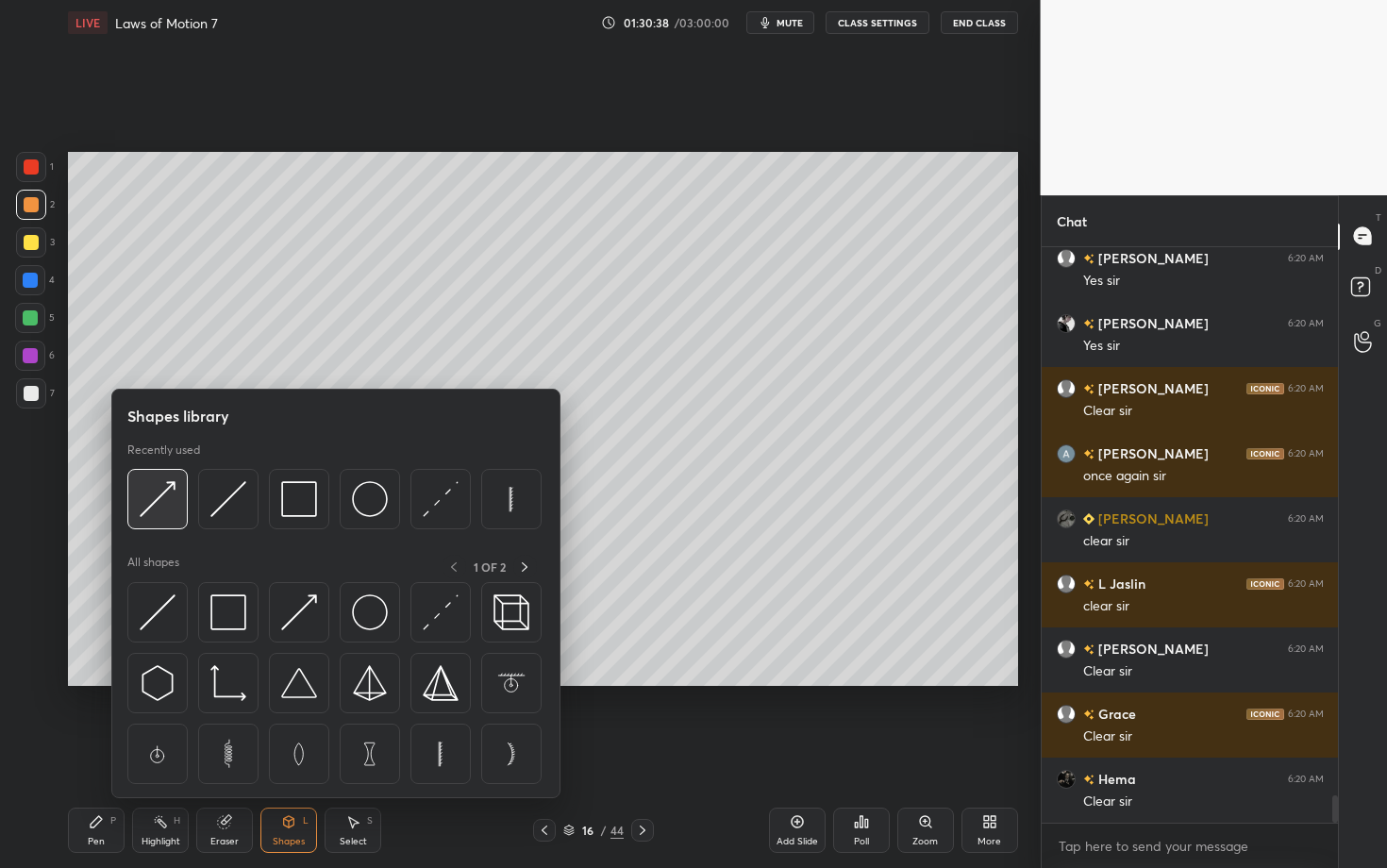 click at bounding box center (158, 499) 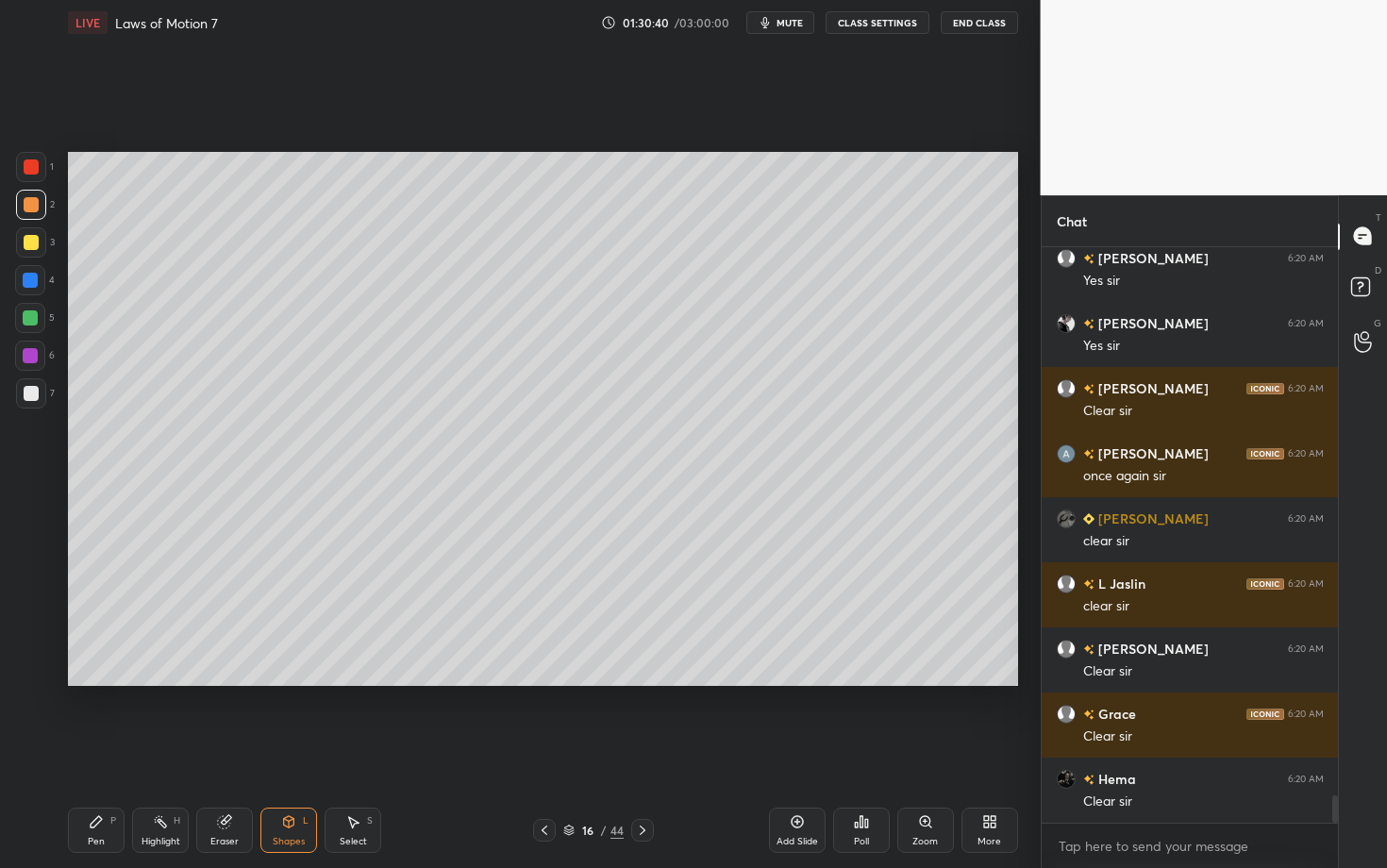 click 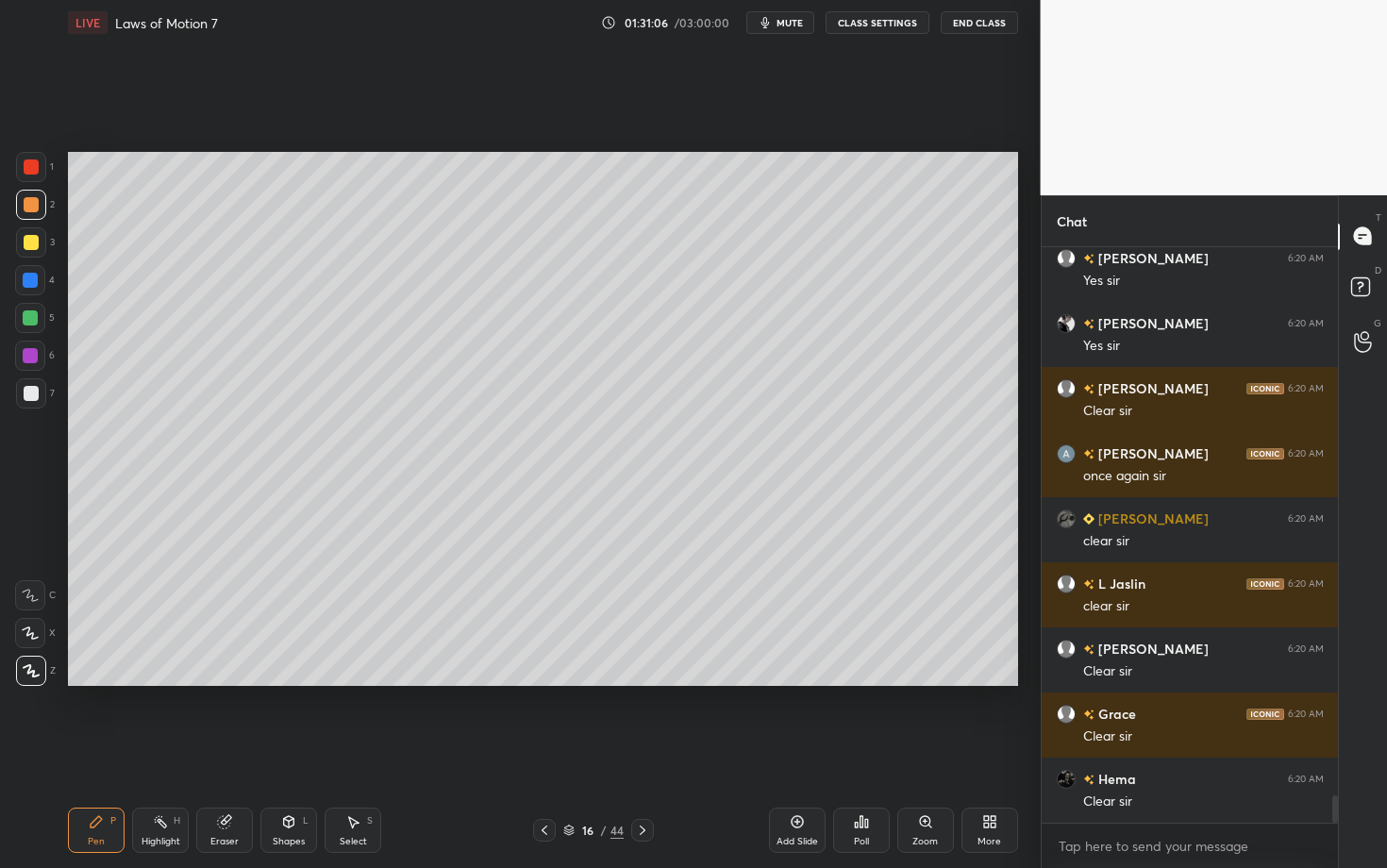 click at bounding box center (643, 830) 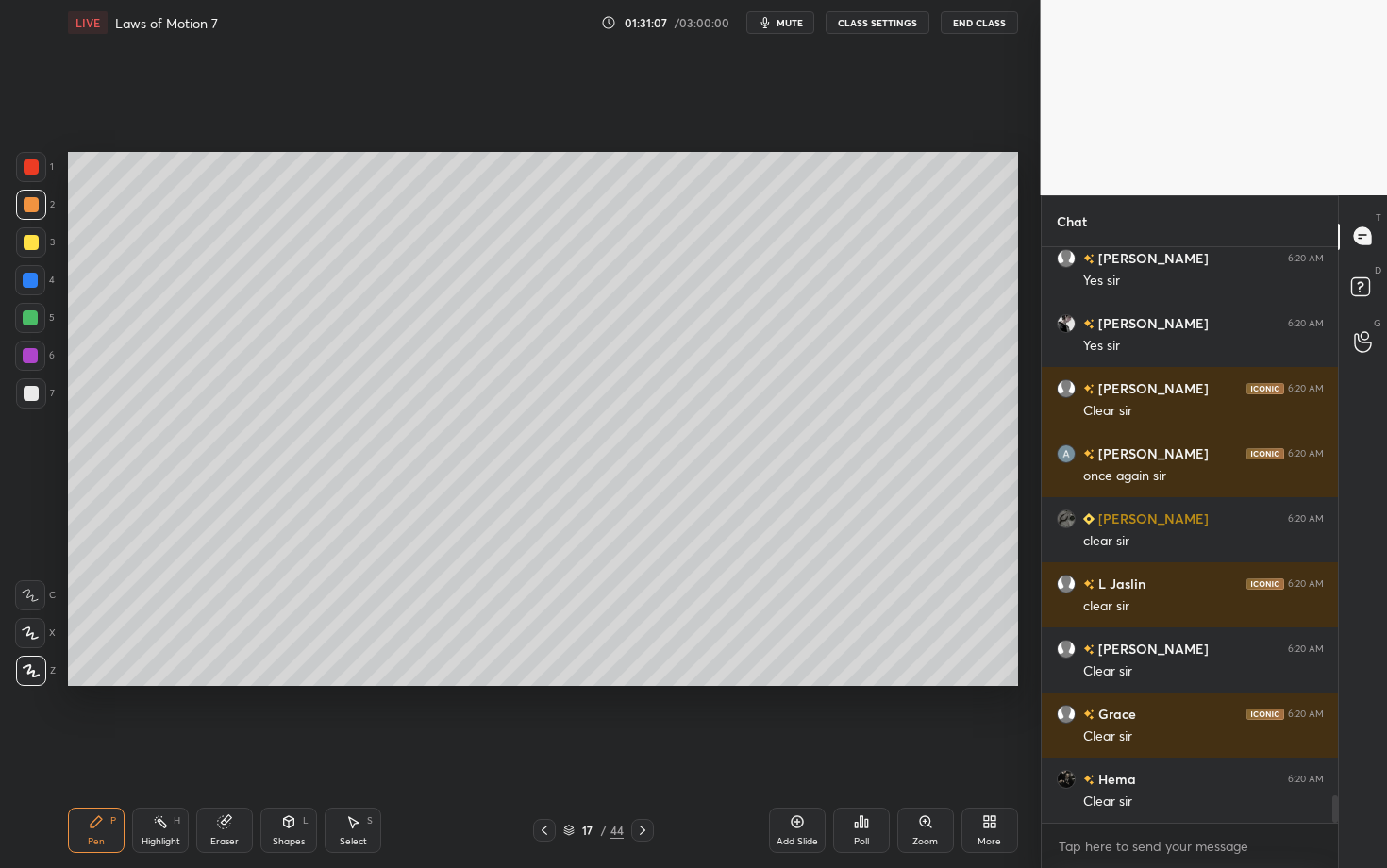 click at bounding box center [31, 205] 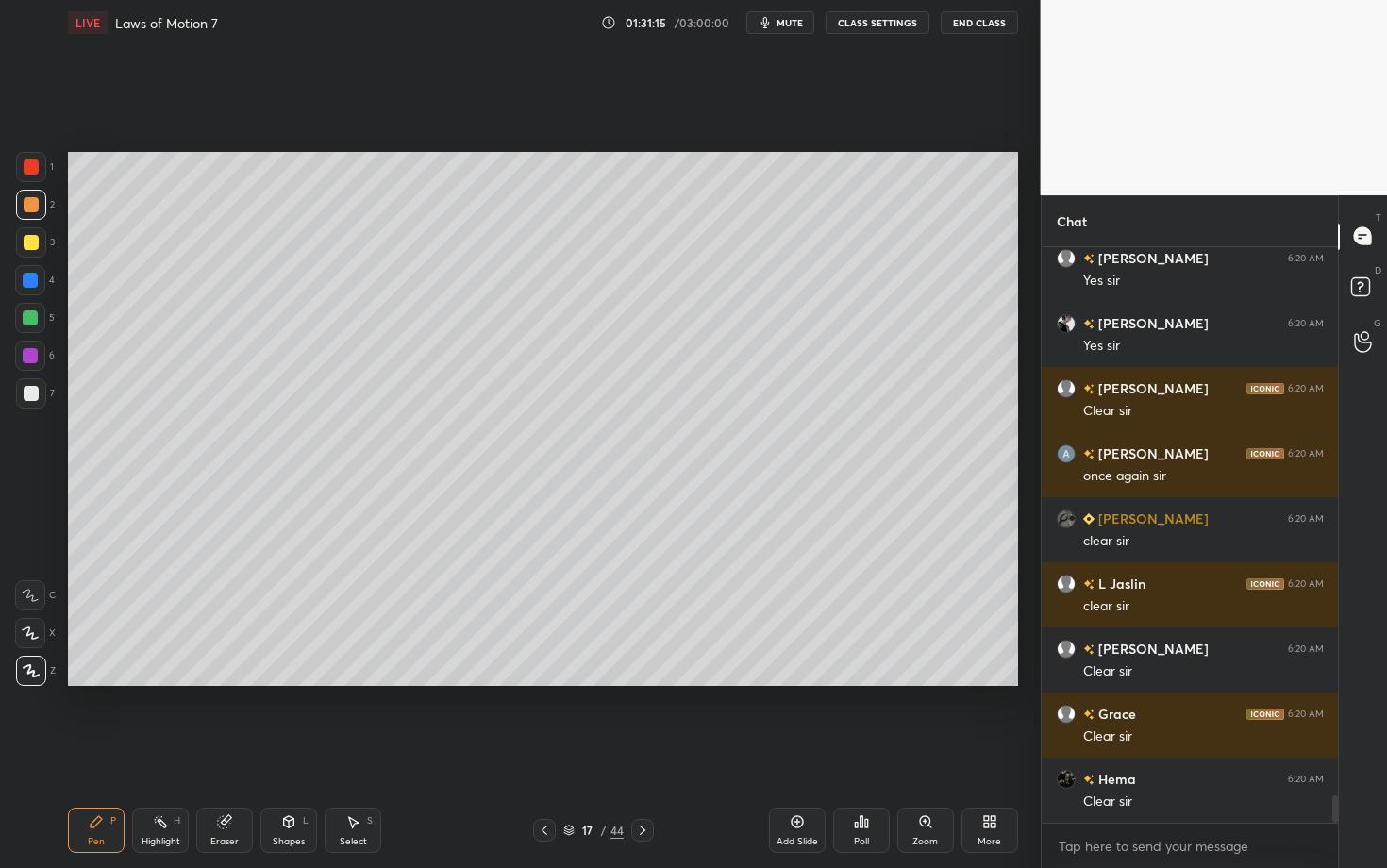 click on "Pen P" at bounding box center (96, 830) 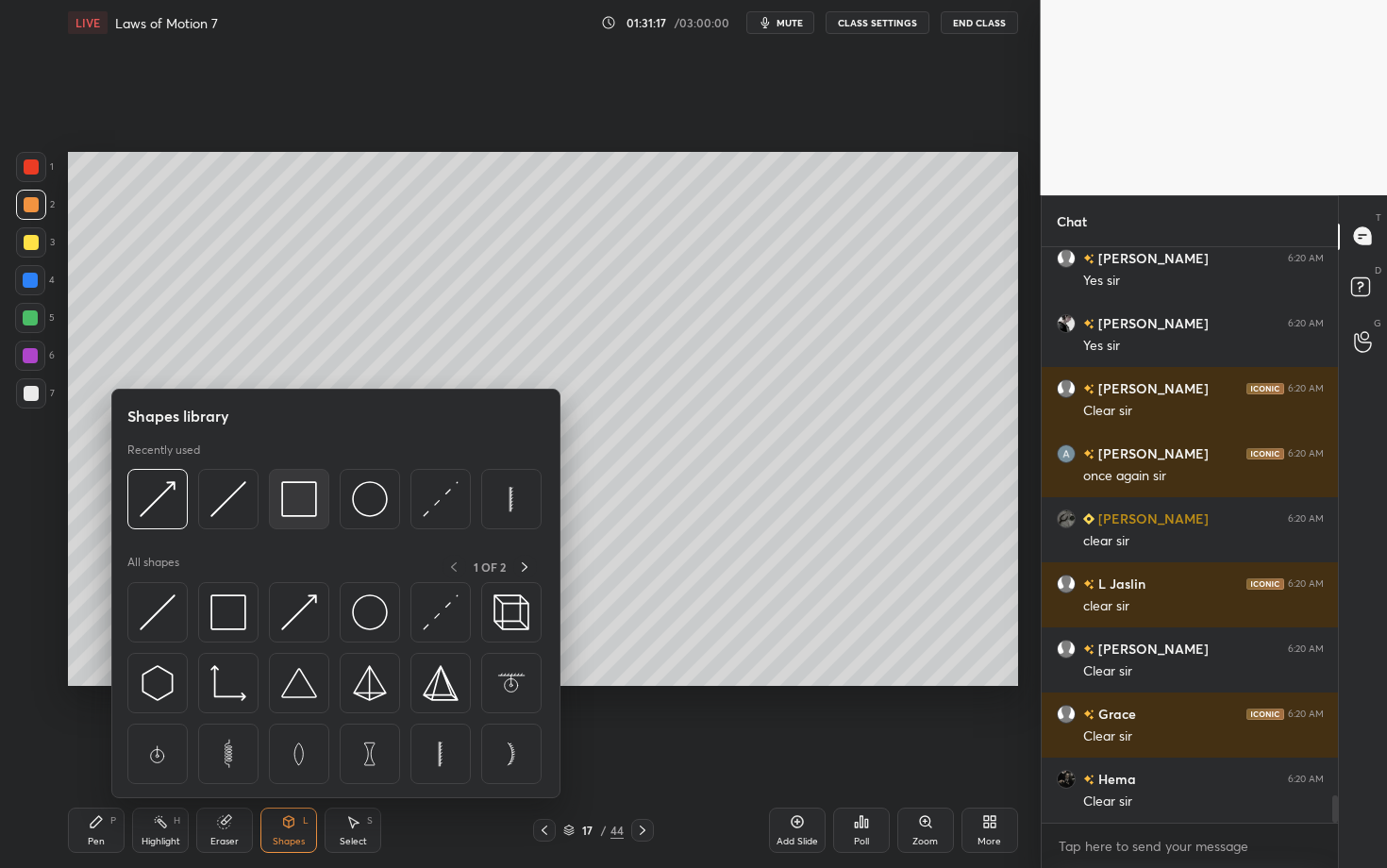 scroll, scrollTop: 11425, scrollLeft: 0, axis: vertical 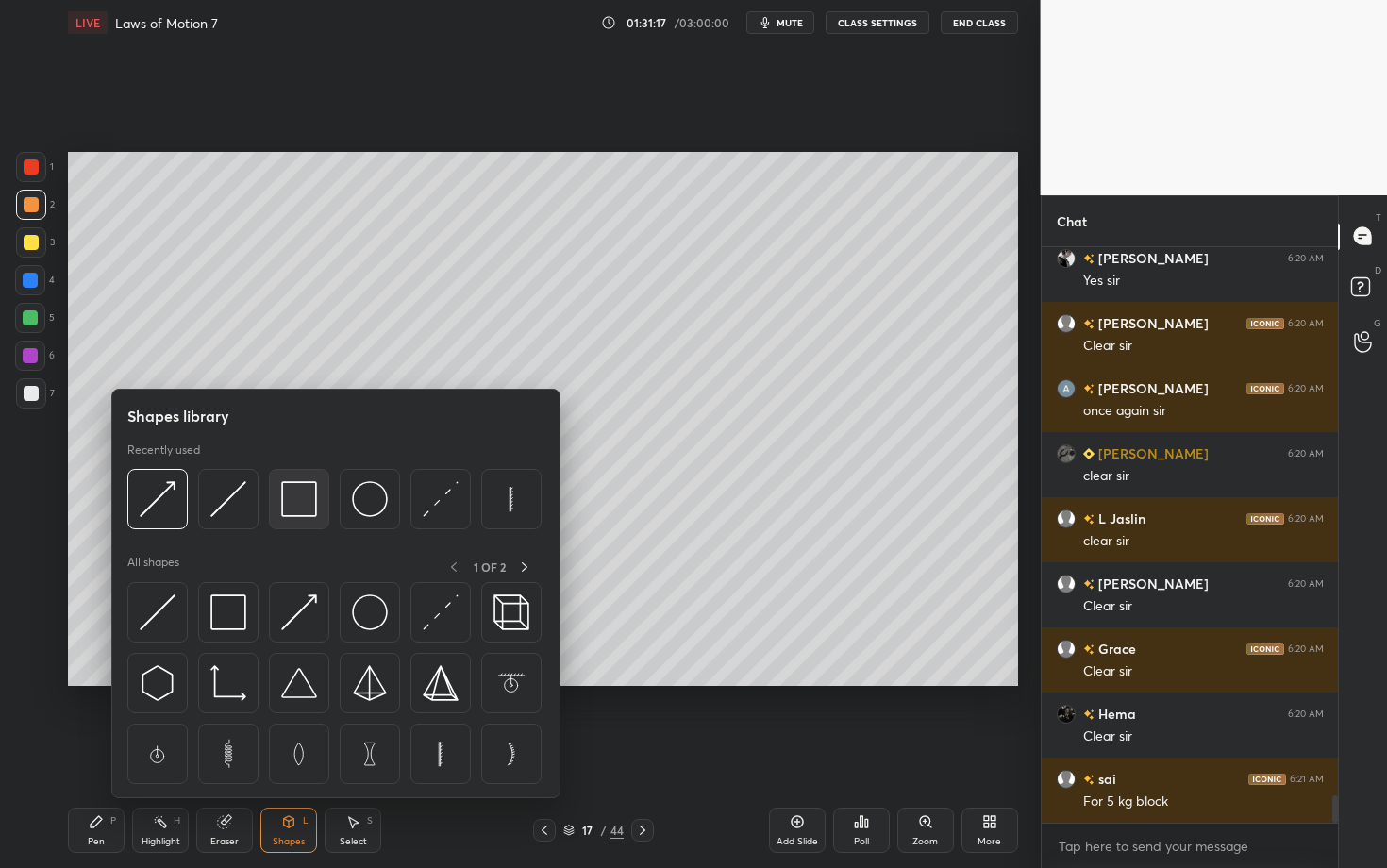 click at bounding box center (299, 499) 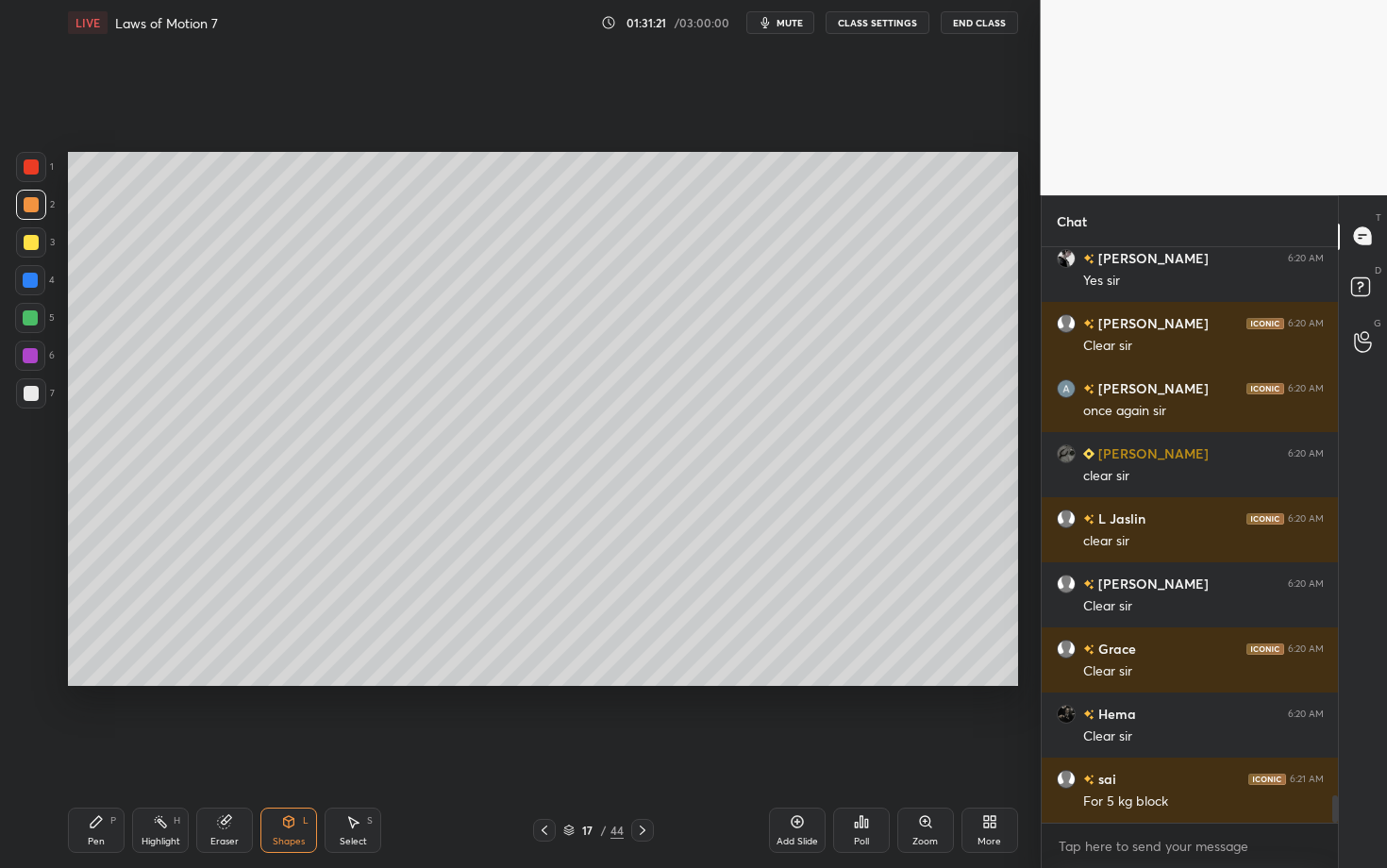 click on "Select S" at bounding box center (353, 830) 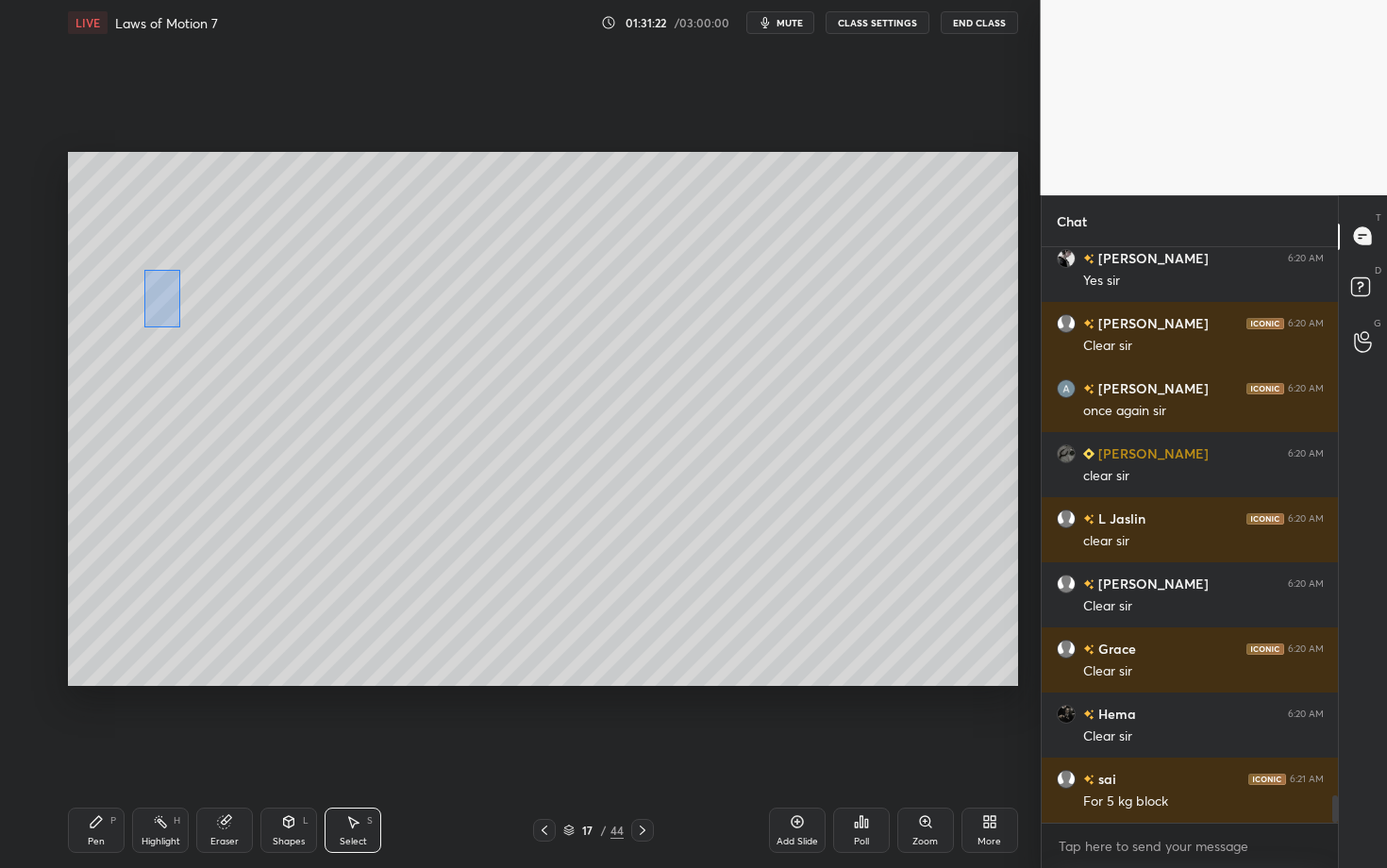 drag, startPoint x: 180, startPoint y: 327, endPoint x: 231, endPoint y: 357, distance: 59.16925 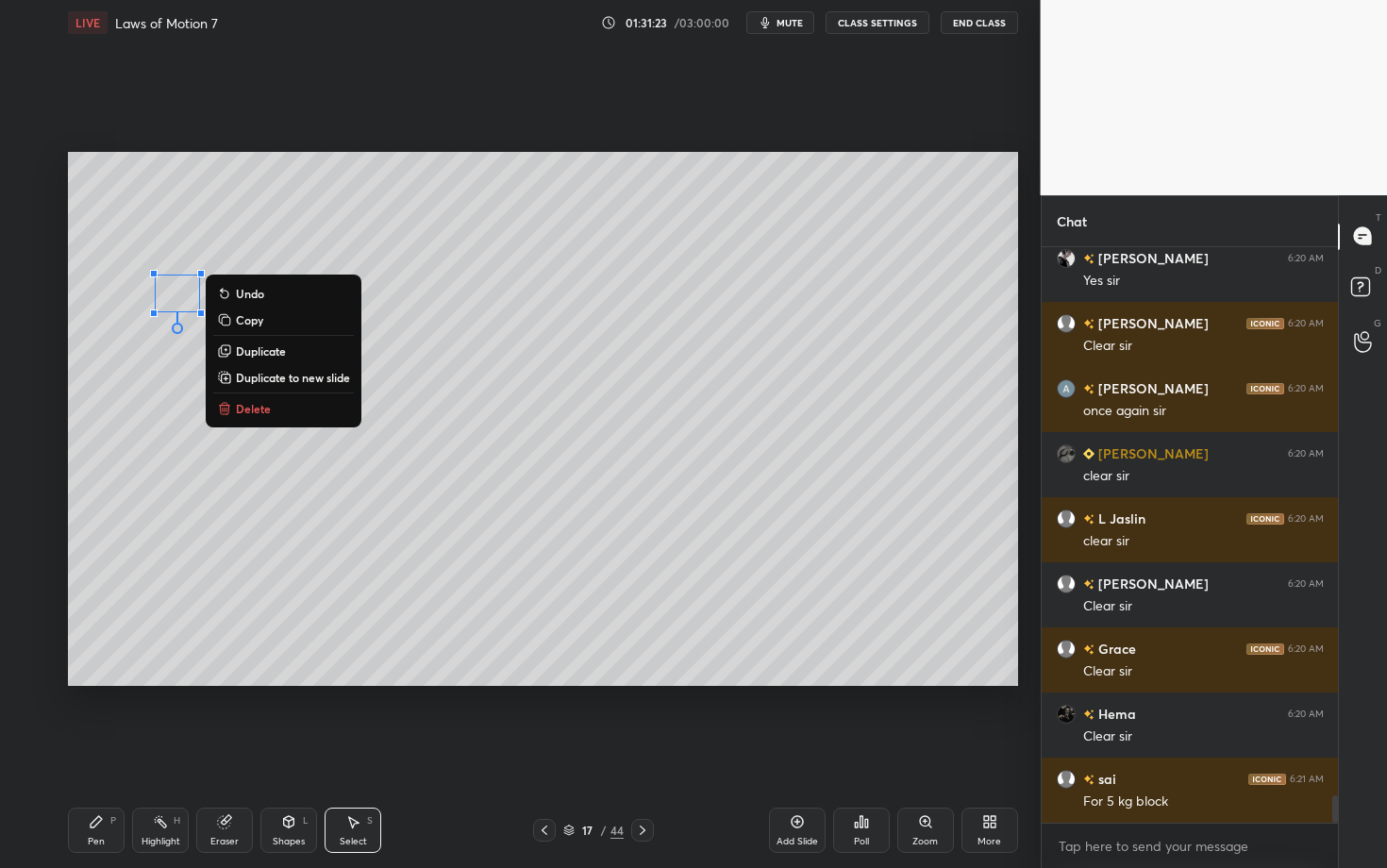 click on "Duplicate" at bounding box center (260, 351) 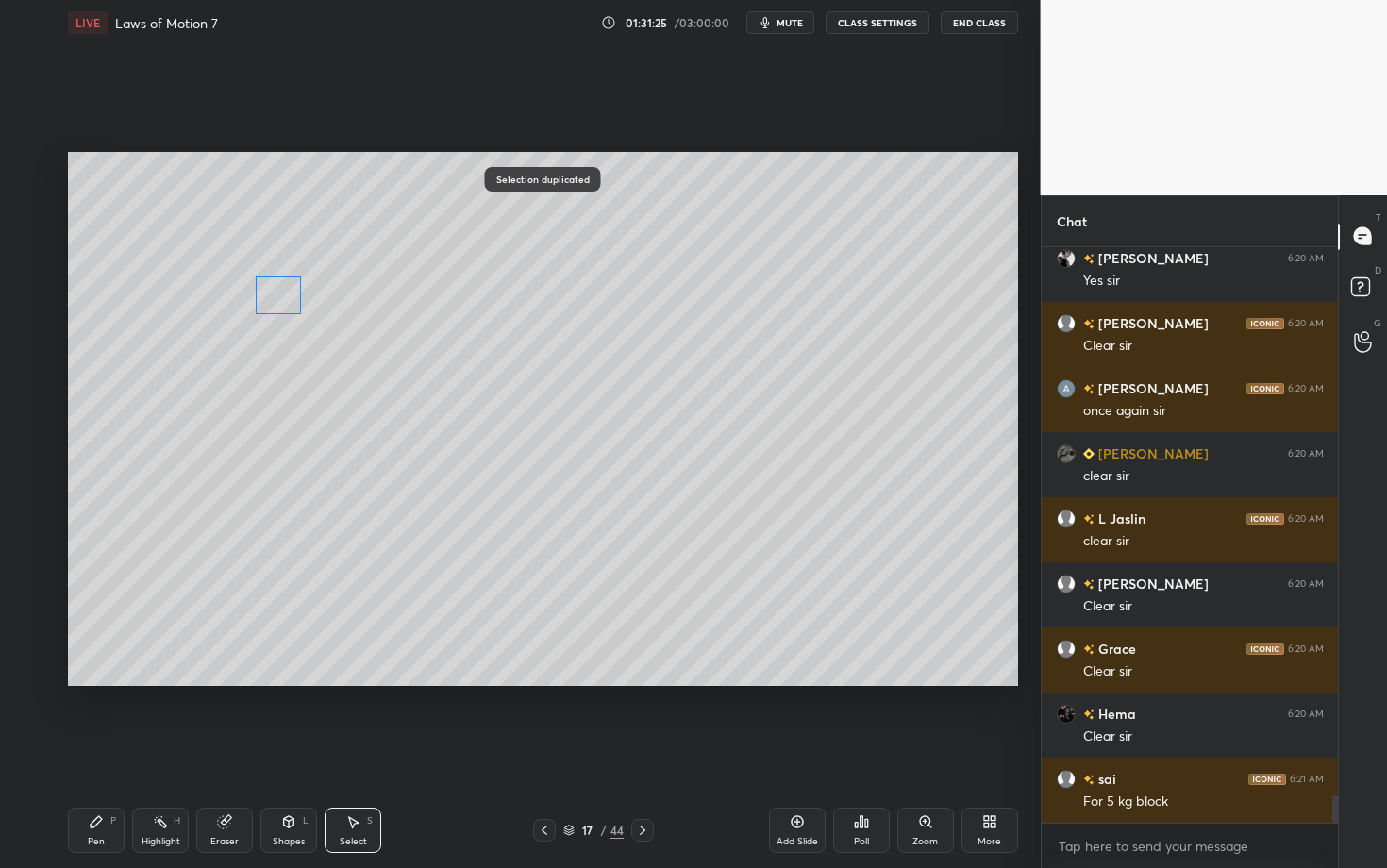 drag, startPoint x: 258, startPoint y: 313, endPoint x: 270, endPoint y: 295, distance: 21.633308 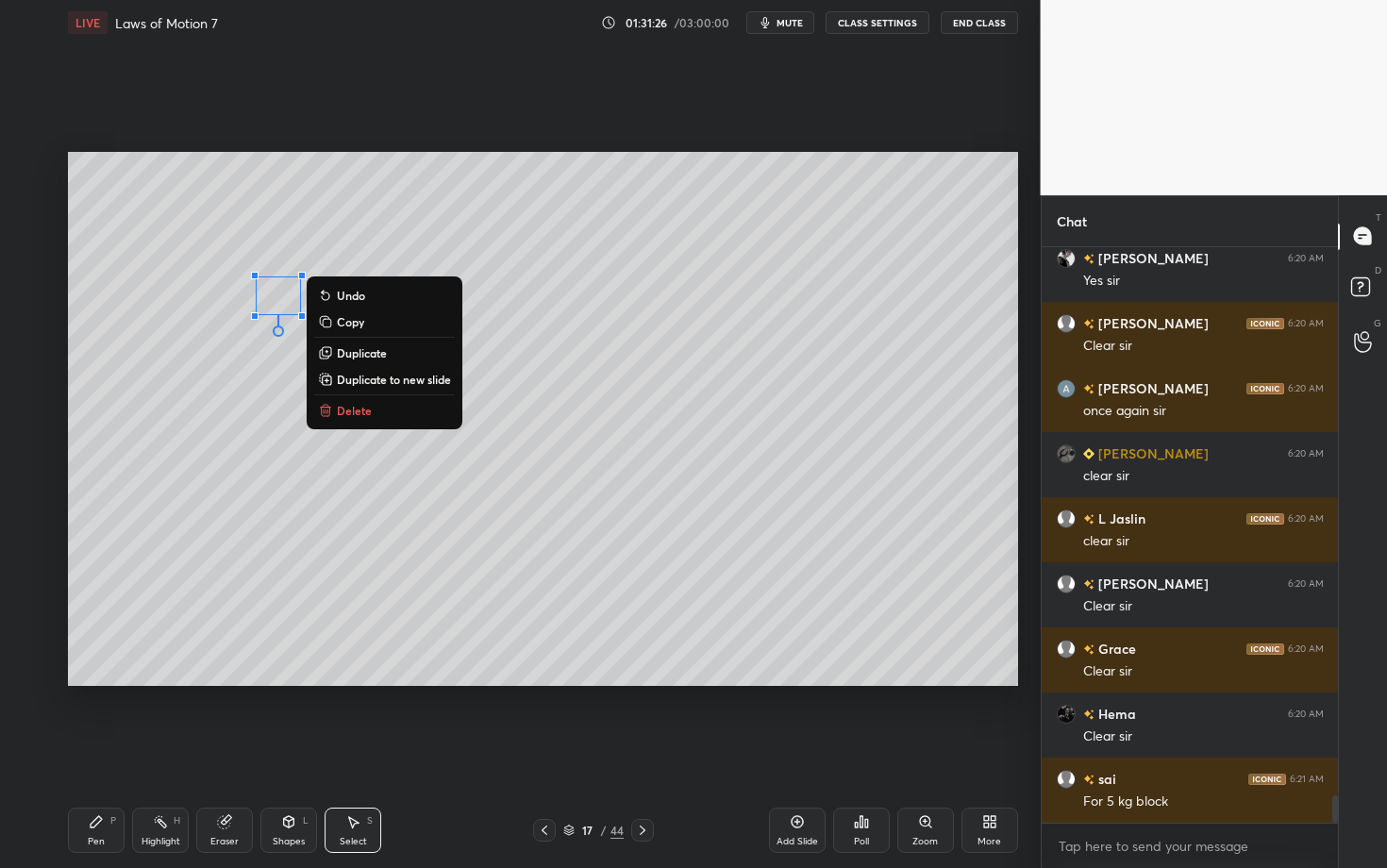 click on "Duplicate" at bounding box center [361, 353] 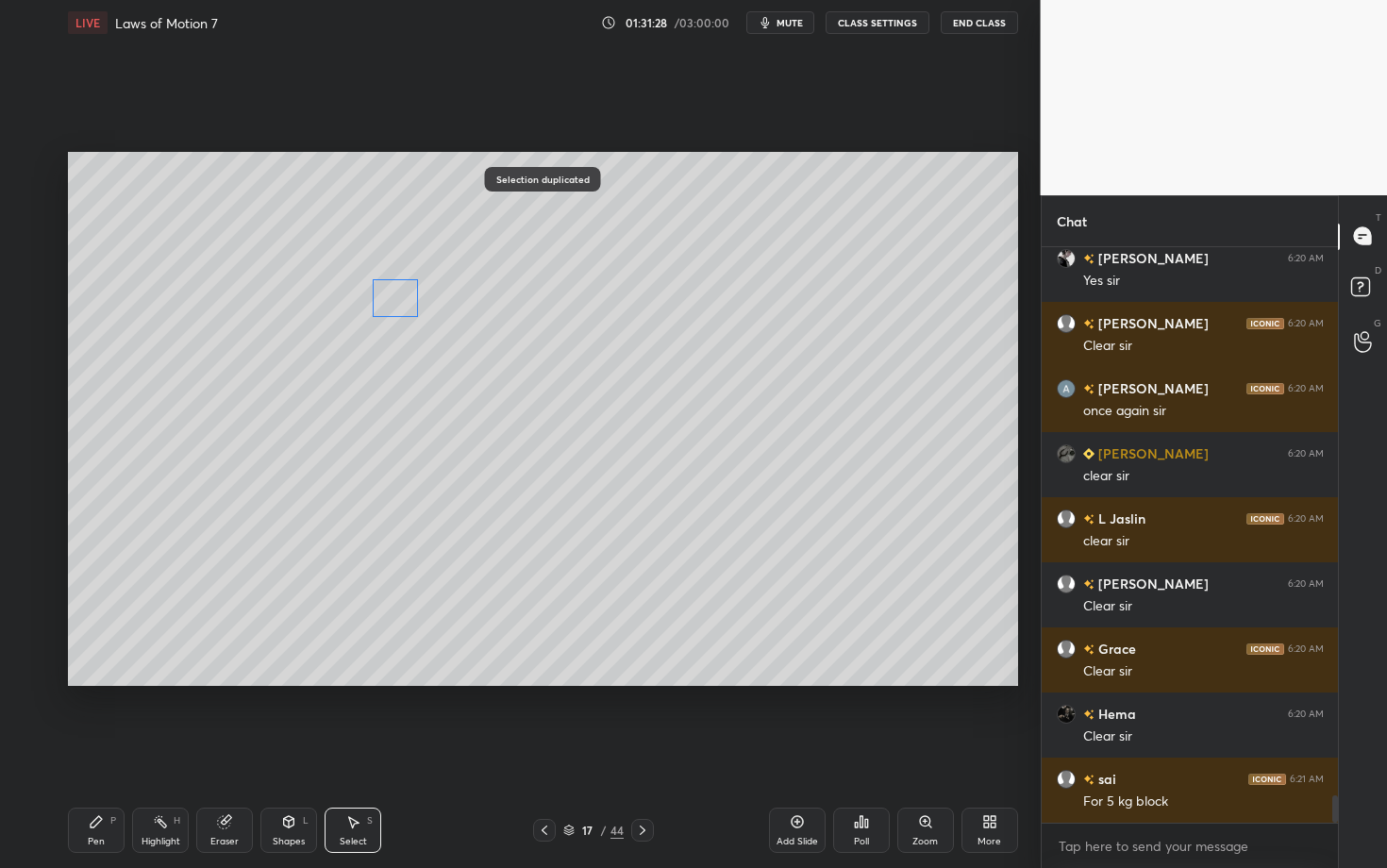 drag, startPoint x: 284, startPoint y: 309, endPoint x: 379, endPoint y: 290, distance: 96.88137 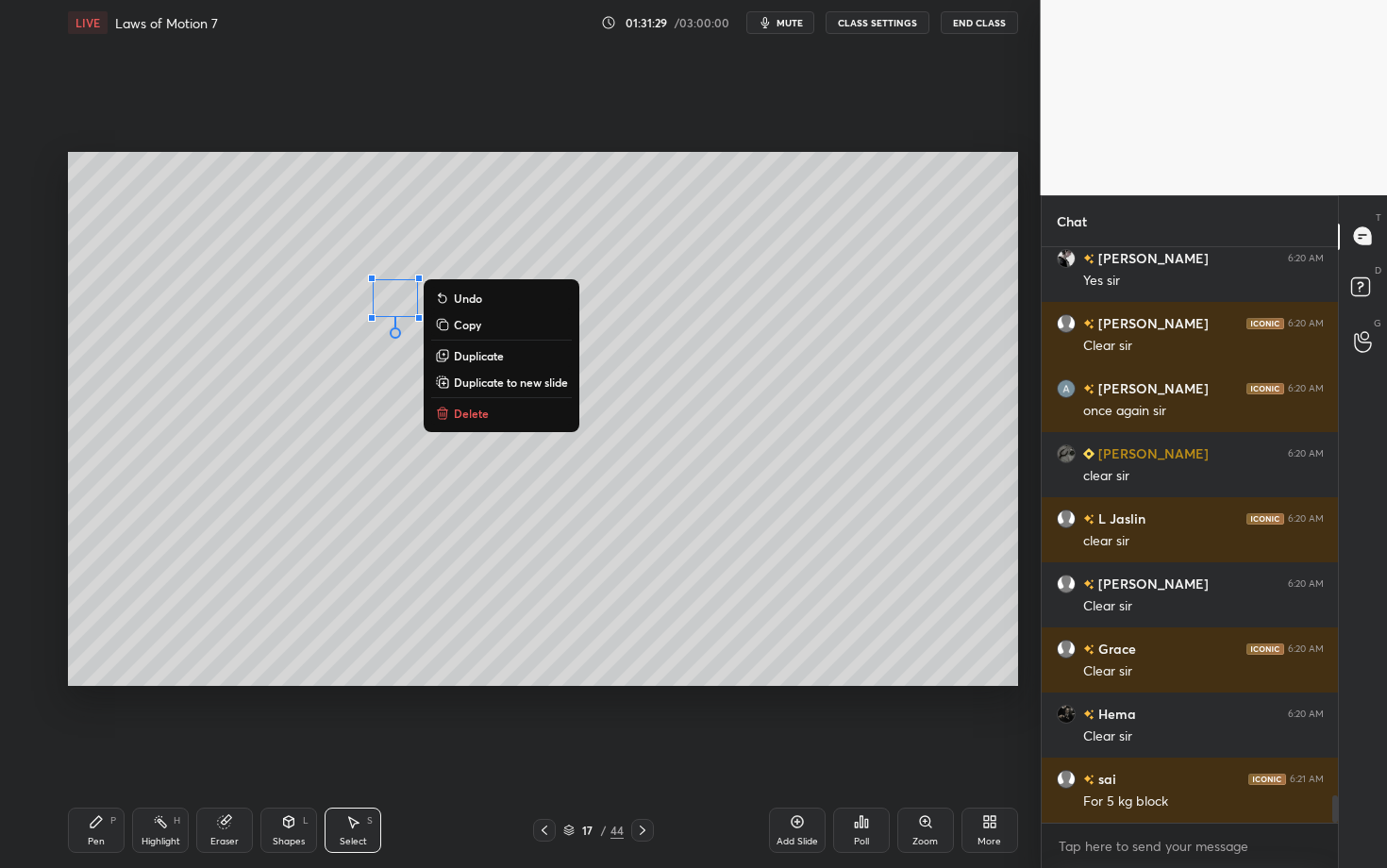 click on "Shapes" at bounding box center (289, 842) 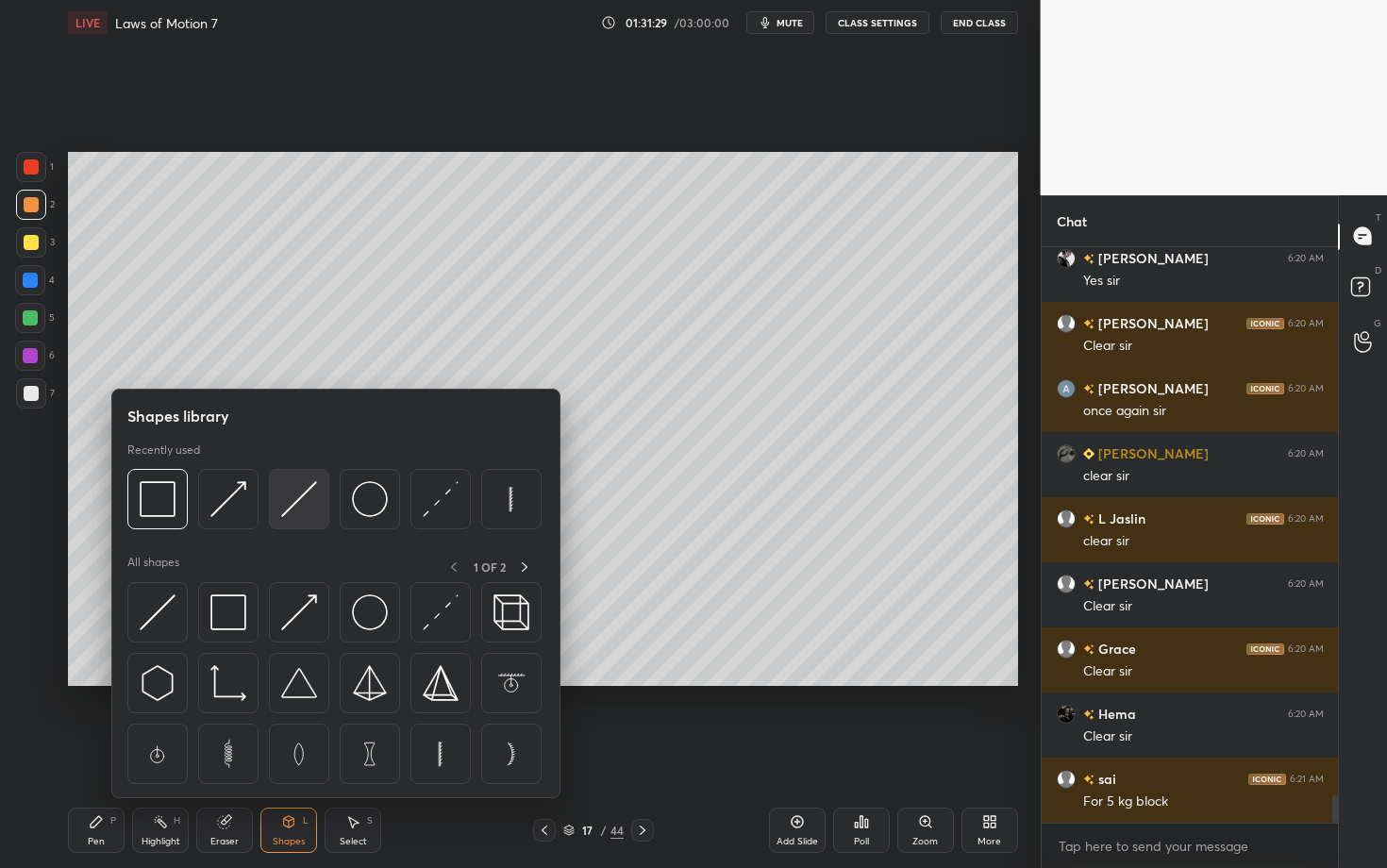 click at bounding box center (299, 499) 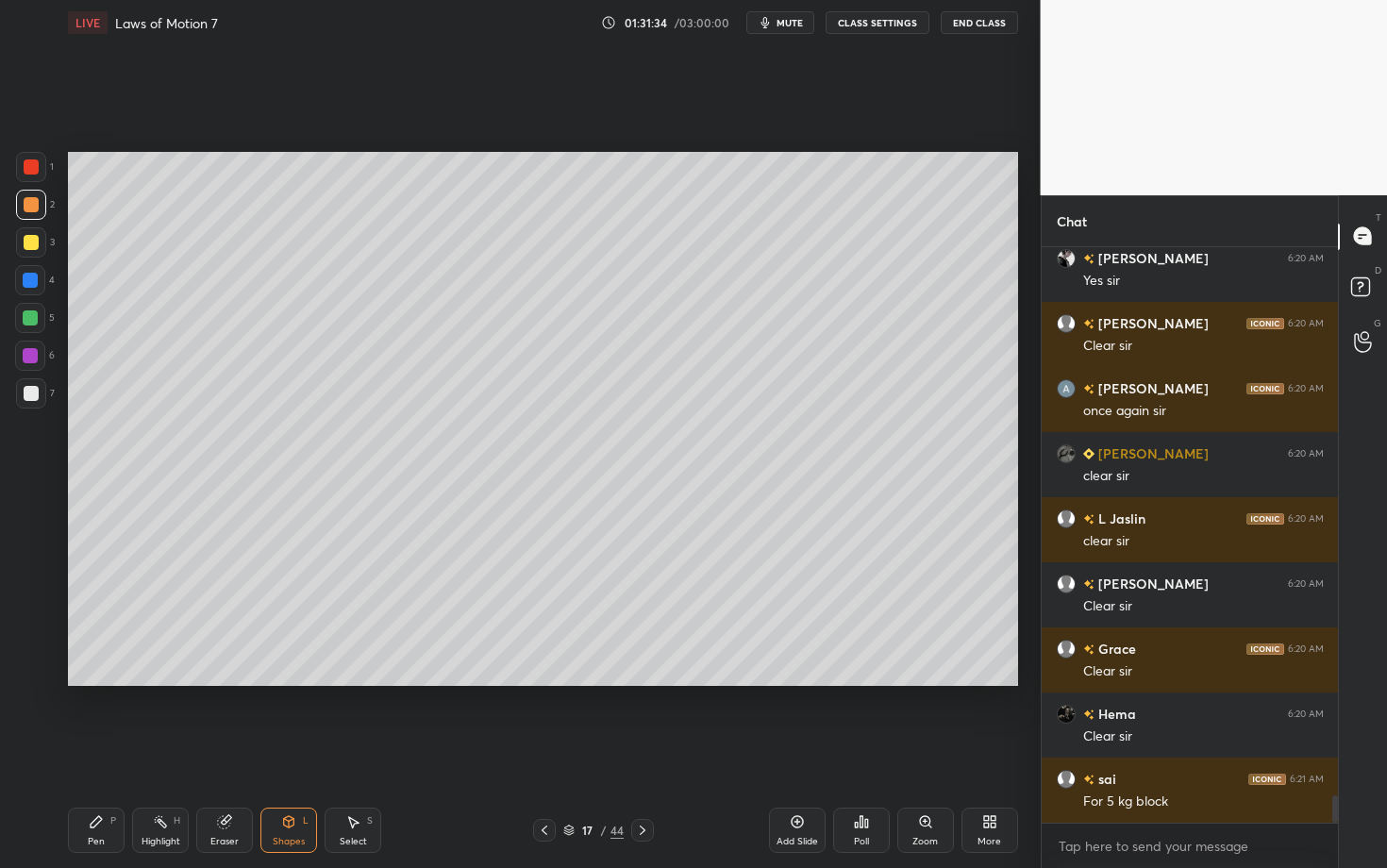 click on "Shapes L" at bounding box center [289, 830] 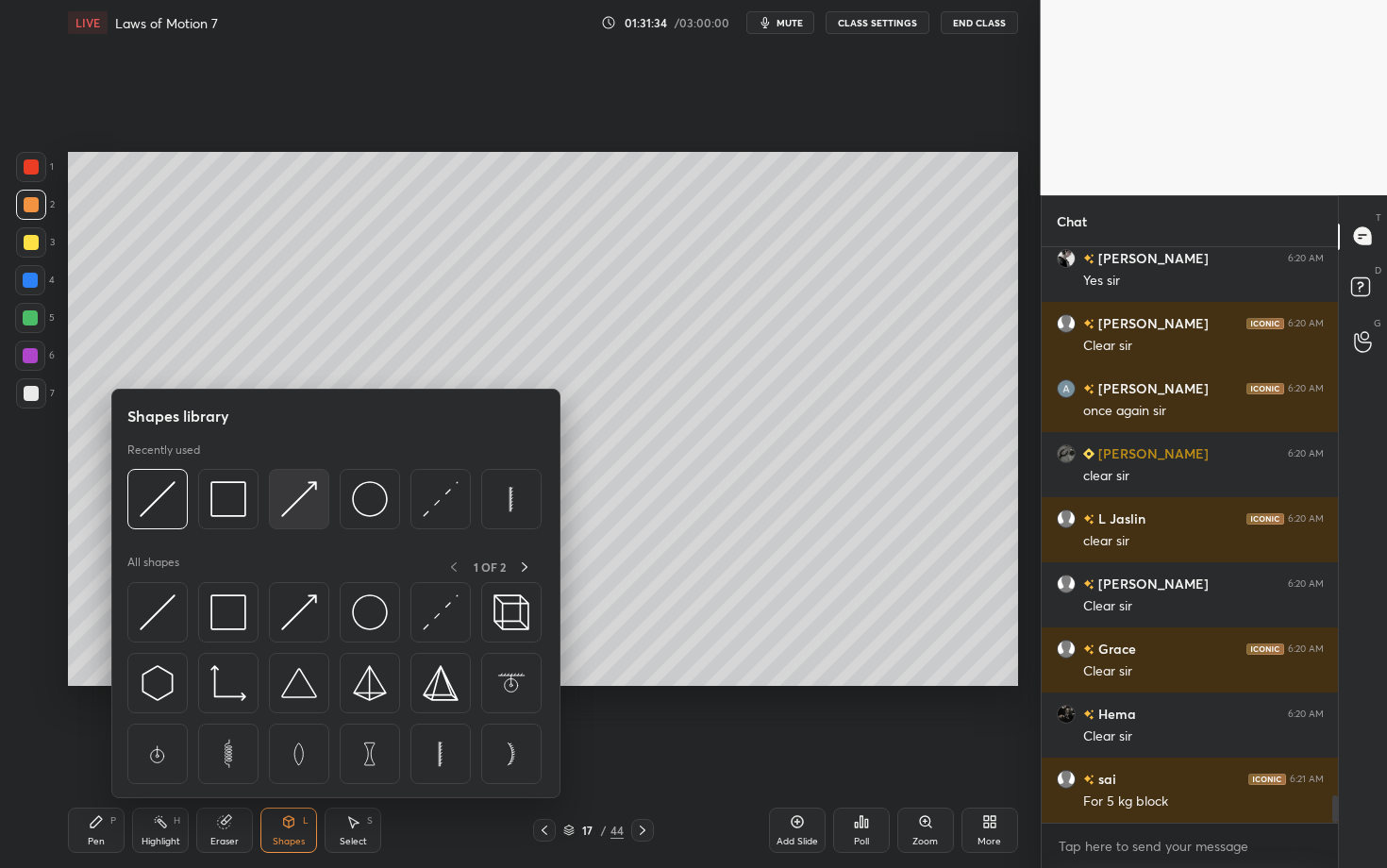 click at bounding box center (299, 499) 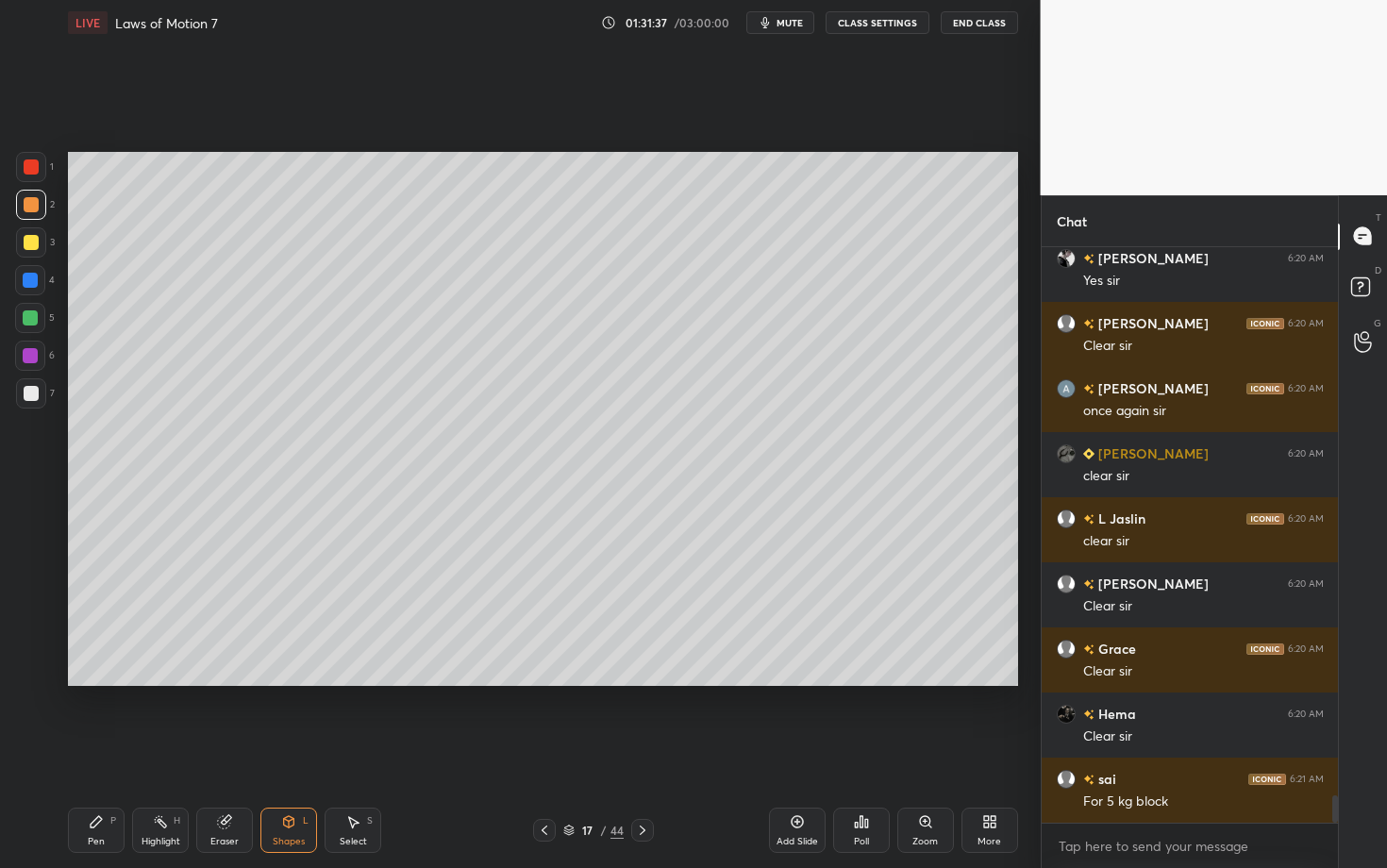 click on "Pen P" at bounding box center [96, 830] 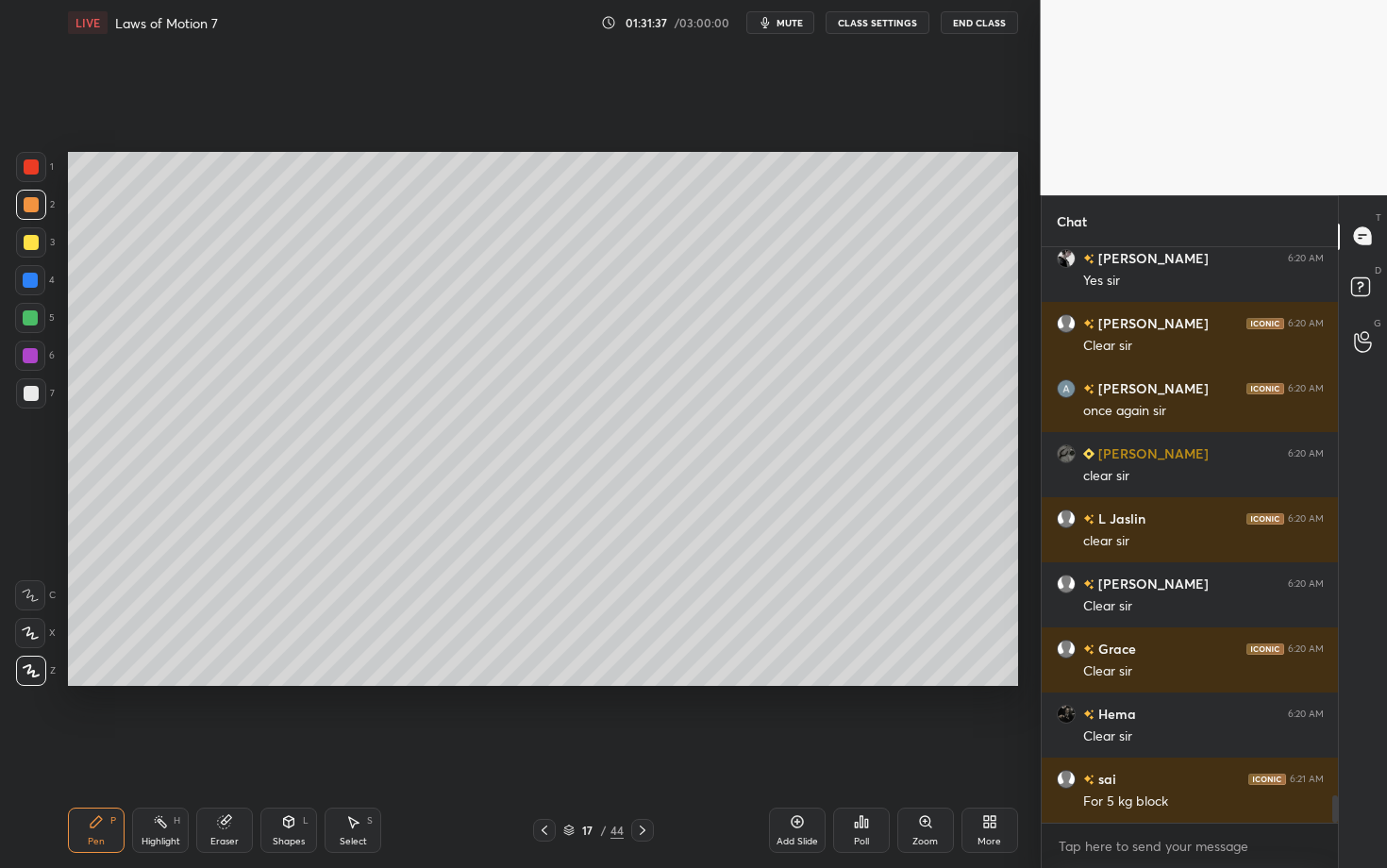 click at bounding box center [31, 393] 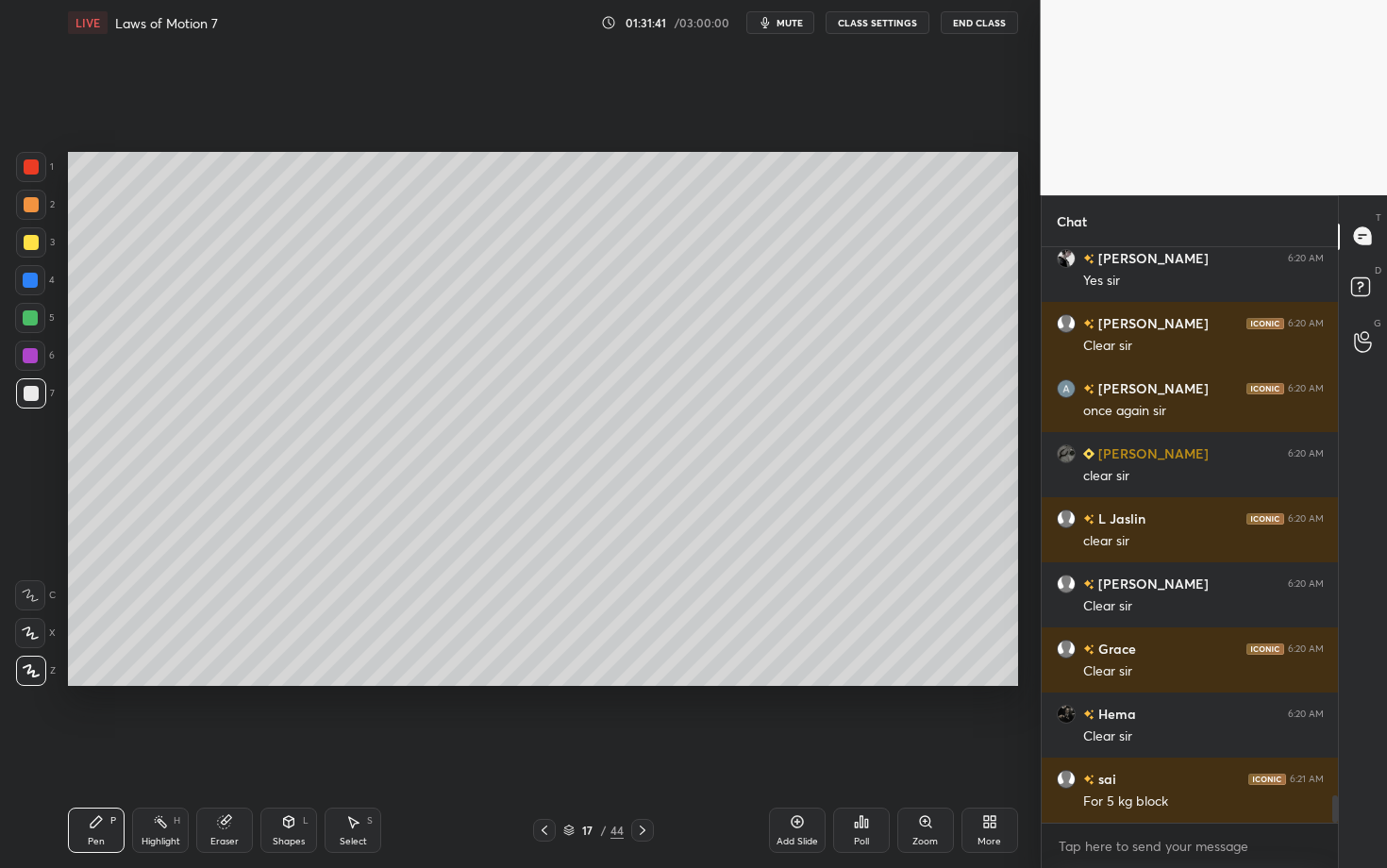 click on "Shapes L" at bounding box center [289, 830] 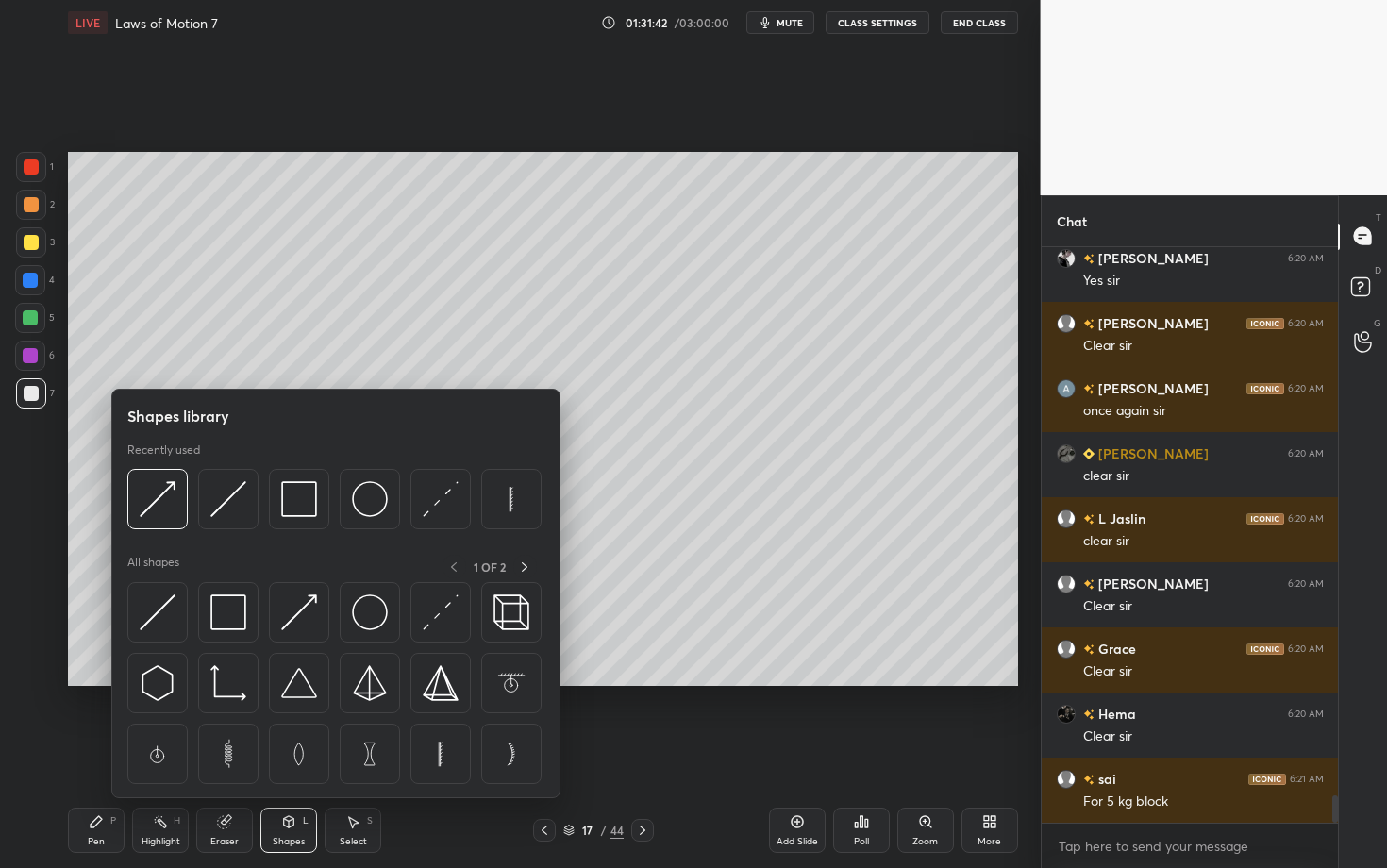 click on "Pen" at bounding box center (96, 842) 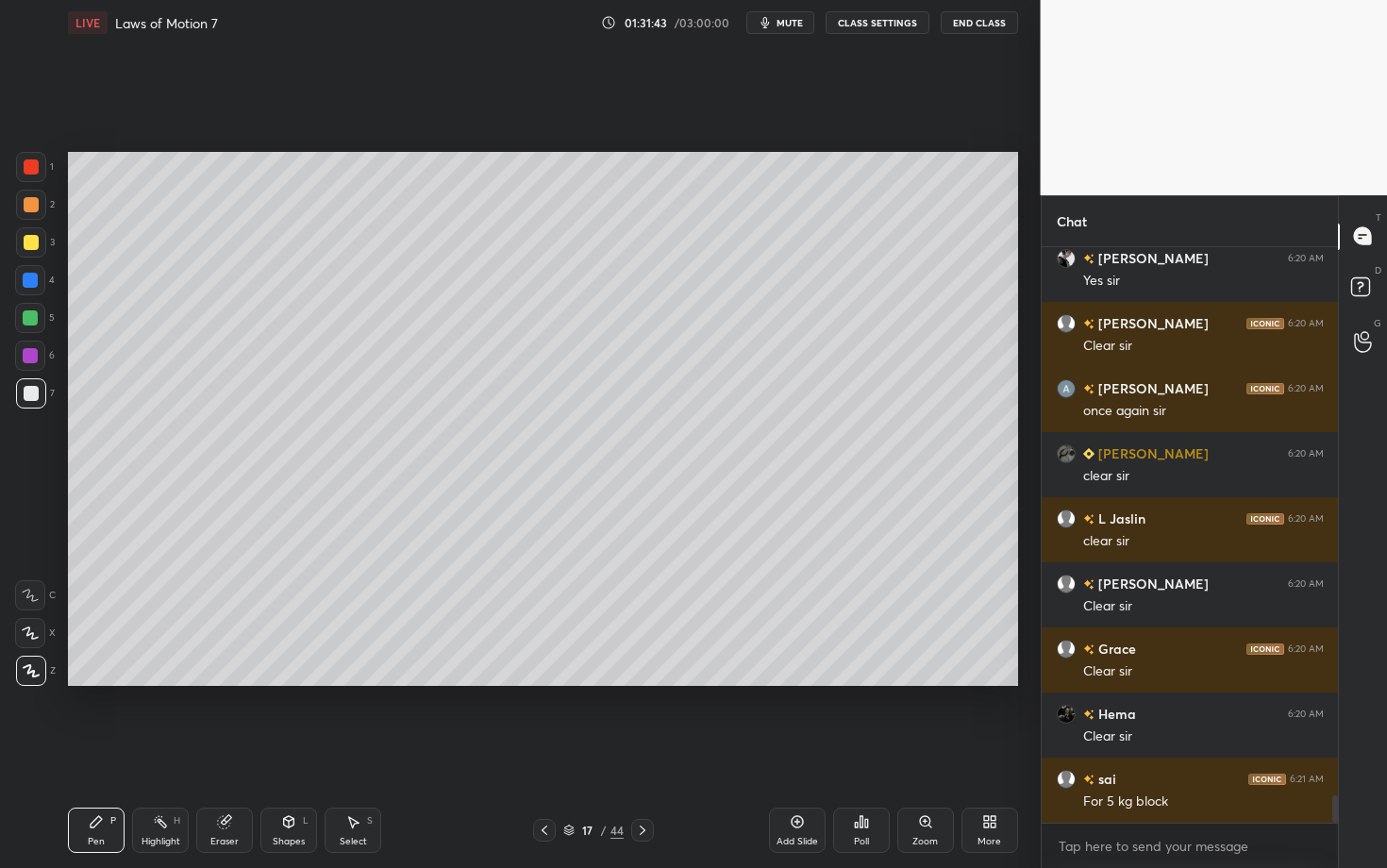 click at bounding box center (31, 393) 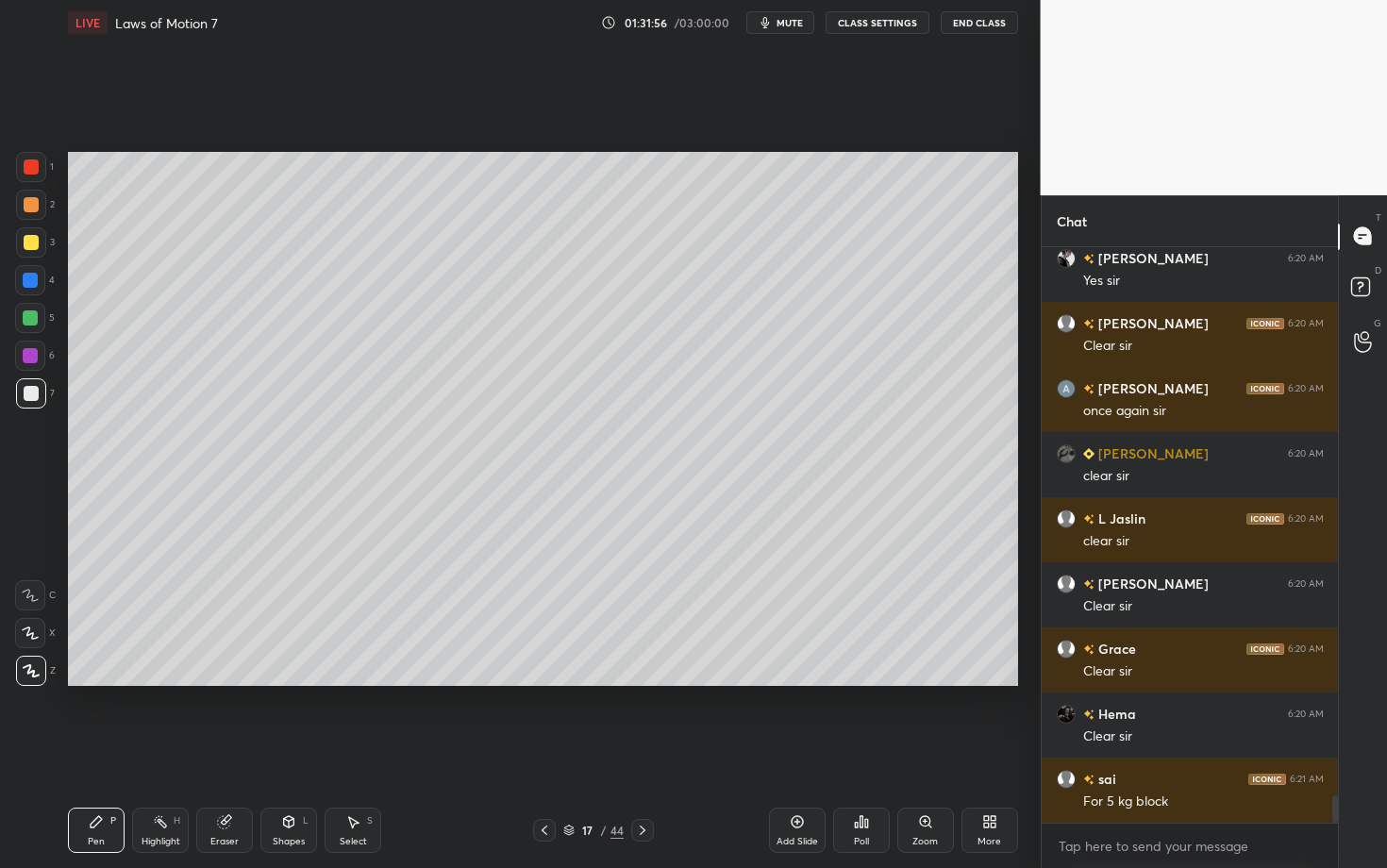 click on "Highlight H" at bounding box center (160, 830) 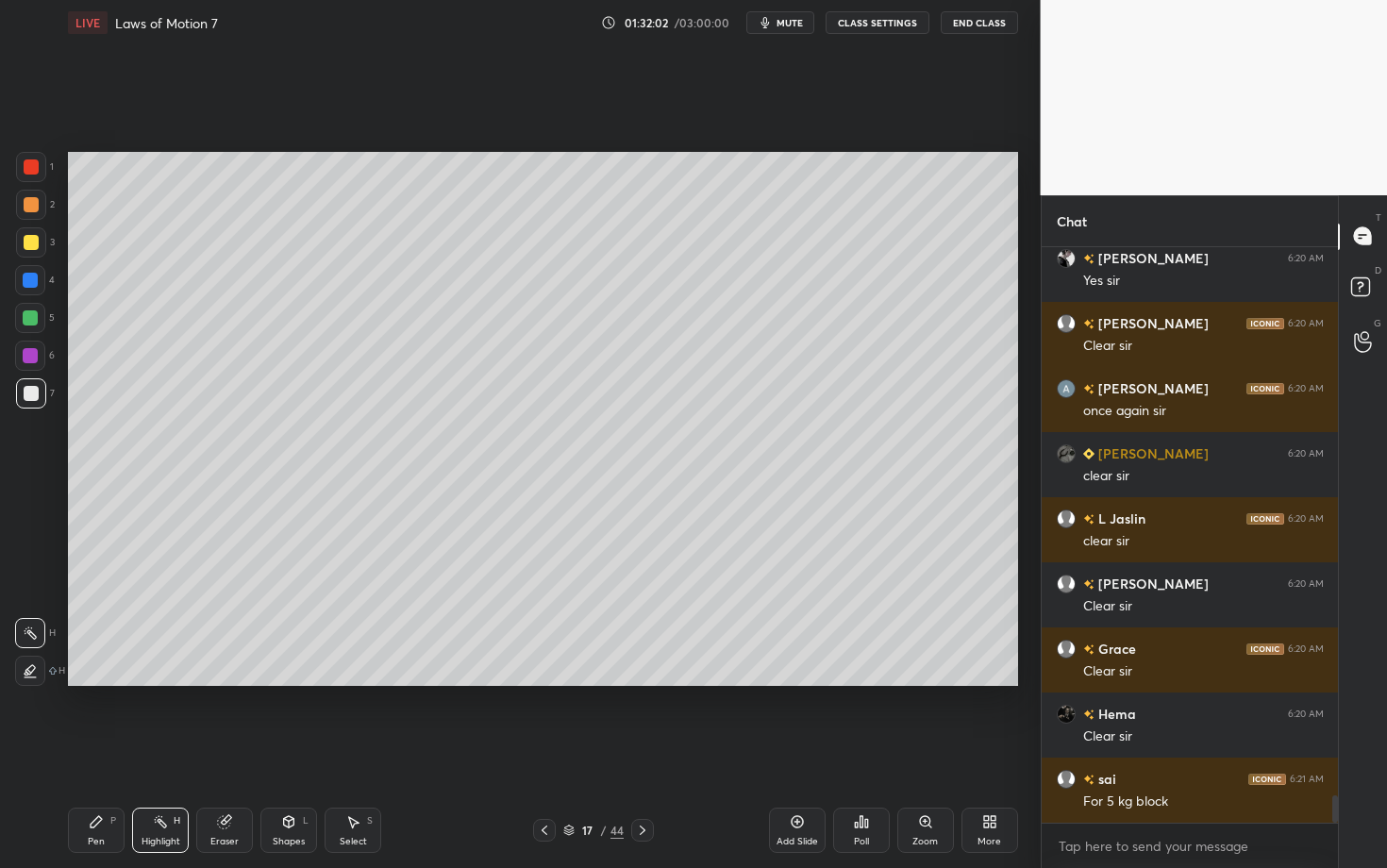 click on "Pen P" at bounding box center [96, 830] 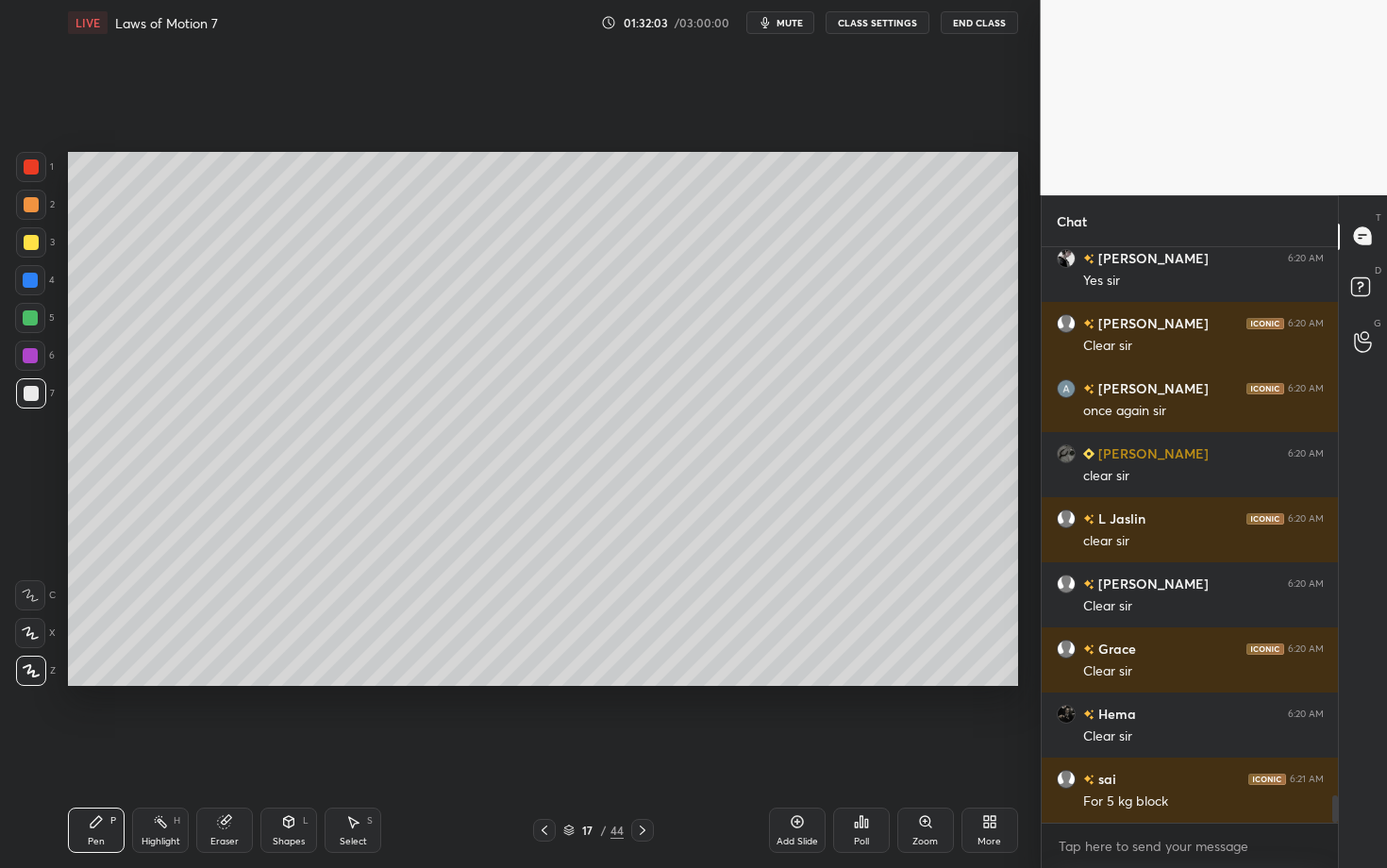click at bounding box center [30, 356] 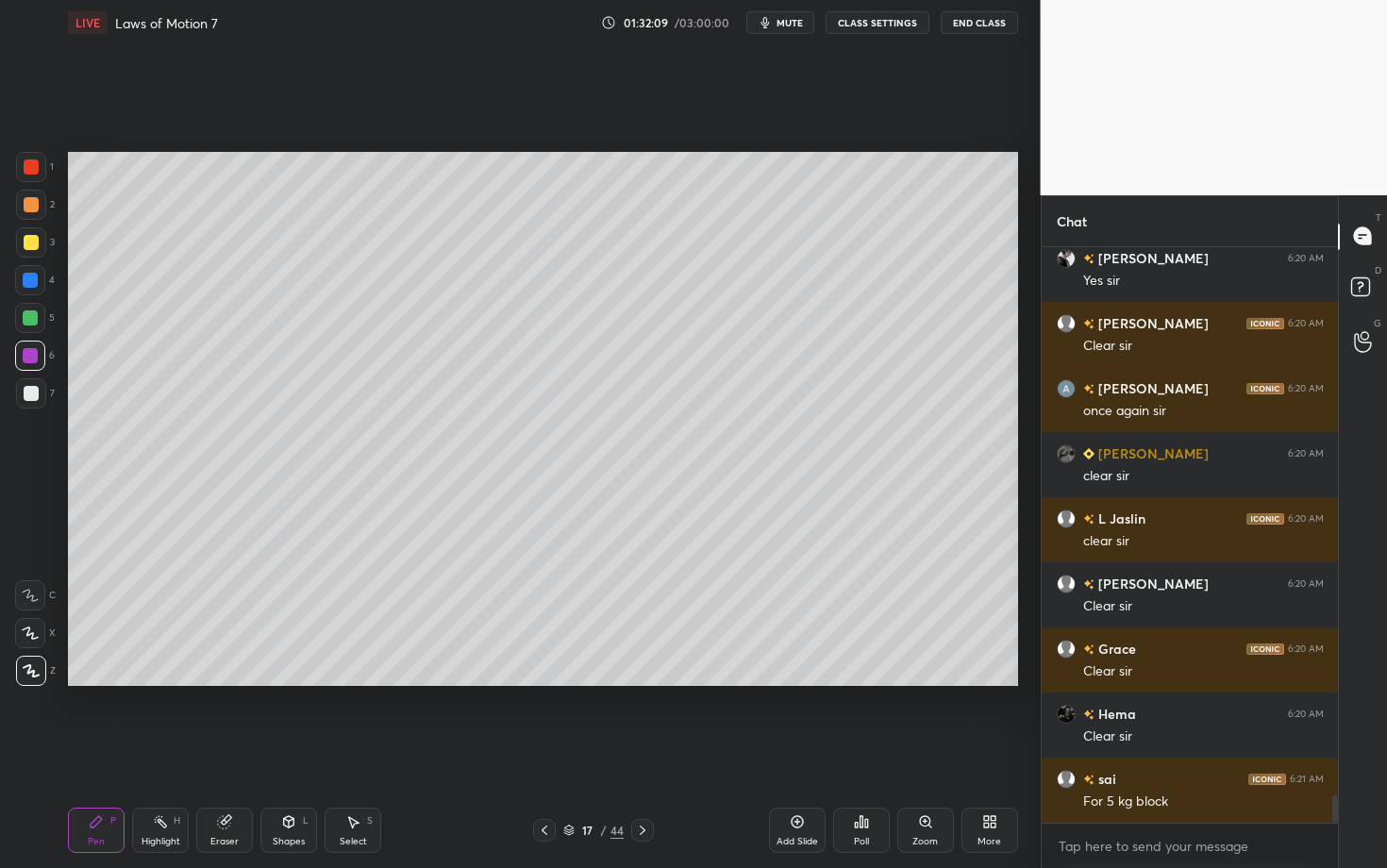 click on "Eraser" at bounding box center [225, 830] 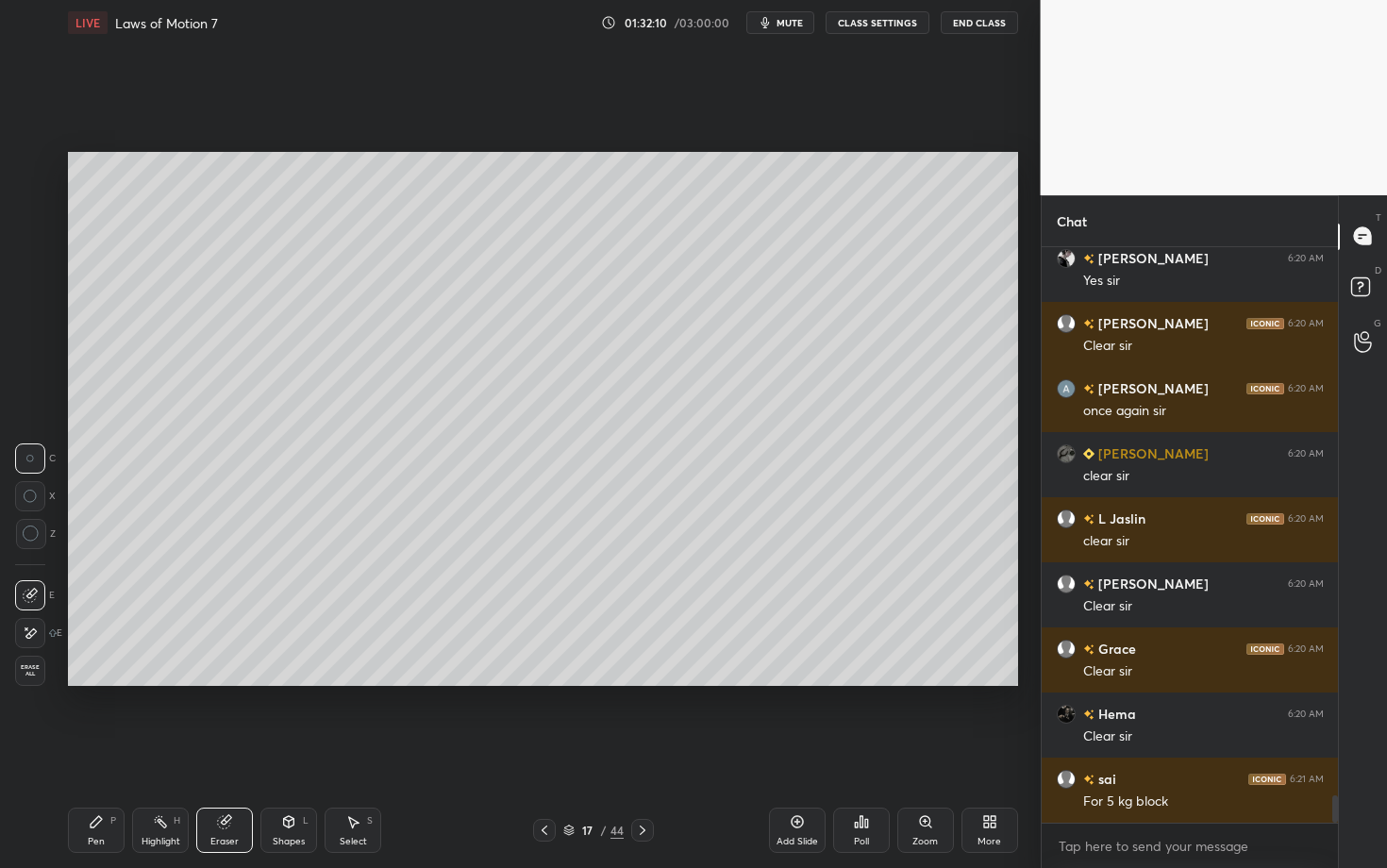 click on "Pen P" at bounding box center [96, 830] 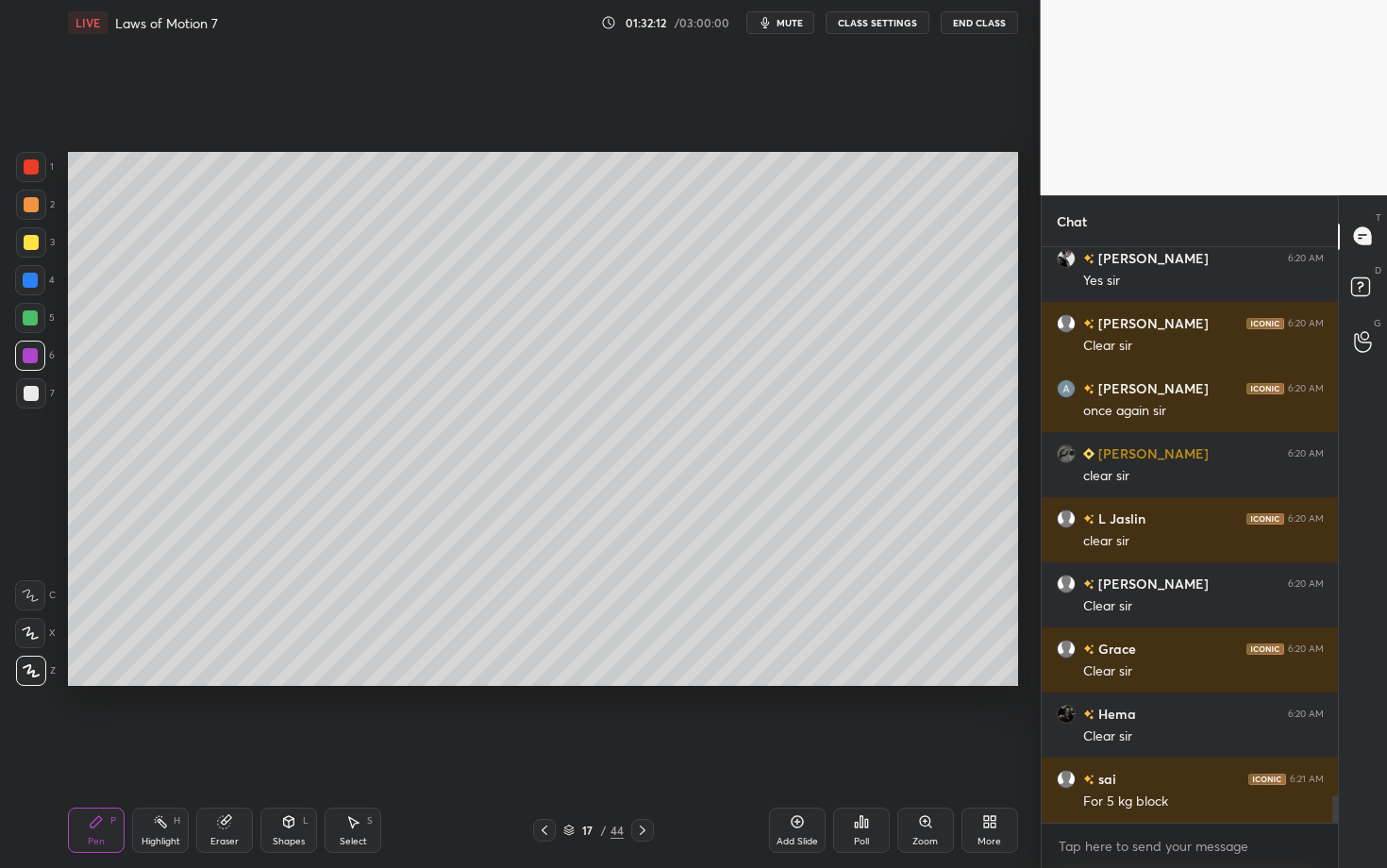 click at bounding box center (31, 393) 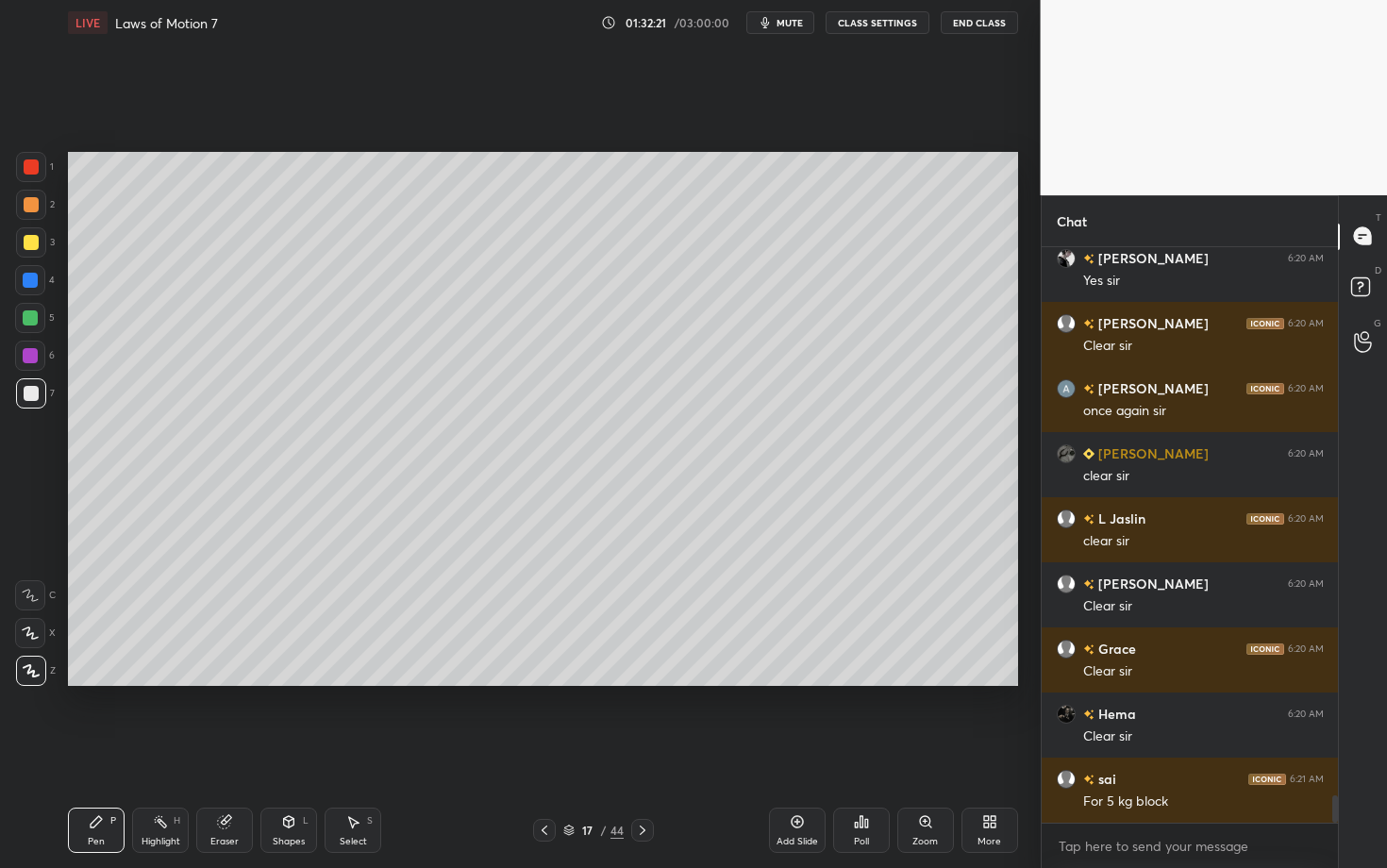 click on "Shapes L" at bounding box center (289, 830) 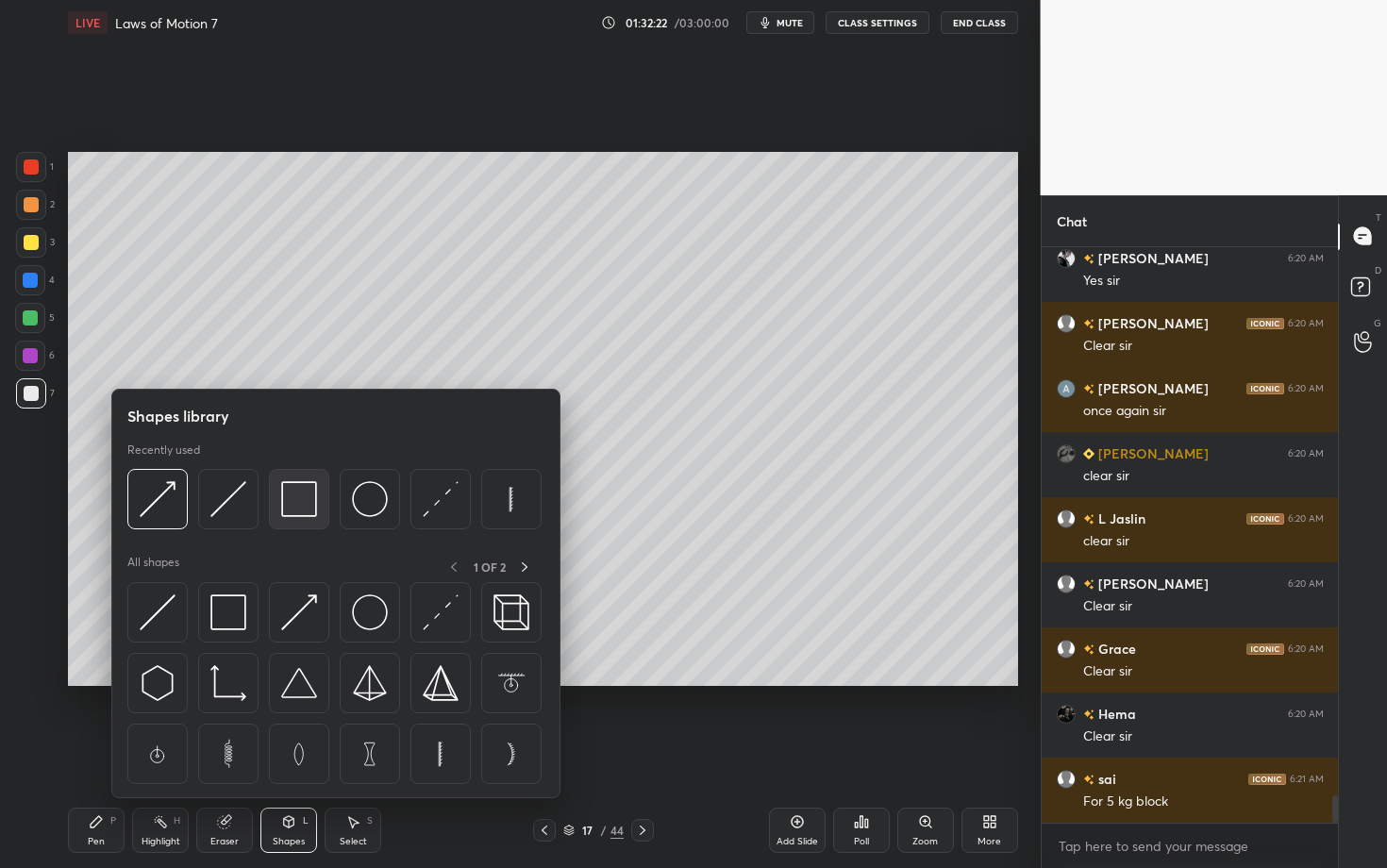 click at bounding box center (299, 499) 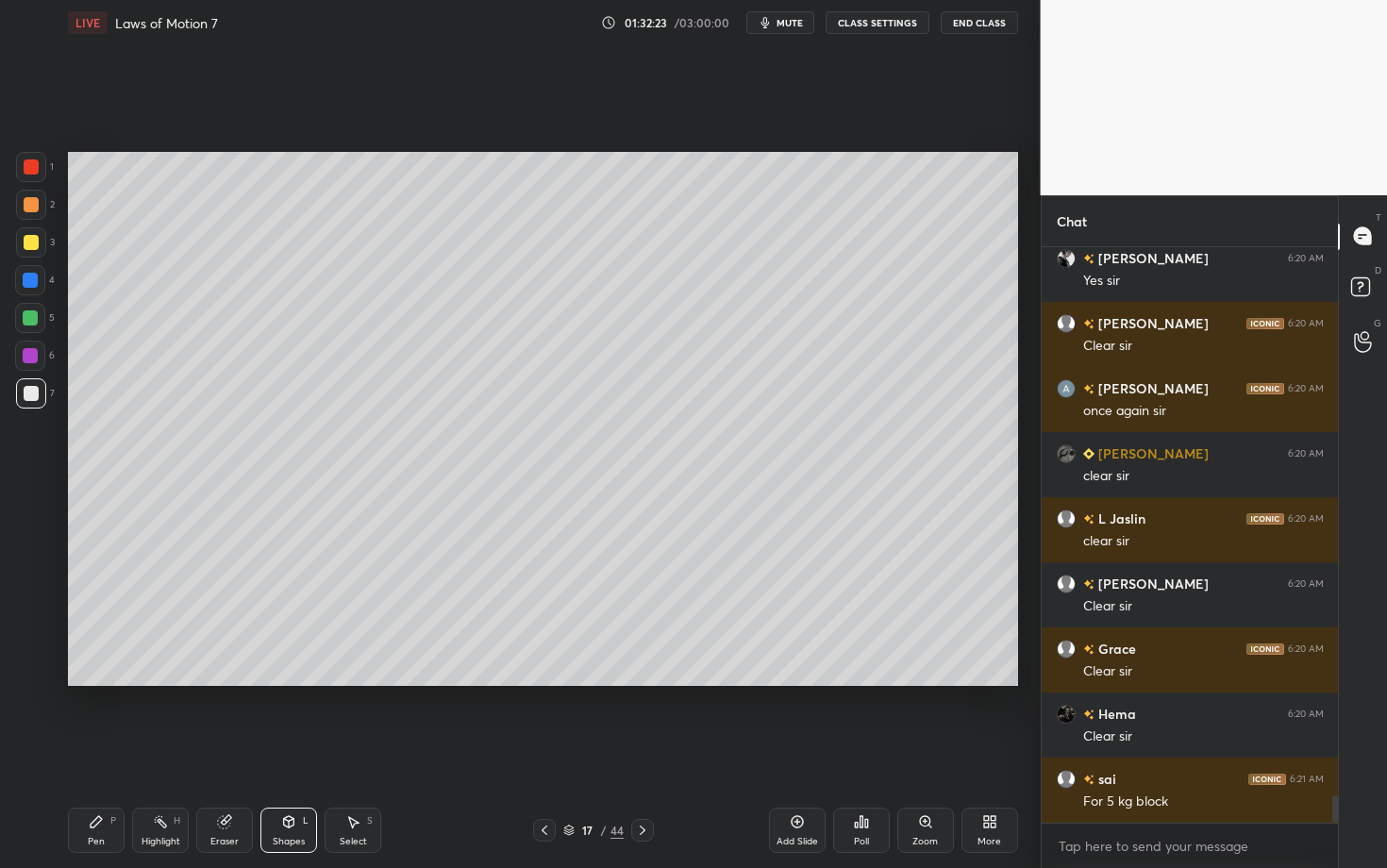 click at bounding box center [30, 356] 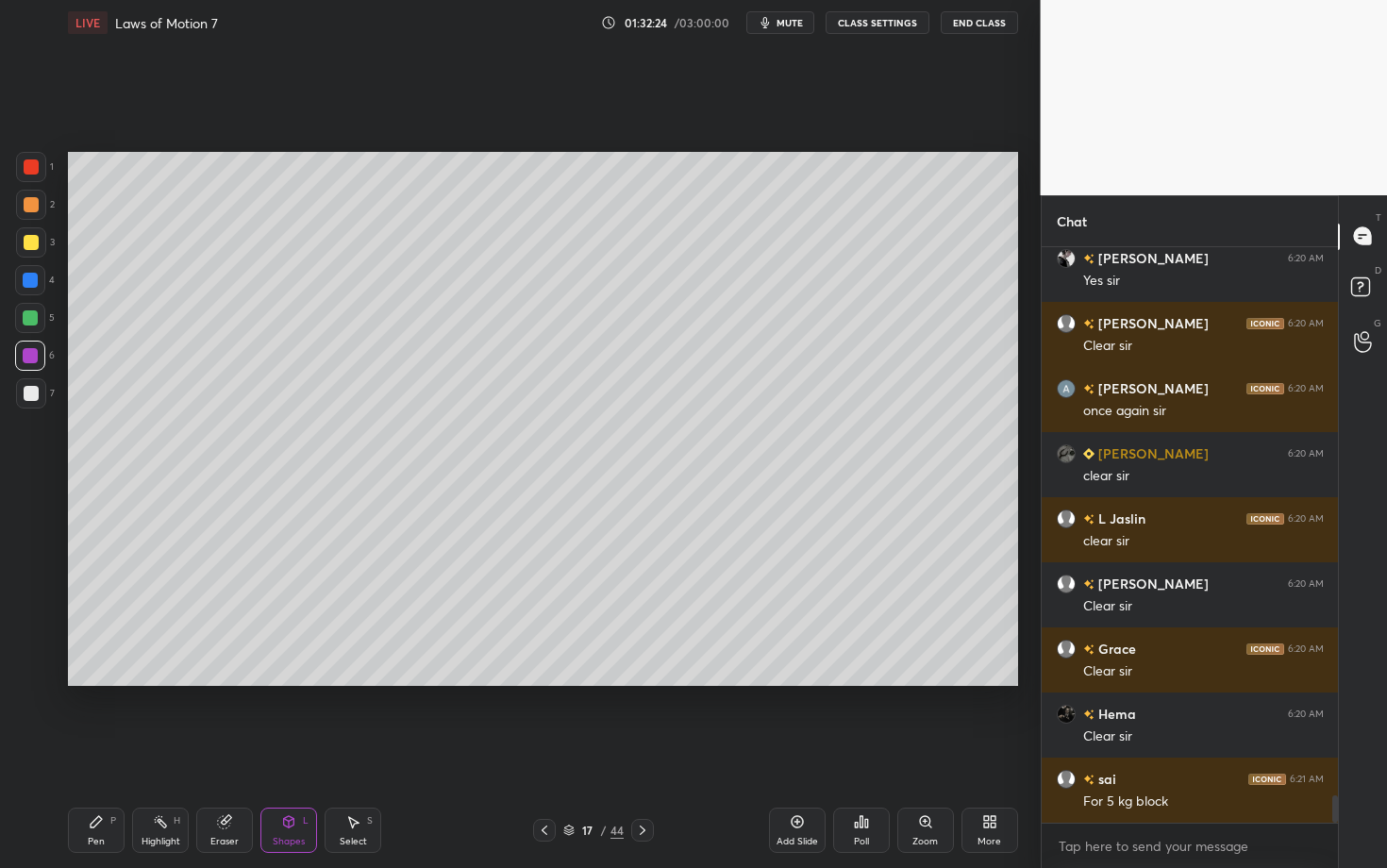 click 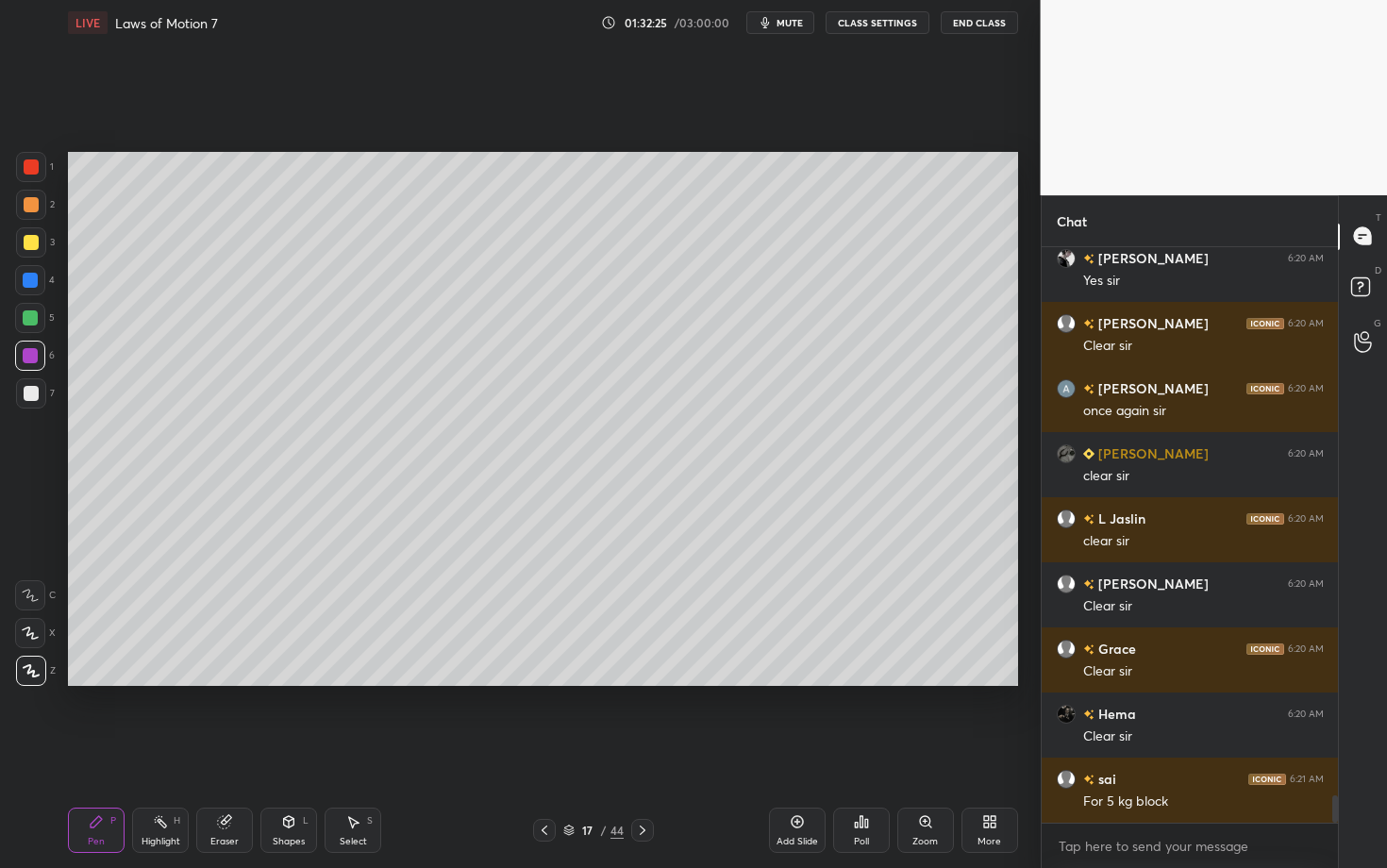 click at bounding box center [31, 393] 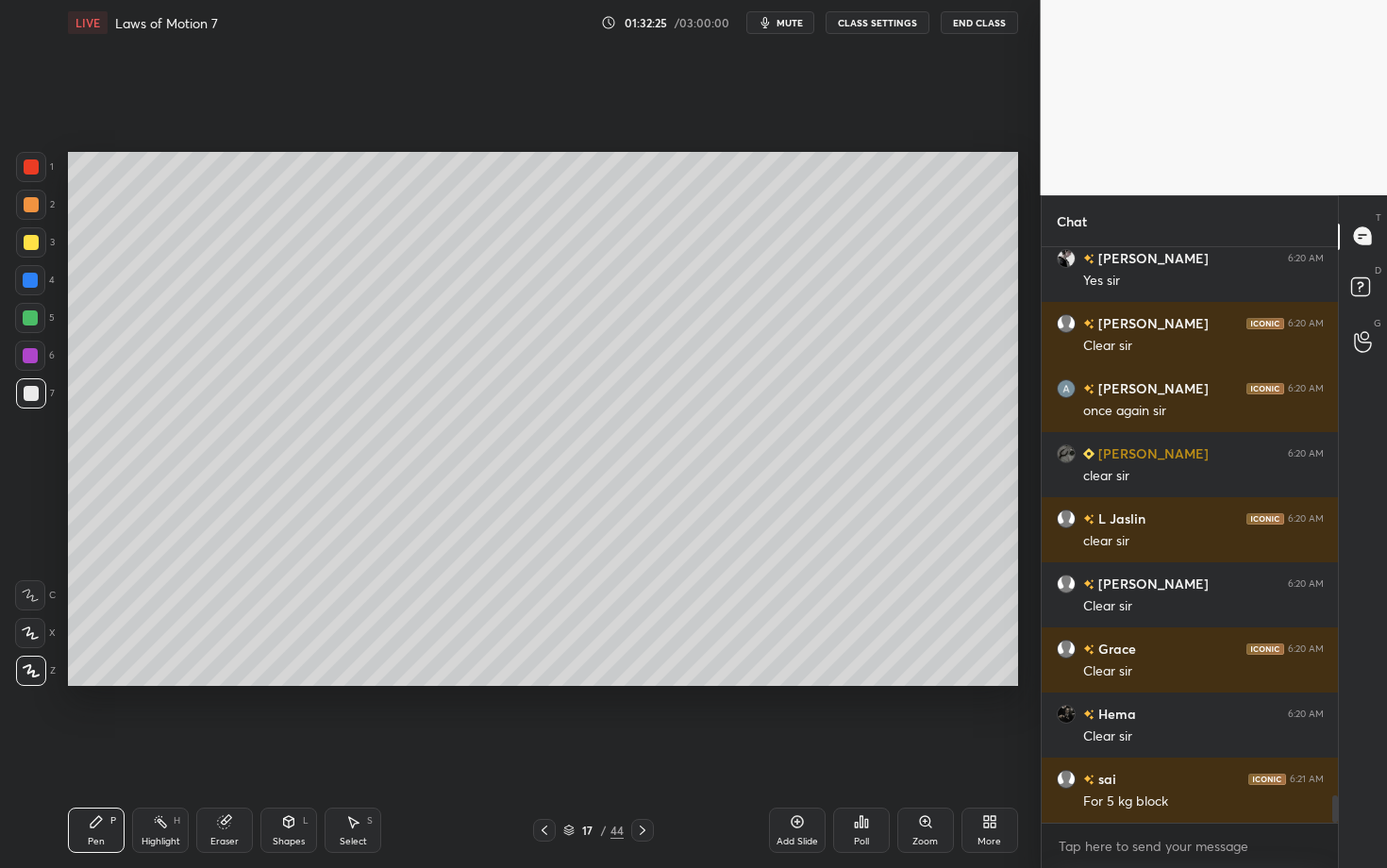 click at bounding box center [31, 205] 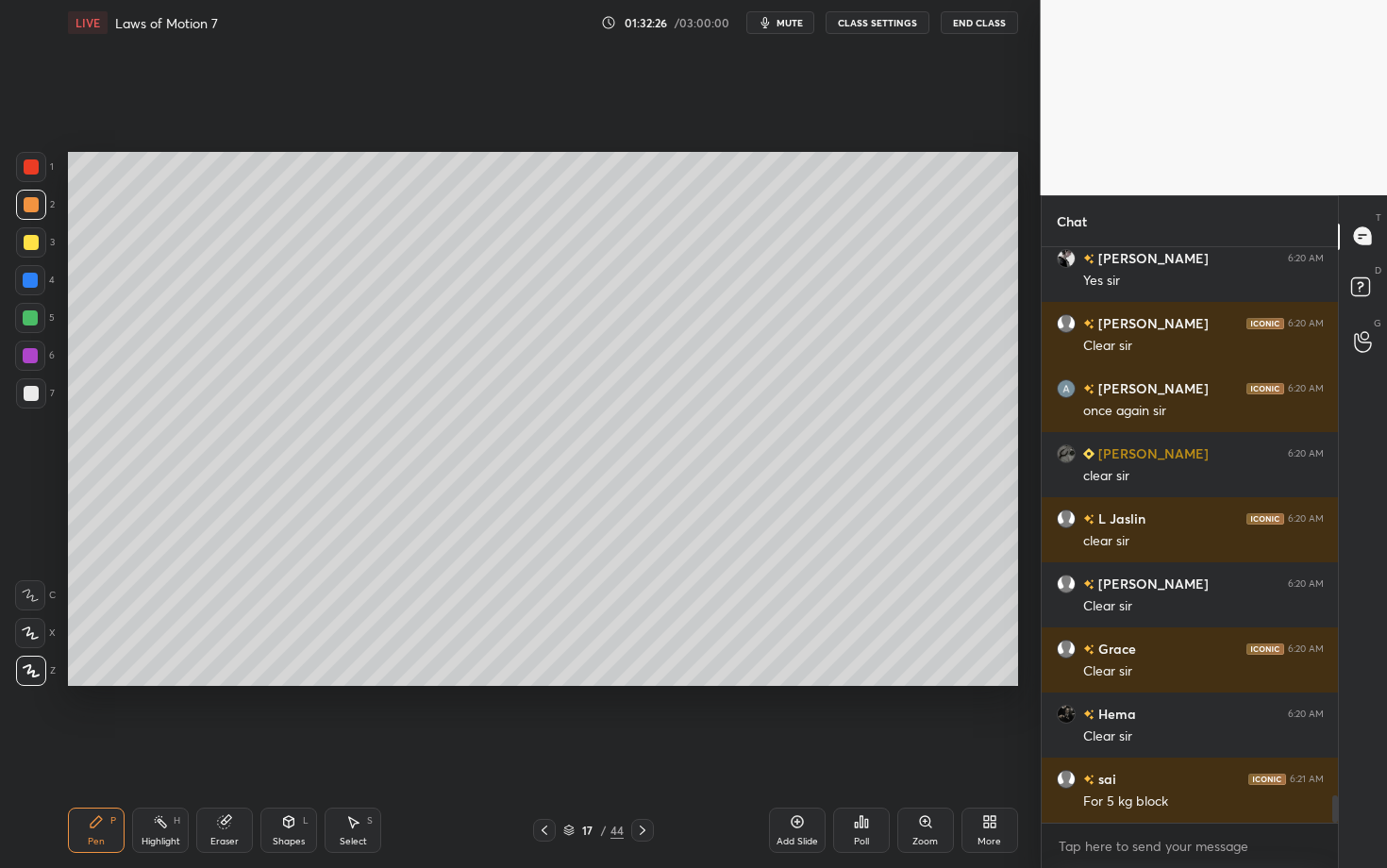 click at bounding box center [31, 167] 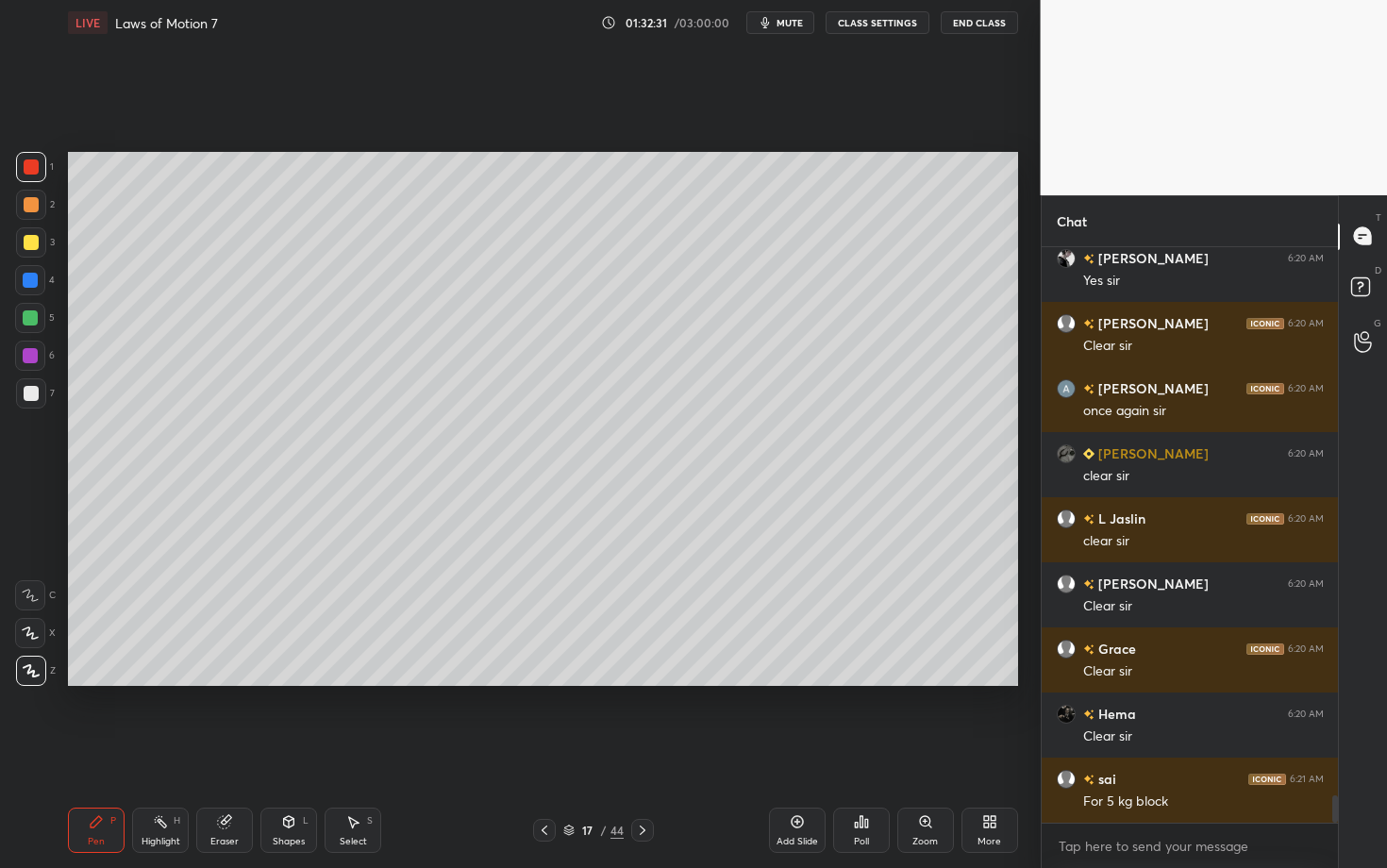 click on "Highlight H" at bounding box center (160, 830) 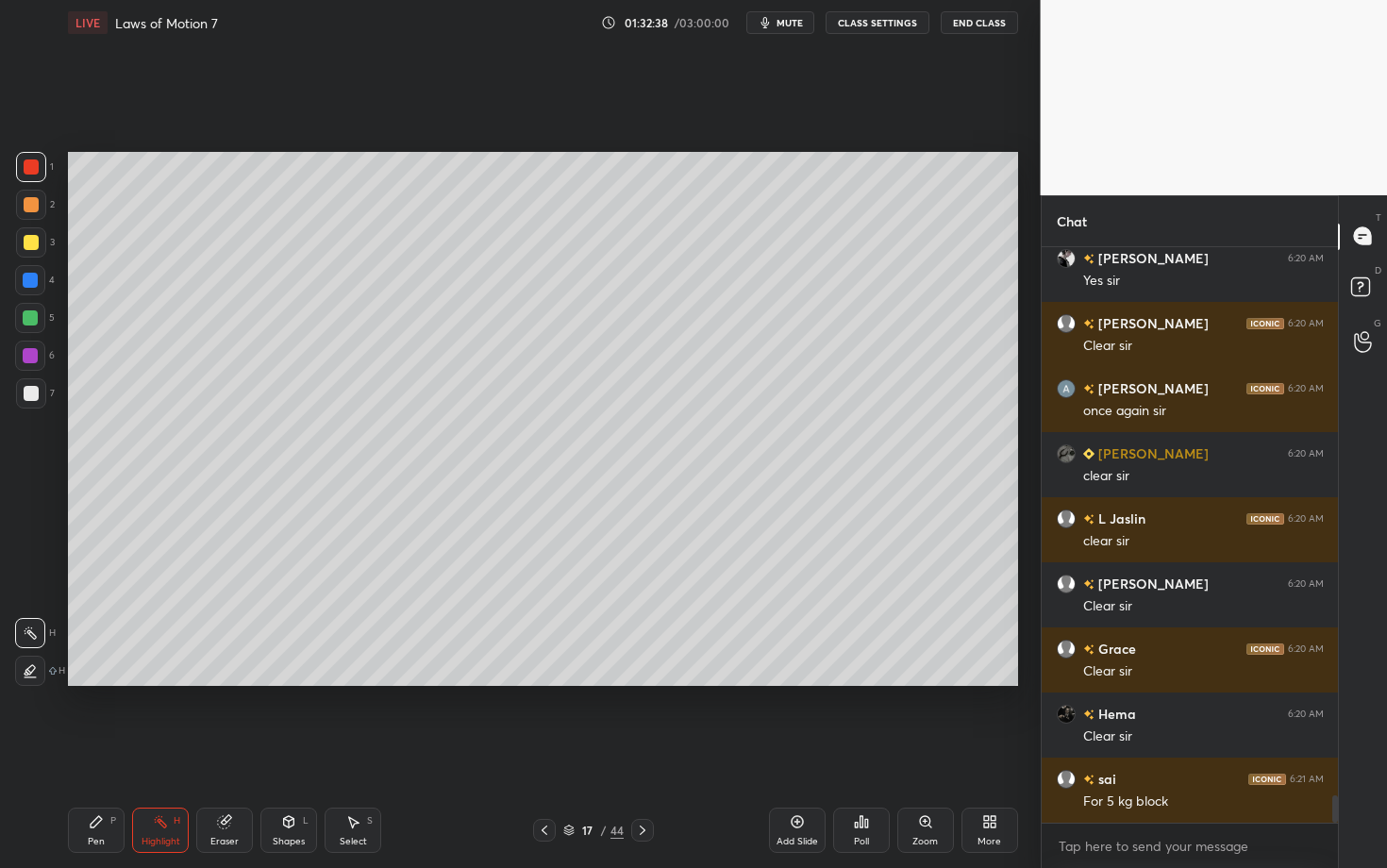 click on "Pen" at bounding box center (96, 842) 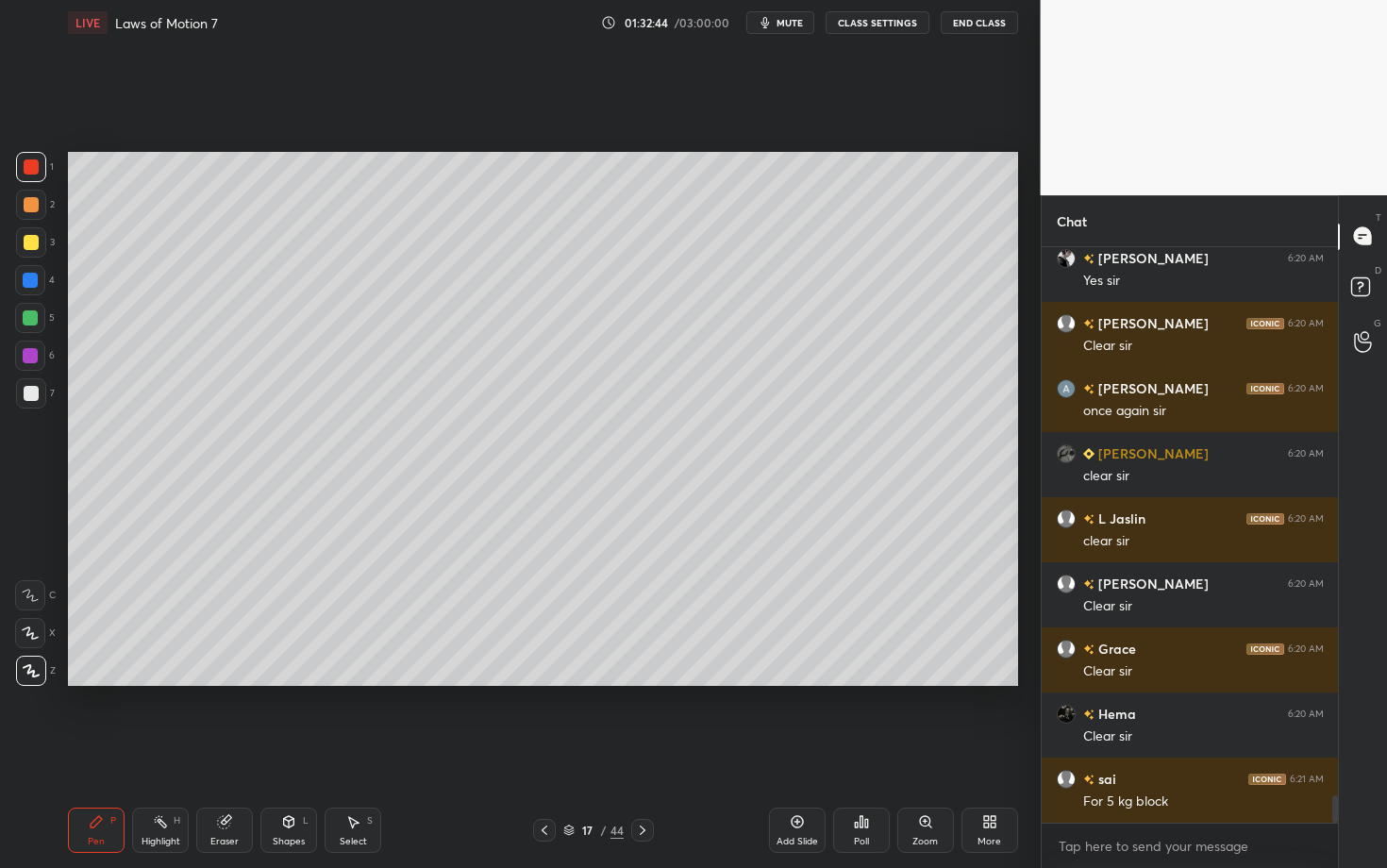 click on "Highlight H" at bounding box center (160, 830) 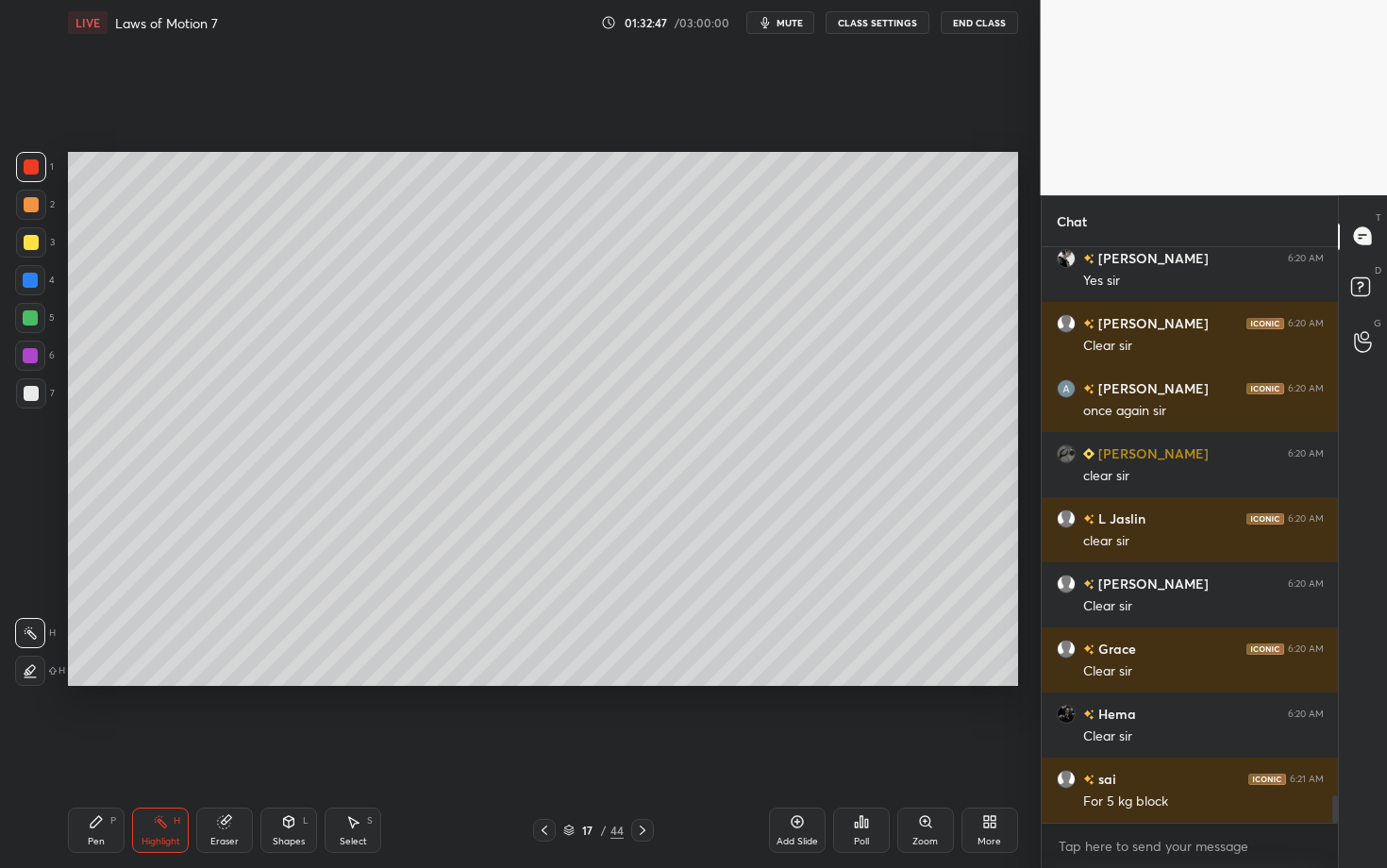 scroll, scrollTop: 11490, scrollLeft: 0, axis: vertical 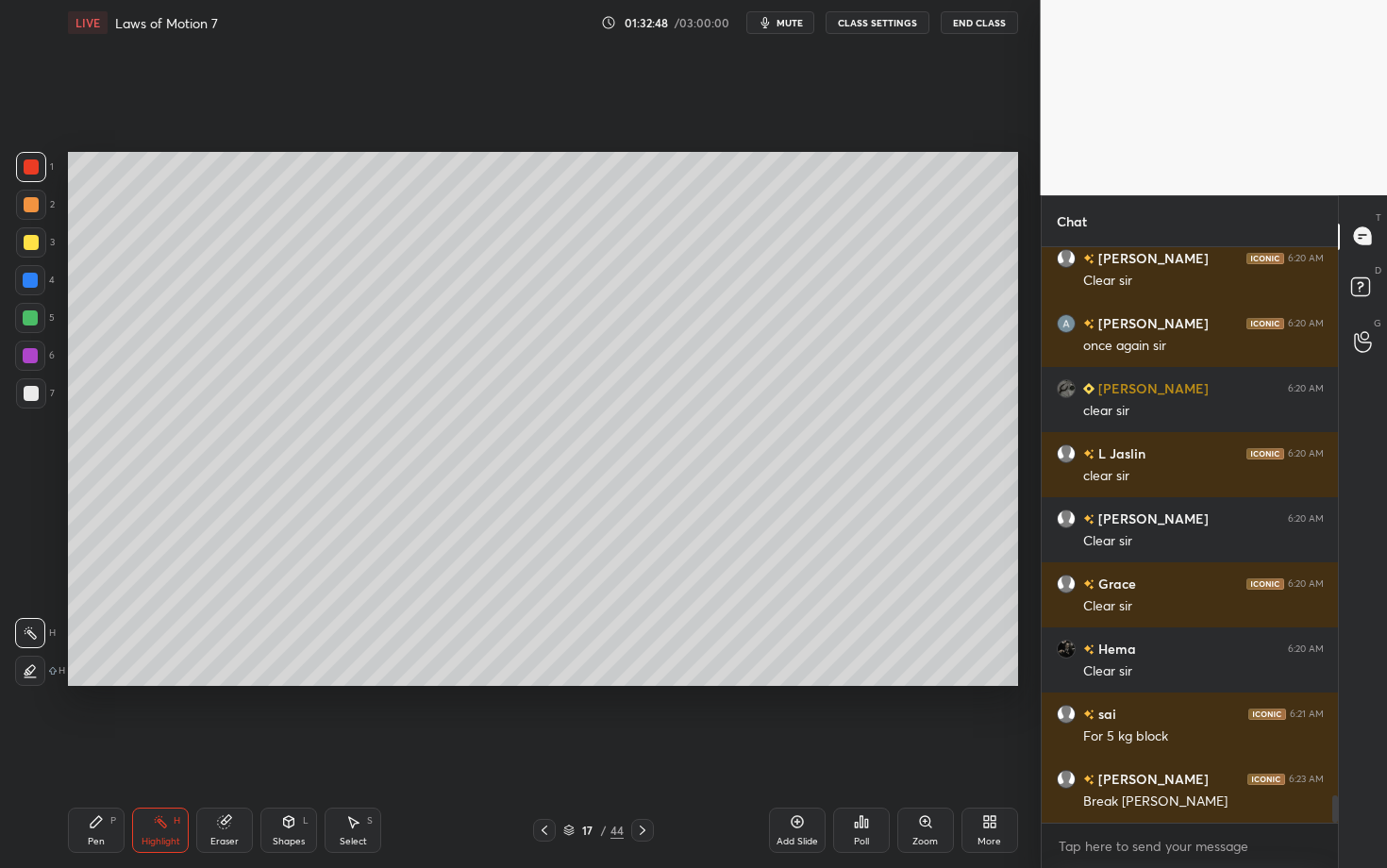 click on "Pen" at bounding box center [96, 842] 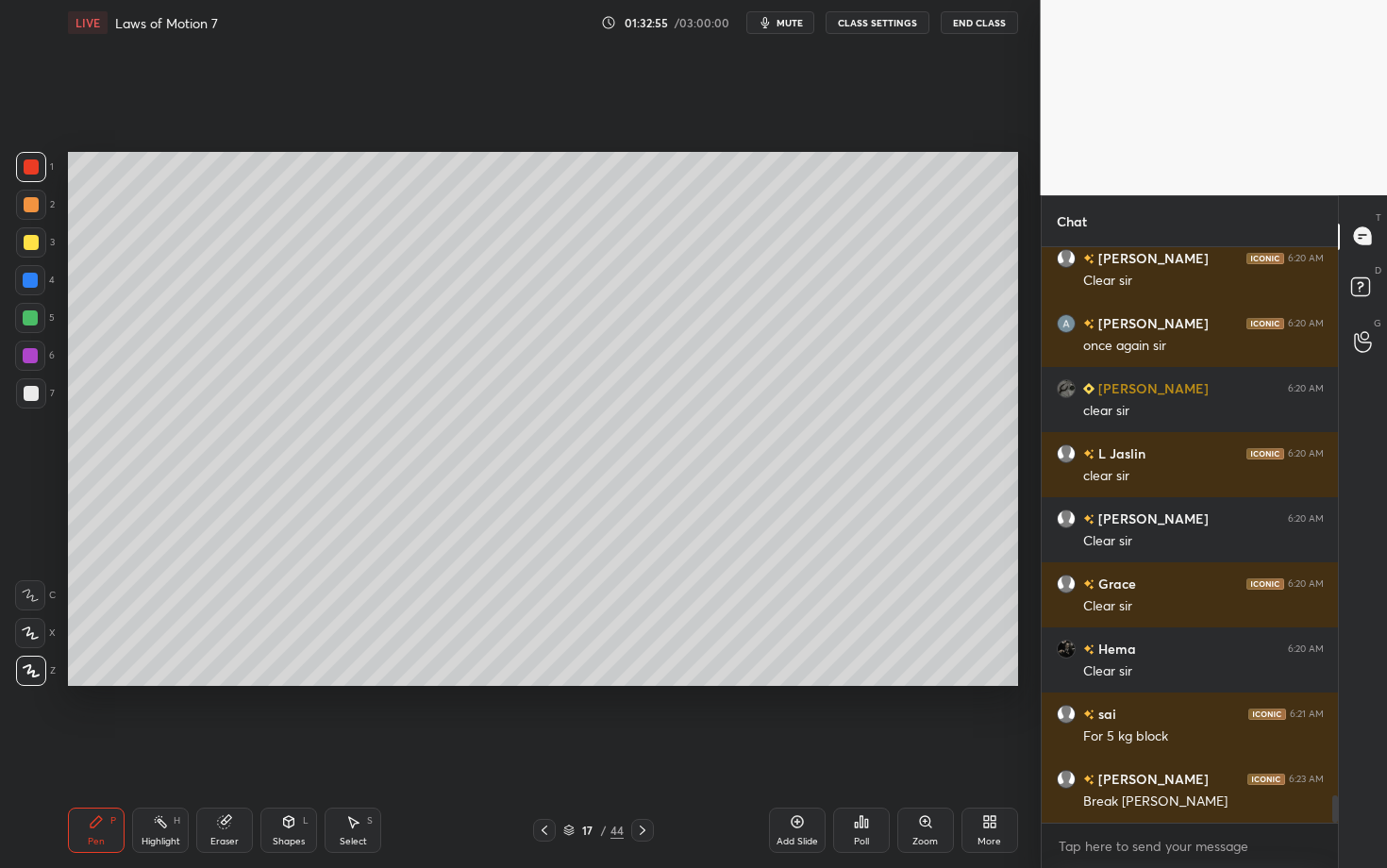 click on "Shapes" at bounding box center (289, 842) 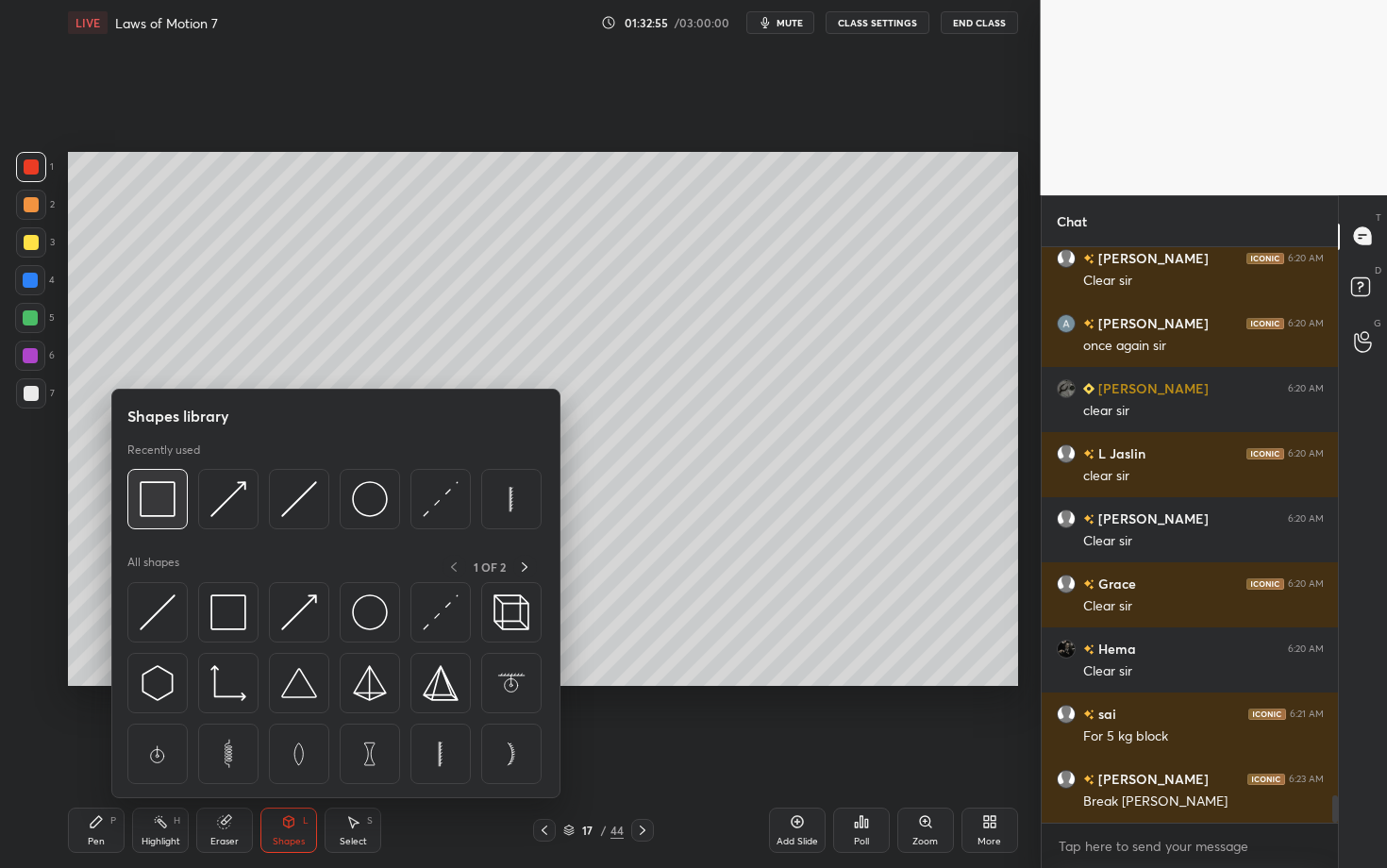 click at bounding box center [158, 499] 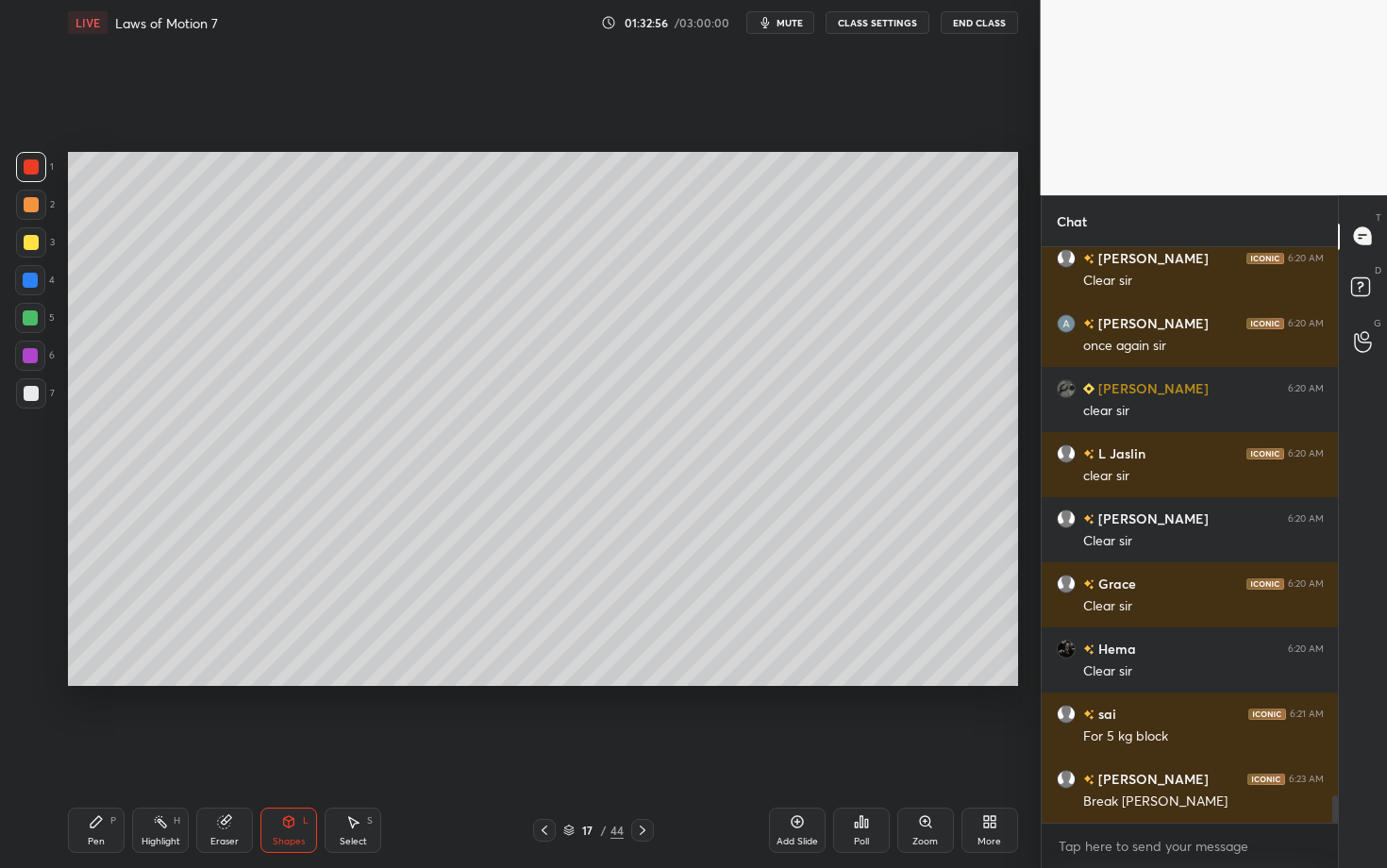 click at bounding box center [31, 393] 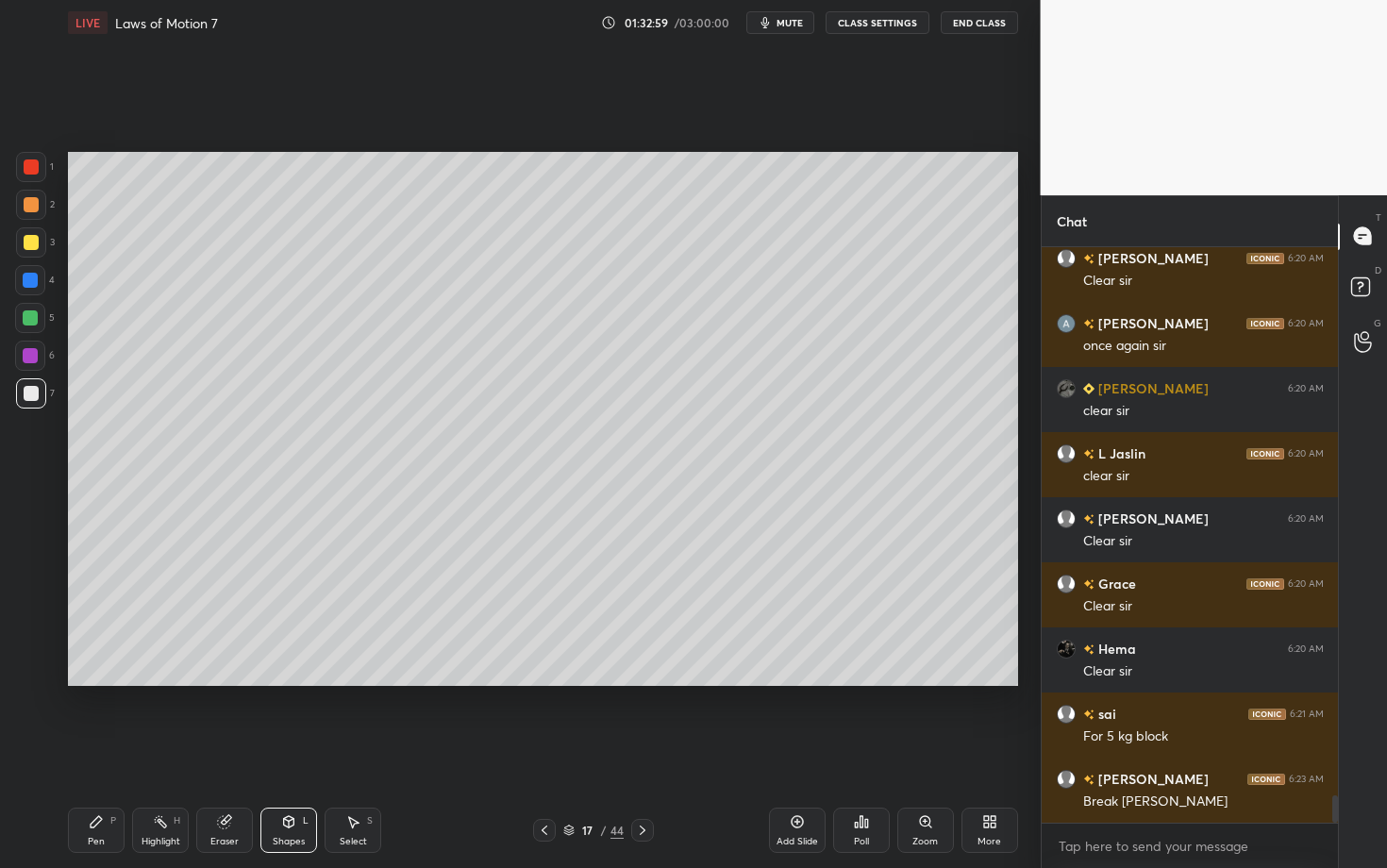 click on "Pen" at bounding box center (96, 842) 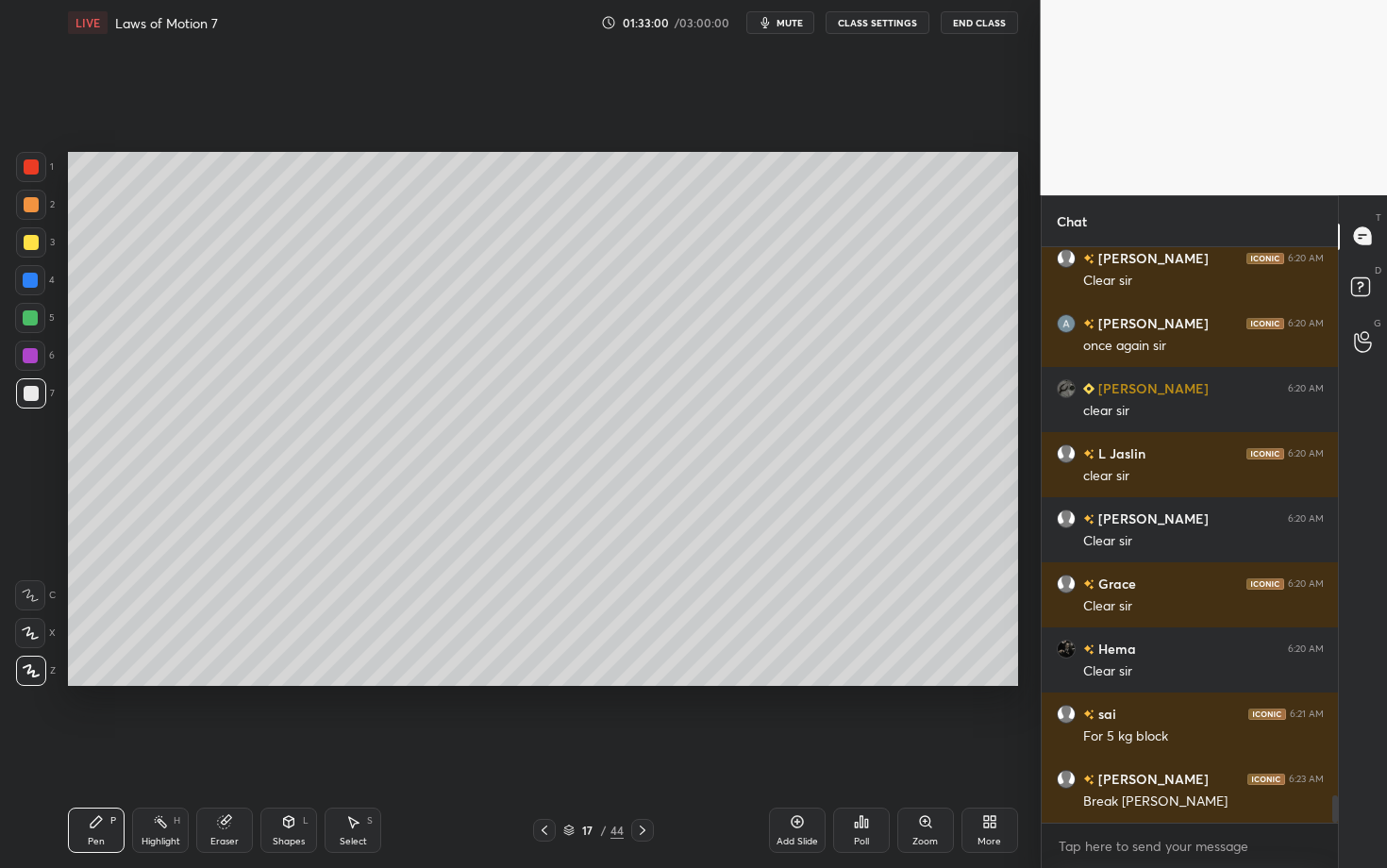 click at bounding box center [30, 318] 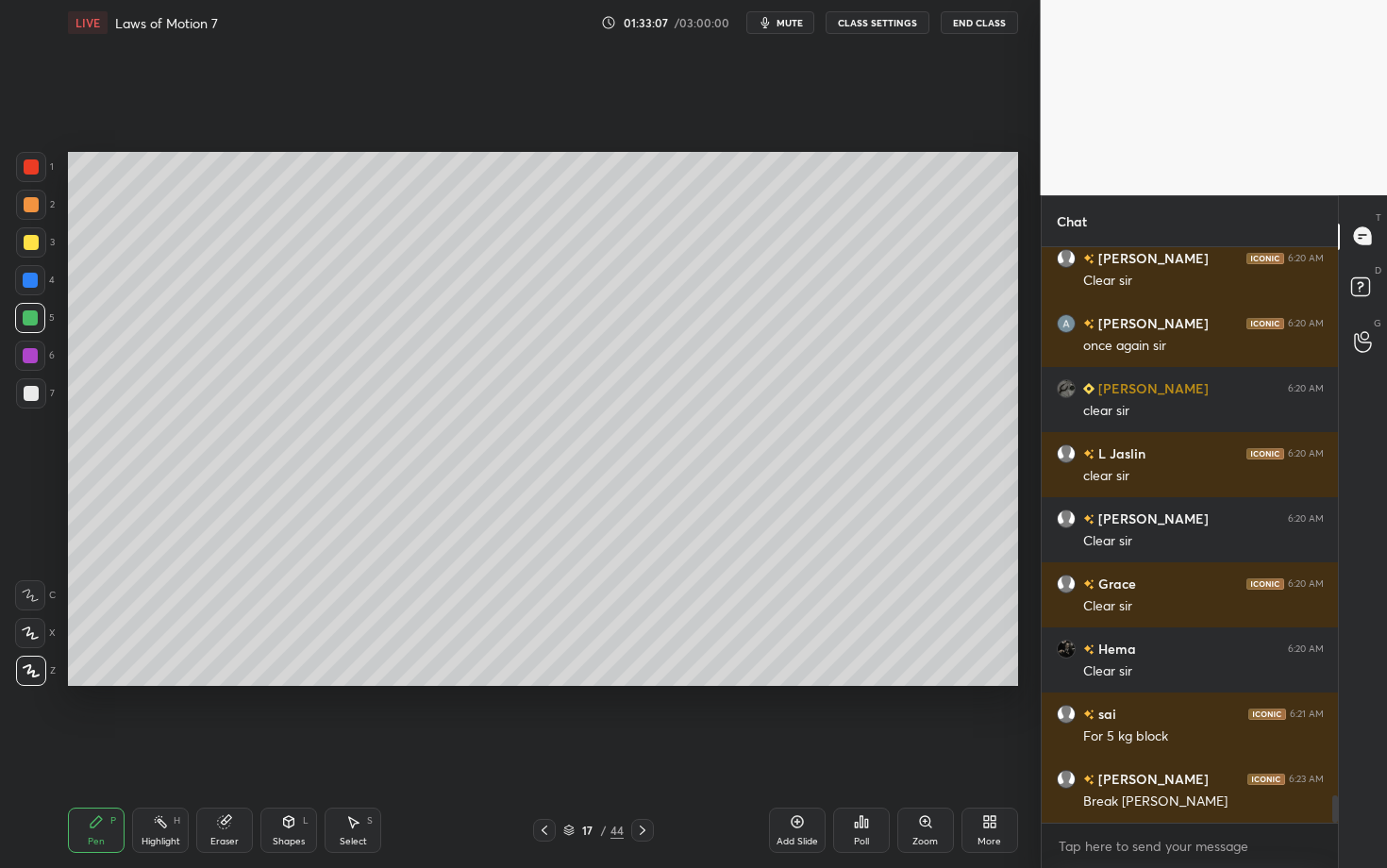 click 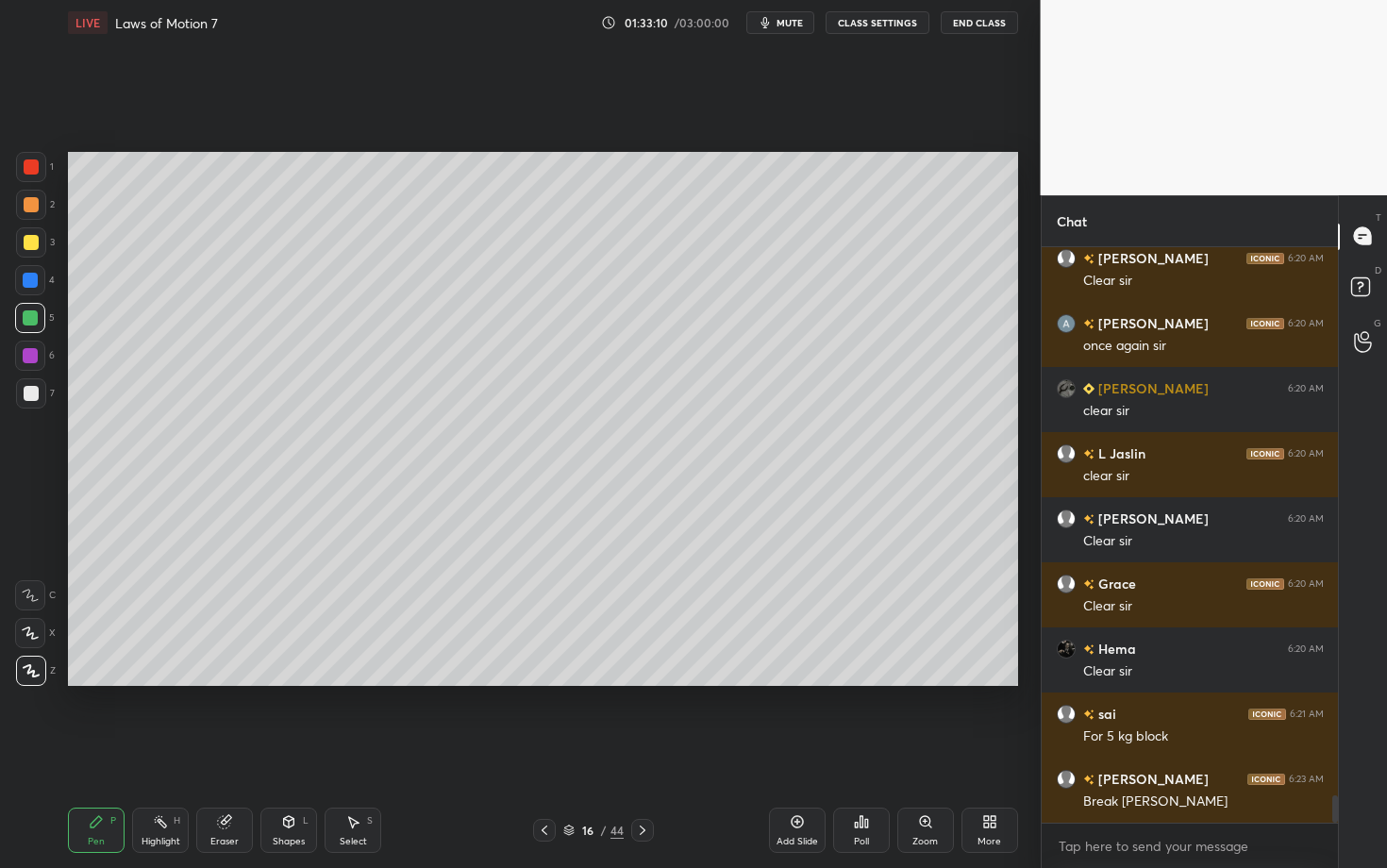 click 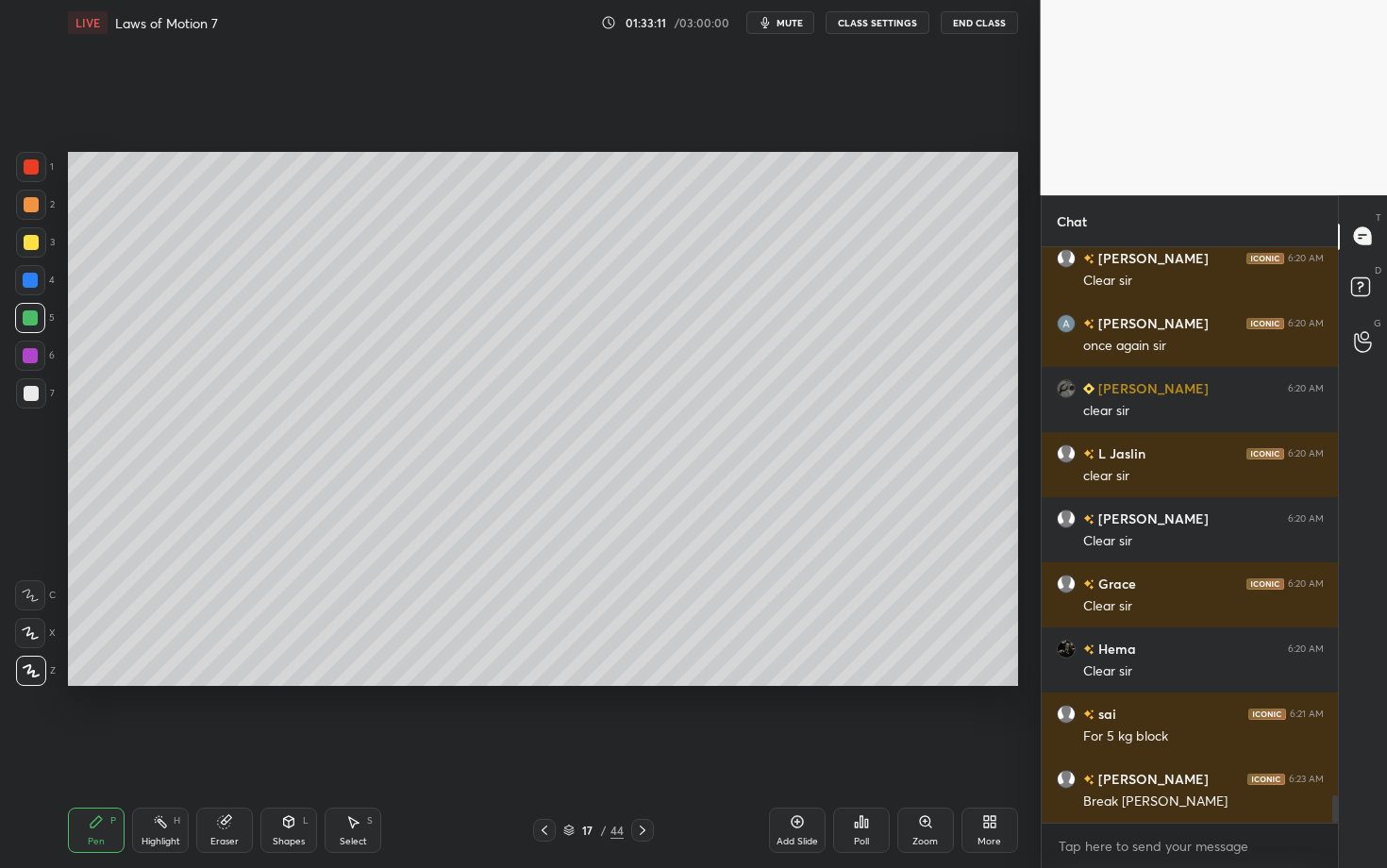 click 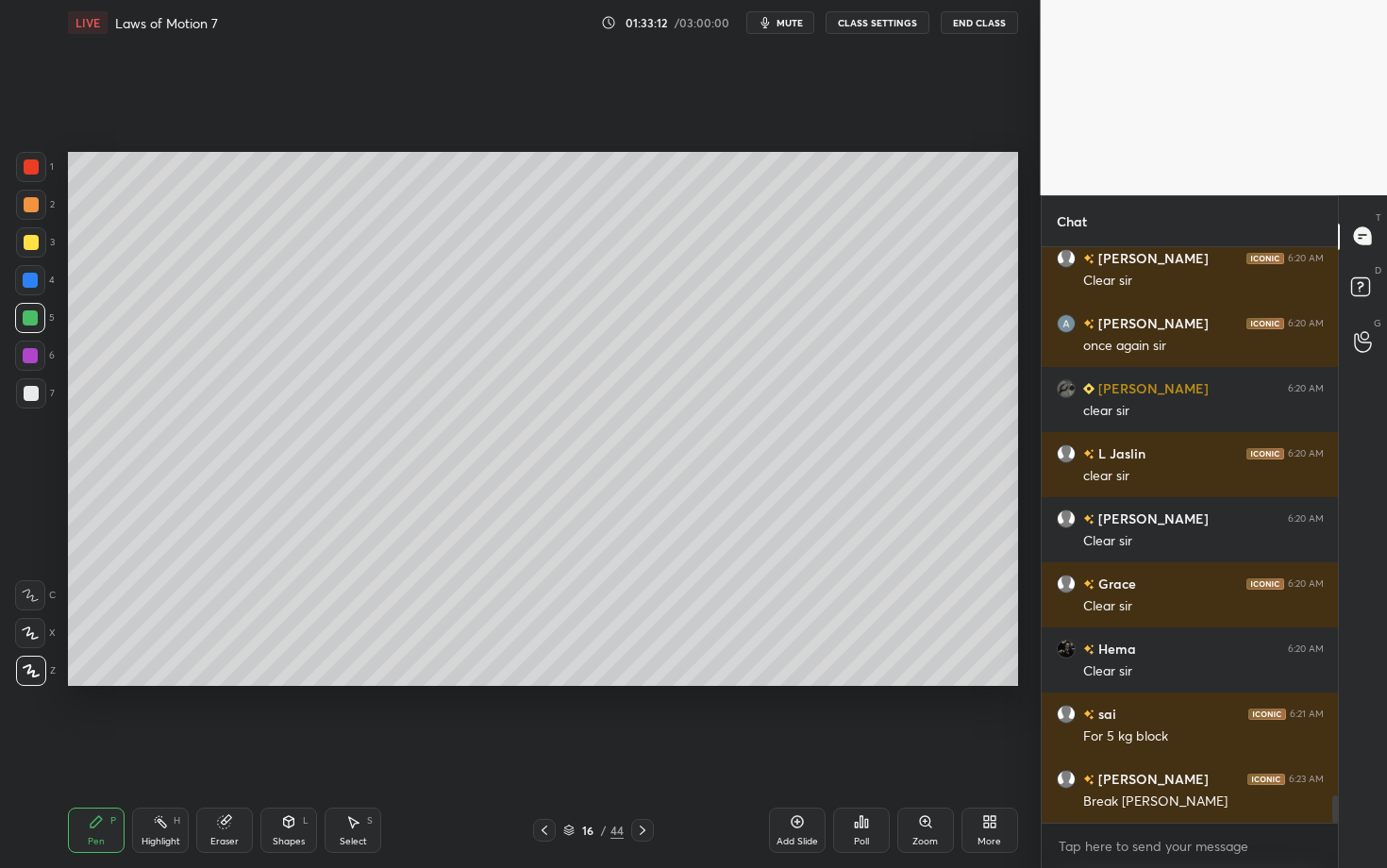 click 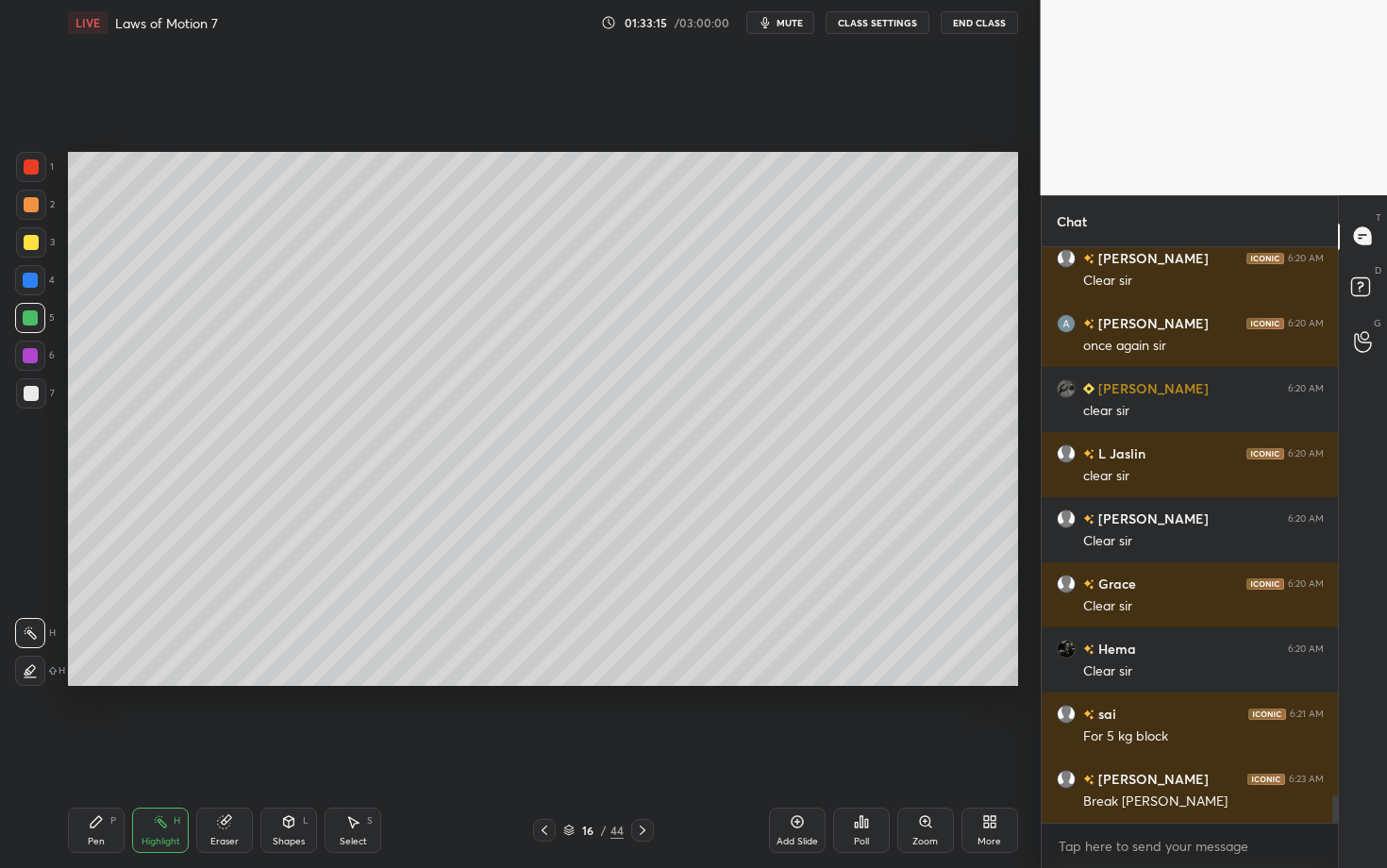 click 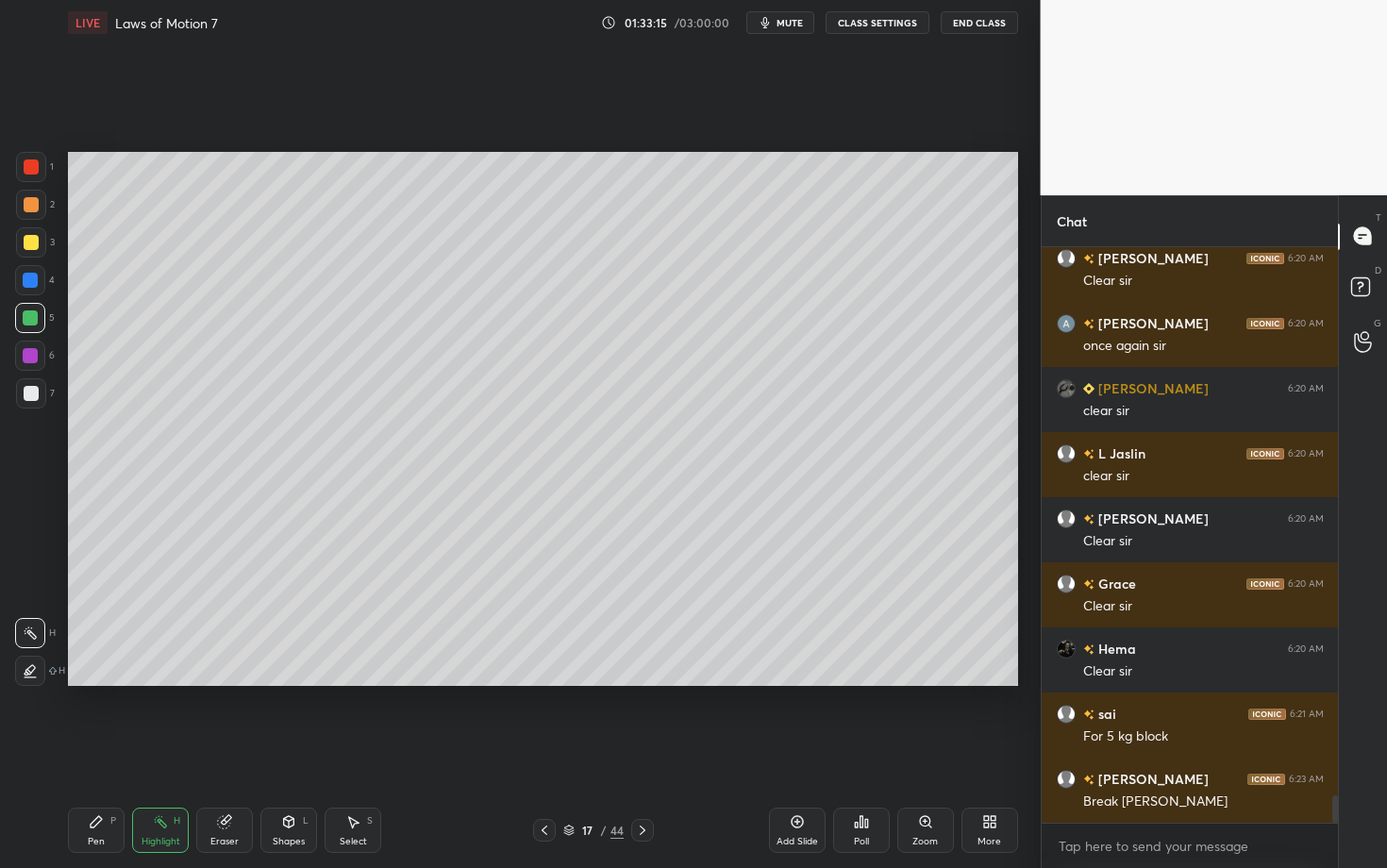 click on "Pen P" at bounding box center (96, 830) 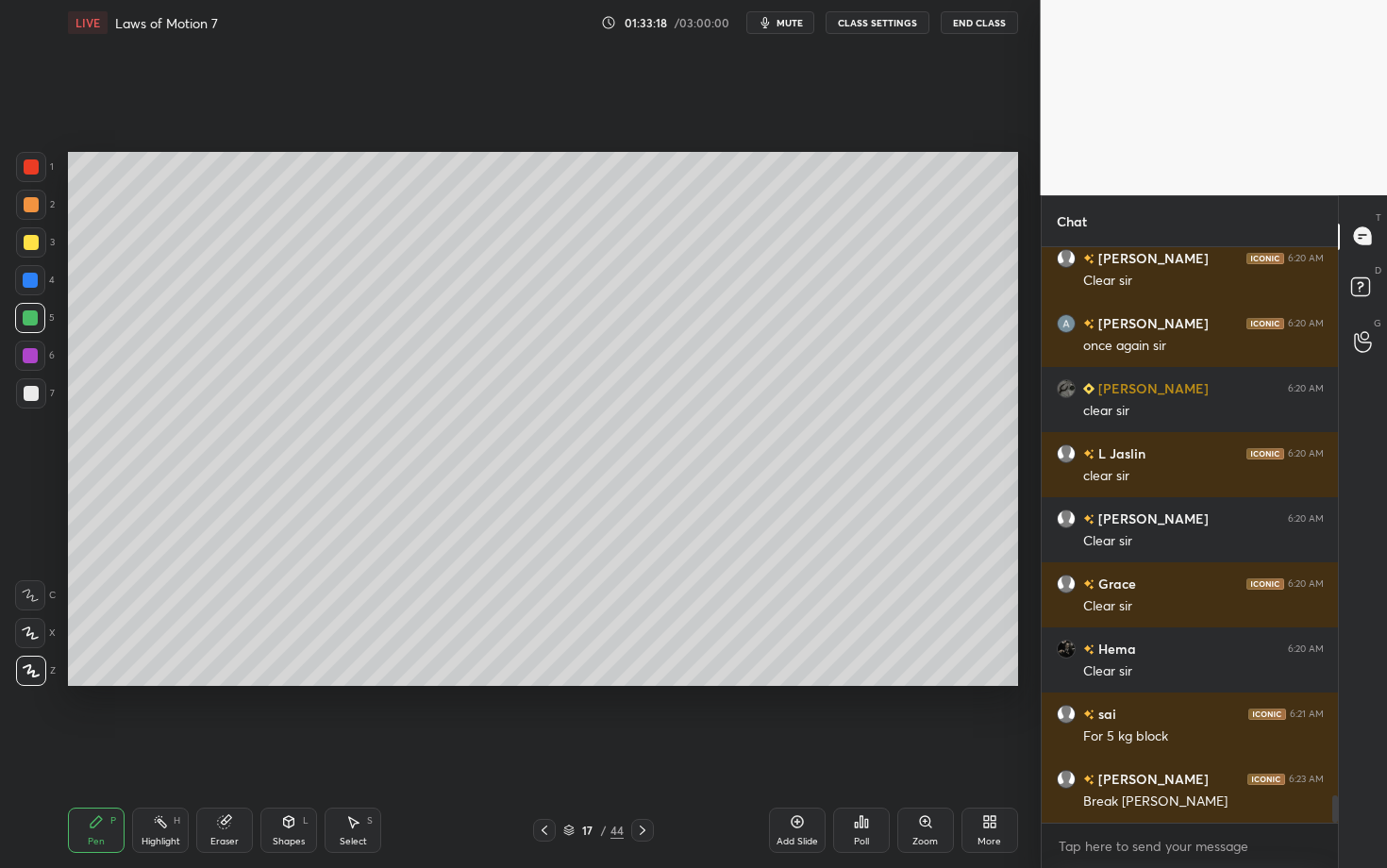 click at bounding box center (31, 205) 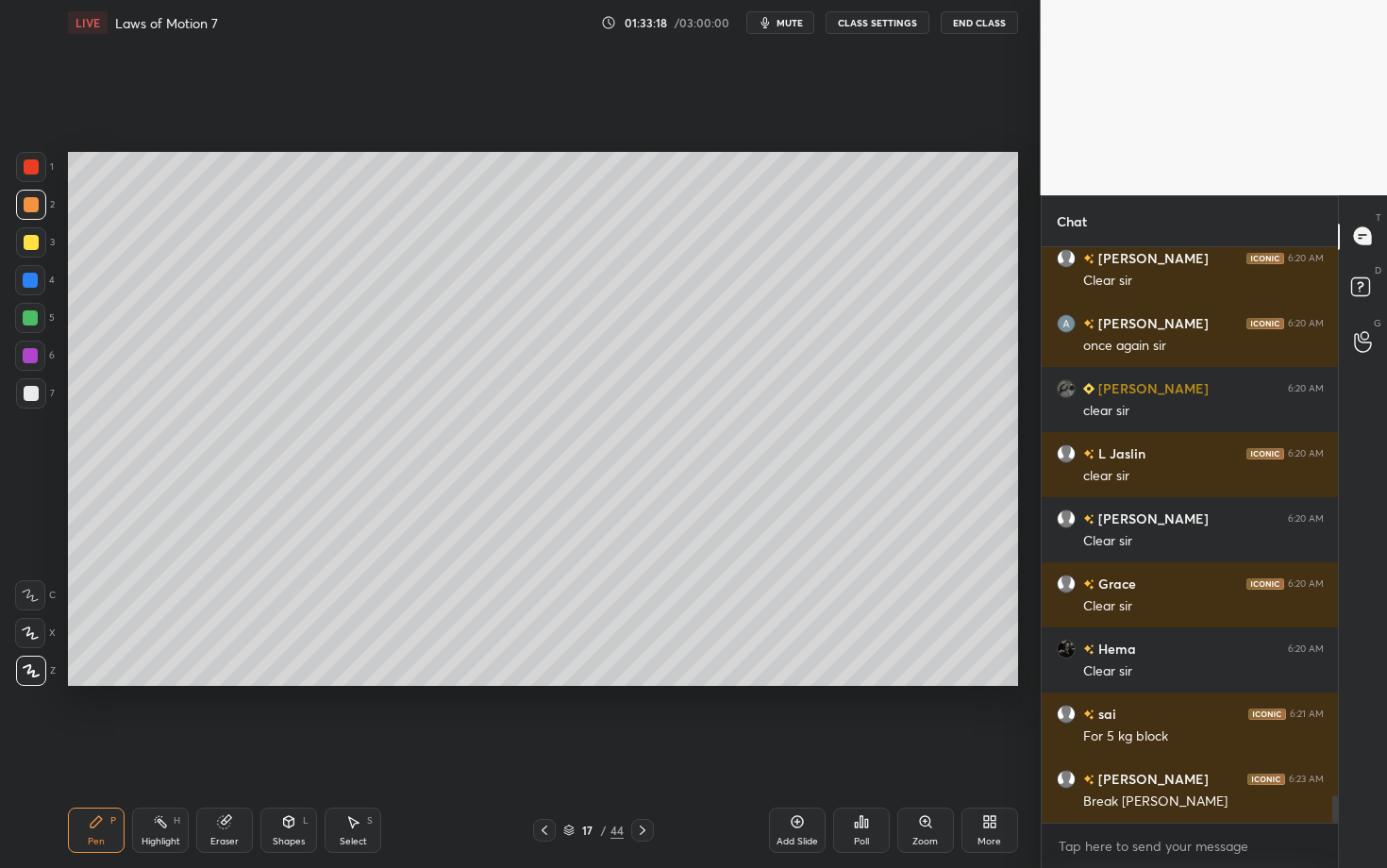 click at bounding box center [30, 356] 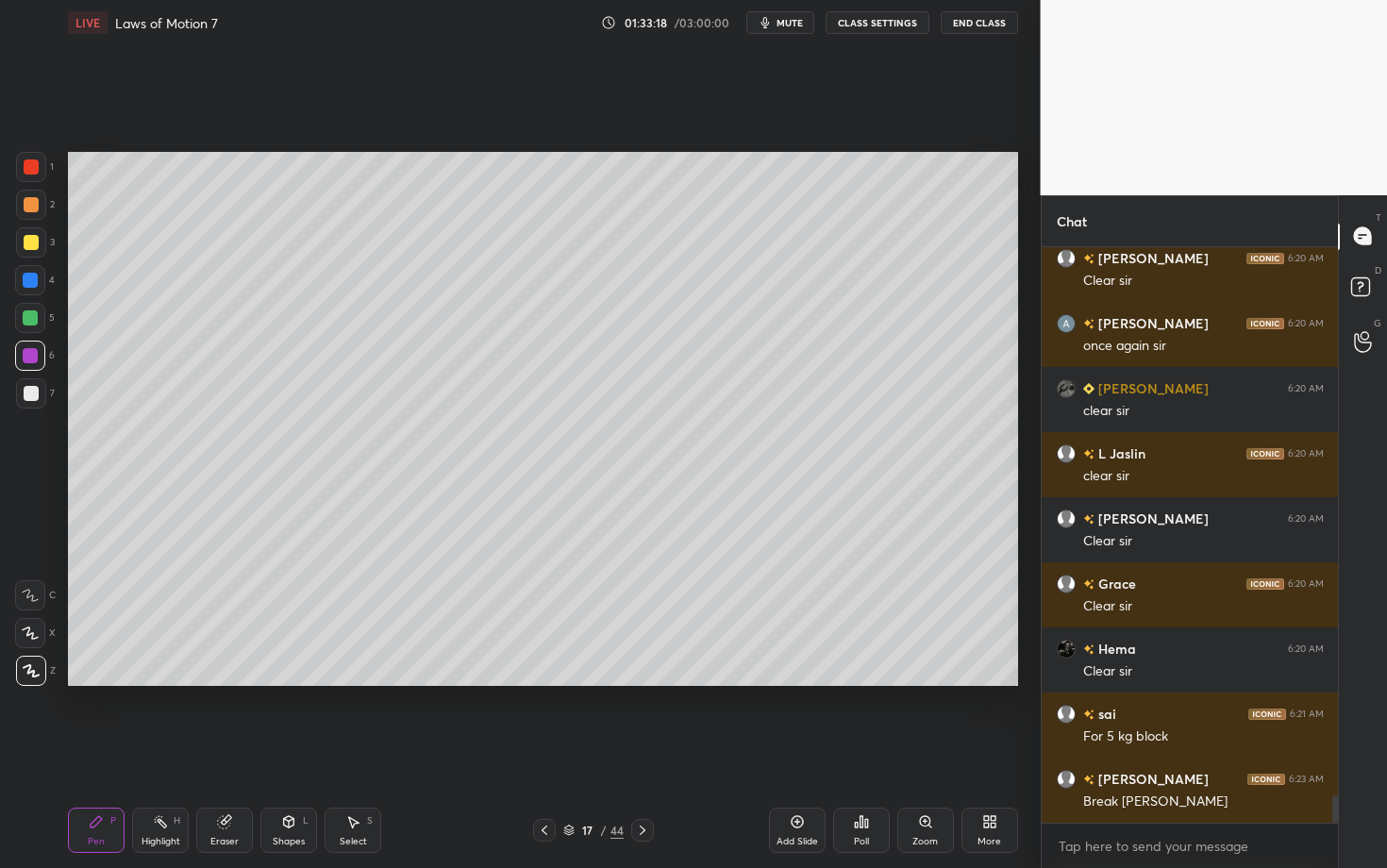 click at bounding box center (31, 393) 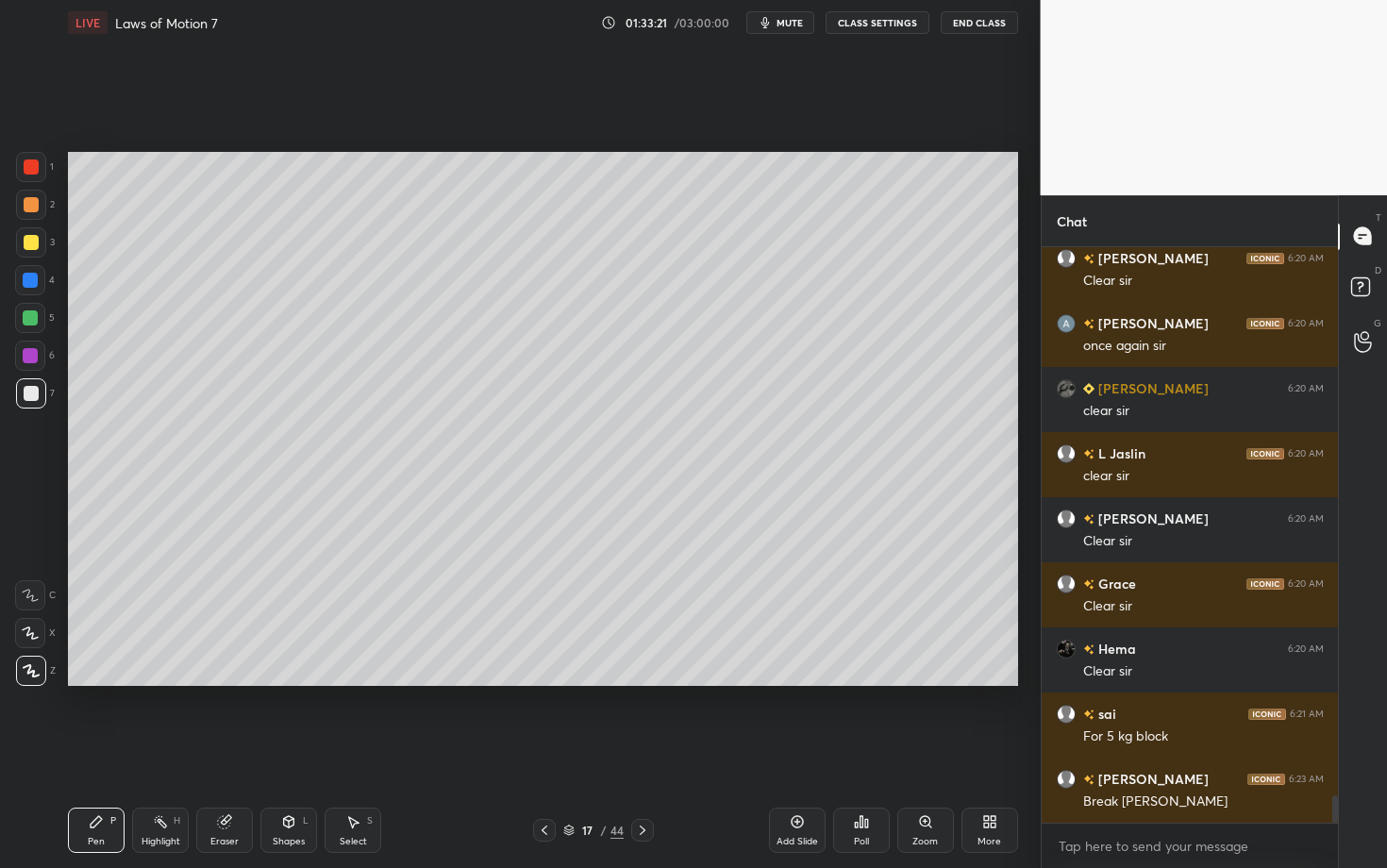 click 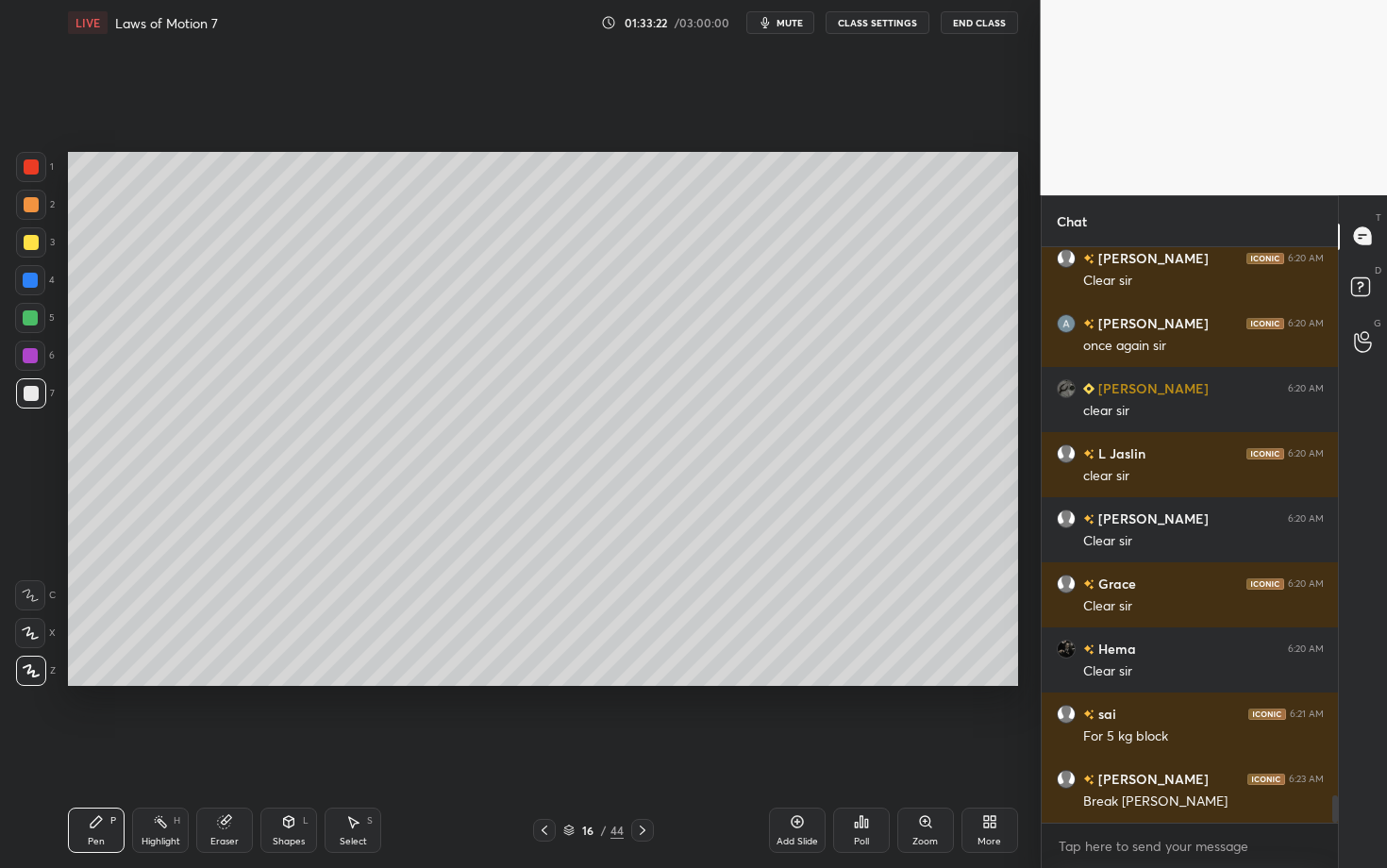 click on "Select S" at bounding box center [353, 830] 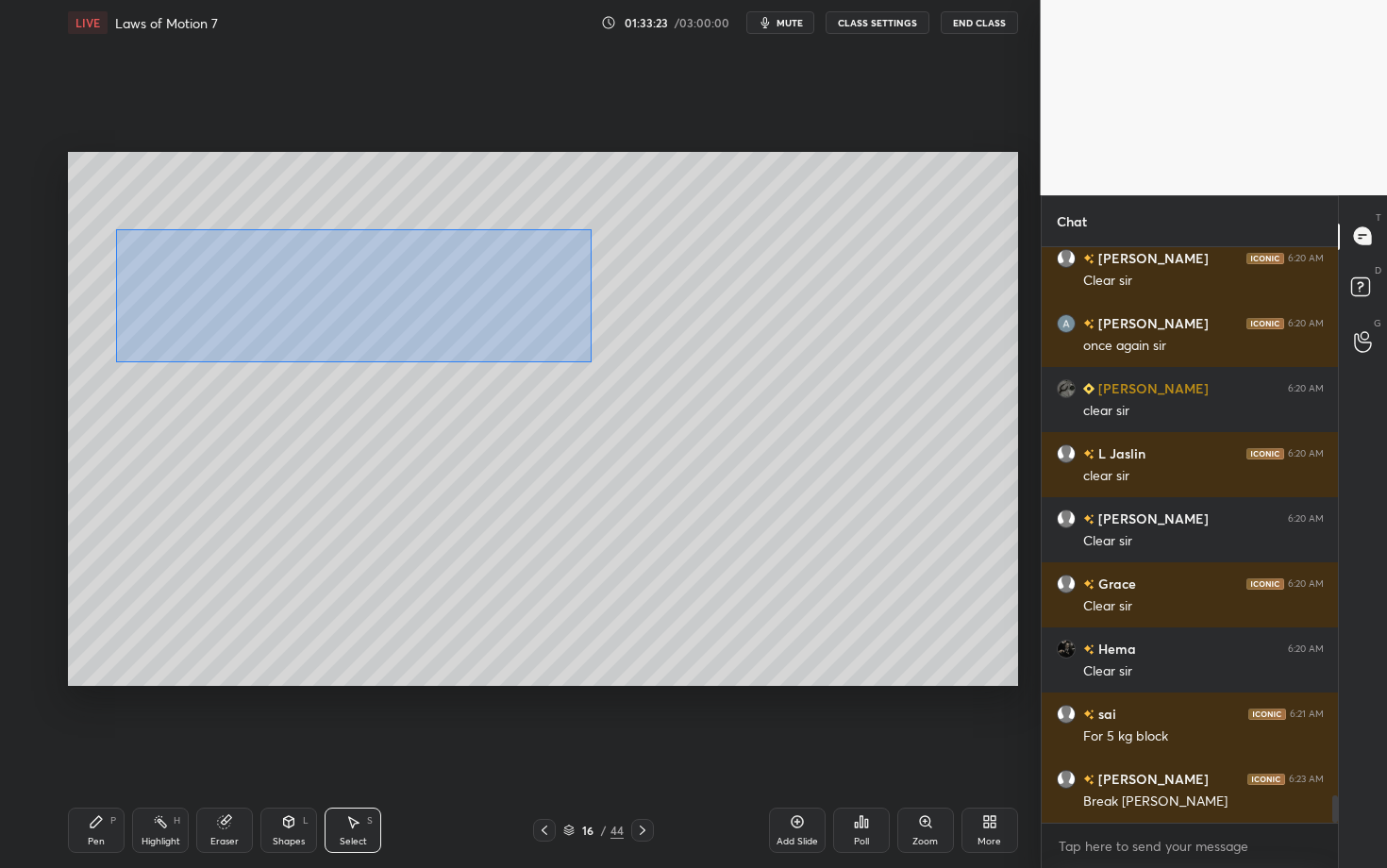 drag, startPoint x: 155, startPoint y: 287, endPoint x: 592, endPoint y: 361, distance: 443.22116 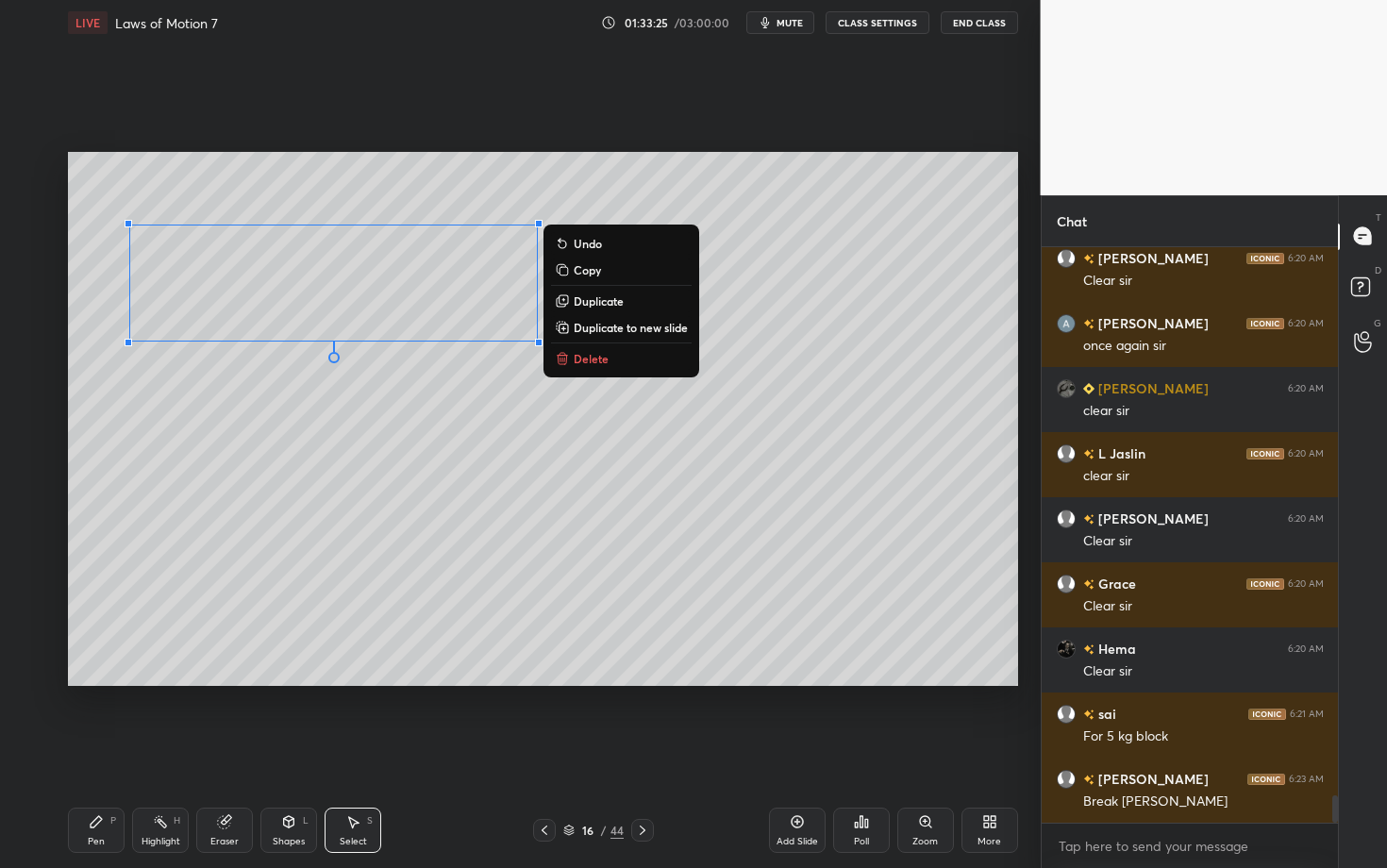 click on "Copy" at bounding box center (587, 270) 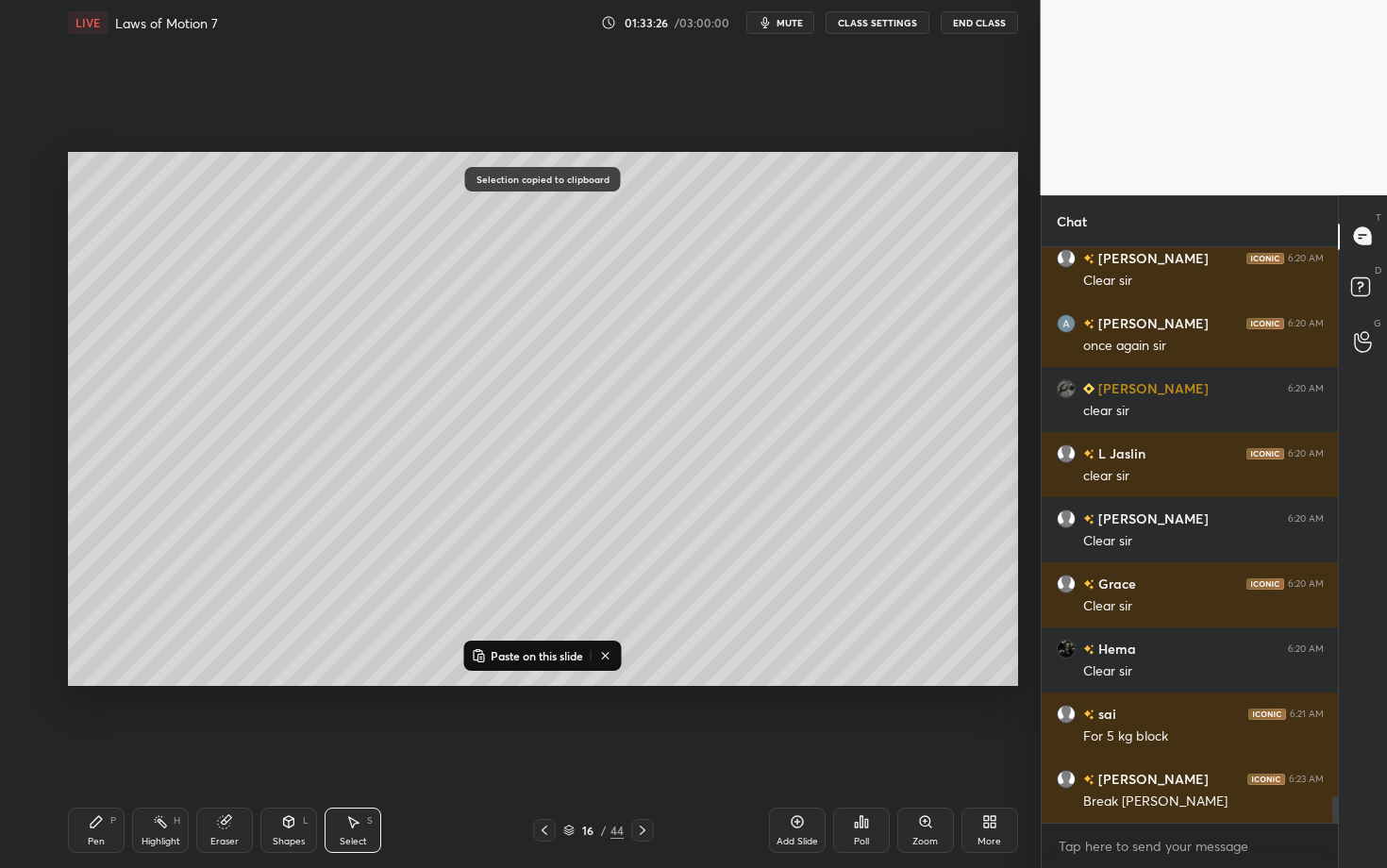click 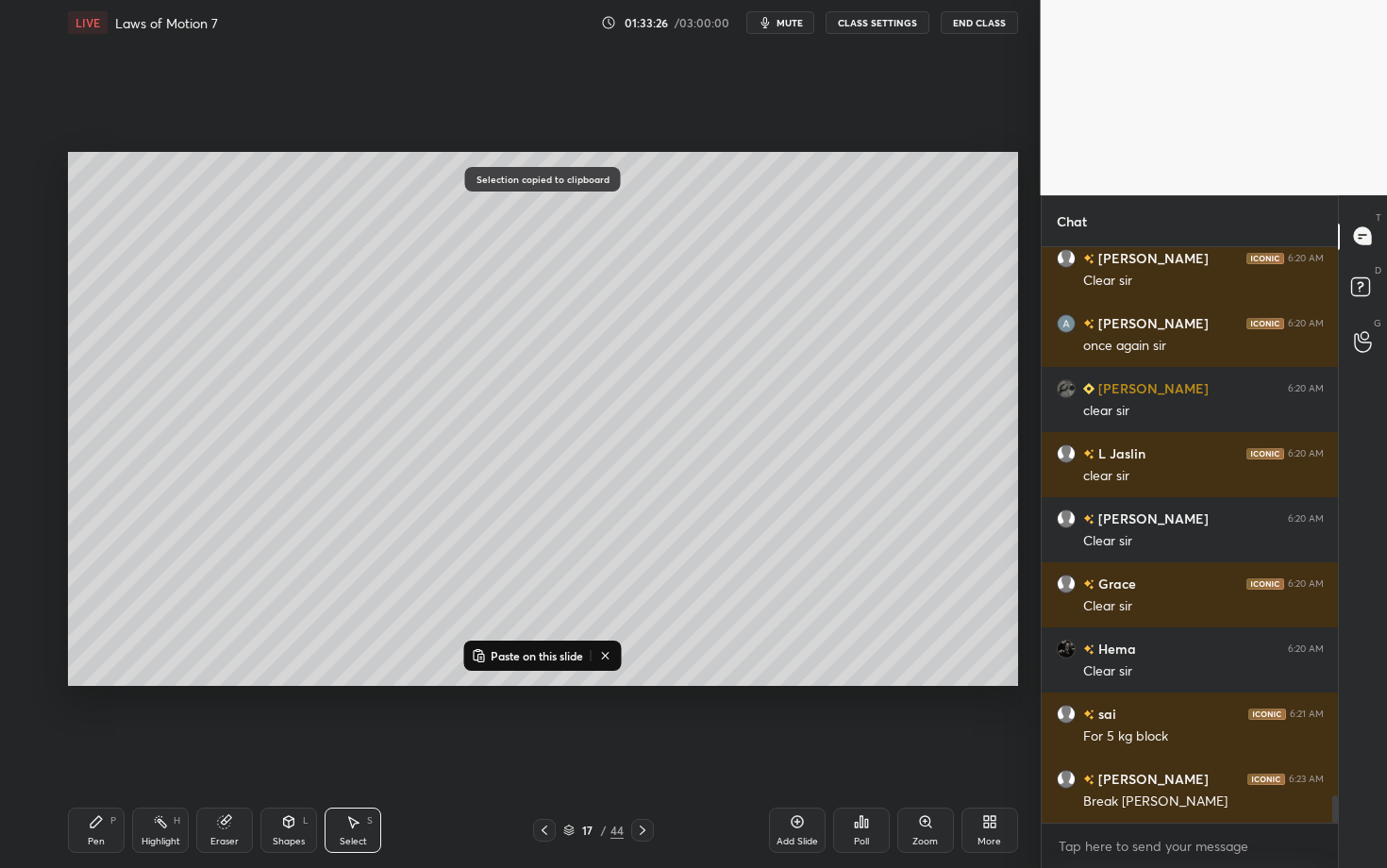 click on "Paste on this slide" at bounding box center (537, 656) 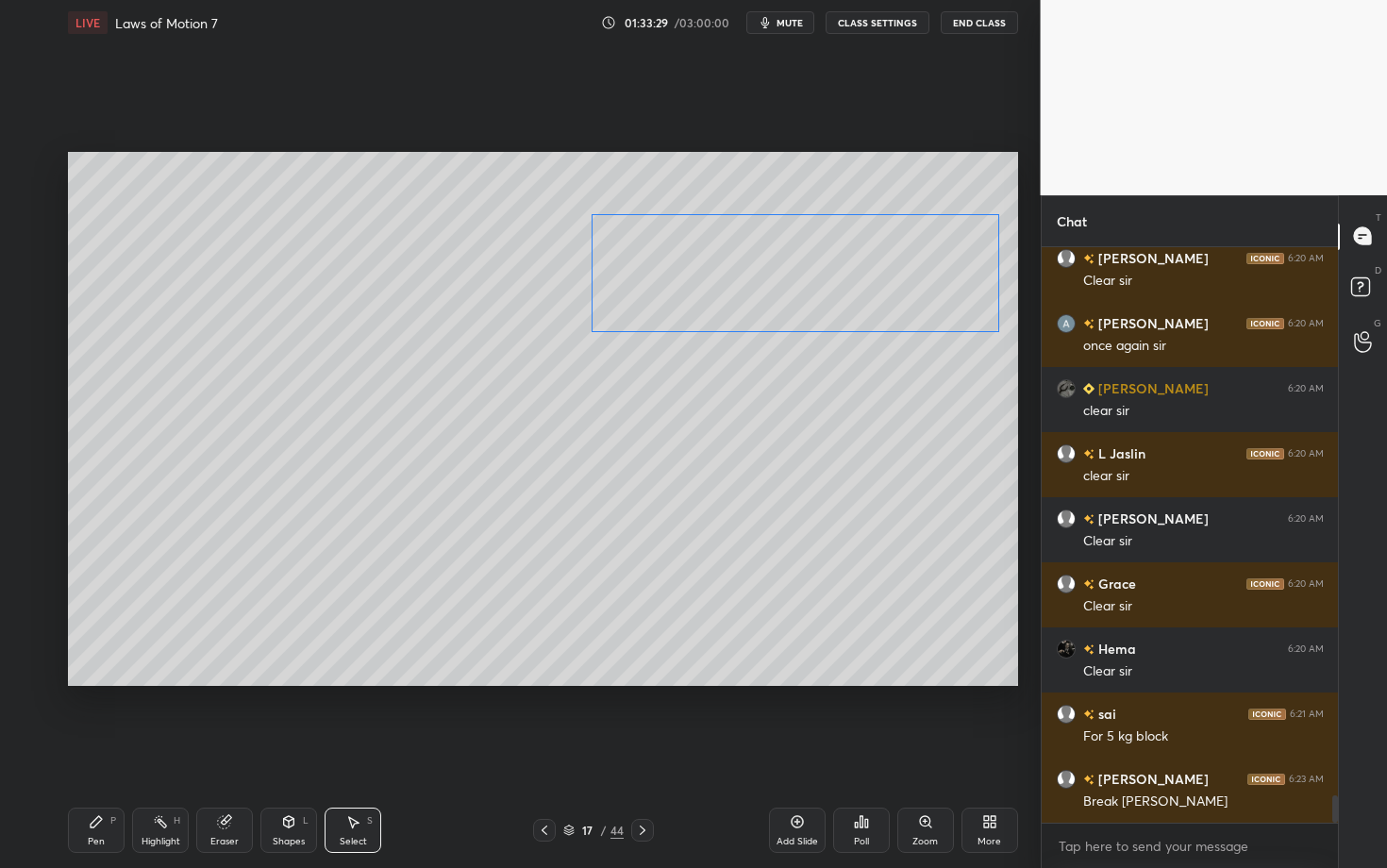 drag, startPoint x: 560, startPoint y: 306, endPoint x: 858, endPoint y: 275, distance: 299.60808 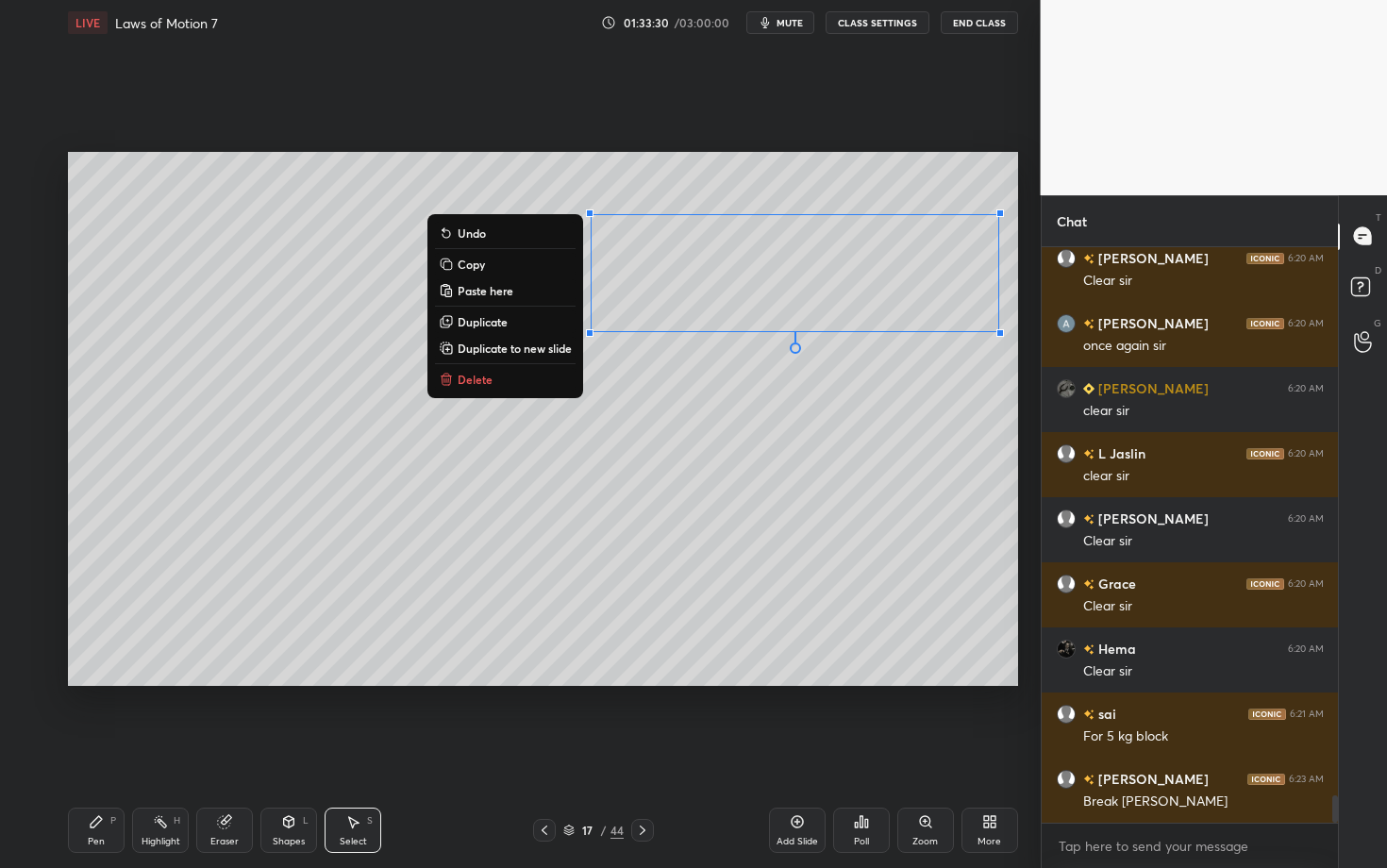 click on "Pen P" at bounding box center (96, 830) 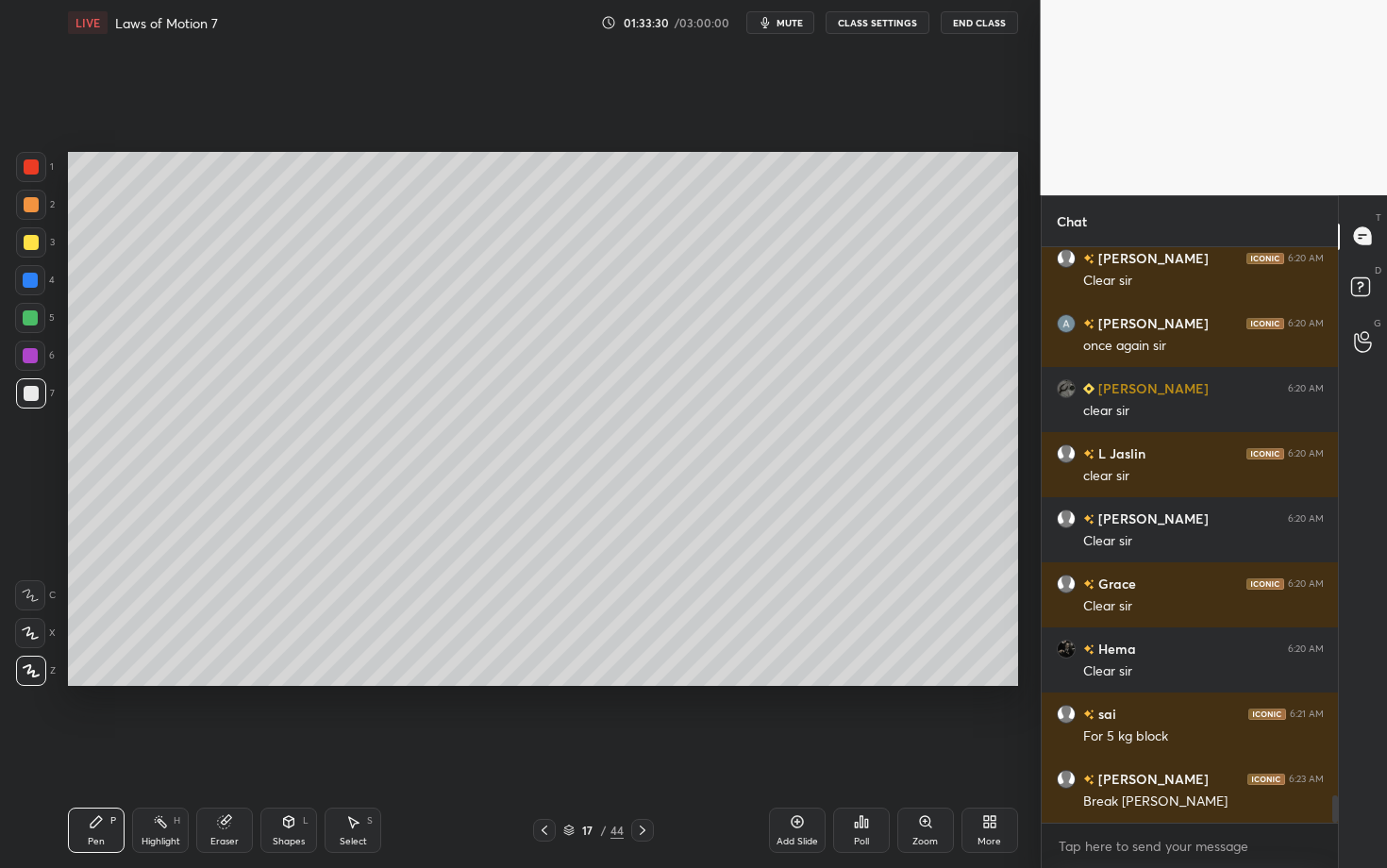 click at bounding box center (30, 356) 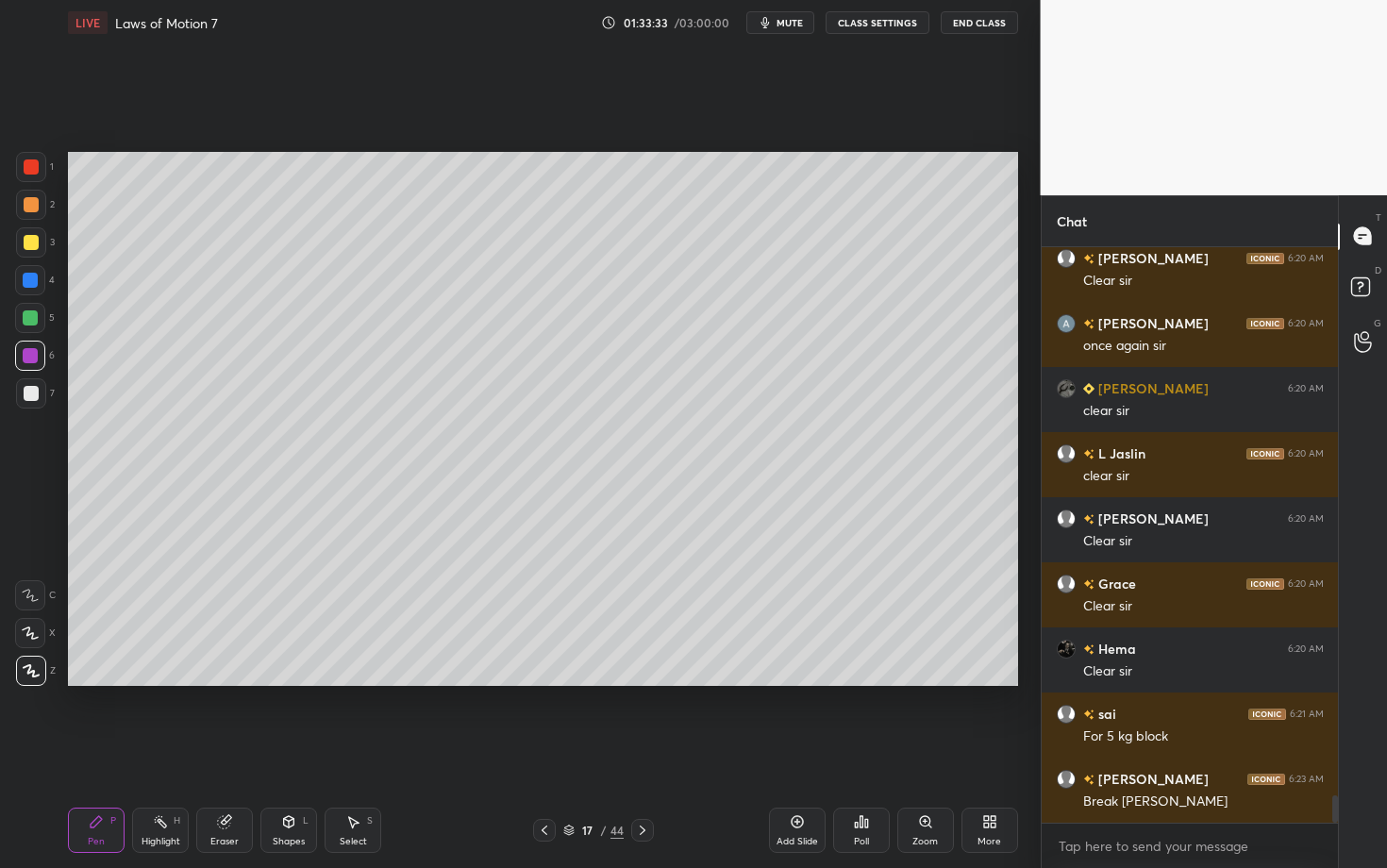 click on "Pen P" at bounding box center [96, 830] 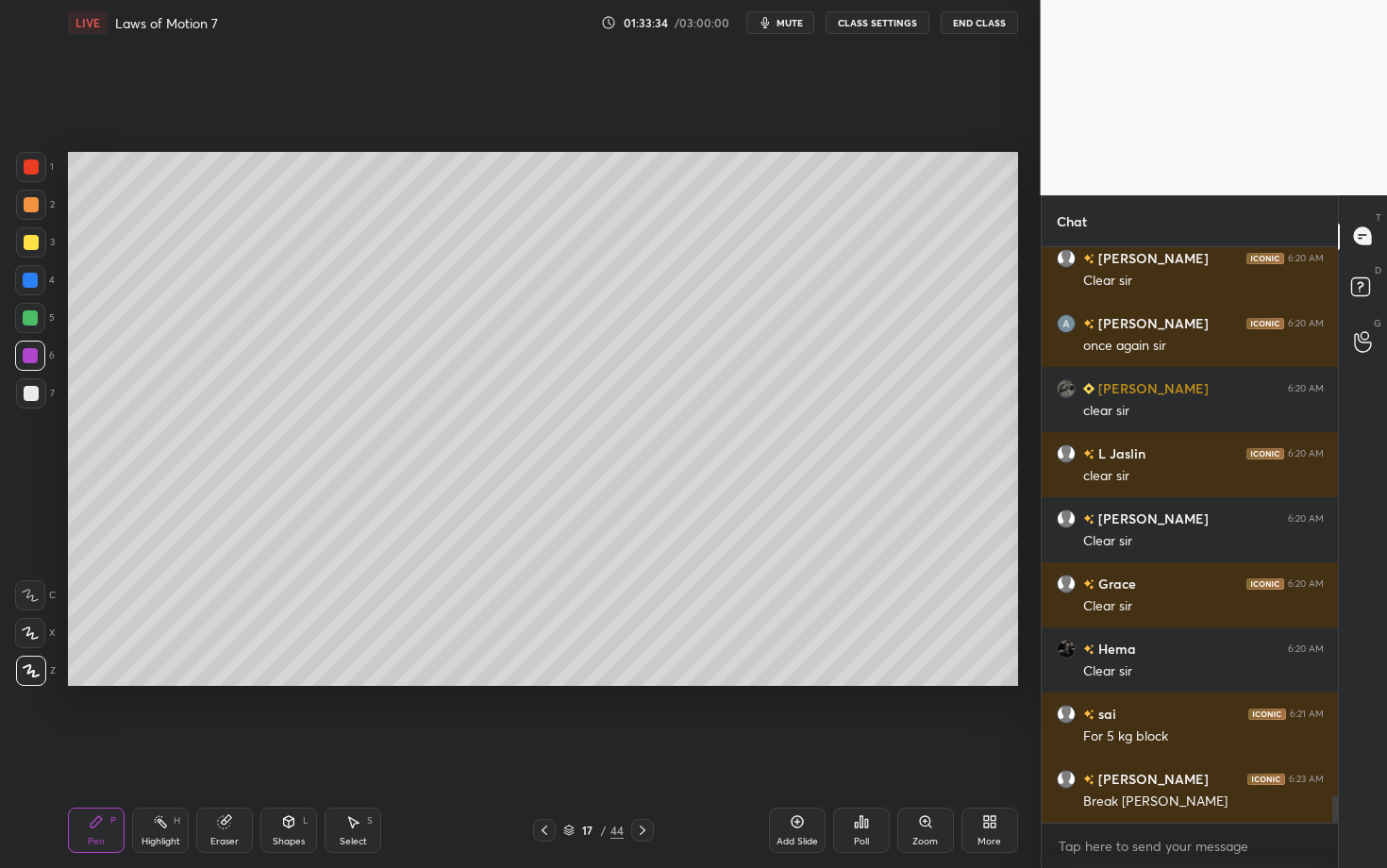 click at bounding box center [31, 393] 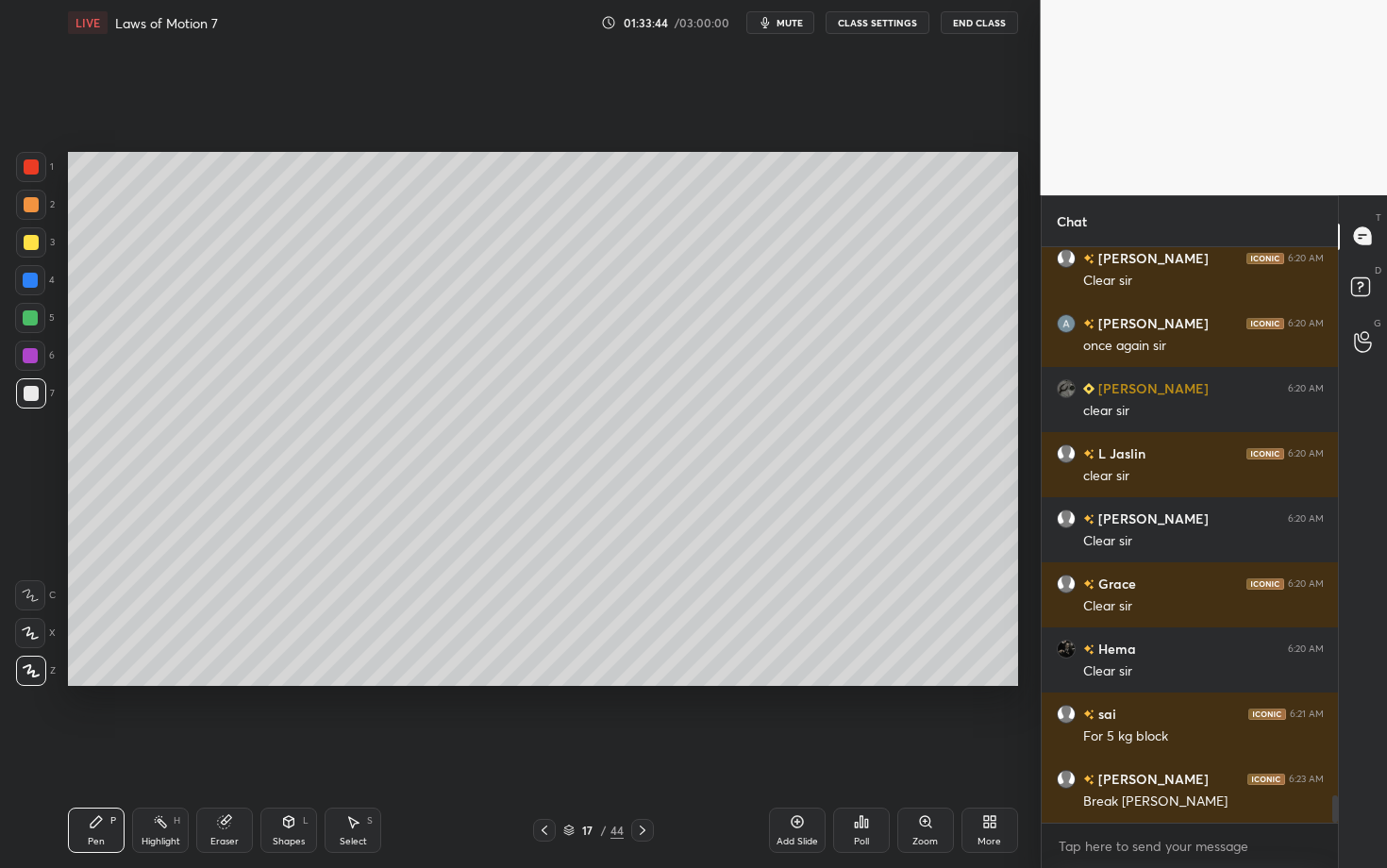 click at bounding box center (31, 242) 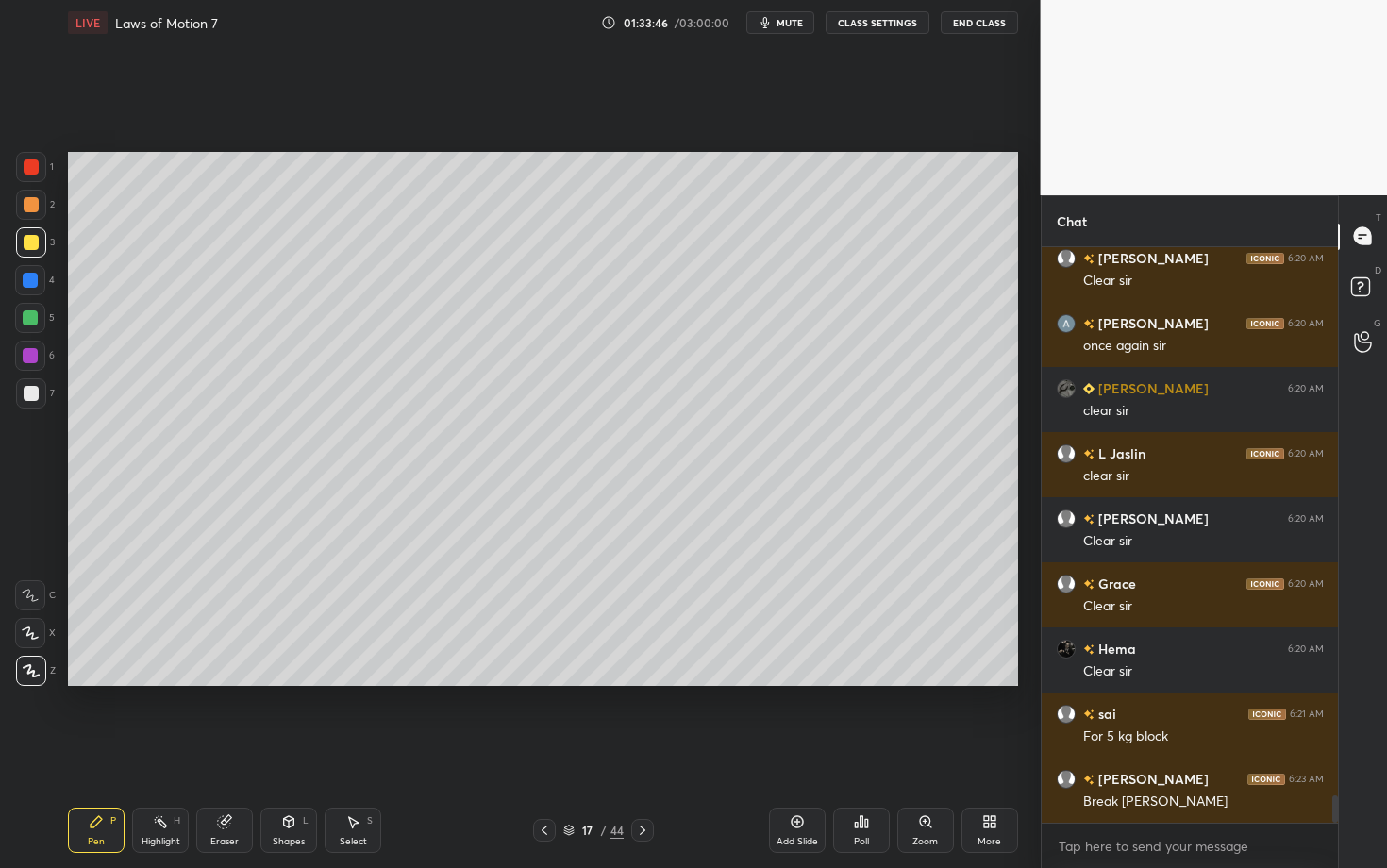 click on "Highlight H" at bounding box center (160, 830) 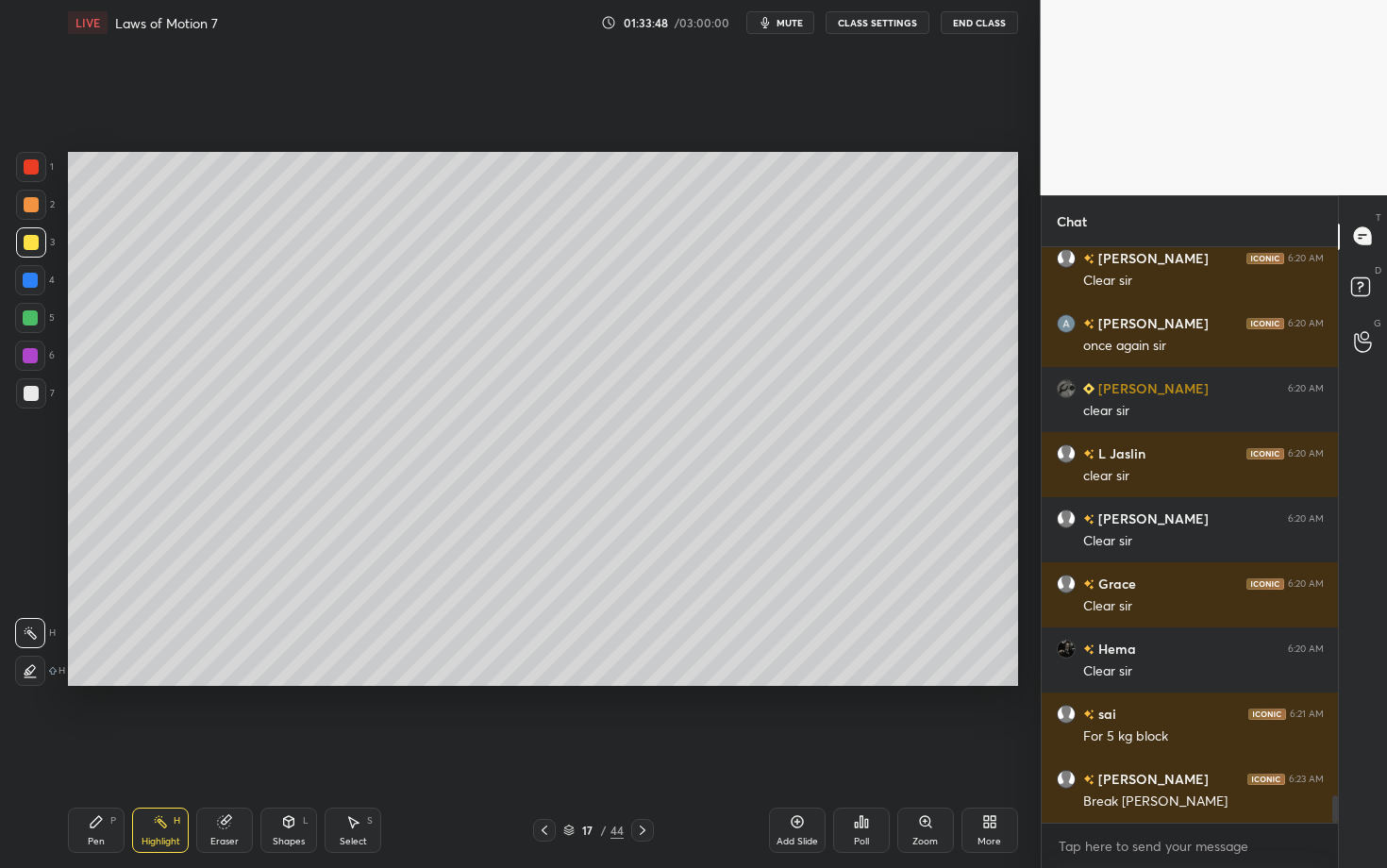 click on "Highlight" at bounding box center [160, 842] 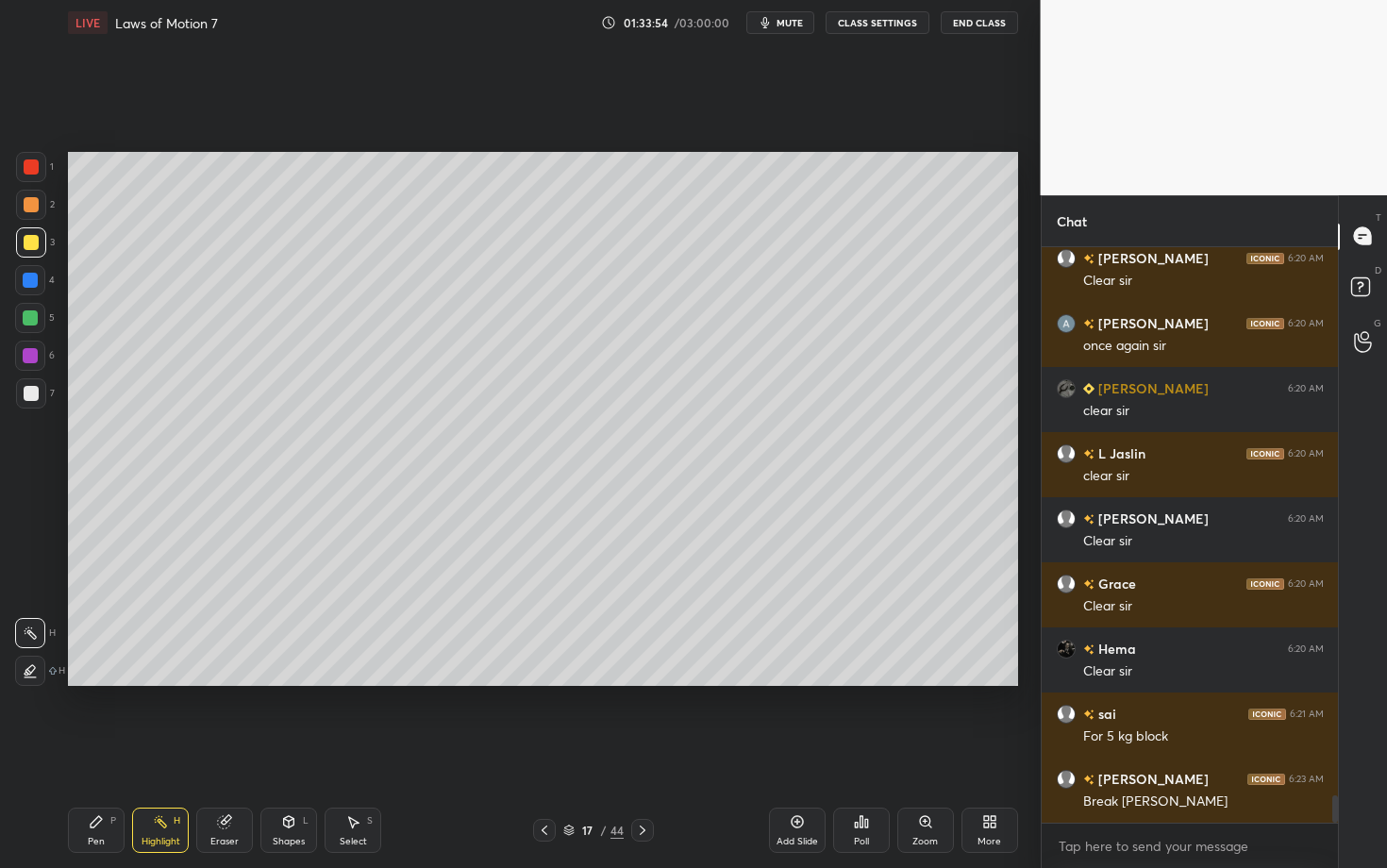click on "Pen P" at bounding box center [96, 830] 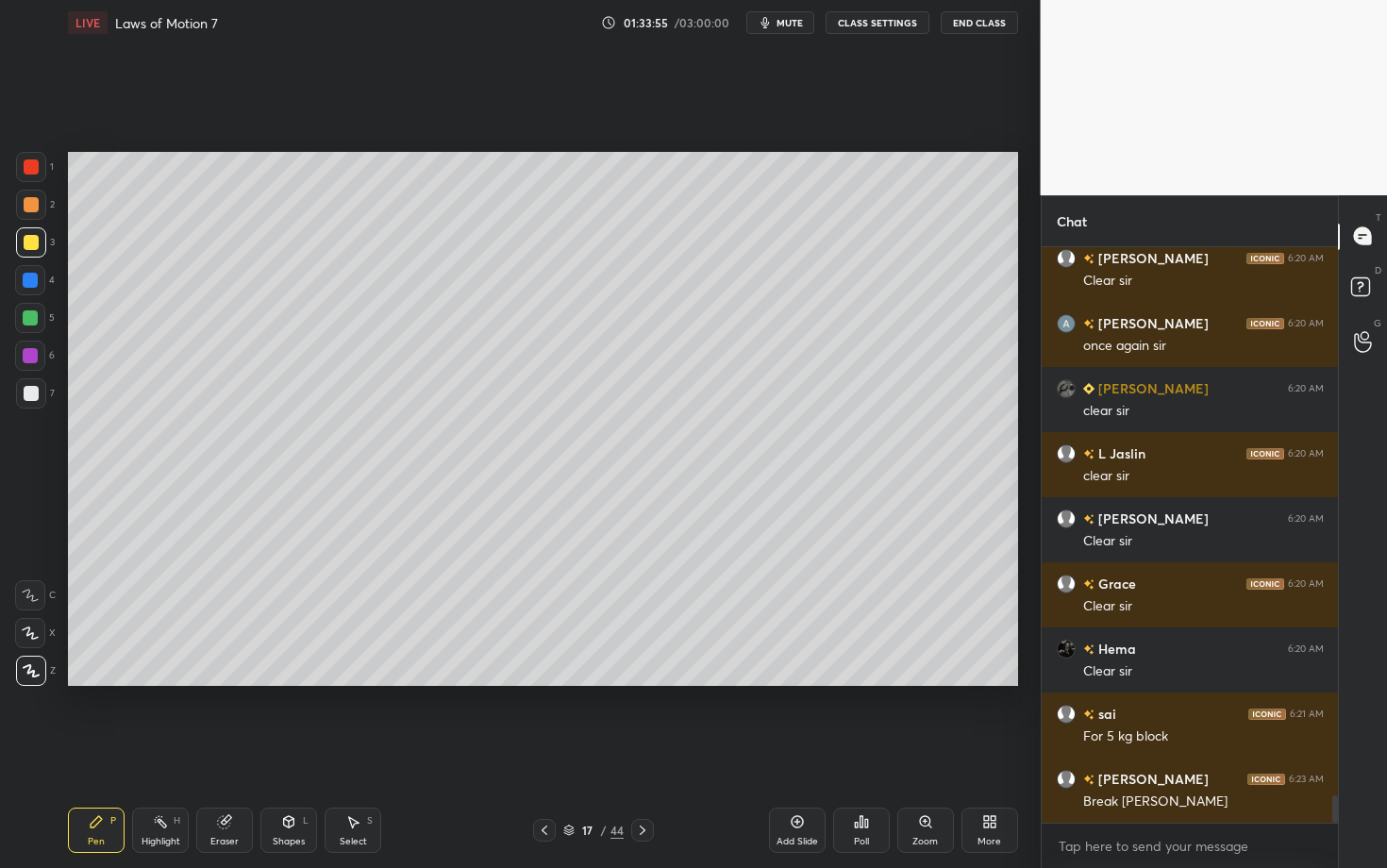 click on "Highlight H" at bounding box center [160, 830] 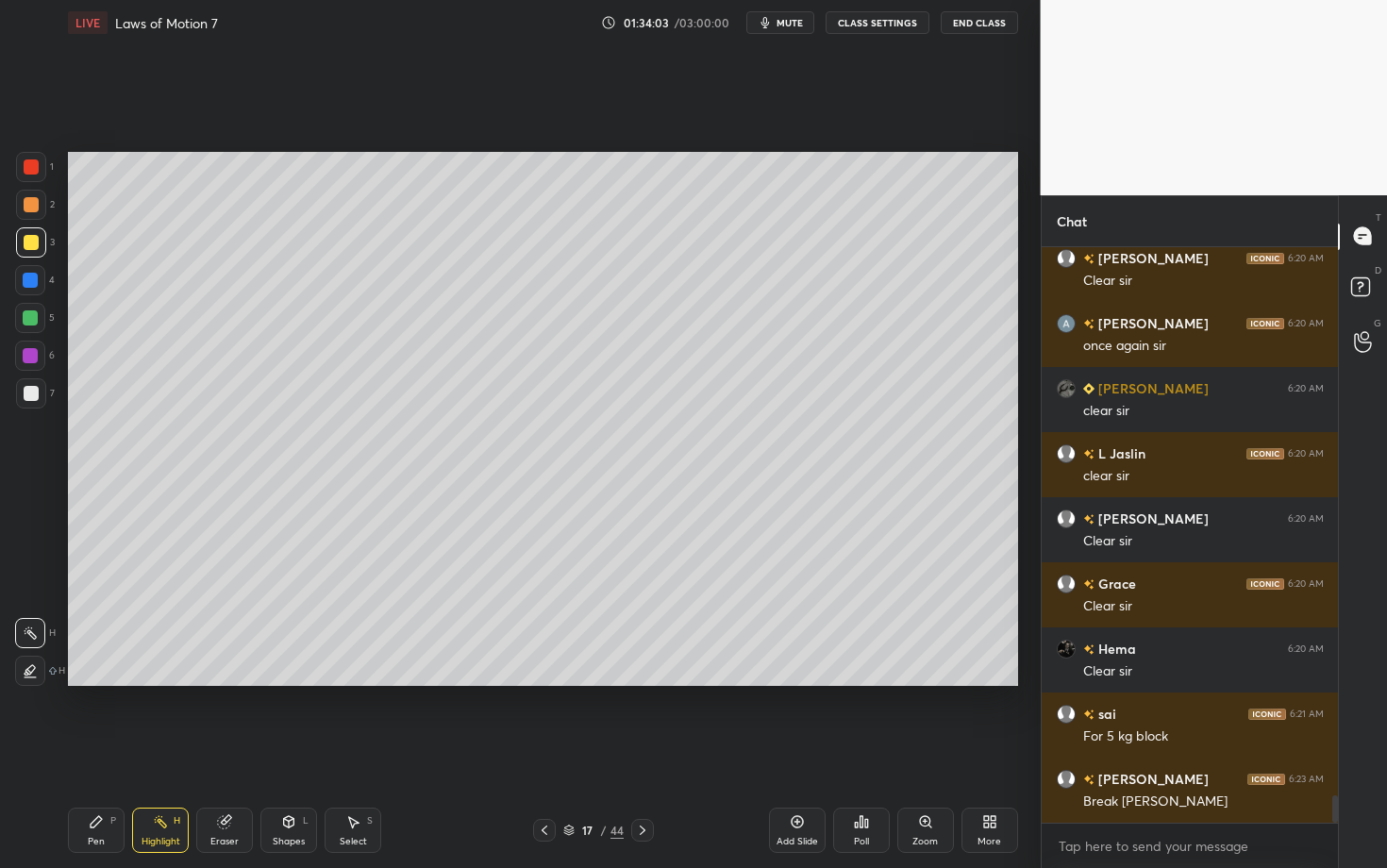 click on "Pen P" at bounding box center [96, 830] 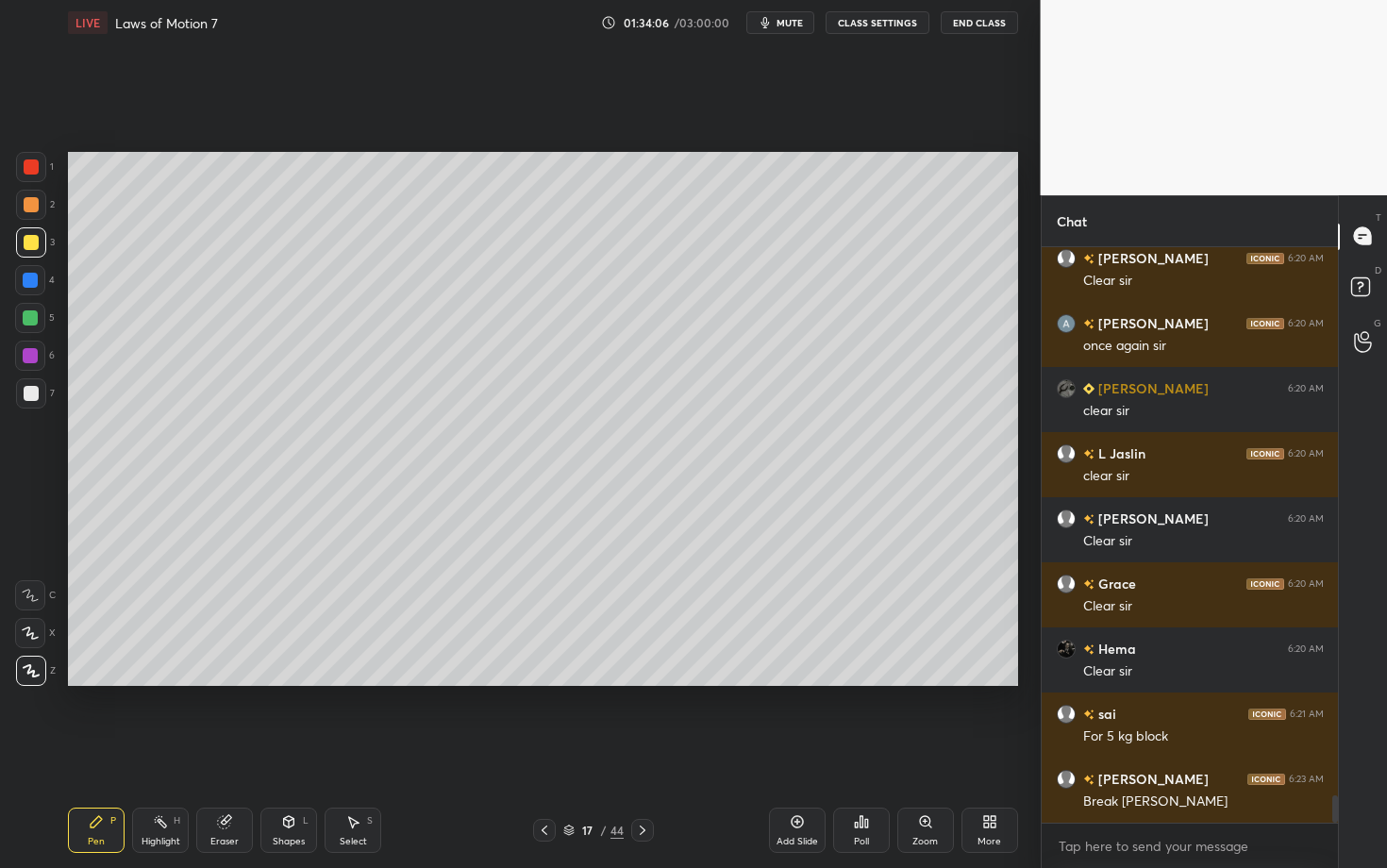click on "Highlight" at bounding box center (160, 842) 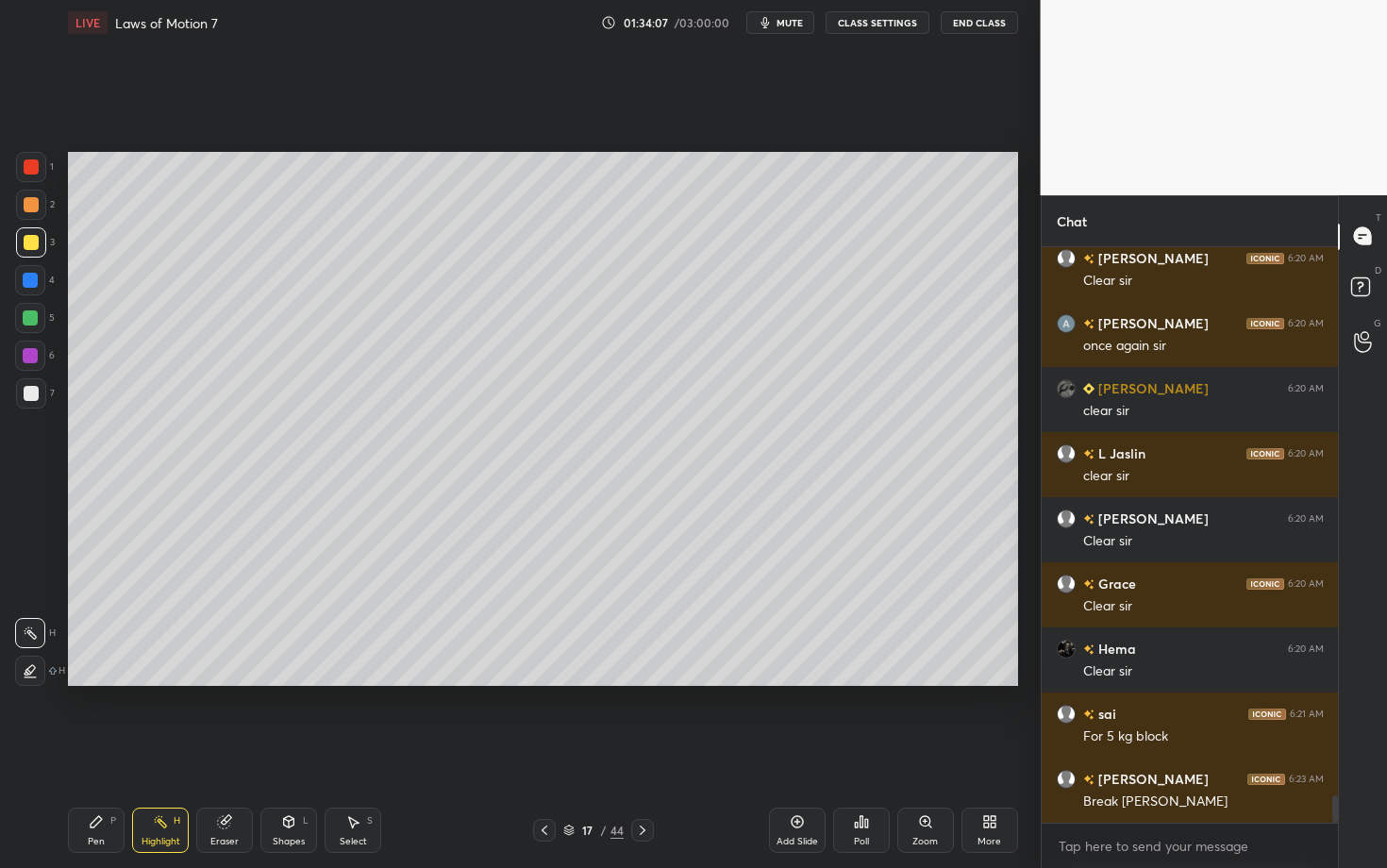 scroll, scrollTop: 11555, scrollLeft: 0, axis: vertical 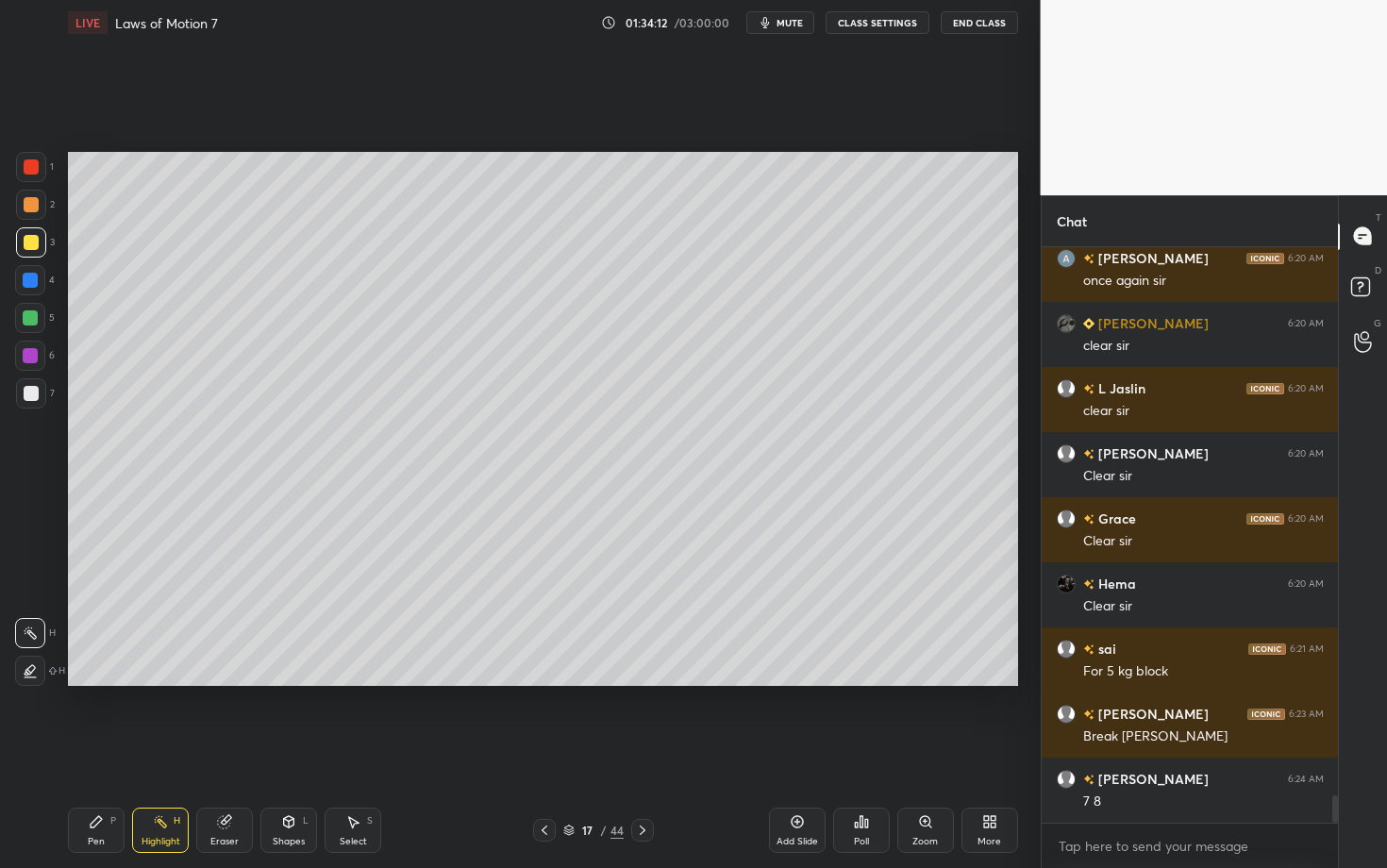 click on "Pen P" at bounding box center (96, 830) 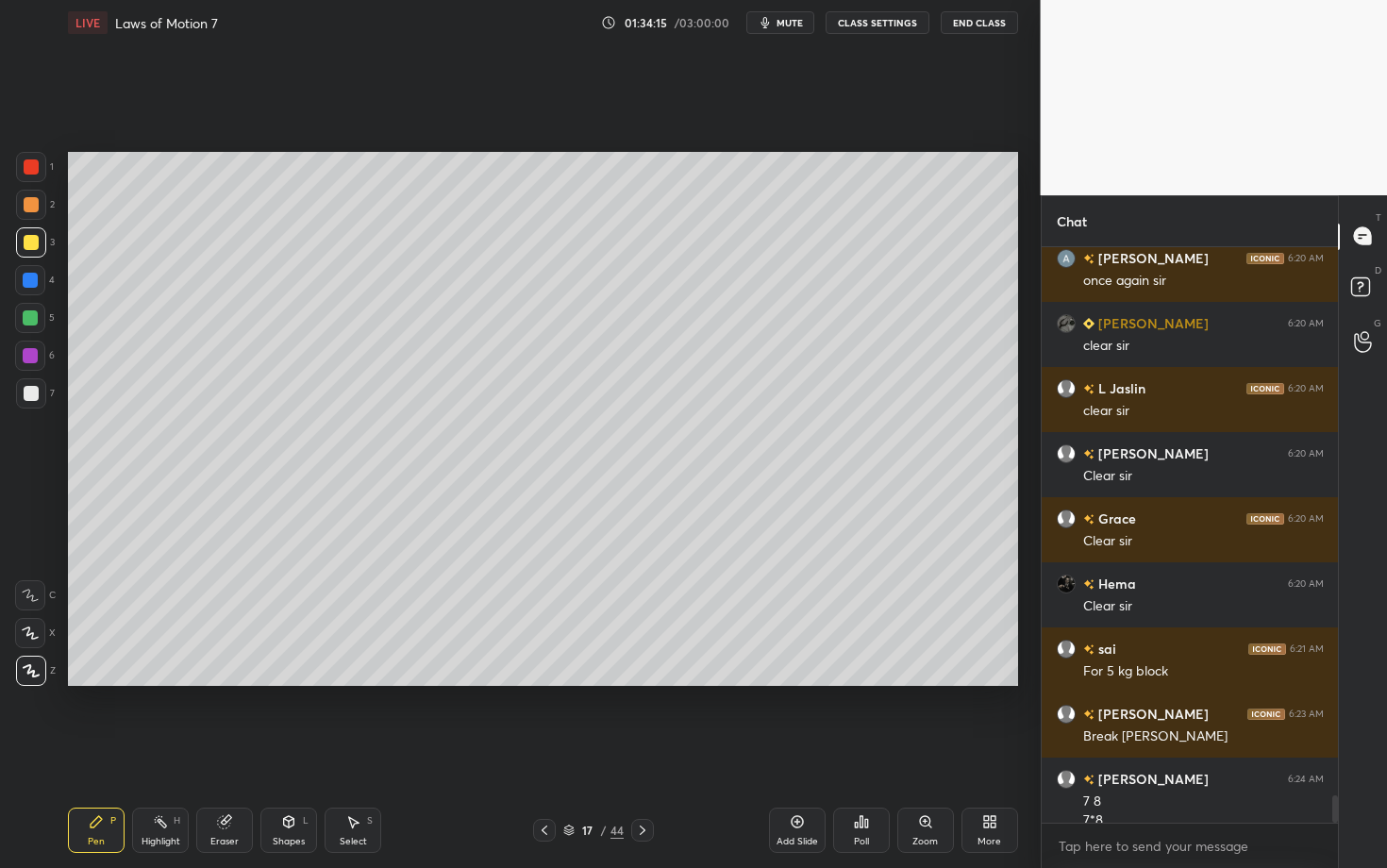 scroll, scrollTop: 11574, scrollLeft: 0, axis: vertical 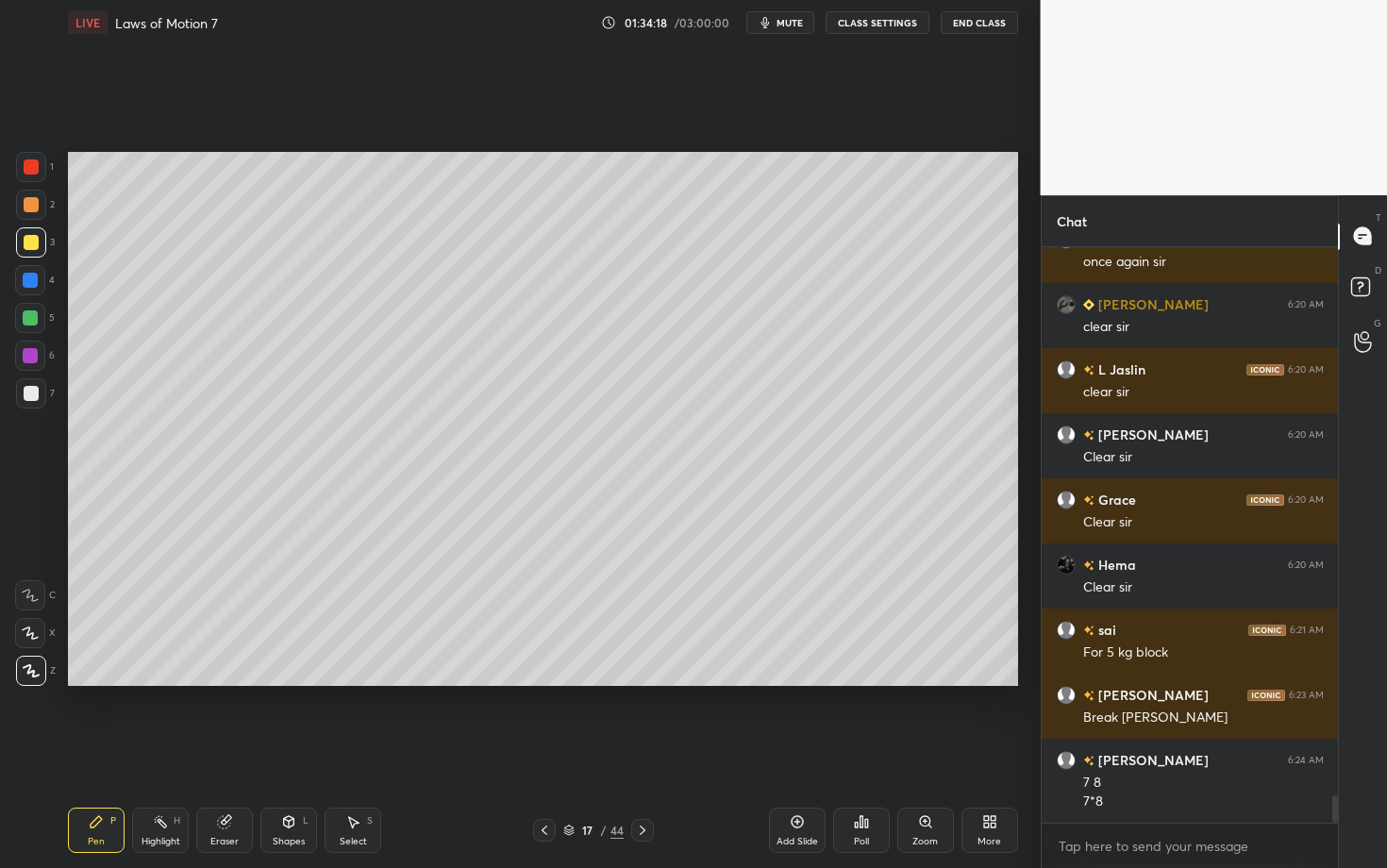 click on "Highlight H" at bounding box center [160, 830] 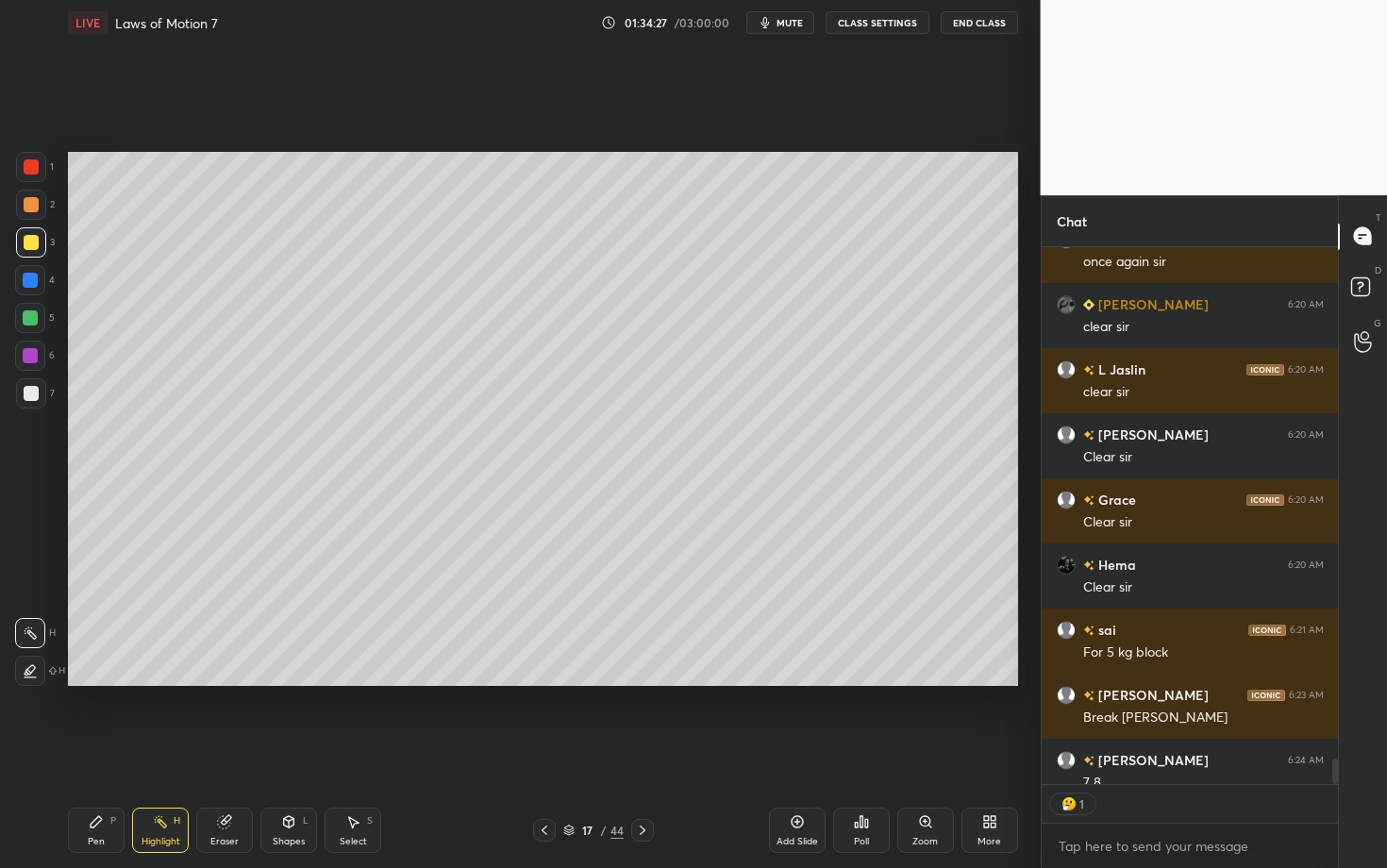 scroll, scrollTop: 531, scrollLeft: 291, axis: both 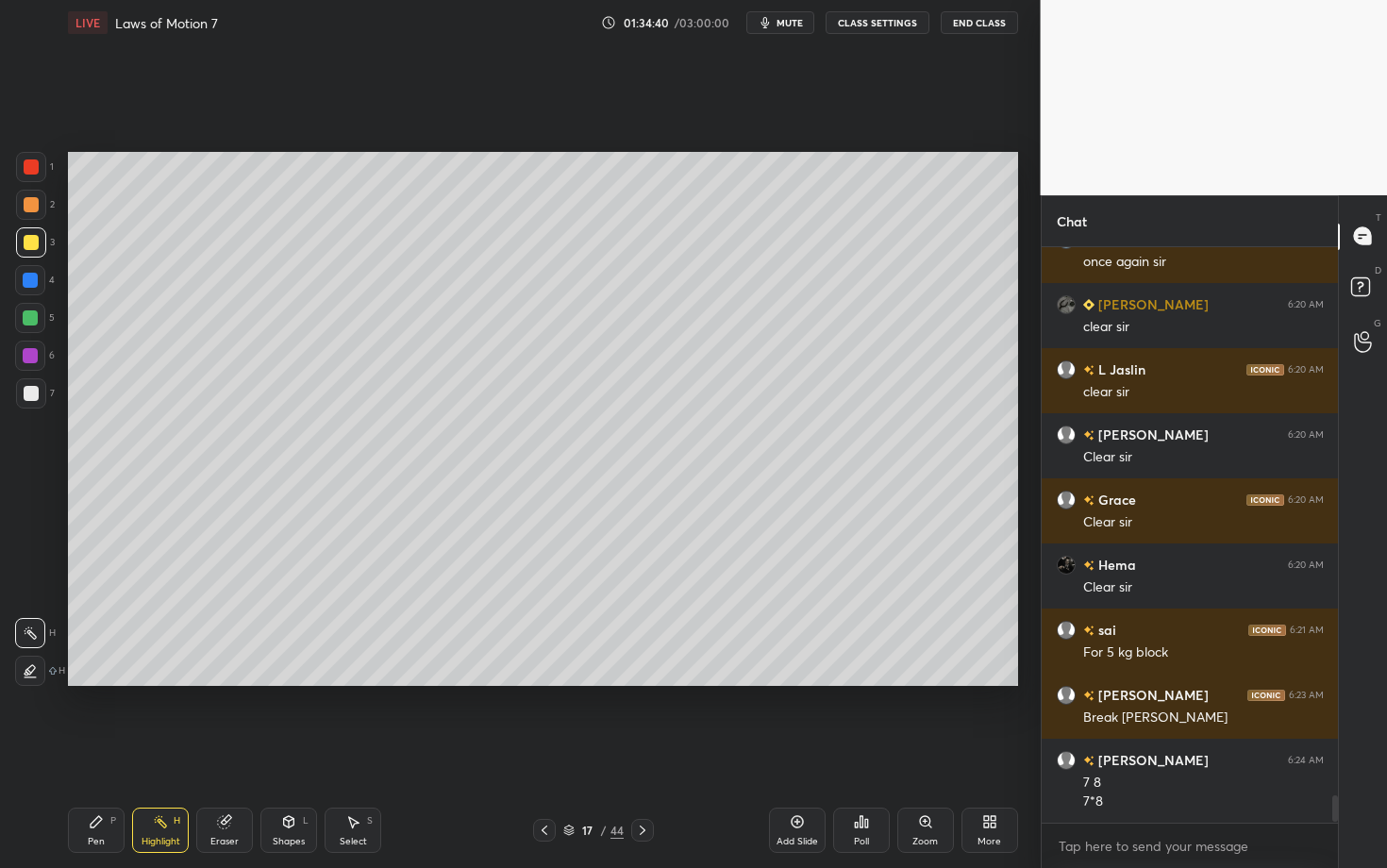 click on "Pen" at bounding box center (96, 842) 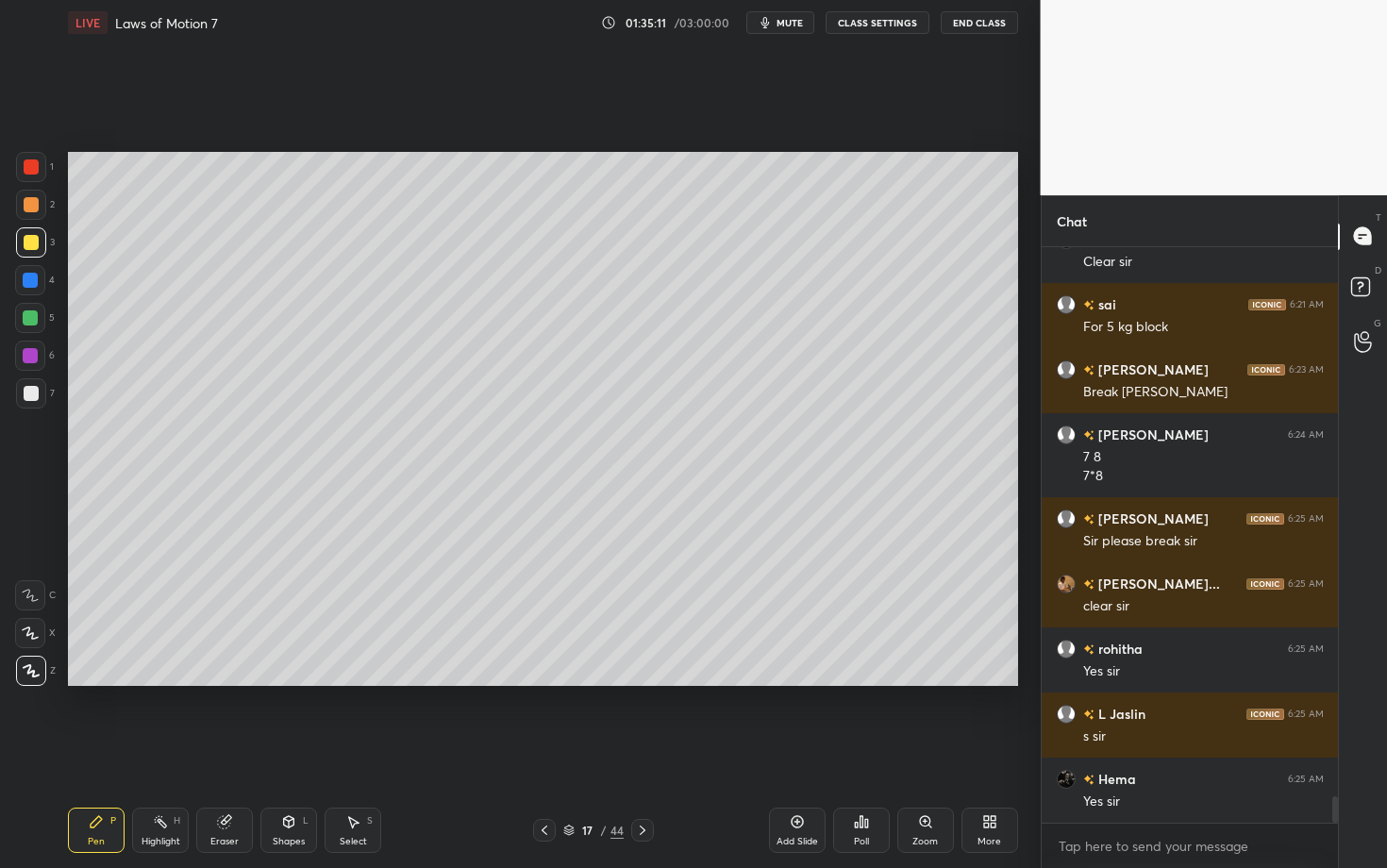 scroll, scrollTop: 12029, scrollLeft: 0, axis: vertical 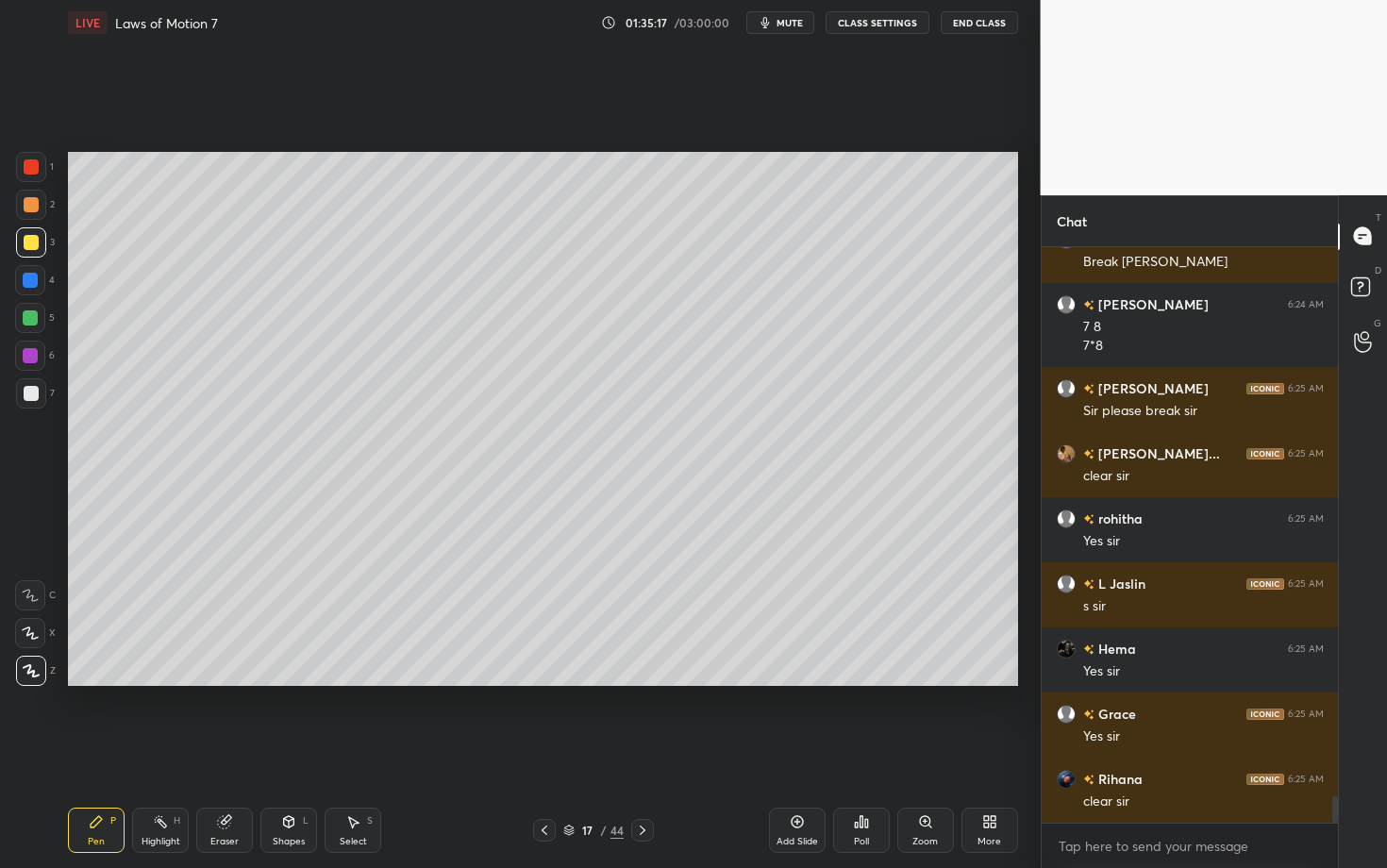 click on "Highlight H" at bounding box center (160, 830) 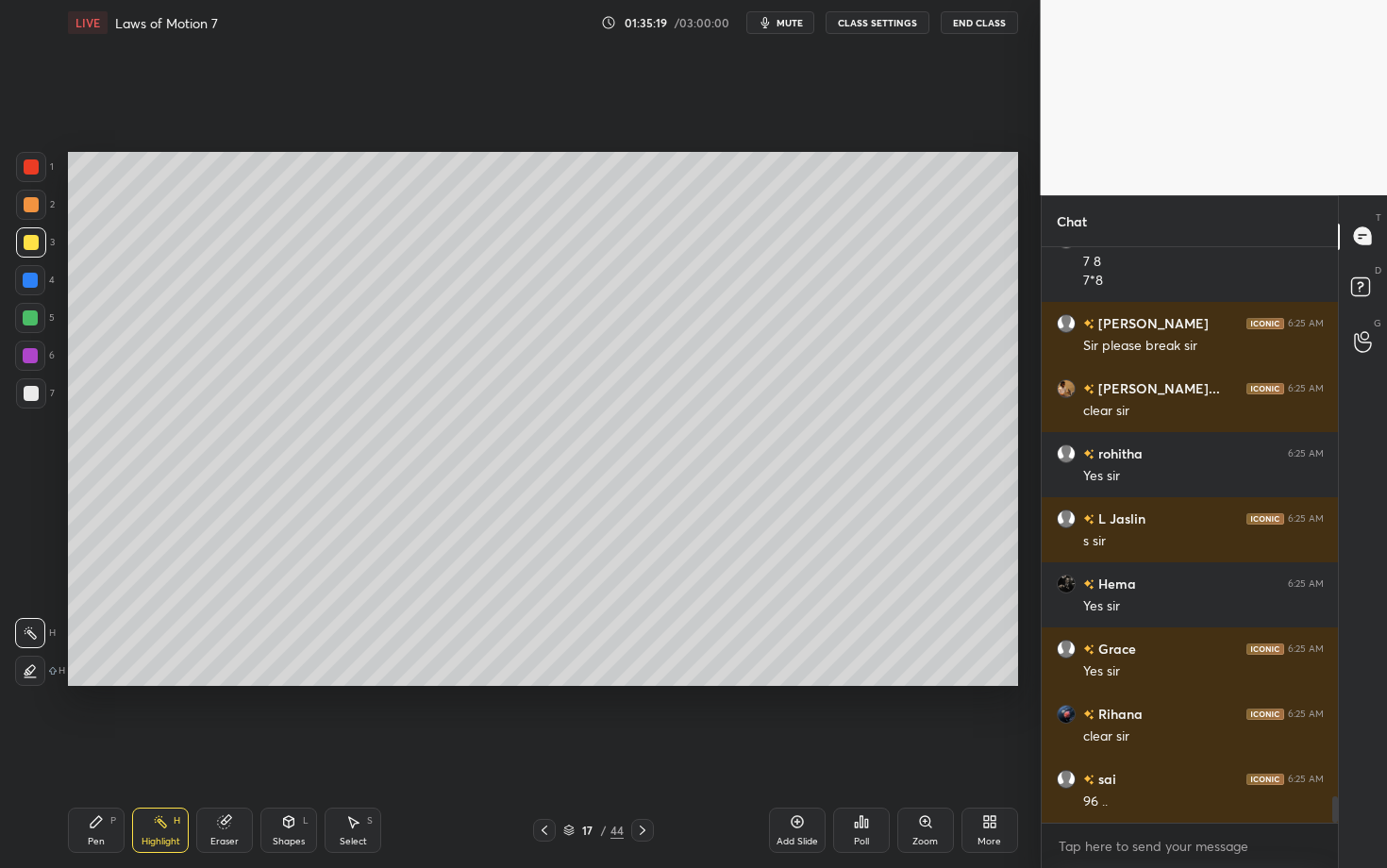 scroll, scrollTop: 12160, scrollLeft: 0, axis: vertical 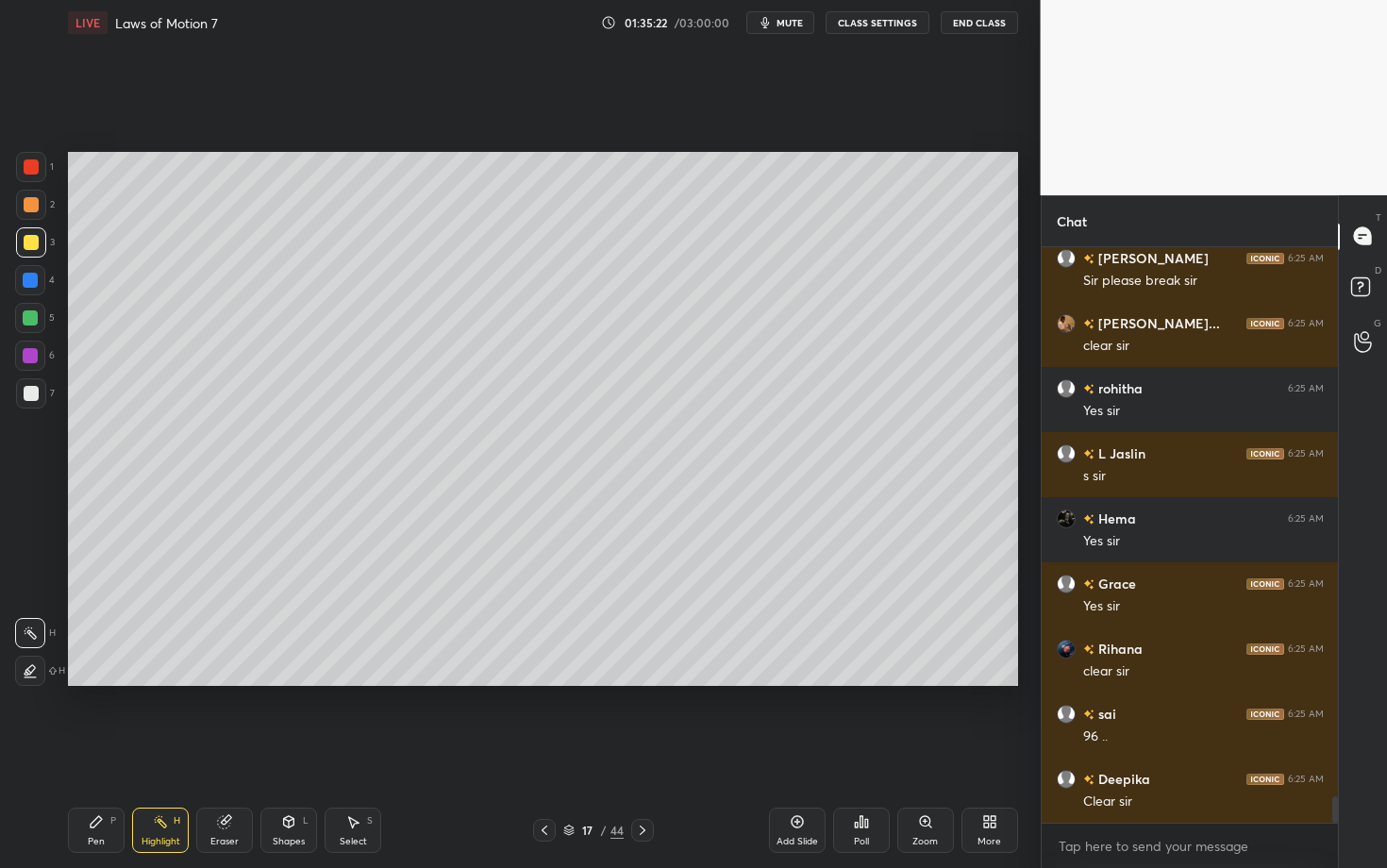 click 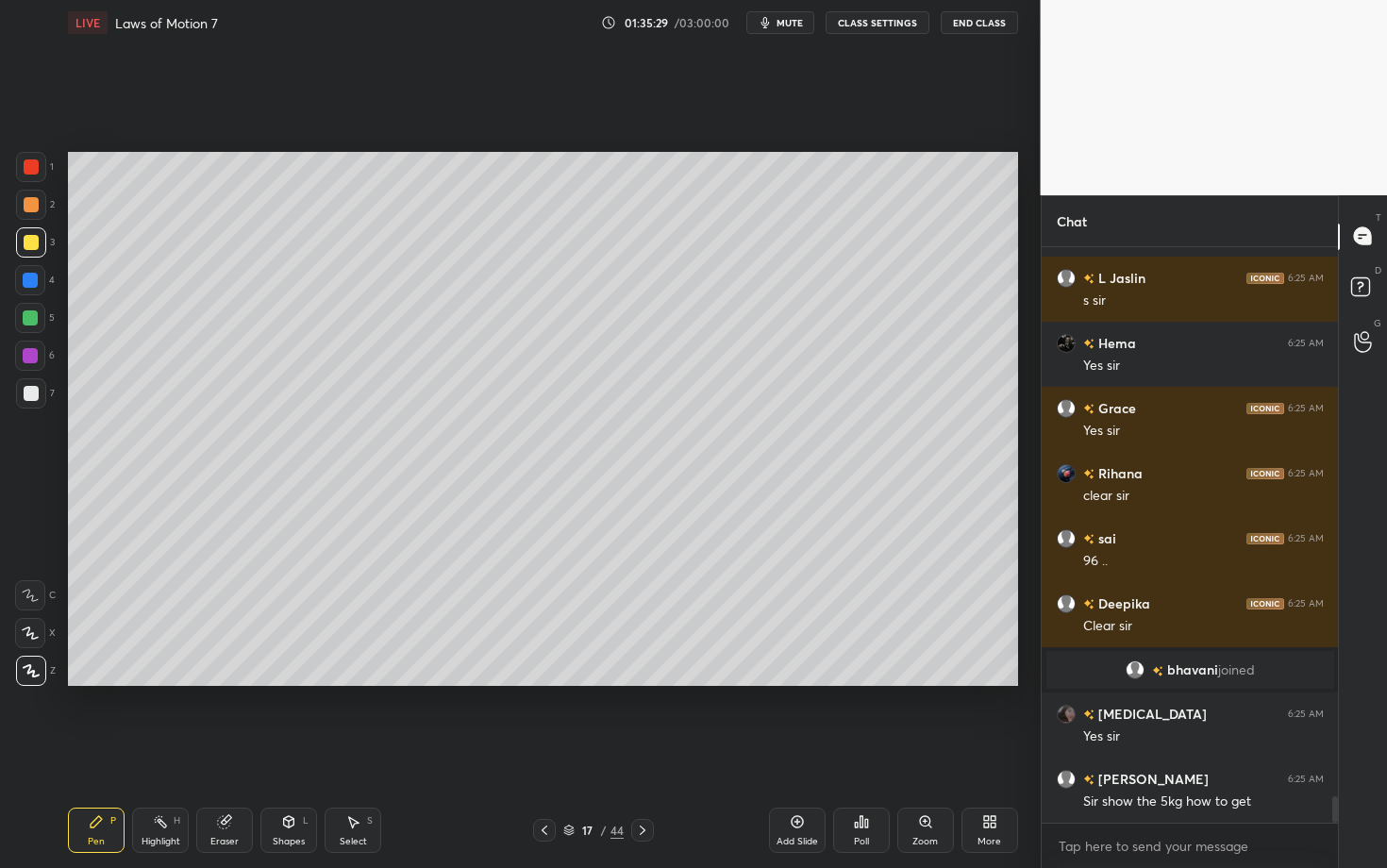 scroll, scrollTop: 11977, scrollLeft: 0, axis: vertical 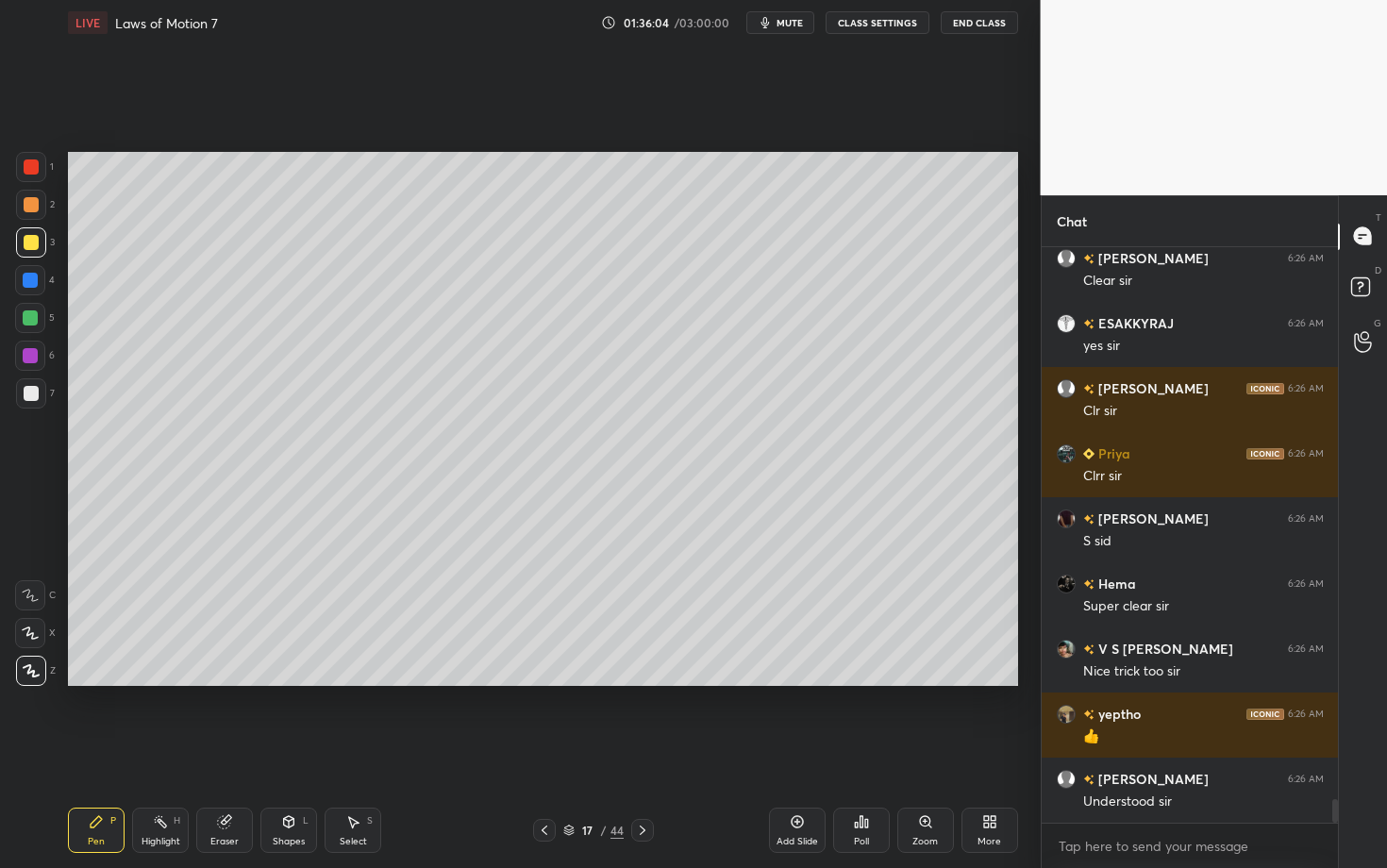 click on "Pen P" at bounding box center [96, 830] 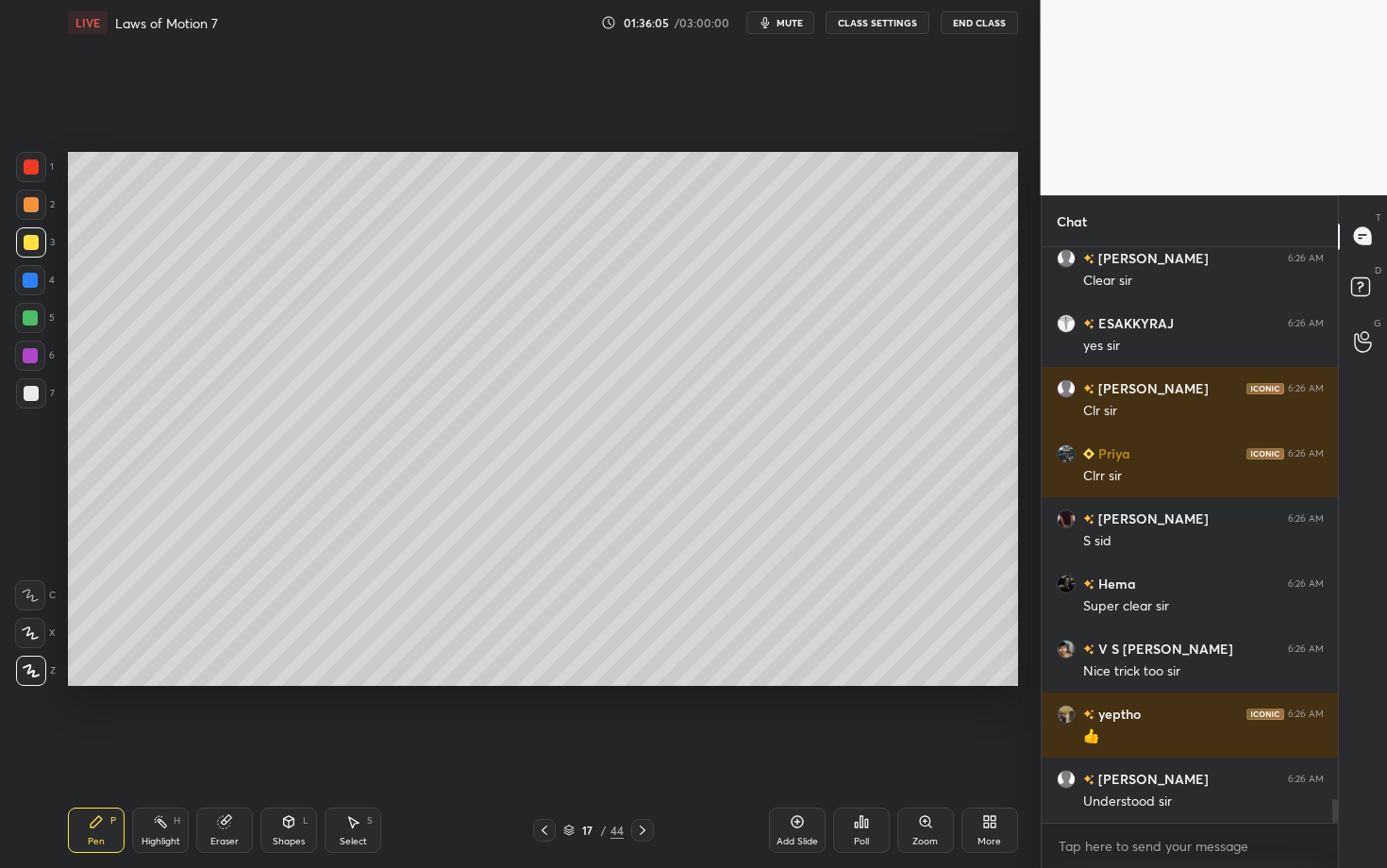 click 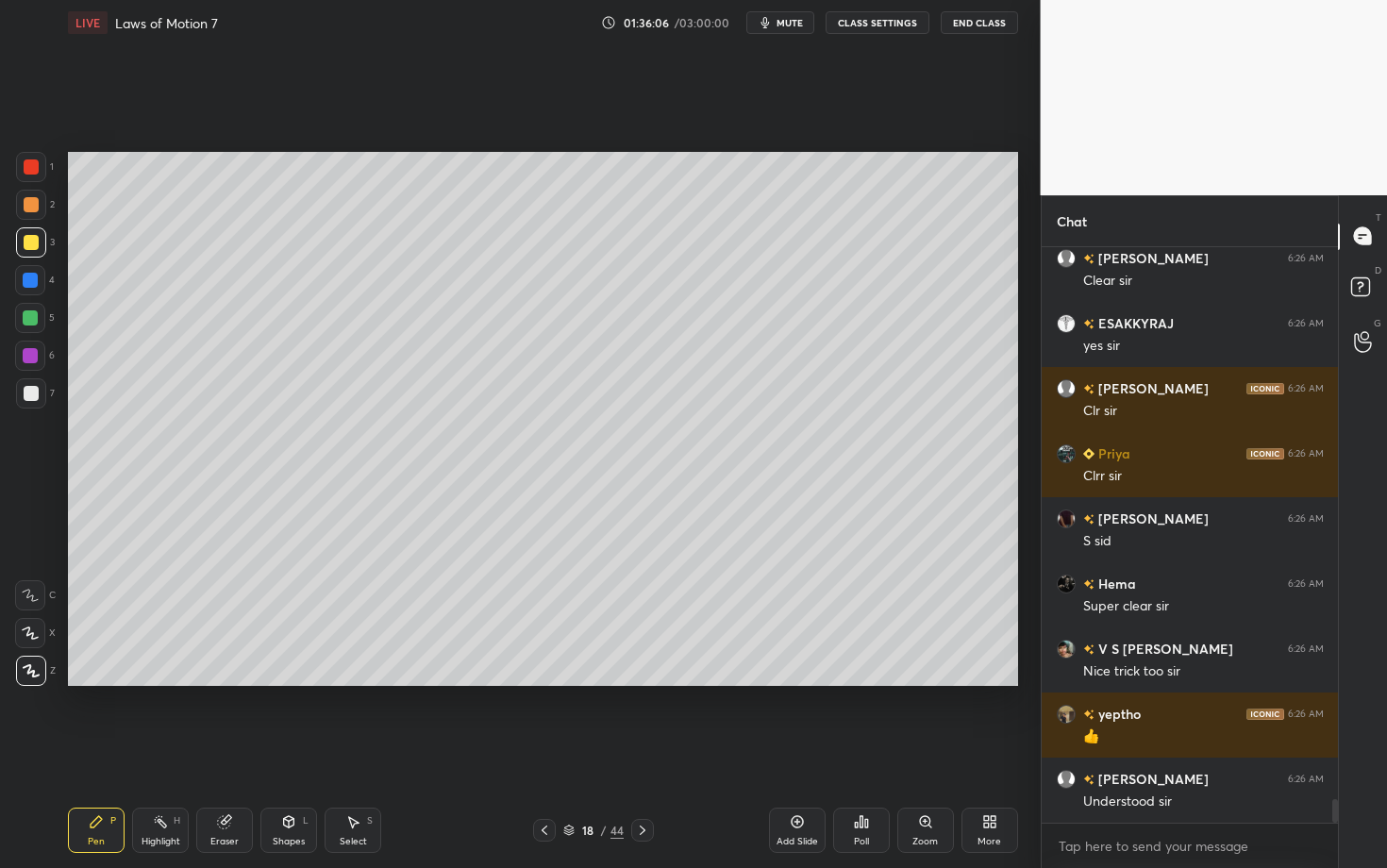 click at bounding box center [31, 167] 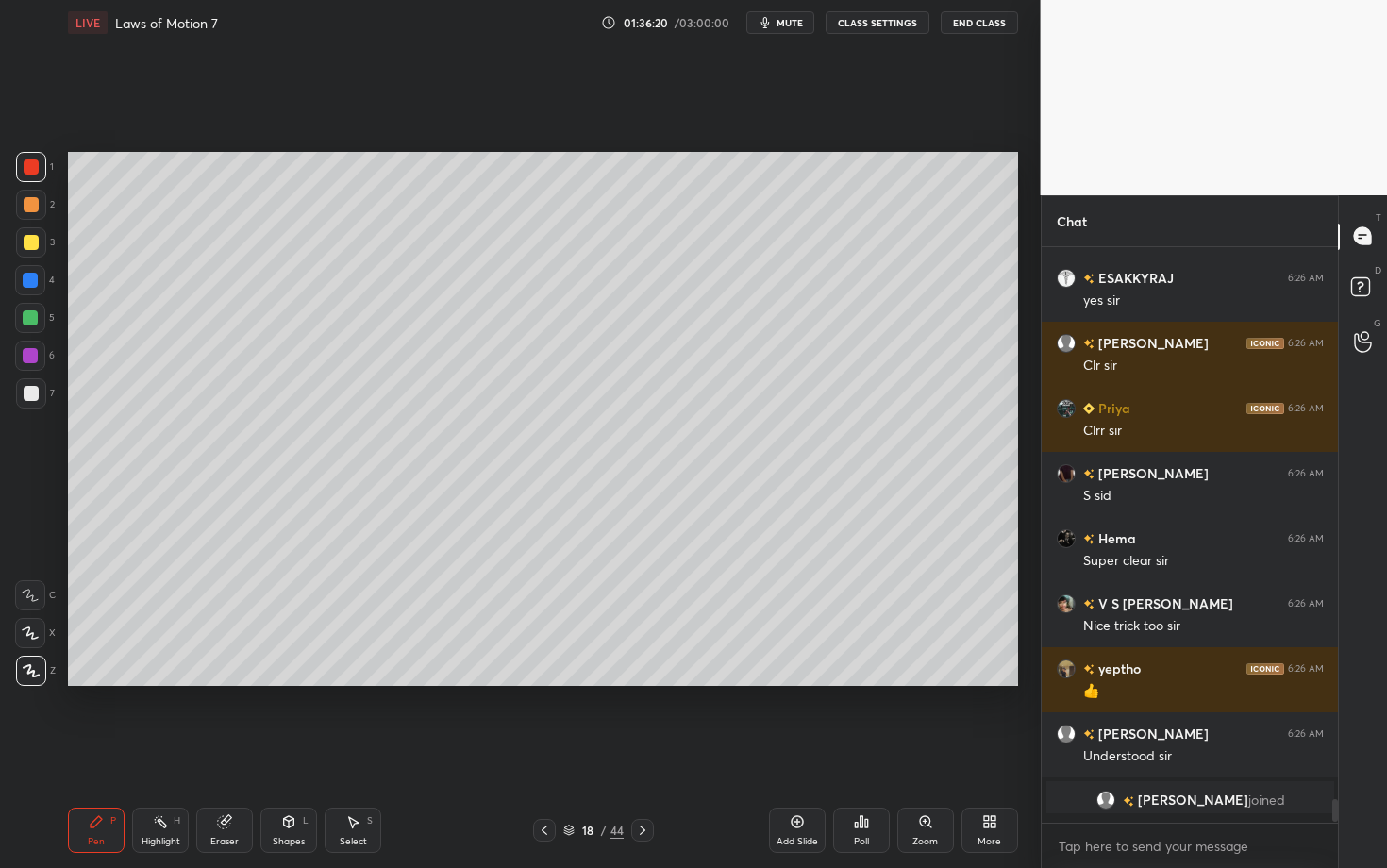 scroll, scrollTop: 6, scrollLeft: 7, axis: both 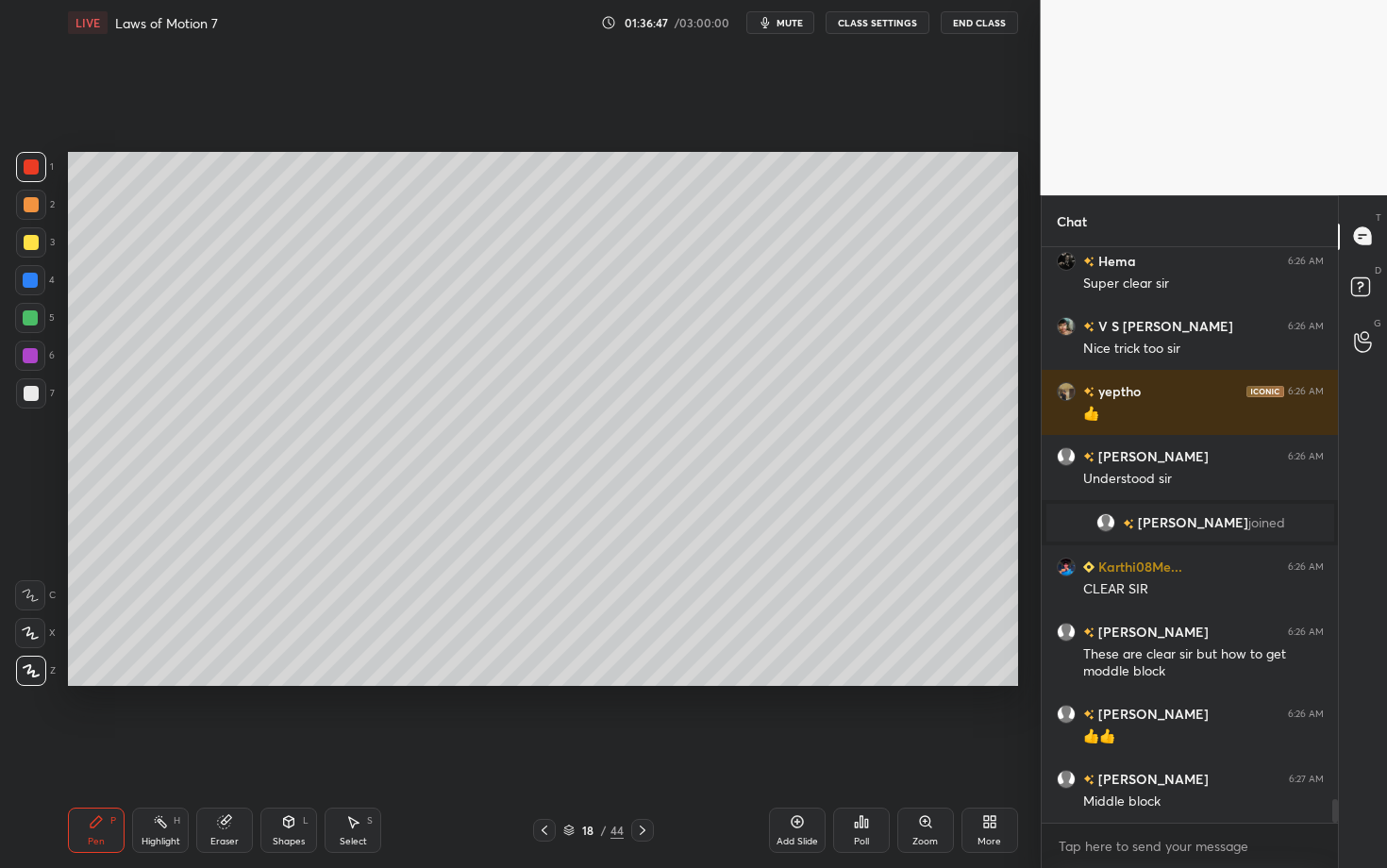 click on "Pen P" at bounding box center [96, 830] 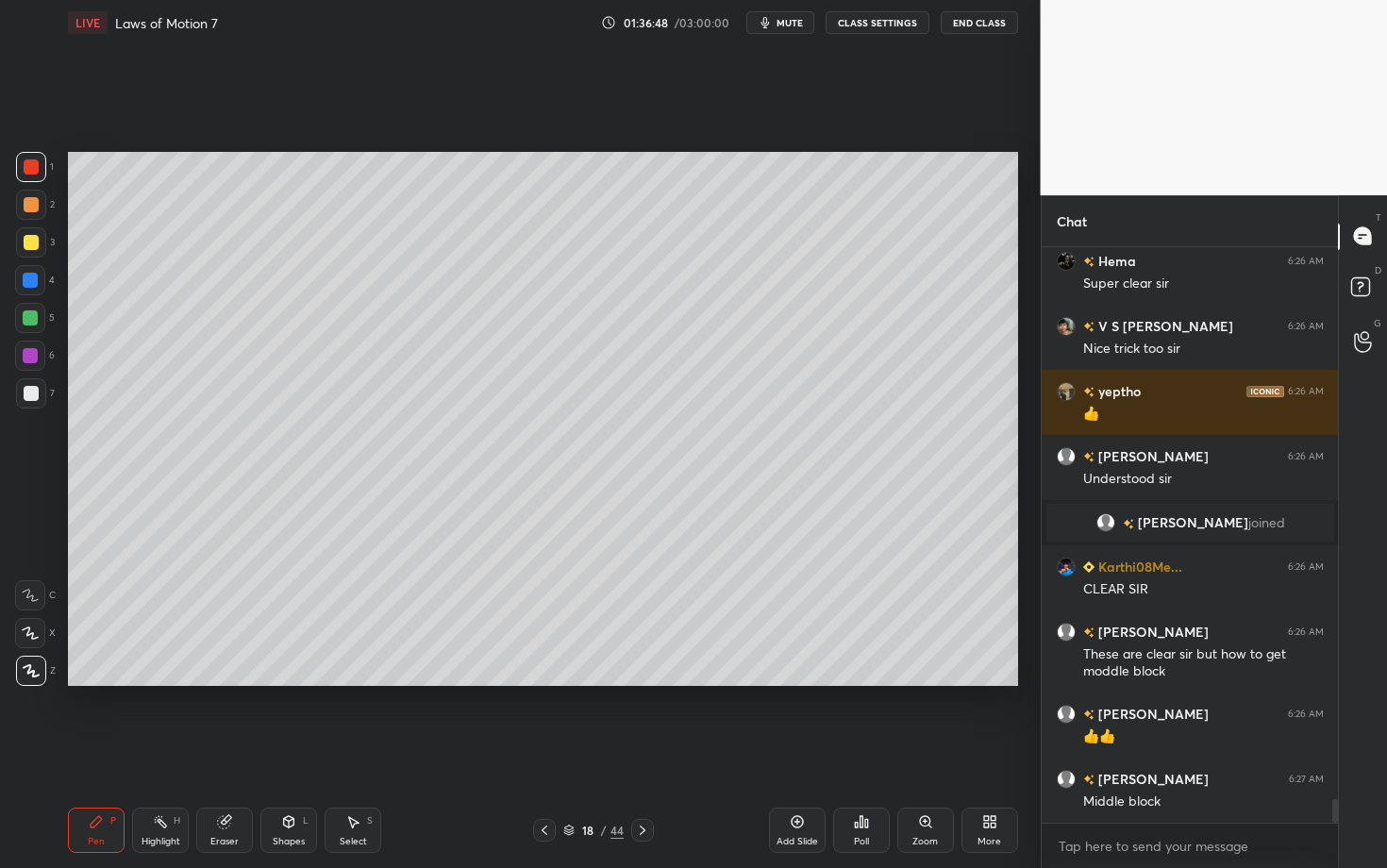 click at bounding box center (31, 205) 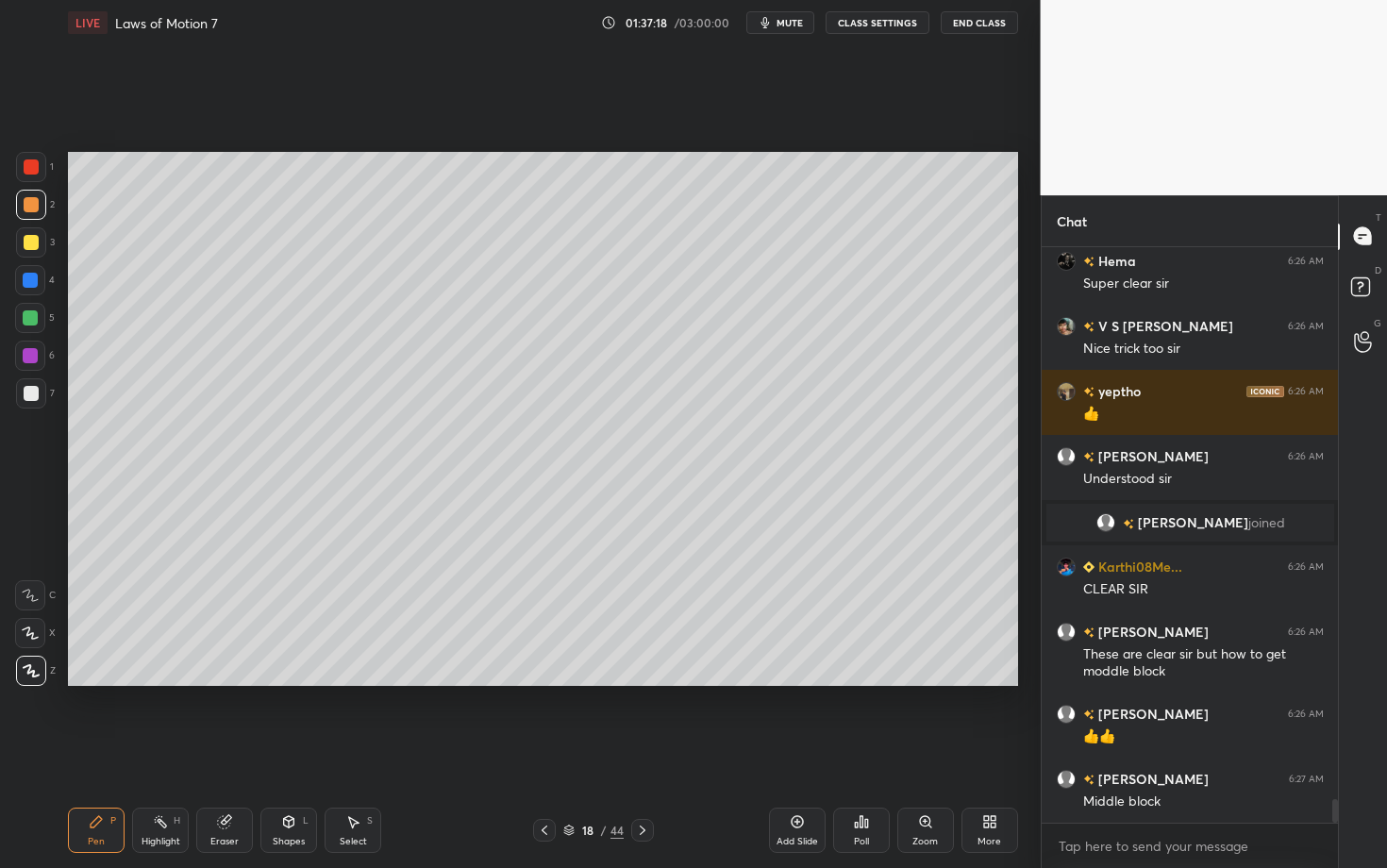 click on "Shapes" at bounding box center [289, 842] 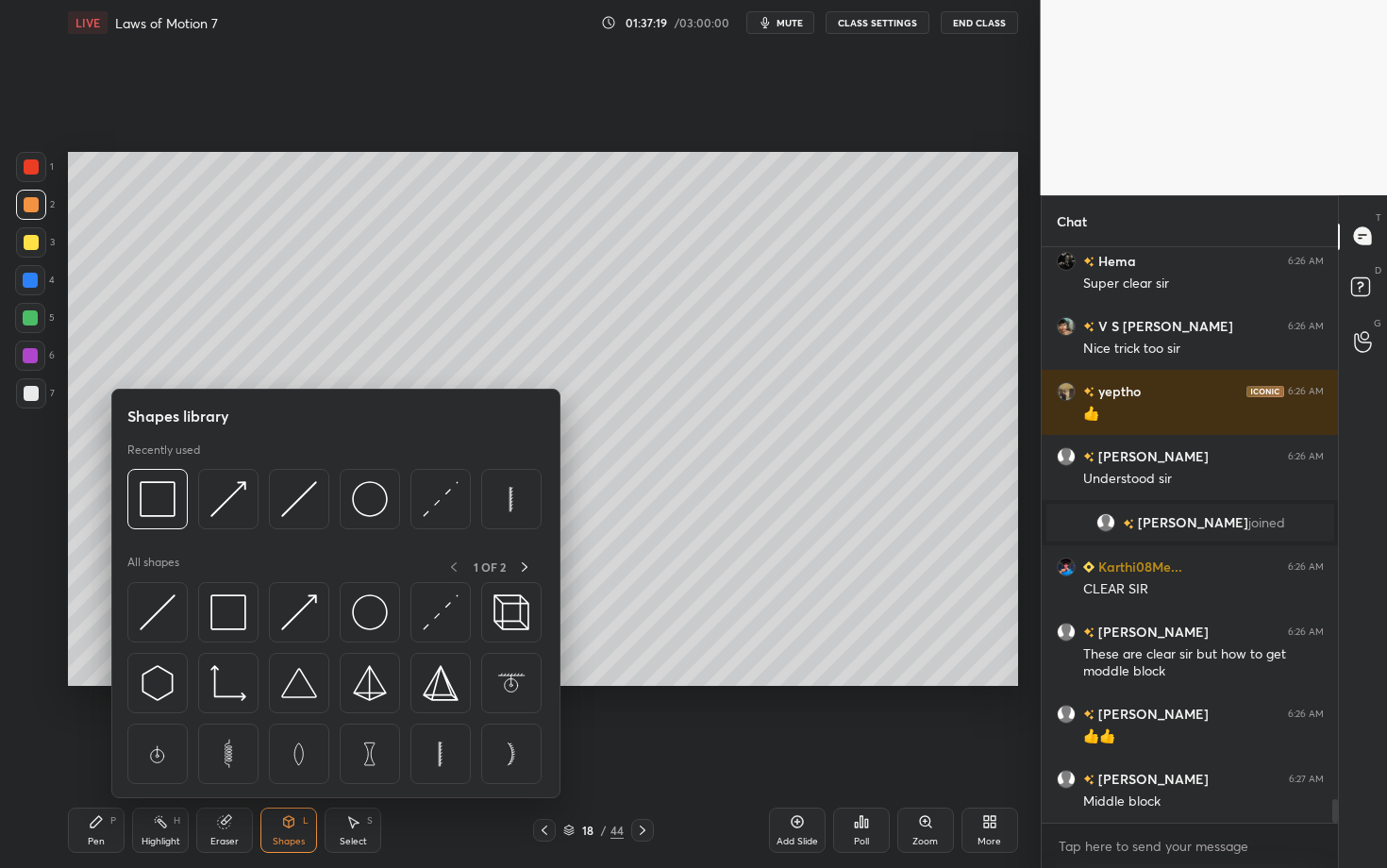 click at bounding box center [334, 504] 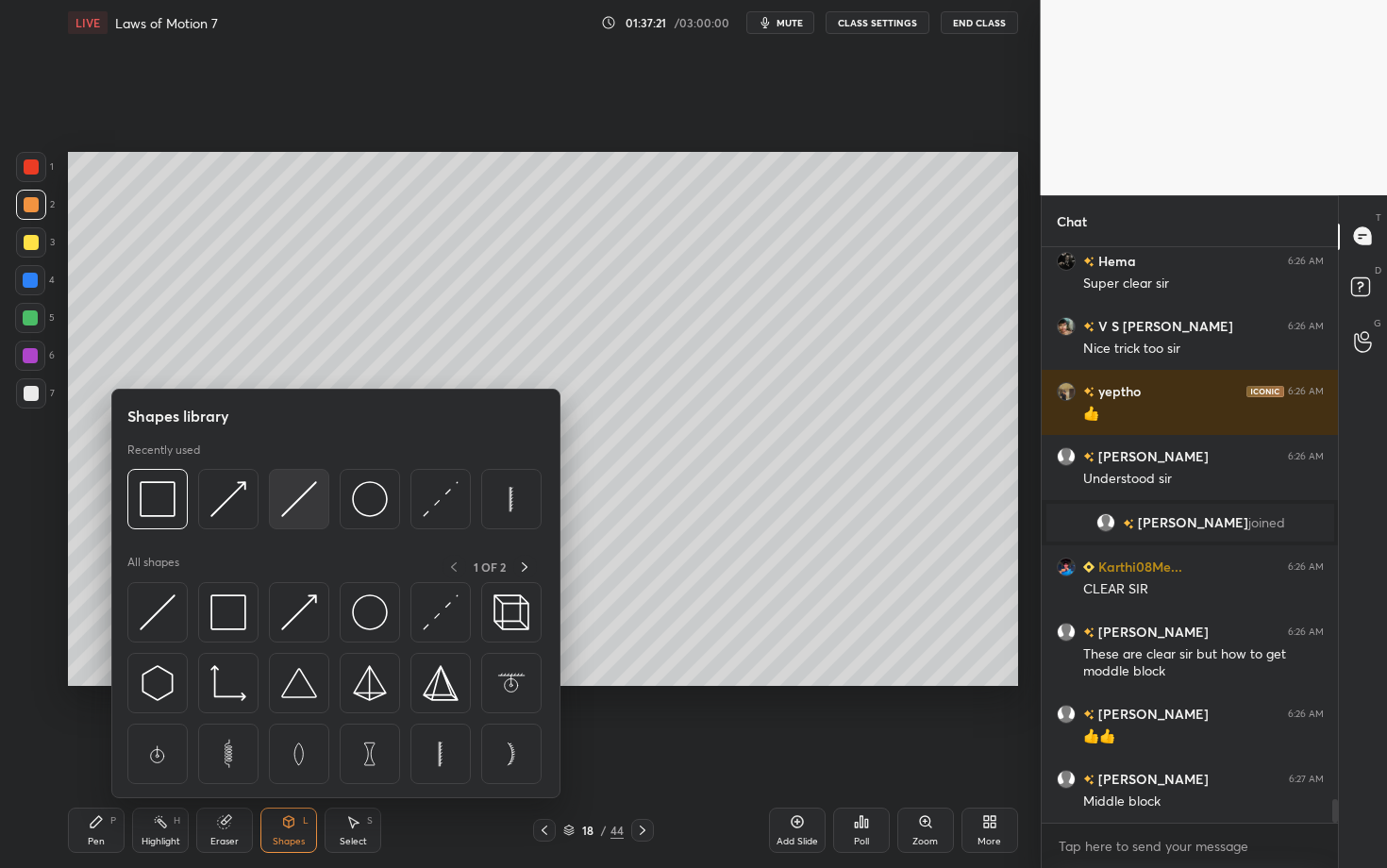 click at bounding box center [299, 499] 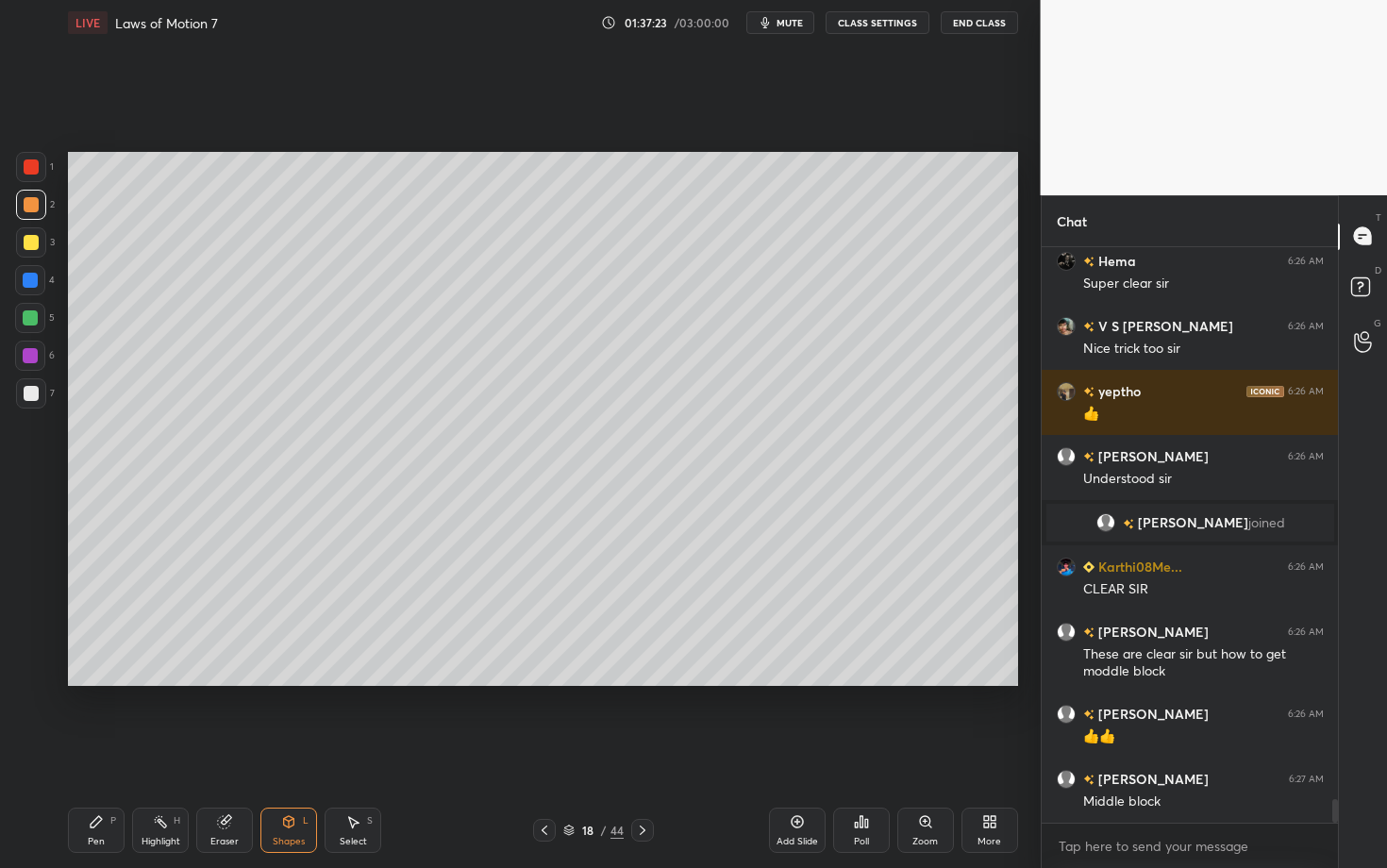 click on "Shapes L" at bounding box center [289, 830] 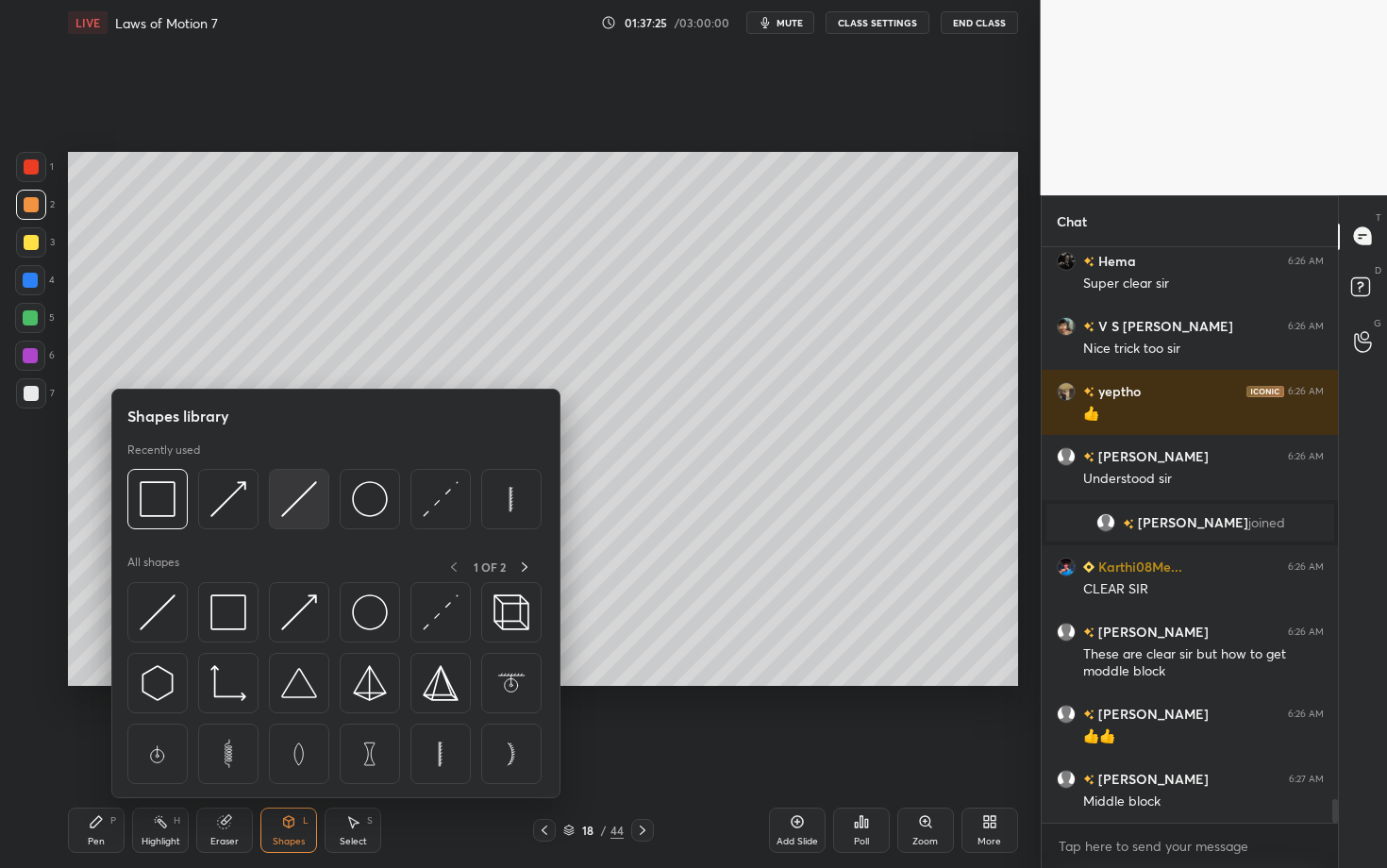 click at bounding box center [299, 499] 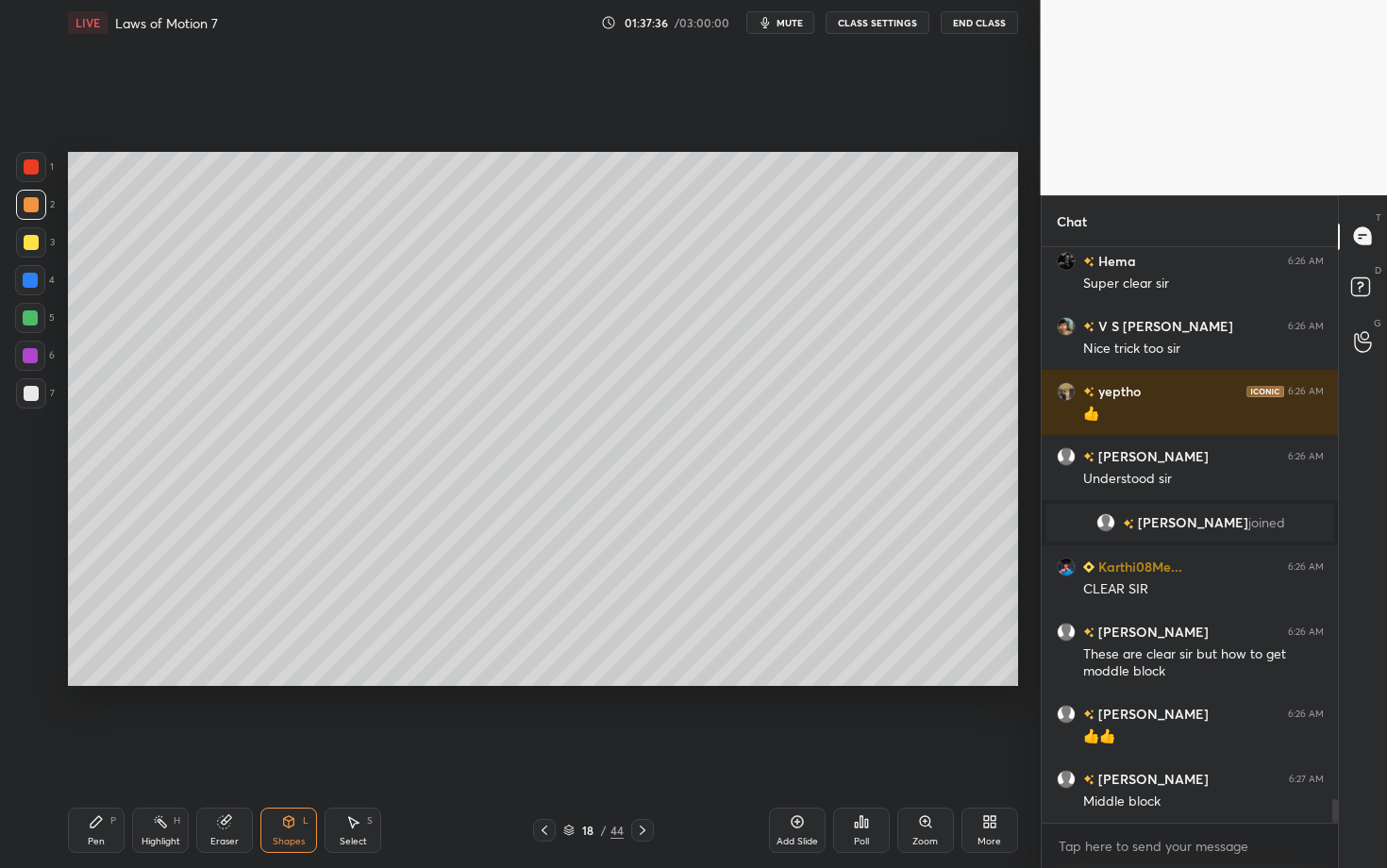 click on "Shapes L" at bounding box center [289, 830] 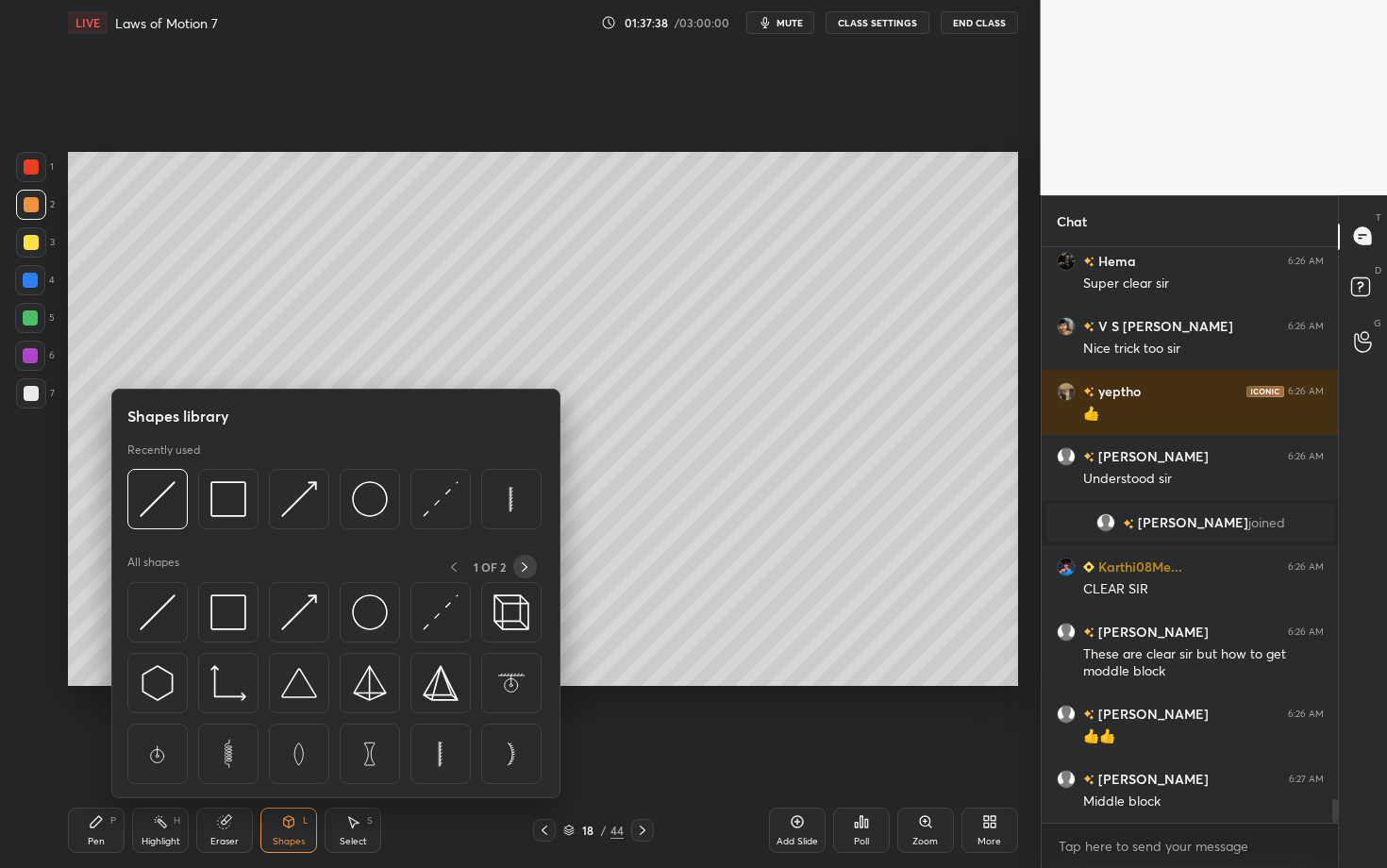 click 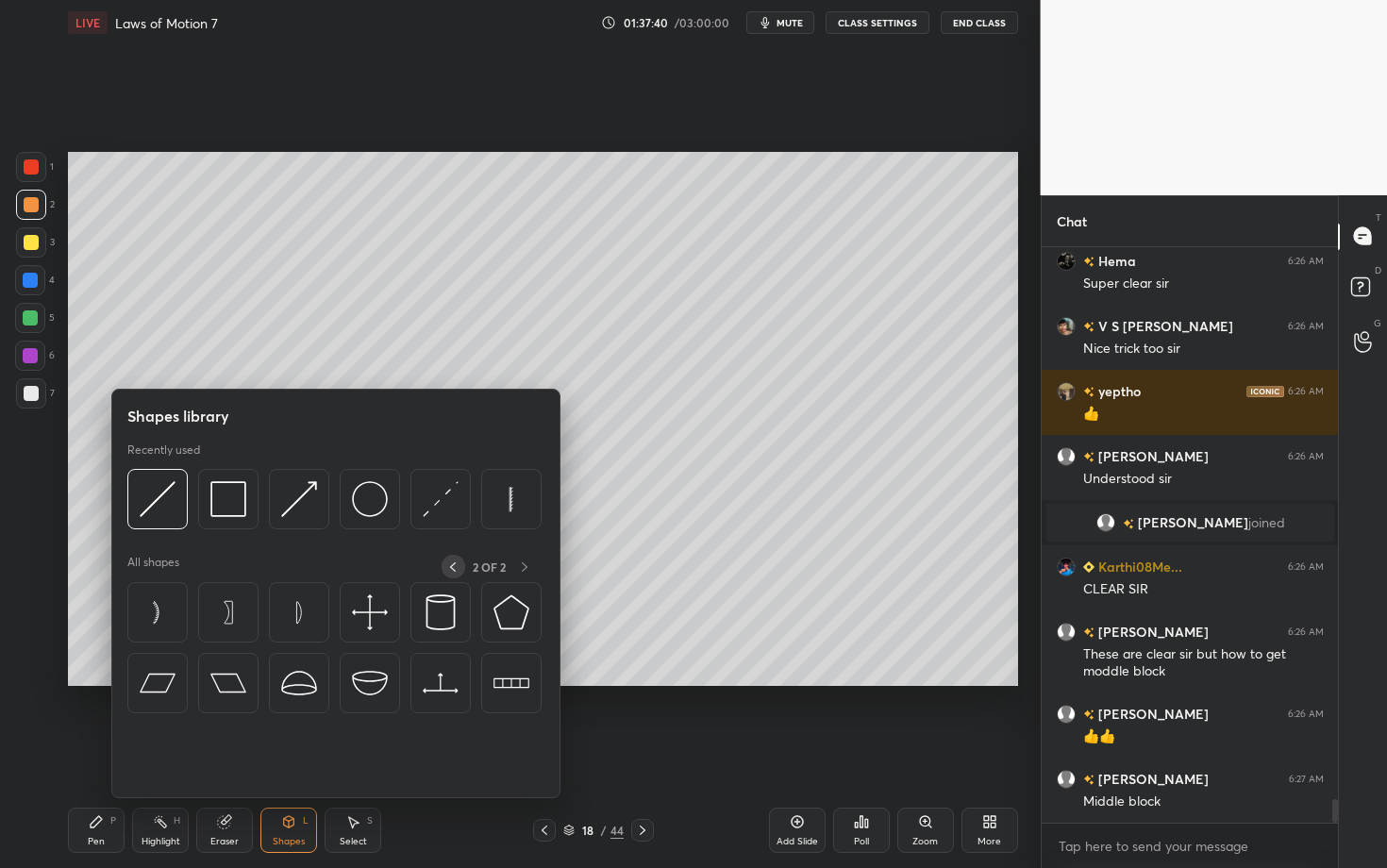 click 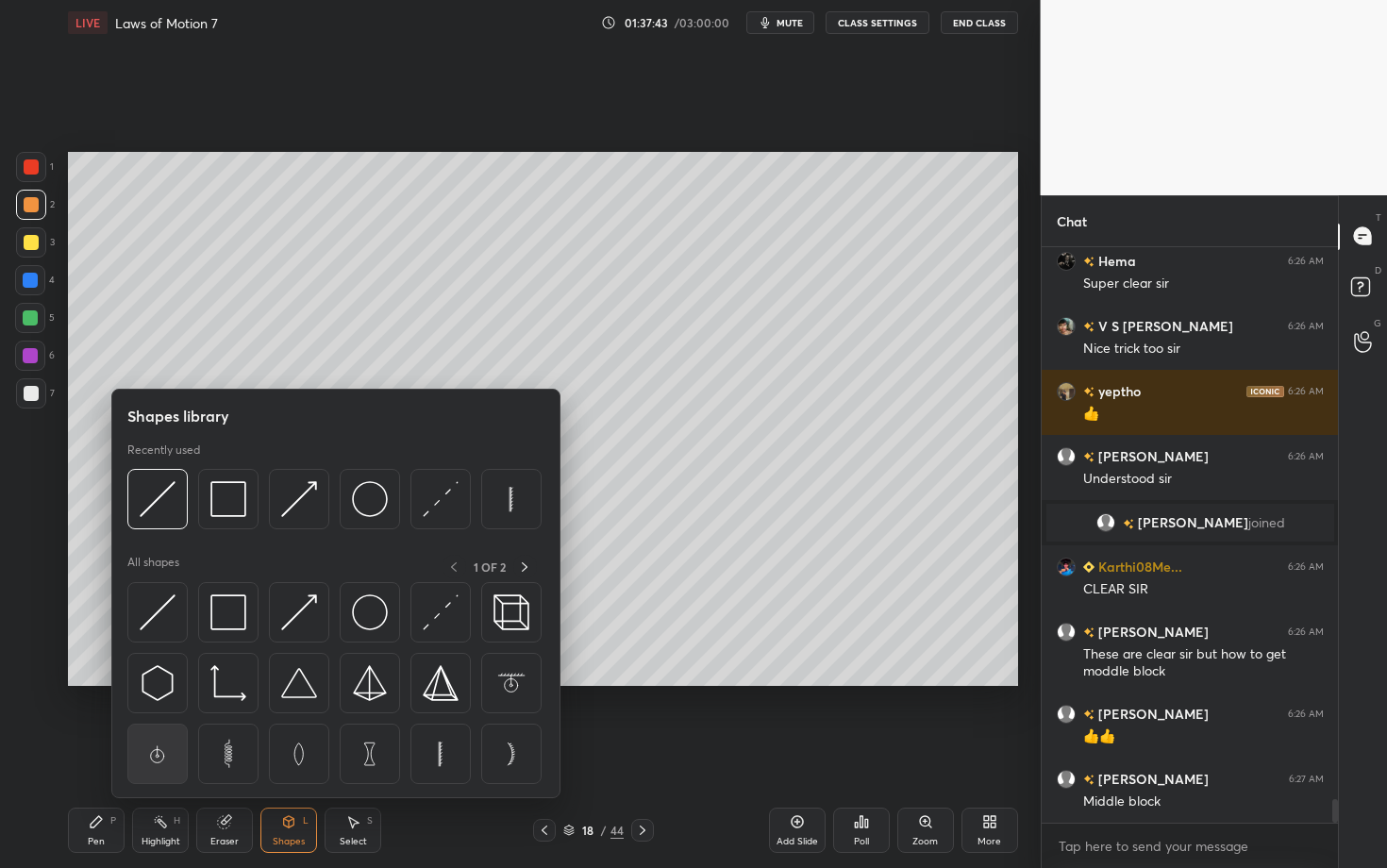 click at bounding box center (158, 754) 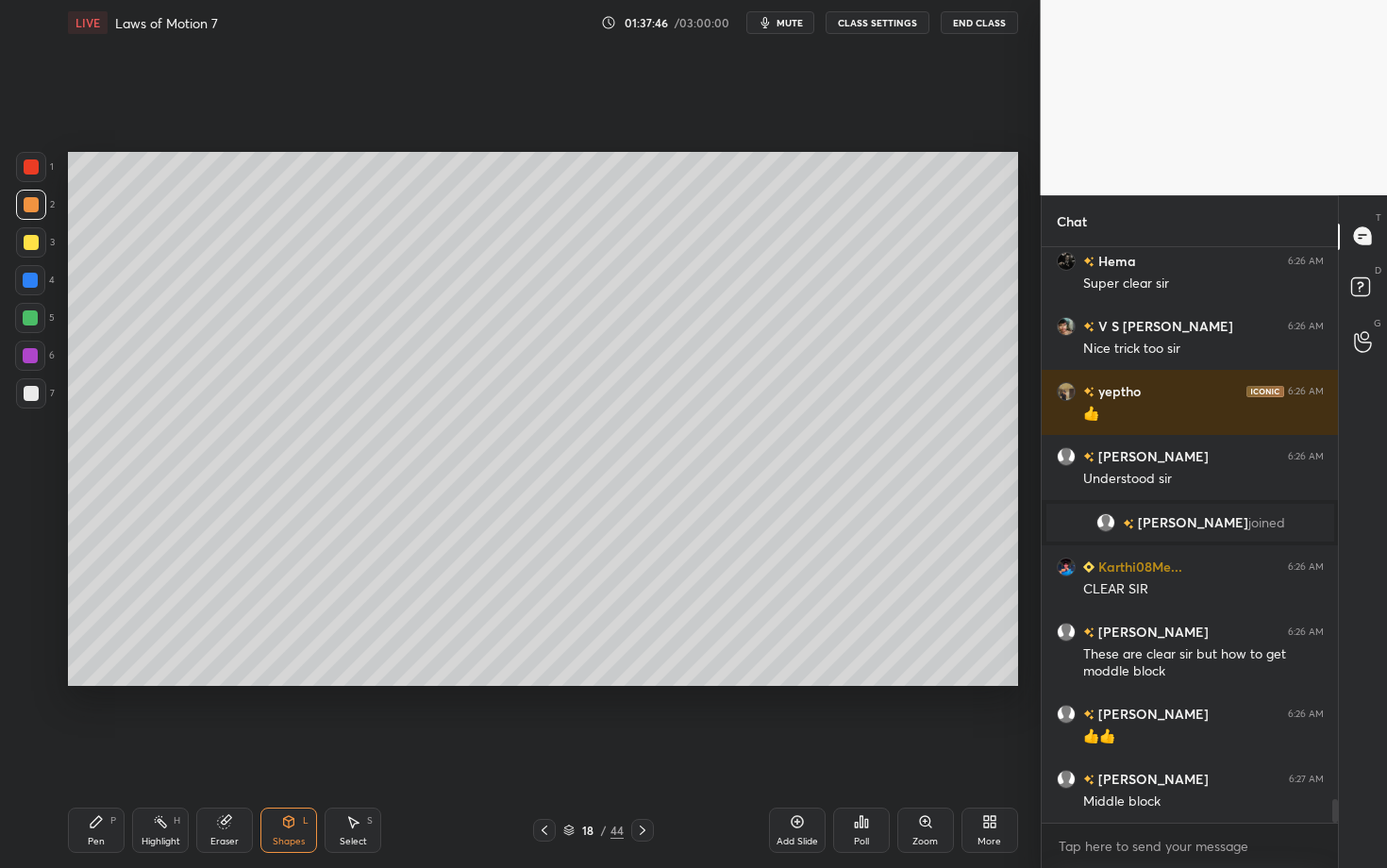 click on "Select S" at bounding box center [353, 830] 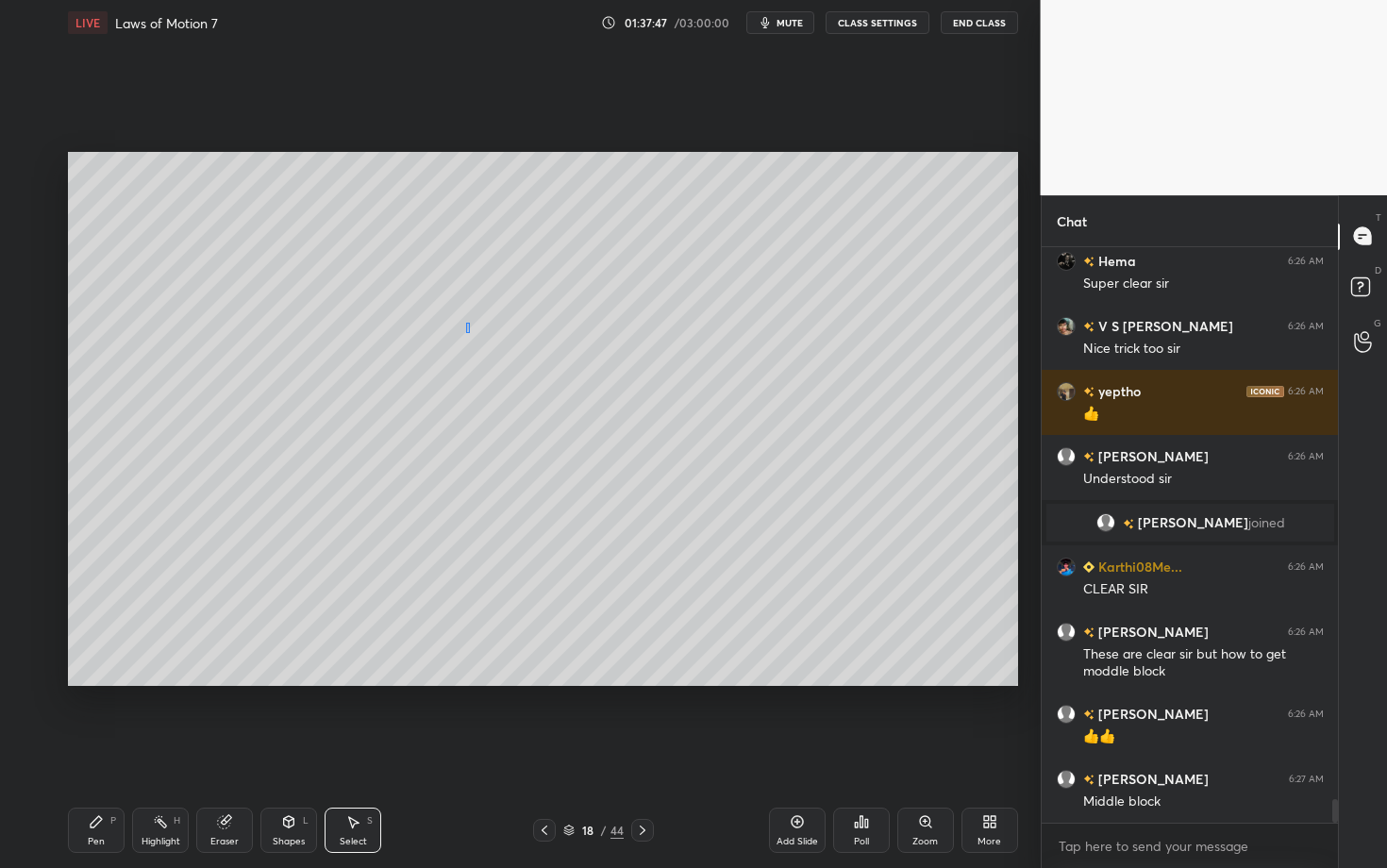 drag, startPoint x: 469, startPoint y: 333, endPoint x: 498, endPoint y: 383, distance: 57.801384 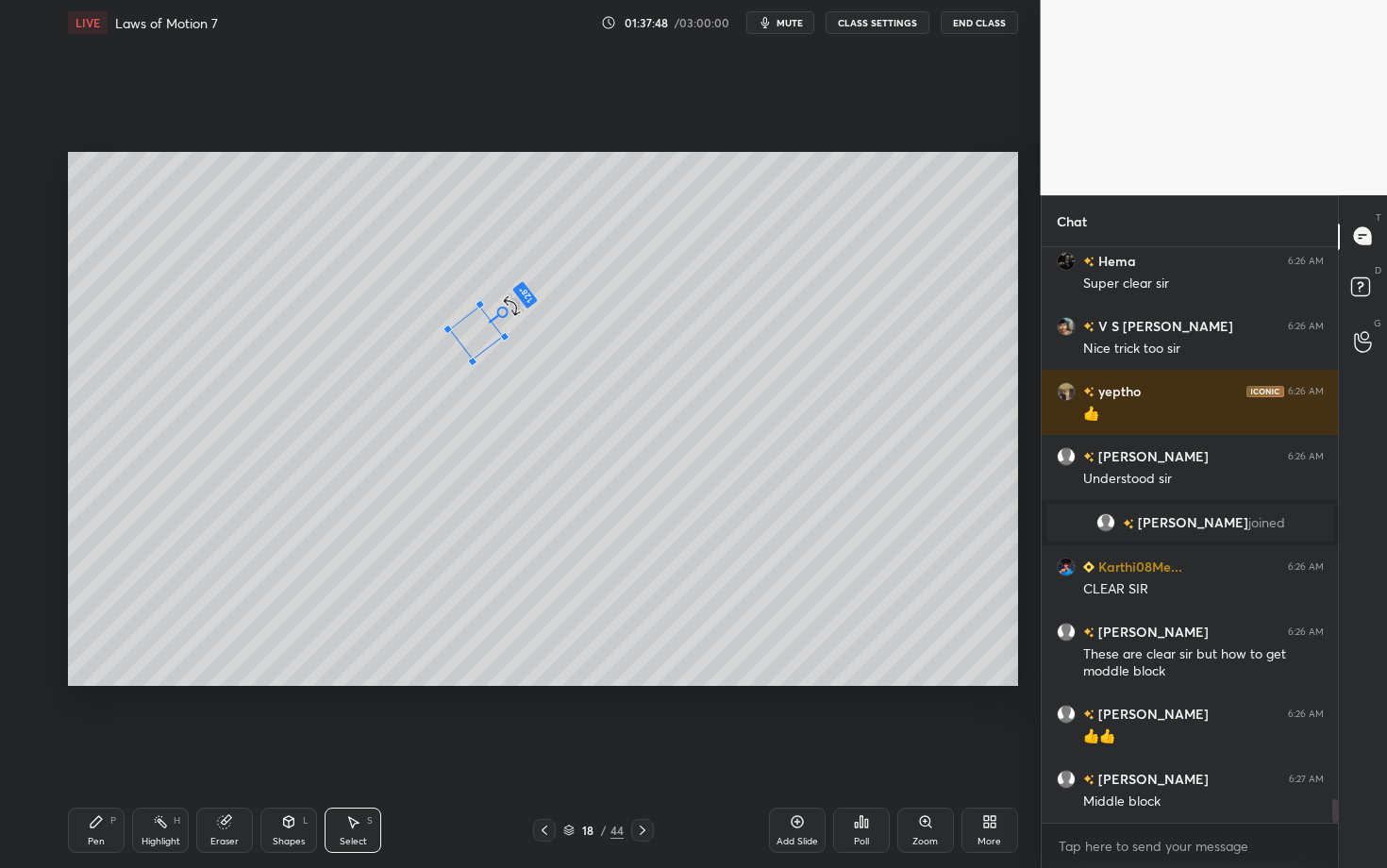 drag, startPoint x: 476, startPoint y: 366, endPoint x: 525, endPoint y: 307, distance: 76.694198 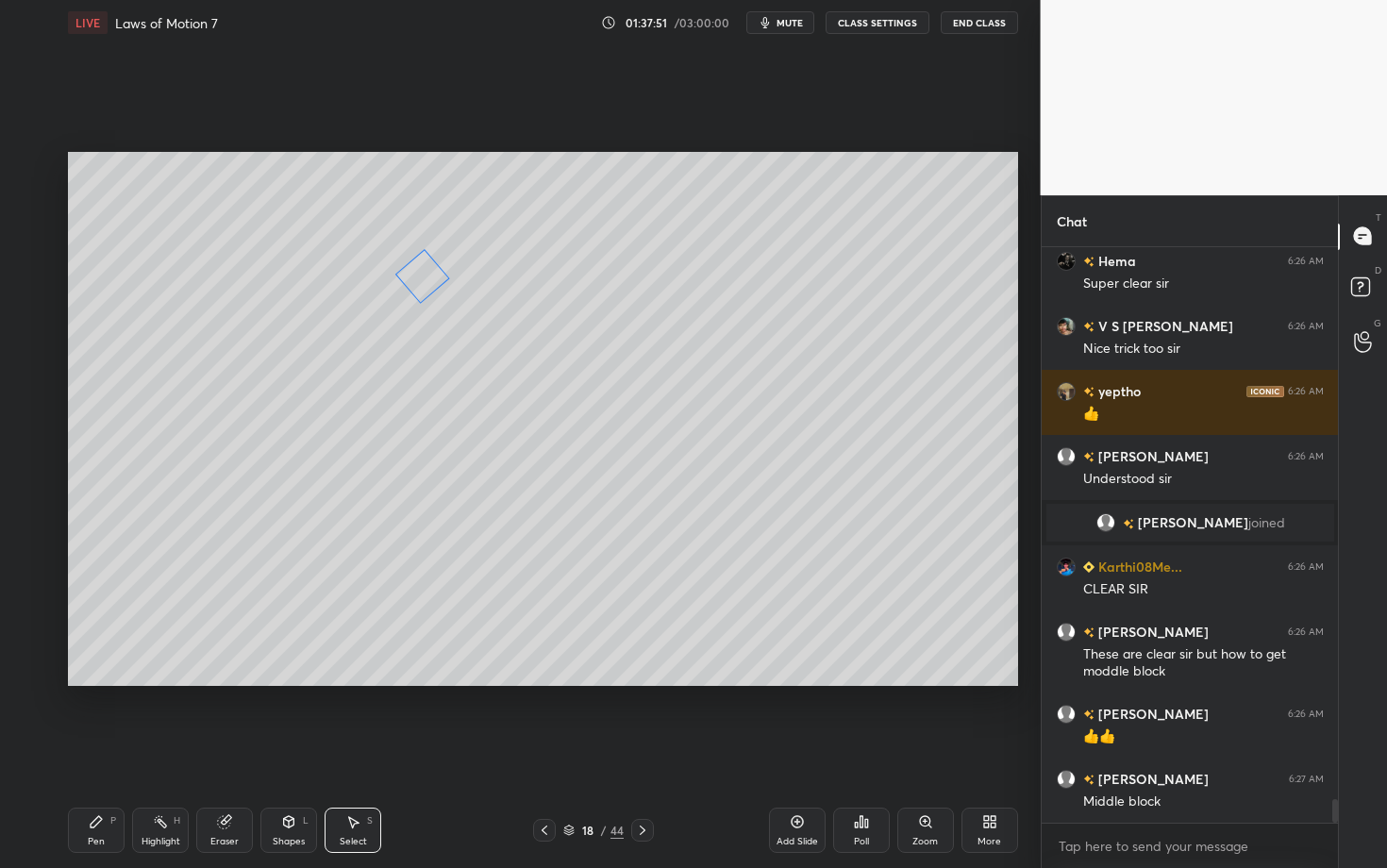 drag, startPoint x: 472, startPoint y: 309, endPoint x: 428, endPoint y: 282, distance: 51.623638 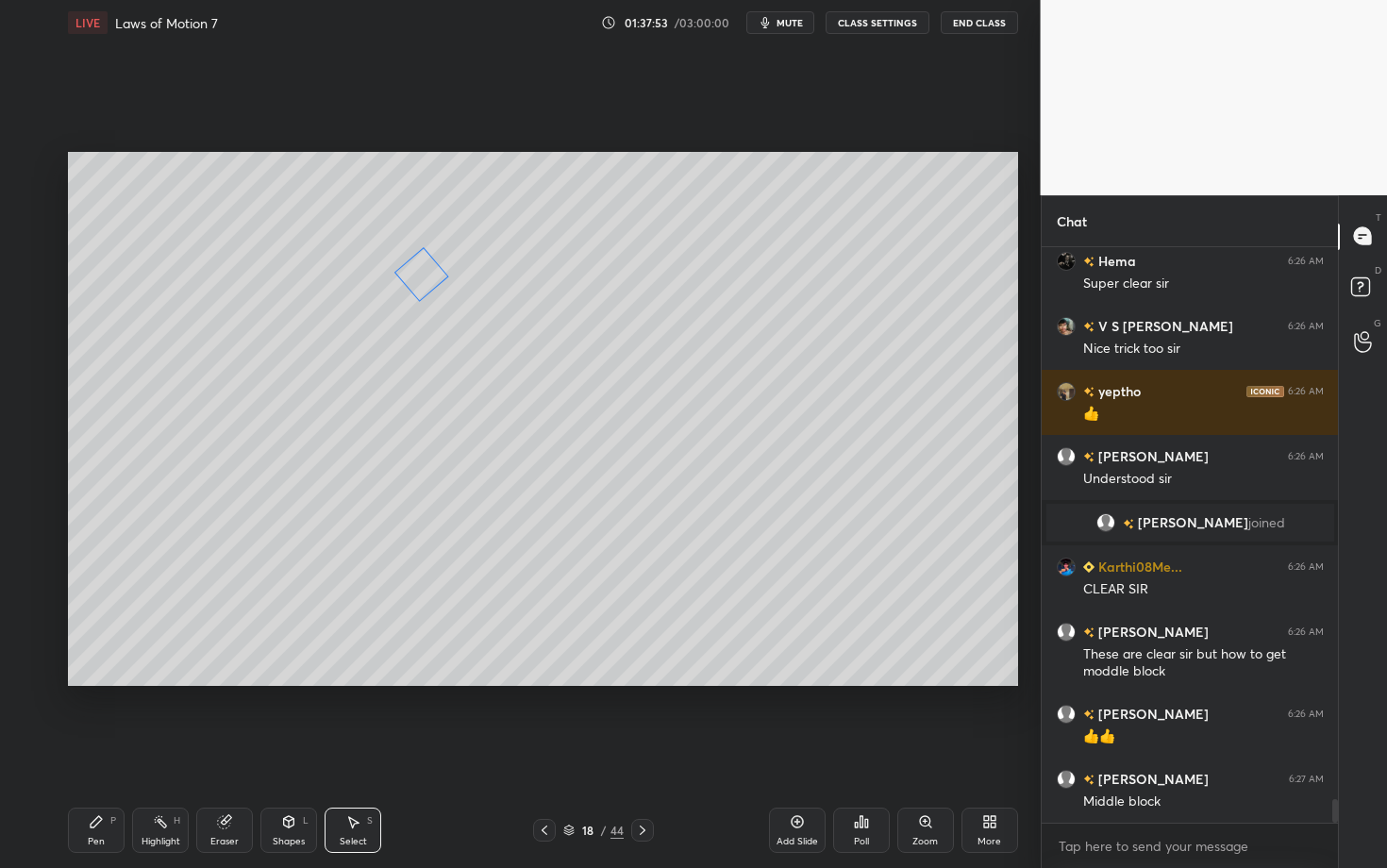 click on "131 ° Undo Copy Paste here Duplicate Duplicate to new slide Delete" at bounding box center [543, 419] 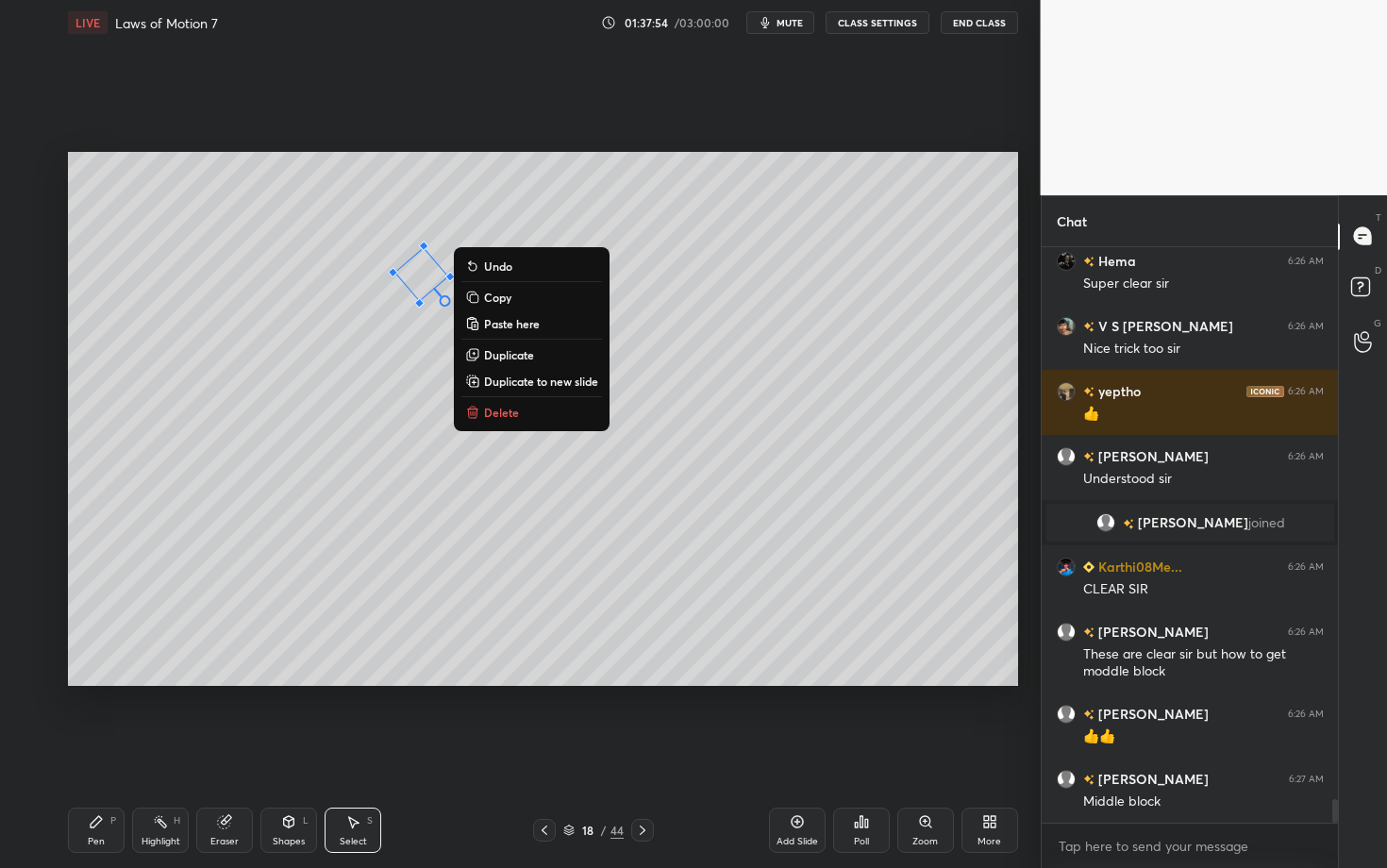 click on "Duplicate" at bounding box center (509, 355) 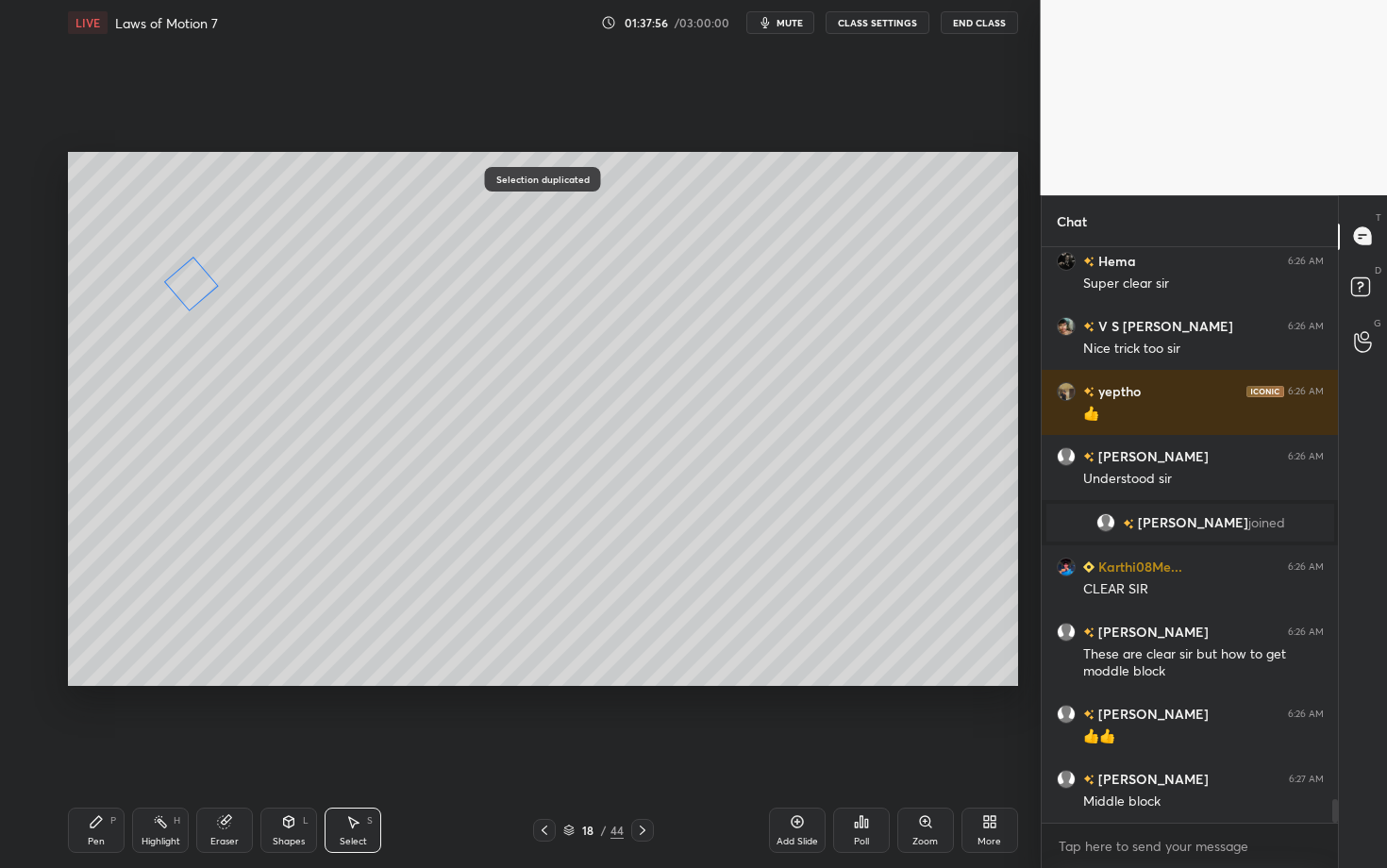 drag, startPoint x: 415, startPoint y: 294, endPoint x: 192, endPoint y: 287, distance: 223.10984 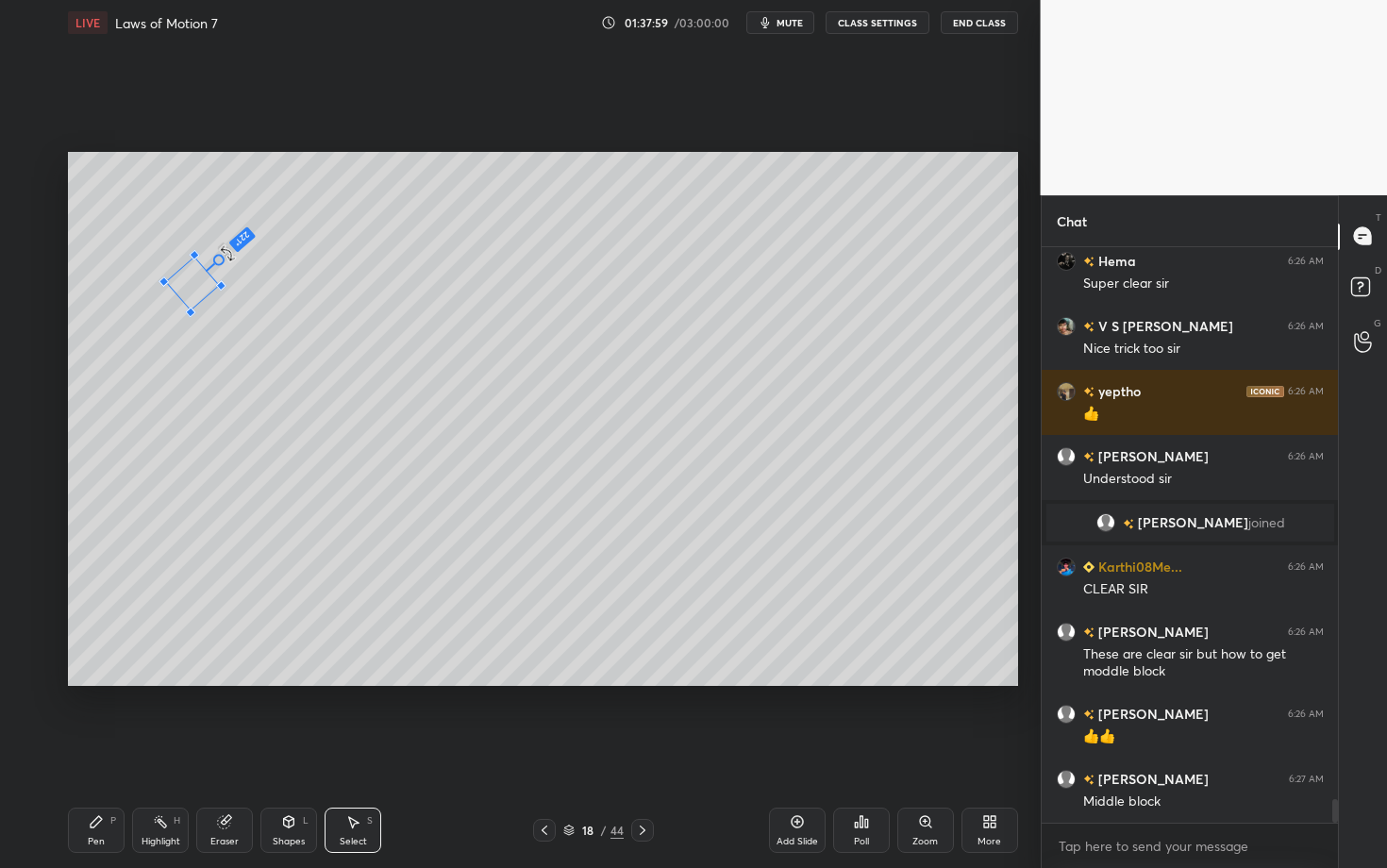 drag, startPoint x: 215, startPoint y: 306, endPoint x: 214, endPoint y: 276, distance: 30.016662 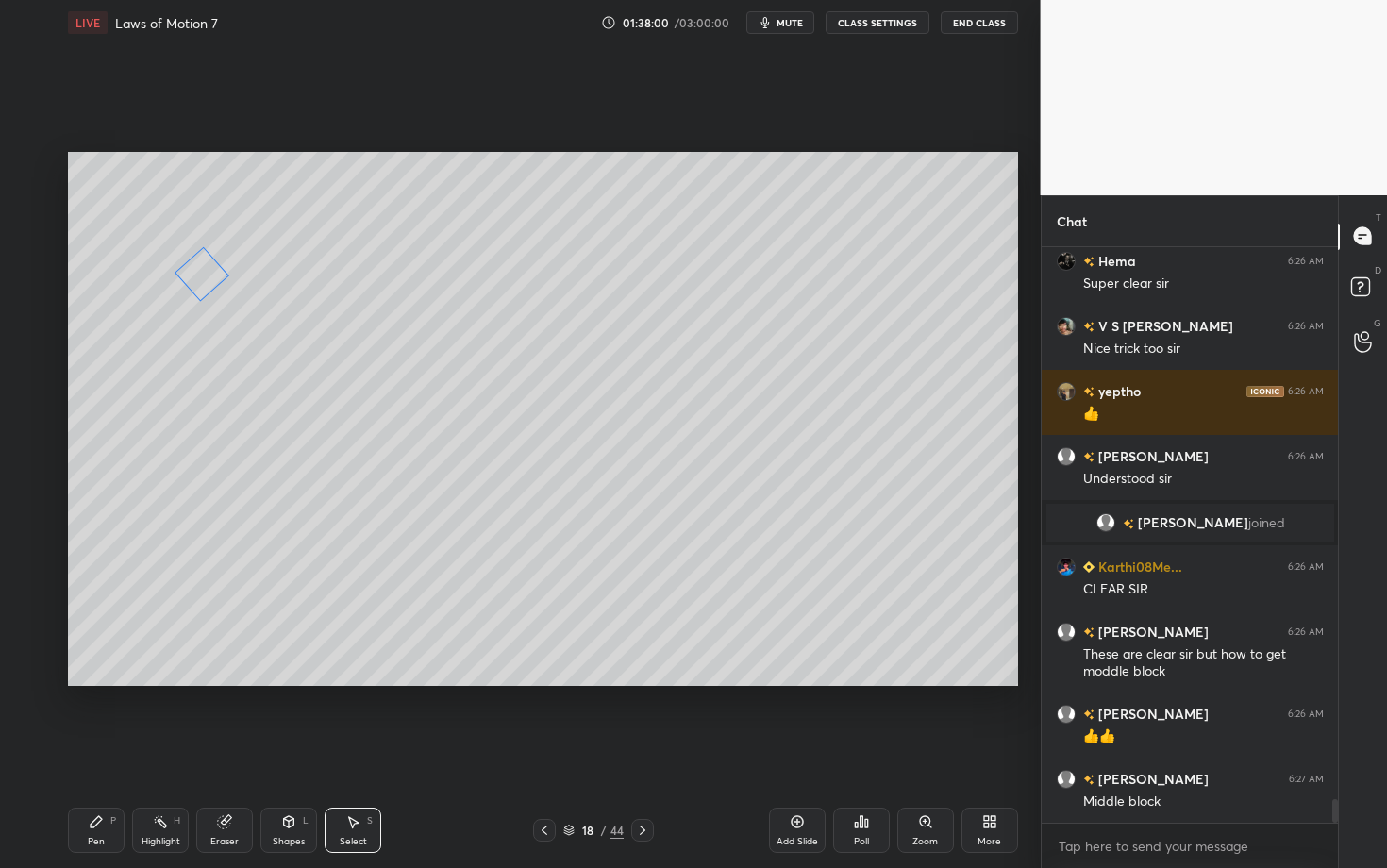 click on "222 ° Undo Copy Paste here Duplicate Duplicate to new slide Delete" at bounding box center (543, 419) 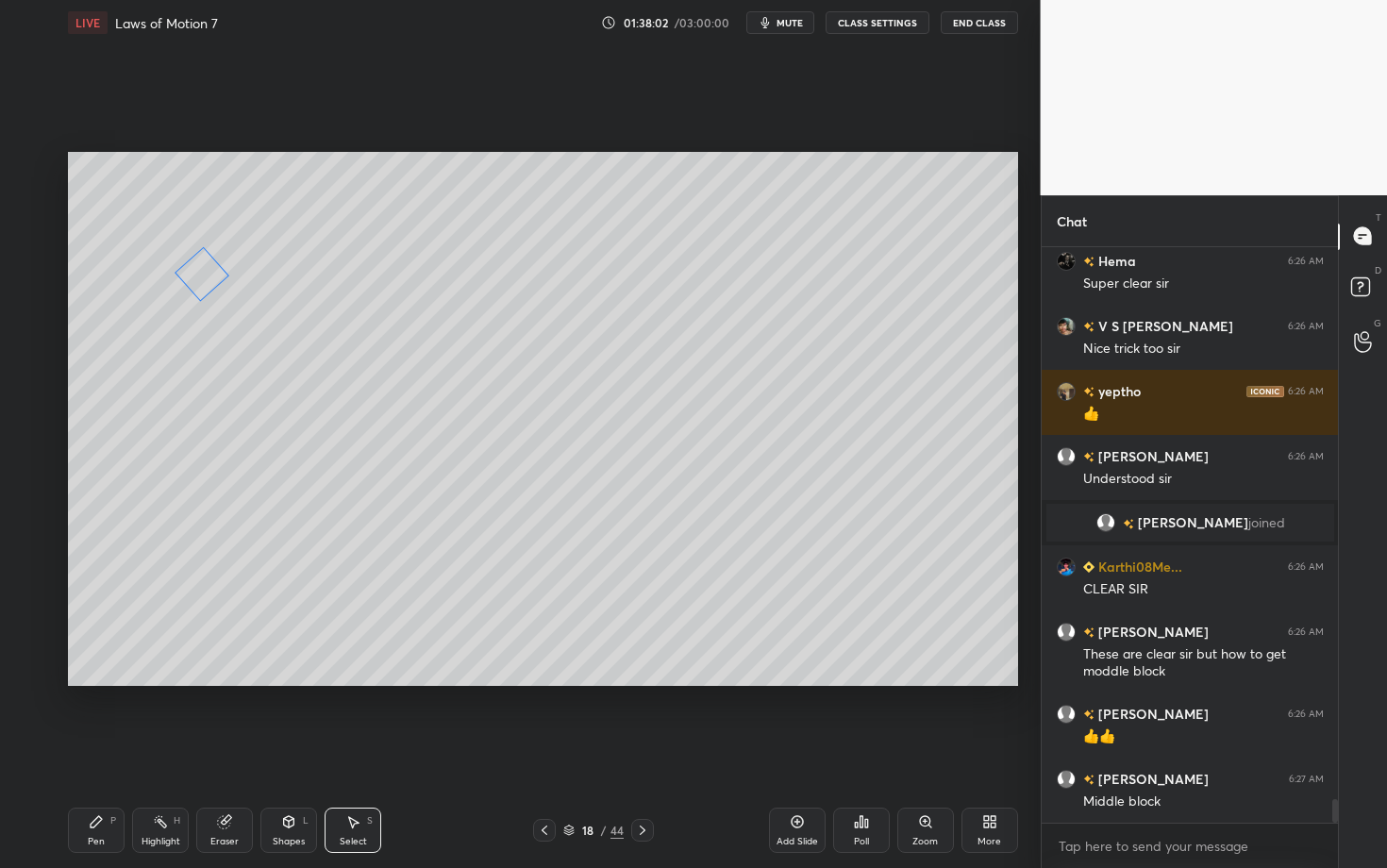 click on "222 ° Undo Copy Paste here Duplicate Duplicate to new slide Delete" at bounding box center (543, 419) 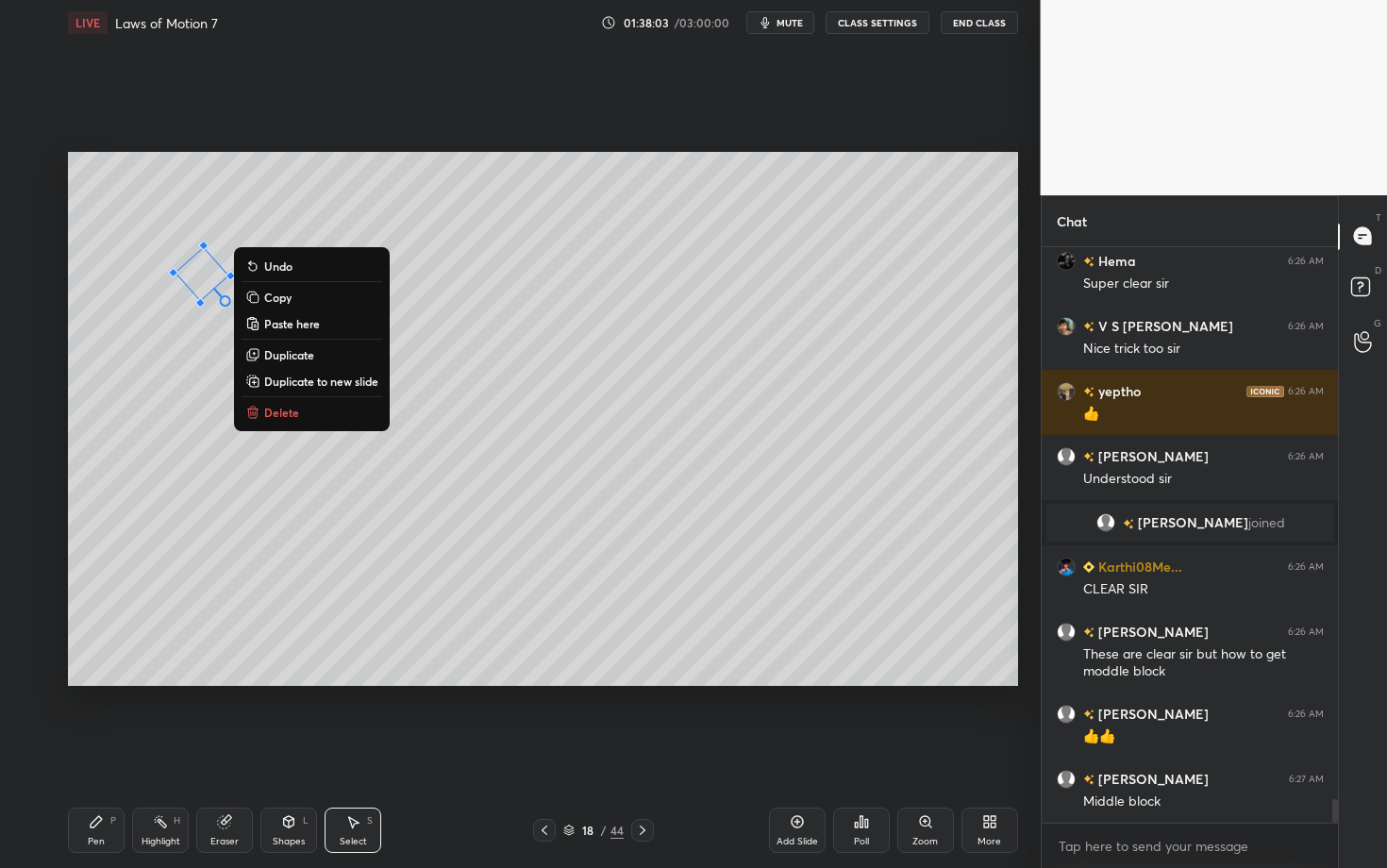 click 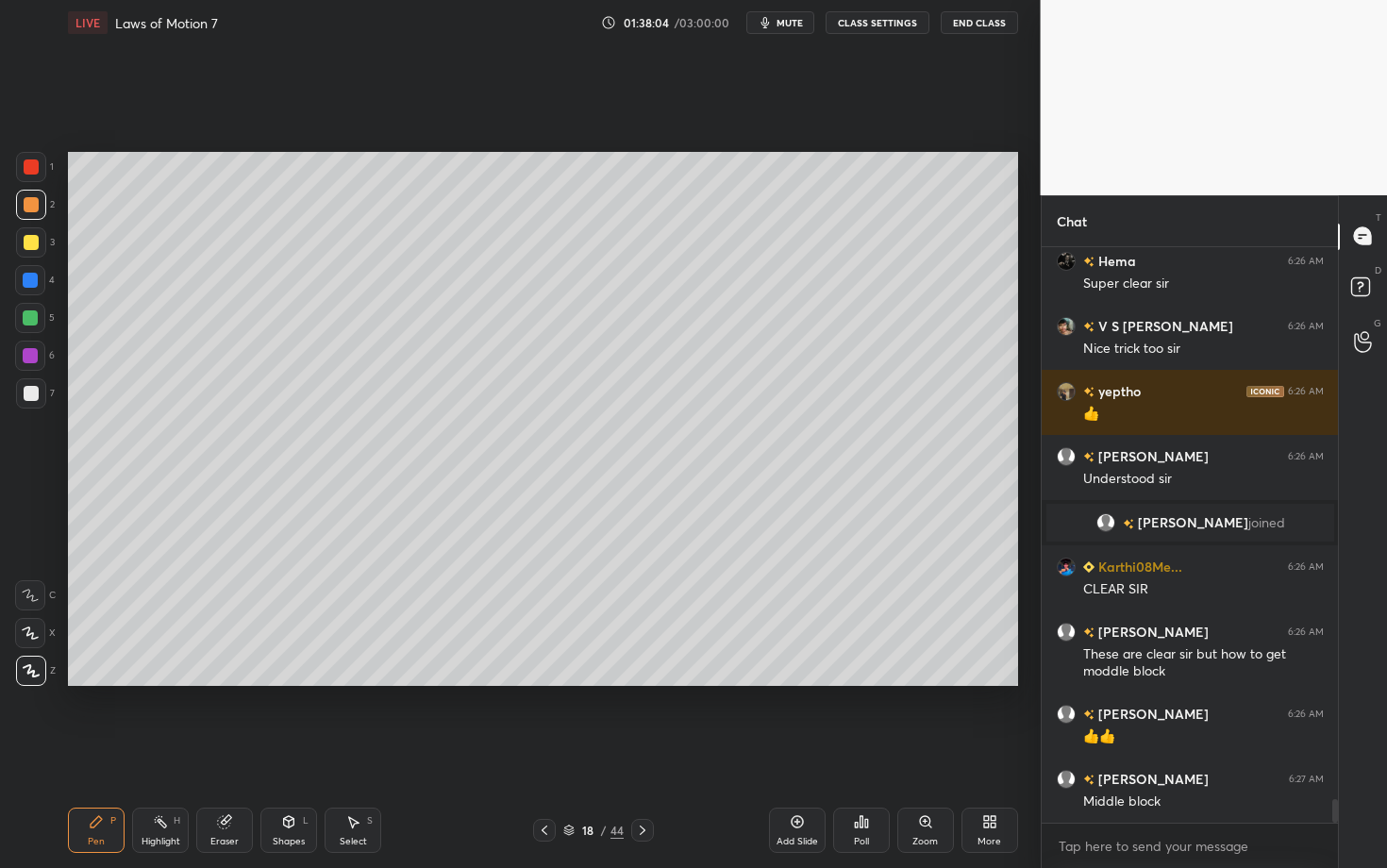 click on "Shapes L" at bounding box center [289, 830] 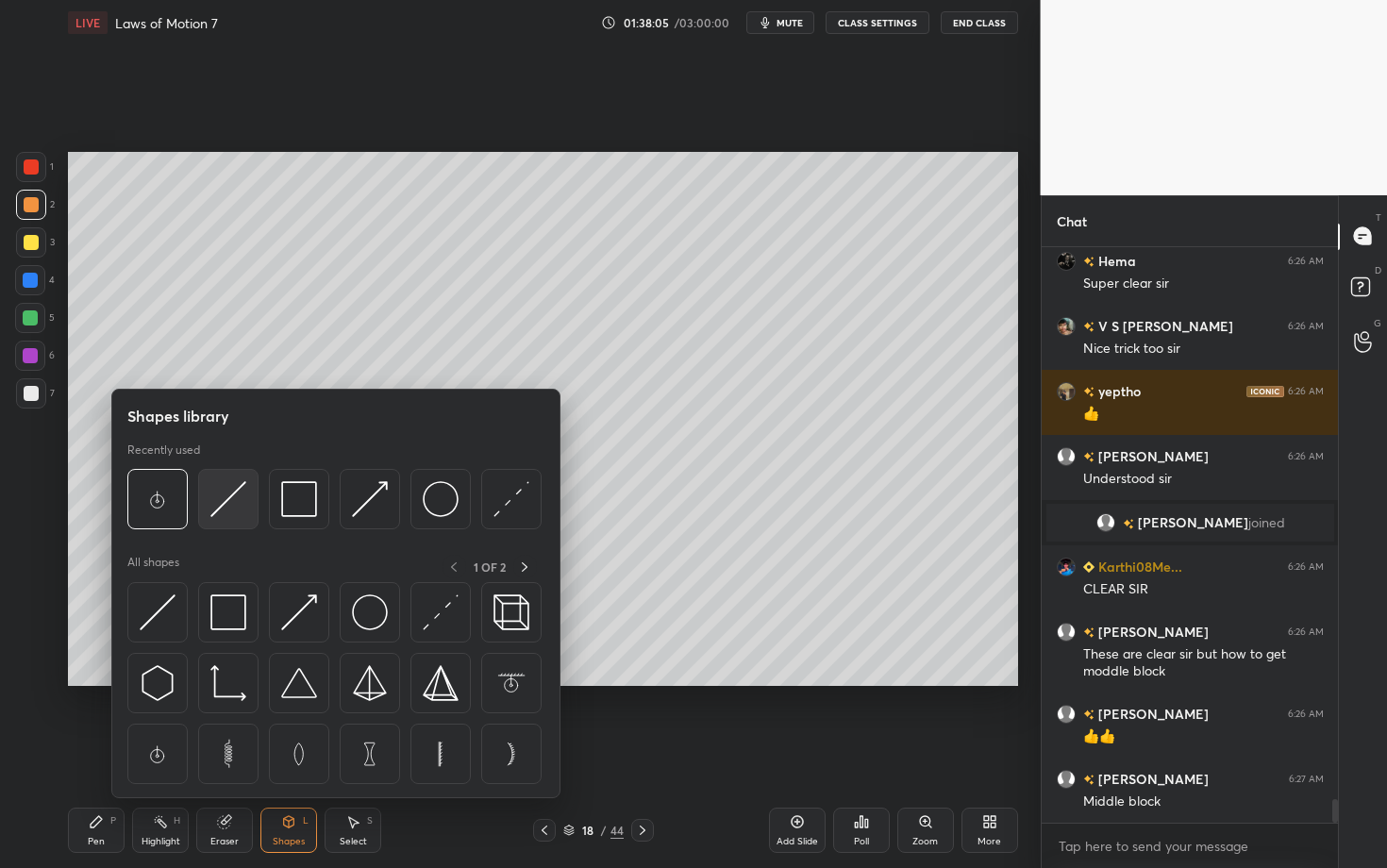 click at bounding box center [228, 499] 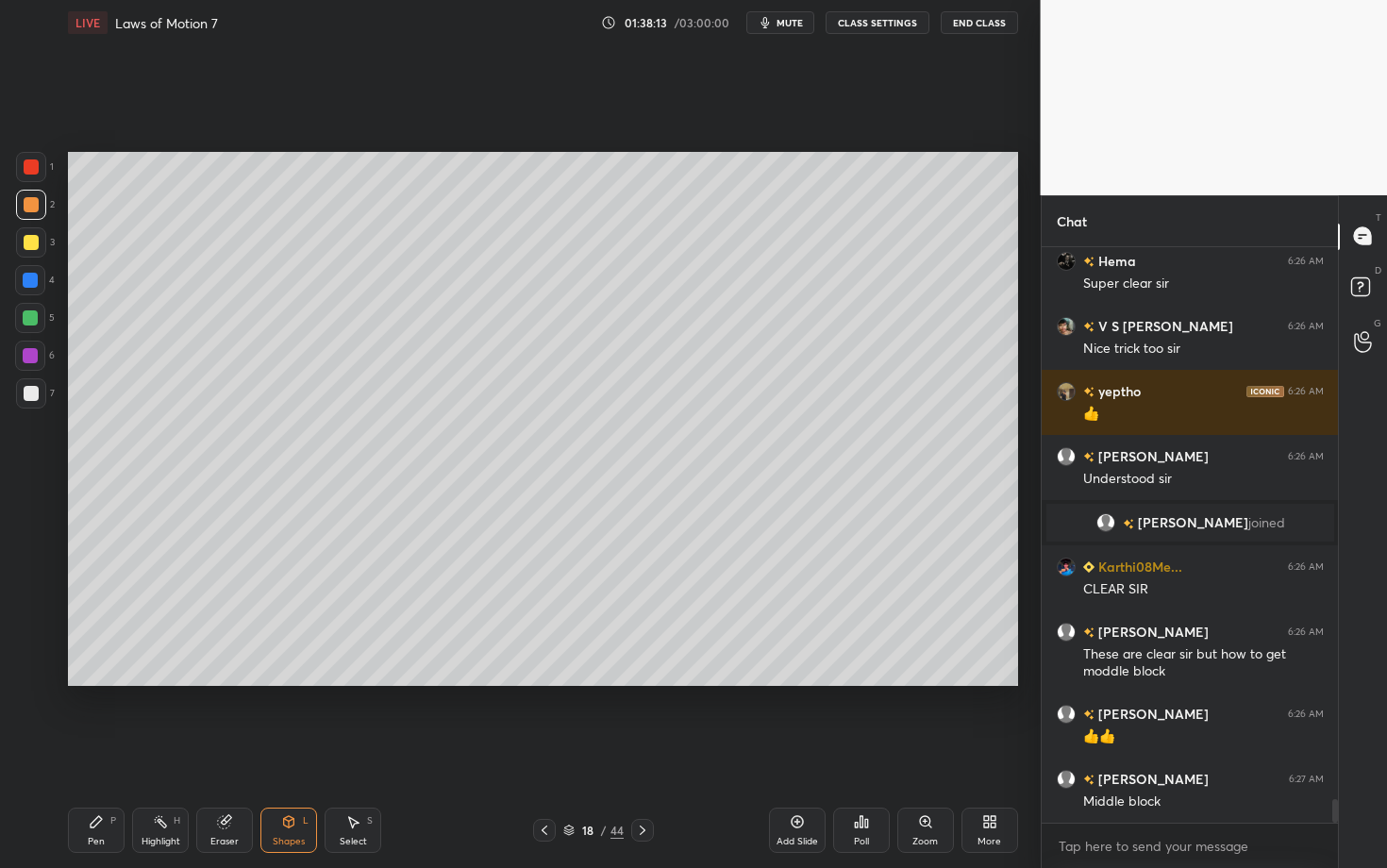 click on "Shapes" at bounding box center (289, 842) 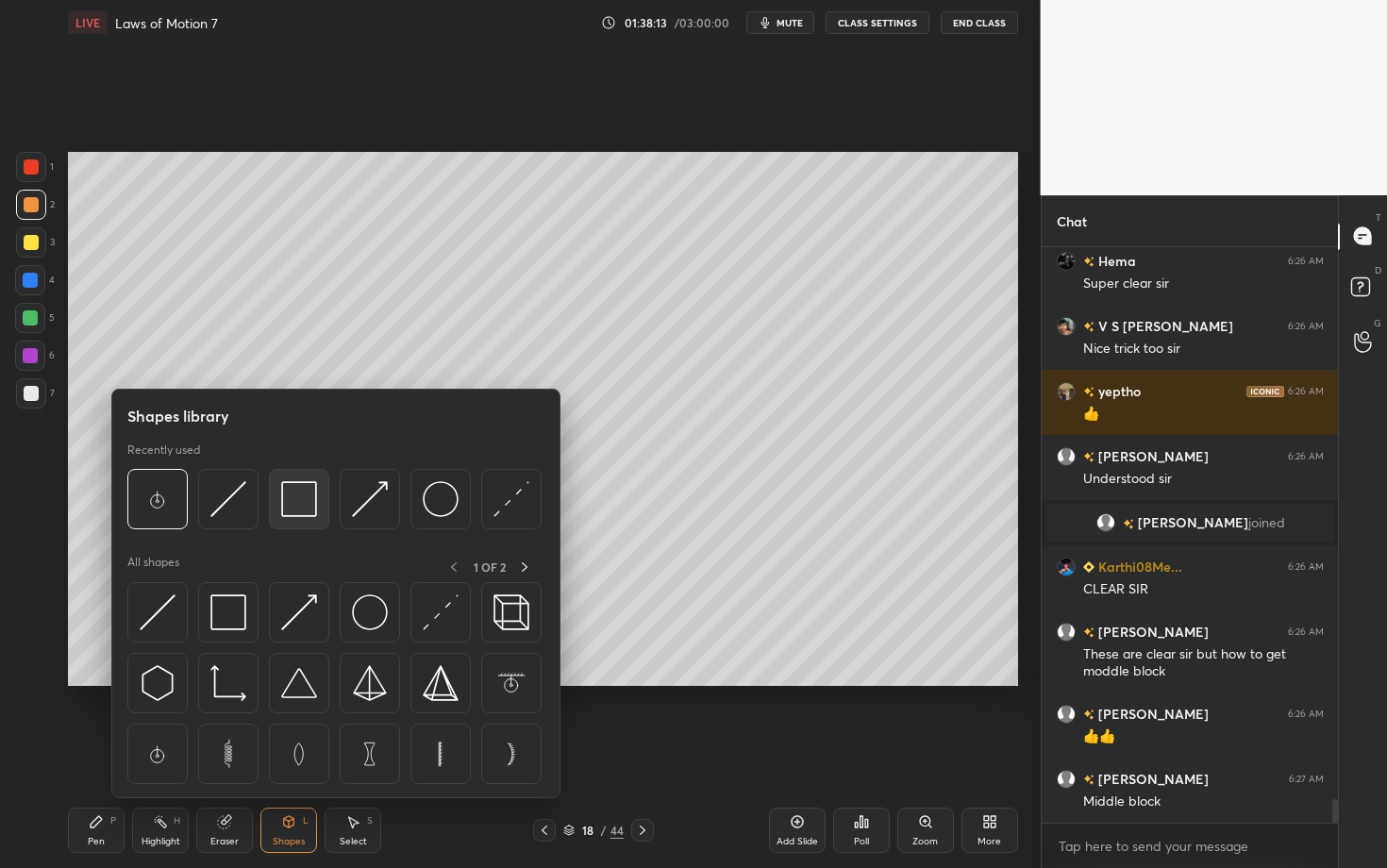 click at bounding box center (299, 499) 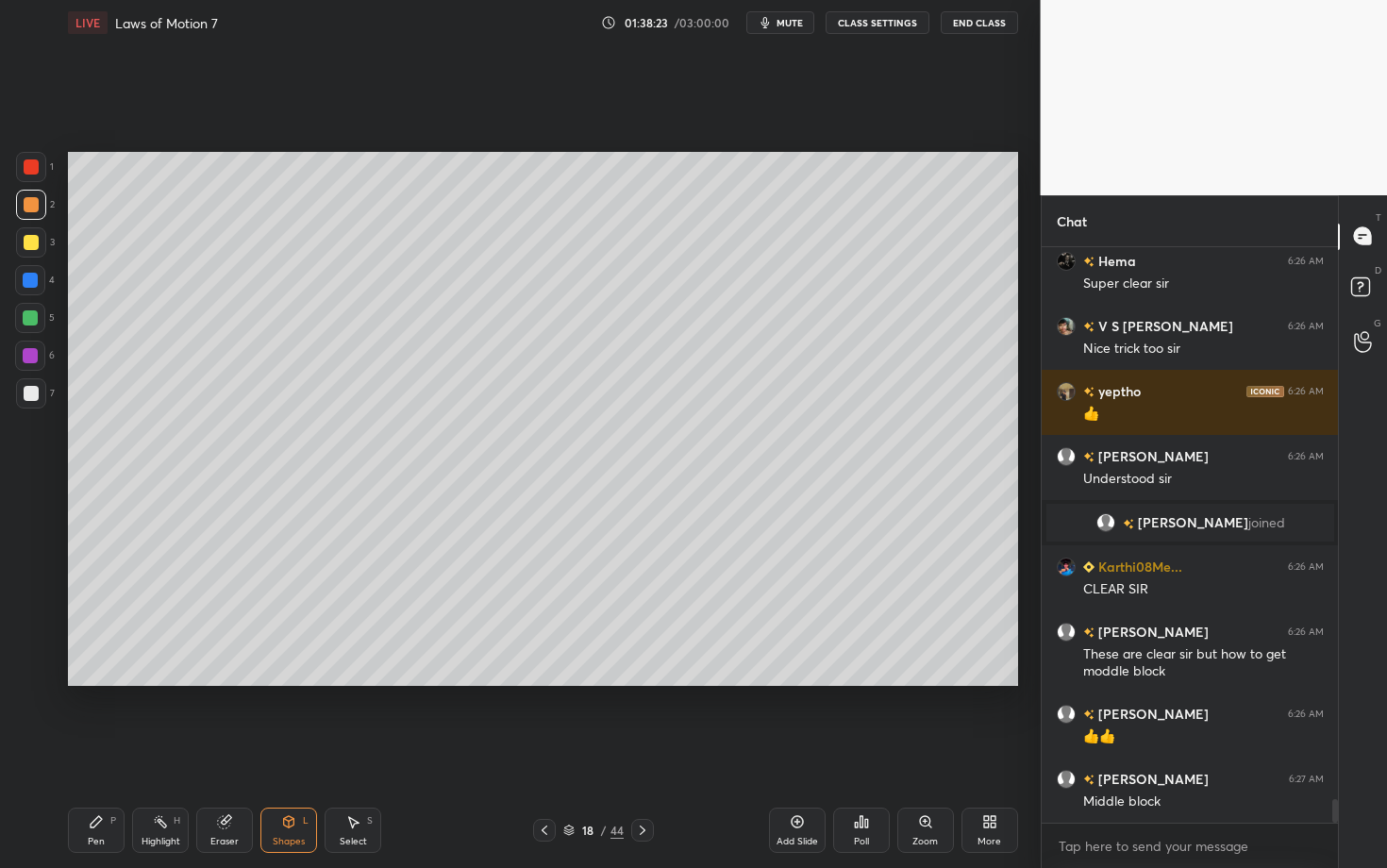 click on "Pen P" at bounding box center (96, 830) 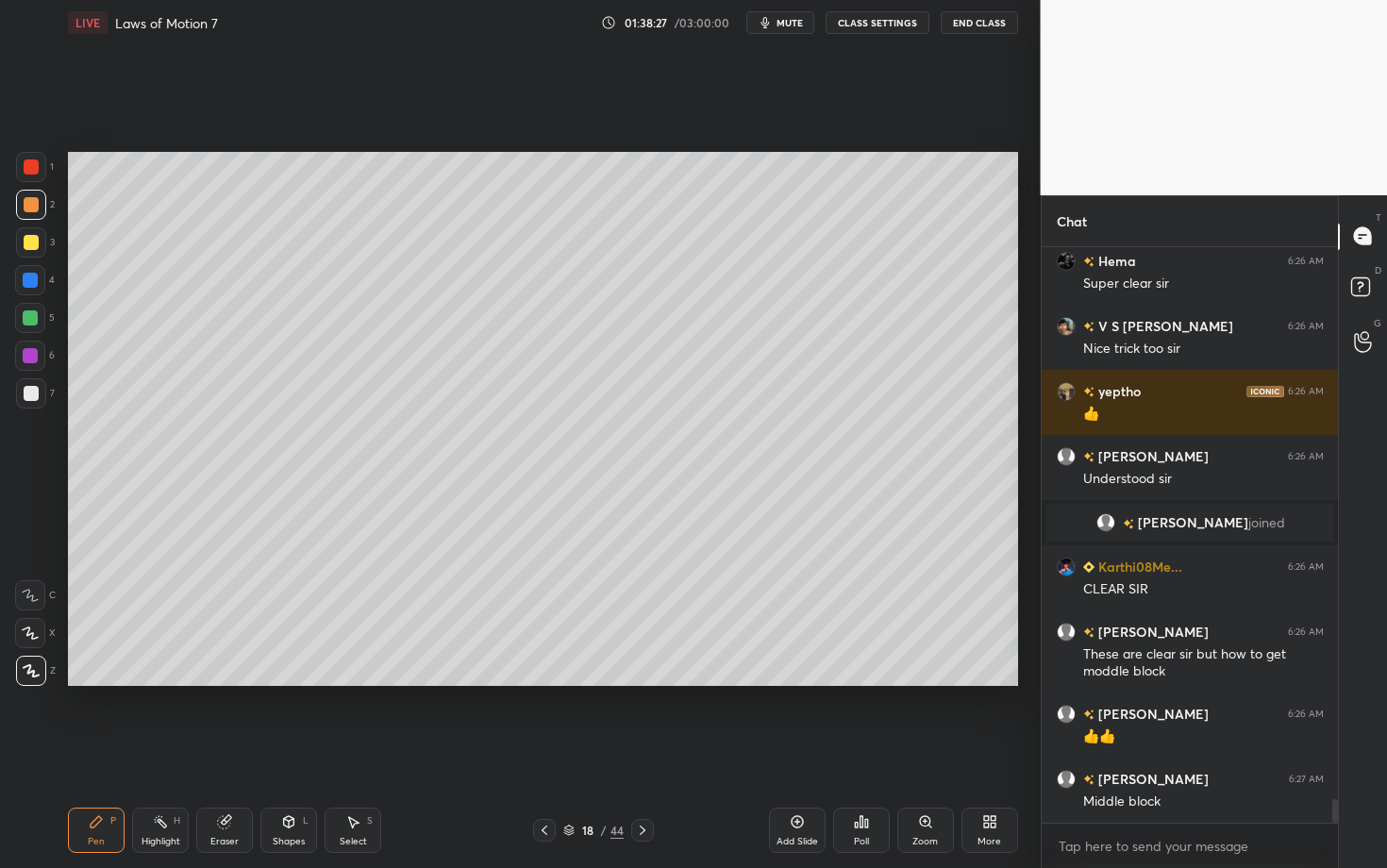 click on "Shapes L" at bounding box center [289, 830] 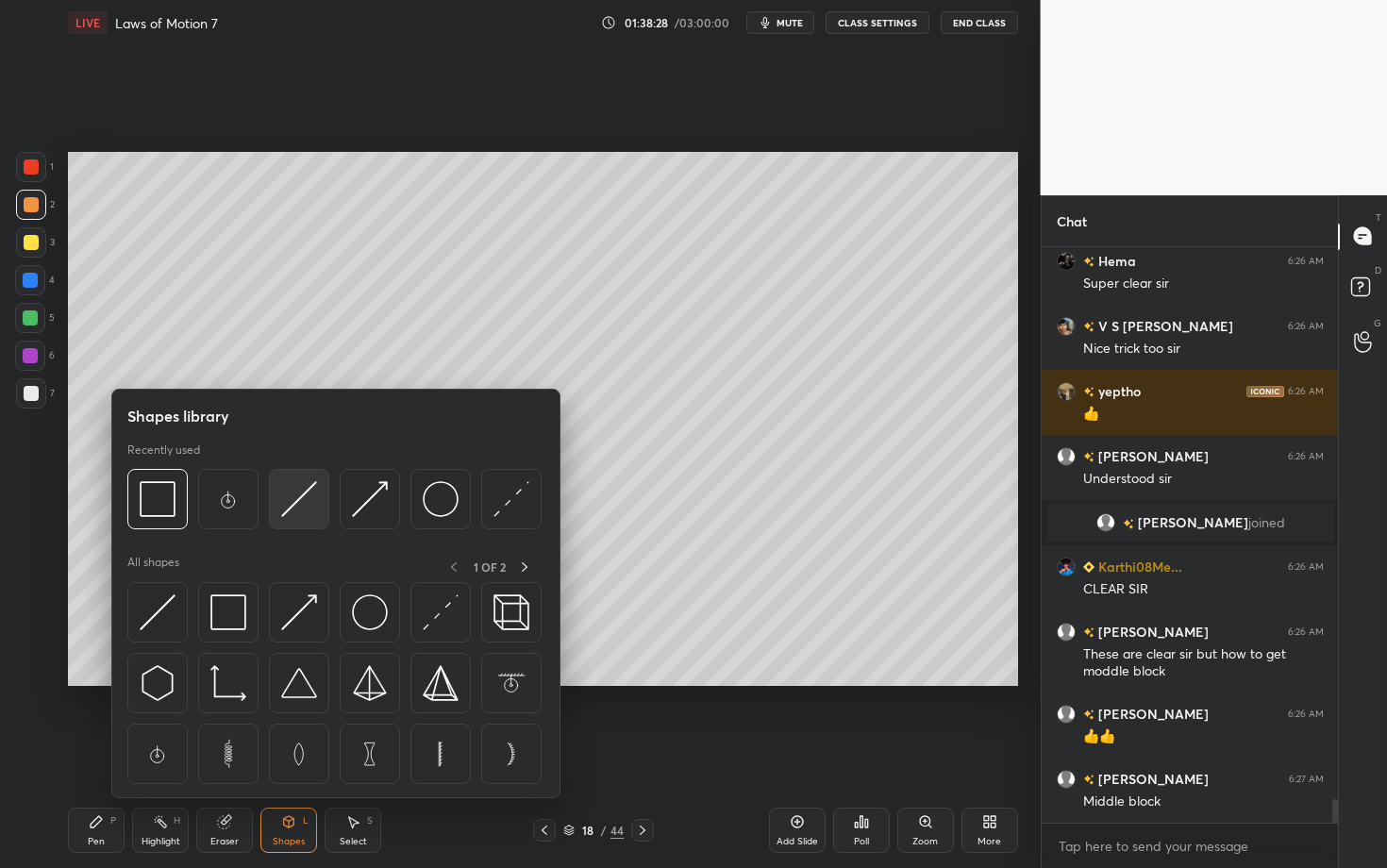 click at bounding box center (299, 499) 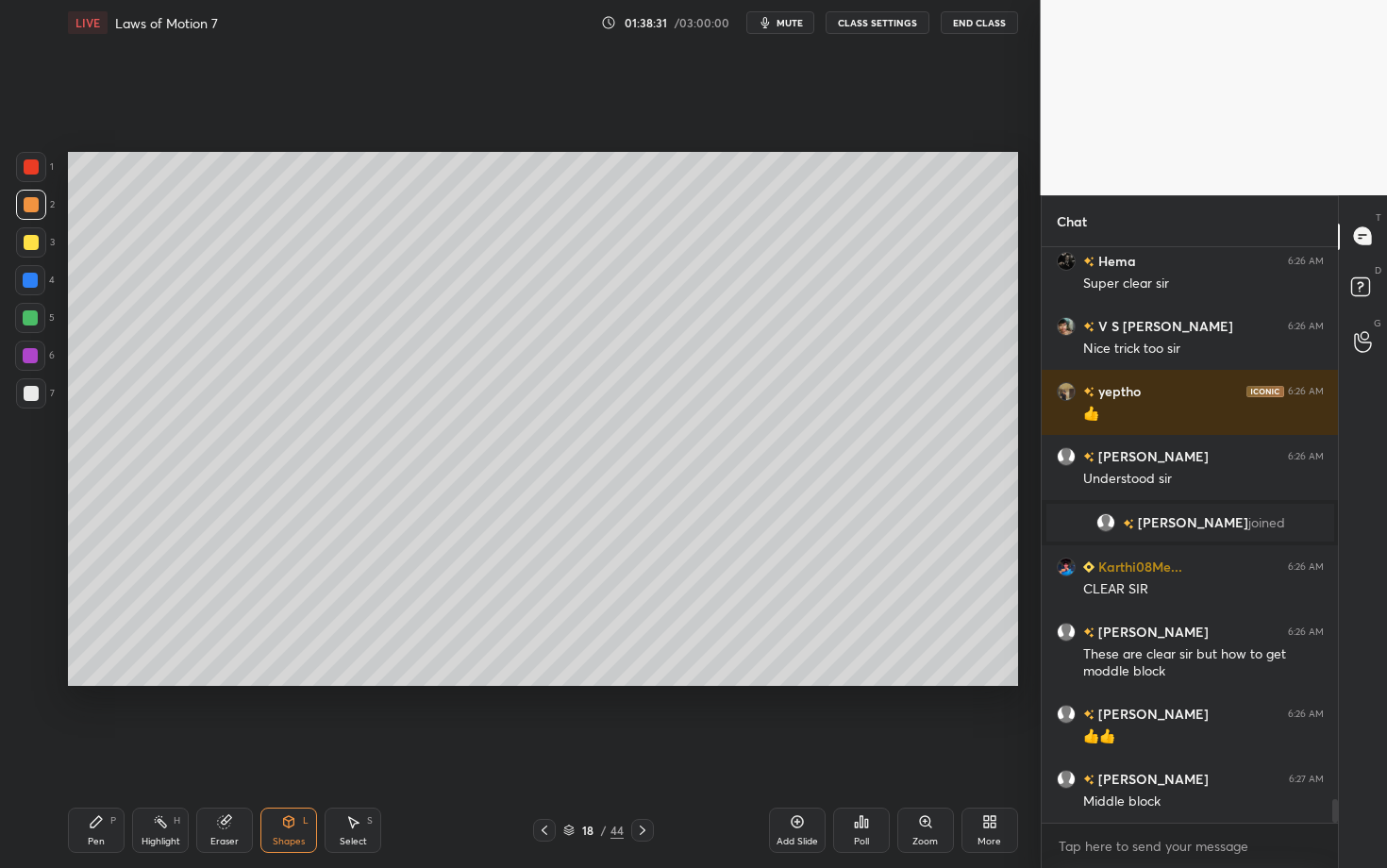 click 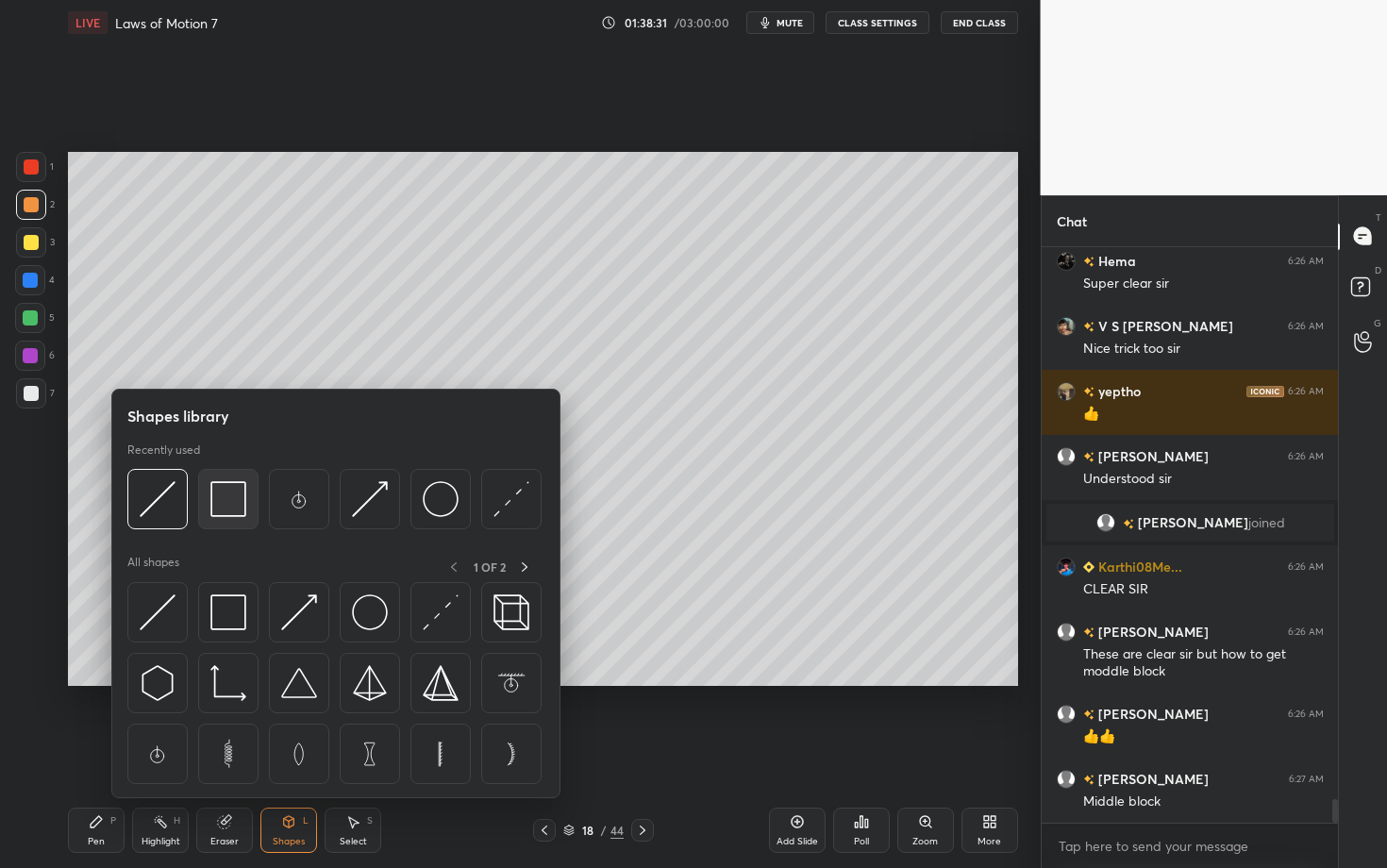 click at bounding box center (228, 499) 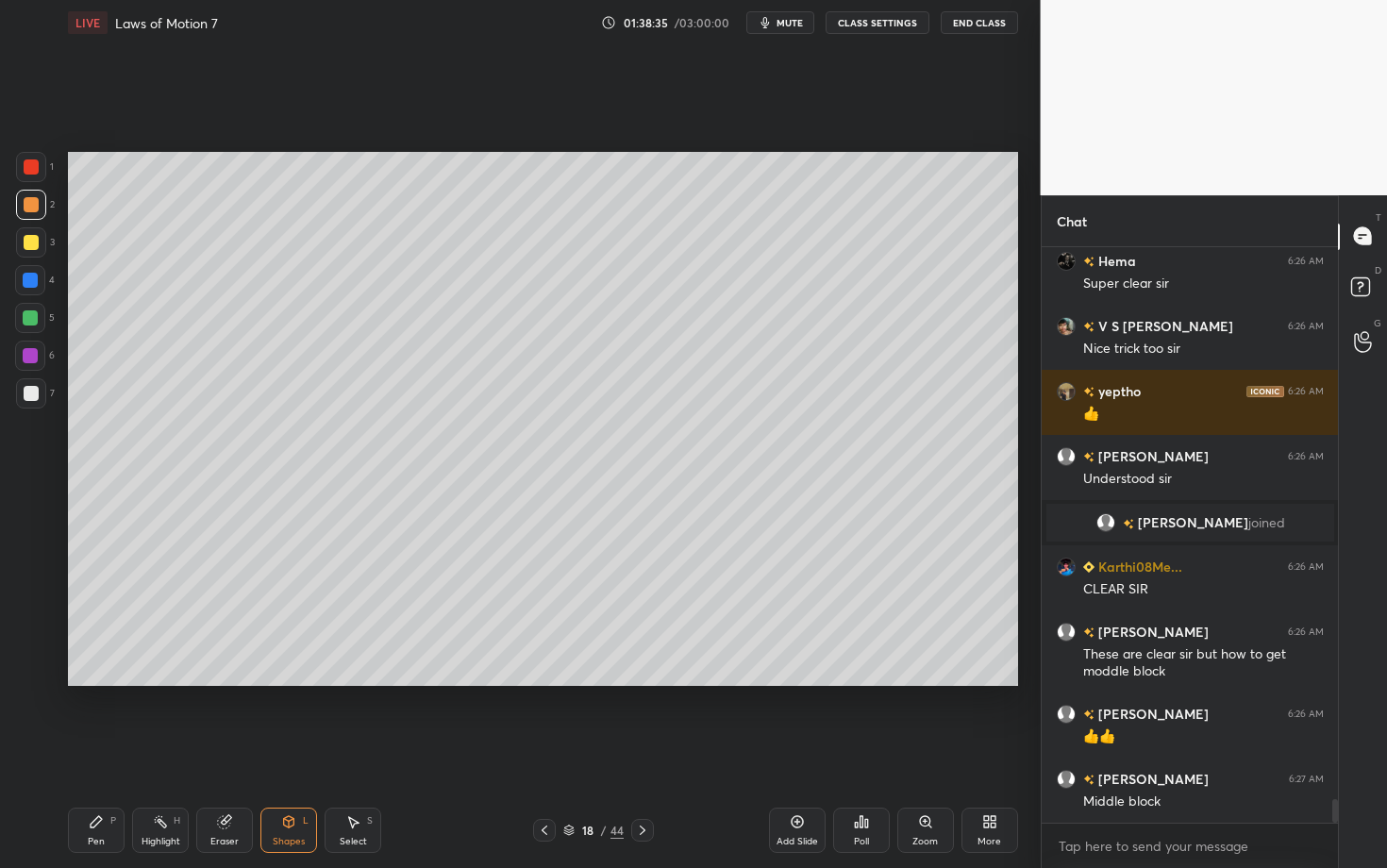 click on "Pen P" at bounding box center [96, 830] 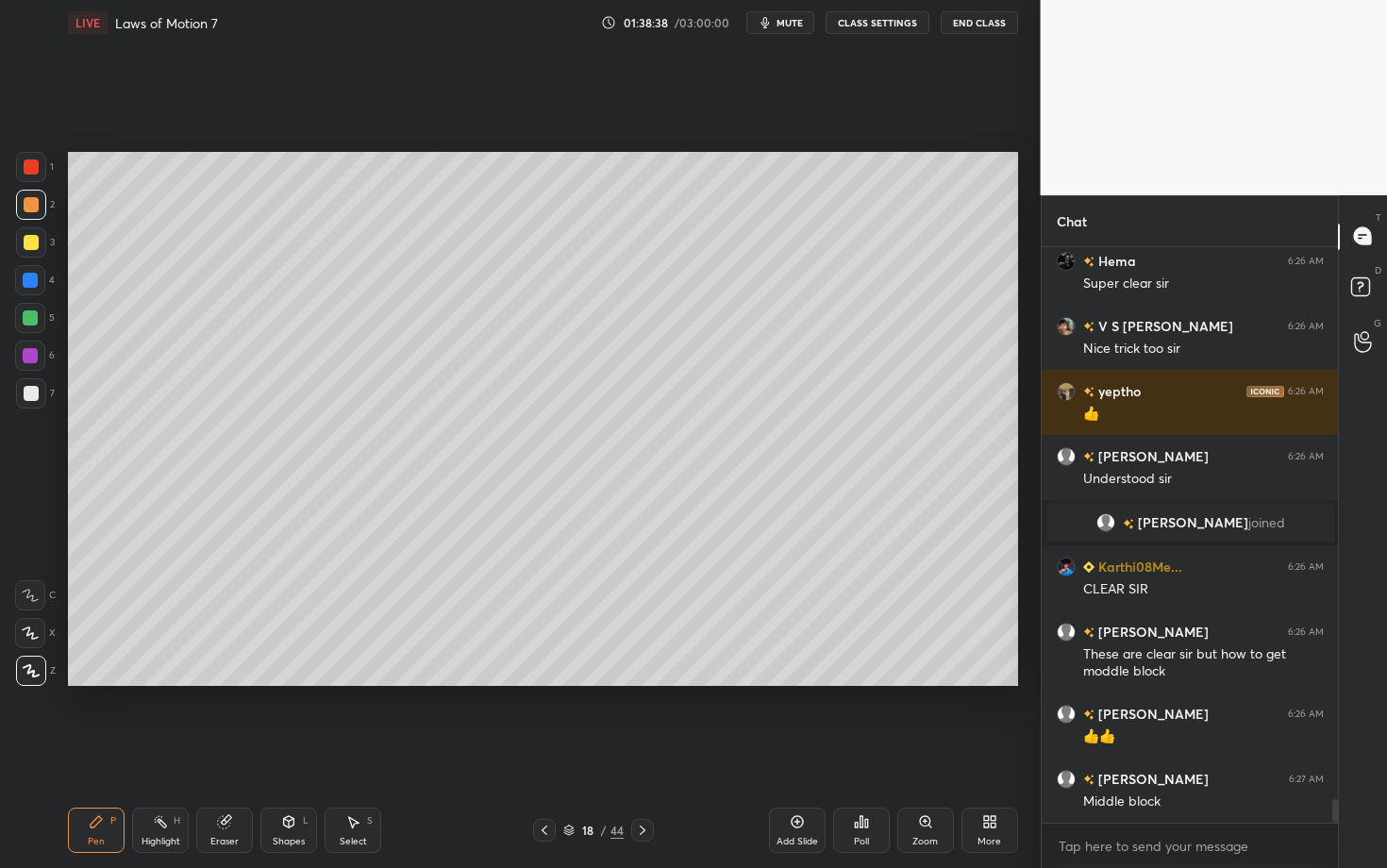click on "Shapes L" at bounding box center [289, 830] 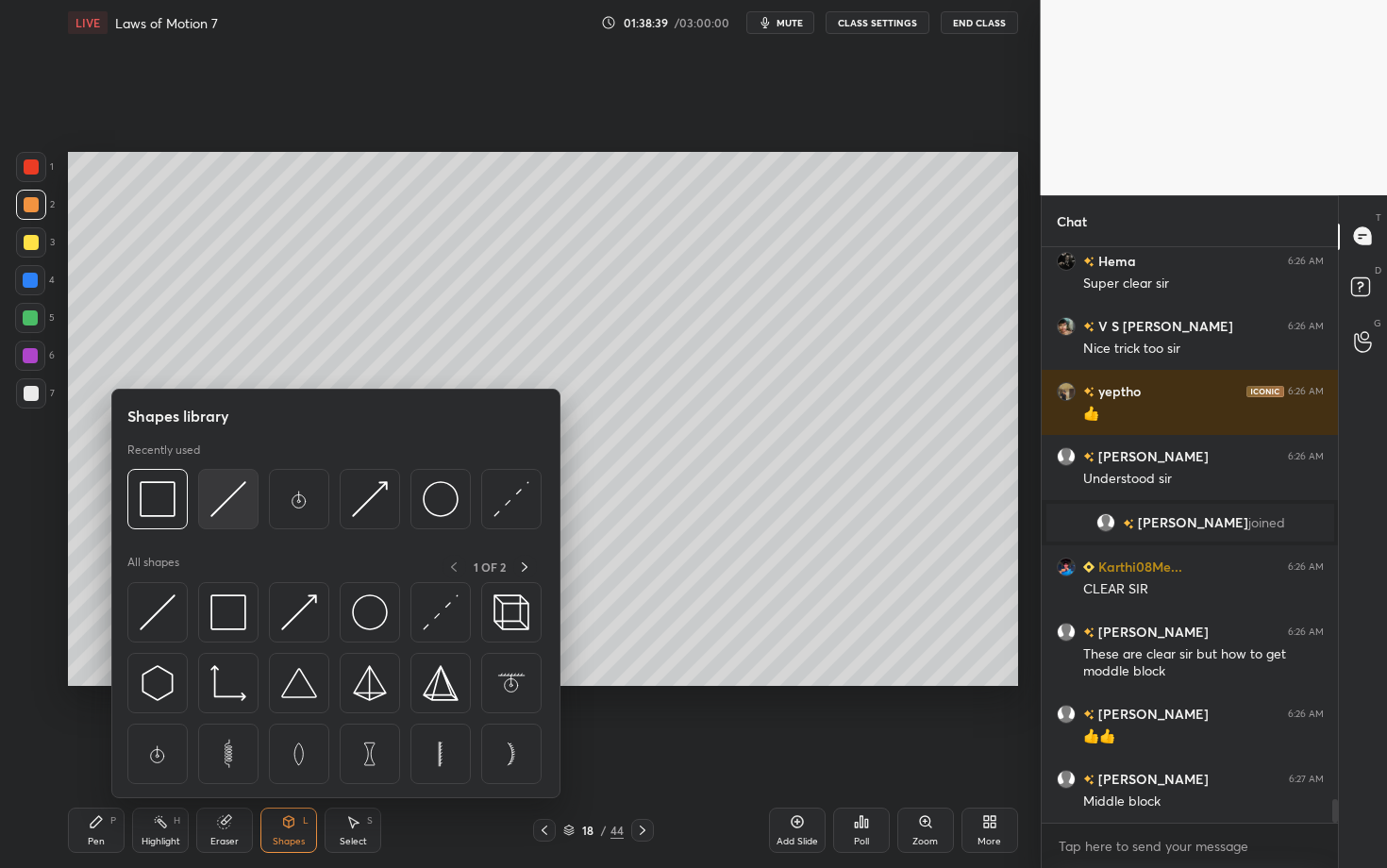 click at bounding box center [228, 499] 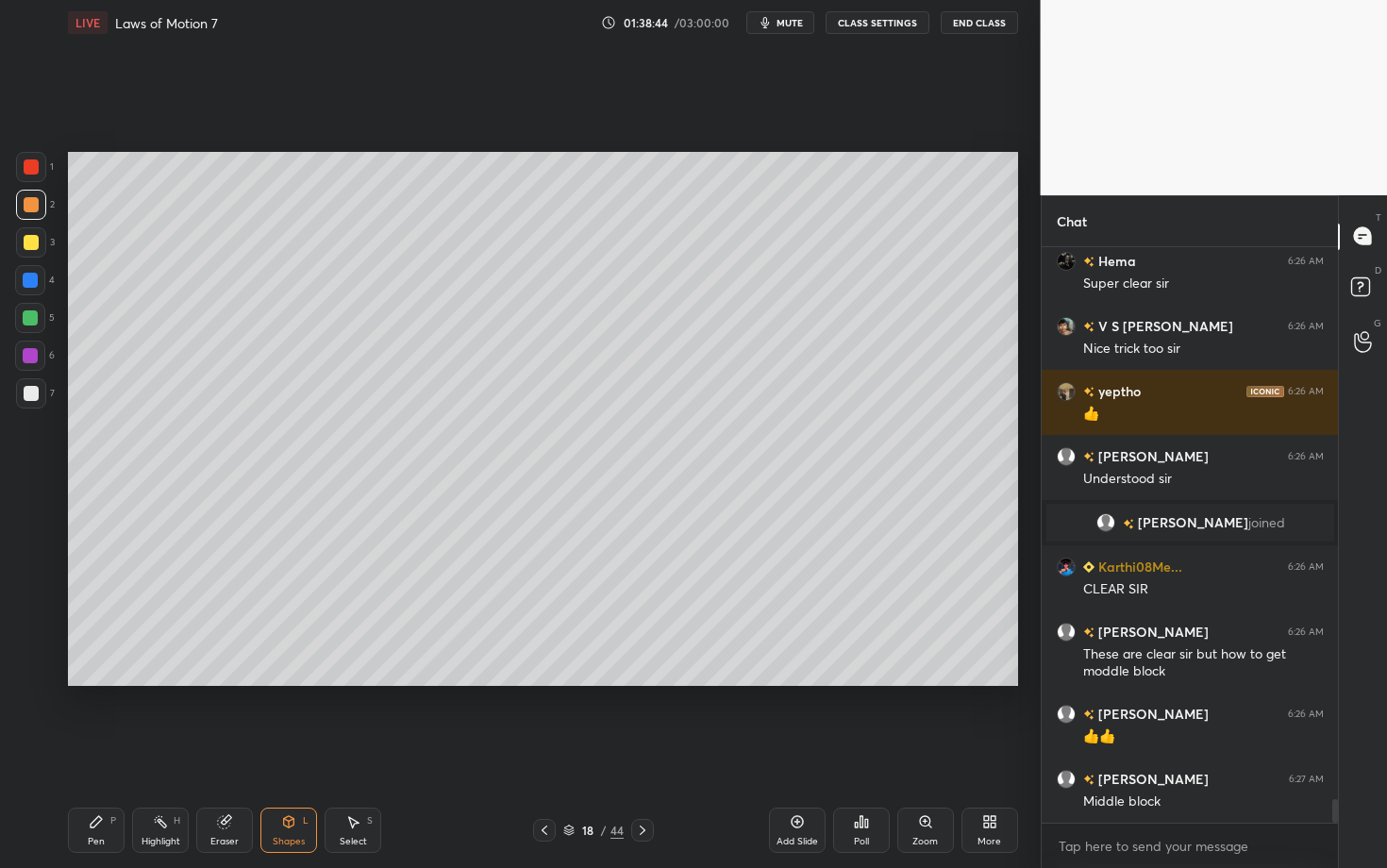 scroll, scrollTop: 13247, scrollLeft: 0, axis: vertical 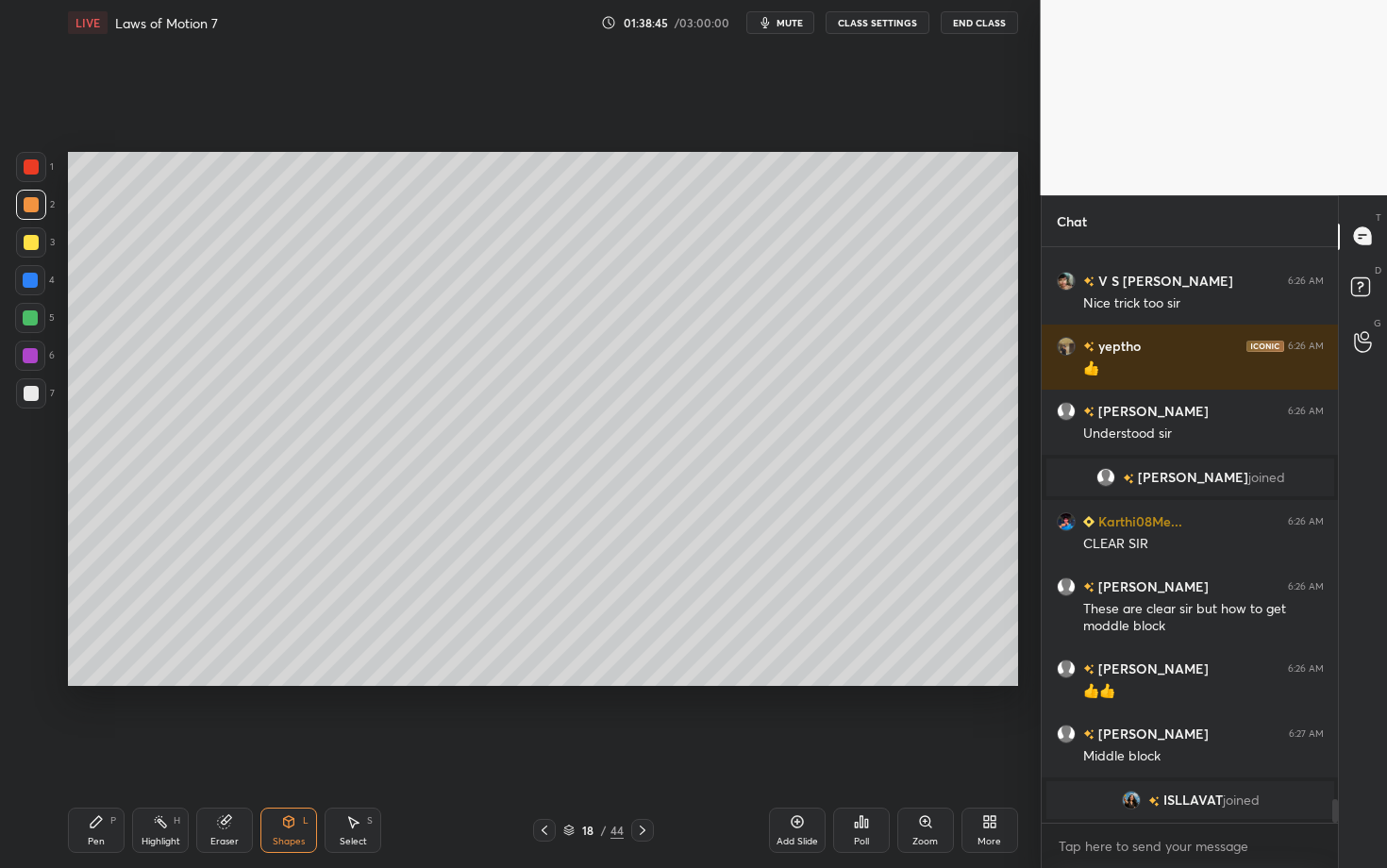 click on "Shapes" at bounding box center (289, 842) 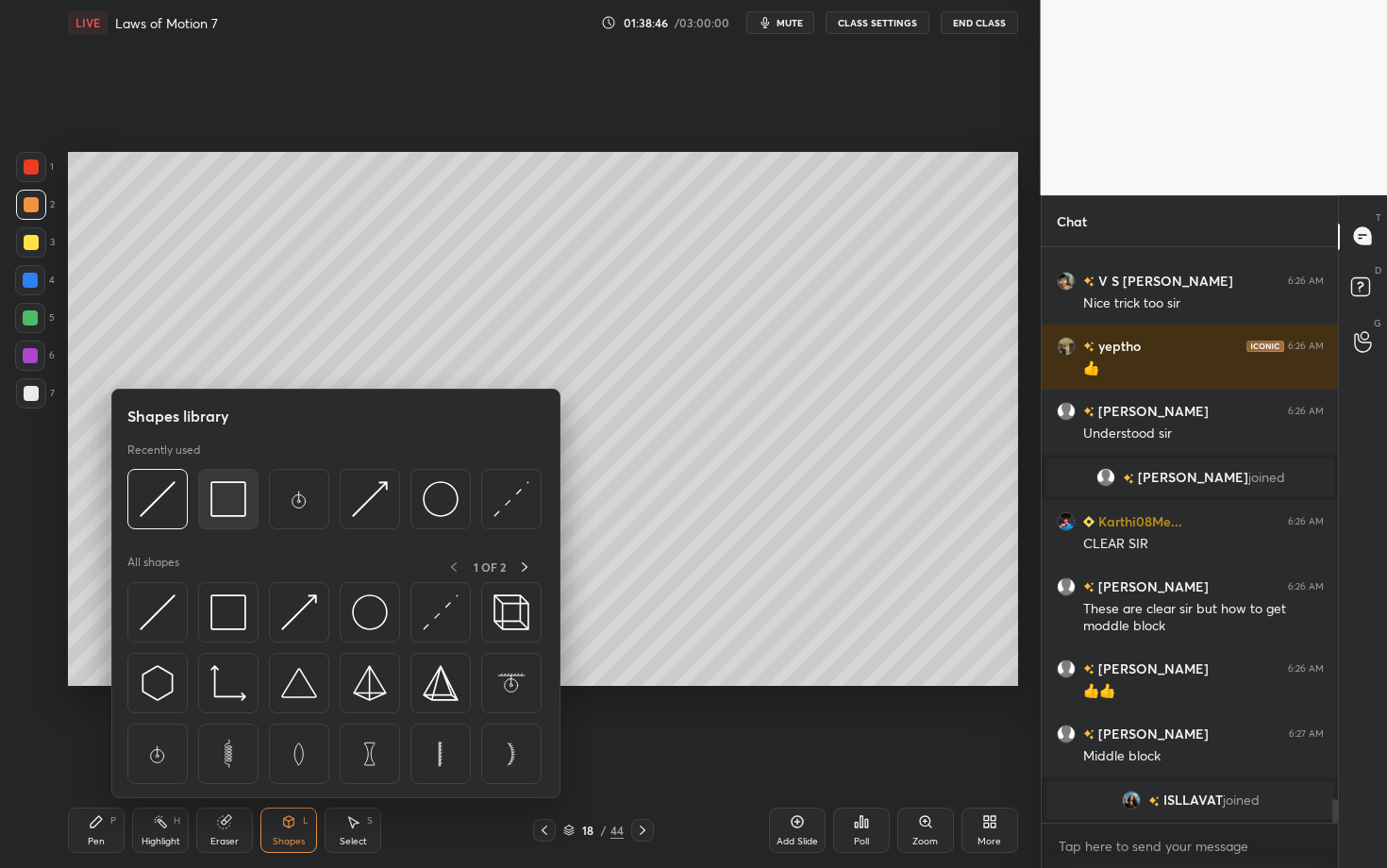 click at bounding box center (228, 499) 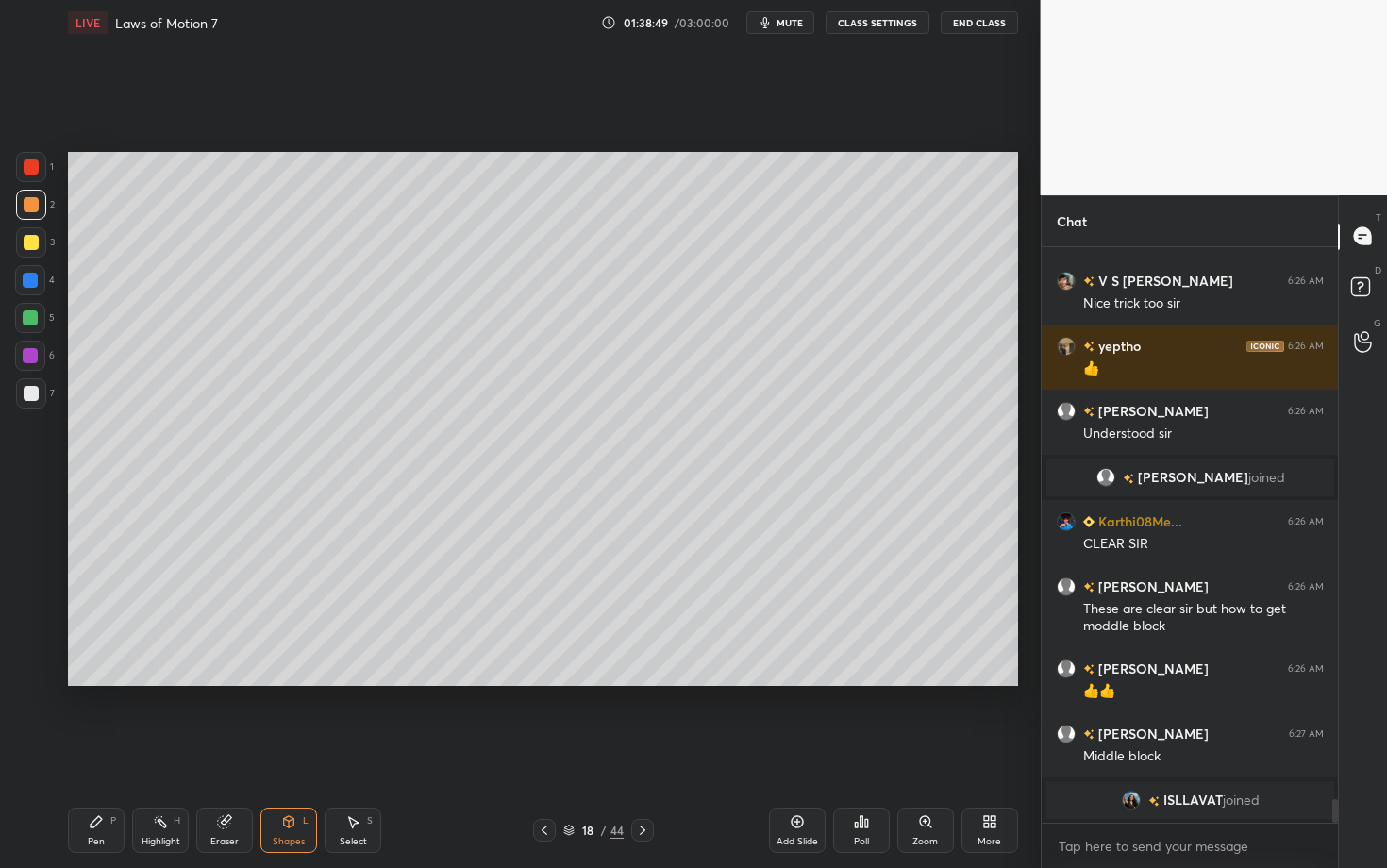 click on "Pen" at bounding box center [96, 842] 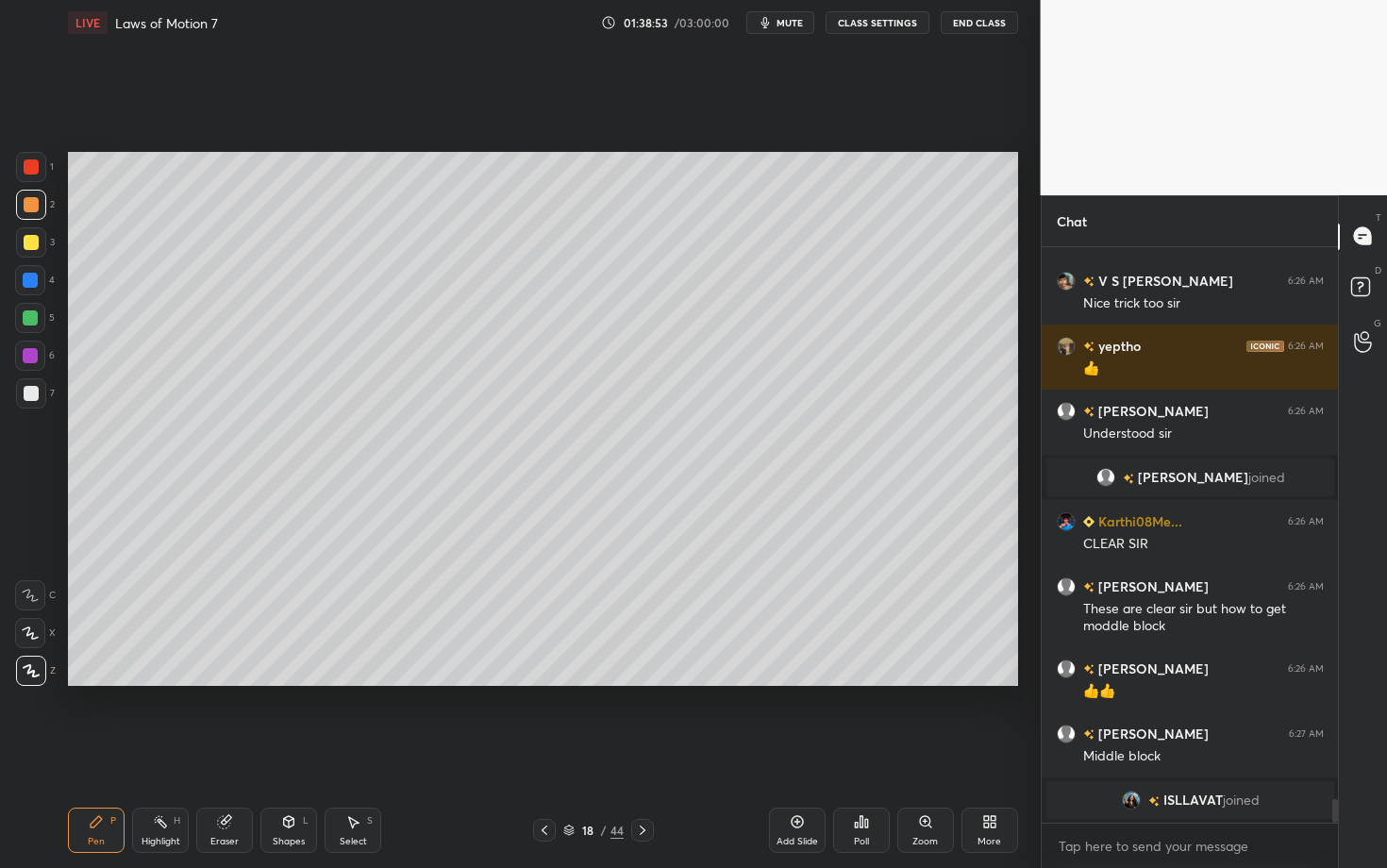 click 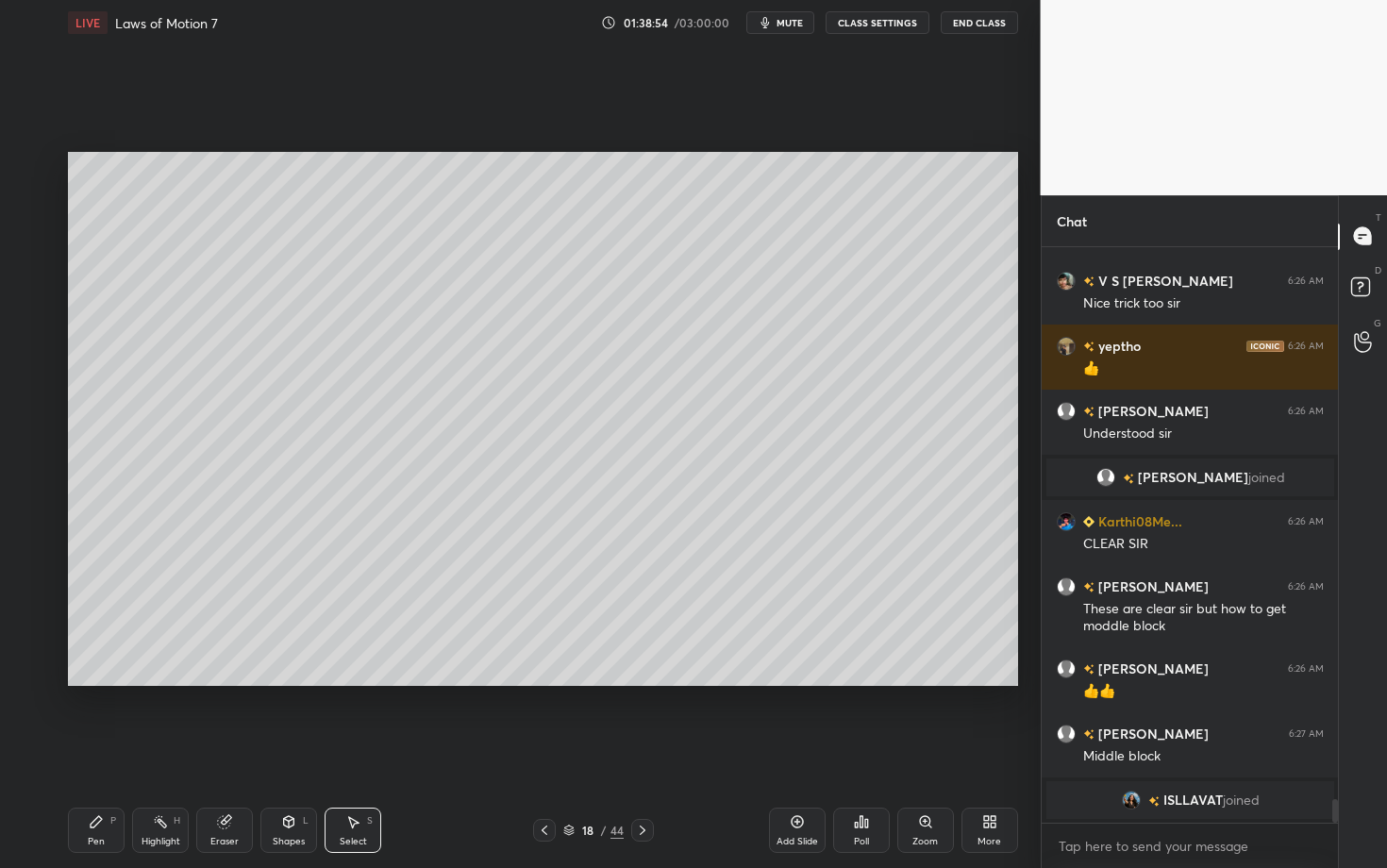 click on "Pen P" at bounding box center [96, 830] 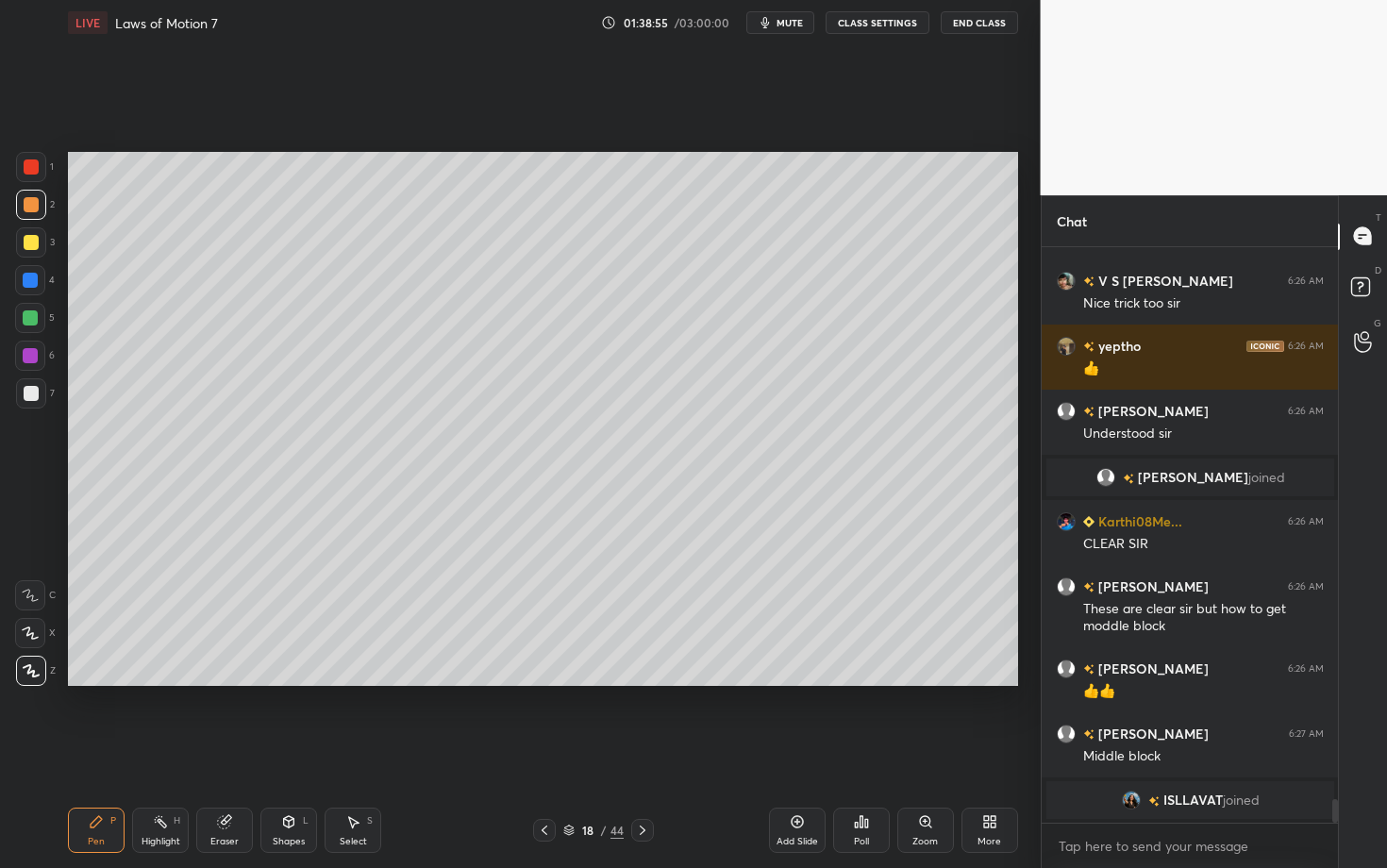 click at bounding box center (31, 393) 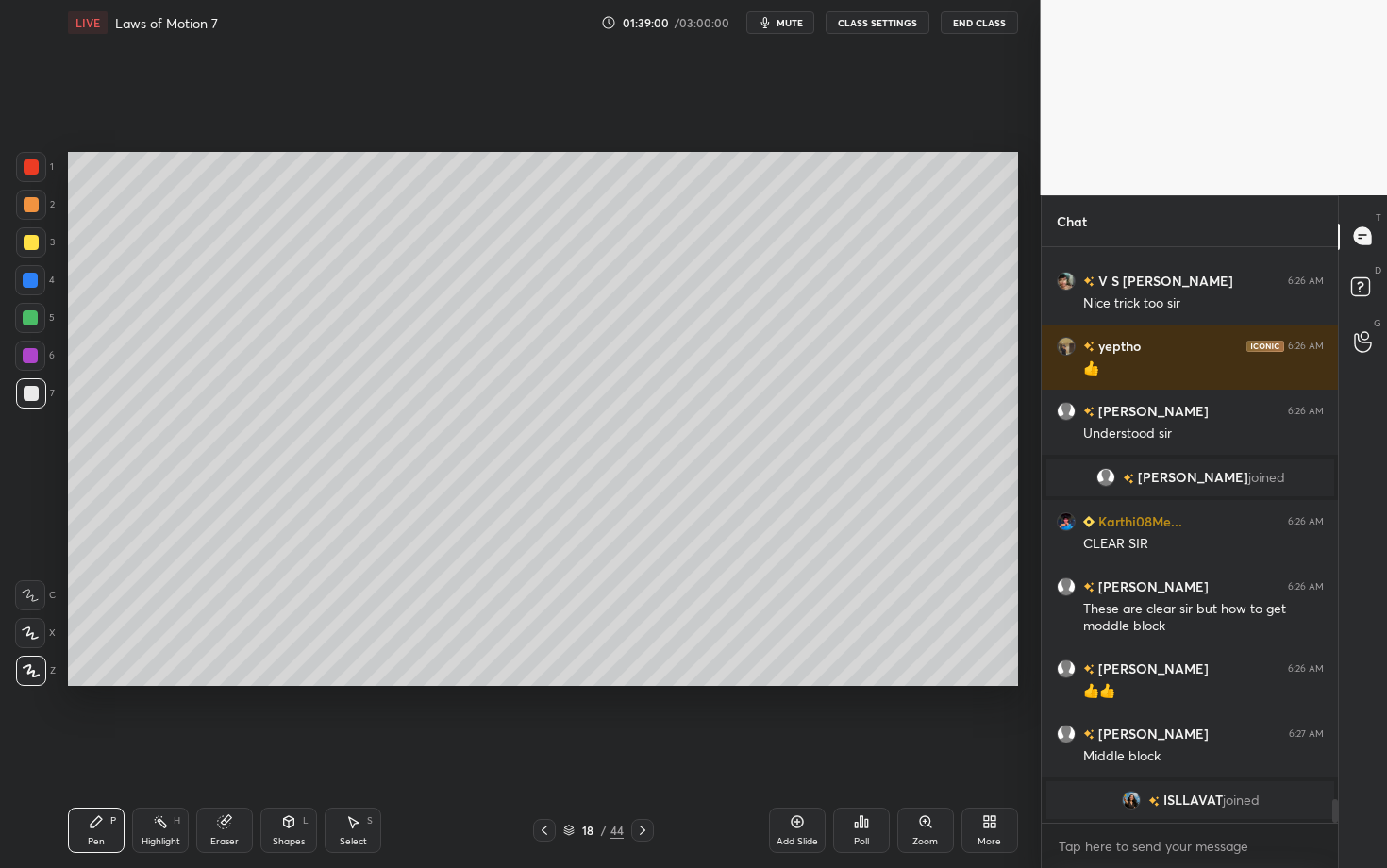 click 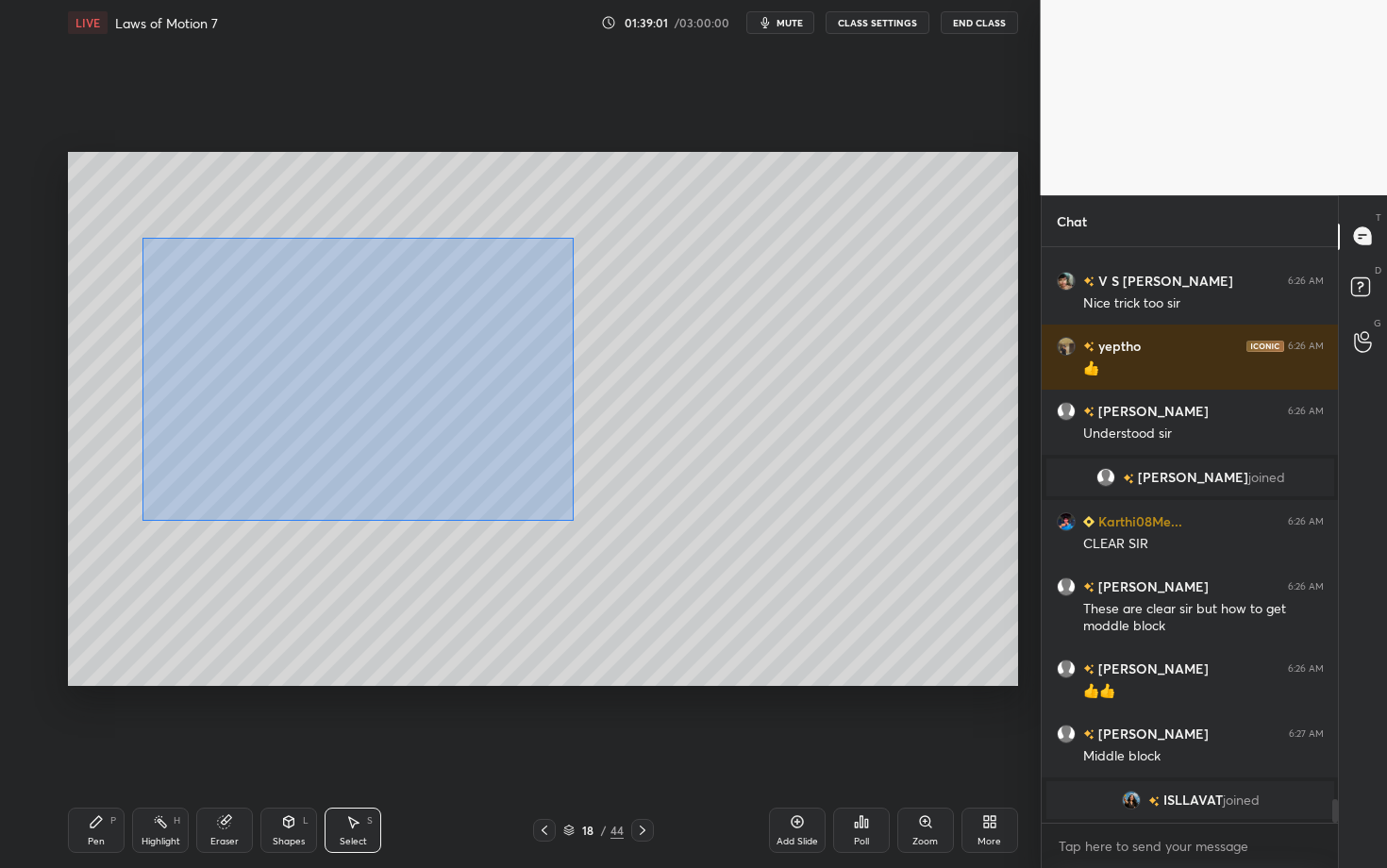 drag, startPoint x: 142, startPoint y: 233, endPoint x: 565, endPoint y: 515, distance: 508.383 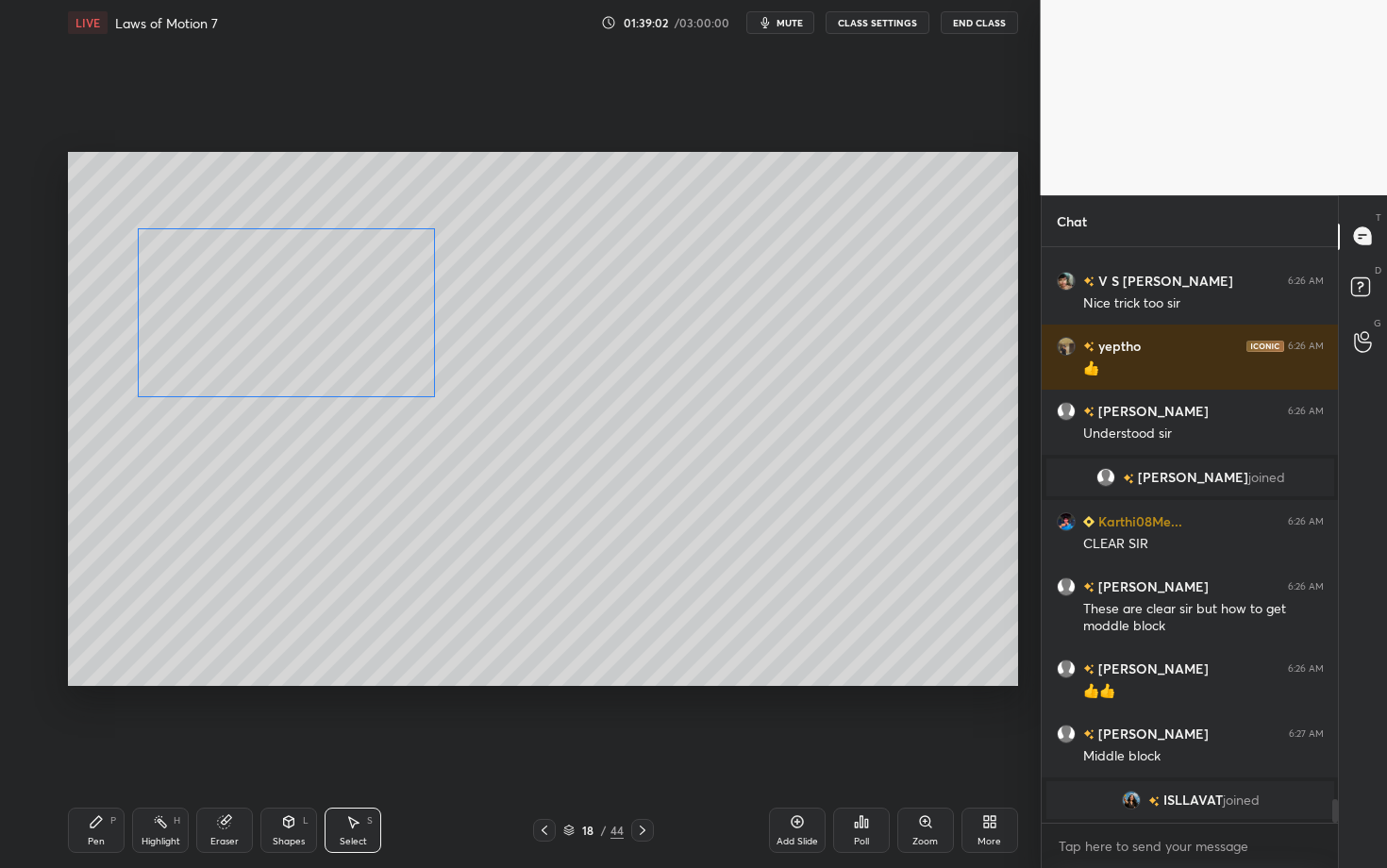 drag, startPoint x: 319, startPoint y: 358, endPoint x: 300, endPoint y: 345, distance: 23.021729 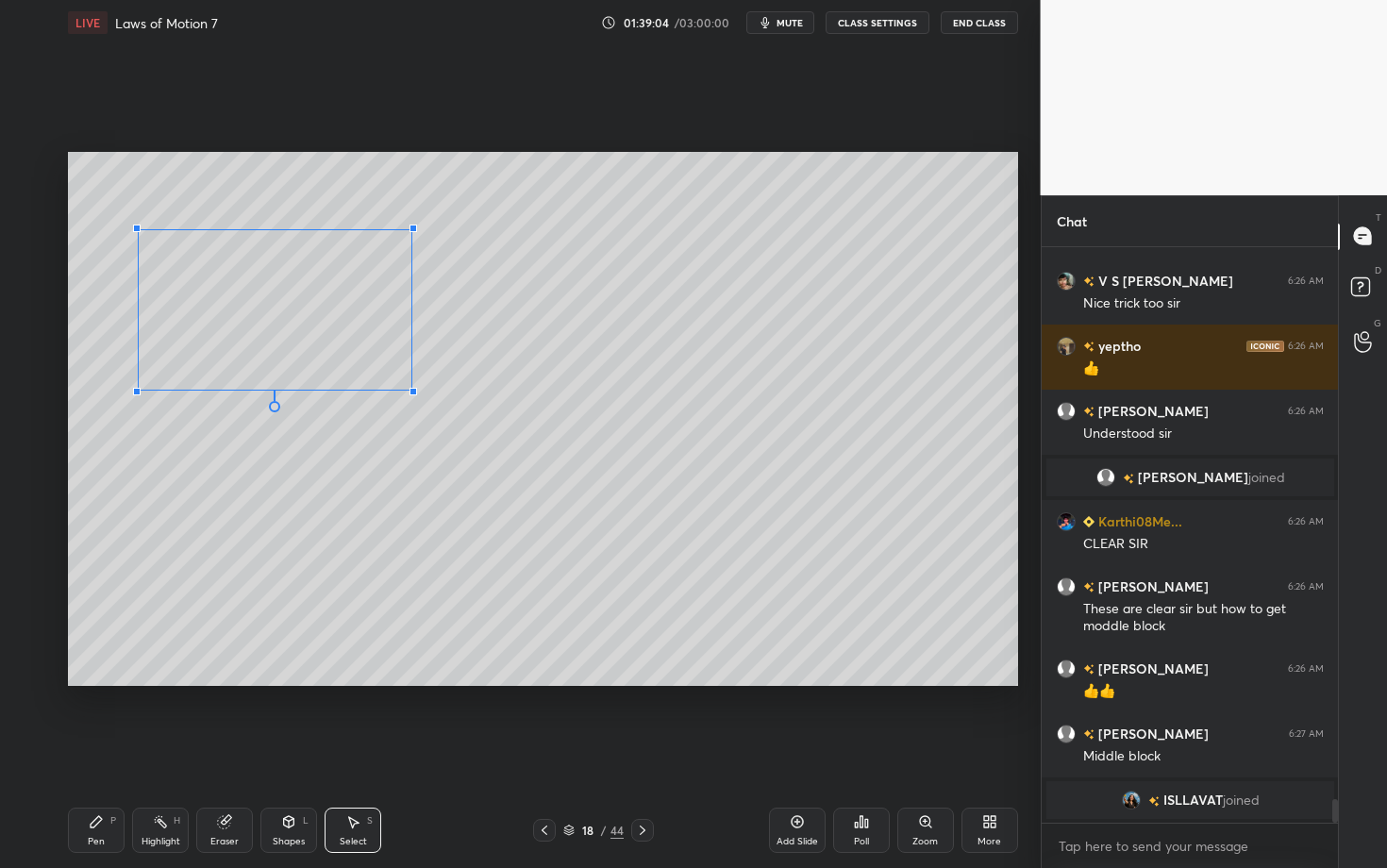 drag, startPoint x: 443, startPoint y: 406, endPoint x: 410, endPoint y: 390, distance: 36.674242 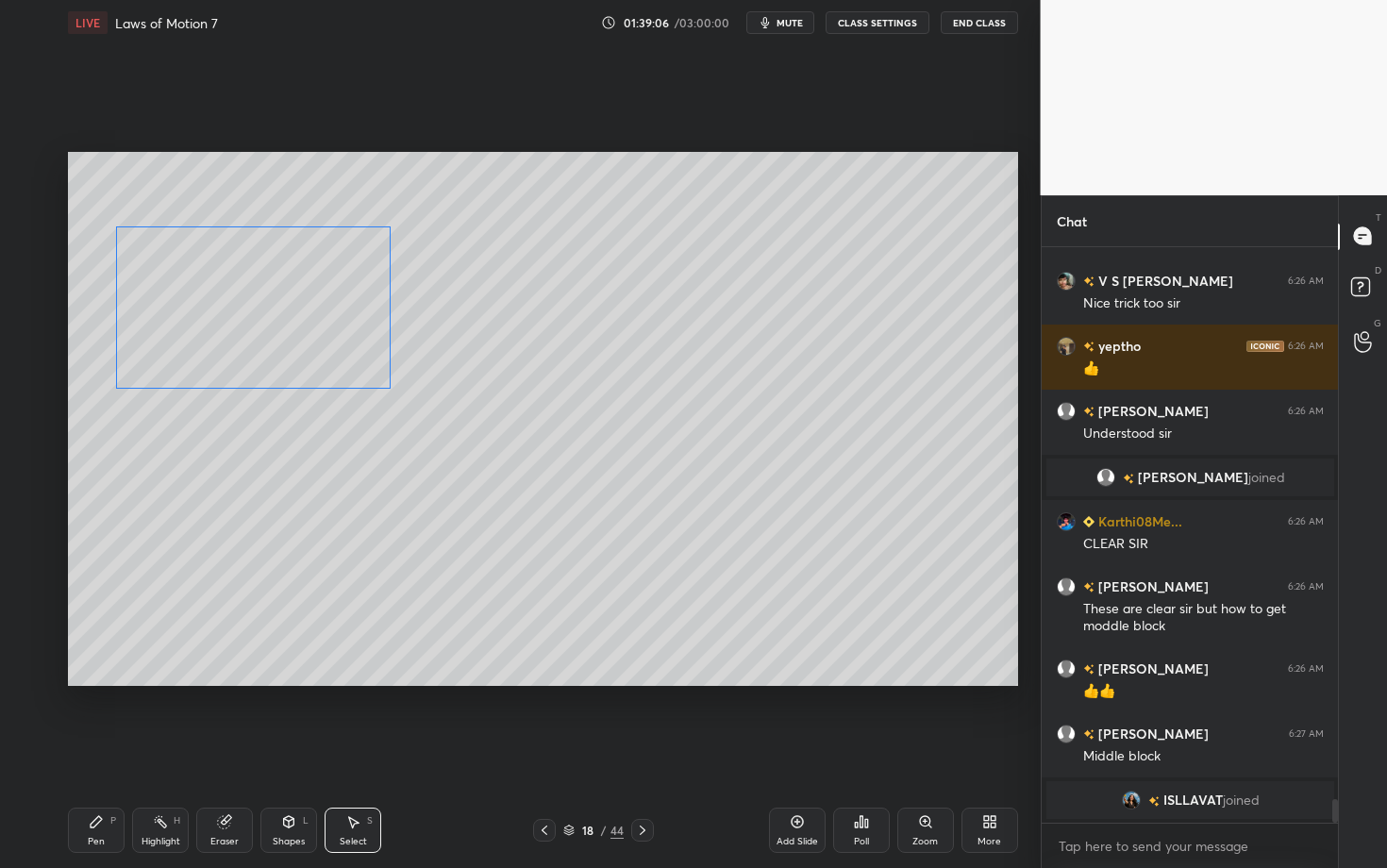 click on "0 ° Undo Copy Paste here Duplicate Duplicate to new slide Delete" at bounding box center (543, 419) 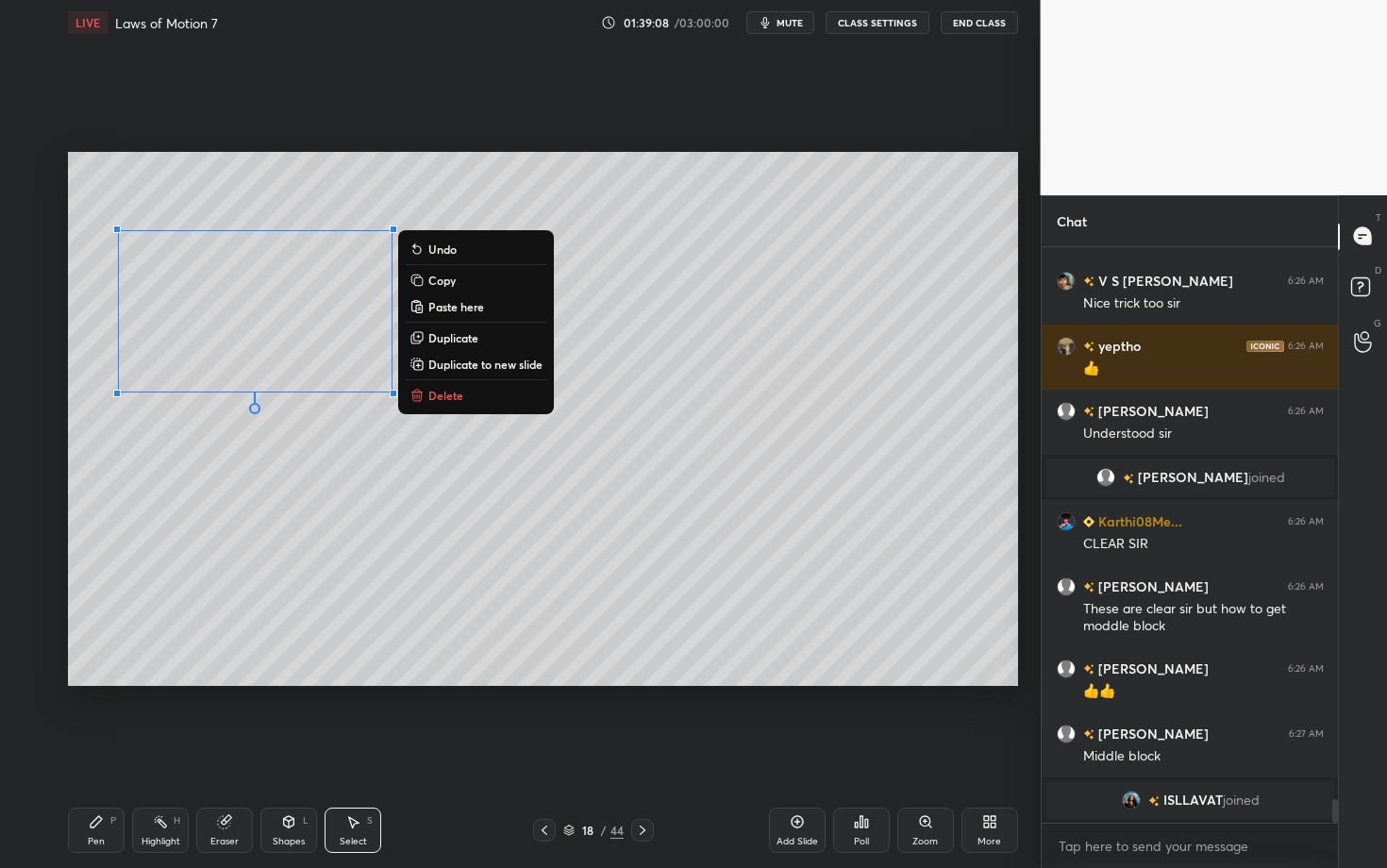click on "Pen P" at bounding box center [96, 830] 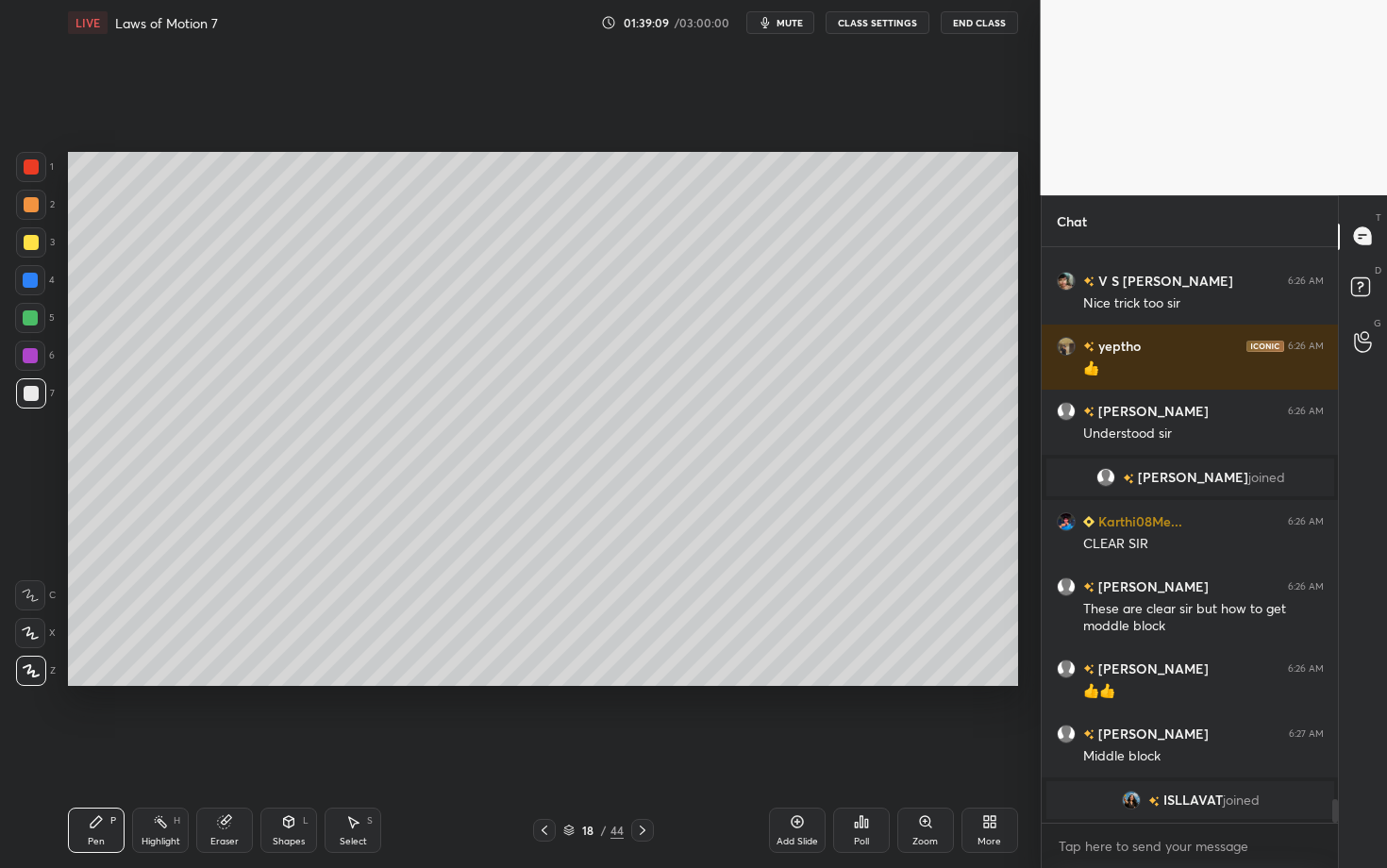 click at bounding box center (31, 242) 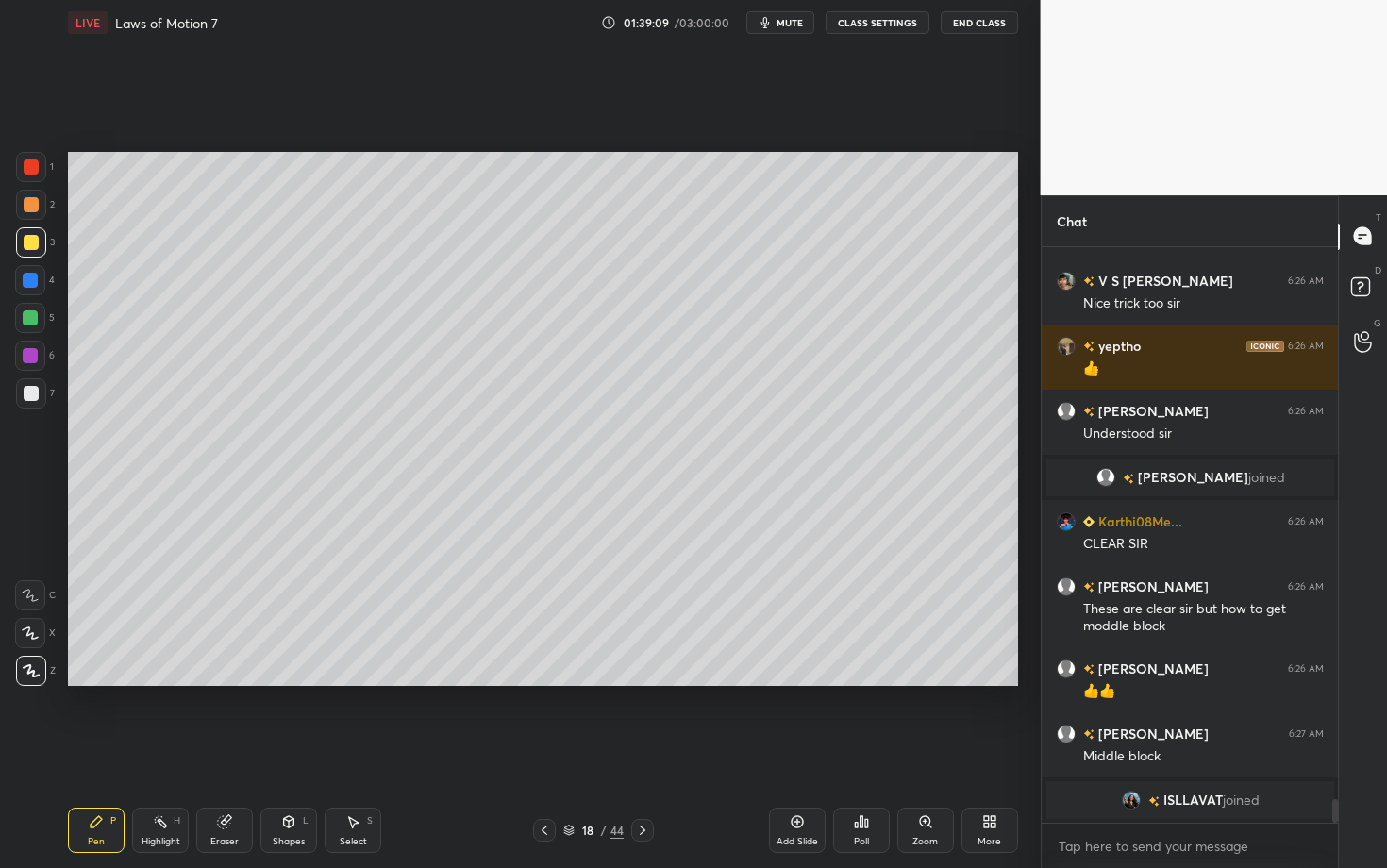 click at bounding box center [31, 205] 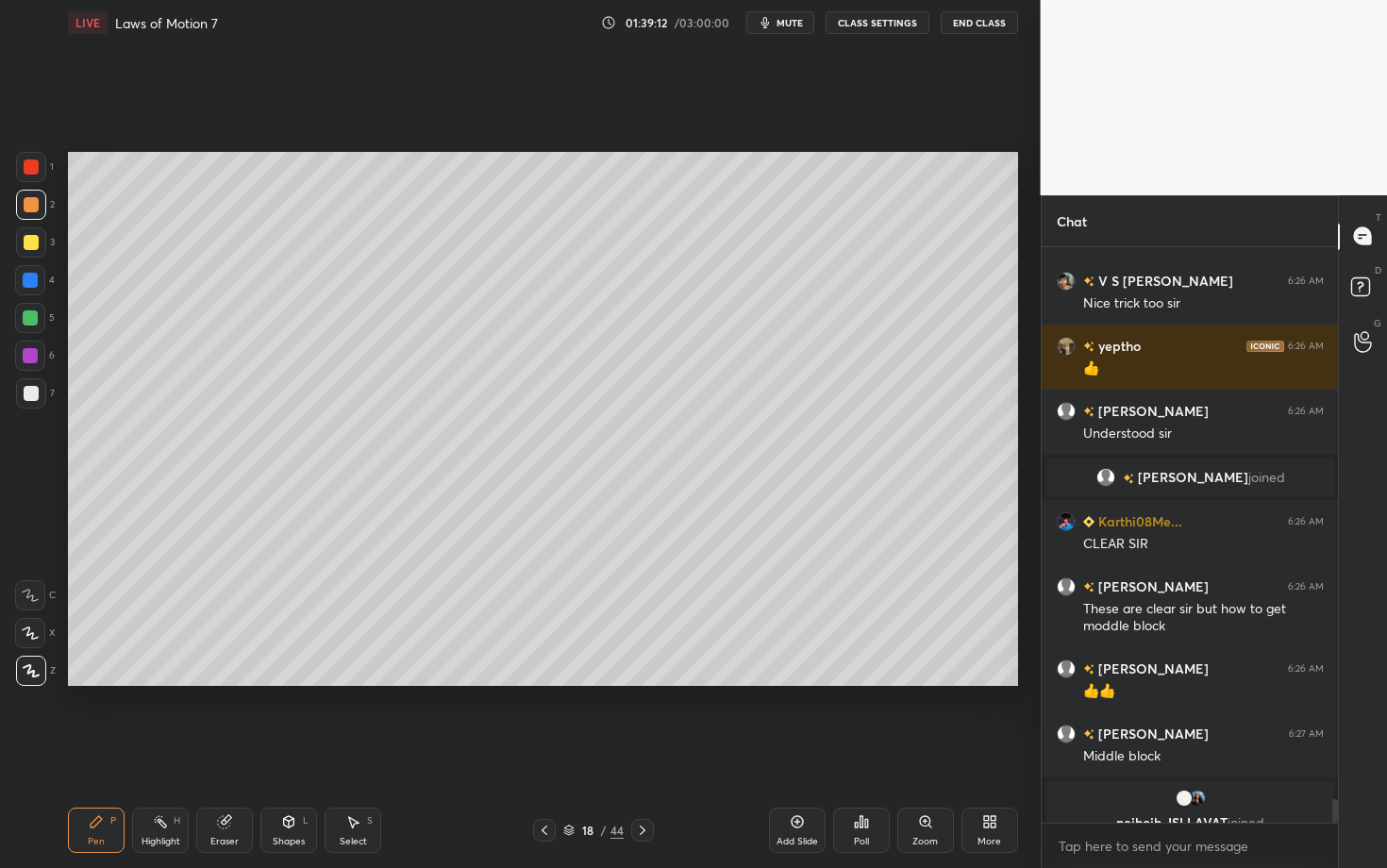 scroll, scrollTop: 13271, scrollLeft: 0, axis: vertical 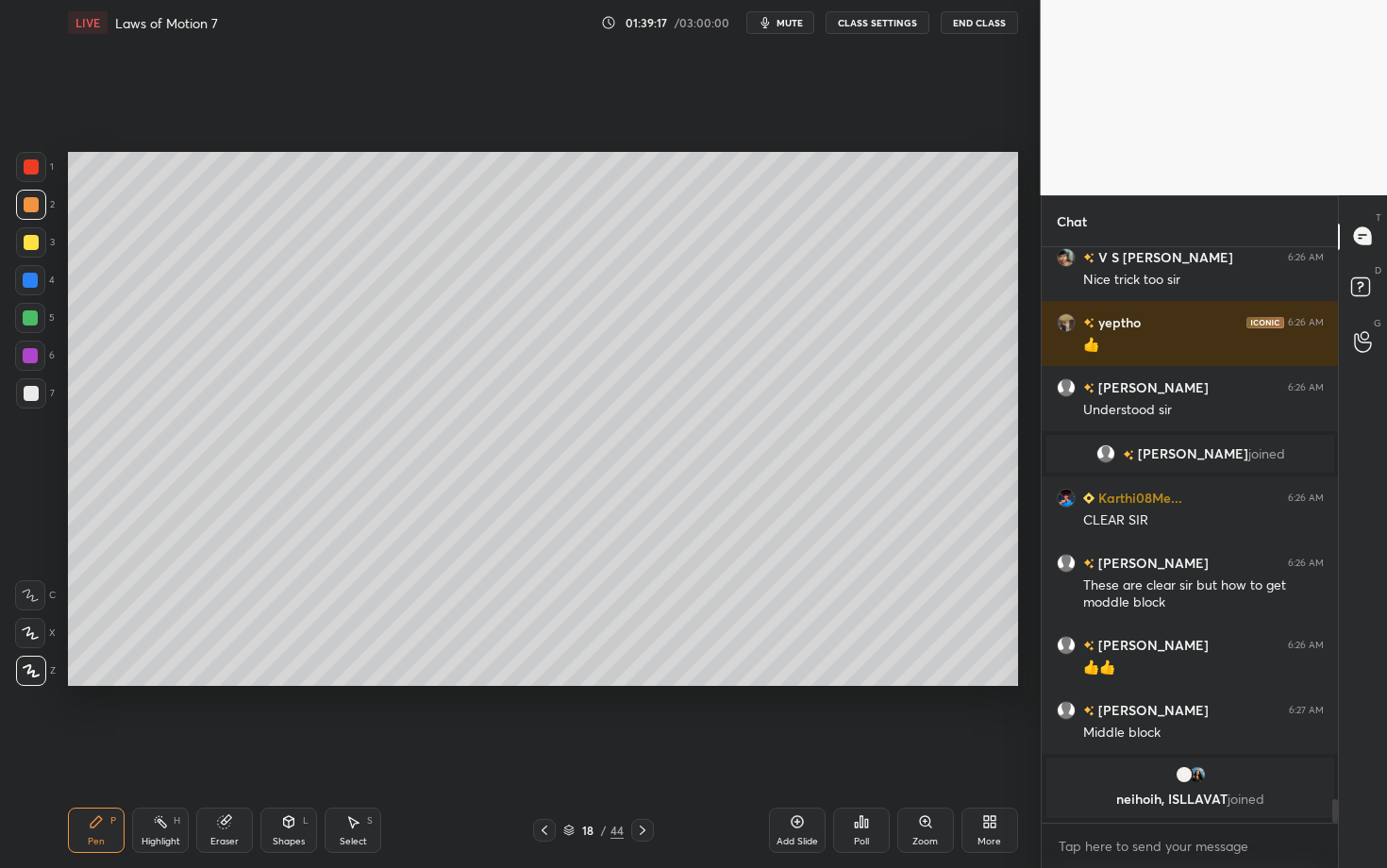 click on "Pen P" at bounding box center (96, 830) 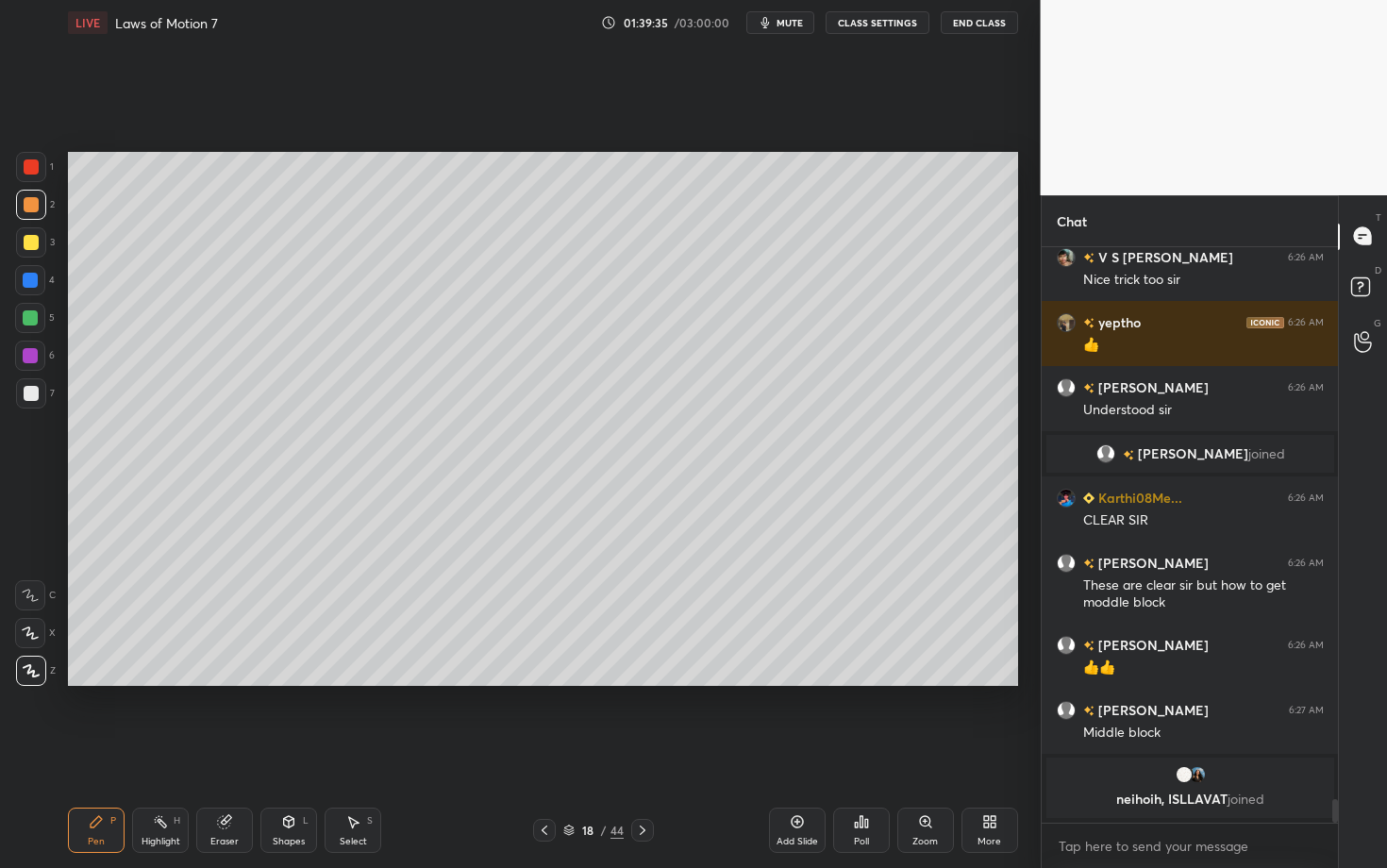 click 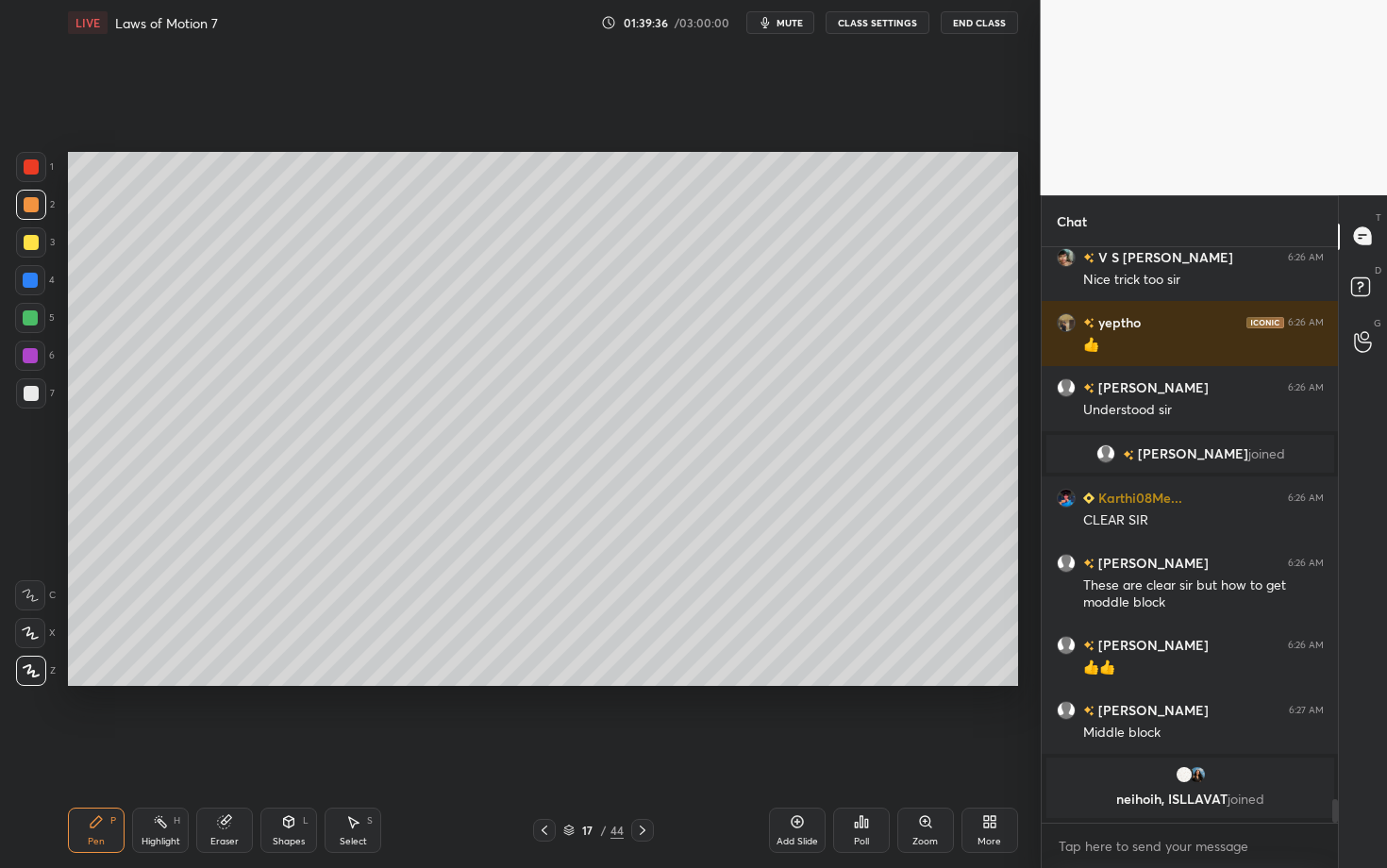 click 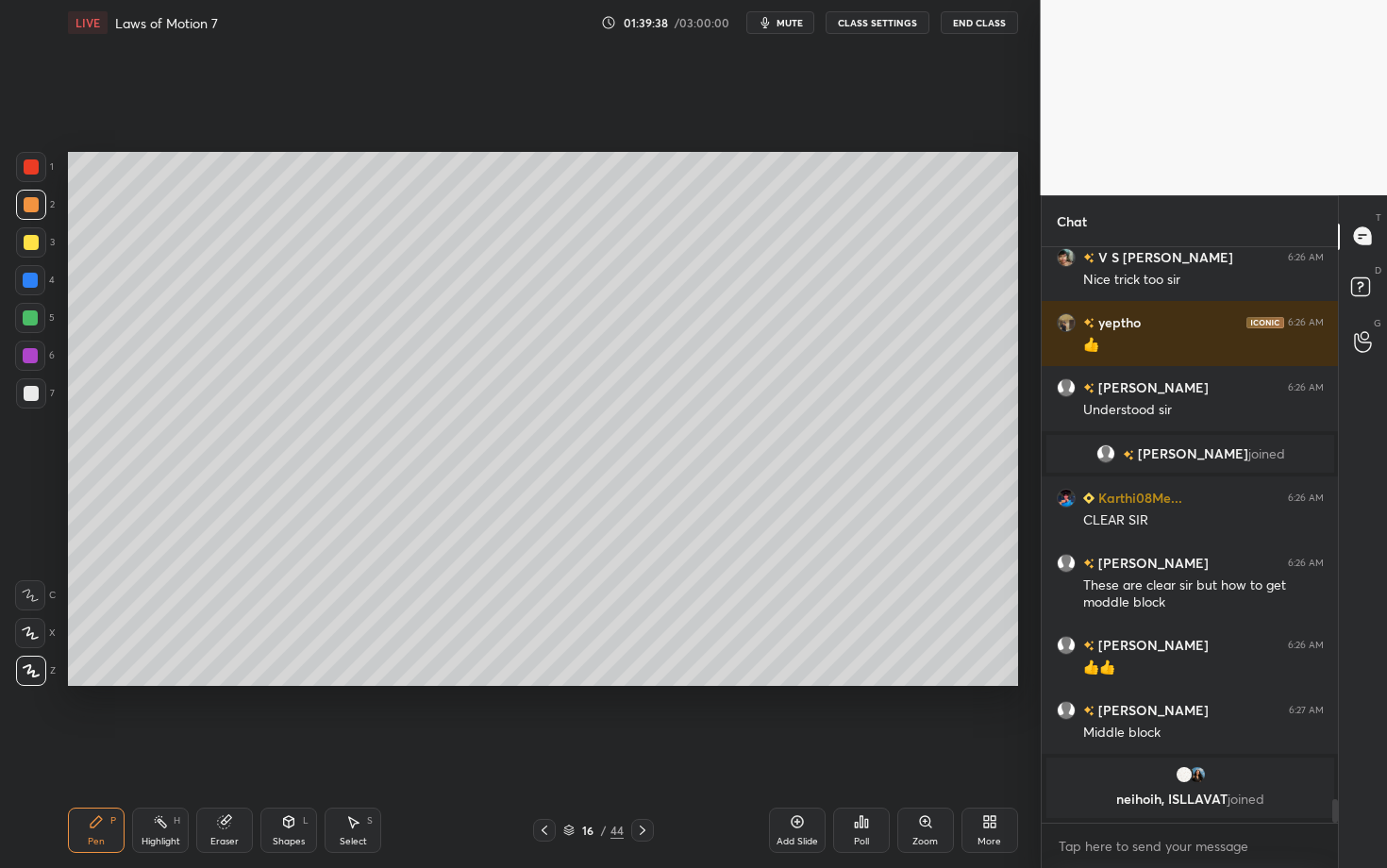 click on "Highlight H" at bounding box center [160, 830] 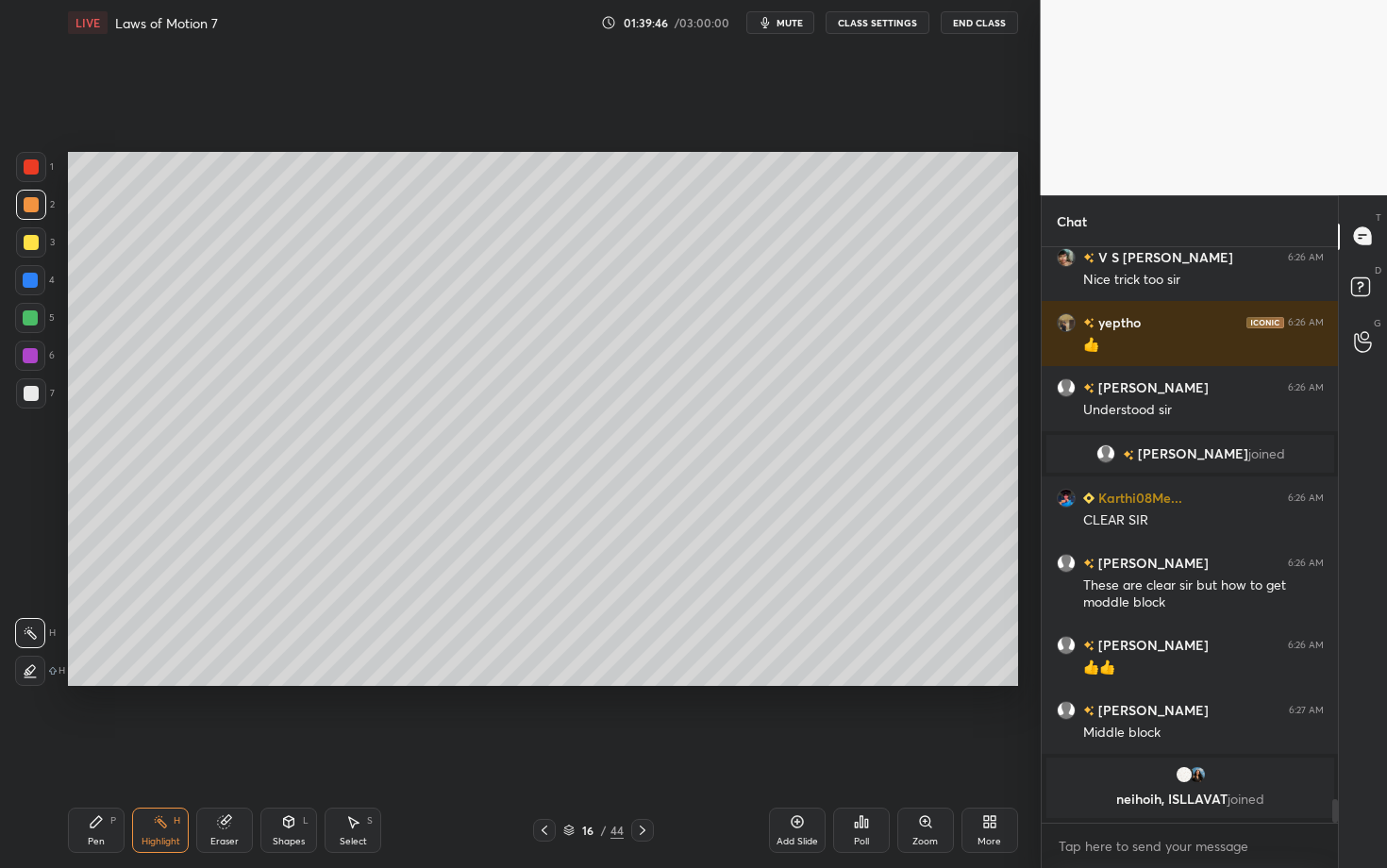 click on "Pen P" at bounding box center (96, 830) 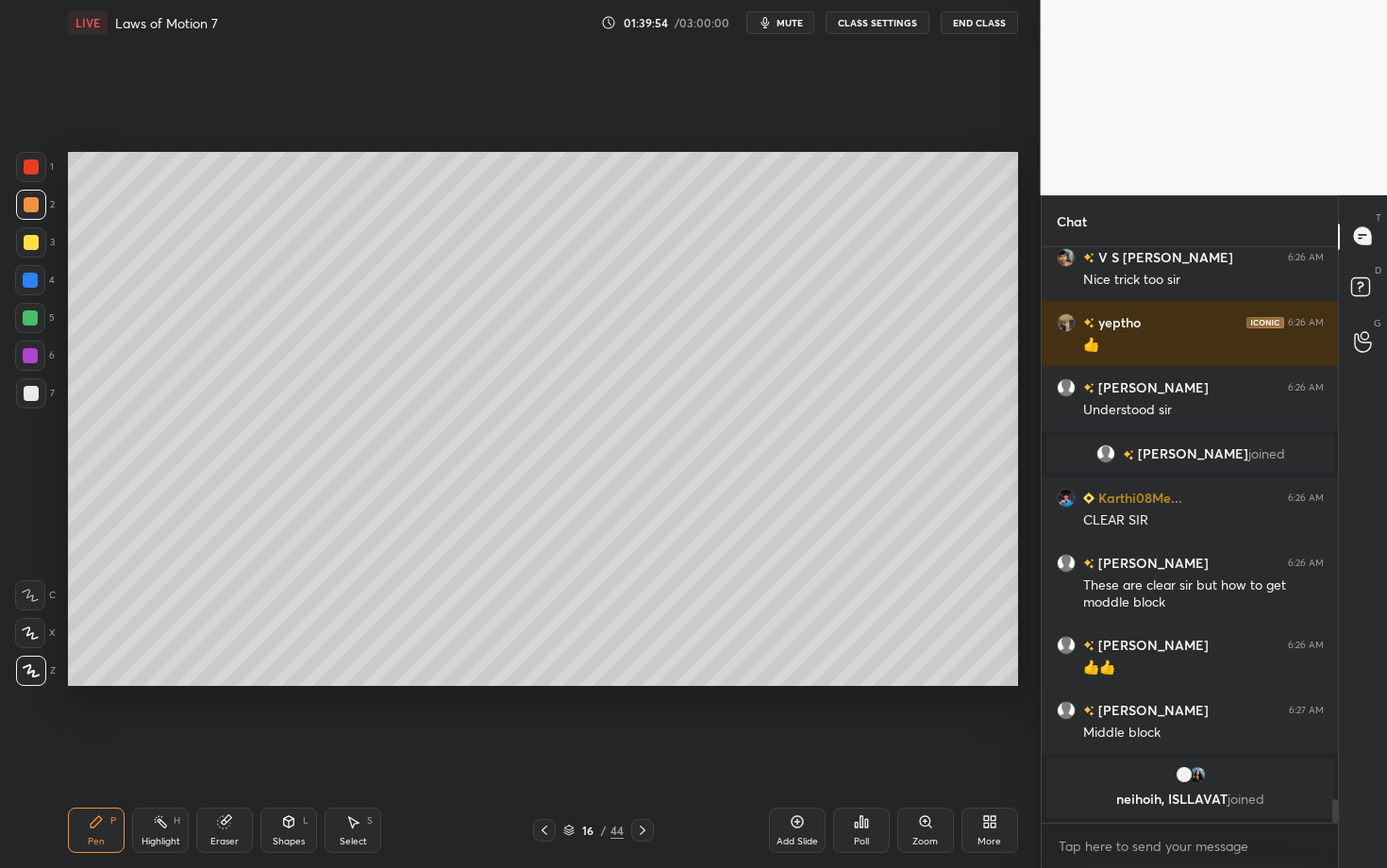 click on "Highlight" at bounding box center (160, 842) 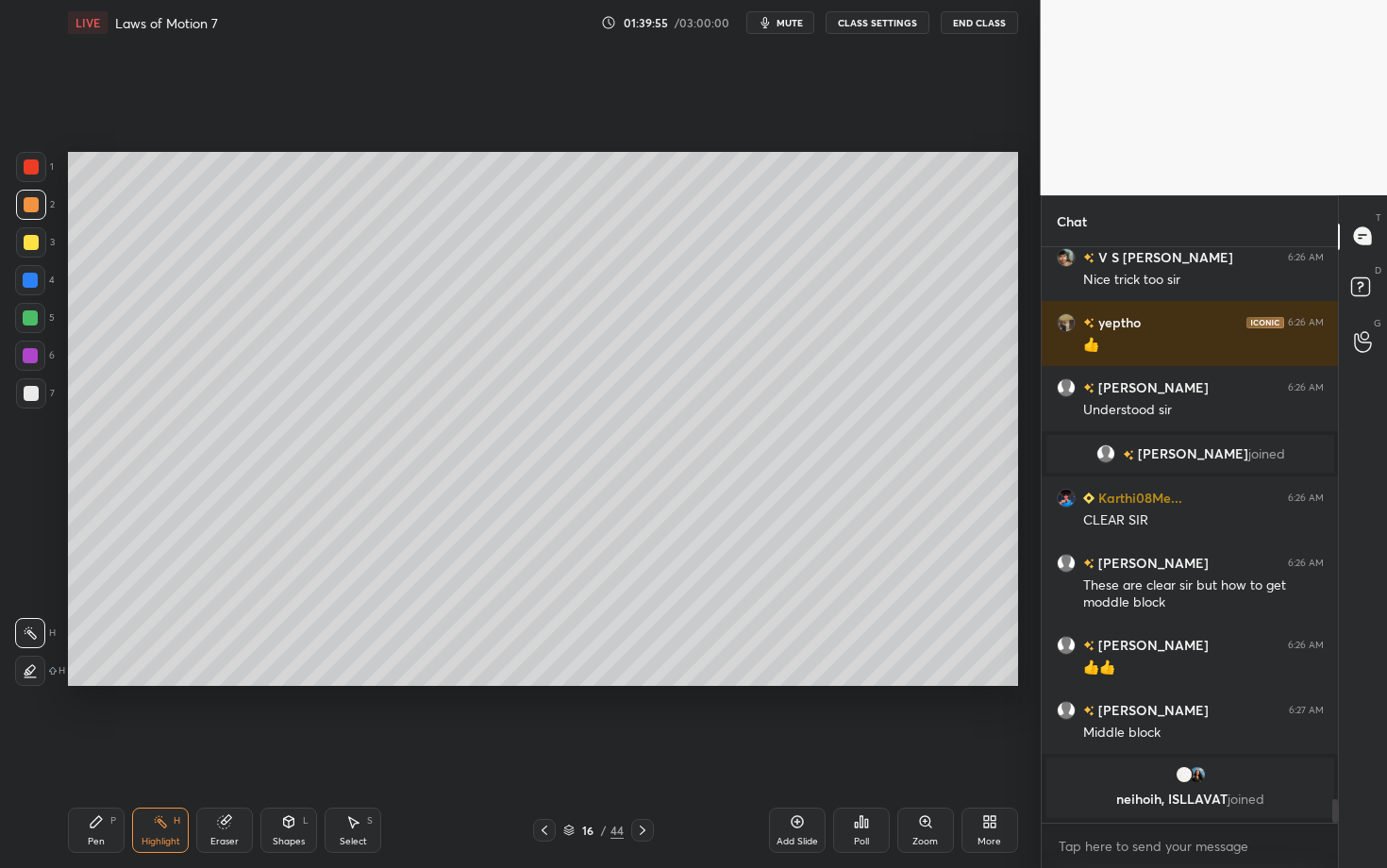click on "Pen P" at bounding box center (96, 830) 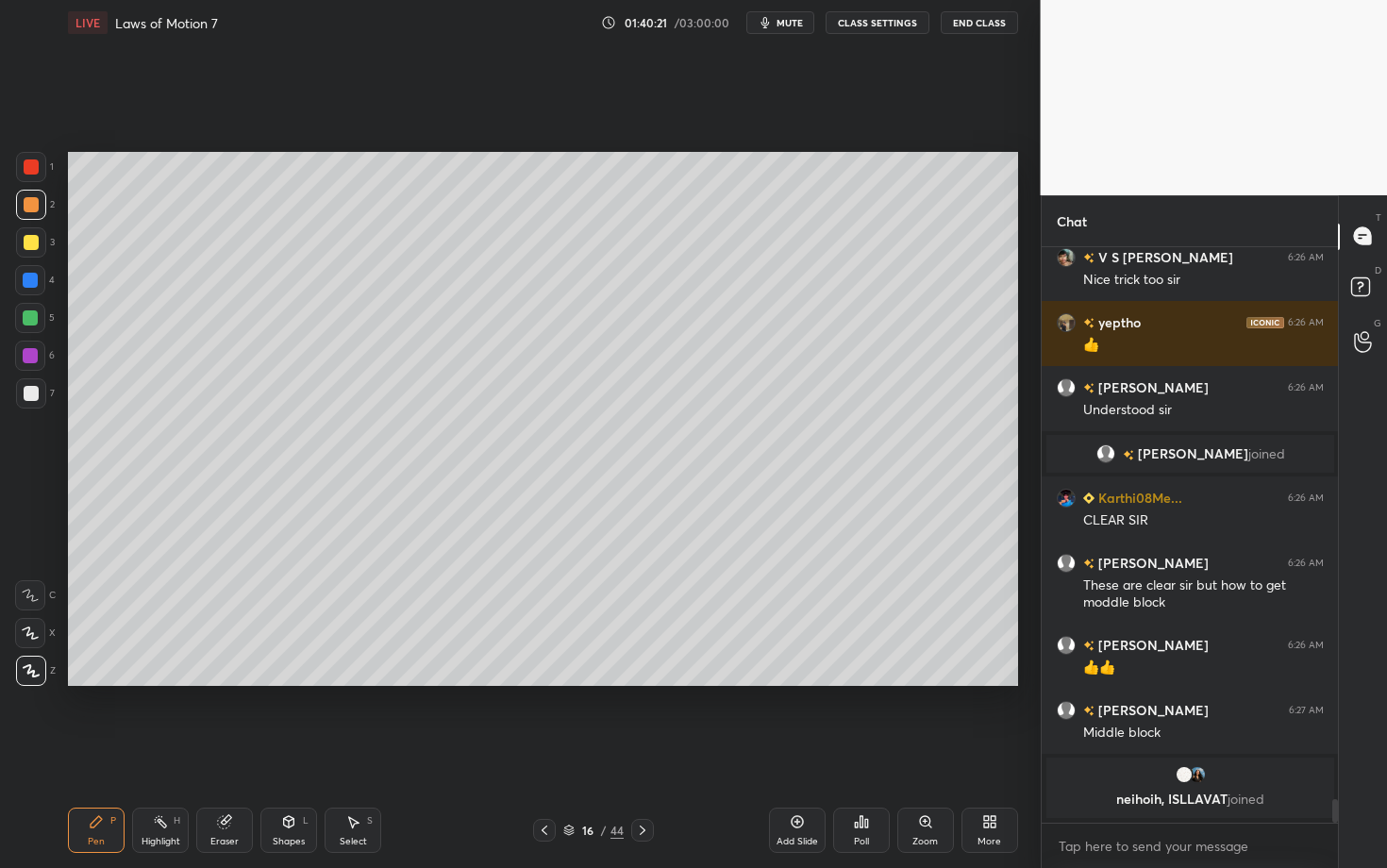 click on "Select S" at bounding box center [353, 830] 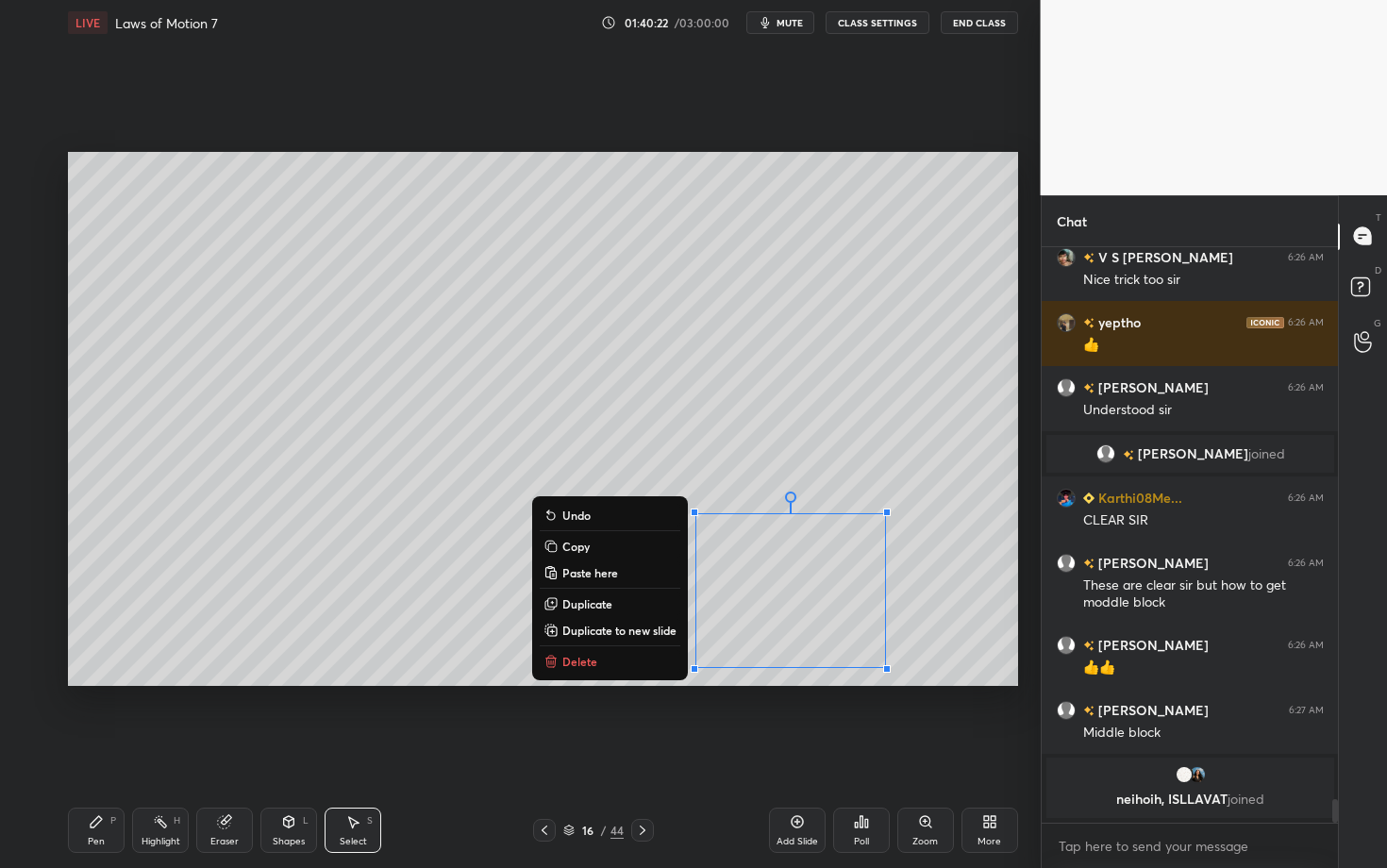 drag, startPoint x: 673, startPoint y: 526, endPoint x: 923, endPoint y: 687, distance: 297.3567 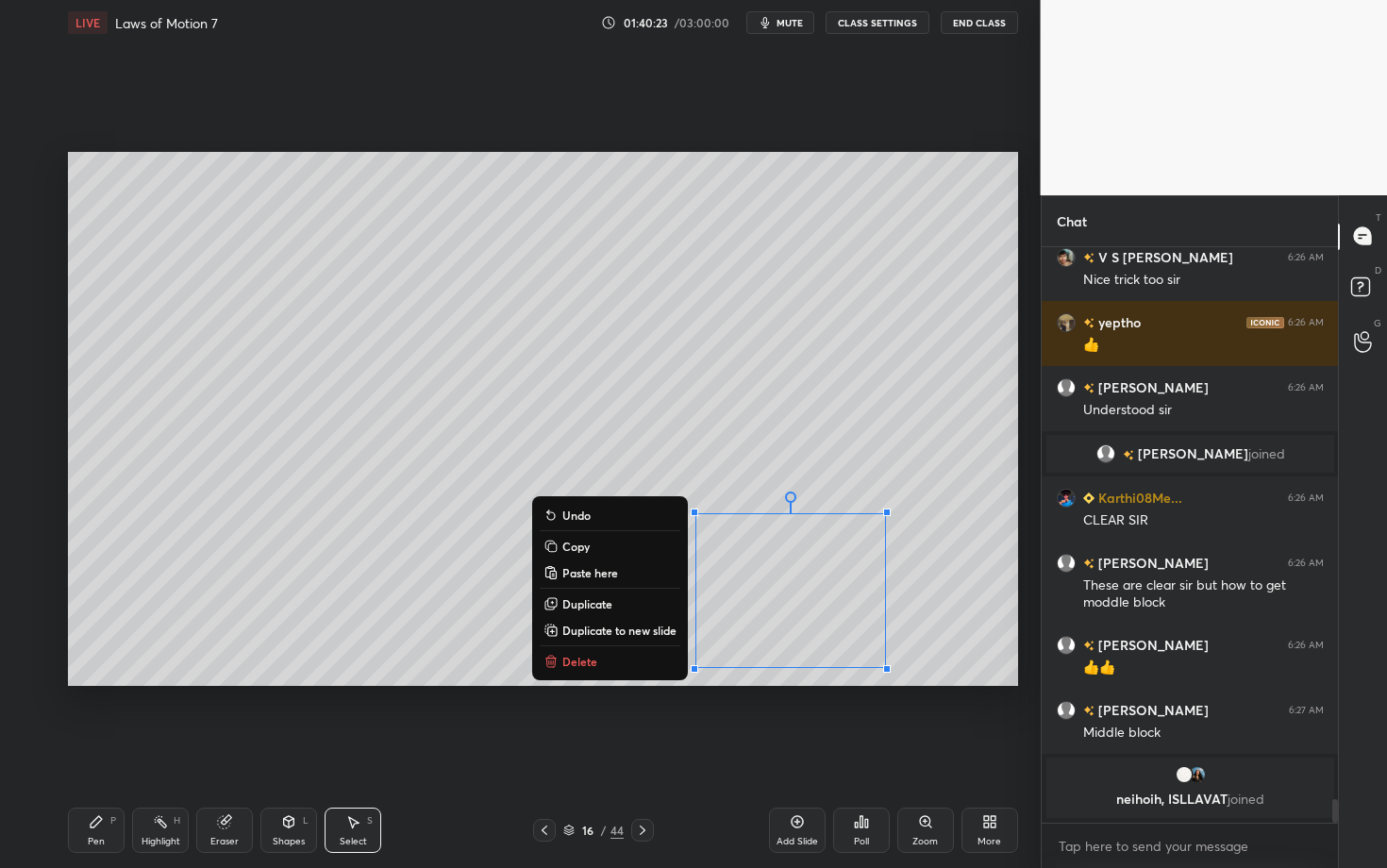 click on "Delete" at bounding box center (579, 661) 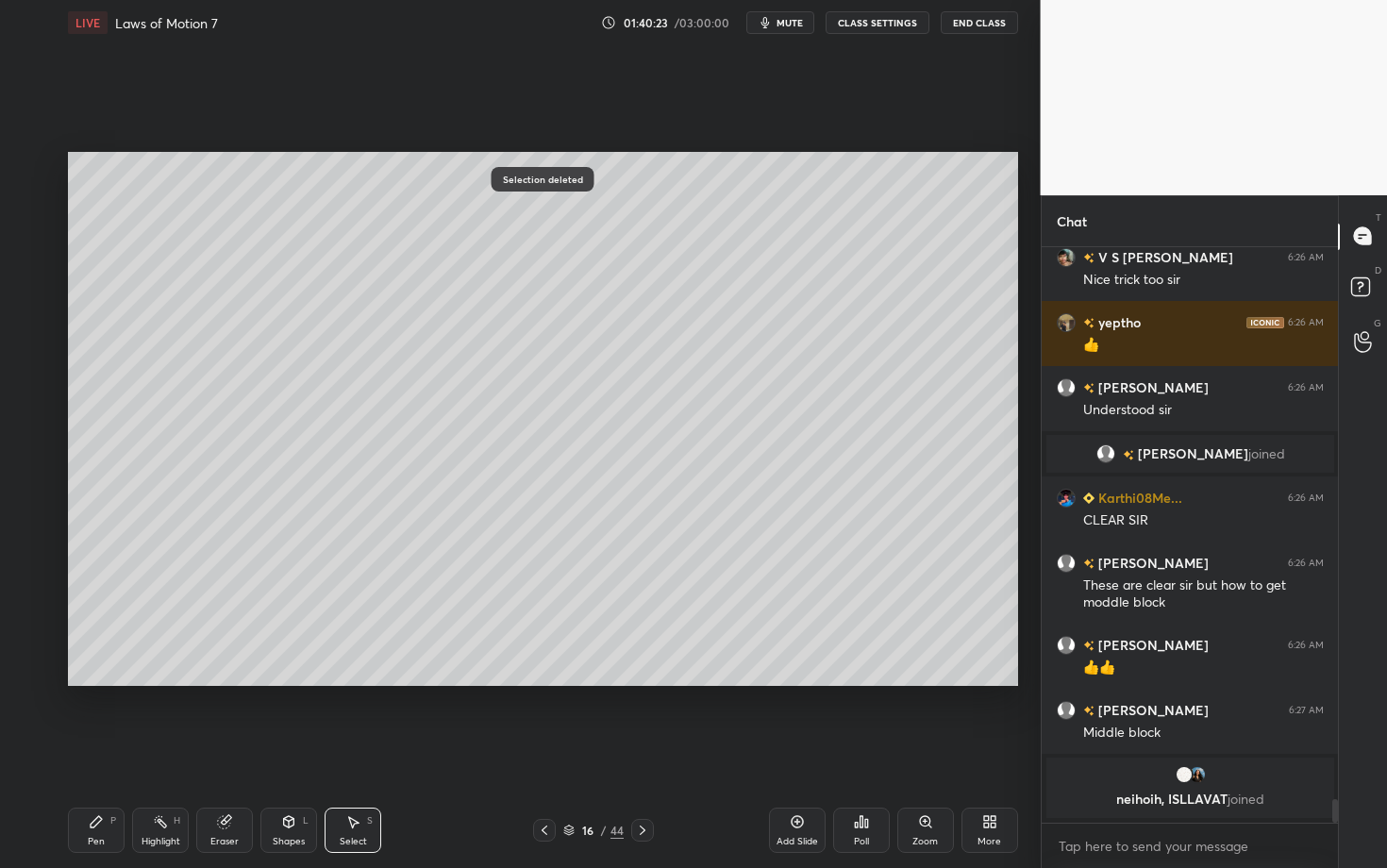 click 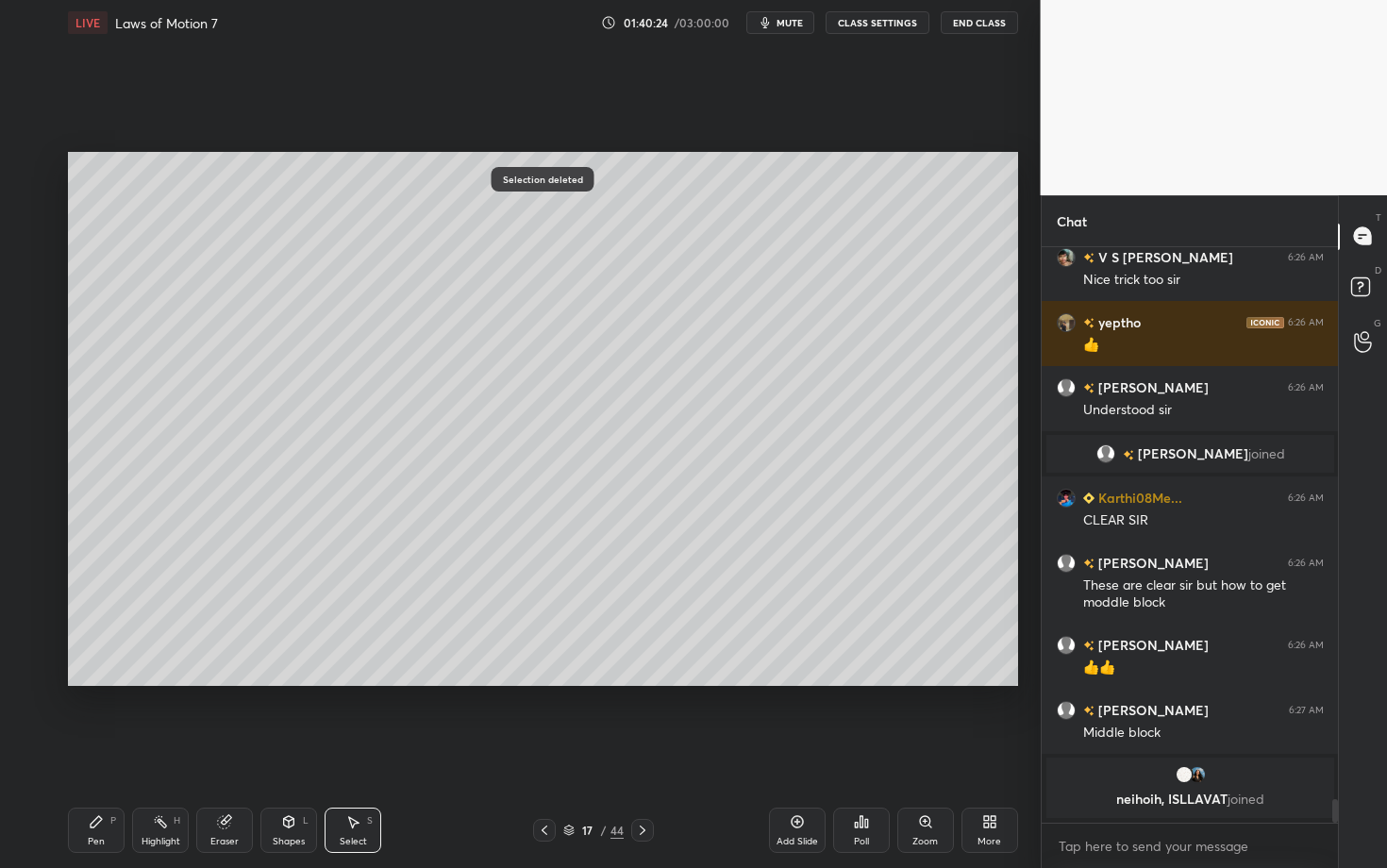 click 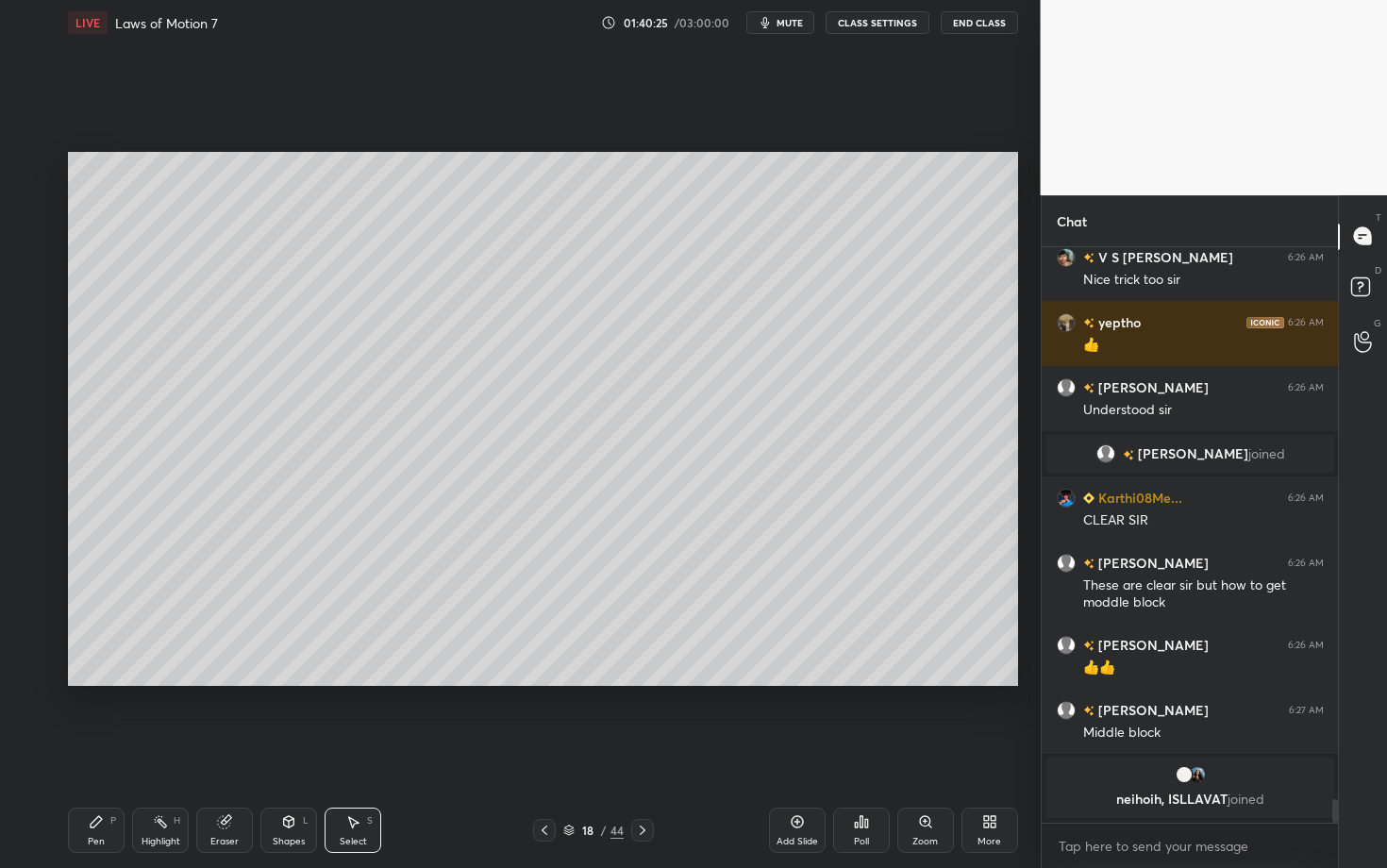 click on "Pen P" at bounding box center (96, 830) 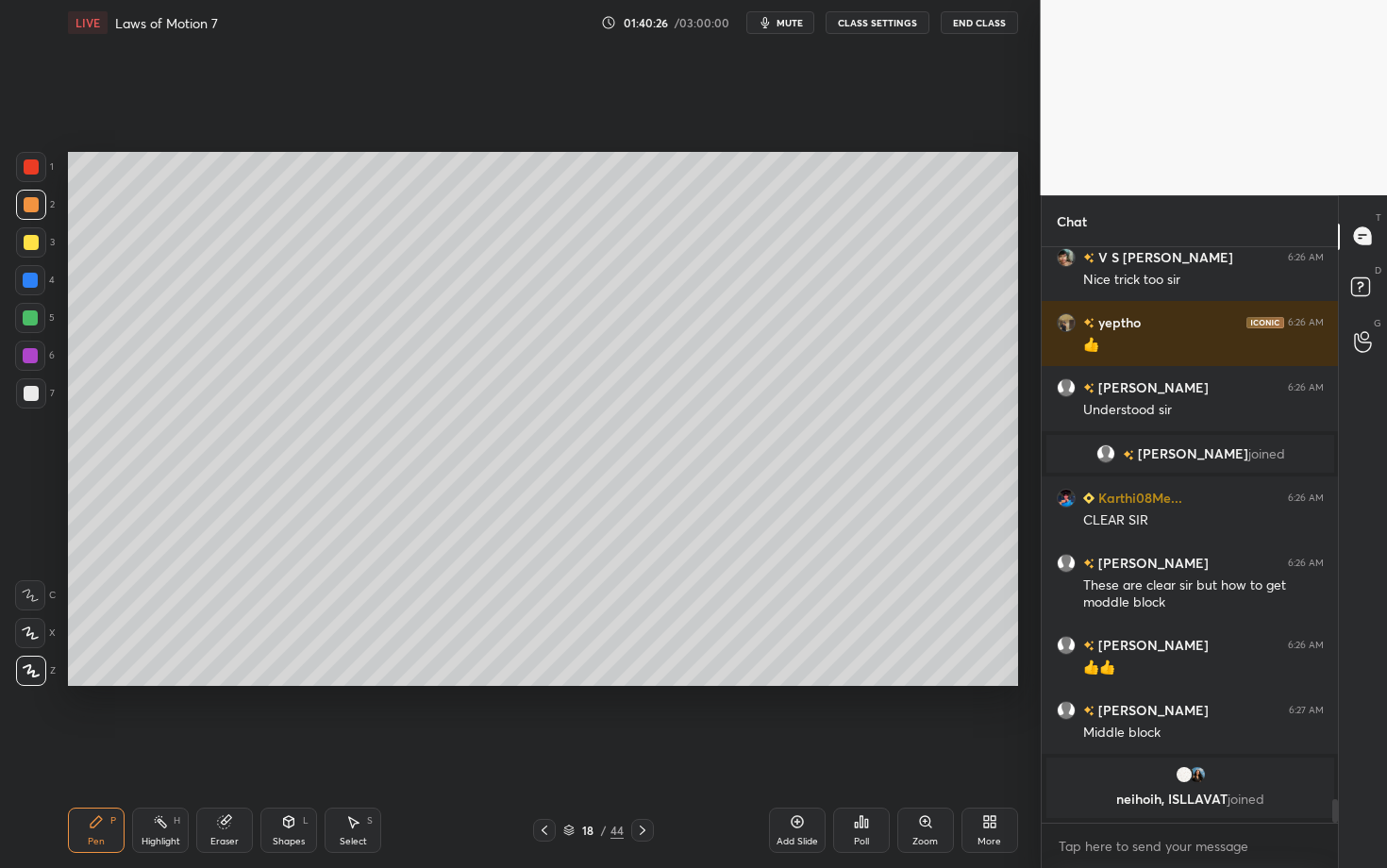 click at bounding box center (31, 393) 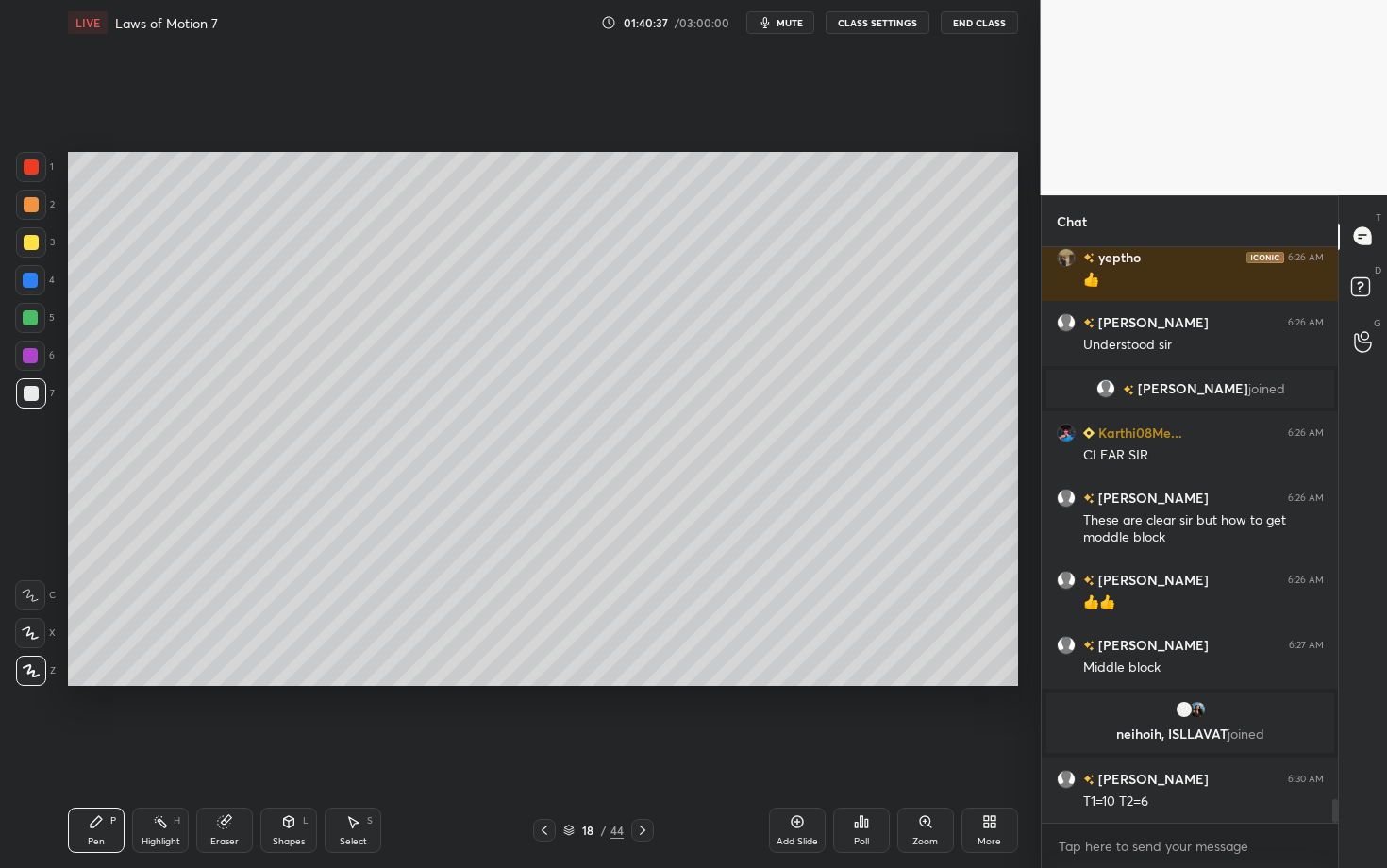 scroll, scrollTop: 13310, scrollLeft: 0, axis: vertical 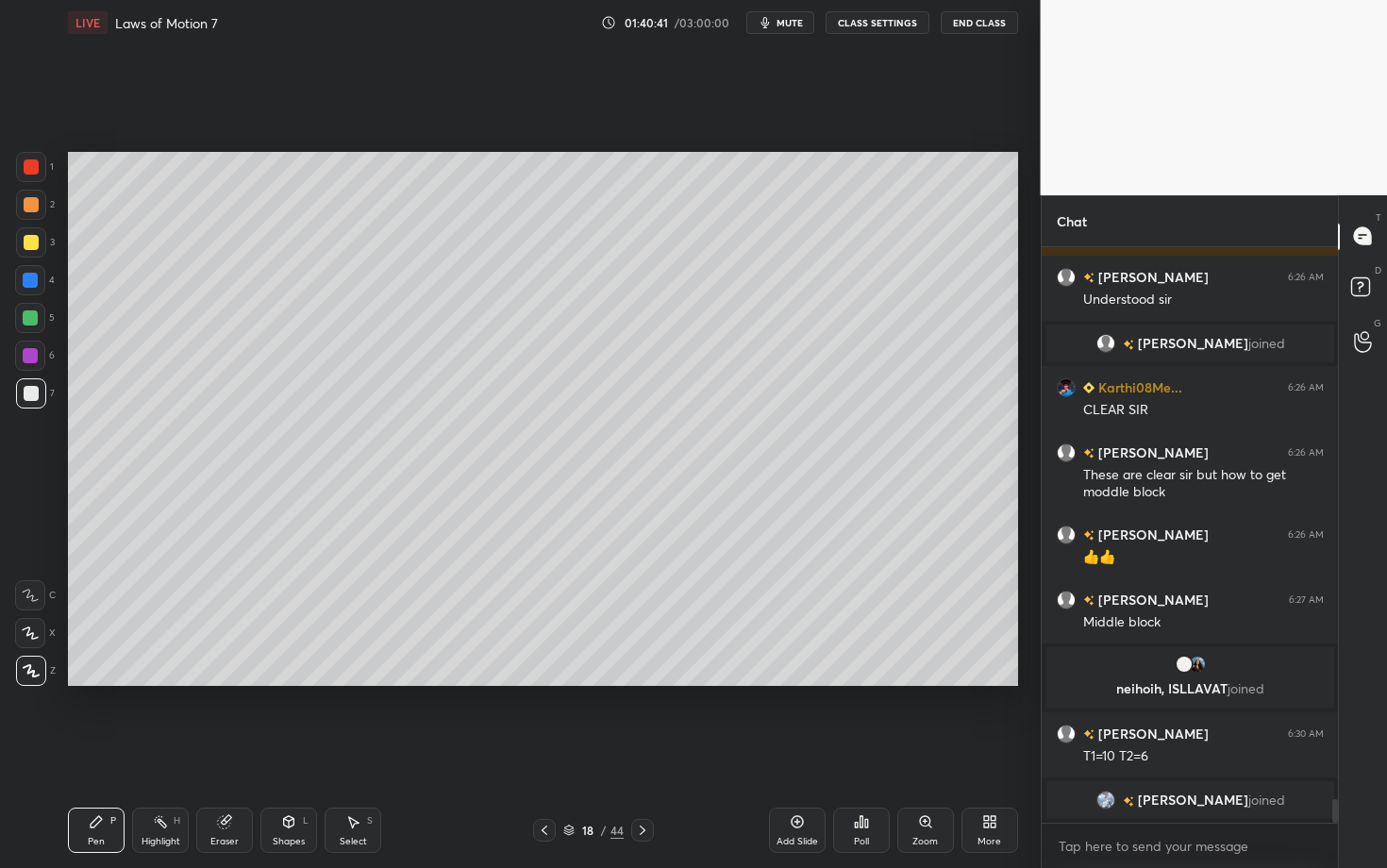 click on "Highlight H" at bounding box center [160, 830] 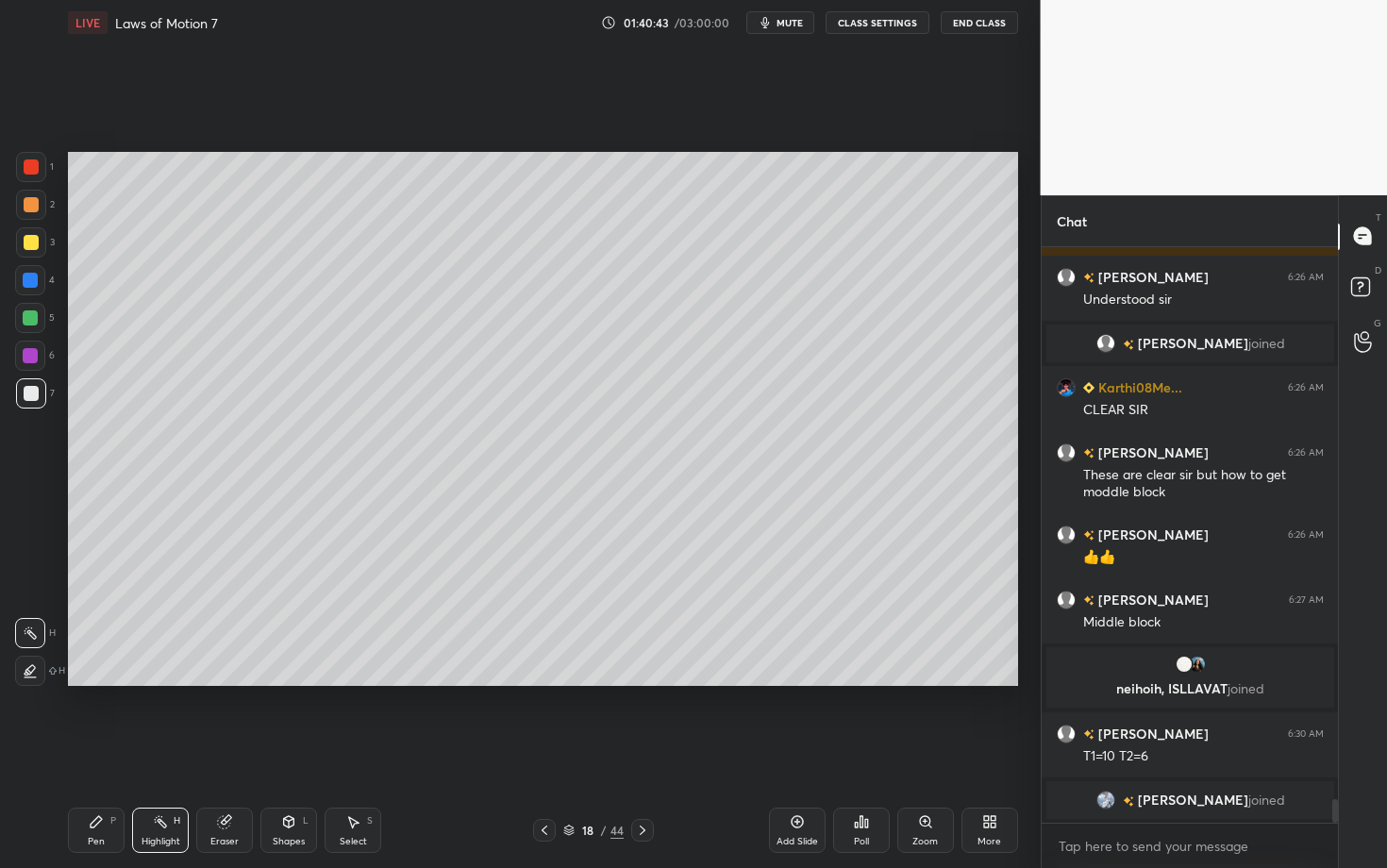 click 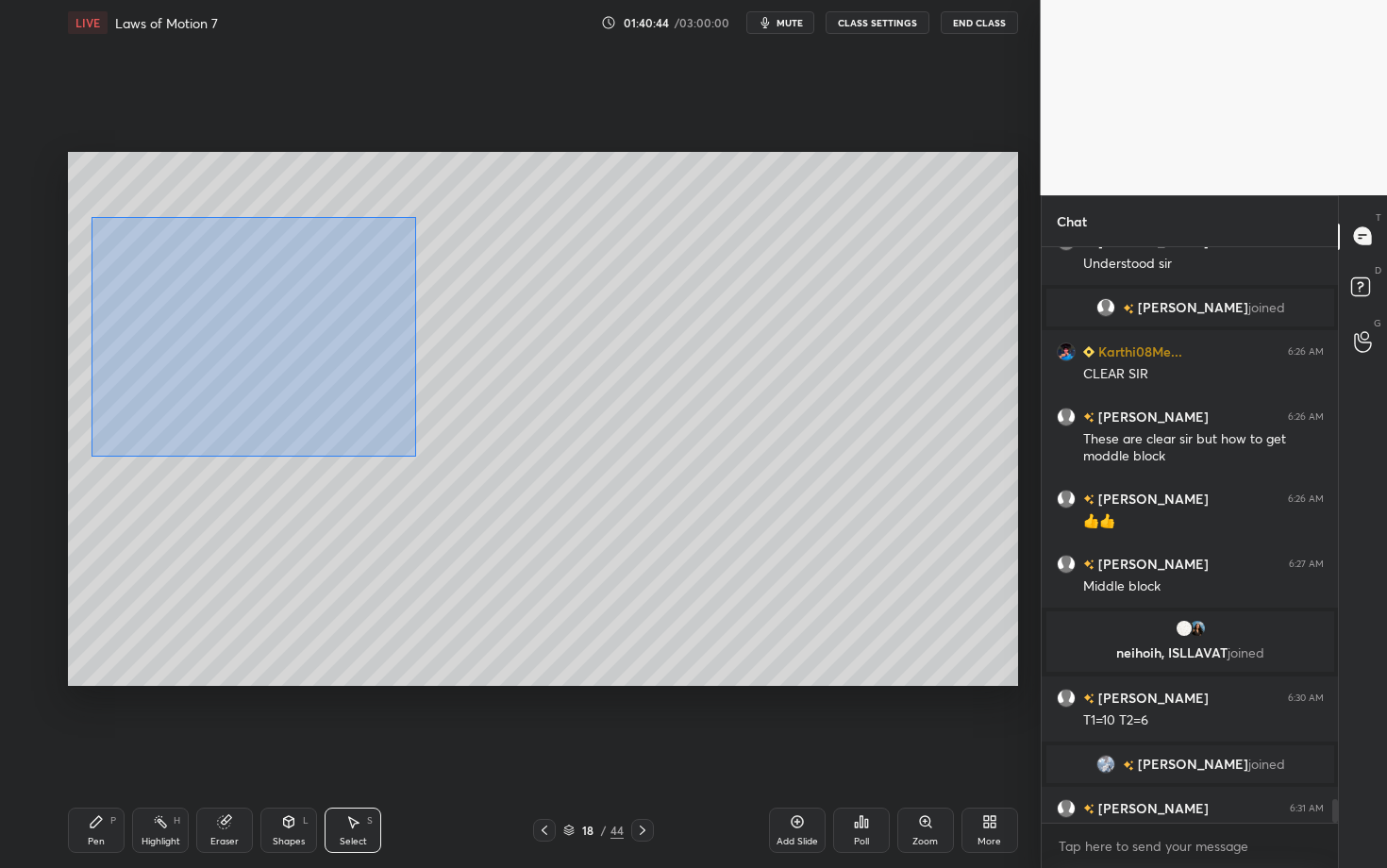 scroll, scrollTop: 13339, scrollLeft: 0, axis: vertical 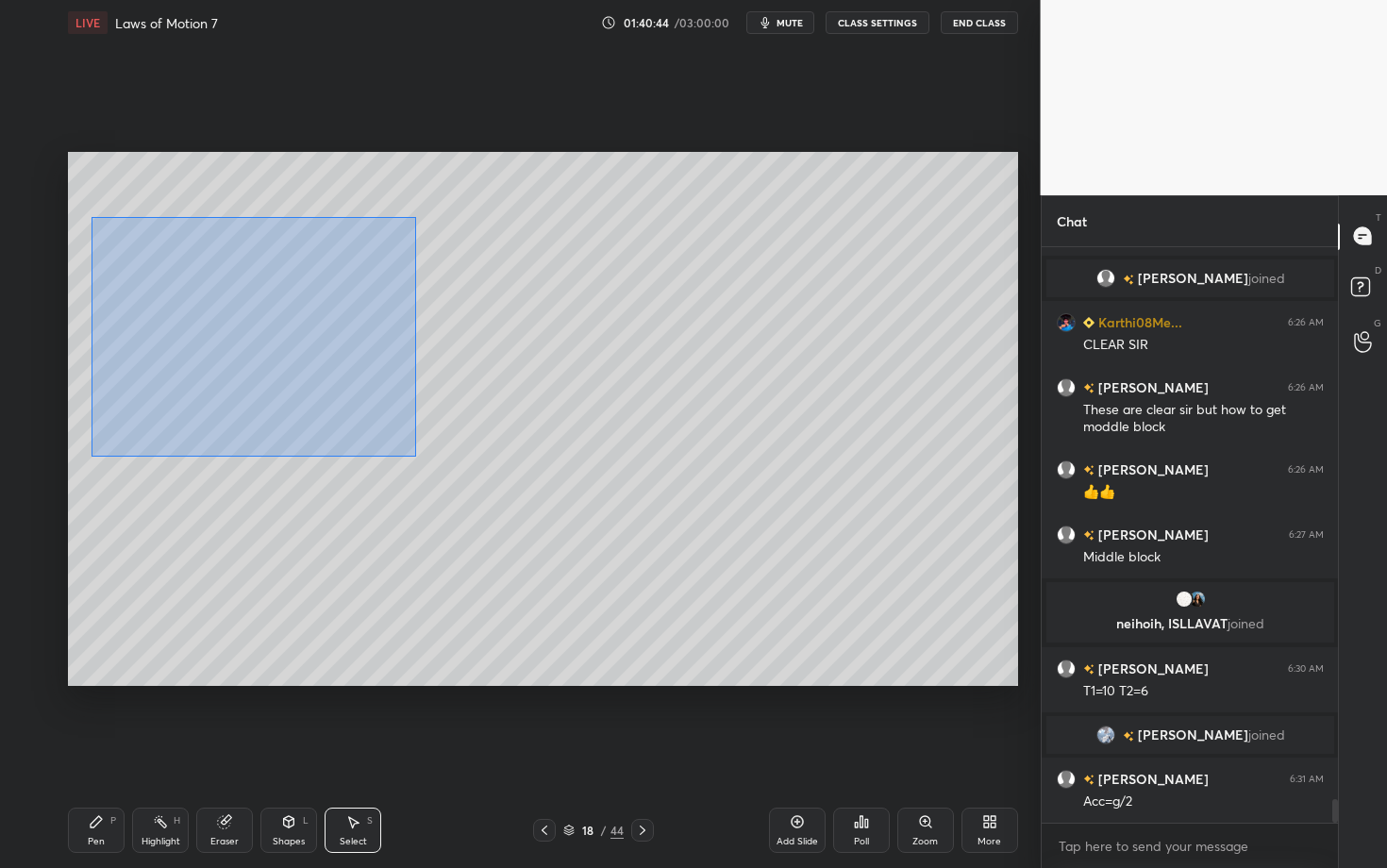 drag, startPoint x: 122, startPoint y: 316, endPoint x: 420, endPoint y: 459, distance: 330.5344 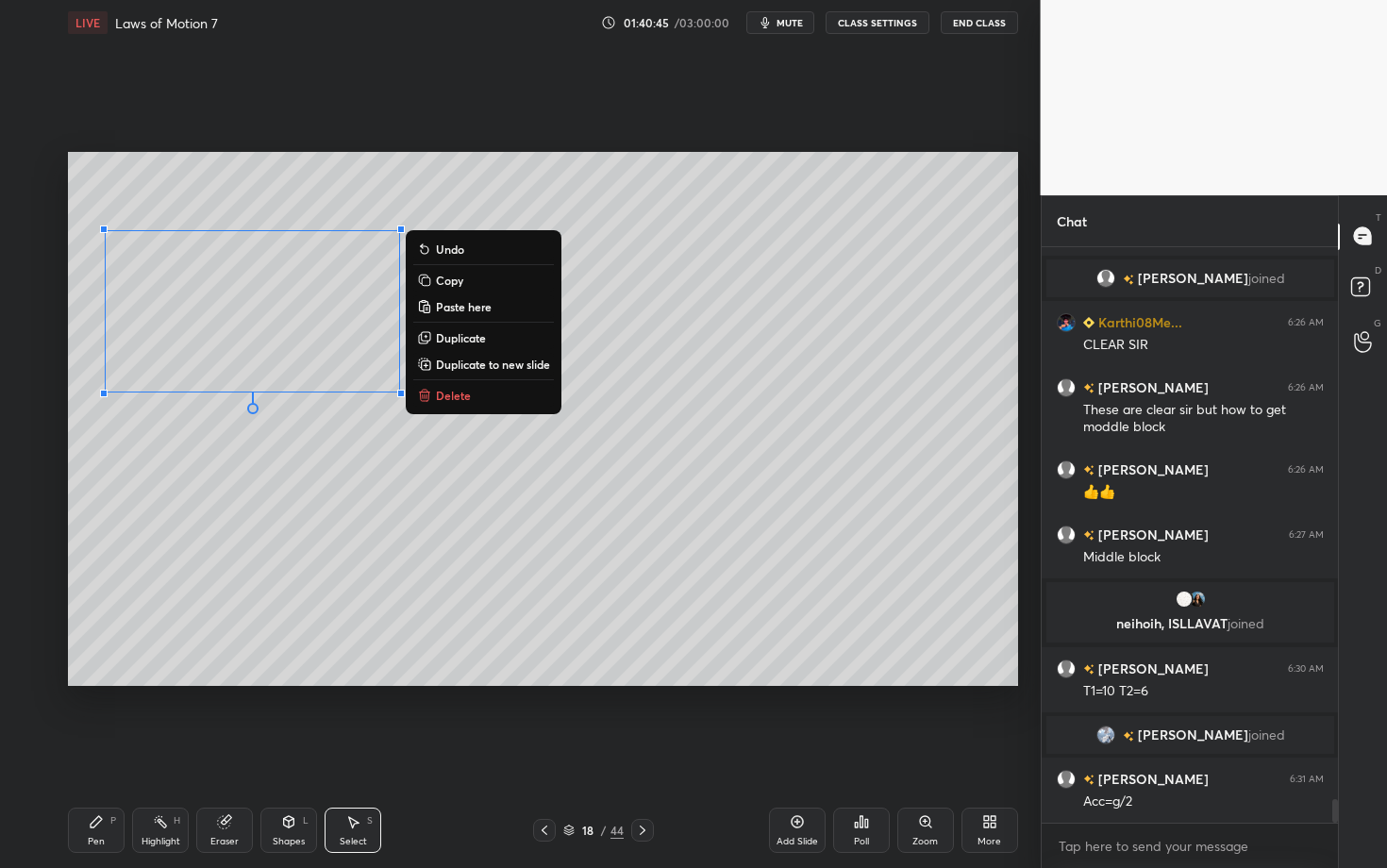 click on "Duplicate" at bounding box center (460, 338) 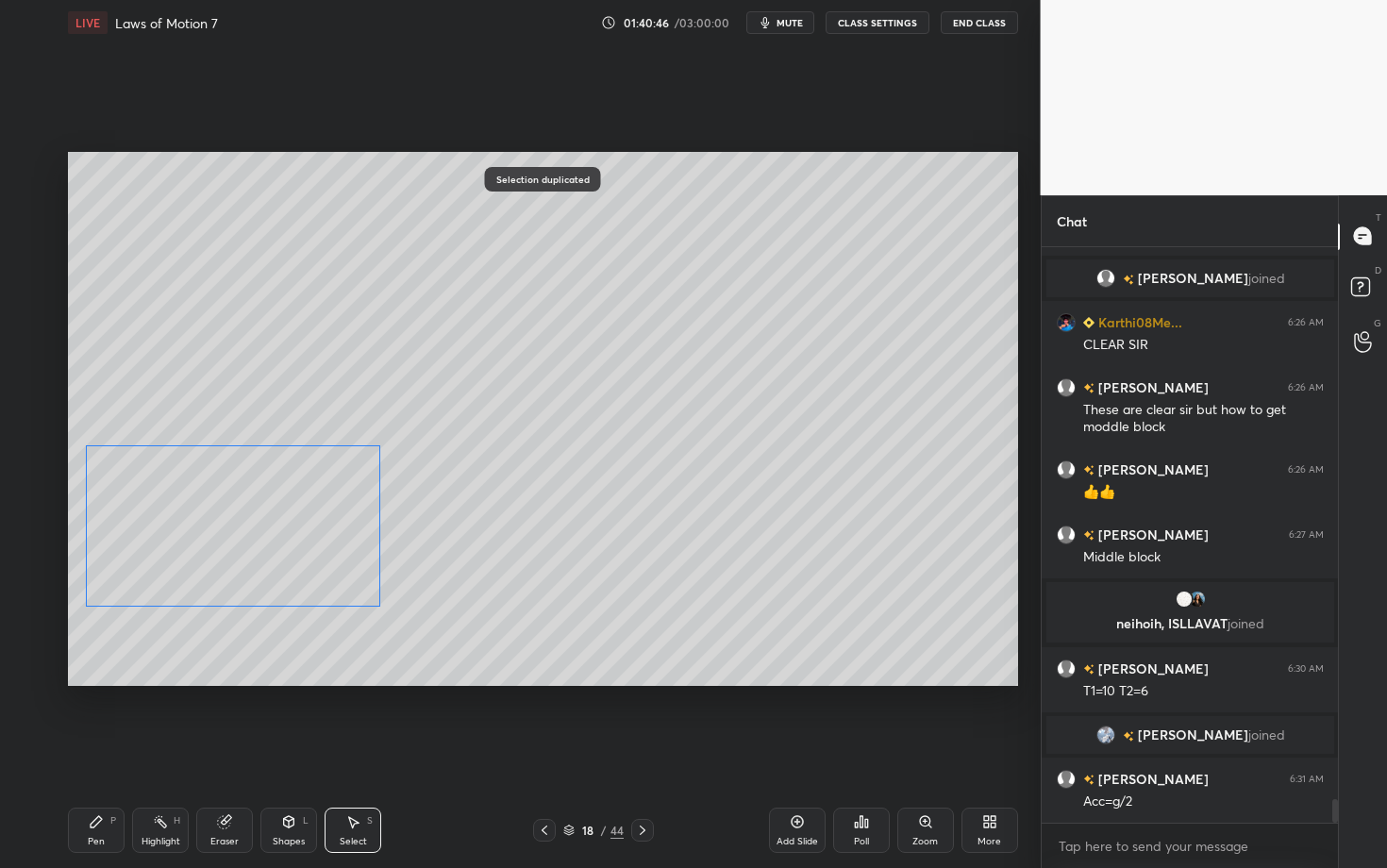 drag, startPoint x: 272, startPoint y: 406, endPoint x: 242, endPoint y: 527, distance: 124.66355 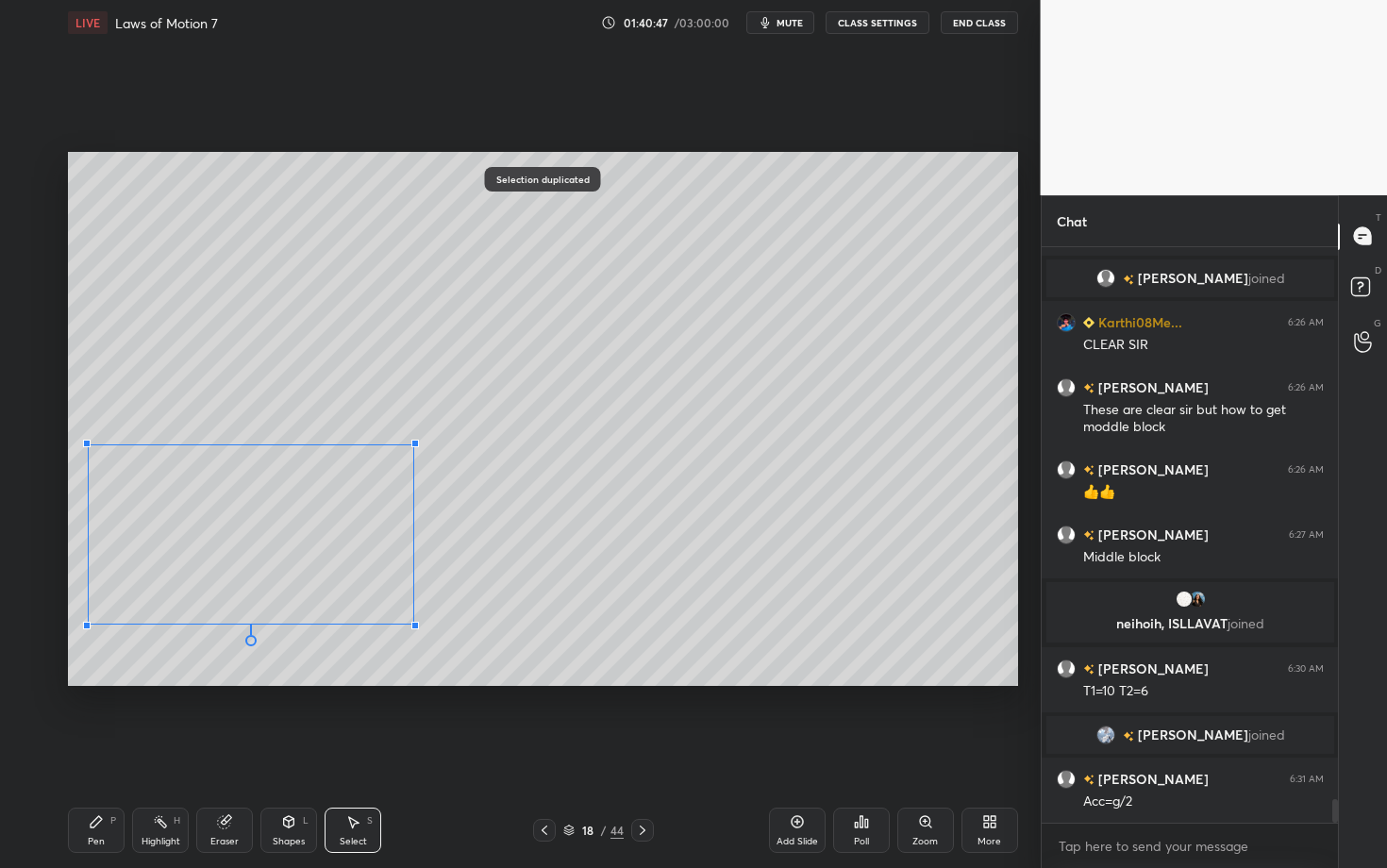 click at bounding box center [415, 626] 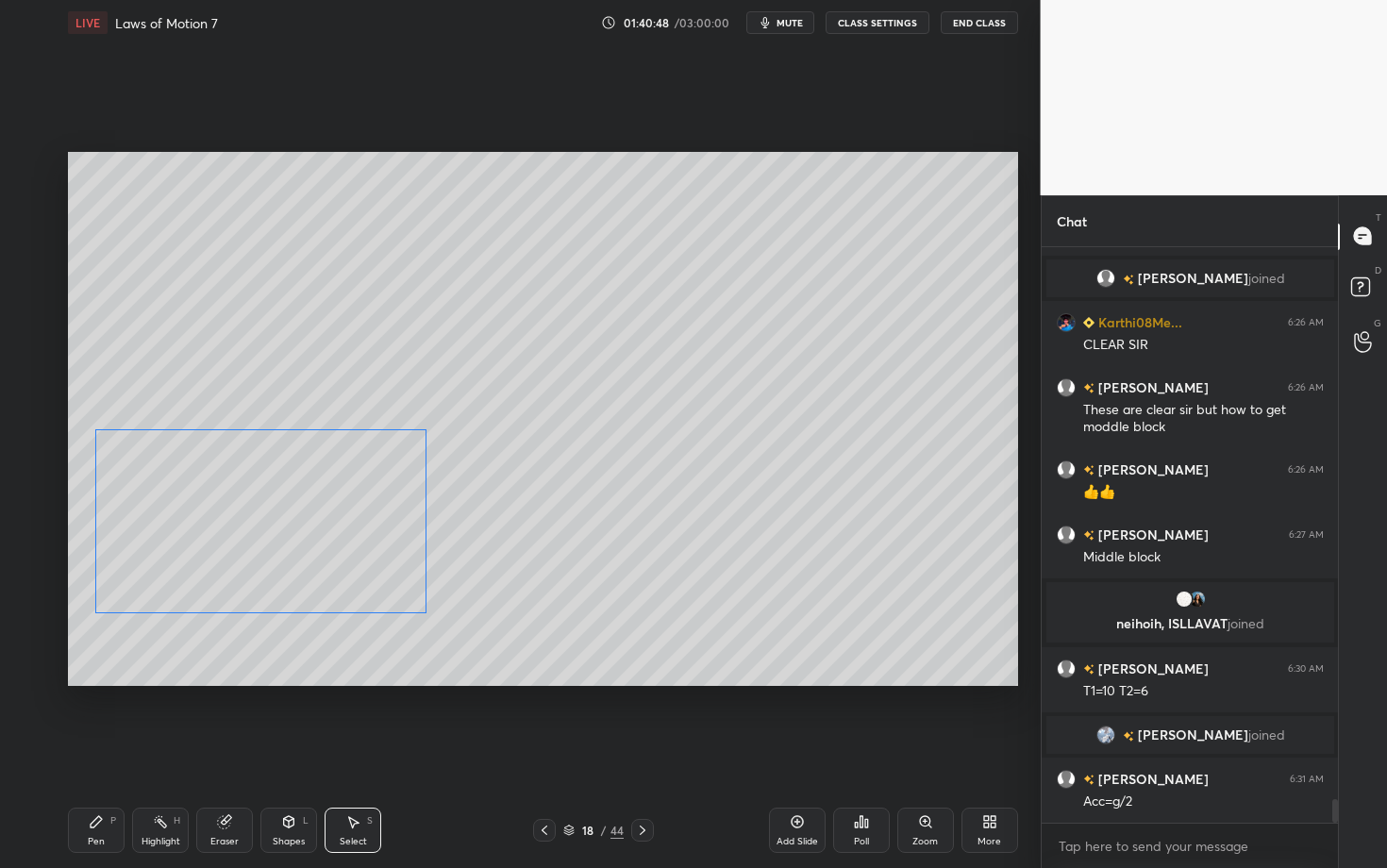 click on "0 ° Undo Copy Paste here Duplicate Duplicate to new slide Delete" at bounding box center [543, 419] 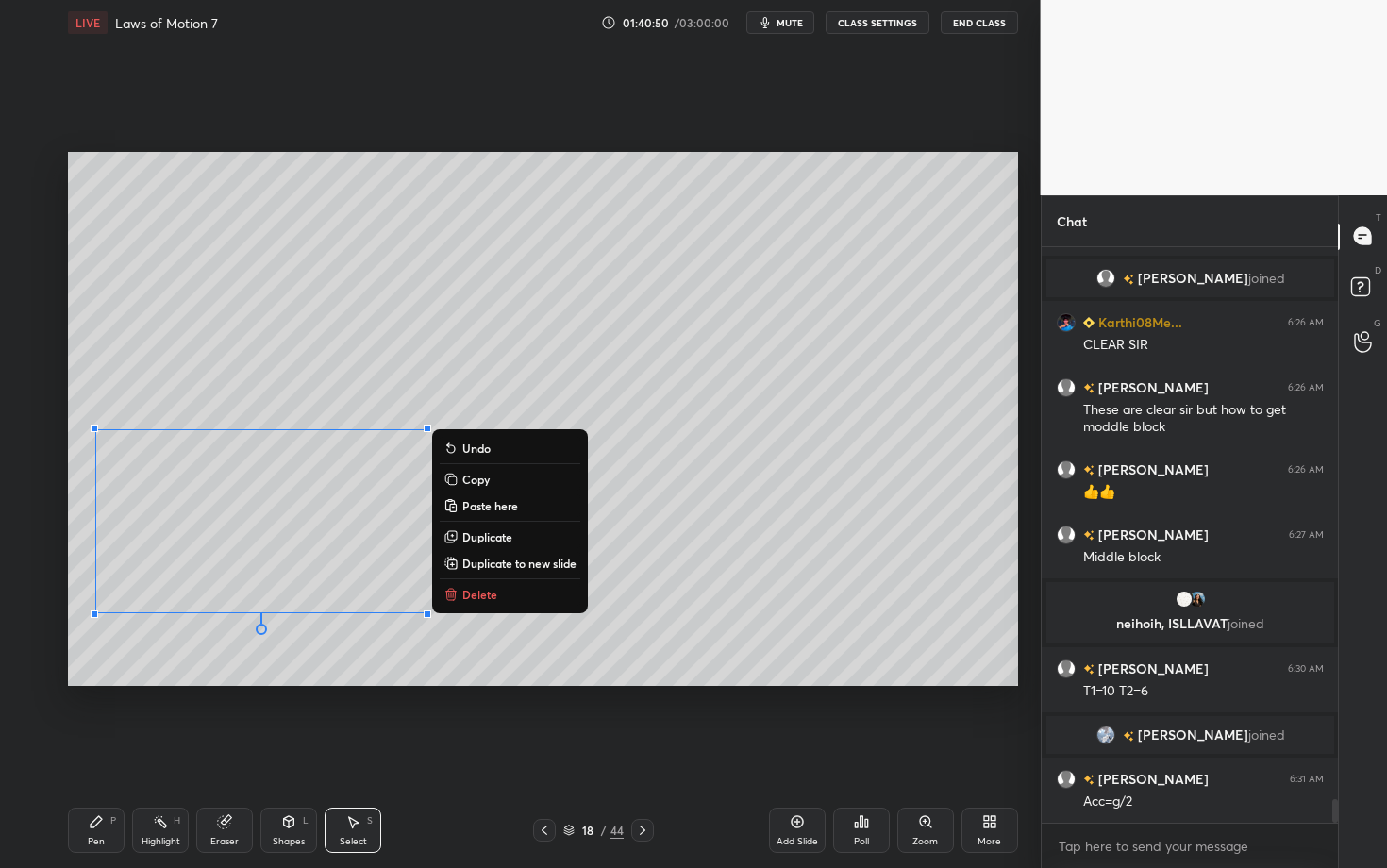 click on "Pen P" at bounding box center [96, 830] 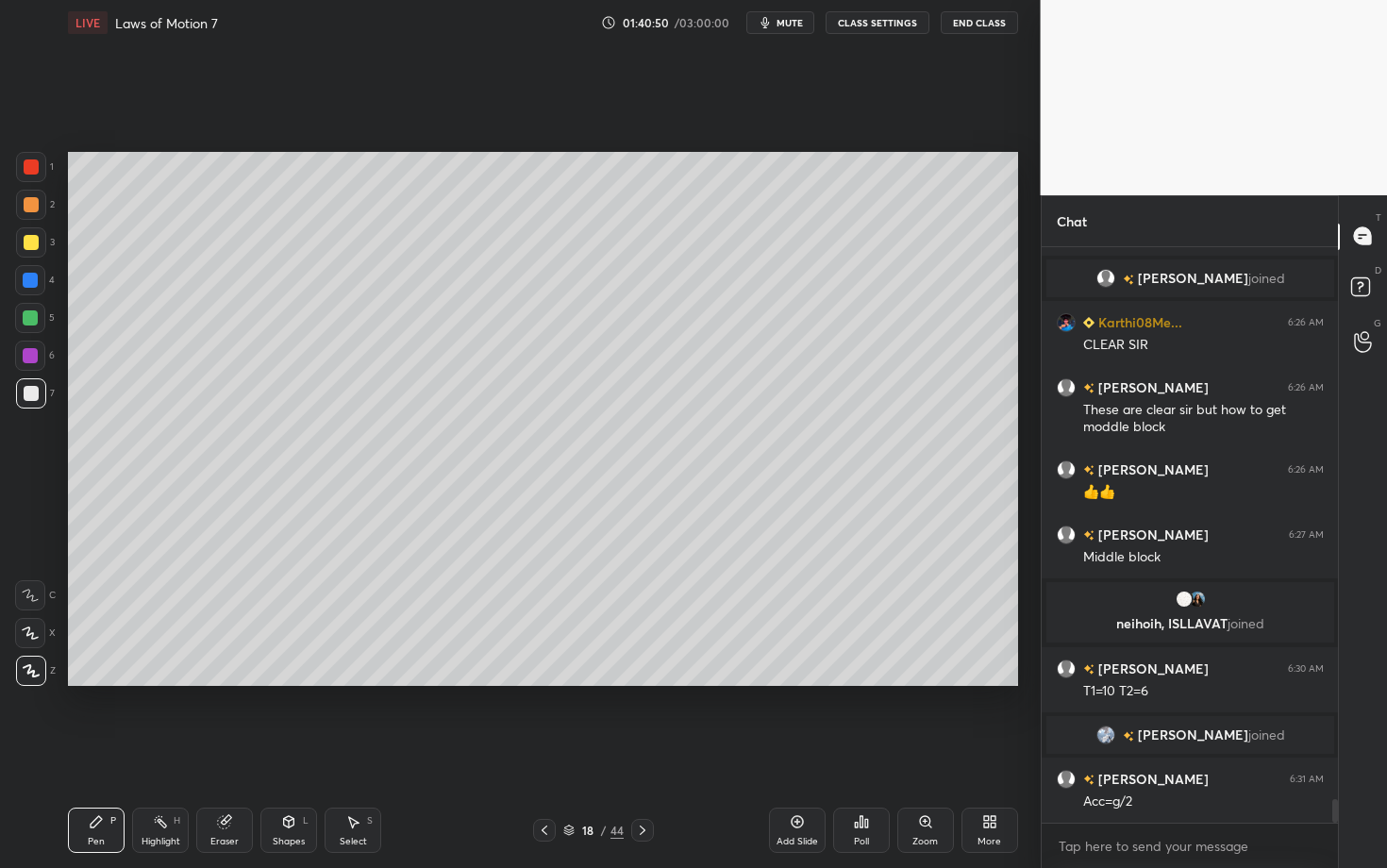 click on "Shapes L" at bounding box center [289, 830] 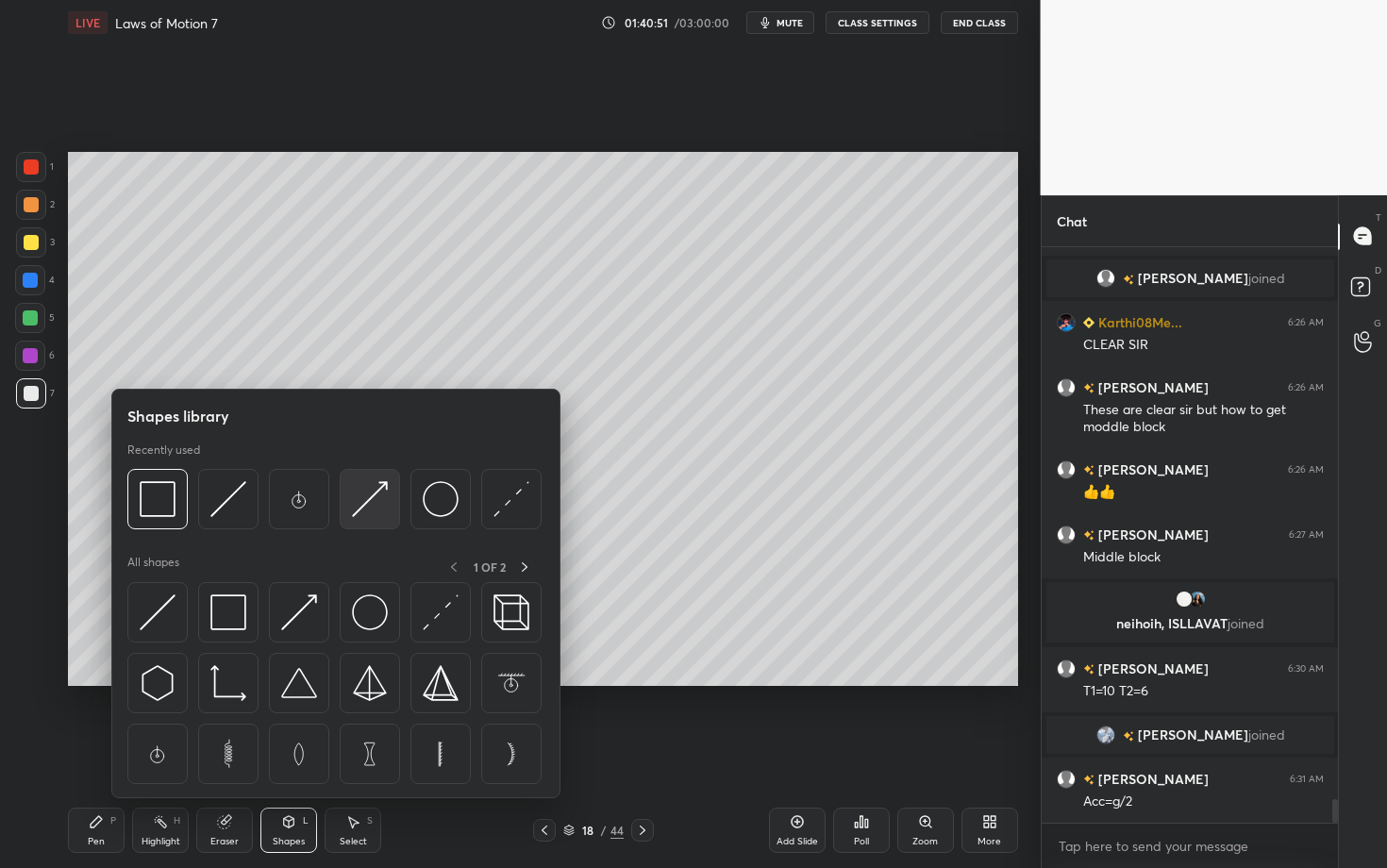 click at bounding box center (370, 499) 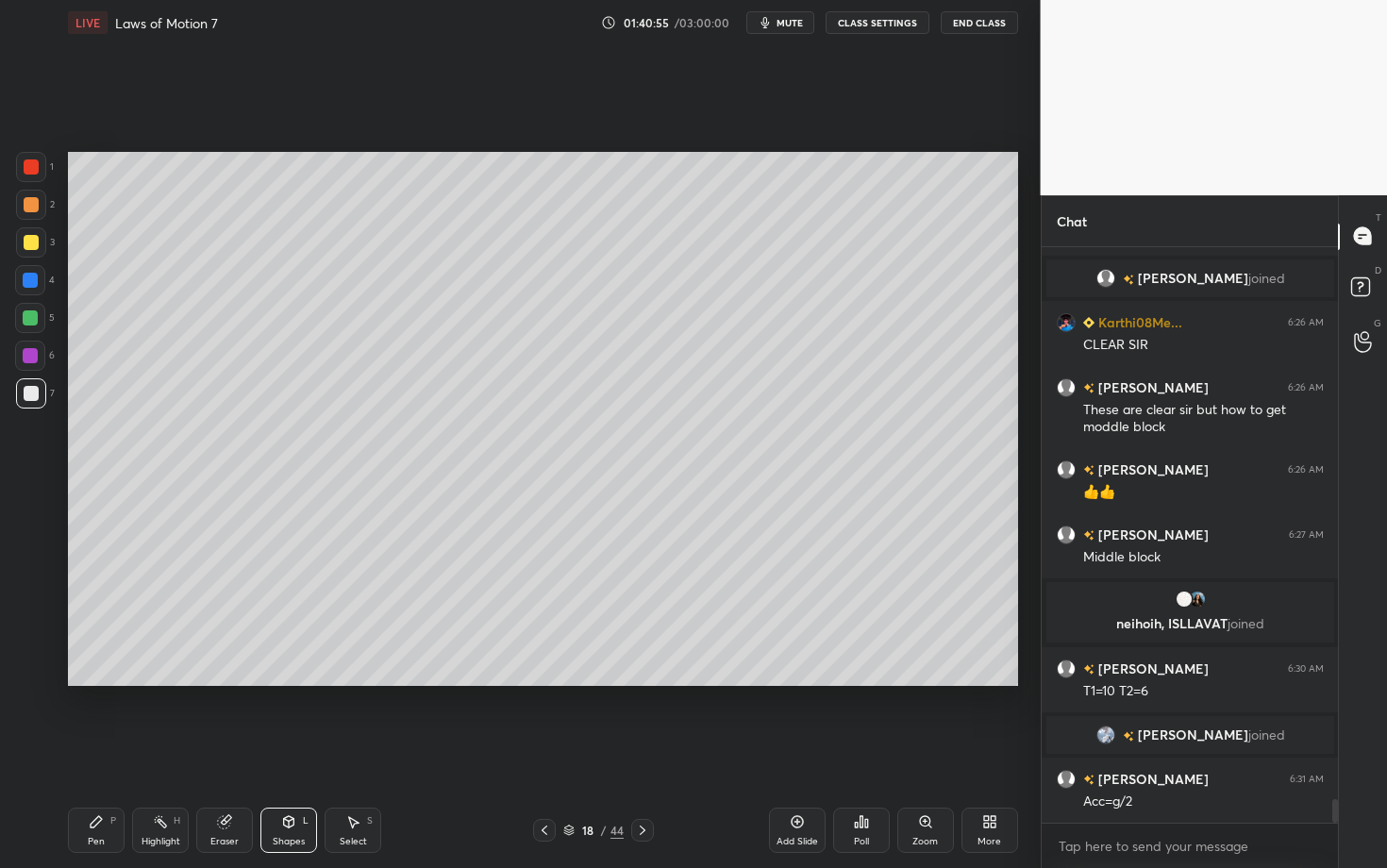click on "Pen" at bounding box center [96, 842] 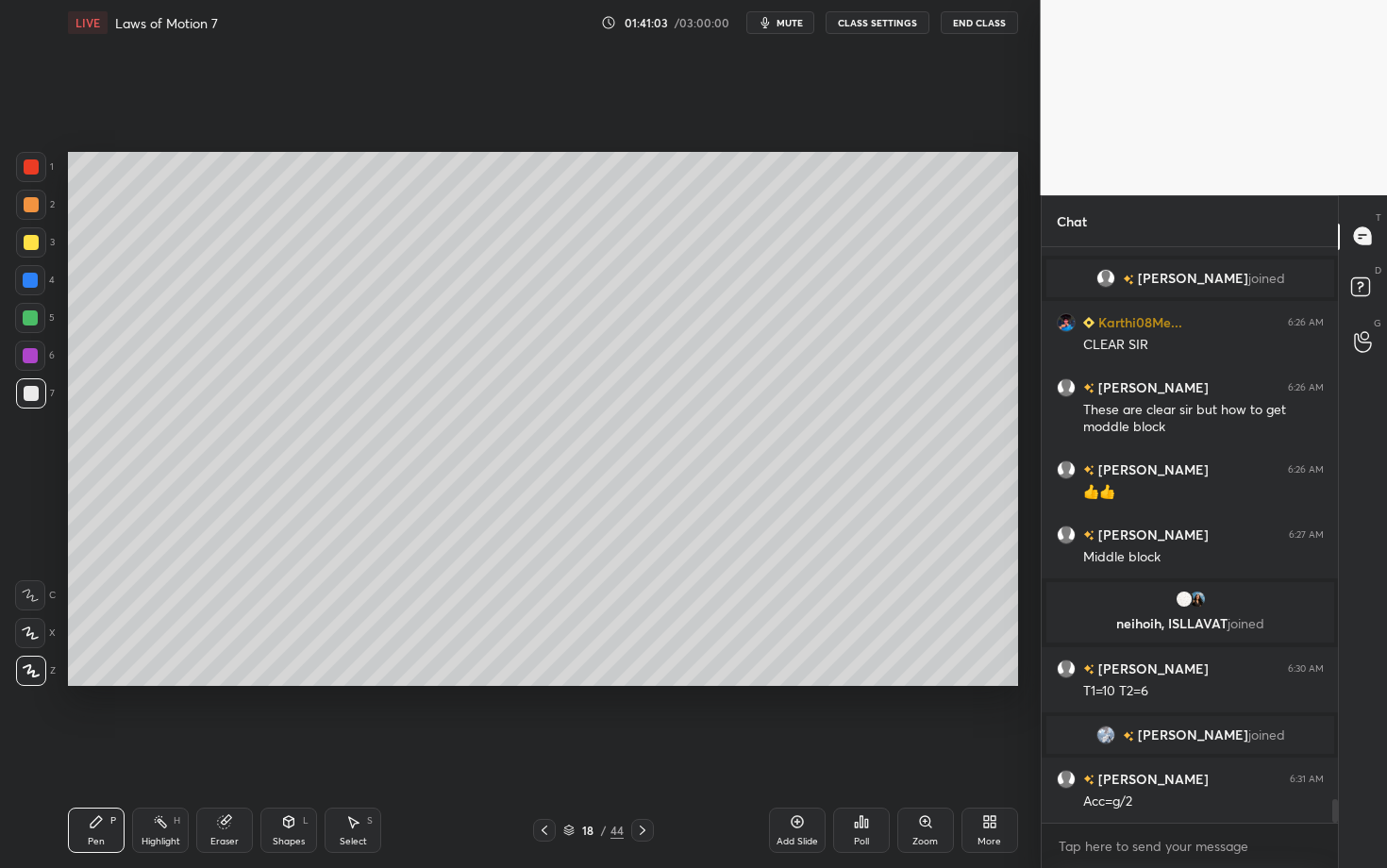 scroll, scrollTop: 13358, scrollLeft: 0, axis: vertical 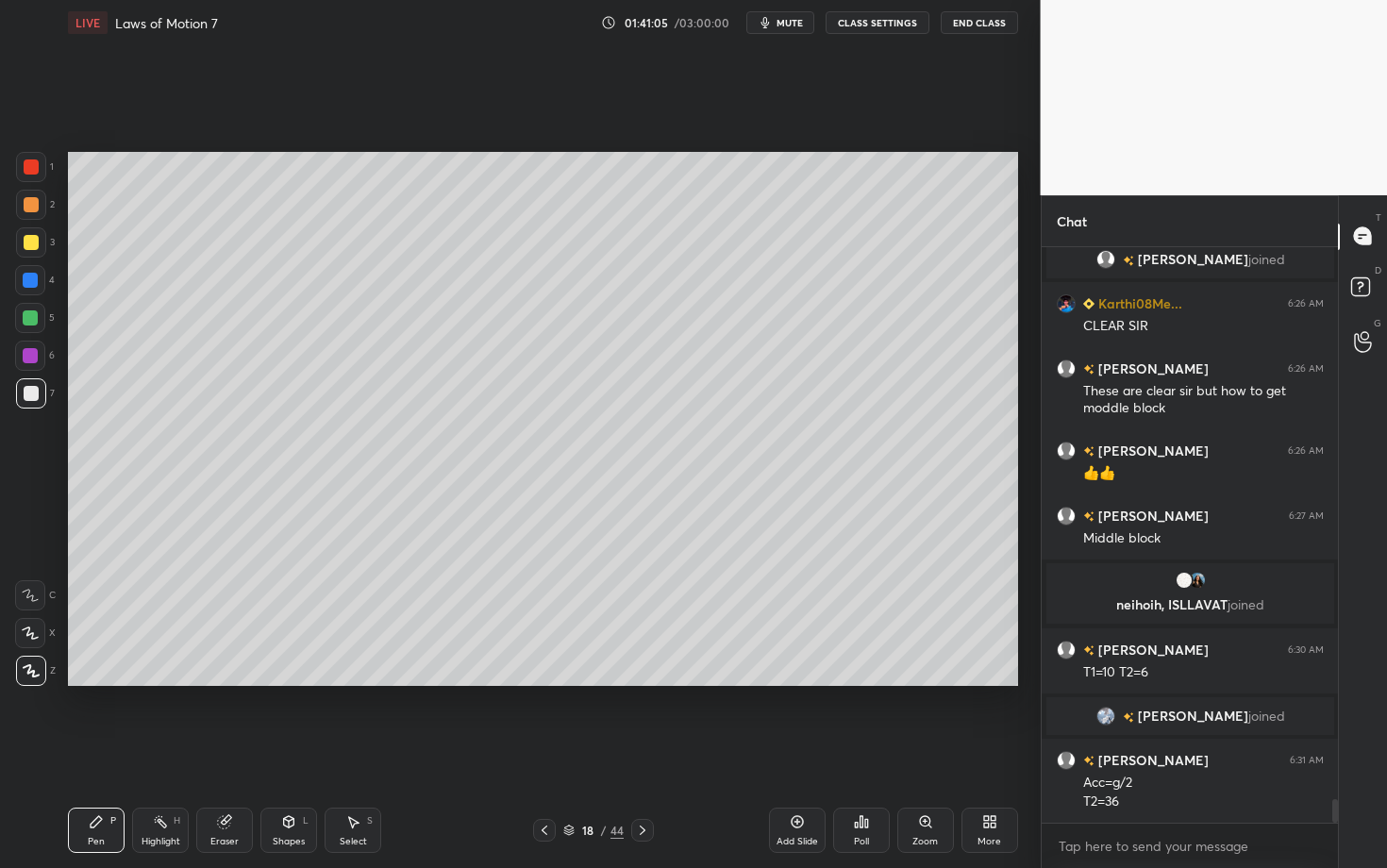 click on "Highlight" at bounding box center [160, 842] 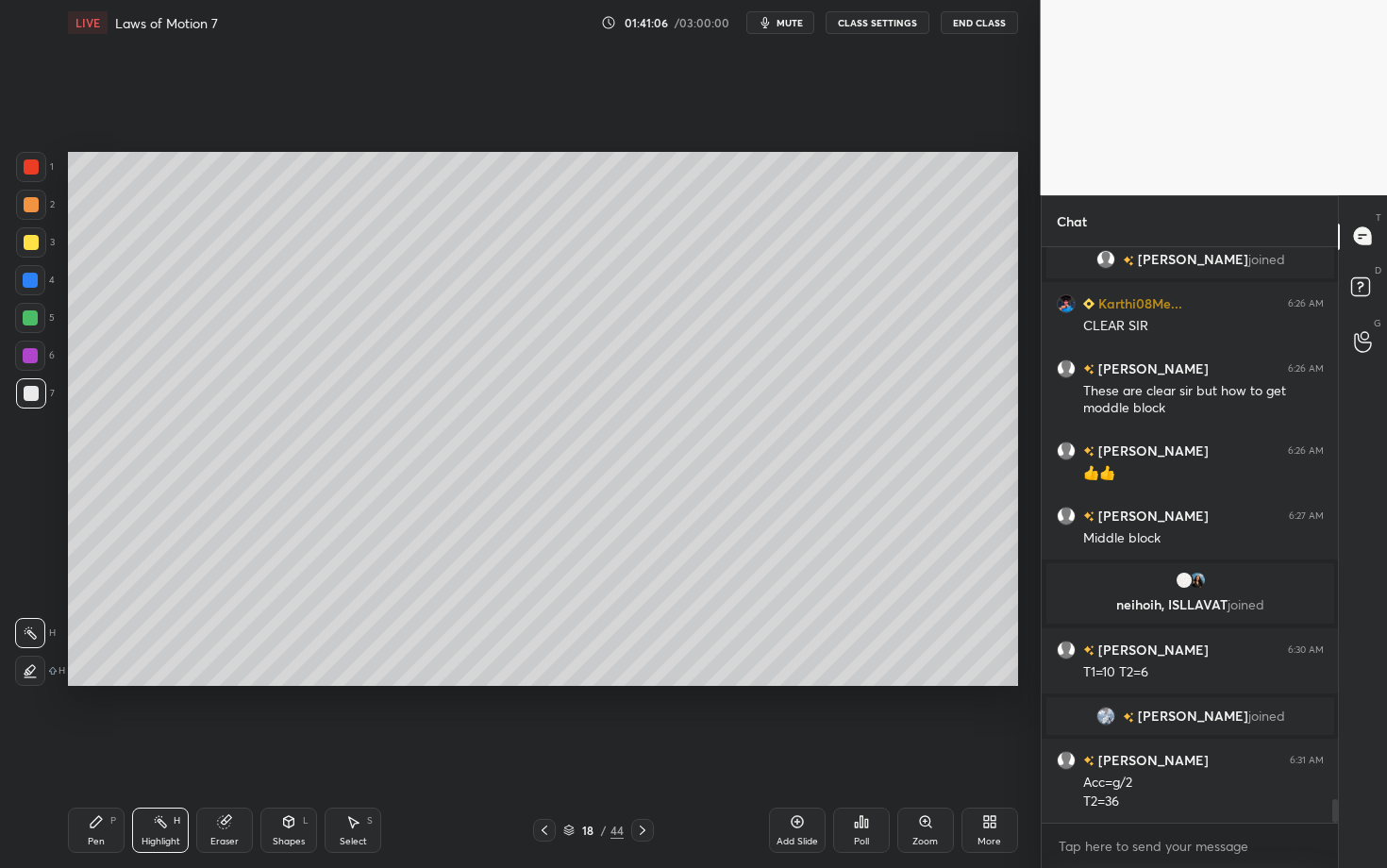 click on "Pen P" at bounding box center (96, 830) 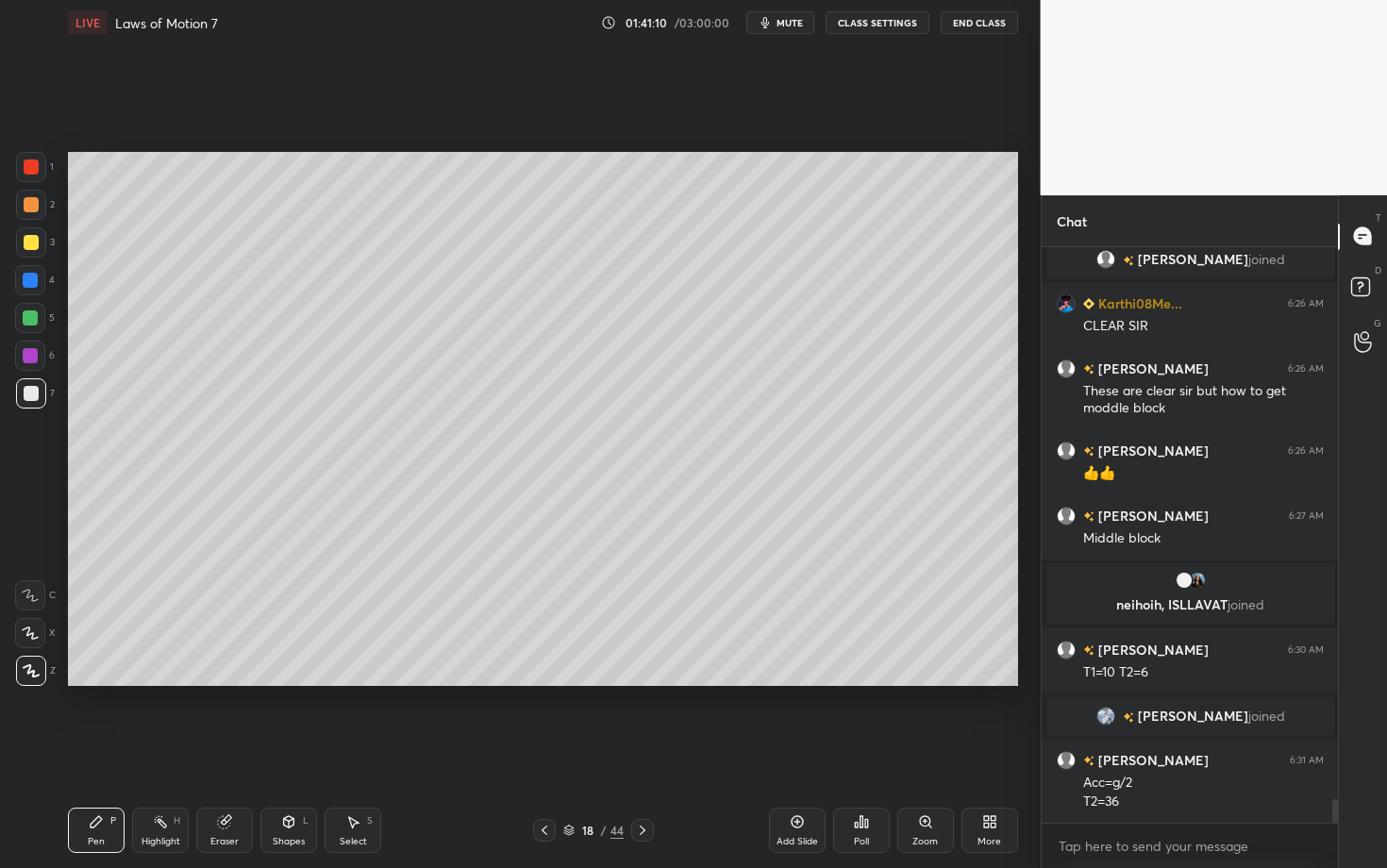 click 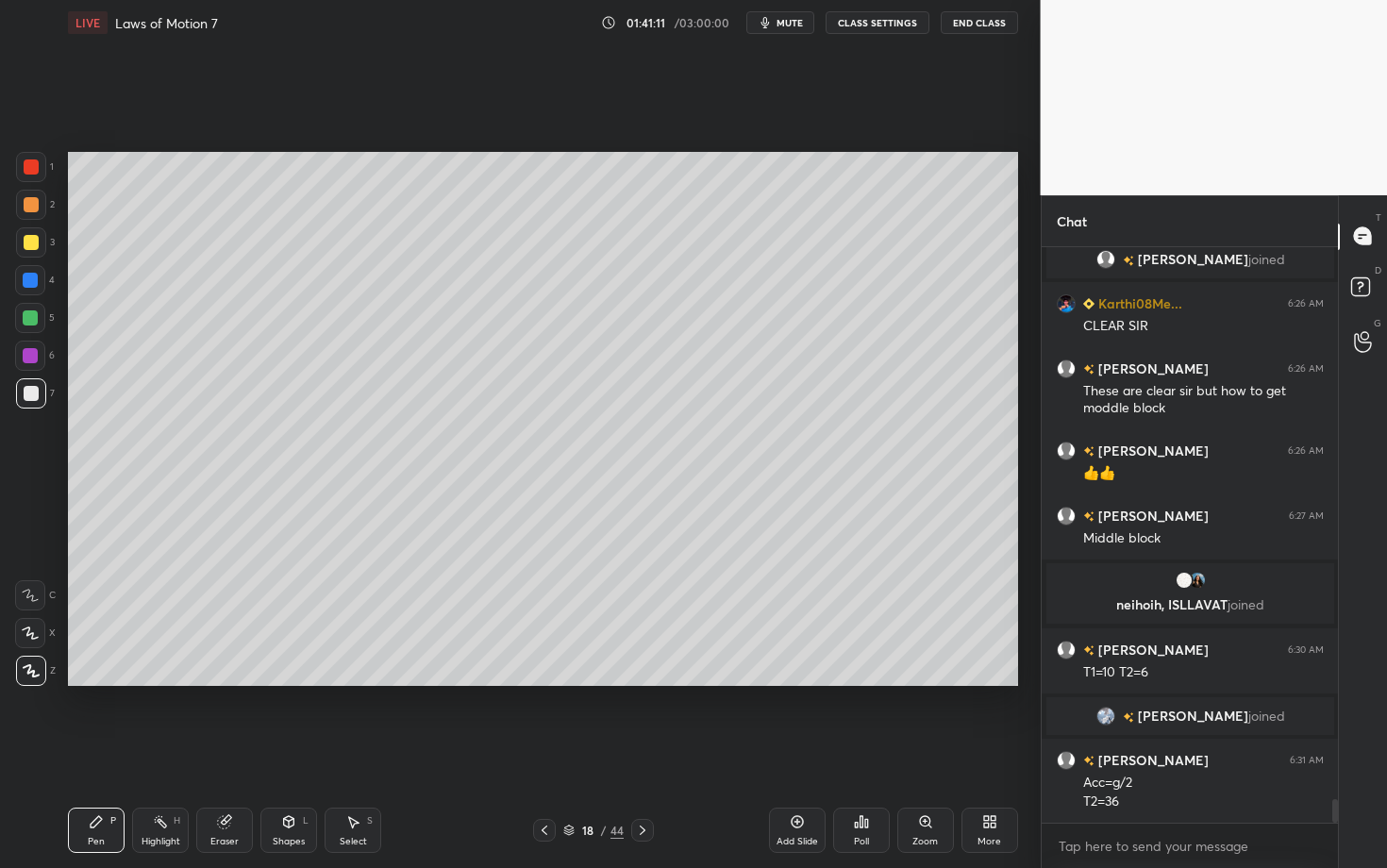 scroll, scrollTop: 13423, scrollLeft: 0, axis: vertical 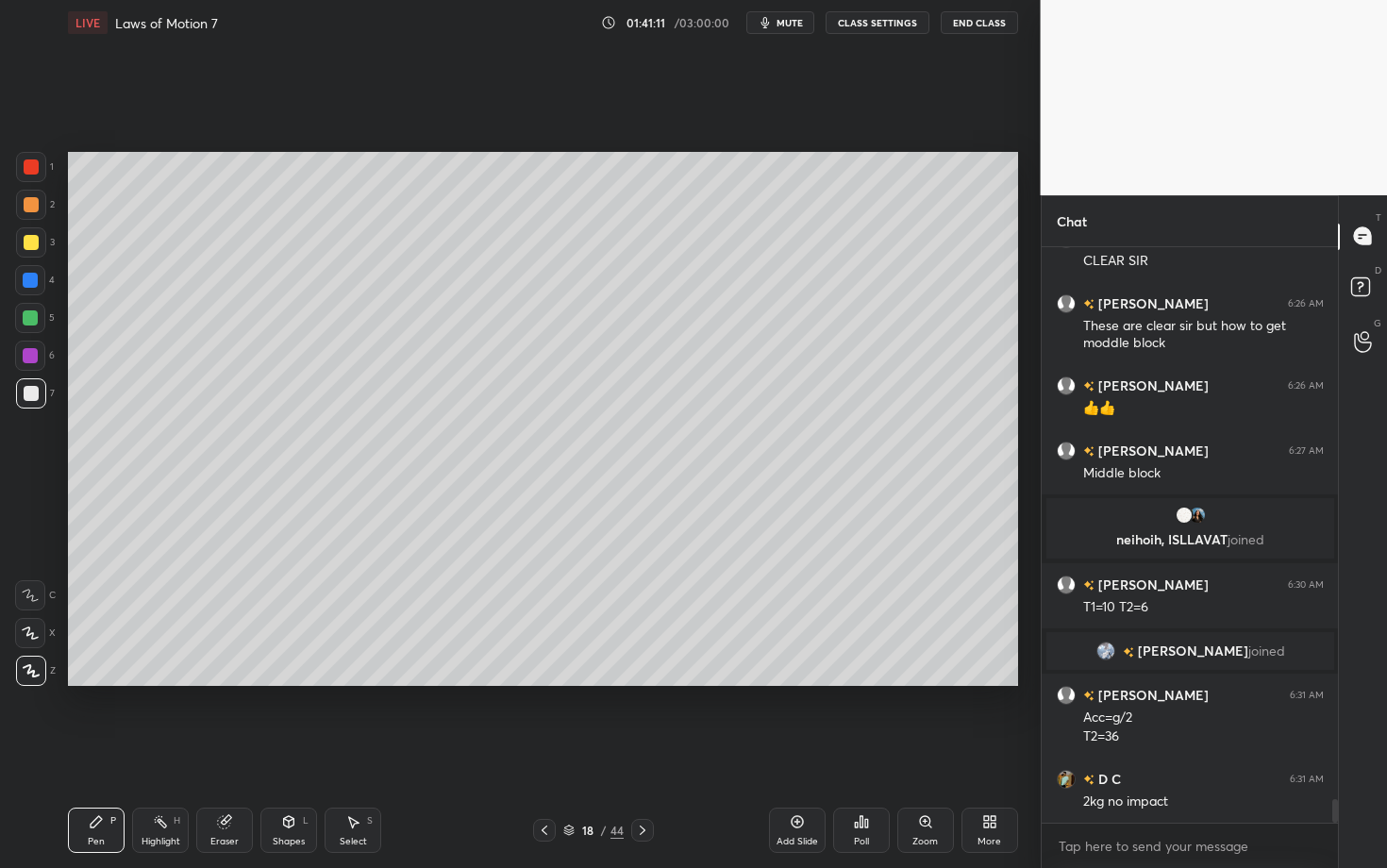 click at bounding box center (31, 393) 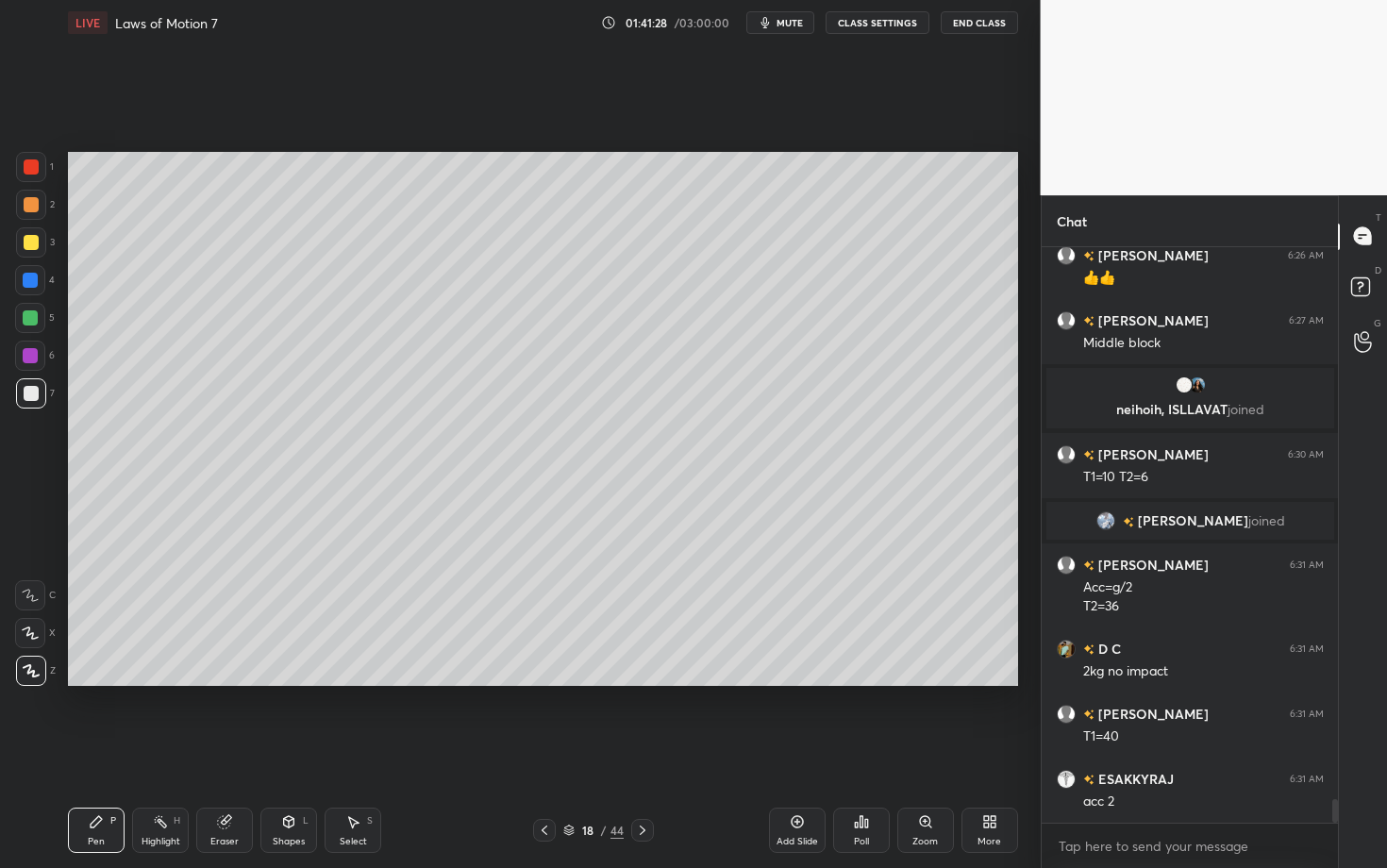 scroll, scrollTop: 13598, scrollLeft: 0, axis: vertical 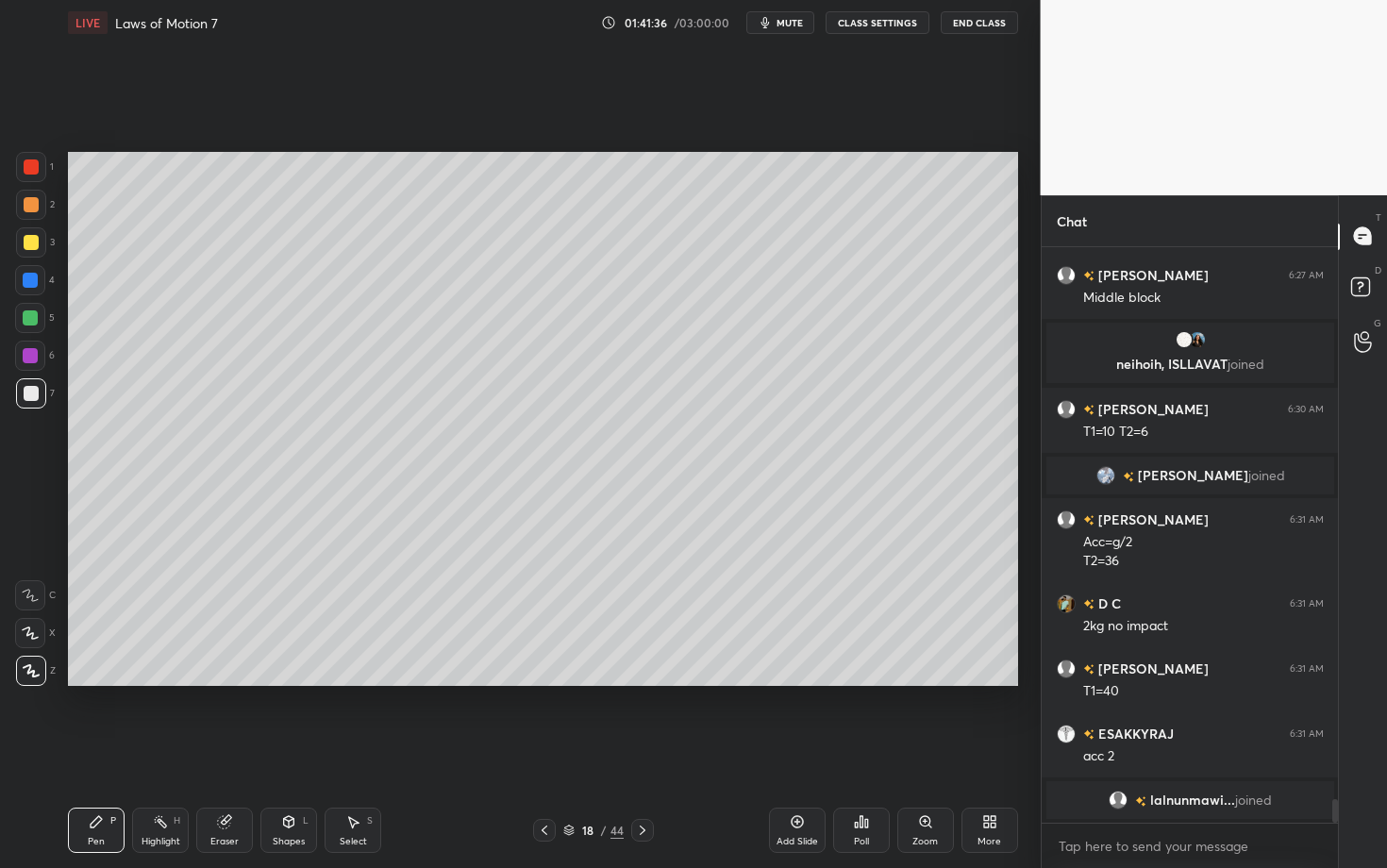 click 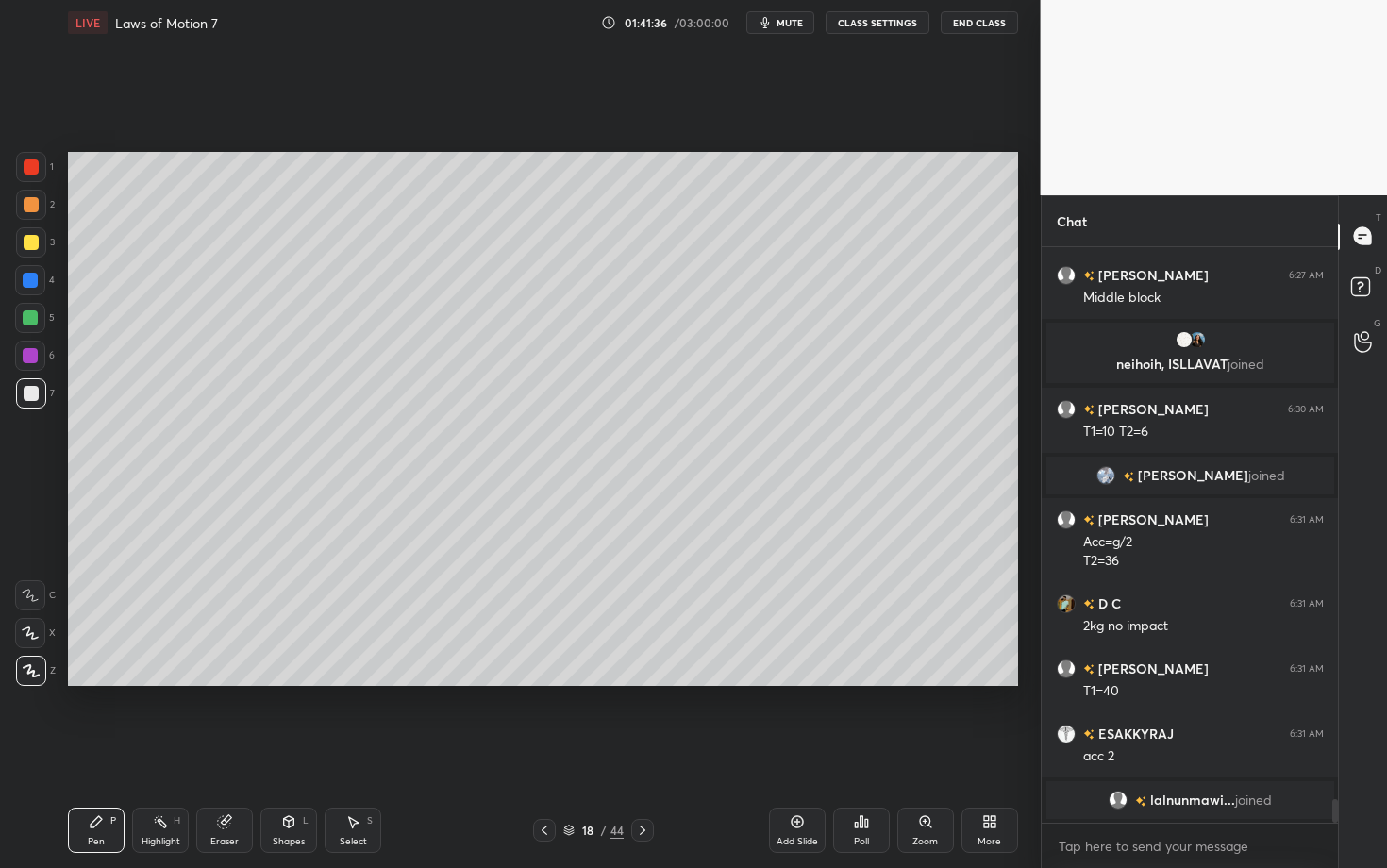 click on "Highlight H" at bounding box center [160, 830] 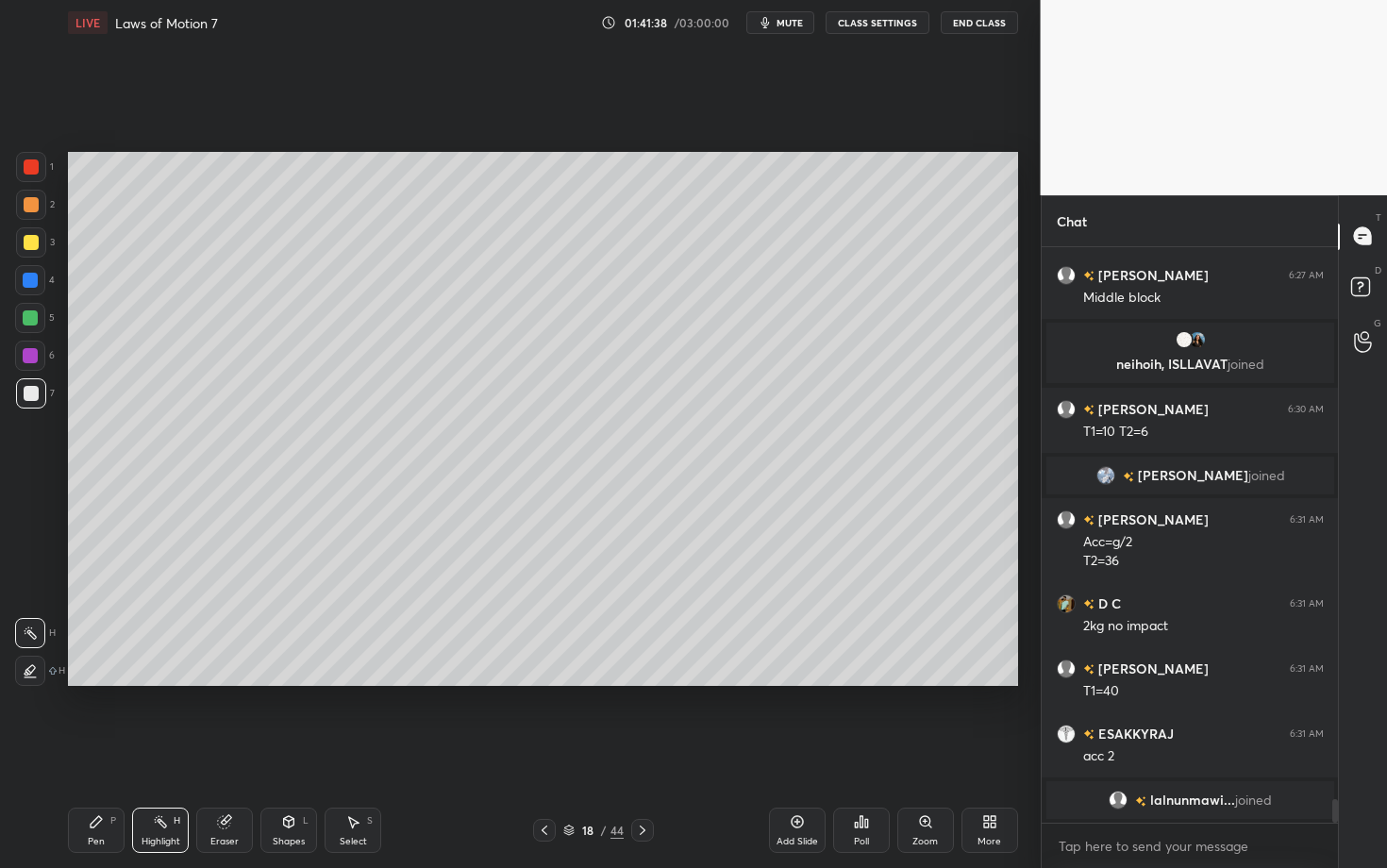click on "Pen P" at bounding box center (96, 830) 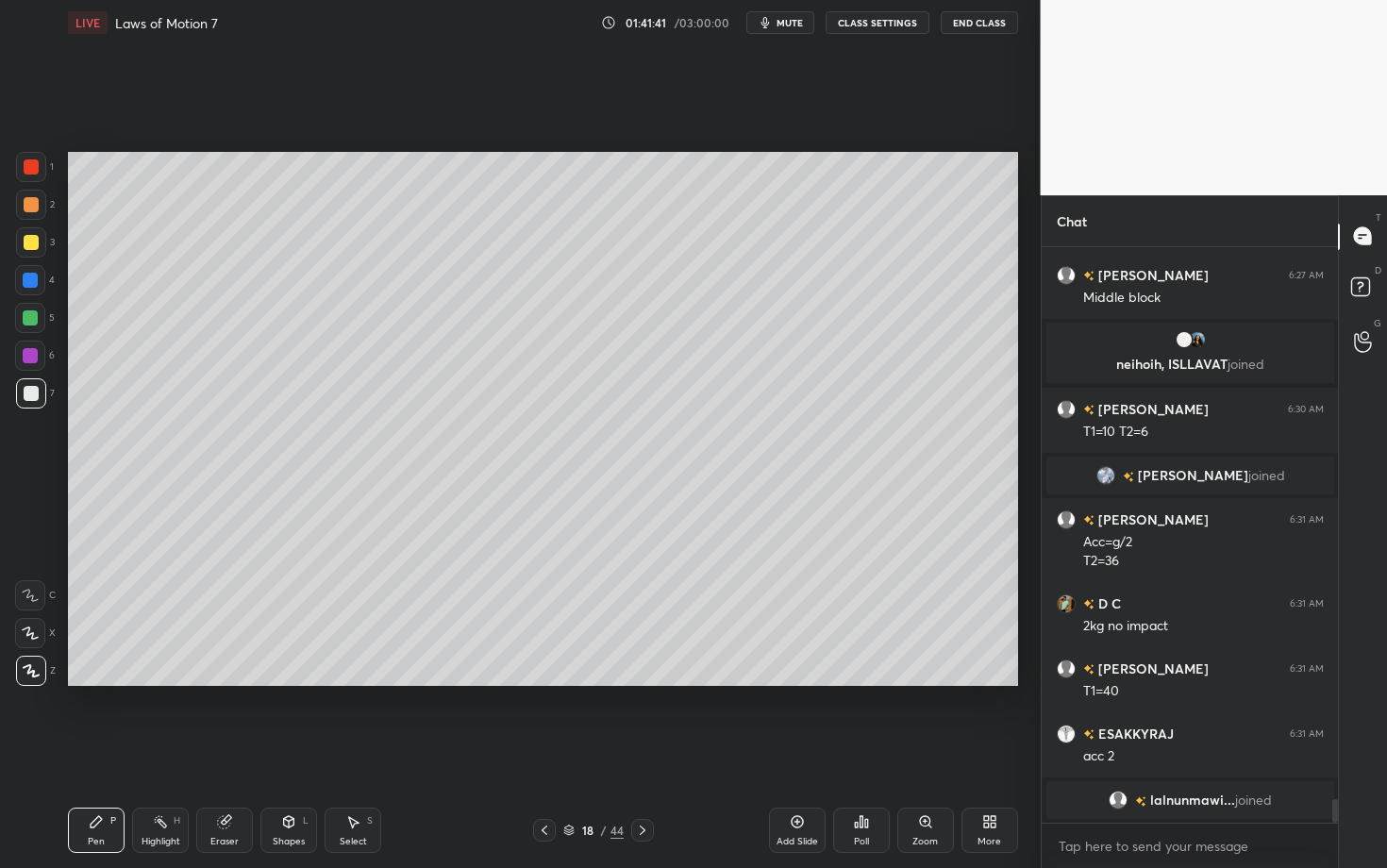 click at bounding box center (30, 318) 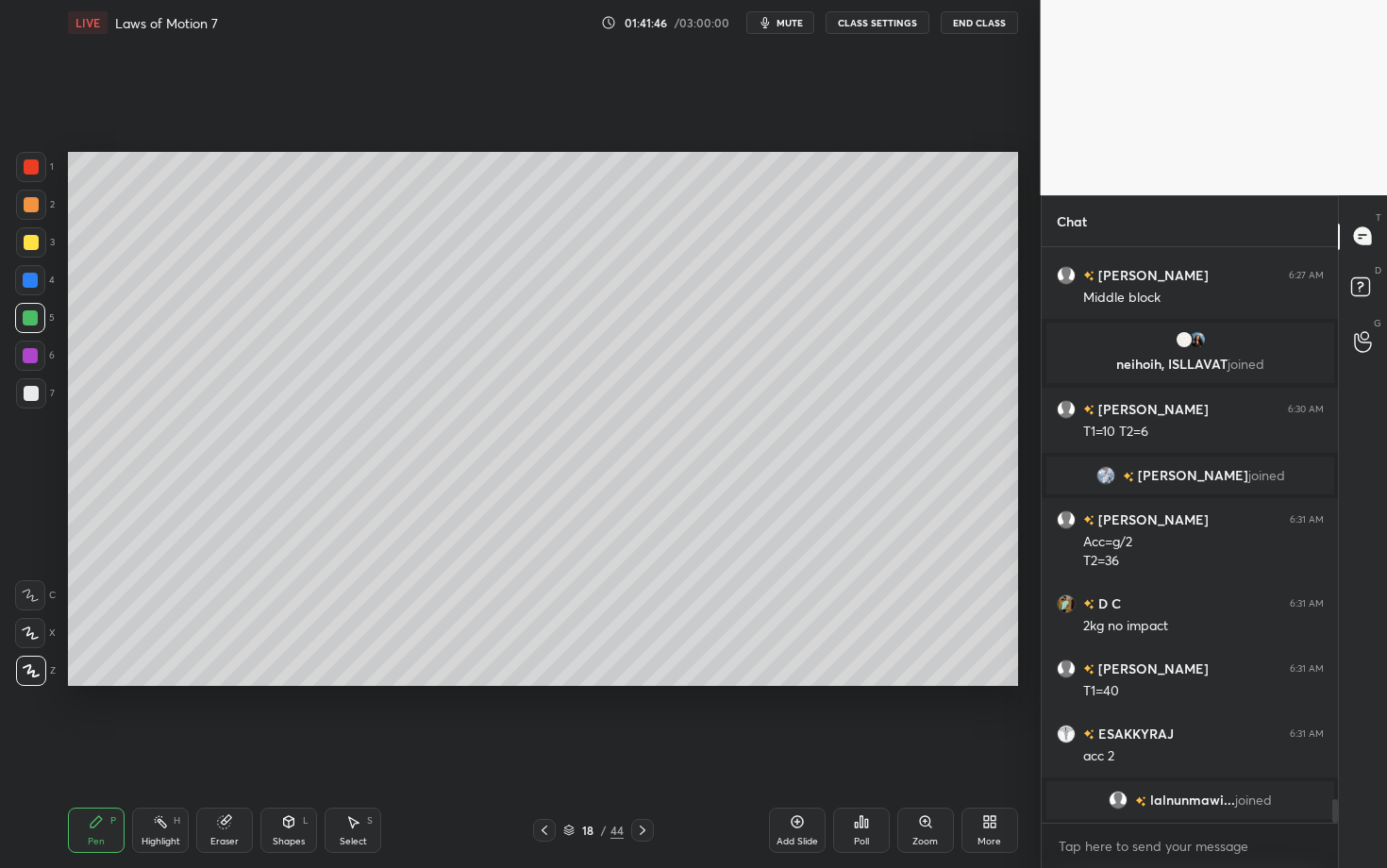 click on "Highlight H" at bounding box center (160, 830) 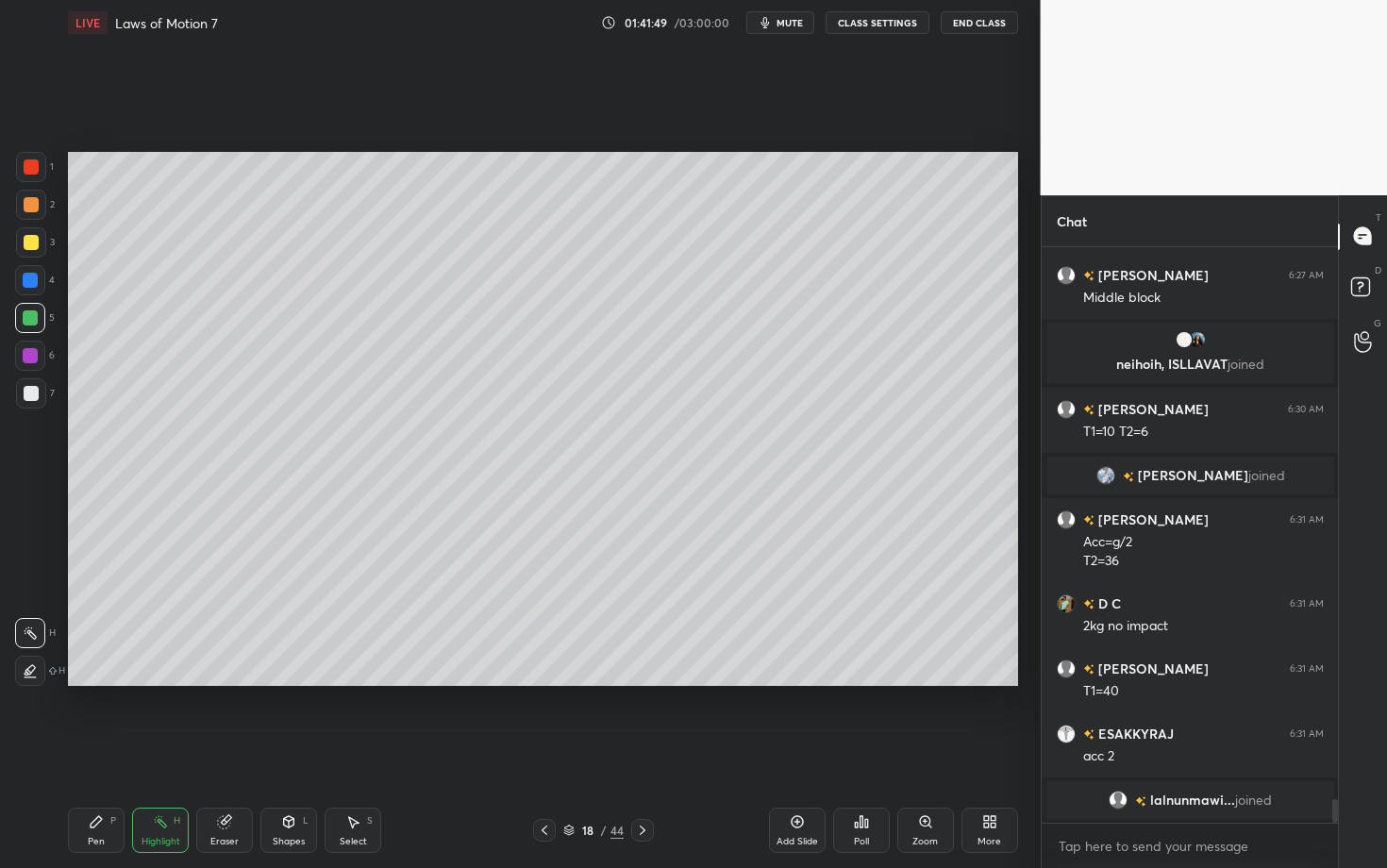 click on "Pen P" at bounding box center [96, 830] 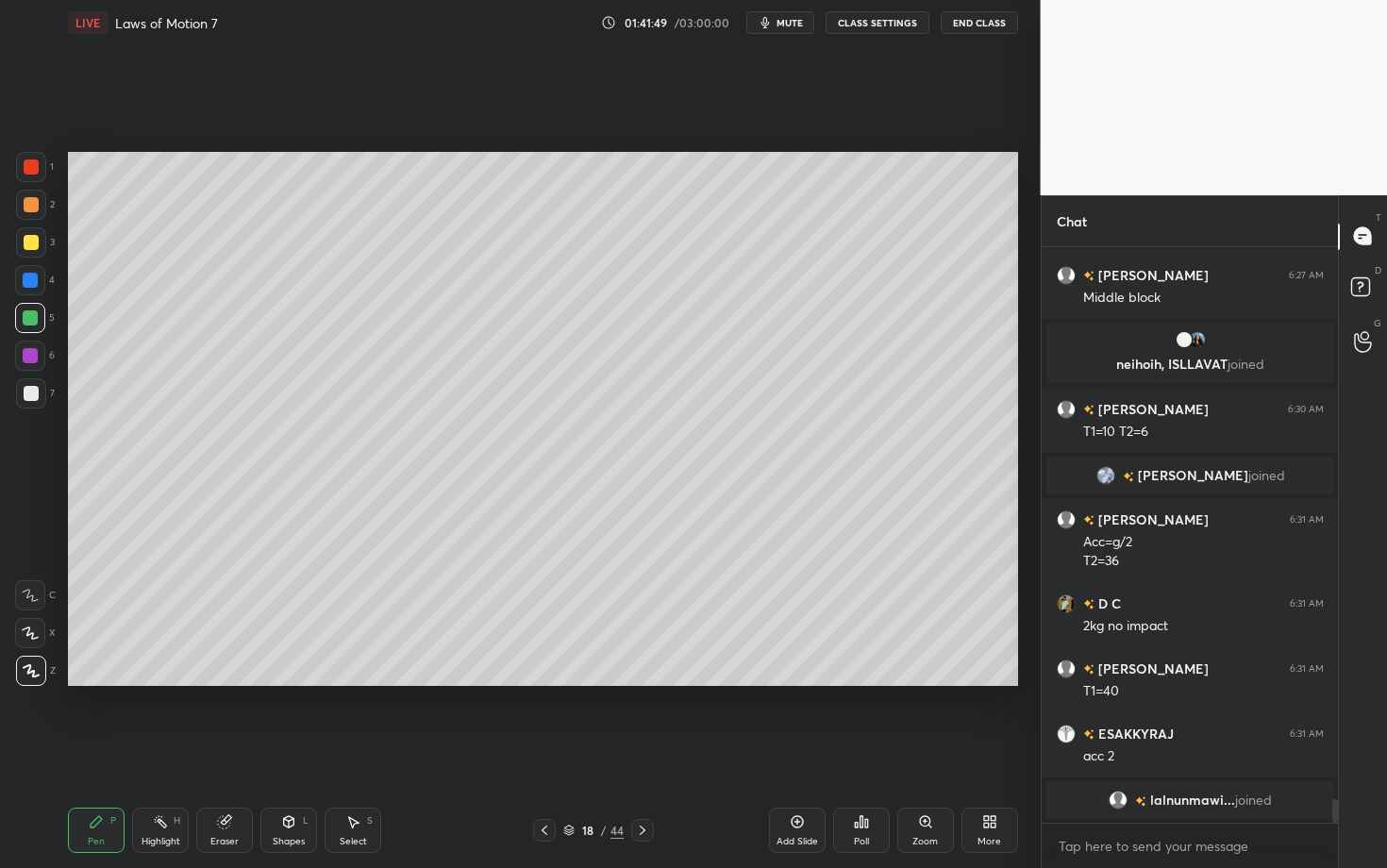 click on "Pen P" at bounding box center (96, 830) 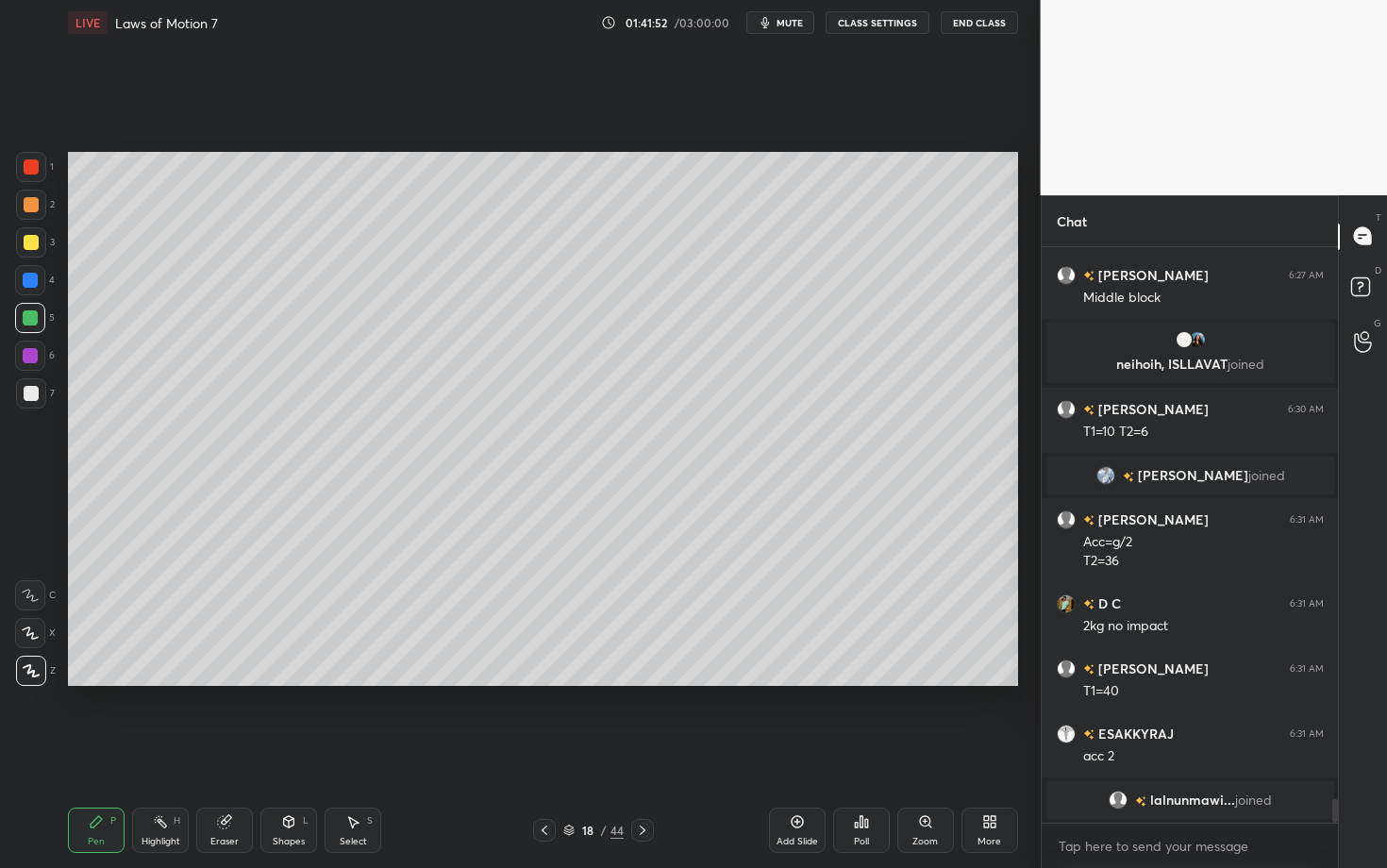click on "Shapes L" at bounding box center (289, 830) 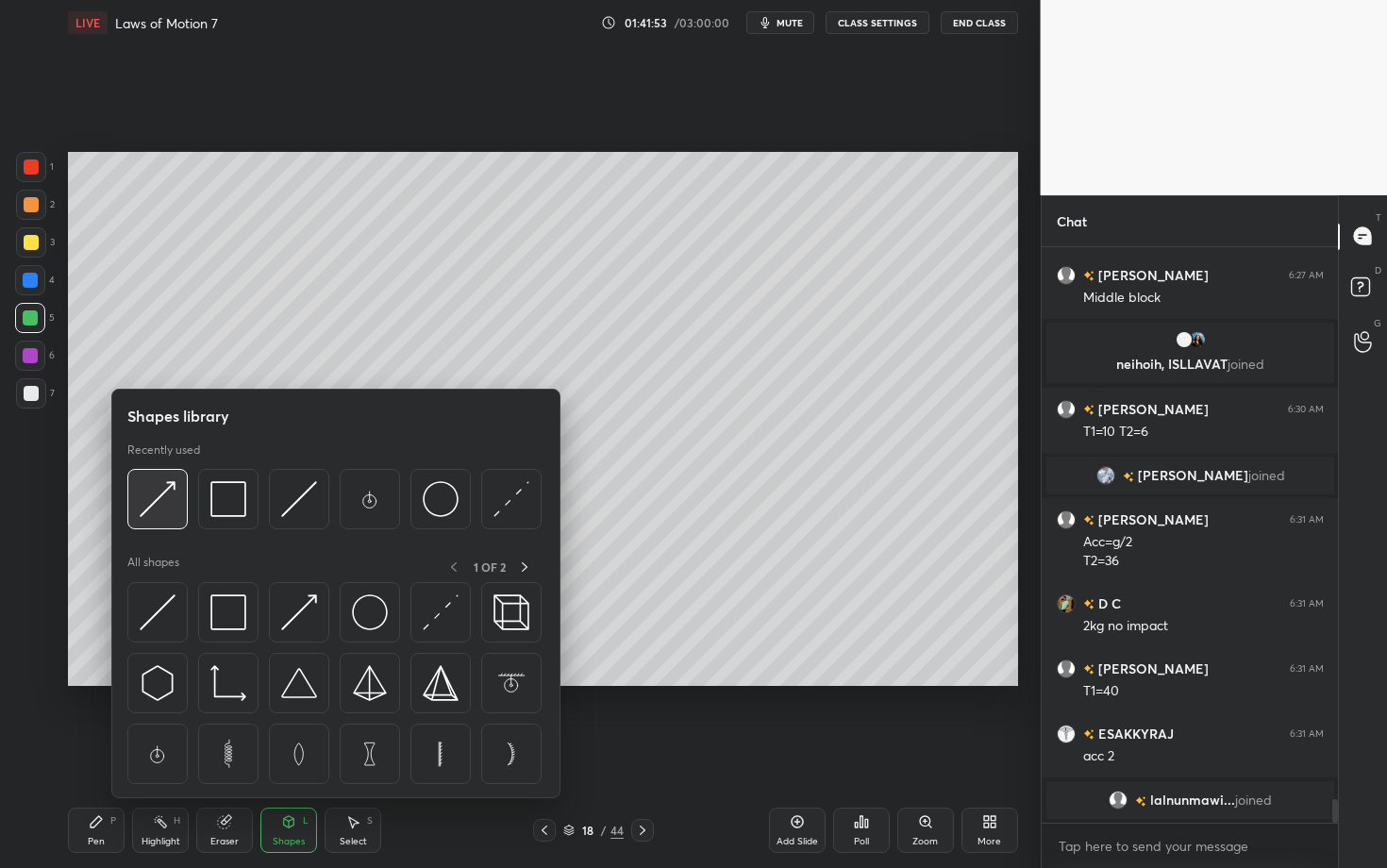click at bounding box center [158, 499] 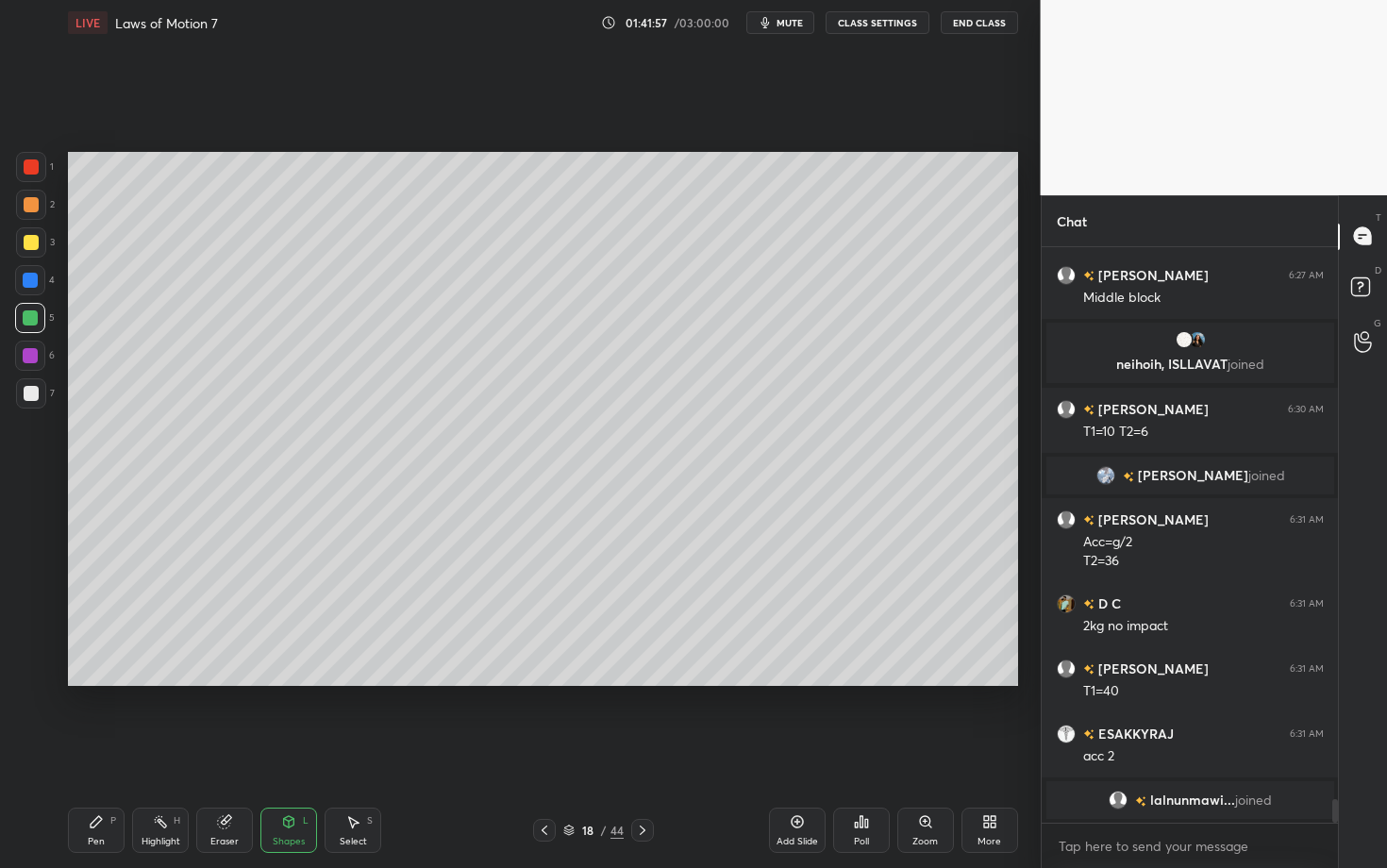 click 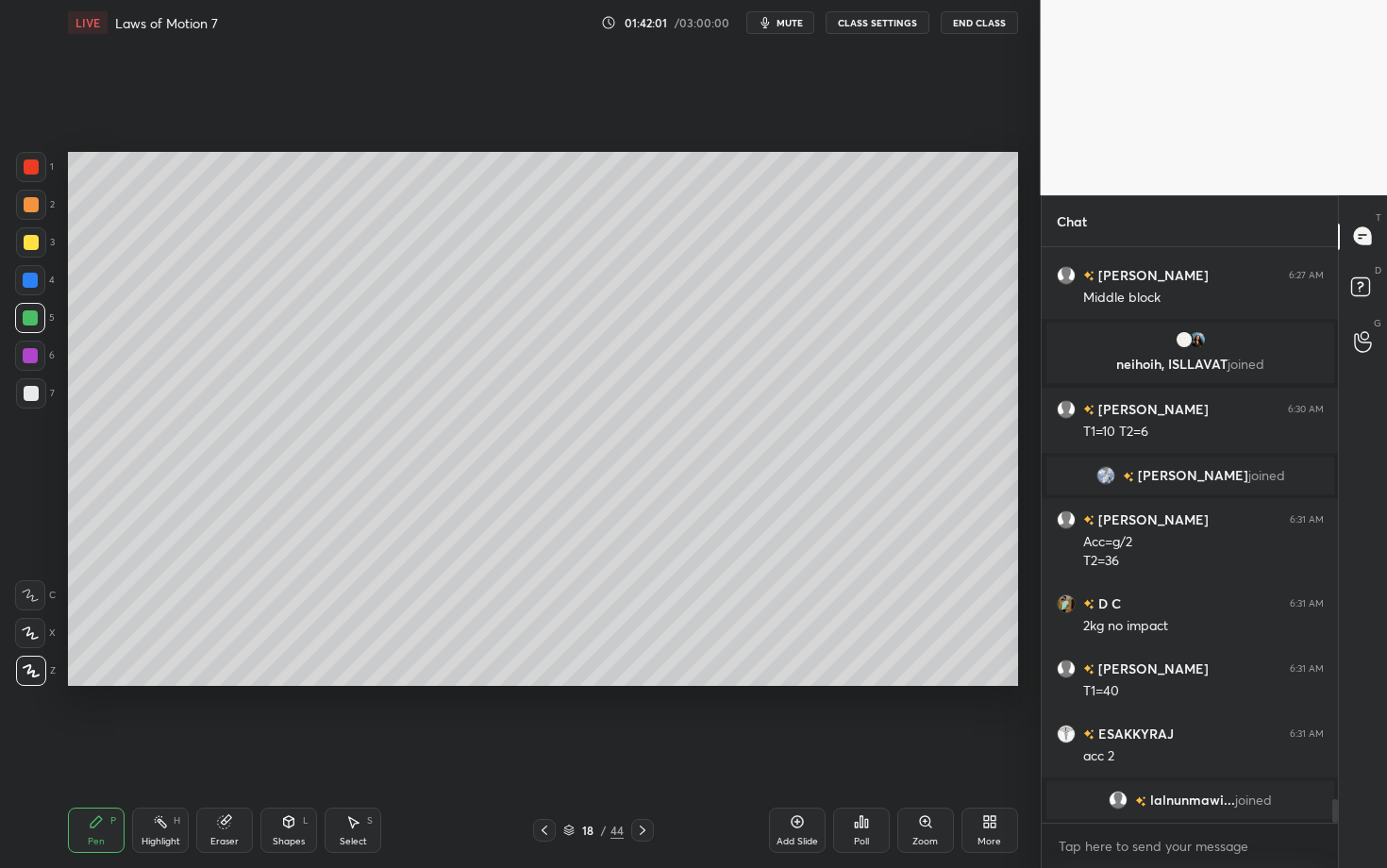click at bounding box center [30, 356] 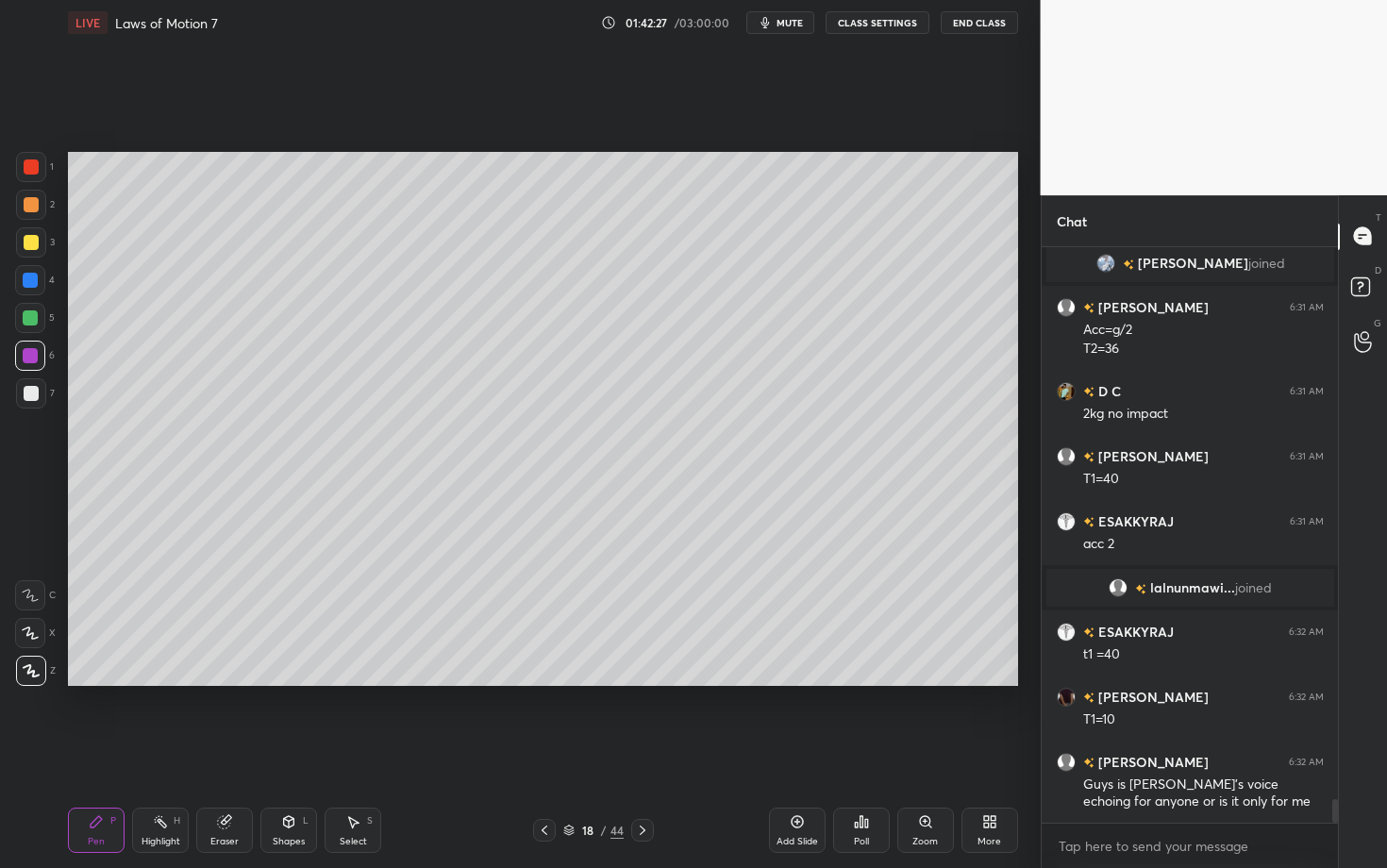 scroll, scrollTop: 13786, scrollLeft: 0, axis: vertical 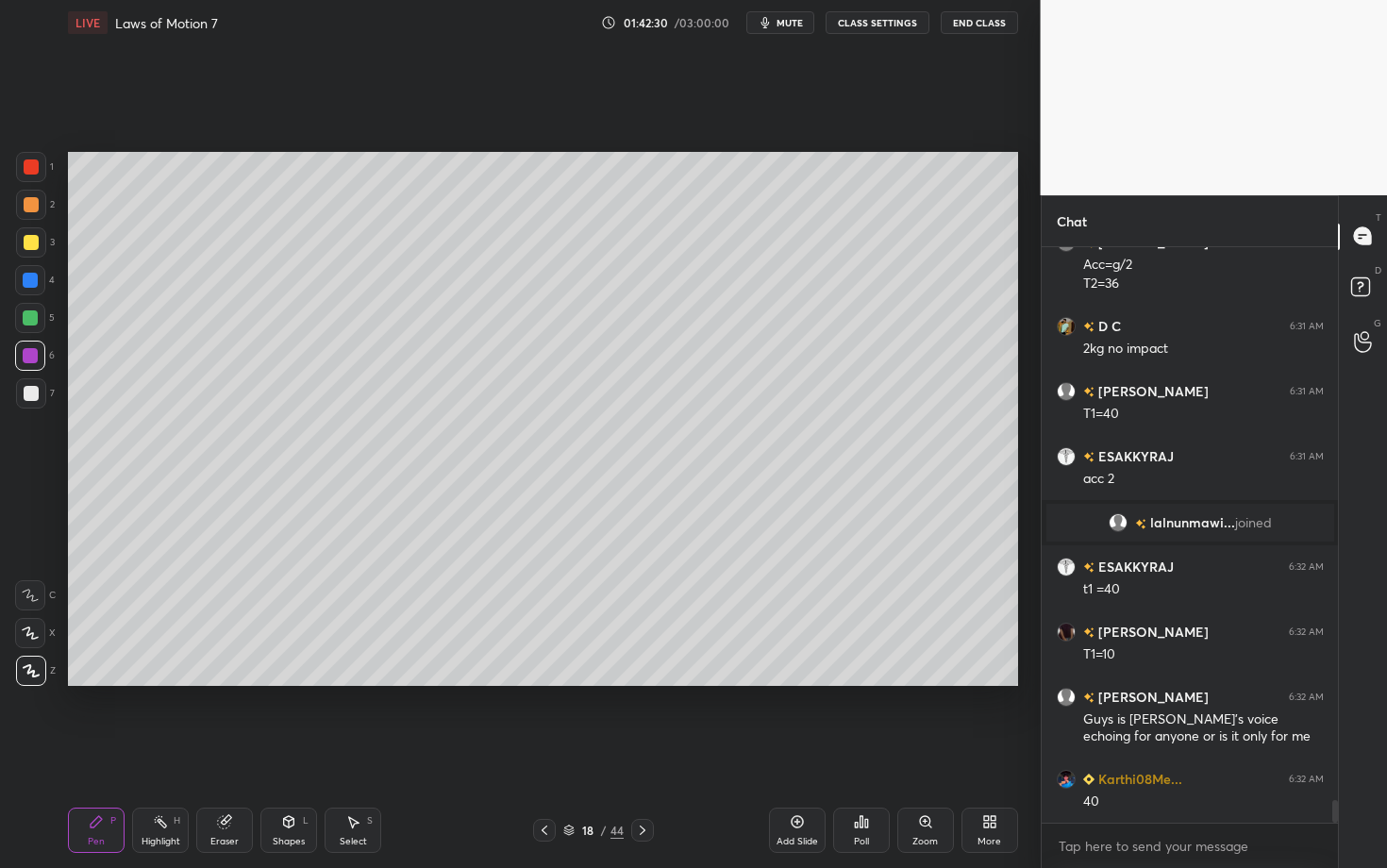 click 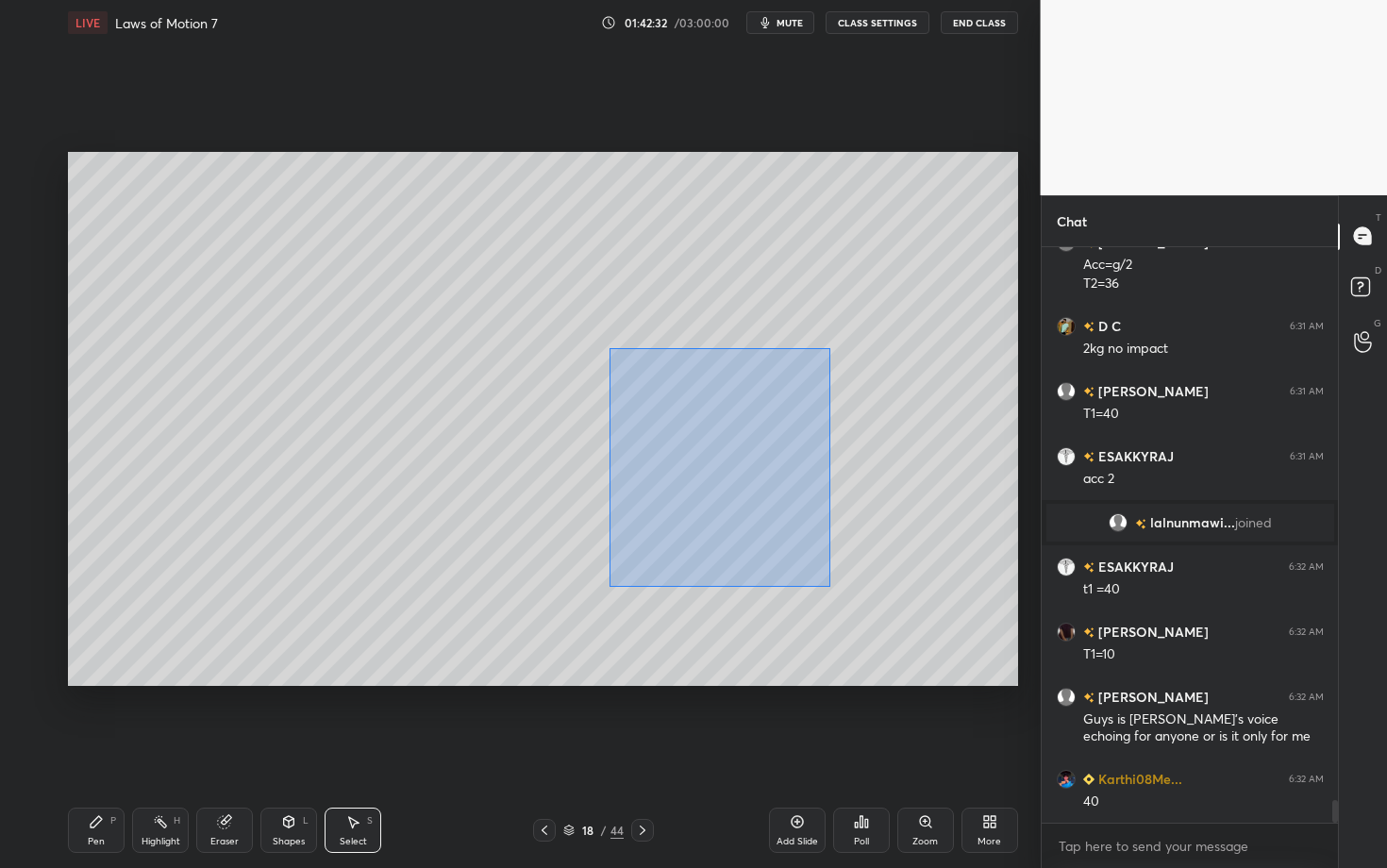 drag, startPoint x: 631, startPoint y: 432, endPoint x: 833, endPoint y: 586, distance: 254.00787 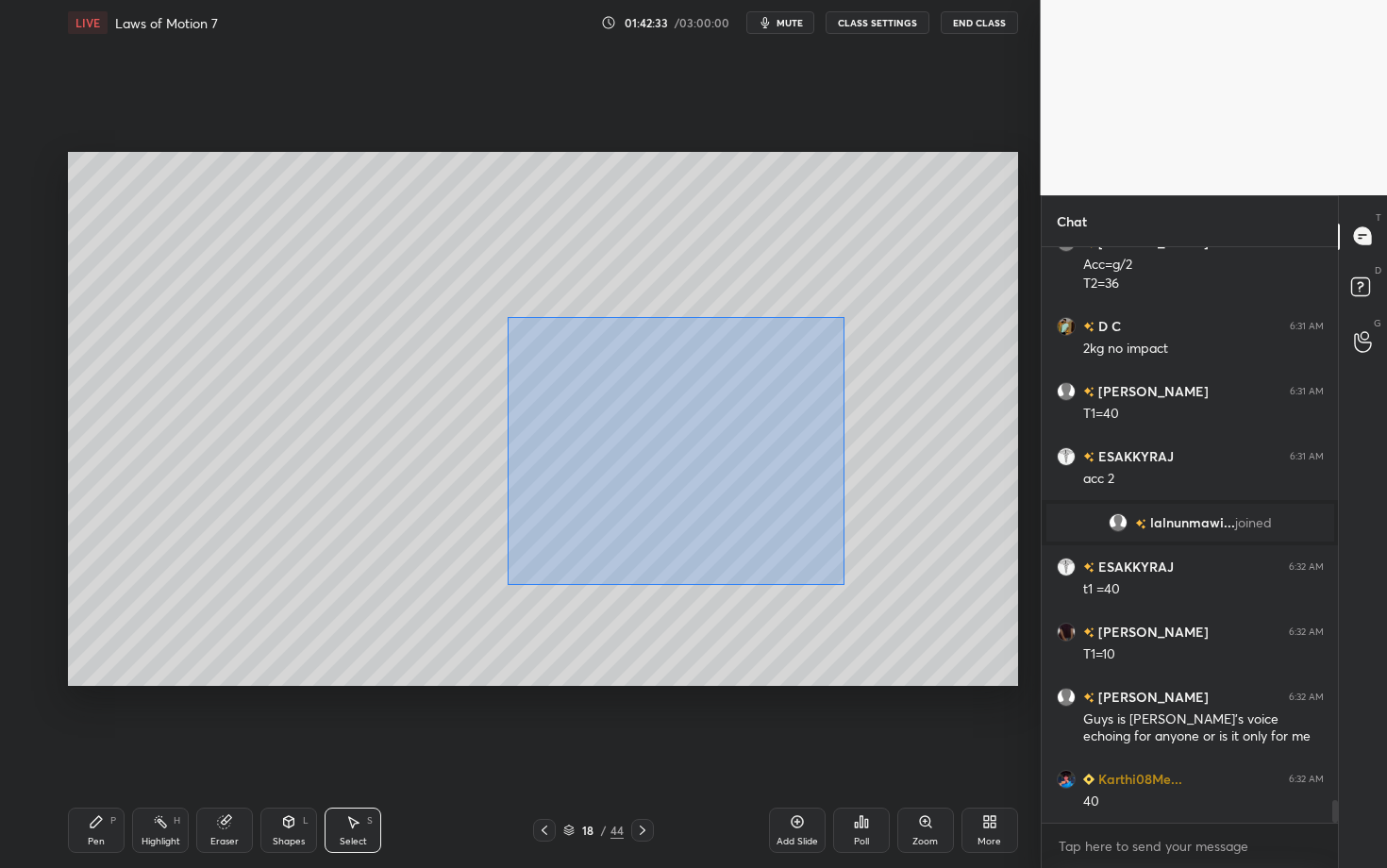 drag, startPoint x: 529, startPoint y: 379, endPoint x: 840, endPoint y: 588, distance: 374.70255 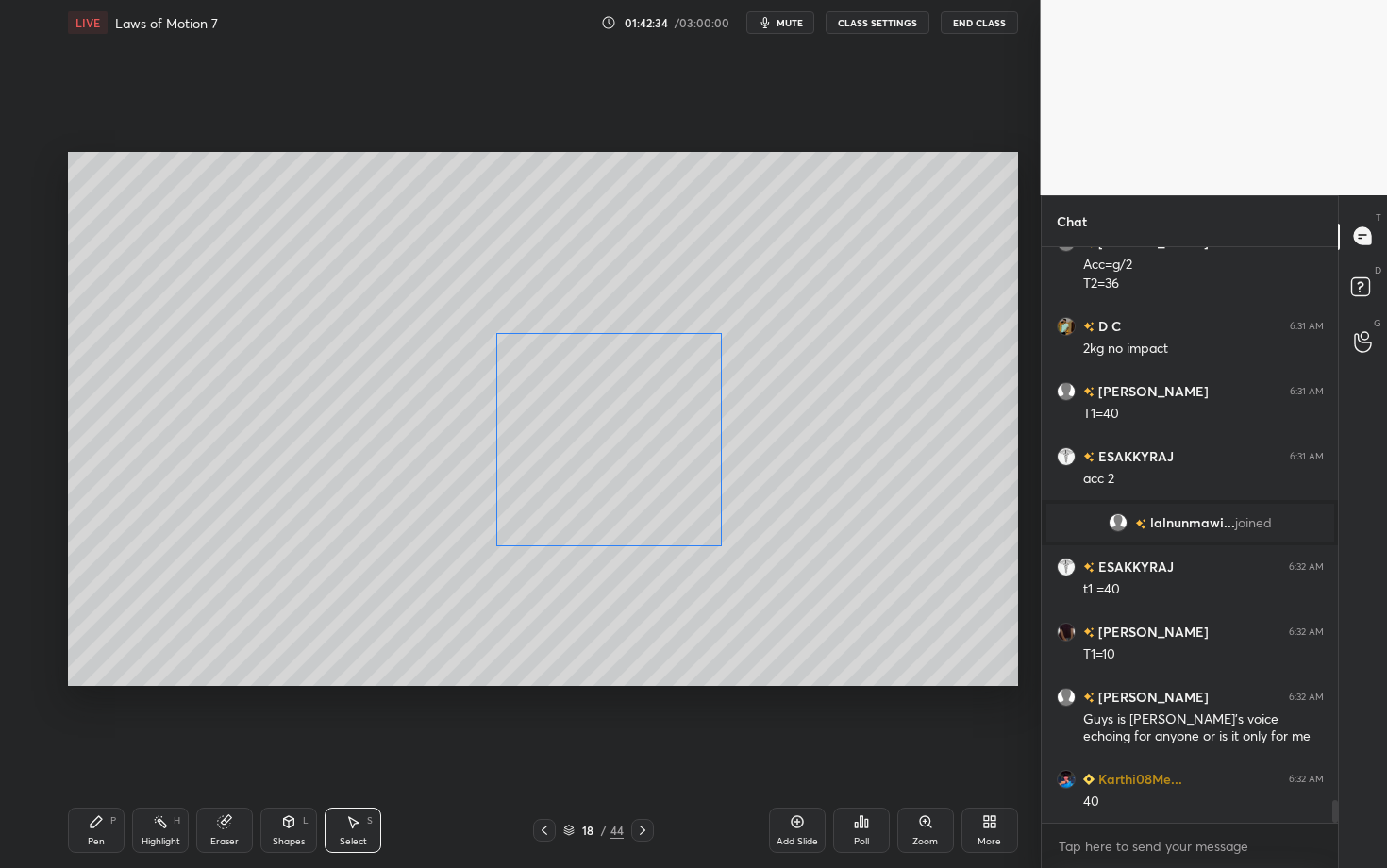 drag, startPoint x: 630, startPoint y: 479, endPoint x: 611, endPoint y: 480, distance: 19.026298 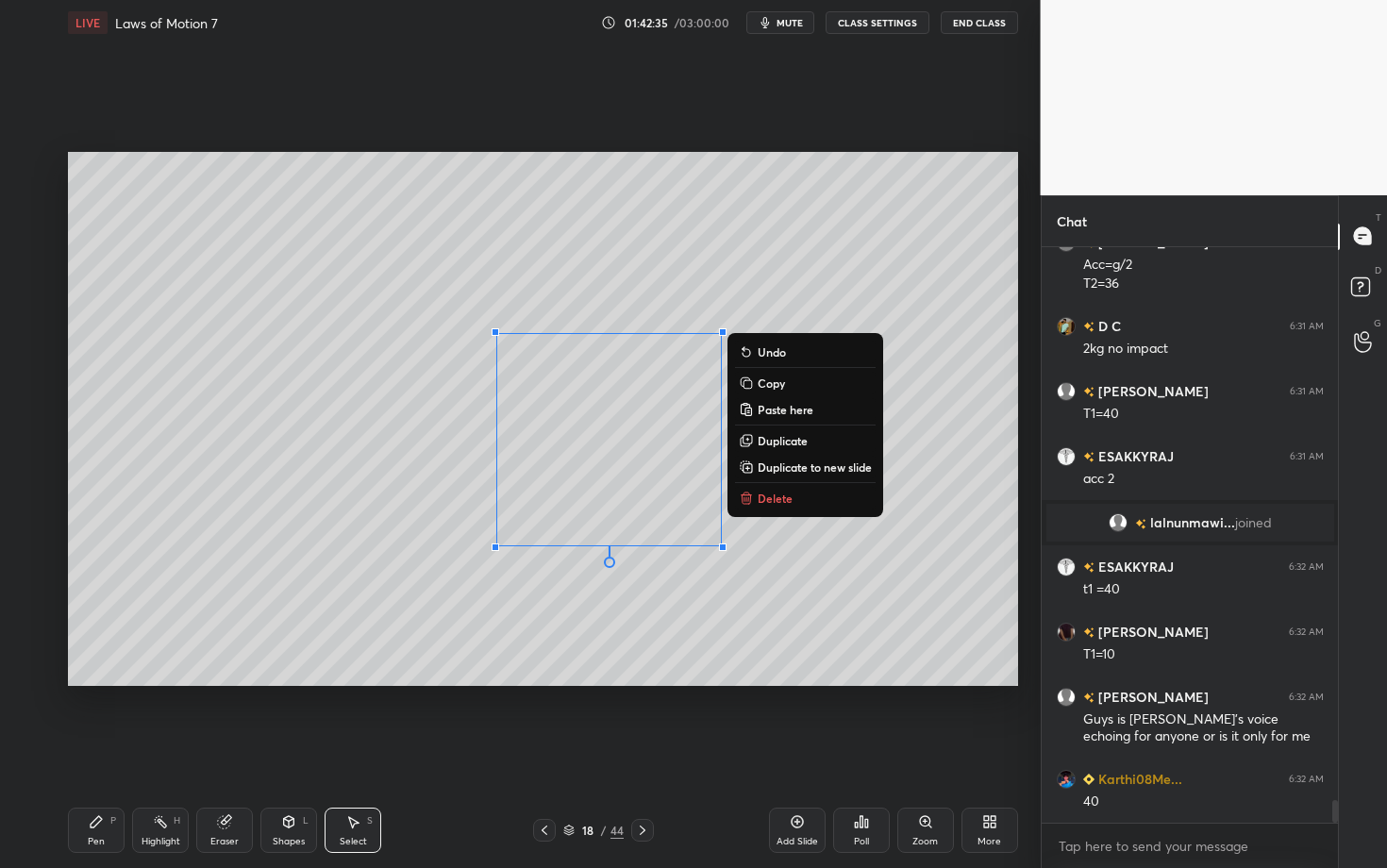 click on "Pen P" at bounding box center (96, 830) 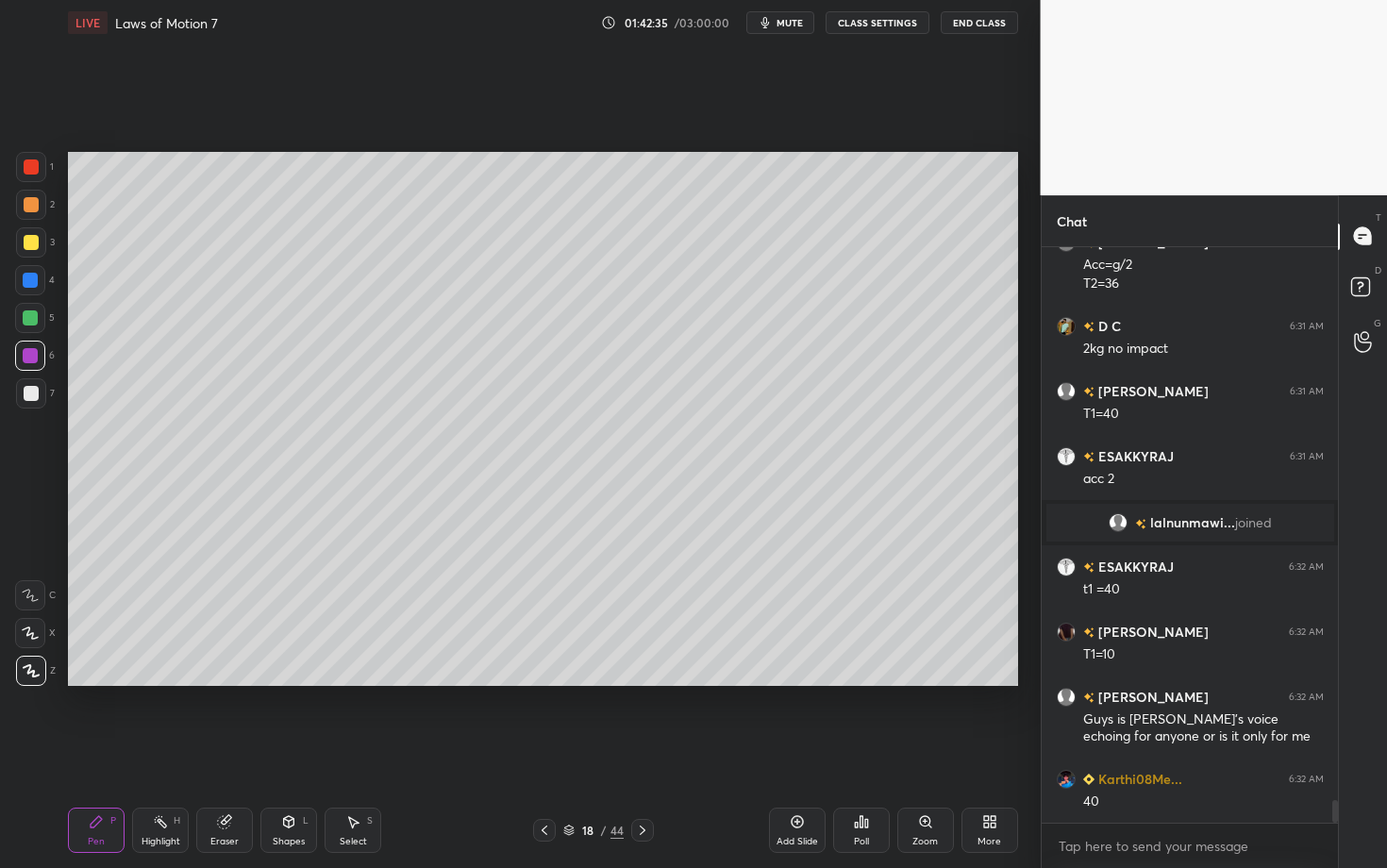 click at bounding box center [31, 393] 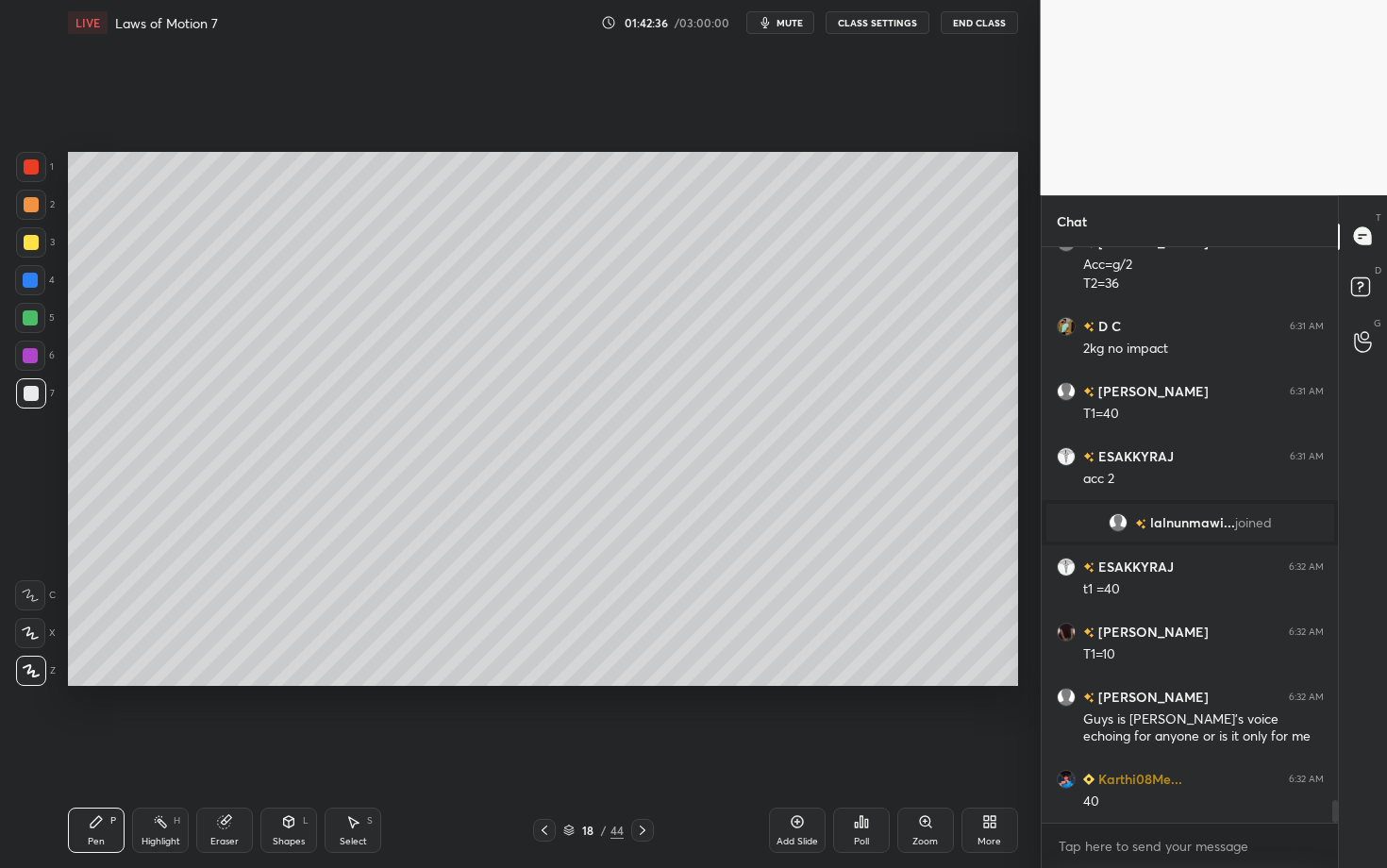 click on "Highlight" at bounding box center (160, 842) 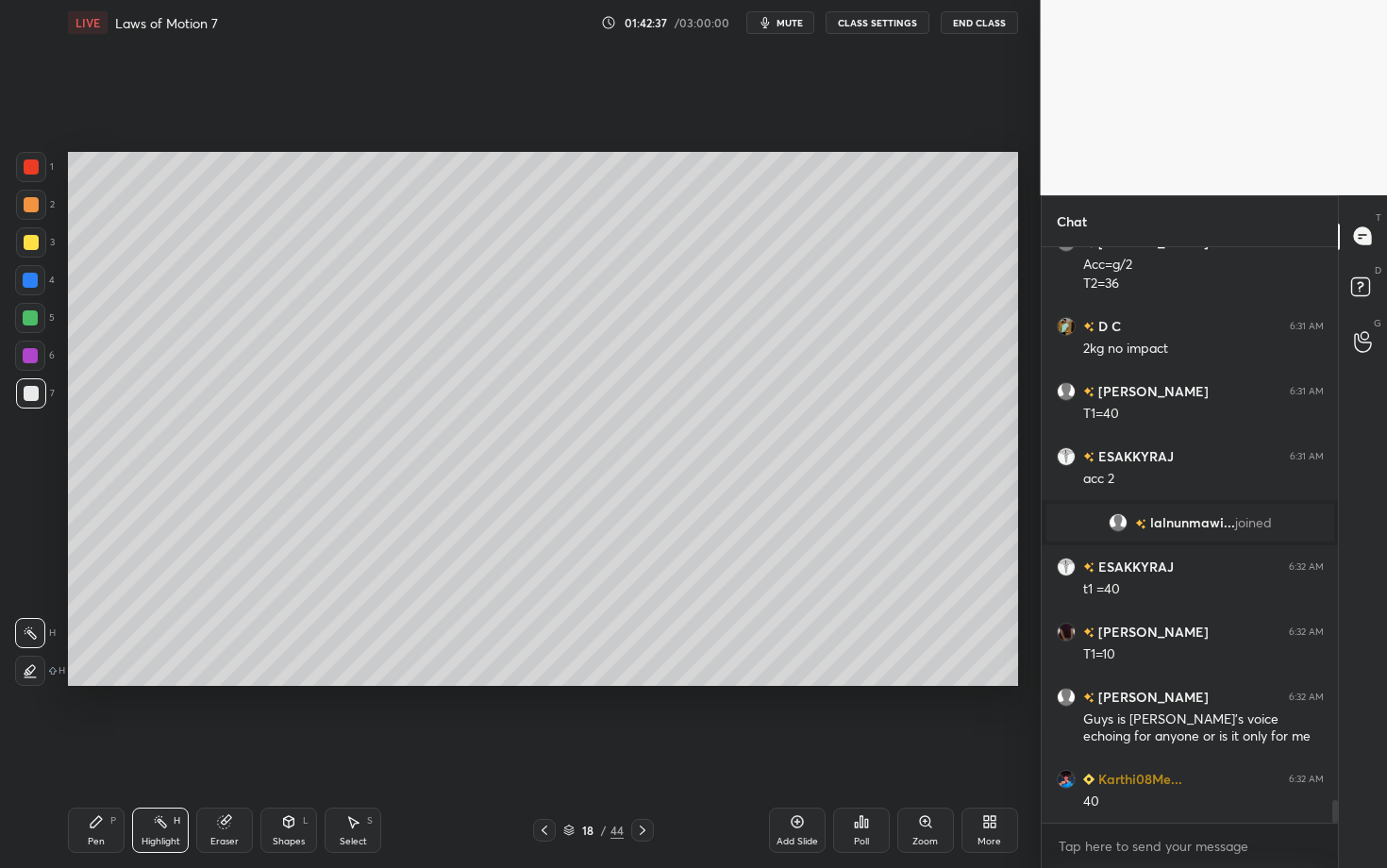 click on "Pen P" at bounding box center (96, 830) 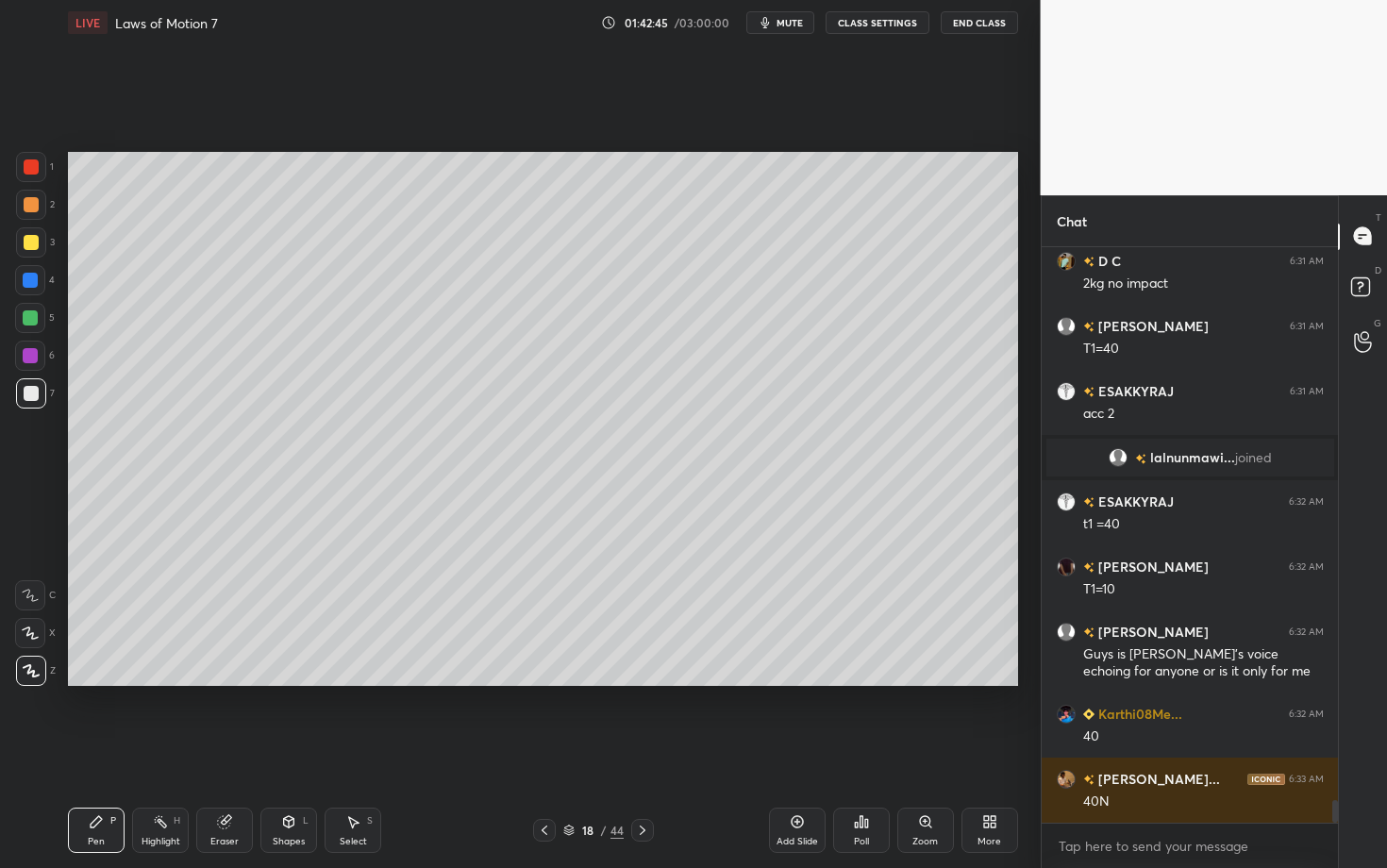 scroll, scrollTop: 13950, scrollLeft: 0, axis: vertical 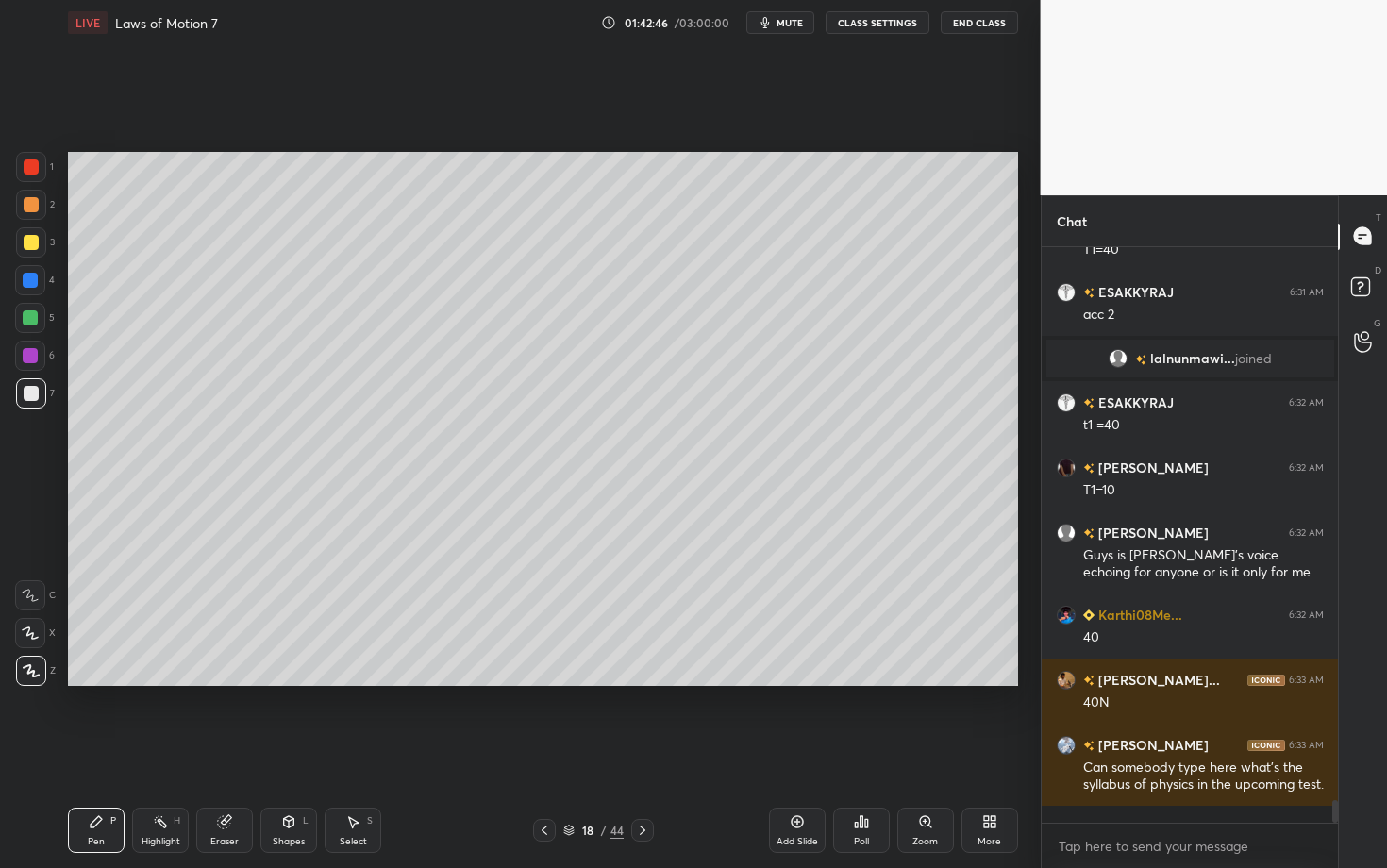 click on "Shapes L" at bounding box center [289, 830] 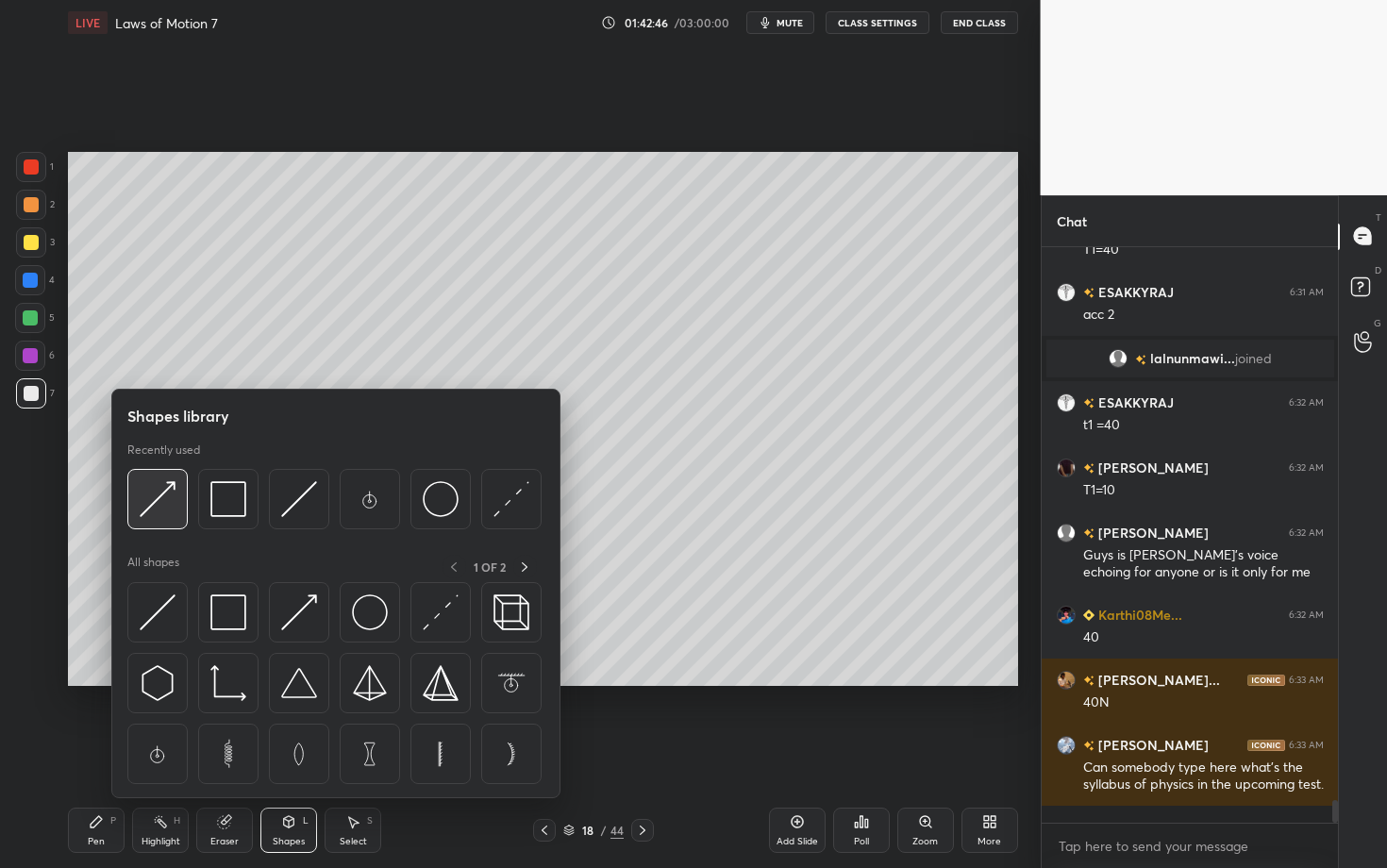 click at bounding box center (158, 499) 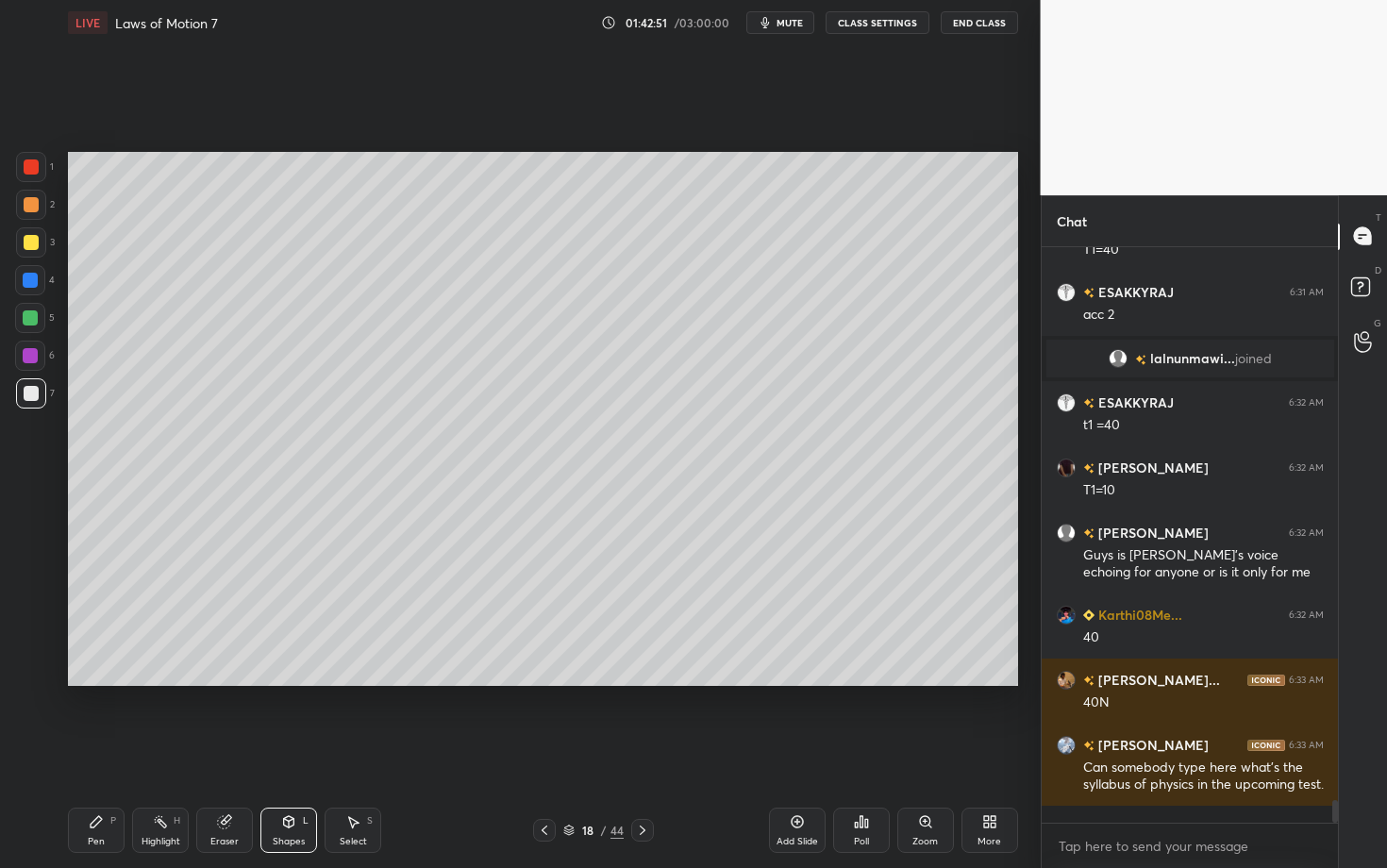 click on "Pen P" at bounding box center [96, 830] 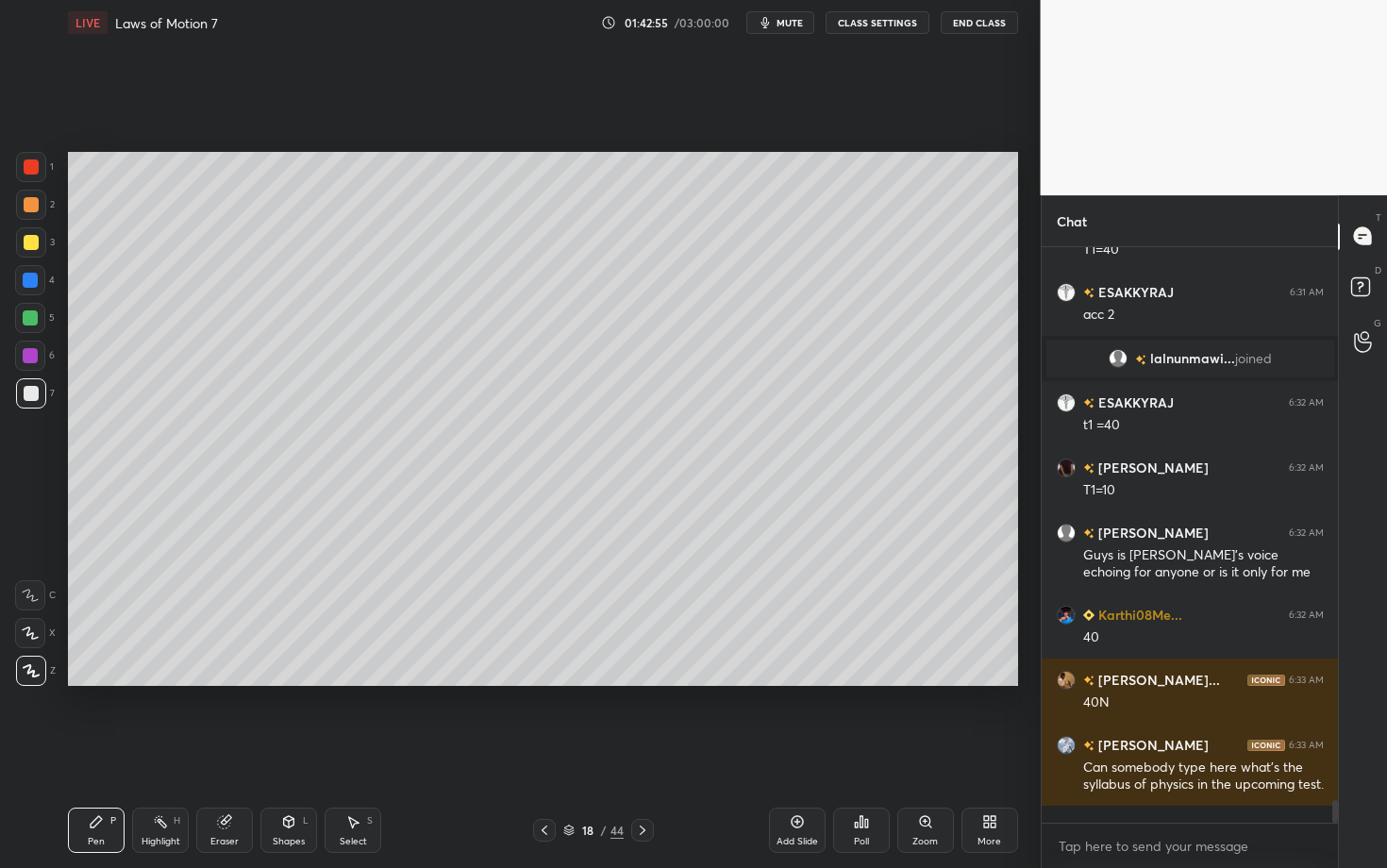 click on "Select S" at bounding box center [353, 830] 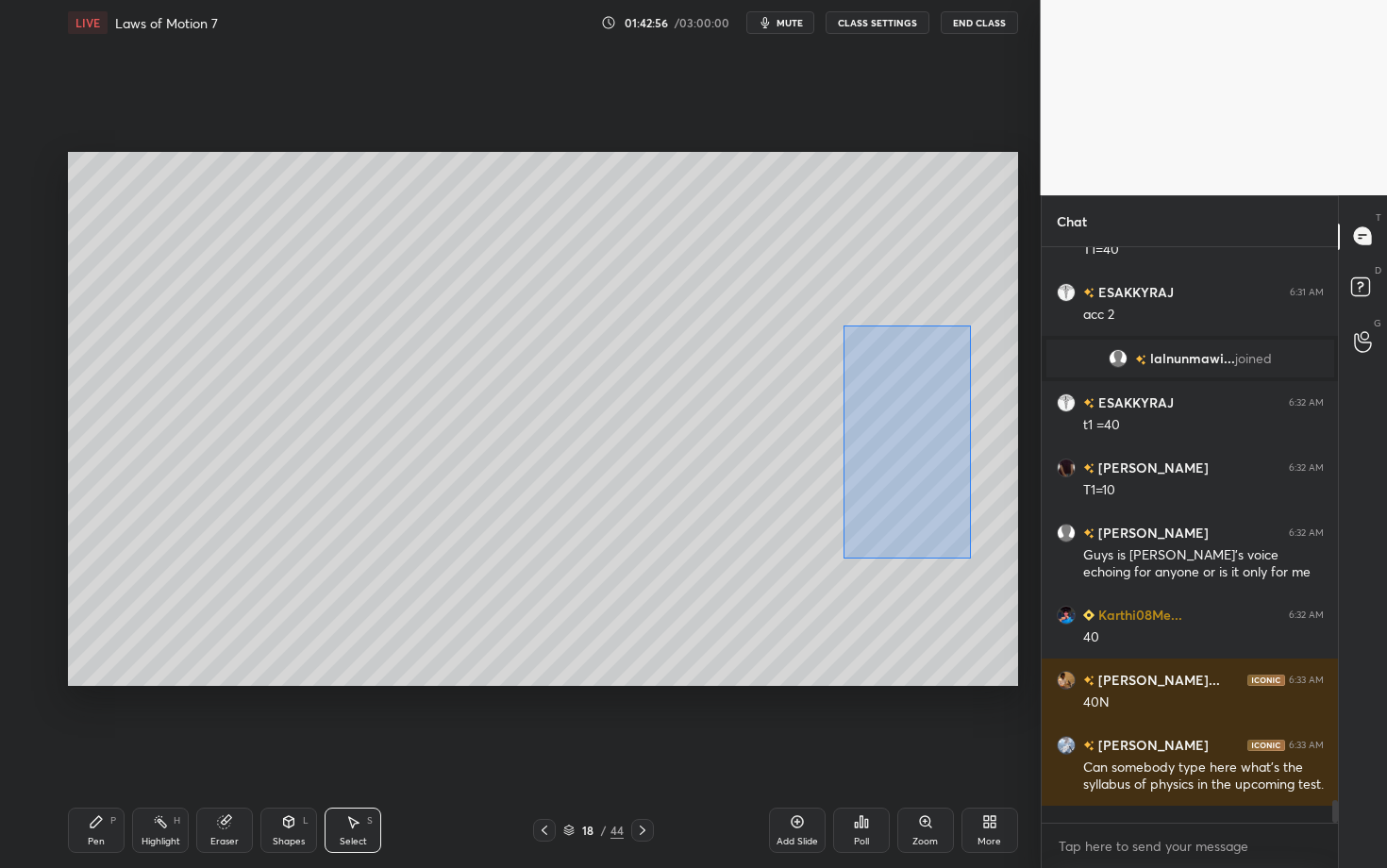drag, startPoint x: 844, startPoint y: 326, endPoint x: 978, endPoint y: 564, distance: 273.13001 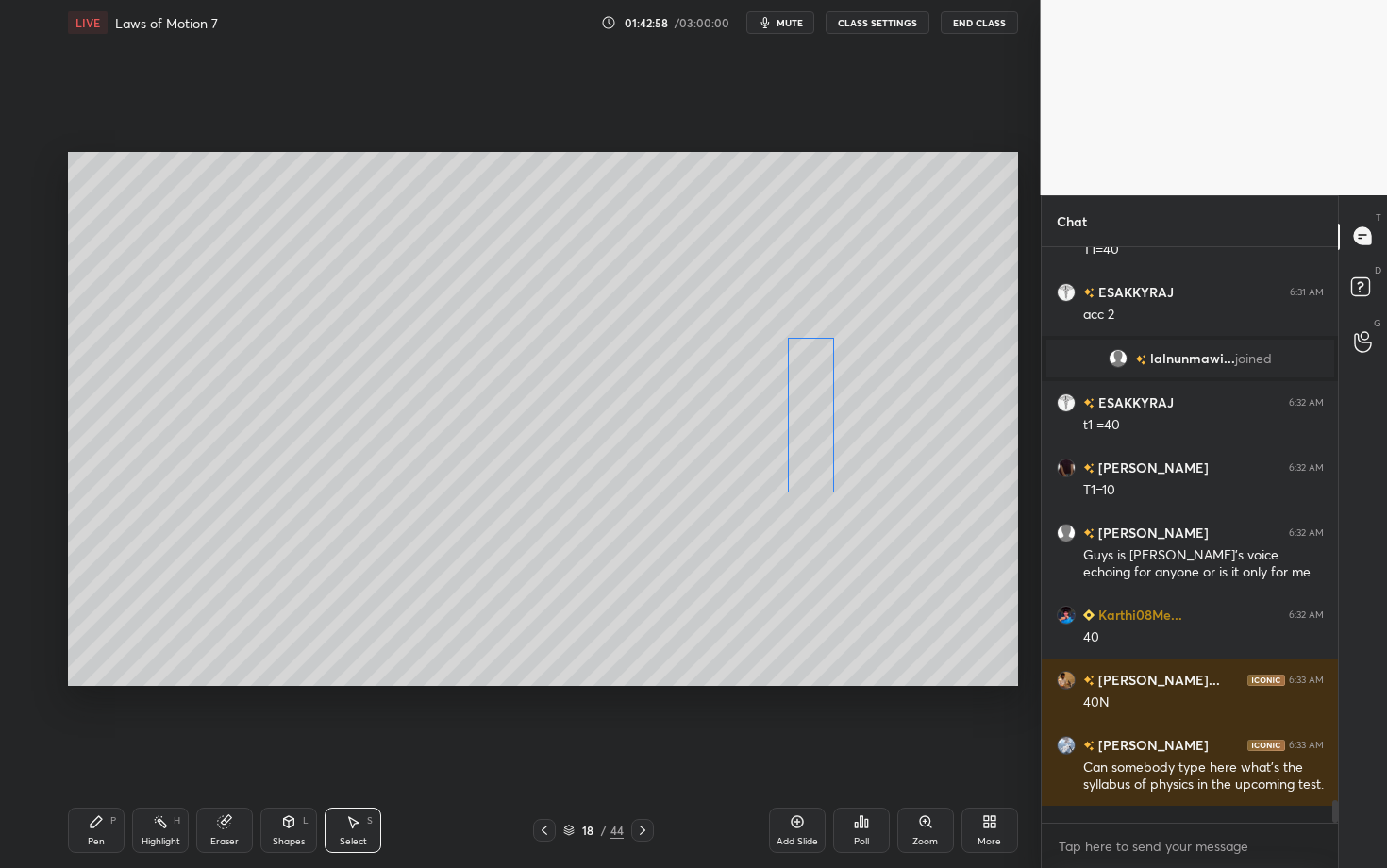 drag, startPoint x: 860, startPoint y: 432, endPoint x: 795, endPoint y: 425, distance: 65.37584 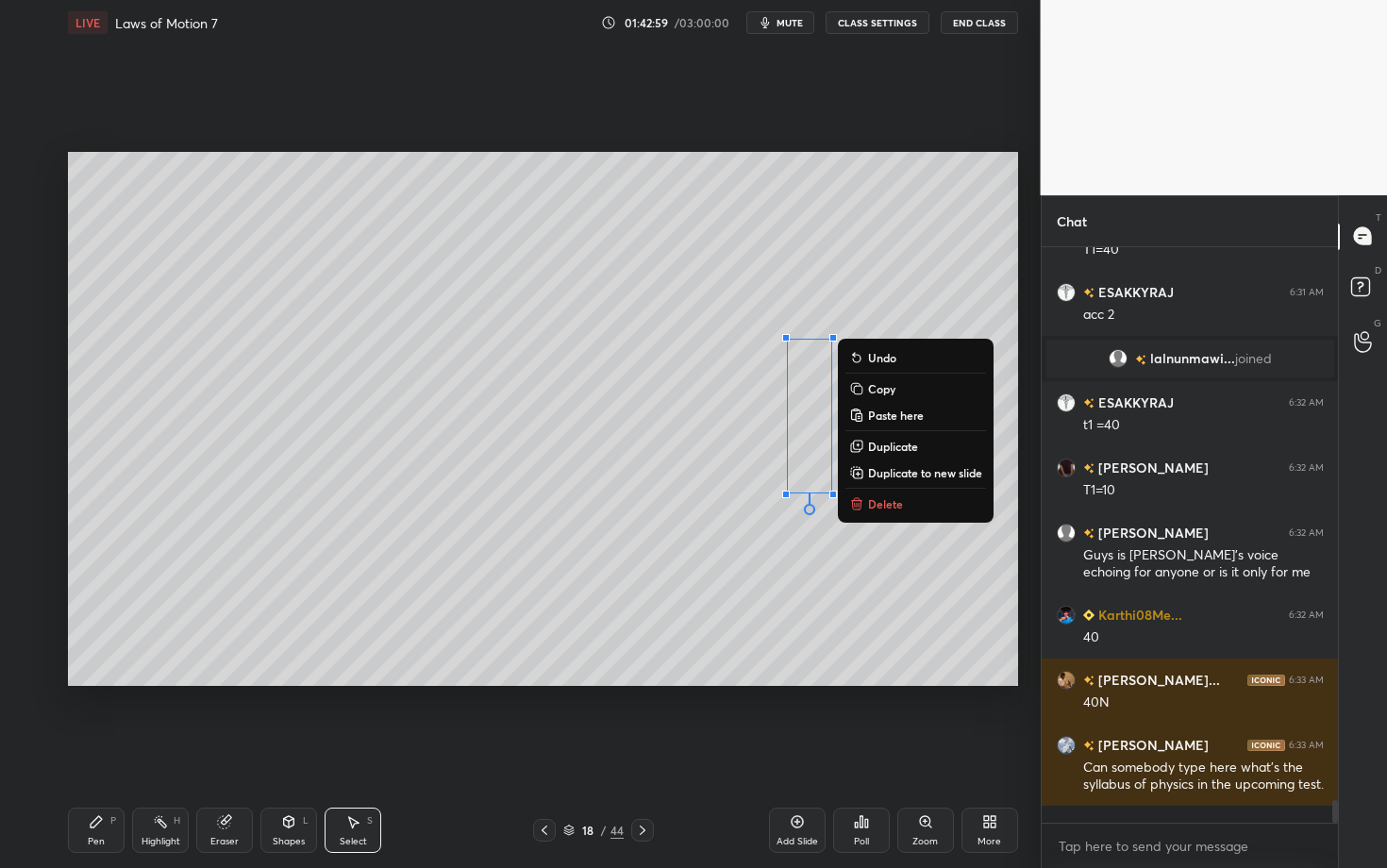 click on "Pen P Highlight H Eraser Shapes L Select S 18 / 44 Add Slide Poll Zoom More" at bounding box center (543, 830) 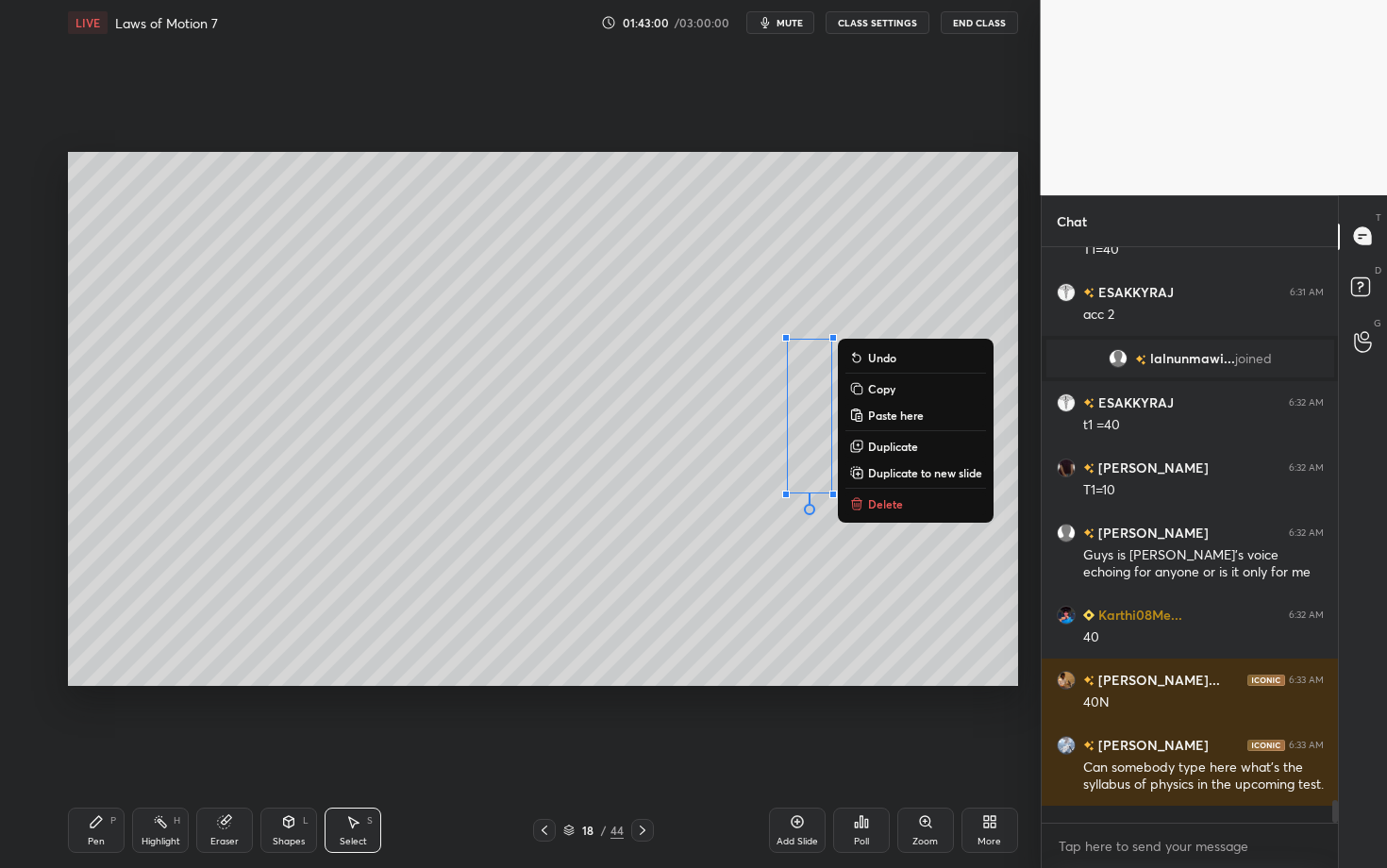 click on "Pen" at bounding box center (96, 842) 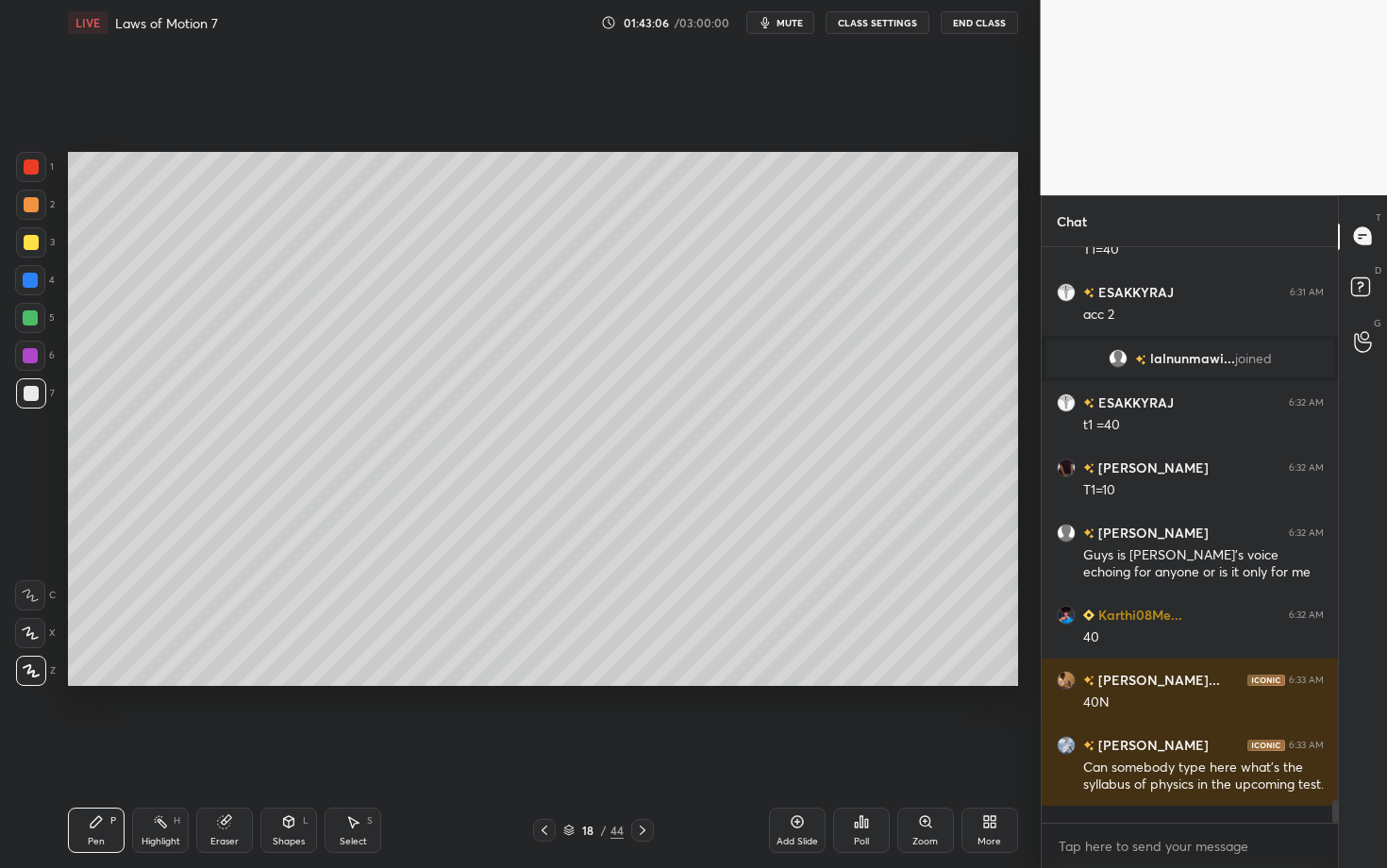 click at bounding box center [30, 356] 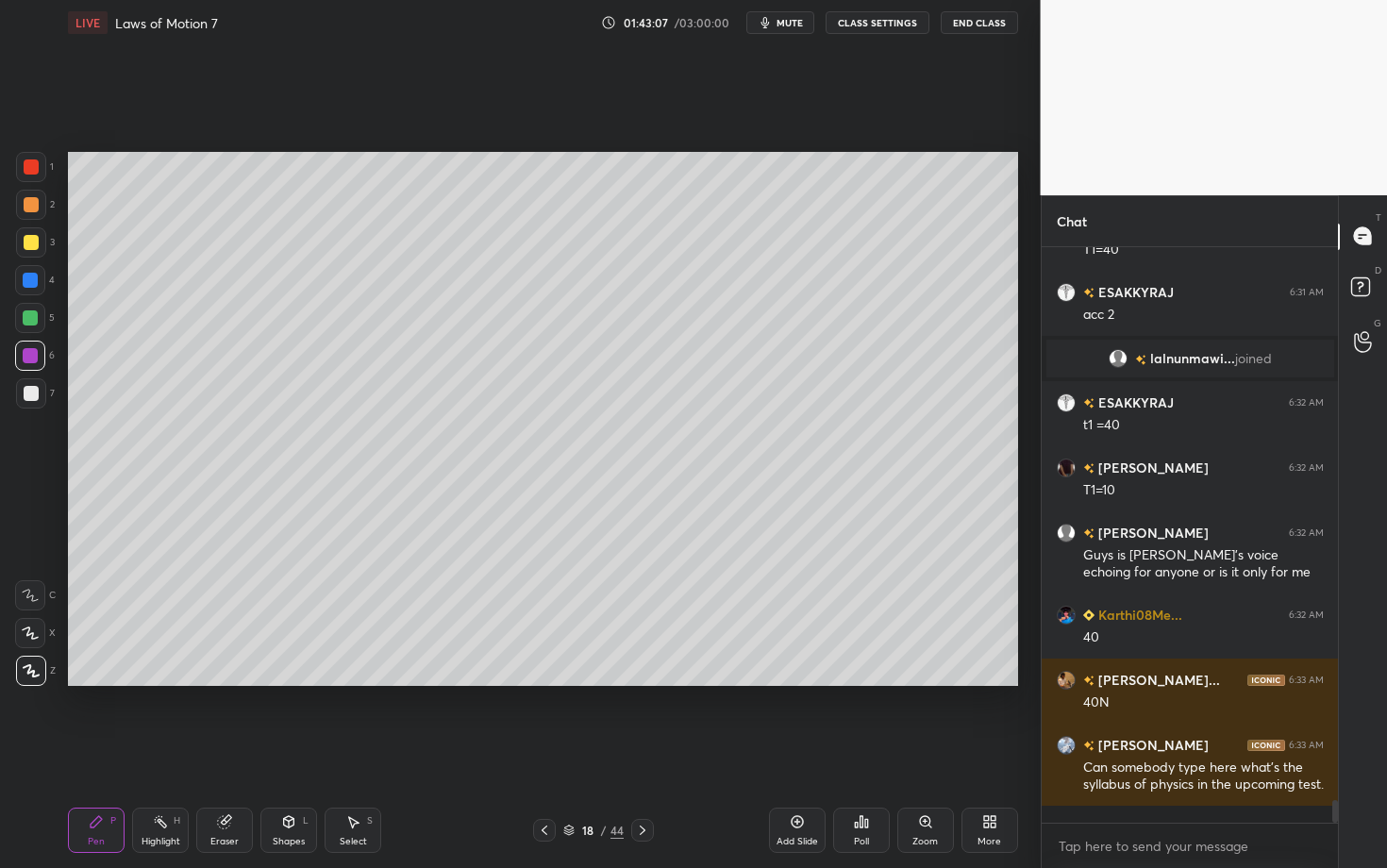 click at bounding box center [30, 318] 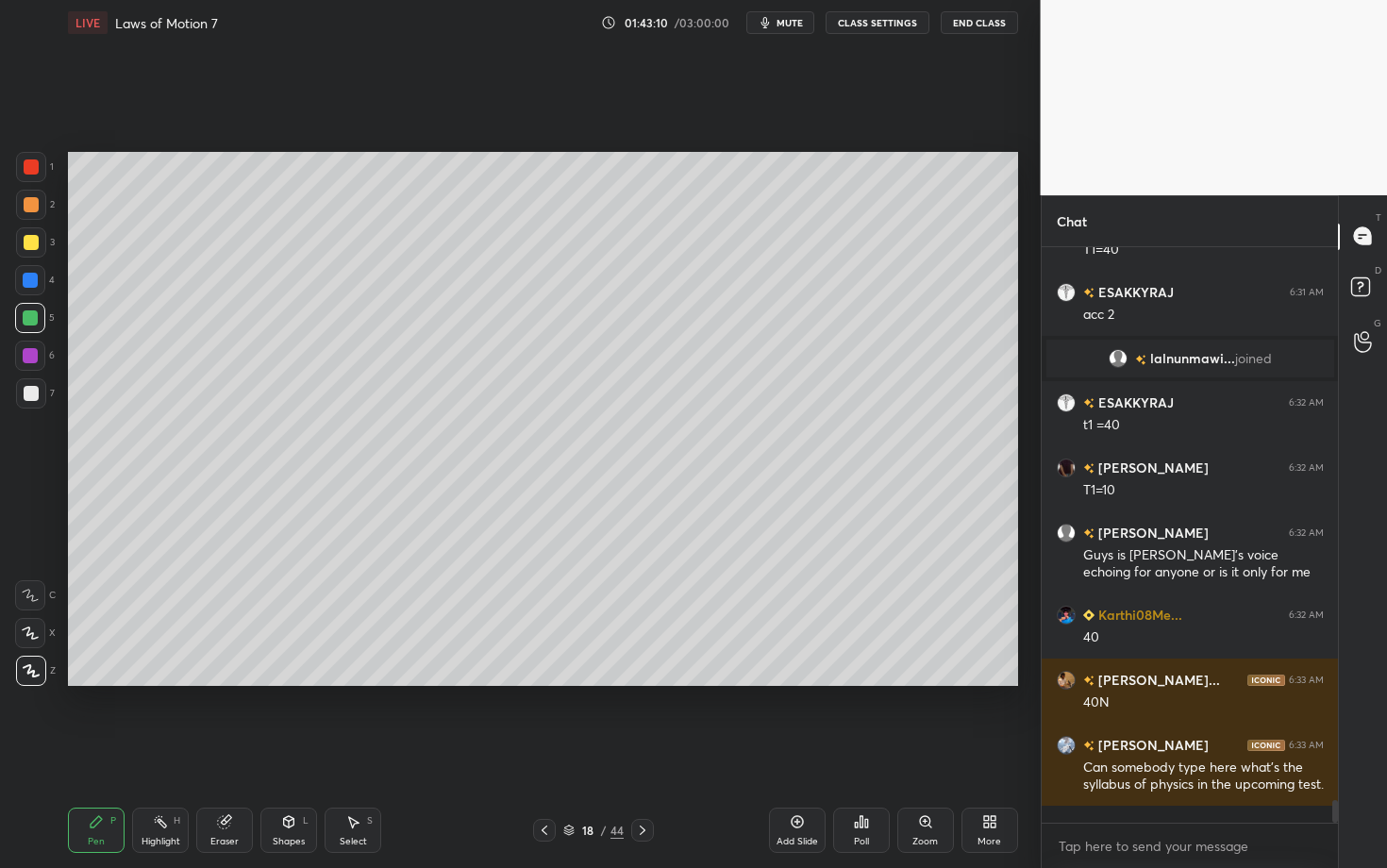 click on "Highlight H" at bounding box center [160, 830] 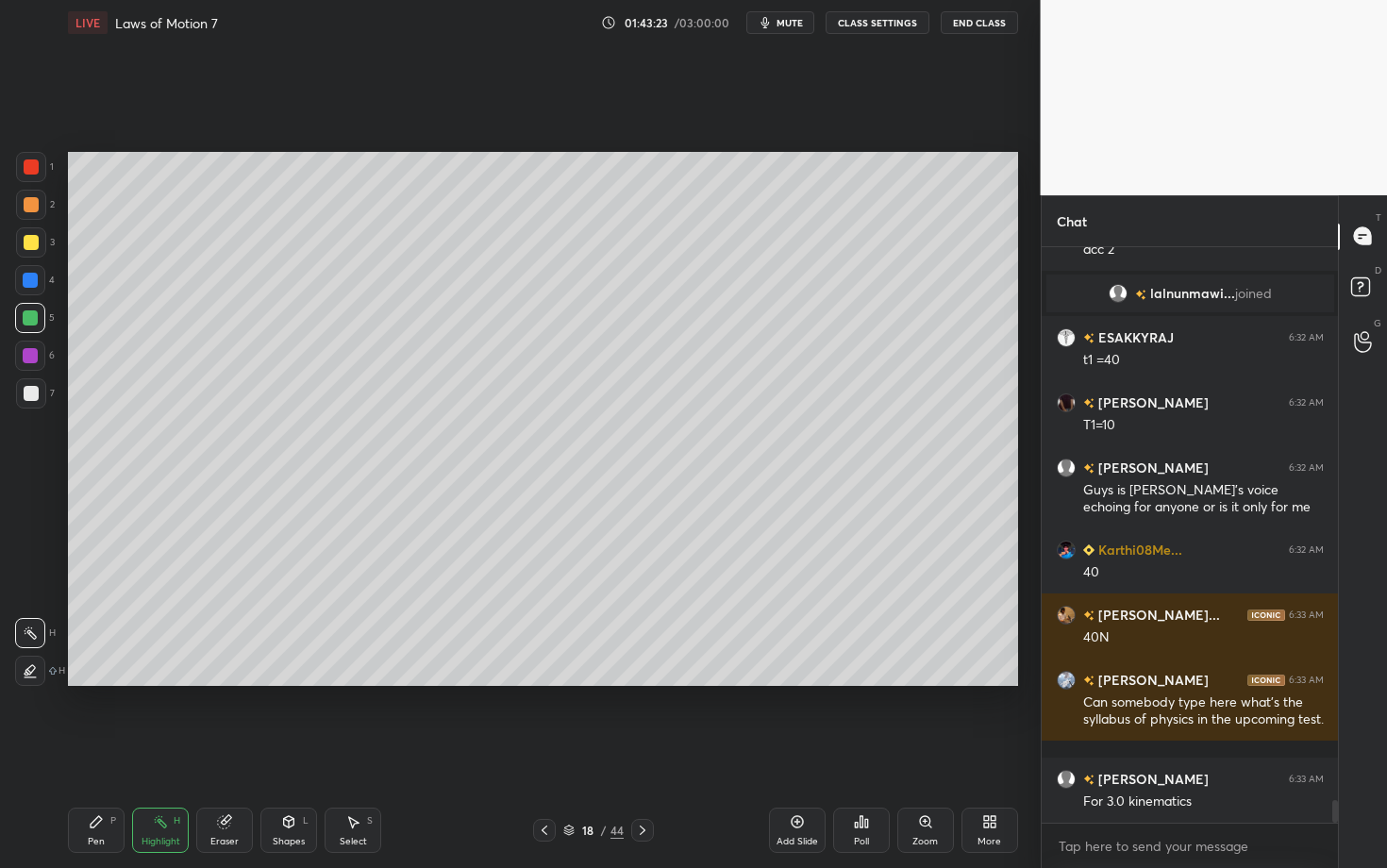 scroll, scrollTop: 14080, scrollLeft: 0, axis: vertical 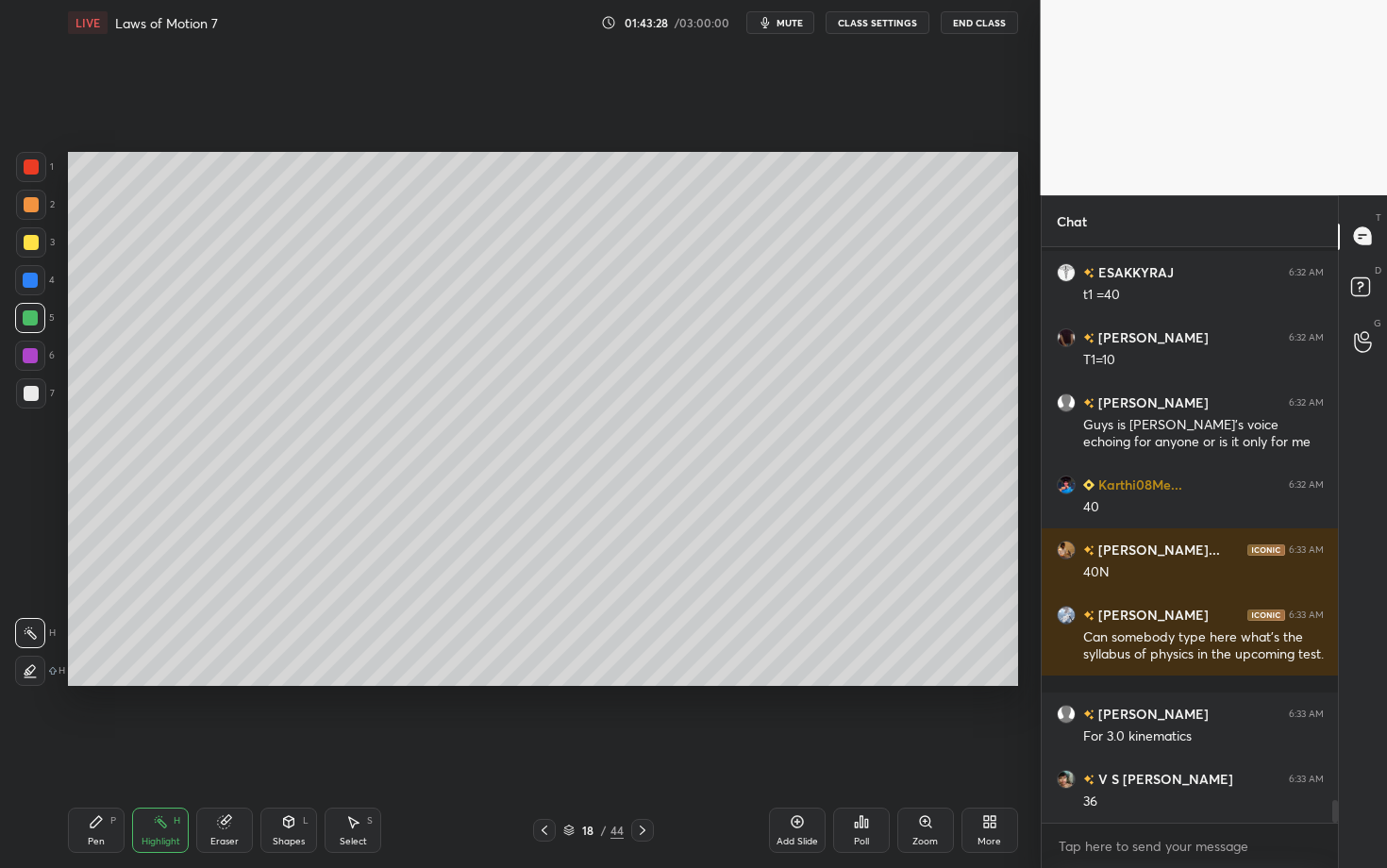 click on "Pen P" at bounding box center (96, 830) 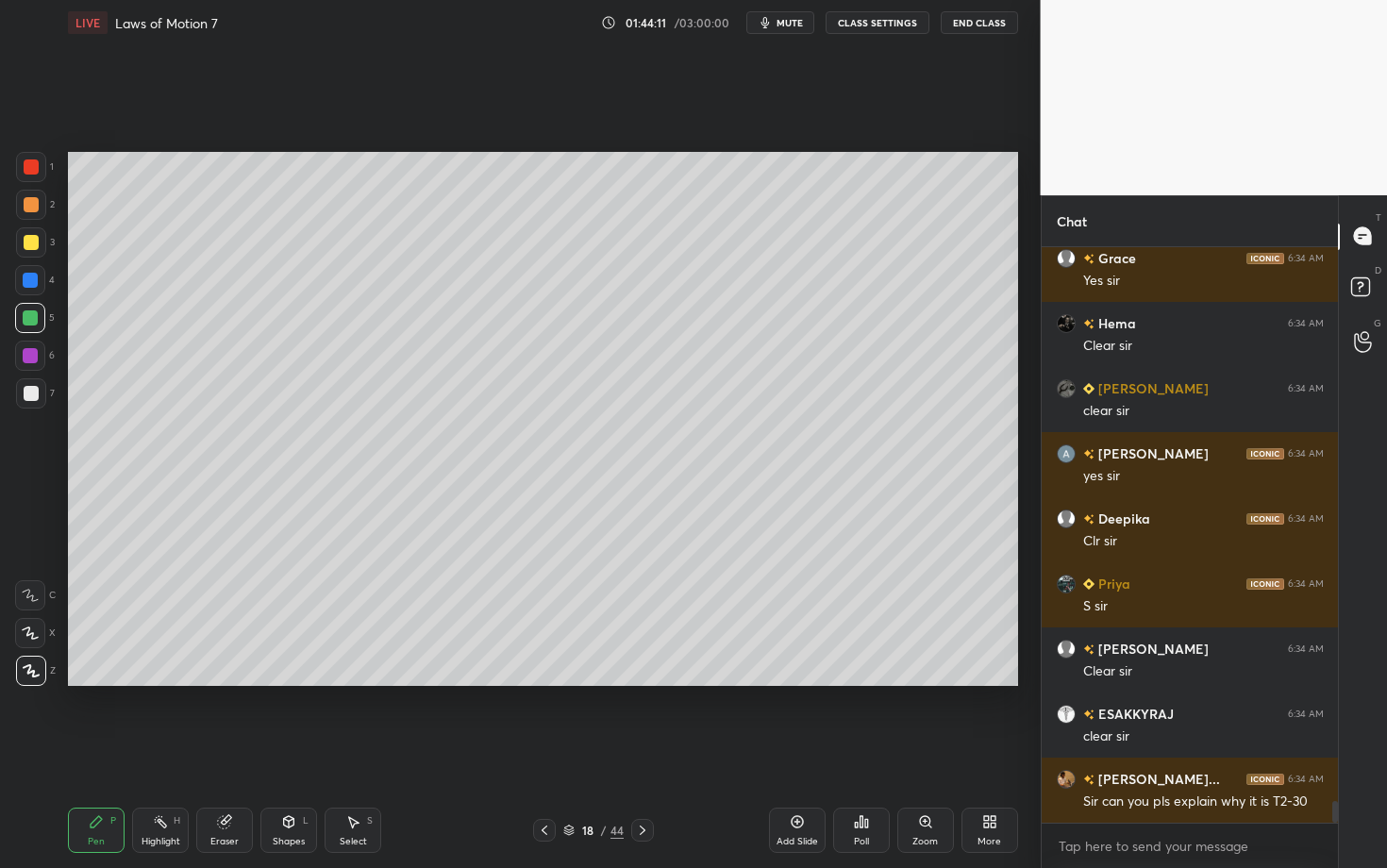 scroll, scrollTop: 14862, scrollLeft: 0, axis: vertical 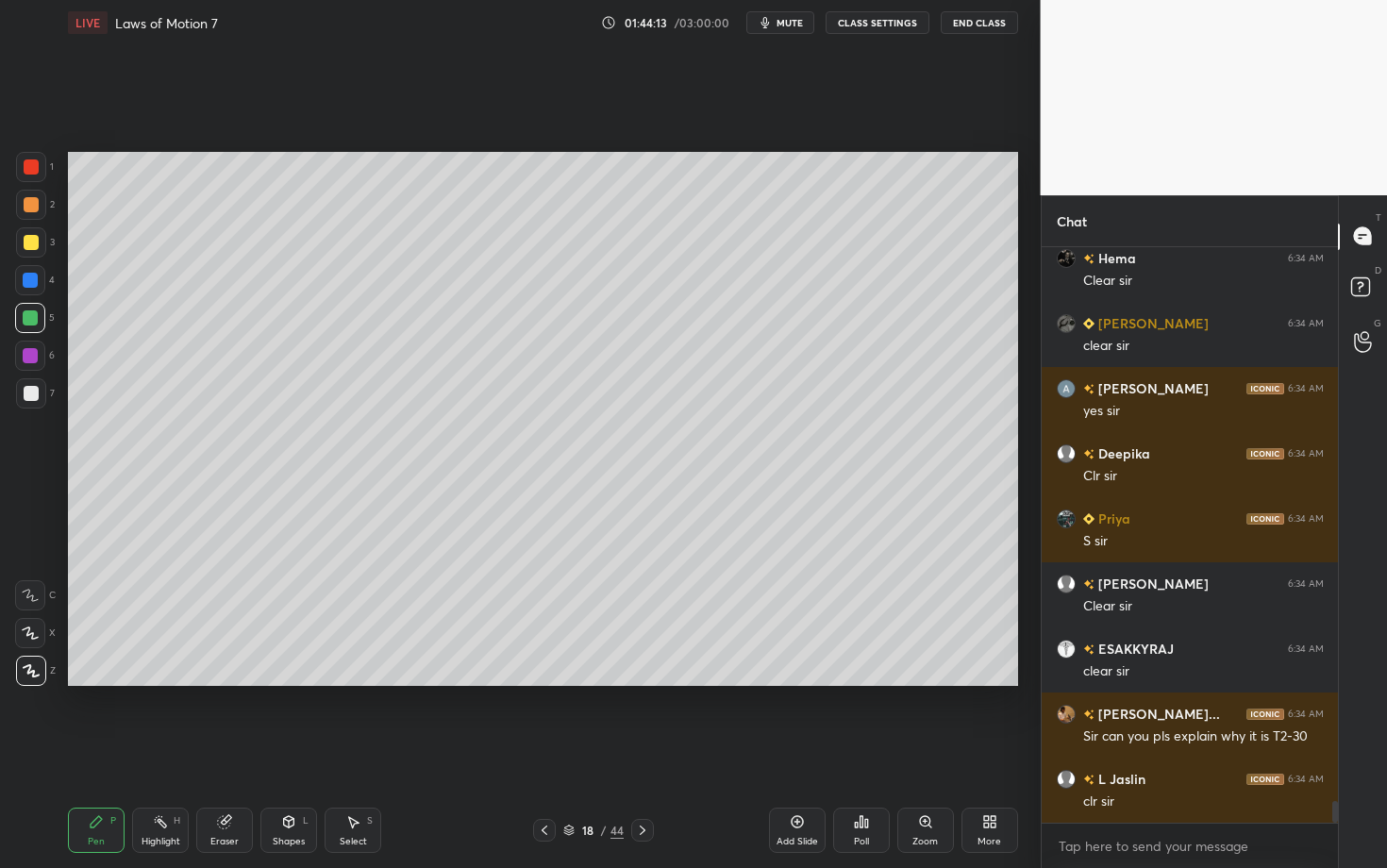 click on "Highlight H" at bounding box center (160, 830) 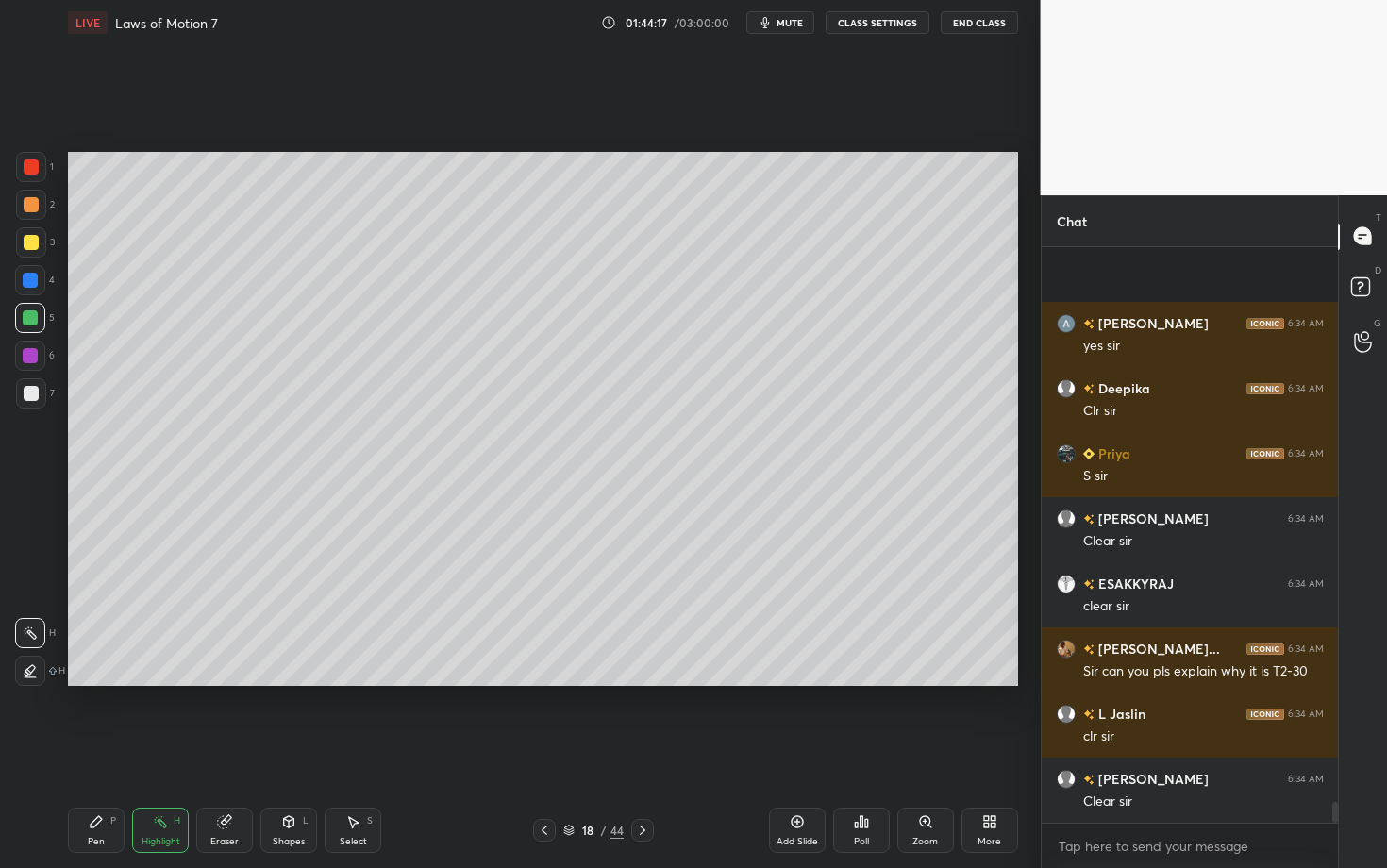 scroll, scrollTop: 15057, scrollLeft: 0, axis: vertical 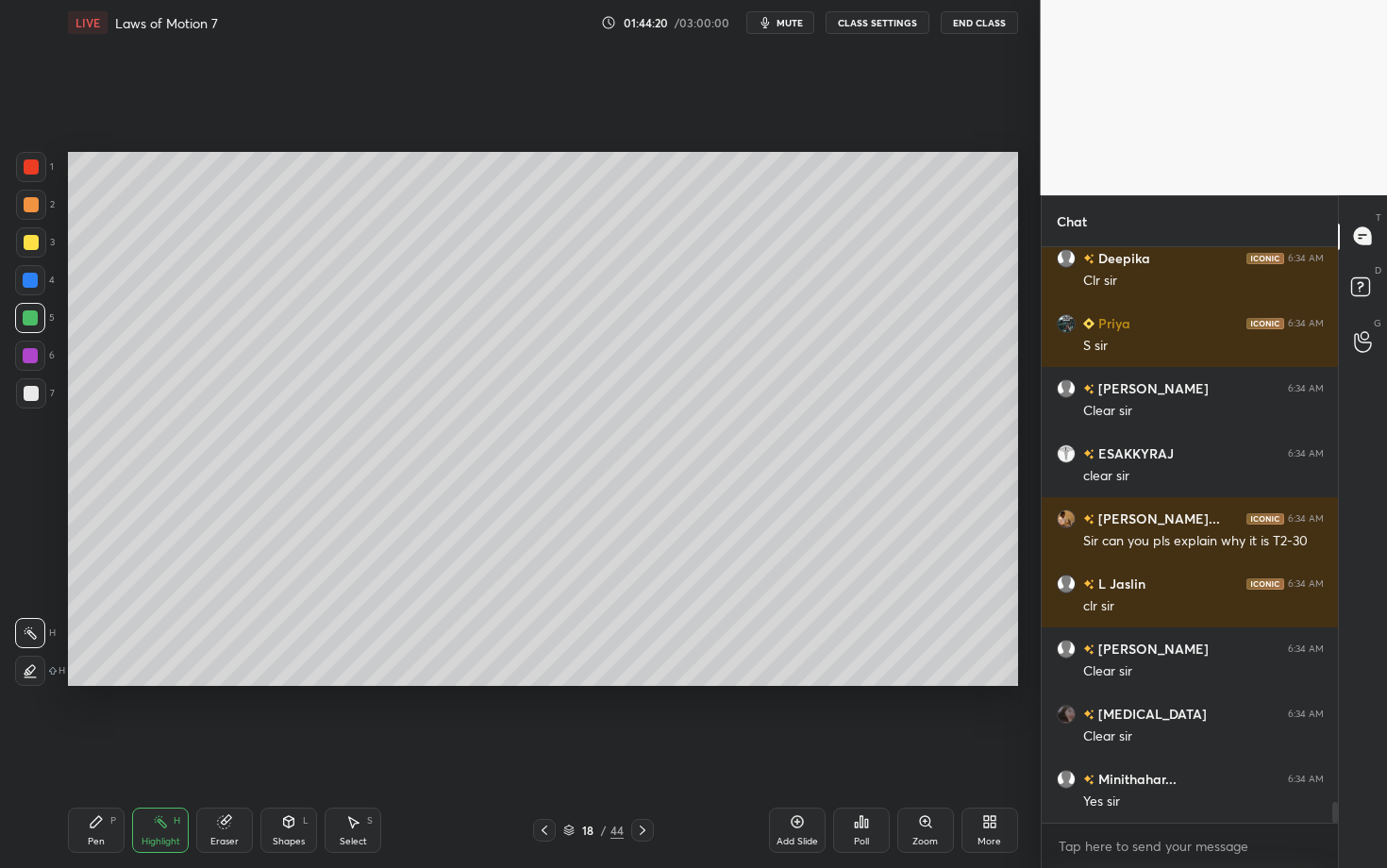click on "Highlight H" at bounding box center (160, 830) 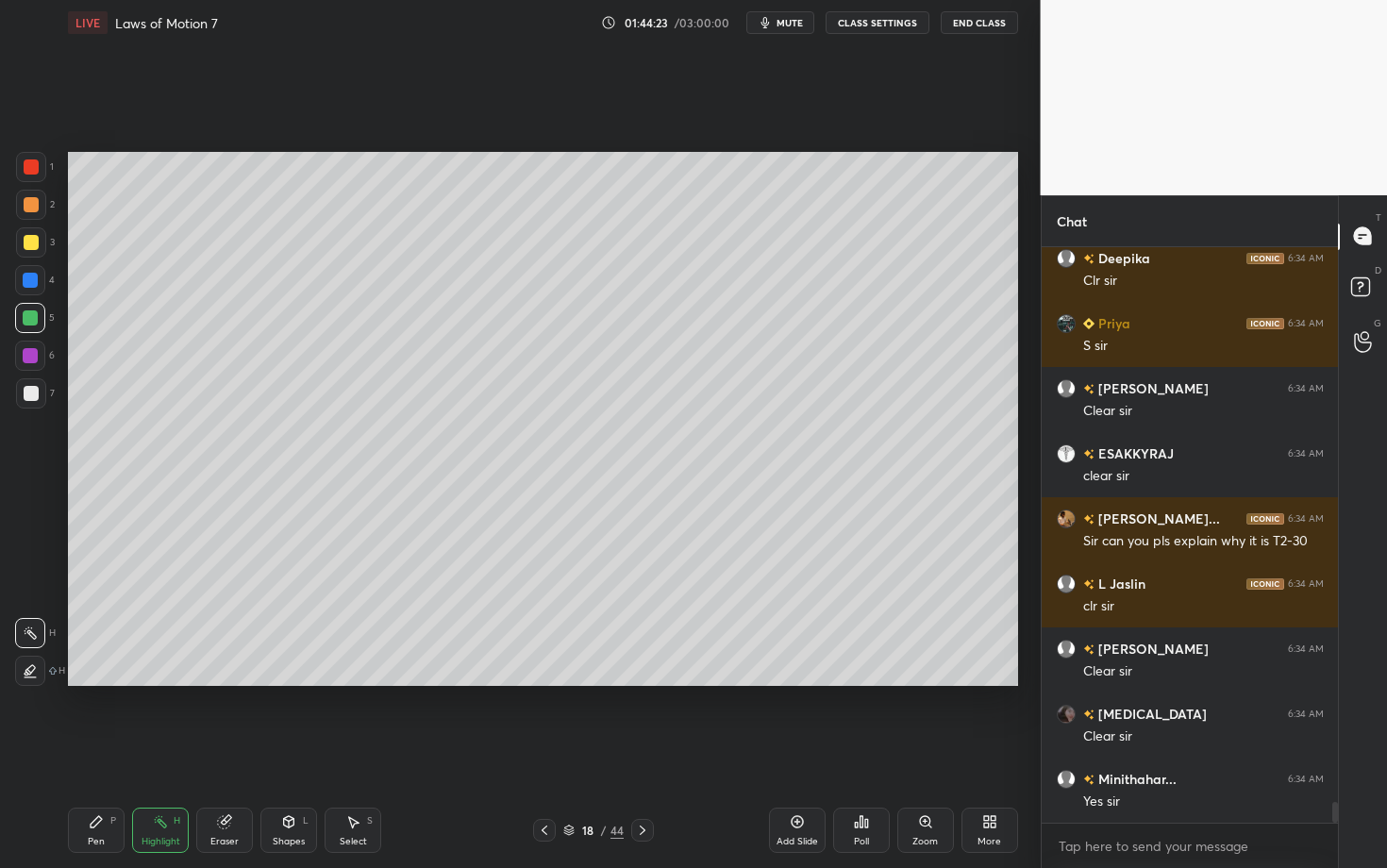 click on "Highlight H" at bounding box center (160, 830) 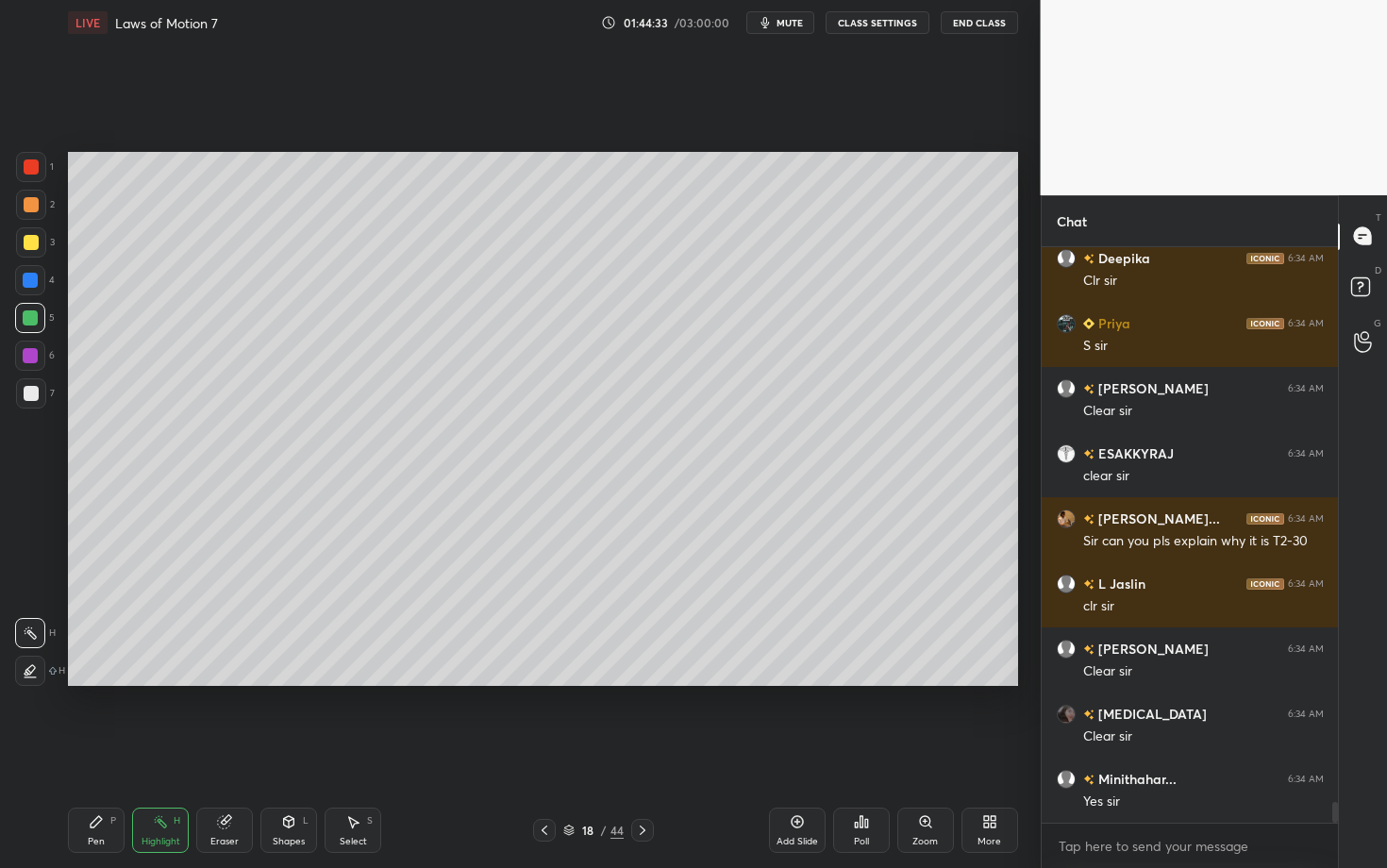 click on "Setting up your live class Poll for   secs No correct answer Start poll" at bounding box center (543, 419) 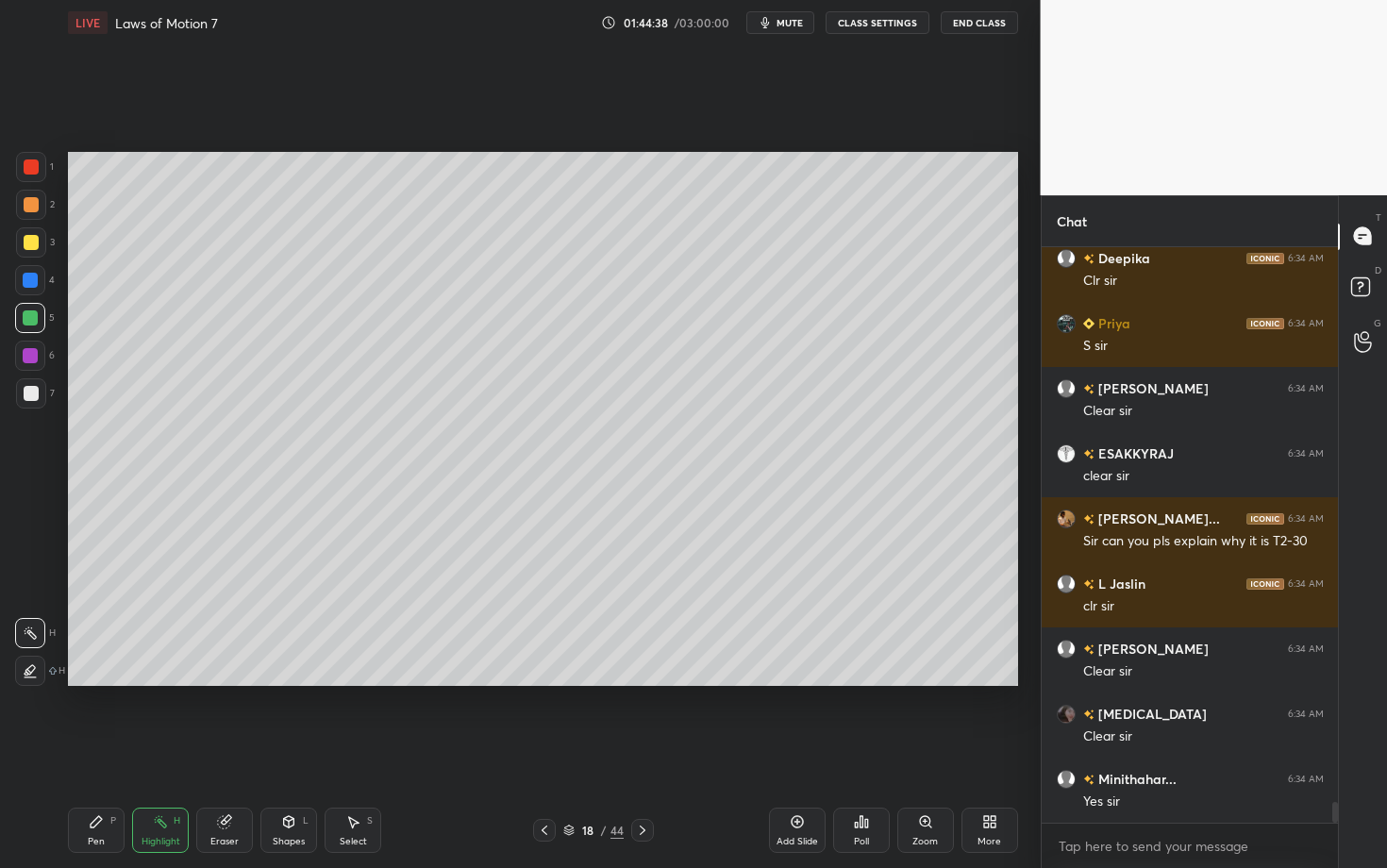 click on "Pen P" at bounding box center [96, 830] 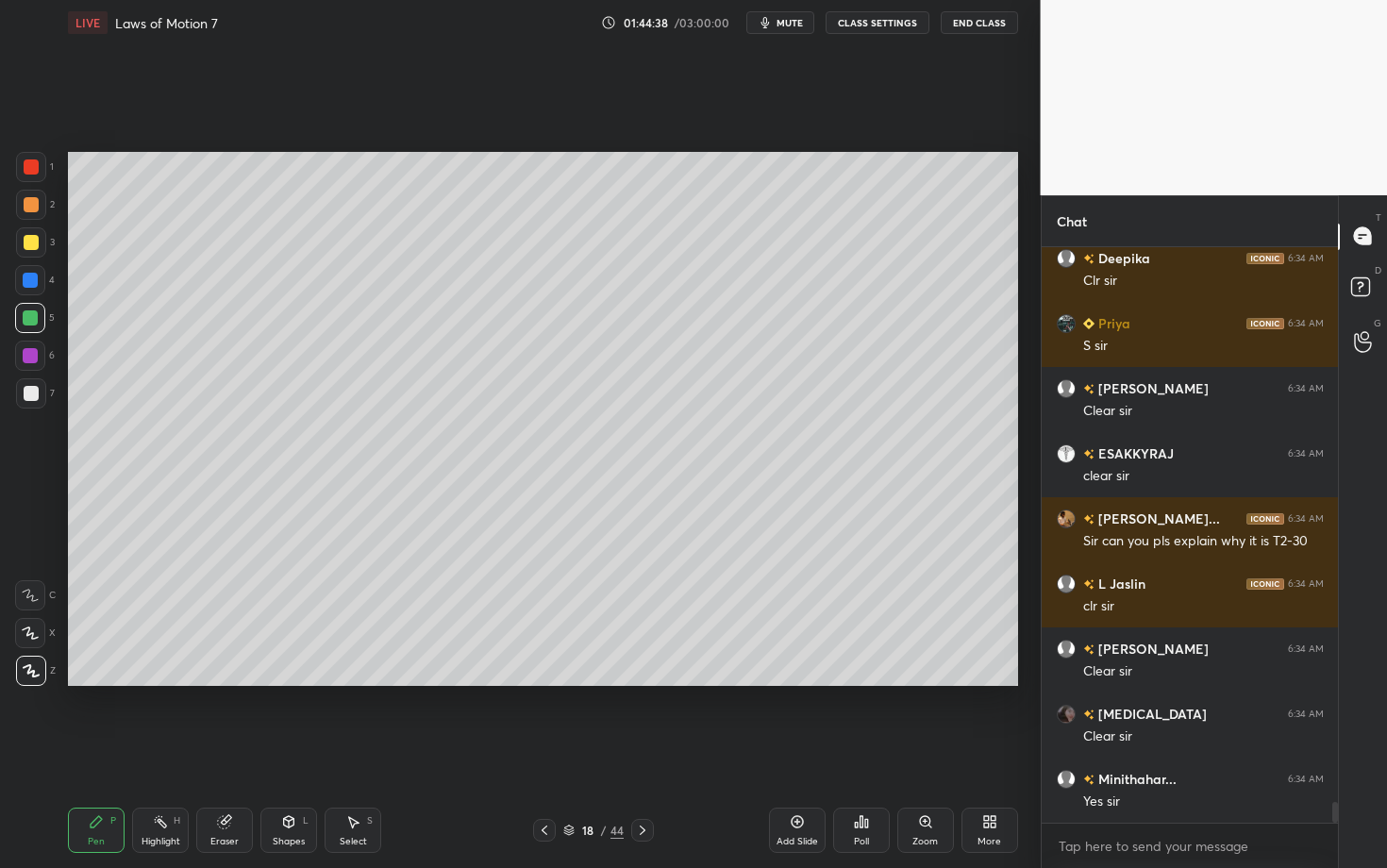 click on "Pen P" at bounding box center (96, 830) 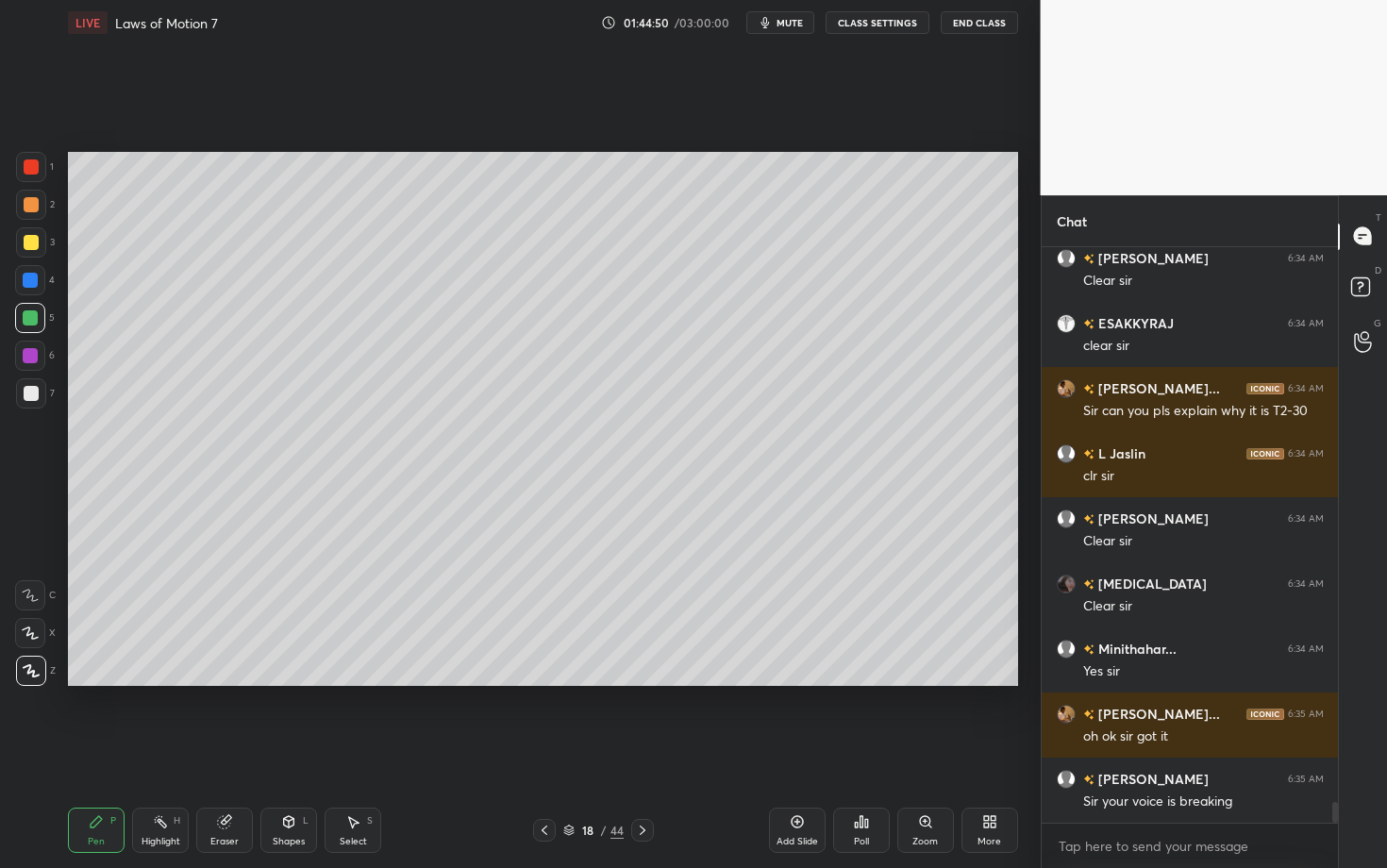 scroll, scrollTop: 15252, scrollLeft: 0, axis: vertical 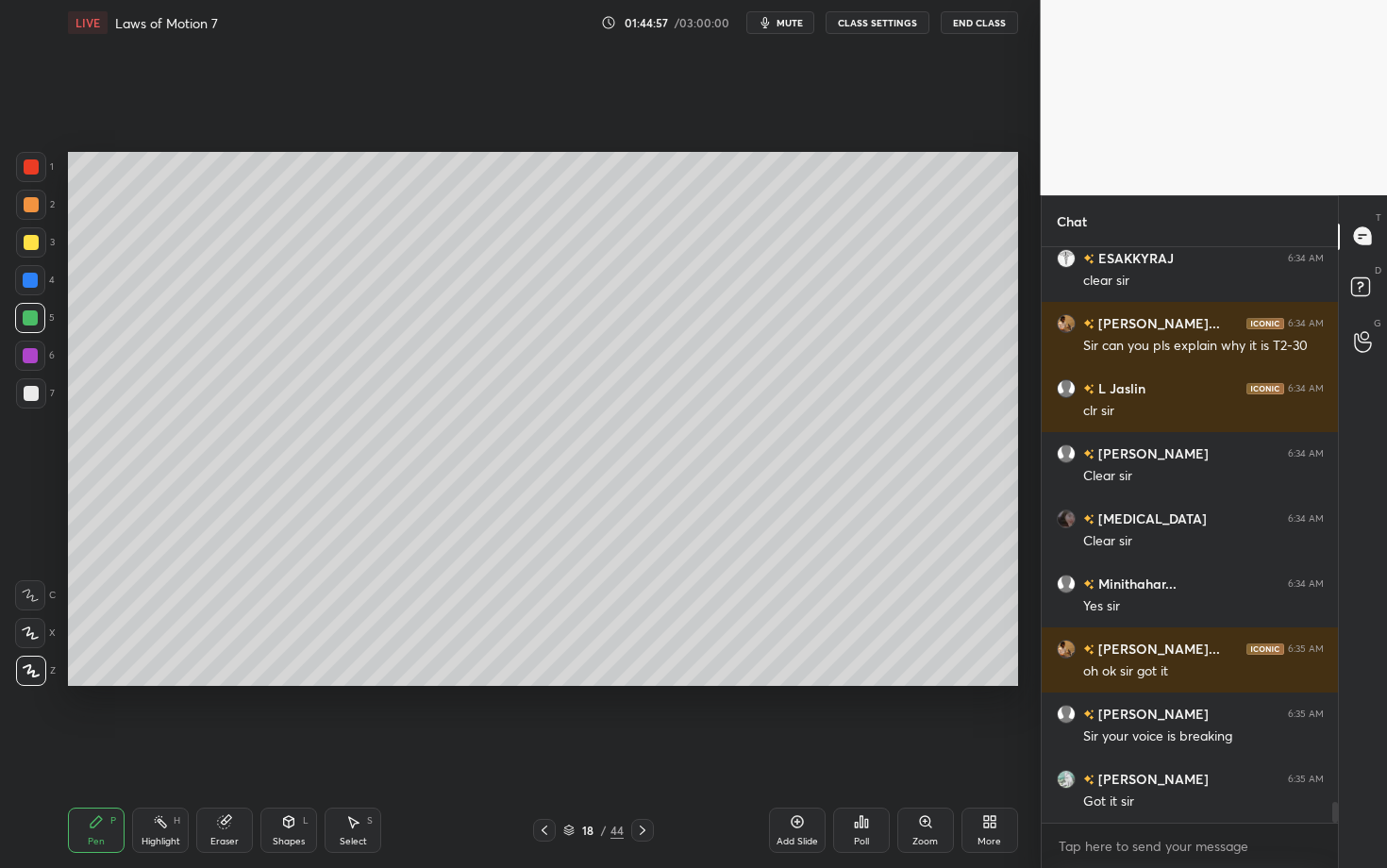 click at bounding box center [643, 830] 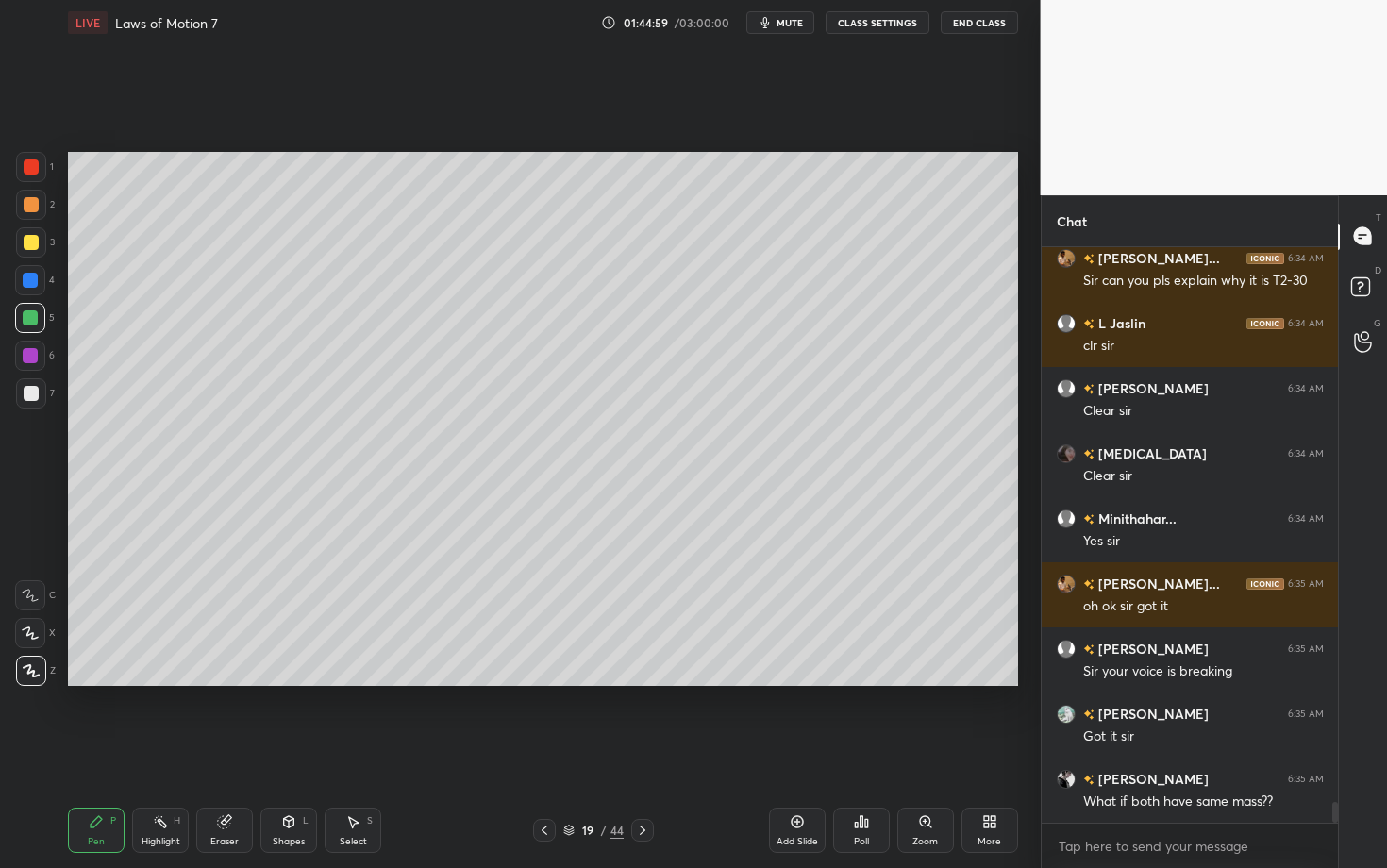 click at bounding box center (31, 393) 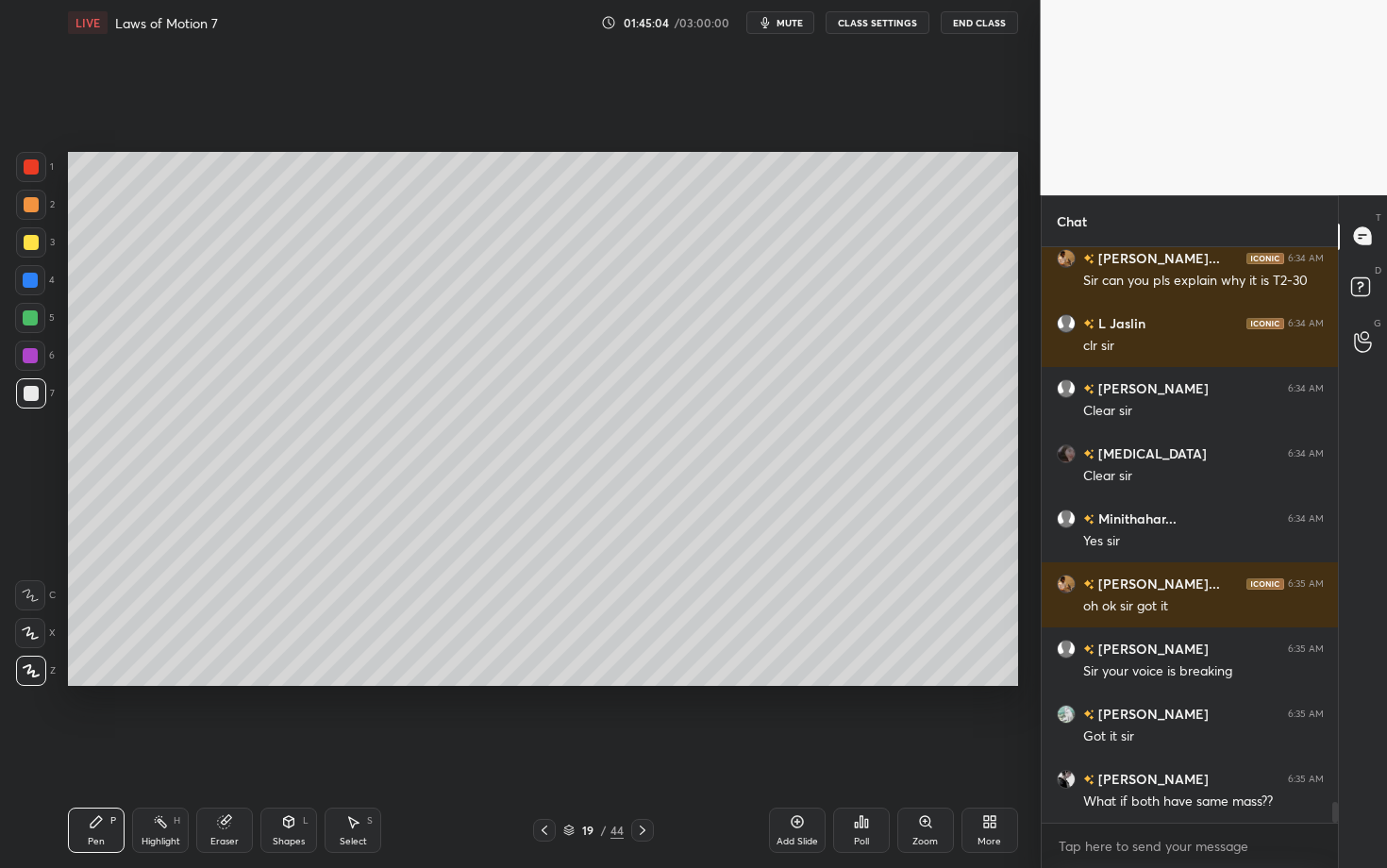click on "Select" at bounding box center [353, 842] 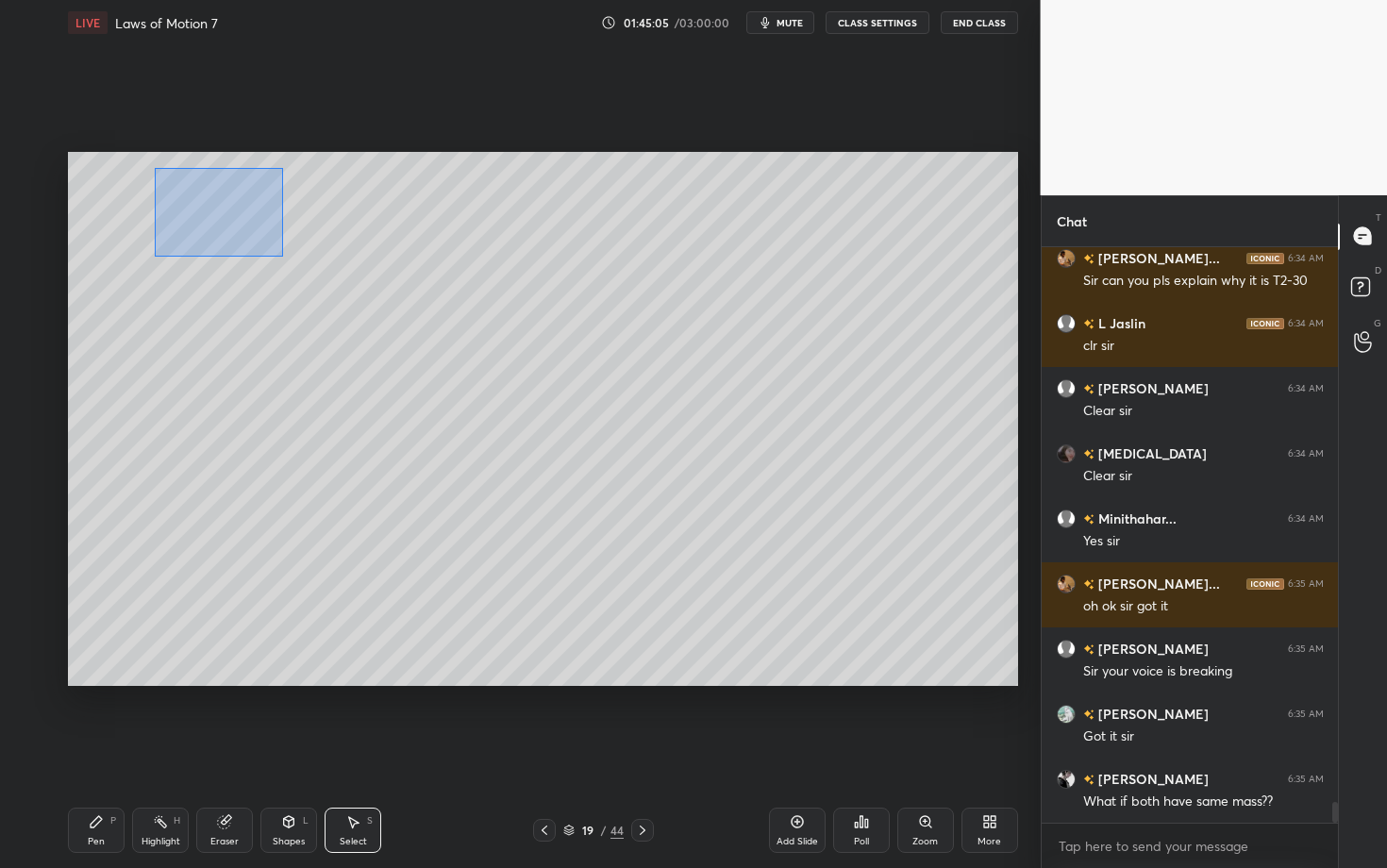 drag, startPoint x: 154, startPoint y: 176, endPoint x: 279, endPoint y: 253, distance: 146.81281 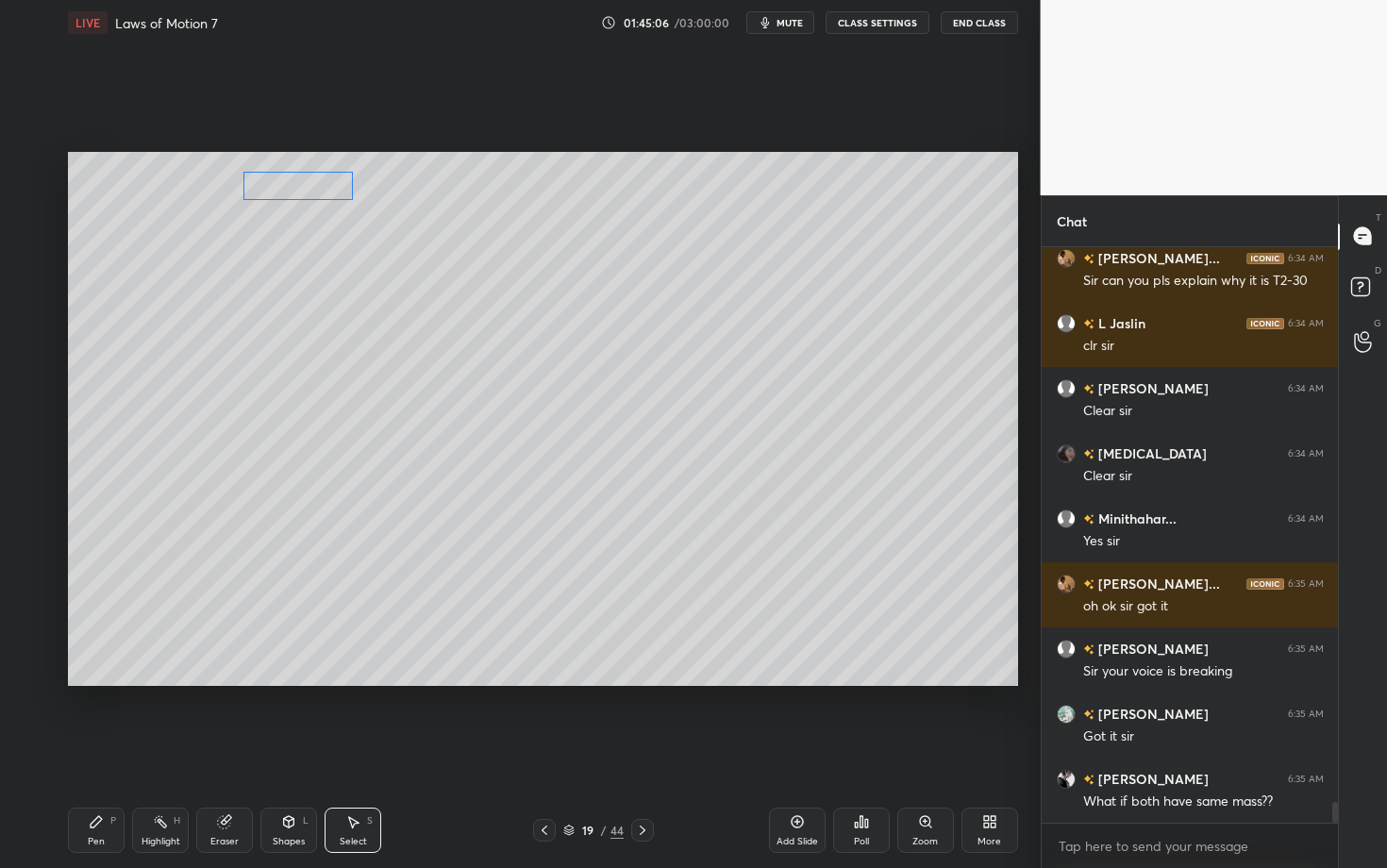drag, startPoint x: 243, startPoint y: 195, endPoint x: 287, endPoint y: 194, distance: 44.011362 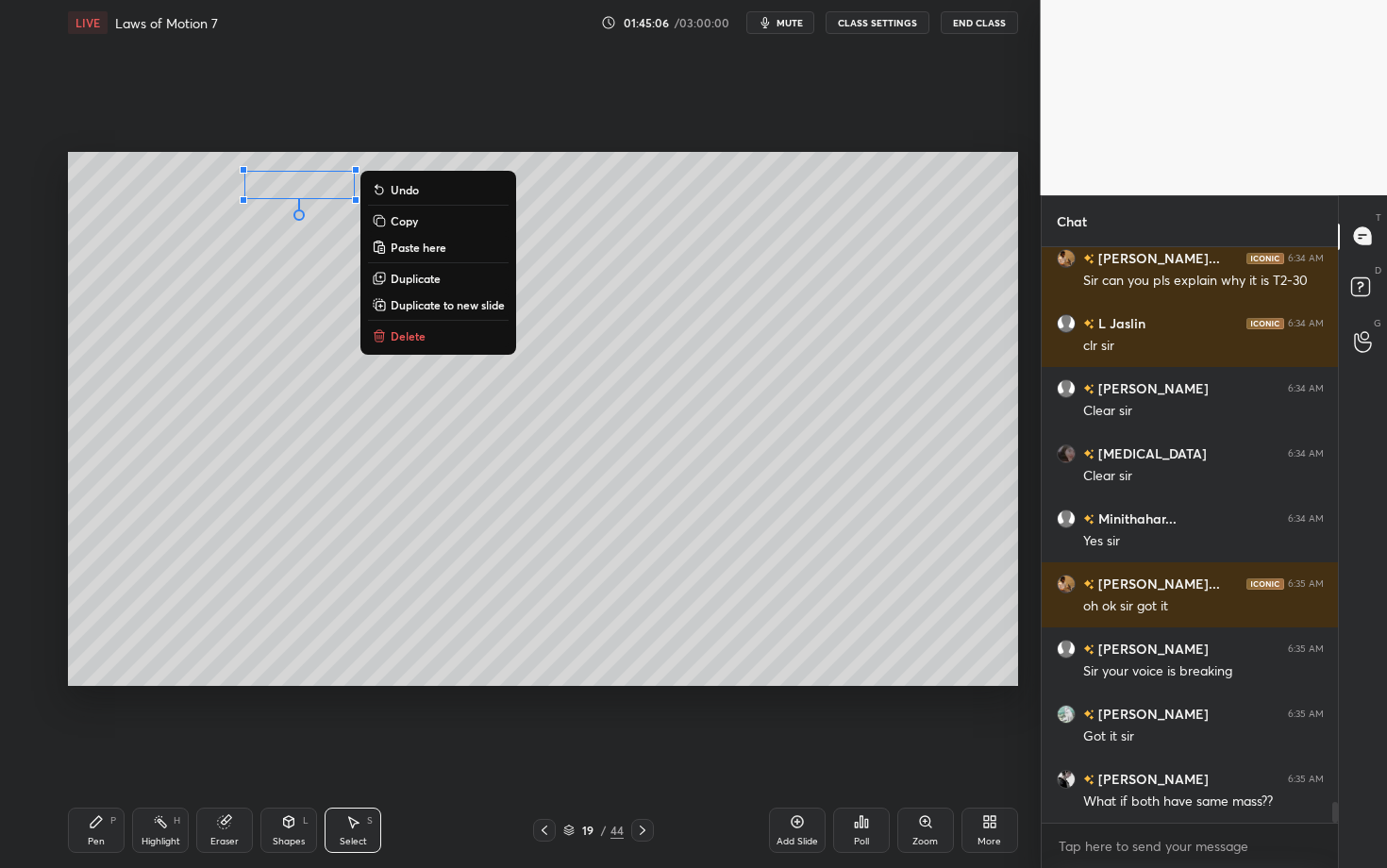 click on "Pen P" at bounding box center (96, 830) 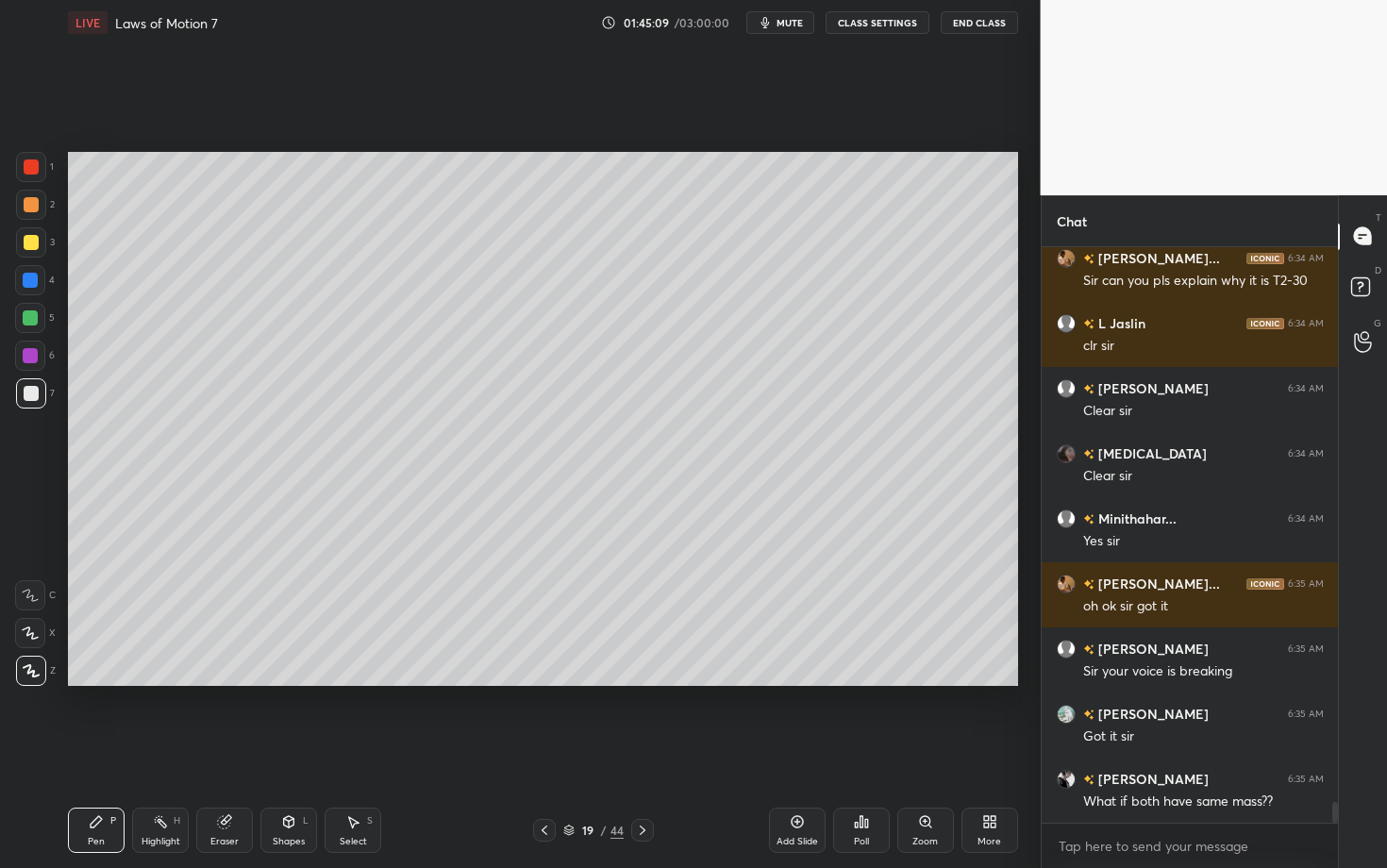 click on "Shapes L" at bounding box center [289, 830] 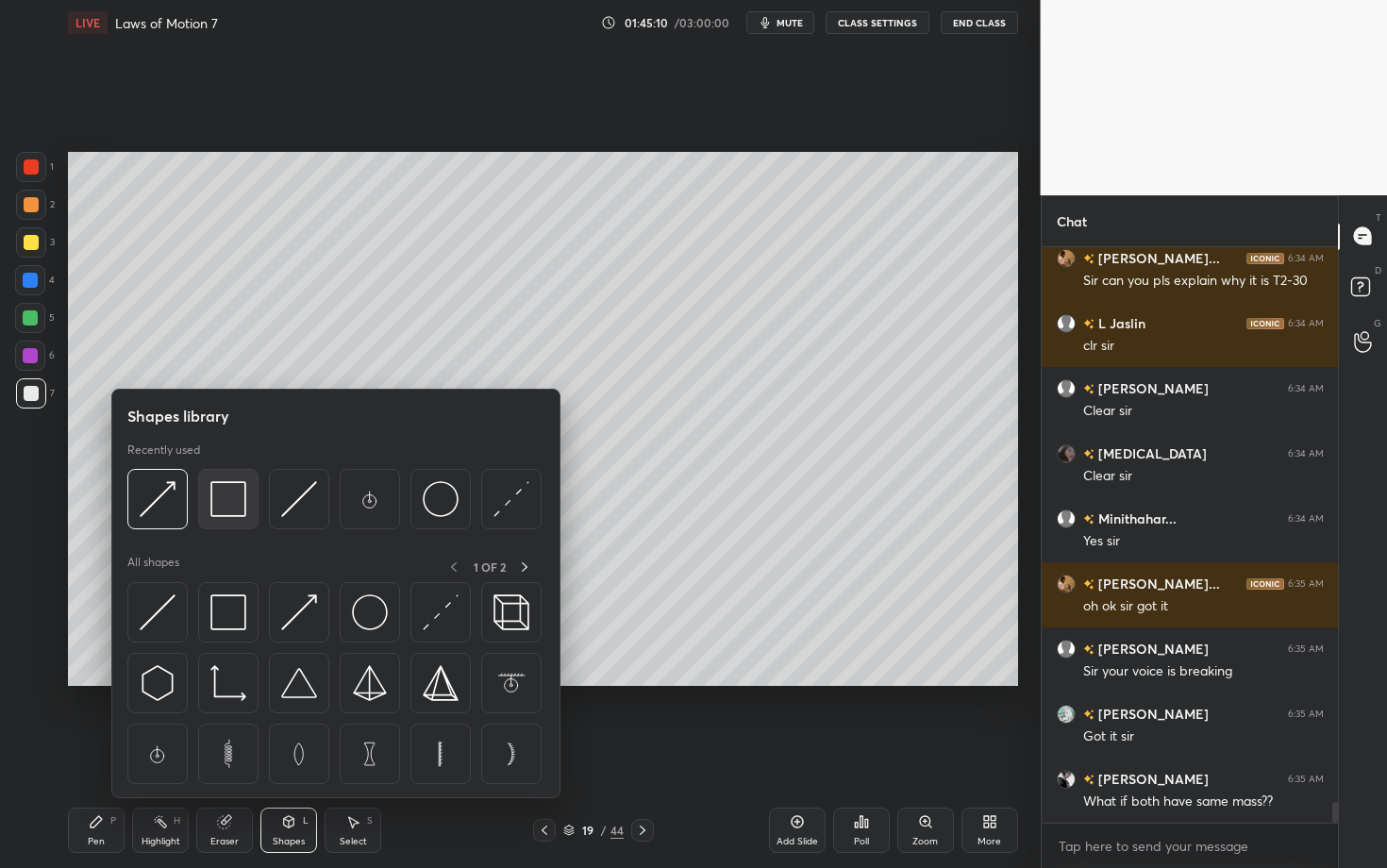 click at bounding box center [228, 499] 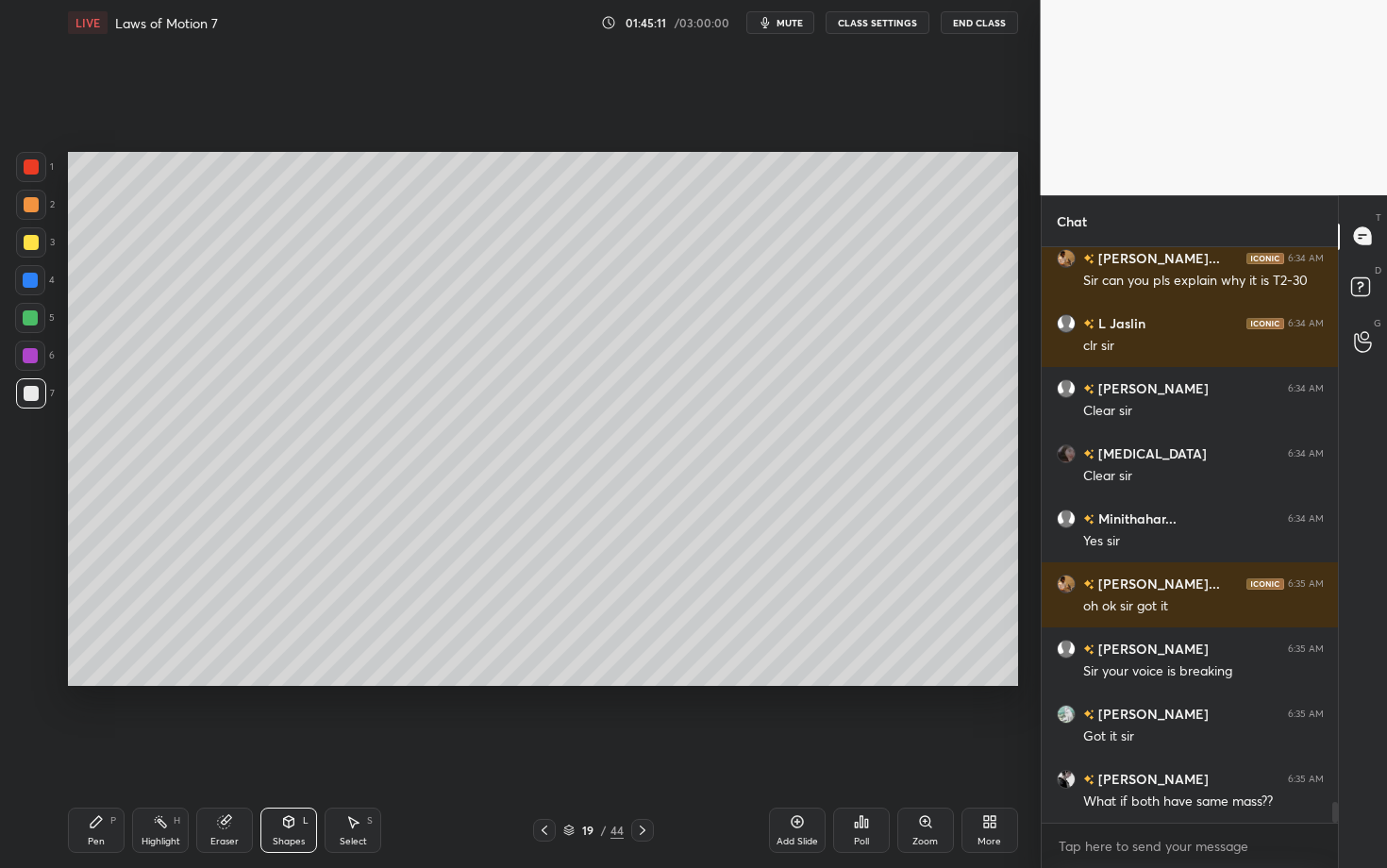 scroll, scrollTop: 15382, scrollLeft: 0, axis: vertical 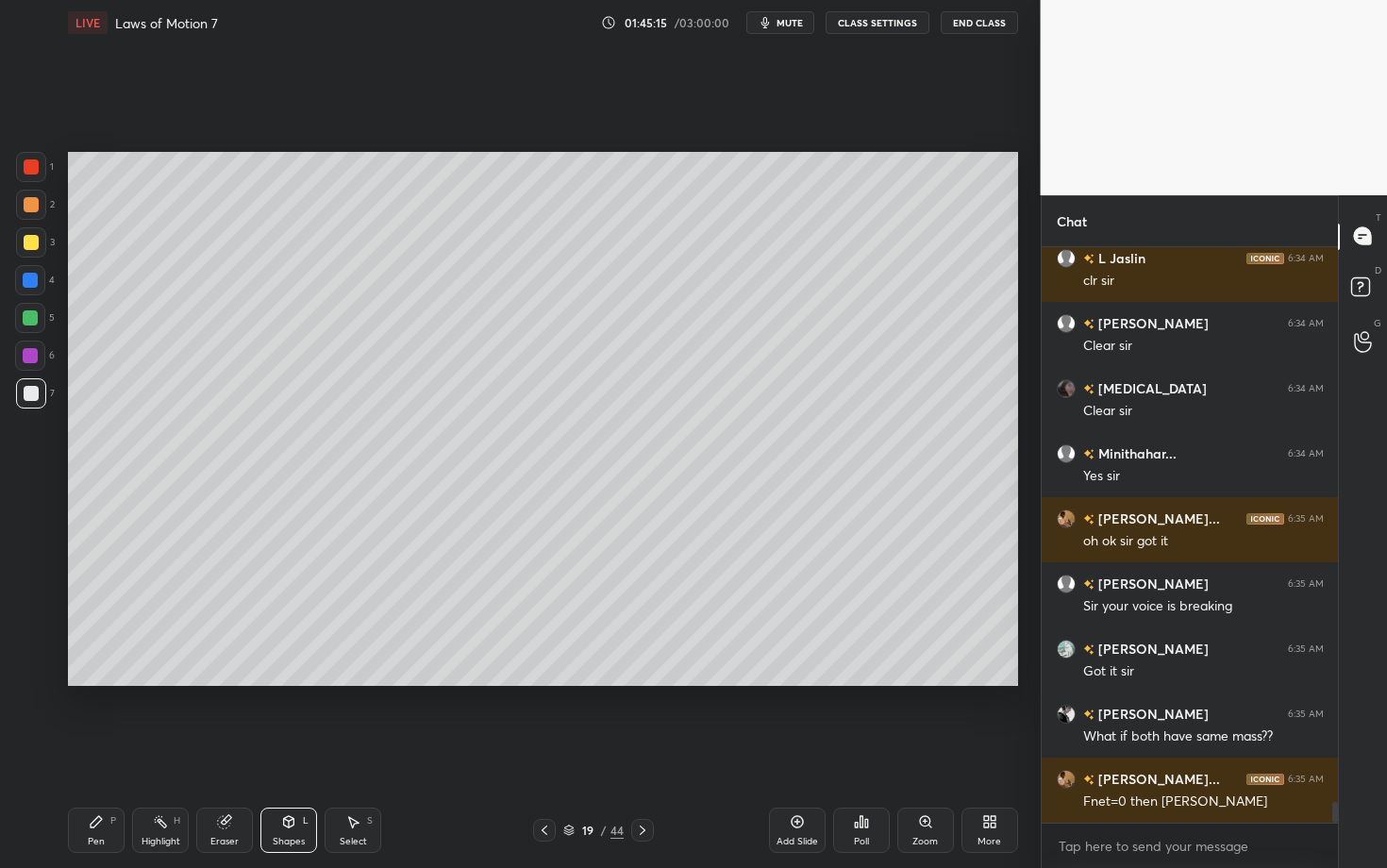 click on "Shapes L" at bounding box center (289, 830) 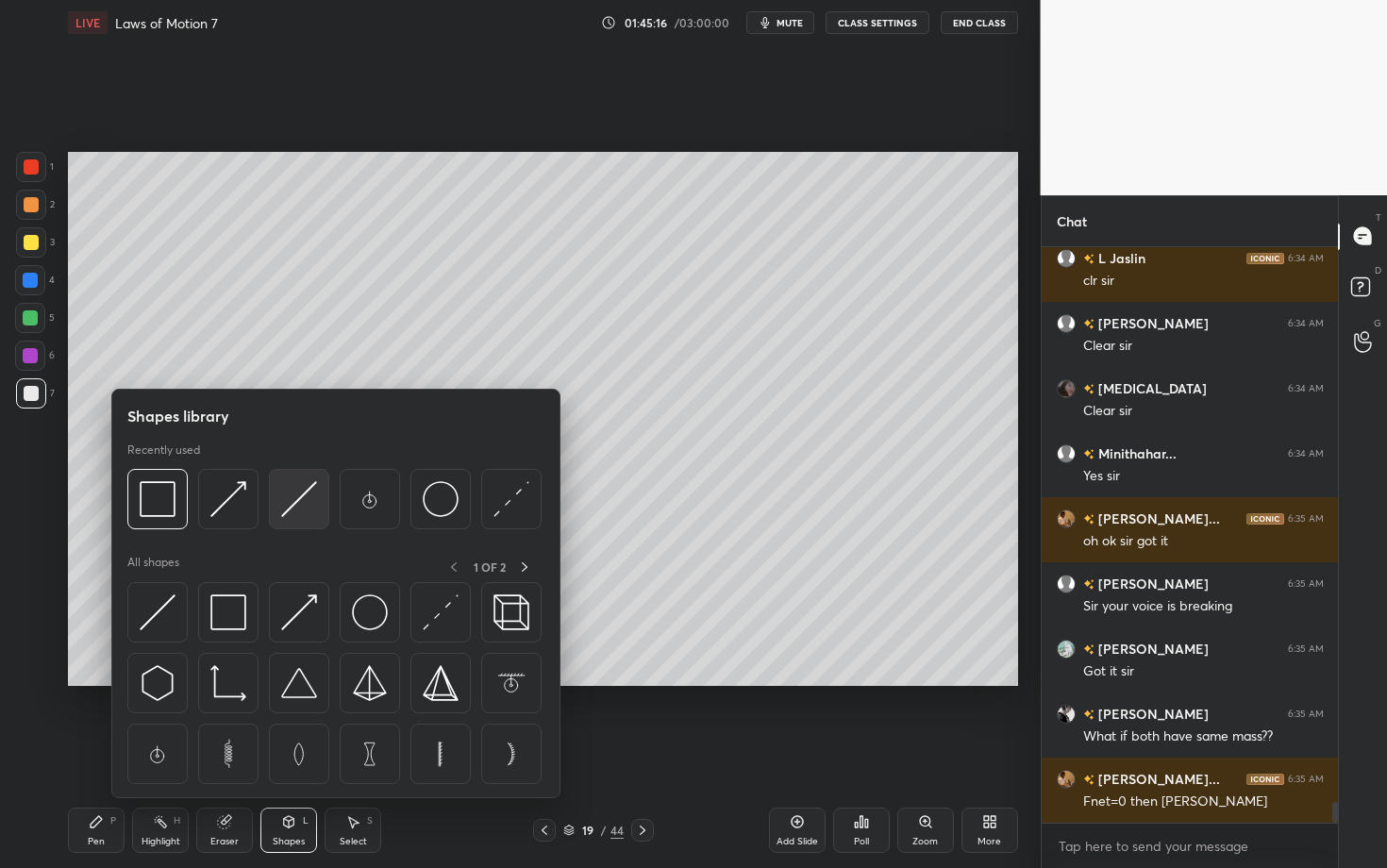 click at bounding box center [299, 499] 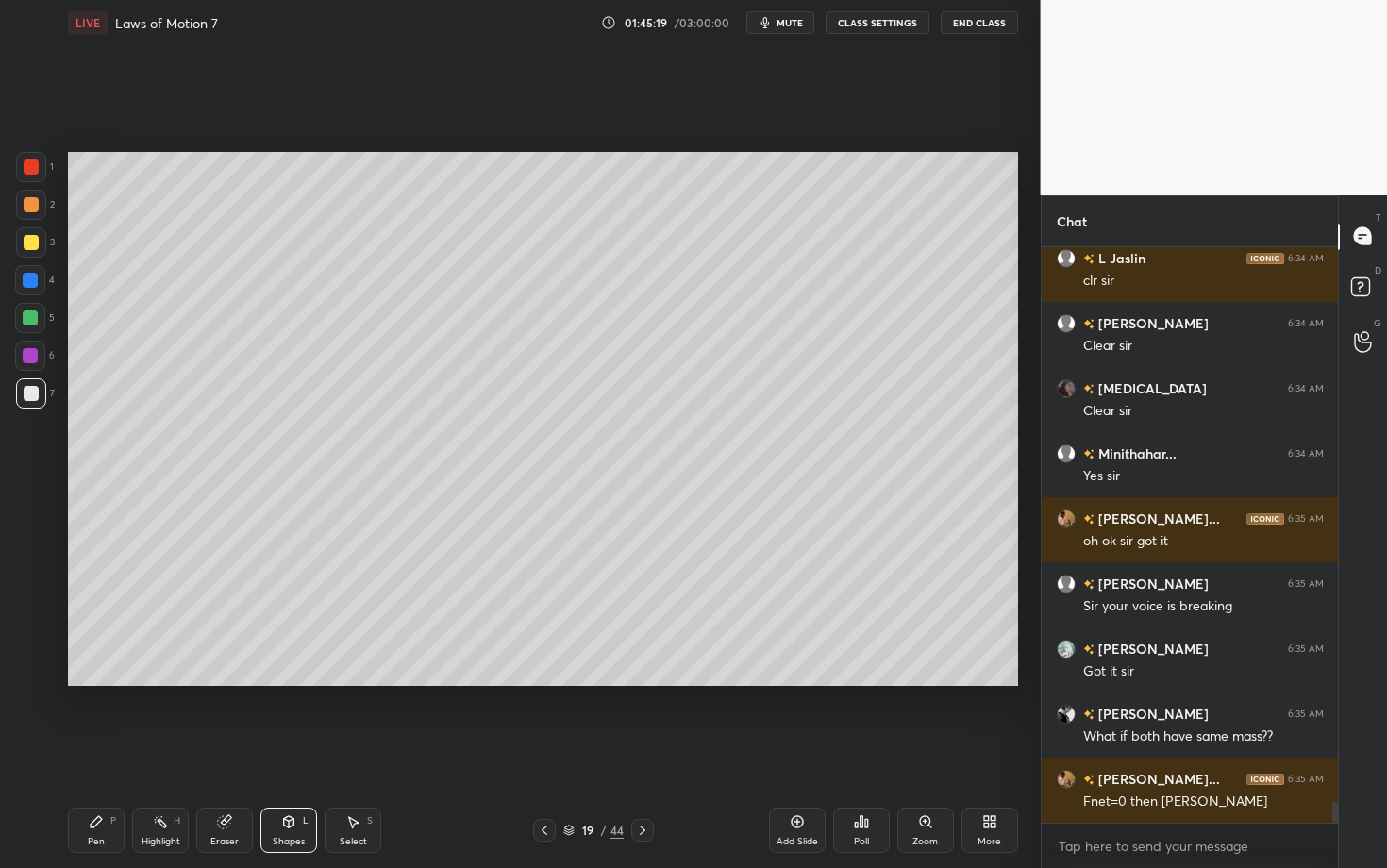 click 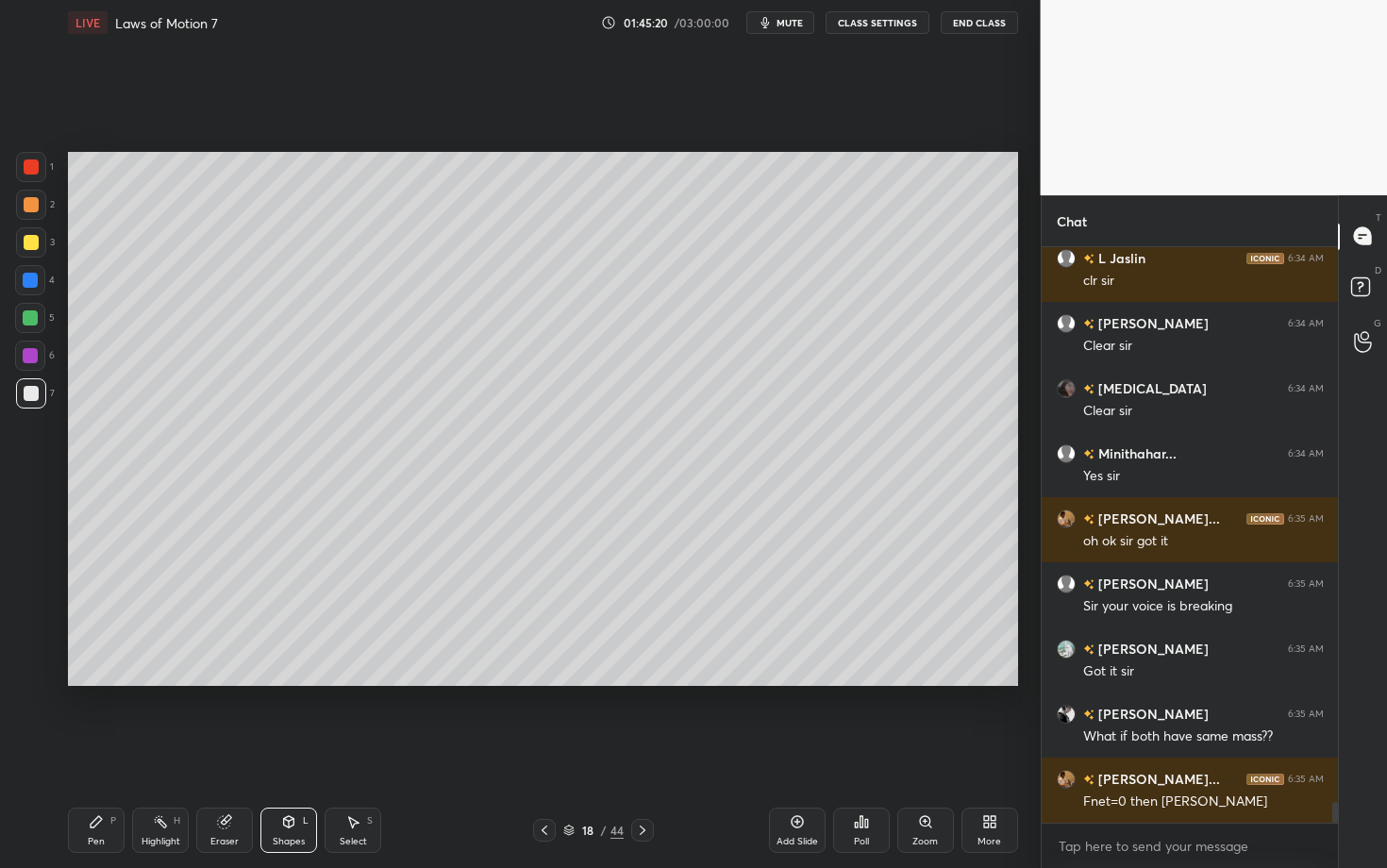 click on "Highlight H" at bounding box center [160, 830] 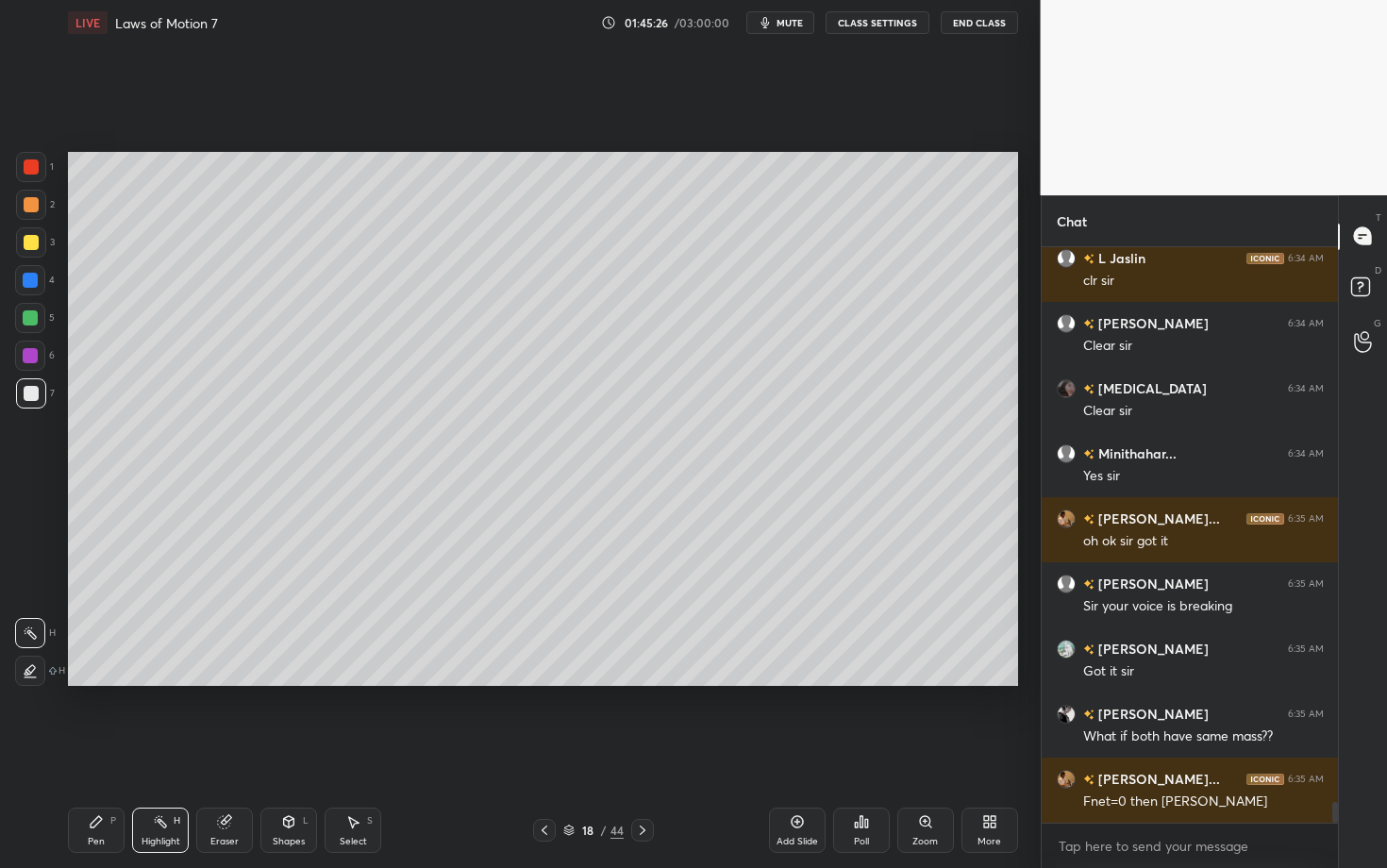 click 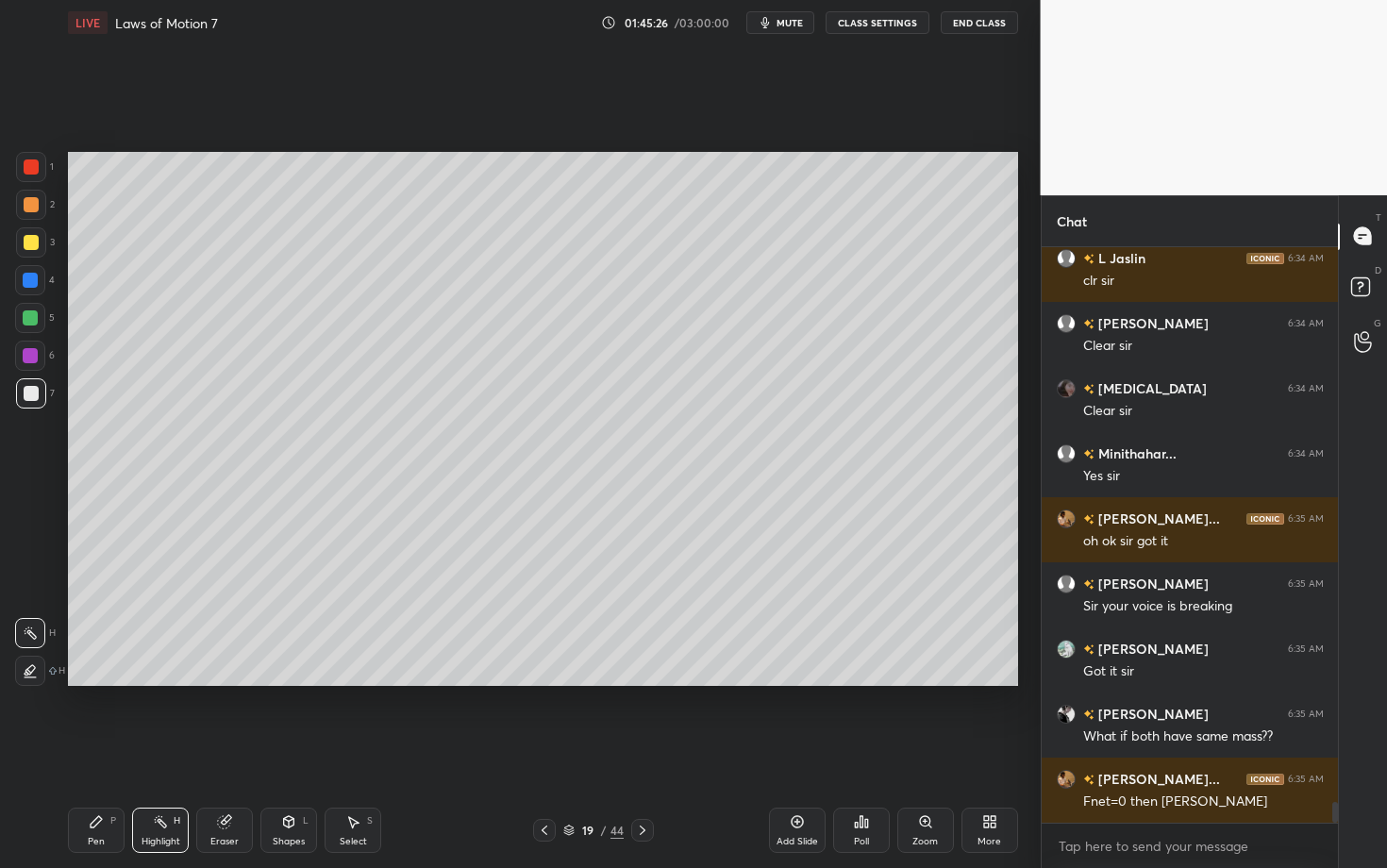 click on "Select S" at bounding box center [353, 830] 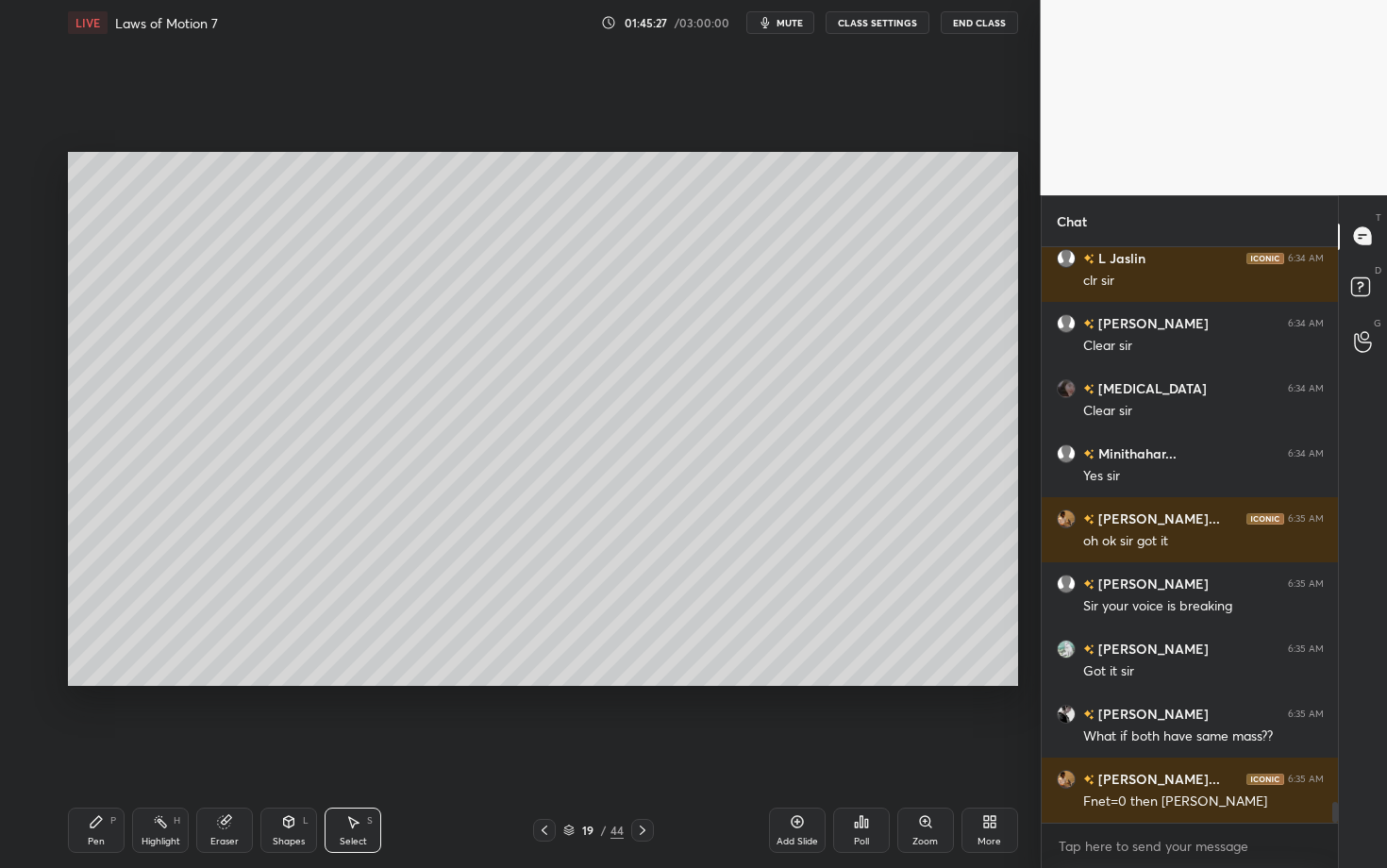 click on "Shapes L" at bounding box center [289, 830] 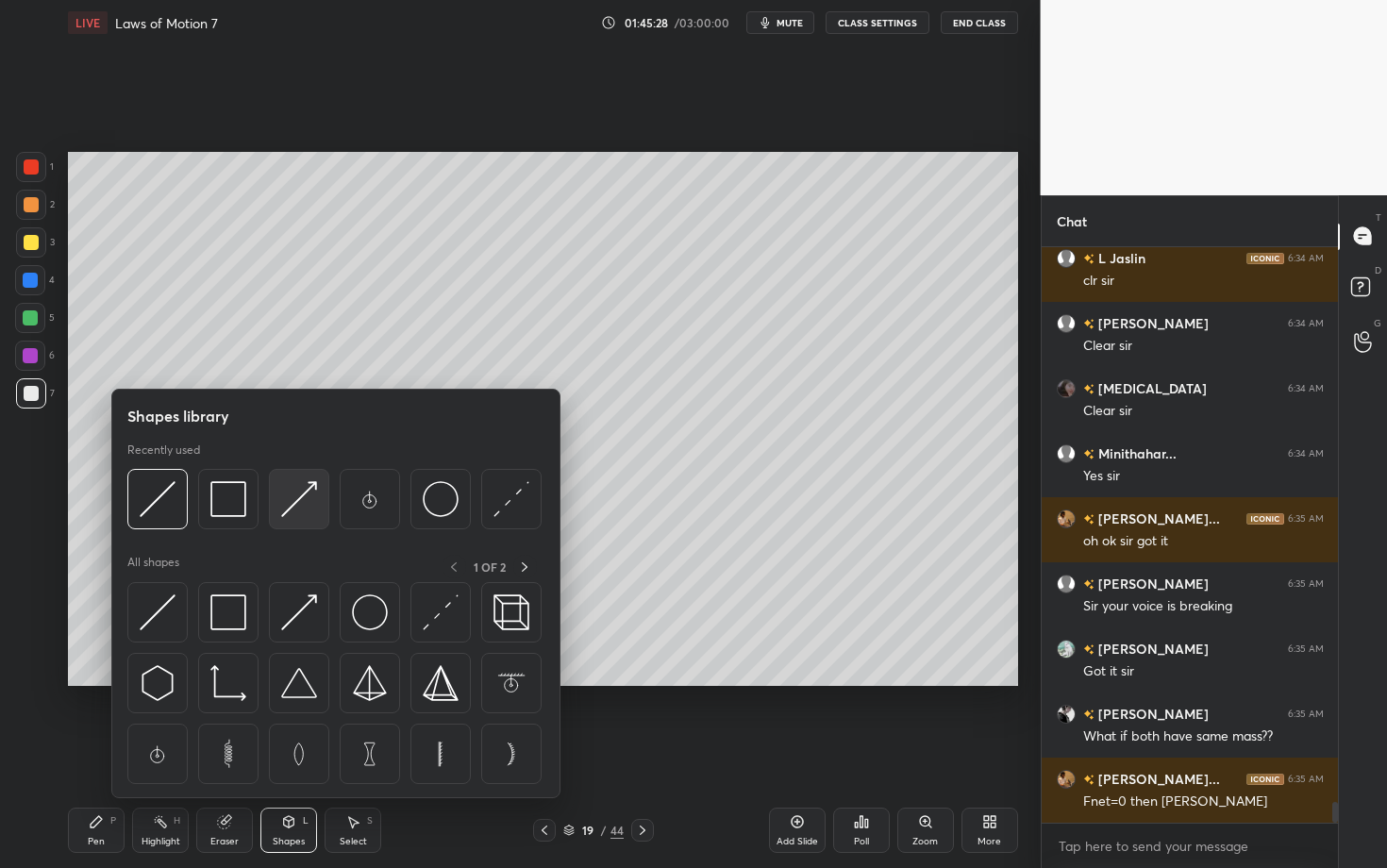 click at bounding box center [299, 499] 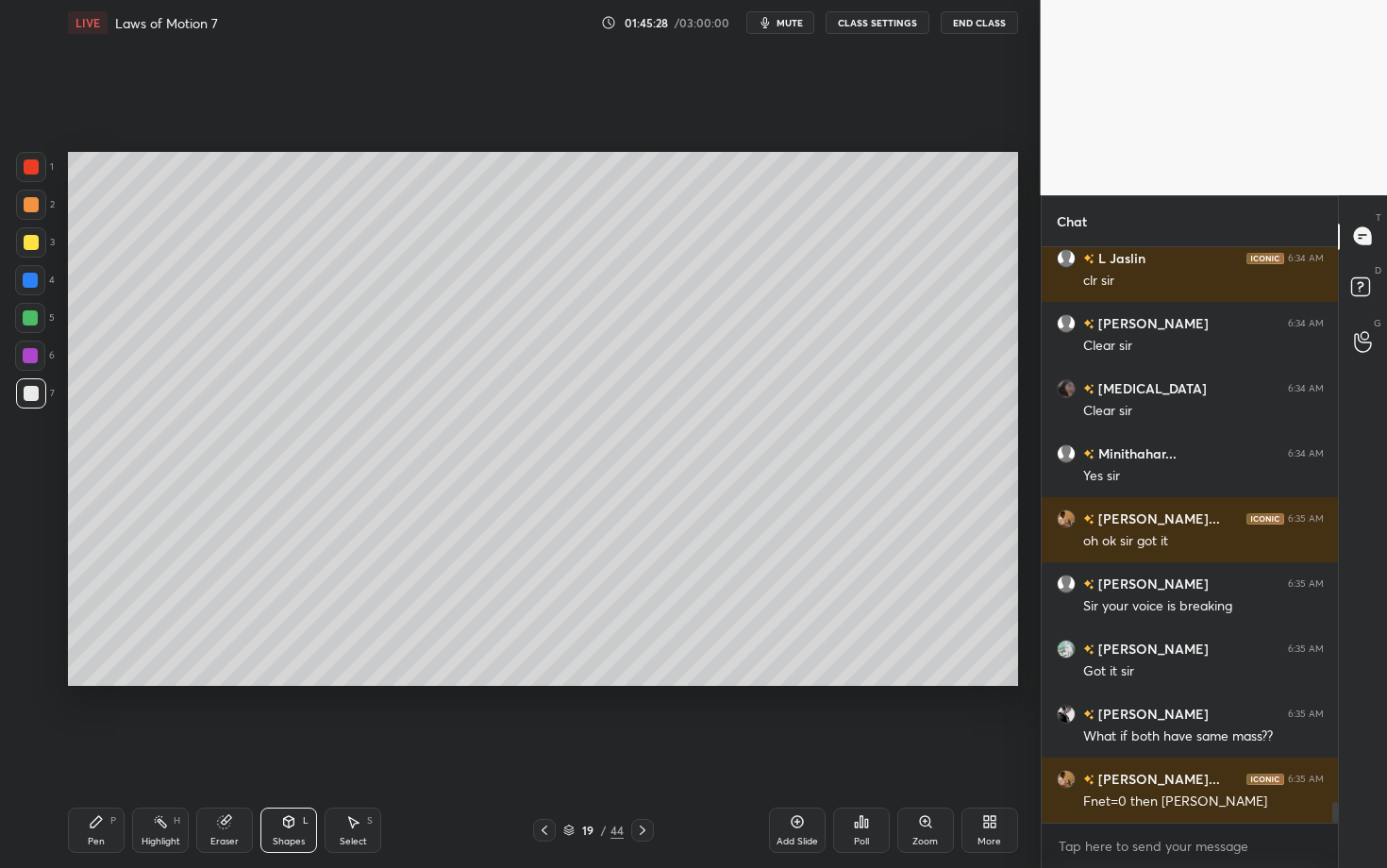scroll, scrollTop: 15448, scrollLeft: 0, axis: vertical 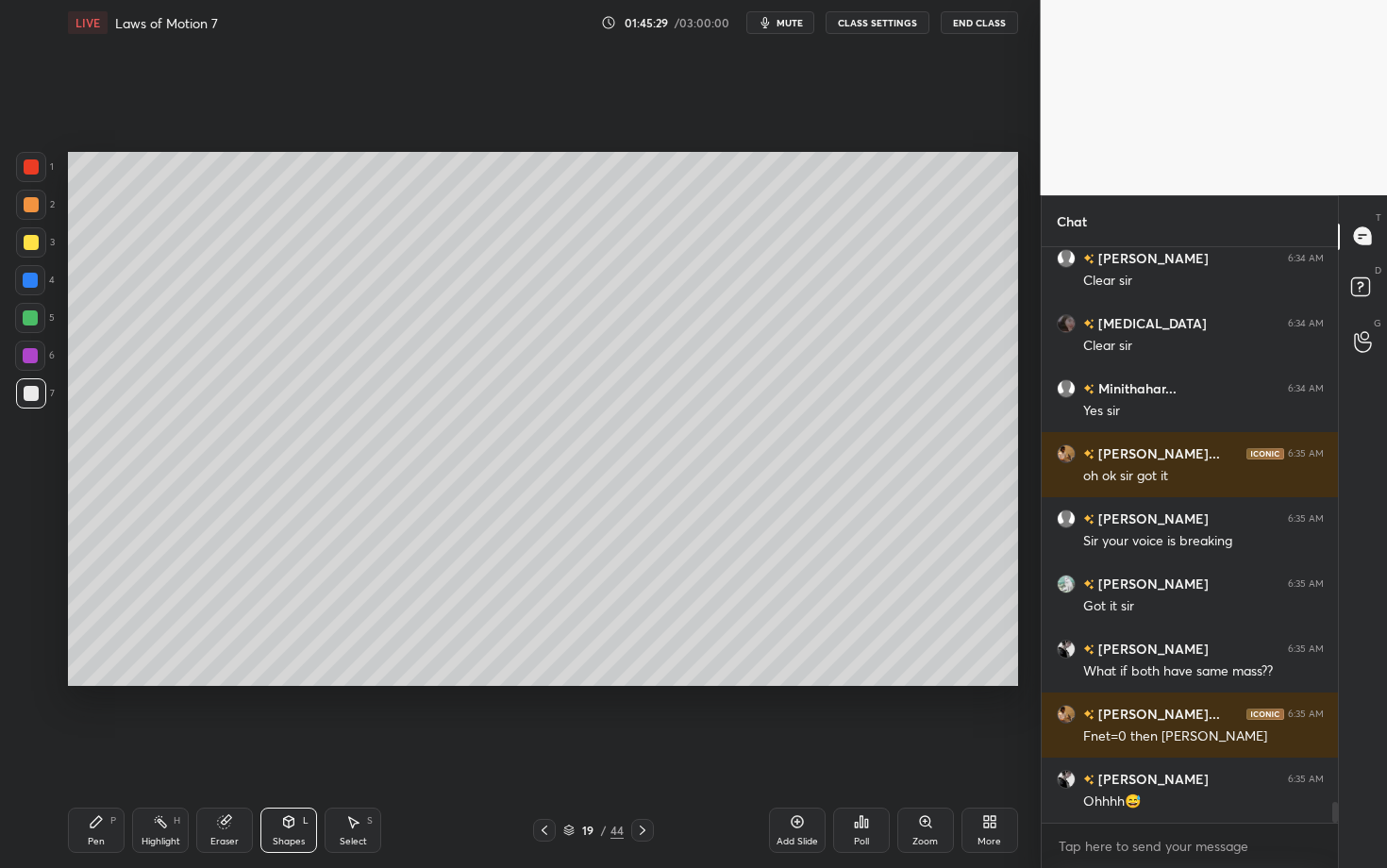 click on "Pen P" at bounding box center (96, 830) 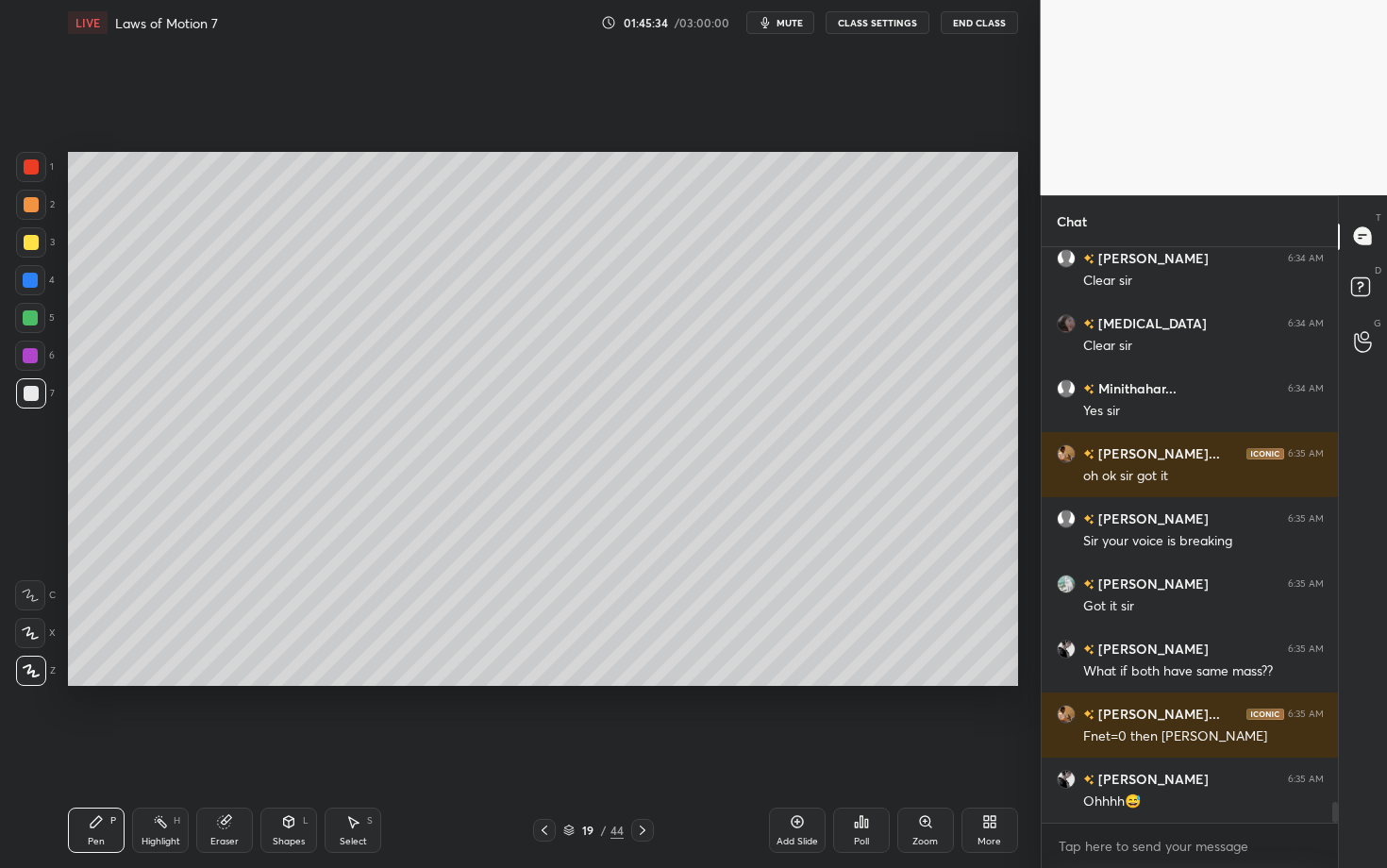 click on "Pen P" at bounding box center [96, 830] 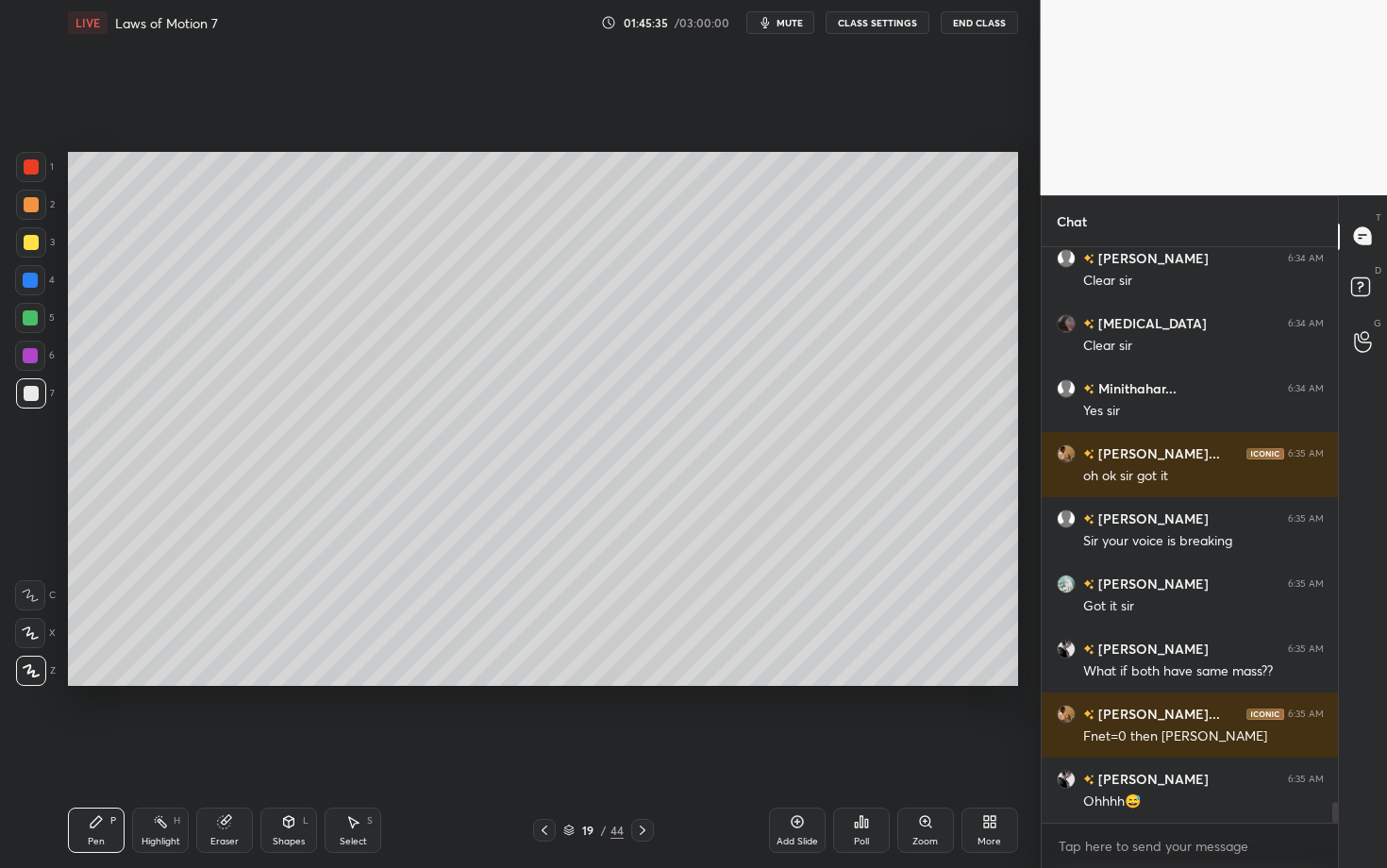 click 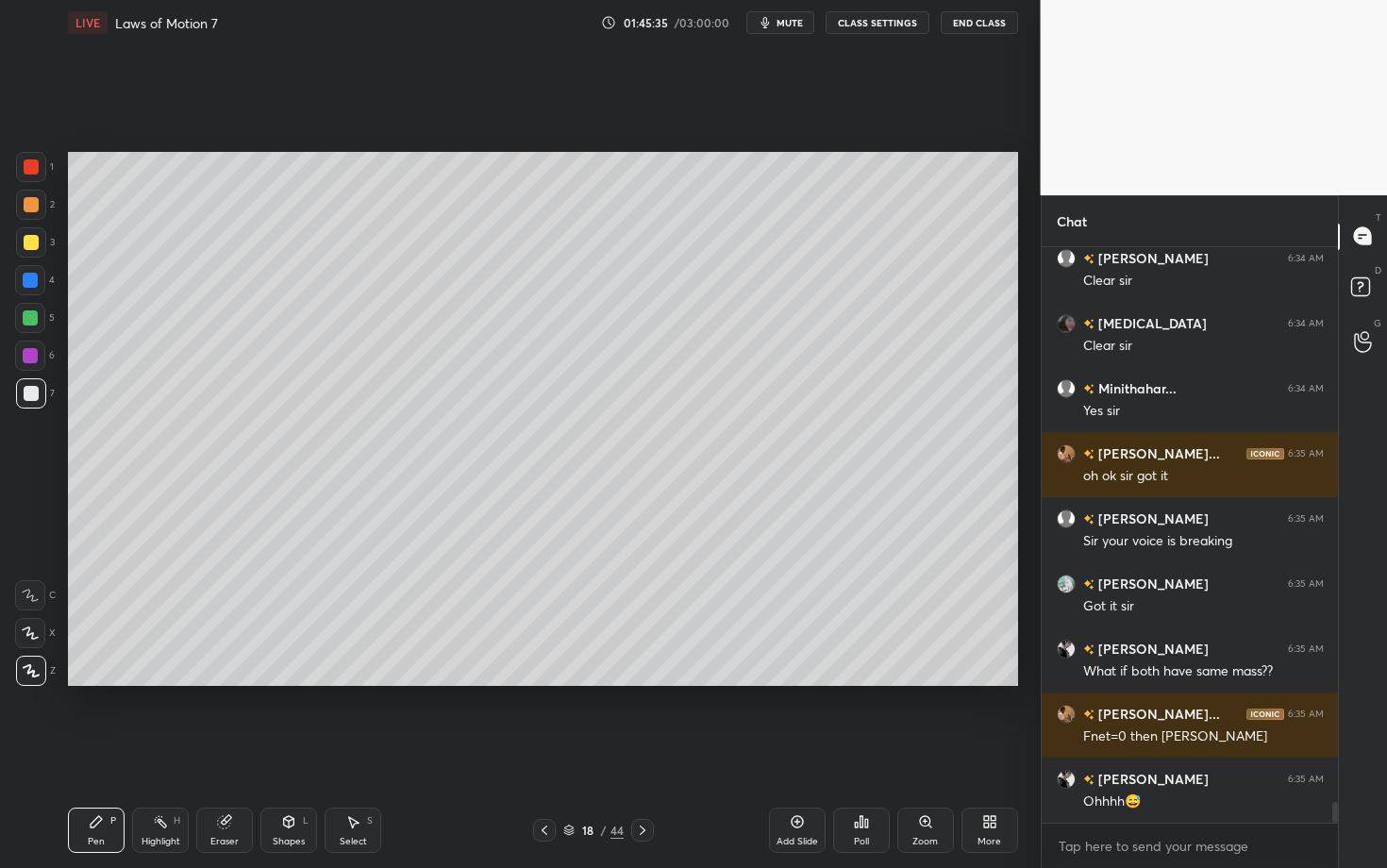 click on "Highlight H" at bounding box center [160, 830] 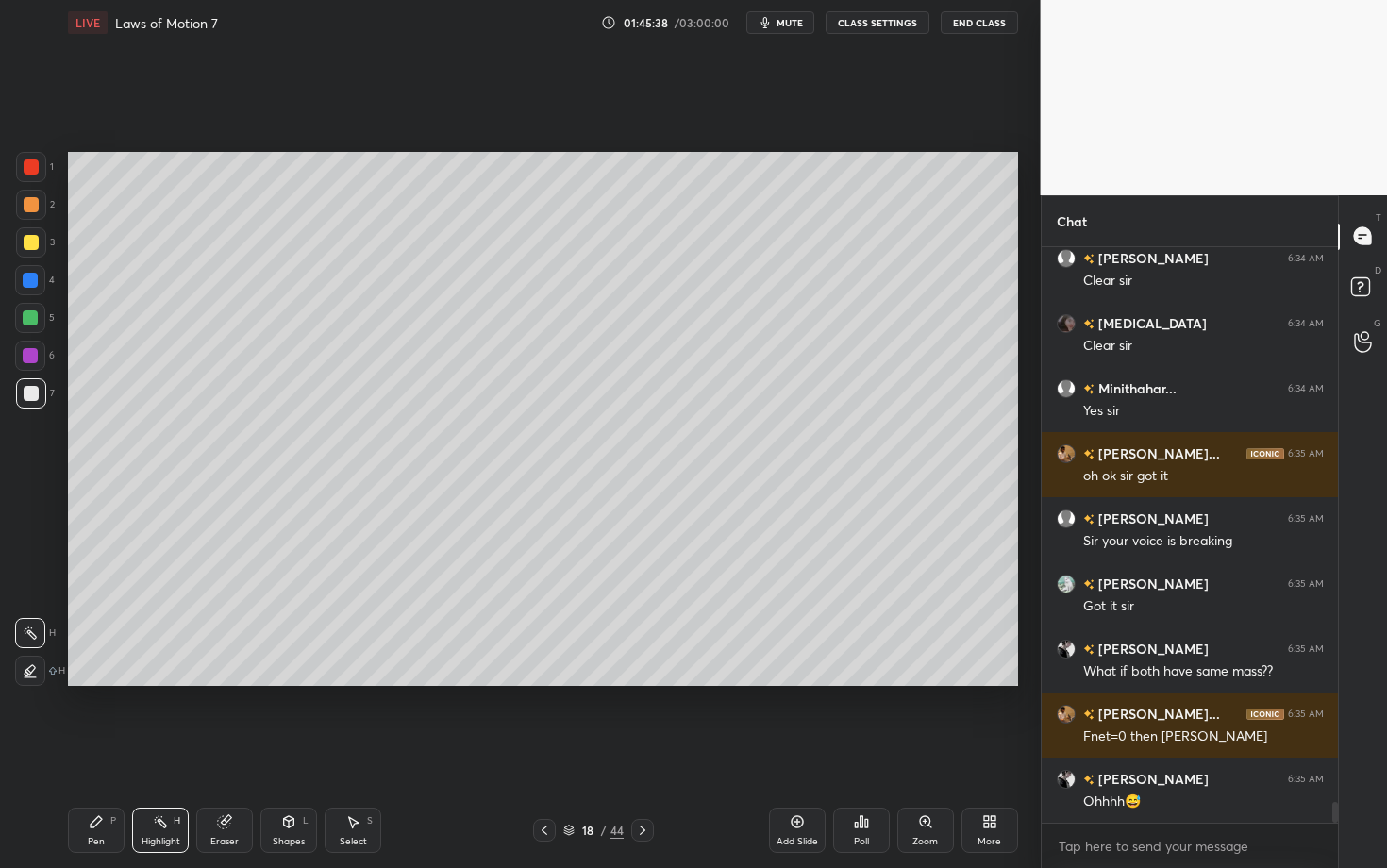 click 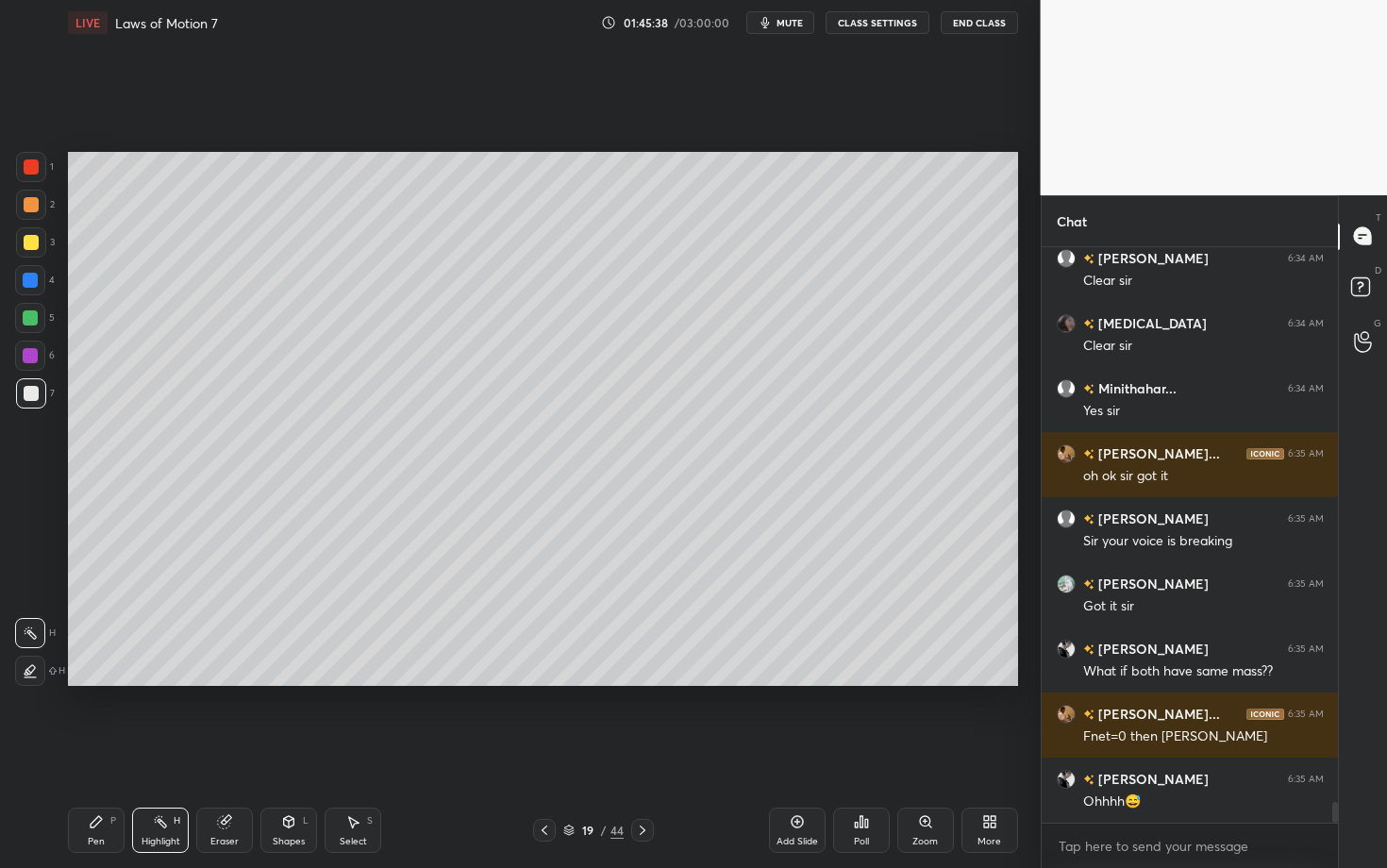 click on "Pen P" at bounding box center [96, 830] 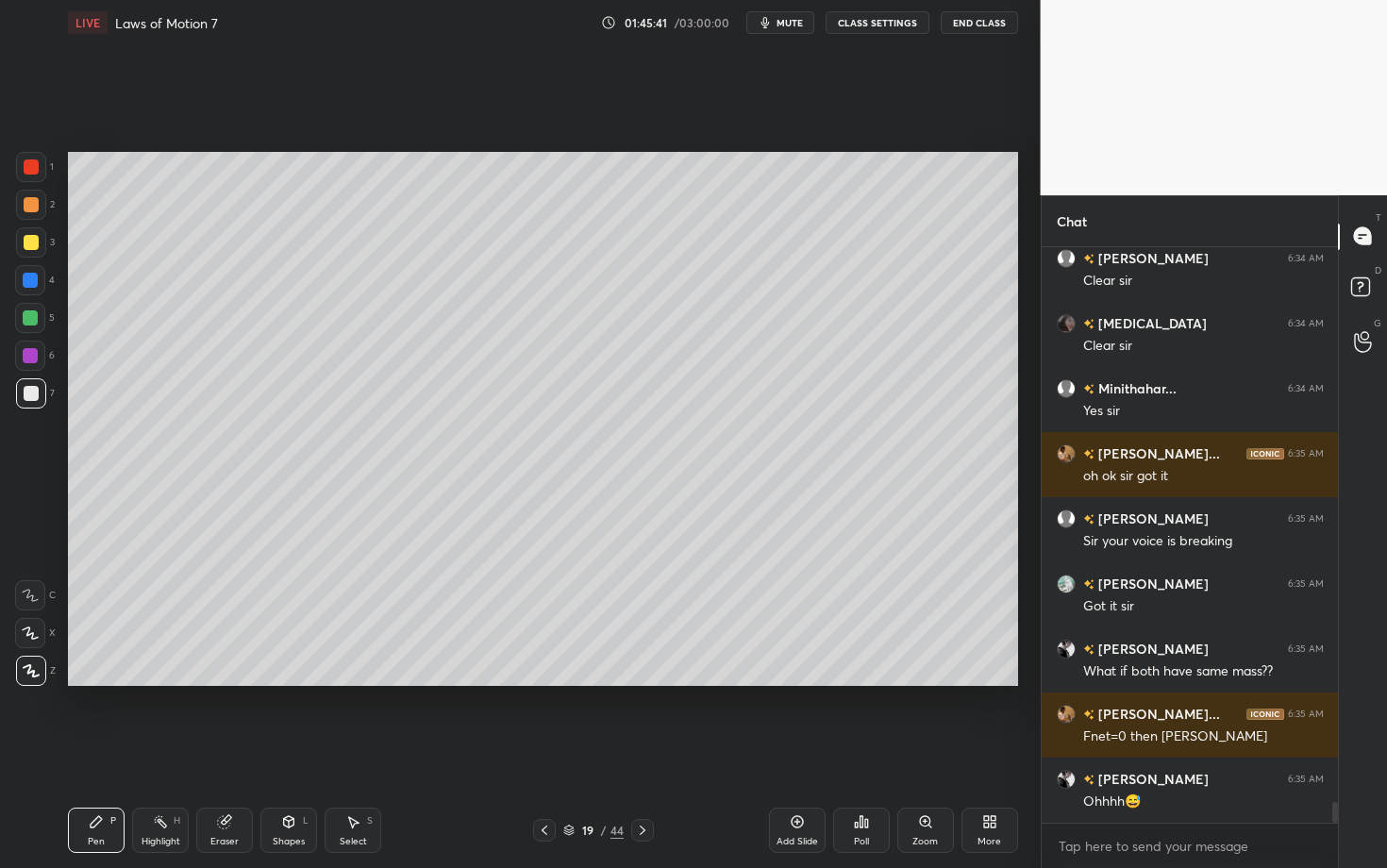 click at bounding box center [30, 356] 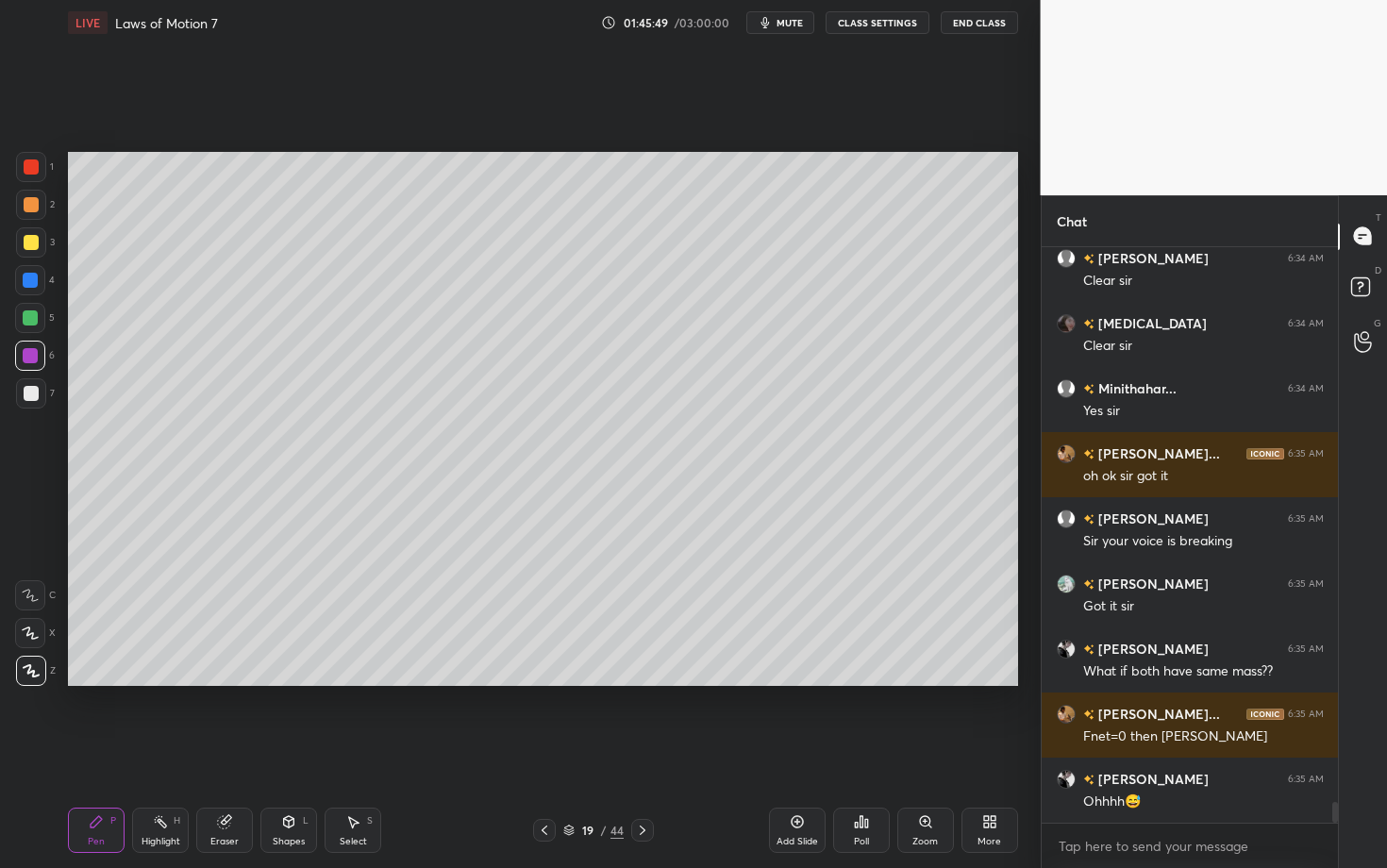 click 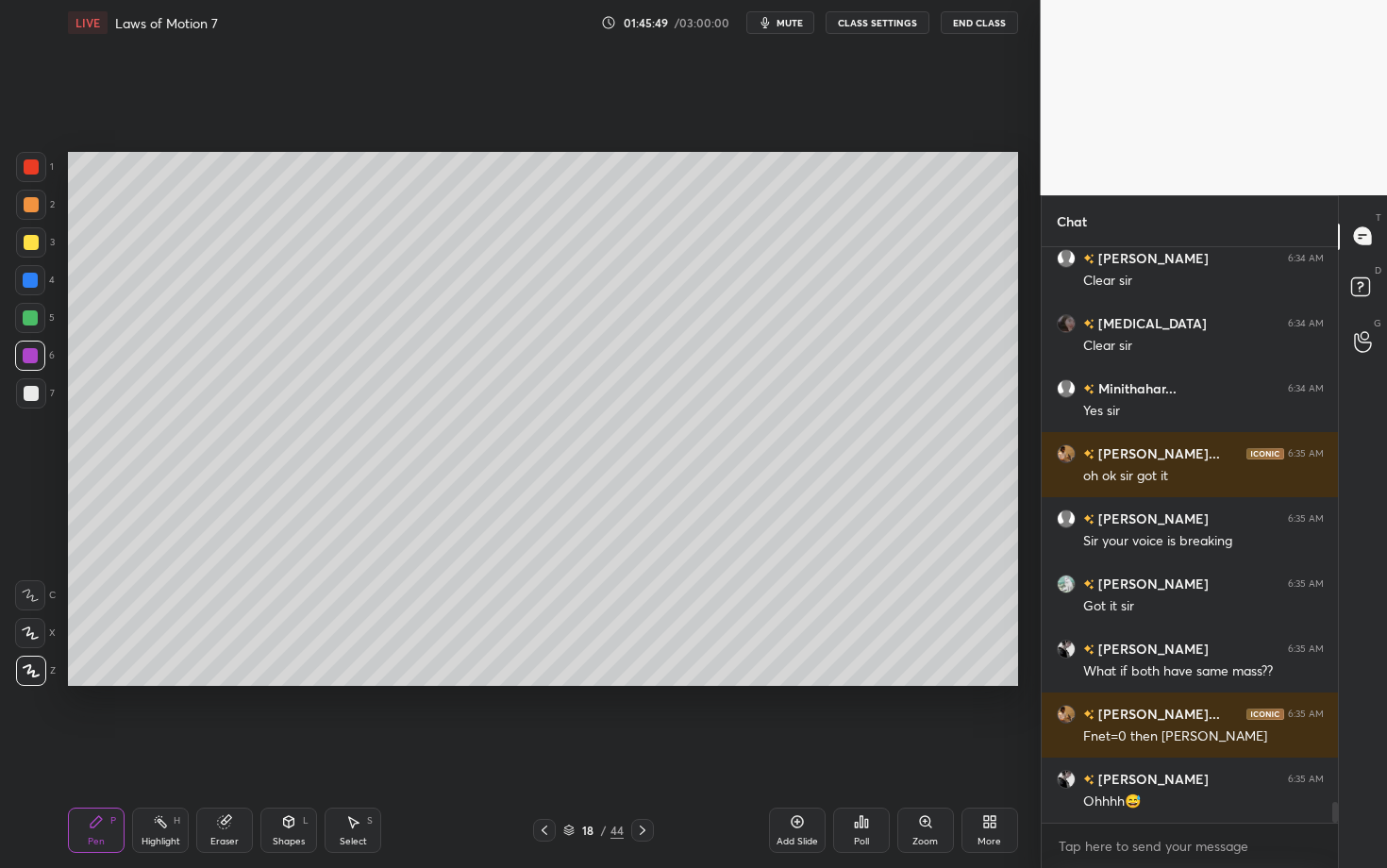 click on "Highlight H" at bounding box center [160, 830] 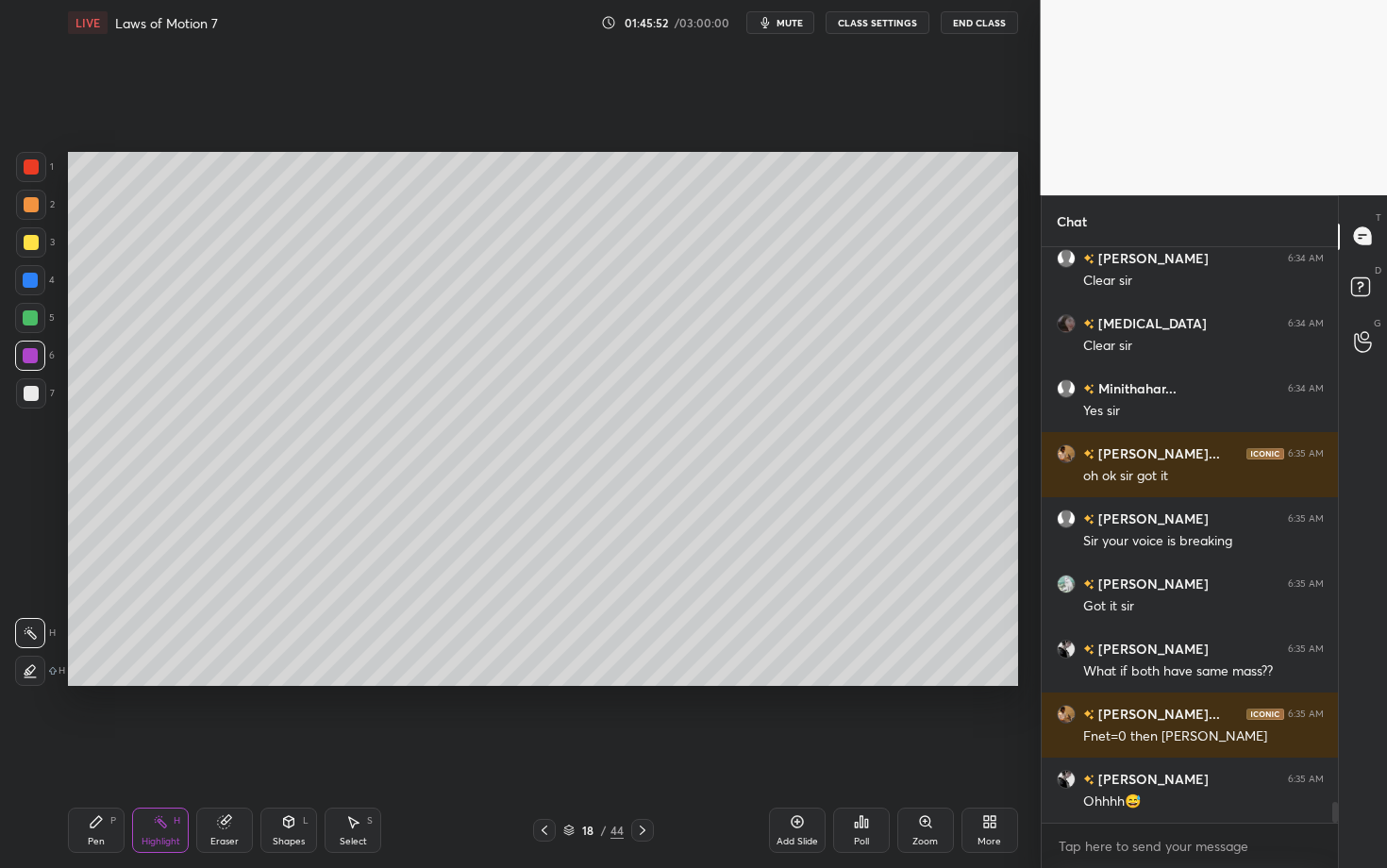 click on "18 / 44" at bounding box center (593, 830) 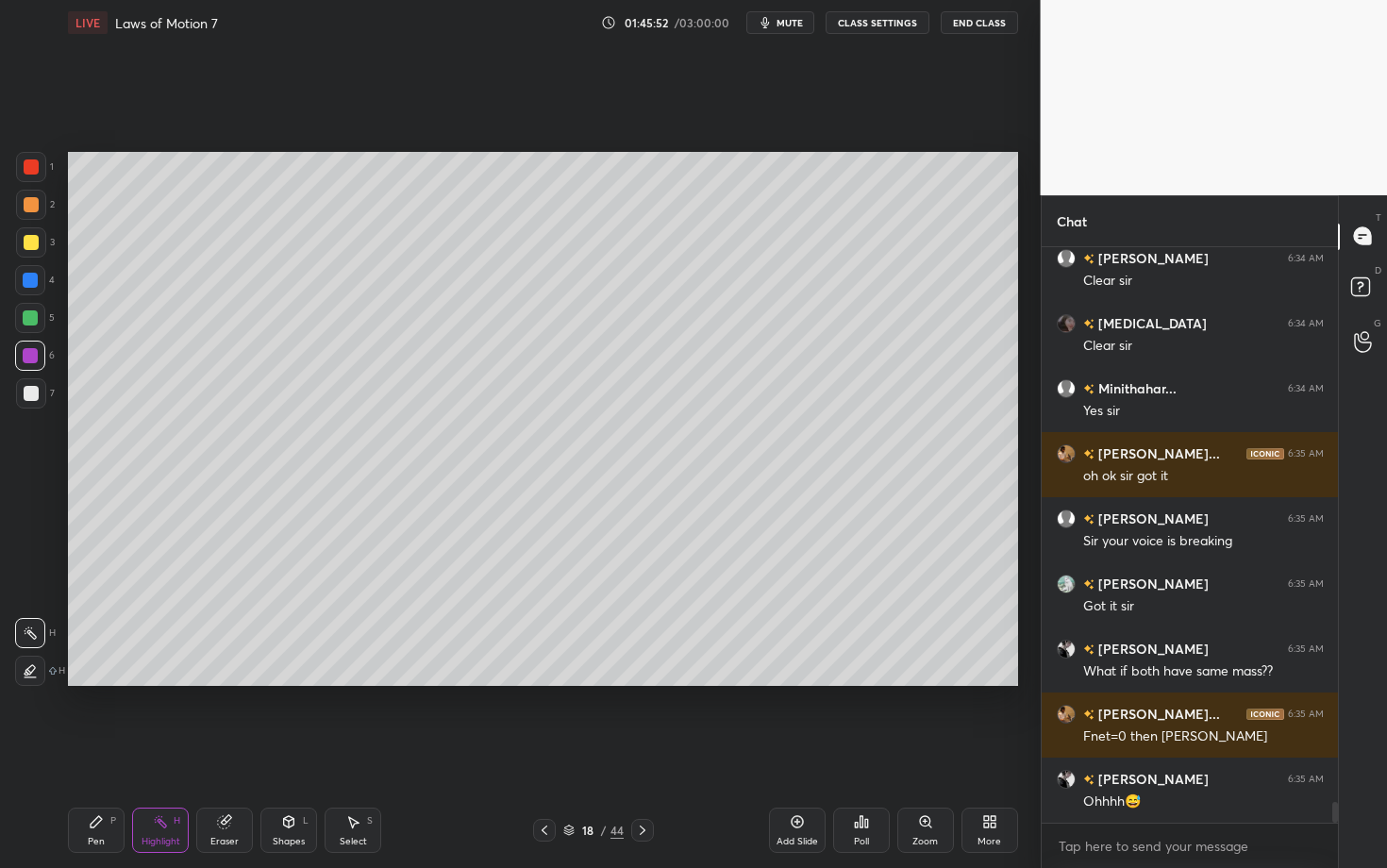 click on "Pen P" at bounding box center [96, 830] 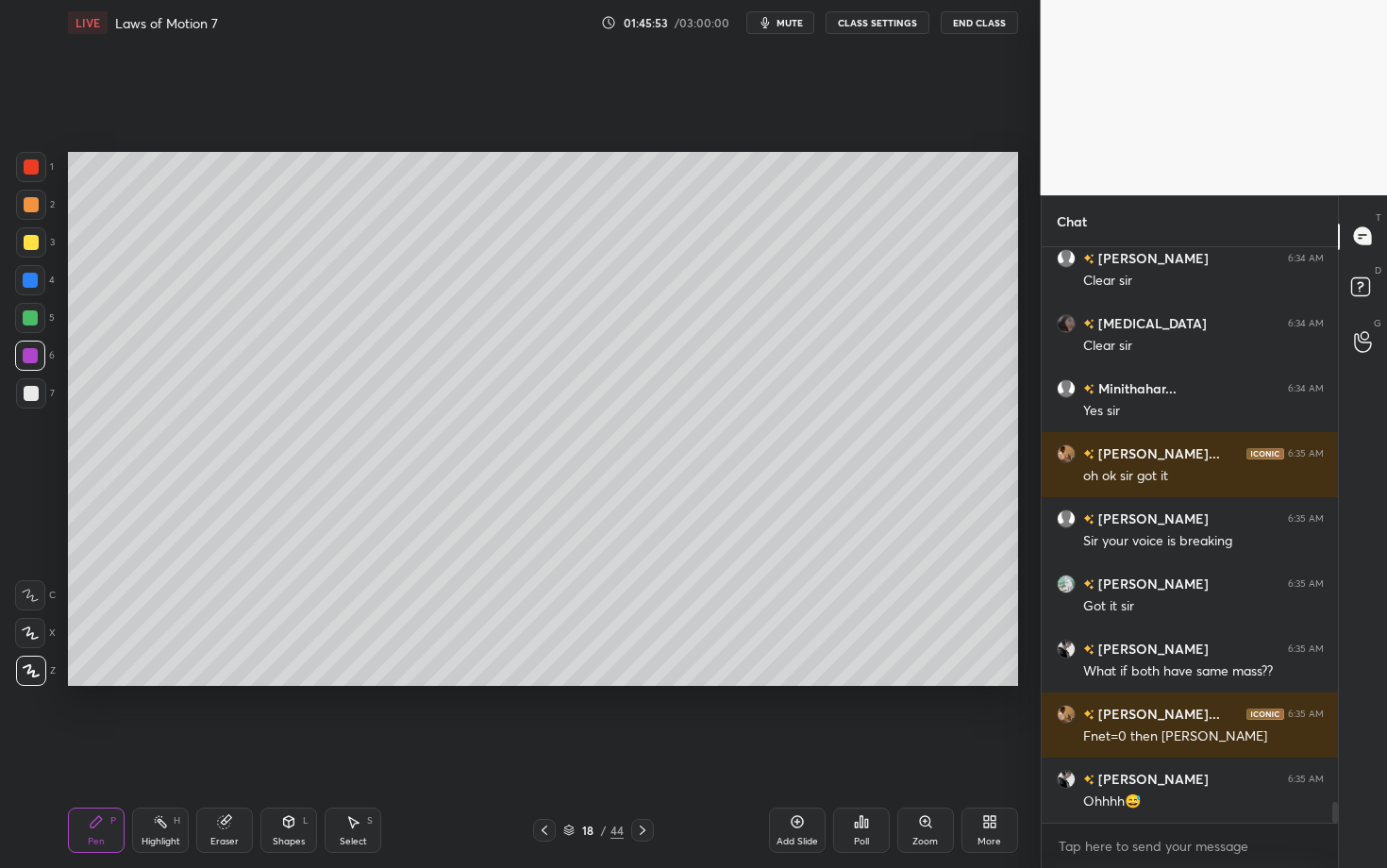 click 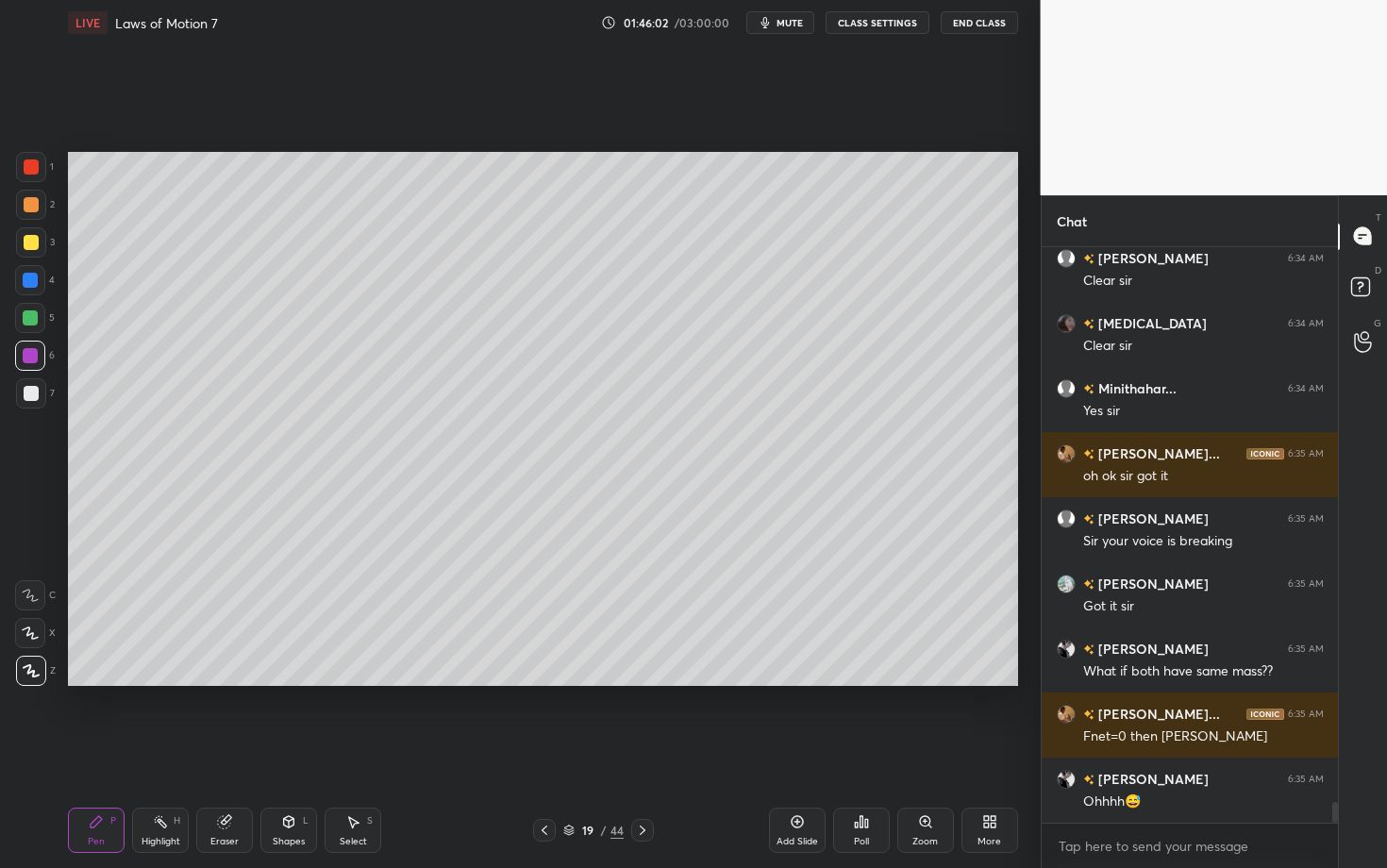scroll, scrollTop: 15513, scrollLeft: 0, axis: vertical 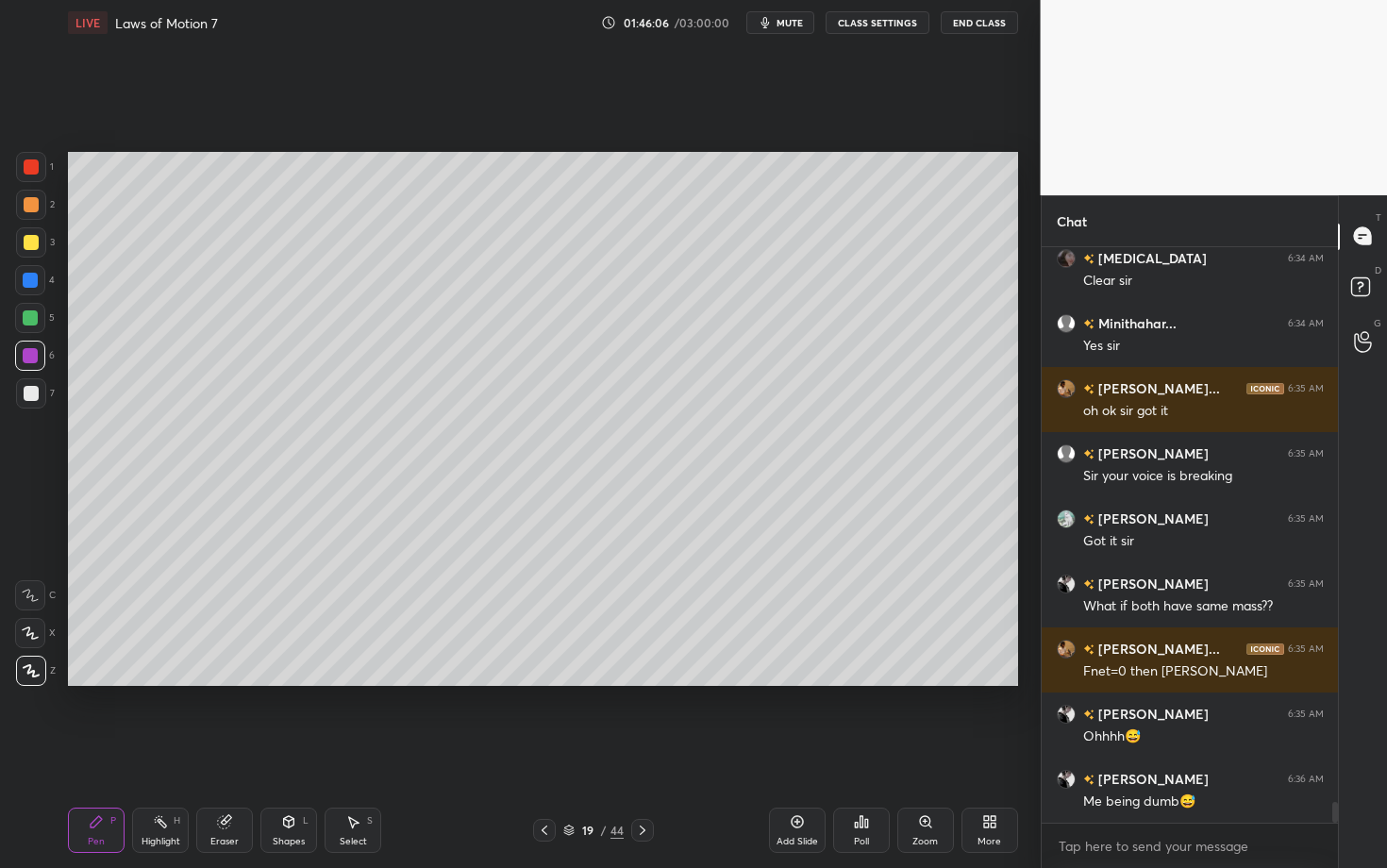 click on "Highlight H" at bounding box center [160, 830] 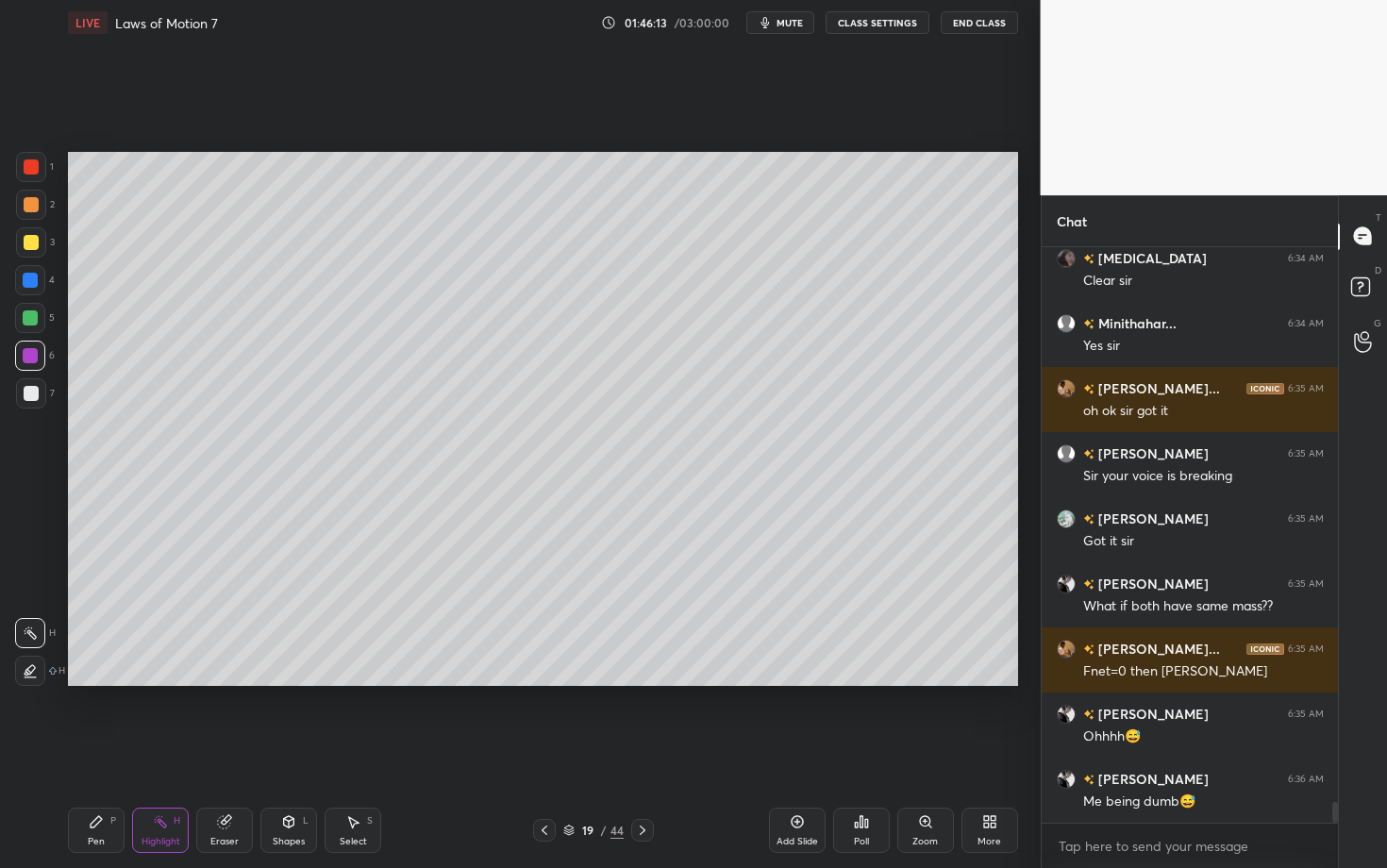 click on "P" at bounding box center (113, 821) 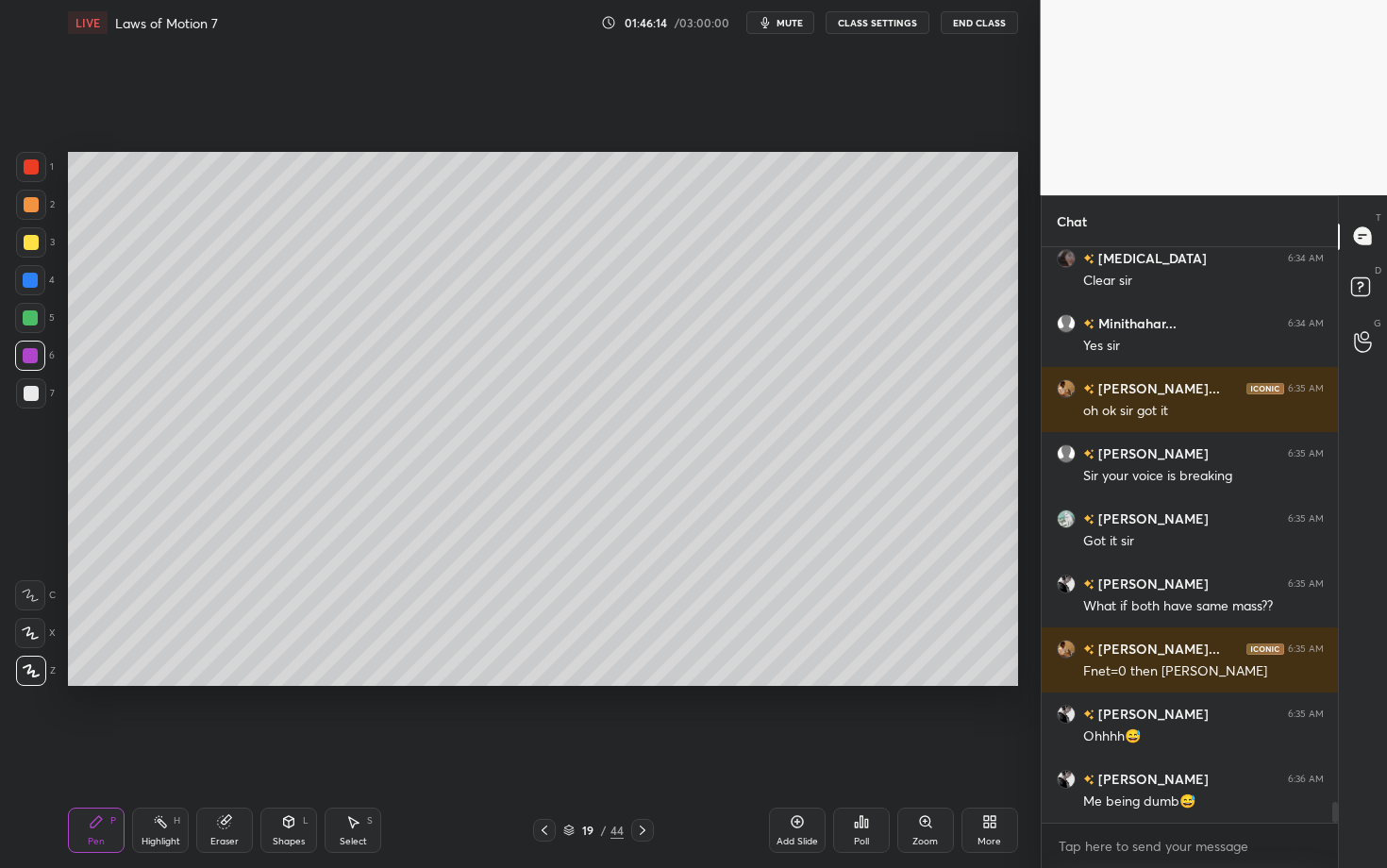 click at bounding box center (31, 393) 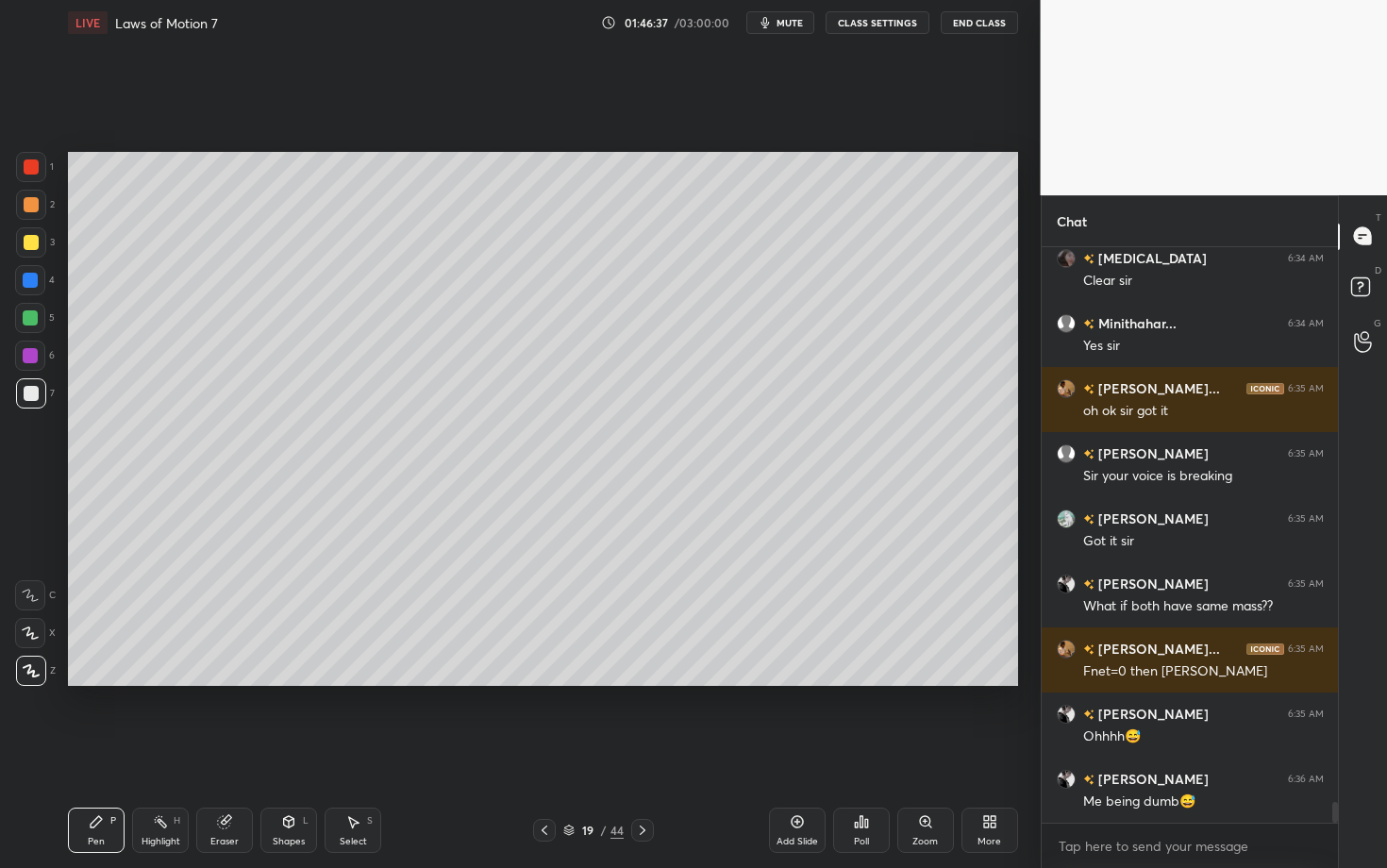 click on "Highlight H" at bounding box center [160, 830] 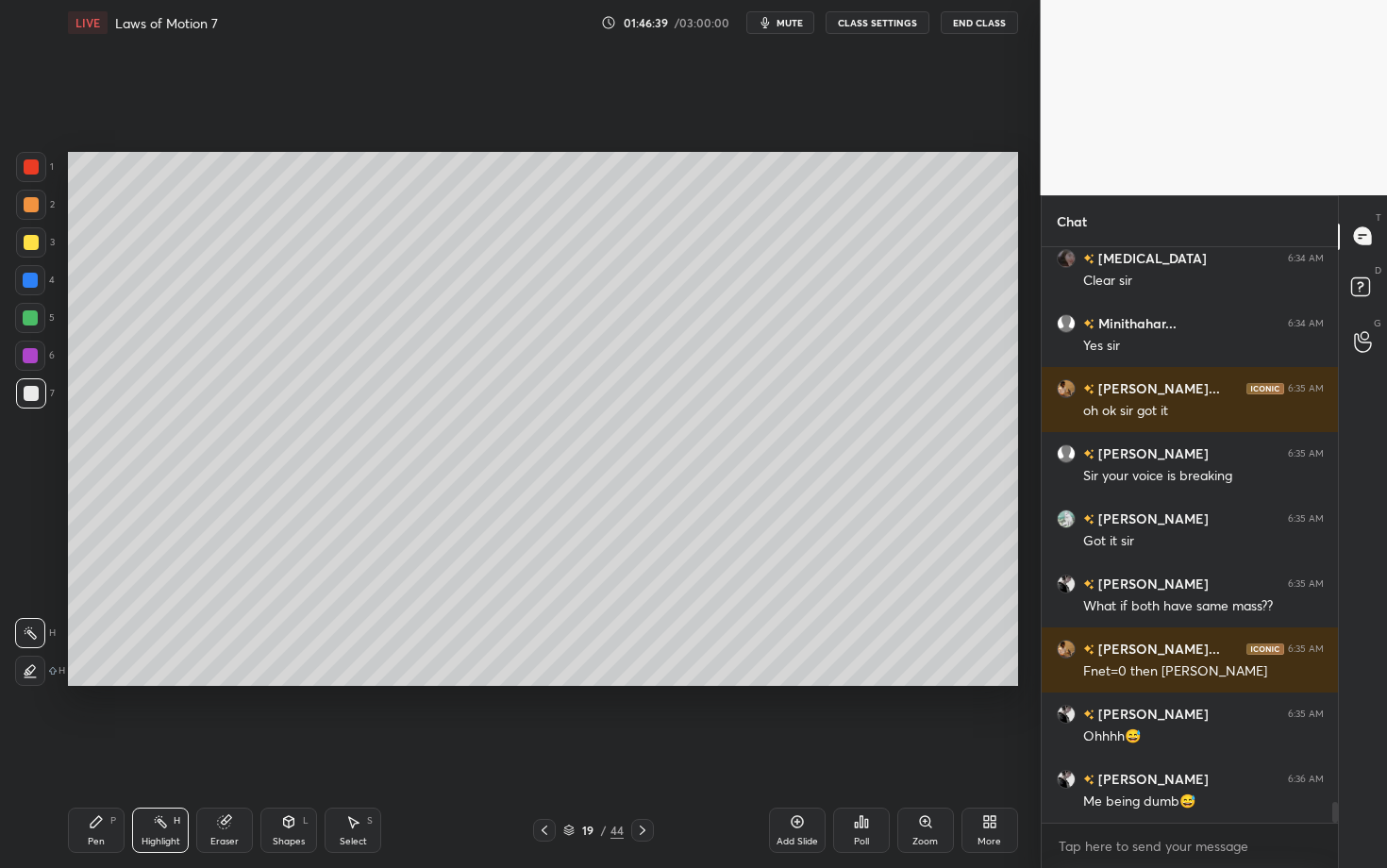 click 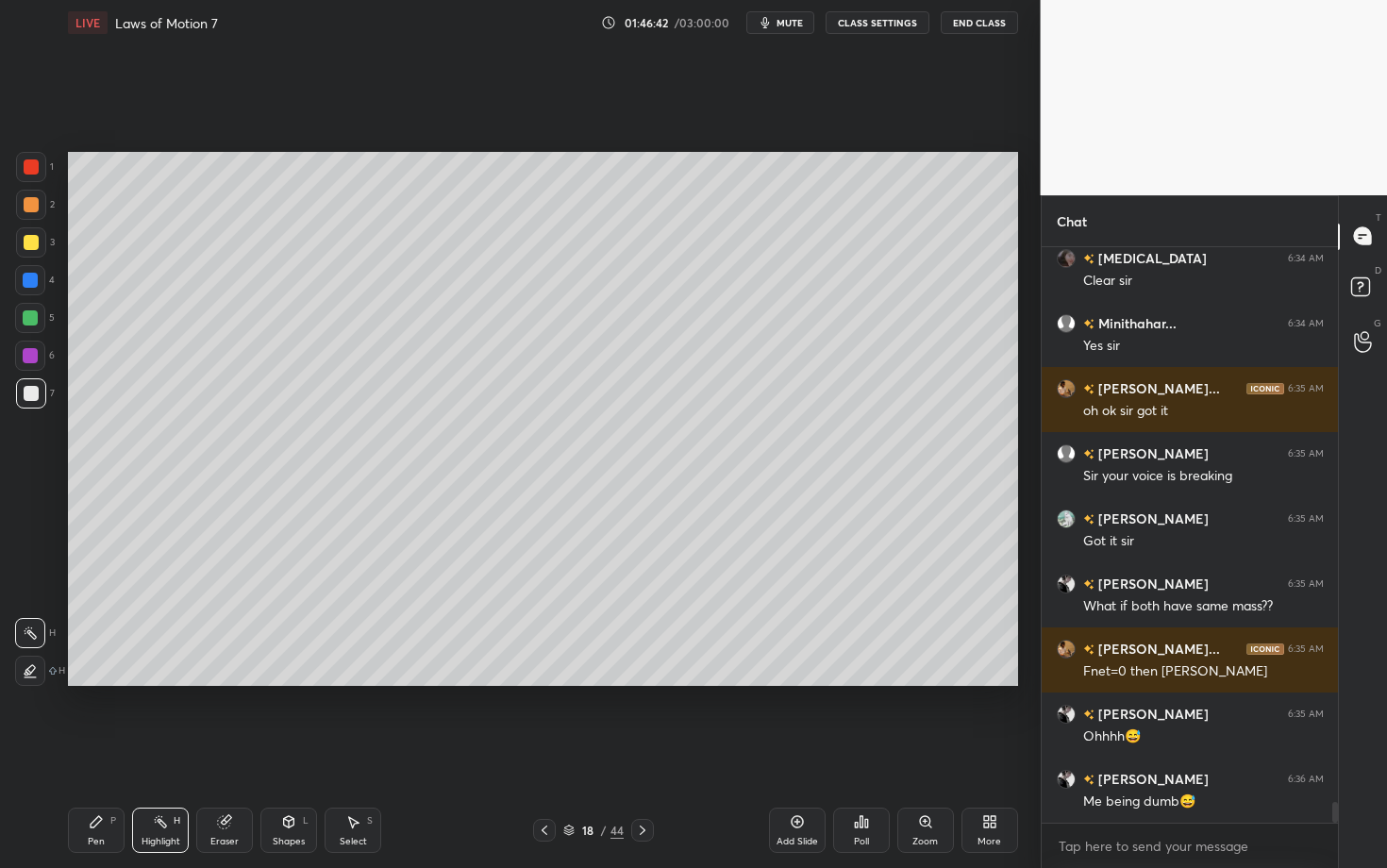 click 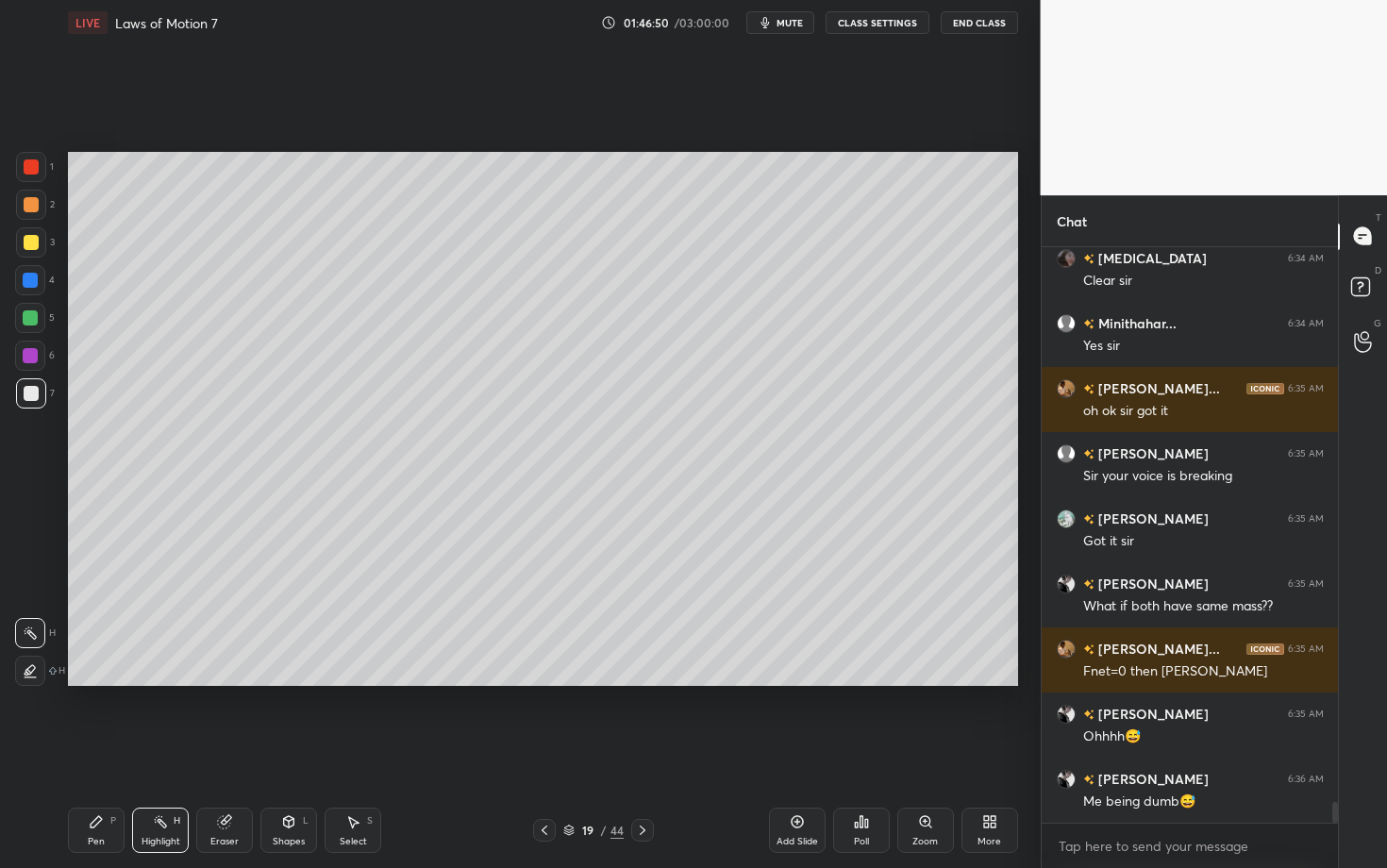 click 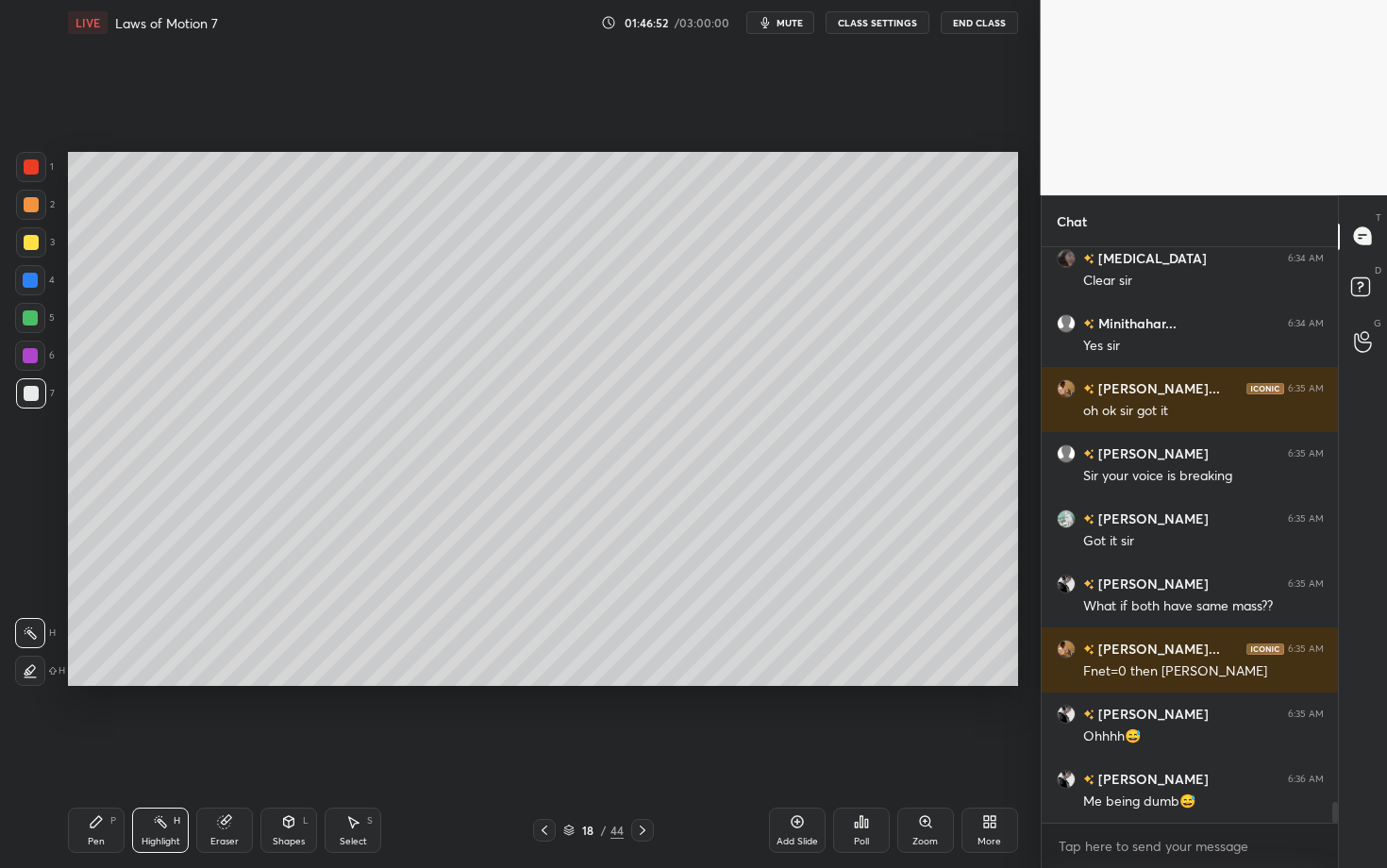 click 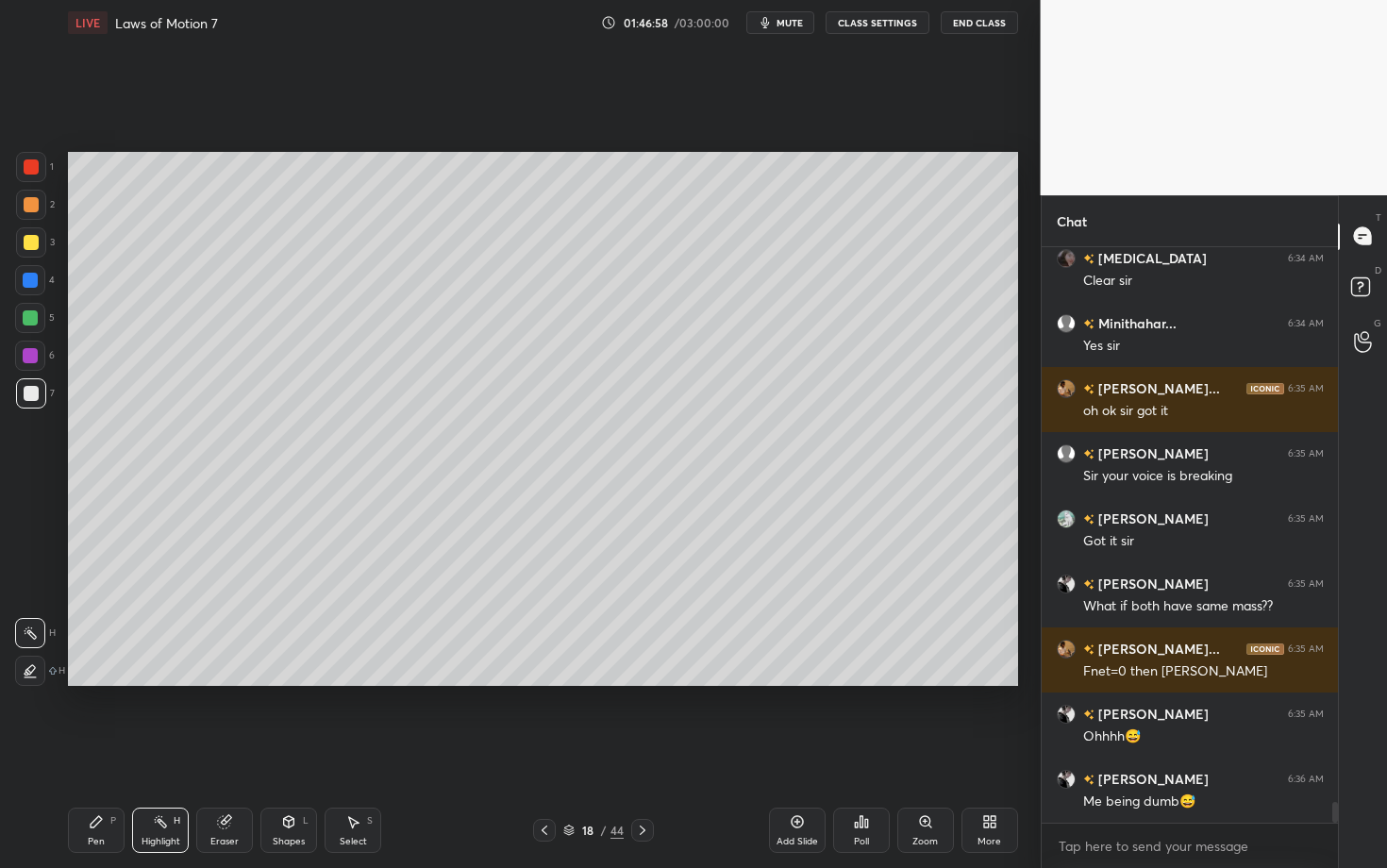 scroll, scrollTop: 531, scrollLeft: 291, axis: both 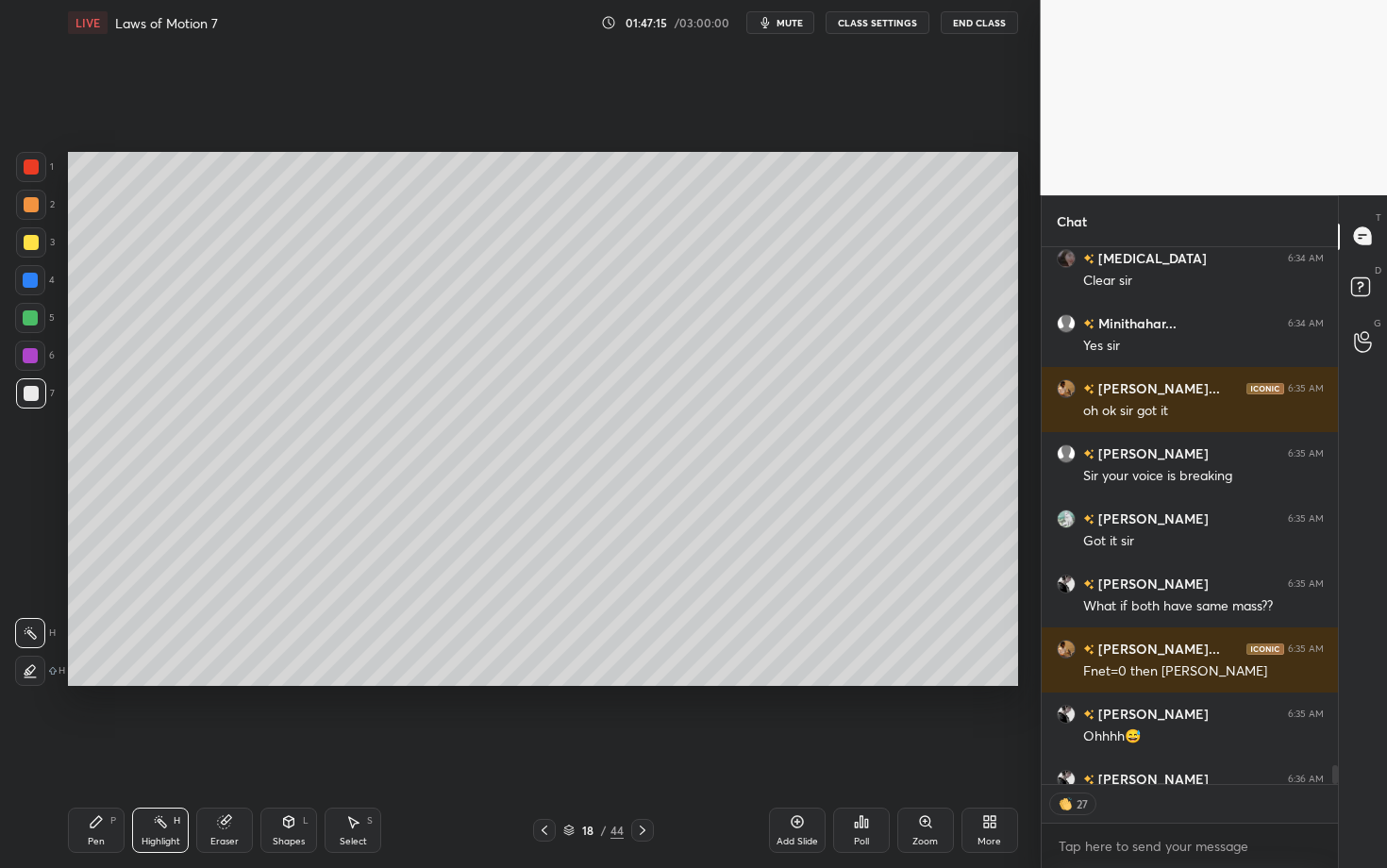 click 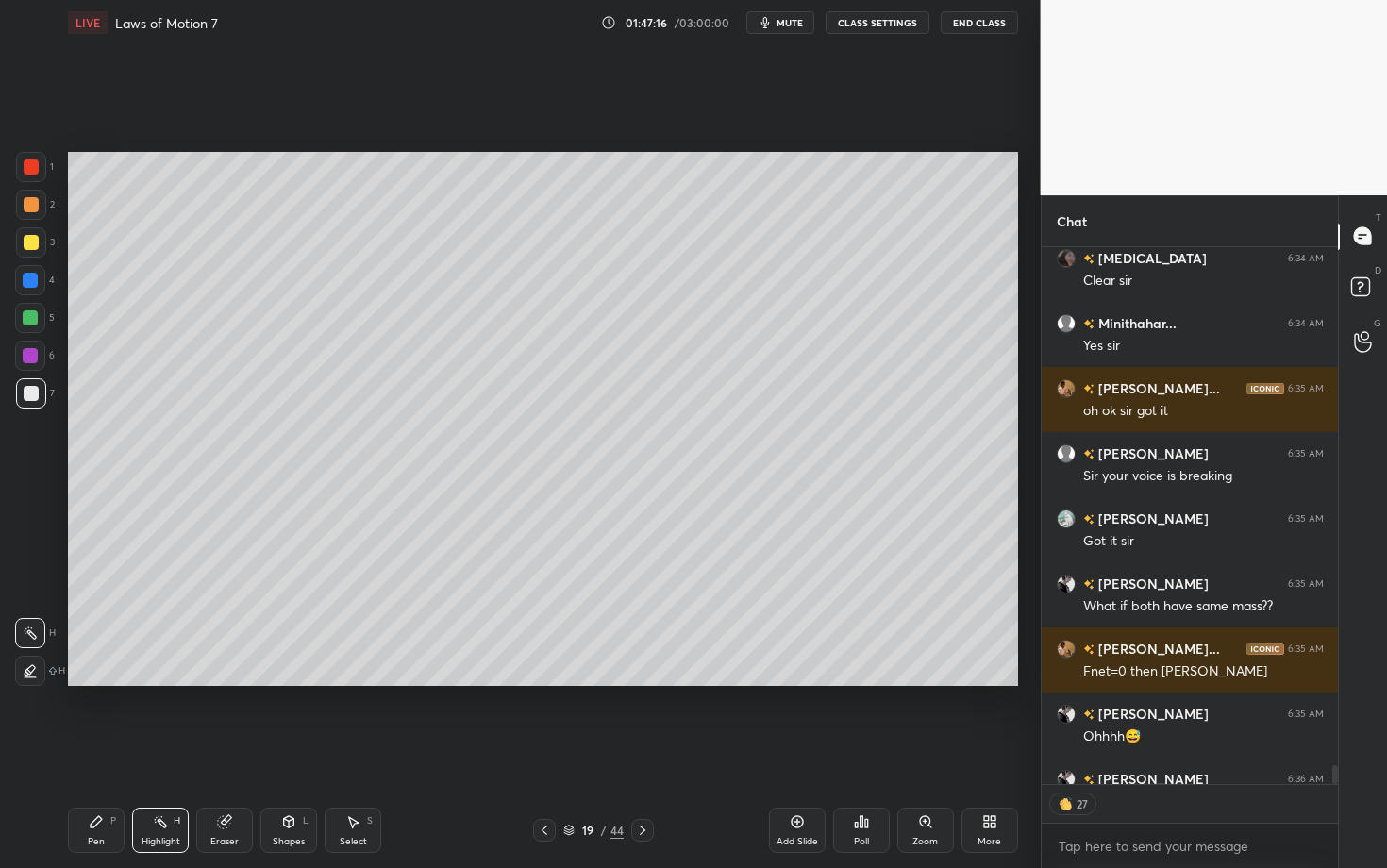 click on "Setting up your live class Poll for   secs No correct answer Start poll" at bounding box center (543, 419) 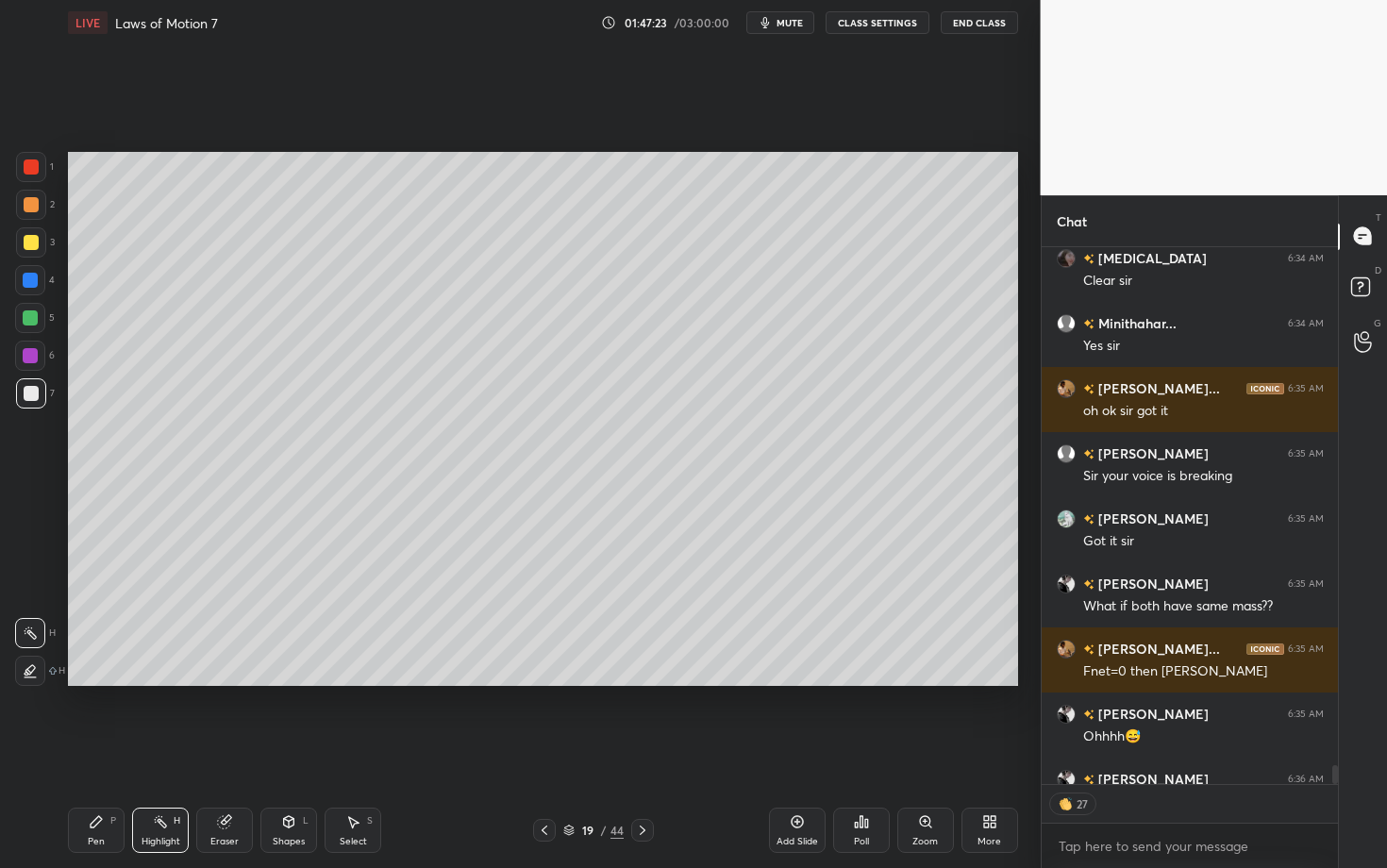 scroll, scrollTop: 6, scrollLeft: 7, axis: both 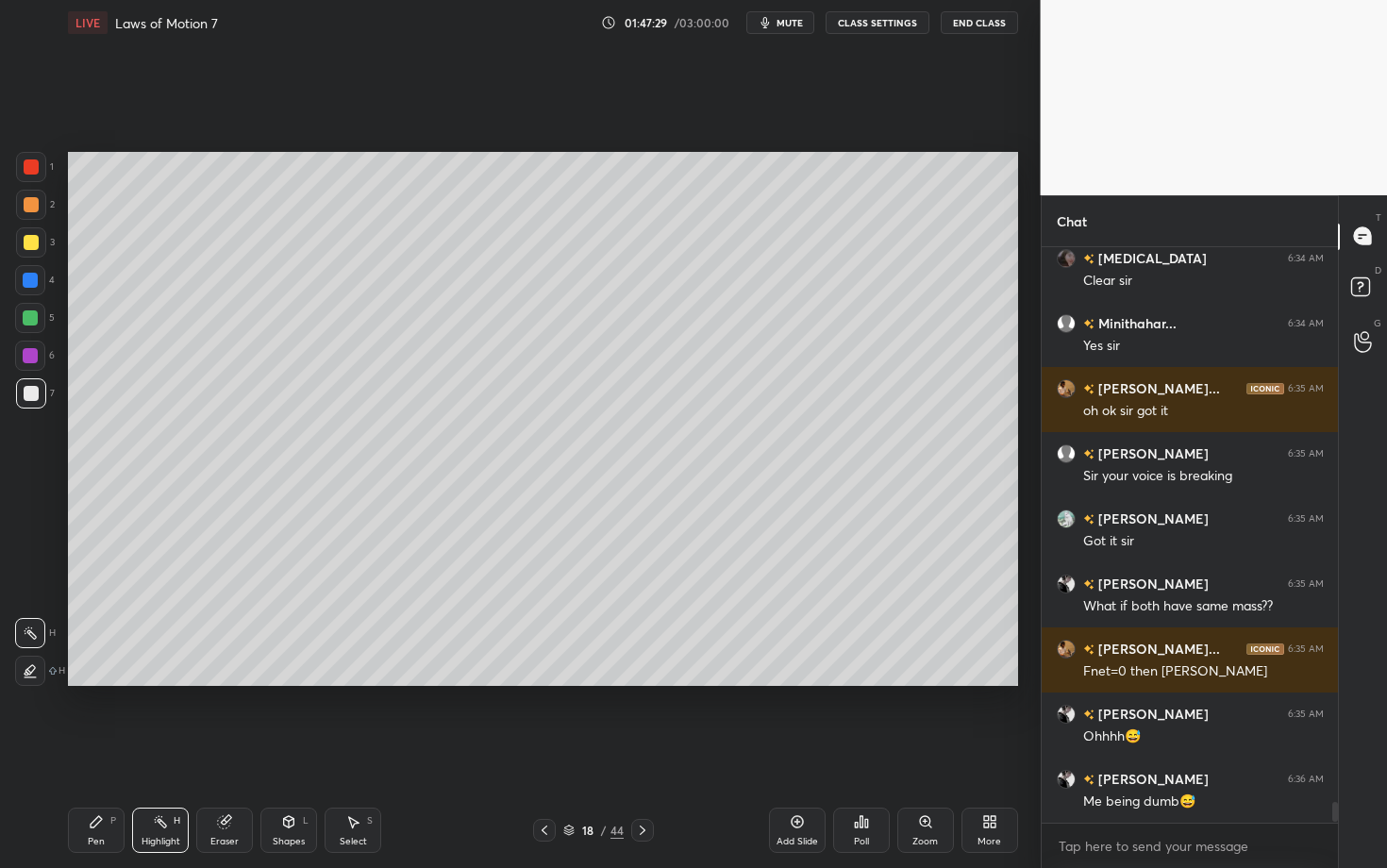 click 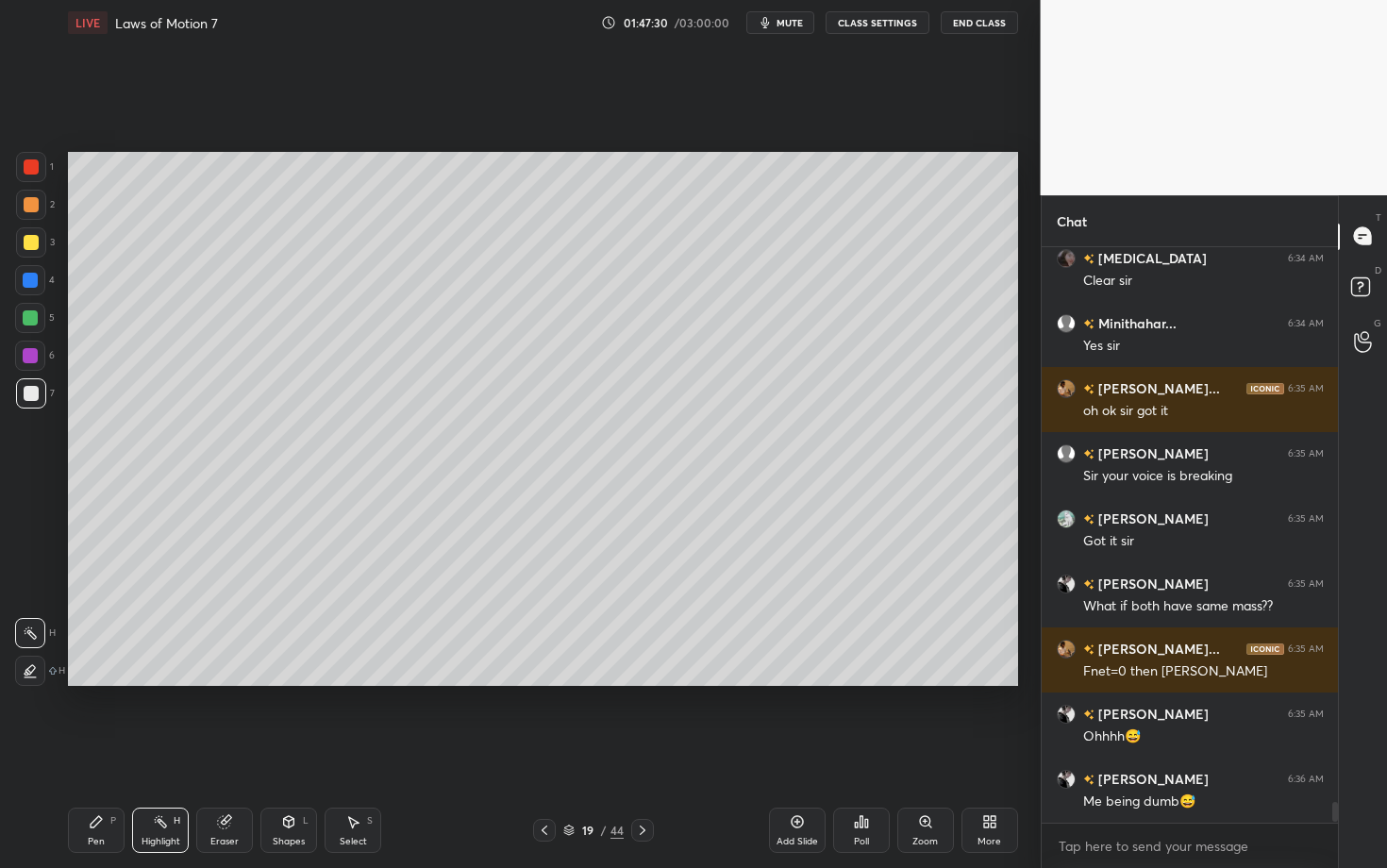 click 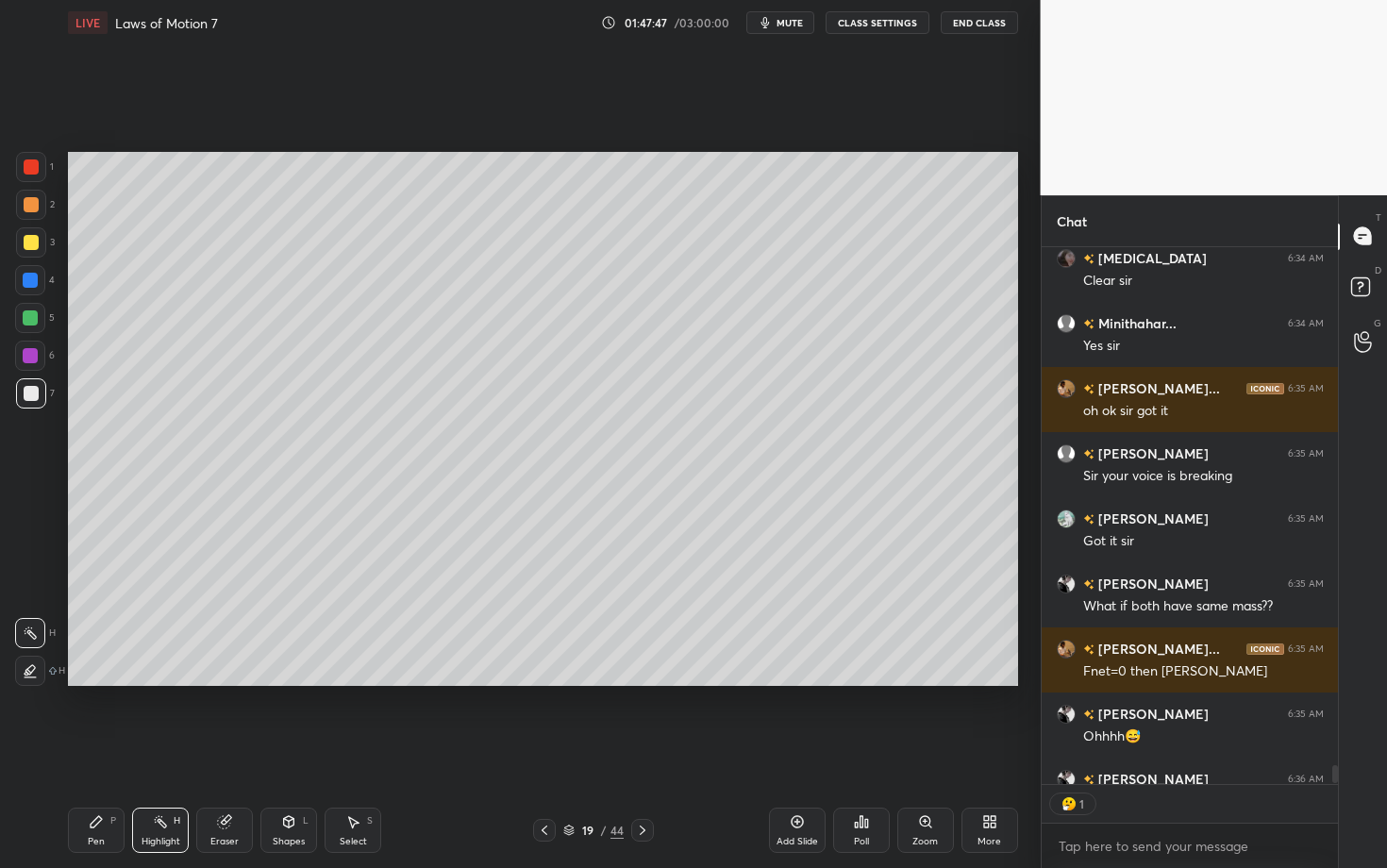 scroll, scrollTop: 531, scrollLeft: 291, axis: both 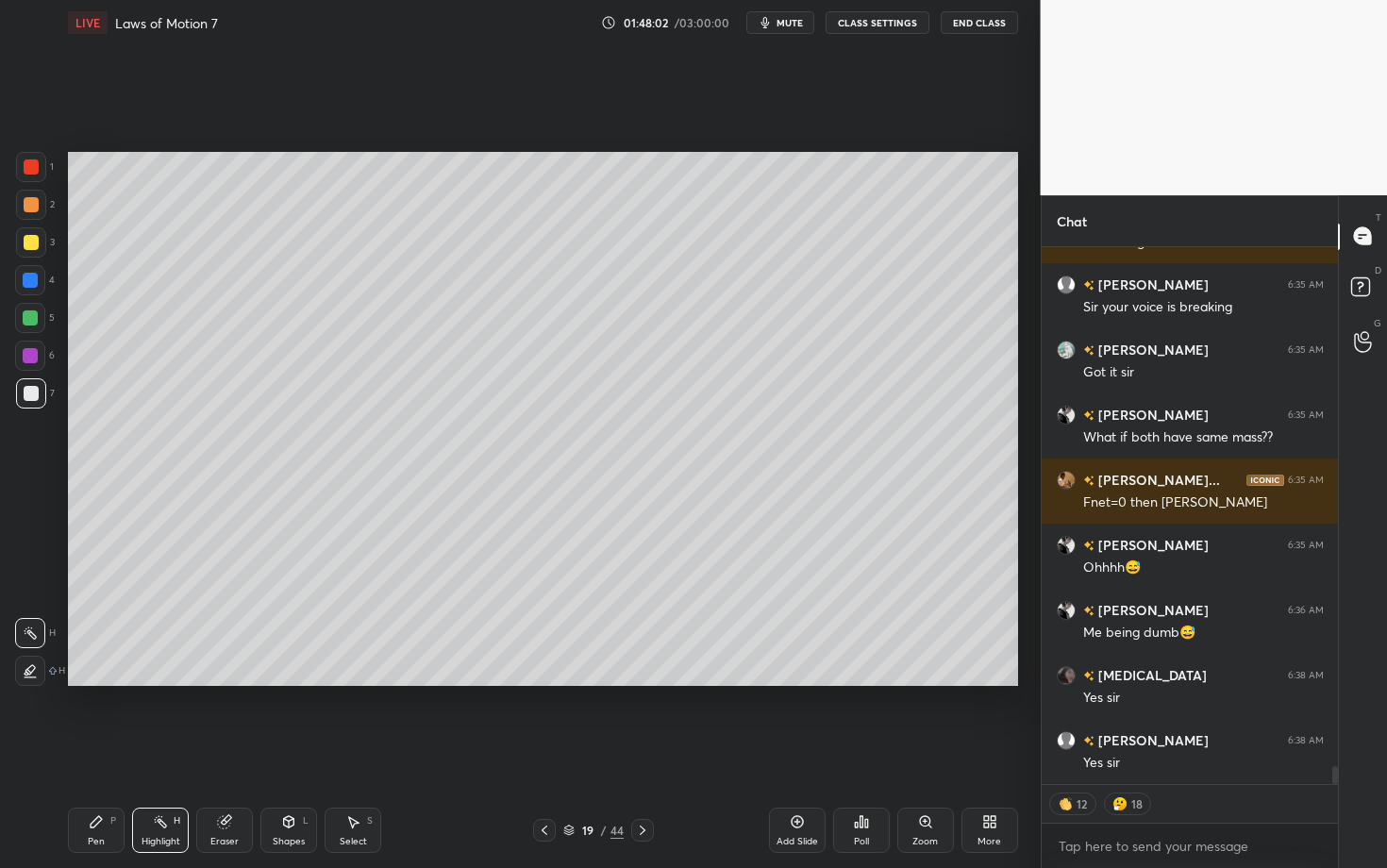 click 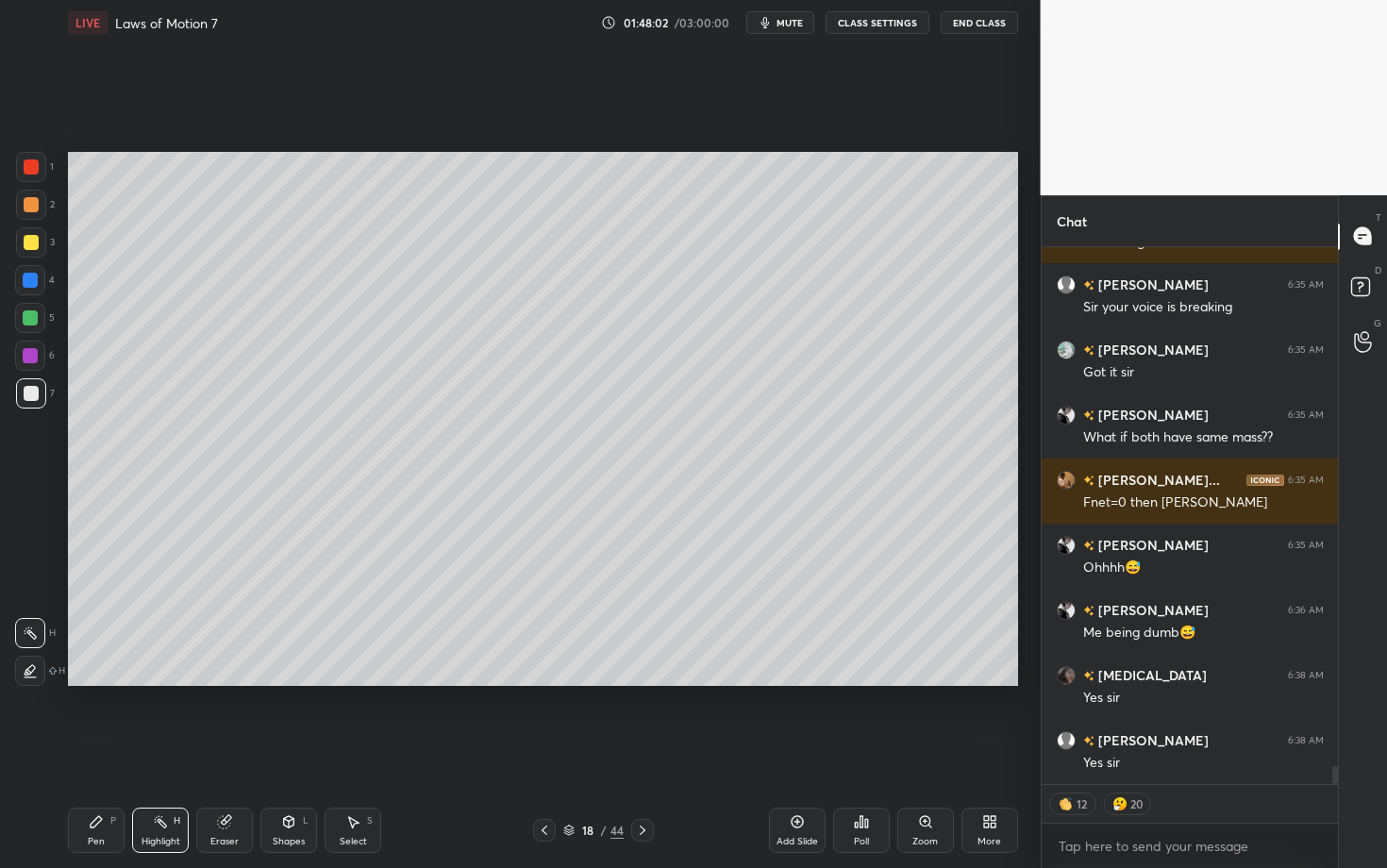 click 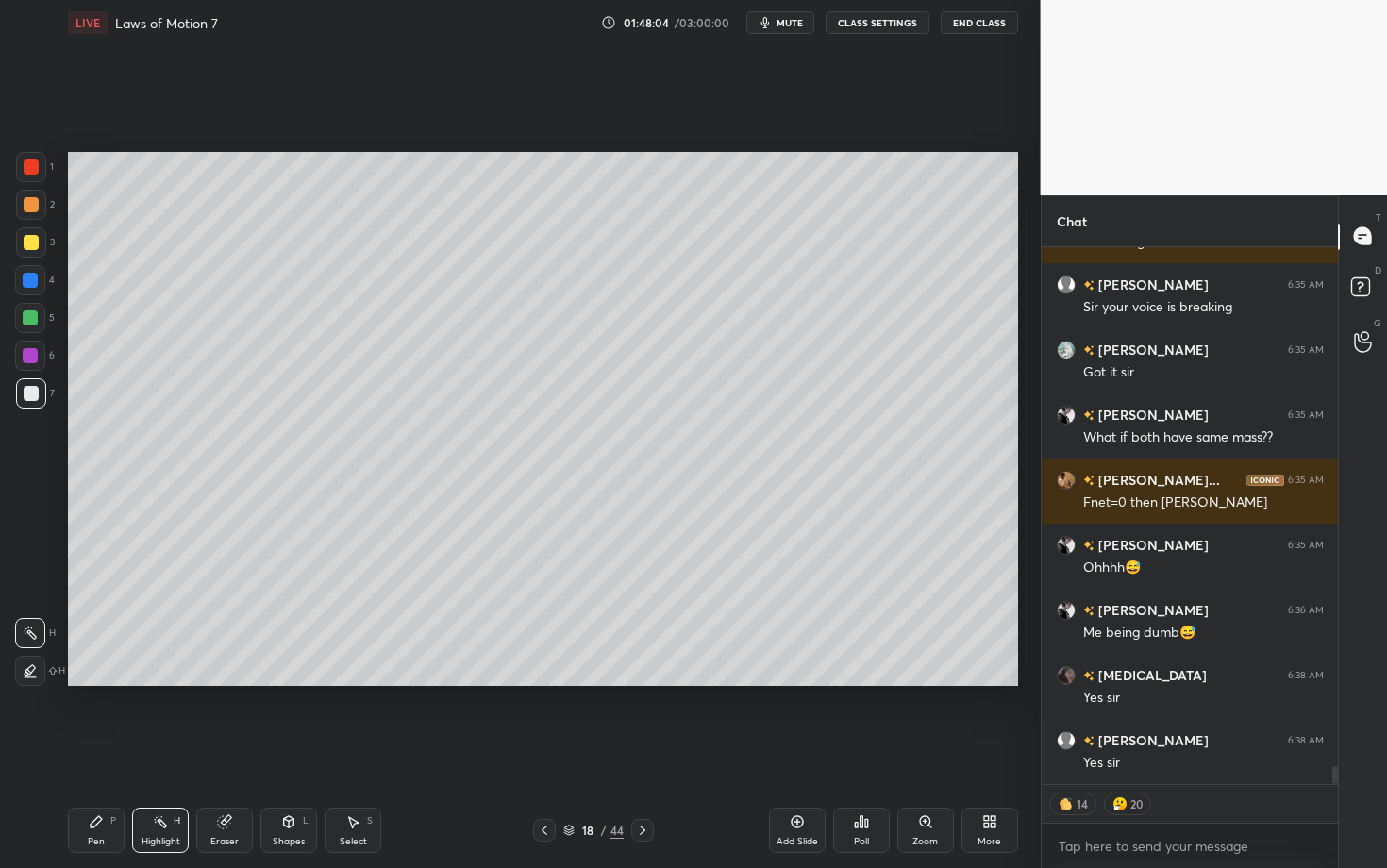 click 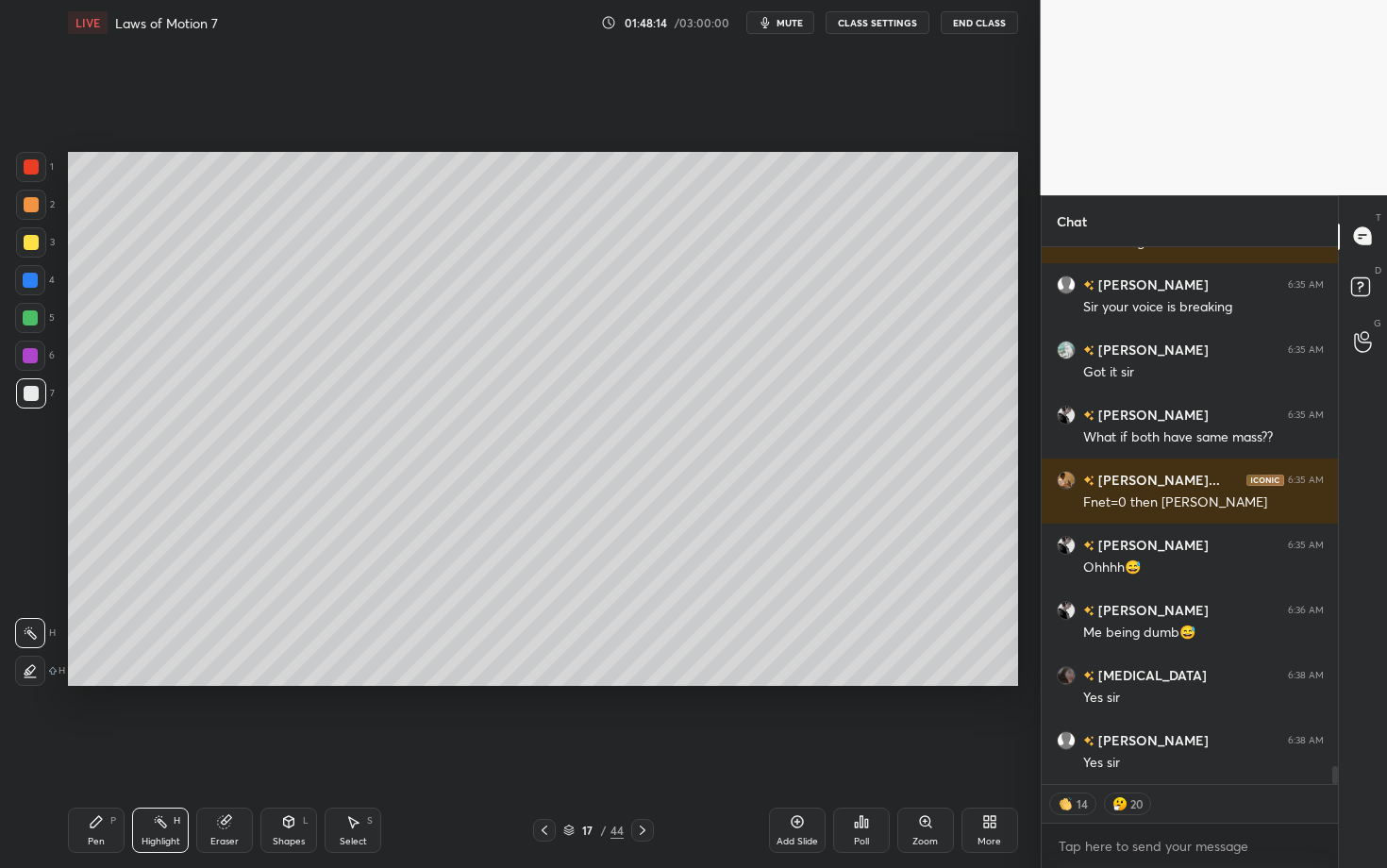 scroll, scrollTop: 7, scrollLeft: 7, axis: both 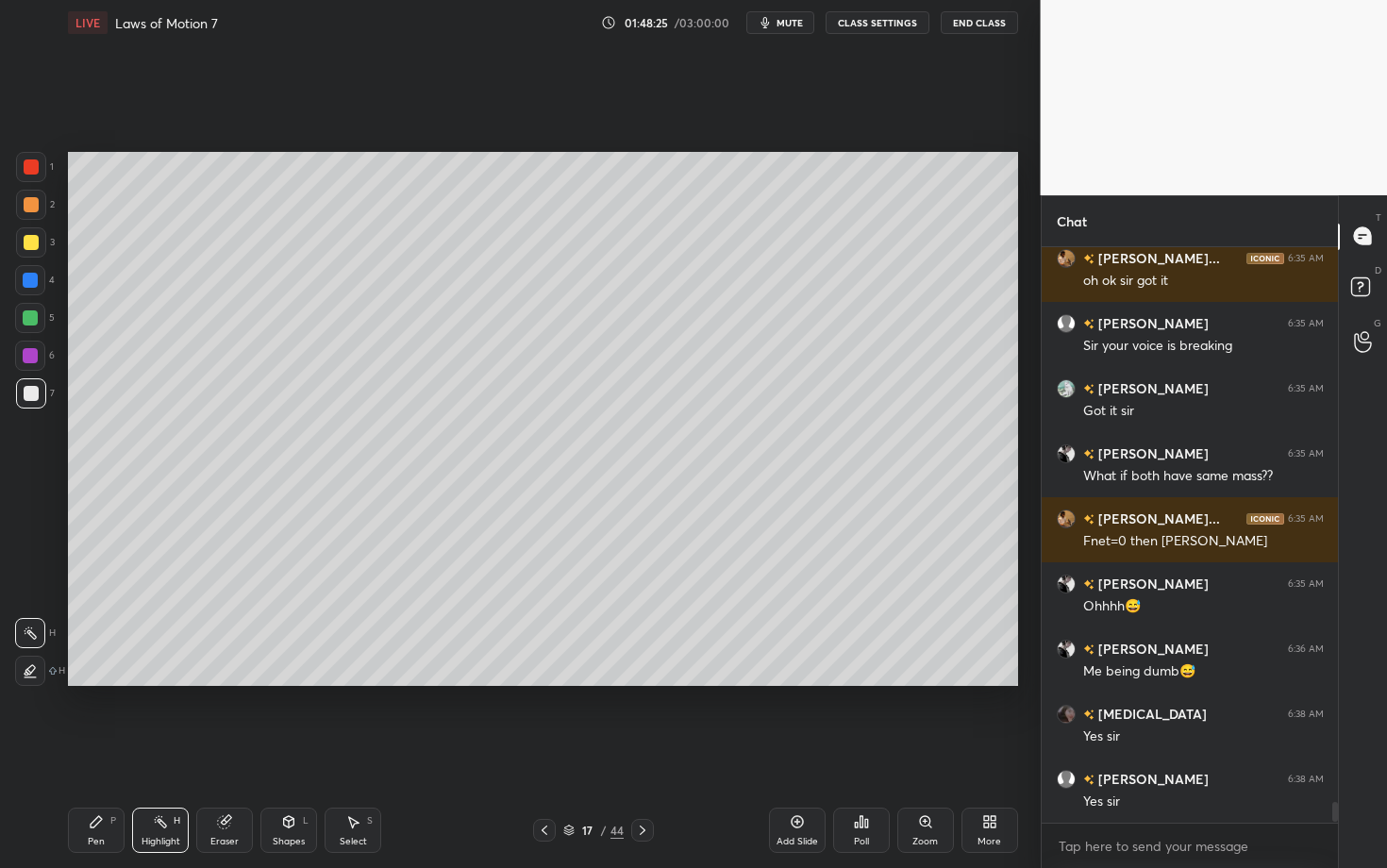 click at bounding box center [643, 830] 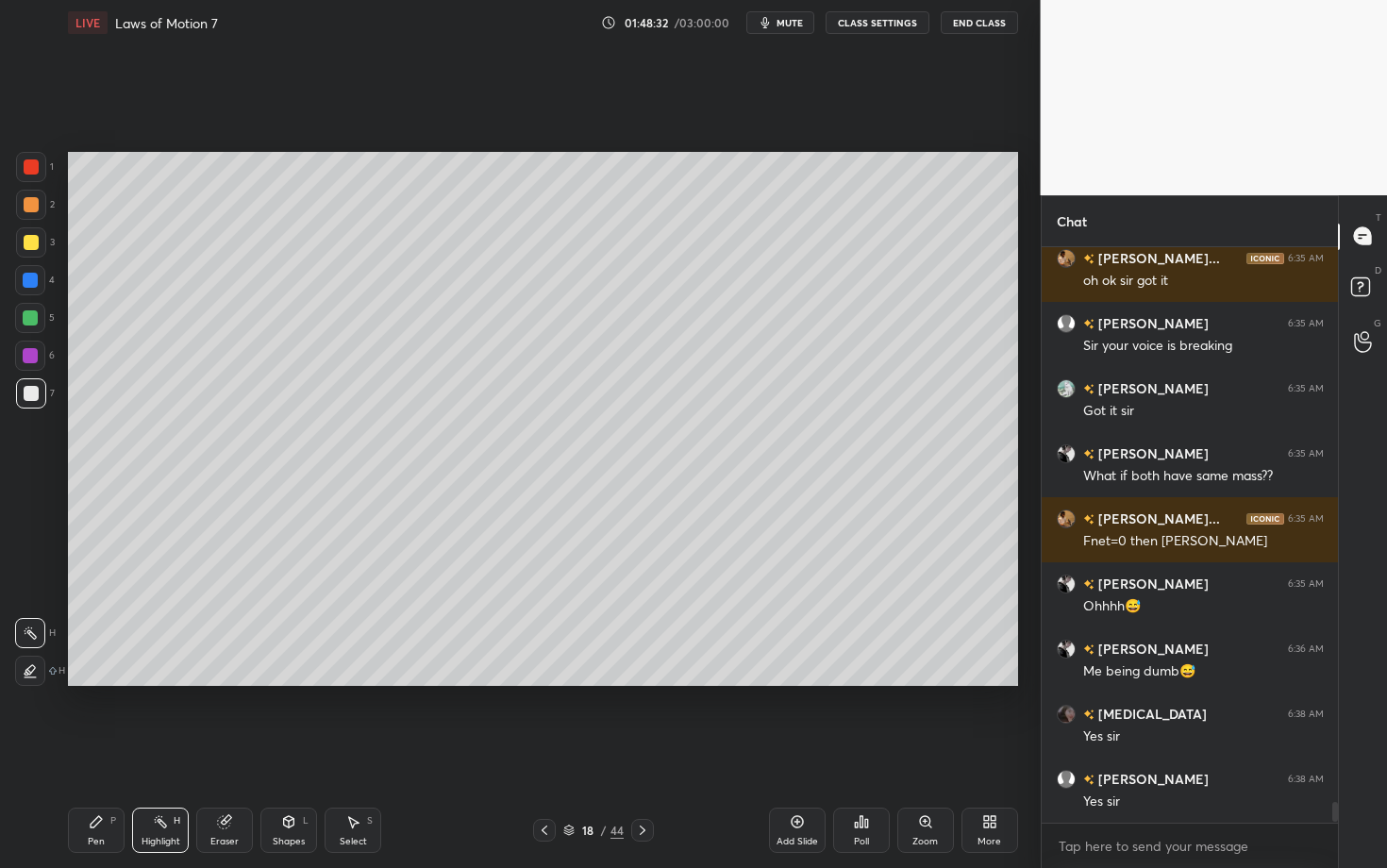 click 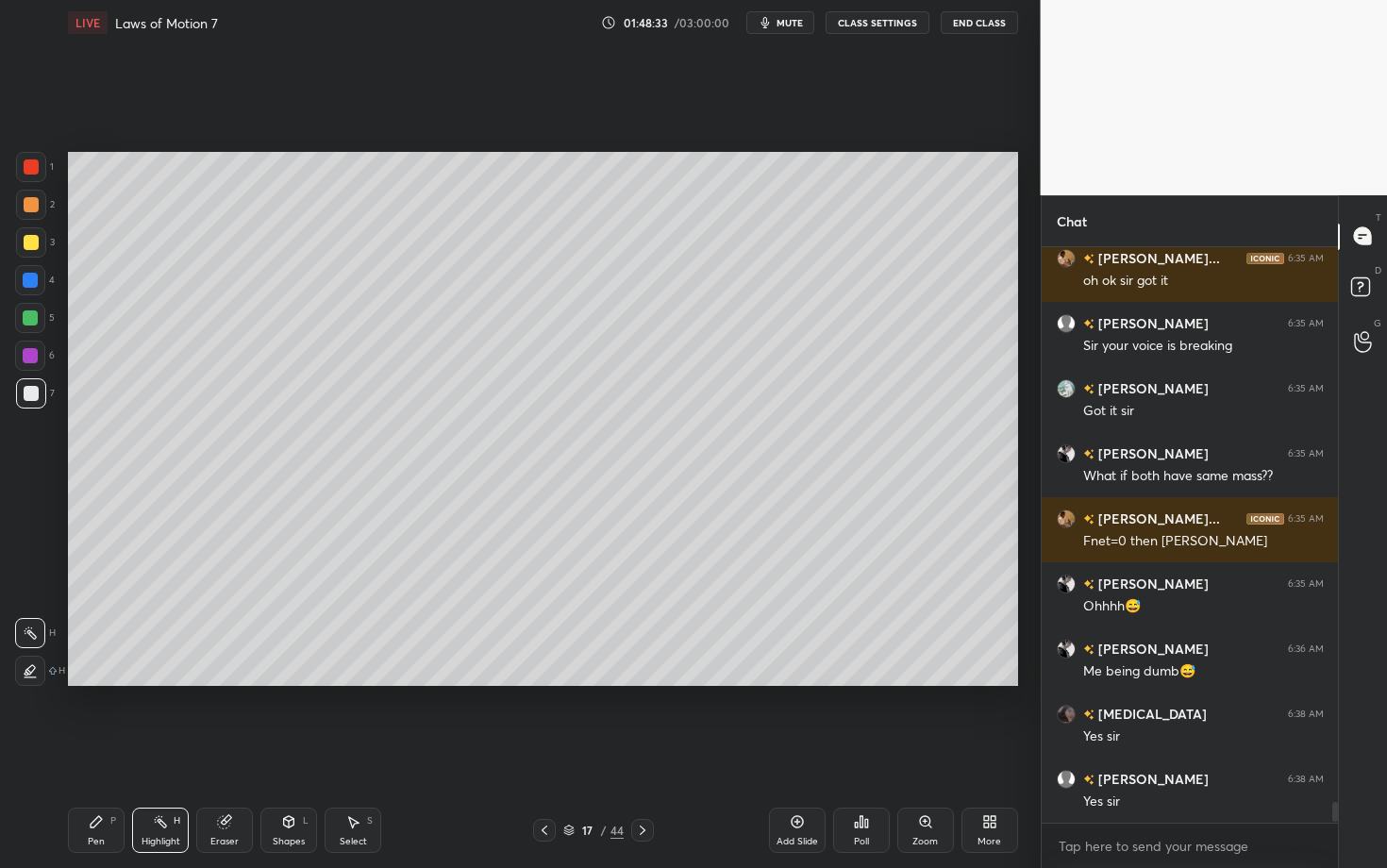 click 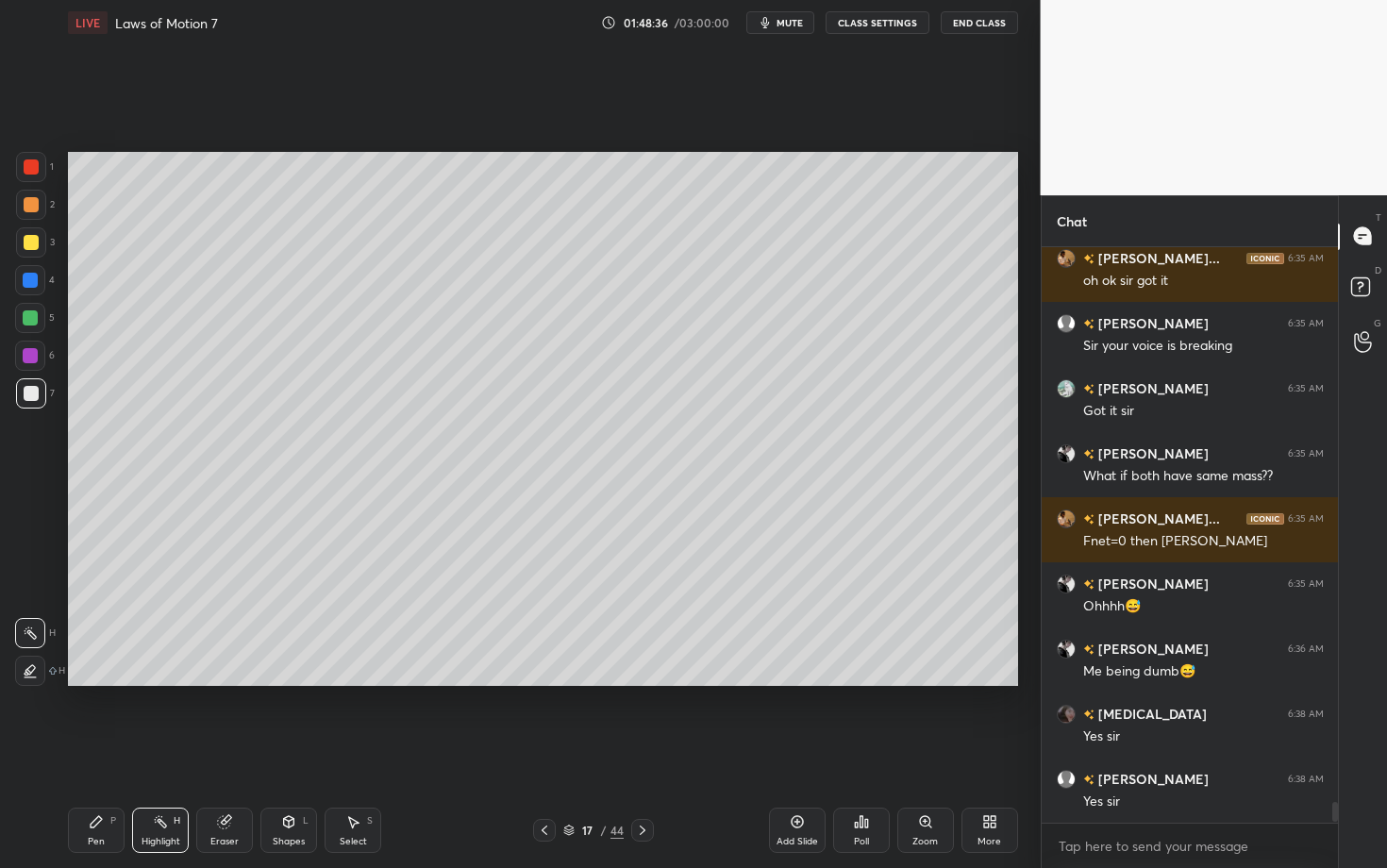 click 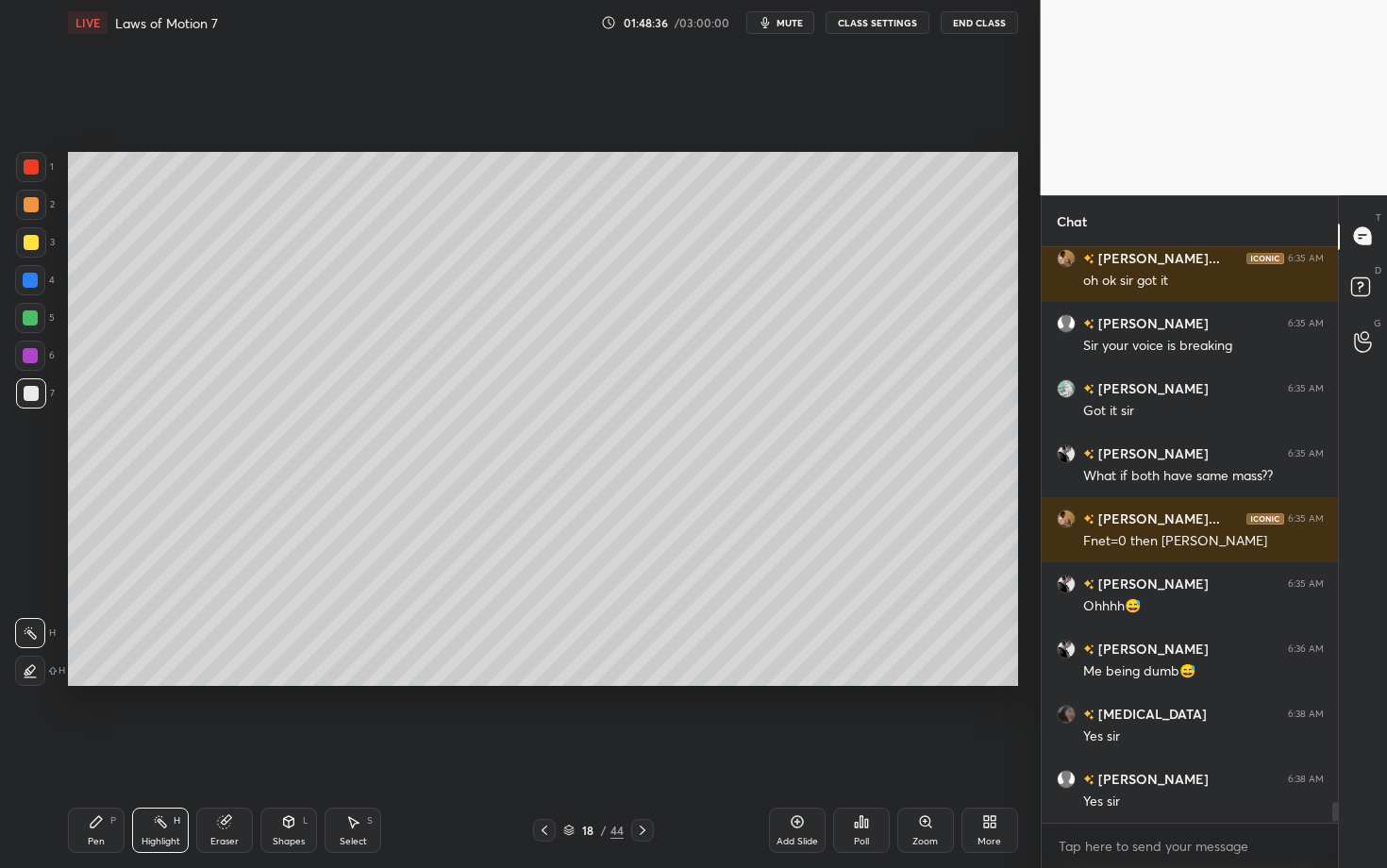 click at bounding box center (643, 830) 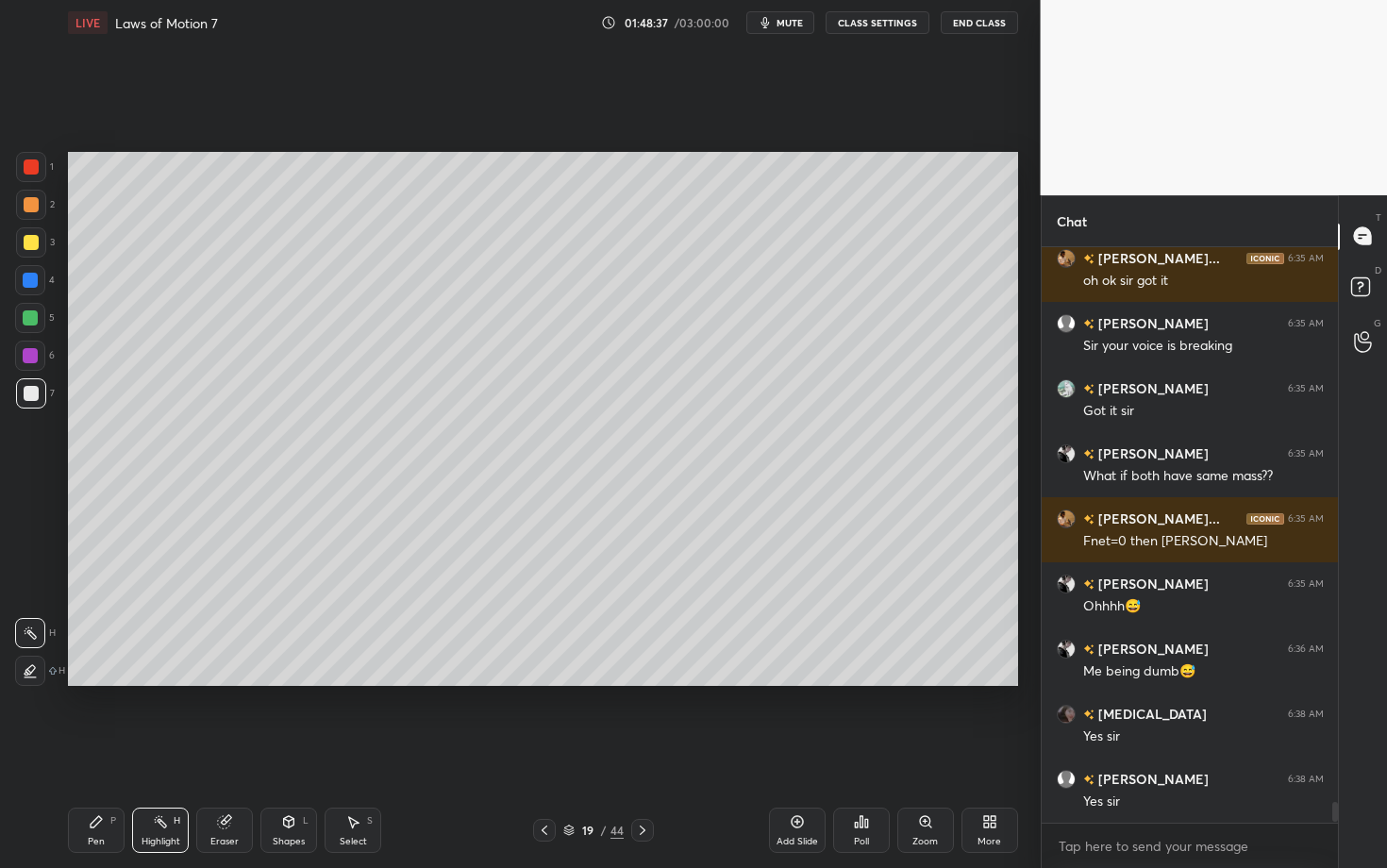 click on "Select" at bounding box center (353, 842) 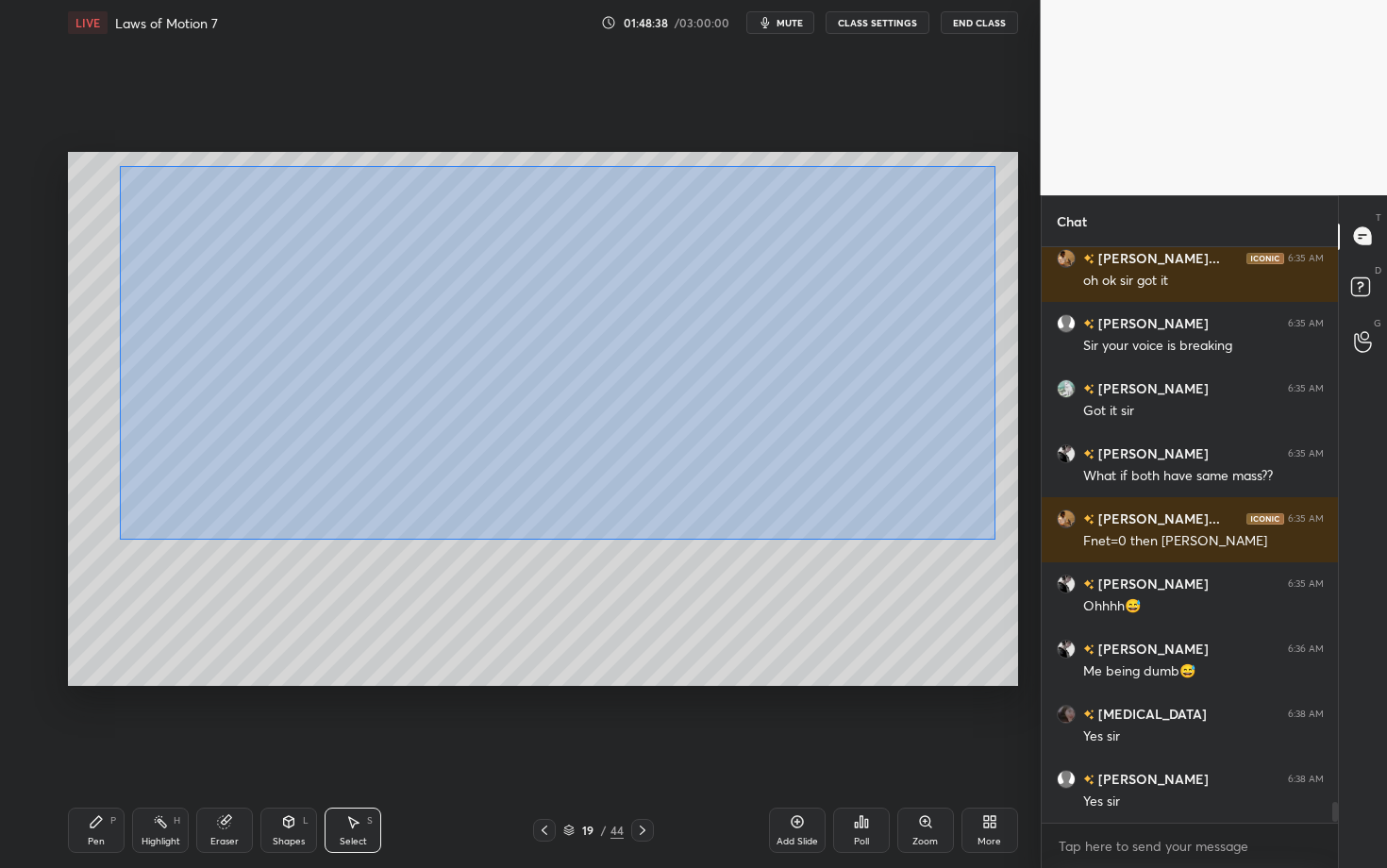 drag, startPoint x: 142, startPoint y: 236, endPoint x: 992, endPoint y: 538, distance: 902.0554 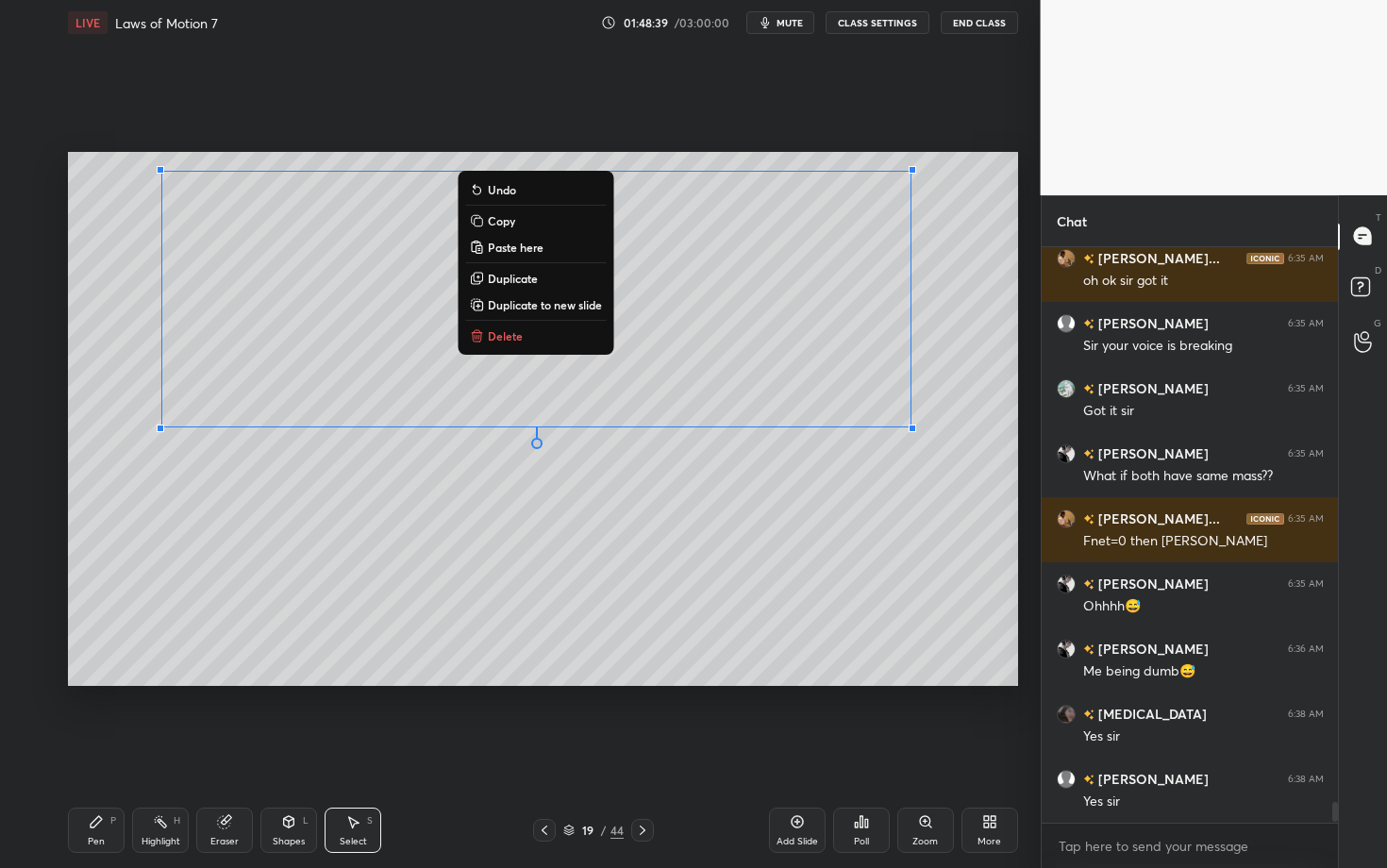 click on "Delete" at bounding box center [505, 336] 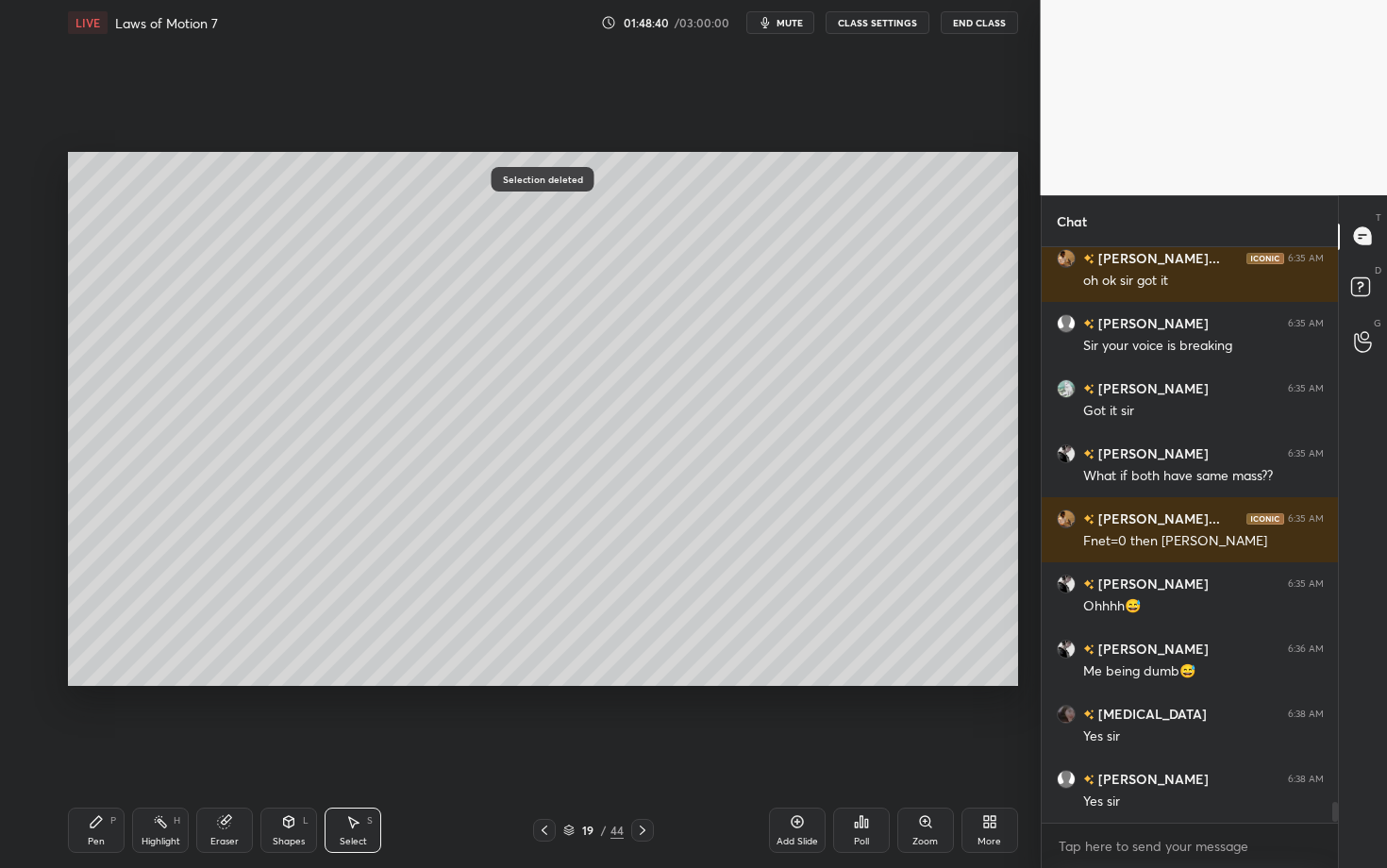 click on "Pen P" at bounding box center (96, 830) 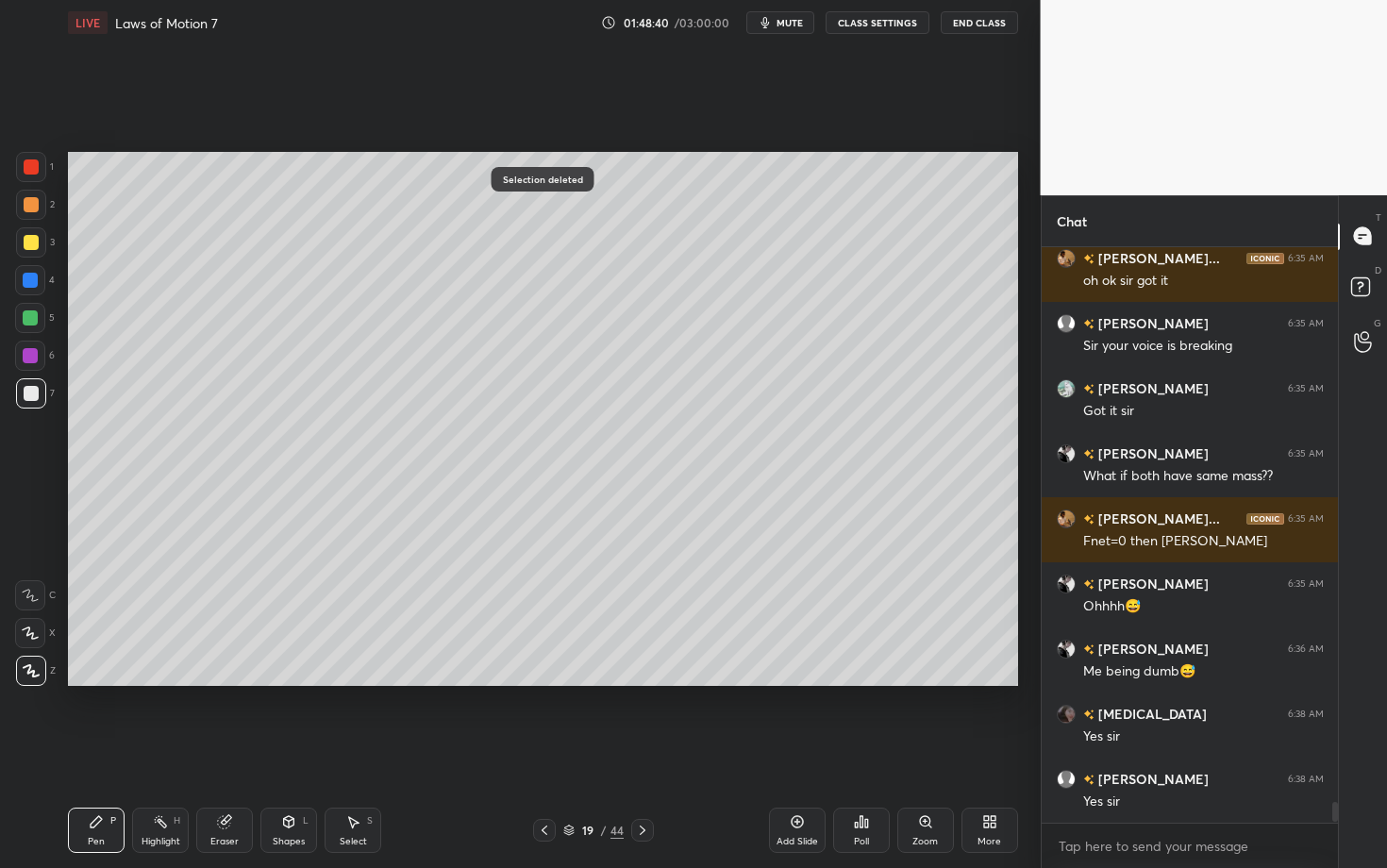 click on "Shapes L" at bounding box center (289, 830) 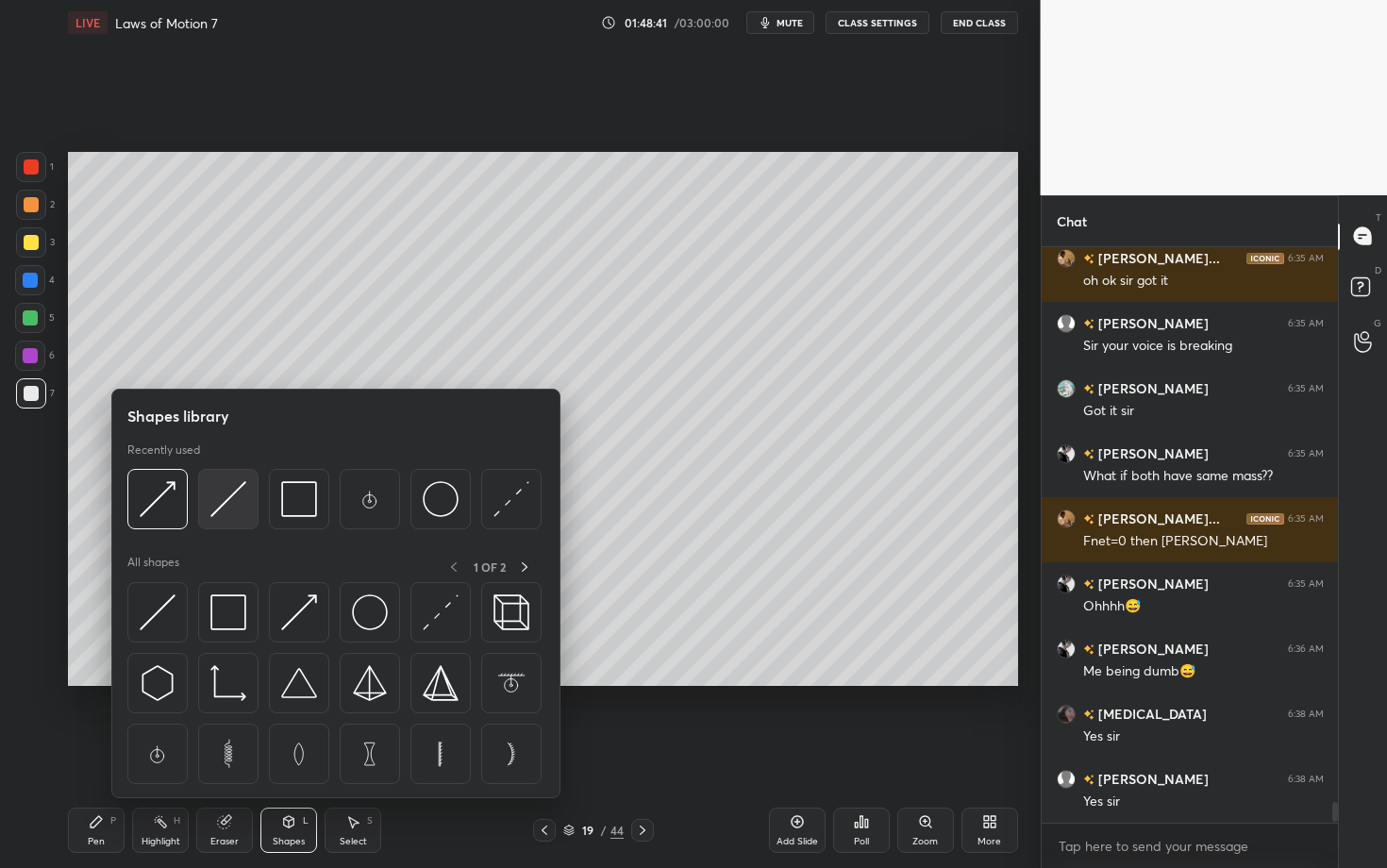 click at bounding box center [228, 499] 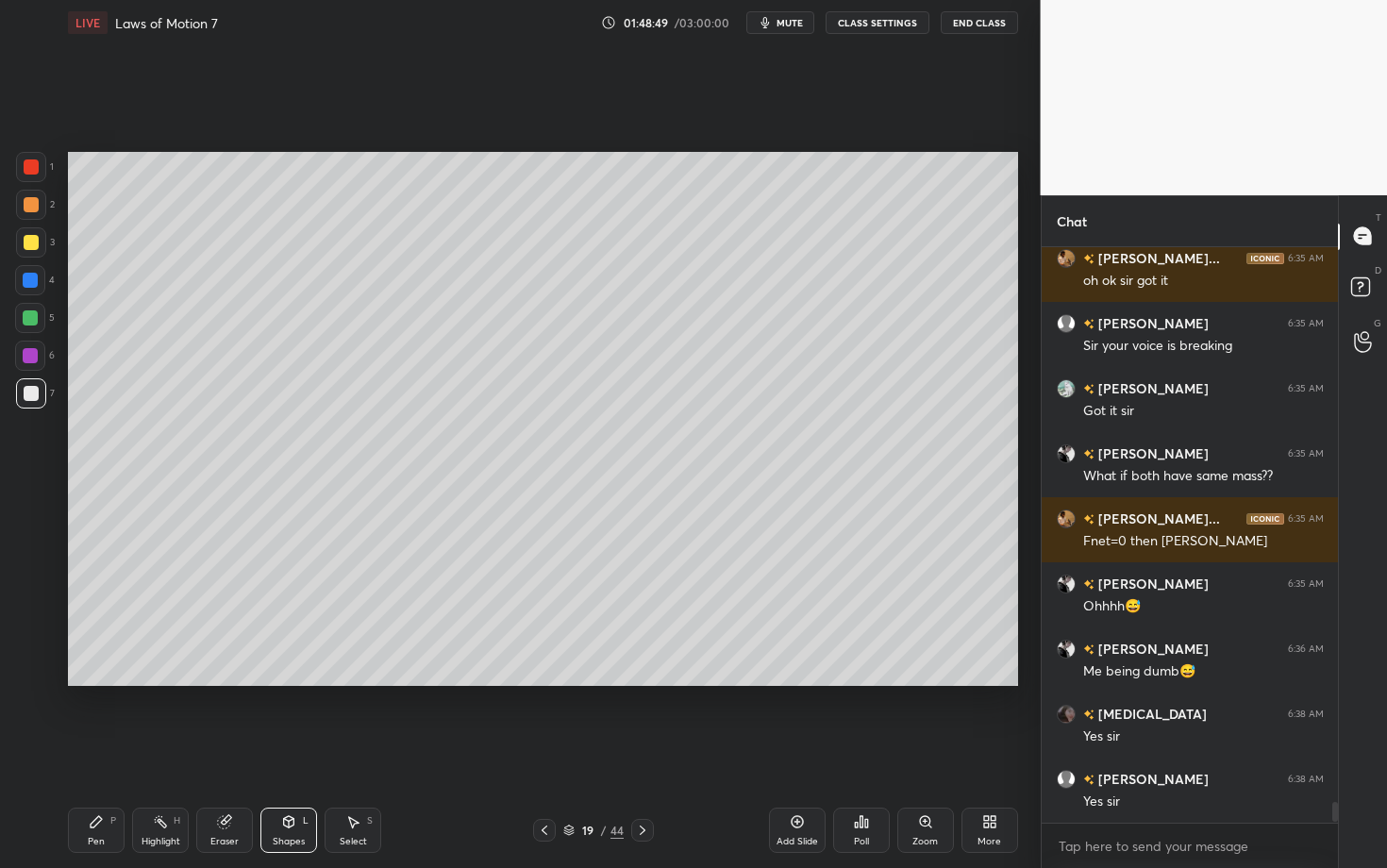click on "Shapes" at bounding box center [289, 842] 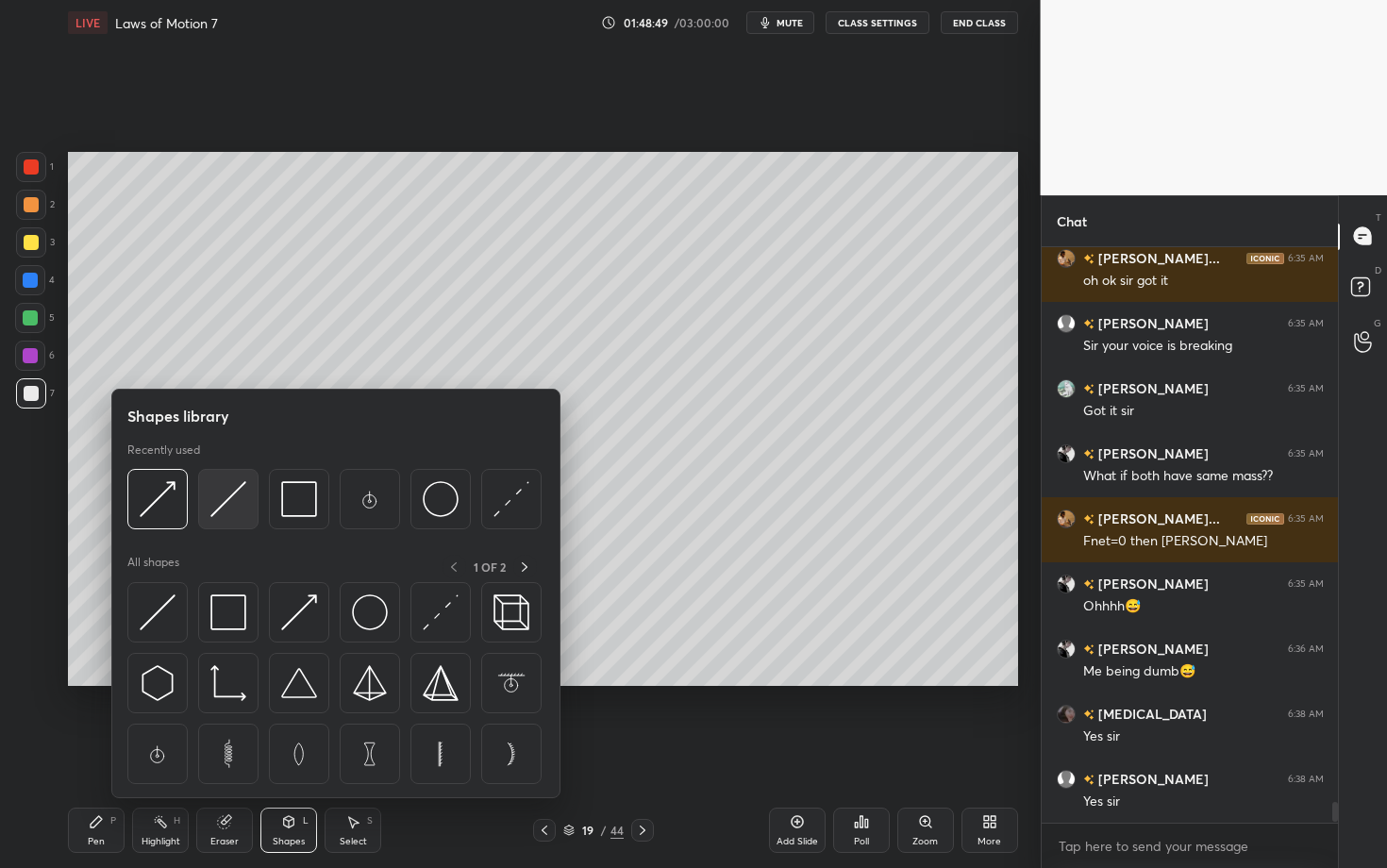 click at bounding box center (228, 499) 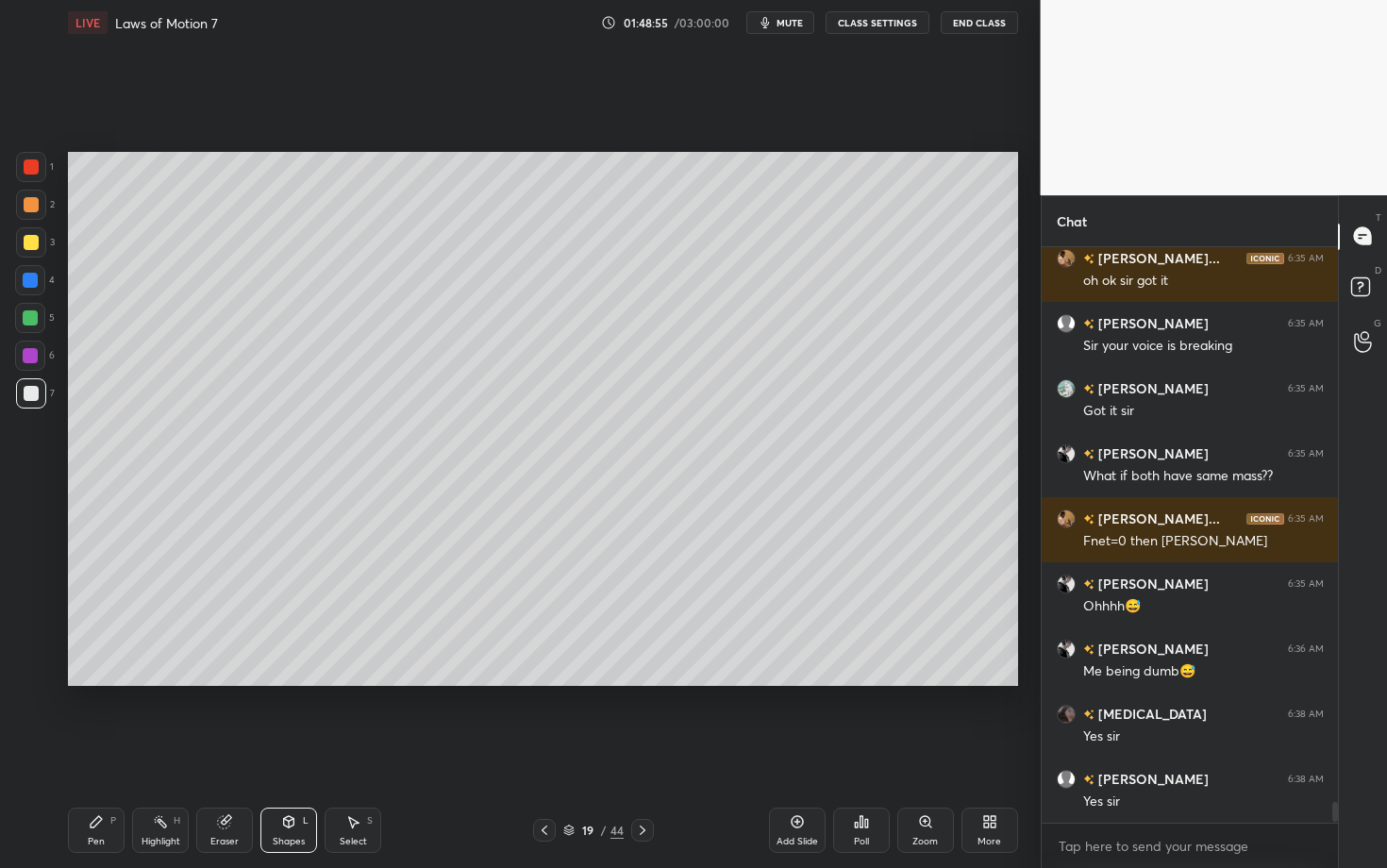 scroll, scrollTop: 15708, scrollLeft: 0, axis: vertical 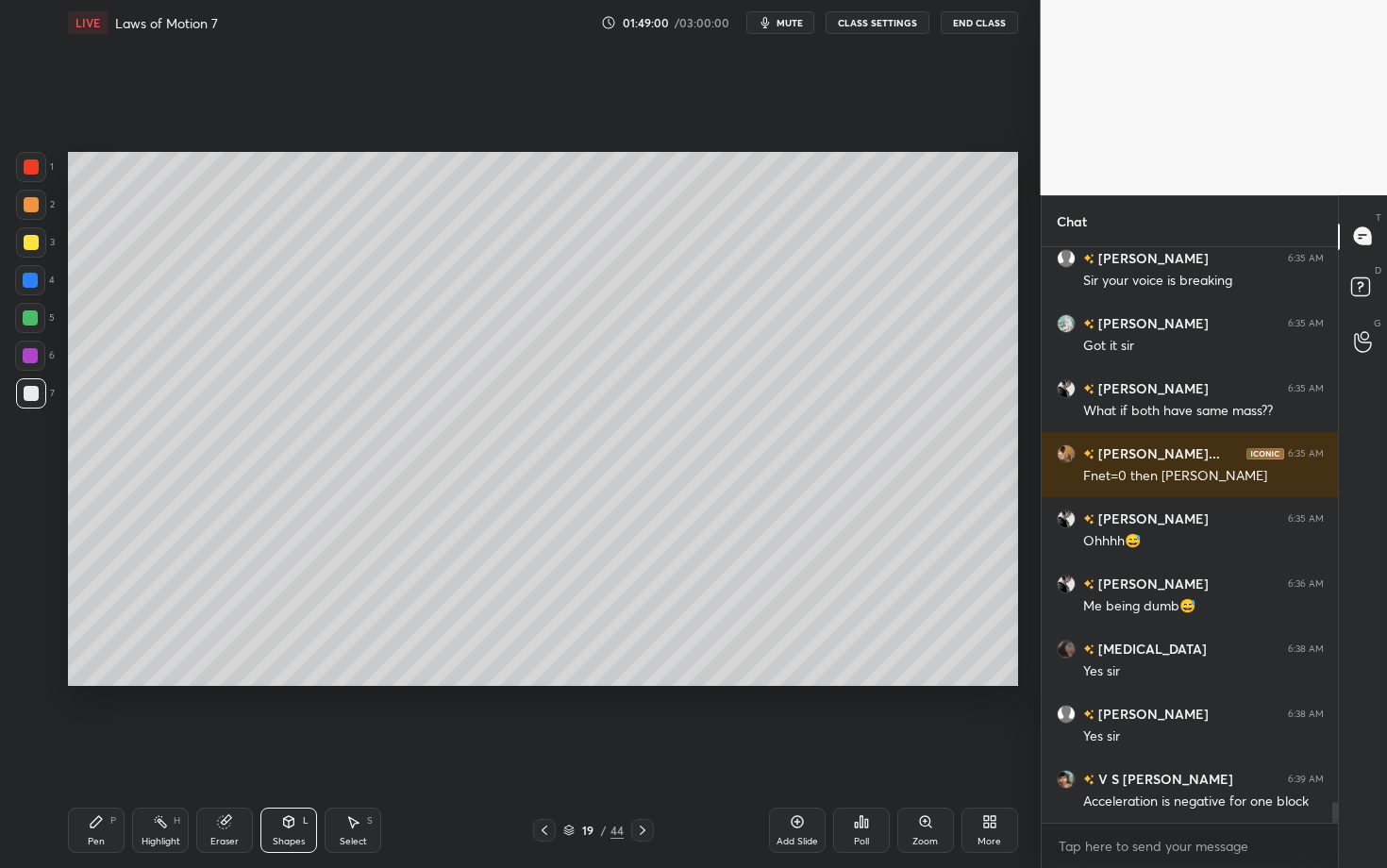 click on "Shapes L" at bounding box center (289, 830) 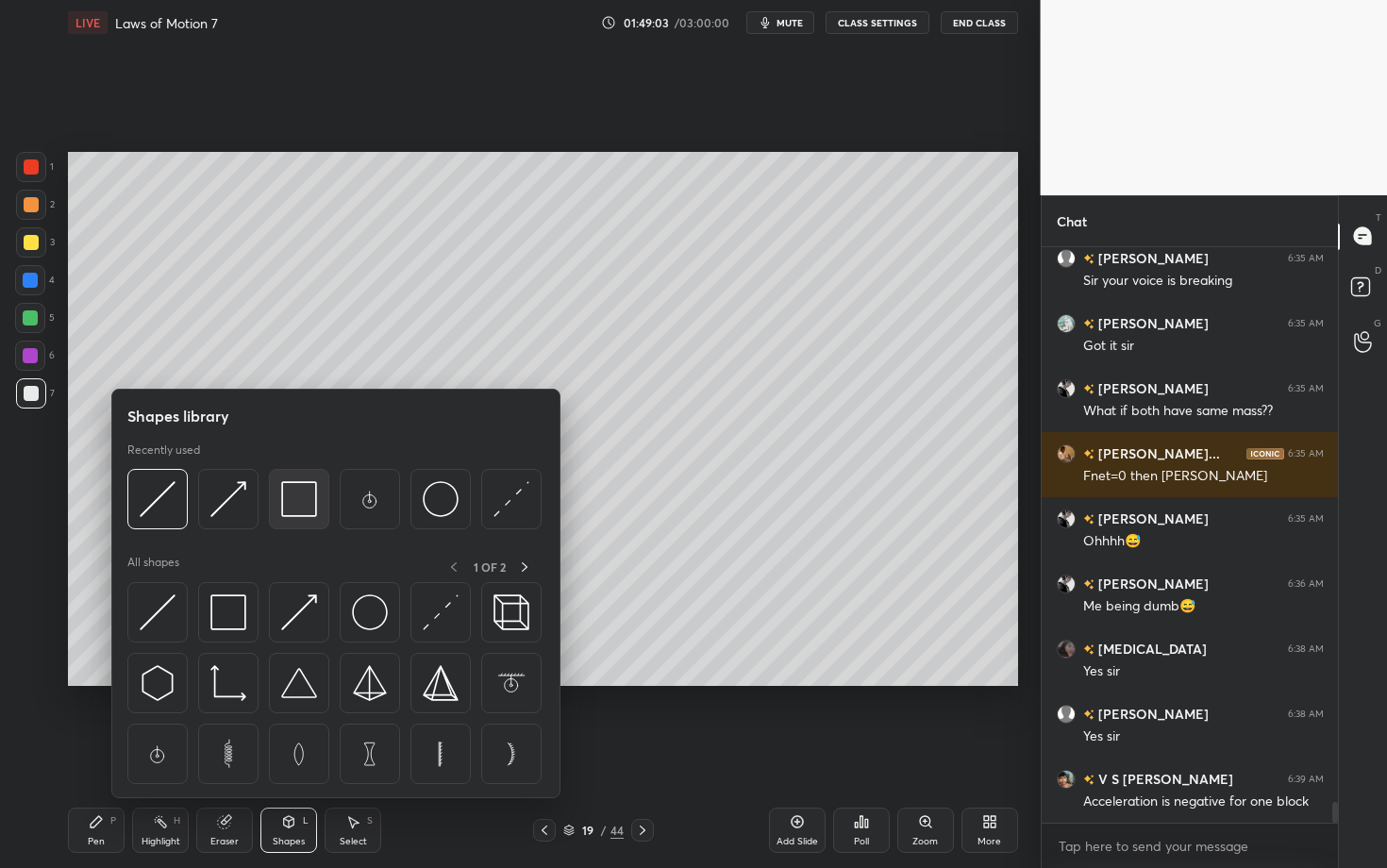 click at bounding box center [299, 499] 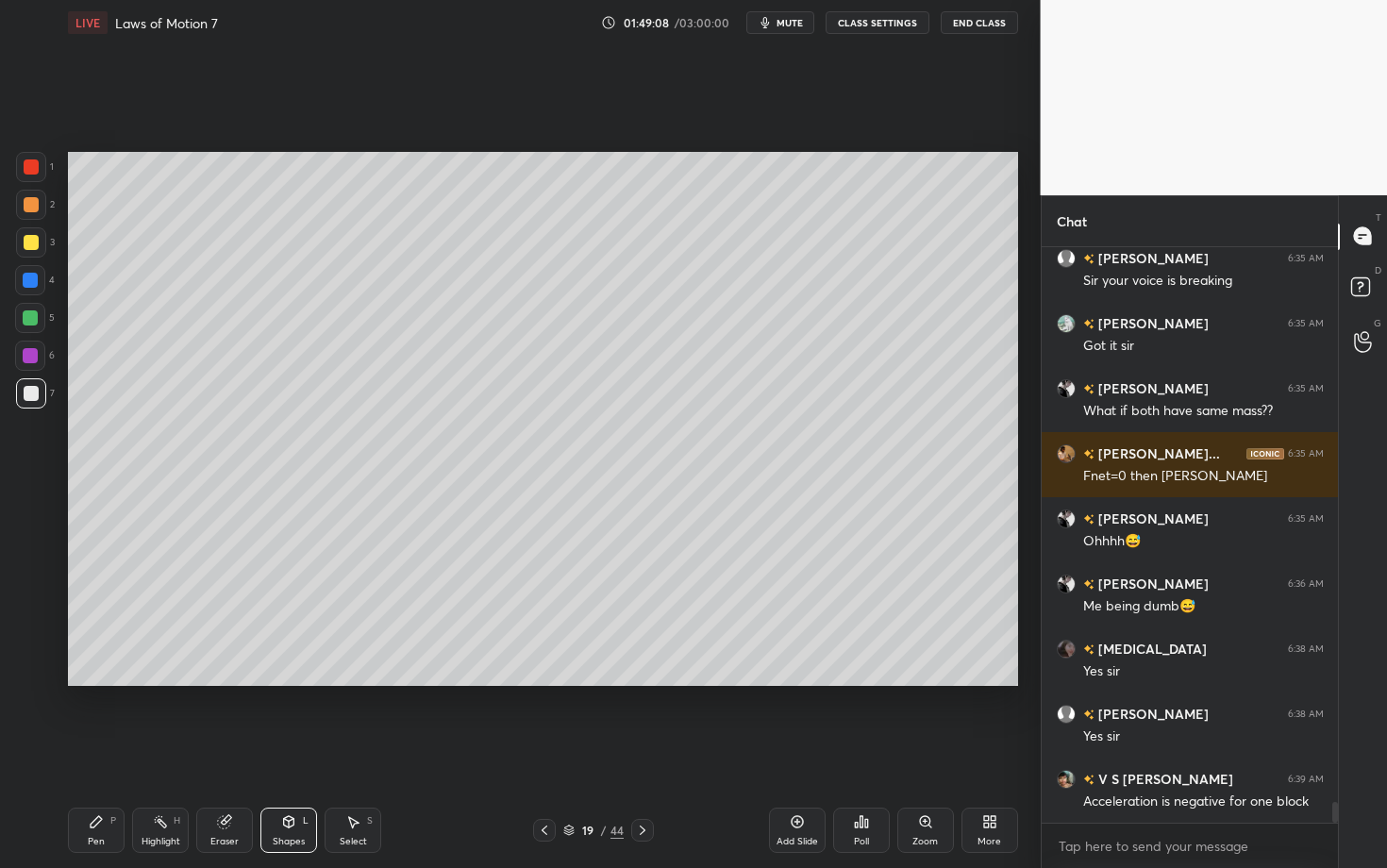 click on "Select S" at bounding box center [353, 830] 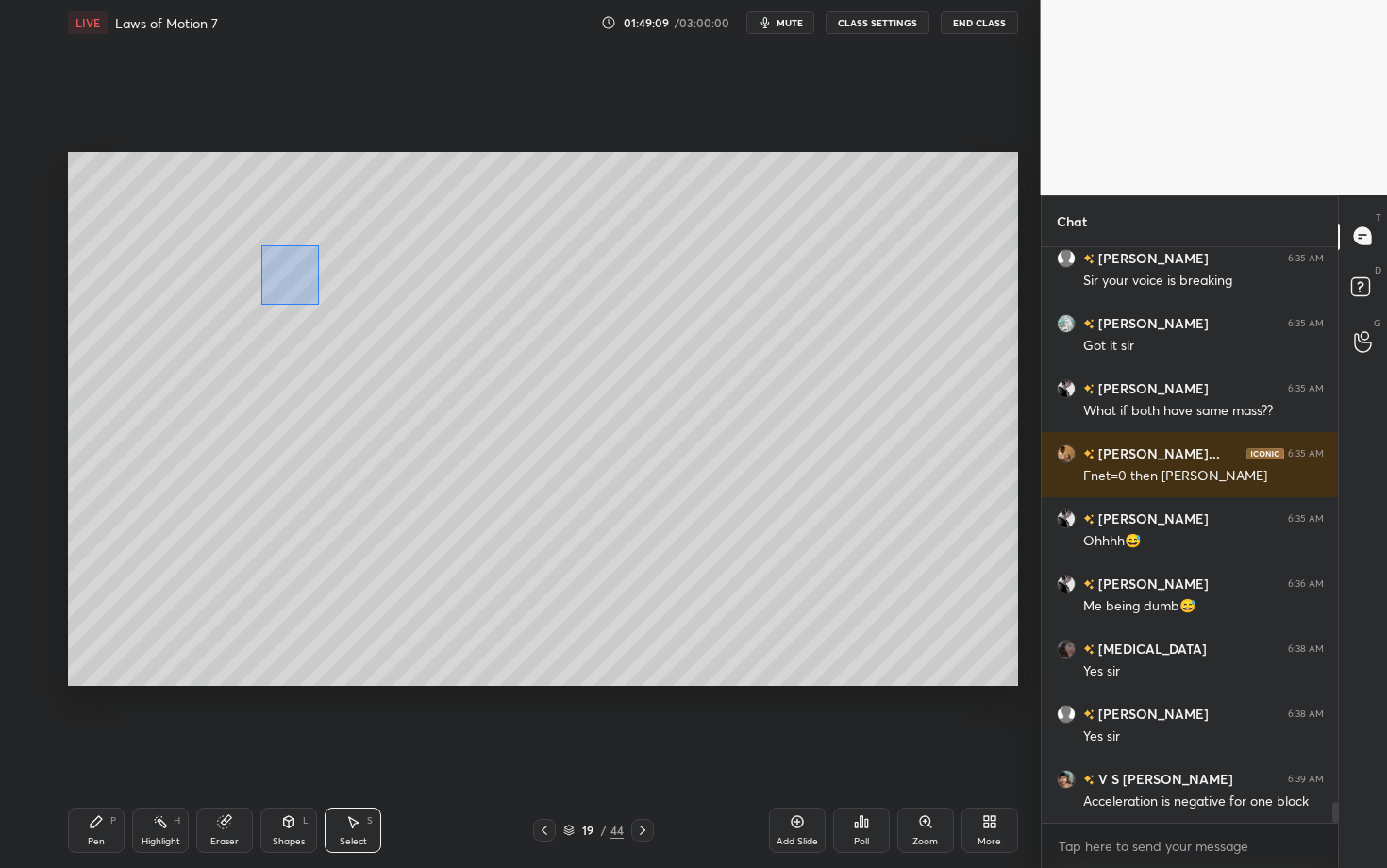 click on "0 ° Undo Copy Paste here Duplicate Duplicate to new slide Delete" at bounding box center (543, 419) 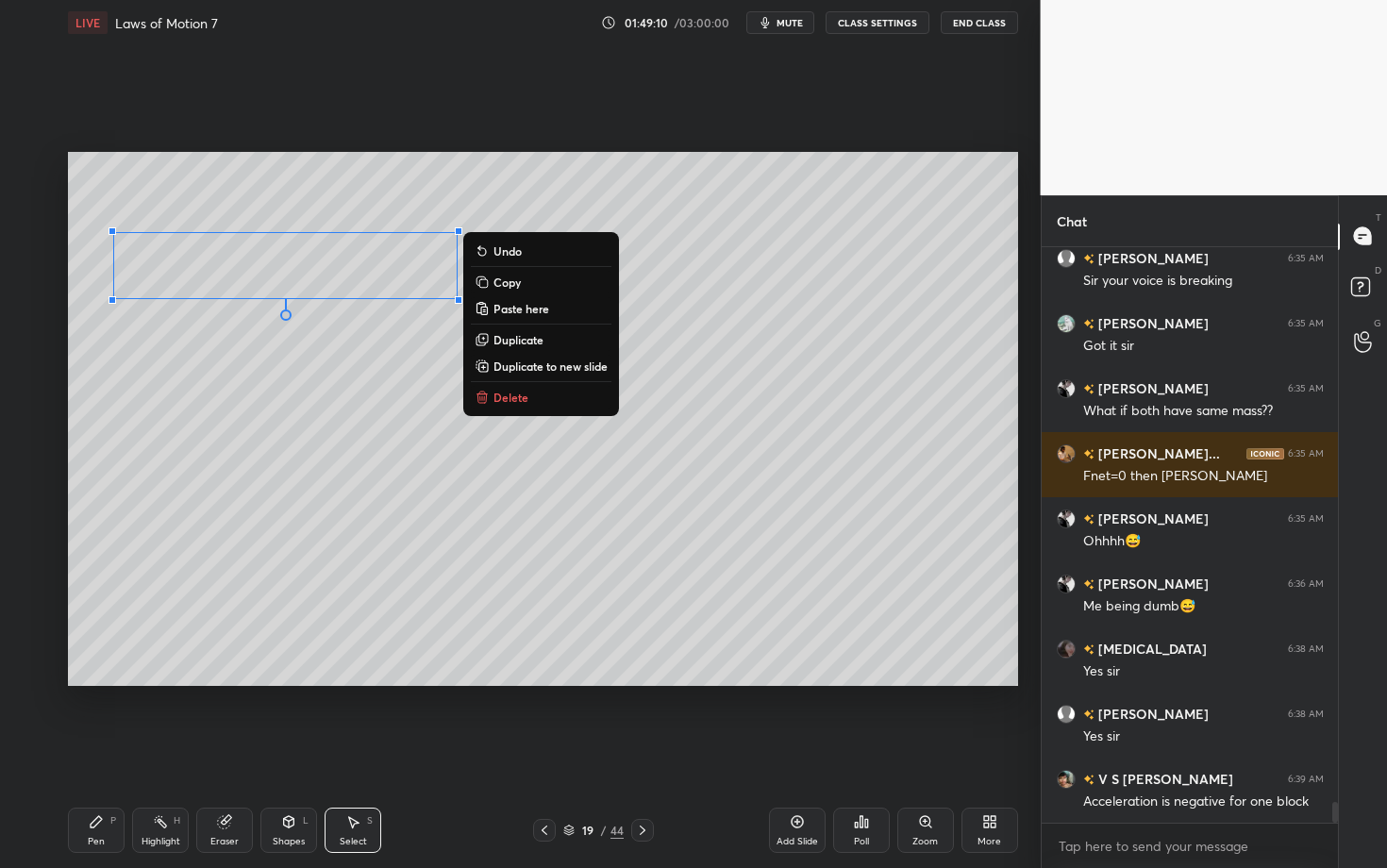 click on "0 ° Undo Copy Paste here Duplicate Duplicate to new slide Delete" at bounding box center (543, 419) 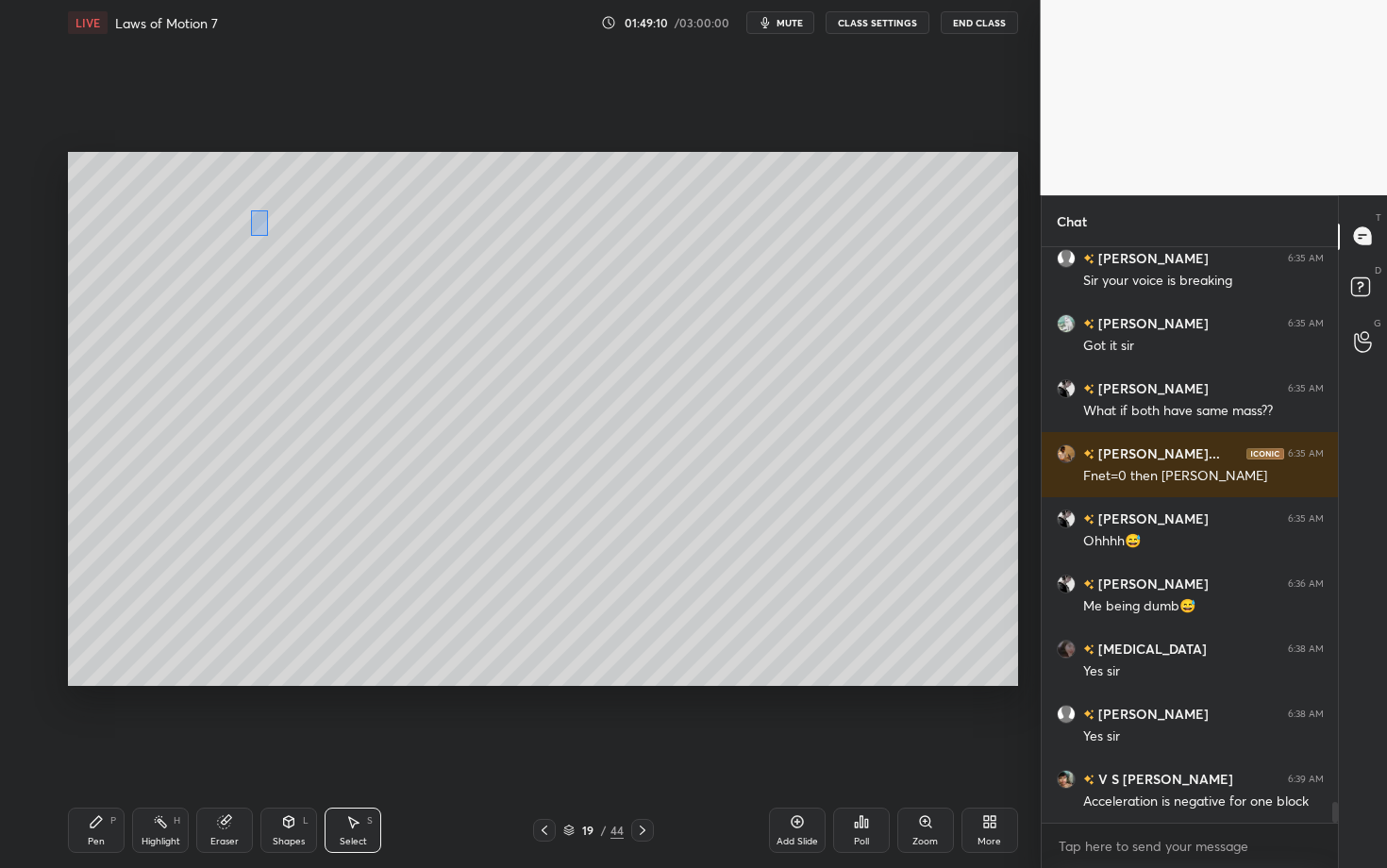 drag, startPoint x: 267, startPoint y: 236, endPoint x: 303, endPoint y: 262, distance: 44.407207 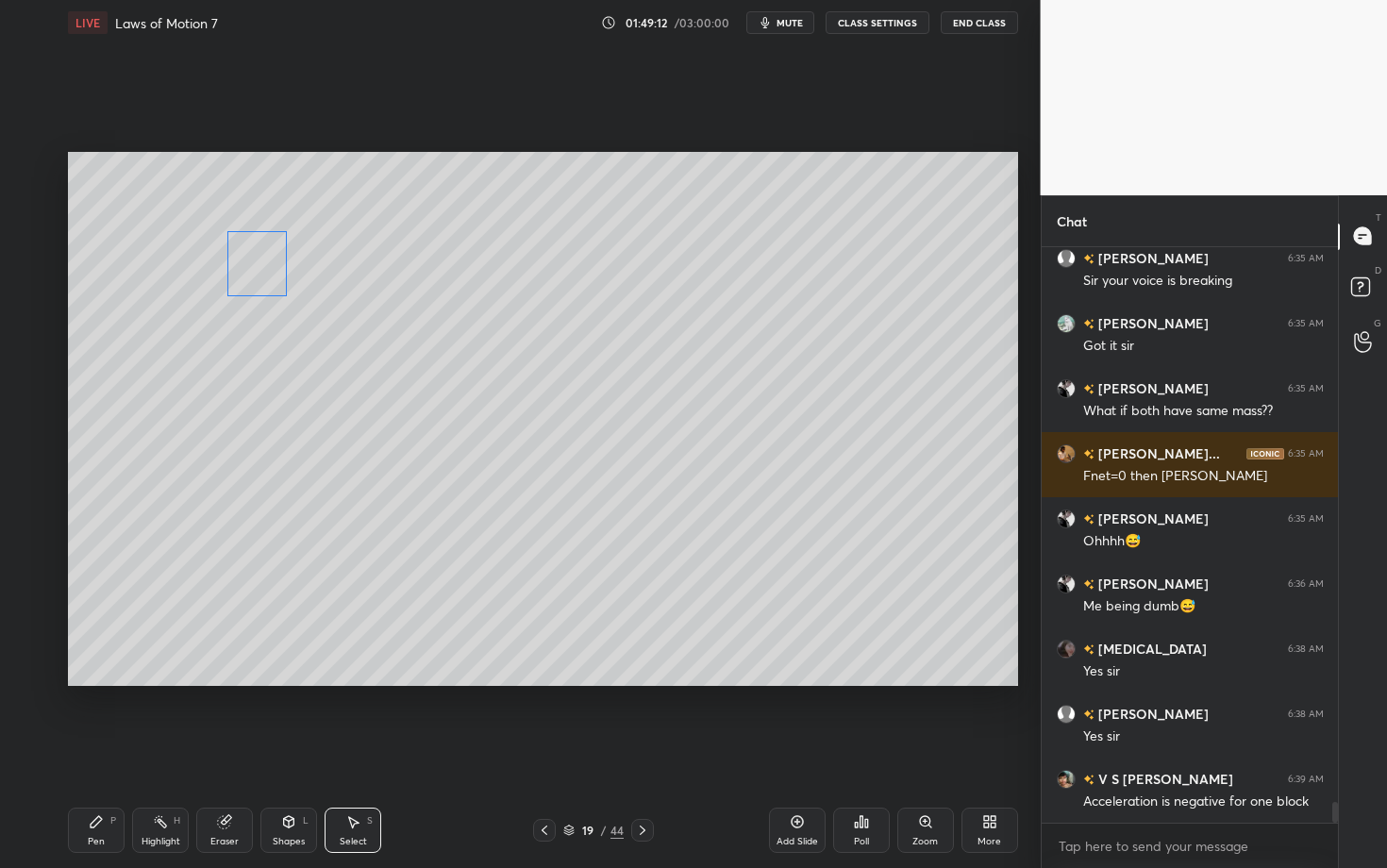 click on "0 ° Undo Copy Paste here Duplicate Duplicate to new slide Delete" at bounding box center (543, 419) 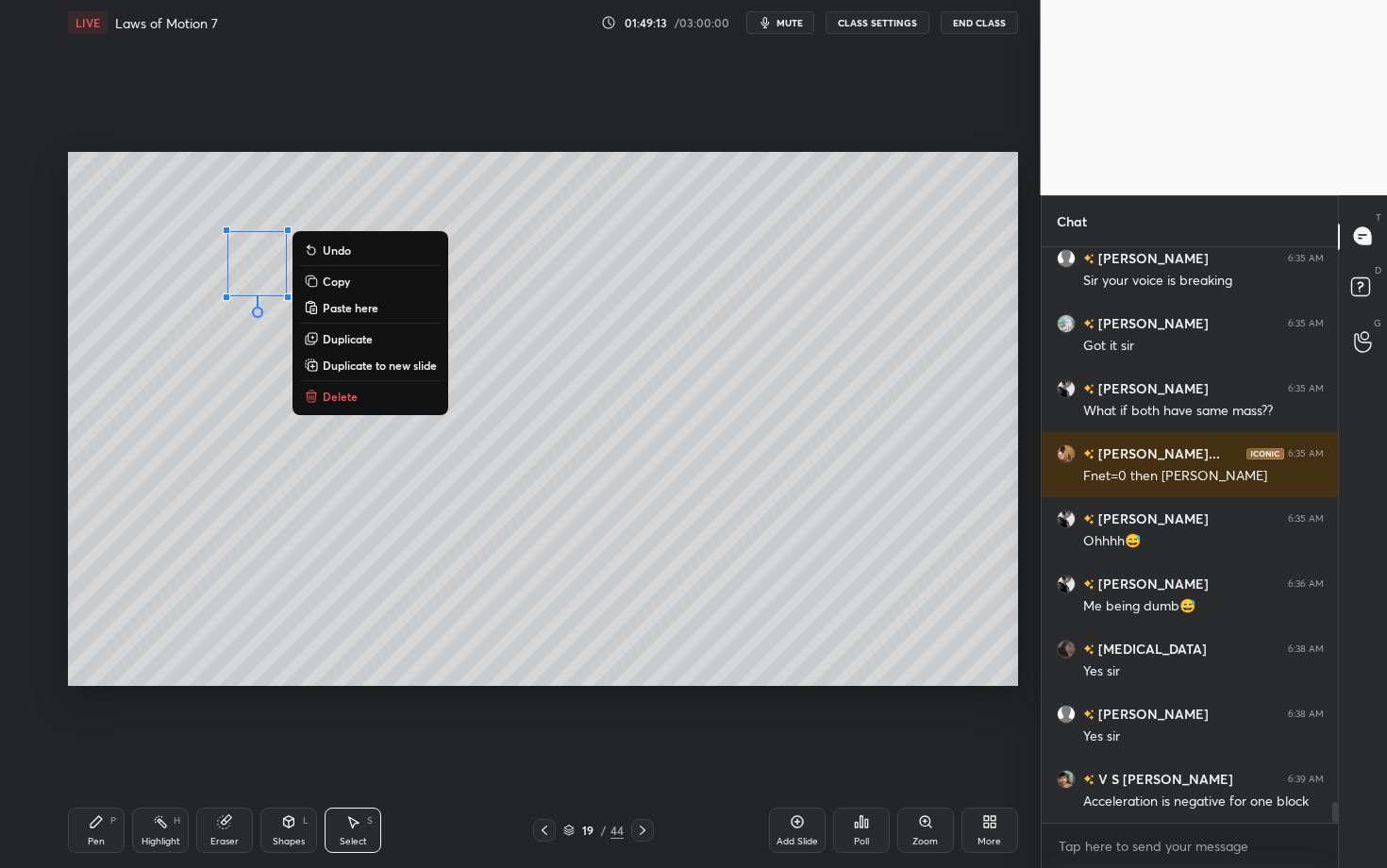 click on "Shapes L" at bounding box center [289, 830] 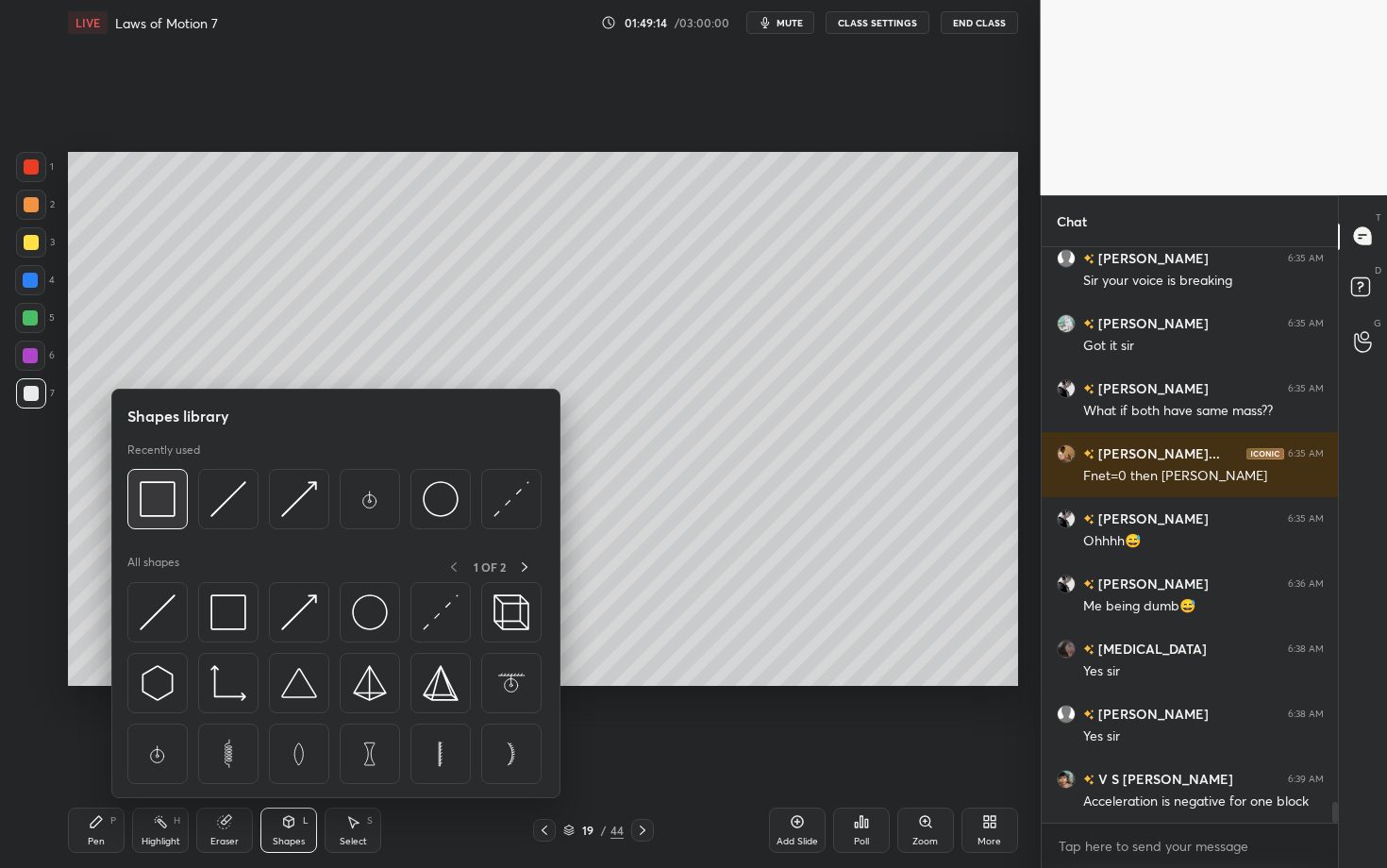 click at bounding box center (158, 499) 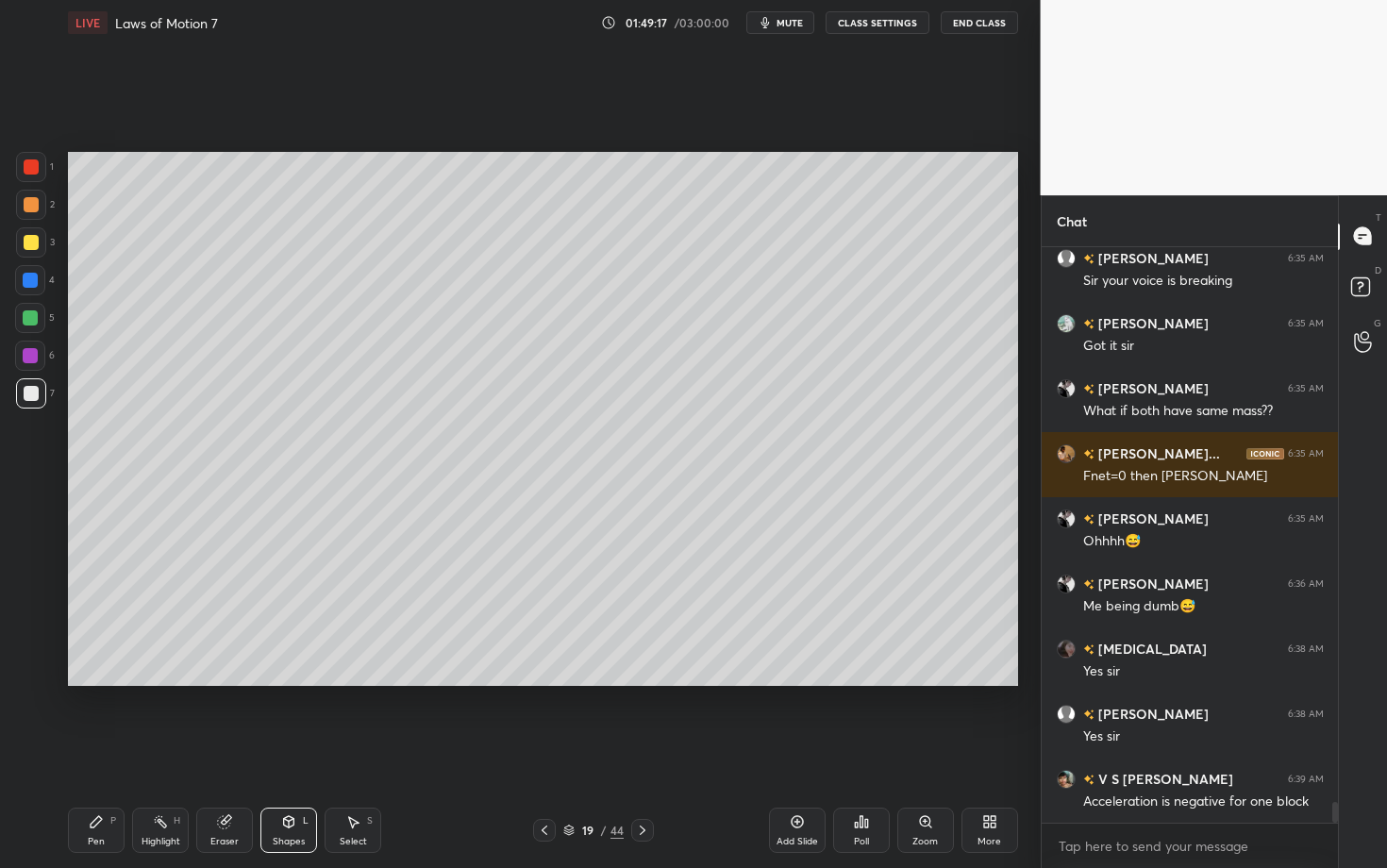 click on "Select S" at bounding box center [353, 830] 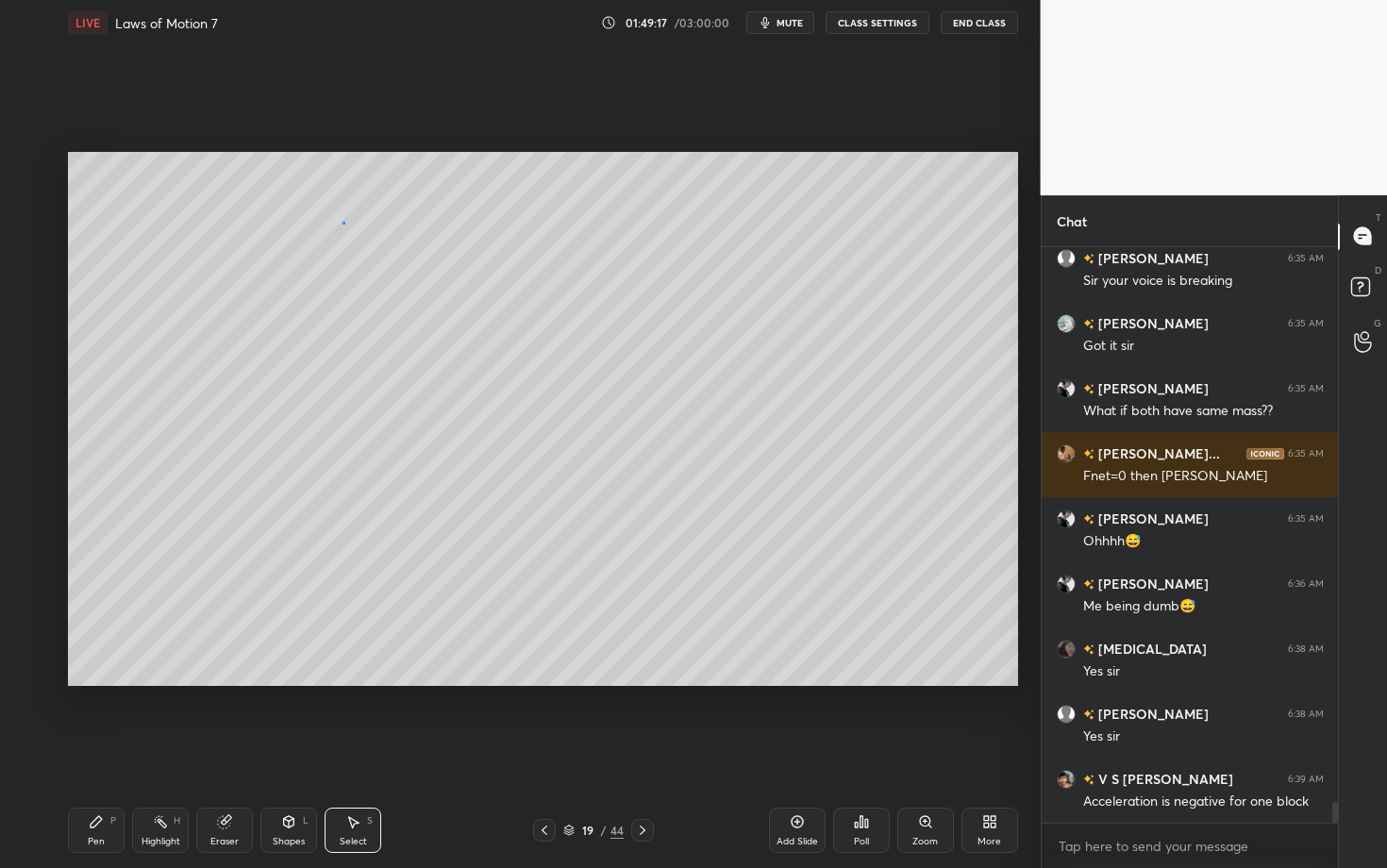 drag, startPoint x: 343, startPoint y: 222, endPoint x: 395, endPoint y: 278, distance: 76.419893 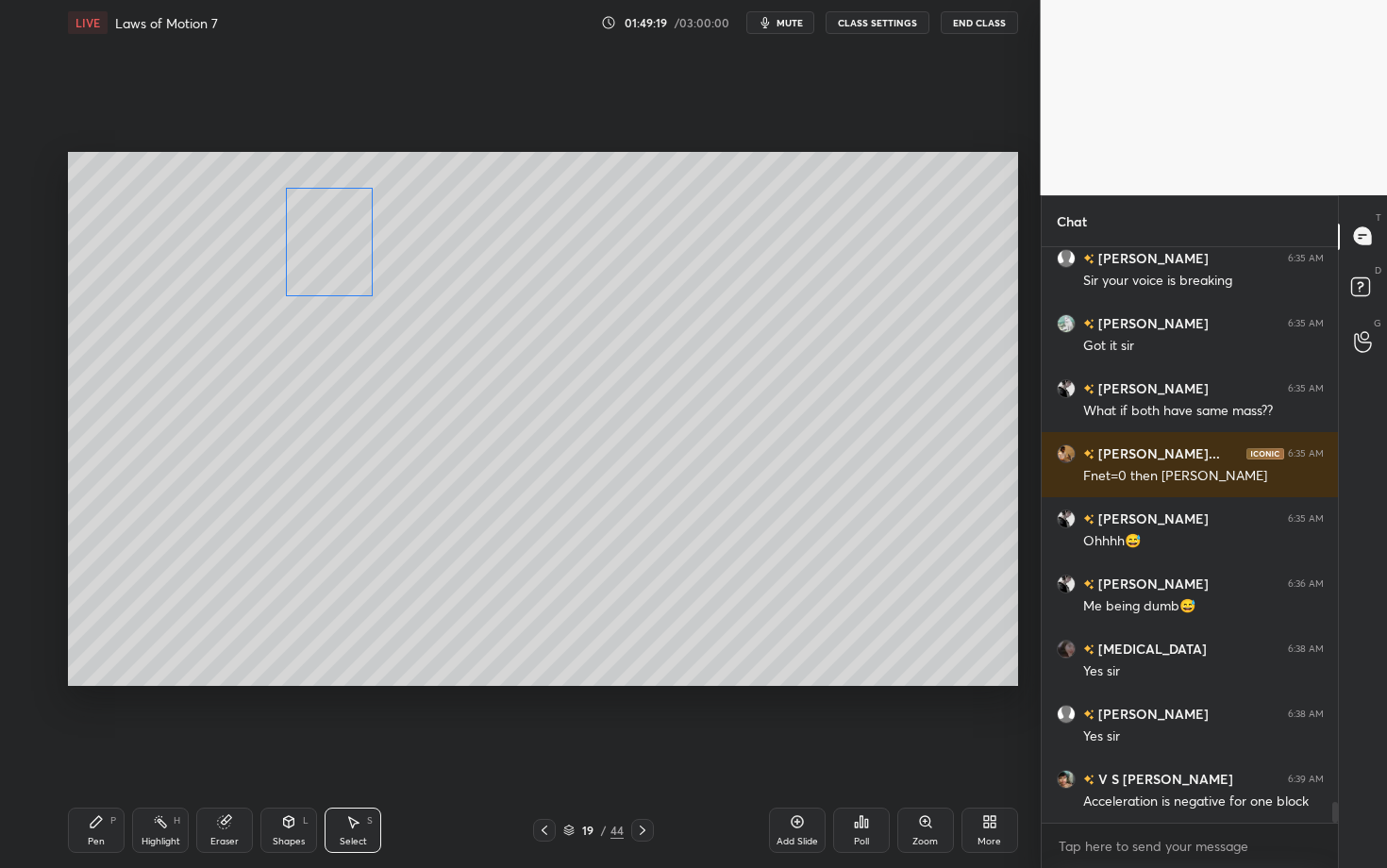 click on "0 ° Undo Copy Paste here Duplicate Duplicate to new slide Delete" at bounding box center [543, 419] 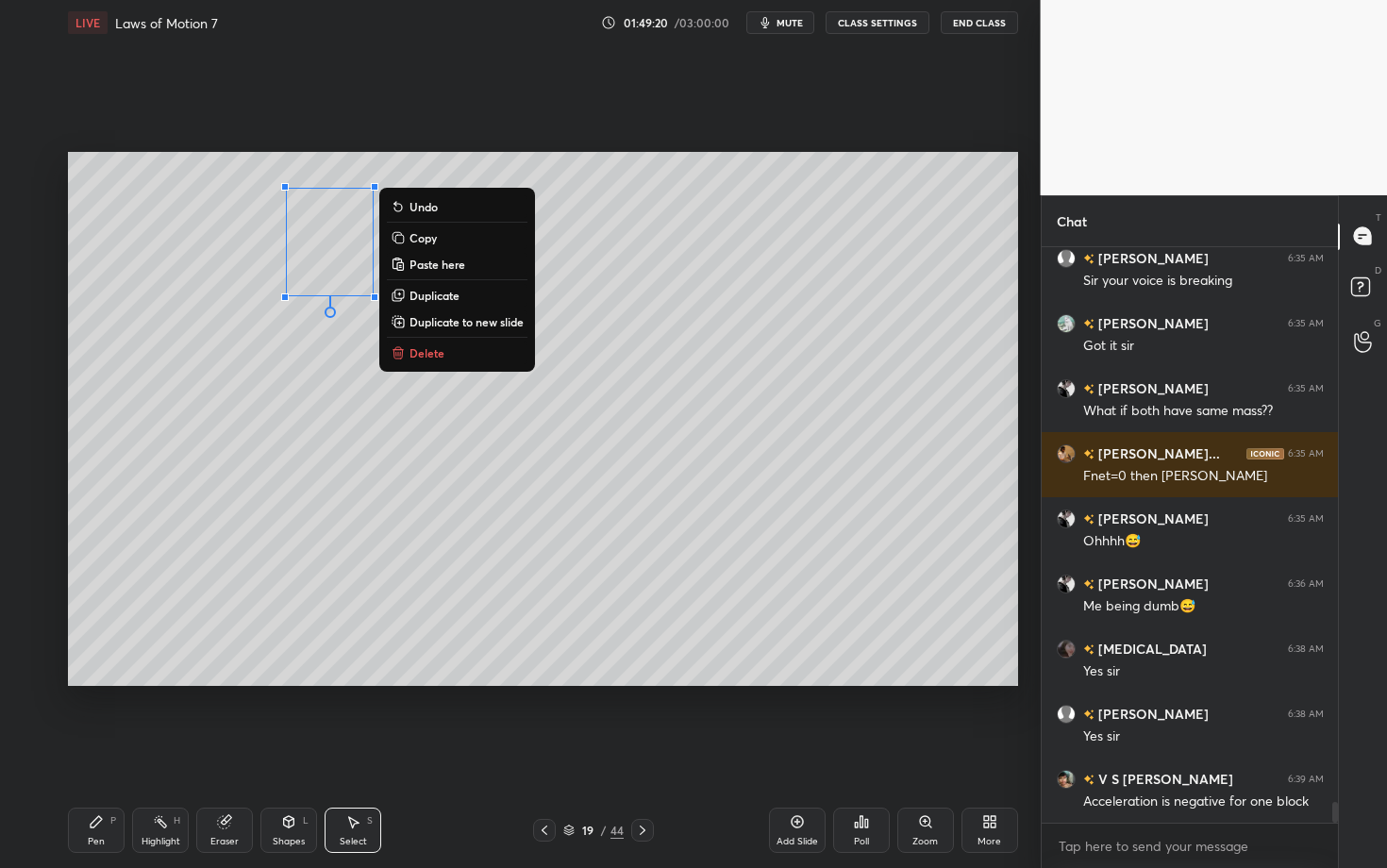 click on "Select S" at bounding box center [353, 830] 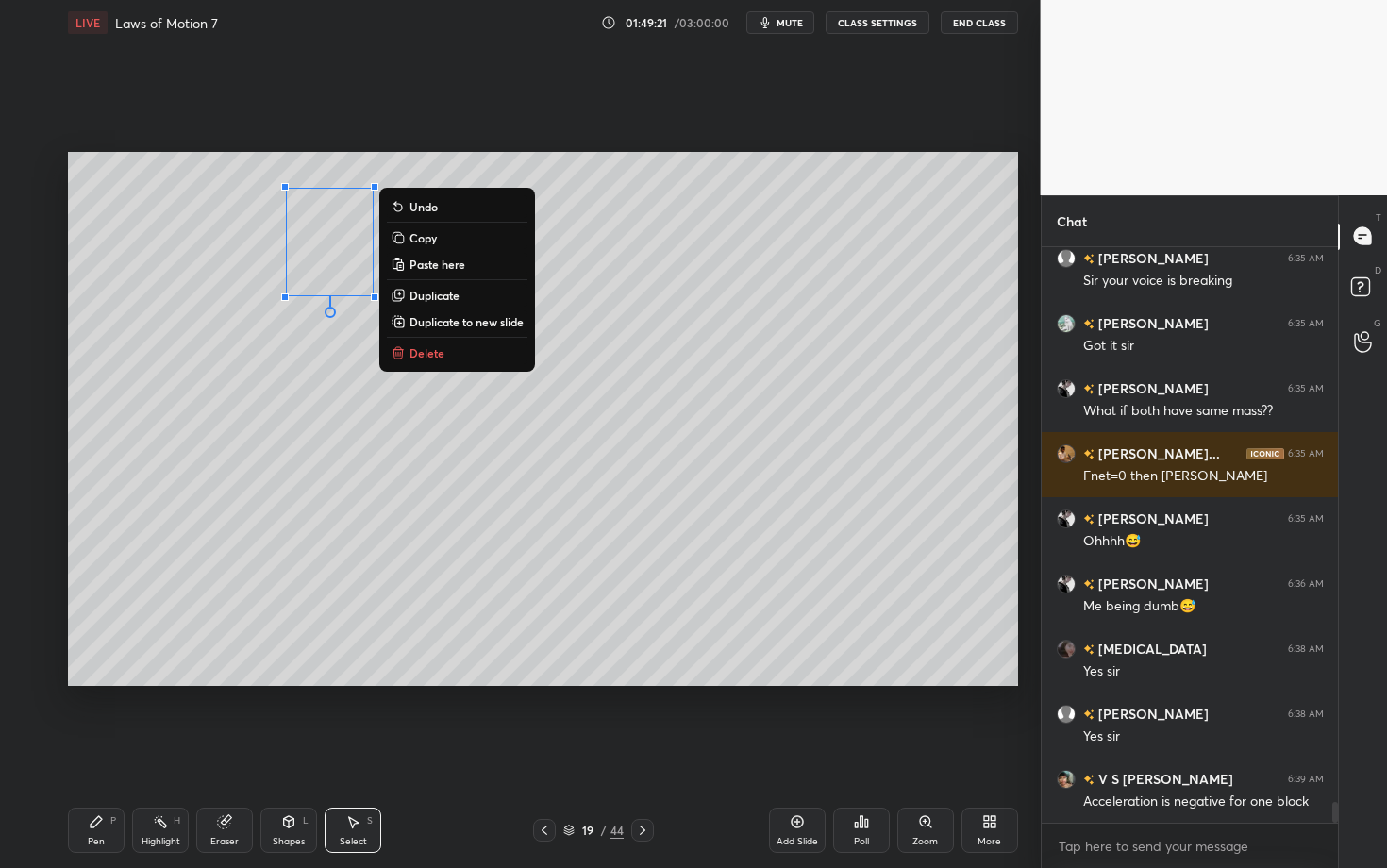 click on "0 ° Undo Copy Paste here Duplicate Duplicate to new slide Delete" at bounding box center [543, 419] 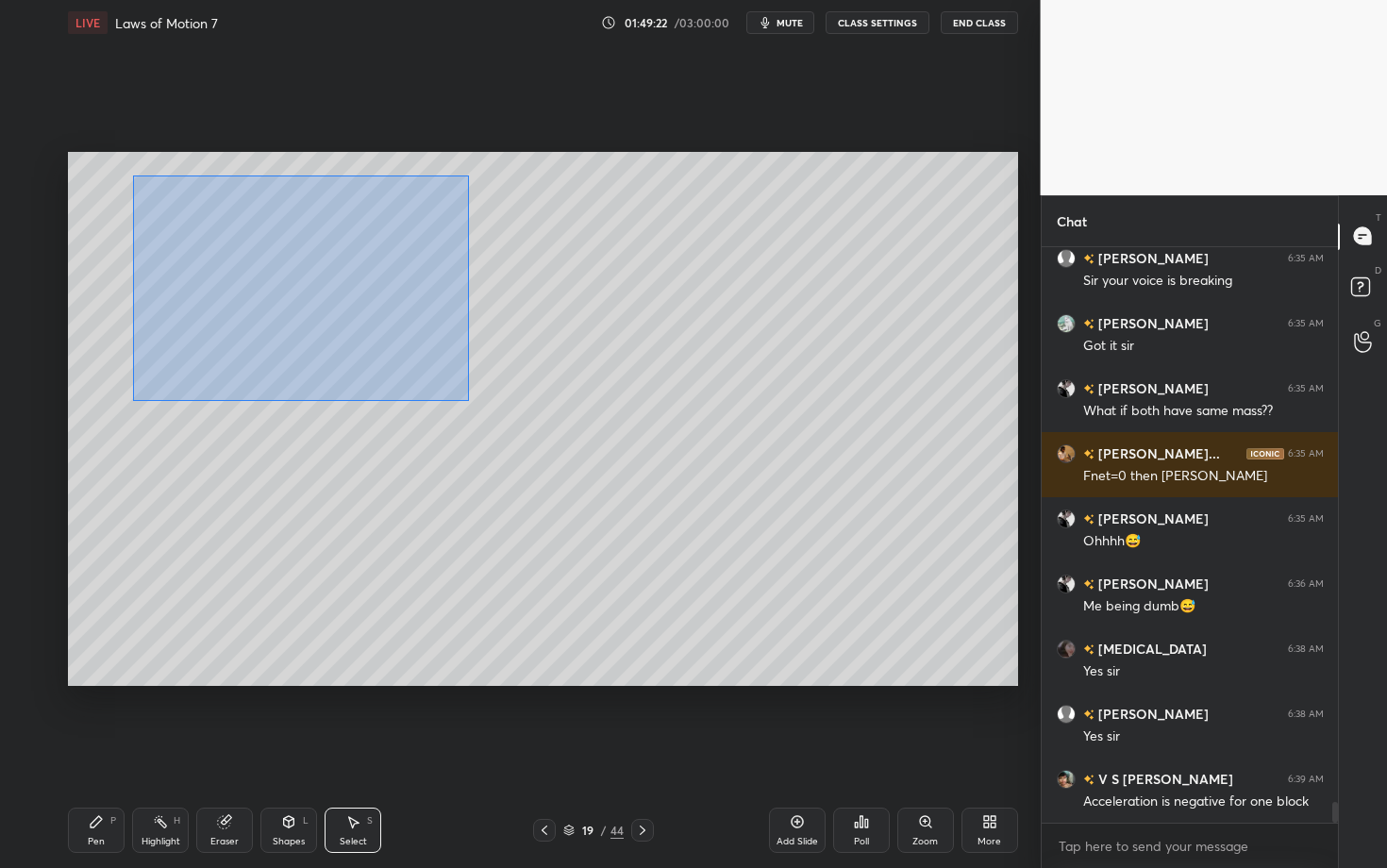 drag, startPoint x: 133, startPoint y: 175, endPoint x: 540, endPoint y: 427, distance: 478.69928 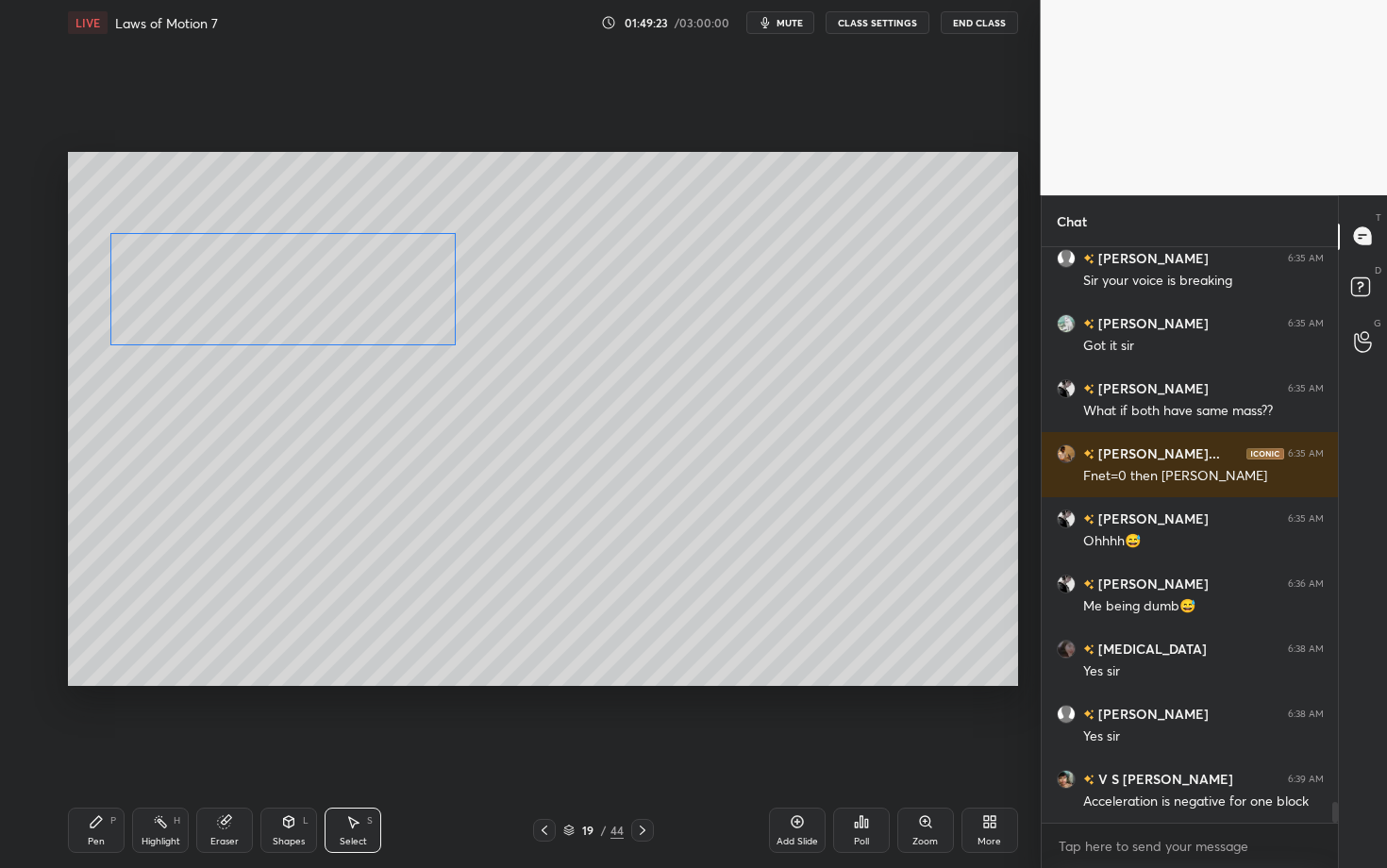 drag, startPoint x: 276, startPoint y: 280, endPoint x: 274, endPoint y: 293, distance: 13.1529464 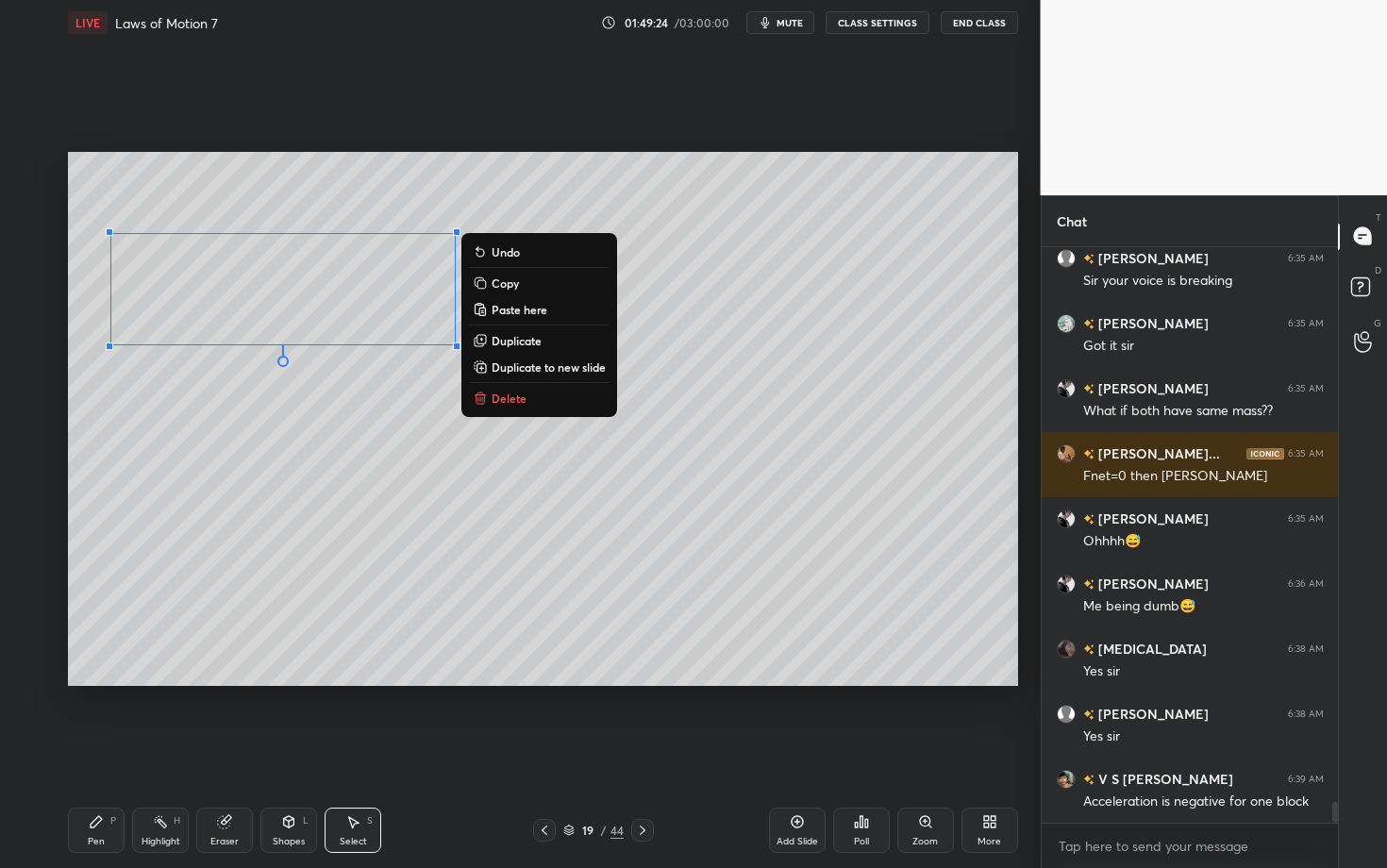 click on "Pen P" at bounding box center (96, 830) 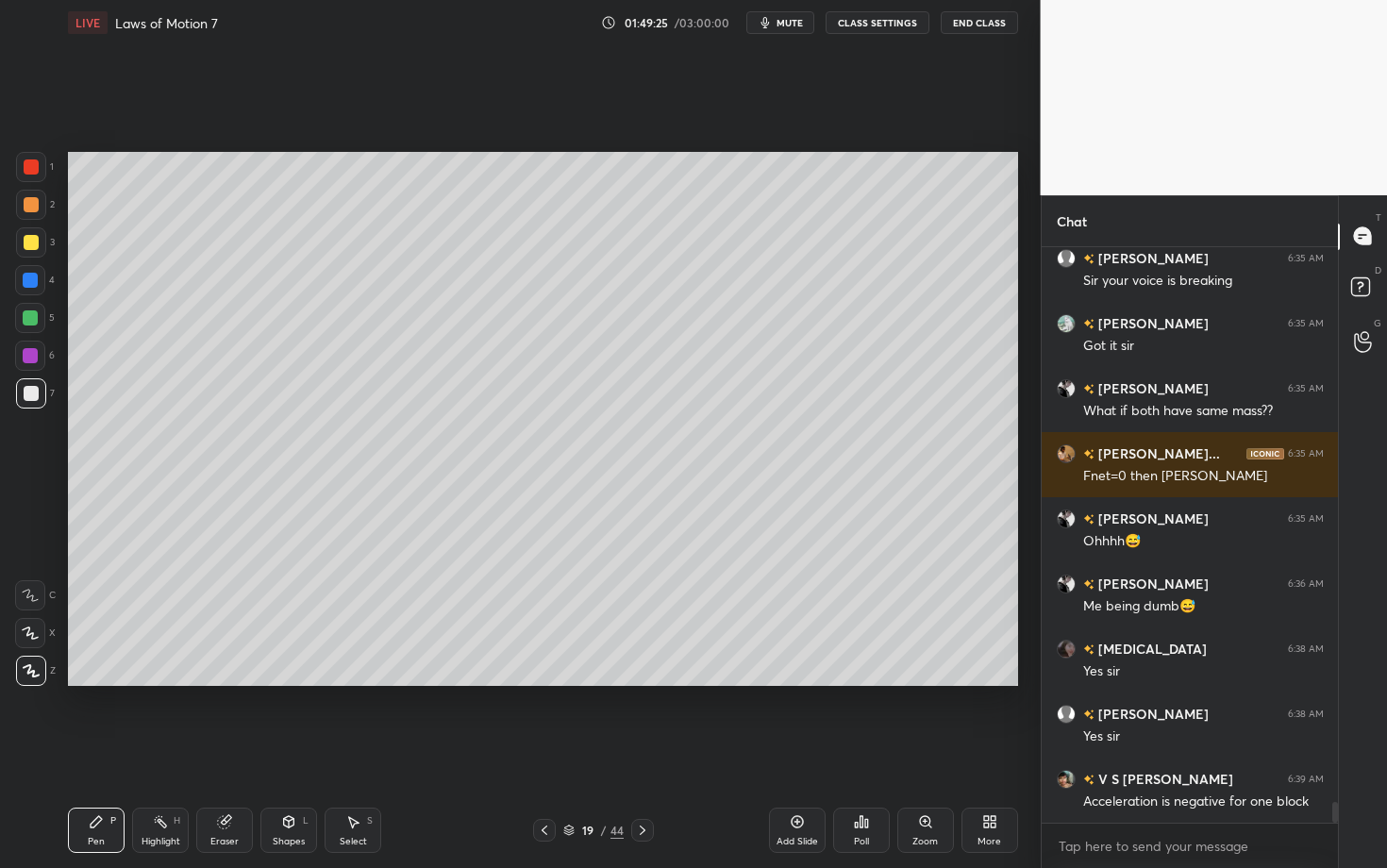 click on "Select S" at bounding box center [353, 830] 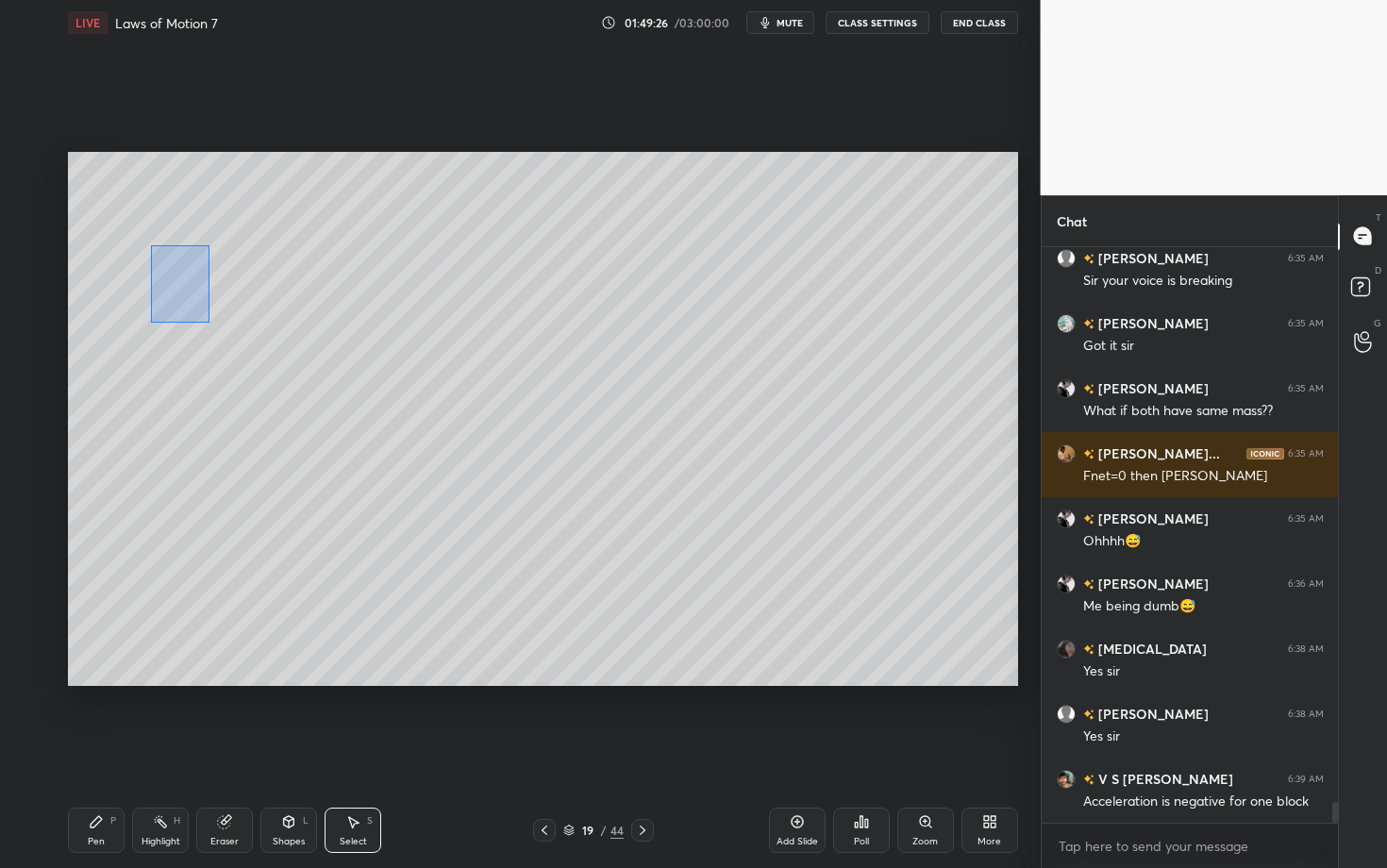 drag, startPoint x: 208, startPoint y: 322, endPoint x: 512, endPoint y: 515, distance: 360.0903 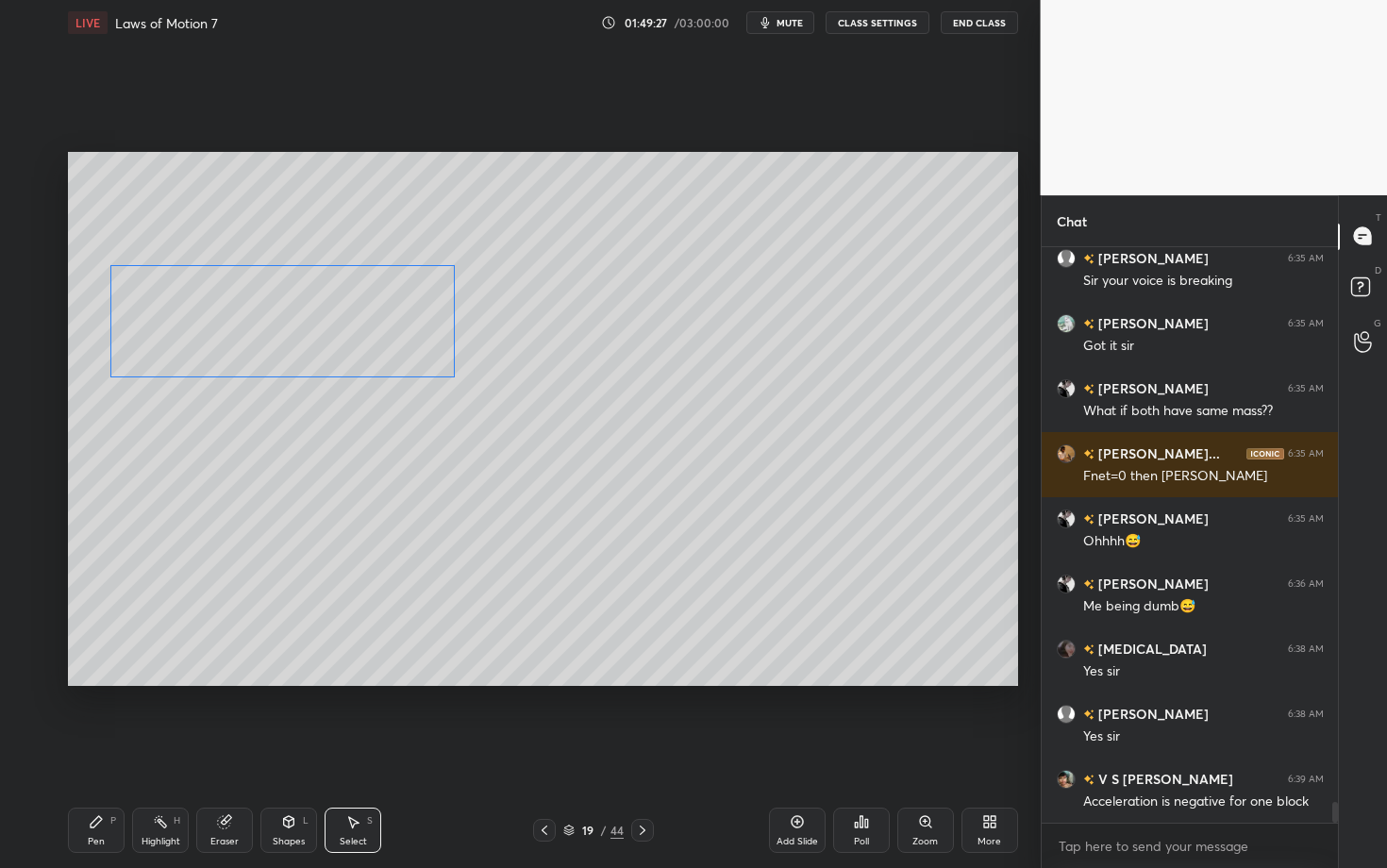 click on "0 ° Undo Copy Paste here Duplicate Duplicate to new slide Delete" at bounding box center (543, 419) 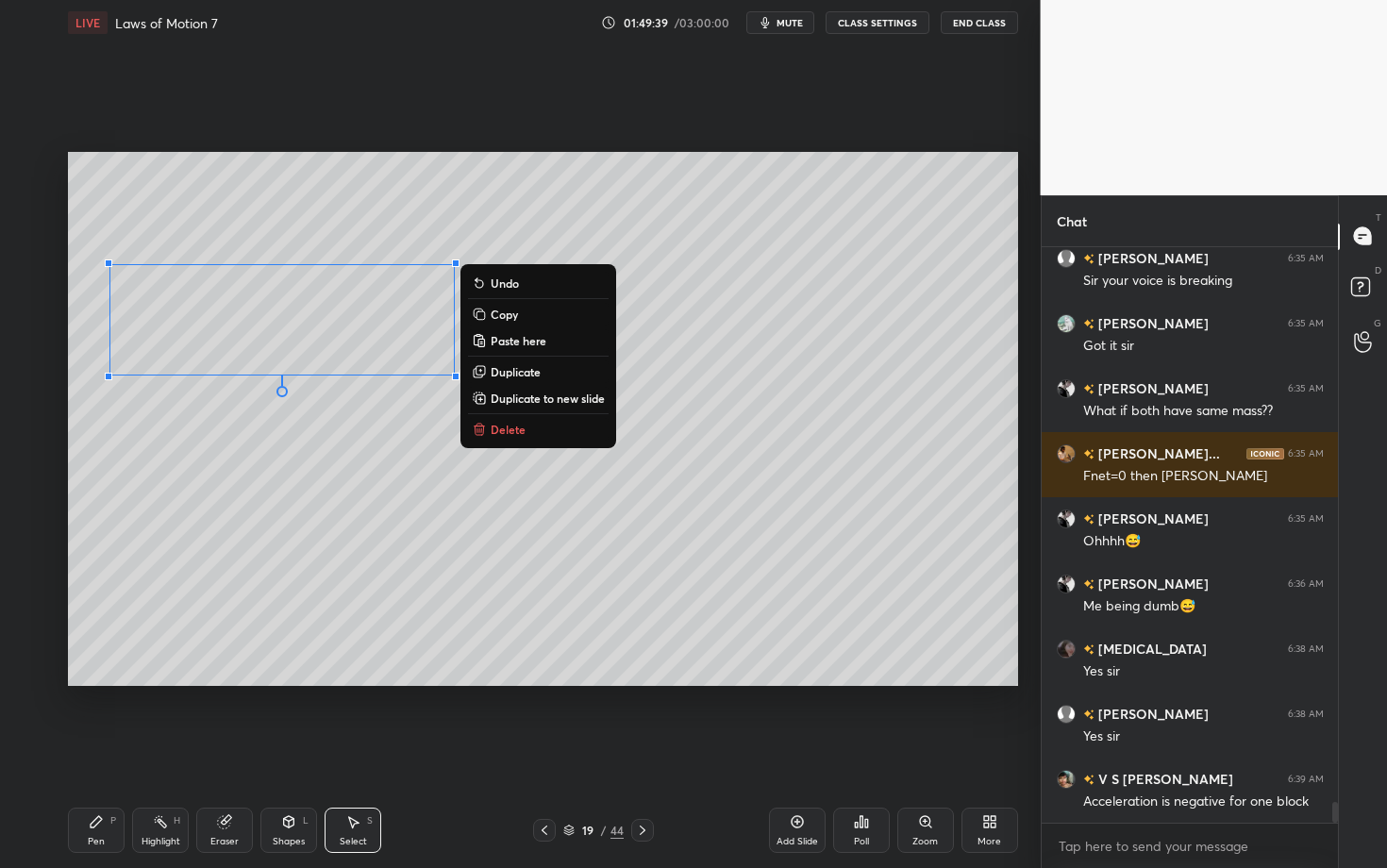 click on "0 ° Undo Copy Paste here Duplicate Duplicate to new slide Delete" at bounding box center (543, 419) 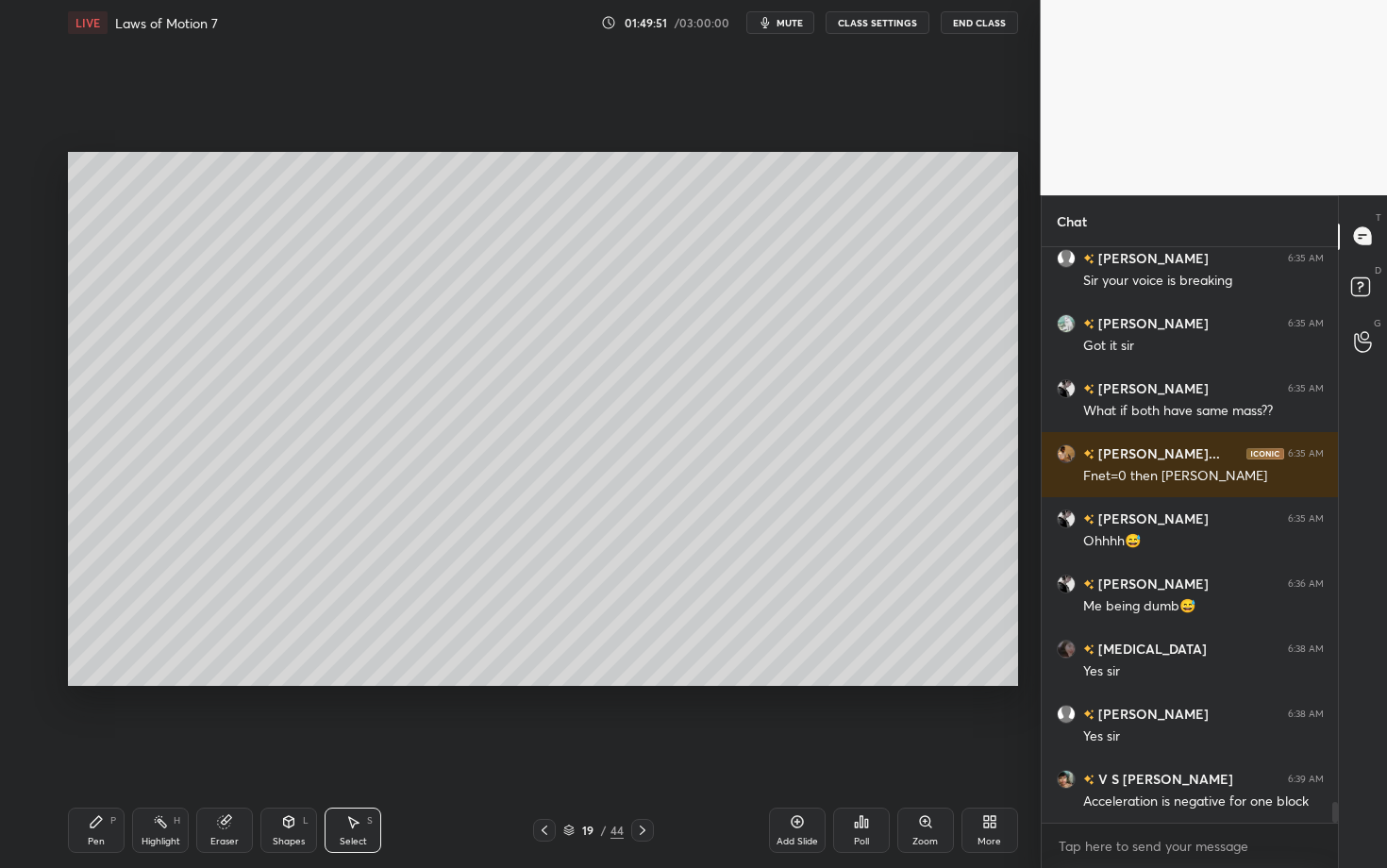 click on "Pen P Highlight H Eraser Shapes L Select S 19 / 44 Add Slide Poll Zoom More" at bounding box center [543, 830] 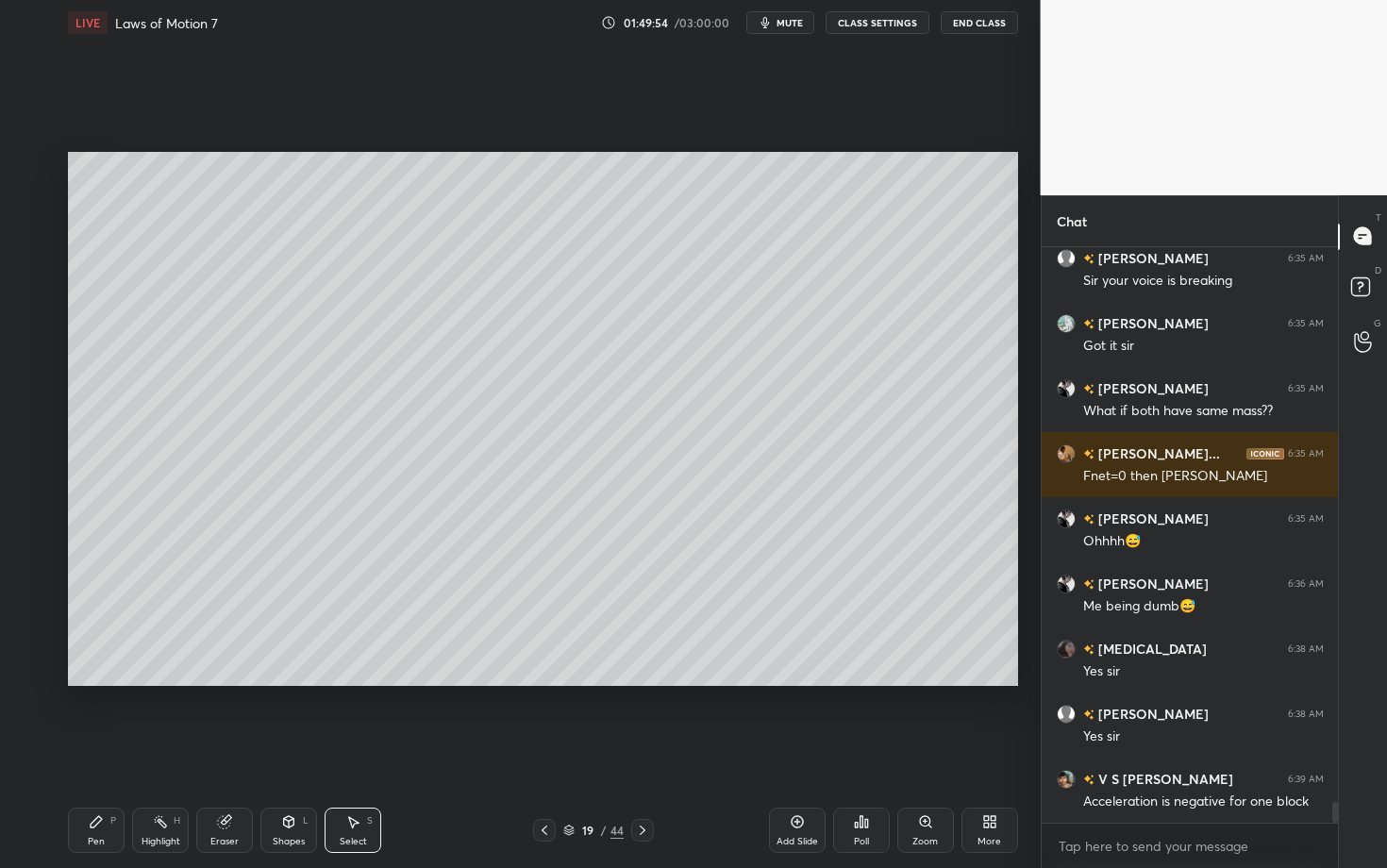 scroll, scrollTop: 15753, scrollLeft: 0, axis: vertical 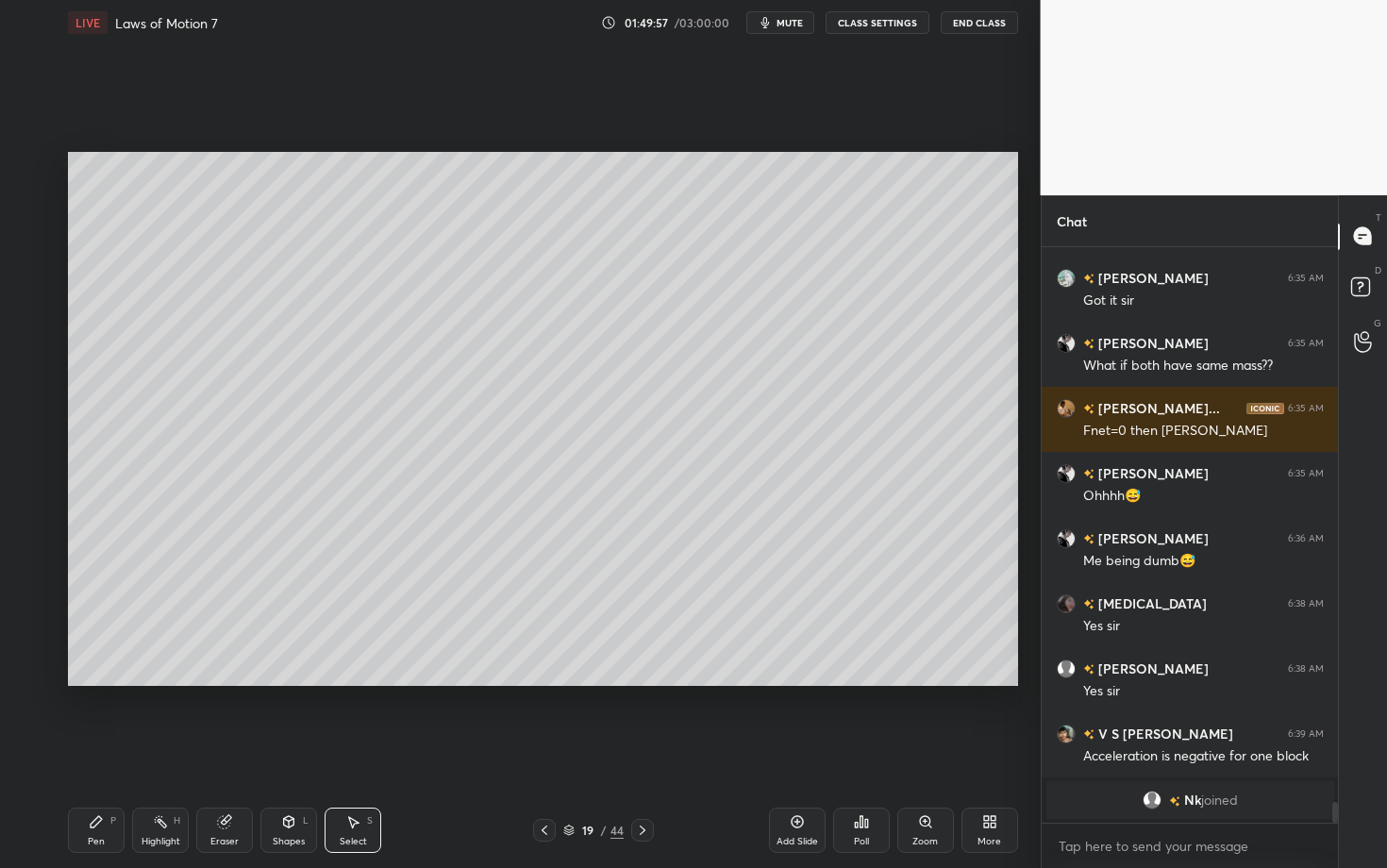 click on "Pen P" at bounding box center (96, 830) 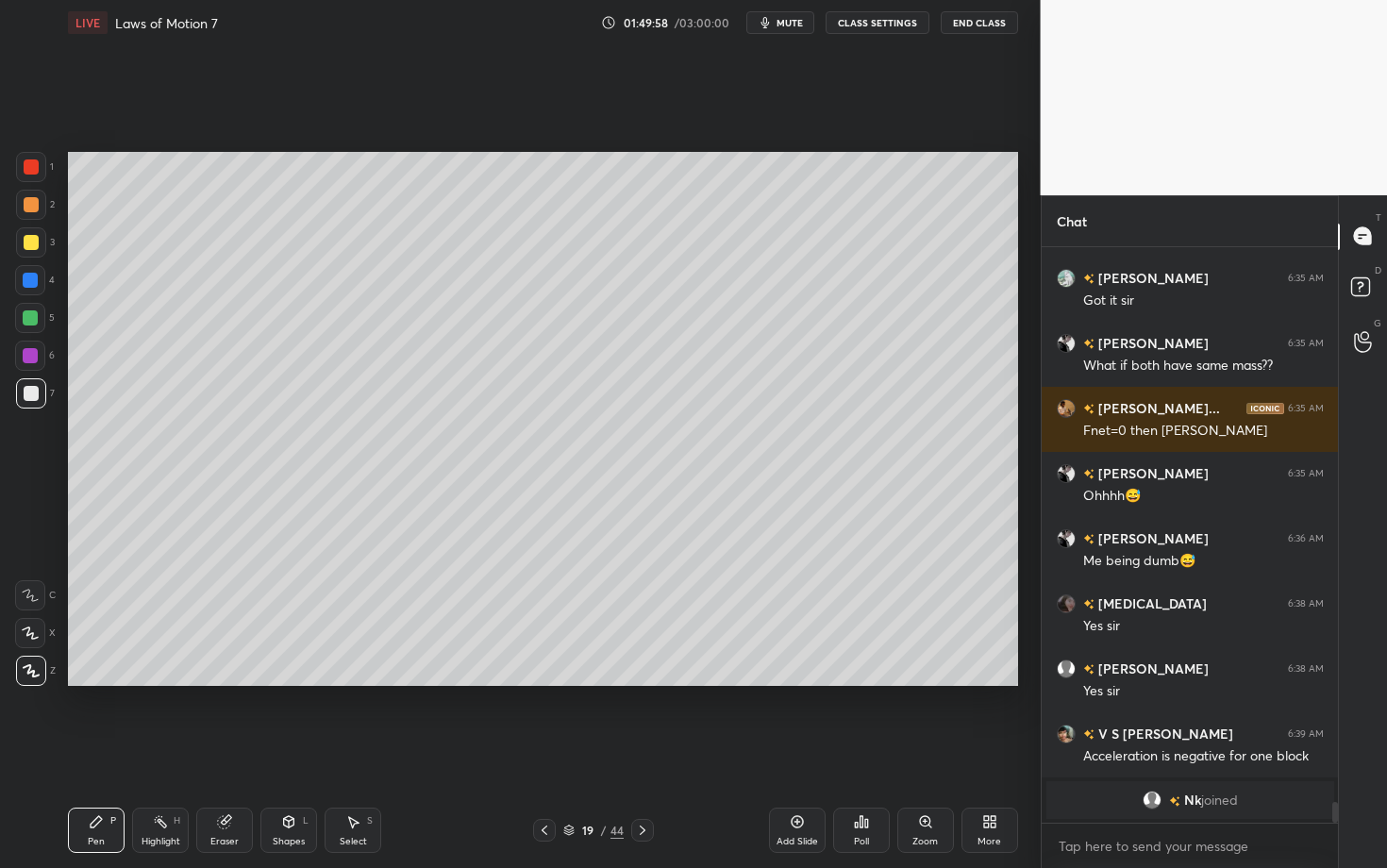 click at bounding box center (30, 318) 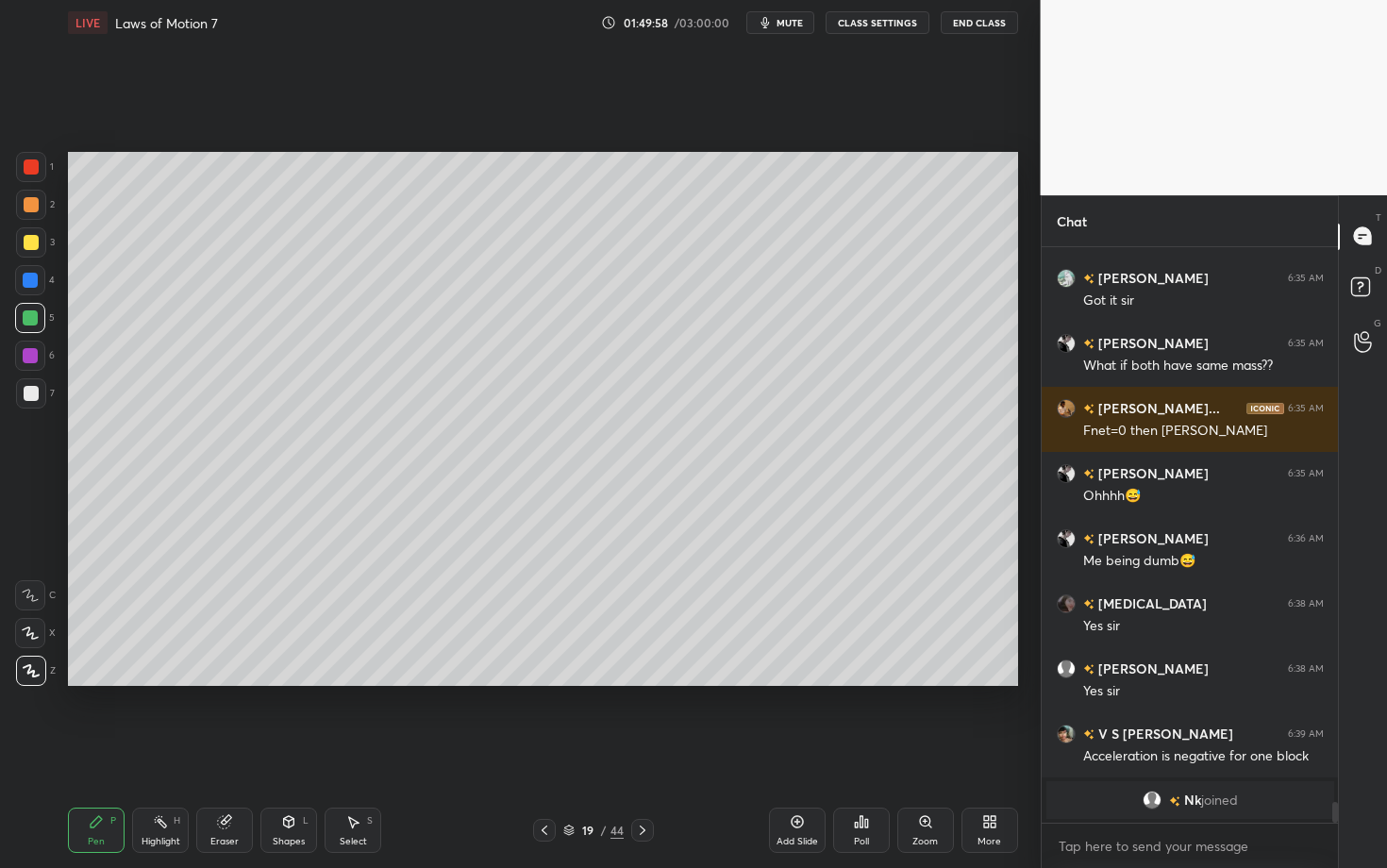 click at bounding box center (31, 205) 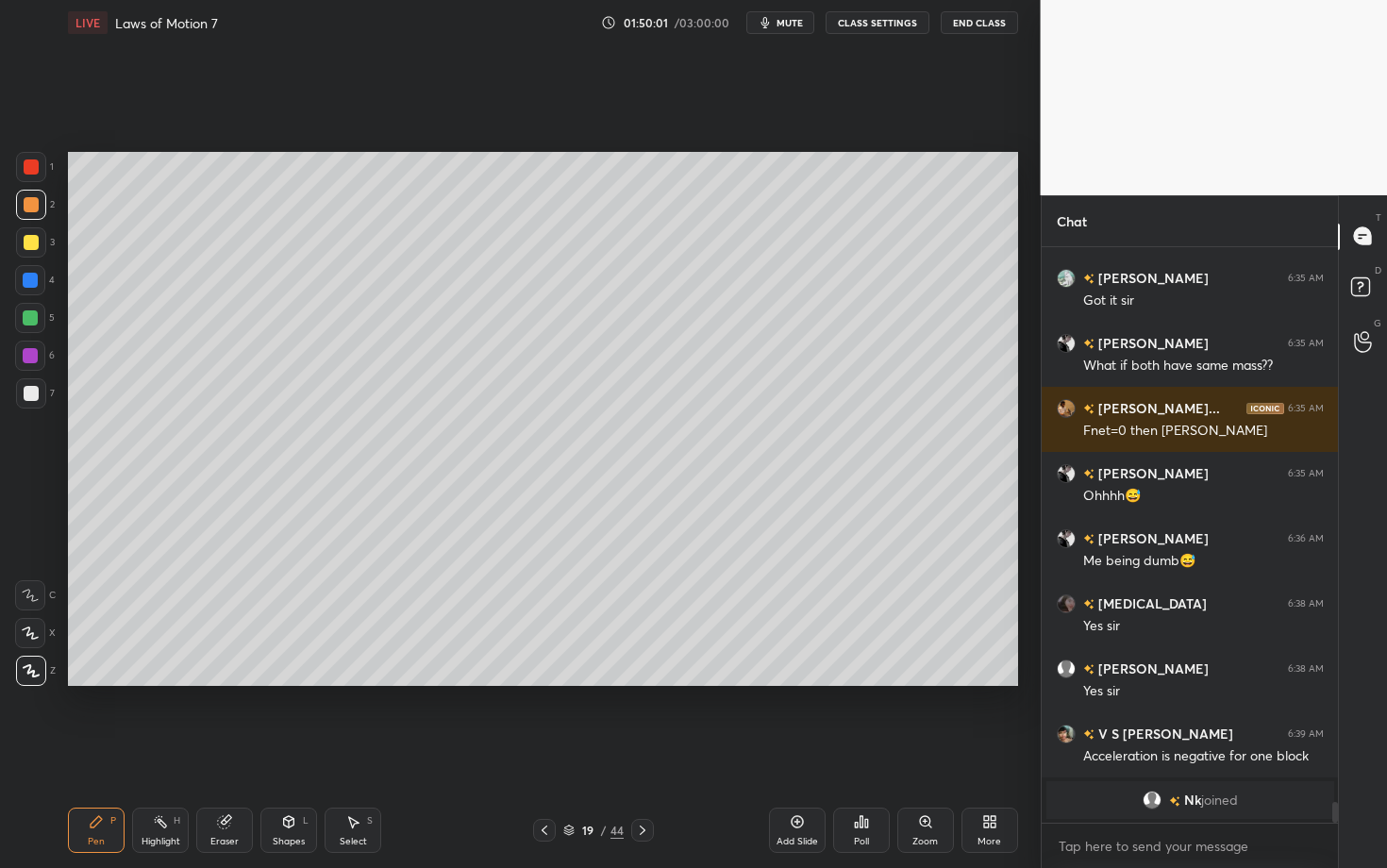 click on "Pen P" at bounding box center [96, 830] 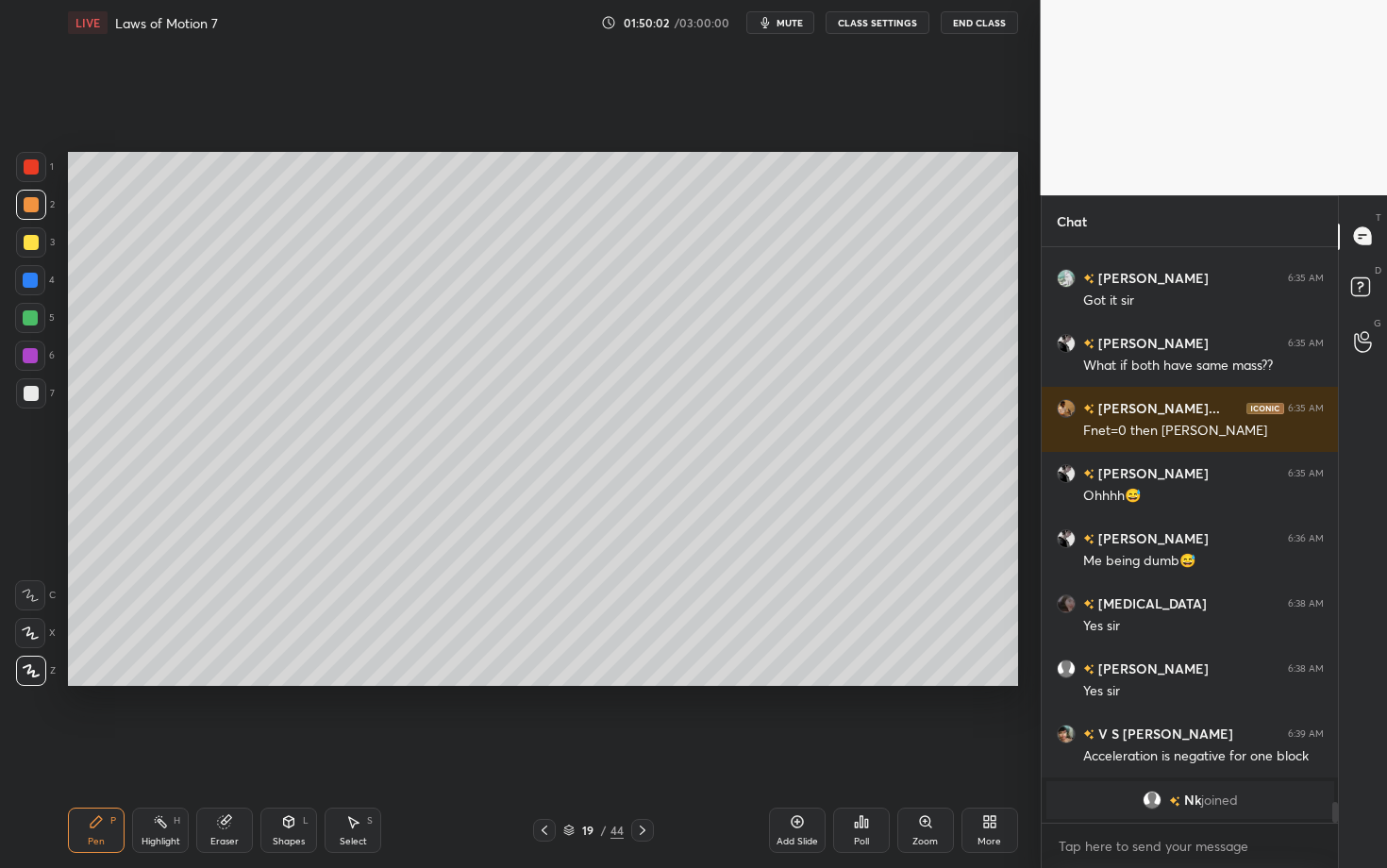 click on "Shapes L" at bounding box center (289, 830) 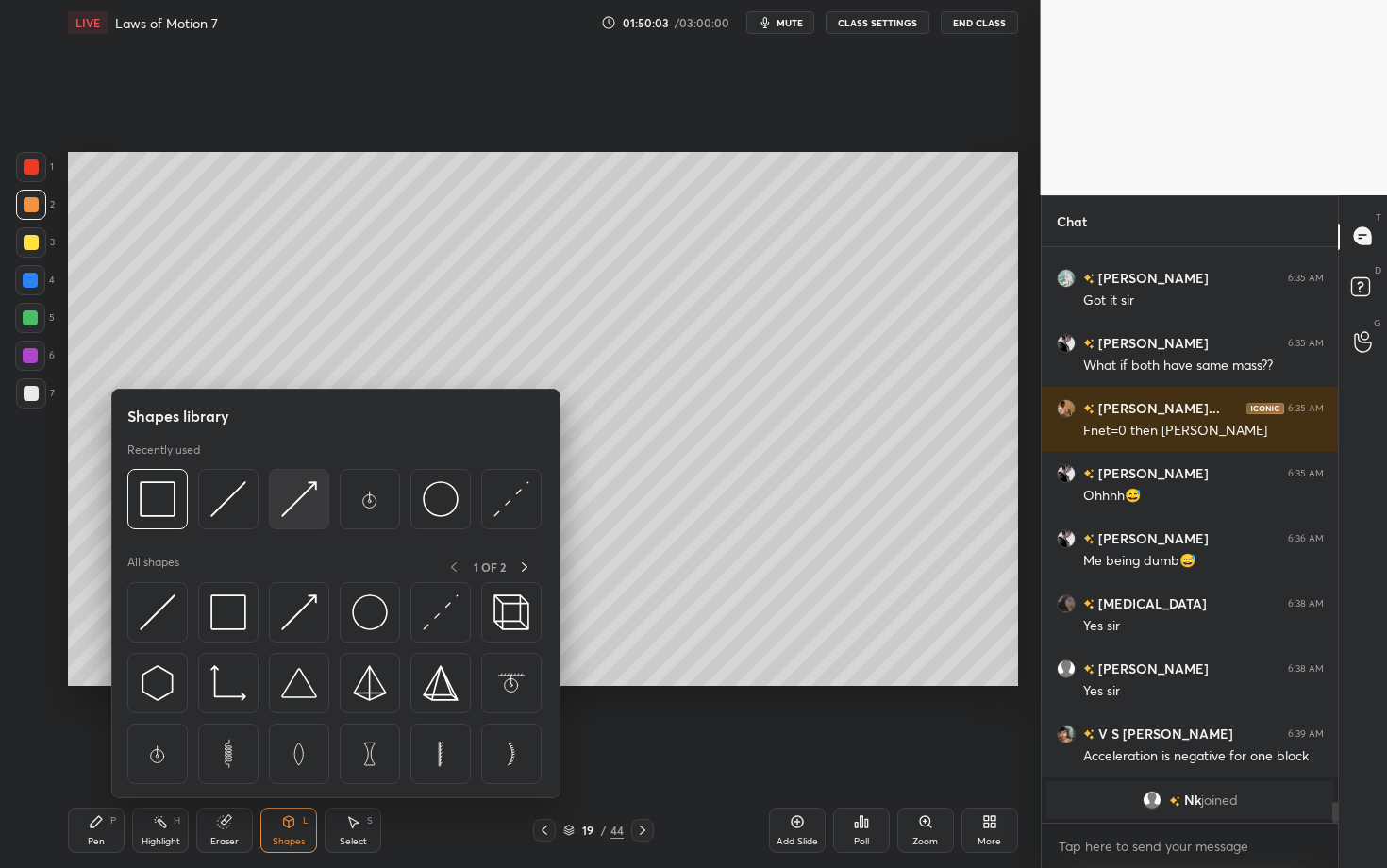 click at bounding box center [299, 499] 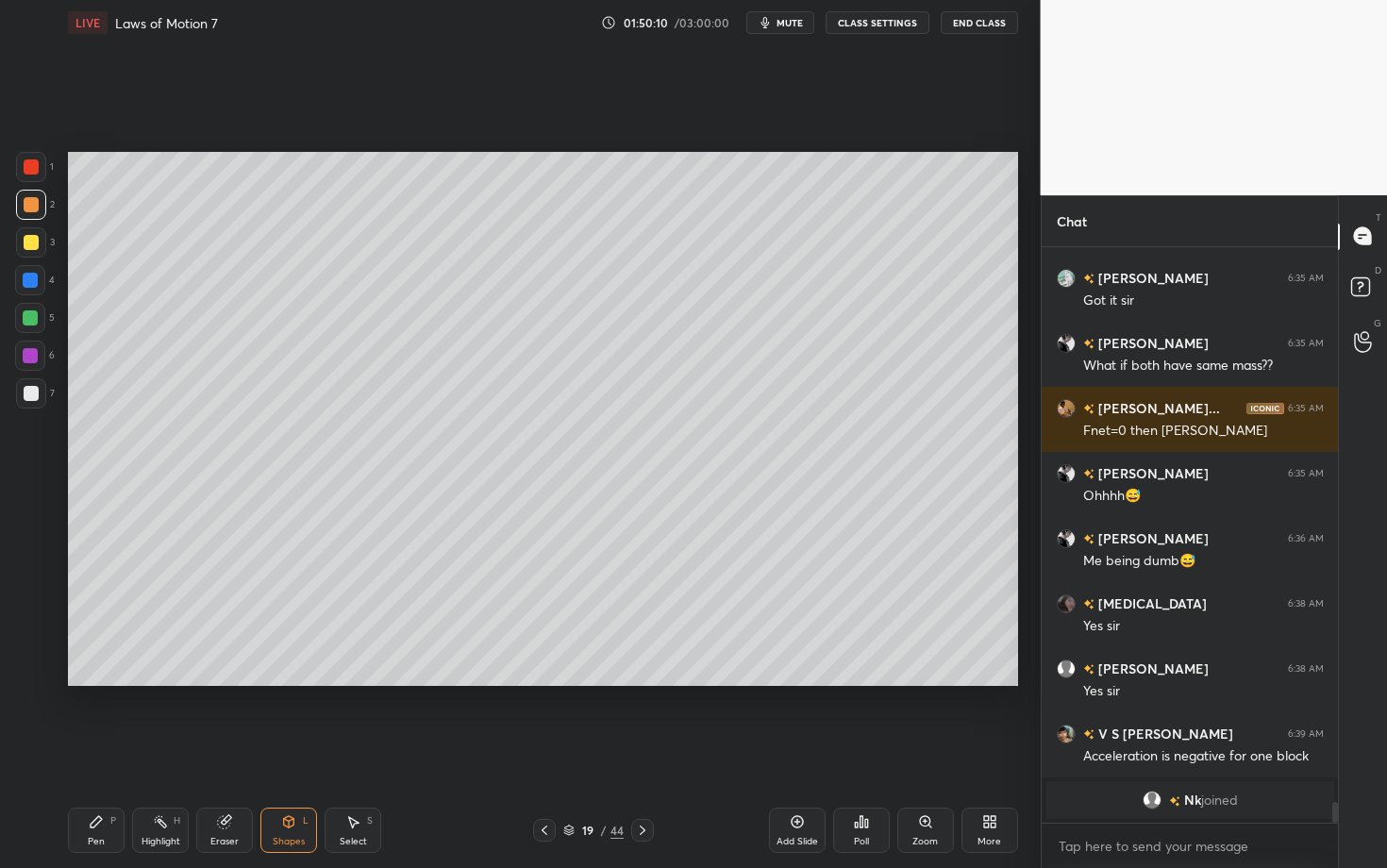 click on "Pen P" at bounding box center [96, 830] 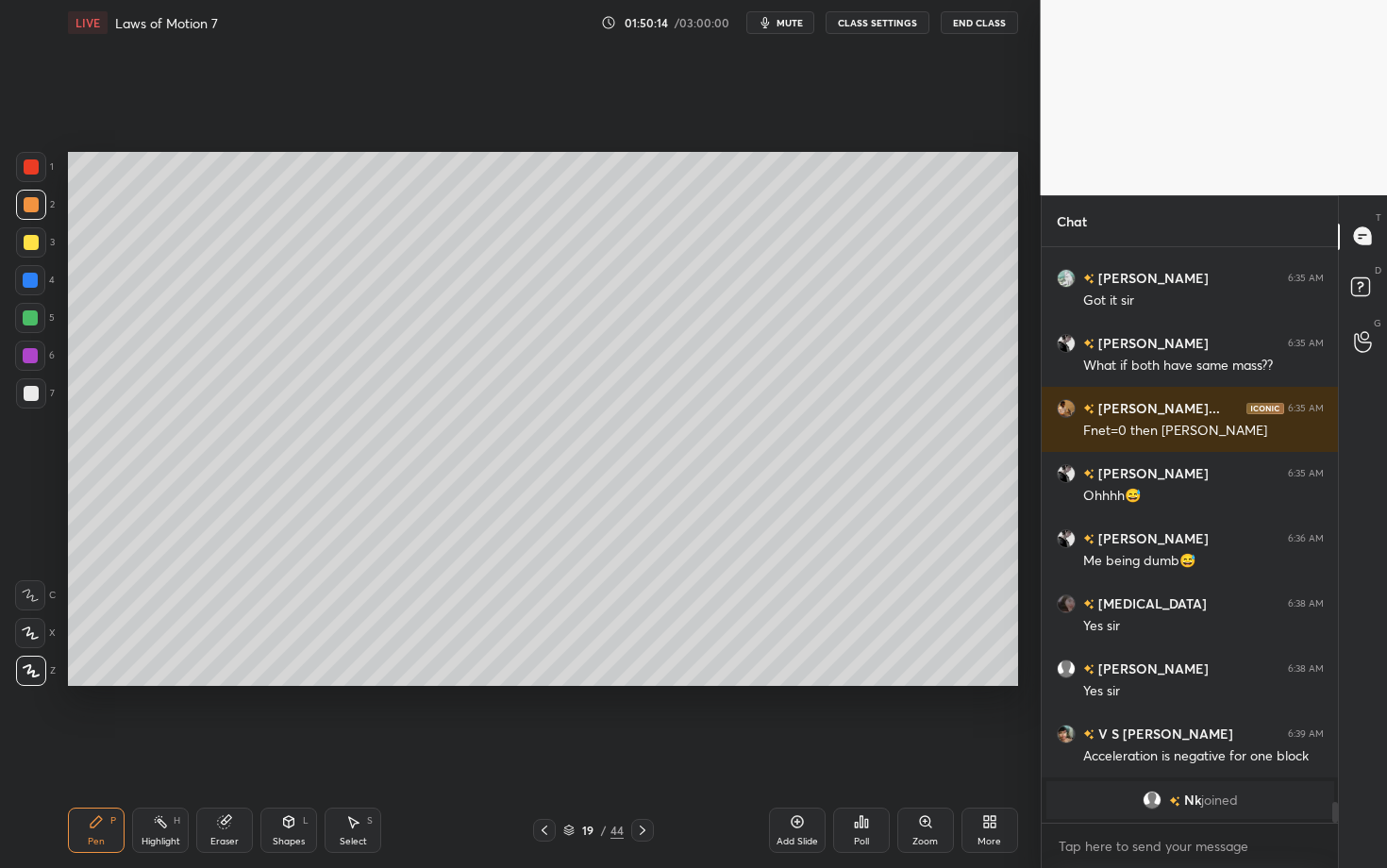 click on "Shapes" at bounding box center [289, 842] 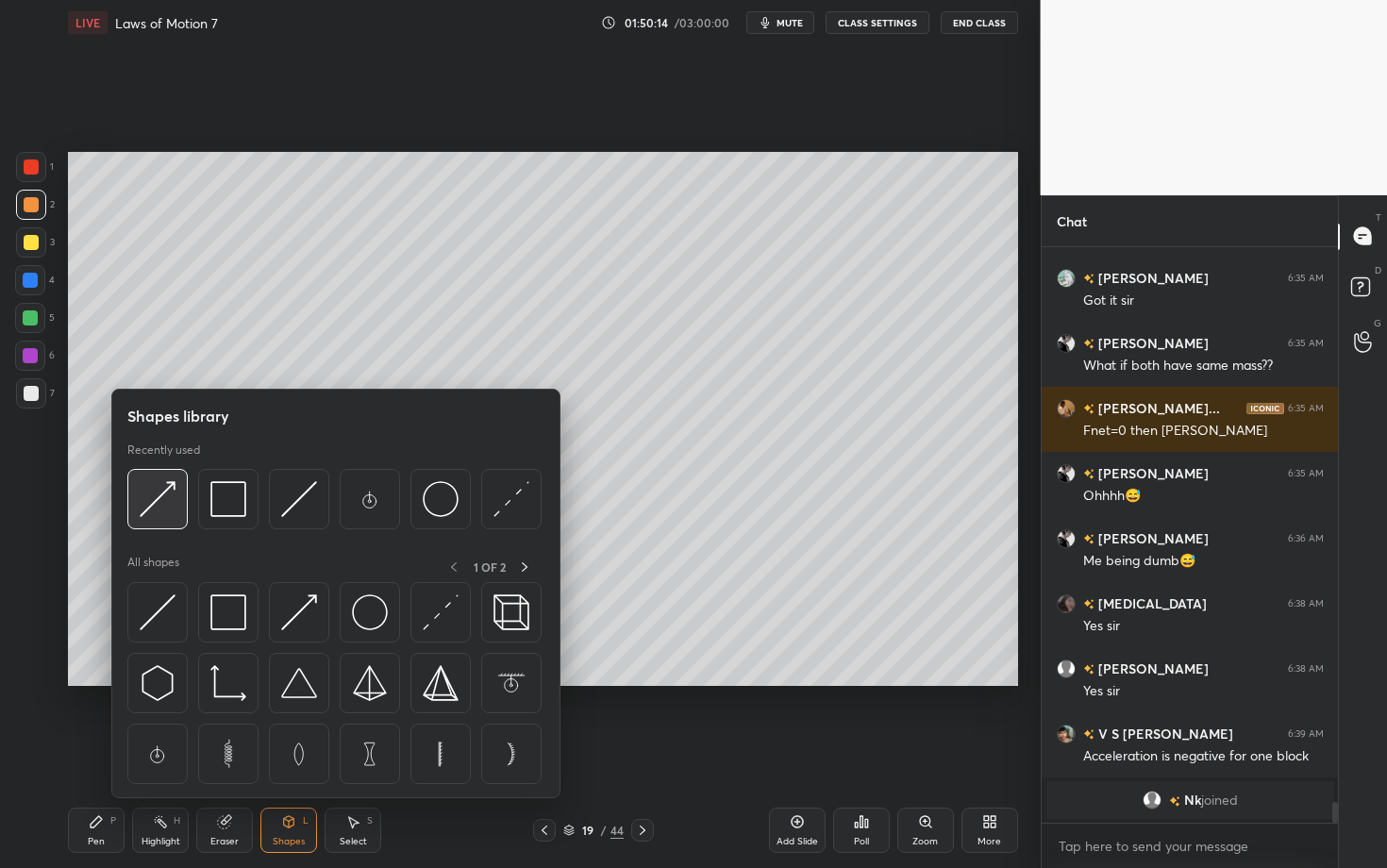 click at bounding box center (158, 499) 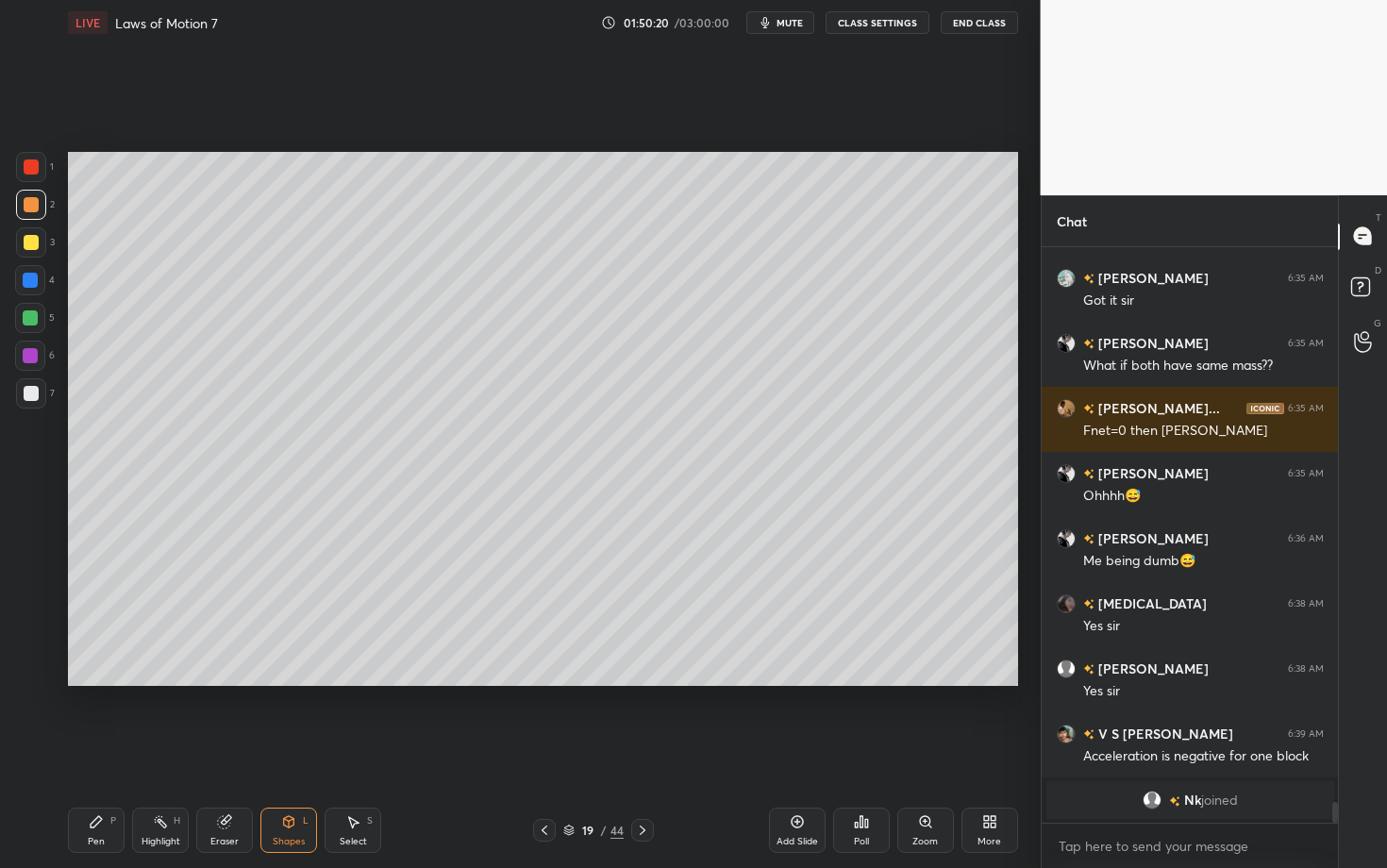 click 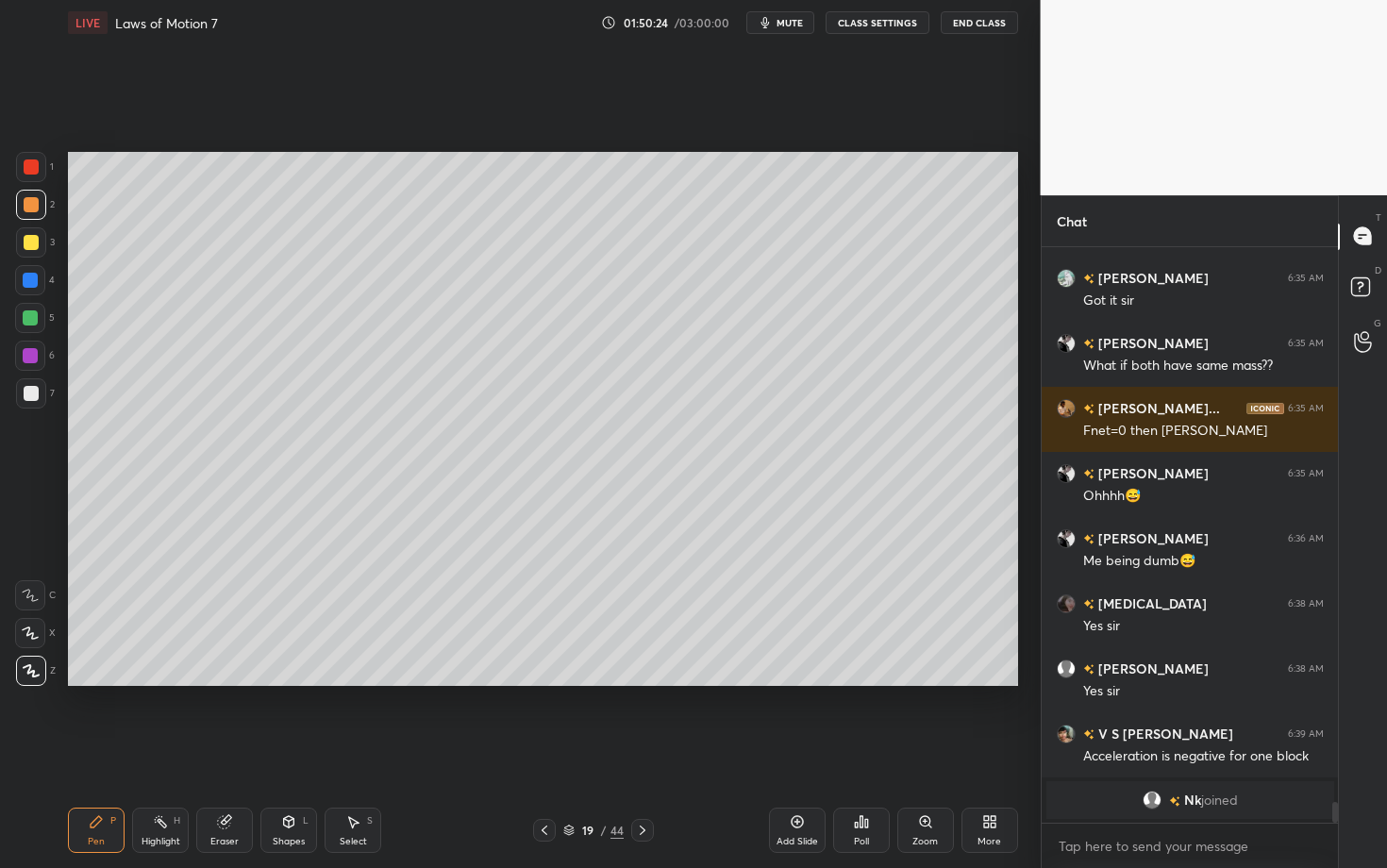 click on "Shapes L" at bounding box center (289, 830) 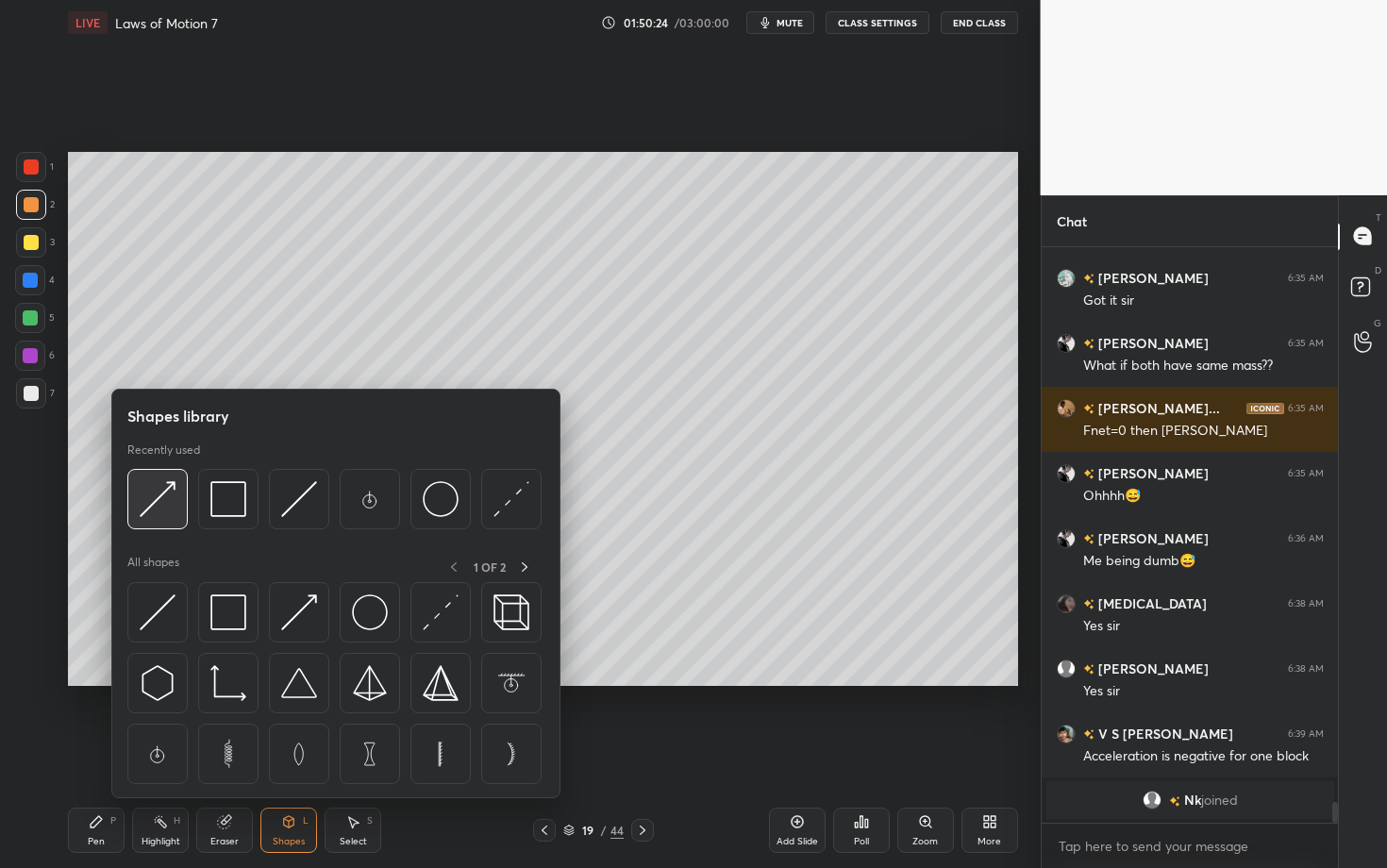 click at bounding box center [158, 499] 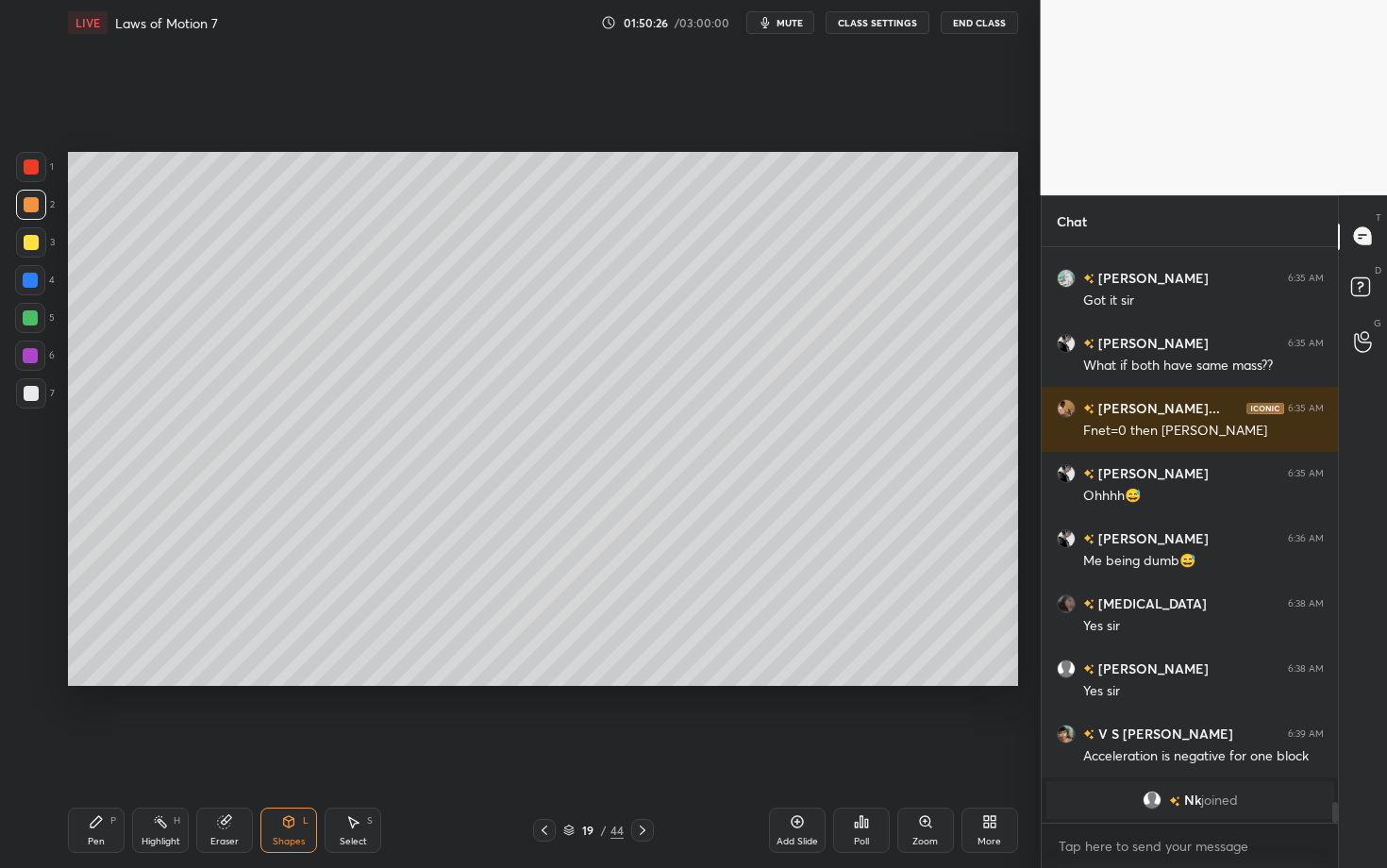click 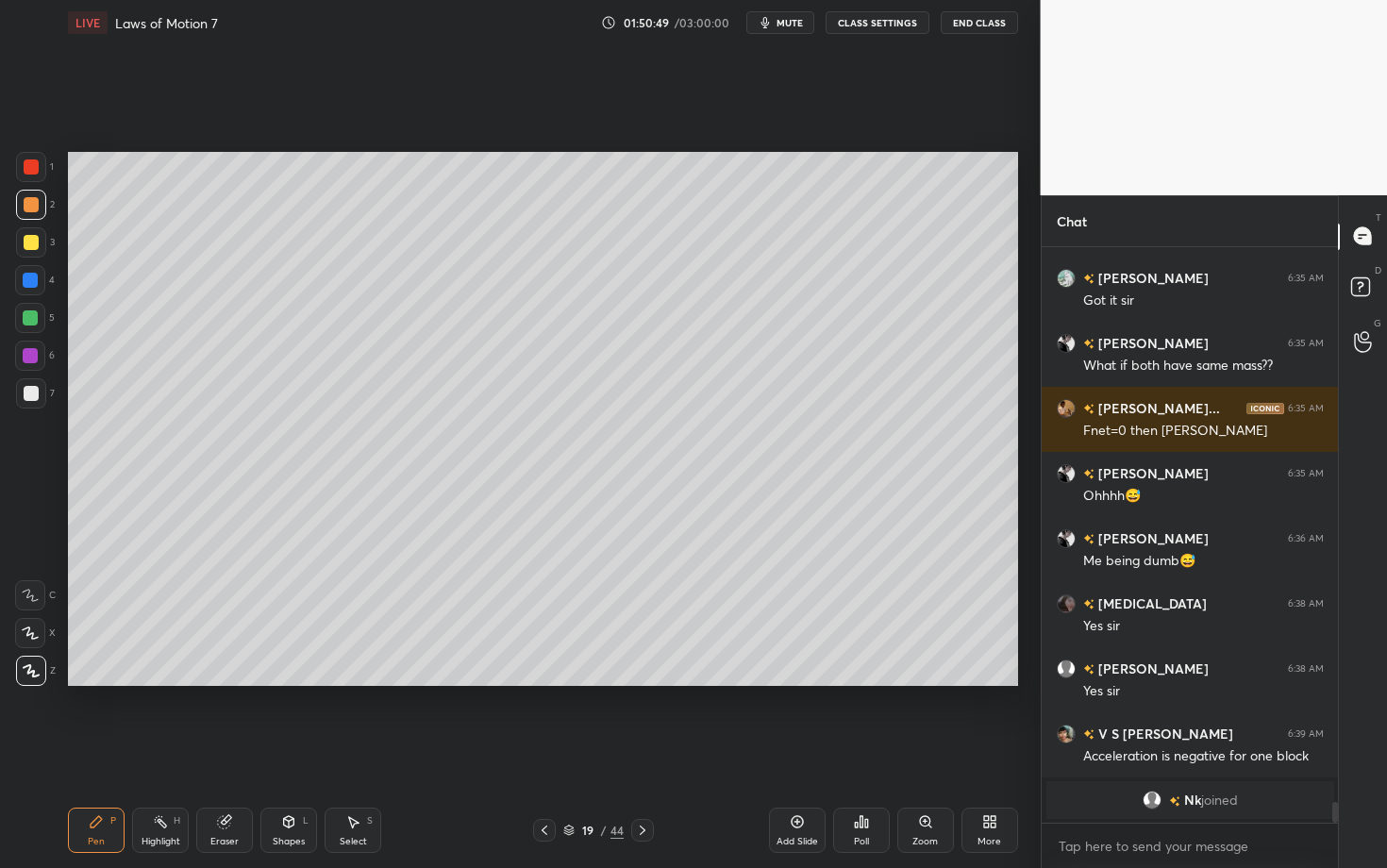click on "Select S" at bounding box center [353, 830] 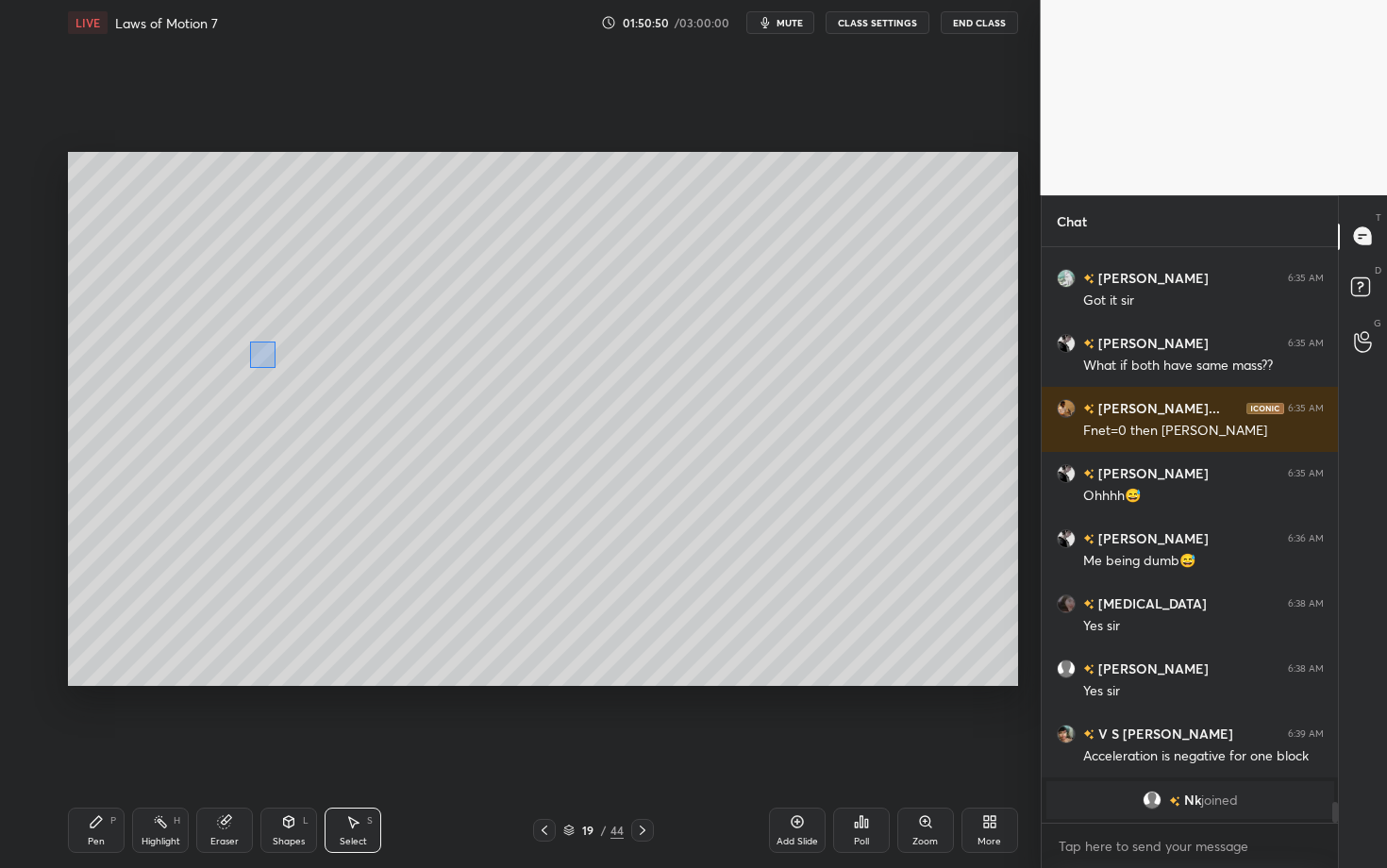 drag, startPoint x: 259, startPoint y: 357, endPoint x: 275, endPoint y: 367, distance: 18.867962 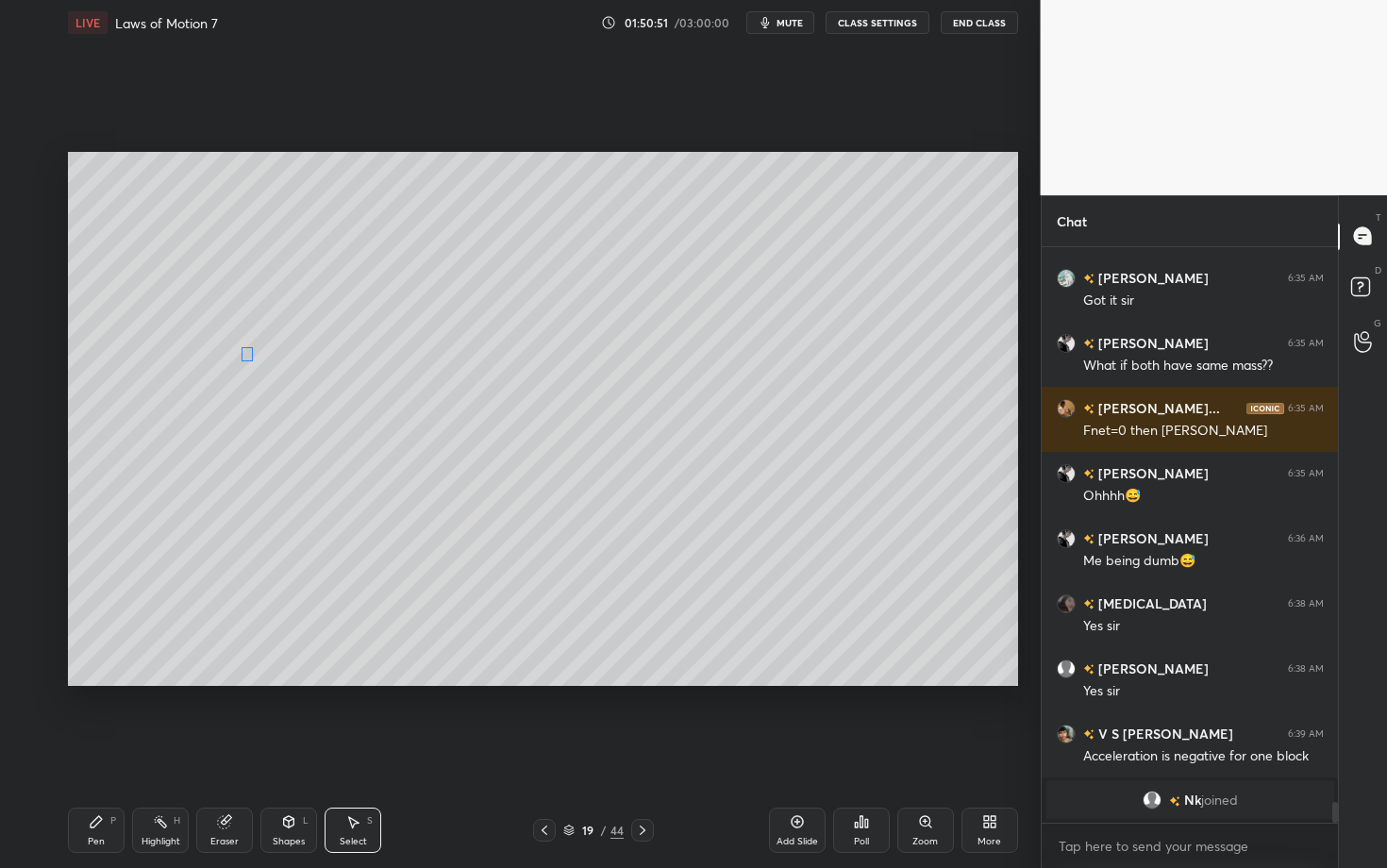 click on "0 ° Undo Copy Paste here Duplicate Duplicate to new slide Delete" at bounding box center [543, 419] 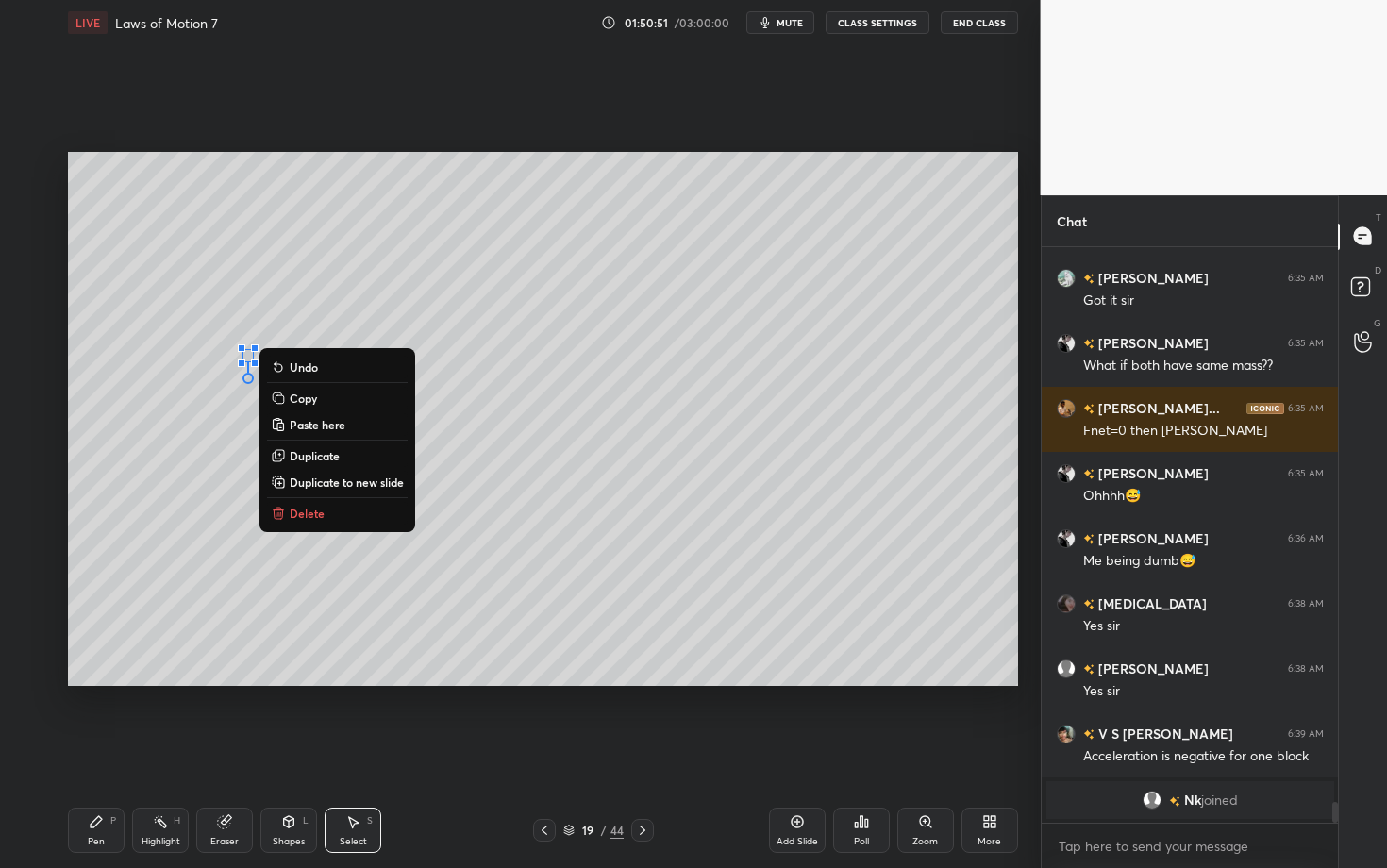 click 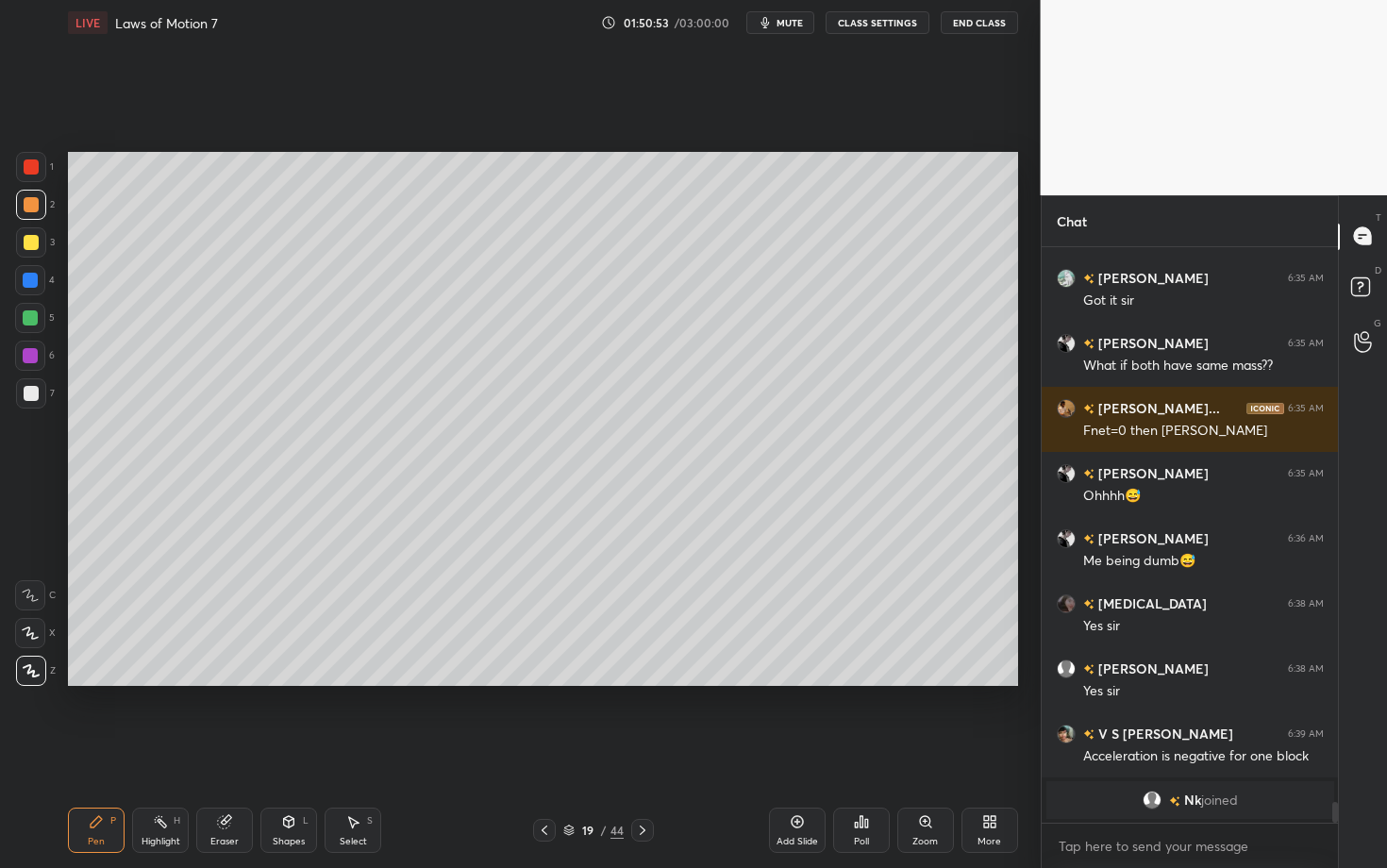 click on "Select" at bounding box center [353, 842] 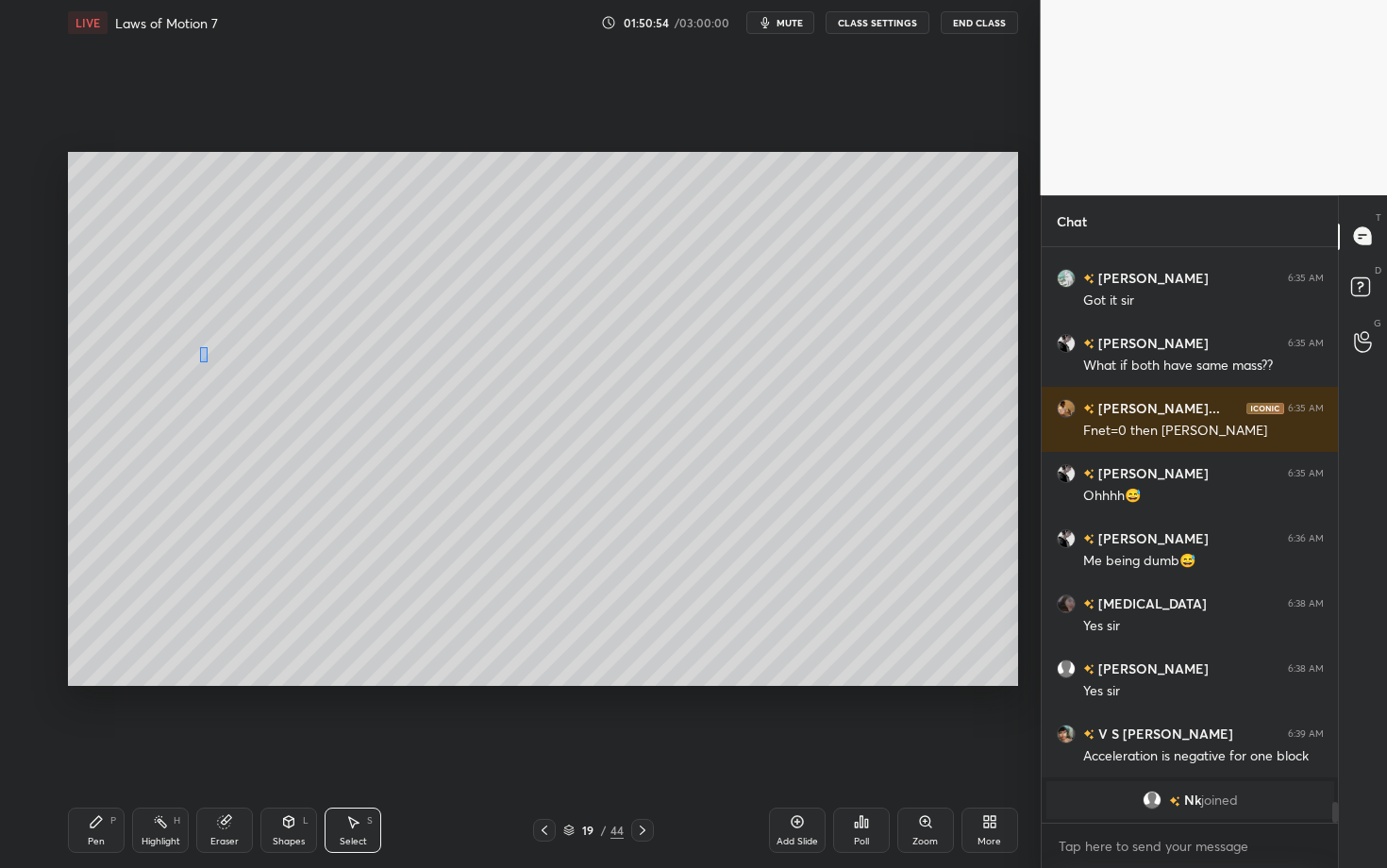 drag, startPoint x: 207, startPoint y: 360, endPoint x: 217, endPoint y: 366, distance: 11.661904 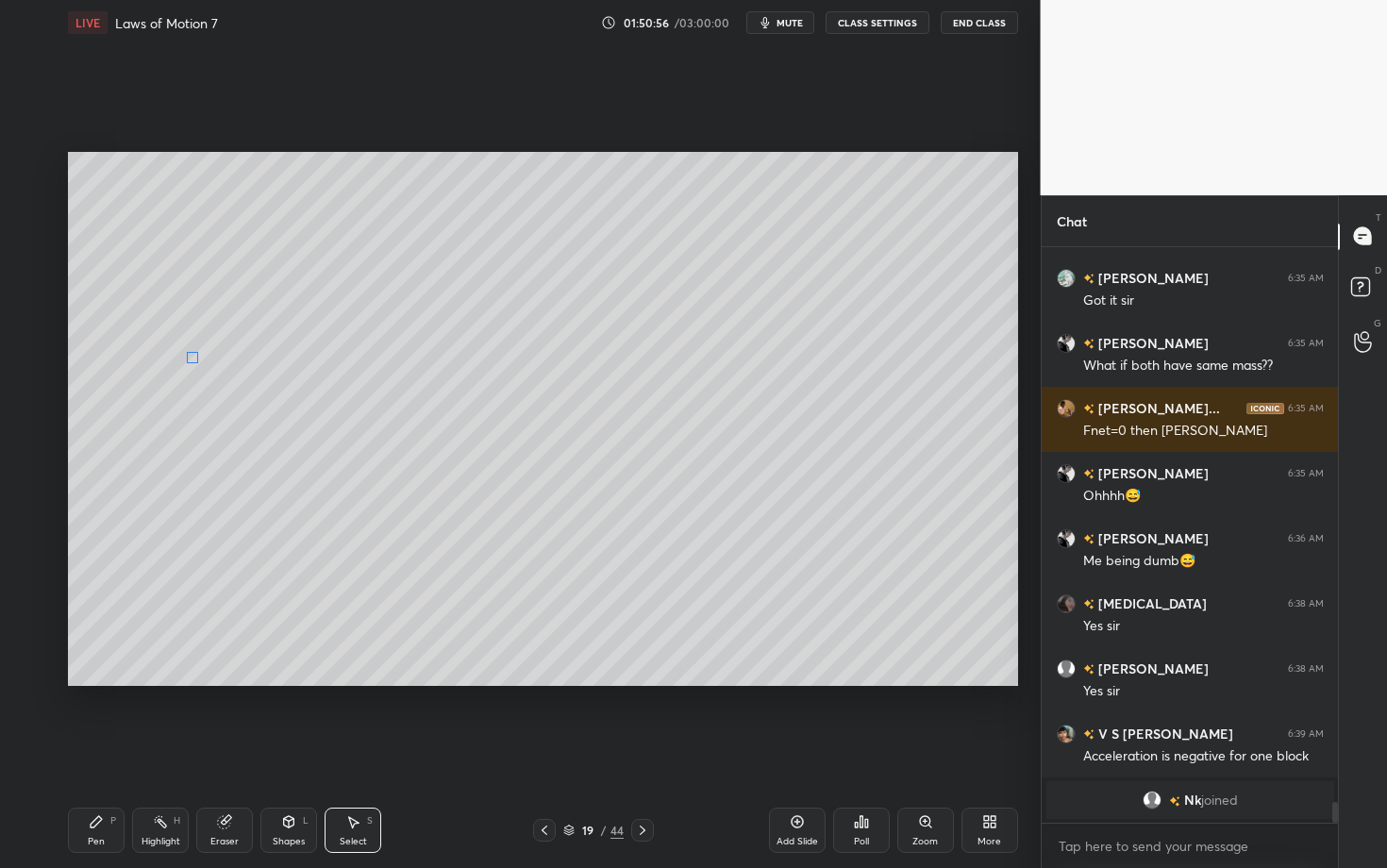 drag, startPoint x: 207, startPoint y: 357, endPoint x: 192, endPoint y: 358, distance: 15.033296 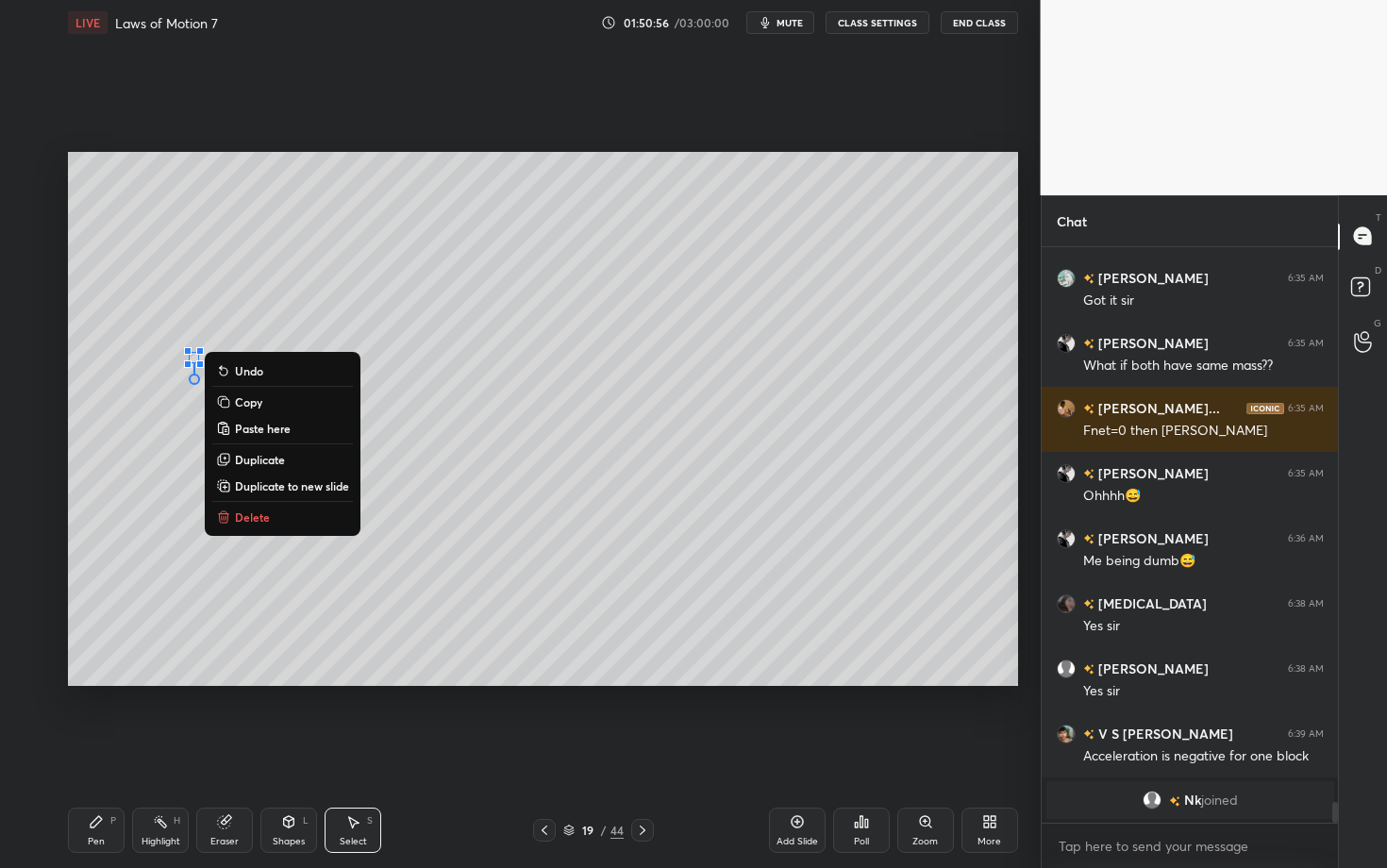 click on "Pen P" at bounding box center [96, 830] 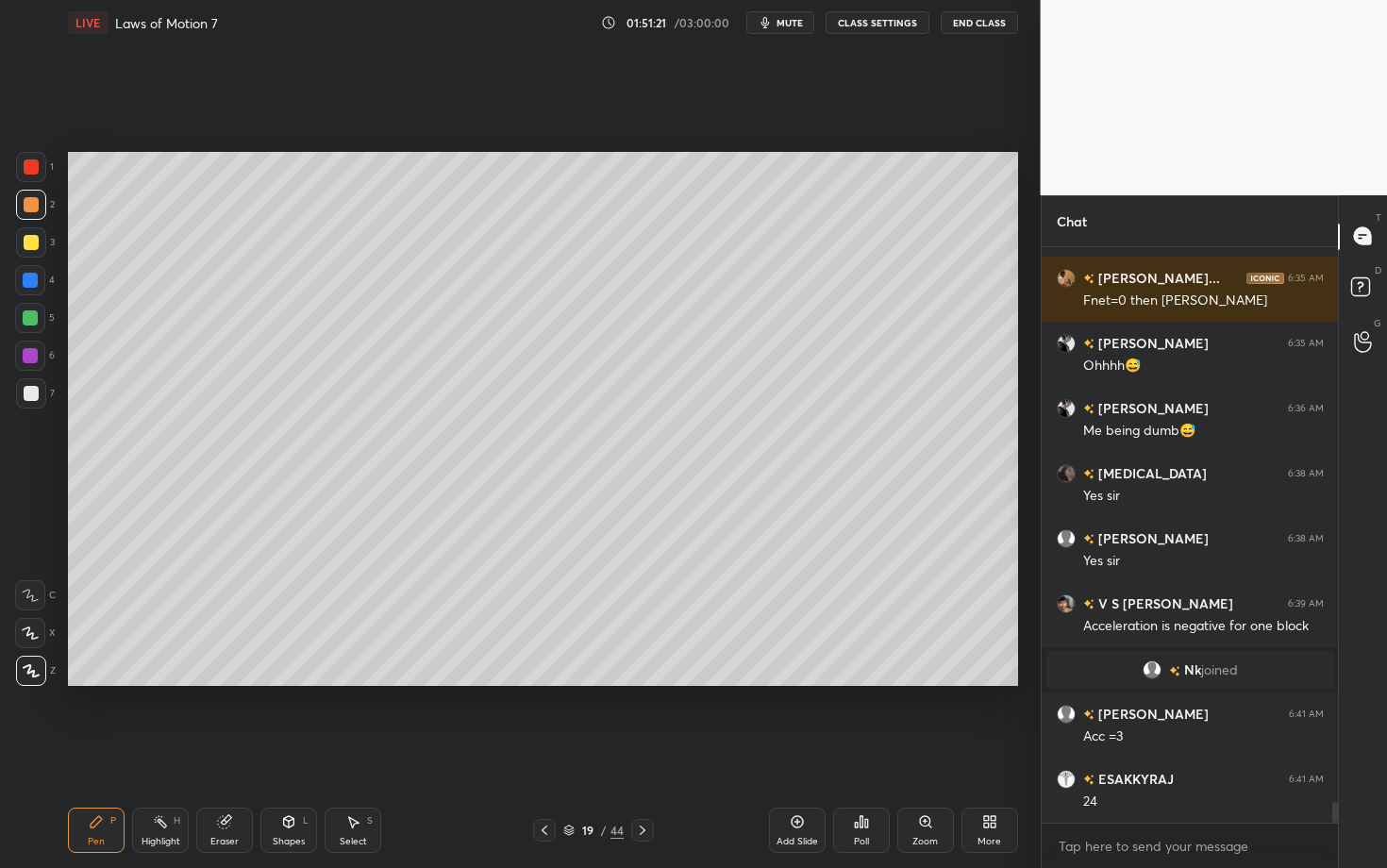 scroll, scrollTop: 15288, scrollLeft: 0, axis: vertical 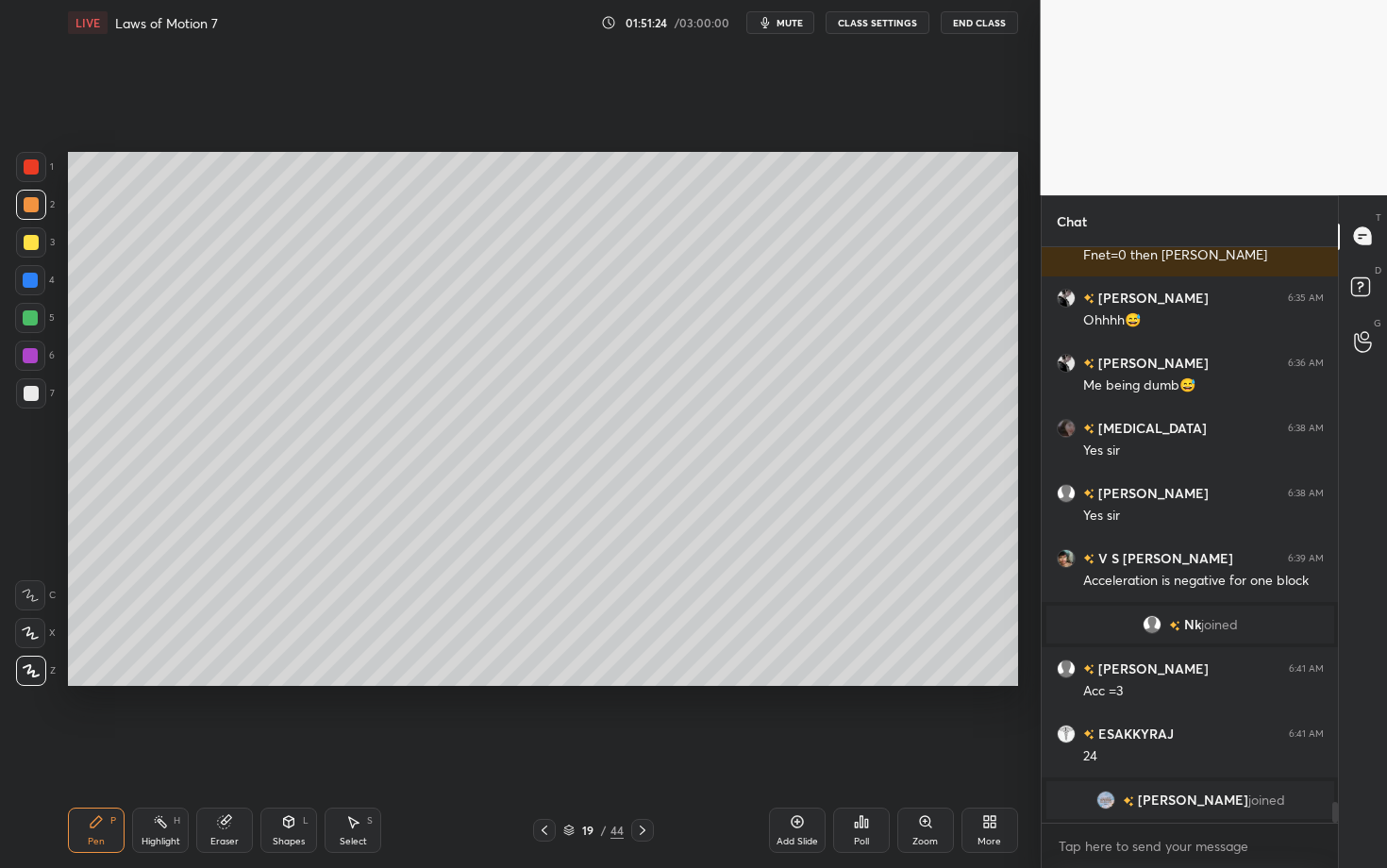 click on "Select S" at bounding box center [353, 830] 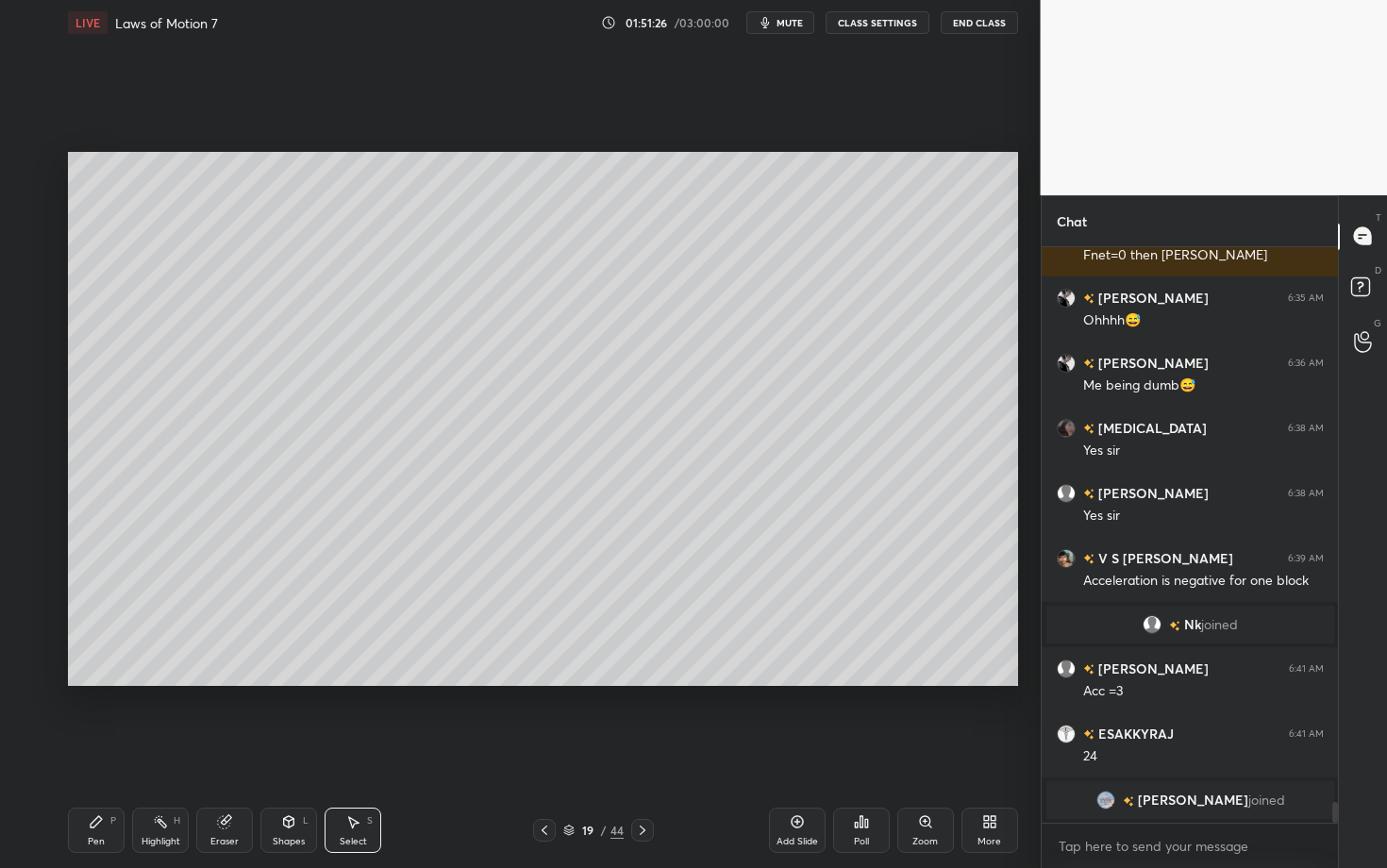 click on "Pen P" at bounding box center (96, 830) 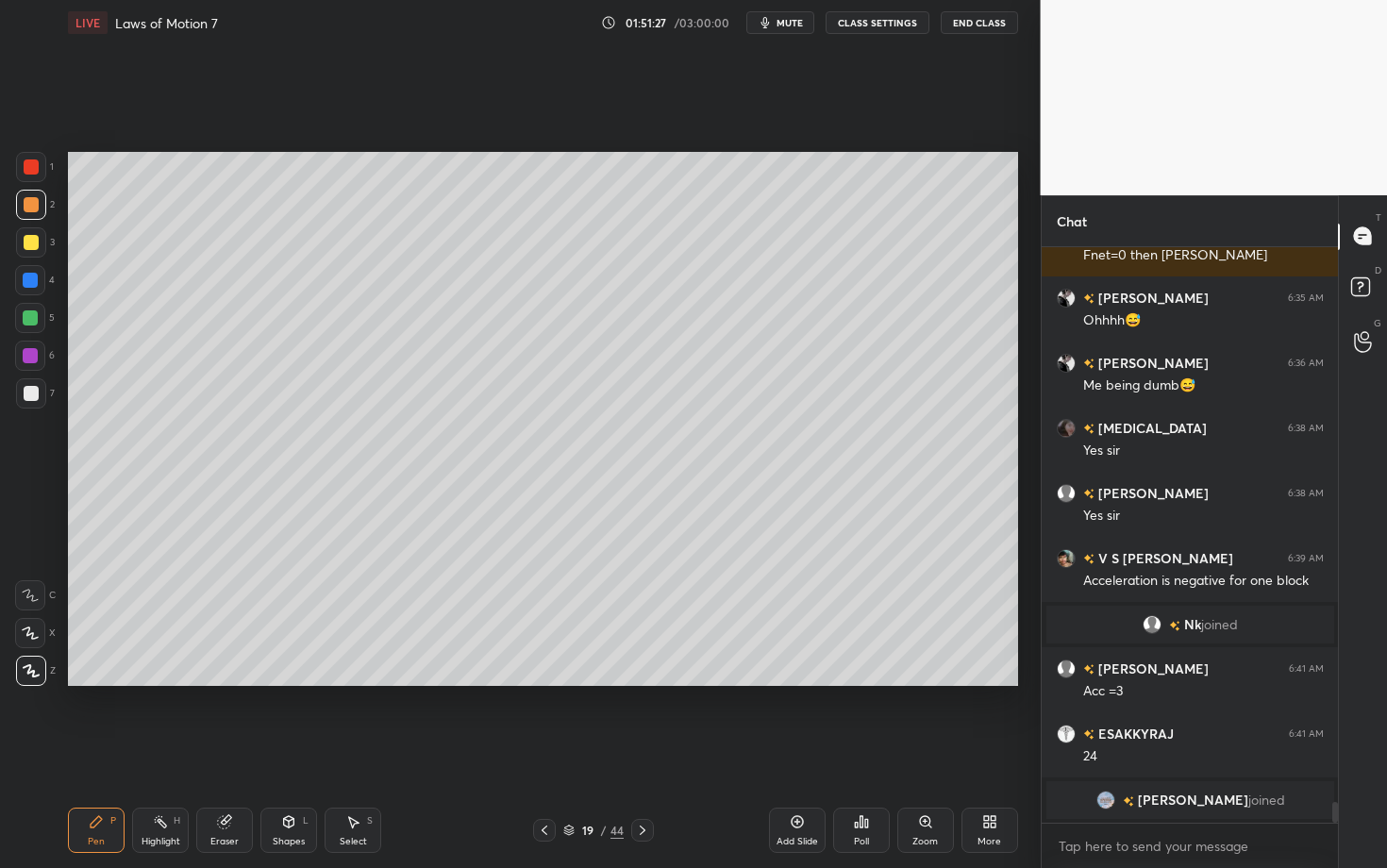 click at bounding box center [31, 242] 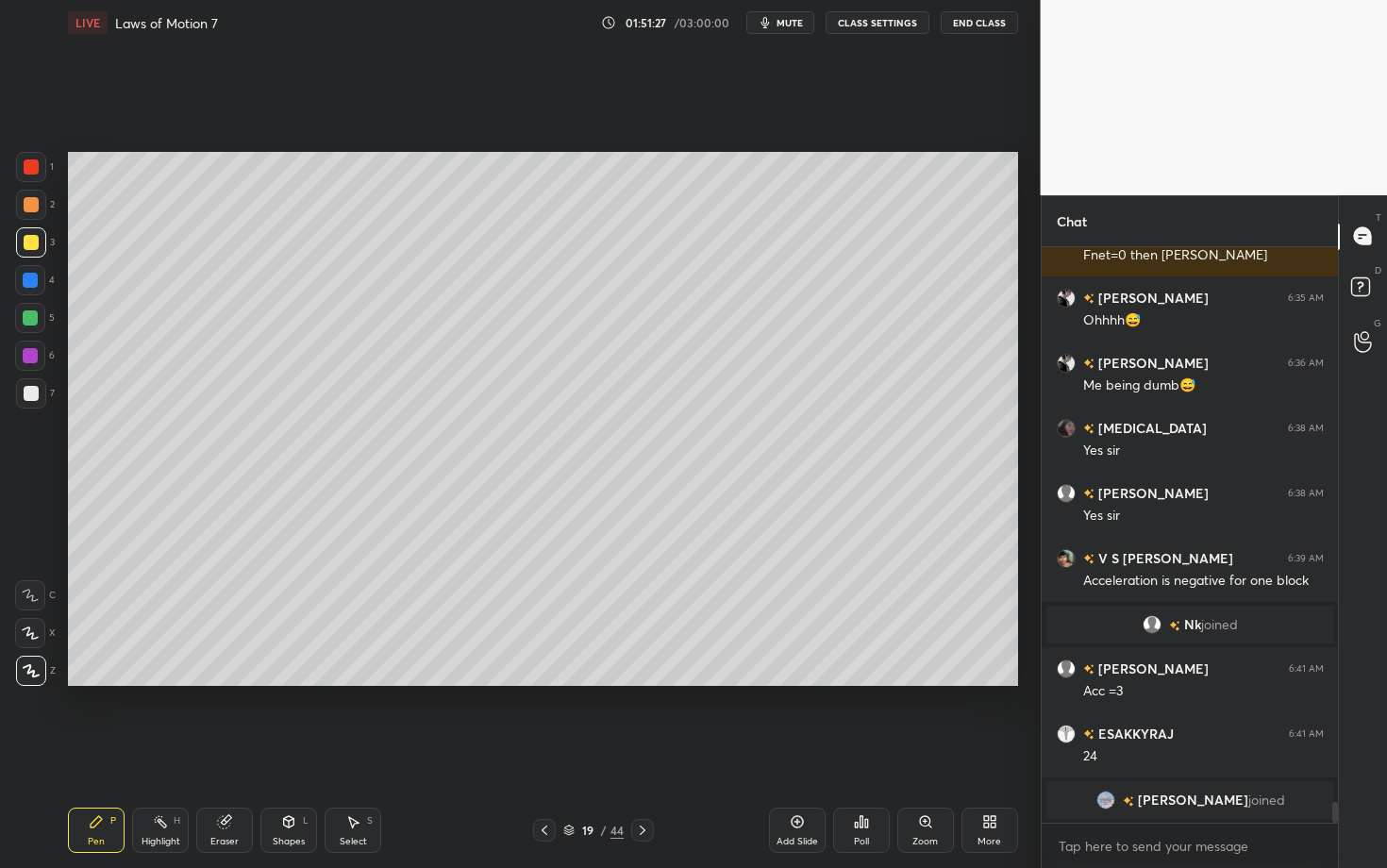 click at bounding box center (31, 167) 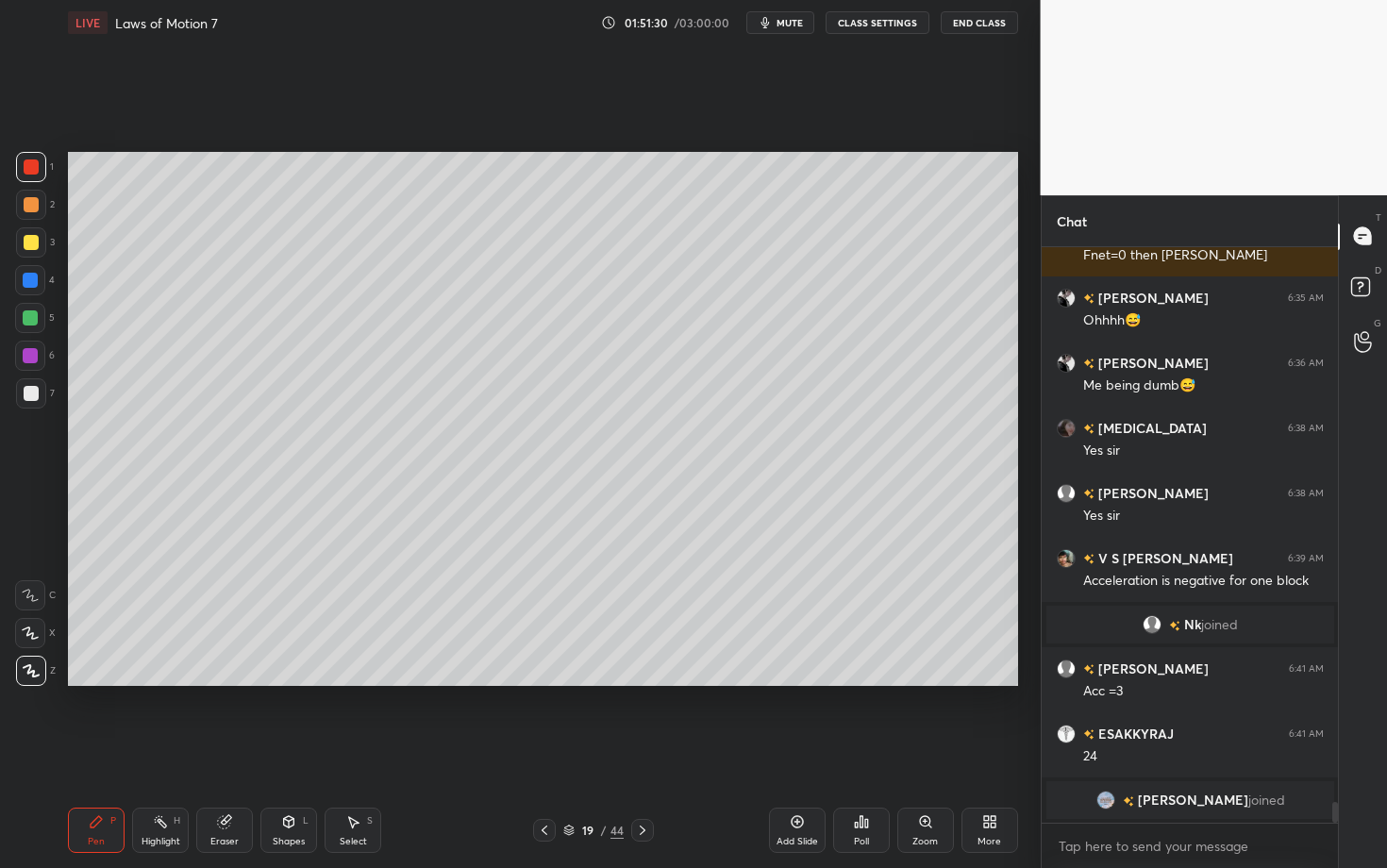 click on "Eraser" at bounding box center [225, 830] 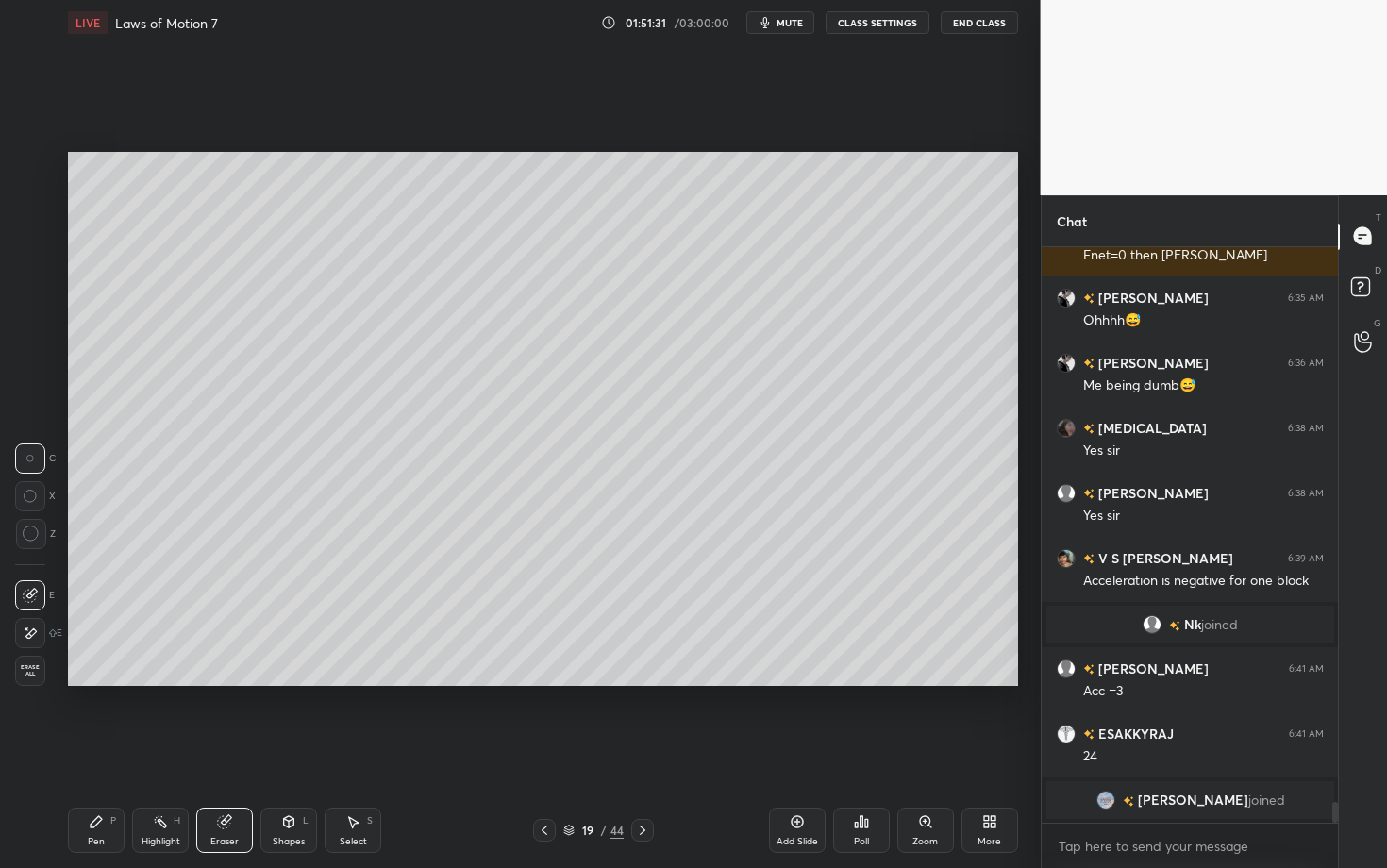 click on "Pen P" at bounding box center (96, 830) 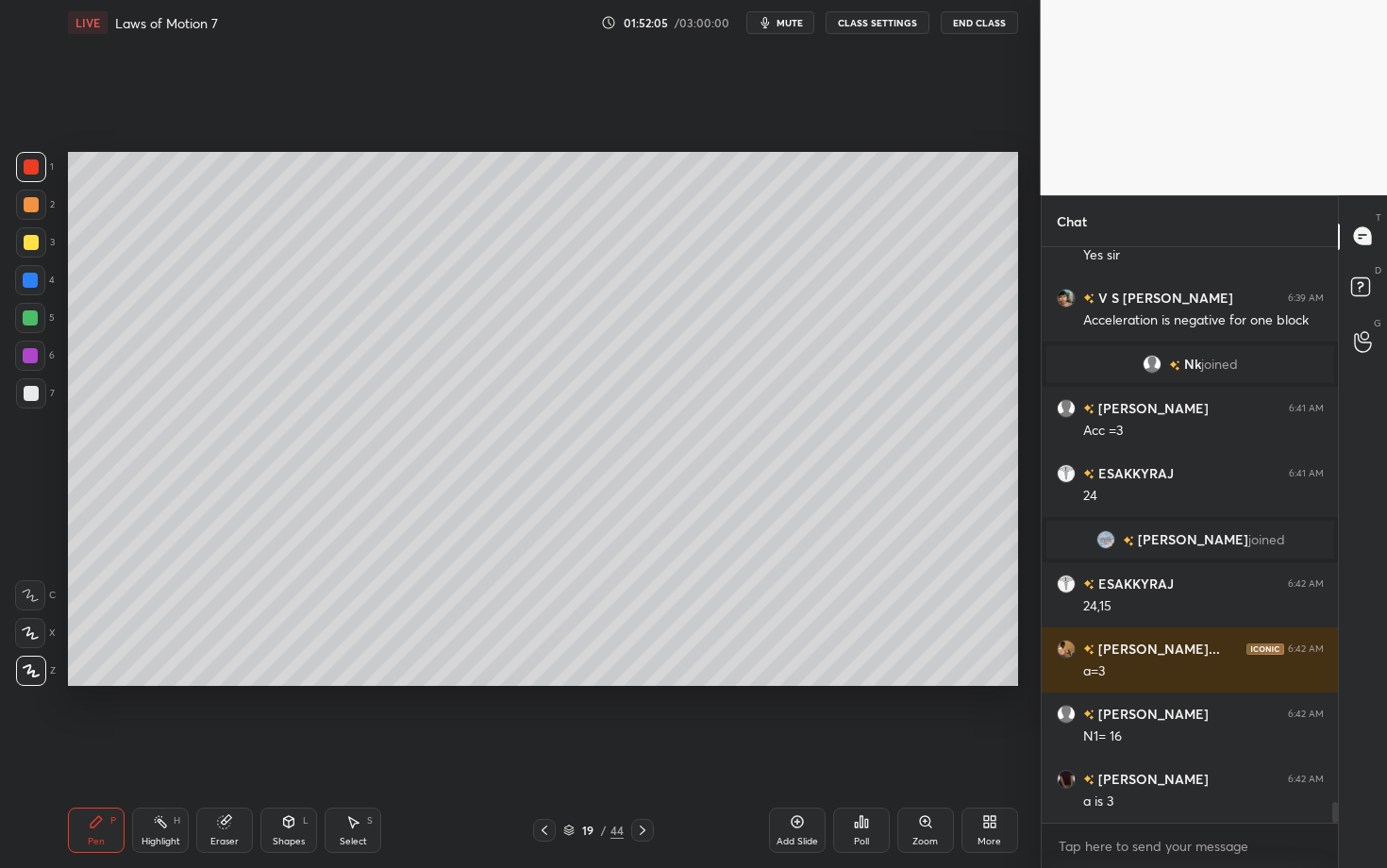 scroll, scrollTop: 15560, scrollLeft: 0, axis: vertical 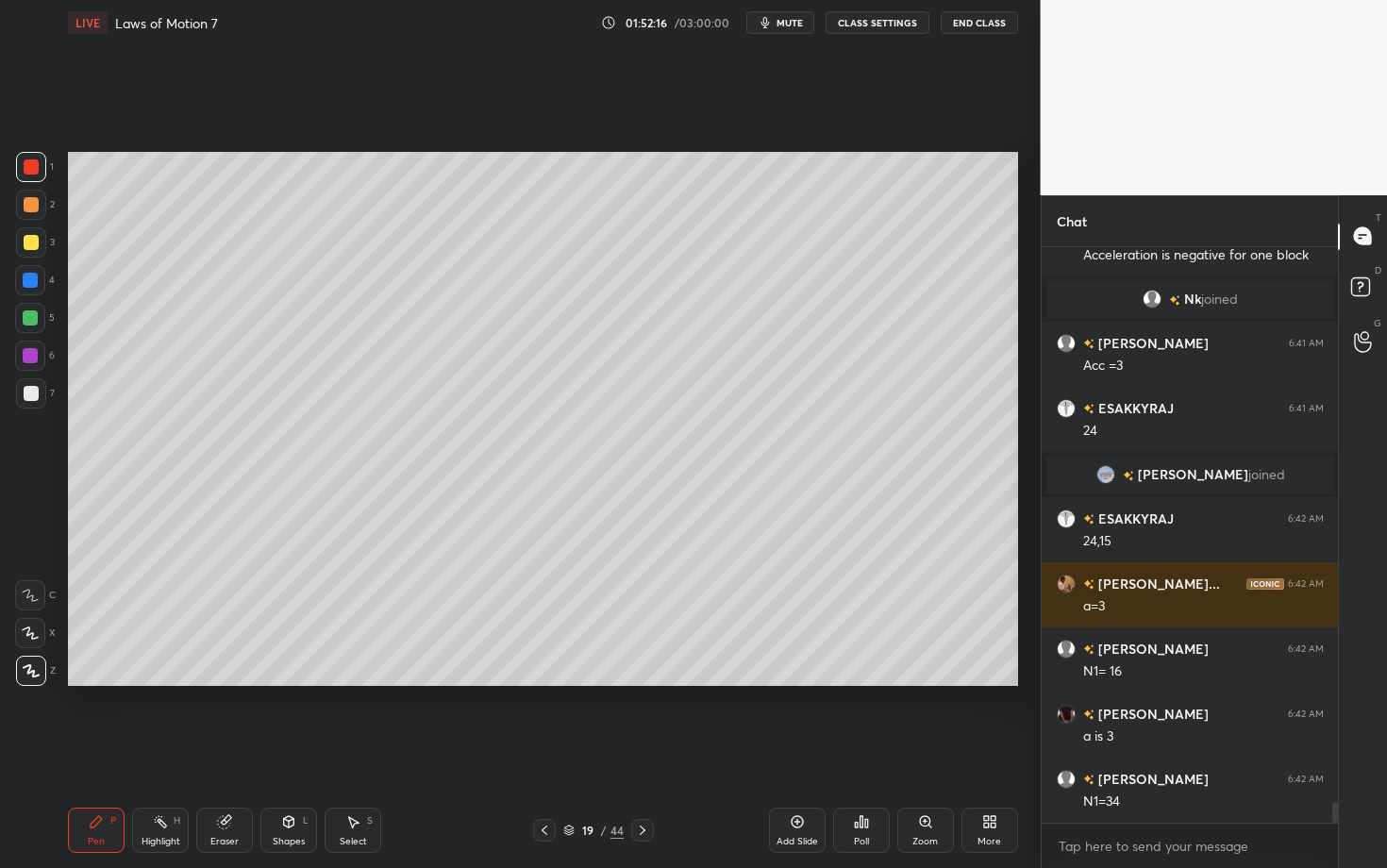 click on "Pen P" at bounding box center (96, 830) 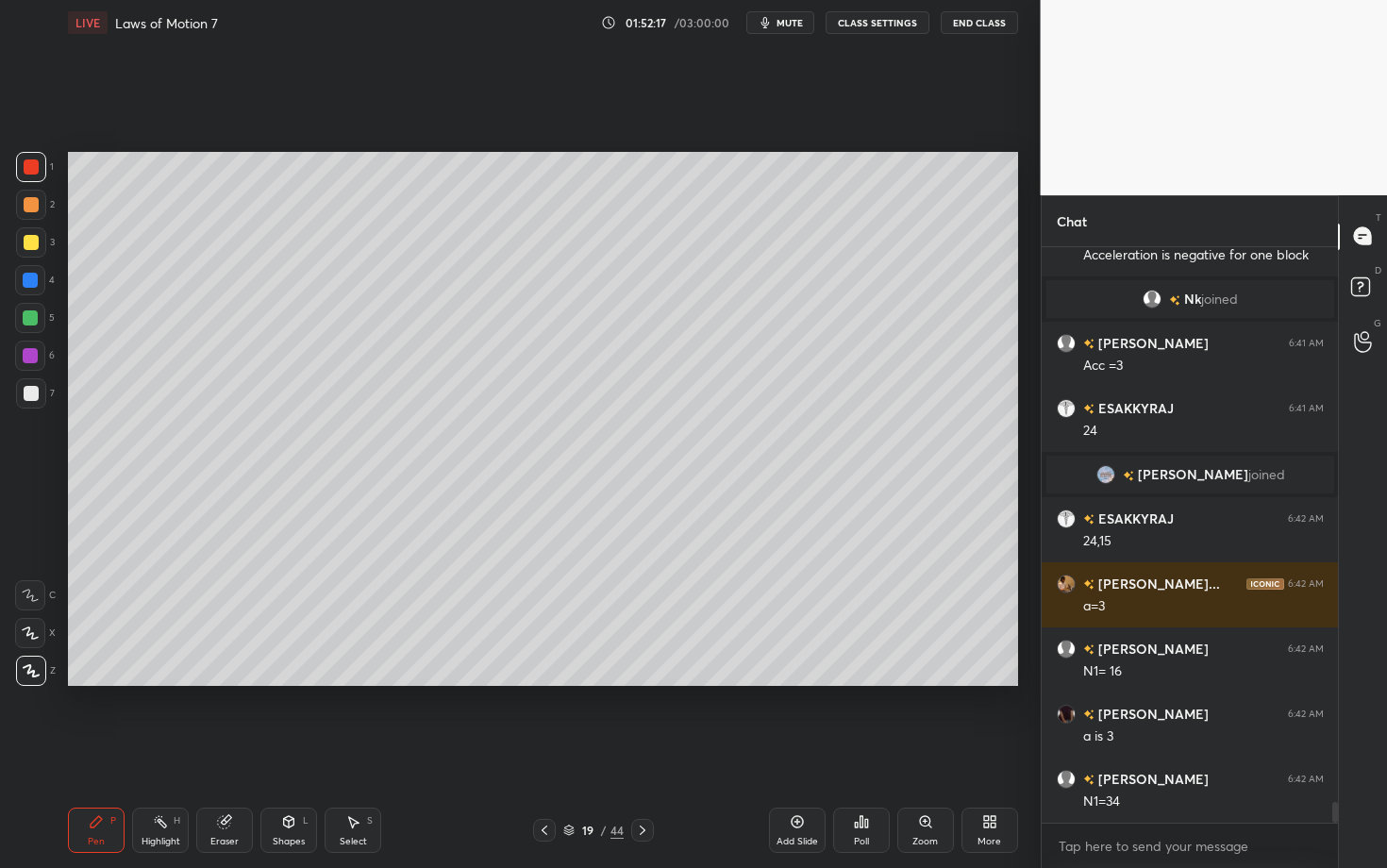 click on "Select" at bounding box center [353, 842] 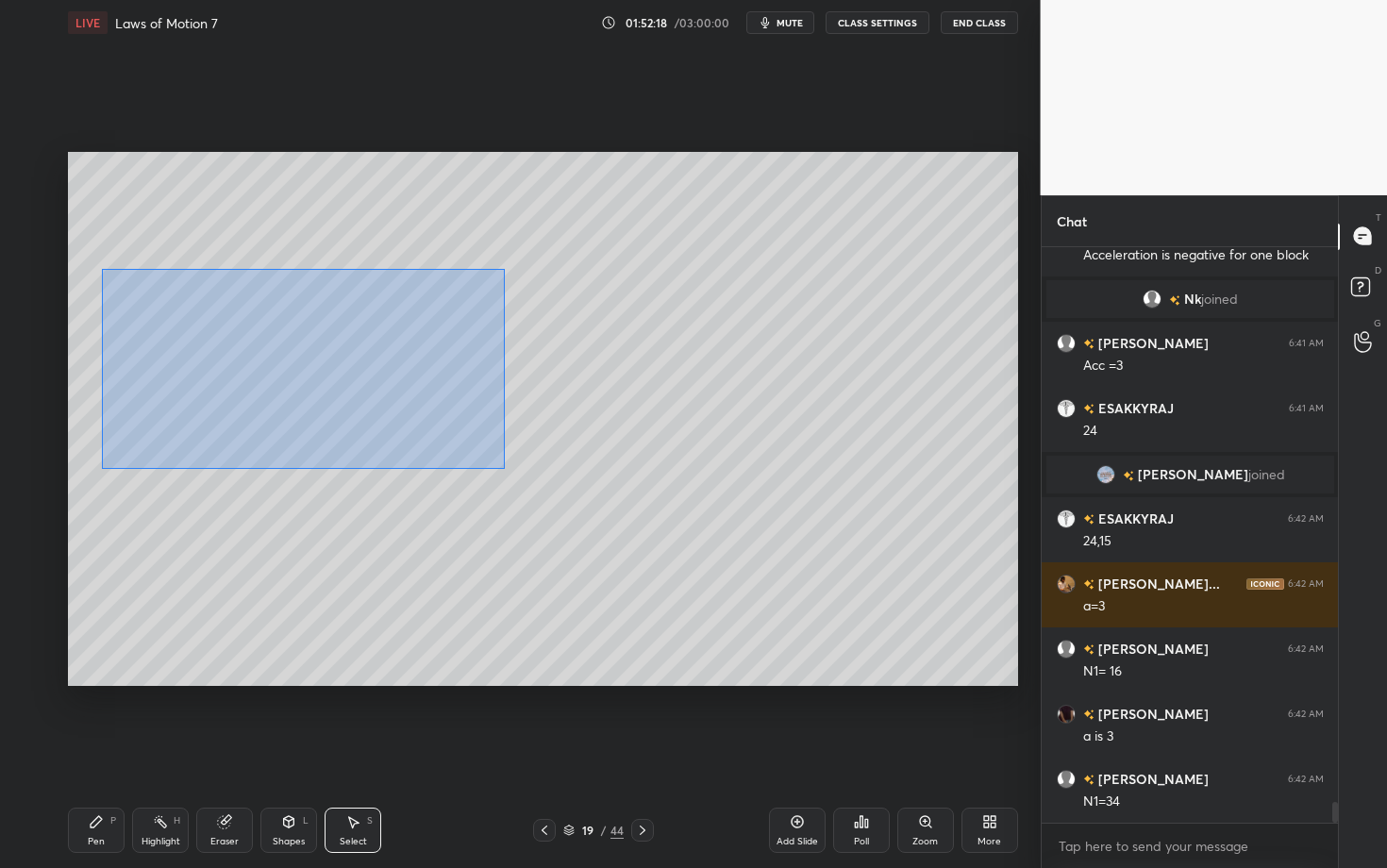 drag, startPoint x: 121, startPoint y: 296, endPoint x: 503, endPoint y: 467, distance: 418.52718 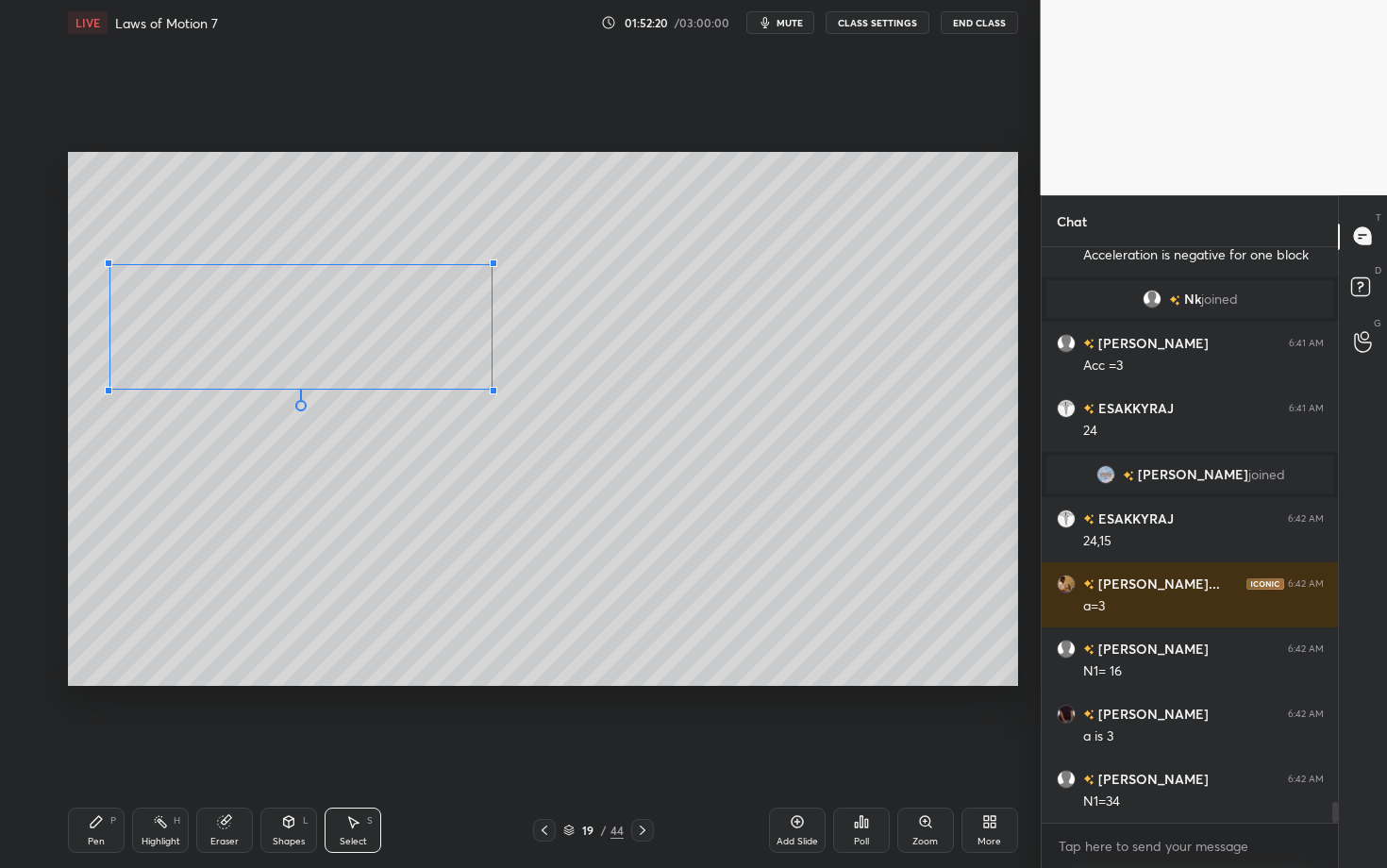 drag, startPoint x: 458, startPoint y: 378, endPoint x: 492, endPoint y: 388, distance: 35.44009 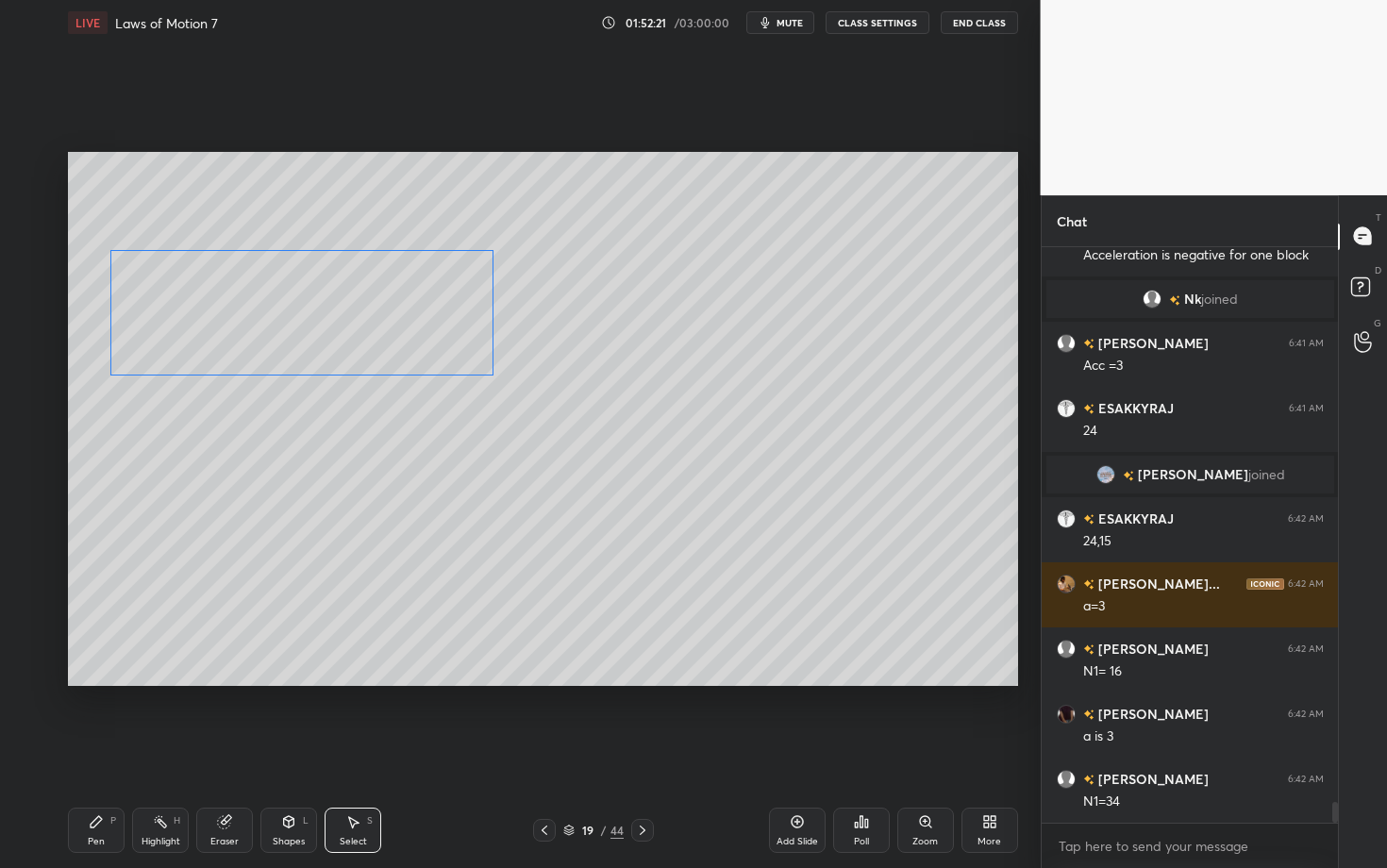 click on "0 ° Undo Copy Paste here Duplicate Duplicate to new slide Delete" at bounding box center (543, 419) 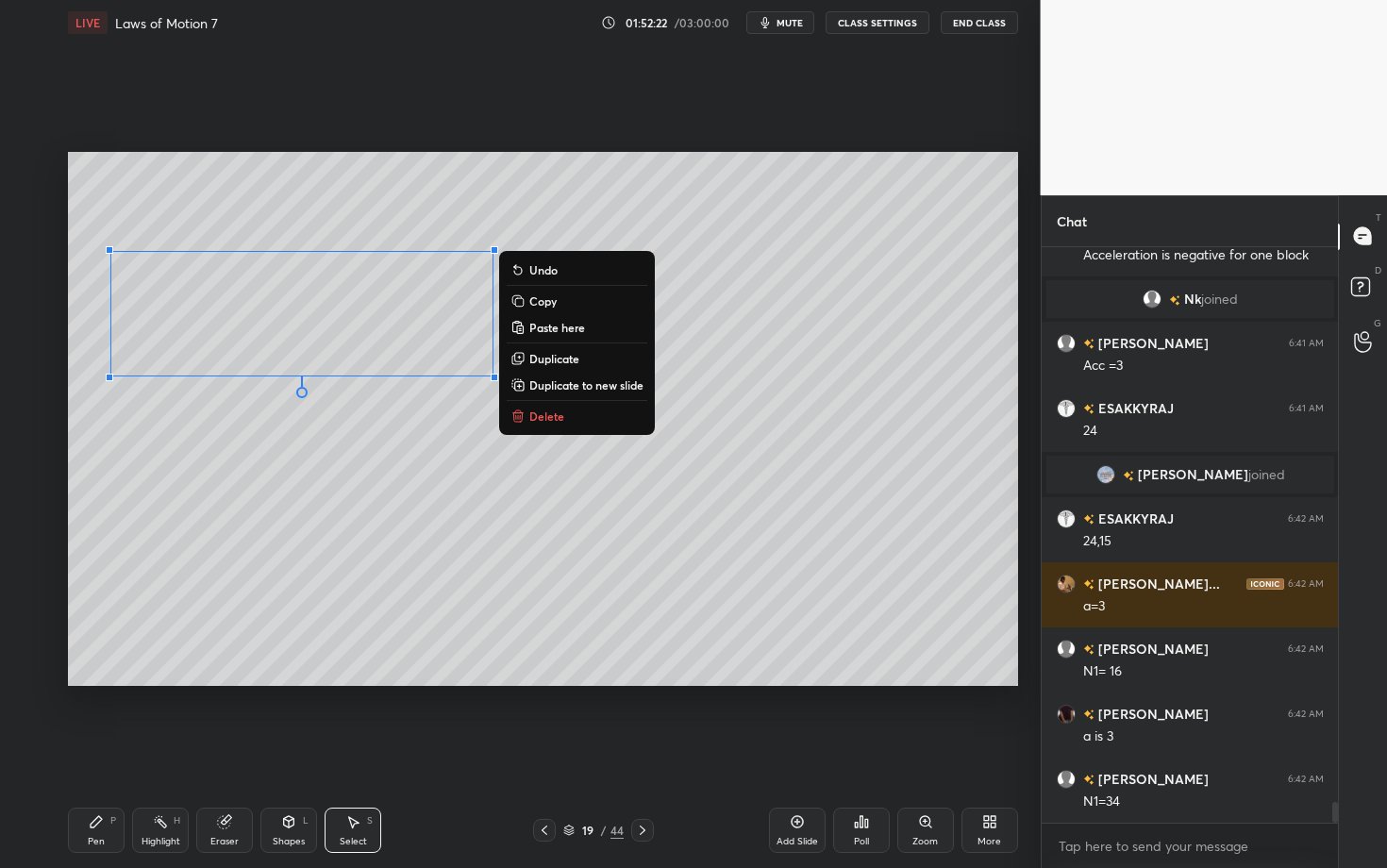 click on "Pen P" at bounding box center (96, 830) 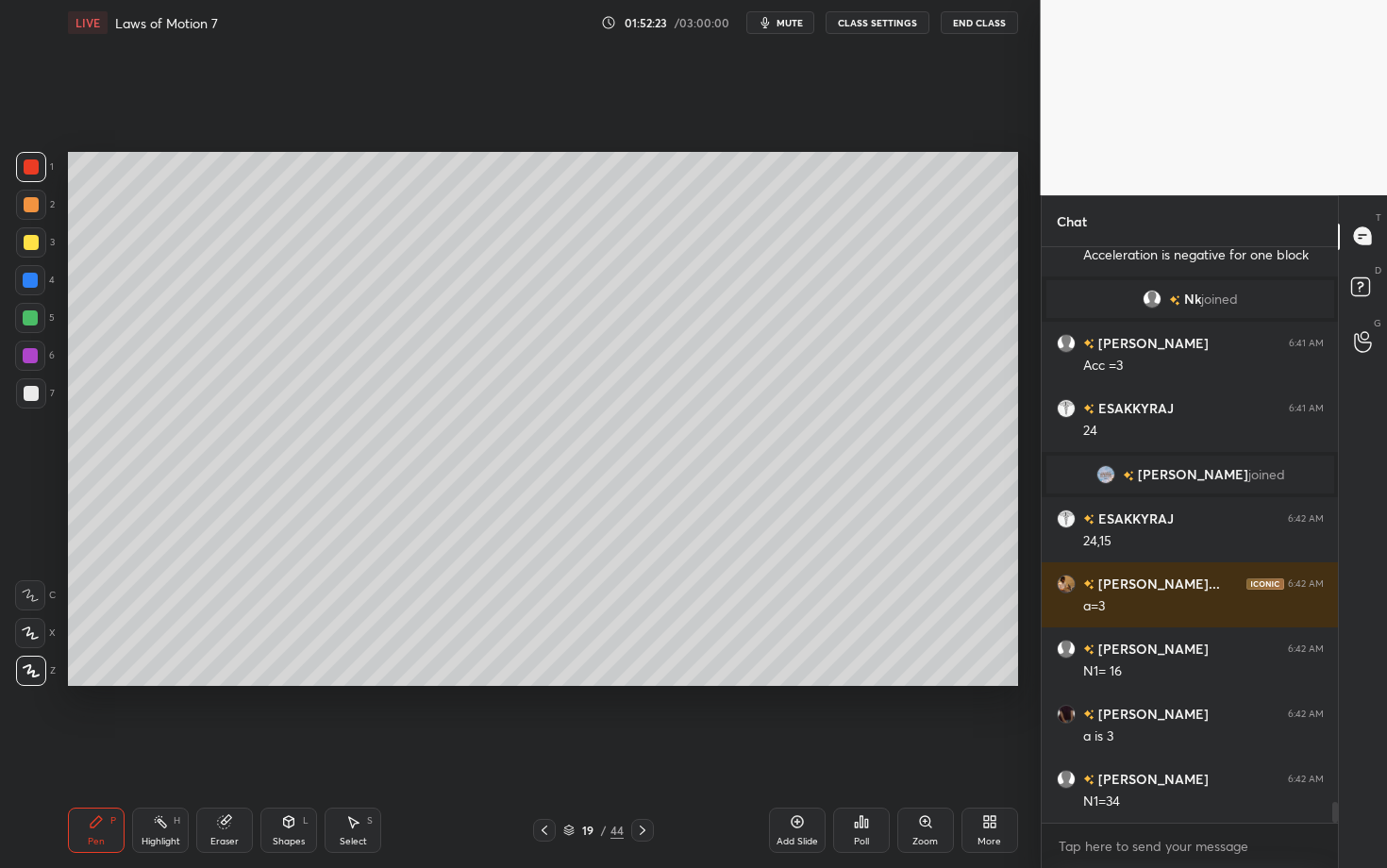 click at bounding box center (30, 318) 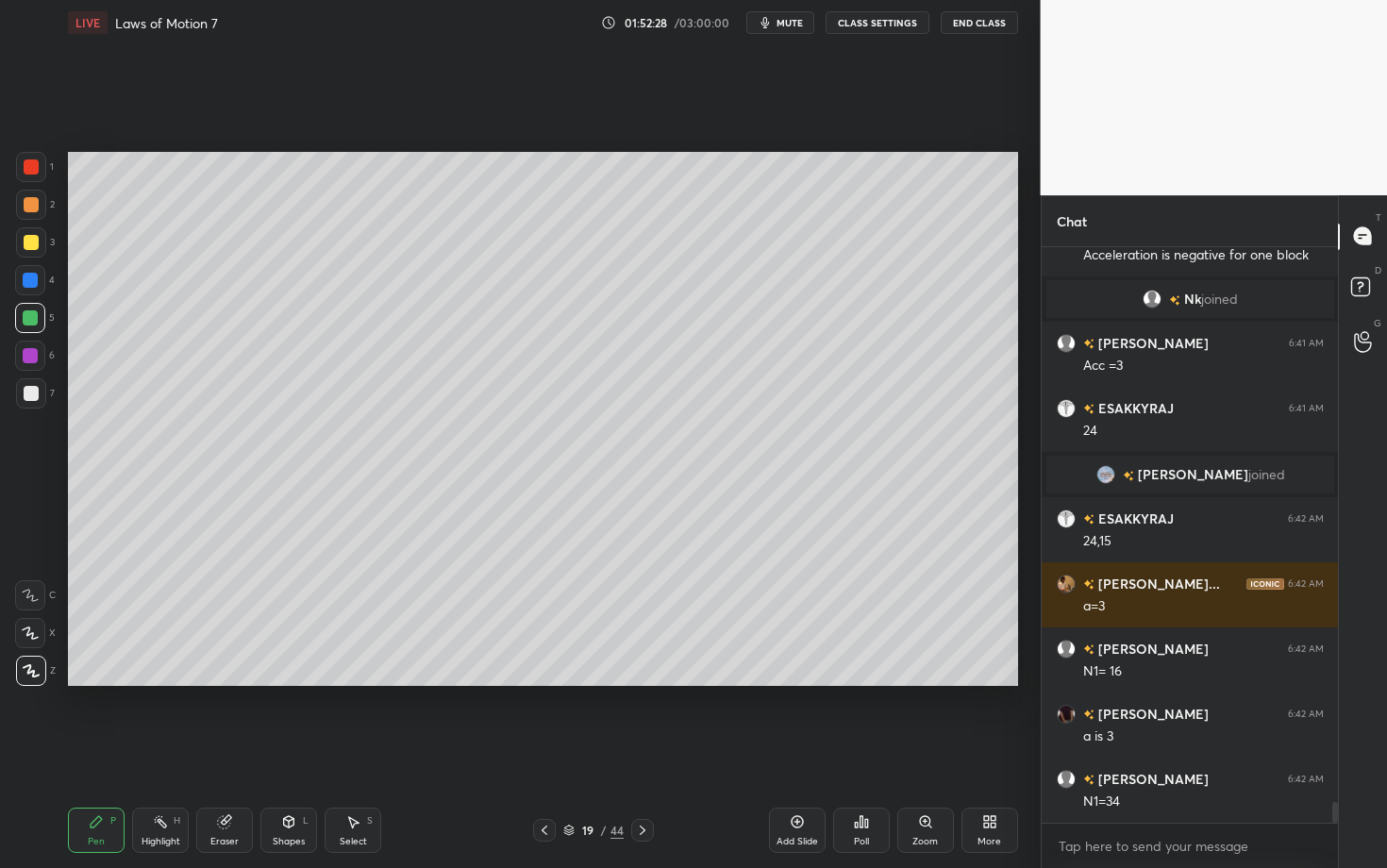 click on "Select S" at bounding box center (353, 830) 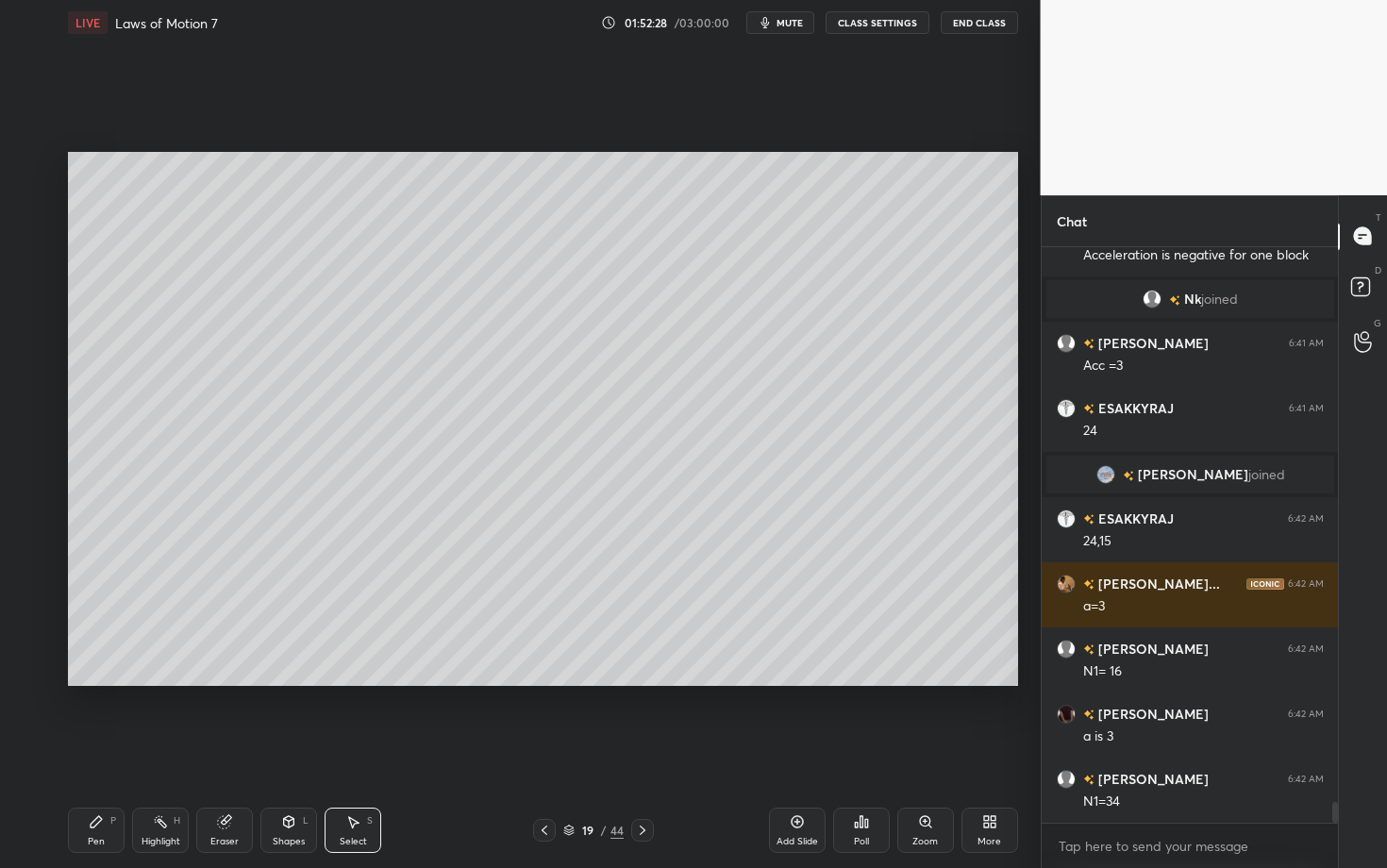 click on "0 ° Undo Copy Paste here Duplicate Duplicate to new slide Delete" at bounding box center (543, 419) 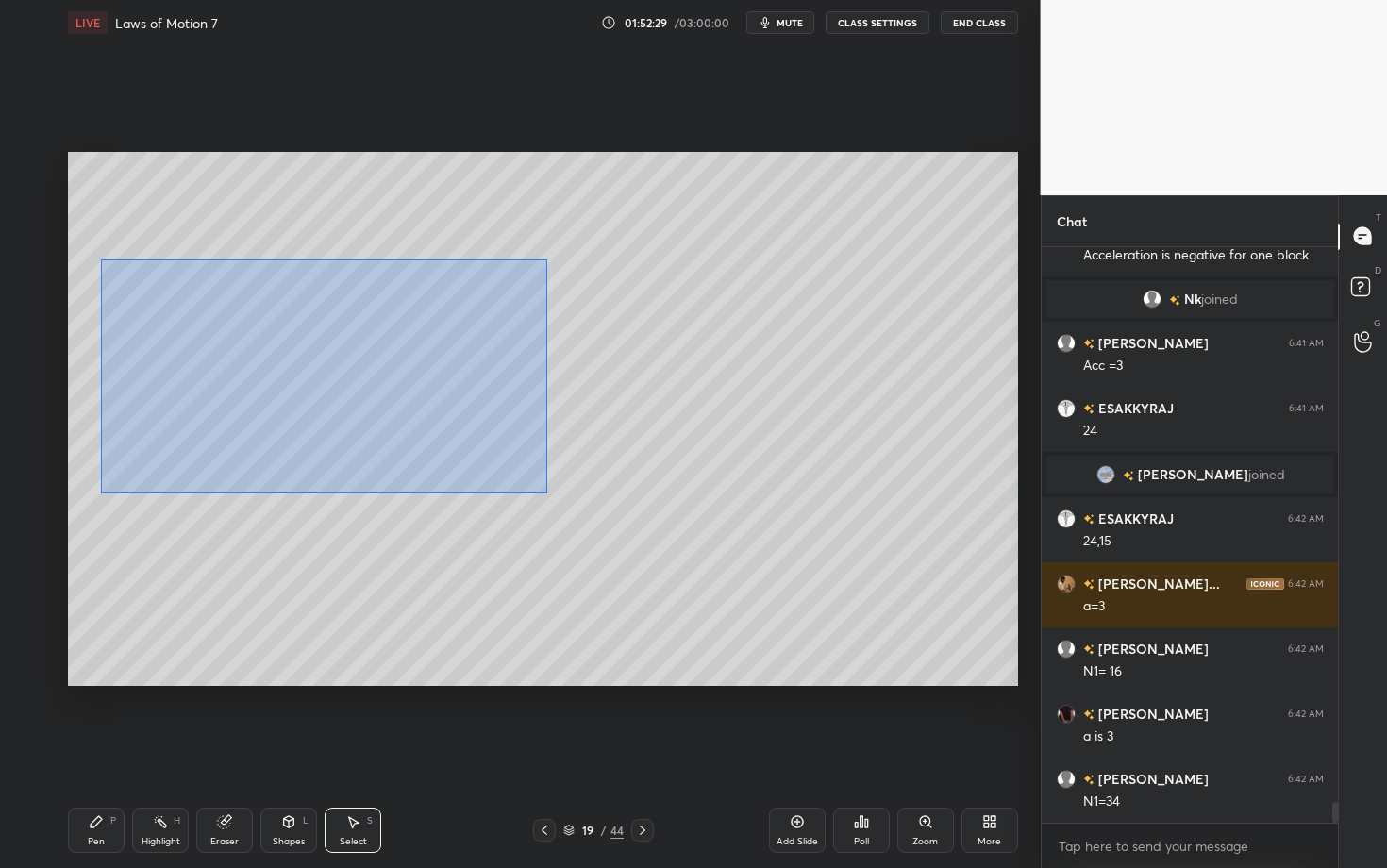 drag, startPoint x: 102, startPoint y: 249, endPoint x: 545, endPoint y: 496, distance: 507.20607 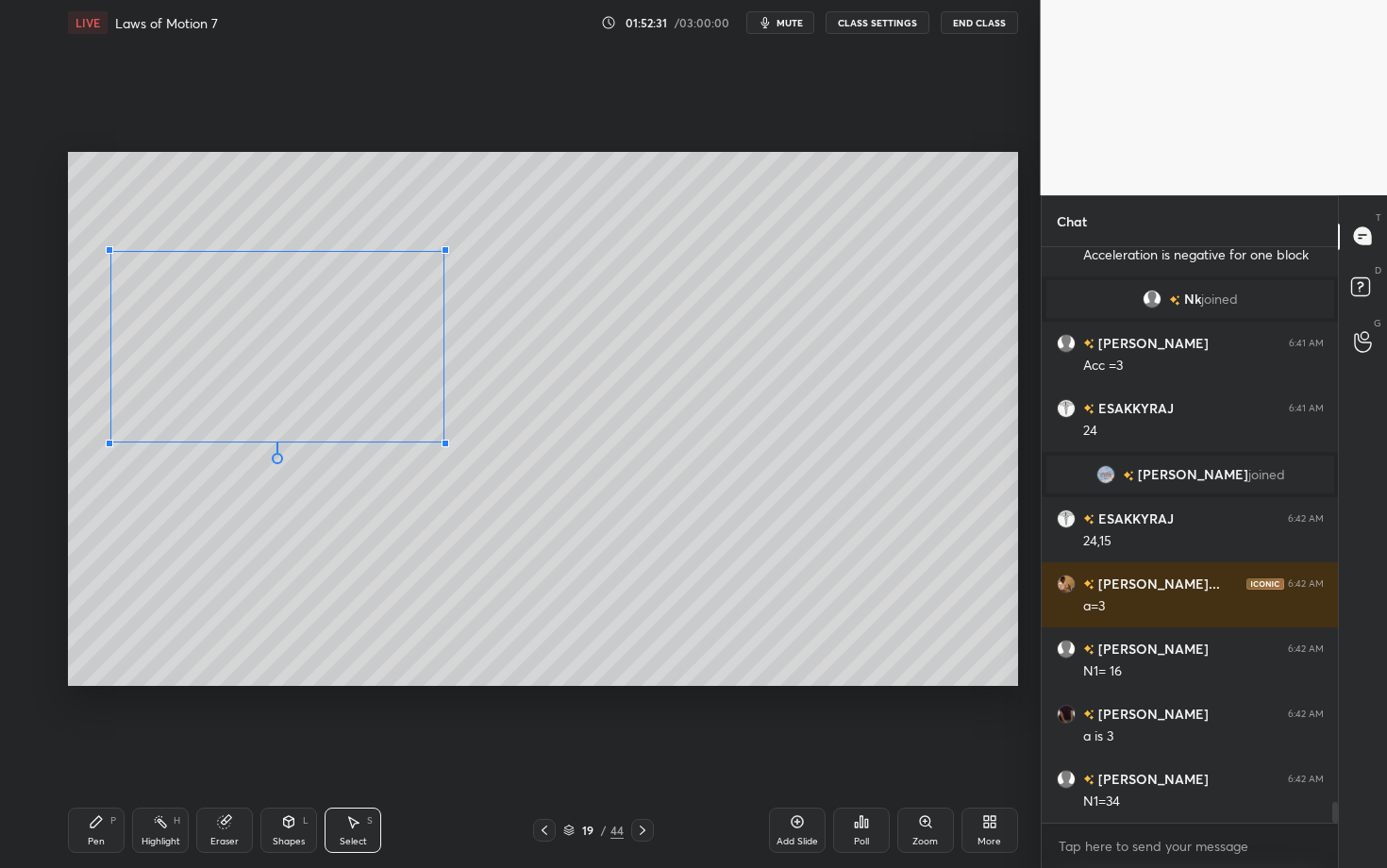 scroll, scrollTop: 15625, scrollLeft: 0, axis: vertical 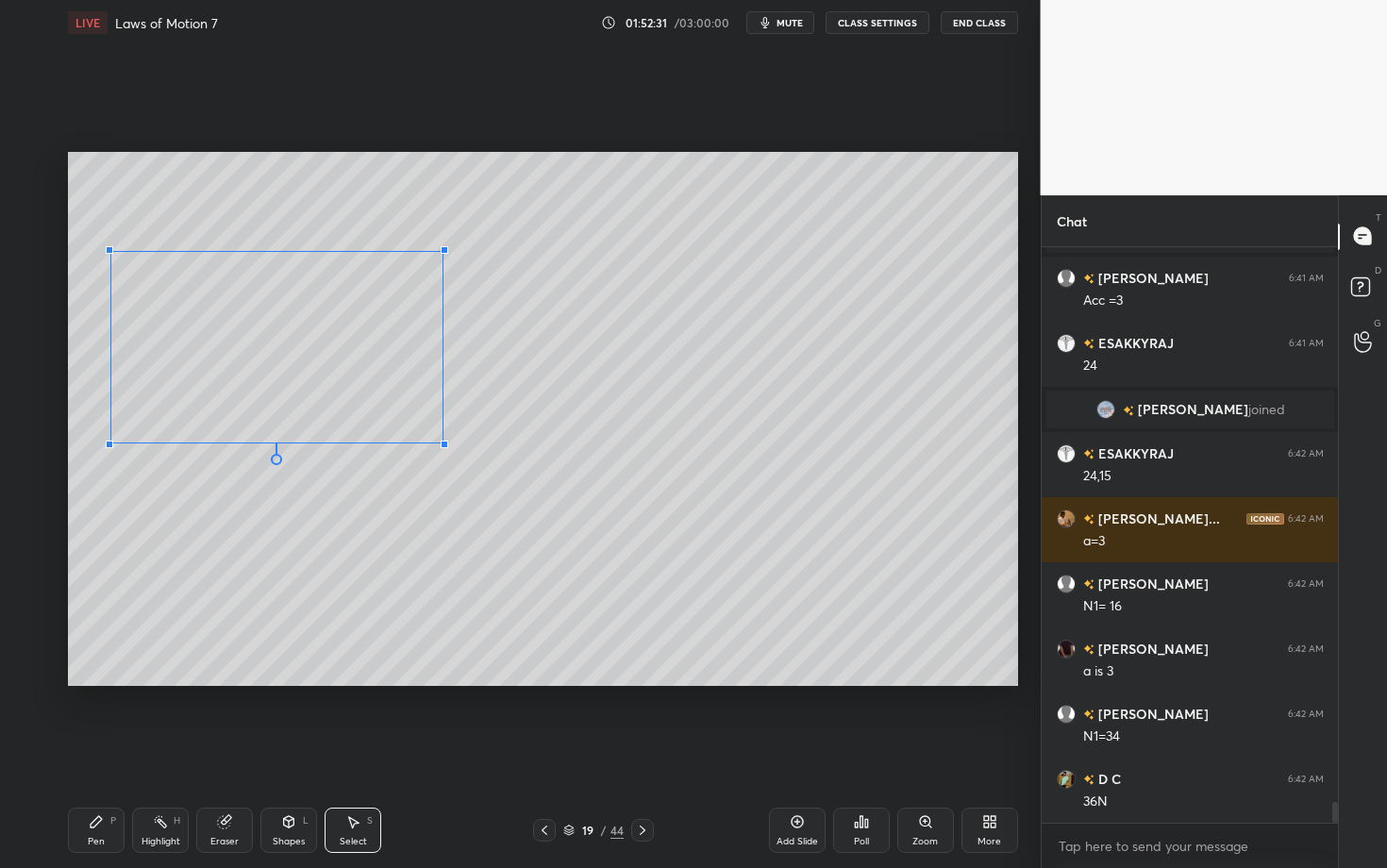 drag, startPoint x: 493, startPoint y: 477, endPoint x: 443, endPoint y: 442, distance: 61.03278 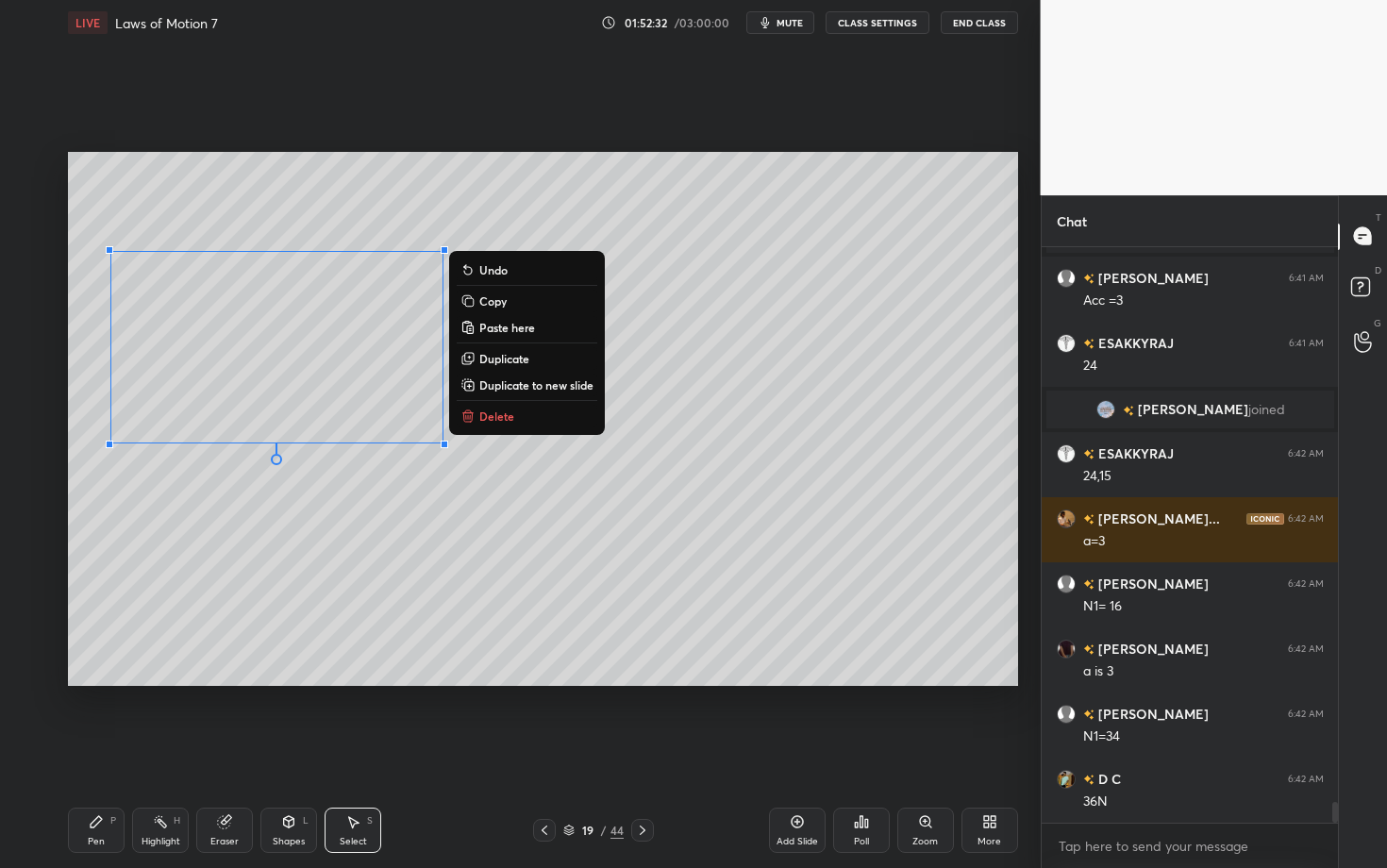 click on "Duplicate" at bounding box center (504, 359) 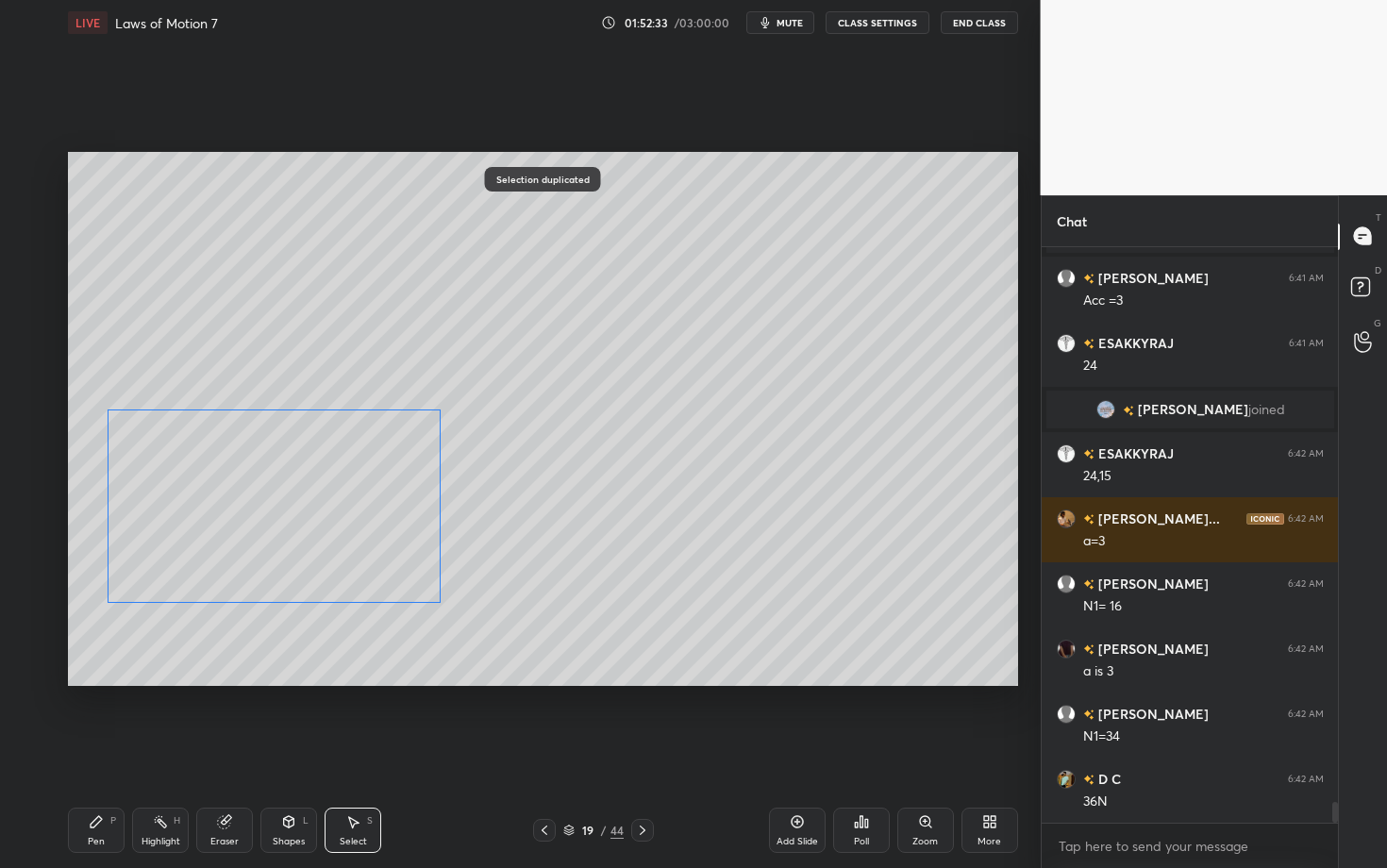 drag, startPoint x: 307, startPoint y: 478, endPoint x: 235, endPoint y: 529, distance: 88.232647 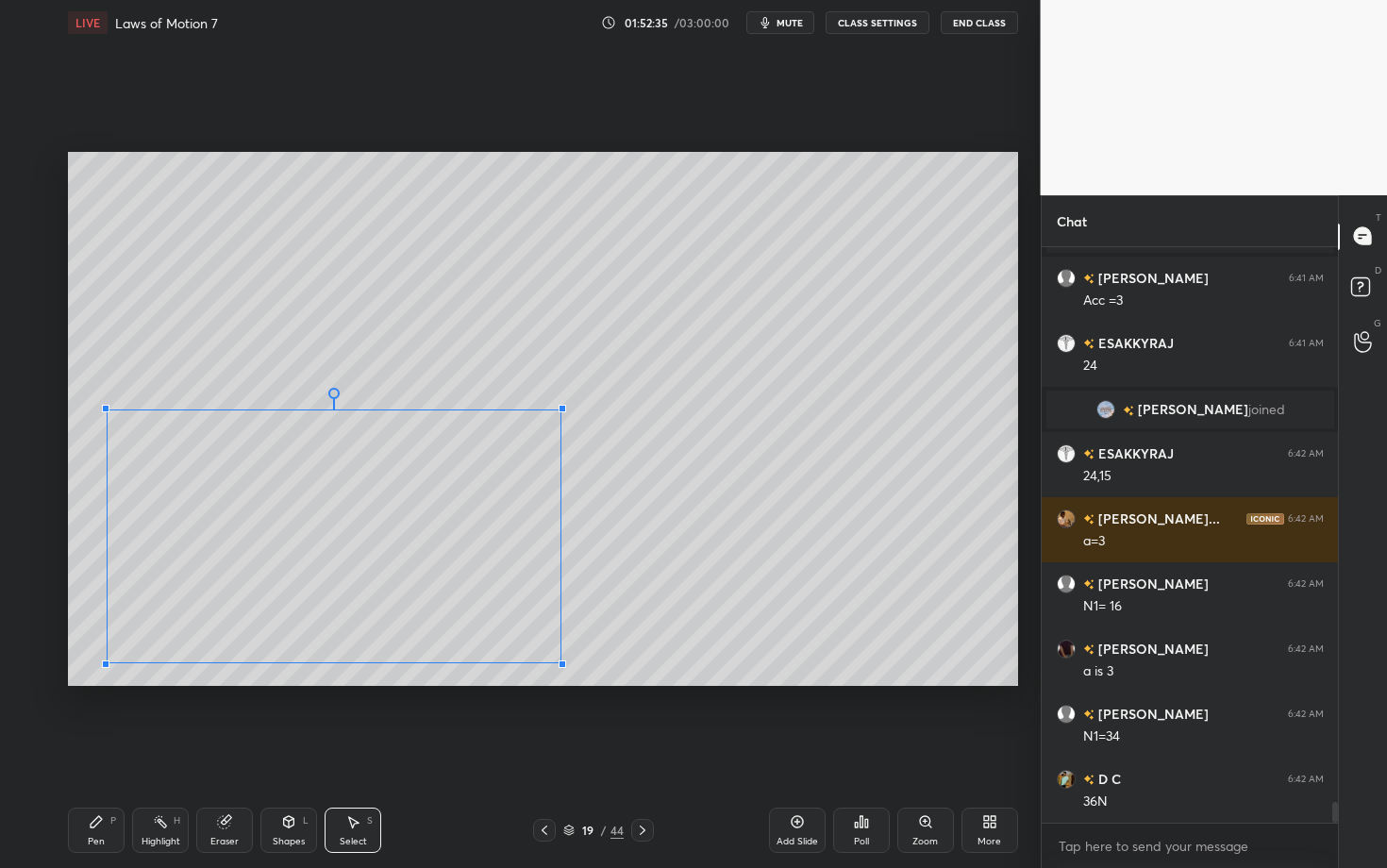 drag, startPoint x: 446, startPoint y: 606, endPoint x: 560, endPoint y: 661, distance: 126.57409 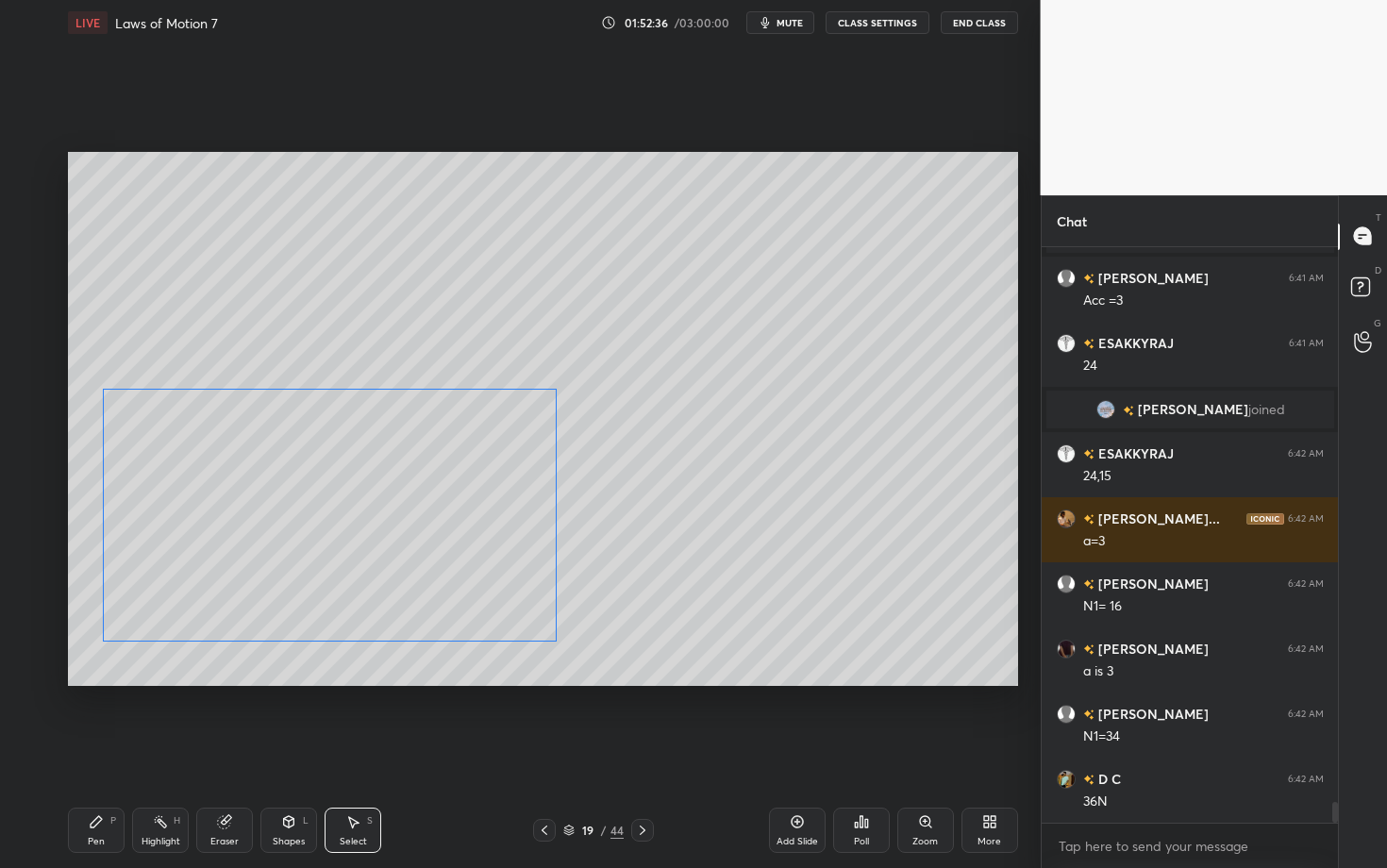 click on "0 ° Undo Copy Paste here Duplicate Duplicate to new slide Delete" at bounding box center [543, 419] 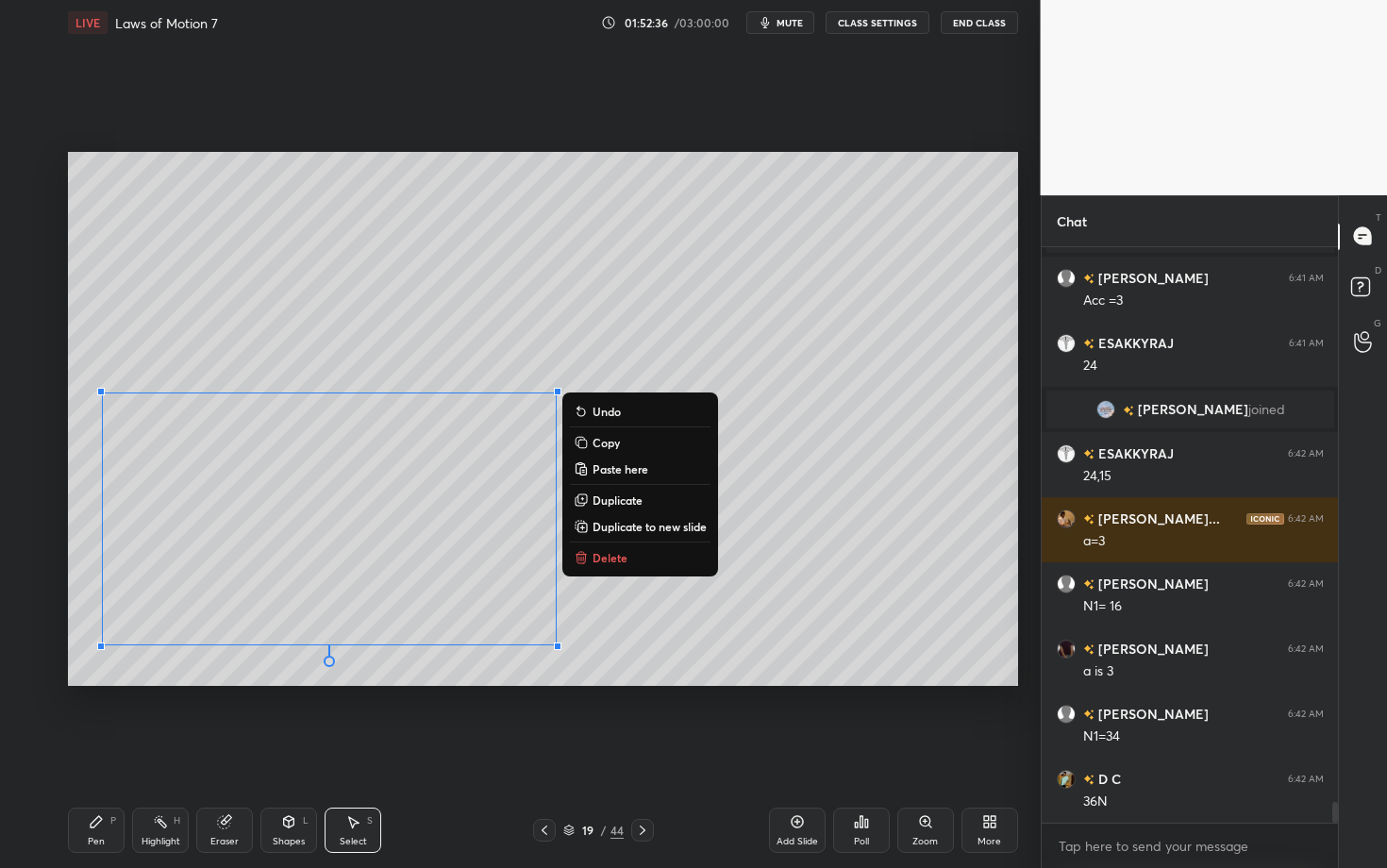 click on "Pen P" at bounding box center (96, 830) 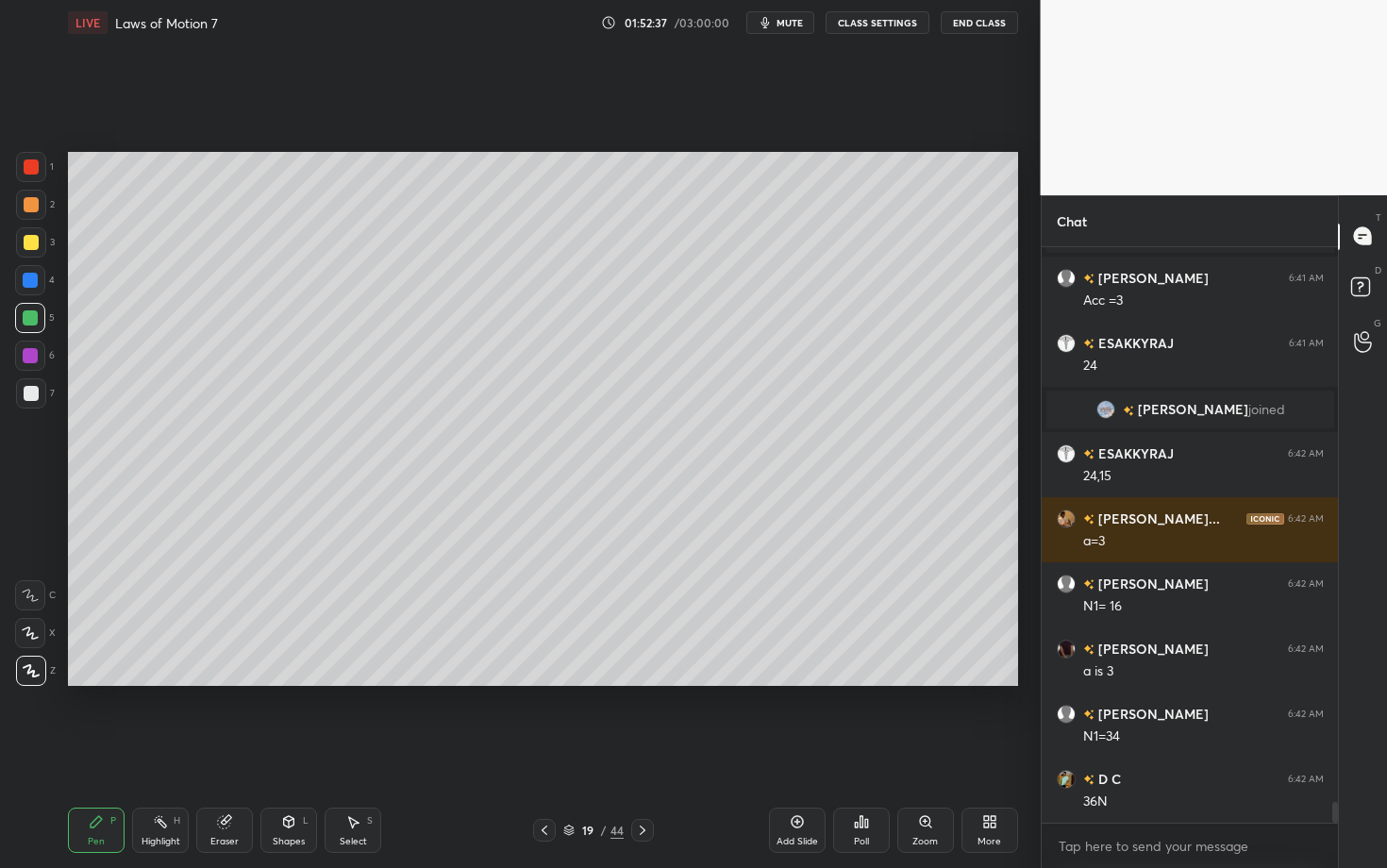 click on "Shapes L" at bounding box center [289, 830] 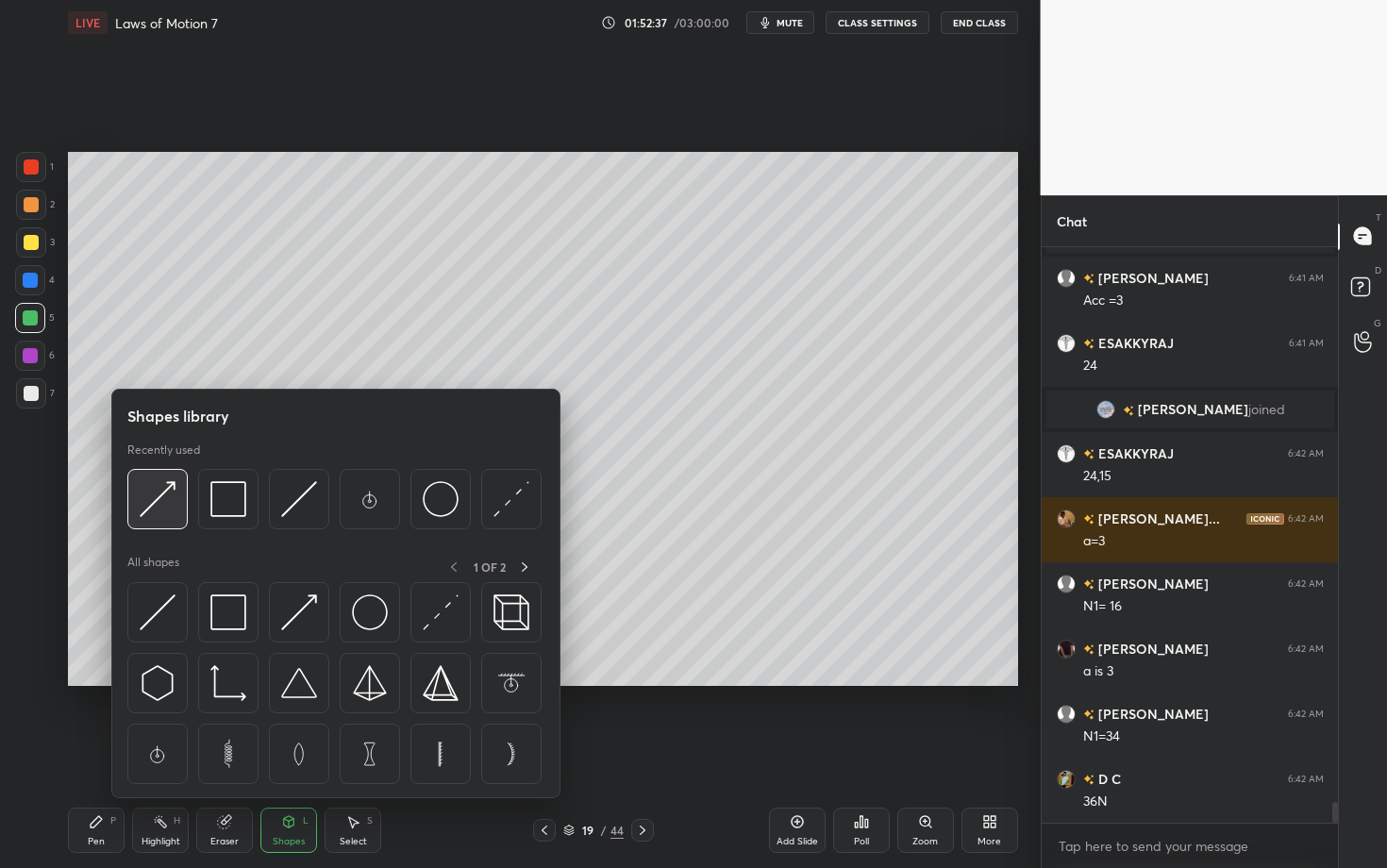click at bounding box center (158, 499) 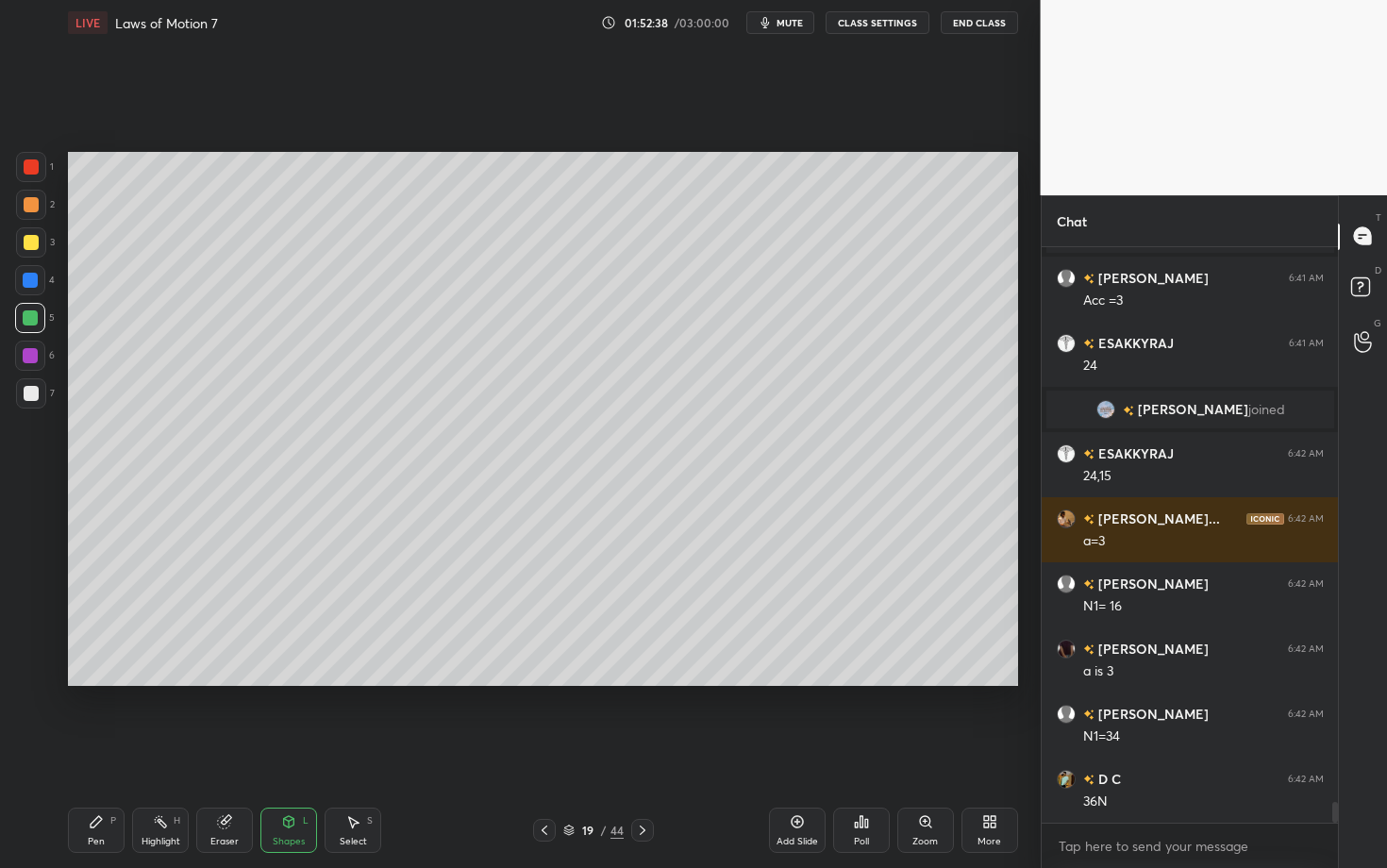 click at bounding box center (30, 356) 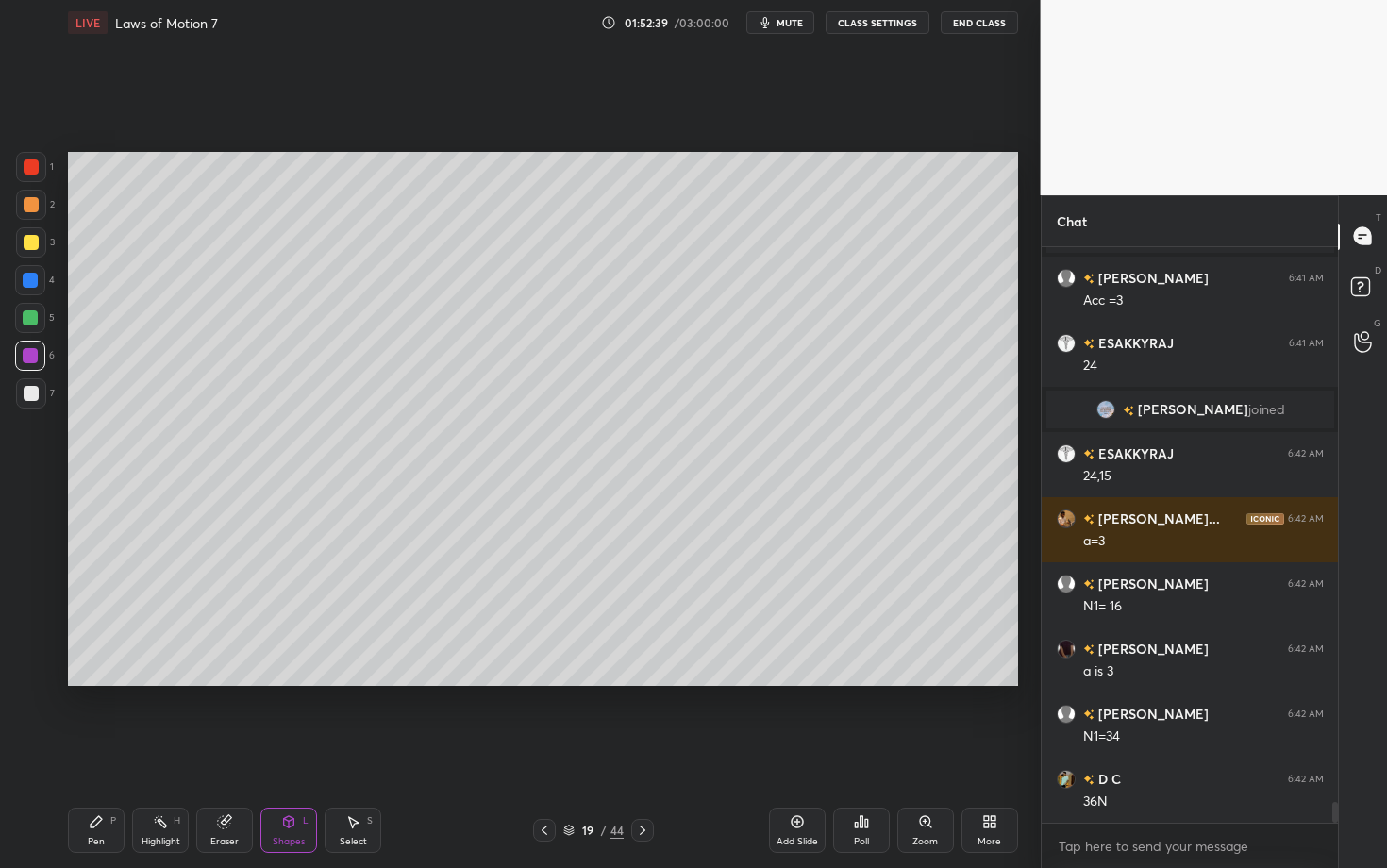 click on "Highlight H" at bounding box center [160, 830] 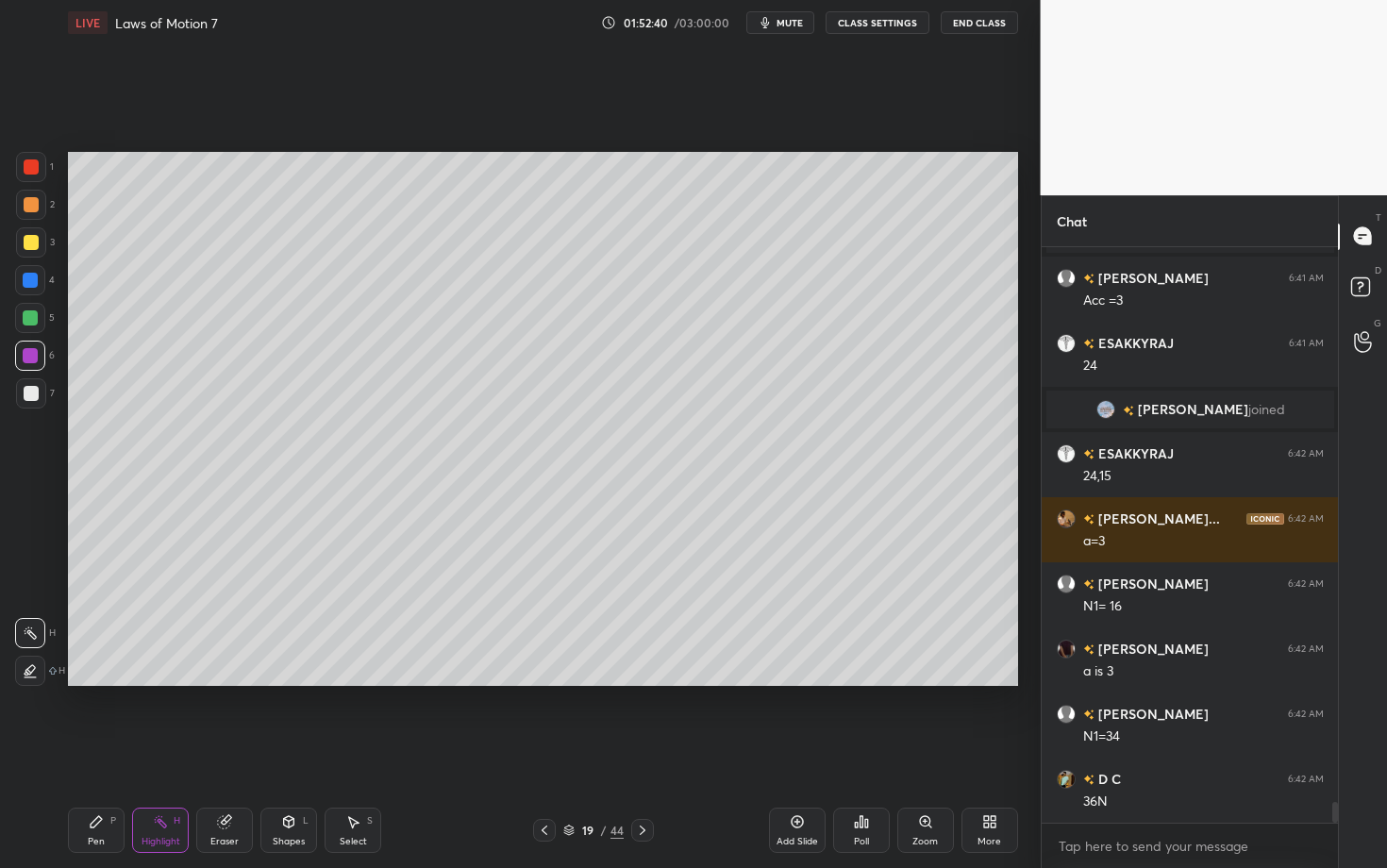 click on "Pen P" at bounding box center (96, 830) 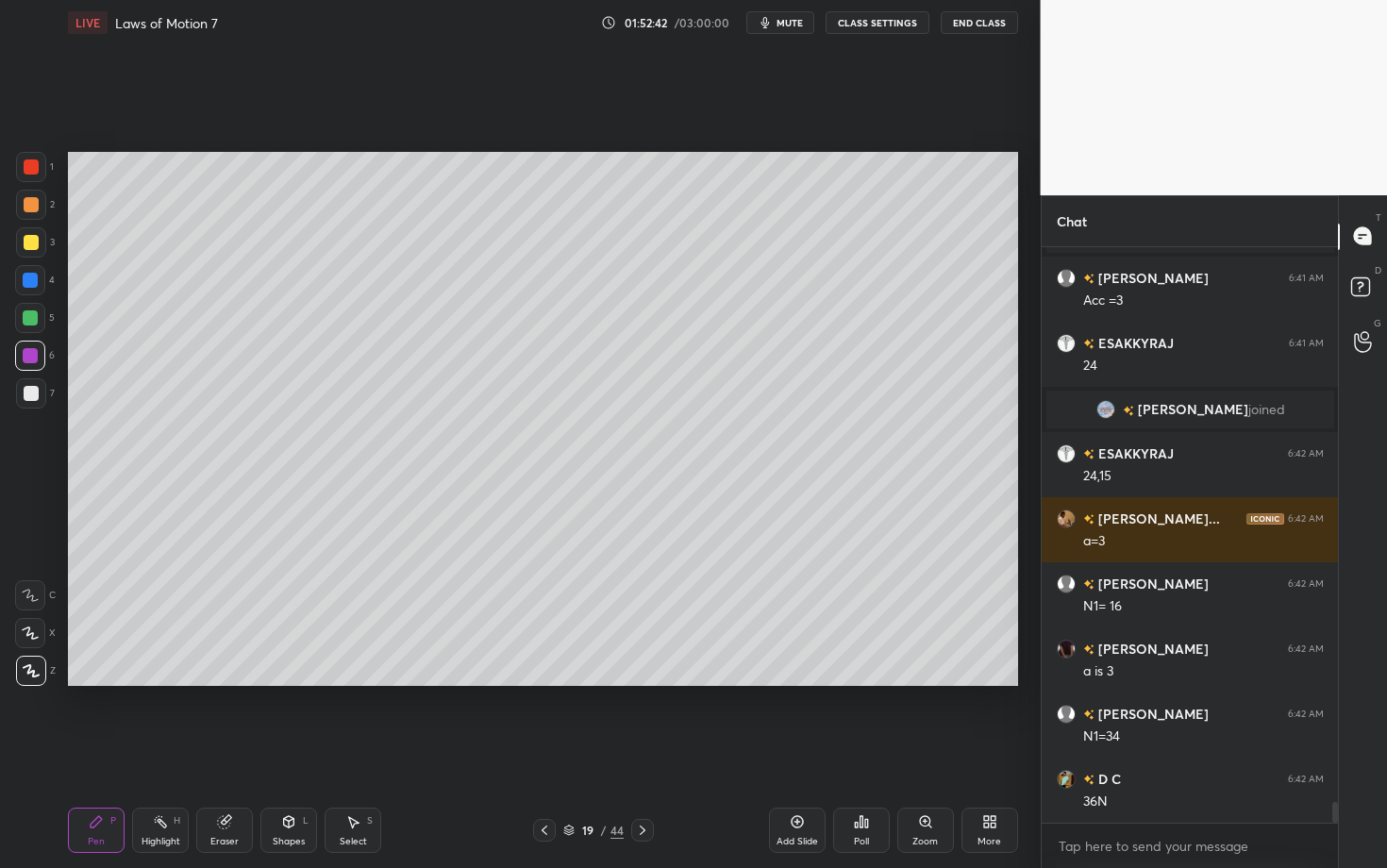 click on "Highlight H" at bounding box center (160, 830) 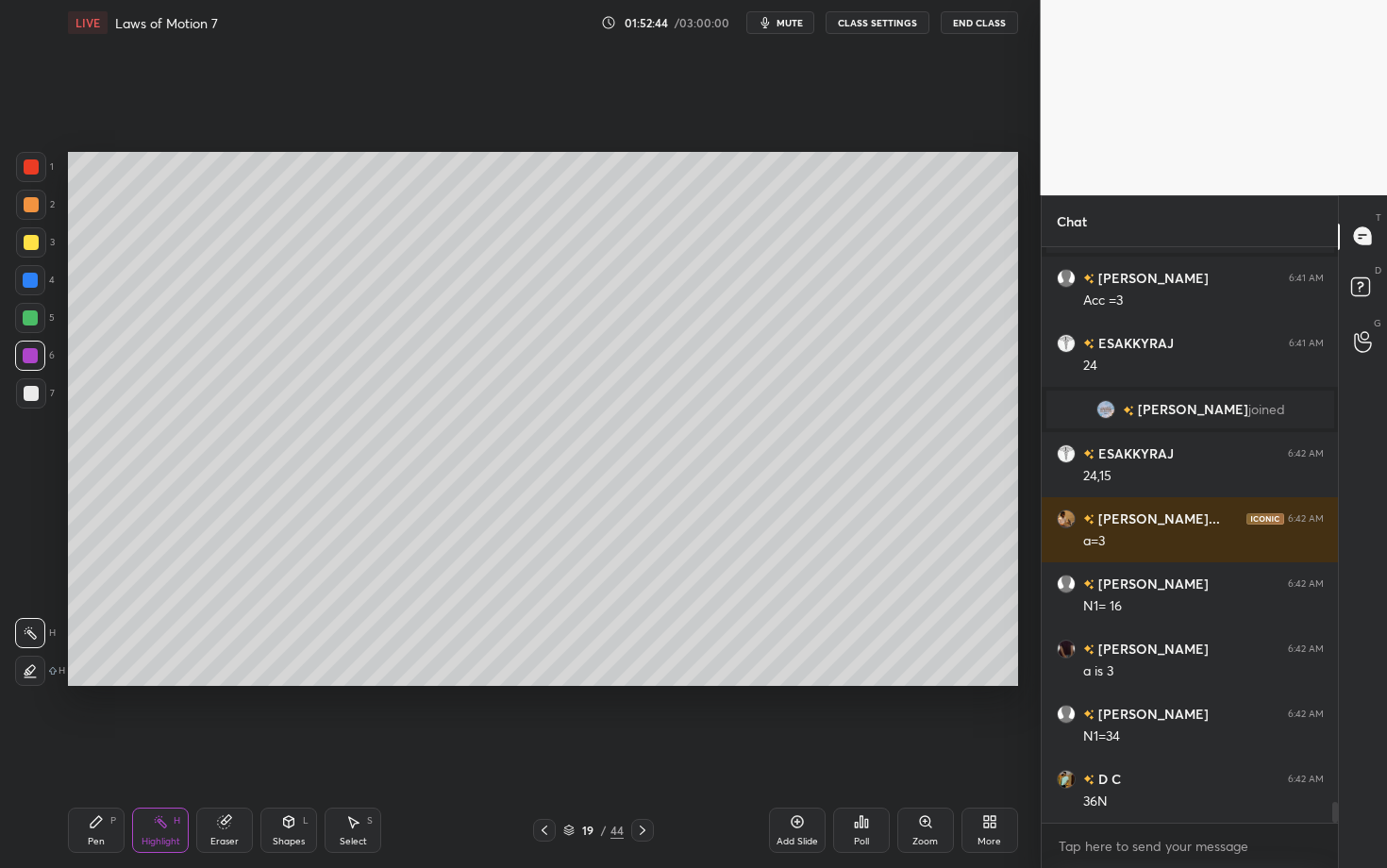scroll, scrollTop: 15690, scrollLeft: 0, axis: vertical 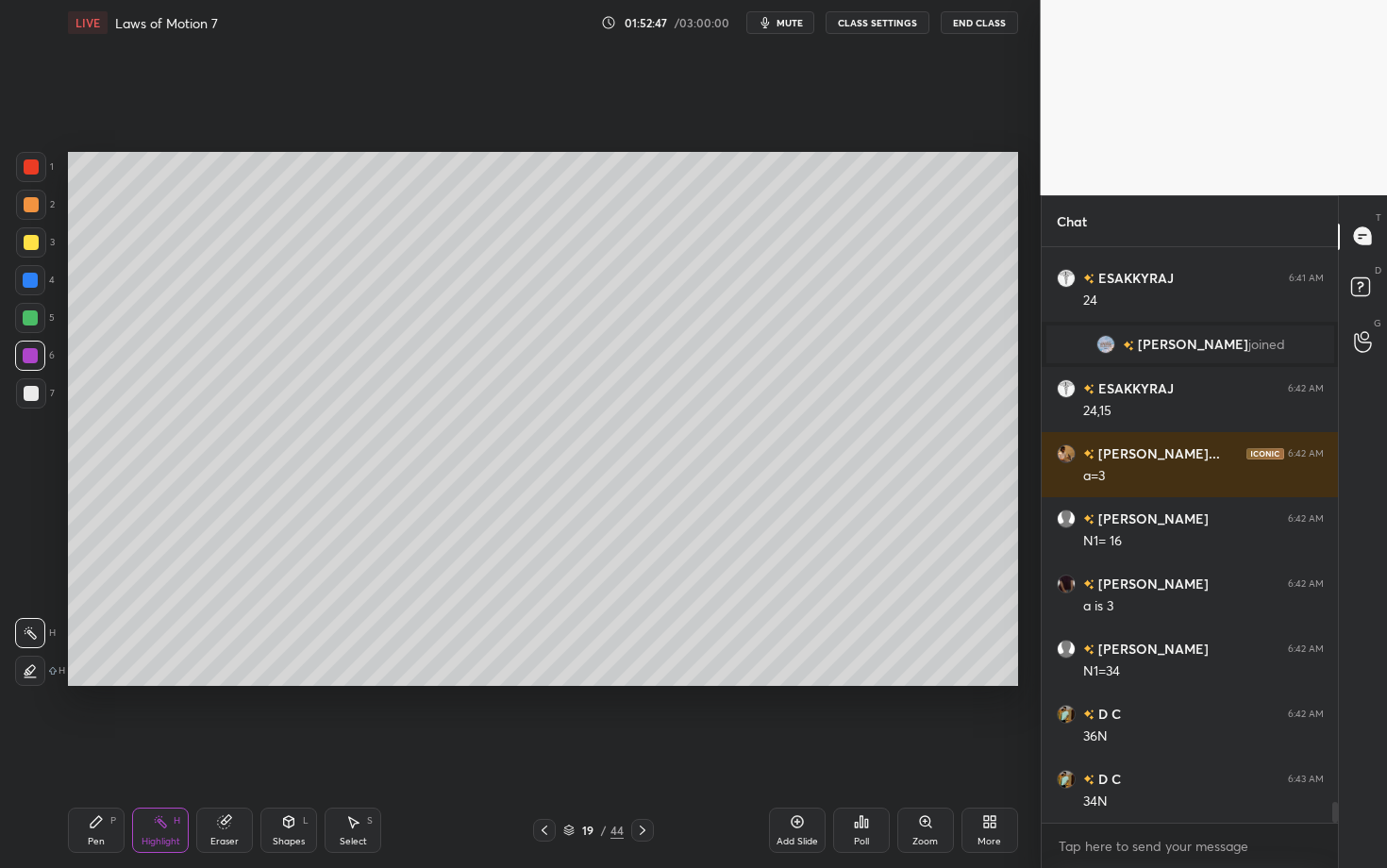 click 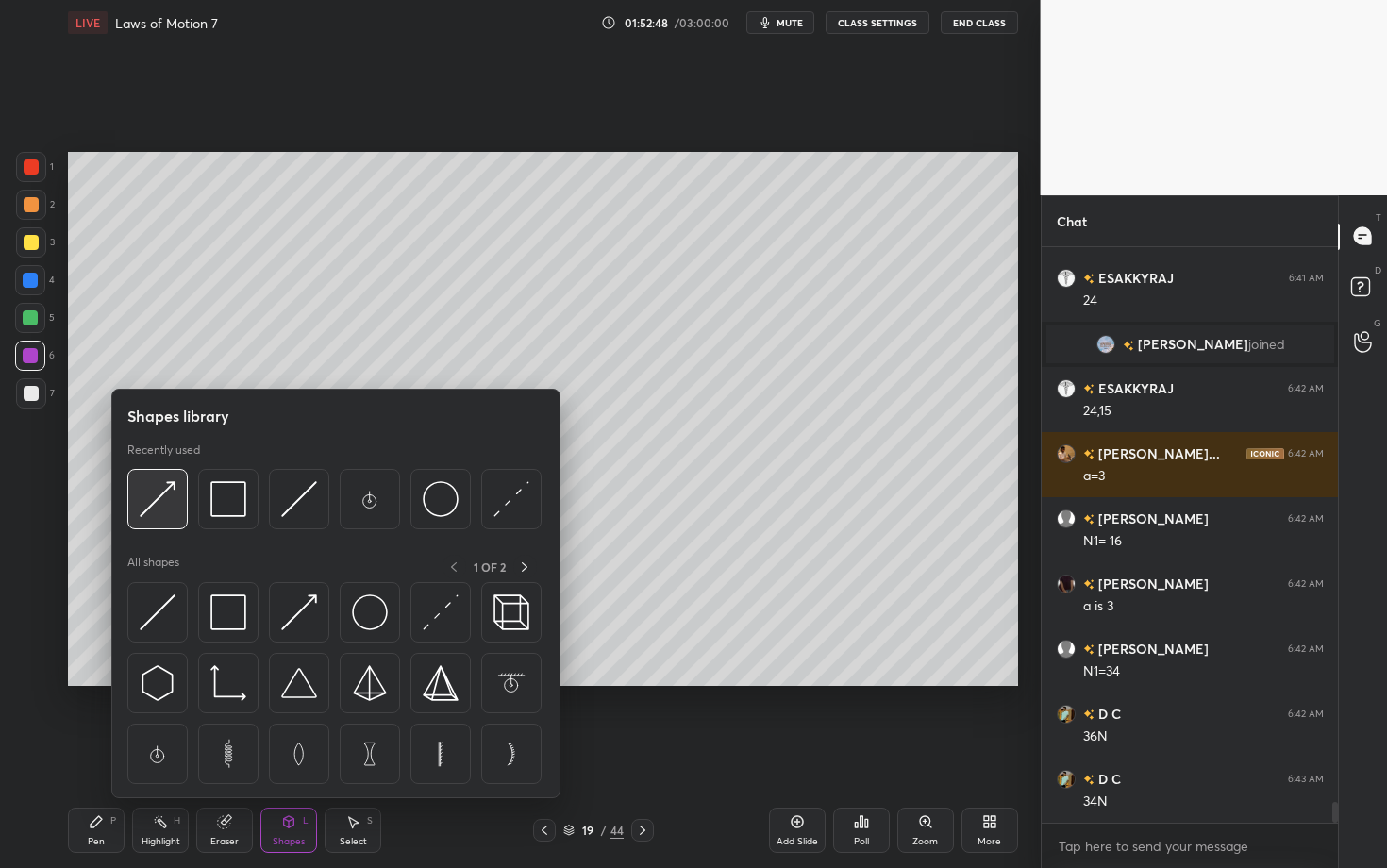 click at bounding box center (158, 499) 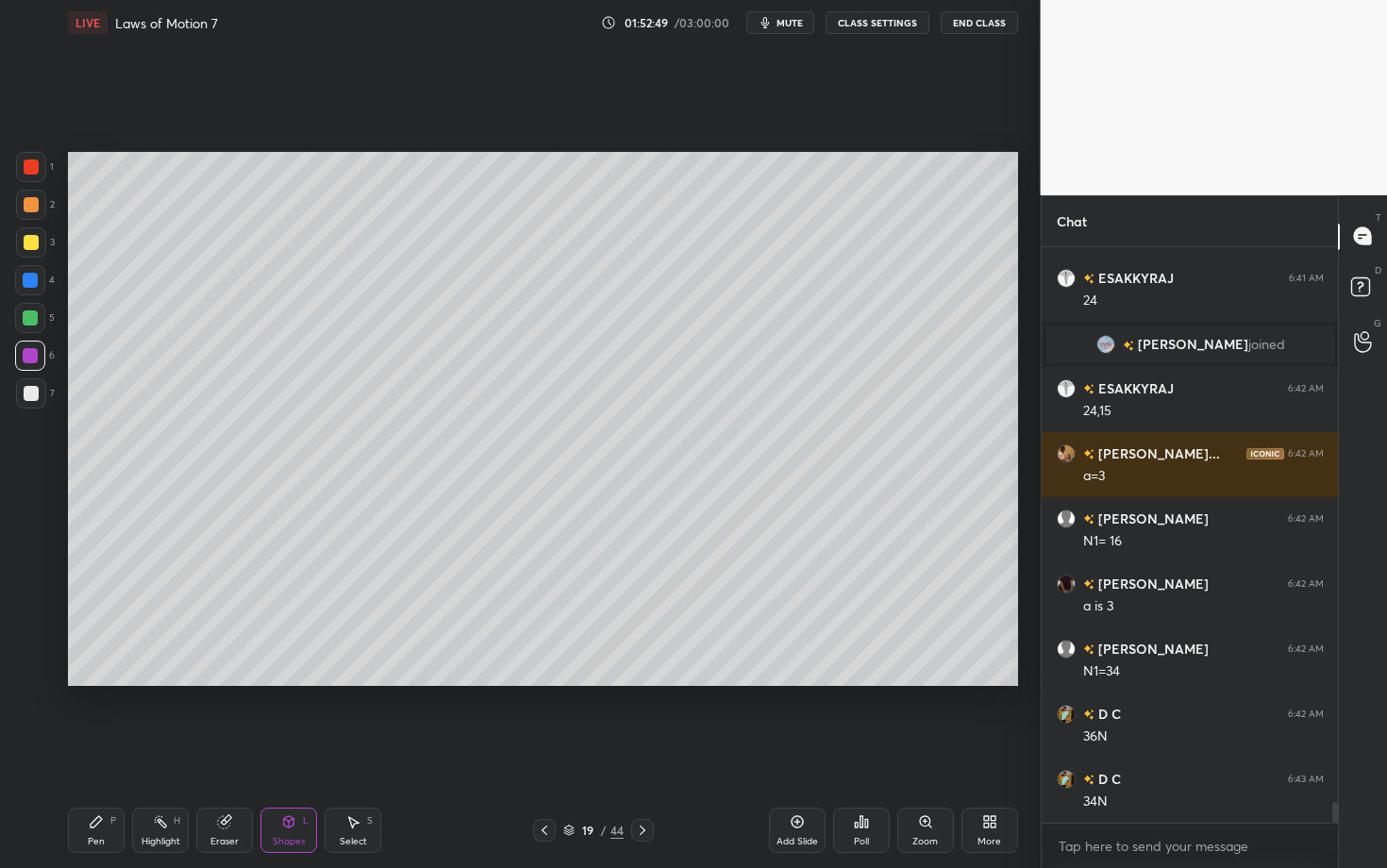 click at bounding box center (31, 205) 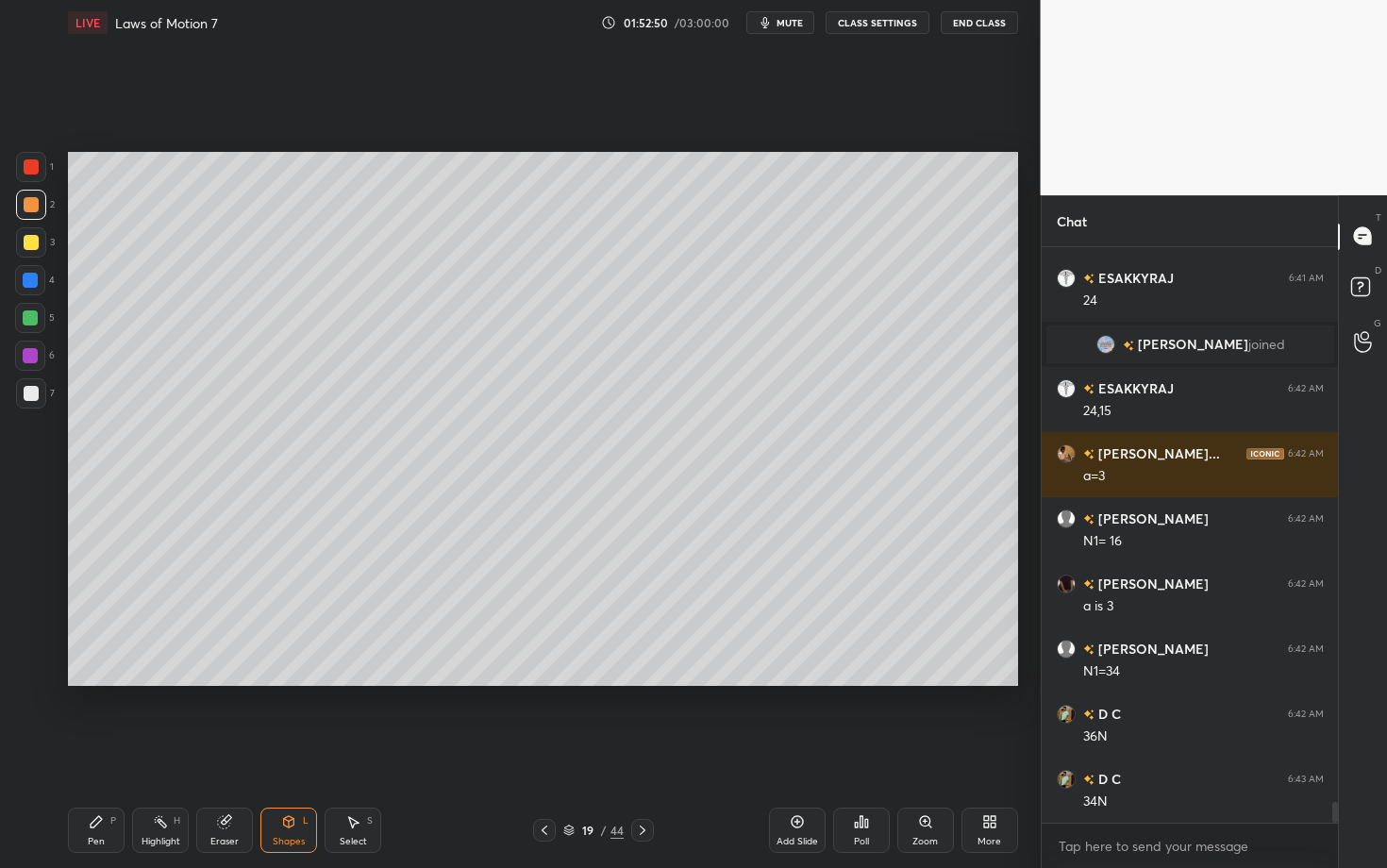 click at bounding box center [31, 167] 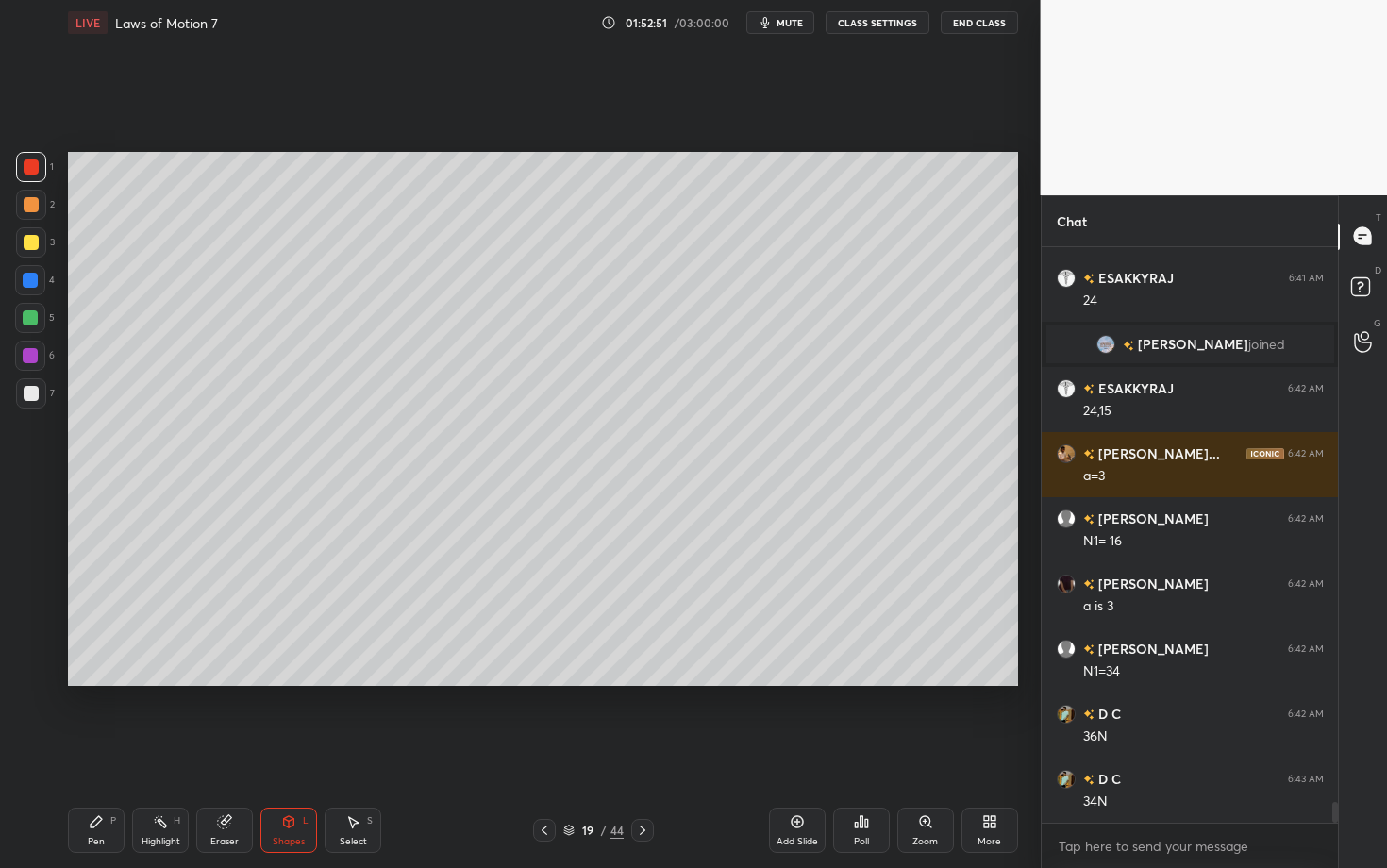click on "Highlight H" at bounding box center (160, 830) 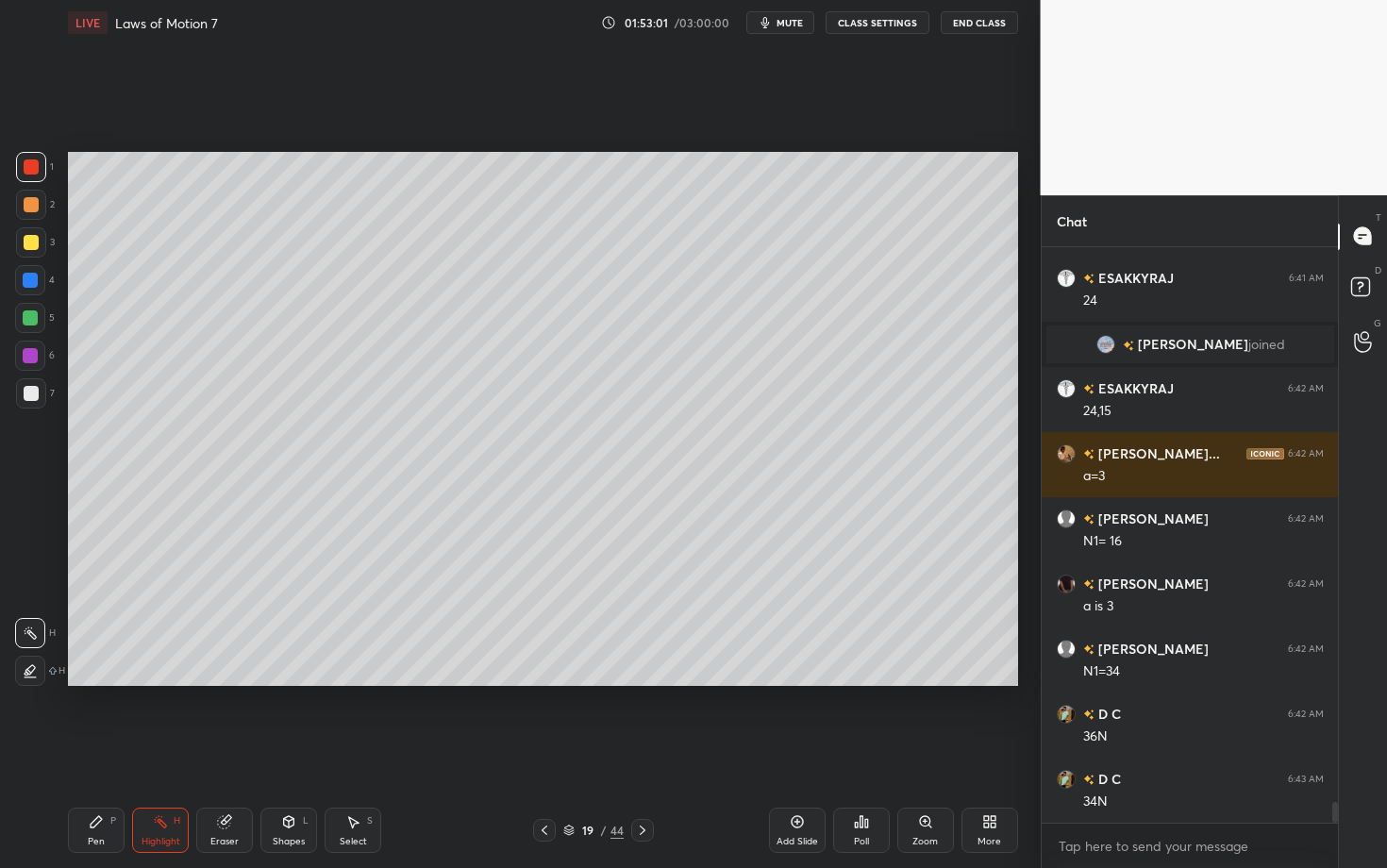 click 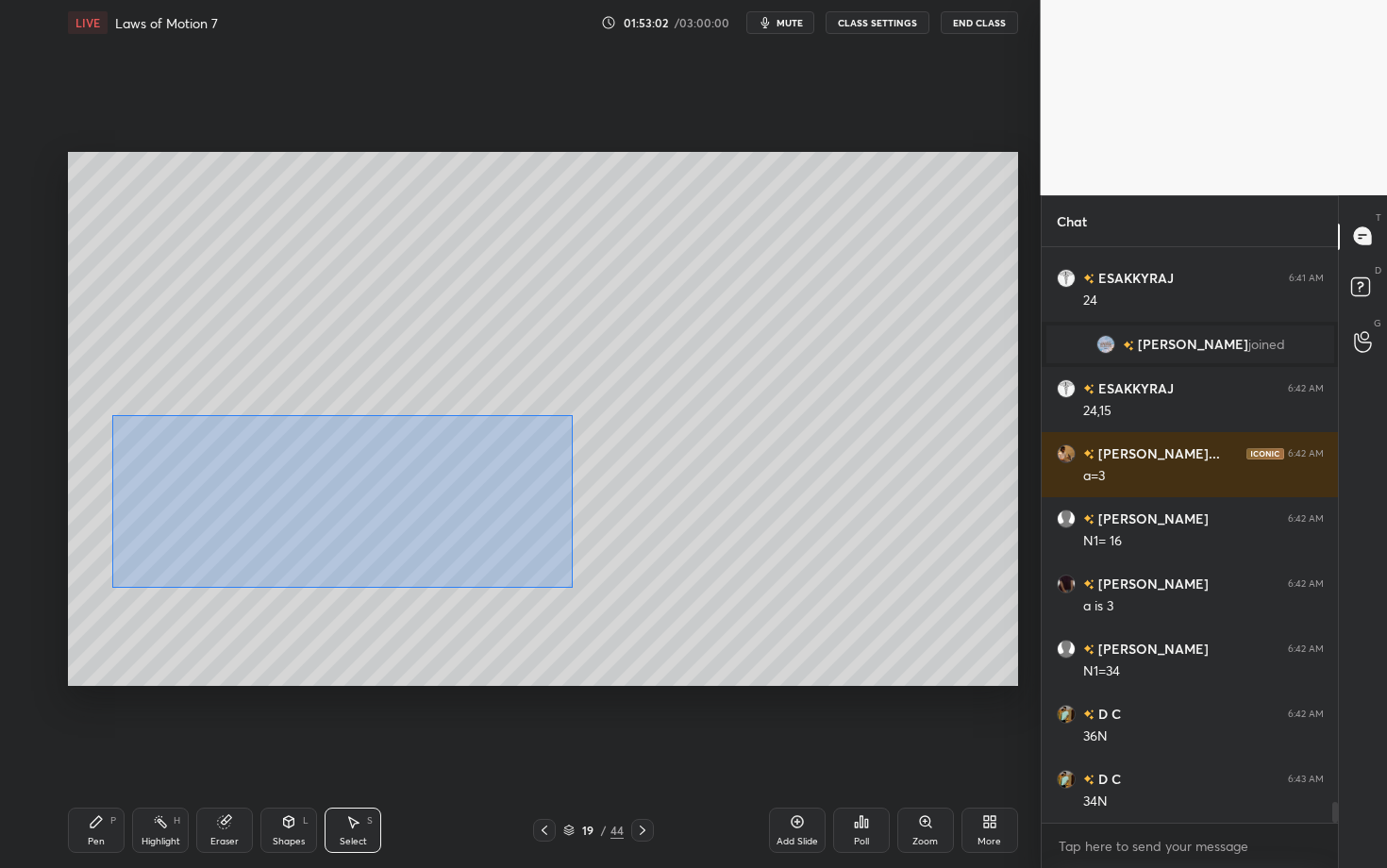 drag, startPoint x: 114, startPoint y: 450, endPoint x: 637, endPoint y: 599, distance: 543.8106 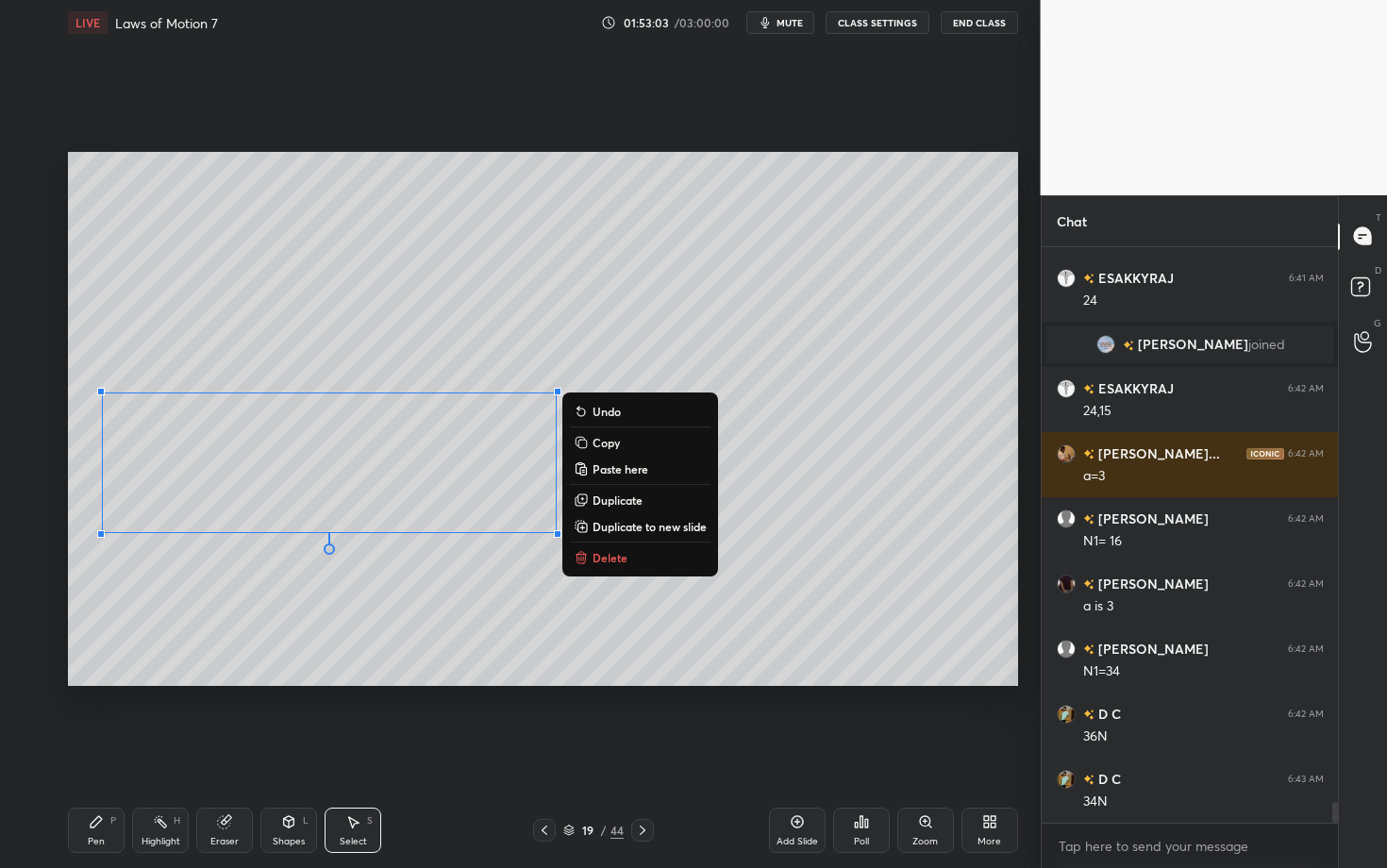 click on "Delete" at bounding box center (610, 558) 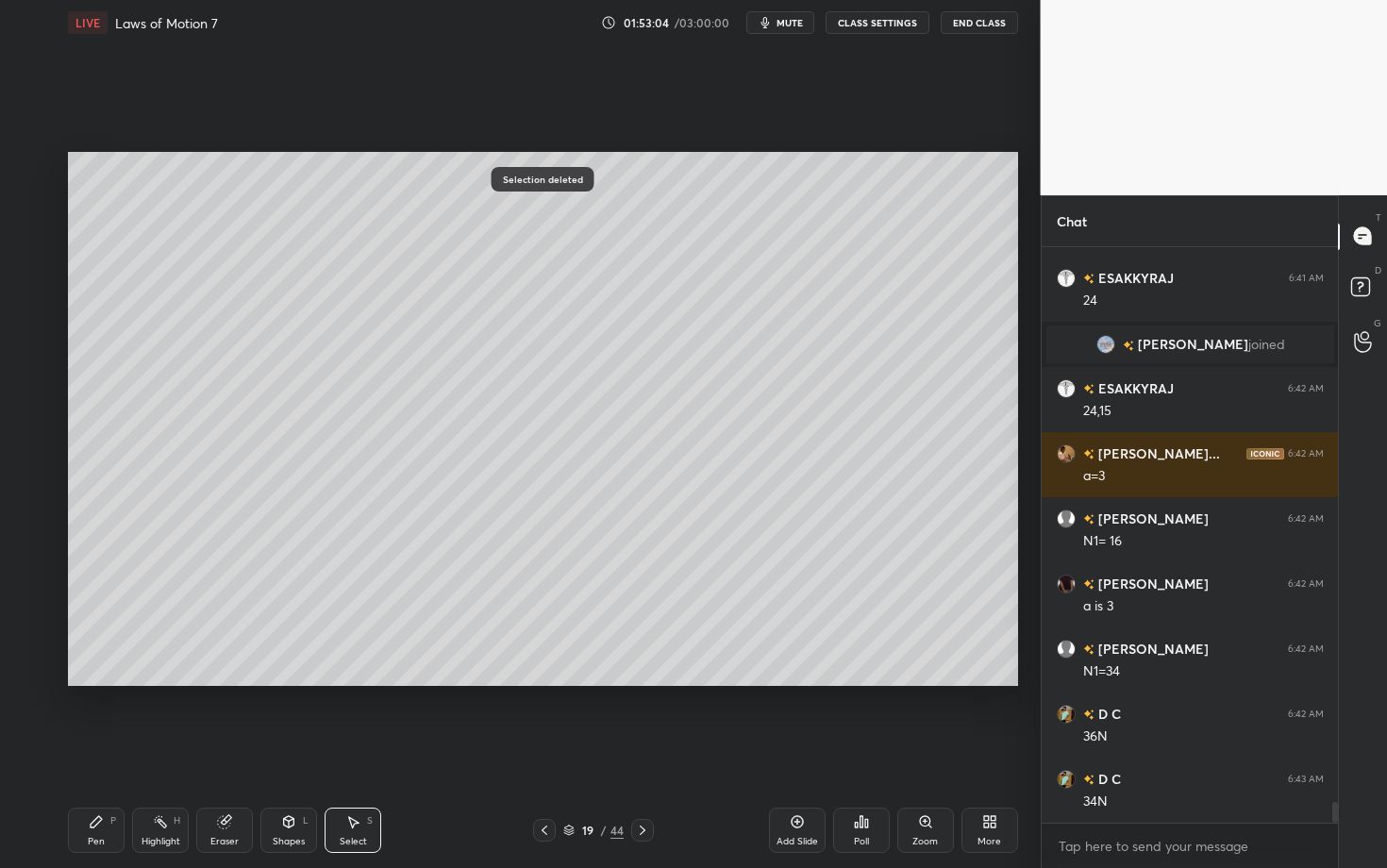 click 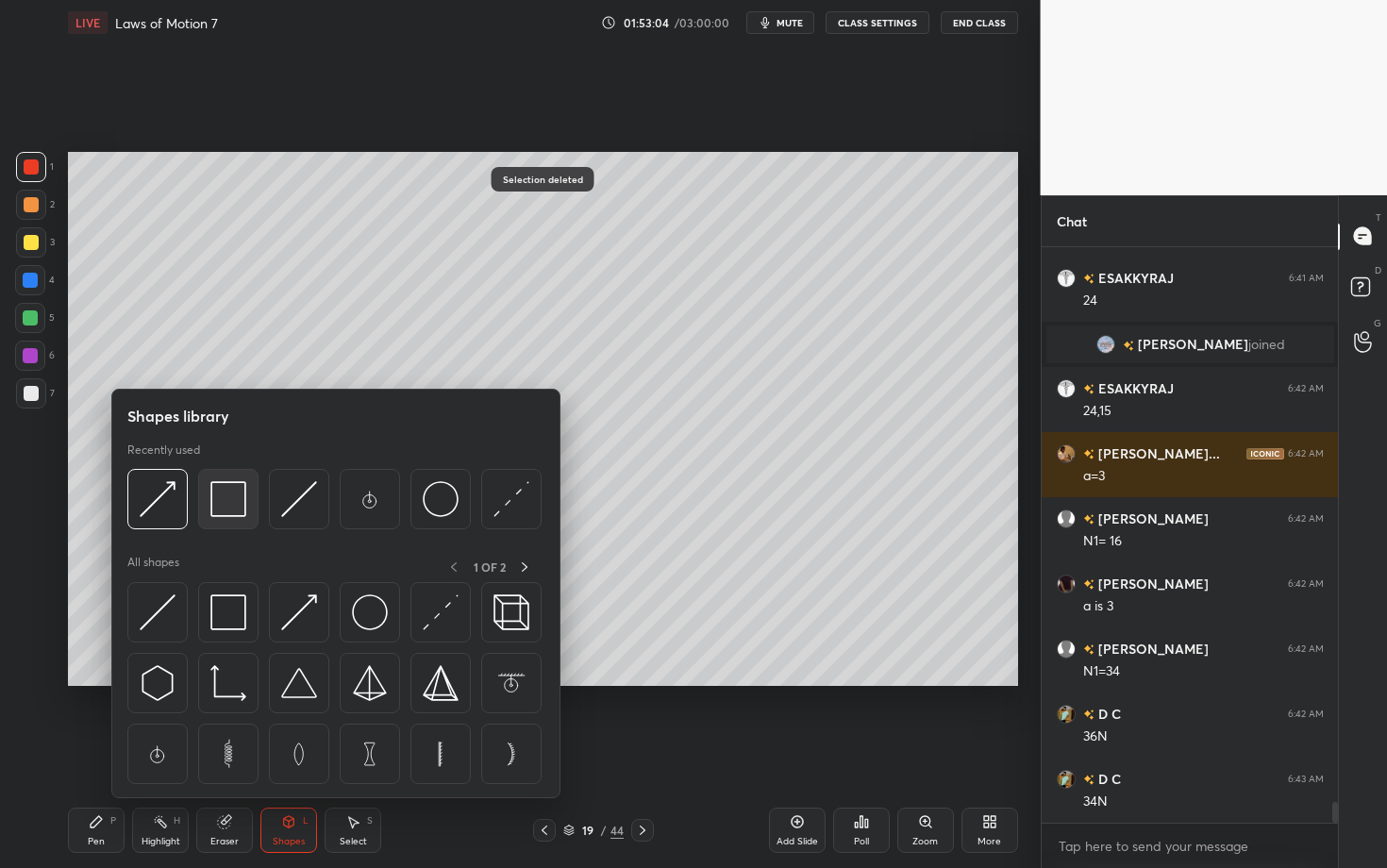 click at bounding box center [228, 499] 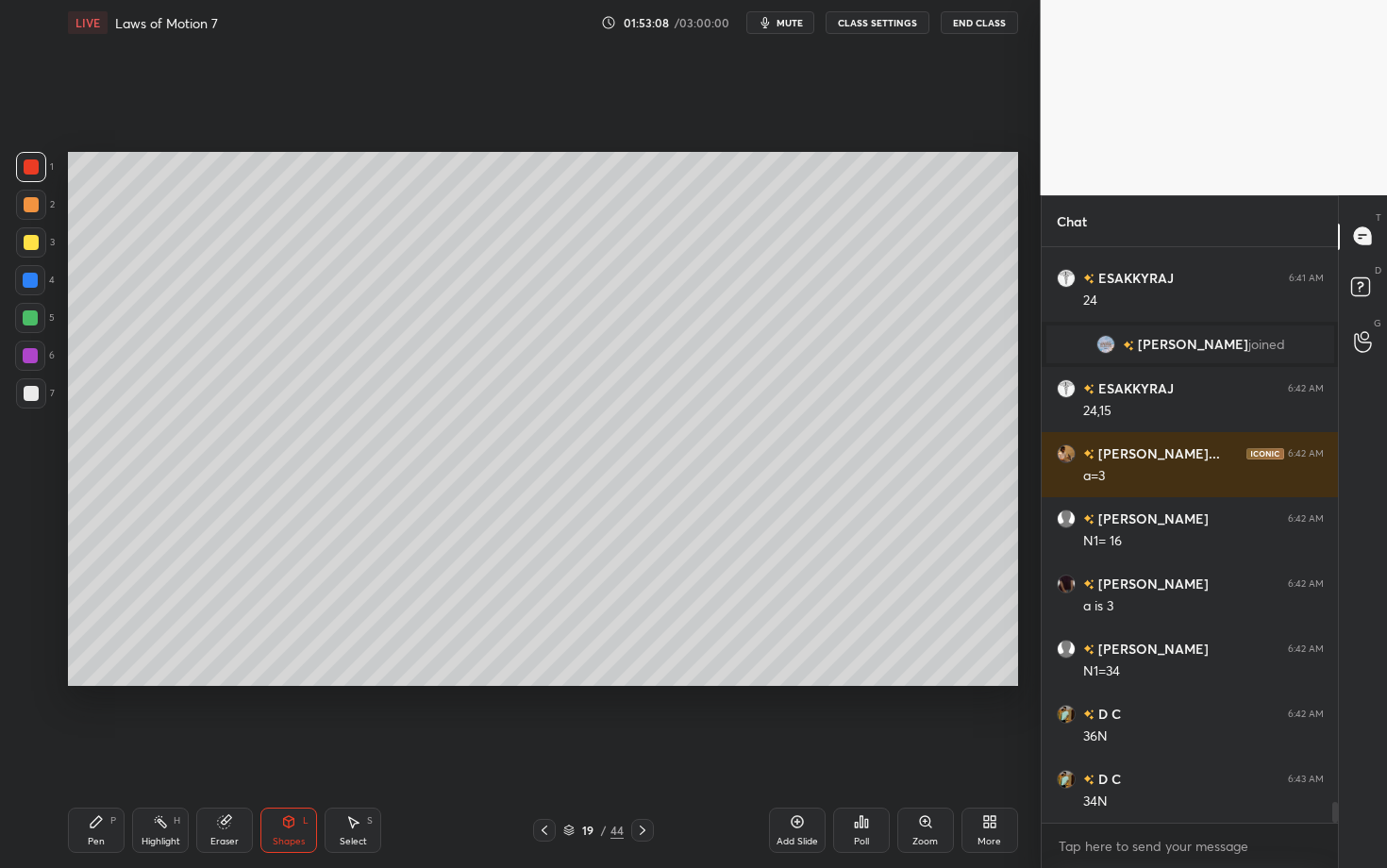 click on "Pen P" at bounding box center (96, 830) 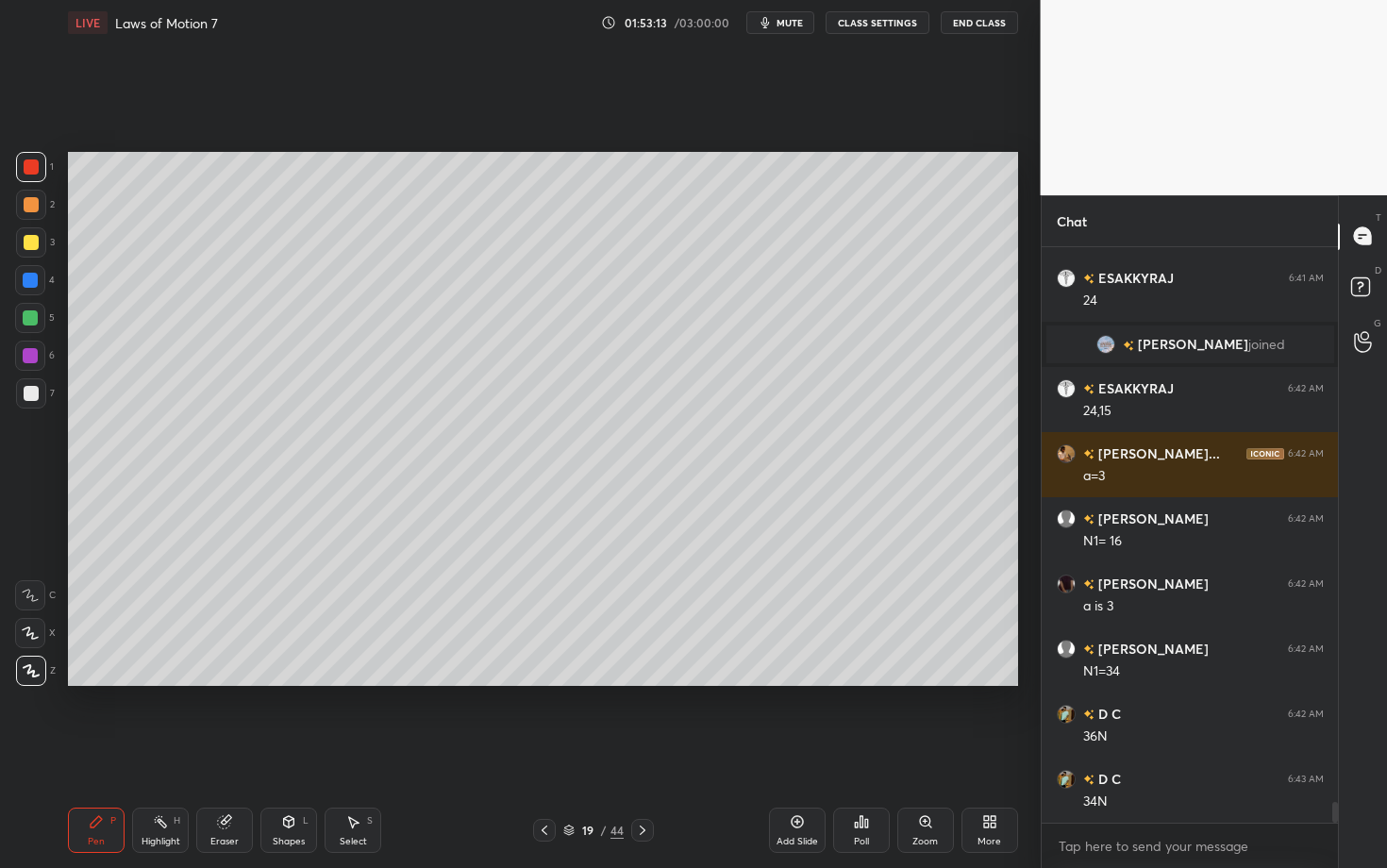 click on "Highlight H" at bounding box center [160, 830] 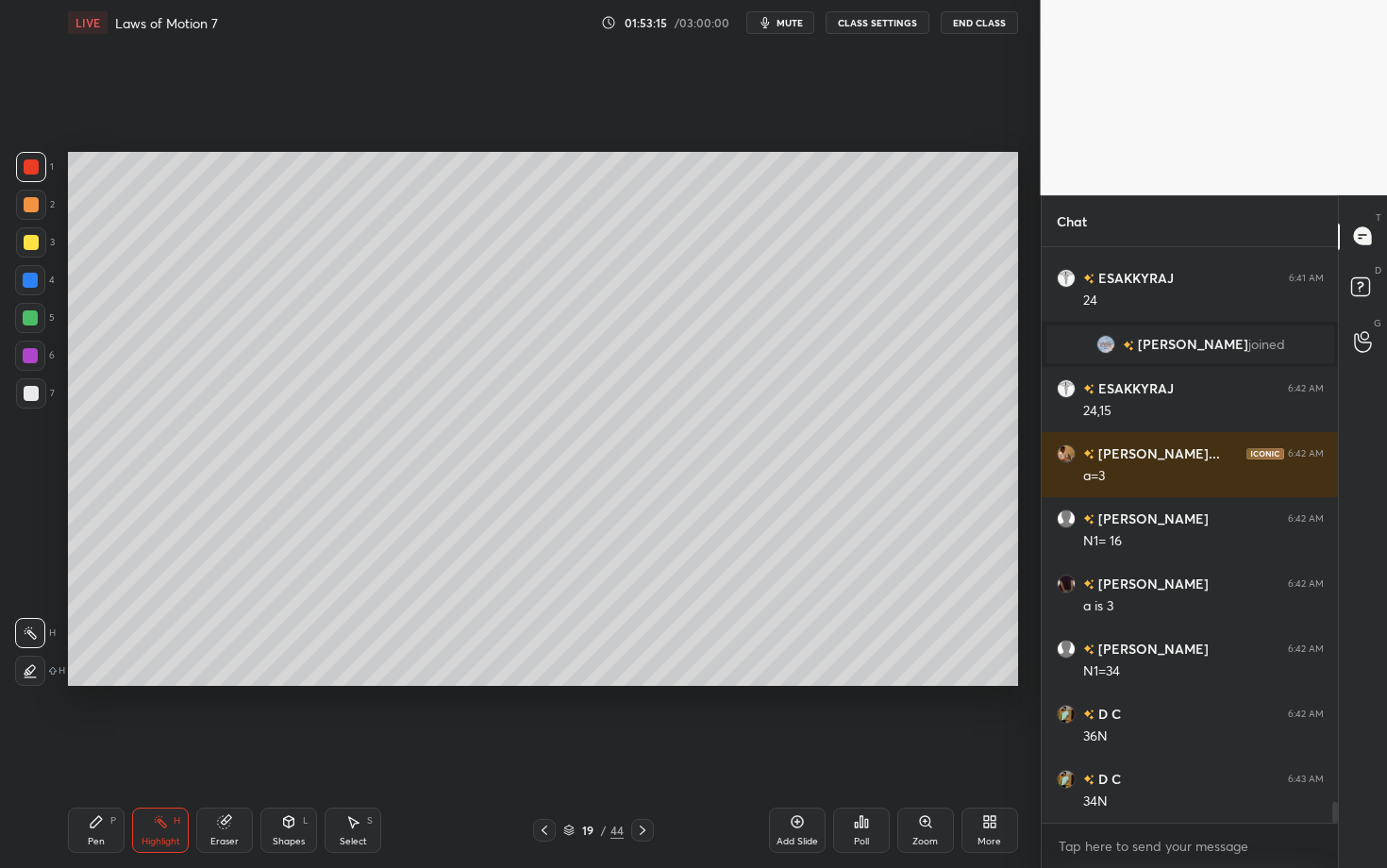 click on "Pen P" at bounding box center [96, 830] 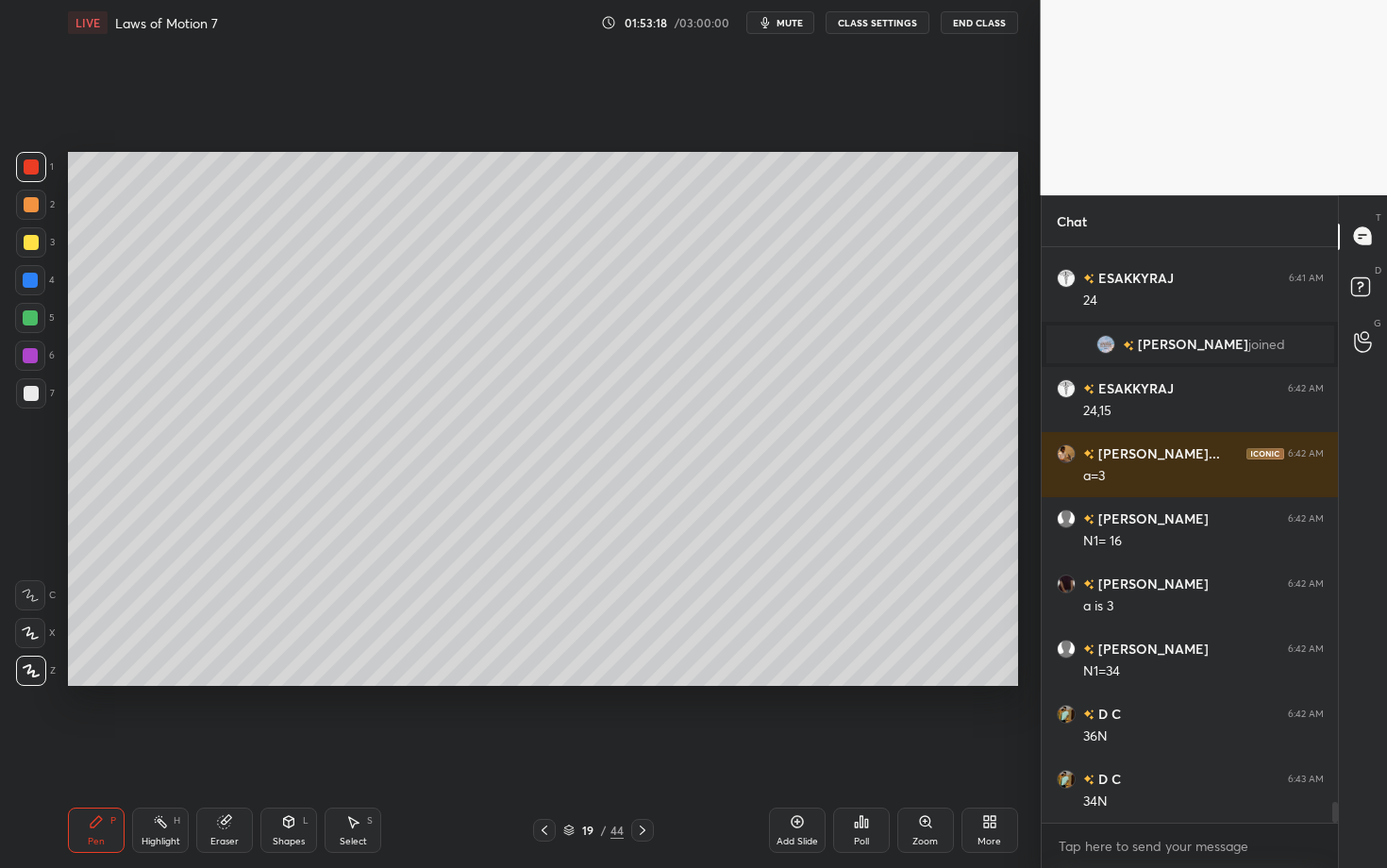 click 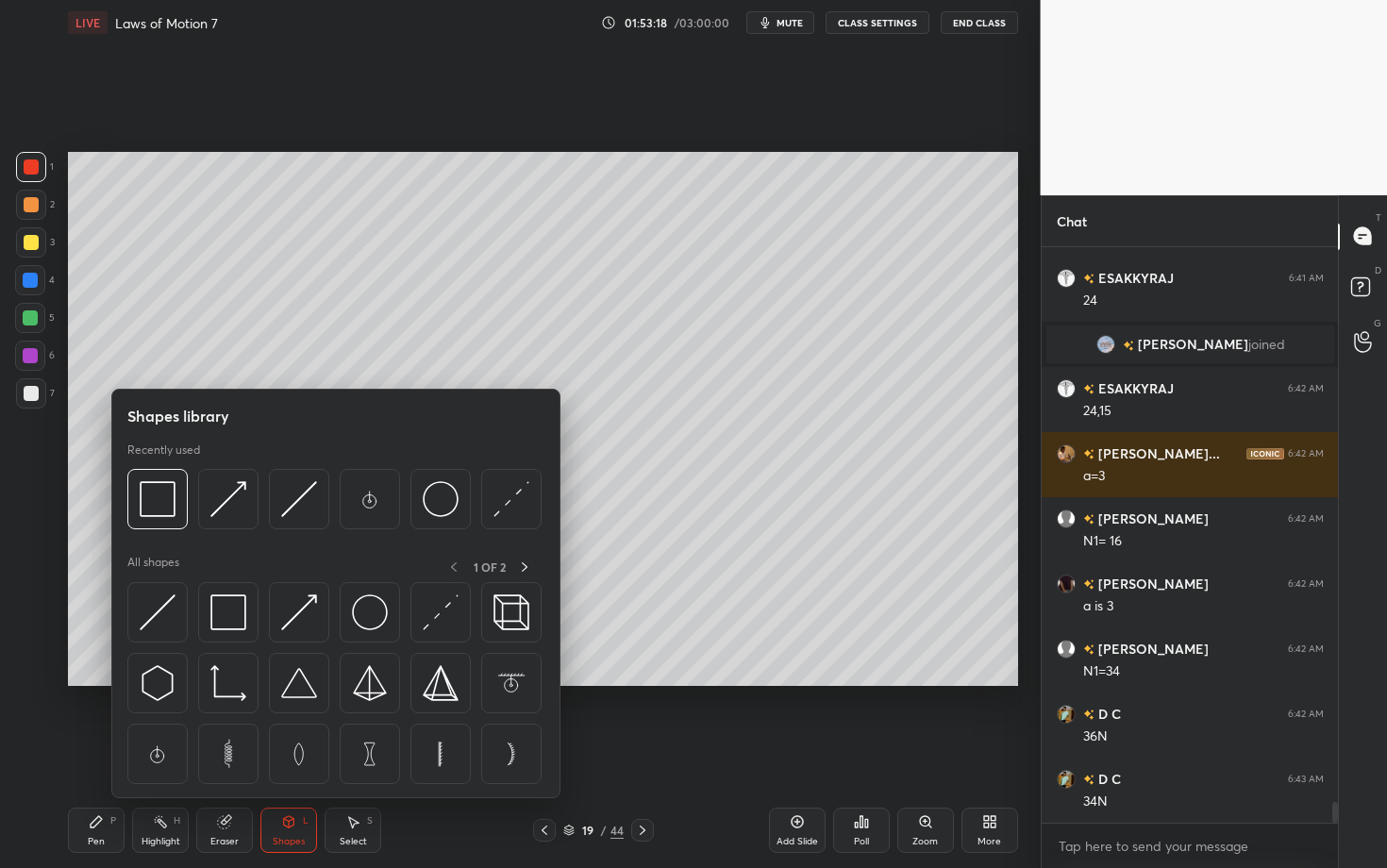 click on "Highlight H" at bounding box center (160, 830) 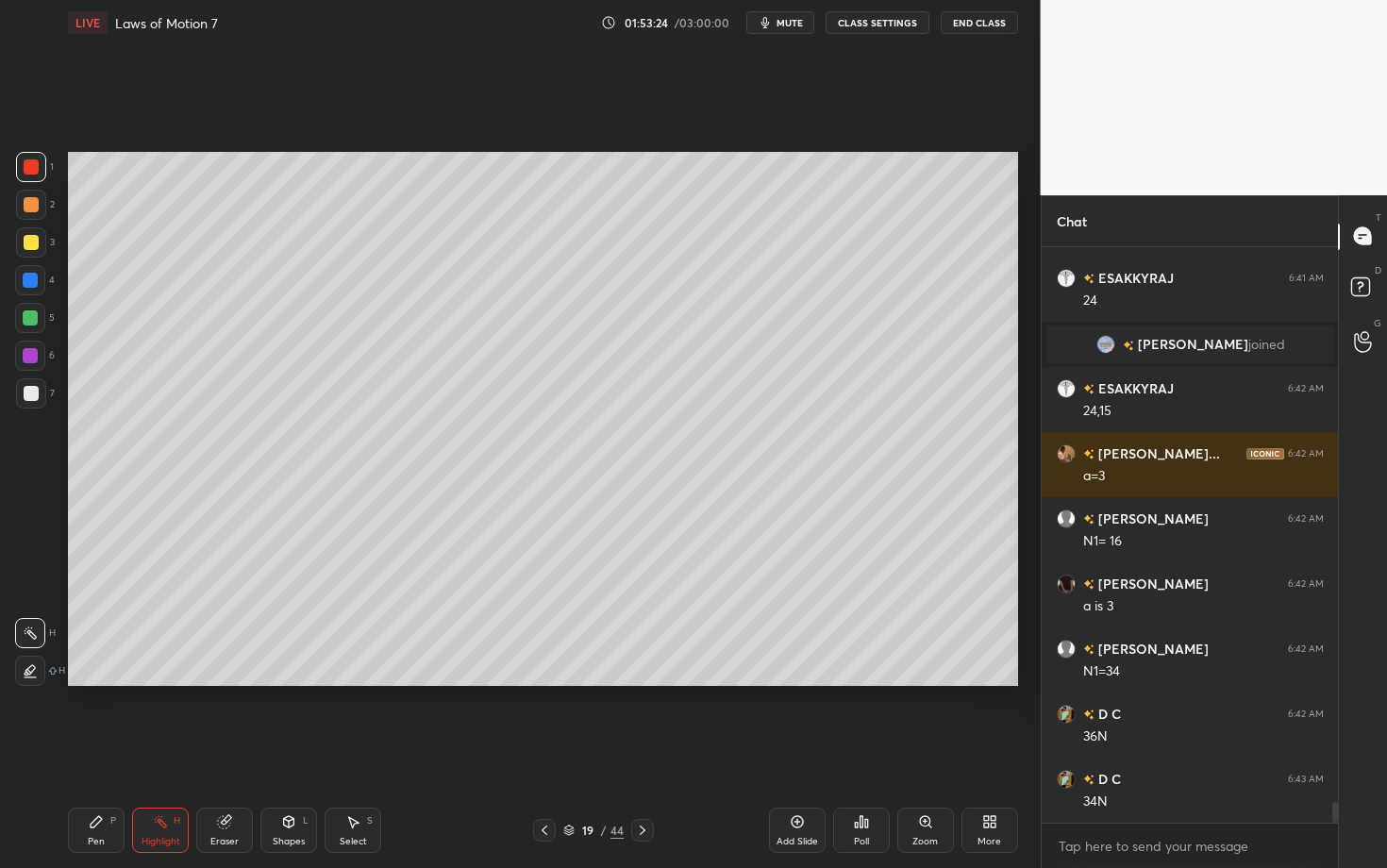 click on "Shapes L" at bounding box center [289, 830] 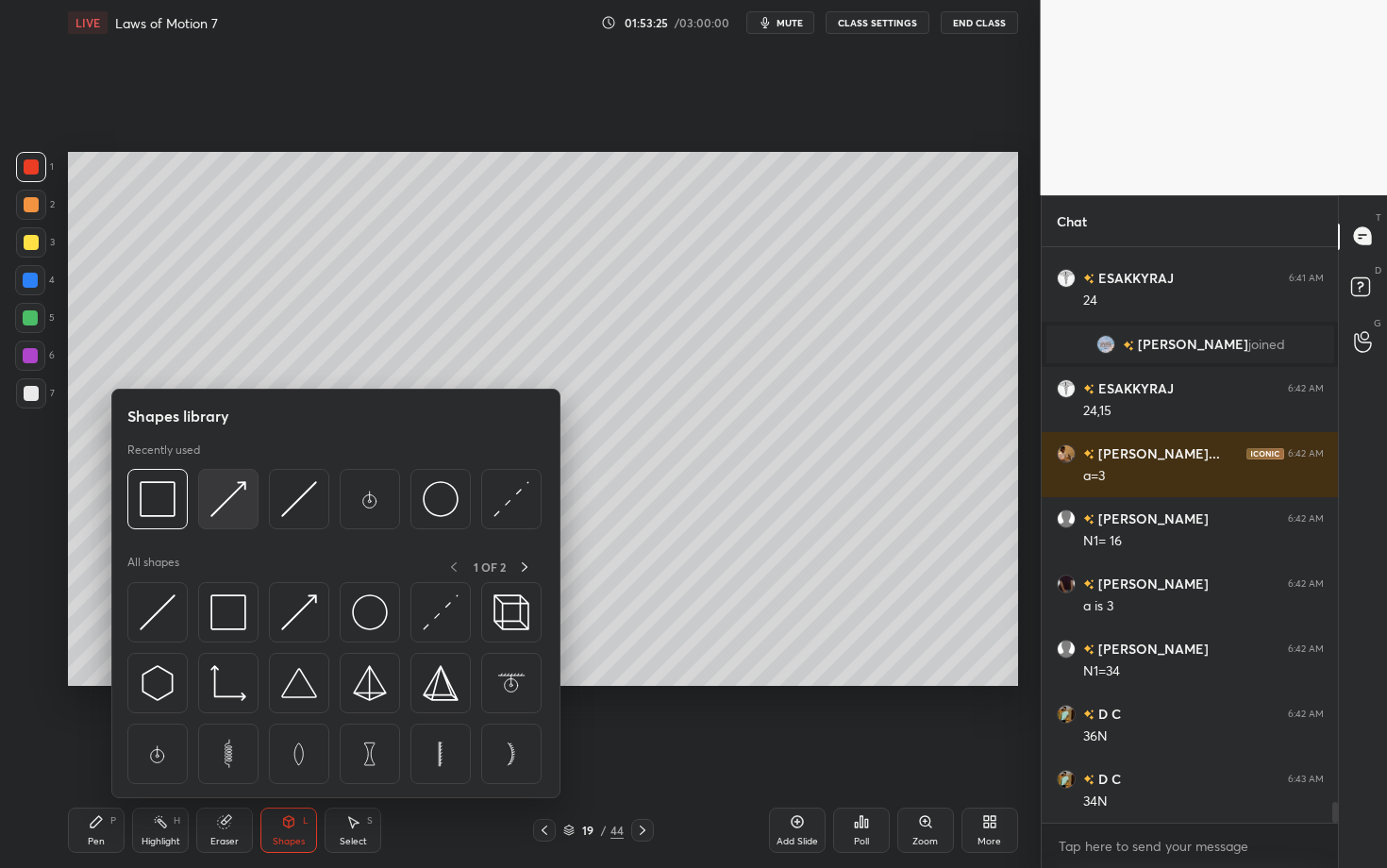 click at bounding box center [228, 499] 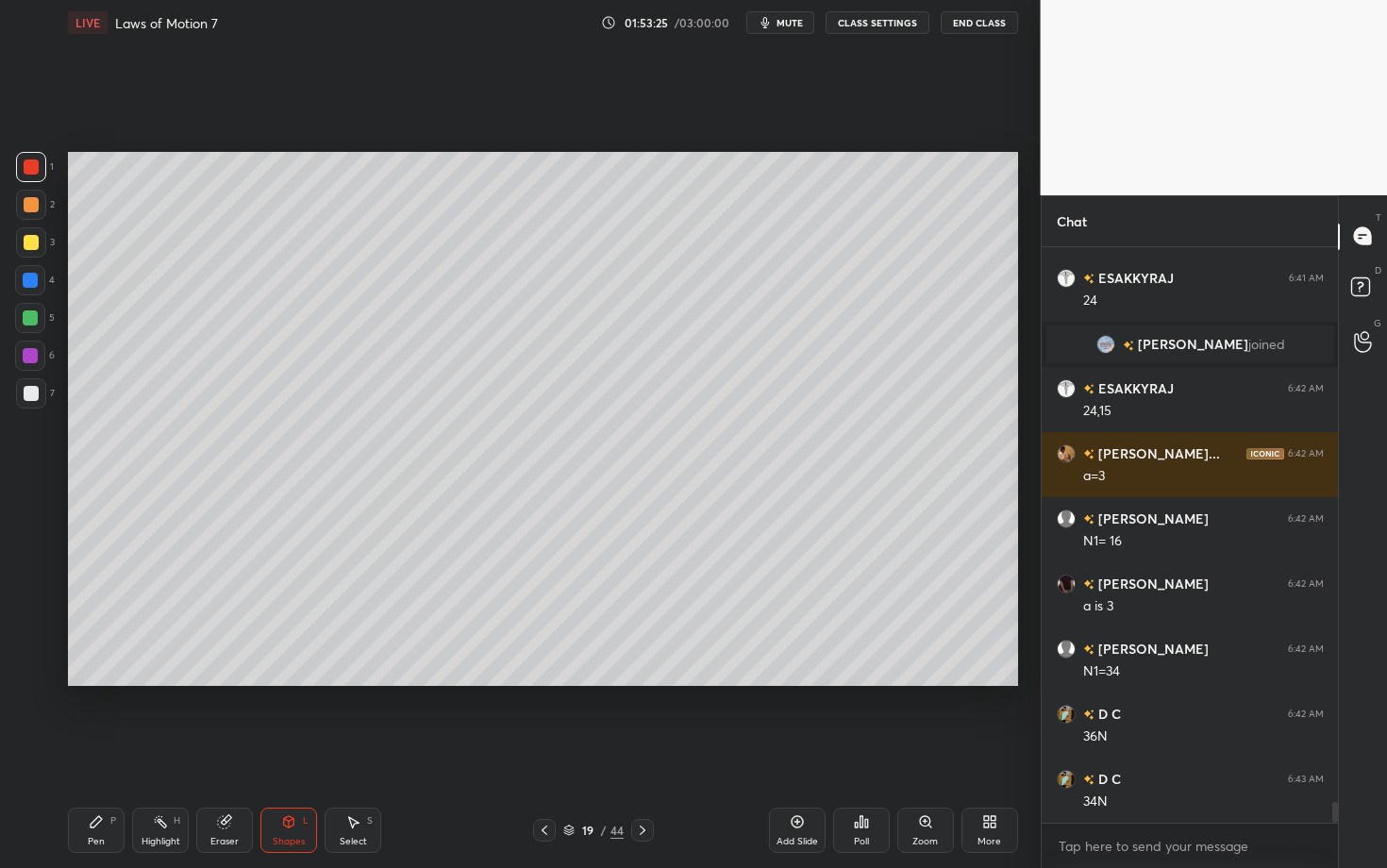 click at bounding box center [31, 393] 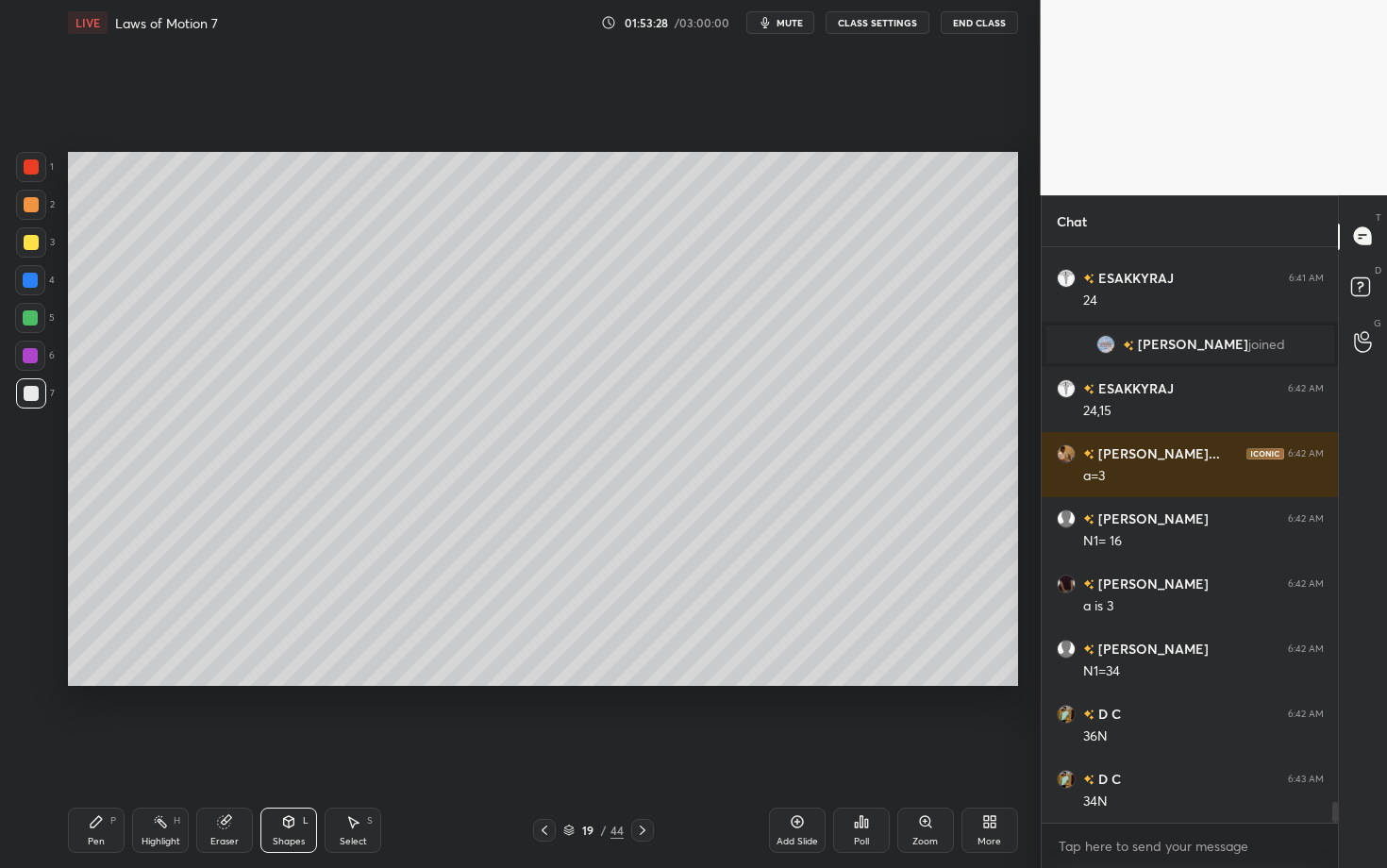 click 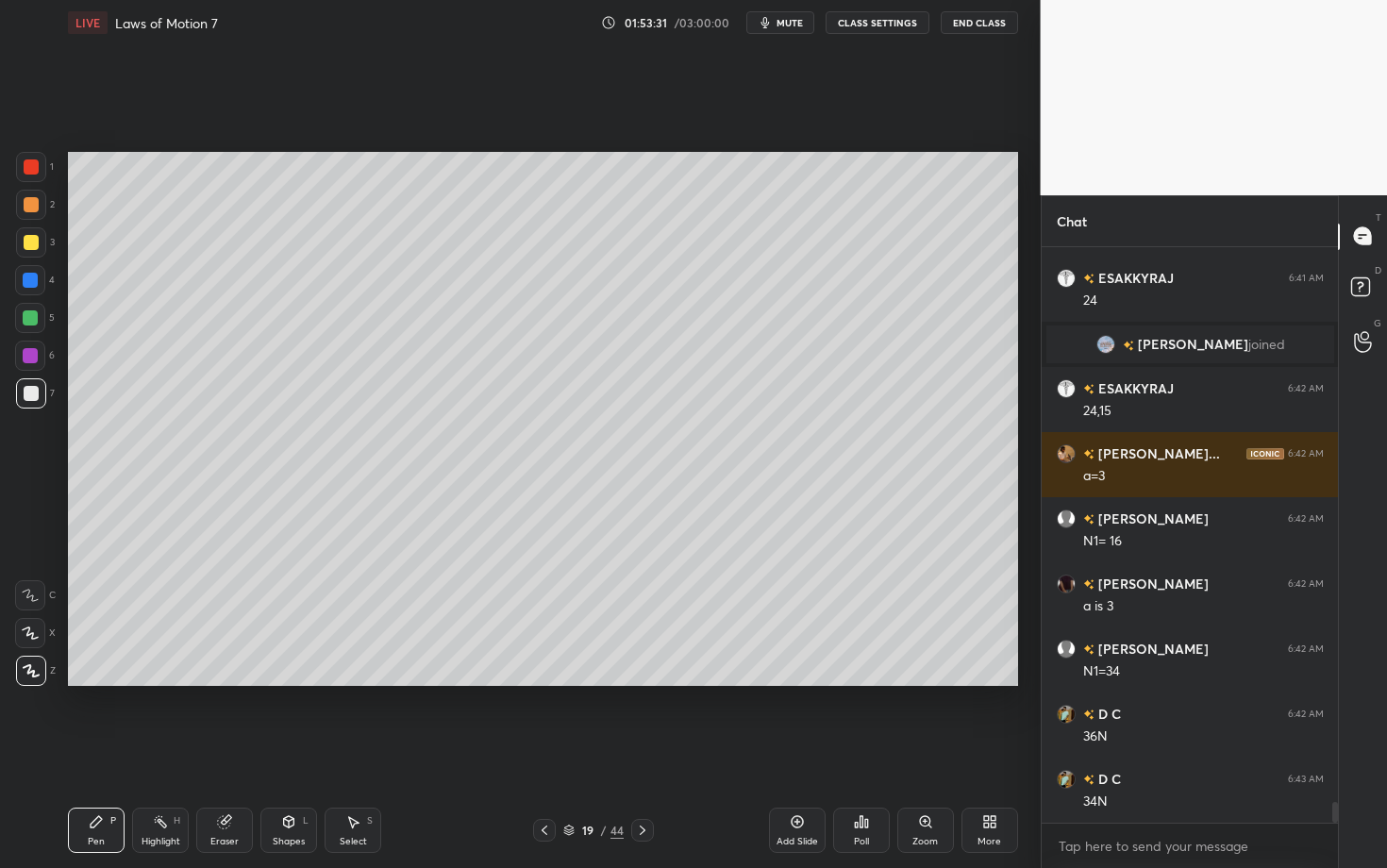click on "Highlight H" at bounding box center (160, 830) 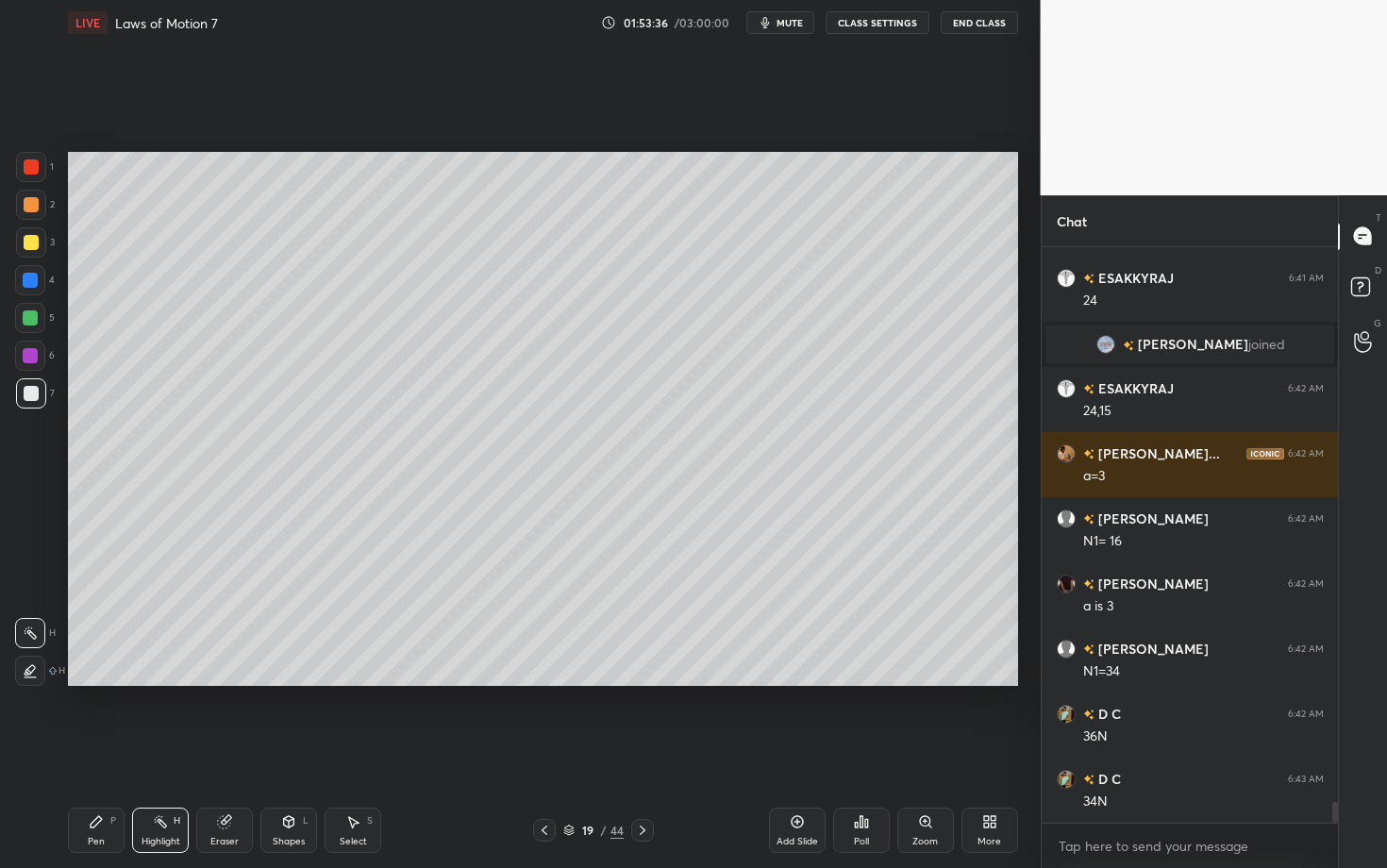 click on "Eraser" at bounding box center (225, 830) 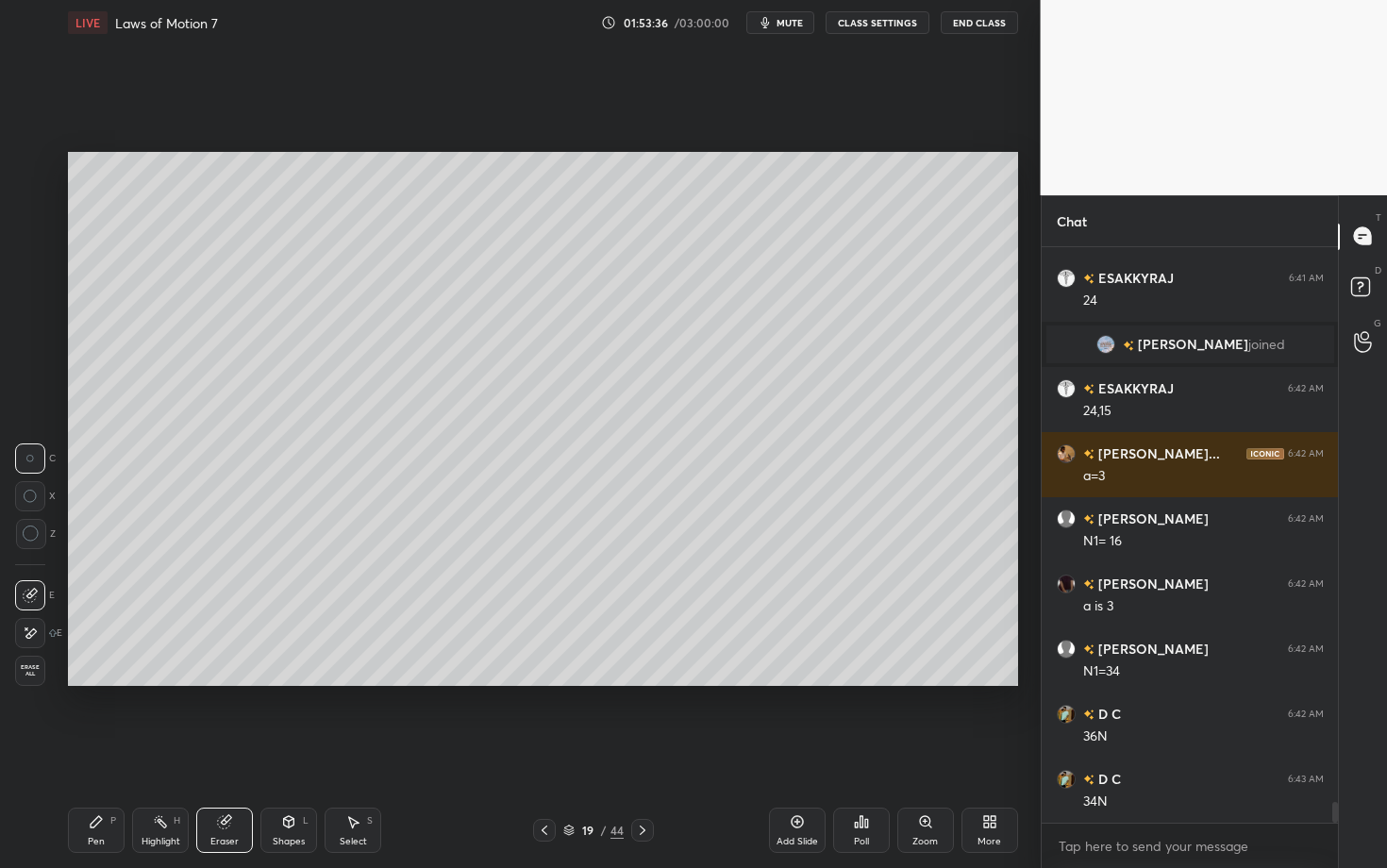 click on "Shapes L" at bounding box center [289, 830] 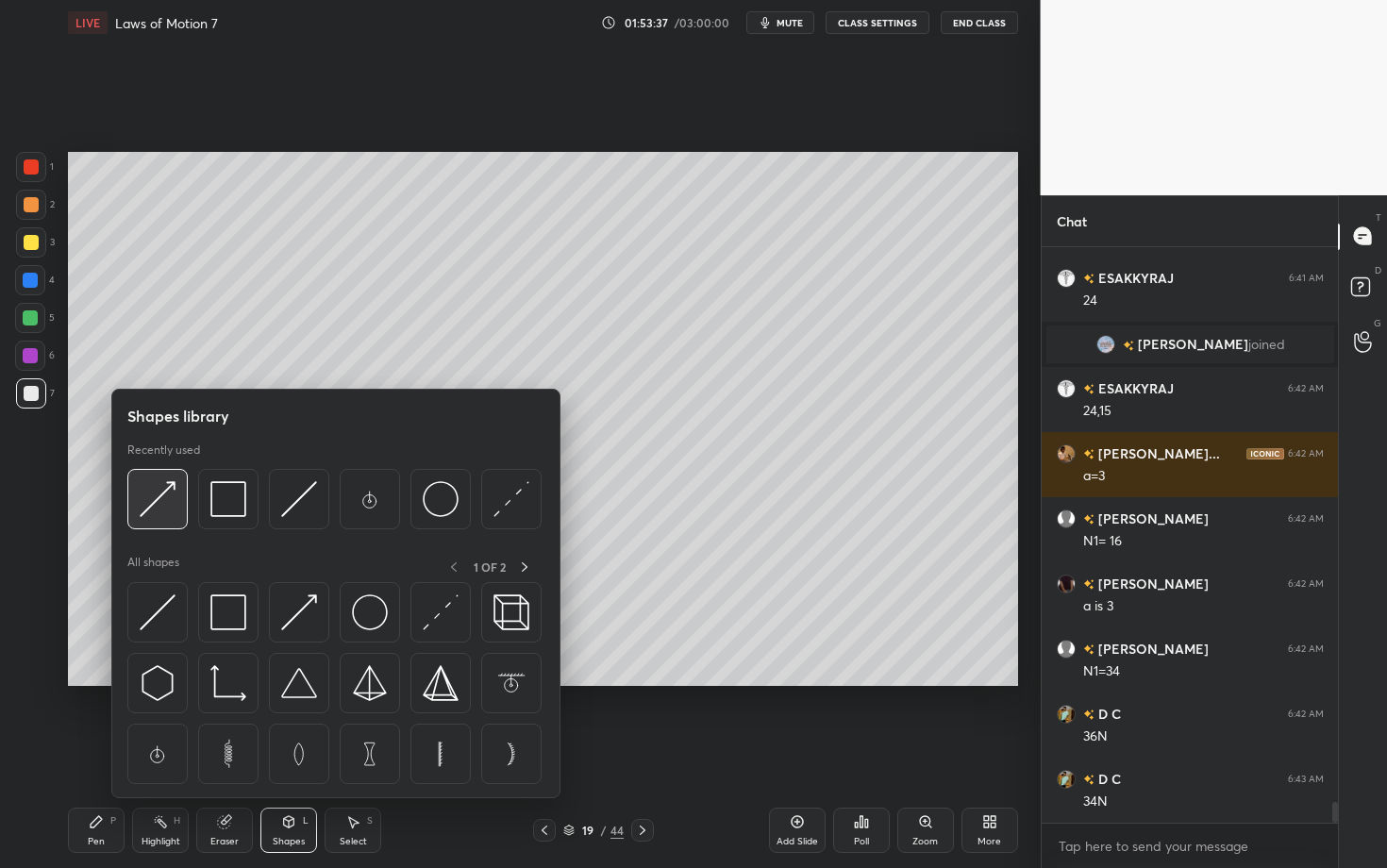 click at bounding box center (158, 499) 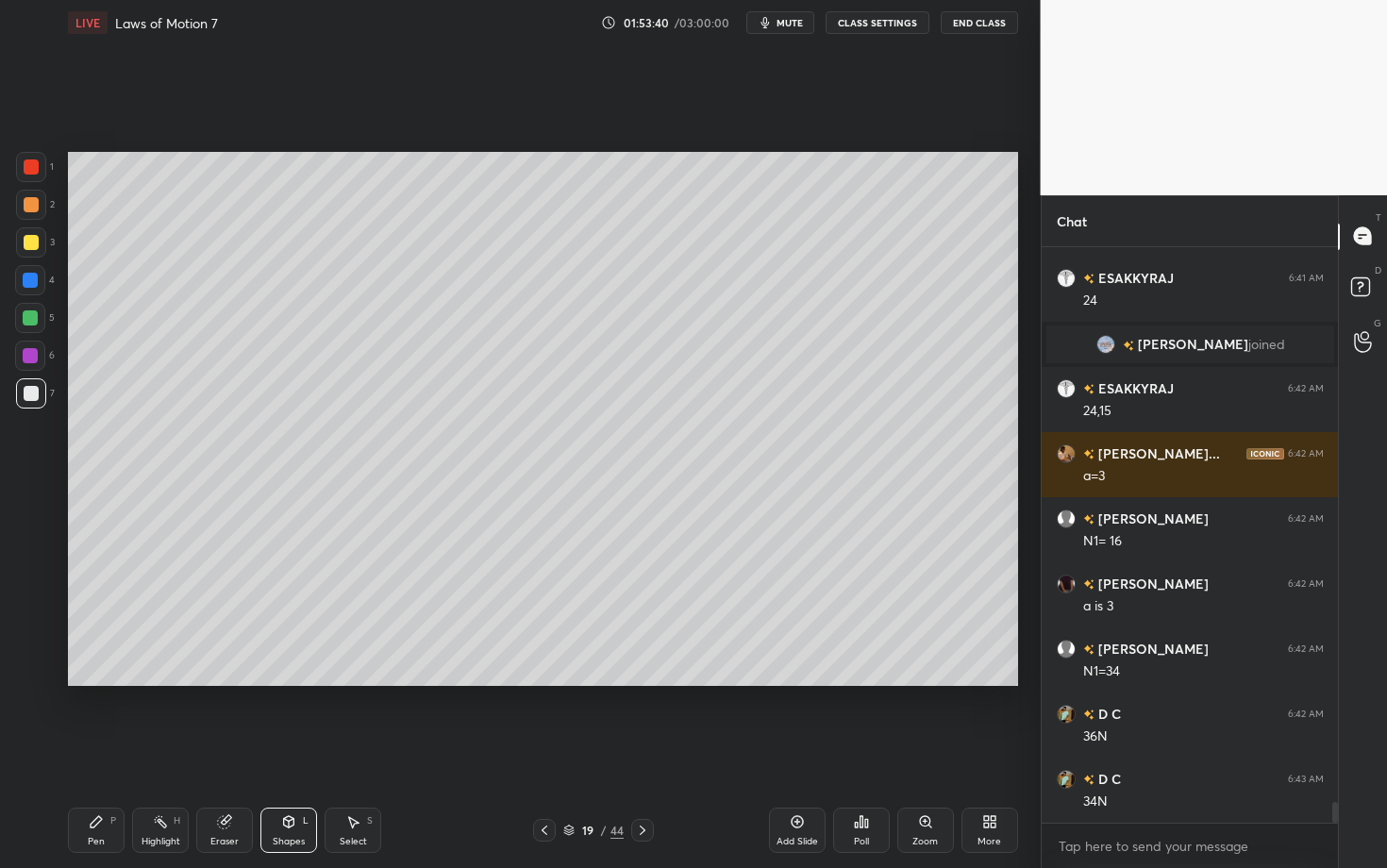click on "Pen P" at bounding box center [96, 830] 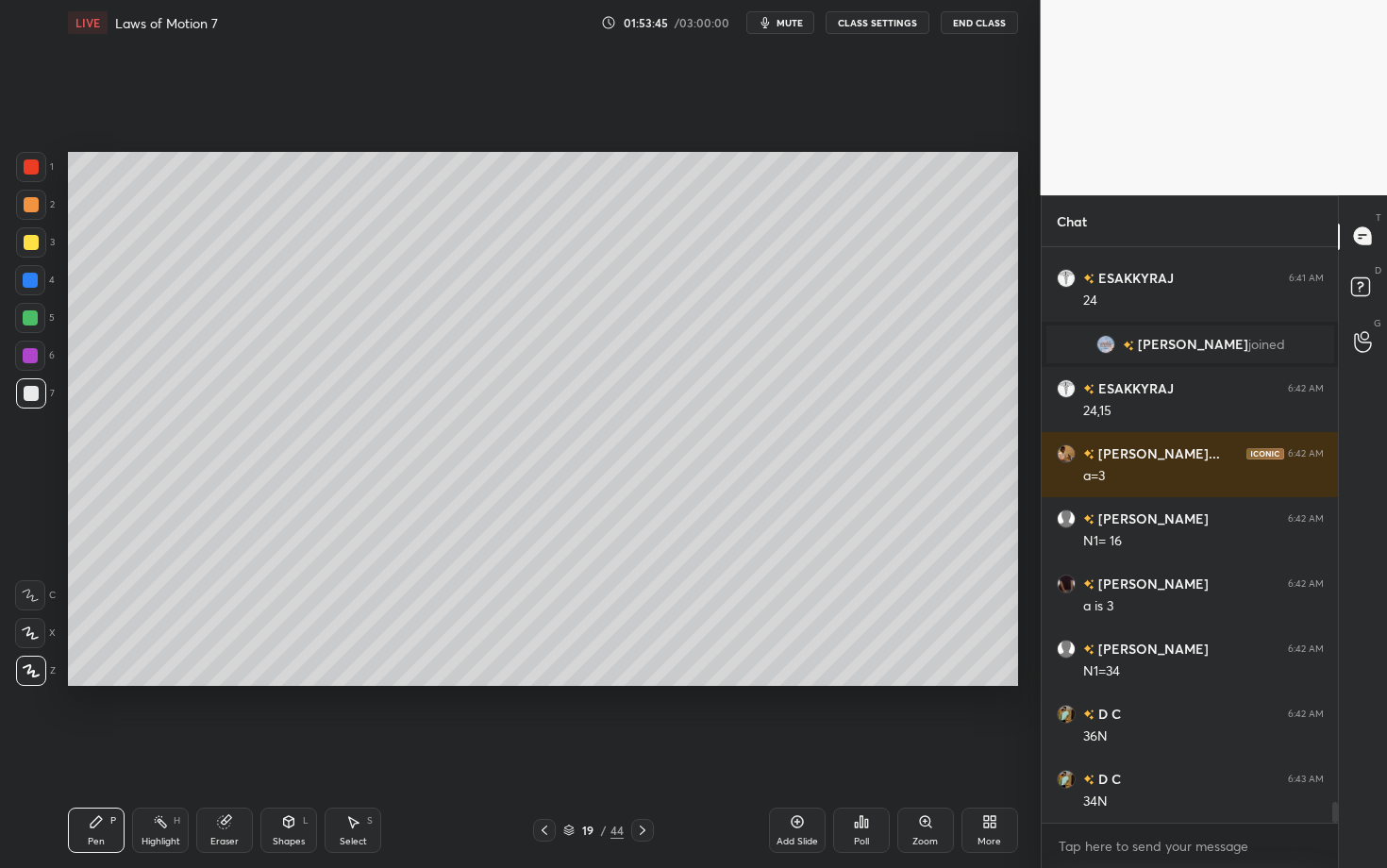 click on "Select S" at bounding box center (353, 830) 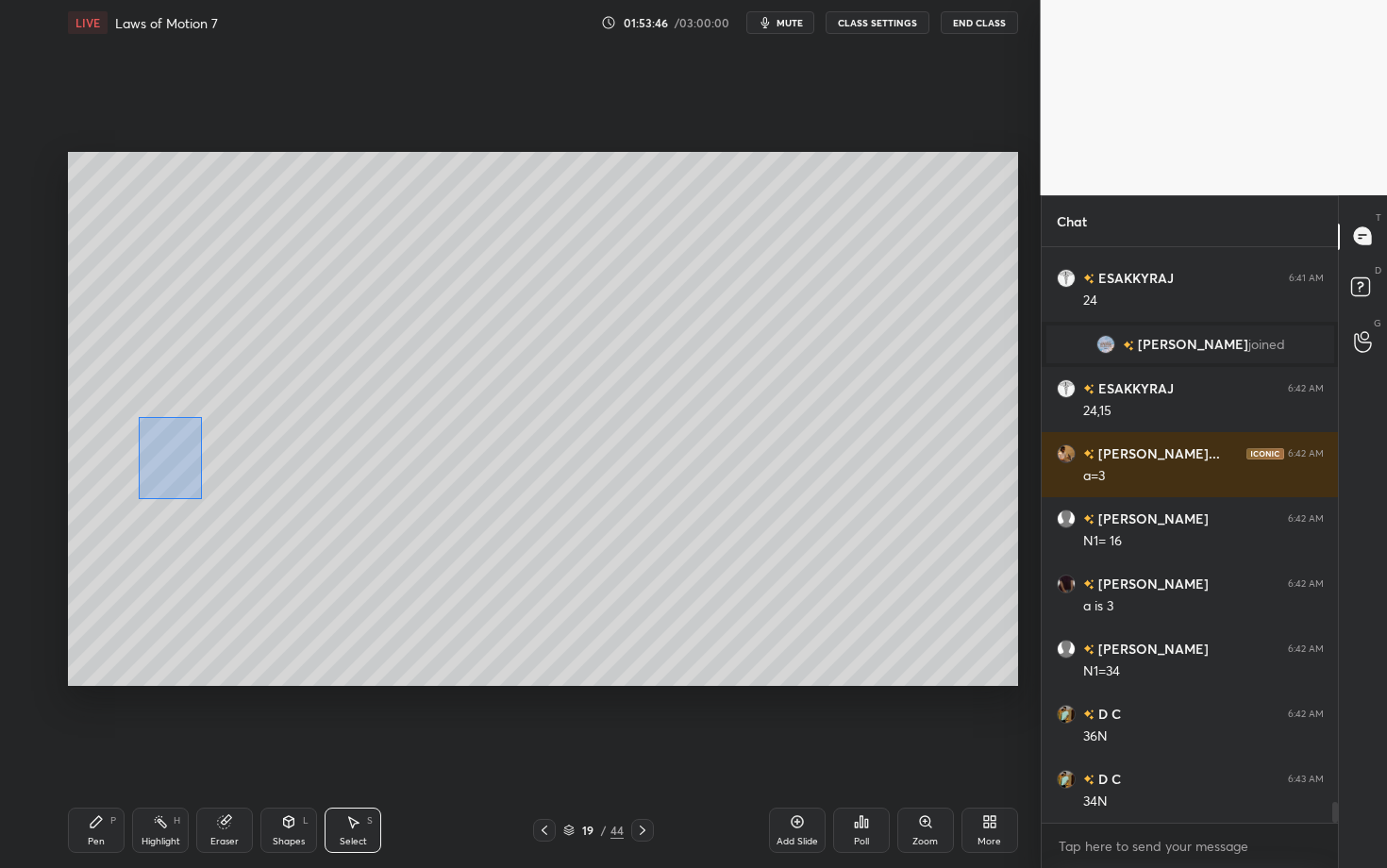 drag, startPoint x: 145, startPoint y: 422, endPoint x: 202, endPoint y: 498, distance: 95 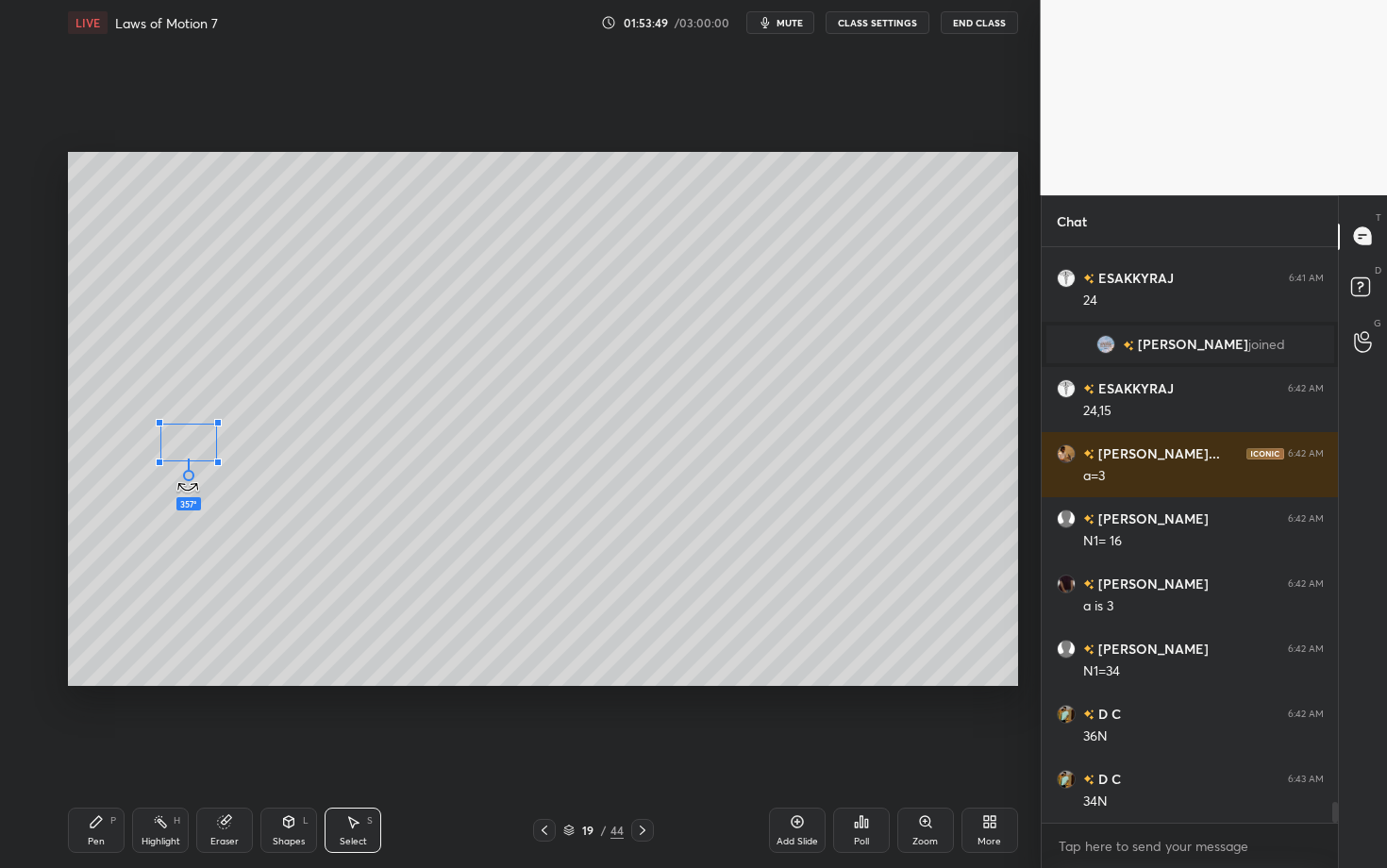 drag, startPoint x: 187, startPoint y: 477, endPoint x: 191, endPoint y: 487, distance: 10.77033 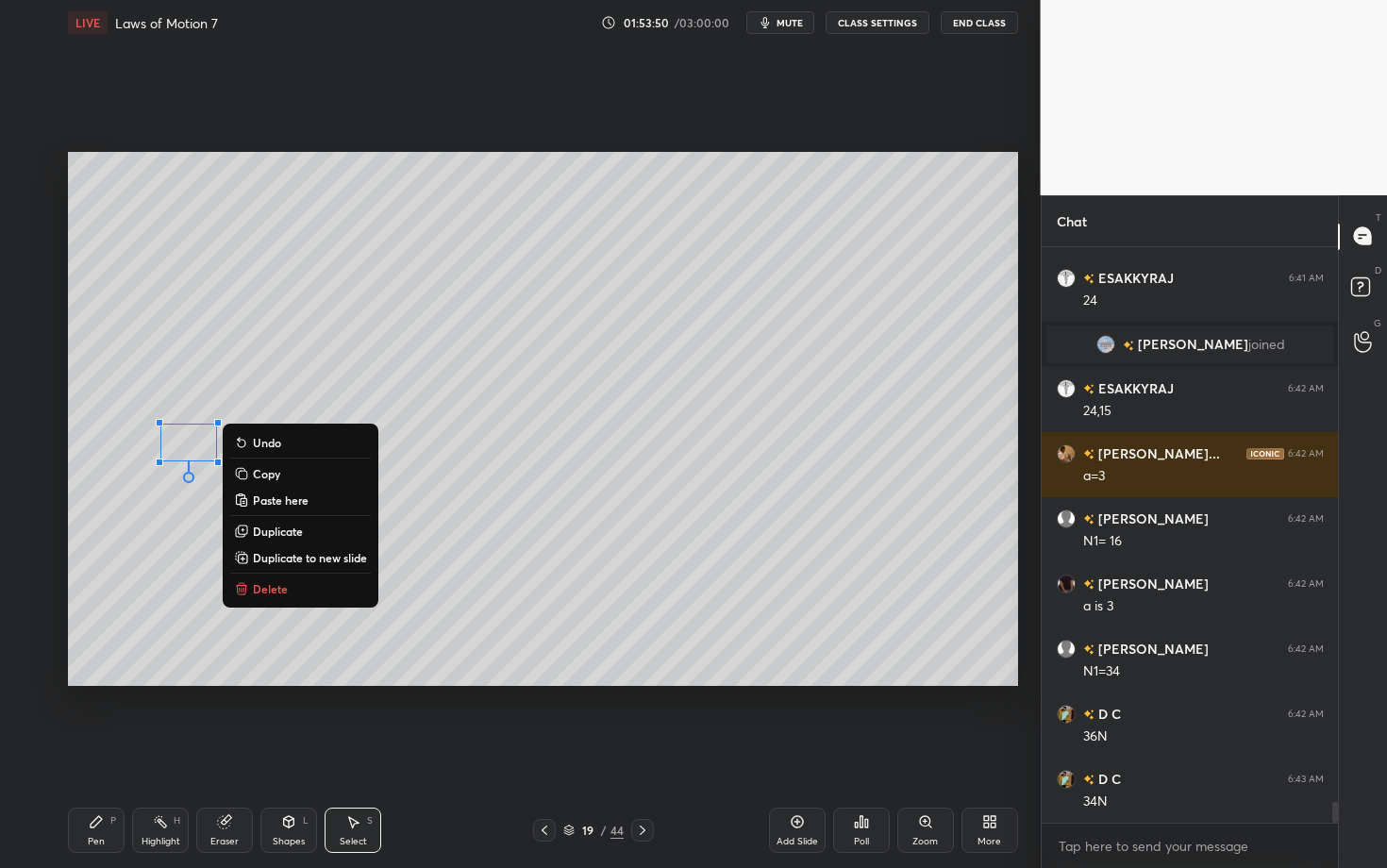 click on "Pen" at bounding box center [96, 842] 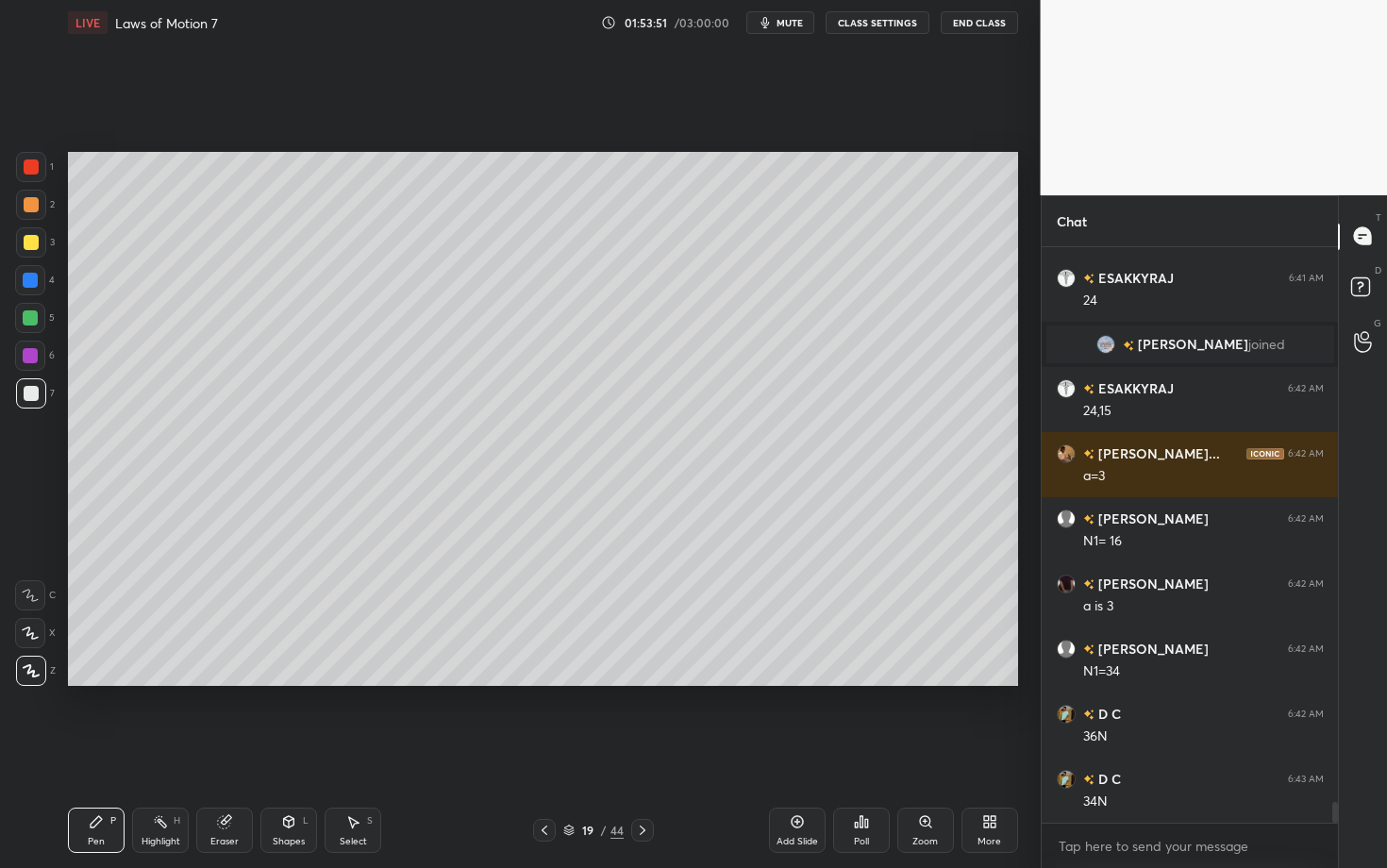 scroll, scrollTop: 15755, scrollLeft: 0, axis: vertical 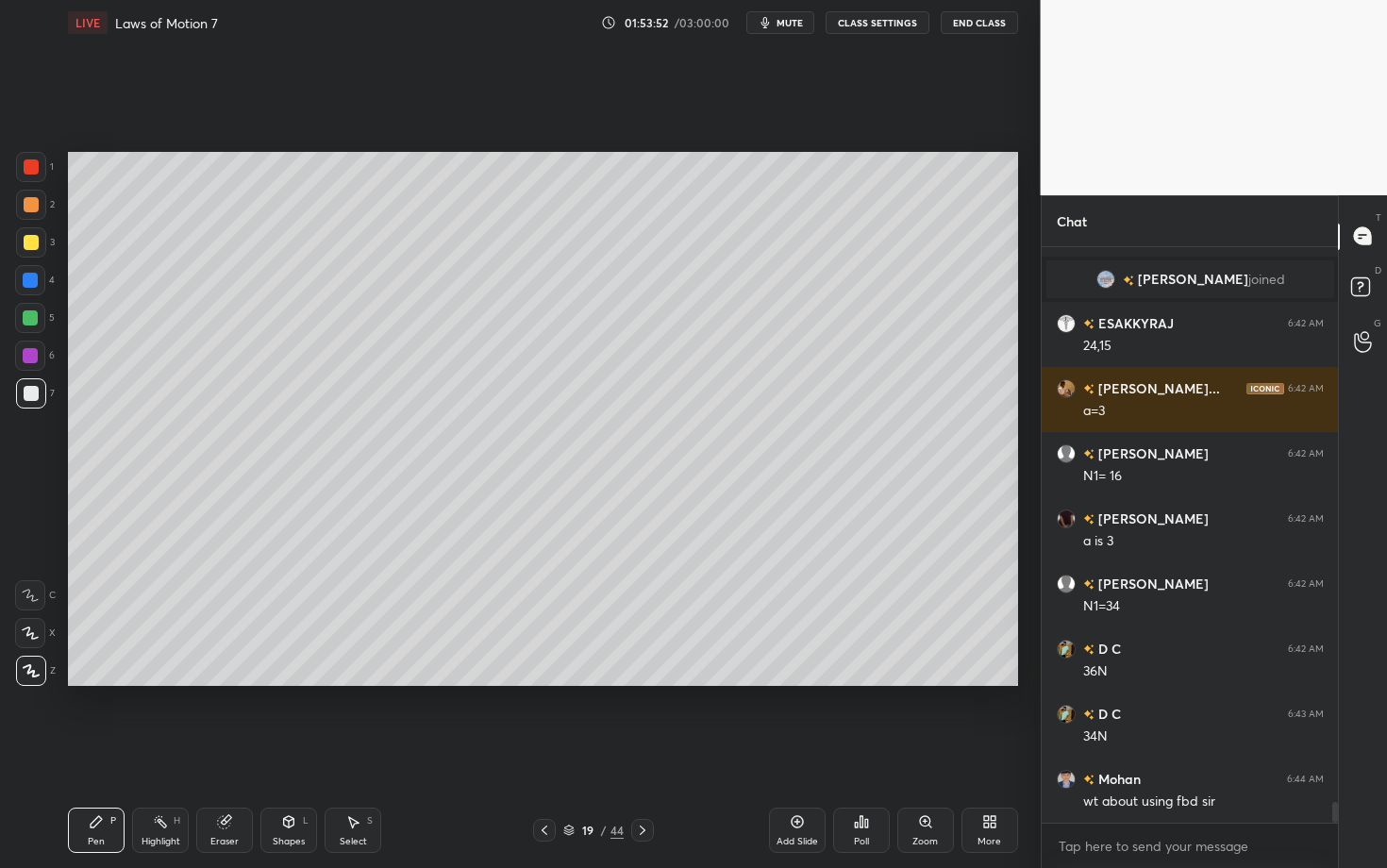 click at bounding box center (30, 318) 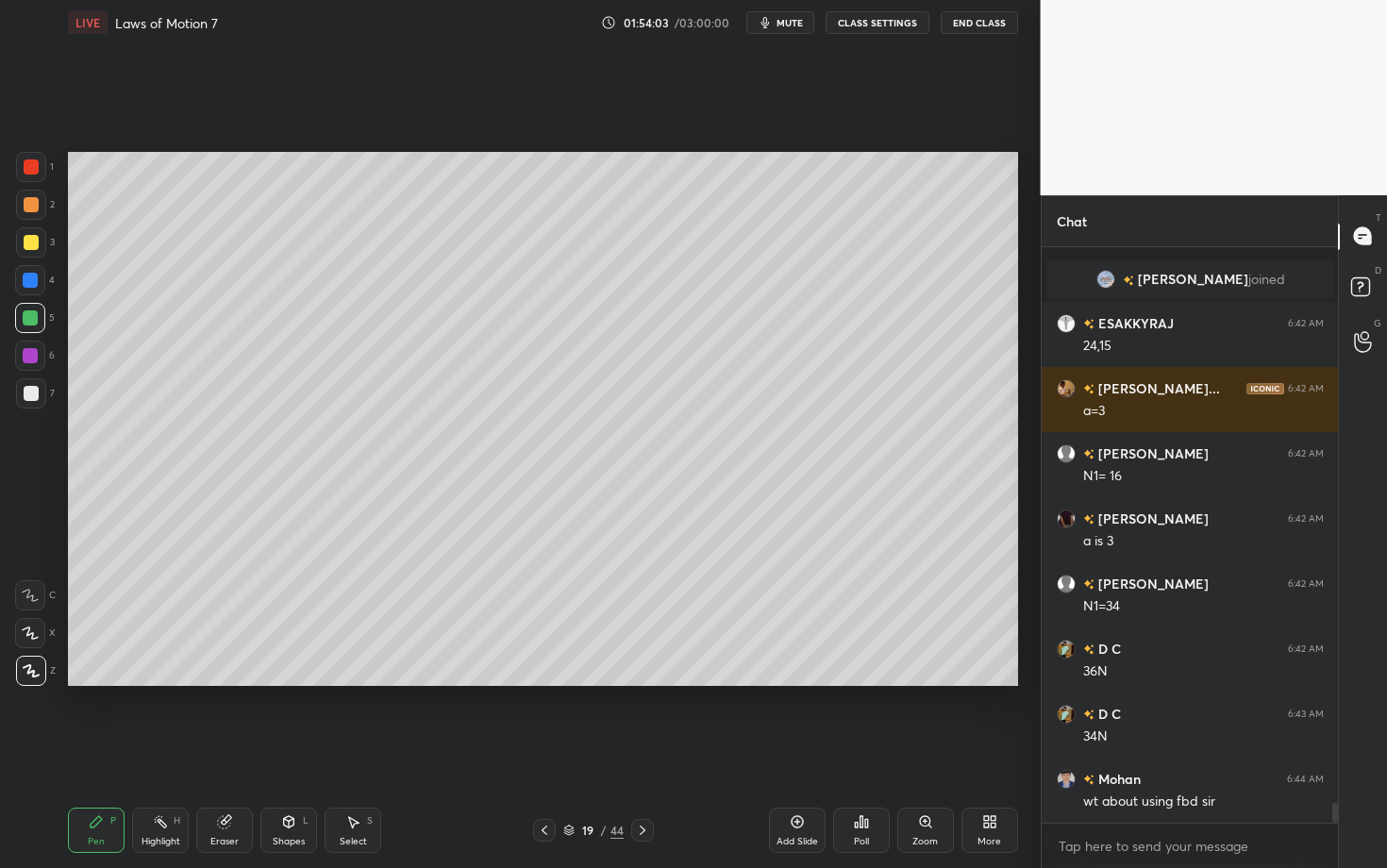 scroll, scrollTop: 15820, scrollLeft: 0, axis: vertical 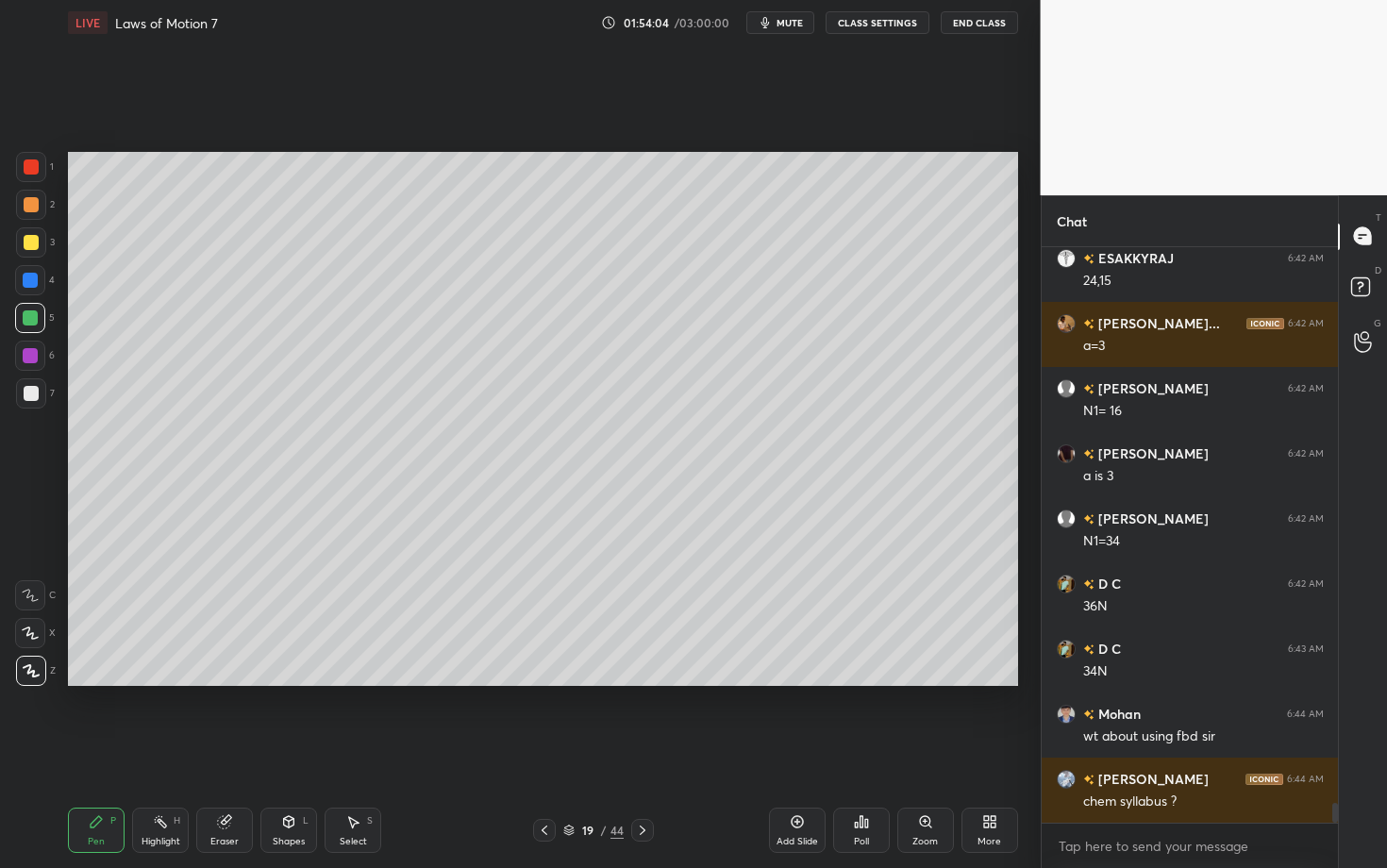 click on "Highlight H" at bounding box center [160, 830] 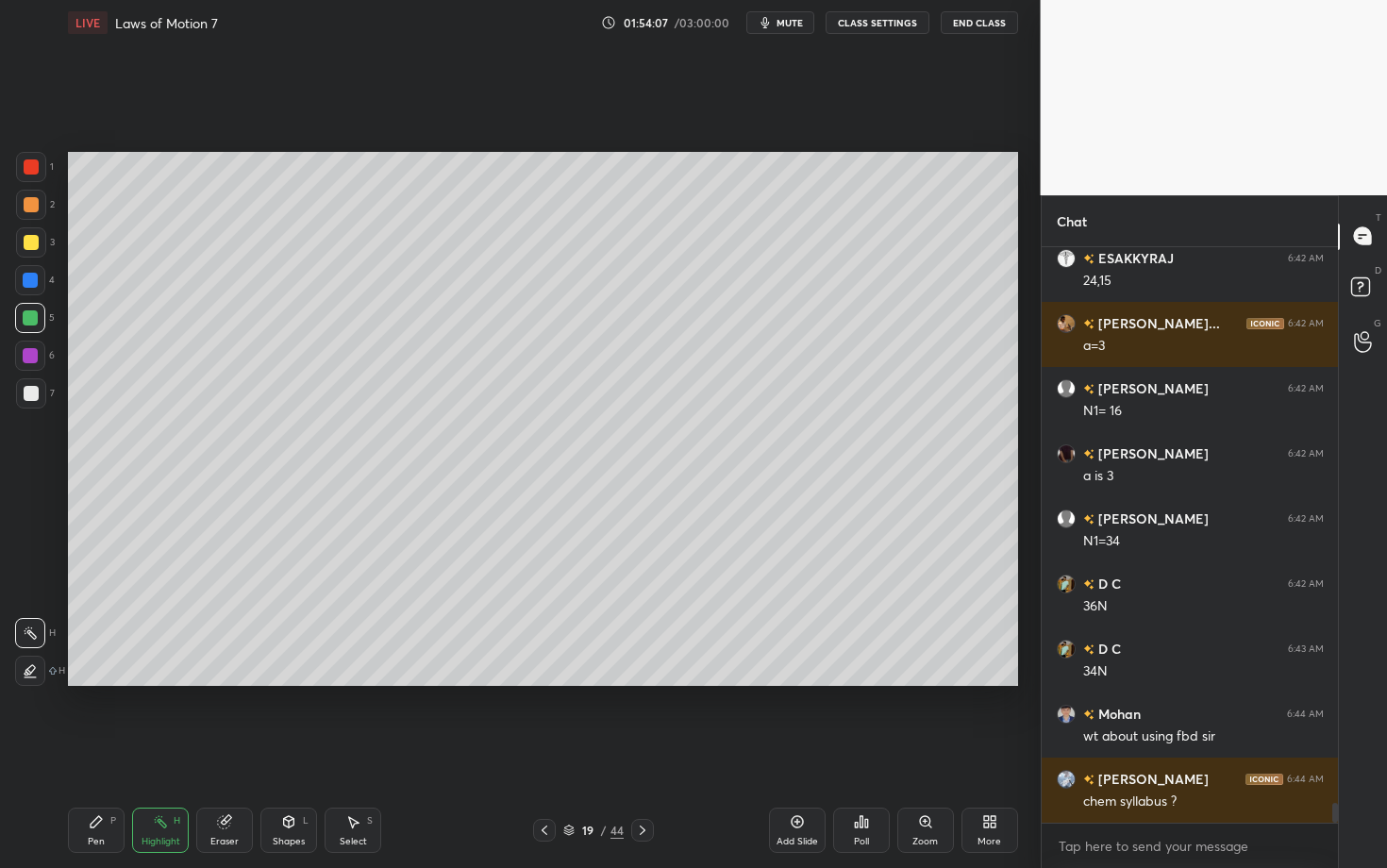 click 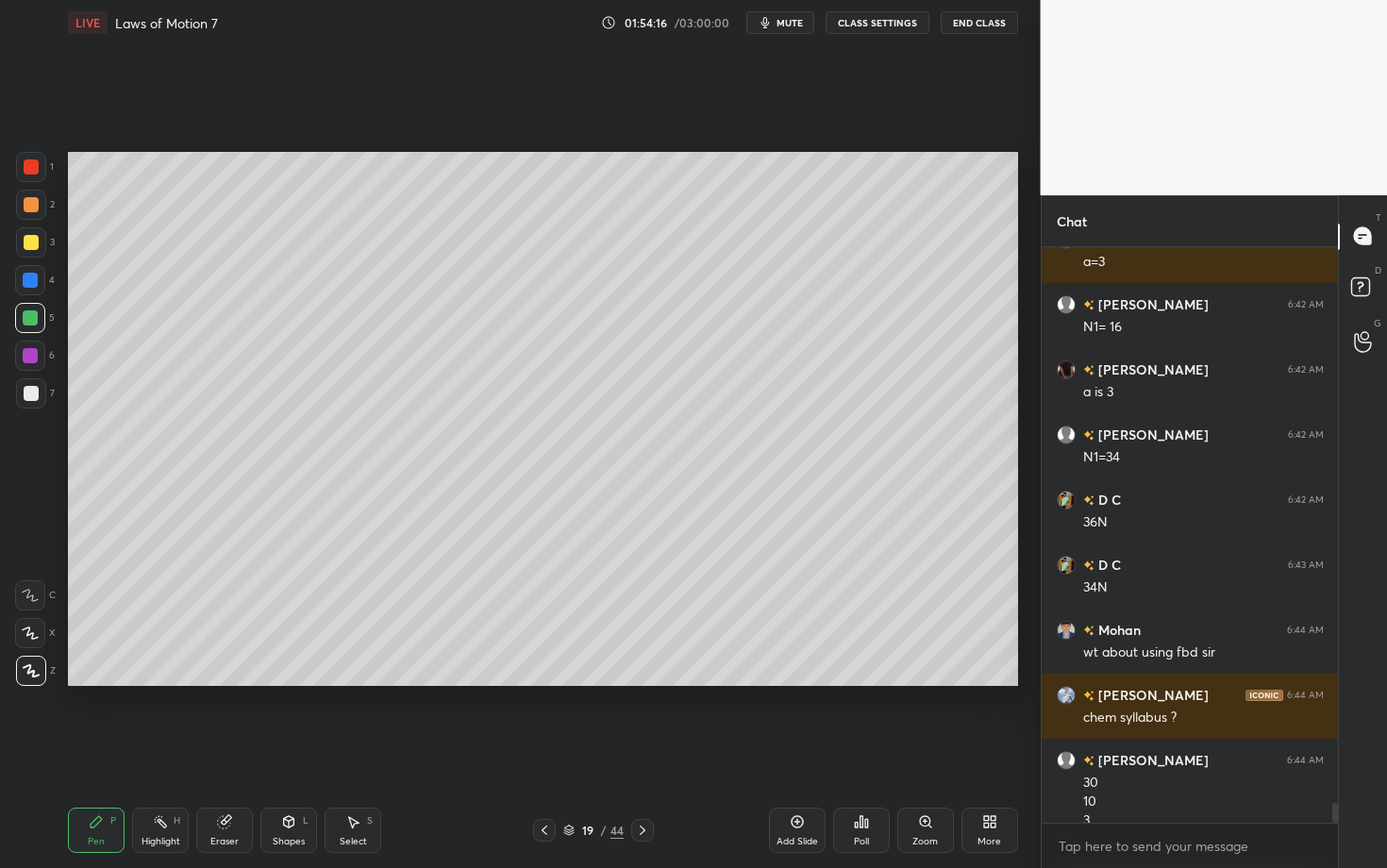 scroll, scrollTop: 15923, scrollLeft: 0, axis: vertical 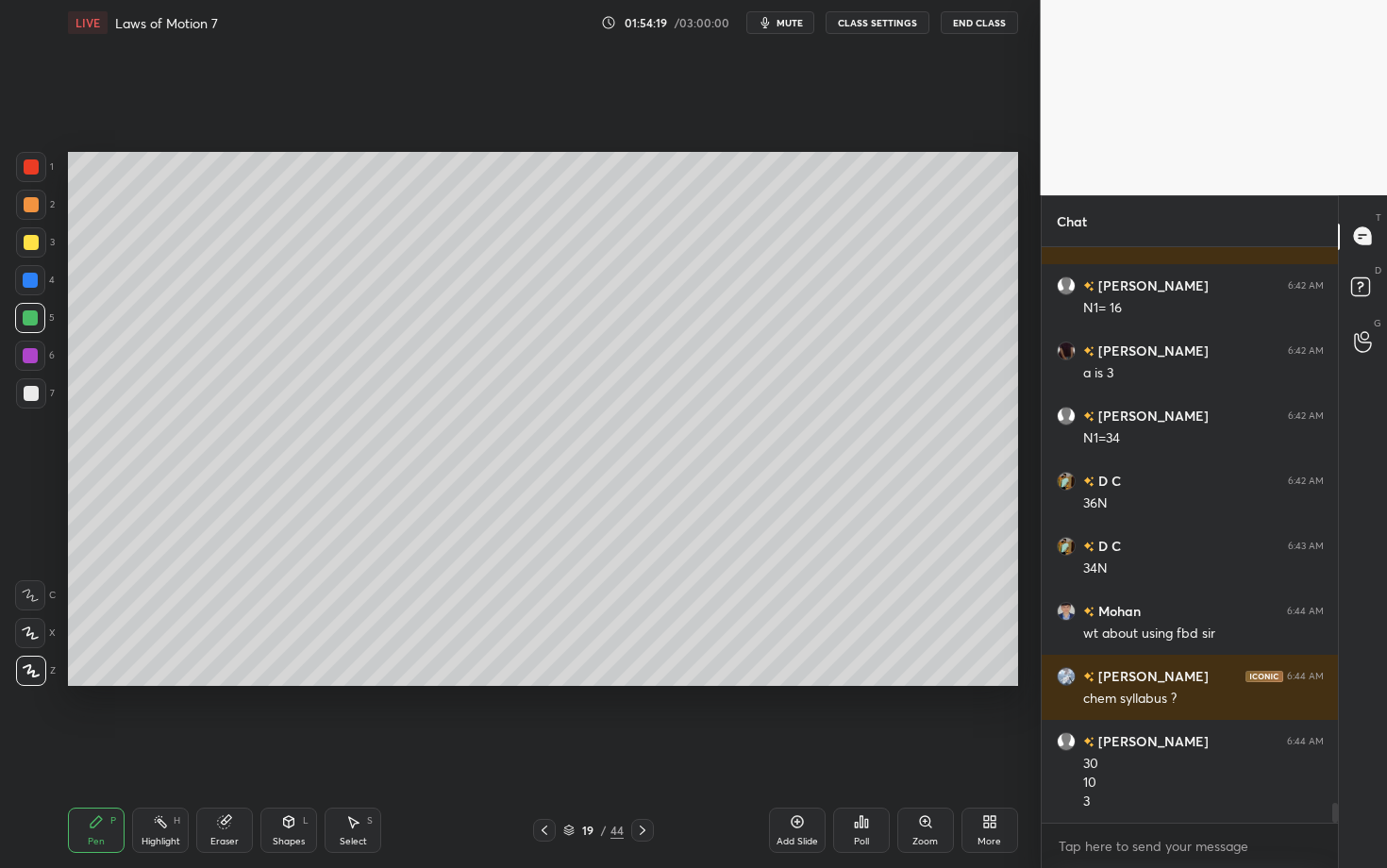 click on "Highlight H" at bounding box center [160, 830] 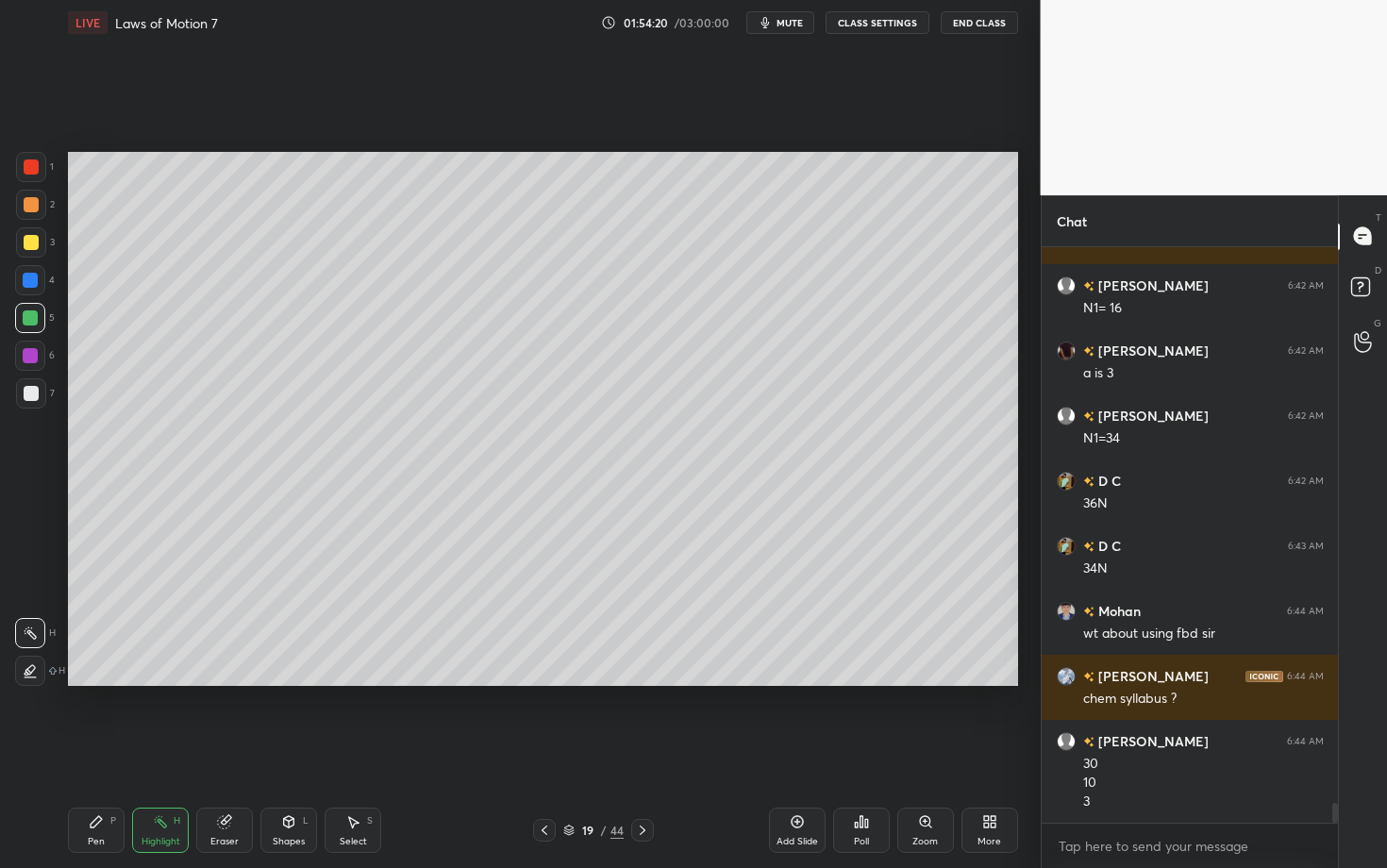 click on "Pen P" at bounding box center [96, 830] 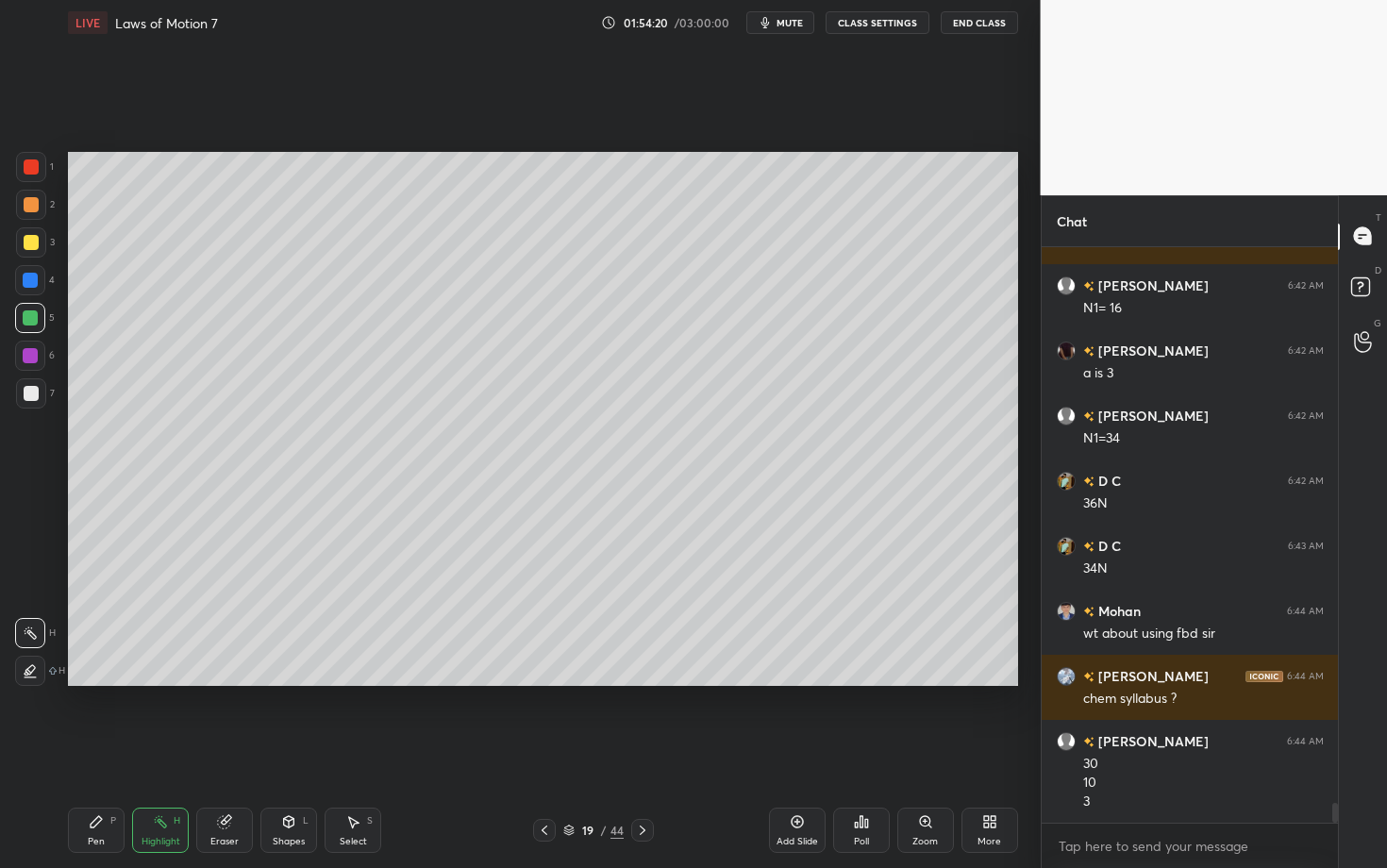 scroll, scrollTop: 15968, scrollLeft: 0, axis: vertical 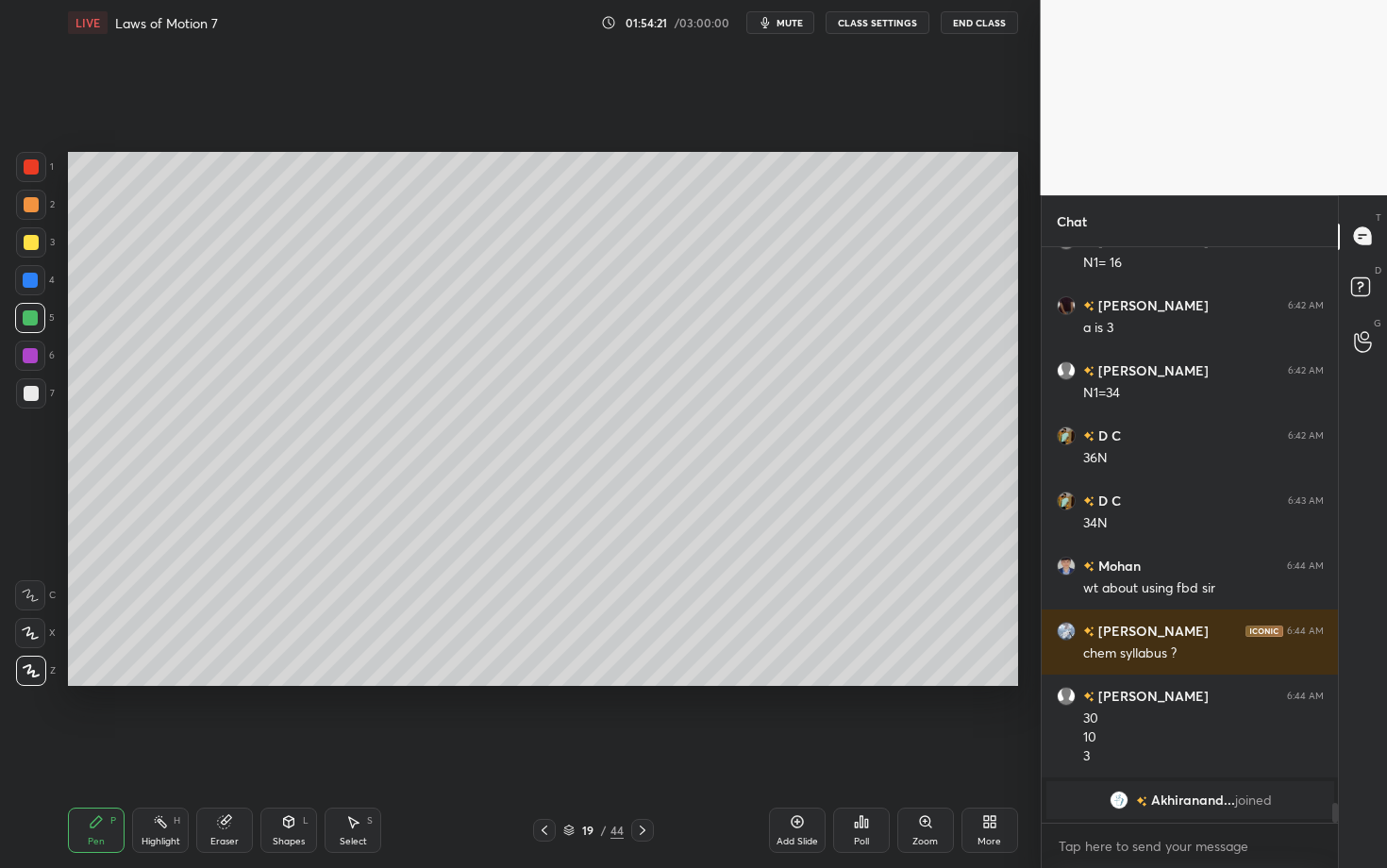 click at bounding box center (31, 393) 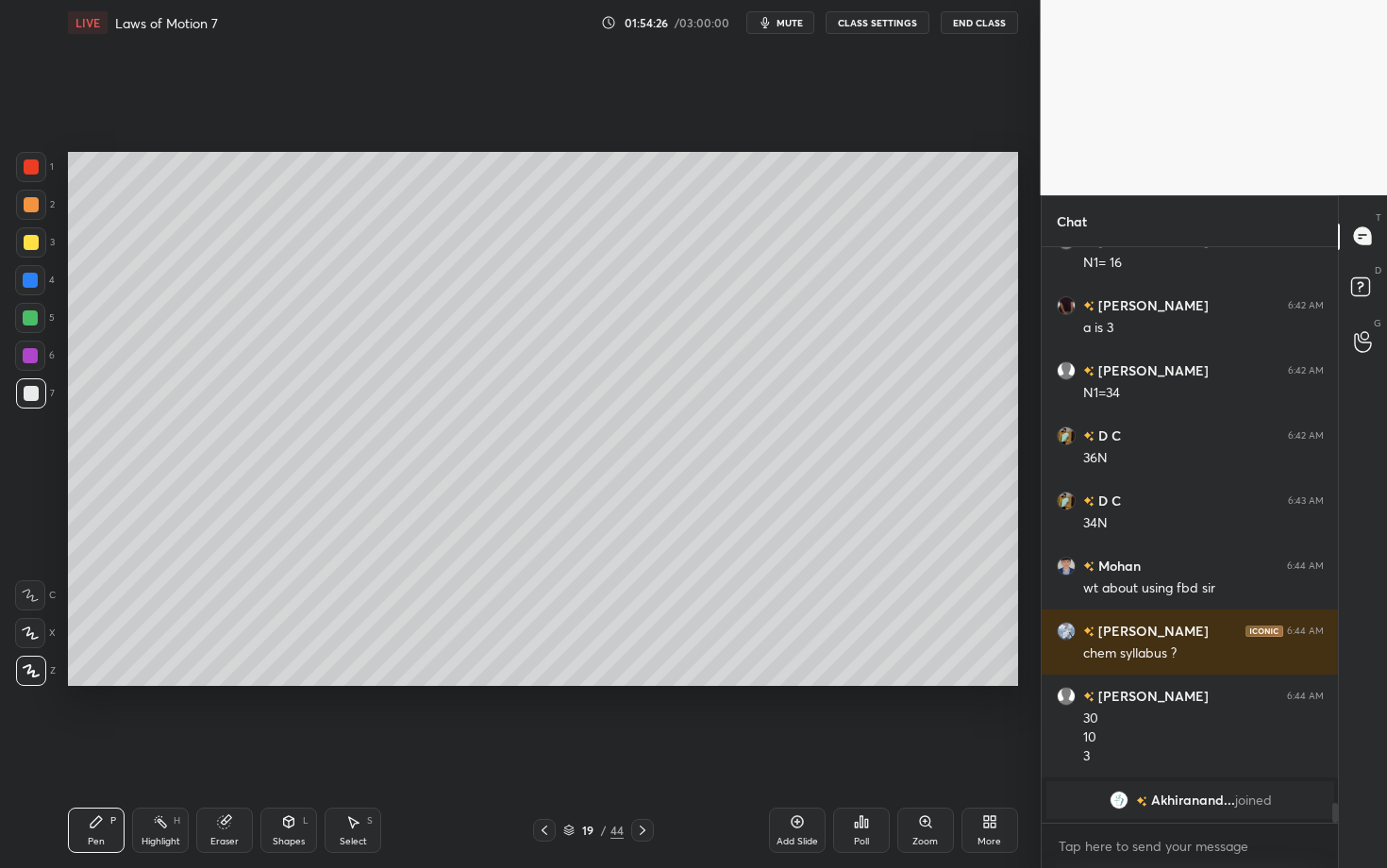 click at bounding box center [30, 318] 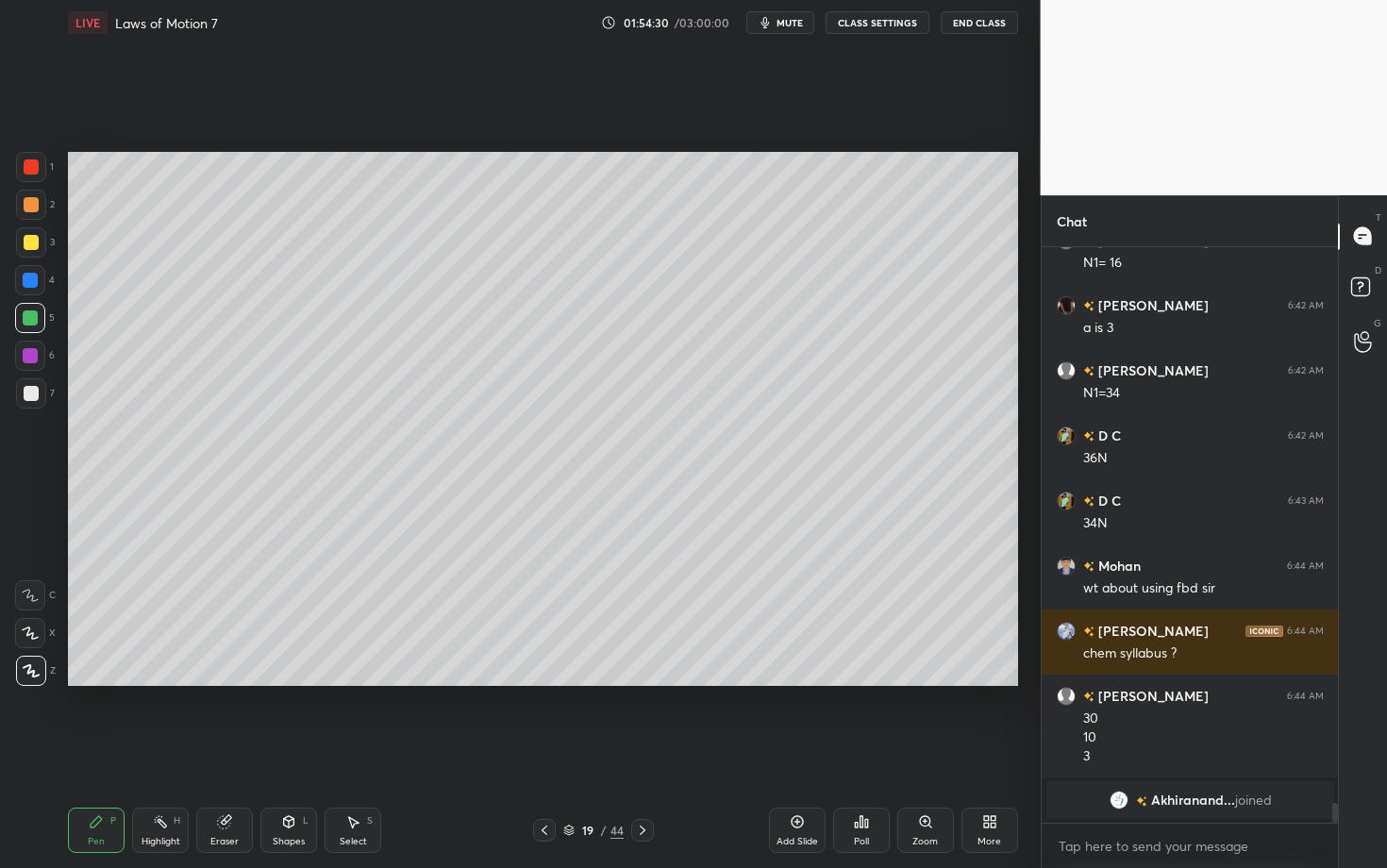 click on "Highlight H" at bounding box center [160, 830] 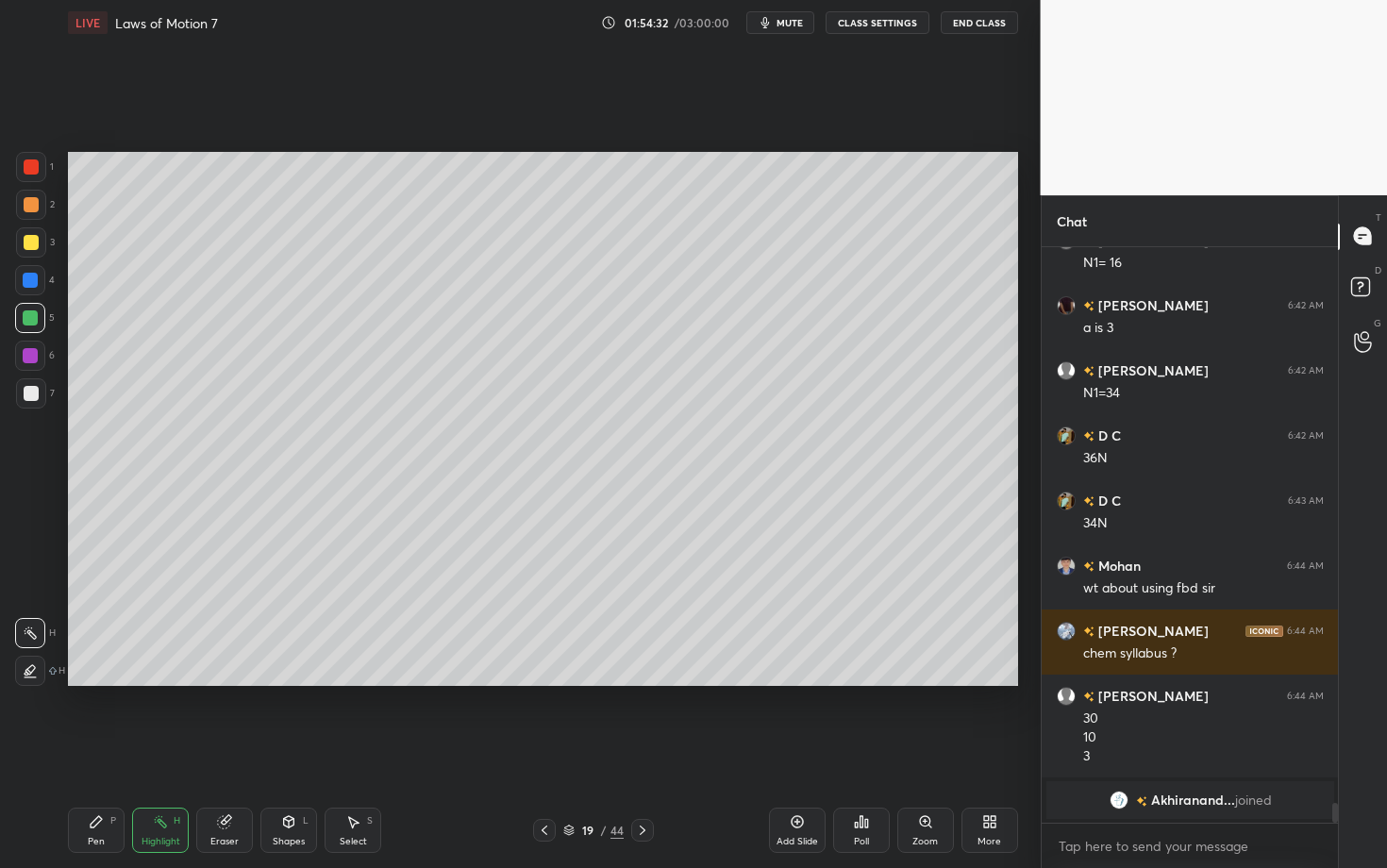 scroll, scrollTop: 15818, scrollLeft: 0, axis: vertical 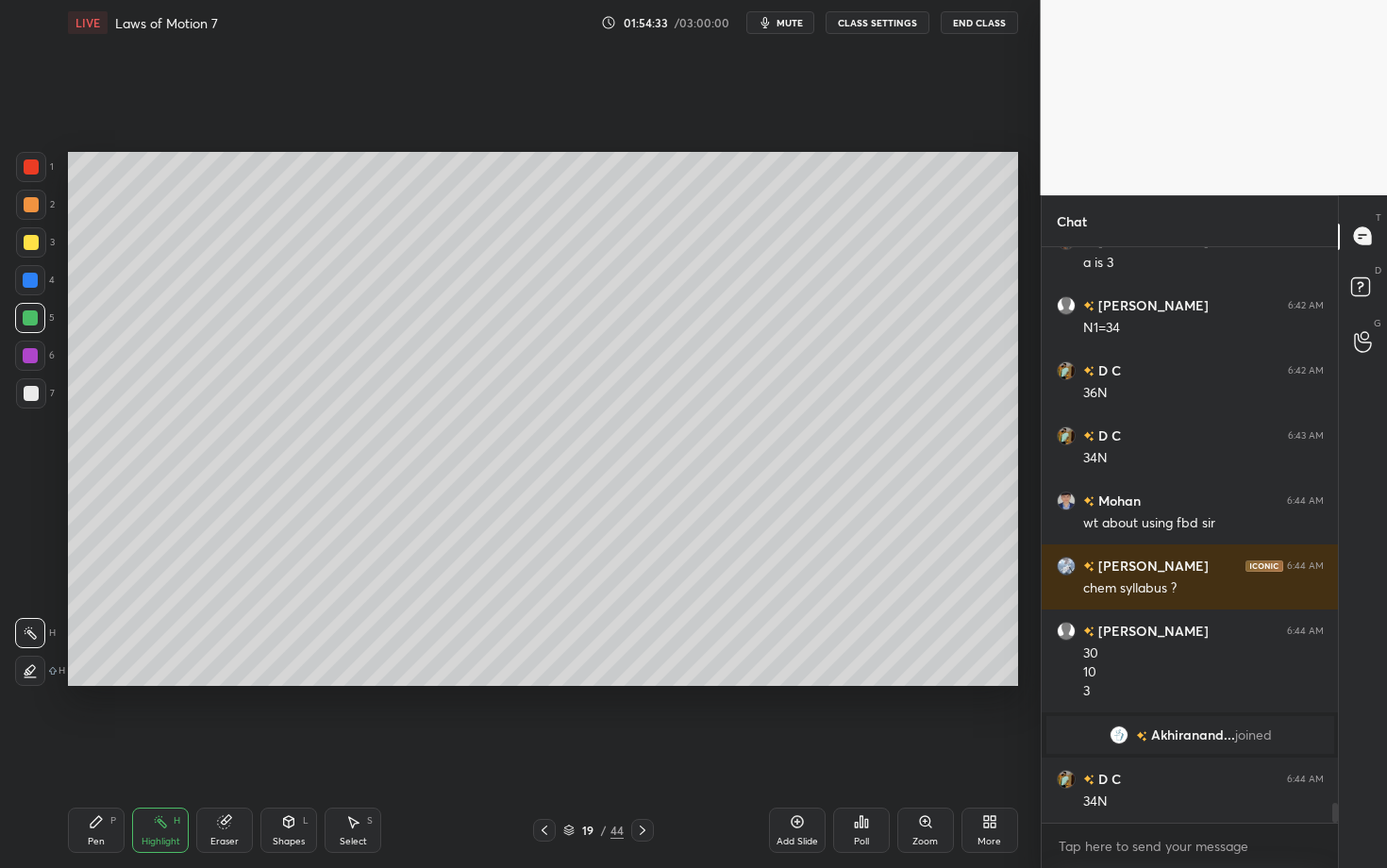 click on "Pen P" at bounding box center (96, 830) 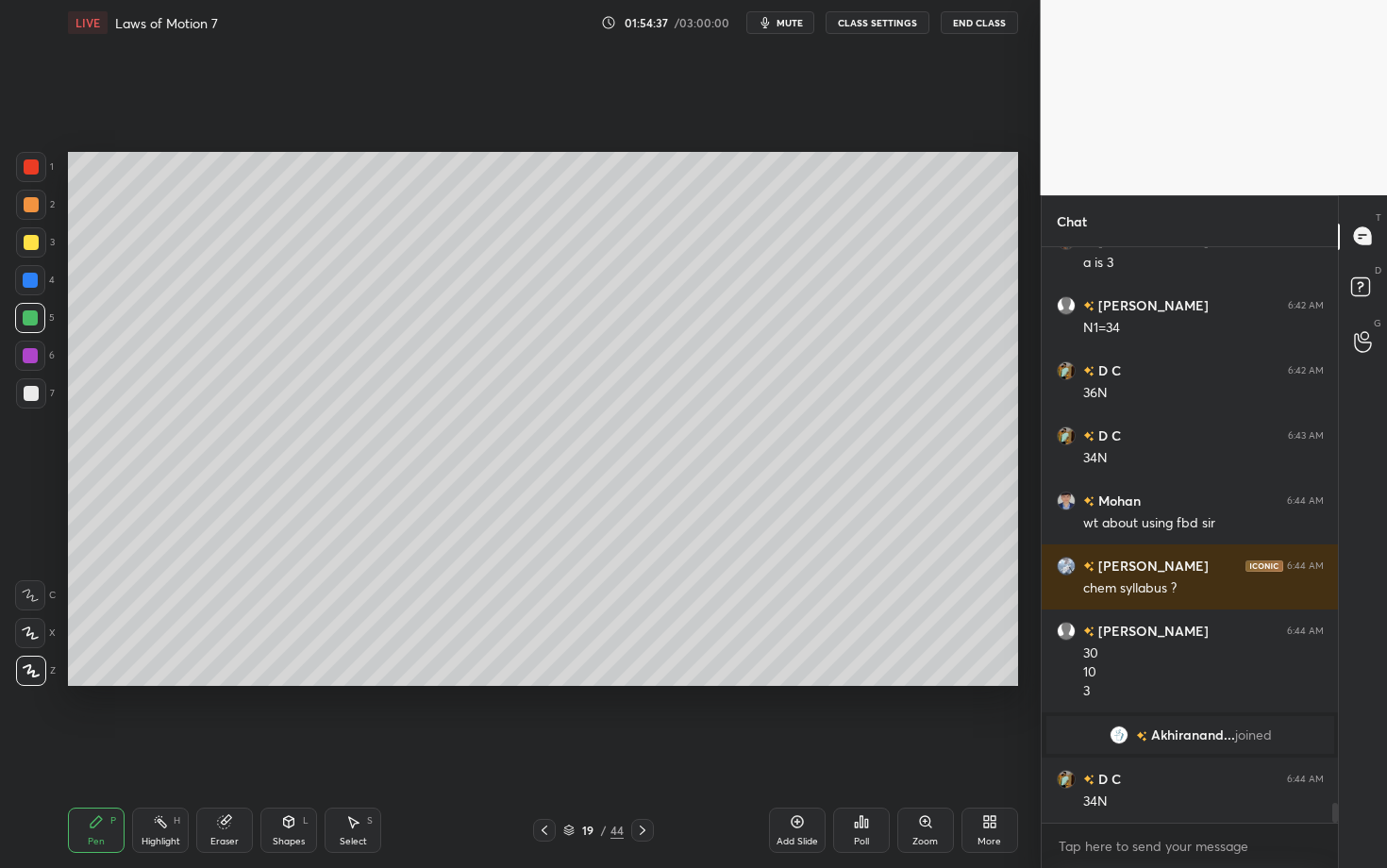 click on "Highlight" at bounding box center (160, 842) 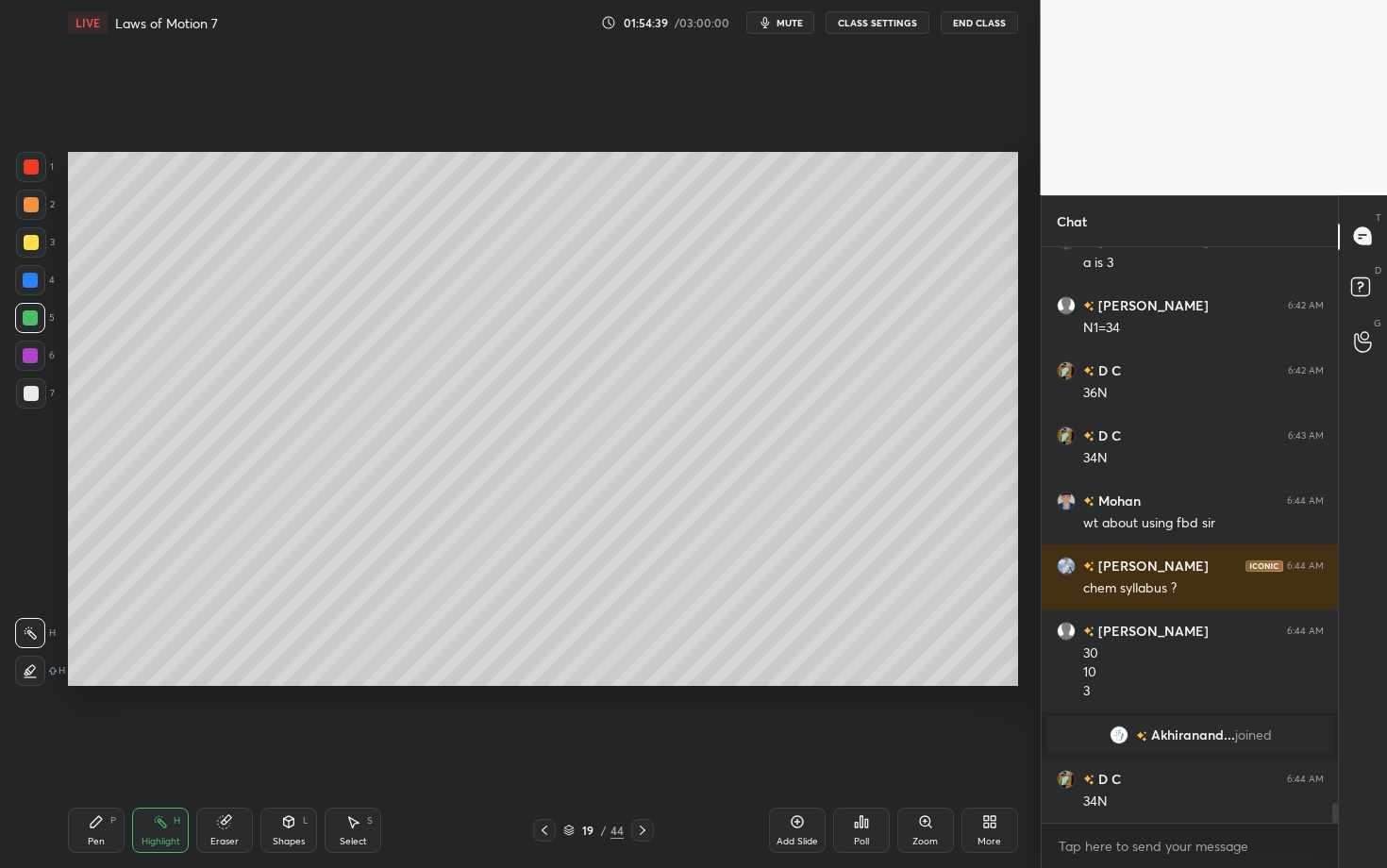 click on "Pen P" at bounding box center (96, 830) 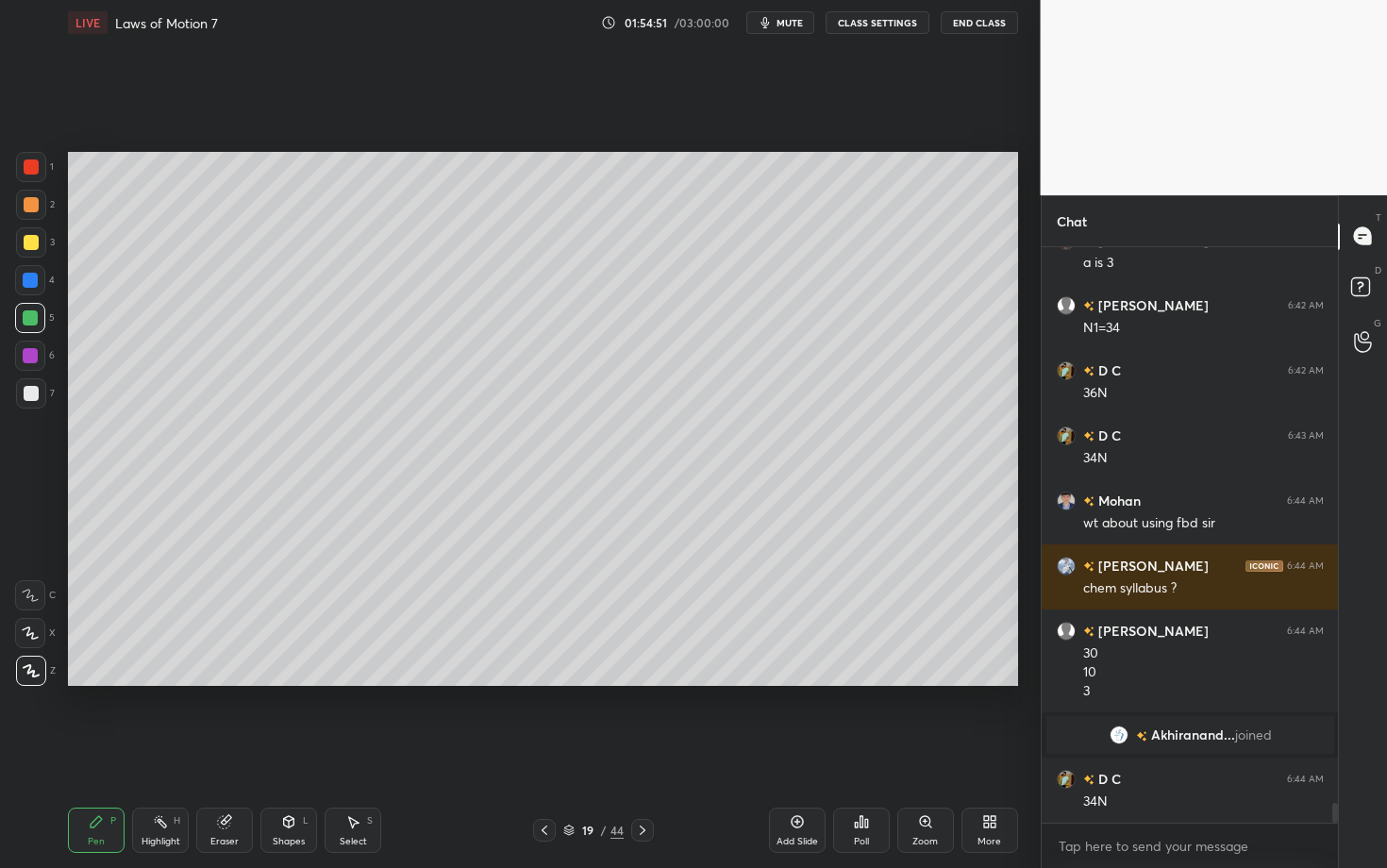 click on "Pen" at bounding box center (96, 842) 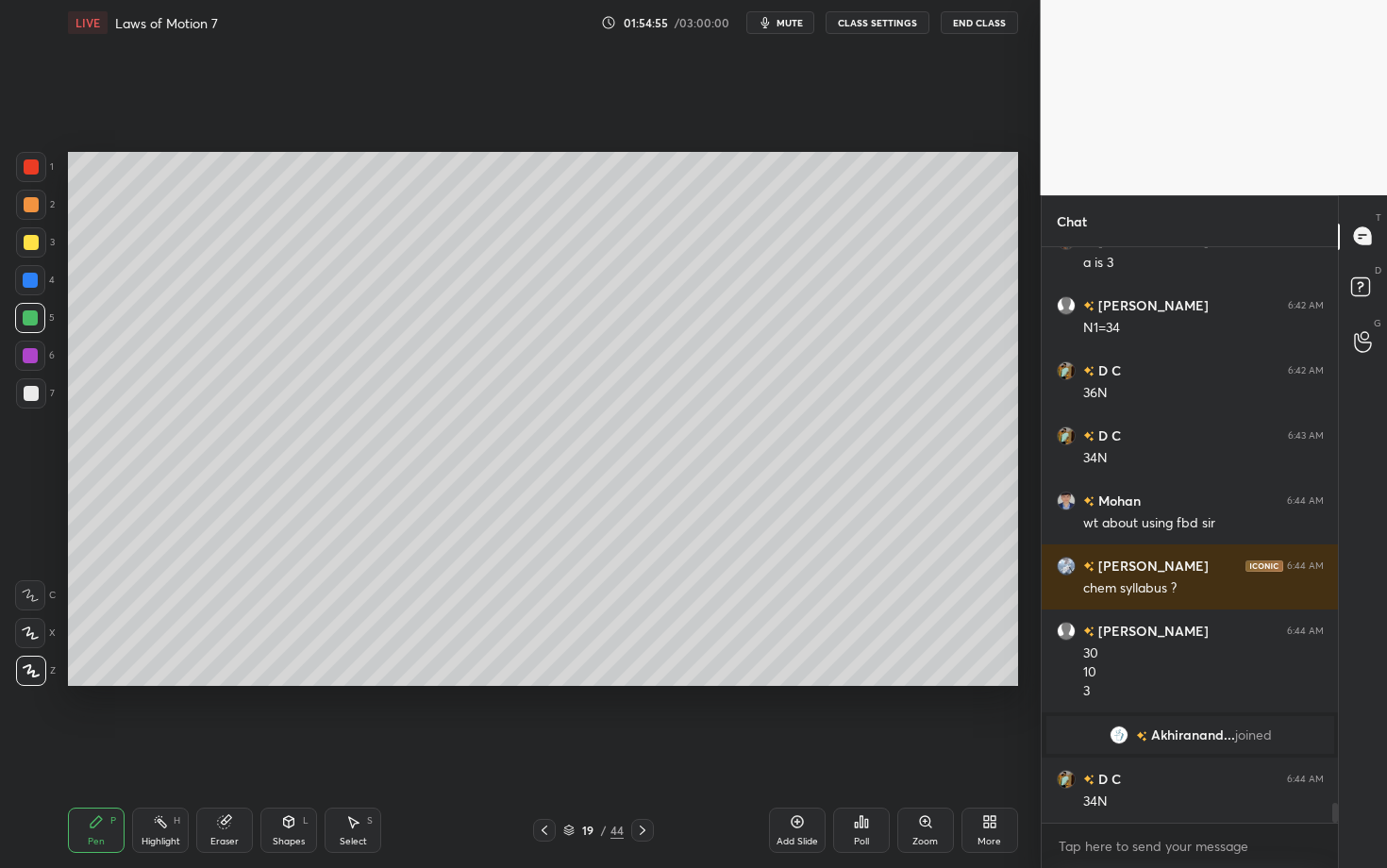 click at bounding box center [30, 280] 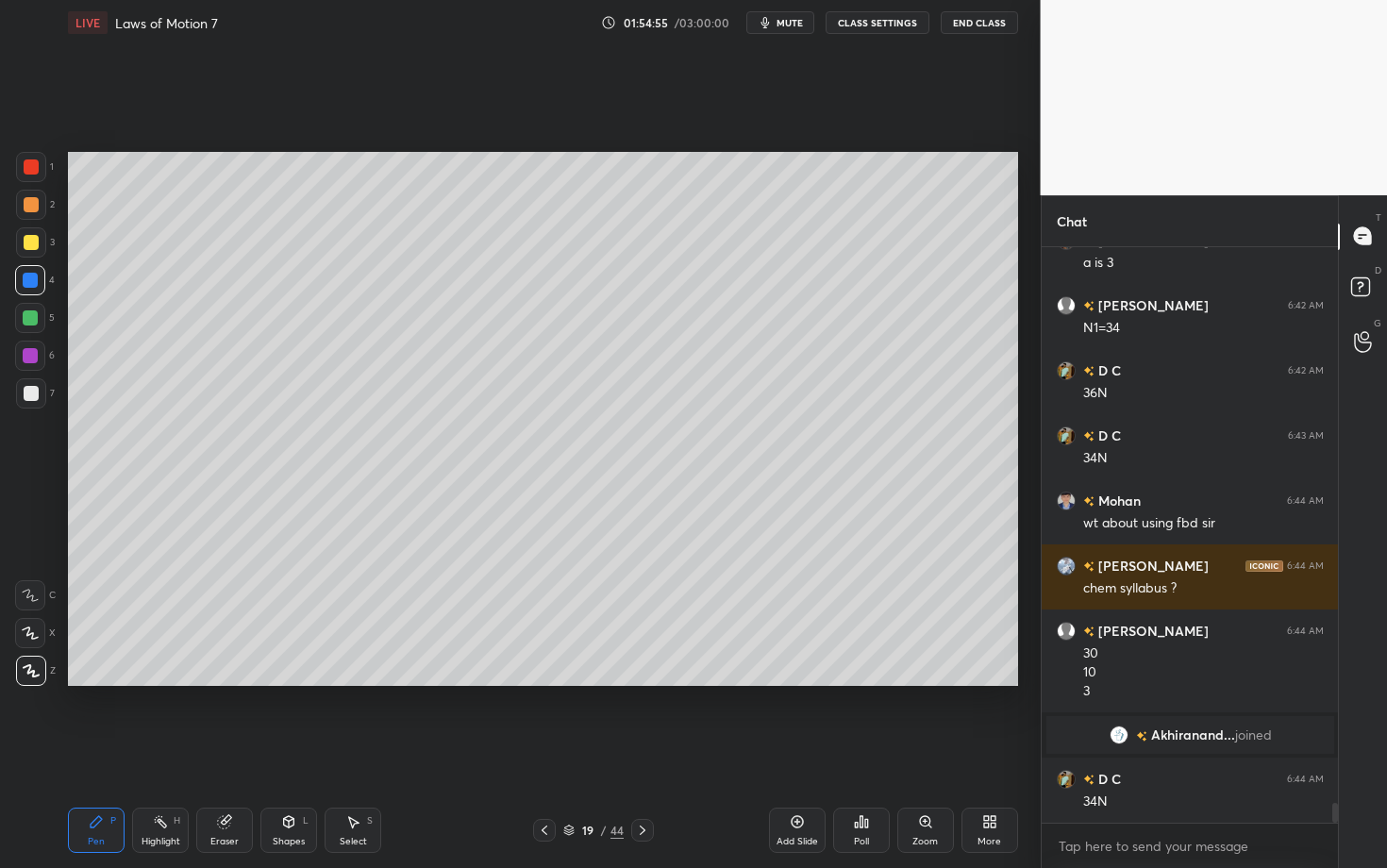 click on "Highlight H" at bounding box center (160, 830) 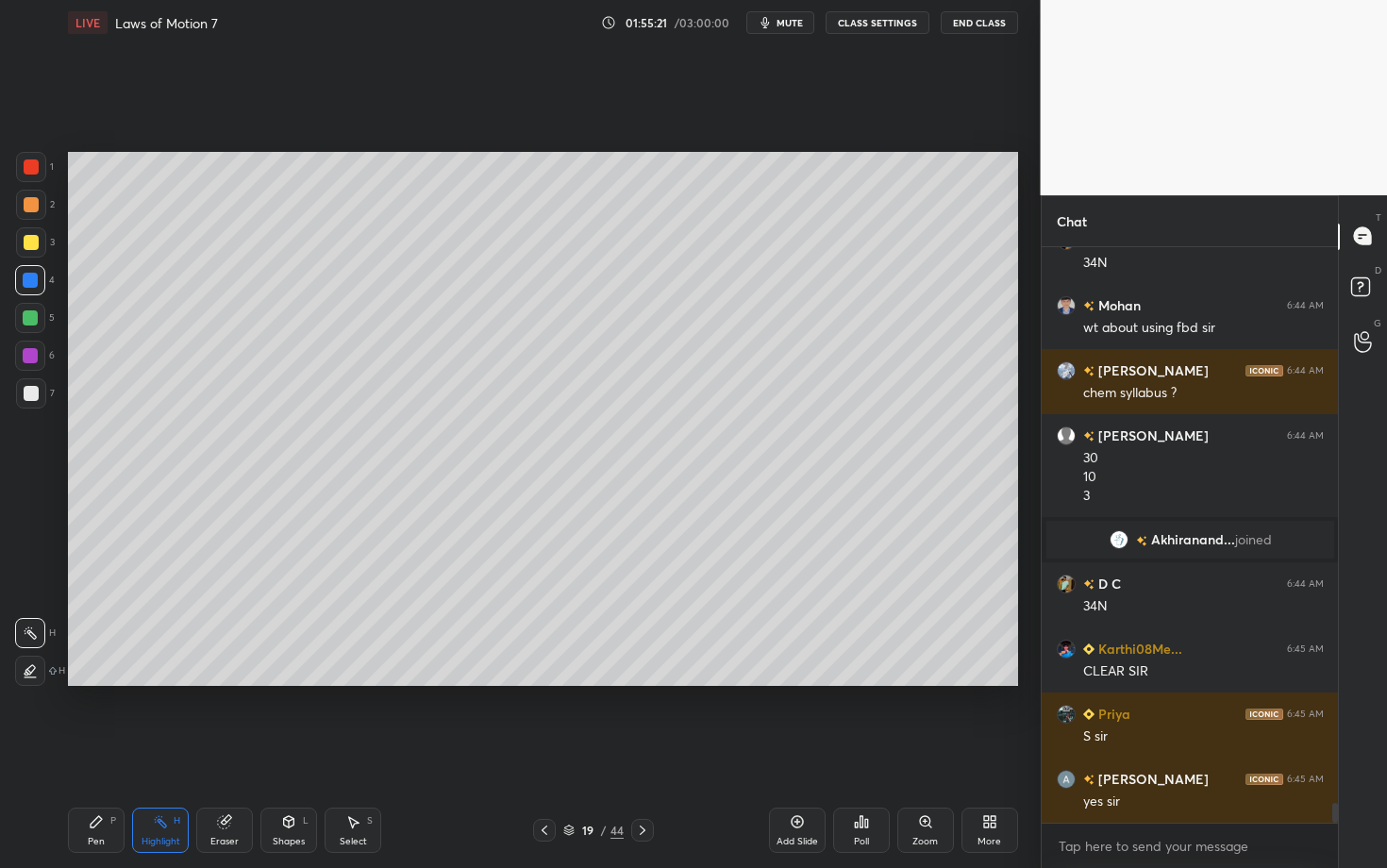 scroll, scrollTop: 16240, scrollLeft: 0, axis: vertical 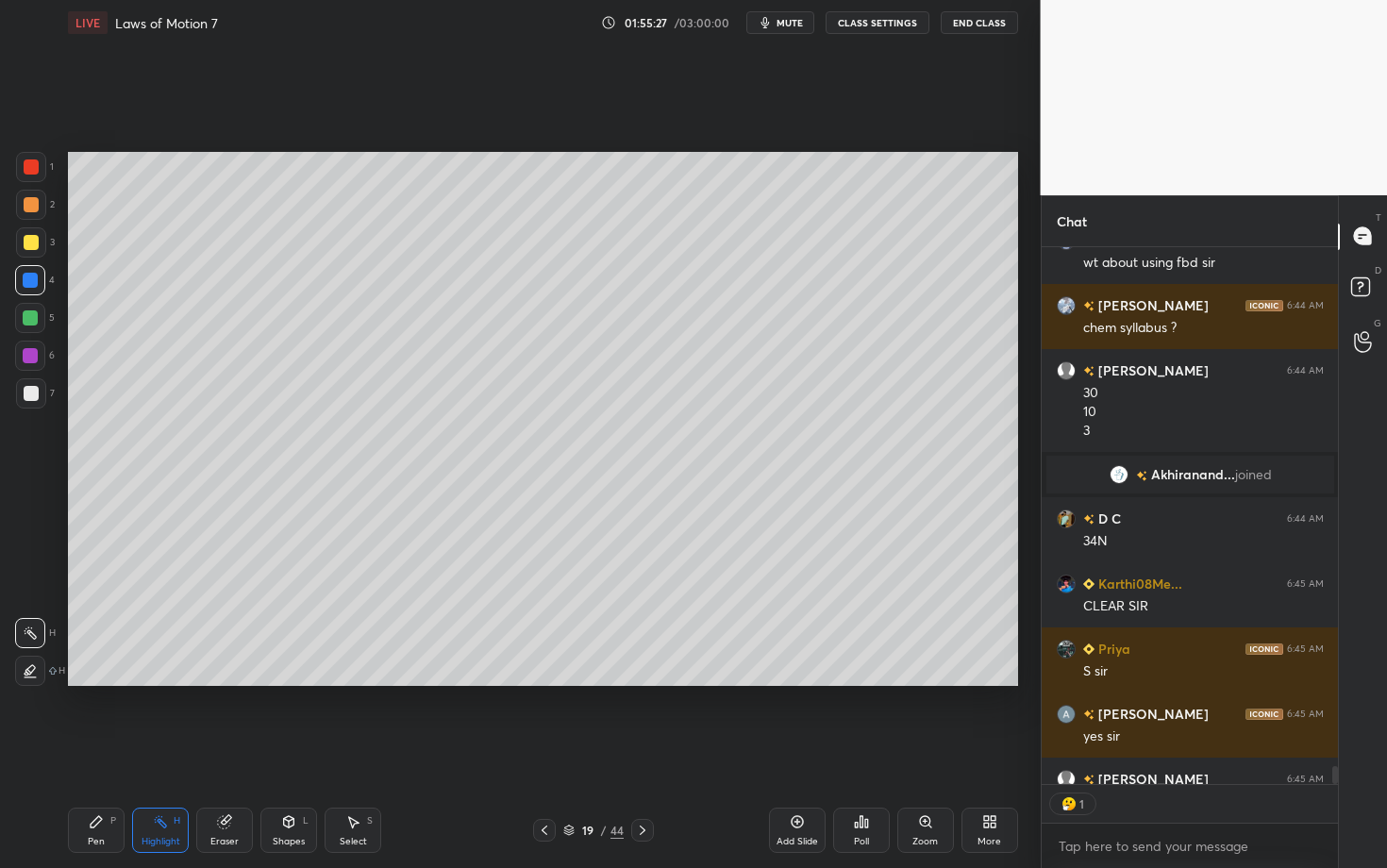 click on "Highlight H" at bounding box center [160, 830] 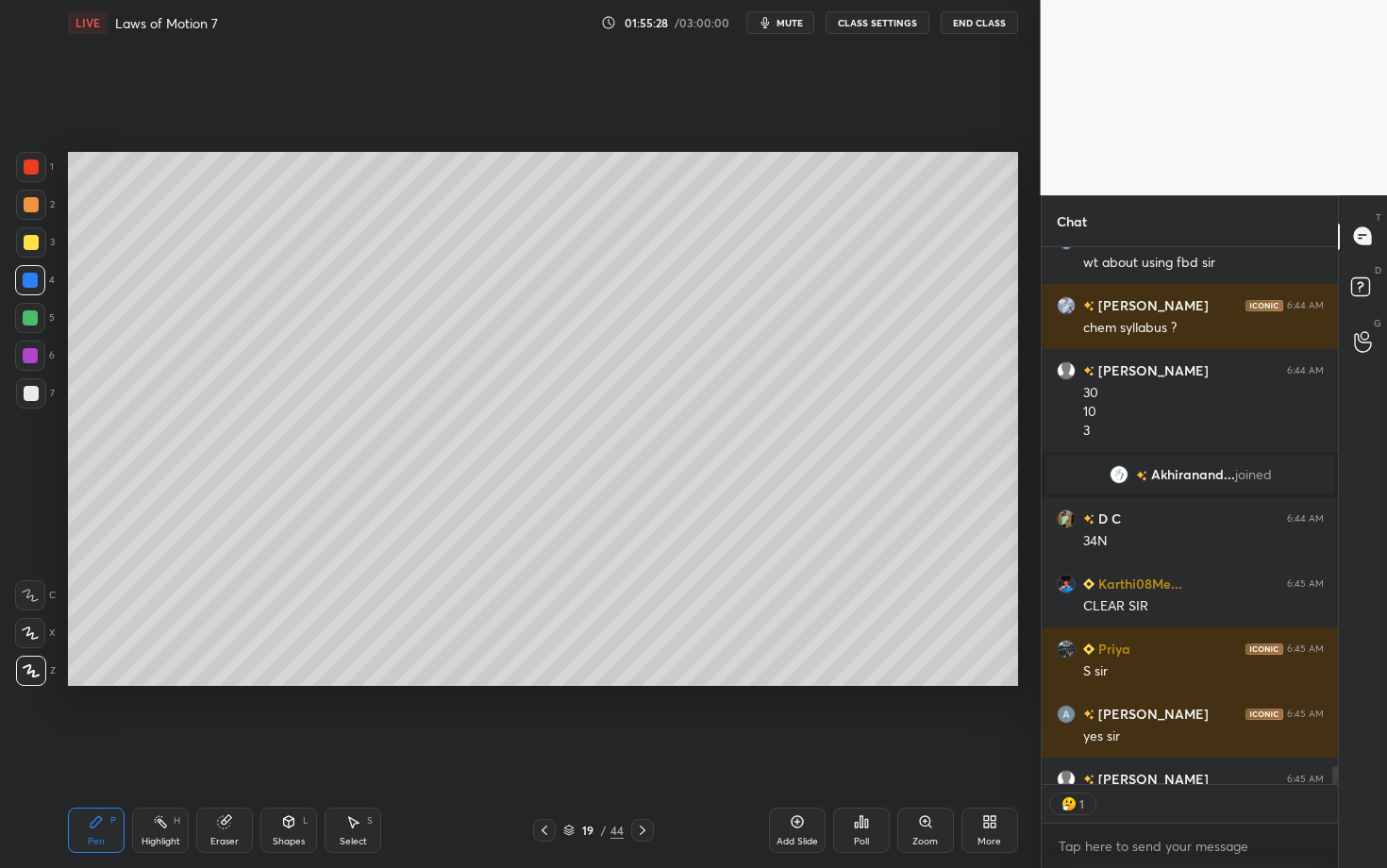 click on "Highlight H" at bounding box center (160, 830) 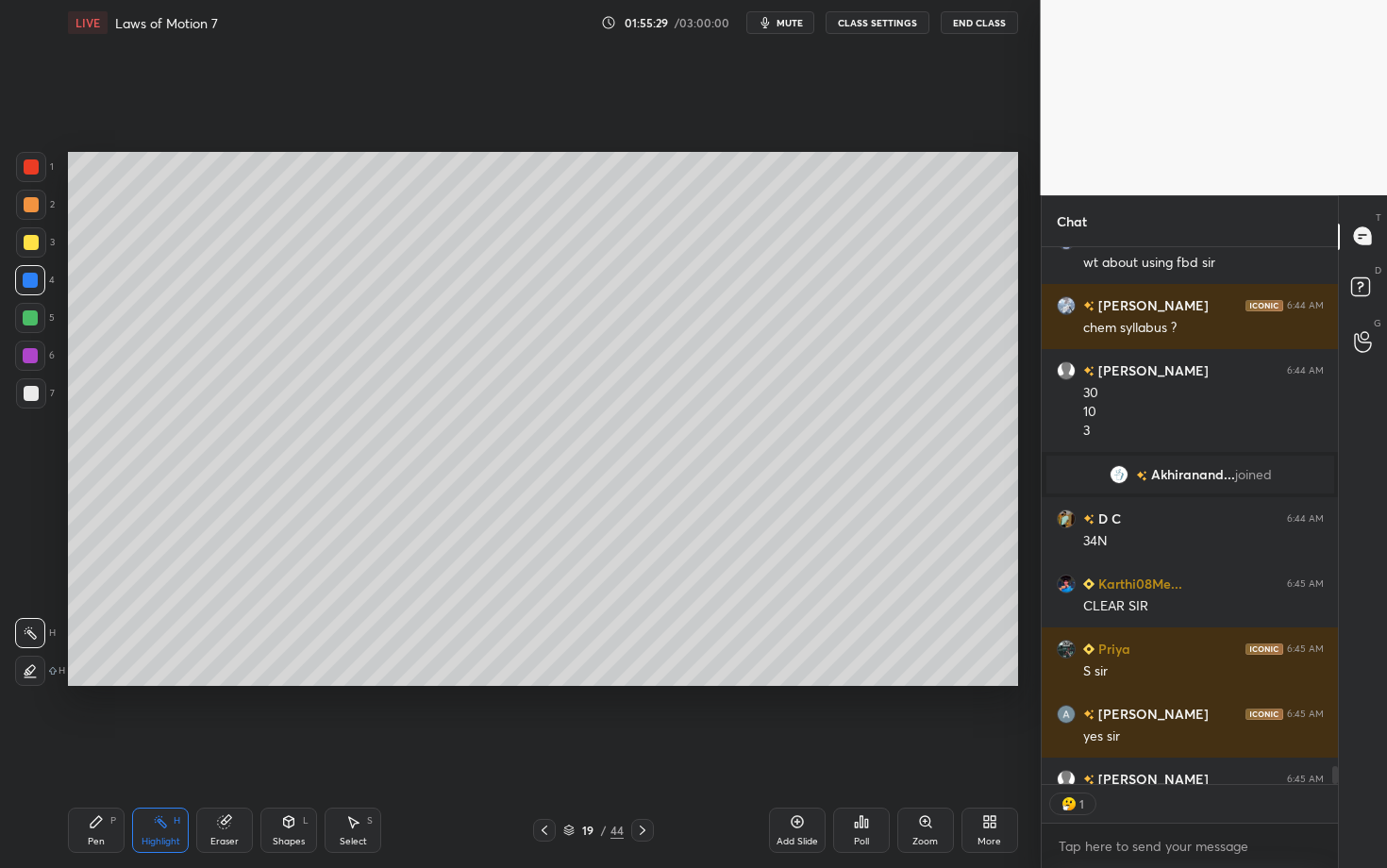click 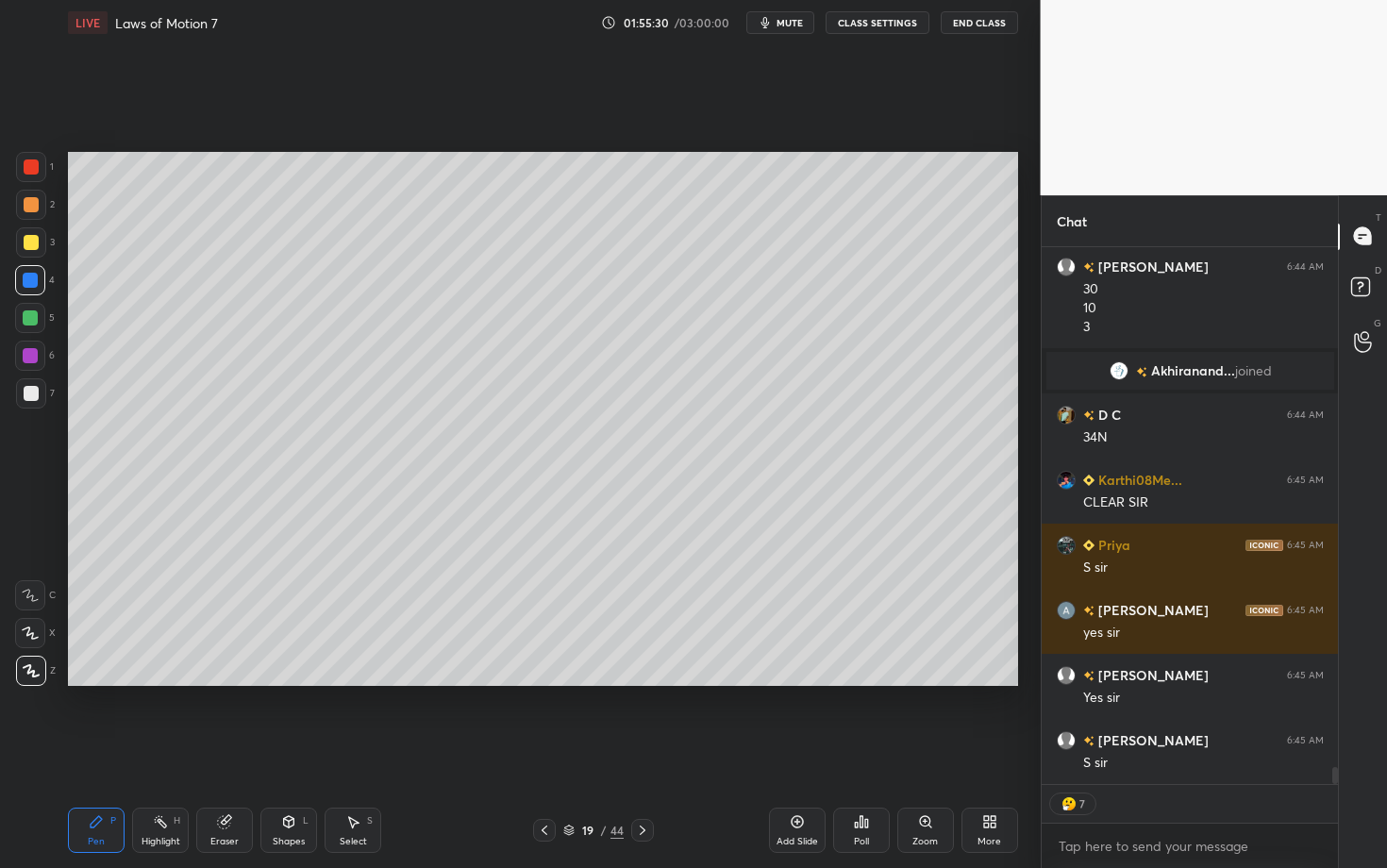 click on "Shapes L" at bounding box center [289, 830] 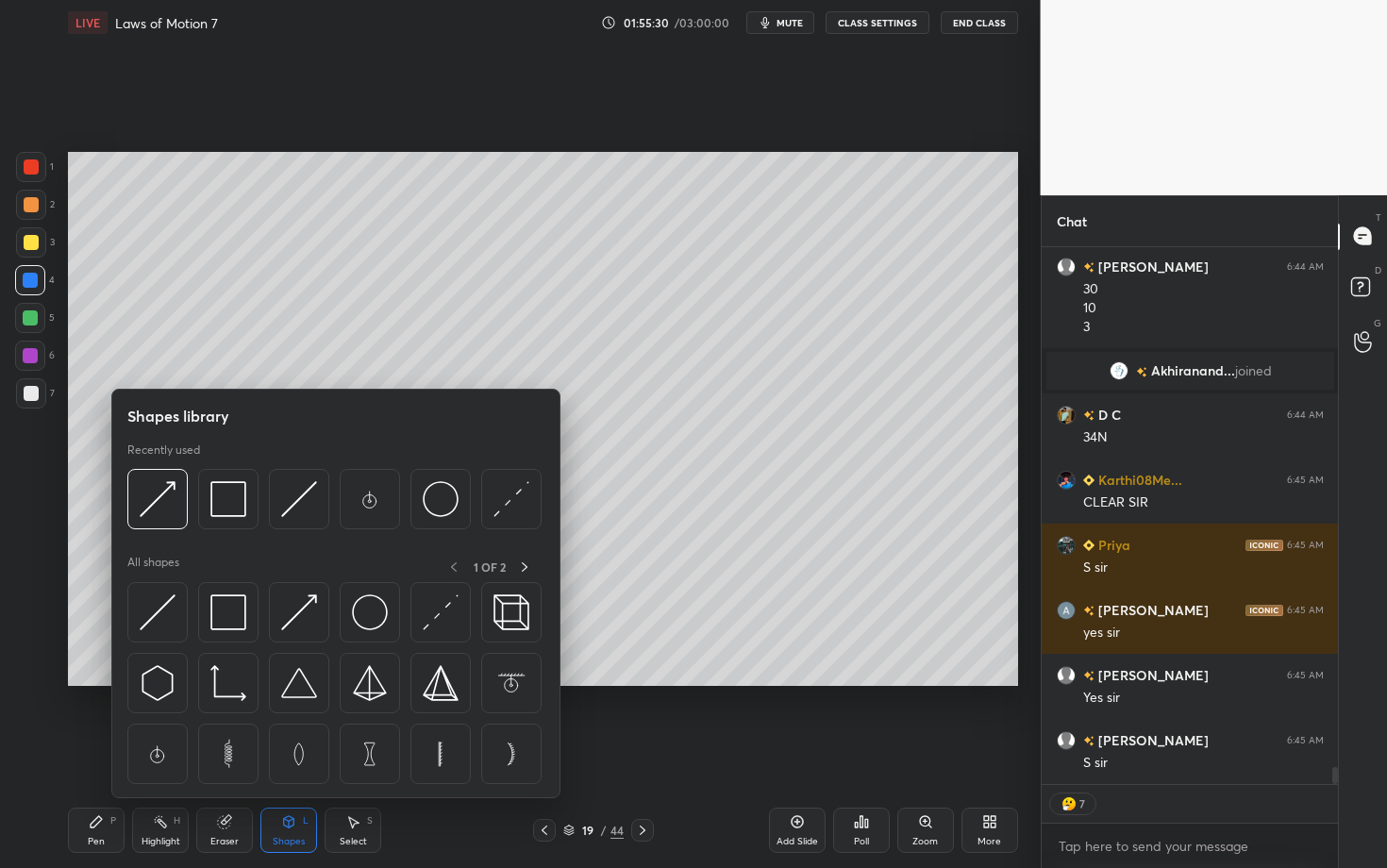 scroll, scrollTop: 16474, scrollLeft: 0, axis: vertical 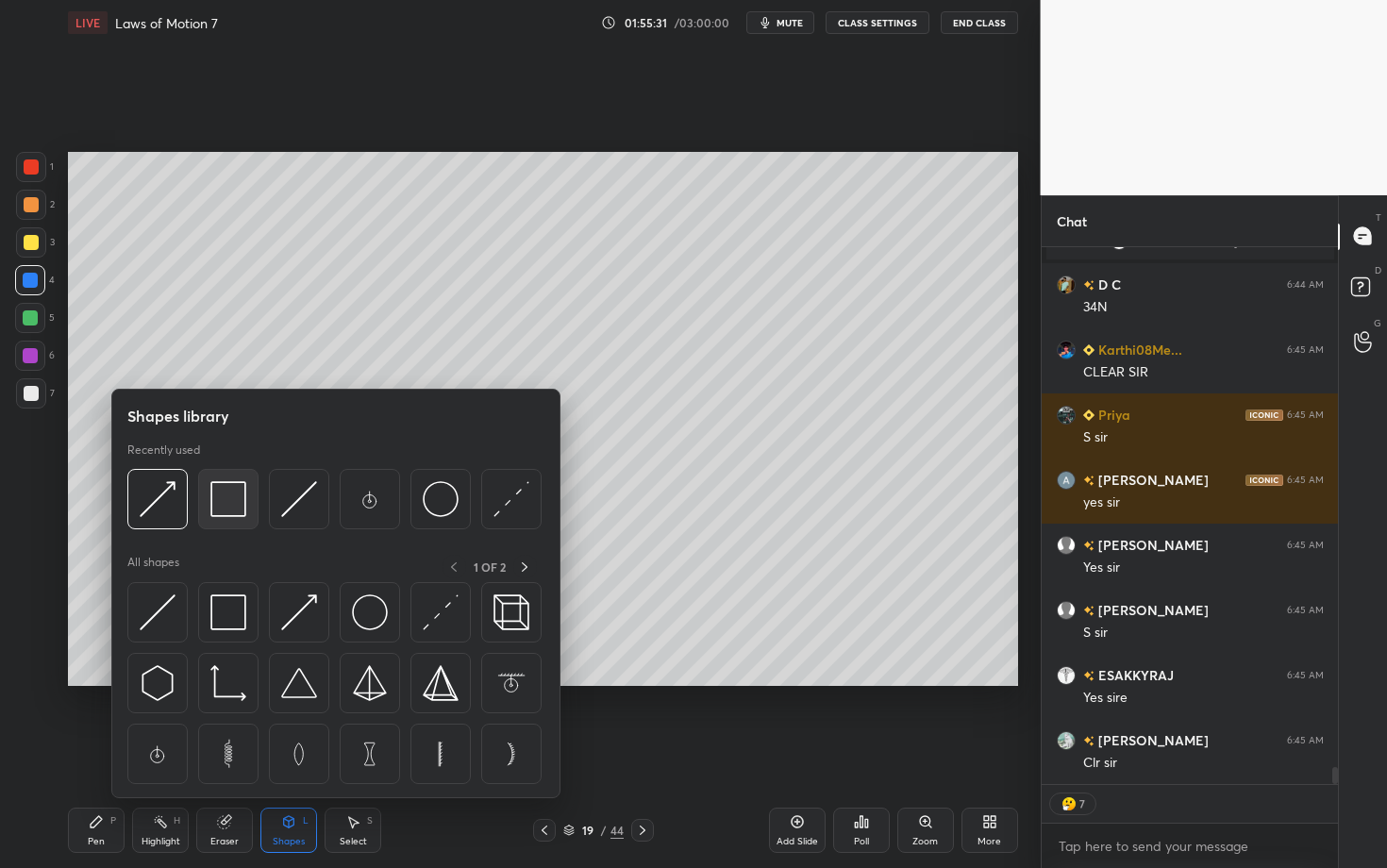 click at bounding box center [228, 499] 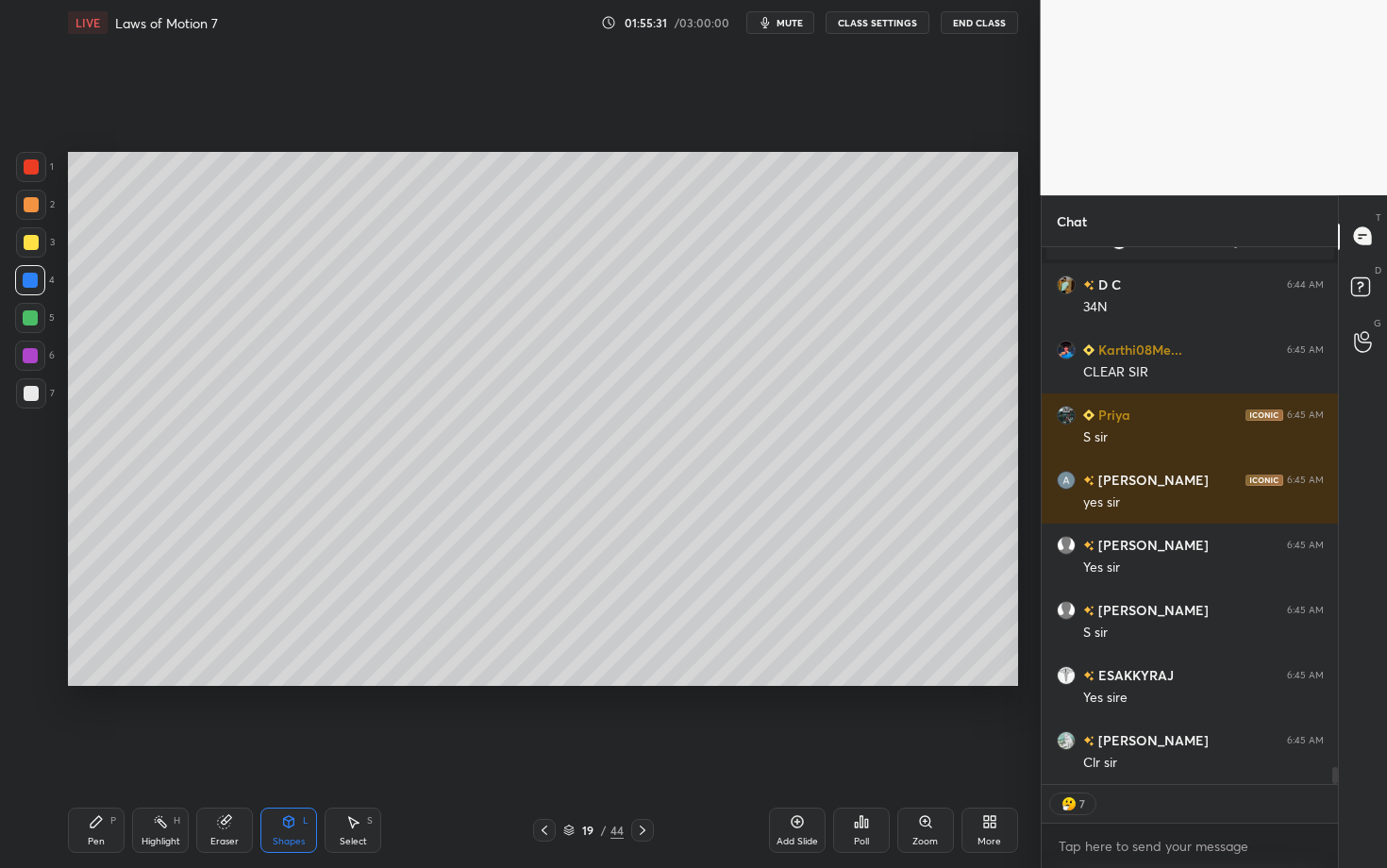 click on "Pen P Highlight H Eraser Shapes L Select S 19 / 44 Add Slide Poll Zoom More" at bounding box center (543, 830) 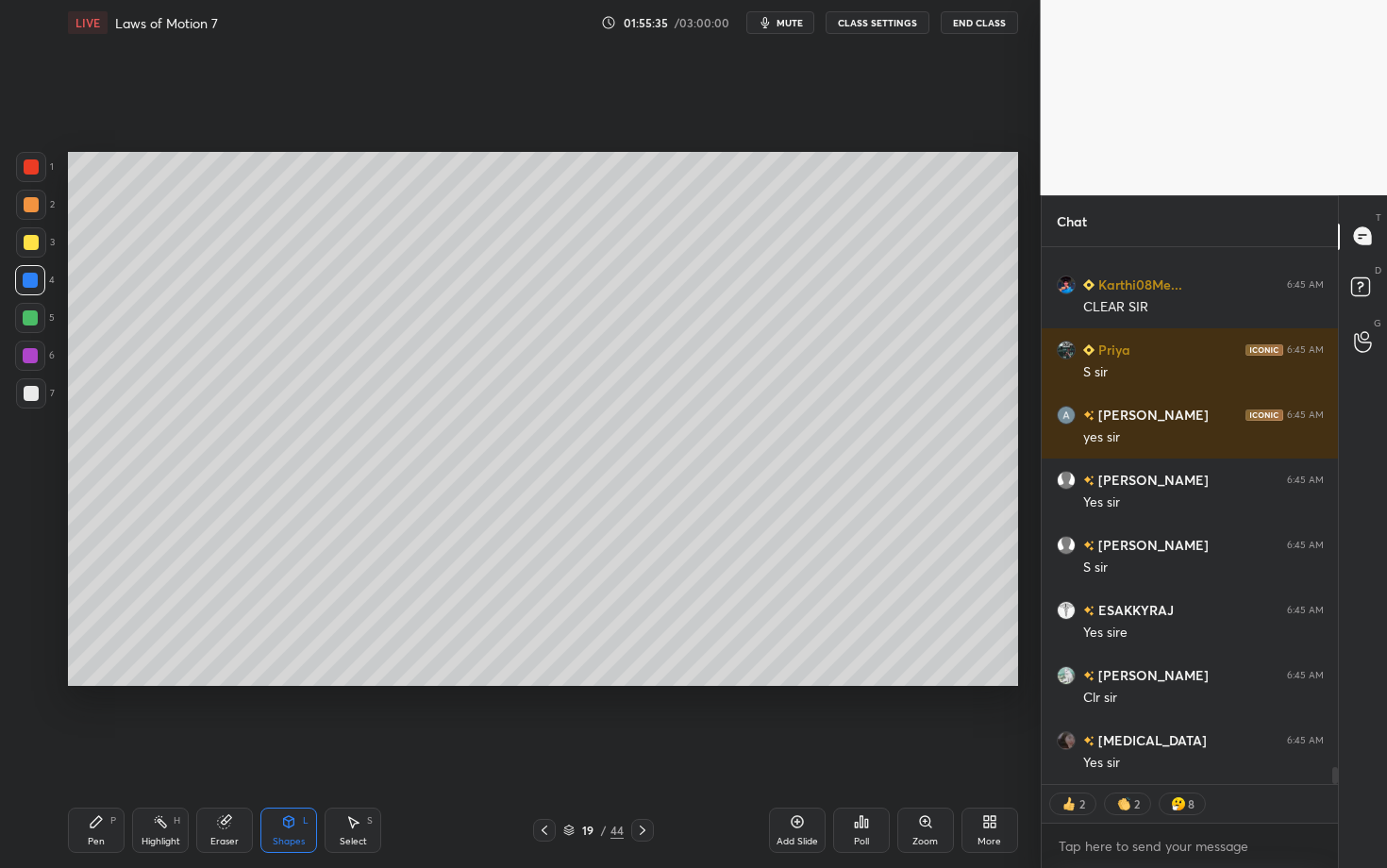 scroll, scrollTop: 16604, scrollLeft: 0, axis: vertical 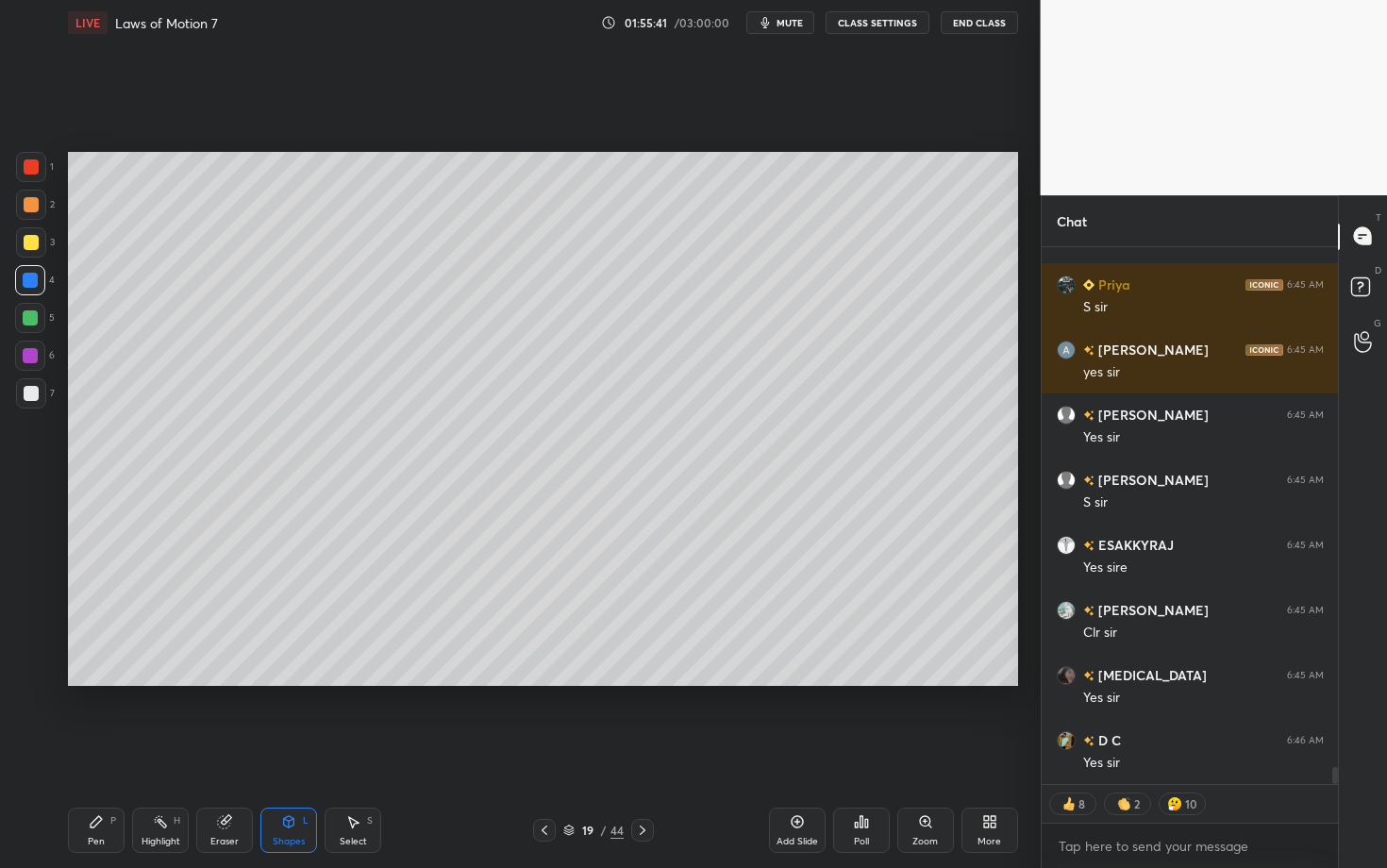 click on "Pen" at bounding box center [96, 842] 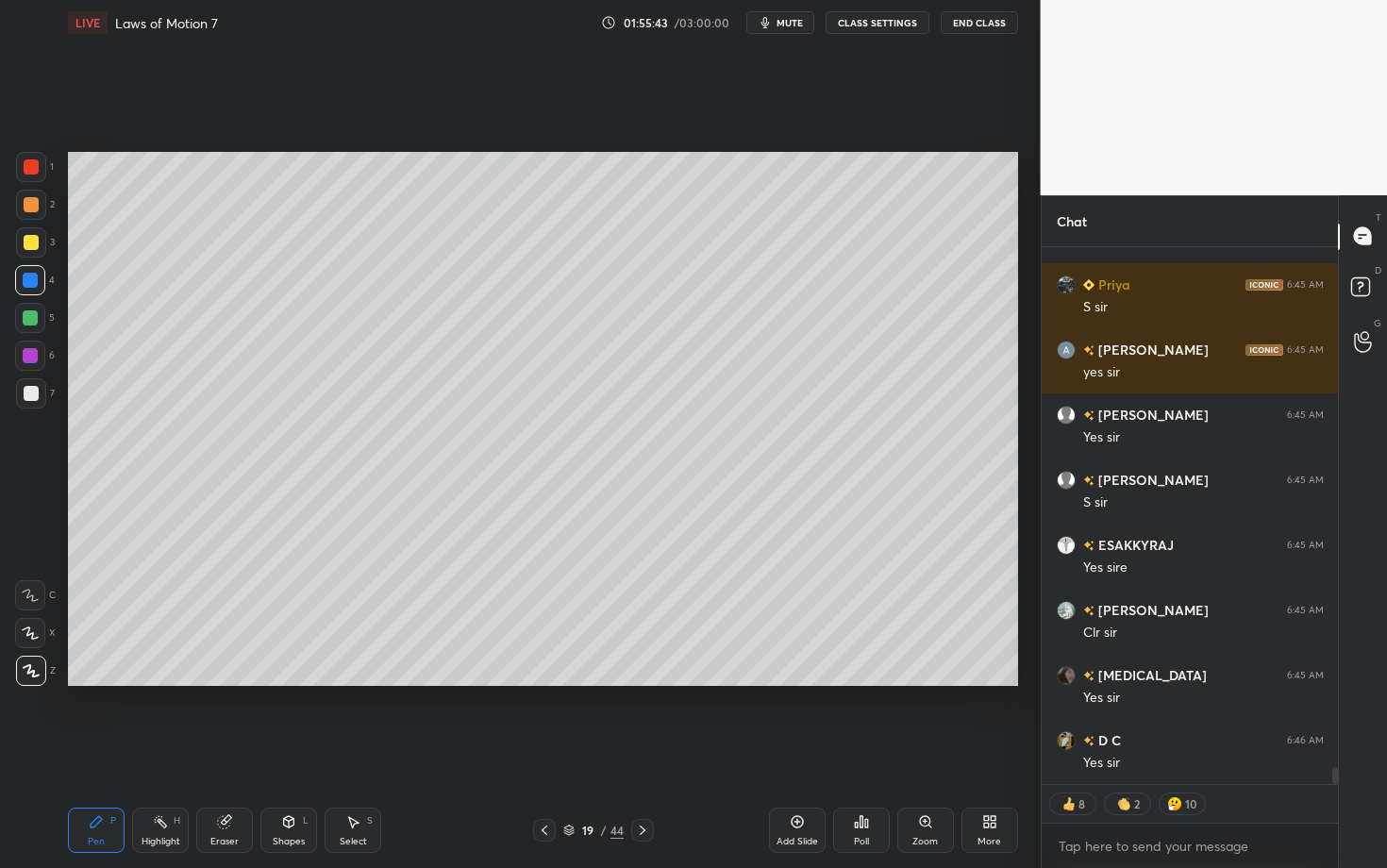 scroll, scrollTop: 16669, scrollLeft: 0, axis: vertical 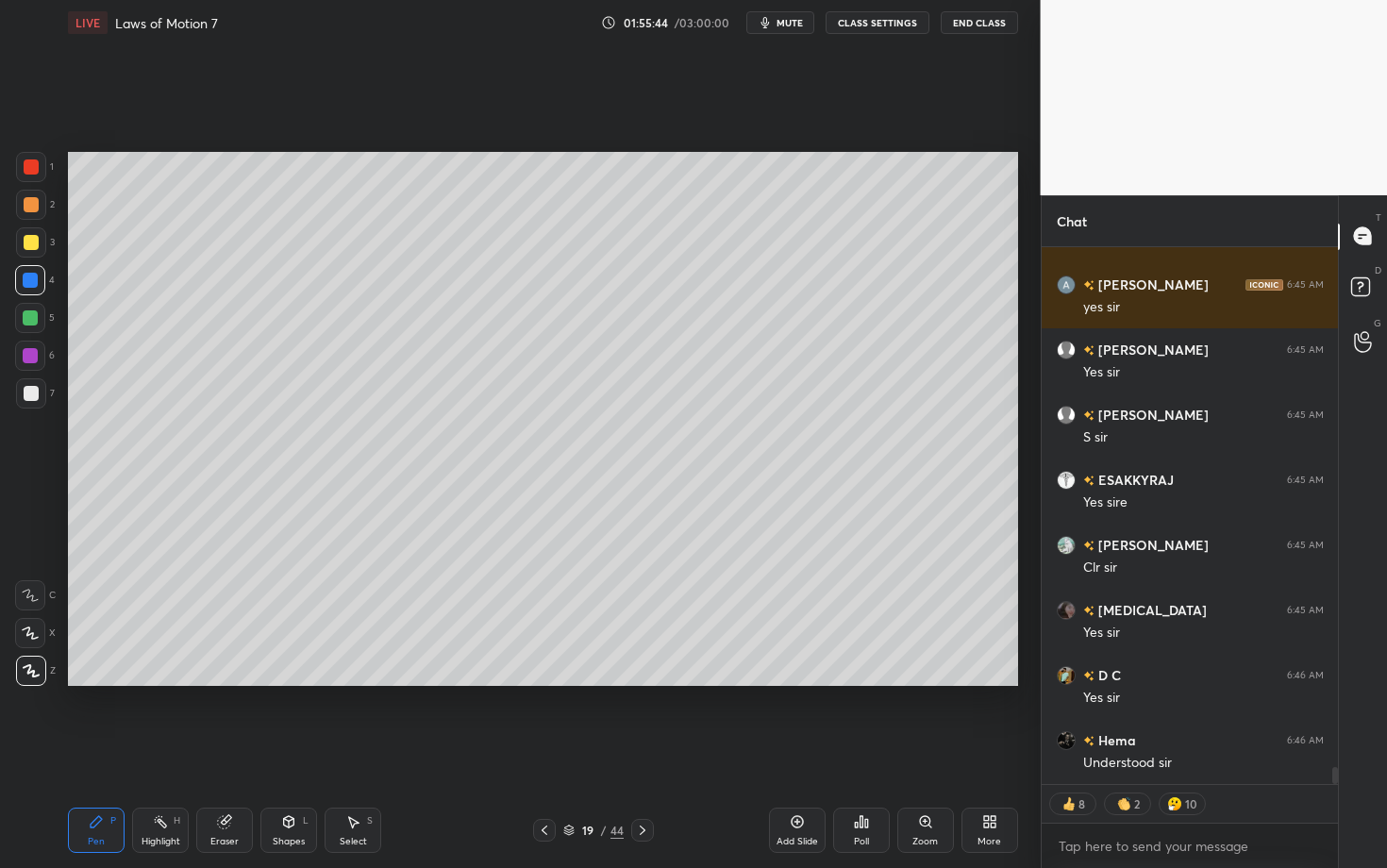 click on "Highlight H" at bounding box center [160, 830] 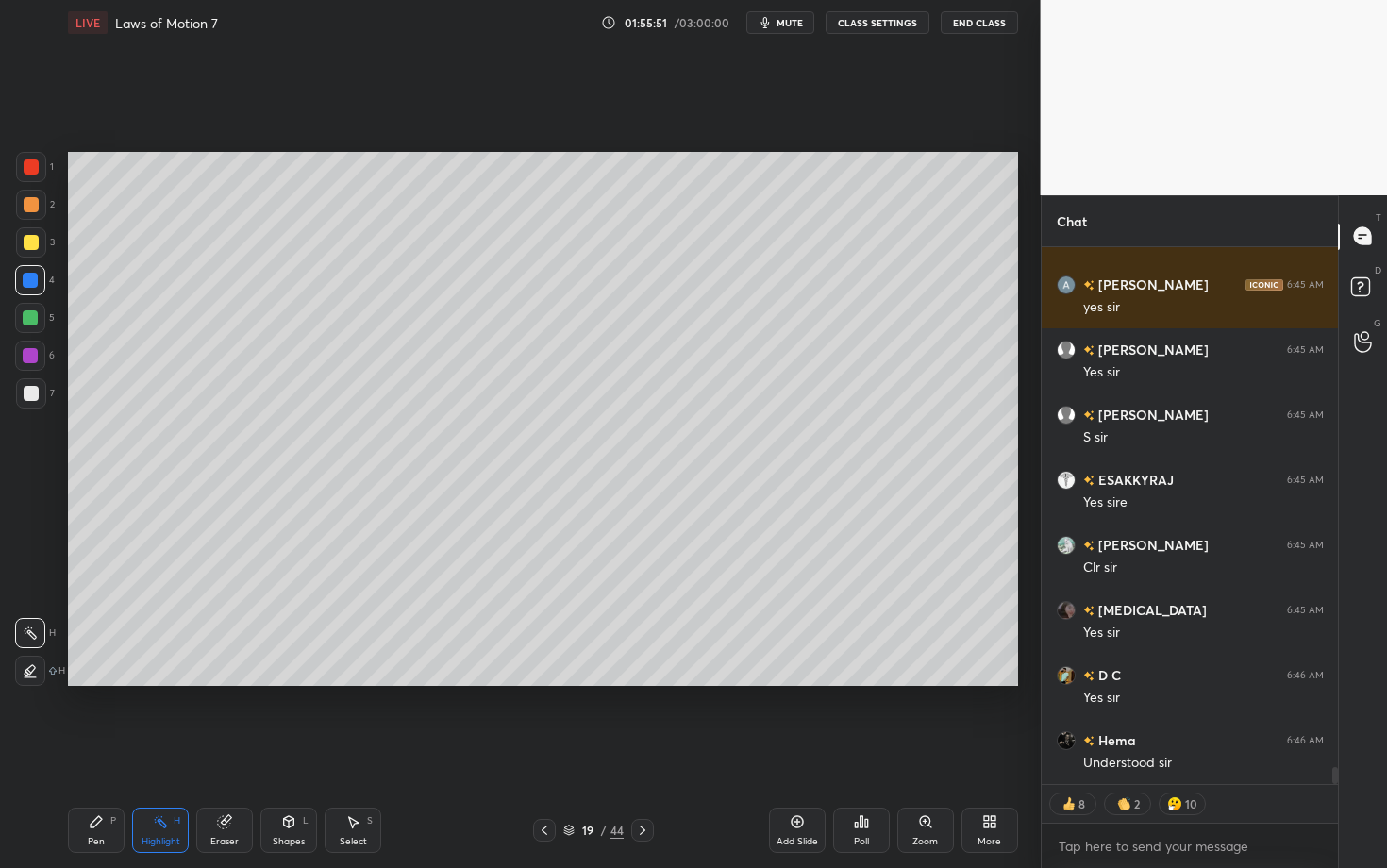 scroll, scrollTop: 7, scrollLeft: 7, axis: both 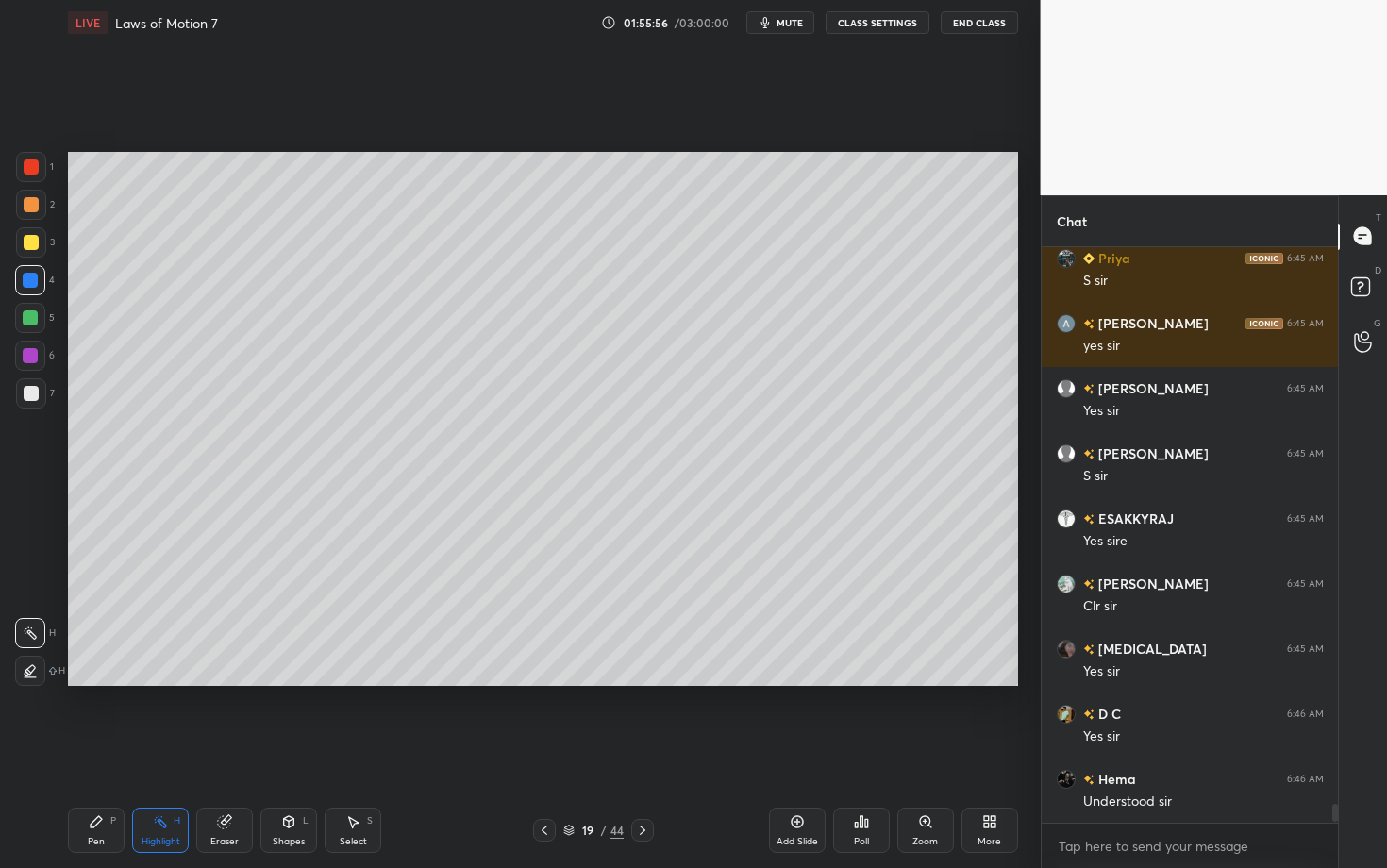 click 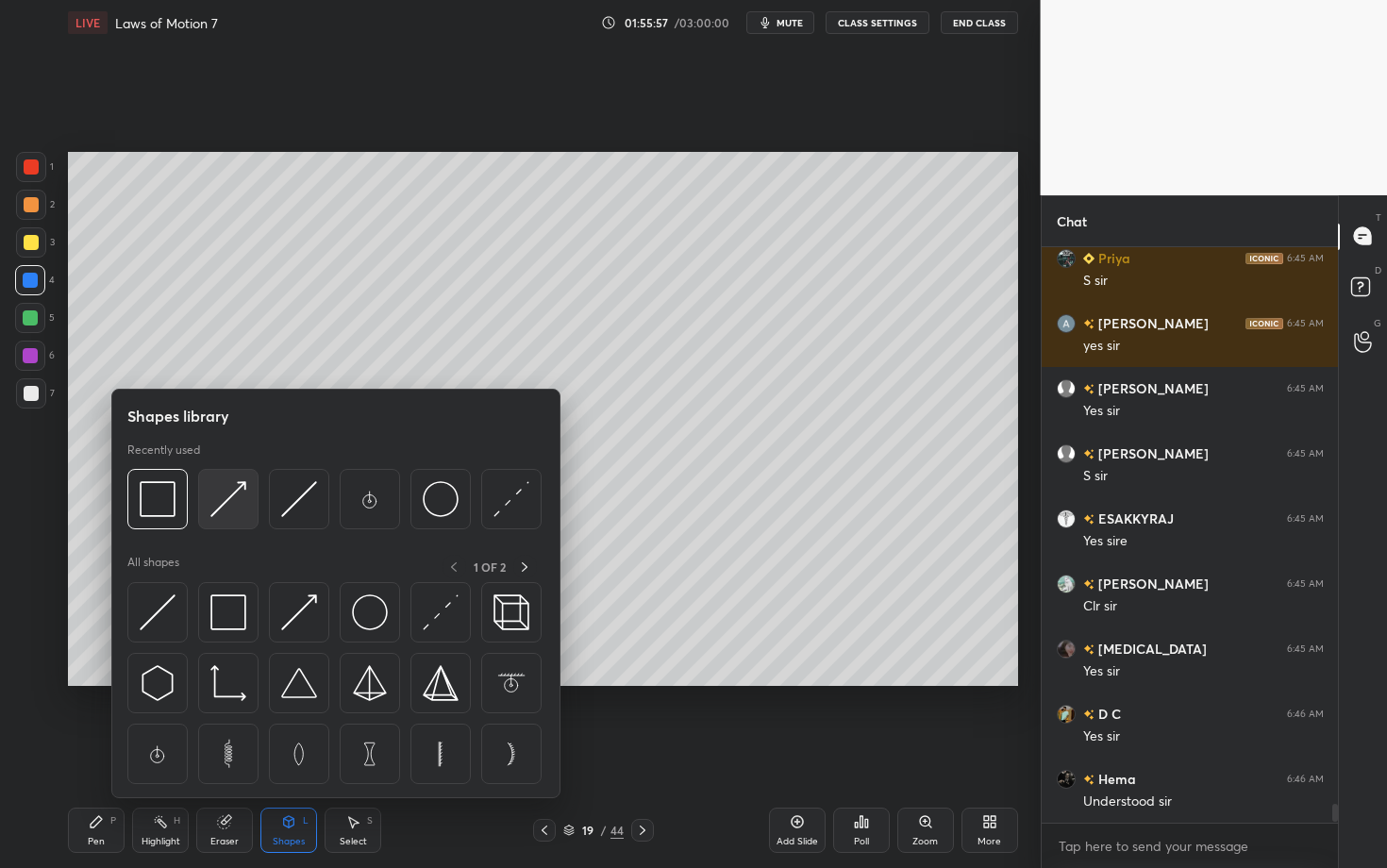click at bounding box center (228, 499) 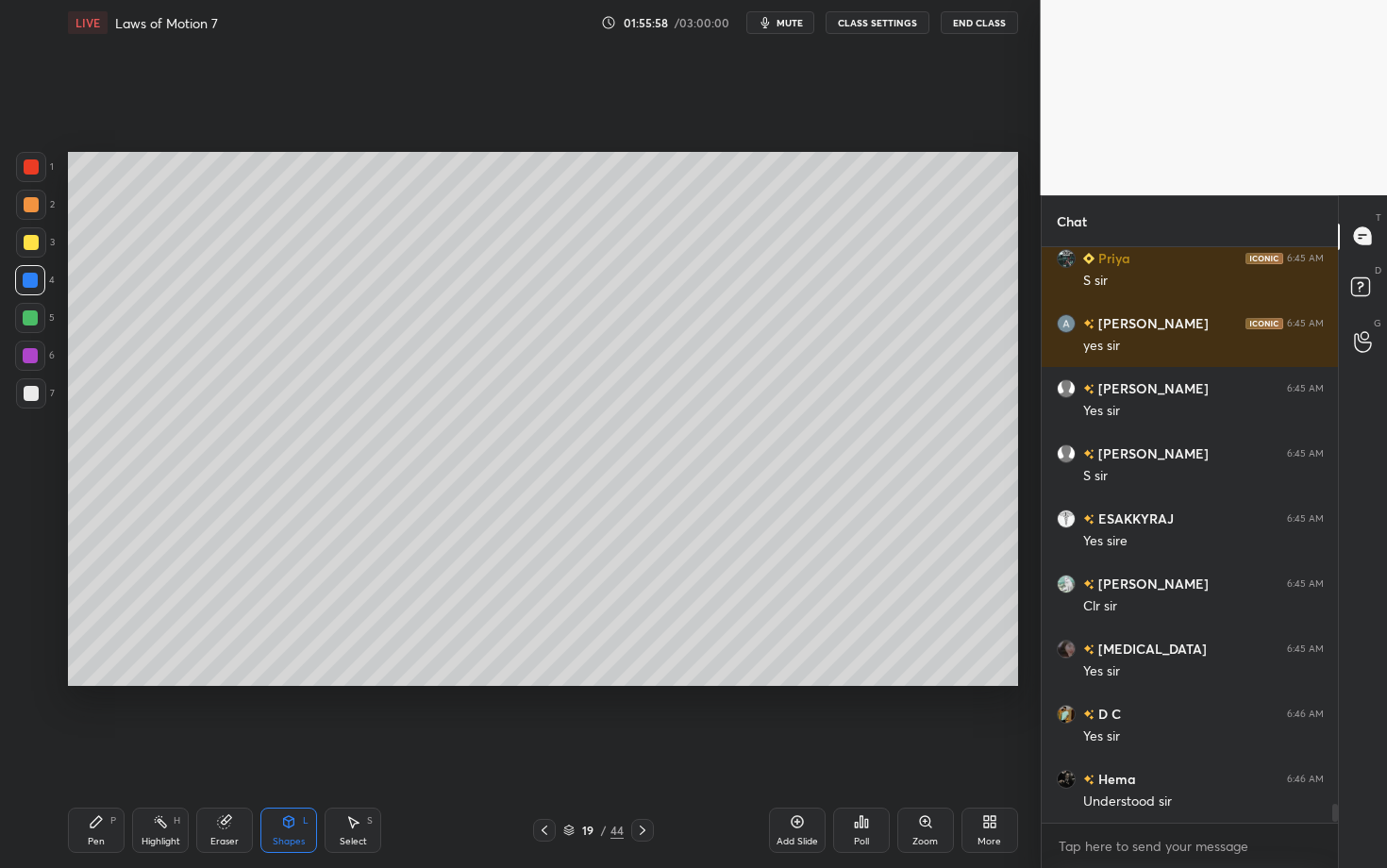 click at bounding box center (30, 356) 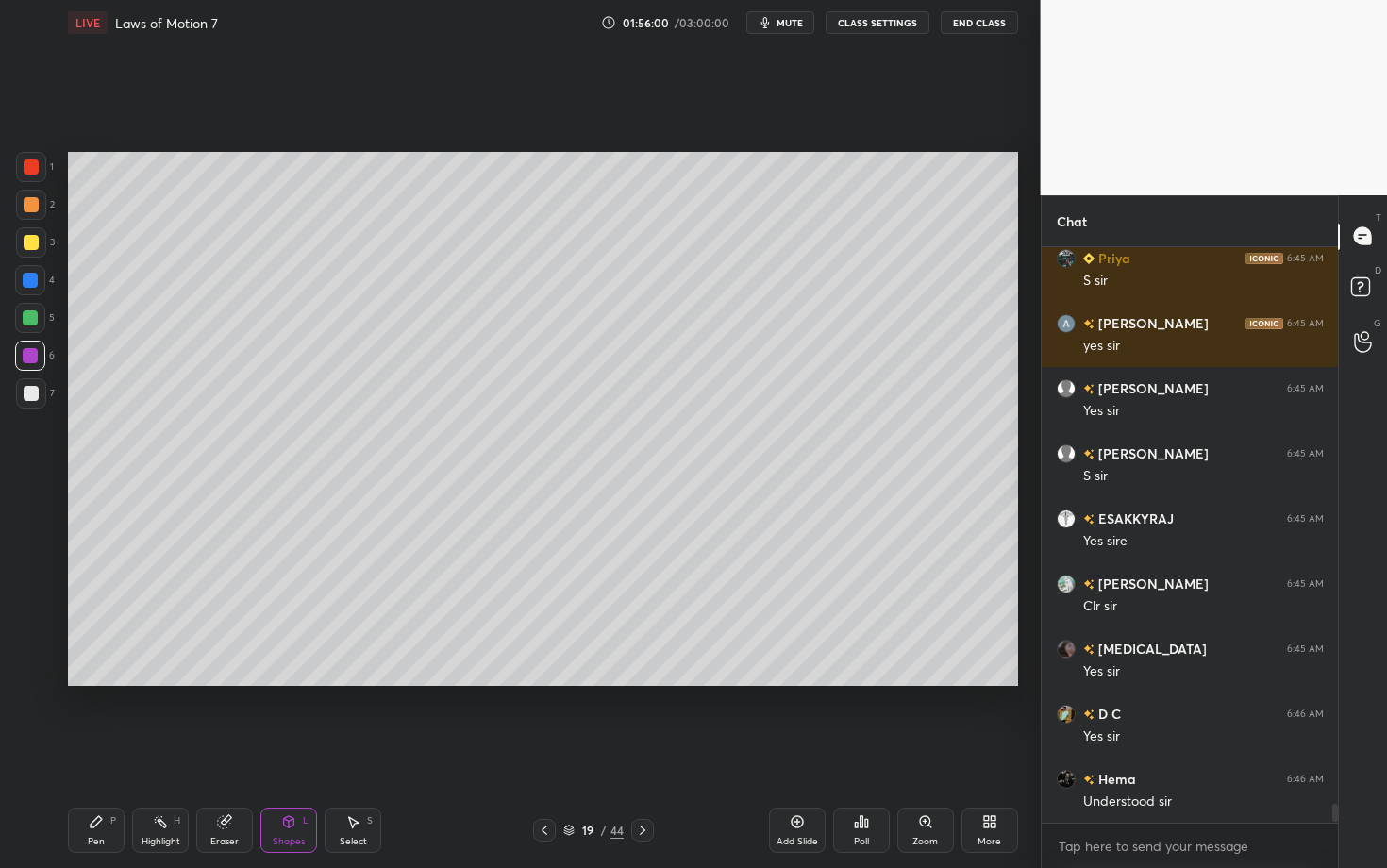 click on "Pen P" at bounding box center (96, 830) 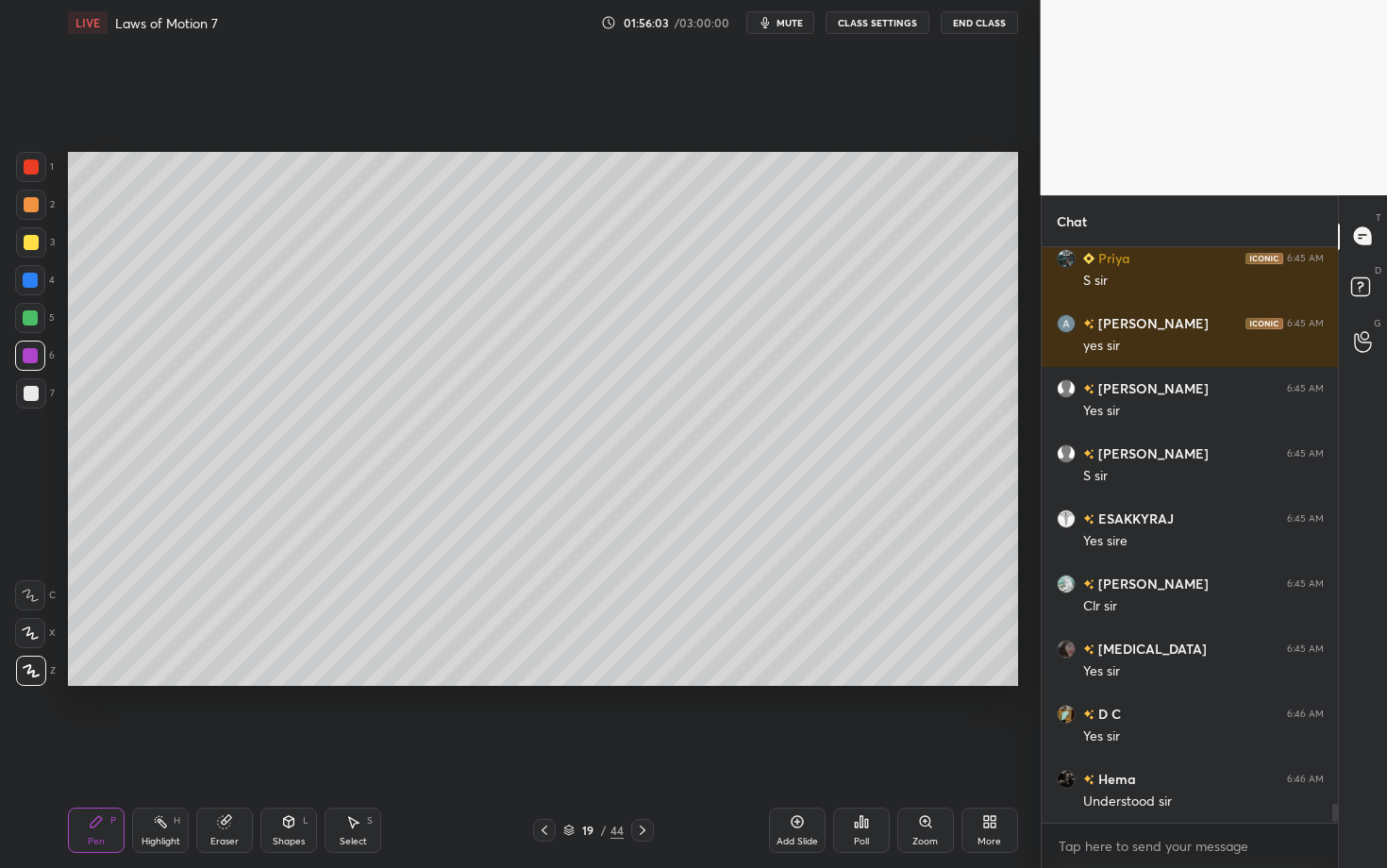 click on "Highlight" at bounding box center [160, 842] 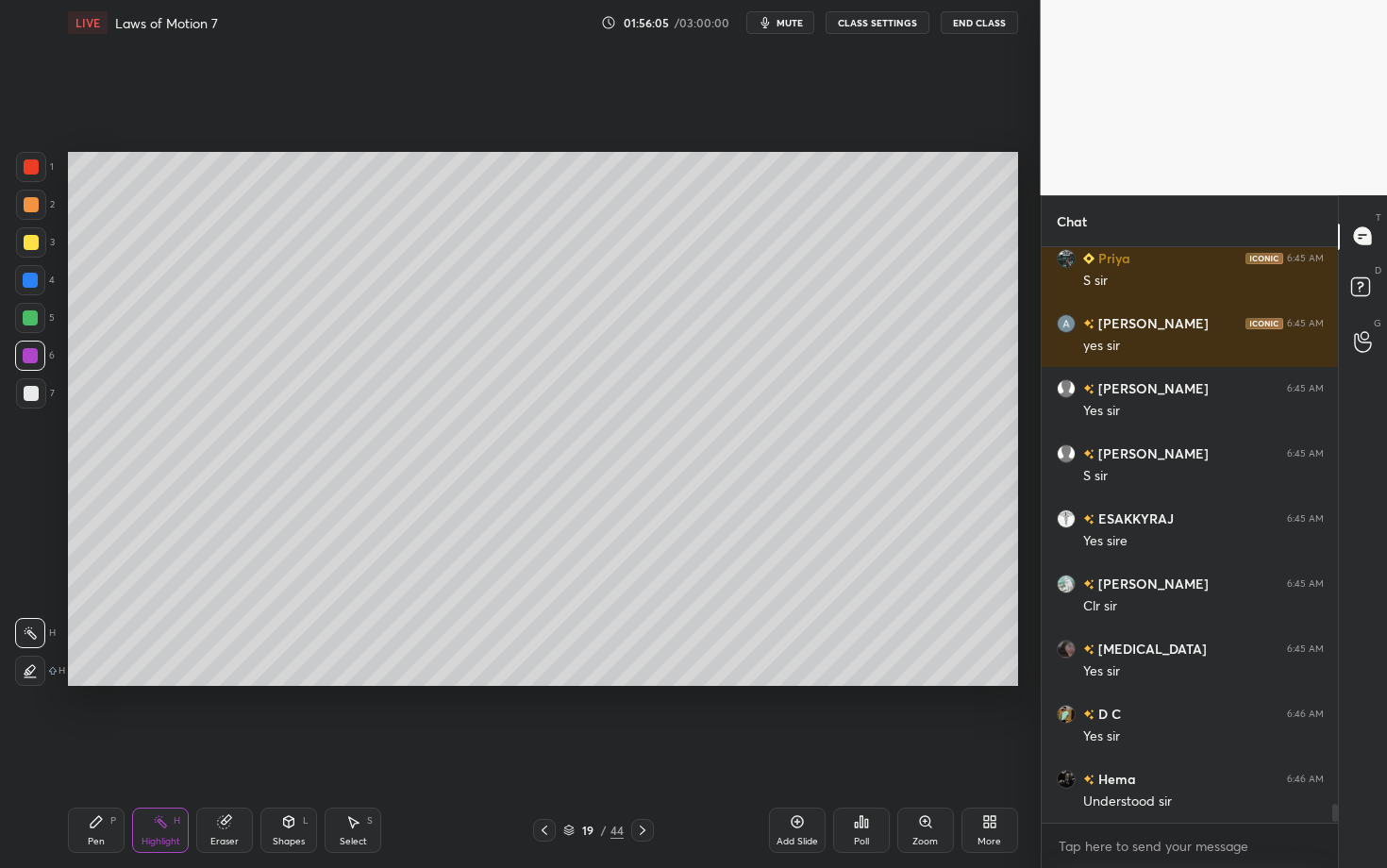 click on "Shapes L" at bounding box center [289, 830] 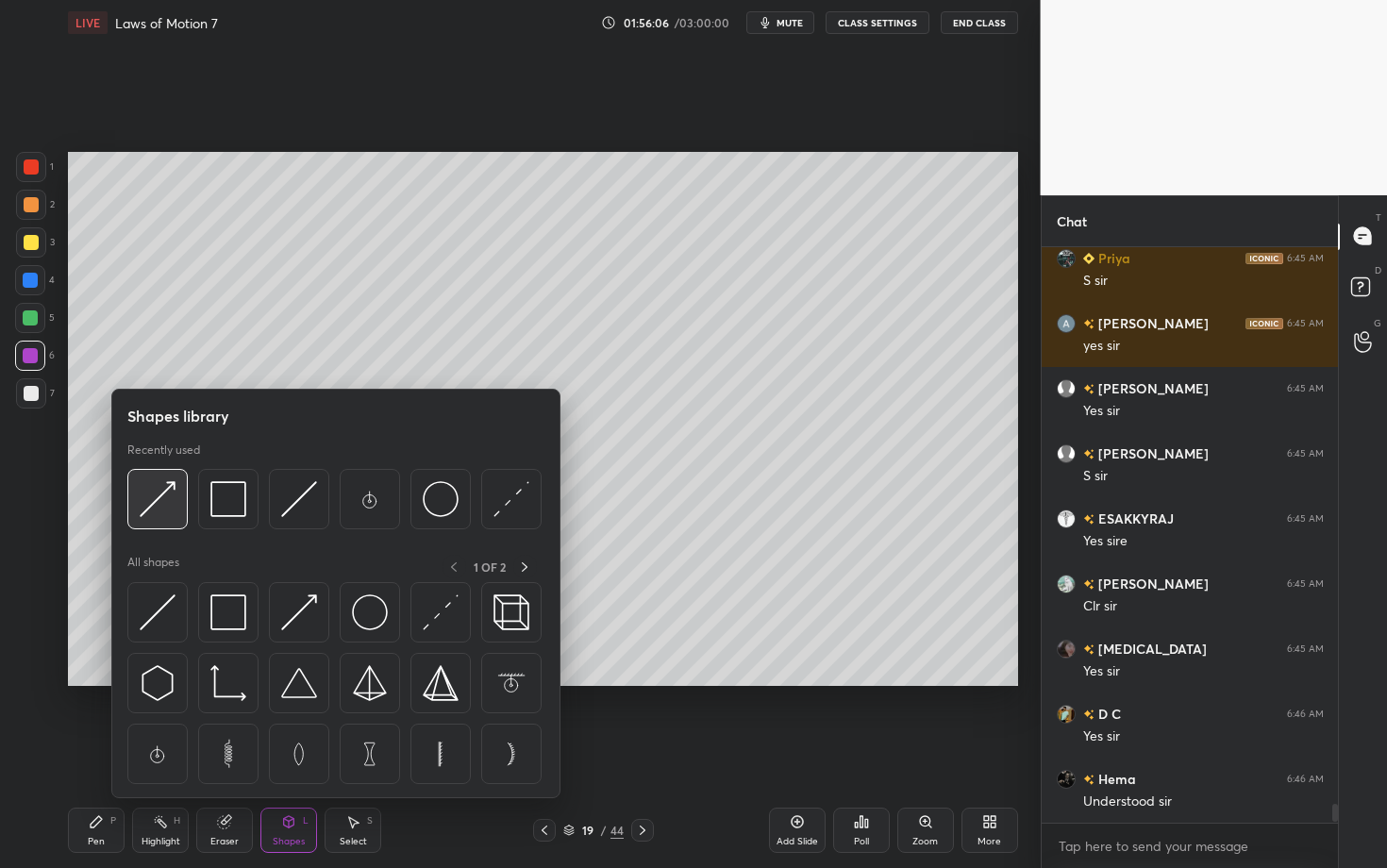 click at bounding box center (158, 499) 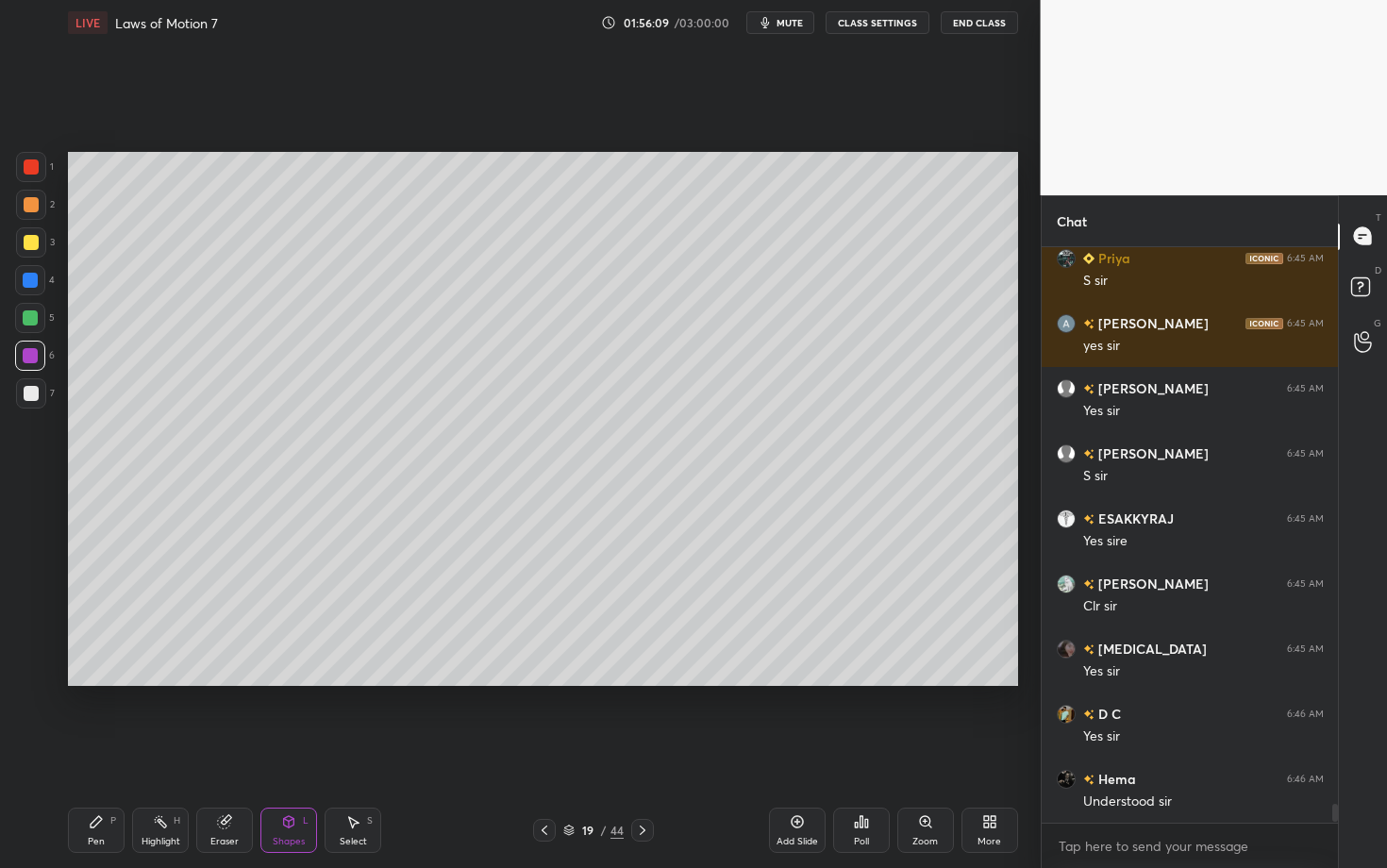 click on "Pen P" at bounding box center [96, 830] 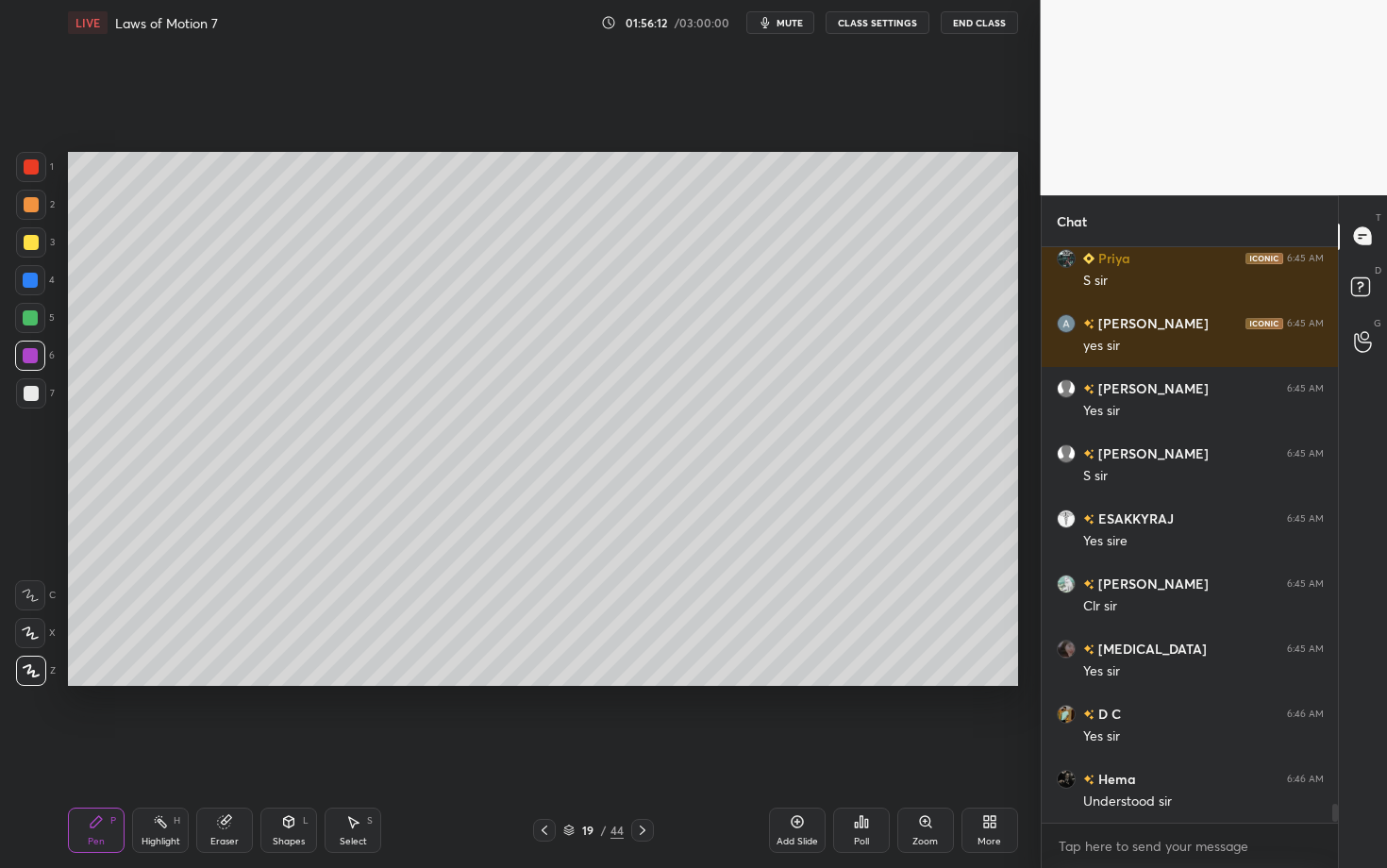 click 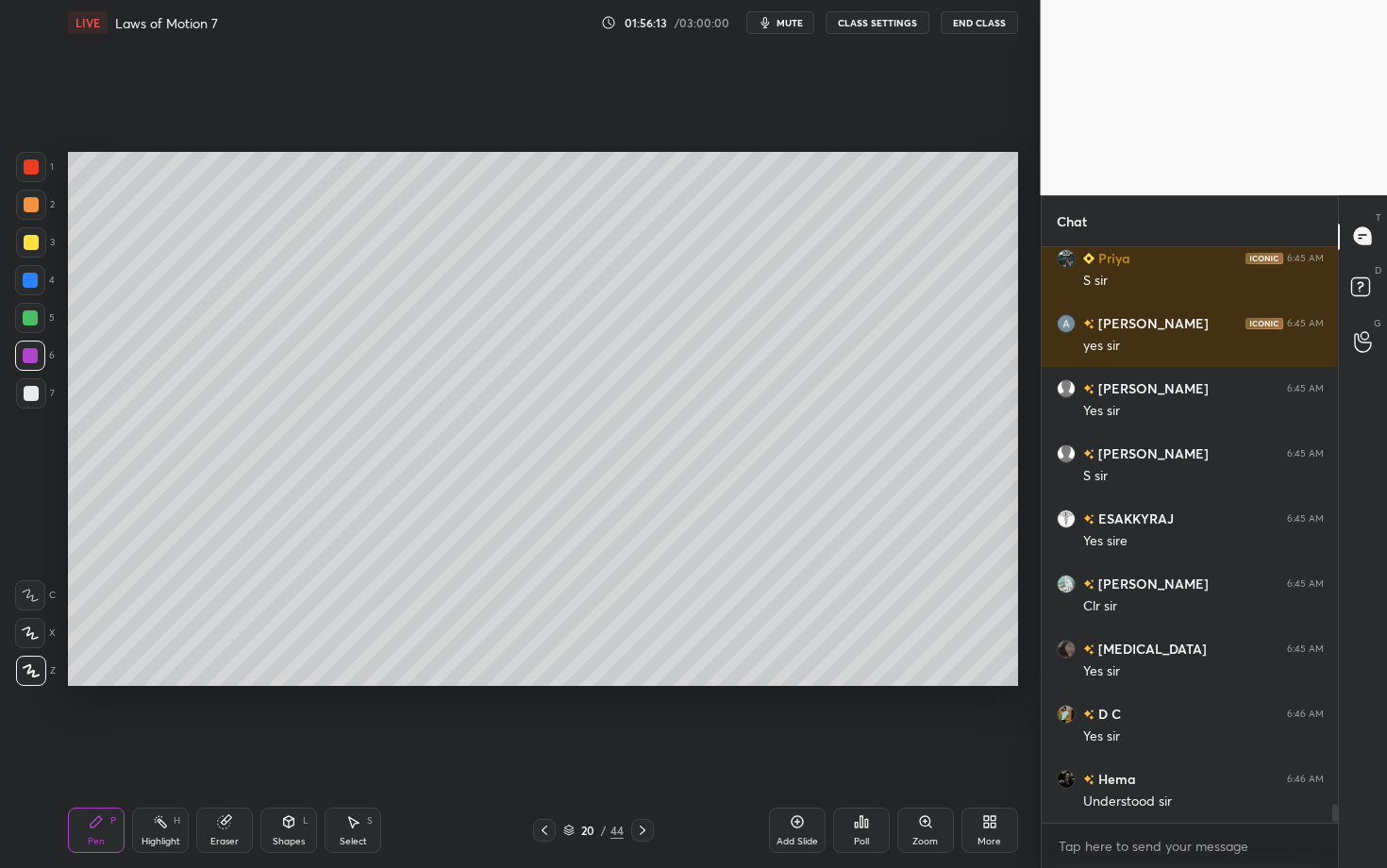 click on "Pen P" at bounding box center [96, 830] 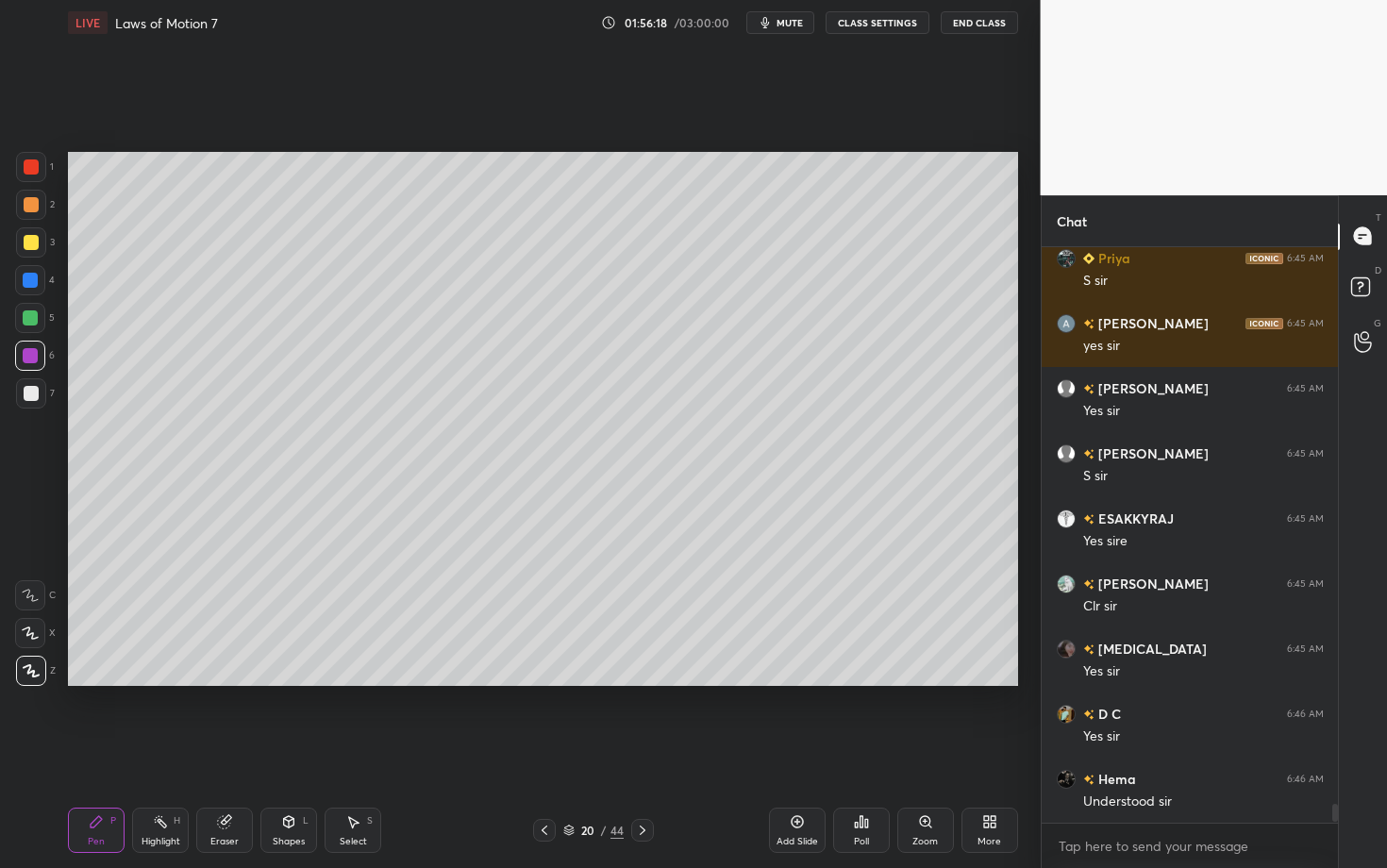 click at bounding box center (31, 393) 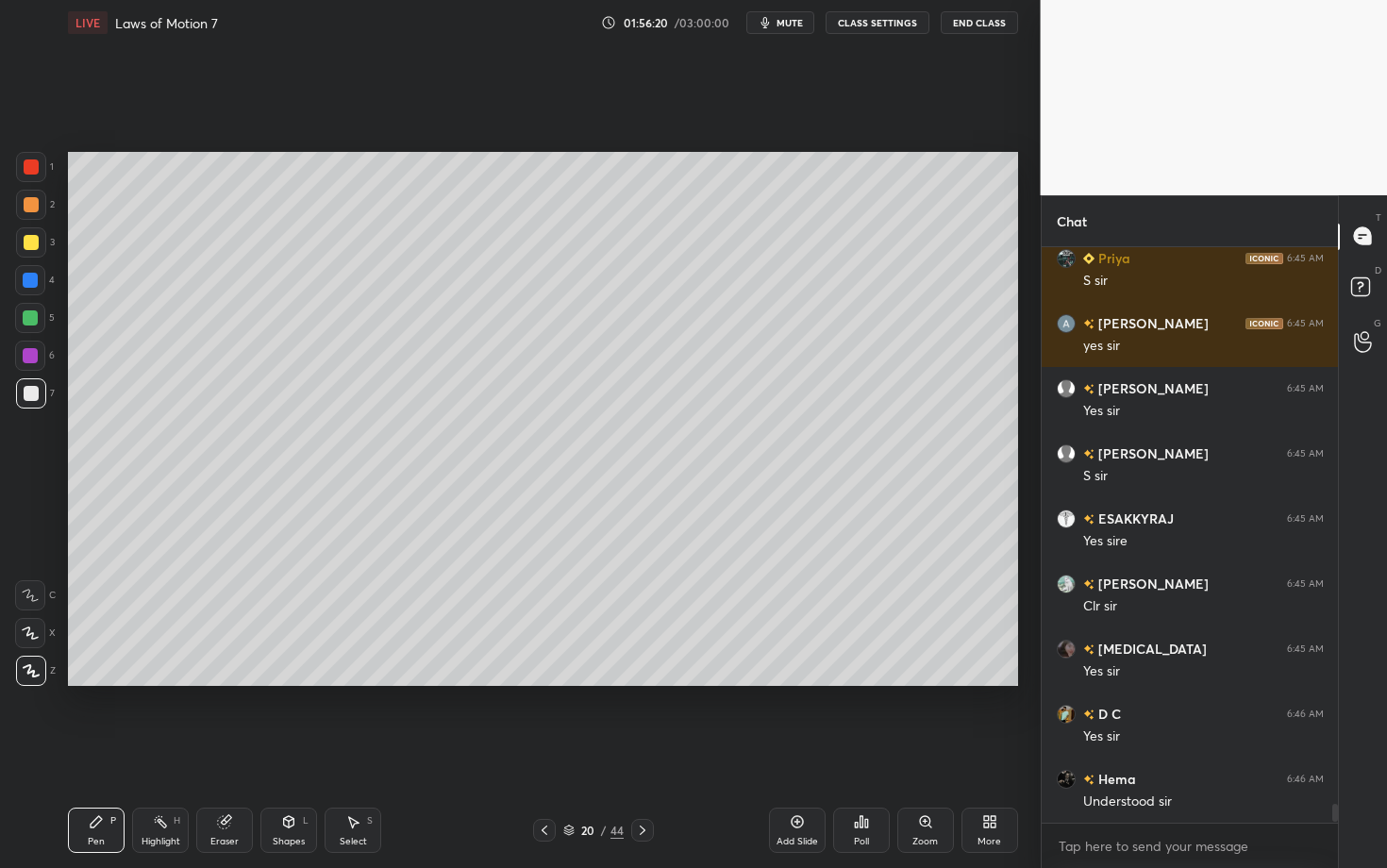 click on "Highlight H" at bounding box center (160, 830) 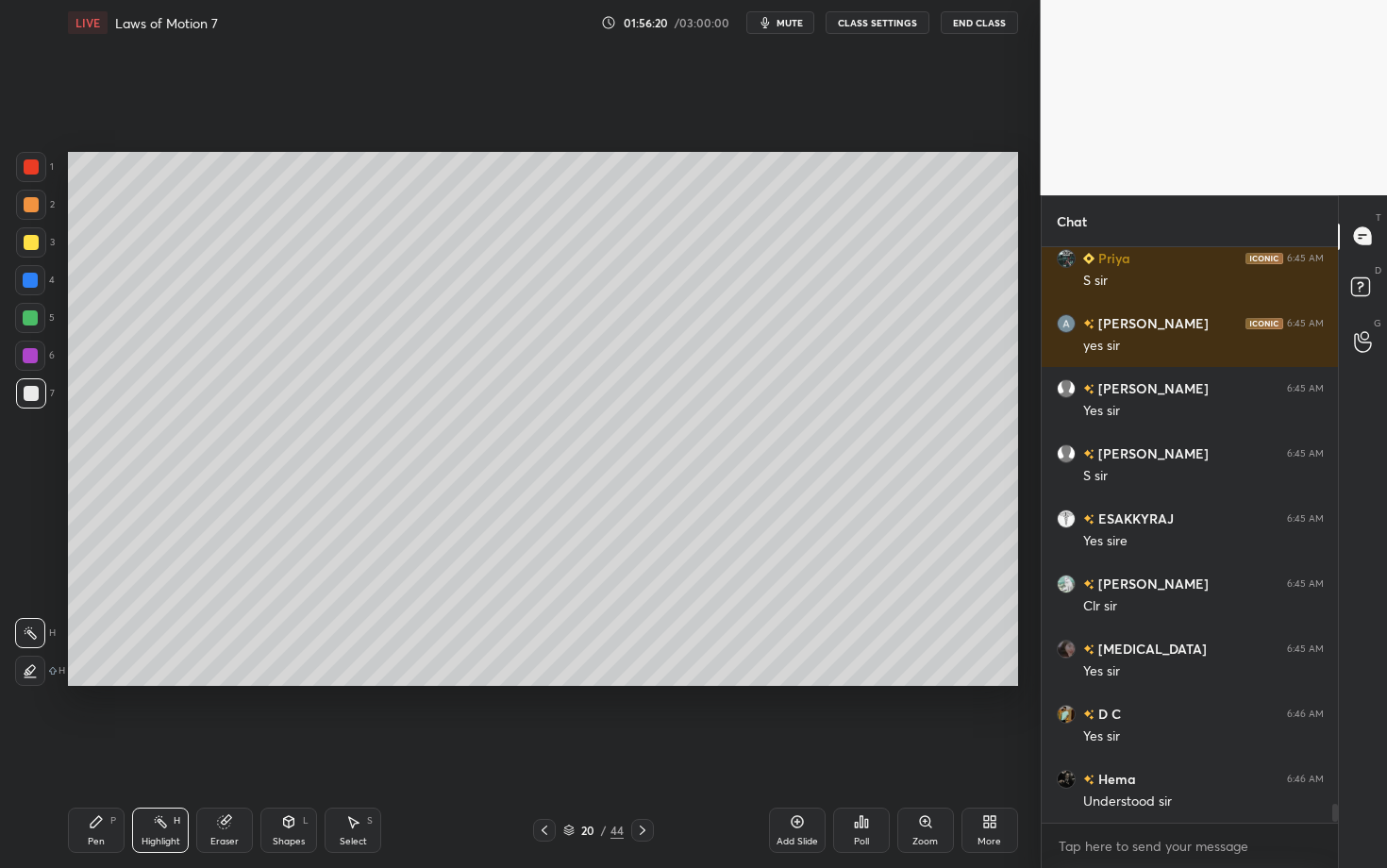 click on "Highlight H" at bounding box center (160, 830) 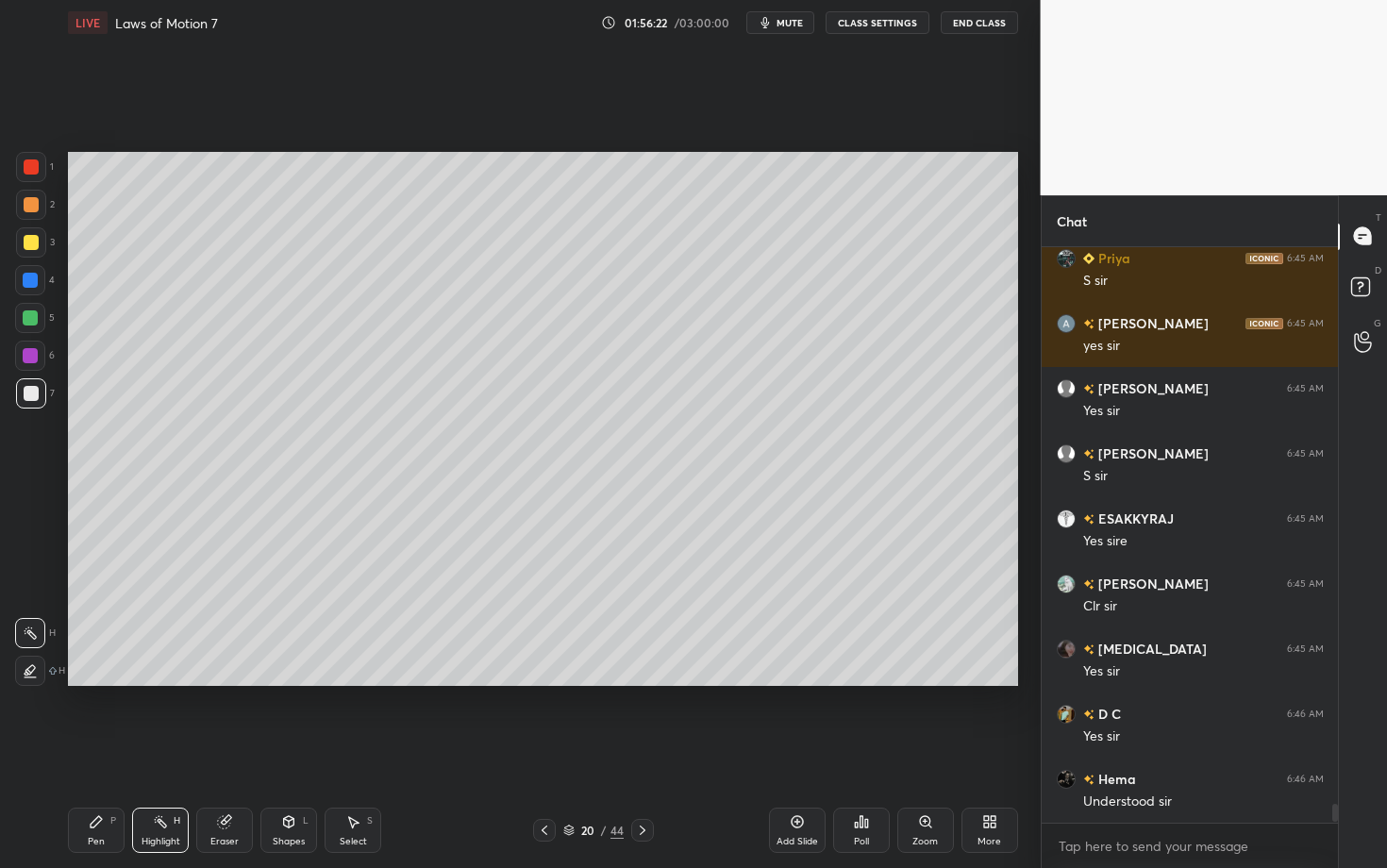 click 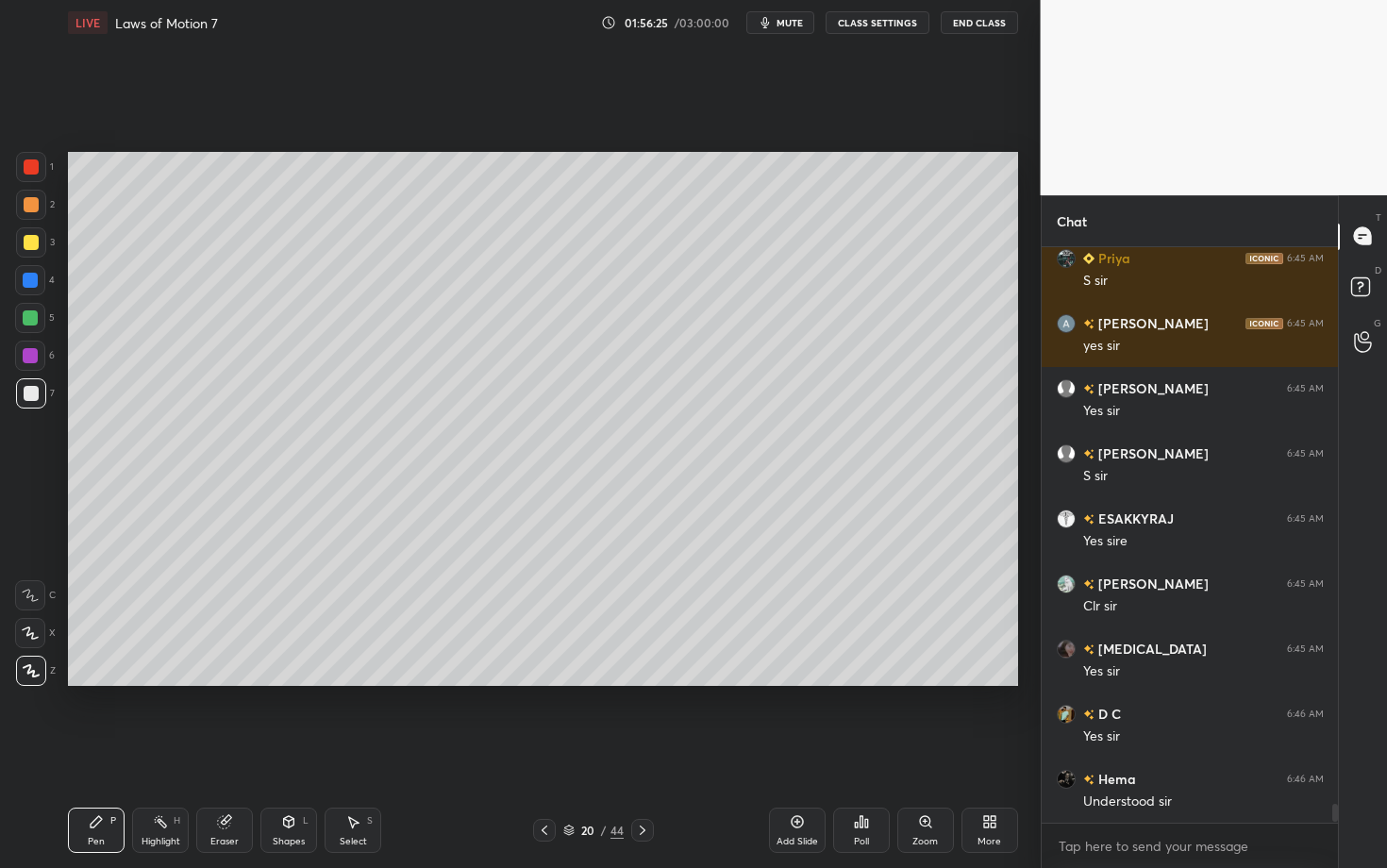 click 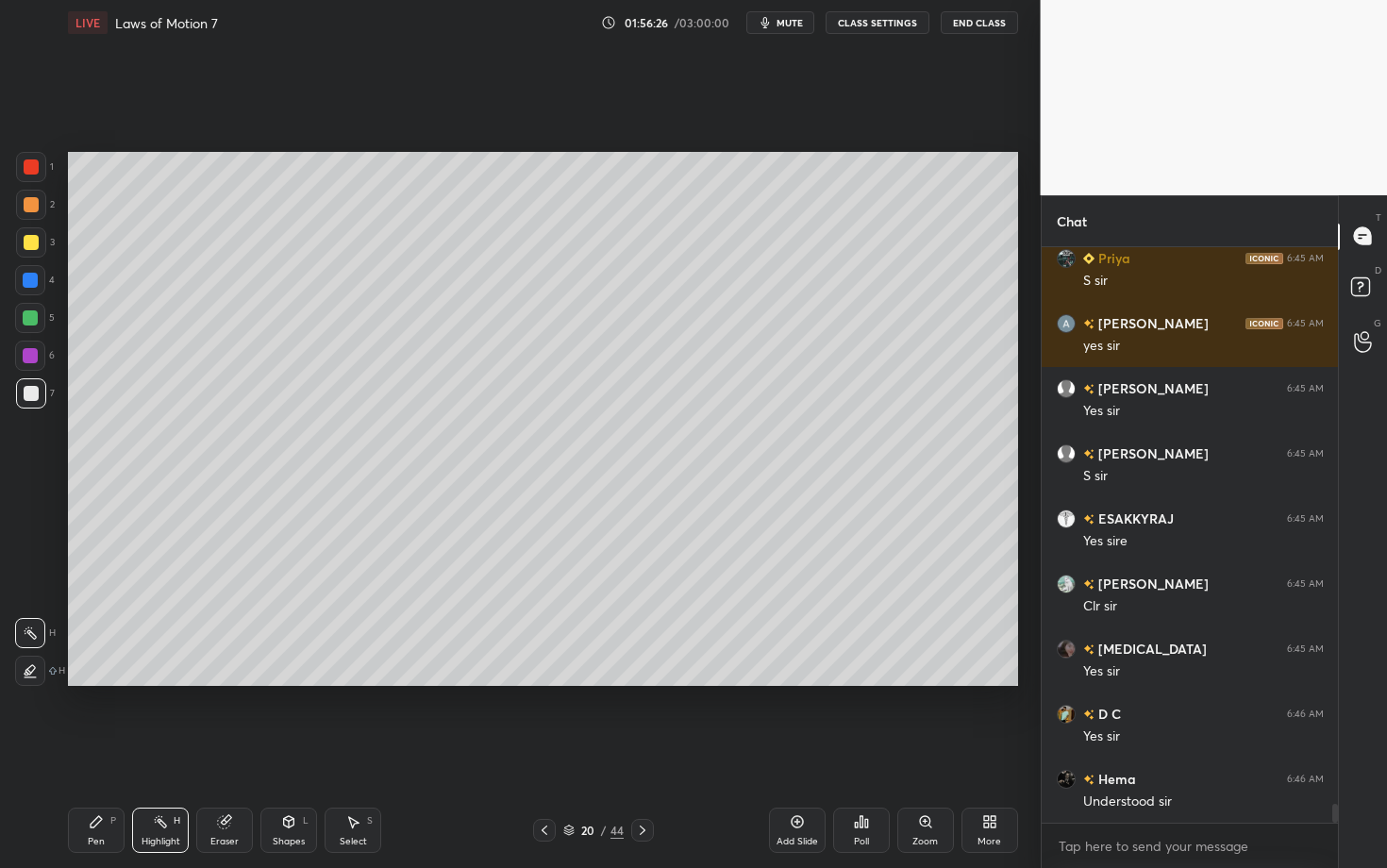 scroll, scrollTop: 16696, scrollLeft: 0, axis: vertical 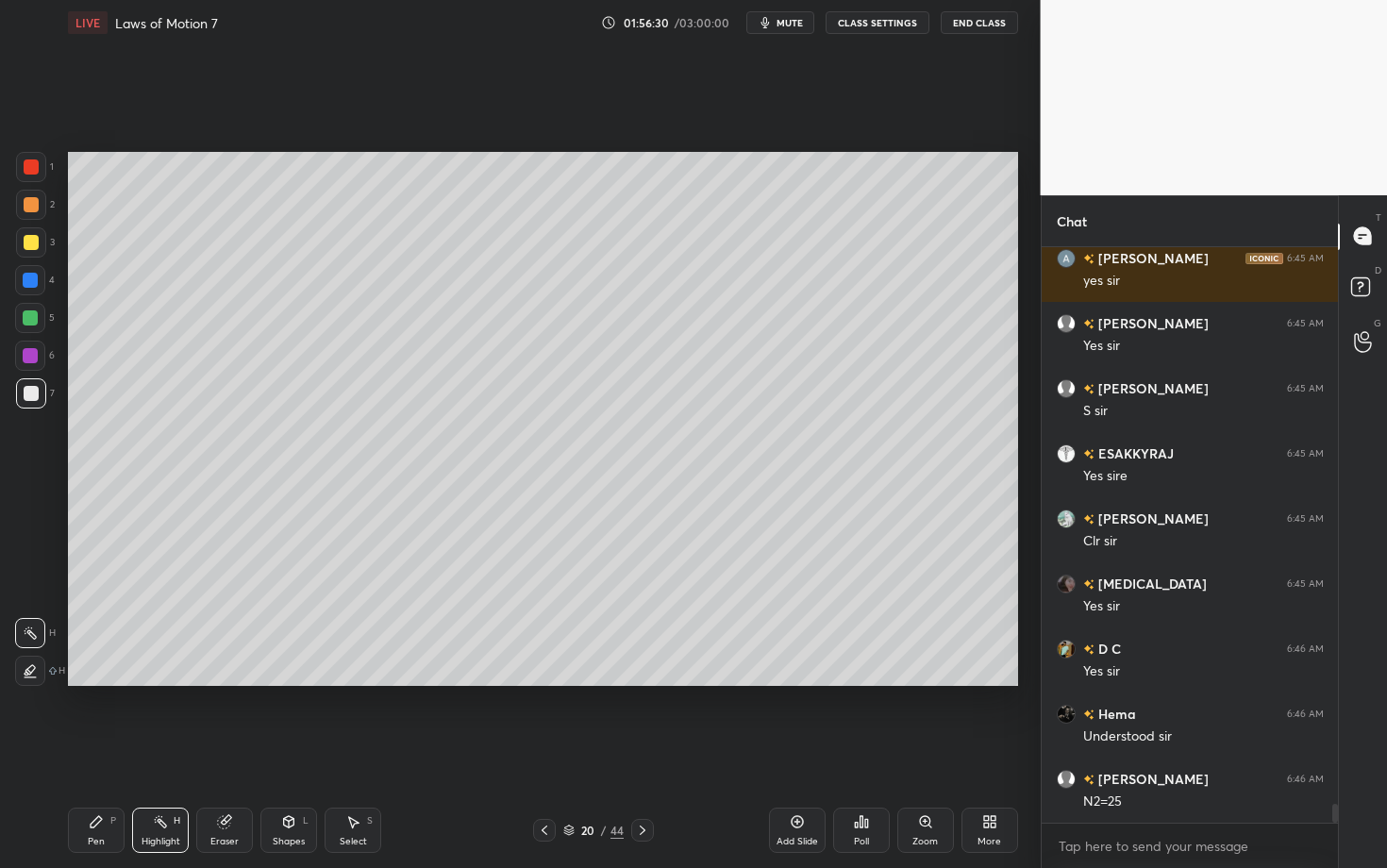 click on "Pen P" at bounding box center (96, 830) 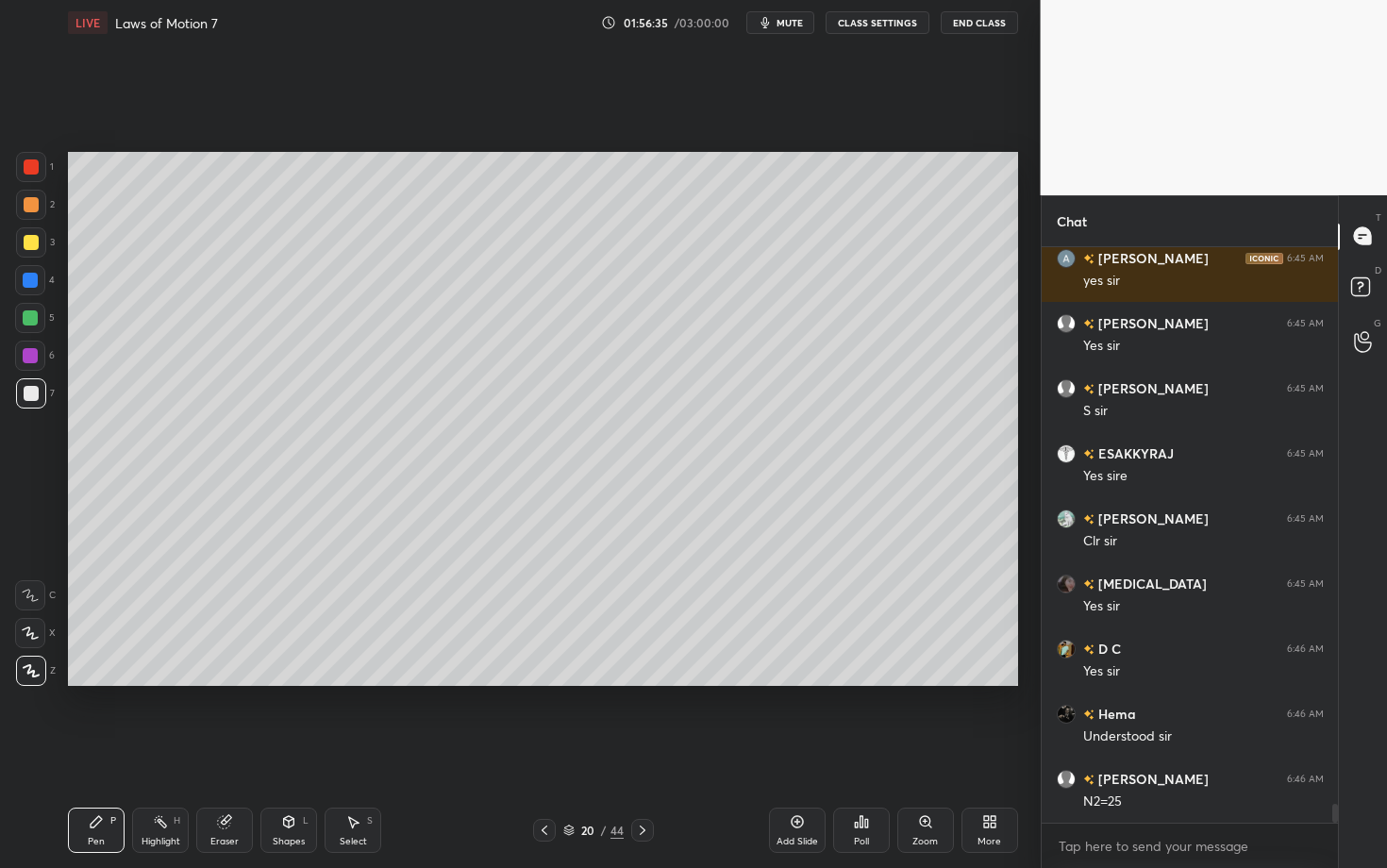 scroll, scrollTop: 16741, scrollLeft: 0, axis: vertical 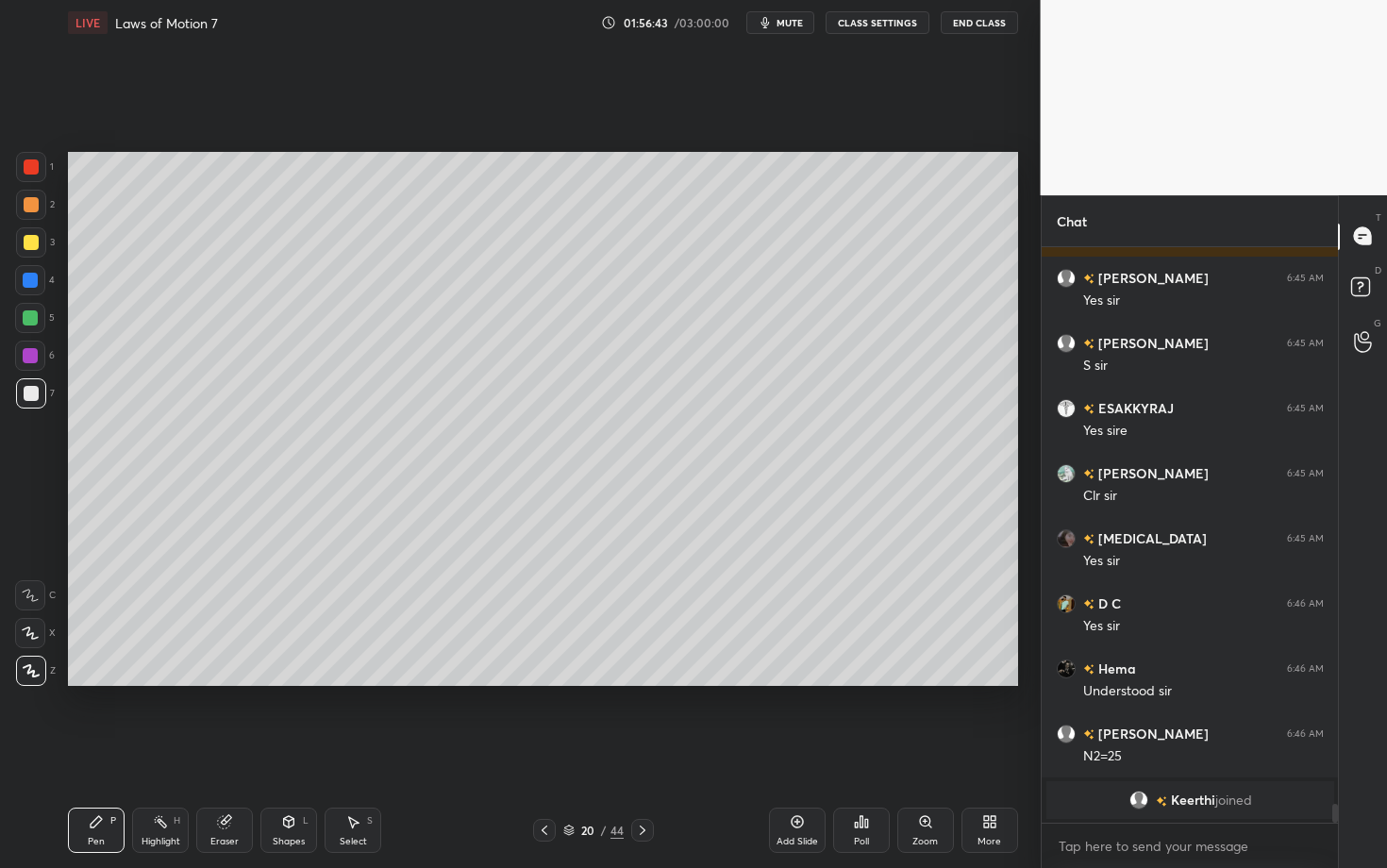 click at bounding box center (544, 830) 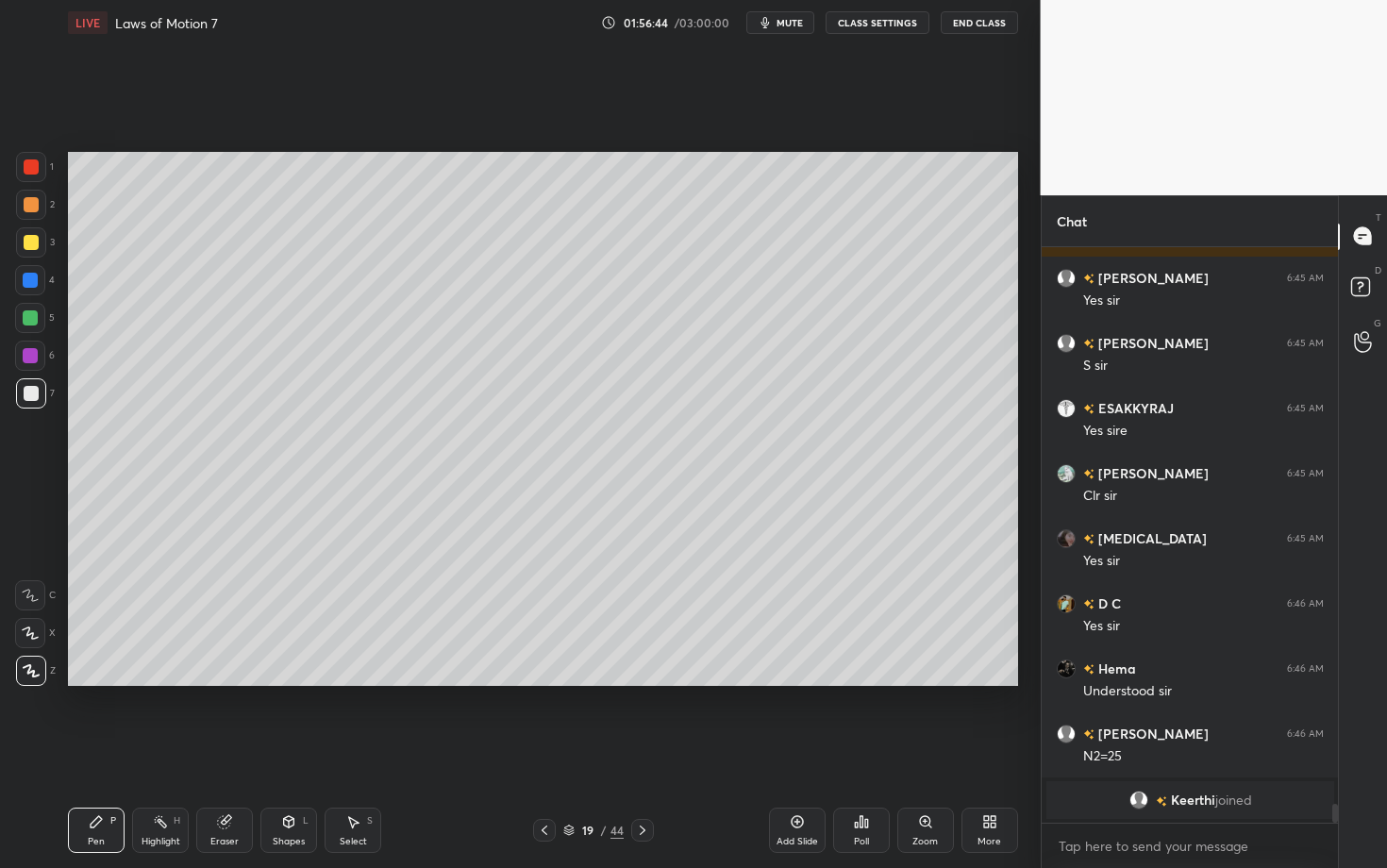 click on "Highlight H" at bounding box center [160, 830] 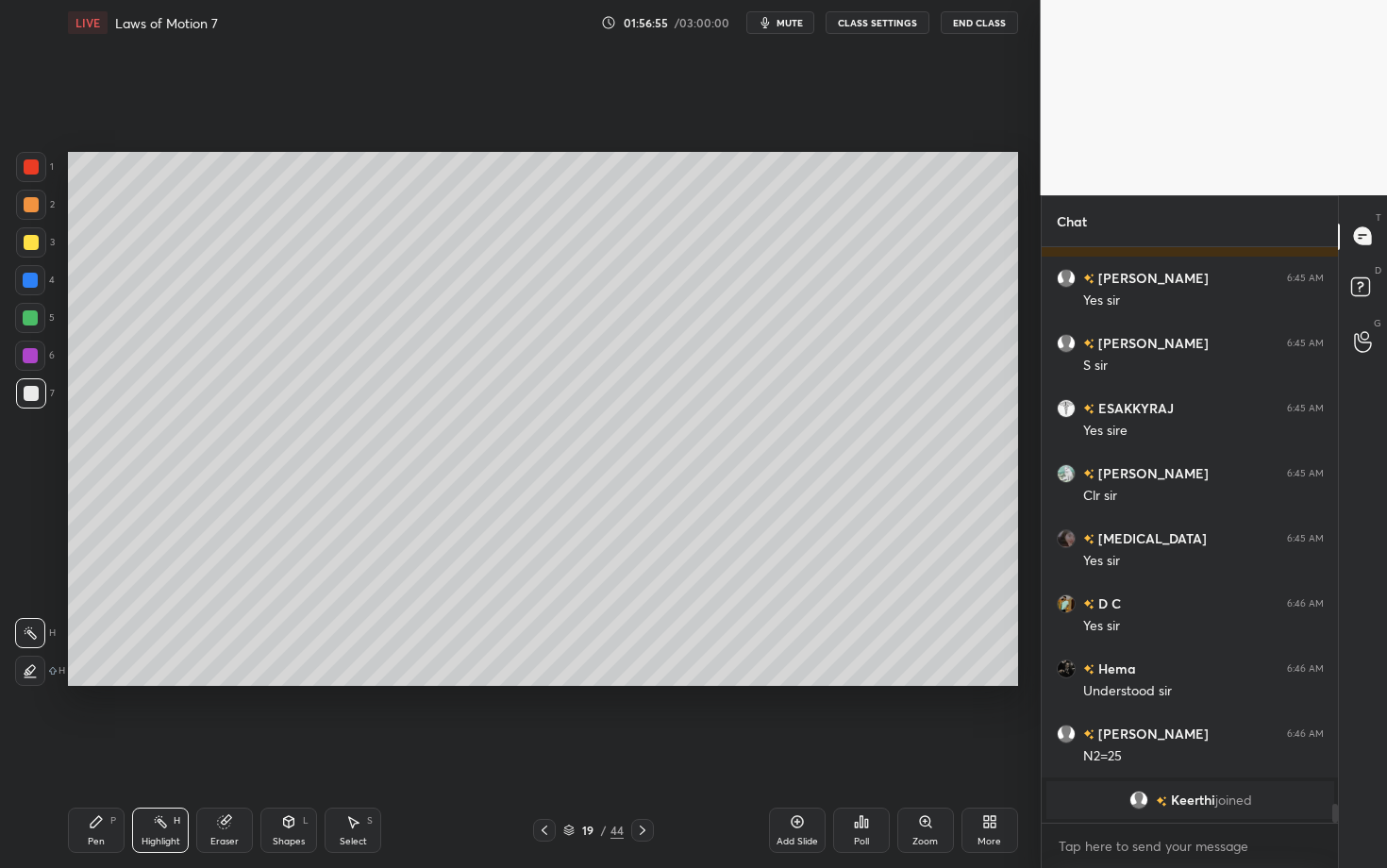 click on "Pen P" at bounding box center (96, 830) 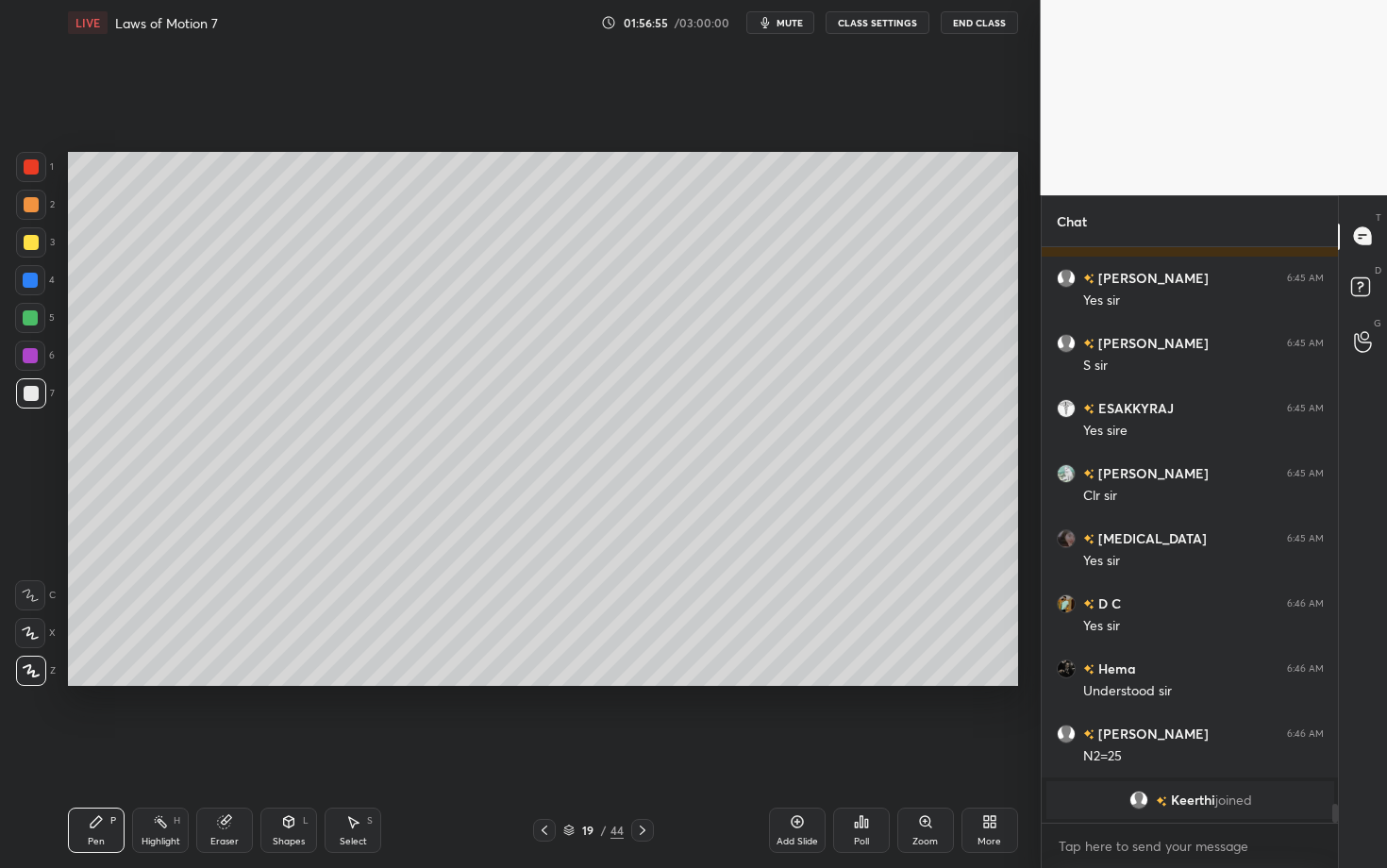 click at bounding box center (30, 356) 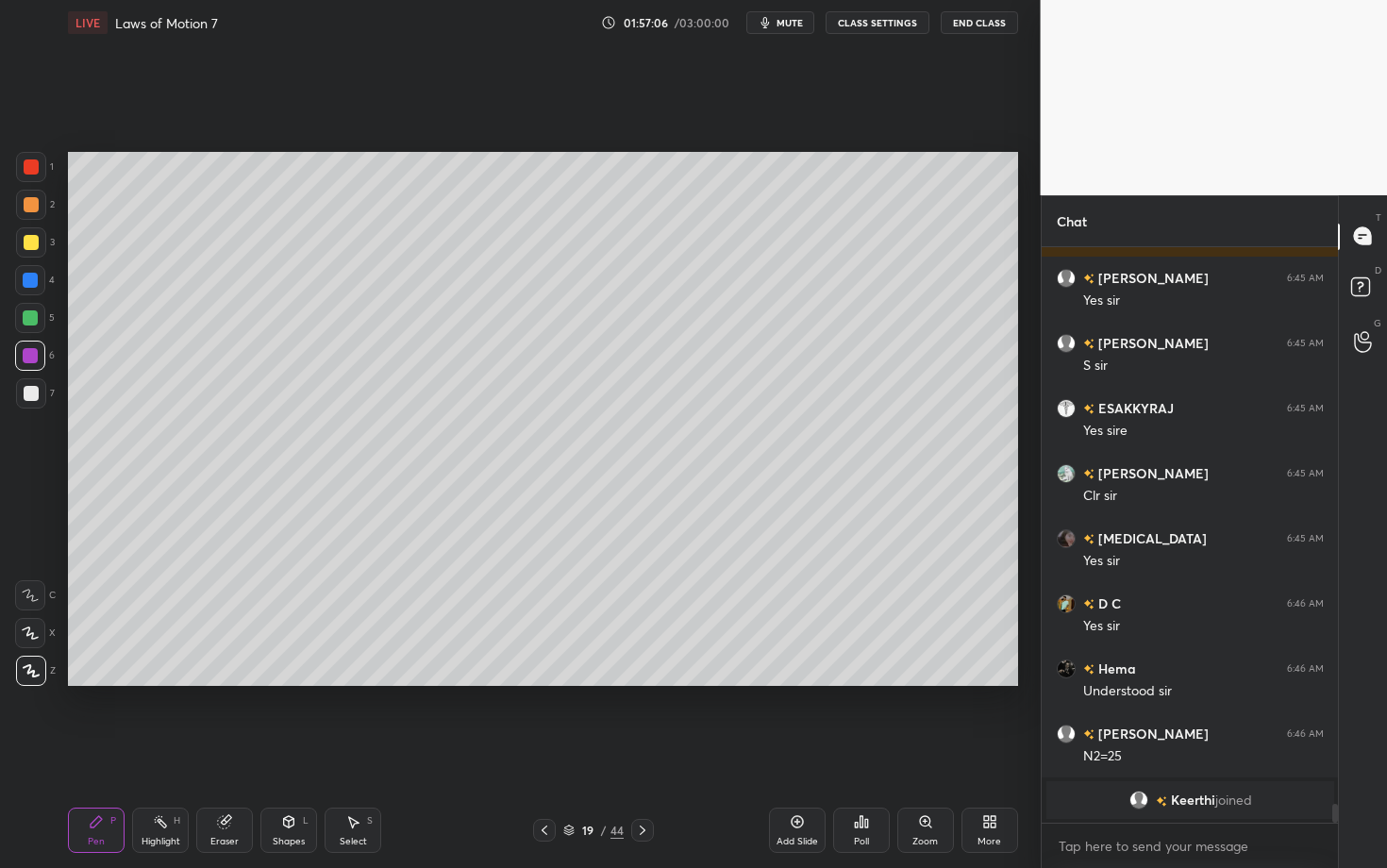 scroll, scrollTop: 16487, scrollLeft: 0, axis: vertical 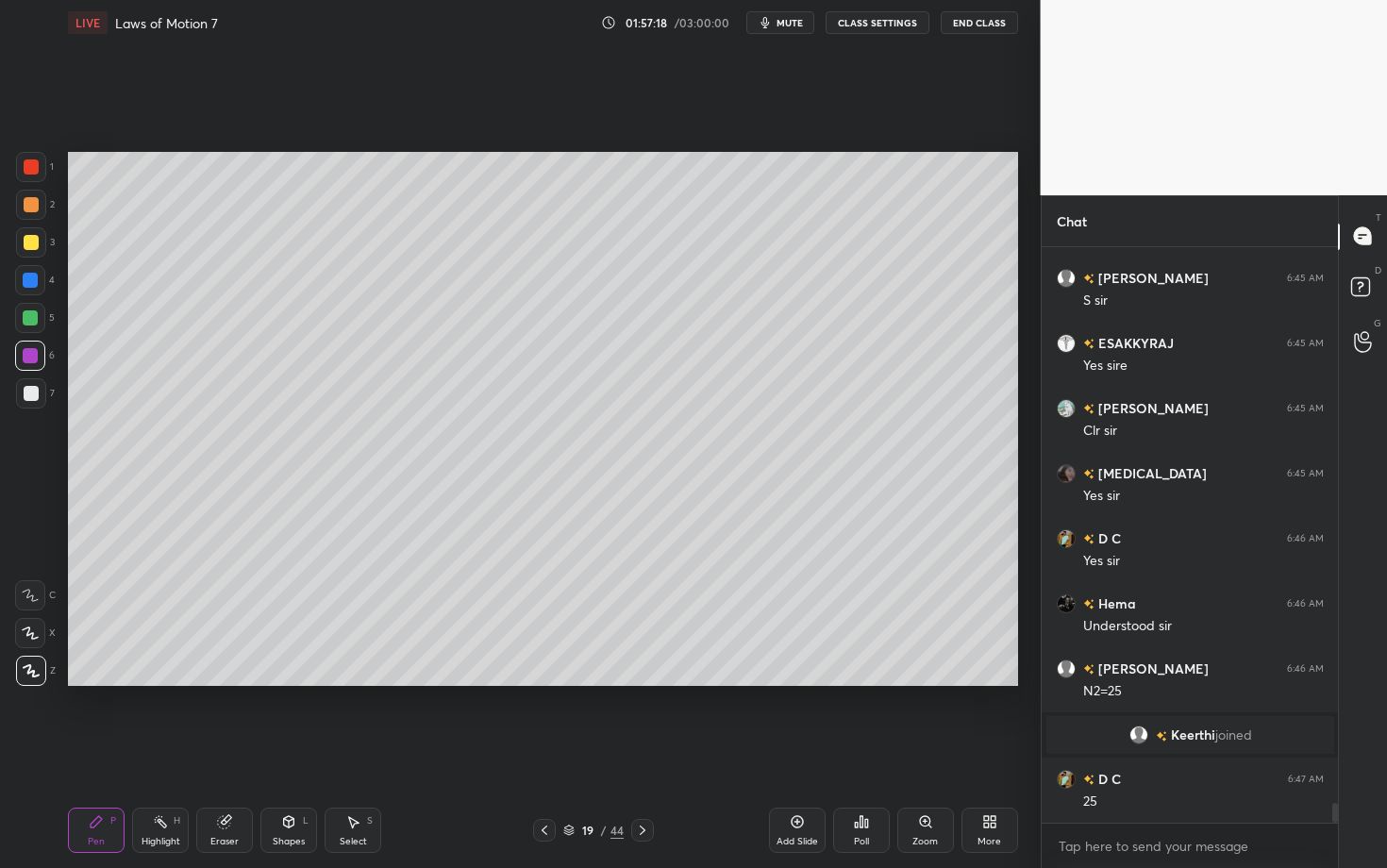 click on "Pen P" at bounding box center [96, 830] 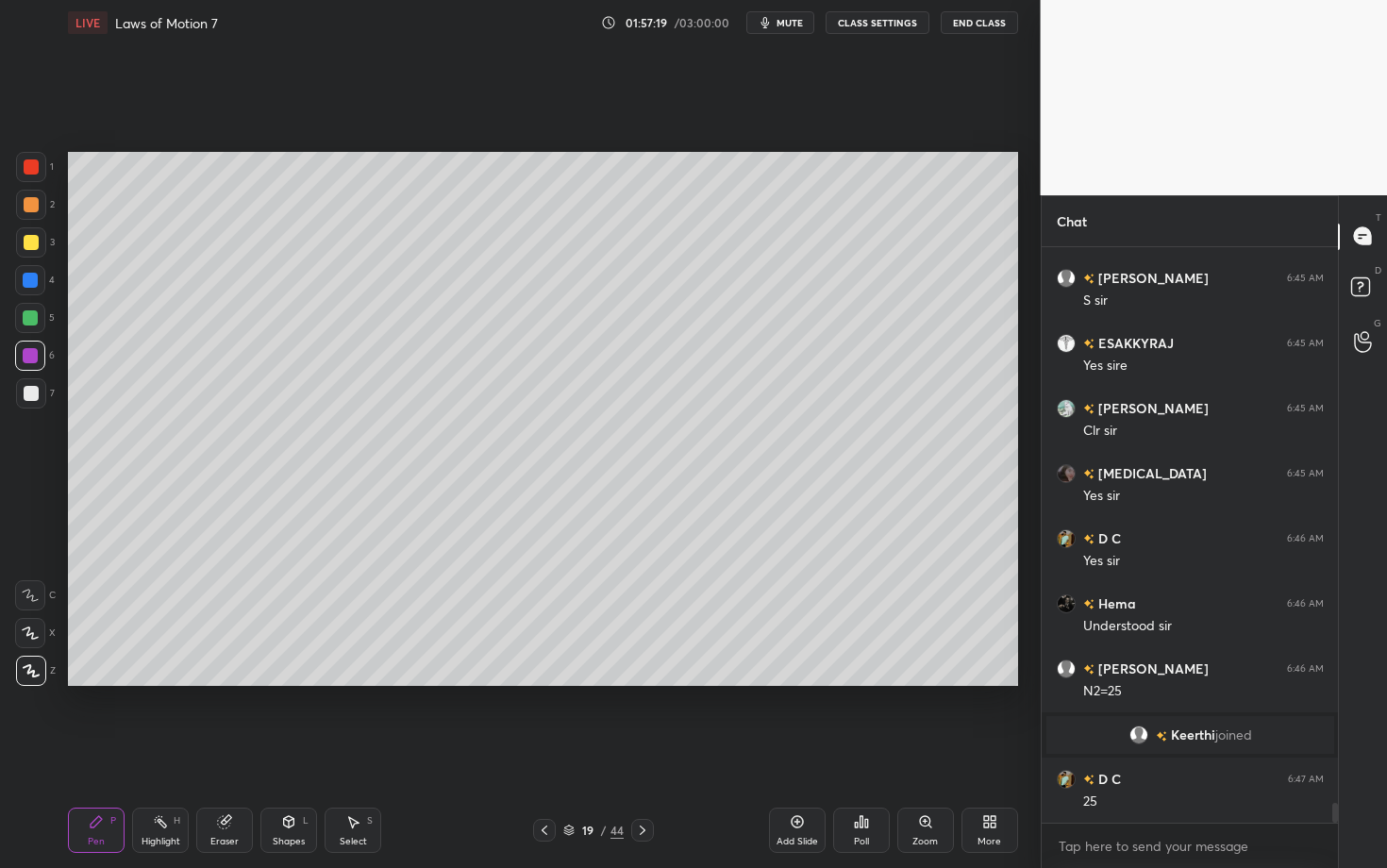 click at bounding box center (31, 242) 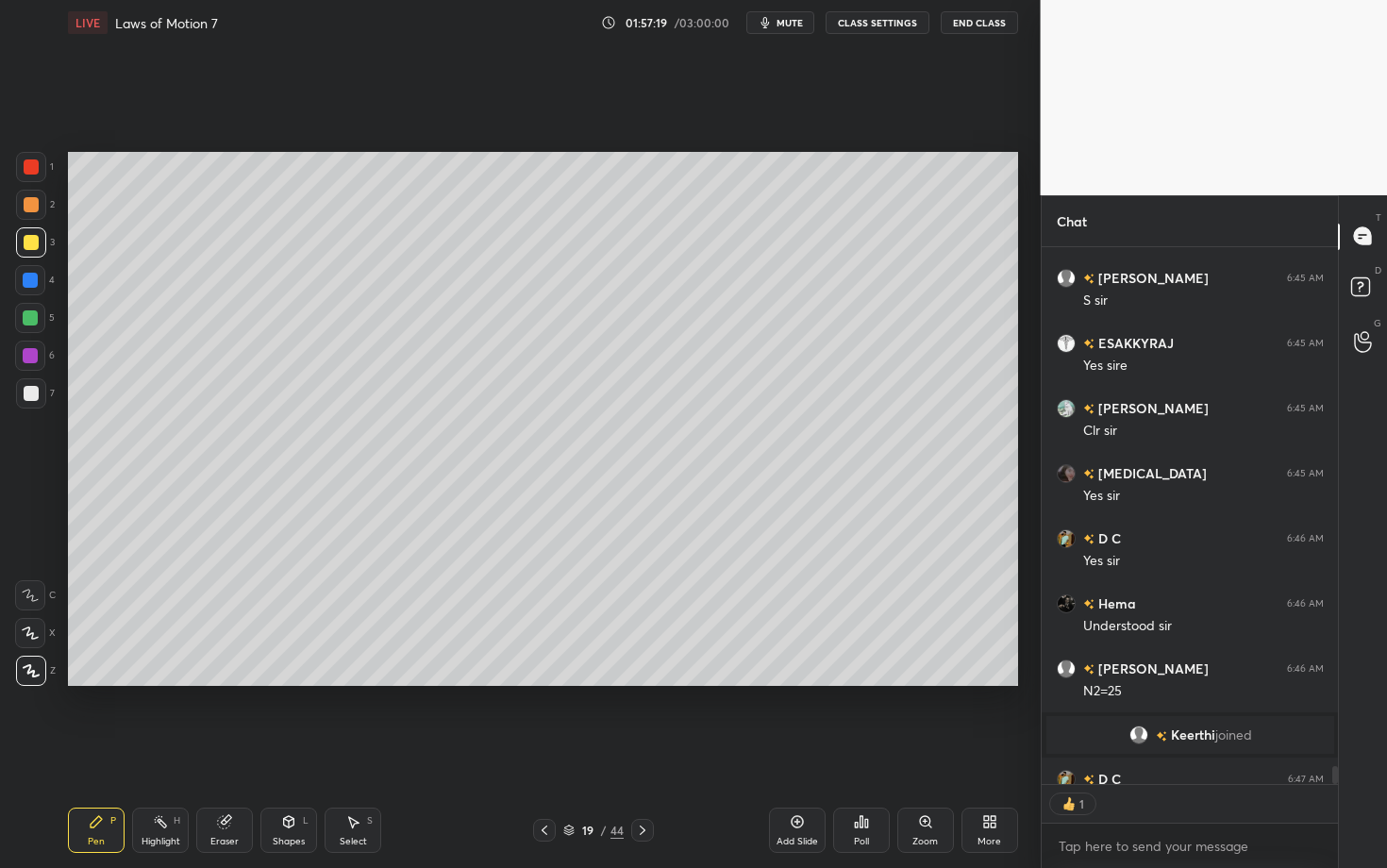 scroll, scrollTop: 531, scrollLeft: 291, axis: both 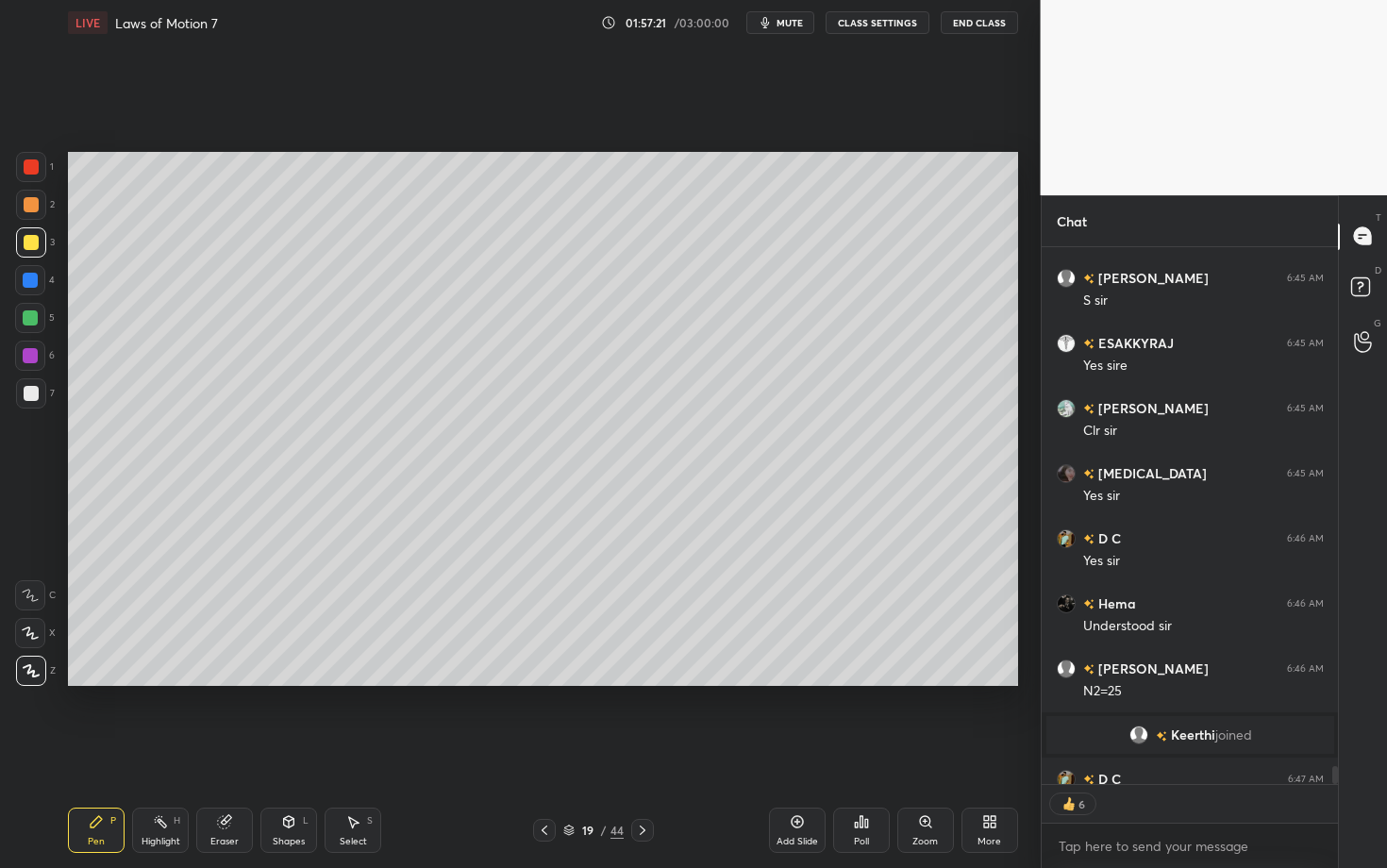 click 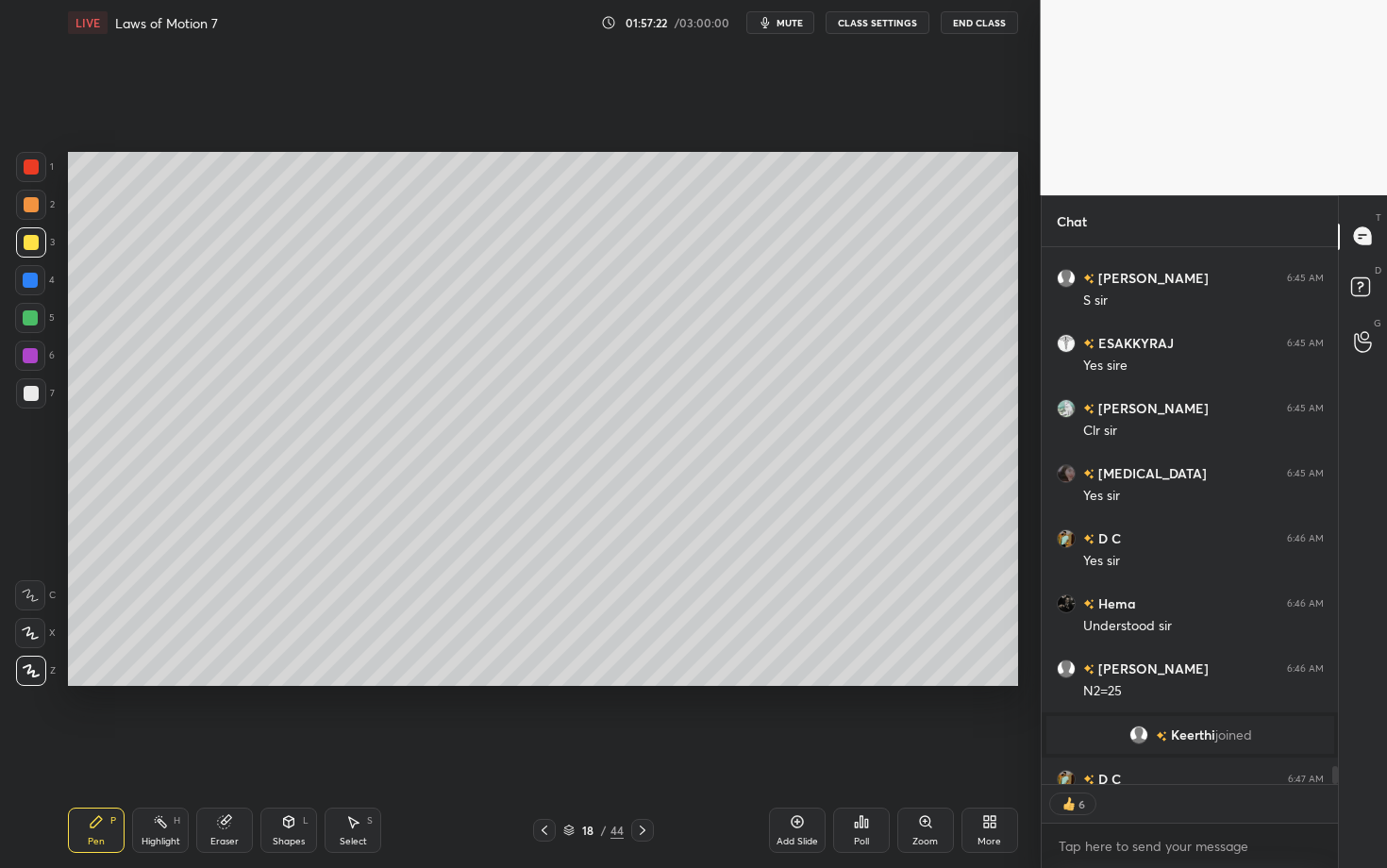 click 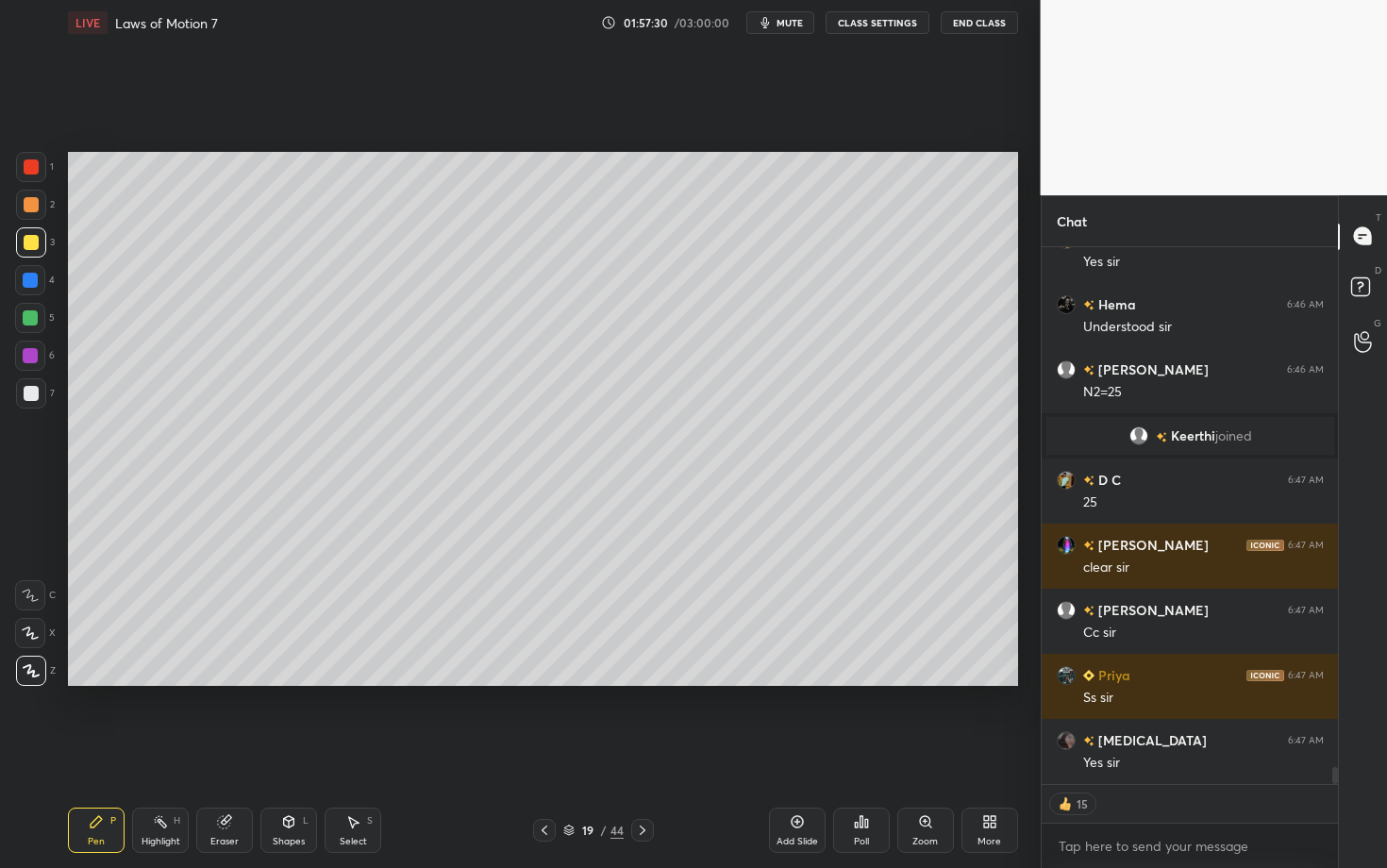 scroll, scrollTop: 16851, scrollLeft: 0, axis: vertical 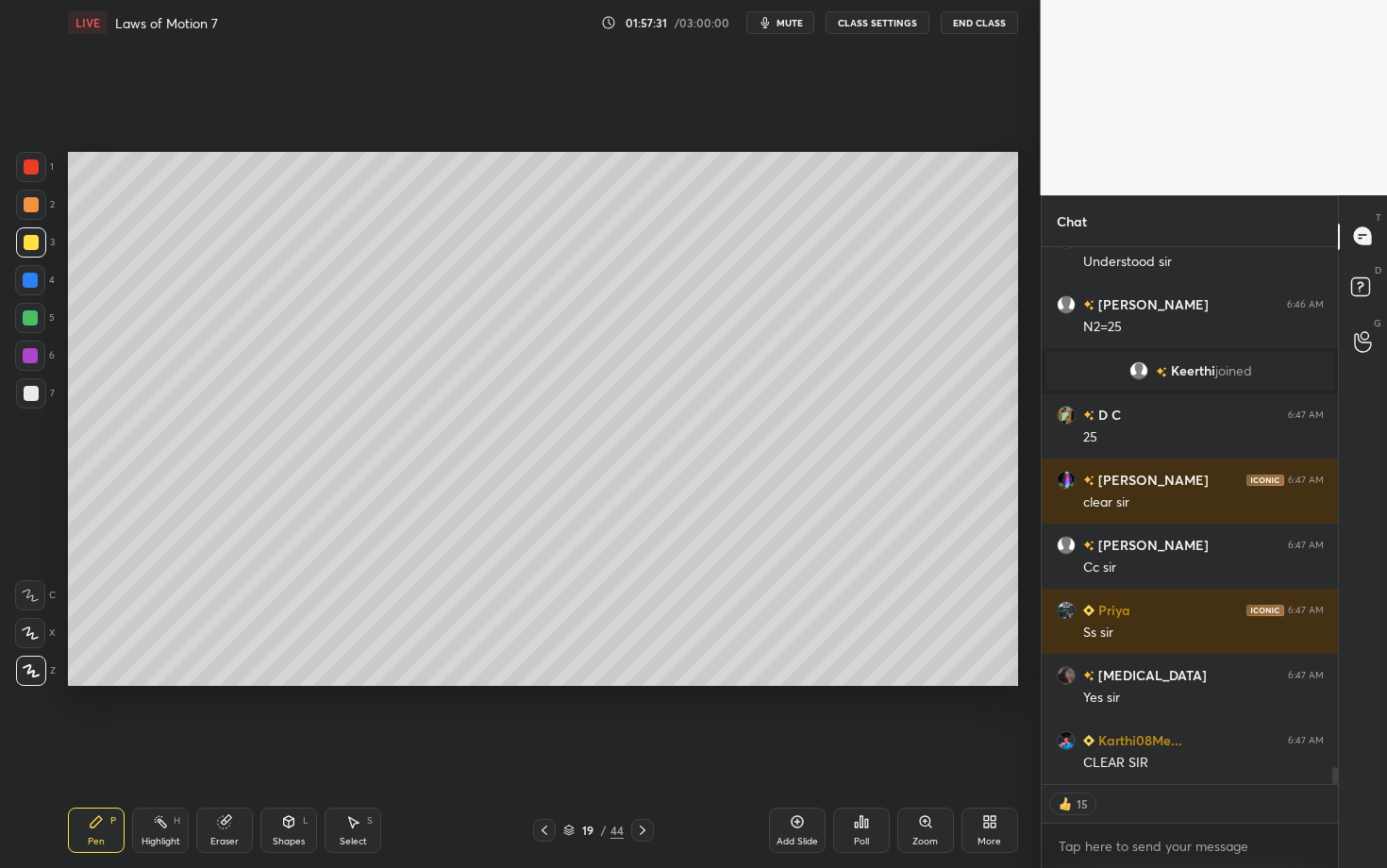 click at bounding box center [643, 830] 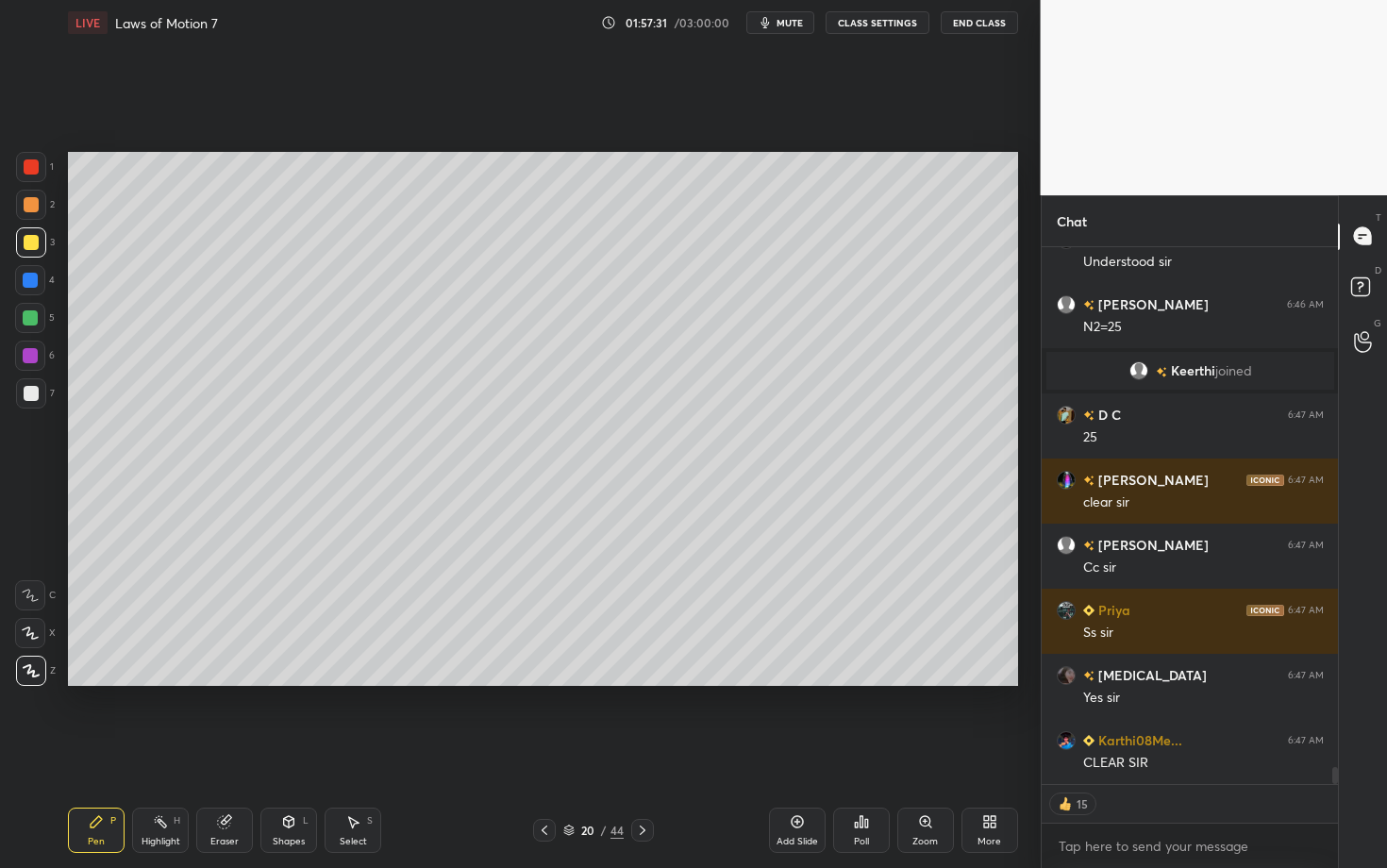 scroll, scrollTop: 16917, scrollLeft: 0, axis: vertical 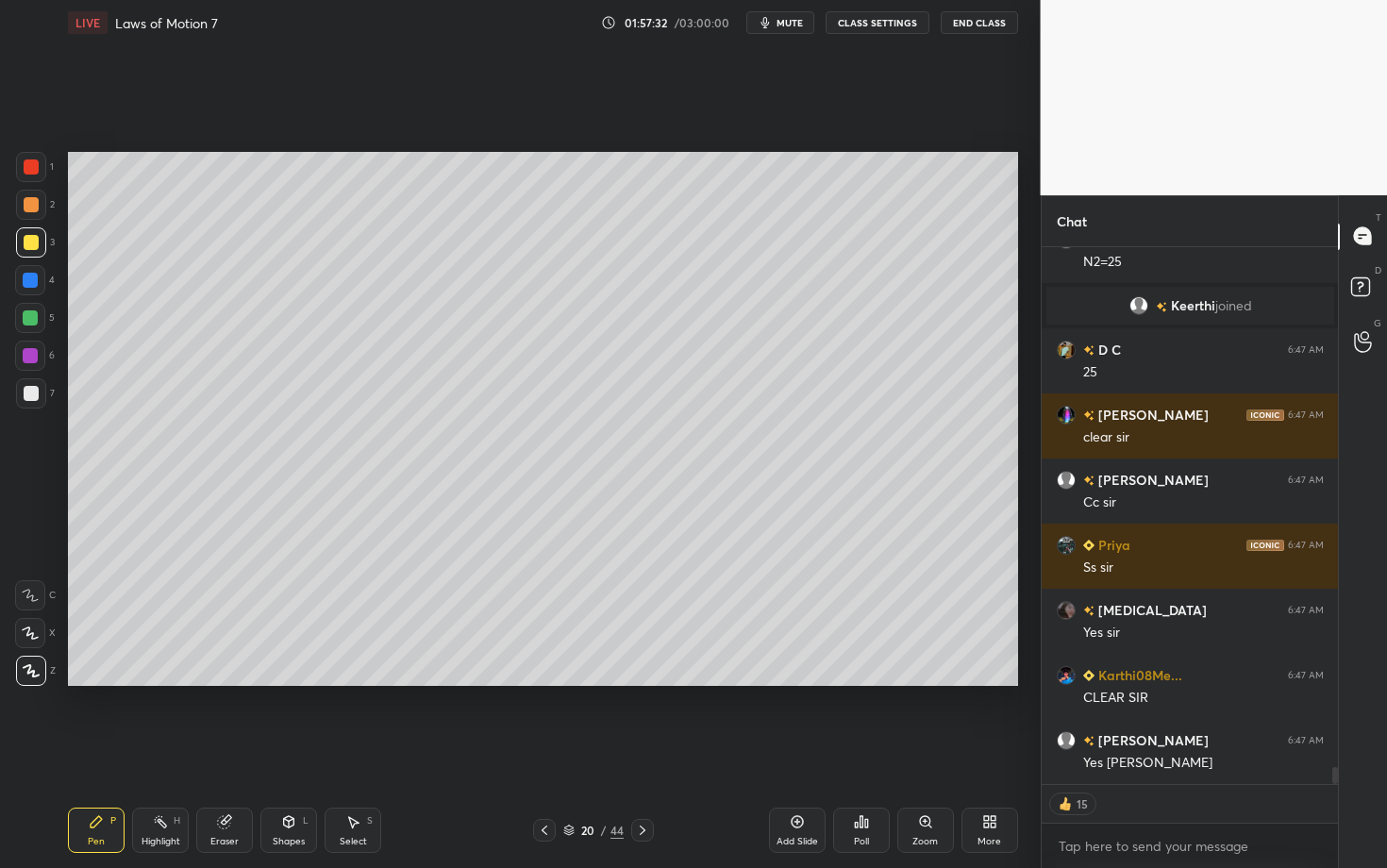 click on "Select" at bounding box center [353, 842] 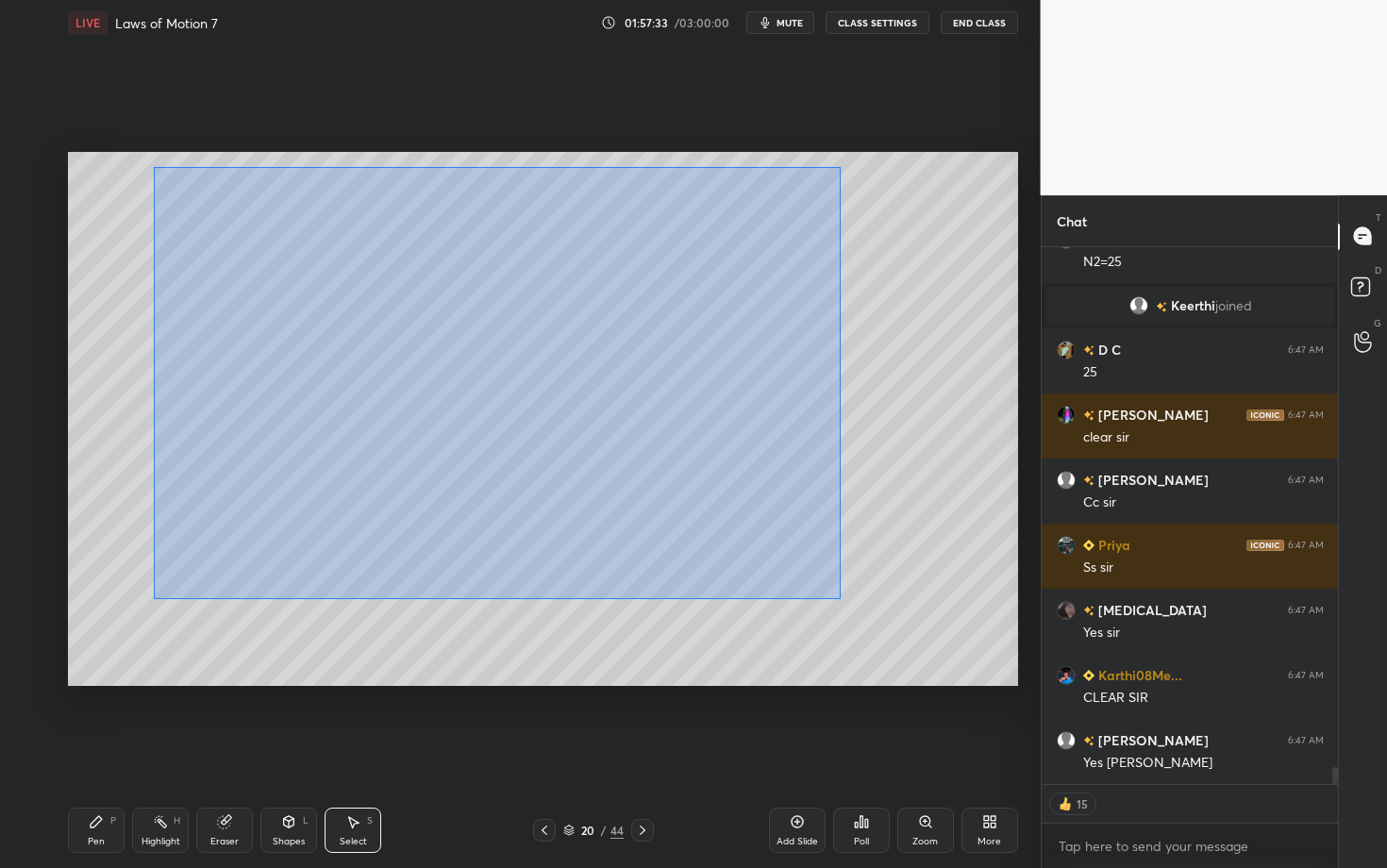 drag, startPoint x: 154, startPoint y: 167, endPoint x: 840, endPoint y: 598, distance: 810.15863 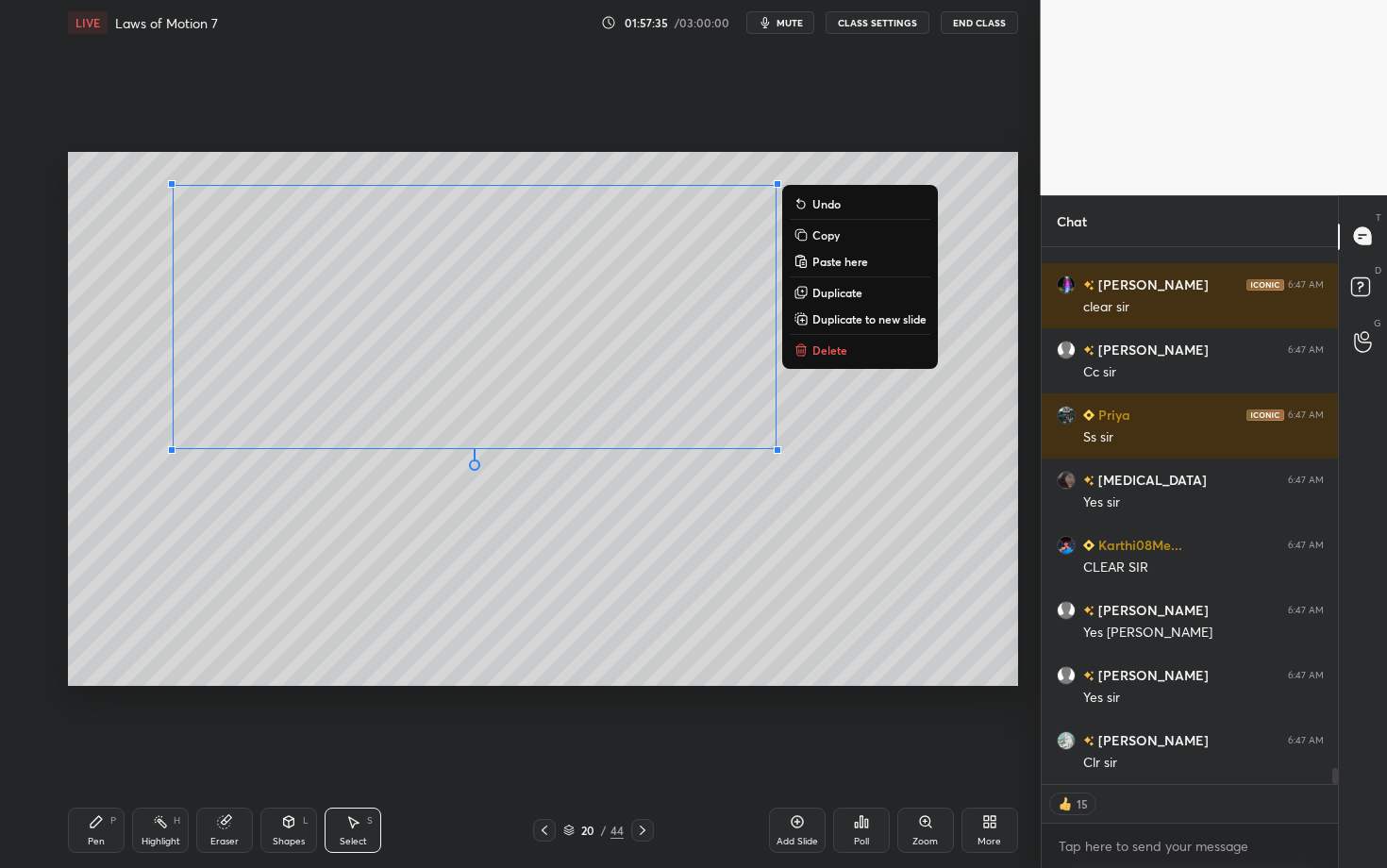 scroll, scrollTop: 17112, scrollLeft: 0, axis: vertical 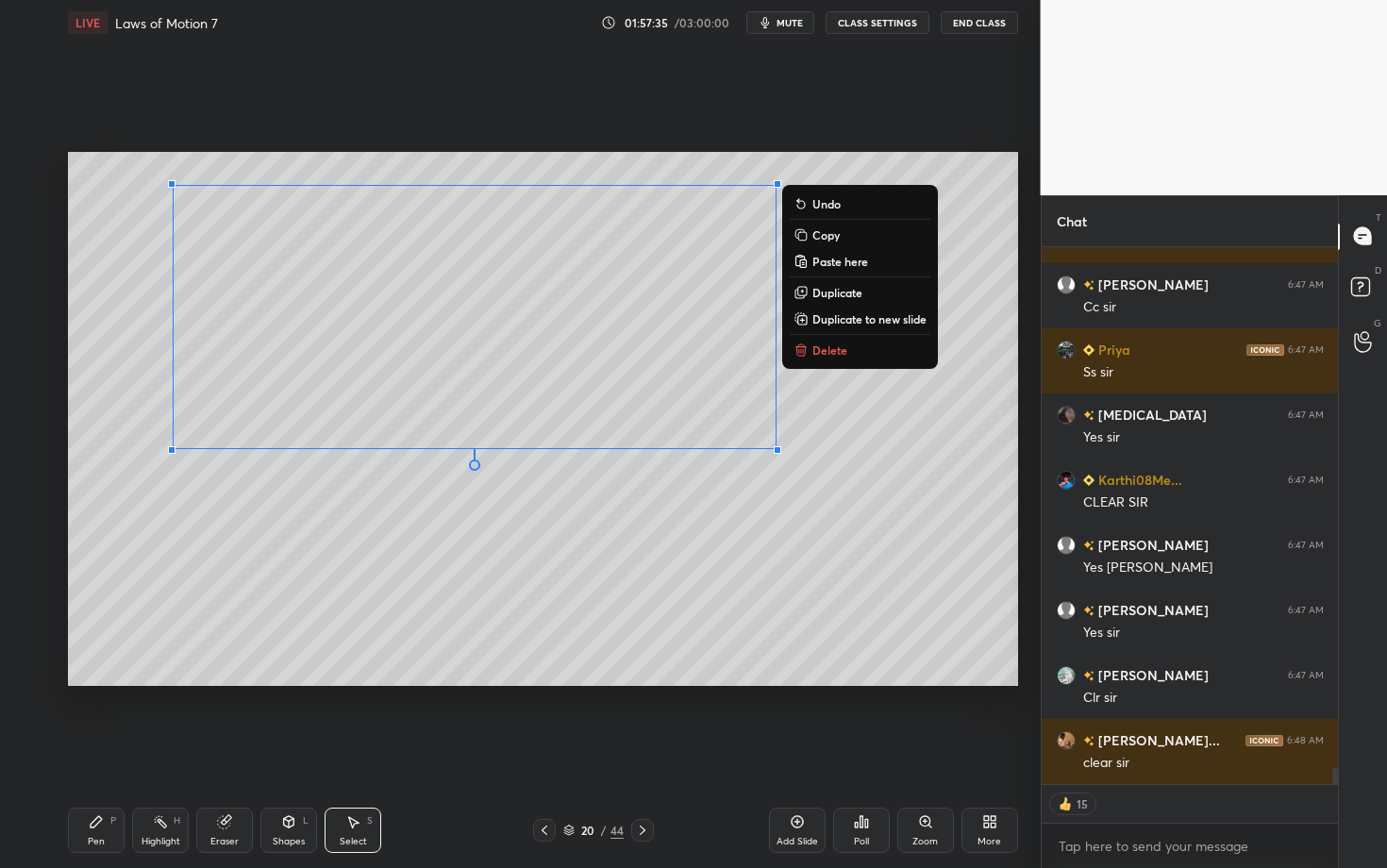 click on "Delete" at bounding box center (829, 350) 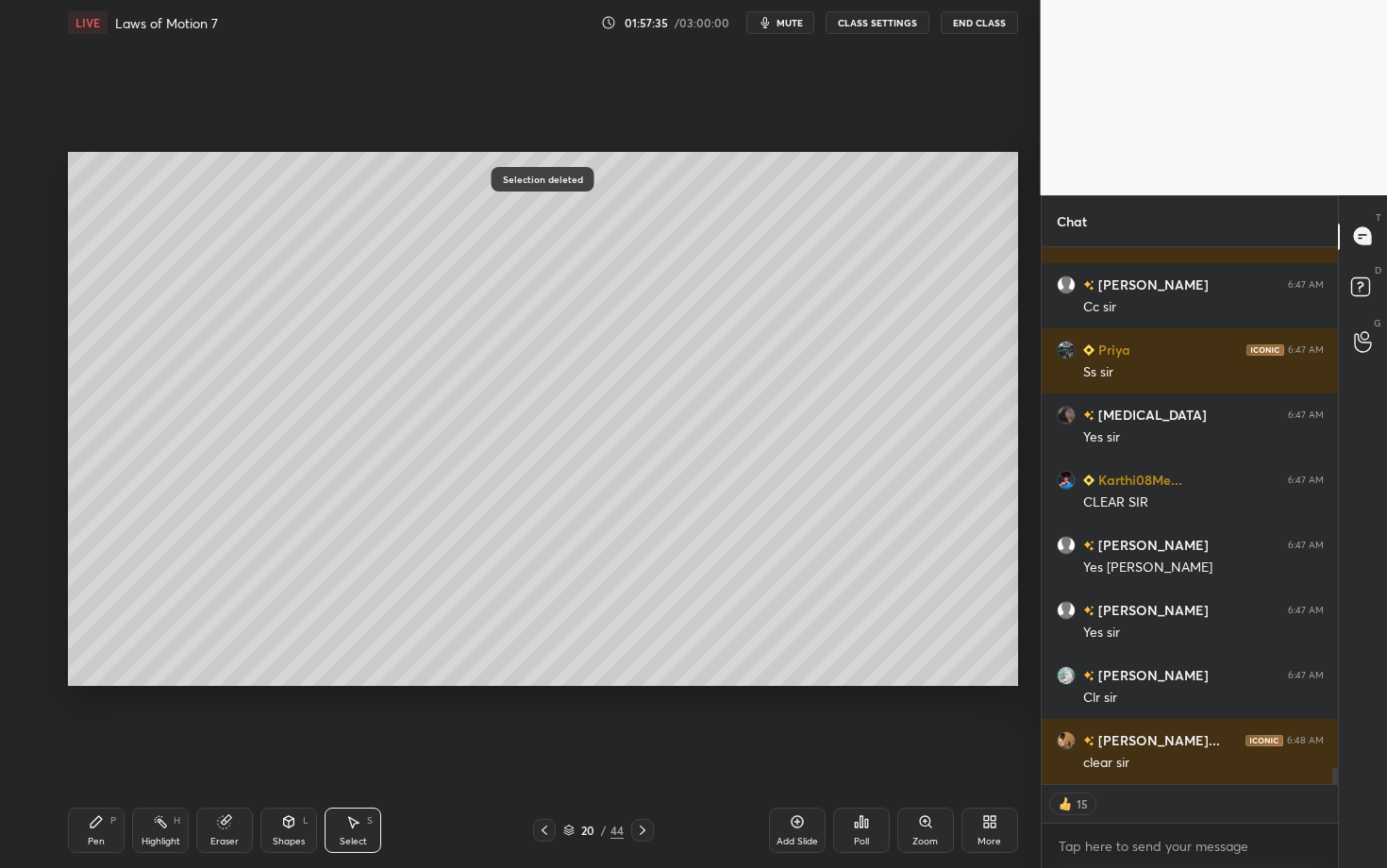 scroll, scrollTop: 6, scrollLeft: 7, axis: both 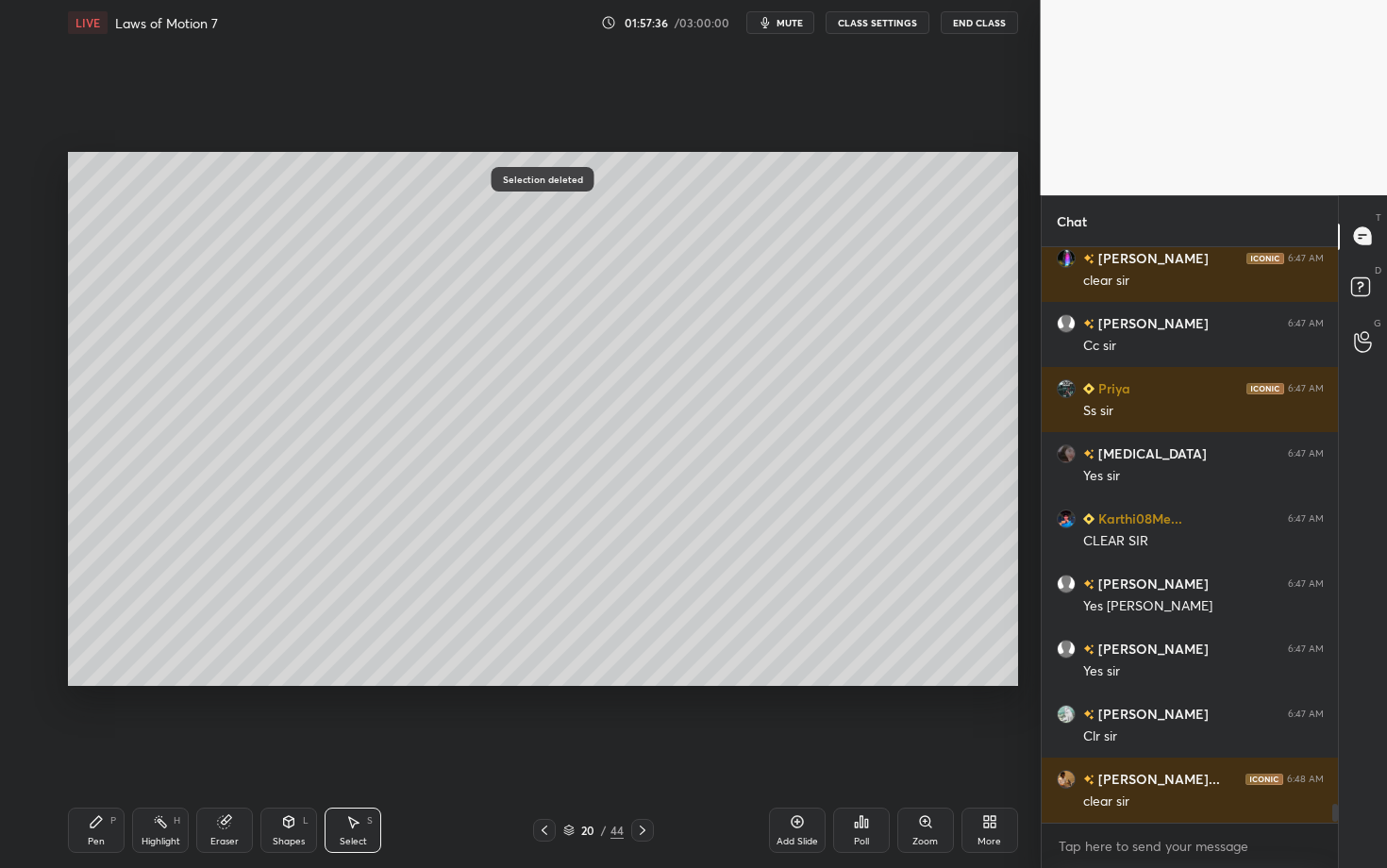 click on "Pen P Highlight H Eraser Shapes L Select S 20 / 44 Add Slide Poll Zoom More" at bounding box center [543, 830] 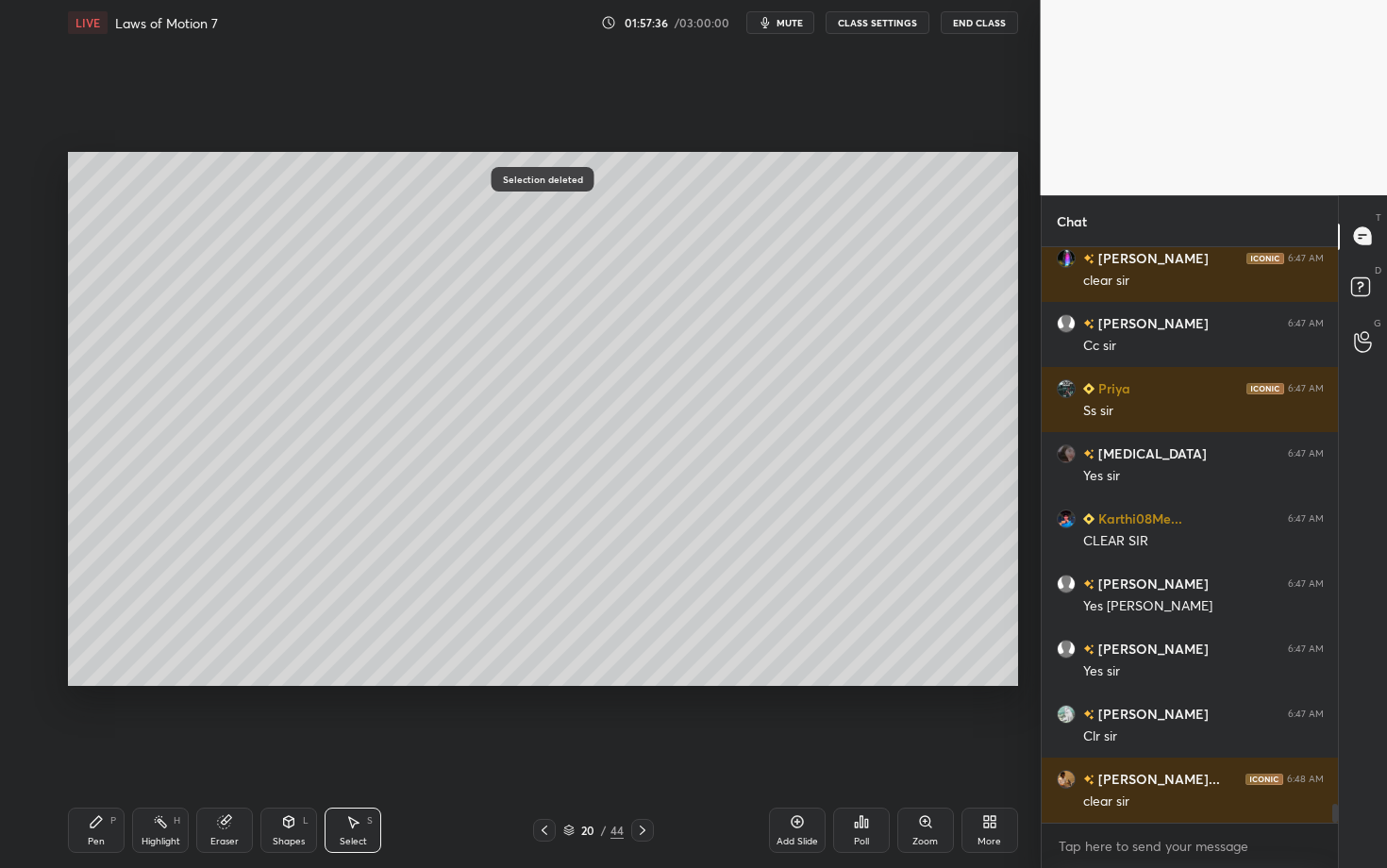 click on "Pen P" at bounding box center [96, 830] 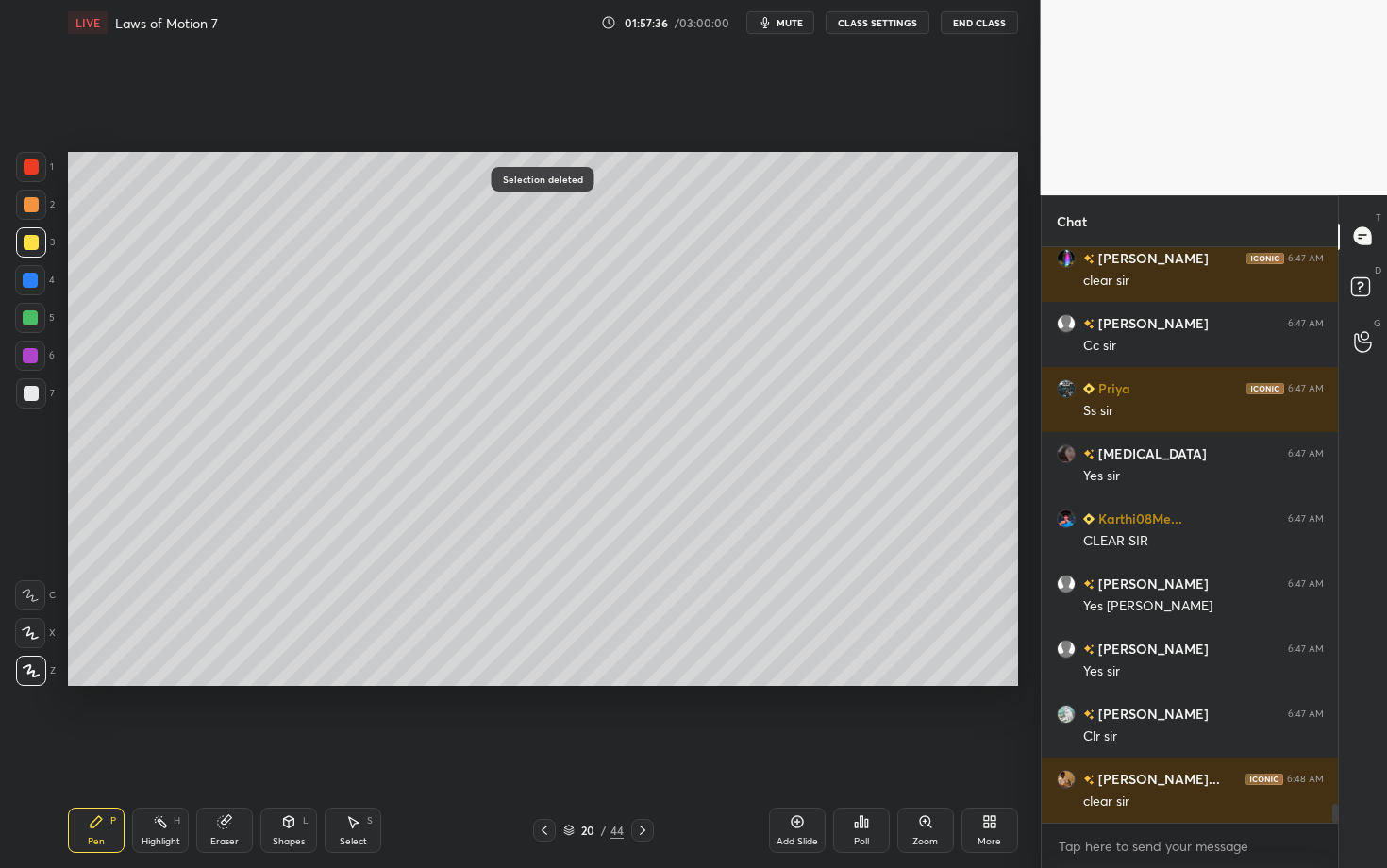 scroll, scrollTop: 531, scrollLeft: 291, axis: both 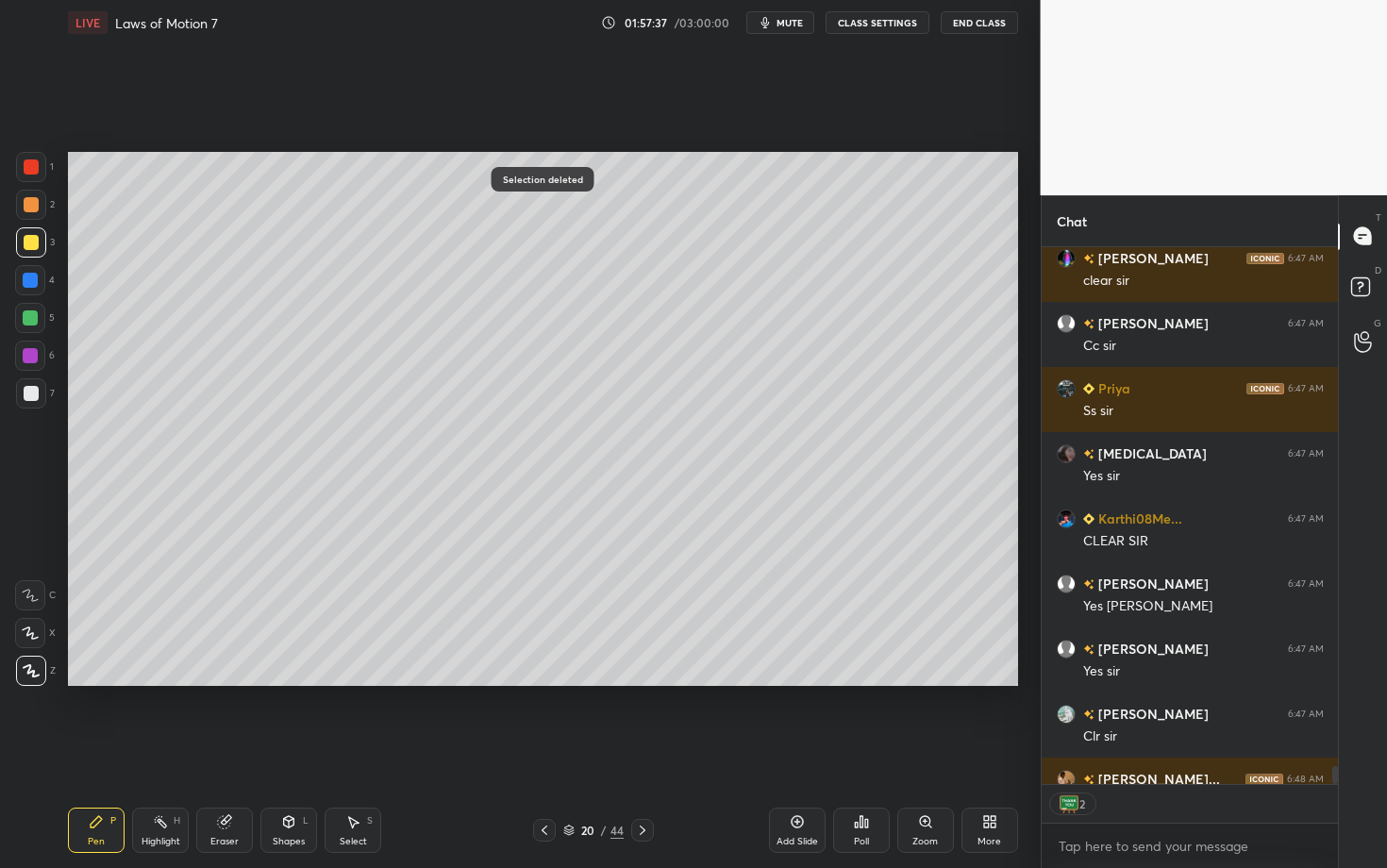 click at bounding box center [31, 167] 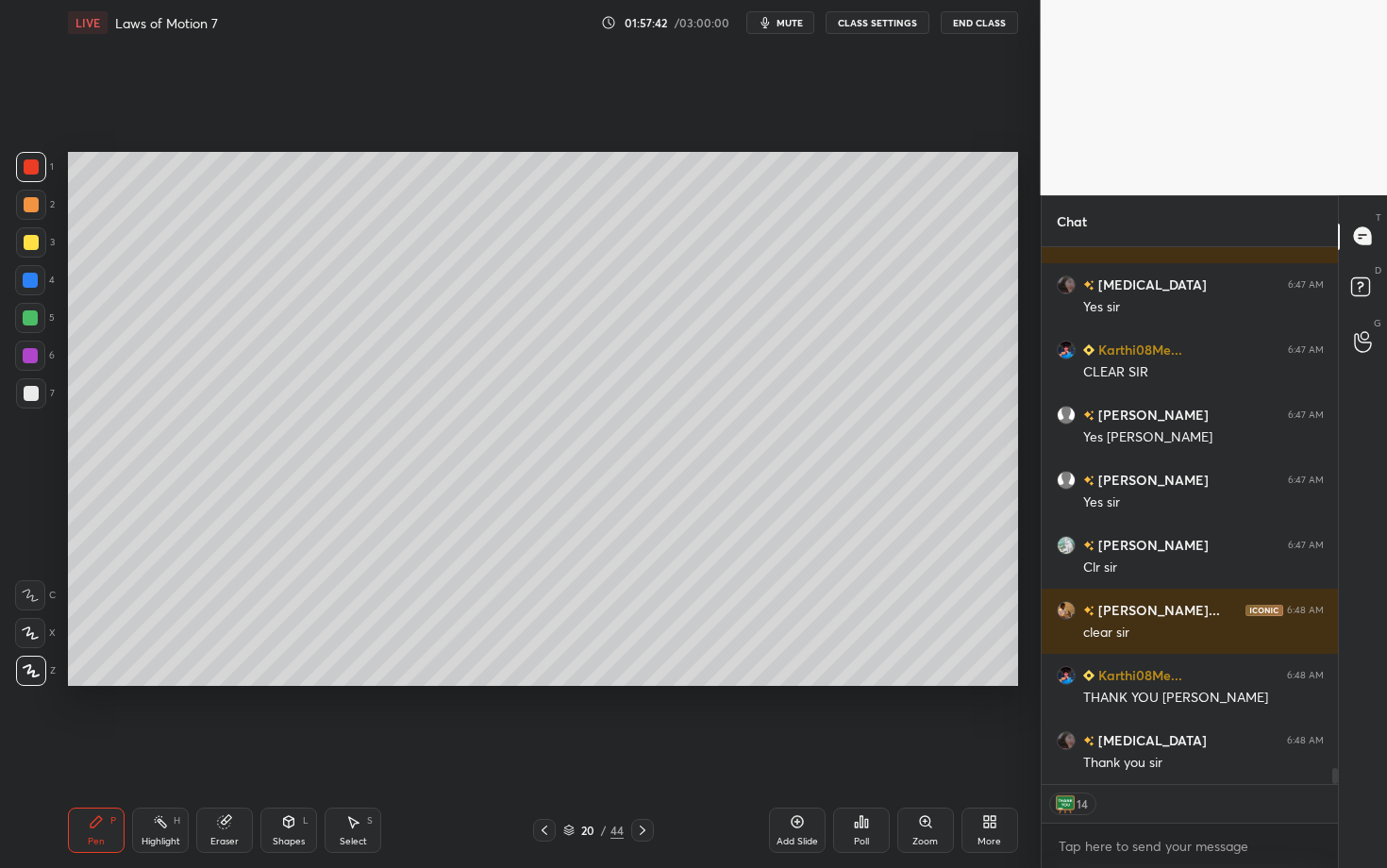 scroll, scrollTop: 17307, scrollLeft: 0, axis: vertical 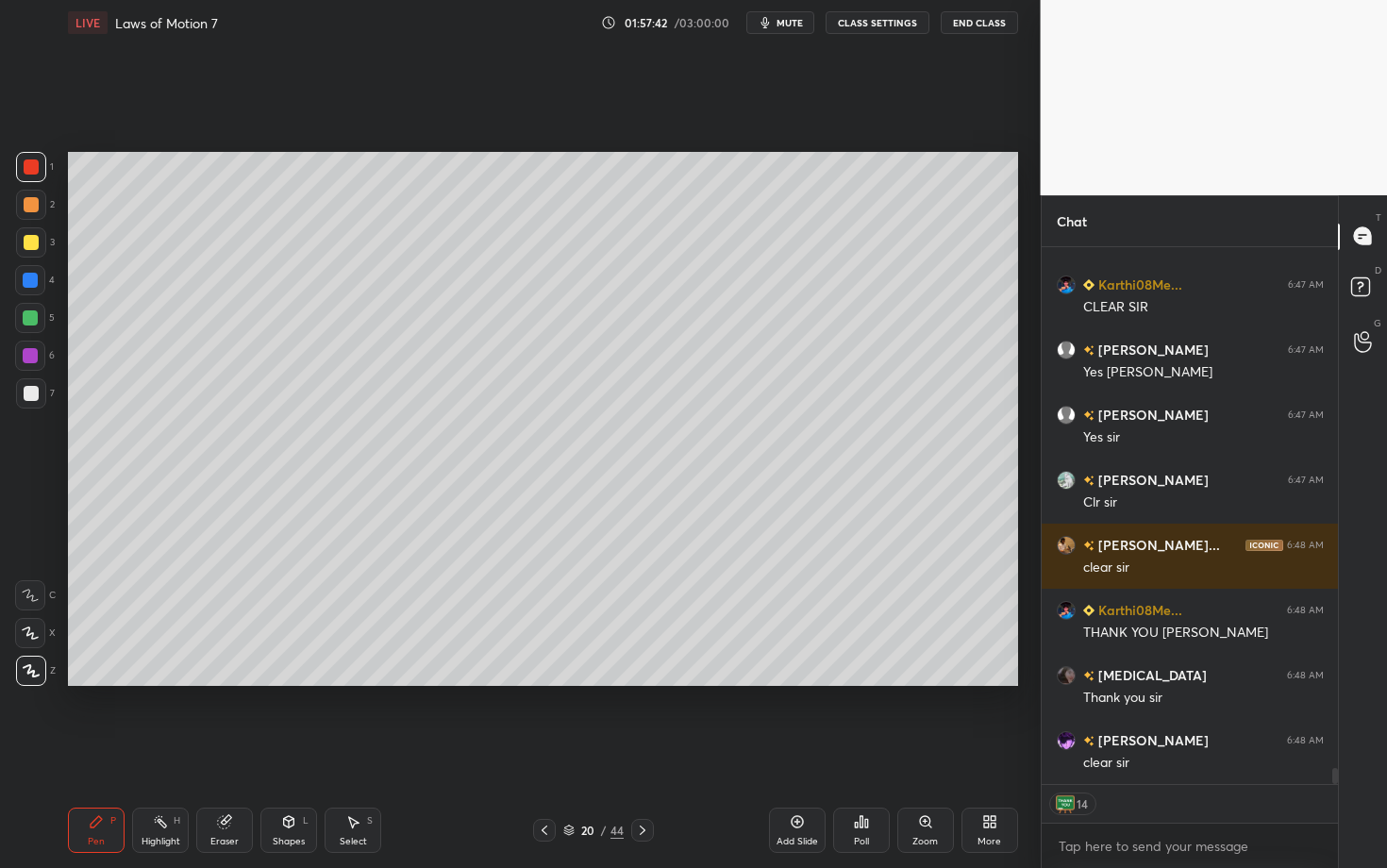 click on "Eraser" at bounding box center [225, 830] 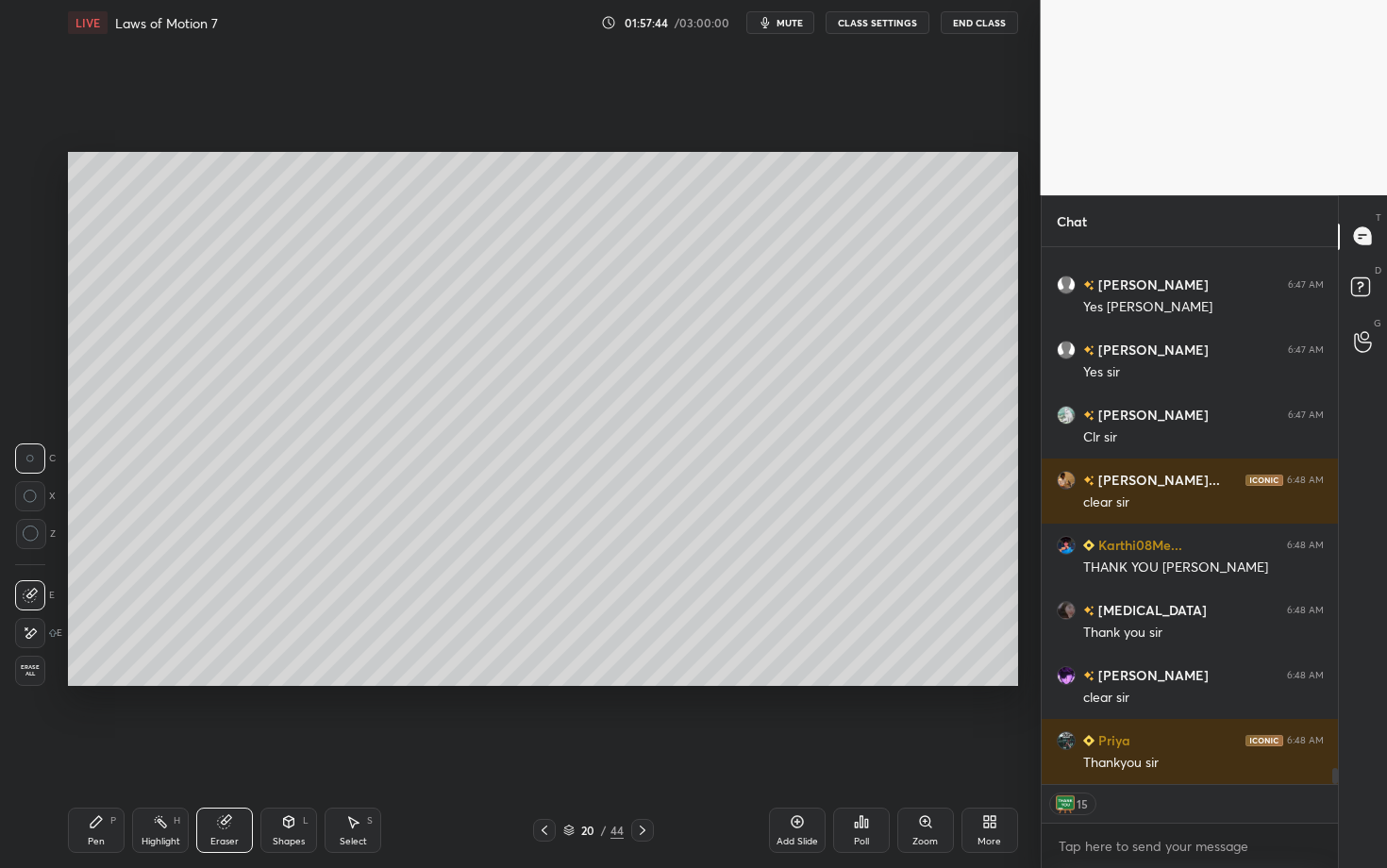 click on "Pen P" at bounding box center (96, 830) 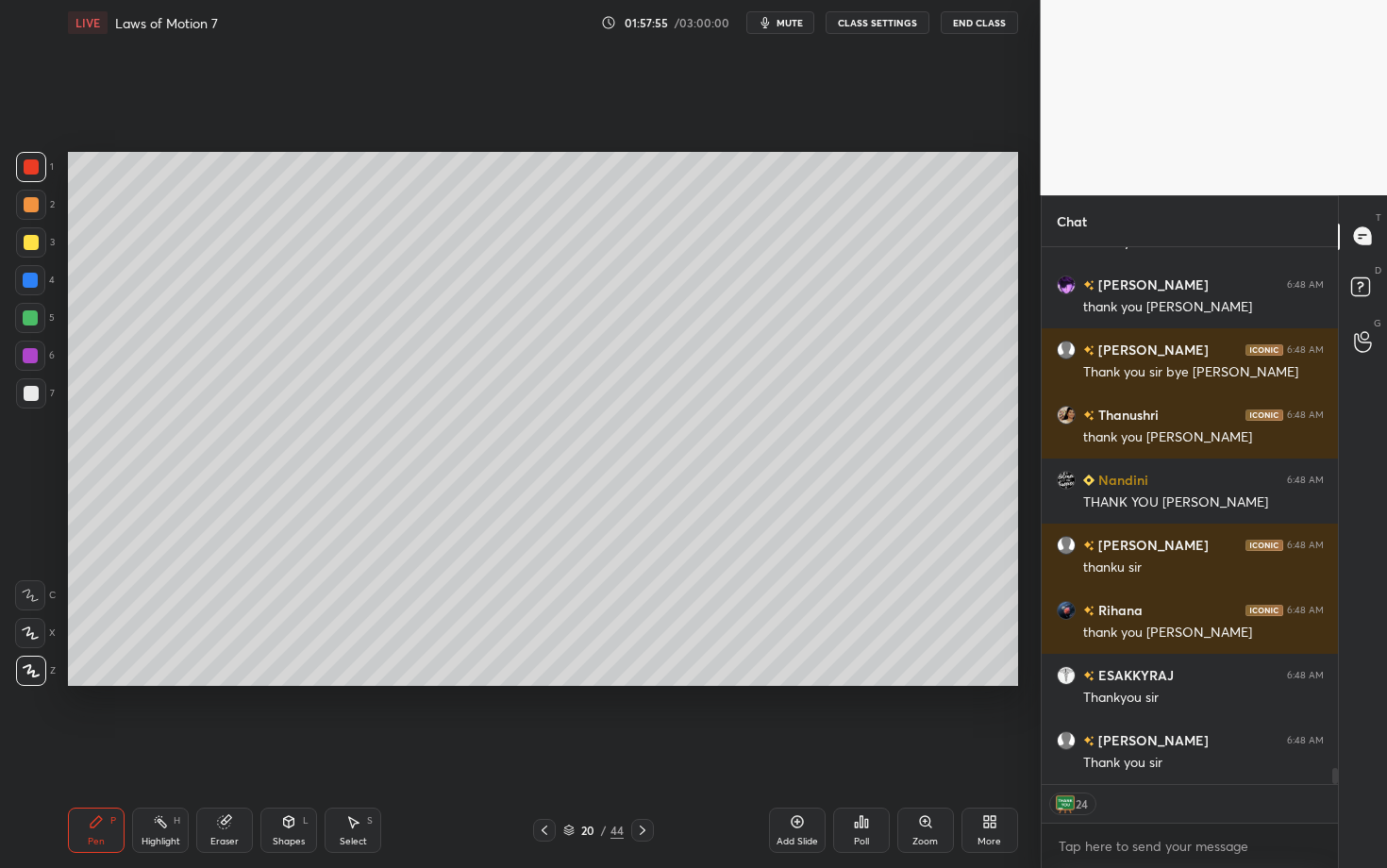 scroll, scrollTop: 18153, scrollLeft: 0, axis: vertical 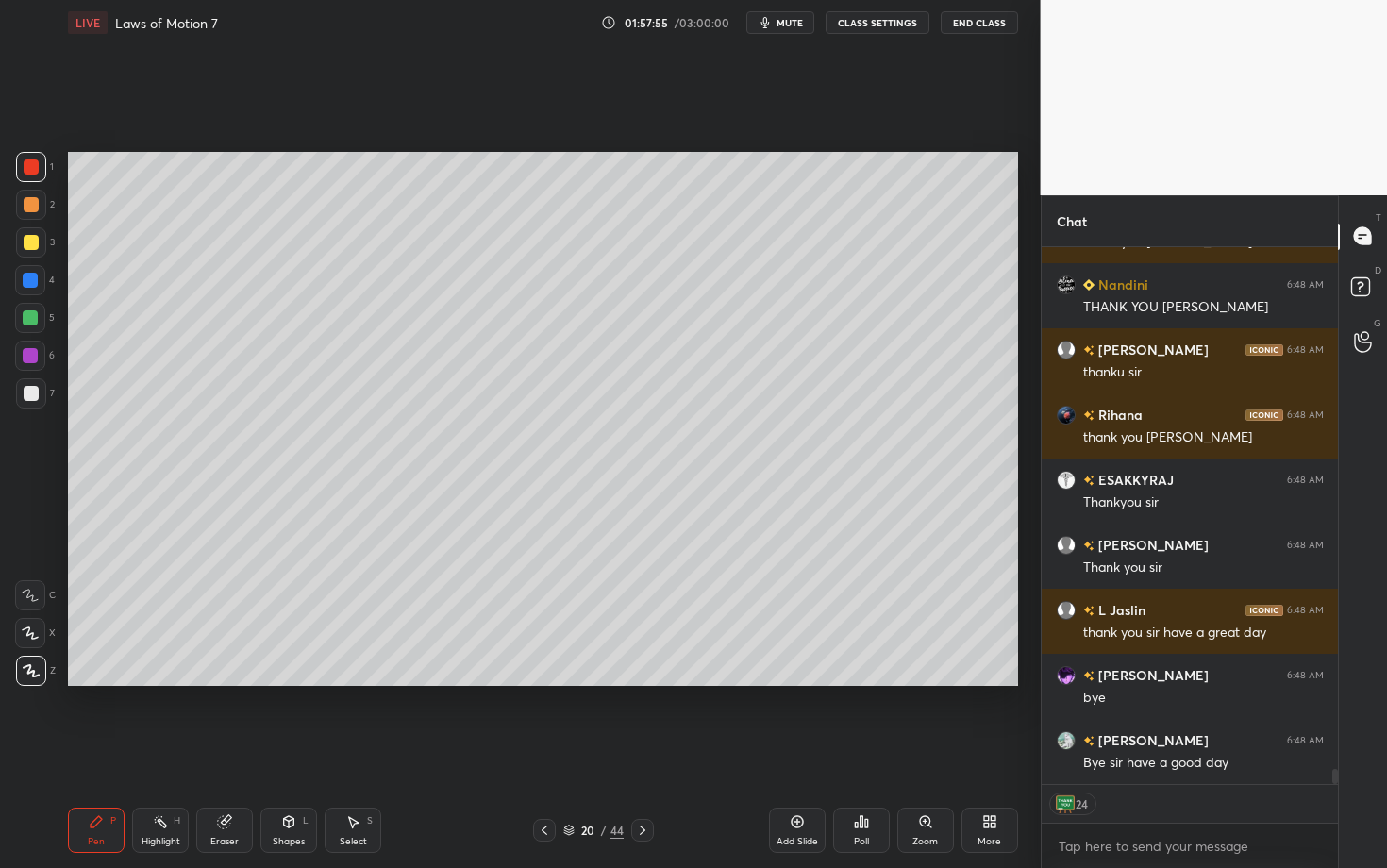 click on "mute" at bounding box center (790, 23) 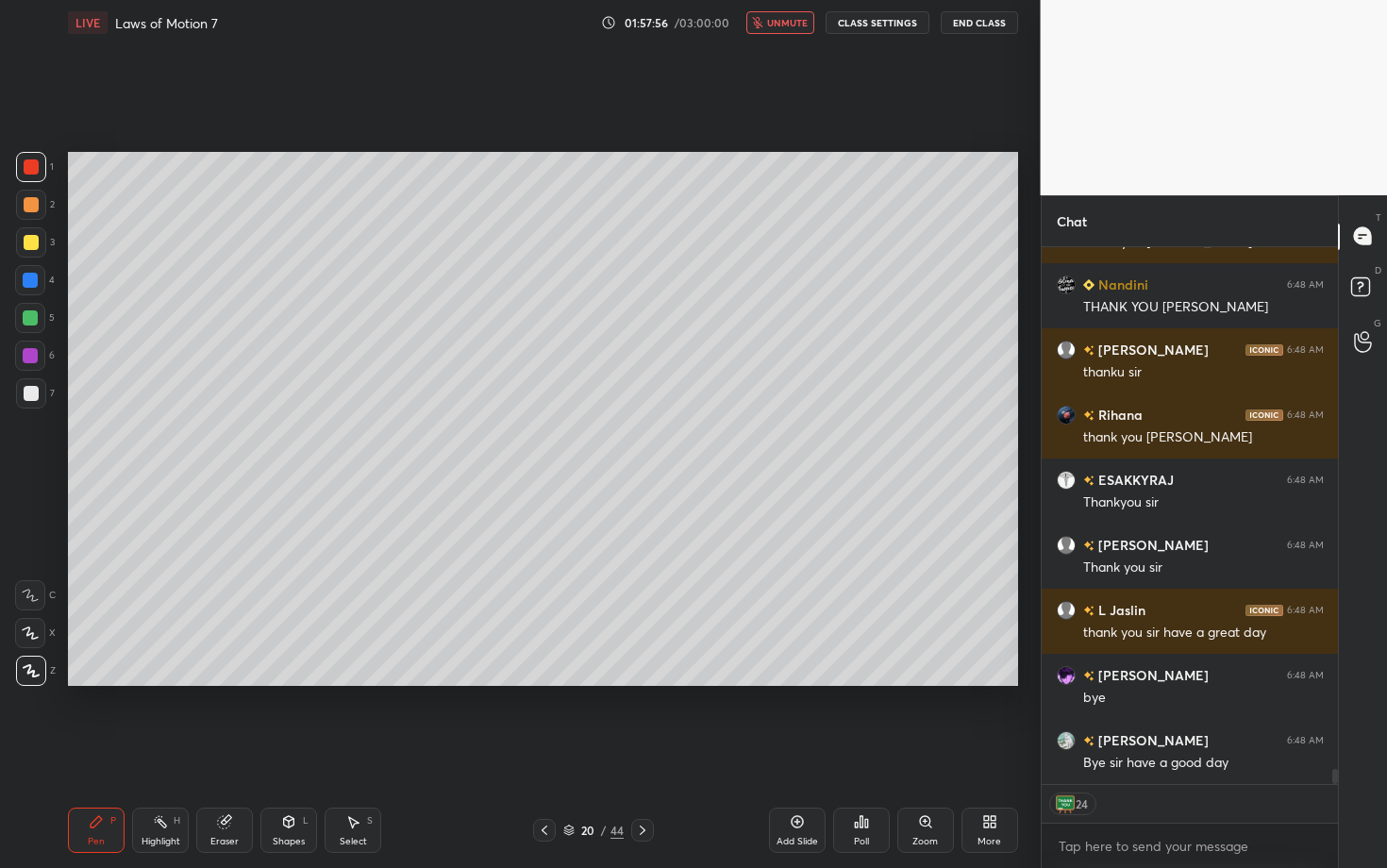 scroll, scrollTop: 18349, scrollLeft: 0, axis: vertical 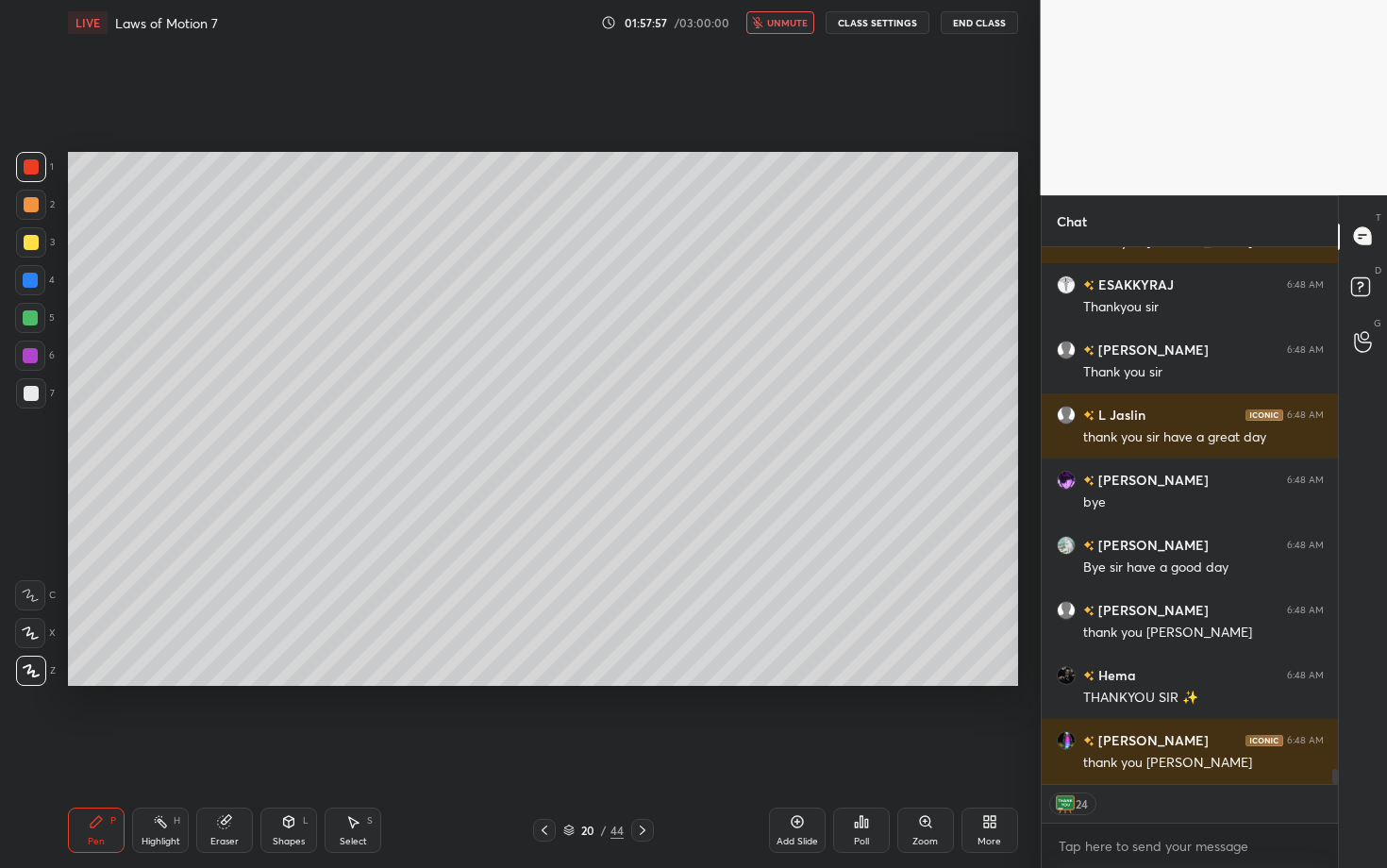 click on "Poll" at bounding box center (861, 842) 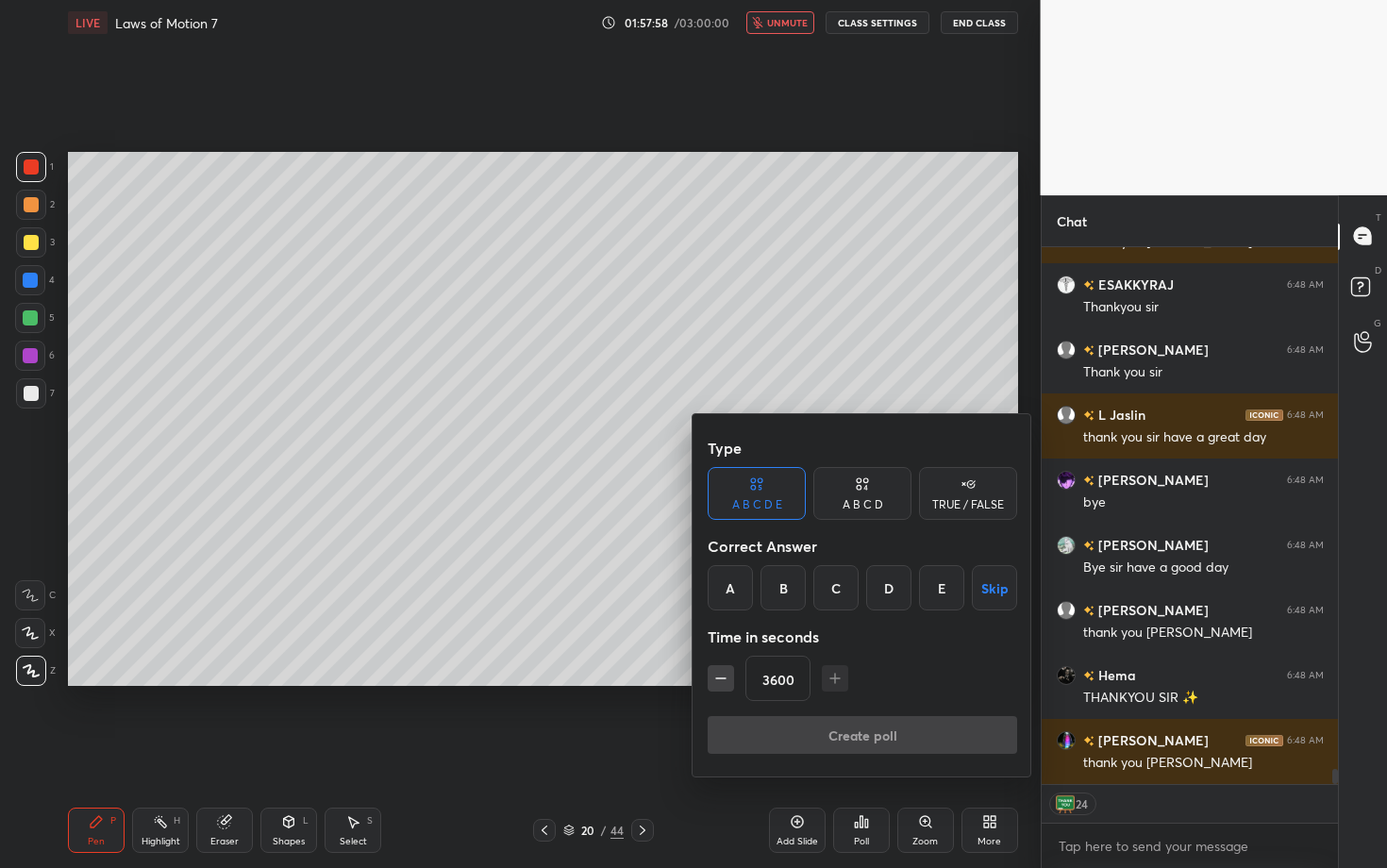 click on "Skip" at bounding box center [994, 588] 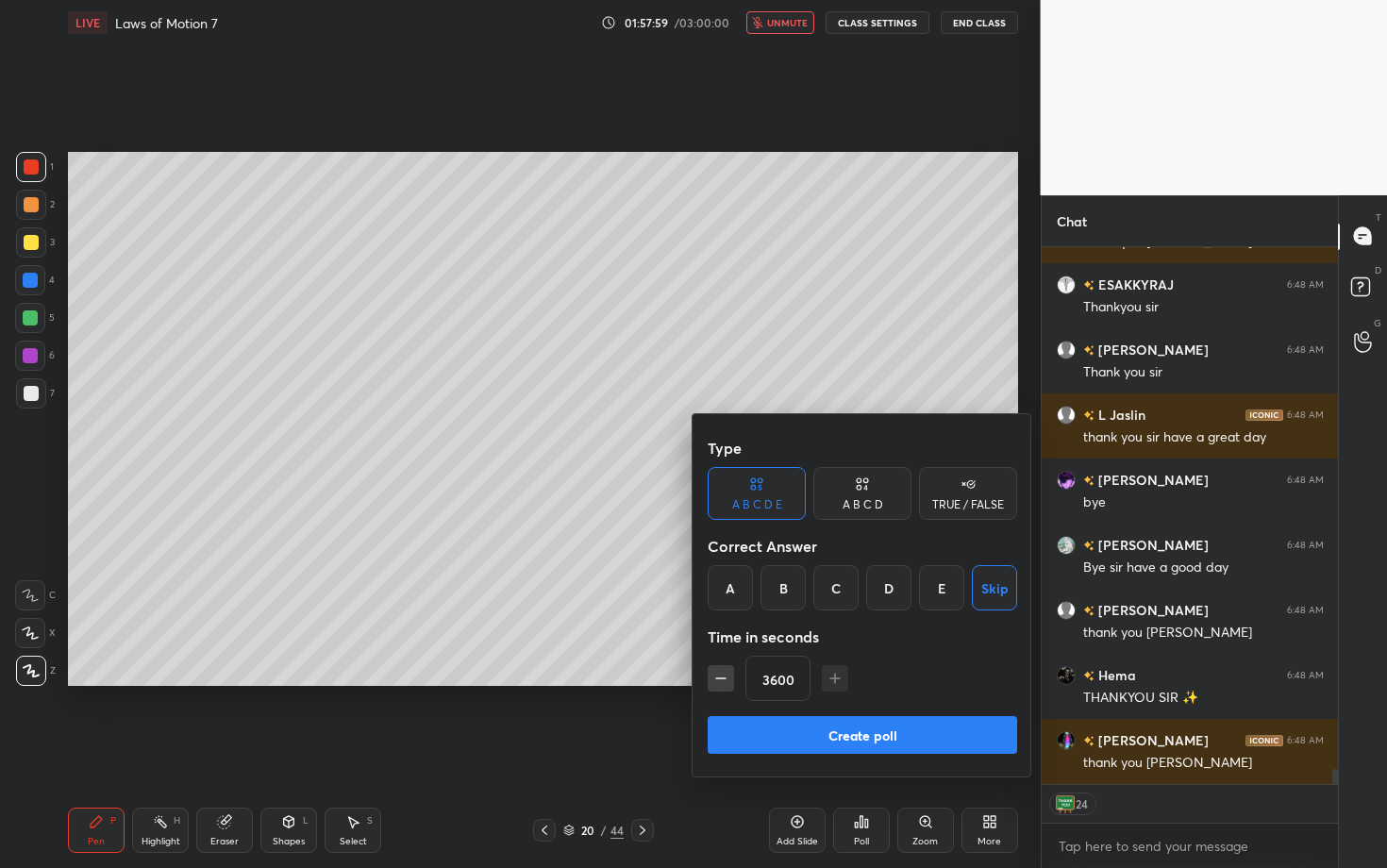 scroll, scrollTop: 18414, scrollLeft: 0, axis: vertical 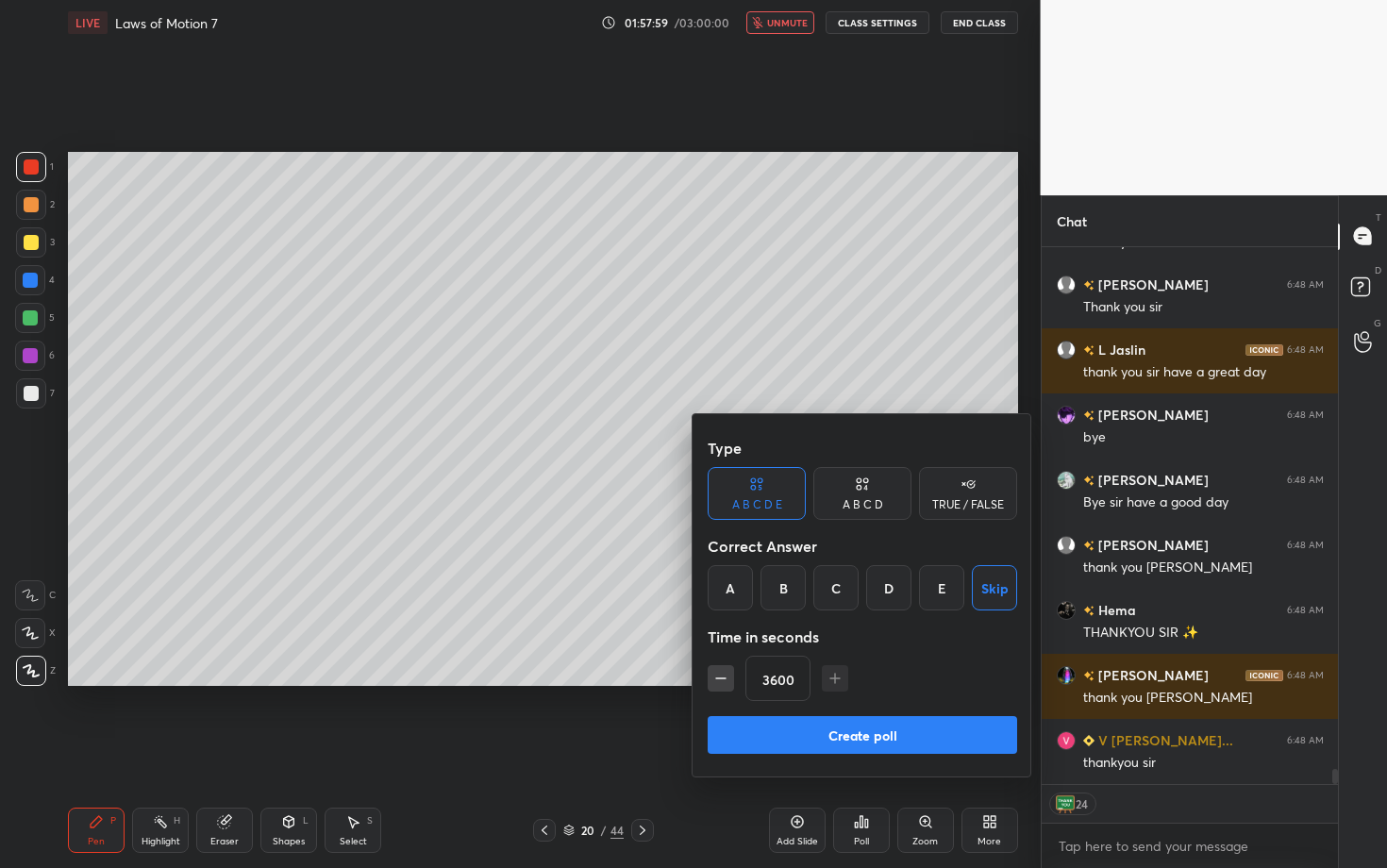 click on "Create poll" at bounding box center [862, 735] 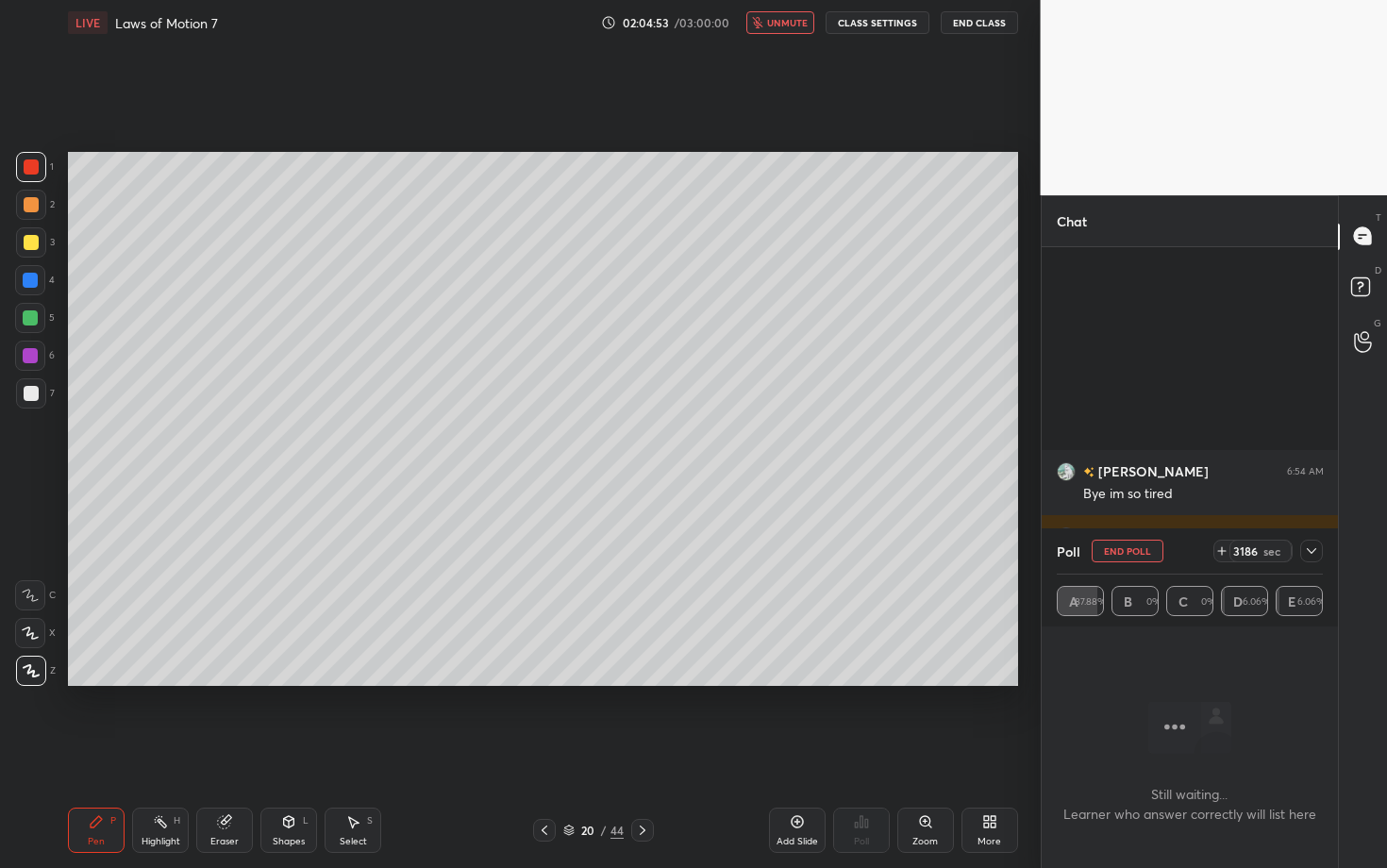 scroll, scrollTop: 20413, scrollLeft: 0, axis: vertical 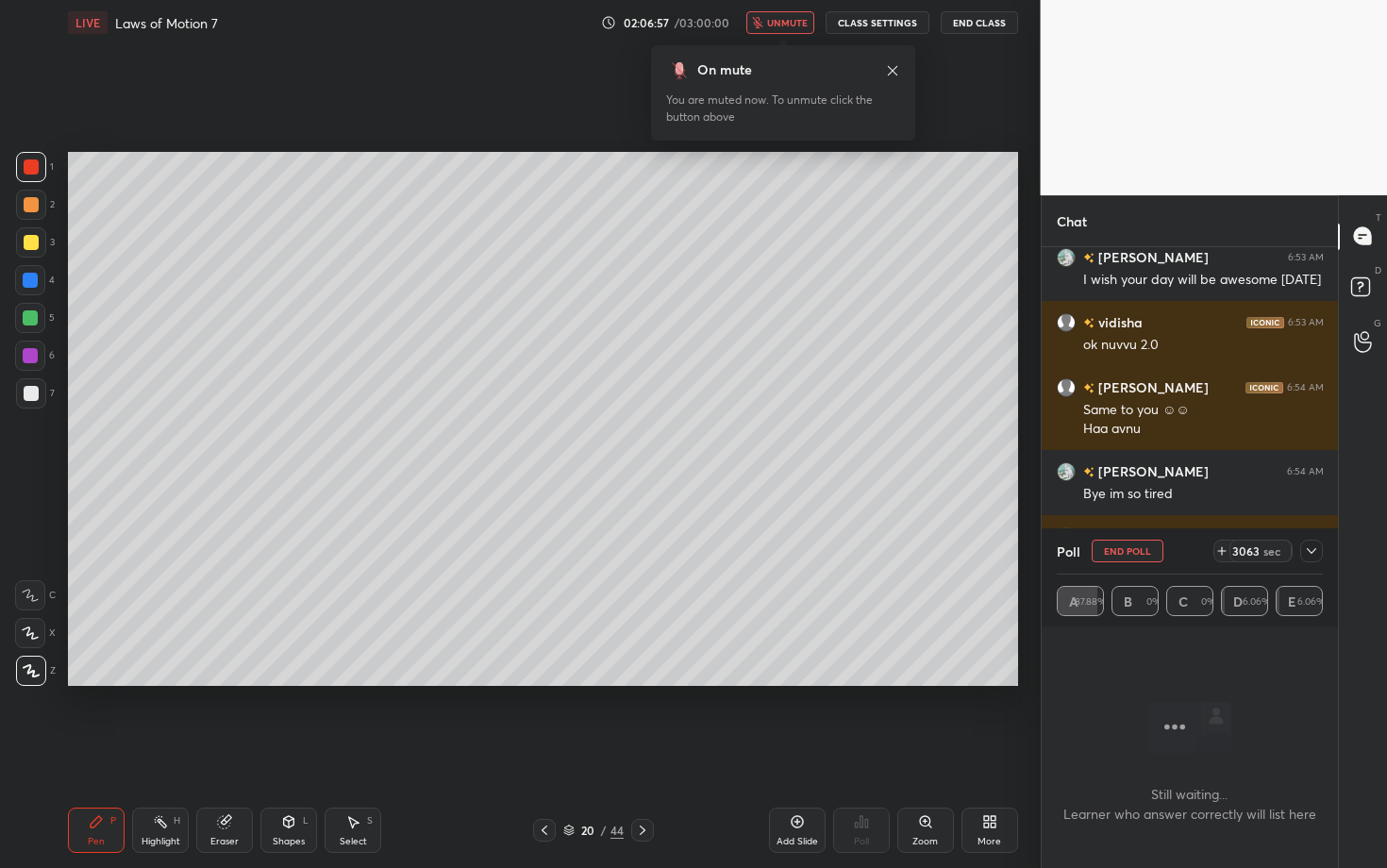 click 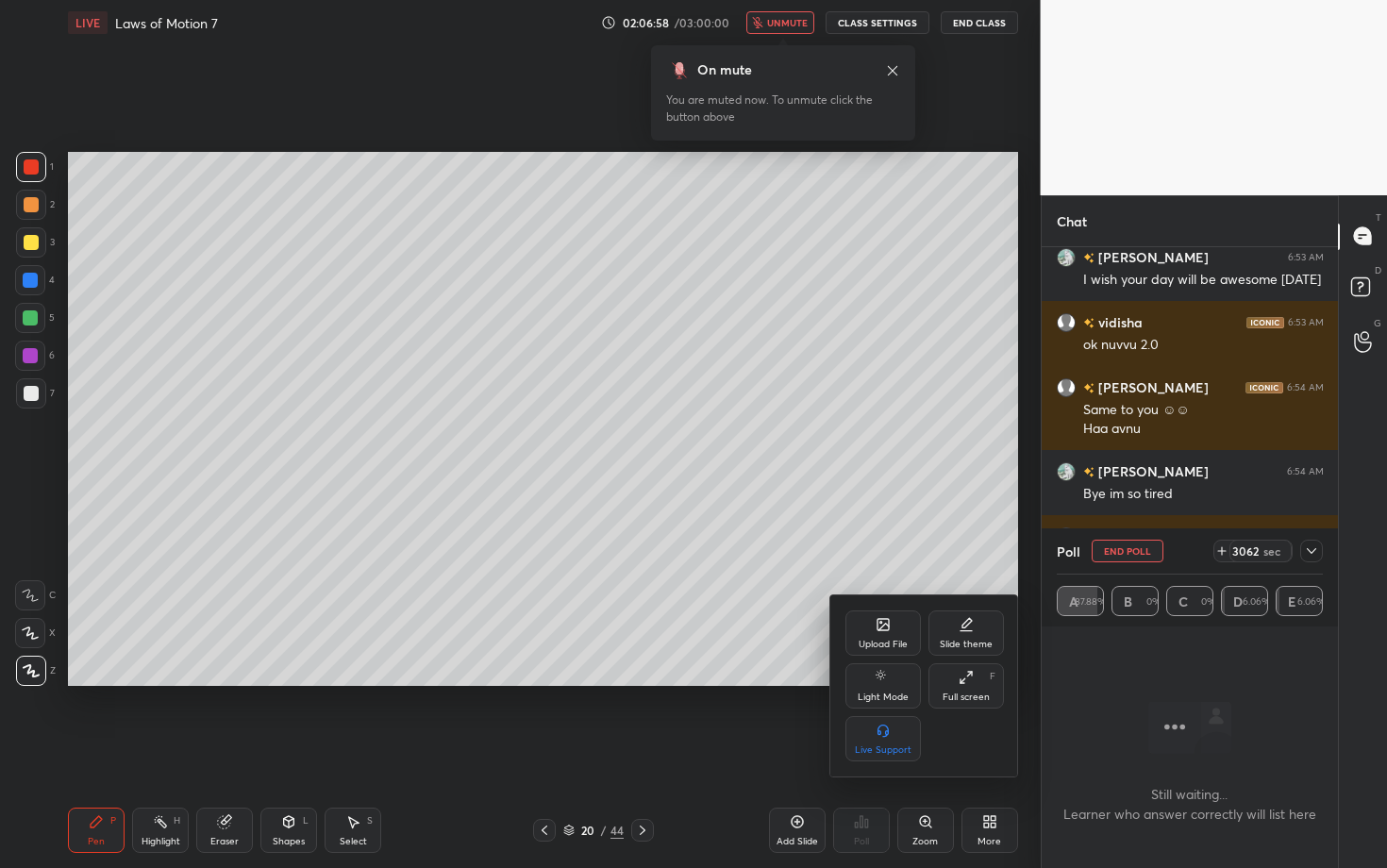 click on "Full screen F" at bounding box center (966, 686) 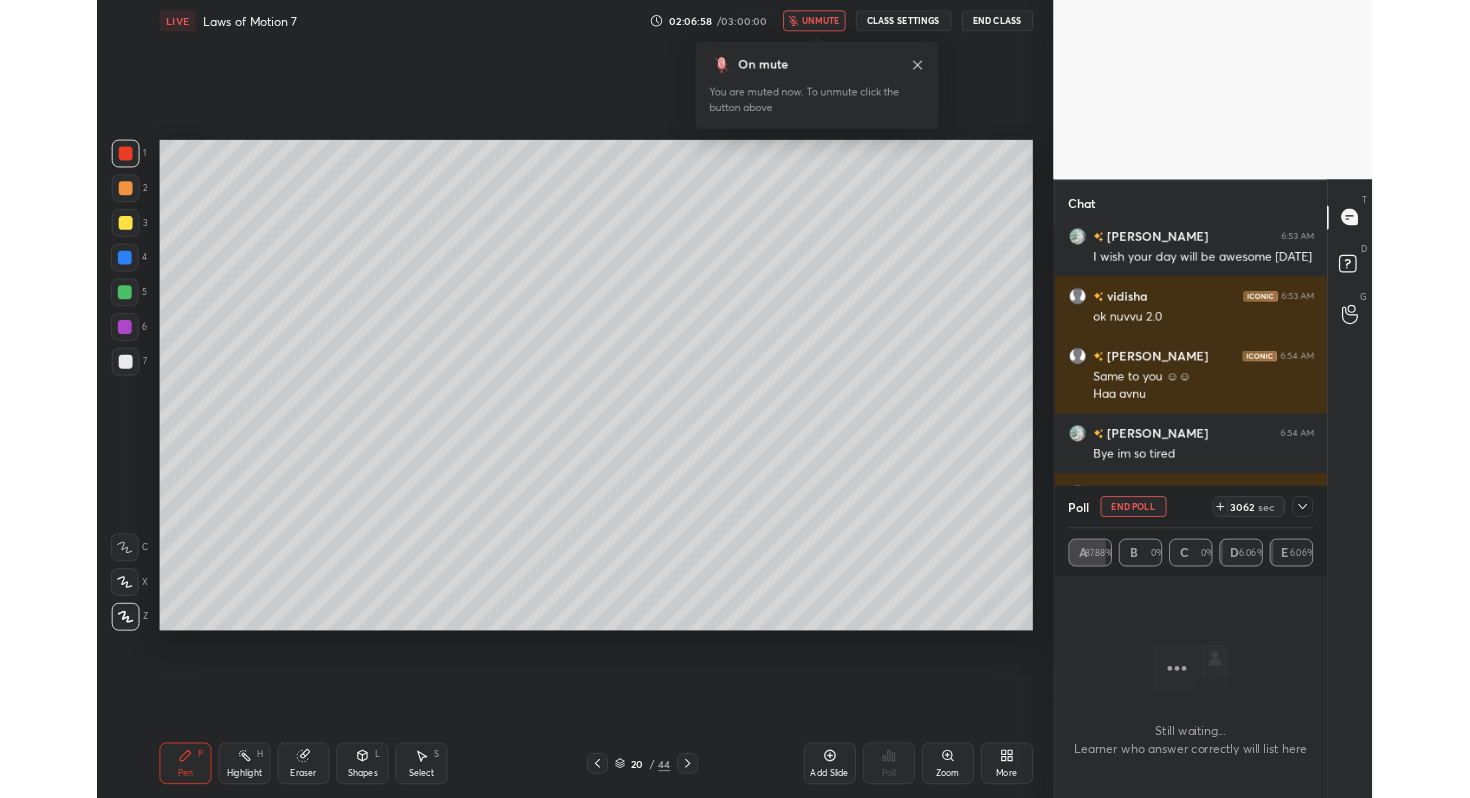 scroll, scrollTop: 670, scrollLeft: 1022, axis: both 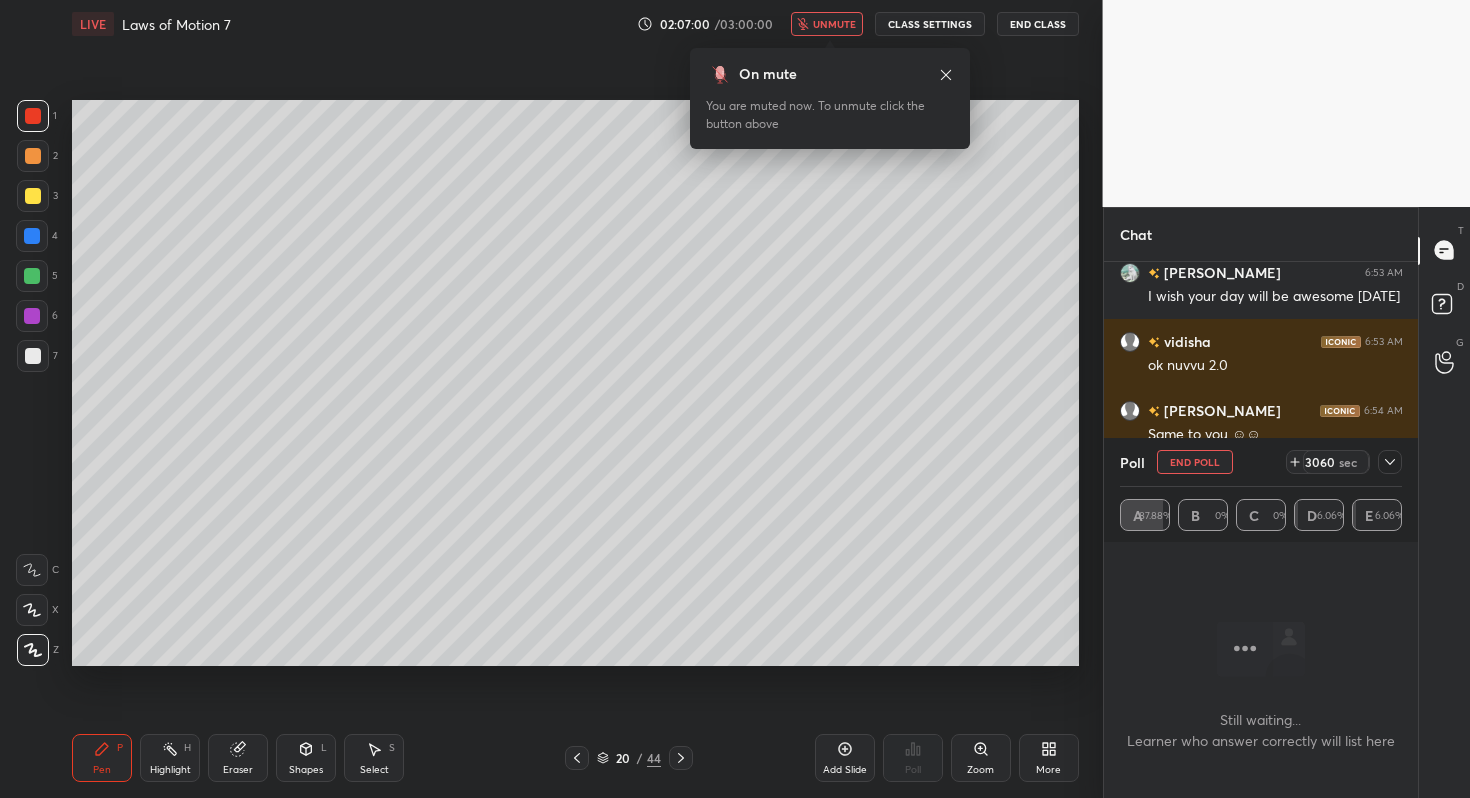click on "End Class" at bounding box center [1038, 24] 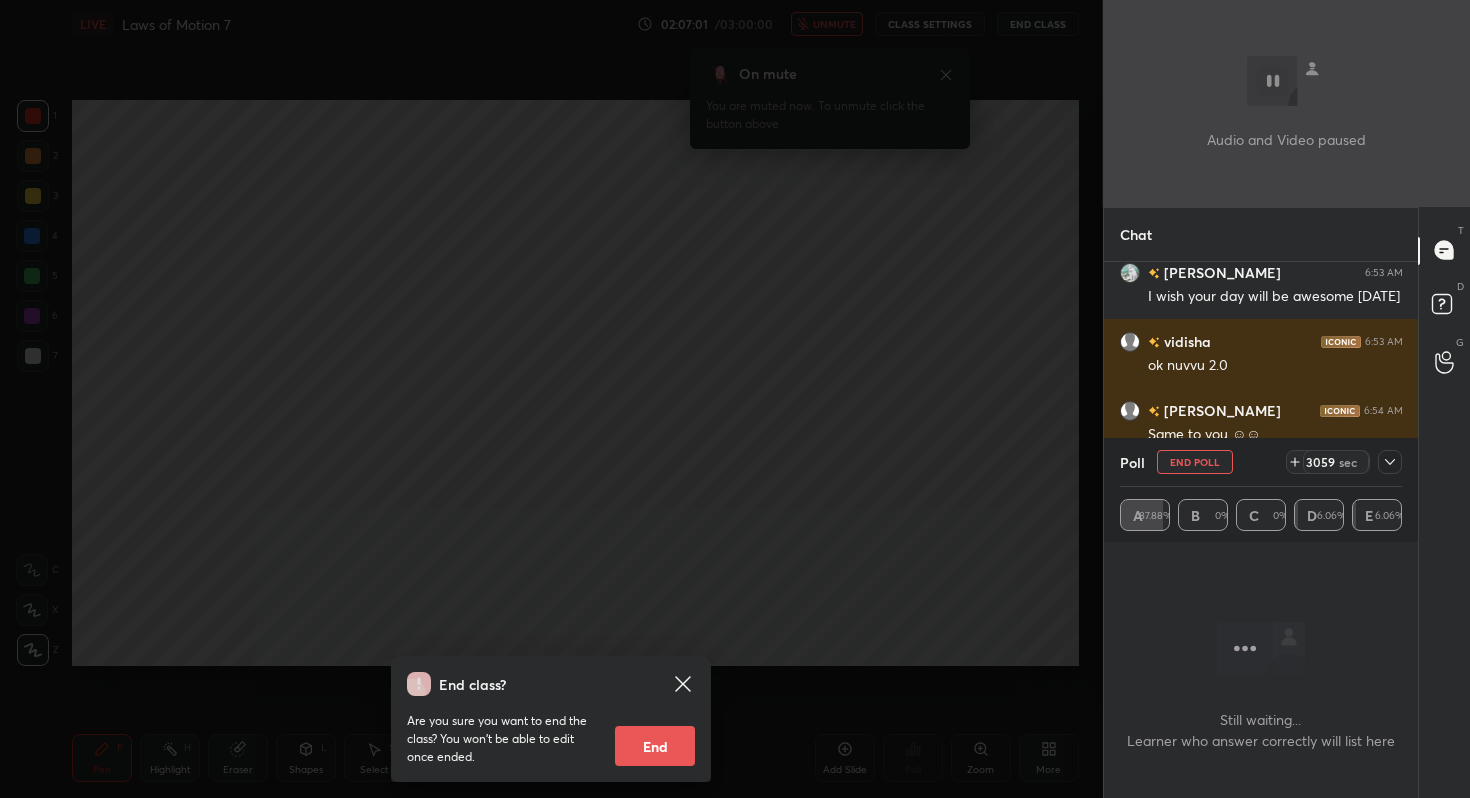 click on "End" at bounding box center (655, 746) 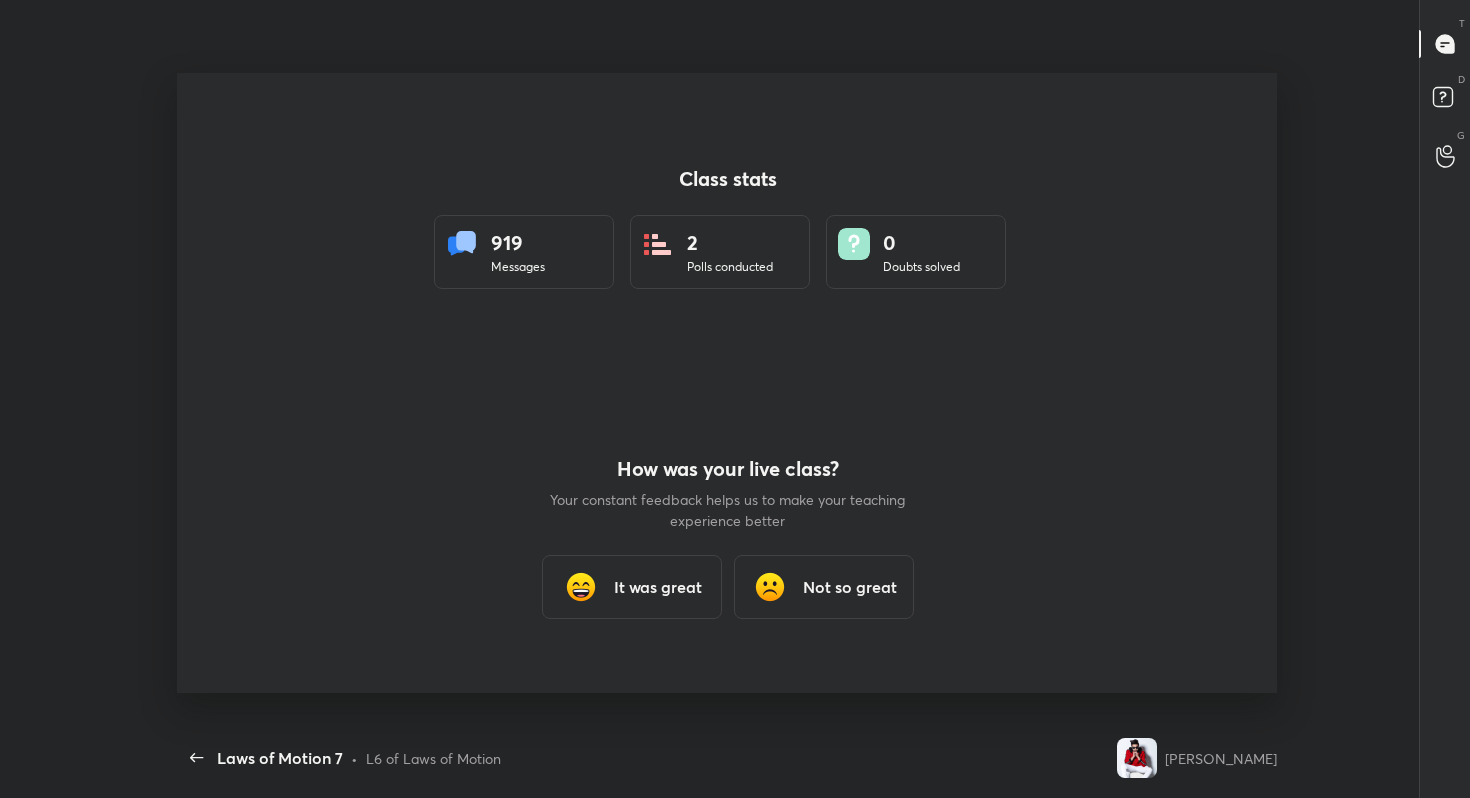 scroll, scrollTop: 99330, scrollLeft: 98751, axis: both 